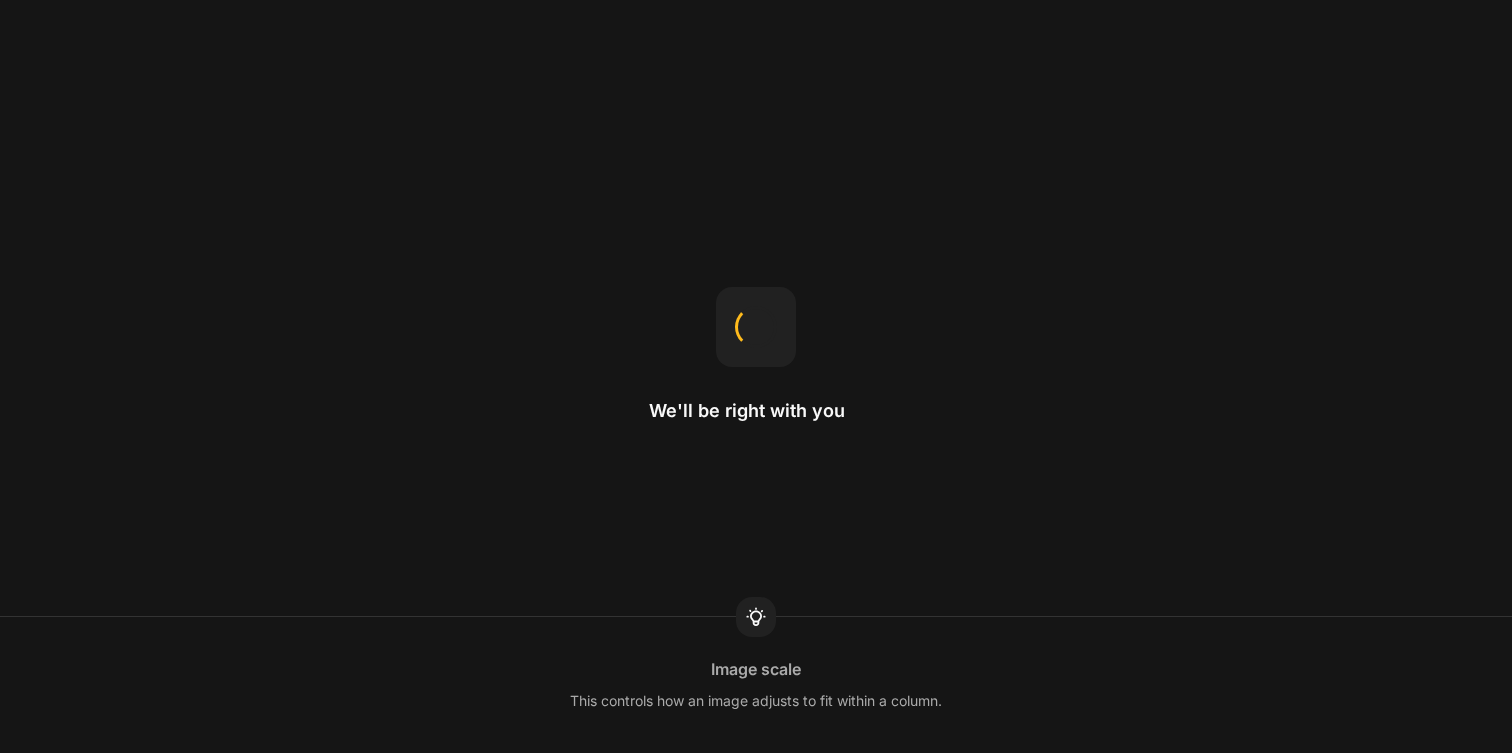 scroll, scrollTop: 0, scrollLeft: 0, axis: both 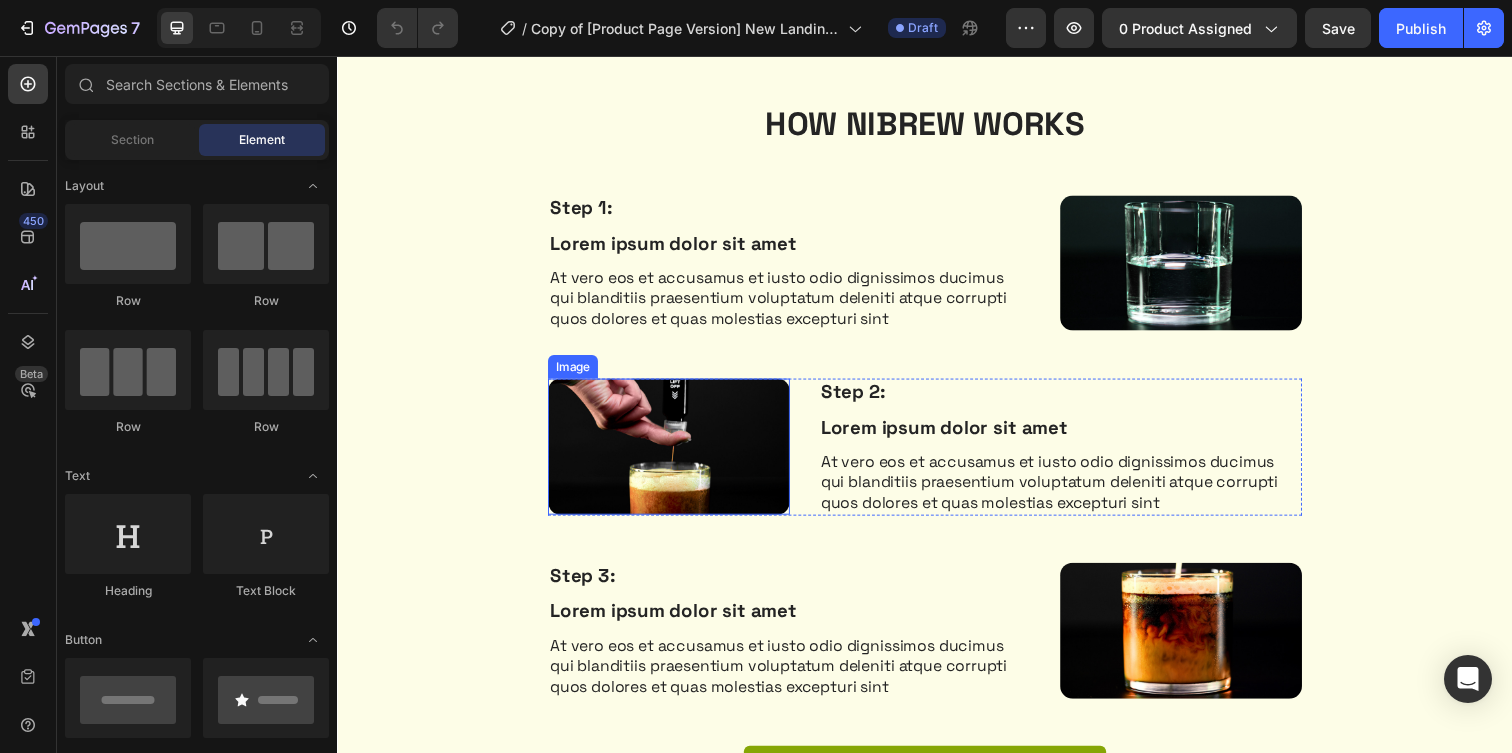 click at bounding box center (675, 454) 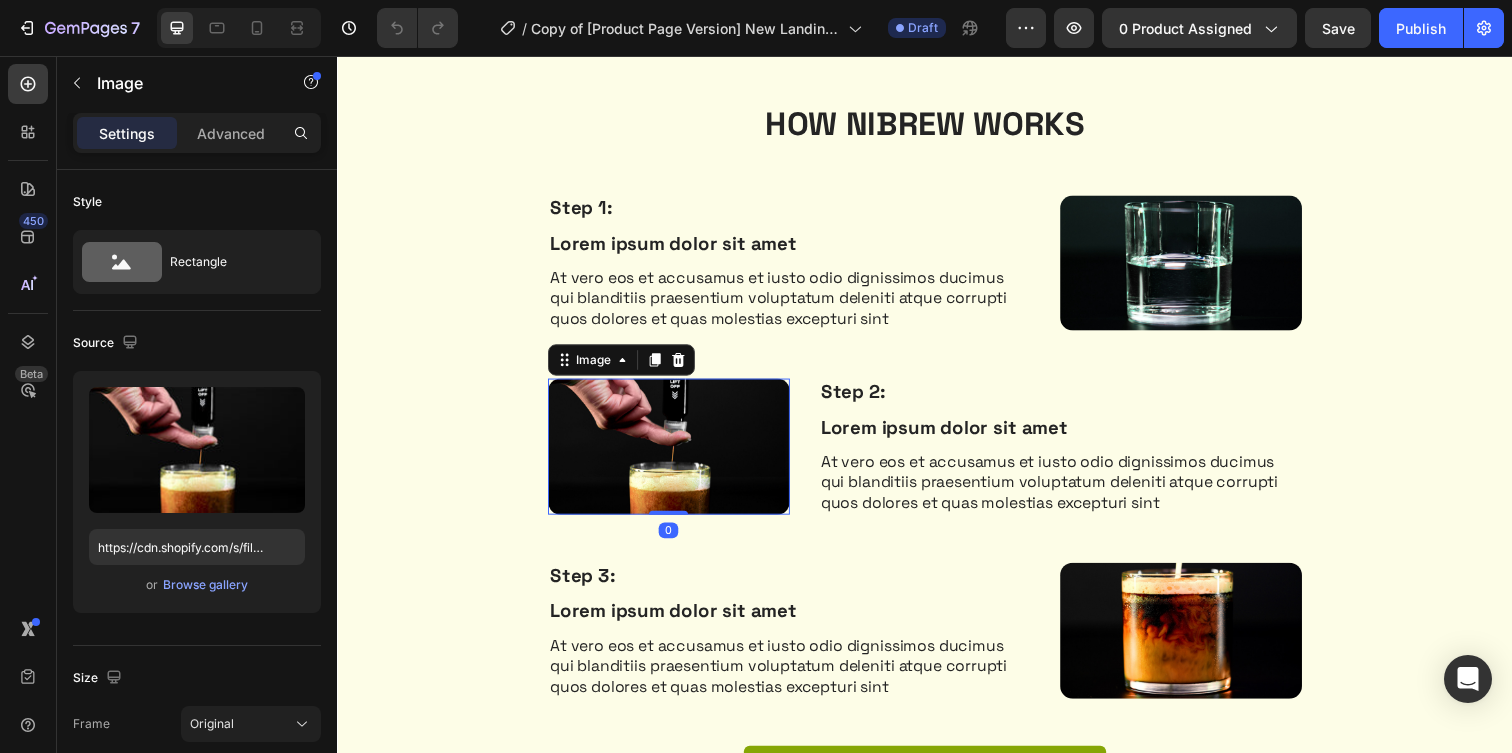 click at bounding box center [675, 454] 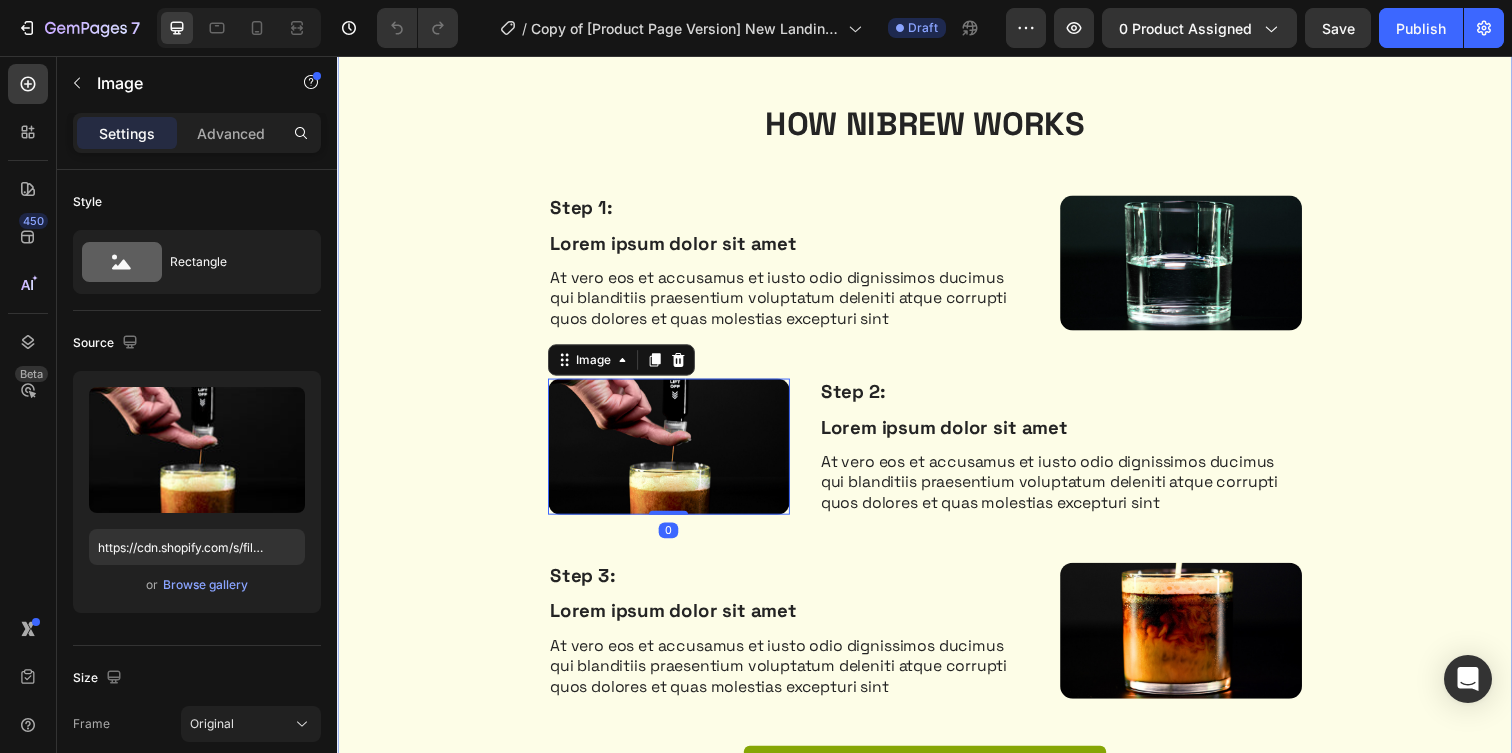 click on "HOW NIBREW WORKS Heading Row Step 1: Text Block Lorem ipsum dolor sit amet Text Block At vero eos et accusamus et iusto odio dignissimos ducimus qui blanditiis praesentium voluptatum deleniti atque corrupti quos dolores et quas molestias excepturi sint Text Block Image Row Image   0 Step 2: Text Block Lorem ipsum dolor sit amet Text Block At vero eos et accusamus et iusto odio dignissimos ducimus qui blanditiis praesentium voluptatum deleniti atque corrupti quos dolores et quas molestias excepturi sint Text Block Row Step 3: Text Block Lorem ipsum dolor sit amet Text Block At vero eos et accusamus et iusto odio dignissimos ducimus qui blanditiis praesentium voluptatum deleniti atque corrupti quos dolores et quas molestias excepturi sint Text Block Image Row
Shop Now Button LIMITED TIME OFFER Text Block Row Section 5/25 Page has reached Shopify’s 25 section-limit Page has reached Shopify’s 25 section-limit" at bounding box center (937, 476) 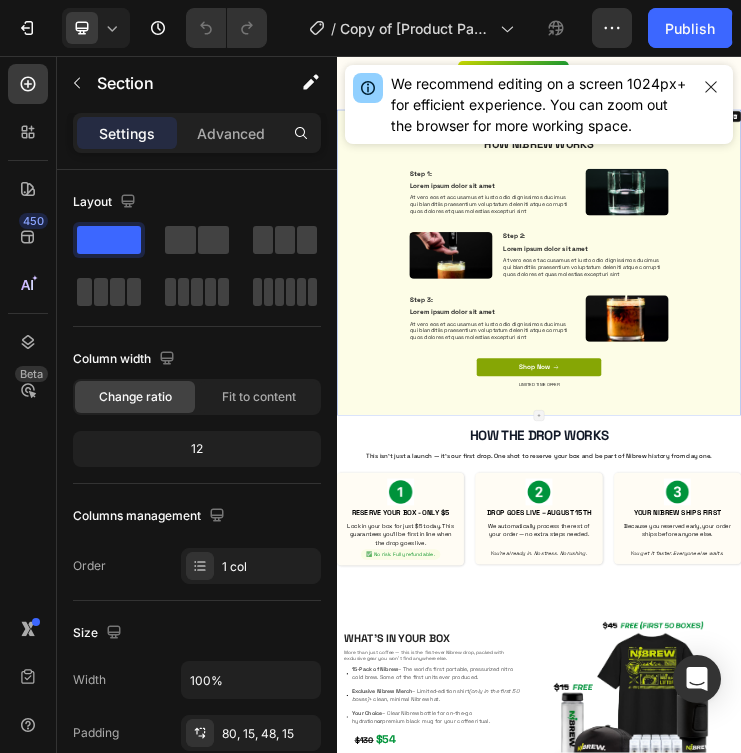 scroll, scrollTop: 1477, scrollLeft: 0, axis: vertical 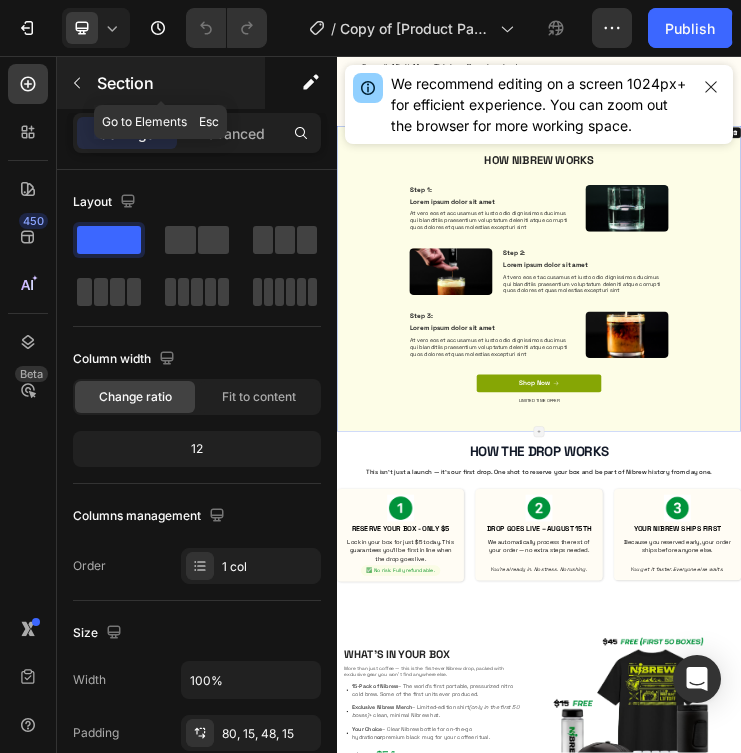 click 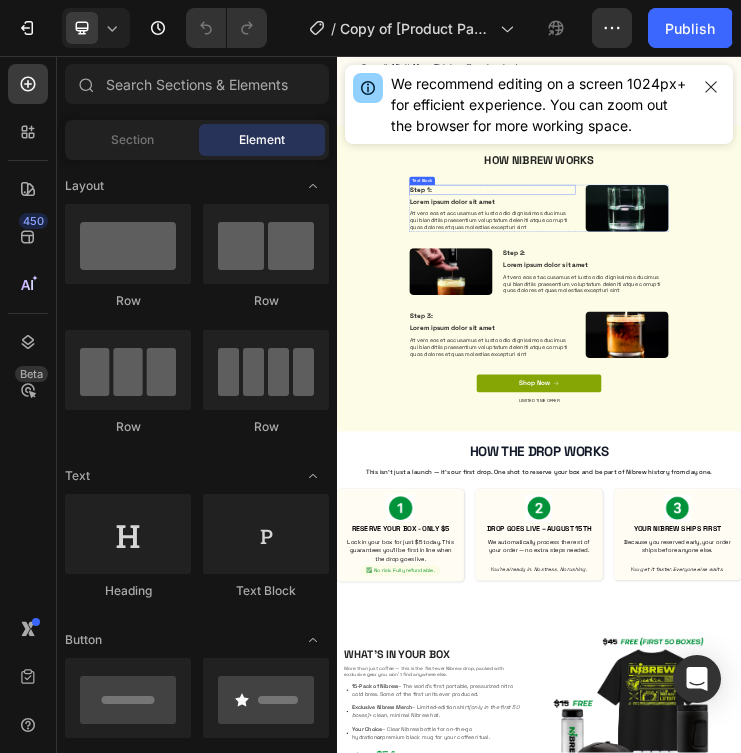 scroll, scrollTop: 1444, scrollLeft: 0, axis: vertical 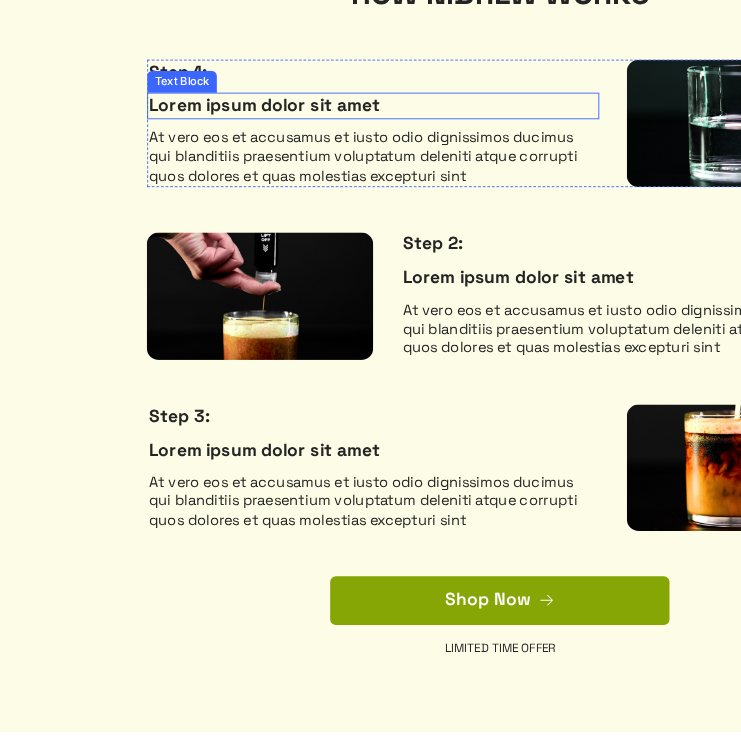 click on "Lorem ipsum dolor sit amet" at bounding box center [411, 146] 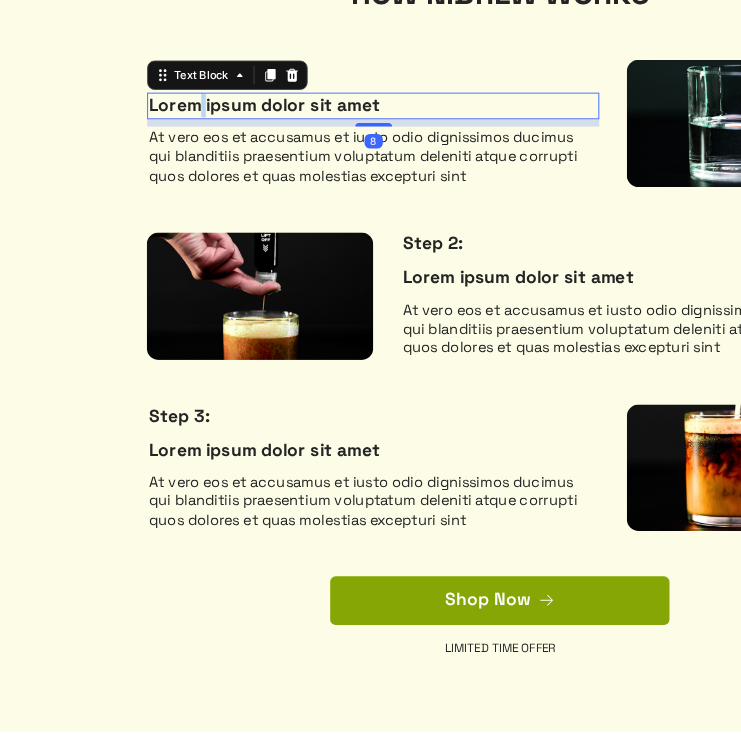 click on "Lorem ipsum dolor sit amet" at bounding box center (411, 146) 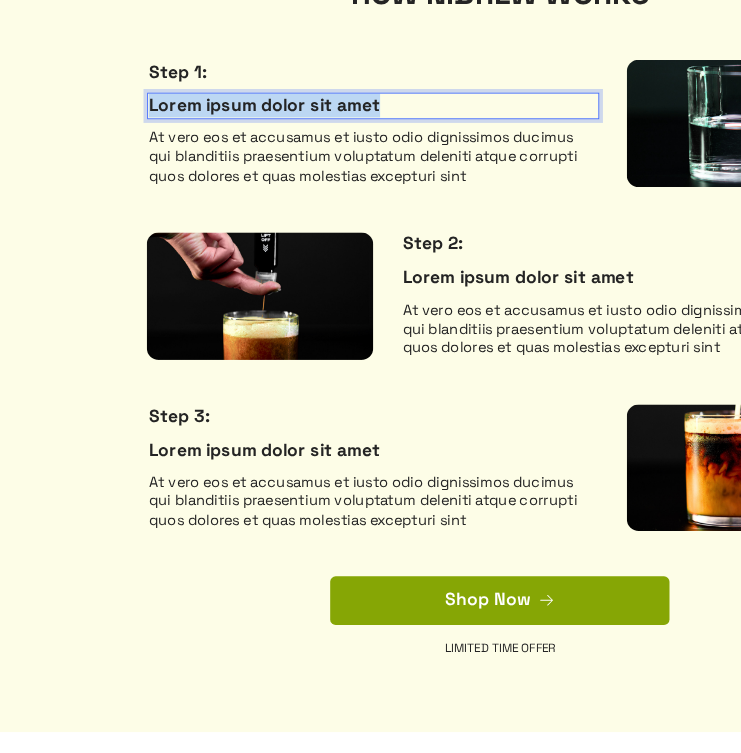 click on "Lorem ipsum dolor sit amet" at bounding box center [411, 146] 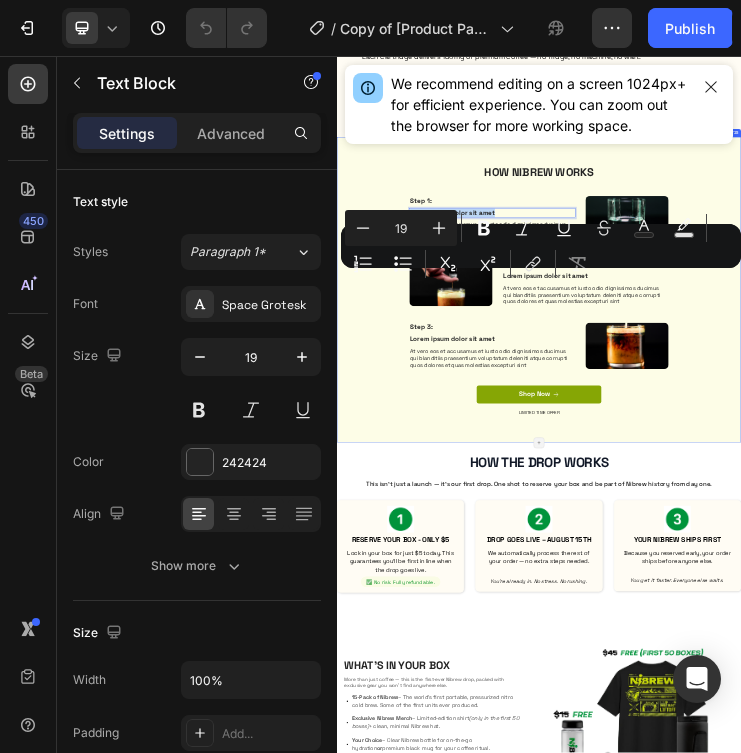 click on "HOW NIBREW WORKS Heading Row Step 1: Text Block Lorem ipsum dolor sit amet Text Block   8 At vero eos et accusamus et iusto odio dignissimos ducimus qui blanditiis praesentium voluptatum deleniti atque corrupti quos dolores et quas molestias excepturi sint Text Block Image Row Image Step 2: Text Block Lorem ipsum dolor sit amet Text Block At vero eos et accusamus et iusto odio dignissimos ducimus qui blanditiis praesentium voluptatum deleniti atque corrupti quos dolores et quas molestias excepturi sint Text Block Row Step 3: Text Block Lorem ipsum dolor sit amet Text Block At vero eos et accusamus et iusto odio dignissimos ducimus qui blanditiis praesentium voluptatum deleniti atque corrupti quos dolores et quas molestias excepturi sint Text Block Image Row
Shop Now Button LIMITED TIME OFFER Text Block Row" at bounding box center (937, 768) 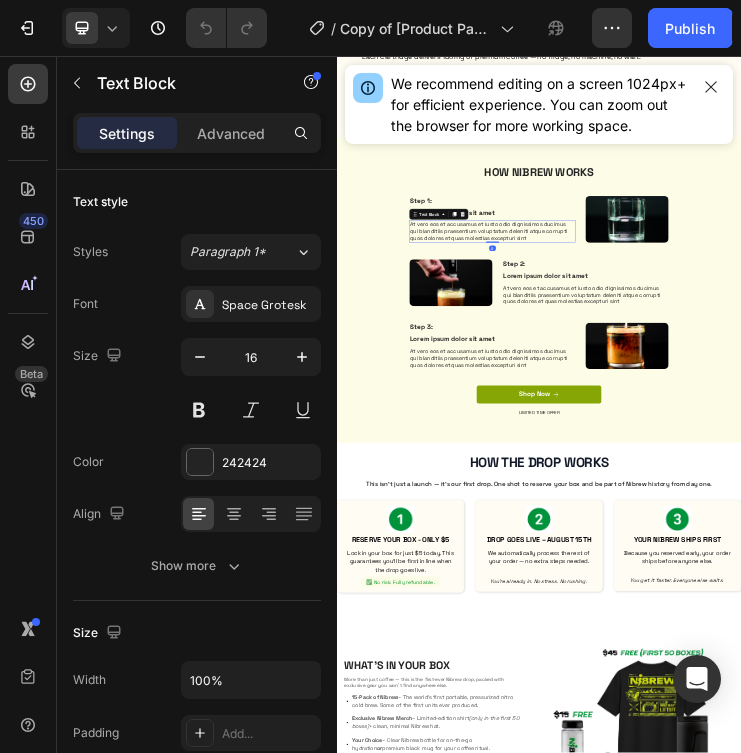 click on "At vero eos et accusamus et iusto odio dignissimos ducimus qui blanditiis praesentium voluptatum deleniti atque corrupti quos dolores et quas molestias excepturi sint" at bounding box center (798, 579) 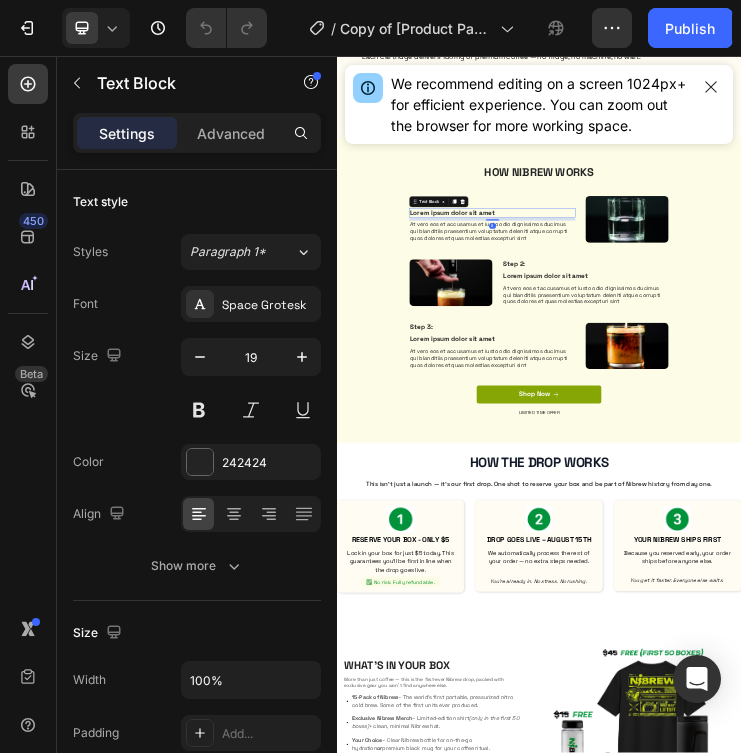 click on "Lorem ipsum dolor sit amet" at bounding box center [798, 523] 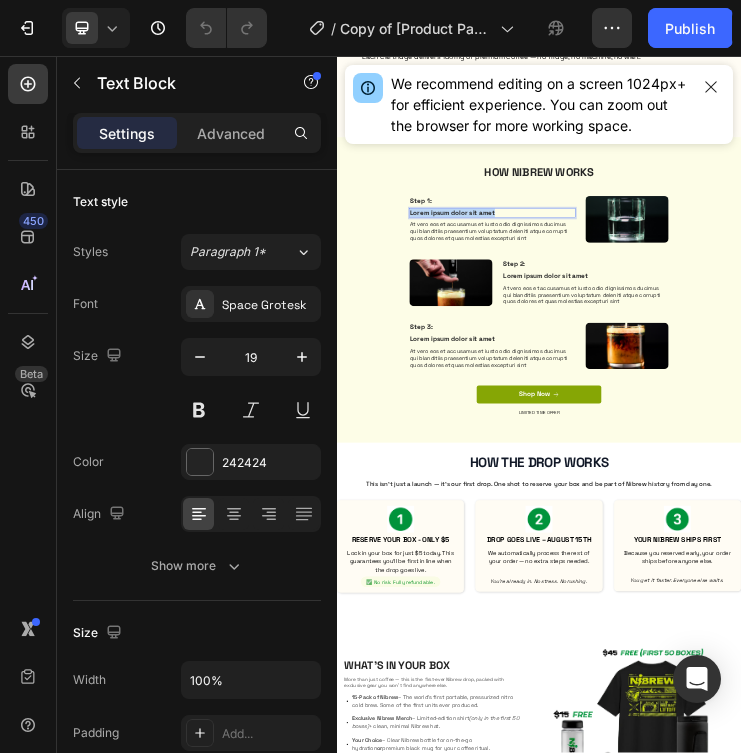 click on "Lorem ipsum dolor sit amet" at bounding box center (798, 523) 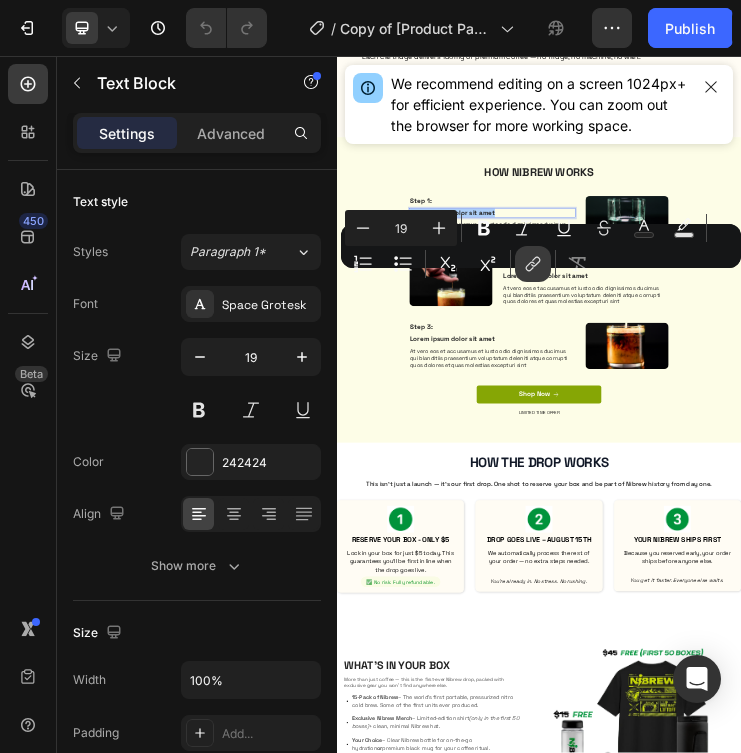 click on "link" at bounding box center [533, 264] 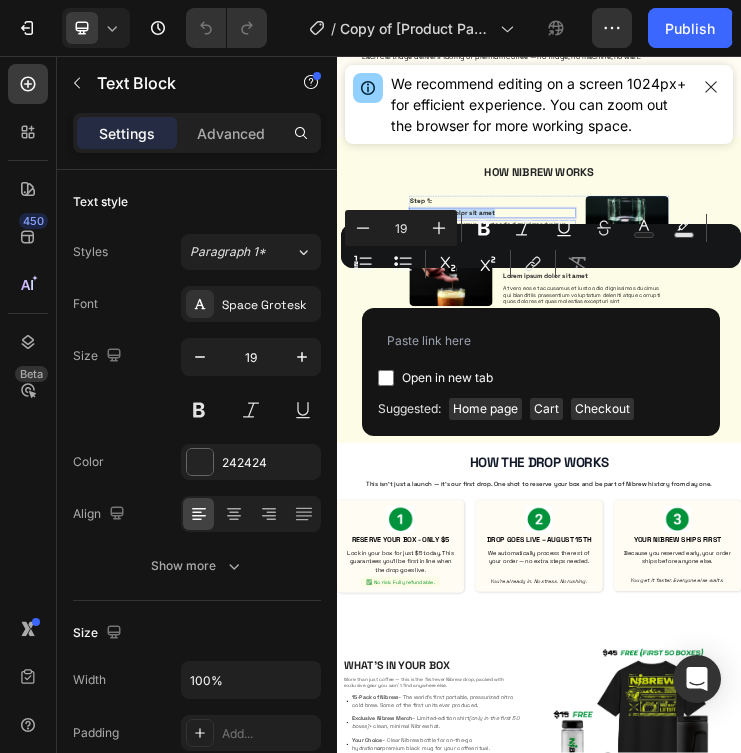 click on "At vero eos et accusamus et iusto odio dignissimos ducimus qui blanditiis praesentium voluptatum deleniti atque corrupti quos dolores et quas molestias excepturi sint" at bounding box center [798, 579] 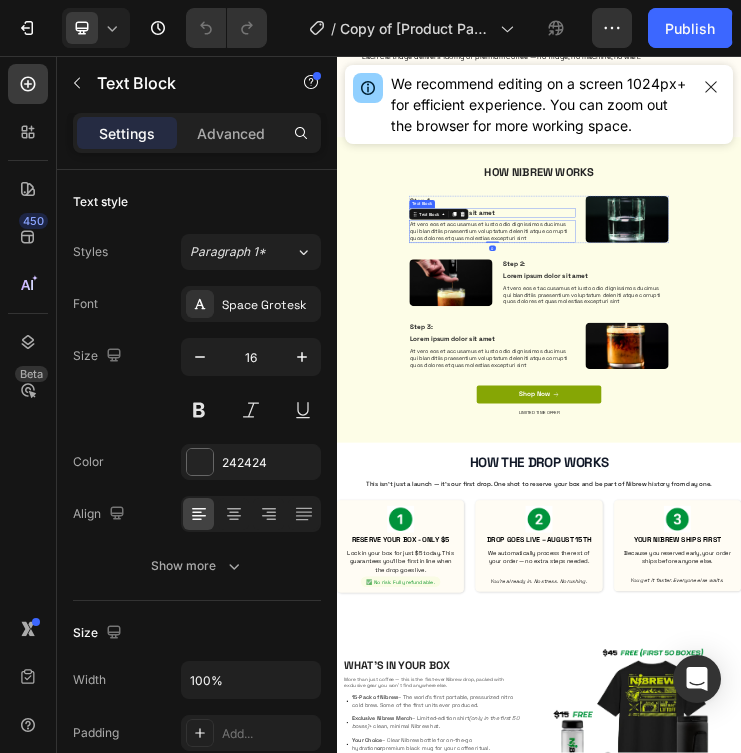 click on "Lorem ipsum dolor sit amet" at bounding box center (798, 523) 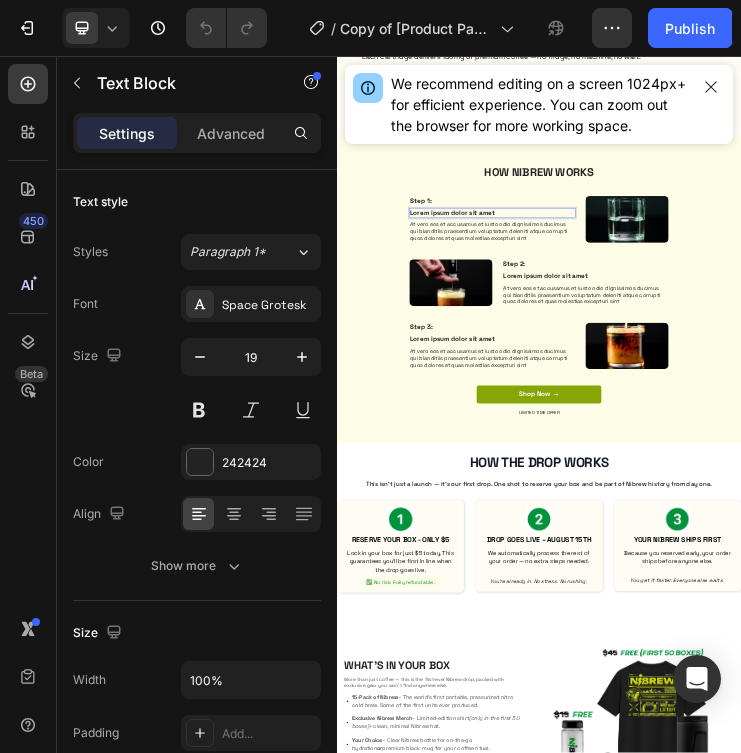 click on "Lorem ipsum dolor sit amet" at bounding box center (798, 523) 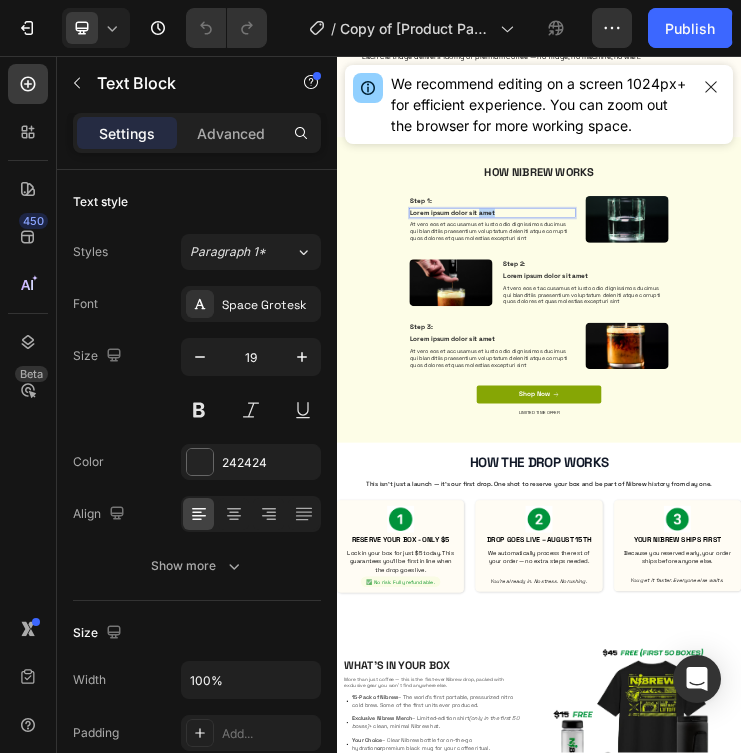 click on "Lorem ipsum dolor sit amet" at bounding box center (798, 523) 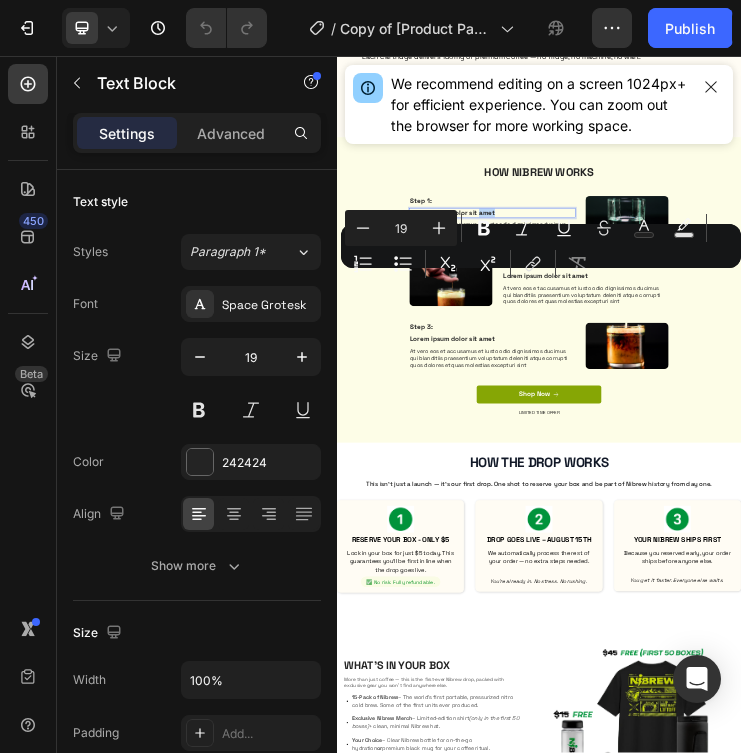 click on "HOW NIBREW WORKS Heading Row Step 1: Text Block Lorem ipsum dolor sit amet Text Block   8 At vero eos et accusamus et iusto odio dignissimos ducimus qui blanditiis praesentium voluptatum deleniti atque corrupti quos dolores et quas molestias excepturi sint Text Block Image Row Image Step 2: Text Block Lorem ipsum dolor sit amet Text Block At vero eos et accusamus et iusto odio dignissimos ducimus qui blanditiis praesentium voluptatum deleniti atque corrupti quos dolores et quas molestias excepturi sint Text Block Row Step 3: Text Block Lorem ipsum dolor sit amet Text Block At vero eos et accusamus et iusto odio dignissimos ducimus qui blanditiis praesentium voluptatum deleniti atque corrupti quos dolores et quas molestias excepturi sint Text Block Image Row
Shop Now Button LIMITED TIME OFFER Text Block Row" at bounding box center [937, 768] 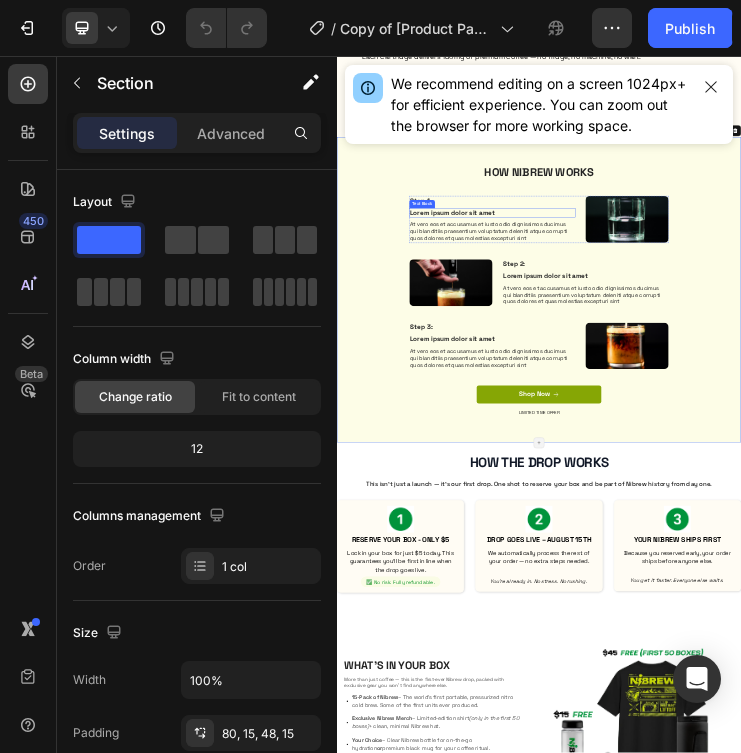 click on "Lorem ipsum dolor sit amet" at bounding box center [798, 523] 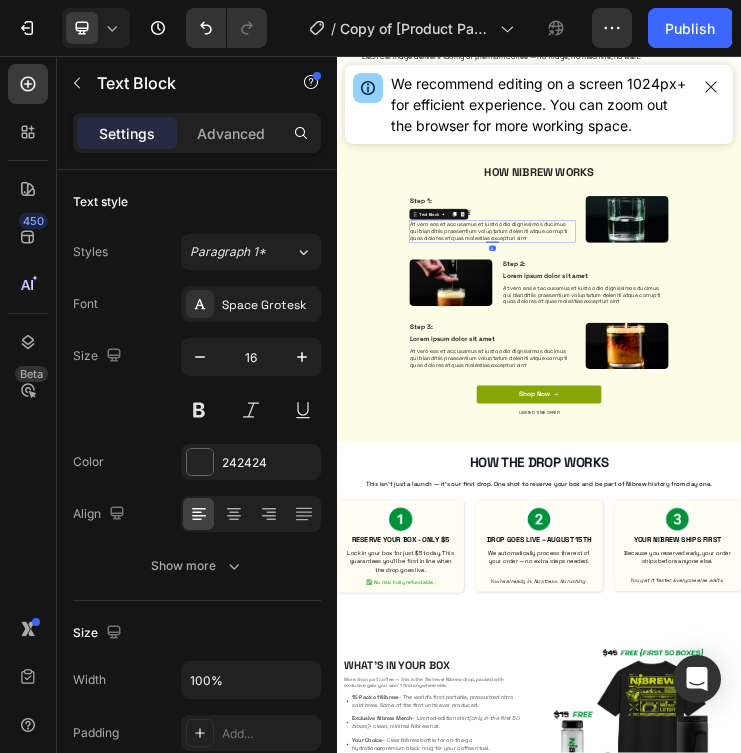 click on "At vero eos et accusamus et iusto odio dignissimos ducimus qui blanditiis praesentium voluptatum deleniti atque corrupti quos dolores et quas molestias excepturi sint" at bounding box center [798, 579] 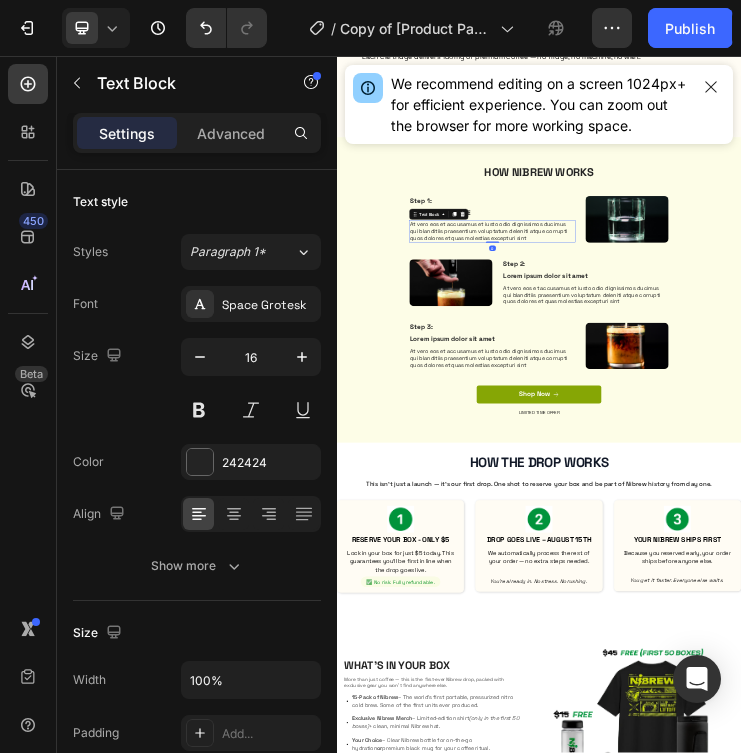 click on "At vero eos et accusamus et iusto odio dignissimos ducimus qui blanditiis praesentium voluptatum deleniti atque corrupti quos dolores et quas molestias excepturi sint" at bounding box center [798, 579] 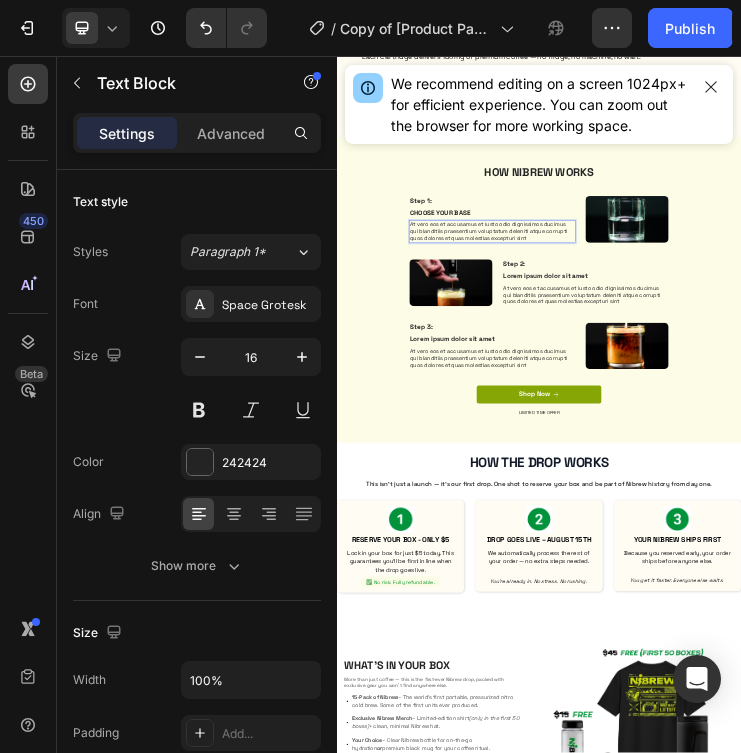 click on "At vero eos et accusamus et iusto odio dignissimos ducimus qui blanditiis praesentium voluptatum deleniti atque corrupti quos dolores et quas molestias excepturi sint" at bounding box center [798, 579] 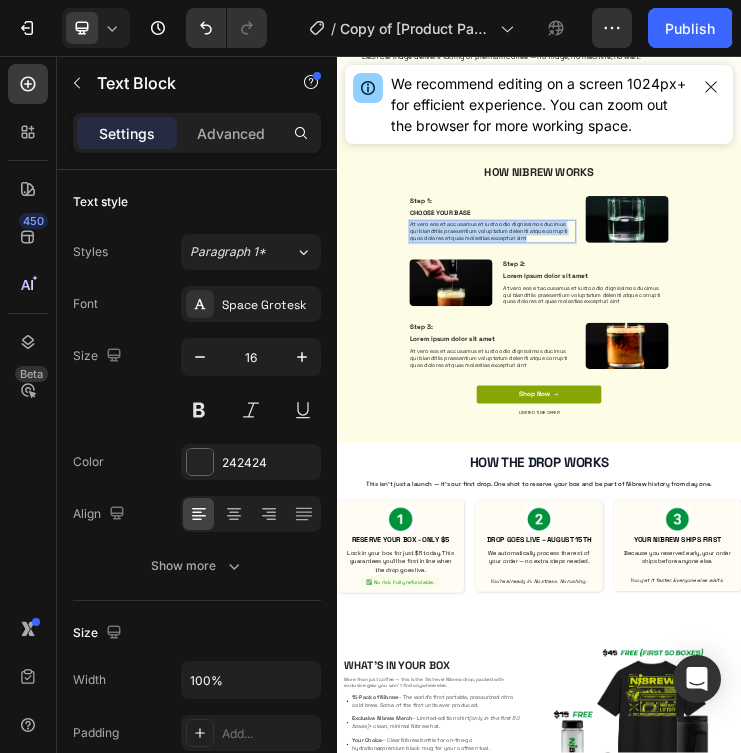 click on "At vero eos et accusamus et iusto odio dignissimos ducimus qui blanditiis praesentium voluptatum deleniti atque corrupti quos dolores et quas molestias excepturi sint" at bounding box center [798, 579] 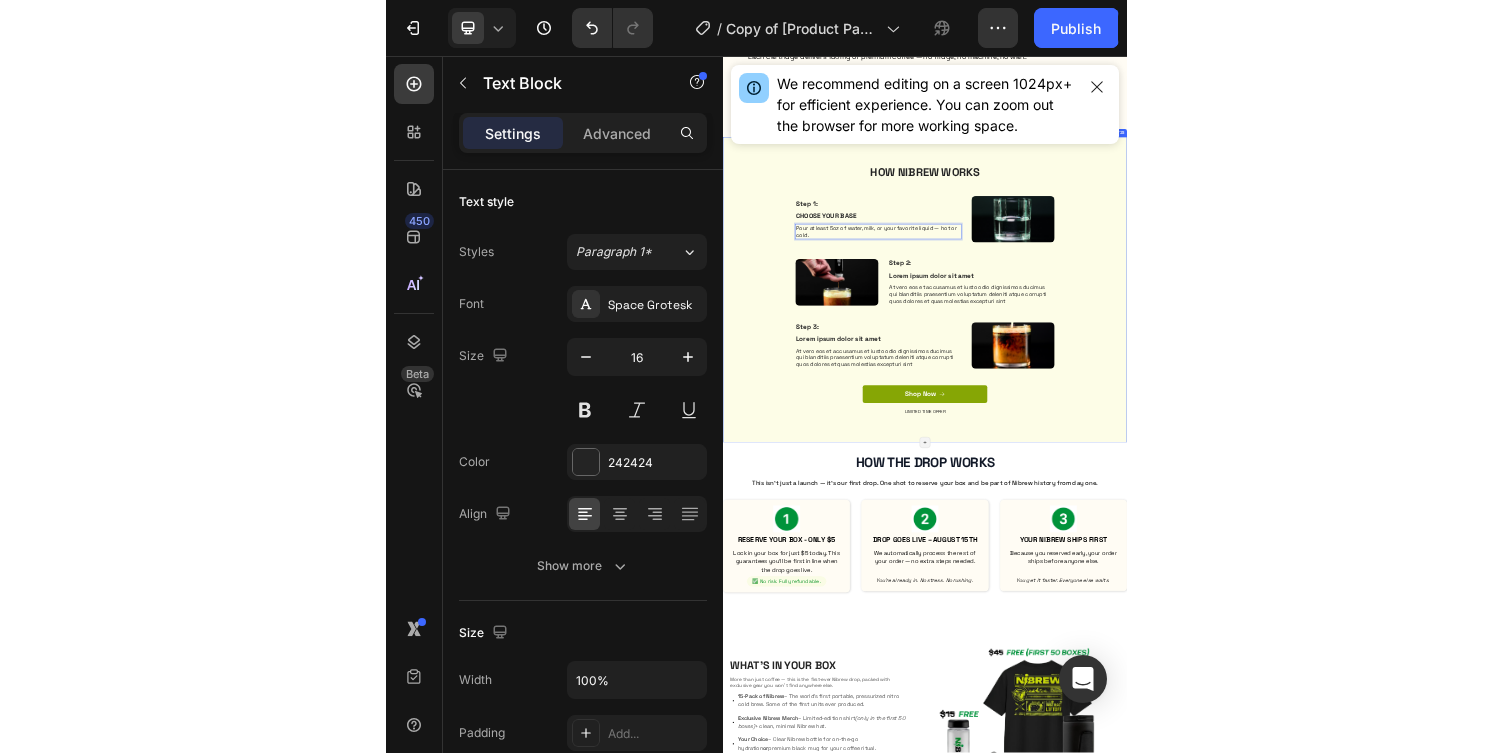scroll, scrollTop: 1454, scrollLeft: 0, axis: vertical 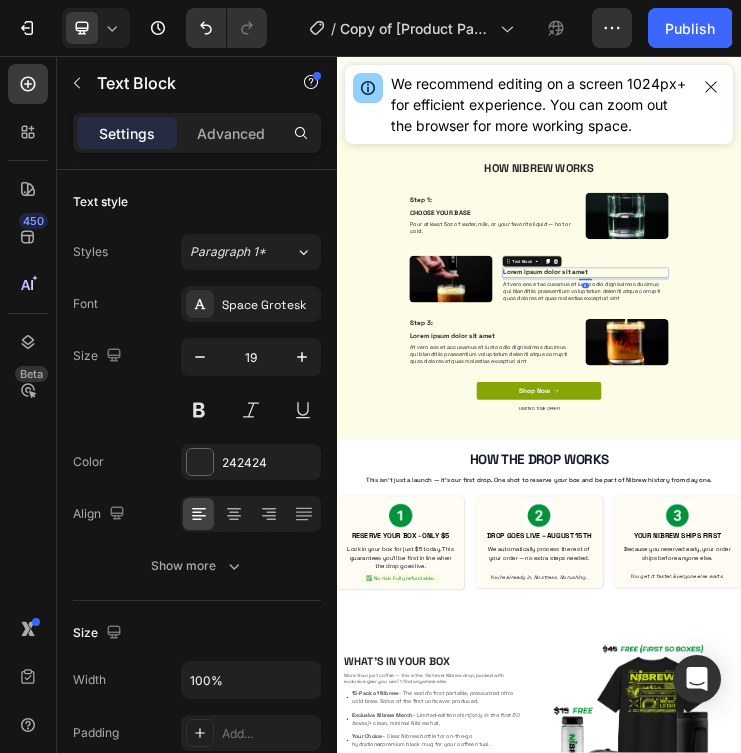 click on "Lorem ipsum dolor sit amet" at bounding box center [1075, 700] 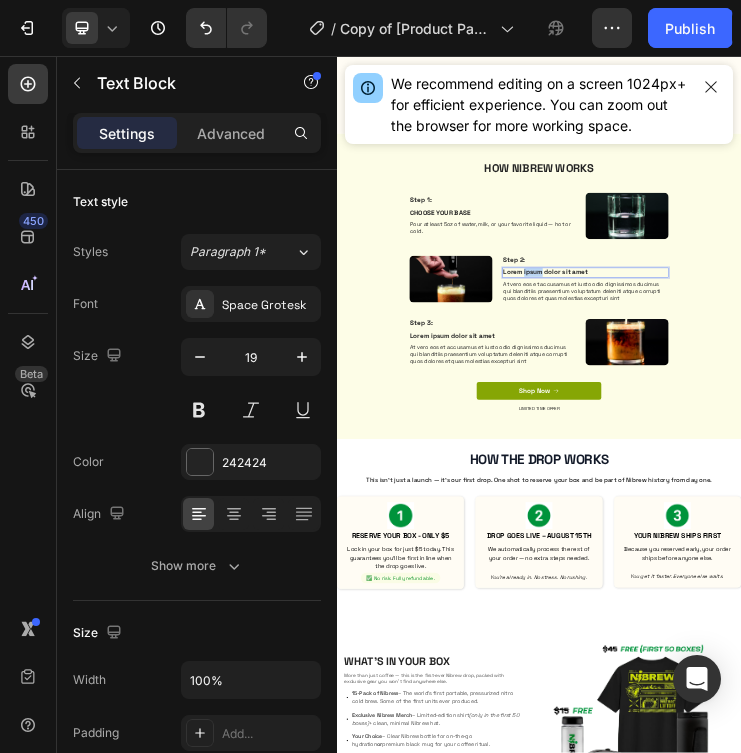 click on "Lorem ipsum dolor sit amet" at bounding box center [1075, 700] 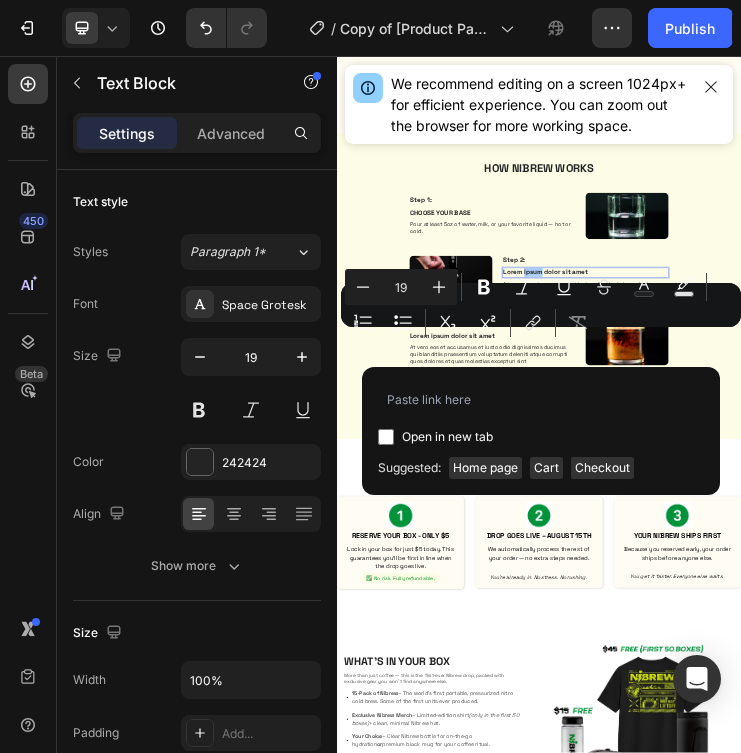 click on "Minus 19 Plus Bold Italic Underline       Strikethrough
Text Color
Text Background Color Numbered List Bulleted List Subscript Superscript       link Remove Format" at bounding box center [541, 305] 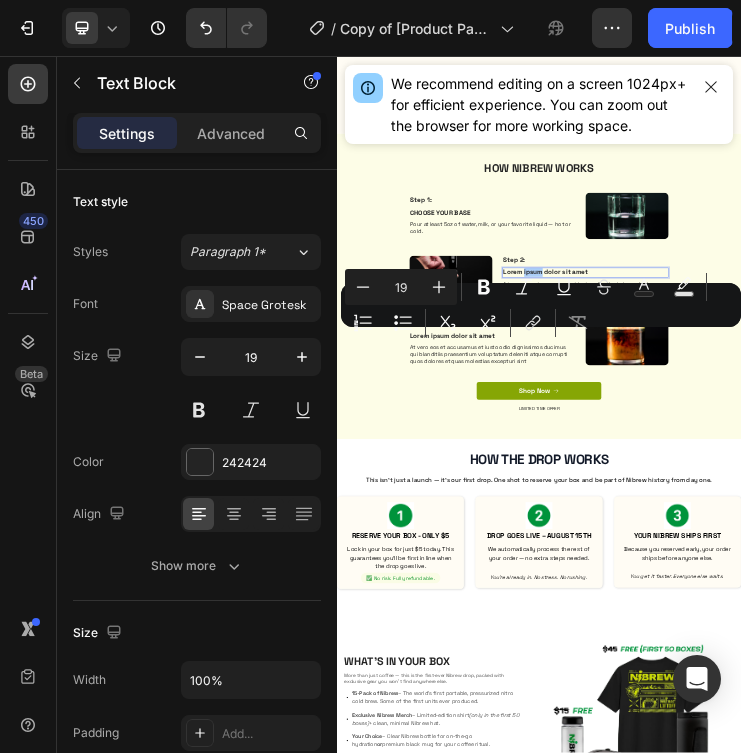 click on "Minus 19 Plus Bold Italic Underline       Strikethrough
Text Color
Text Background Color Numbered List Bulleted List Subscript Superscript       link Remove Format" at bounding box center [541, 305] 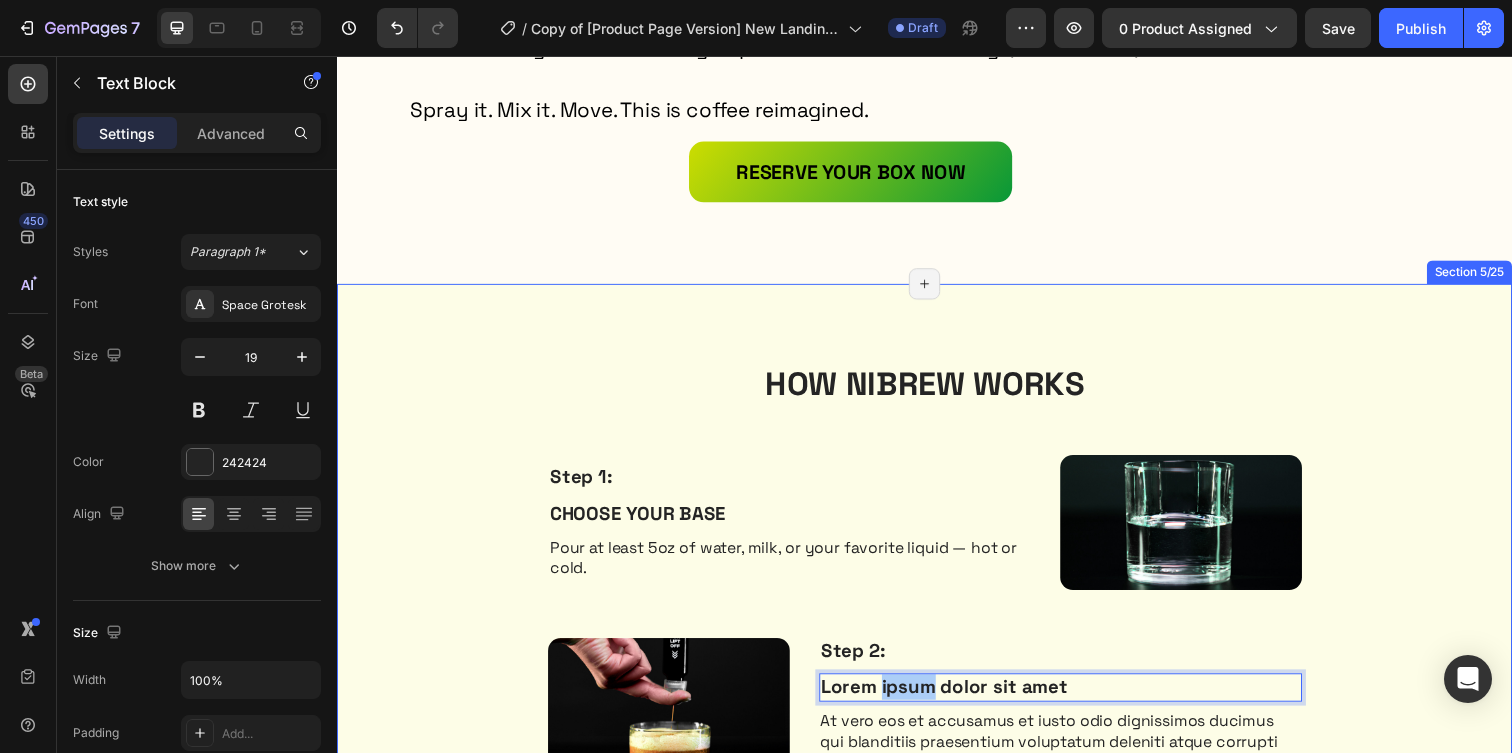 scroll, scrollTop: 1826, scrollLeft: 0, axis: vertical 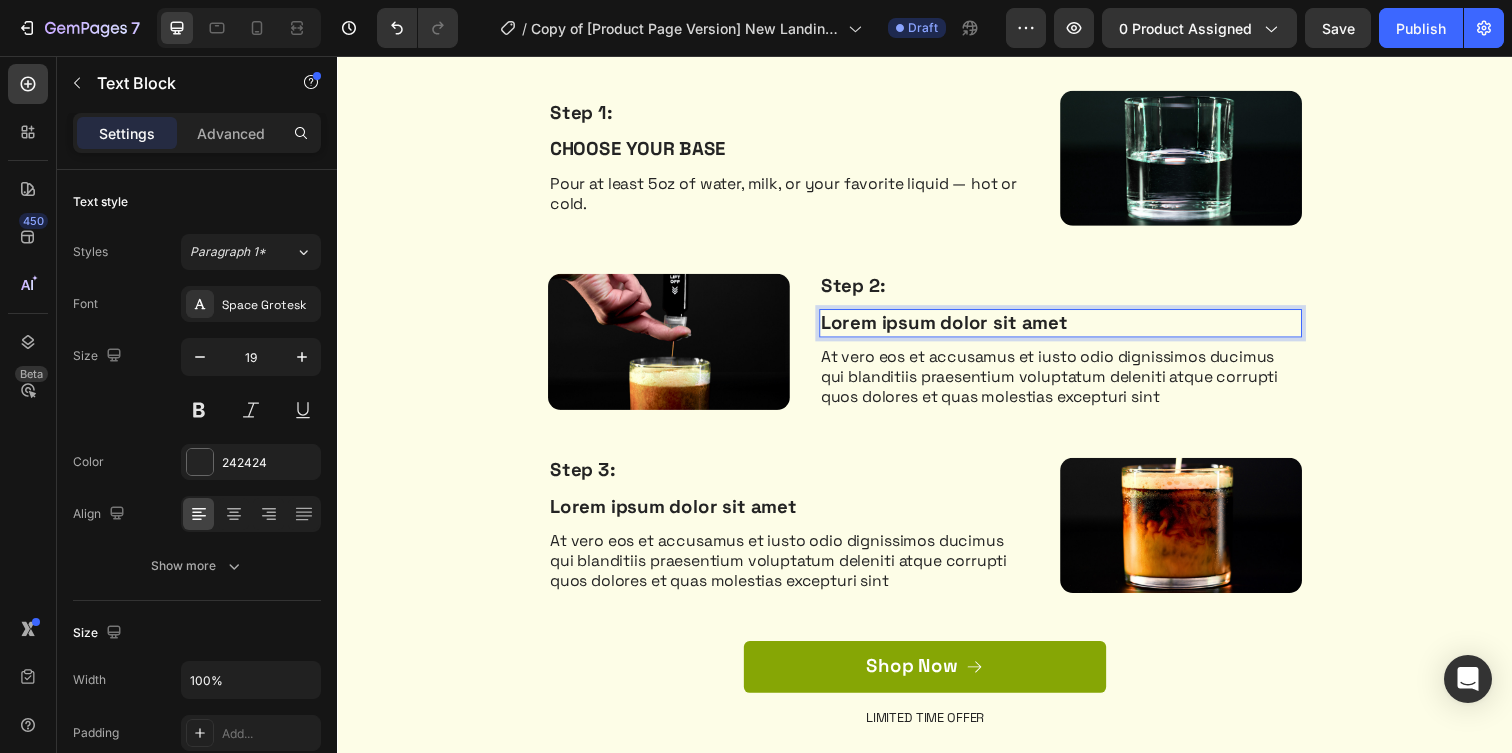 click on "Lorem ipsum dolor sit amet" at bounding box center (1075, 328) 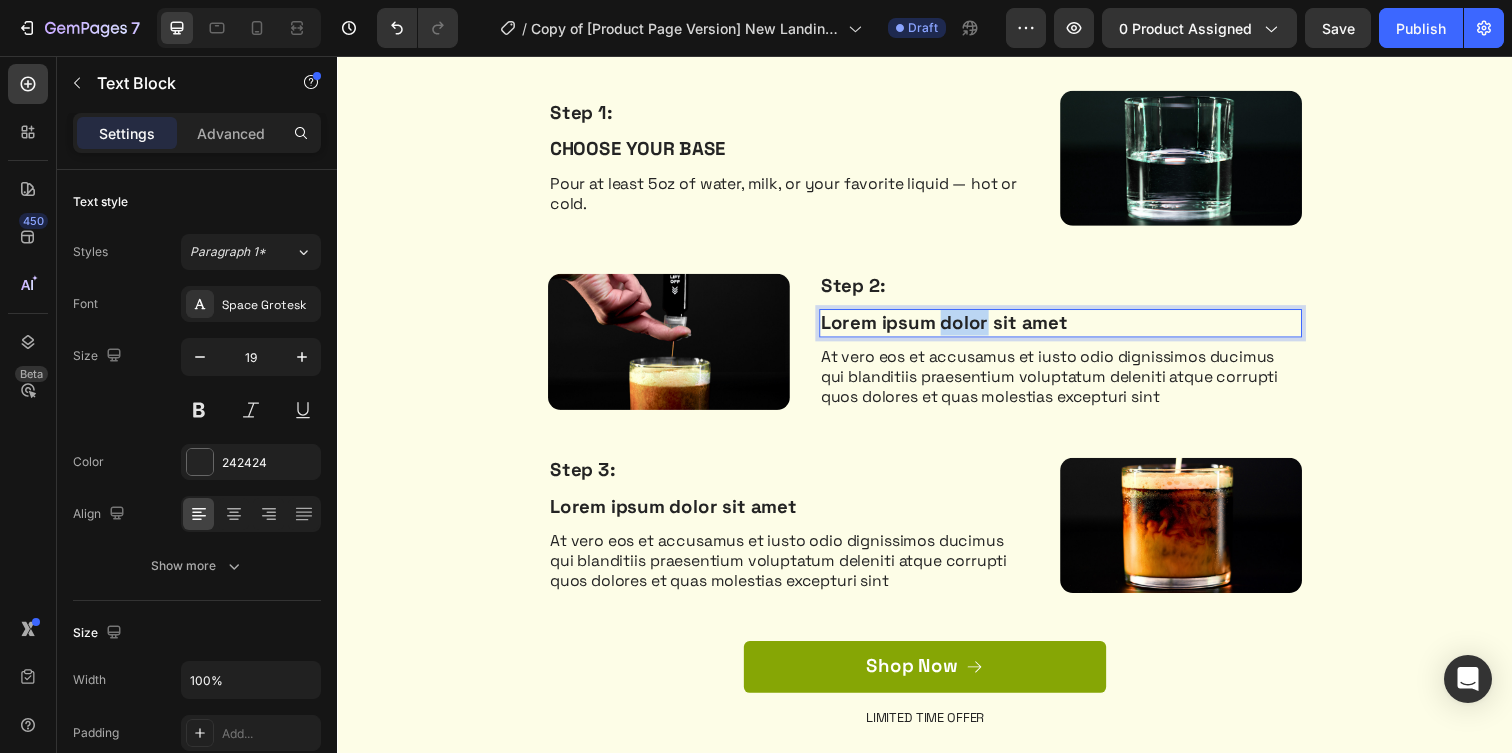 click on "Lorem ipsum dolor sit amet" at bounding box center (1075, 328) 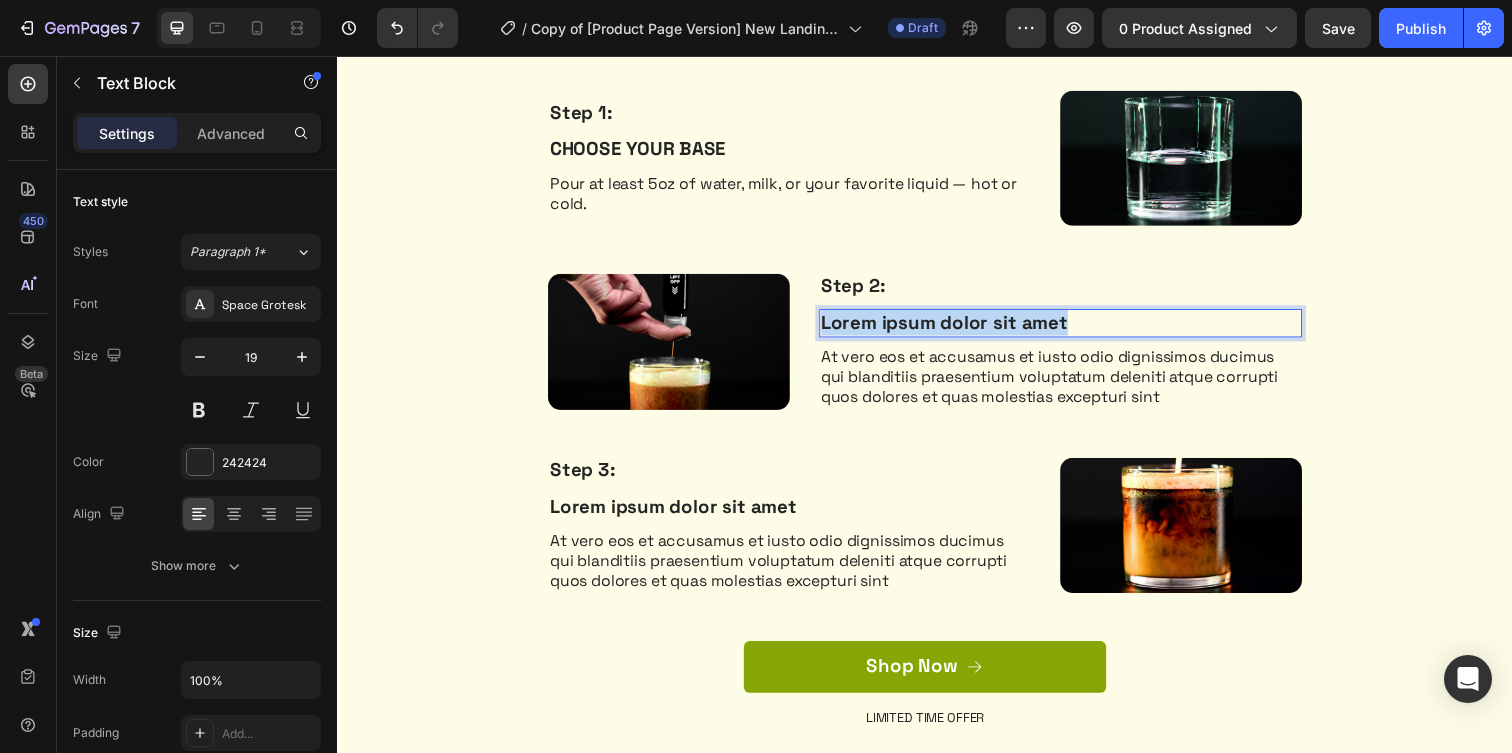 click on "Lorem ipsum dolor sit amet" at bounding box center (1075, 328) 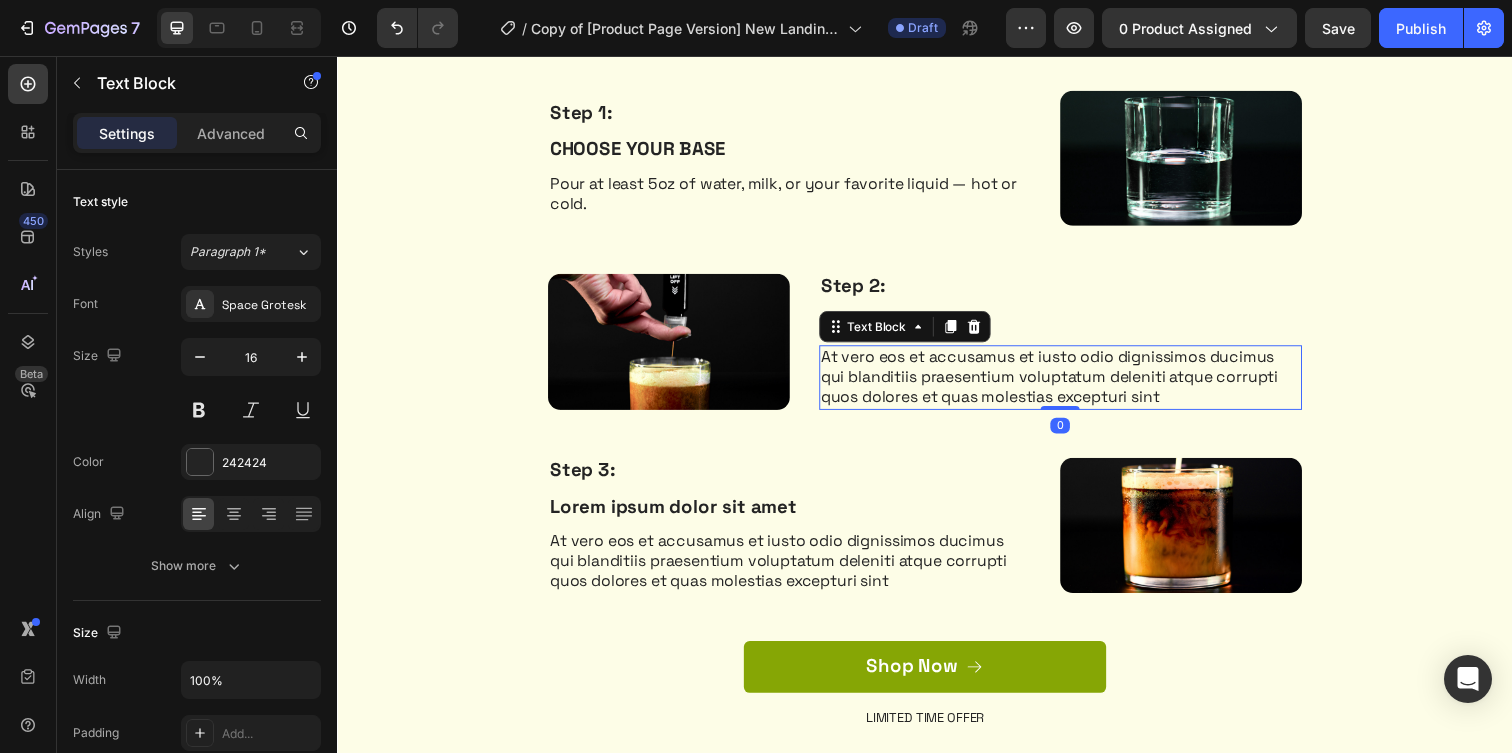 click on "At vero eos et accusamus et iusto odio dignissimos ducimus qui blanditiis praesentium voluptatum deleniti atque corrupti quos dolores et quas molestias excepturi sint" at bounding box center (1075, 384) 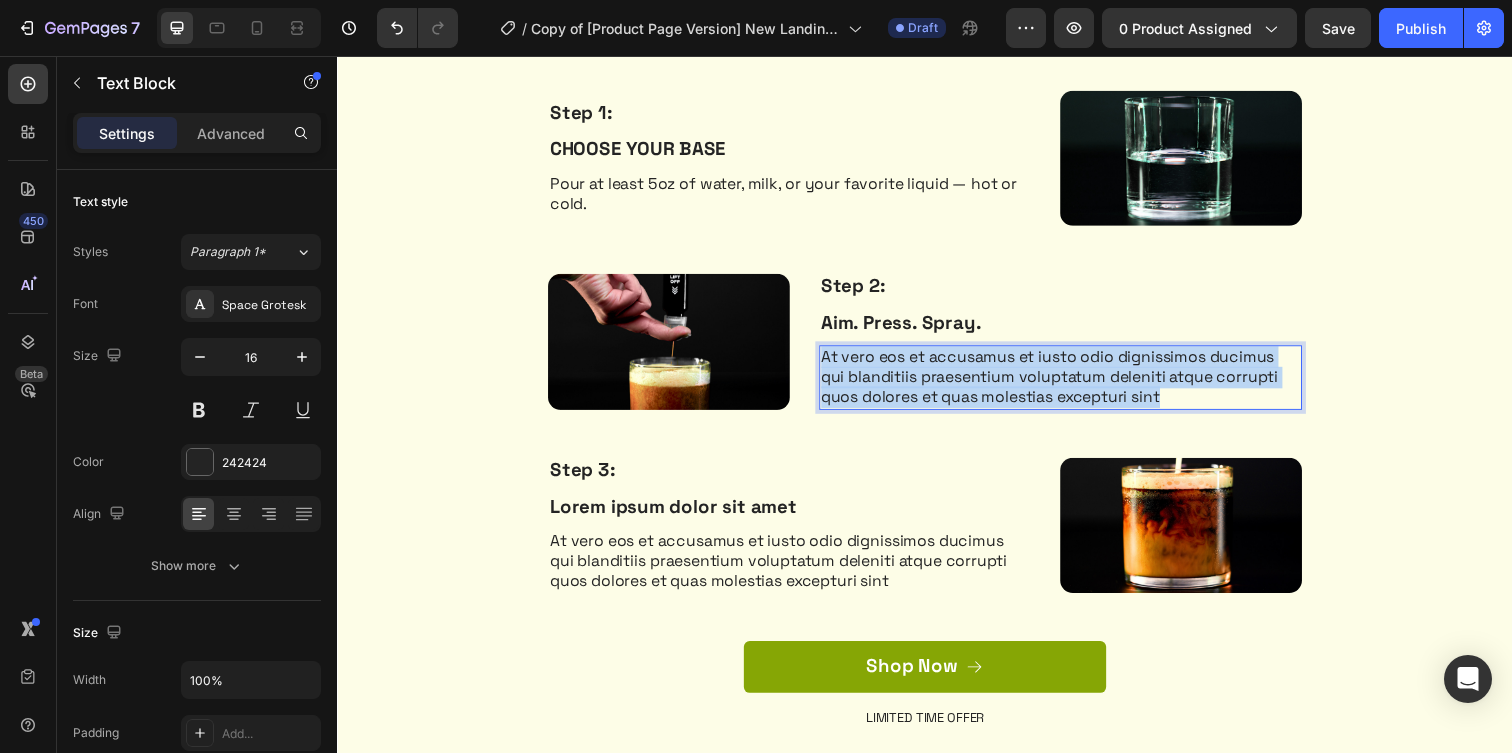 click on "At vero eos et accusamus et iusto odio dignissimos ducimus qui blanditiis praesentium voluptatum deleniti atque corrupti quos dolores et quas molestias excepturi sint" at bounding box center (1075, 384) 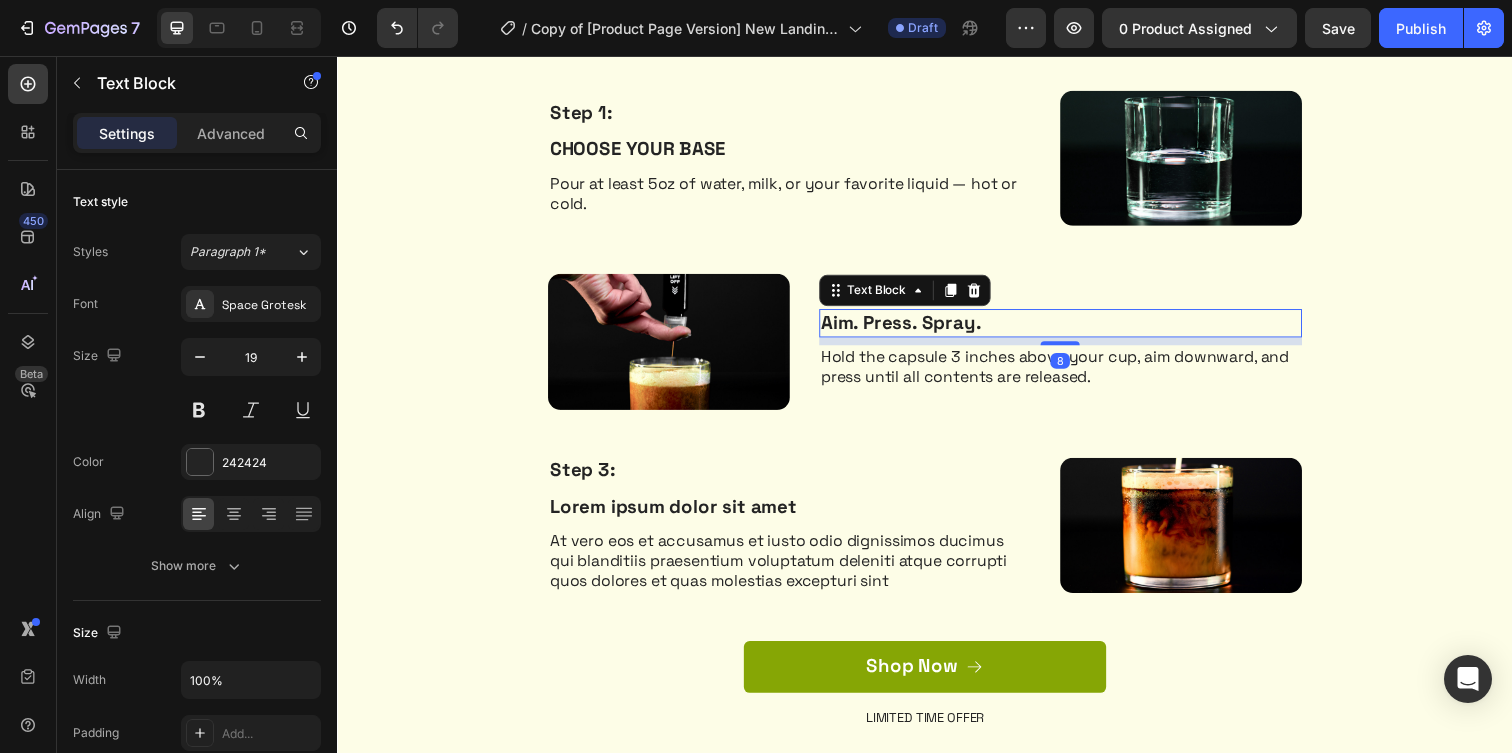 click on "Aim. Press. Spray." at bounding box center [913, 327] 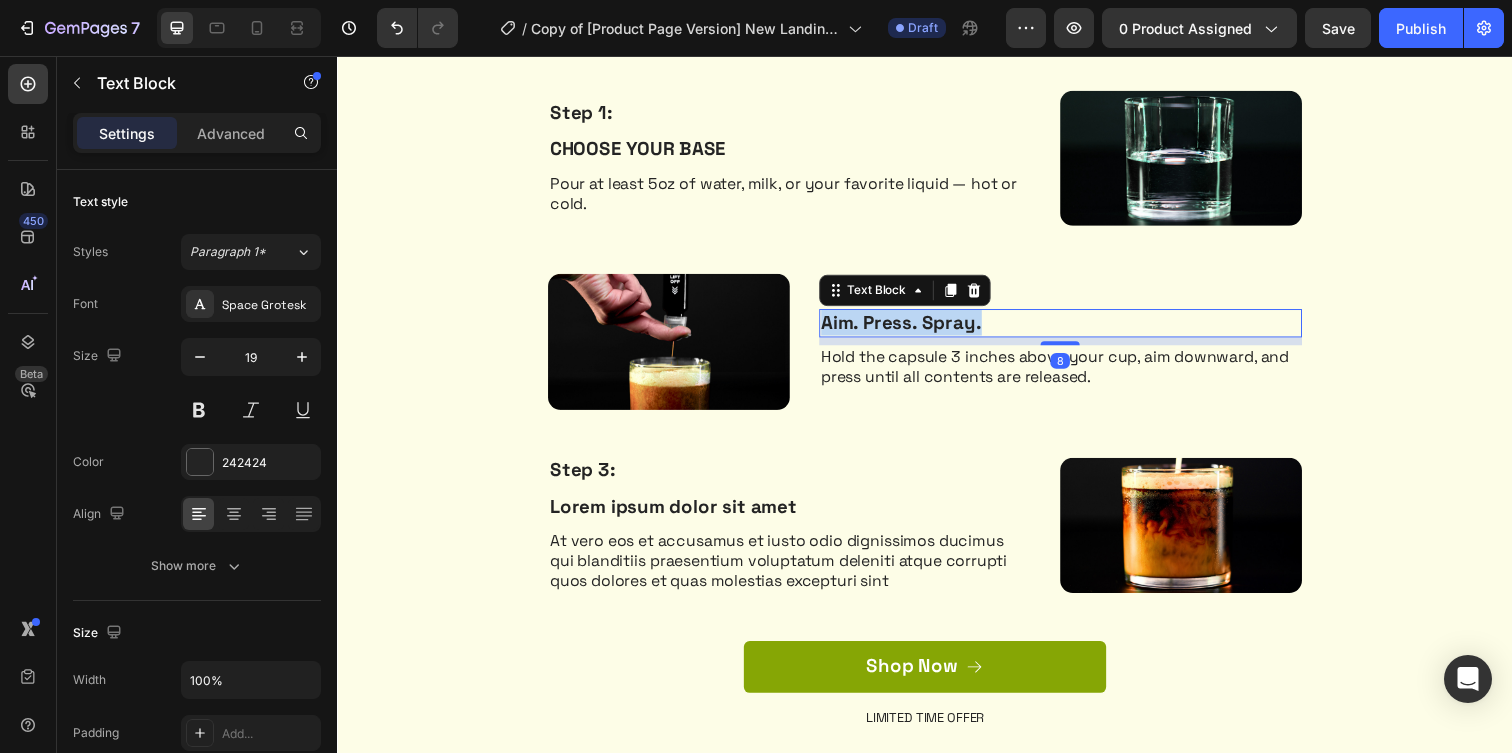 click on "Aim. Press. Spray." at bounding box center [913, 327] 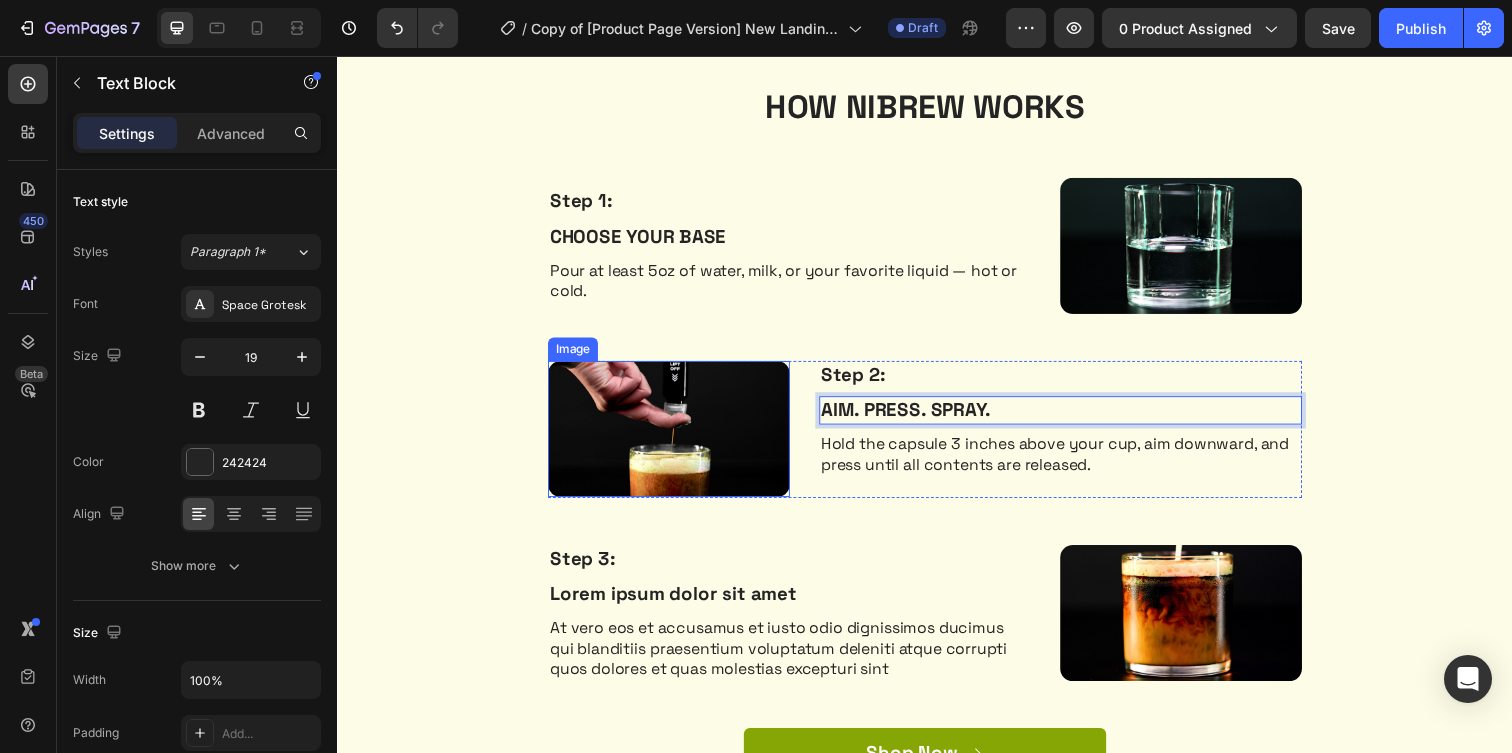 scroll, scrollTop: 1897, scrollLeft: 0, axis: vertical 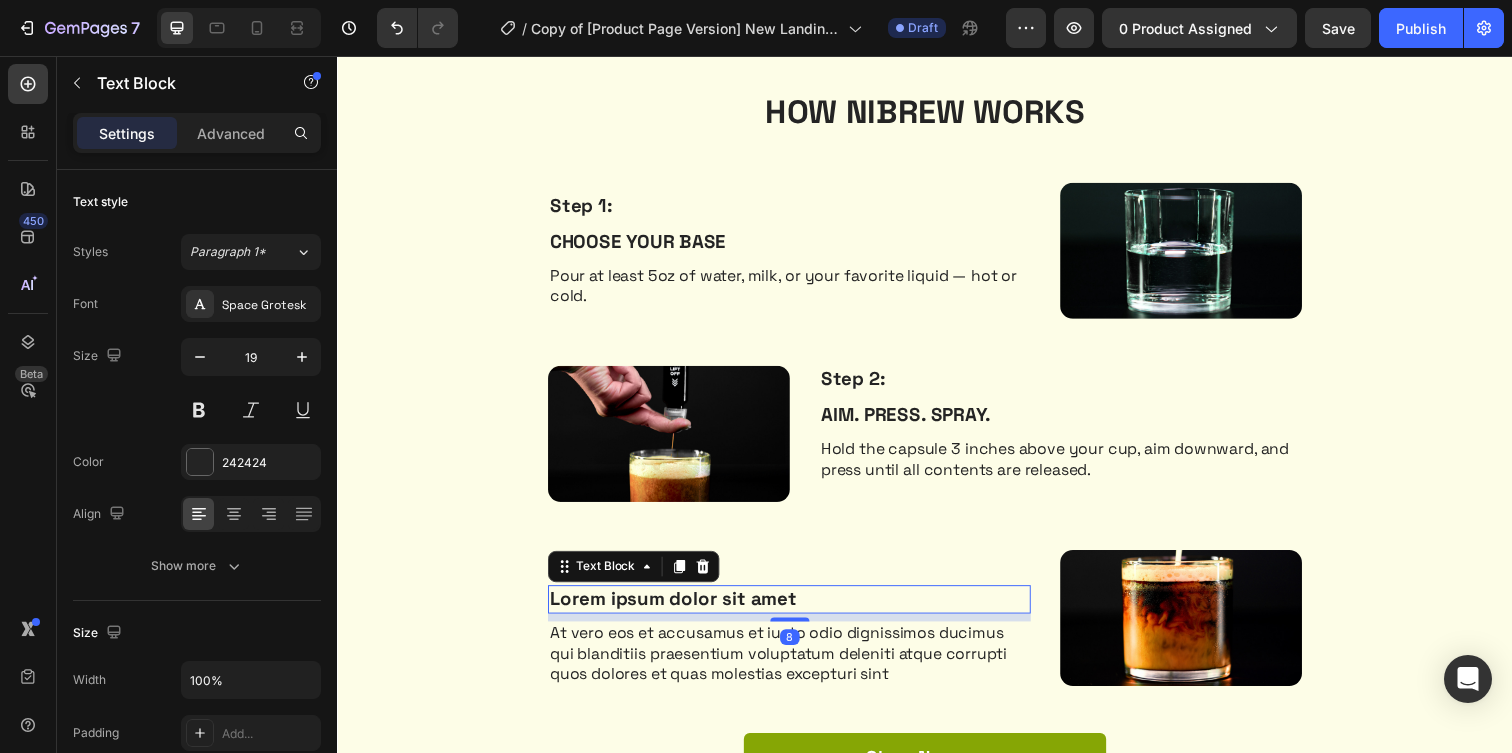 click on "Lorem ipsum dolor sit amet" at bounding box center (798, 610) 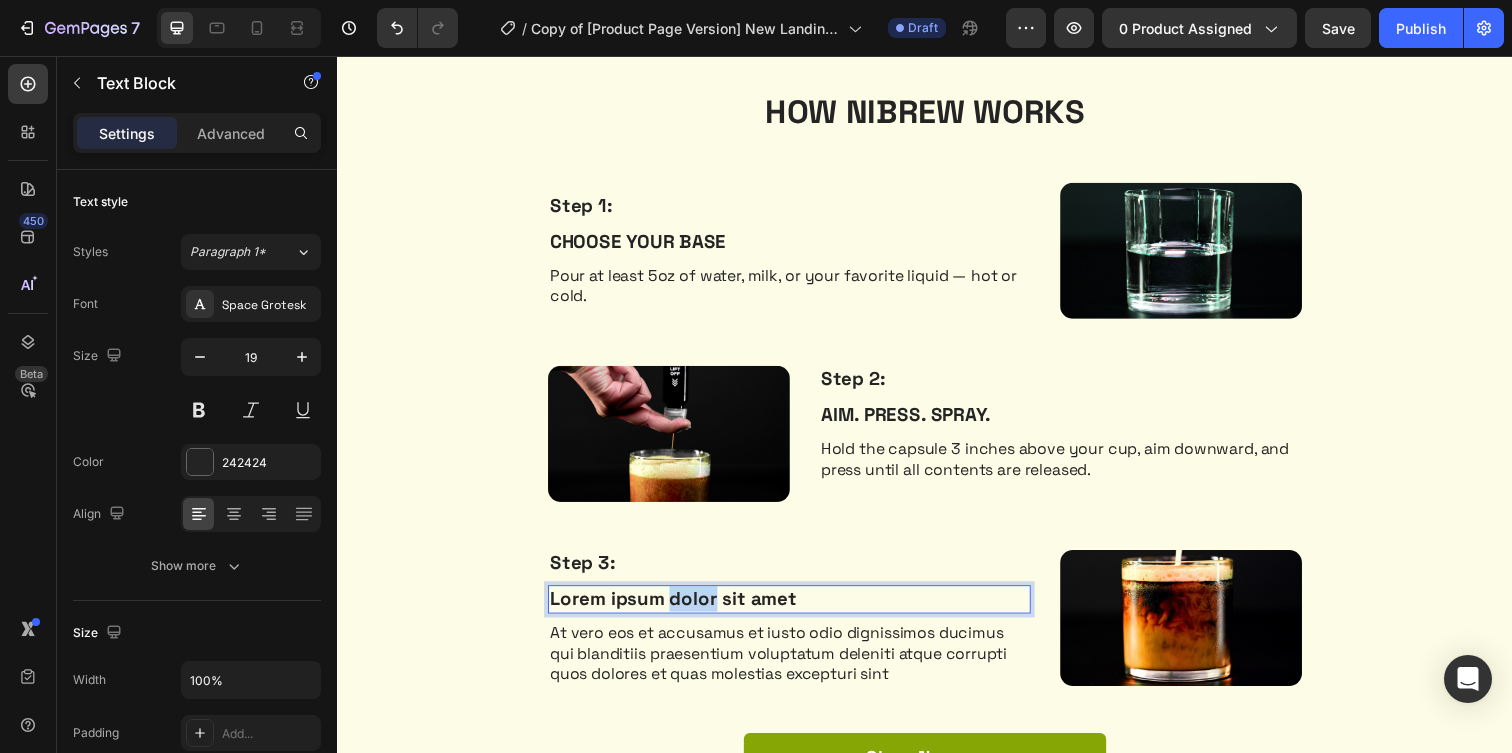 click on "Lorem ipsum dolor sit amet" at bounding box center [798, 610] 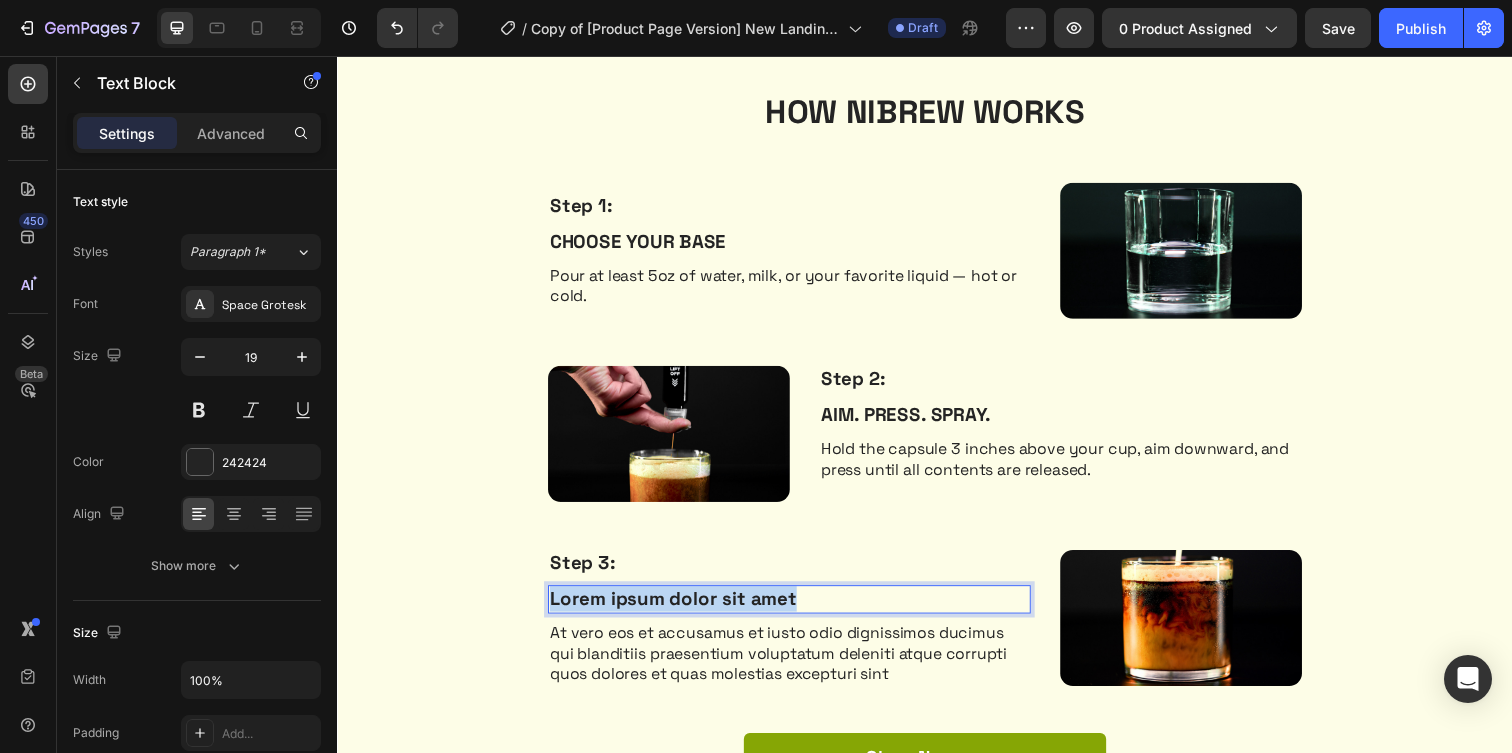 click on "Lorem ipsum dolor sit amet" at bounding box center [798, 610] 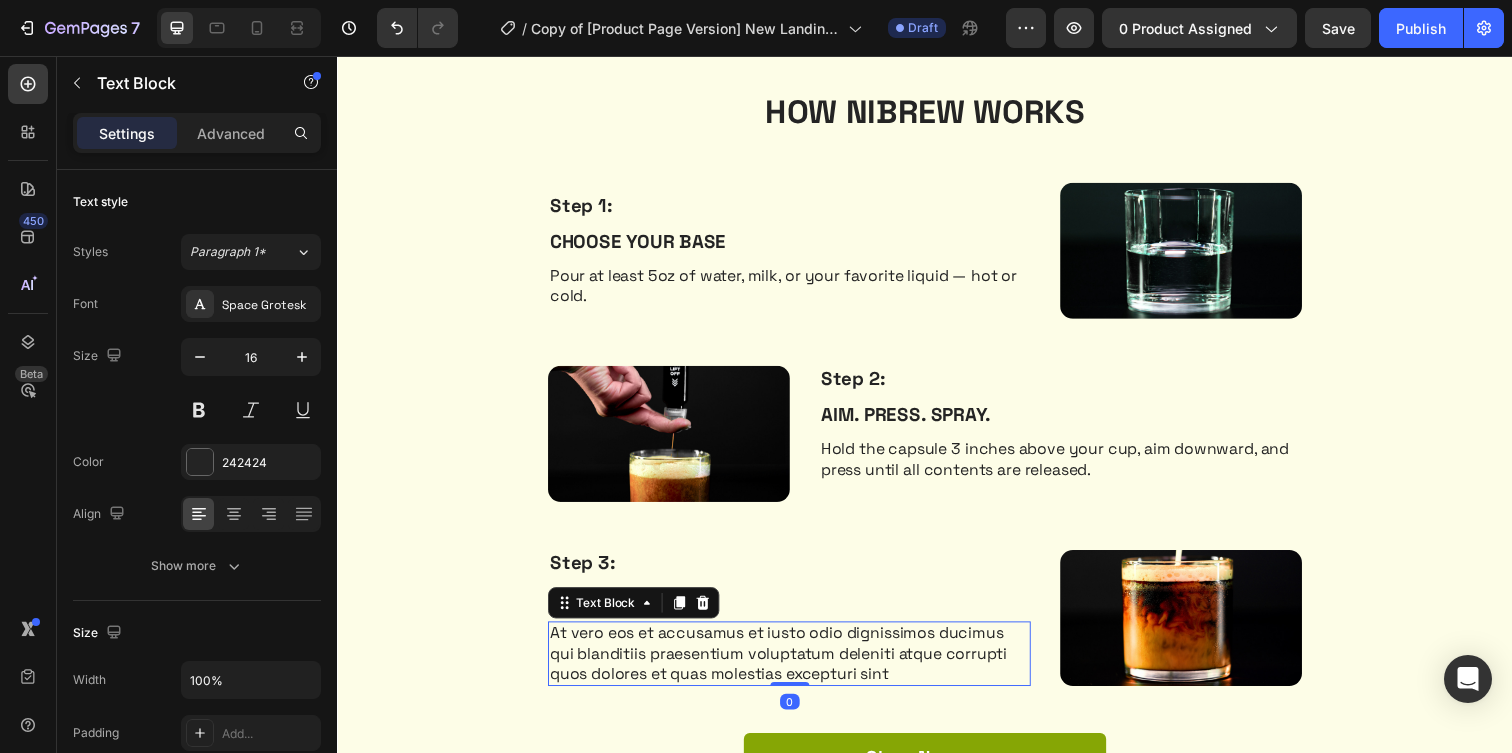 click on "At vero eos et accusamus et iusto odio dignissimos ducimus qui blanditiis praesentium voluptatum deleniti atque corrupti quos dolores et quas molestias excepturi sint" at bounding box center [798, 666] 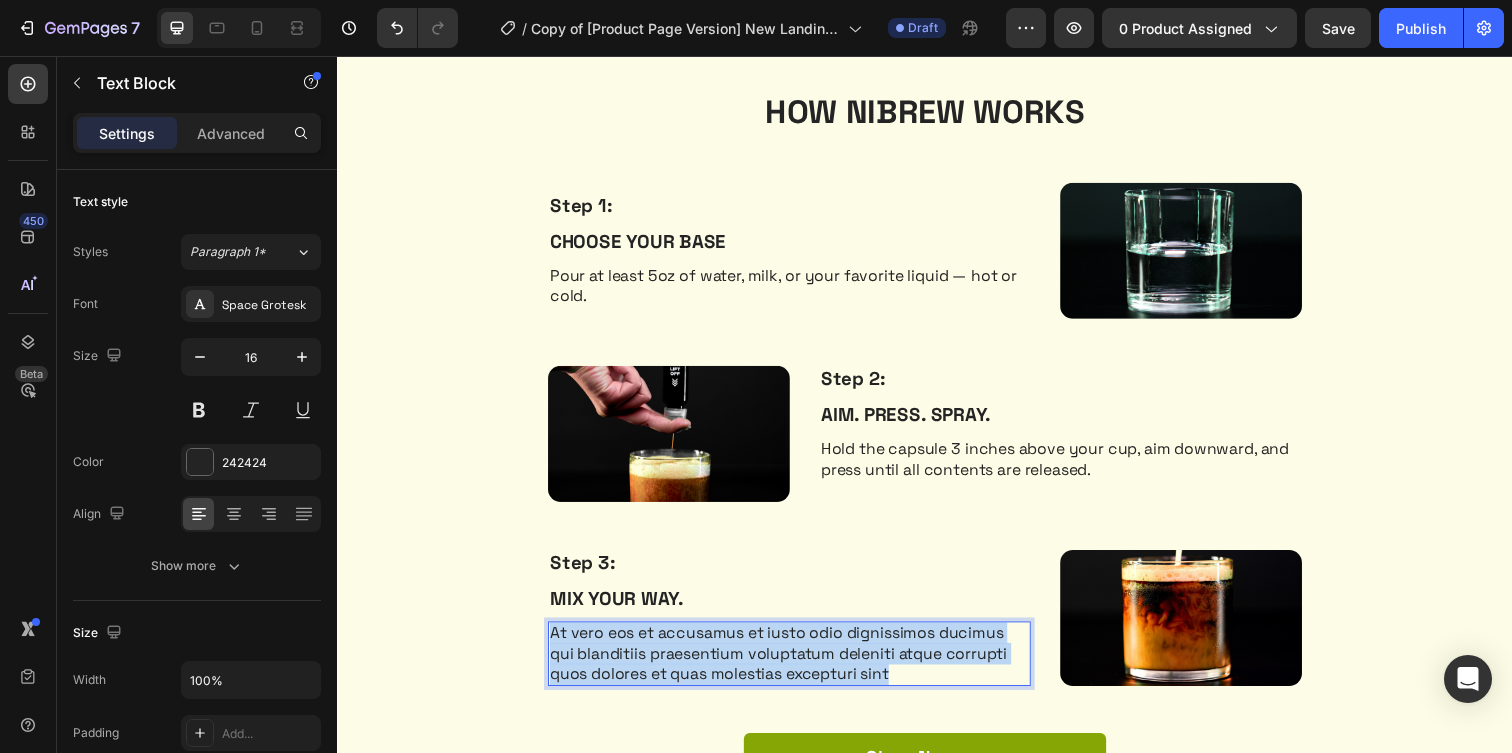 click on "At vero eos et accusamus et iusto odio dignissimos ducimus qui blanditiis praesentium voluptatum deleniti atque corrupti quos dolores et quas molestias excepturi sint" at bounding box center (798, 666) 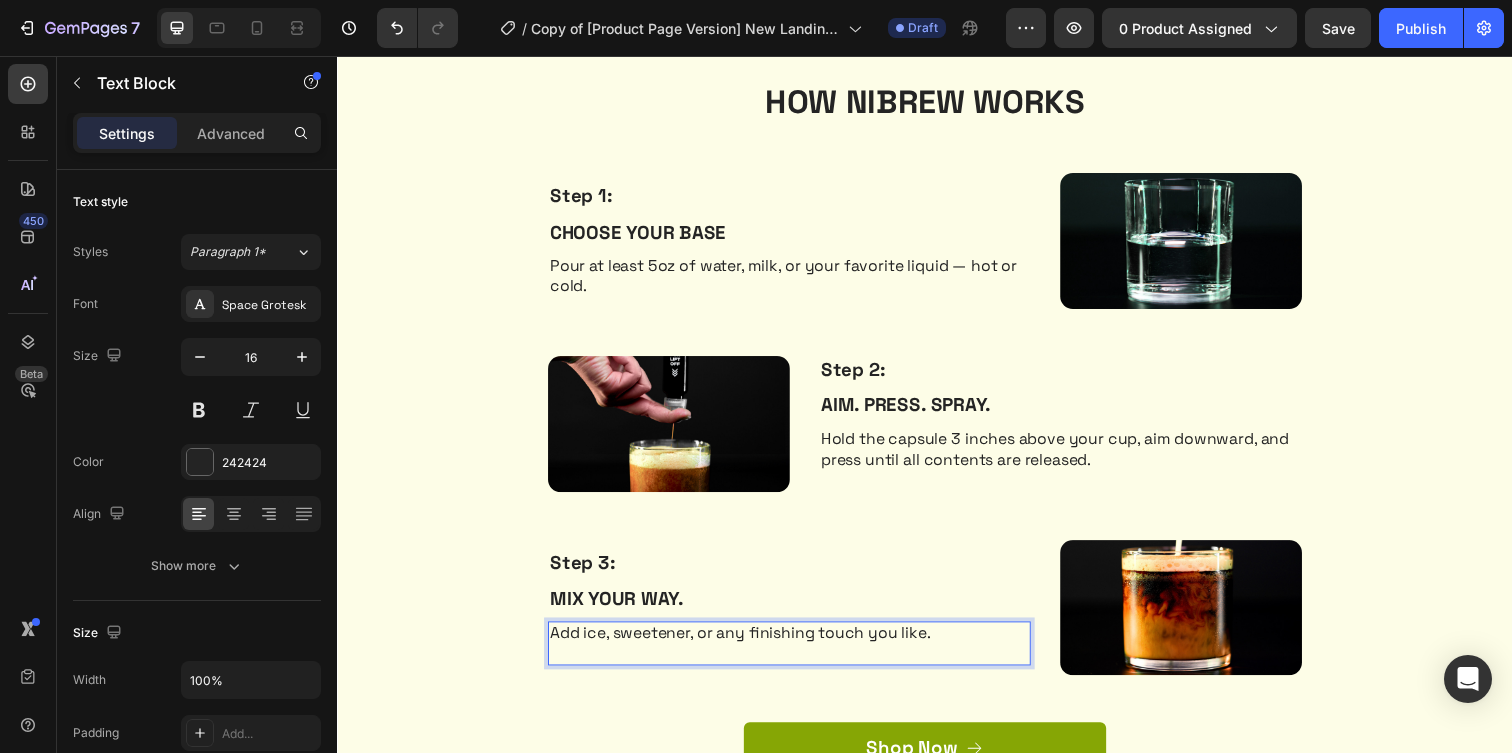 scroll, scrollTop: 1917, scrollLeft: 0, axis: vertical 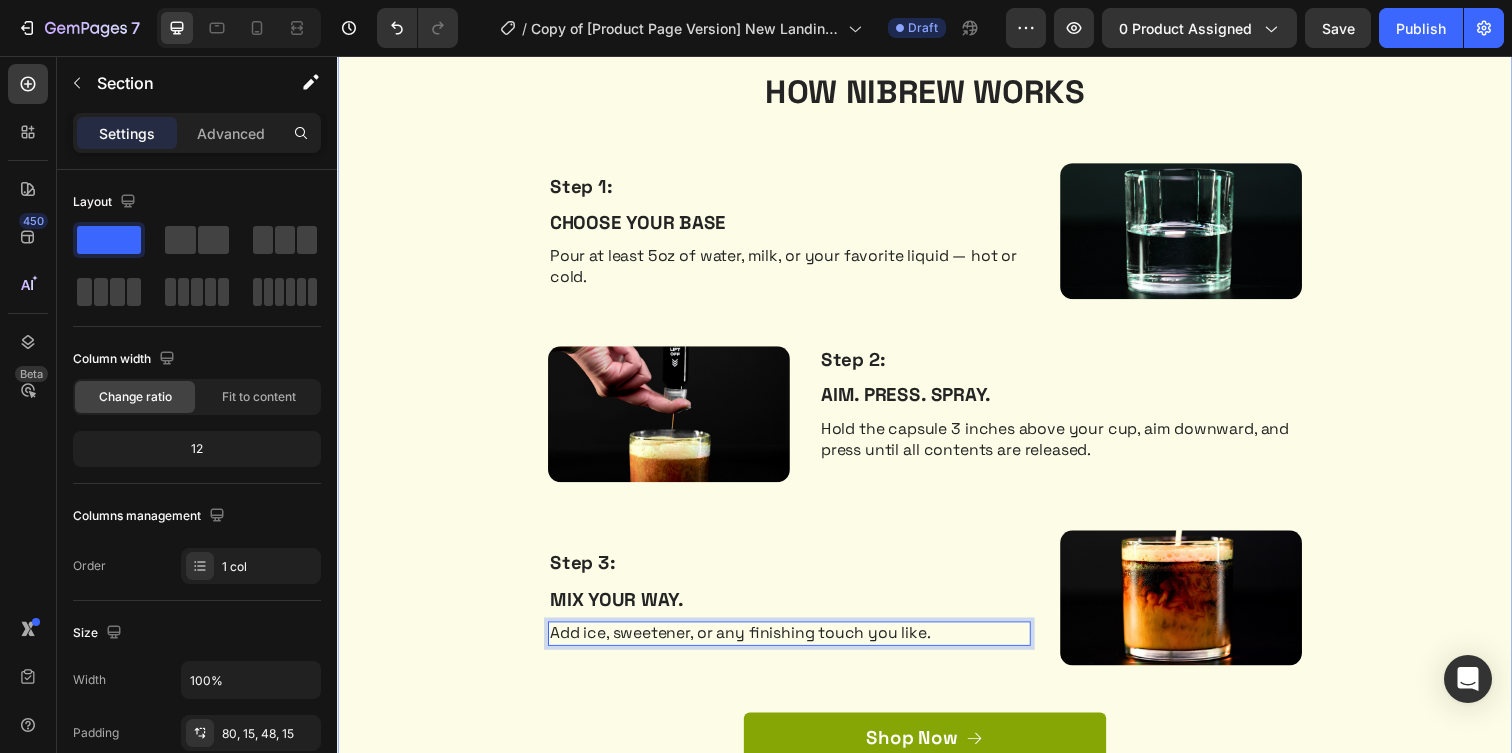 click on "HOW NIBREW WORKS Heading Row Step 1: Text Block CHOOSE YOUR BASE Text Block Pour at least 5oz of water, milk, or your favorite liquid — hot or cold. Text Block Image Row Image Step 2: Text Block AIM. PRESS. SPRAY. Text Block Hold the capsule 3 inches above your cup, aim downward, and press until all contents are released. Text Block Row Step 3: Text Block MIX YOUR WAY. Text Block Add ice, sweetener, or any finishing touch you like. Text Block   0 Image Row
Shop Now Button LIMITED TIME OFFER Text Block Row" at bounding box center (937, 459) 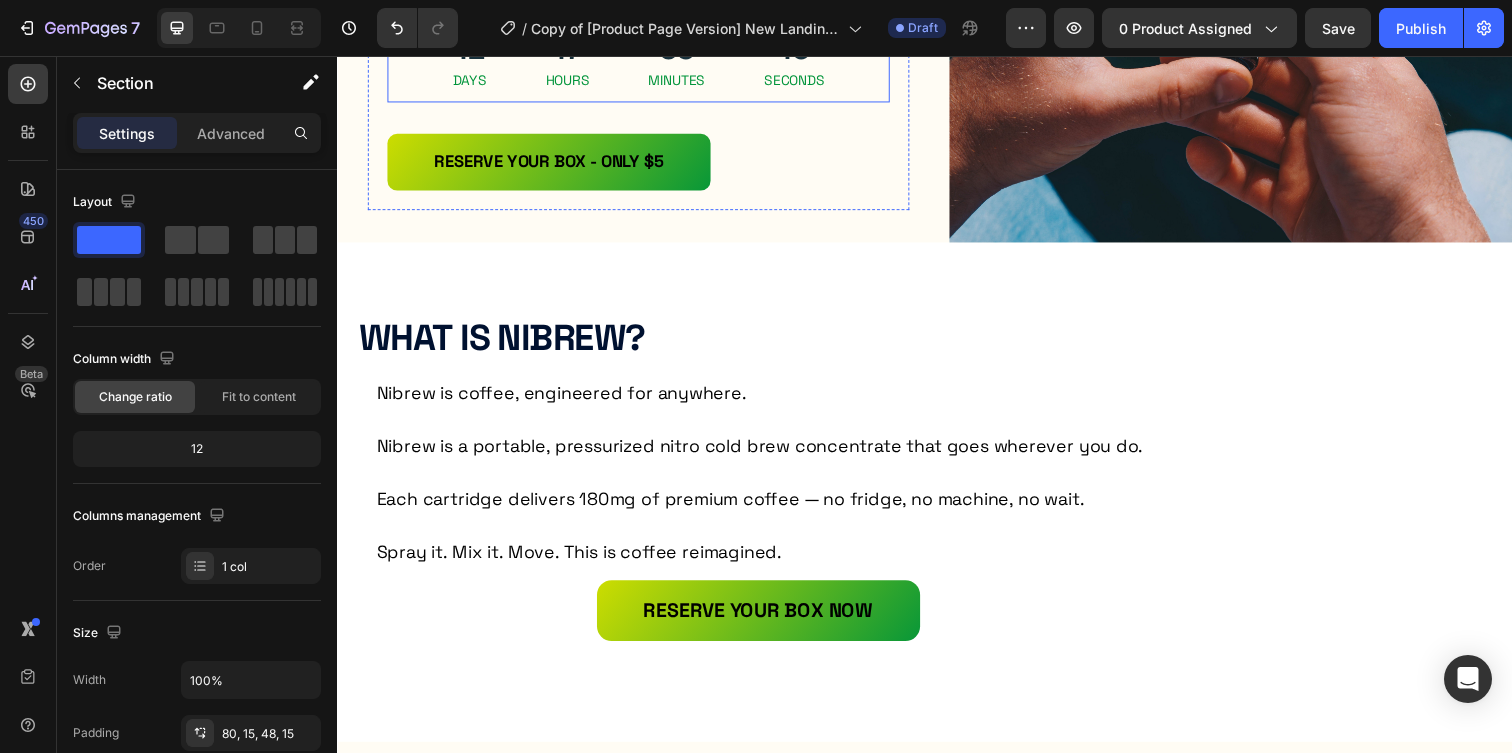 scroll, scrollTop: 500, scrollLeft: 0, axis: vertical 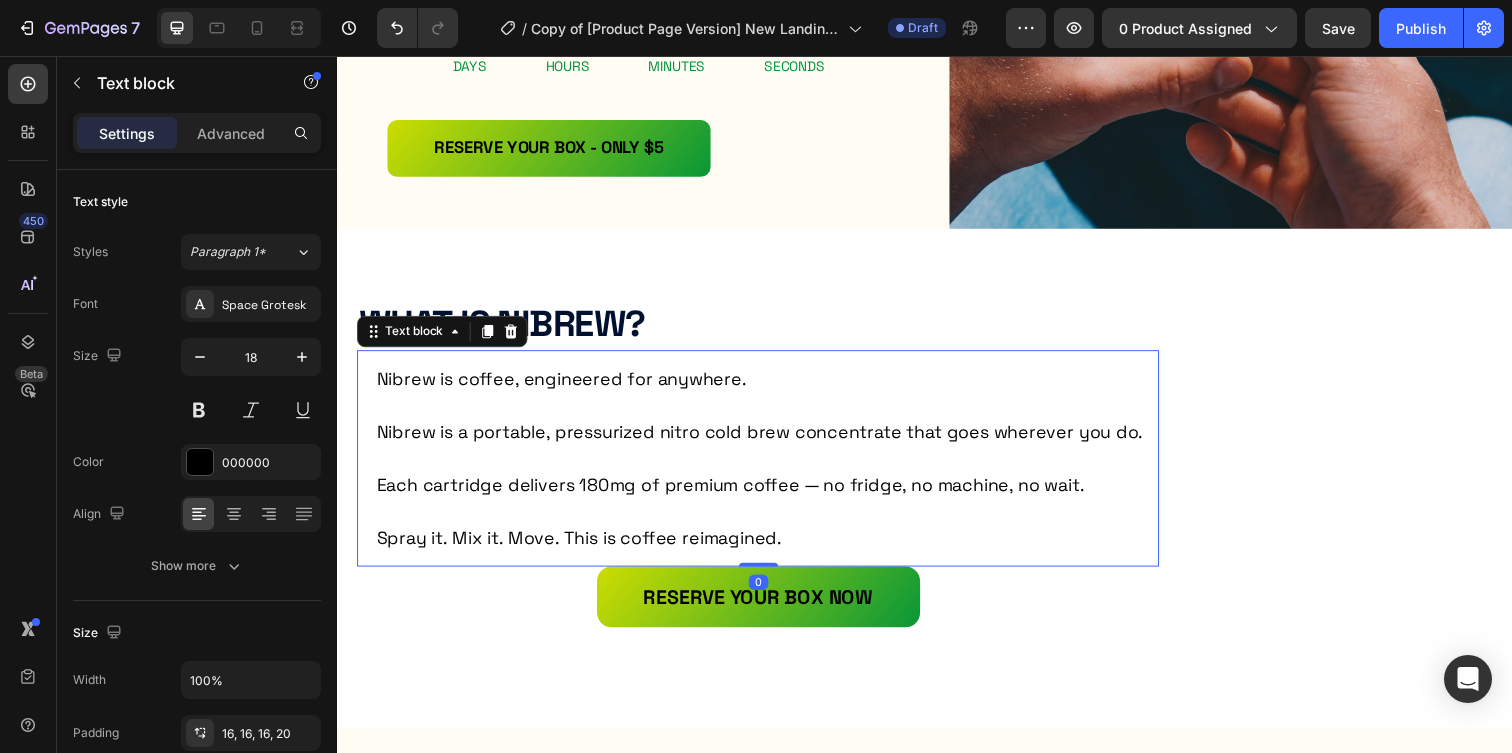 click on "Each cartridge delivers 180mg of premium coffee — no fridge, no machine, no wait." at bounding box center [768, 480] 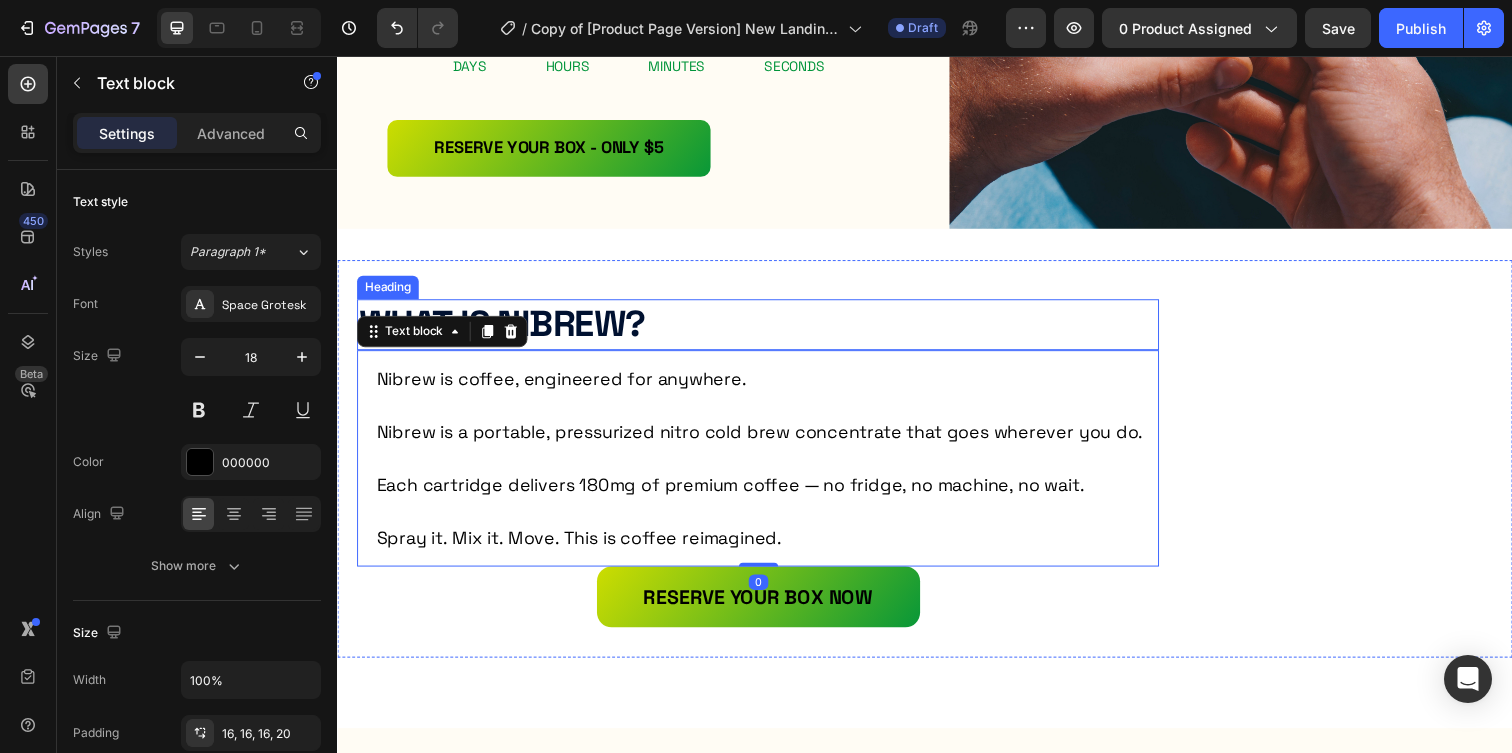 click on "What Is Nibrew? Heading Nibrew is coffee, engineered for anywhere. Nibrew is a portable, pressurized nitro cold brew concentrate that goes wherever you do. Each cartridge delivers 180mg of premium coffee — no fridge, no machine, no wait. Spray it. Mix it. Move. This is coffee reimagined. Text block   0 Image RESERVE YOUR BOX NOW Button Row" at bounding box center (937, 467) 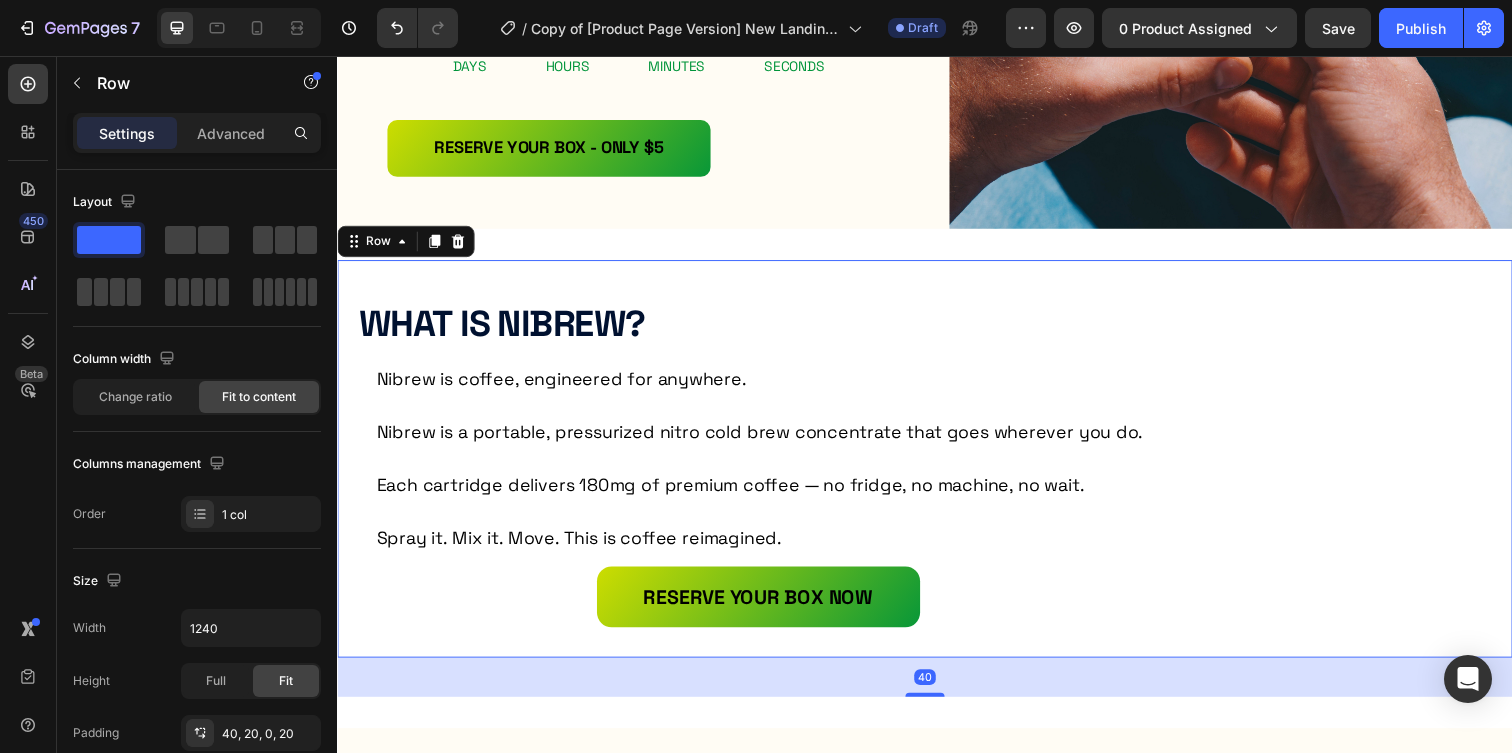 click on "What Is Nibrew? Heading Nibrew is coffee, engineered for anywhere. Nibrew is a portable, pressurized nitro cold brew concentrate that goes wherever you do. Each cartridge delivers 180mg of premium coffee — no fridge, no machine, no wait. Spray it. Mix it. Move. This is coffee reimagined. Text block Image RESERVE YOUR BOX NOW Button Row   40" at bounding box center (937, 467) 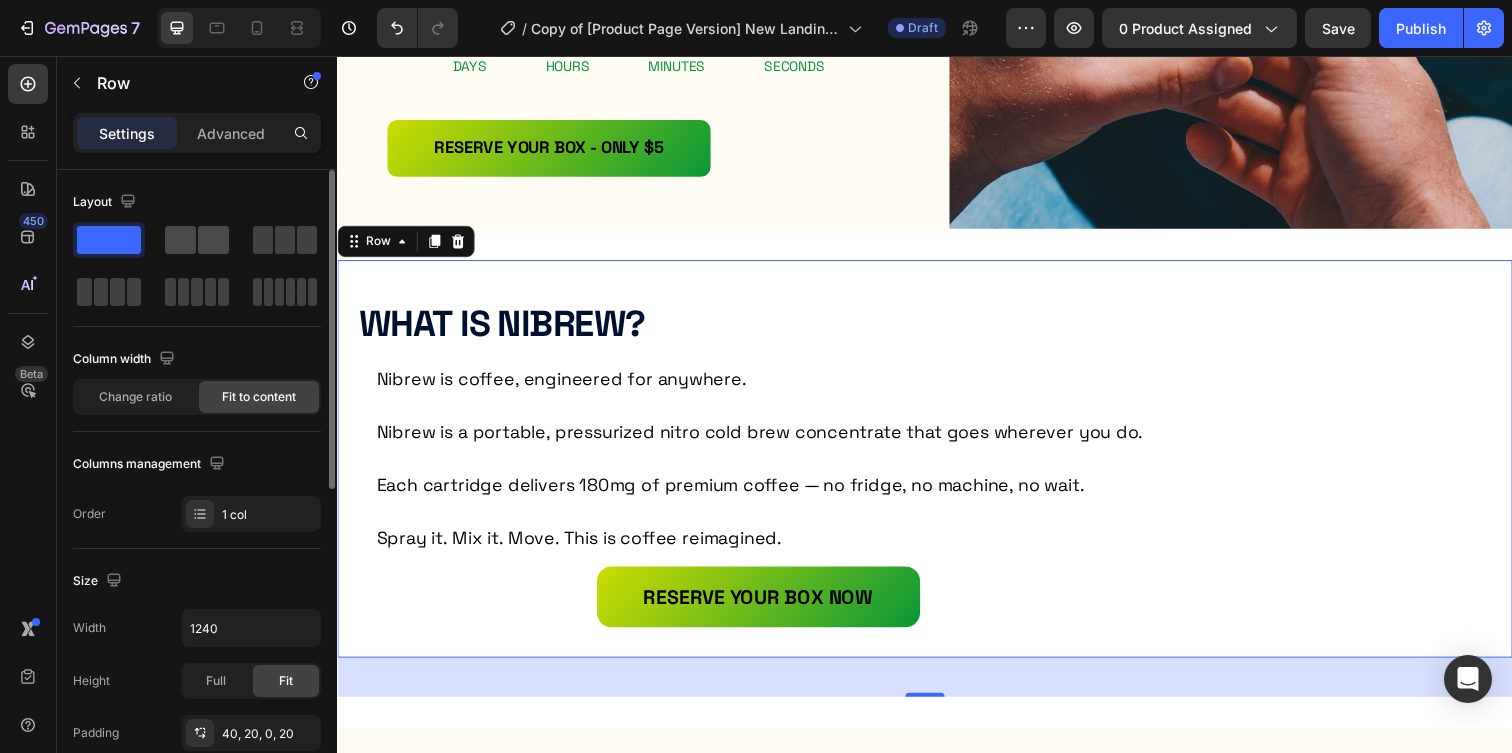 click 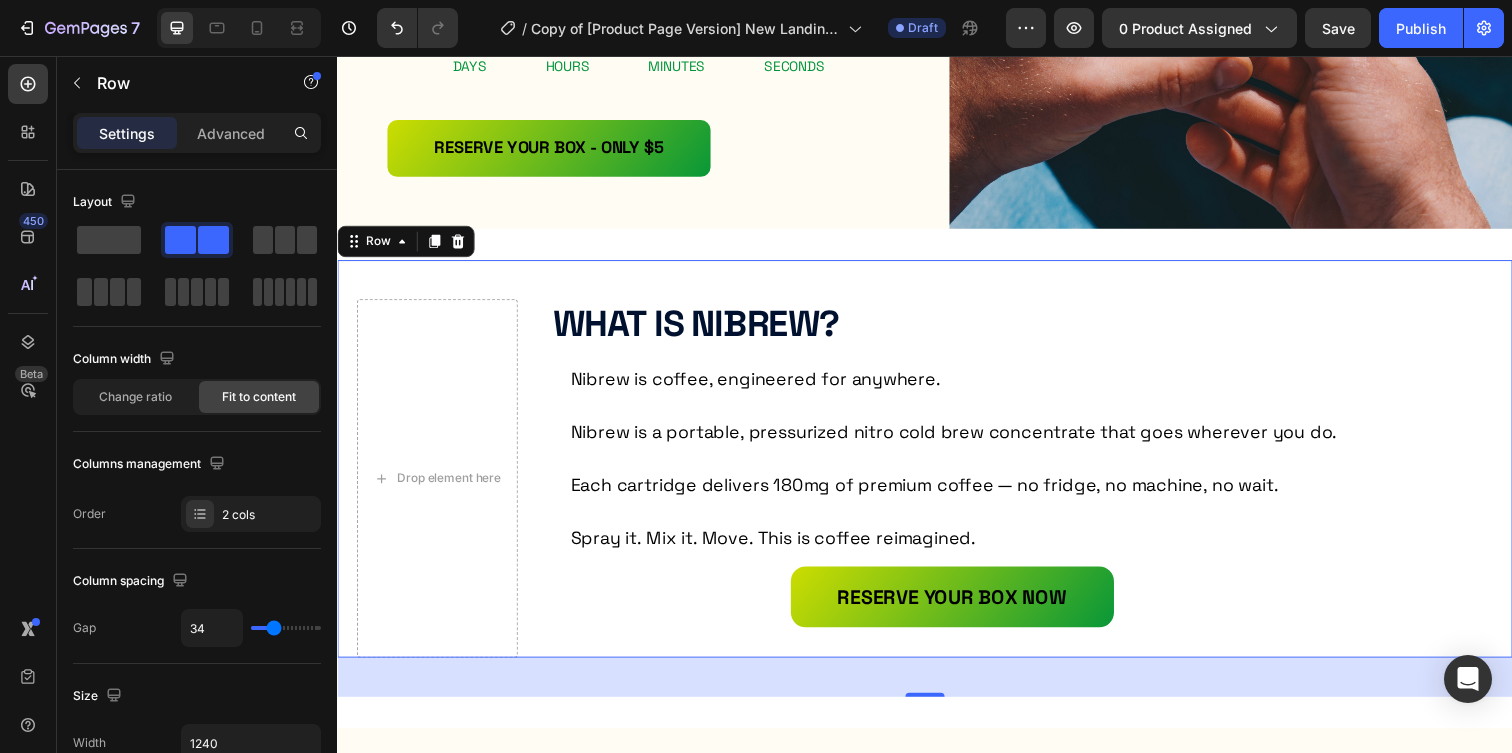 click on "What Is Nibrew? Heading Nibrew is coffee, engineered for anywhere. Nibrew is a portable, pressurized nitro cold brew concentrate that goes wherever you do. Each cartridge delivers 180mg of premium coffee — no fridge, no machine, no wait. Spray it. Mix it. Move. This is coffee reimagined. Text block Image RESERVE YOUR BOX NOW Button
Drop element here Row   40" at bounding box center [937, 467] 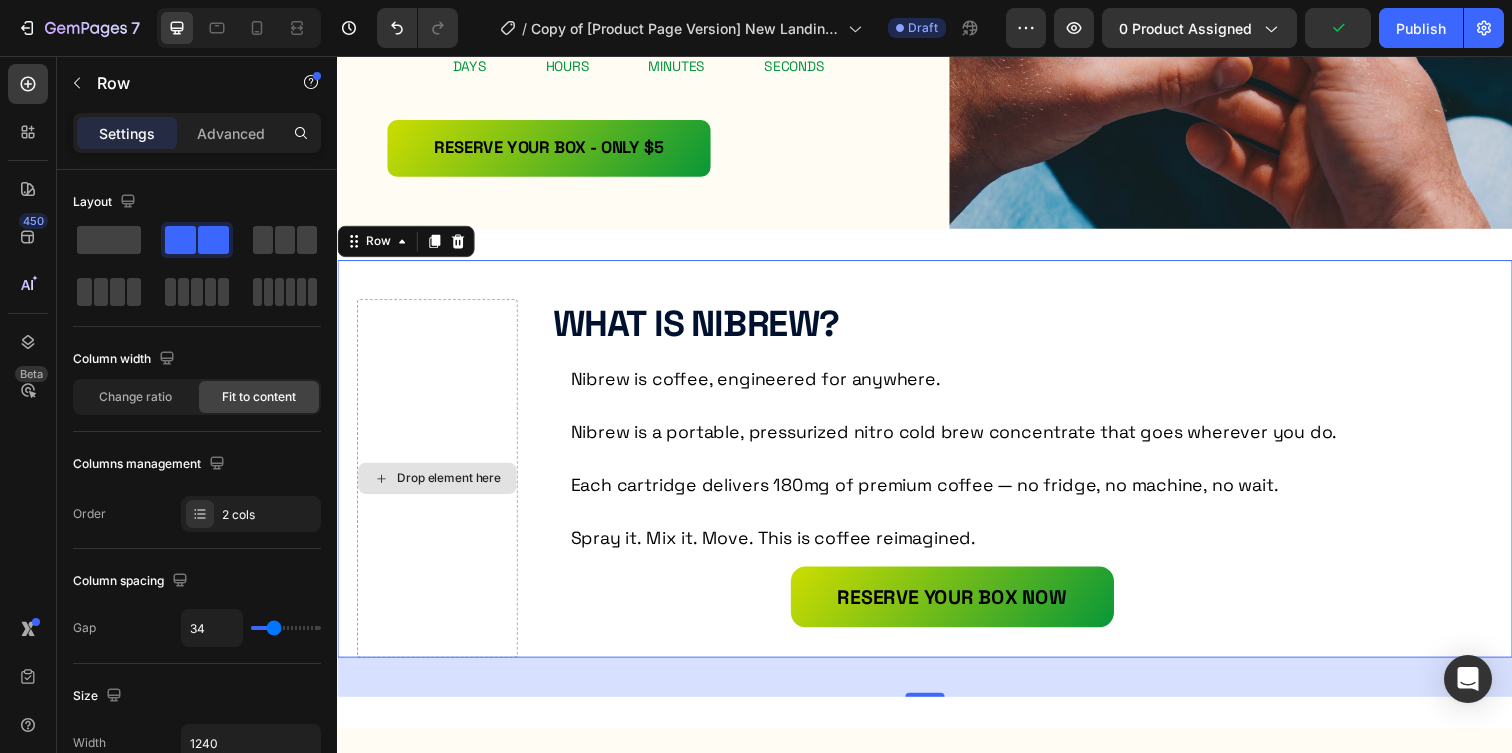 click on "Drop element here" at bounding box center (451, 487) 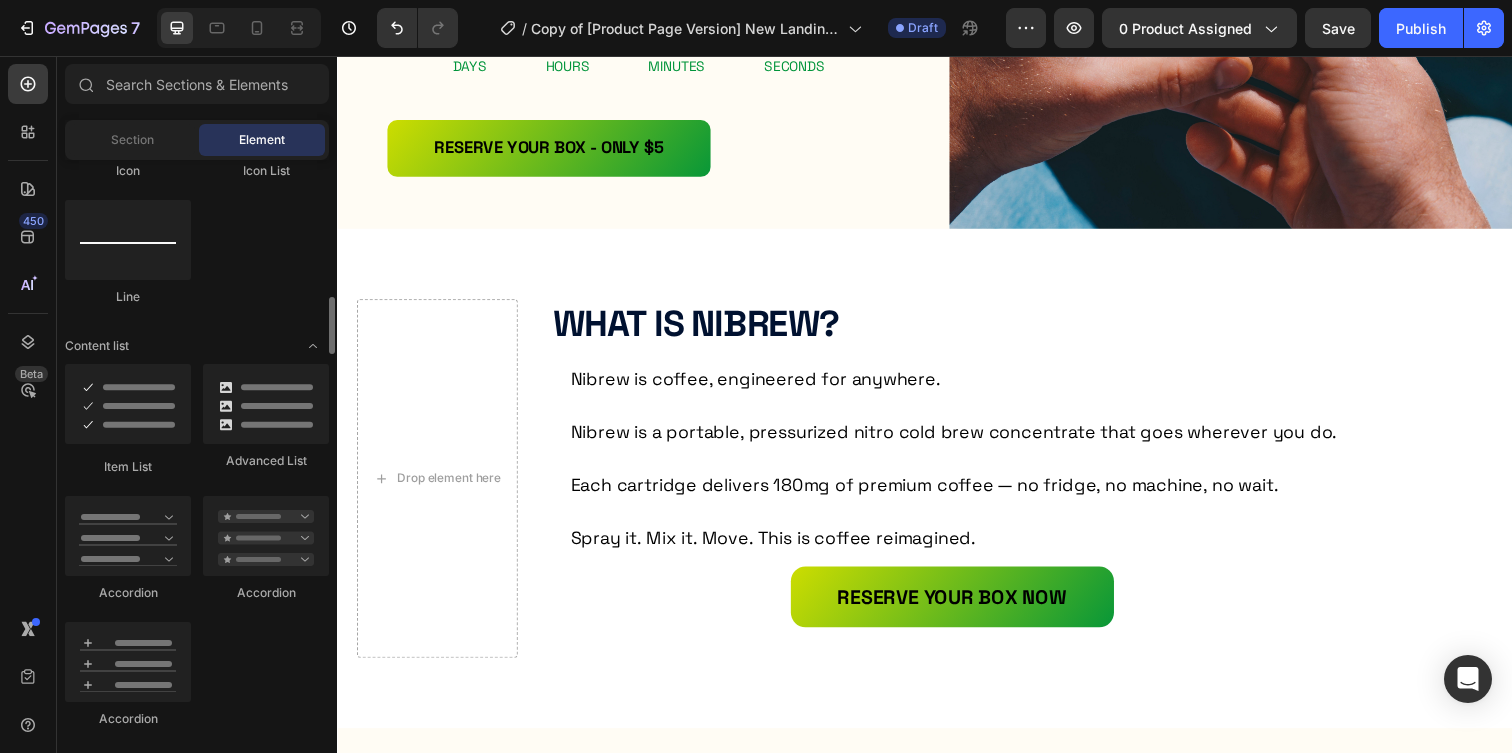 scroll, scrollTop: 1424, scrollLeft: 0, axis: vertical 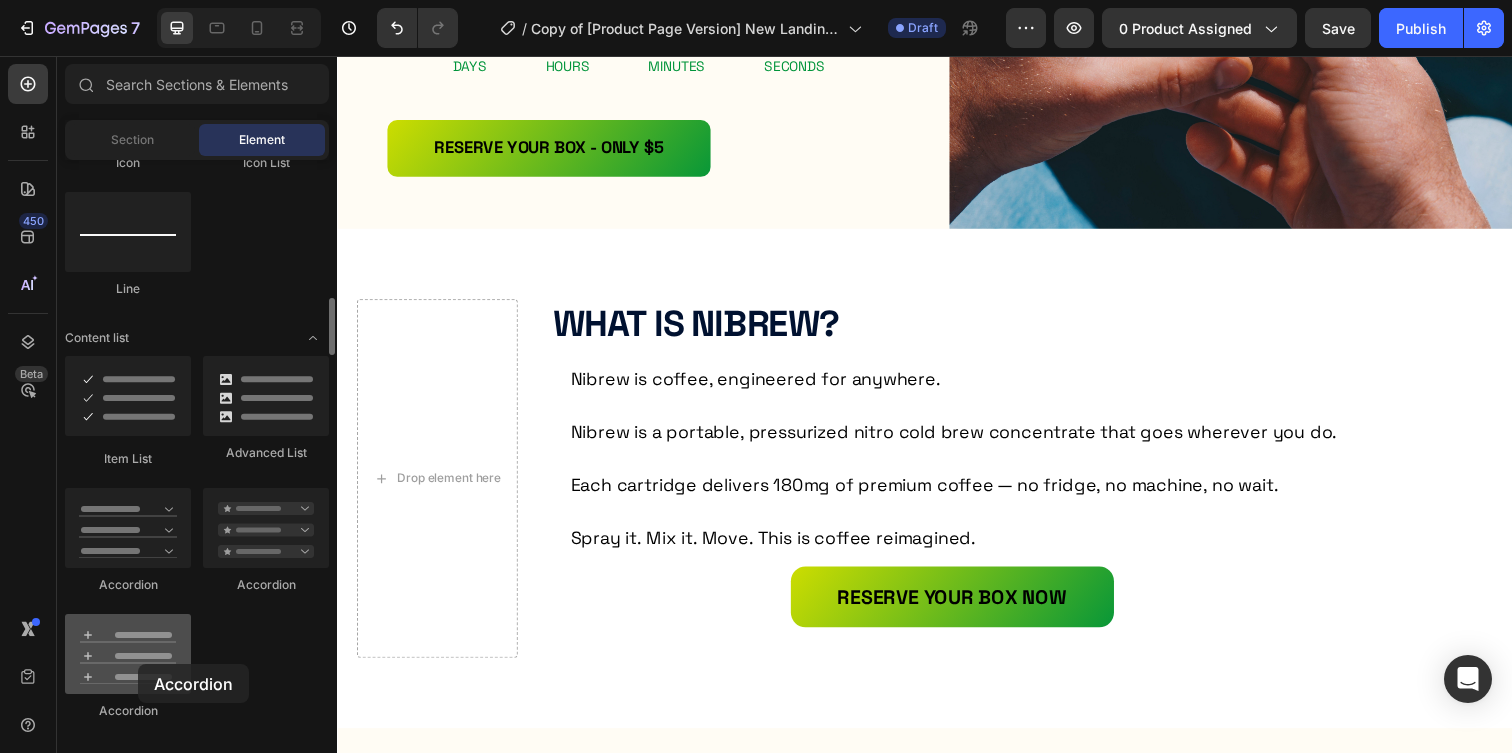 click at bounding box center (128, 654) 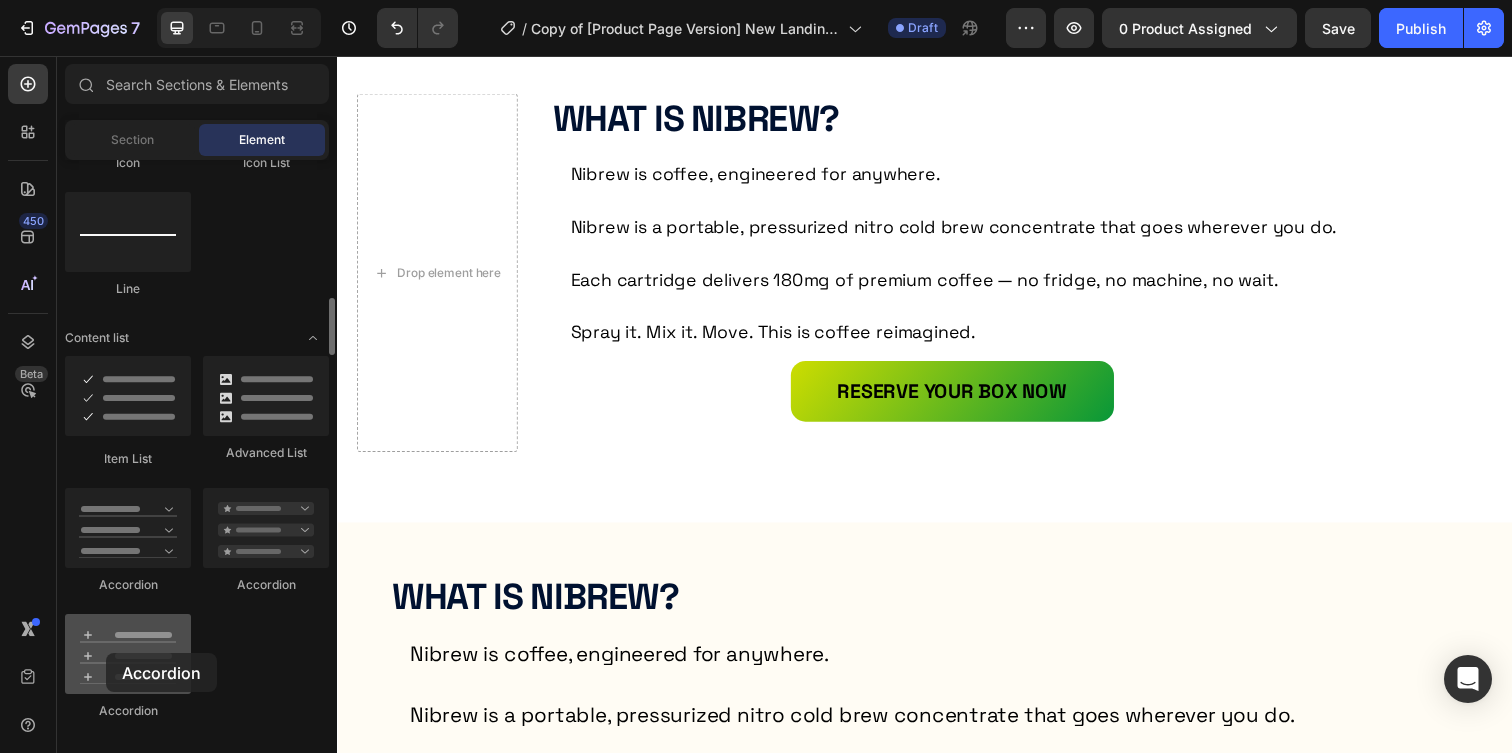 drag, startPoint x: 145, startPoint y: 650, endPoint x: 106, endPoint y: 653, distance: 39.115215 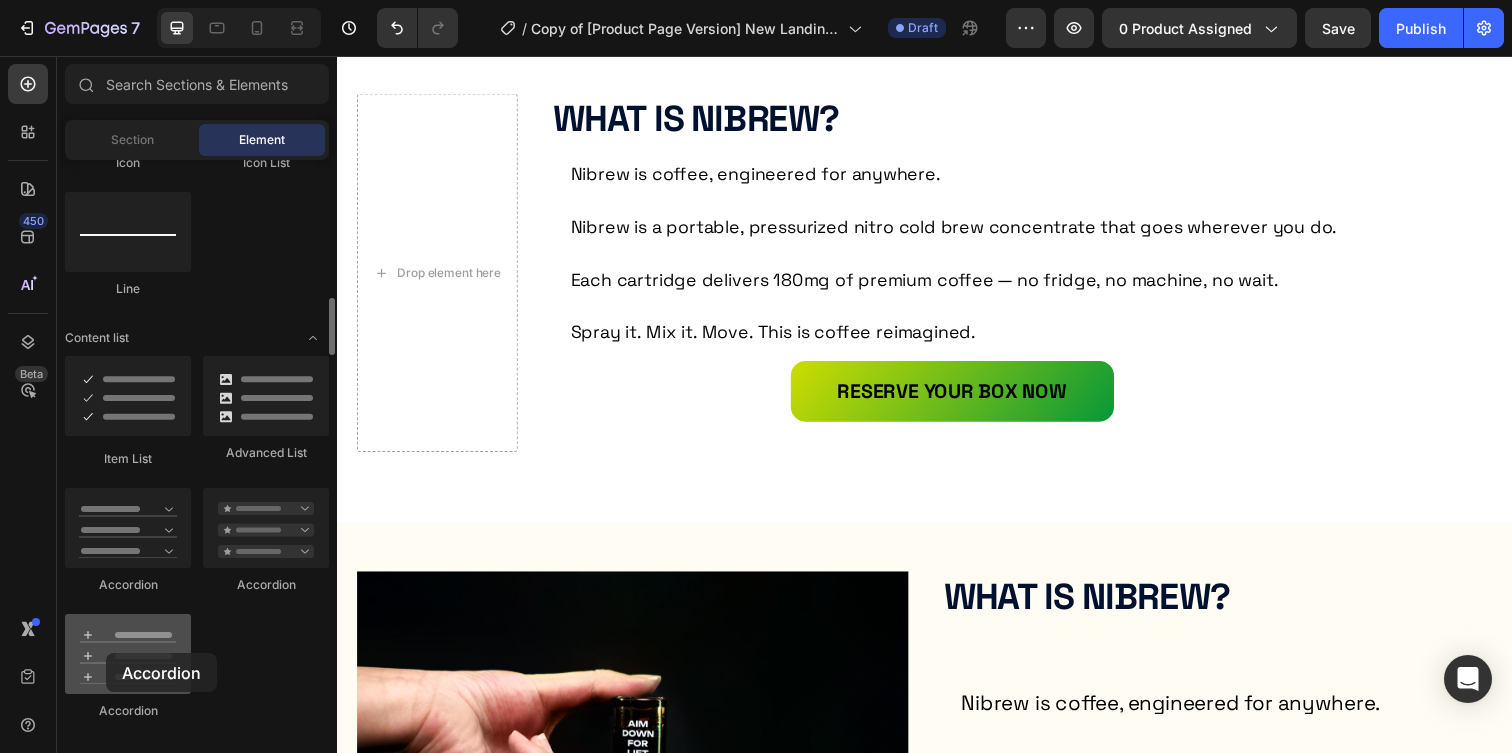 click at bounding box center (128, 654) 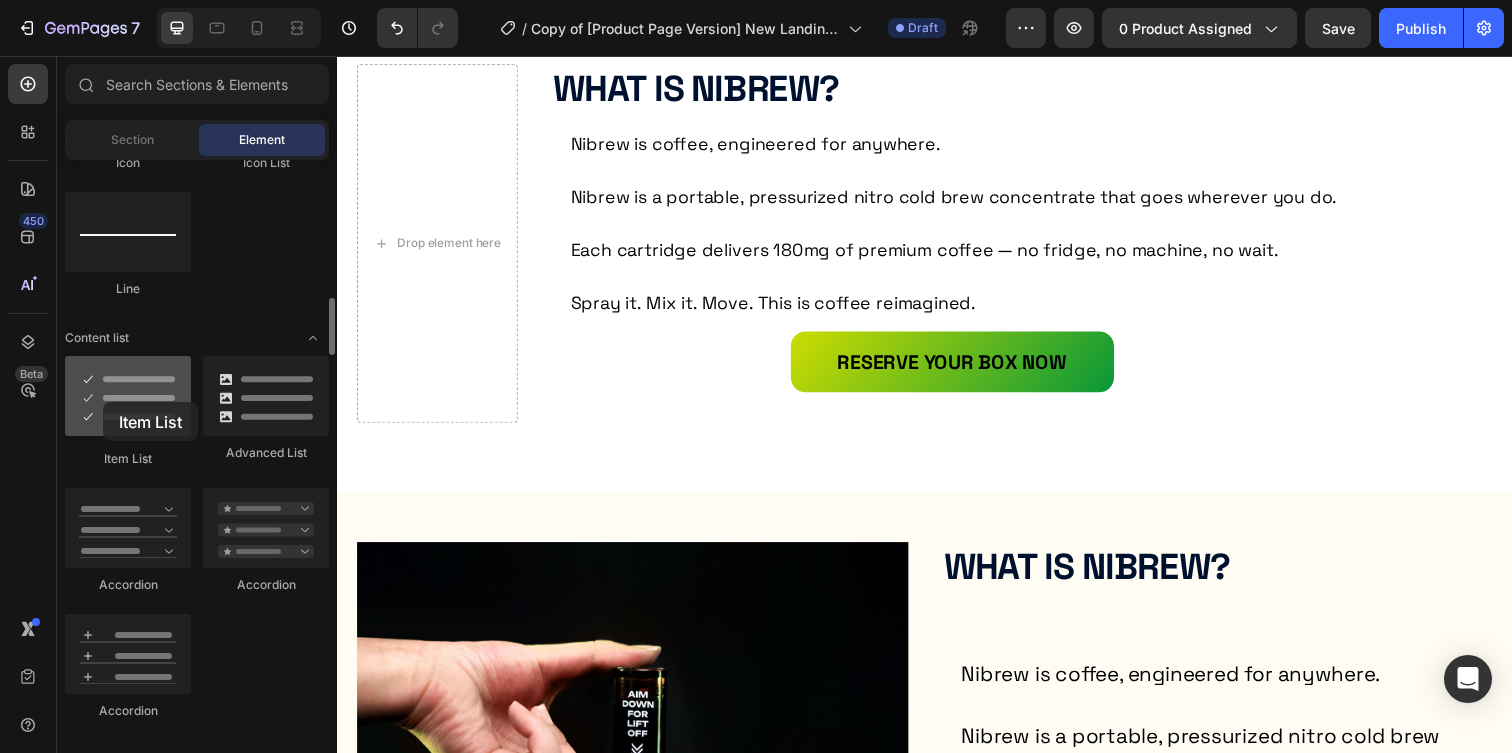 drag, startPoint x: 143, startPoint y: 419, endPoint x: 105, endPoint y: 402, distance: 41.62932 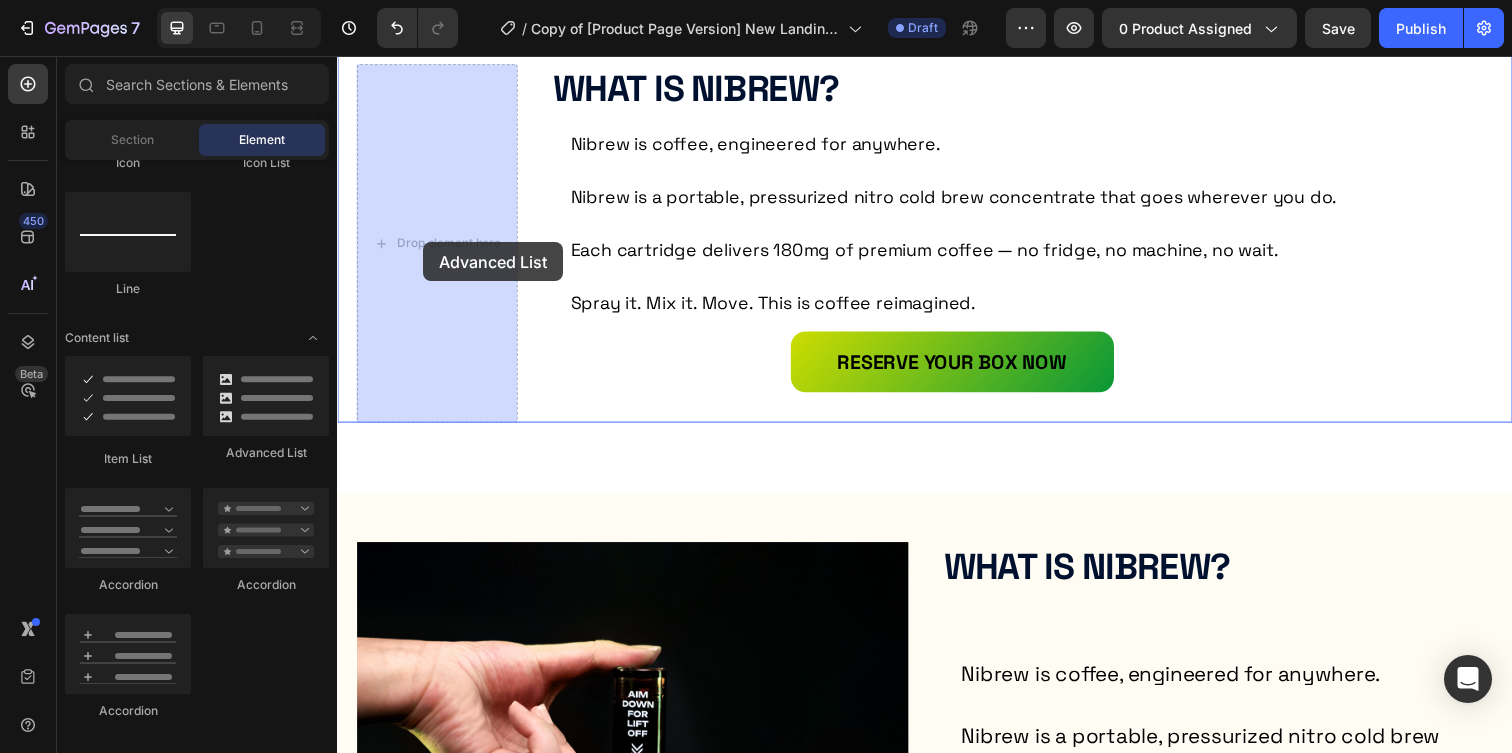 drag, startPoint x: 602, startPoint y: 473, endPoint x: 427, endPoint y: 245, distance: 287.41782 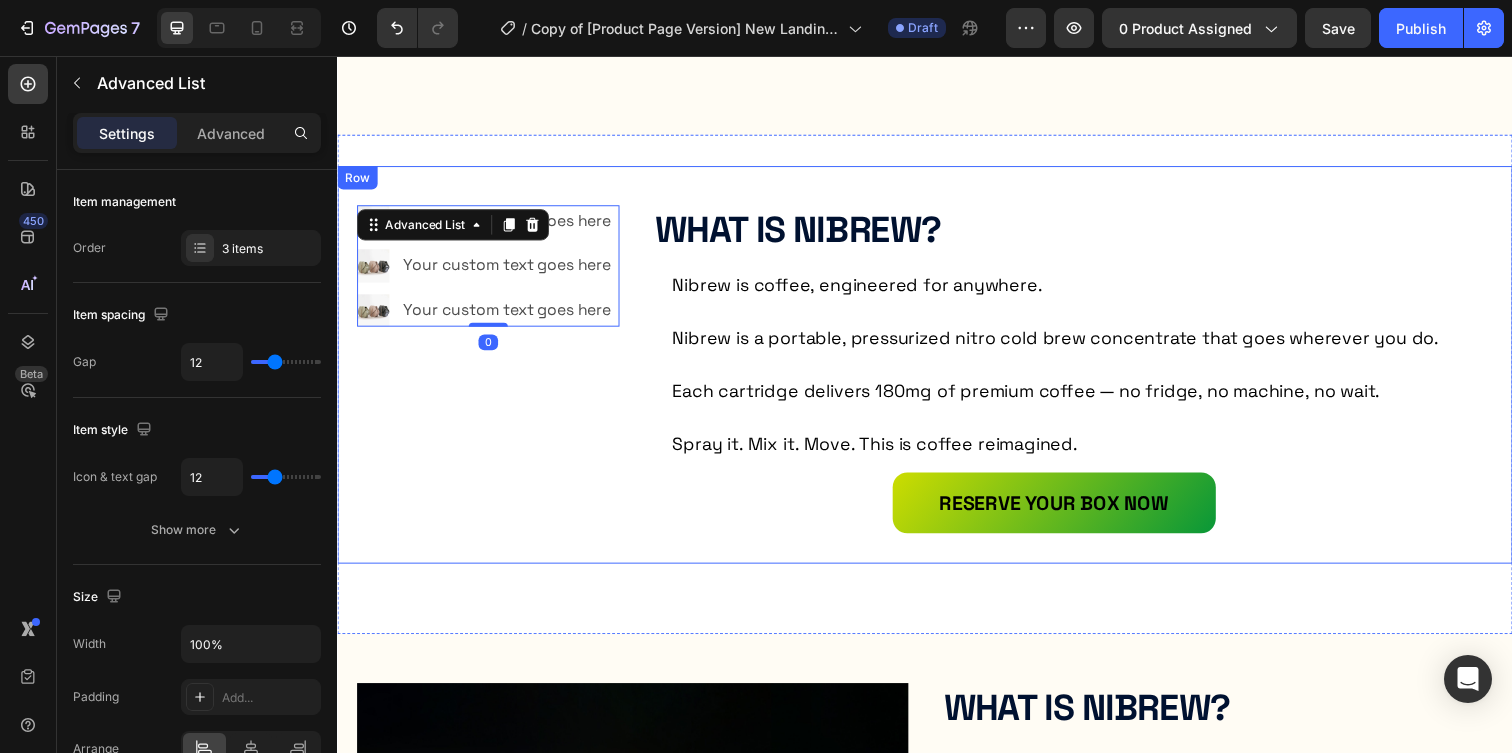 scroll, scrollTop: 473, scrollLeft: 0, axis: vertical 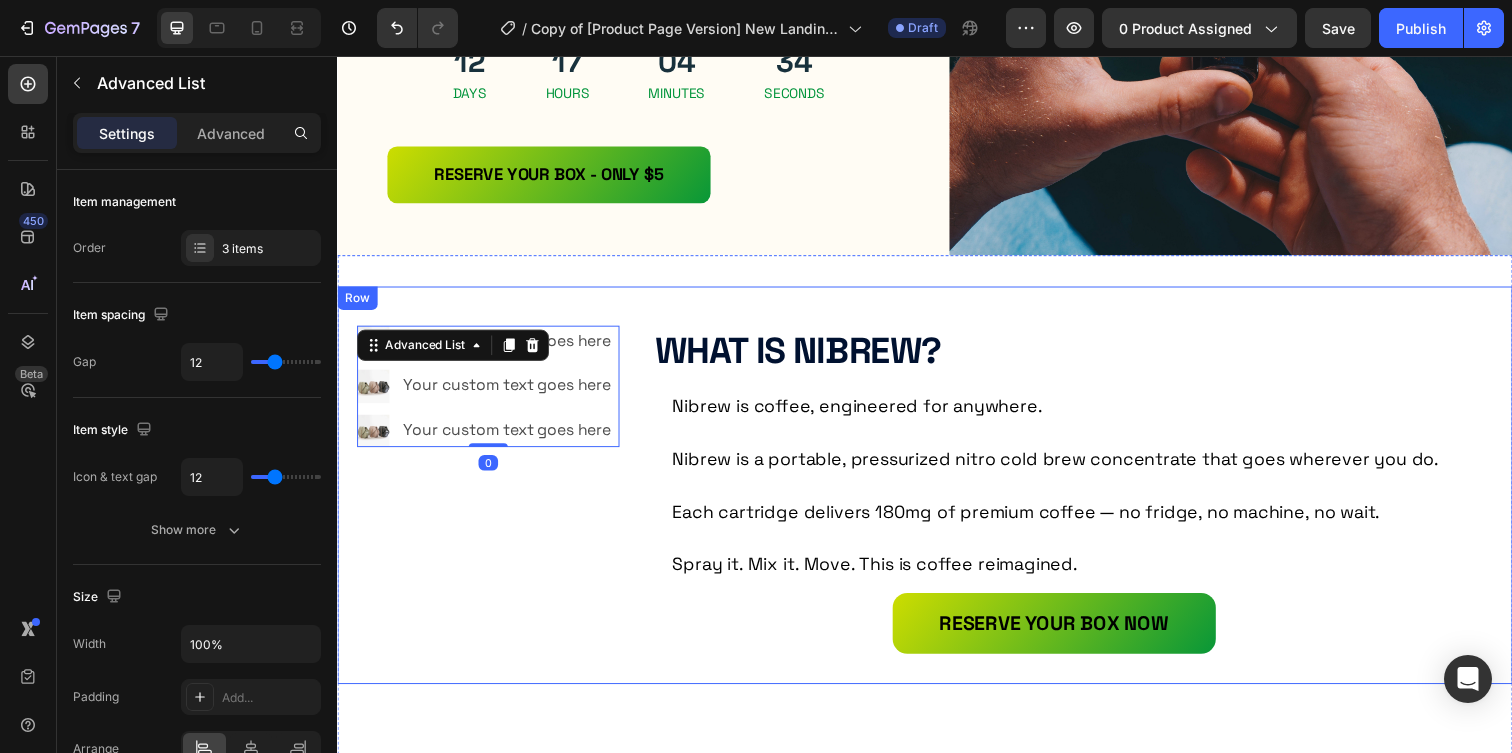 click on "What Is Nibrew? Heading Nibrew is coffee, engineered for anywhere. Nibrew is a portable, pressurized nitro cold brew concentrate that goes wherever you do. Each cartridge delivers 180mg of premium coffee — no fridge, no machine, no wait. Spray it. Mix it. Move. This is coffee reimagined. Text block Image RESERVE YOUR BOX NOW Button Image Your custom text goes here Text Block Image Your custom text goes here Text Block Image Your custom text goes here Text Block Advanced List   0 Row" at bounding box center [937, 494] 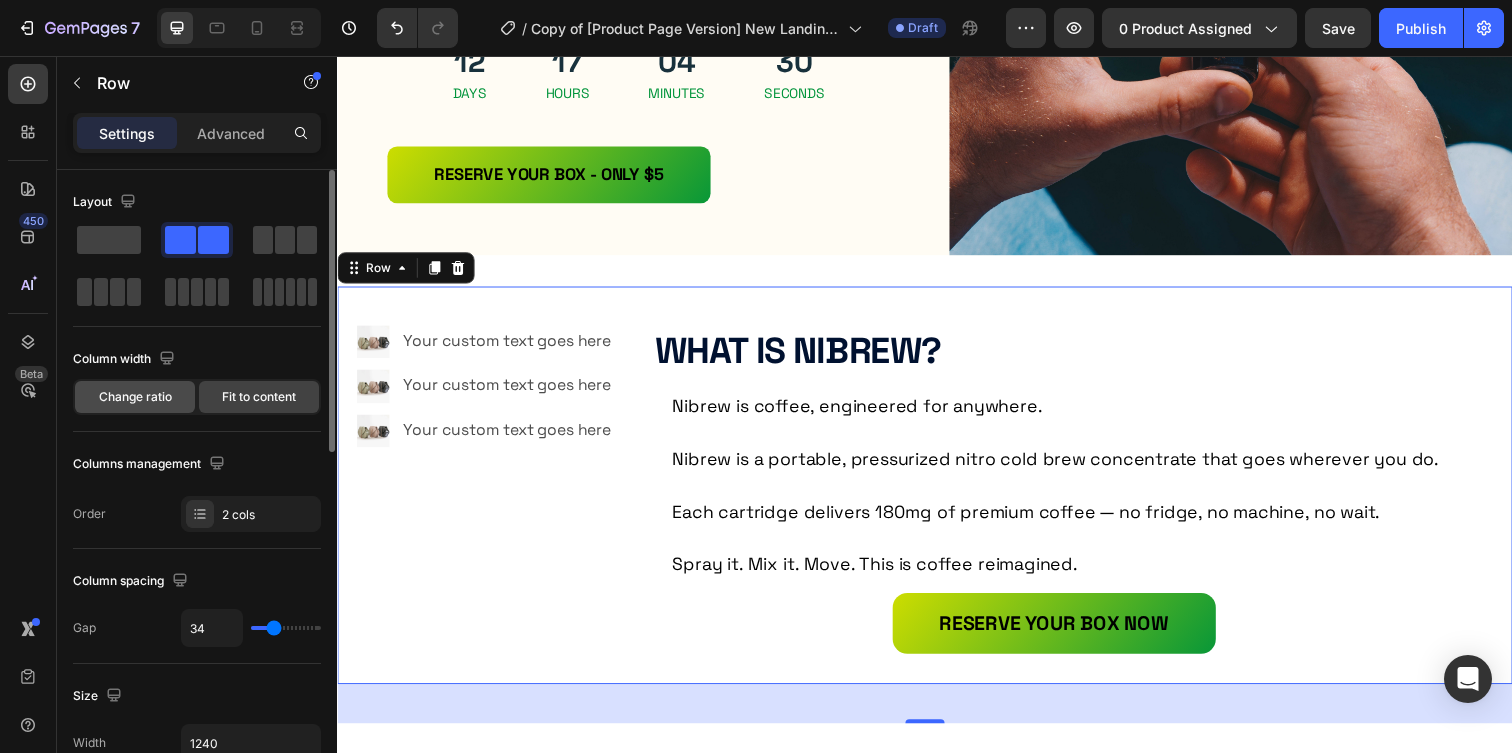 click on "Change ratio" 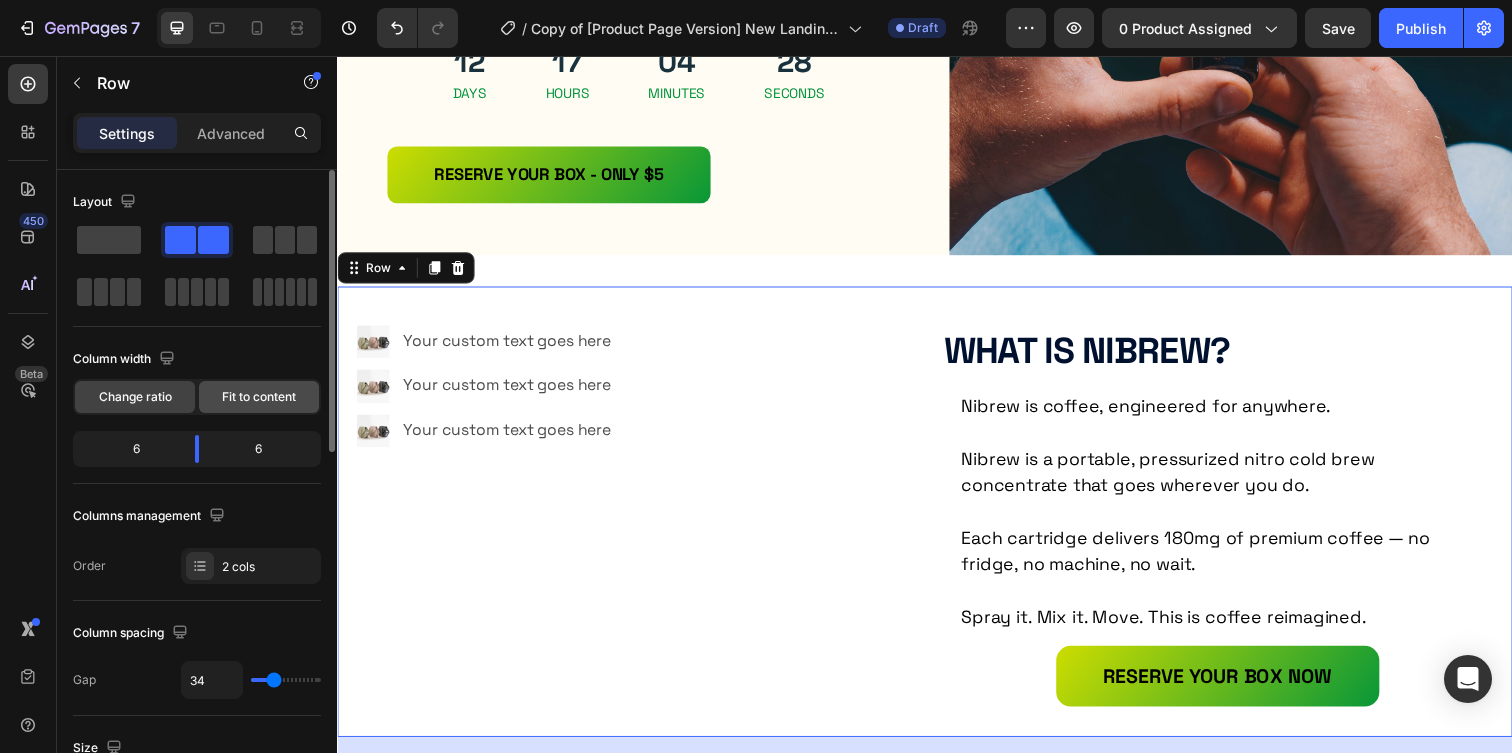 click on "Fit to content" 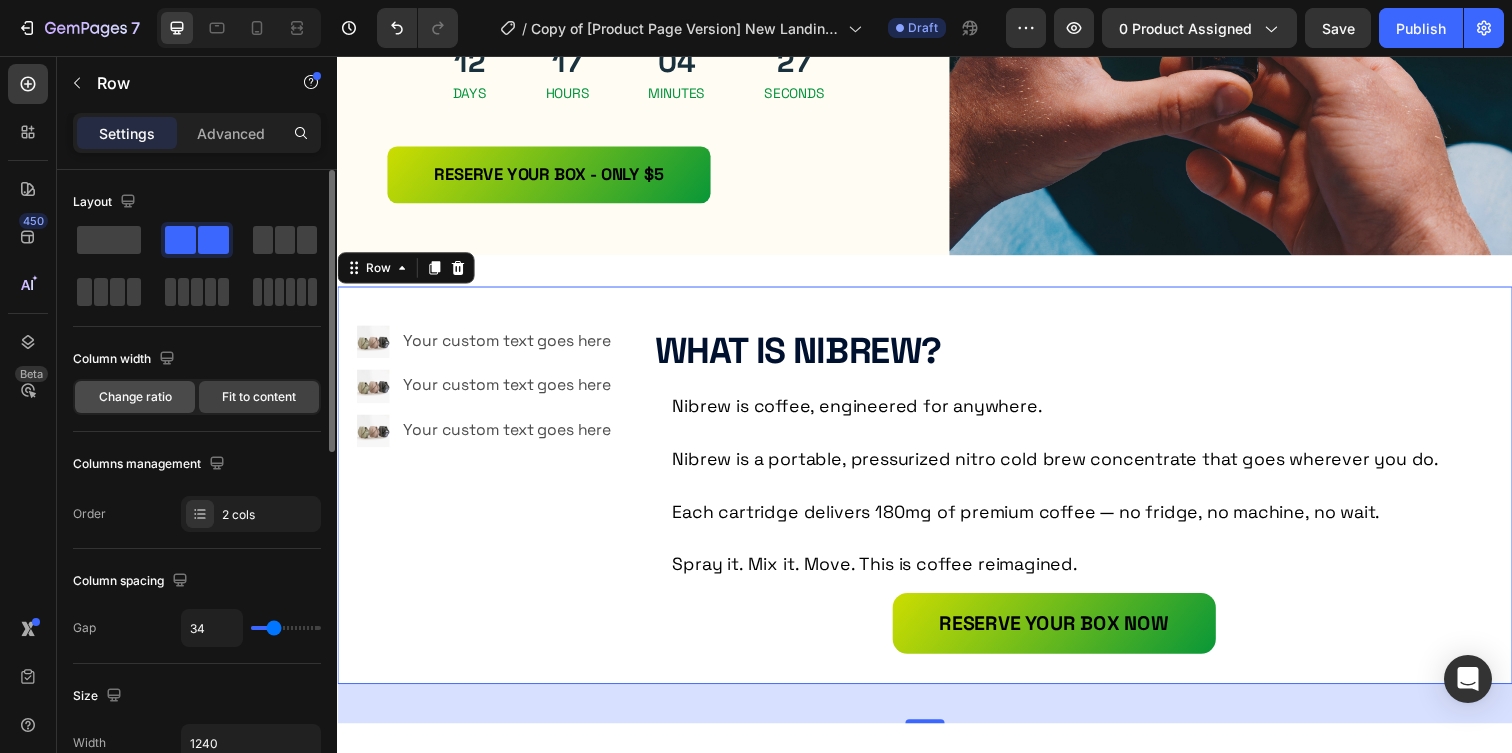 click on "Change ratio" 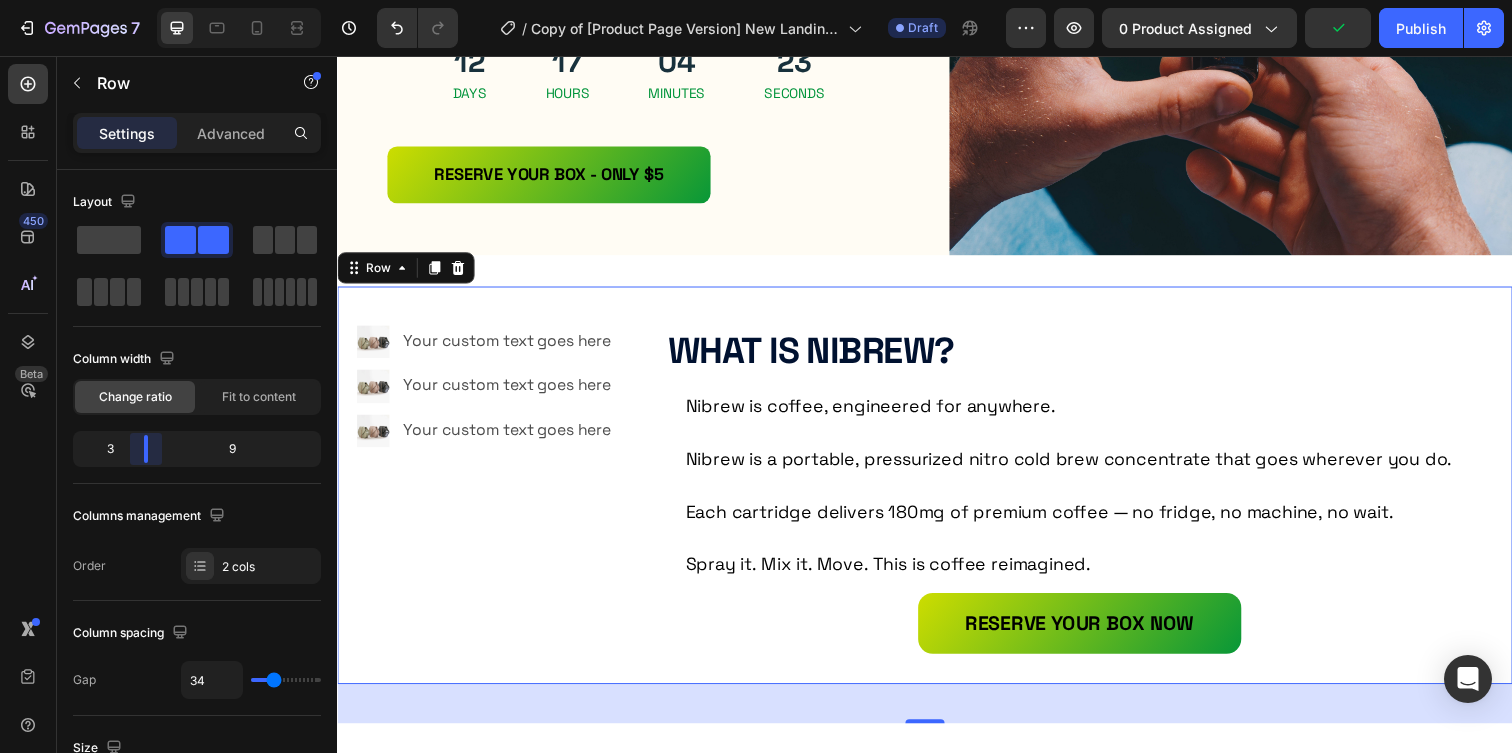 drag, startPoint x: 209, startPoint y: 451, endPoint x: 144, endPoint y: 453, distance: 65.03076 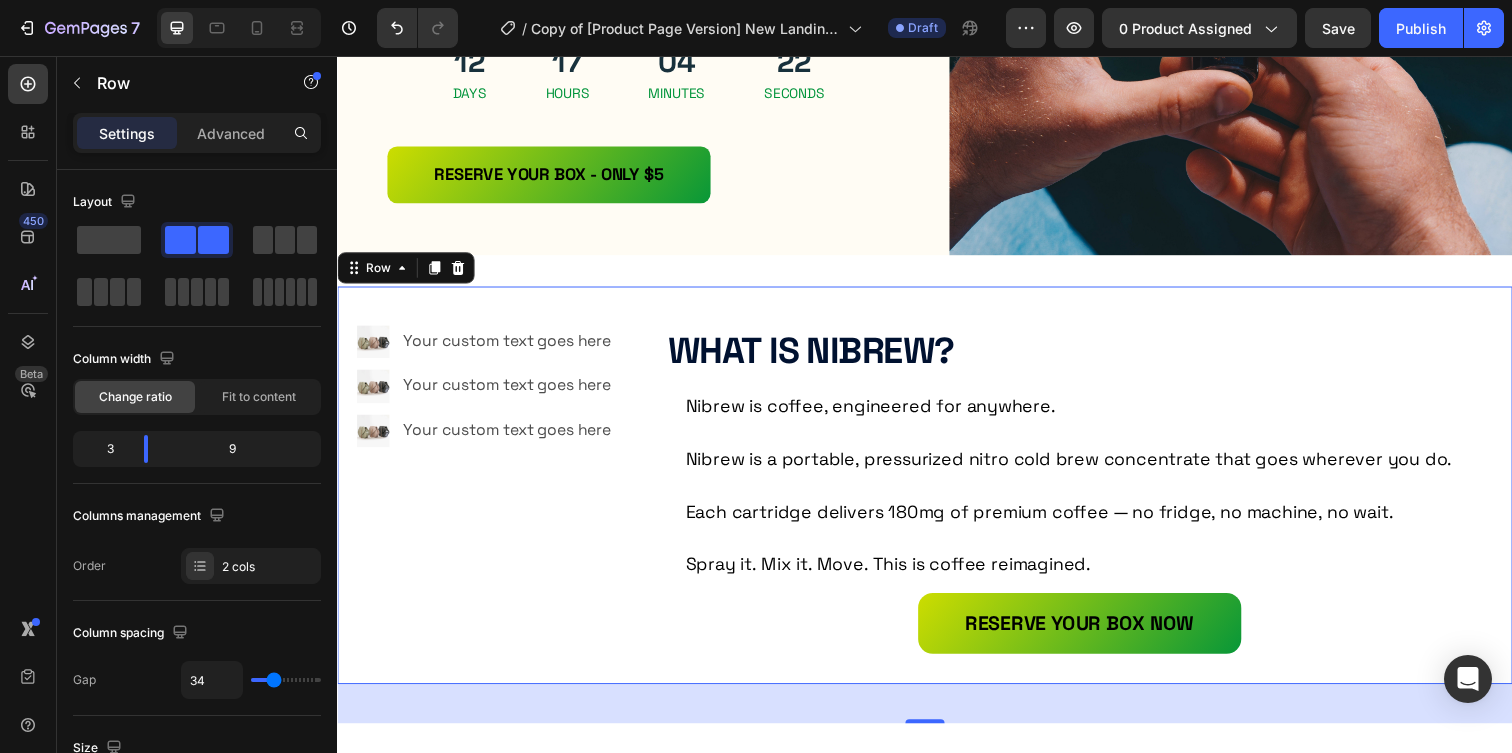 click on "What Is Nibrew? Heading Nibrew is coffee, engineered for anywhere. Nibrew is a portable, pressurized nitro cold brew concentrate that goes wherever you do. Each cartridge delivers 180mg of premium coffee — no fridge, no machine, no wait. Spray it. Mix it. Move. This is coffee reimagined. Text block Image RESERVE YOUR BOX NOW Button Image Your custom text goes here Text Block Image Your custom text goes here Text Block Image Your custom text goes here Text Block Advanced List Row   40" at bounding box center (937, 494) 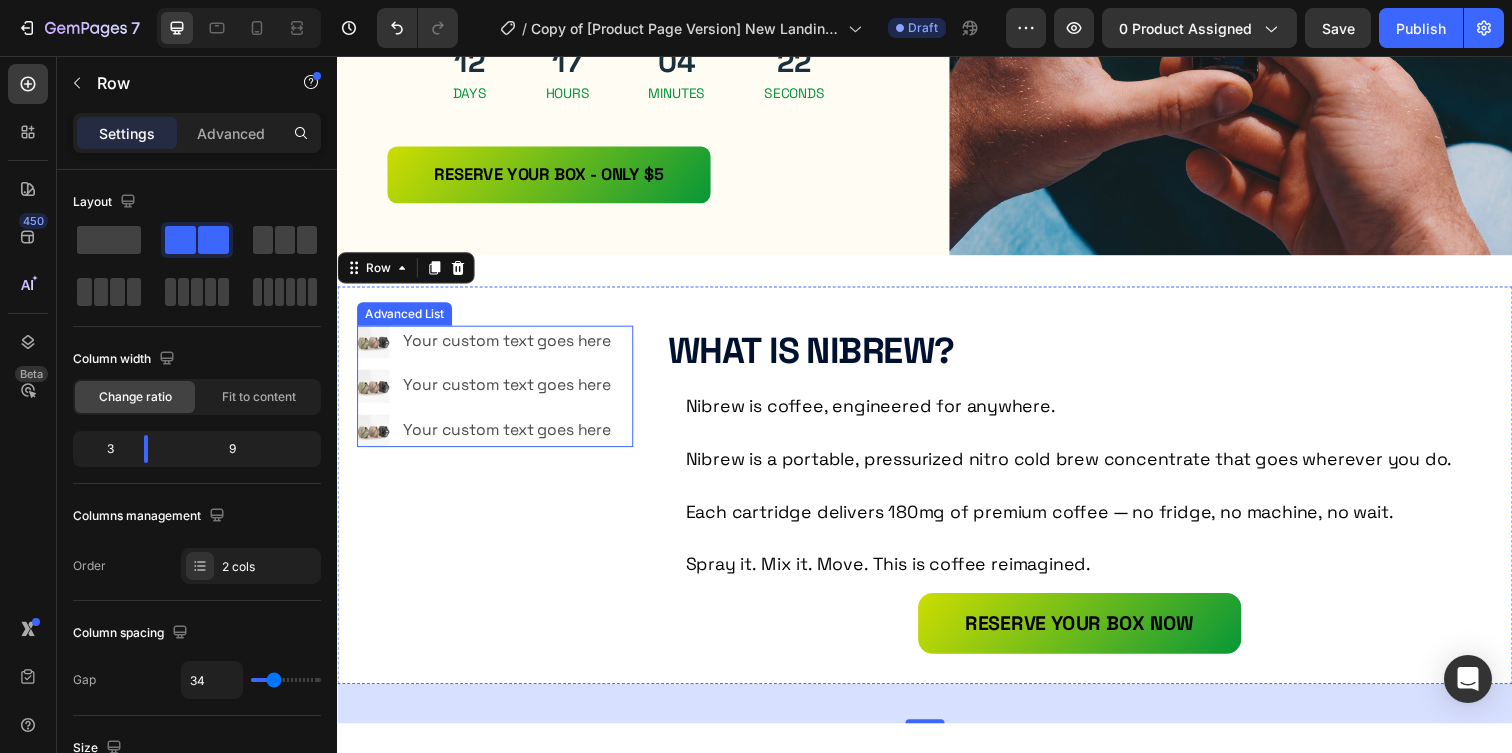 click on "Image Your custom text goes here Text Block Image Your custom text goes here Text Block Image Your custom text goes here Text Block" at bounding box center (491, 393) 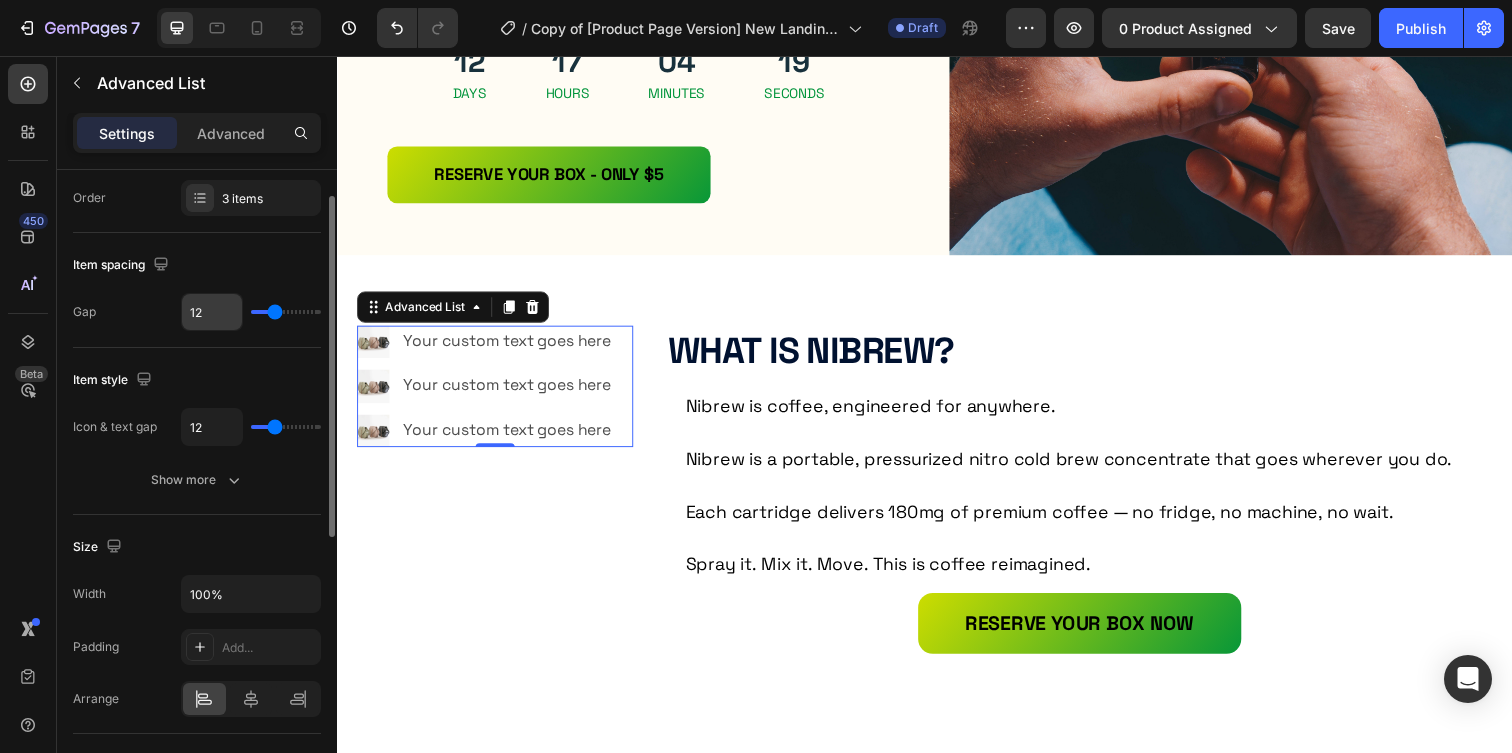 scroll, scrollTop: 0, scrollLeft: 0, axis: both 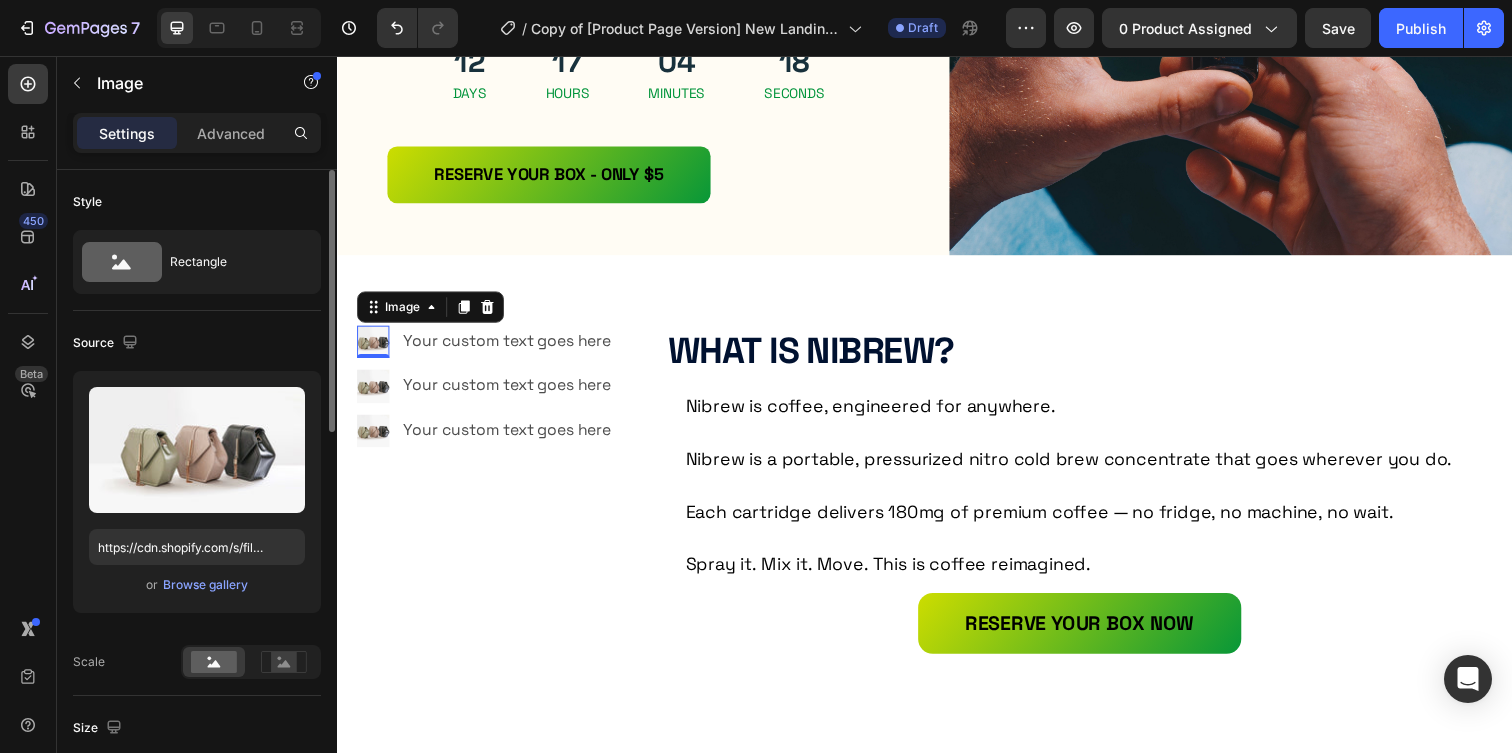 click at bounding box center [373, 347] 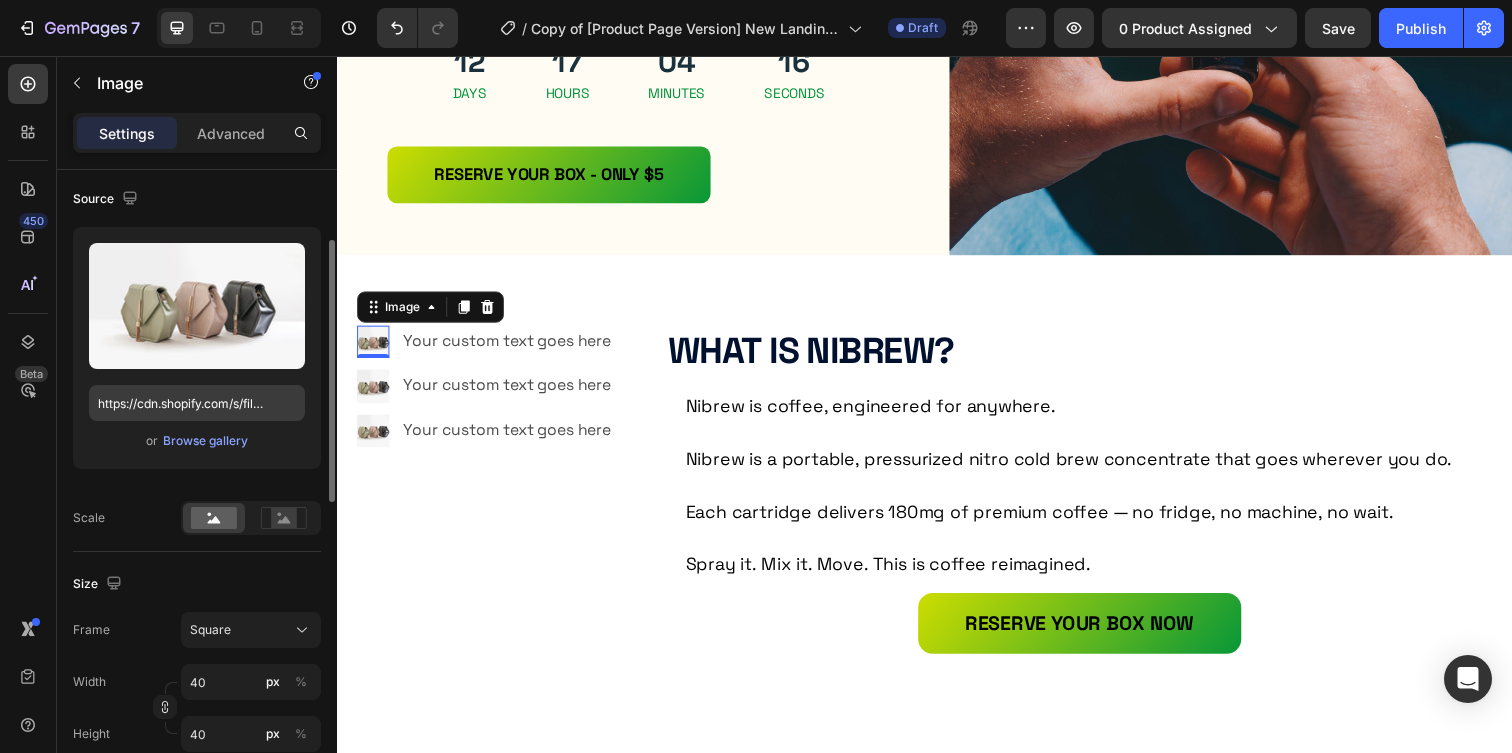 scroll, scrollTop: 152, scrollLeft: 0, axis: vertical 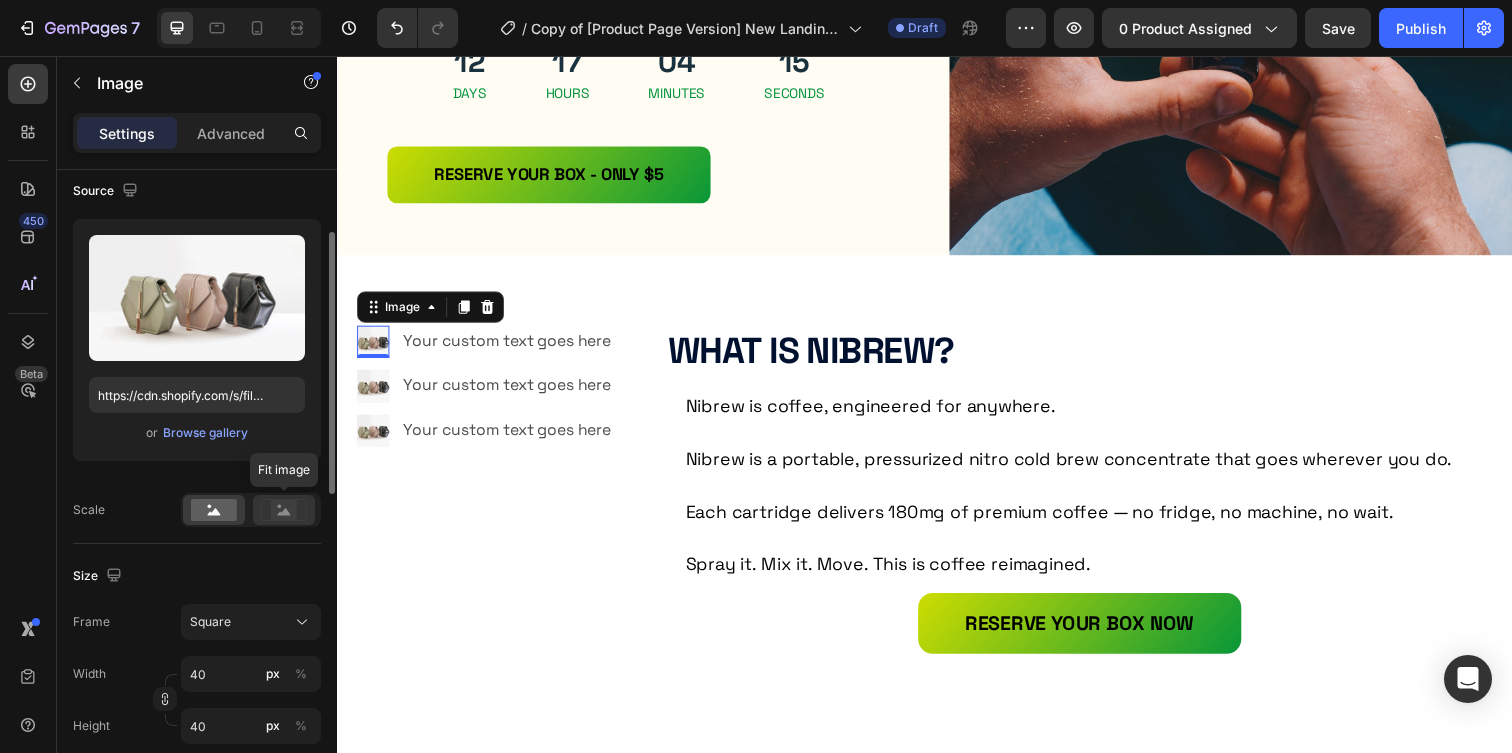 click 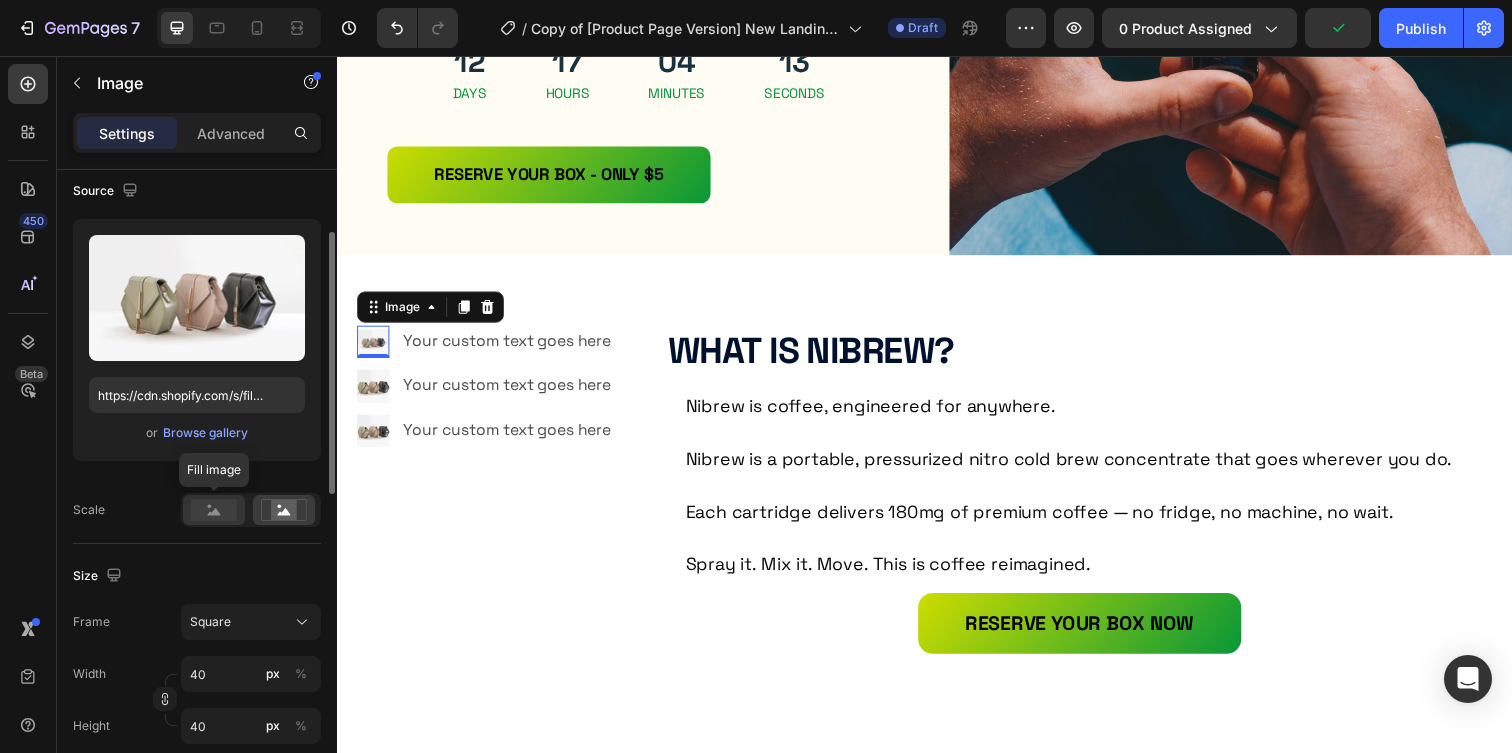 click 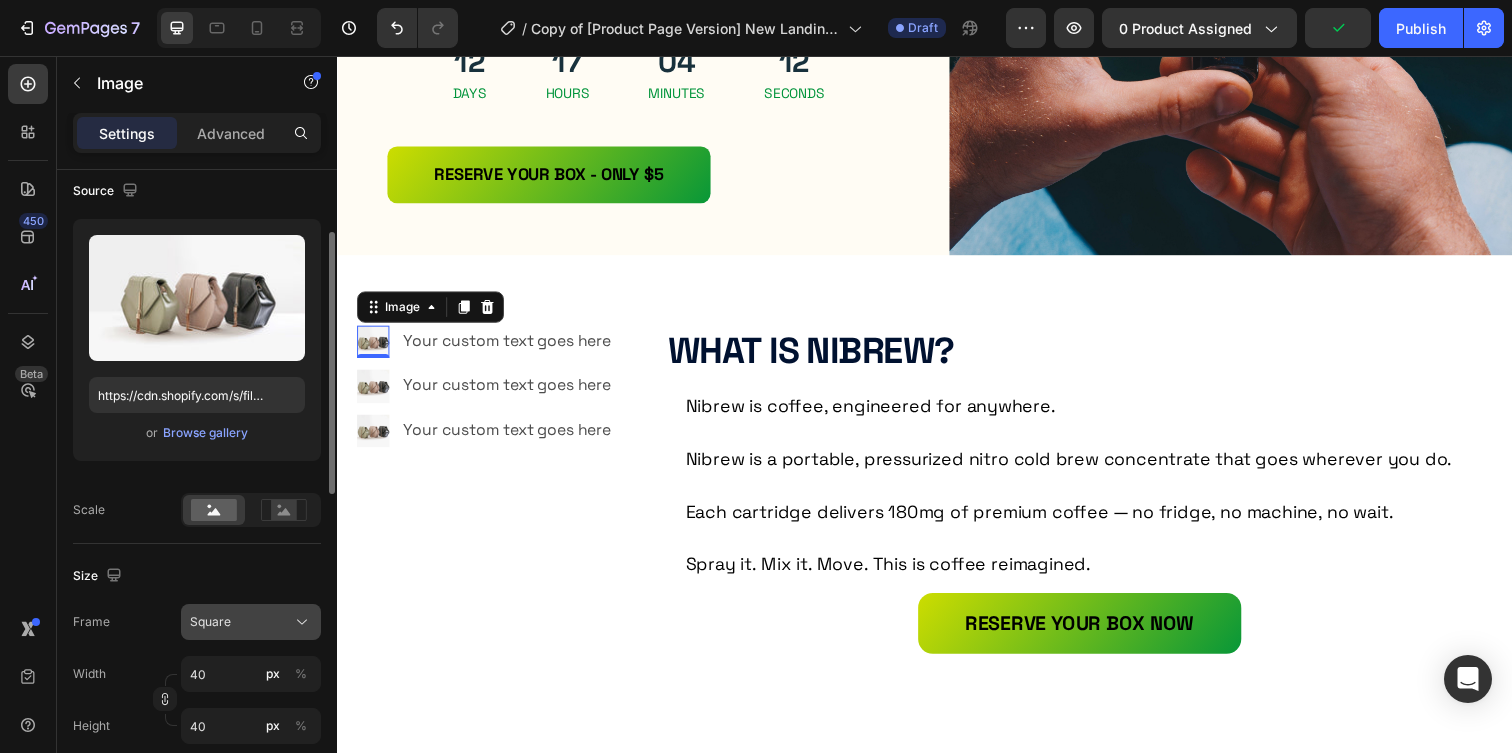 click on "Square" 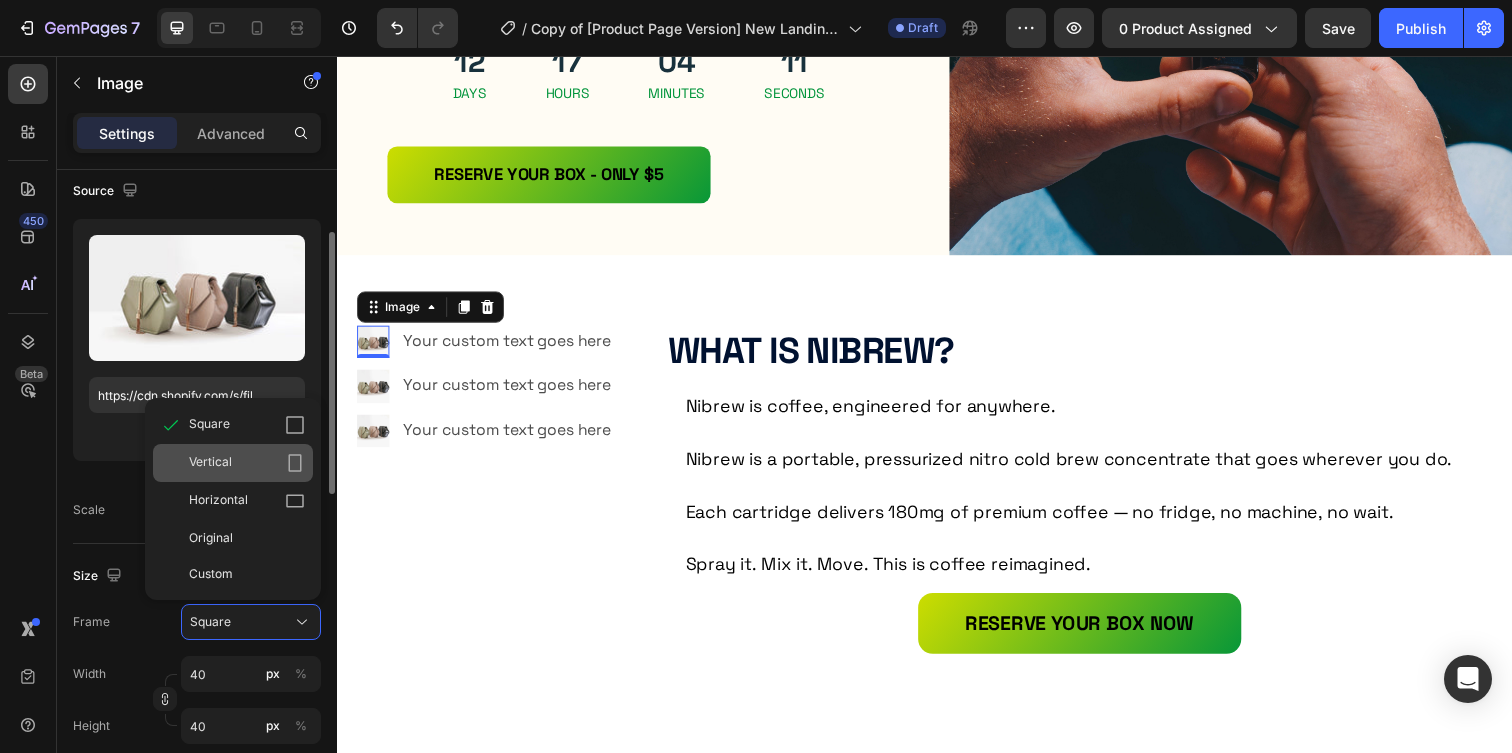 click on "Vertical" 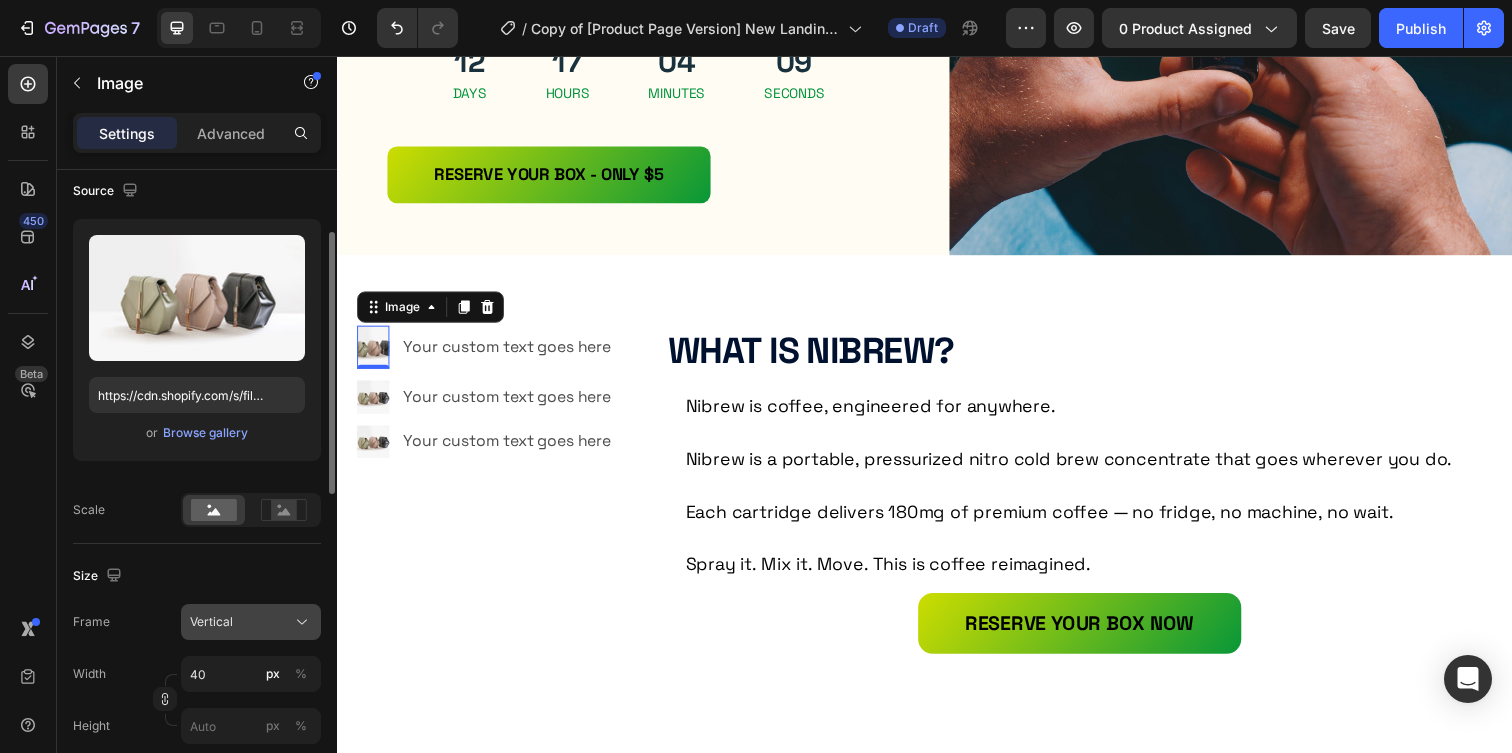 click on "Vertical" 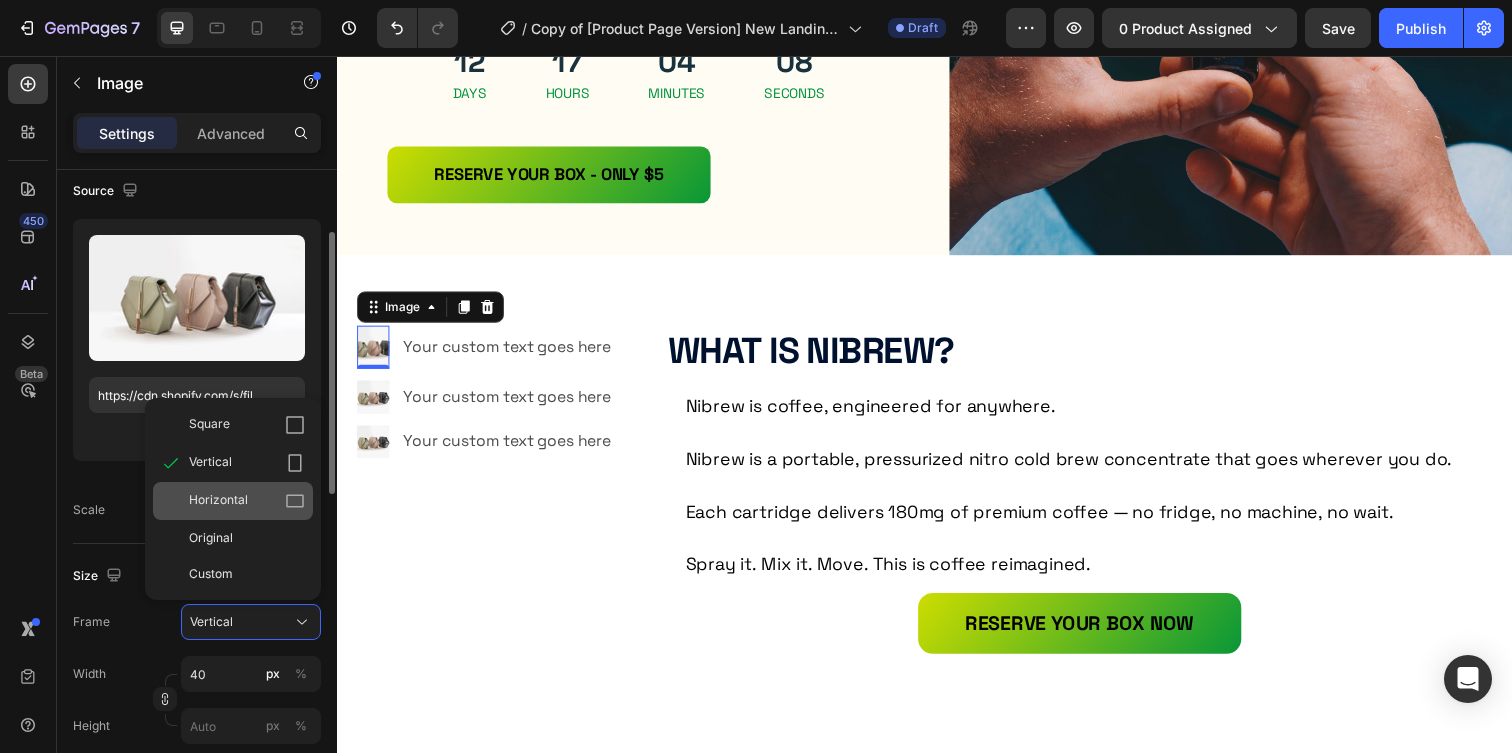 click on "Horizontal" at bounding box center (218, 501) 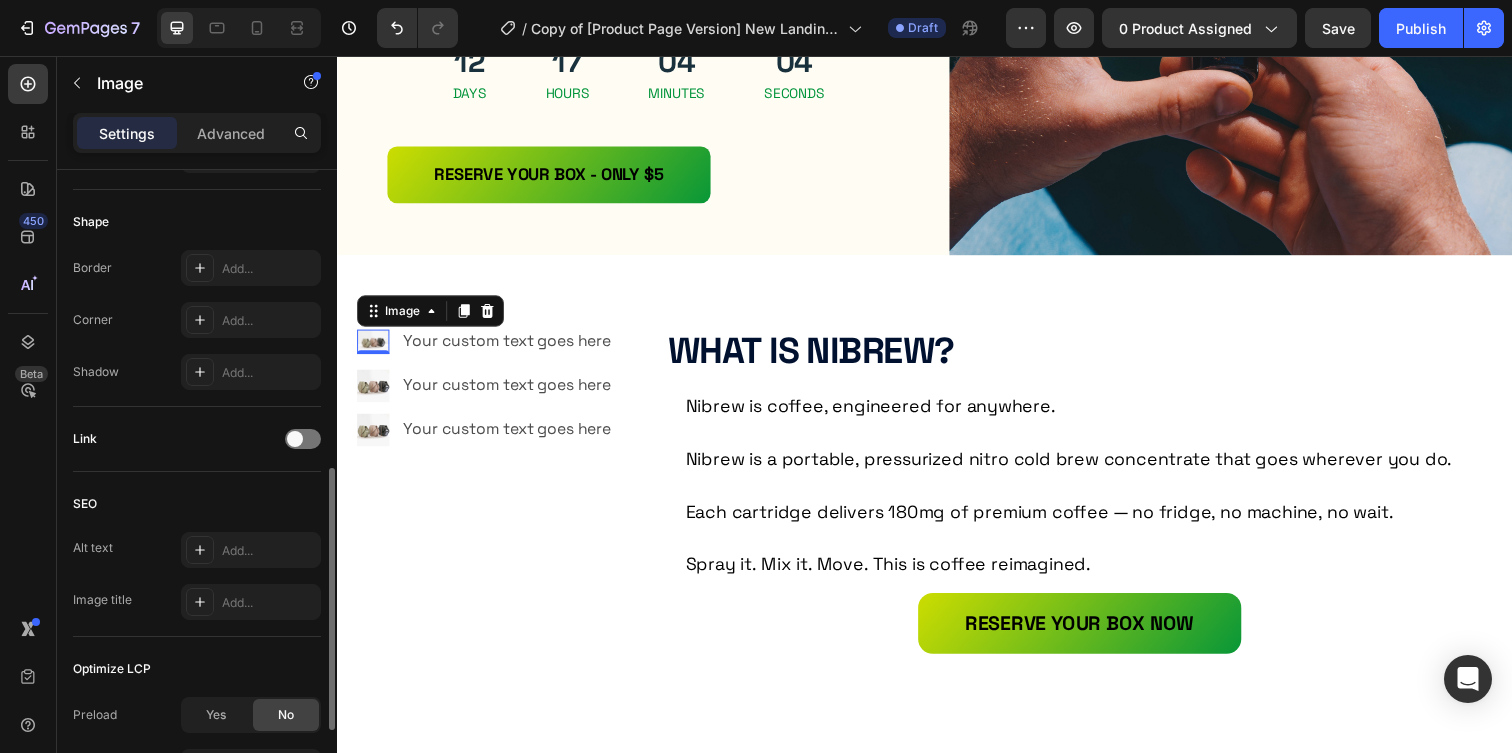 scroll, scrollTop: 720, scrollLeft: 0, axis: vertical 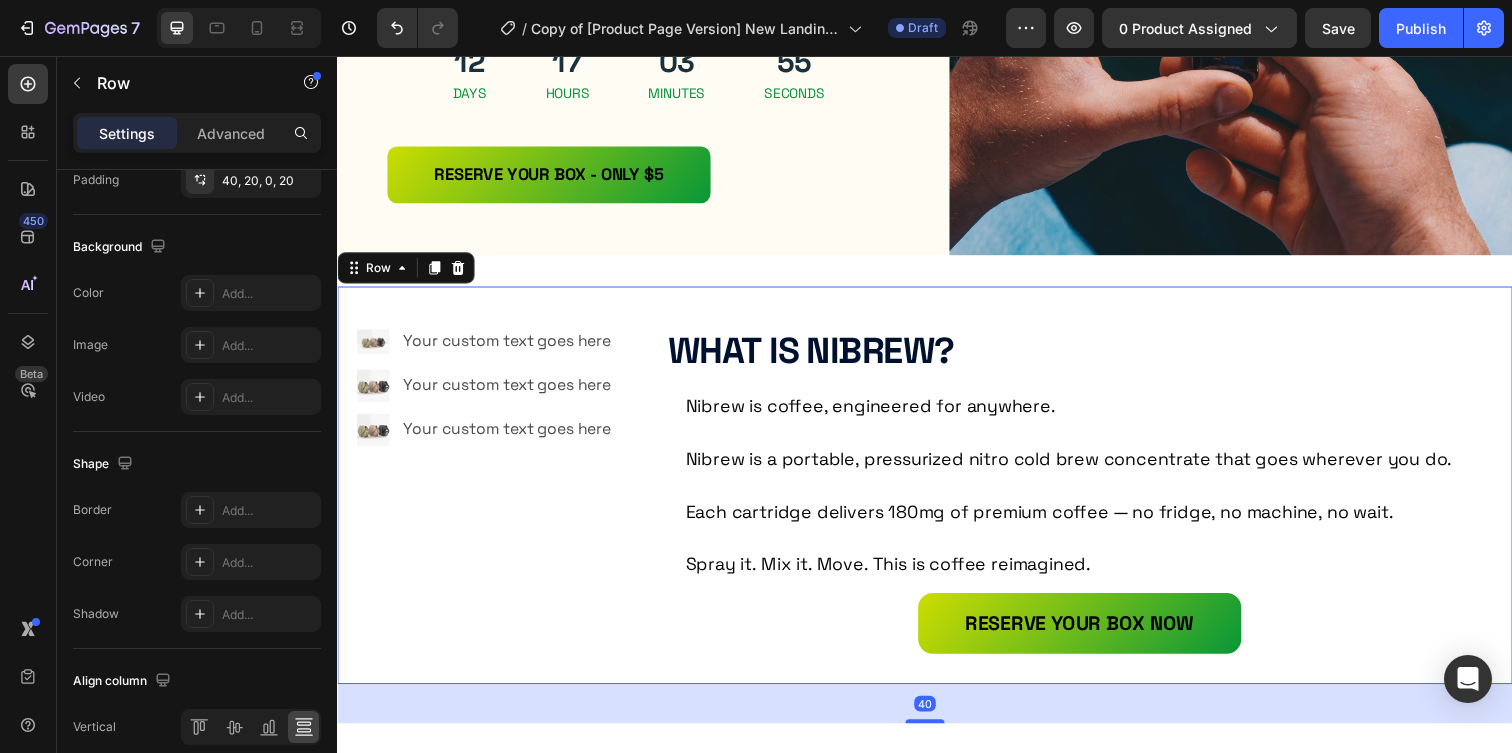 click on "What Is Nibrew? Heading Nibrew is coffee, engineered for anywhere. Nibrew is a portable, pressurized nitro cold brew concentrate that goes wherever you do. Each cartridge delivers 180mg of premium coffee — no fridge, no machine, no wait. Spray it. Mix it. Move. This is coffee reimagined. Text block Image RESERVE YOUR BOX NOW Button Image Your custom text goes here Text Block Image Your custom text goes here Text Block Image Your custom text goes here Text Block Advanced List Row   40" at bounding box center [937, 494] 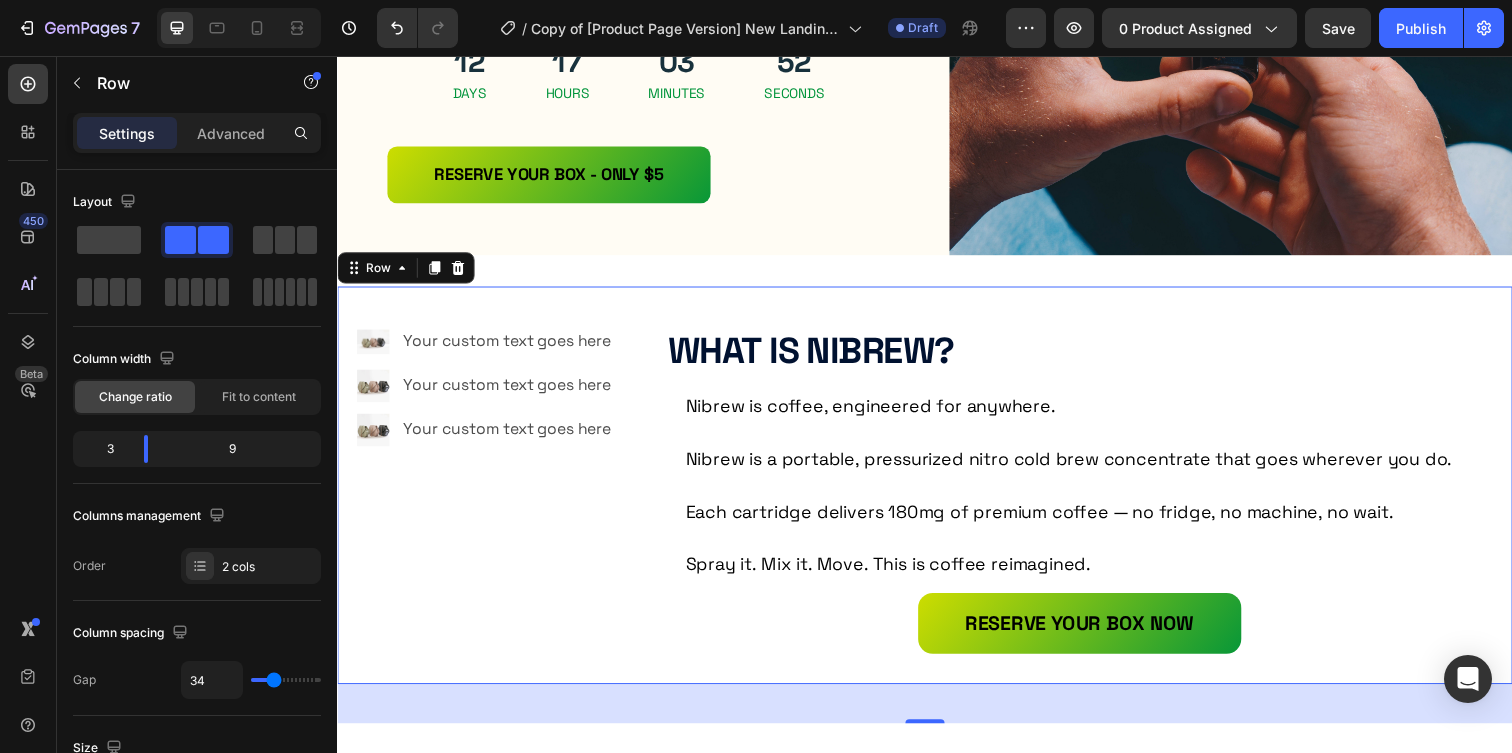 click on "What Is Nibrew? Heading Nibrew is coffee, engineered for anywhere. Nibrew is a portable, pressurized nitro cold brew concentrate that goes wherever you do. Each cartridge delivers 180mg of premium coffee — no fridge, no machine, no wait. Spray it. Mix it. Move. This is coffee reimagined. Text block Image RESERVE YOUR BOX NOW Button Image Your custom text goes here Text Block Image Your custom text goes here Text Block Image Your custom text goes here Text Block Advanced List Row   40" at bounding box center [937, 494] 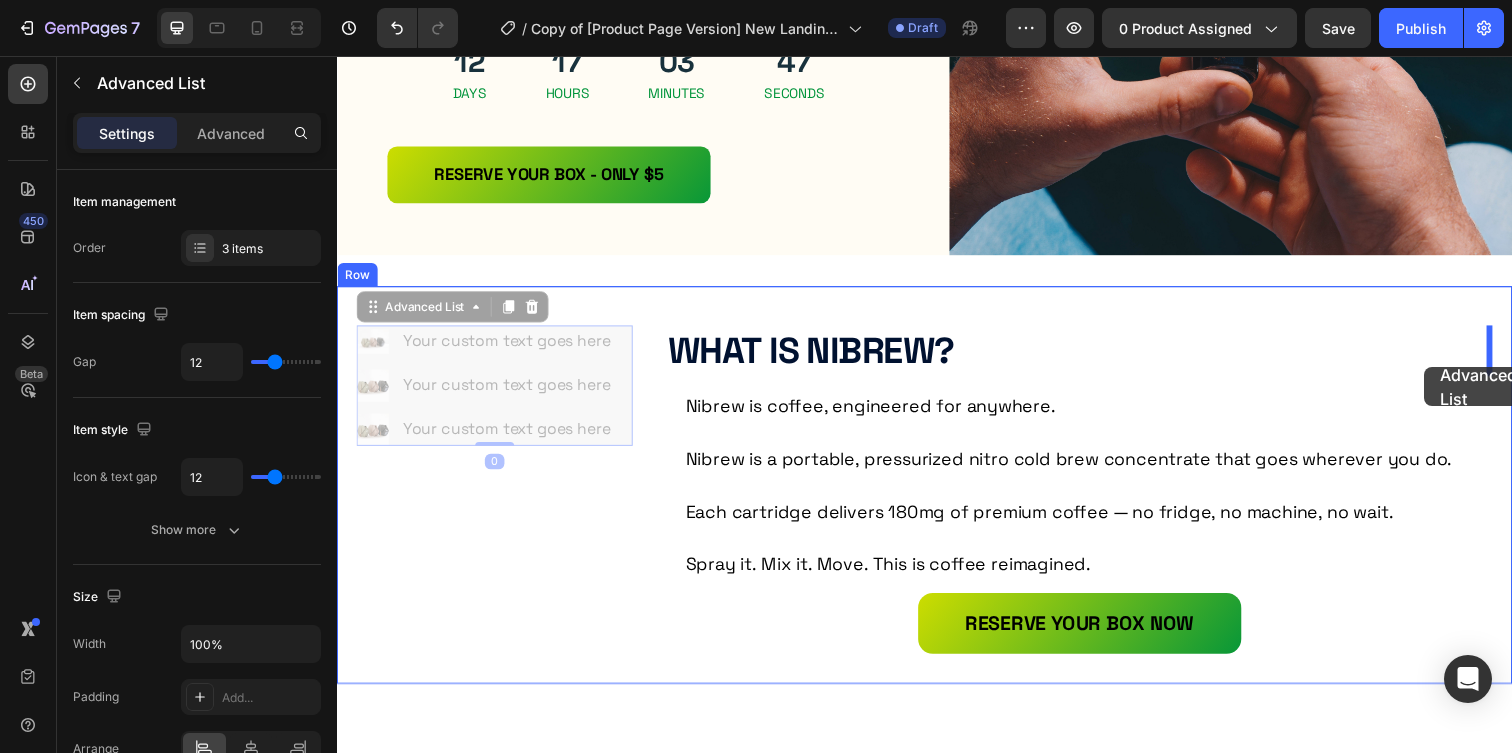 drag, startPoint x: 399, startPoint y: 443, endPoint x: 1447, endPoint y: 374, distance: 1050.269 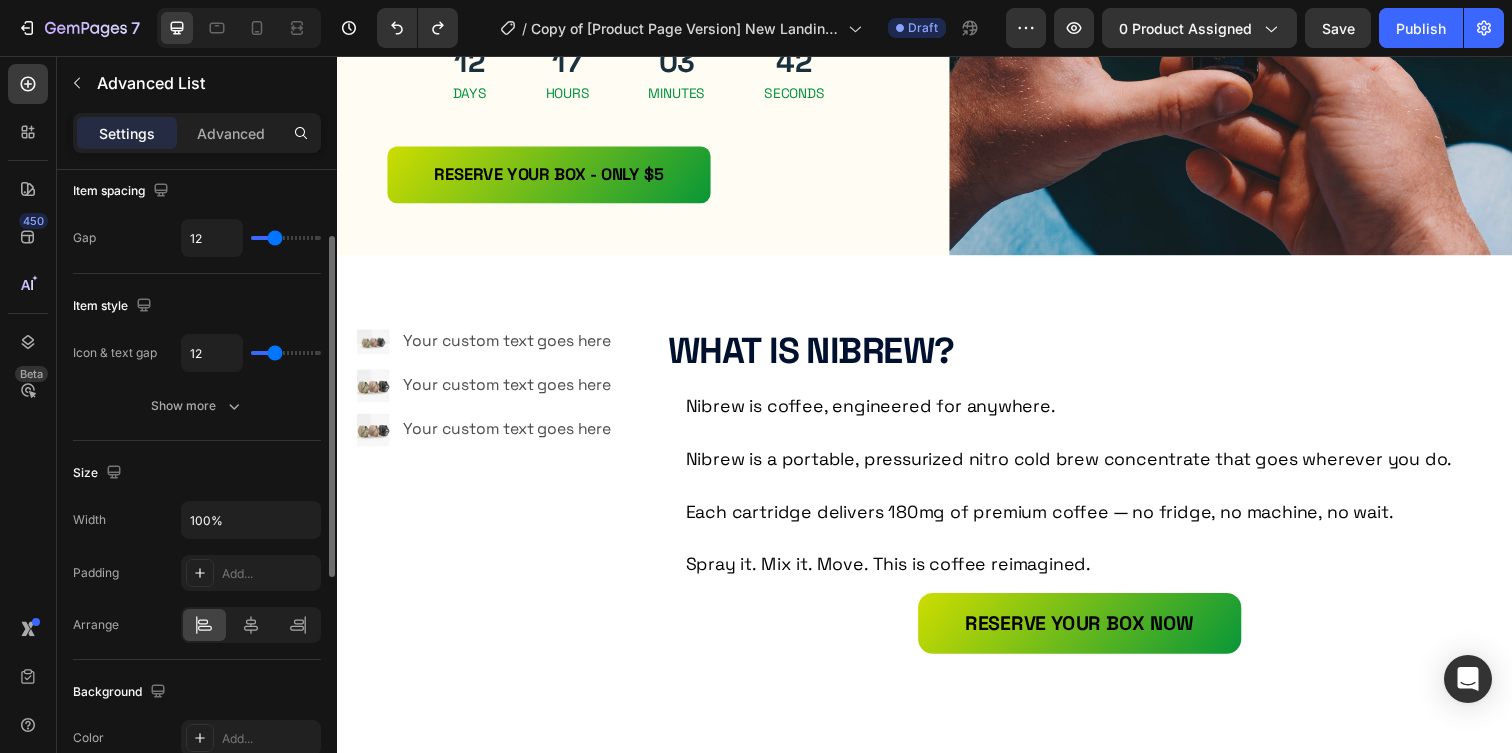 scroll, scrollTop: 133, scrollLeft: 0, axis: vertical 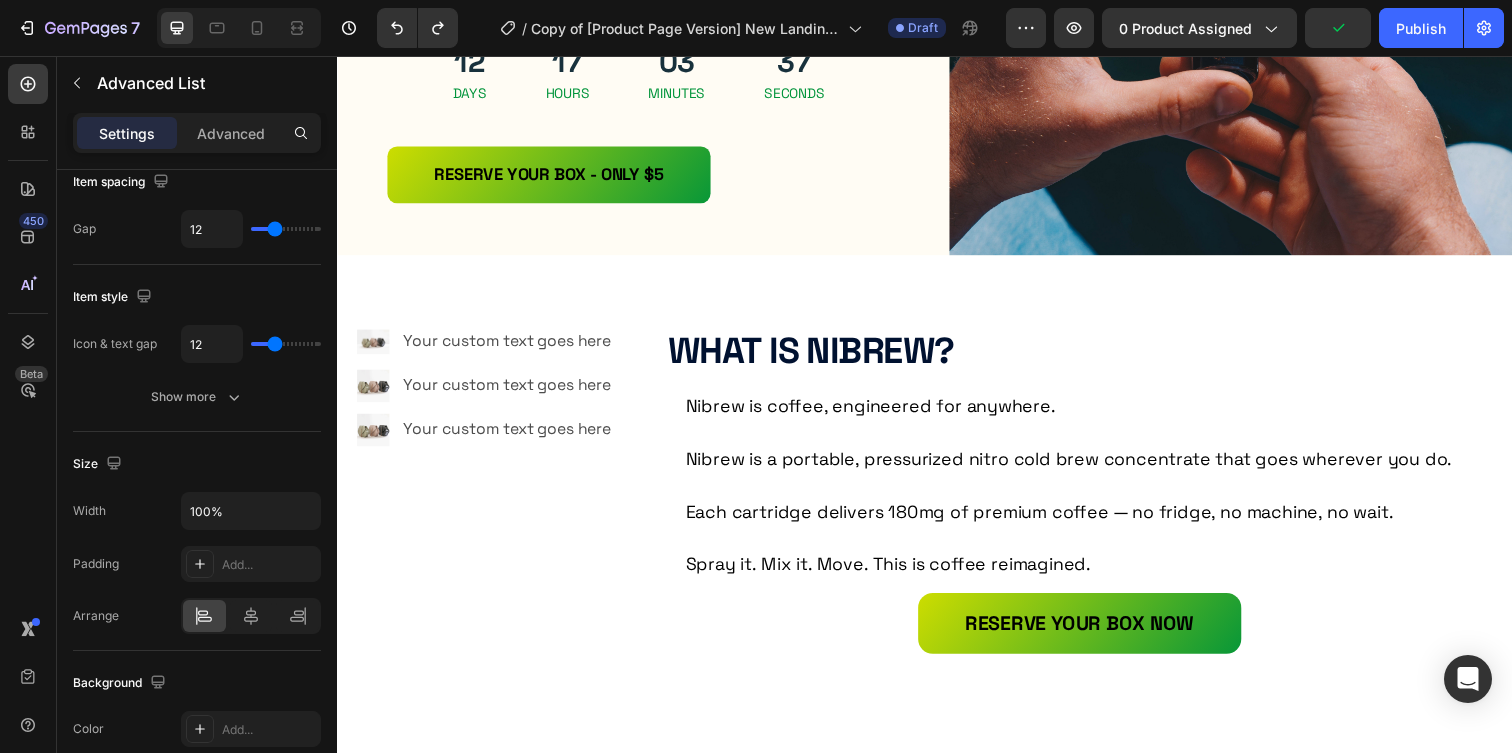 click on "Image Your custom text goes here Text Block Image Your custom text goes here Text Block Image Your custom text goes here Text Block" at bounding box center (491, 392) 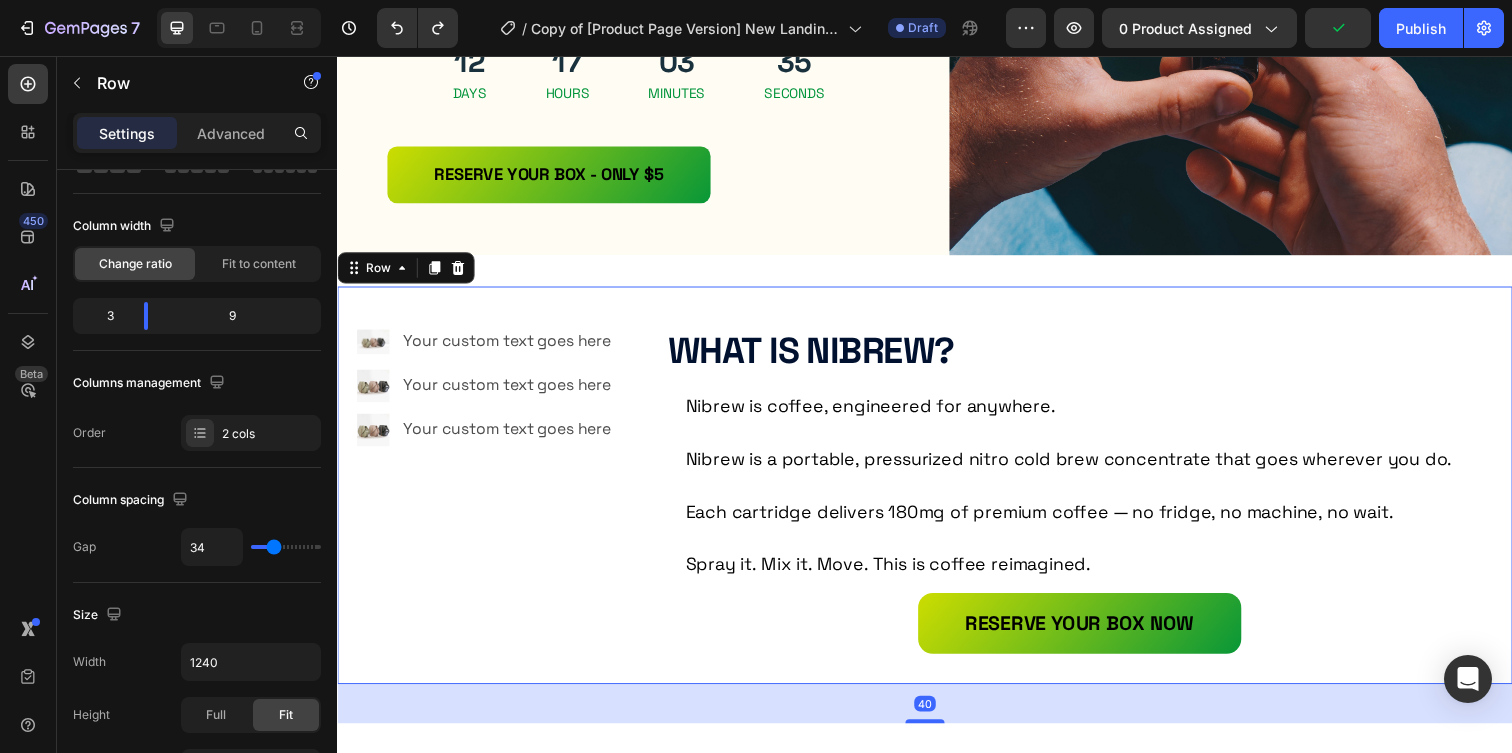 scroll, scrollTop: 0, scrollLeft: 0, axis: both 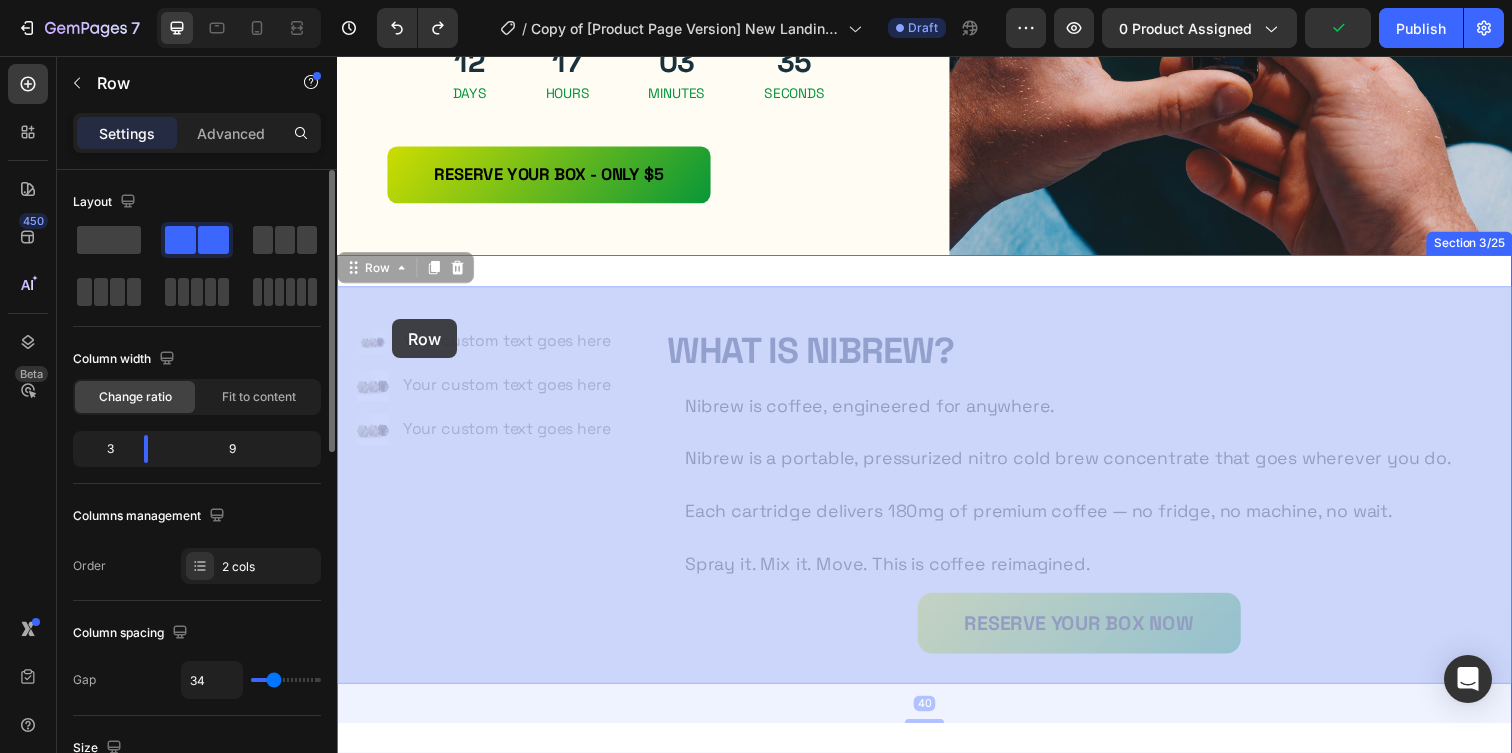 drag, startPoint x: 346, startPoint y: 306, endPoint x: 394, endPoint y: 326, distance: 52 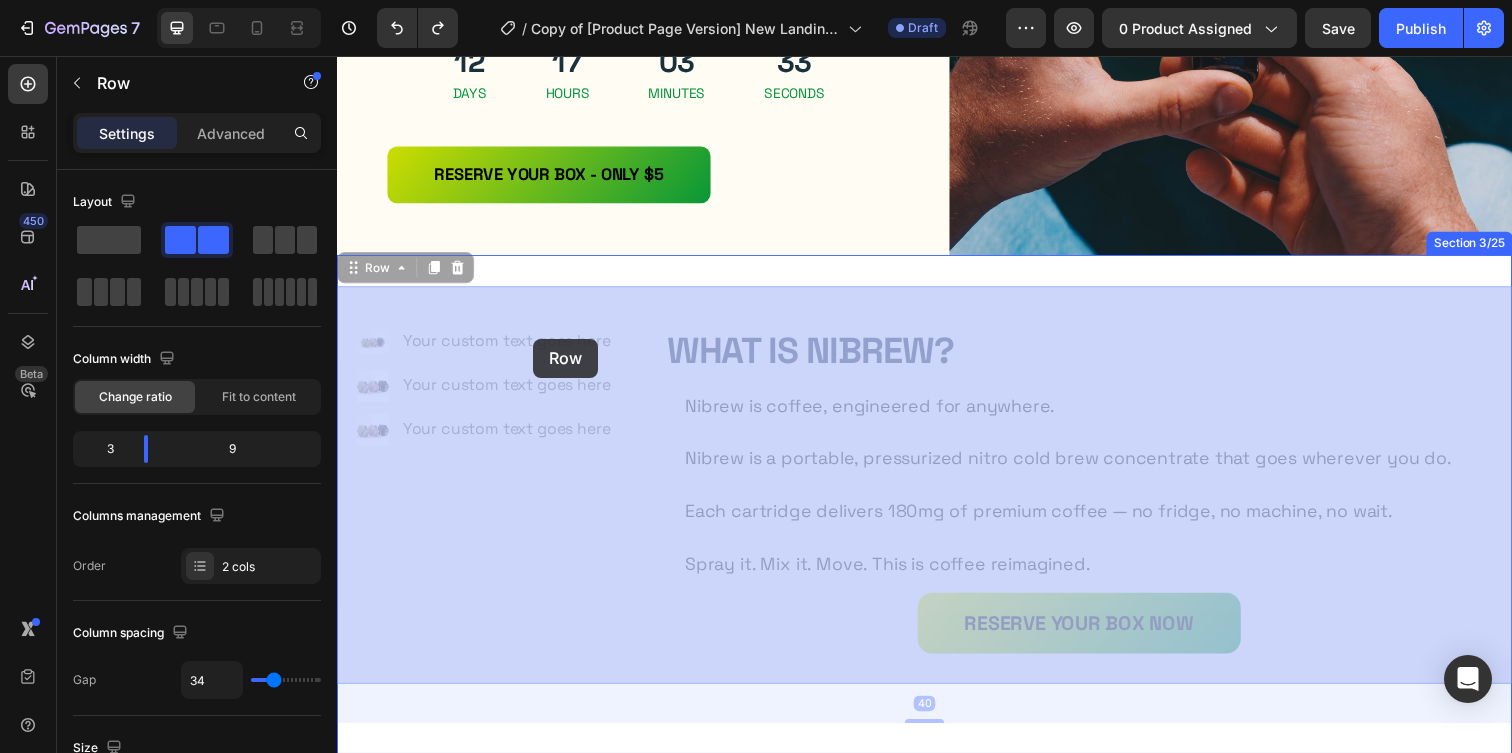 drag, startPoint x: 403, startPoint y: 317, endPoint x: 535, endPoint y: 343, distance: 134.53624 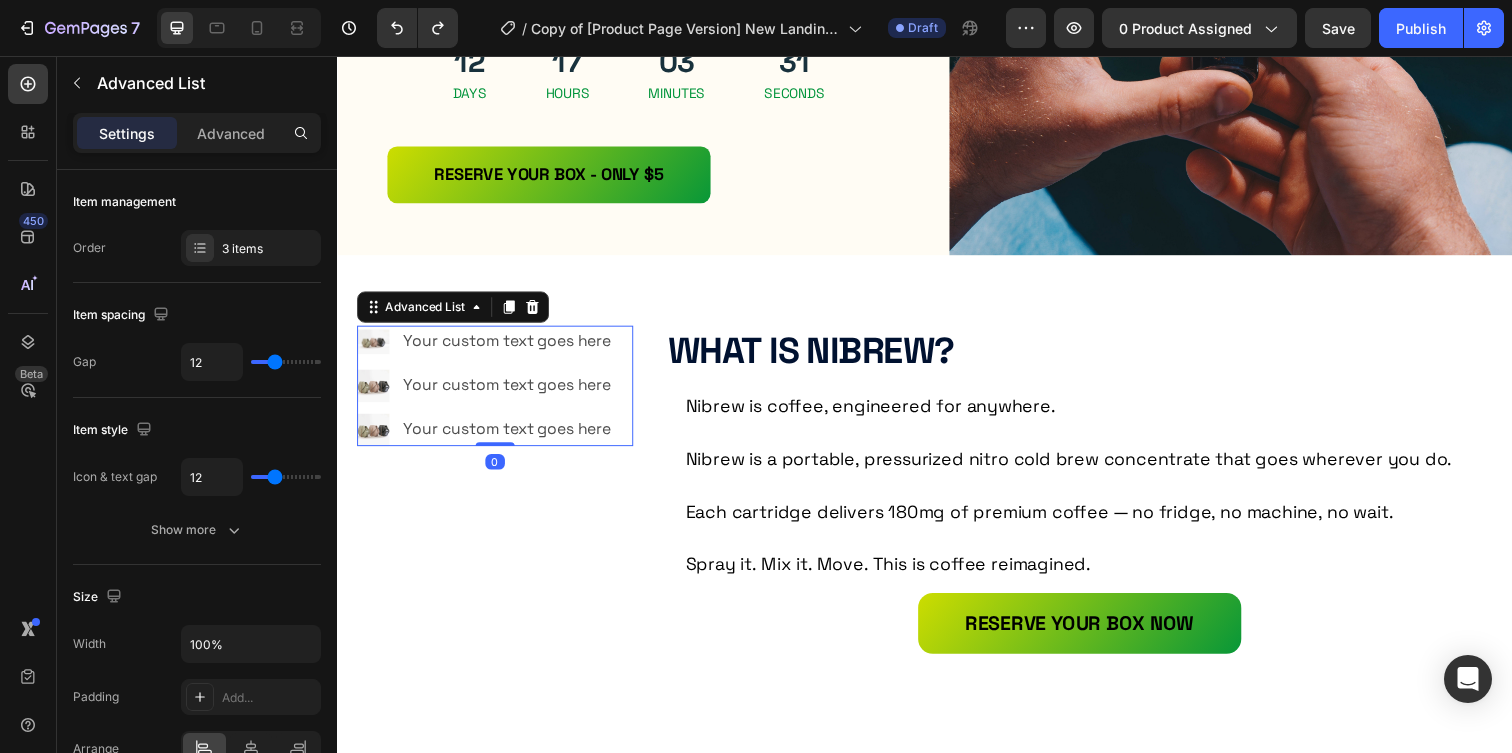 click on "Image Your custom text goes here Text Block Image Your custom text goes here Text Block Image Your custom text goes here Text Block" at bounding box center (491, 392) 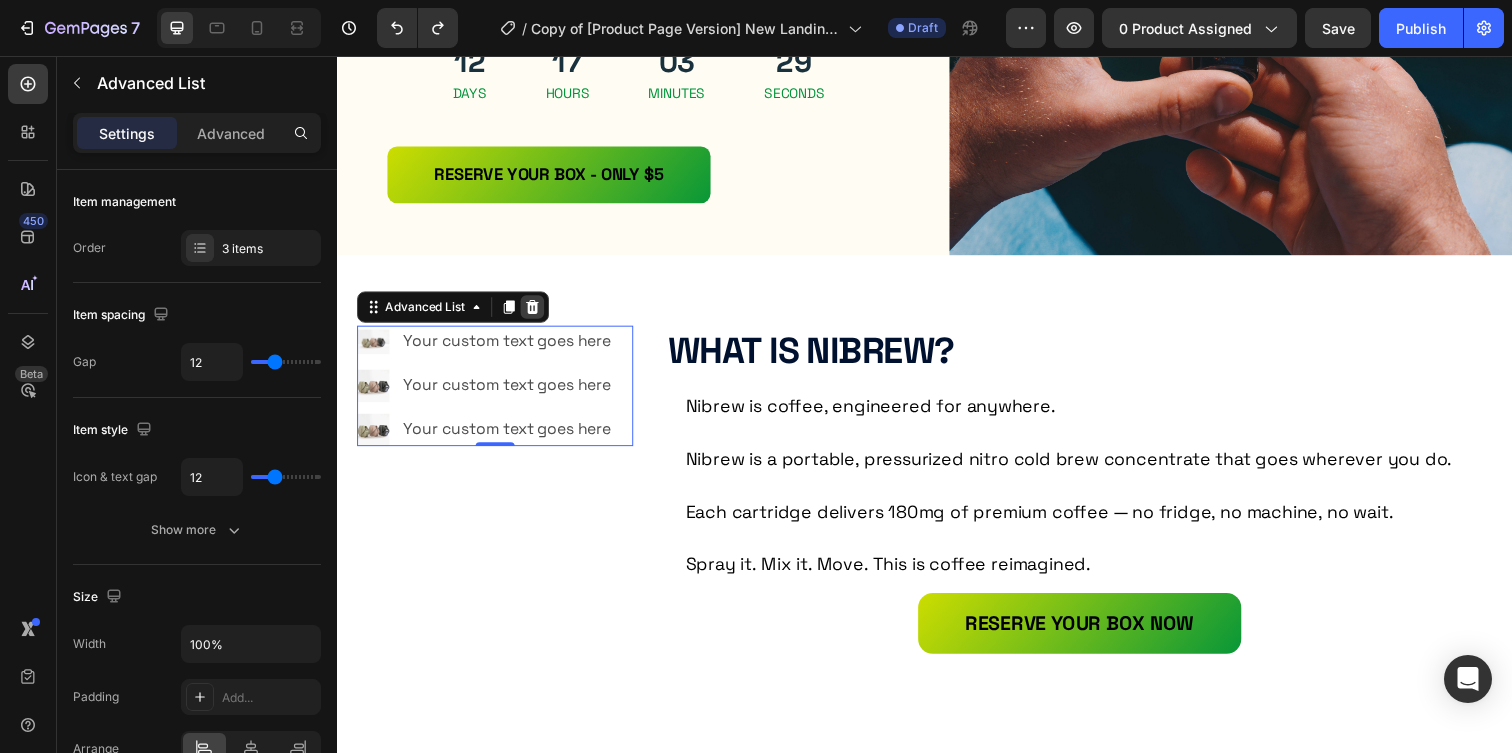 click 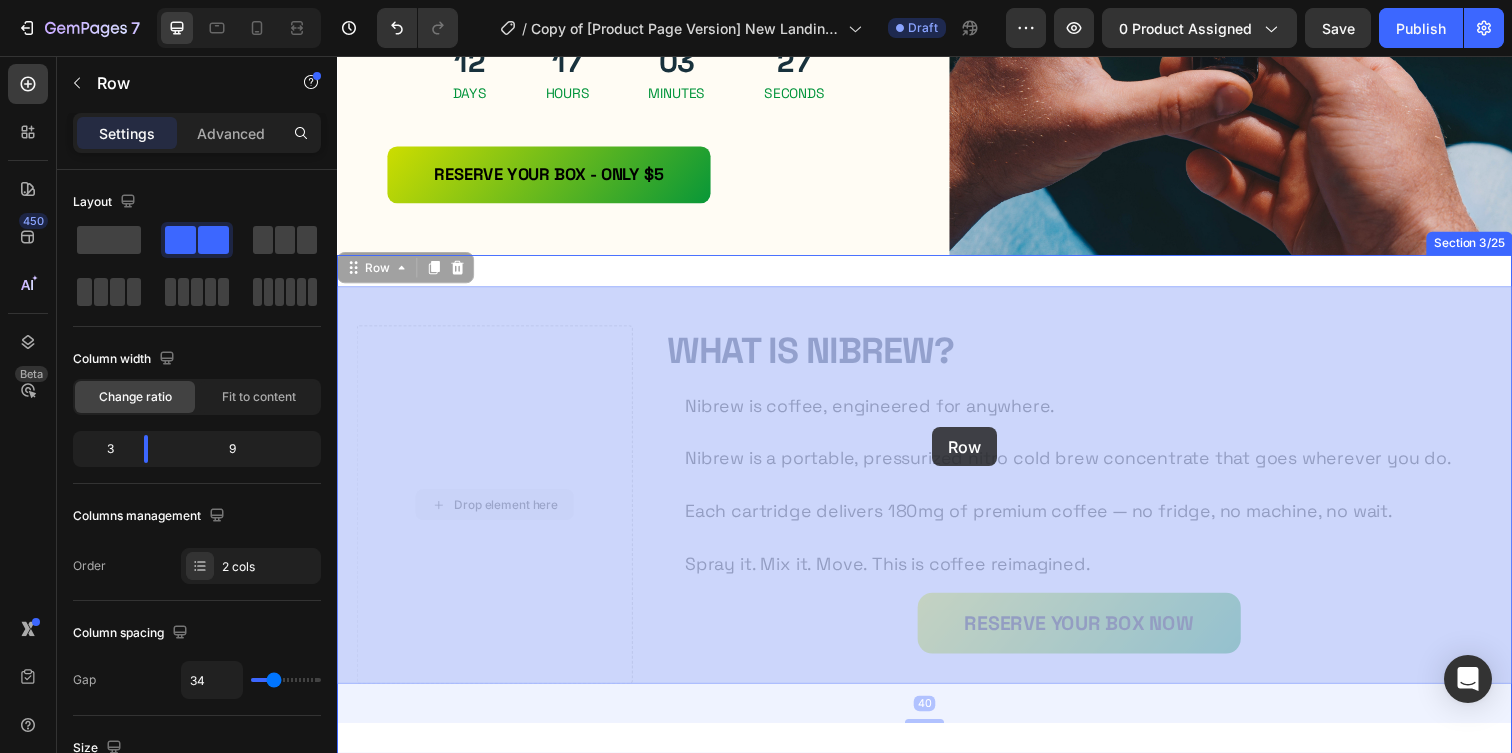 drag, startPoint x: 561, startPoint y: 449, endPoint x: 1172, endPoint y: 458, distance: 611.0663 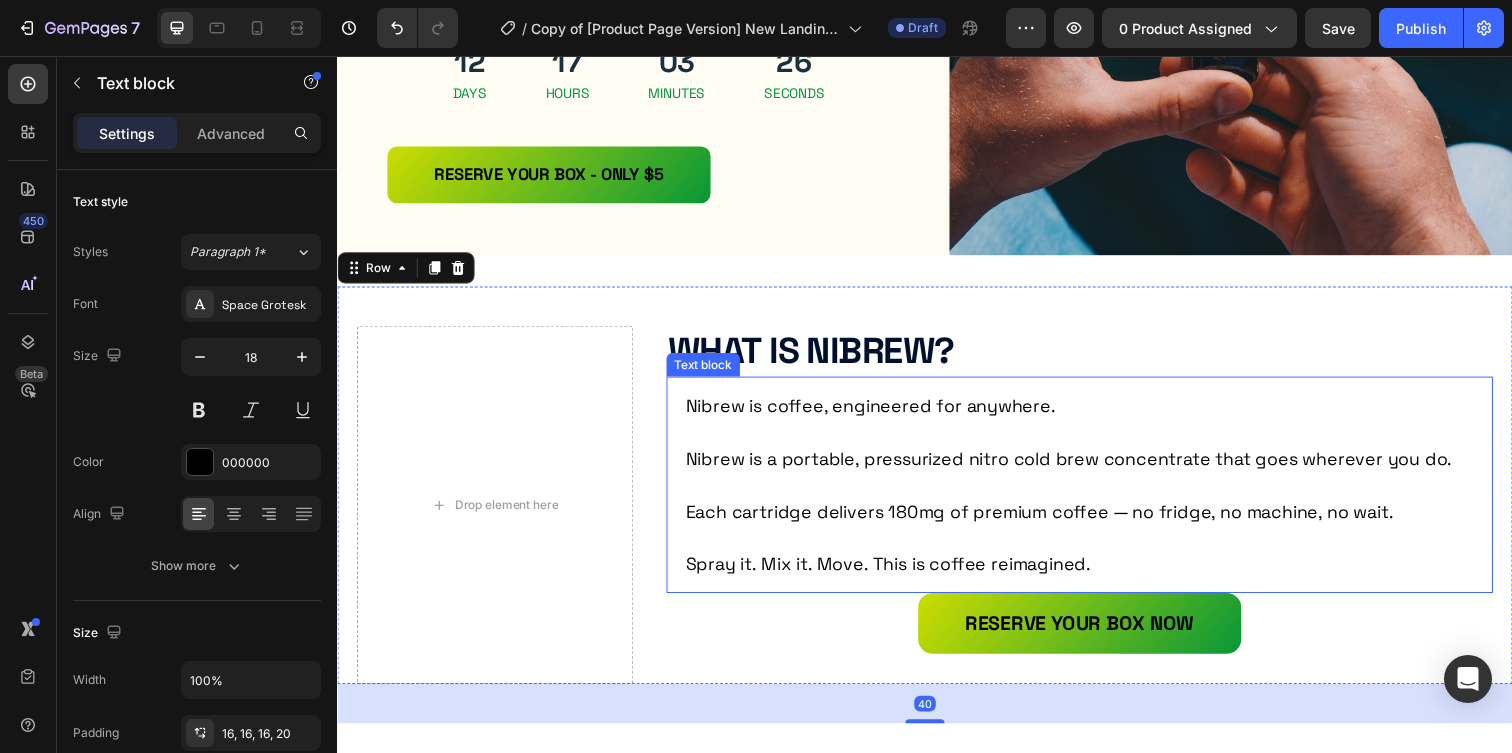 click on "Each cartridge delivers 180mg of premium coffee — no fridge, no machine, no wait." at bounding box center (1097, 507) 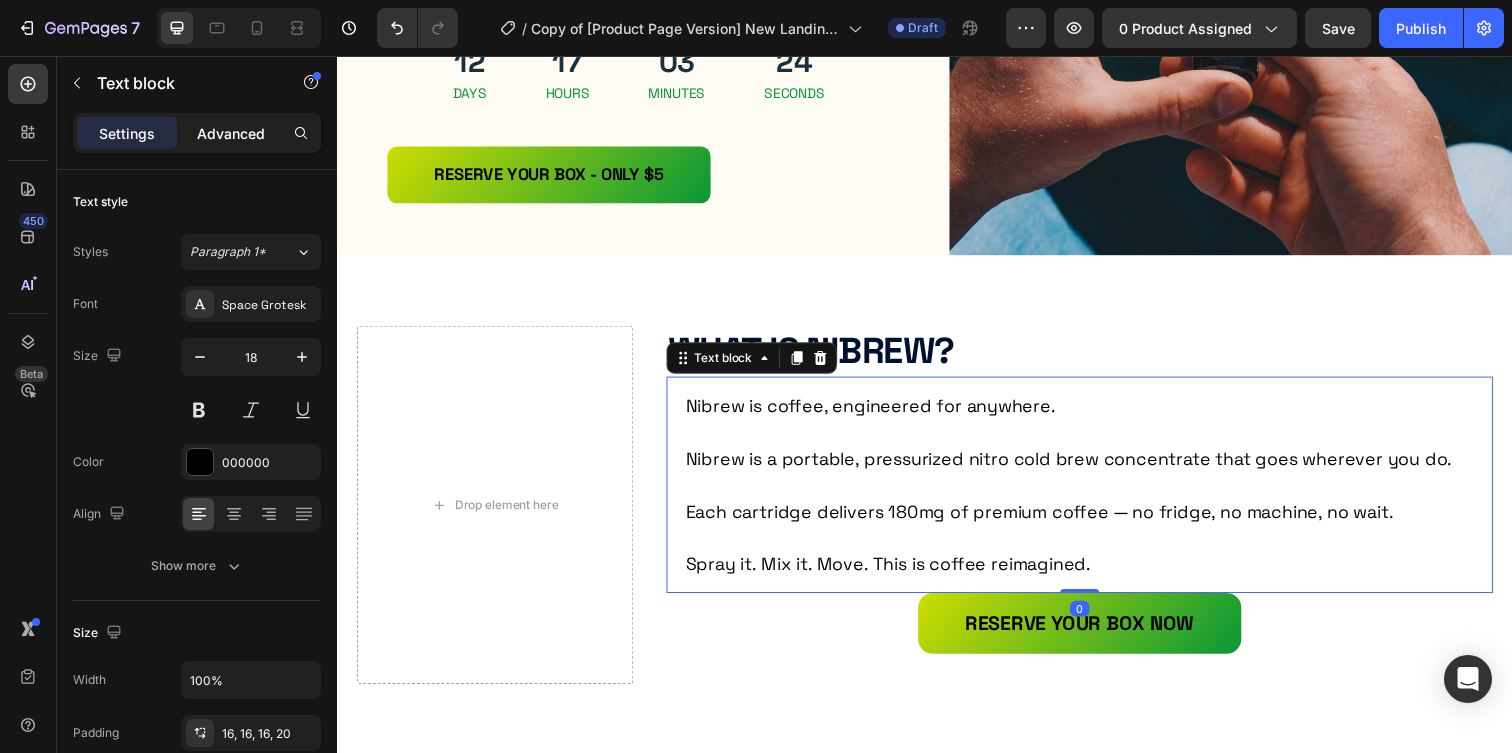 click on "Advanced" 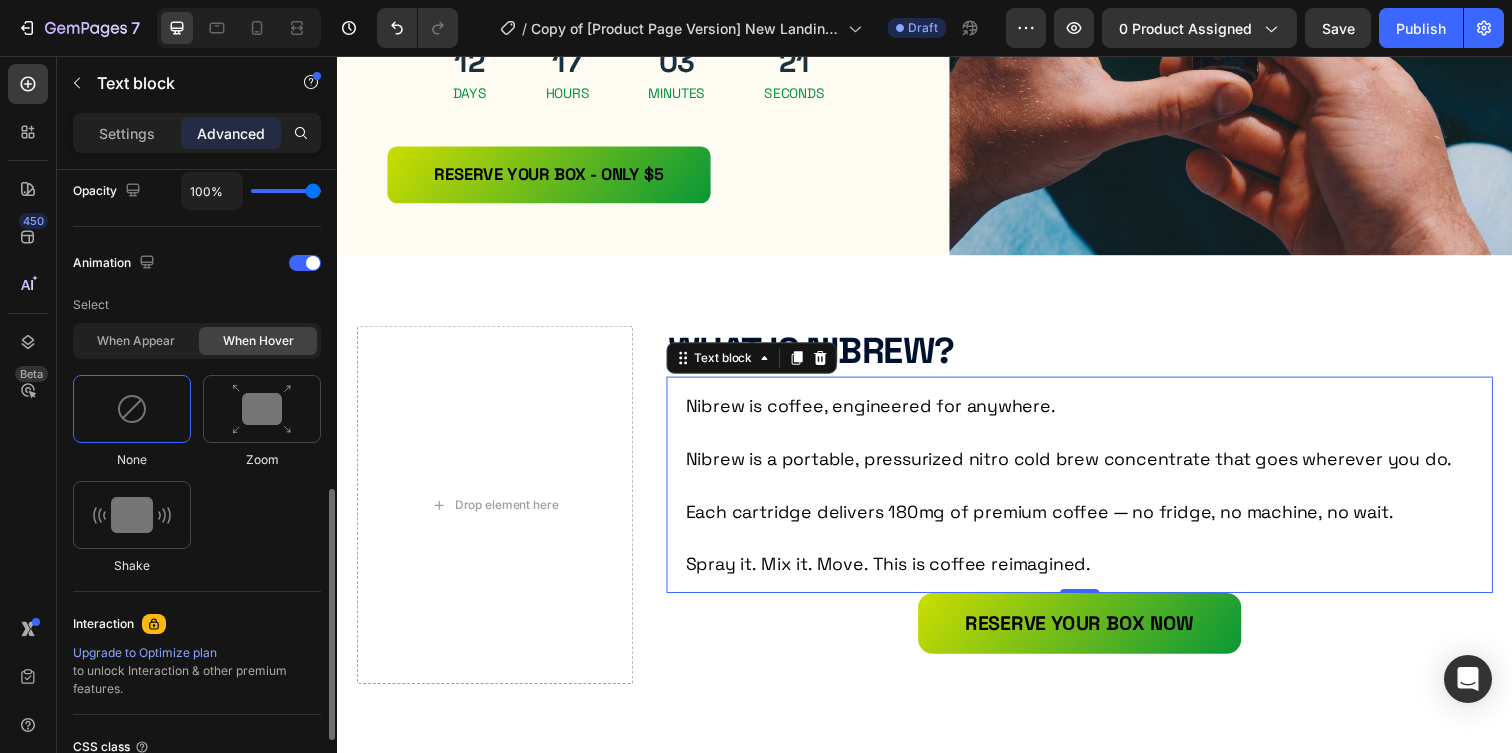 scroll, scrollTop: 827, scrollLeft: 0, axis: vertical 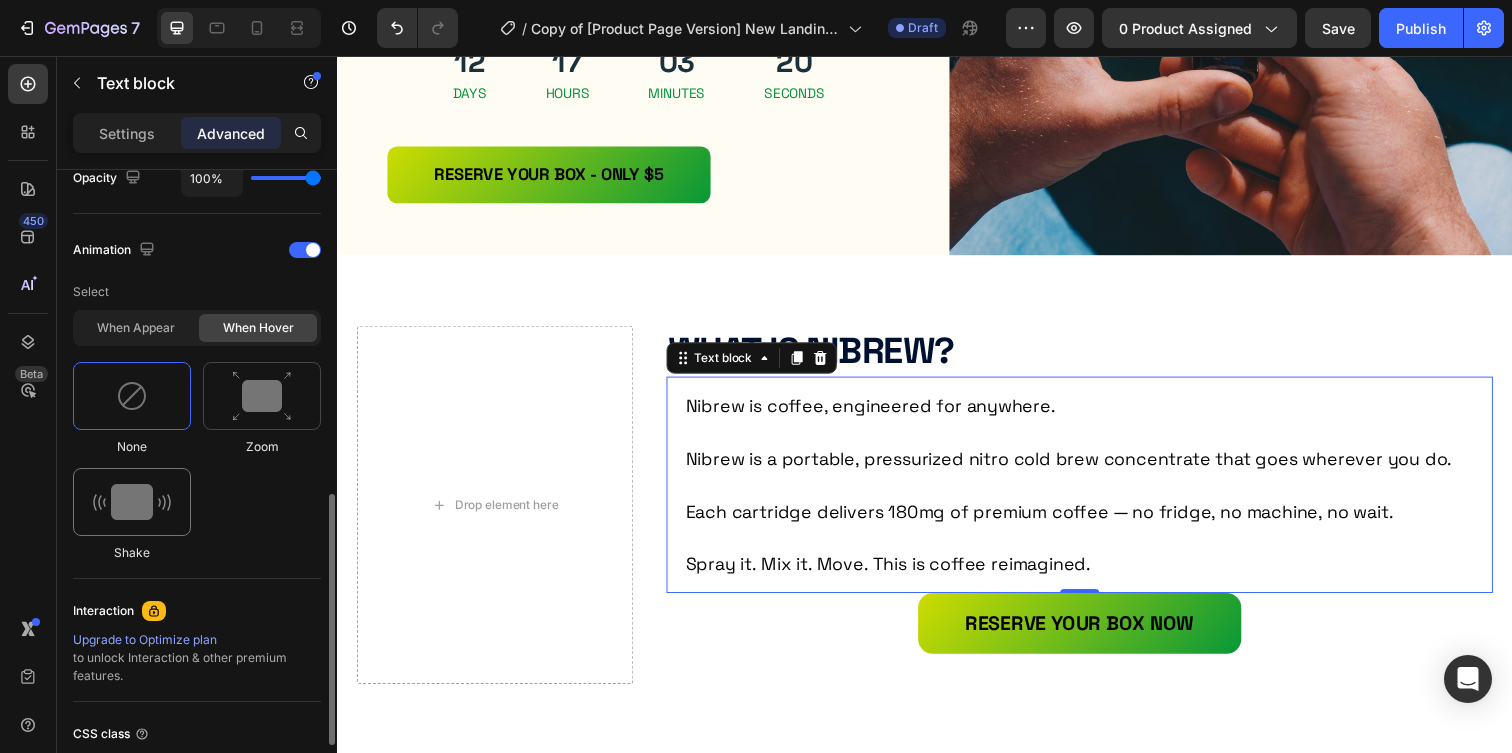 click at bounding box center [132, 502] 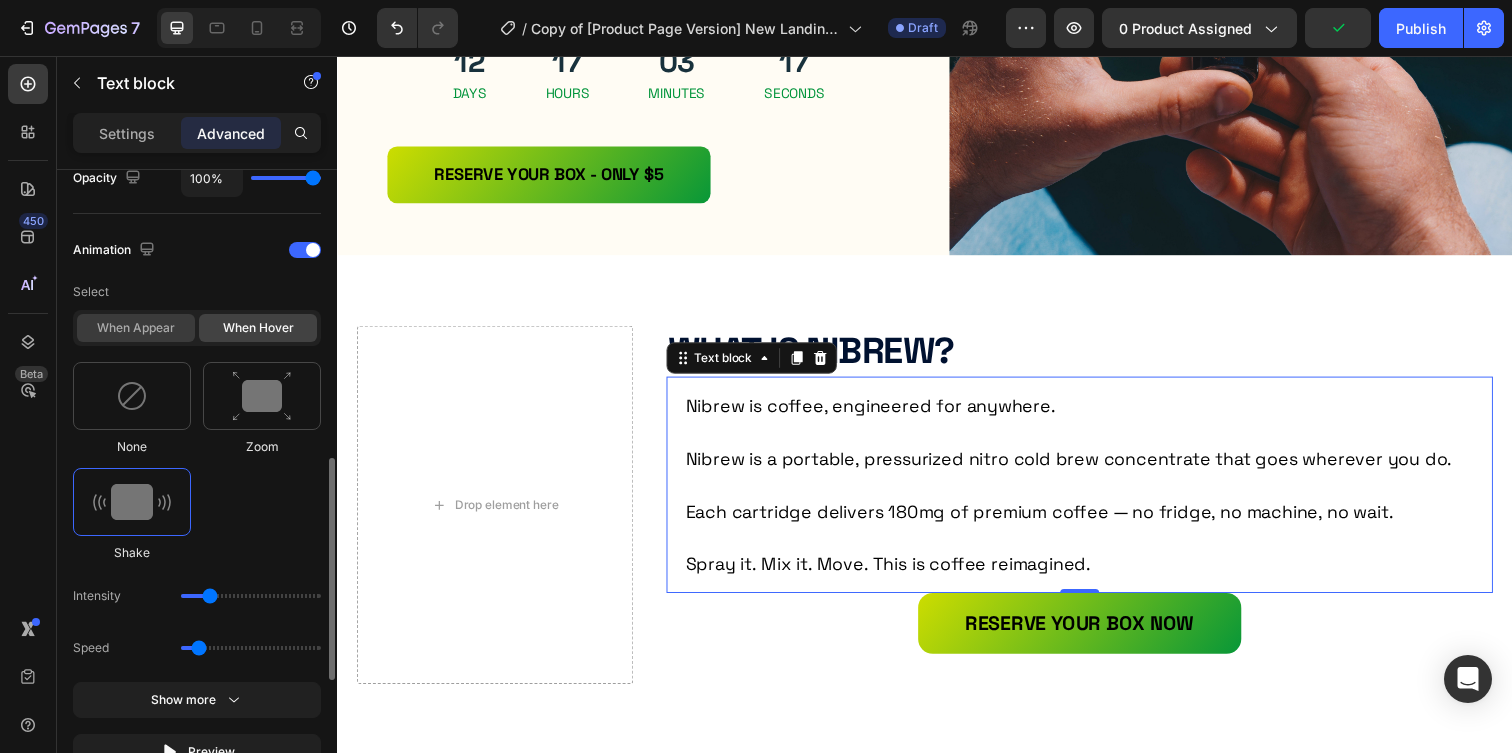 click on "When appear" 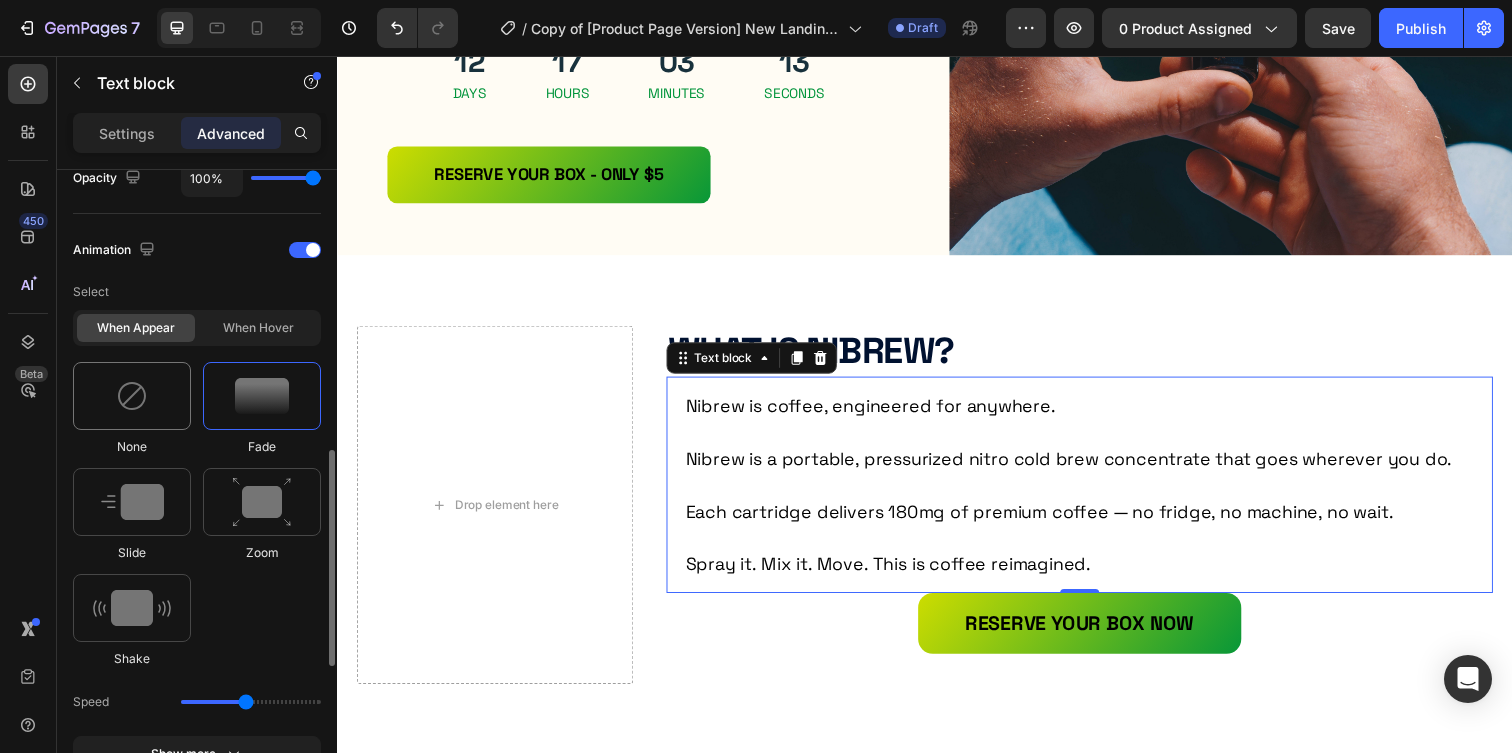 click at bounding box center (132, 396) 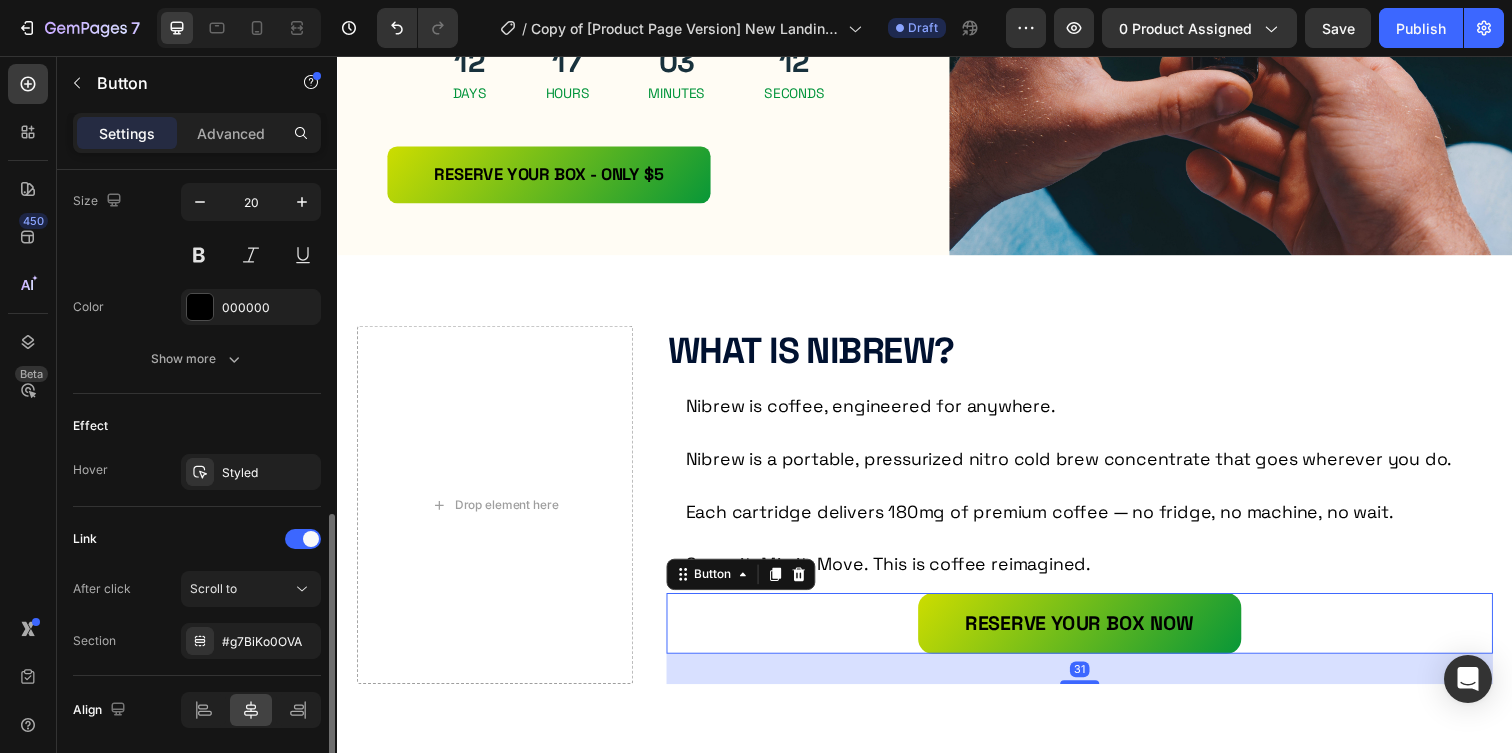click on "RESERVE YOUR BOX NOW Button   31" at bounding box center (1095, 635) 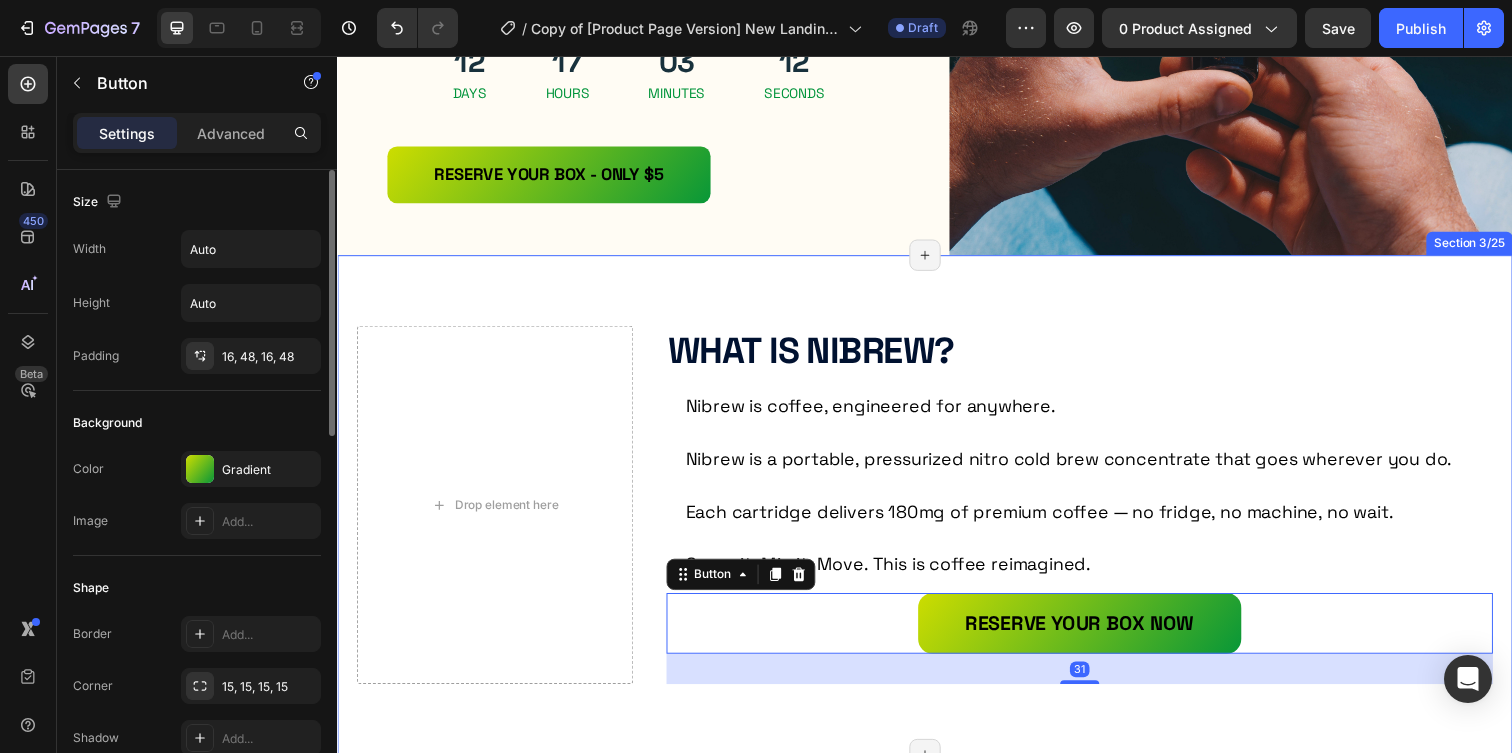 click on "What Is Nibrew? Heading Nibrew is coffee, engineered for anywhere. Nibrew is a portable, pressurized nitro cold brew concentrate that goes wherever you do. Each cartridge delivers 180mg of premium coffee — no fridge, no machine, no wait. Spray it. Mix it. Move. This is coffee reimagined. Text block Image RESERVE YOUR BOX NOW Button   31
Drop element here Row Section 3/25 Page has reached Shopify’s 25 section-limit Page has reached Shopify’s 25 section-limit" at bounding box center [937, 514] 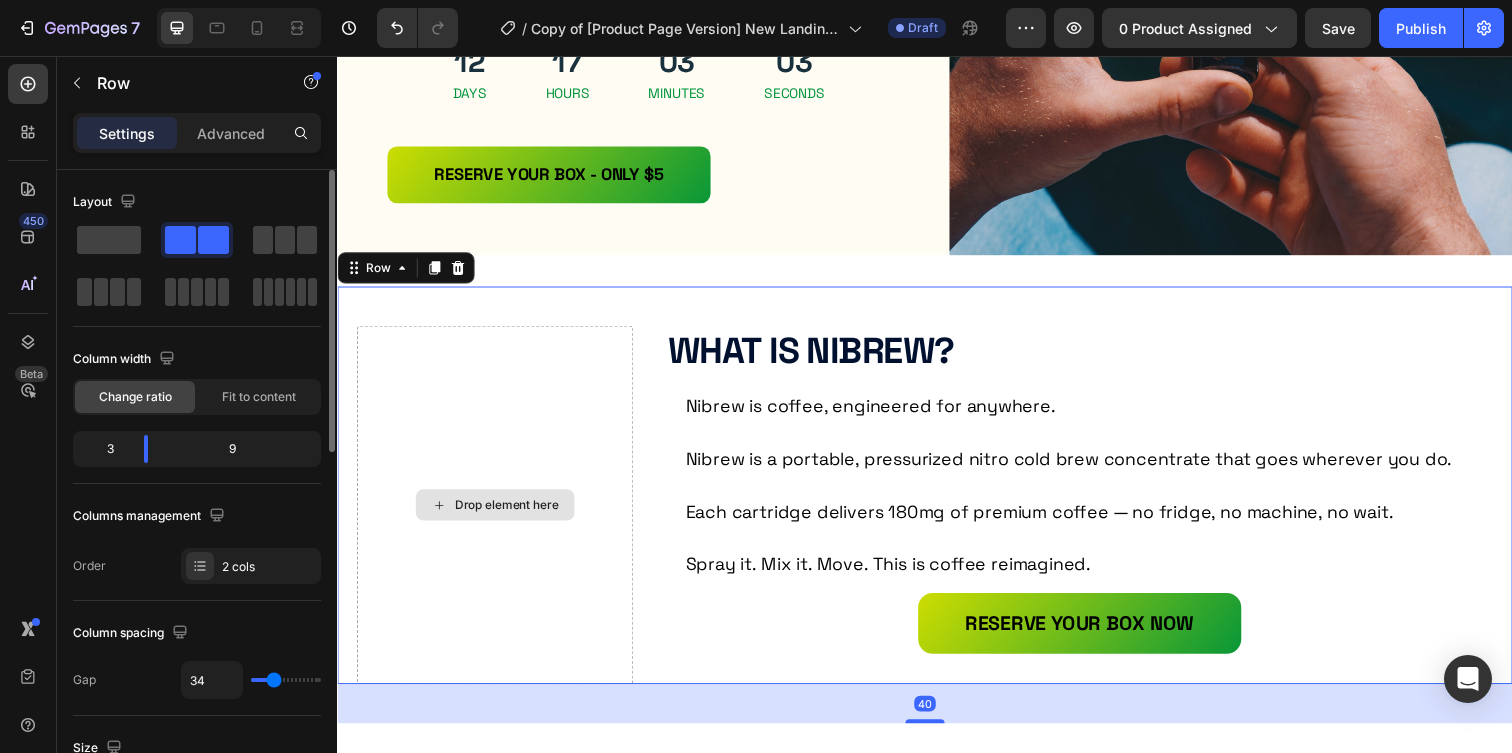 click on "Drop element here" at bounding box center [498, 514] 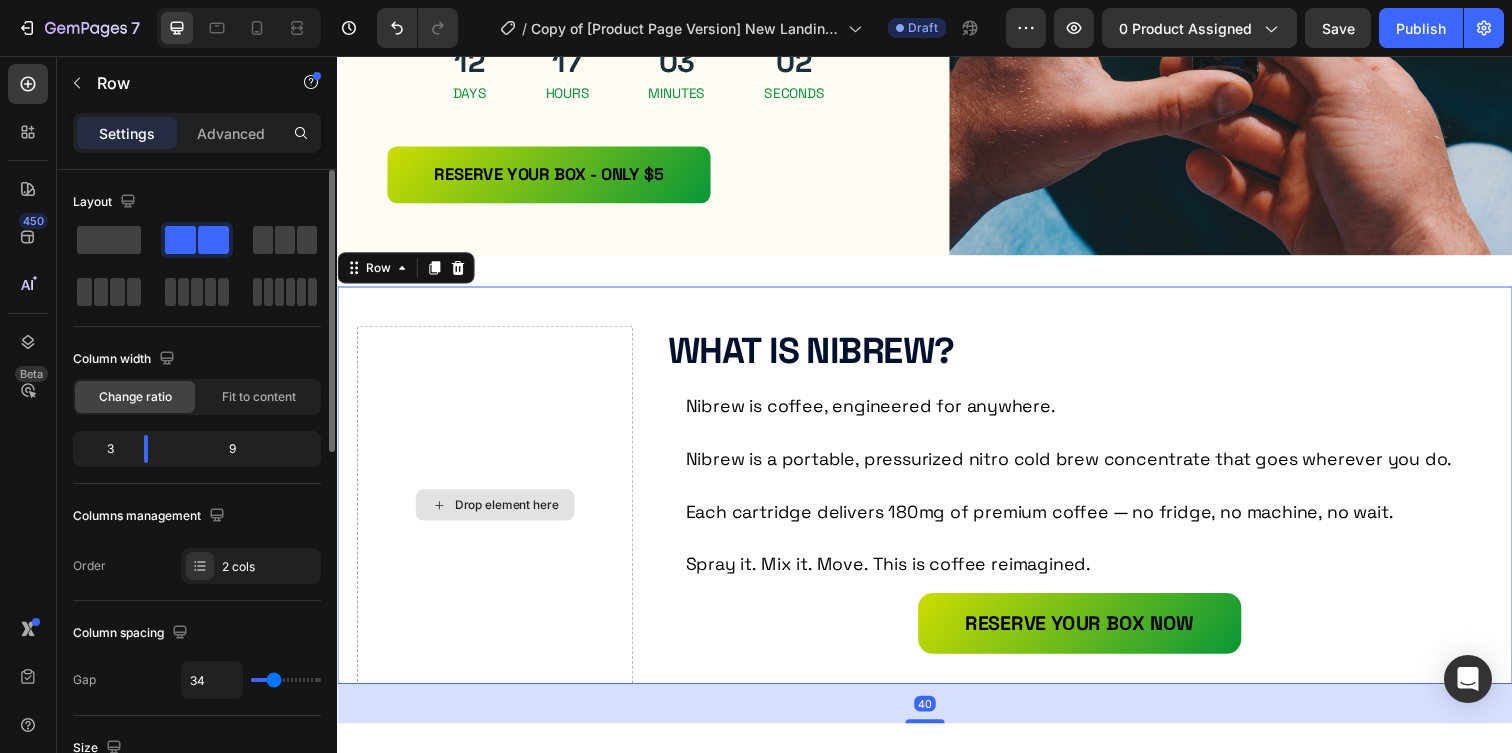 click on "Drop element here" at bounding box center [498, 514] 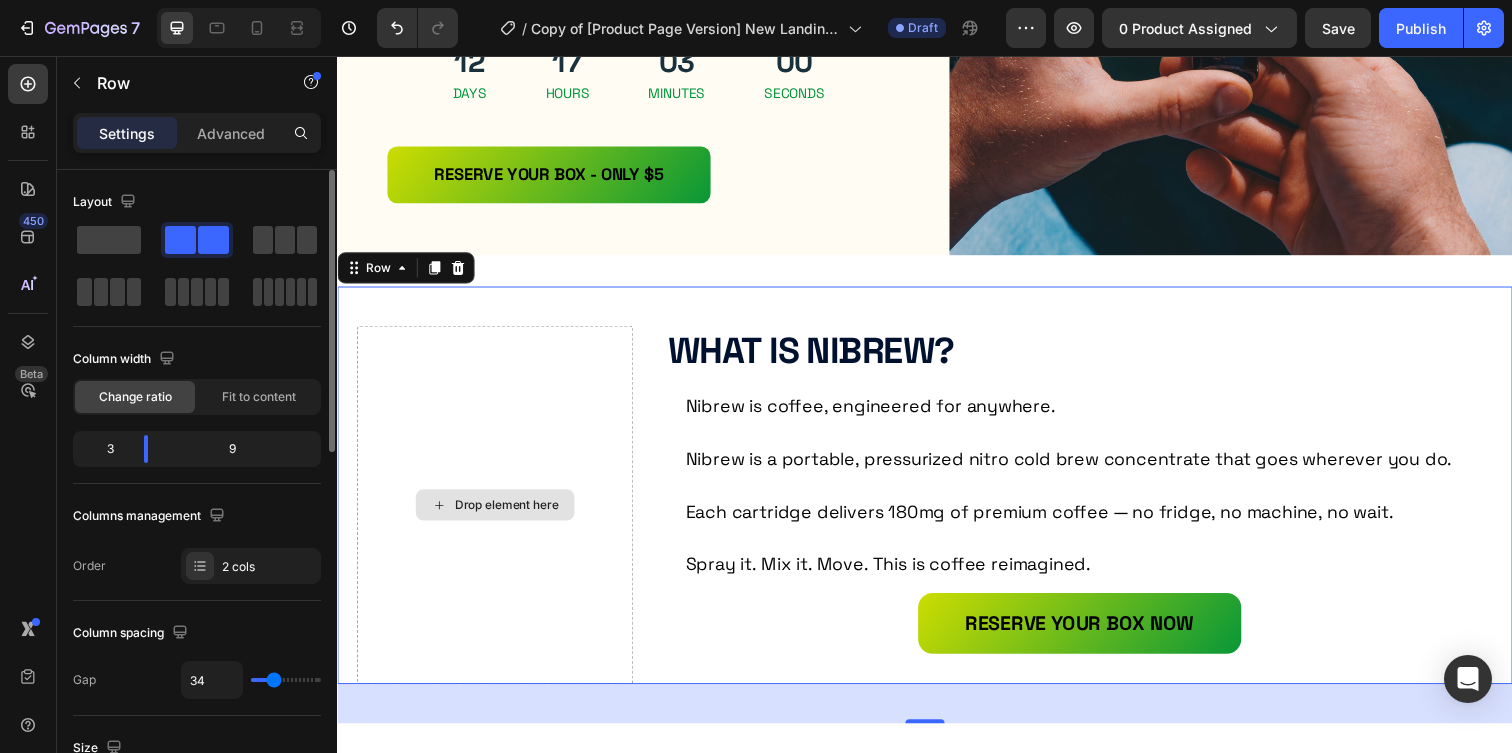 click on "Drop element here" at bounding box center (498, 514) 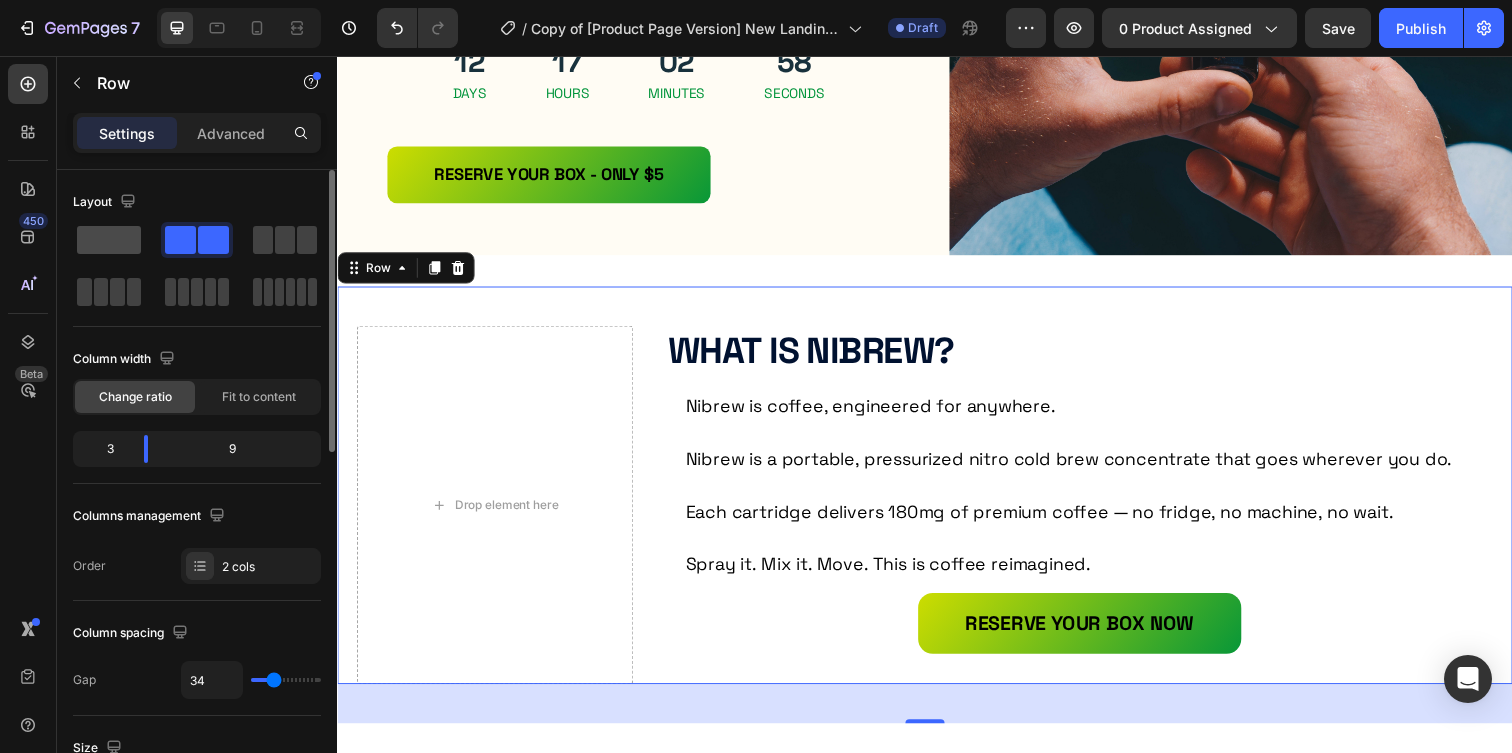click 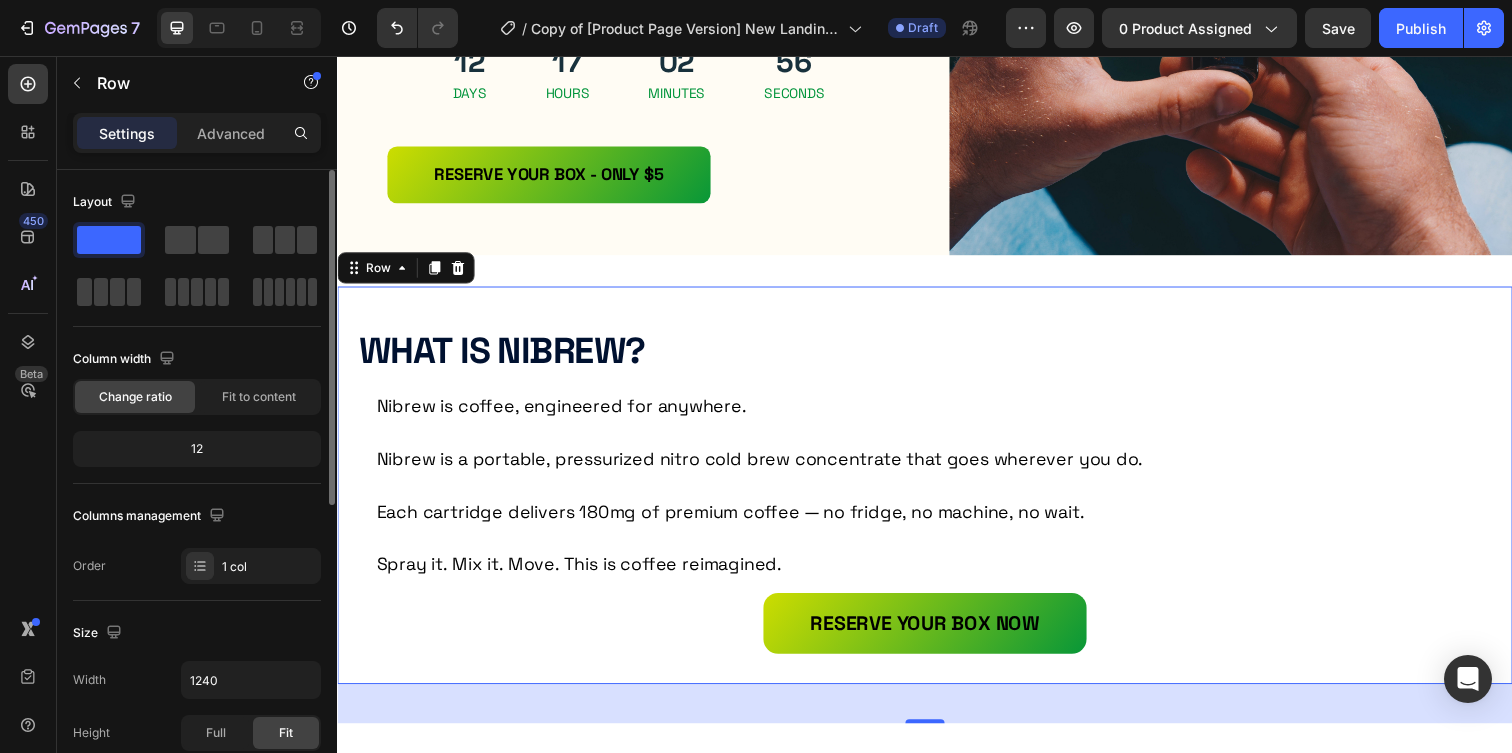 click 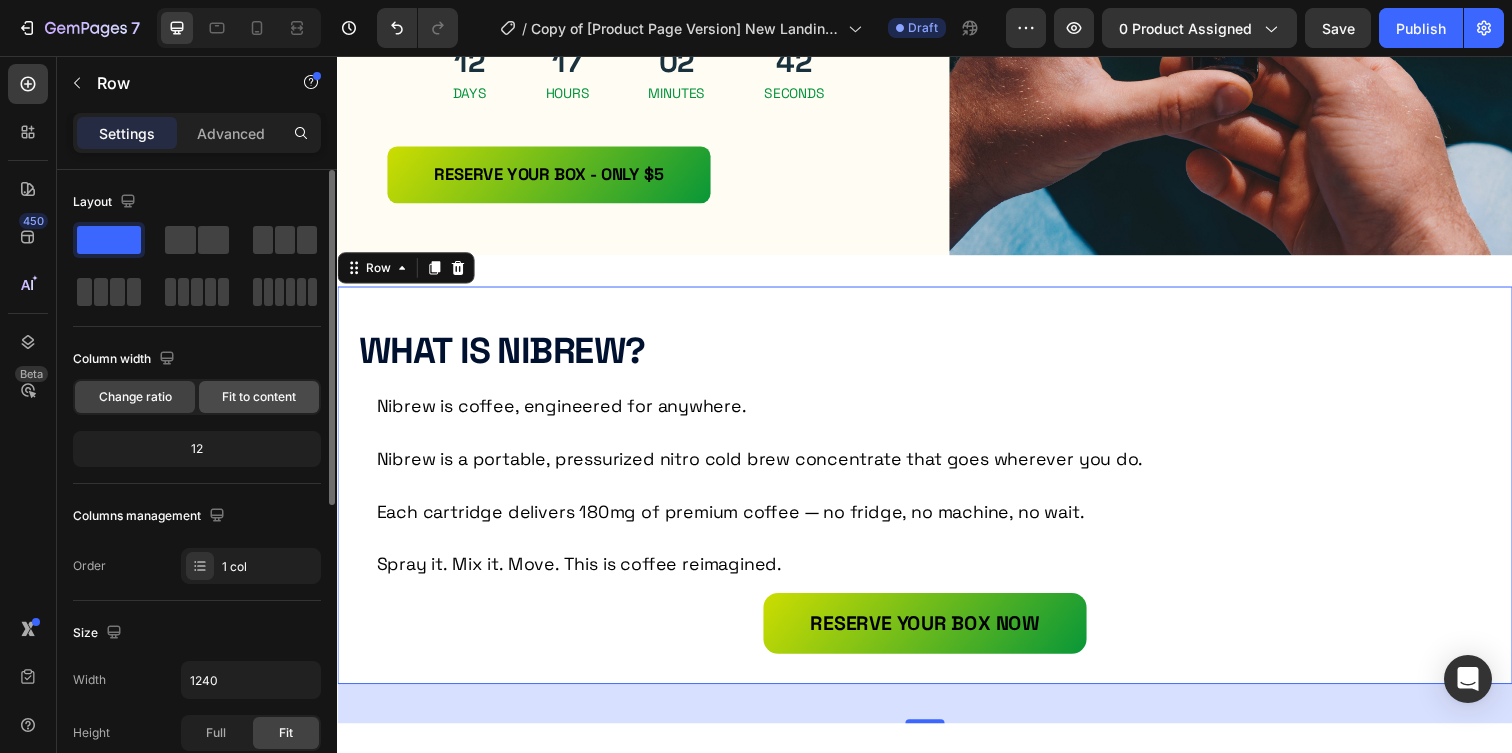 click on "Fit to content" 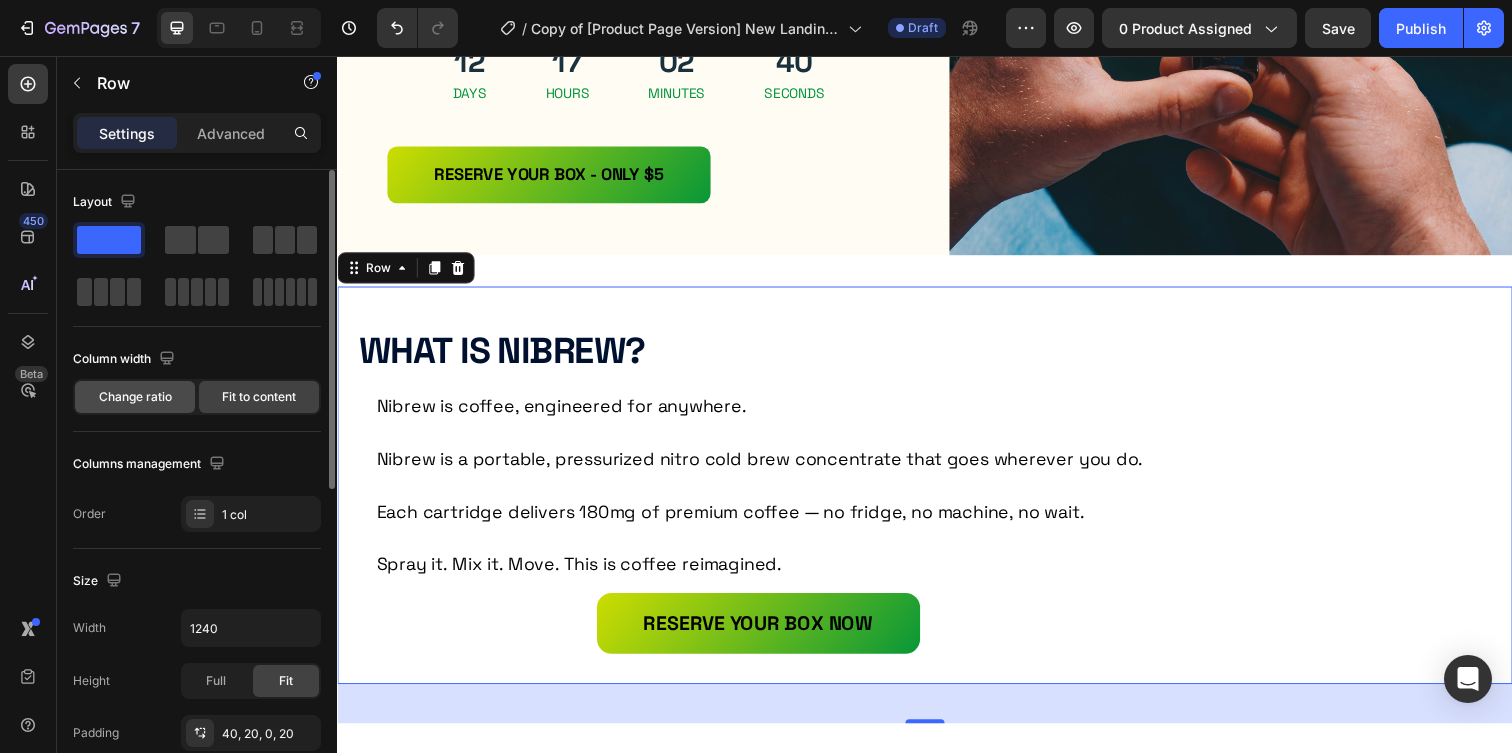 click on "Change ratio" 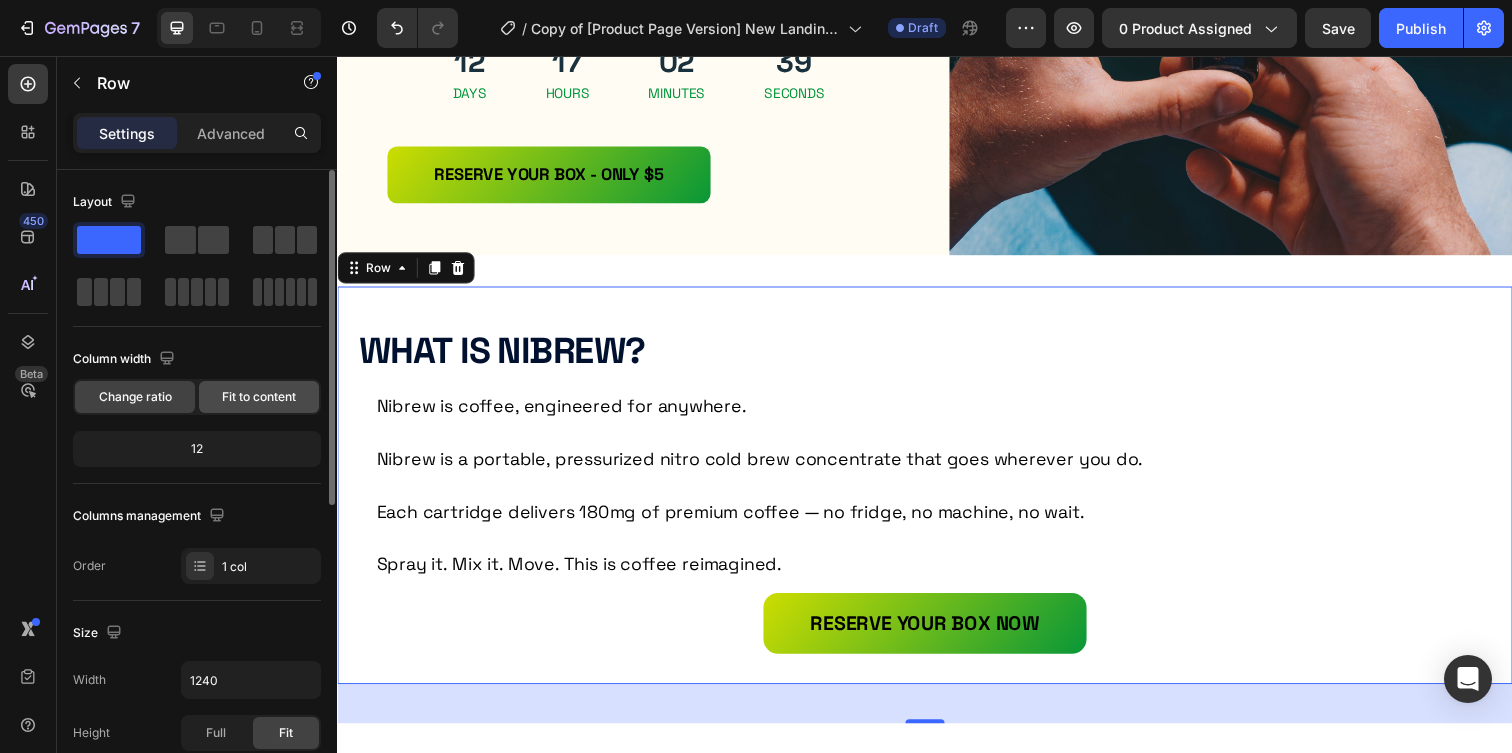 click on "Fit to content" 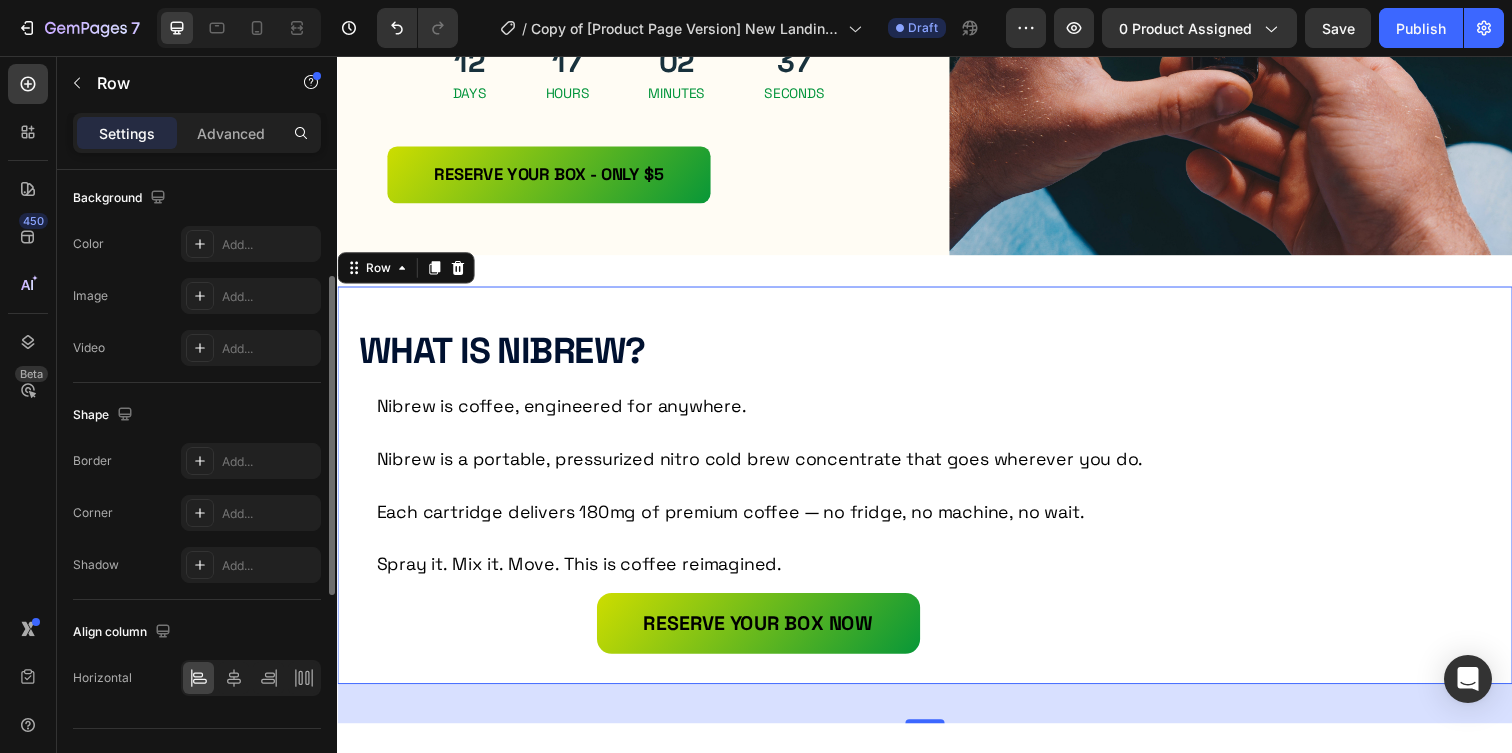 scroll, scrollTop: 641, scrollLeft: 0, axis: vertical 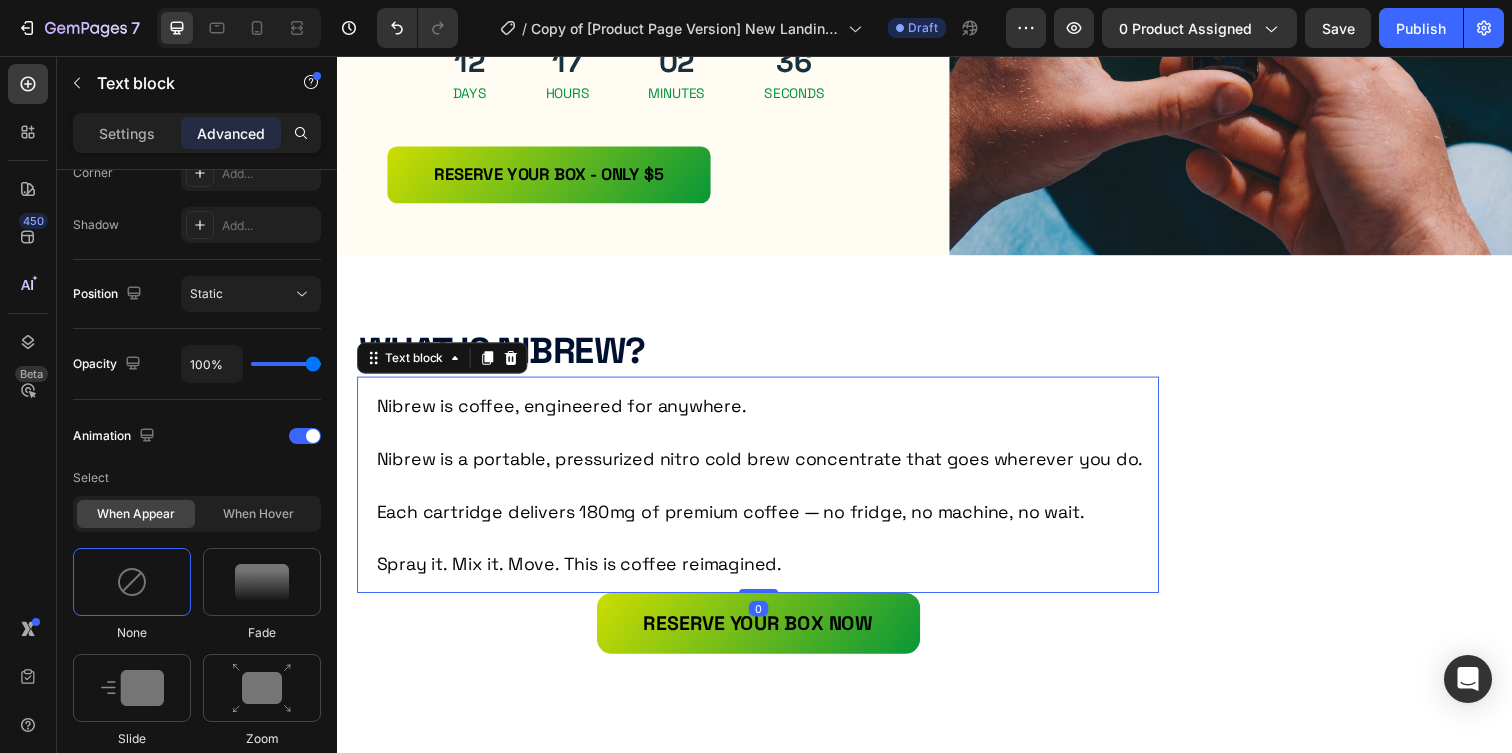 click on "Nibrew is a portable, pressurized nitro cold brew concentrate that goes wherever you do." at bounding box center [768, 453] 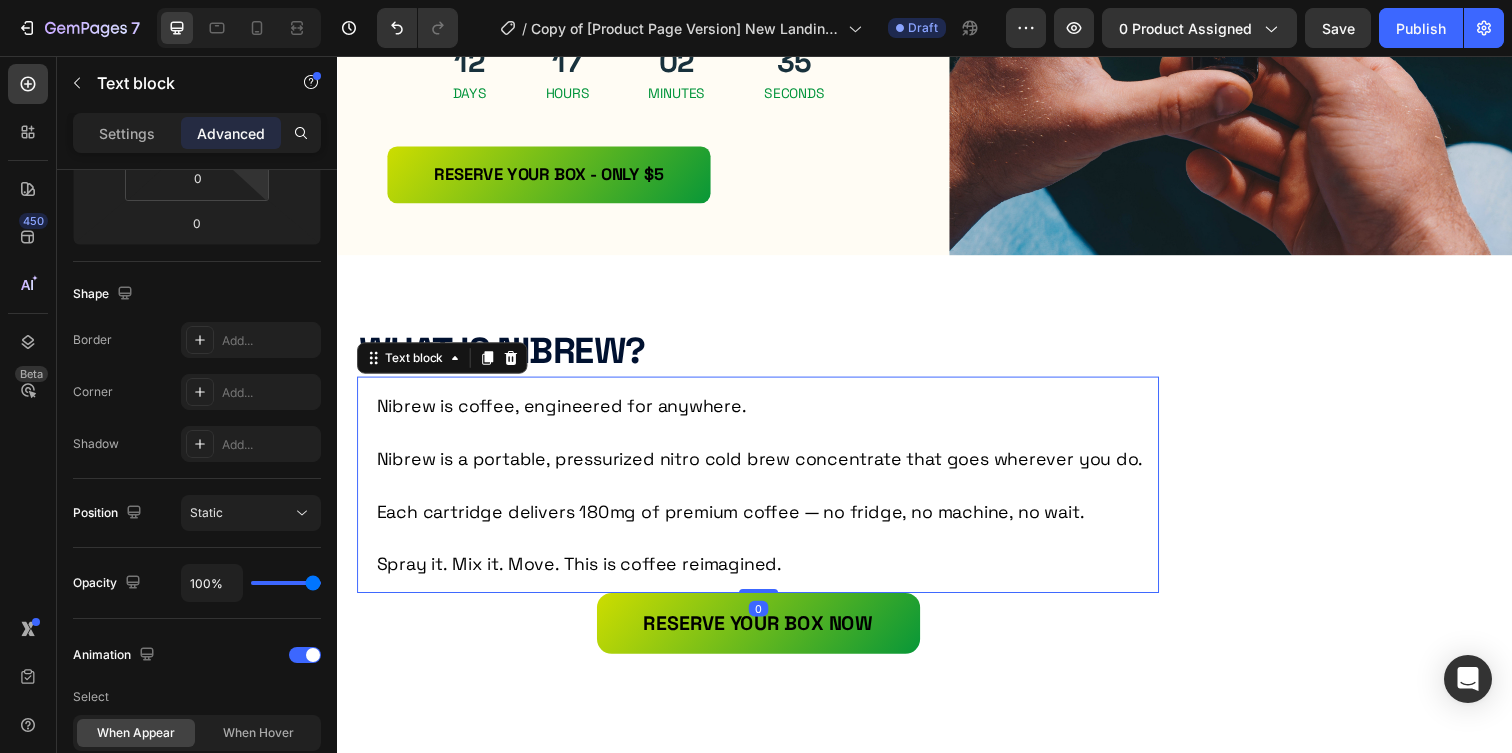 scroll, scrollTop: 1096, scrollLeft: 0, axis: vertical 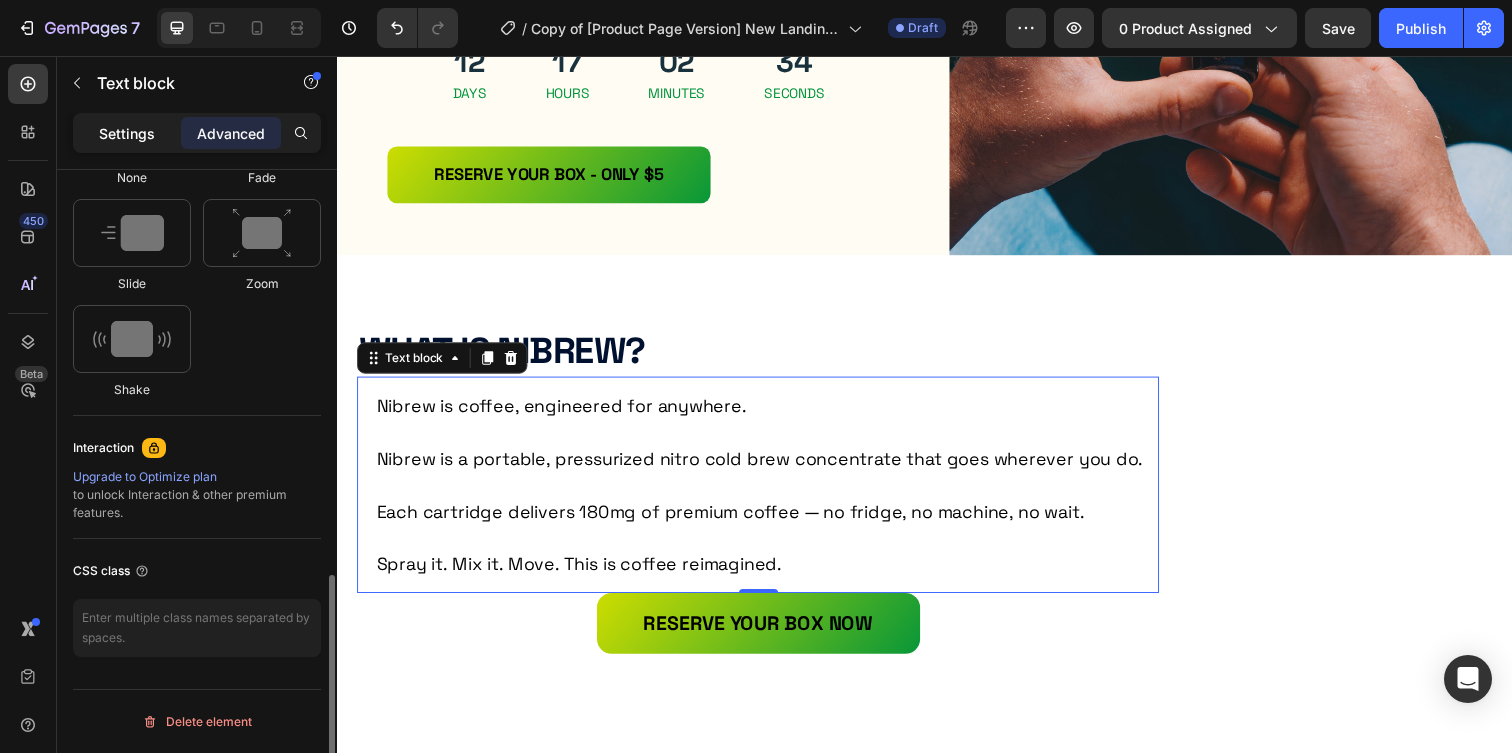 click on "Settings" 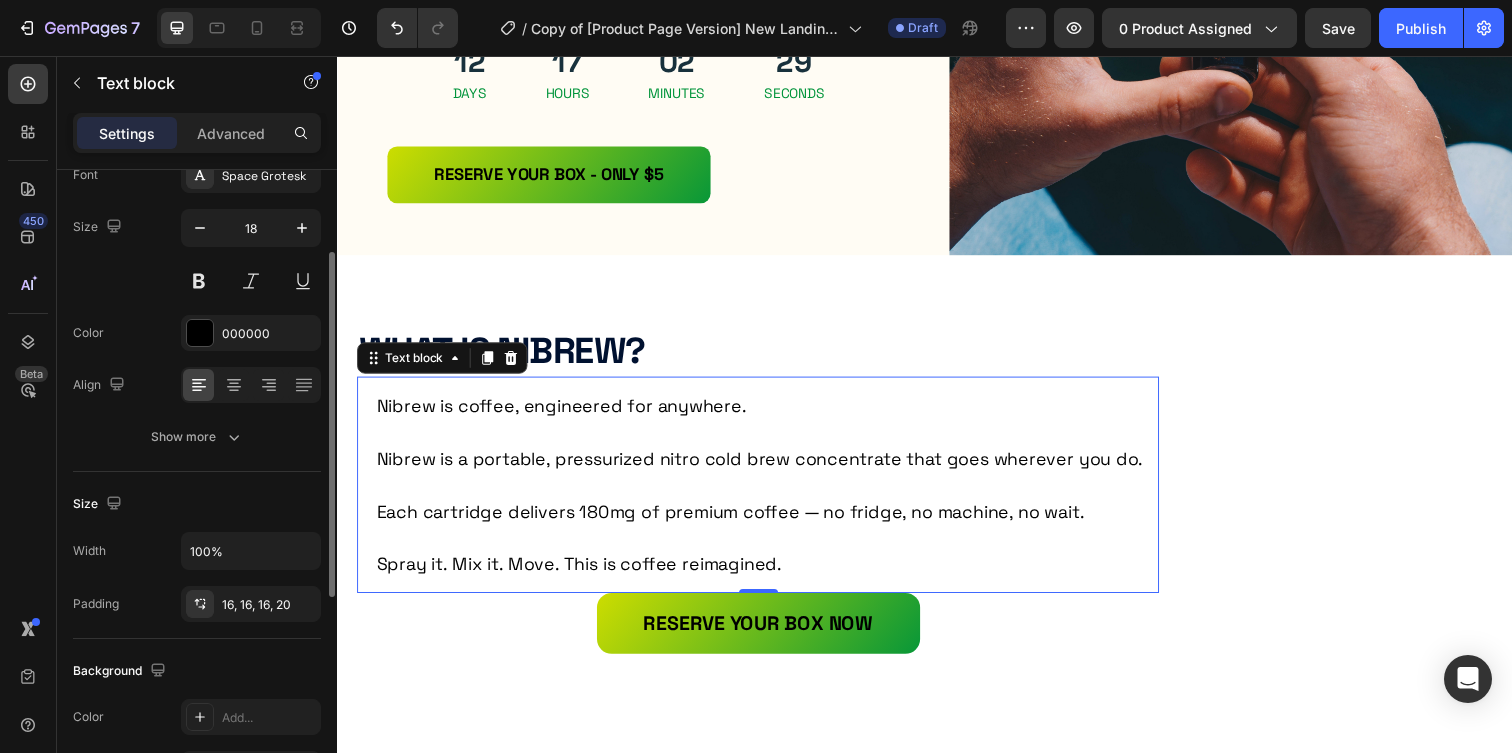 scroll, scrollTop: 116, scrollLeft: 0, axis: vertical 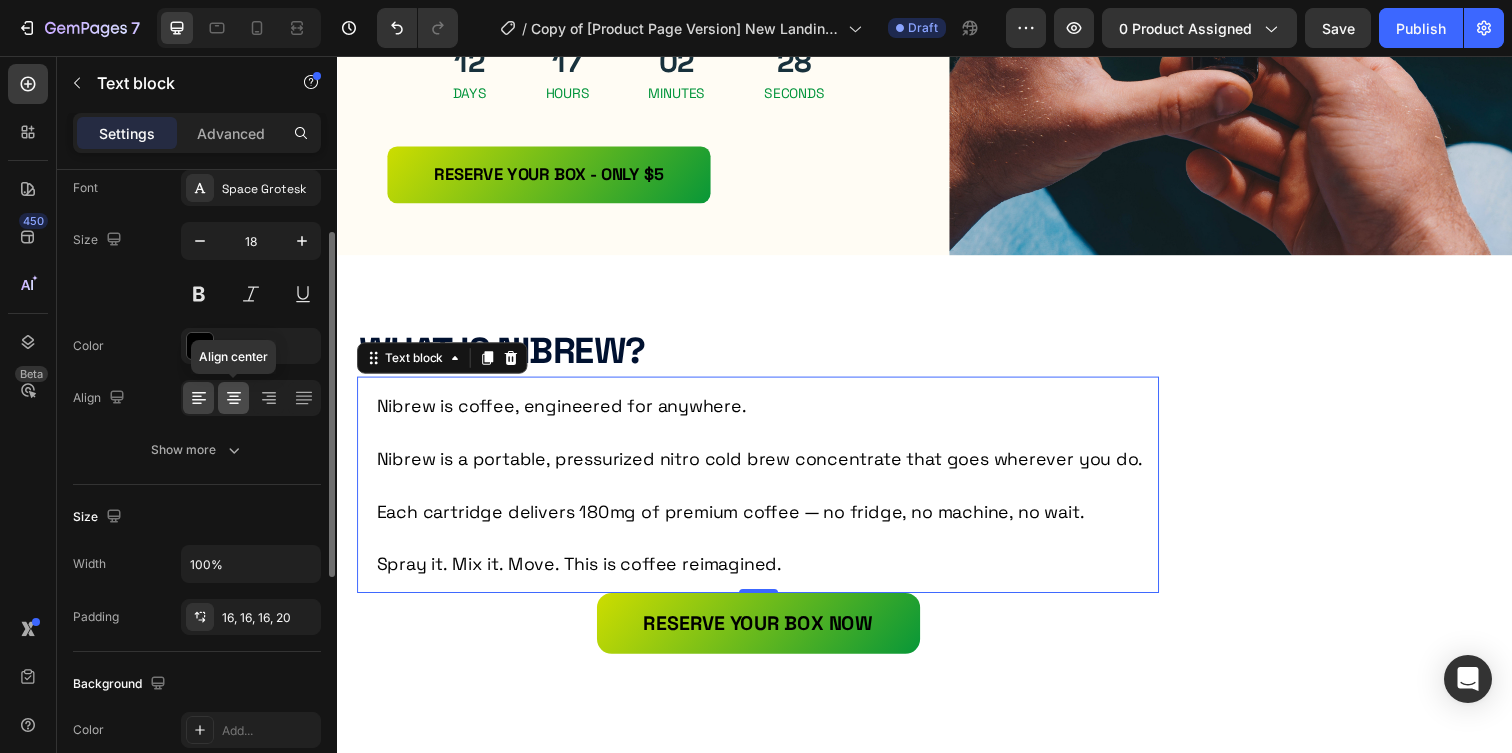click 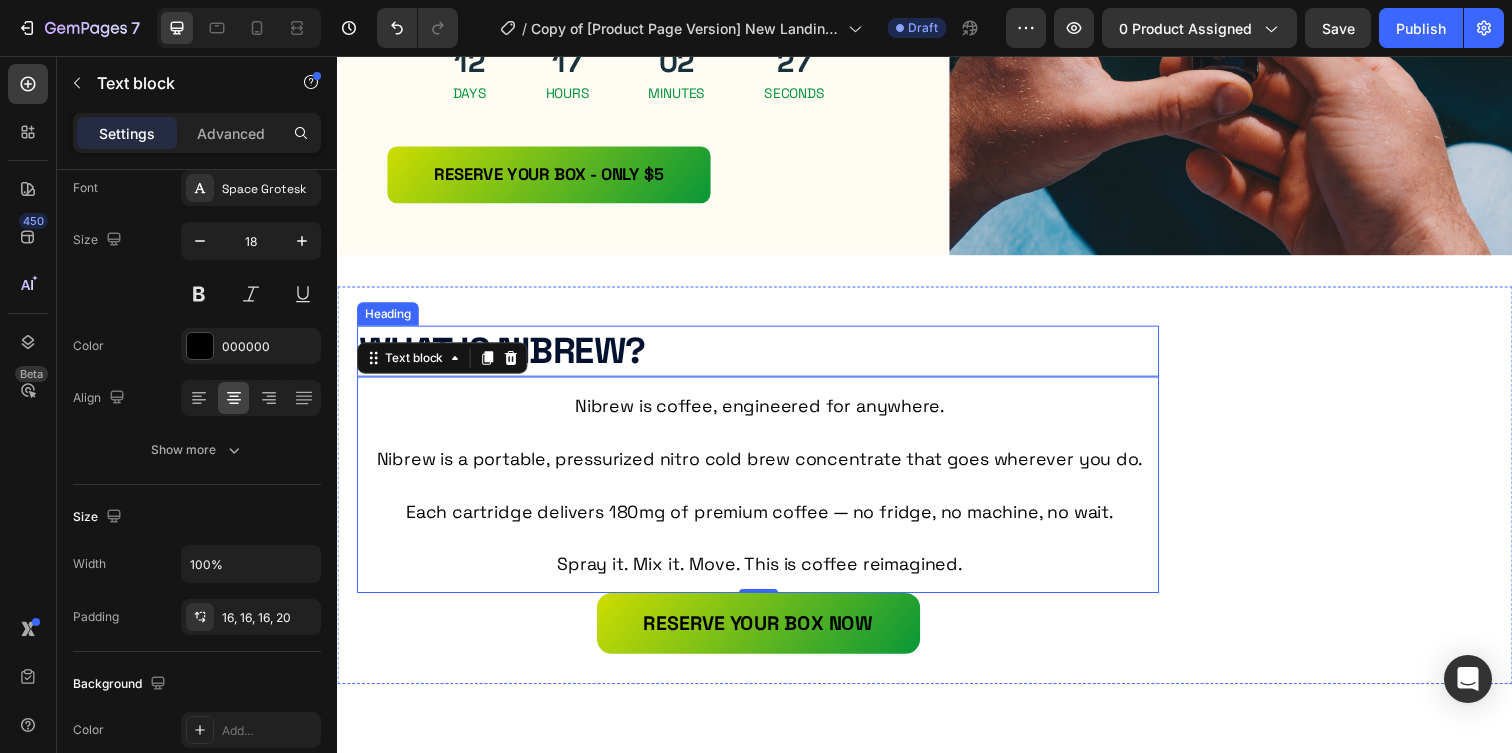 click on "What Is Nibrew?" at bounding box center (766, 357) 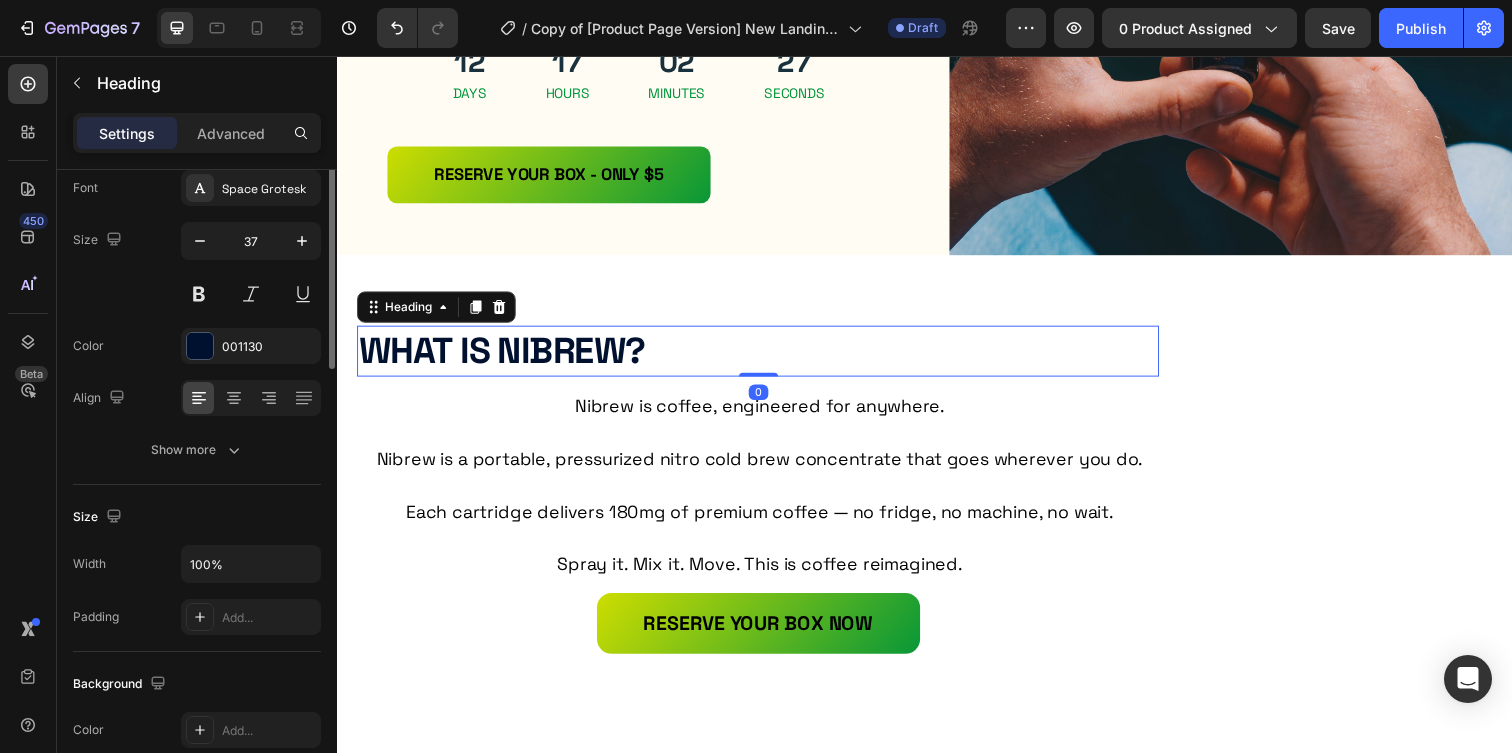 scroll, scrollTop: 0, scrollLeft: 0, axis: both 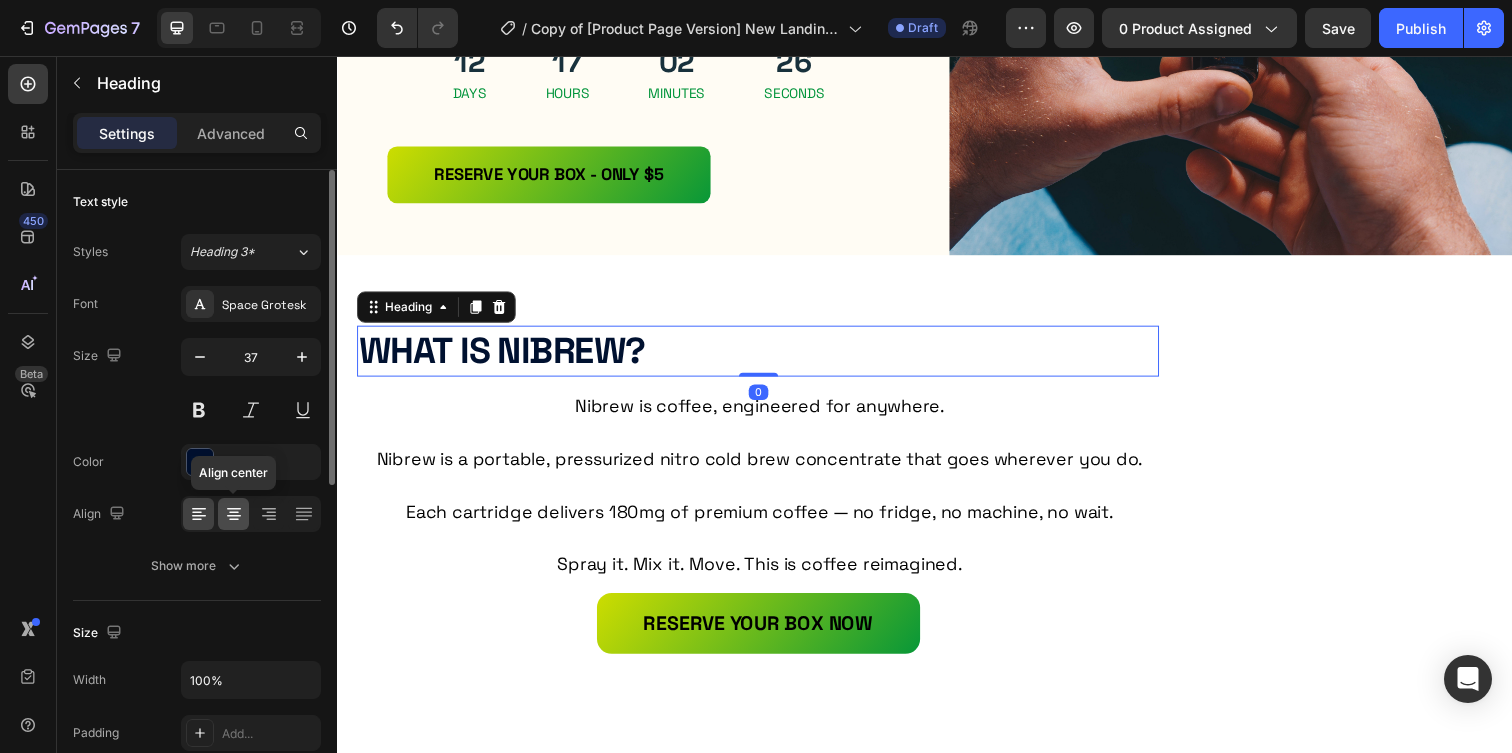 click 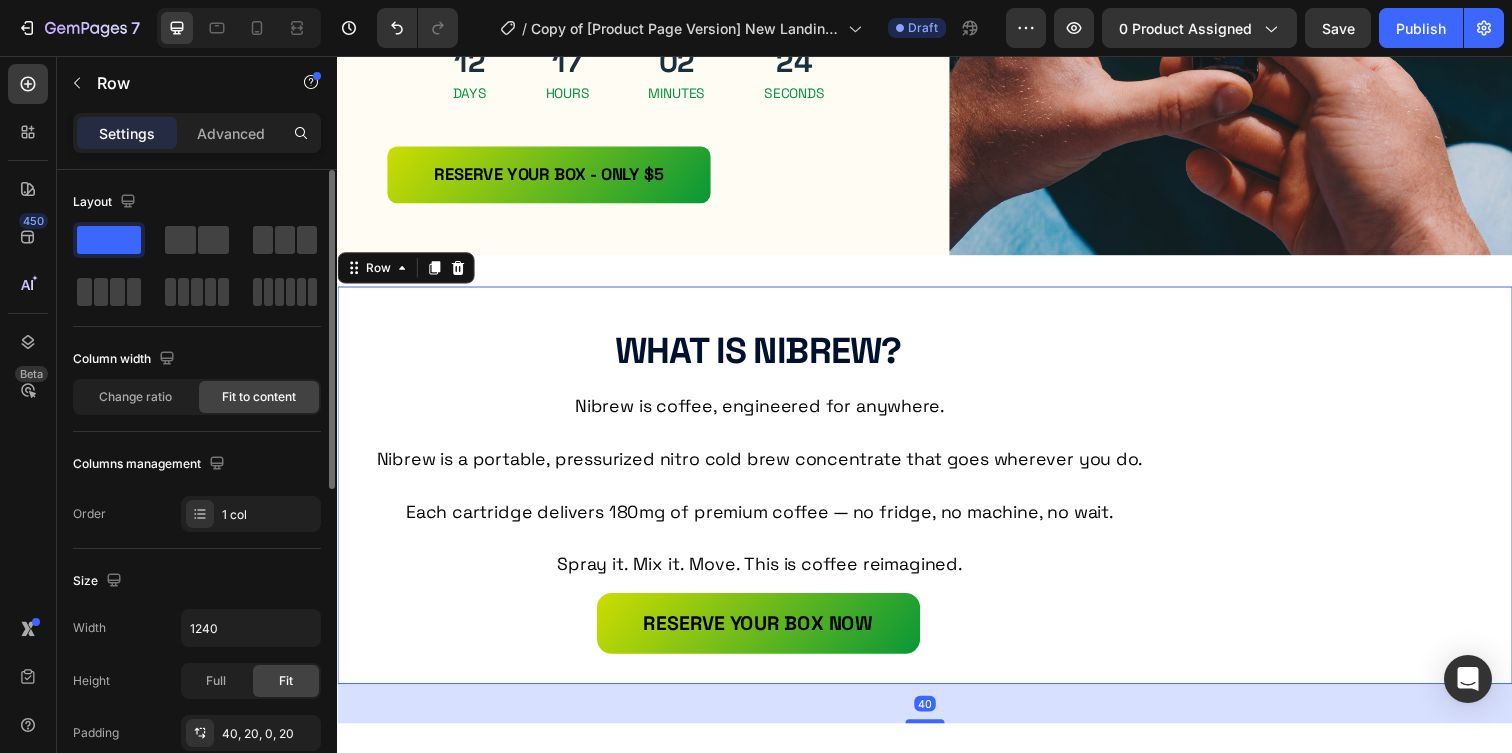 click on "What Is Nibrew? Heading Nibrew is coffee, engineered for anywhere. Nibrew is a portable, pressurized nitro cold brew concentrate that goes wherever you do. Each cartridge delivers 180mg of premium coffee — no fridge, no machine, no wait. Spray it. Mix it. Move. This is coffee reimagined. Text block Image RESERVE YOUR BOX NOW Button Row   40" at bounding box center (937, 494) 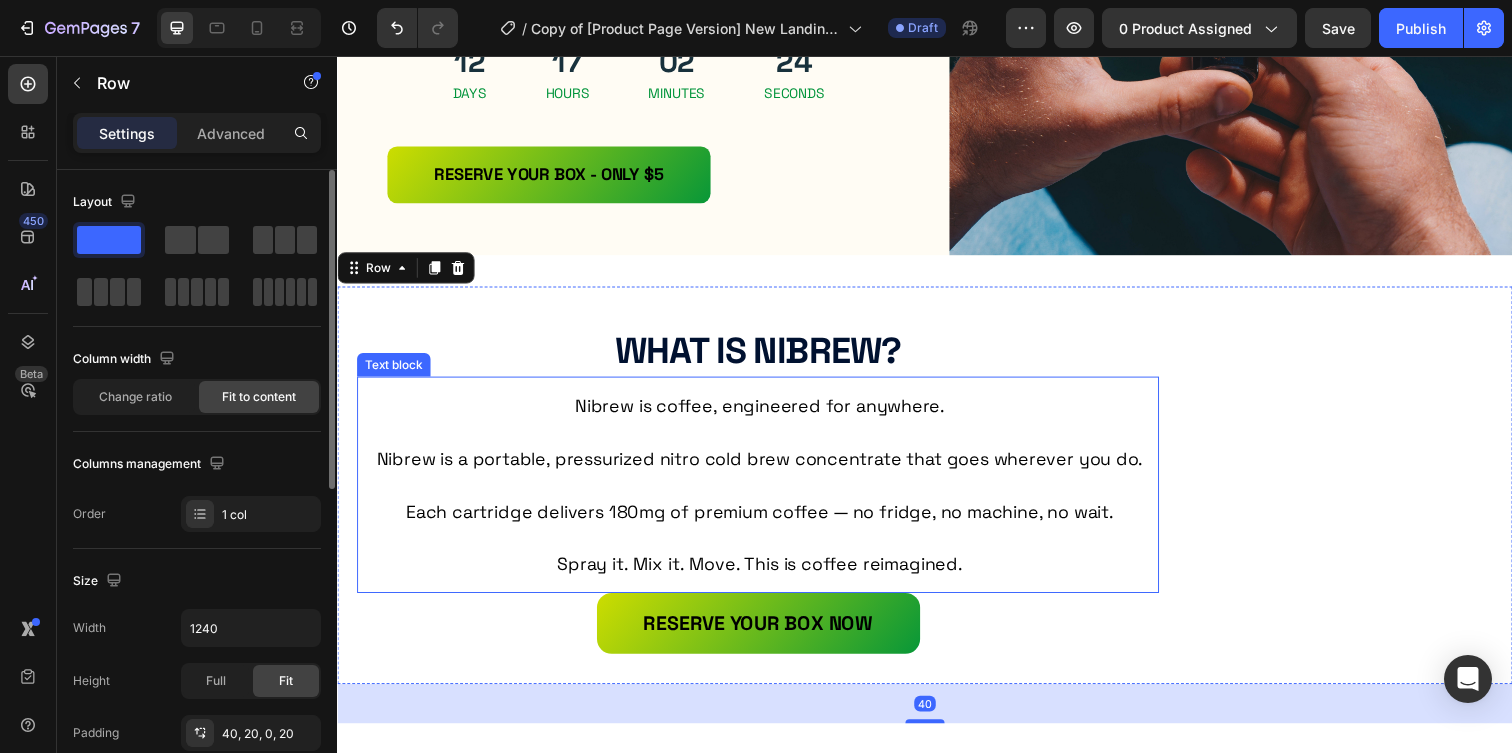 click on "Nibrew is a portable, pressurized nitro cold brew concentrate that goes wherever you do." at bounding box center [768, 453] 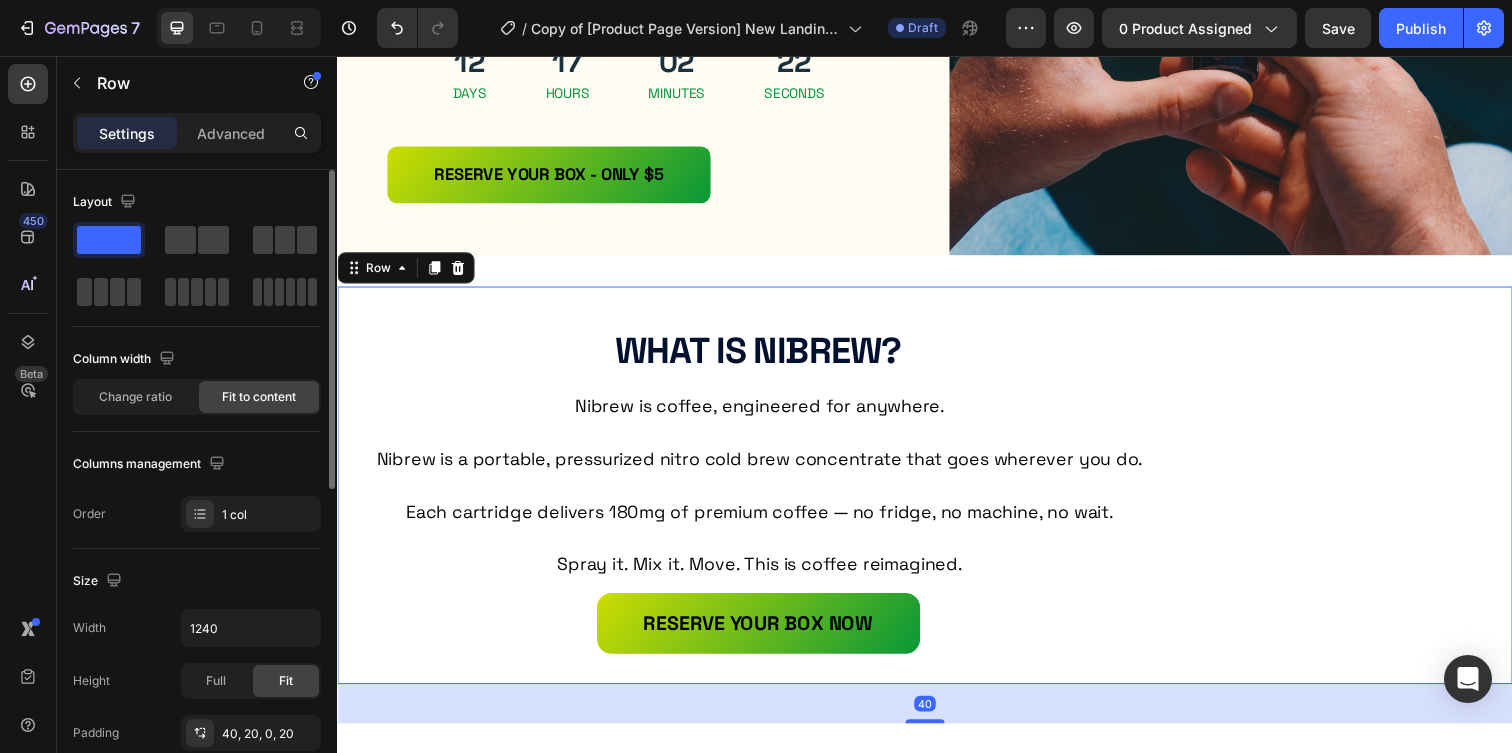 click on "RESERVE YOUR BOX NOW Button" at bounding box center [766, 650] 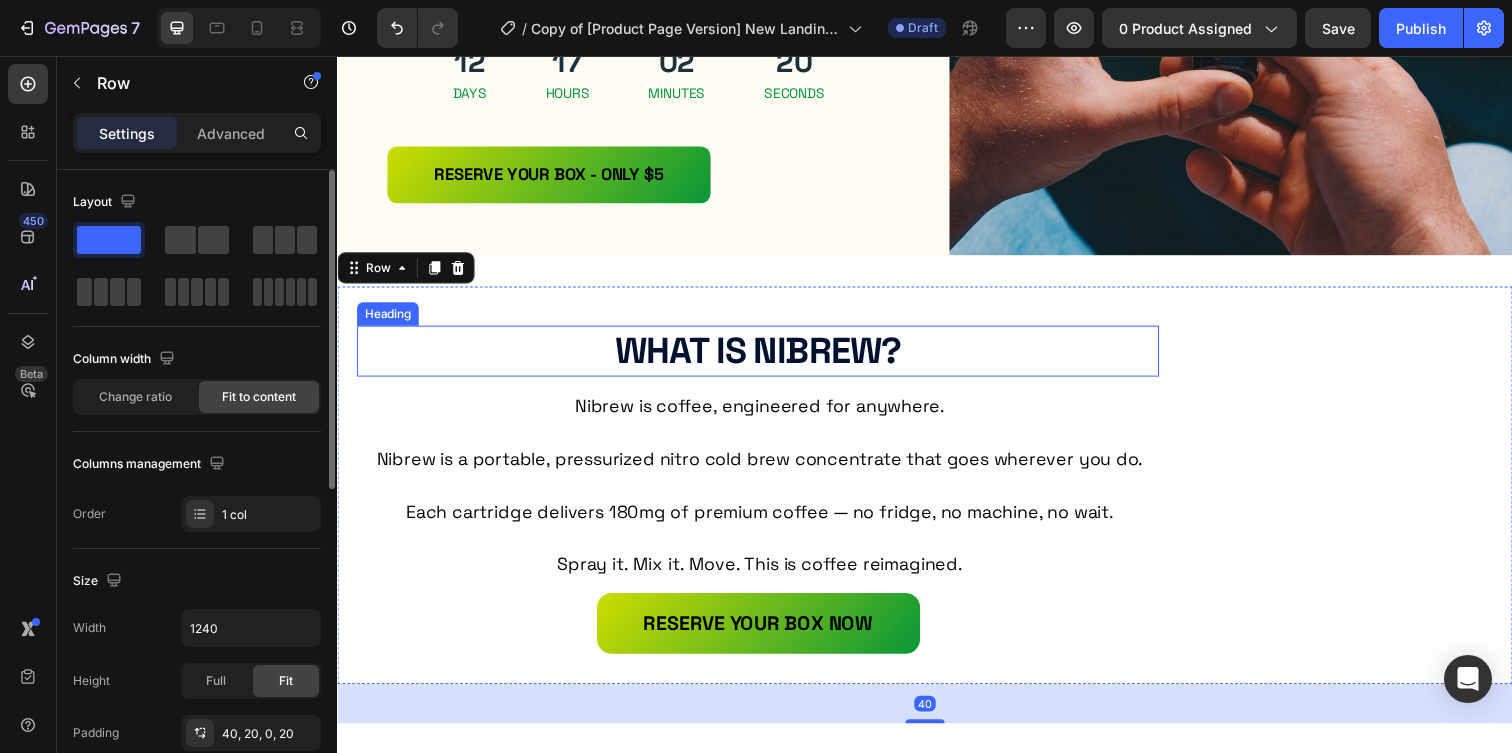 click on "What Is Nibrew?" at bounding box center (766, 357) 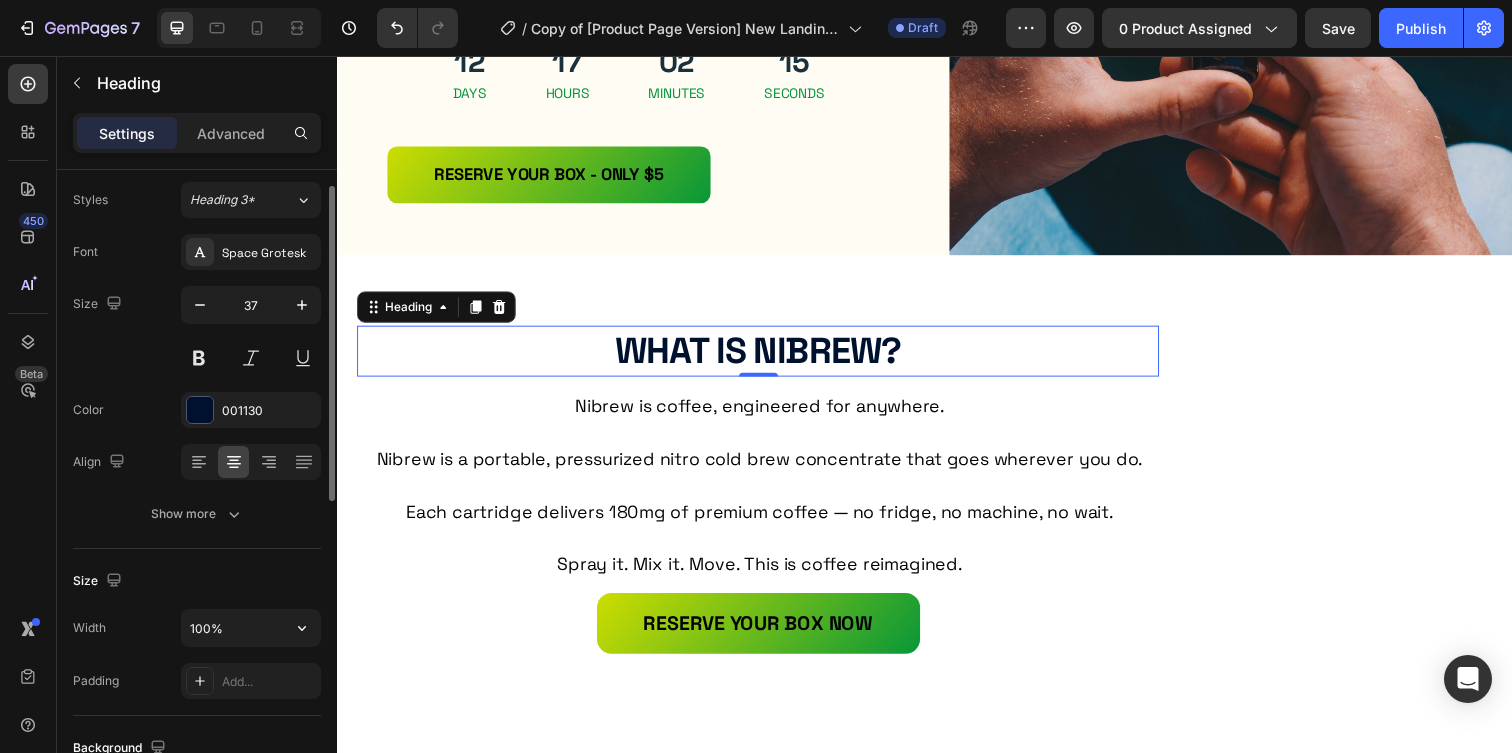 scroll, scrollTop: 33, scrollLeft: 0, axis: vertical 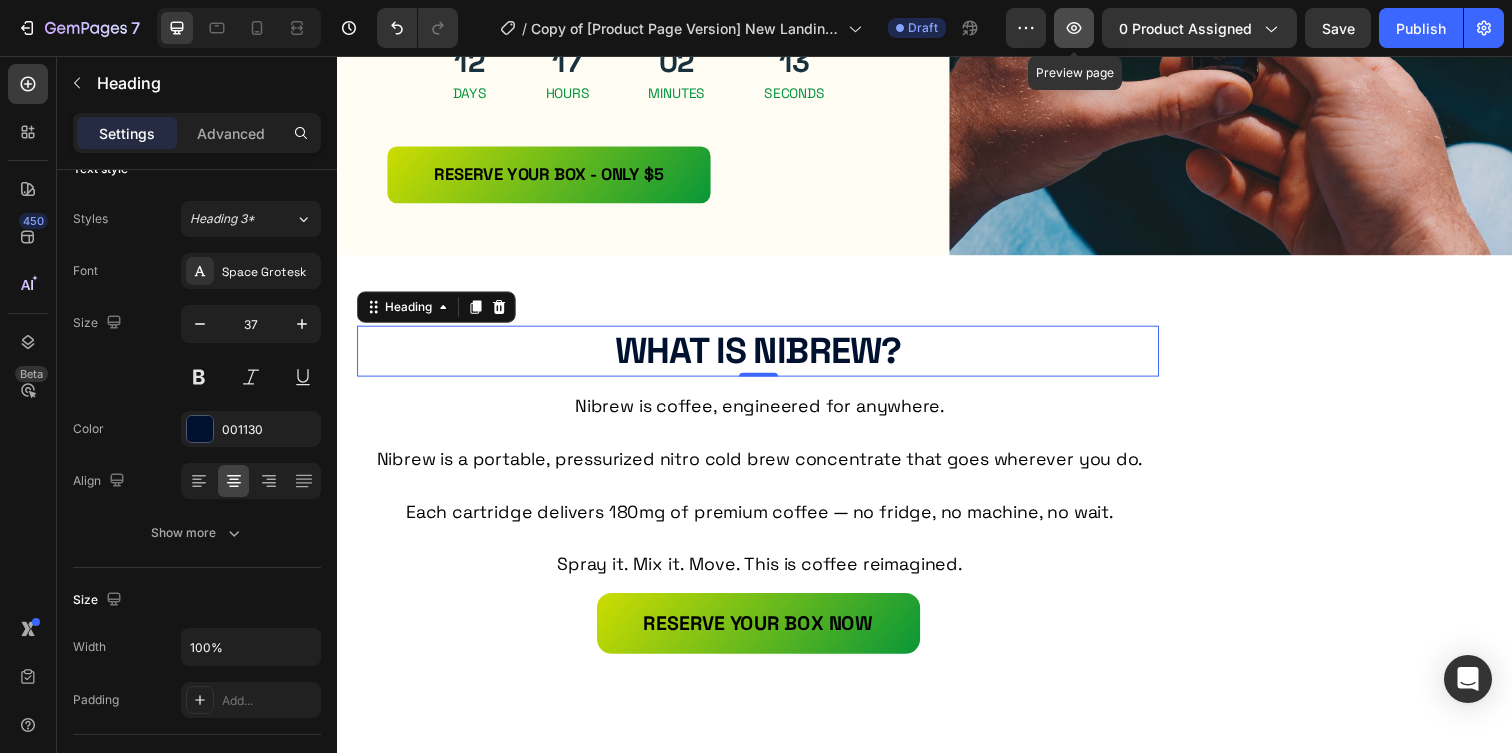 click 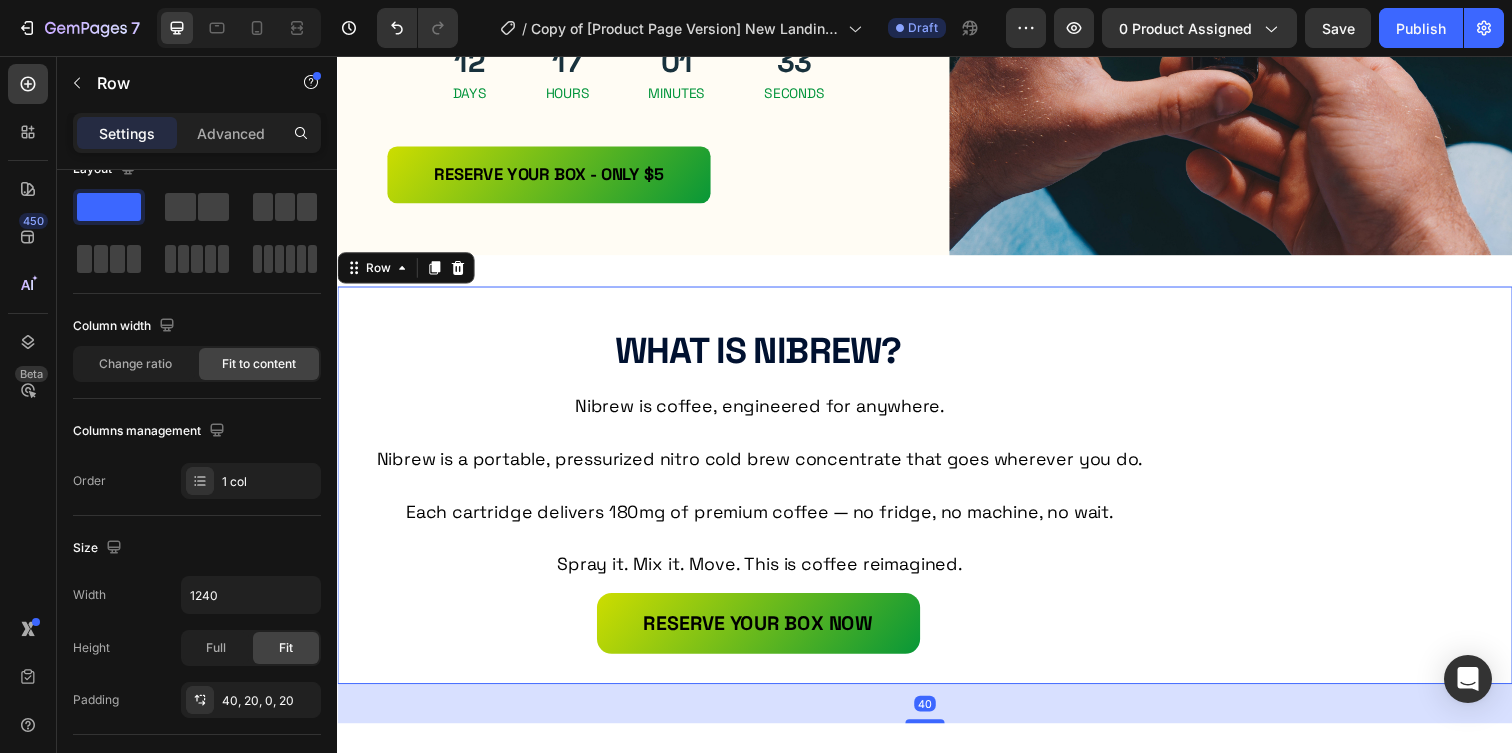 click on "What Is Nibrew? Heading Nibrew is coffee, engineered for anywhere. Nibrew is a portable, pressurized nitro cold brew concentrate that goes wherever you do. Each cartridge delivers 180mg of premium coffee — no fridge, no machine, no wait. Spray it. Mix it. Move. This is coffee reimagined. Text block Image RESERVE YOUR BOX NOW Button Row   40" at bounding box center (937, 494) 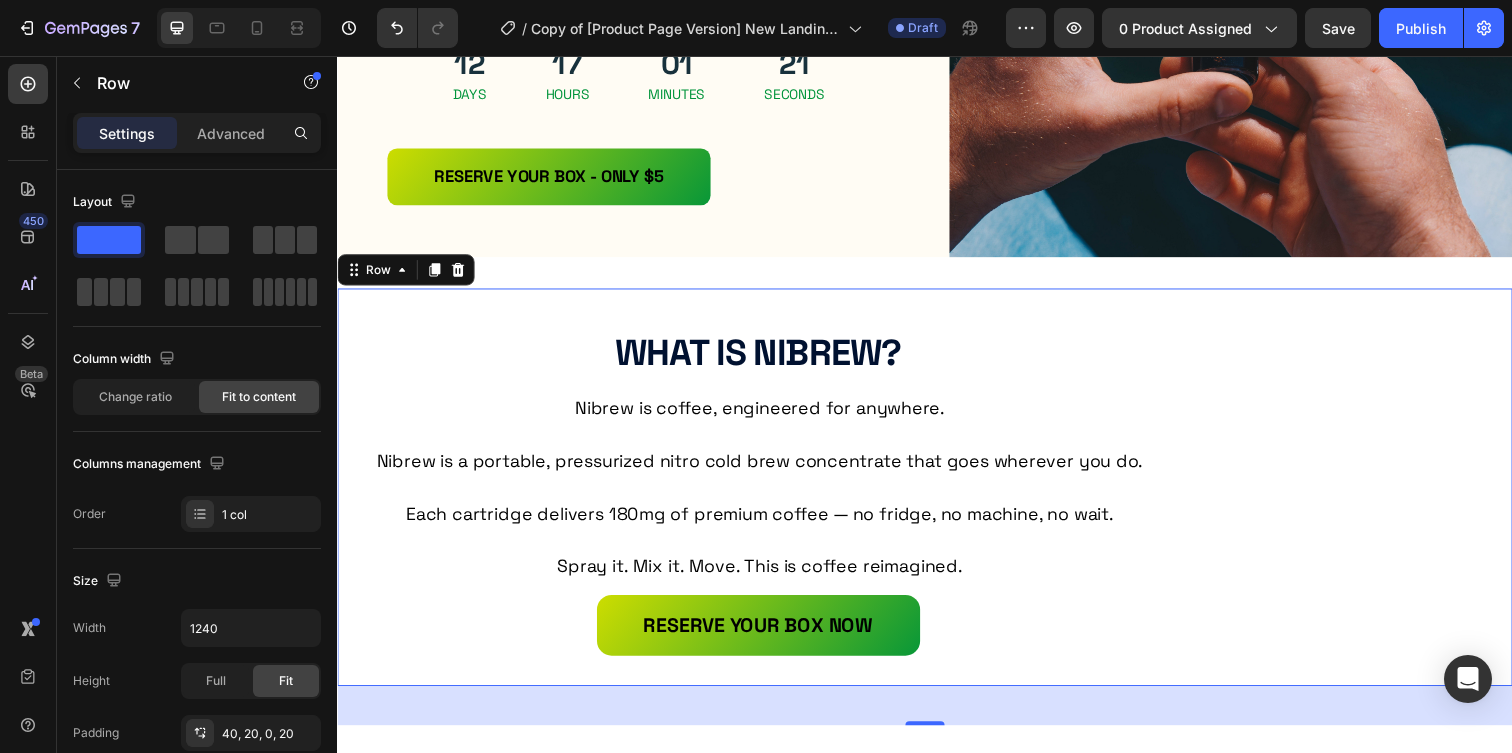 scroll, scrollTop: 455, scrollLeft: 0, axis: vertical 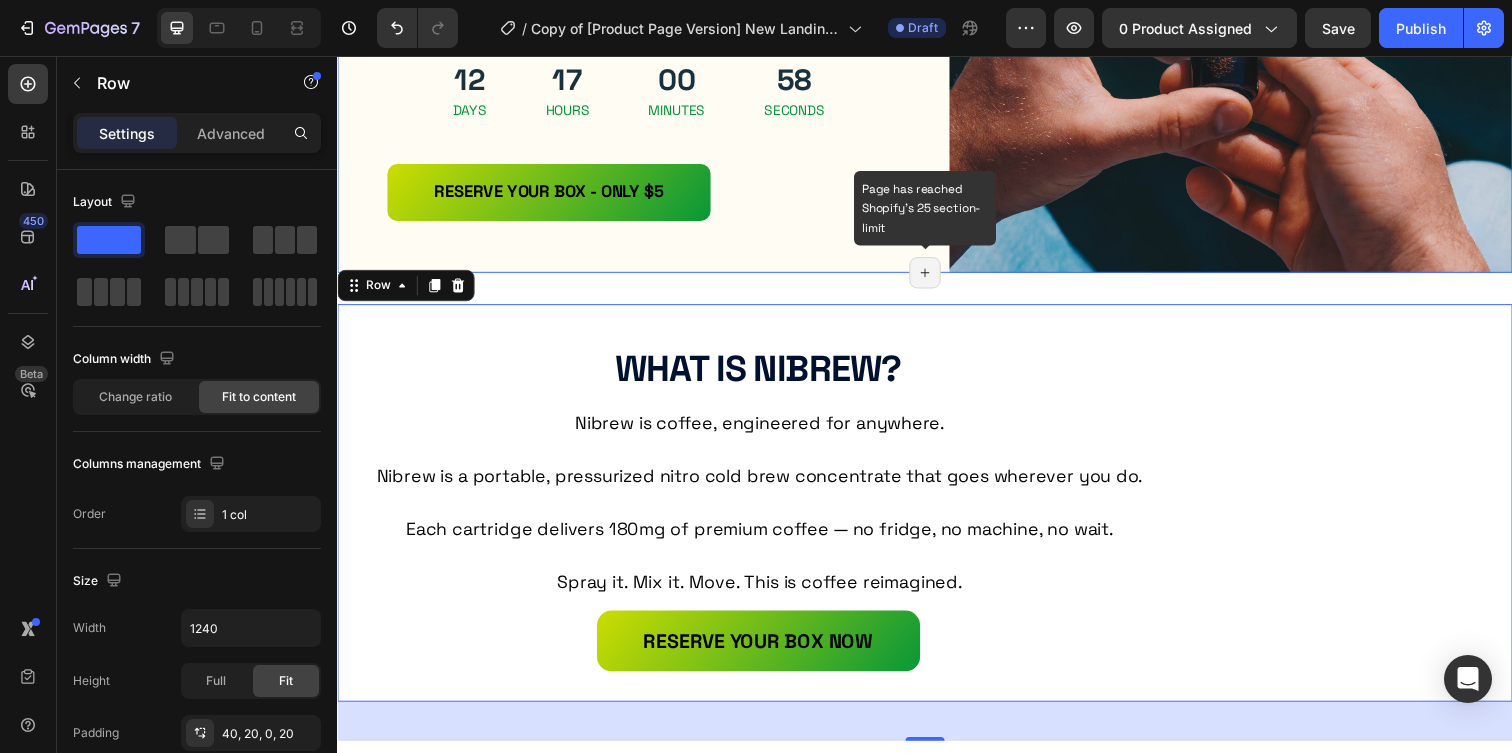 click on "Page has reached Shopify’s 25 section-limit" at bounding box center (937, 277) 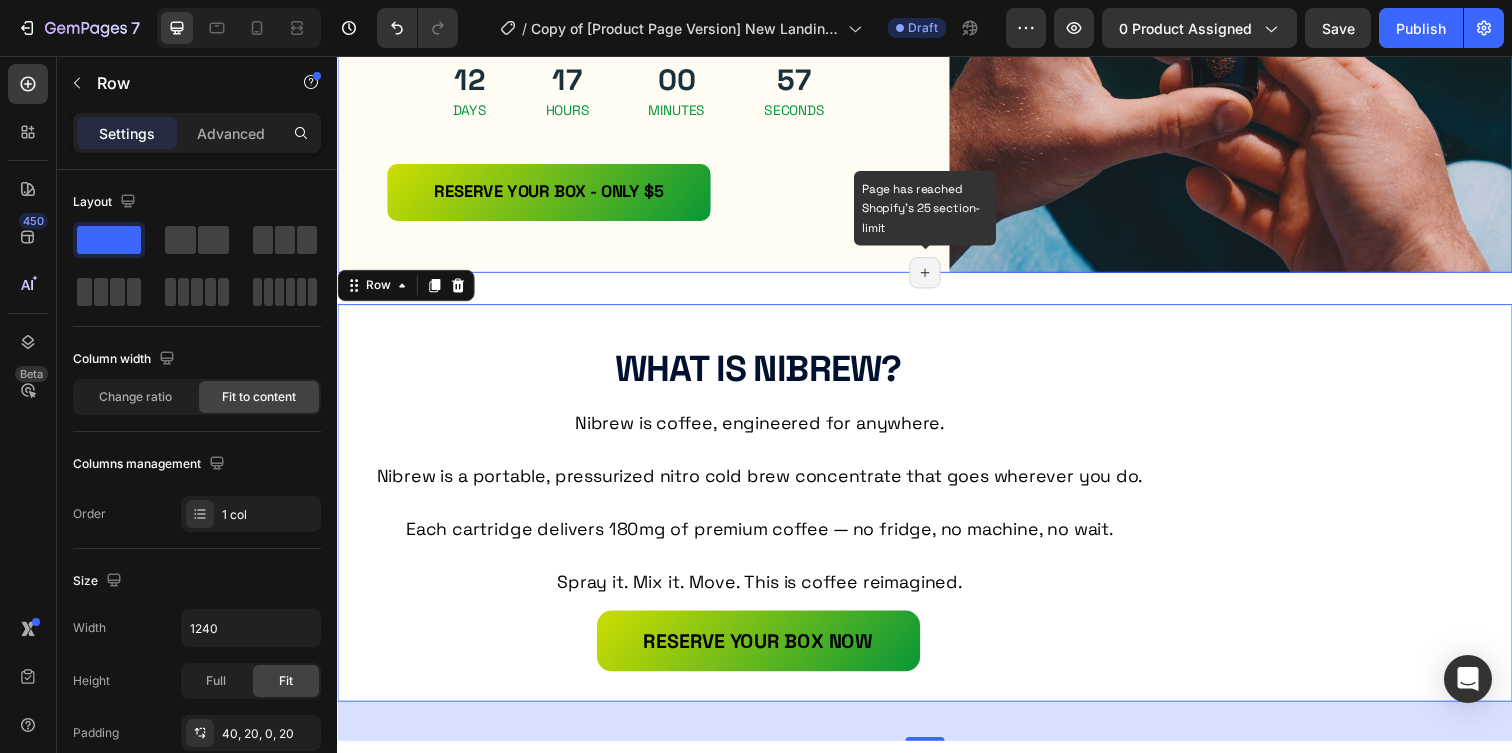 click 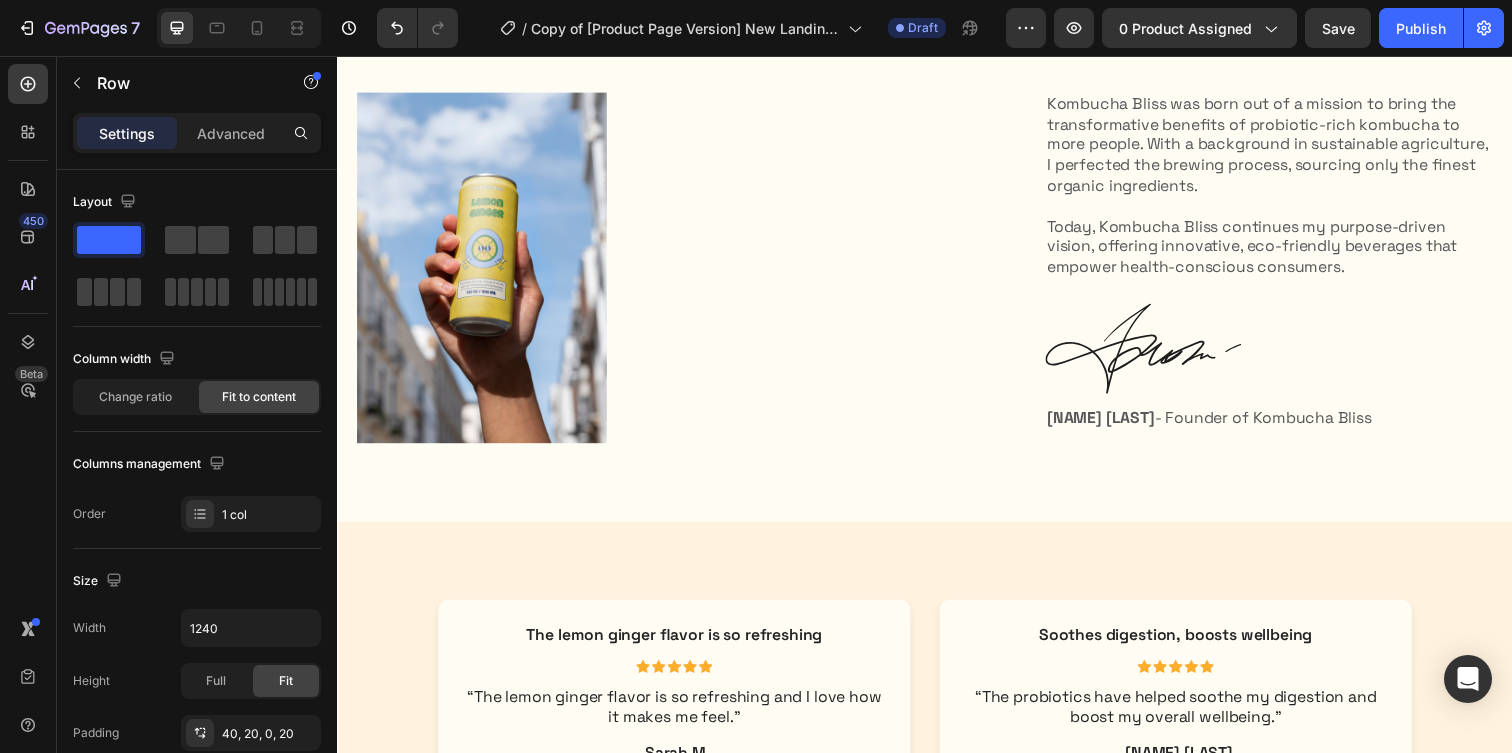 scroll, scrollTop: 11033, scrollLeft: 0, axis: vertical 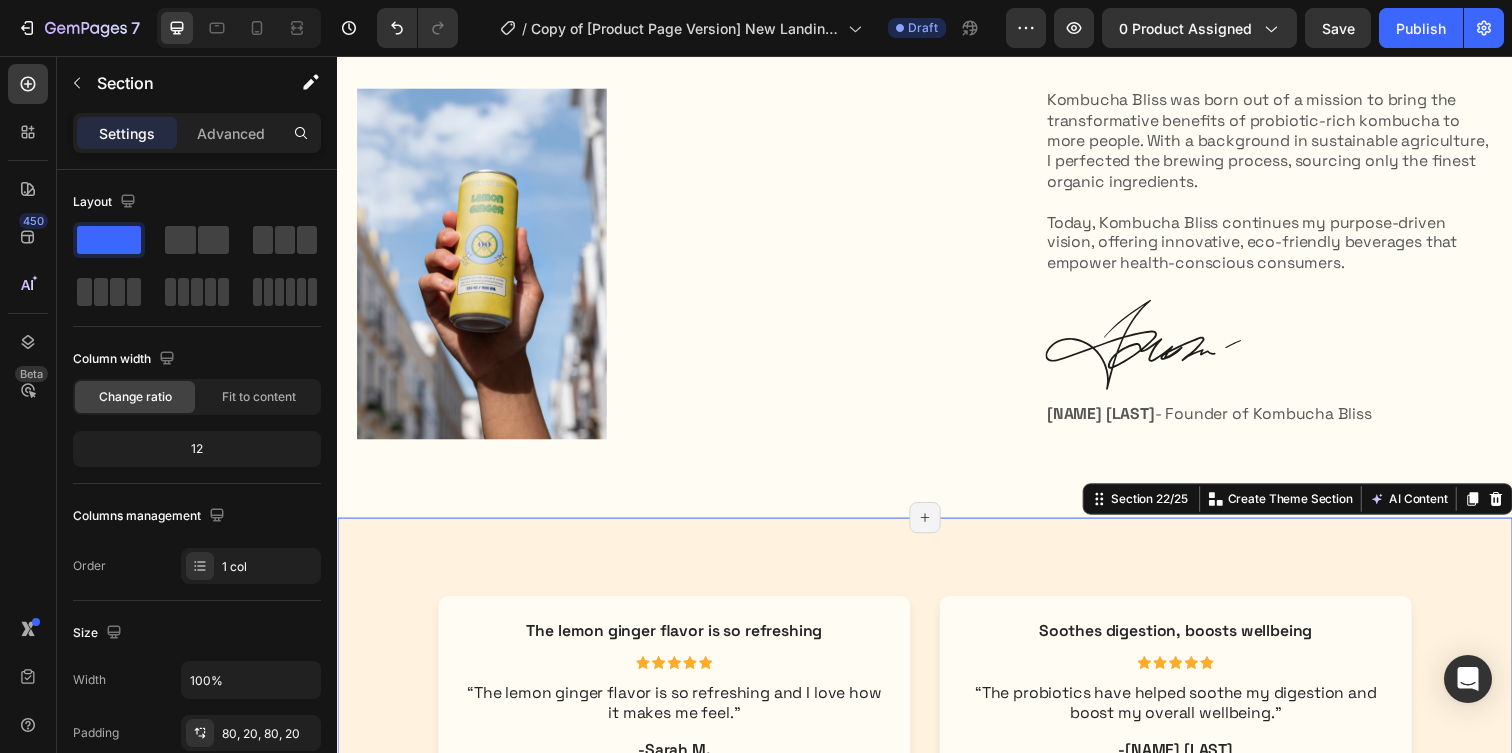 click on "The lemon ginger flavor is so refreshing Text Block Icon Icon Icon Icon Icon Icon List “The lemon ginger flavor is so refreshing and I love how it makes me feel.” Text Block -Sarah M. Text Block
Icon Verified Customer Text Block Row Hero Banner Soothes digestion, boosts wellbeing Text Block Icon Icon Icon Icon Icon Icon List “The probiotics have helped soothe my digestion and boost my overall wellbeing.” Text Block -Tom D. Text Block
Icon Verified Customer Text Block Row Hero Banner Row Perfect balance of flavor and function Text Block Icon Icon Icon Icon Icon Icon List “I was hesitant to try kombucha at first, but Kombucha Bliss completely changed my mind.” Text Block -Emily S. Text Block
Icon Verified Customer Text Block Row Hero Banner Rare to find such a delicious Text Block Icon Icon Icon Icon Icon Icon List “I'm so impressed by Kombucha Bliss' commitment to using high-quality, organic ingredients.” Text Block -Mike W. Text Block Icon Row" at bounding box center (937, 1220) 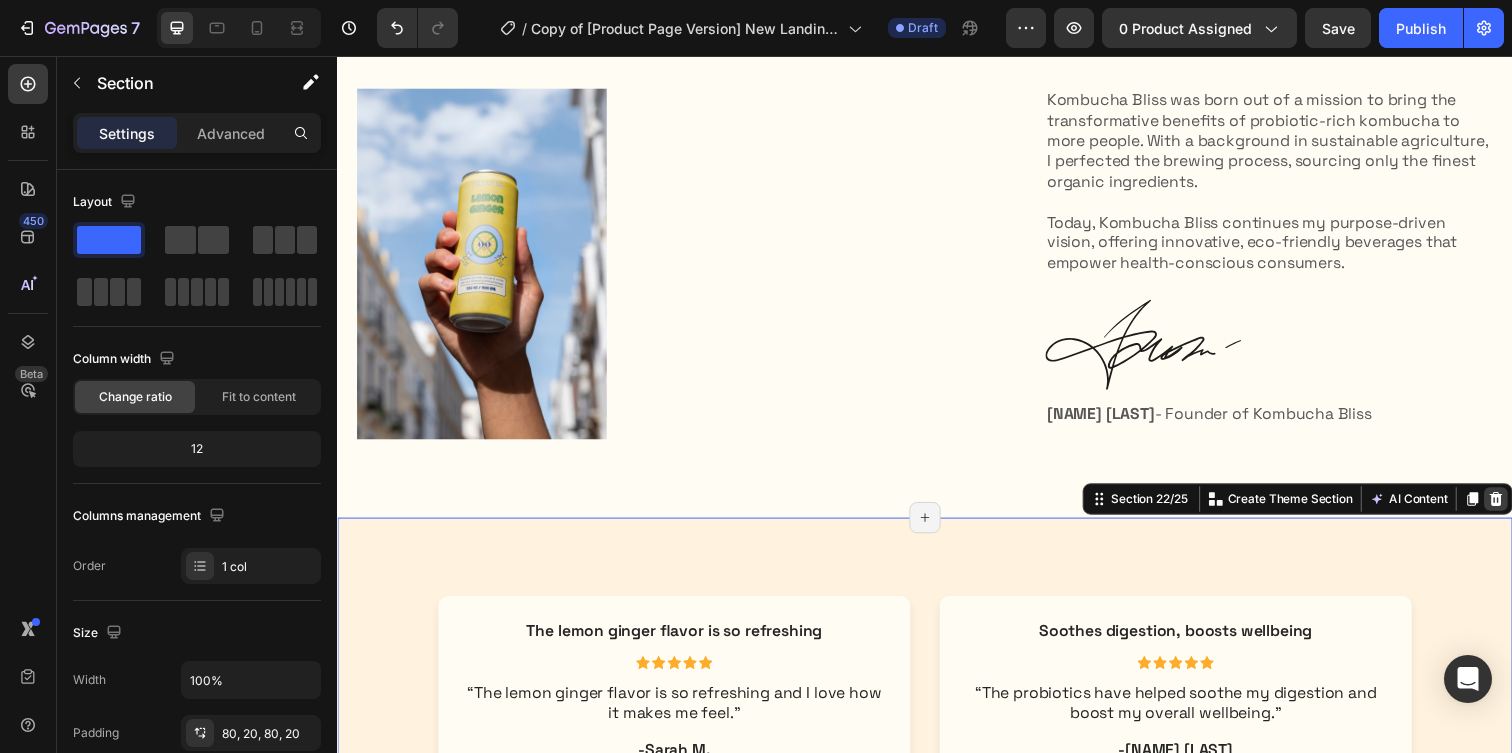 click 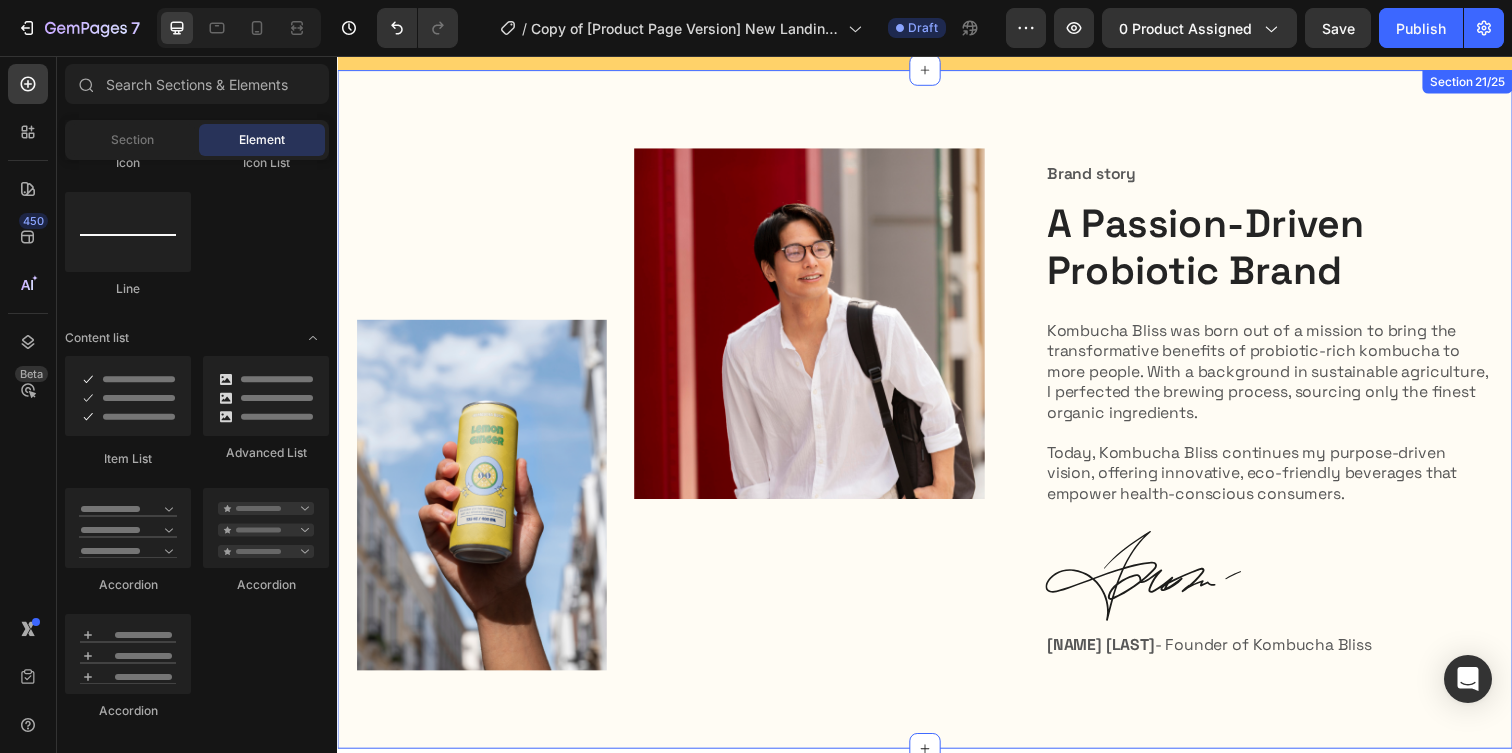 scroll, scrollTop: 10668, scrollLeft: 0, axis: vertical 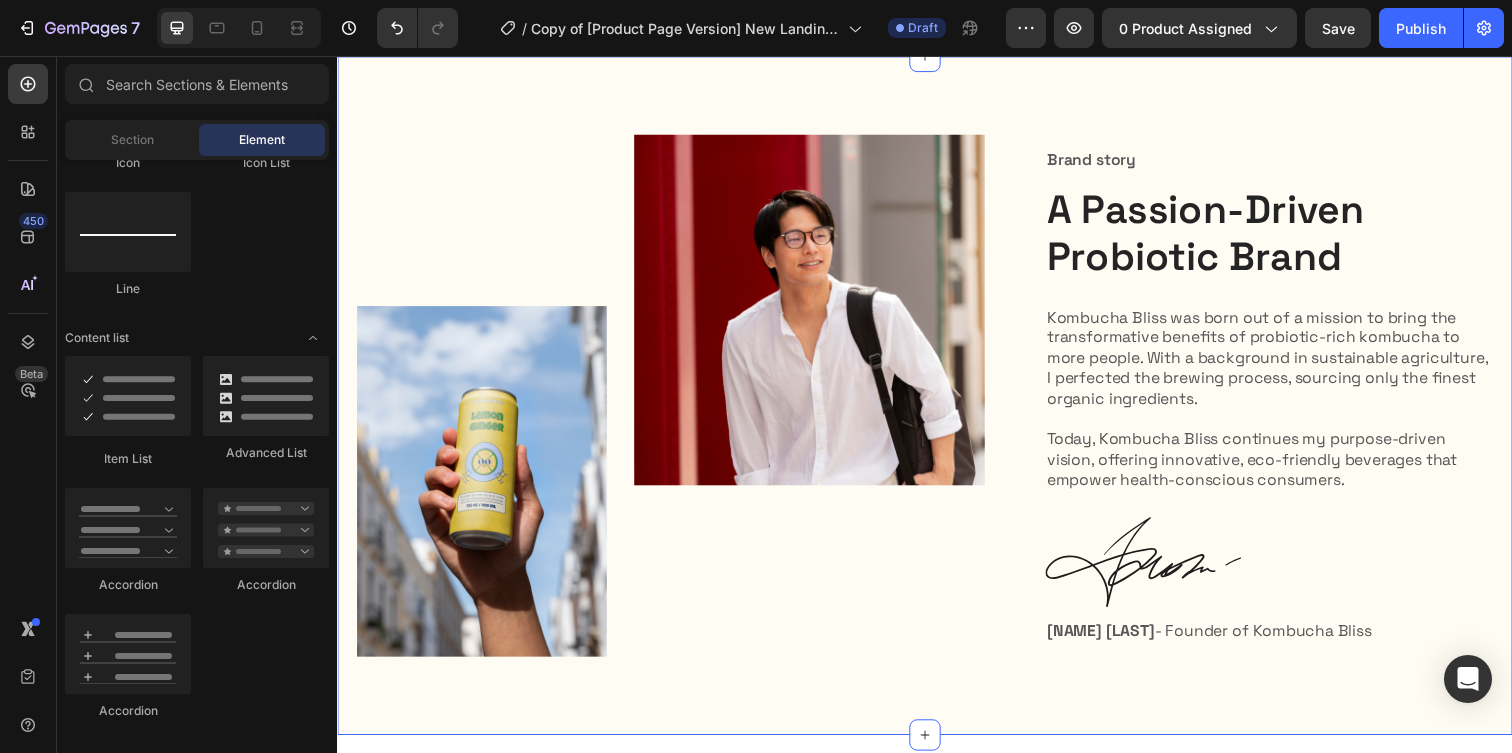 click on "Image Image Row Brand story Text Block A Passion-Driven Probiotic Brand Heading Kombucha Bliss was born out of a mission to bring the transformative benefits of probiotic-rich kombucha to more people. With a background in sustainable agriculture, I perfected the brewing process, sourcing only the finest organic ingredients.   Today, Kombucha Bliss continues my purpose-driven vision, offering innovative, eco-friendly beverages that empower health-conscious consumers. Text Block Image Kevin Morales  - Founder of Kombucha Bliss Text Block Row Section 21/25" at bounding box center [937, 402] 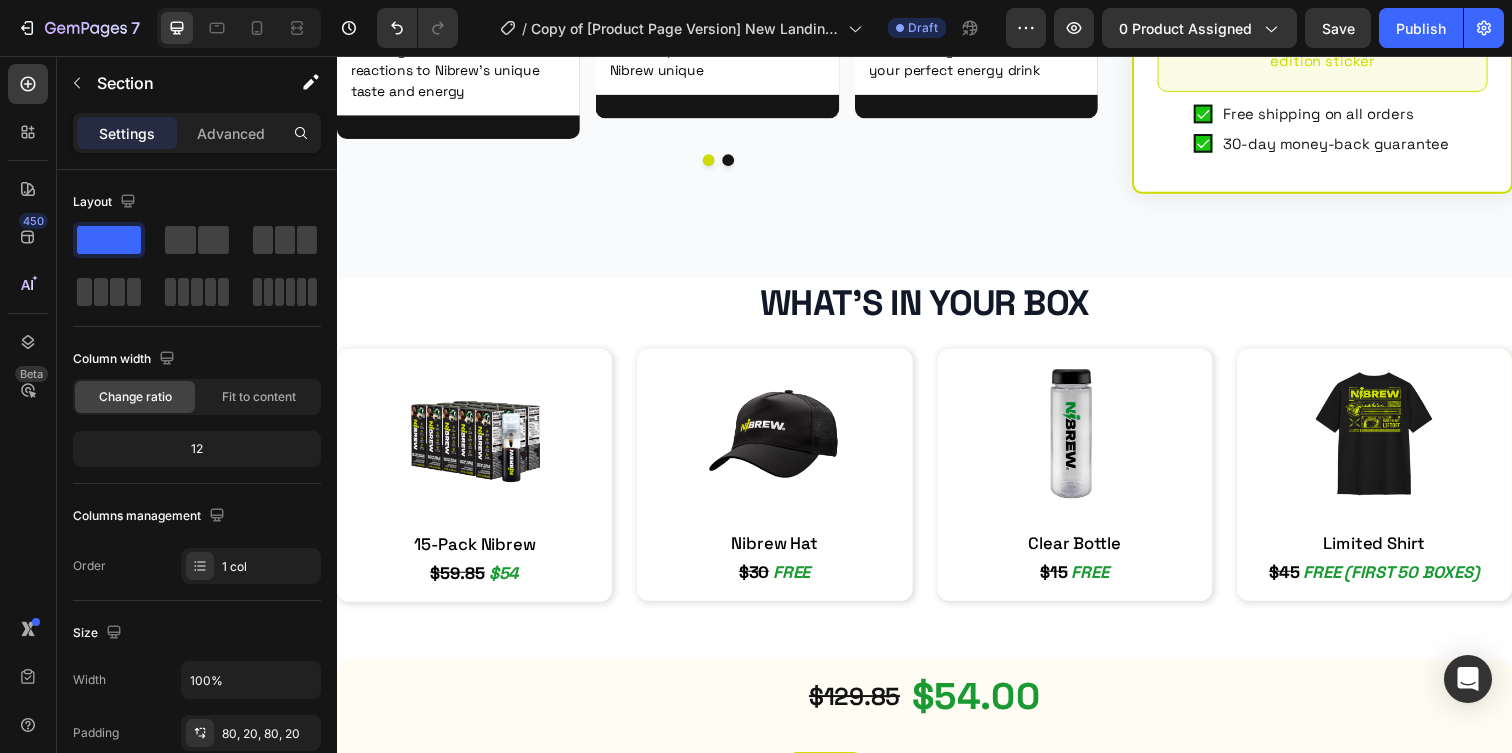 scroll, scrollTop: 4632, scrollLeft: 0, axis: vertical 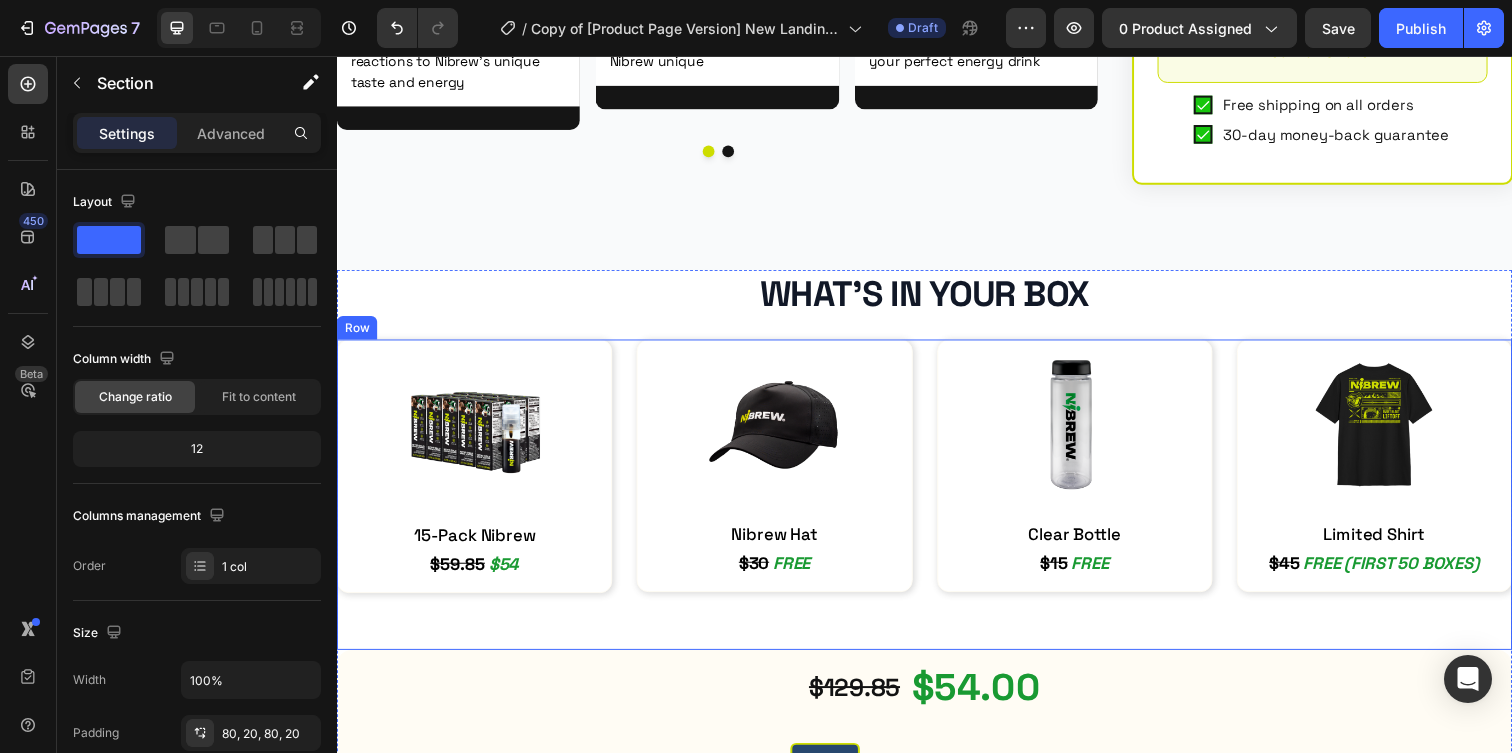 click on "Image Row 15-Pack Nibrew Text block $59.85   $54 Heading Row" at bounding box center (477, 503) 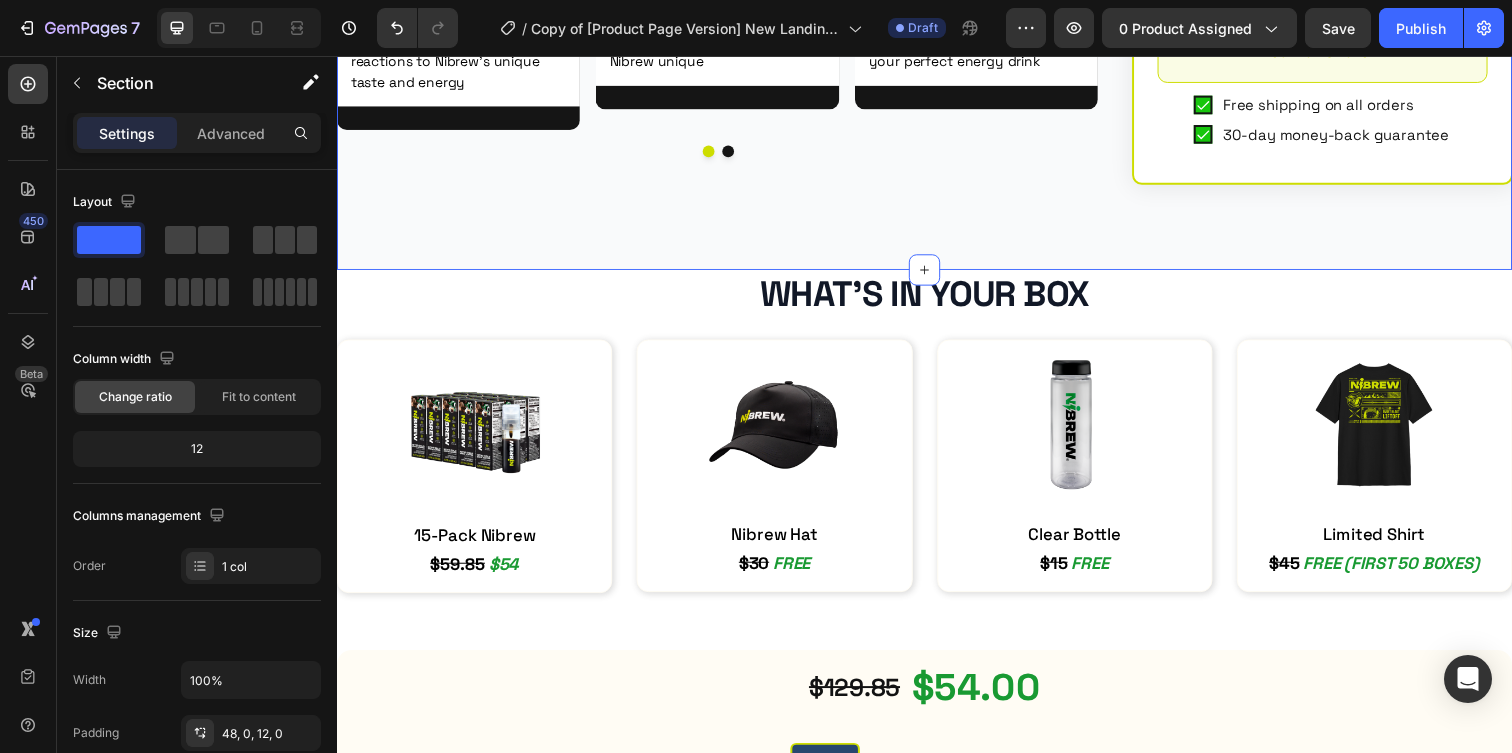 click on "See Nibrew In Action Heading
Video Real People, Real Reactions Heading Watch genuine first-time reactions to Nibrew's unique taste and energy Text block Row Row Video WHAT IS NIBERW? Heading Inside our lab: the nitrogen infusion process that makes Nibrew unique Text block Row Row Video REAL PEOPLE, REAL REACTIONS Heading Creative ways to mix Nibrew into your perfect energy drink Text block Row Row Video All-Day Energy Heading Real users test Nibrew's sustained energy vs traditional coffee crashes Text block Row Row
Carousel Row Limited Drop Text Block 232 /250 Left Stock Counter Custom Code Row Reserve Your 15-Pack Text Block $5.00 Text Block Best Value Button Row Reserve now • Auto-charge $49.00 on drop day Total: $49.00 • $3.33 per cartridge • 180mg caffeine each Text Block Row Reserve My Spot - $5 Add to Cart Row Row Product 🎁 Bonus: First 100 orders get a limited-edition sticker Text Block Row
Free shipping on all orders
Item List" at bounding box center [937, -160] 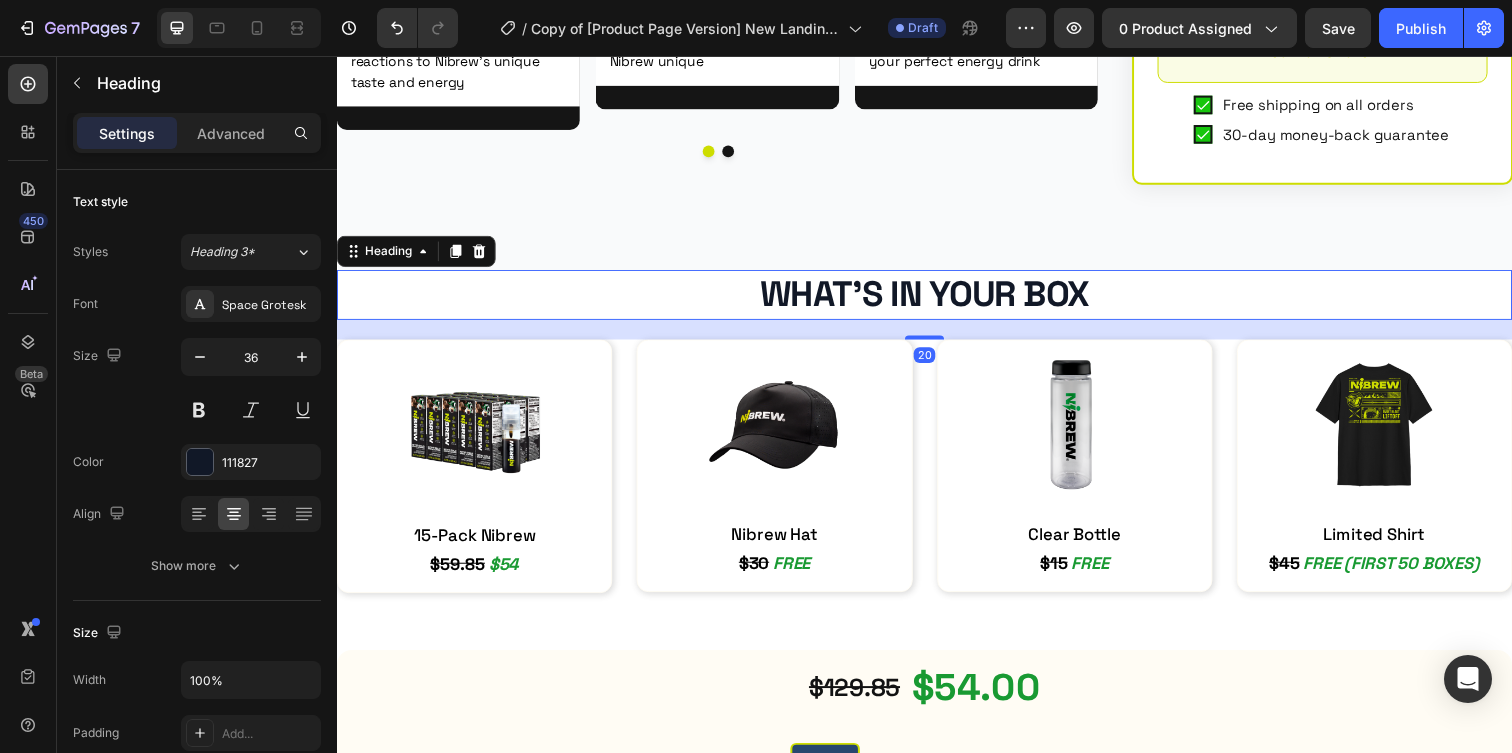 click on "What's In Your Box" at bounding box center (937, 299) 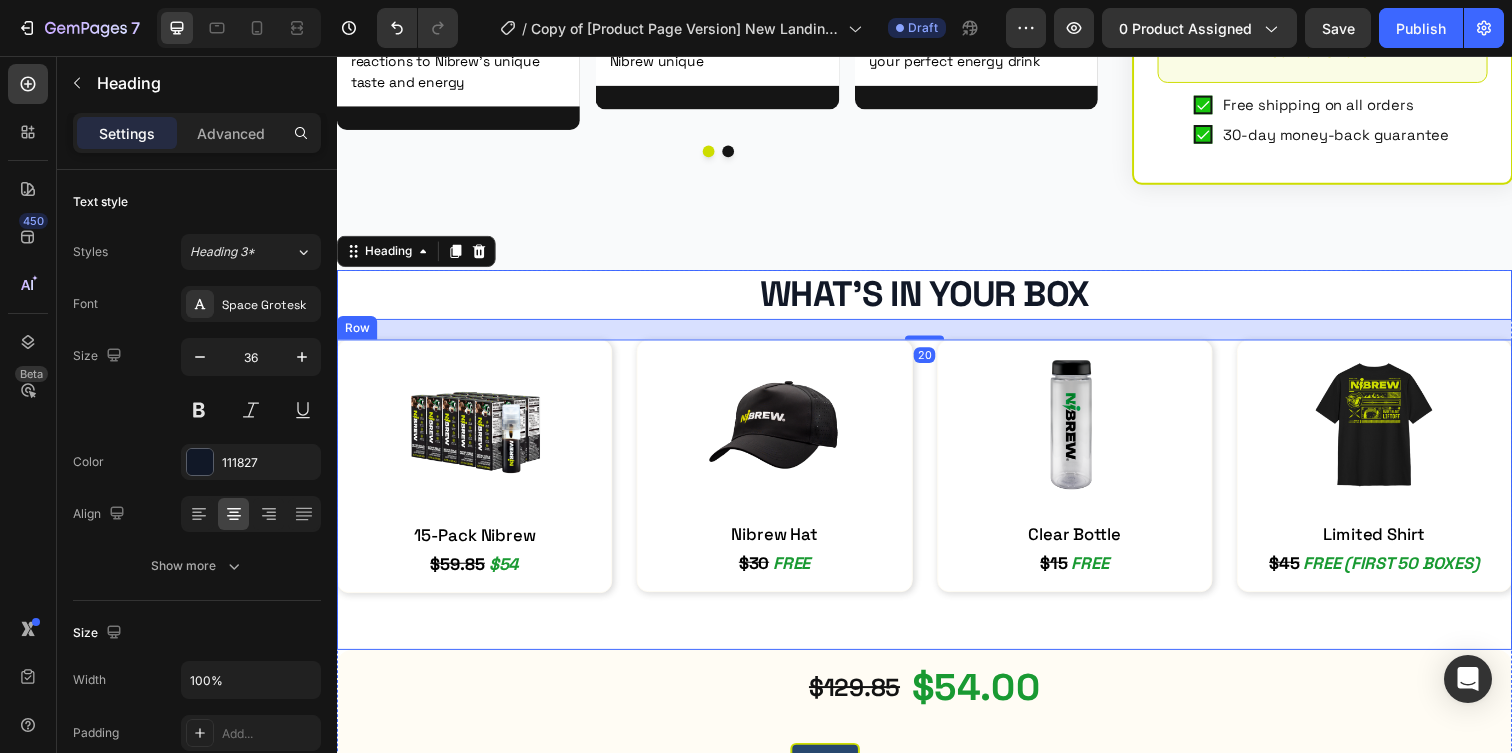 click on "Image Row 15-Pack Nibrew Text block $59.85   $54 Heading Row Image Row Nibrew Hat Text block $30   FREE Heading Row Image Row Clear Bottle Text block $15   FREE Heading Row Image Row Limited Shirt Text block $45   FREE (first 50 boxes) Heading Row Row" at bounding box center [937, 503] 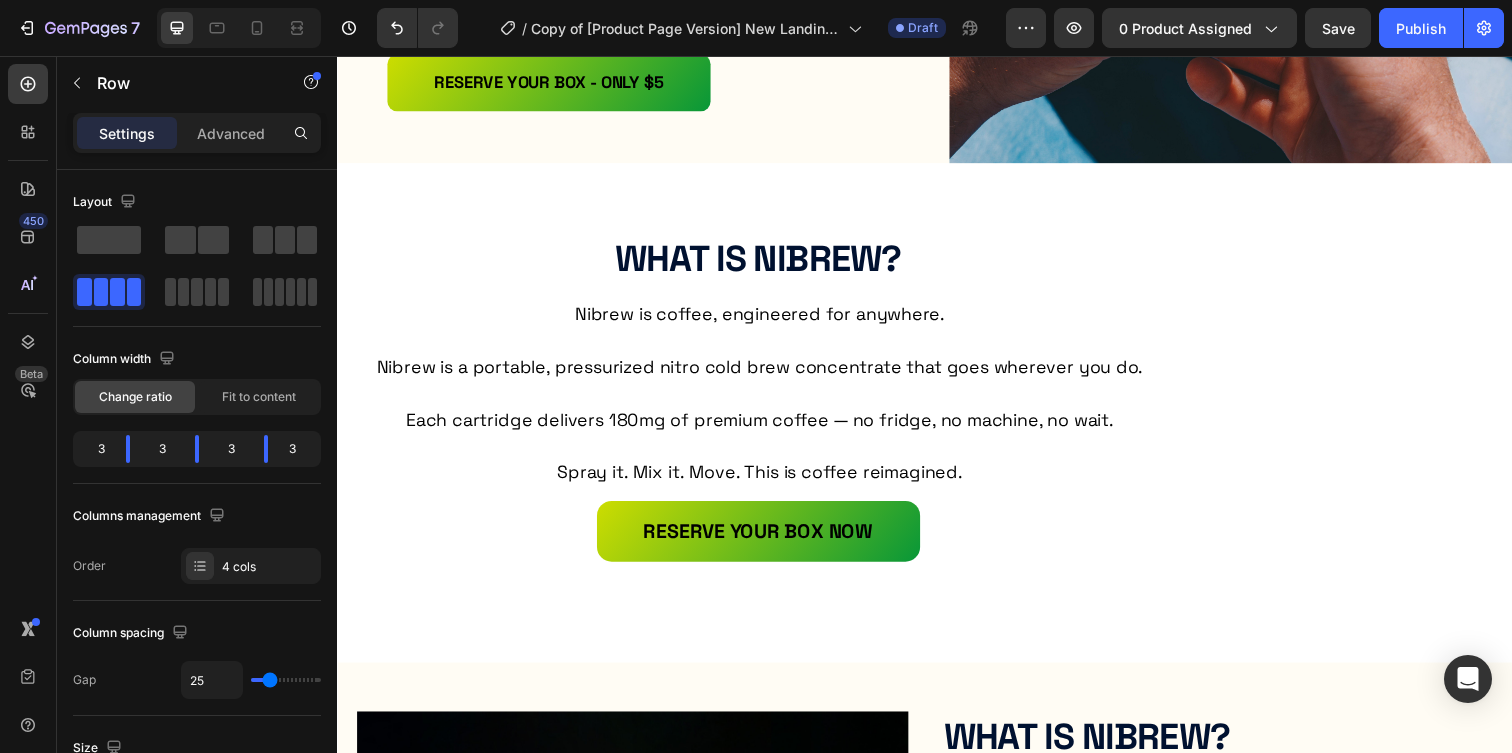 scroll, scrollTop: 551, scrollLeft: 0, axis: vertical 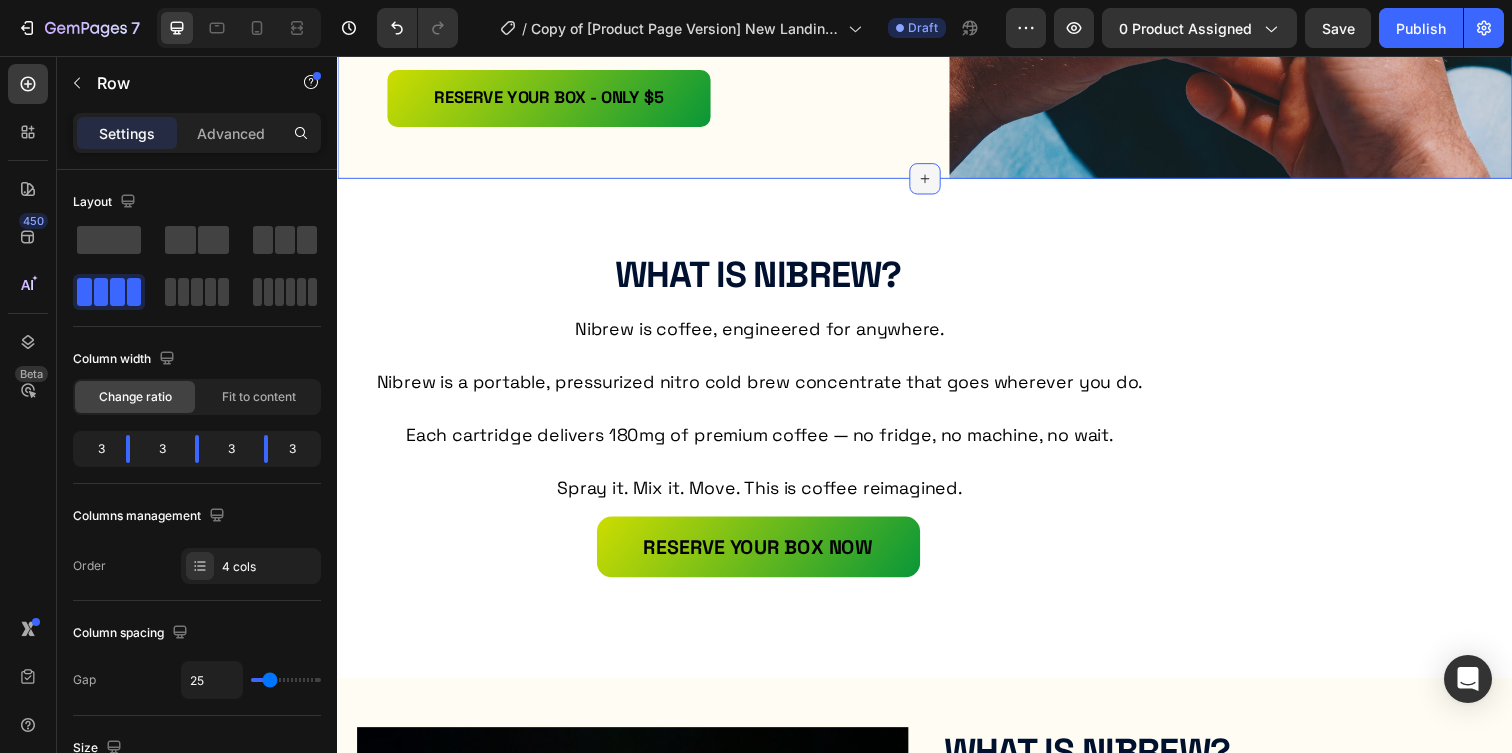 click 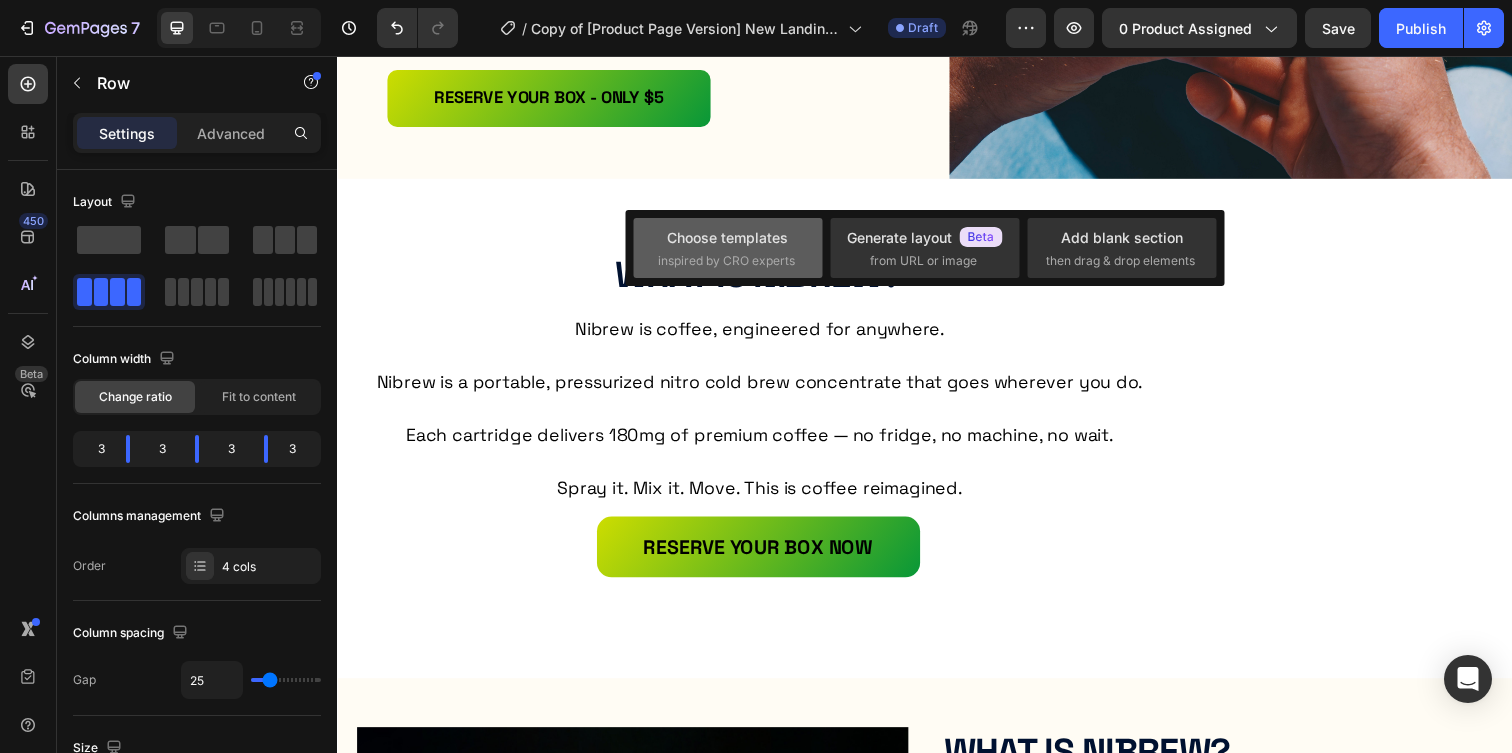 click on "Choose templates" at bounding box center [727, 237] 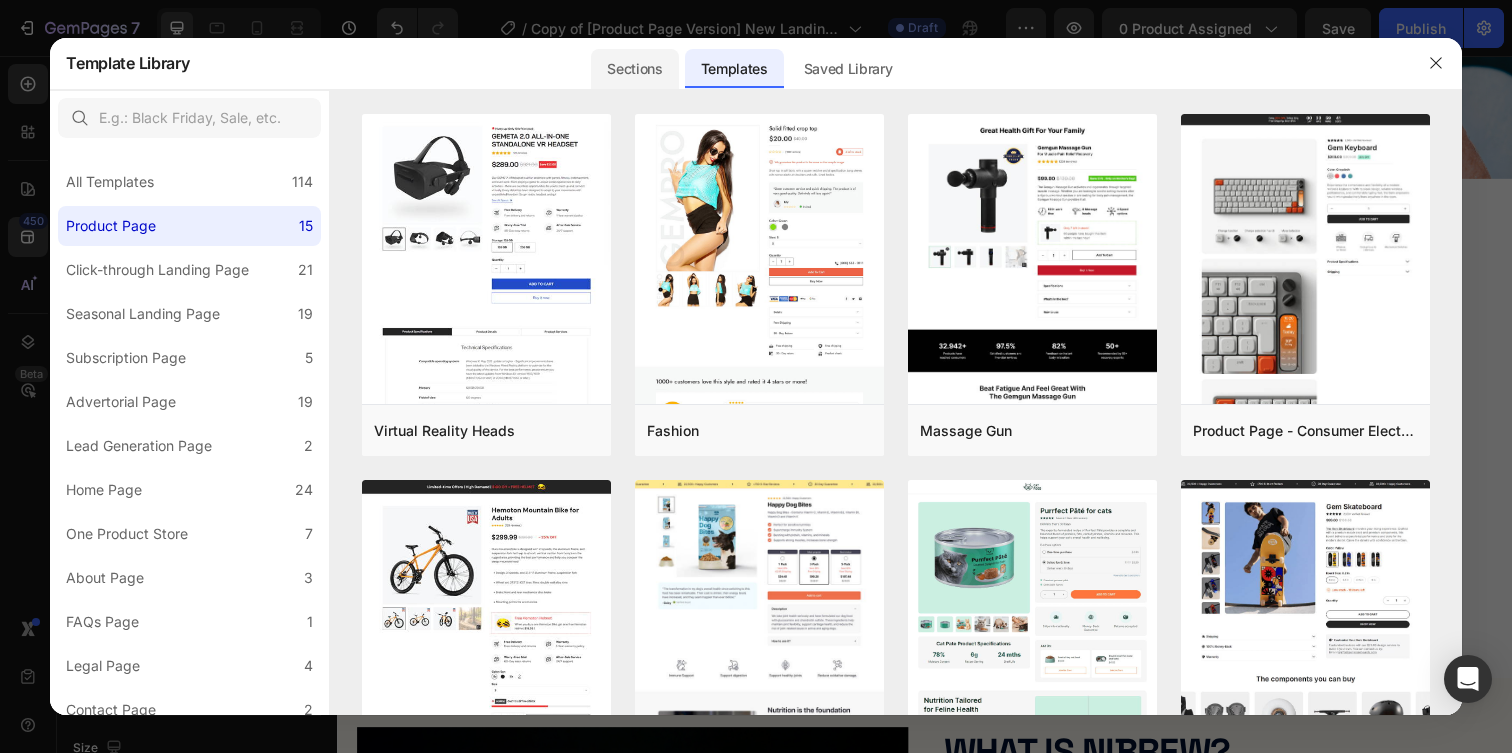 click on "Sections" 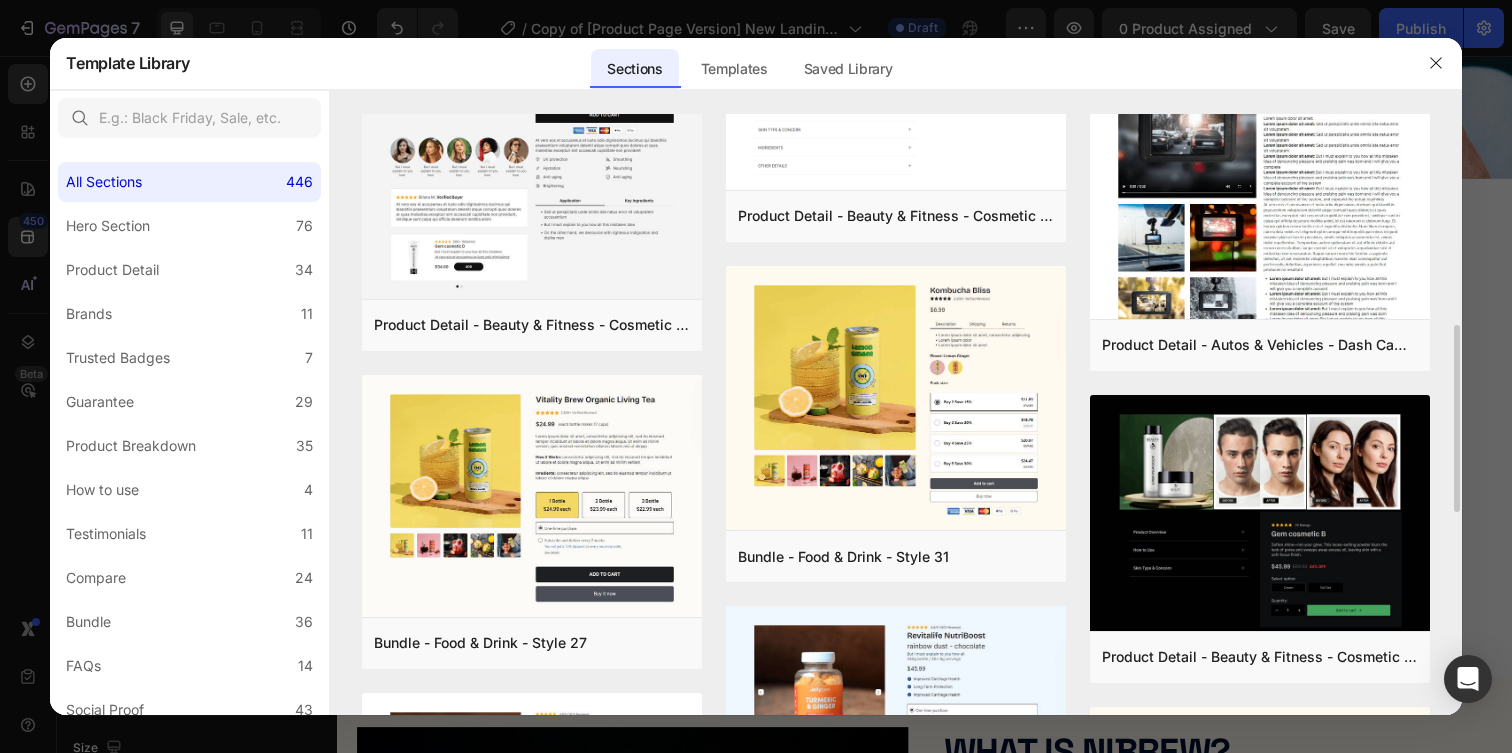 scroll, scrollTop: 667, scrollLeft: 0, axis: vertical 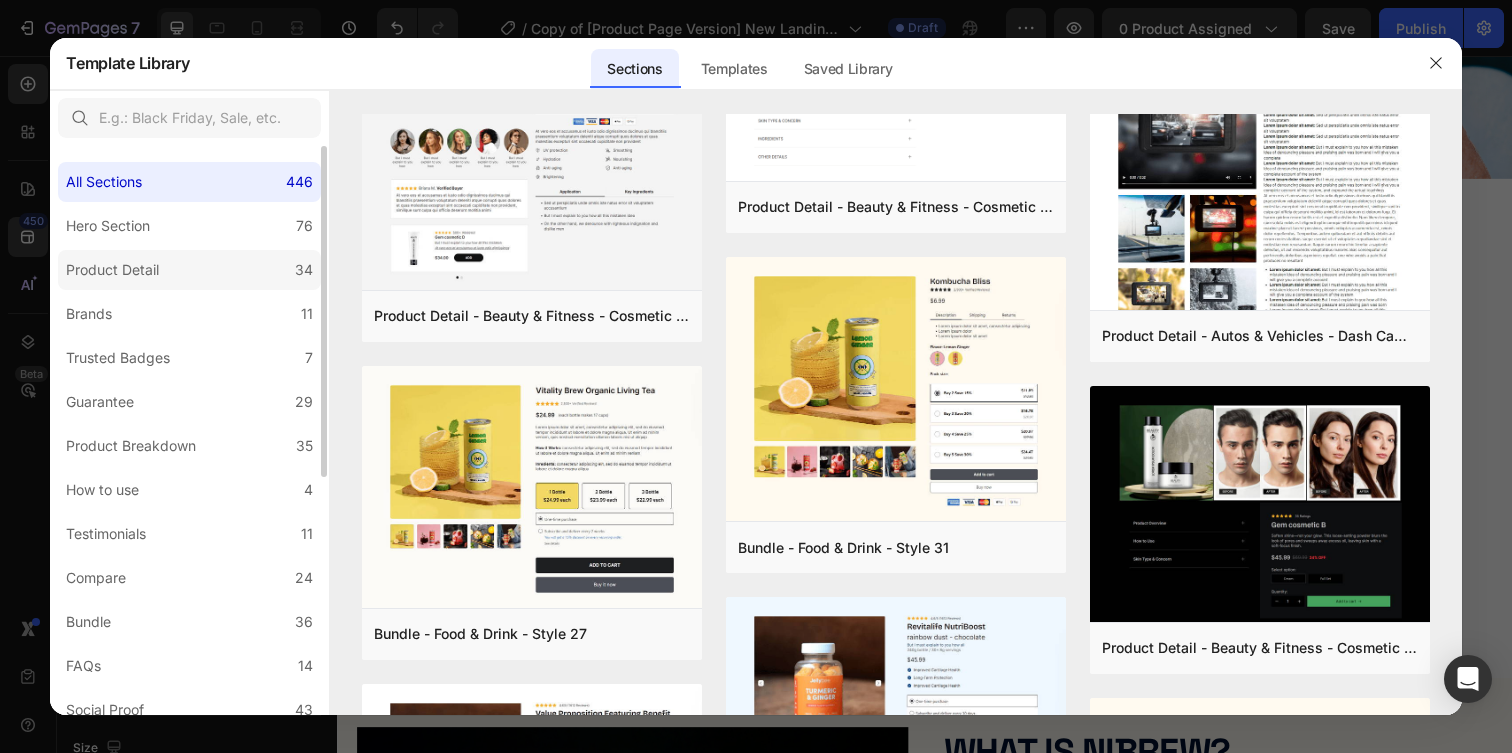 click on "Product Detail 34" 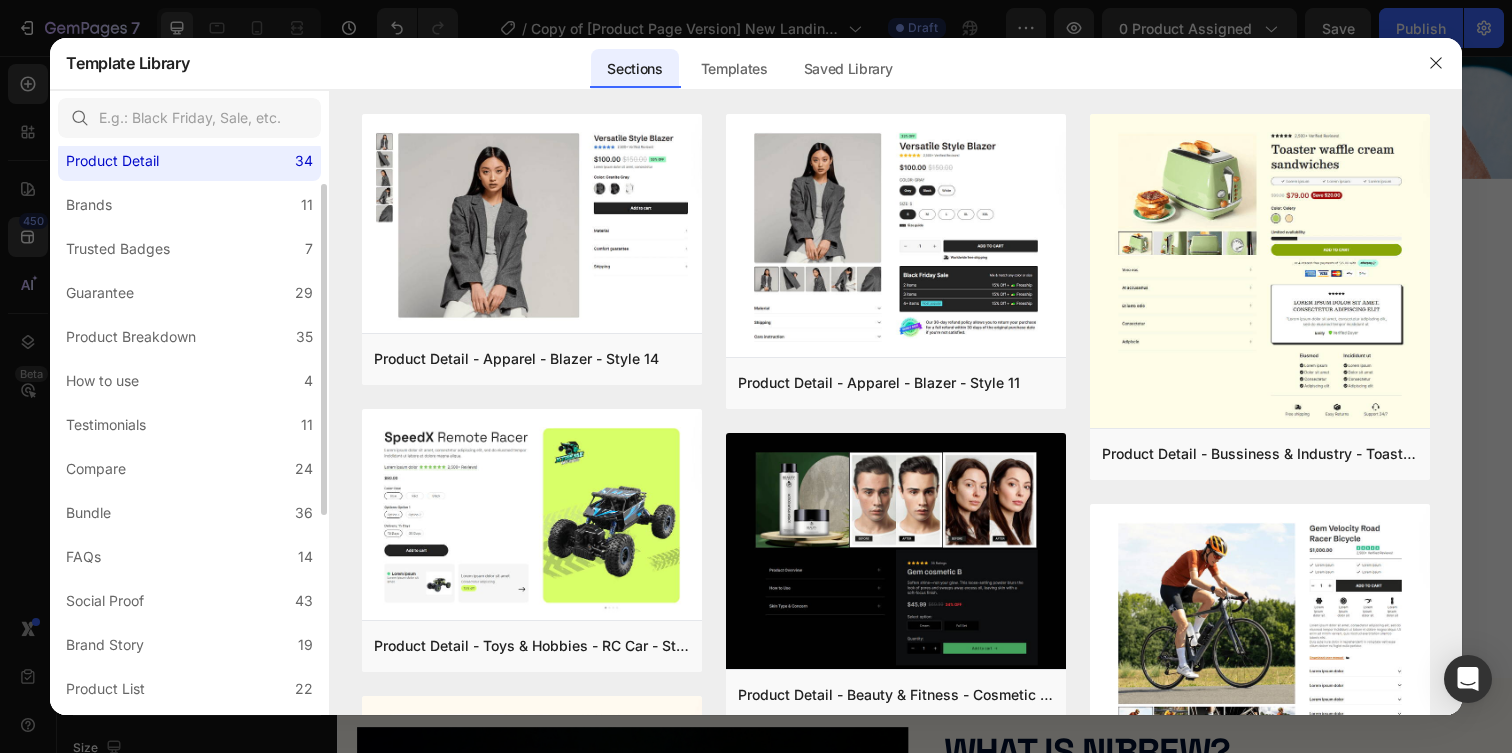 scroll, scrollTop: 119, scrollLeft: 0, axis: vertical 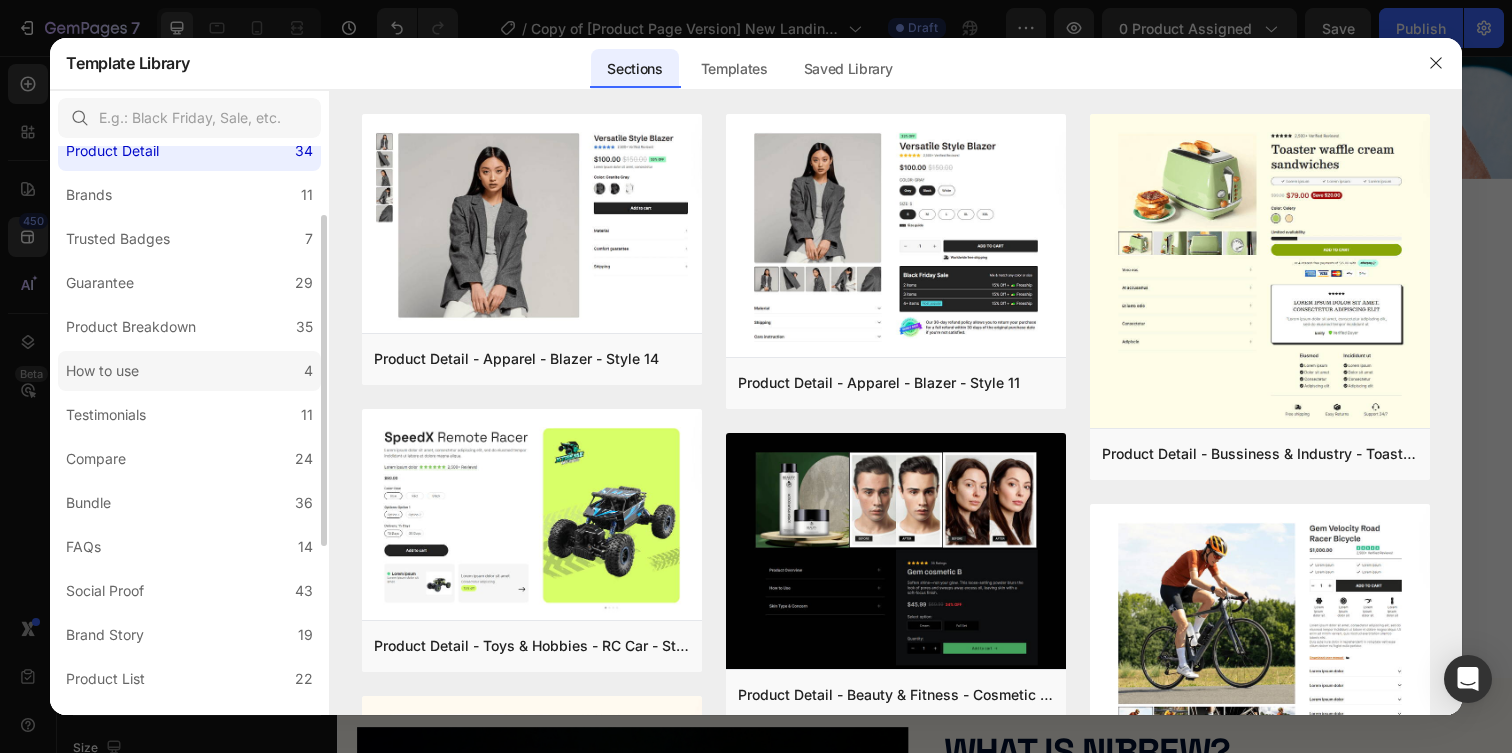 click on "How to use 4" 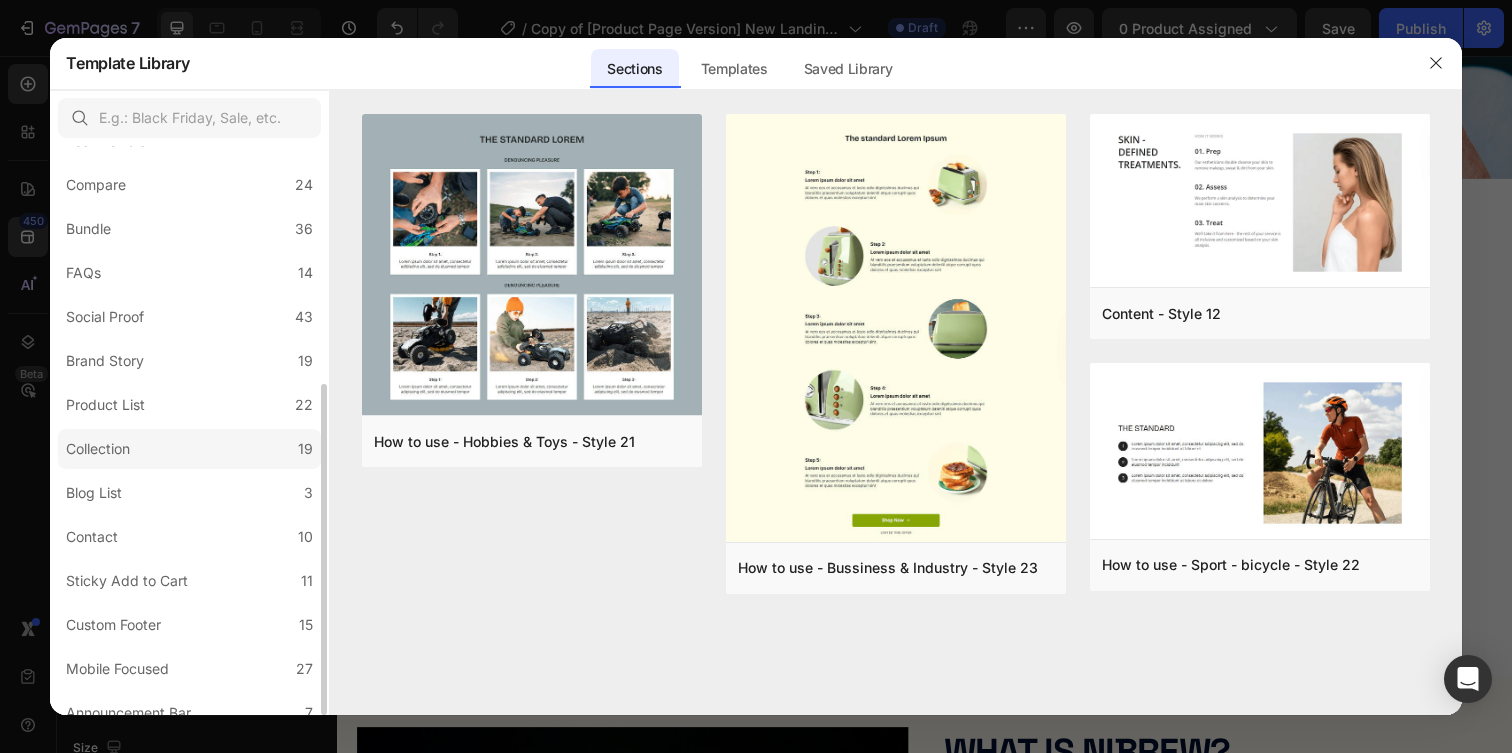 scroll, scrollTop: 410, scrollLeft: 0, axis: vertical 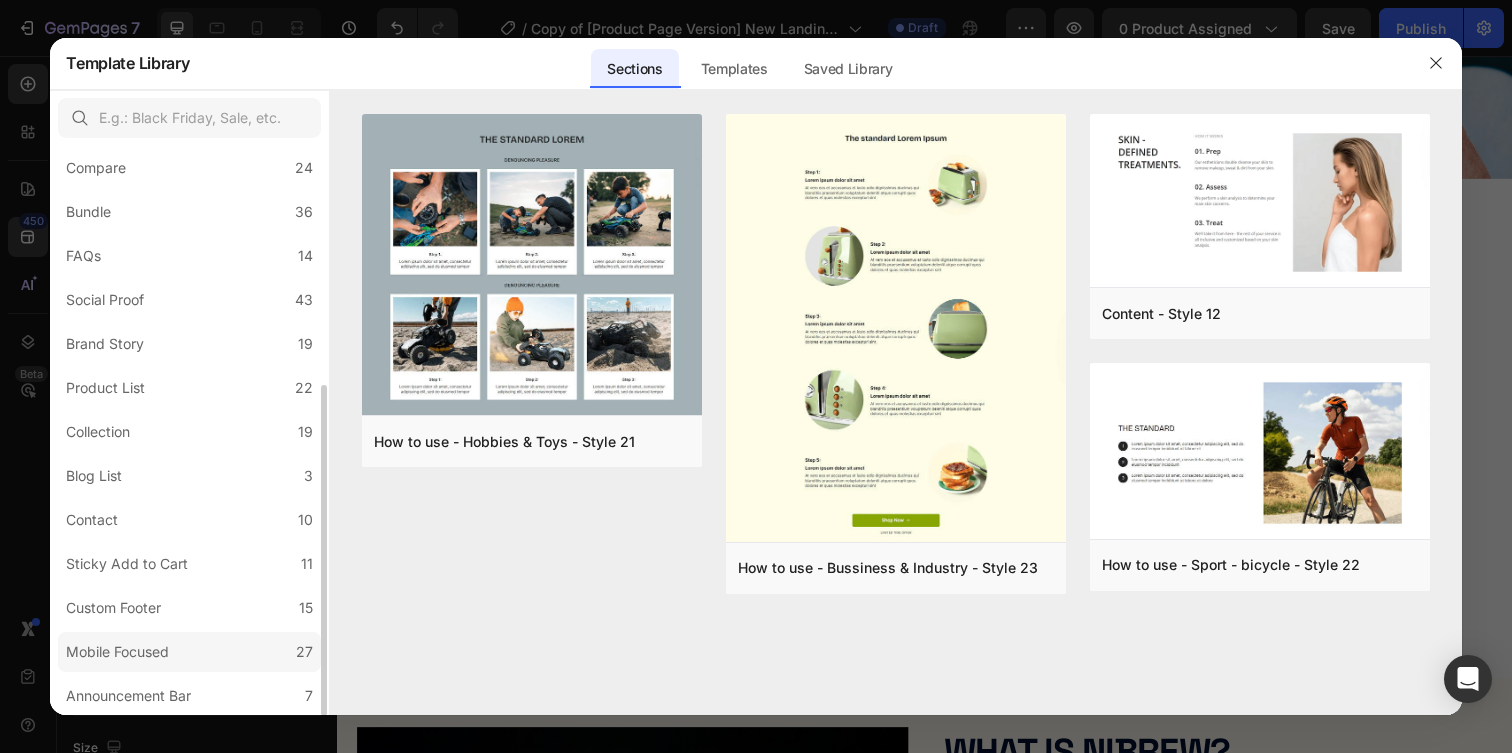 click on "Mobile Focused 27" 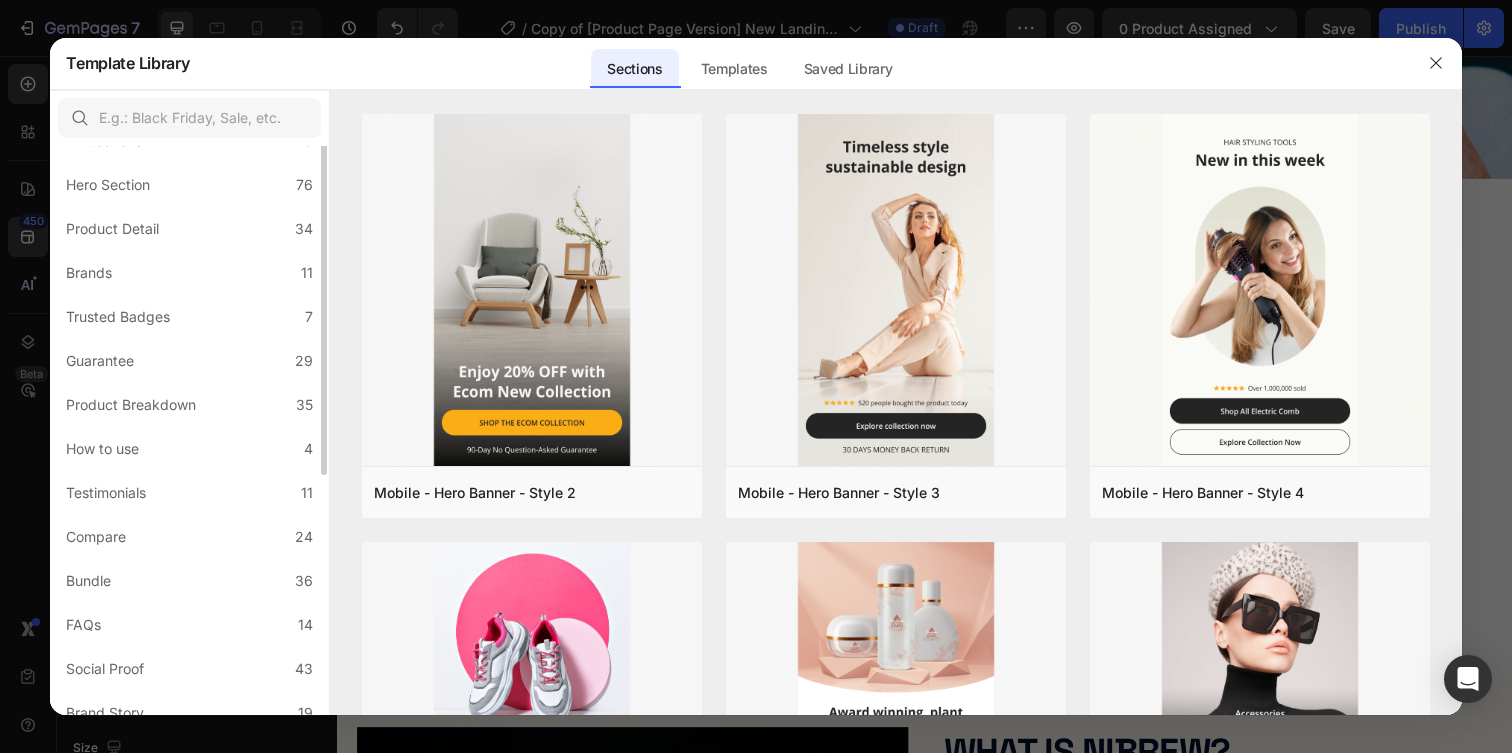scroll, scrollTop: 13, scrollLeft: 0, axis: vertical 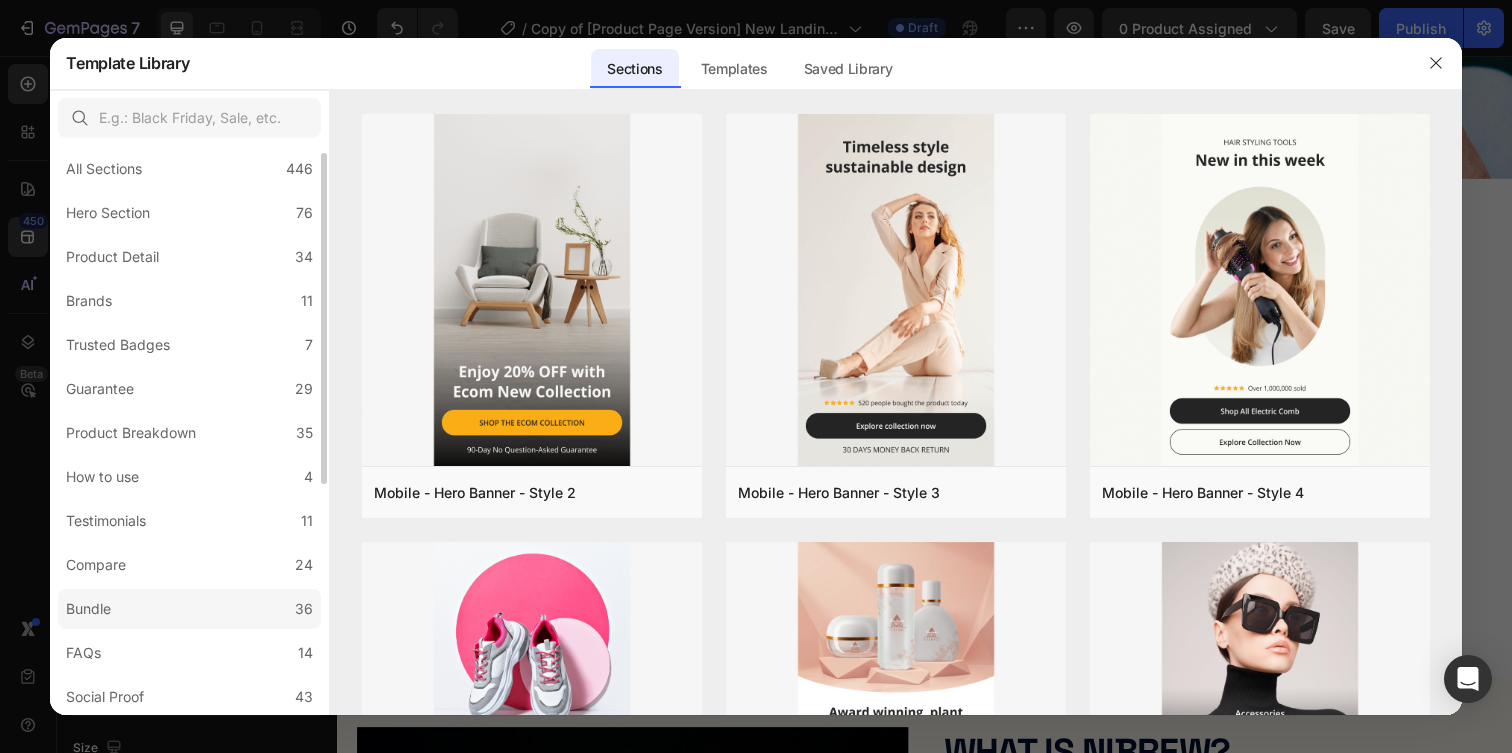 click on "Bundle 36" 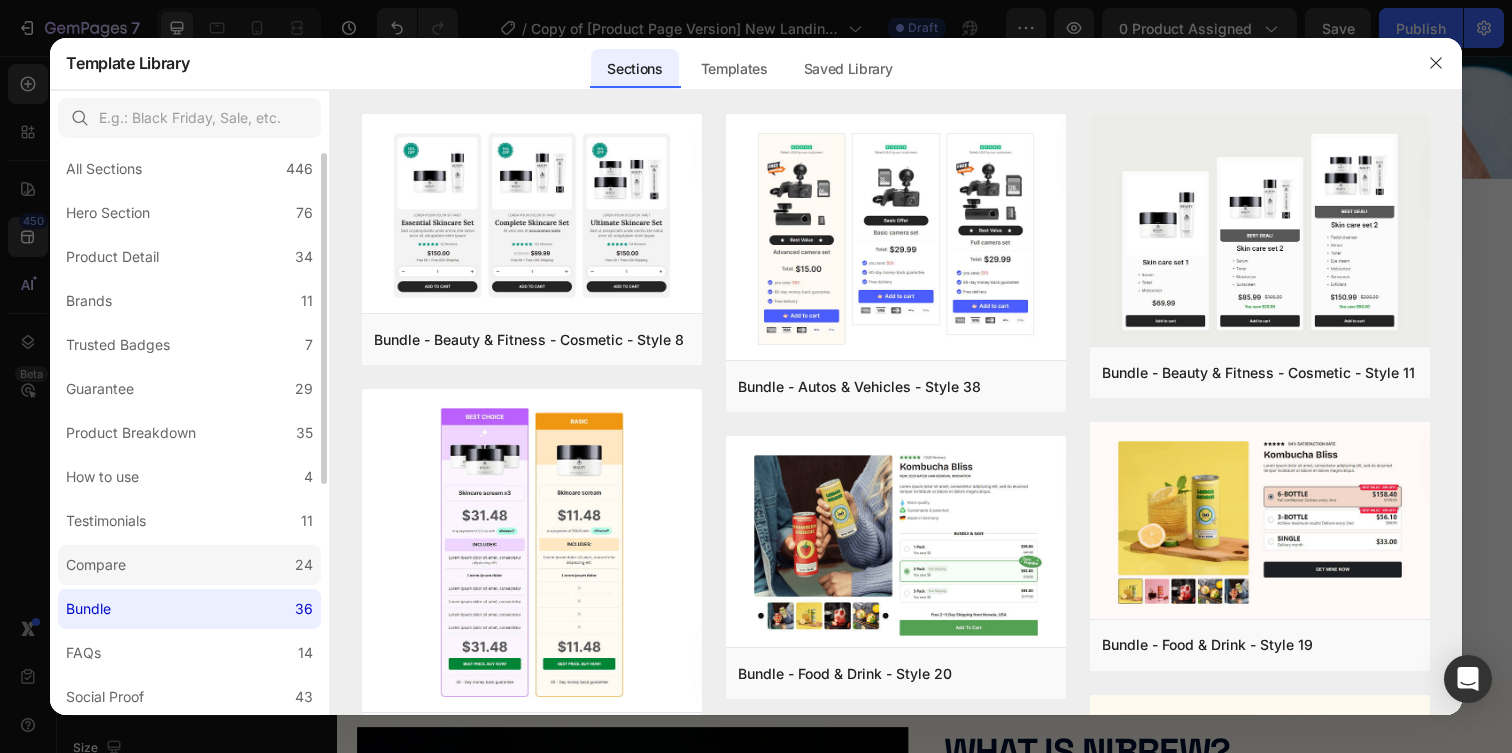 click on "Compare 24" 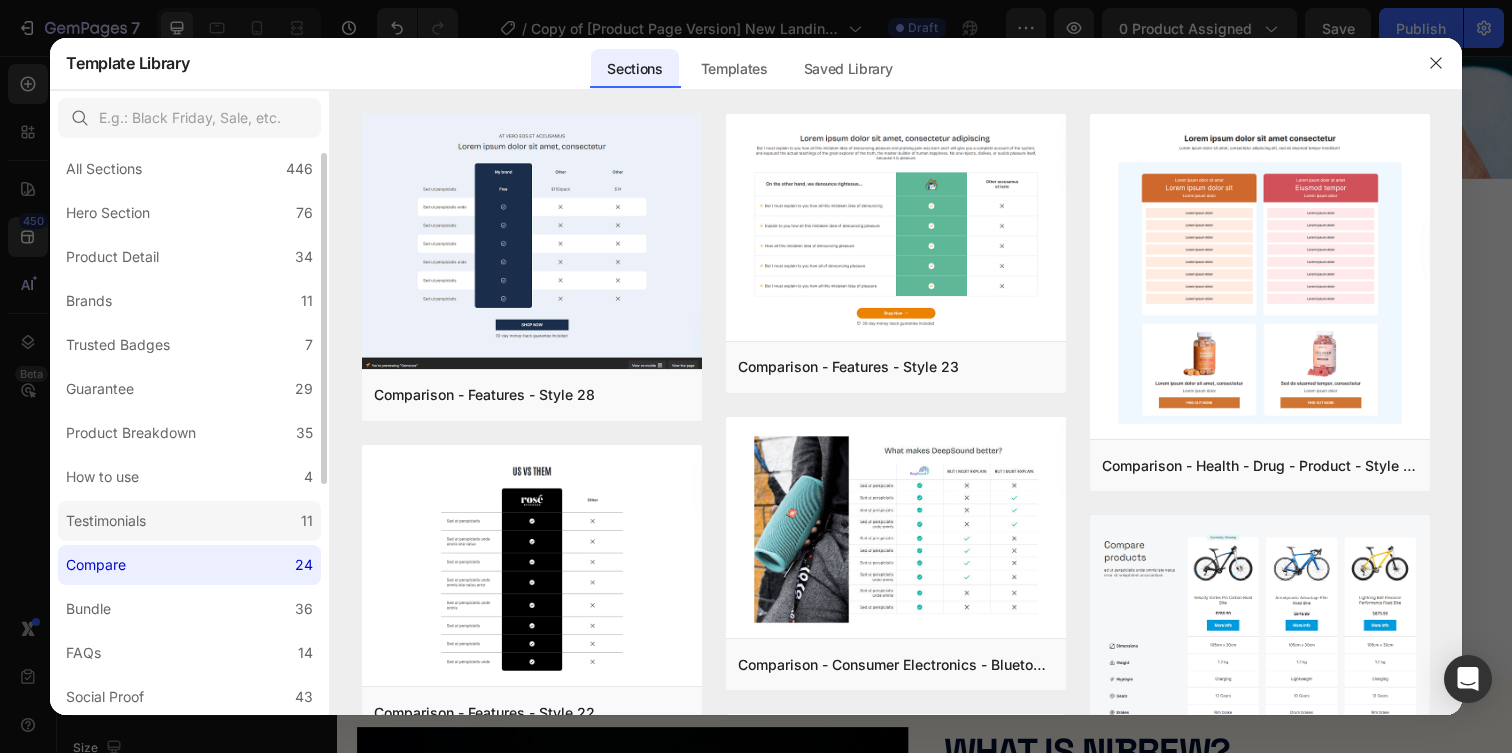scroll, scrollTop: 0, scrollLeft: 0, axis: both 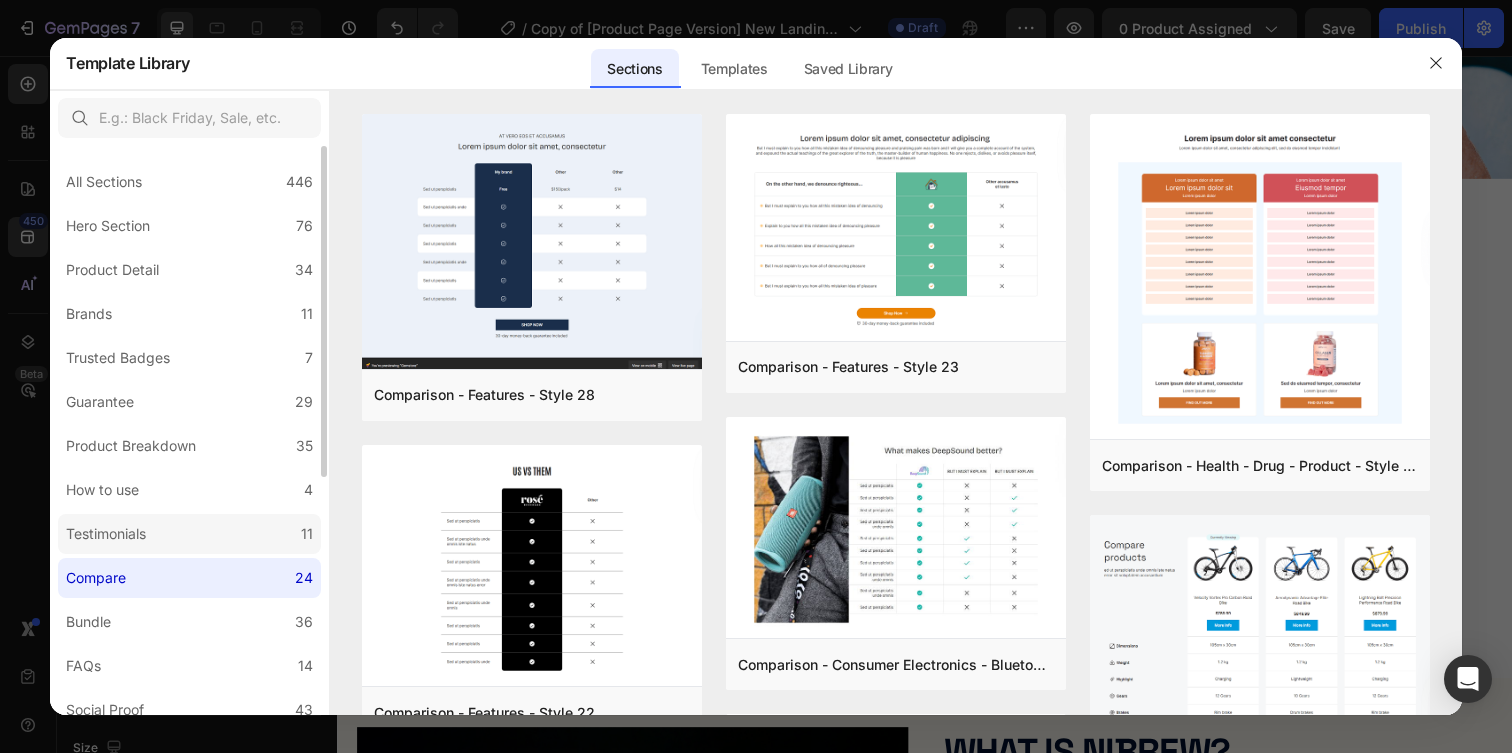 click on "Testimonials 11" 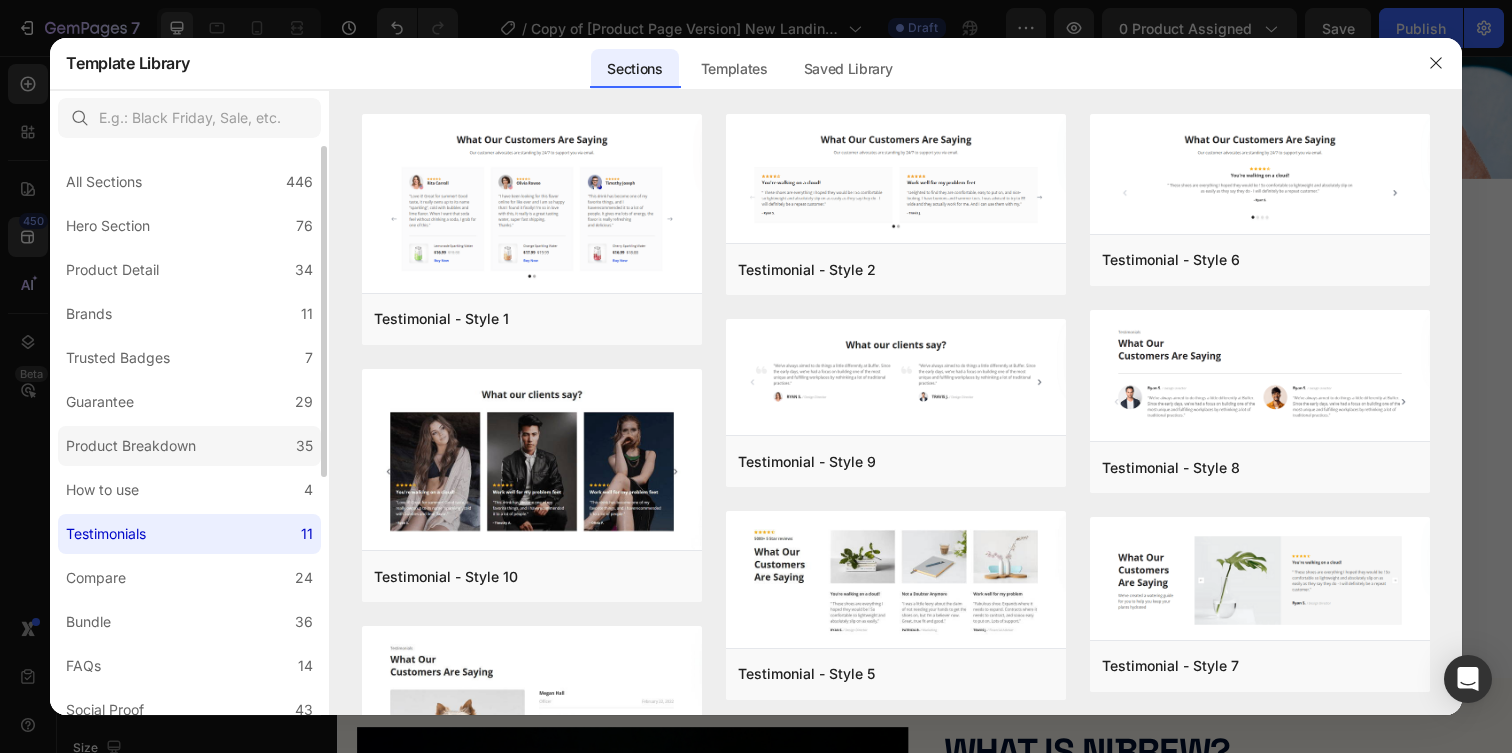 click on "Product Breakdown 35" 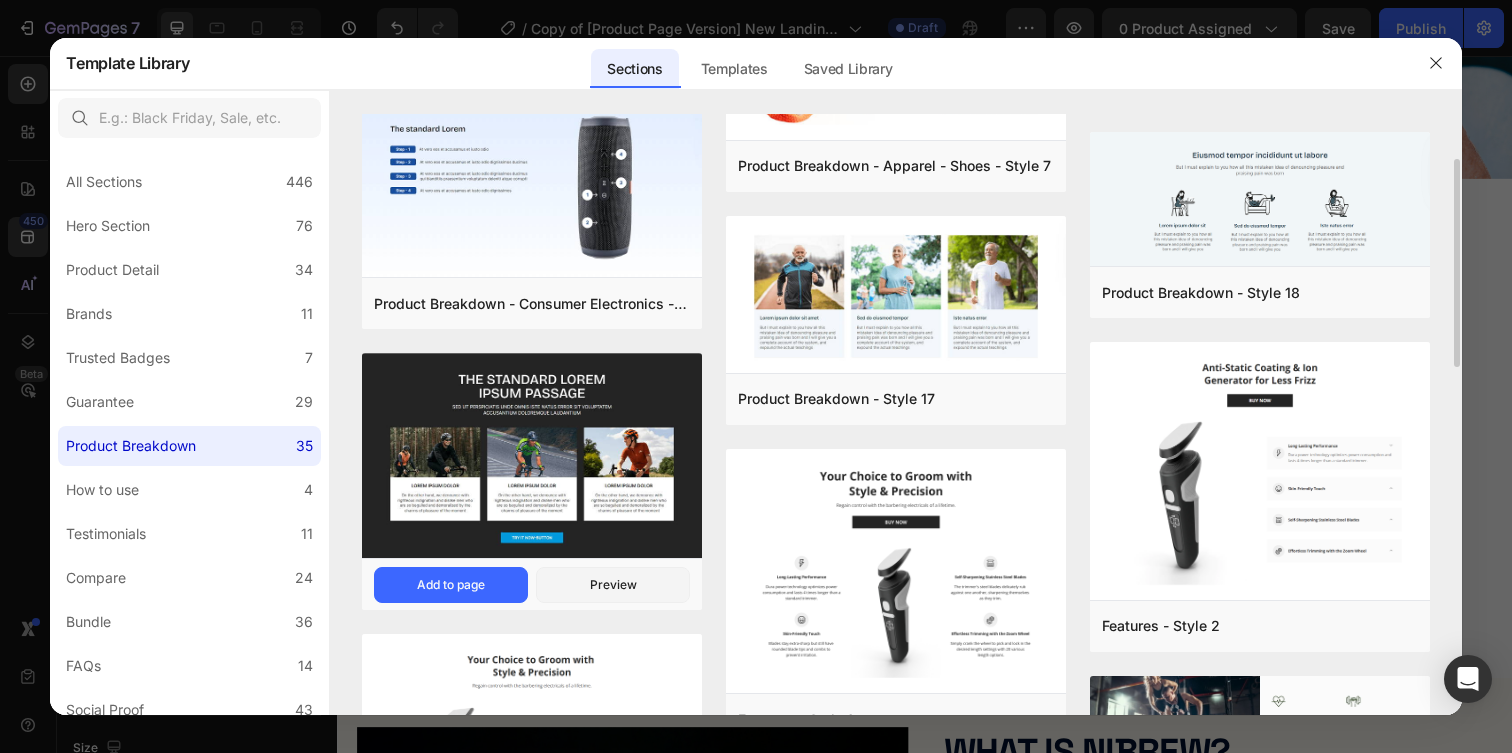 scroll, scrollTop: 291, scrollLeft: 0, axis: vertical 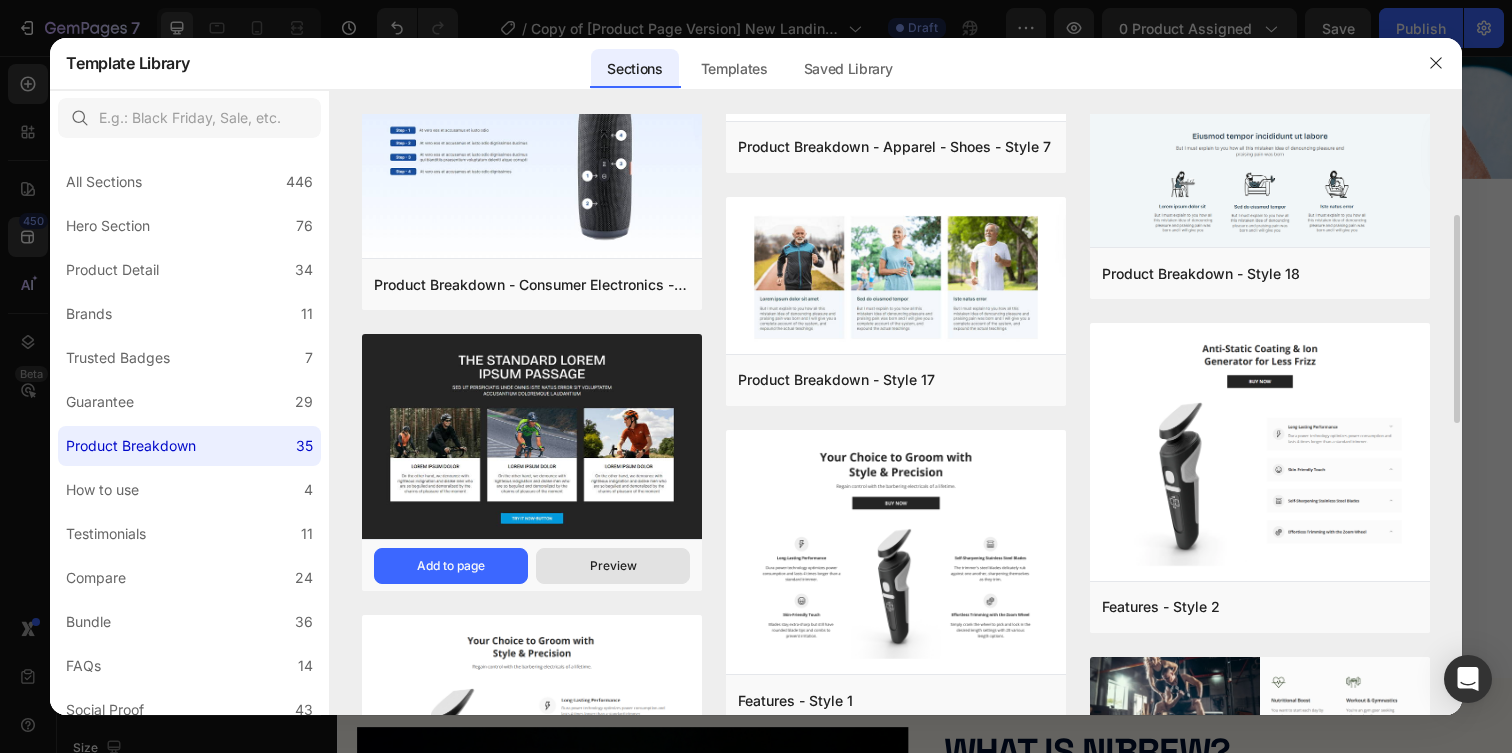 click on "Preview" at bounding box center (613, 566) 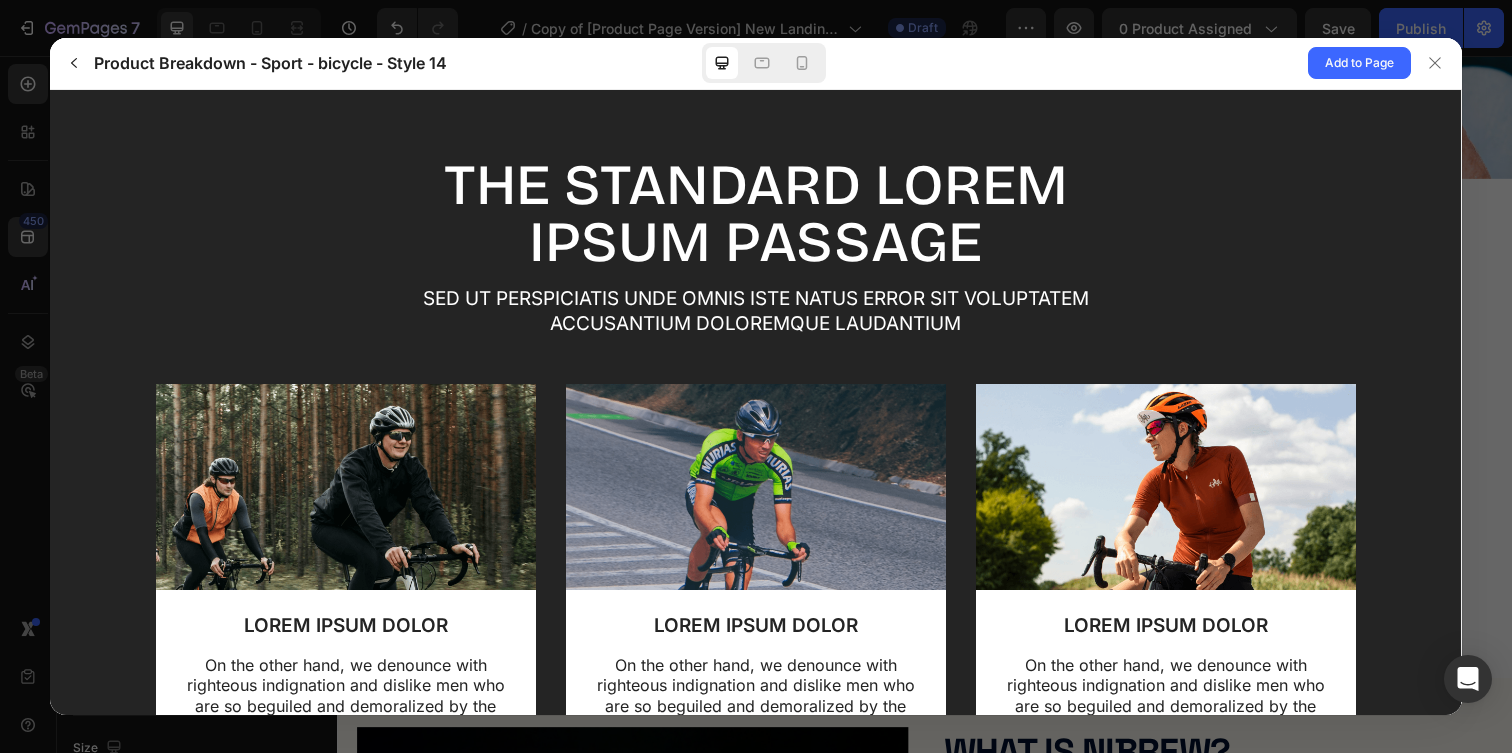scroll, scrollTop: 0, scrollLeft: 0, axis: both 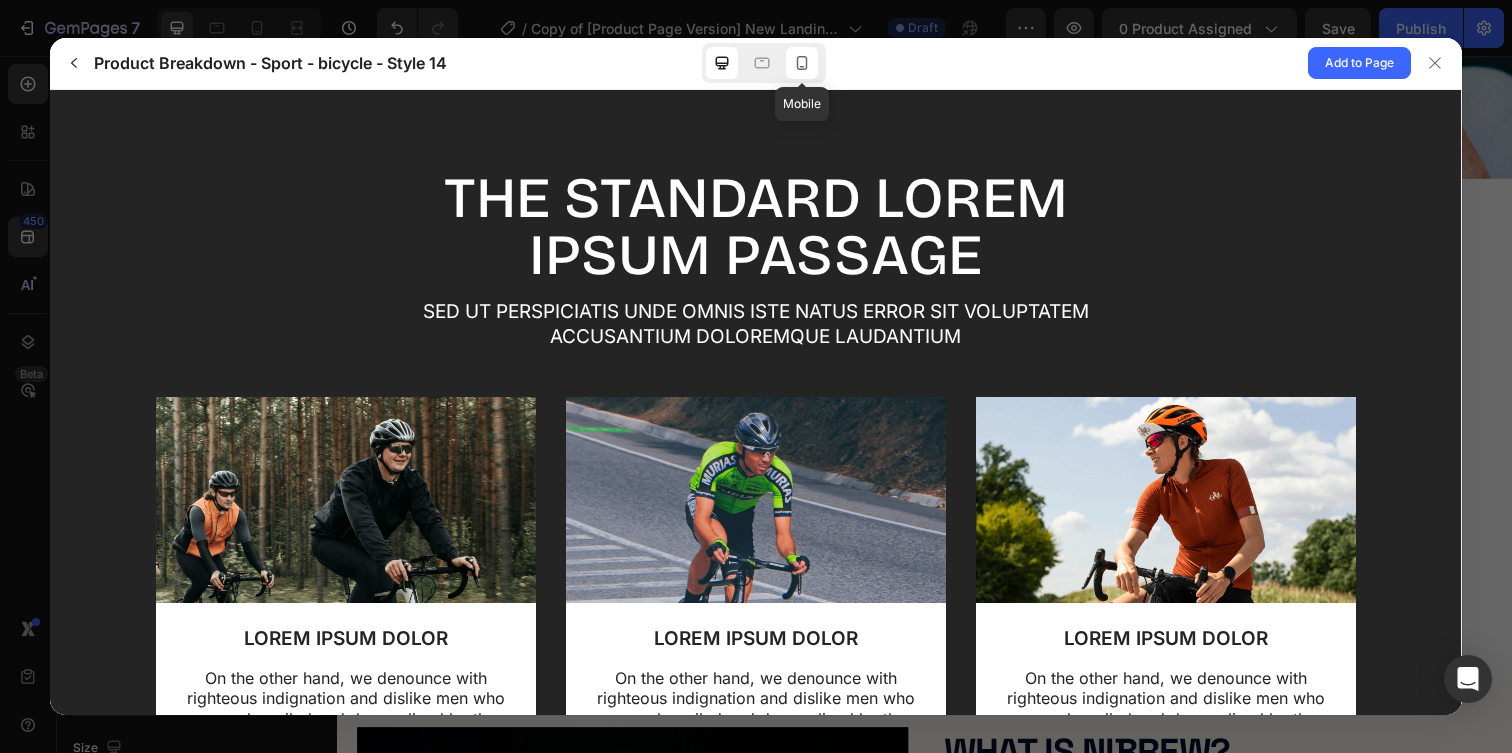 click 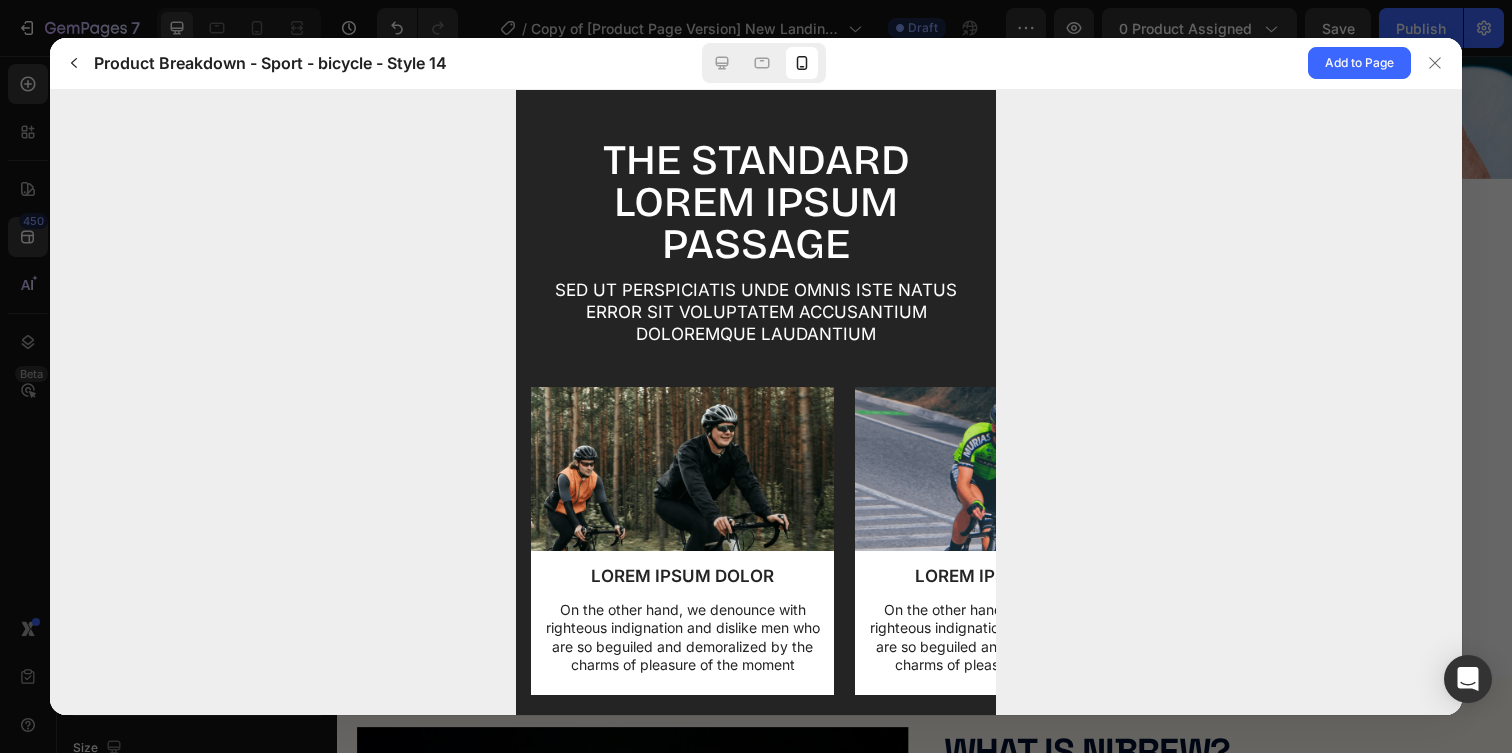scroll, scrollTop: 0, scrollLeft: 0, axis: both 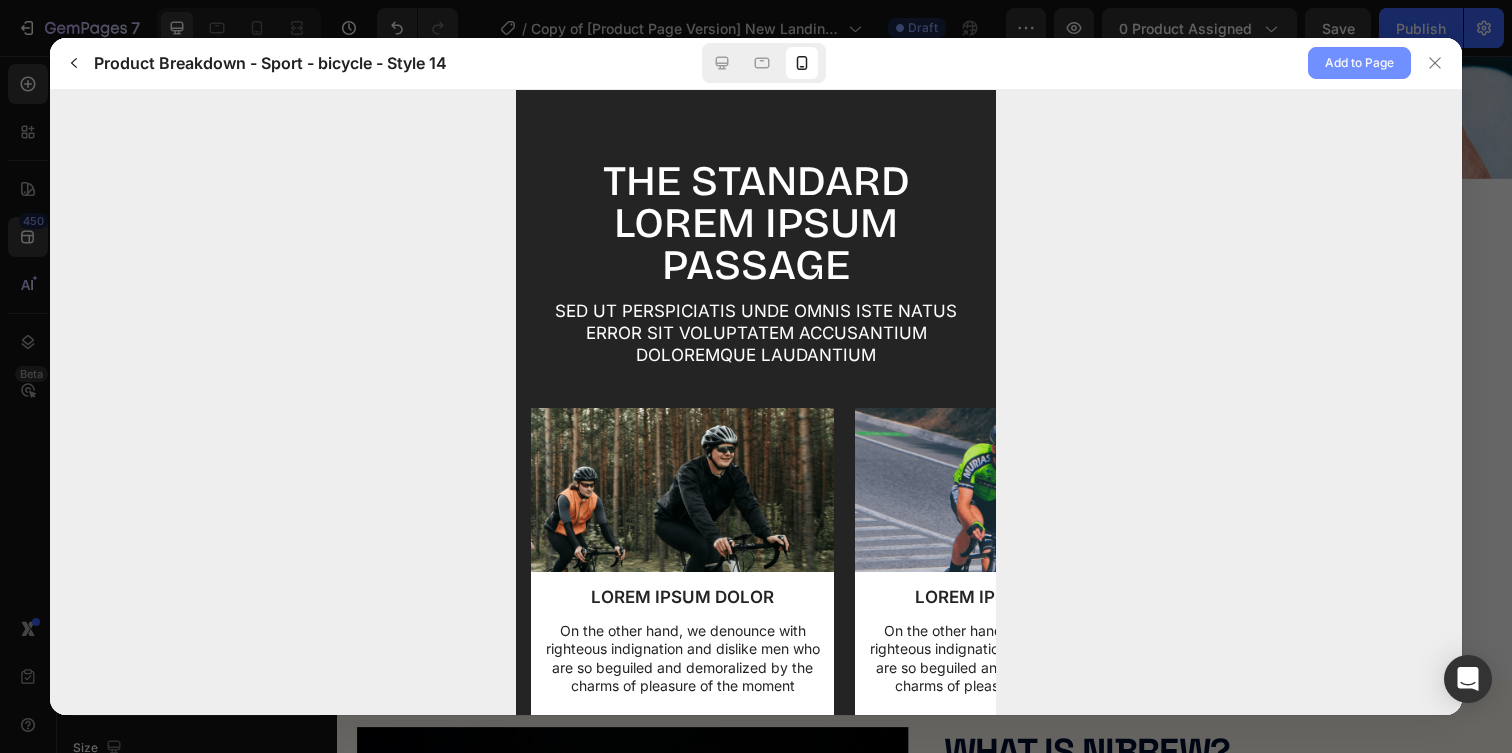 click on "Add to Page" 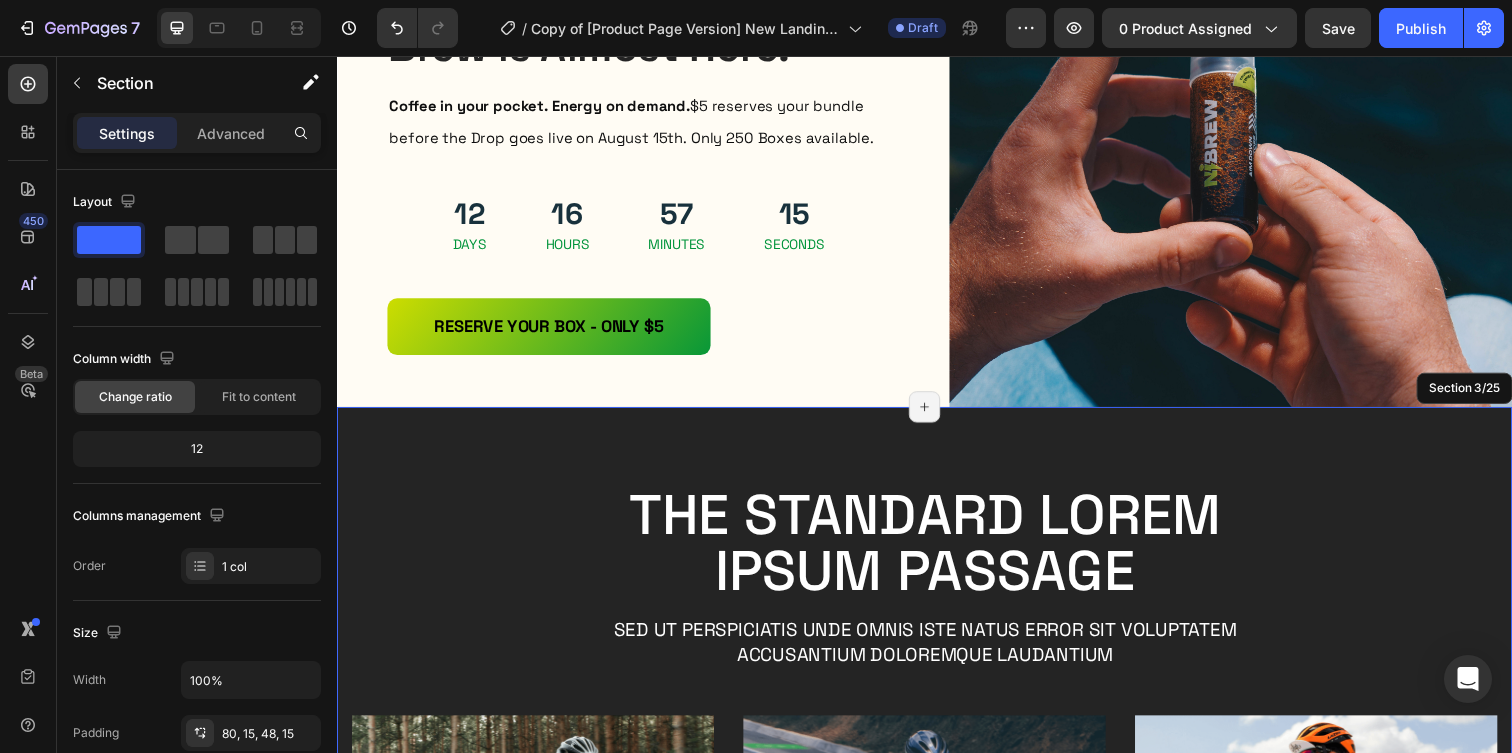 scroll, scrollTop: 329, scrollLeft: 0, axis: vertical 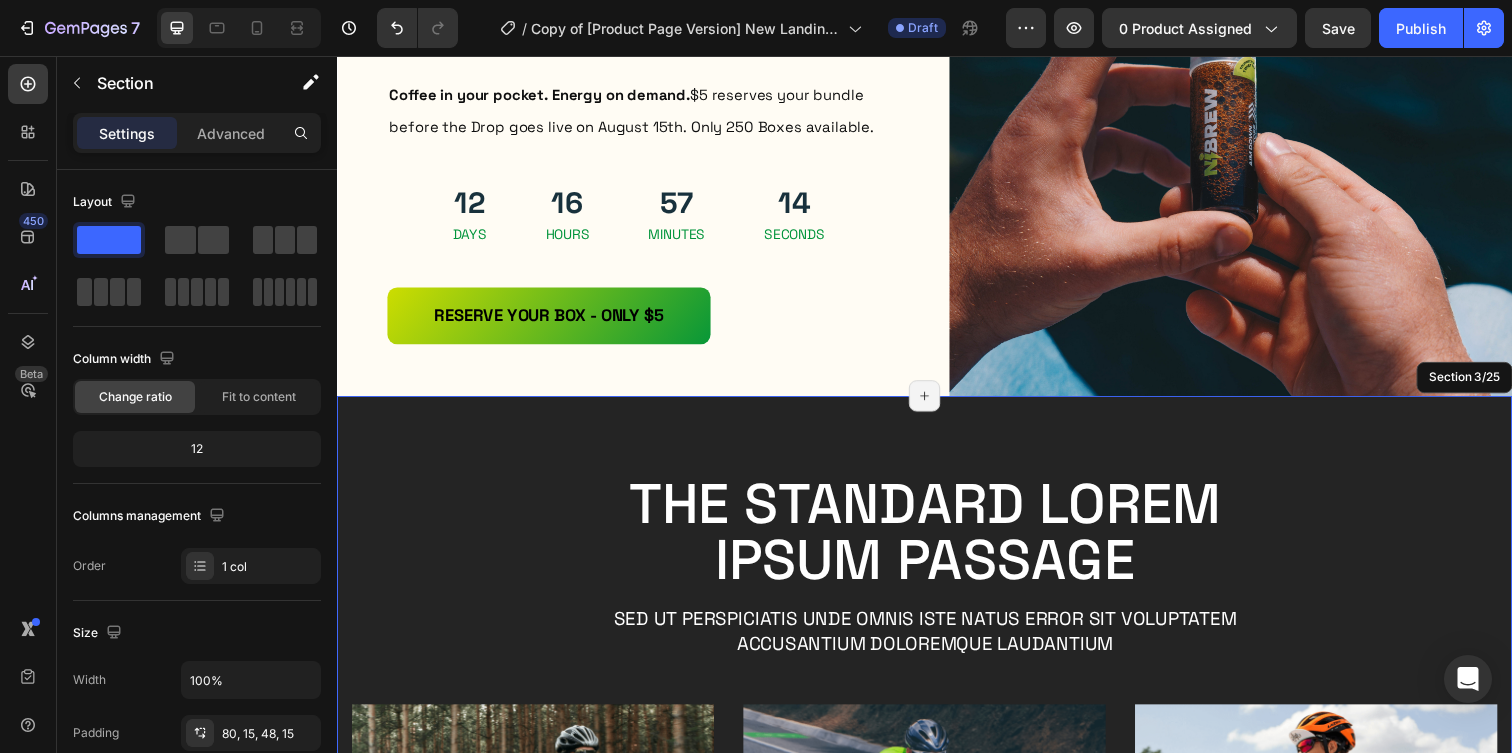 click on "The standard Lorem Ipsum passage Heading Sed ut perspiciatis unde omnis iste natus error sit voluptatem accusantium doloremque laudantium Text Block Row Image LOREM IPSUM DOLOR Text Block On the other hand, we denounce with righteous indignation and dislike men who are so beguiled and demoralized by the charms of pleasure of the moment Text Block Row Image LOREM IPSUM DOLOR Text Block On the other hand, we denounce with righteous indignation and dislike men who are so beguiled and demoralized by the charms of pleasure of the moment Text Block Row Image LOREM IPSUM DOLOR Text Block On the other hand, we denounce with righteous indignation and dislike men who are so beguiled and demoralized by the charms of pleasure of the moment Text Block Row Carousel TRY IT NOW-BUTTON Button Row Section 3/25 Page has reached Shopify’s 25 section-limit Page has reached Shopify’s 25 section-limit" at bounding box center [937, 833] 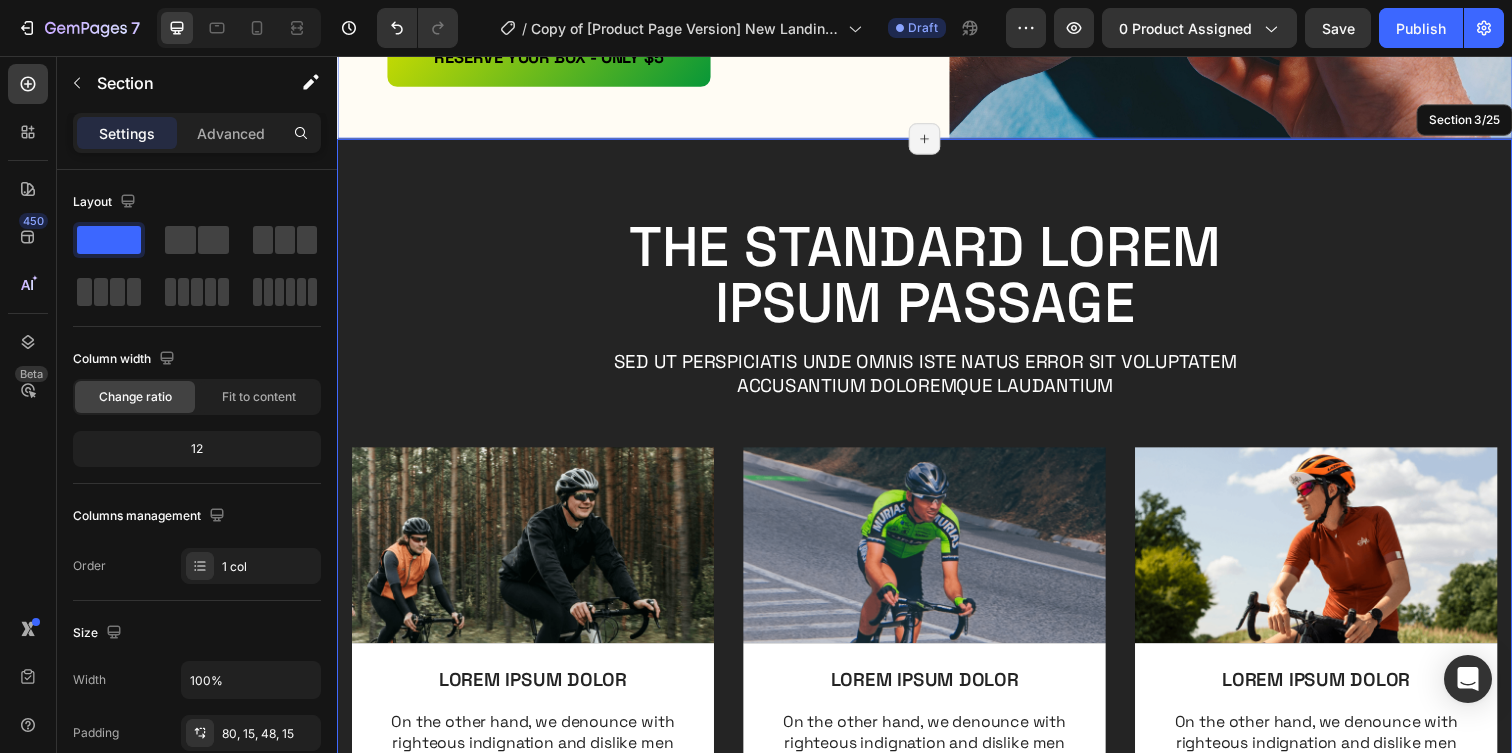 scroll, scrollTop: 650, scrollLeft: 0, axis: vertical 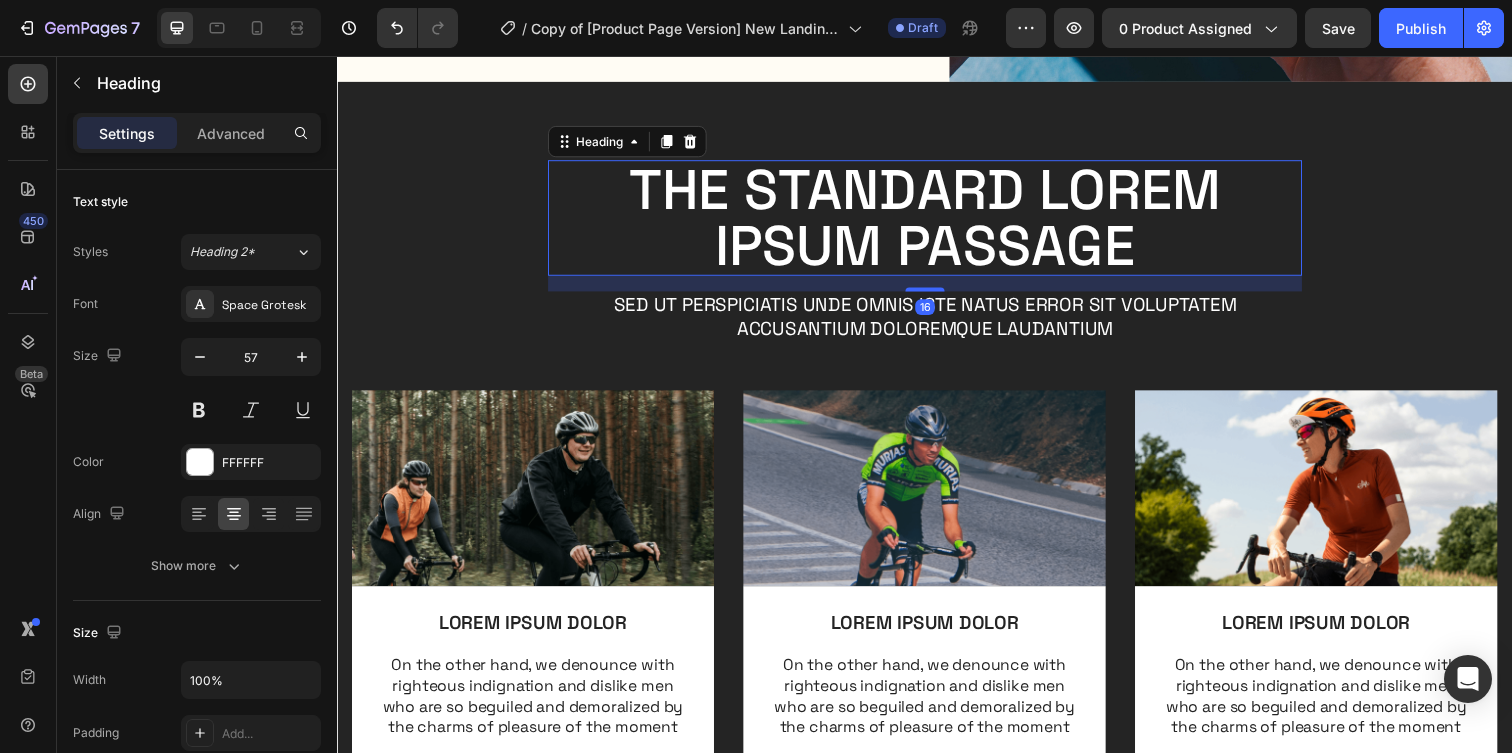 click on "The standard Lorem Ipsum passage" at bounding box center [937, 221] 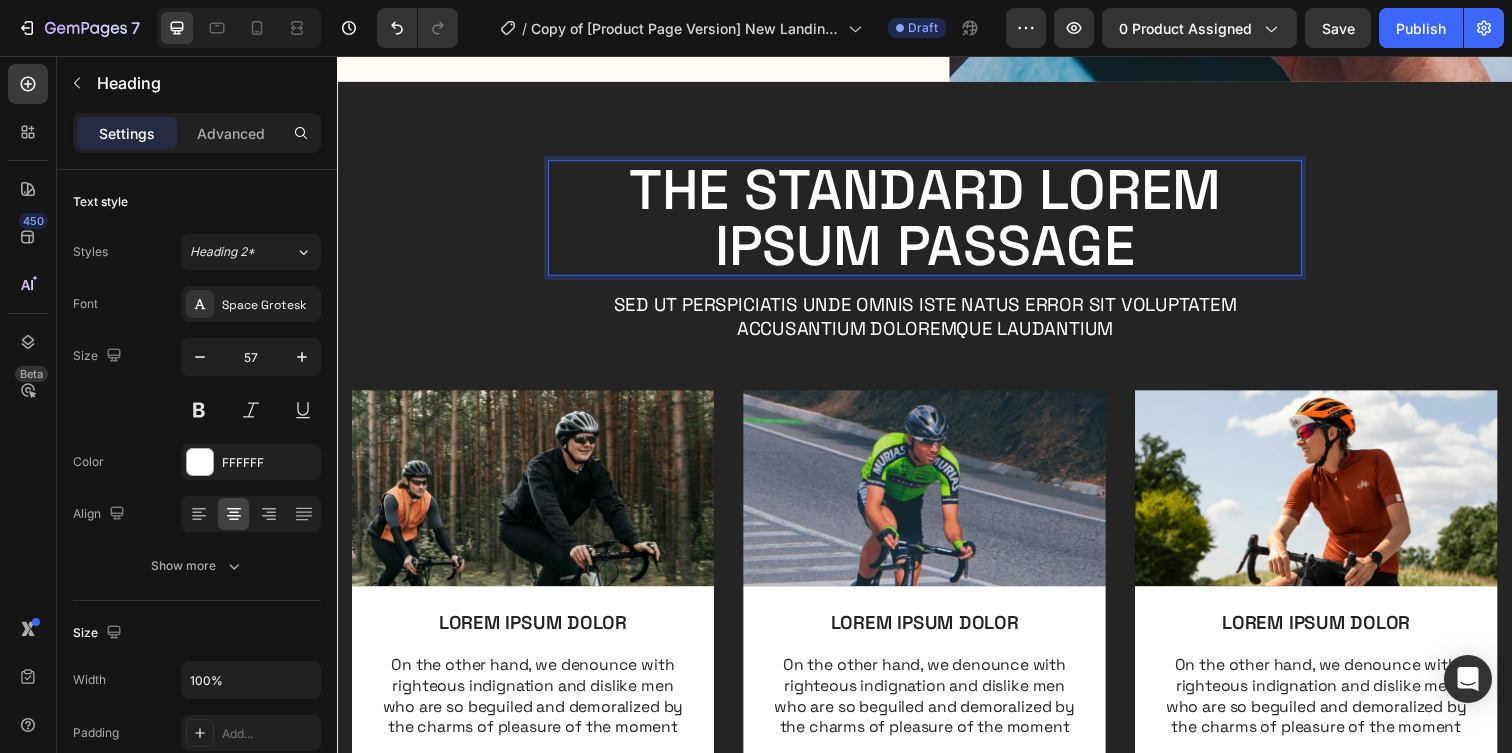 click on "The standard Lorem Ipsum passage" at bounding box center (937, 221) 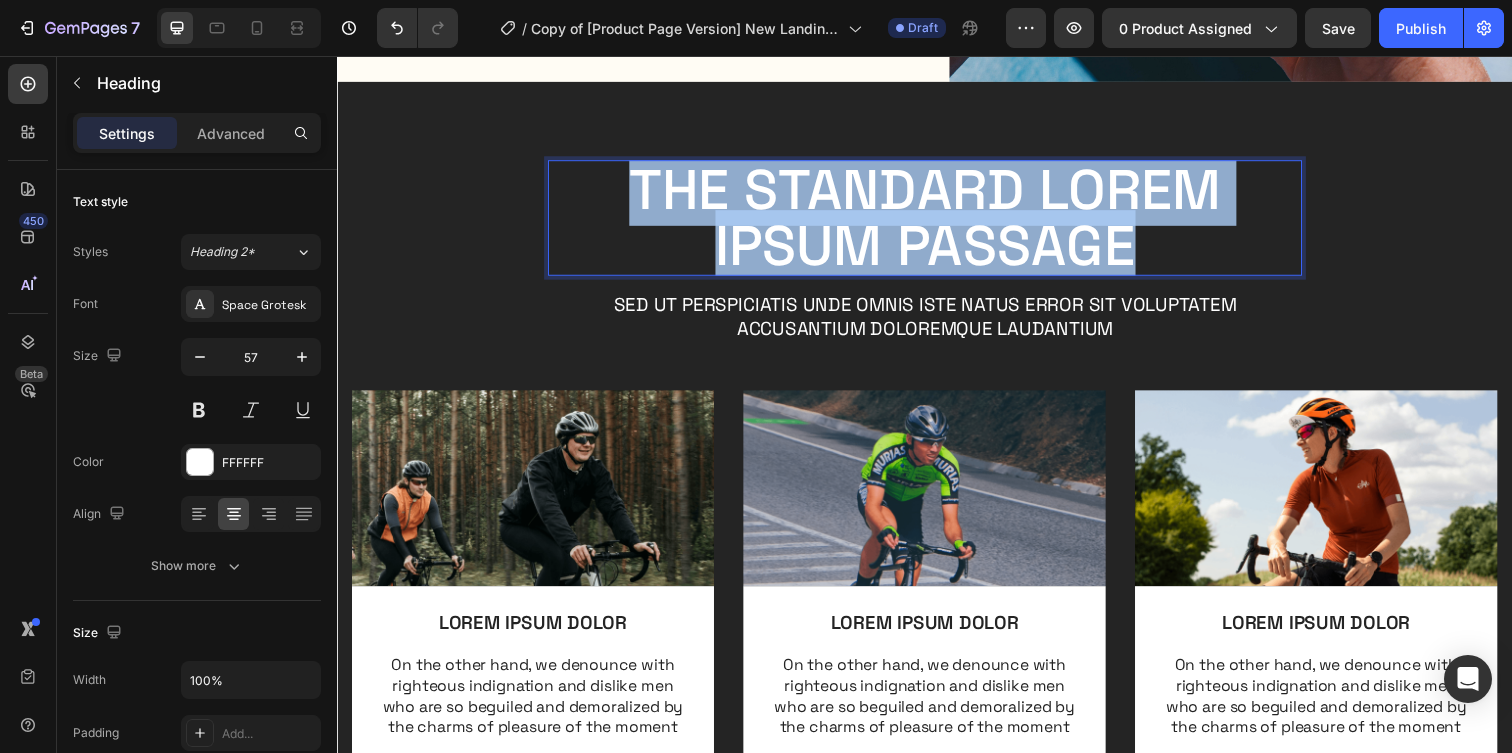 click on "The standard Lorem Ipsum passage" at bounding box center [937, 221] 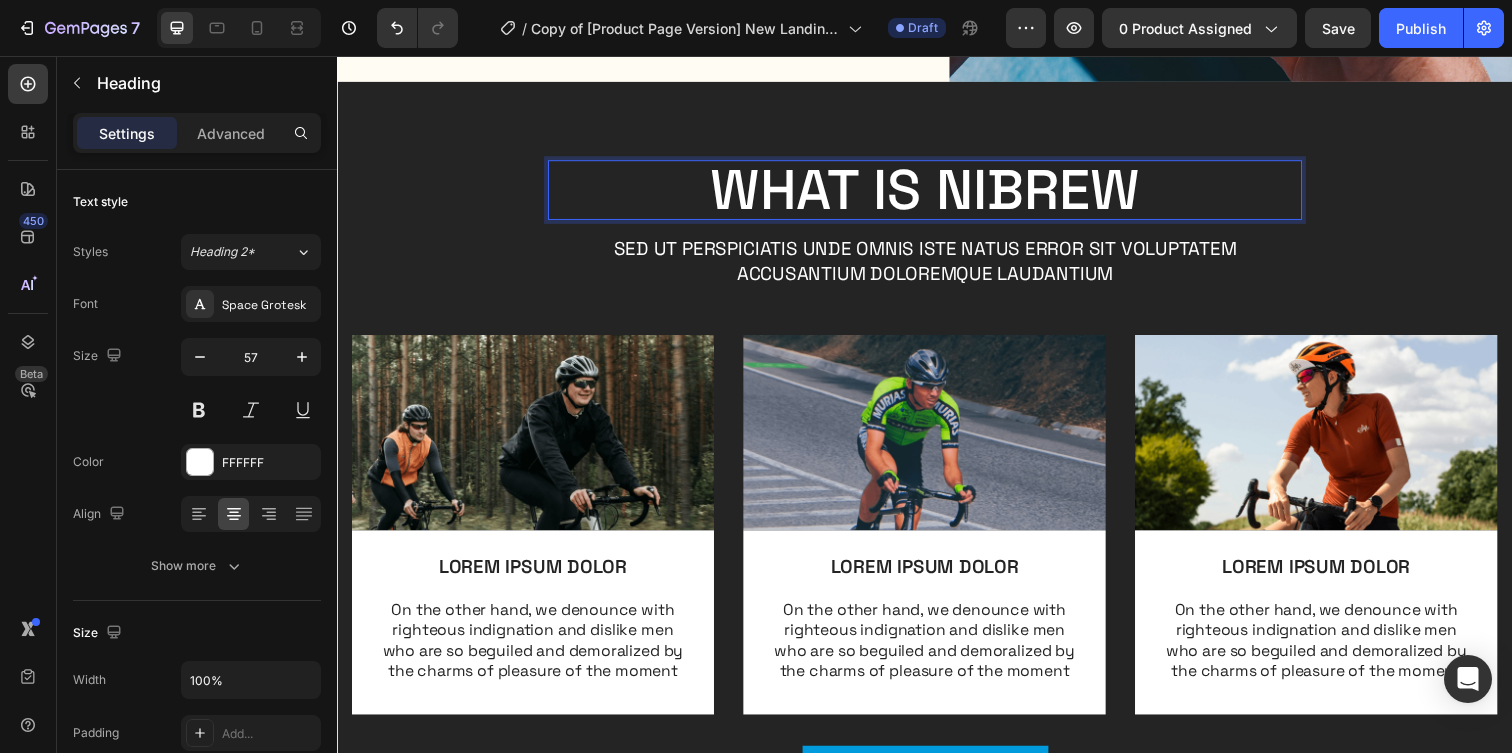 click on "WHat is nibrew" at bounding box center [937, 192] 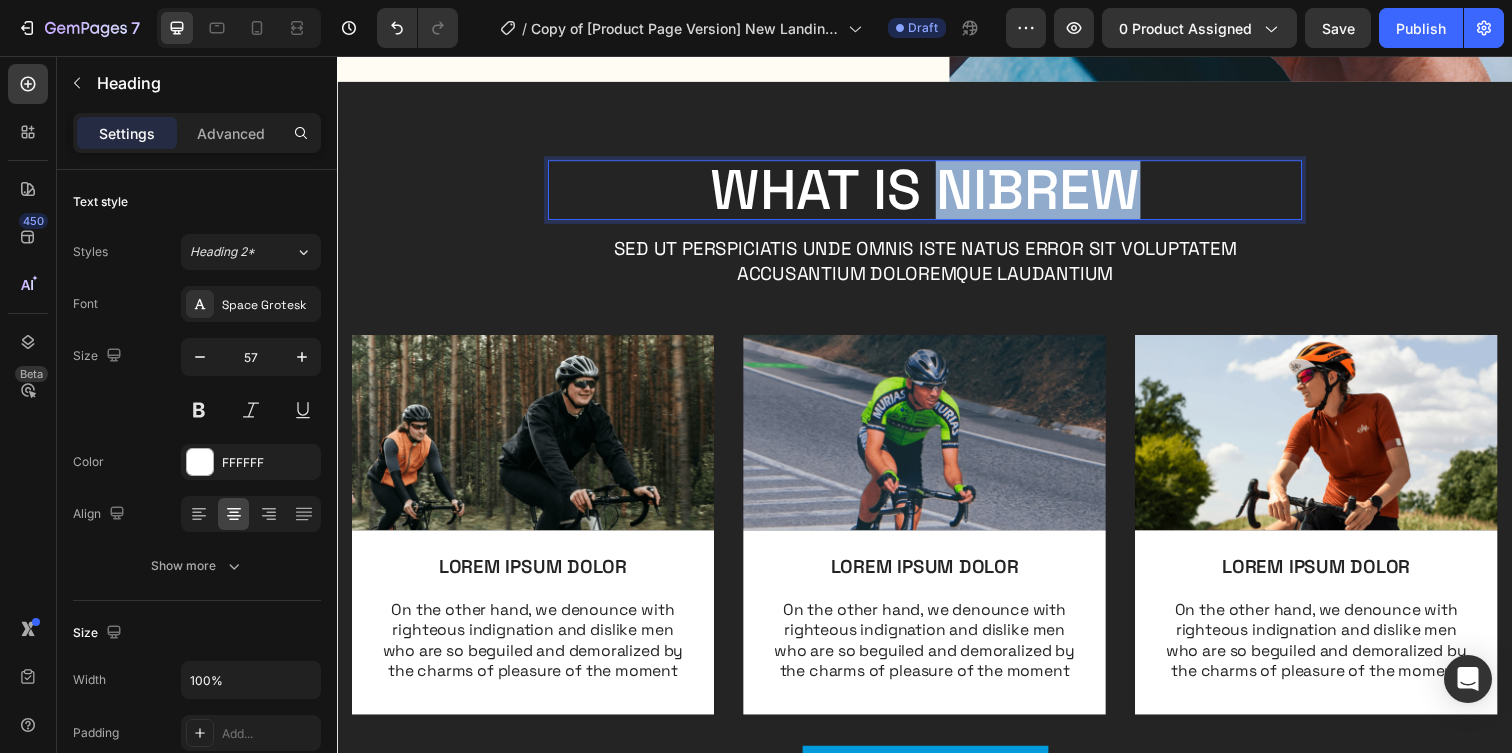 click on "WHat is nibrew" at bounding box center (937, 192) 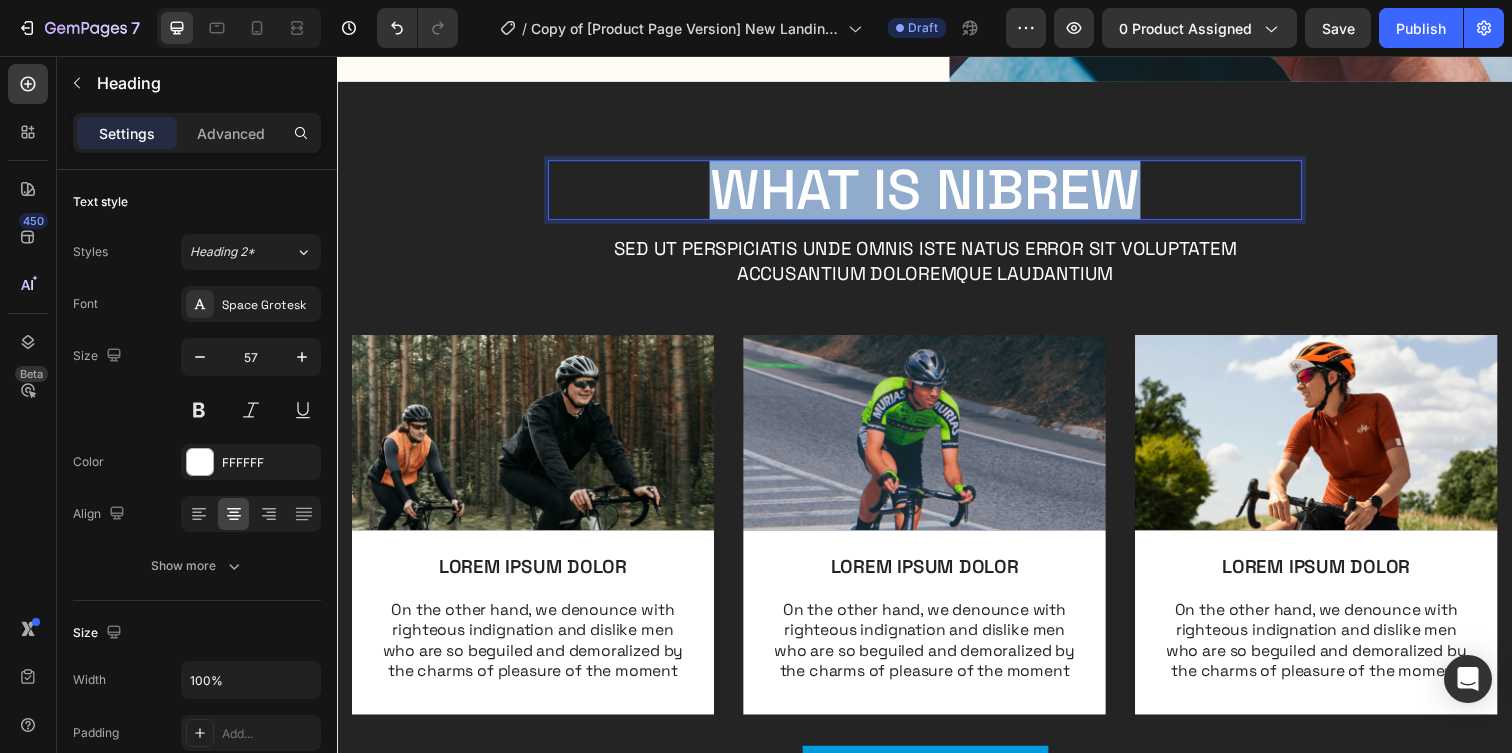 click on "WHat is nibrew" at bounding box center [937, 192] 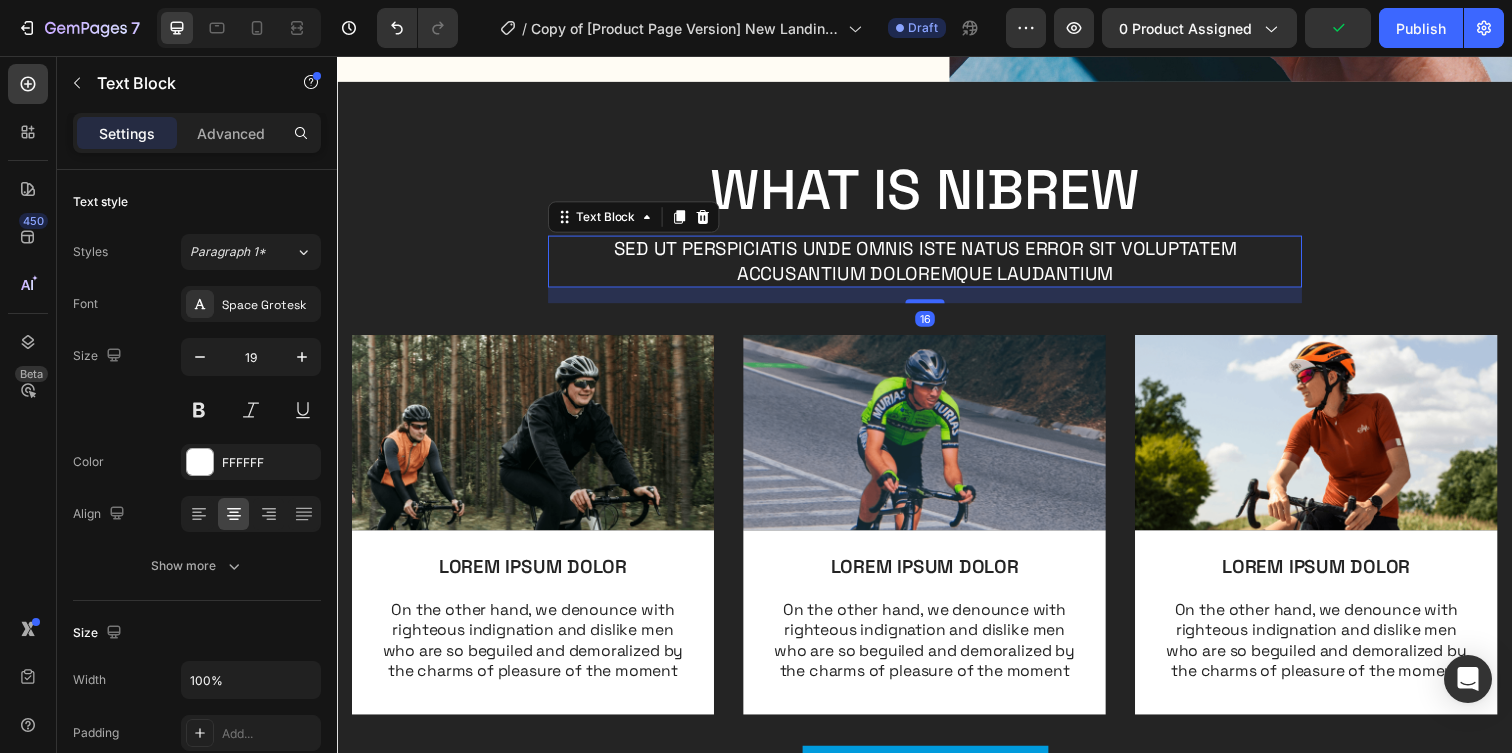 click on "Sed ut perspiciatis unde omnis iste natus error sit voluptatem accusantium doloremque laudantium" at bounding box center [937, 265] 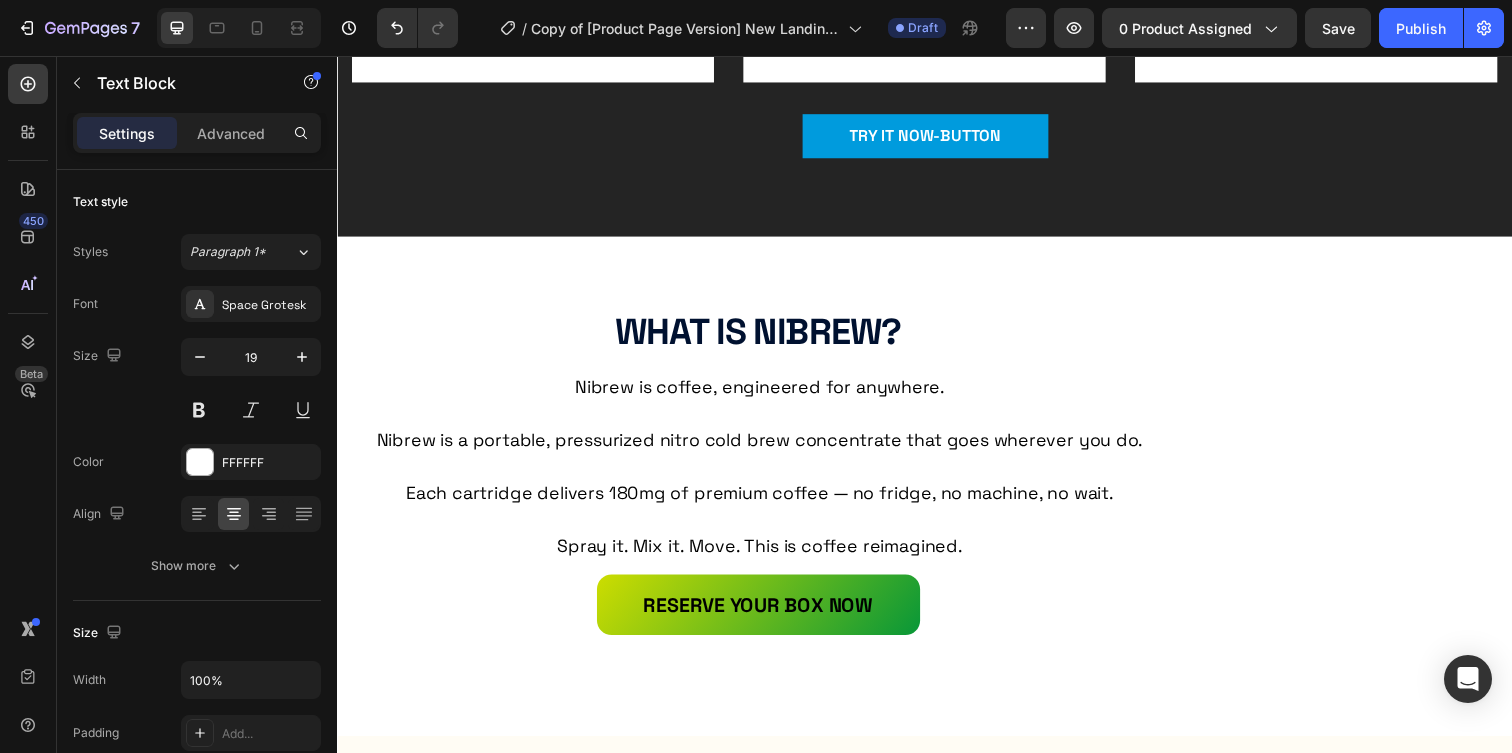 scroll, scrollTop: 1306, scrollLeft: 0, axis: vertical 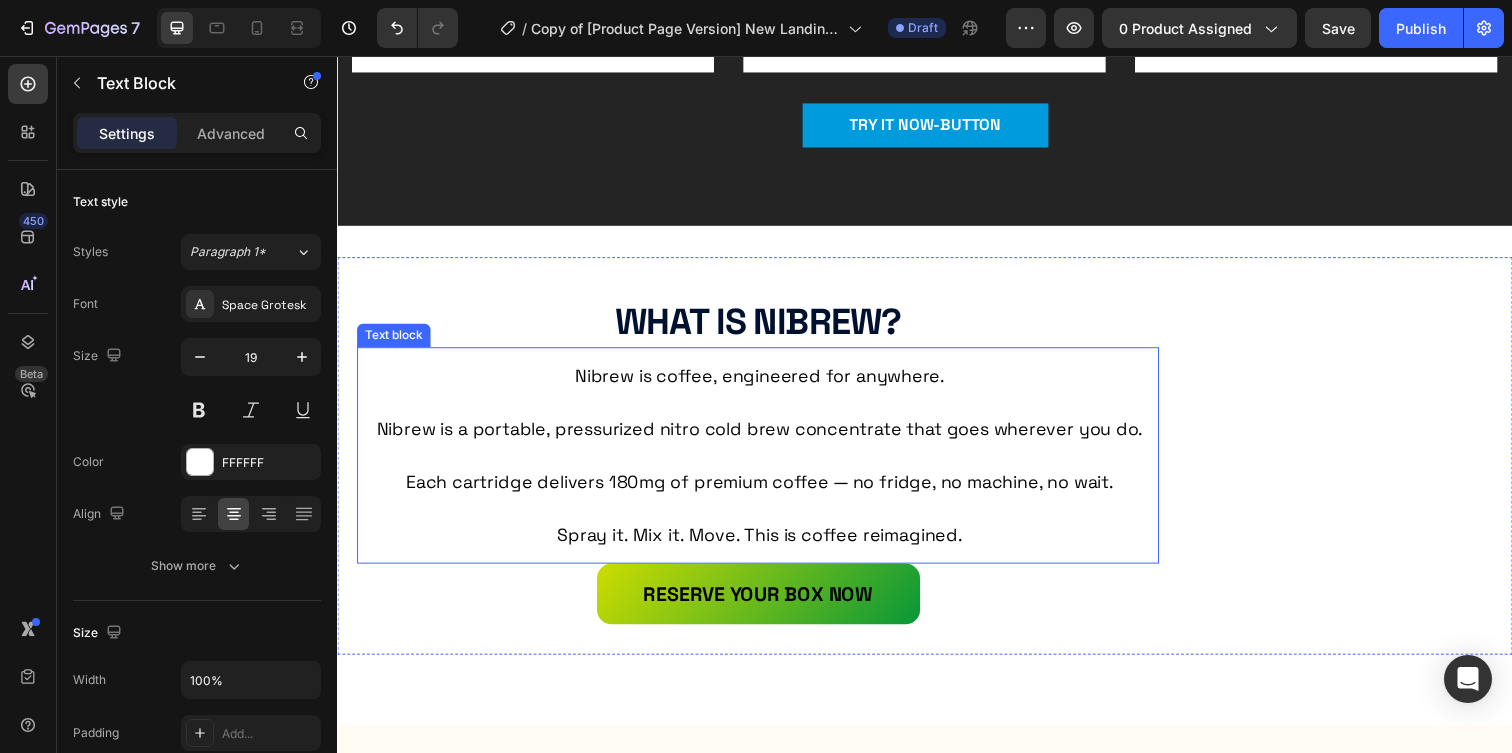 click on "Nibrew is coffee, engineered for anywhere." at bounding box center [768, 382] 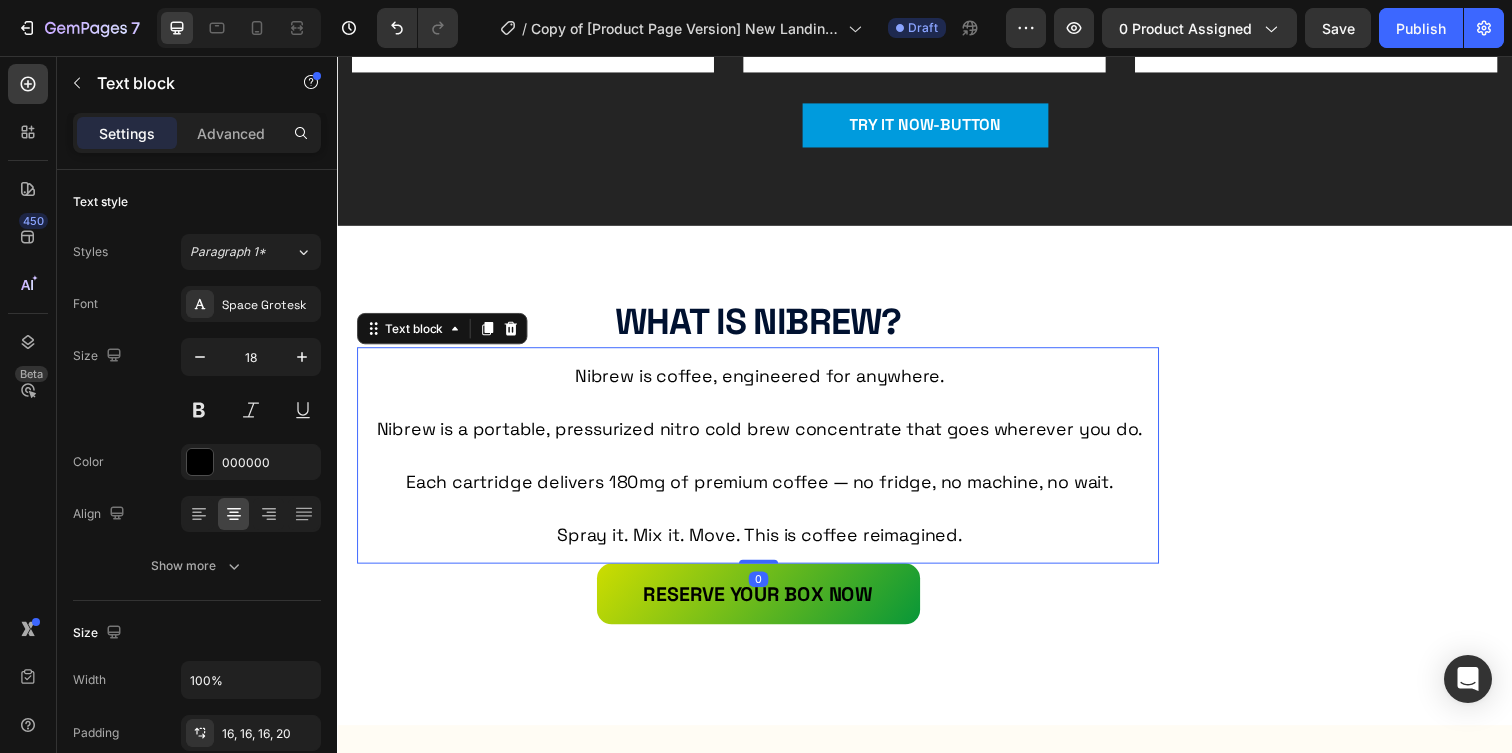 click on "Nibrew is coffee, engineered for anywhere." at bounding box center (768, 382) 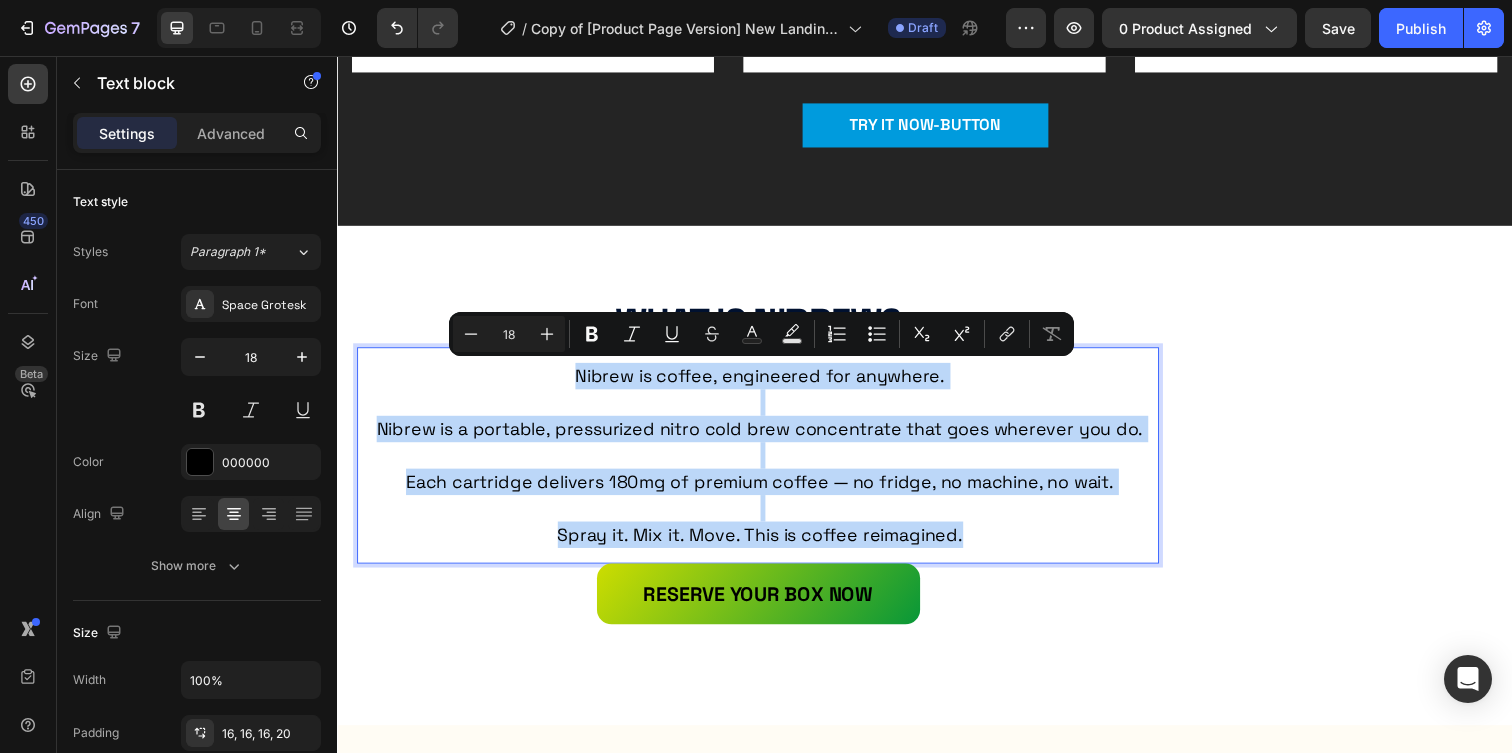 drag, startPoint x: 563, startPoint y: 383, endPoint x: 974, endPoint y: 547, distance: 442.51215 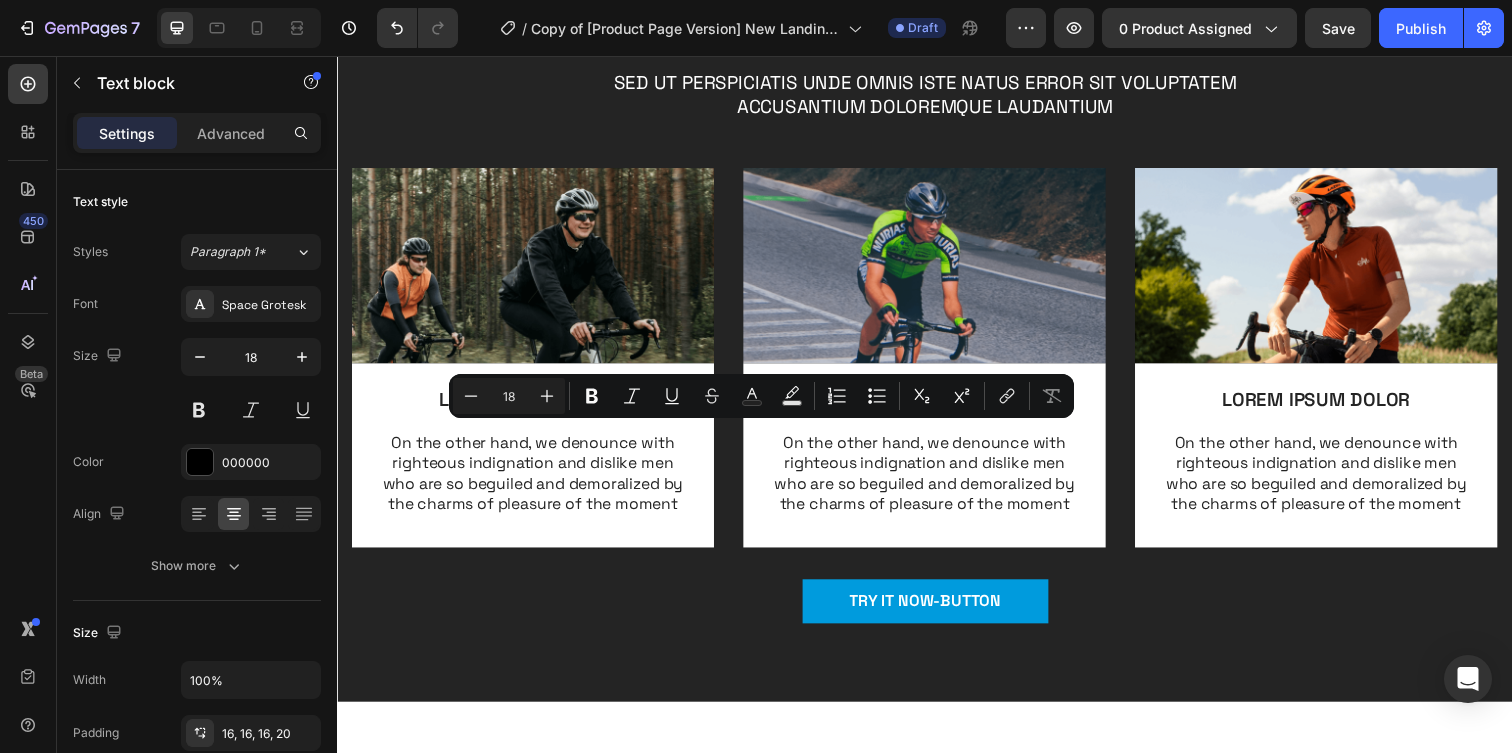 type on "16" 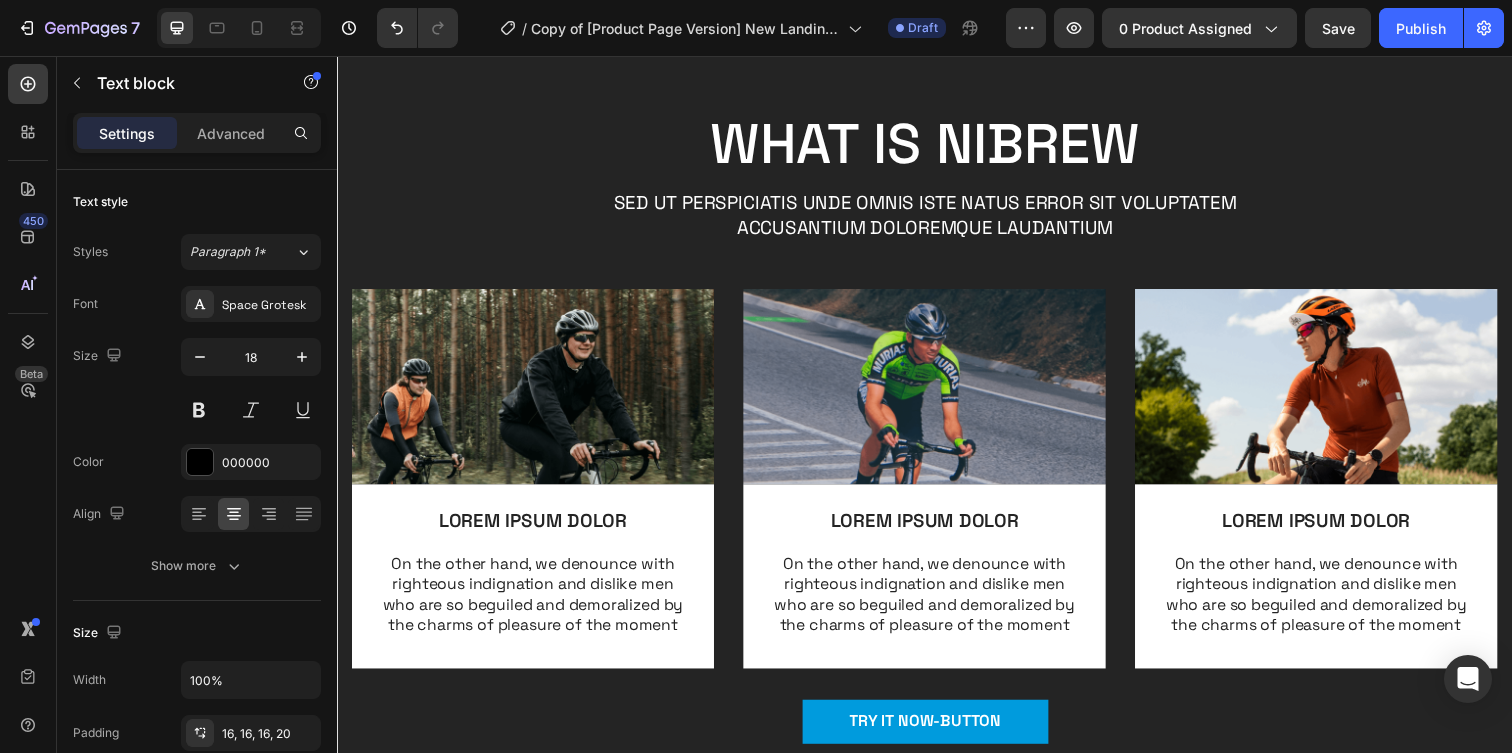 scroll, scrollTop: 708, scrollLeft: 0, axis: vertical 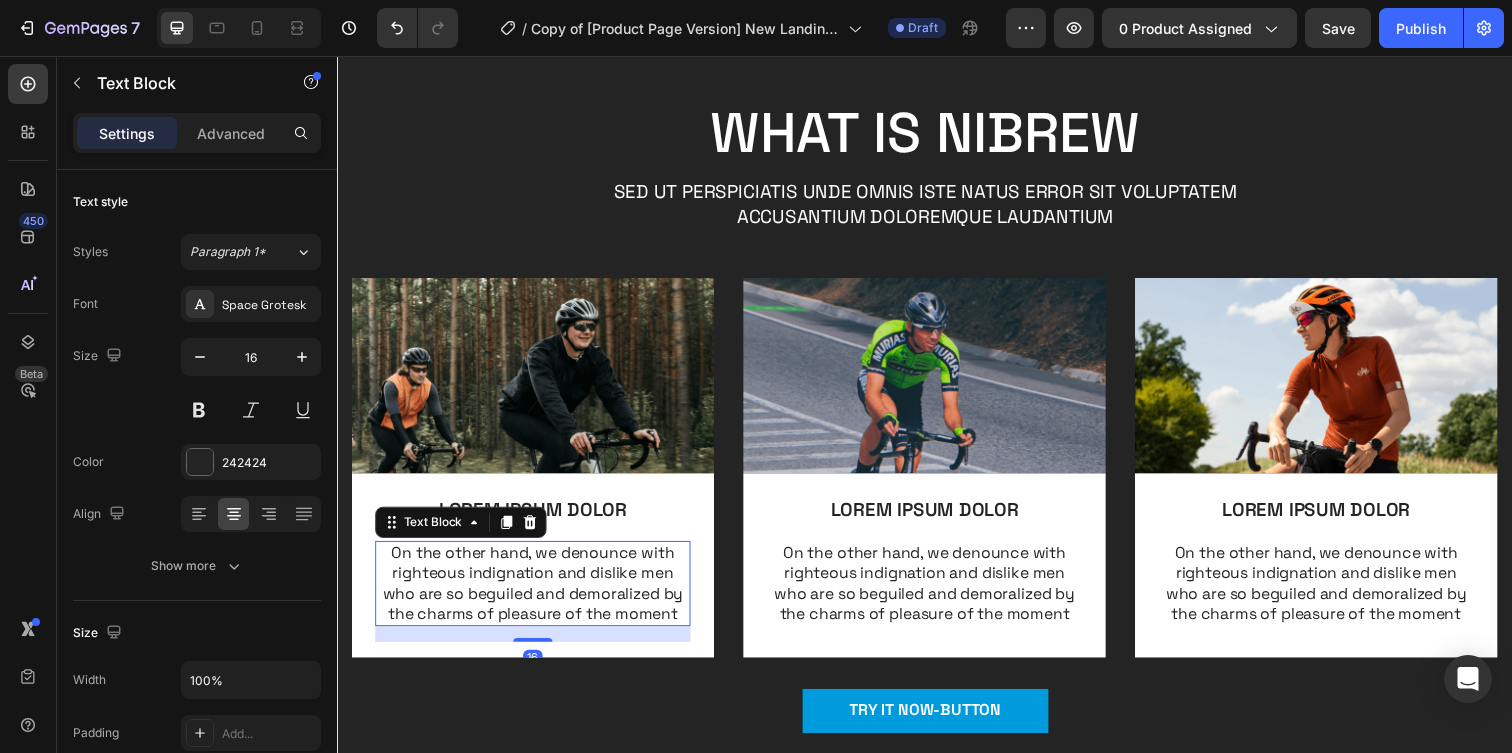 click on "On the other hand, we denounce with righteous indignation and dislike men who are so beguiled and demoralized by the charms of pleasure of the moment" at bounding box center [537, 594] 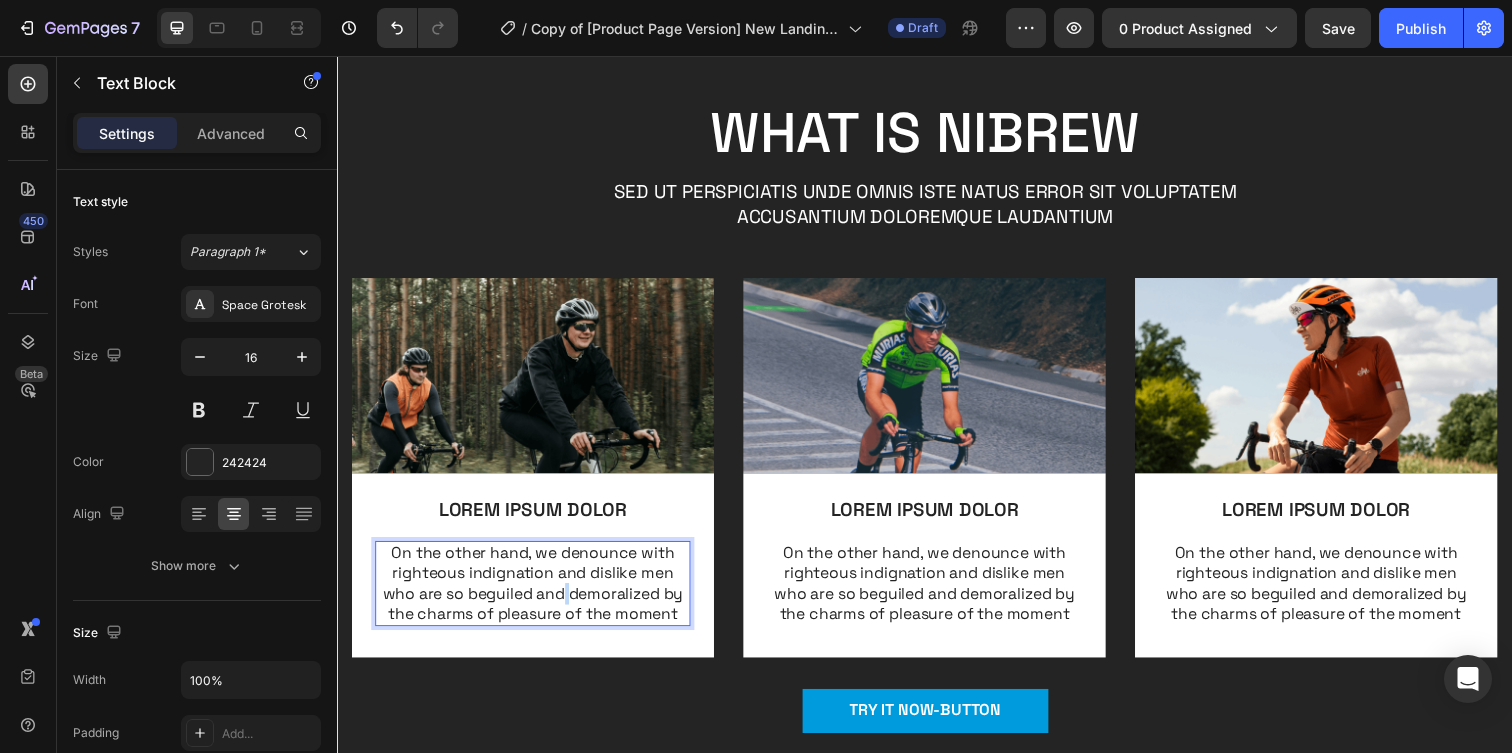 click on "On the other hand, we denounce with righteous indignation and dislike men who are so beguiled and demoralized by the charms of pleasure of the moment" at bounding box center (537, 594) 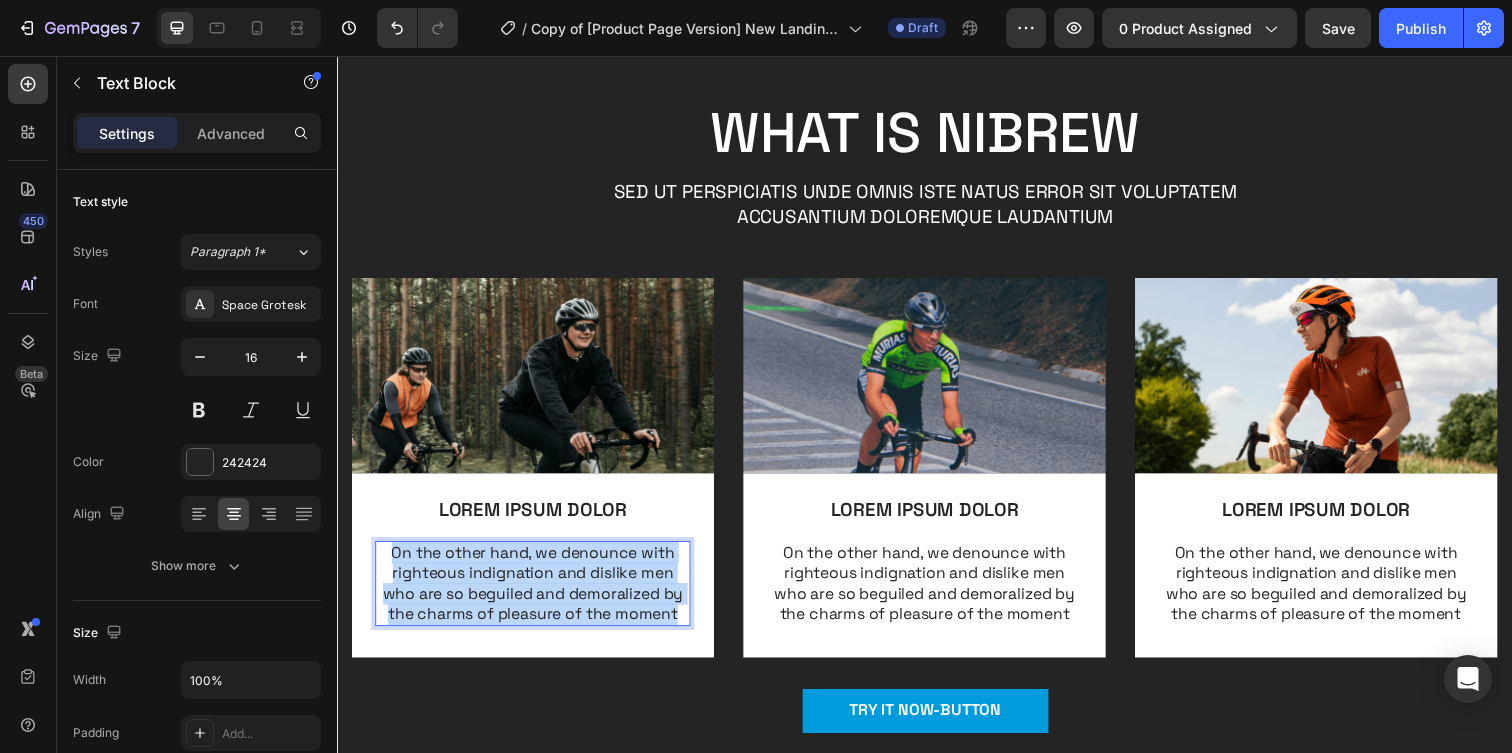 click on "On the other hand, we denounce with righteous indignation and dislike men who are so beguiled and demoralized by the charms of pleasure of the moment" at bounding box center [537, 594] 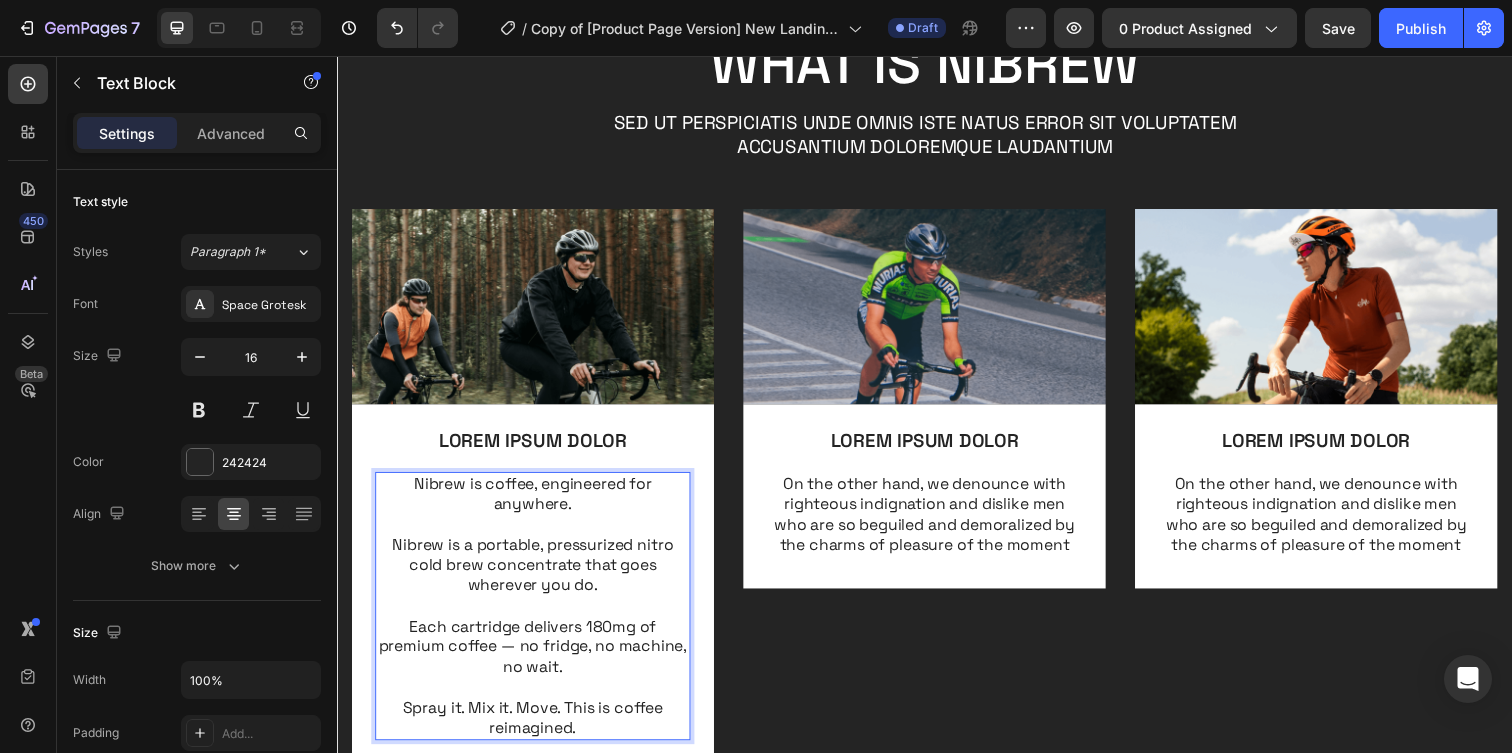 scroll, scrollTop: 782, scrollLeft: 0, axis: vertical 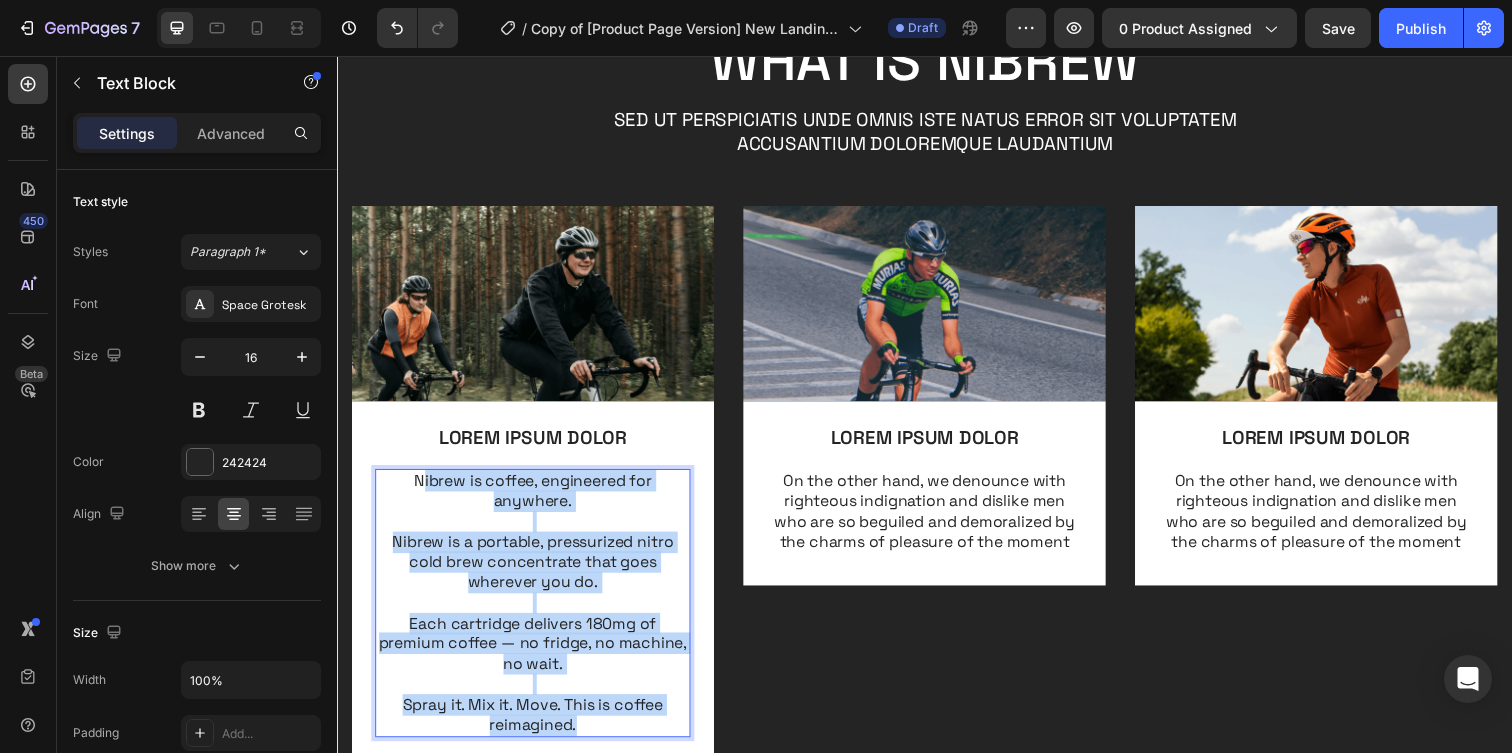 drag, startPoint x: 641, startPoint y: 734, endPoint x: 424, endPoint y: 487, distance: 328.7826 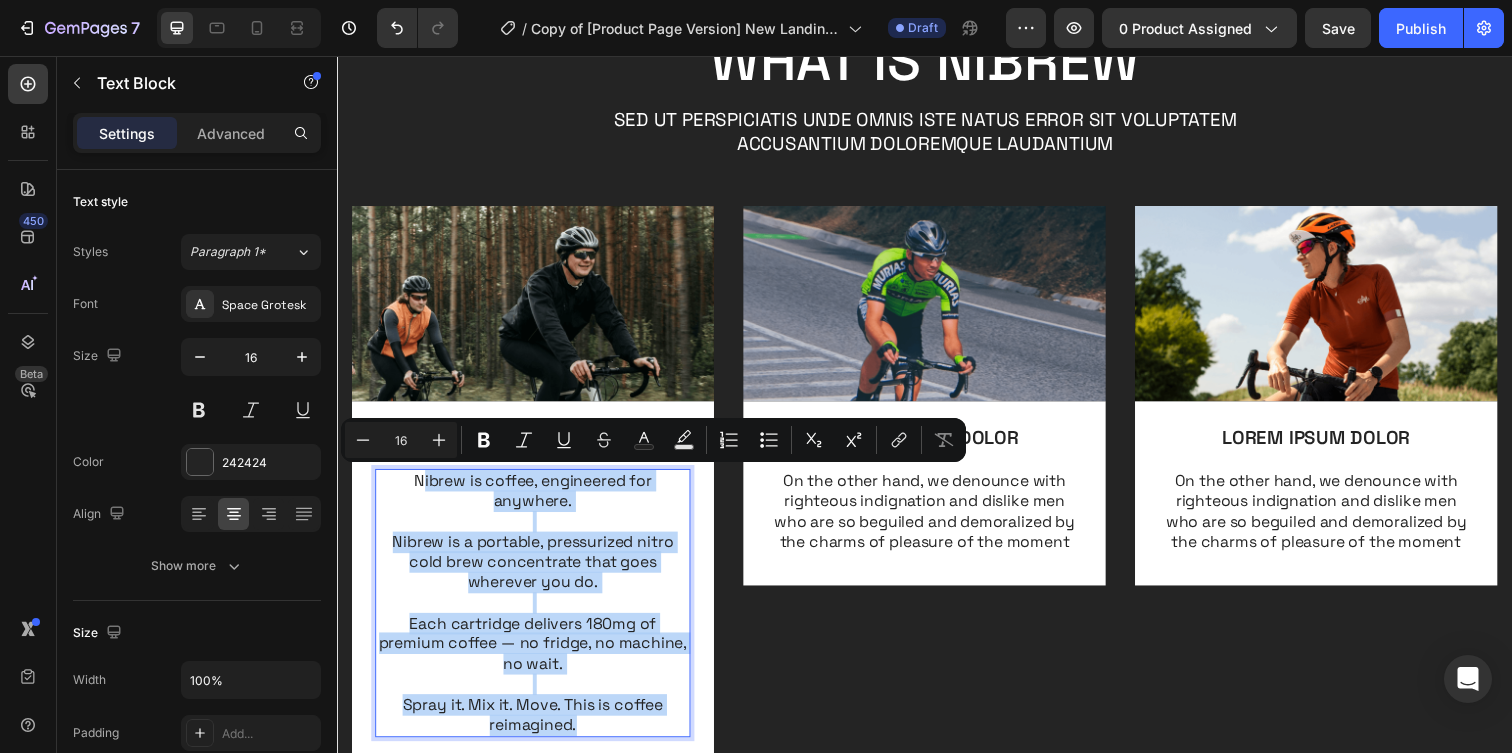 click on "Spray it. Mix it. Move. This is coffee reimagined." at bounding box center (537, 718) 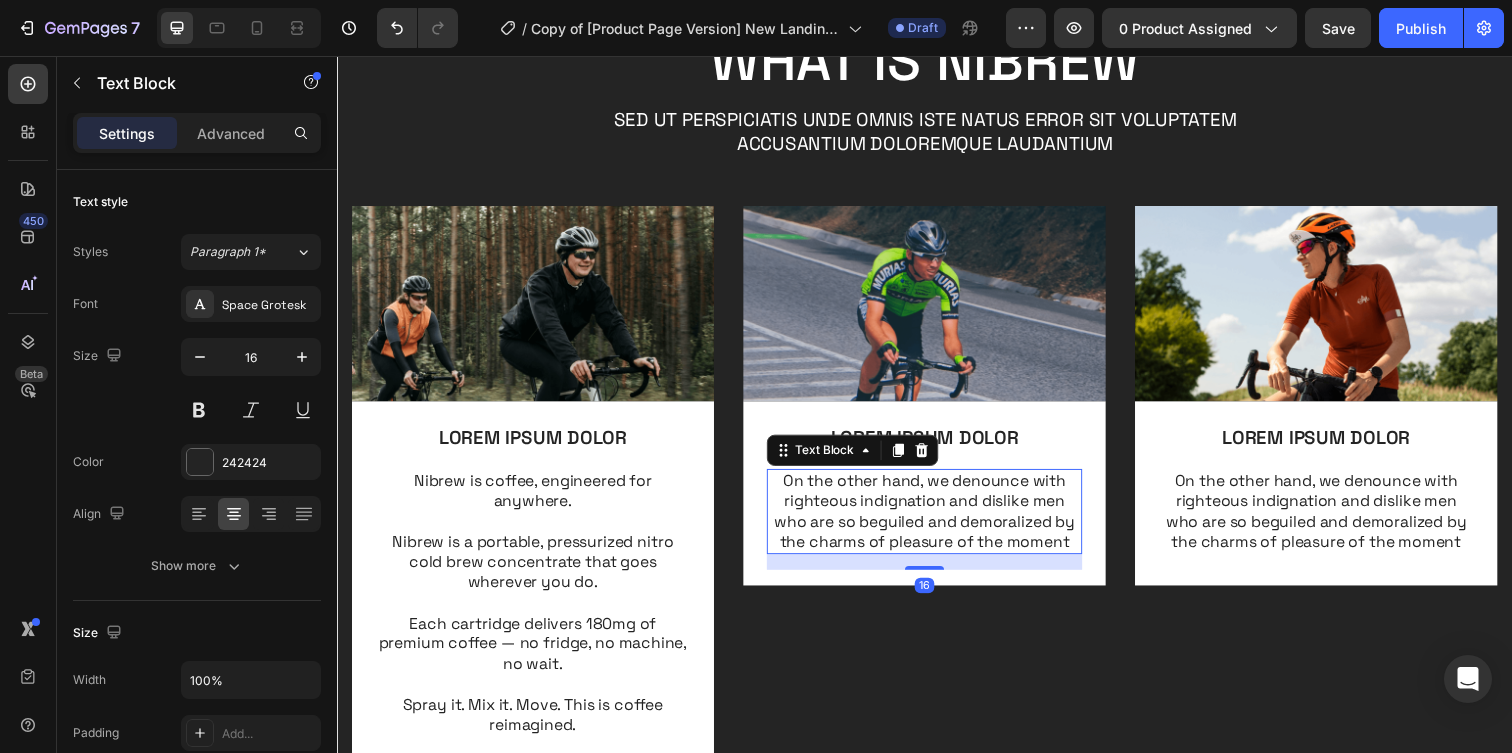 click on "On the other hand, we denounce with righteous indignation and dislike men who are so beguiled and demoralized by the charms of pleasure of the moment" at bounding box center [937, 520] 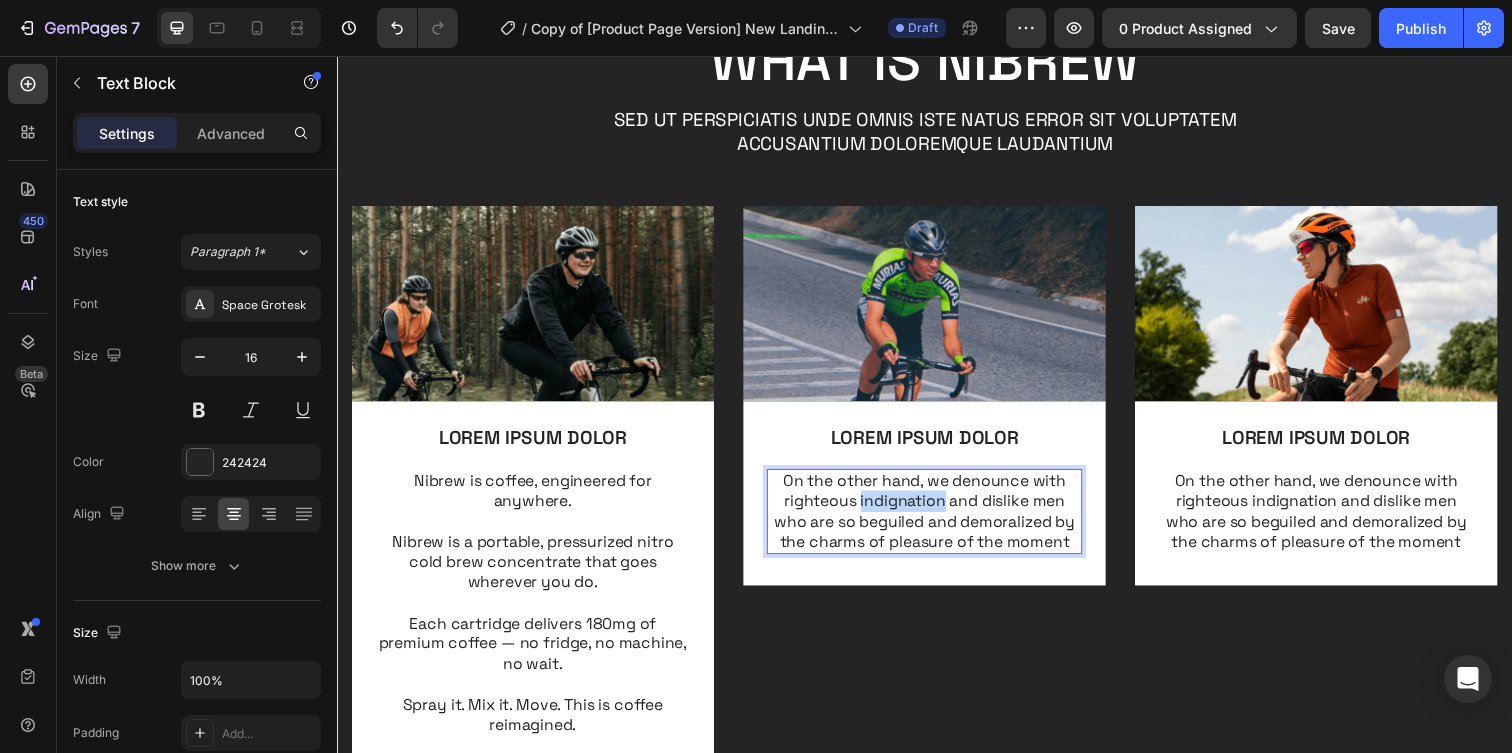 click on "On the other hand, we denounce with righteous indignation and dislike men who are so beguiled and demoralized by the charms of pleasure of the moment" at bounding box center (937, 520) 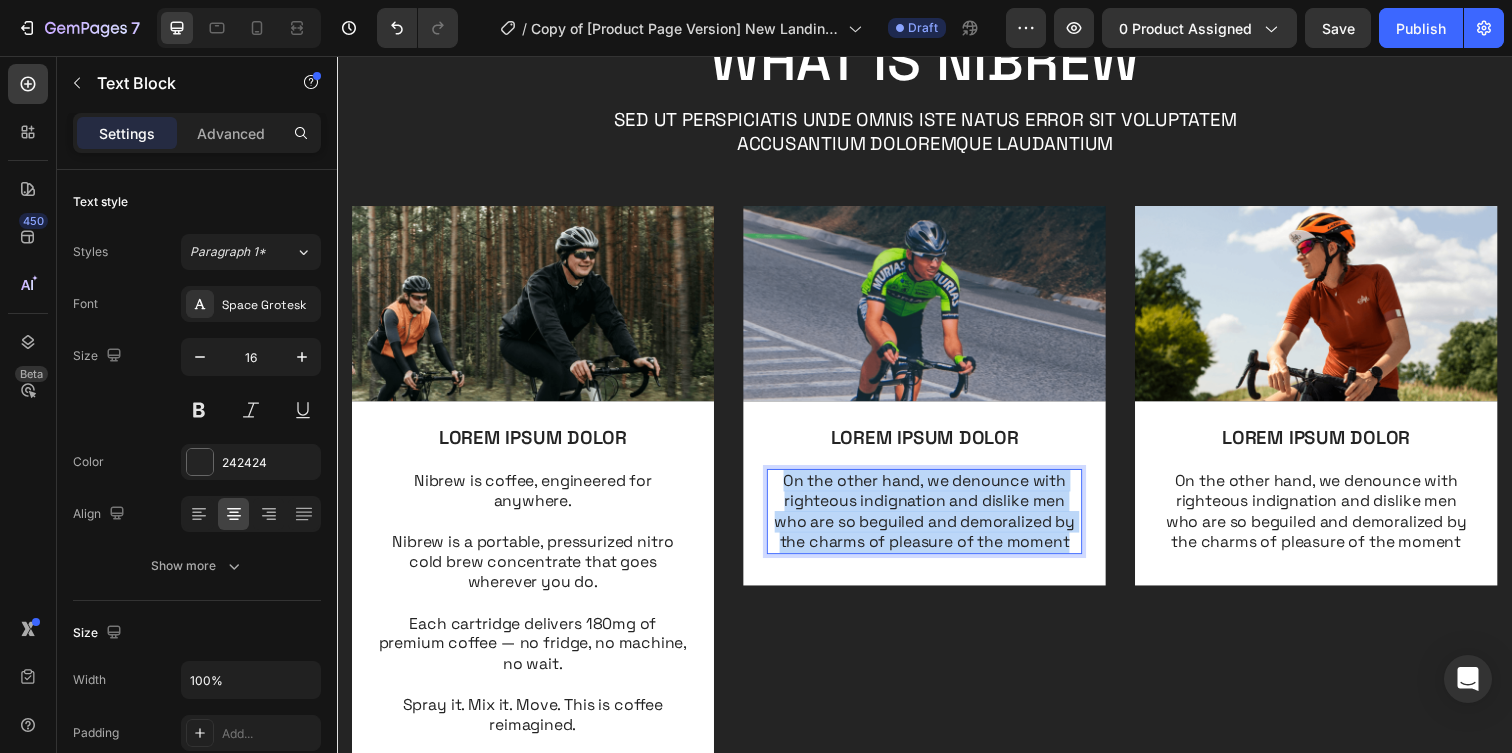 click on "On the other hand, we denounce with righteous indignation and dislike men who are so beguiled and demoralized by the charms of pleasure of the moment" at bounding box center [937, 520] 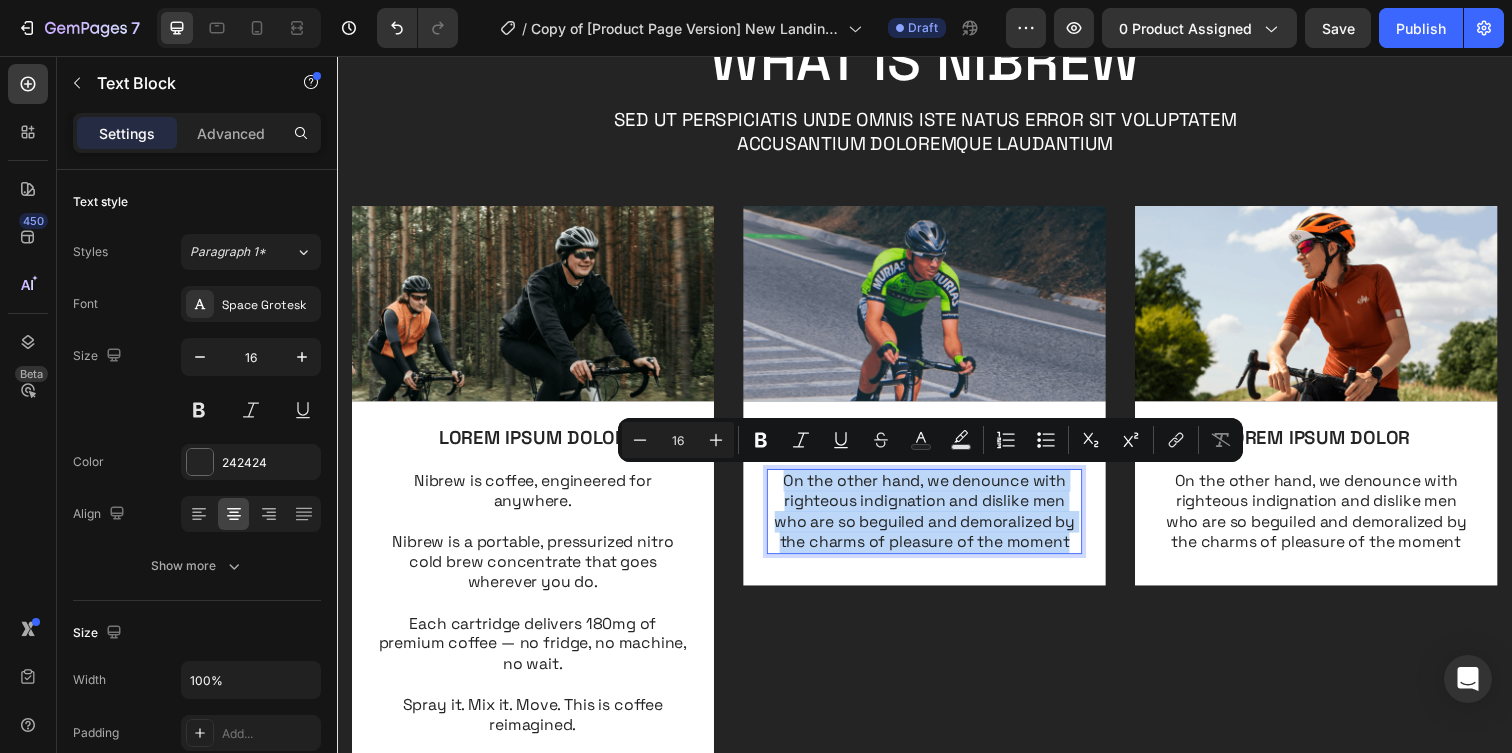 copy on "On the other hand, we denounce with righteous indignation and dislike men who are so beguiled and demoralized by the charms of pleasure of the moment" 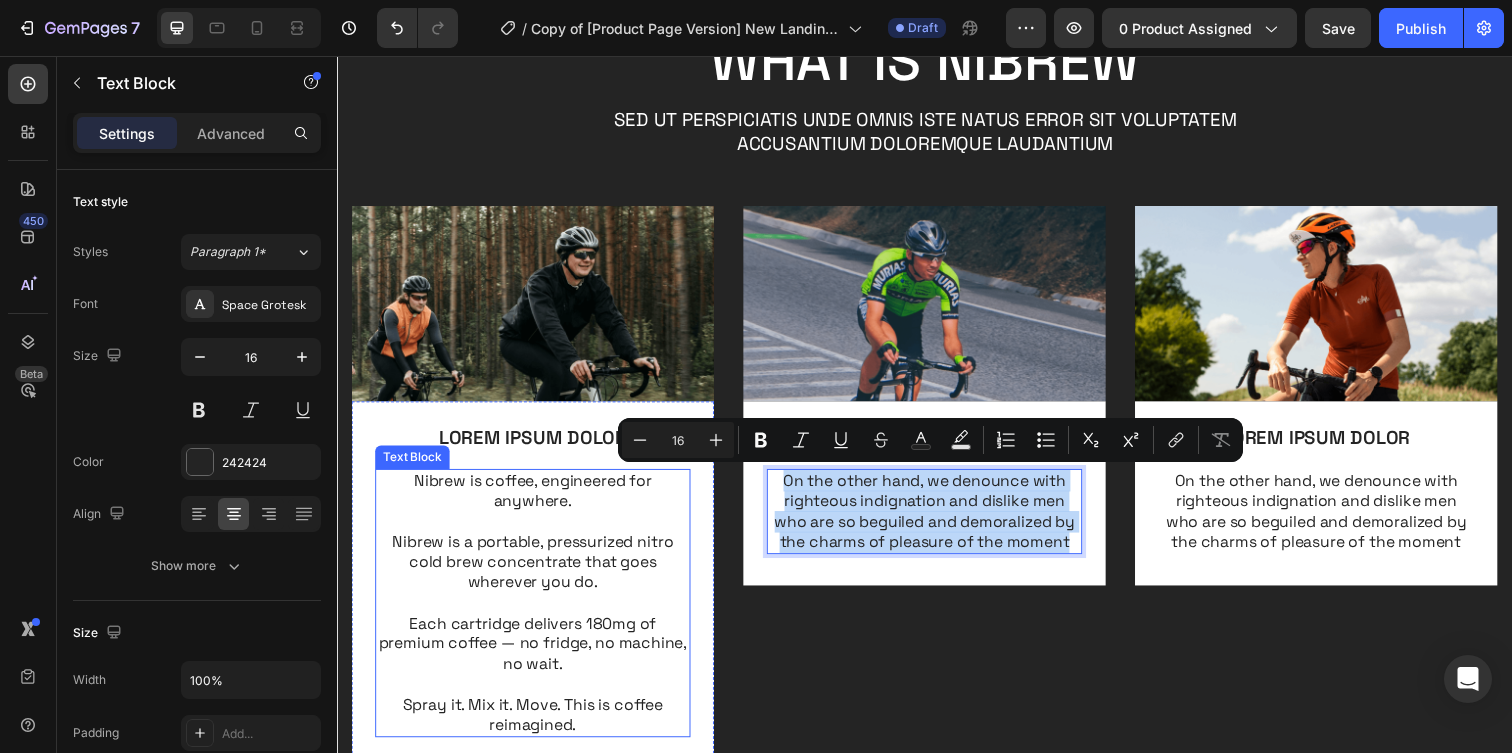 click on "Nibrew is coffee, engineered for anywhere." at bounding box center [537, 500] 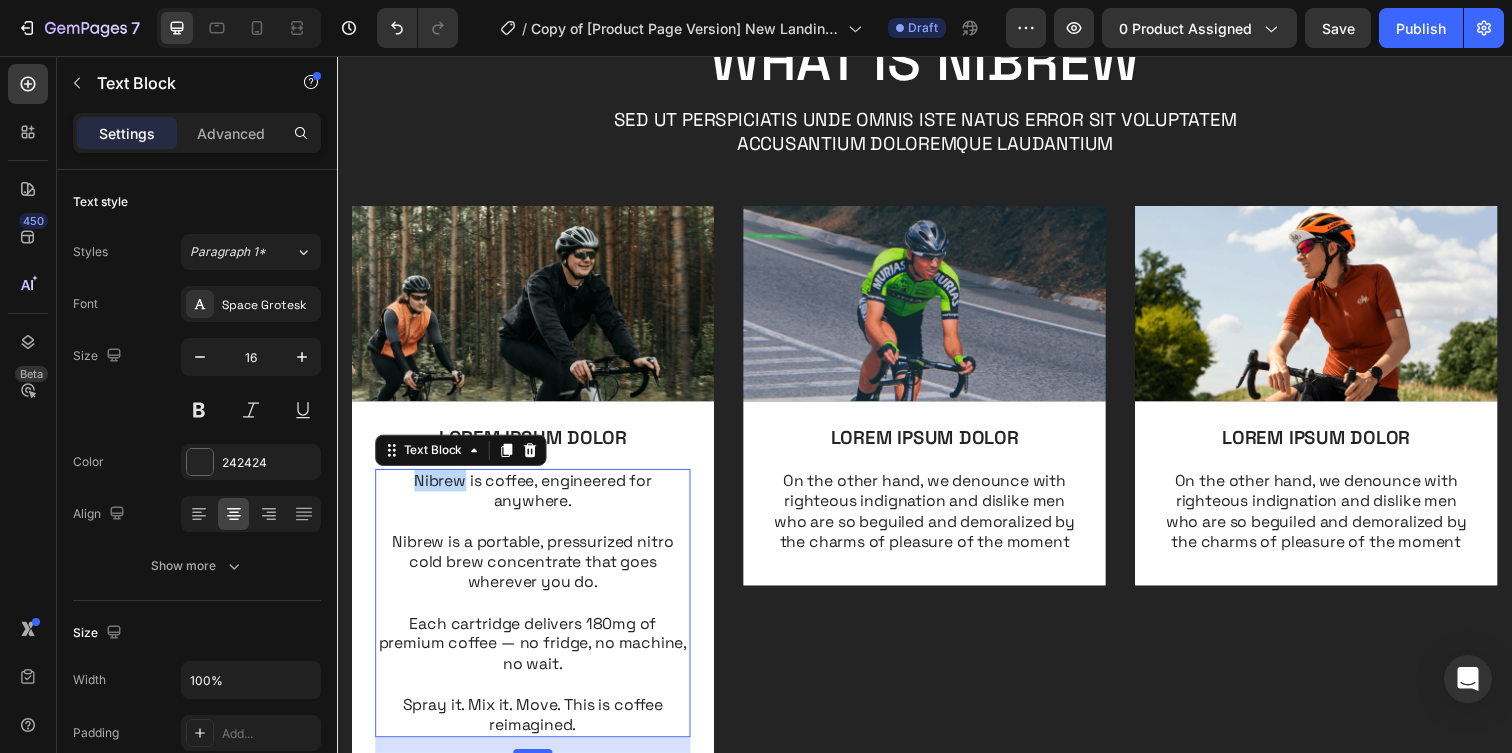click on "Nibrew is coffee, engineered for anywhere." at bounding box center [537, 500] 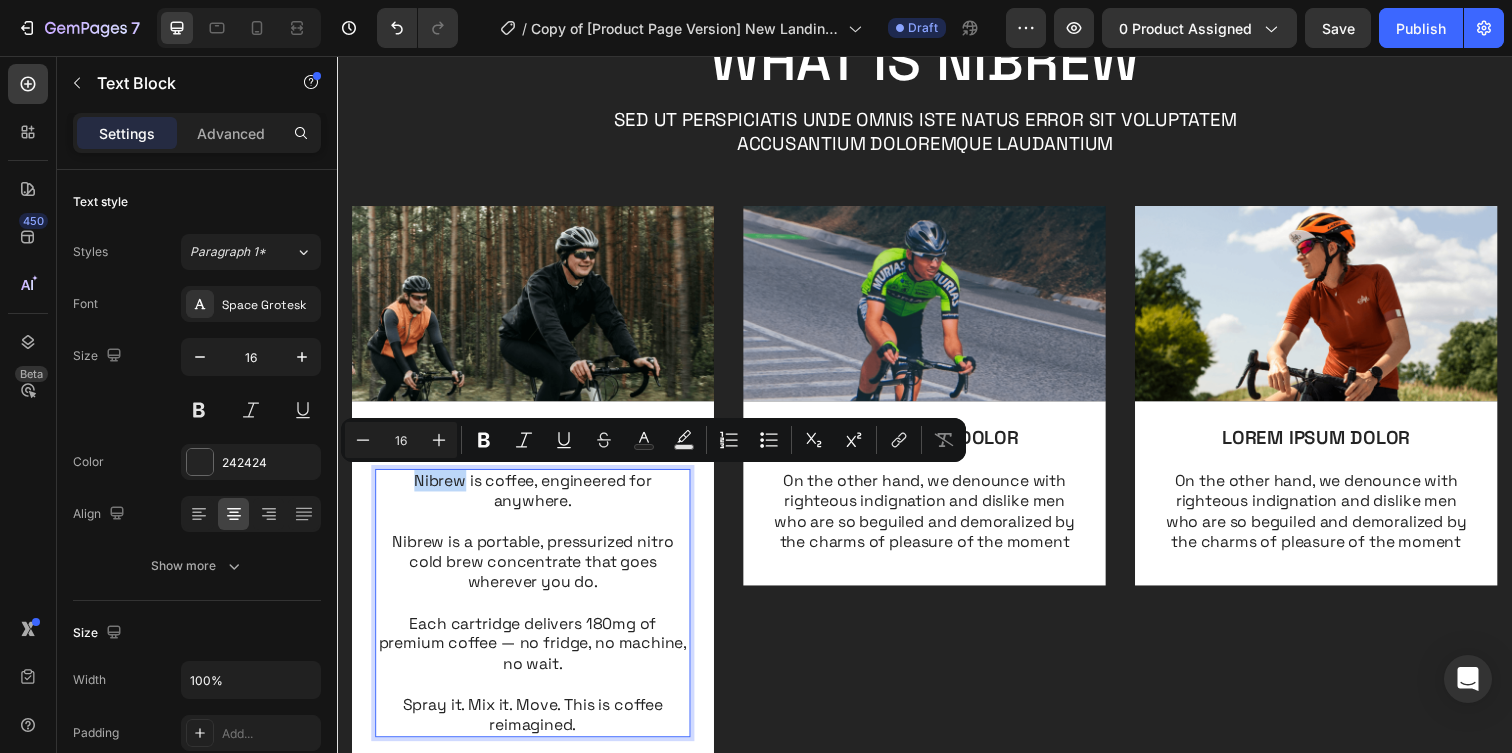 click on "Nibrew is coffee, engineered for anywhere." at bounding box center (537, 500) 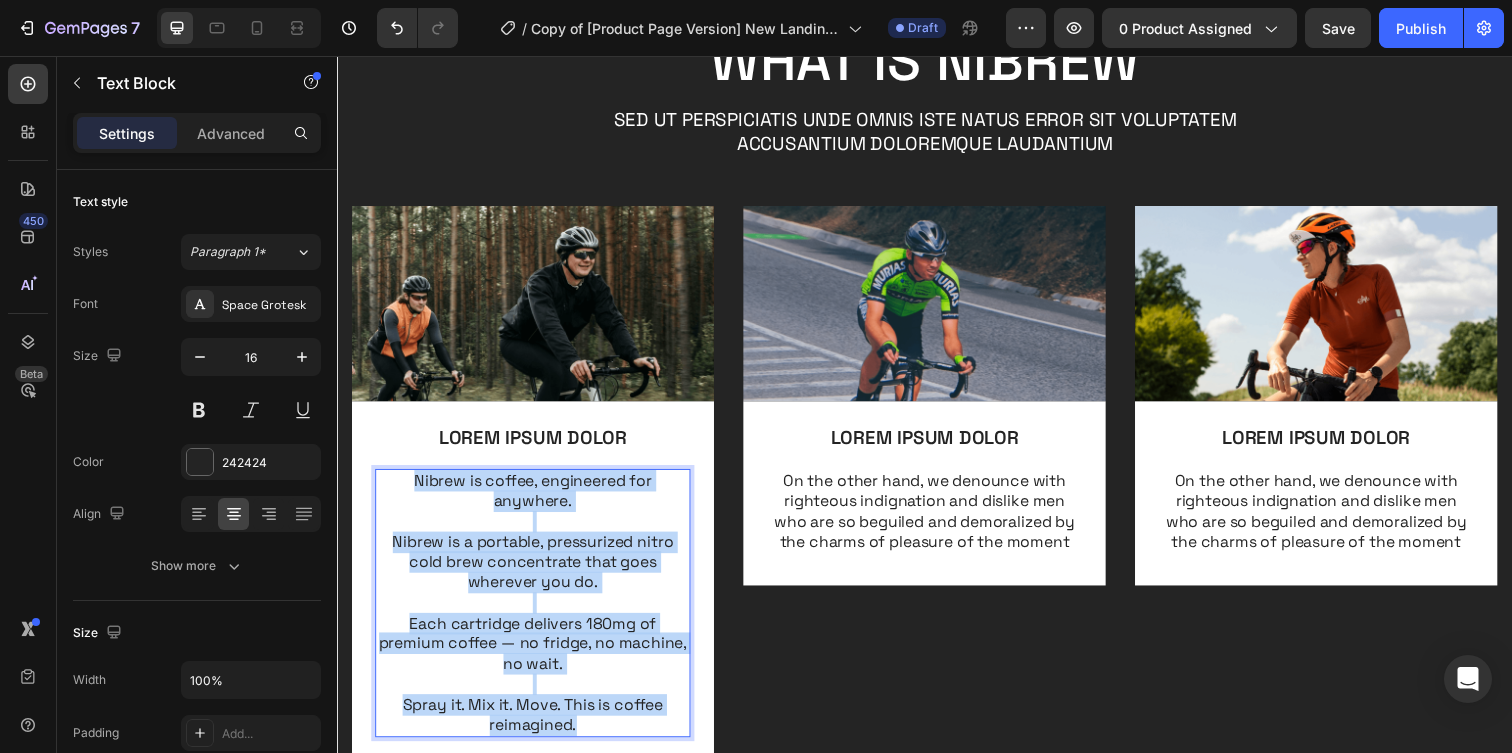 drag, startPoint x: 412, startPoint y: 488, endPoint x: 638, endPoint y: 738, distance: 337.01038 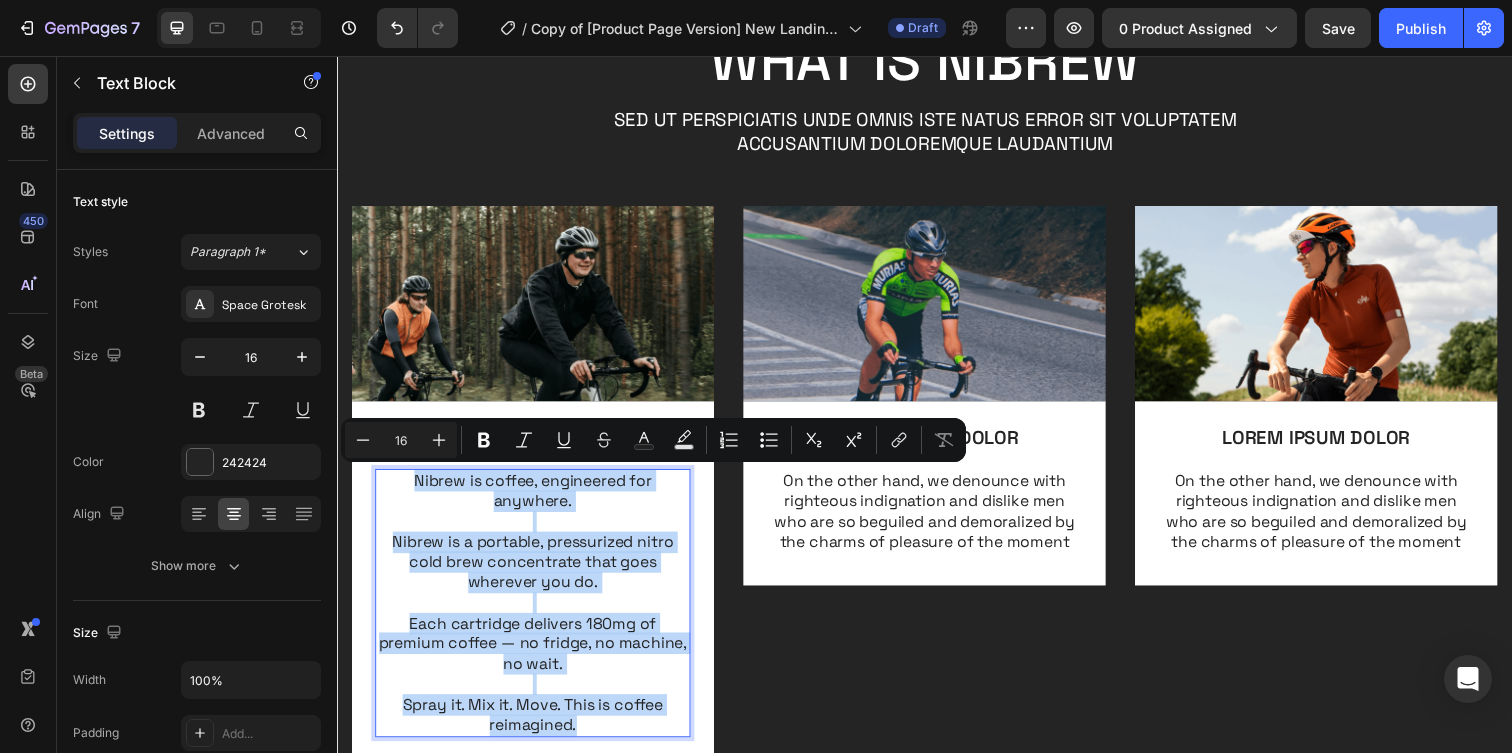 copy on "Nibrew is coffee, engineered for anywhere. Nibrew is a portable, pressurized nitro cold brew concentrate that goes wherever you do. Each cartridge delivers 180mg of premium coffee — no fridge, no machine, no wait. Spray it. Mix it. Move. This is coffee reimagined." 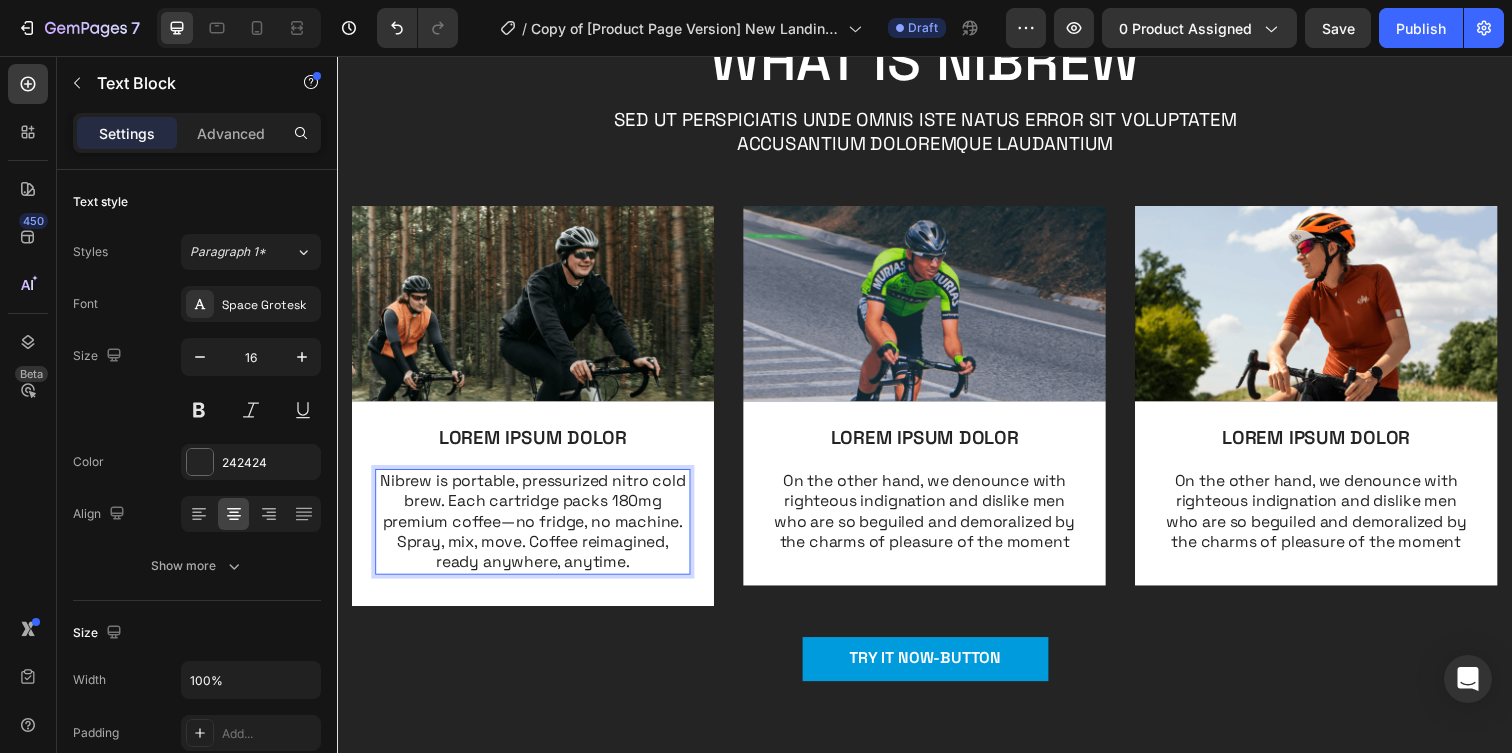 click on "Nibrew is portable, pressurized nitro cold brew. Each cartridge packs 180mg premium coffee—no fridge, no machine. Spray, mix, move. Coffee reimagined, ready anywhere, anytime." at bounding box center [537, 531] 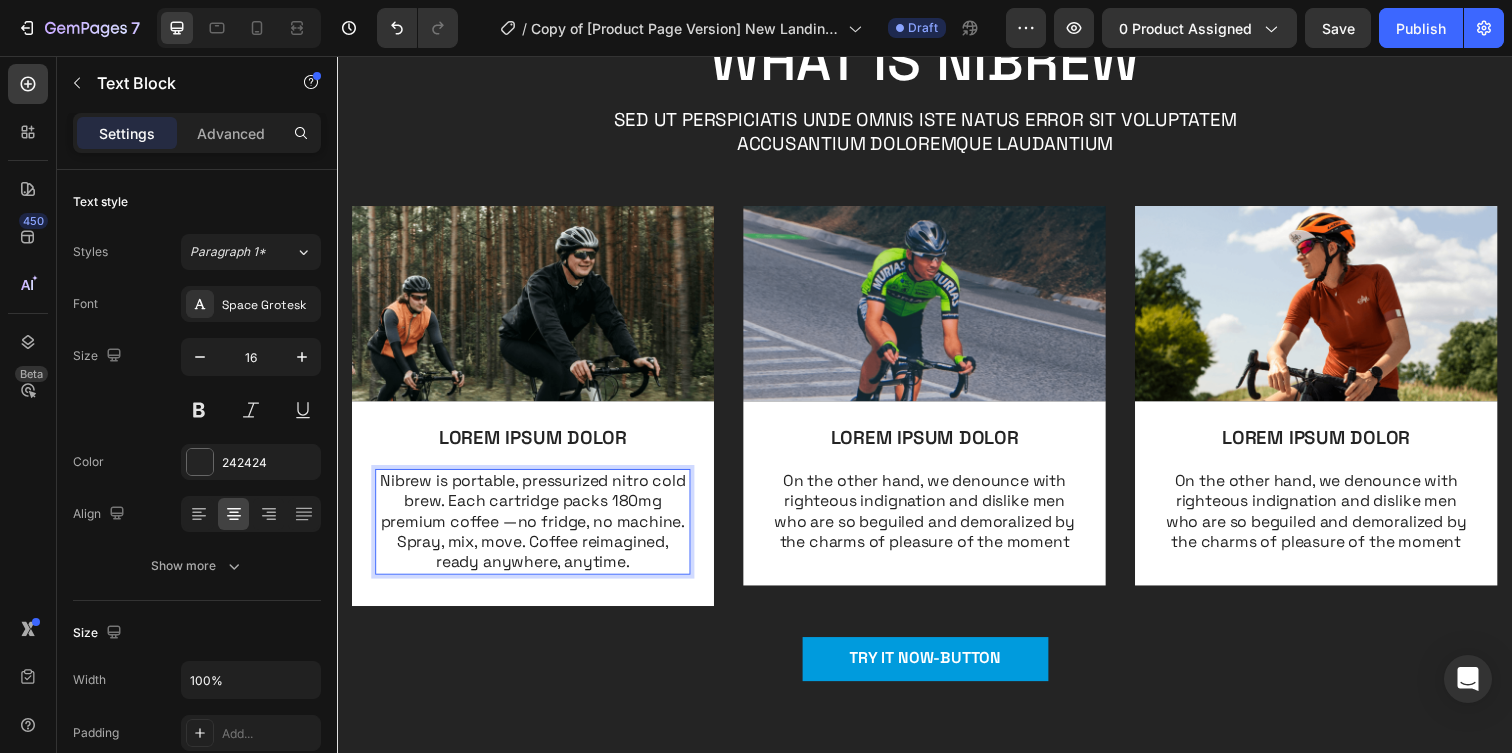 click on "Nibrew is portable, pressurized nitro cold brew. Each cartridge packs 180mg premium coffee —no fridge, no machine. Spray, mix, move. Coffee reimagined, ready anywhere, anytime." at bounding box center [537, 531] 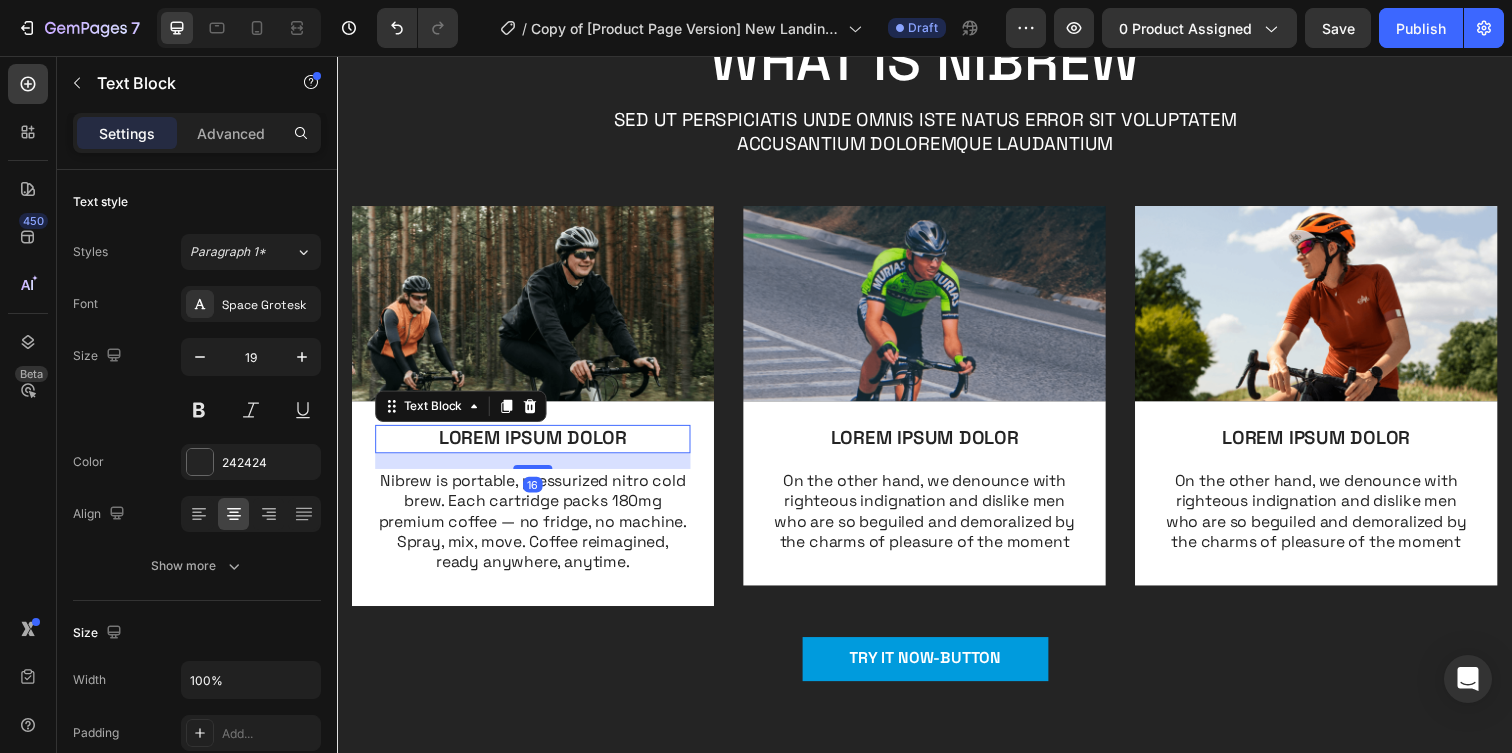 click on "LOREM IPSUM DOLOR" at bounding box center [537, 446] 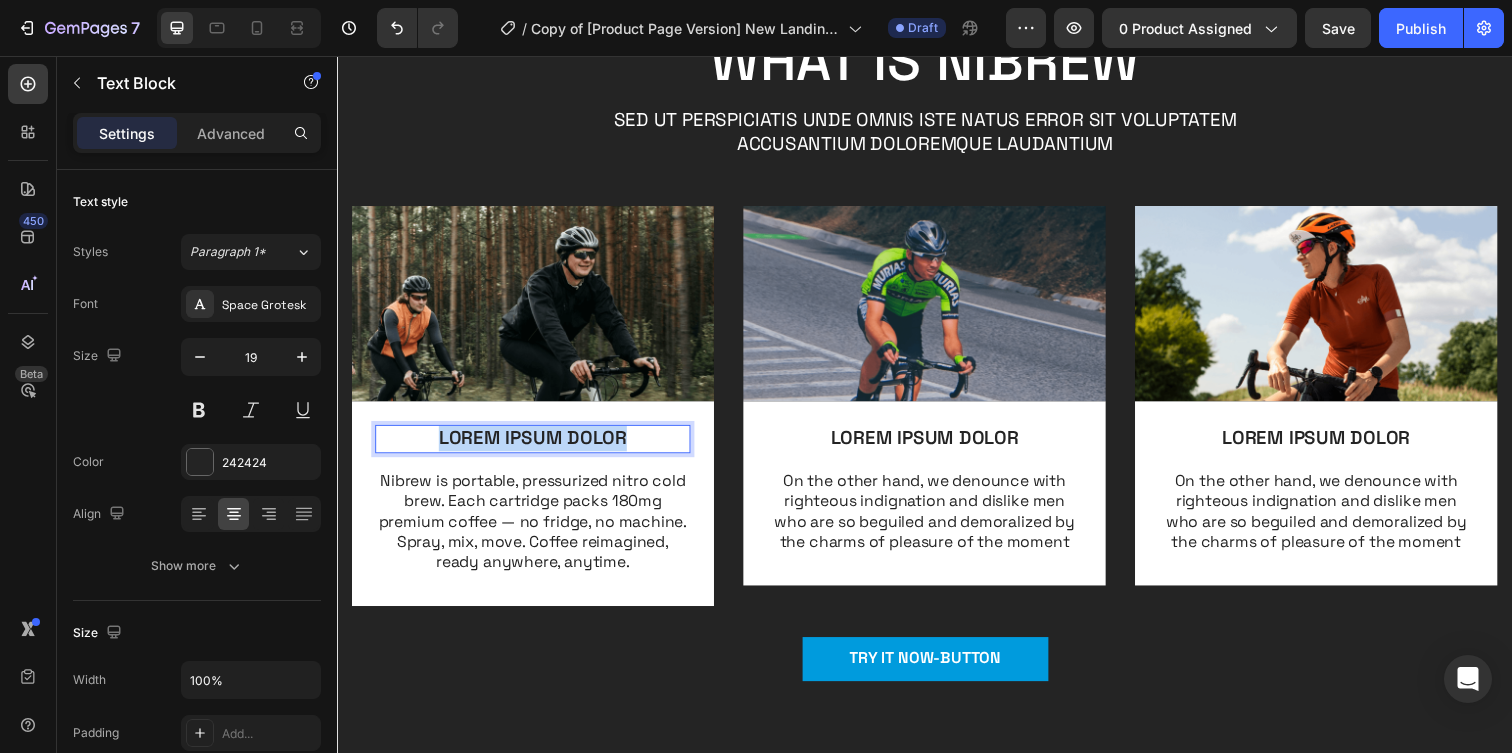 click on "LOREM IPSUM DOLOR" at bounding box center [537, 446] 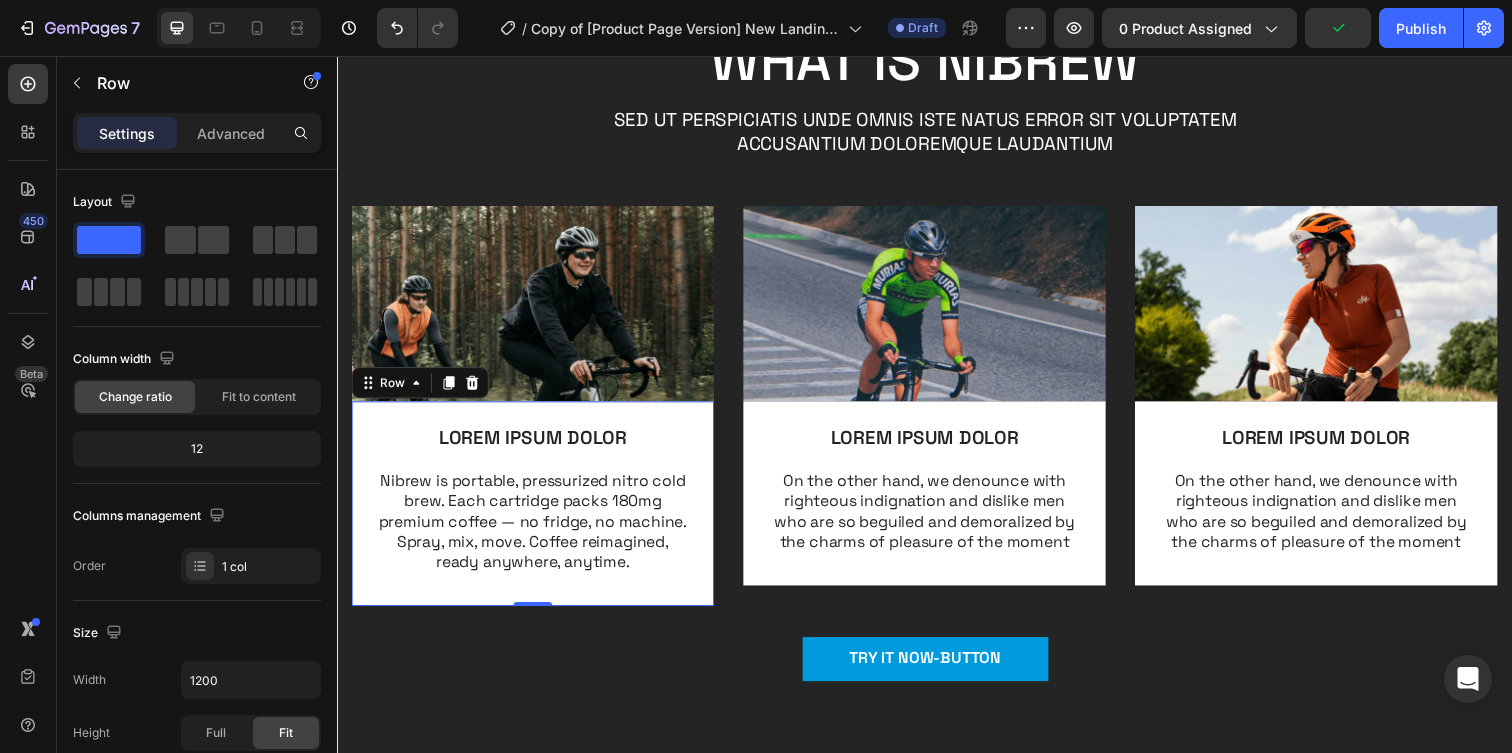 click on "LOREM IPSUM DOLOR Text Block Nibrew is portable, pressurized nitro cold brew. Each cartridge packs 180mg premium coffee — no fridge, no machine. Spray, mix, move. Coffee reimagined, ready anywhere, anytime. Text Block" at bounding box center [537, 516] 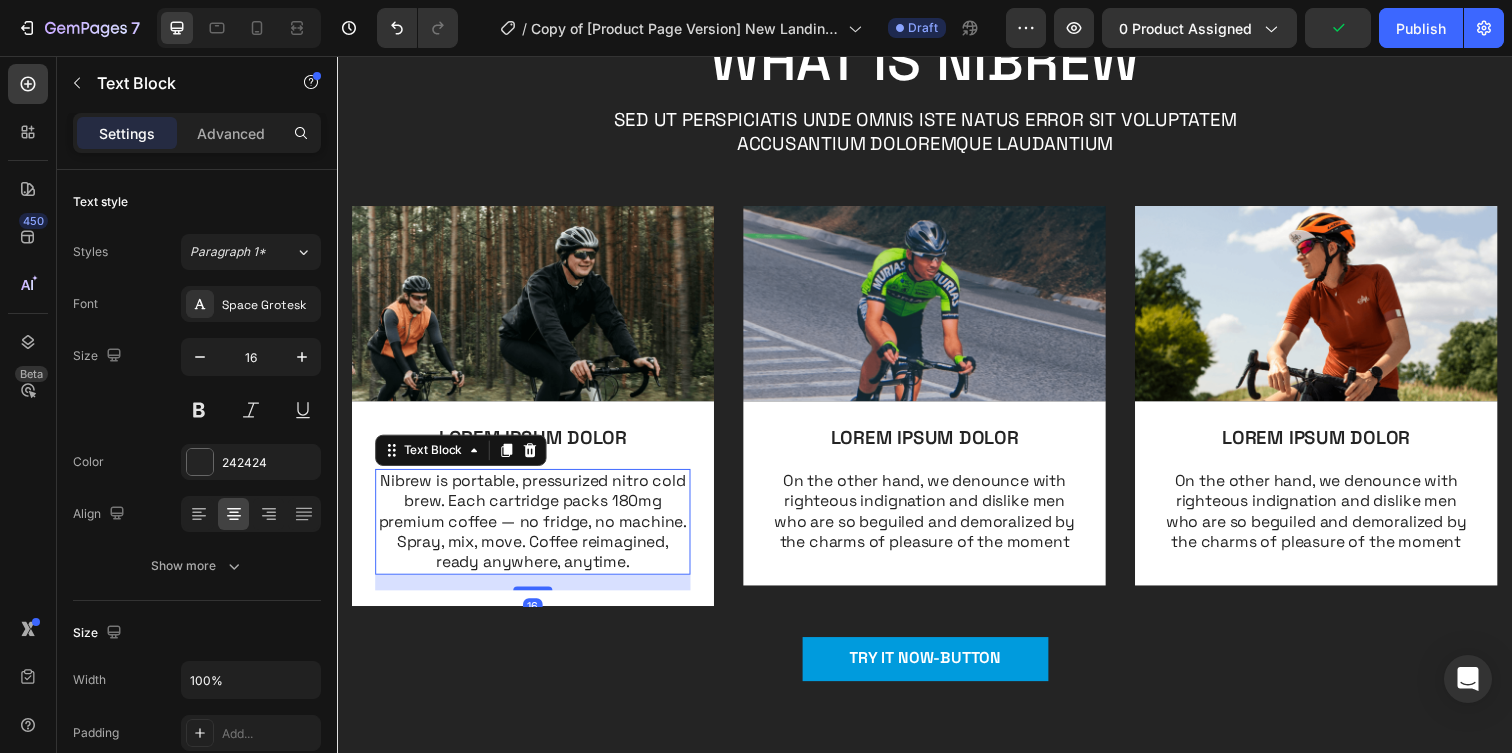 click on "Nibrew is portable, pressurized nitro cold brew. Each cartridge packs 180mg premium coffee — no fridge, no machine. Spray, mix, move. Coffee reimagined, ready anywhere, anytime." at bounding box center [537, 531] 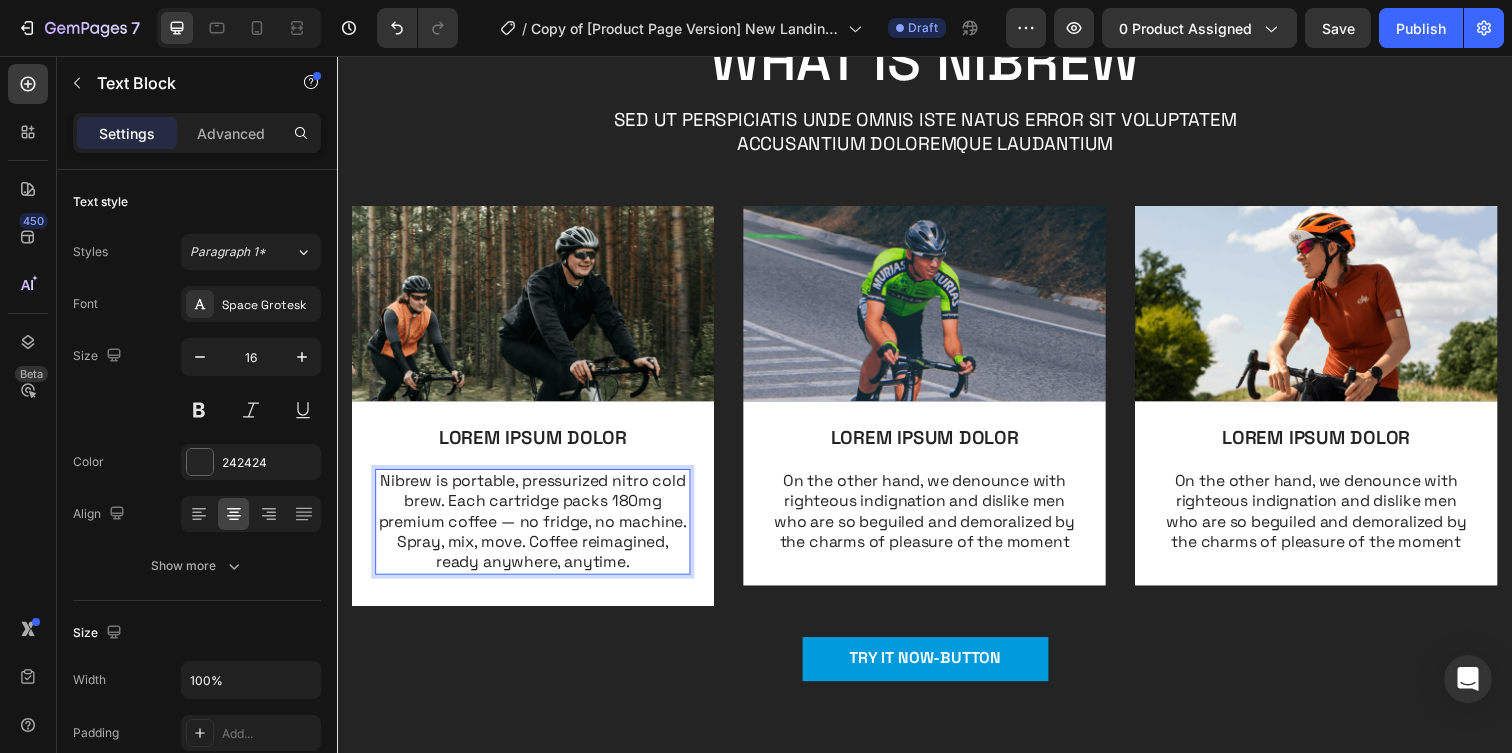 click on "Nibrew is portable, pressurized nitro cold brew. Each cartridge packs 180mg premium coffee — no fridge, no machine. Spray, mix, move. Coffee reimagined, ready anywhere, anytime." at bounding box center (537, 531) 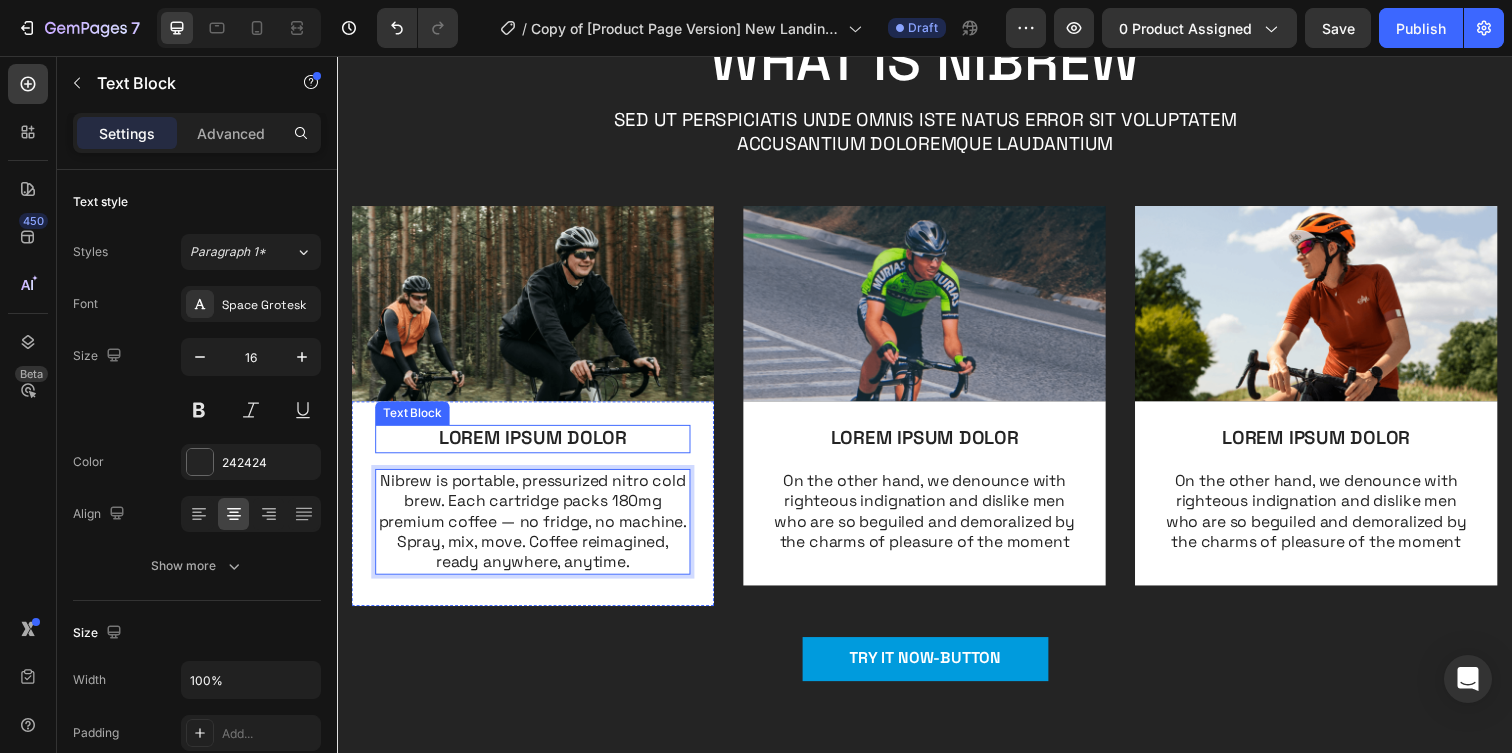 click on "LOREM IPSUM DOLOR" at bounding box center [537, 446] 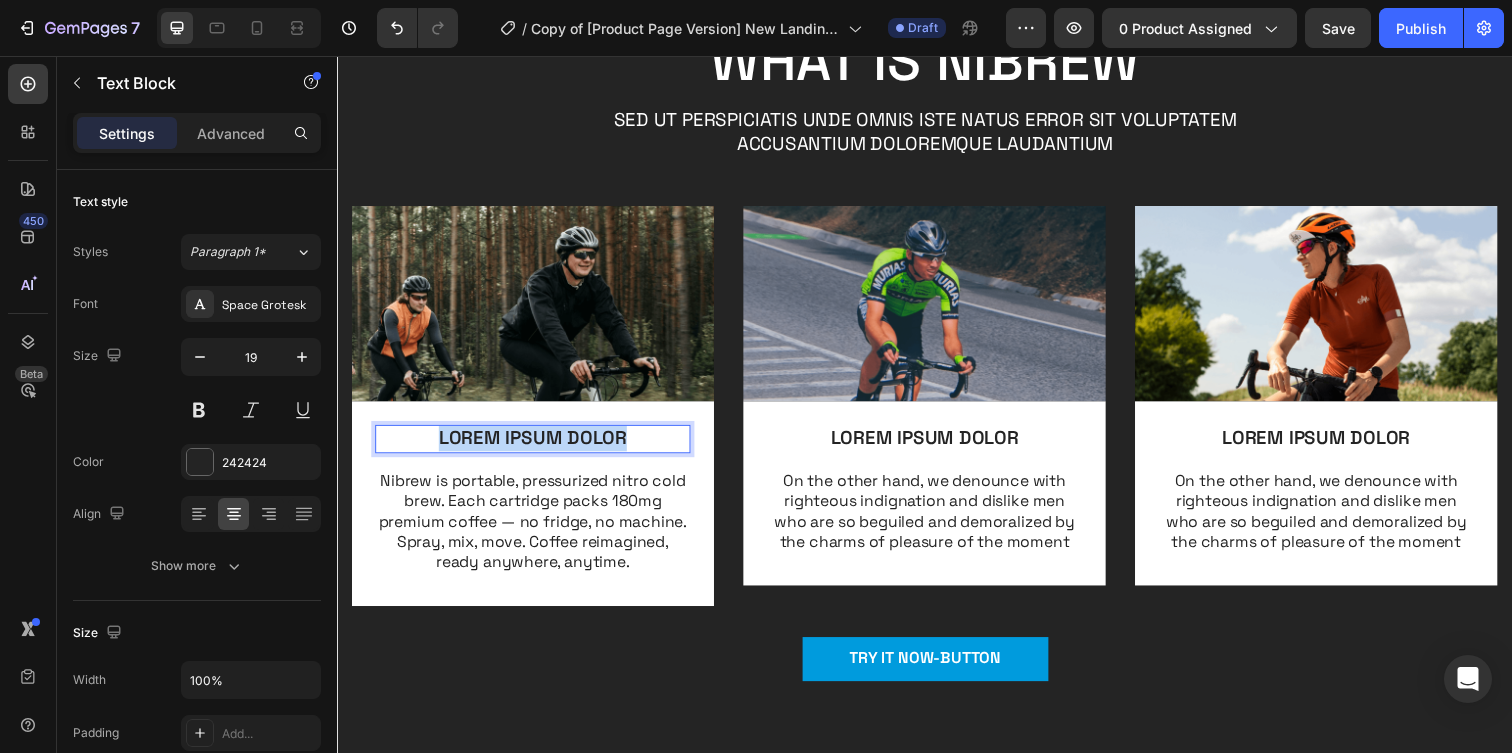 click on "LOREM IPSUM DOLOR" at bounding box center [537, 446] 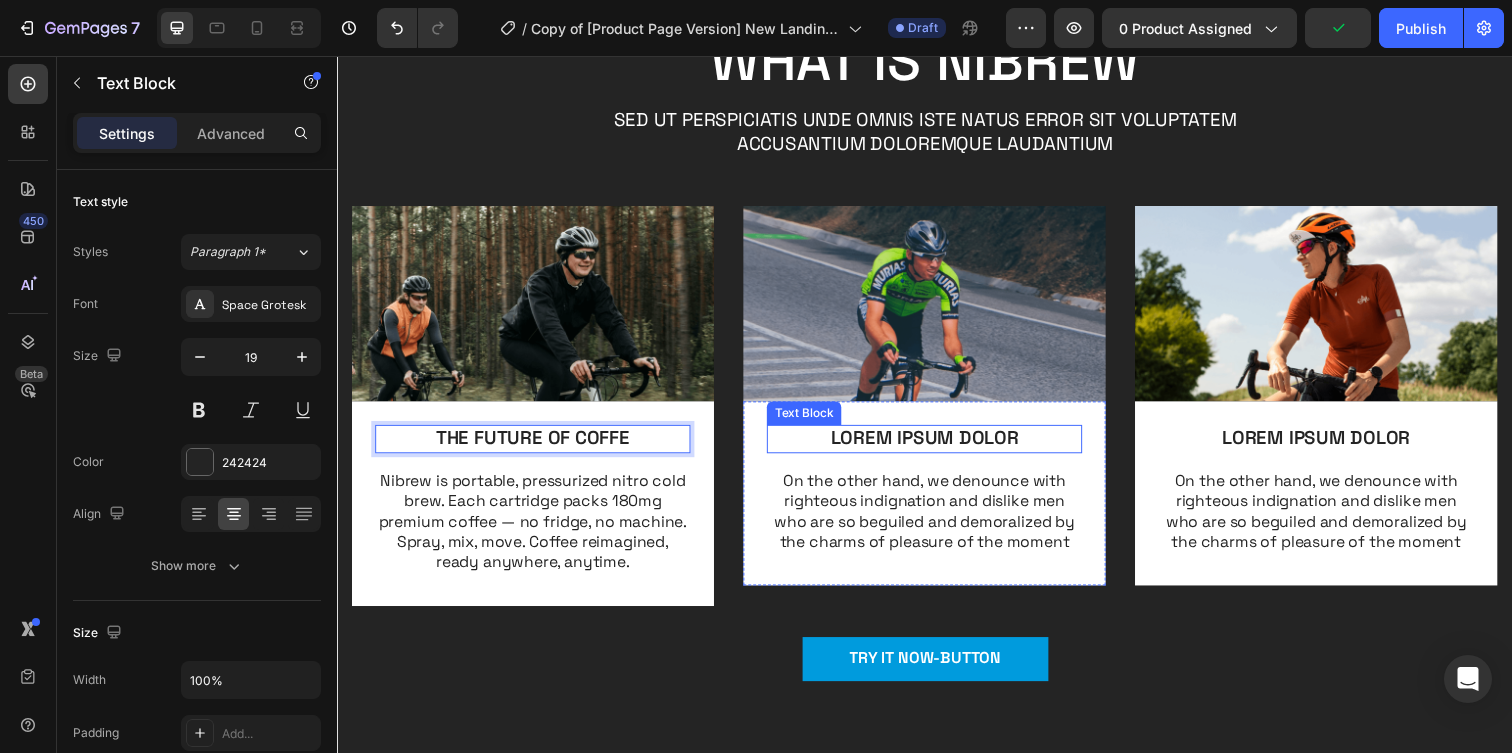 click on "LOREM IPSUM DOLOR" at bounding box center (937, 446) 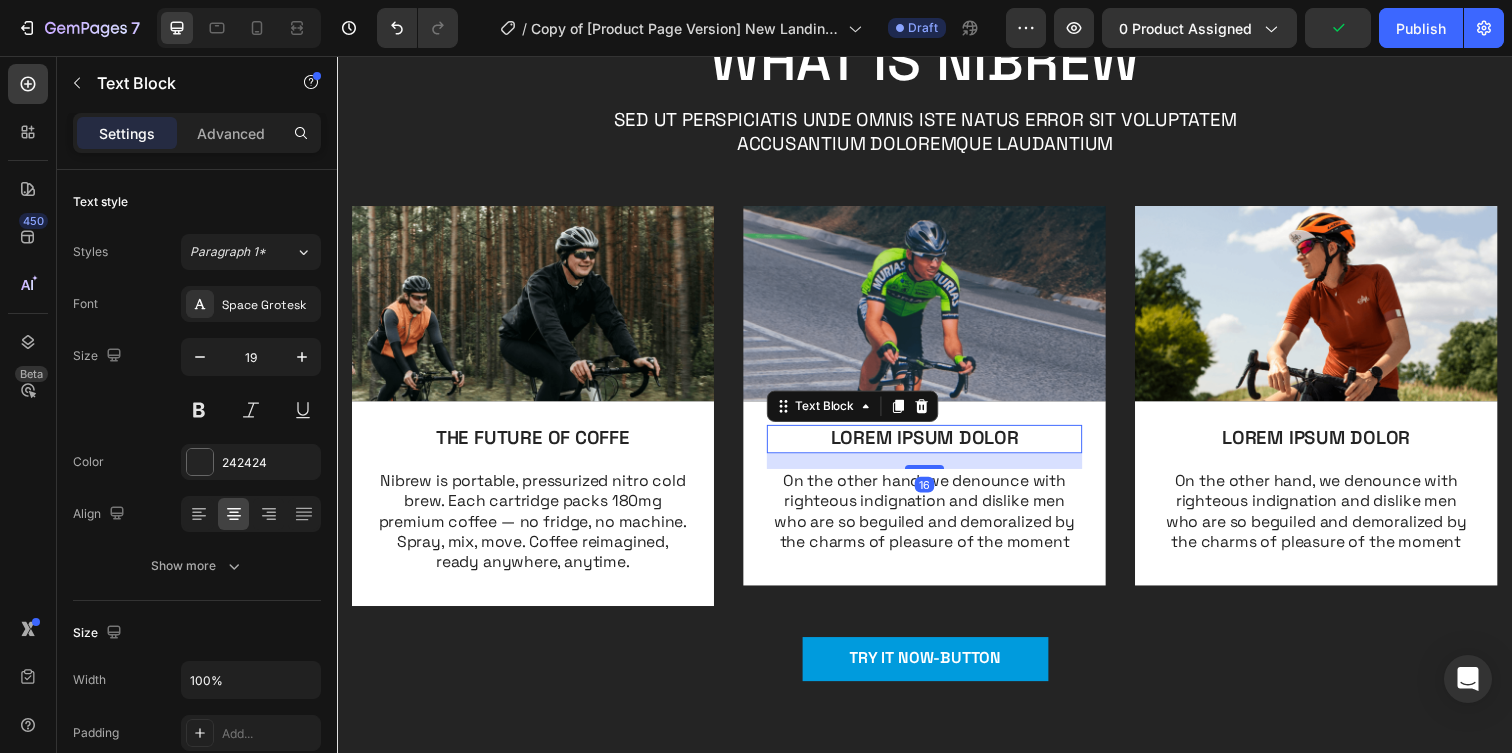click on "LOREM IPSUM DOLOR" at bounding box center [937, 446] 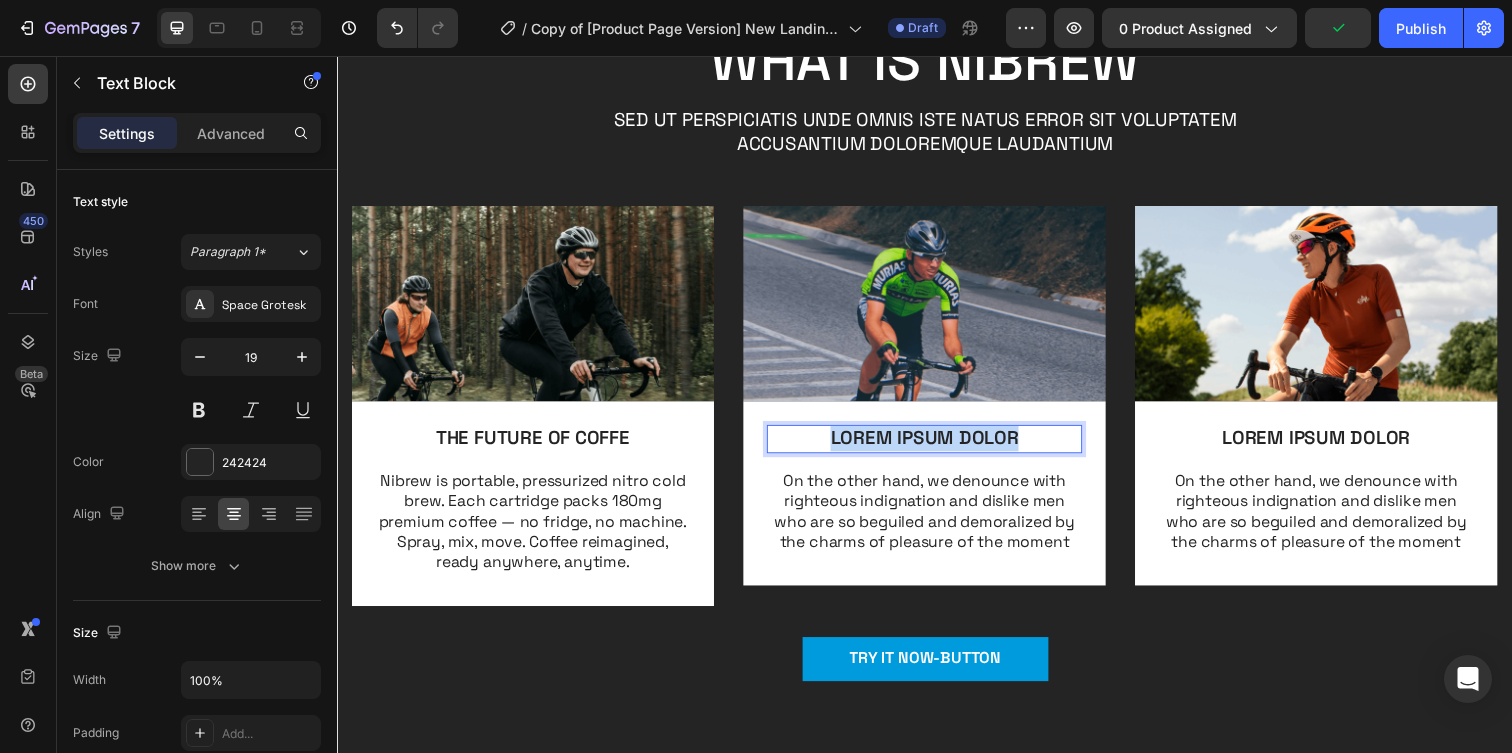 click on "LOREM IPSUM DOLOR" at bounding box center (937, 446) 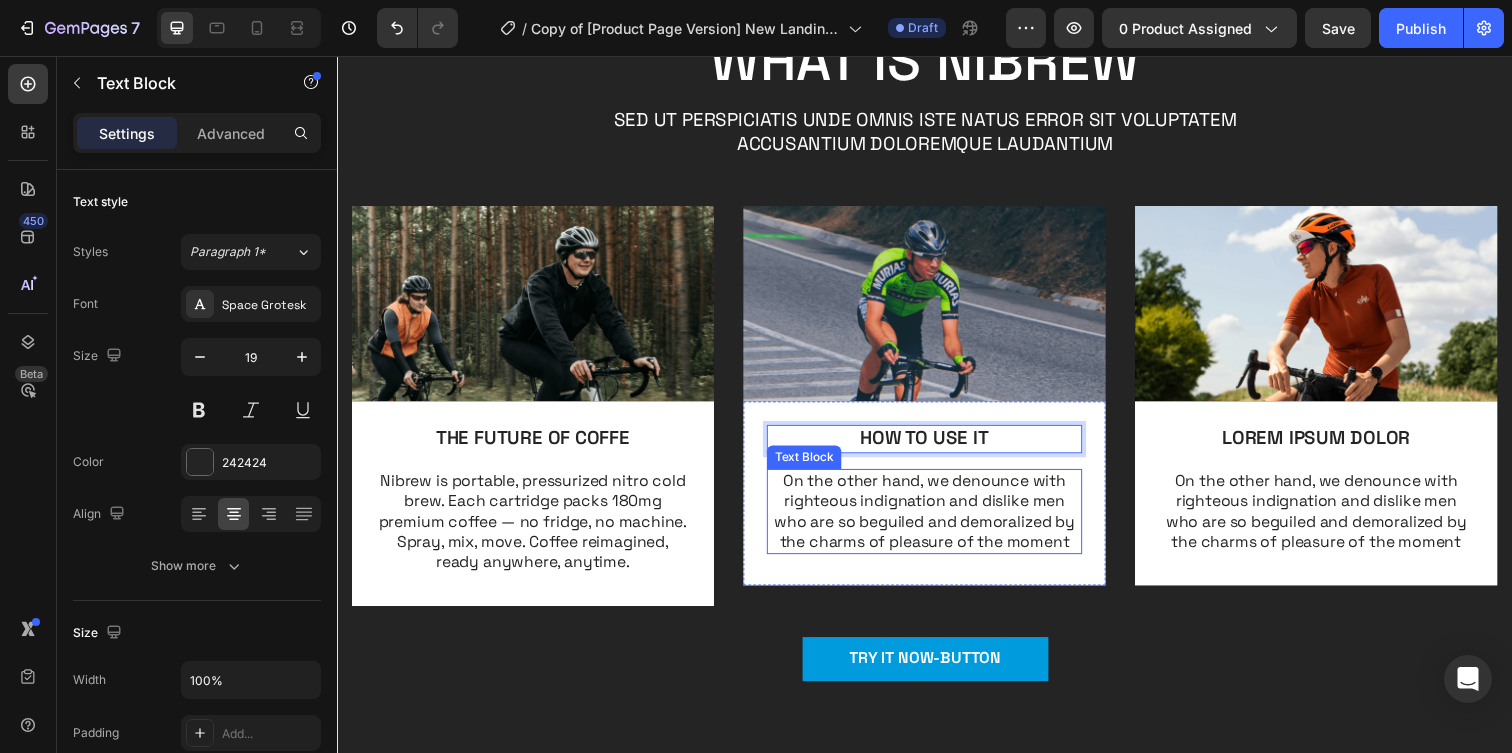 click on "On the other hand, we denounce with righteous indignation and dislike men who are so beguiled and demoralized by the charms of pleasure of the moment" at bounding box center (937, 520) 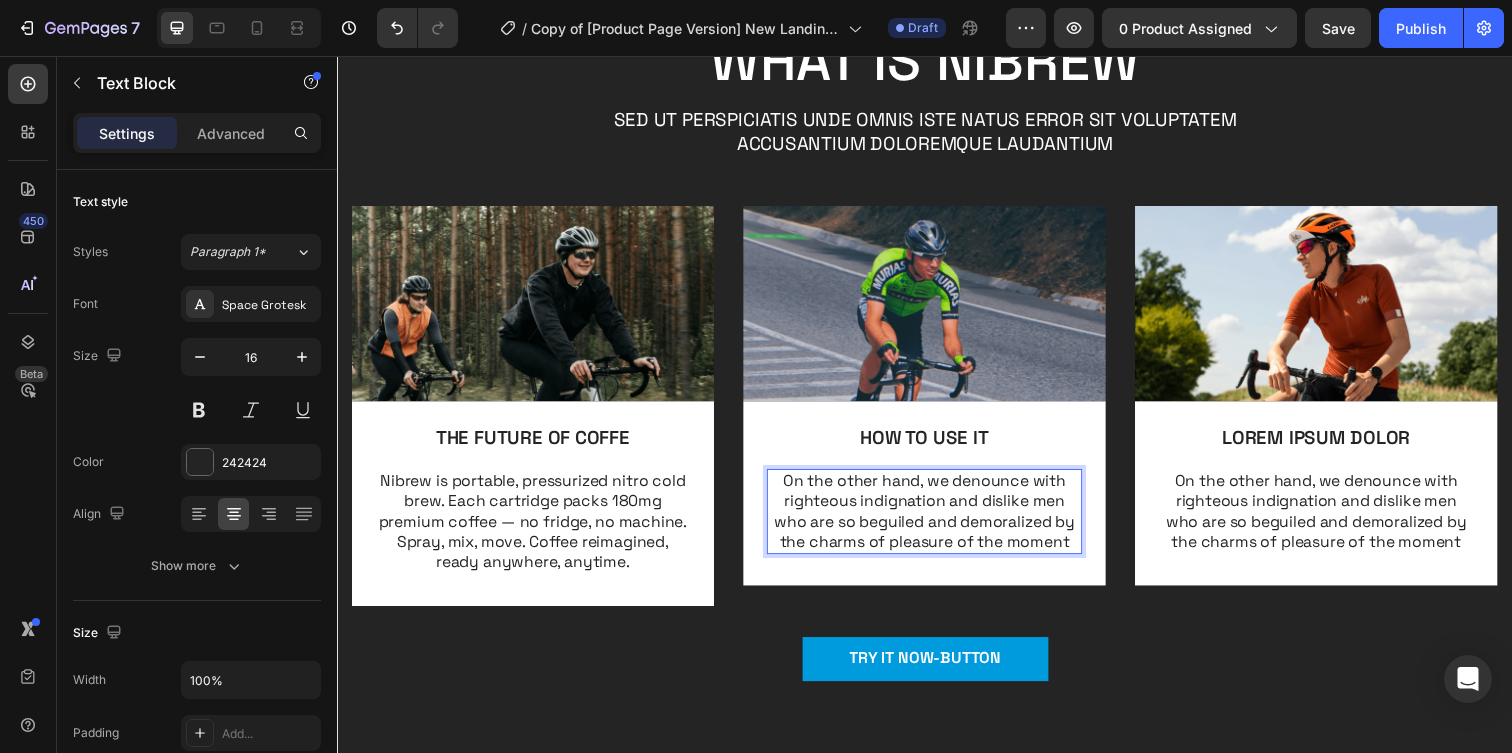 click on "On the other hand, we denounce with righteous indignation and dislike men who are so beguiled and demoralized by the charms of pleasure of the moment" at bounding box center [937, 520] 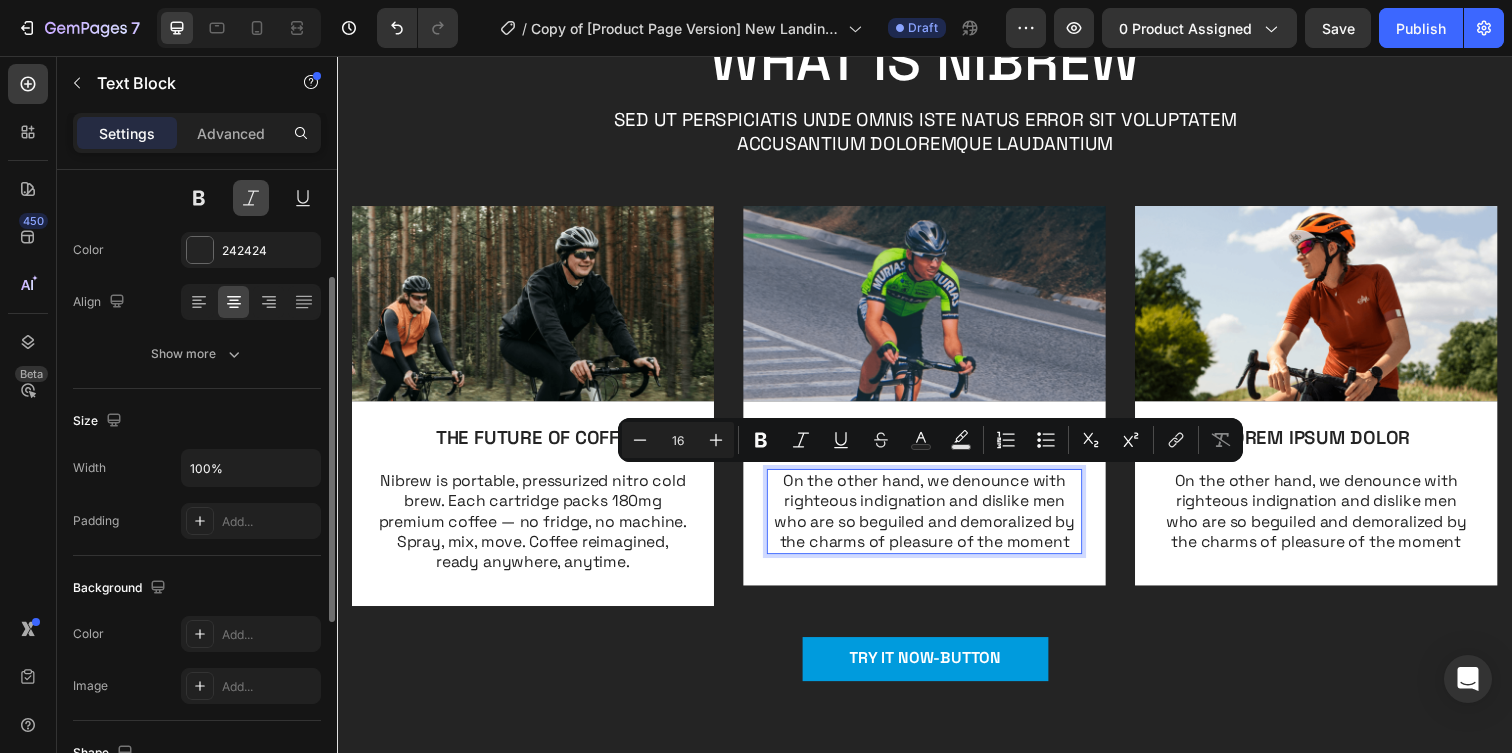 scroll, scrollTop: 190, scrollLeft: 0, axis: vertical 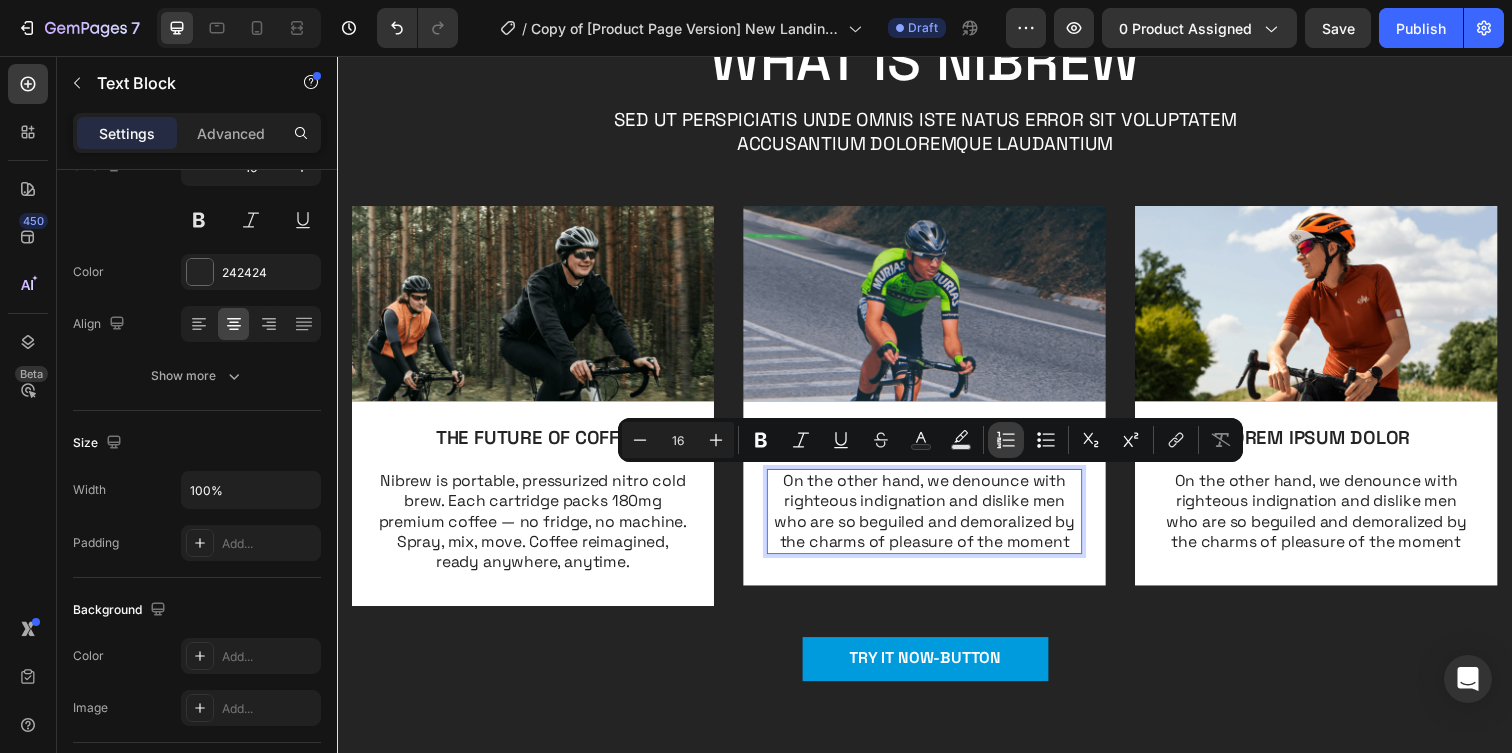 click 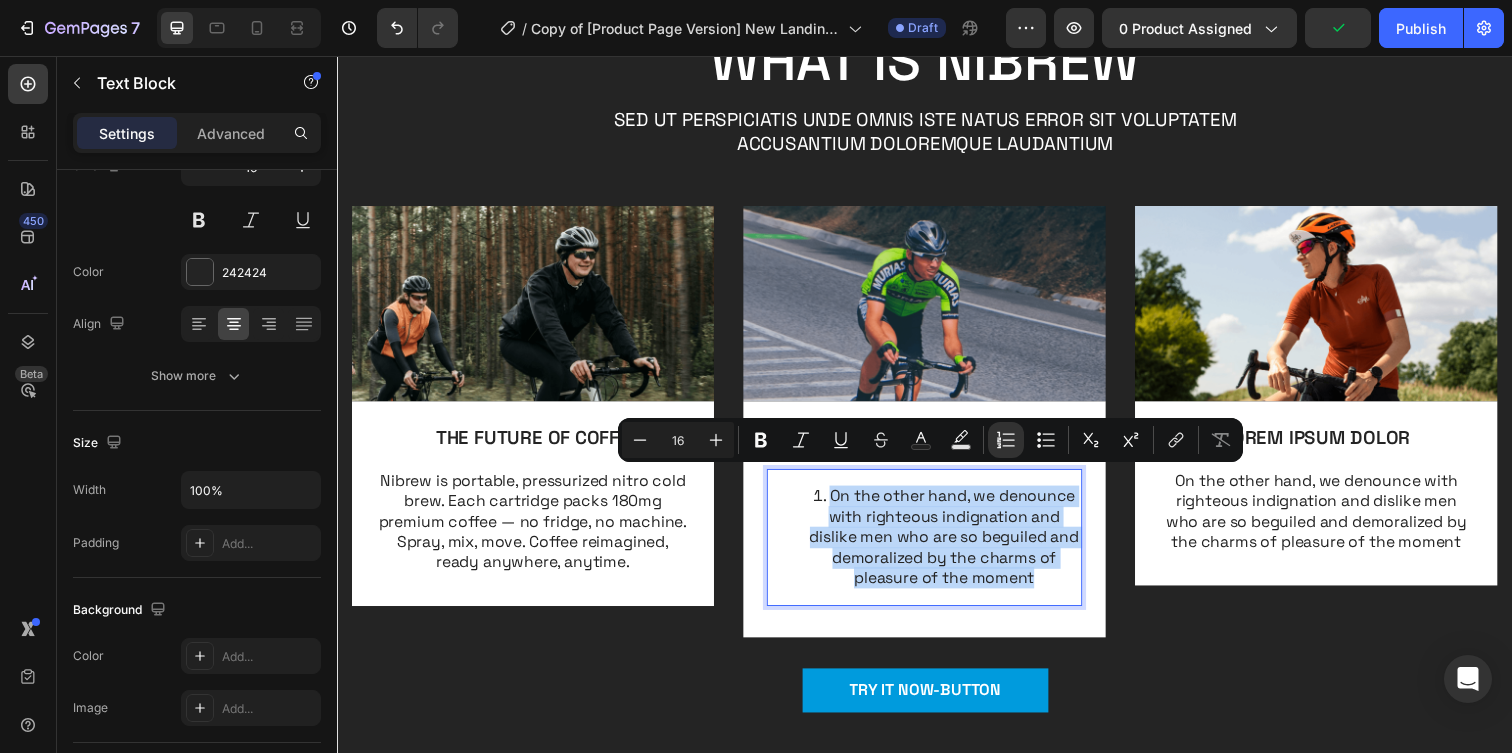 click on "On the other hand, we denounce with righteous indignation and dislike men who are so beguiled and demoralized by the charms of pleasure of the moment" at bounding box center (957, 547) 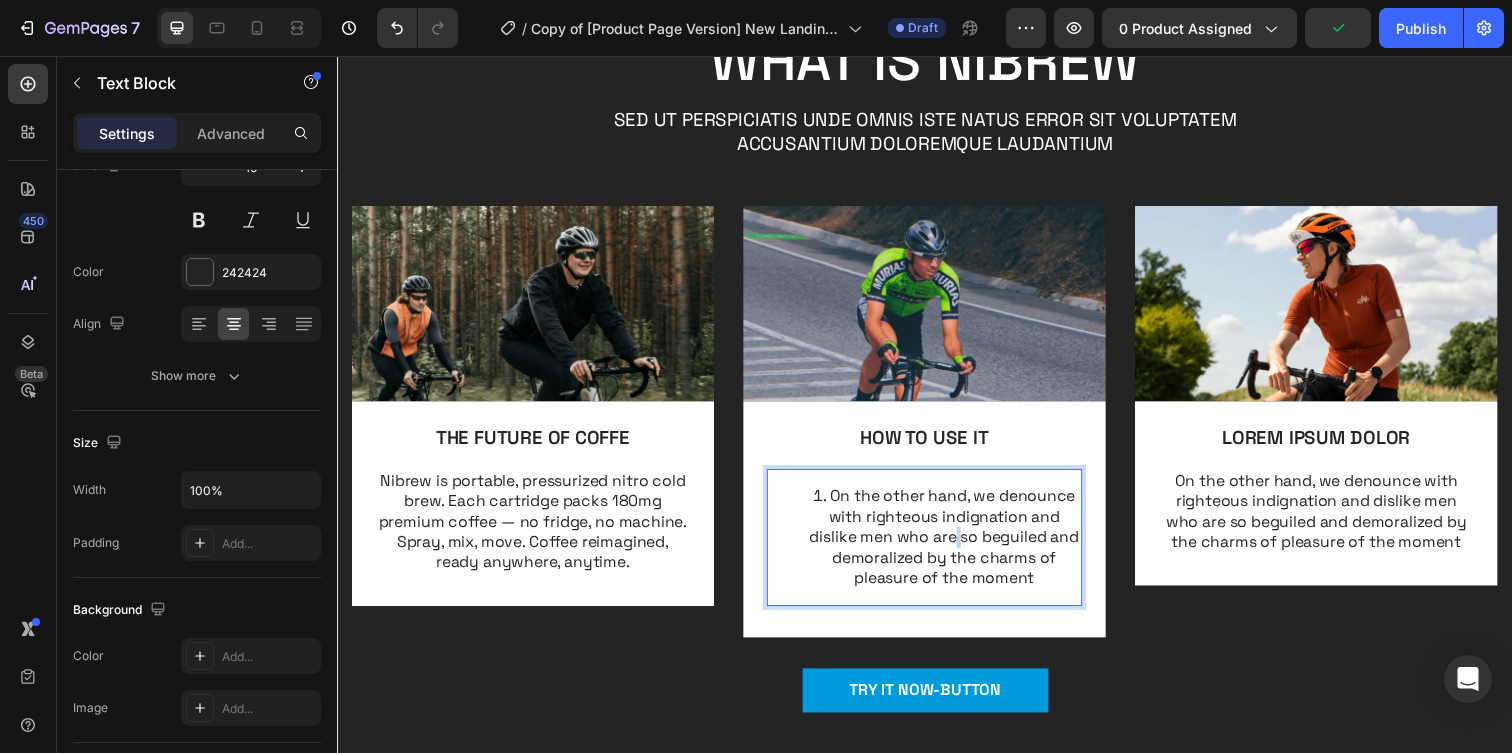 click on "On the other hand, we denounce with righteous indignation and dislike men who are so beguiled and demoralized by the charms of pleasure of the moment" at bounding box center (957, 547) 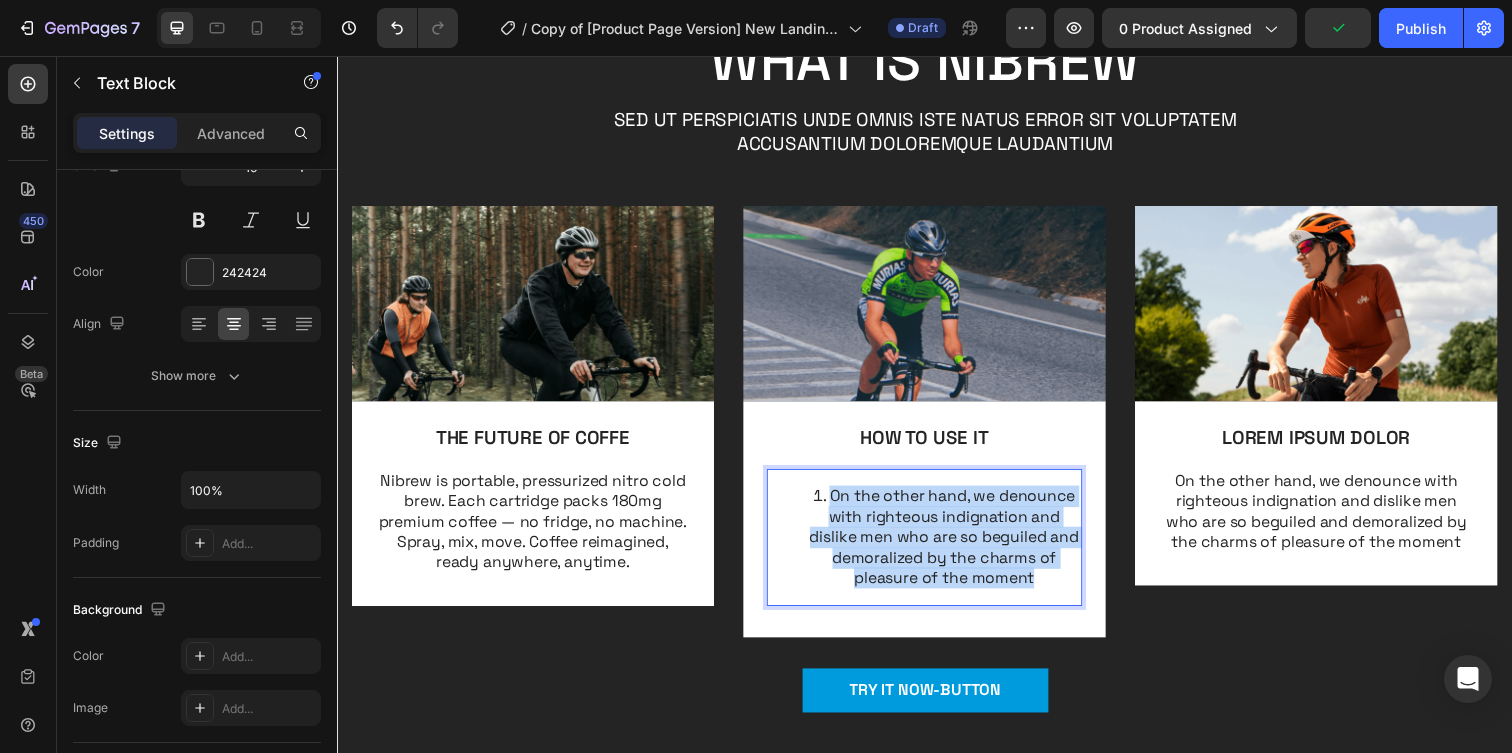 click on "On the other hand, we denounce with righteous indignation and dislike men who are so beguiled and demoralized by the charms of pleasure of the moment" at bounding box center (957, 547) 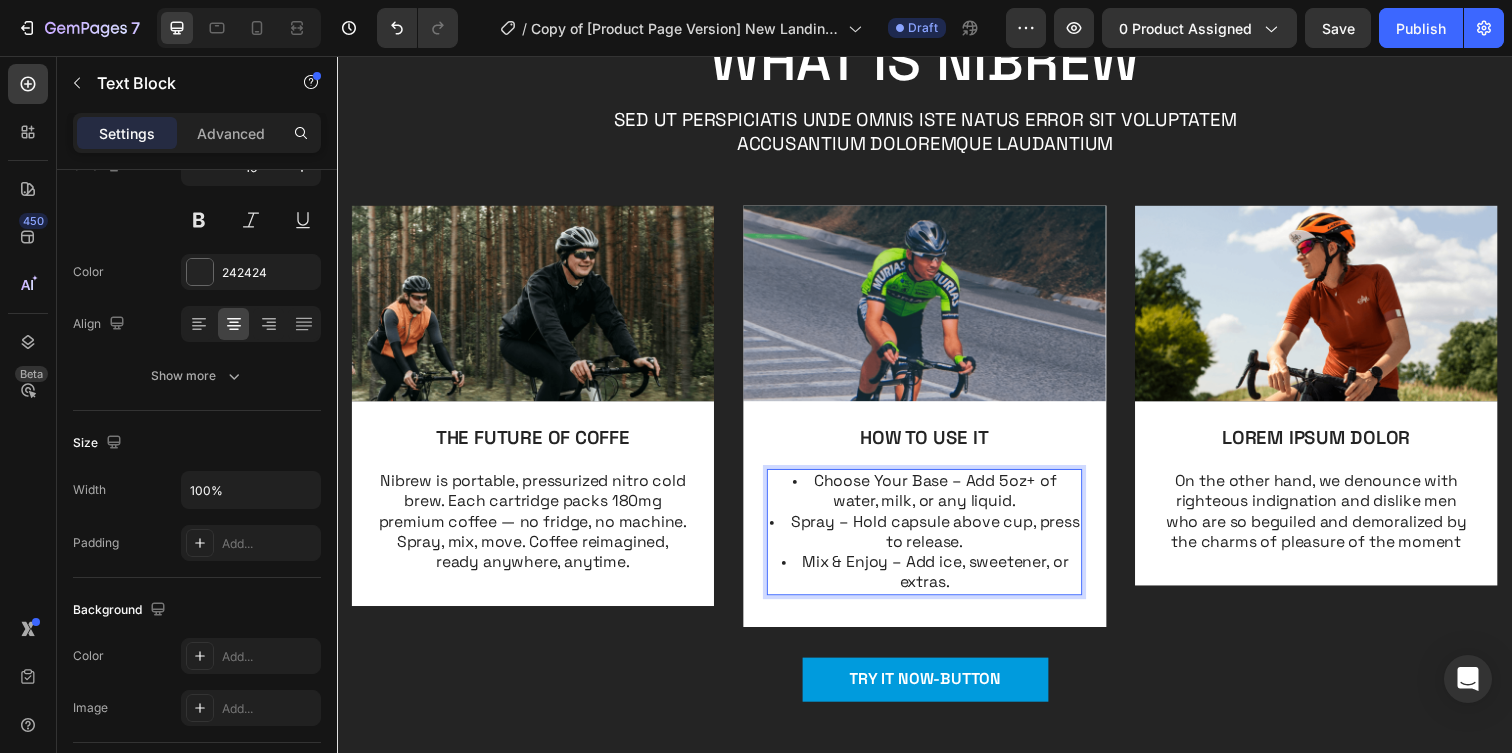 click on "•    Choose Your Base – Add 5oz+ of water, milk, or any liquid.     •    Spray – Hold capsule above cup, press to release.     •    Mix & Enjoy – Add ice, sweetener, or extras." at bounding box center (937, 541) 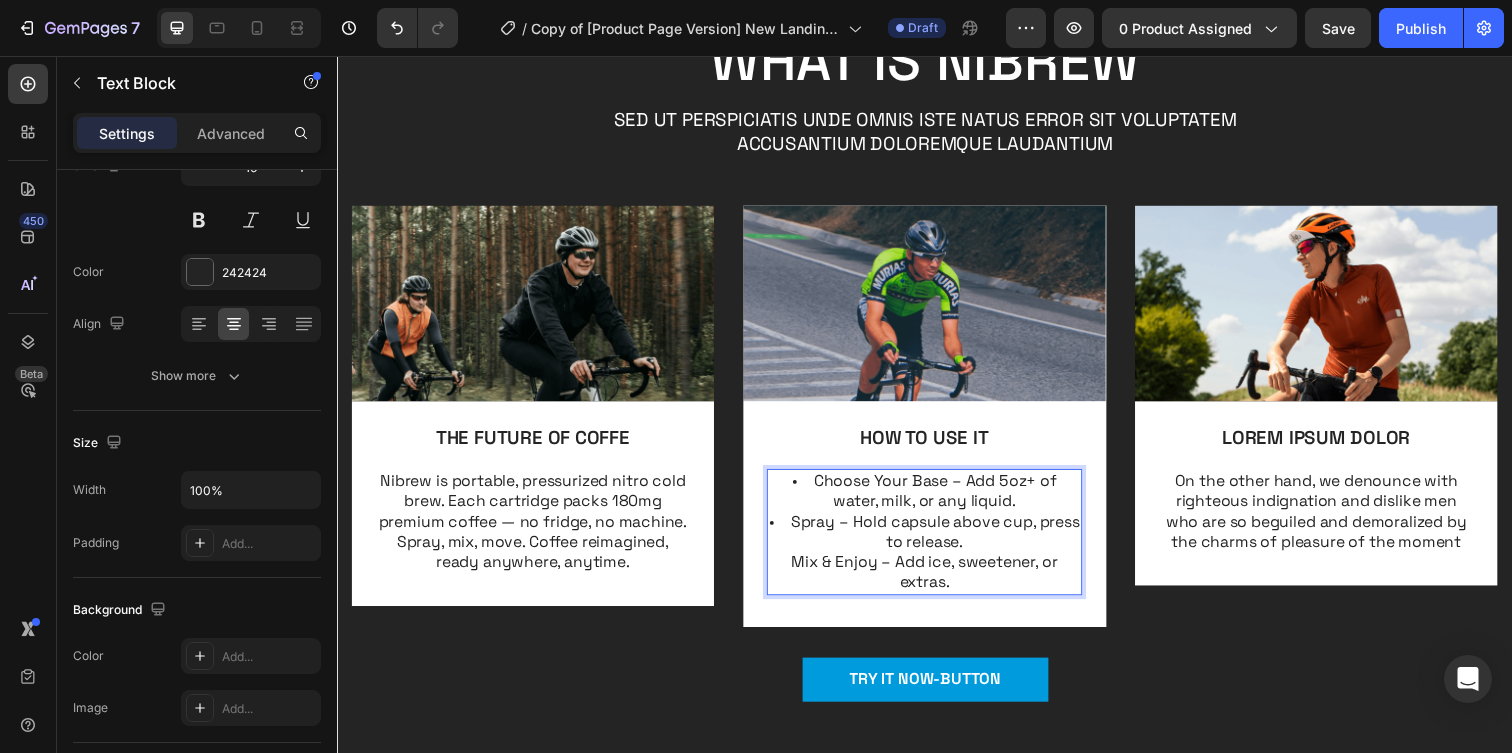 click on "•    Choose Your Base – Add 5oz+ of water, milk, or any liquid.     •    Spray – Hold capsule above cup, press to release.     Mix & Enjoy – Add ice, sweetener, or extras." at bounding box center (937, 541) 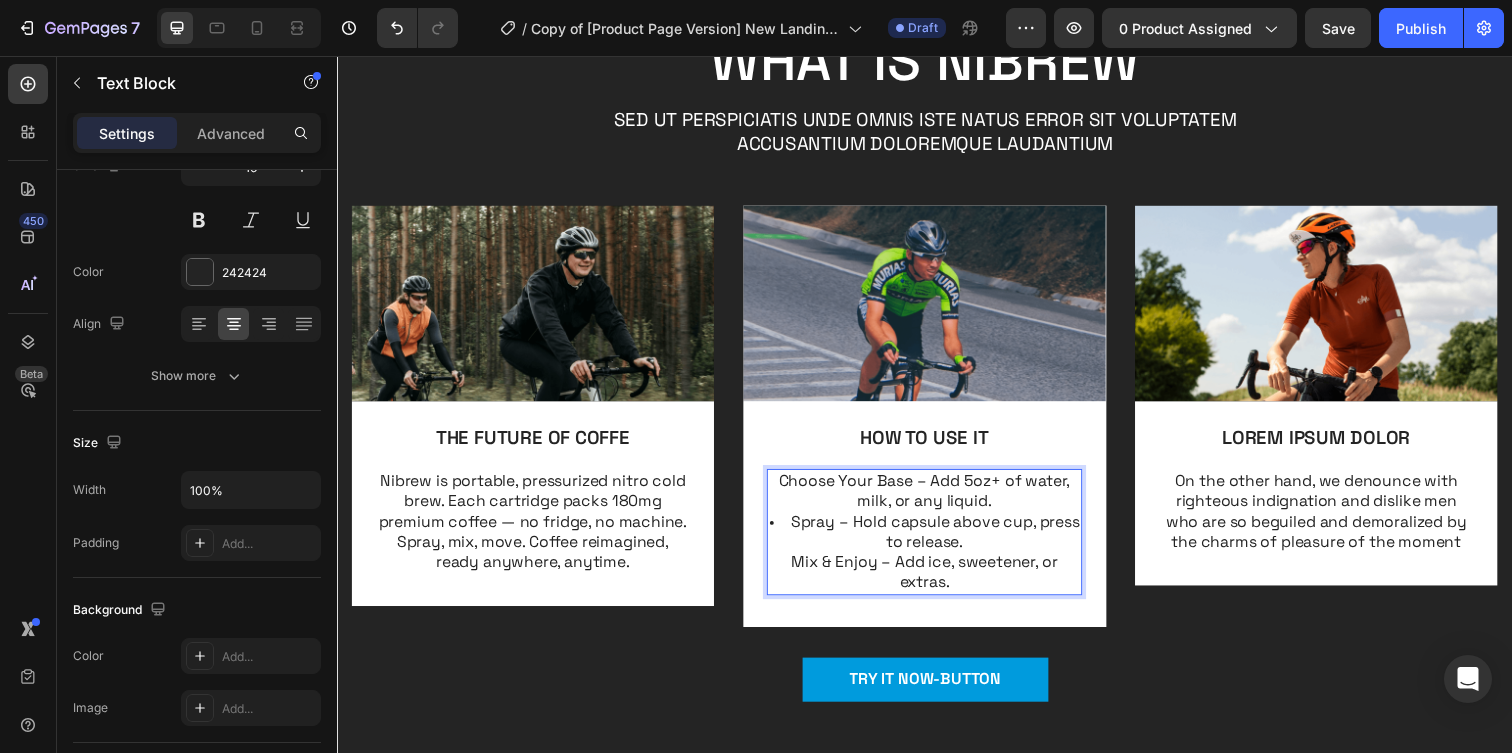 click on "Choose Your Base – Add 5oz+ of water, milk, or any liquid.     •    Spray – Hold capsule above cup, press to release.     Mix & Enjoy – Add ice, sweetener, or extras." at bounding box center [937, 541] 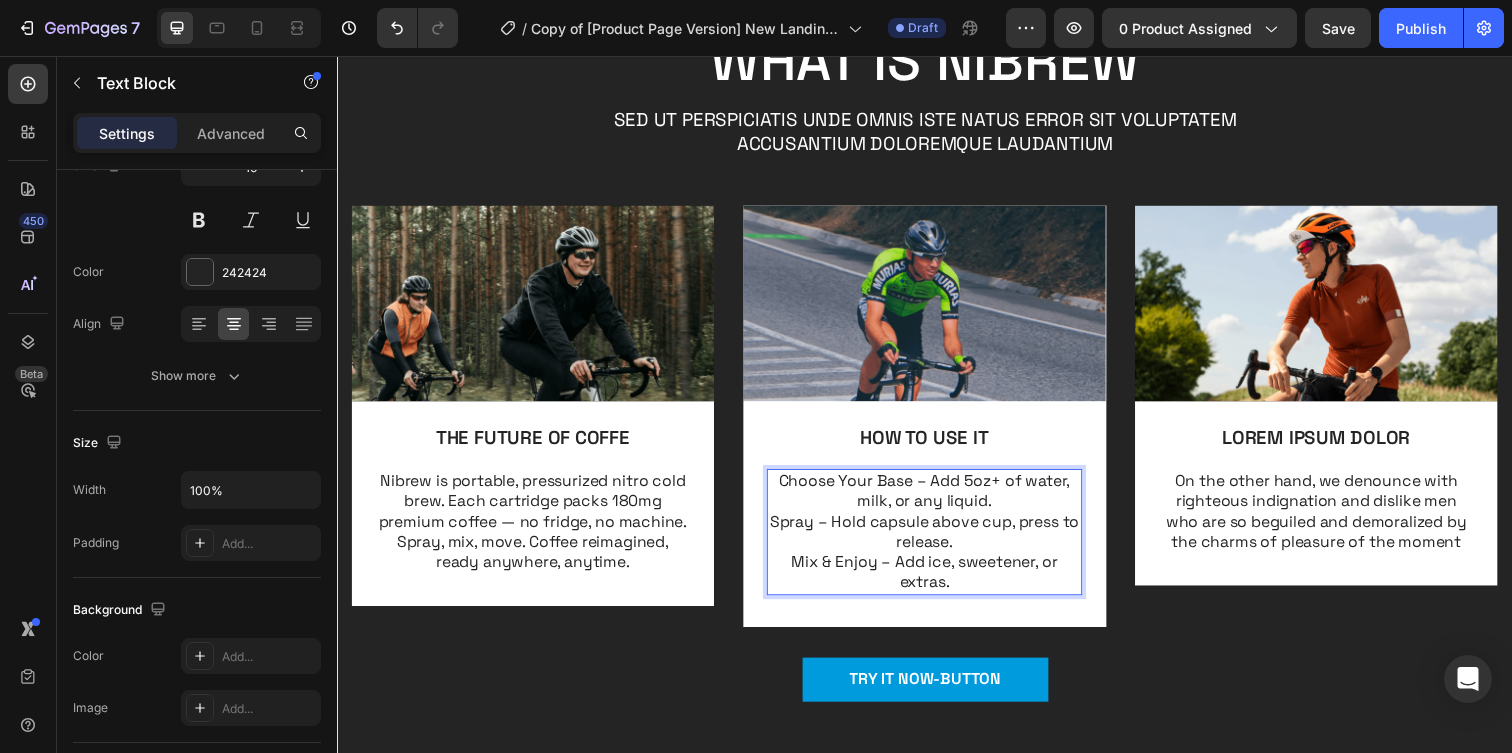 click on "Choose Your Base – Add 5oz+ of water, milk, or any liquid.     Spray – Hold capsule above cup, press to release.     Mix & Enjoy – Add ice, sweetener, or extras." at bounding box center (937, 541) 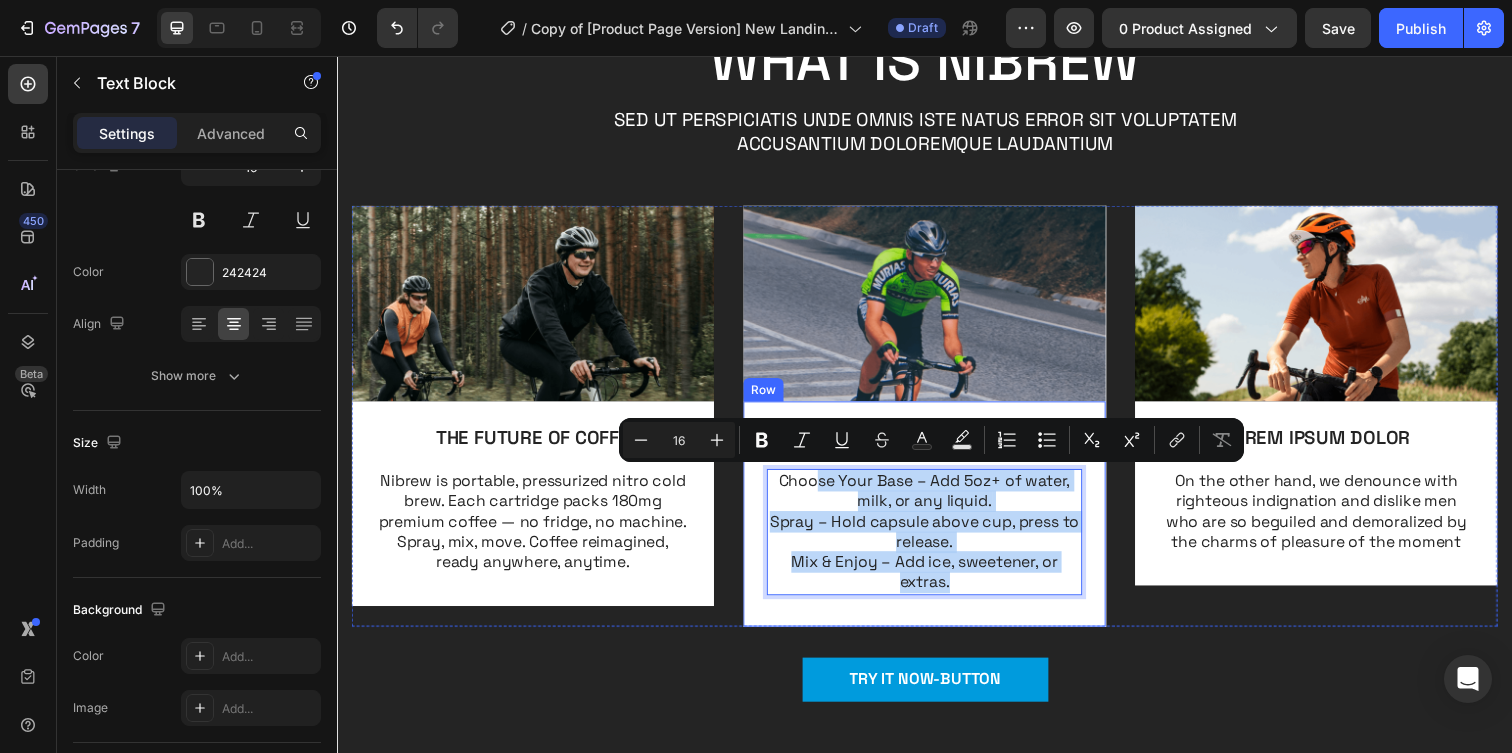 drag, startPoint x: 796, startPoint y: 491, endPoint x: 1024, endPoint y: 615, distance: 259.53806 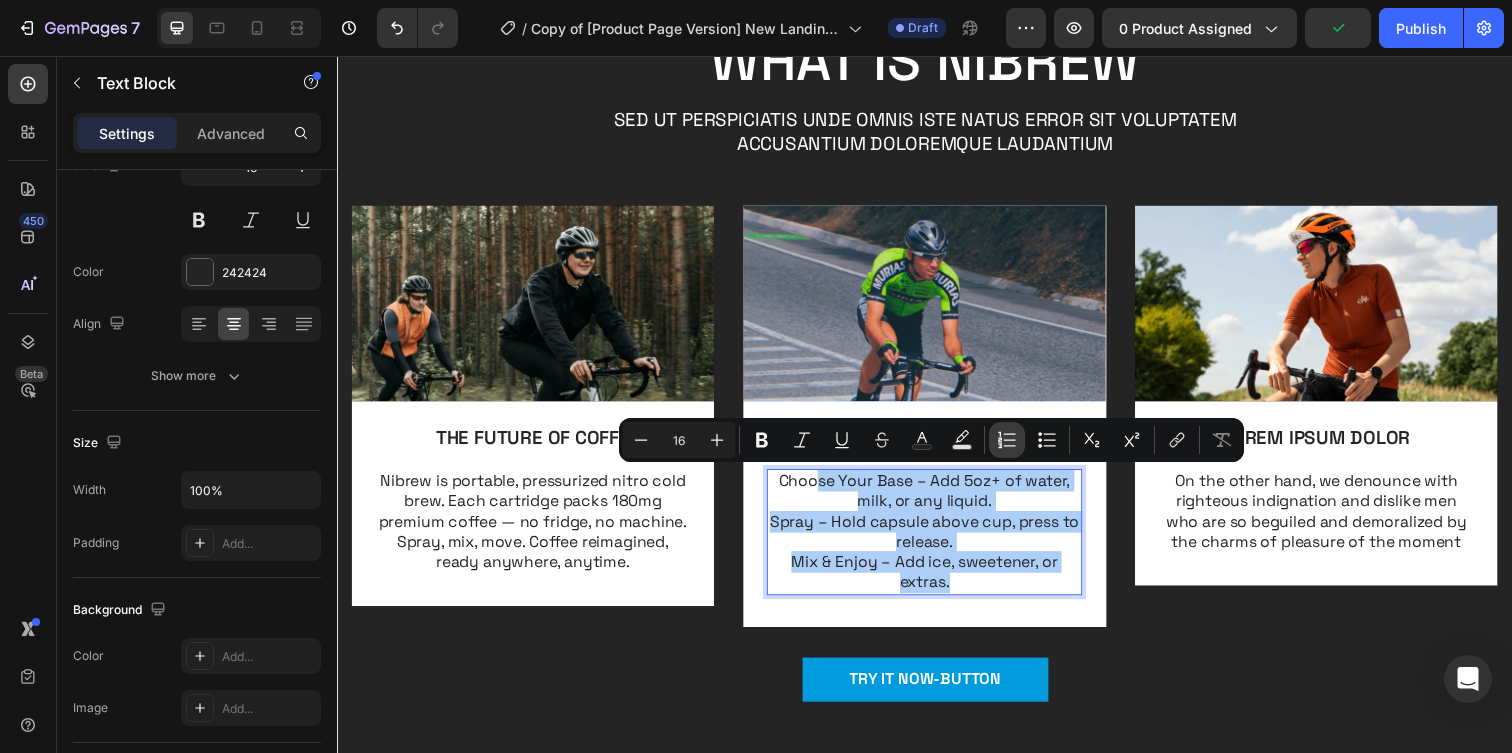 click 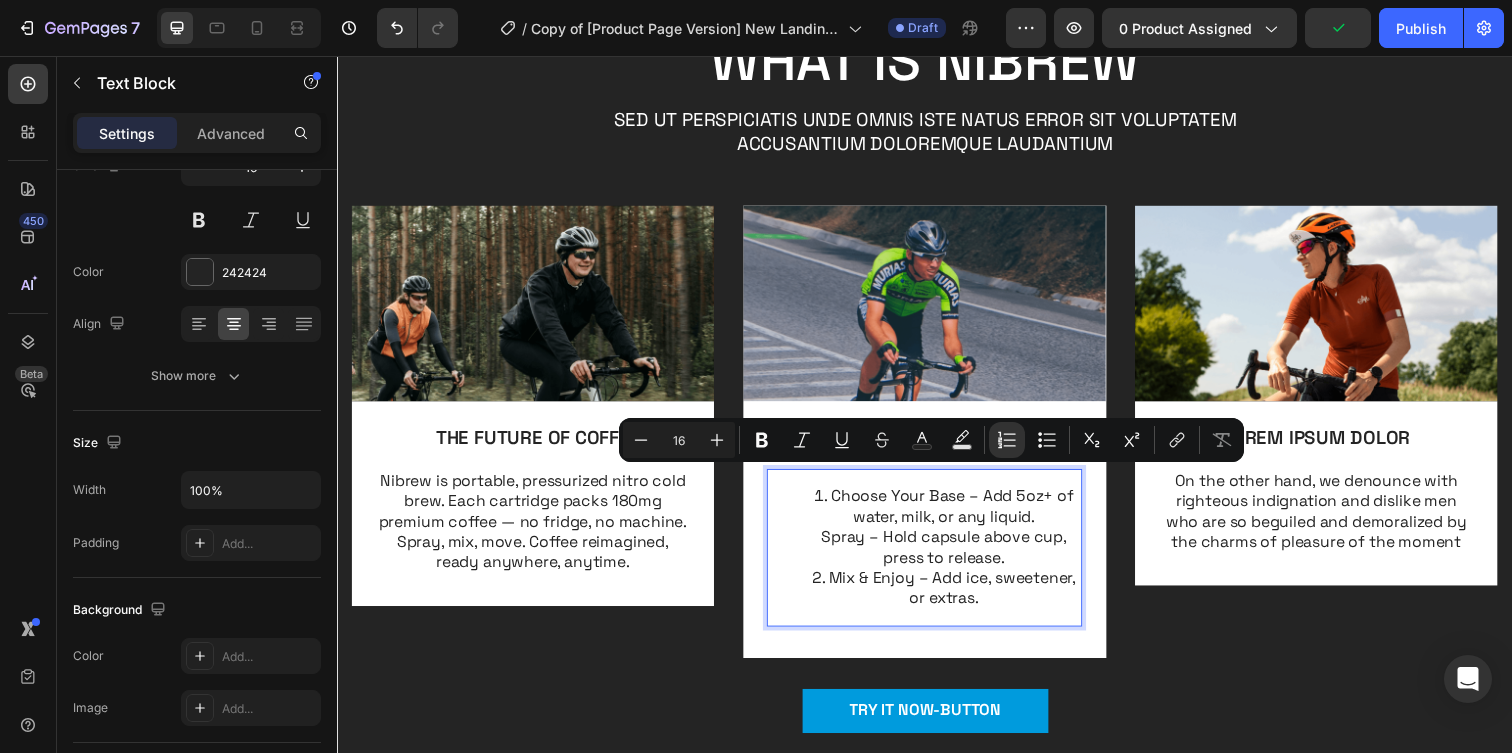 click on "Choose Your Base – Add 5oz+ of water, milk, or any liquid.     Spray – Hold capsule above cup, press to release. Mix & Enjoy – Add ice, sweetener, or extras." at bounding box center (937, 557) 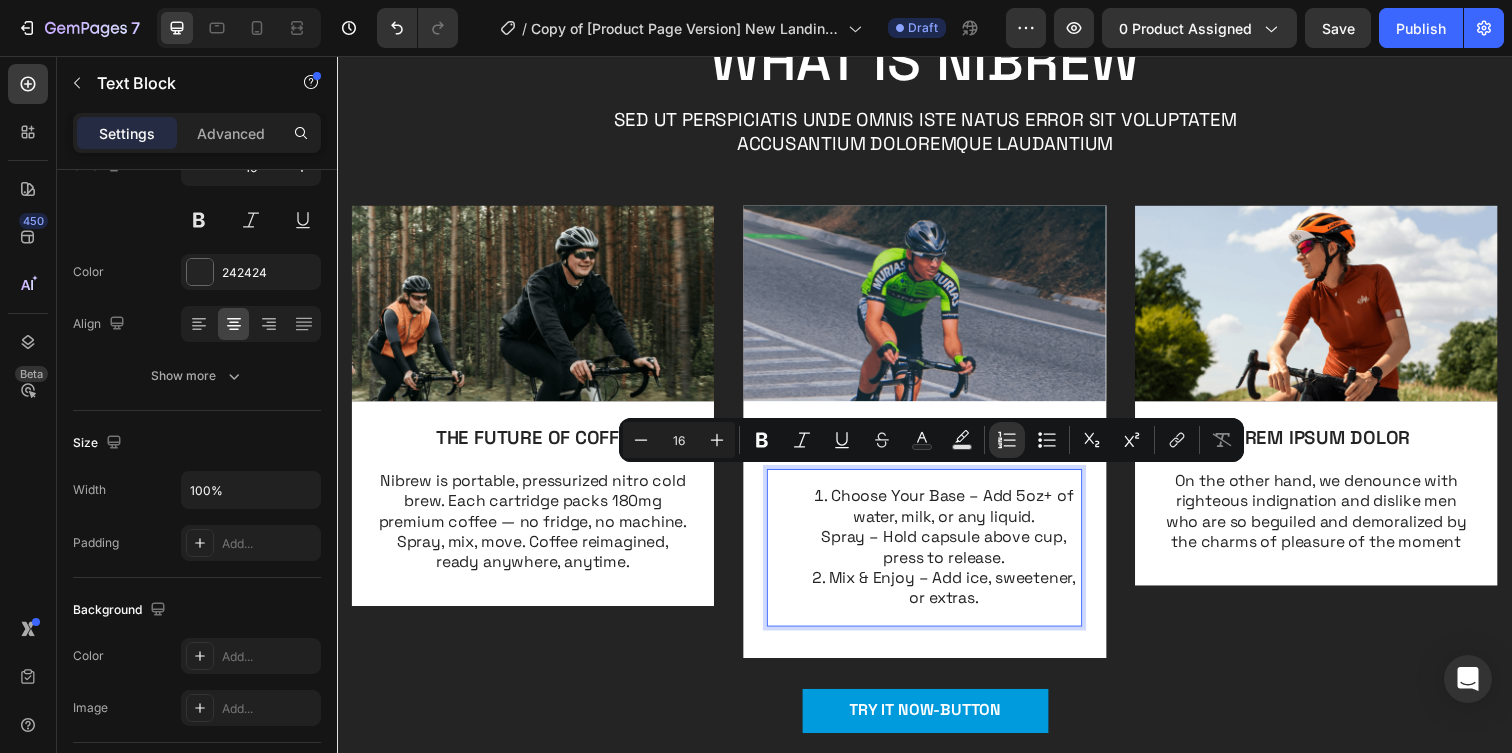 click on "Choose Your Base – Add 5oz+ of water, milk, or any liquid.     Spray – Hold capsule above cup, press to release. Mix & Enjoy – Add ice, sweetener, or extras." at bounding box center (937, 557) 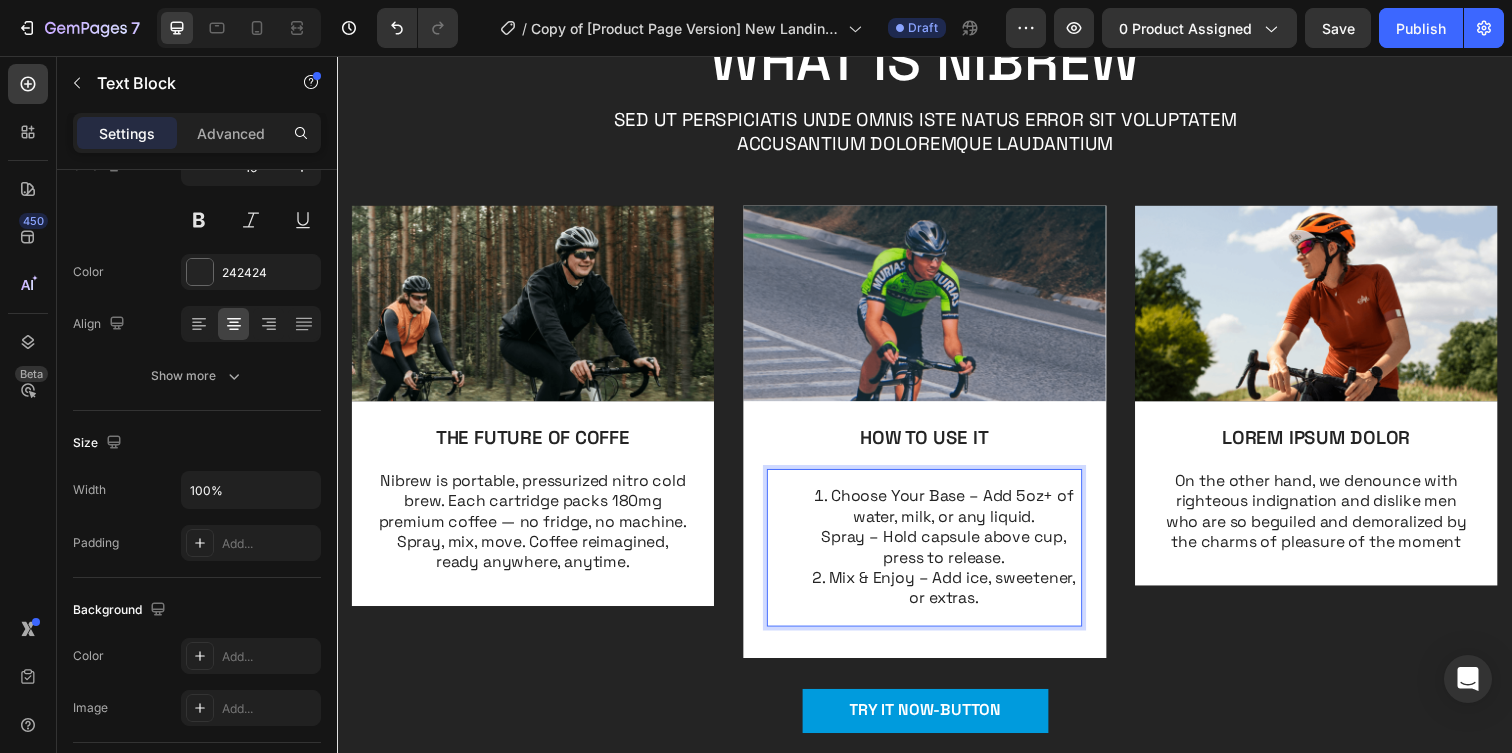 click on "Choose Your Base – Add 5oz+ of water, milk, or any liquid.     Spray – Hold capsule above cup, press to release. Mix & Enjoy – Add ice, sweetener, or extras." at bounding box center (937, 557) 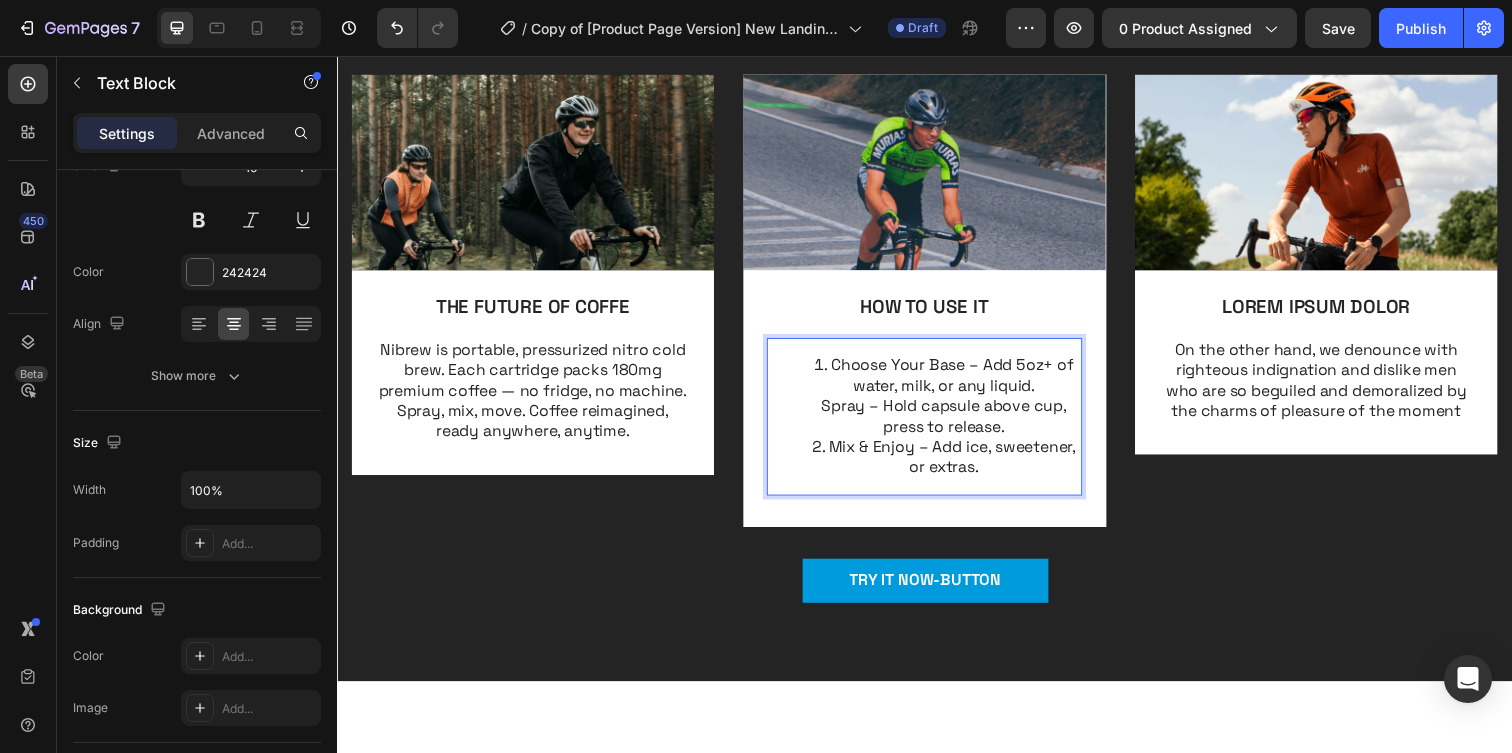 scroll, scrollTop: 903, scrollLeft: 0, axis: vertical 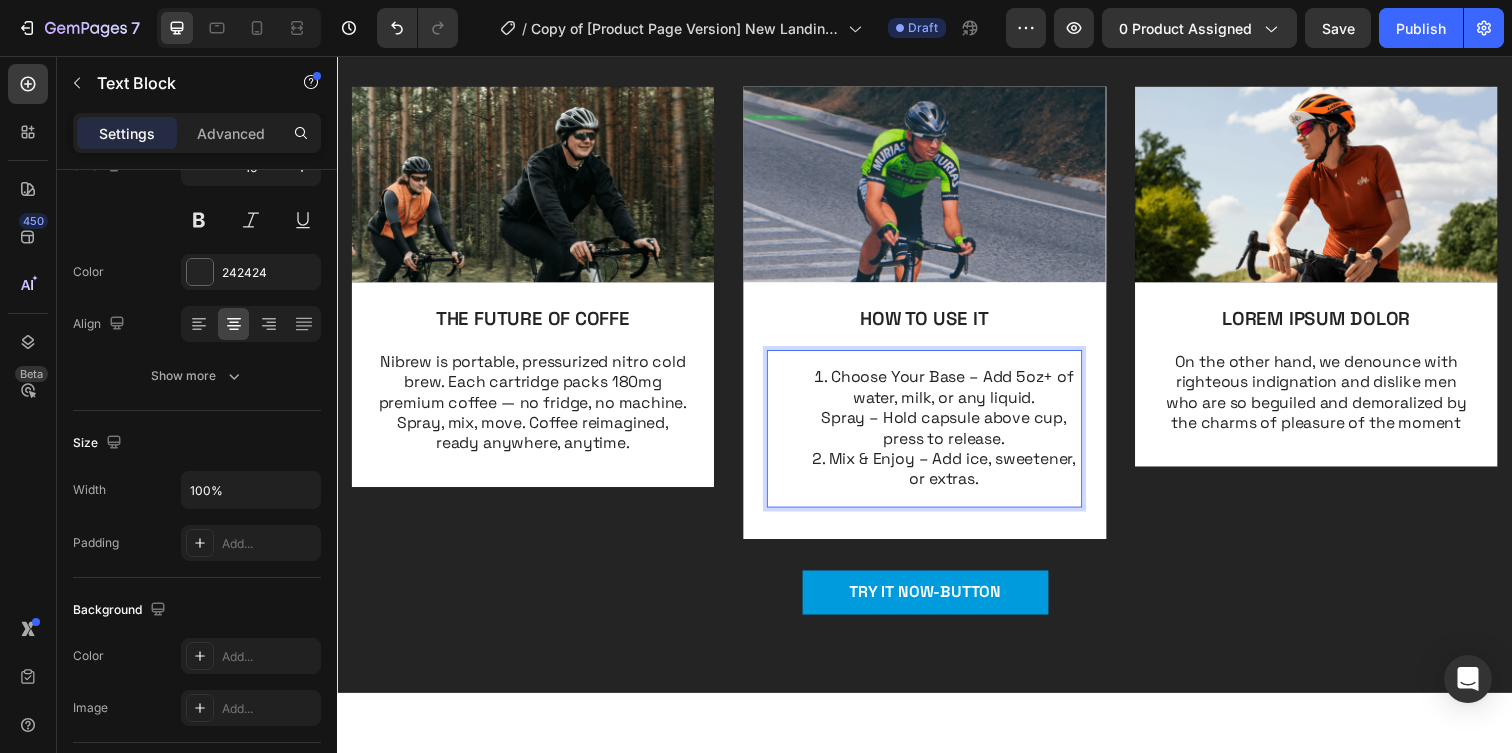 click on "Choose Your Base – Add 5oz+ of water, milk, or any liquid.     Spray – Hold capsule above cup, press to release." at bounding box center [957, 415] 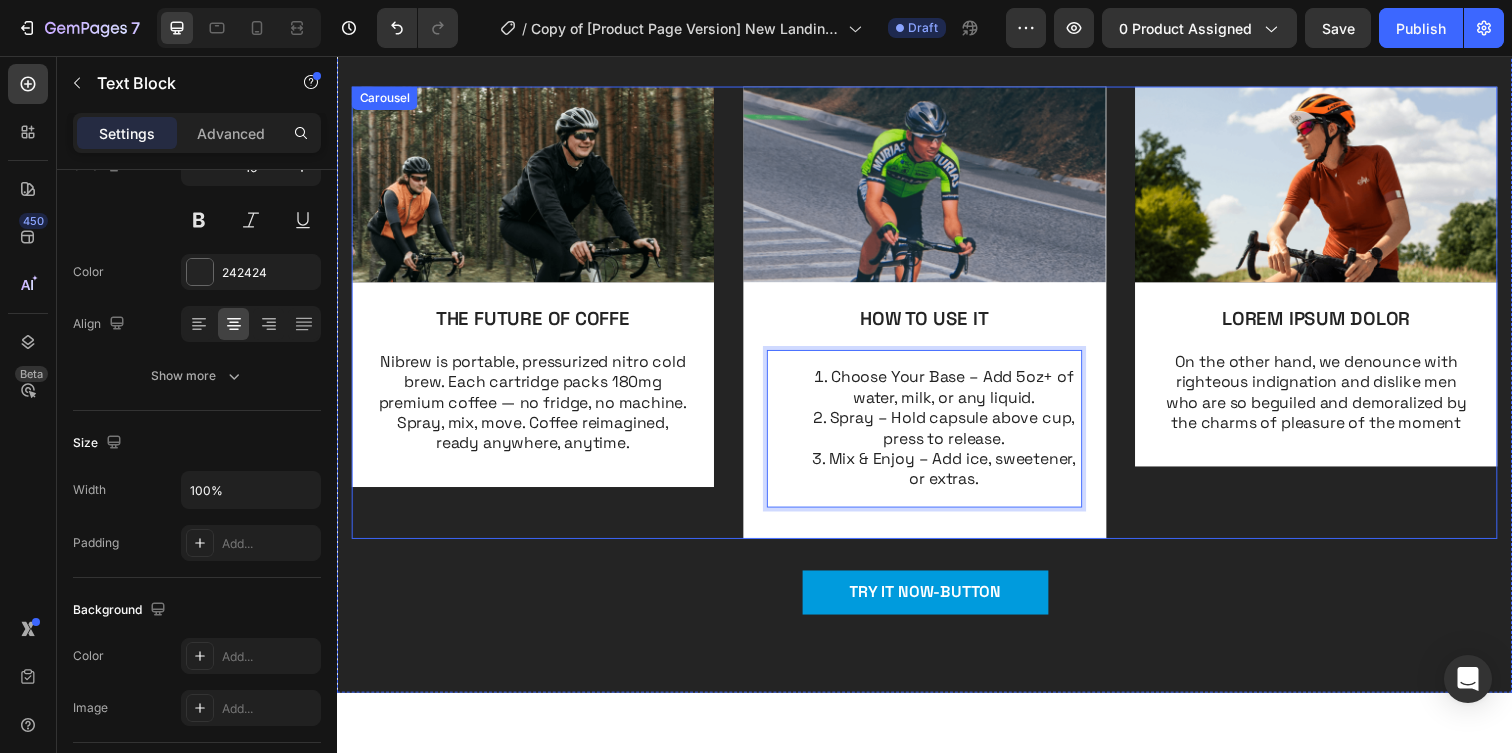 click on "Image THE FUTURE OF COFFE Text Block Nibrew is portable, pressurized nitro cold brew. Each cartridge packs 180mg premium coffee — no fridge, no machine. Spray, mix, move. Coffee reimagined, ready anywhere, anytime. Text Block Row Image HOW TO USE IT Text Block     Choose Your Base – Add 5oz+ of water, milk, or any liquid.  Spray – Hold capsule above cup, press to release. Mix & Enjoy – Add ice, sweetener, or extras. Text Block   16 Row Image LOREM IPSUM DOLOR Text Block On the other hand, we denounce with righteous indignation and dislike men who are so beguiled and demoralized by the charms of pleasure of the moment Text Block Row" at bounding box center (937, 317) 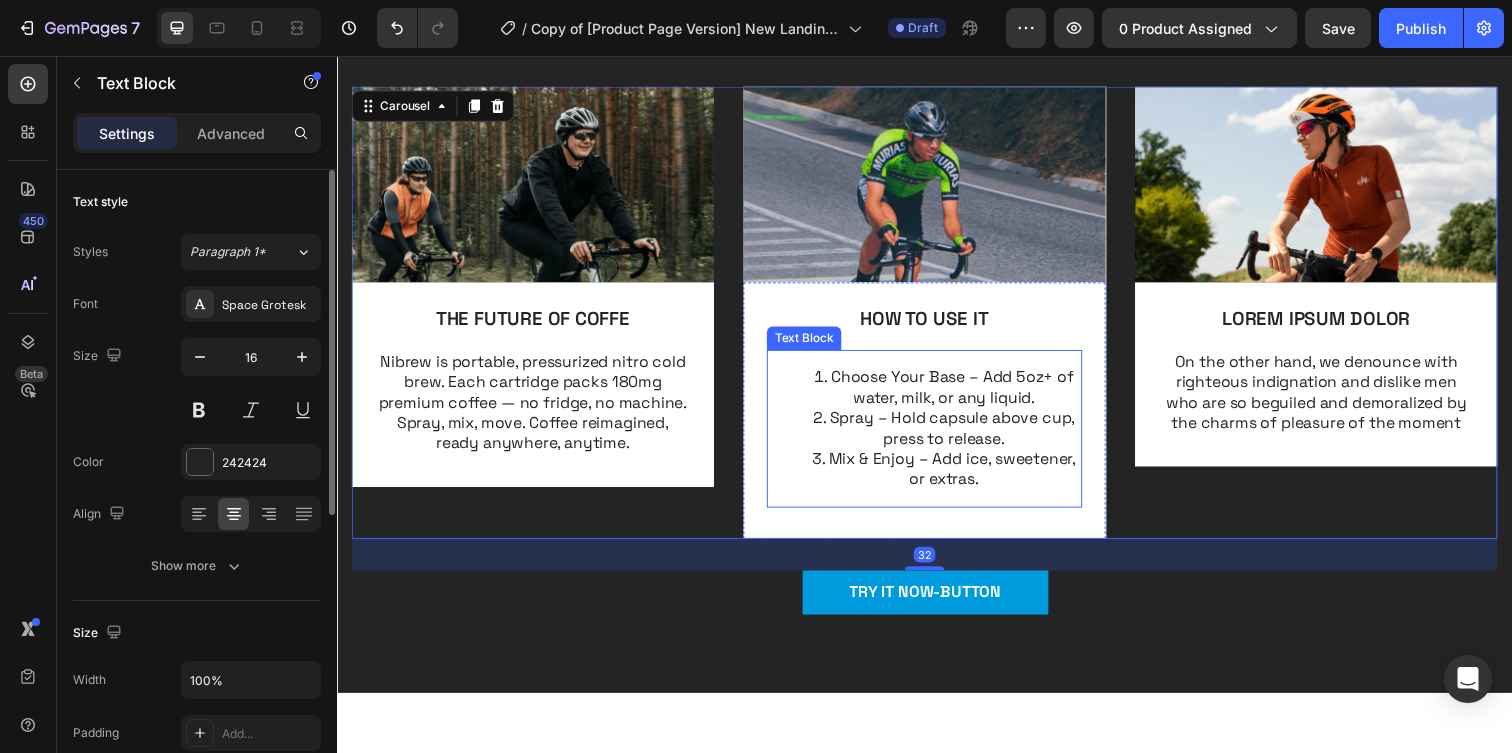 click on "Spray – Hold capsule above cup, press to release." at bounding box center (957, 437) 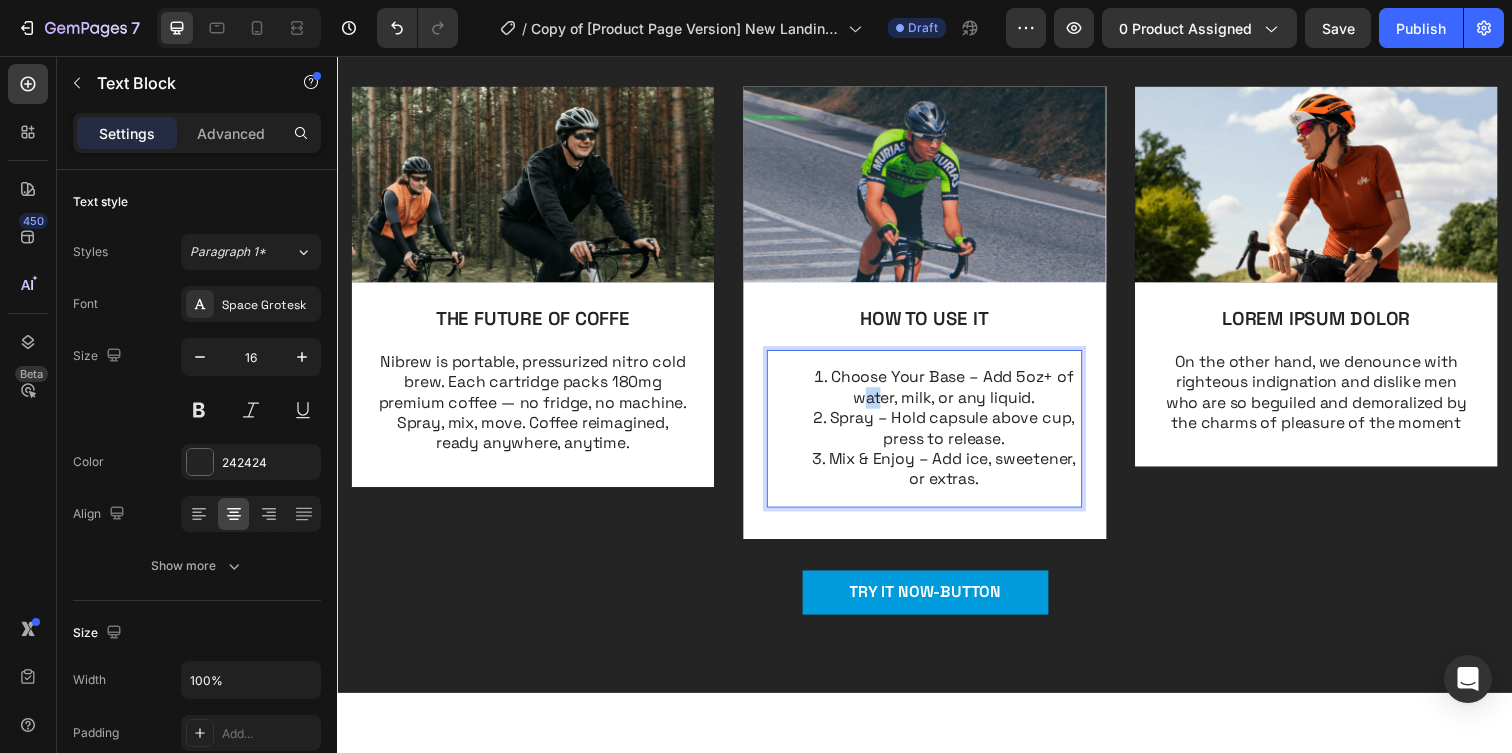 click on "Choose Your Base – Add 5oz+ of water, milk, or any liquid.  Spray – Hold capsule above cup, press to release. Mix & Enjoy – Add ice, sweetener, or extras." at bounding box center [937, 436] 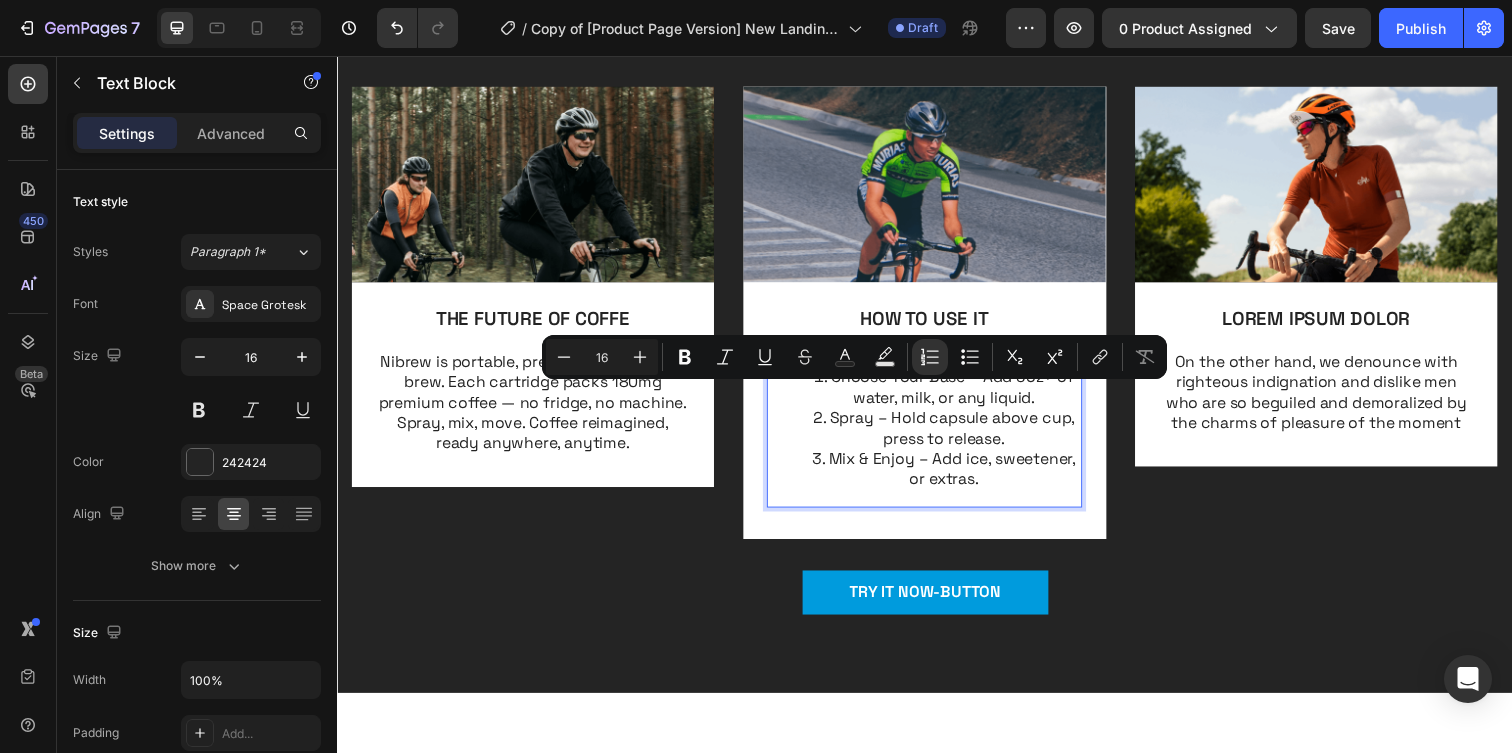 click on "Mix & Enjoy – Add ice, sweetener, or extras." at bounding box center [957, 478] 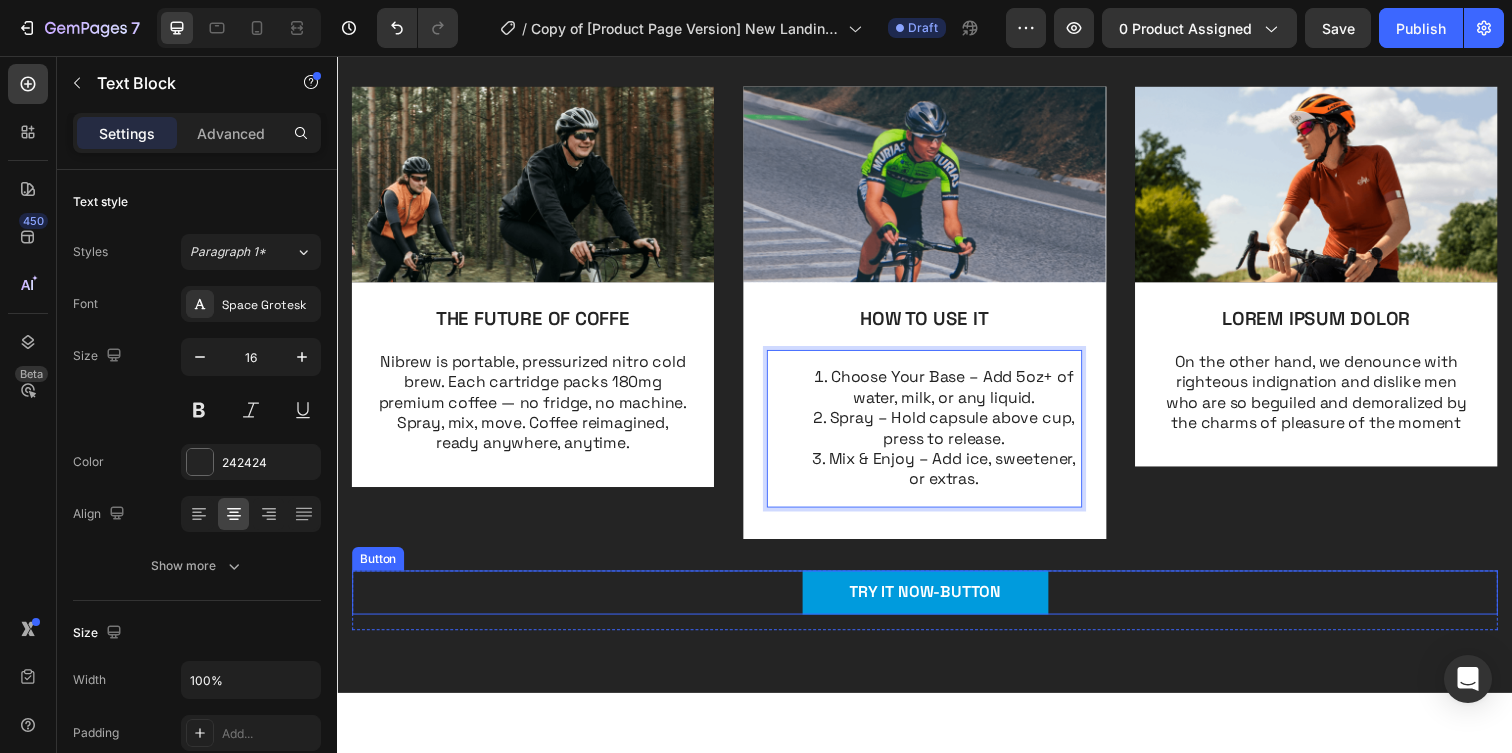 click on "TRY IT NOW-BUTTON Button" at bounding box center (937, 603) 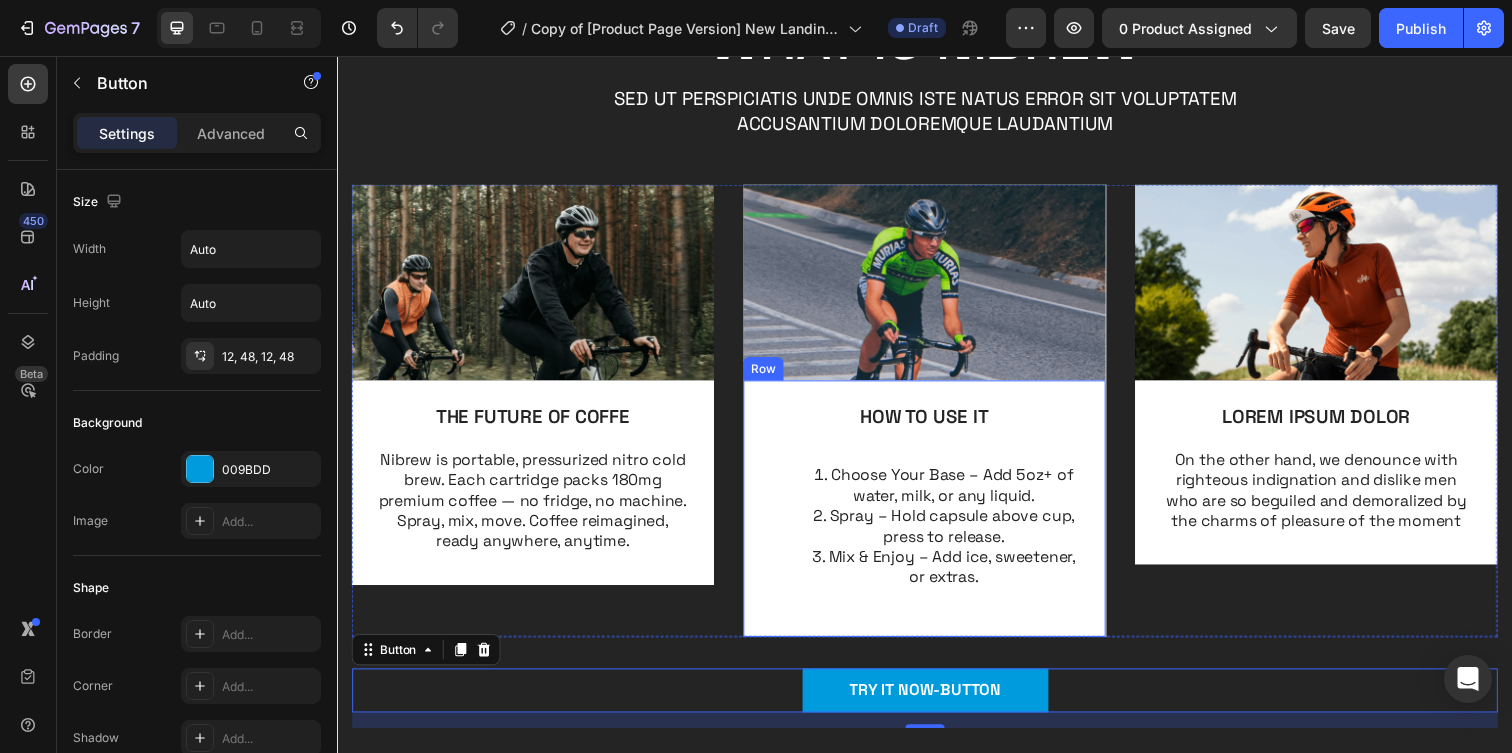 scroll, scrollTop: 787, scrollLeft: 0, axis: vertical 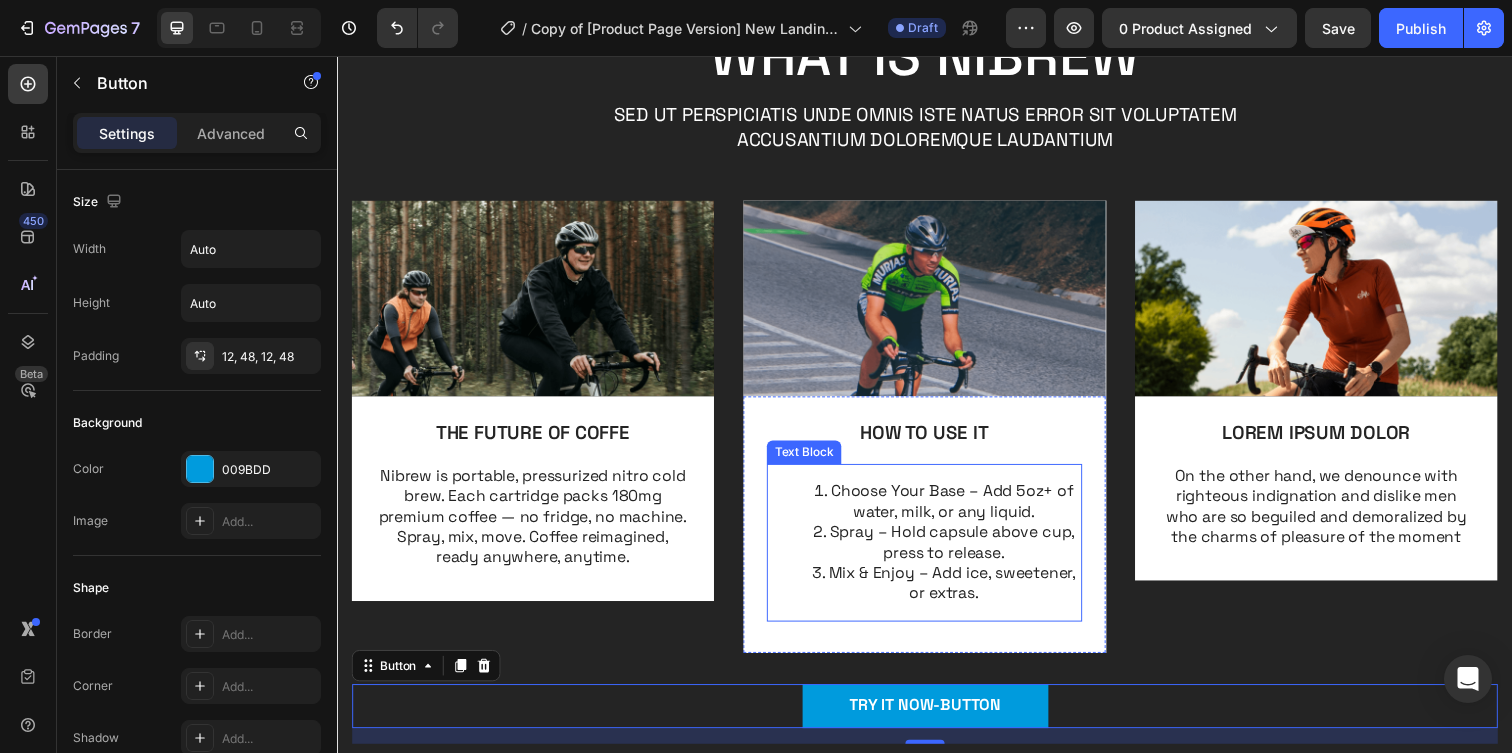 click on "Choose Your Base – Add 5oz+ of water, milk, or any liquid." at bounding box center (957, 511) 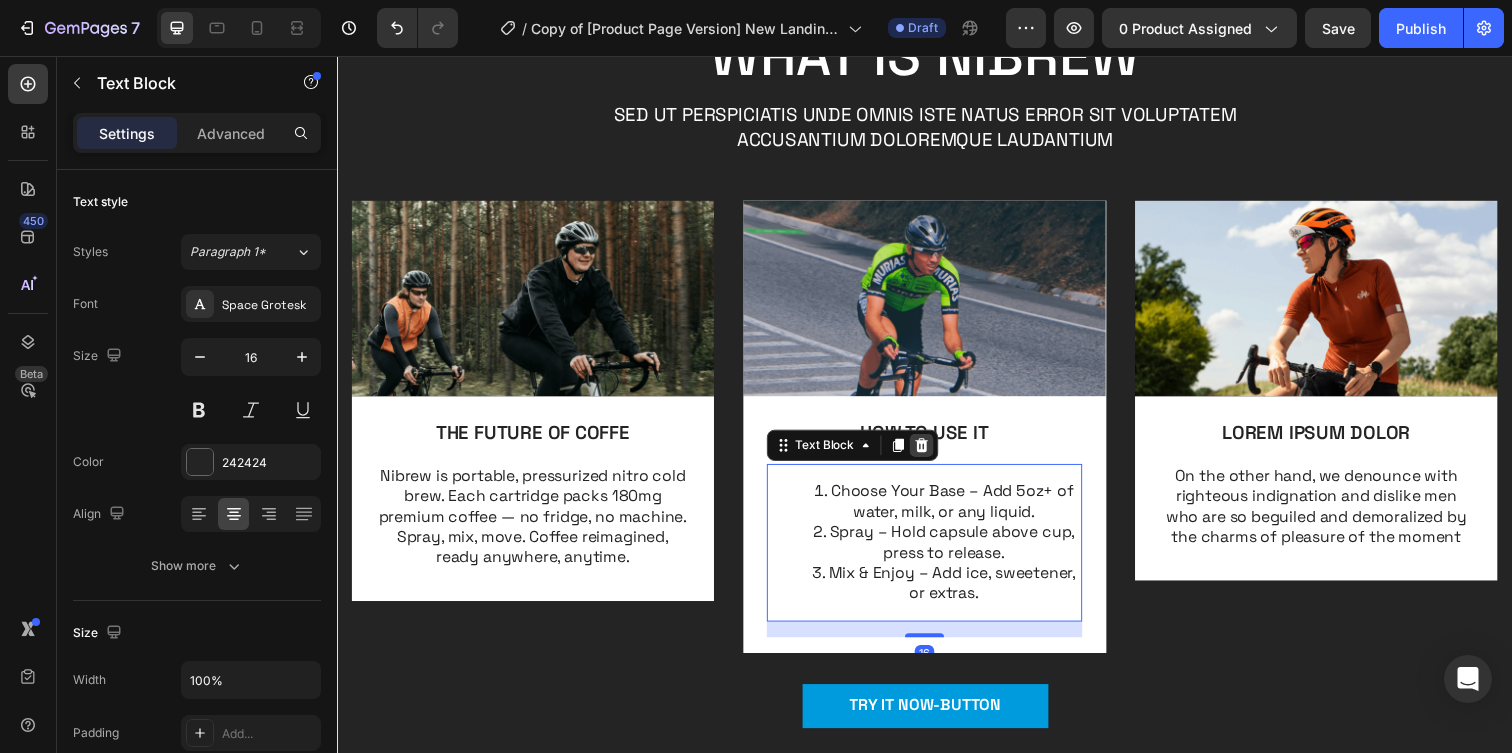 click 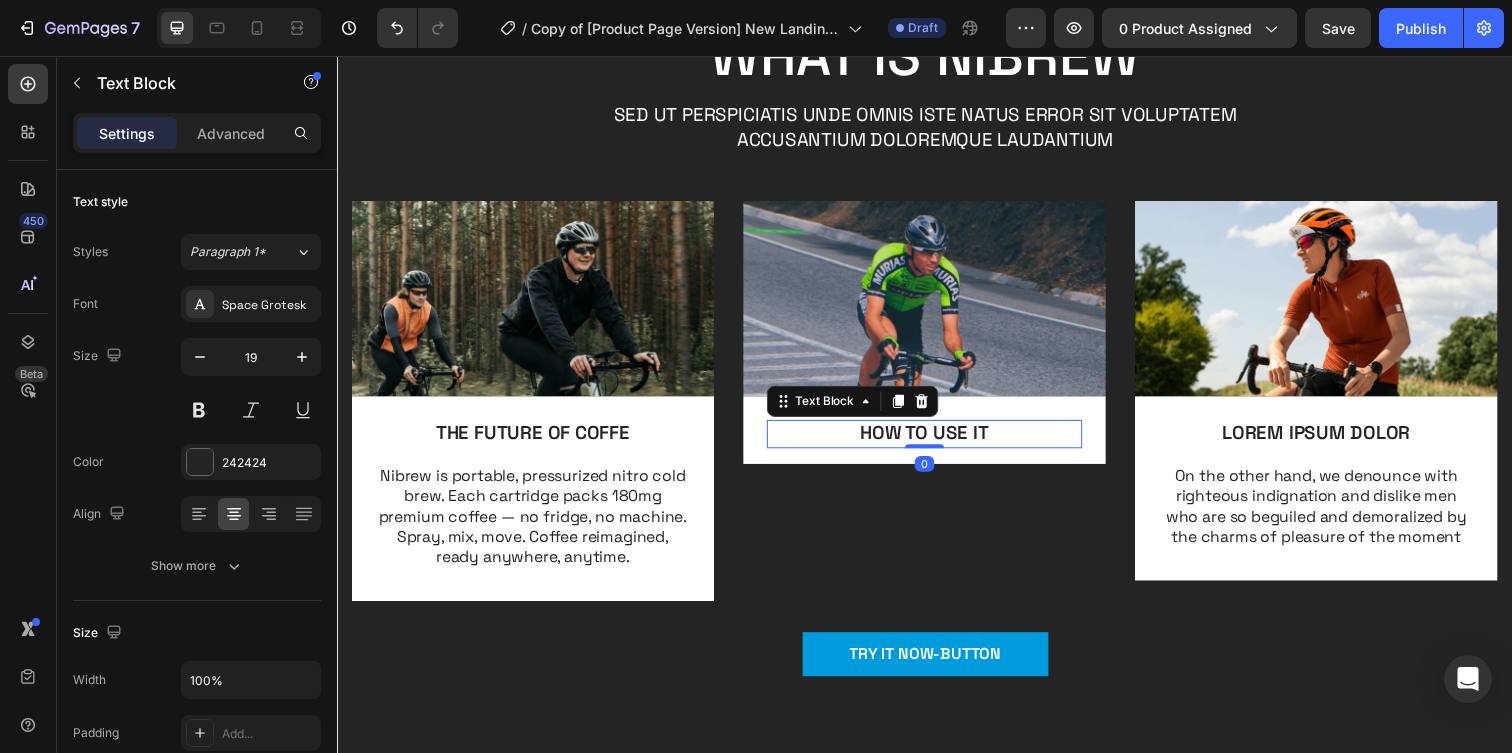 click on "HOW TO USE IT" at bounding box center [937, 441] 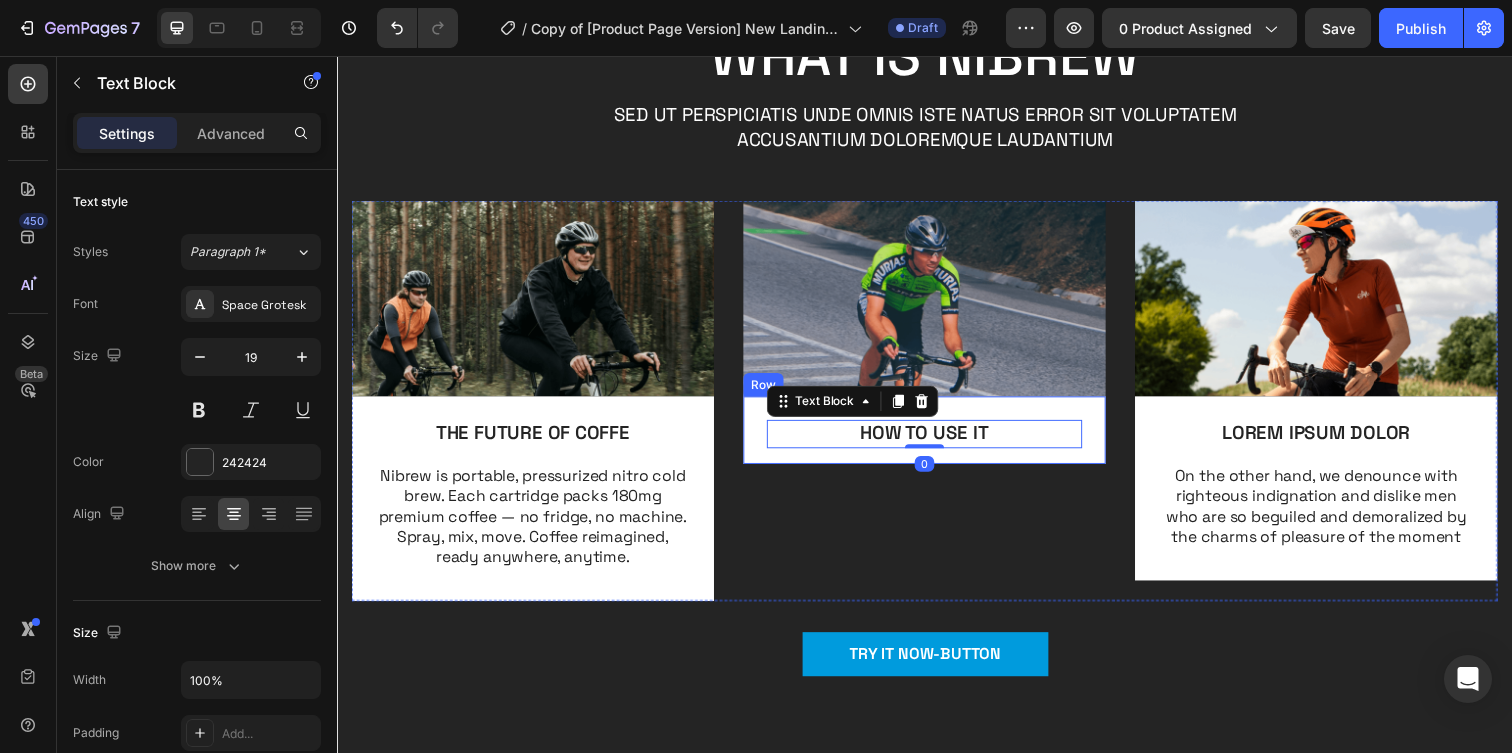 click on "HOW TO USE IT Text Block   0 Row" at bounding box center [937, 437] 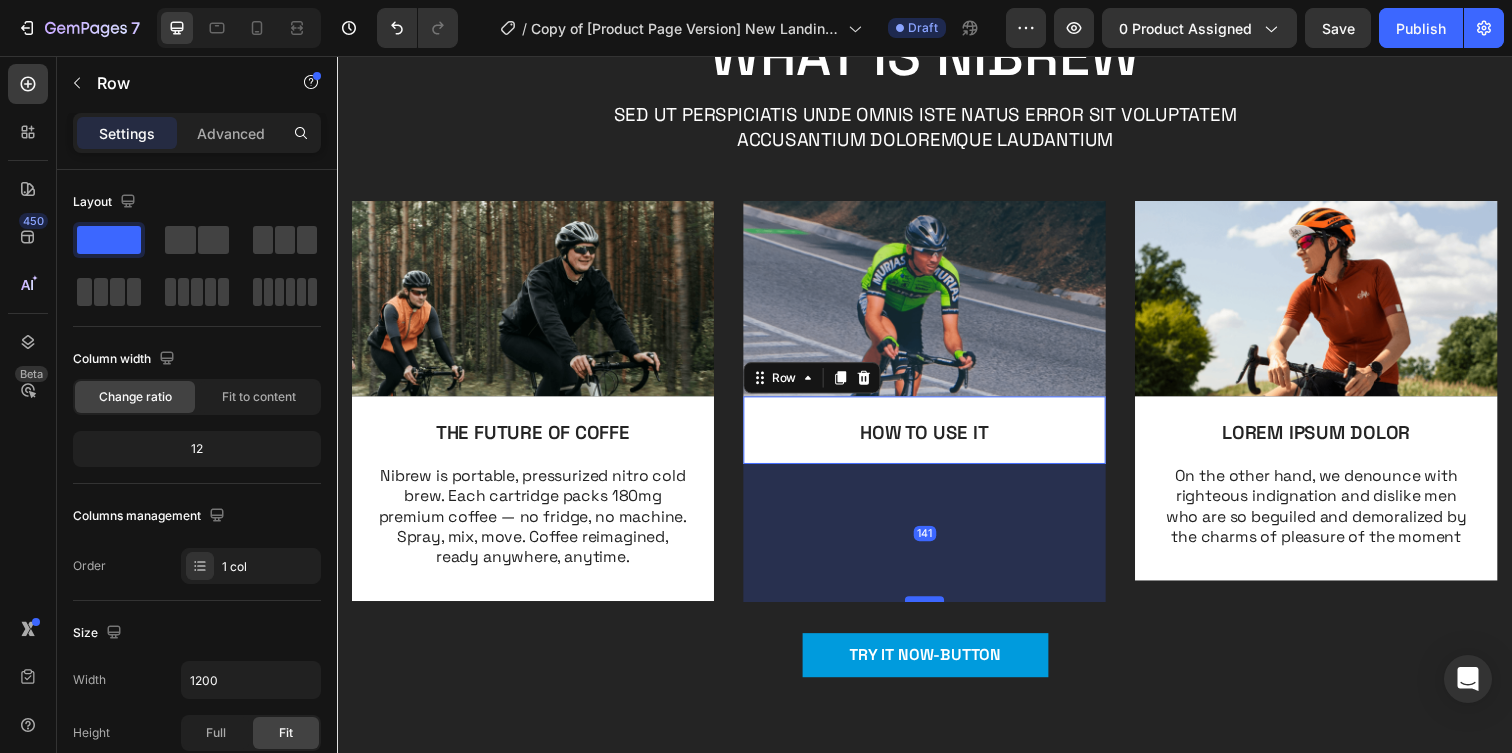 drag, startPoint x: 942, startPoint y: 468, endPoint x: 939, endPoint y: 609, distance: 141.0319 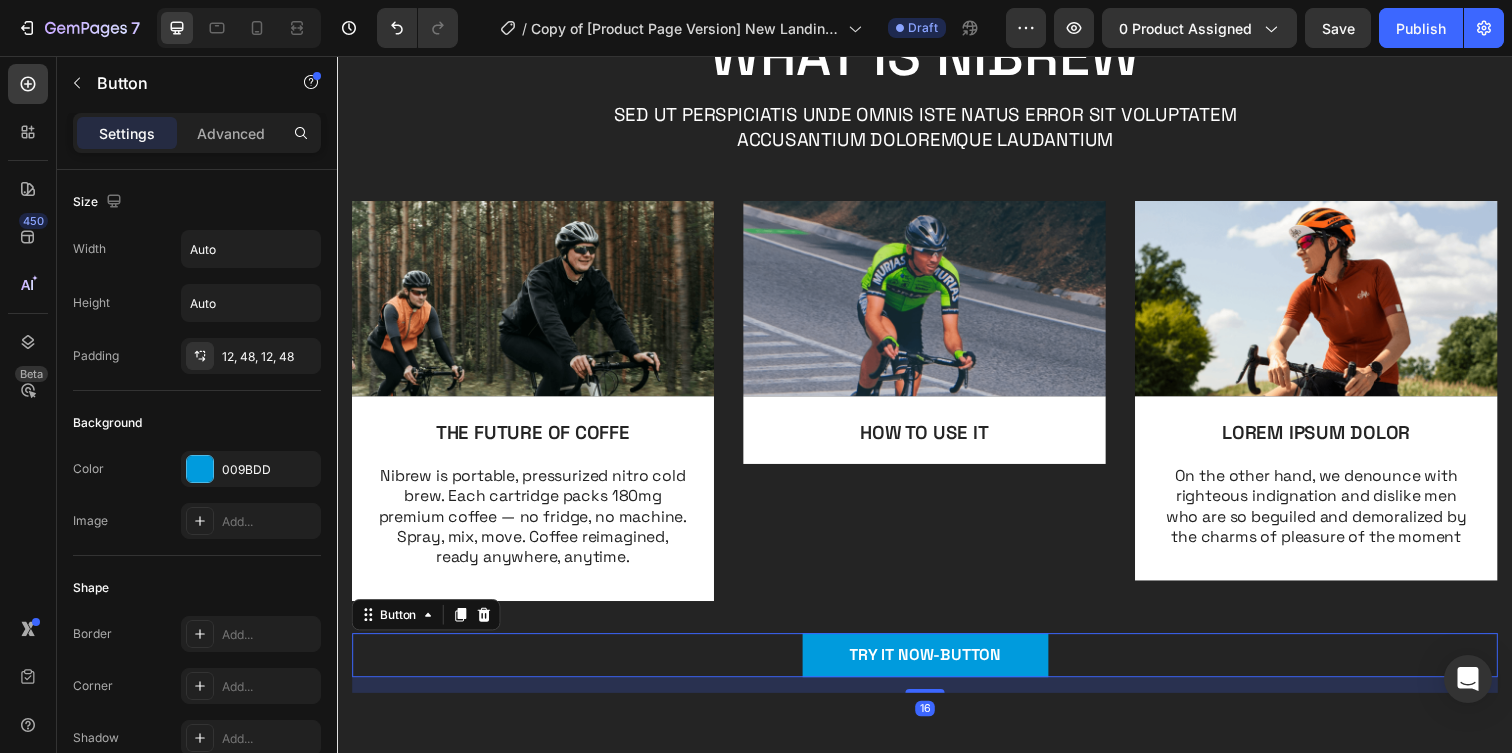 click on "TRY IT NOW-BUTTON Button   16" at bounding box center [937, 667] 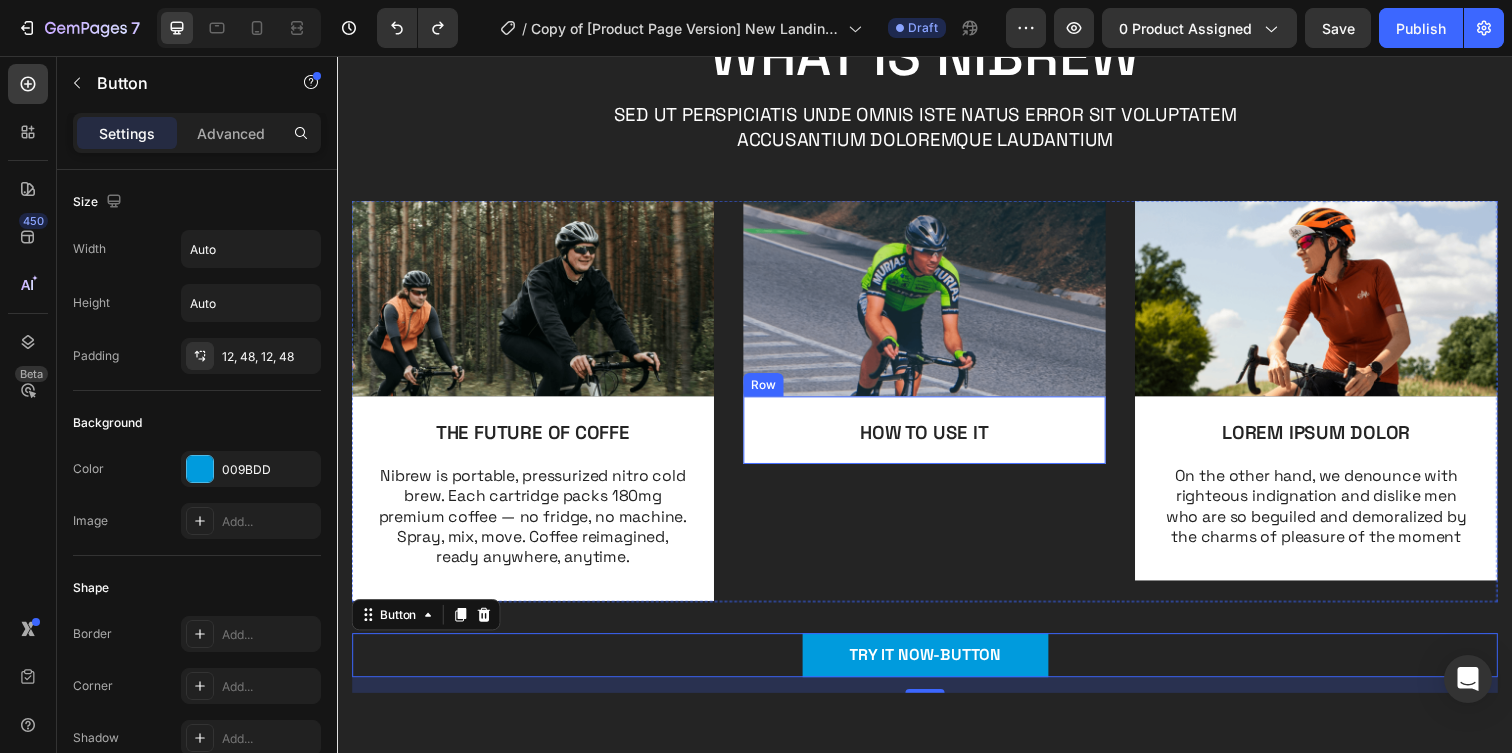 click on "HOW TO USE IT Text Block Row" at bounding box center (937, 437) 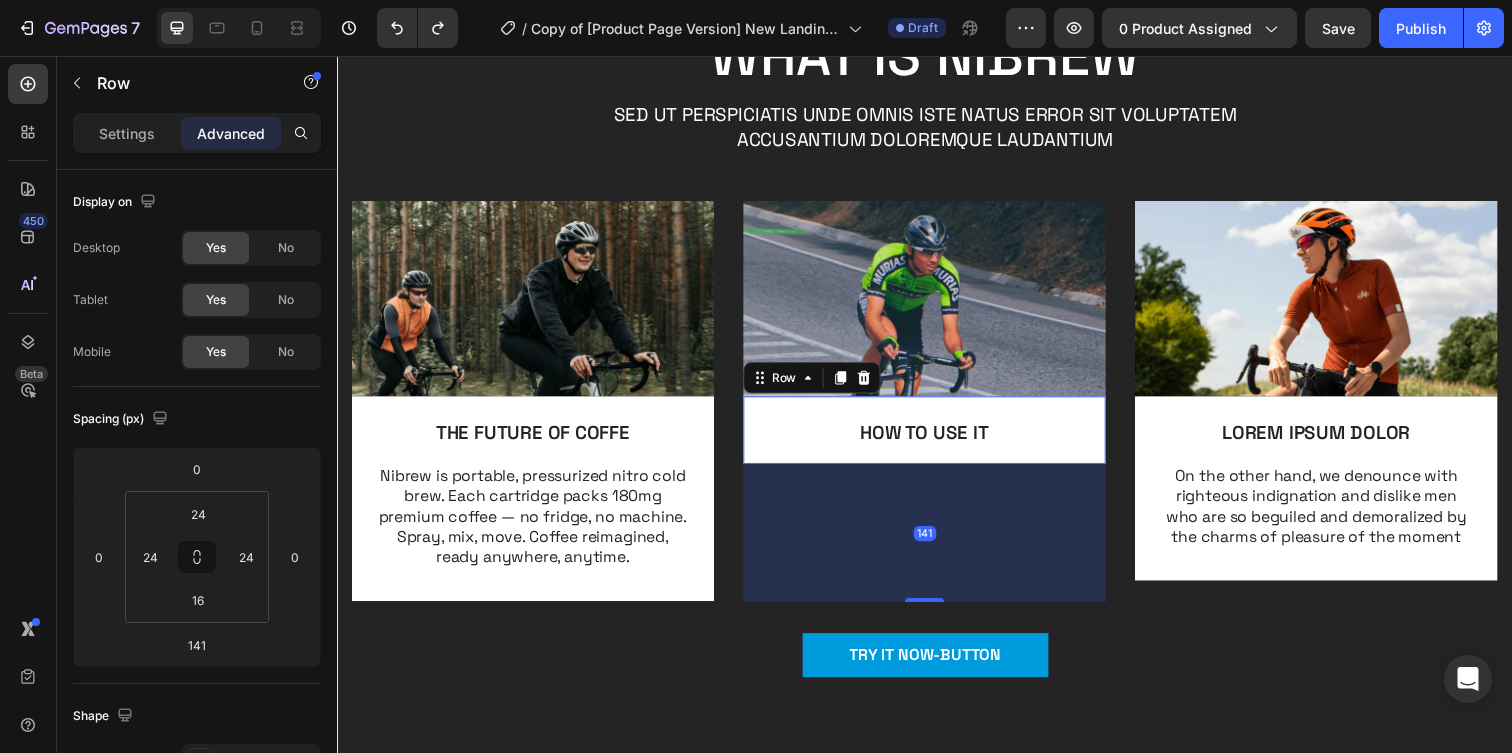 click on "HOW TO USE IT Text Block Row   141" at bounding box center (937, 437) 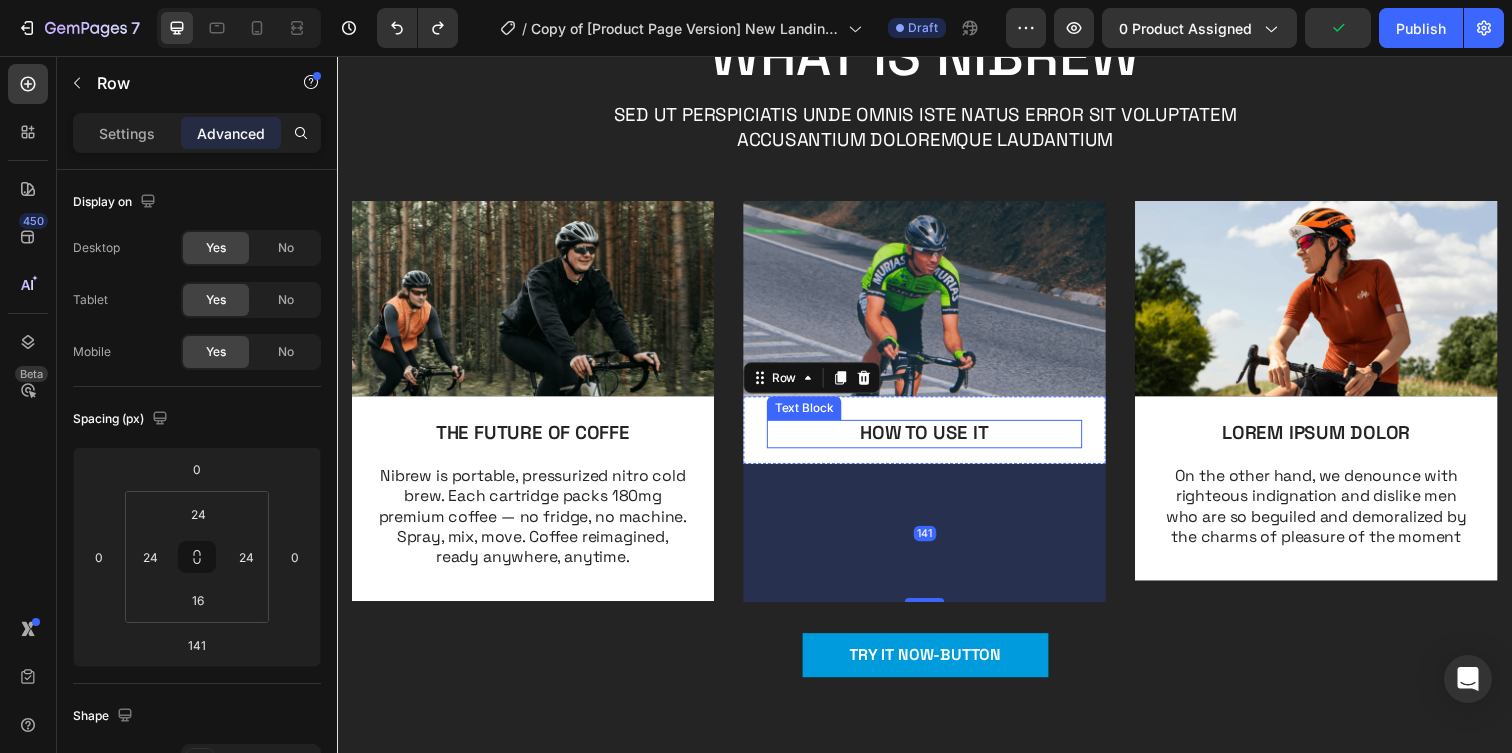 type on "0" 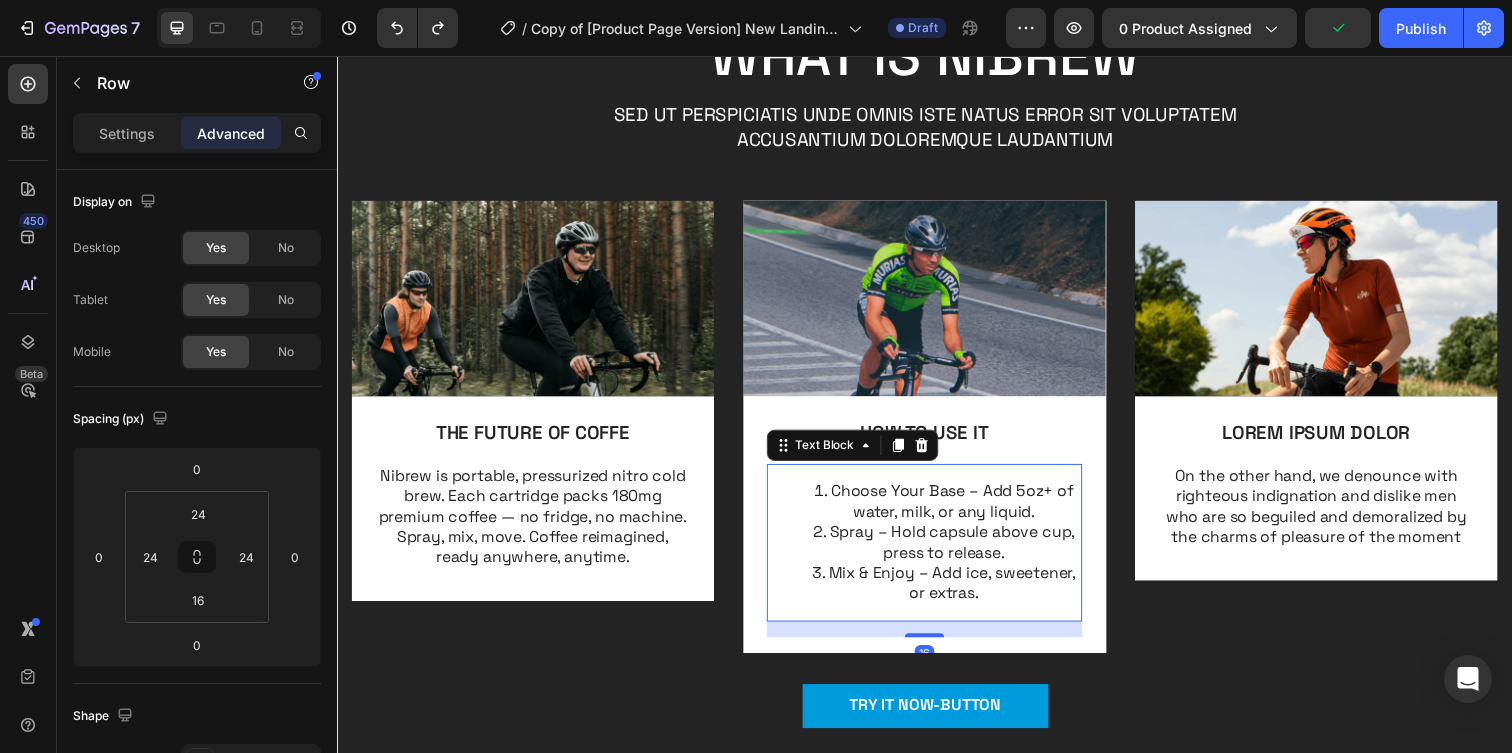 click on "Choose Your Base – Add 5oz+ of water, milk, or any liquid." at bounding box center (957, 511) 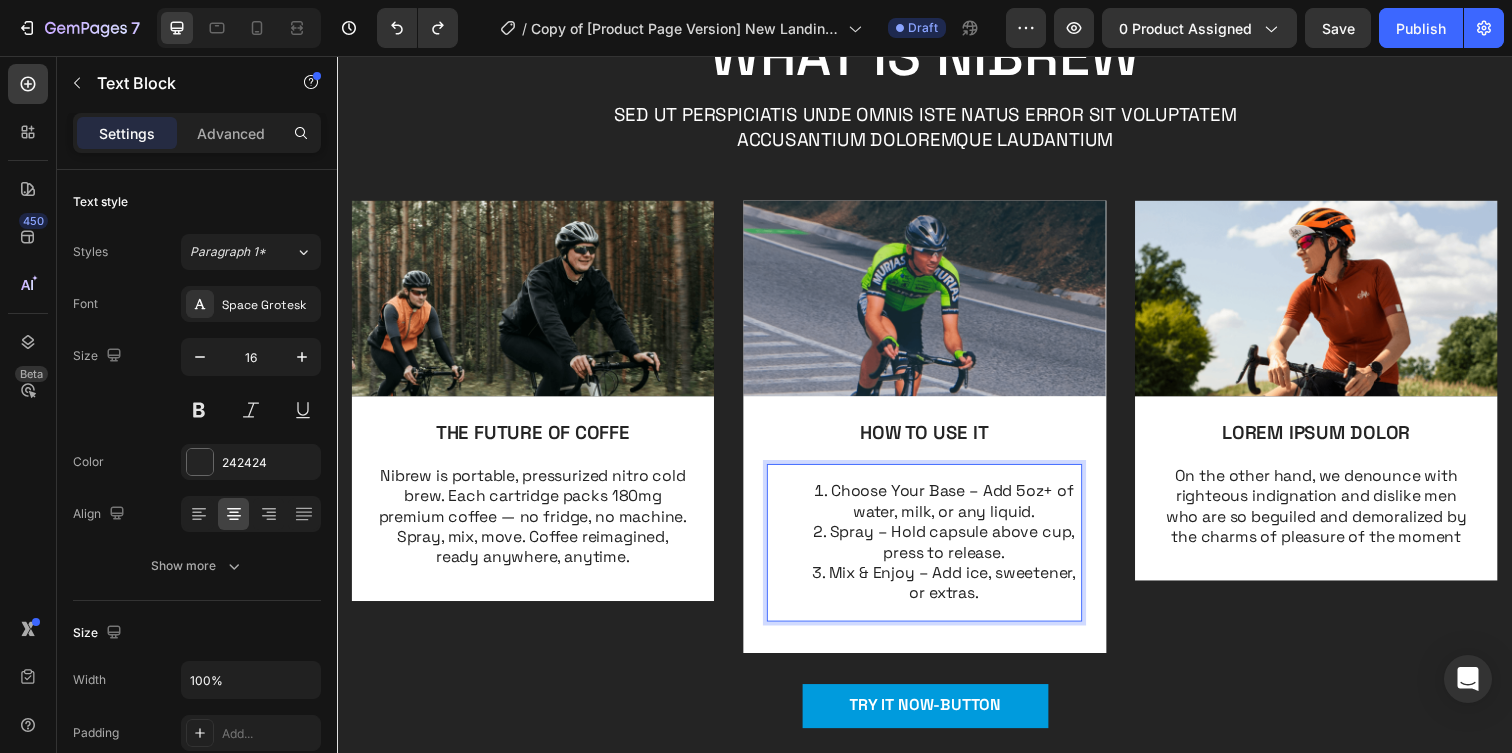 click on "Choose Your Base – Add 5oz+ of water, milk, or any liquid." at bounding box center (957, 511) 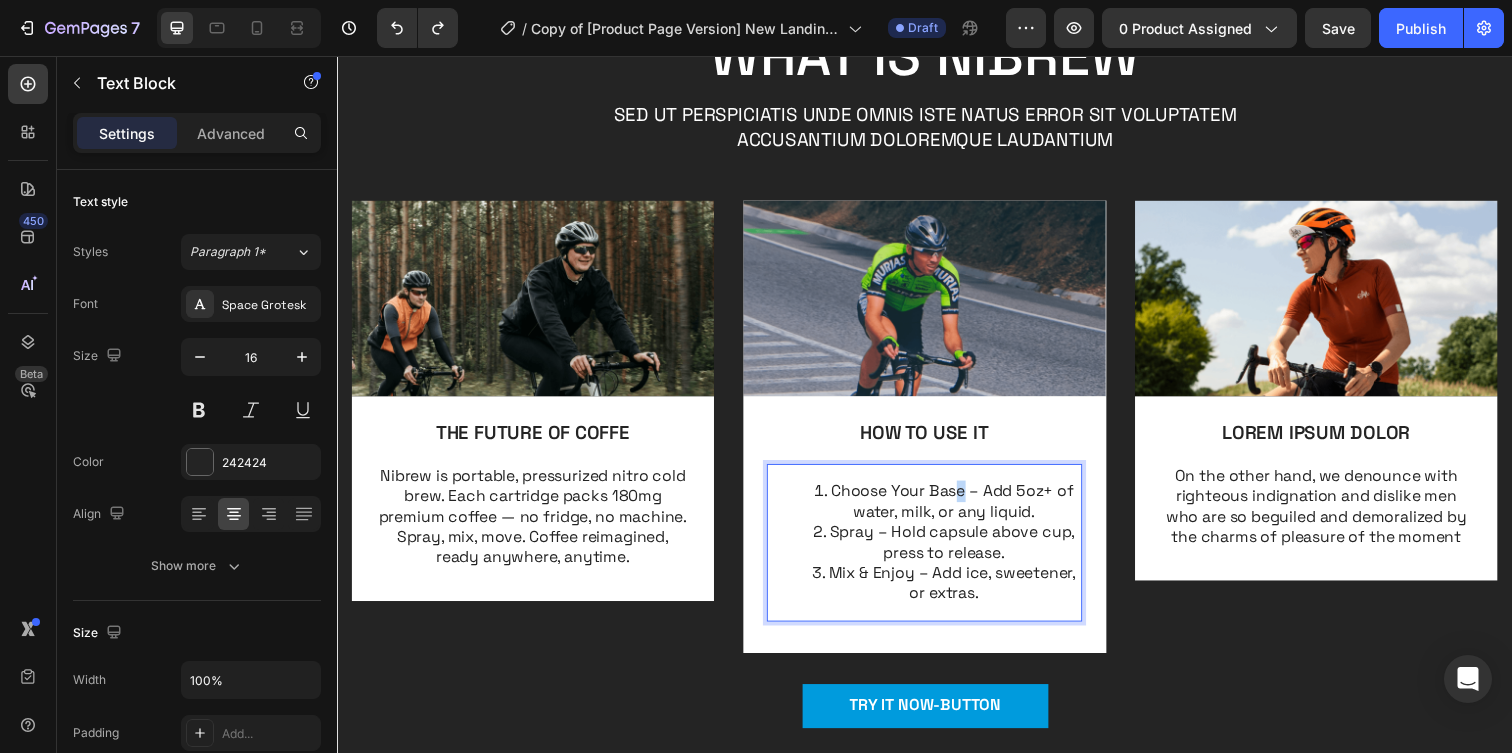 click on "Choose Your Base – Add 5oz+ of water, milk, or any liquid." at bounding box center (957, 511) 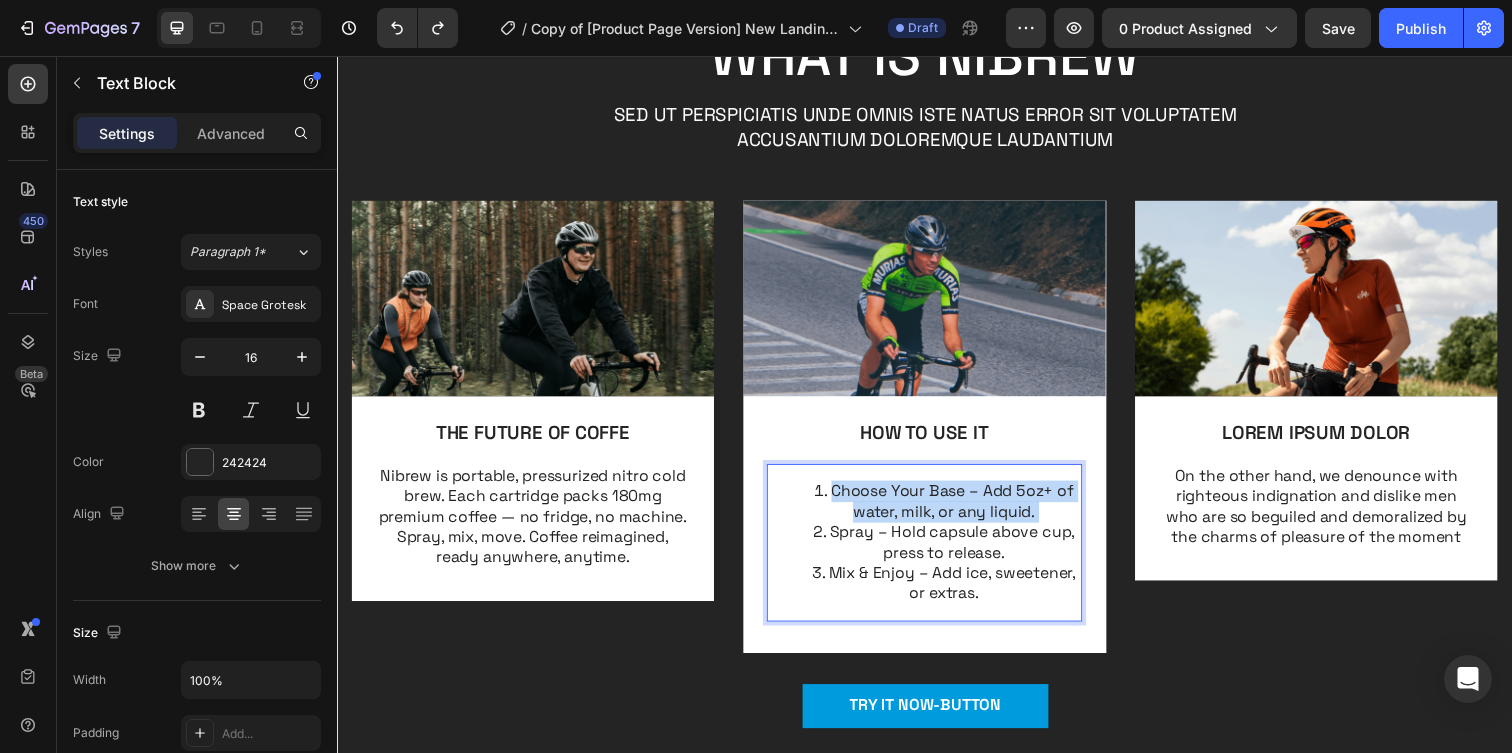 click on "Choose Your Base – Add 5oz+ of water, milk, or any liquid." at bounding box center (957, 511) 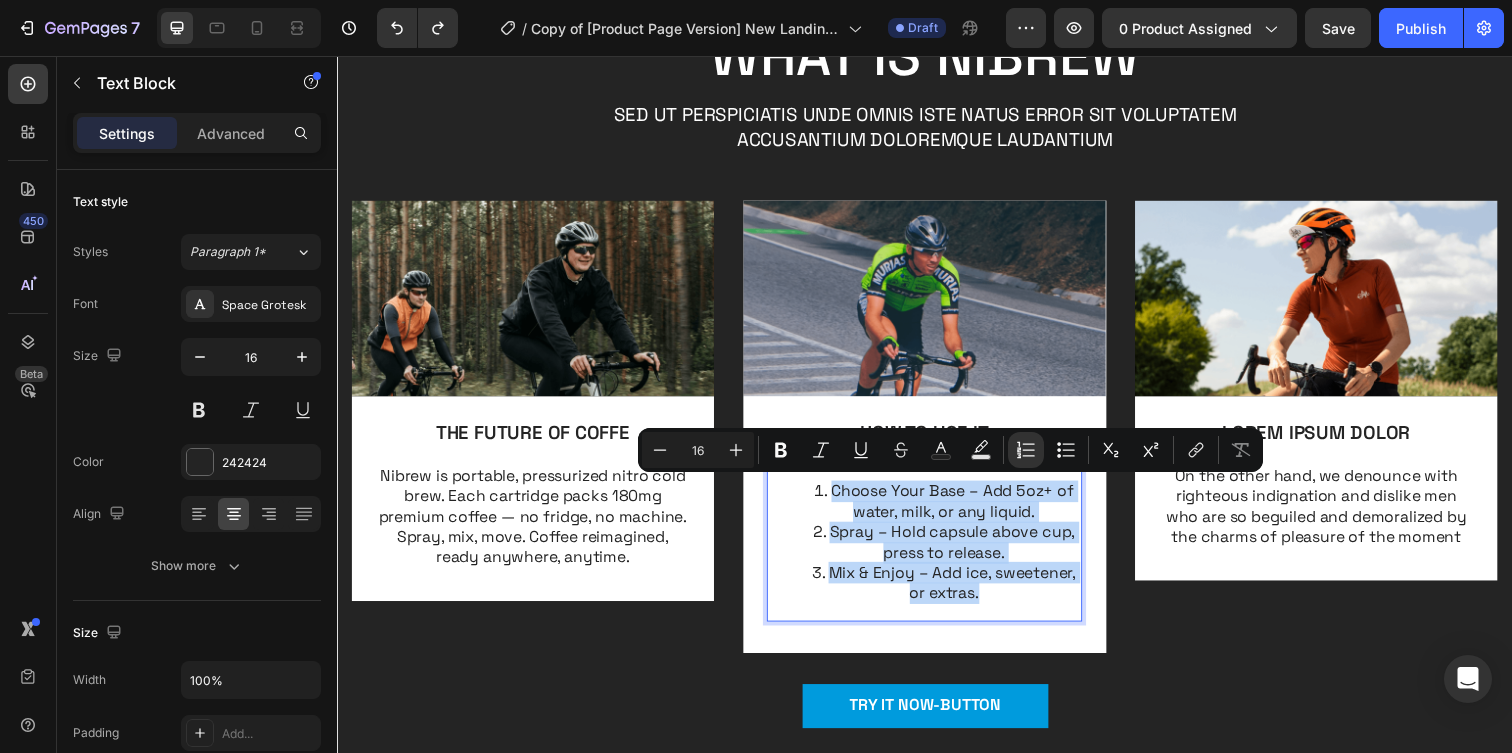 drag, startPoint x: 1006, startPoint y: 612, endPoint x: 791, endPoint y: 483, distance: 250.73093 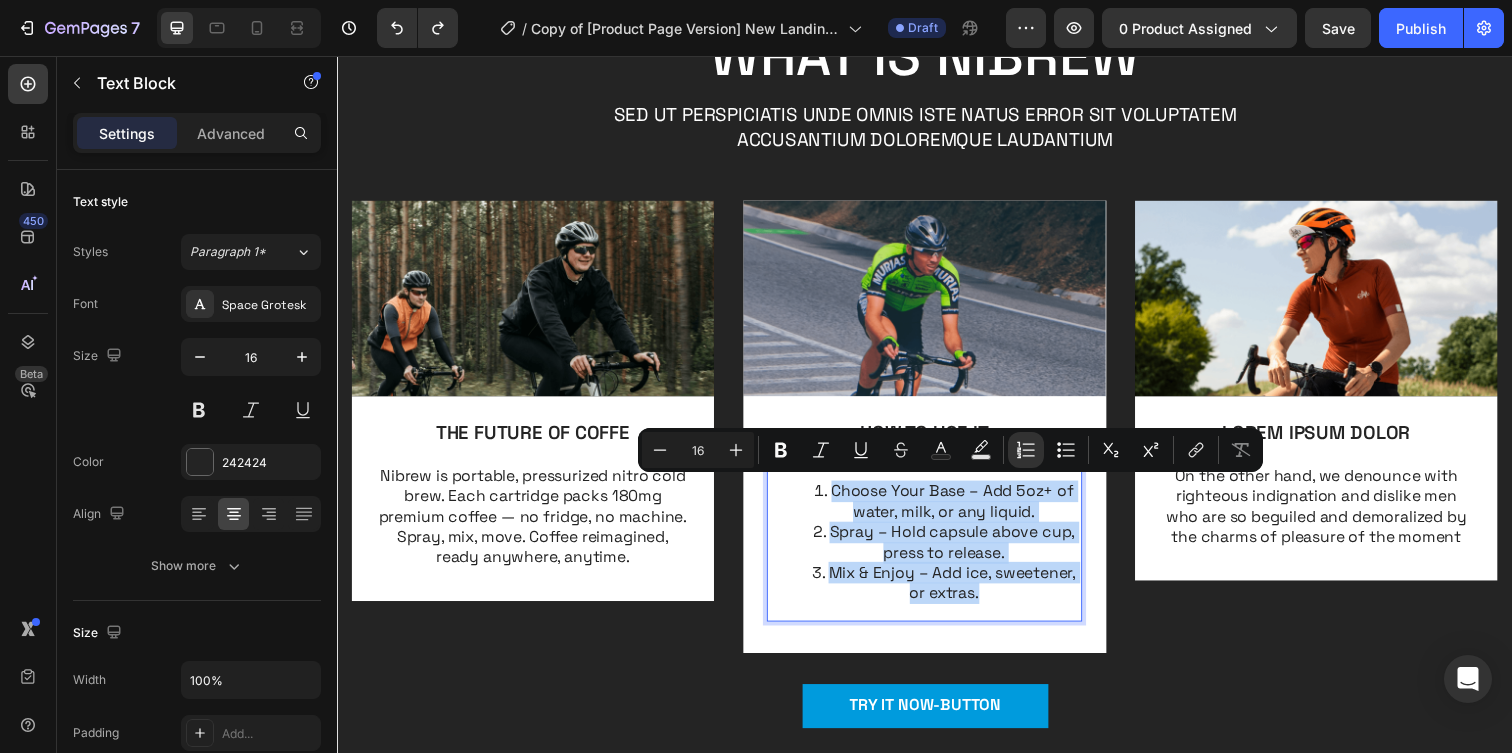 copy on "Choose Your Base – Add 5oz+ of water, milk, or any liquid.  Spray – Hold capsule above cup, press to release. Mix & Enjoy – Add ice, sweetener, or extras." 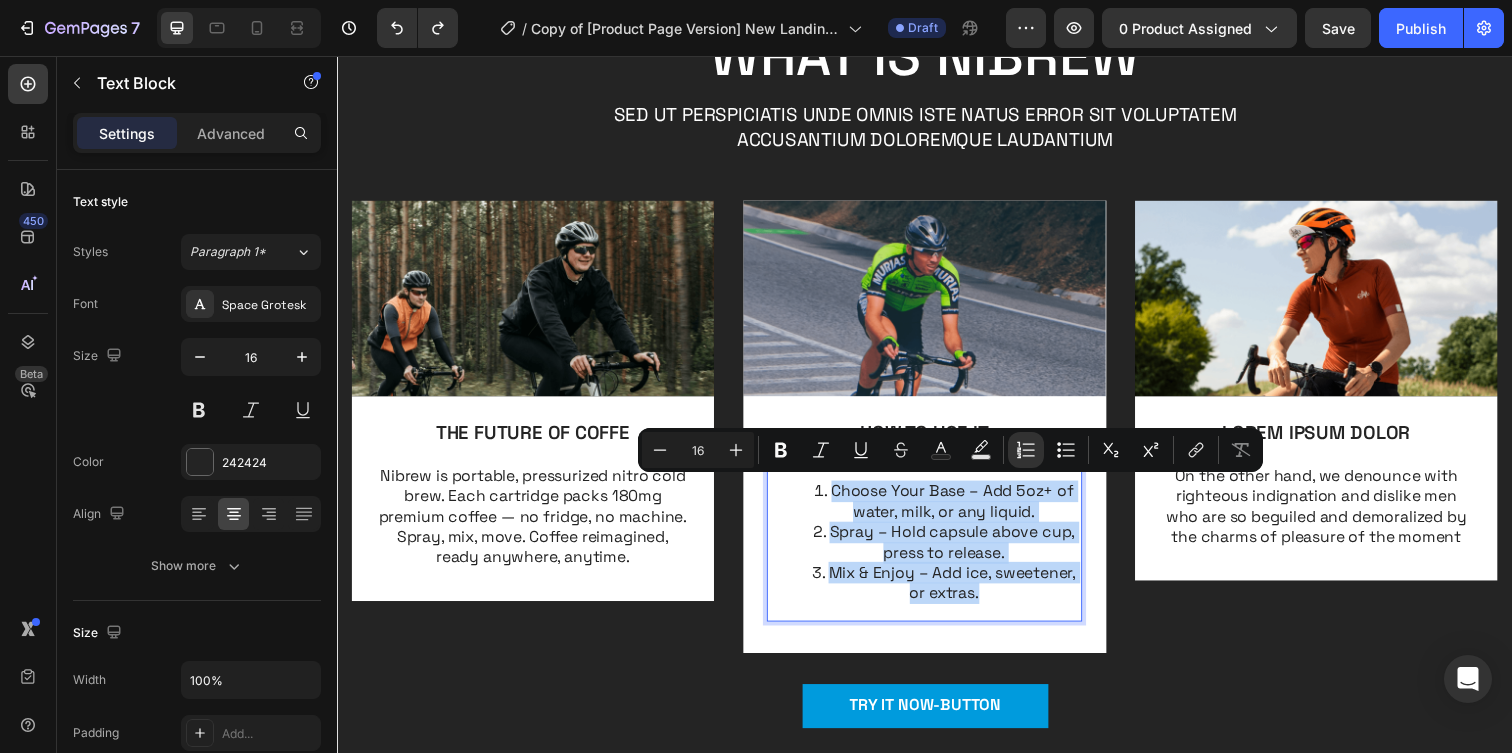 click on "Mix & Enjoy – Add ice, sweetener, or extras." at bounding box center (957, 594) 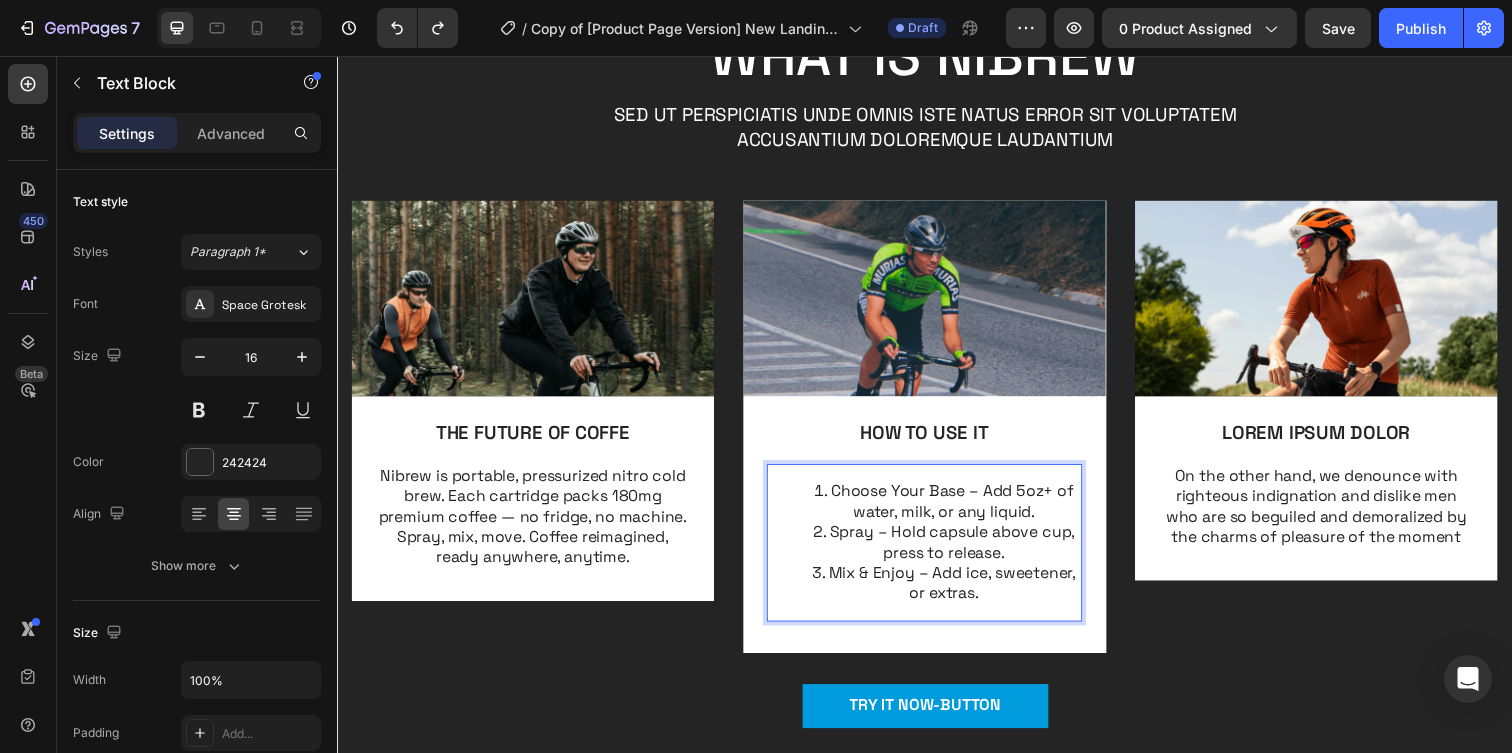 click on "Mix & Enjoy – Add ice, sweetener, or extras." at bounding box center (957, 594) 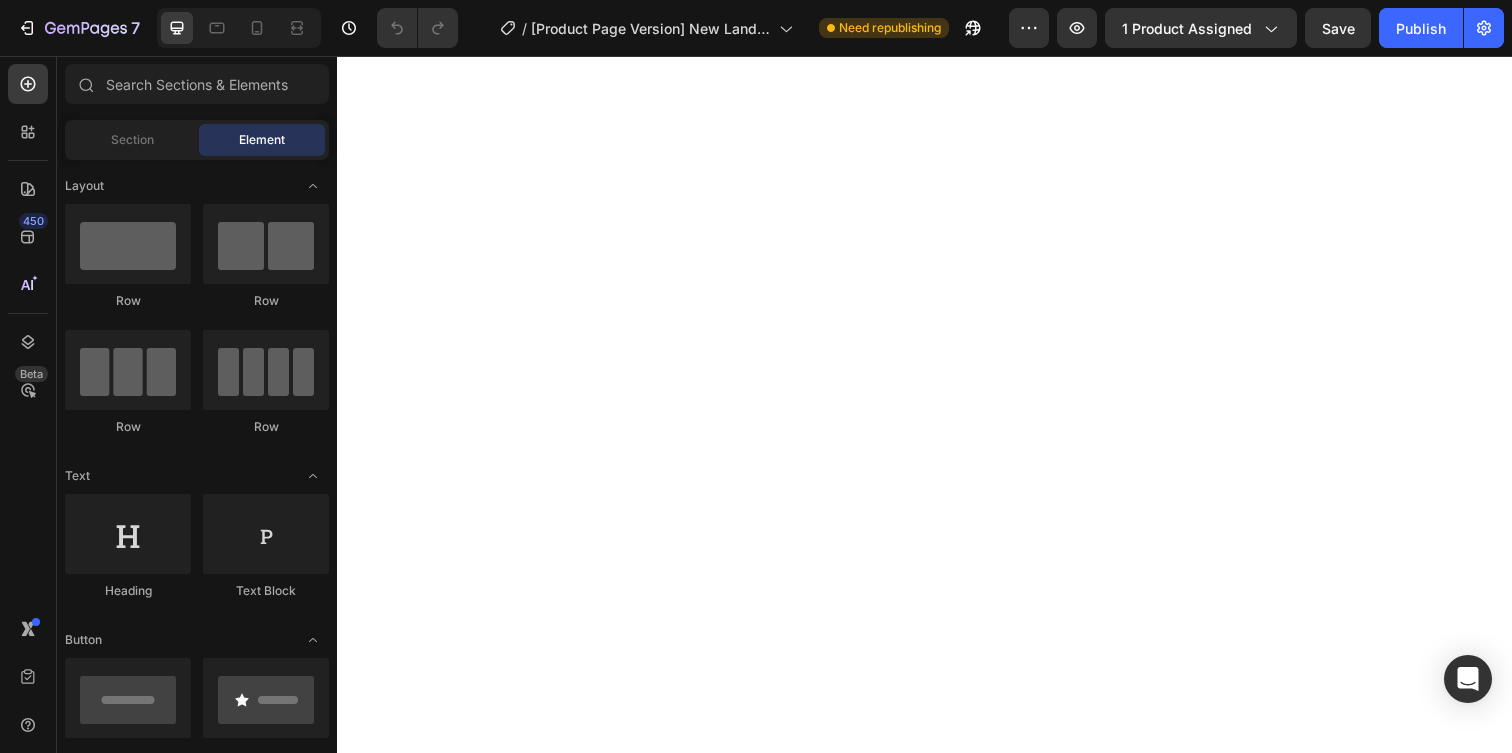 scroll, scrollTop: 0, scrollLeft: 0, axis: both 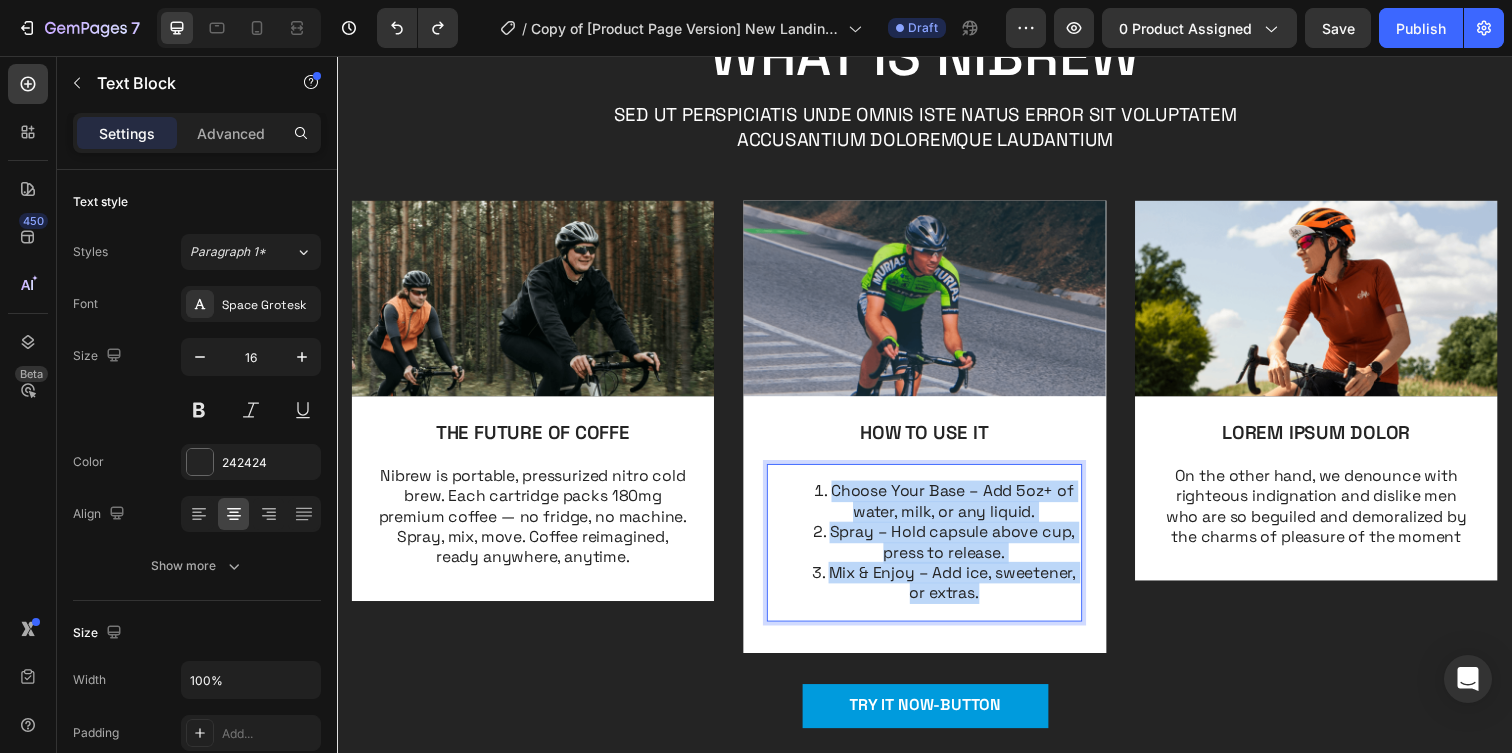 drag, startPoint x: 816, startPoint y: 493, endPoint x: 1017, endPoint y: 606, distance: 230.58621 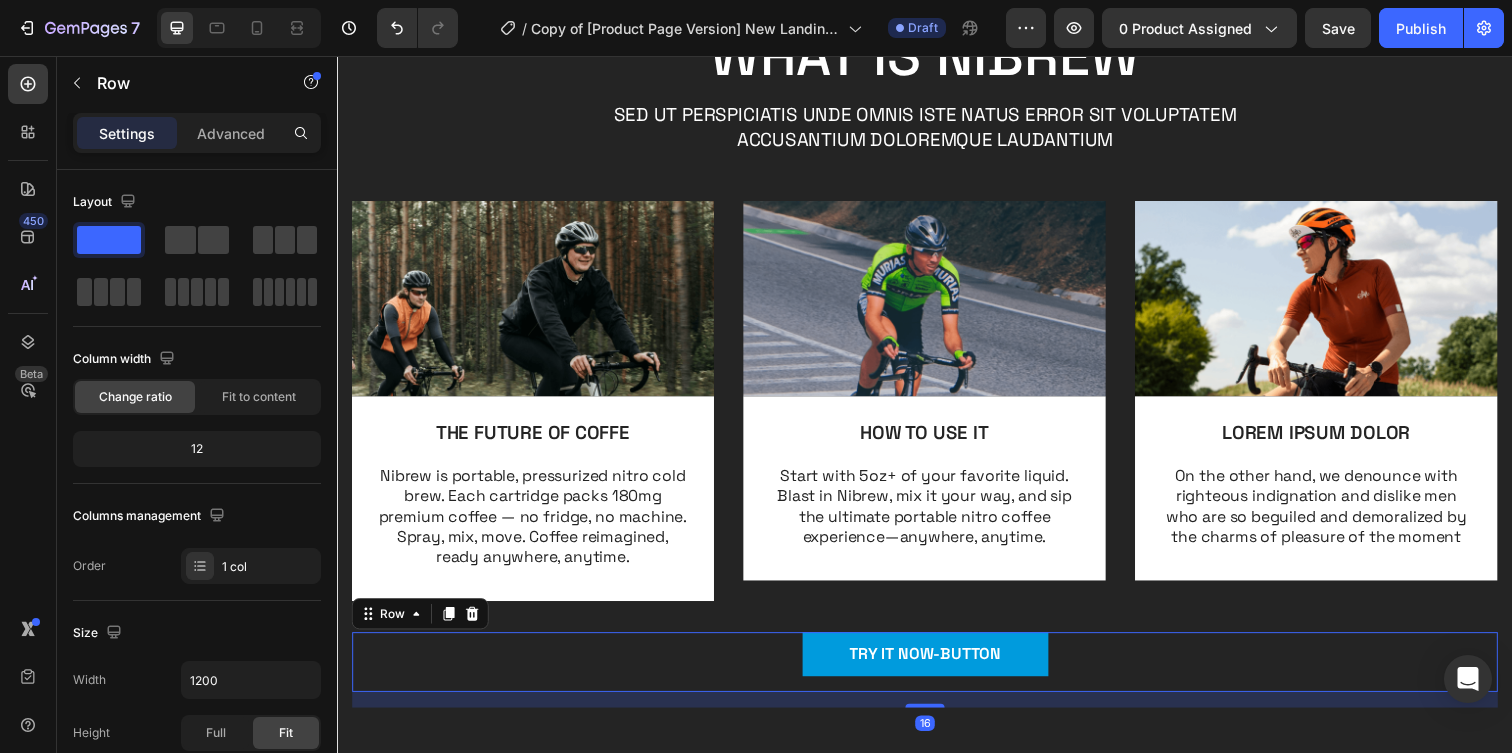click on "TRY IT NOW-BUTTON Button" at bounding box center [937, 674] 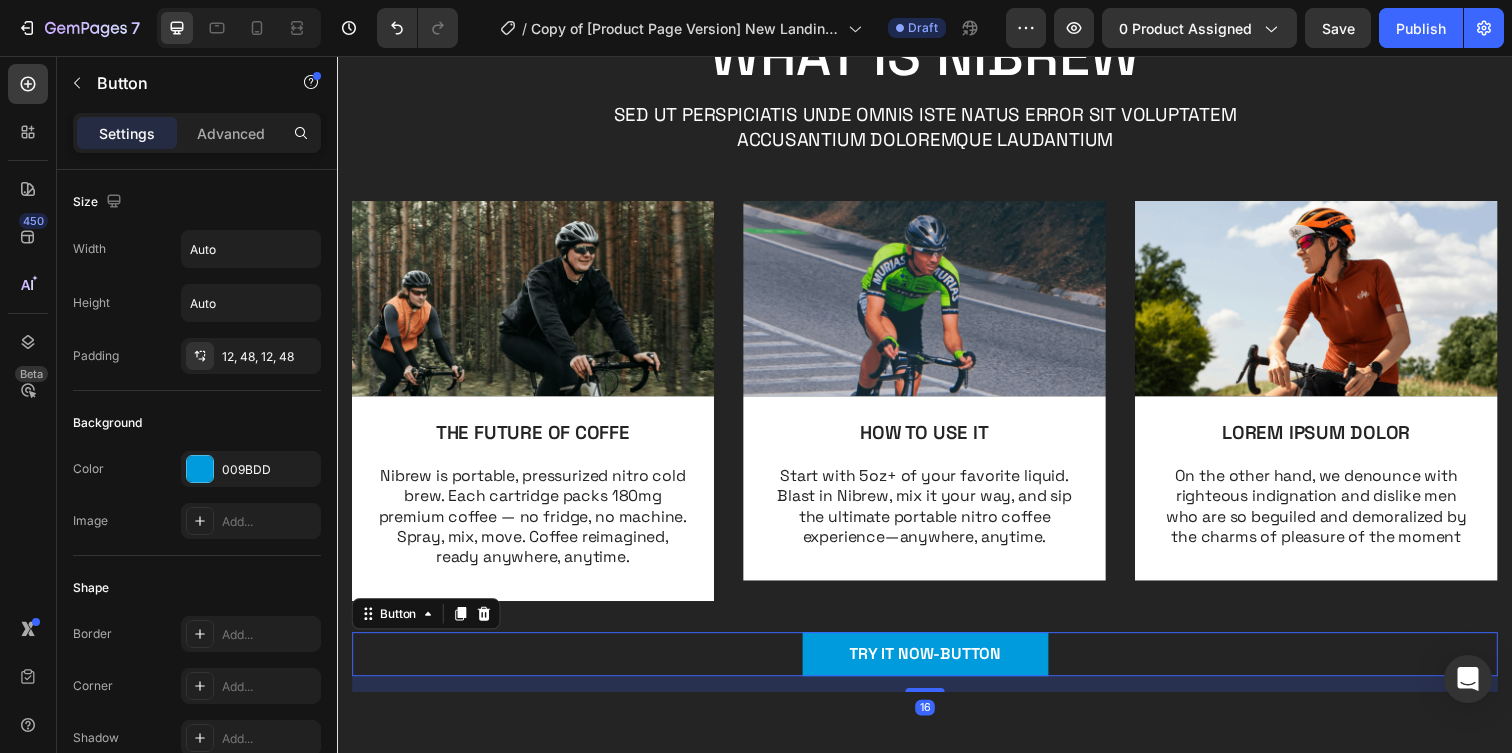click on "TRY IT NOW-BUTTON Button   16" at bounding box center (937, 666) 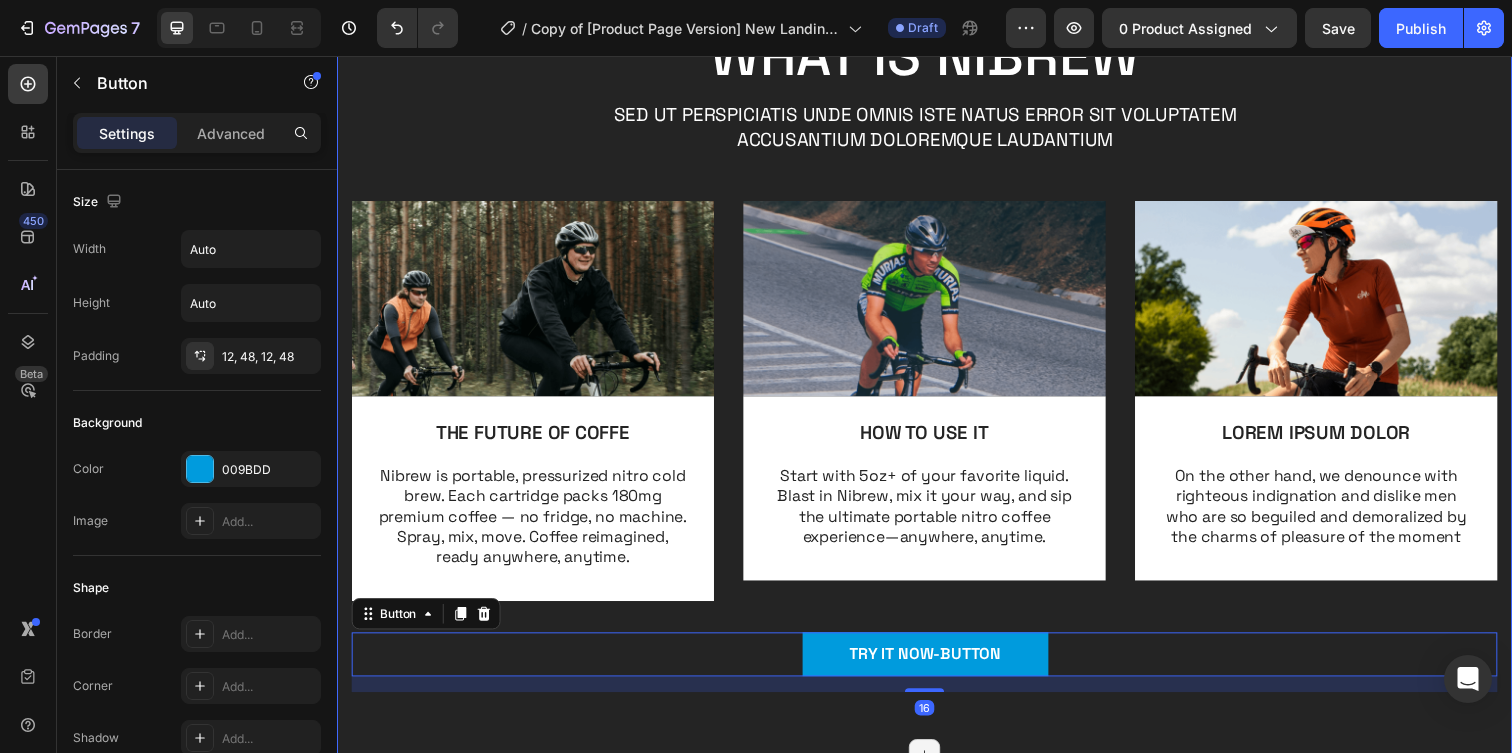 click on "Image THE FUTURE OF COFFE Text Block Nibrew is portable, pressurized nitro cold brew. Each cartridge packs 180mg premium coffee — no fridge, no machine. Spray, mix, move. Coffee reimagined, ready anywhere, anytime. Text Block Row Image HOW TO USE IT Text Block Start with 5oz+ of your favorite liquid. Blast in Nibrew, mix it your way, and sip the ultimate portable nitro coffee experience—anywhere, anytime. Text Block Row Image LOREM IPSUM DOLOR Text Block On the other hand, we denounce with righteous indignation and dislike men who are so beguiled and demoralized by the charms of pleasure of the moment Text Block Row Carousel" at bounding box center (937, 423) 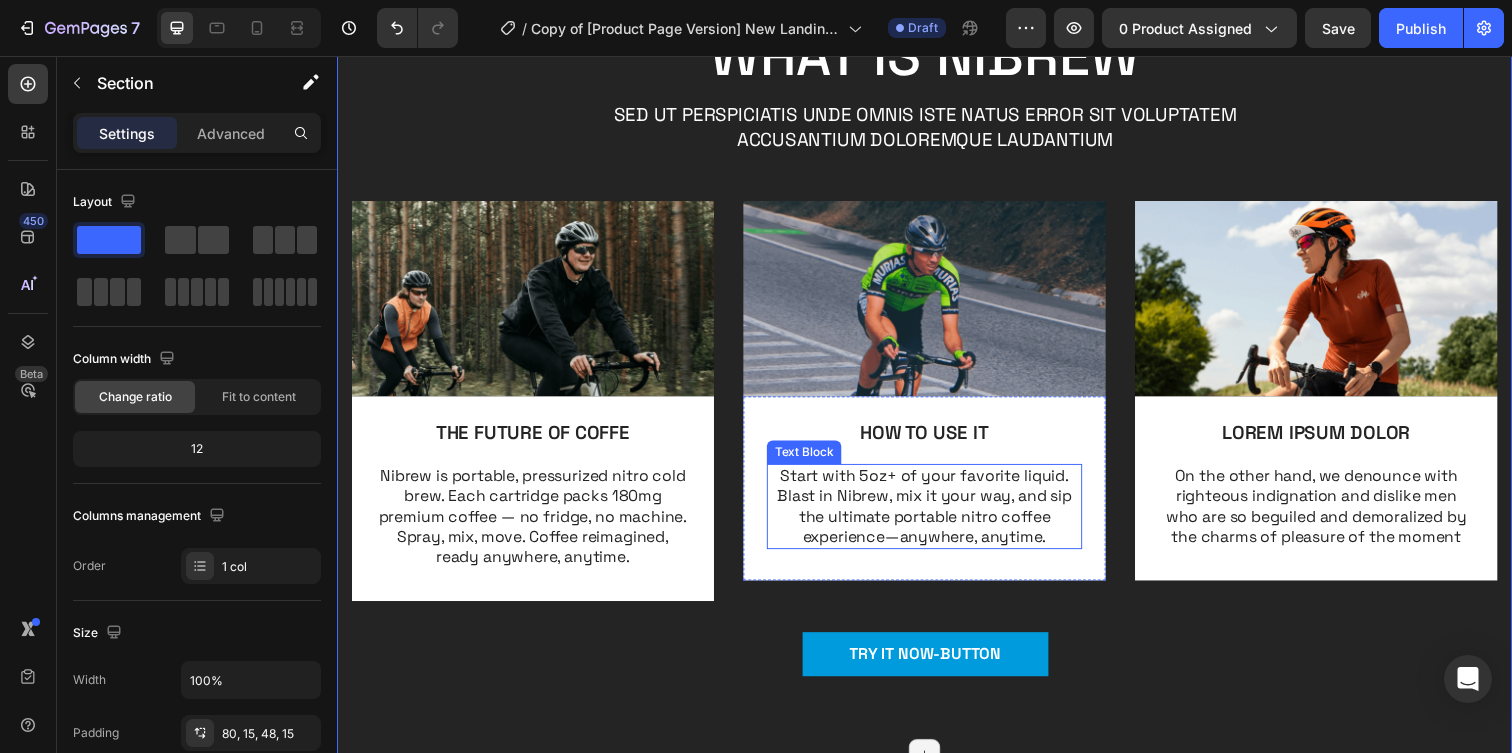 click on "Start with 5oz+ of your favorite liquid. Blast in Nibrew, mix it your way, and sip the ultimate portable nitro coffee experience—anywhere, anytime." at bounding box center [937, 515] 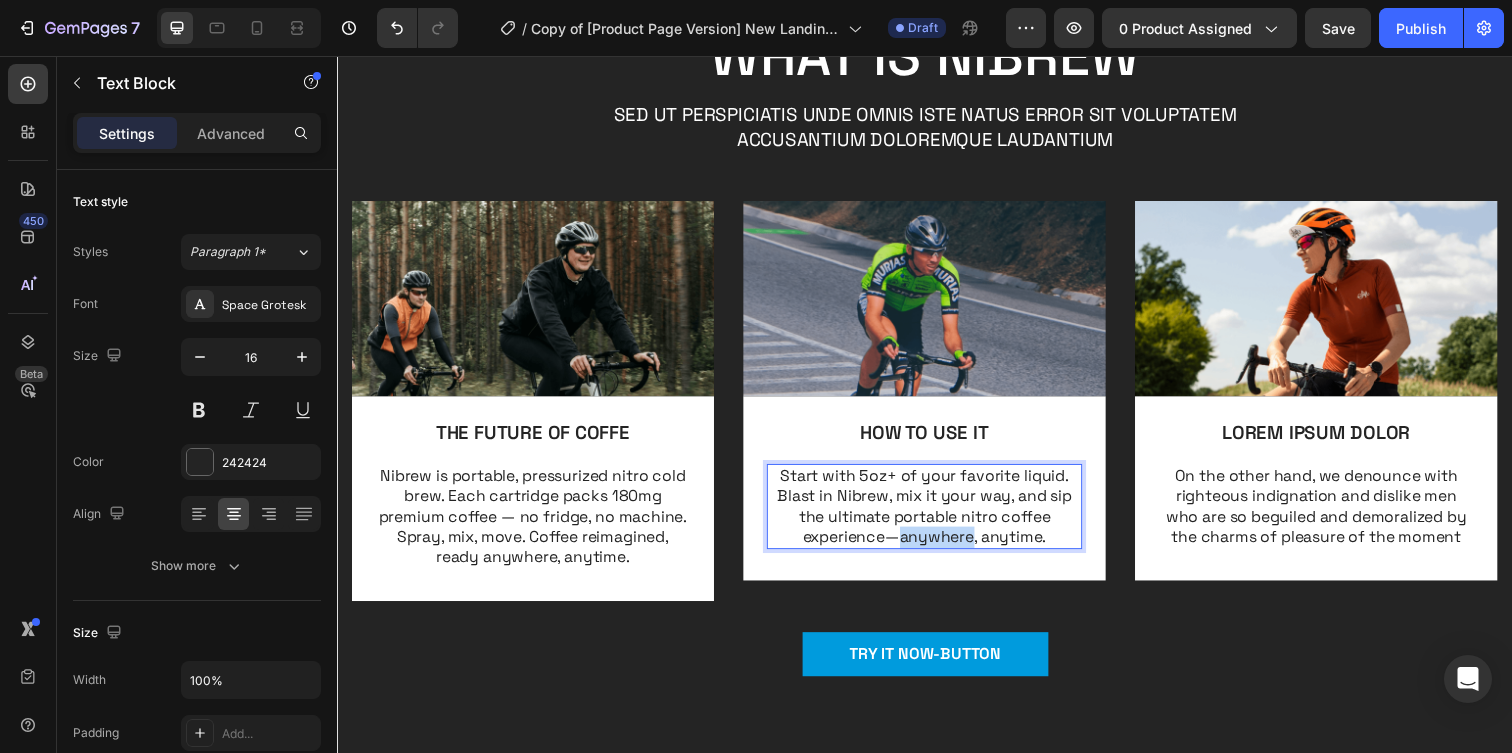 click on "Start with 5oz+ of your favorite liquid. Blast in Nibrew, mix it your way, and sip the ultimate portable nitro coffee experience—anywhere, anytime." at bounding box center [937, 515] 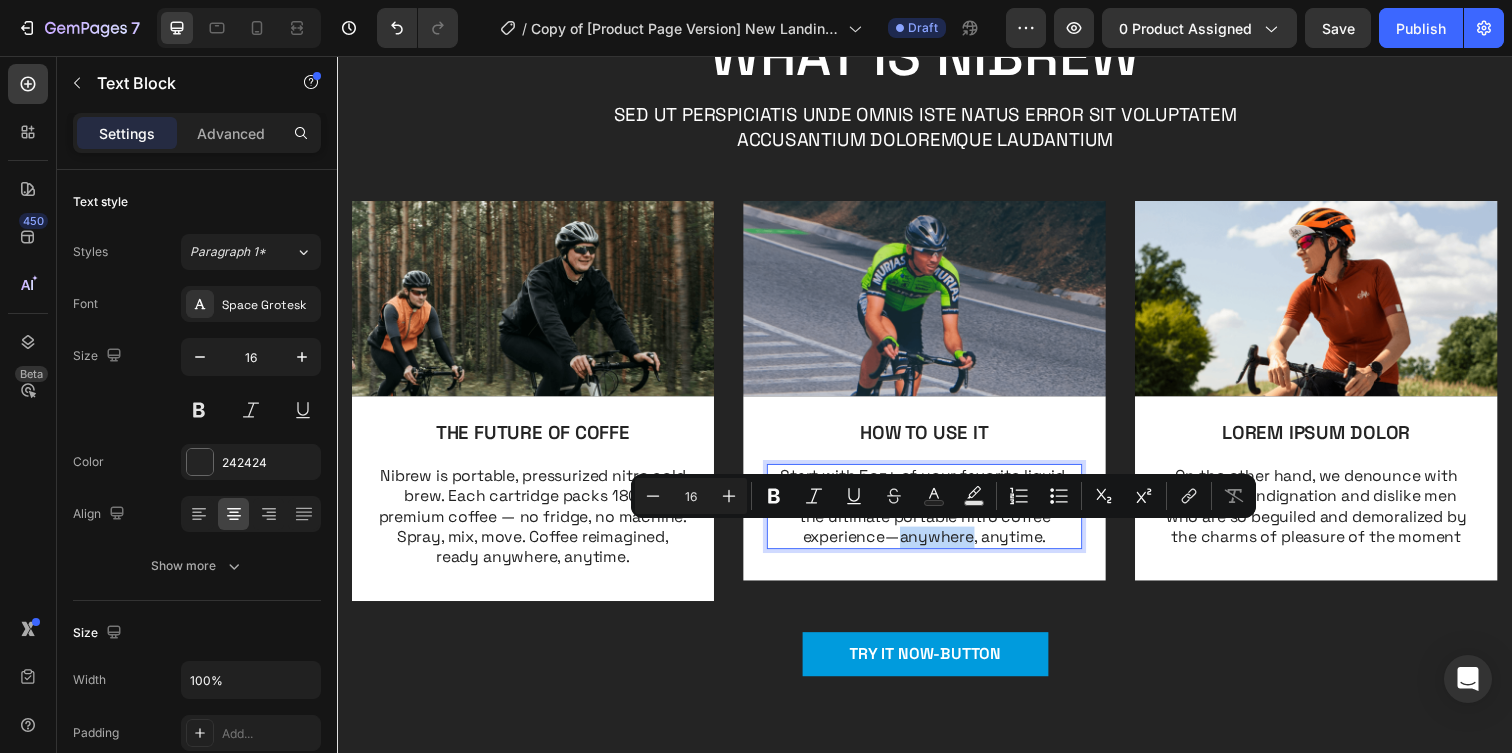 click on "Start with 5oz+ of your favorite liquid. Blast in Nibrew, mix it your way, and sip the ultimate portable nitro coffee experience—anywhere, anytime." at bounding box center (937, 515) 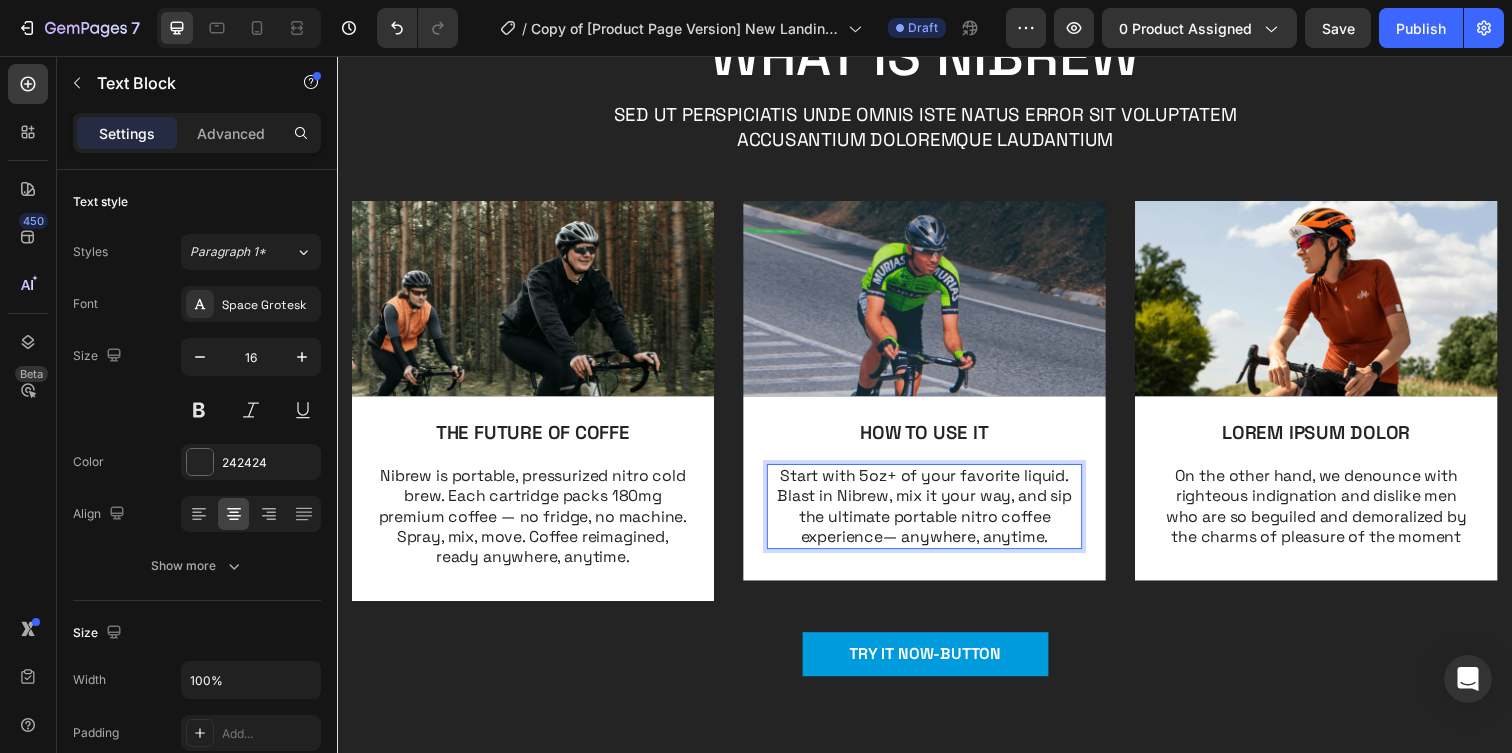 click on "Start with 5oz+ of your favorite liquid. Blast in Nibrew, mix it your way, and sip the ultimate portable nitro coffee experience— anywhere, anytime." at bounding box center (937, 515) 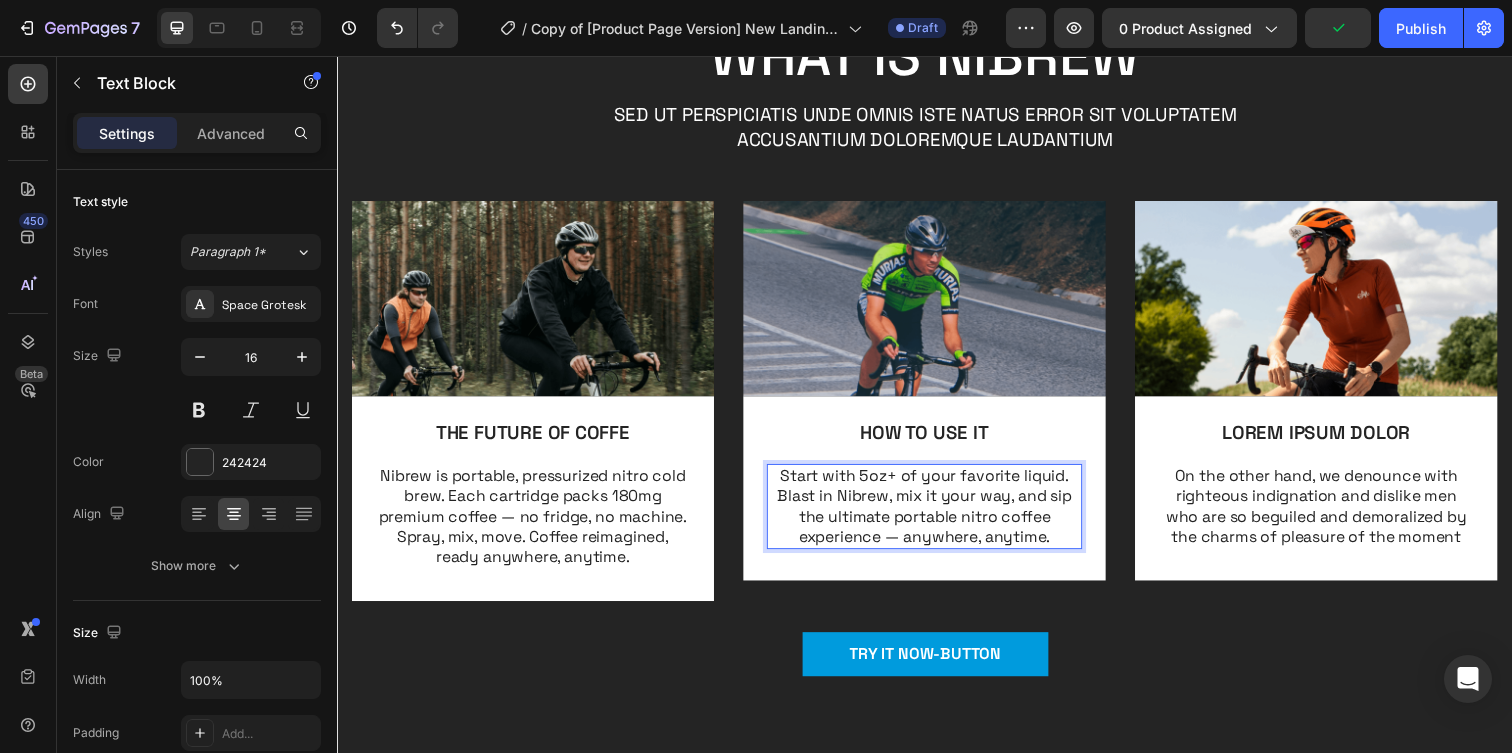 click on "Start with 5oz+ of your favorite liquid. Blast in Nibrew, mix it your way, and sip the ultimate portable nitro coffee experience — anywhere, anytime." at bounding box center [937, 515] 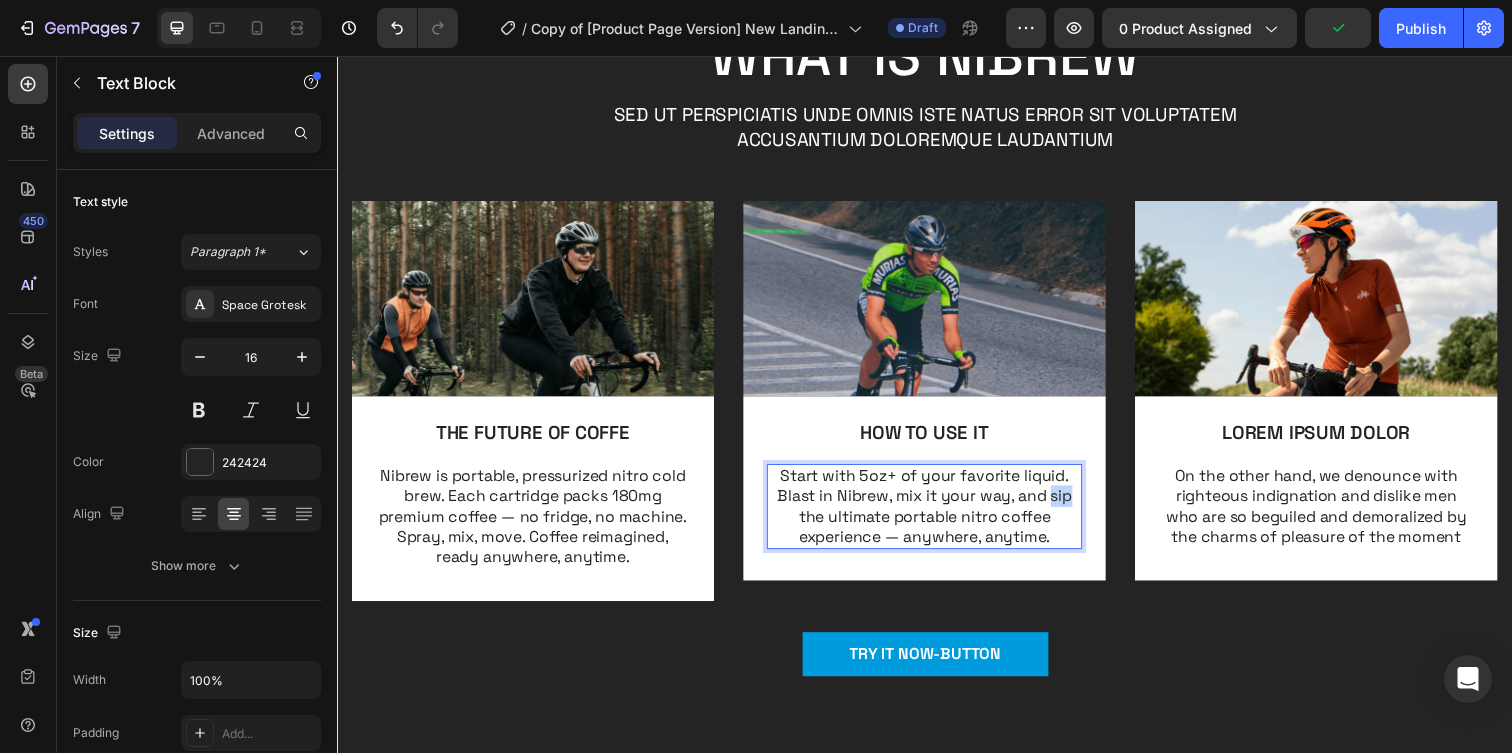 click on "Start with 5oz+ of your favorite liquid. Blast in Nibrew, mix it your way, and sip the ultimate portable nitro coffee experience — anywhere, anytime." at bounding box center [937, 515] 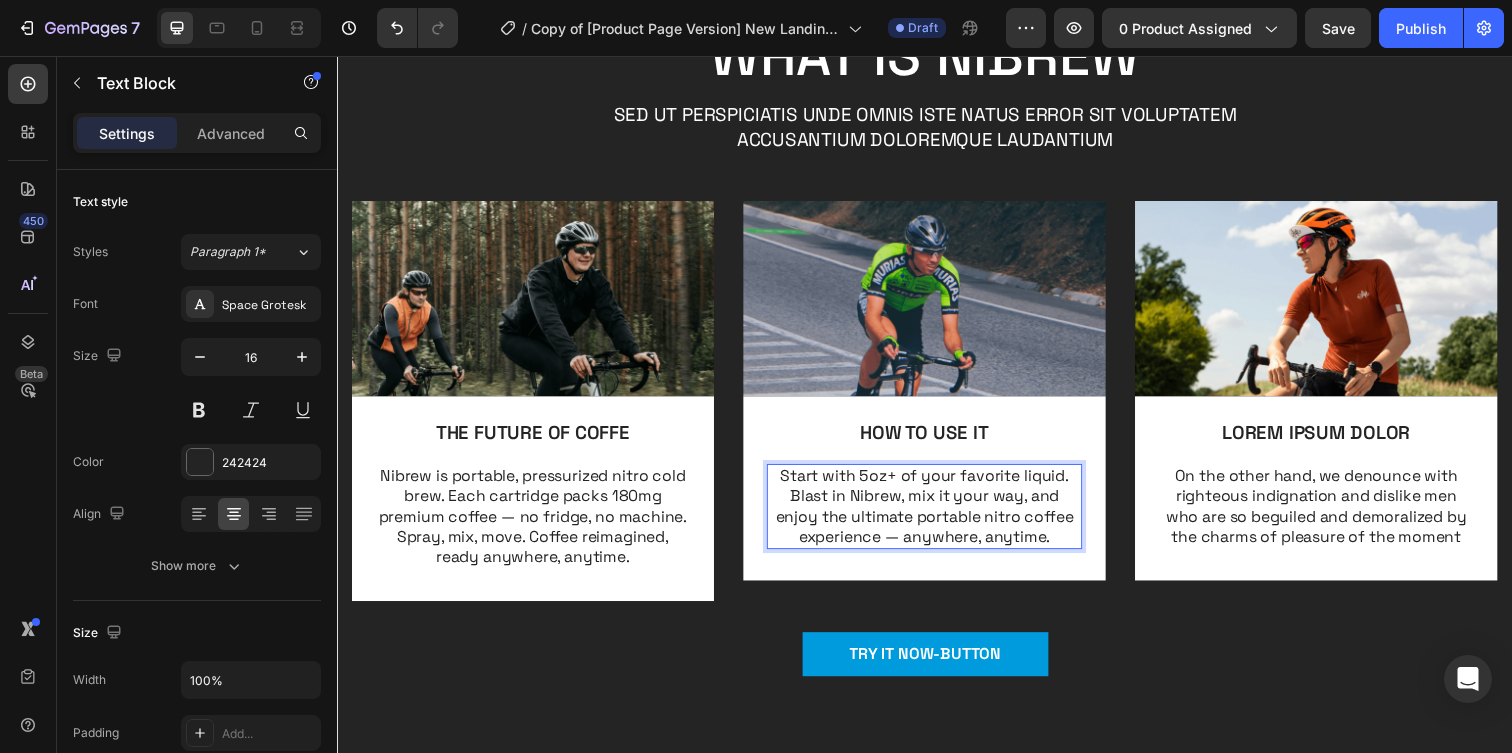 click on "Start with 5oz+ of your favorite liquid. Blast in Nibrew, mix it your way, and enjoy the ultimate portable nitro coffee experience — anywhere, anytime." at bounding box center [937, 515] 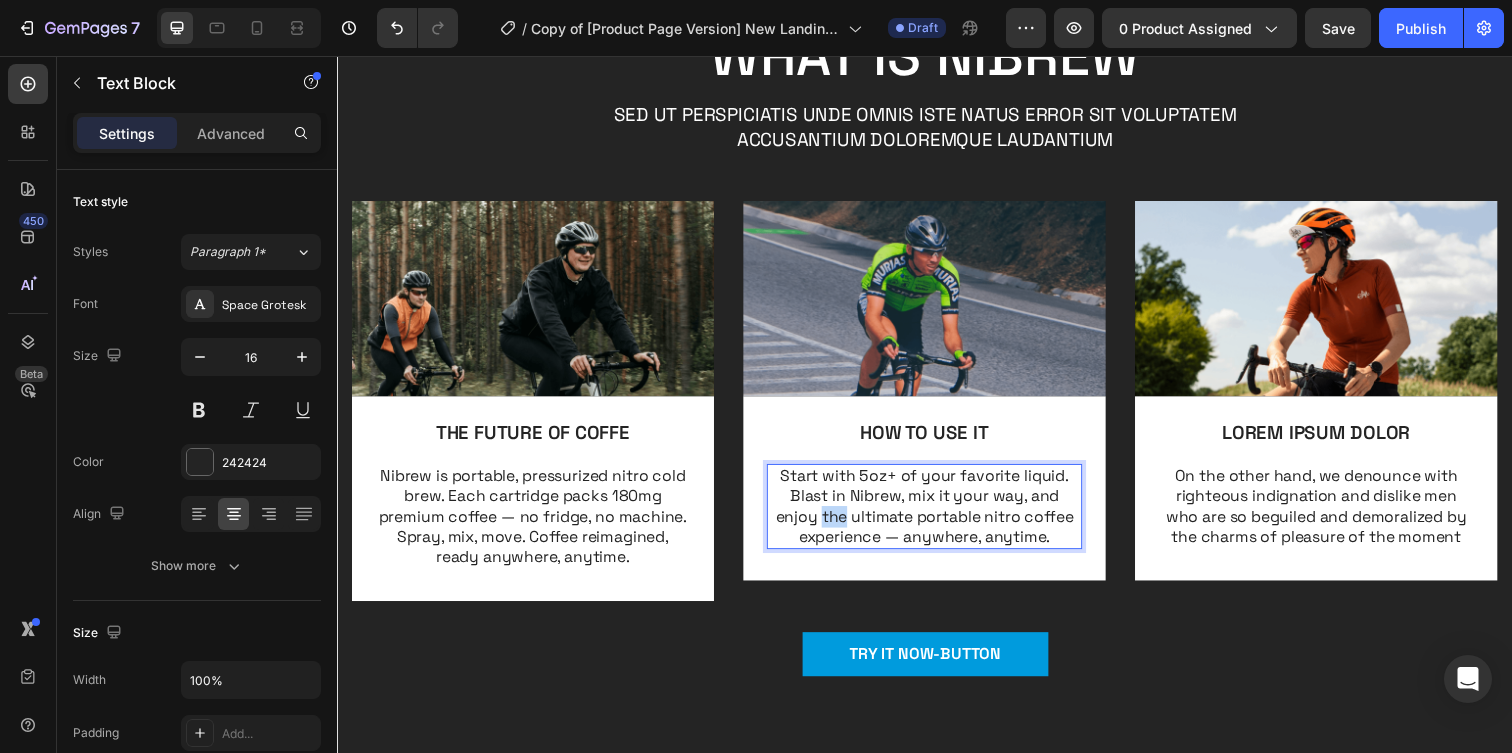 click on "Start with 5oz+ of your favorite liquid. Blast in Nibrew, mix it your way, and enjoy the ultimate portable nitro coffee experience — anywhere, anytime." at bounding box center (937, 515) 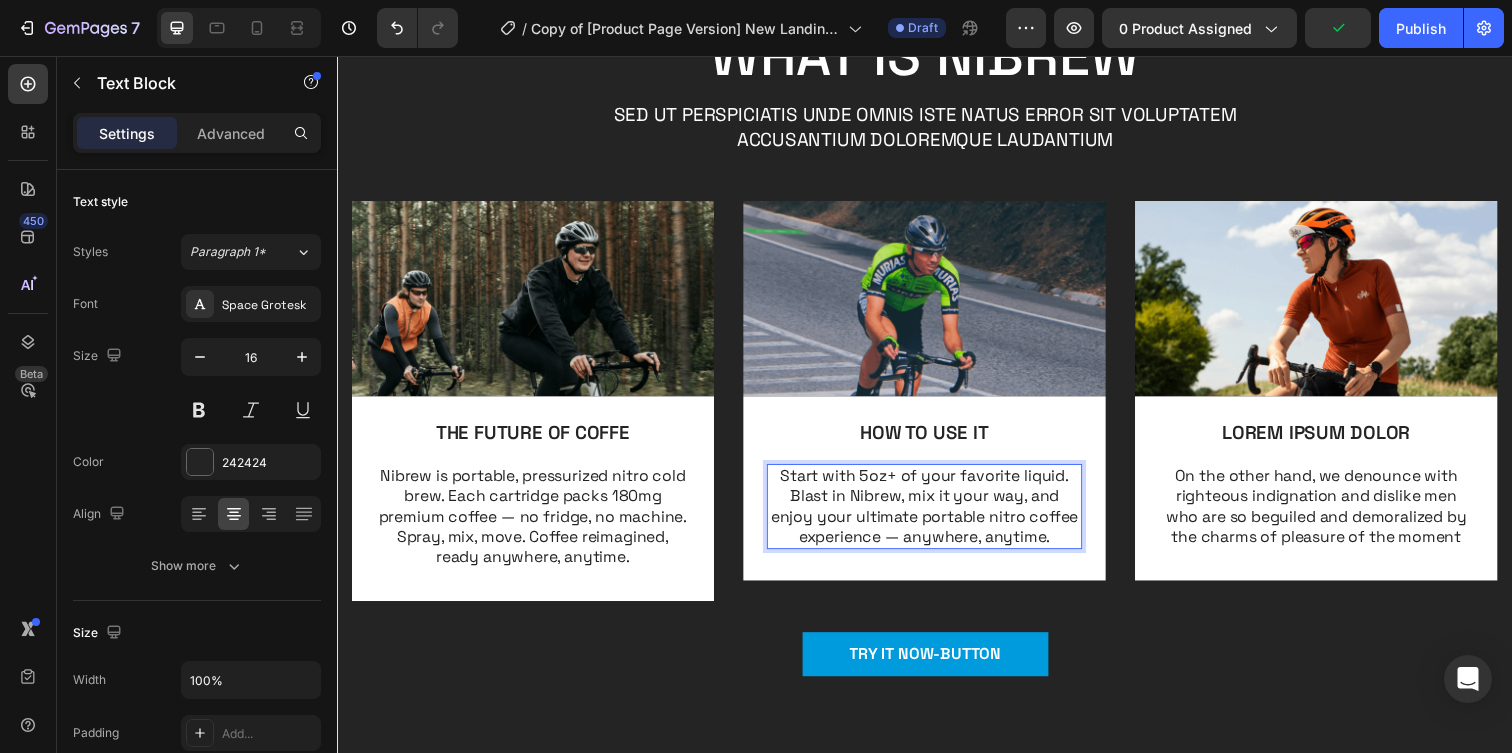 click on "Start with 5oz+ of your favorite liquid. Blast in Nibrew, mix it your way, and enjoy your ultimate portable nitro coffee experience — anywhere, anytime." at bounding box center [937, 515] 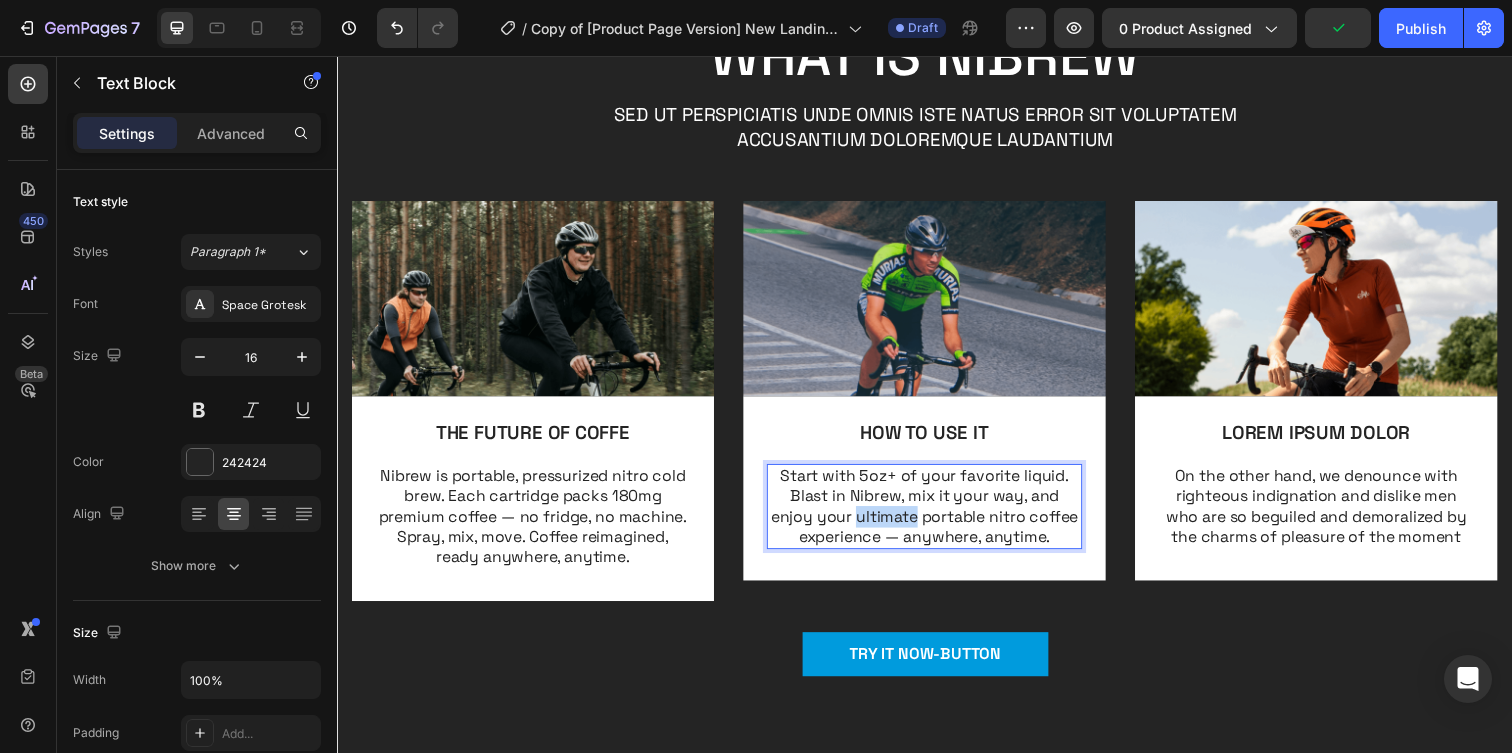 click on "Start with 5oz+ of your favorite liquid. Blast in Nibrew, mix it your way, and enjoy your ultimate portable nitro coffee experience — anywhere, anytime." at bounding box center [937, 515] 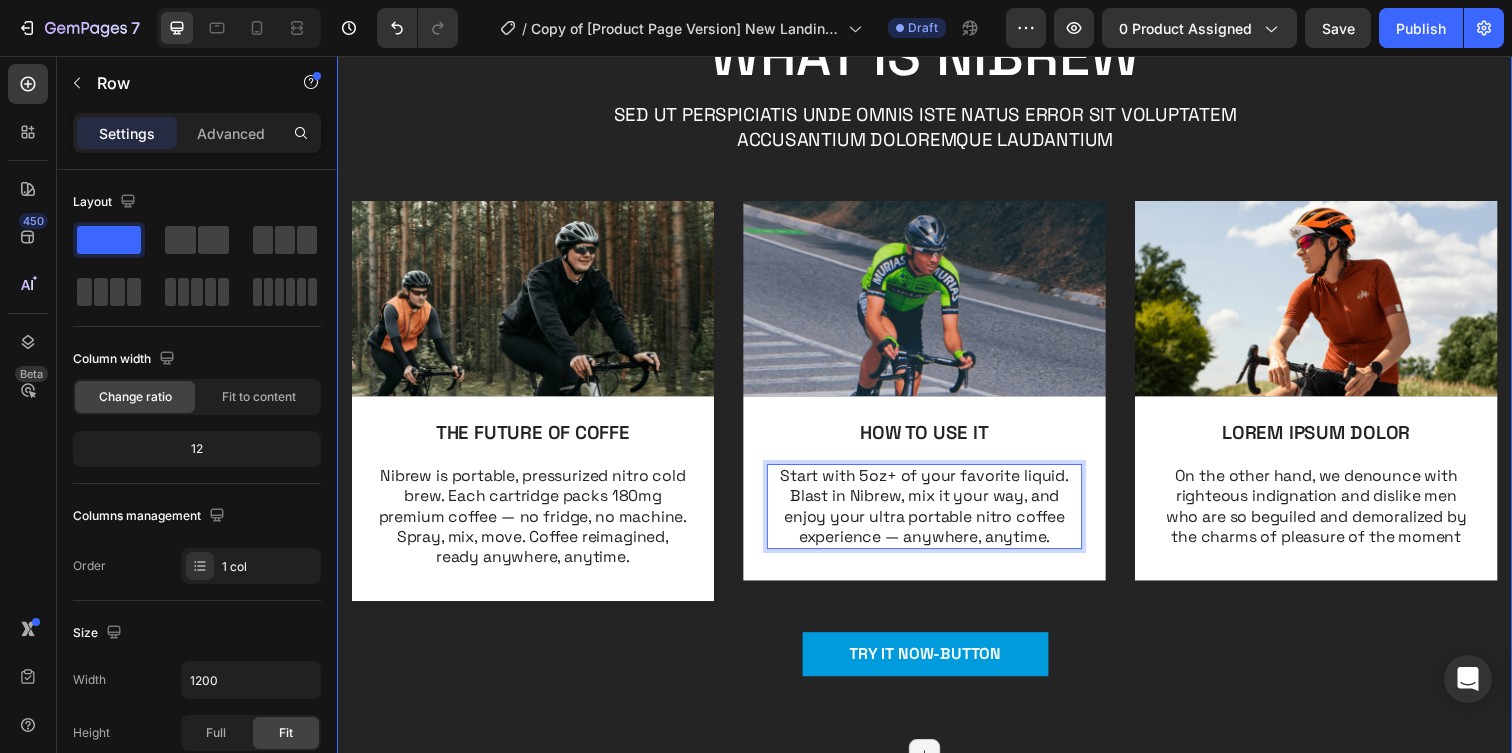 click on "TRY IT NOW-BUTTON Button" at bounding box center (937, 674) 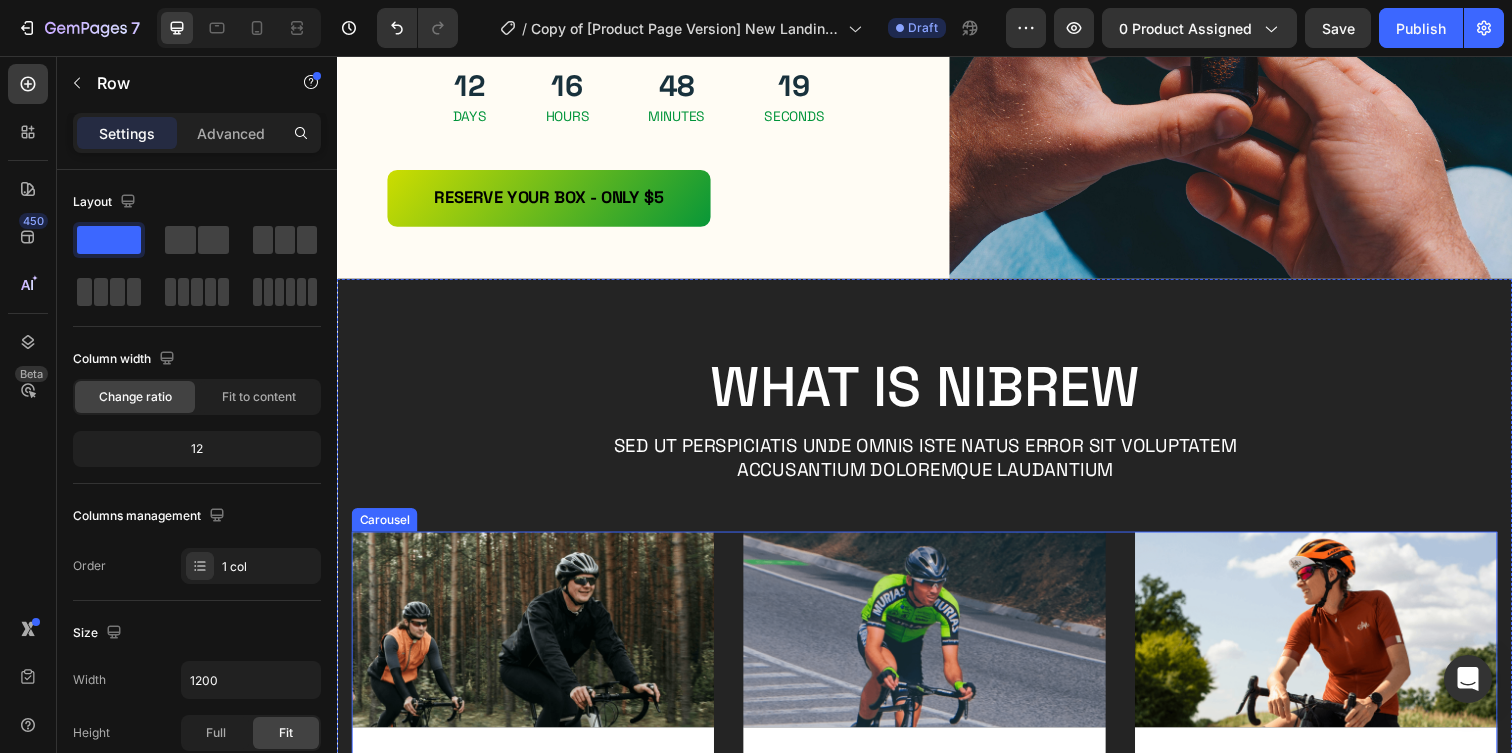scroll, scrollTop: 0, scrollLeft: 0, axis: both 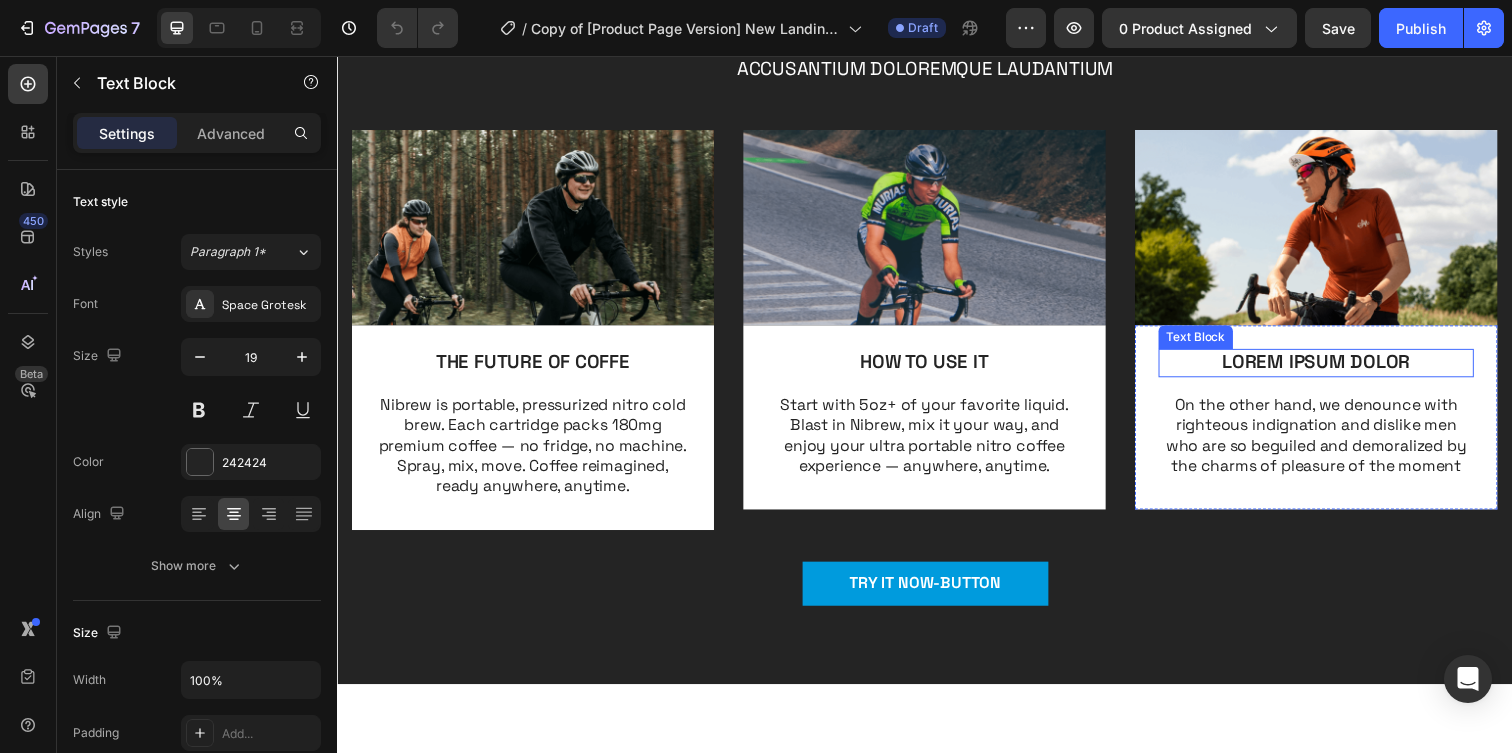 click on "LOREM IPSUM DOLOR" at bounding box center [1337, 369] 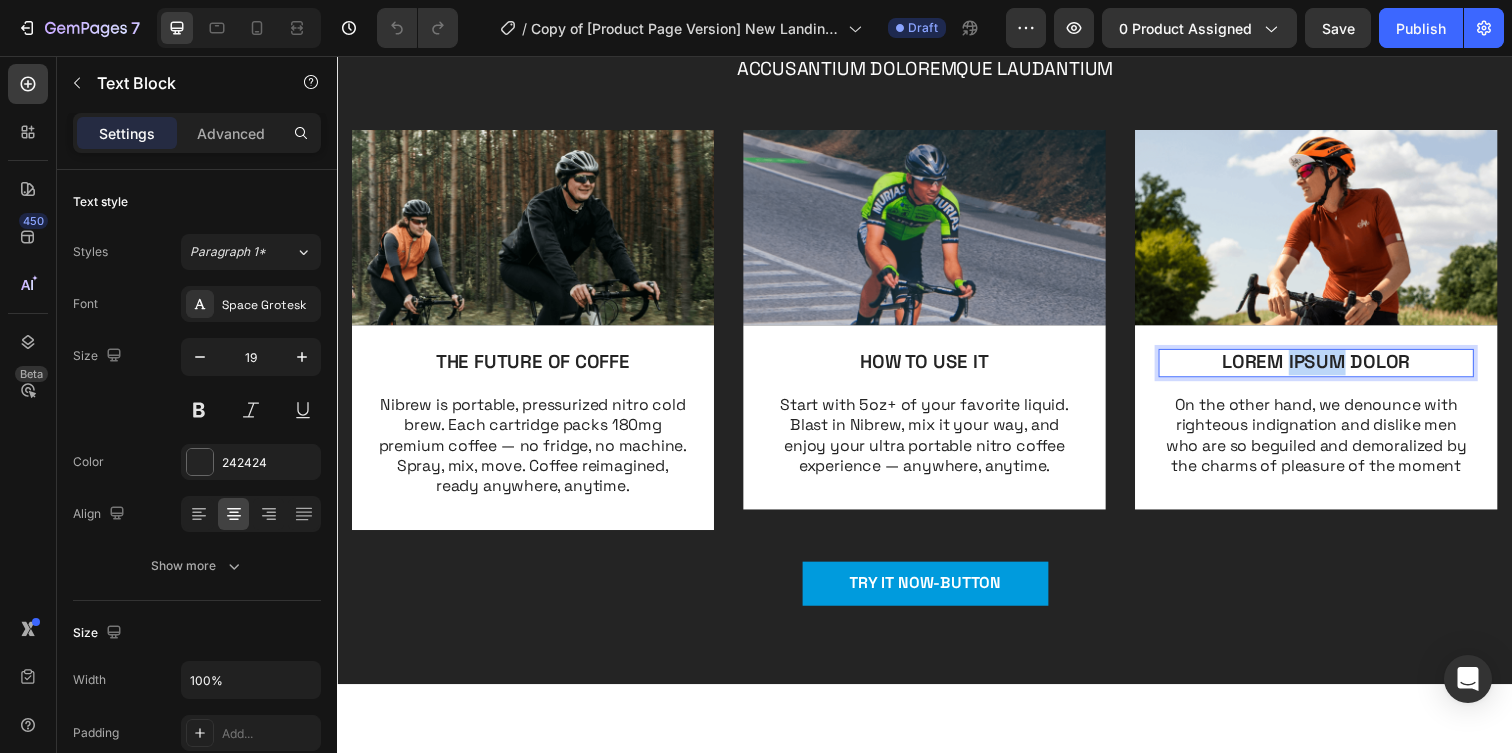 click on "LOREM IPSUM DOLOR" at bounding box center (1337, 369) 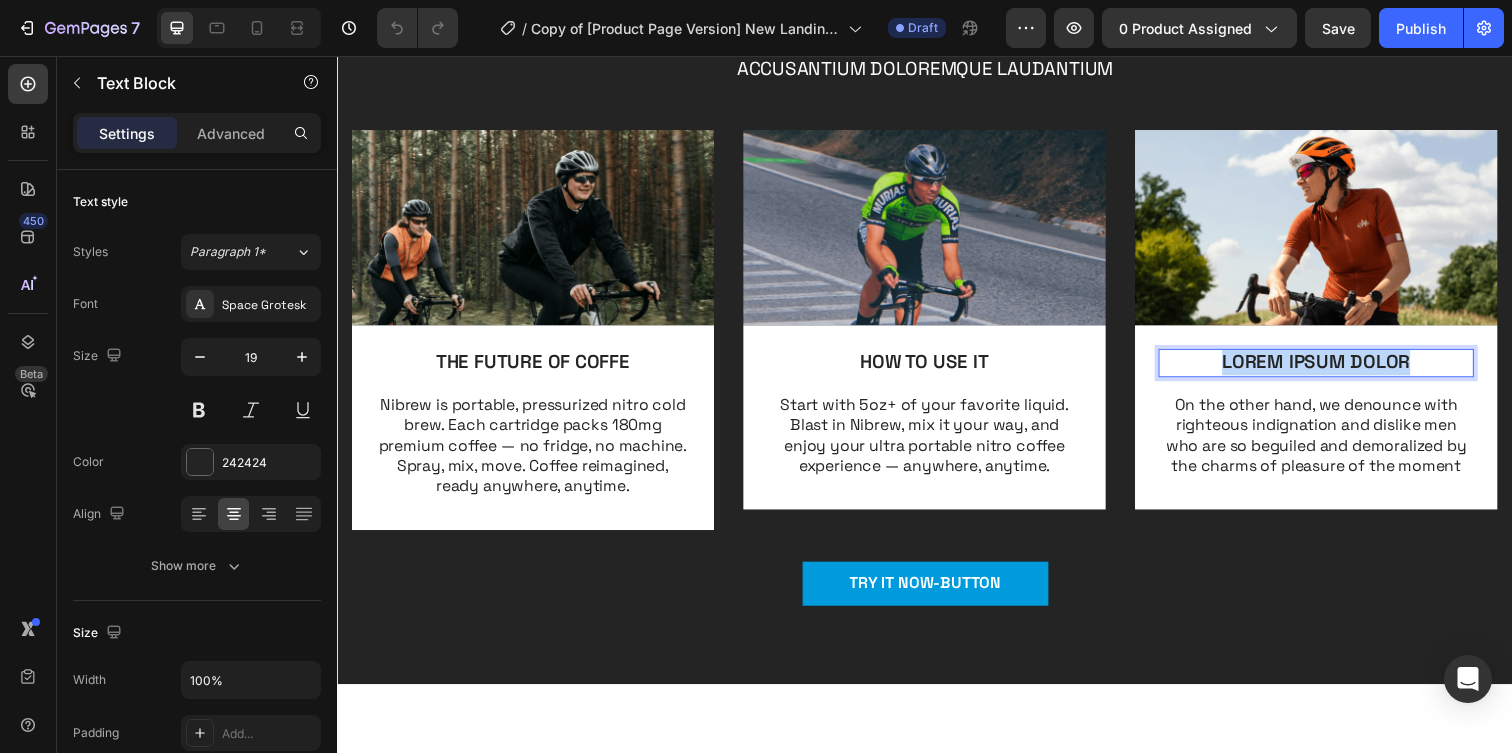 click on "LOREM IPSUM DOLOR" at bounding box center [1337, 369] 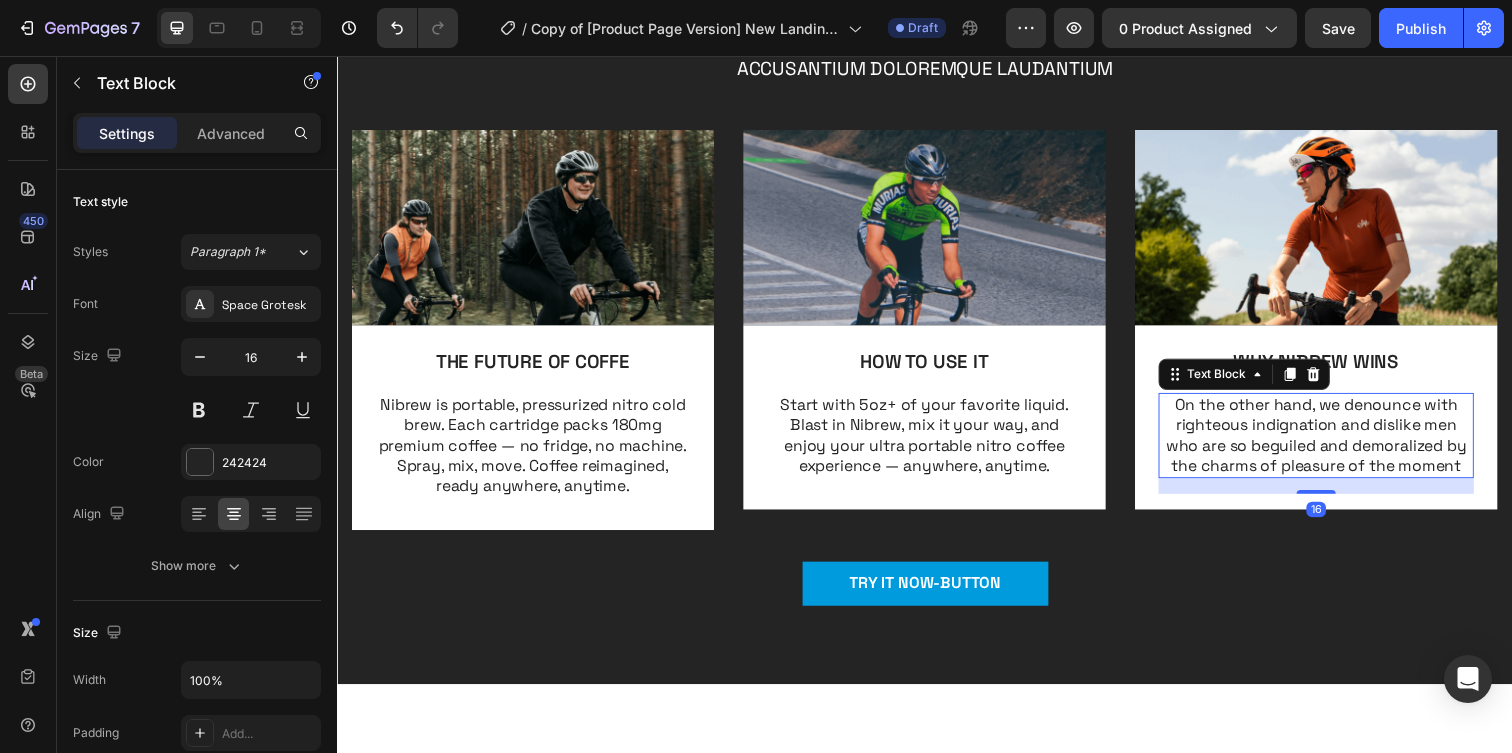 click on "On the other hand, we denounce with righteous indignation and dislike men who are so beguiled and demoralized by the charms of pleasure of the moment" at bounding box center [1337, 443] 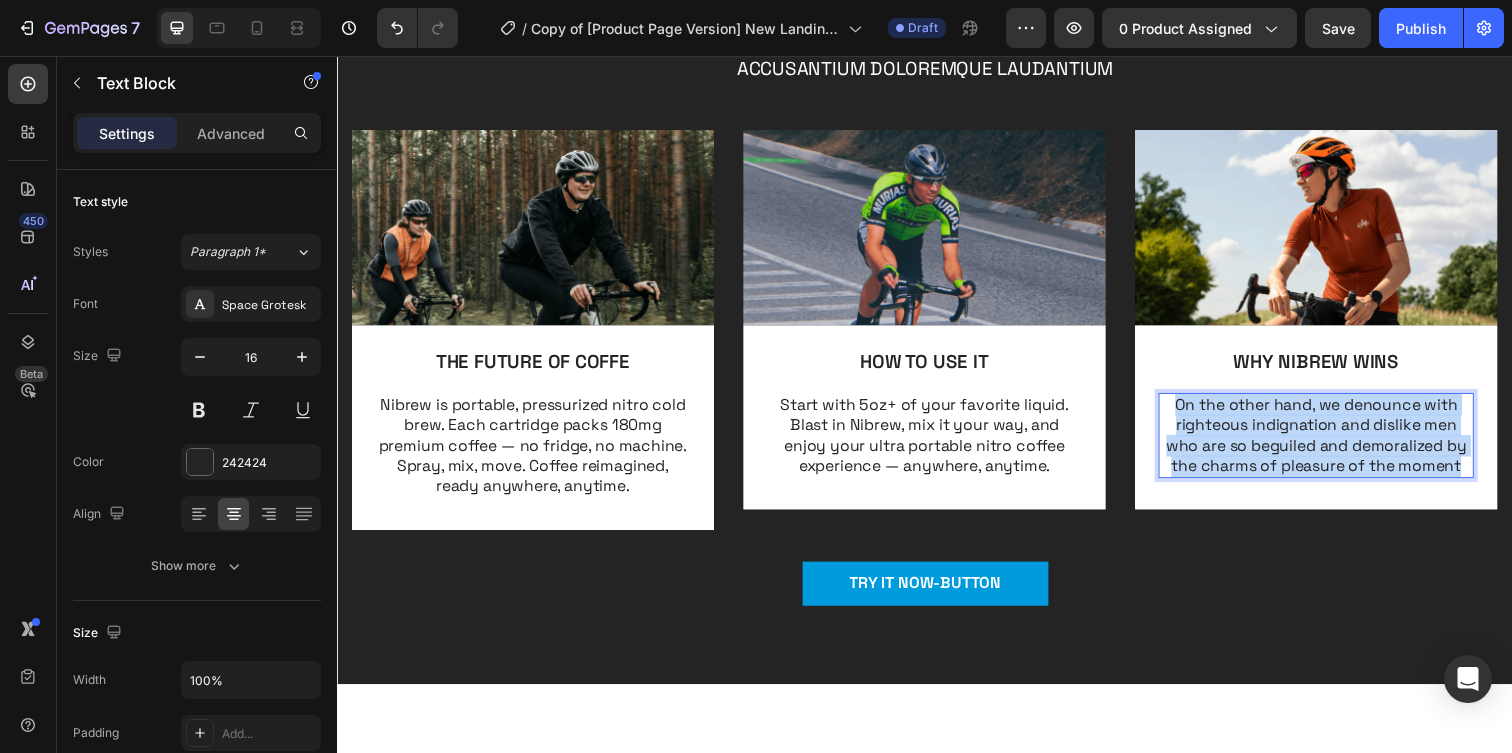 click on "On the other hand, we denounce with righteous indignation and dislike men who are so beguiled and demoralized by the charms of pleasure of the moment" at bounding box center (1337, 443) 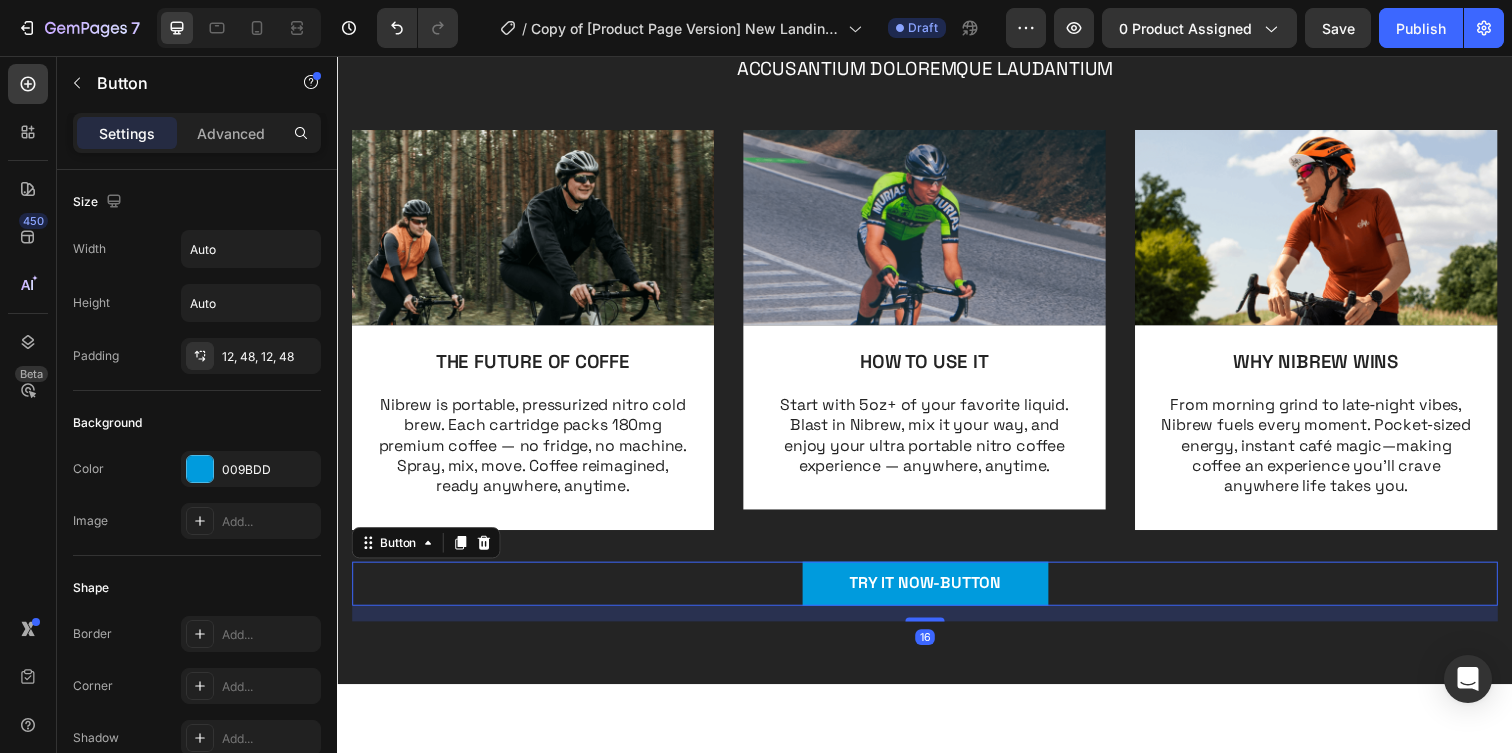 click on "TRY IT NOW-BUTTON Button   16" at bounding box center [937, 594] 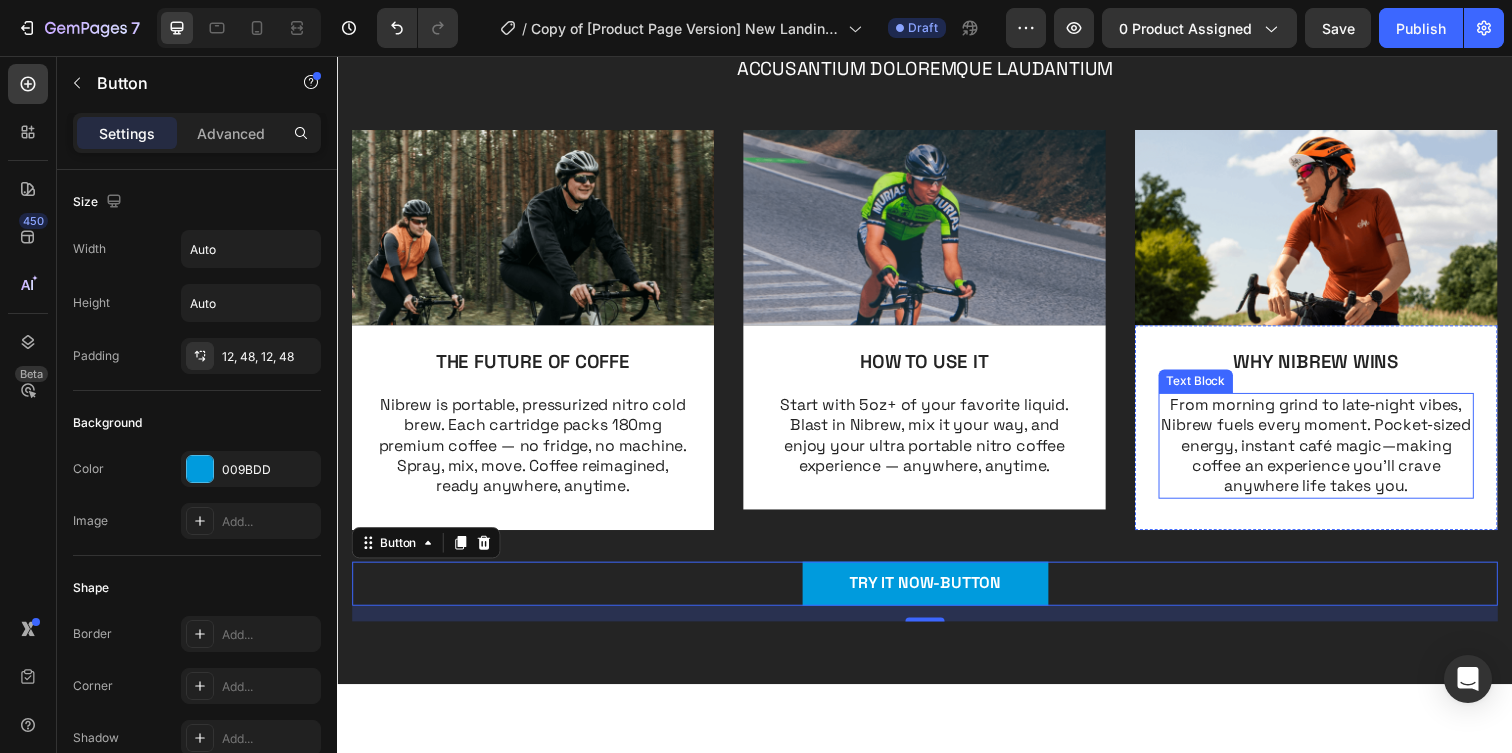 click on "From morning grind to late‑night vibes, Nibrew fuels every moment. Pocket‑sized energy, instant café magic—making coffee an experience you’ll crave anywhere life takes you." at bounding box center (1337, 454) 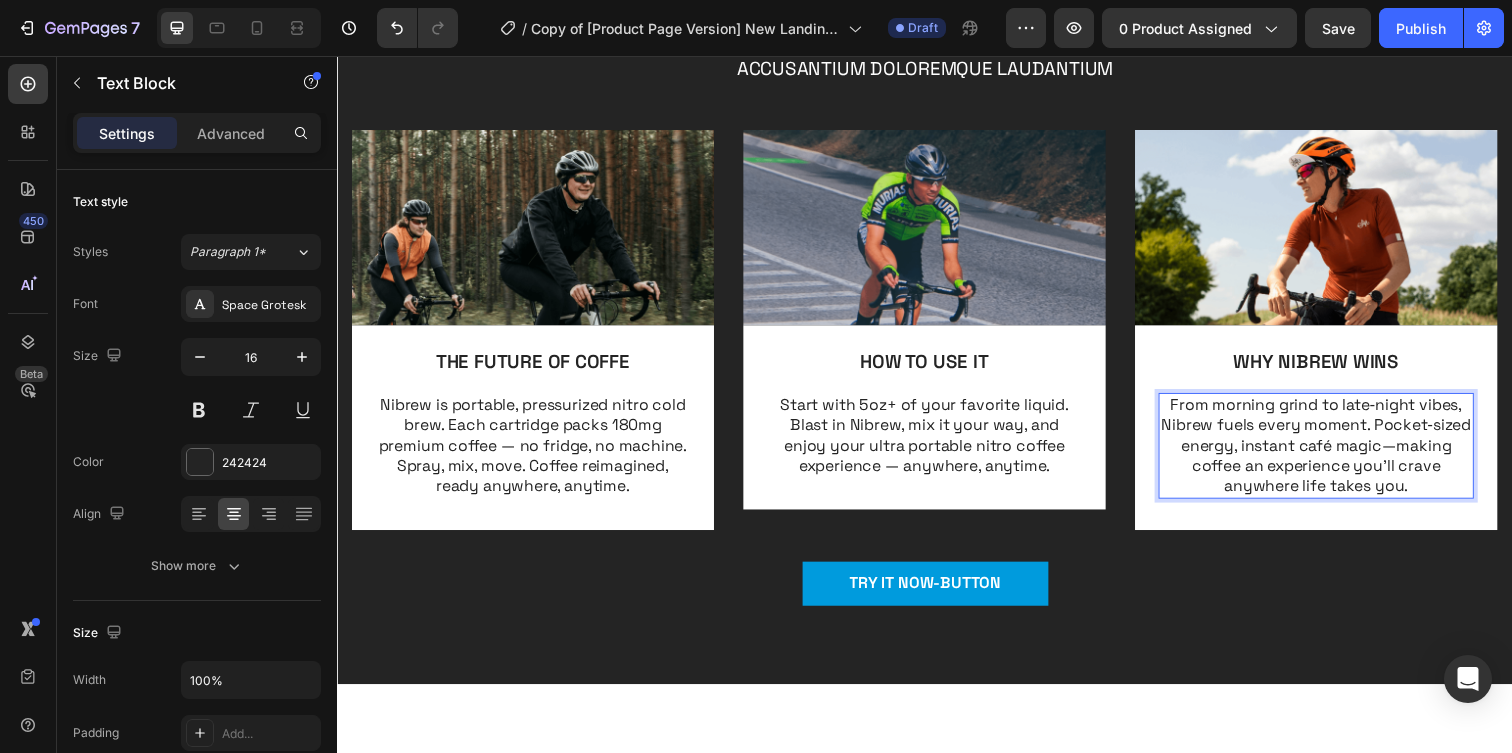 click on "From morning grind to late‑night vibes, Nibrew fuels every moment. Pocket‑sized energy, instant café magic—making coffee an experience you’ll crave anywhere life takes you." at bounding box center (1337, 454) 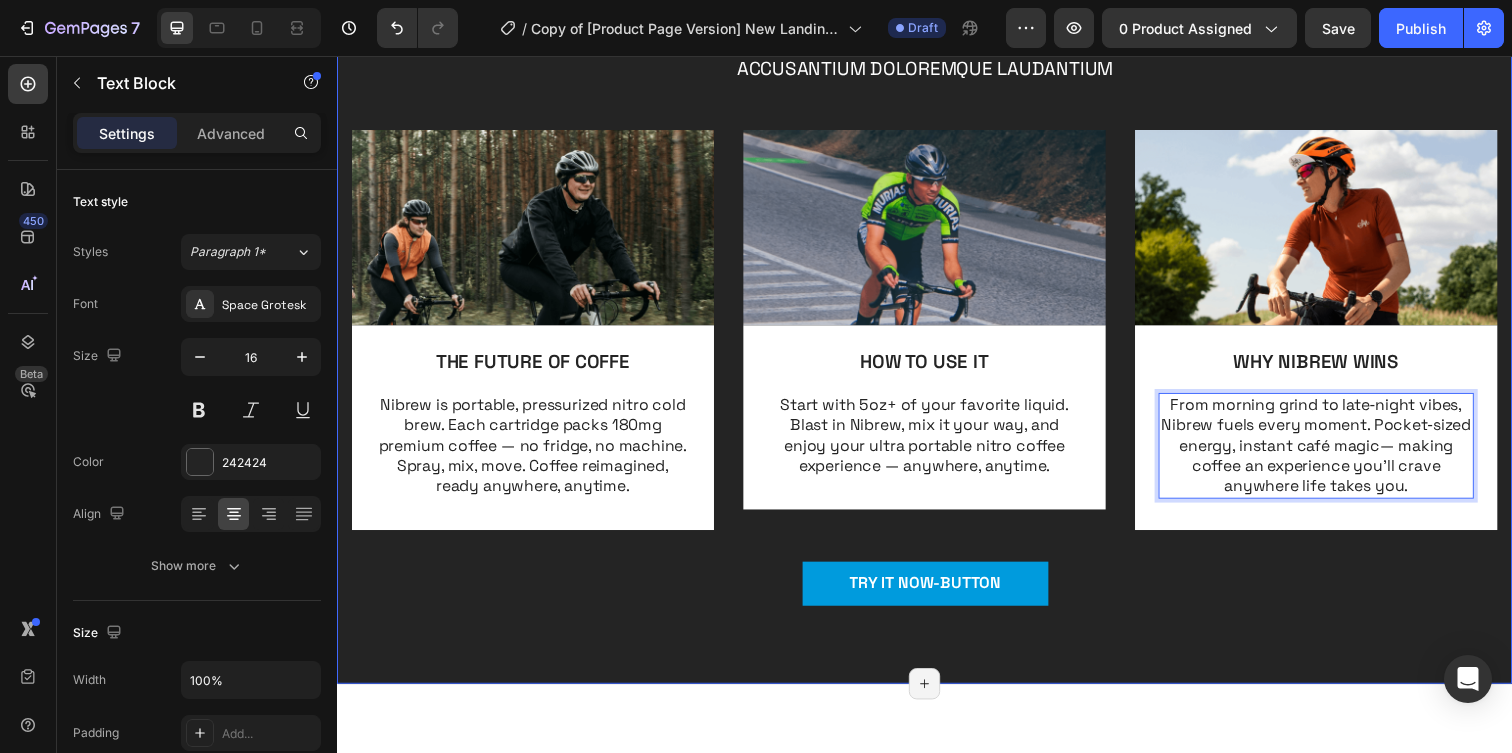 click on "Image THE FUTURE OF COFFE Text Block Nibrew is portable, pressurized nitro cold brew. Each cartridge packs 180mg premium coffee — no fridge, no machine. Spray, mix, move. Coffee reimagined, ready anywhere, anytime. Text Block Row Image HOW TO USE IT Text Block Start with 5oz+ of your favorite liquid. Blast in Nibrew, mix it your way, and enjoy your ultra portable nitro coffee experience — anywhere, anytime. Text Block Row Image WHY NIBREW WINS Text Block From morning grind to late‑night vibes, Nibrew fuels every moment. Pocket‑sized energy, instant café magic— making coffee an experience you’ll crave anywhere life takes you. Text Block   16 Row Carousel" at bounding box center (937, 351) 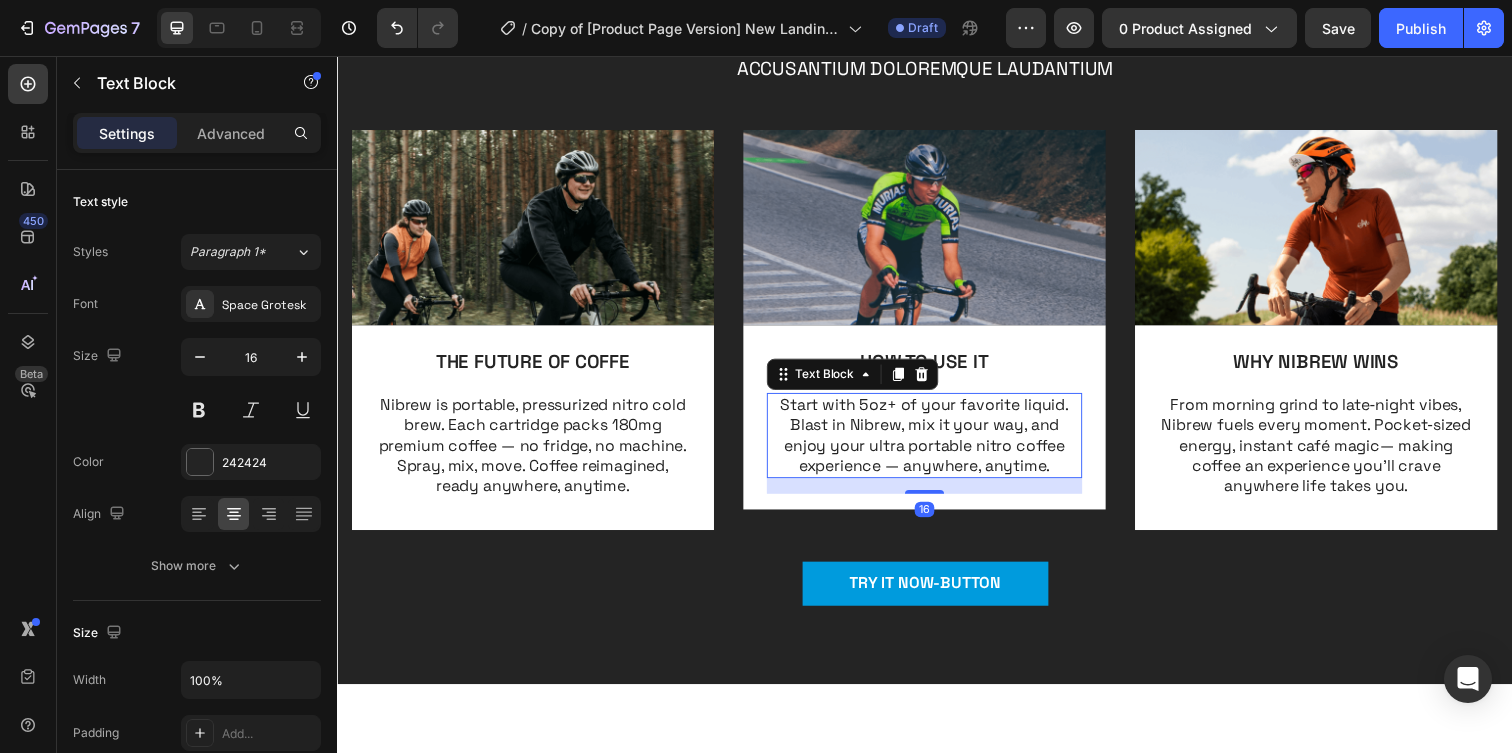 click on "Start with 5oz+ of your favorite liquid. Blast in Nibrew, mix it your way, and enjoy your ultra portable nitro coffee experience — anywhere, anytime." at bounding box center [937, 443] 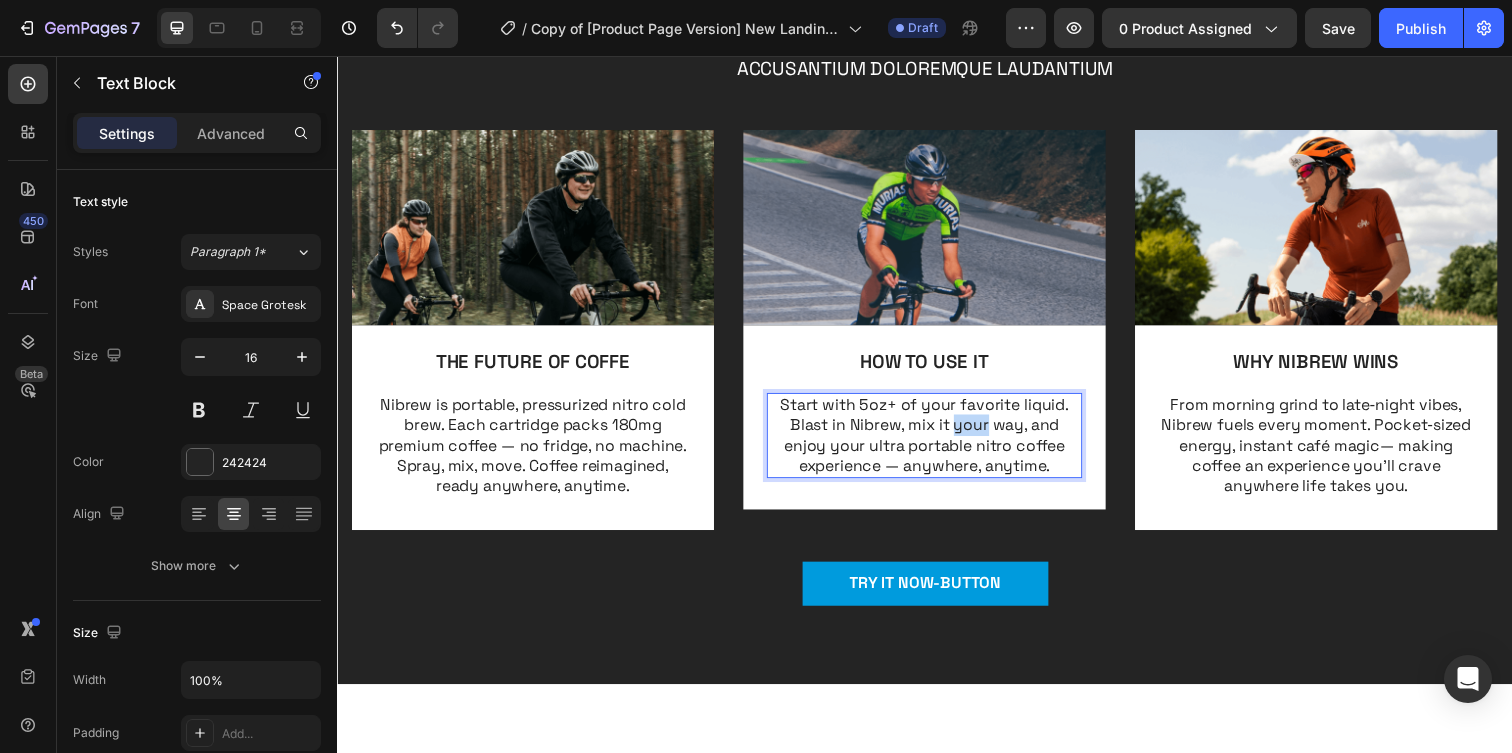 click on "Start with 5oz+ of your favorite liquid. Blast in Nibrew, mix it your way, and enjoy your ultra portable nitro coffee experience — anywhere, anytime." at bounding box center [937, 443] 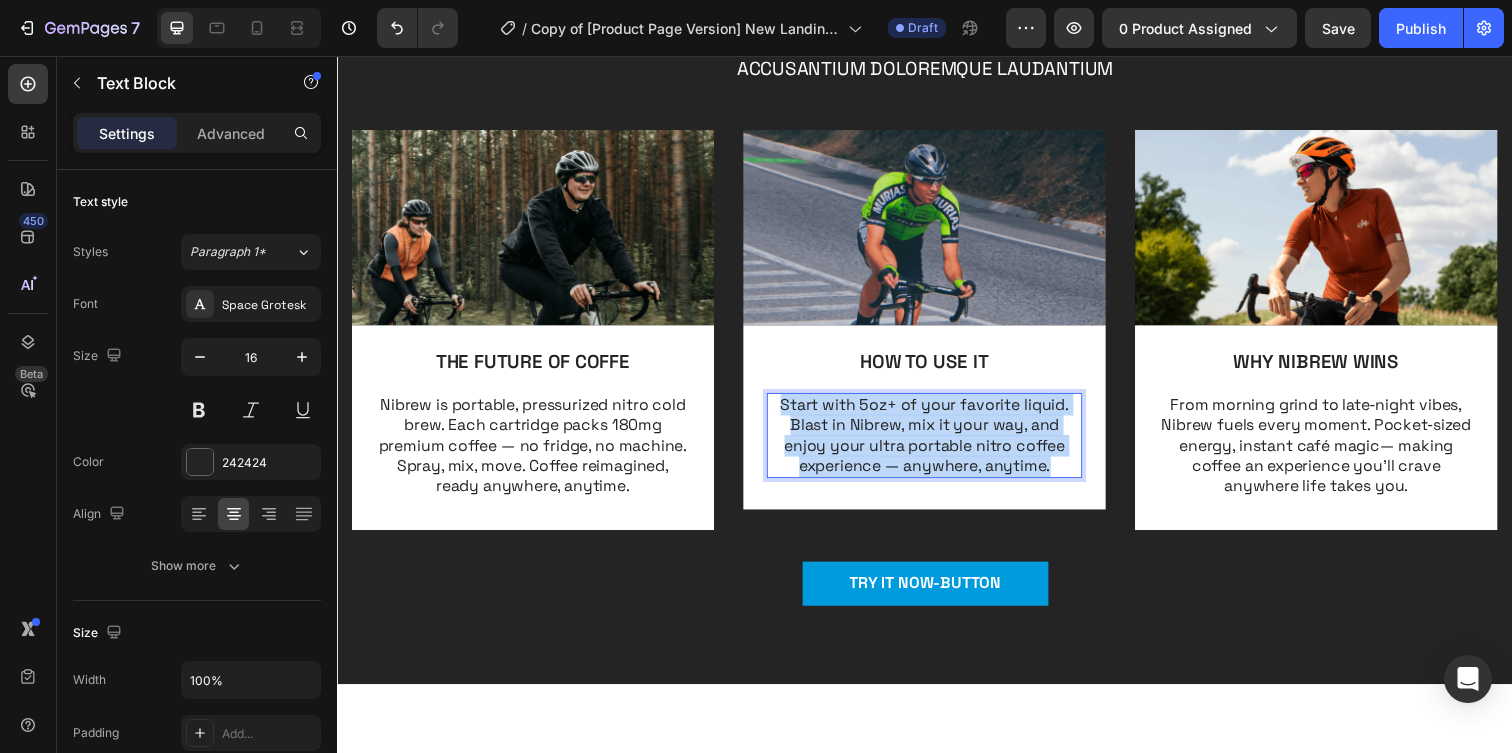 click on "Start with 5oz+ of your favorite liquid. Blast in Nibrew, mix it your way, and enjoy your ultra portable nitro coffee experience — anywhere, anytime." at bounding box center (937, 443) 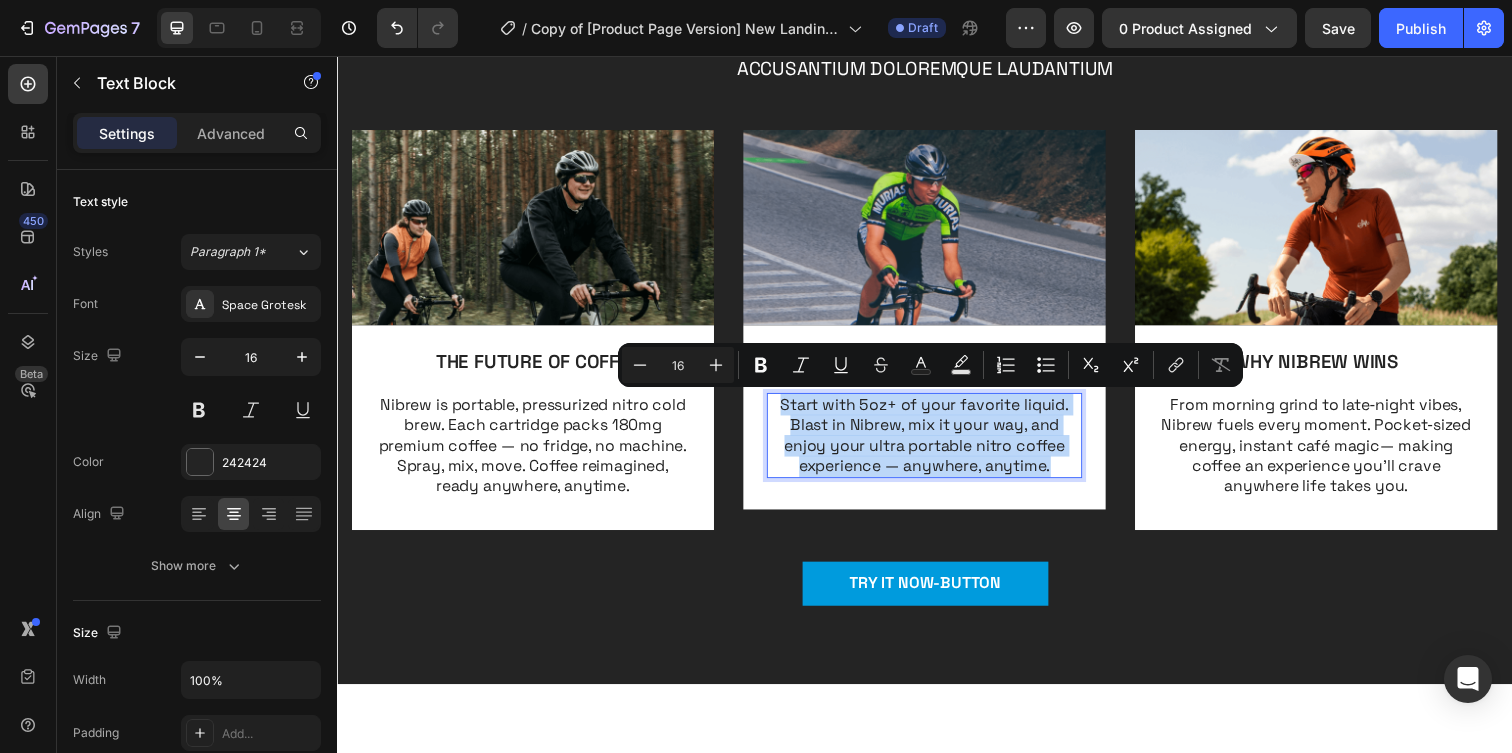 copy on "Start with 5oz+ of your favorite liquid. Blast in Nibrew, mix it your way, and enjoy your ultra portable nitro coffee experience — anywhere, anytime." 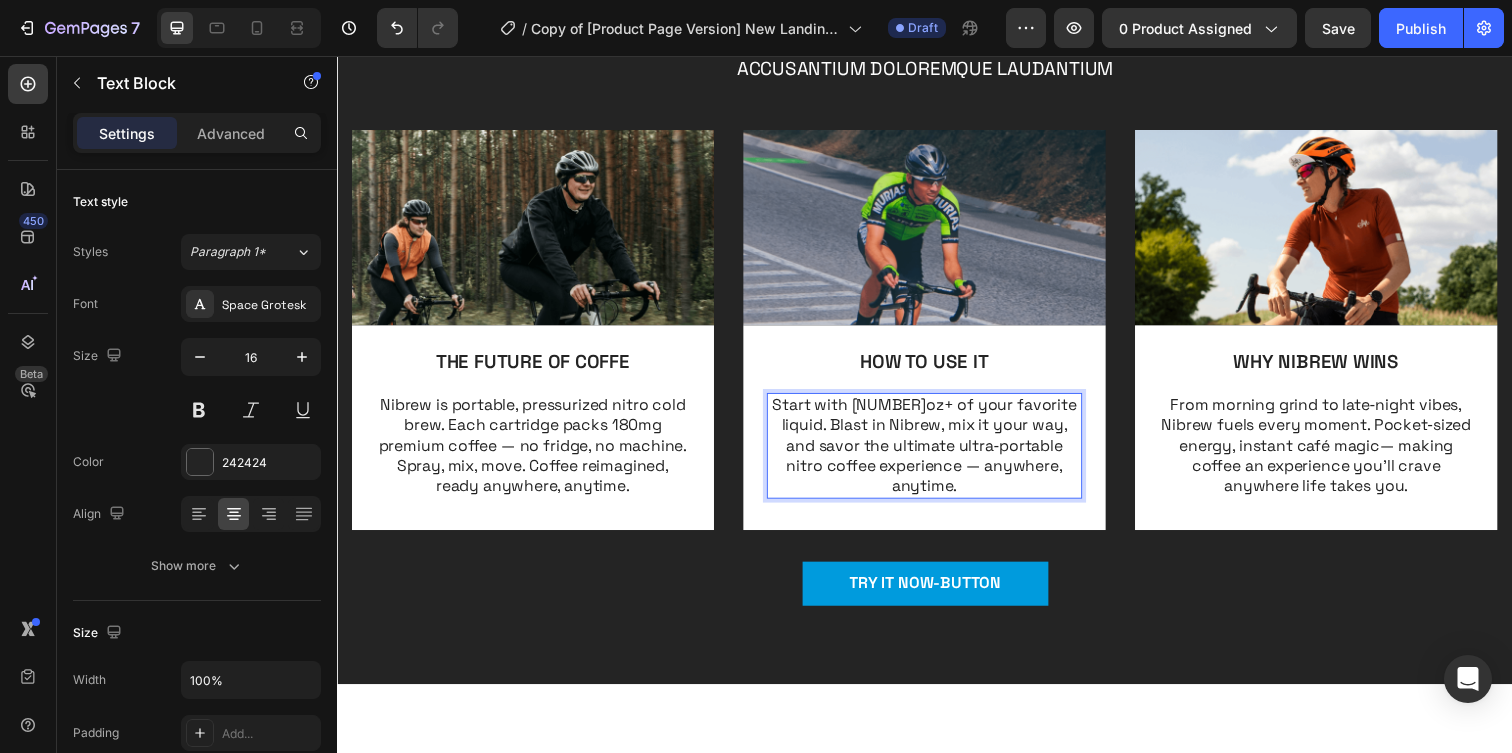 click on "Start with [NUMBER]oz+ of your favorite liquid. Blast in Nibrew, mix it your way, and savor the ultimate ultra‑portable nitro coffee experience — anywhere, anytime." at bounding box center [937, 454] 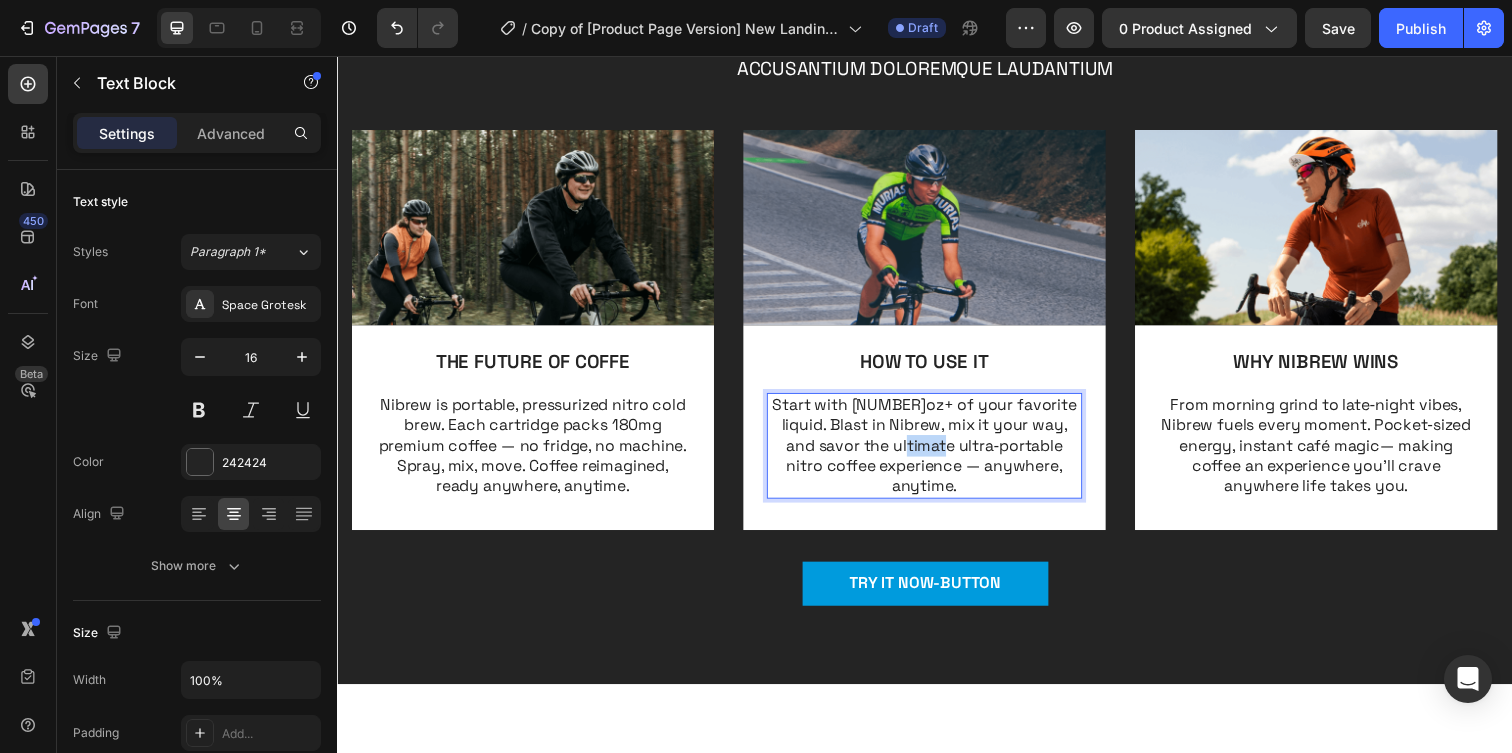 click on "Start with [NUMBER]oz+ of your favorite liquid. Blast in Nibrew, mix it your way, and savor the ultimate ultra‑portable nitro coffee experience — anywhere, anytime." at bounding box center (937, 454) 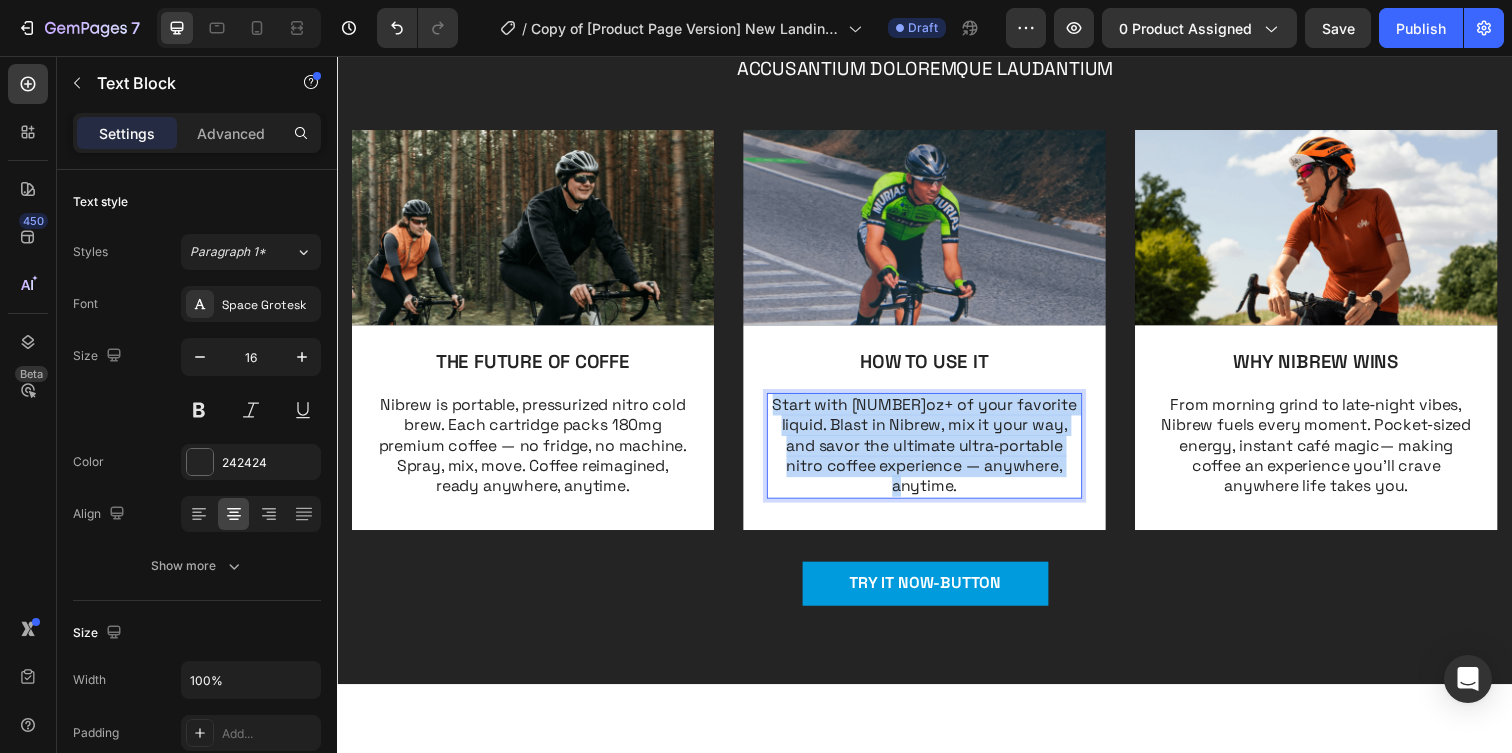 click on "Start with [NUMBER]oz+ of your favorite liquid. Blast in Nibrew, mix it your way, and savor the ultimate ultra‑portable nitro coffee experience — anywhere, anytime." at bounding box center [937, 454] 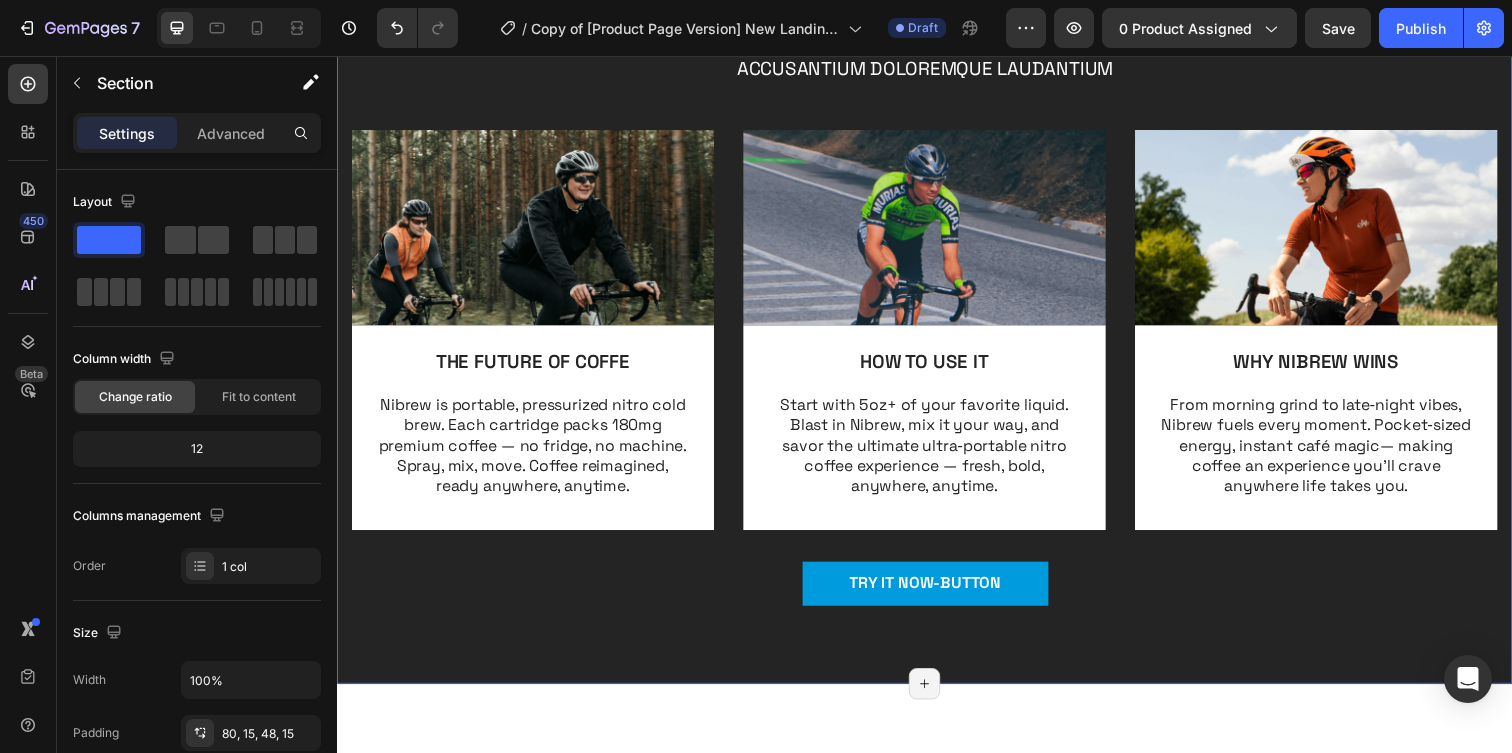 click on "Image THE FUTURE OF COFFE Text Block Nibrew is portable, pressurized nitro cold brew. Each cartridge packs 180mg premium coffee — no fridge, no machine. Spray, mix, move. Coffee reimagined, ready anywhere, anytime. Text Block Row Image HOW TO USE IT Text Block Start with 5oz+ of your favorite liquid. Blast in Nibrew, mix it your way, and savor the ultimate ultra‑portable nitro coffee experience — fresh, bold, anywhere, anytime. Text Block Row Image WHY NIBREW WINS Text Block From morning grind to late‑night vibes, Nibrew fuels every moment. Pocket‑sized energy, instant café magic— making coffee an experience you’ll crave anywhere life takes you. Text Block Row Carousel" at bounding box center (937, 351) 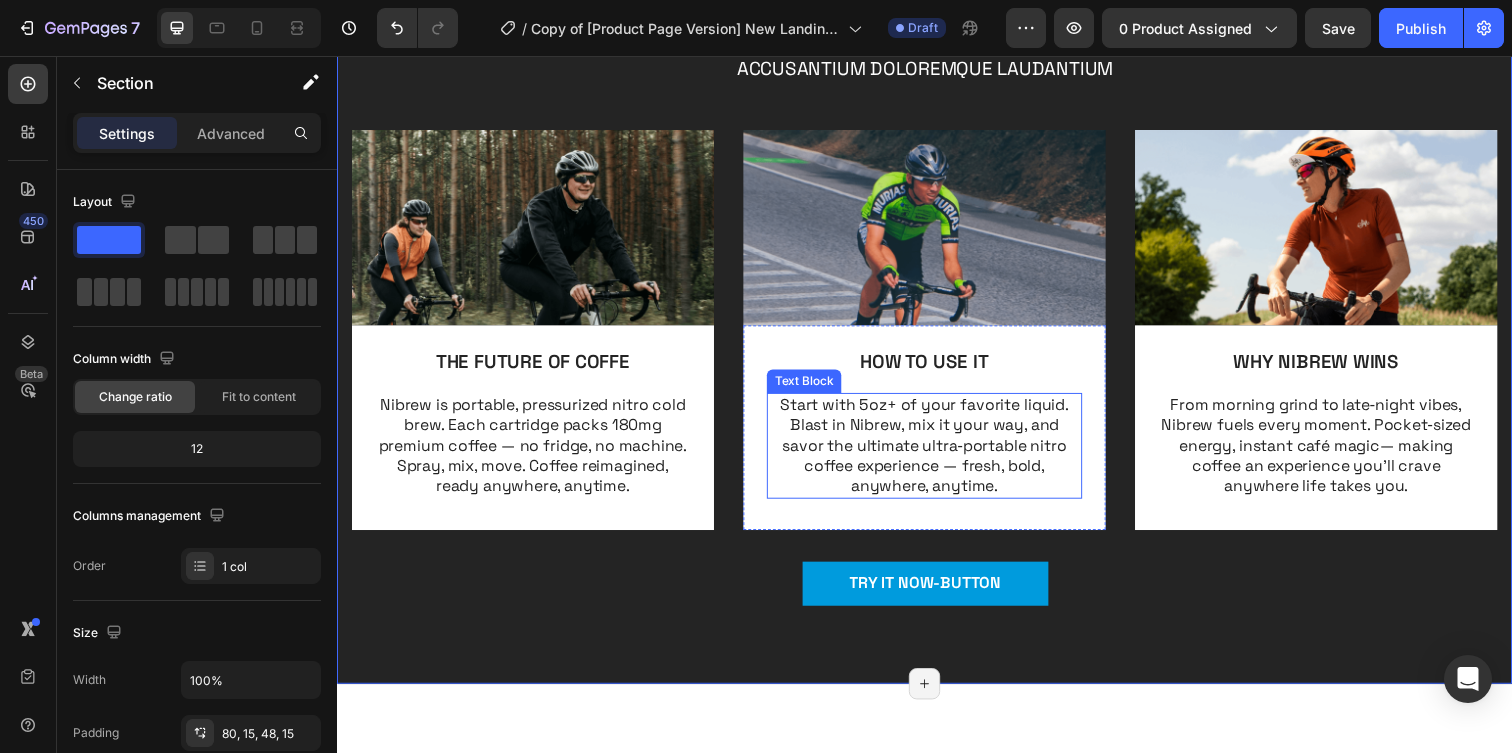 click on "Start with 5oz+ of your favorite liquid. Blast in Nibrew, mix it your way, and savor the ultimate ultra‑portable nitro coffee experience — fresh, bold, anywhere, anytime." at bounding box center [937, 454] 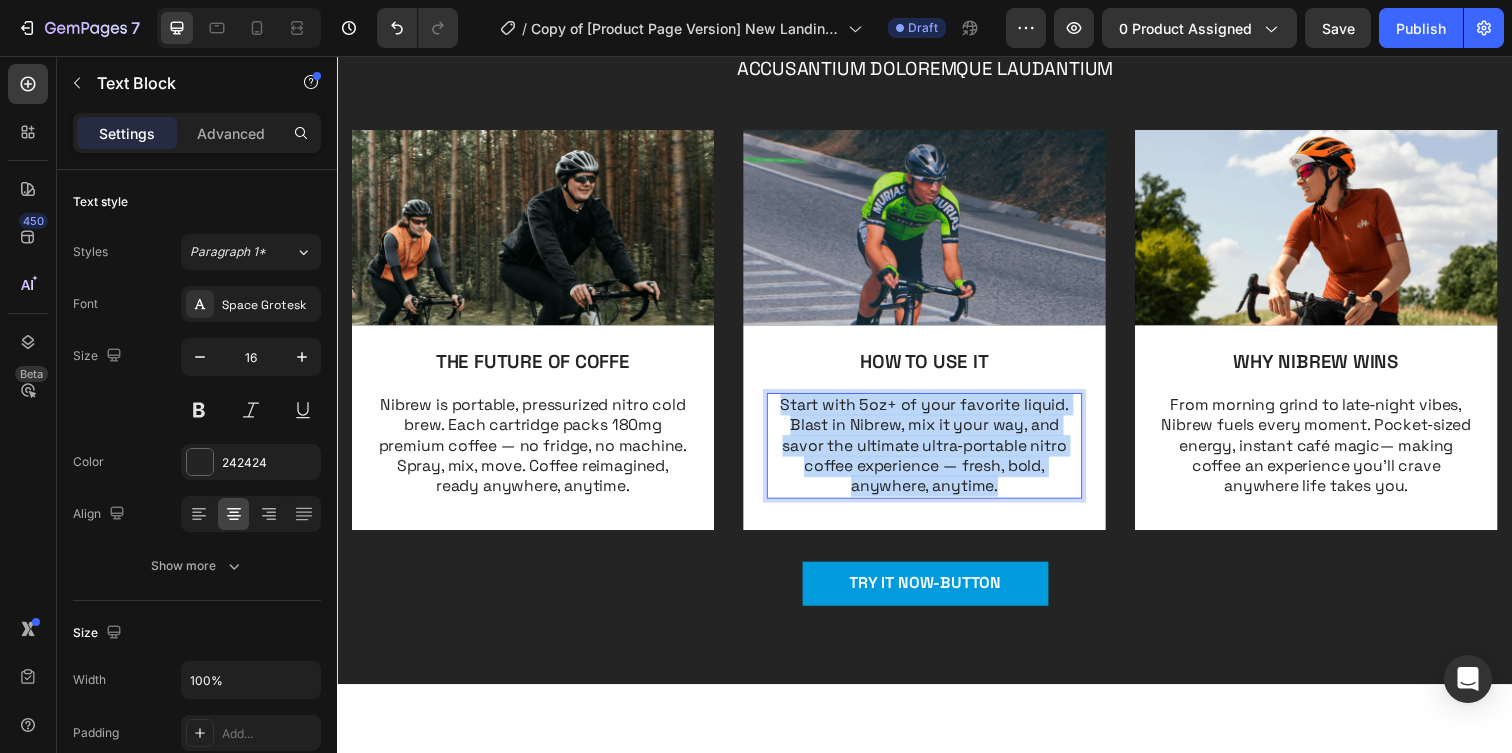click on "Start with 5oz+ of your favorite liquid. Blast in Nibrew, mix it your way, and savor the ultimate ultra‑portable nitro coffee experience — fresh, bold, anywhere, anytime." at bounding box center (937, 454) 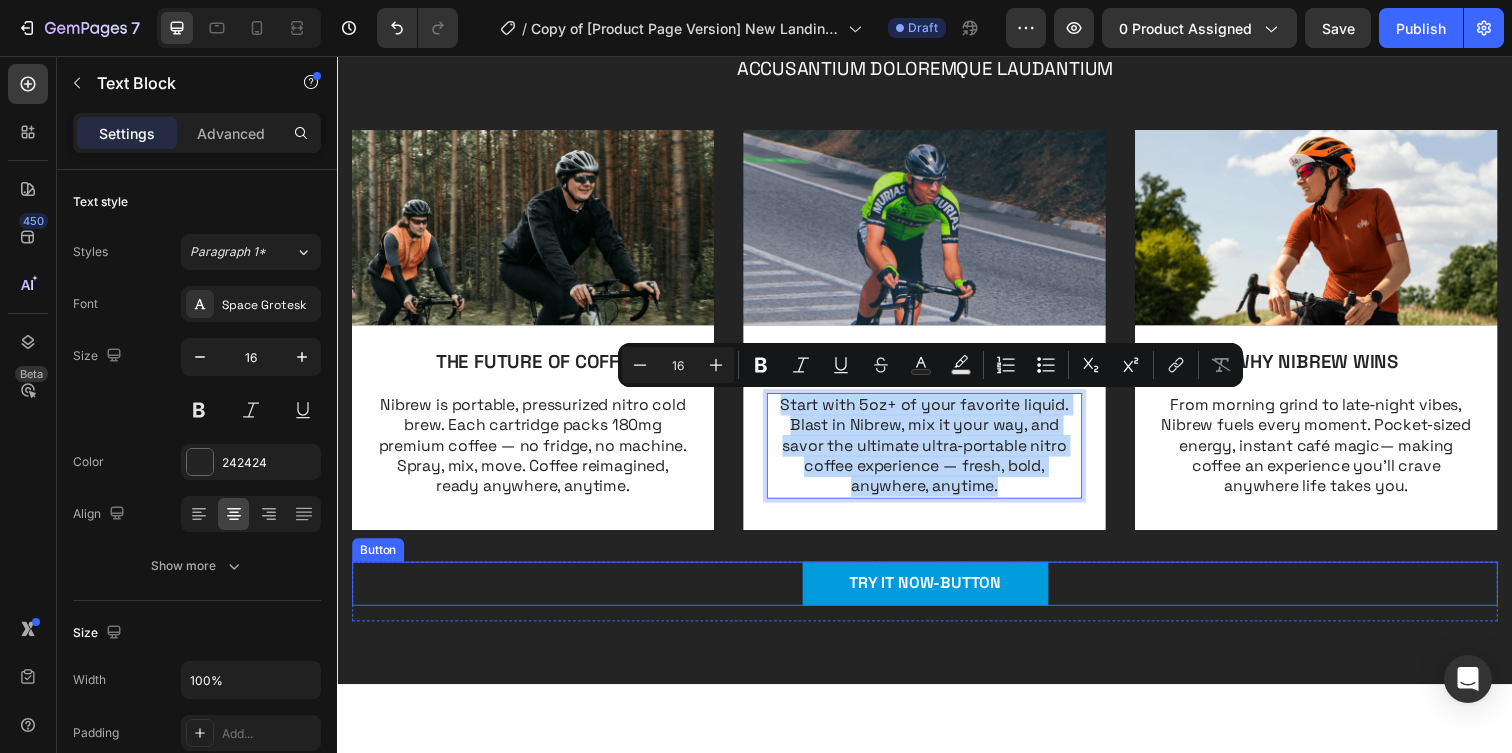 click on "TRY IT NOW-BUTTON Button" at bounding box center (937, 594) 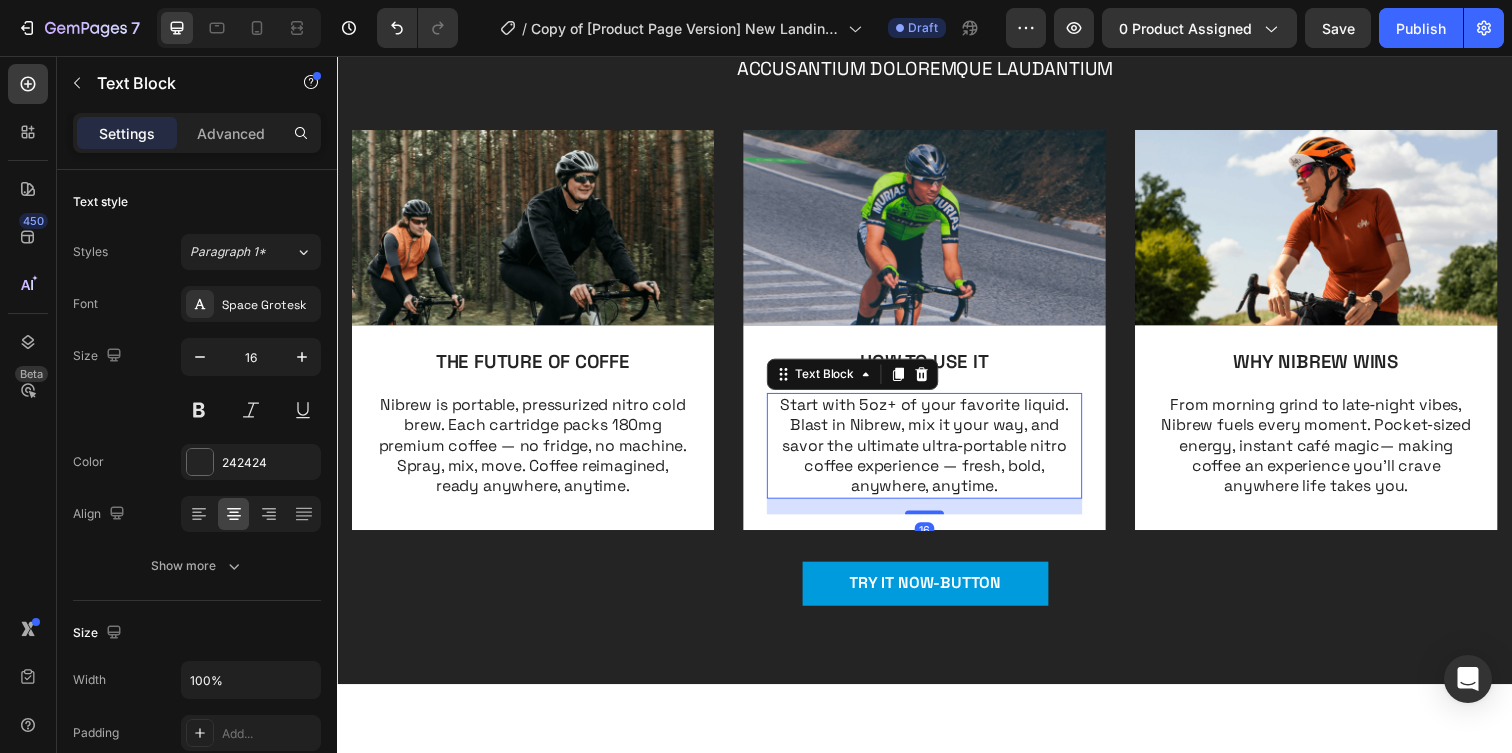 click on "Start with 5oz+ of your favorite liquid. Blast in Nibrew, mix it your way, and savor the ultimate ultra‑portable nitro coffee experience — fresh, bold, anywhere, anytime." at bounding box center (937, 454) 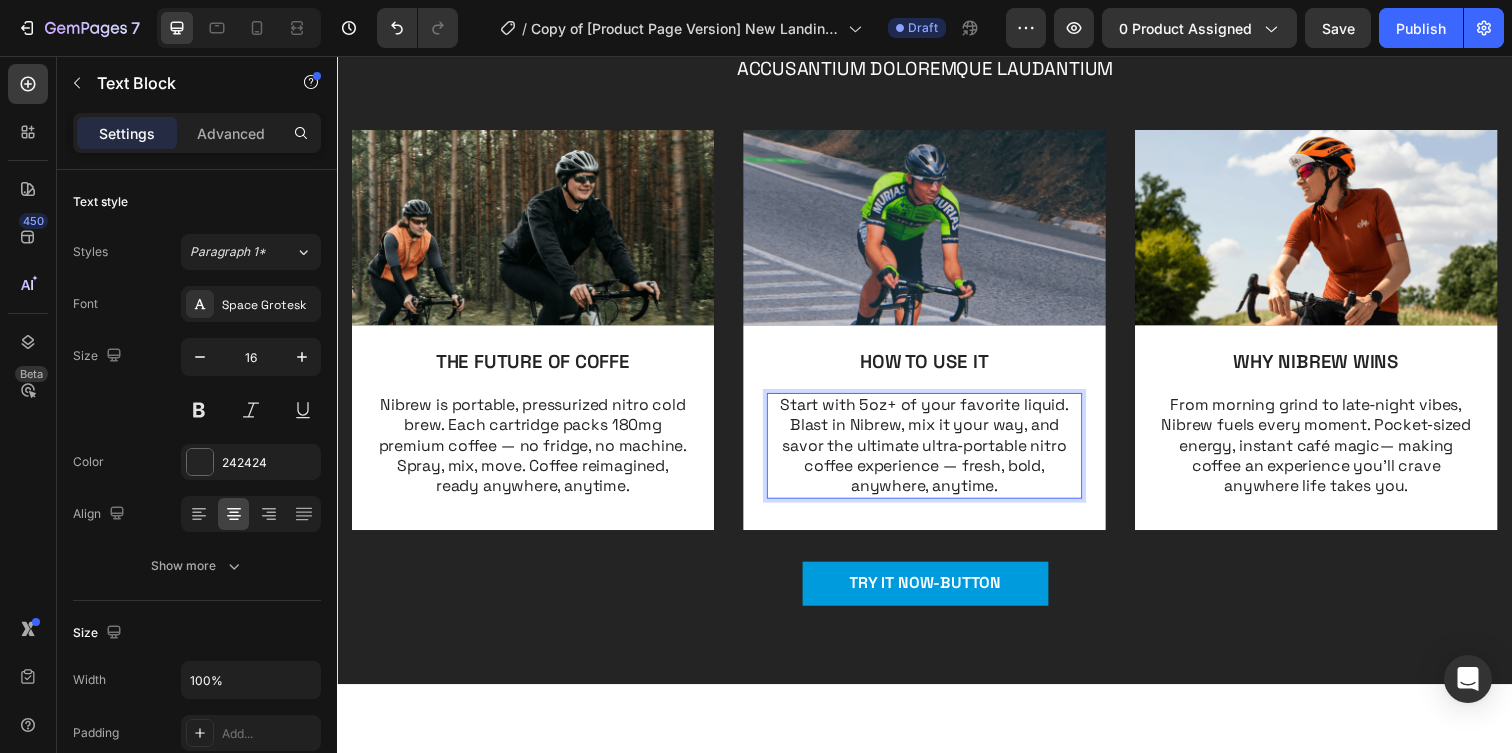 click on "Start with 5oz+ of your favorite liquid. Blast in Nibrew, mix it your way, and savor the ultimate ultra‑portable nitro coffee experience — fresh, bold, anywhere, anytime." at bounding box center [937, 454] 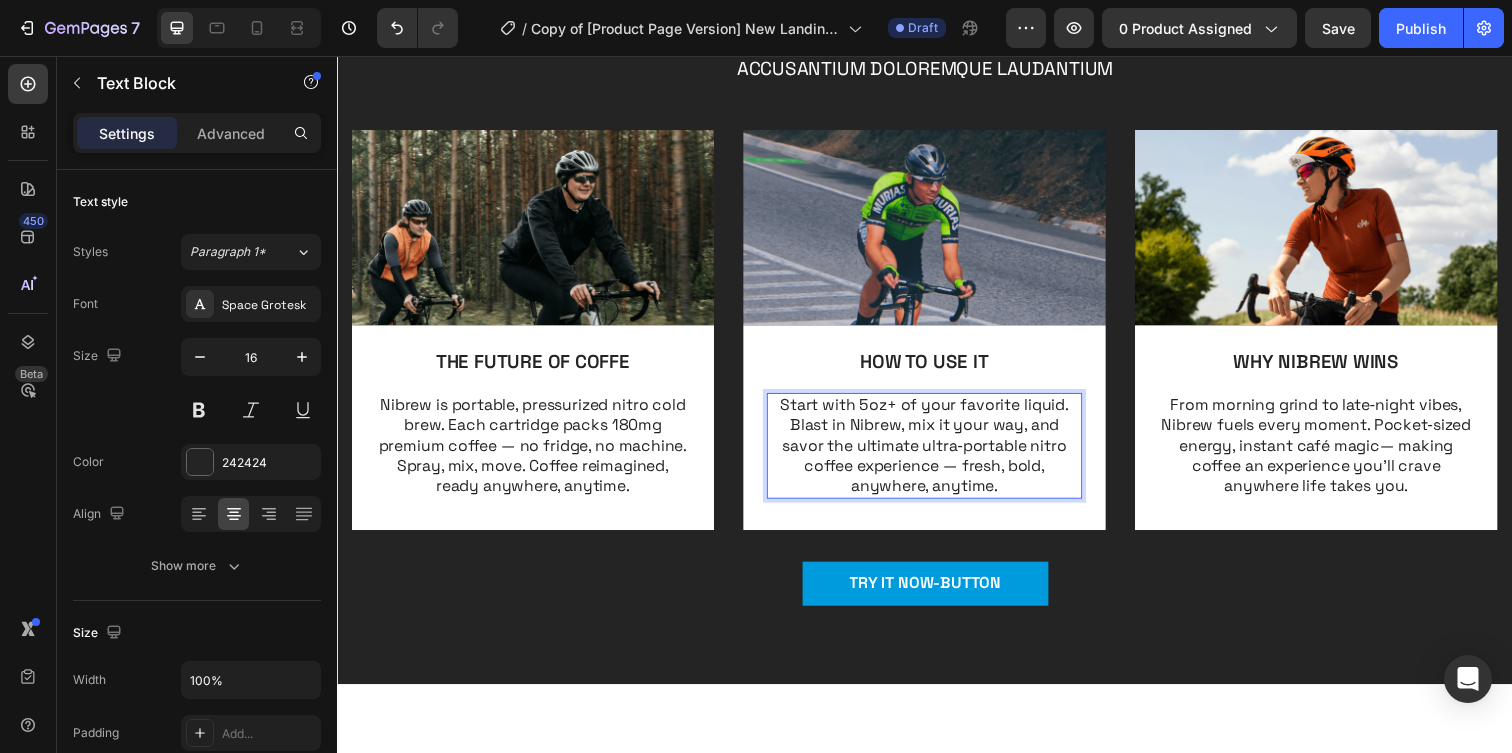 click on "Start with 5oz+ of your favorite liquid. Blast in Nibrew, mix it your way, and savor the ultimate ultra‑portable nitro coffee experience — fresh, bold, anywhere, anytime." at bounding box center [937, 454] 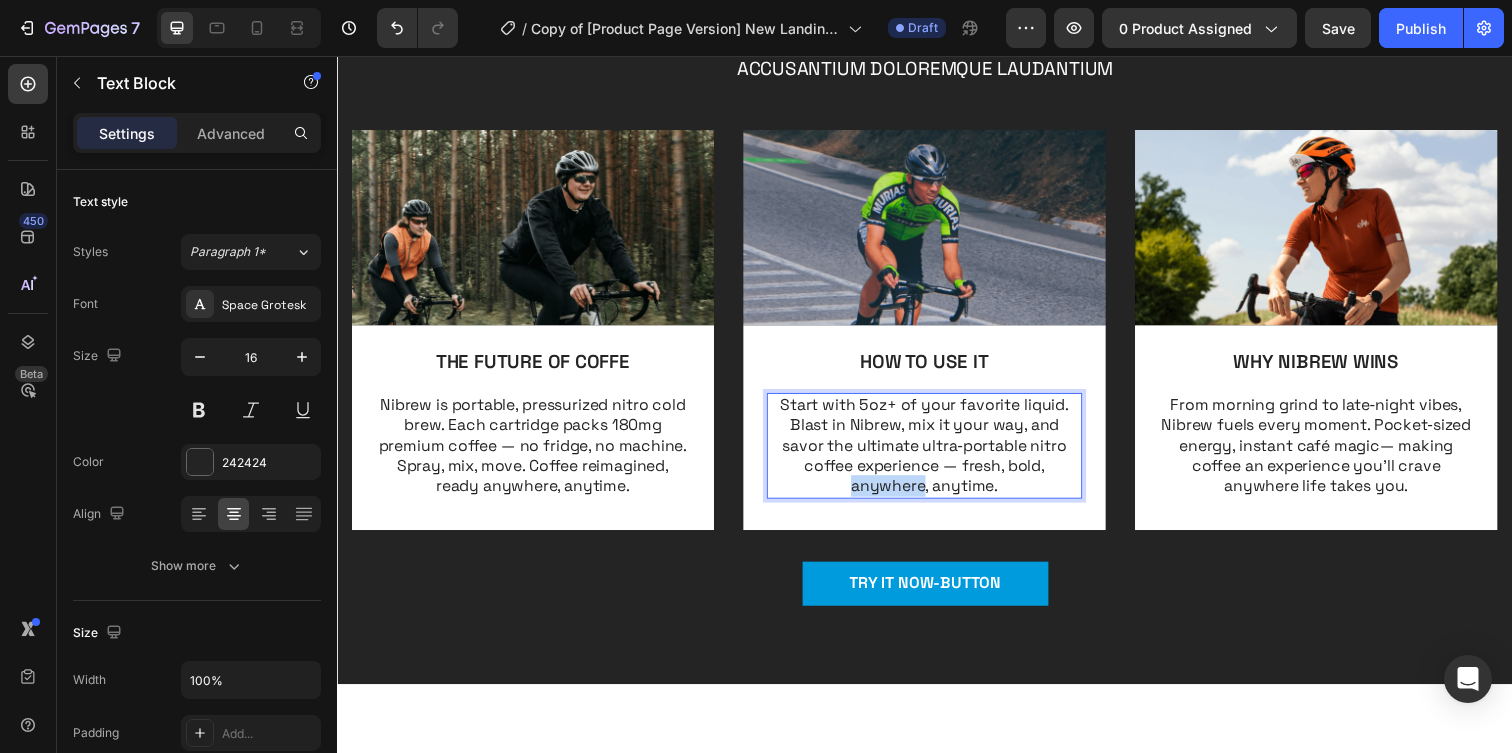 click on "Start with 5oz+ of your favorite liquid. Blast in Nibrew, mix it your way, and savor the ultimate ultra‑portable nitro coffee experience — fresh, bold, anywhere, anytime." at bounding box center [937, 454] 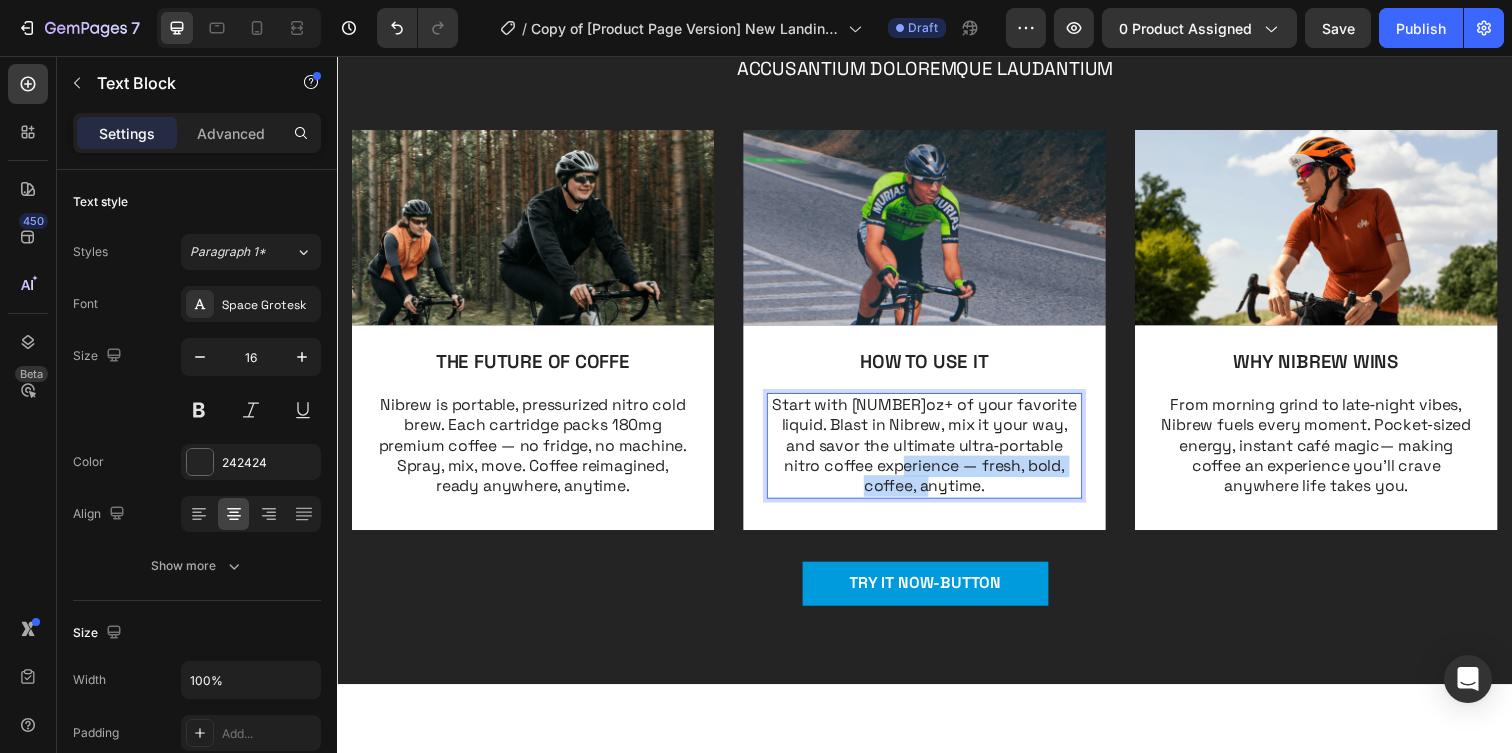 drag, startPoint x: 925, startPoint y: 475, endPoint x: 1006, endPoint y: 508, distance: 87.46428 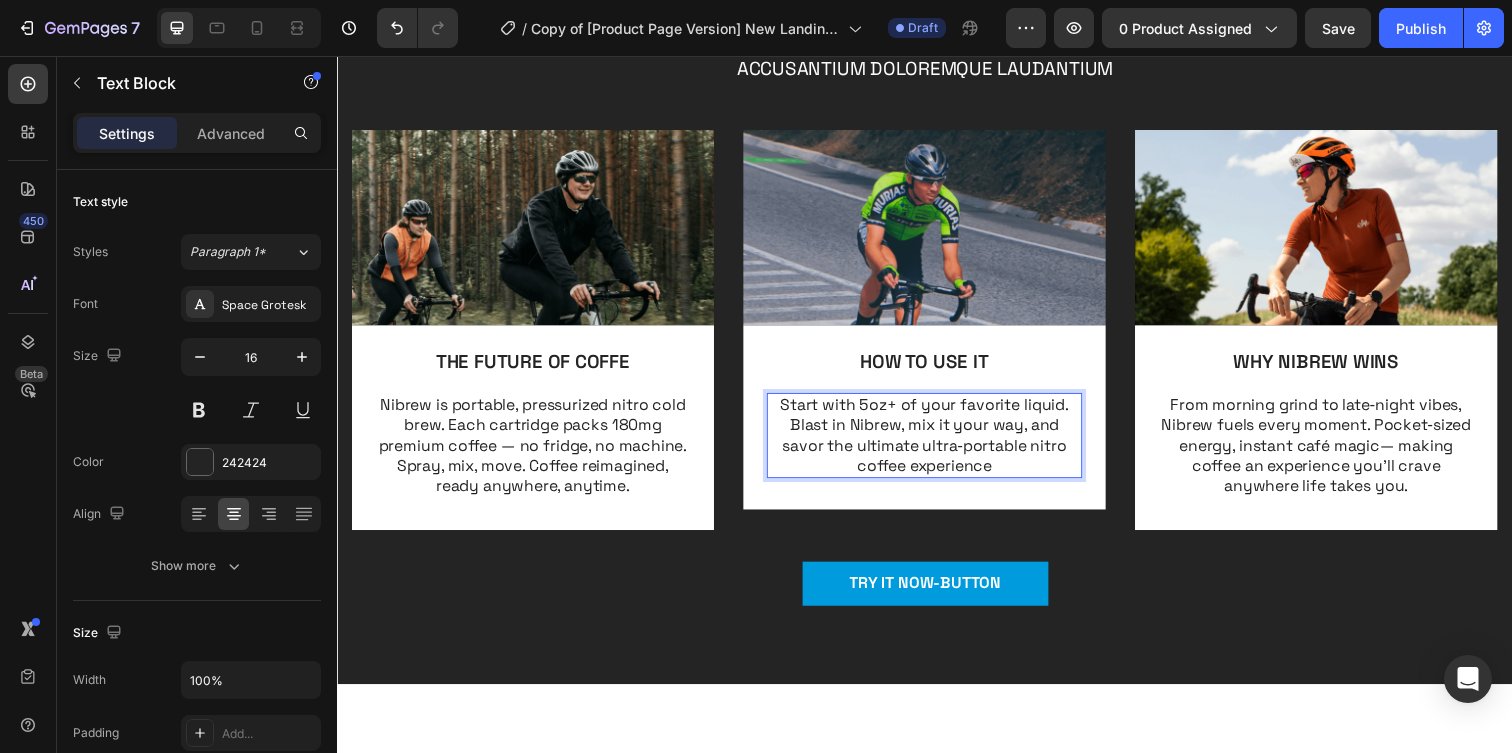 click on "Start with 5oz+ of your favorite liquid. Blast in Nibrew, mix it your way, and savor the ultimate ultra‑portable nitro coffee experience" at bounding box center [937, 443] 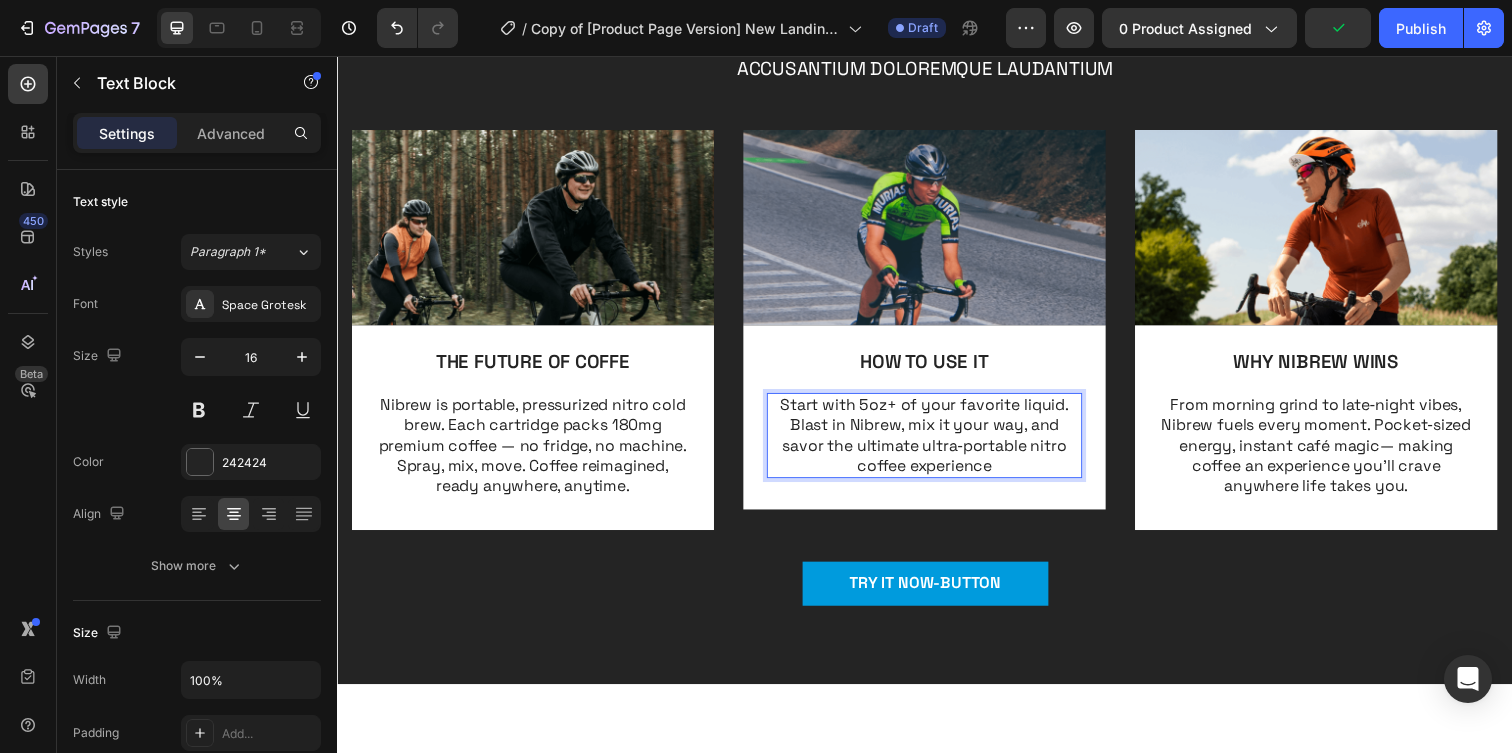 click on "Start with 5oz+ of your favorite liquid. Blast in Nibrew, mix it your way, and savor the ultimate ultra‑portable nitro coffee experience" at bounding box center (937, 443) 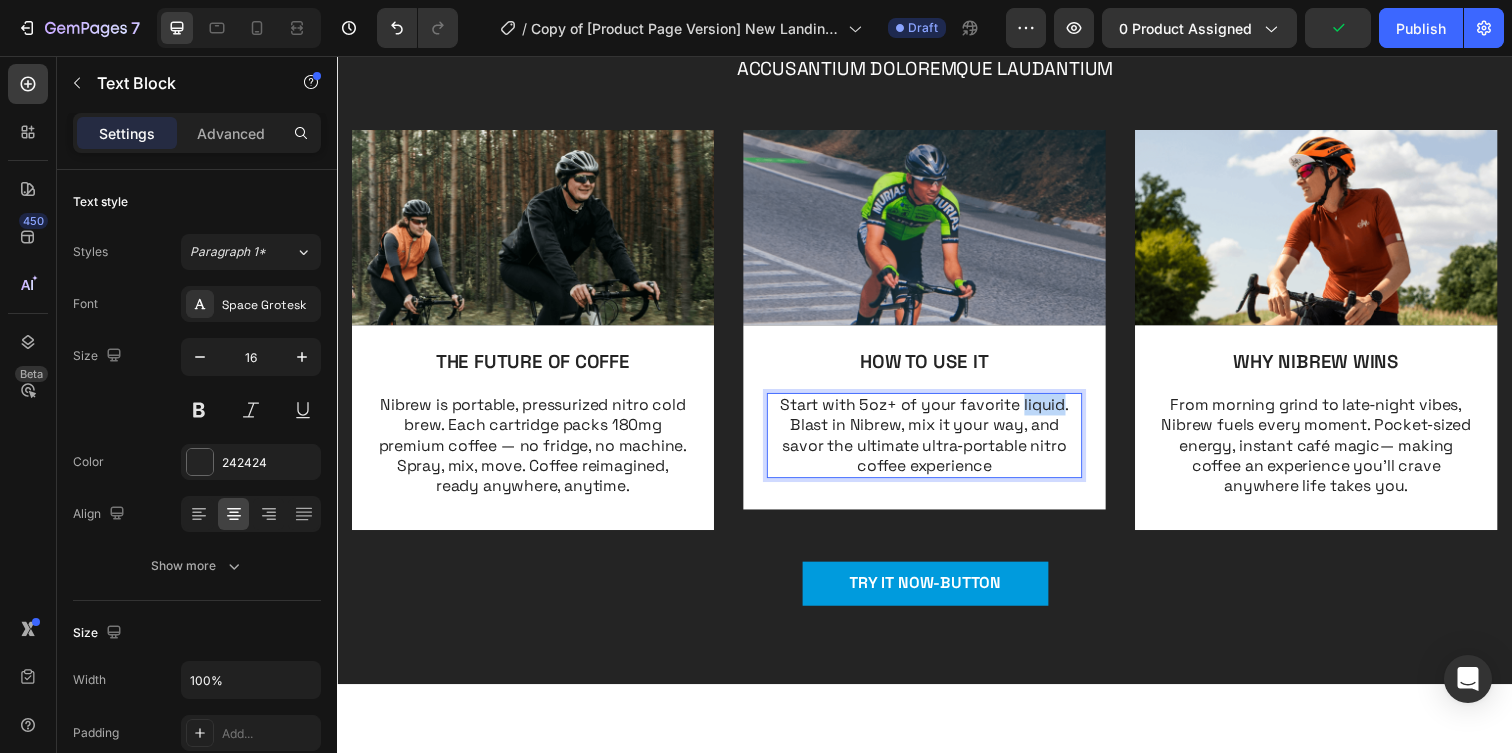 click on "Start with 5oz+ of your favorite liquid. Blast in Nibrew, mix it your way, and savor the ultimate ultra‑portable nitro coffee experience" at bounding box center (937, 443) 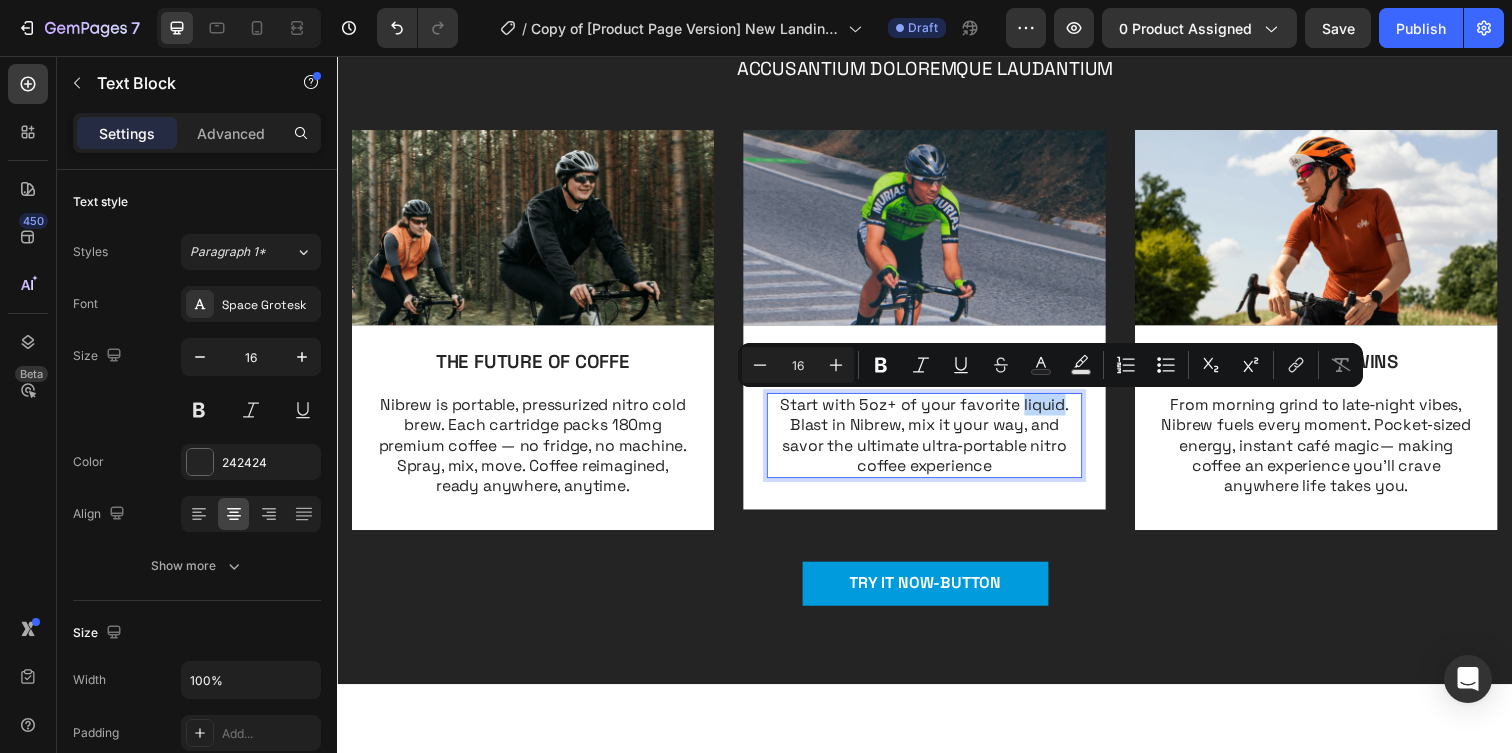 click on "Start with 5oz+ of your favorite liquid. Blast in Nibrew, mix it your way, and savor the ultimate ultra‑portable nitro coffee experience" at bounding box center [937, 443] 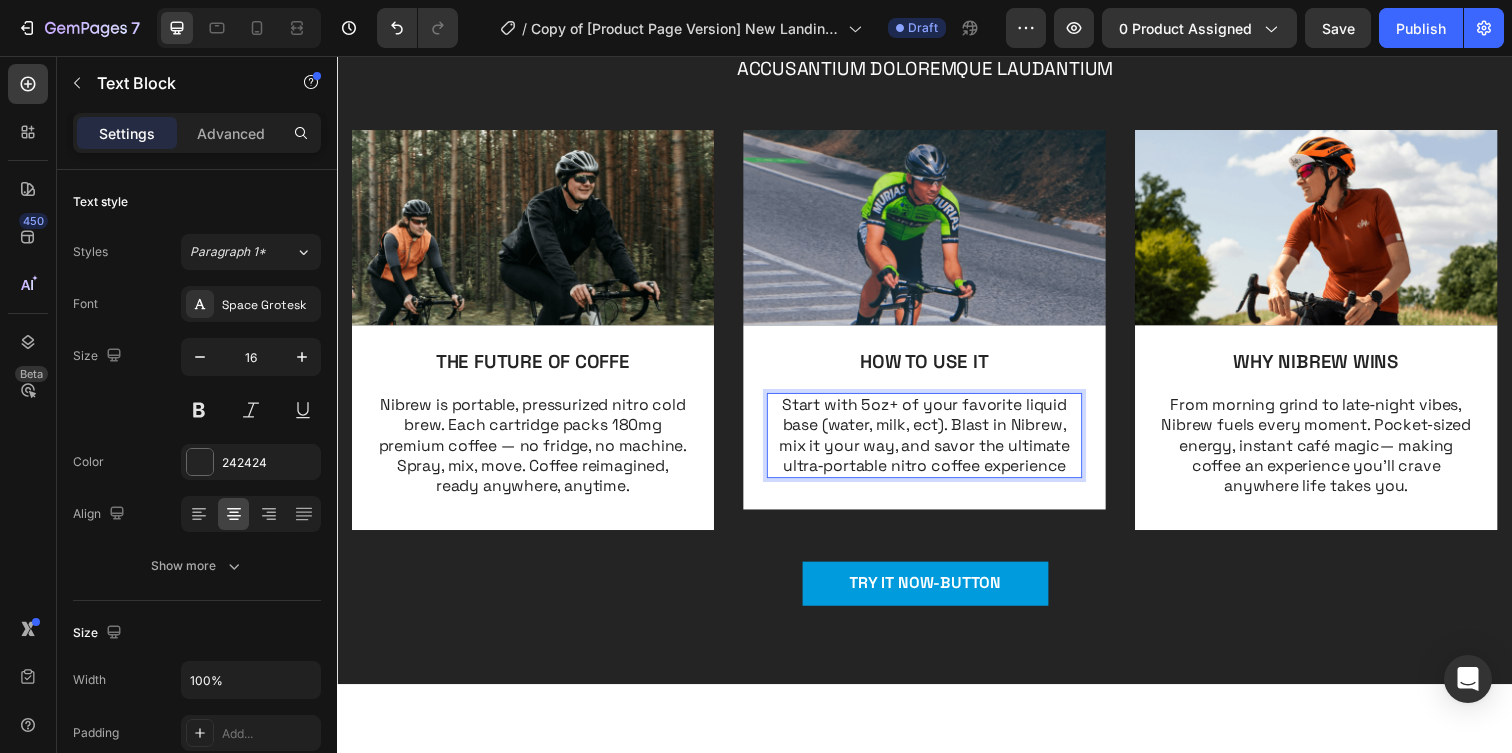 click on "Start with 5oz+ of your favorite liquid base (water, milk, ect). Blast in Nibrew, mix it your way, and savor the ultimate ultra‑portable nitro coffee experience" at bounding box center [937, 443] 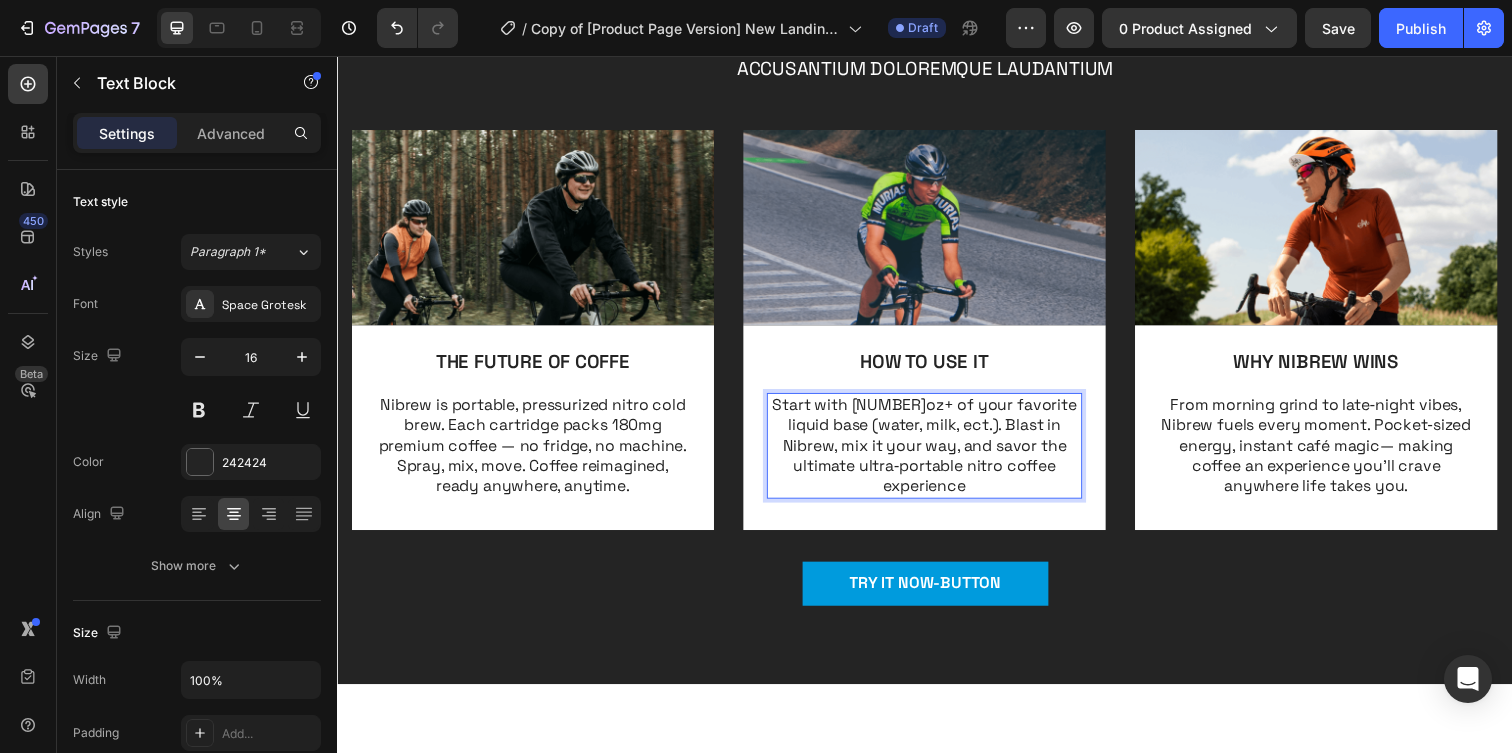 click on "Start with 5oz+ of your favorite liquid base (water, milk, ect.). Blast in Nibrew, mix it your way, and savor the ultimate ultra‑portable nitro coffee experience" at bounding box center (937, 454) 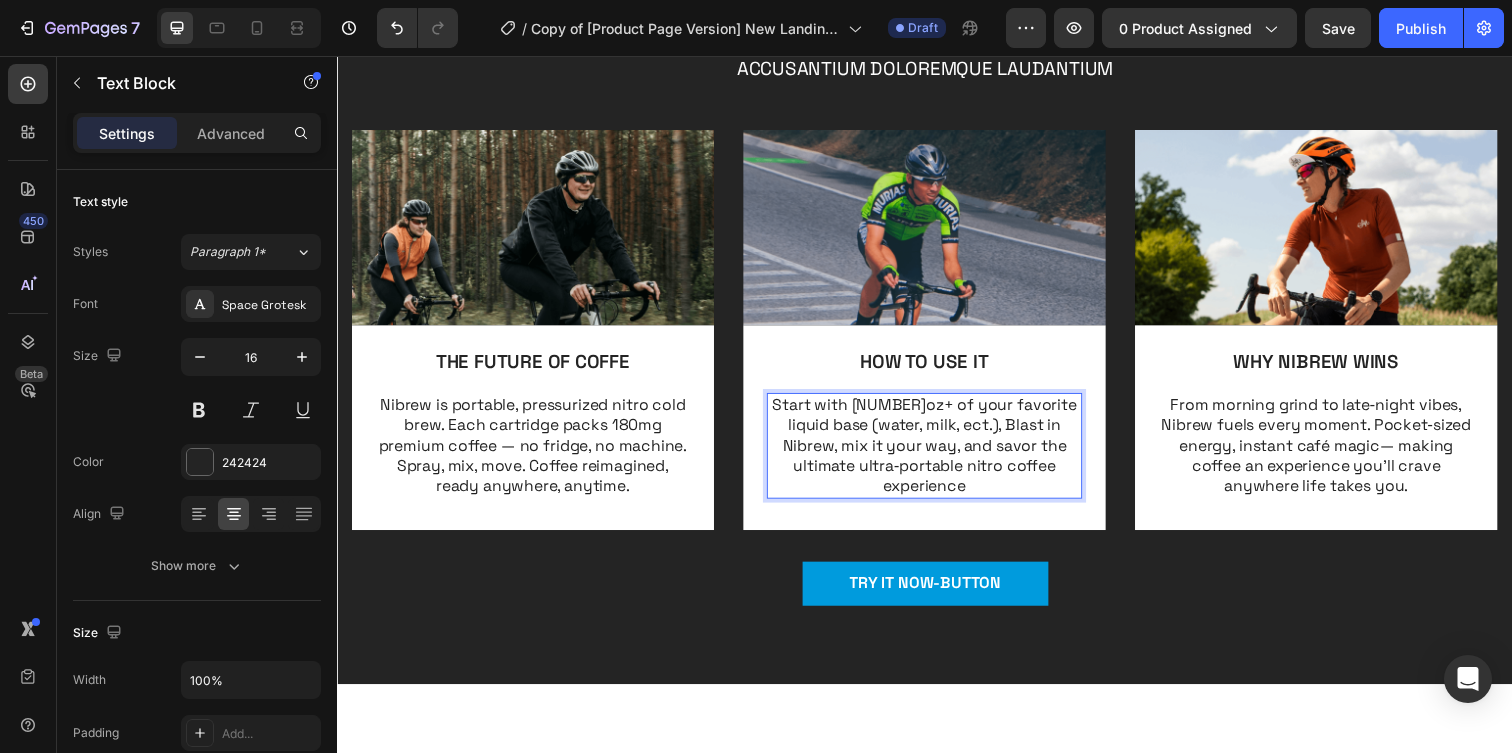 click on "Start with 5oz+ of your favorite liquid base (water, milk, ect.), Blast in Nibrew, mix it your way, and savor the ultimate ultra‑portable nitro coffee experience" at bounding box center [937, 454] 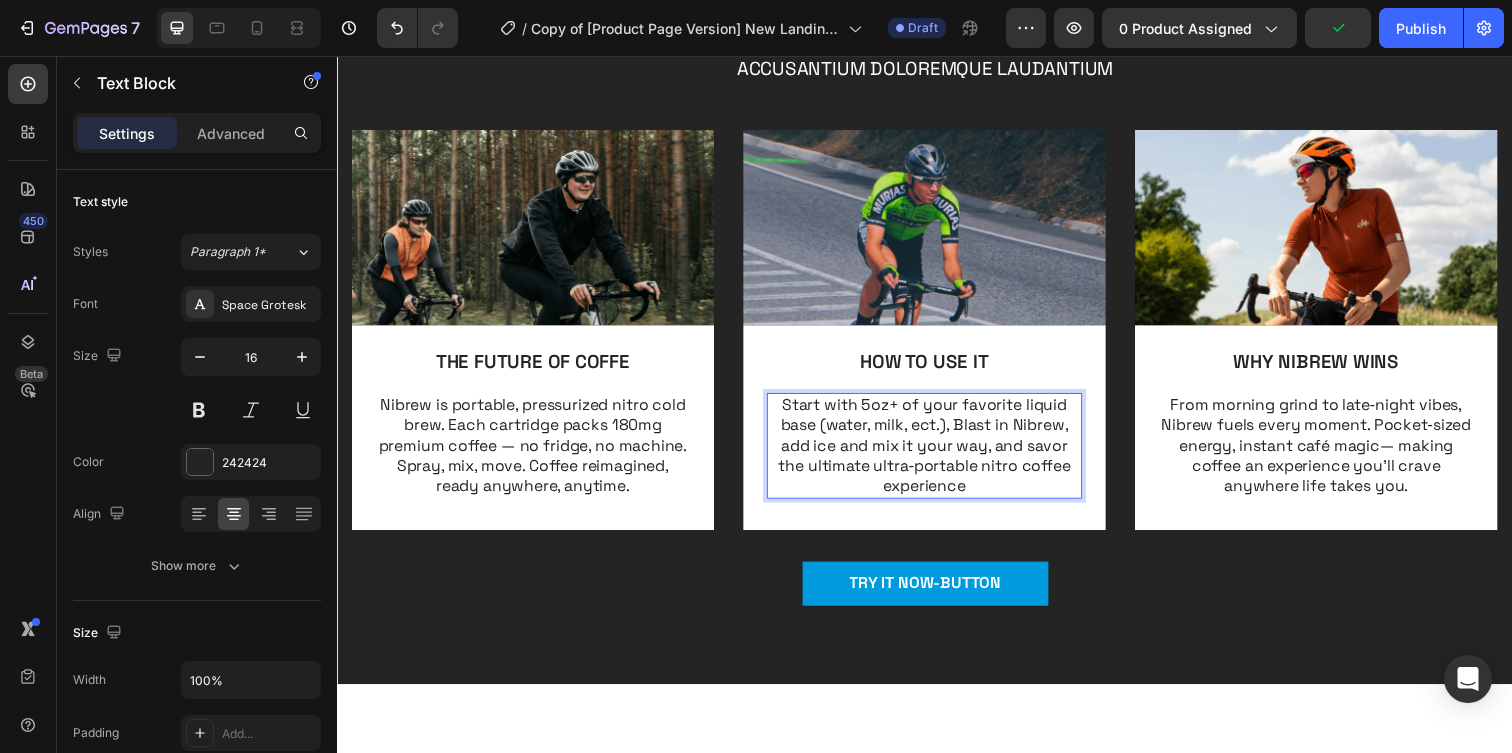 click on "Start with 5oz+ of your favorite liquid base (water, milk, ect.), Blast in Nibrew, add ice and mix it your way, and savor the ultimate ultra‑portable nitro coffee experience" at bounding box center [937, 454] 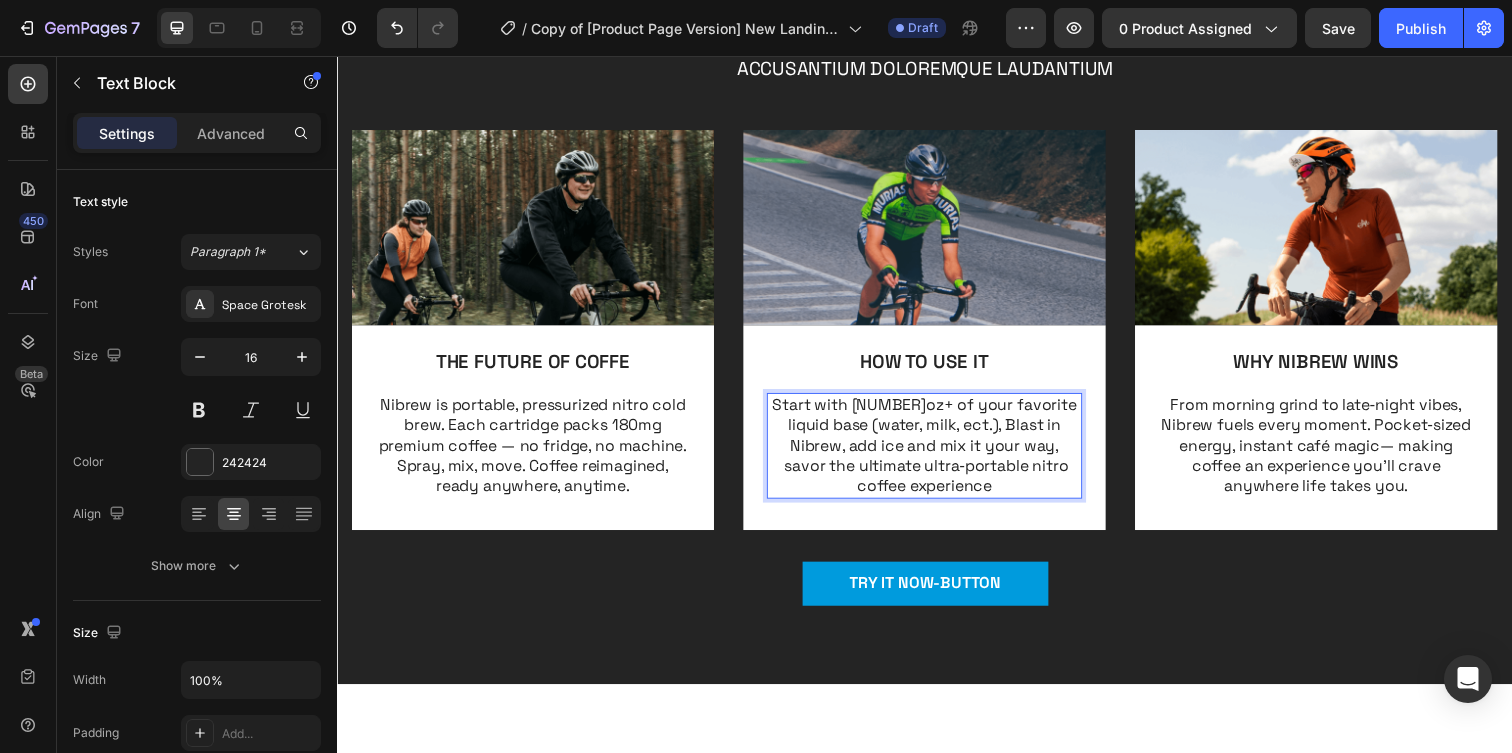 click on "Start with 5oz+ of your favorite liquid base (water, milk, ect.), Blast in Nibrew, add ice and mix it your way,  savor the ultimate ultra‑portable nitro coffee experience" at bounding box center [937, 454] 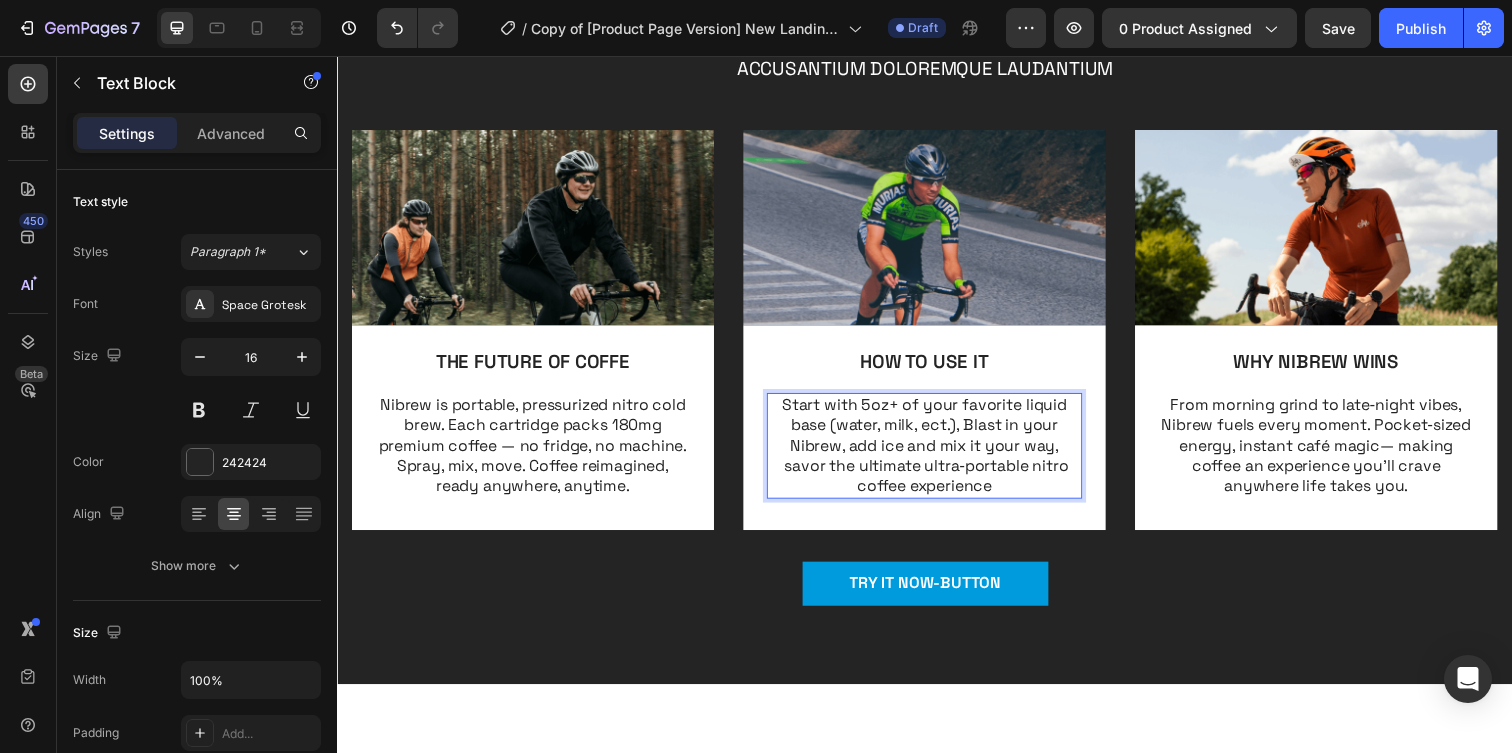 click on "Start with 5oz+ of your favorite liquid base (water, milk, ect.), Blast in your Nibrew, add ice and mix it your way,  savor the ultimate ultra‑portable nitro coffee experience" at bounding box center [937, 454] 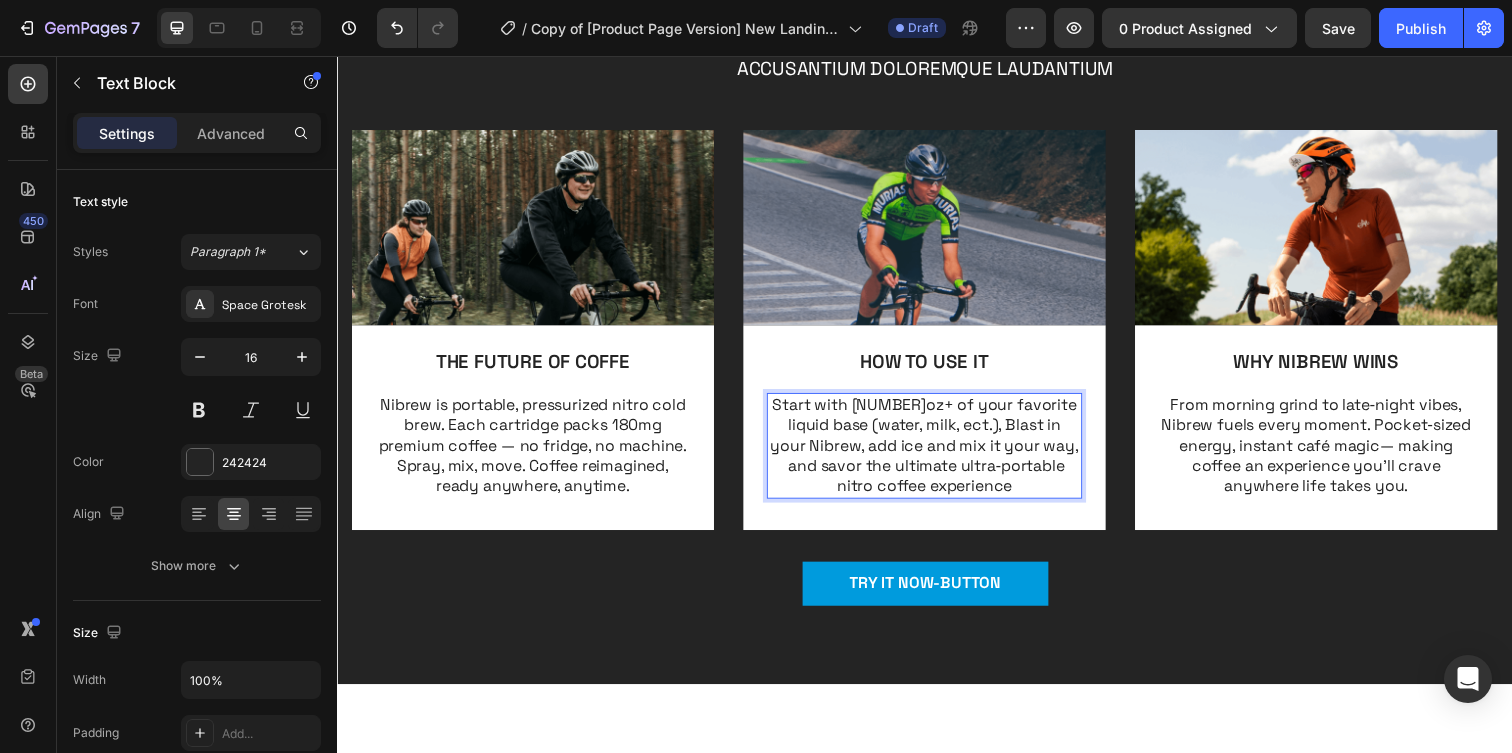 click on "Start with 5oz+ of your favorite liquid base (water, milk, ect.), Blast in your Nibrew, add ice and mix it your way,  and savor the ultimate ultra‑portable nitro coffee experience" at bounding box center (937, 454) 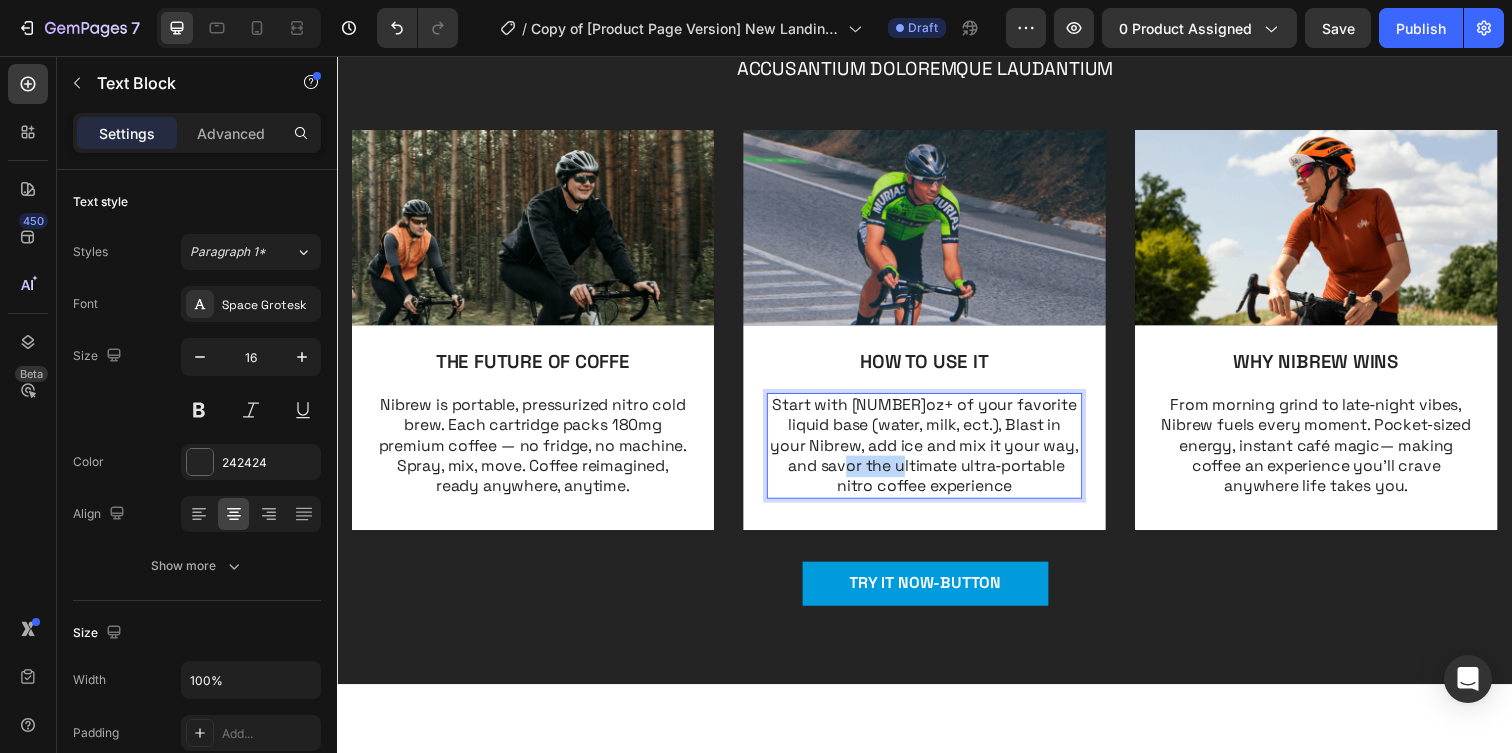click on "Start with 5oz+ of your favorite liquid base (water, milk, ect.), Blast in your Nibrew, add ice and mix it your way,  and savor the ultimate ultra‑portable nitro coffee experience" at bounding box center (937, 454) 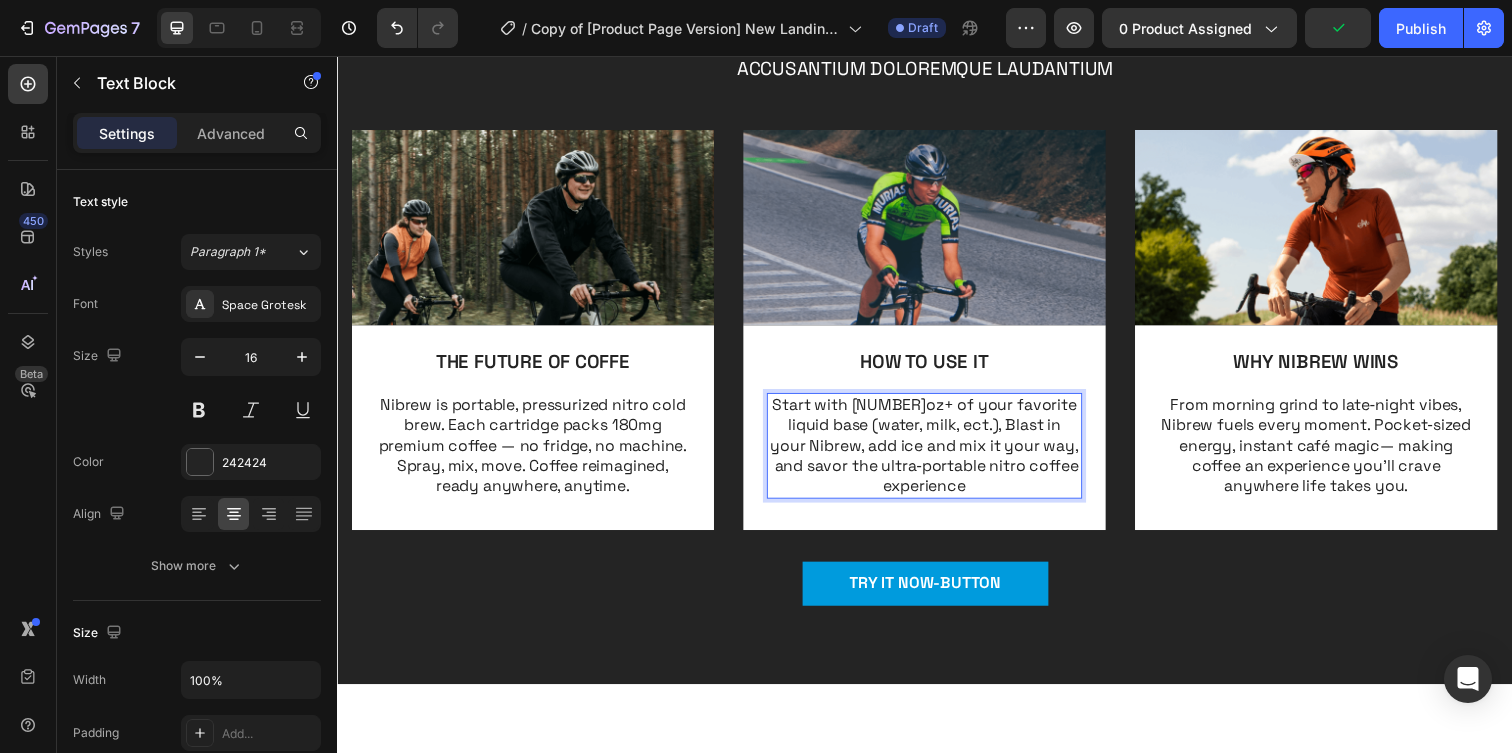 click on "Start with 5oz+ of your favorite liquid base (water, milk, ect.), Blast in your Nibrew, add ice and mix it your way,  and savor the ultra‑portable nitro coffee experience" at bounding box center (937, 454) 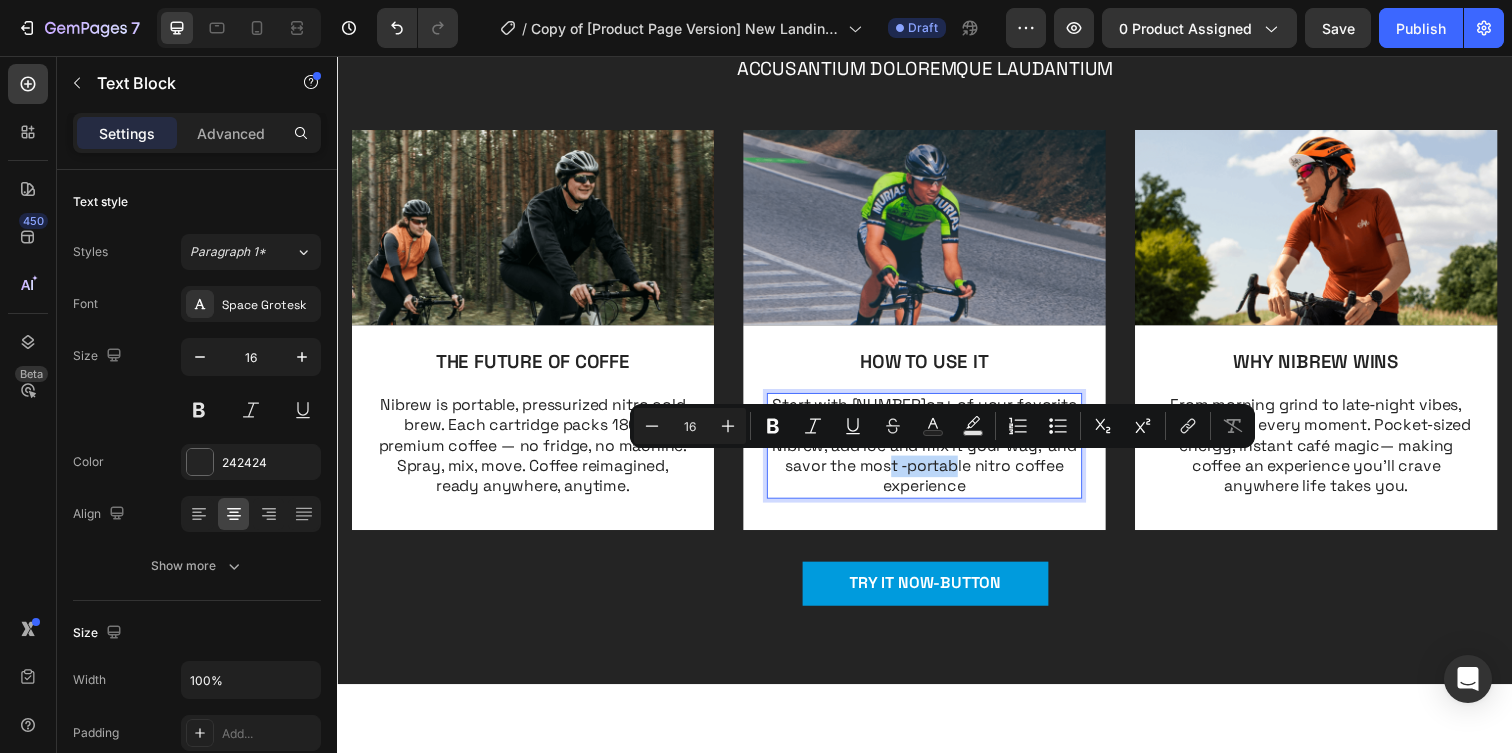 drag, startPoint x: 984, startPoint y: 475, endPoint x: 912, endPoint y: 474, distance: 72.00694 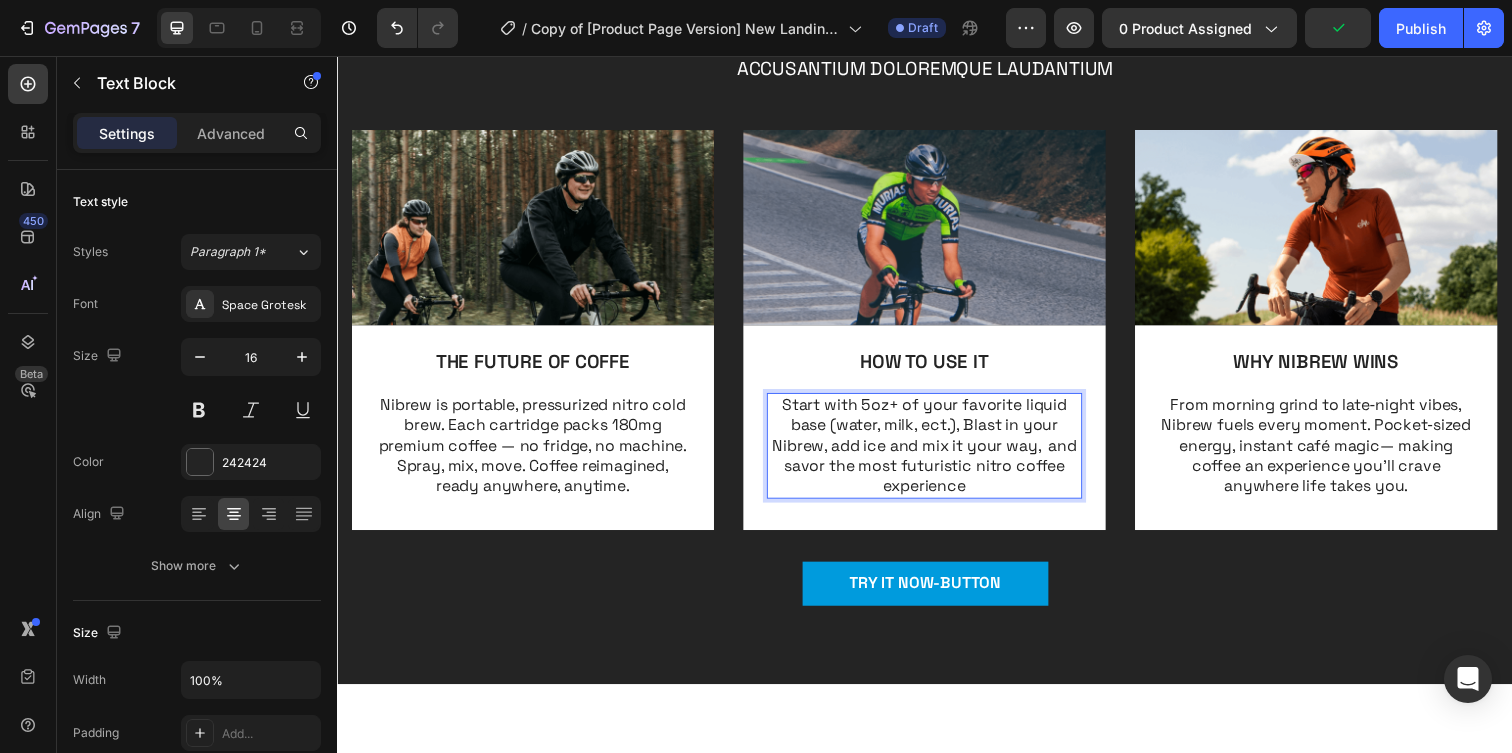 click on "Start with 5oz+ of your favorite liquid base (water, milk, ect.), Blast in your Nibrew, add ice and mix it your way,  and savor the most futuristic nitro coffee experience" at bounding box center (937, 454) 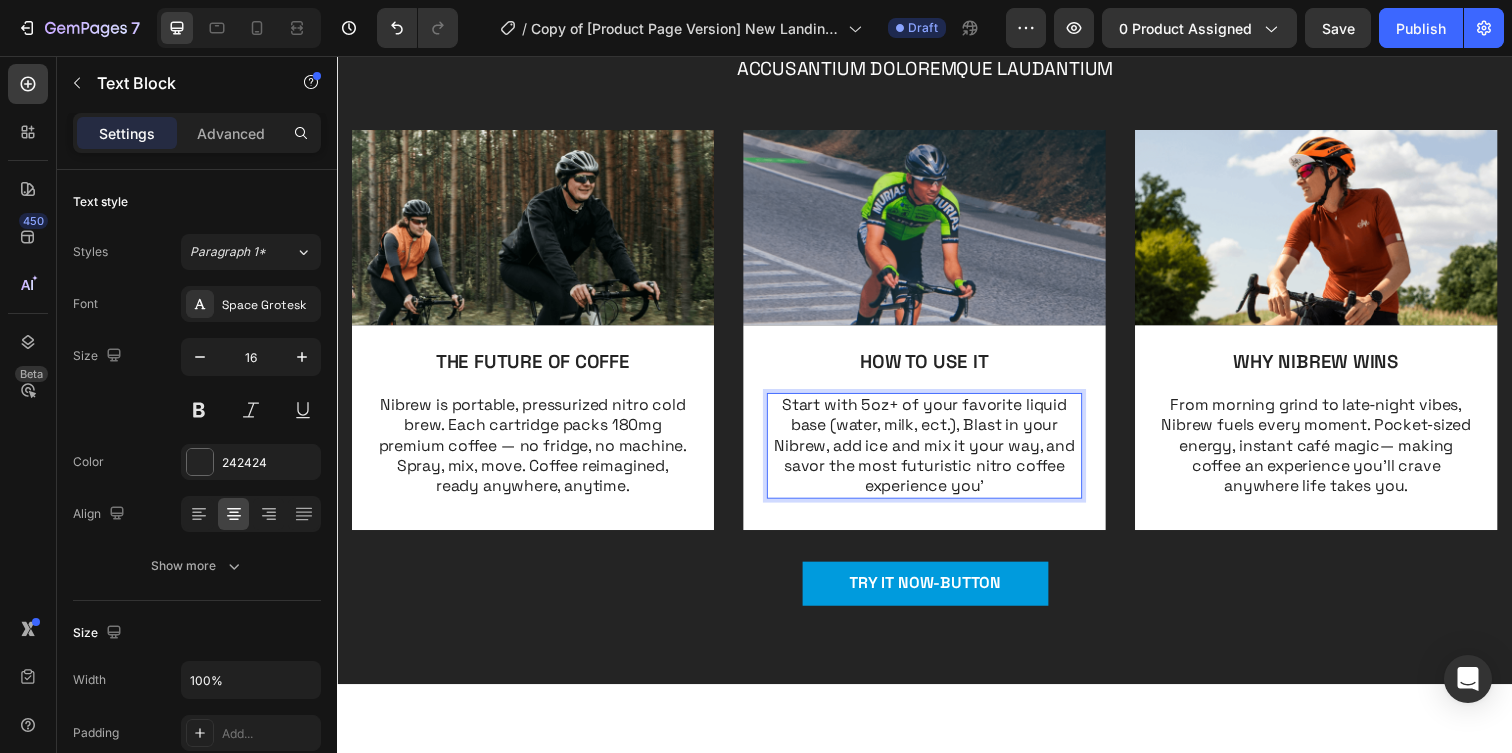 click on "Start with 5oz+ of your favorite liquid base (water, milk, ect.), Blast in your Nibrew, add ice and mix it your way,  and savor the most futuristic nitro coffee experience you'" at bounding box center [937, 454] 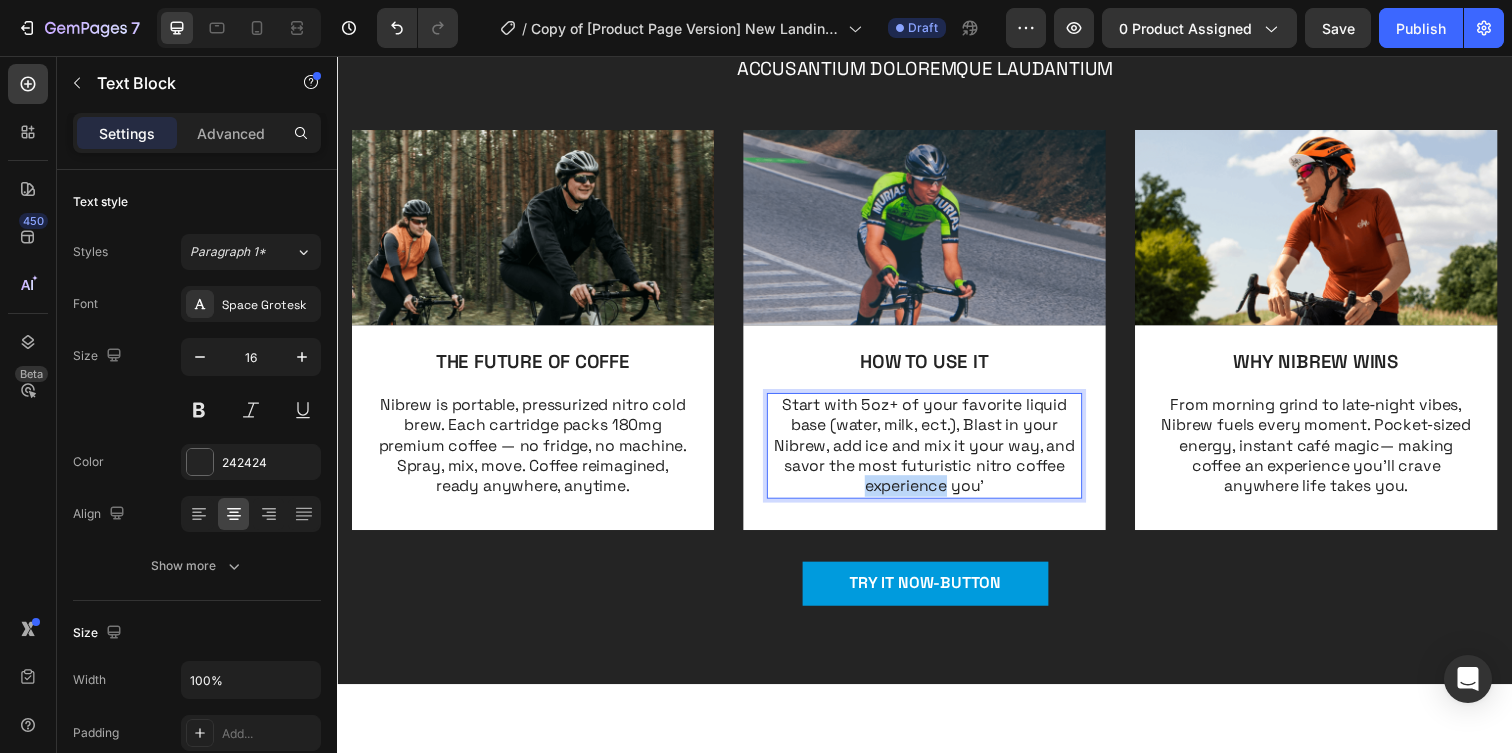 click on "Start with 5oz+ of your favorite liquid base (water, milk, ect.), Blast in your Nibrew, add ice and mix it your way,  and savor the most futuristic nitro coffee experience you'" at bounding box center (937, 454) 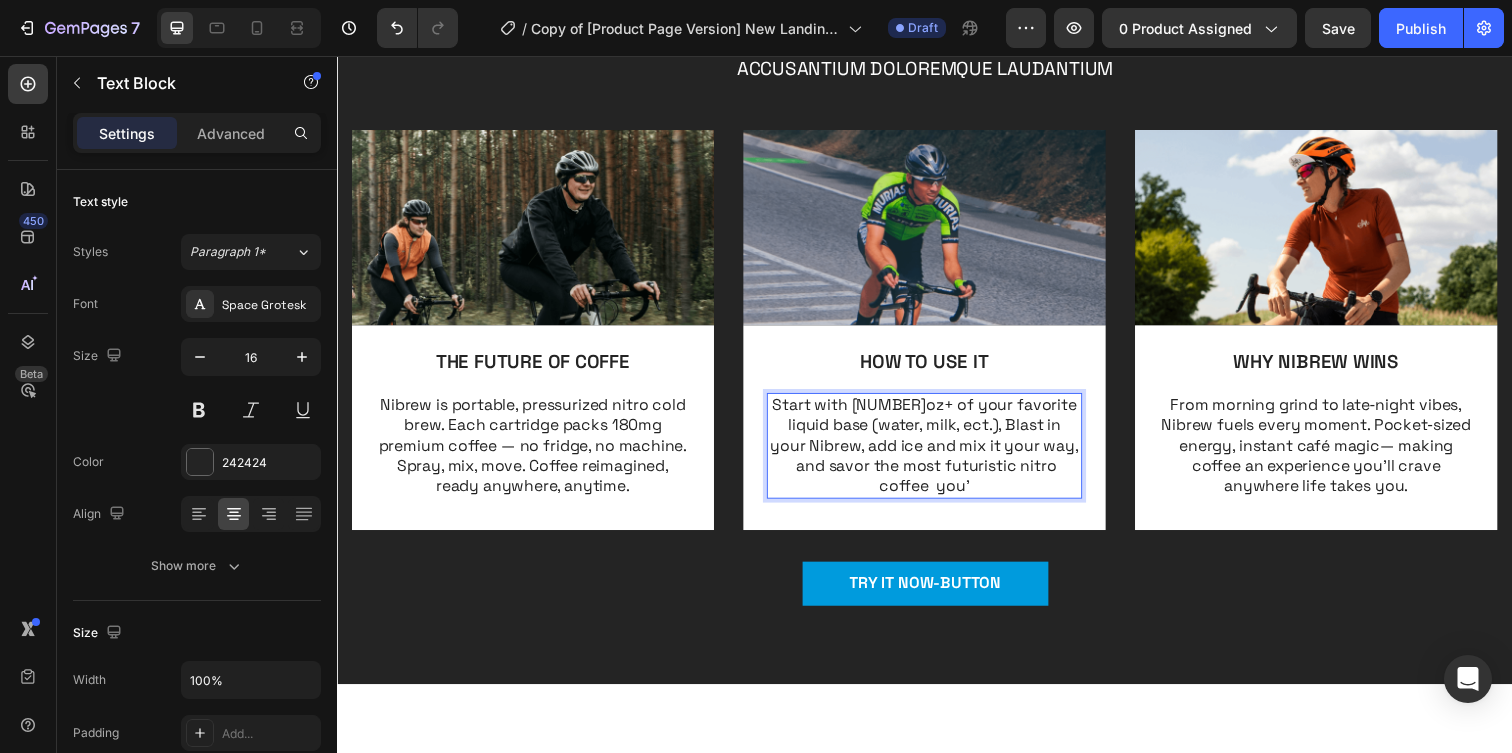 click on "Start with 5oz+ of your favorite liquid base (water, milk, ect.), Blast in your Nibrew, add ice and mix it your way,  and savor the most futuristic nitro coffee  you'" at bounding box center (937, 454) 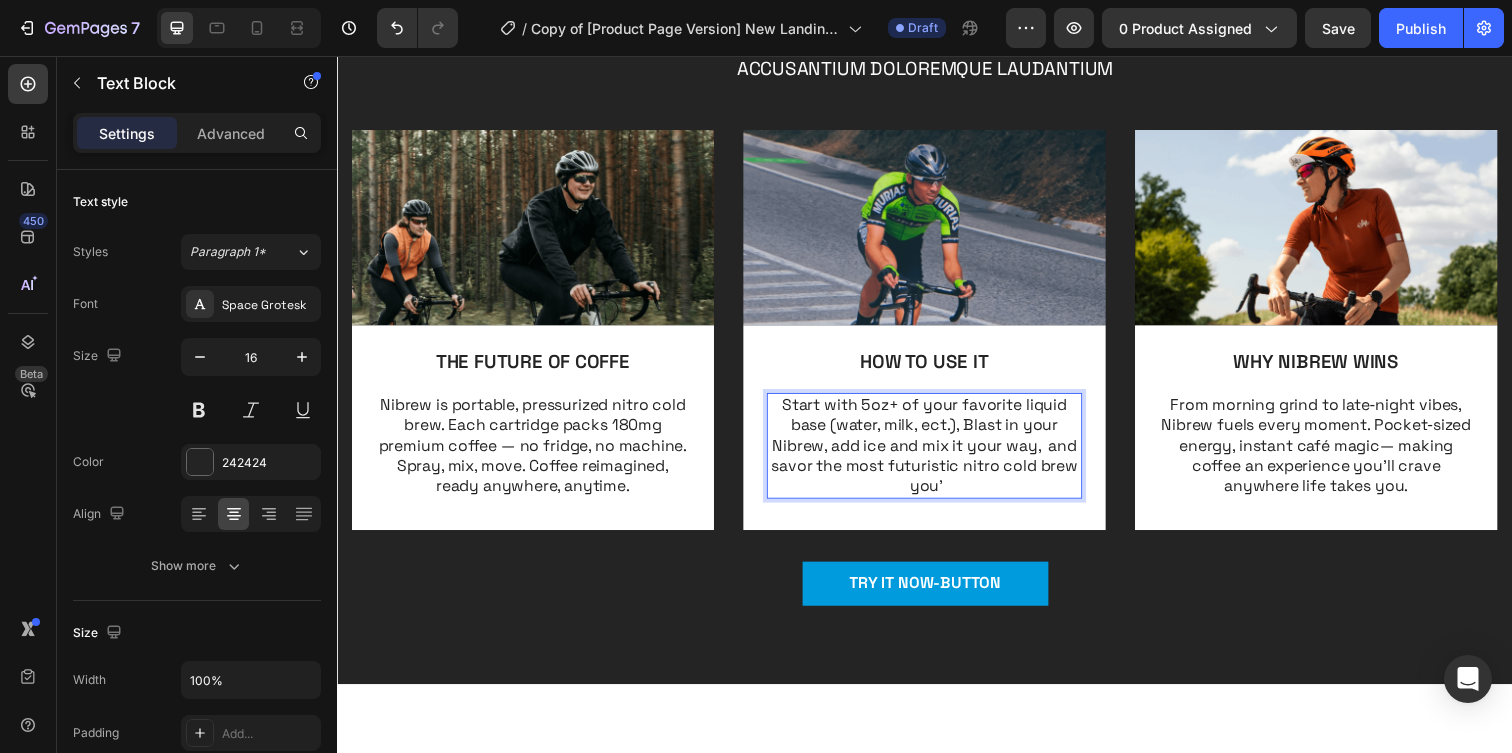click on "Start with 5oz+ of your favorite liquid base (water, milk, ect.), Blast in your Nibrew, add ice and mix it your way,  and savor the most futuristic nitro cold brew  you'" at bounding box center [937, 454] 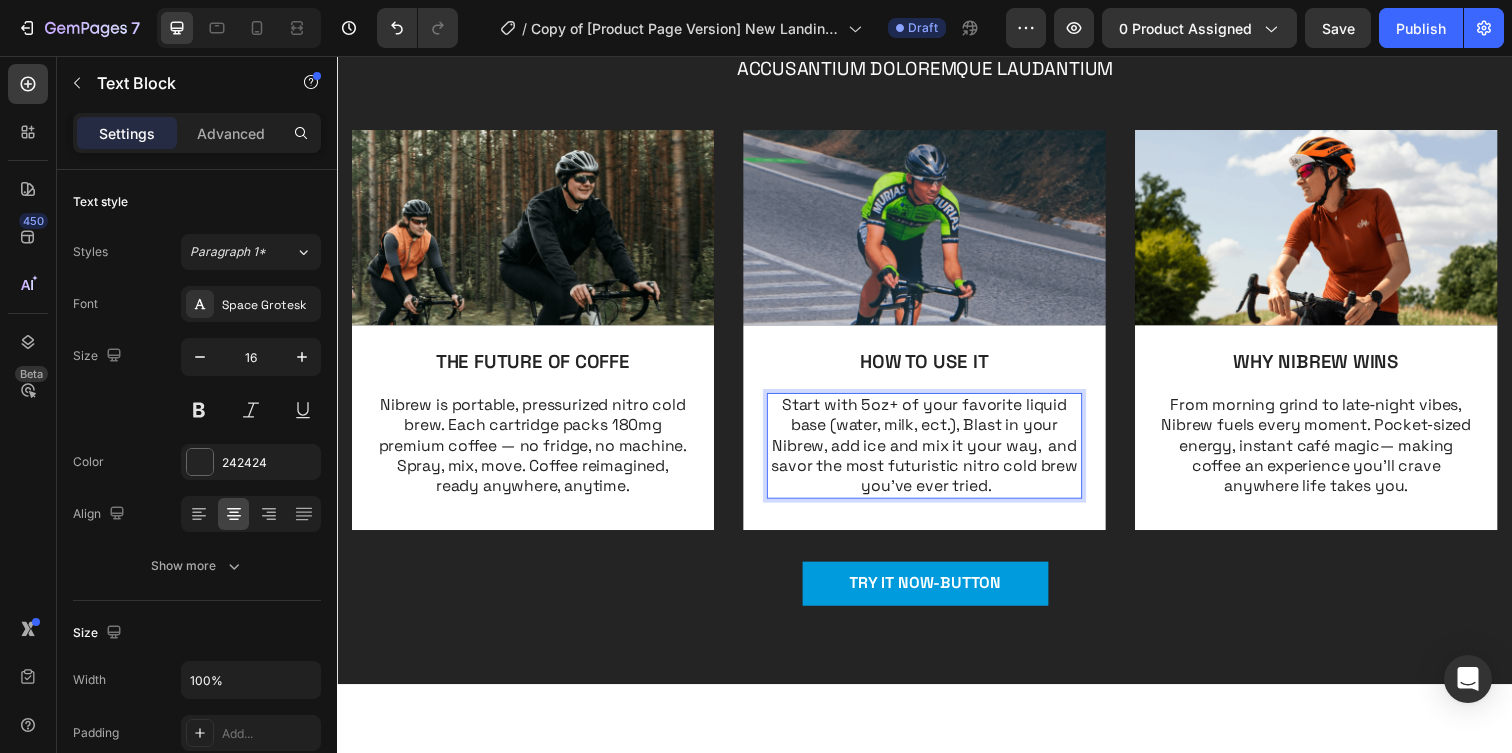 click on "Start with 5oz+ of your favorite liquid base (water, milk, ect.), Blast in your Nibrew, add ice and mix it your way,  and savor the most futuristic nitro cold brew  you've ever tried." at bounding box center (937, 454) 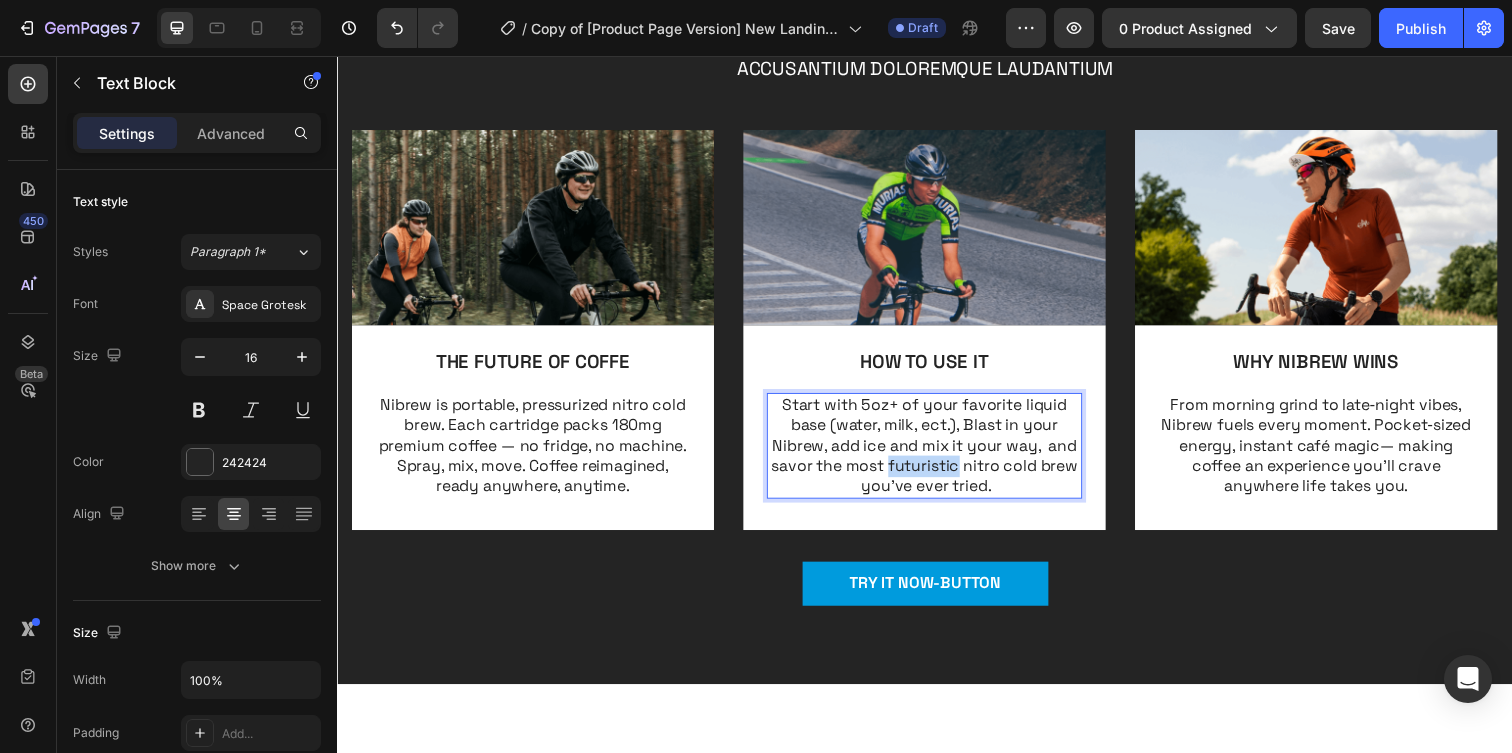 click on "Start with 5oz+ of your favorite liquid base (water, milk, ect.), Blast in your Nibrew, add ice and mix it your way,  and savor the most futuristic nitro cold brew  you've ever tried." at bounding box center [937, 454] 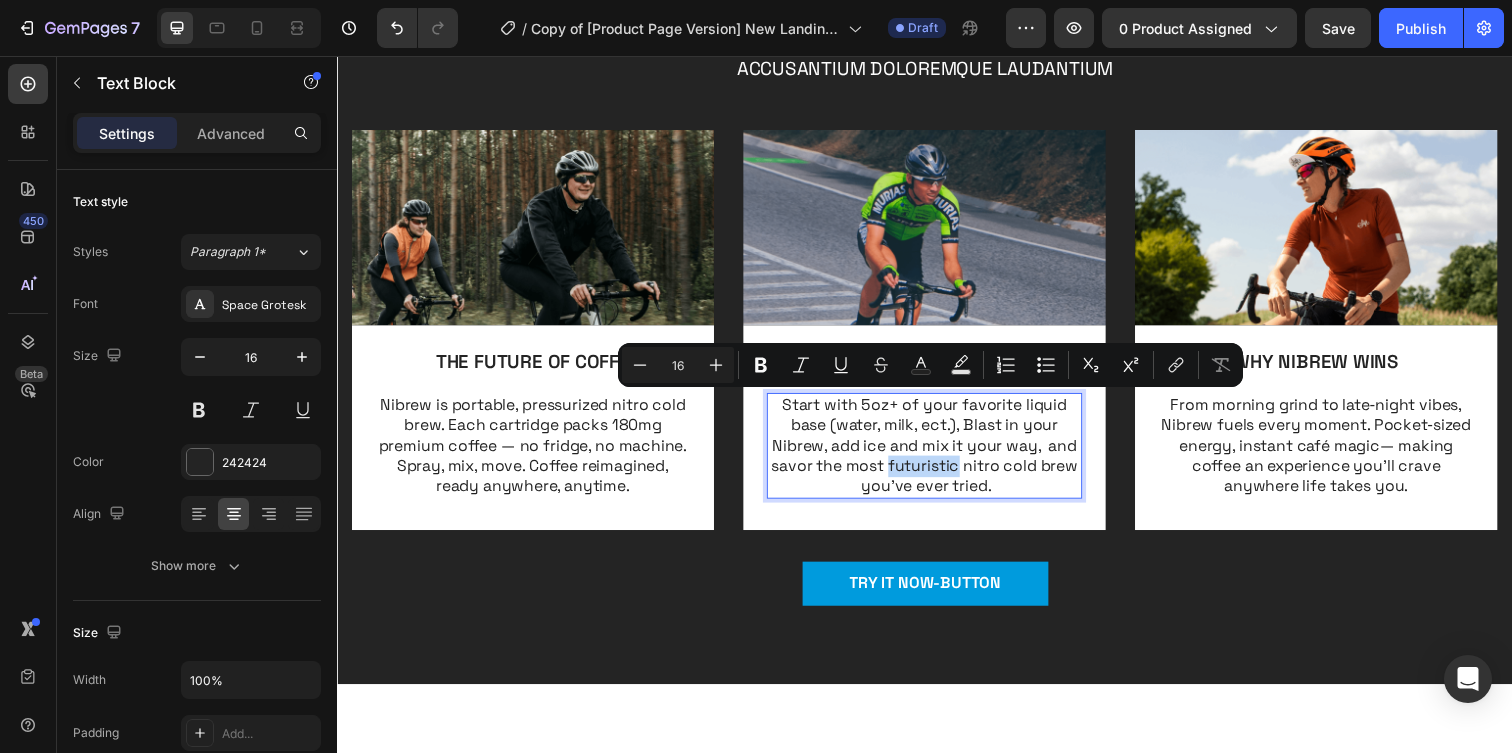 copy on "Start with 5oz+ of your favorite liquid base (water, milk, ect.), Blast in your Nibrew, add ice and mix it your way,  and savor the most futuristic nitro cold brew  you've ever tried." 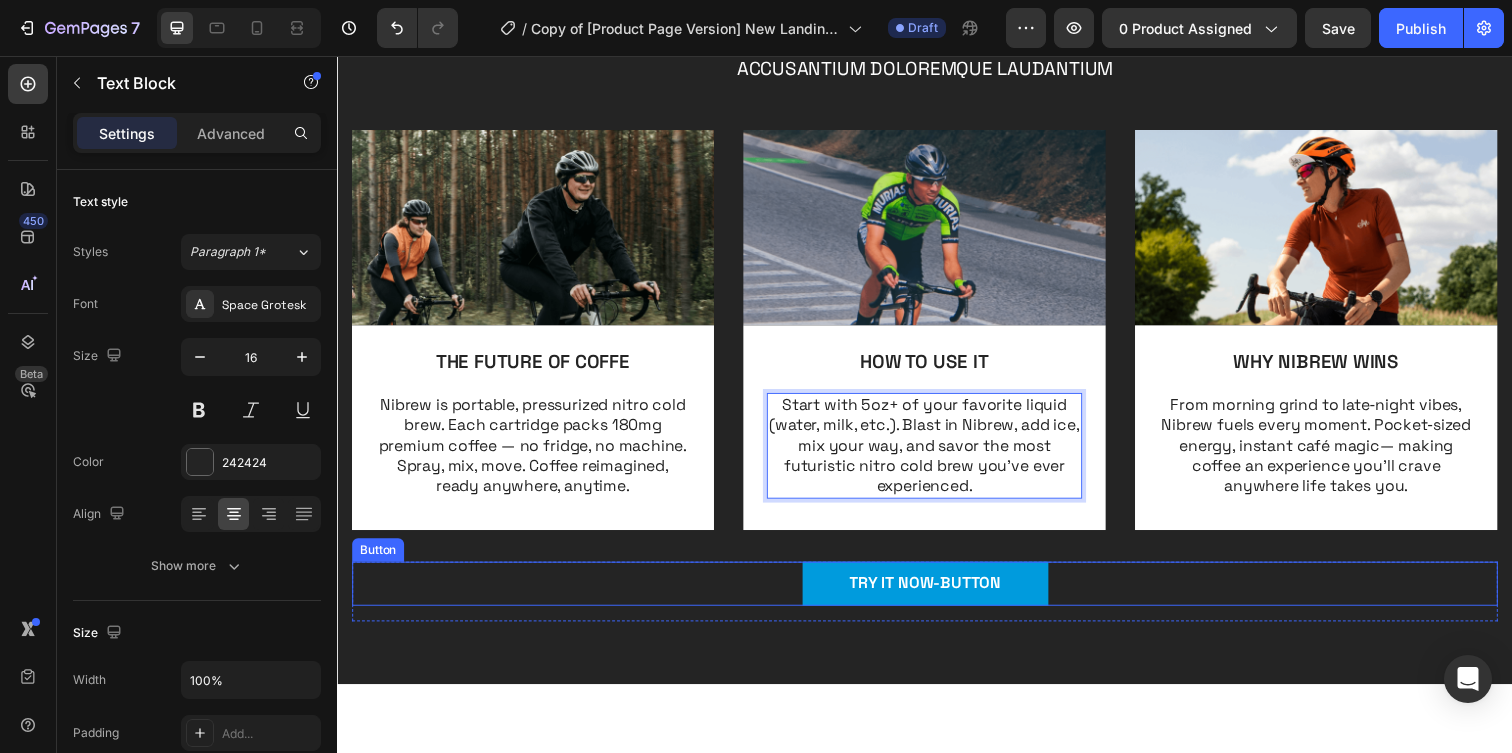 click on "TRY IT NOW-BUTTON Button" at bounding box center [937, 594] 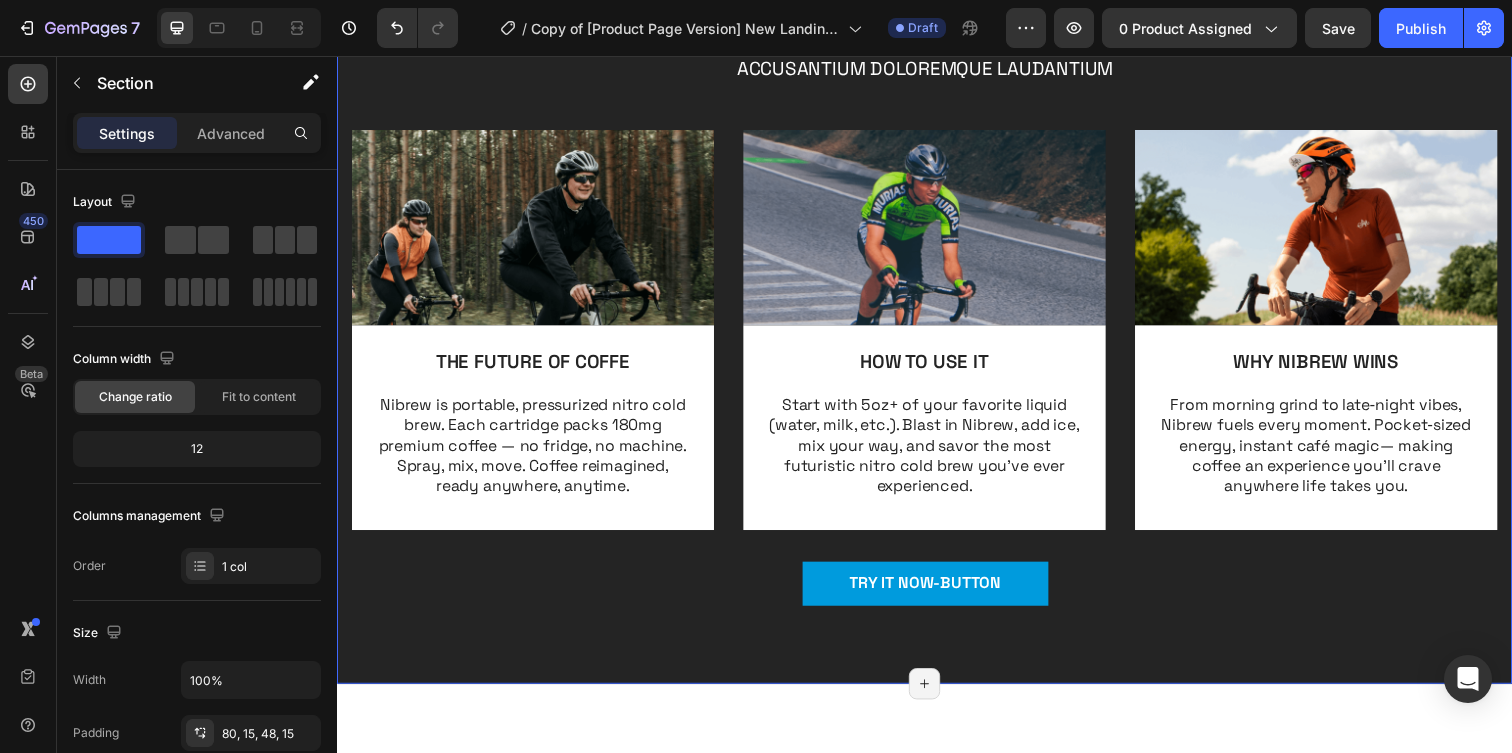 click on "WHat is nibrew Heading Sed ut perspiciatis unde omnis iste natus error sit voluptatem accusantium doloremque laudantium Text Block Row Image THE FUTURE OF COFFE Text Block Nibrew is portable, pressurized nitro cold brew. Each cartridge packs 180mg premium coffee — no fridge, no machine. Spray, mix, move. Coffee reimagined, ready anywhere, anytime. Text Block Row Image HOW TO USE IT Text Block Start with 5oz+ of your favorite liquid (water, milk, etc.). Blast in Nibrew, add ice, mix your way, and savor the most futuristic nitro cold brew you’ve ever experienced. Text Block Row Image WHY NIBREW WINS Text Block From morning grind to late‑night vibes, Nibrew fuels every moment. Pocket‑sized energy, instant café magic— making coffee an experience you’ll crave anywhere life takes you. Text Block Row Carousel TRY IT NOW-BUTTON Button   16 Row Section 3/25 Page has reached Shopify’s 25 section-limit Page has reached Shopify’s 25 section-limit" at bounding box center [937, 285] 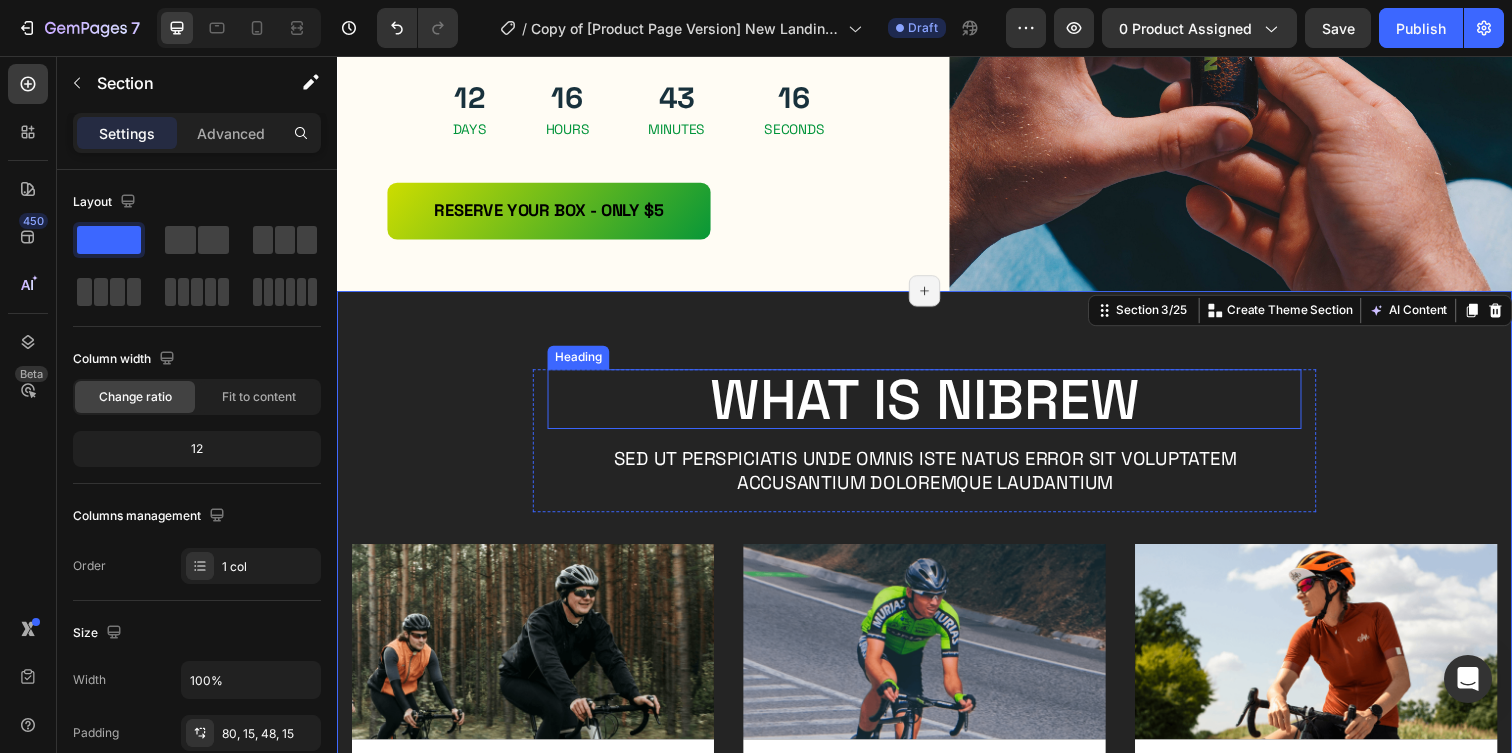 scroll, scrollTop: 452, scrollLeft: 0, axis: vertical 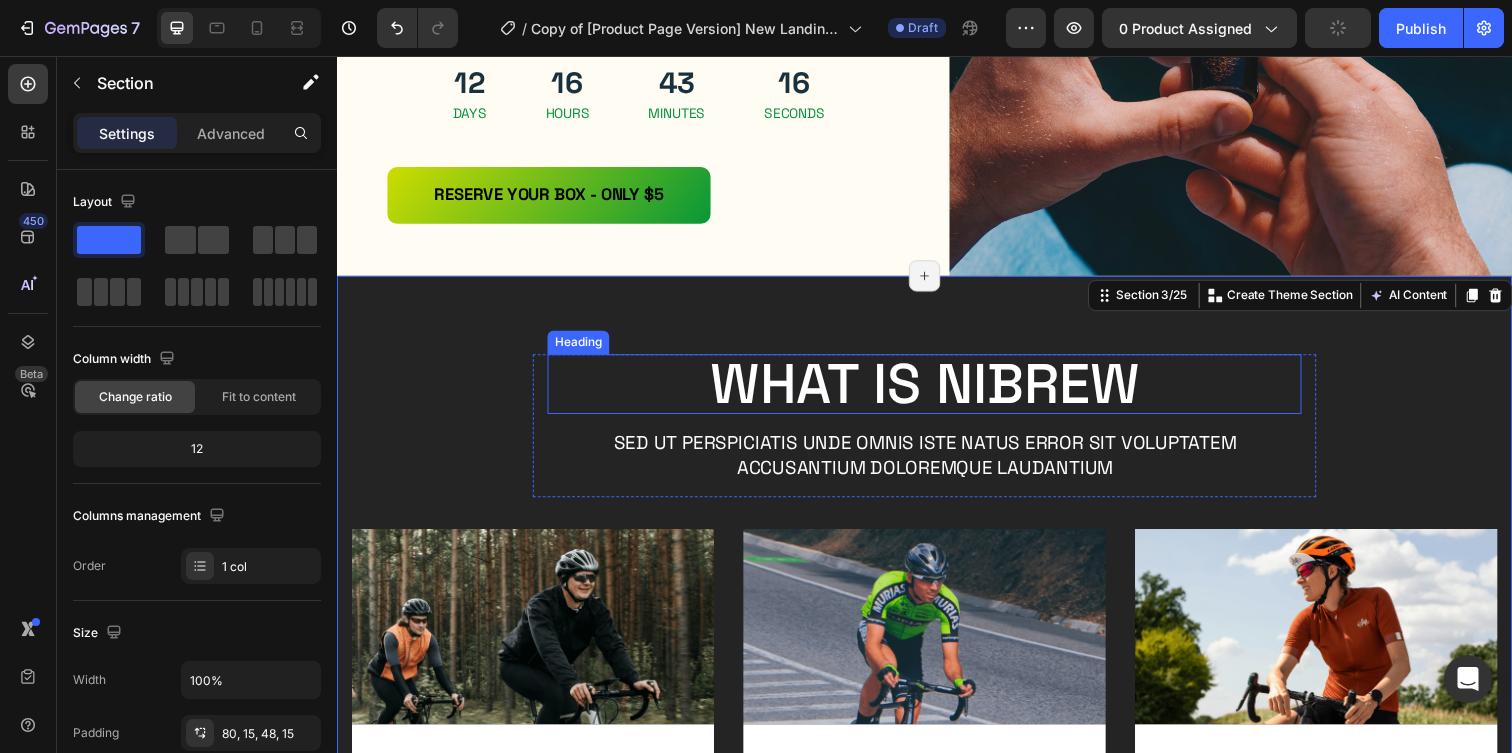 click on "WHat is nibrew" at bounding box center (937, 390) 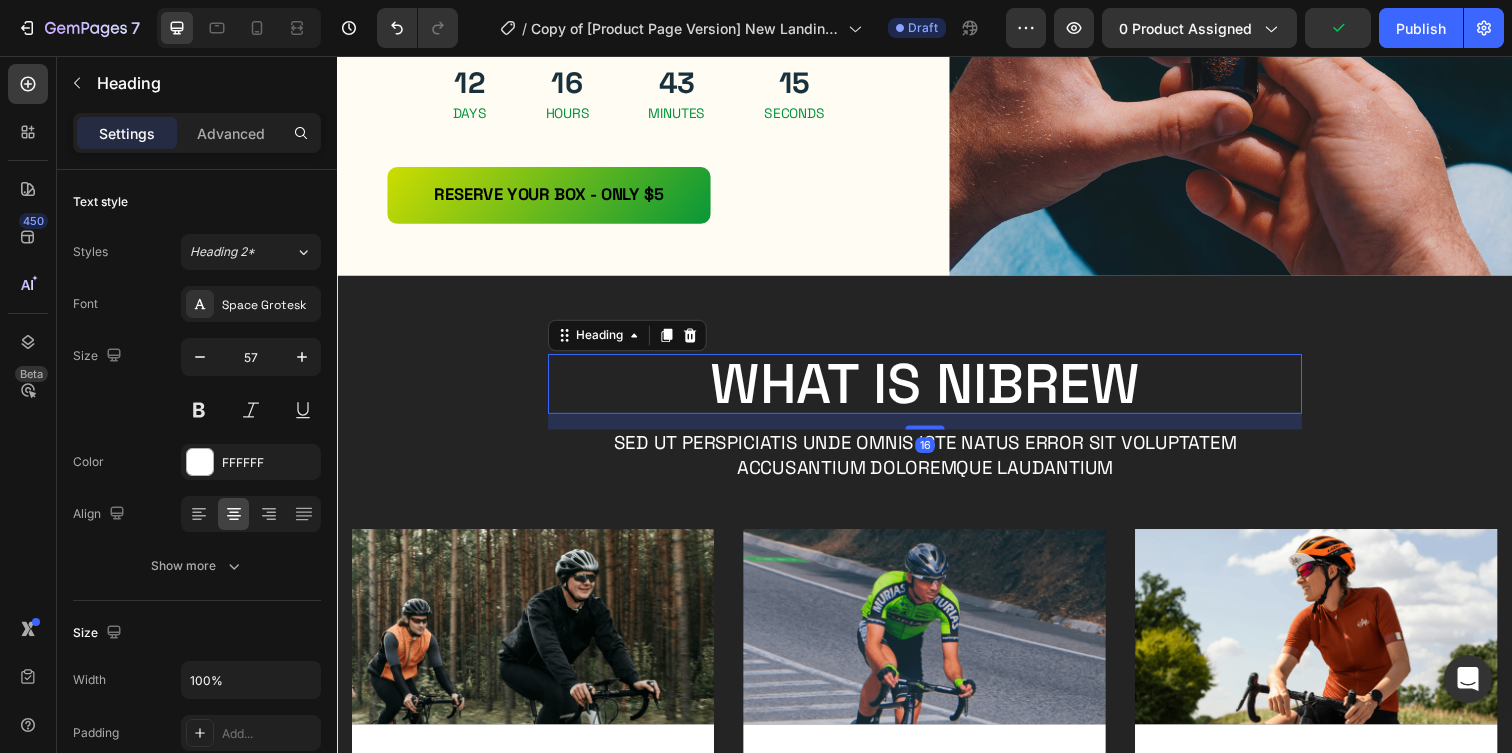 click on "WHat is nibrew" at bounding box center [937, 390] 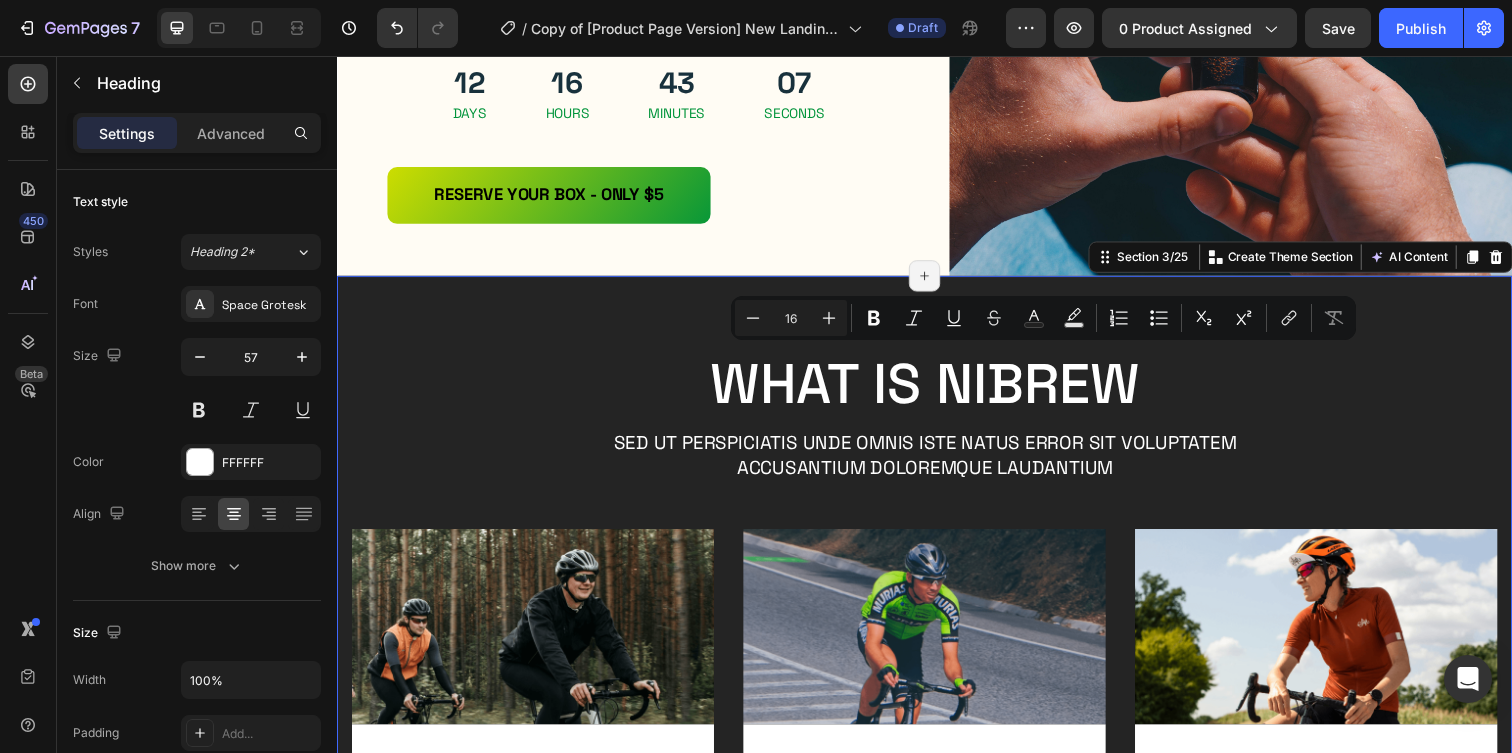 click on "WHat is nibrew Heading Sed ut perspiciatis unde omnis iste natus error sit voluptatem accusantium doloremque laudantium Text Block Row Image THE FUTURE OF COFFE Text Block Nibrew is portable, pressurized nitro cold brew. Each cartridge packs 180mg premium coffee — no fridge, no machine. Spray, mix, move. Coffee reimagined, ready anywhere, anytime. Text Block Row Image HOW TO USE IT Text Block Start with 5oz+ of your favorite liquid (water, milk, etc.). Blast in Nibrew, add ice, mix your way, and savor the most futuristic nitro cold brew you’ve ever experienced. Text Block Row Image WHY NIBREW WINS Text Block From morning grind to late‑night vibes, Nibrew fuels every moment. Pocket‑sized energy, instant café magic— making coffee an experience you’ll crave anywhere life takes you. Text Block Row Carousel TRY IT NOW-BUTTON Button Row" at bounding box center (937, 708) 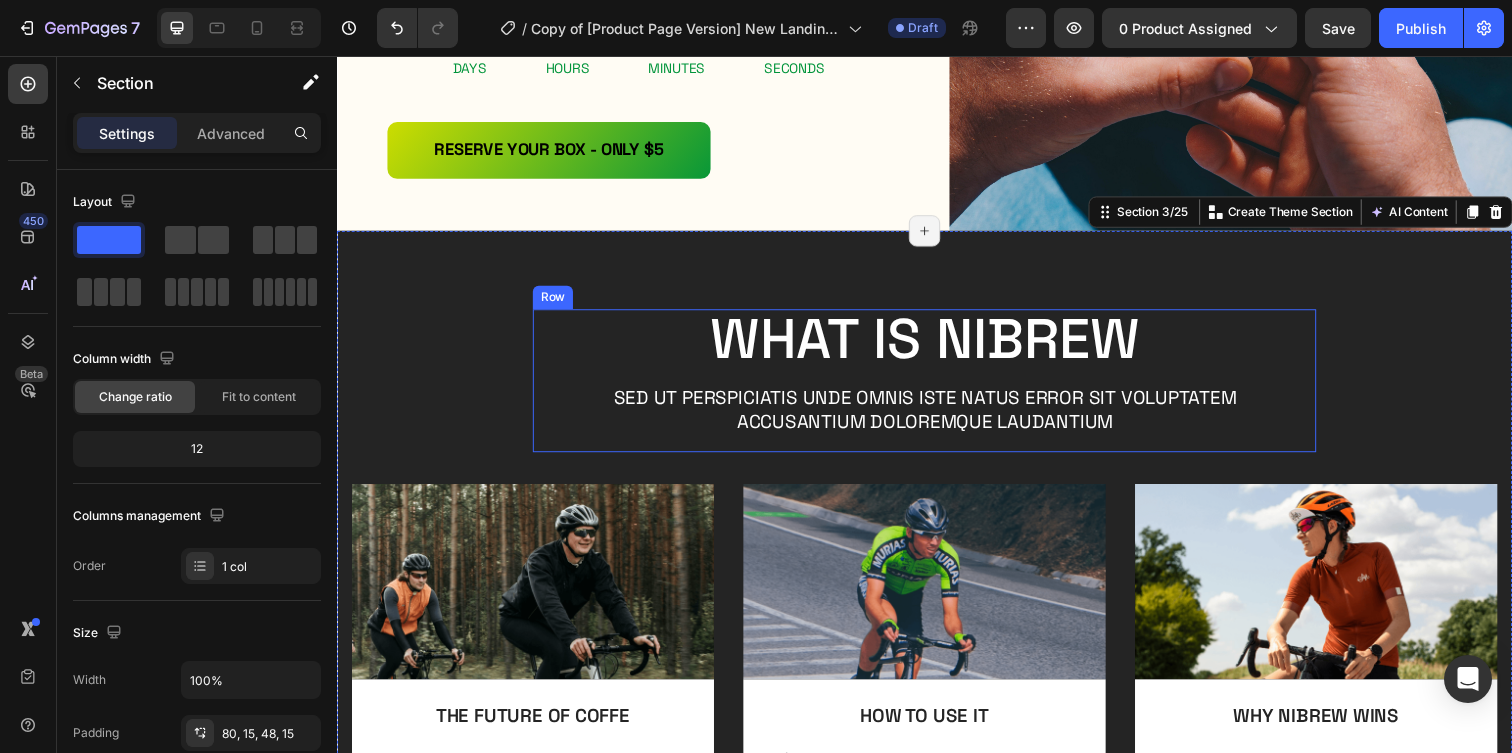 scroll, scrollTop: 503, scrollLeft: 0, axis: vertical 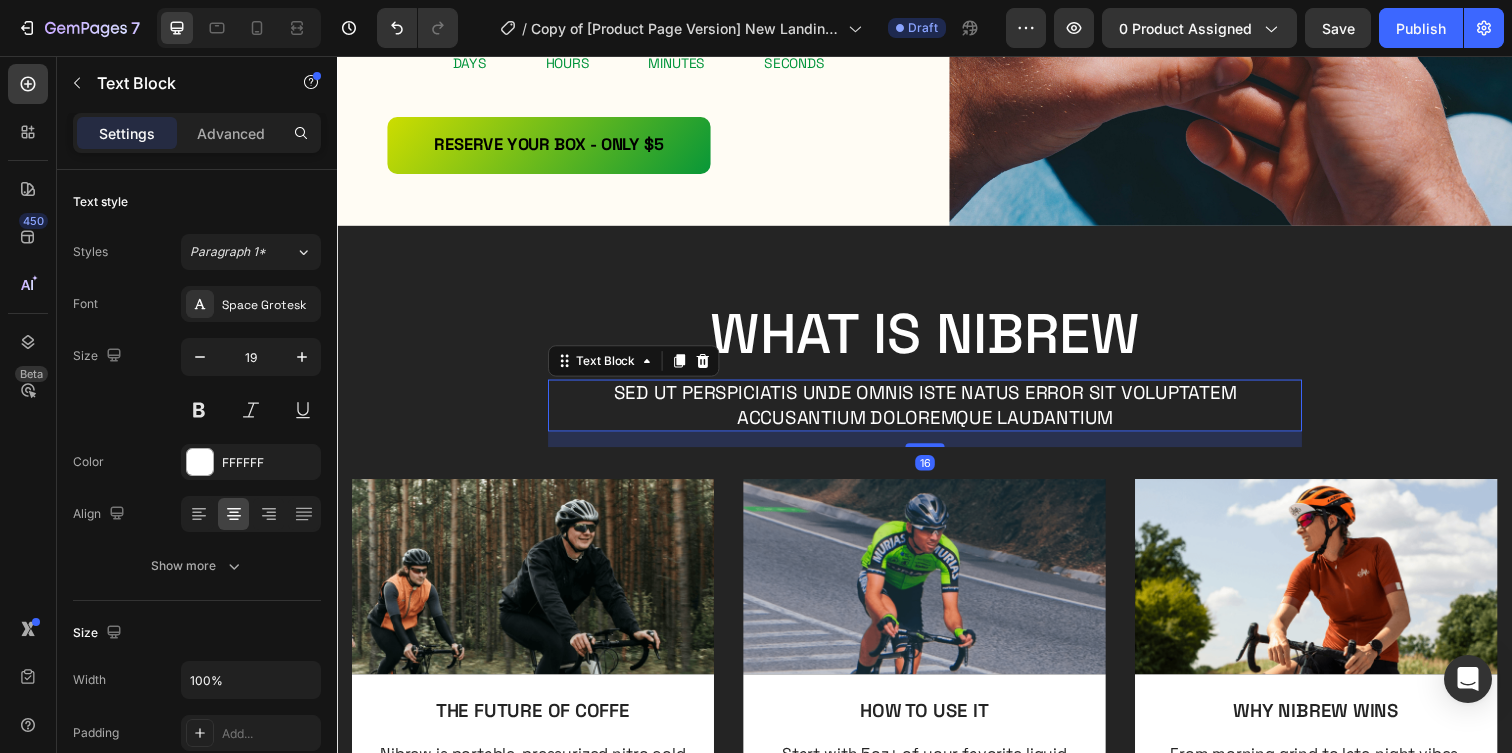 click on "Sed ut perspiciatis unde omnis iste natus error sit voluptatem accusantium doloremque laudantium" at bounding box center (937, 412) 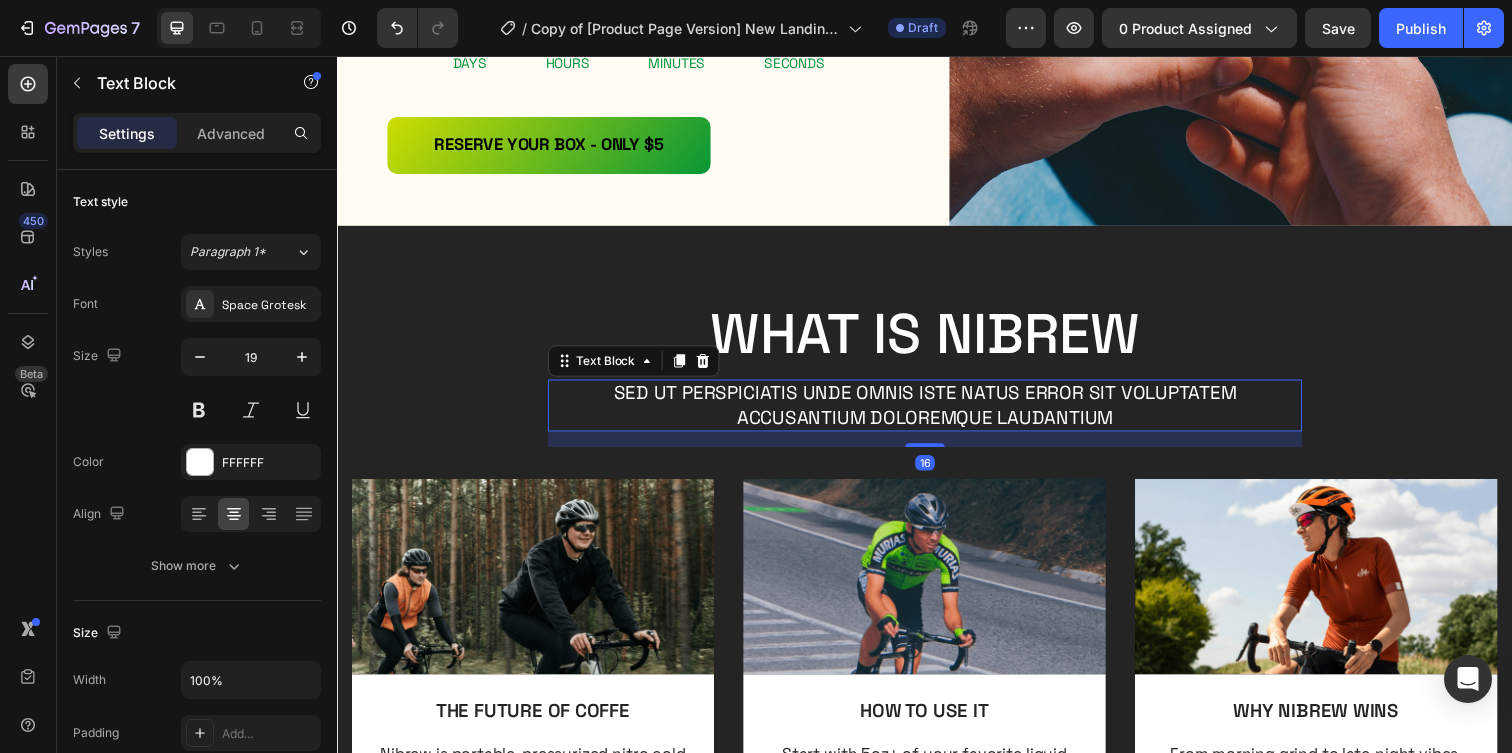 click on "Sed ut perspiciatis unde omnis iste natus error sit voluptatem accusantium doloremque laudantium" at bounding box center (937, 412) 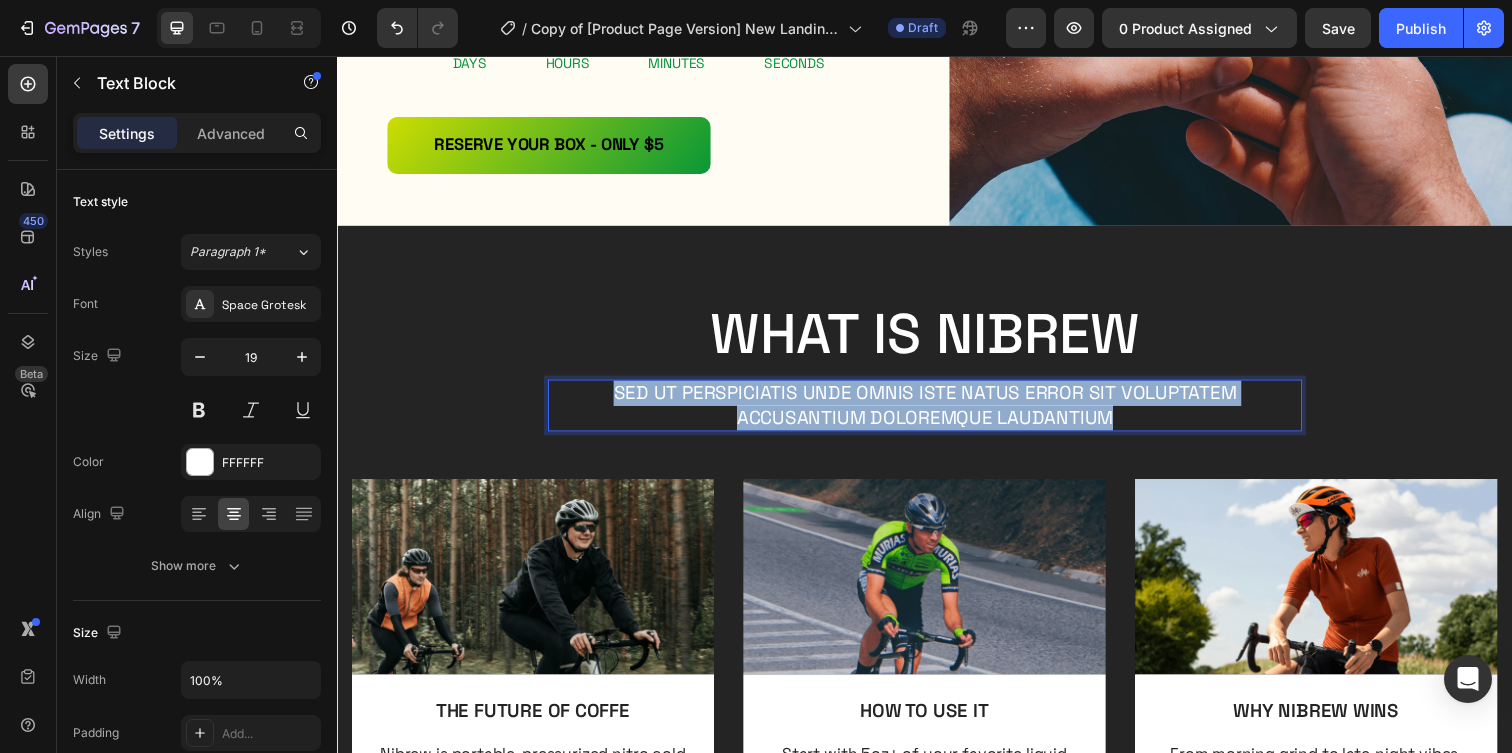 click on "Sed ut perspiciatis unde omnis iste natus error sit voluptatem accusantium doloremque laudantium" at bounding box center [937, 412] 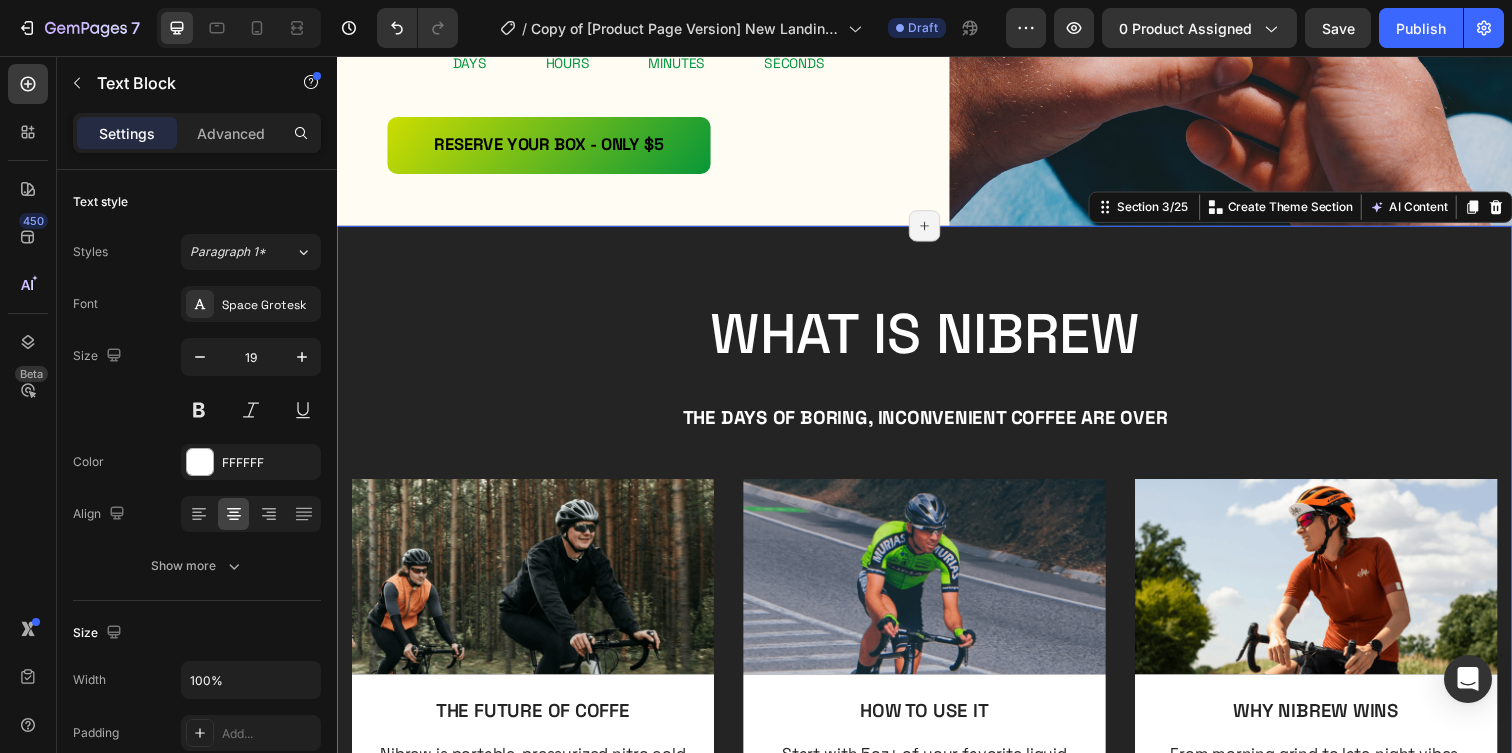click on "WHat is nibrew Heading The days of boring, inconvenient coffee are over Text Block Row Image THE FUTURE OF COFFE Text Block Nibrew is portable, pressurized nitro cold brew. Each cartridge packs 180mg premium coffee — no fridge, no machine. Spray, mix, move. Coffee reimagined, ready anywhere, anytime. Text Block Row Image HOW TO USE IT Text Block Start with 5oz+ of your favorite liquid (water, milk, etc.). Blast in Nibrew, add ice, mix your way, and savor the most futuristic nitro cold brew you’ve ever experienced. Text Block Row Image WHY NIBREW WINS Text Block From morning grind to late‑night vibes, Nibrew fuels every moment. Pocket‑sized energy, instant café magic— making coffee an experience you’ll crave anywhere life takes you. Text Block Row Carousel TRY IT NOW-BUTTON Button Row" at bounding box center (937, 657) 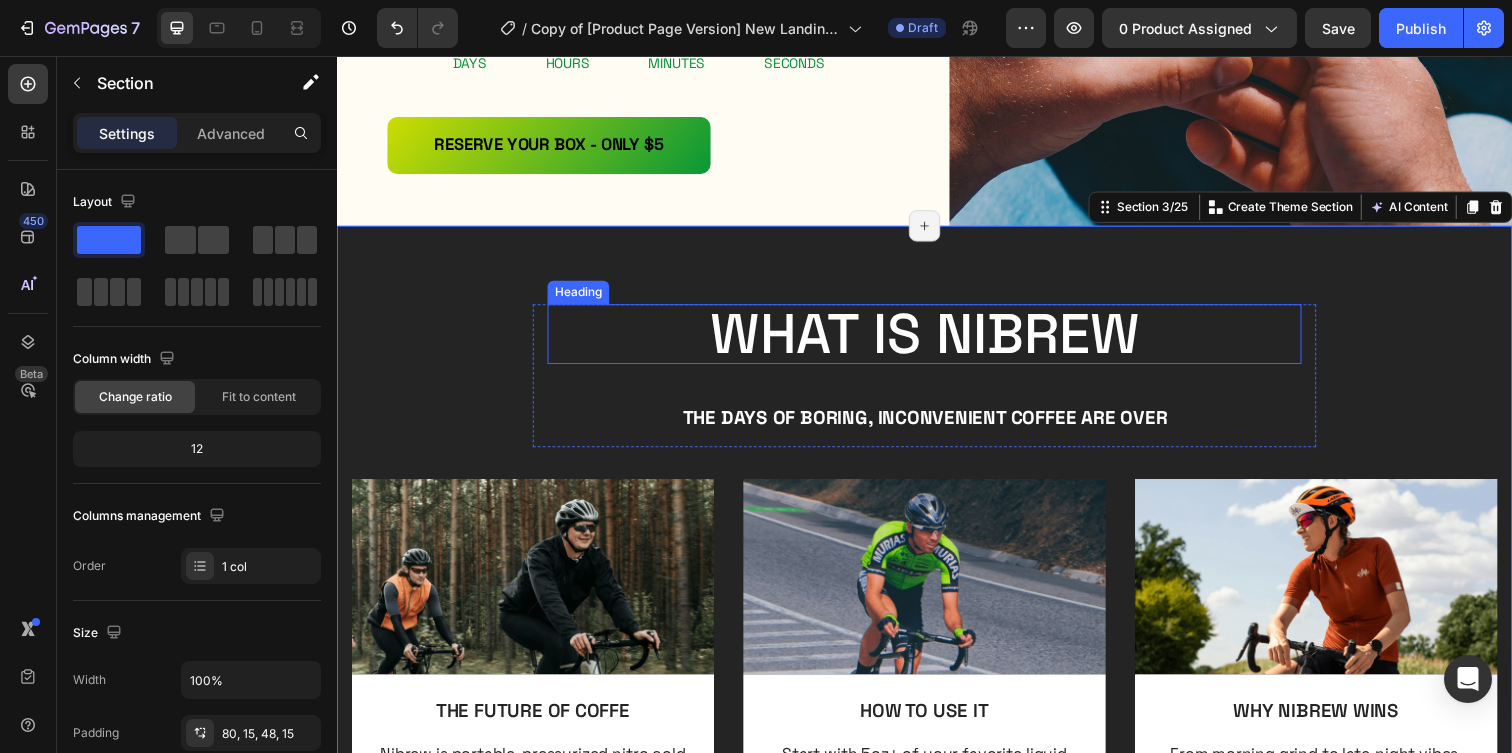 click on "WHat is nibrew" at bounding box center (937, 339) 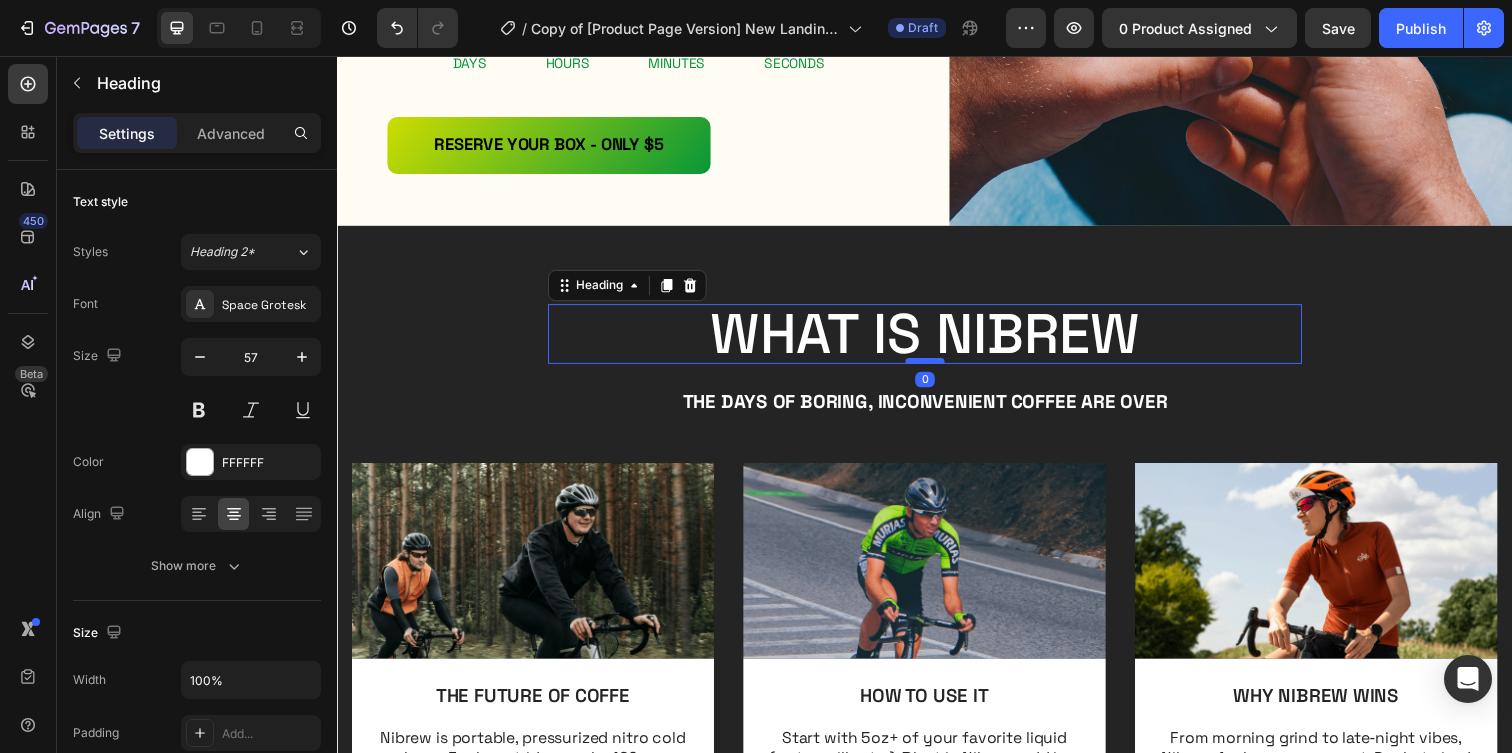 drag, startPoint x: 942, startPoint y: 383, endPoint x: 947, endPoint y: 364, distance: 19.646883 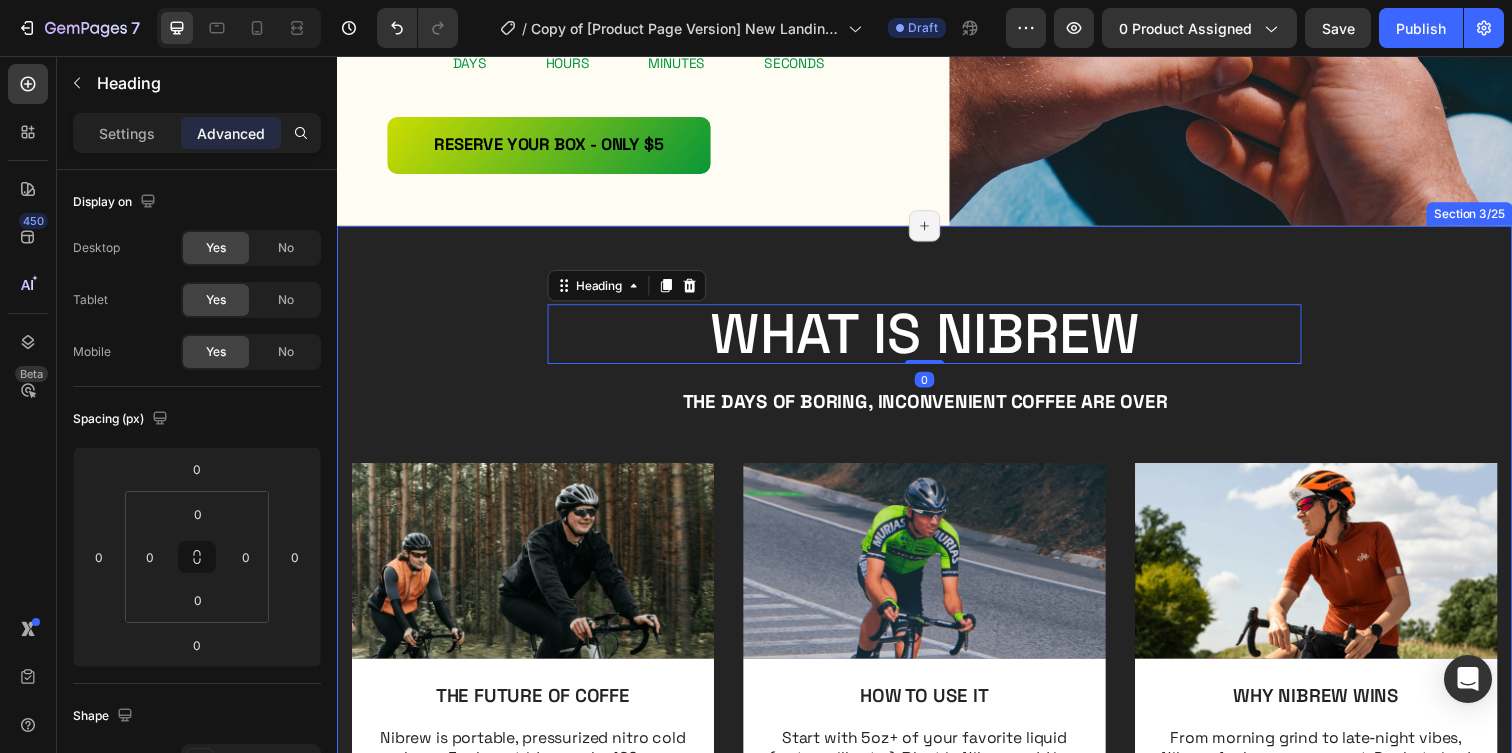 click on "WHat is nibrew Heading   0 The days of boring, inconvenient coffee are over Text Block Row Image THE FUTURE OF COFFE Text Block Nibrew is portable, pressurized nitro cold brew. Each cartridge packs 180mg premium coffee — no fridge, no machine. Spray, mix, move. Coffee reimagined, ready anywhere, anytime. Text Block Row Image HOW TO USE IT Text Block Start with 5oz+ of your favorite liquid (water, milk, etc.). Blast in Nibrew, add ice, mix your way, and savor the most futuristic nitro cold brew you’ve ever experienced. Text Block Row Image WHY NIBREW WINS Text Block From morning grind to late‑night vibes, Nibrew fuels every moment. Pocket‑sized energy, instant café magic— making coffee an experience you’ll crave anywhere life takes you. Text Block Row Carousel TRY IT NOW-BUTTON Button Row" at bounding box center [937, 649] 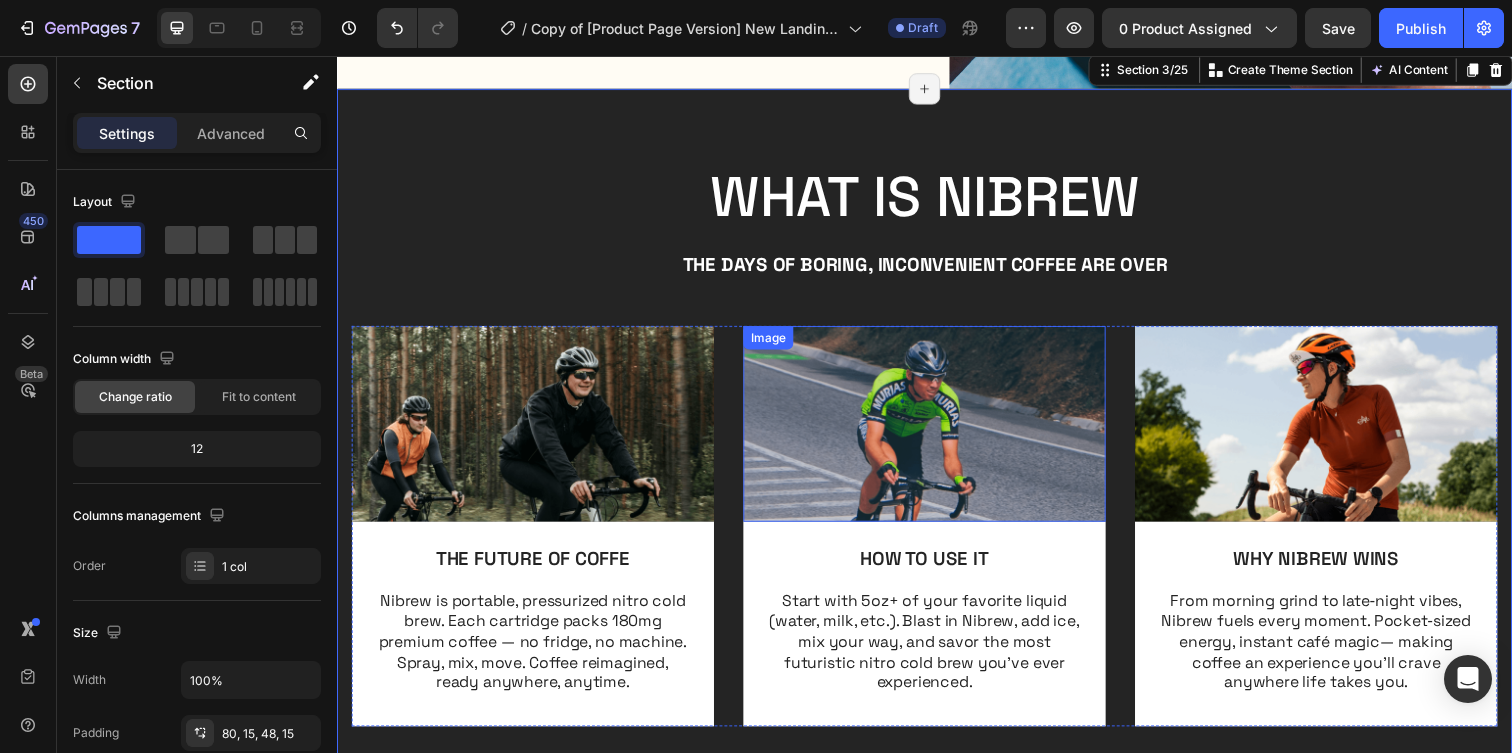 scroll, scrollTop: 701, scrollLeft: 0, axis: vertical 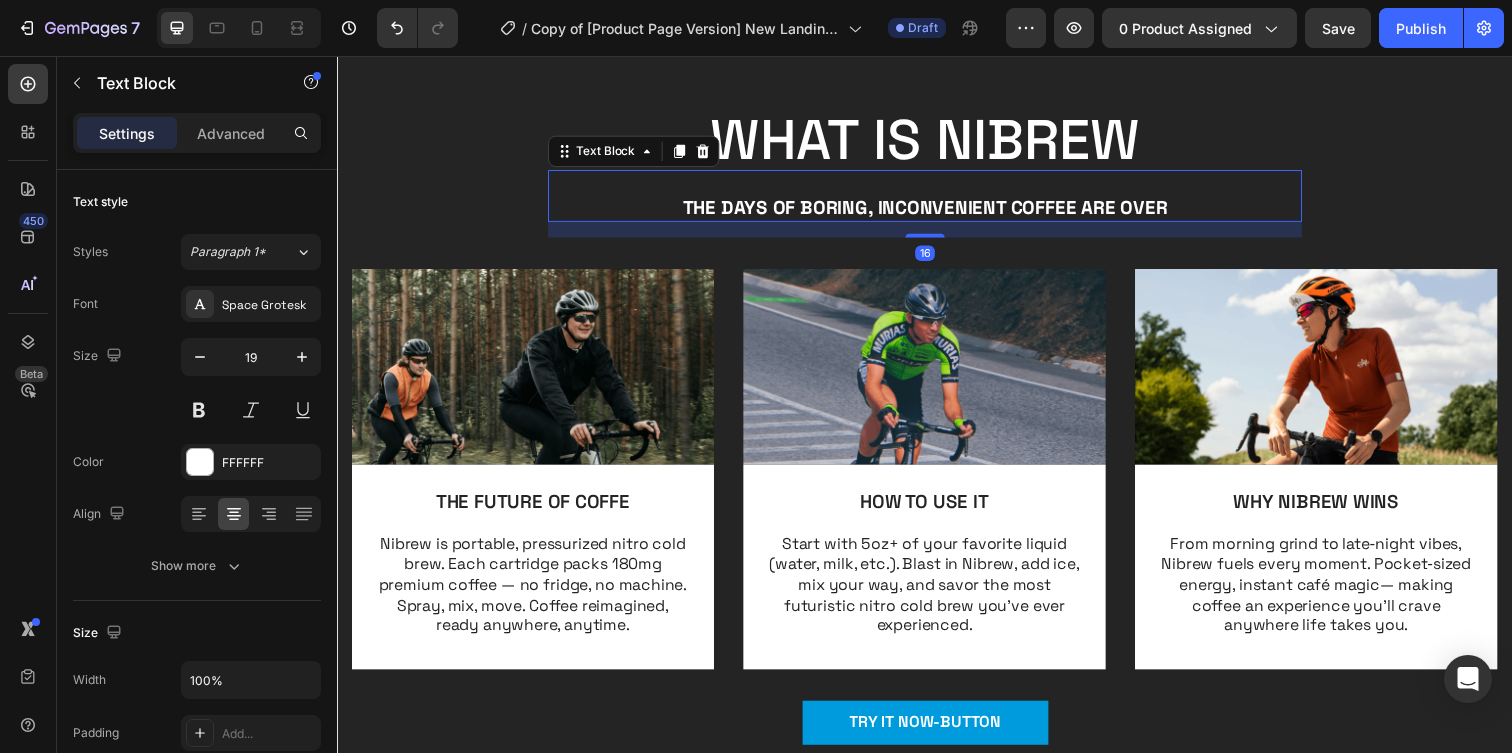 click on "The days of boring, inconvenient coffee are over" at bounding box center (937, 210) 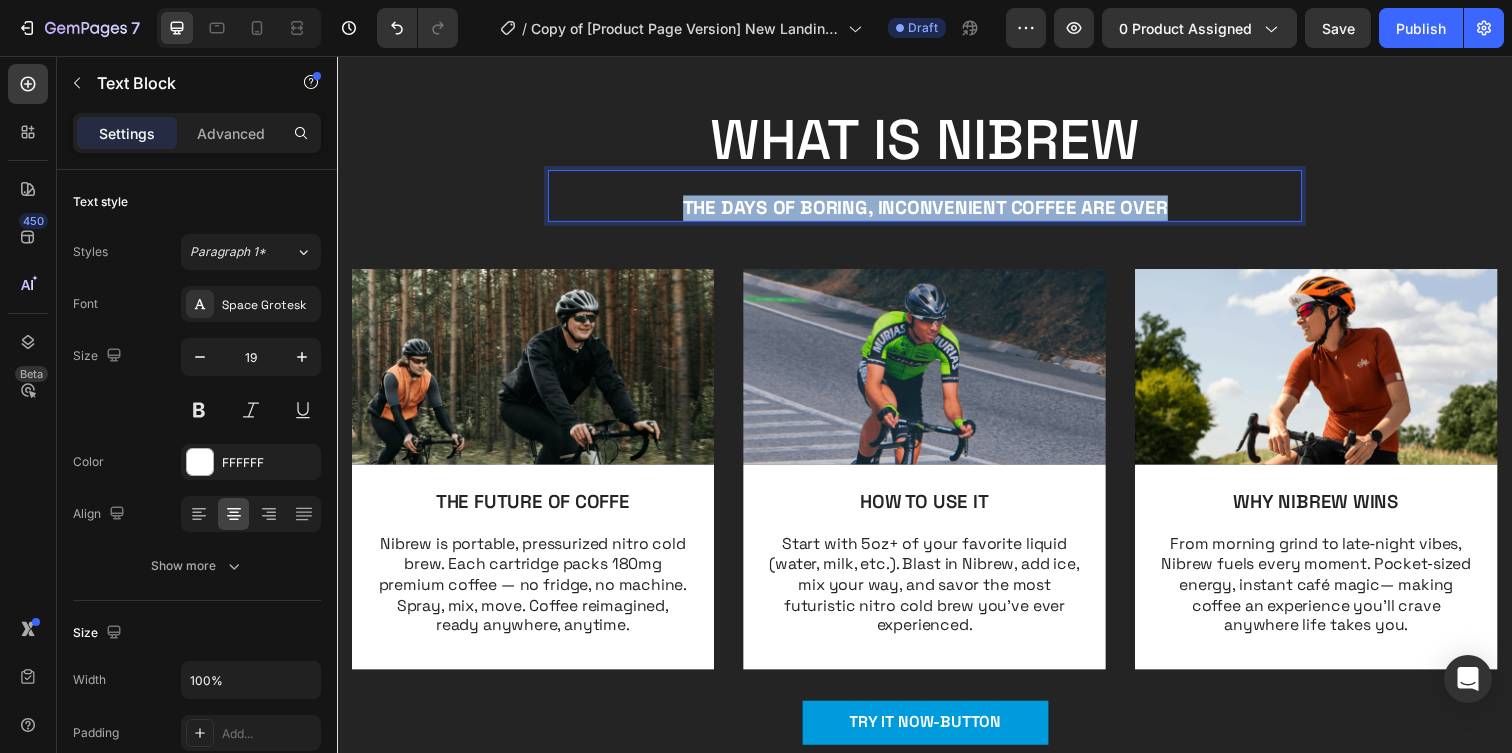click on "The days of boring, inconvenient coffee are over" at bounding box center [937, 210] 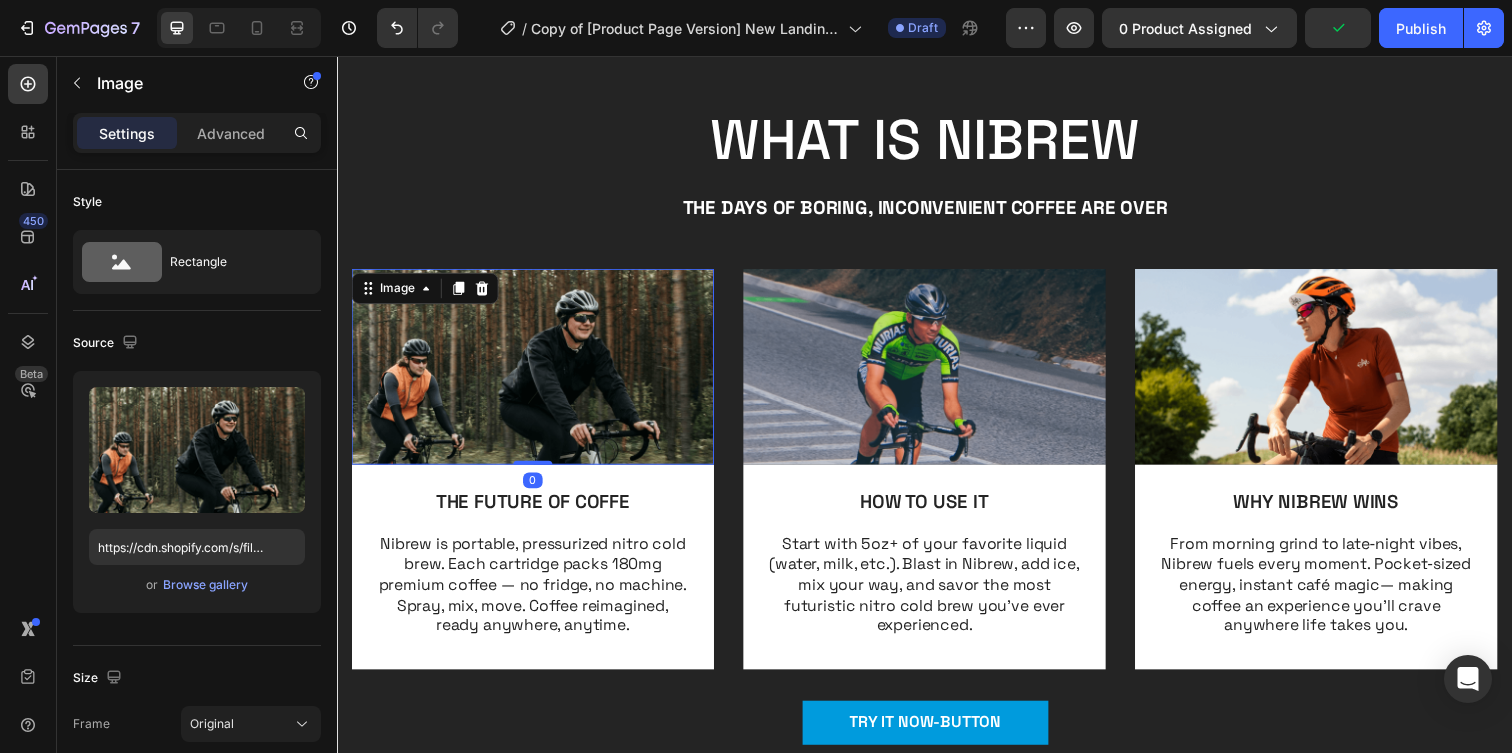 click at bounding box center (537, 373) 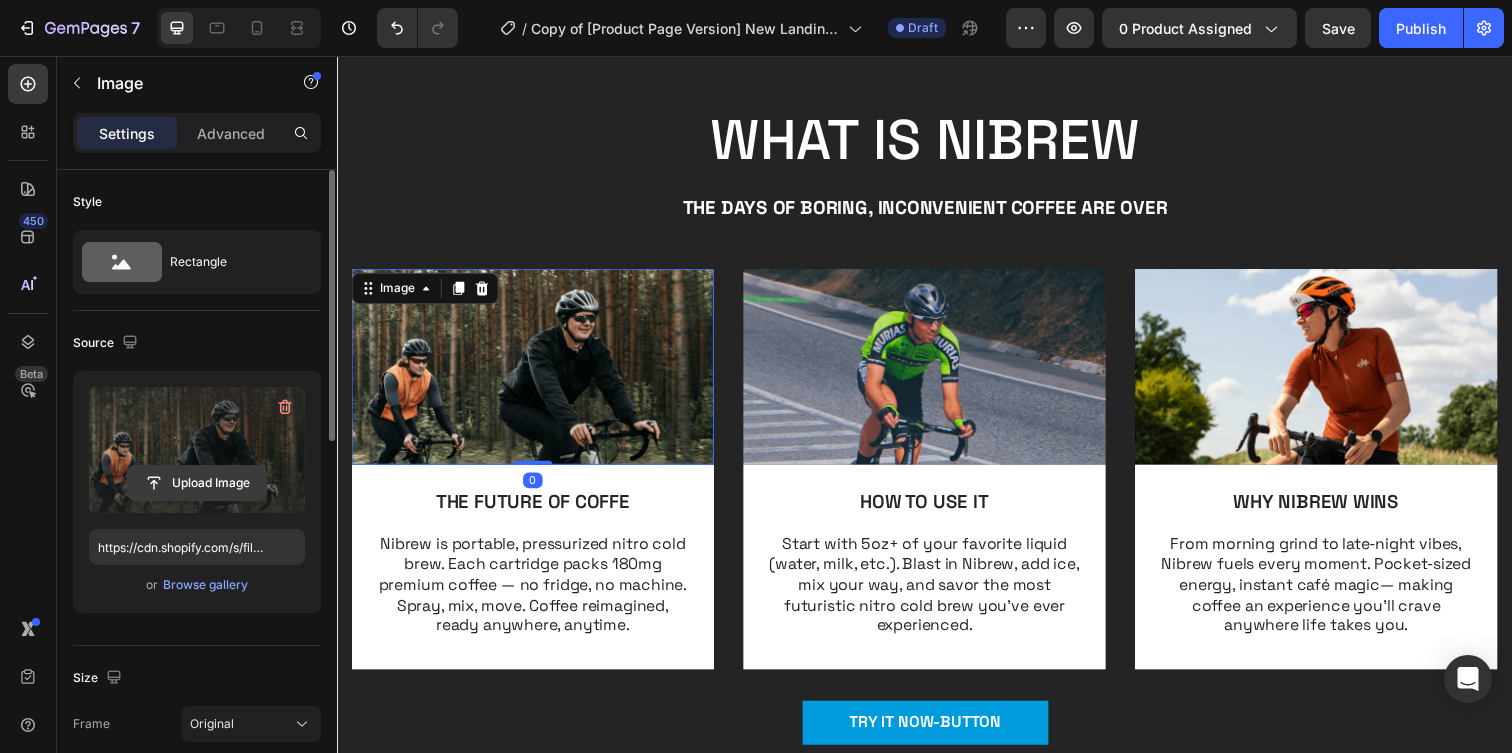 click 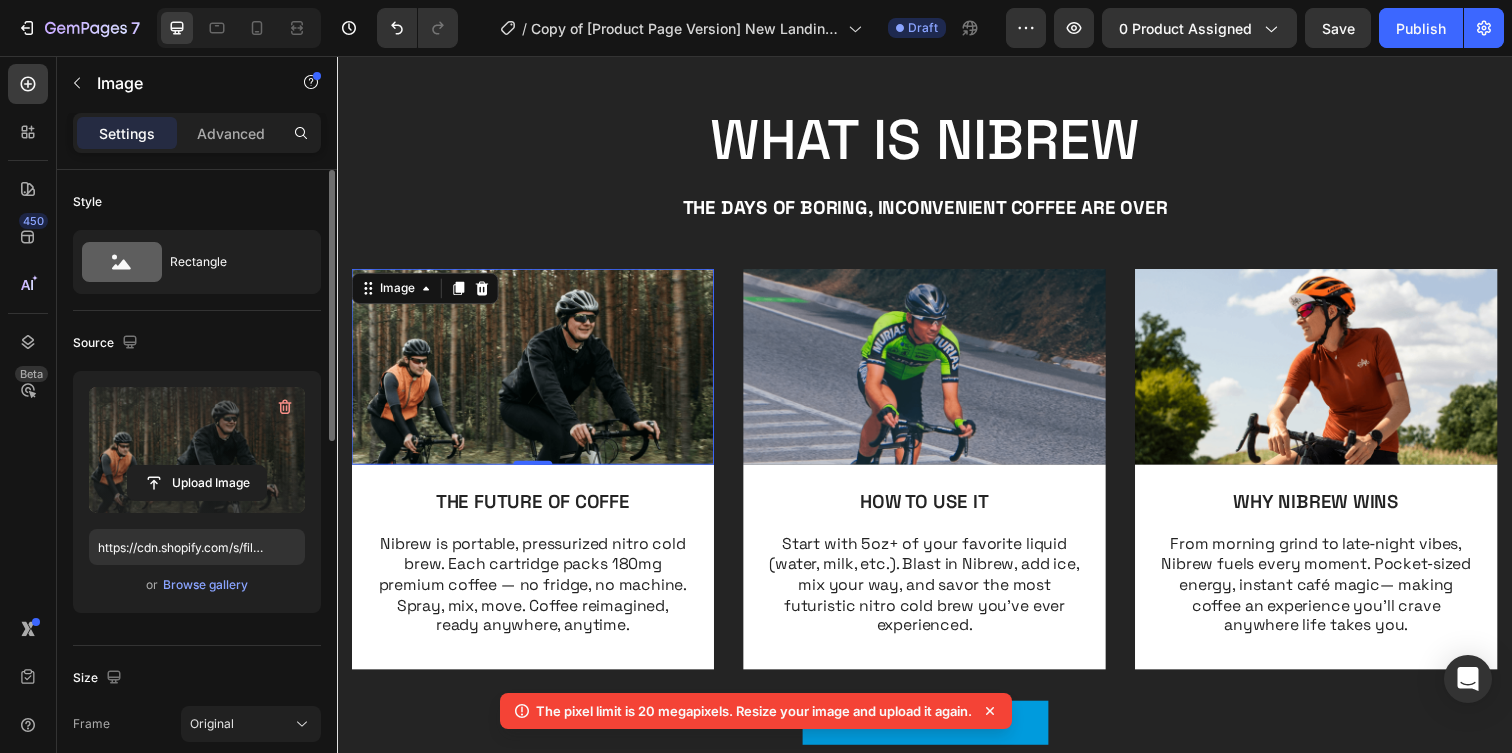click at bounding box center (197, 450) 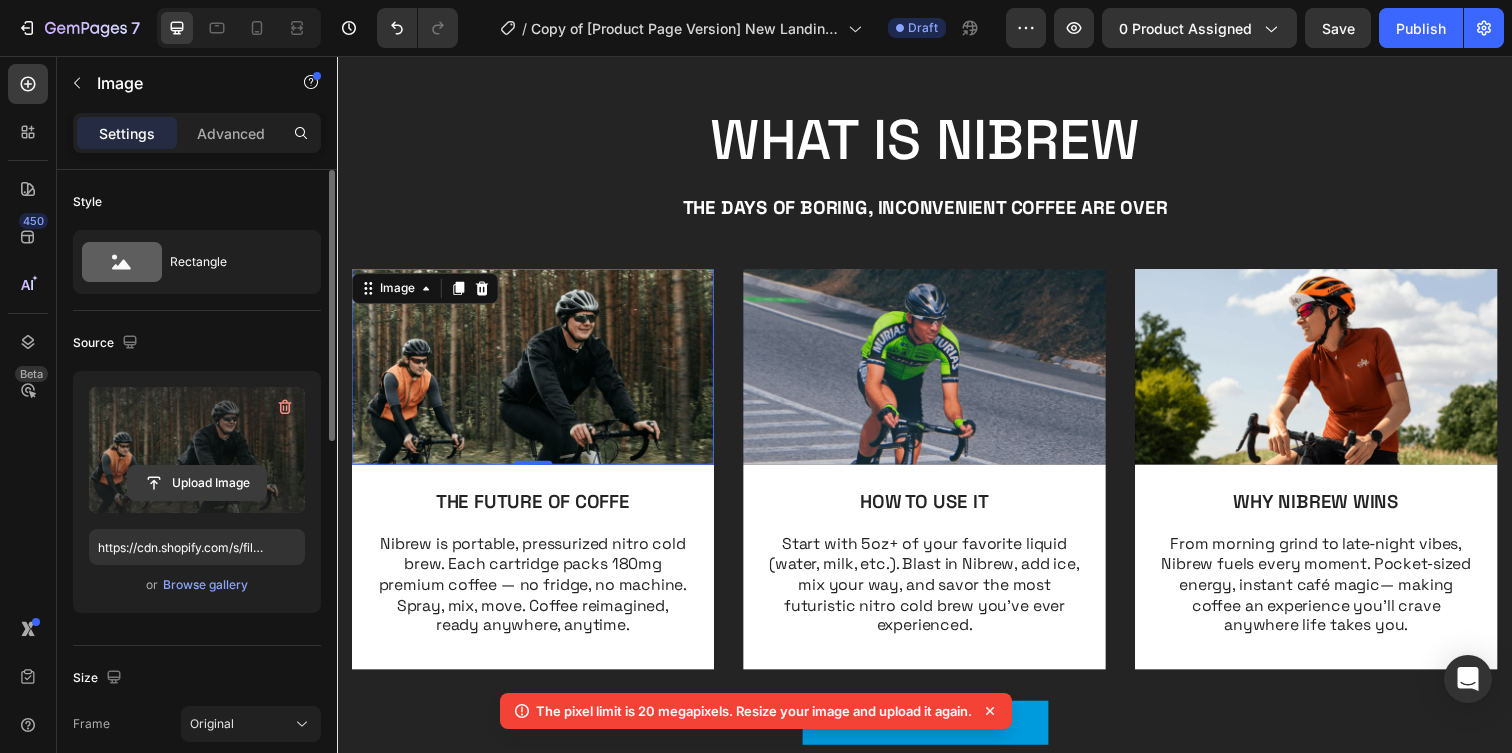 click 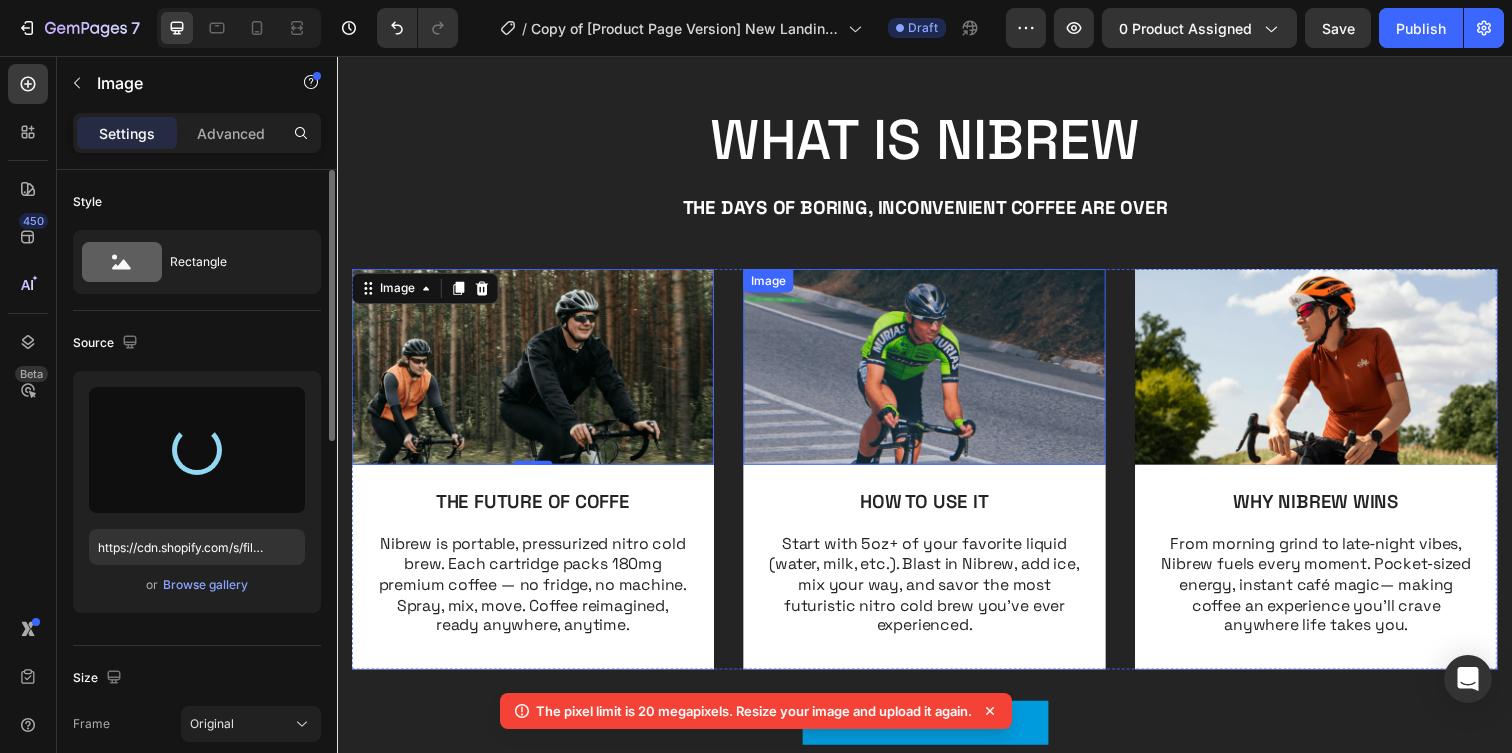 type on "https://cdn.shopify.com/s/files/1/0861/0630/8901/files/gempages_576587620184752978-7e39b1ff-cc6d-428d-a78d-df571beaa0b6.jpg" 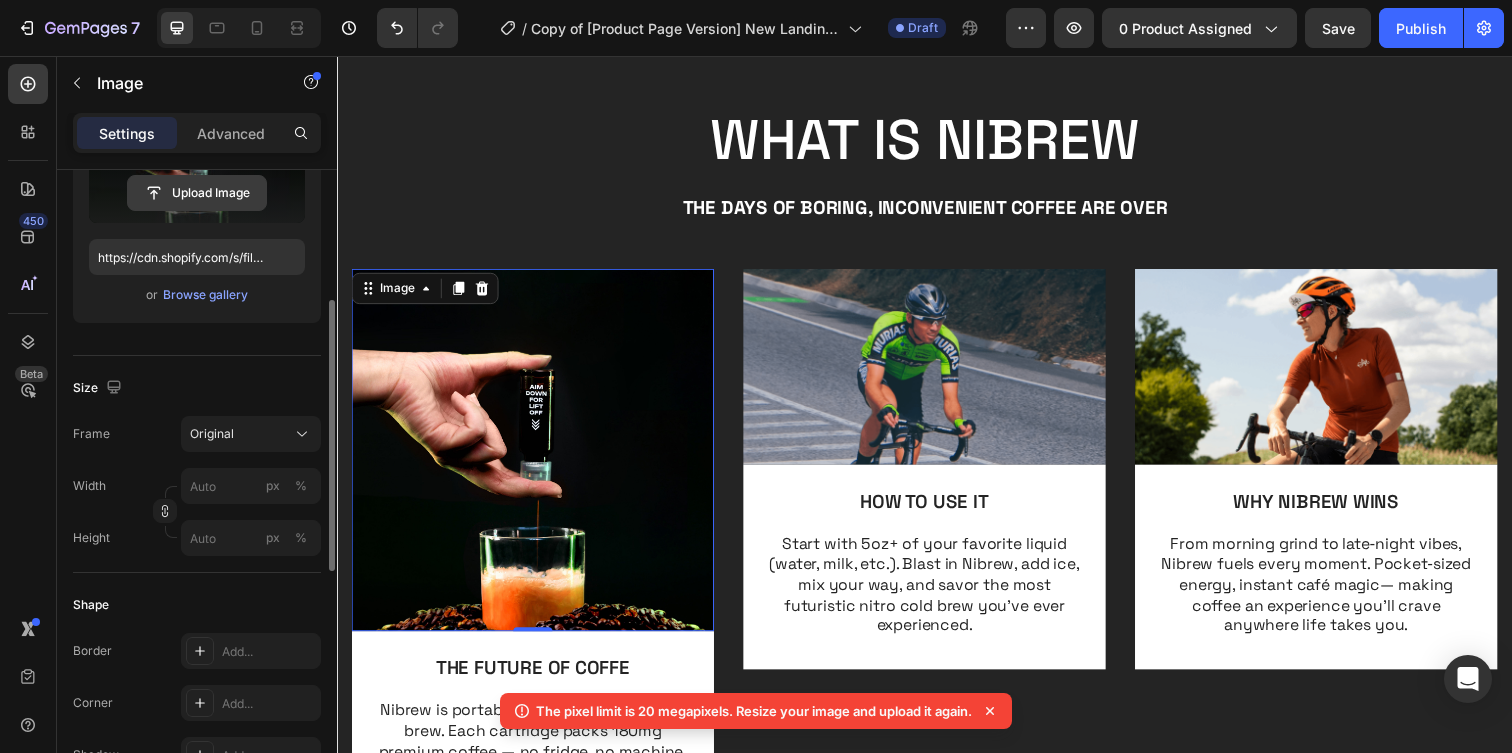 scroll, scrollTop: 295, scrollLeft: 0, axis: vertical 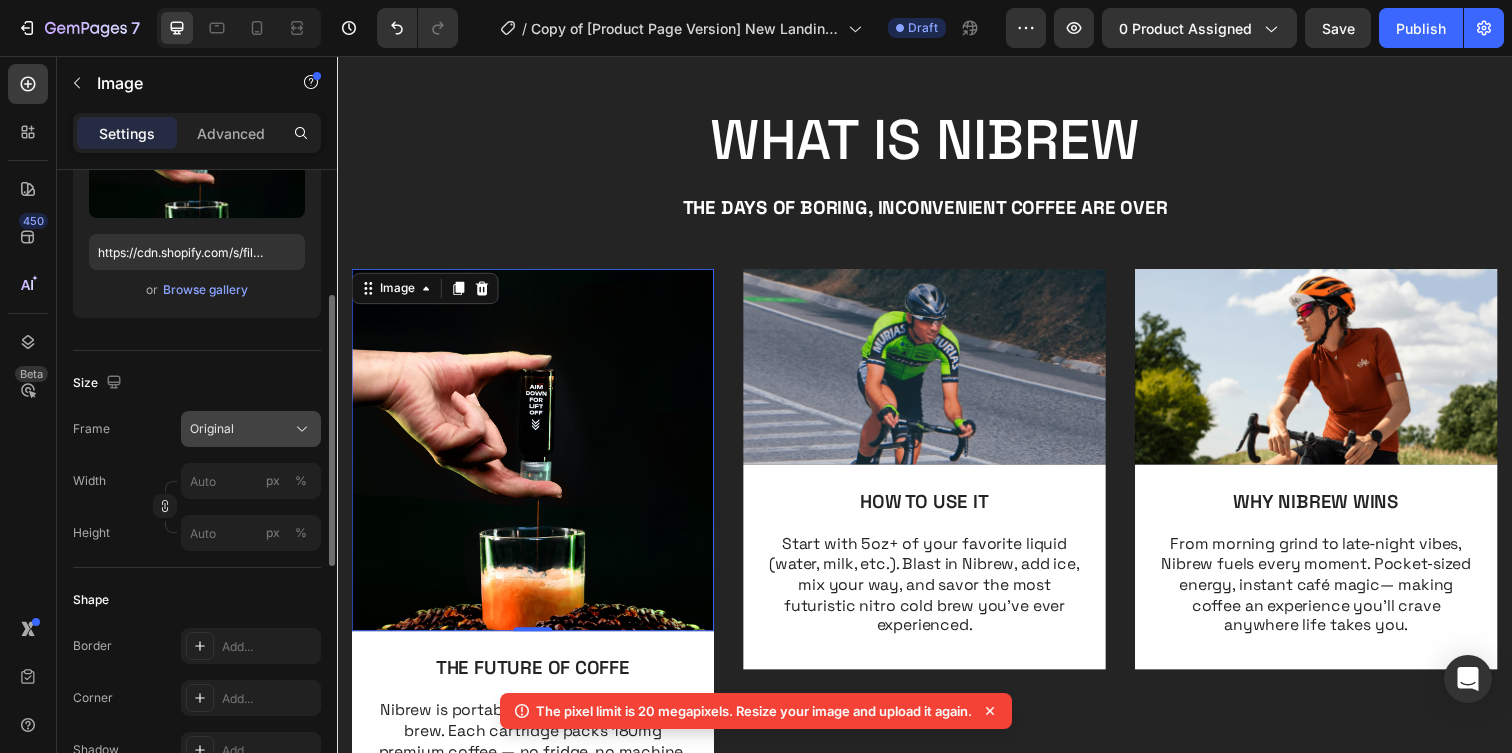 click on "Original" 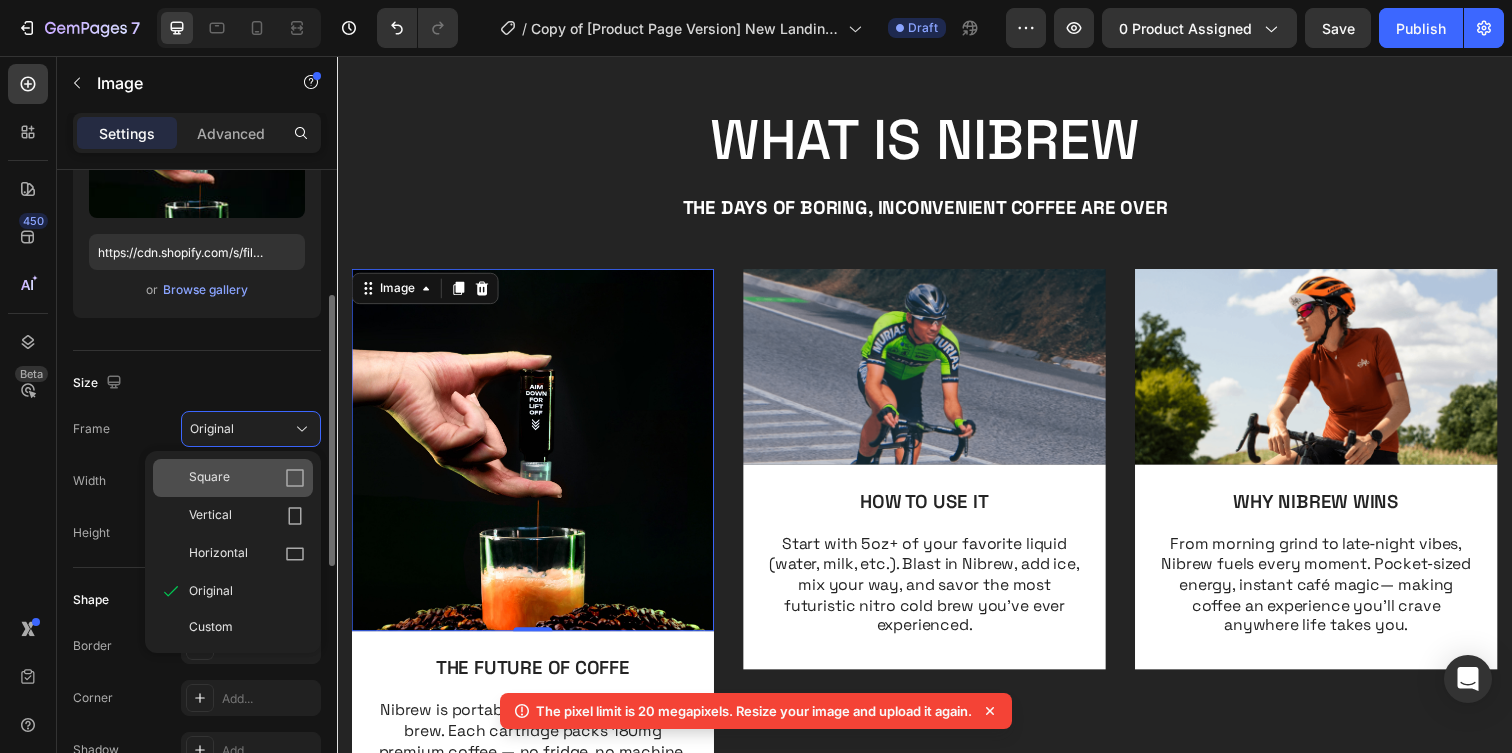 click on "Square" at bounding box center (247, 478) 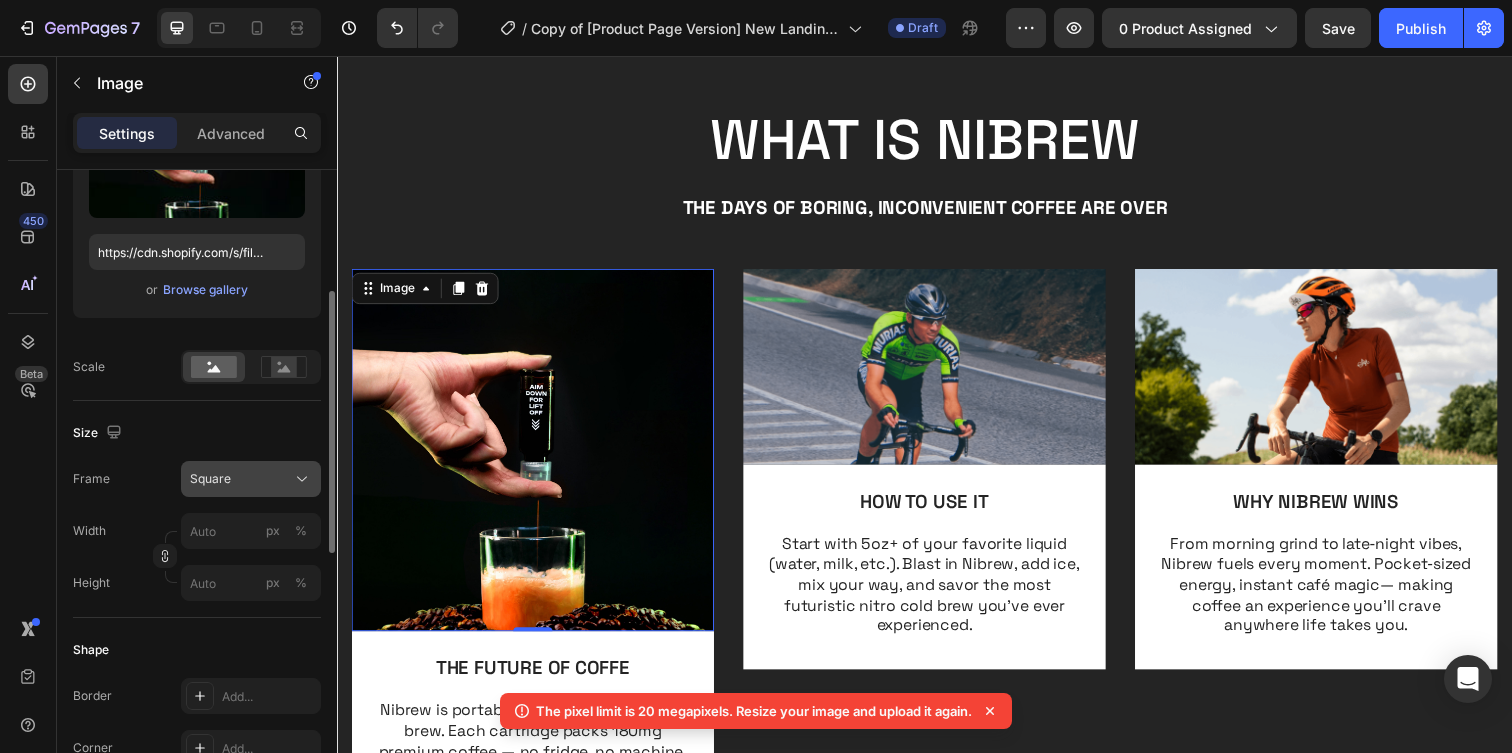 click on "Square" 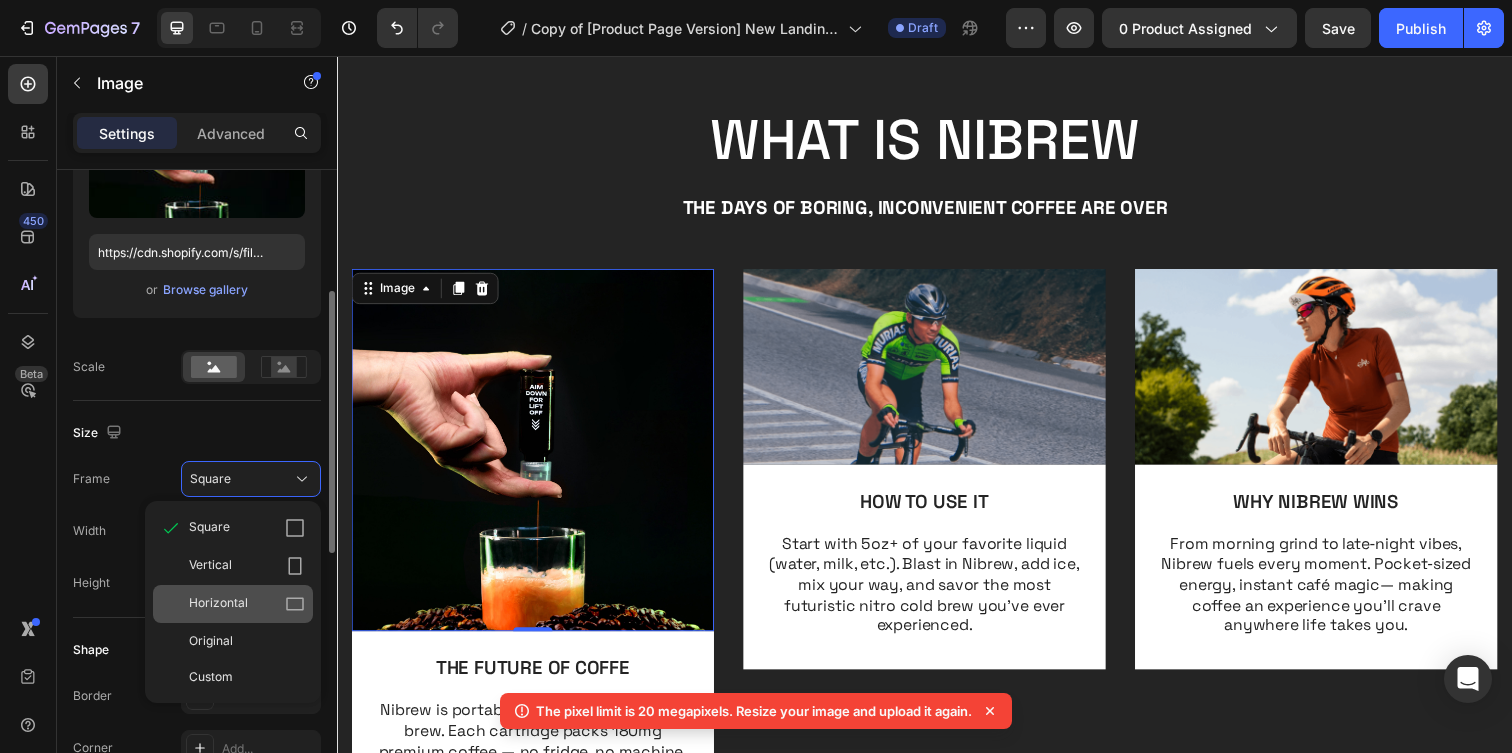 click on "Horizontal" 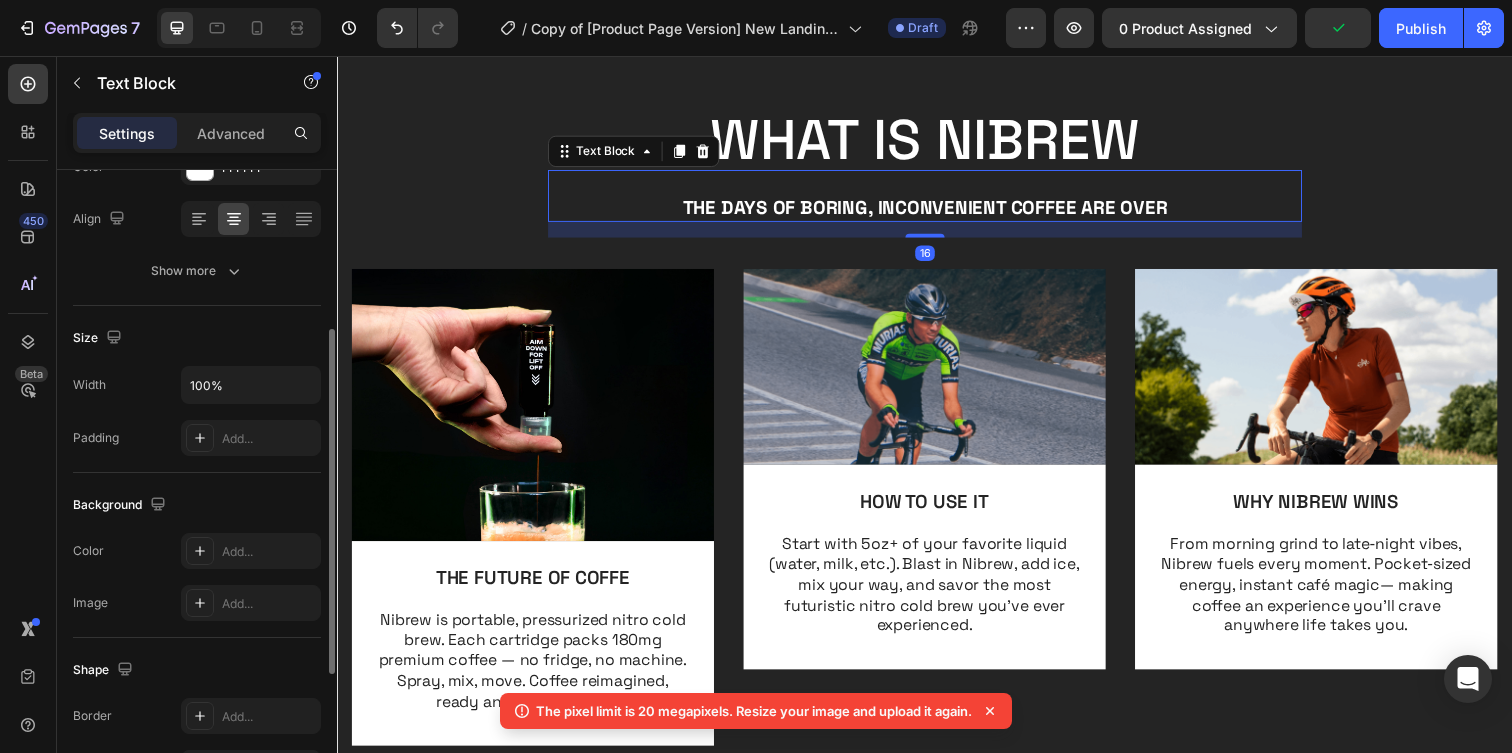 click on "The days of boring, inconvenient coffee are over" at bounding box center [937, 211] 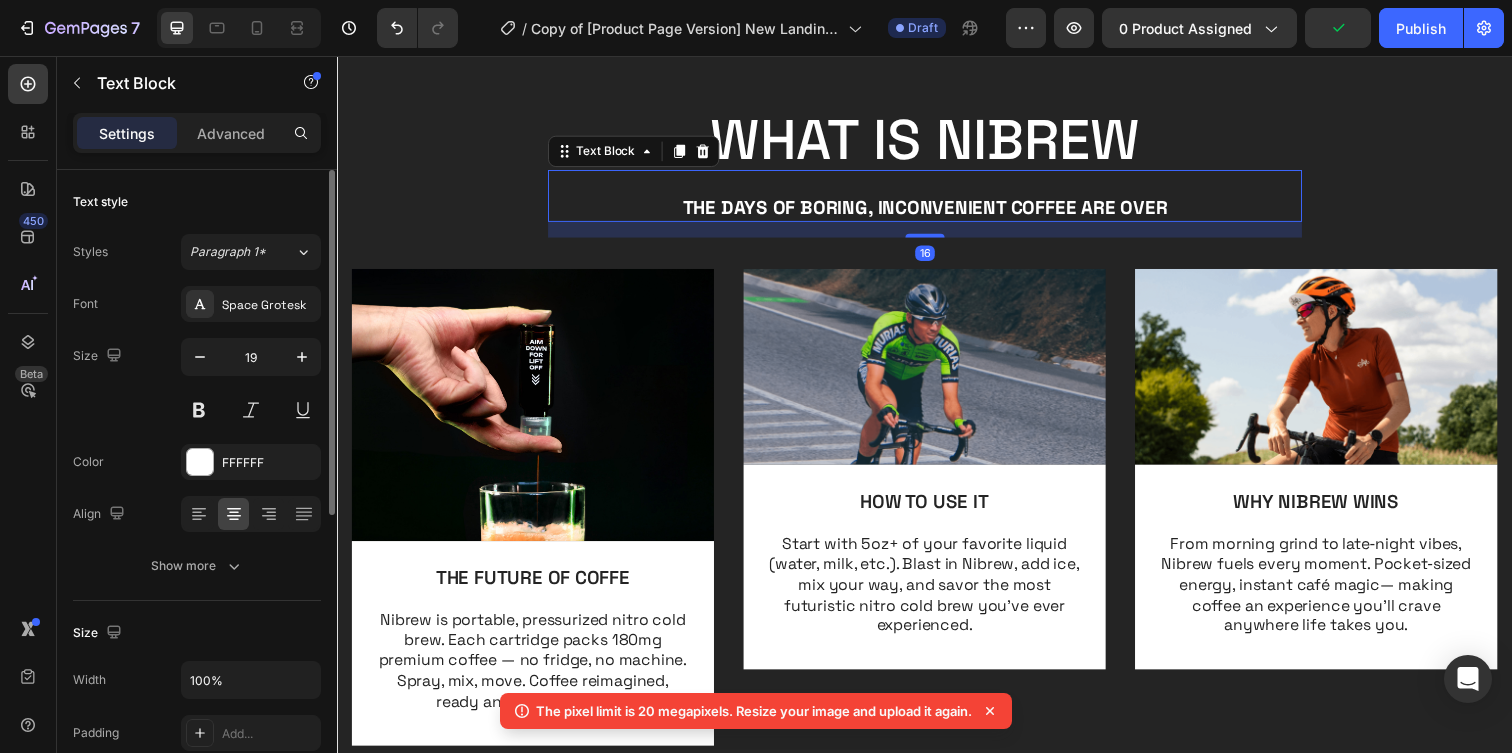 click on "WHat is nibrew Heading The days of boring, inconvenient coffee are over Text Block   16 Row Image THE FUTURE OF COFFE Text Block Nibrew is portable, pressurized nitro cold brew. Each cartridge packs 180mg premium coffee — no fridge, no machine. Spray, mix, move. Coffee reimagined, ready anywhere, anytime. Text Block Row Image HOW TO USE IT Text Block Start with 5oz+ of your favorite liquid (water, milk, etc.). Blast in Nibrew, add ice, mix your way, and savor the most futuristic nitro cold brew you’ve ever experienced. Text Block Row Image WHY NIBREW WINS Text Block From morning grind to late‑night vibes, Nibrew fuels every moment. Pocket‑sized energy, instant café magic— making coffee an experience you’ll crave anywhere life takes you. Text Block Row Carousel TRY IT NOW-BUTTON Button Row" at bounding box center [937, 489] 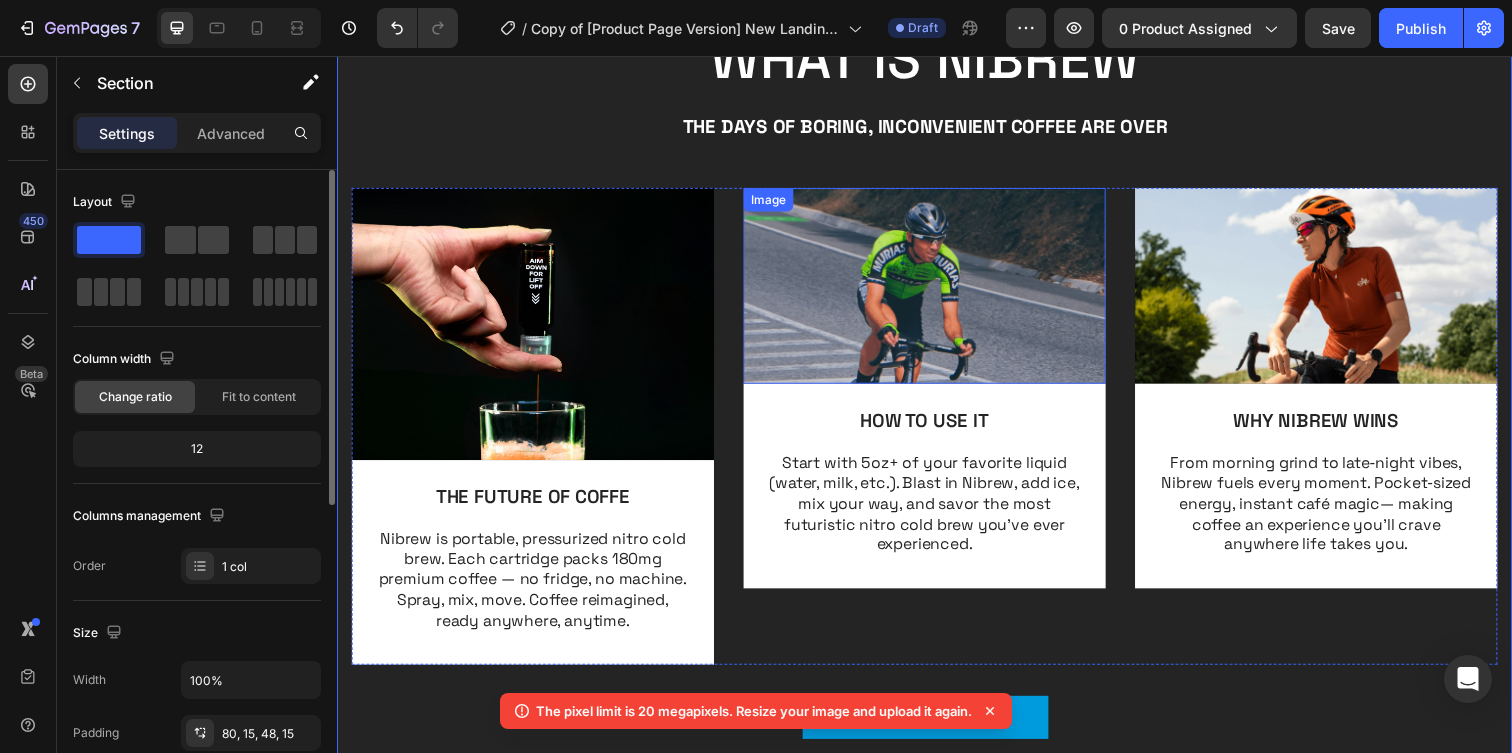 scroll, scrollTop: 798, scrollLeft: 0, axis: vertical 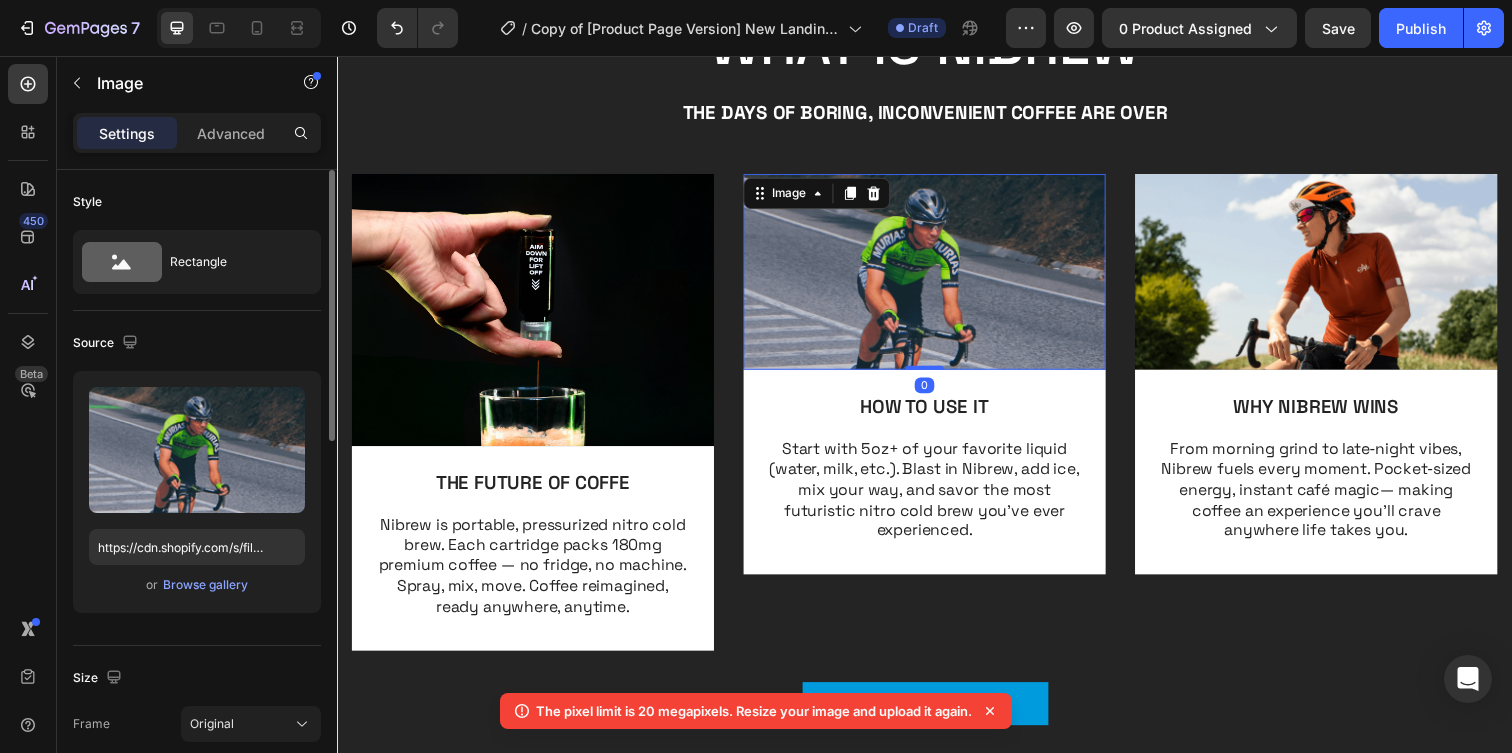 click at bounding box center [937, 276] 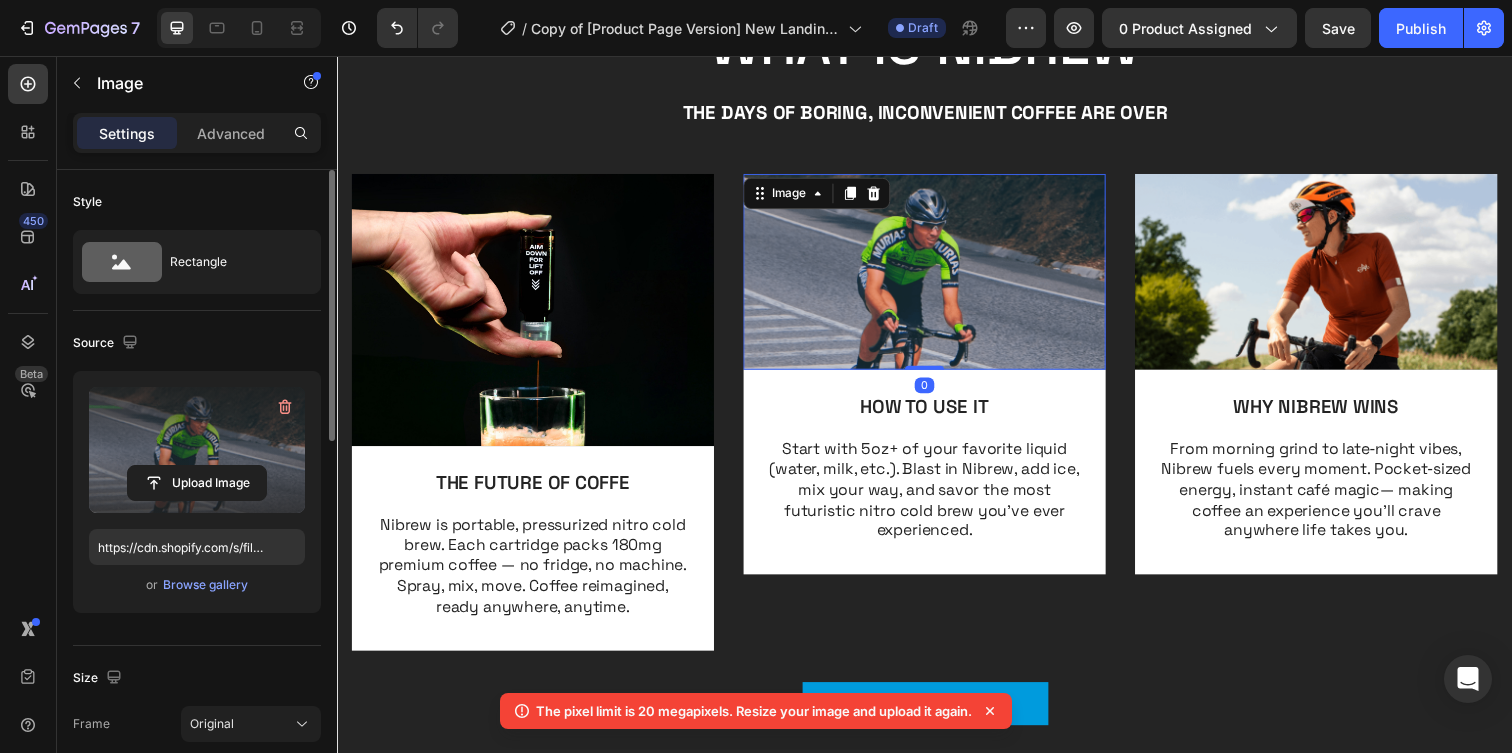 click at bounding box center [197, 450] 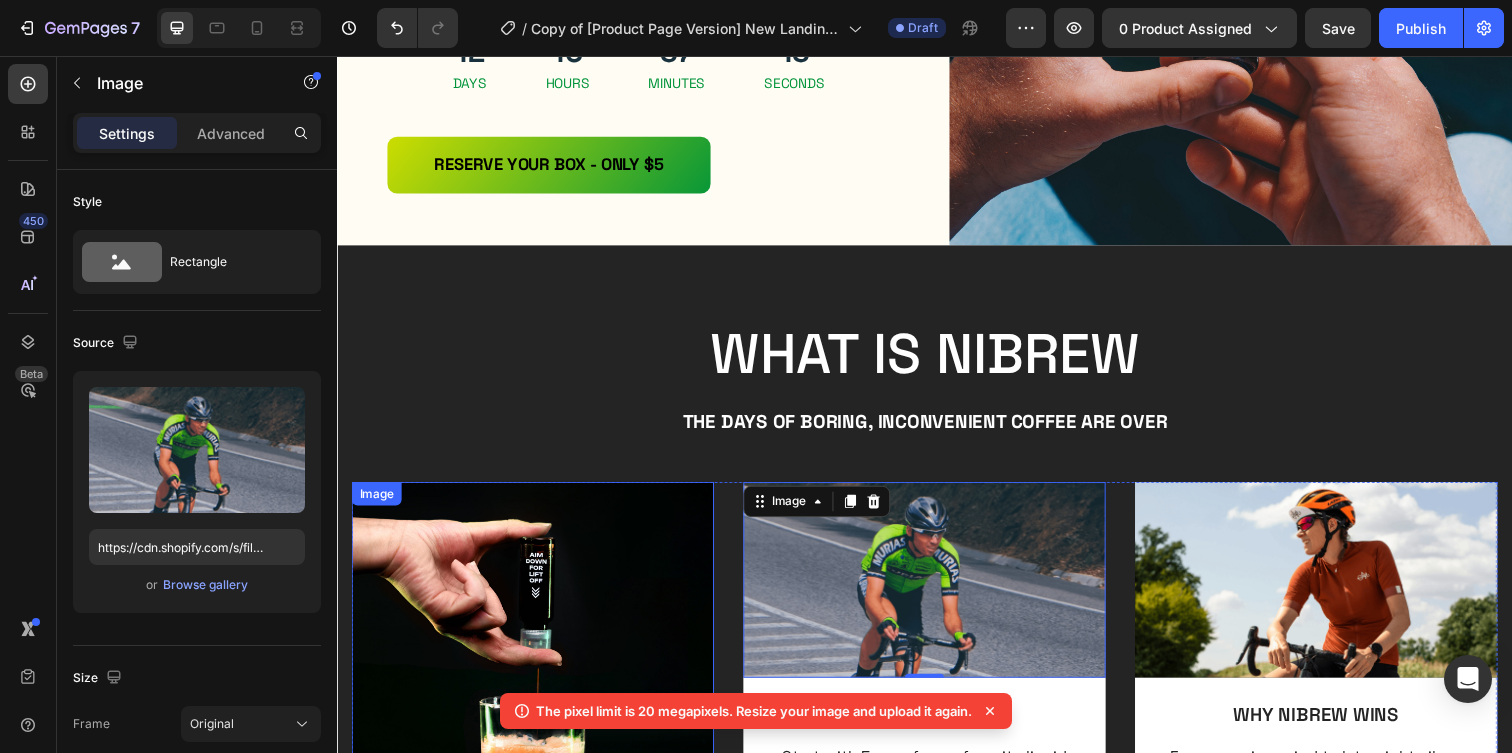 scroll, scrollTop: 479, scrollLeft: 0, axis: vertical 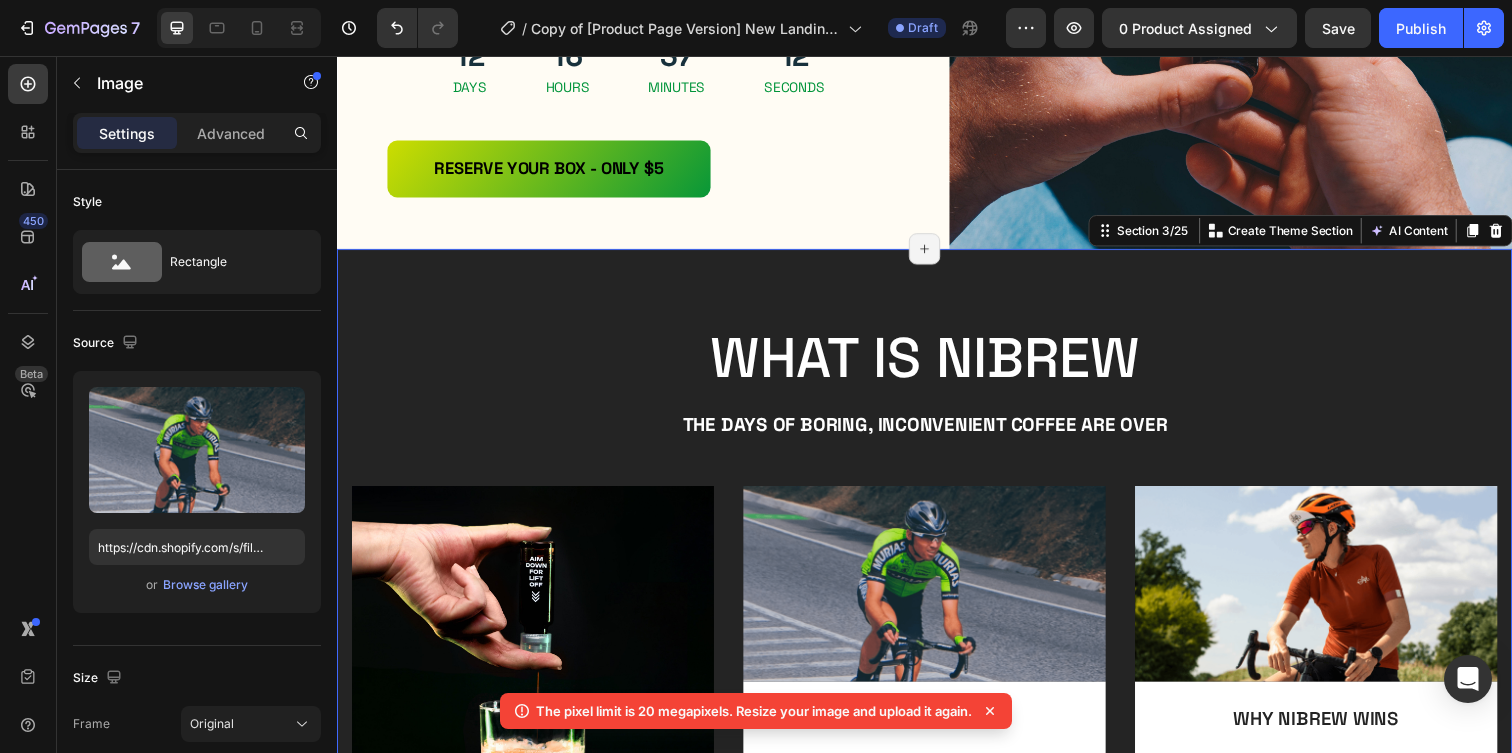 click on "WHat is nibrew Heading The days of boring, inconvenient coffee are over Text Block Row Image THE FUTURE OF COFFE Text Block Nibrew is portable, pressurized nitro cold brew. Each cartridge packs 180mg premium coffee — no fridge, no machine. Spray, mix, move. Coffee reimagined, ready anywhere, anytime. Text Block Row Image HOW TO USE IT Text Block Start with 5oz+ of your favorite liquid (water, milk, etc.). Blast in Nibrew, add ice, mix your way, and savor the most futuristic nitro cold brew you’ve ever experienced. Text Block Row Image WHY NIBREW WINS Text Block From morning grind to late‑night vibes, Nibrew fuels every moment. Pocket‑sized energy, instant café magic— making coffee an experience you’ll crave anywhere life takes you. Text Block Row Carousel TRY IT NOW-BUTTON Button Row Section 3/25   Create Theme Section AI Content Write with GemAI What would you like to describe here? Tone and Voice Persuasive Product NIBREW LIMITED DROP BUNDLE Show more Generate" at bounding box center (937, 695) 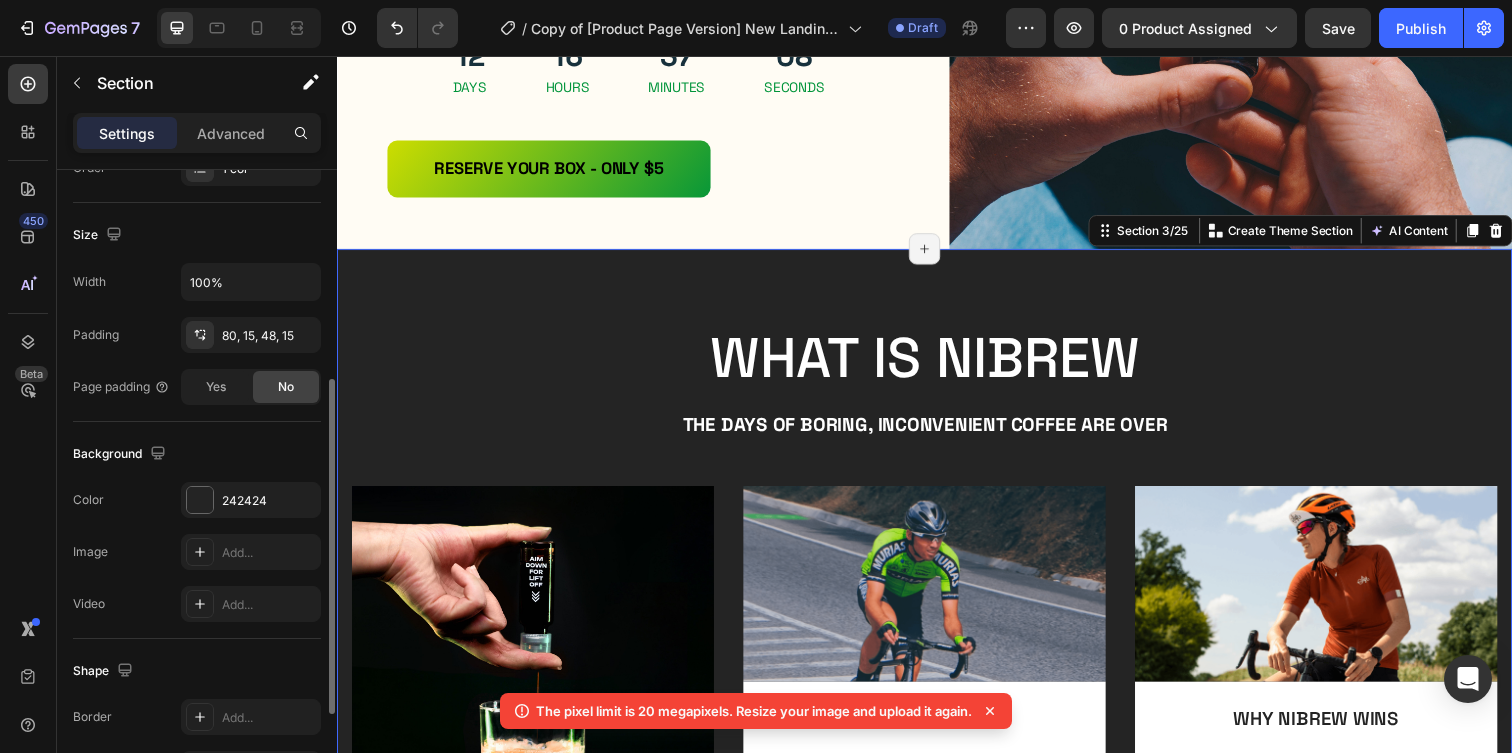 scroll, scrollTop: 410, scrollLeft: 0, axis: vertical 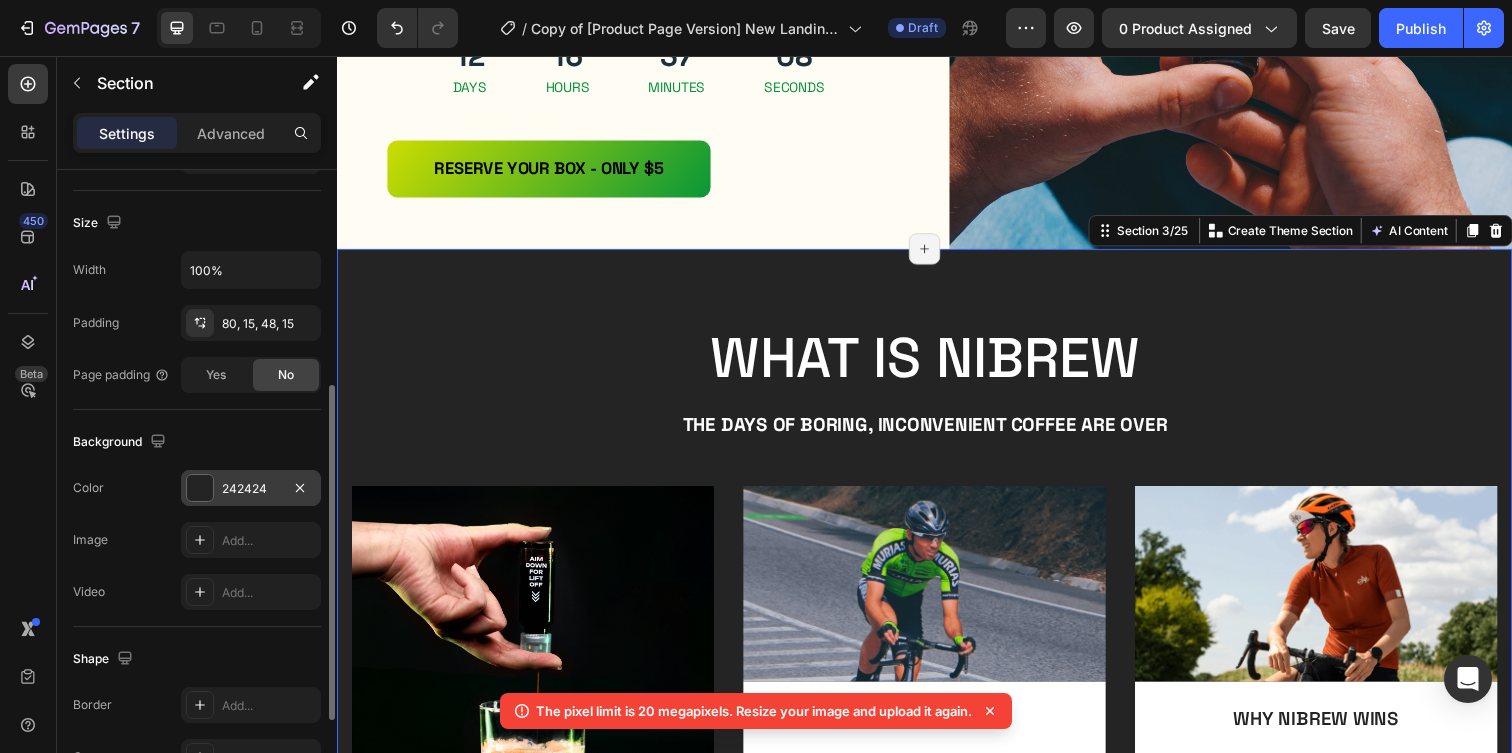 click on "242424" at bounding box center (251, 488) 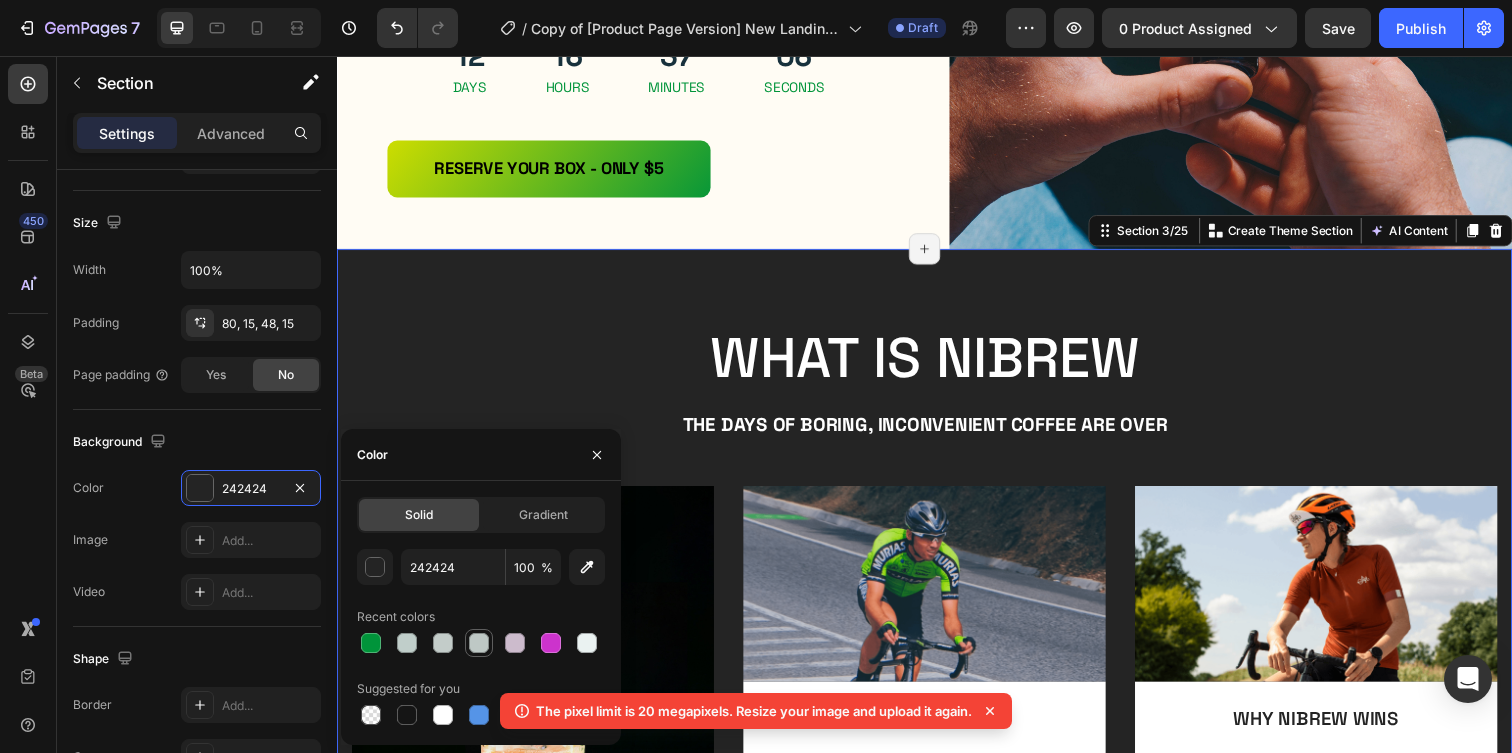 click at bounding box center (479, 643) 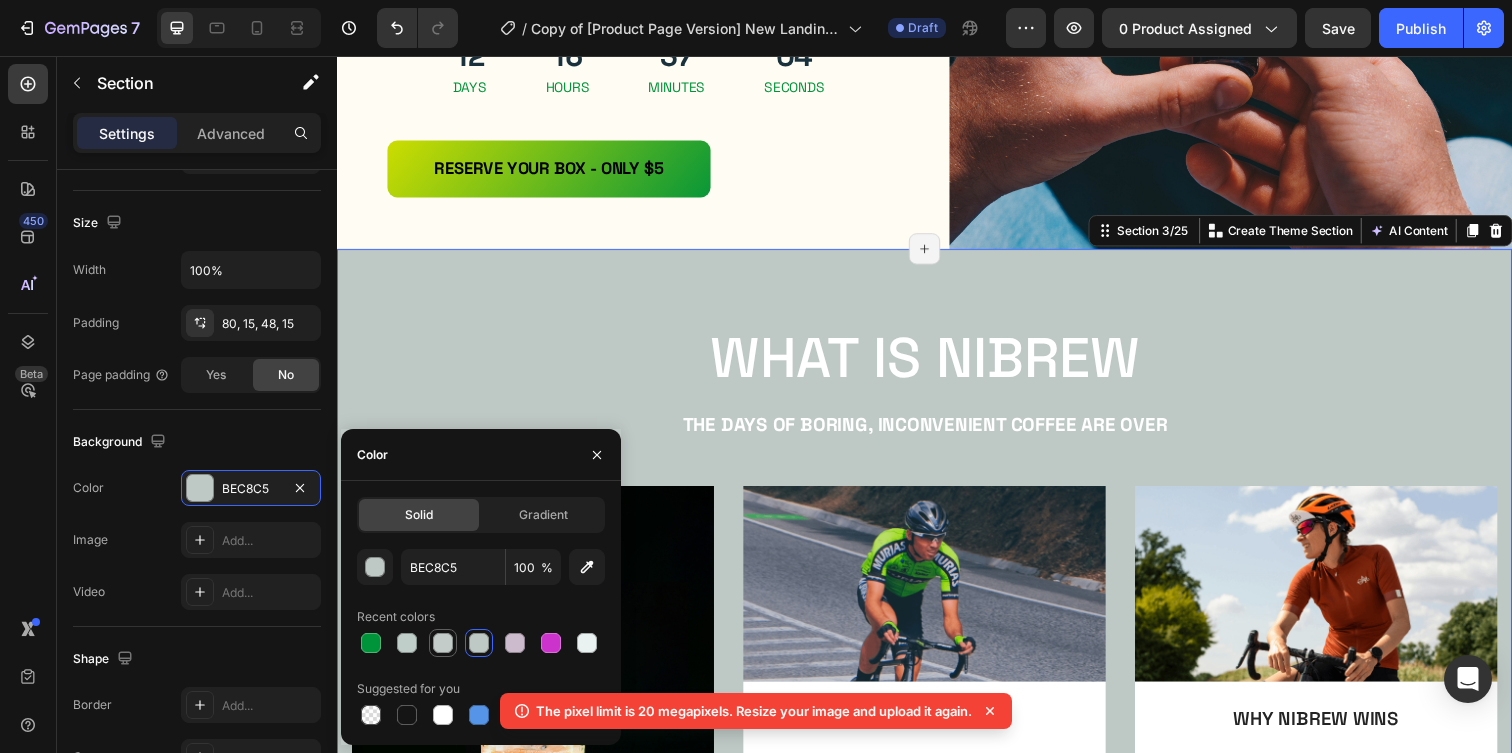 click at bounding box center (443, 643) 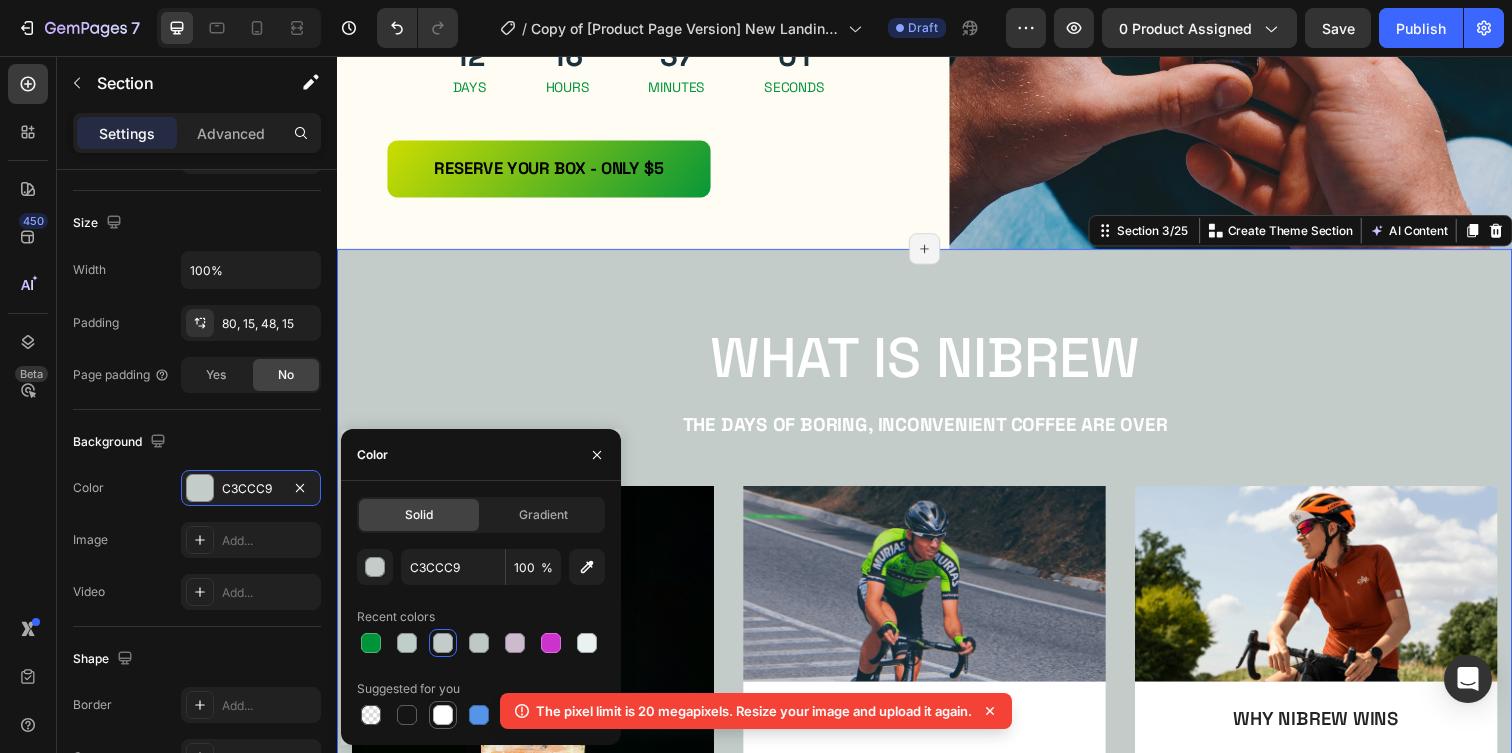 click at bounding box center [443, 715] 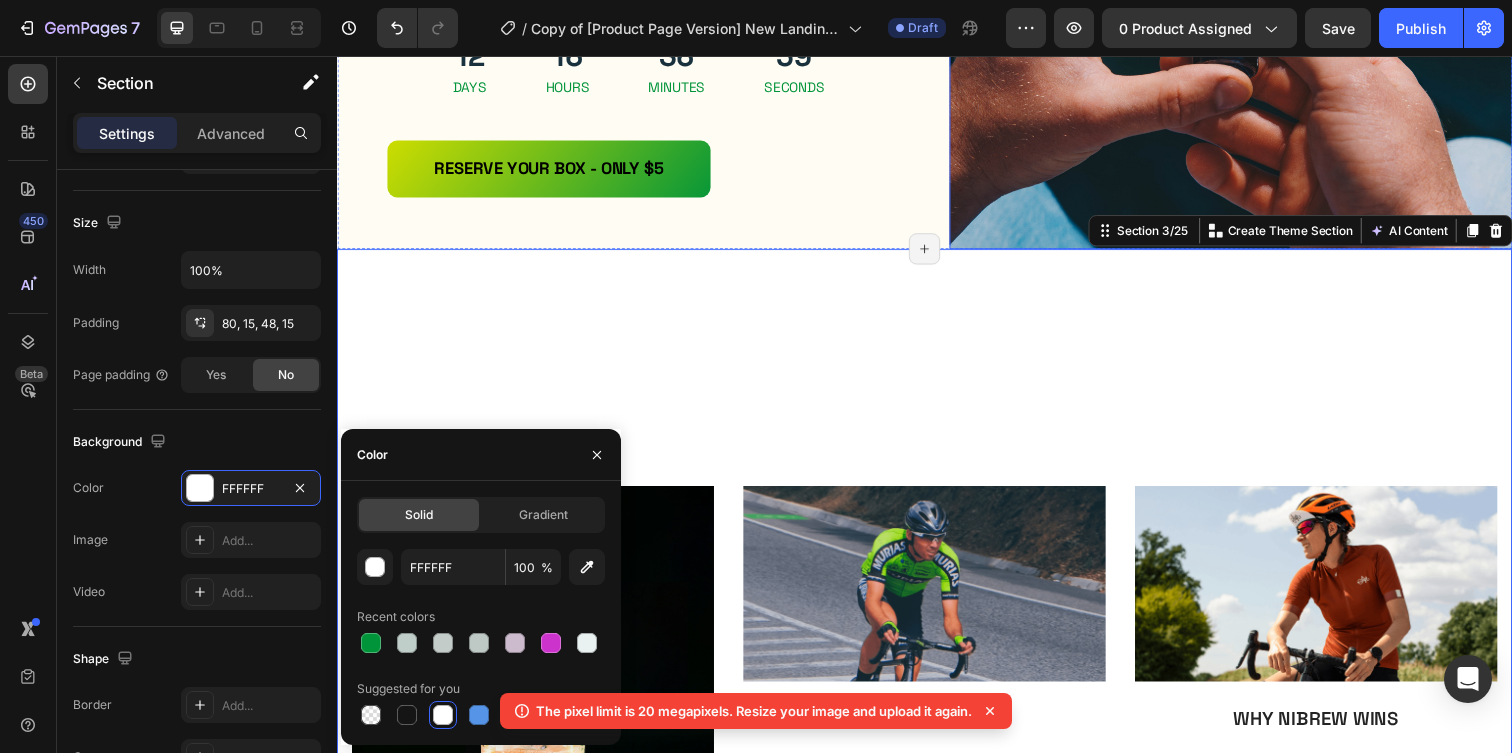 click at bounding box center [1249, -35] 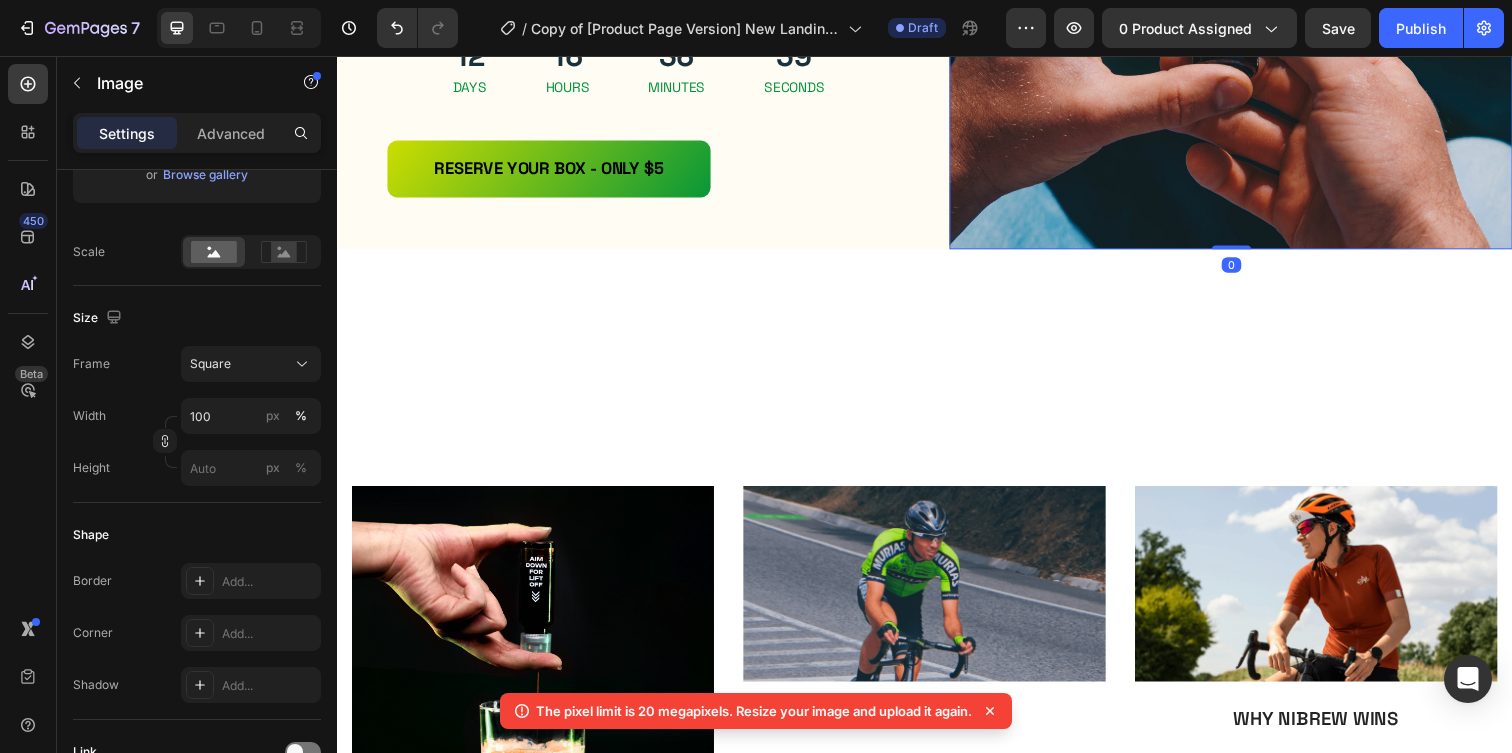 scroll, scrollTop: 0, scrollLeft: 0, axis: both 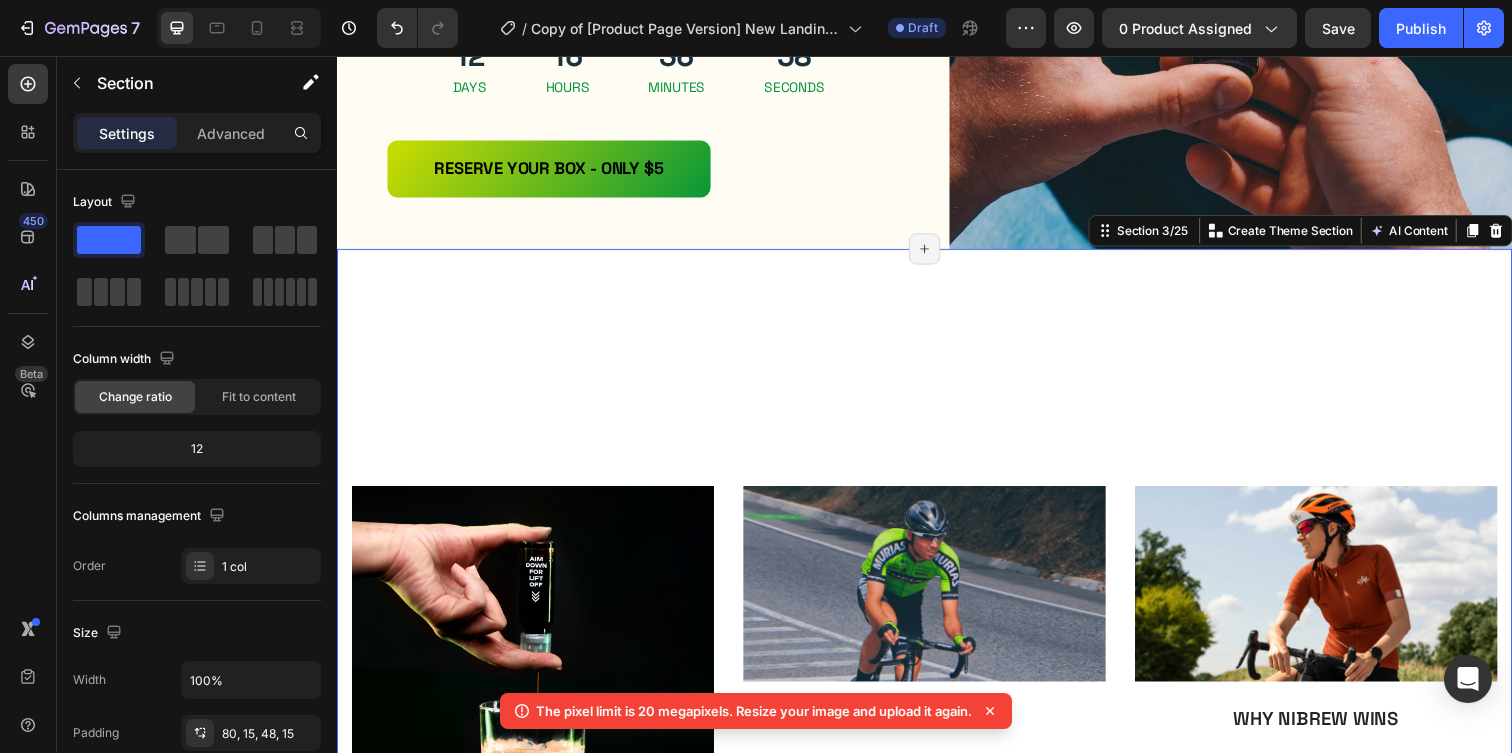 click on "WHat is nibrew Heading The days of boring, inconvenient coffee are over Text Block Row Image THE FUTURE OF COFFE Text Block Nibrew is portable, pressurized nitro cold brew. Each cartridge packs 180mg premium coffee — no fridge, no machine. Spray, mix, move. Coffee reimagined, ready anywhere, anytime. Text Block Row Image HOW TO USE IT Text Block Start with 5oz+ of your favorite liquid (water, milk, etc.). Blast in Nibrew, add ice, mix your way, and savor the most futuristic nitro cold brew you’ve ever experienced. Text Block Row Image WHY NIBREW WINS Text Block From morning grind to late‑night vibes, Nibrew fuels every moment. Pocket‑sized energy, instant café magic— making coffee an experience you’ll crave anywhere life takes you. Text Block Row Carousel TRY IT NOW-BUTTON Button Row Section 3/25   Create Theme Section AI Content Write with GemAI What would you like to describe here? Tone and Voice Persuasive Product NIBREW LIMITED DROP BUNDLE Show more Generate" at bounding box center (937, 695) 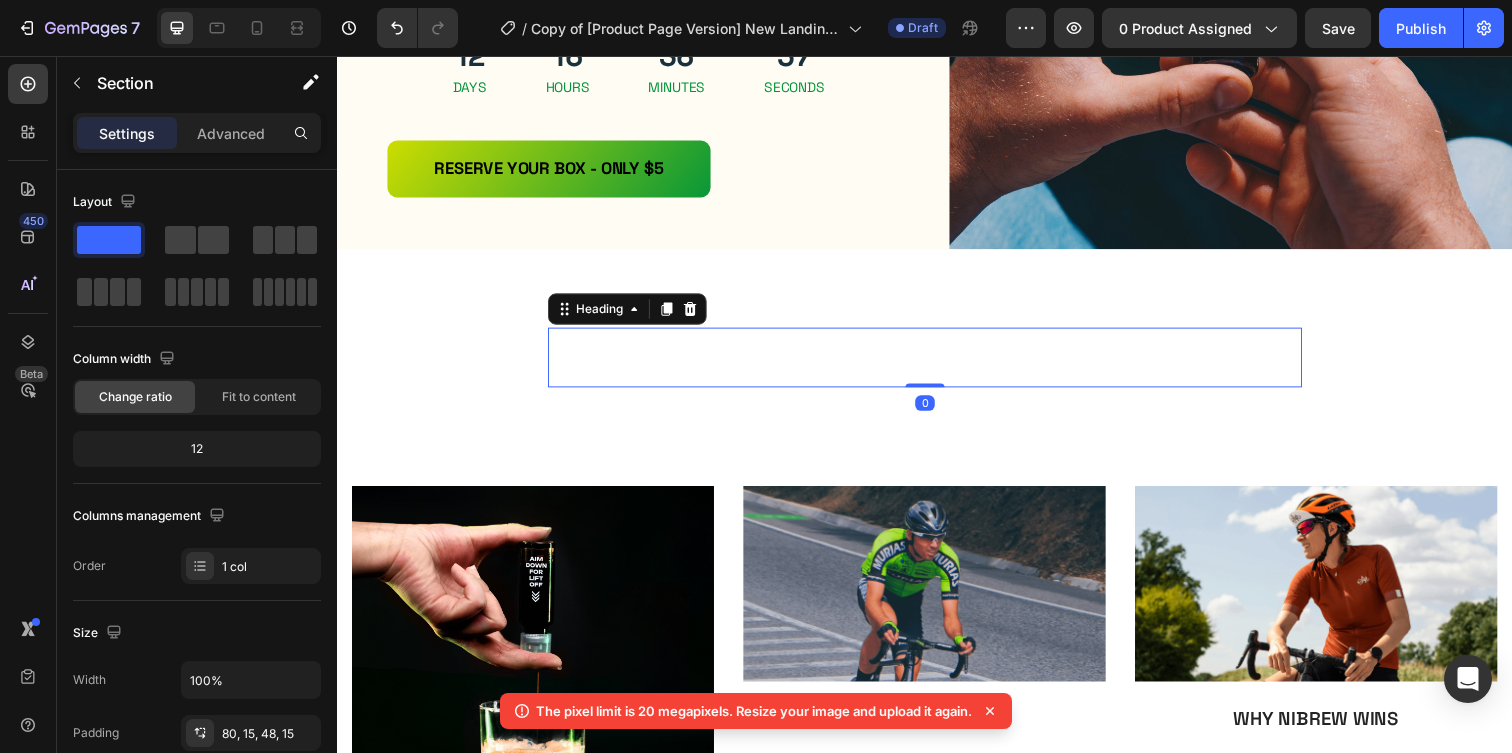 click on "WHat is nibrew" at bounding box center (937, 363) 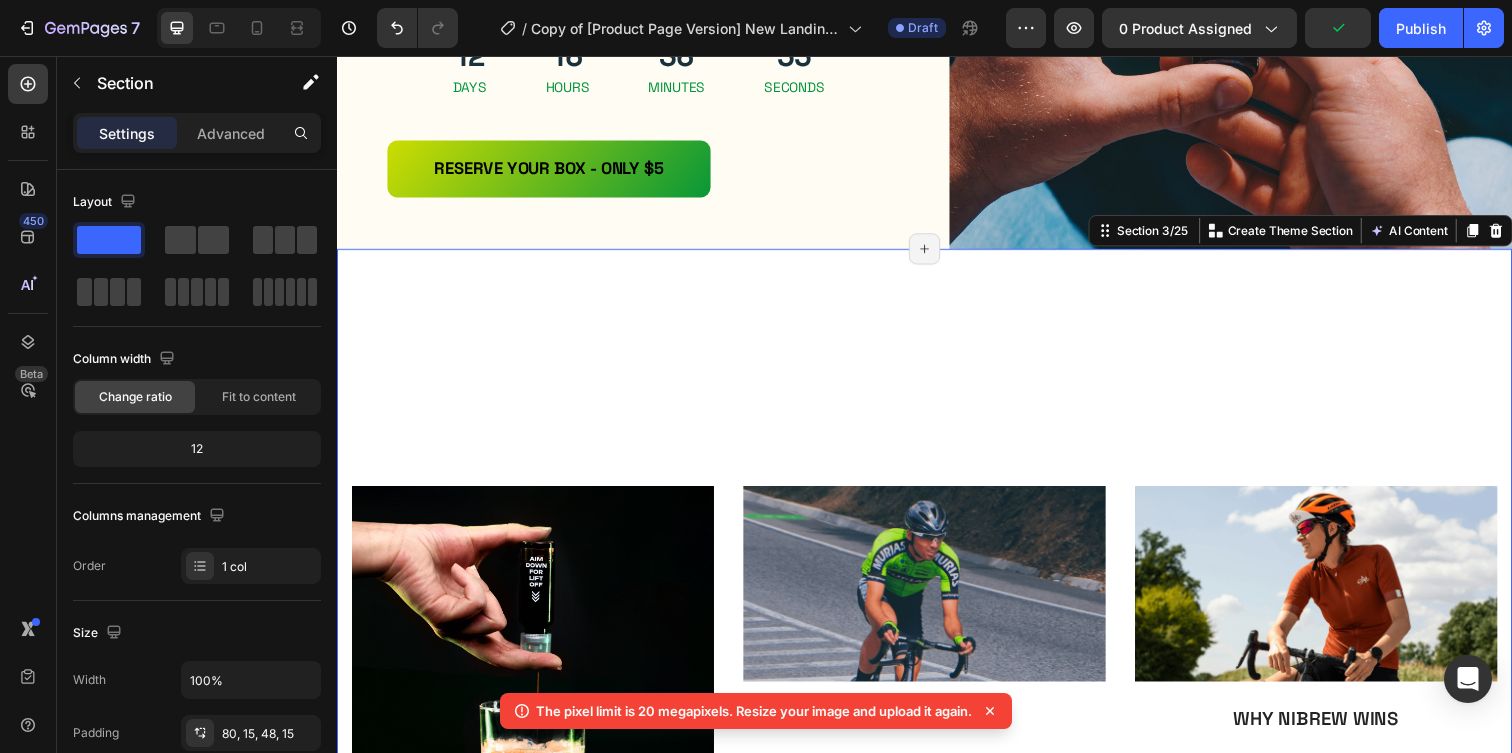 click on "WHat is nibrew Heading The days of boring, inconvenient coffee are over Text Block Row Image THE FUTURE OF COFFE Text Block Nibrew is portable, pressurized nitro cold brew. Each cartridge packs 180mg premium coffee — no fridge, no machine. Spray, mix, move. Coffee reimagined, ready anywhere, anytime. Text Block Row Image HOW TO USE IT Text Block Start with 5oz+ of your favorite liquid (water, milk, etc.). Blast in Nibrew, add ice, mix your way, and savor the most futuristic nitro cold brew you’ve ever experienced. Text Block Row Image WHY NIBREW WINS Text Block From morning grind to late‑night vibes, Nibrew fuels every moment. Pocket‑sized energy, instant café magic— making coffee an experience you’ll crave anywhere life takes you. Text Block Row Carousel TRY IT NOW-BUTTON Button Row Section 3/25   Create Theme Section AI Content Write with GemAI What would you like to describe here? Tone and Voice Persuasive Product NIBREW LIMITED DROP BUNDLE Show more Generate" at bounding box center [937, 695] 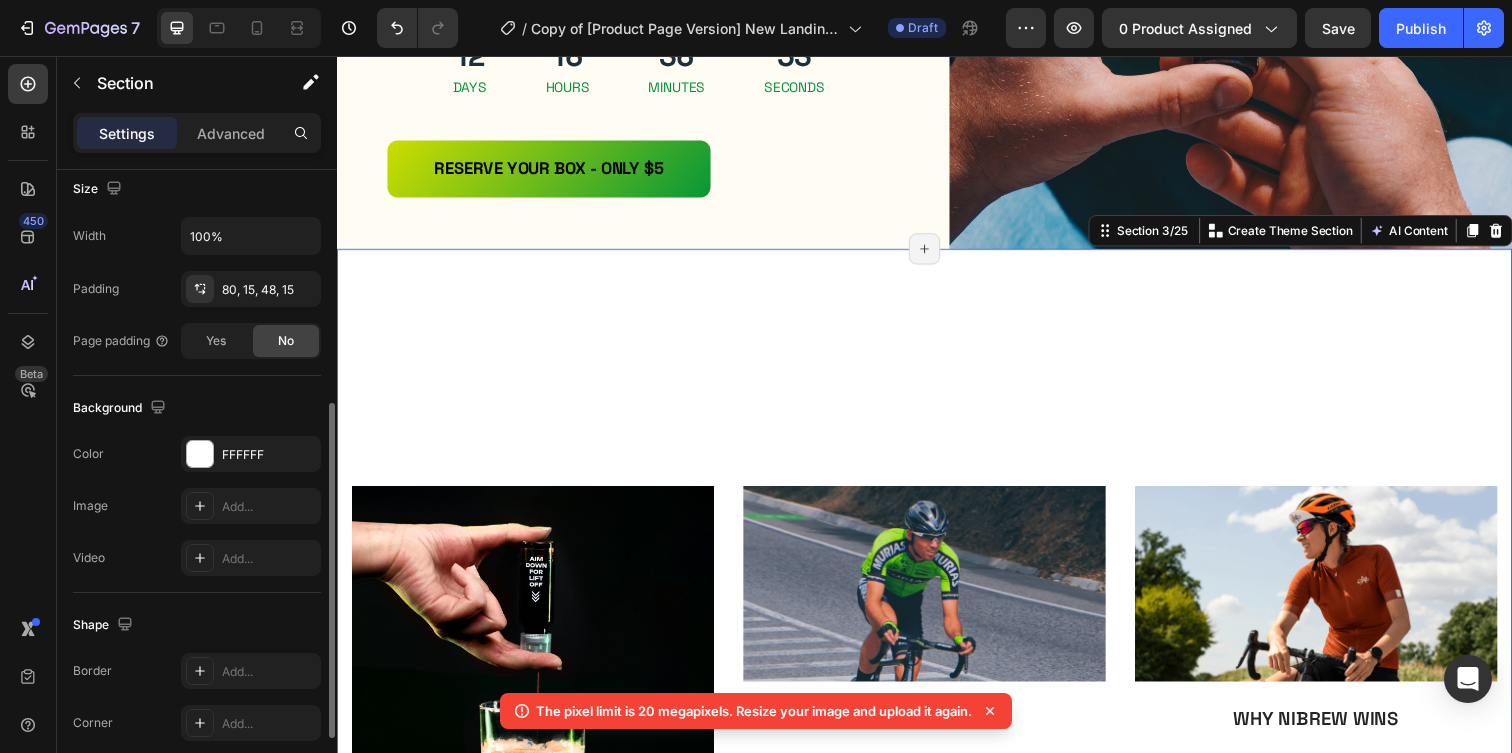 scroll, scrollTop: 446, scrollLeft: 0, axis: vertical 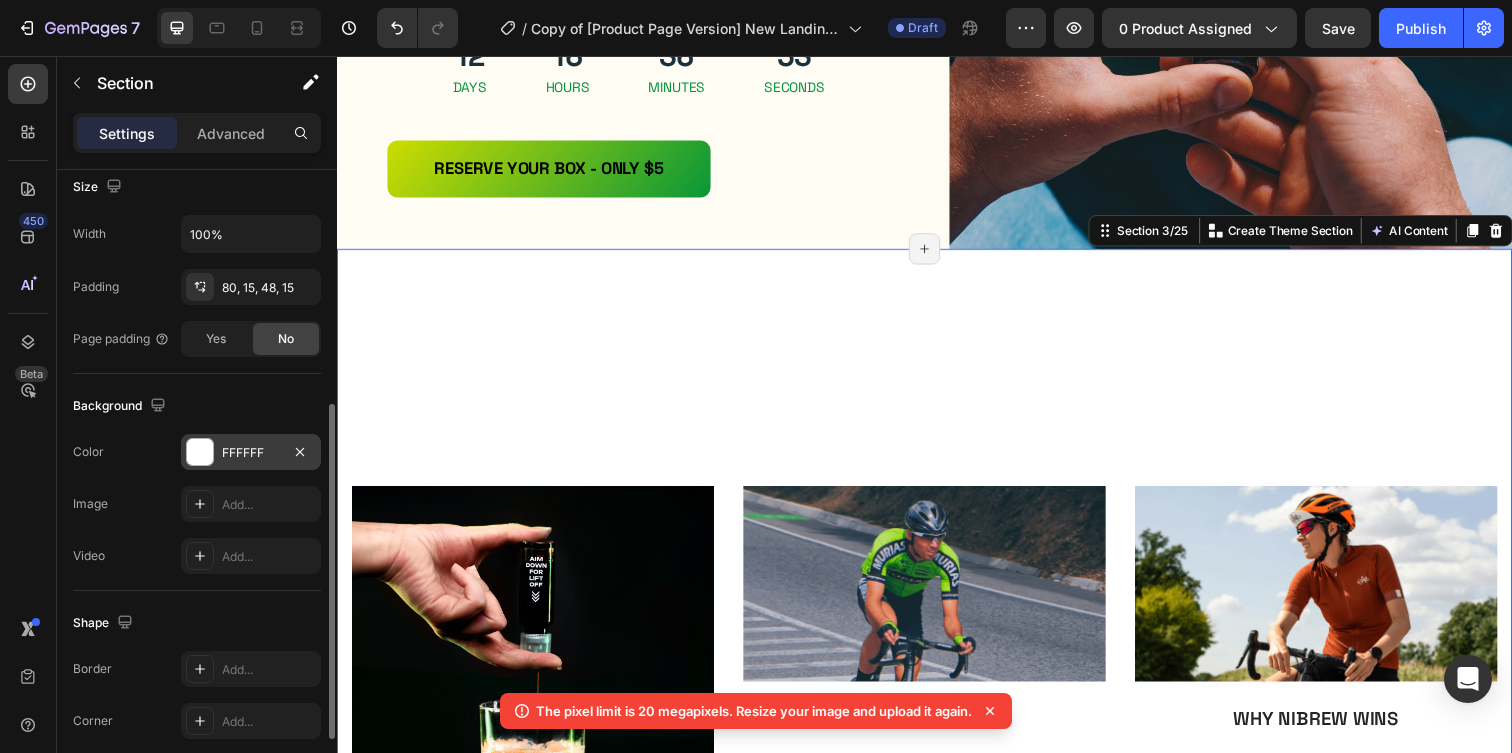 click at bounding box center (200, 452) 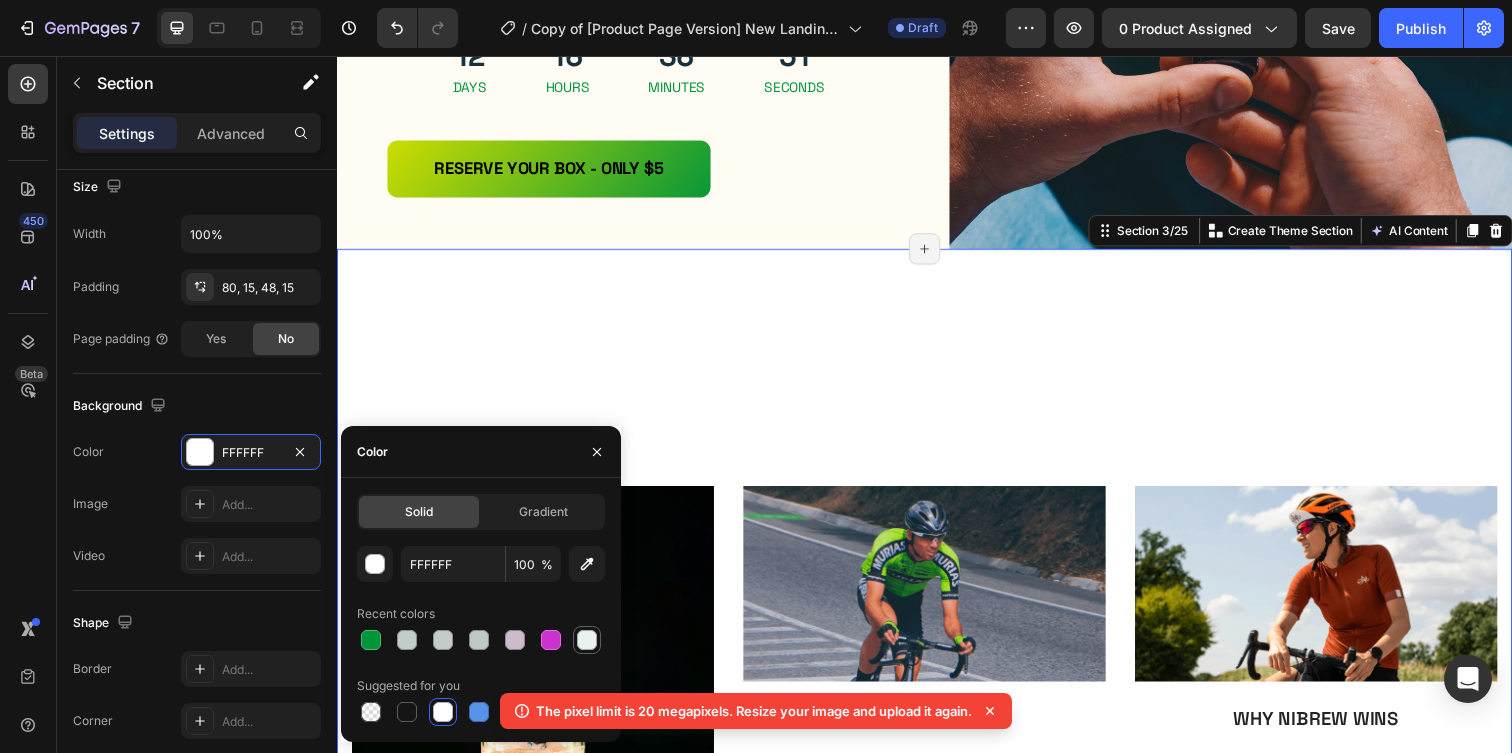 click at bounding box center [587, 640] 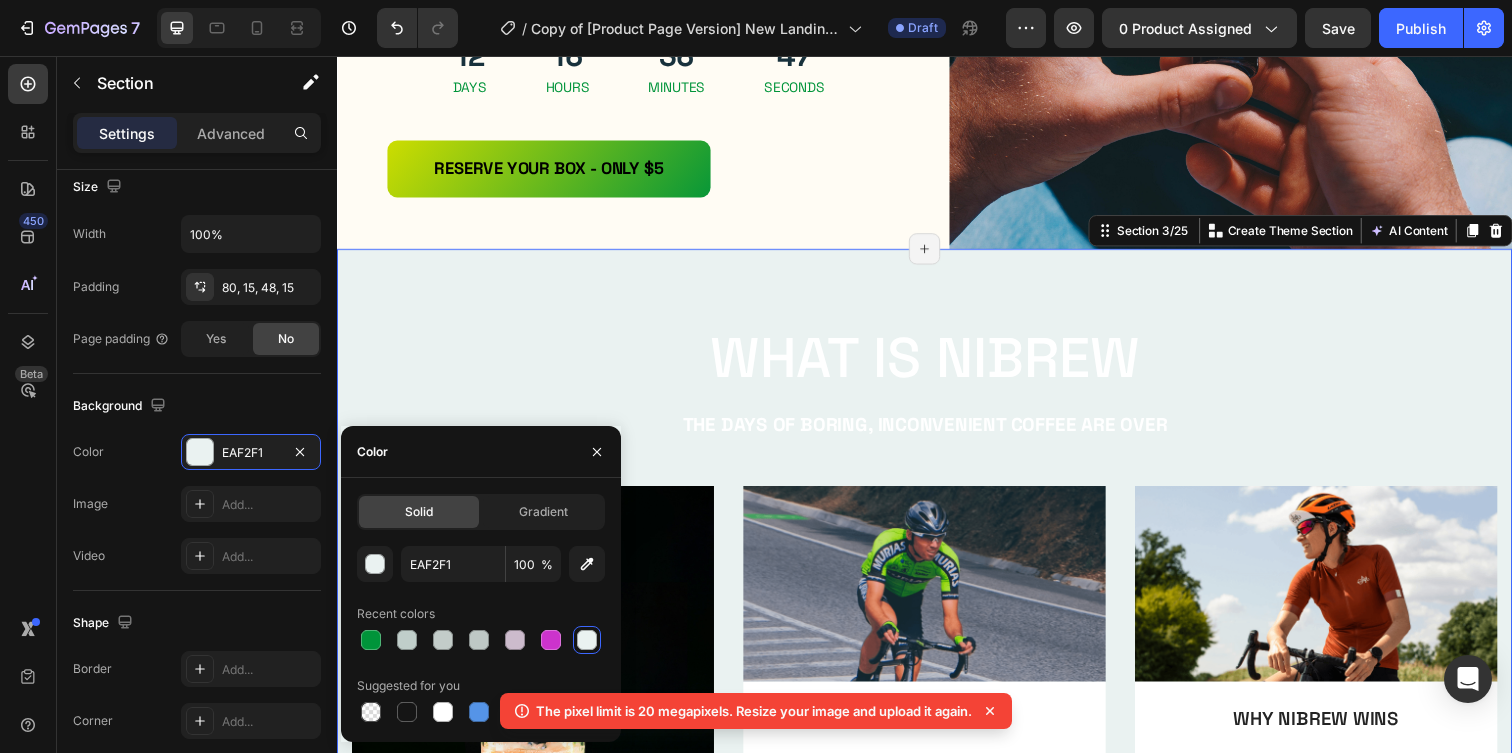 click 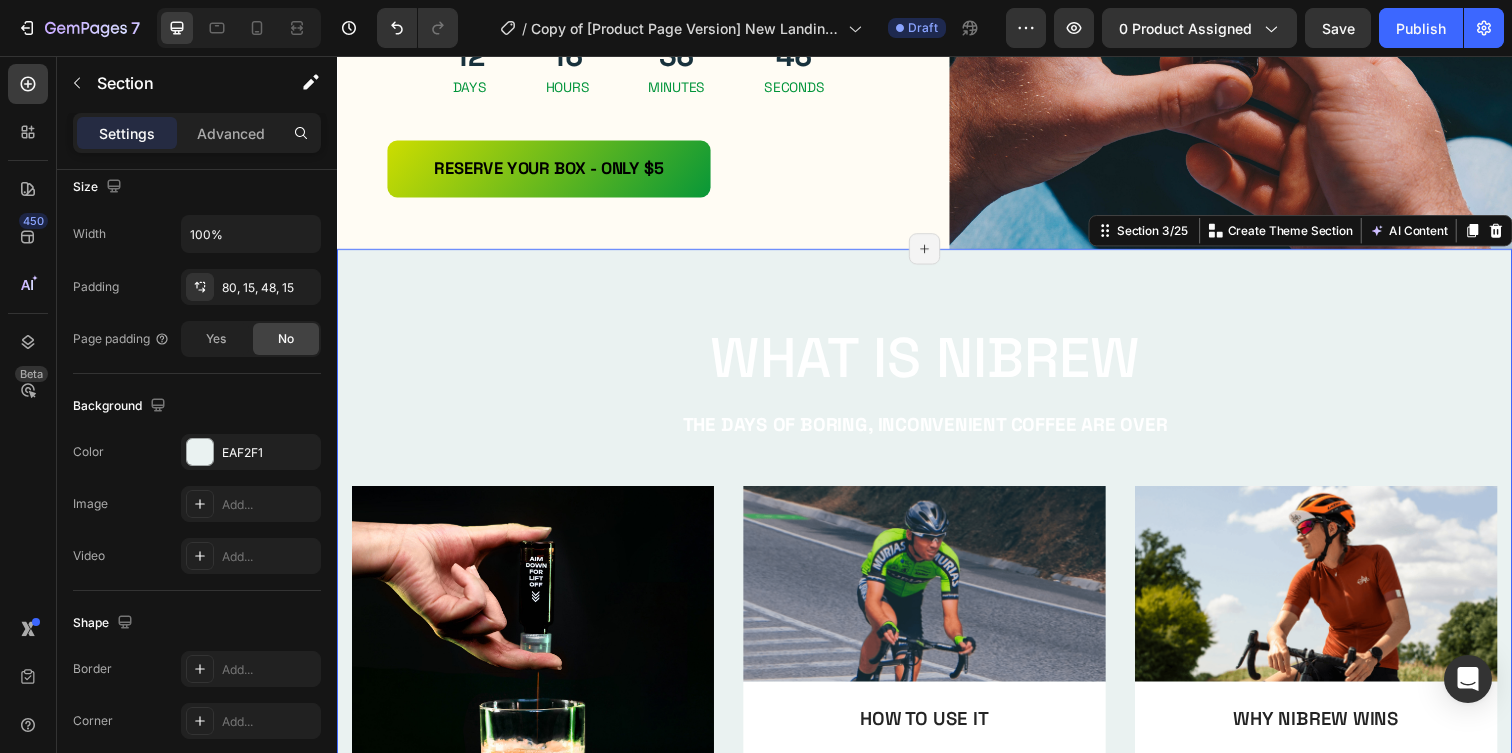 click on "WHat is nibrew Heading The days of boring, inconvenient coffee are over Text Block Row Image THE FUTURE OF COFFE Text Block Nibrew is portable, pressurized nitro cold brew. Each cartridge packs 180mg premium coffee — no fridge, no machine. Spray, mix, move. Coffee reimagined, ready anywhere, anytime. Text Block Row Image HOW TO USE IT Text Block Start with 5oz+ of your favorite liquid (water, milk, etc.). Blast in Nibrew, add ice, mix your way, and savor the most futuristic nitro cold brew you’ve ever experienced. Text Block Row Image WHY NIBREW WINS Text Block From morning grind to late‑night vibes, Nibrew fuels every moment. Pocket‑sized energy, instant café magic— making coffee an experience you’ll crave anywhere life takes you. Text Block Row Carousel TRY IT NOW-BUTTON Button Row" at bounding box center (937, 711) 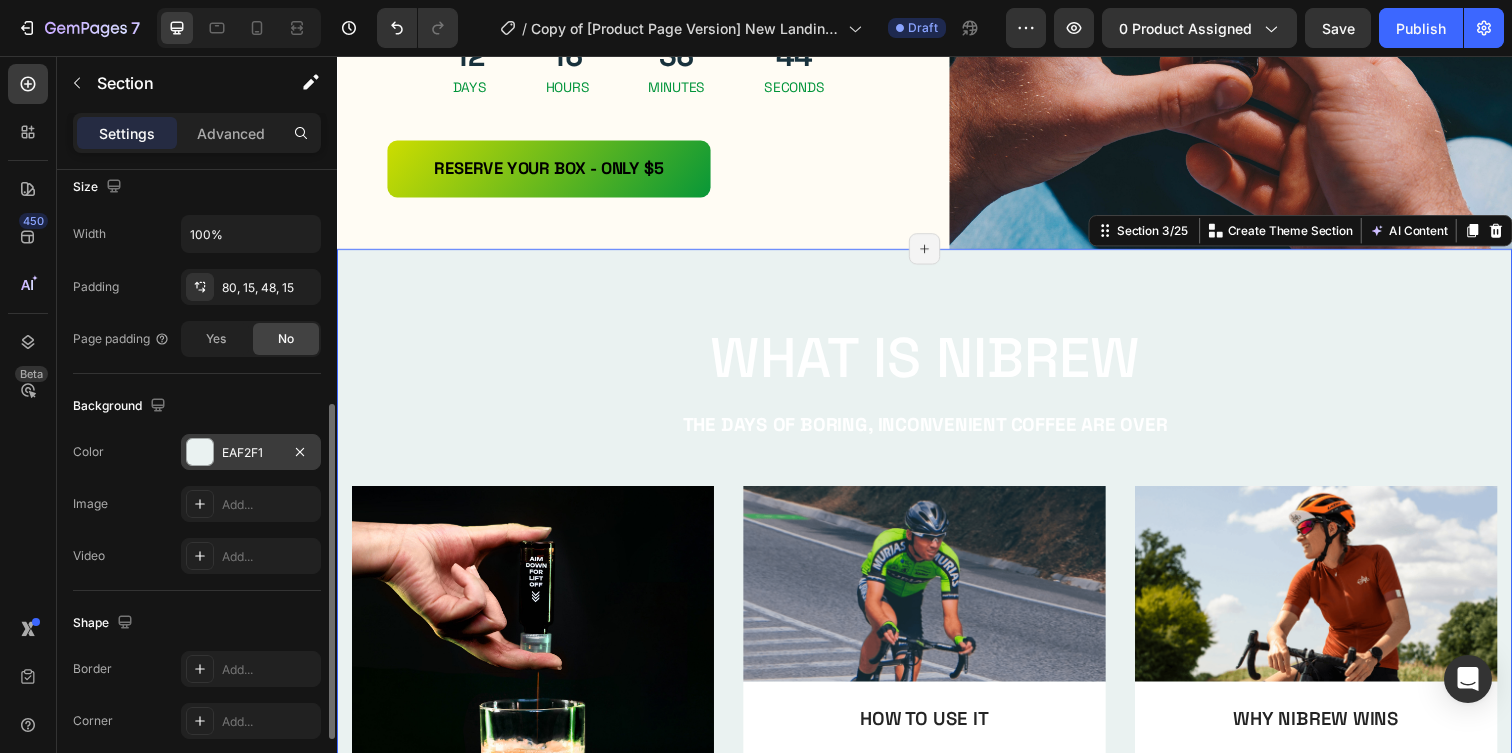 click on "EAF2F1" at bounding box center (251, 453) 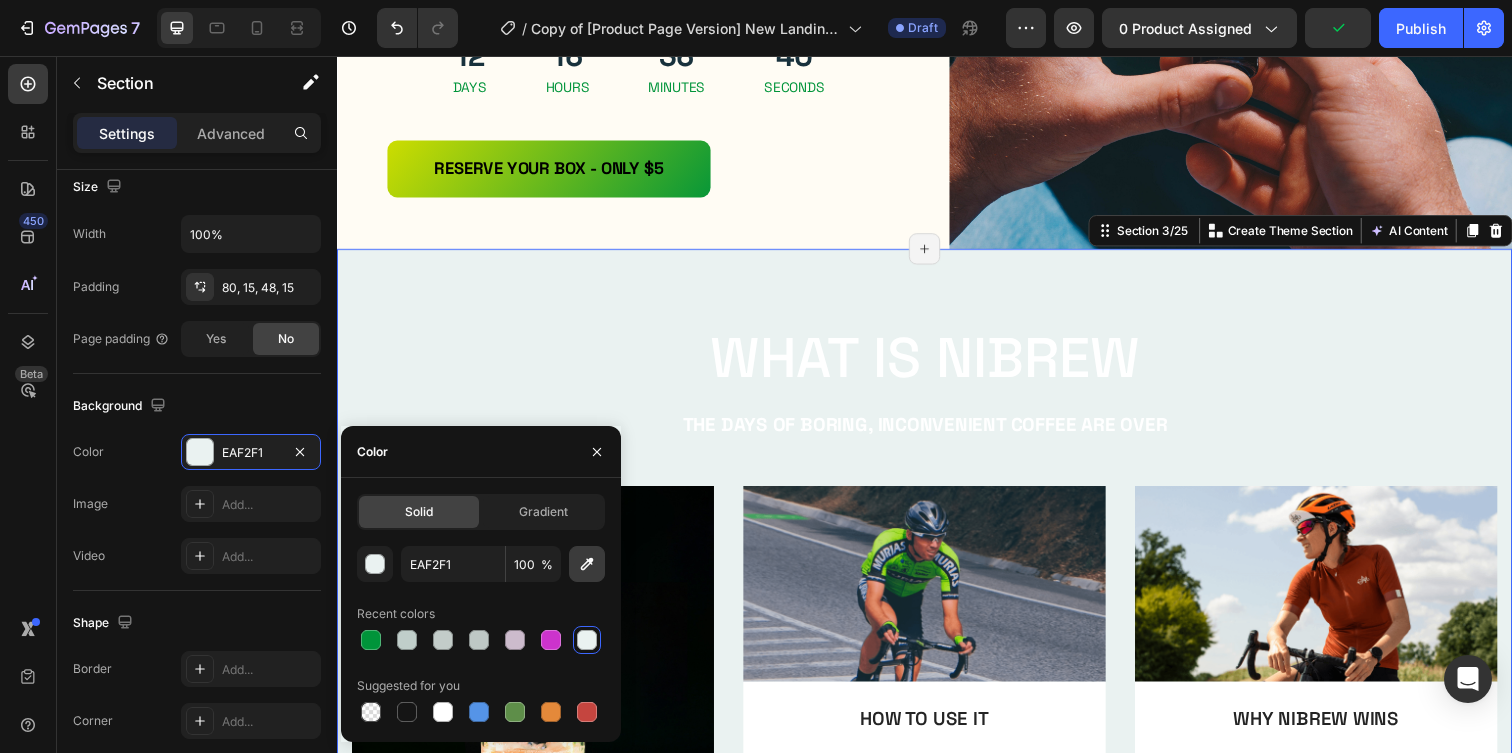 click 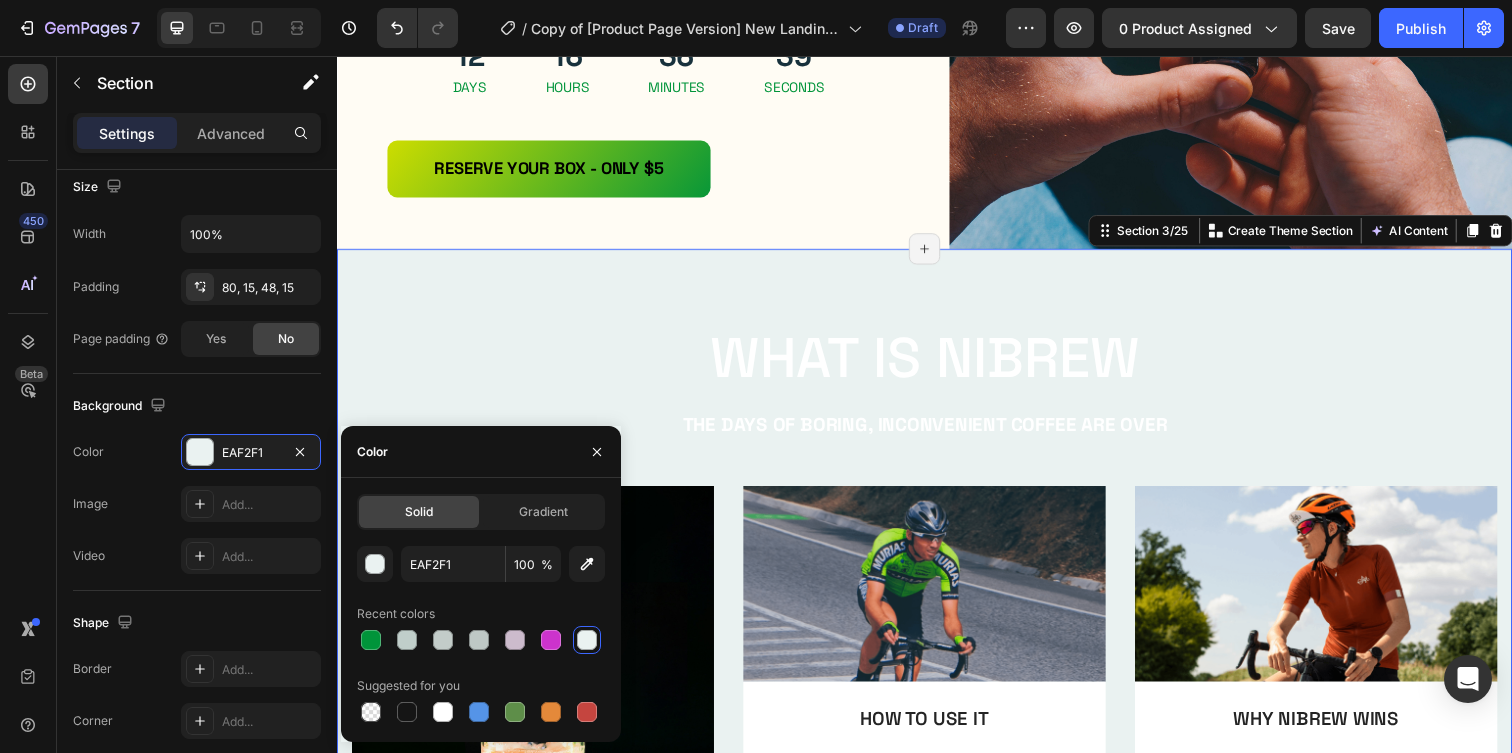 type on "FEFCF4" 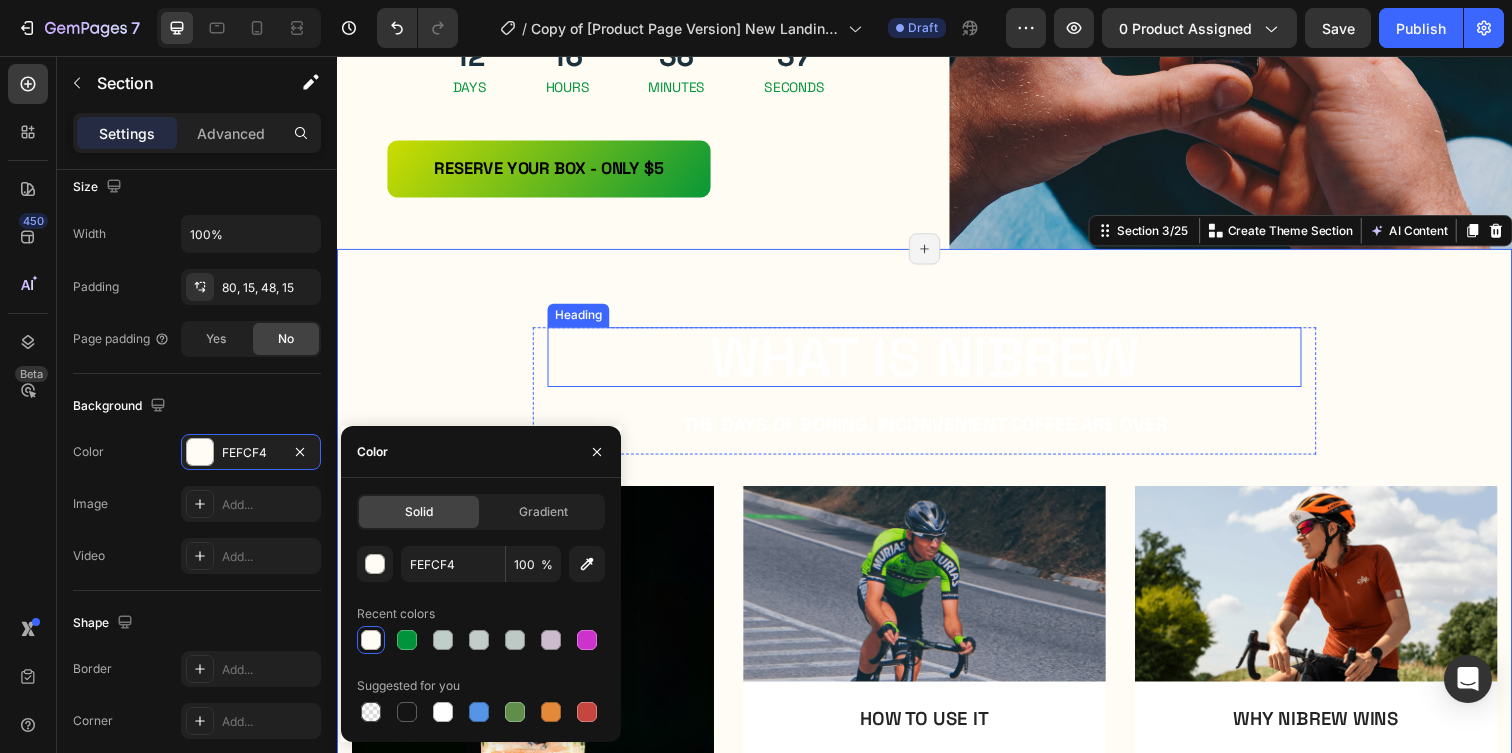 click on "WHat is nibrew" at bounding box center (937, 363) 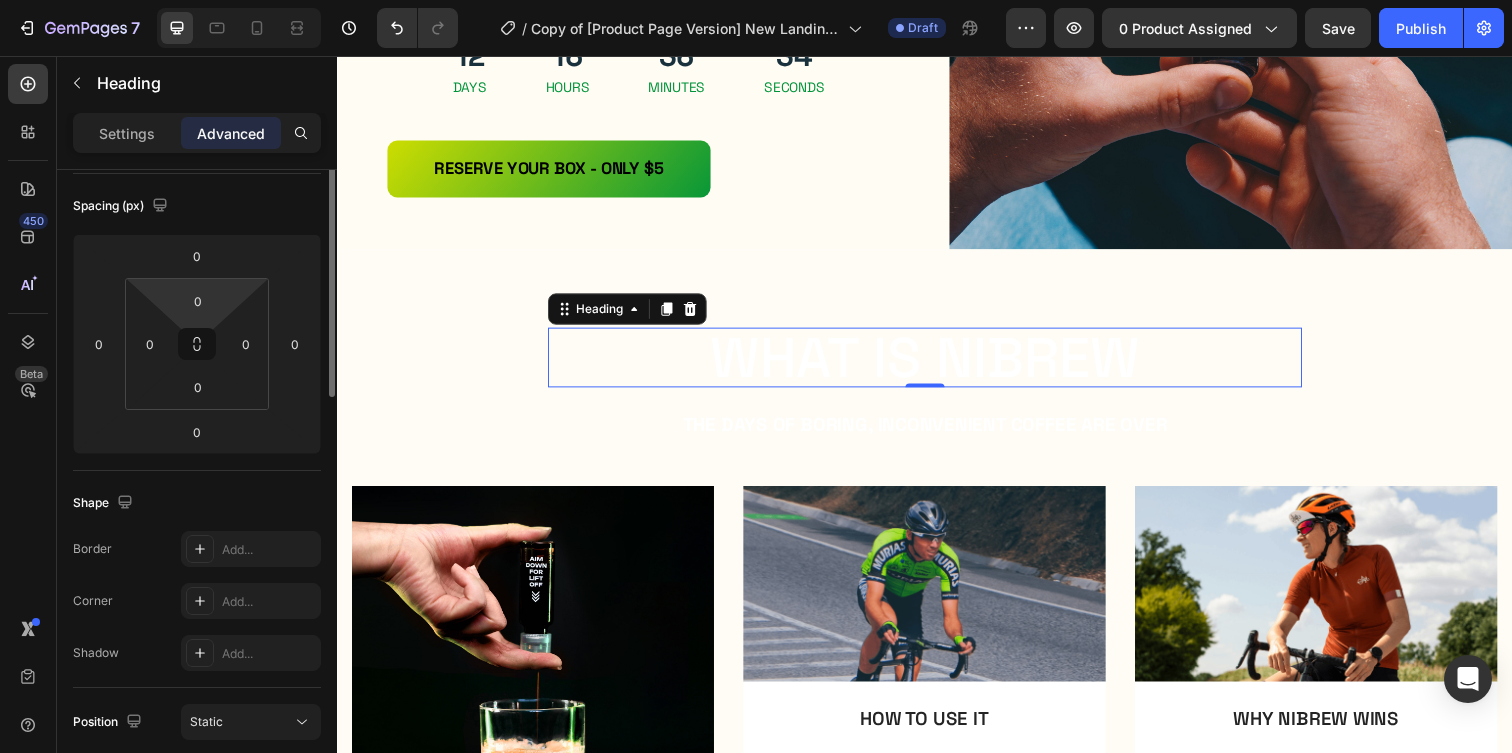 scroll, scrollTop: 0, scrollLeft: 0, axis: both 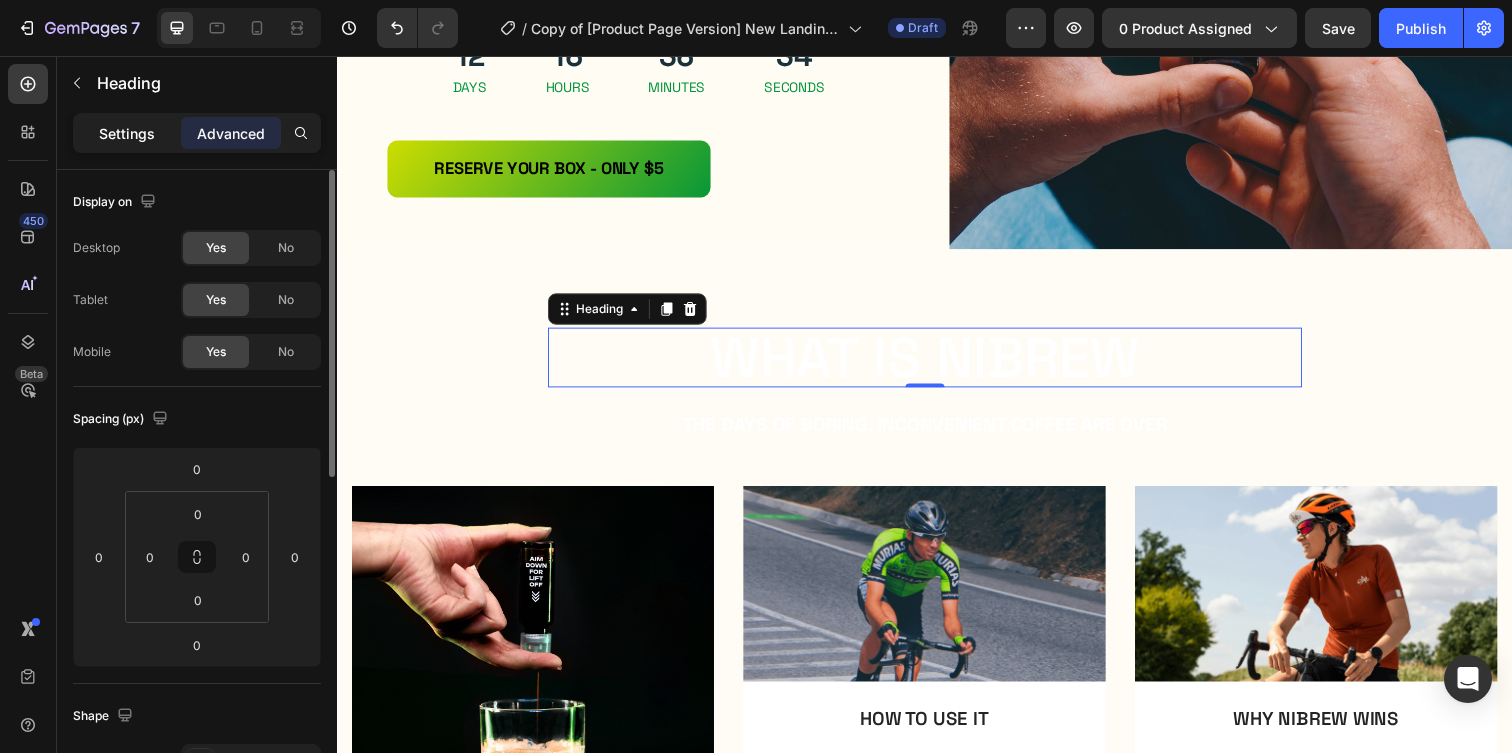 click on "Settings" at bounding box center [127, 133] 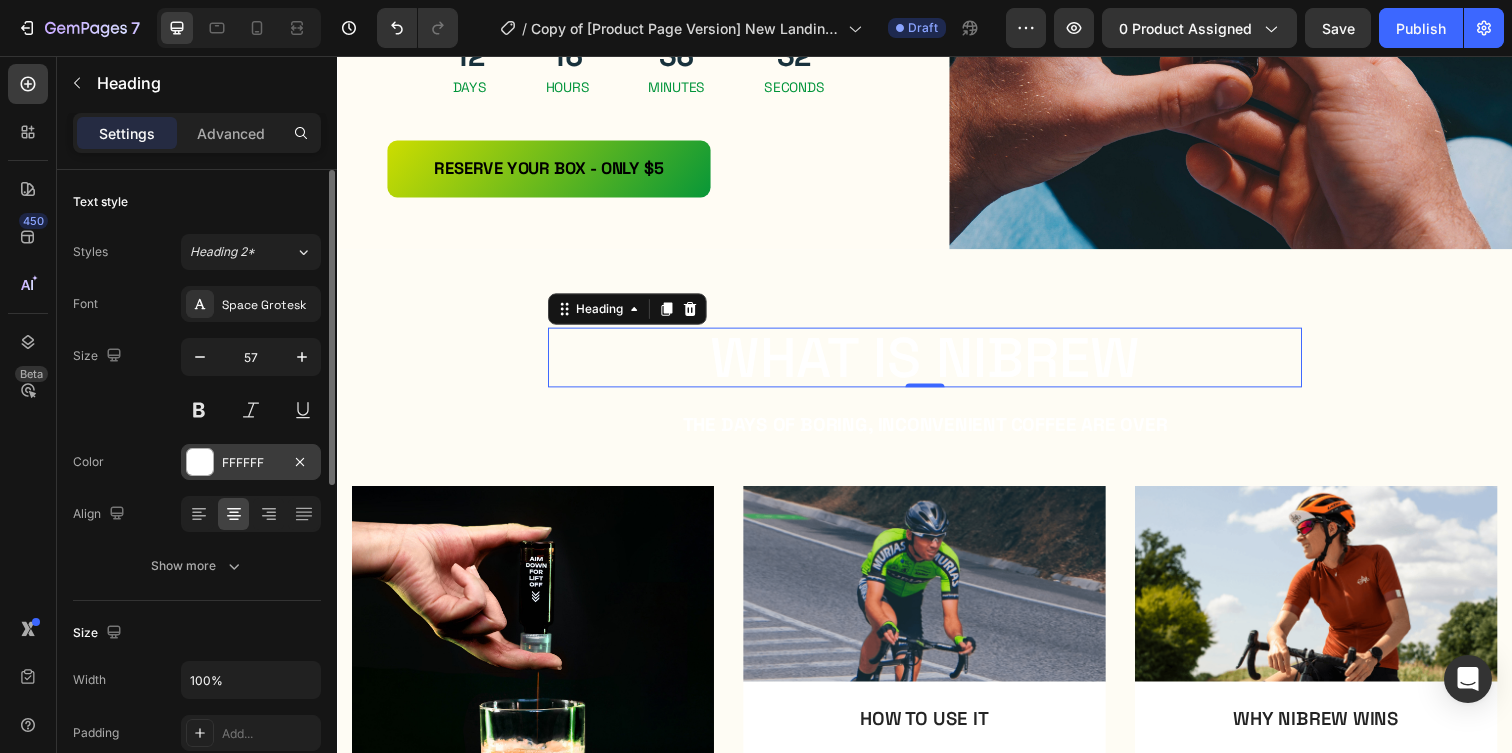 click on "FFFFFF" at bounding box center [251, 462] 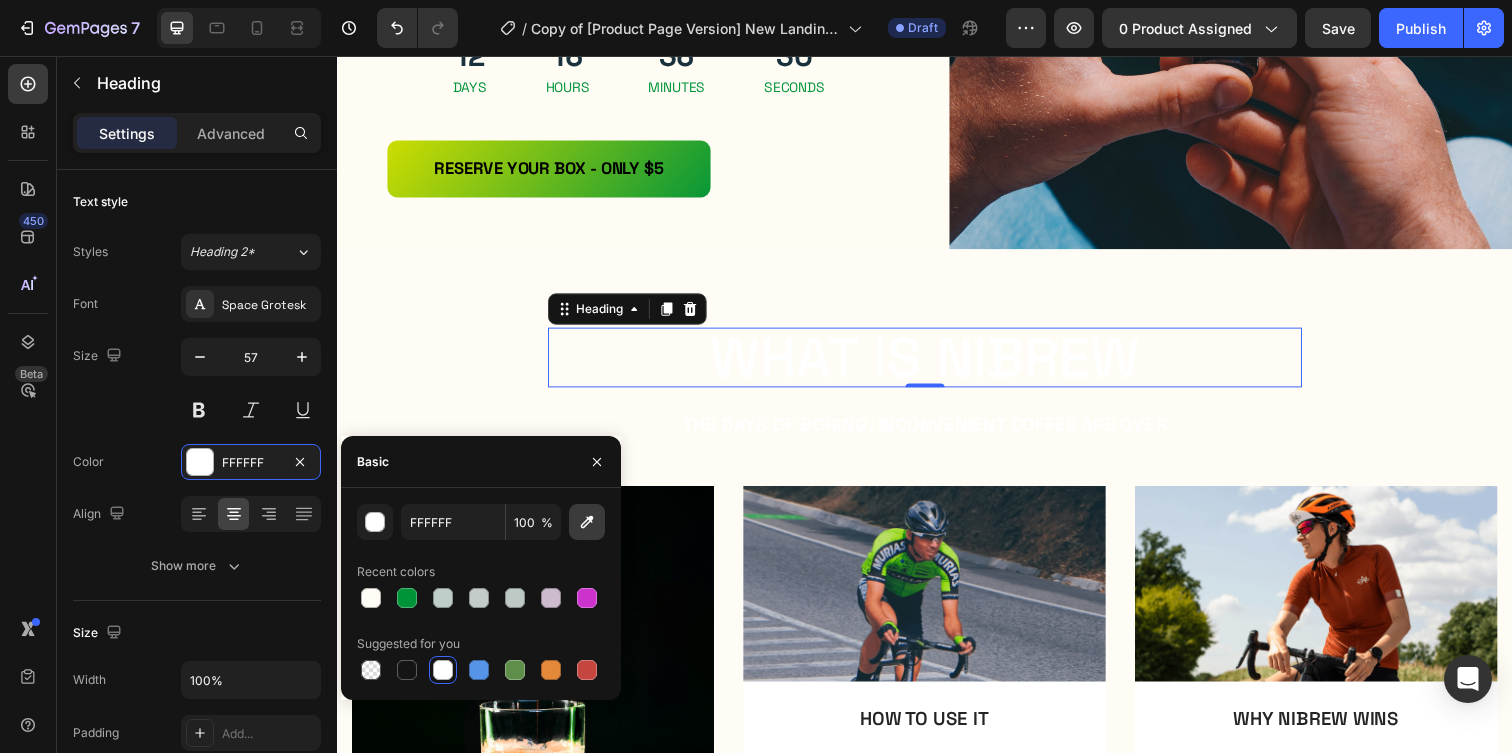 click 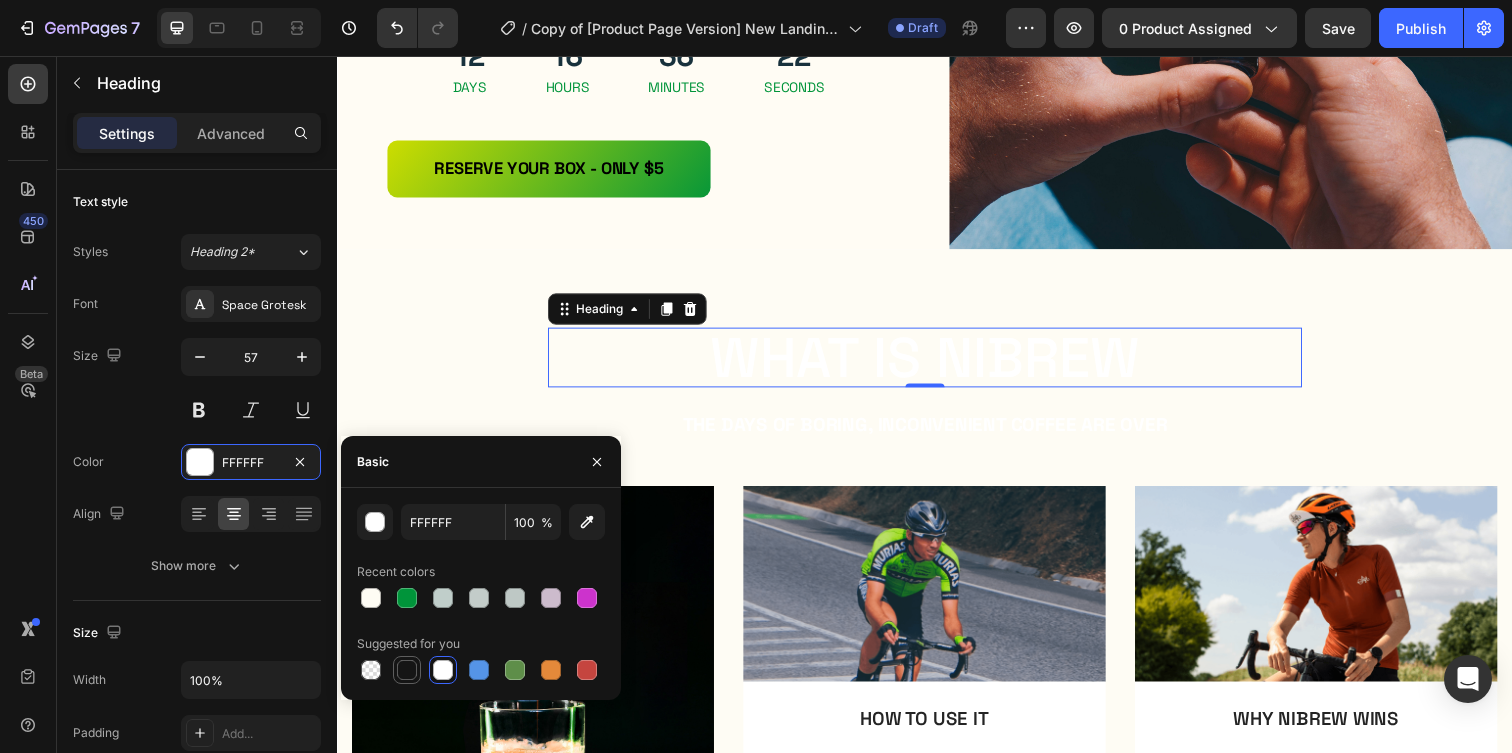 type on "151515" 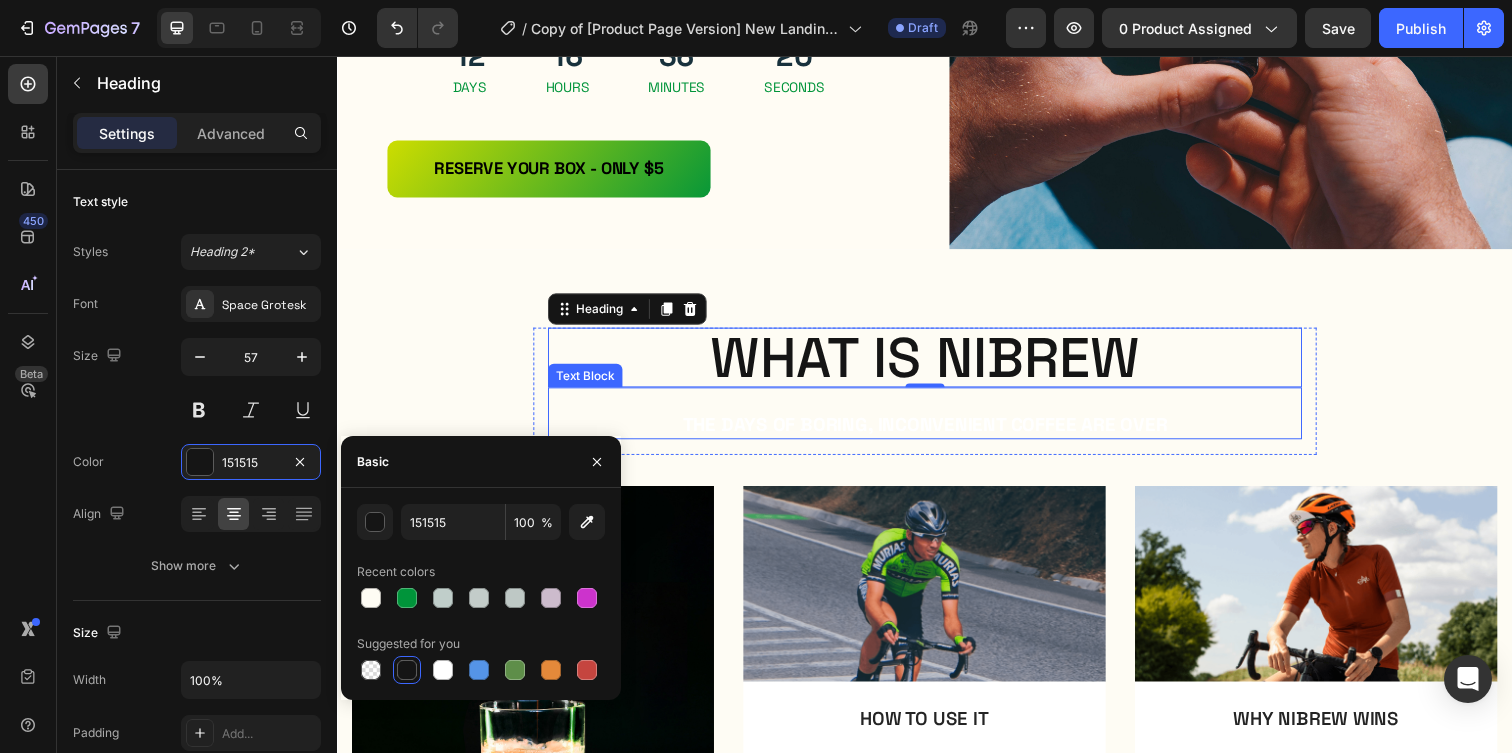 click on "The days of boring, inconvenient coffee are over" at bounding box center [937, 432] 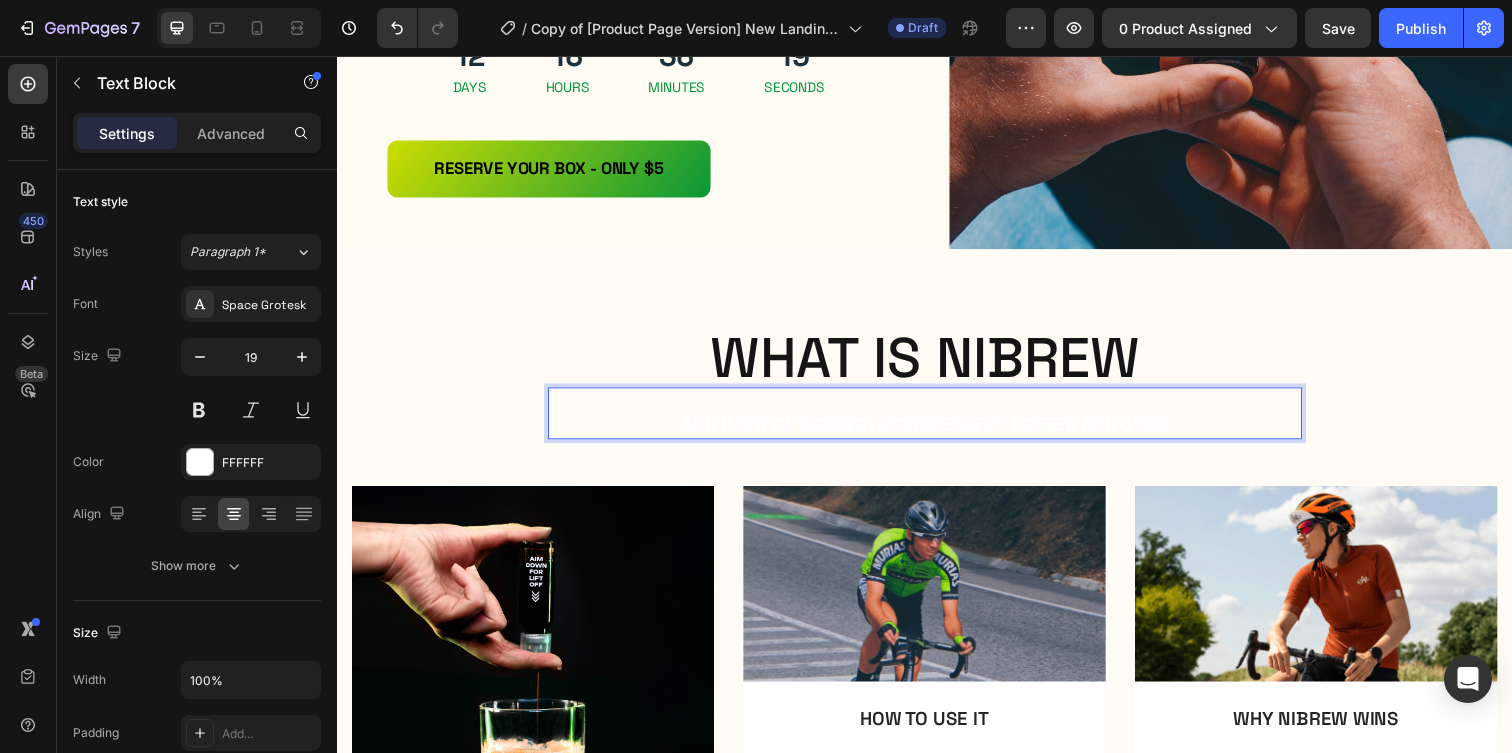 click on "The days of boring, inconvenient coffee are over" at bounding box center [937, 432] 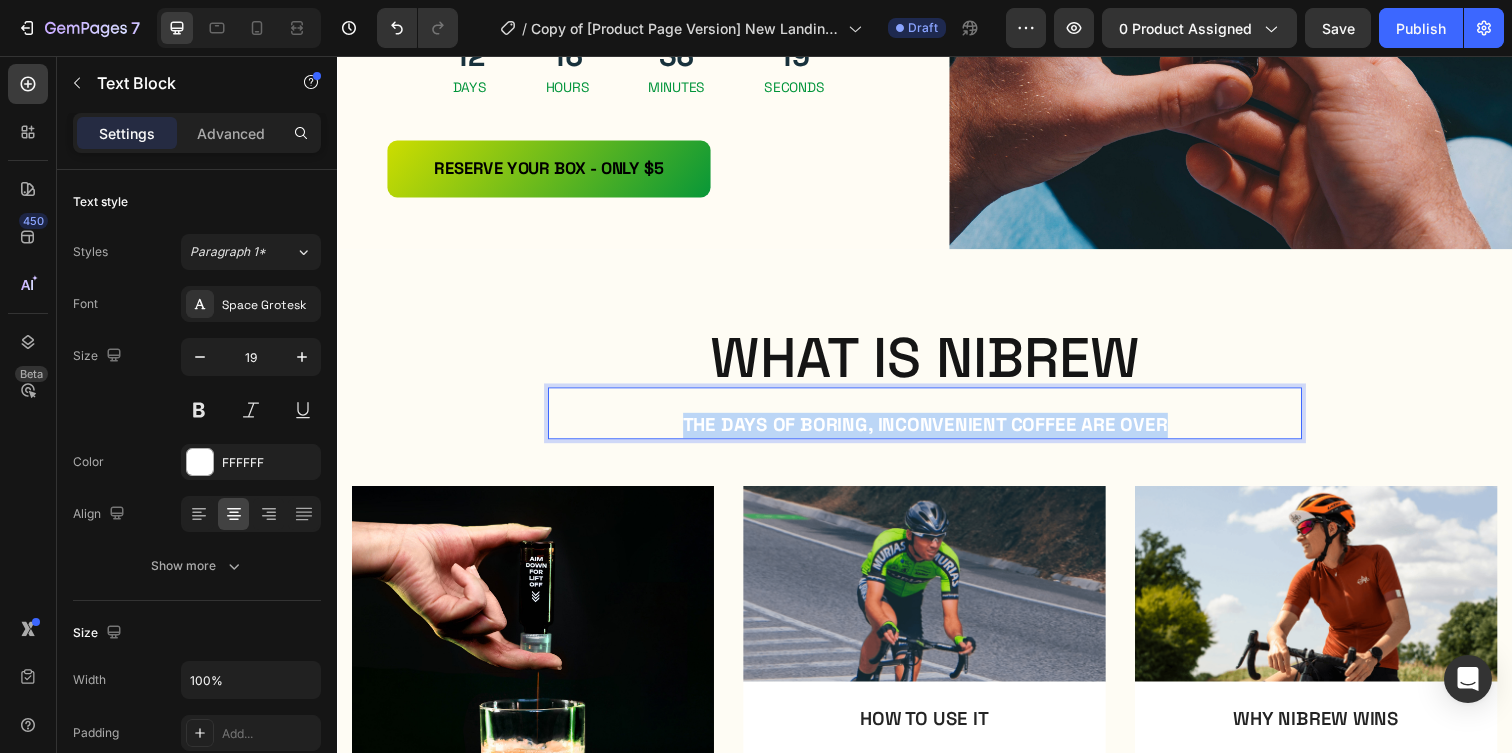 click on "The days of boring, inconvenient coffee are over" at bounding box center (937, 432) 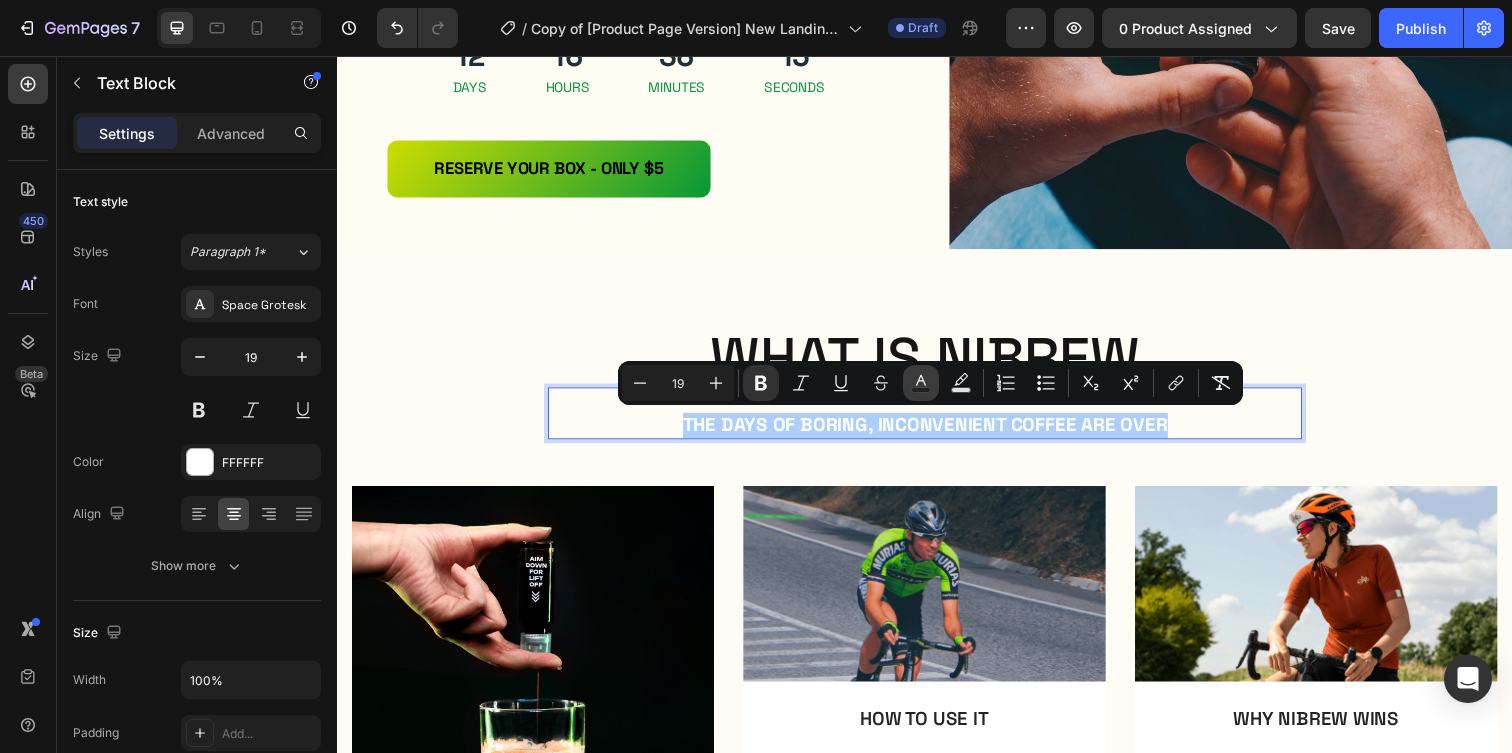 click 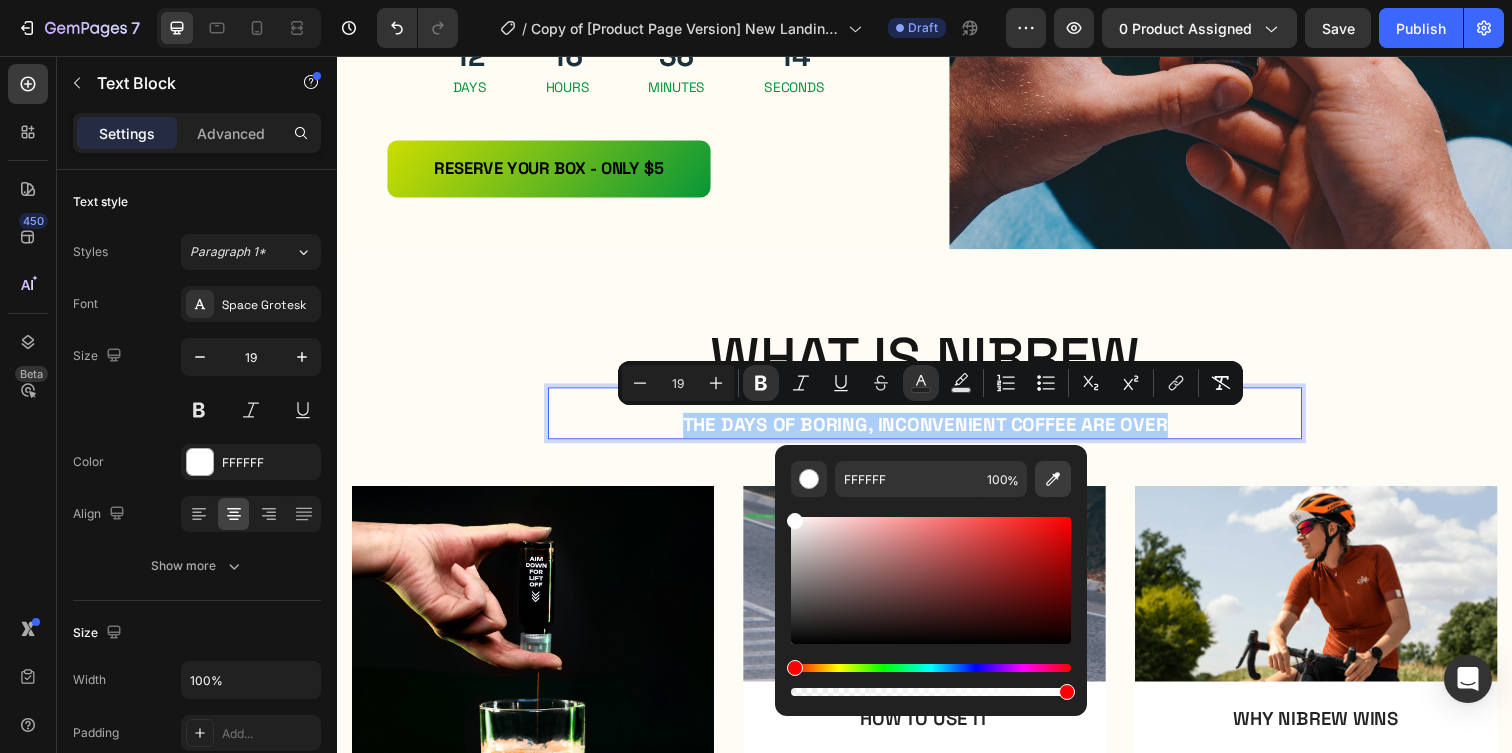 click 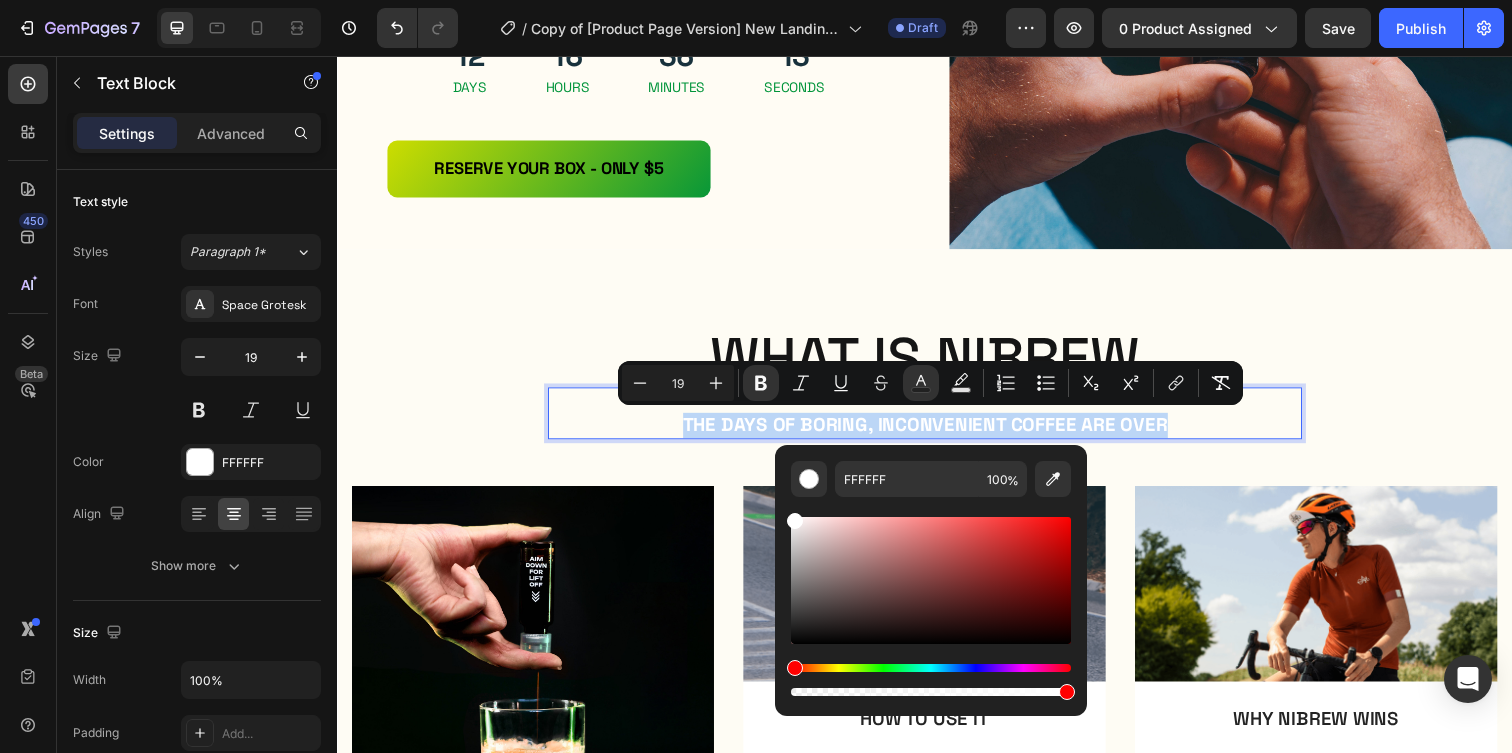 type on "111E21" 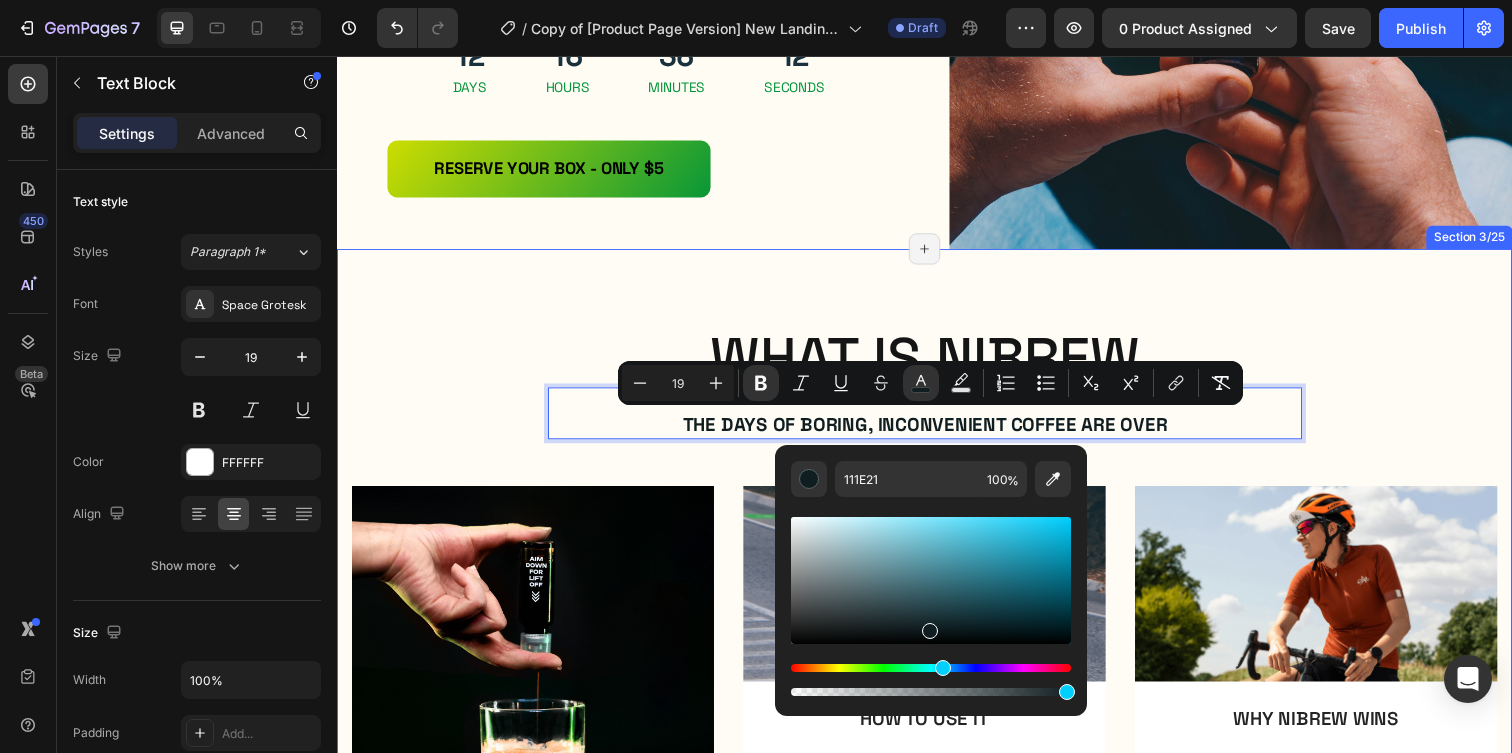 click on "WHat is nibrew Heading The days of boring, inconvenient coffee are over Text Block   16 Row Image THE FUTURE OF COFFE Text Block Nibrew is portable, pressurized nitro cold brew. Each cartridge packs 180mg premium coffee — no fridge, no machine. Spray, mix, move. Coffee reimagined, ready anywhere, anytime. Text Block Row Image HOW TO USE IT Text Block Start with 5oz+ of your favorite liquid (water, milk, etc.). Blast in Nibrew, add ice, mix your way, and savor the most futuristic nitro cold brew you’ve ever experienced. Text Block Row Image WHY NIBREW WINS Text Block From morning grind to late‑night vibes, Nibrew fuels every moment. Pocket‑sized energy, instant café magic— making coffee an experience you’ll crave anywhere life takes you. Text Block Row Carousel TRY IT NOW-BUTTON Button Row Section 3/25 Page has reached Shopify’s 25 section-limit Page has reached Shopify’s 25 section-limit" at bounding box center [937, 695] 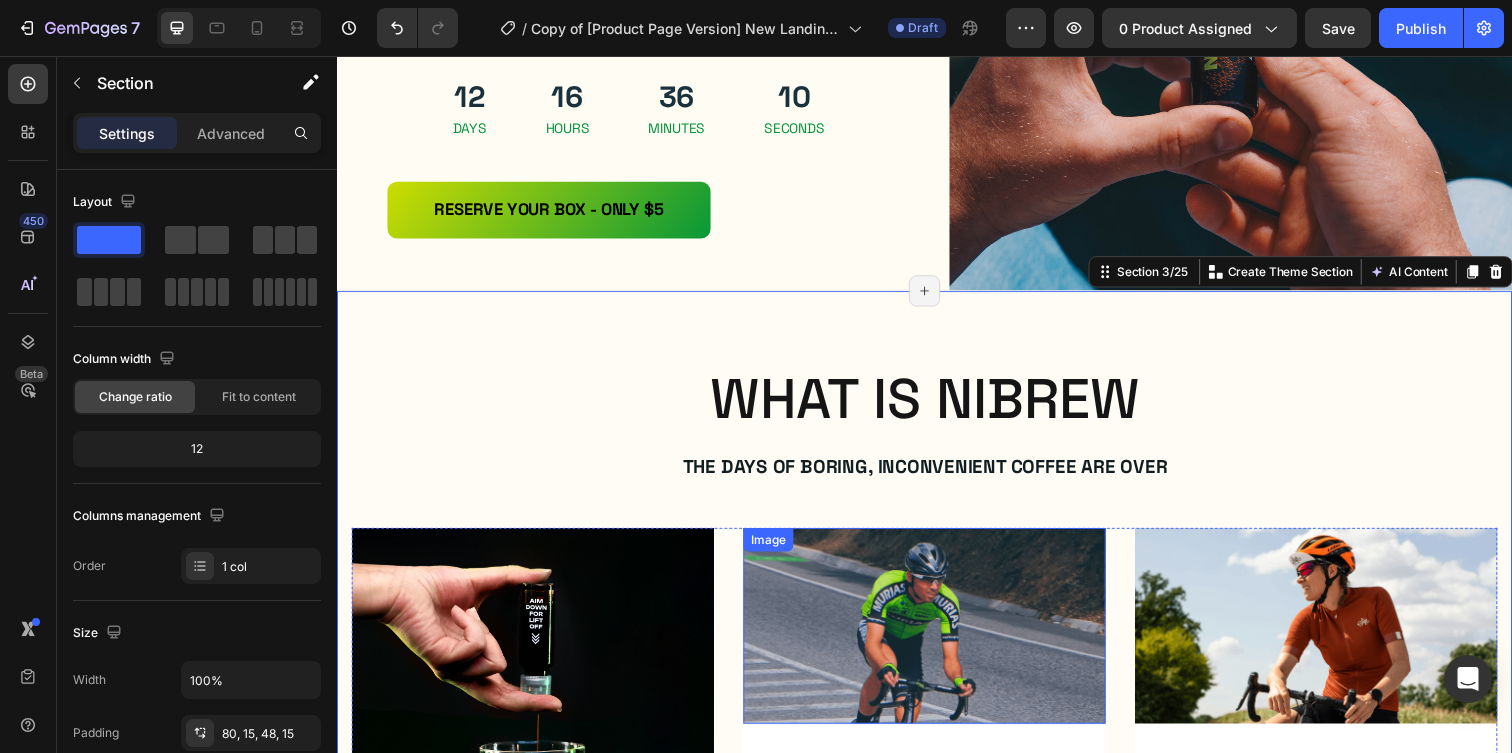 scroll, scrollTop: 435, scrollLeft: 0, axis: vertical 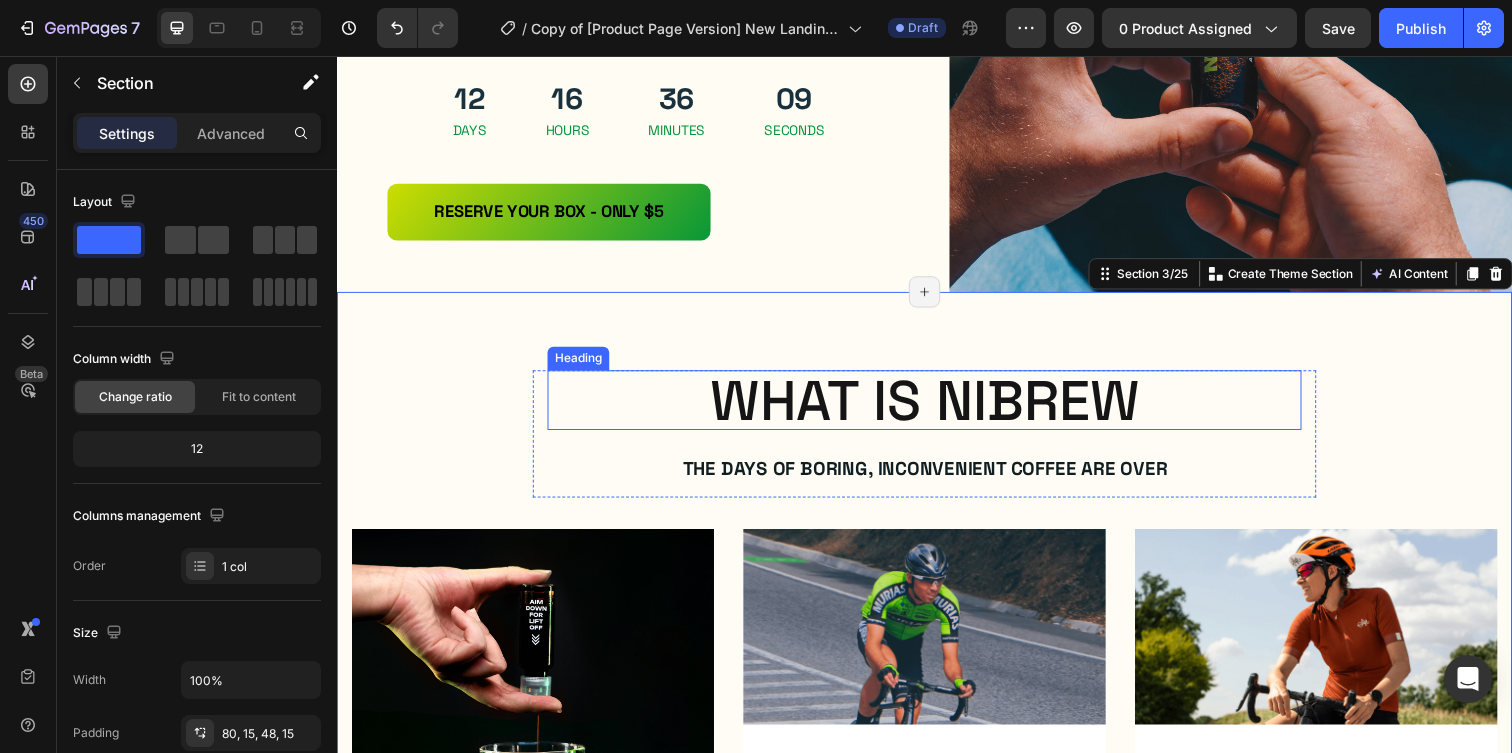 click on "WHat is nibrew" at bounding box center (937, 407) 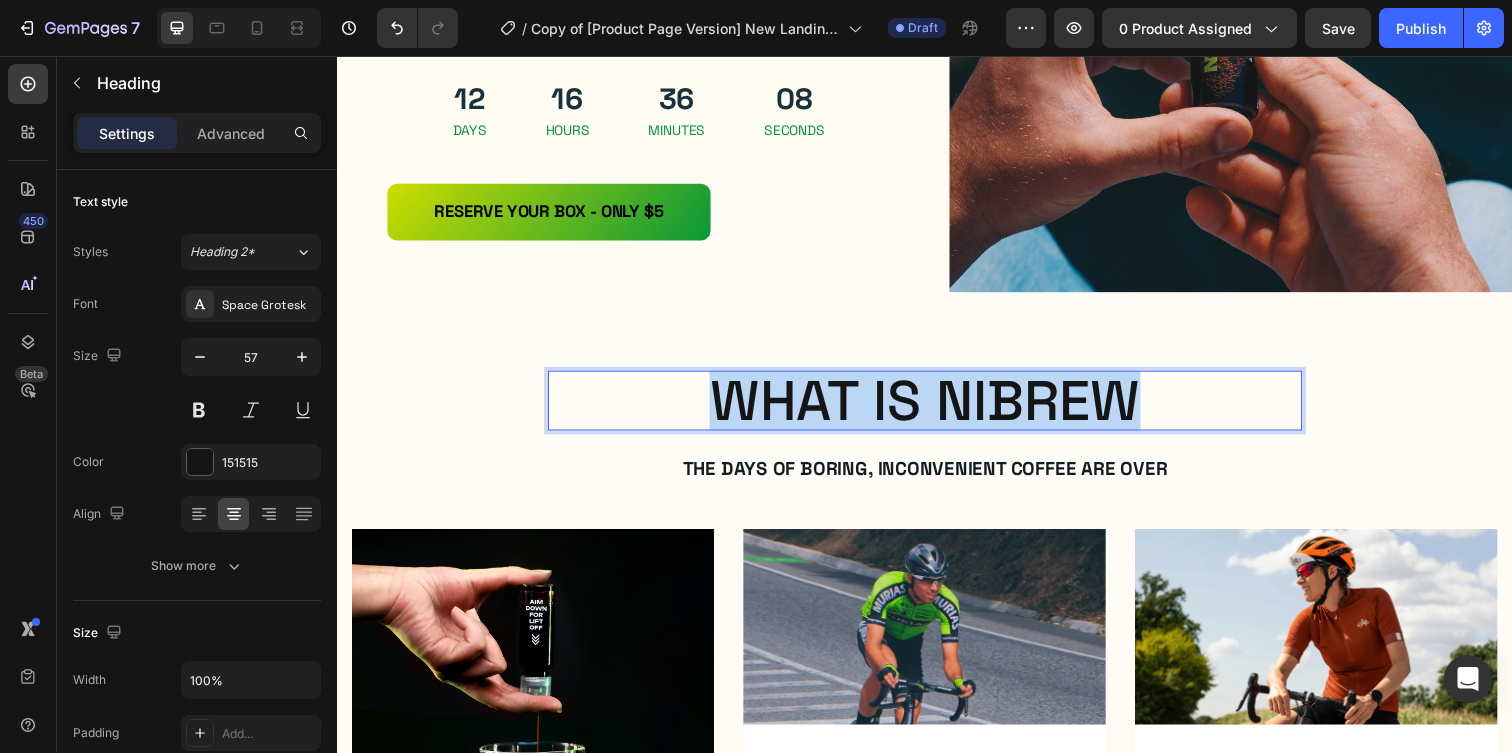 click on "WHat is nibrew" at bounding box center (937, 407) 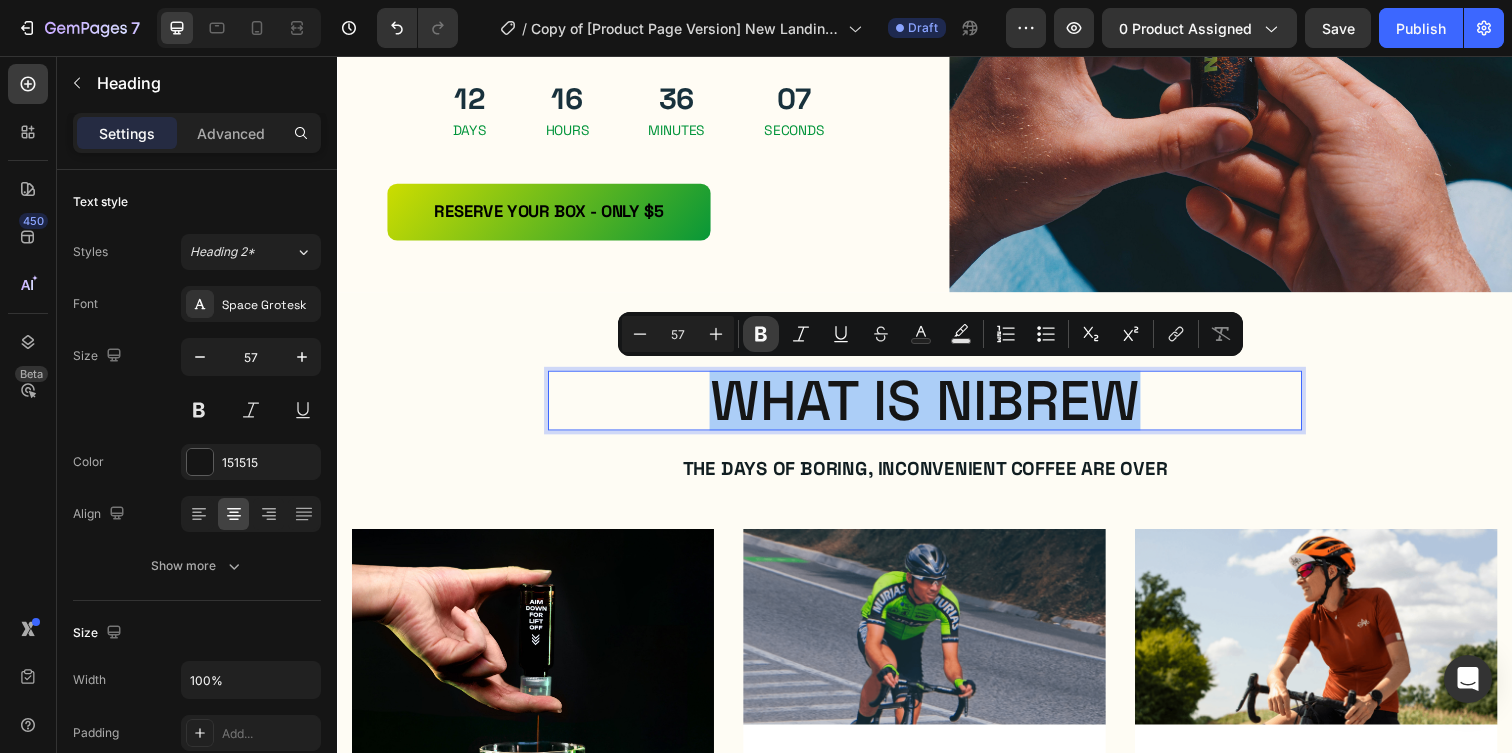 click 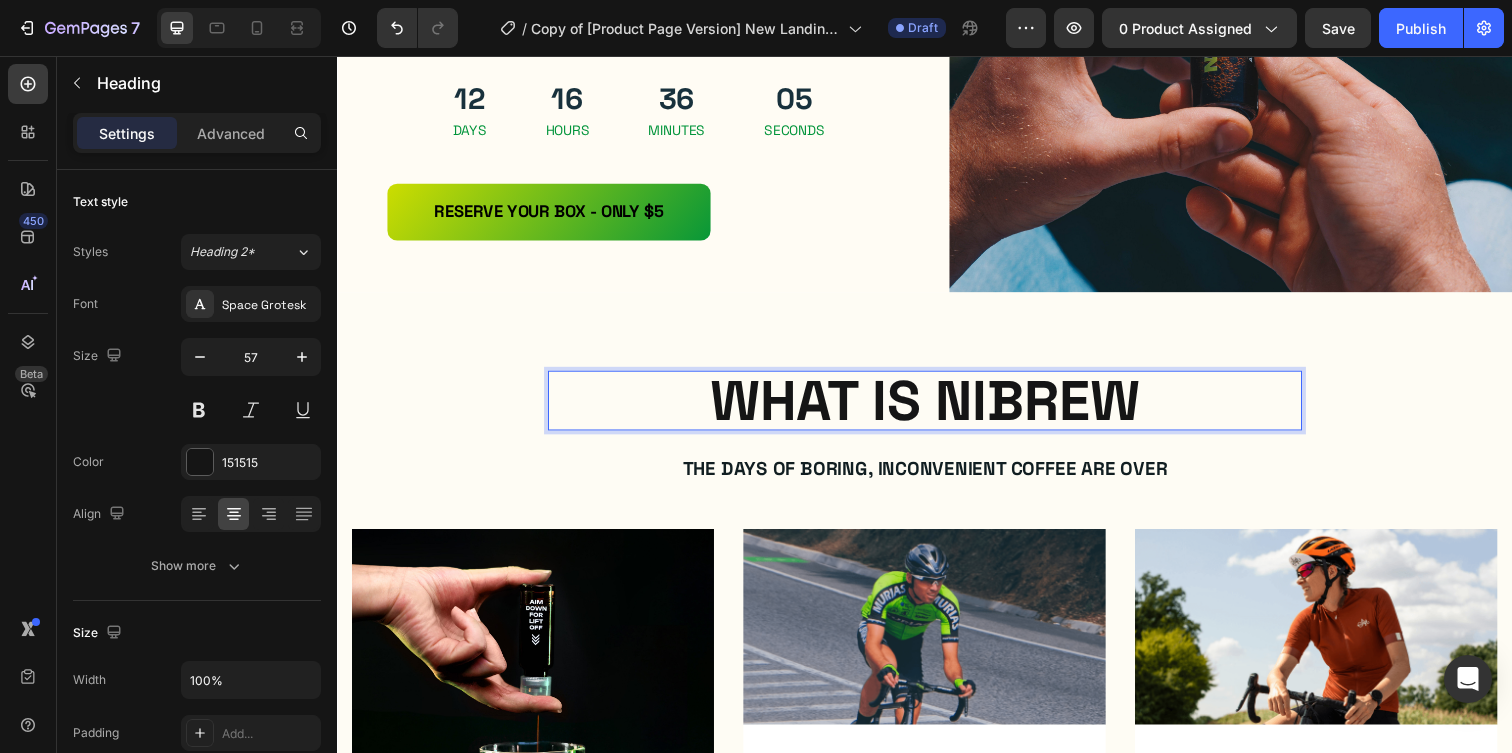 click on "WHat is nibrew" at bounding box center [937, 407] 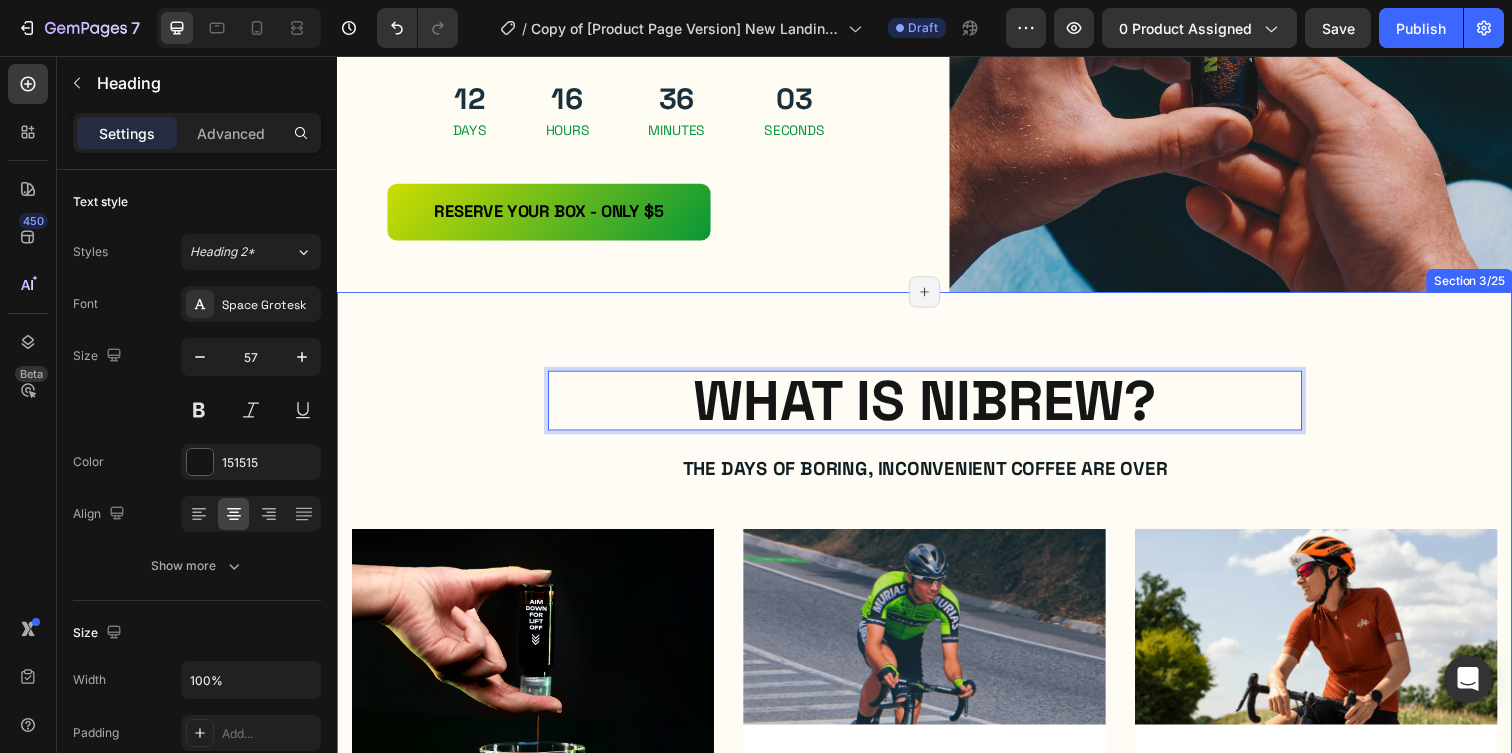 click on "WHat is nibrew? Heading   0 The days of boring, inconvenient coffee are over Text Block Row Image THE FUTURE OF COFFE Text Block Nibrew is portable, pressurized nitro cold brew. Each cartridge packs 180mg premium coffee — no fridge, no machine. Spray, mix, move. Coffee reimagined, ready anywhere, anytime. Text Block Row Image HOW TO USE IT Text Block Start with 5oz+ of your favorite liquid (water, milk, etc.). Blast in Nibrew, add ice, mix your way, and savor the most futuristic nitro cold brew you’ve ever experienced. Text Block Row Image WHY NIBREW WINS Text Block From morning grind to late‑night vibes, Nibrew fuels every moment. Pocket‑sized energy, instant café magic— making coffee an experience you’ll crave anywhere life takes you. Text Block Row Carousel TRY IT NOW-BUTTON Button Row Section 3/25 Page has reached Shopify’s 25 section-limit Page has reached Shopify’s 25 section-limit" at bounding box center [937, 739] 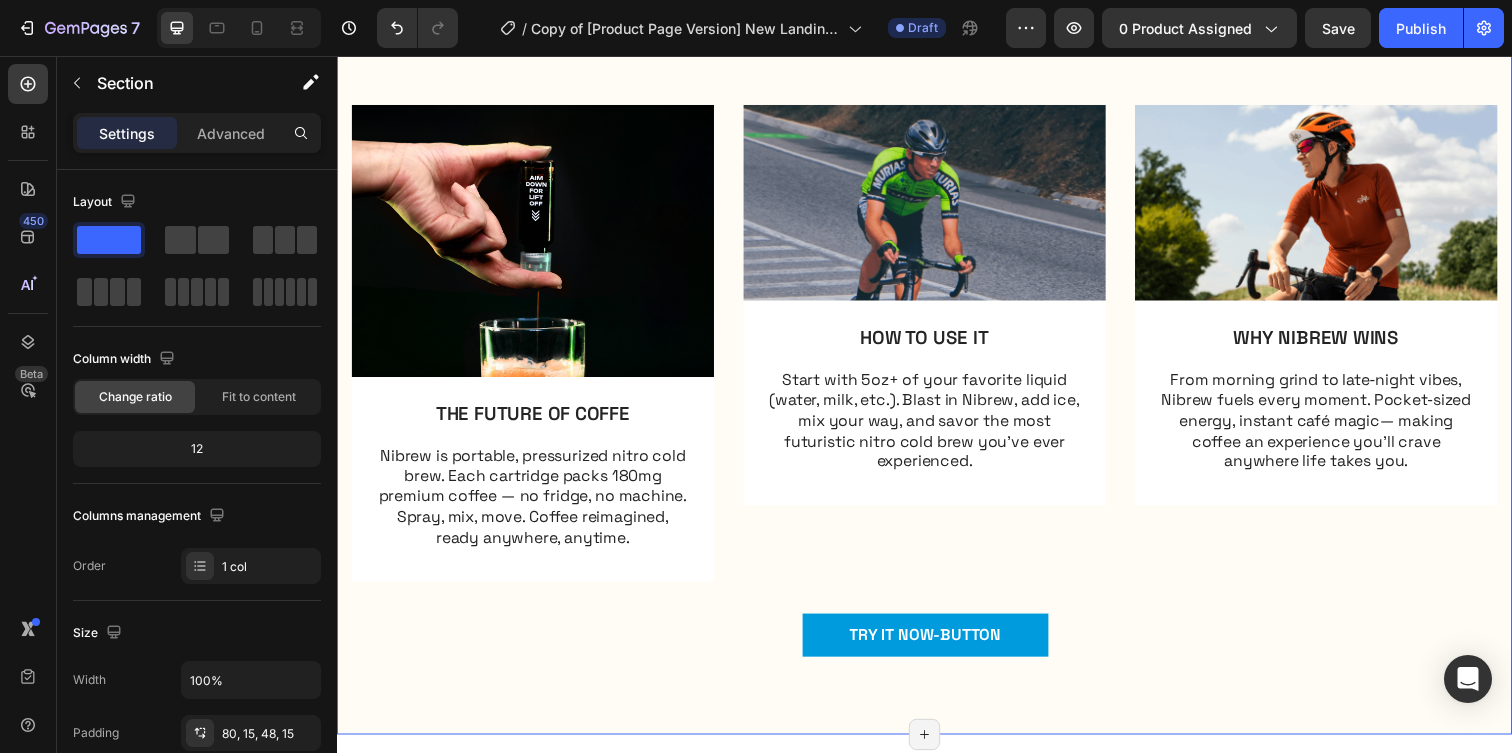 scroll, scrollTop: 860, scrollLeft: 0, axis: vertical 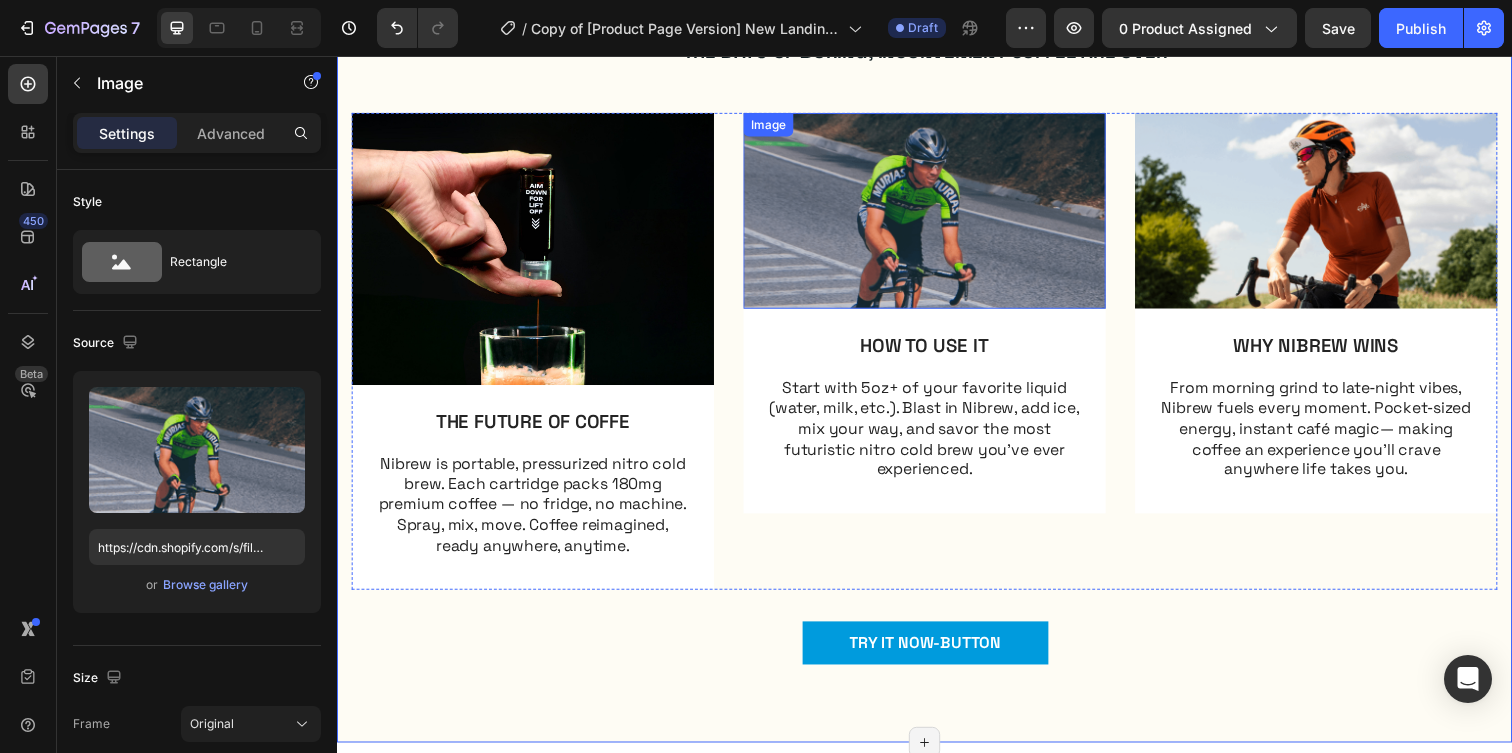 click at bounding box center (937, 214) 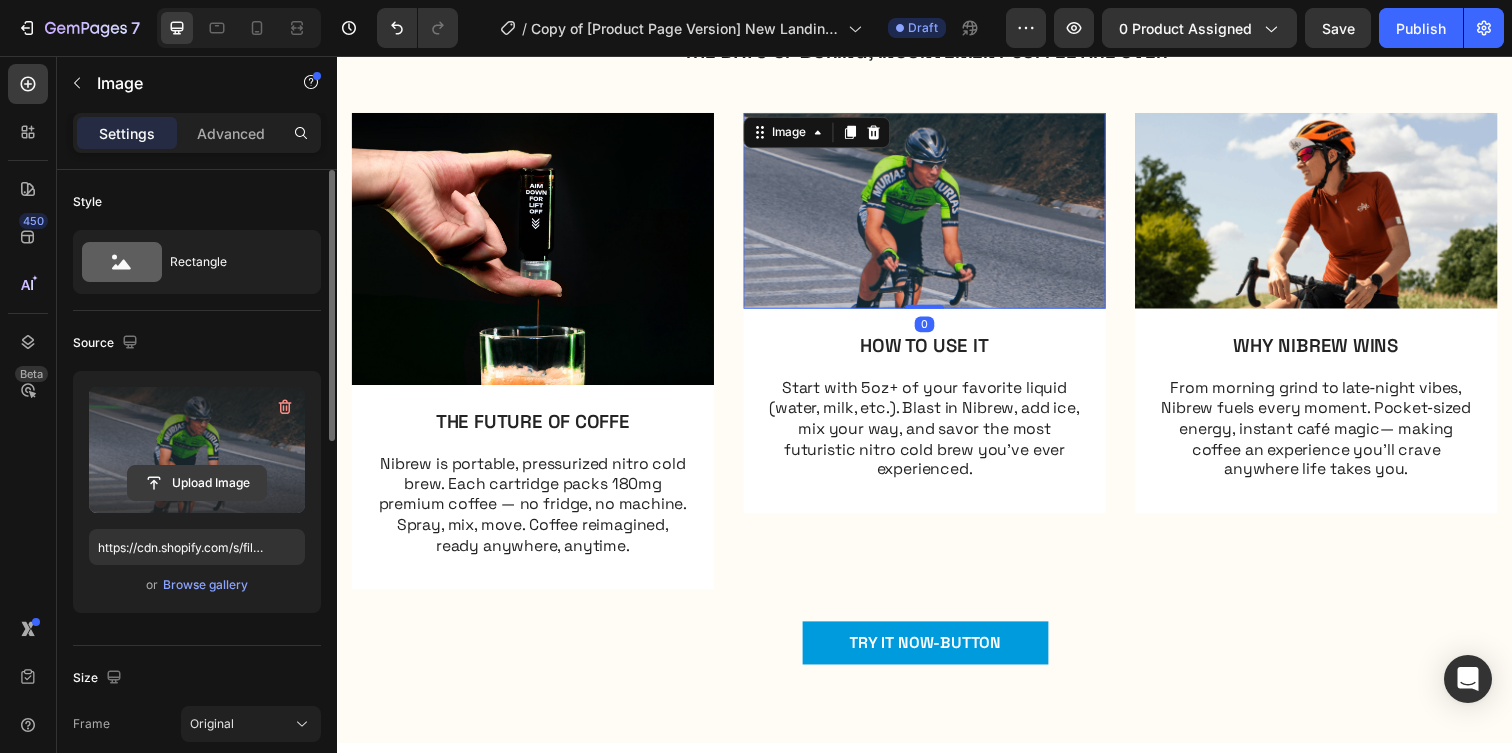 click 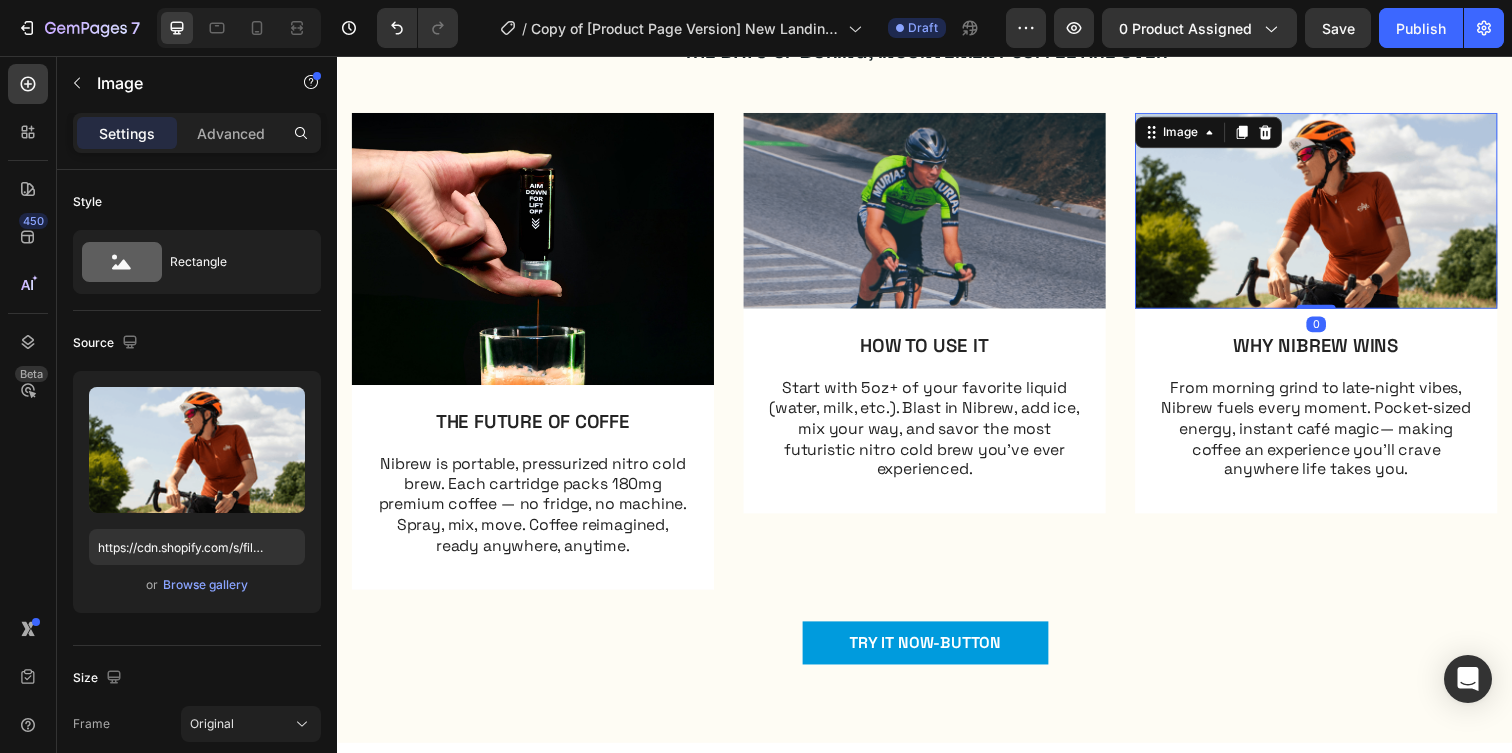 click at bounding box center [1337, 214] 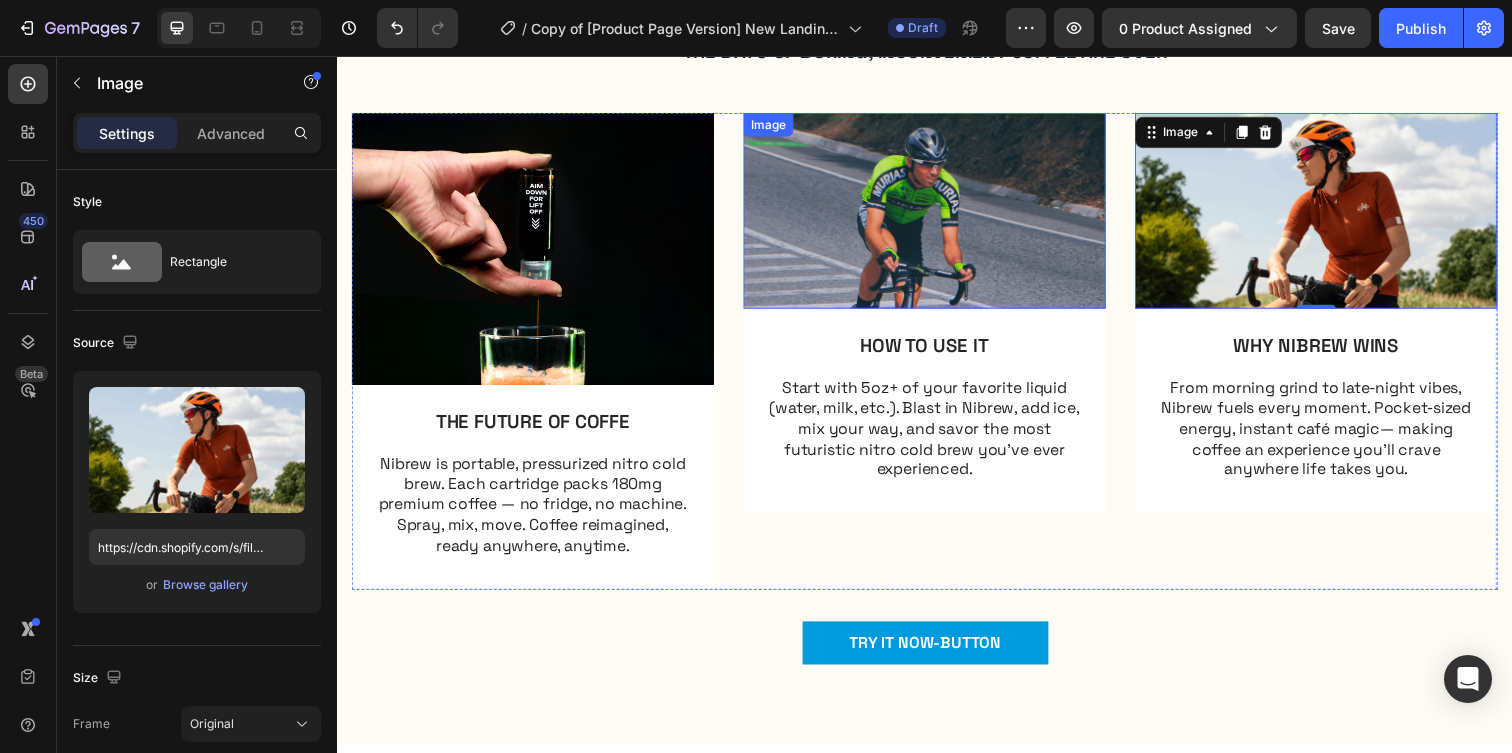 click at bounding box center [937, 214] 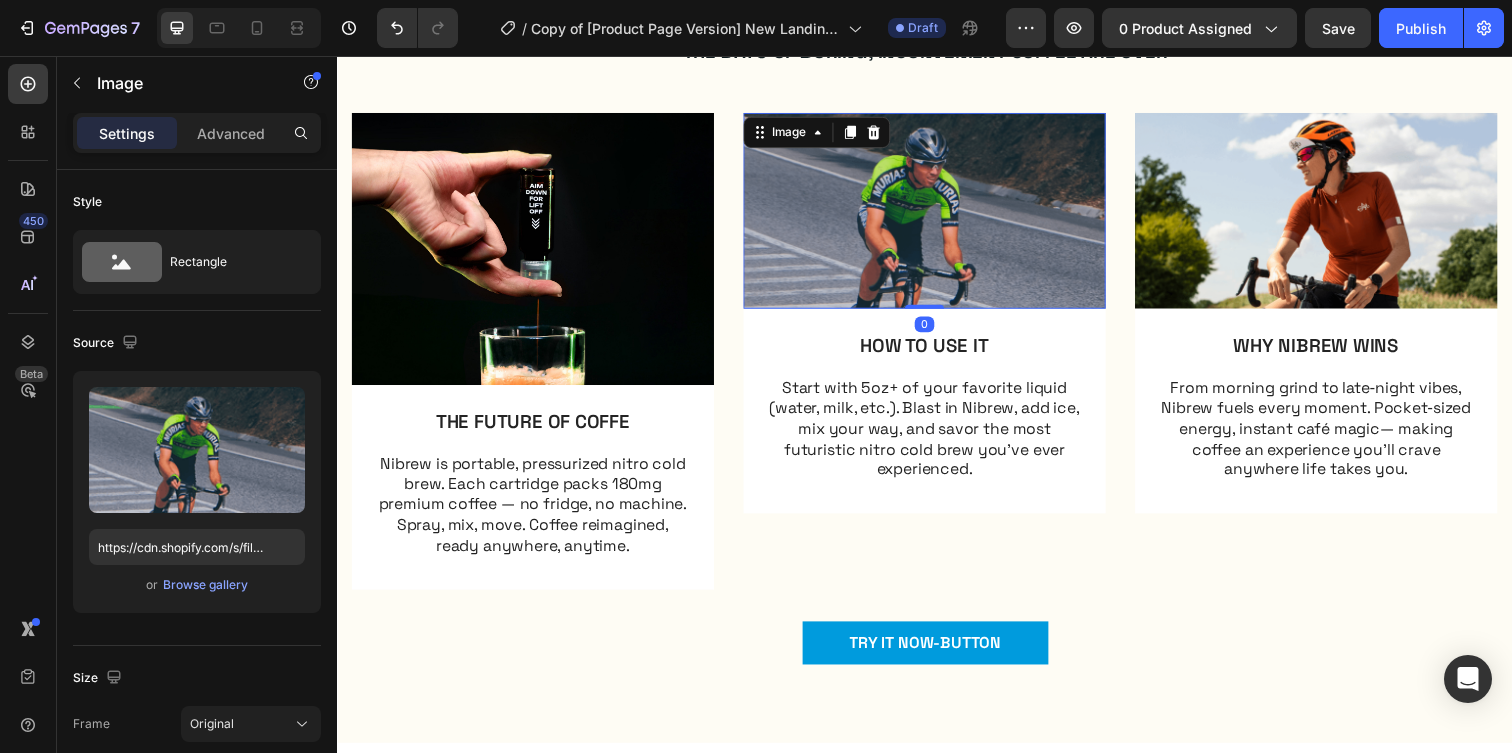 click at bounding box center [937, 214] 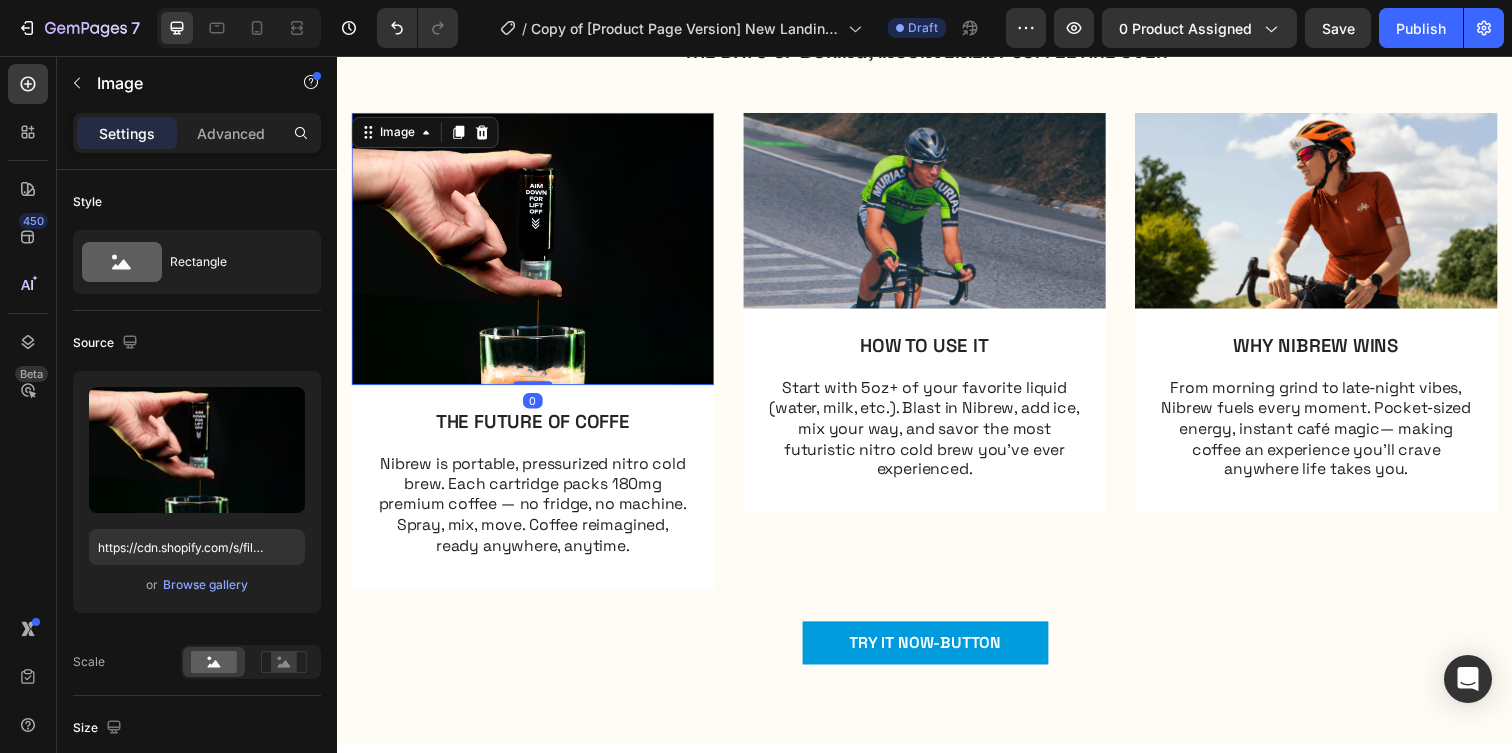 click at bounding box center (537, 253) 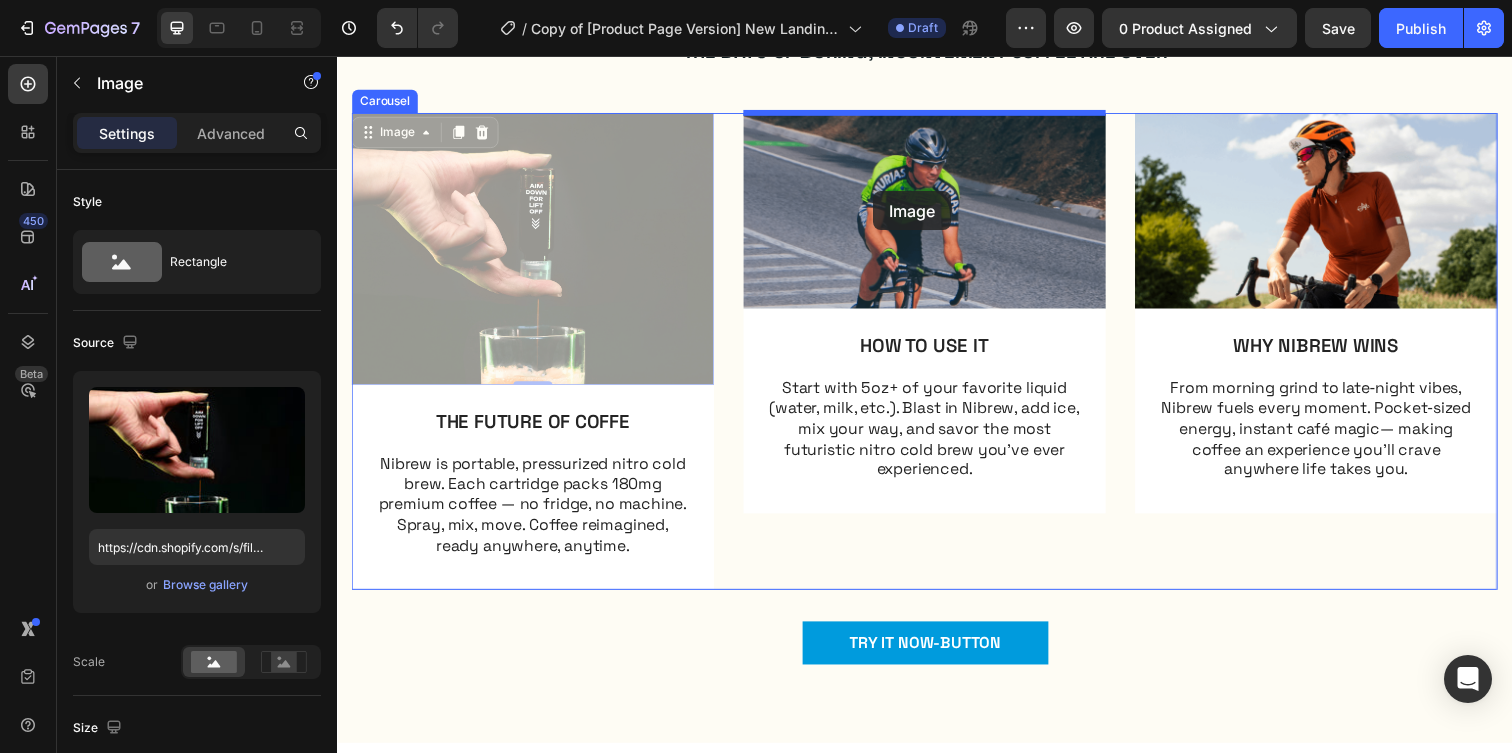 drag, startPoint x: 526, startPoint y: 259, endPoint x: 890, endPoint y: 196, distance: 369.41168 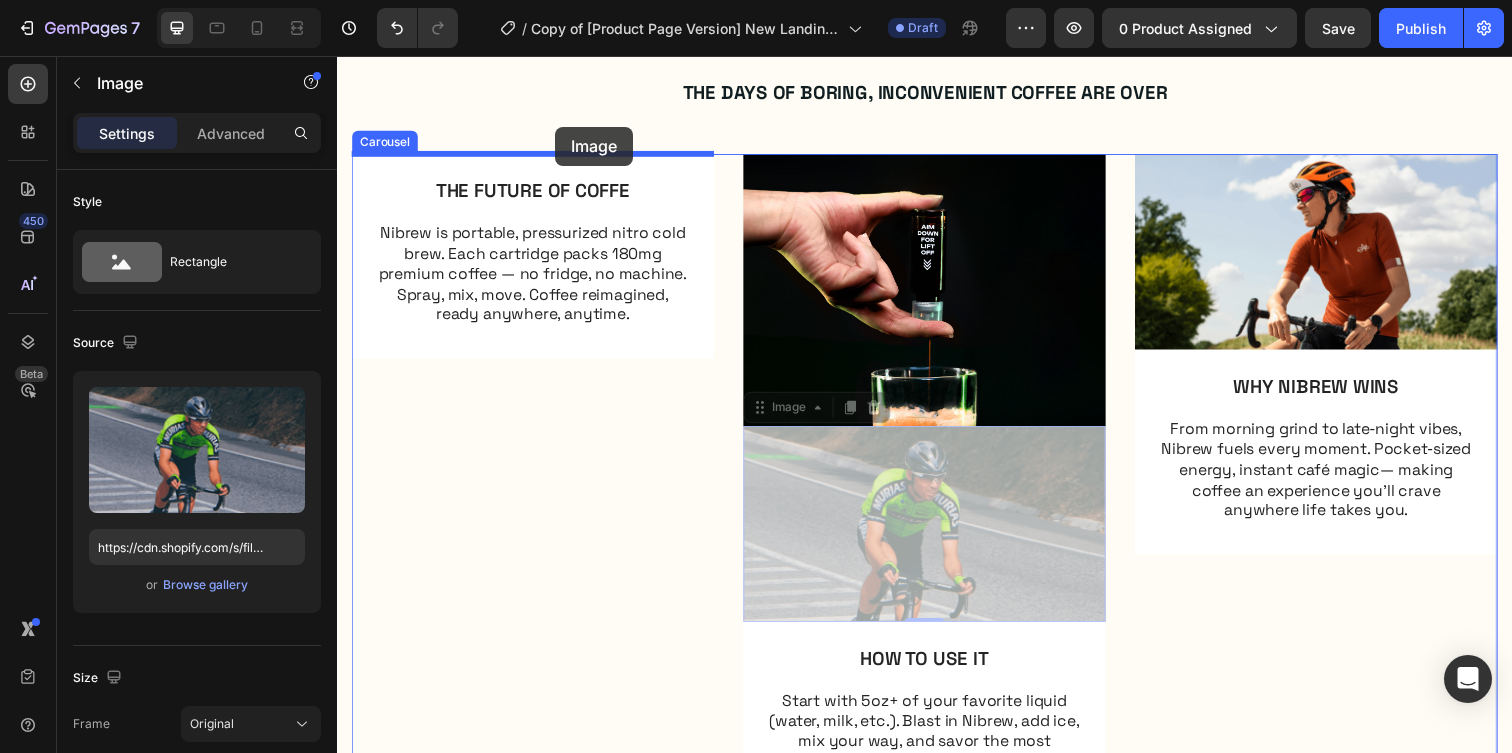 drag, startPoint x: 924, startPoint y: 455, endPoint x: 560, endPoint y: 128, distance: 489.31073 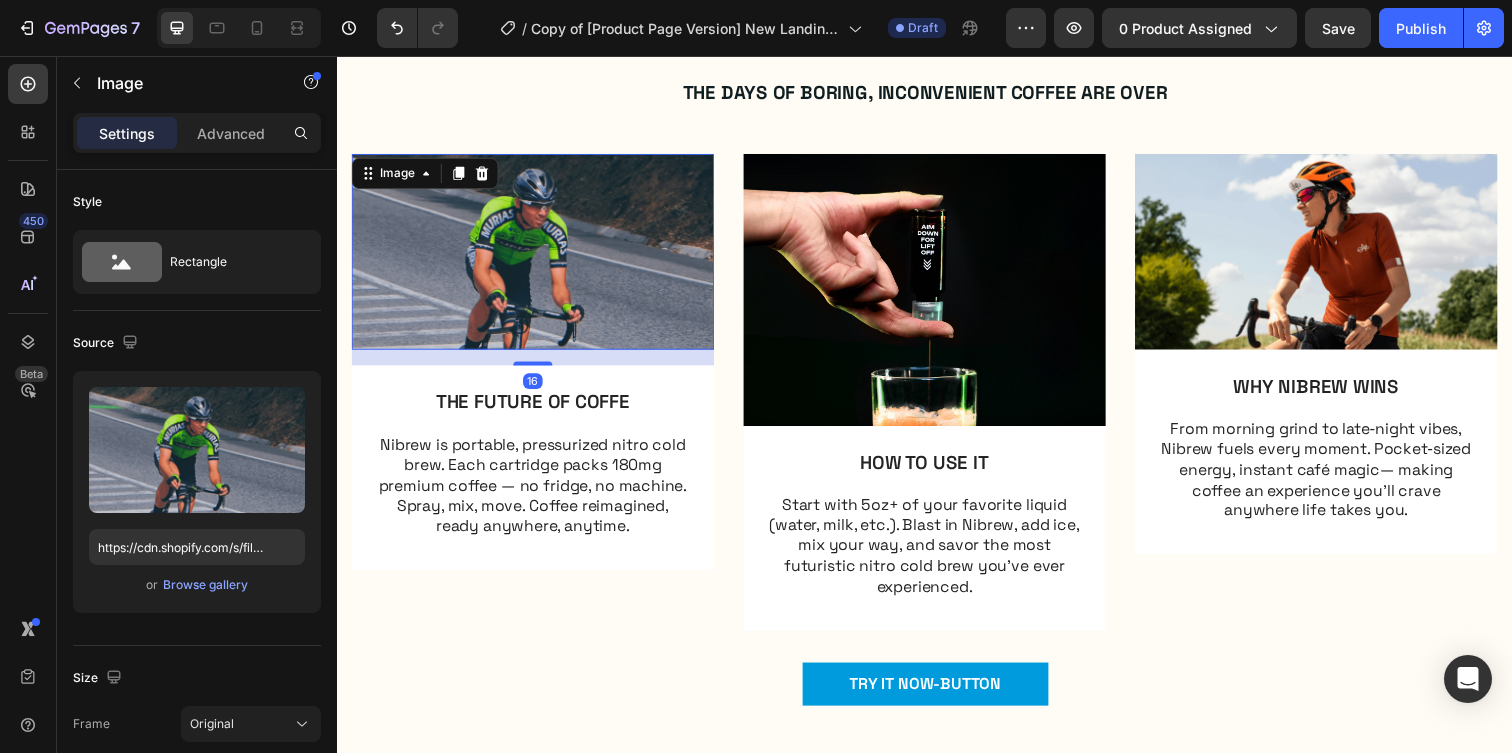 scroll, scrollTop: 814, scrollLeft: 0, axis: vertical 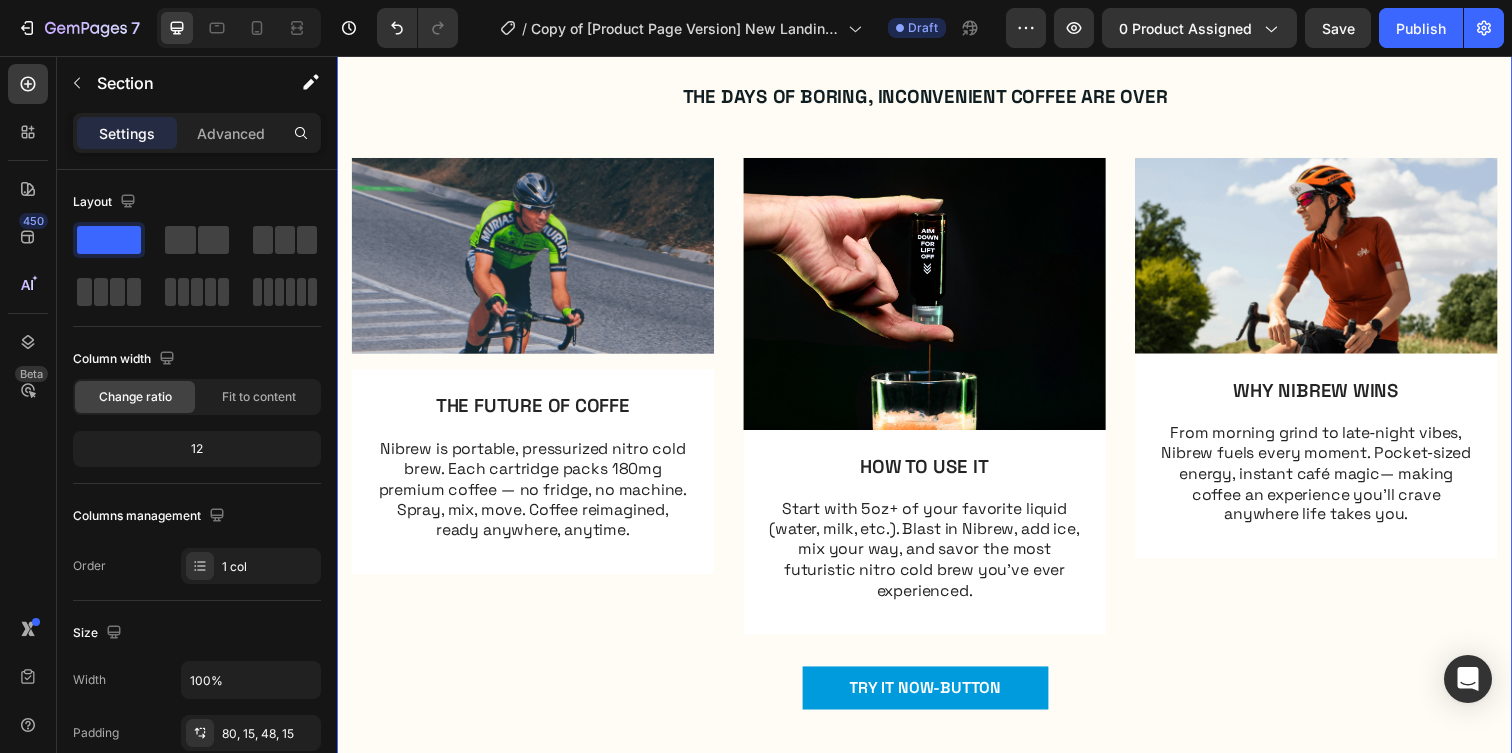click on "Image THE FUTURE OF COFFE Text Block Nibrew is portable, pressurized nitro cold brew. Each cartridge packs 180mg premium coffee — no fridge, no machine. Spray, mix, move. Coffee reimagined, ready anywhere, anytime. Text Block Row Image HOW TO USE IT Text Block Start with 5oz+ of your favorite liquid (water, milk, etc.). Blast in Nibrew, add ice, mix your way, and savor the most futuristic nitro cold brew you’ve ever experienced. Text Block Row Image WHY NIBREW WINS Text Block From morning grind to late‑night vibes, Nibrew fuels every moment. Pocket‑sized energy, instant café magic— making coffee an experience you’ll crave anywhere life takes you. Text Block Row Carousel" at bounding box center [937, 419] 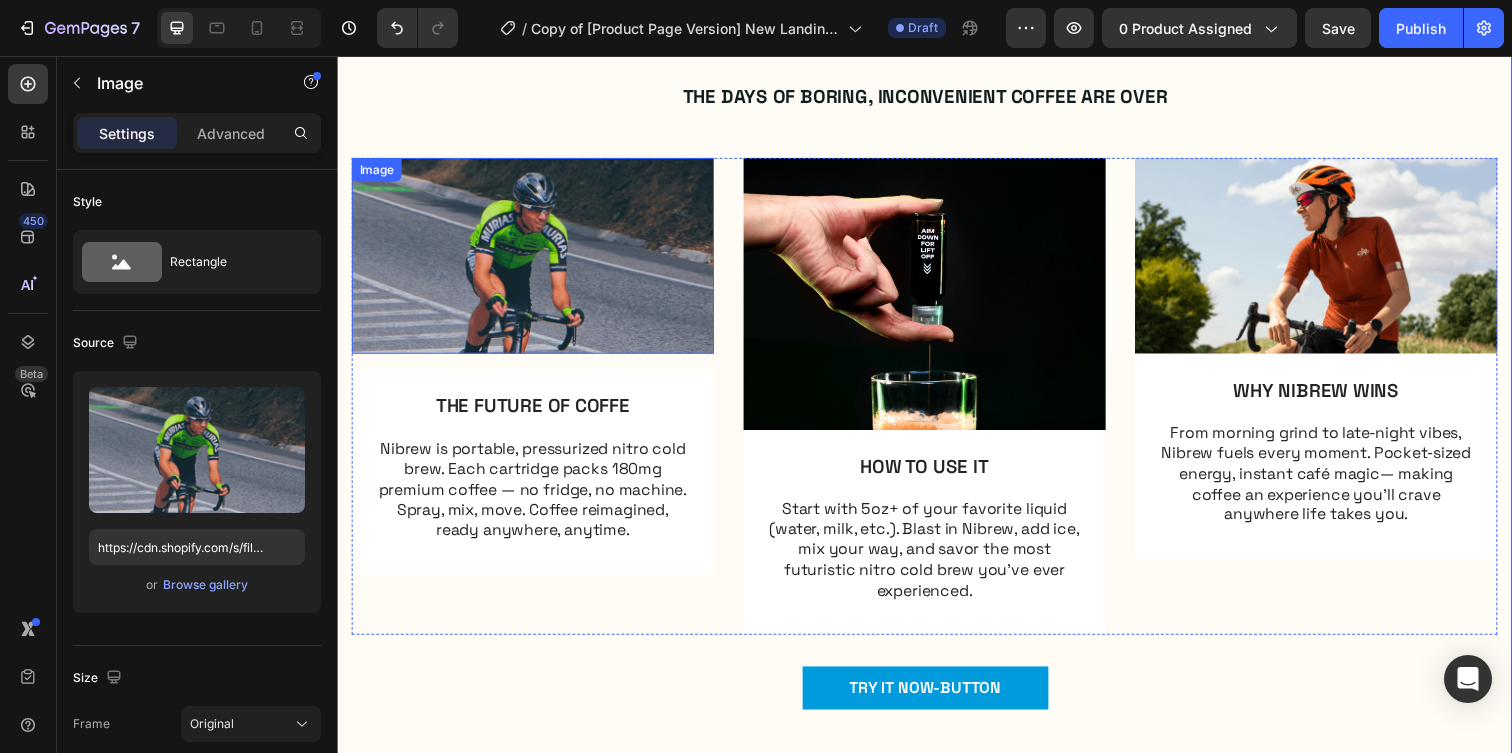 click at bounding box center [537, 260] 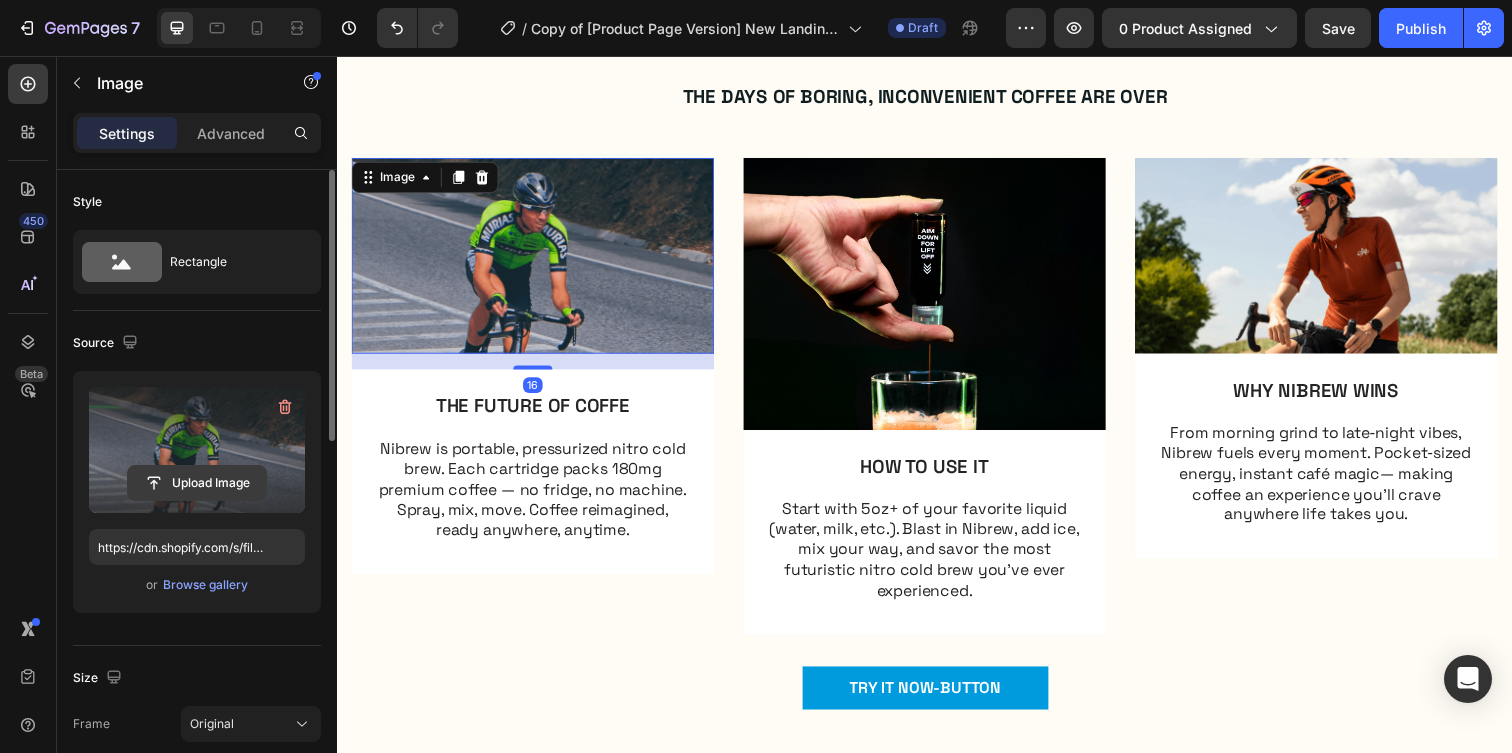 click 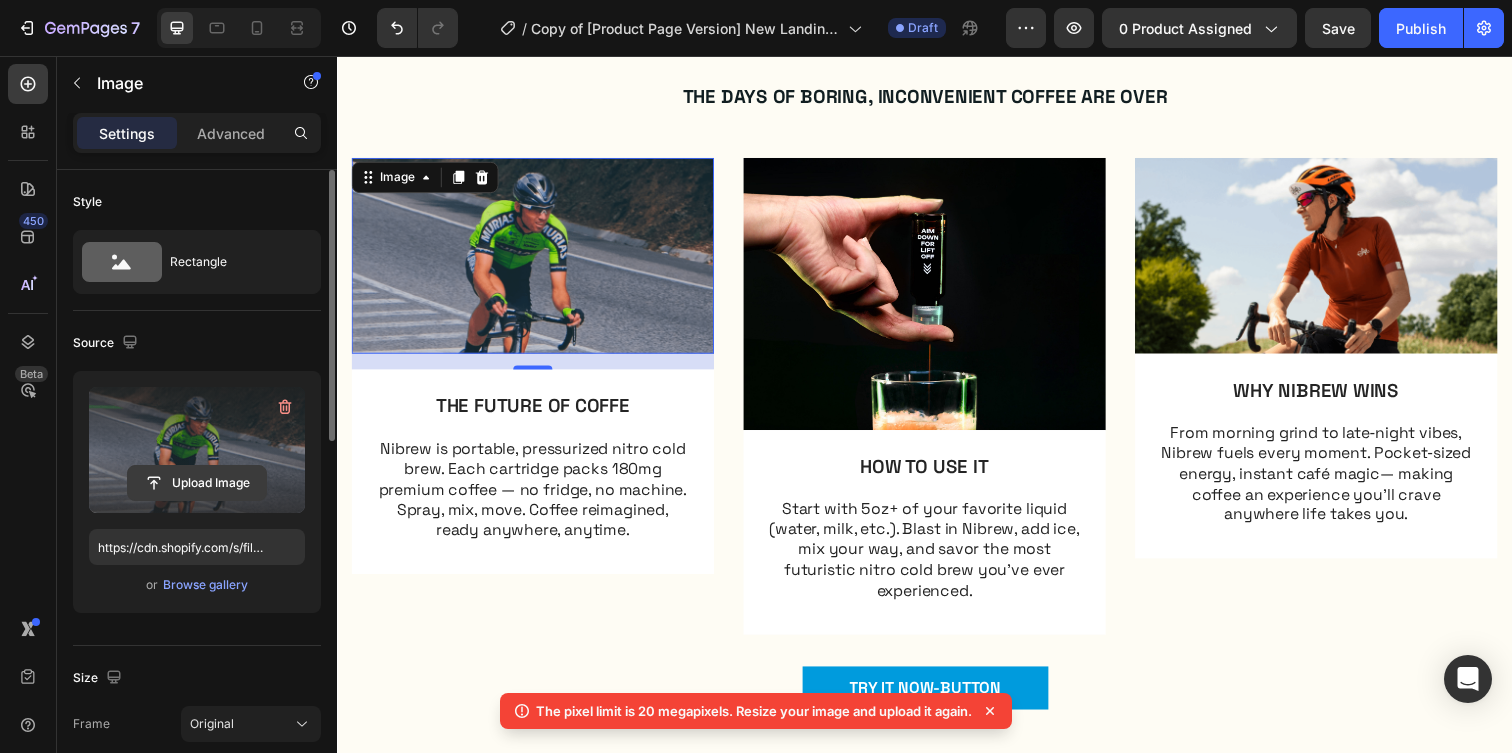 click 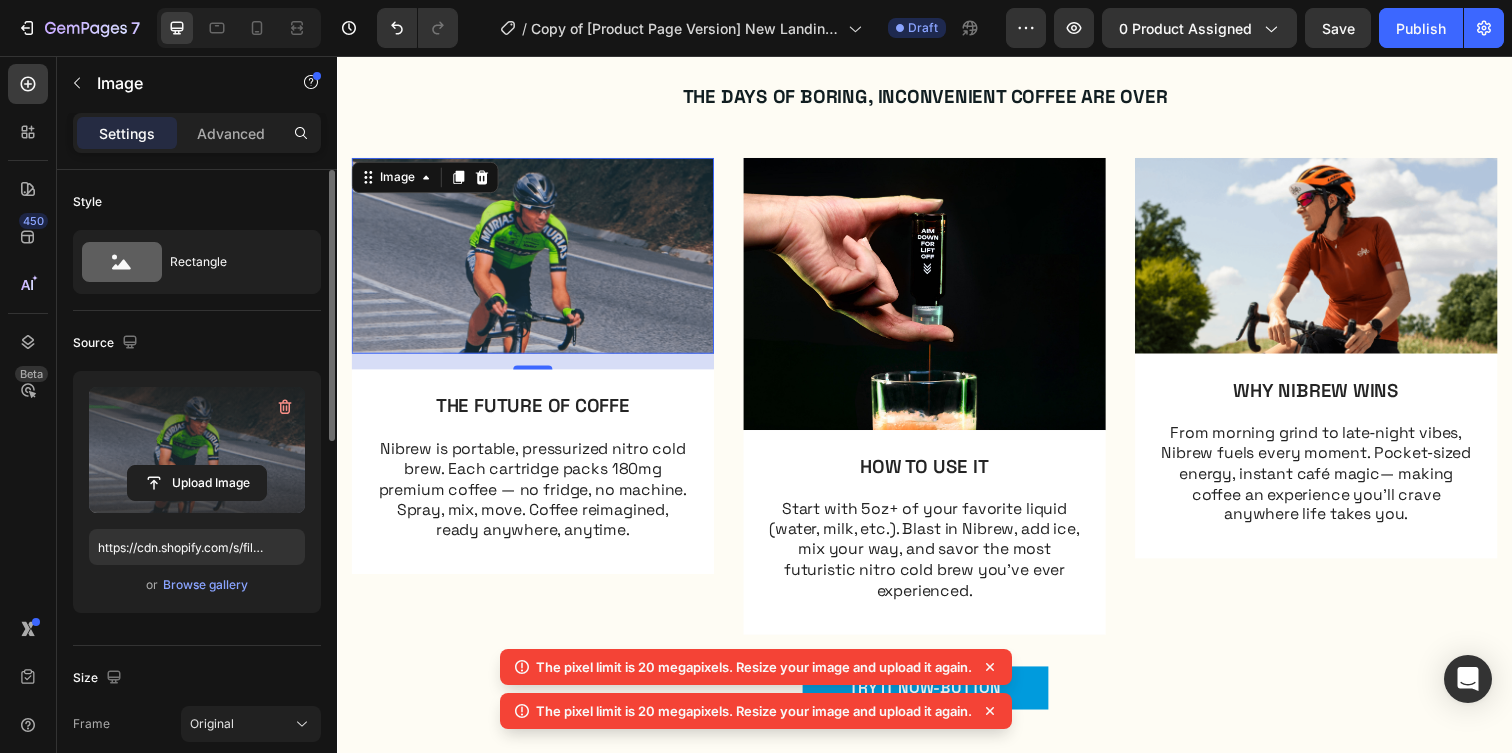 click at bounding box center [197, 450] 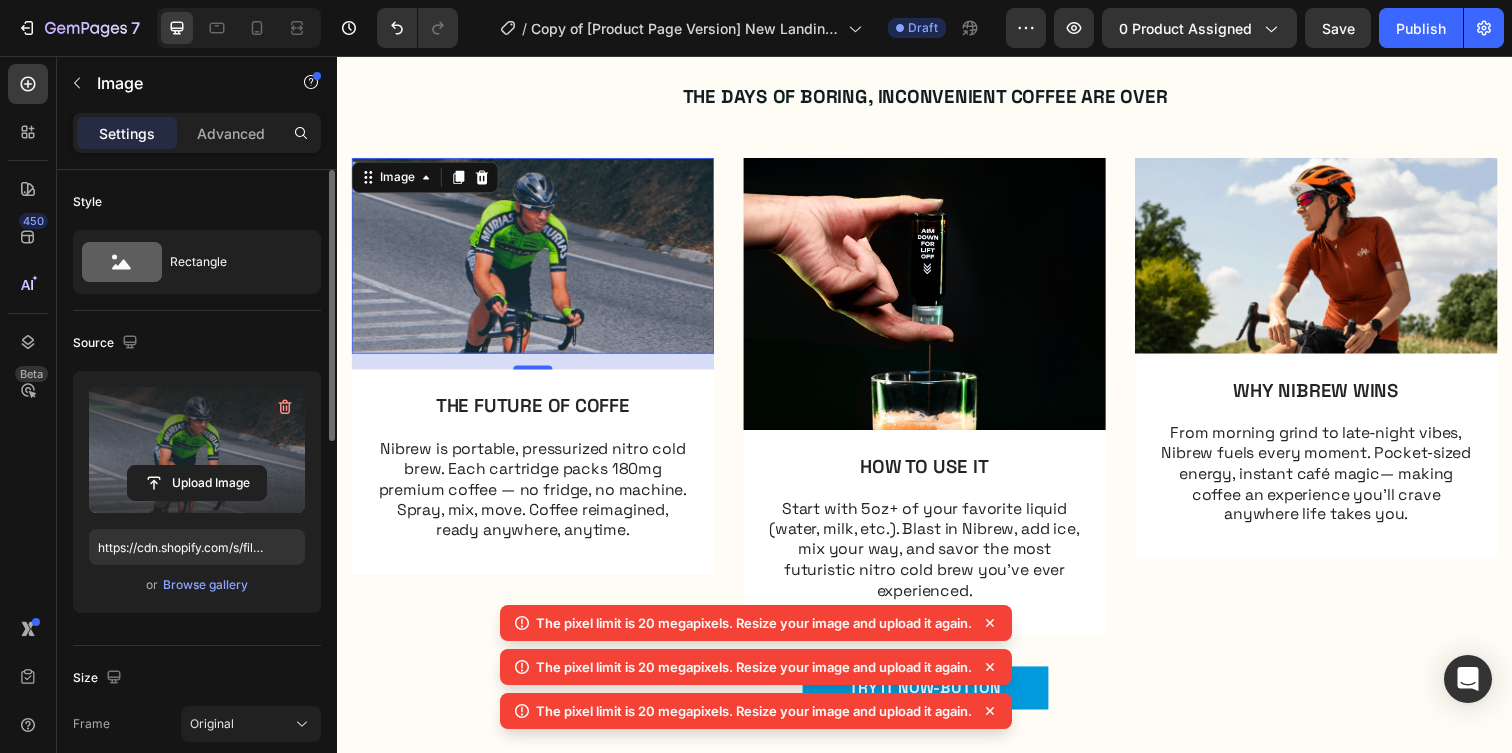 click 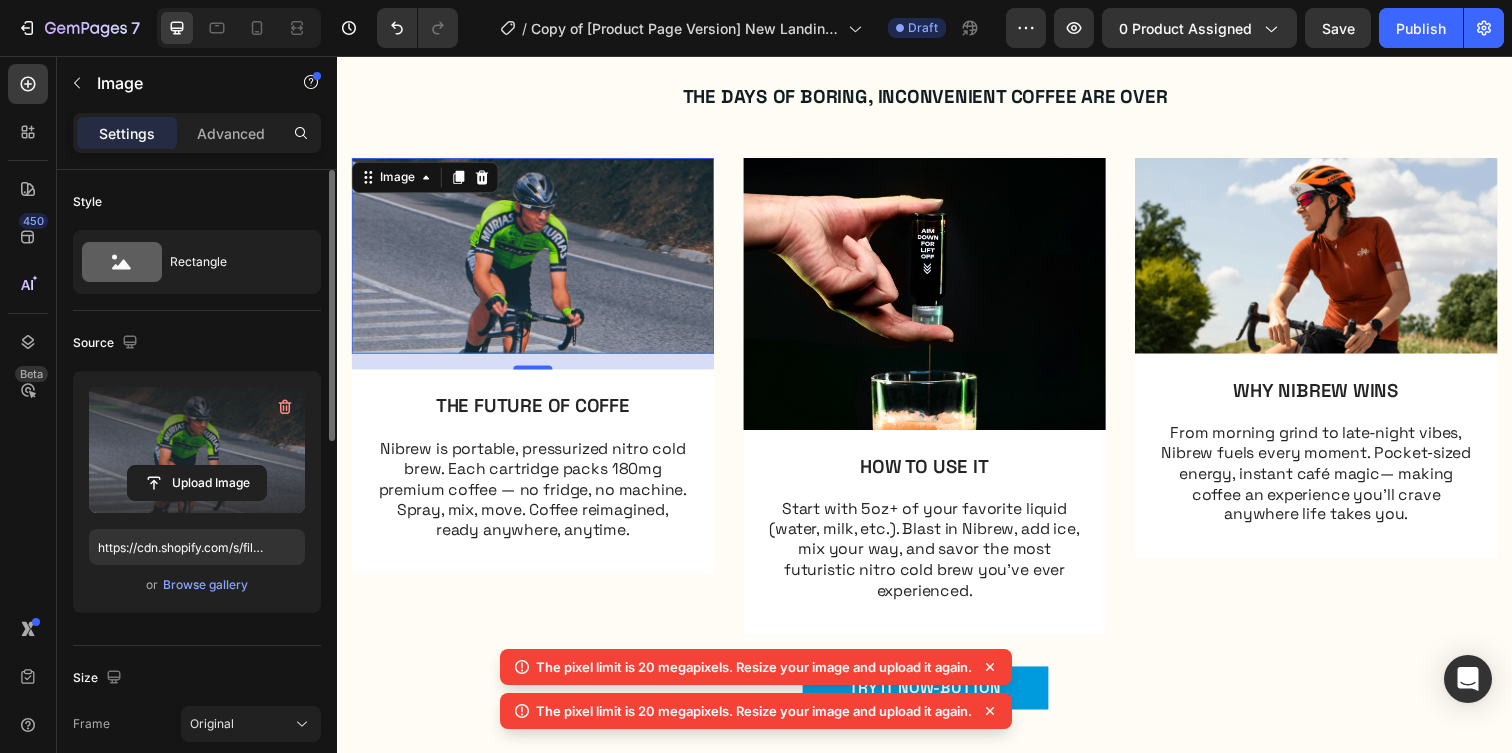 click 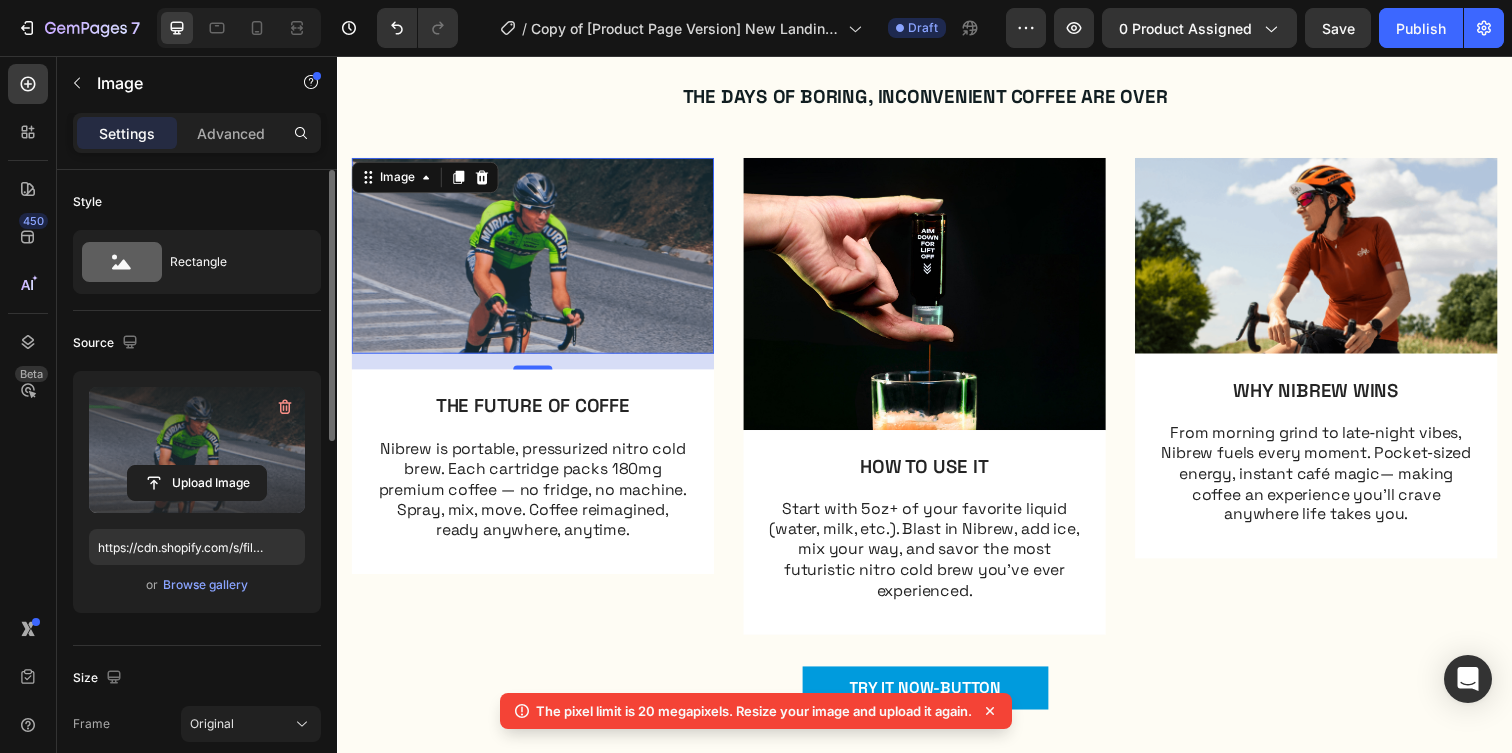 click 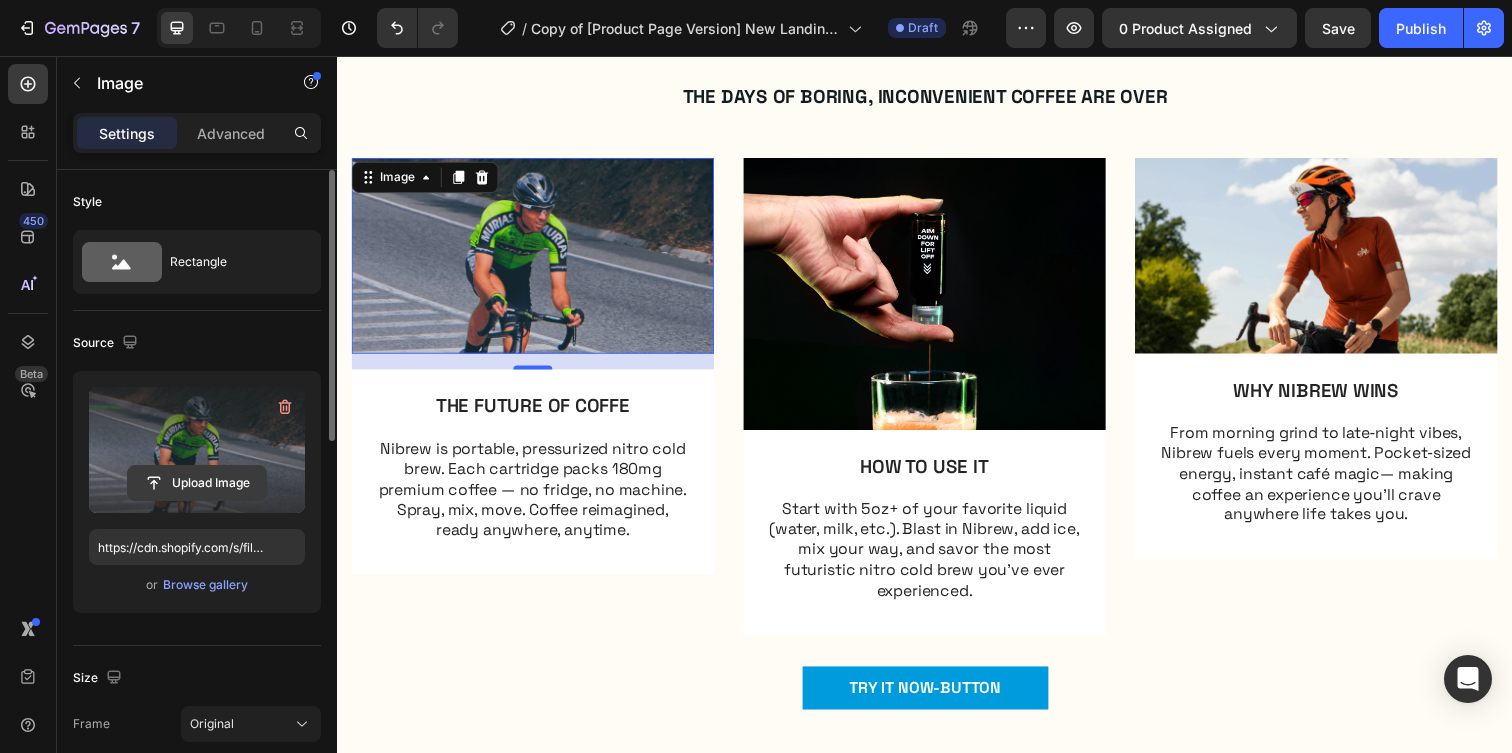 click 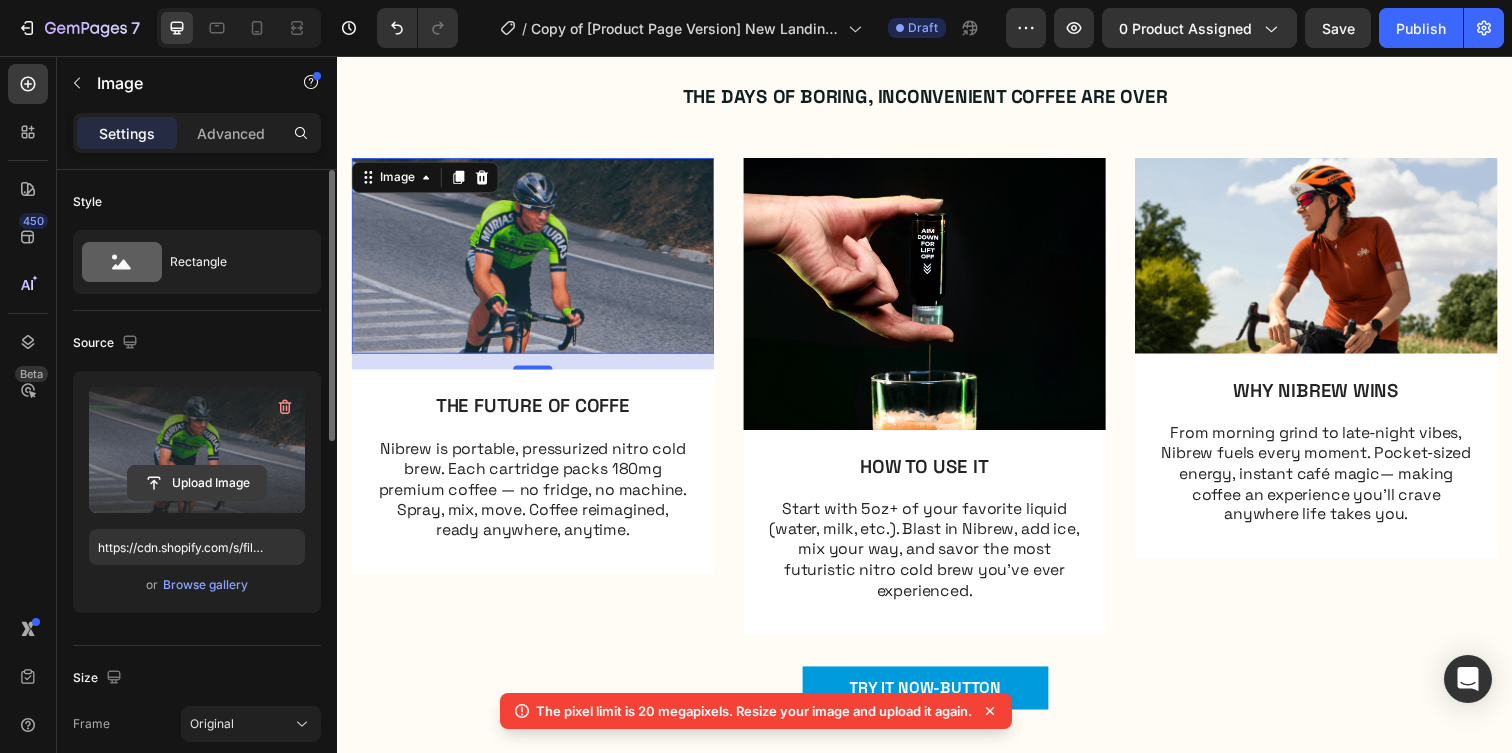 click 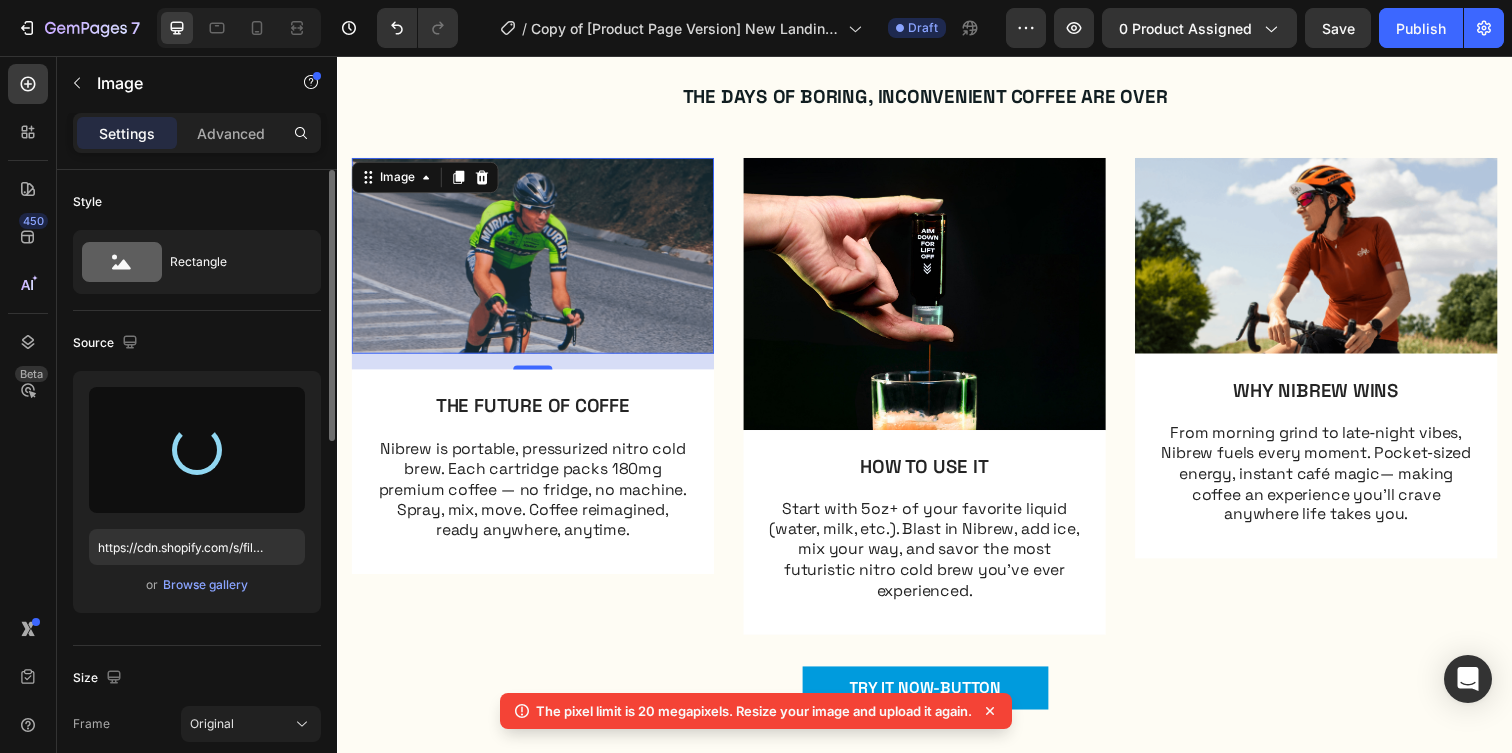 click 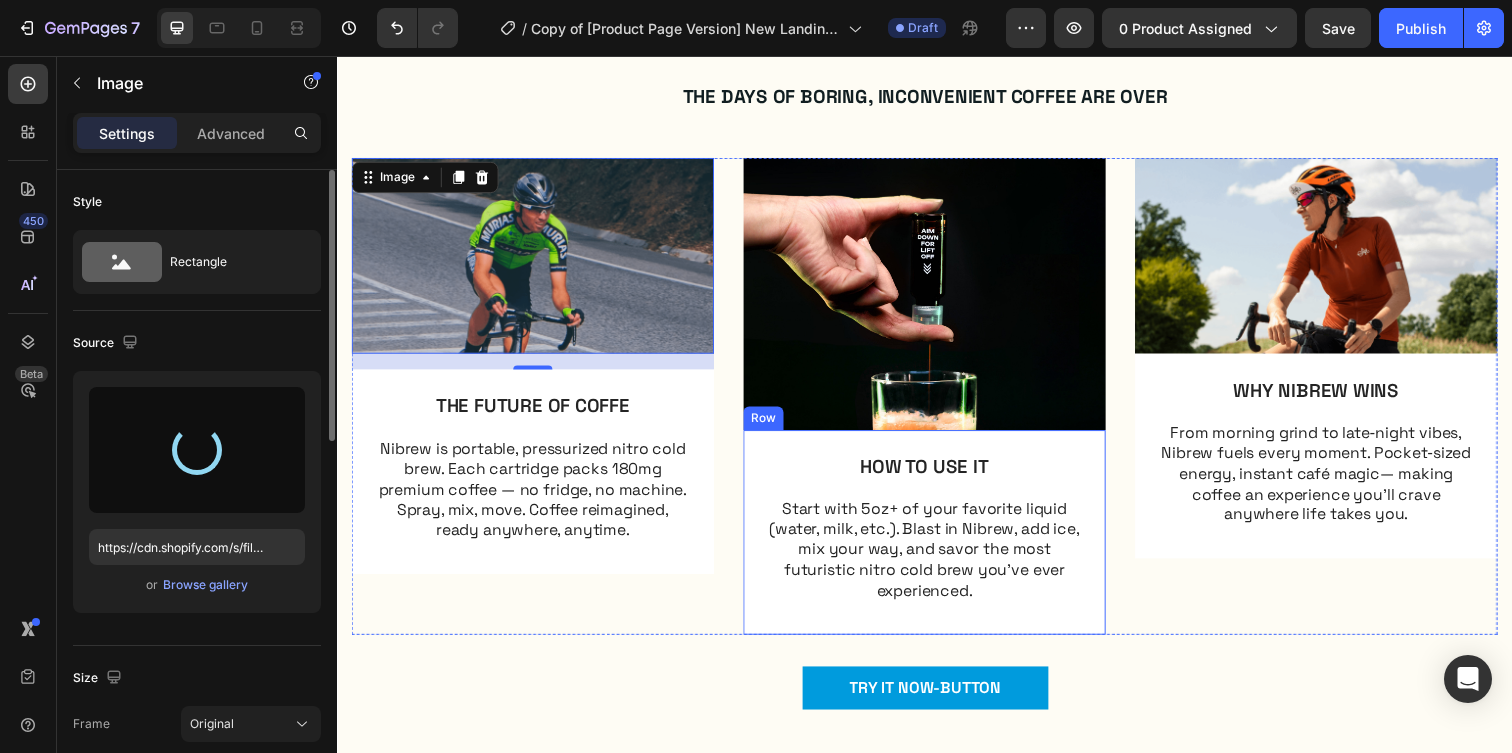 type on "https://cdn.shopify.com/s/files/1/0861/0630/8901/files/gempages_576587620184752978-127759a4-0e45-4a1d-a542-ea79359d0357.png" 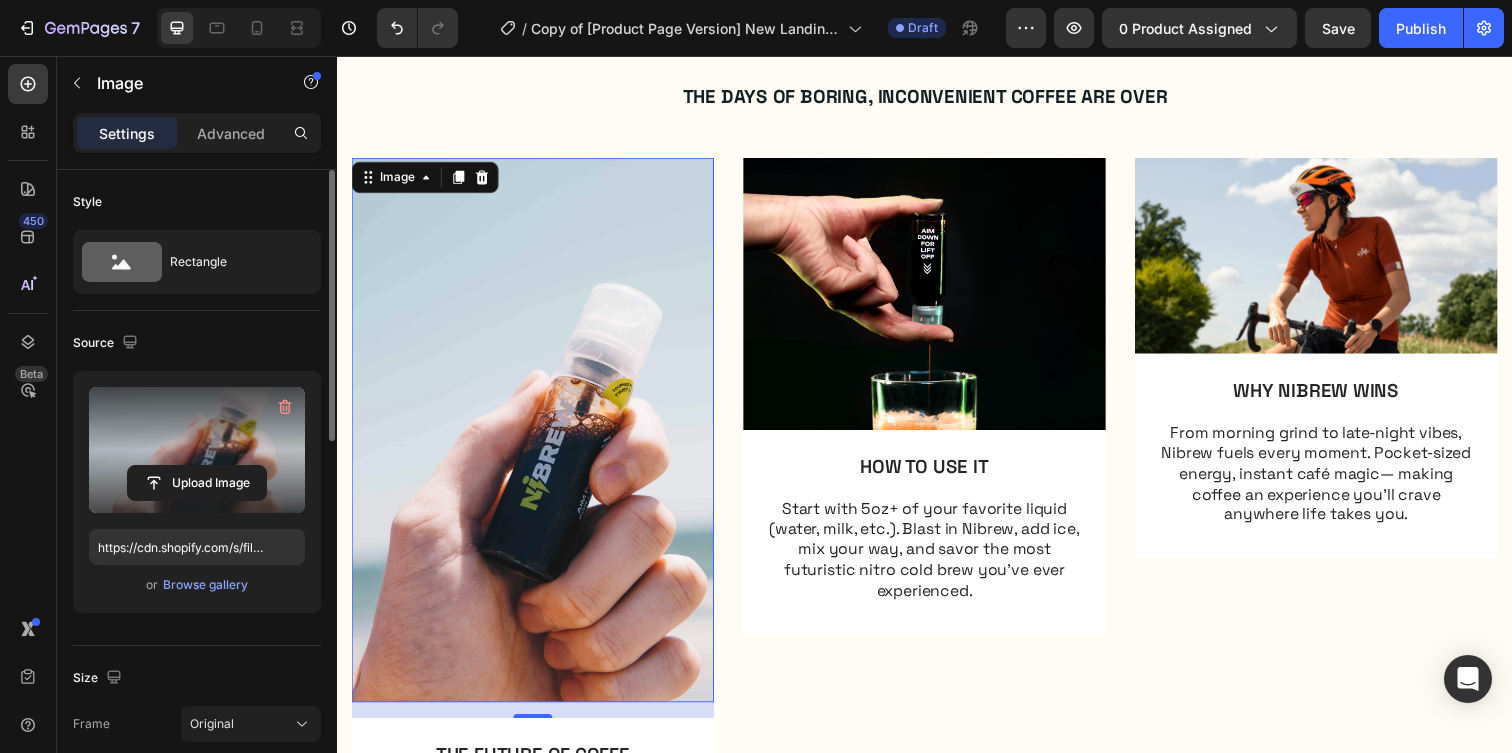 click at bounding box center [537, 437] 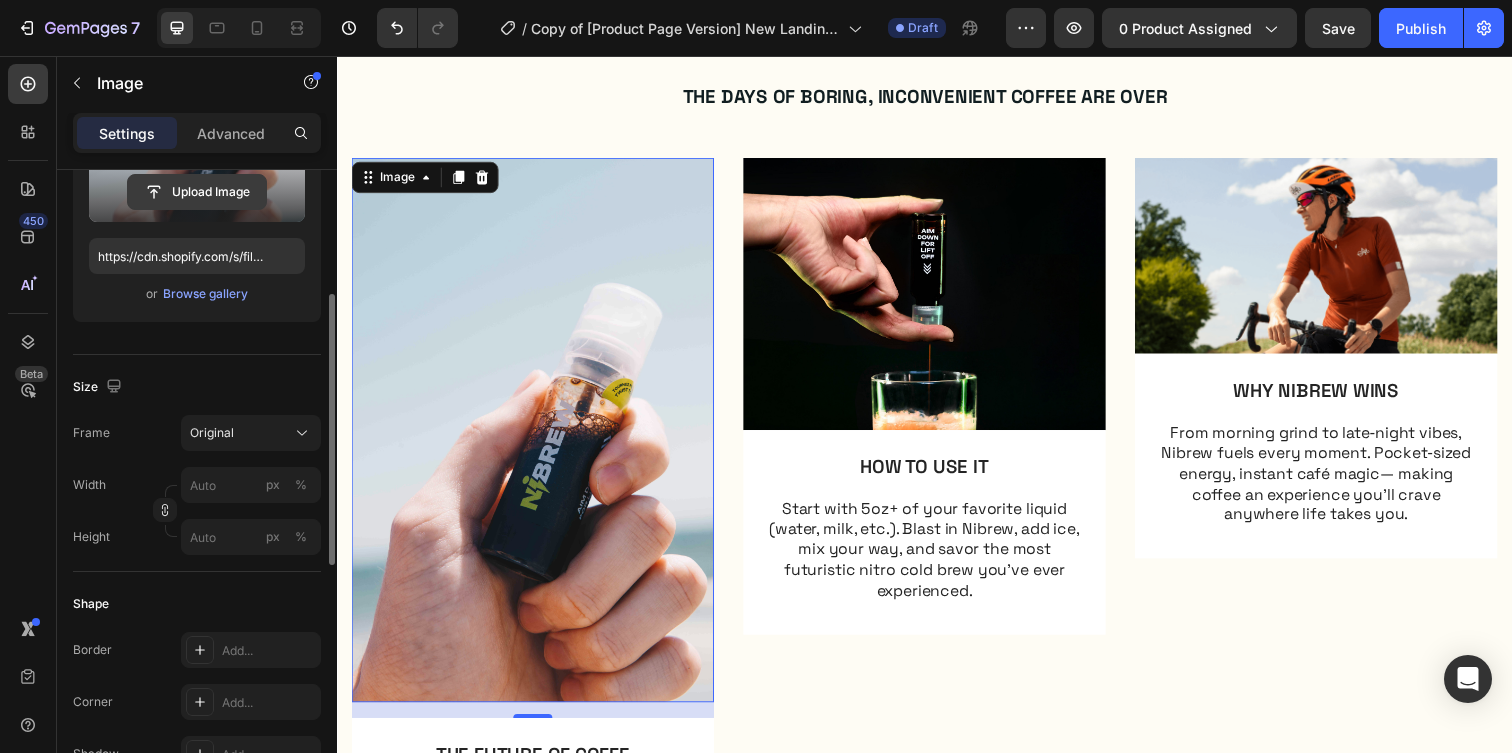 scroll, scrollTop: 292, scrollLeft: 0, axis: vertical 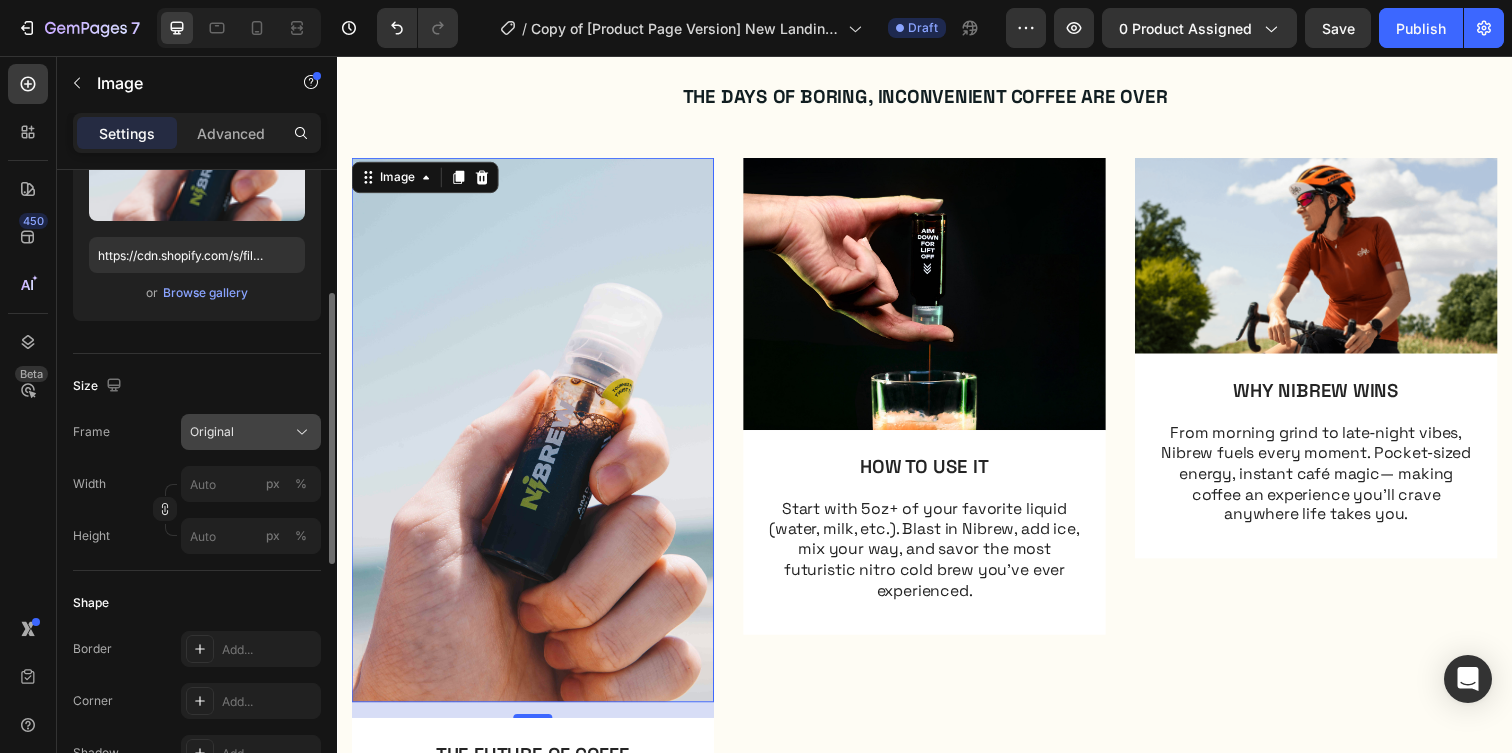 click on "Original" at bounding box center (251, 432) 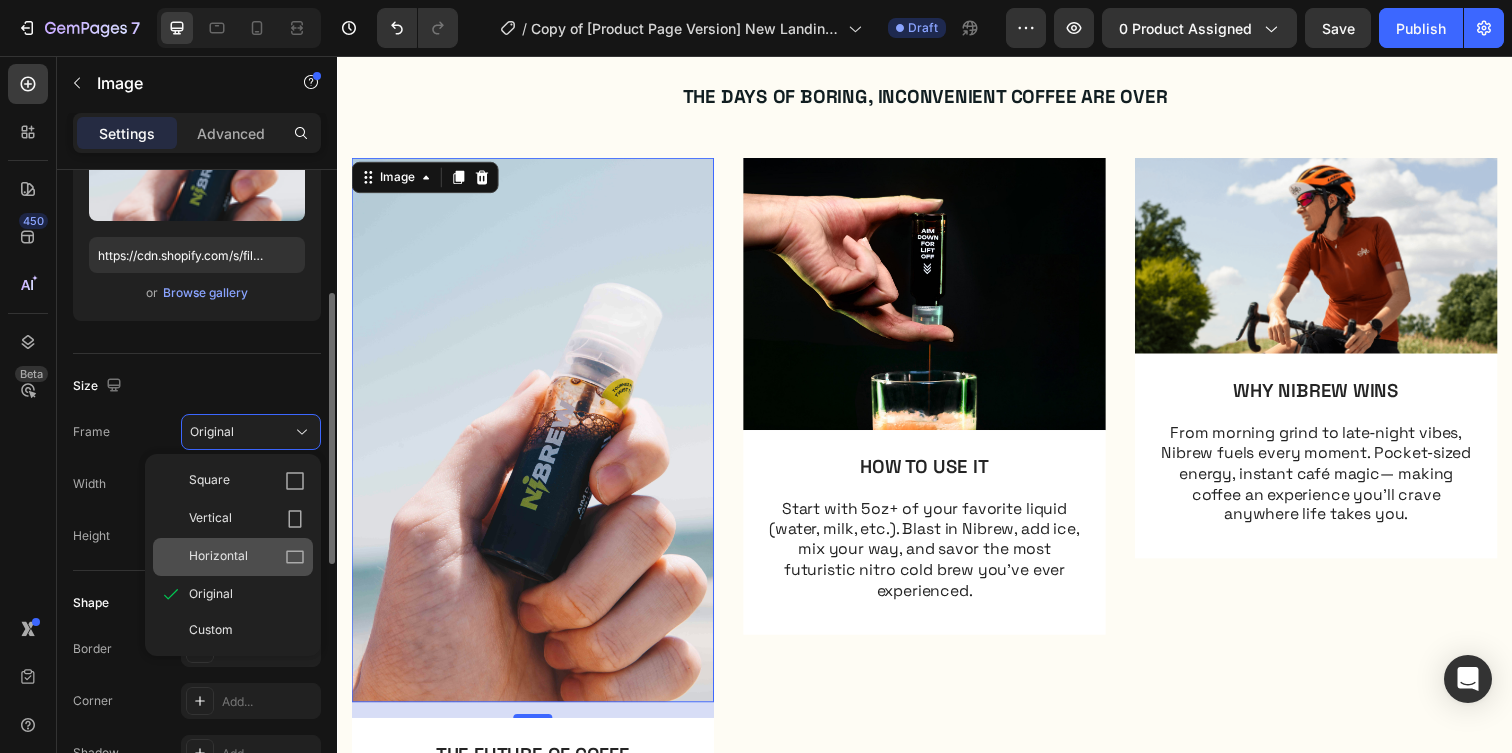click on "Horizontal" at bounding box center (218, 557) 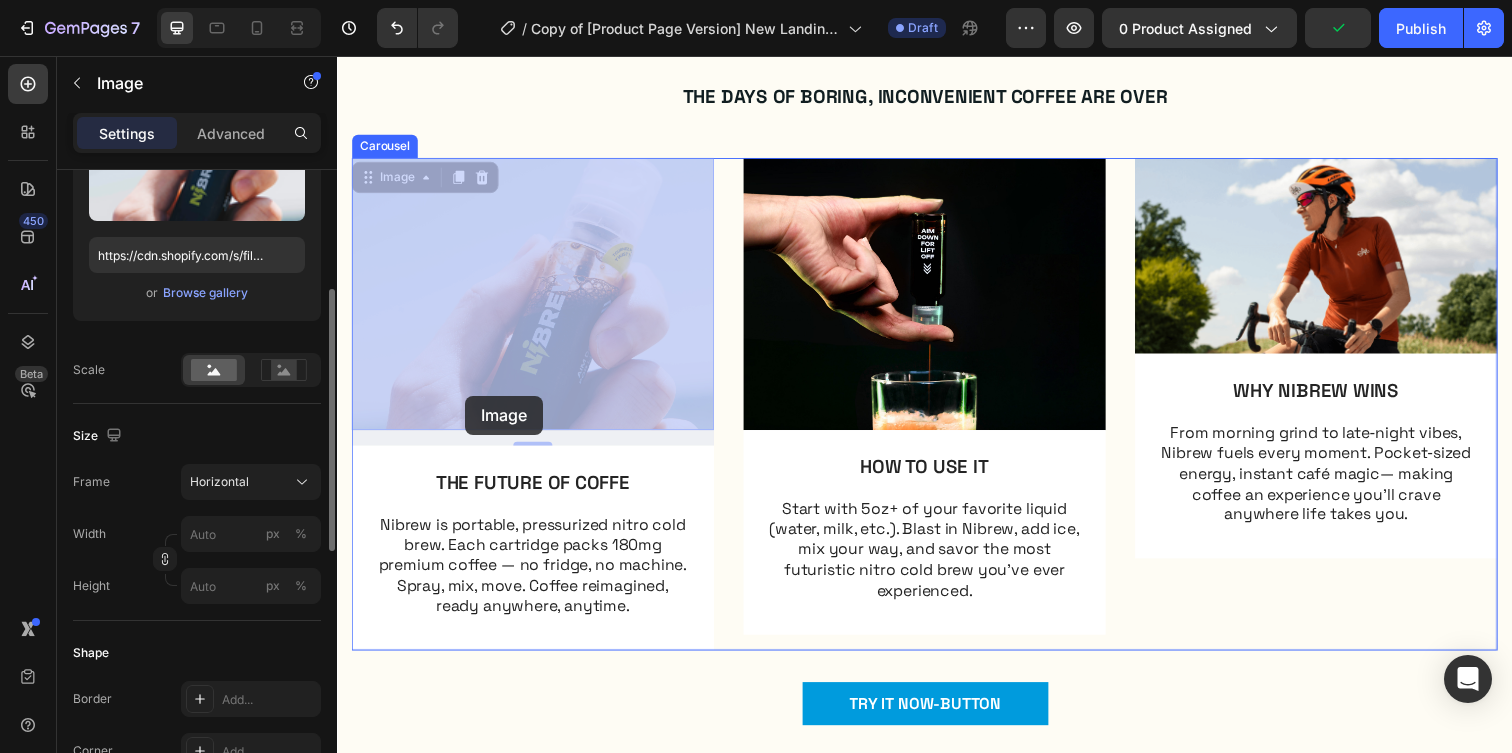 drag, startPoint x: 477, startPoint y: 338, endPoint x: 468, endPoint y: 403, distance: 65.62012 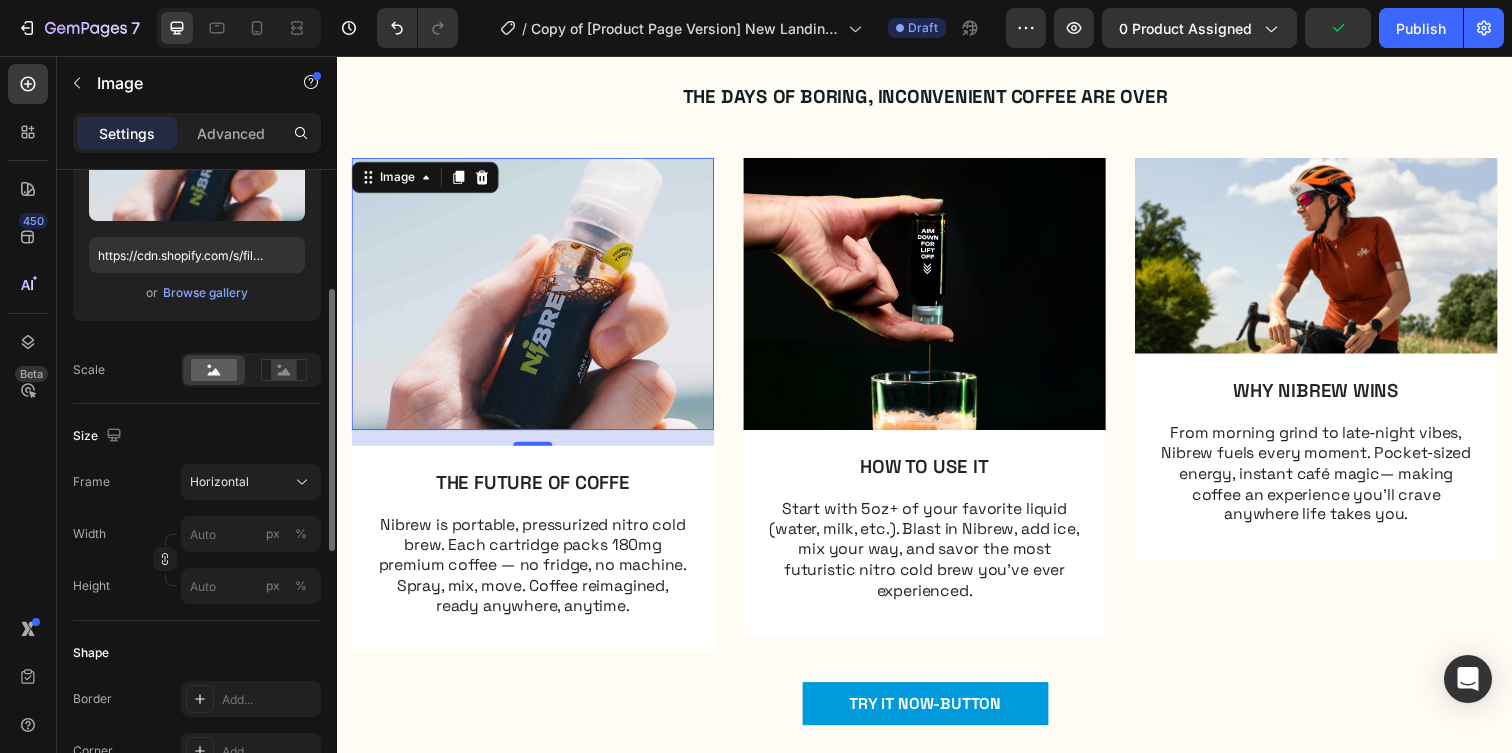 click at bounding box center (537, 299) 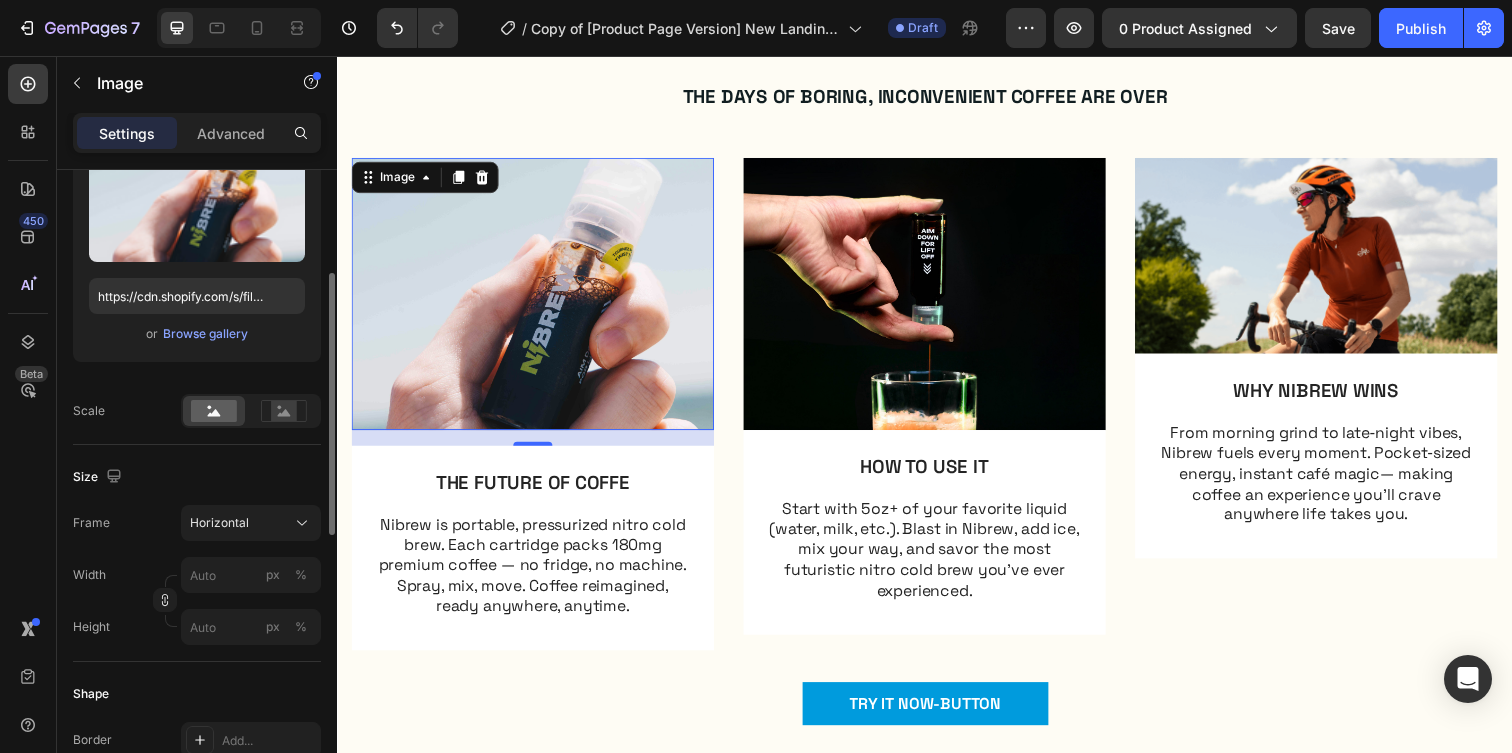 scroll, scrollTop: 252, scrollLeft: 0, axis: vertical 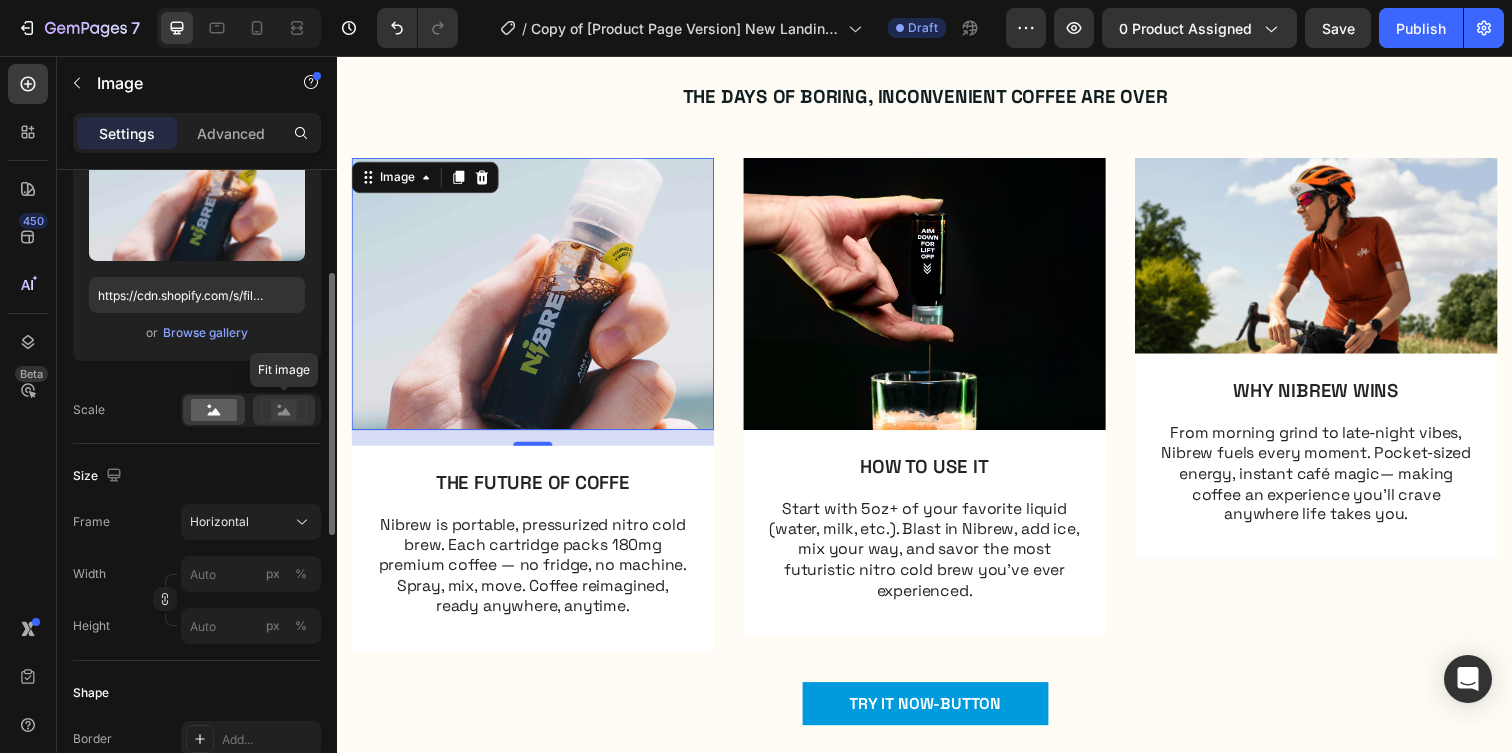 click 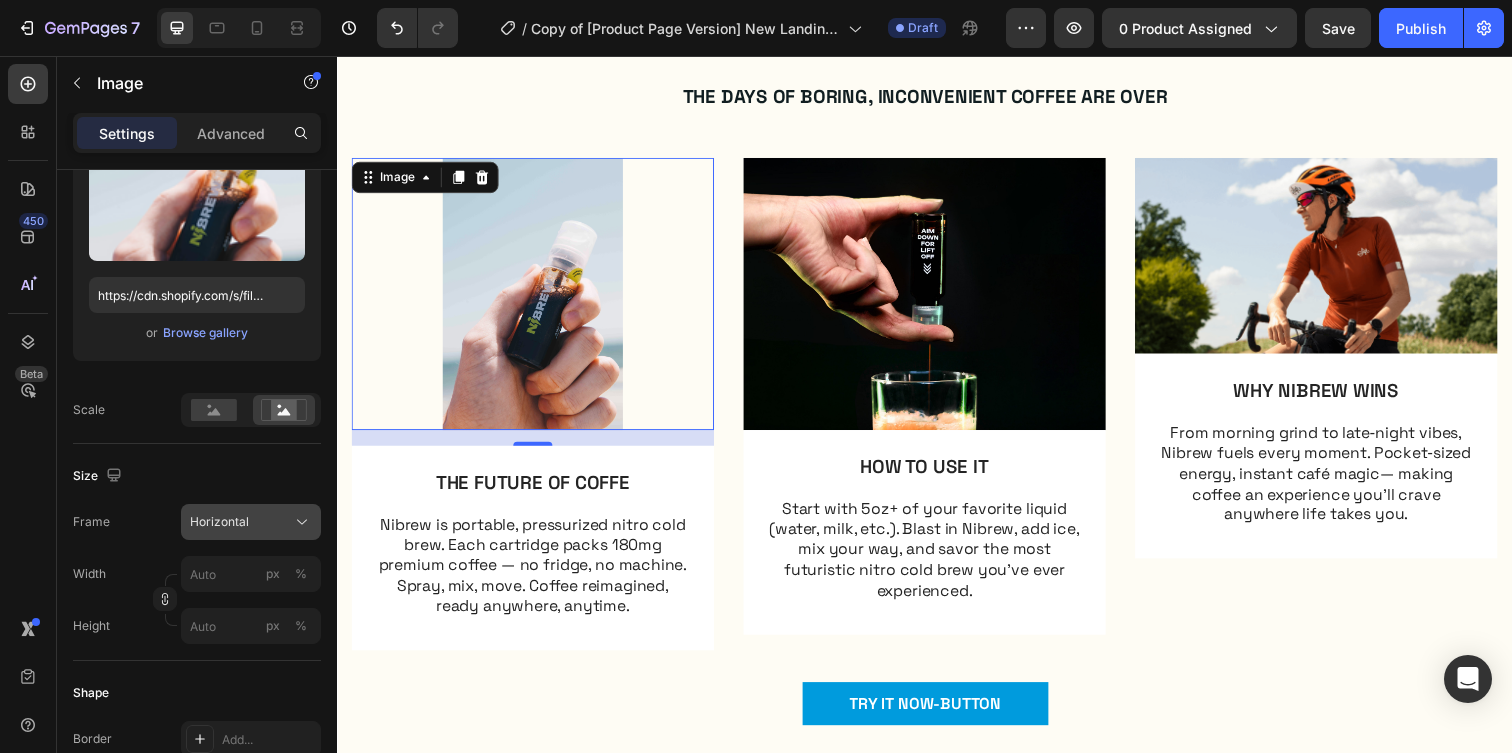 click on "Horizontal" 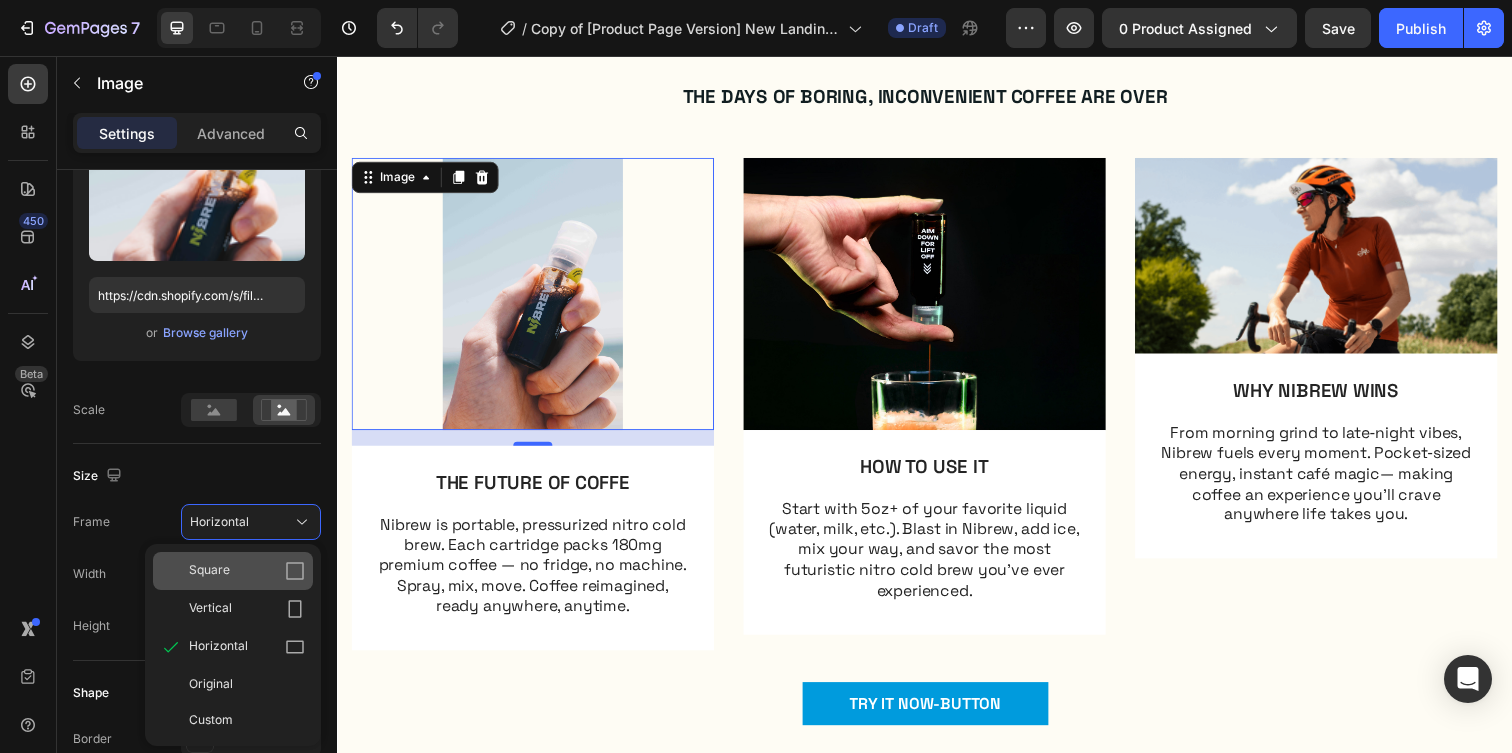 click on "Square" at bounding box center [247, 571] 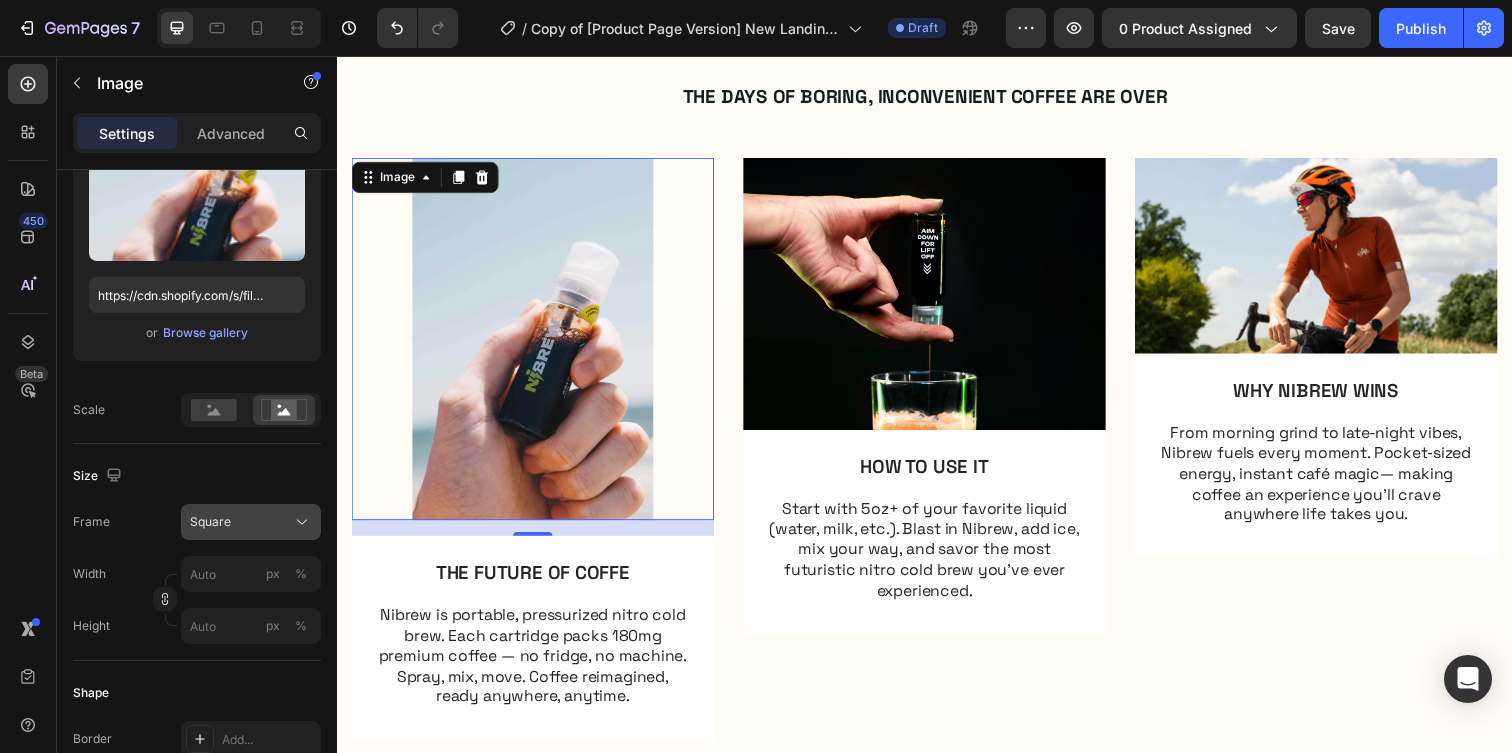 click on "Square" 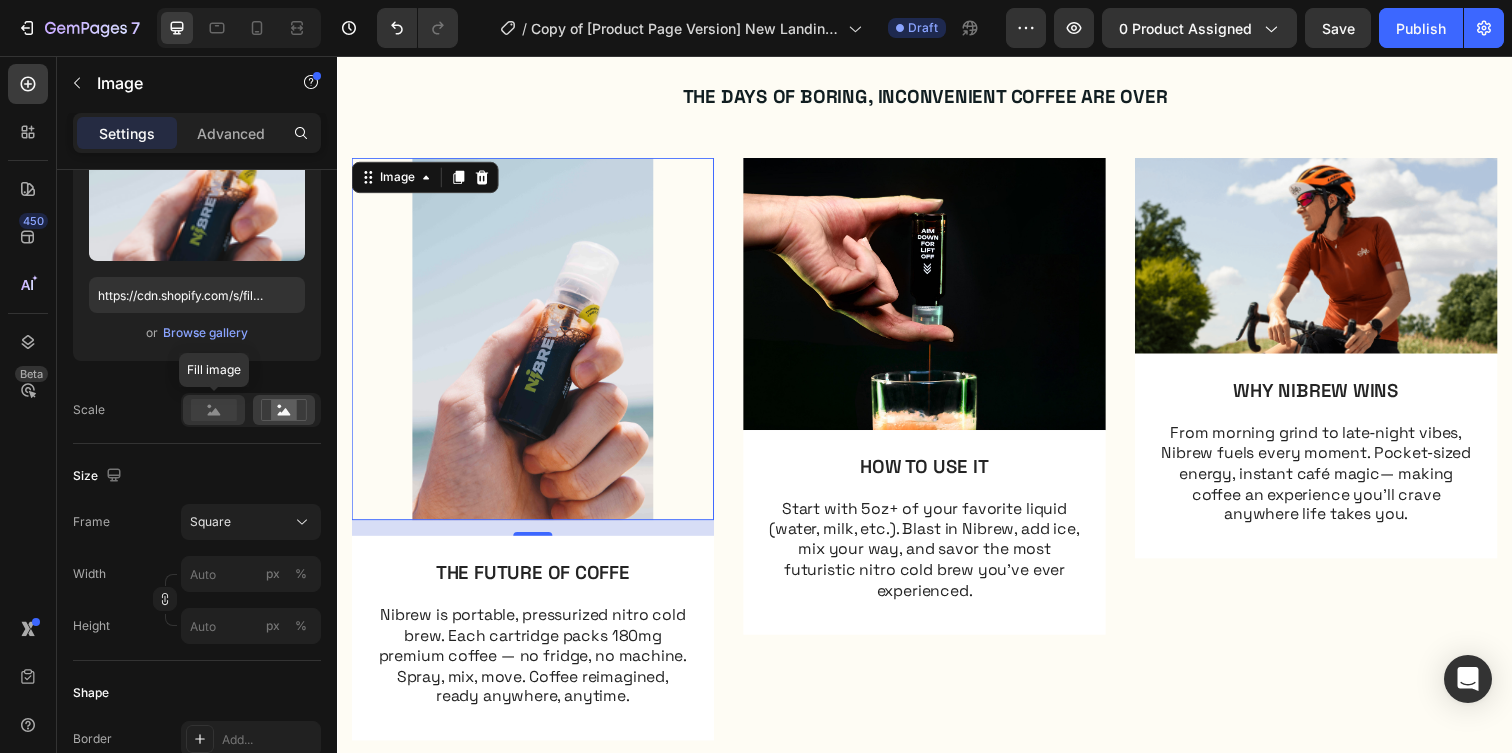 click 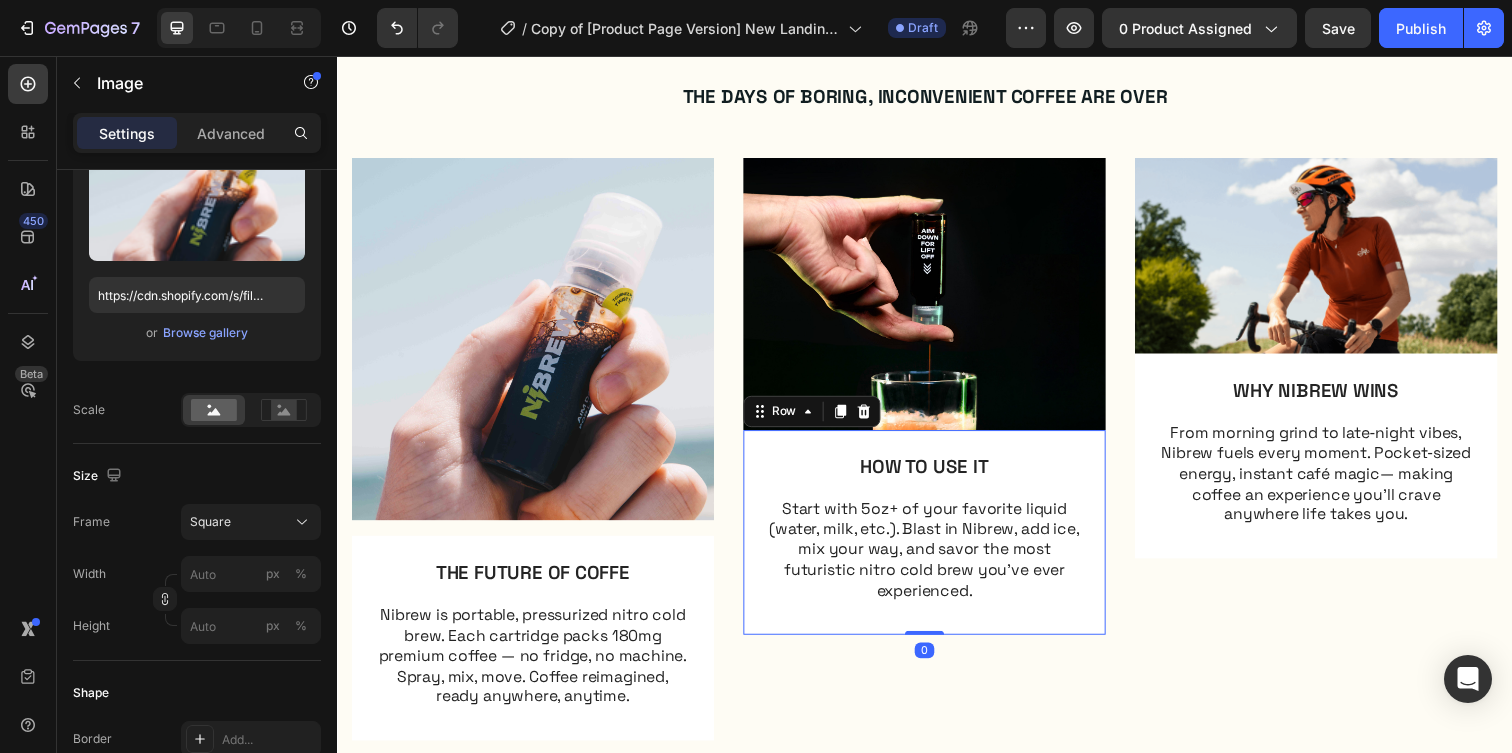 click on "HOW TO USE IT Text Block Start with 5oz+ of your favorite liquid (water, milk, etc.). Blast in Nibrew, add ice, mix your way, and savor the most futuristic nitro cold brew you’ve ever experienced. Text Block Row   0" at bounding box center [937, 542] 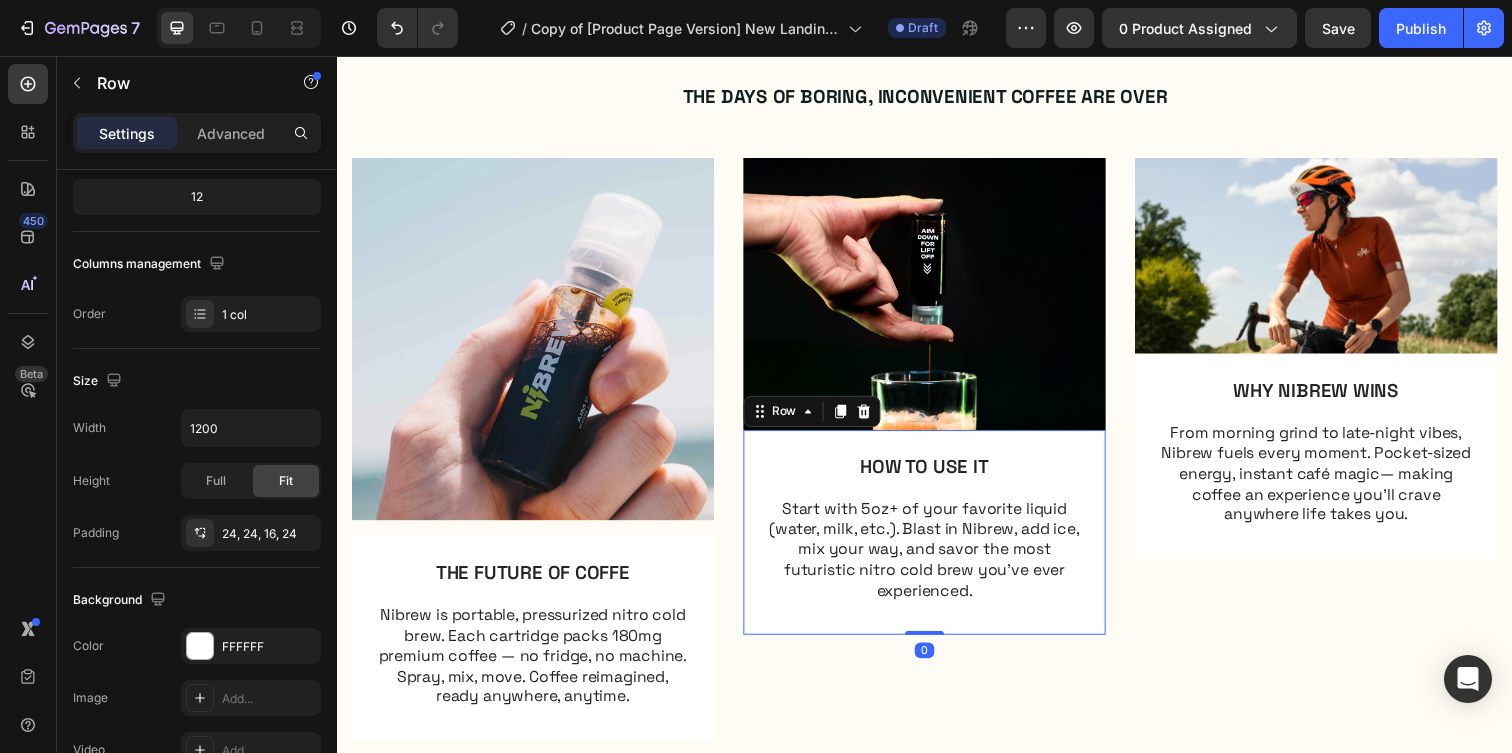 scroll, scrollTop: 0, scrollLeft: 0, axis: both 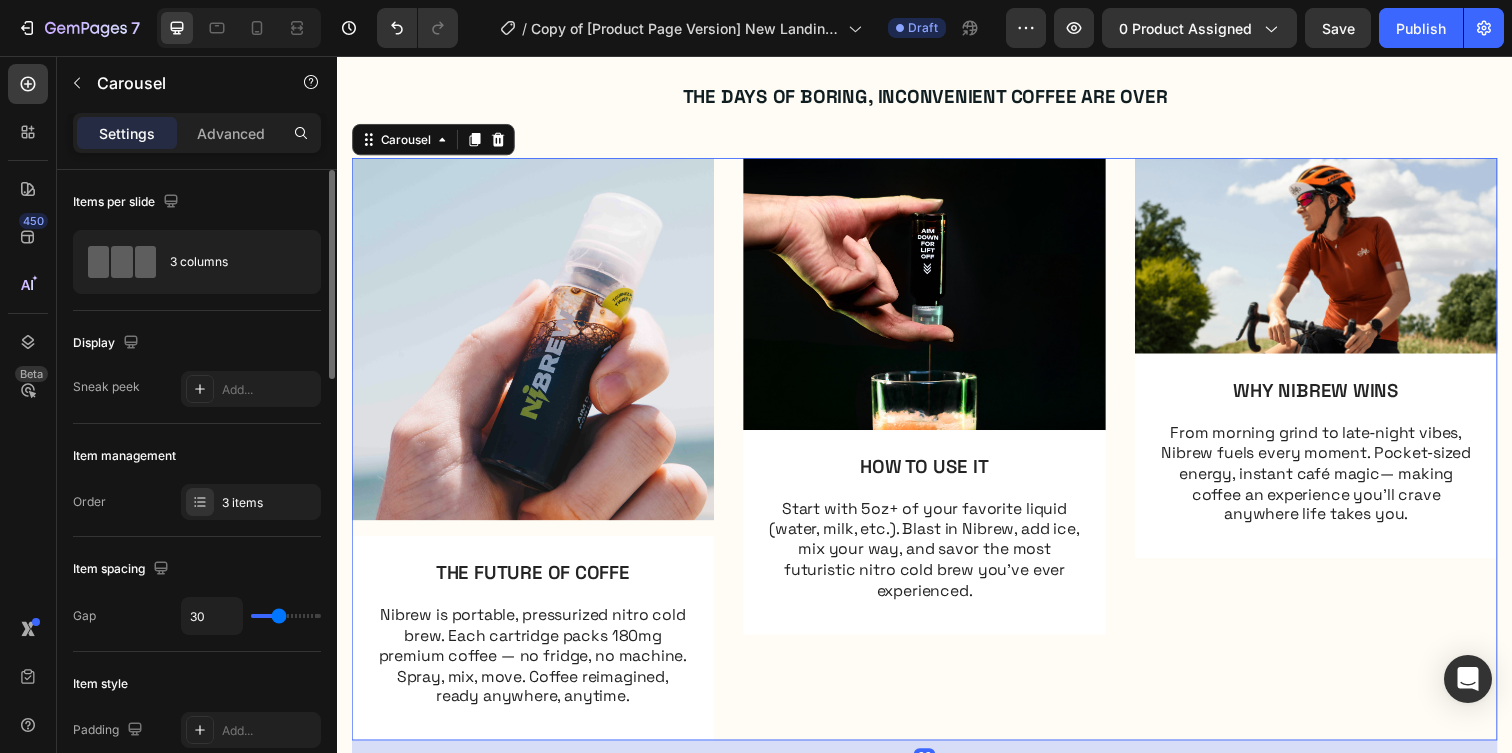click on "Image HOW TO USE IT Text Block Start with 5oz+ of your favorite liquid (water, milk, etc.). Blast in Nibrew, add ice, mix your way, and savor the most futuristic nitro cold brew you’ve ever experienced. Text Block Row" at bounding box center [937, 457] 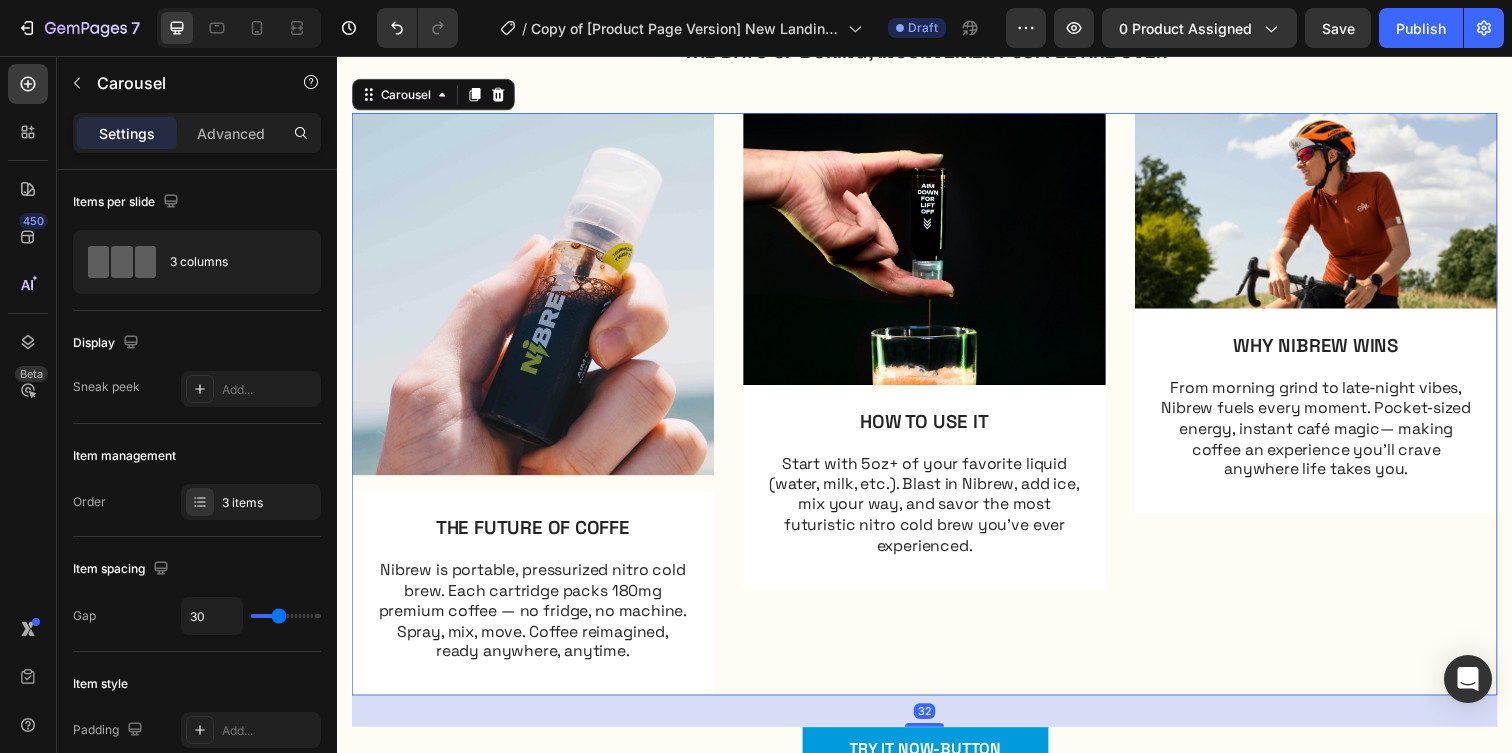 scroll, scrollTop: 875, scrollLeft: 0, axis: vertical 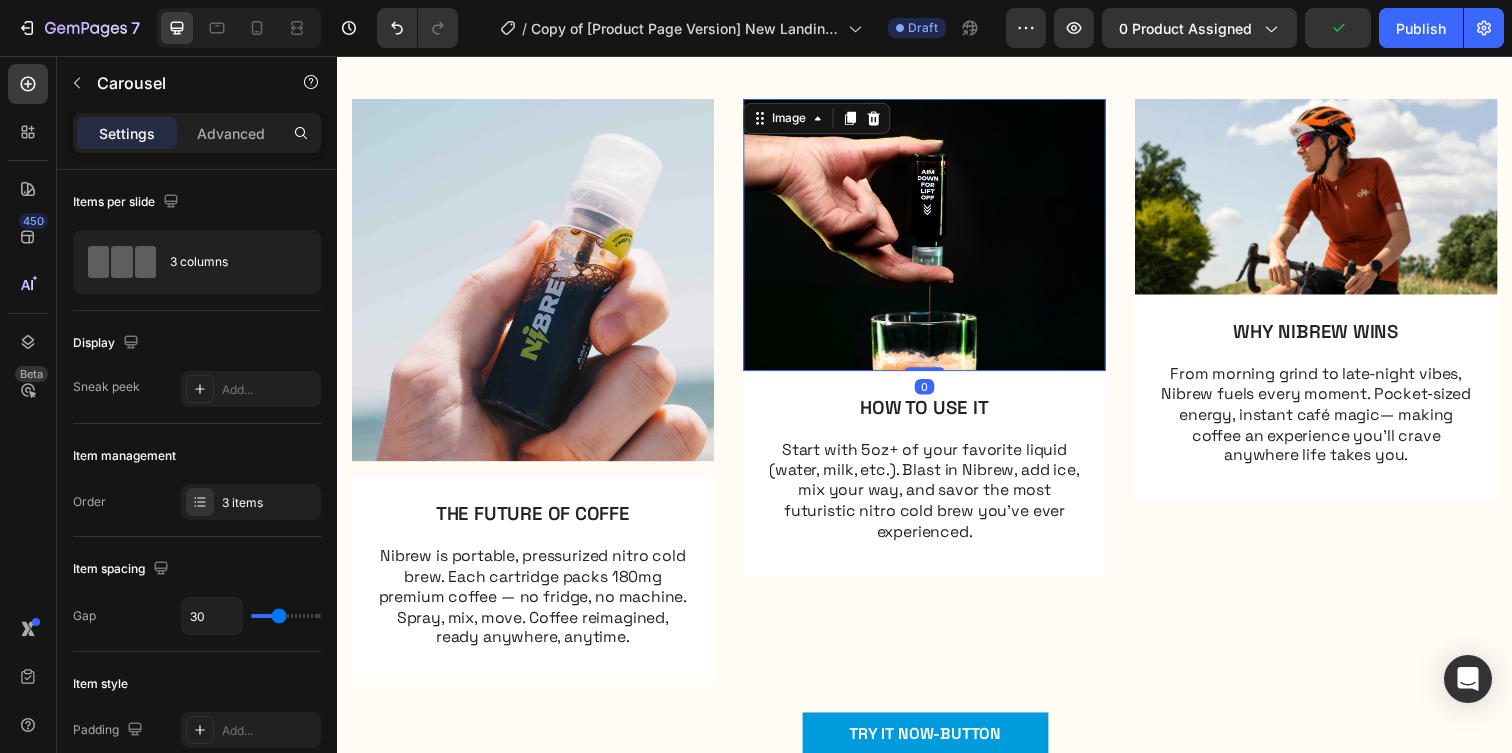 click at bounding box center [937, 238] 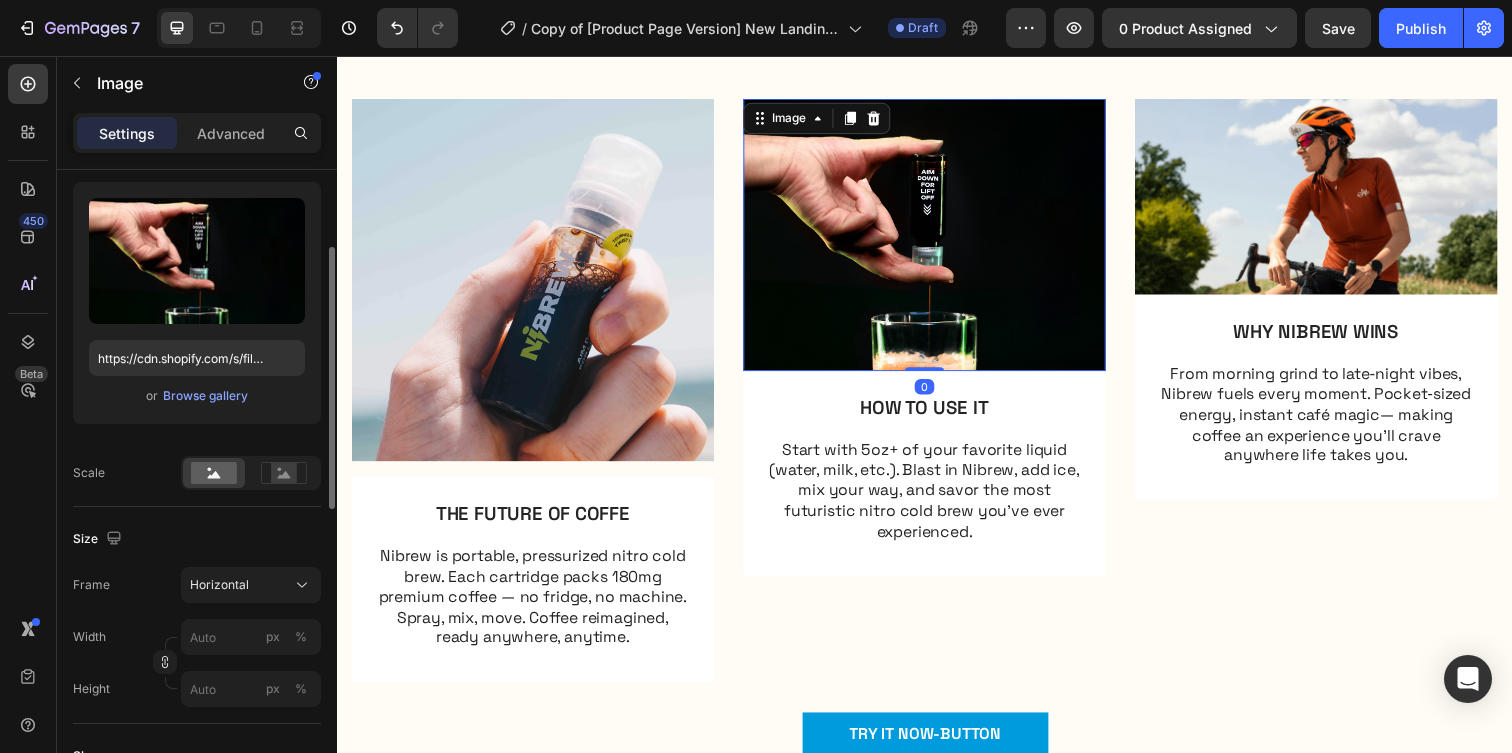 scroll, scrollTop: 202, scrollLeft: 0, axis: vertical 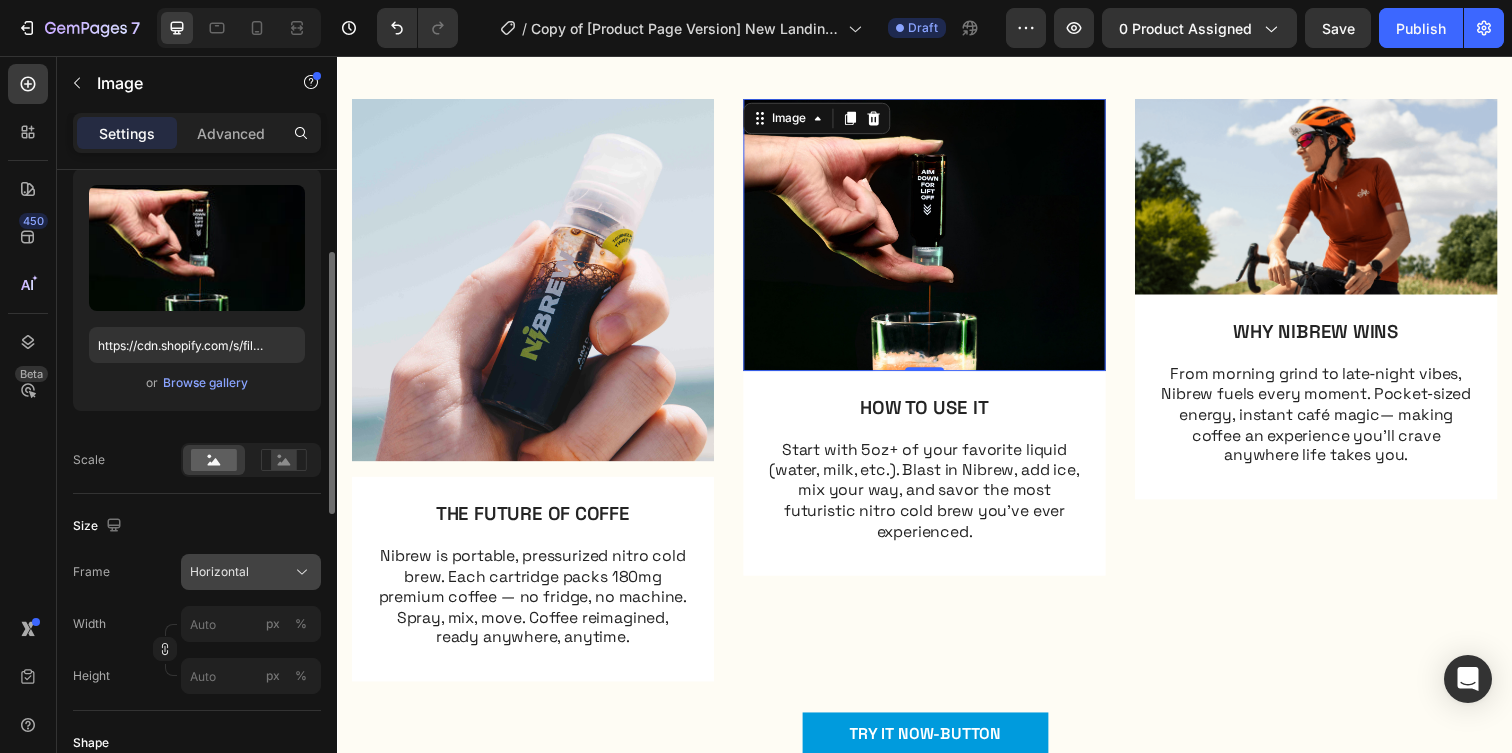 click on "Horizontal" 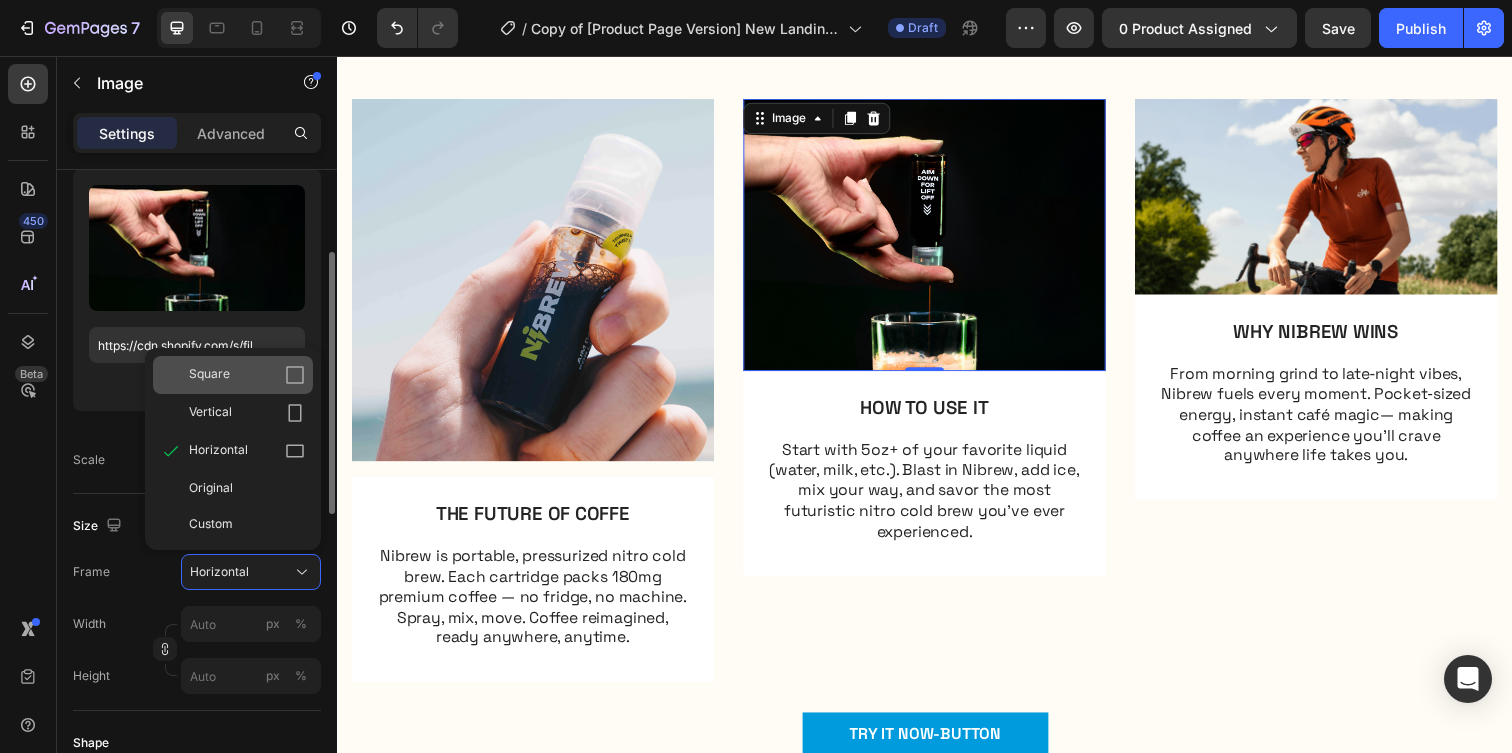 click on "Square" 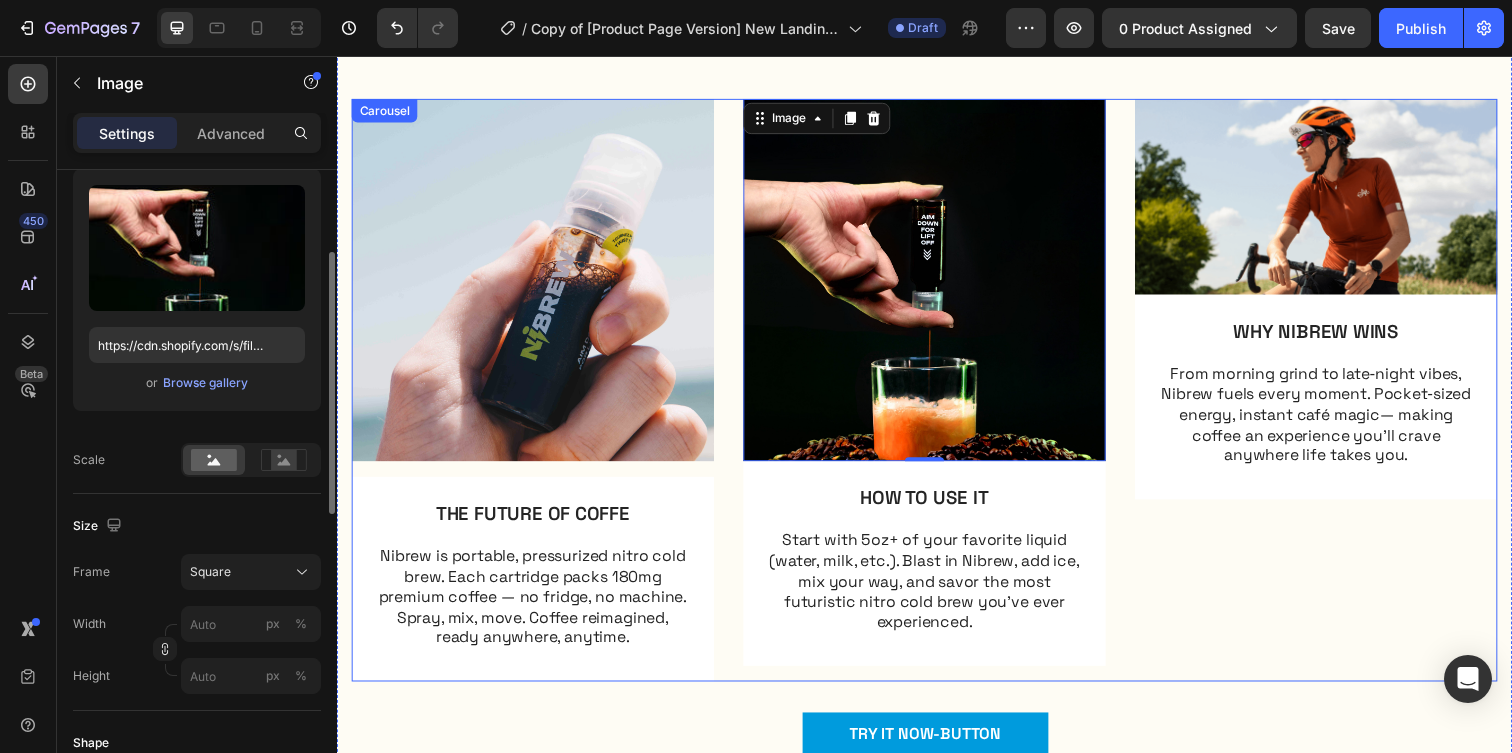 click on "Image WHY NIBREW WINS Text Block From morning grind to late‑night vibes, Nibrew fuels every moment. Pocket‑sized energy, instant café magic— making coffee an experience you’ll crave anywhere life takes you. Text Block Row" at bounding box center [1337, 396] 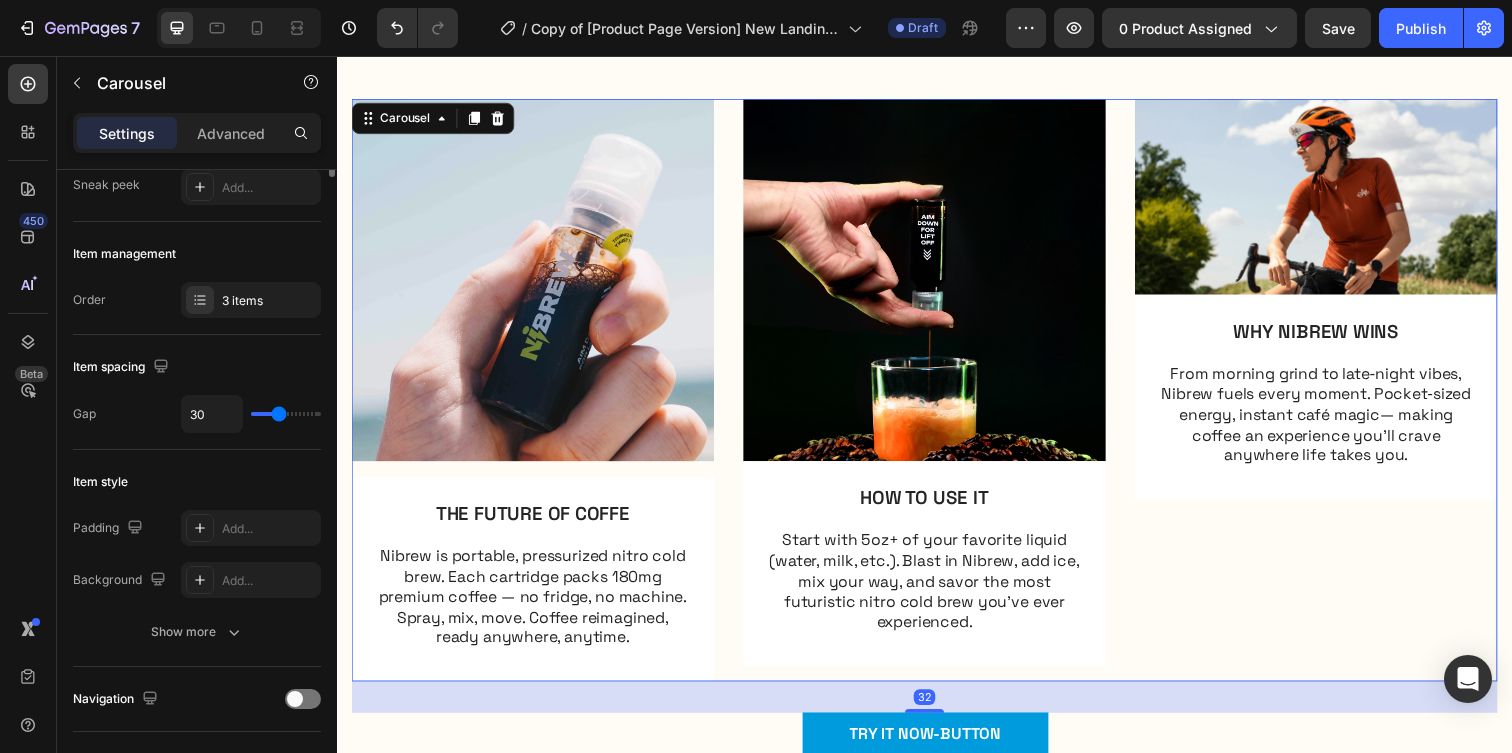 scroll, scrollTop: 0, scrollLeft: 0, axis: both 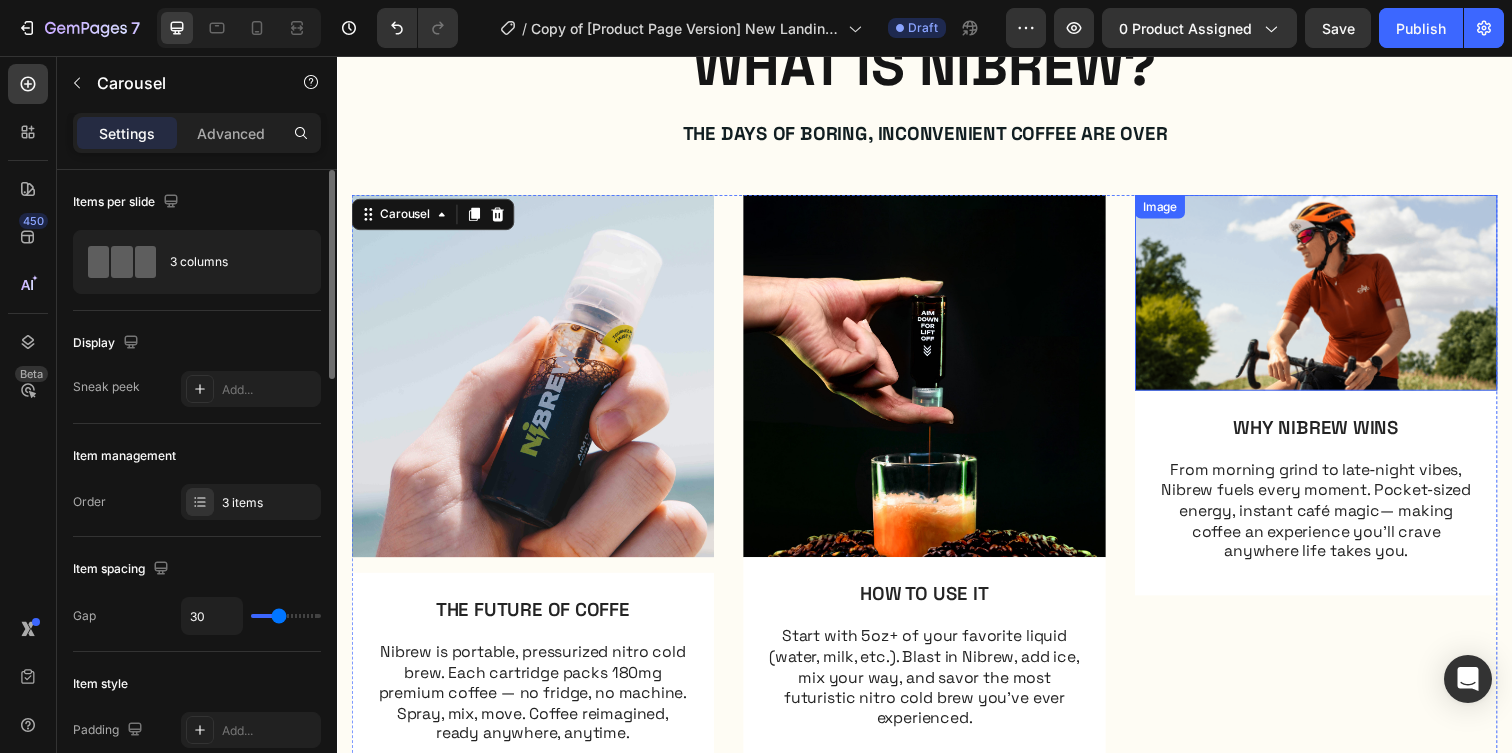 click at bounding box center [1337, 297] 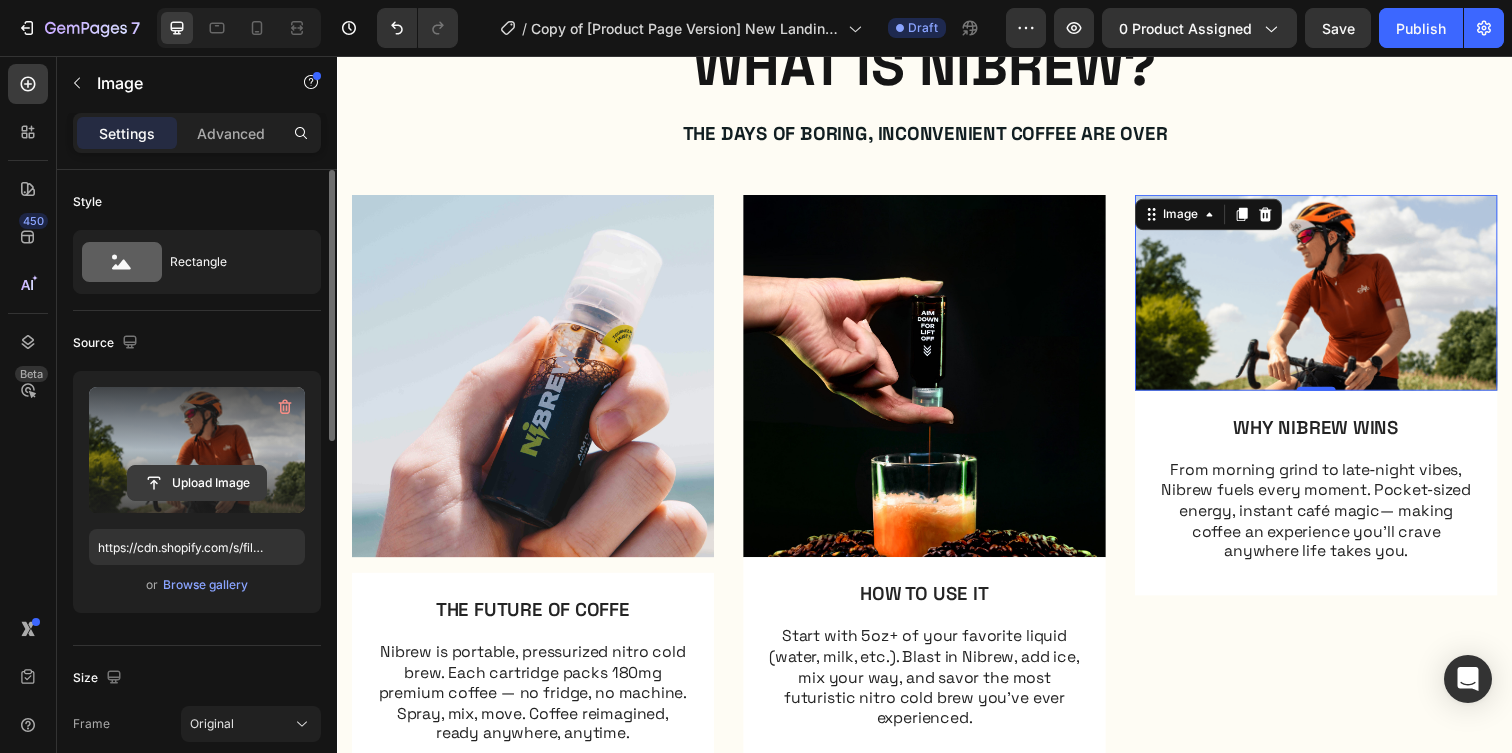 click 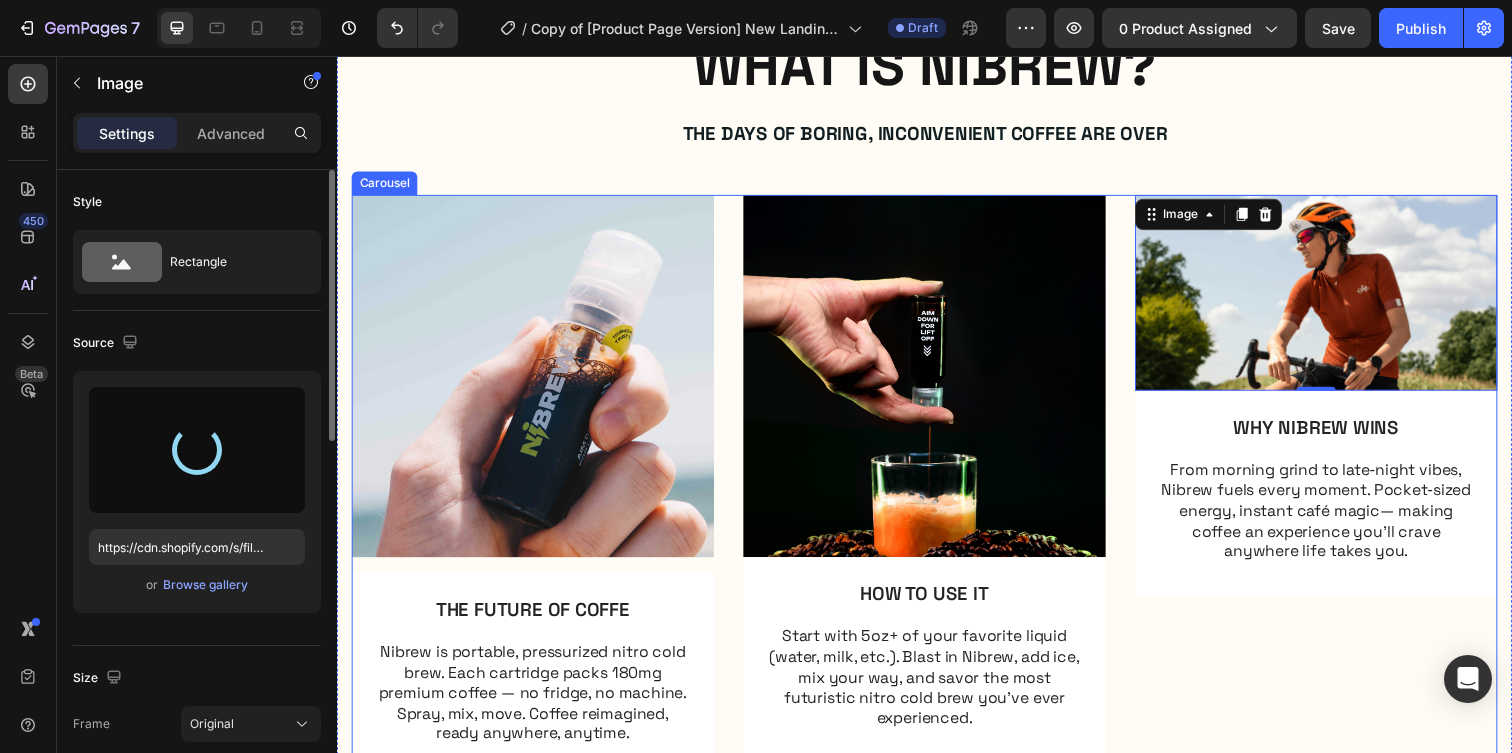 type on "https://cdn.shopify.com/s/files/1/0861/0630/8901/files/gempages_576587620184752978-306e63c6-601a-42e2-804e-0c685ba51382.jpg" 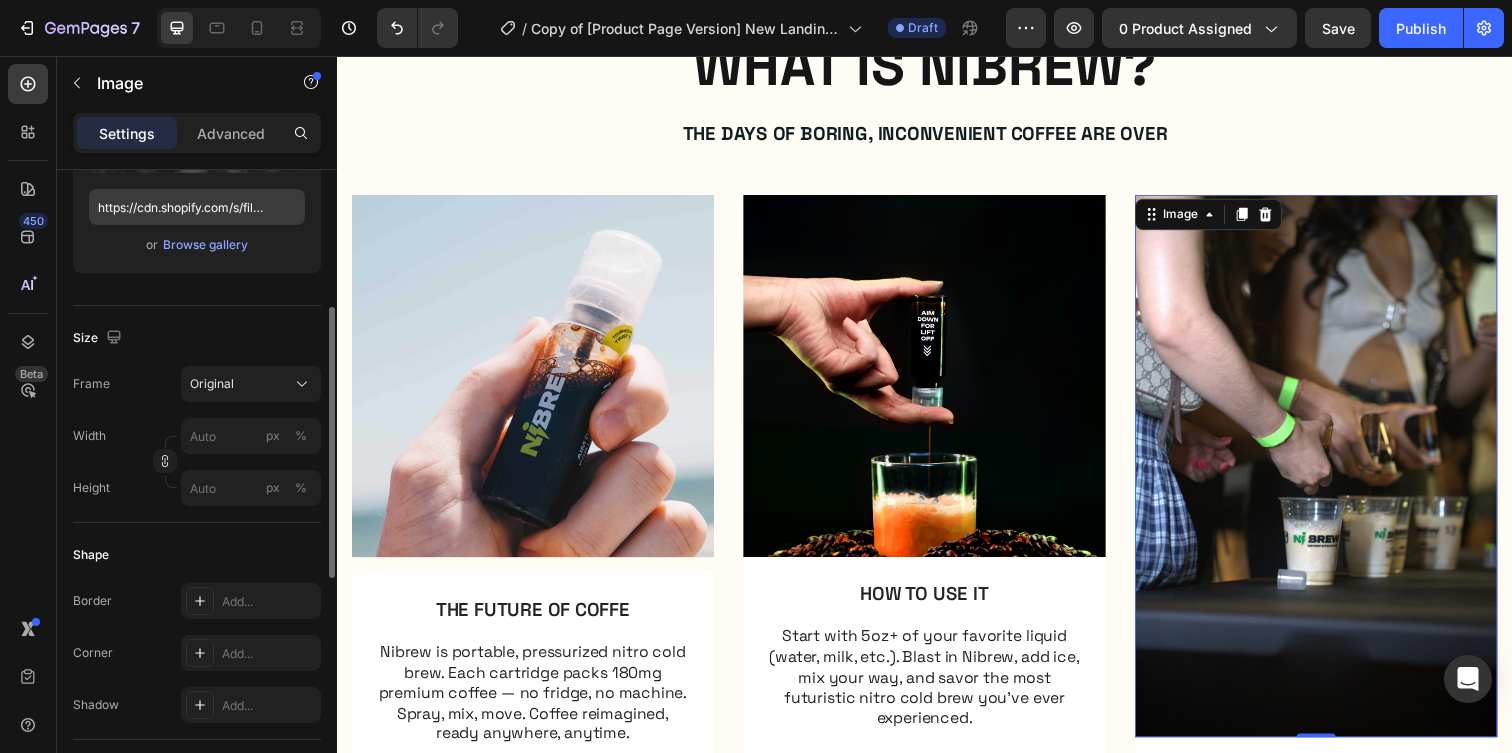 scroll, scrollTop: 343, scrollLeft: 0, axis: vertical 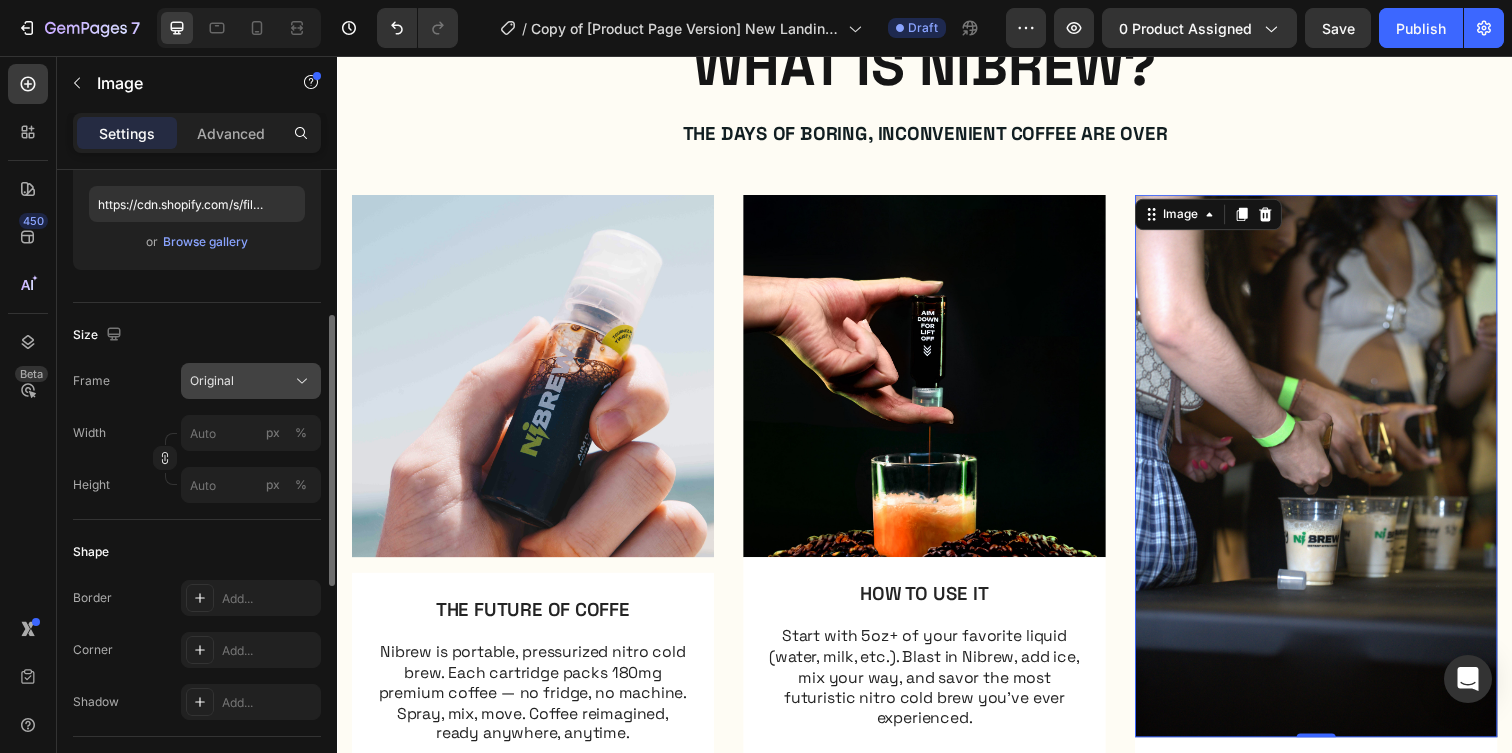 click on "Original" 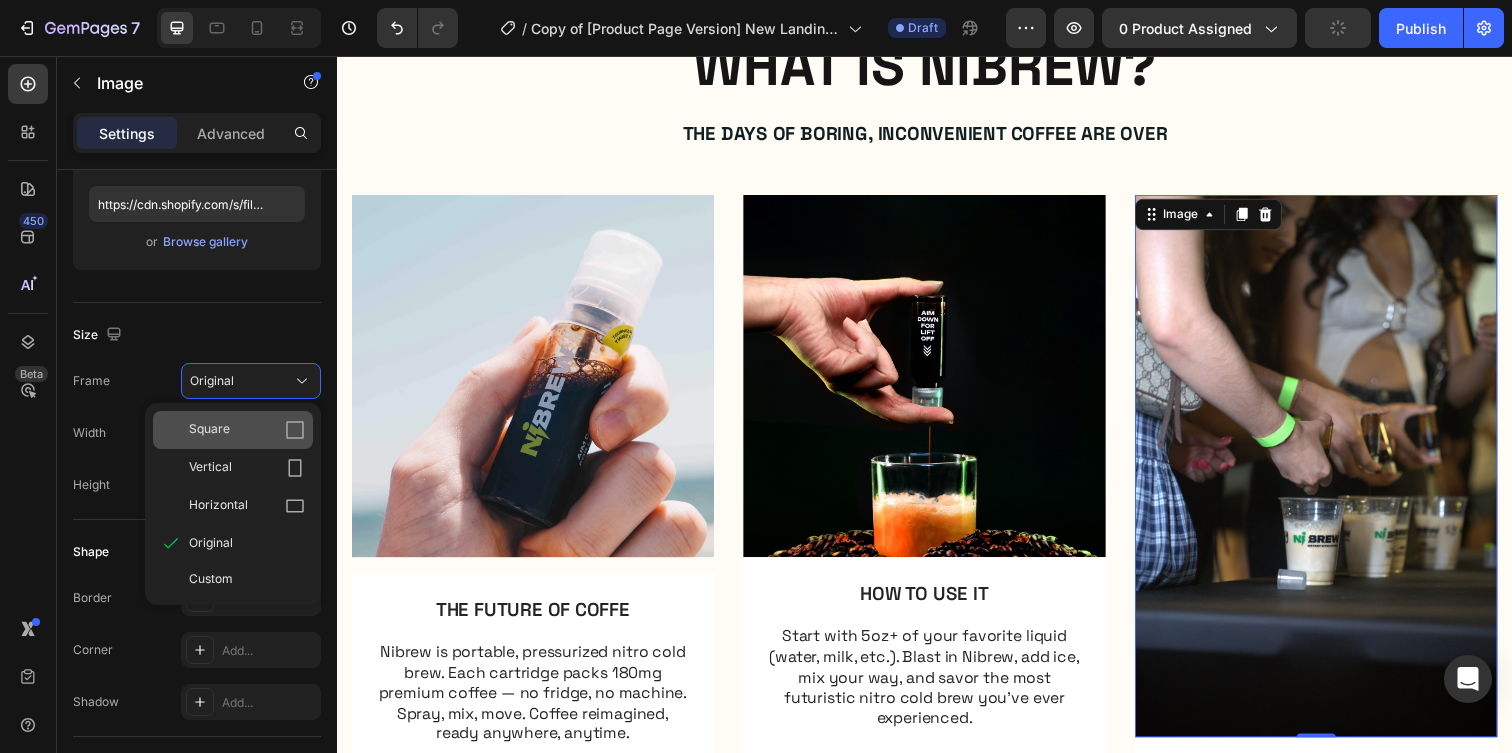 click on "Square" at bounding box center (247, 430) 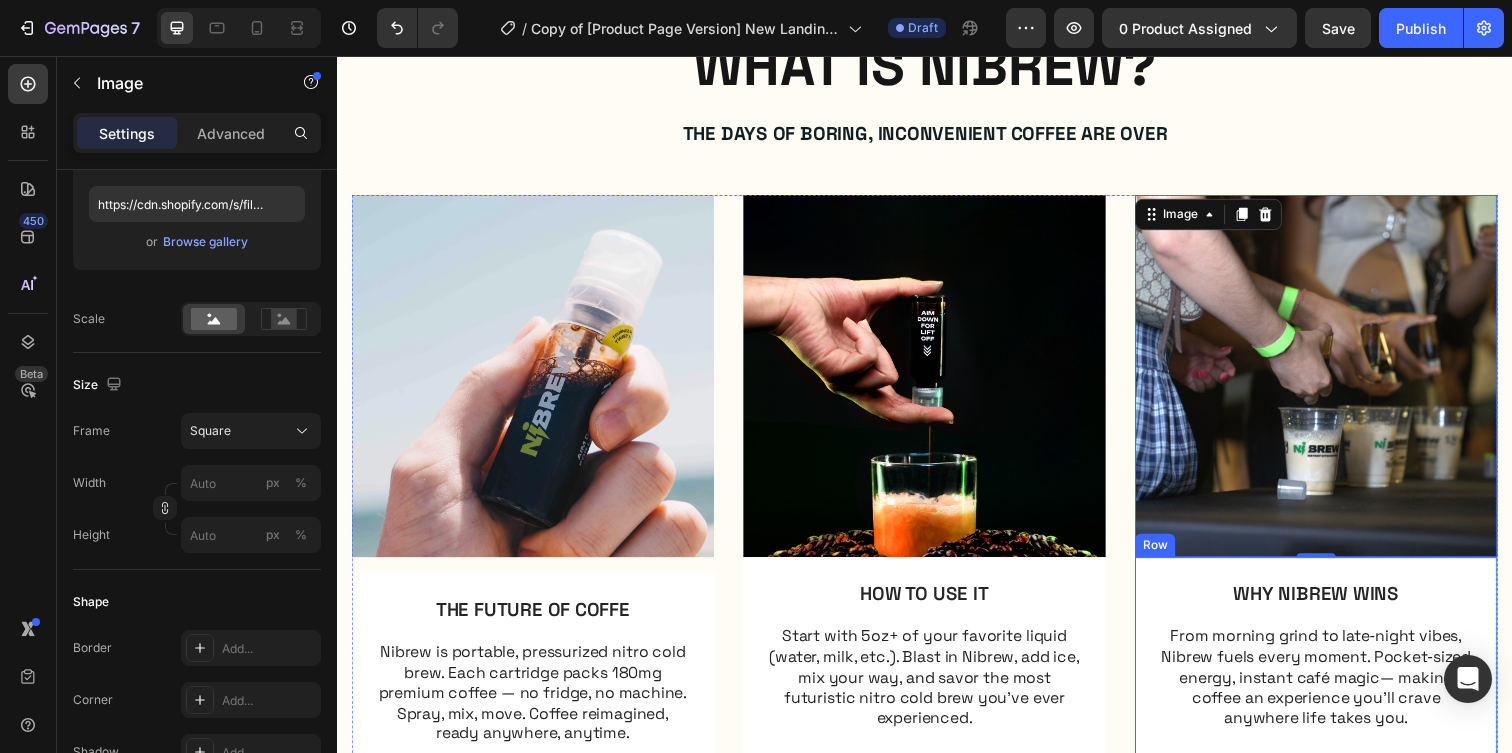 click on "WHY NIBREW WINS Text Block From morning grind to late‑night vibes, Nibrew fuels every moment. Pocket‑sized energy, instant café magic— making coffee an experience you’ll crave anywhere life takes you. Text Block Row" at bounding box center [1337, 671] 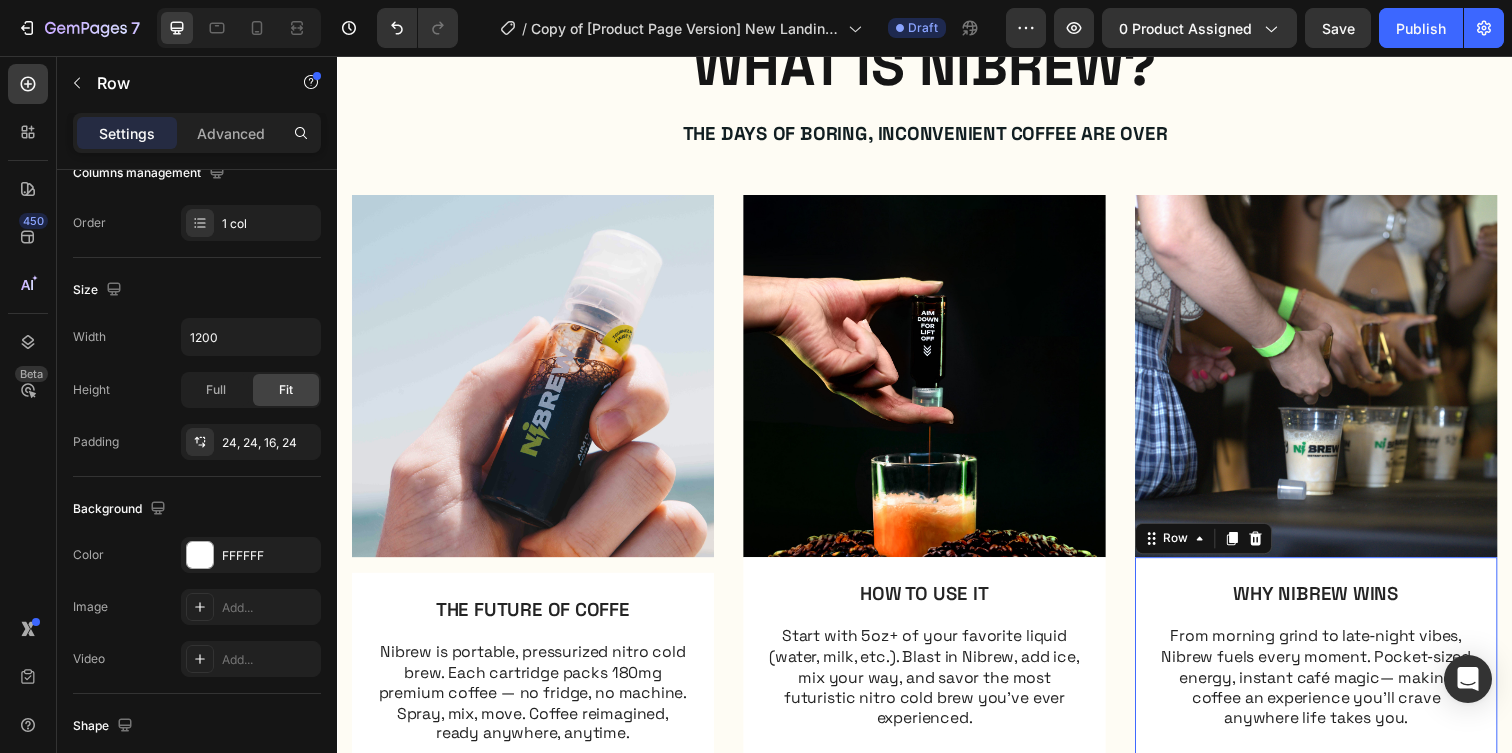scroll, scrollTop: 0, scrollLeft: 0, axis: both 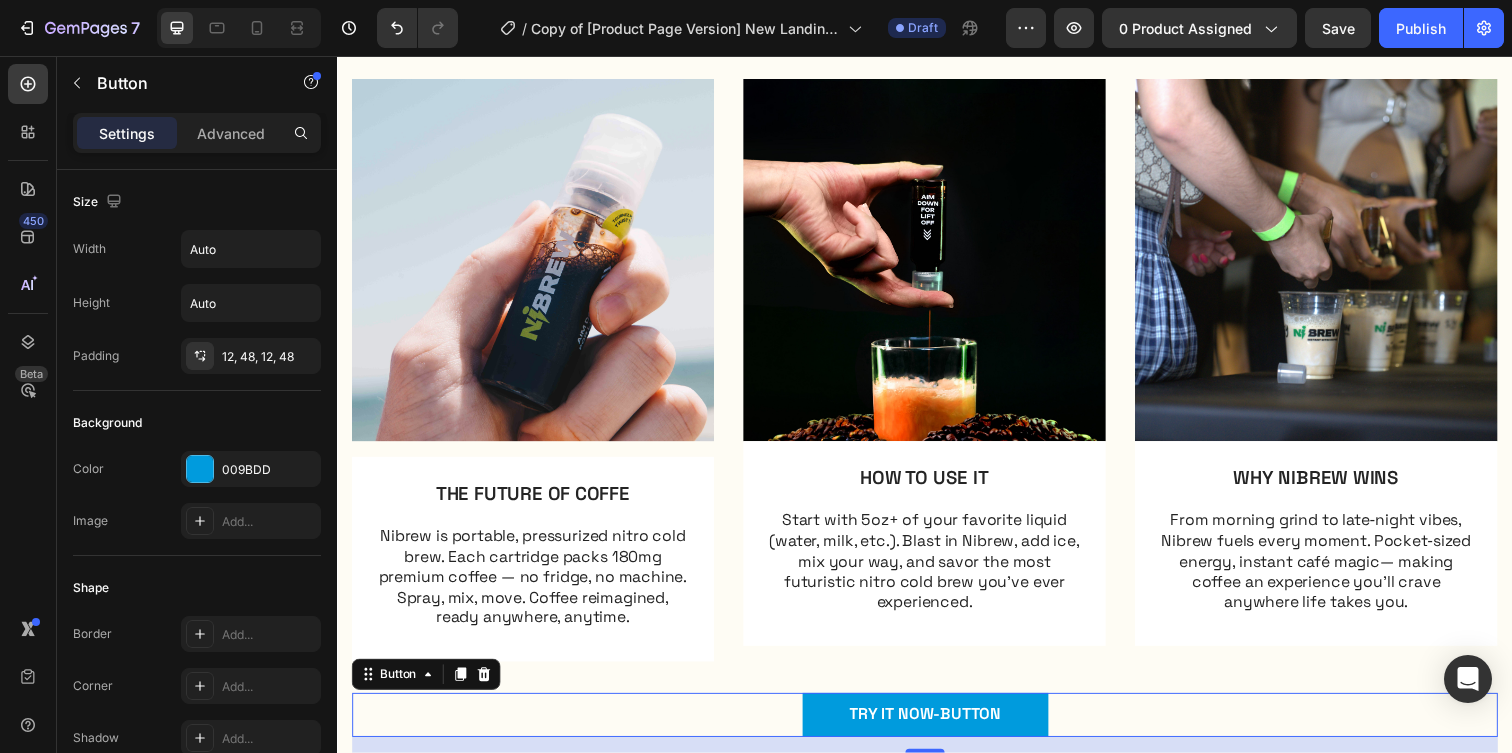 click on "TRY IT NOW-BUTTON Button   16" at bounding box center [937, 728] 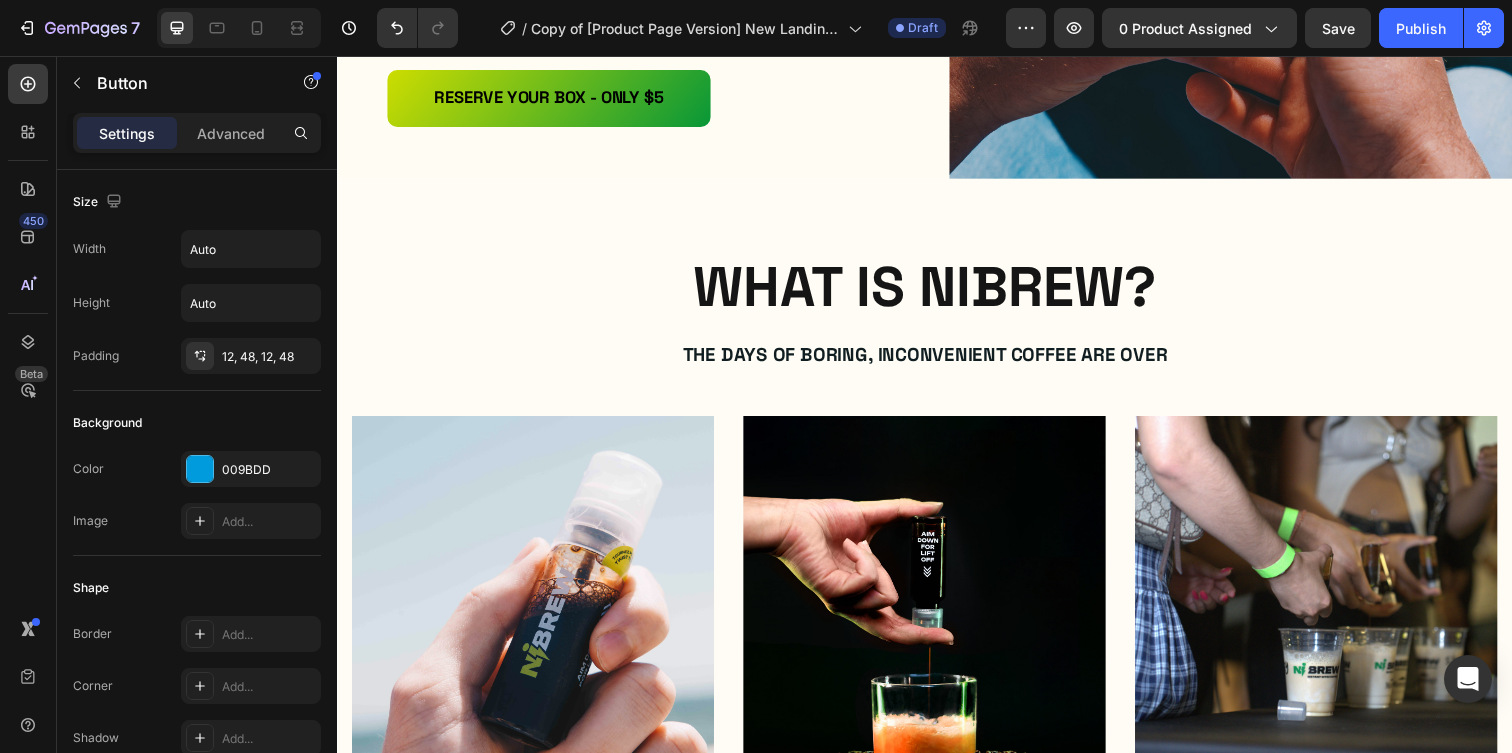 scroll, scrollTop: 542, scrollLeft: 0, axis: vertical 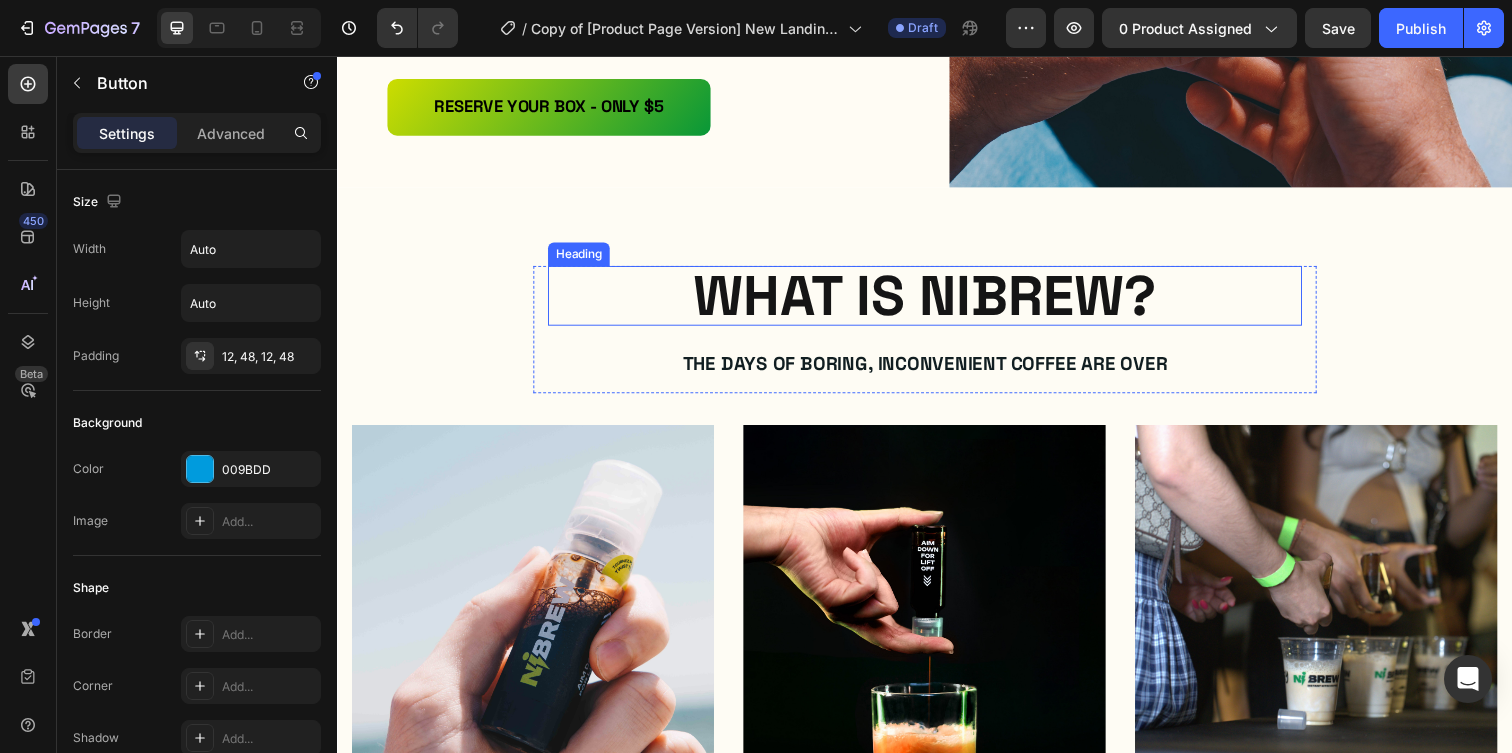 click on "WHat is nibrew?" at bounding box center [937, 300] 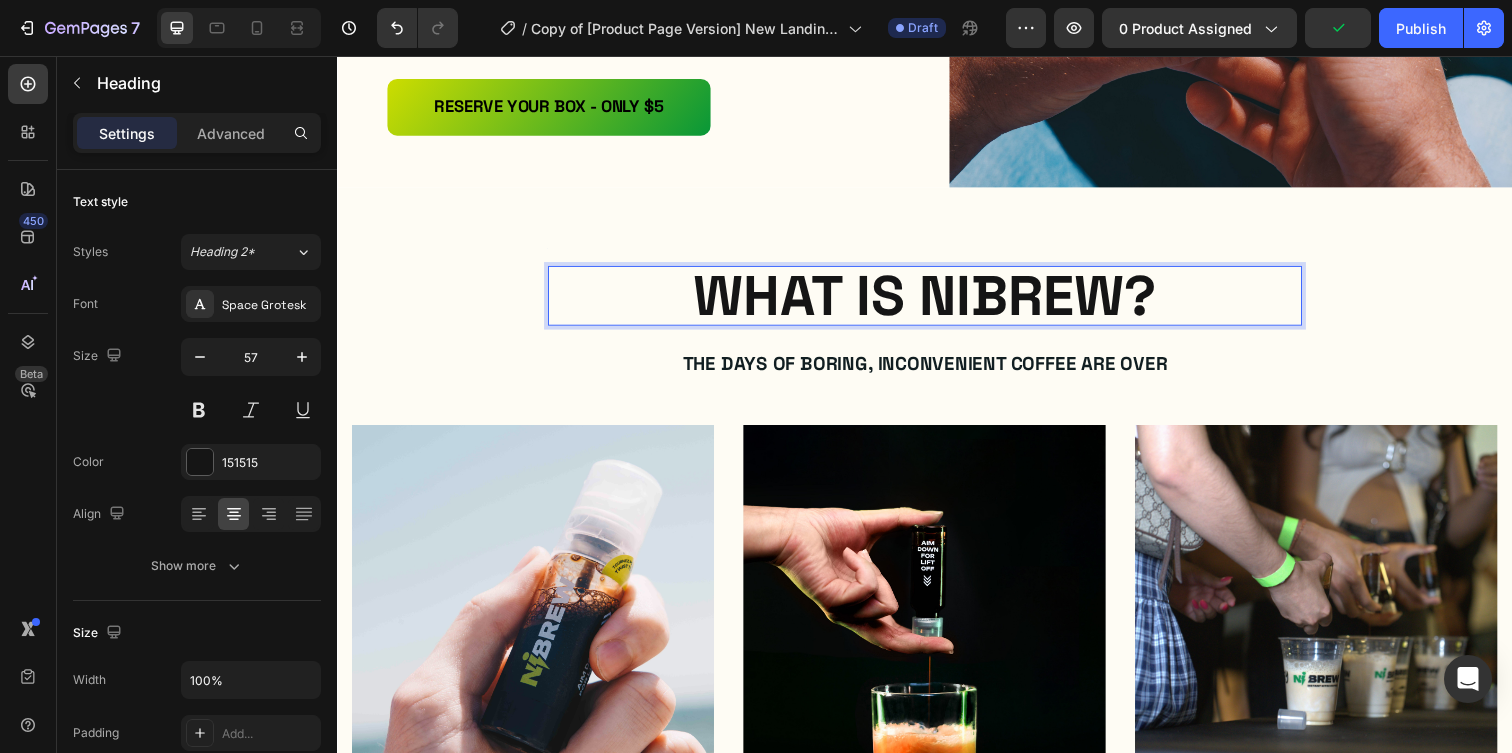 click on "WHat is nibrew?" at bounding box center [937, 300] 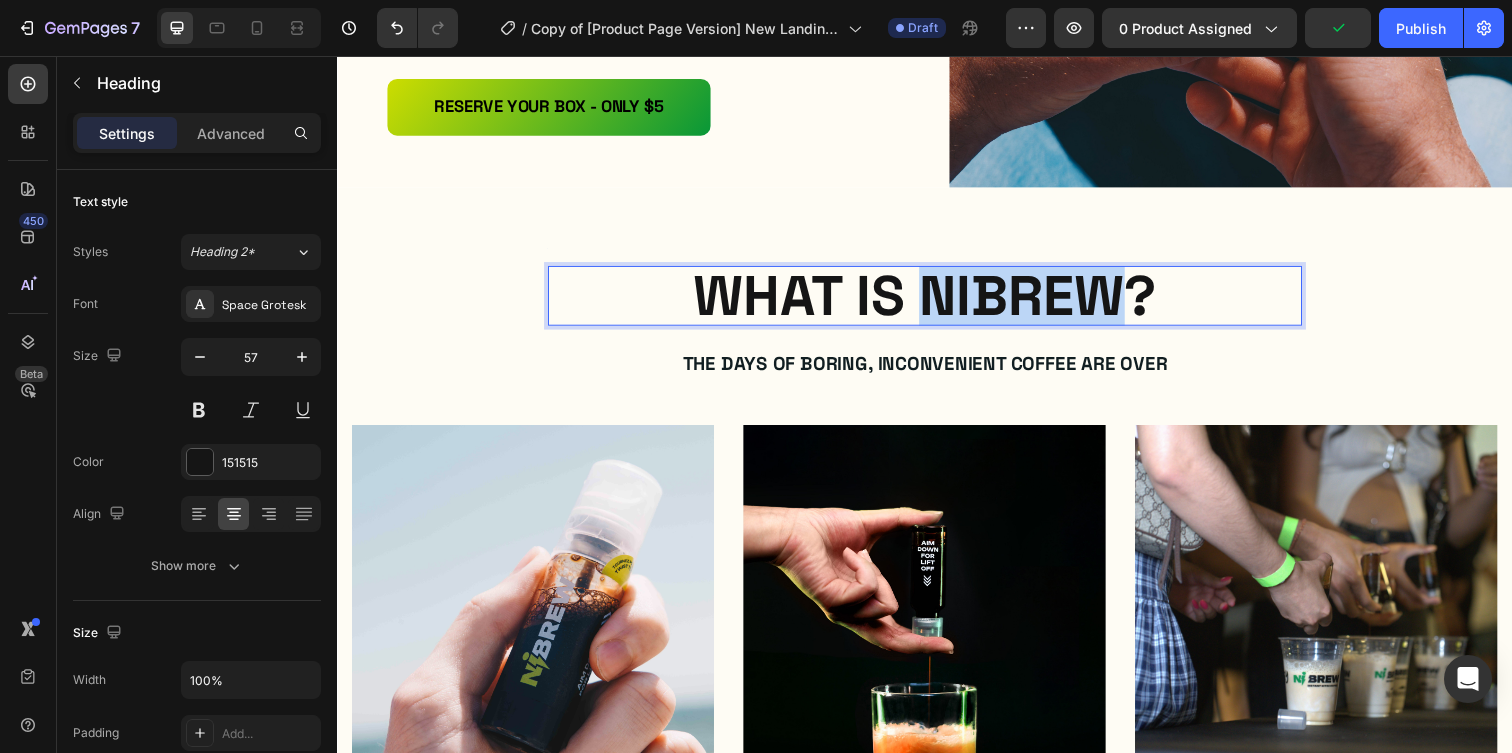 click on "WHat is nibrew?" at bounding box center (937, 300) 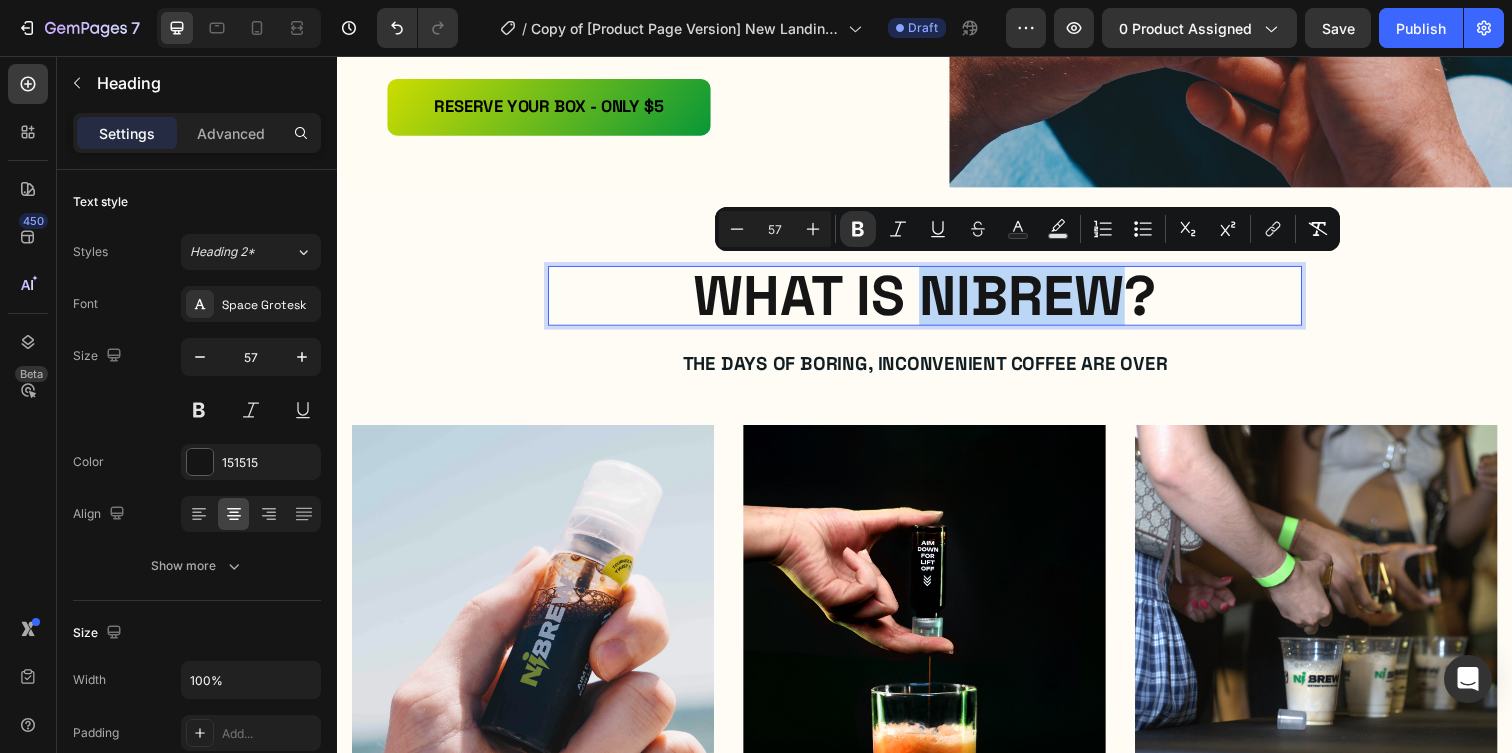 click on "WHat is nibrew?" at bounding box center (937, 300) 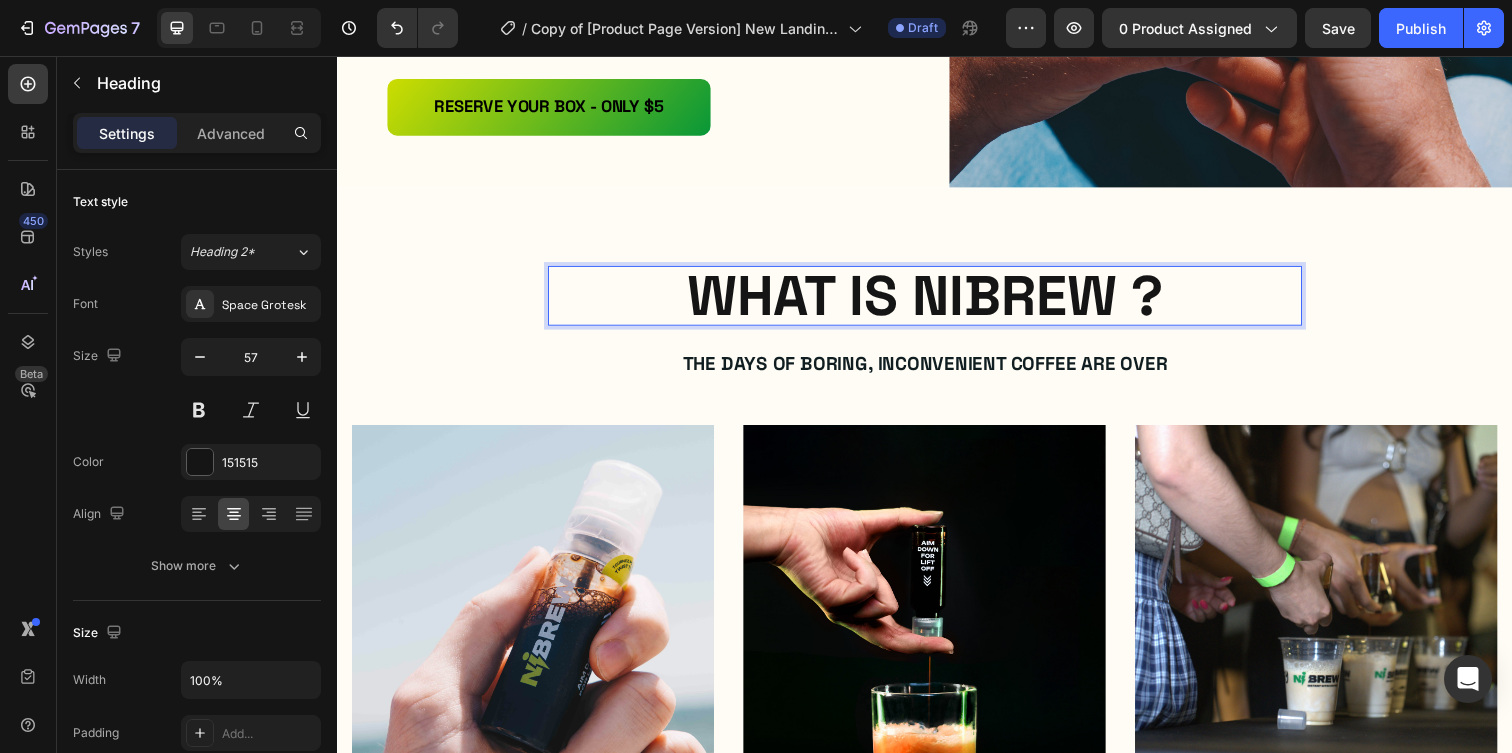 click on "WHat is nibrew ?" at bounding box center (937, 300) 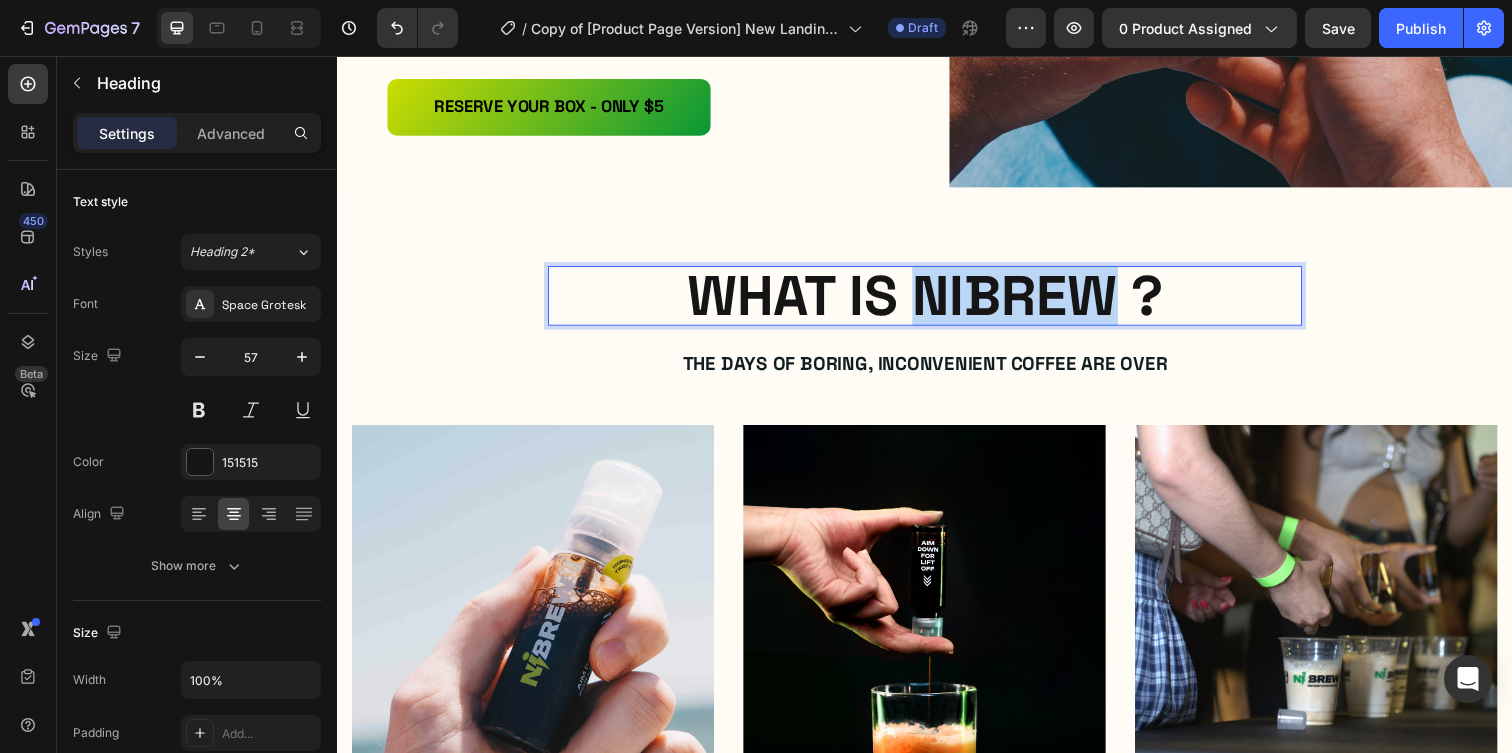 click on "WHat is nibrew ?" at bounding box center [937, 300] 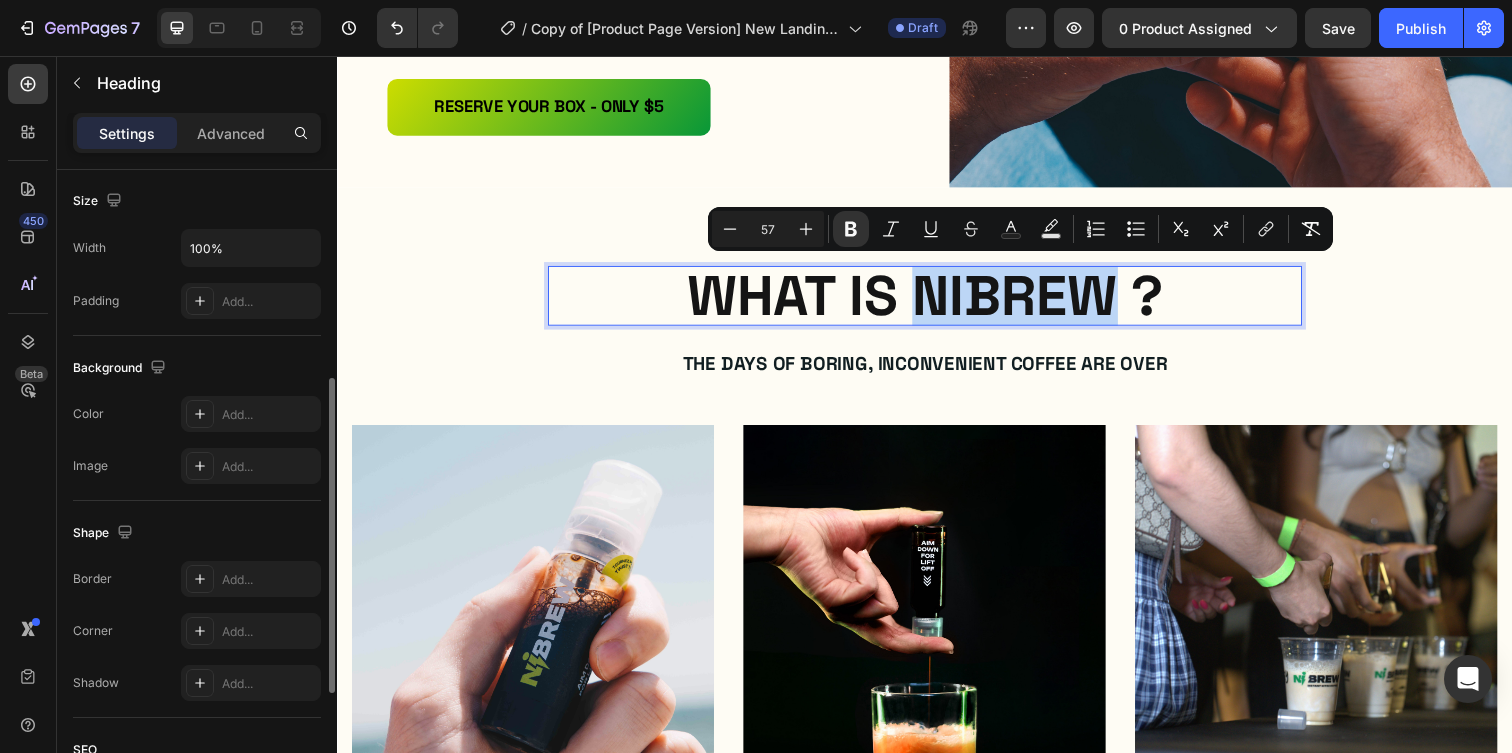 scroll, scrollTop: 429, scrollLeft: 0, axis: vertical 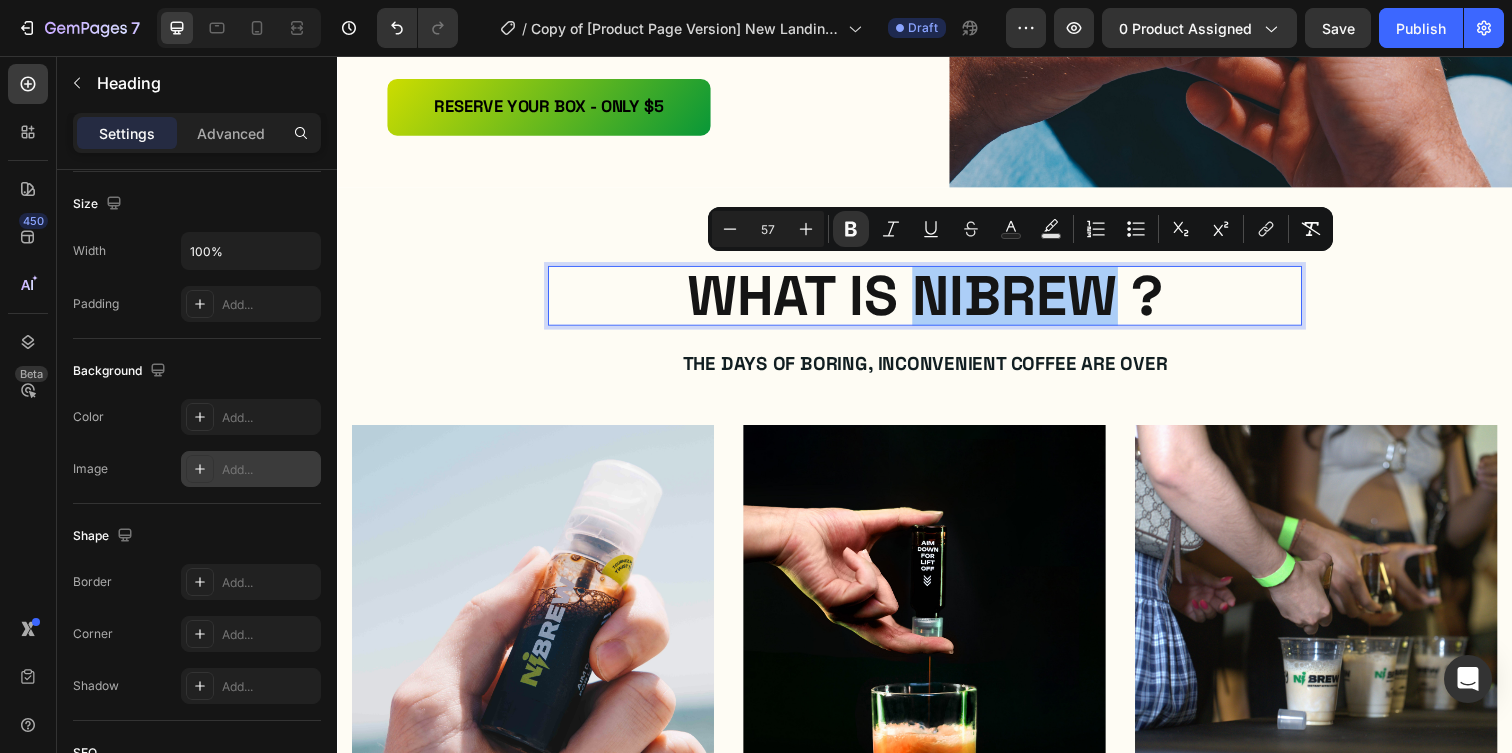 click at bounding box center (200, 469) 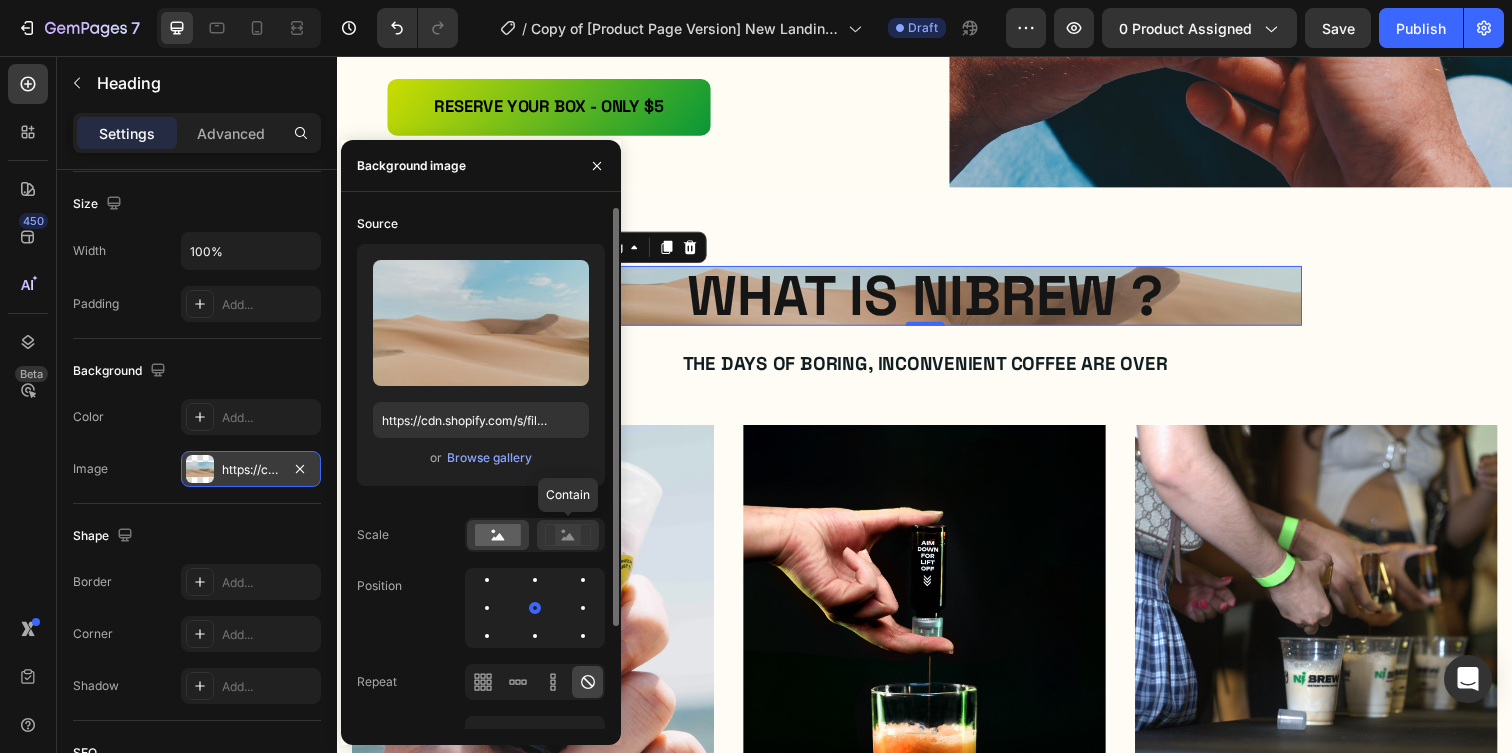 click 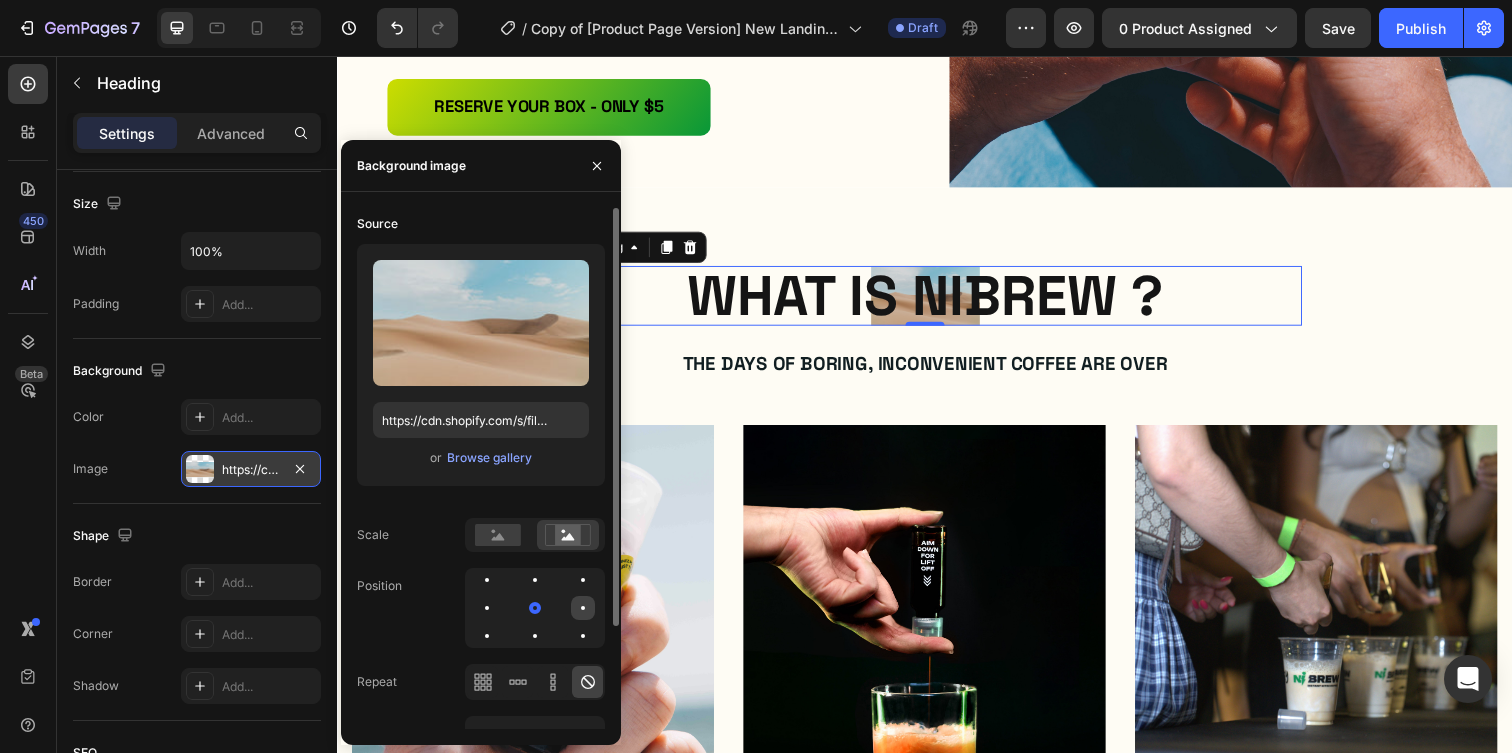 click 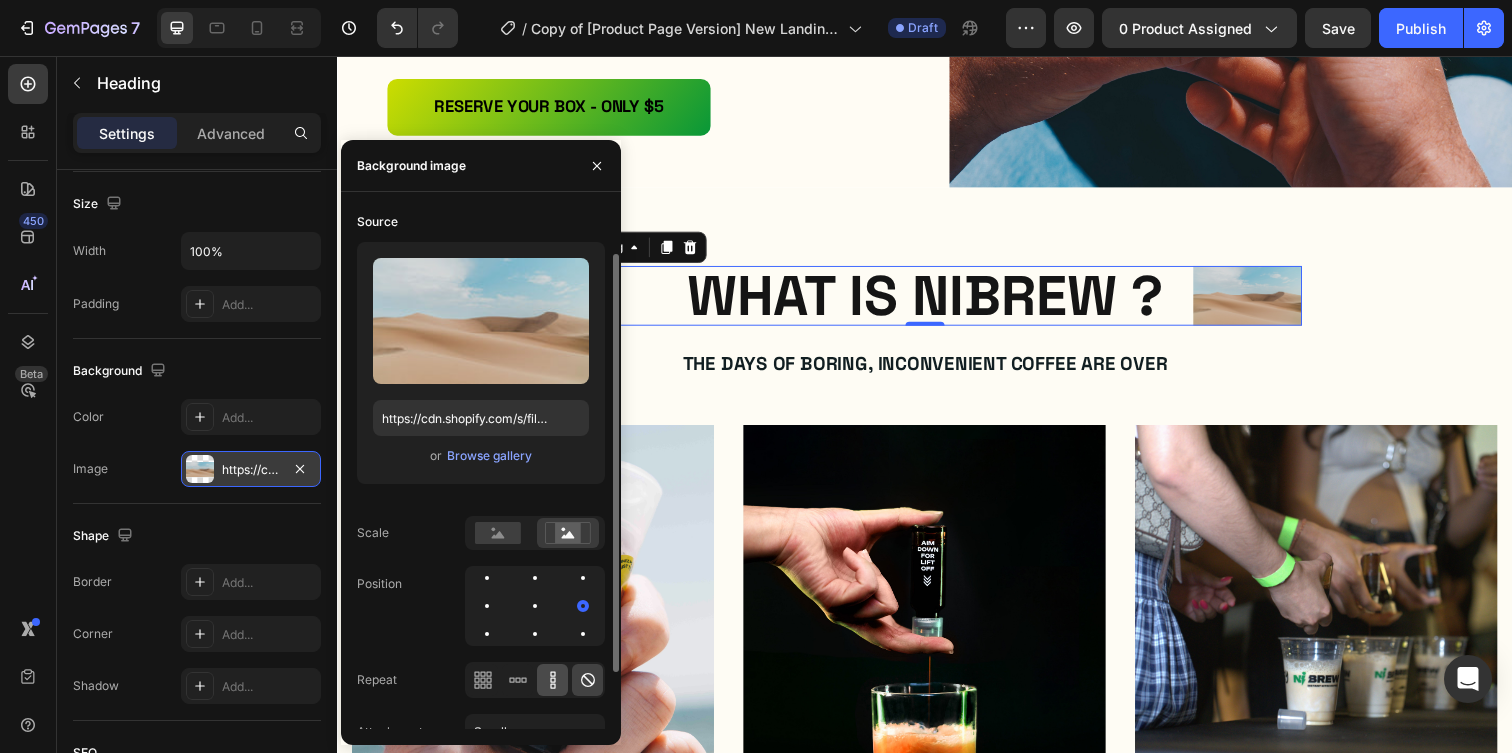 scroll, scrollTop: 0, scrollLeft: 0, axis: both 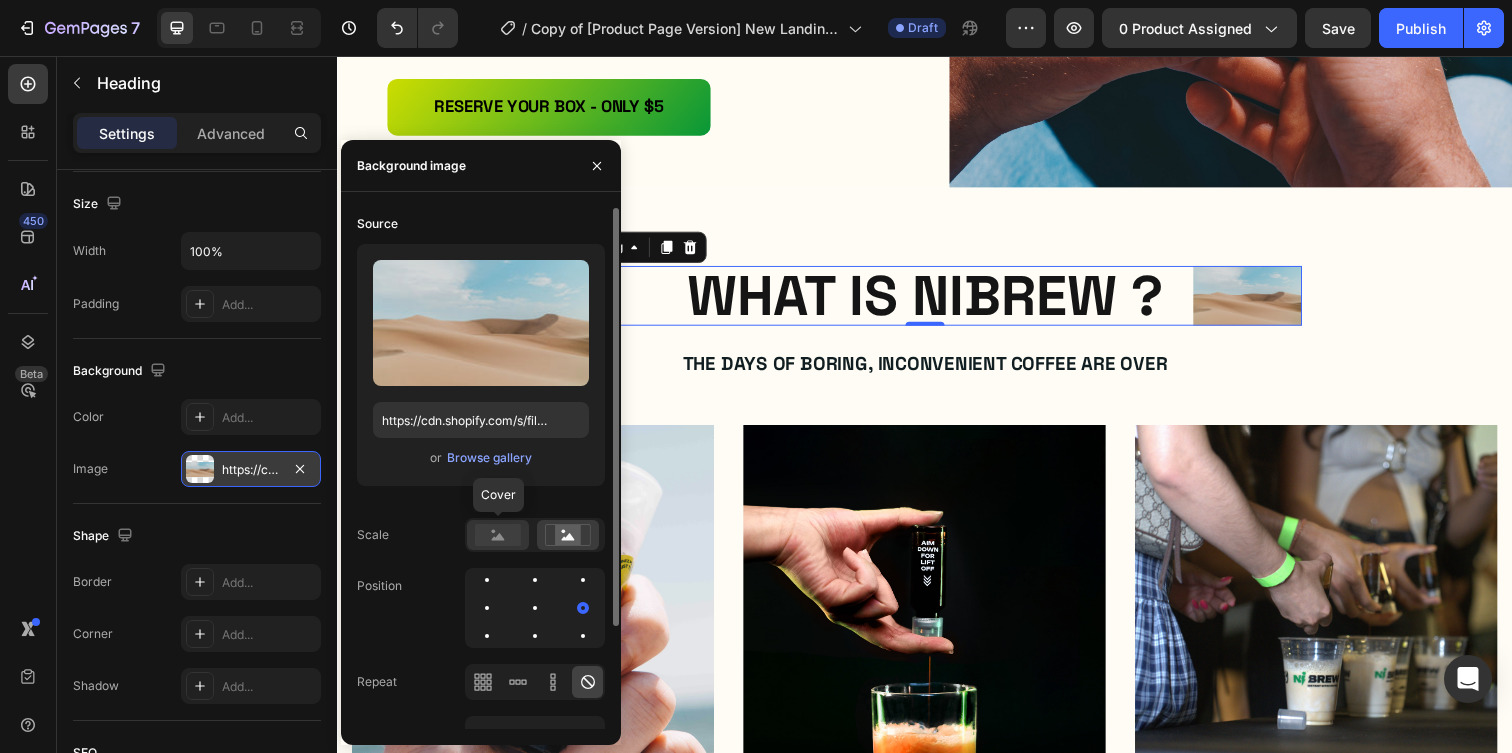 click 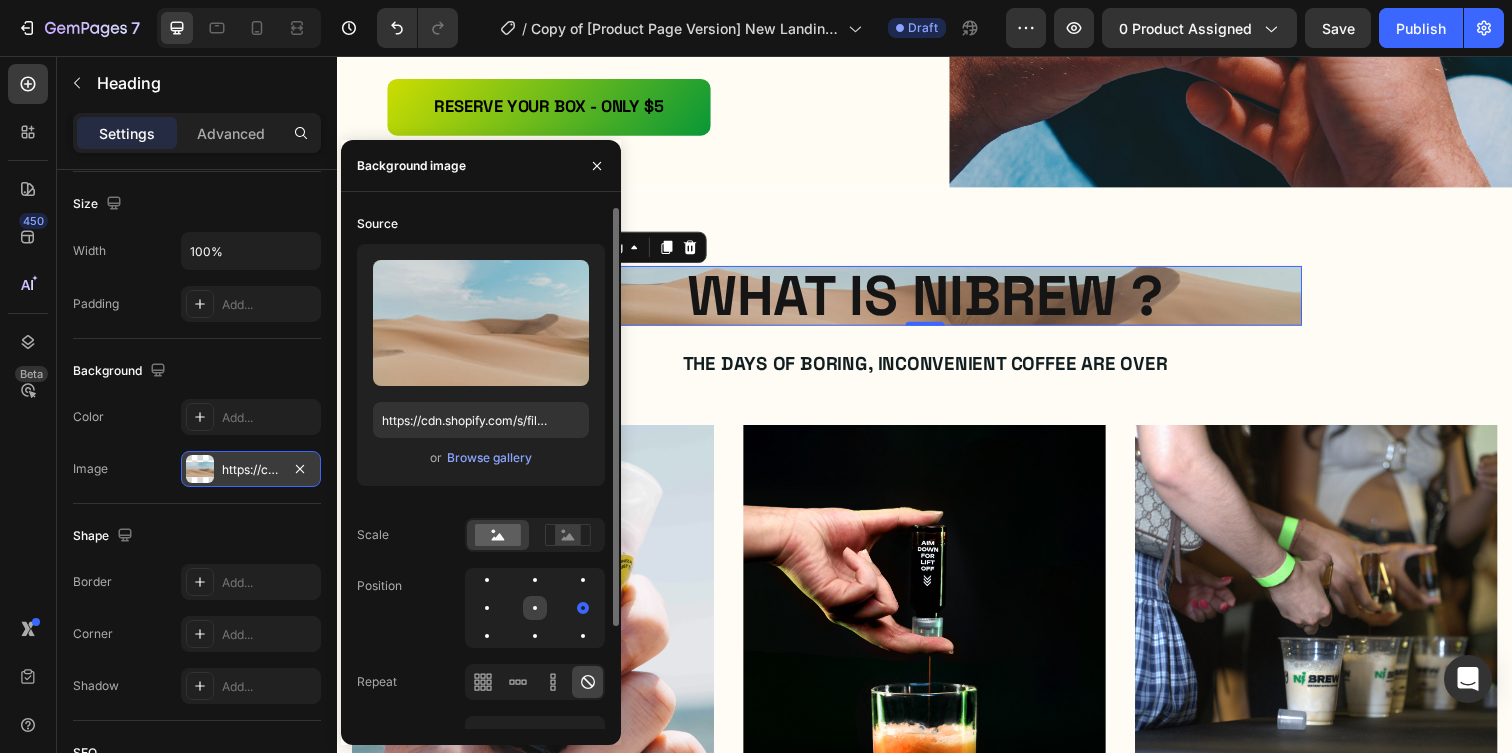 click 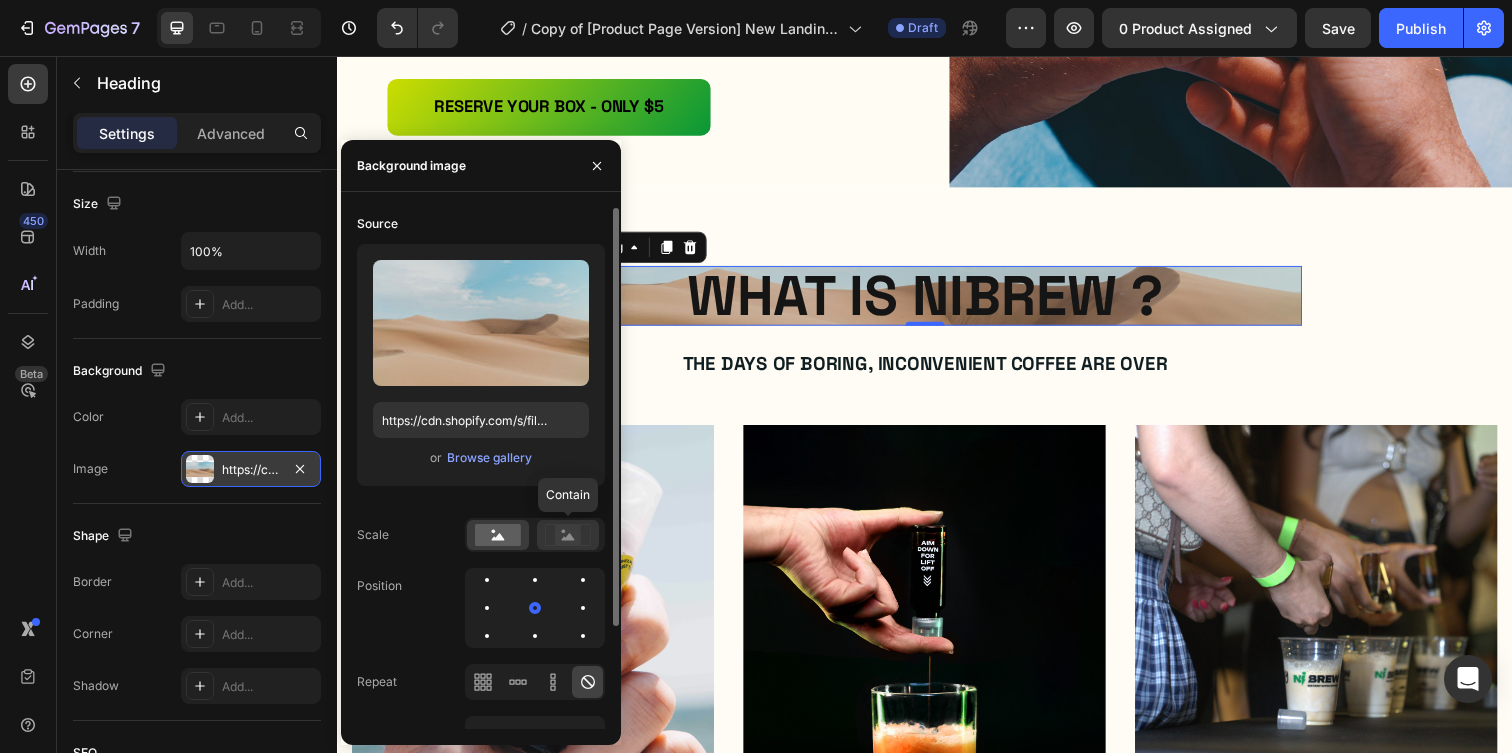 click 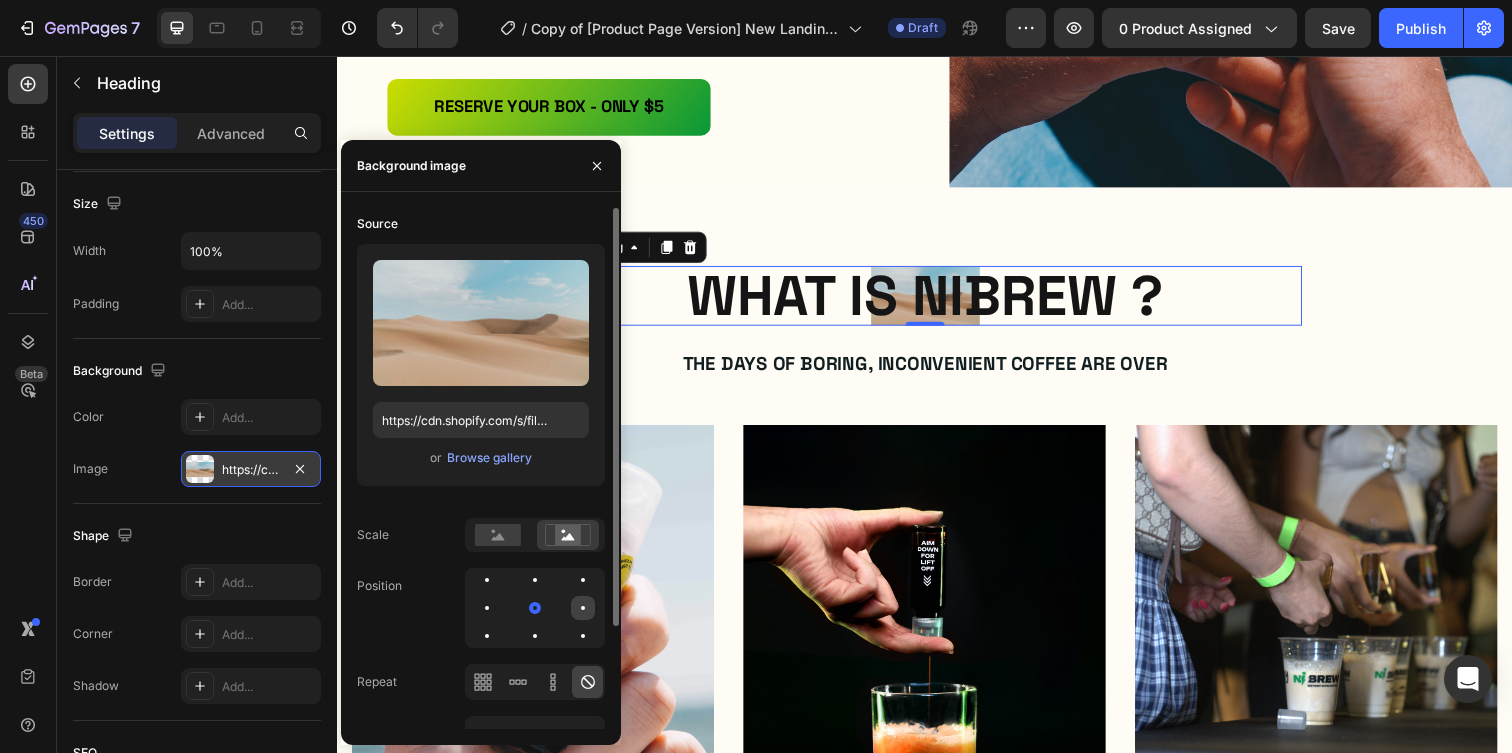 click 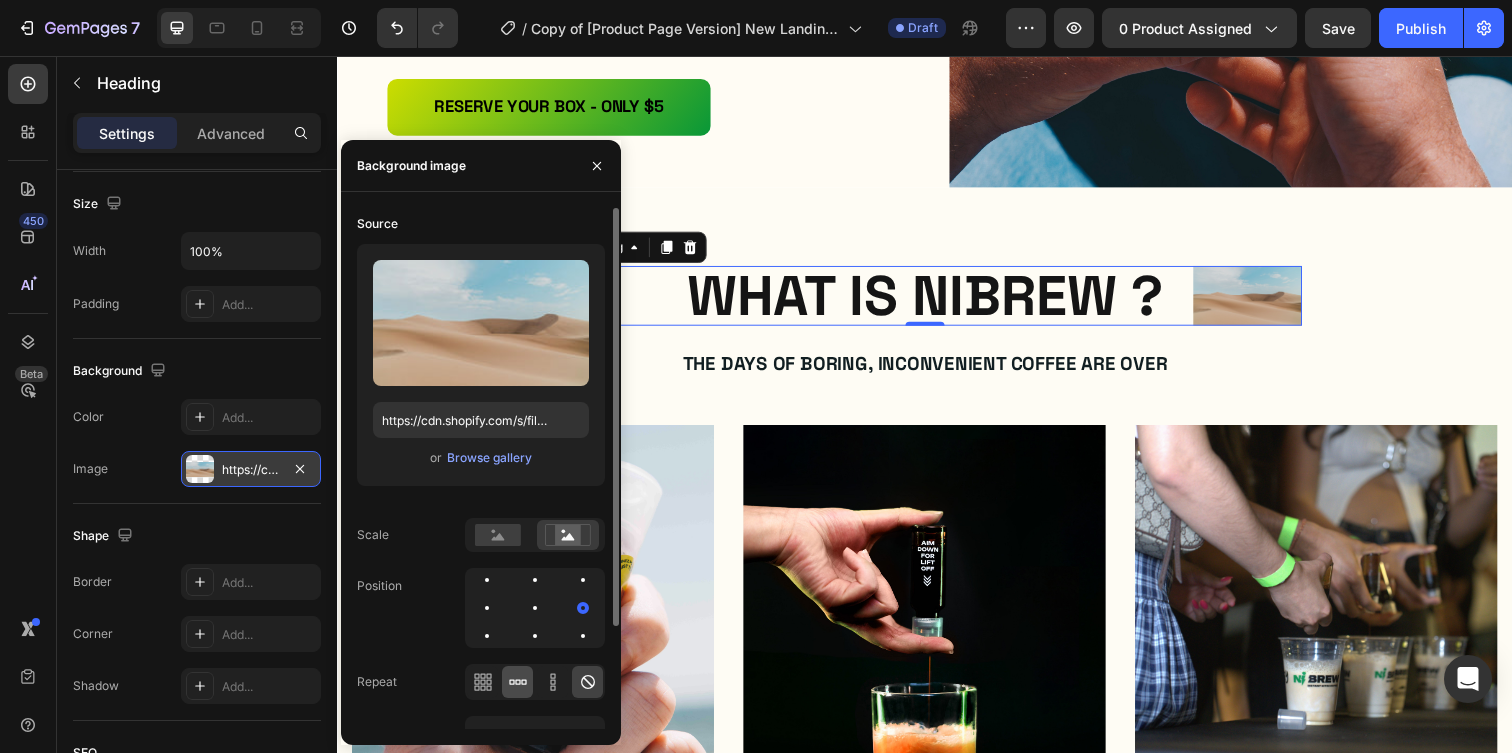 click 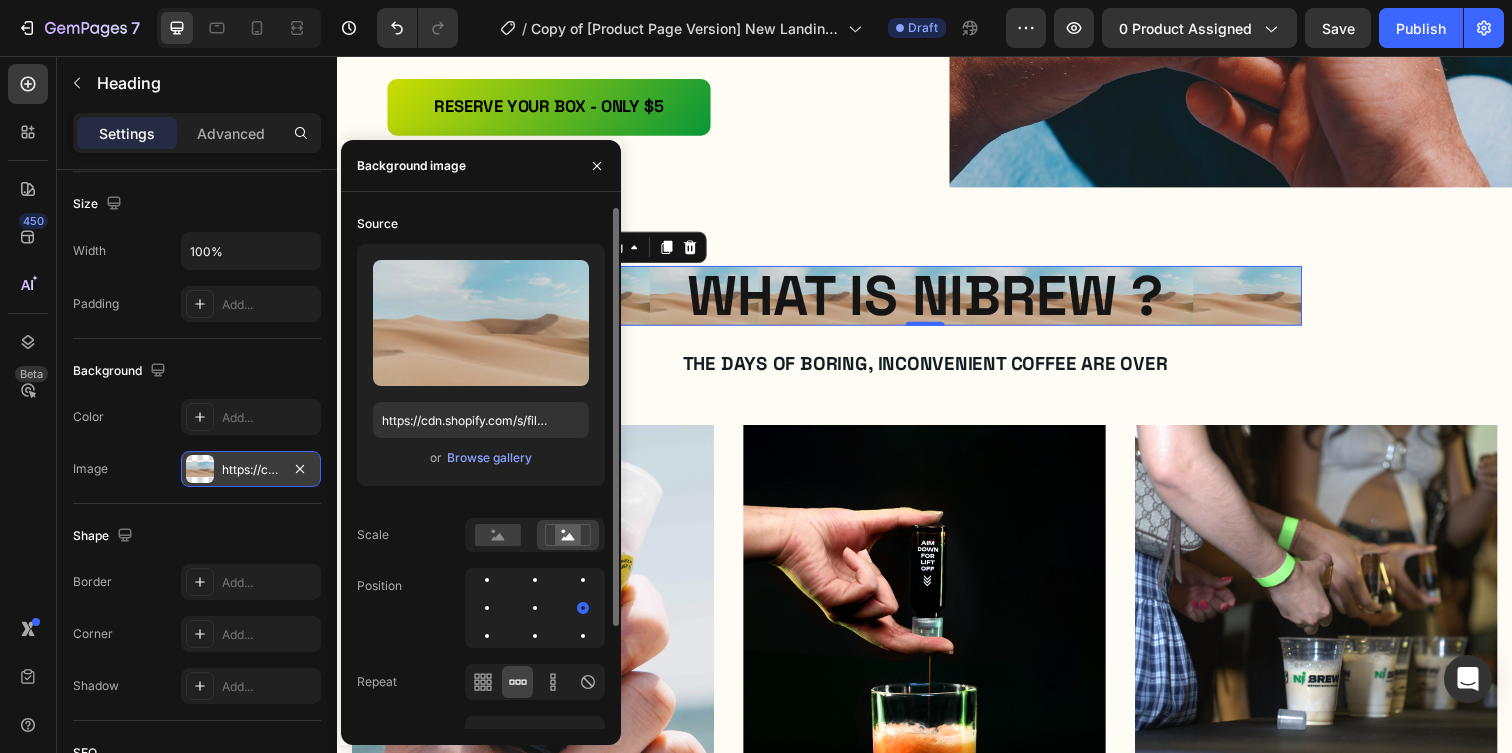 click 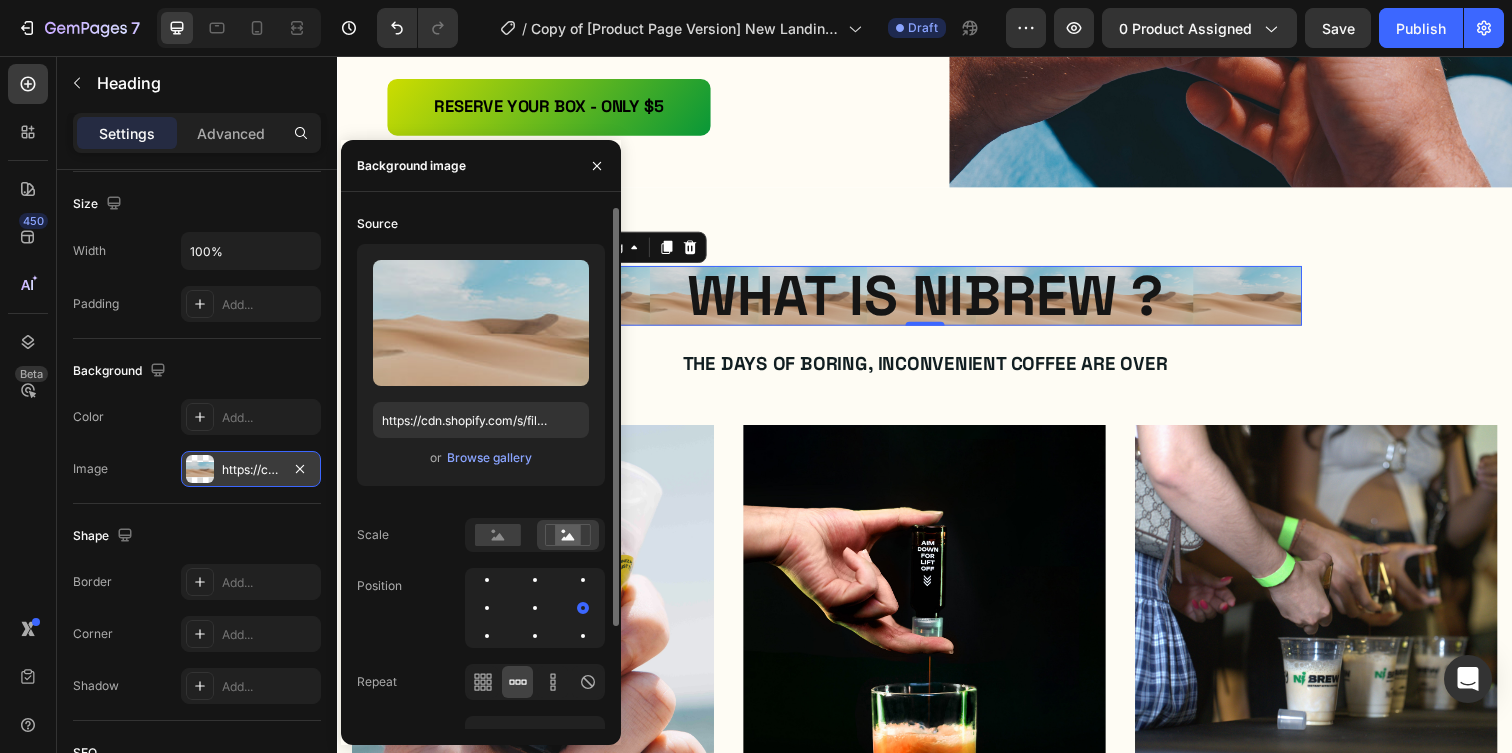click 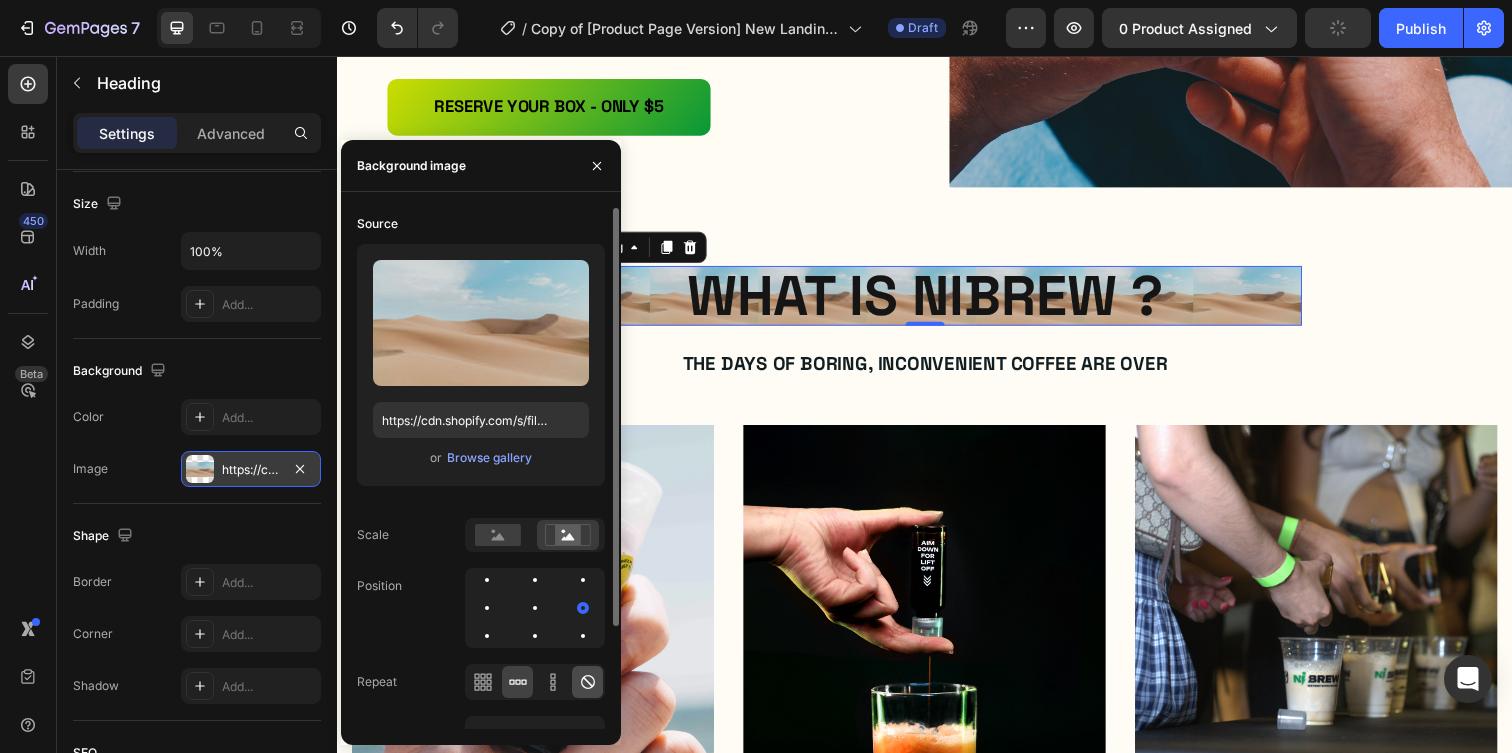 click 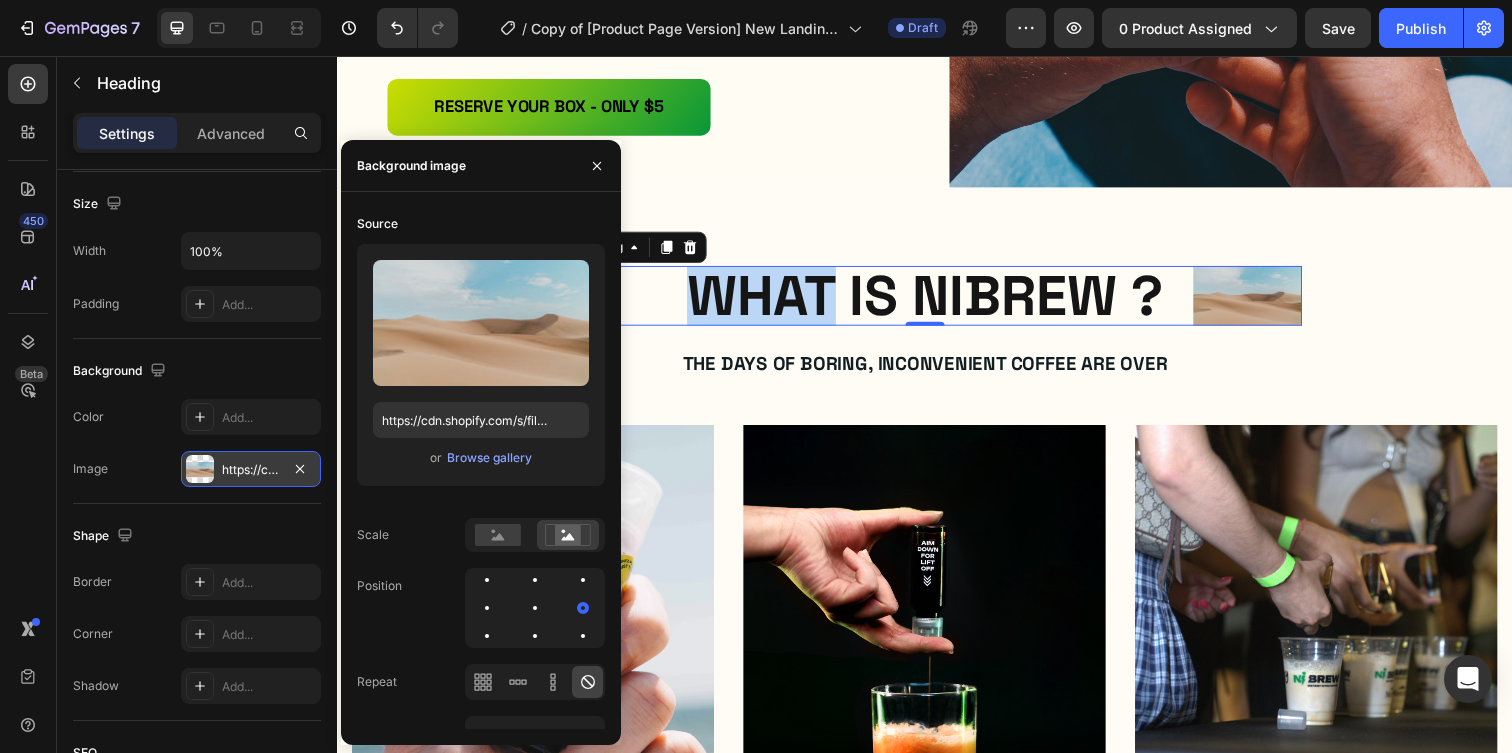 click on "WHat is nibrew ?" at bounding box center [937, 300] 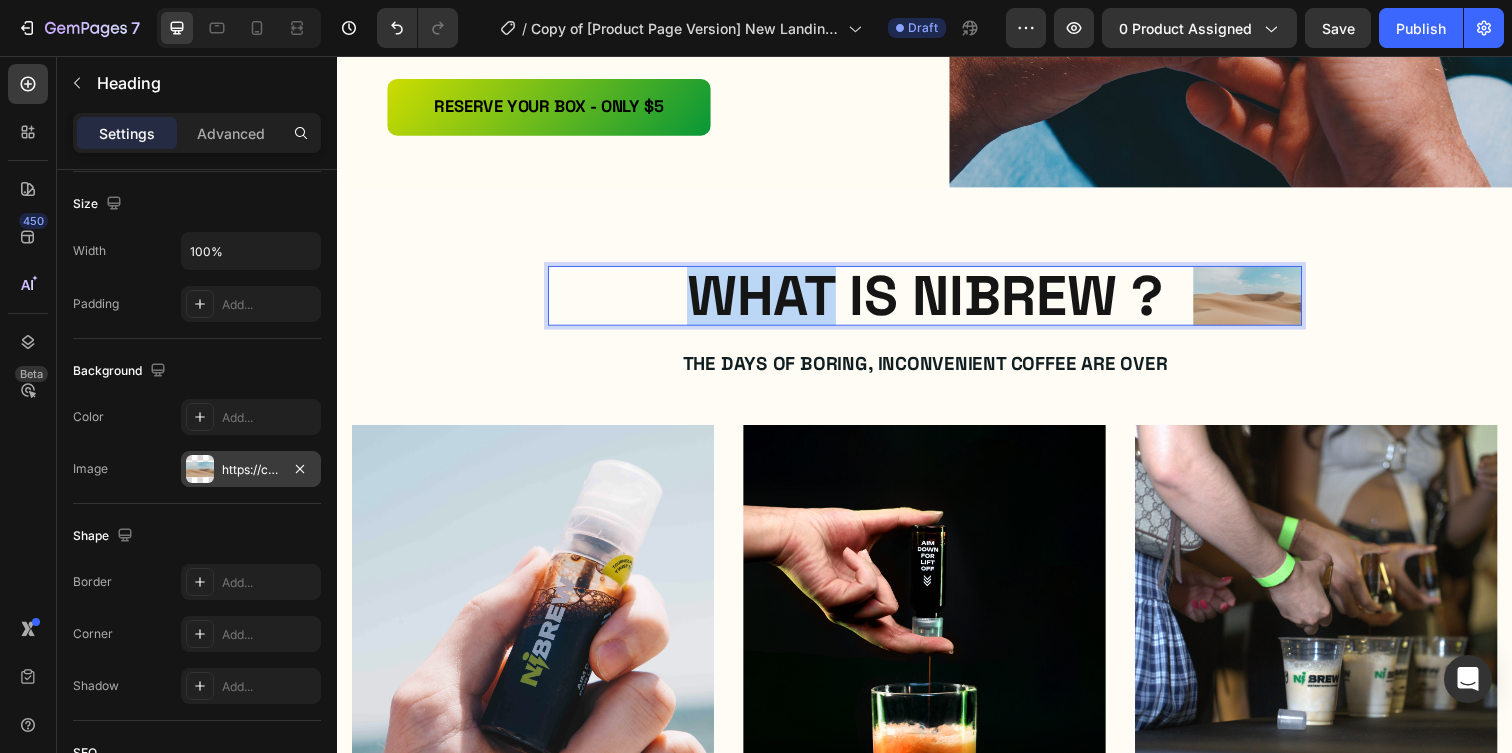 click on "WHat is nibrew ?" at bounding box center [937, 300] 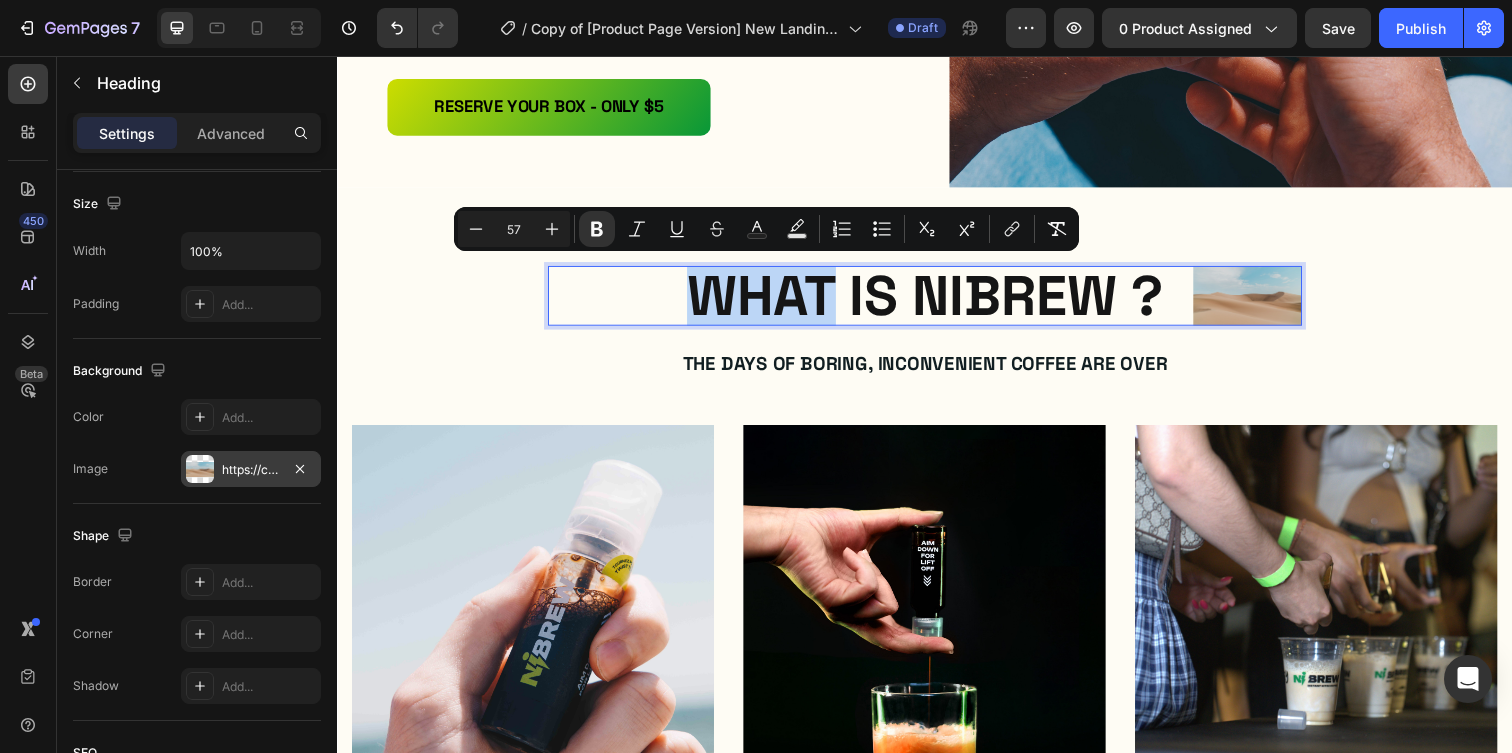 click on "WHat is nibrew ?" at bounding box center [937, 300] 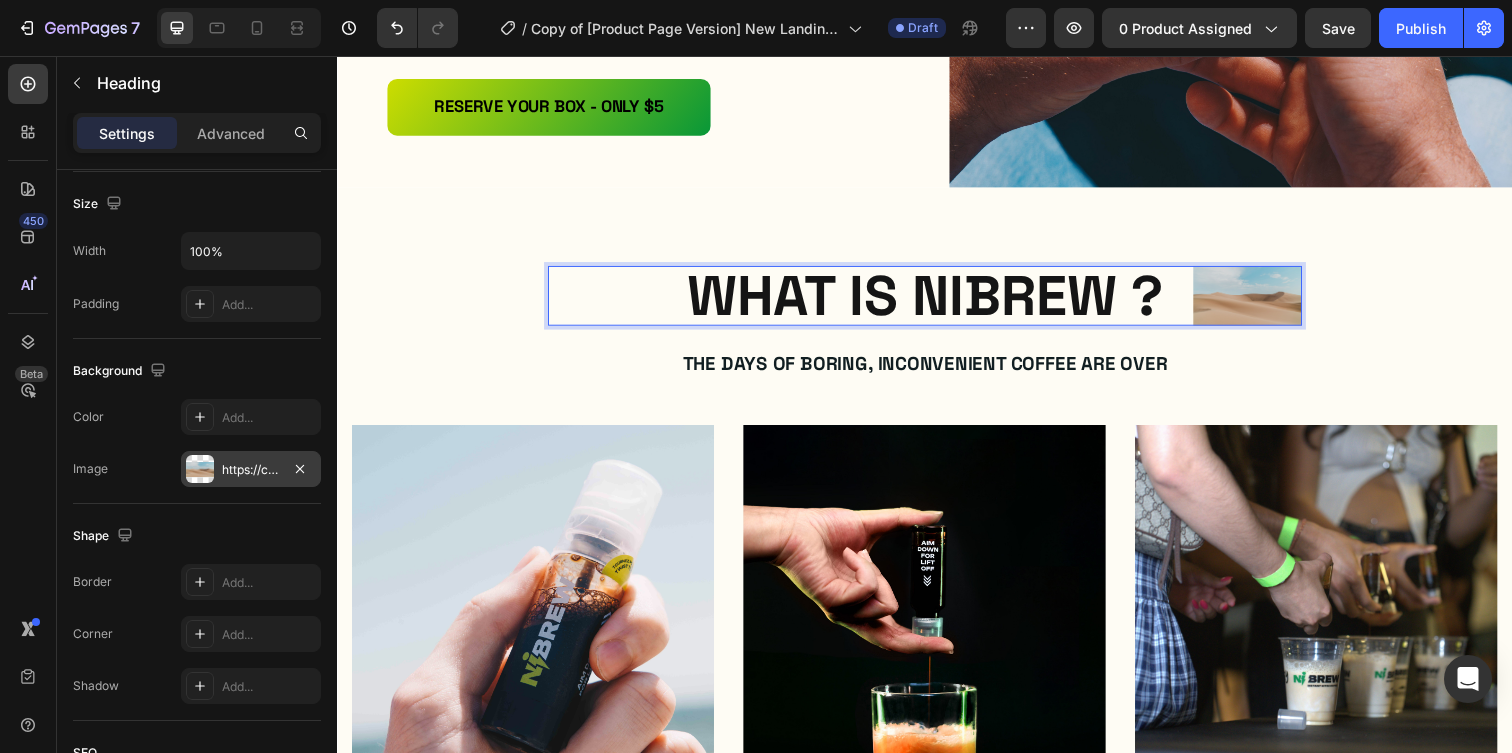 click on "WHat is nibrew ?" at bounding box center [937, 300] 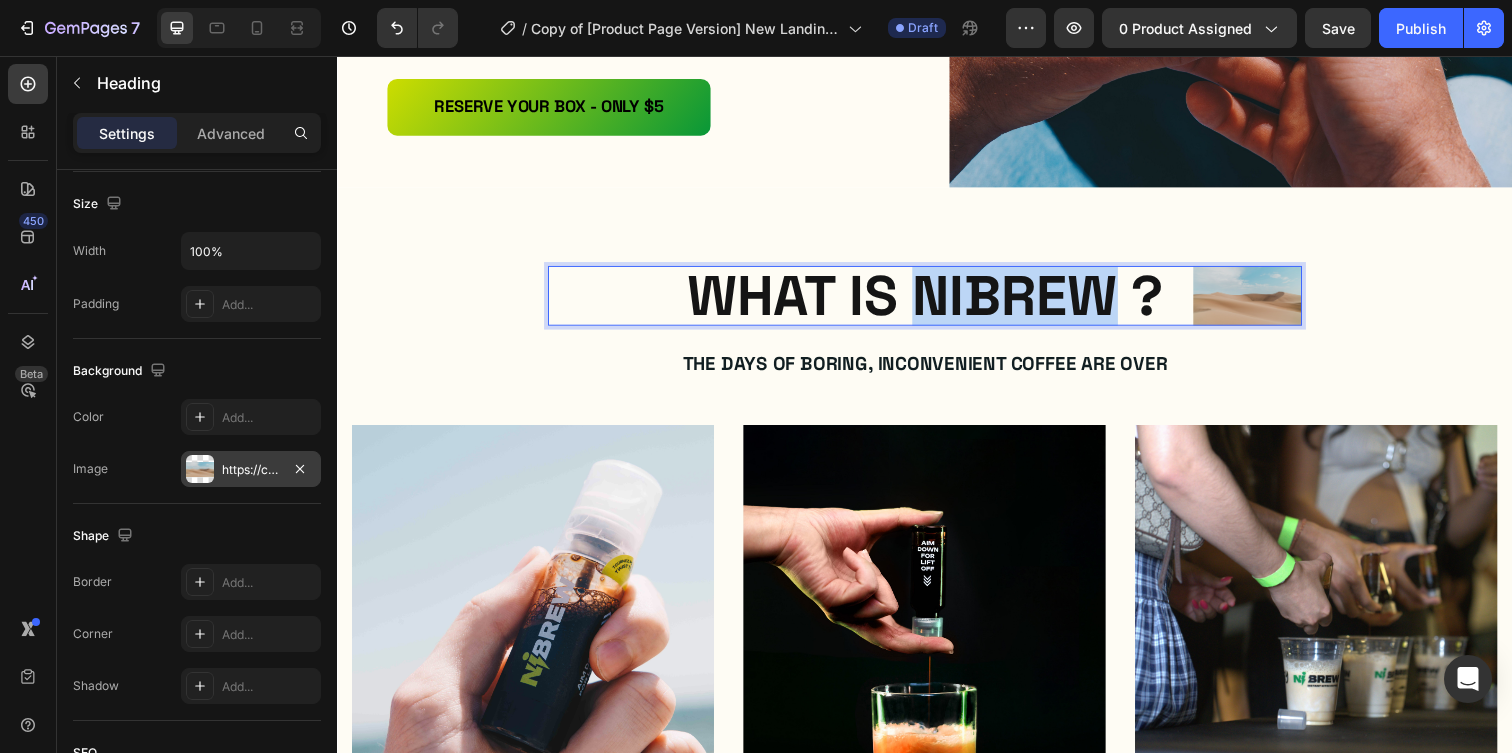 click on "WHat is nibrew ?" at bounding box center [937, 300] 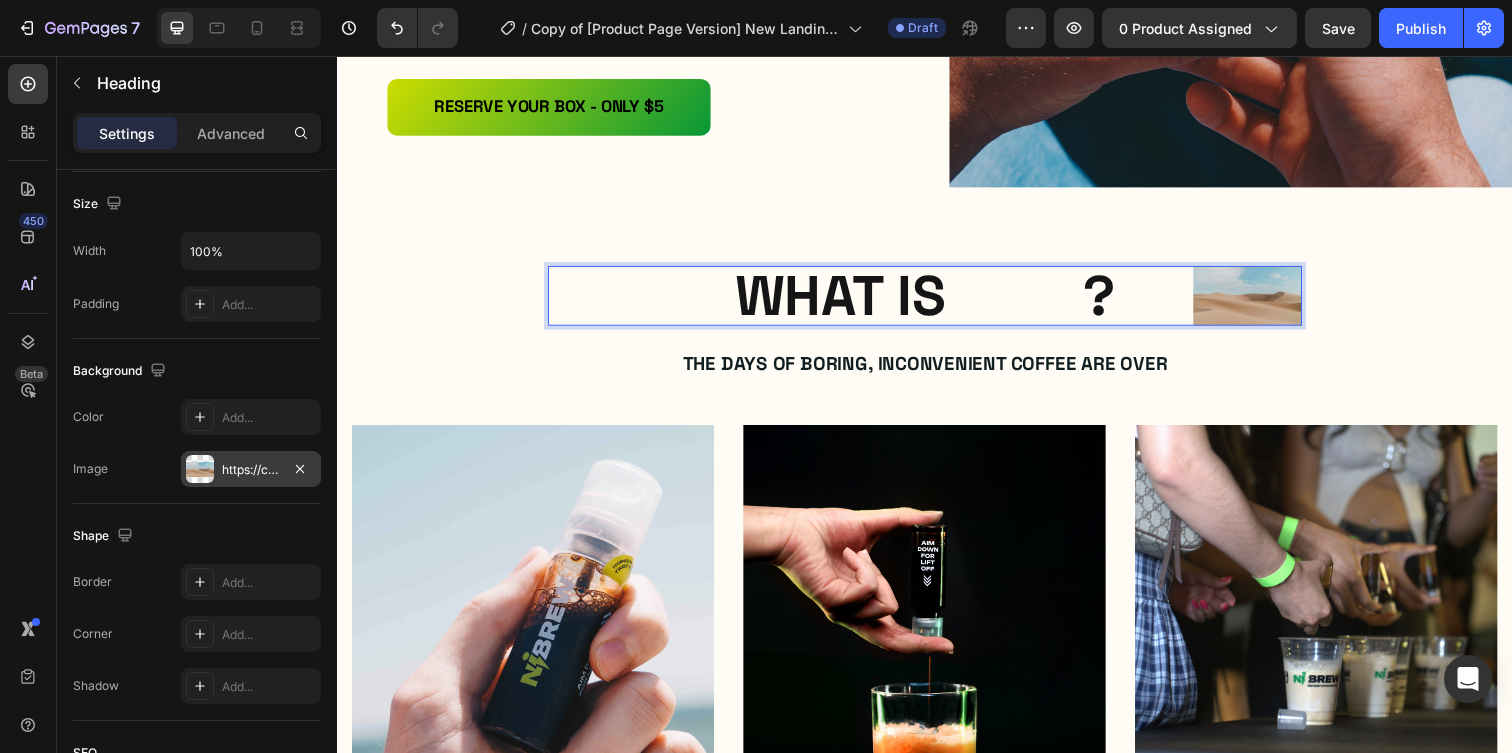 click on "WHat is          ?" at bounding box center (937, 300) 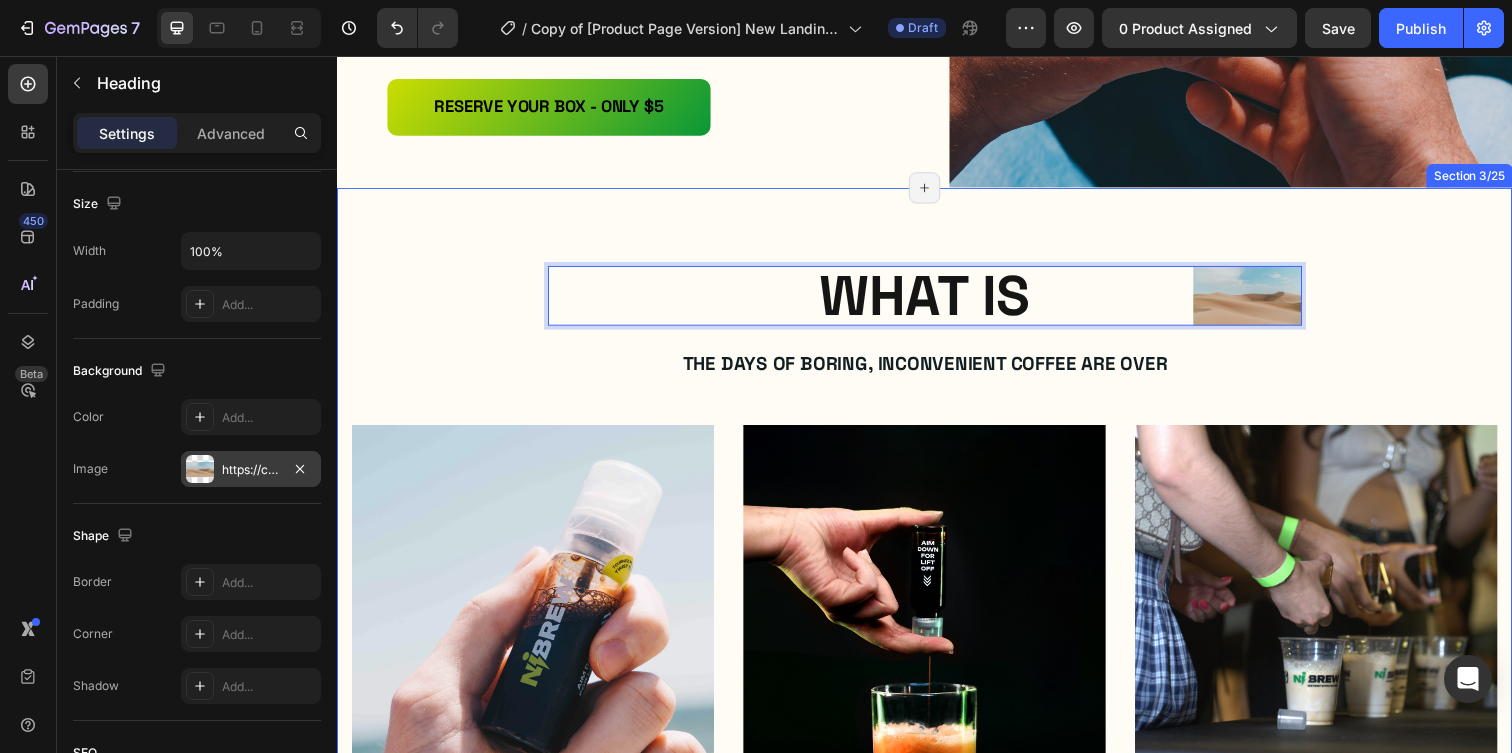 click on "WHat is                 Heading   0 The days of boring, inconvenient coffee are over Text Block Row Image THE FUTURE OF COFFE Text Block Nibrew is portable, pressurized nitro cold brew. Each cartridge packs 180mg premium coffee — no fridge, no machine. Spray, mix, move. Coffee reimagined, ready anywhere, anytime. Text Block Row Image HOW TO USE IT Text Block Start with 5oz+ of your favorite liquid (water, milk, etc.). Blast in Nibrew, add ice, mix your way, and savor the most futuristic nitro cold brew you’ve ever experienced. Text Block Row Image WHY NIBREW WINS Text Block From morning grind to late‑night vibes, Nibrew fuels every moment. Pocket‑sized energy, instant café magic— making coffee an experience you’ll crave anywhere life takes you. Text Block Row Carousel TRY IT NOW-BUTTON Button Row" at bounding box center [937, 703] 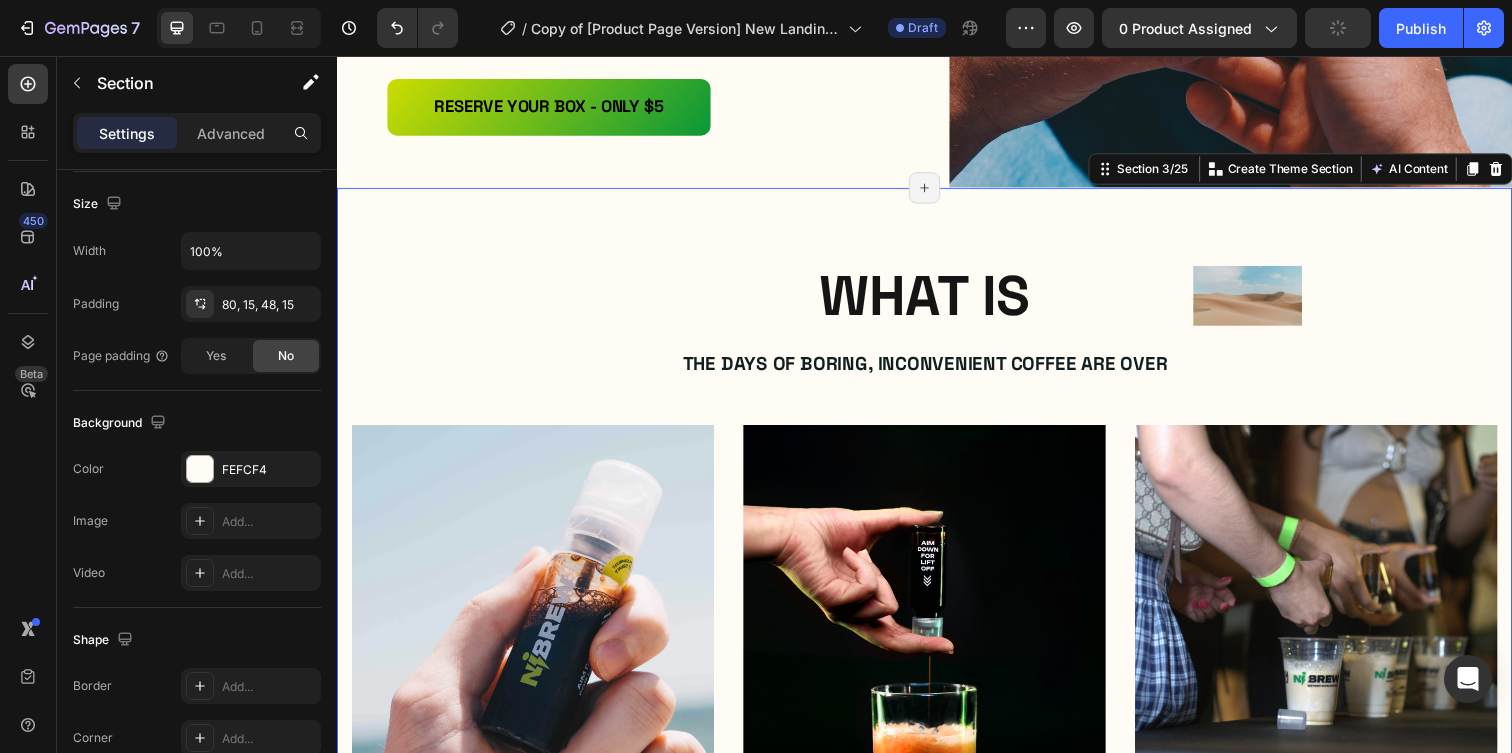 scroll, scrollTop: 0, scrollLeft: 0, axis: both 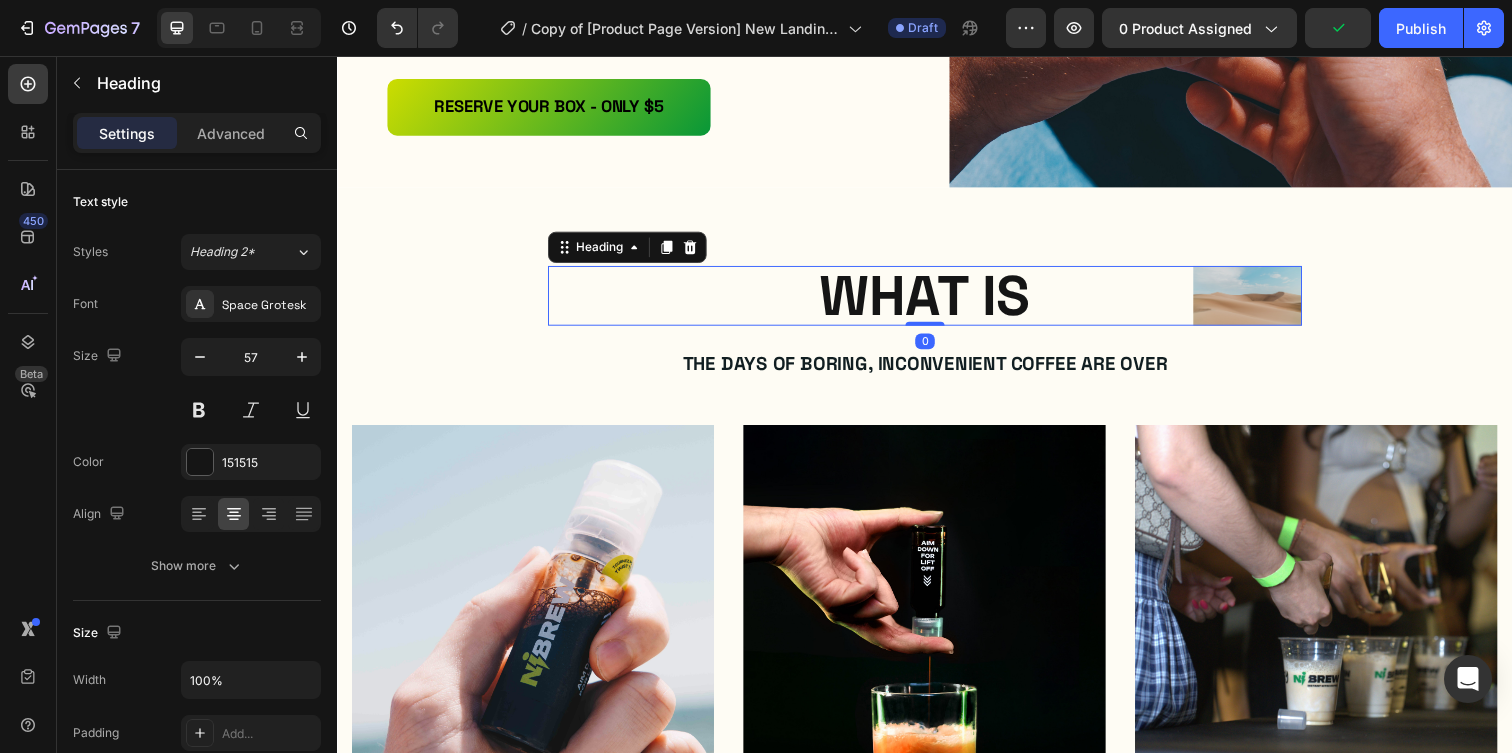 click on "⁠⁠⁠⁠⁠⁠⁠ WHat is" at bounding box center [937, 300] 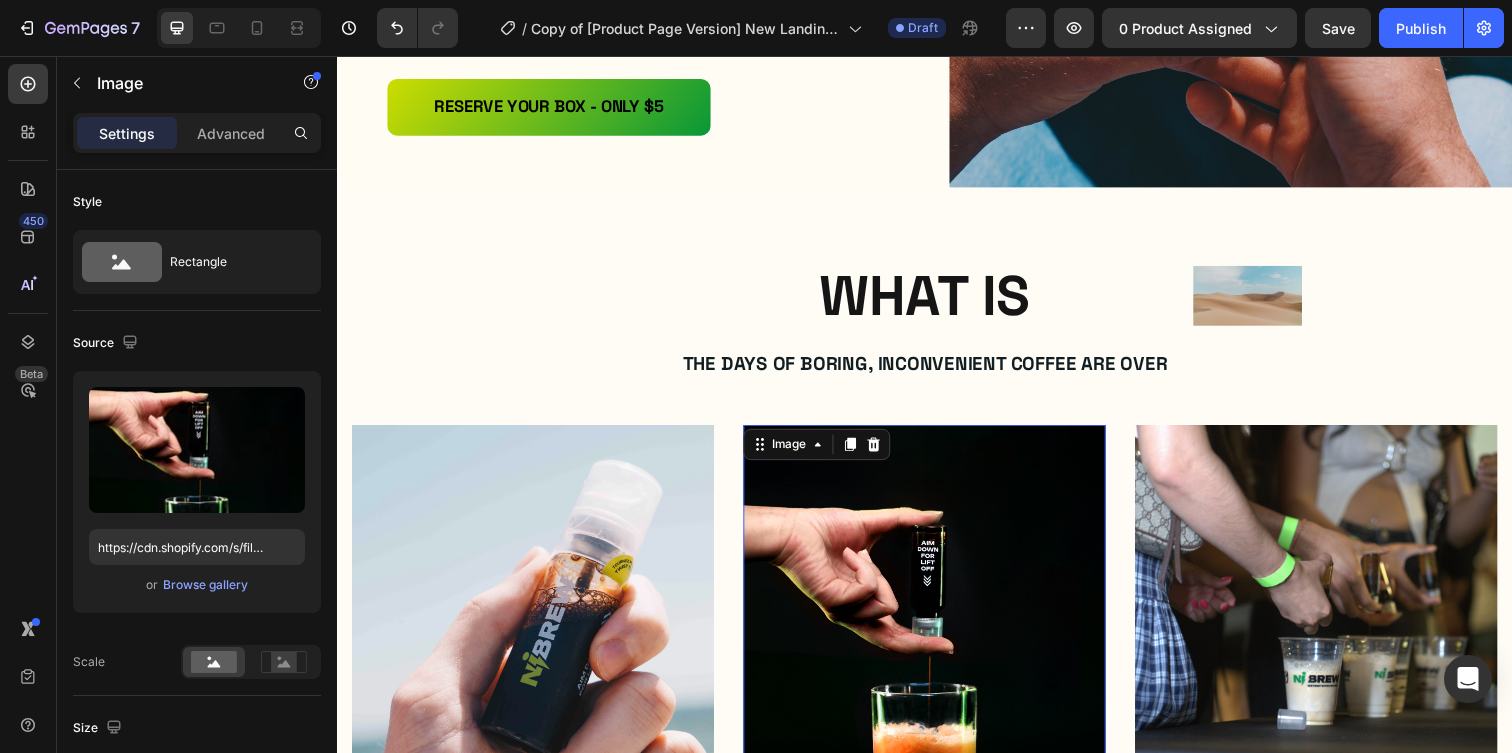 click at bounding box center (937, 617) 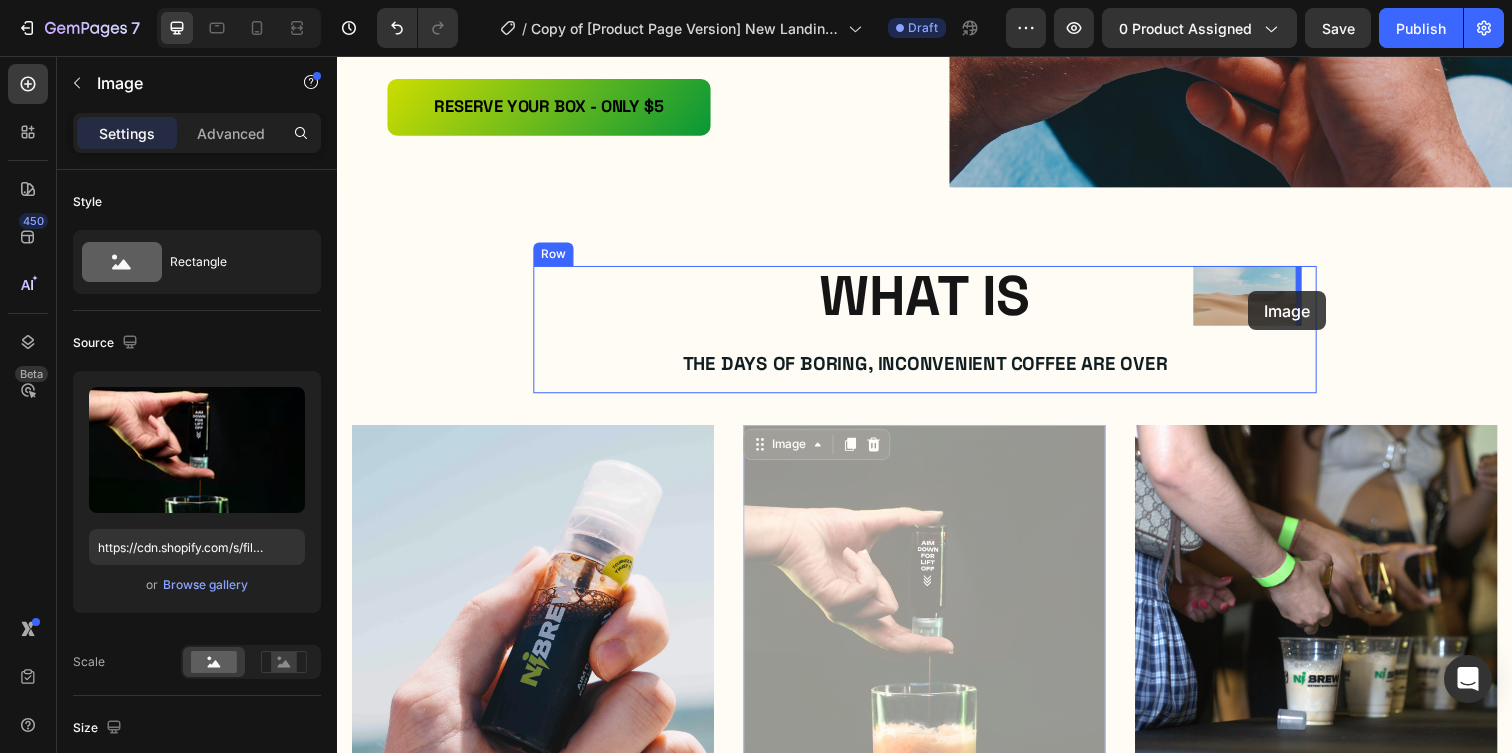 drag, startPoint x: 887, startPoint y: 547, endPoint x: 1267, endPoint y: 296, distance: 455.413 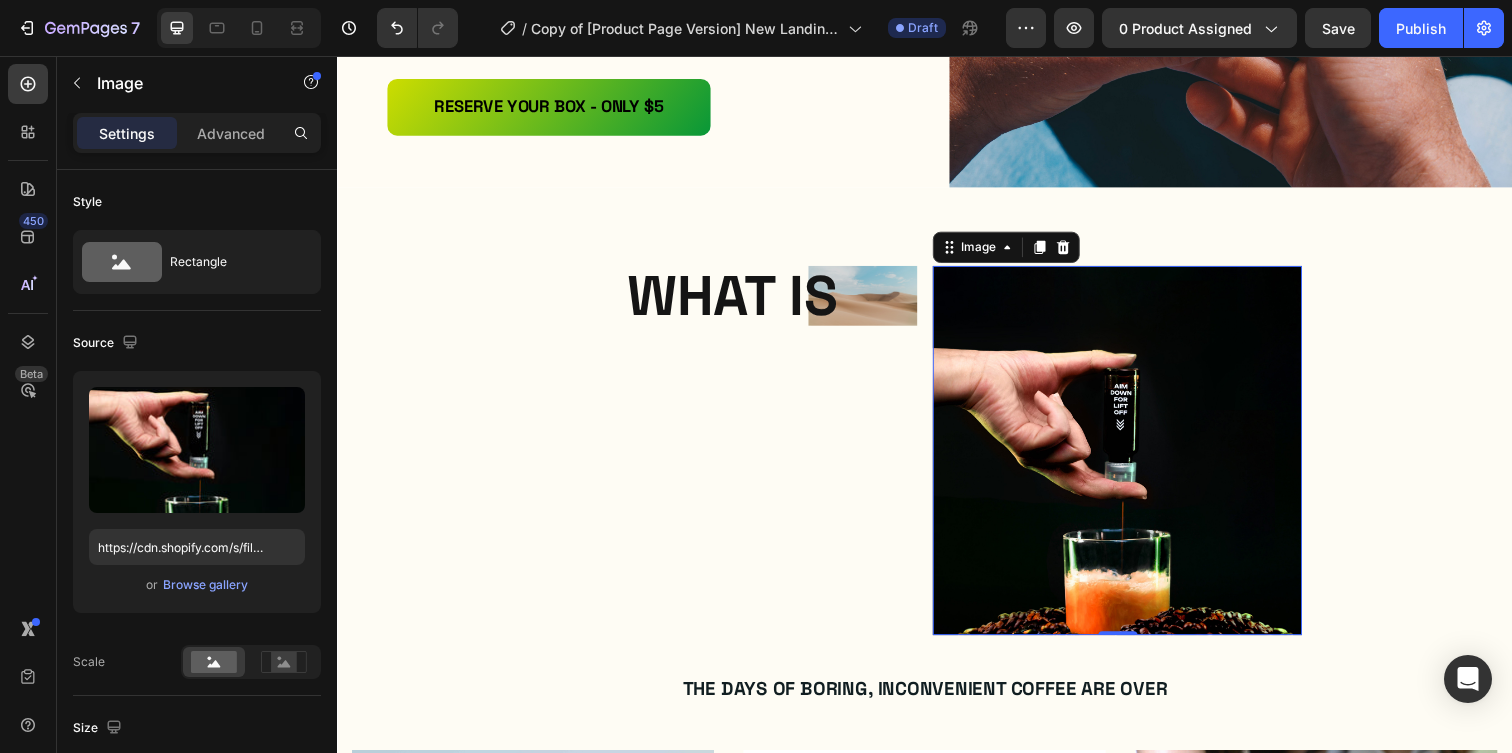 click at bounding box center [1133, 458] 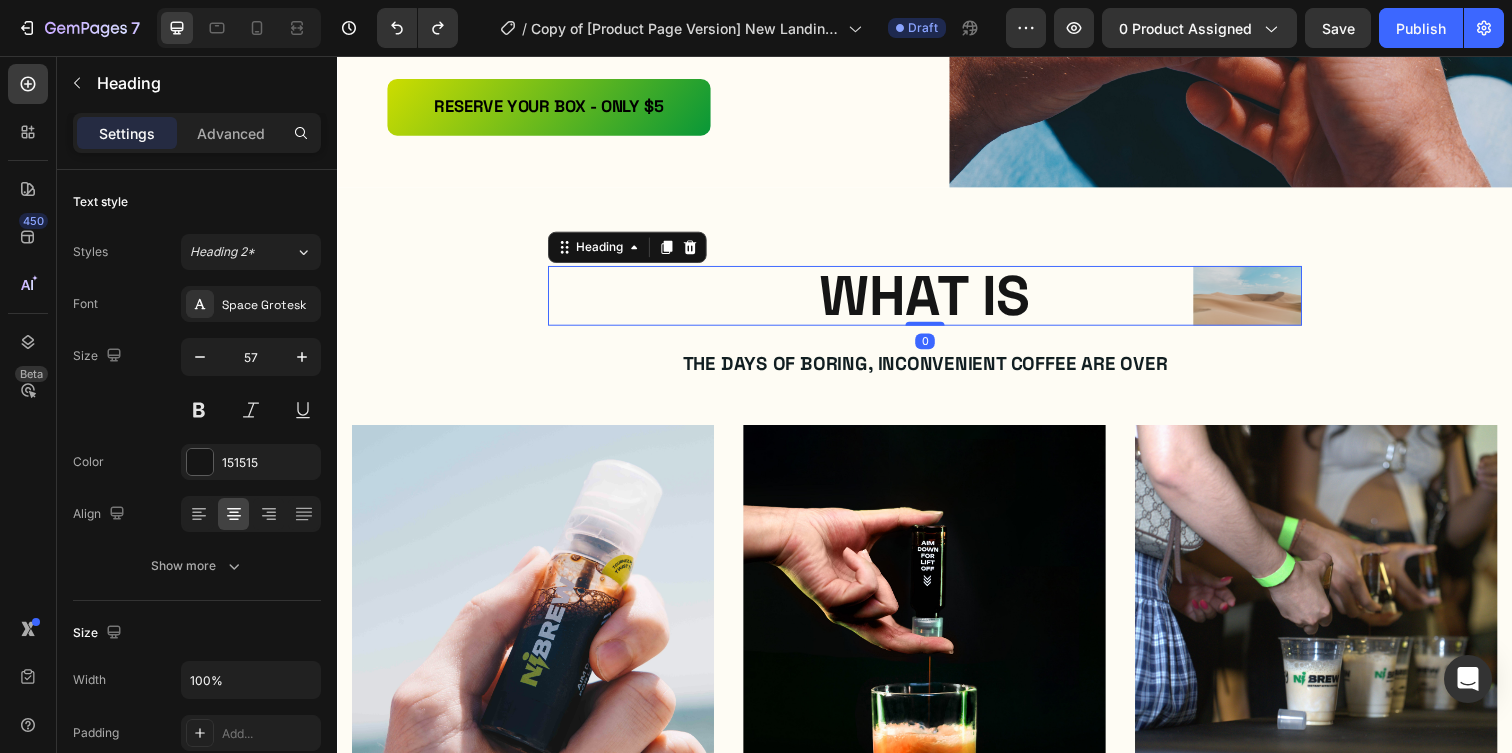 click on "WHat is" at bounding box center (937, 300) 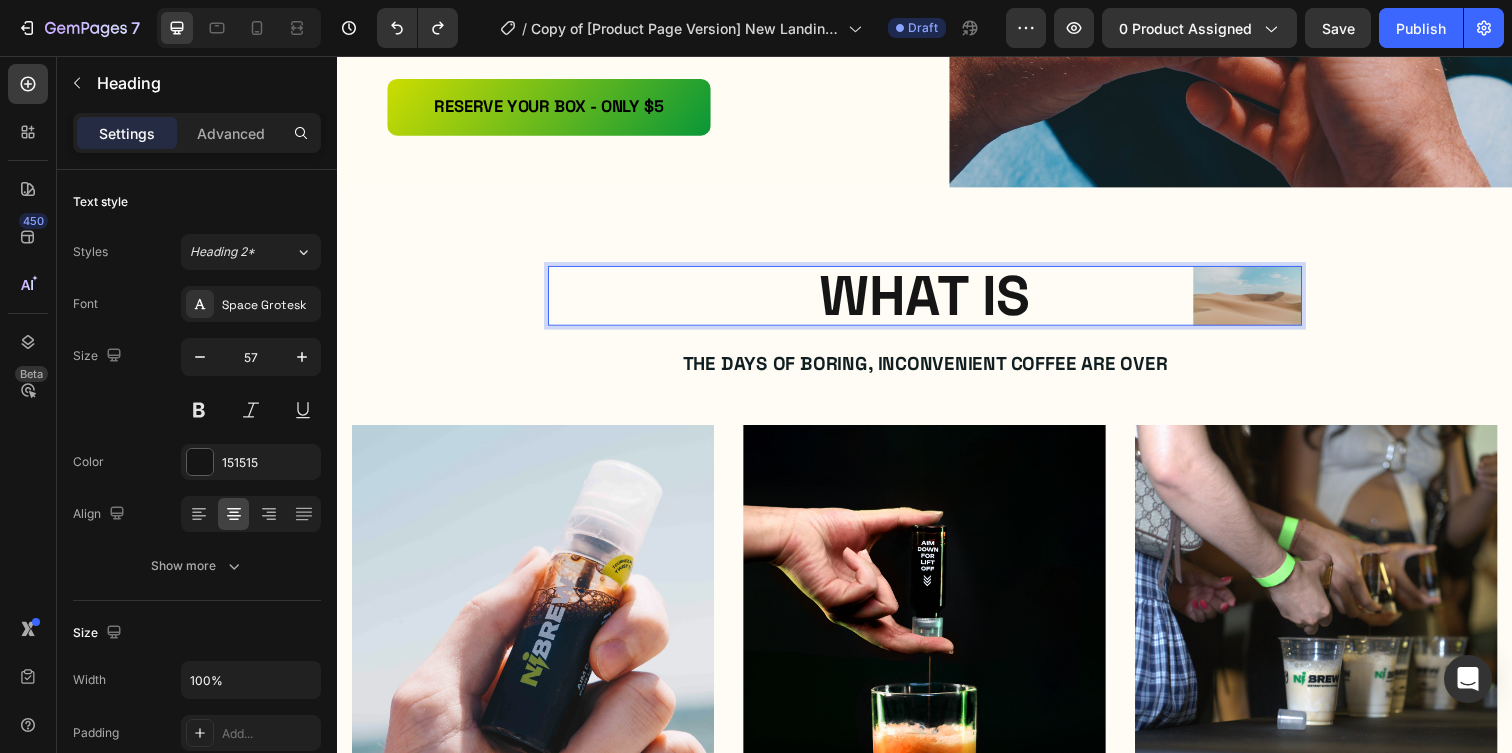 click on "WHat is" at bounding box center [937, 300] 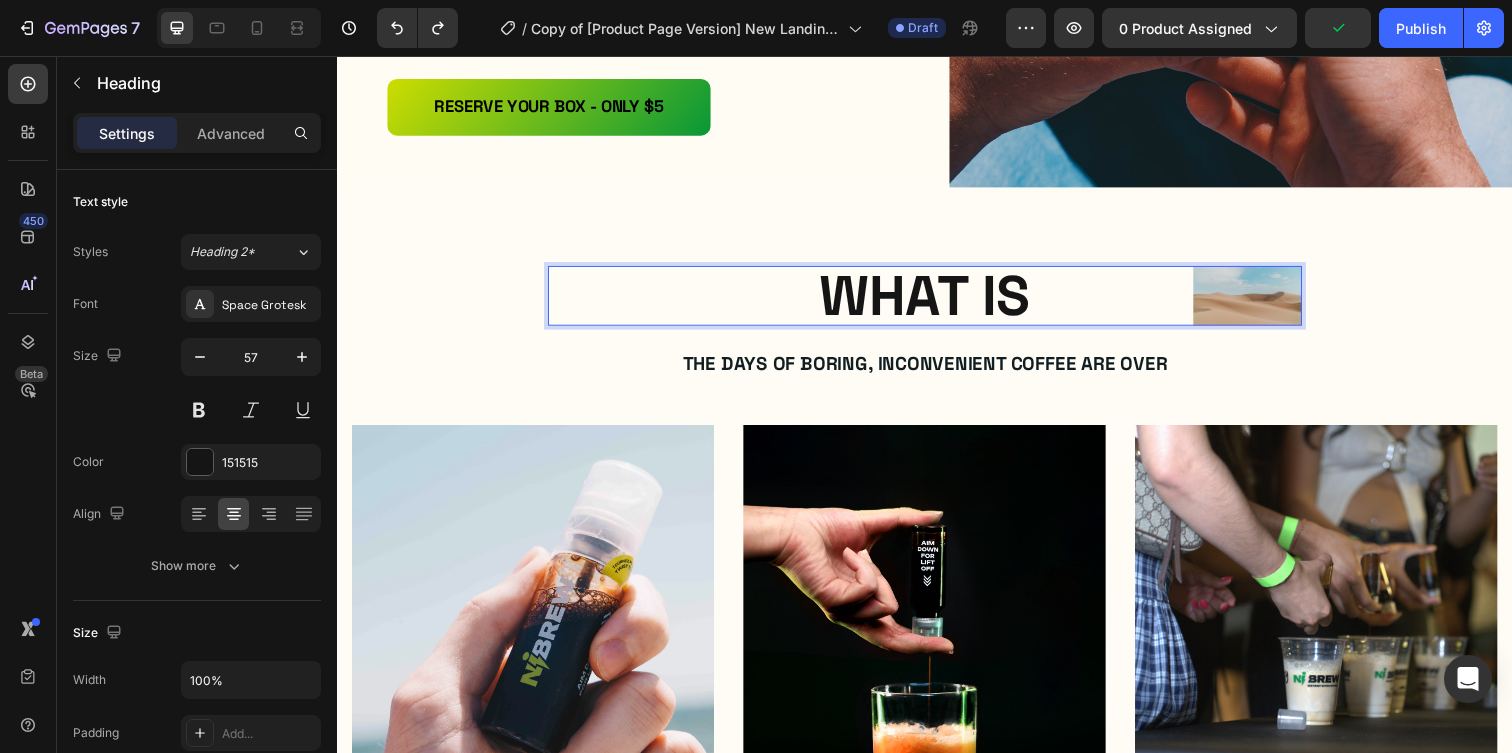 click on "WHat is" at bounding box center [937, 300] 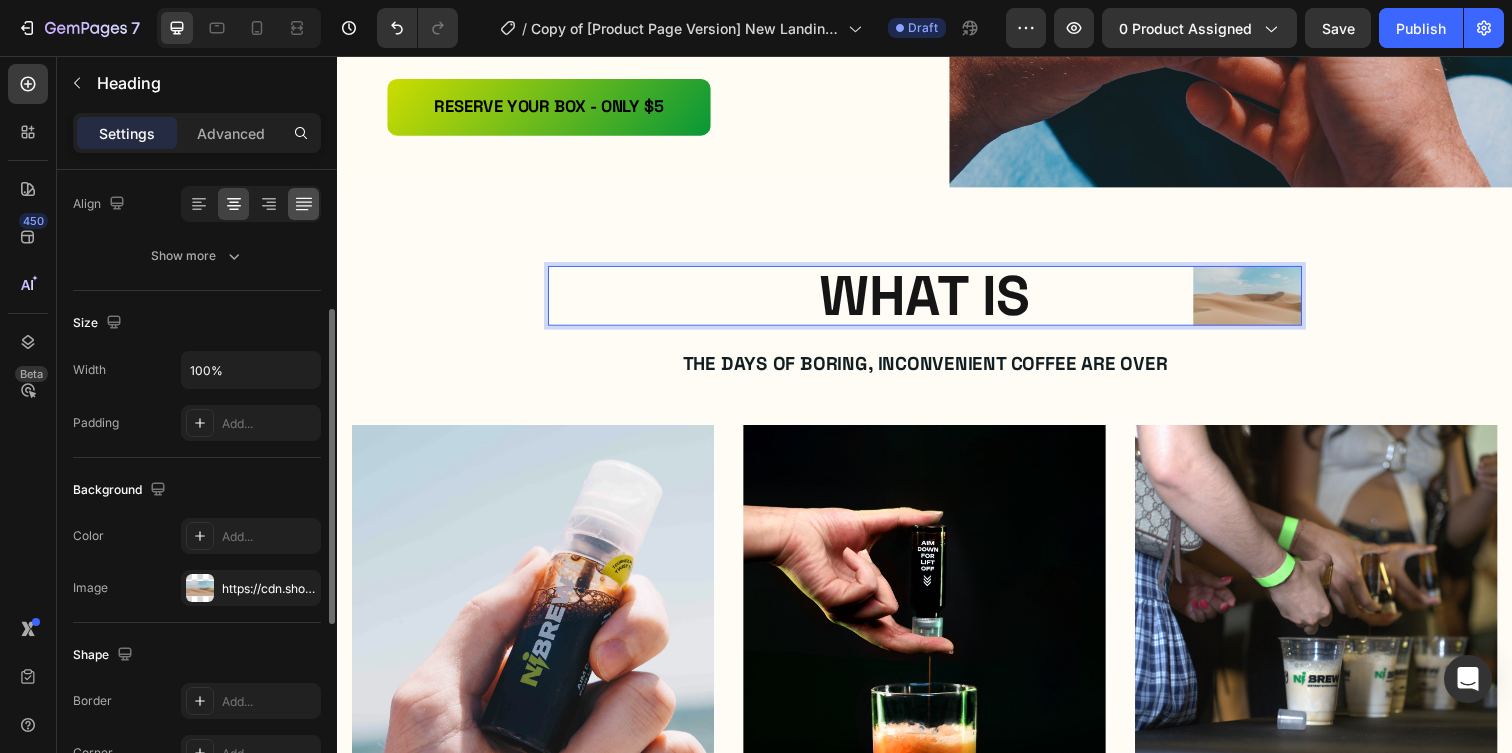 scroll, scrollTop: 336, scrollLeft: 0, axis: vertical 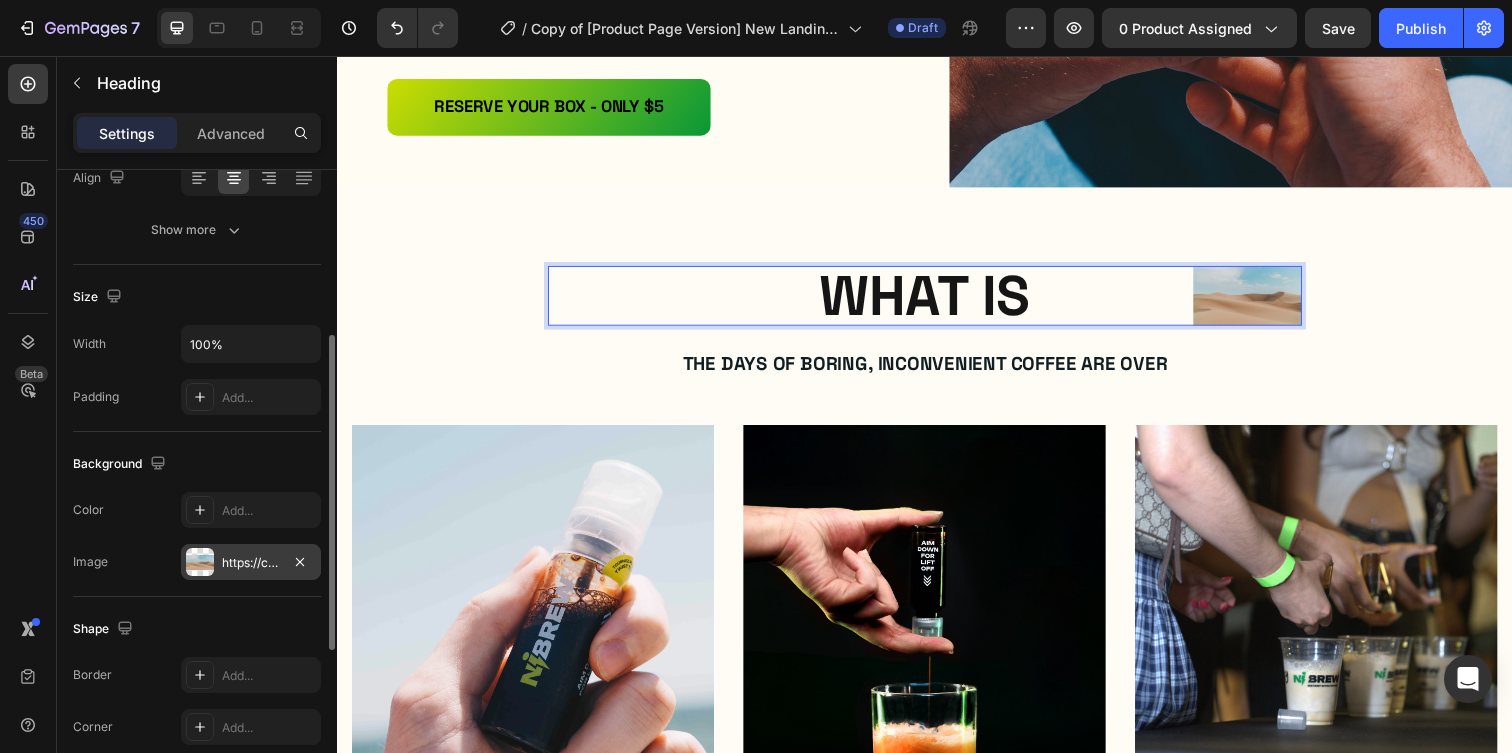 click on "https://cdn.shopify.com/s/files/1/2005/9307/files/background_settings.jpg" at bounding box center [251, 563] 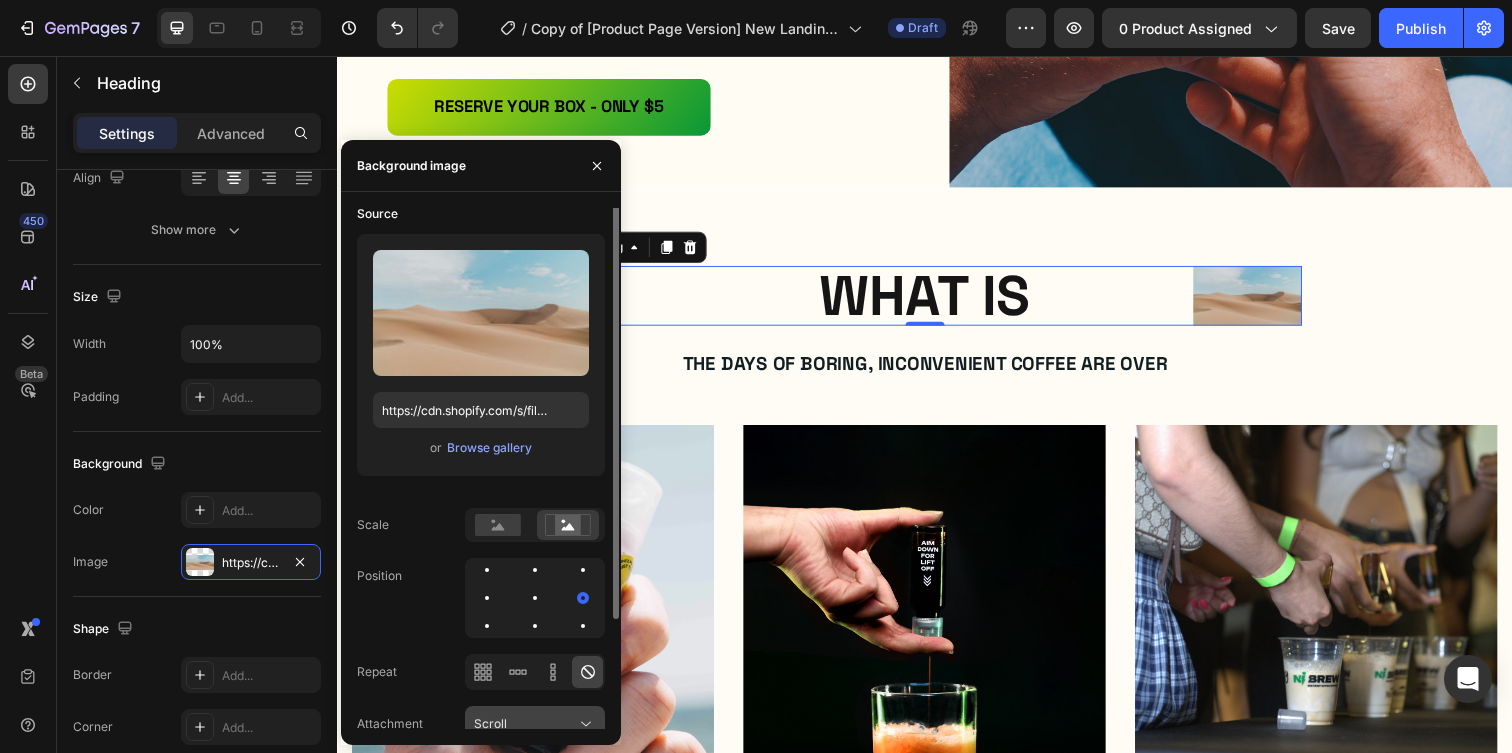 scroll, scrollTop: 0, scrollLeft: 0, axis: both 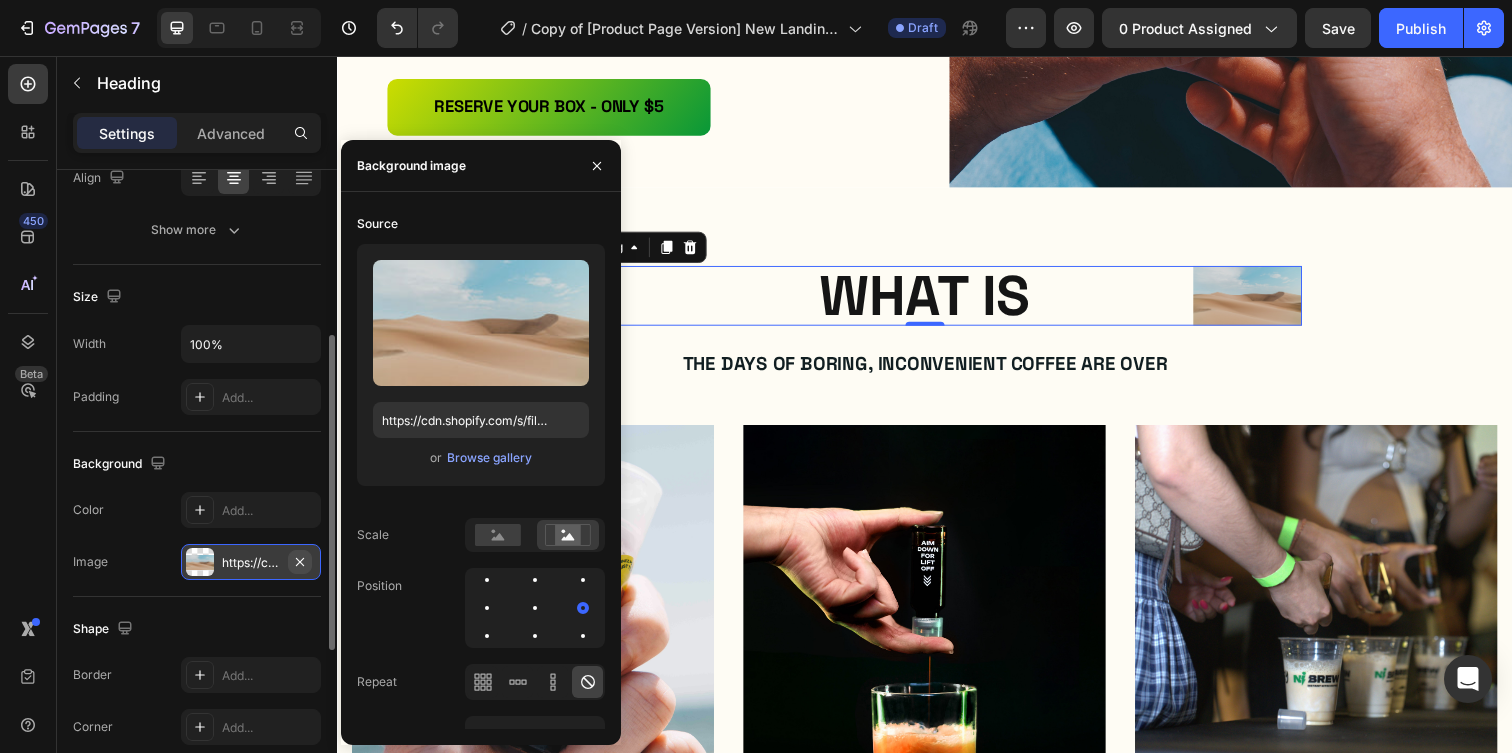 click 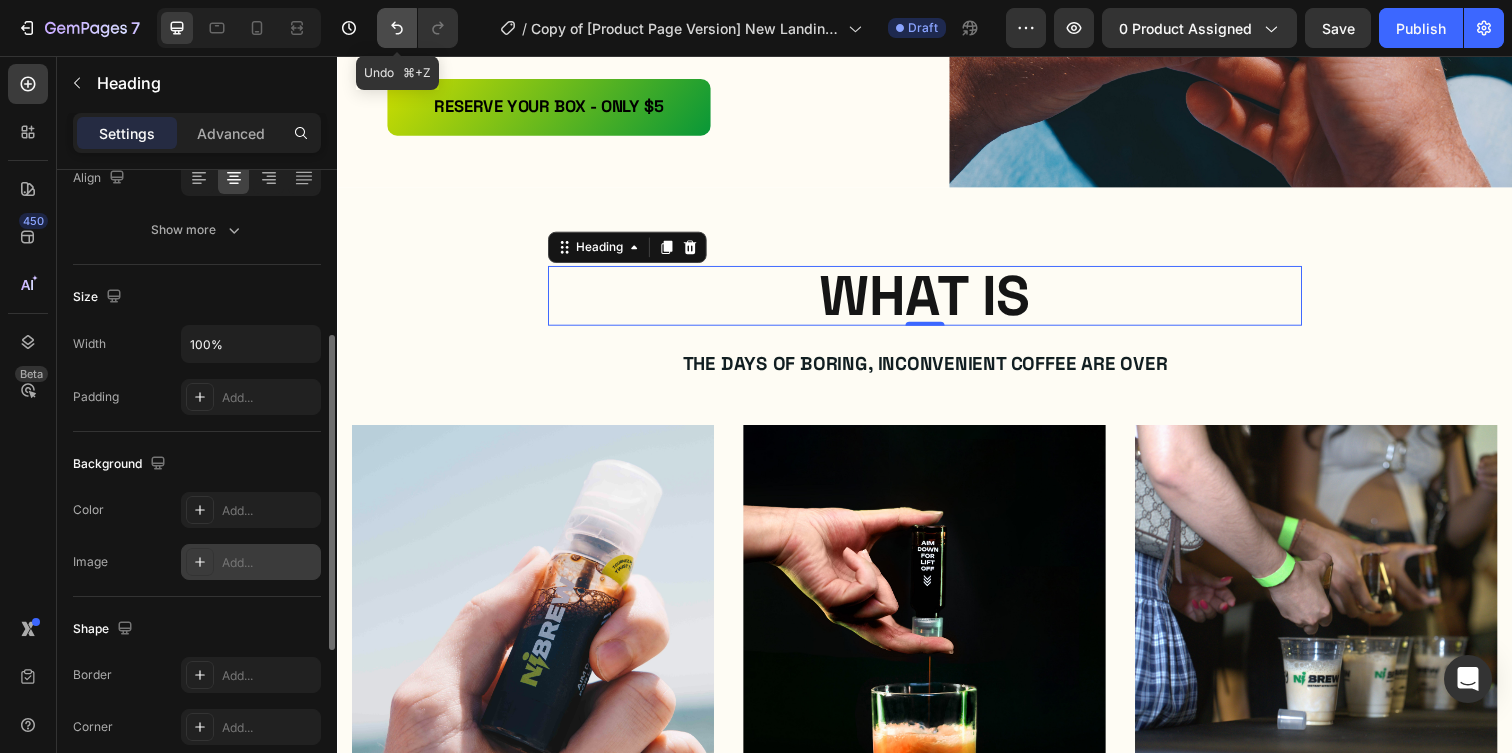 click 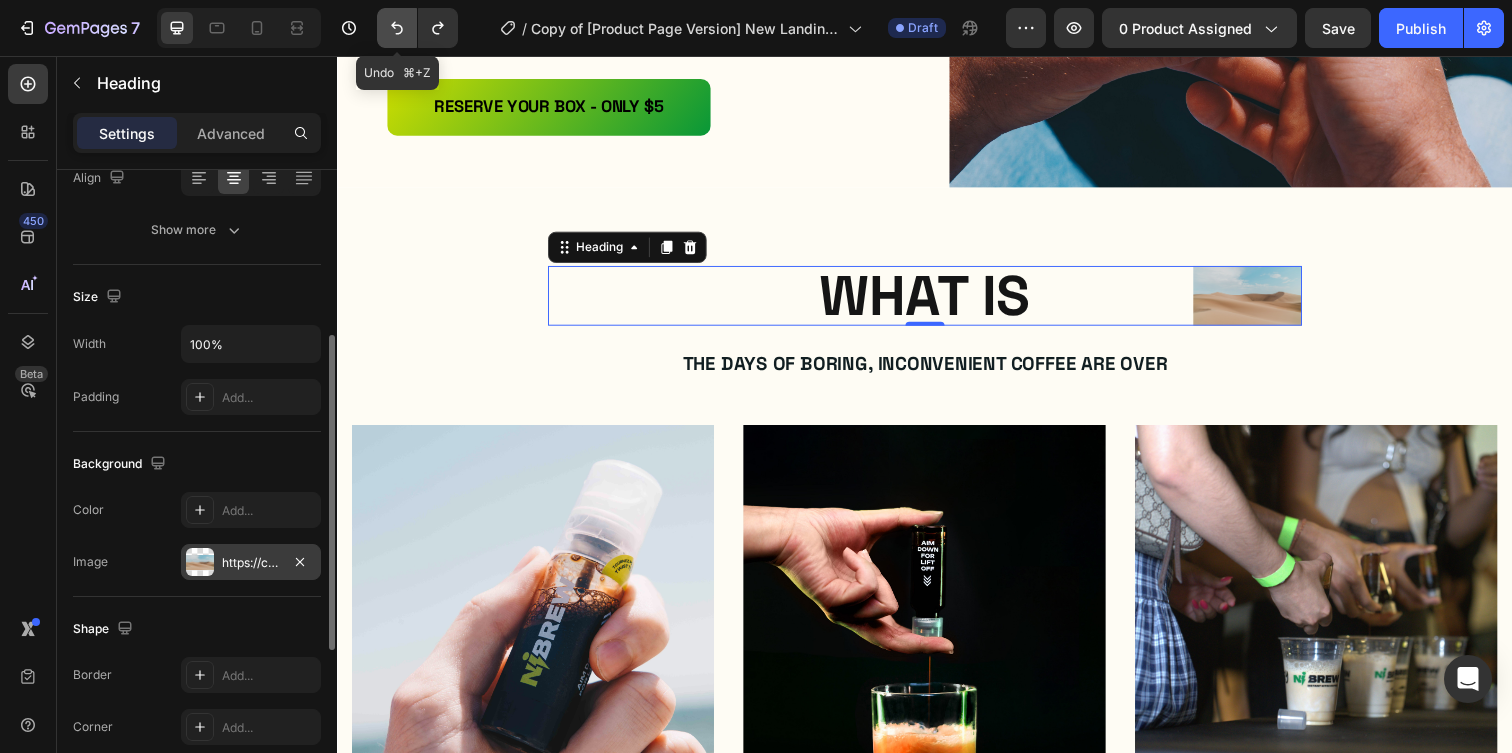 click 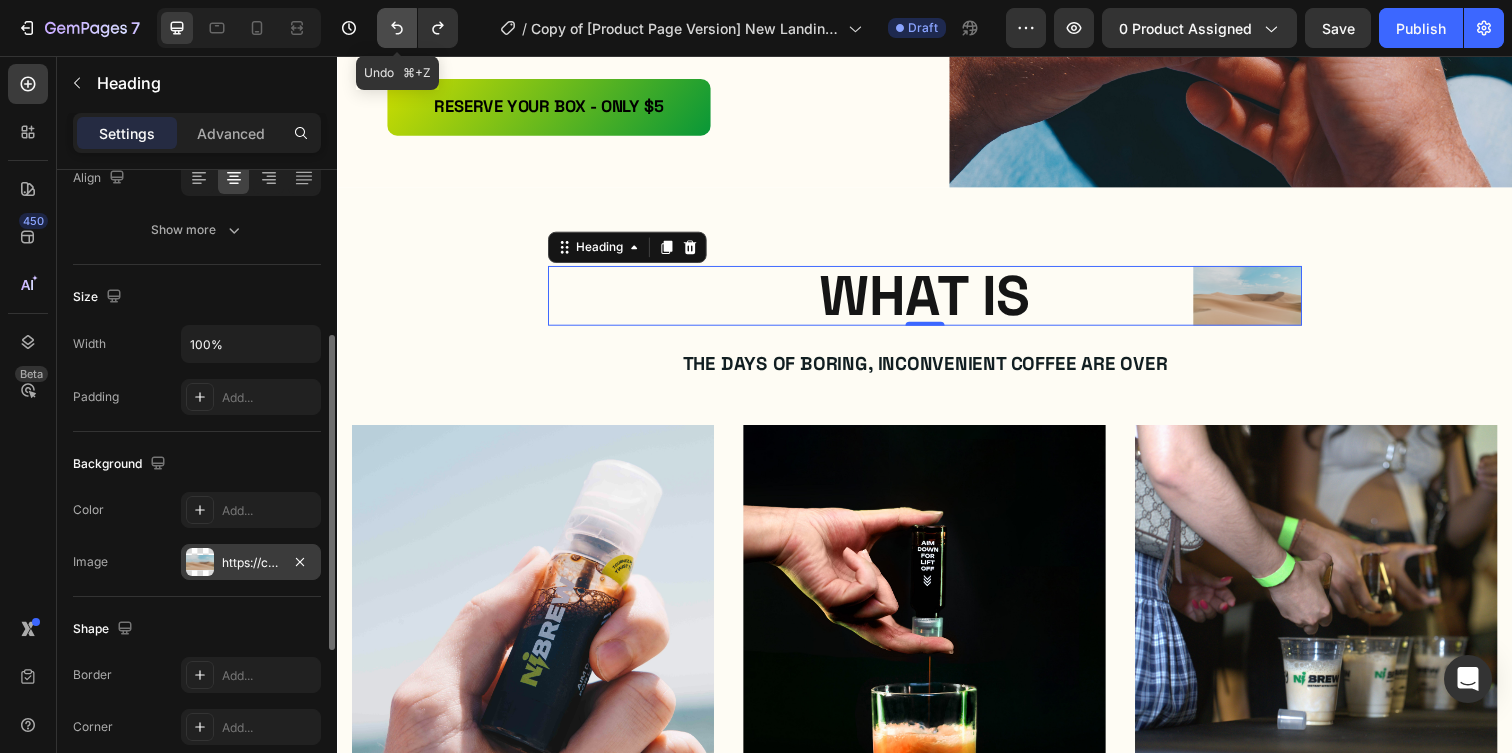 click 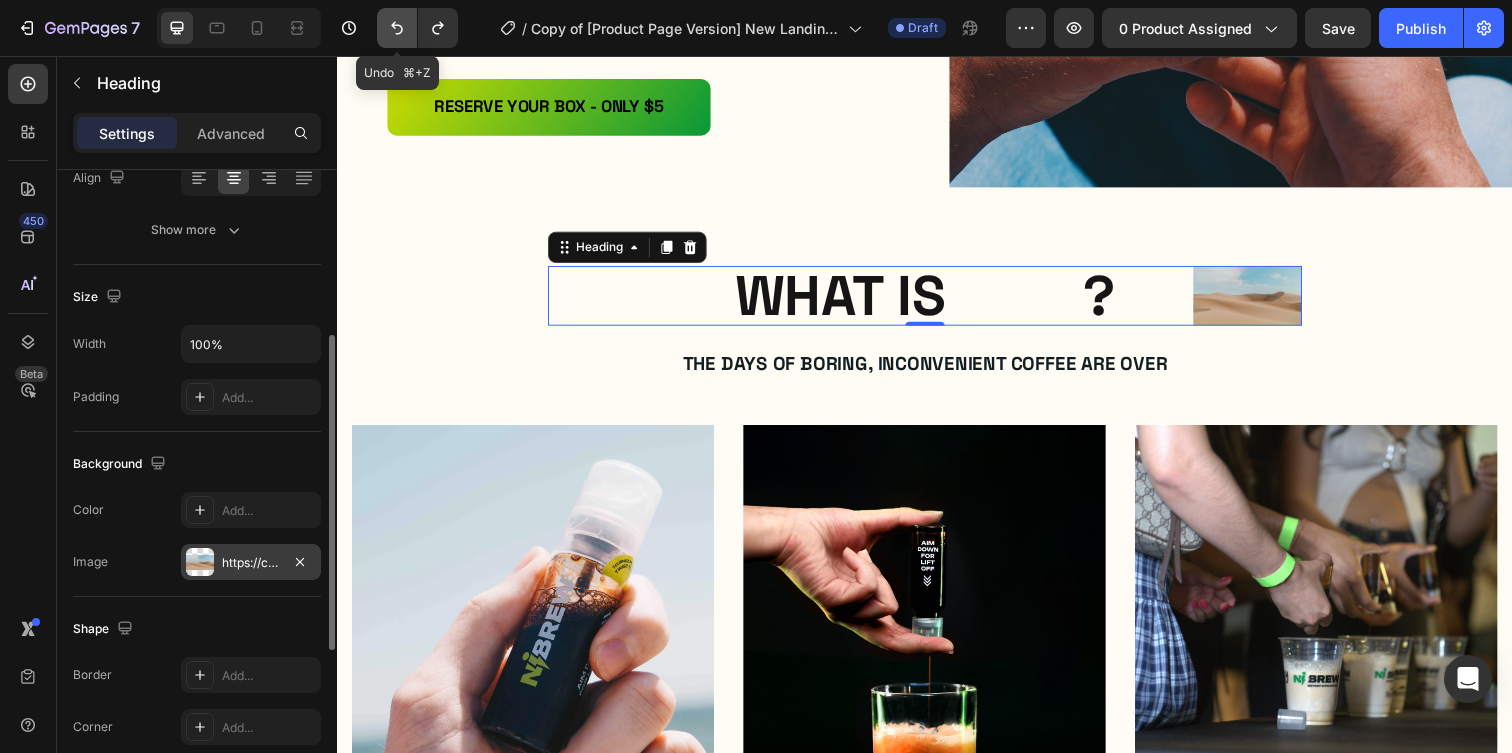 click 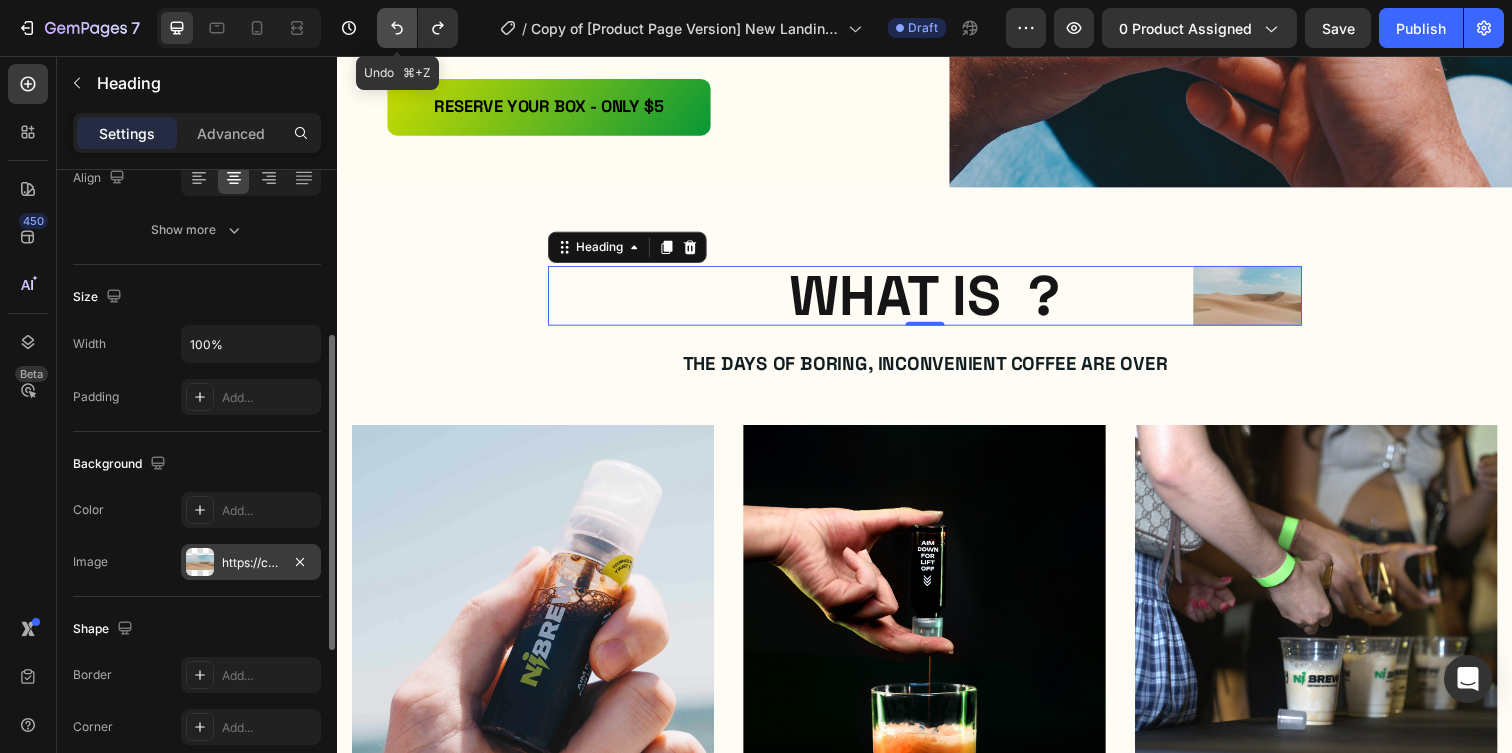click 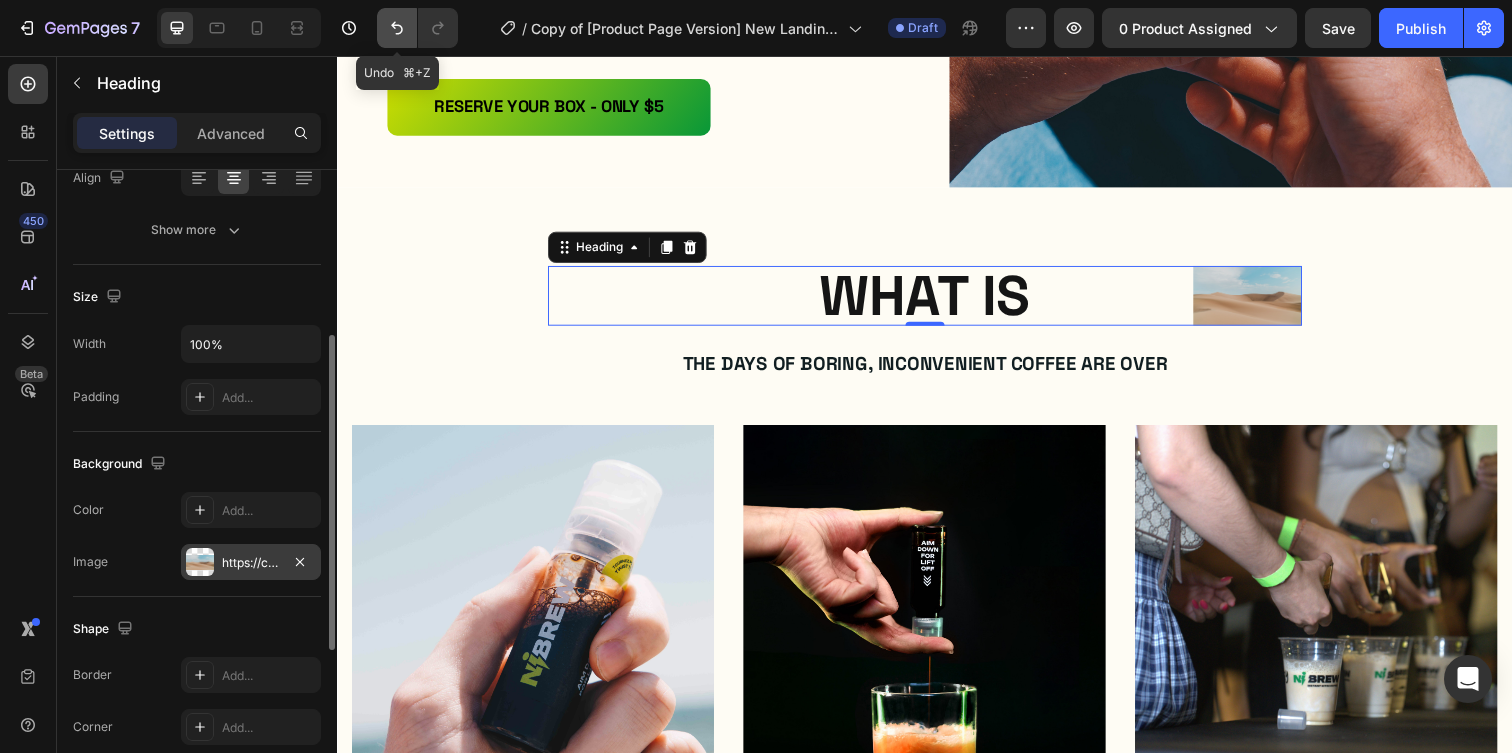 click 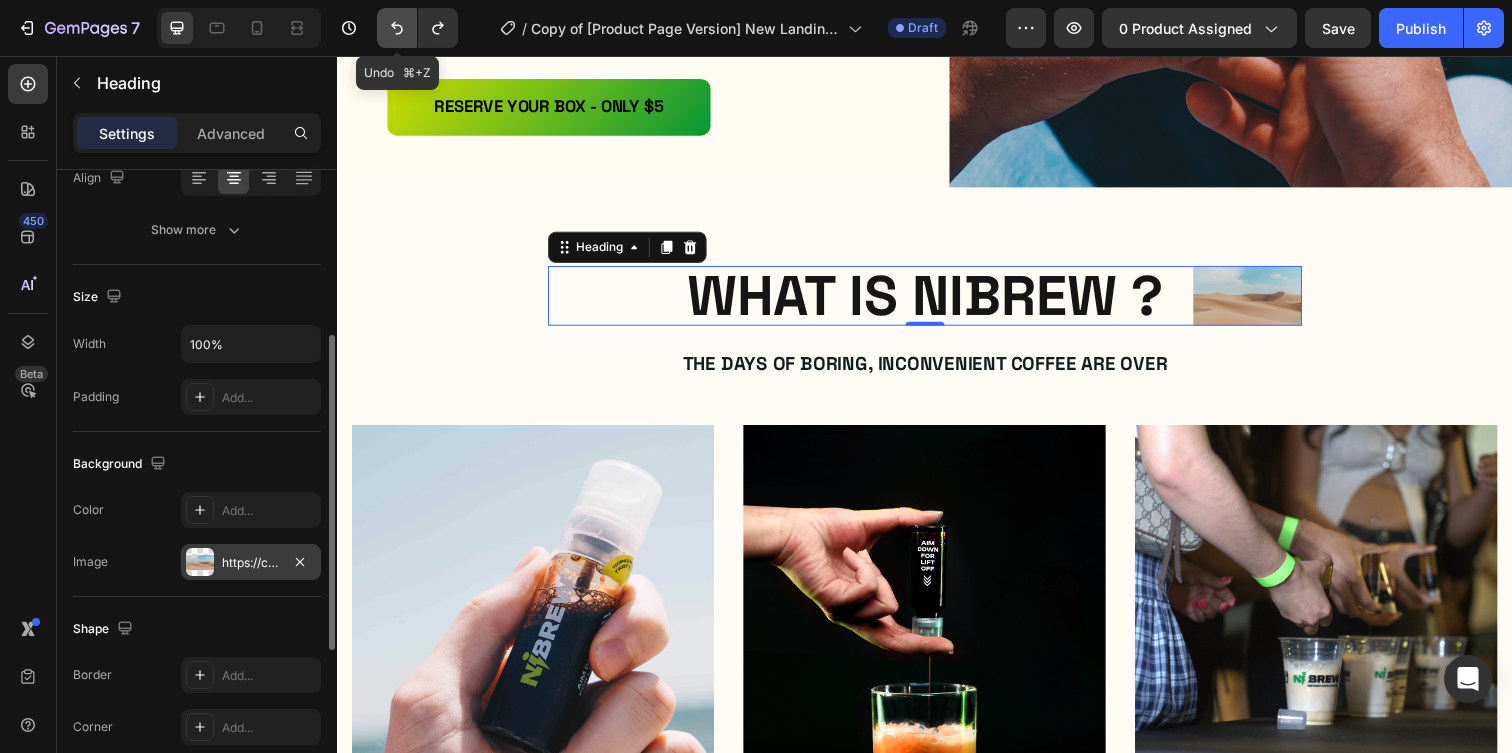 click 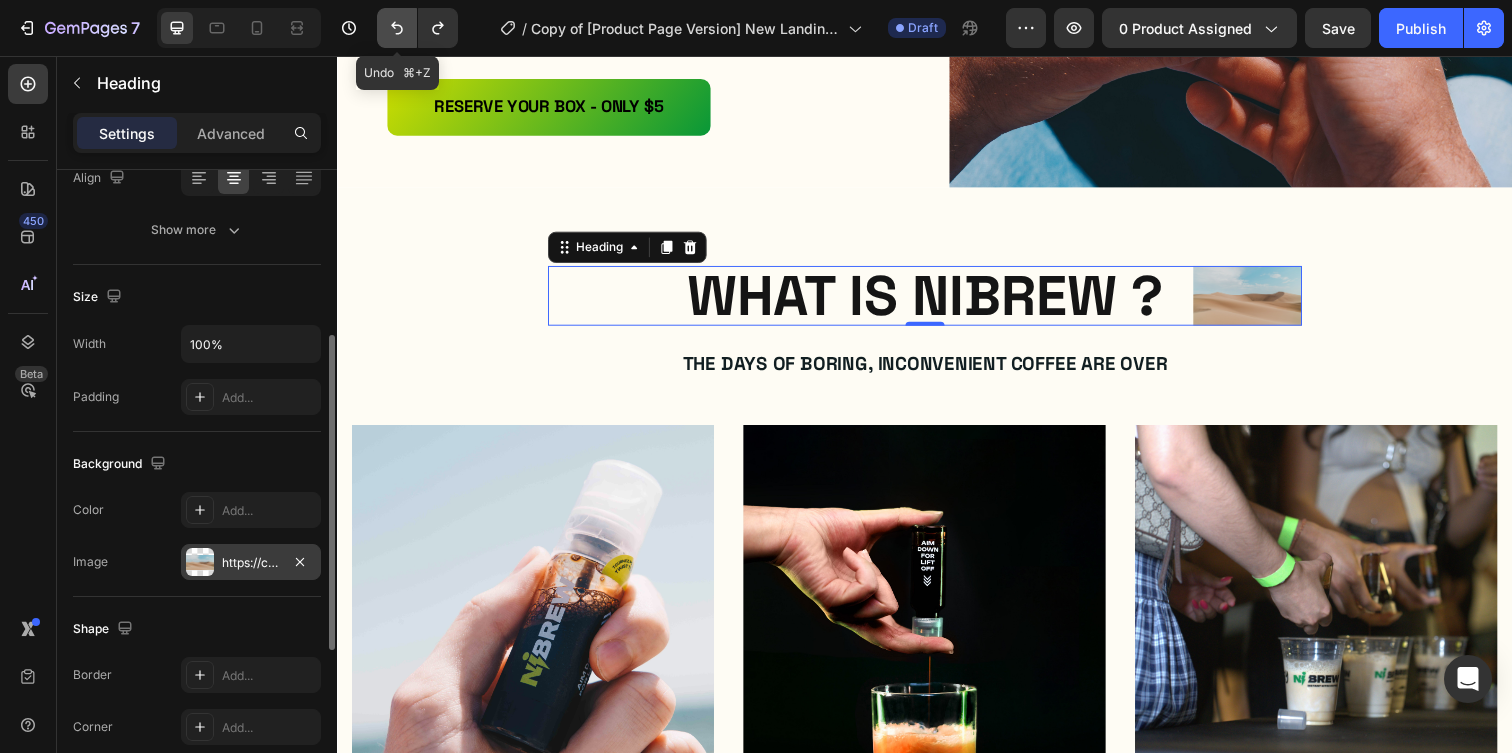 click 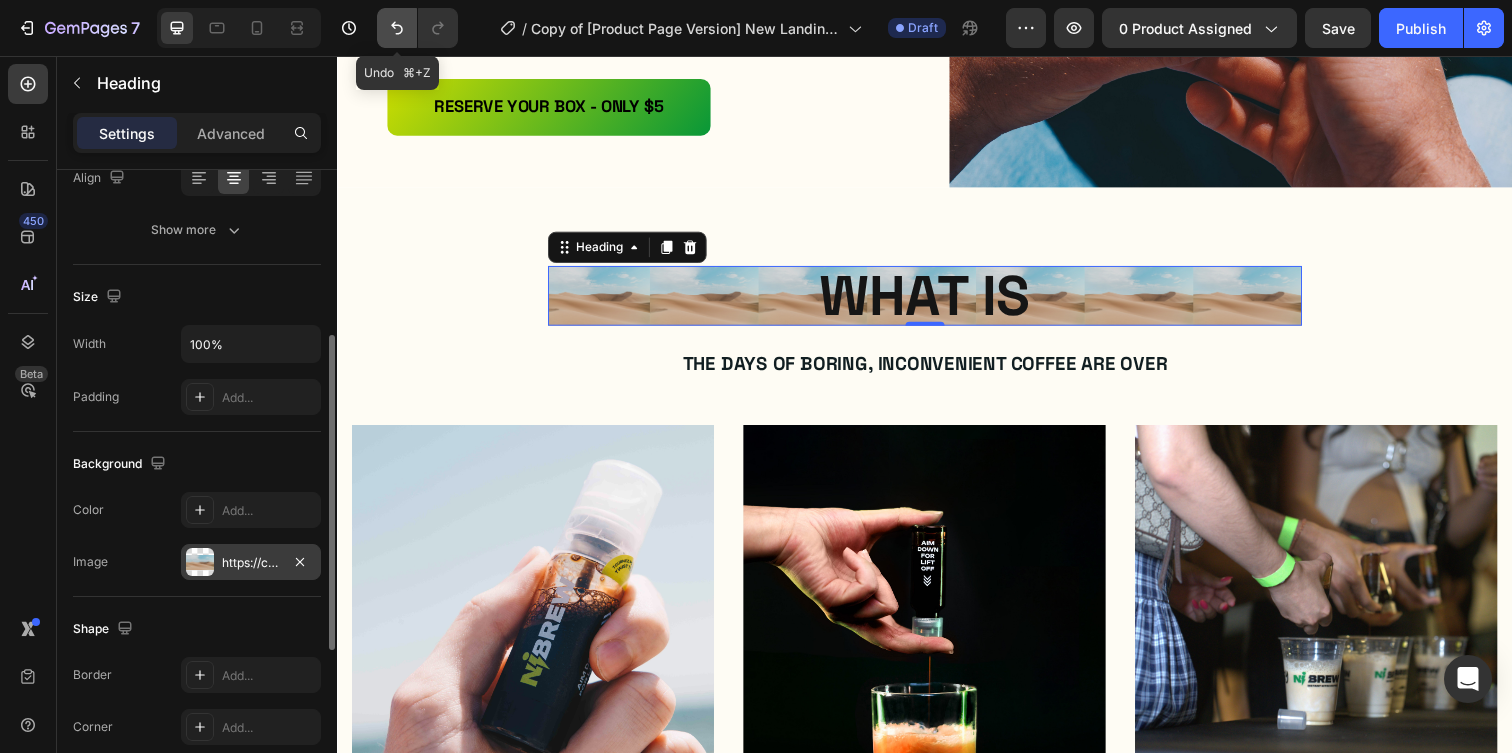 click 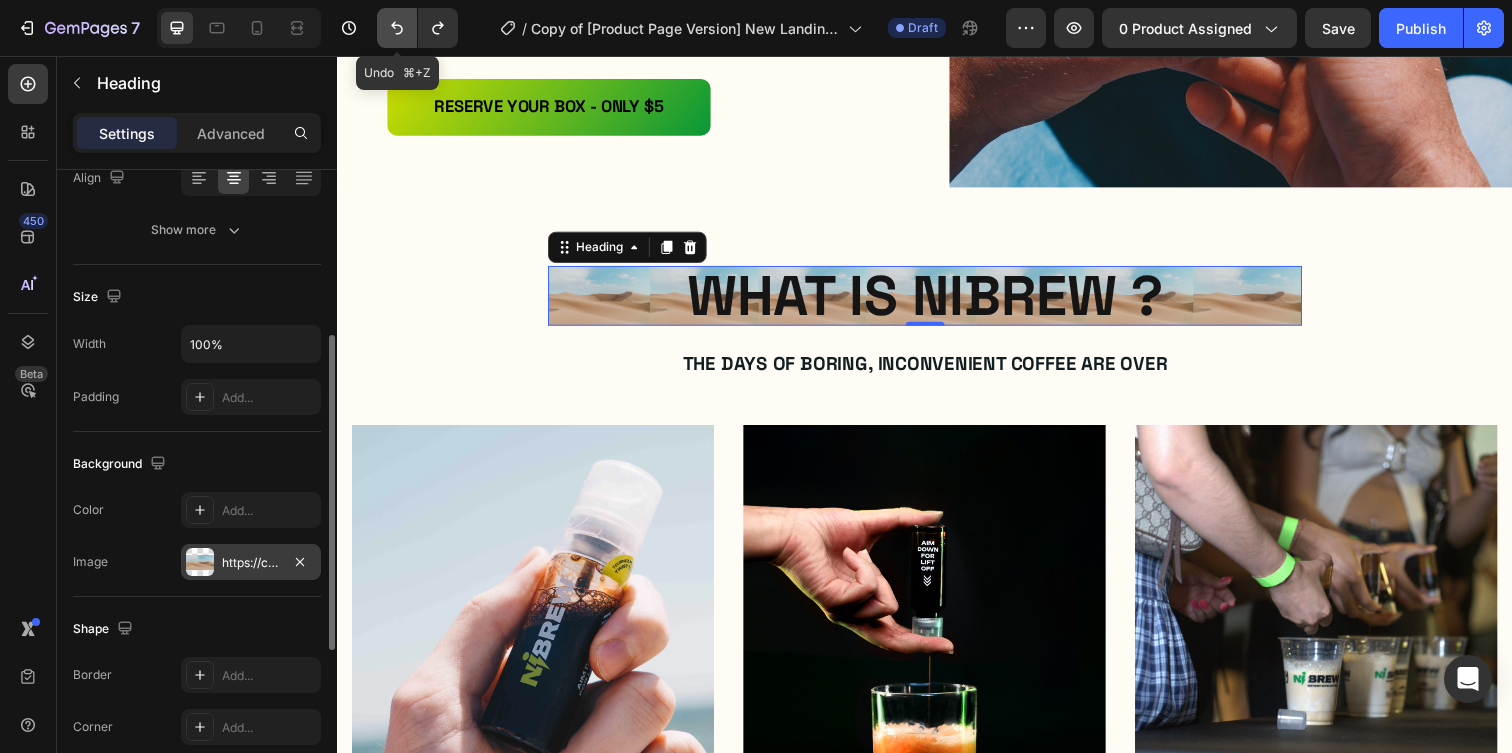 click 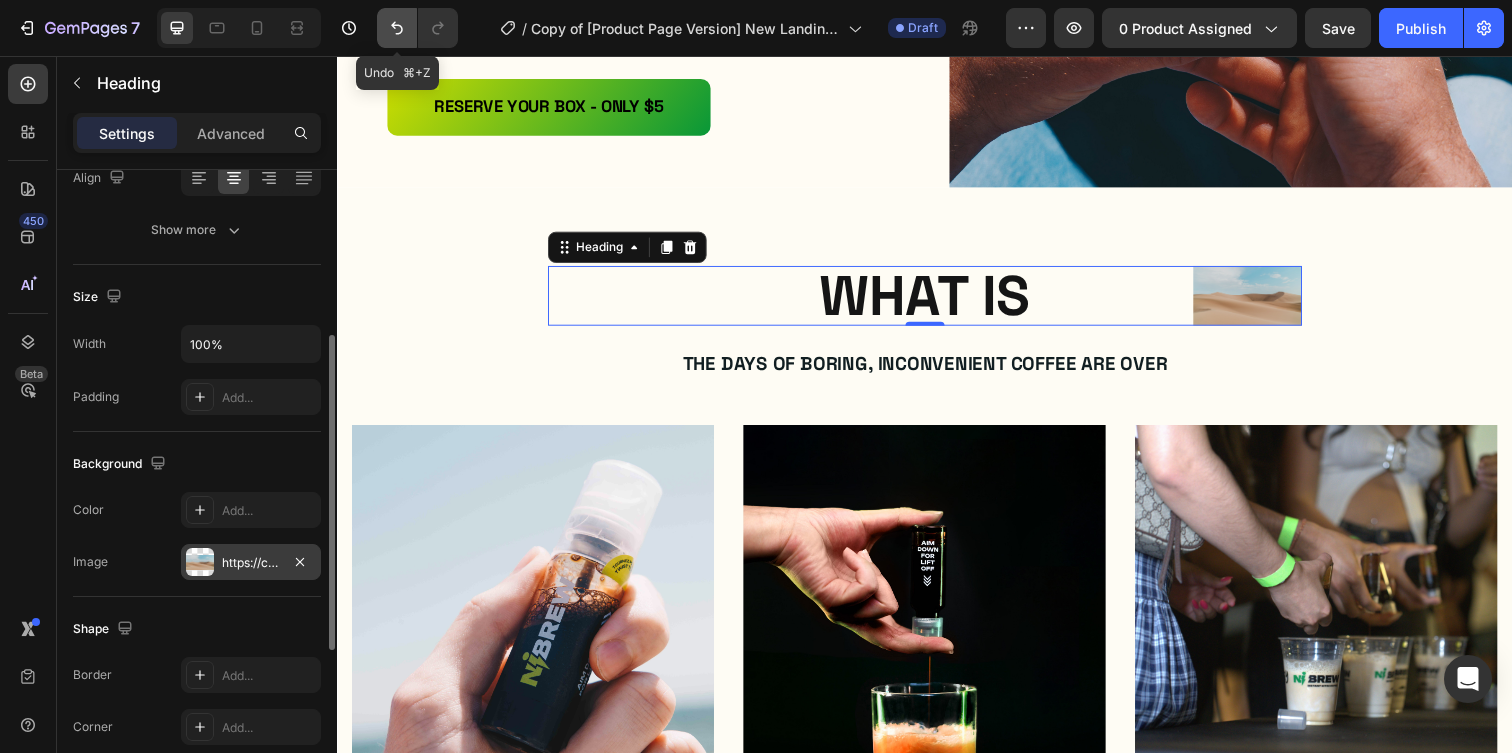 click 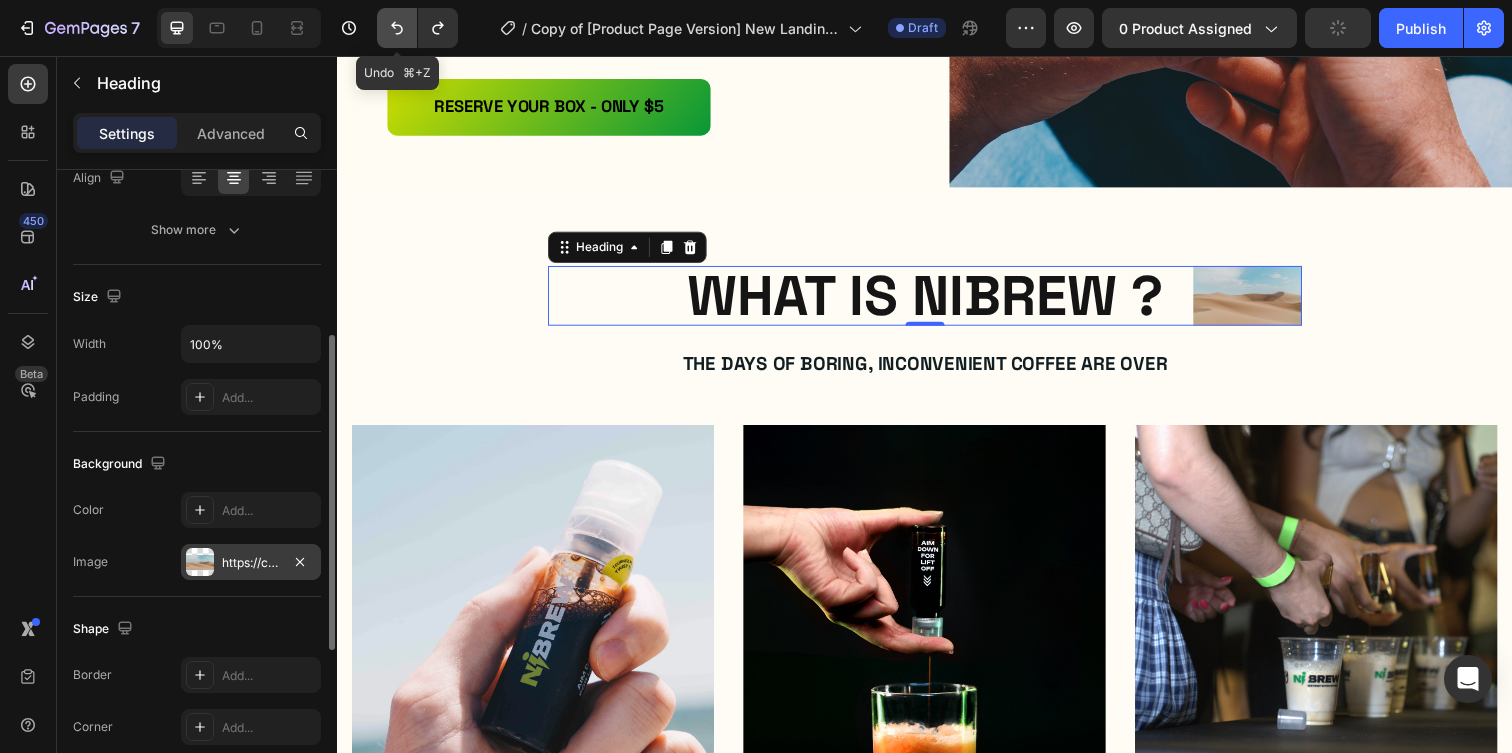 click 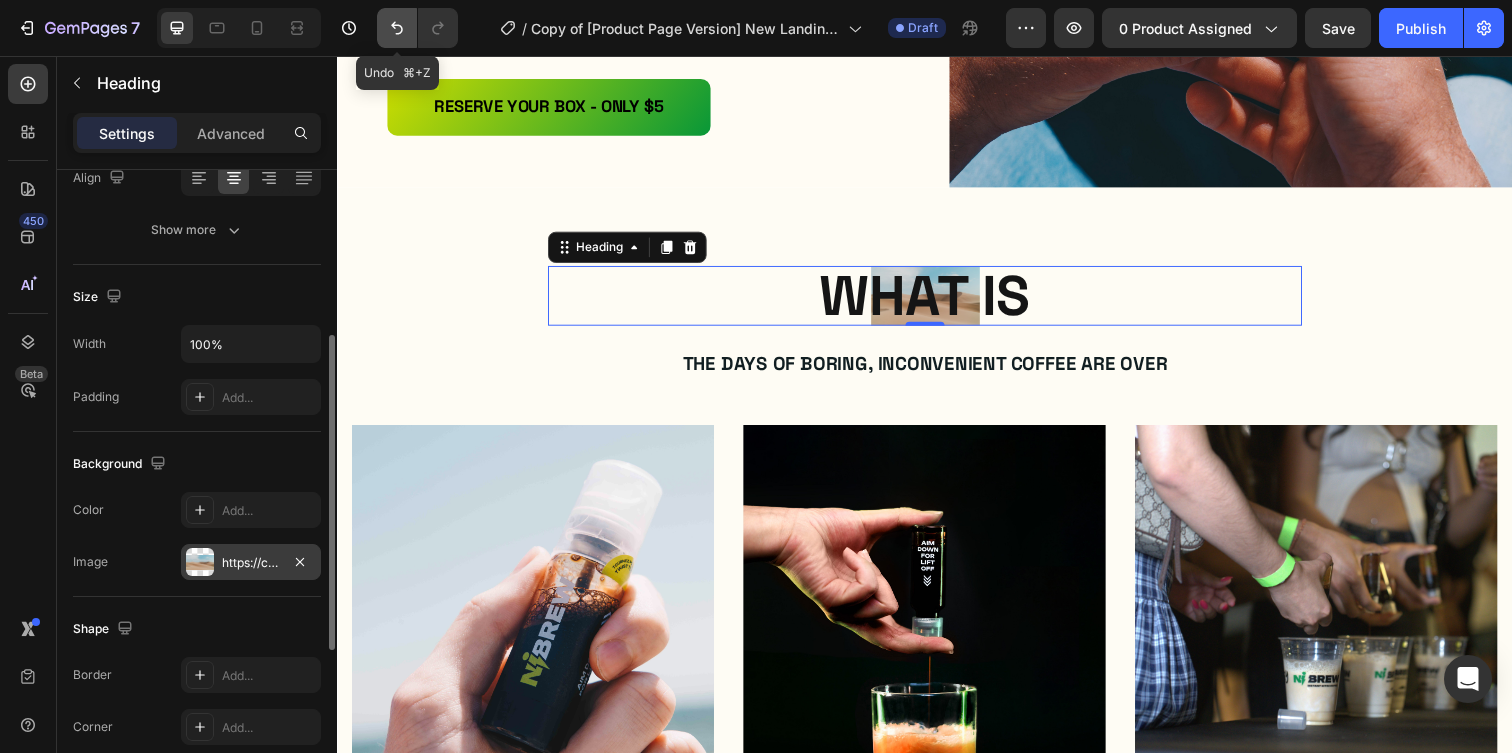 click 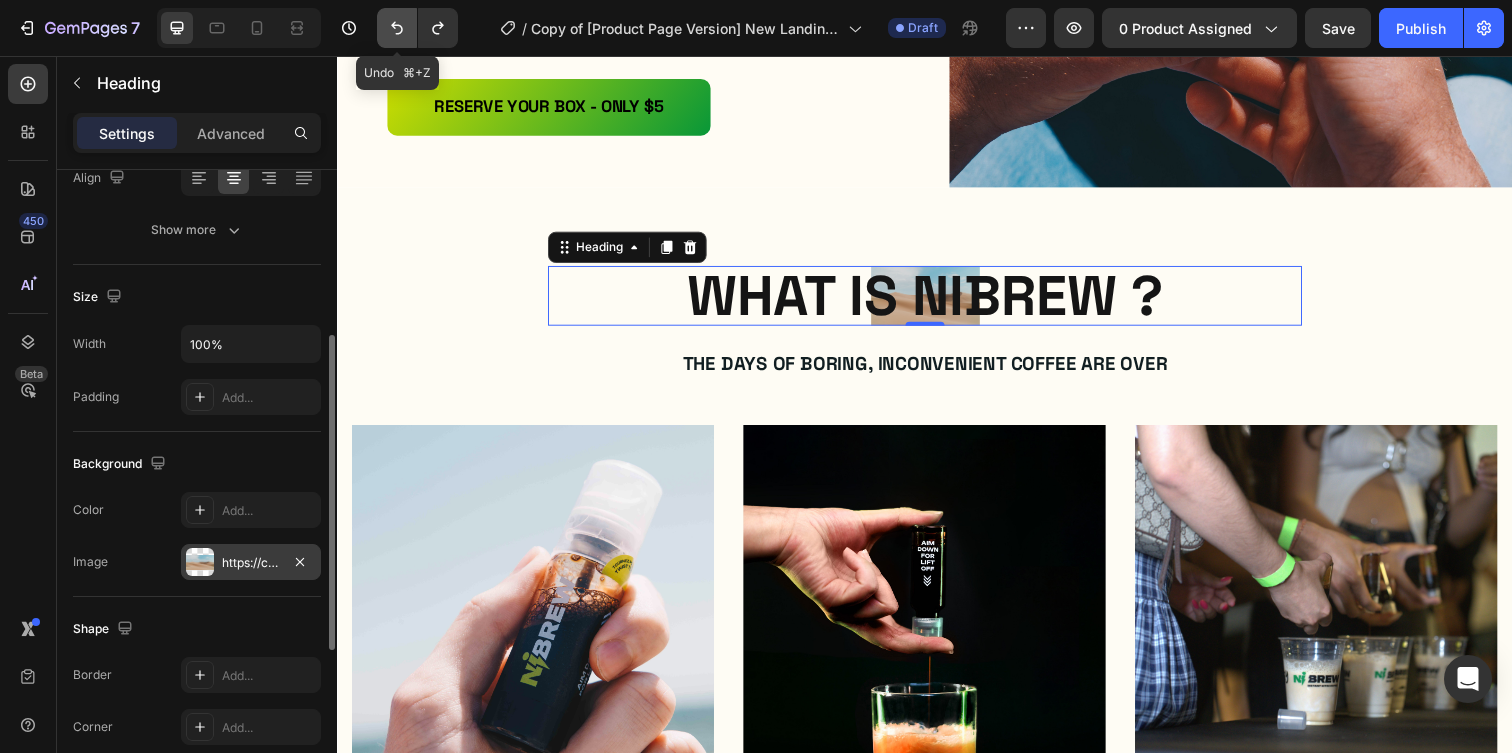 click 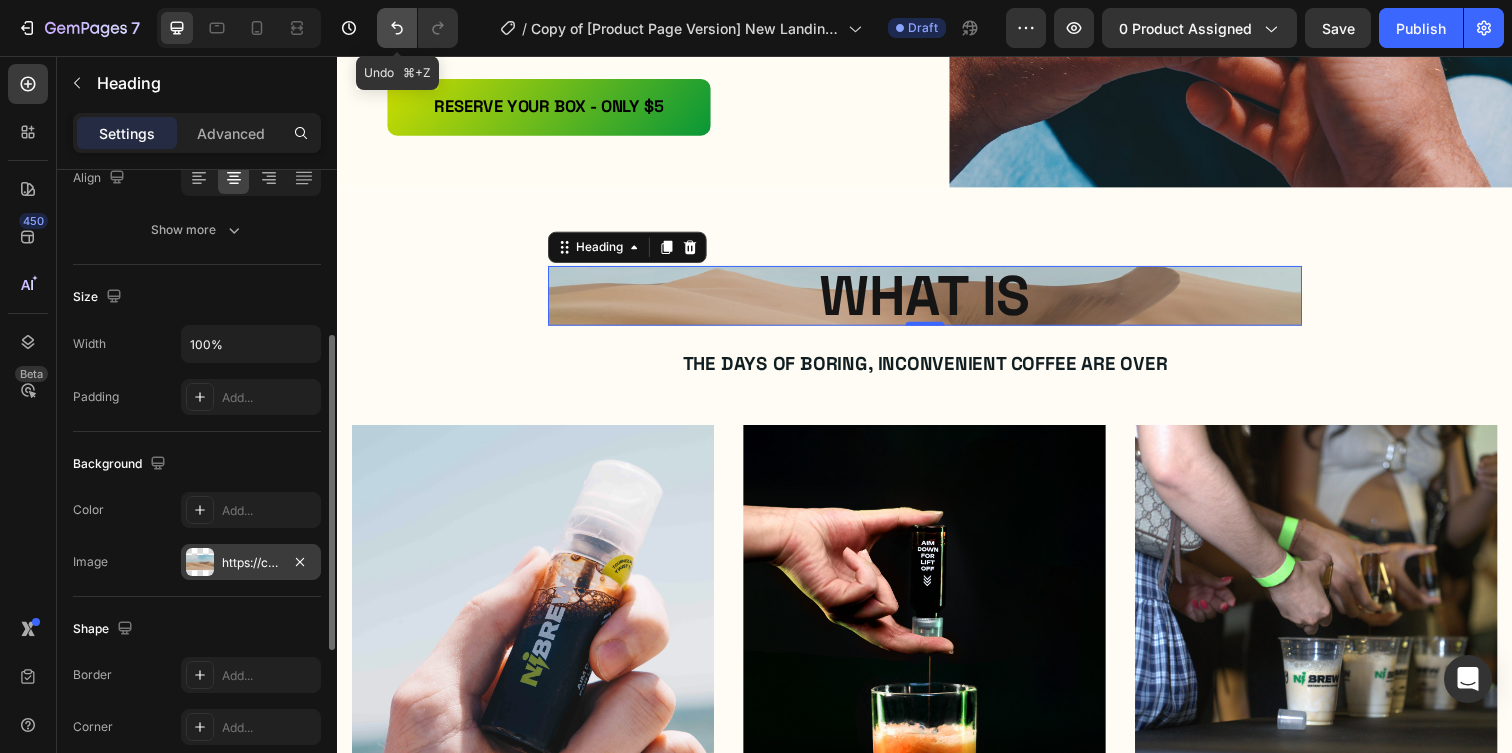 click 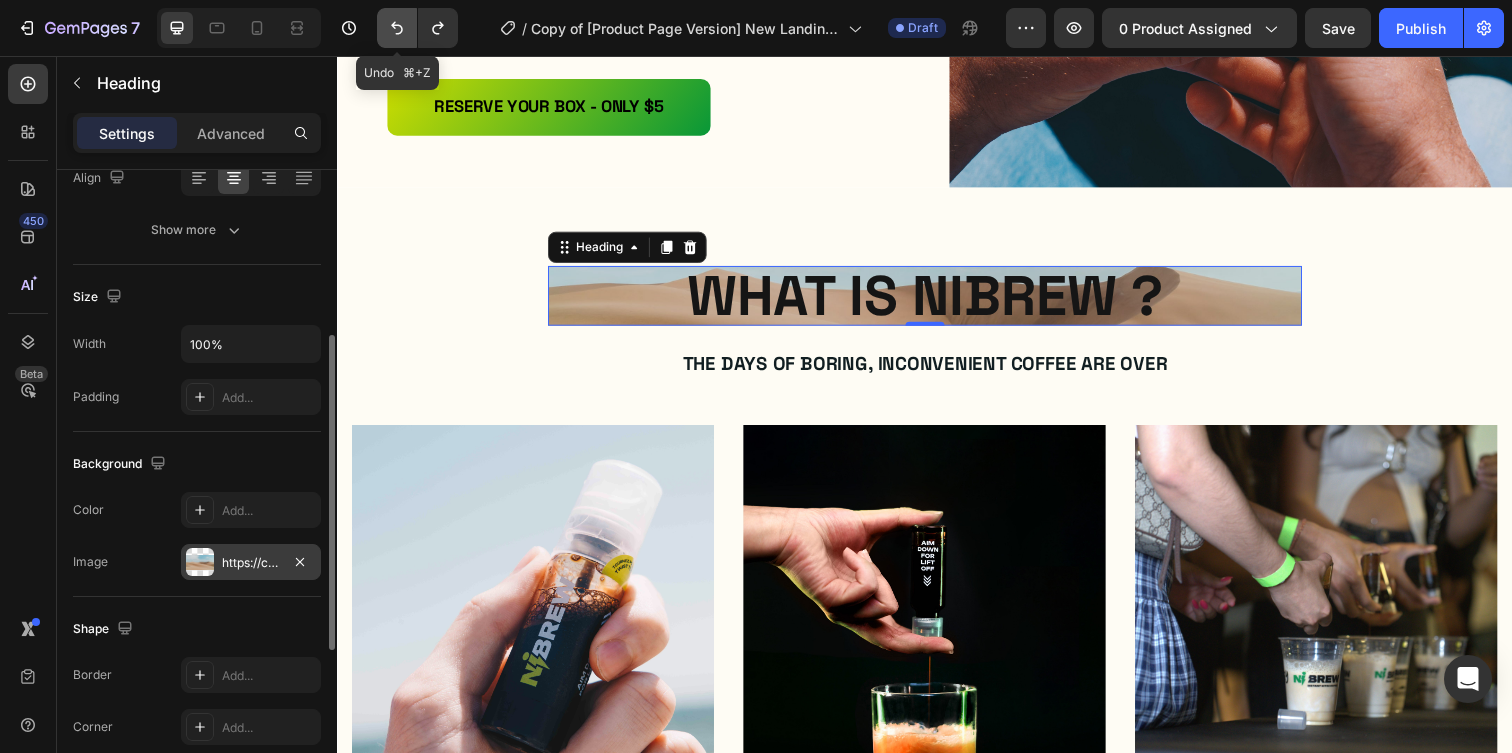 click 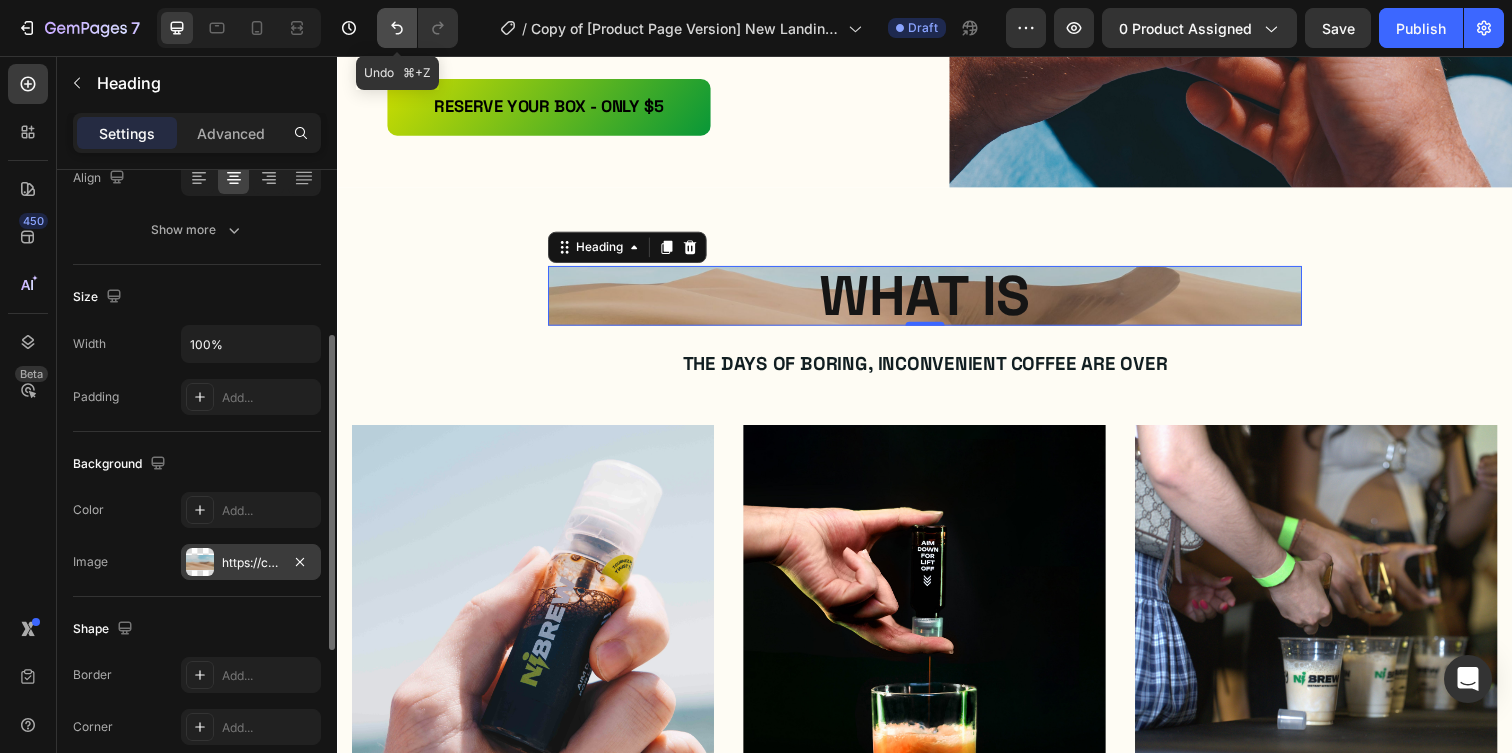 click 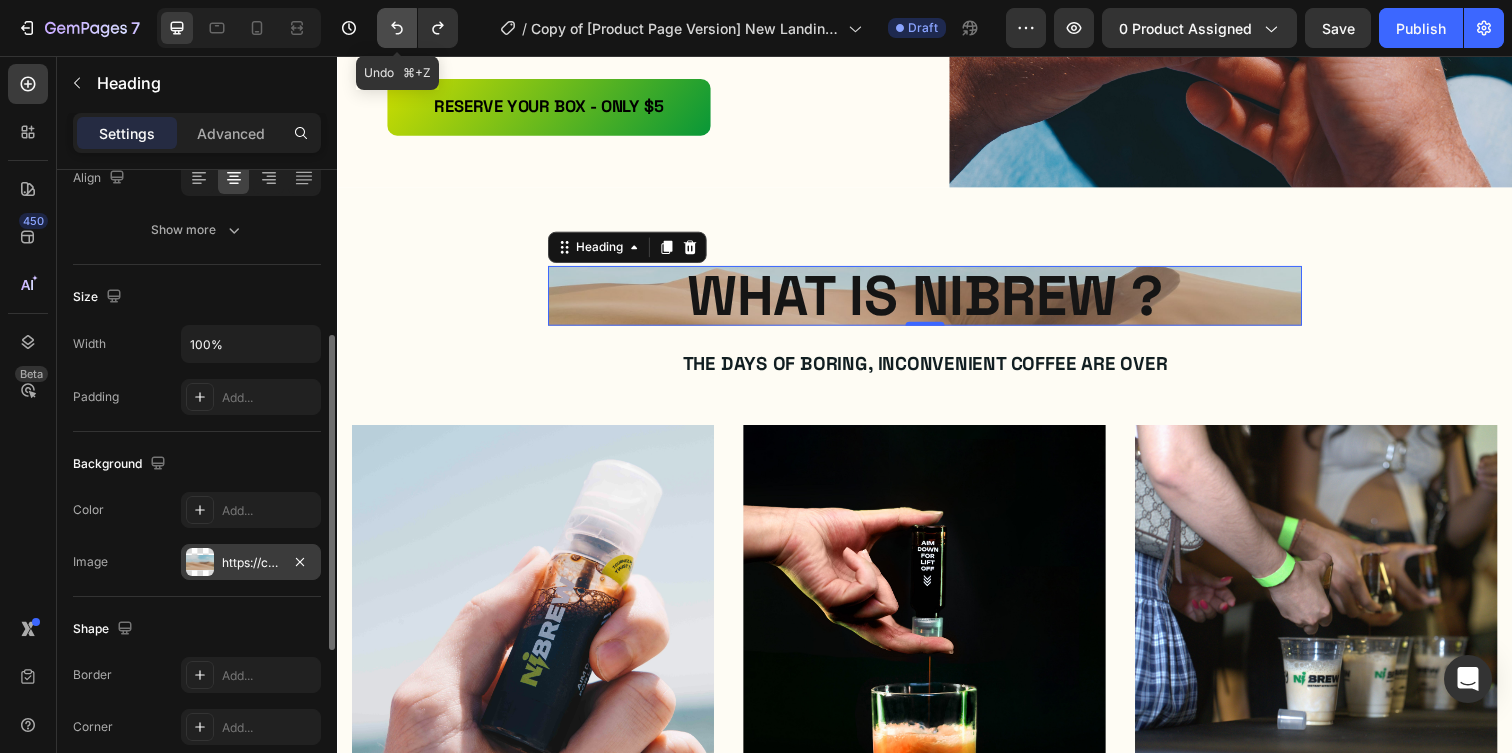 click 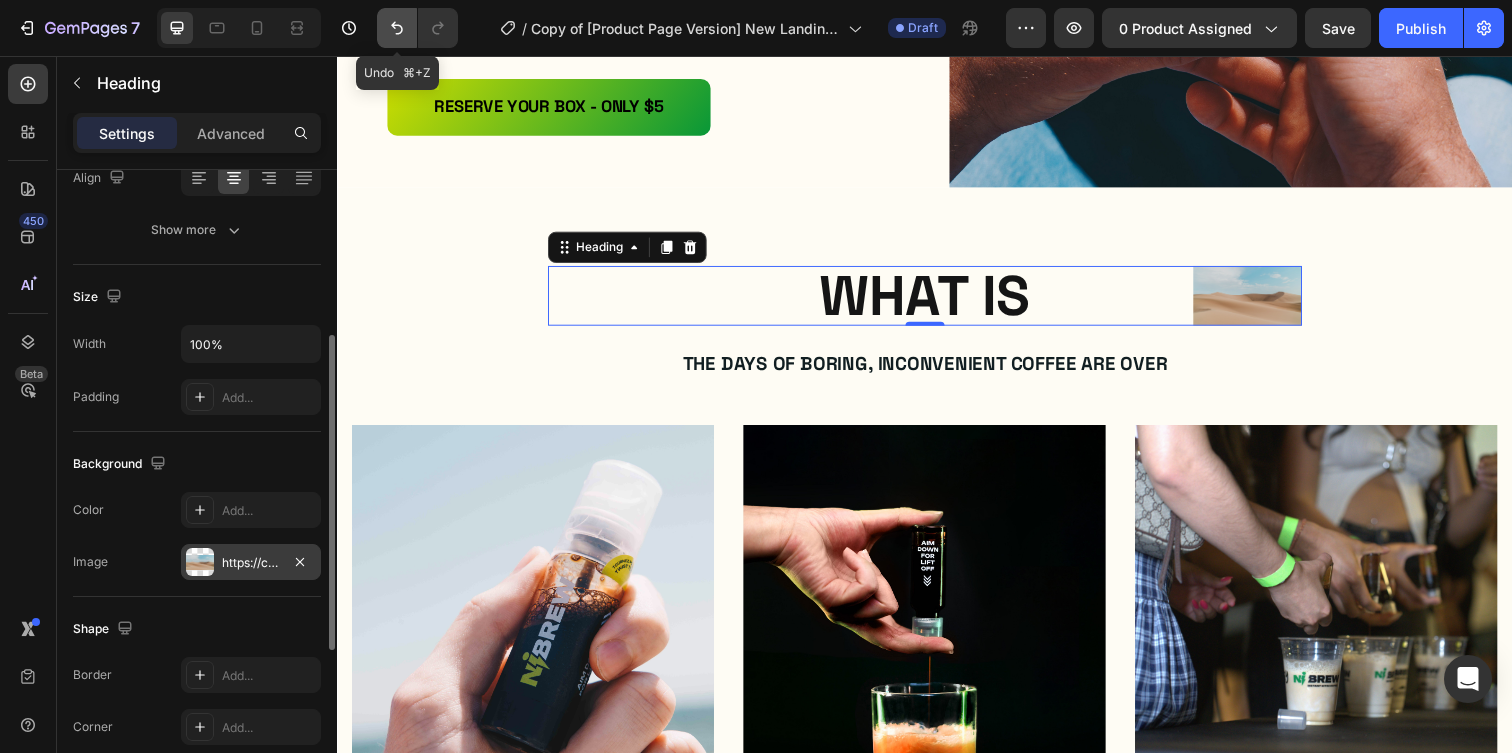 click 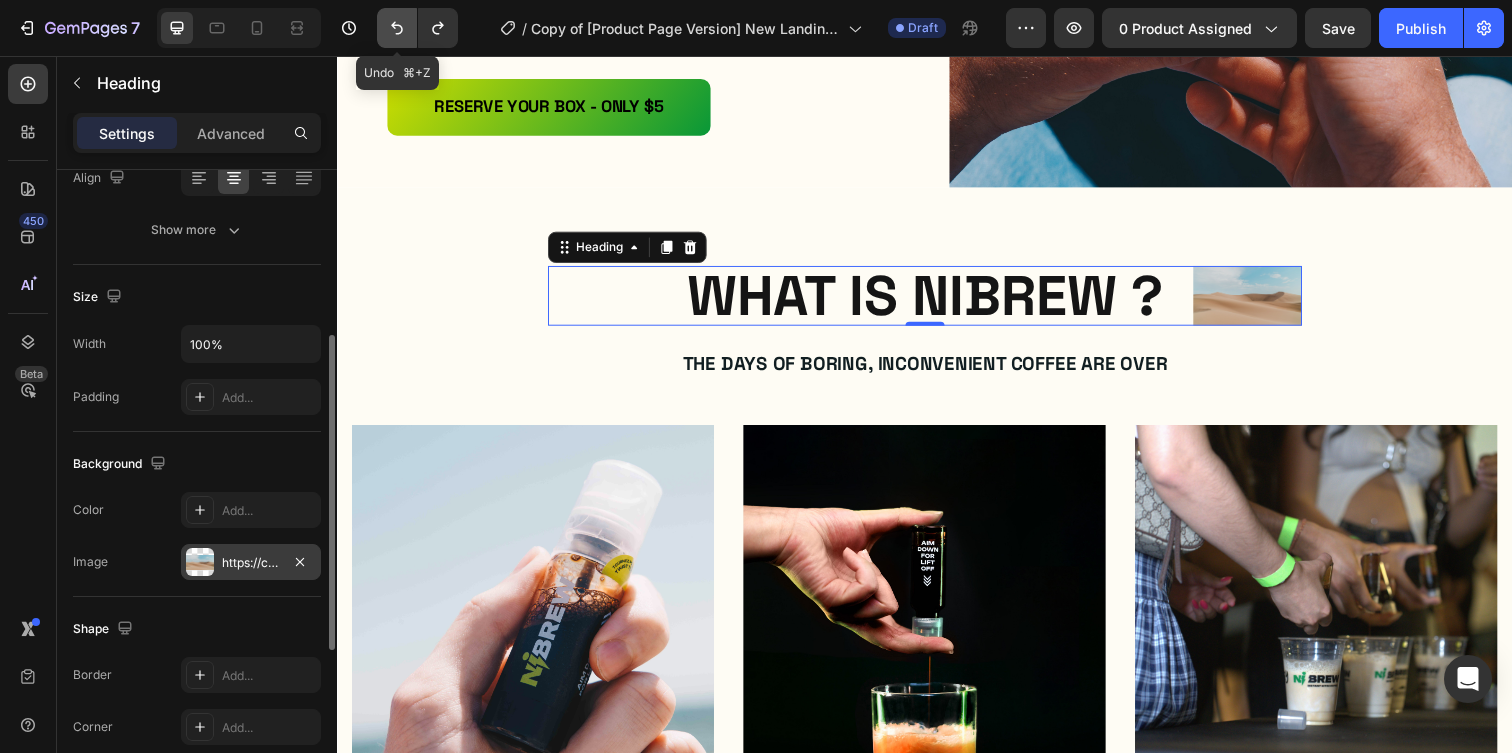 click 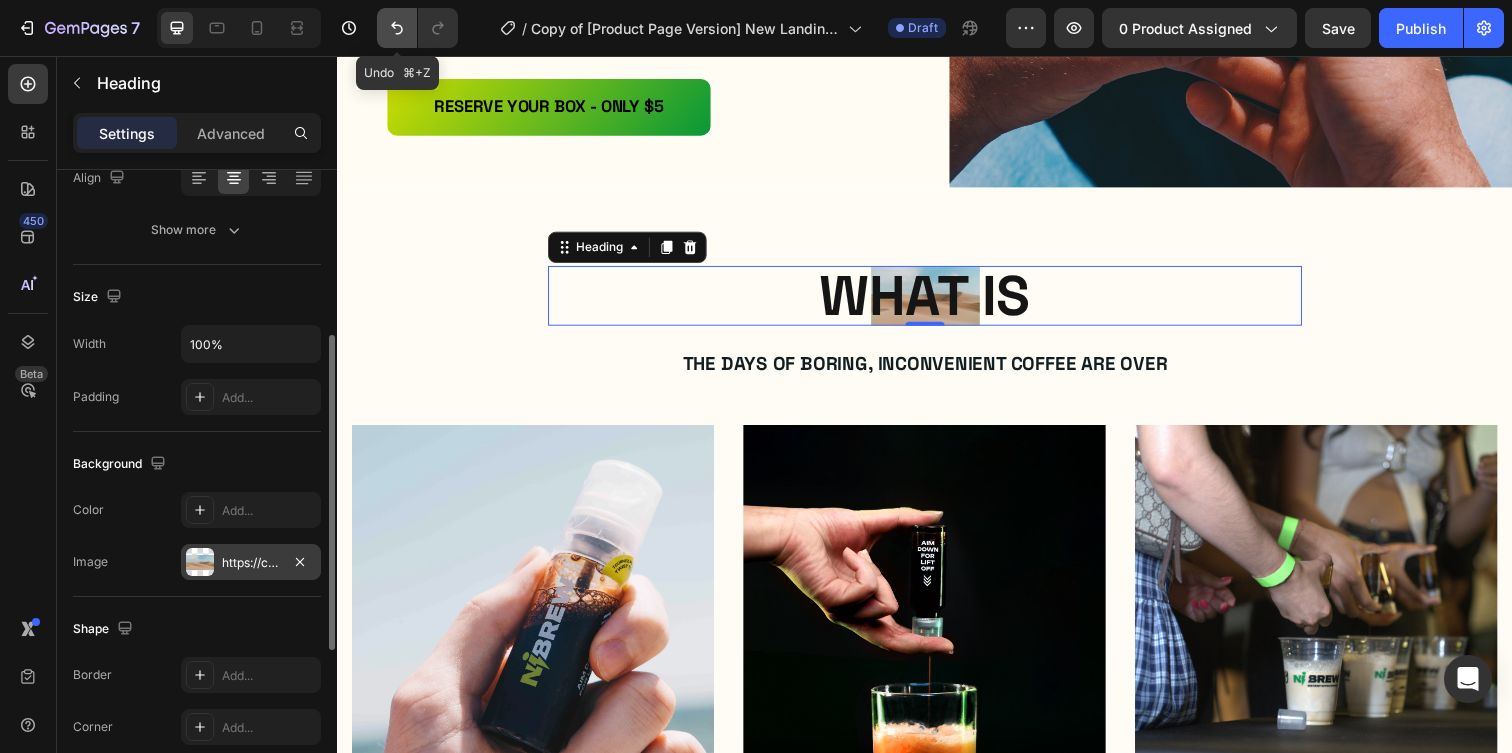 click 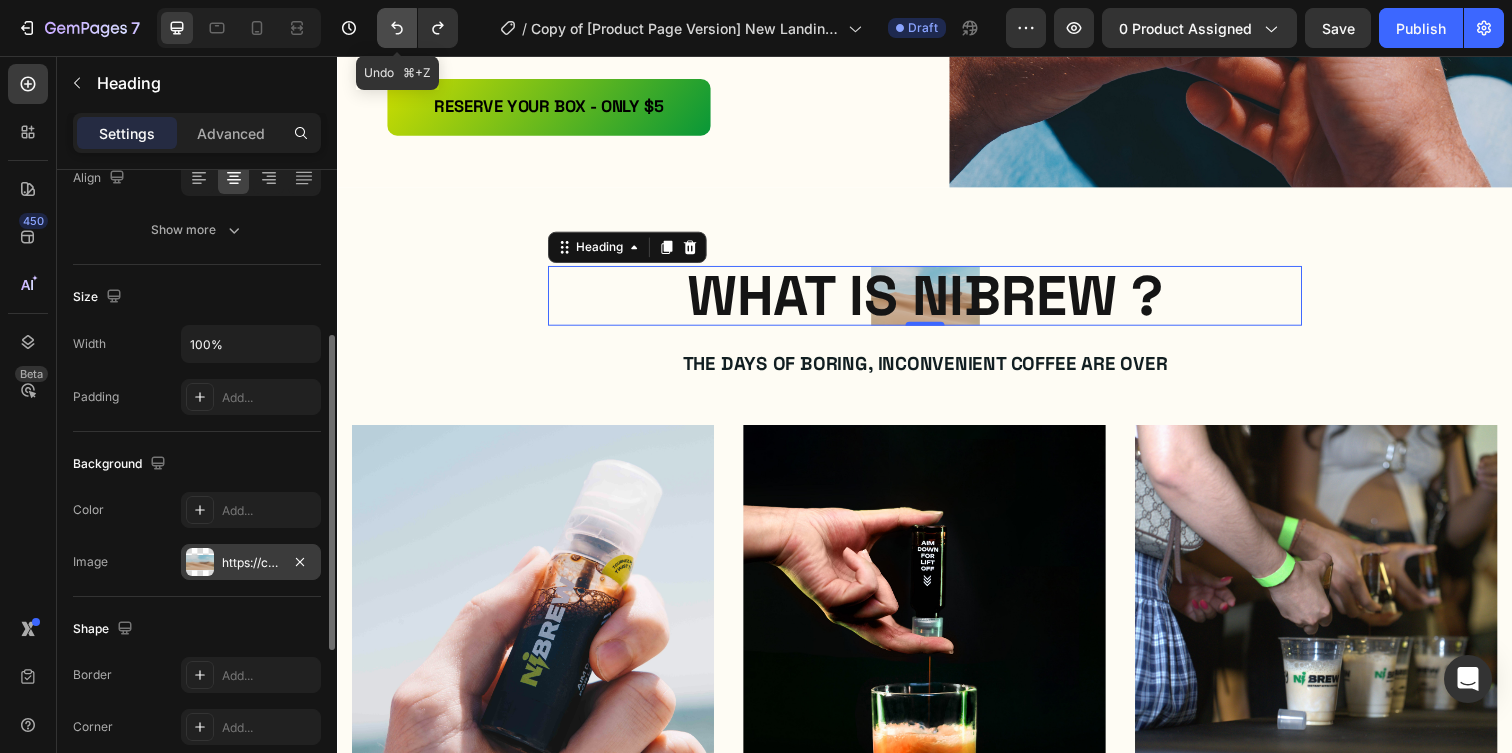 click 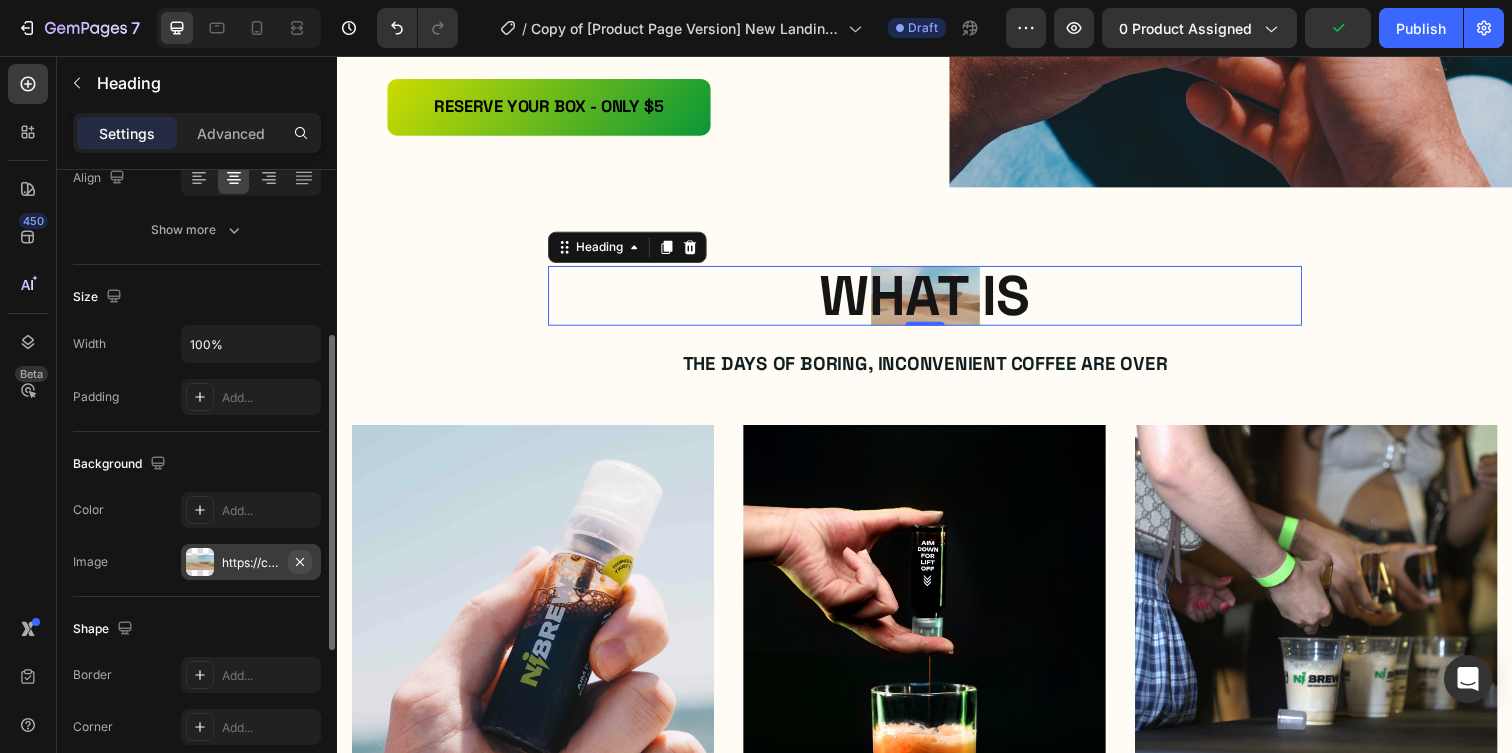 click 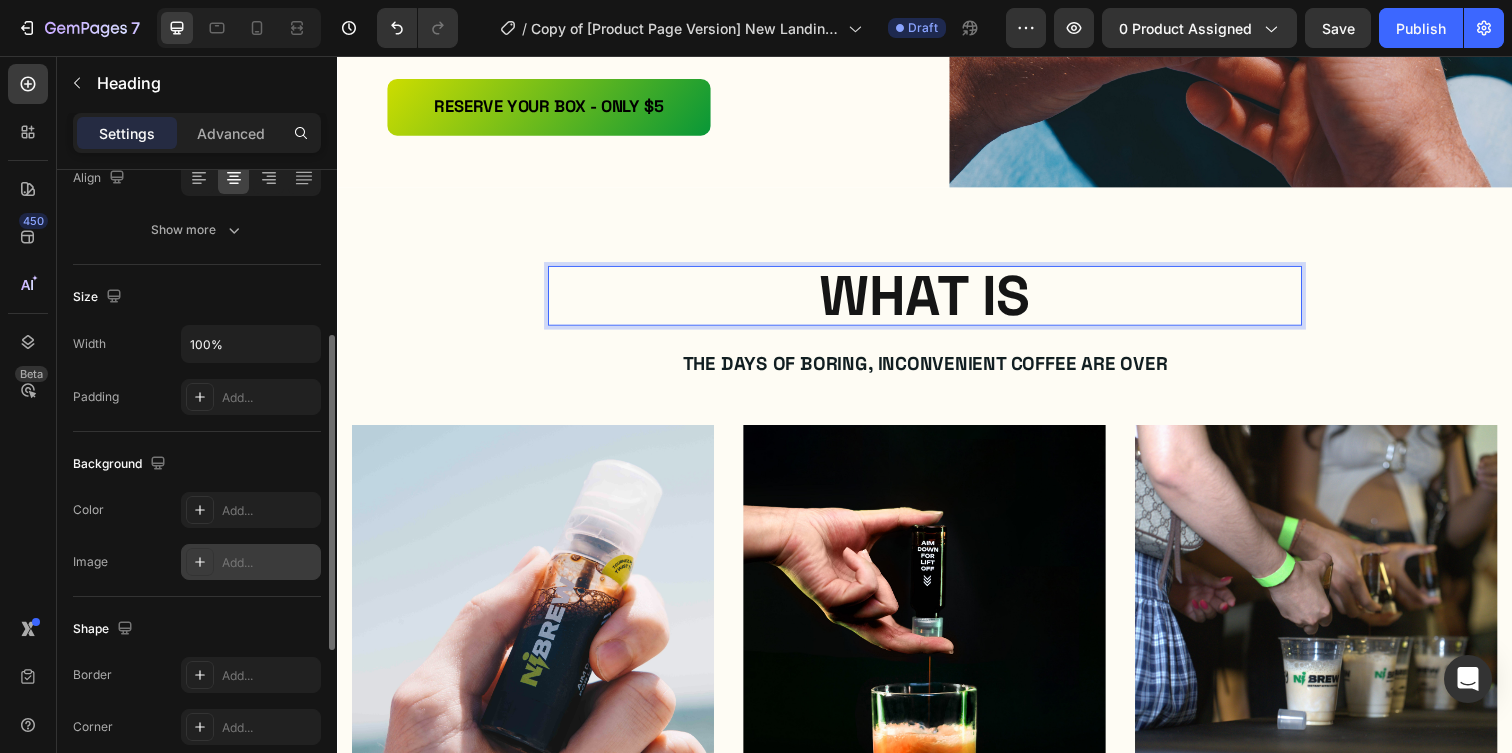 click on "WHat is" at bounding box center [937, 300] 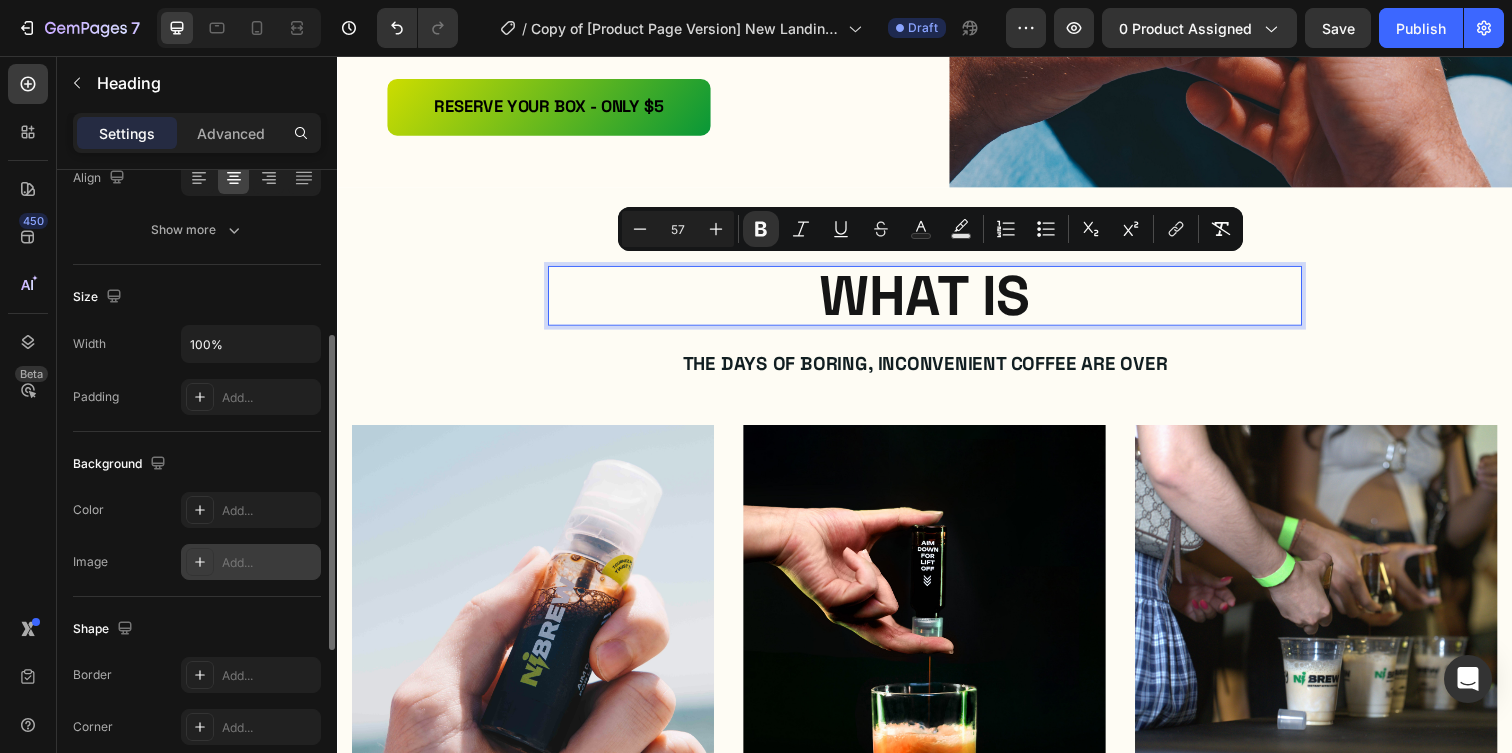 click on "WHat is" at bounding box center [937, 300] 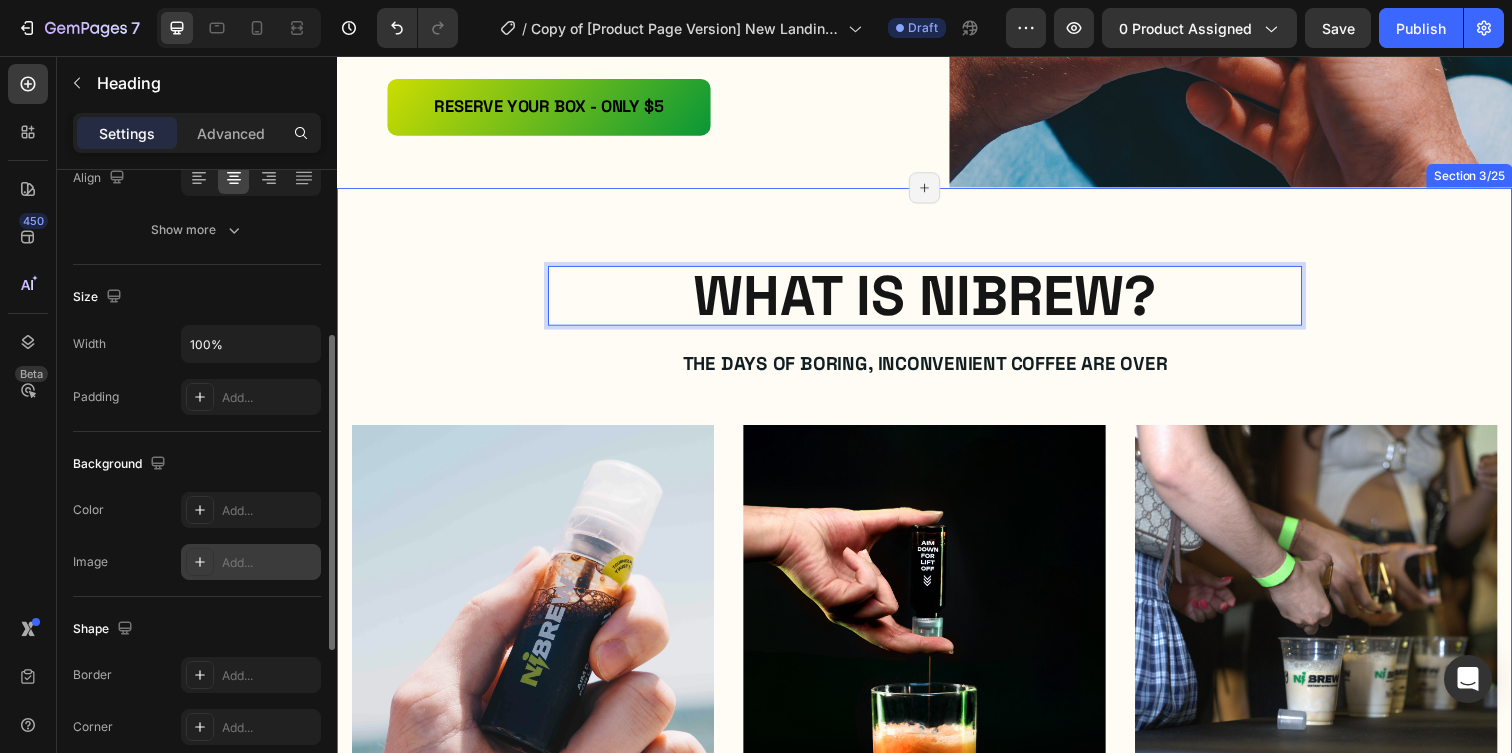 click on "WHAT IS NIBREW? Heading   0 The days of boring, inconvenient coffee are over Text Block Row Image THE FUTURE OF COFFE Text Block Nibrew is portable, pressurized nitro cold brew. Each cartridge packs 180mg premium coffee — no fridge, no machine. Spray, mix, move. Coffee reimagined, ready anywhere, anytime. Text Block Row Image HOW TO USE IT Text Block Start with 5oz+ of your favorite liquid (water, milk, etc.). Blast in Nibrew, add ice, mix your way, and savor the most futuristic nitro cold brew you’ve ever experienced. Text Block Row Image WHY NIBREW WINS Text Block From morning grind to late‑night vibes, Nibrew fuels every moment. Pocket‑sized energy, instant café magic— making coffee an experience you’ll crave anywhere life takes you. Text Block Row Carousel TRY IT NOW-BUTTON Button Row" at bounding box center [937, 703] 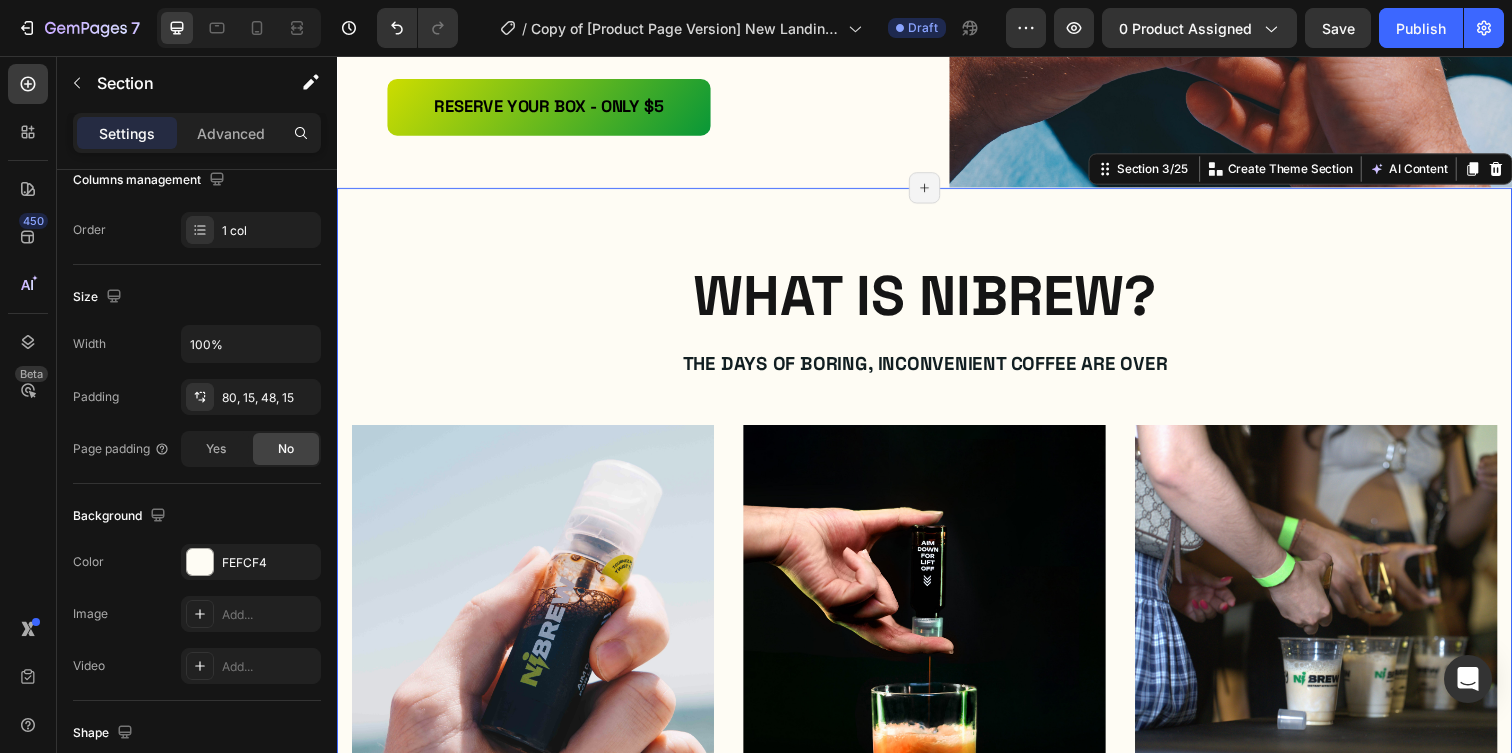 scroll, scrollTop: 0, scrollLeft: 0, axis: both 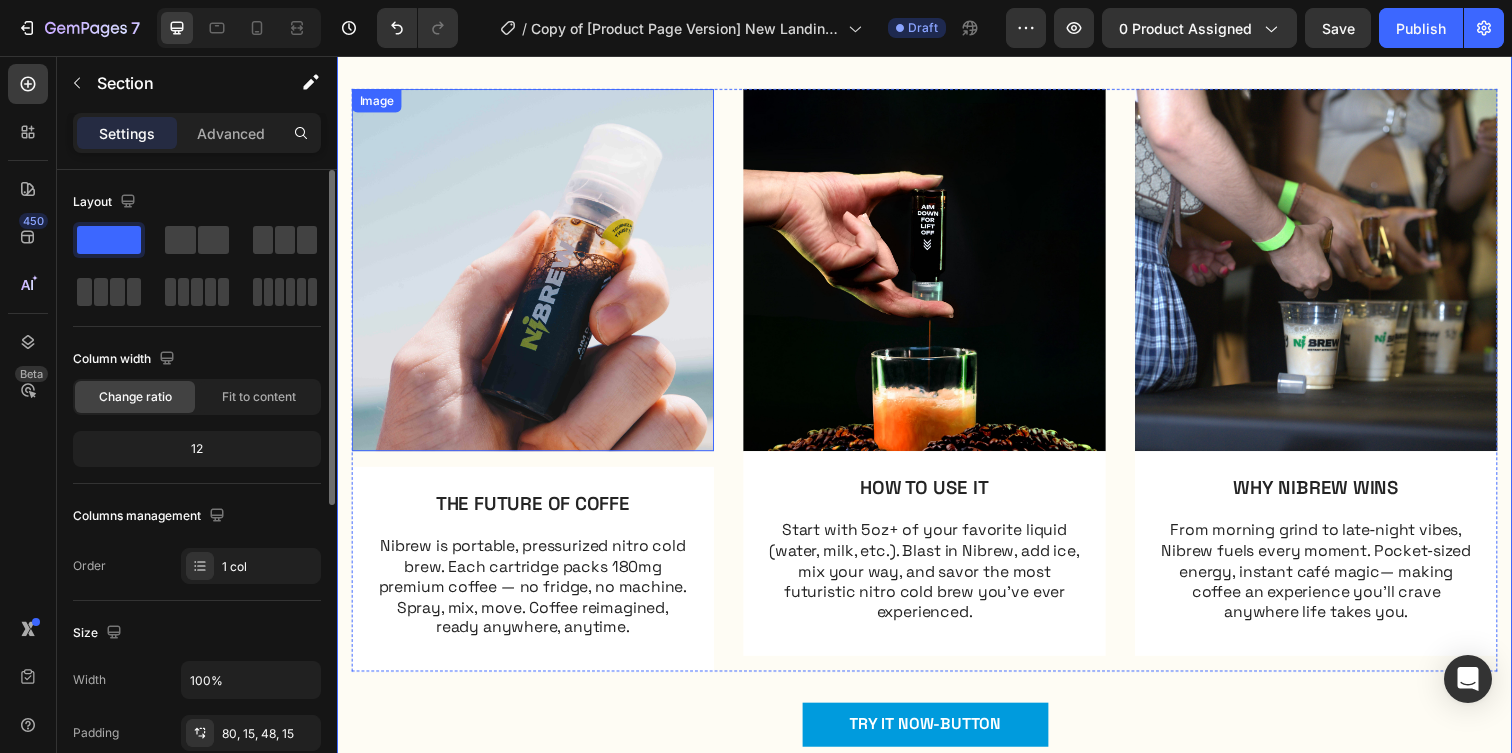 click at bounding box center [537, 274] 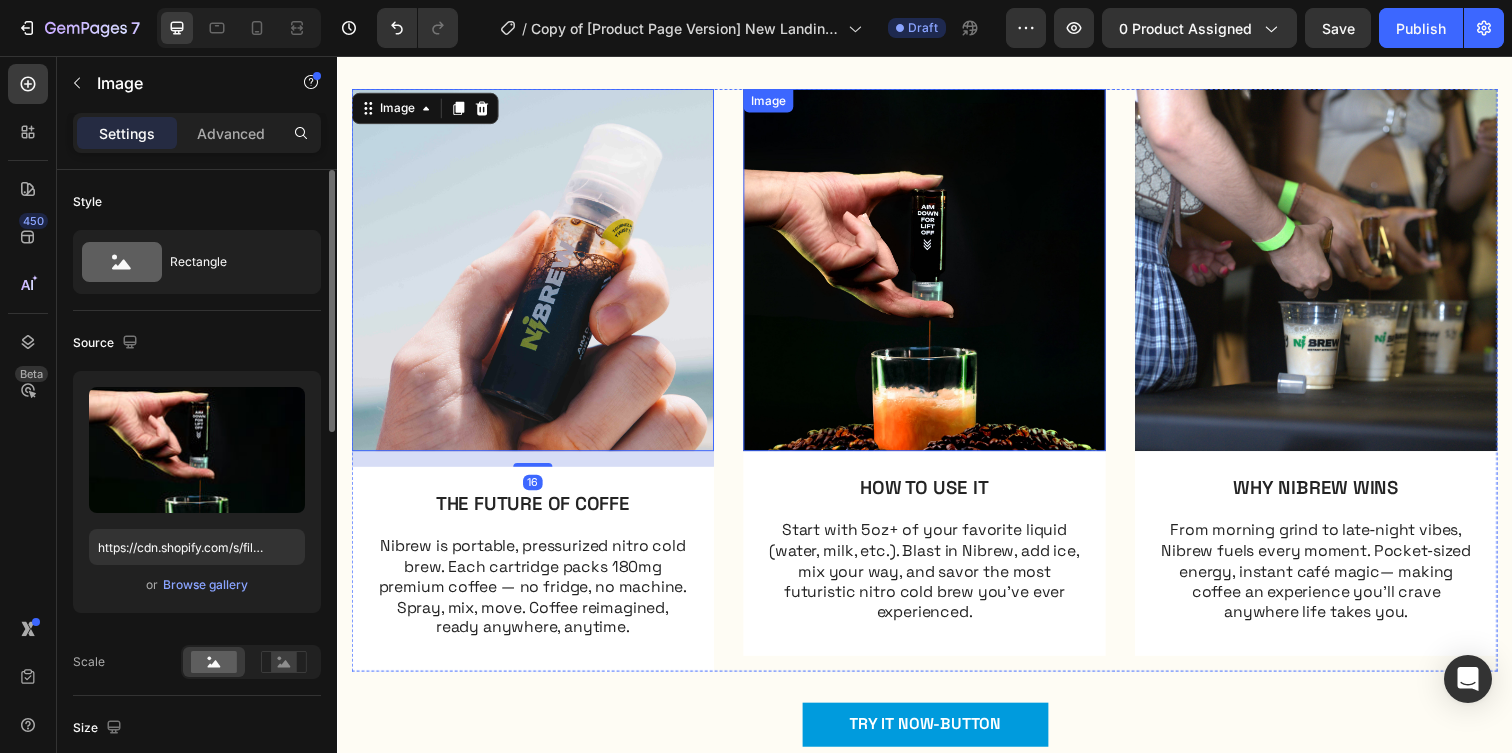 click at bounding box center [937, 274] 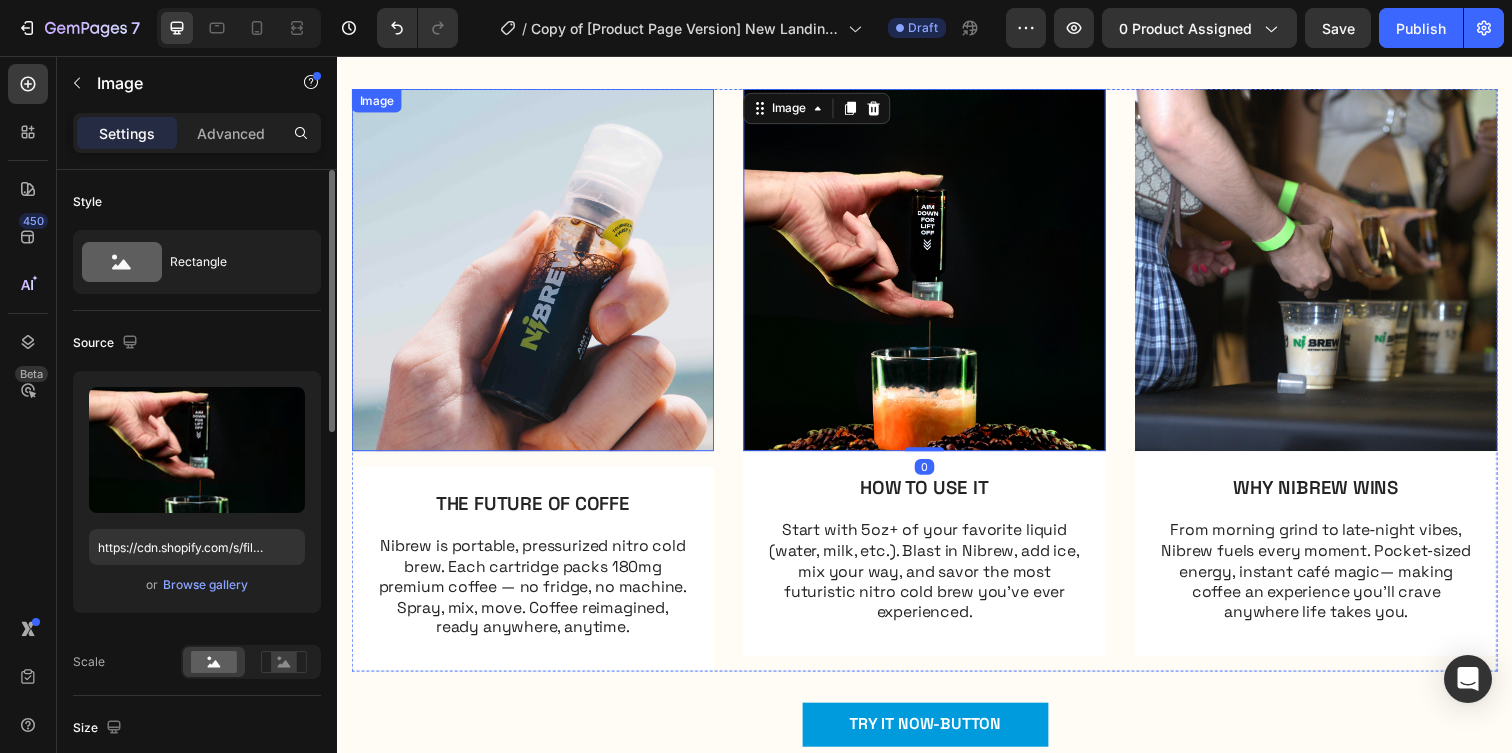 click at bounding box center [537, 274] 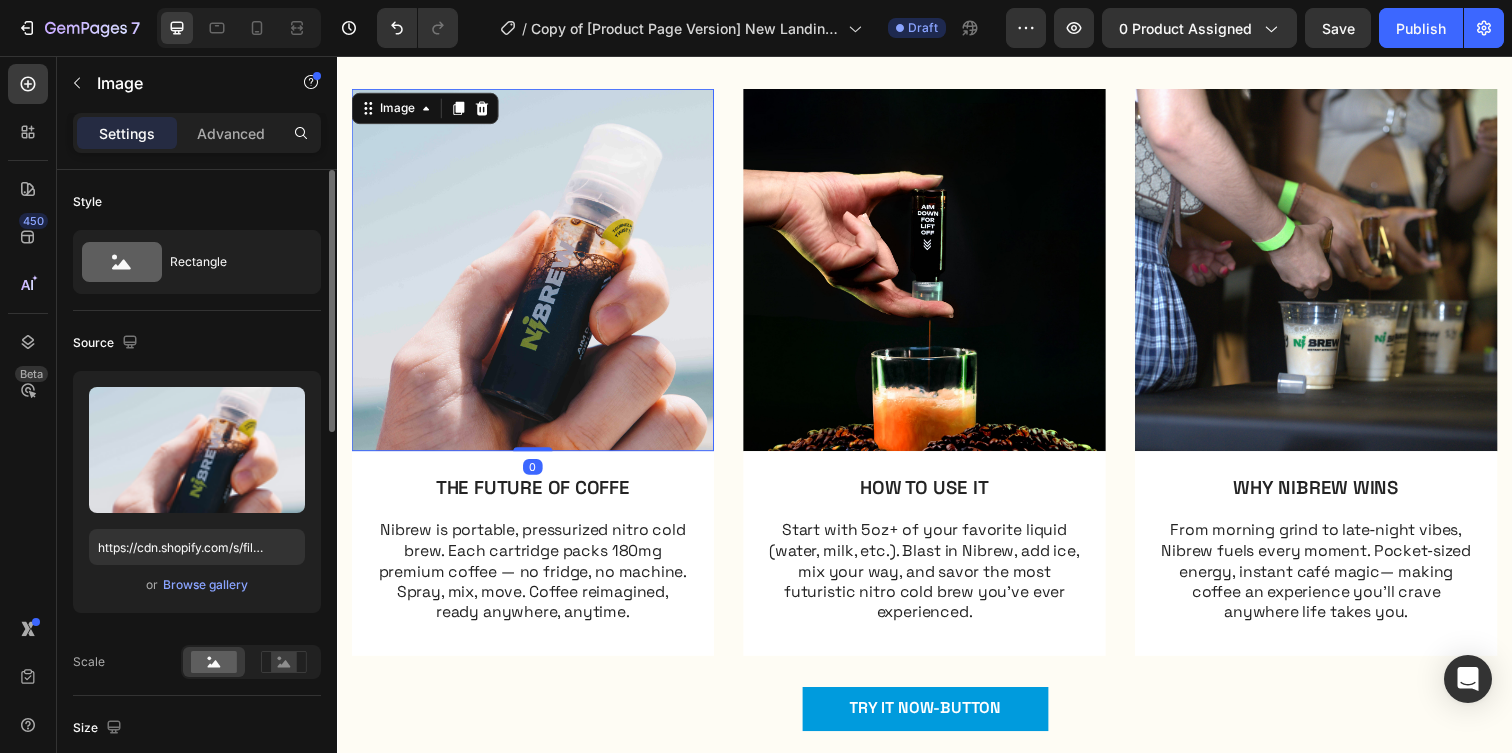 drag, startPoint x: 546, startPoint y: 472, endPoint x: 570, endPoint y: 400, distance: 75.89466 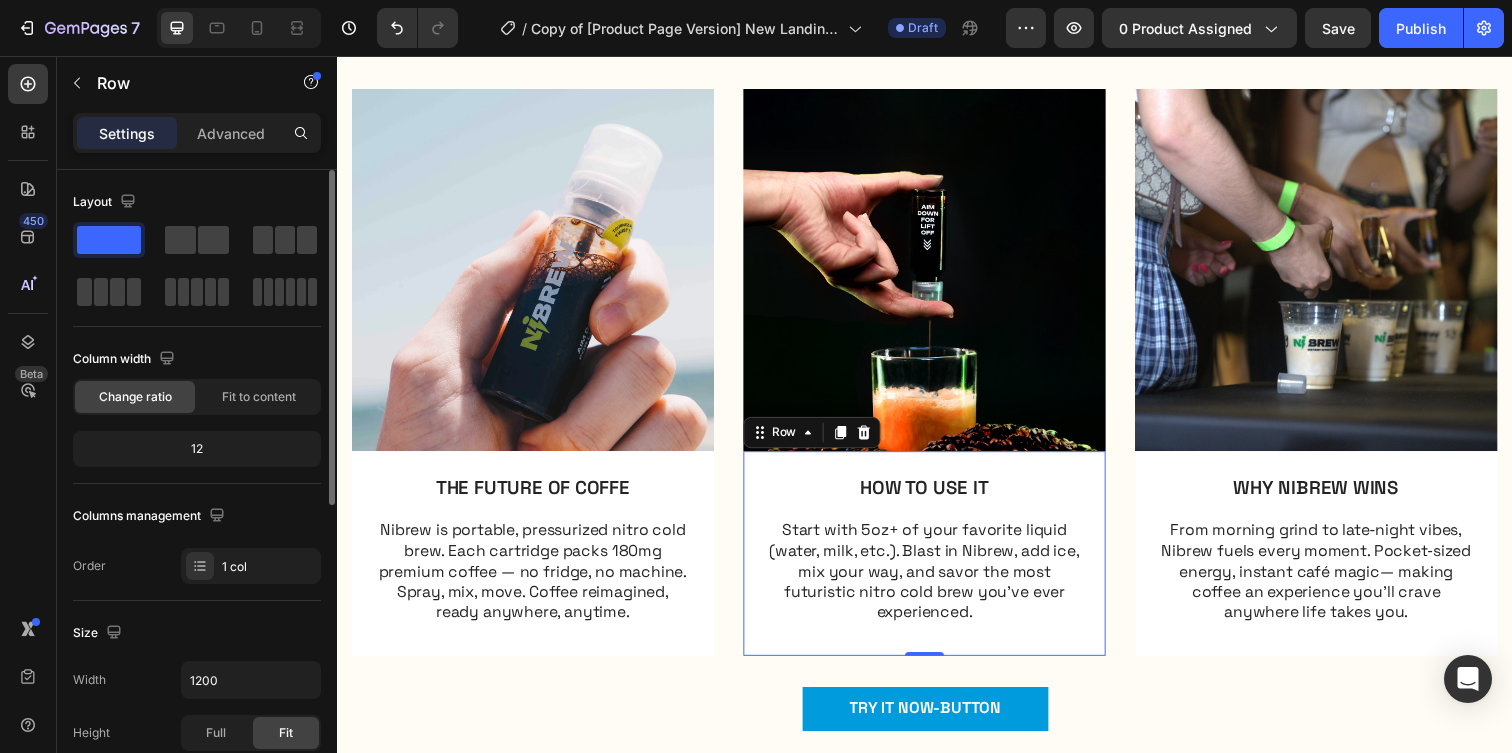 click on "HOW TO USE IT Text Block Start with 5oz+ of your favorite liquid (water, milk, etc.). Blast in Nibrew, add ice, mix your way, and savor the most futuristic nitro cold brew you’ve ever experienced. Text Block Row   0" at bounding box center (937, 563) 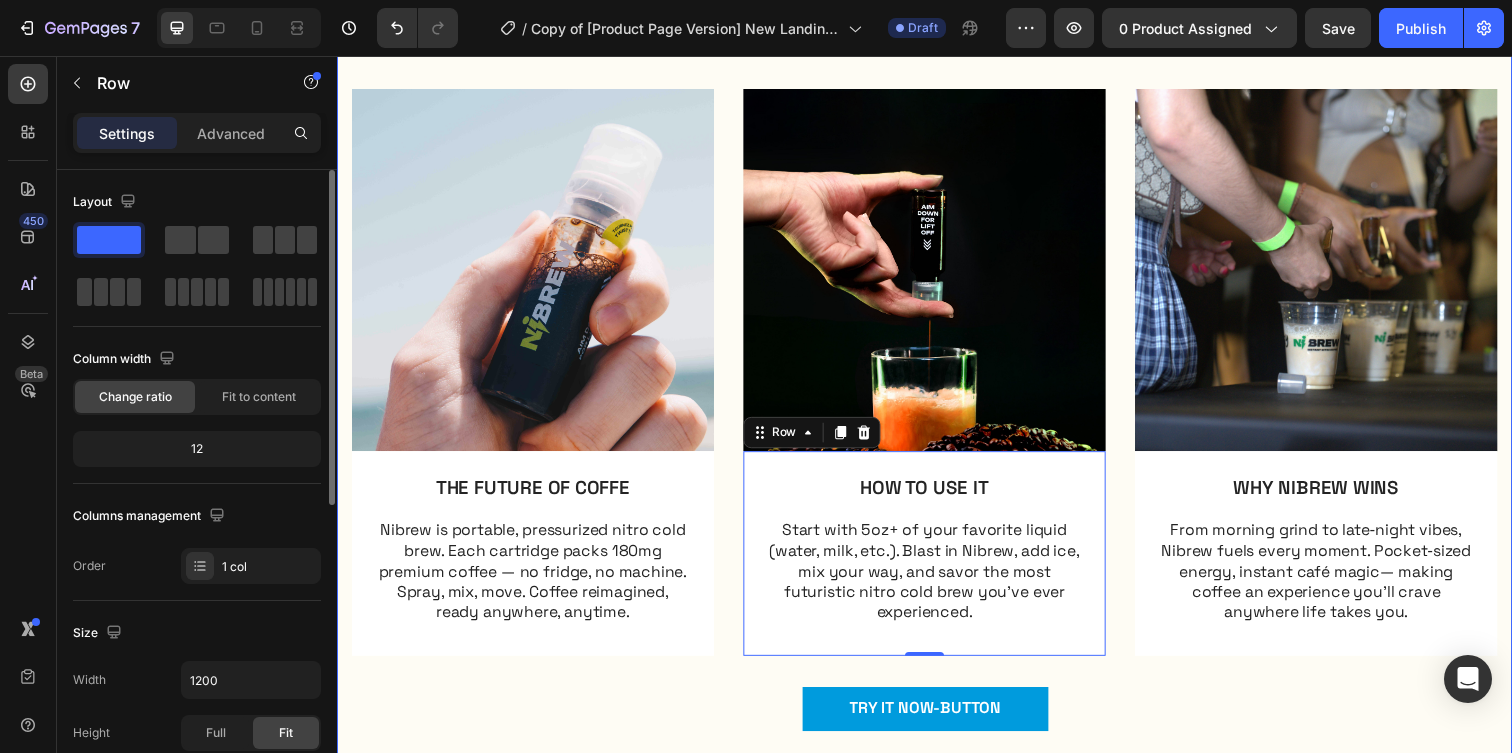 click on "Image THE FUTURE OF COFFE Text Block Nibrew is portable, pressurized nitro cold brew. Each cartridge packs 180mg premium coffee — no fridge, no machine. Spray, mix, move. Coffee reimagined, ready anywhere, anytime. Text Block Row Image HOW TO USE IT Text Block Start with 5oz+ of your favorite liquid (water, milk, etc.). Blast in Nibrew, add ice, mix your way, and savor the most futuristic nitro cold brew you’ve ever experienced. Text Block Row   0 Image WHY NIBREW WINS Text Block From morning grind to late‑night vibes, Nibrew fuels every moment. Pocket‑sized energy, instant café magic— making coffee an experience you’ll crave anywhere life takes you. Text Block Row Carousel" at bounding box center [937, 394] 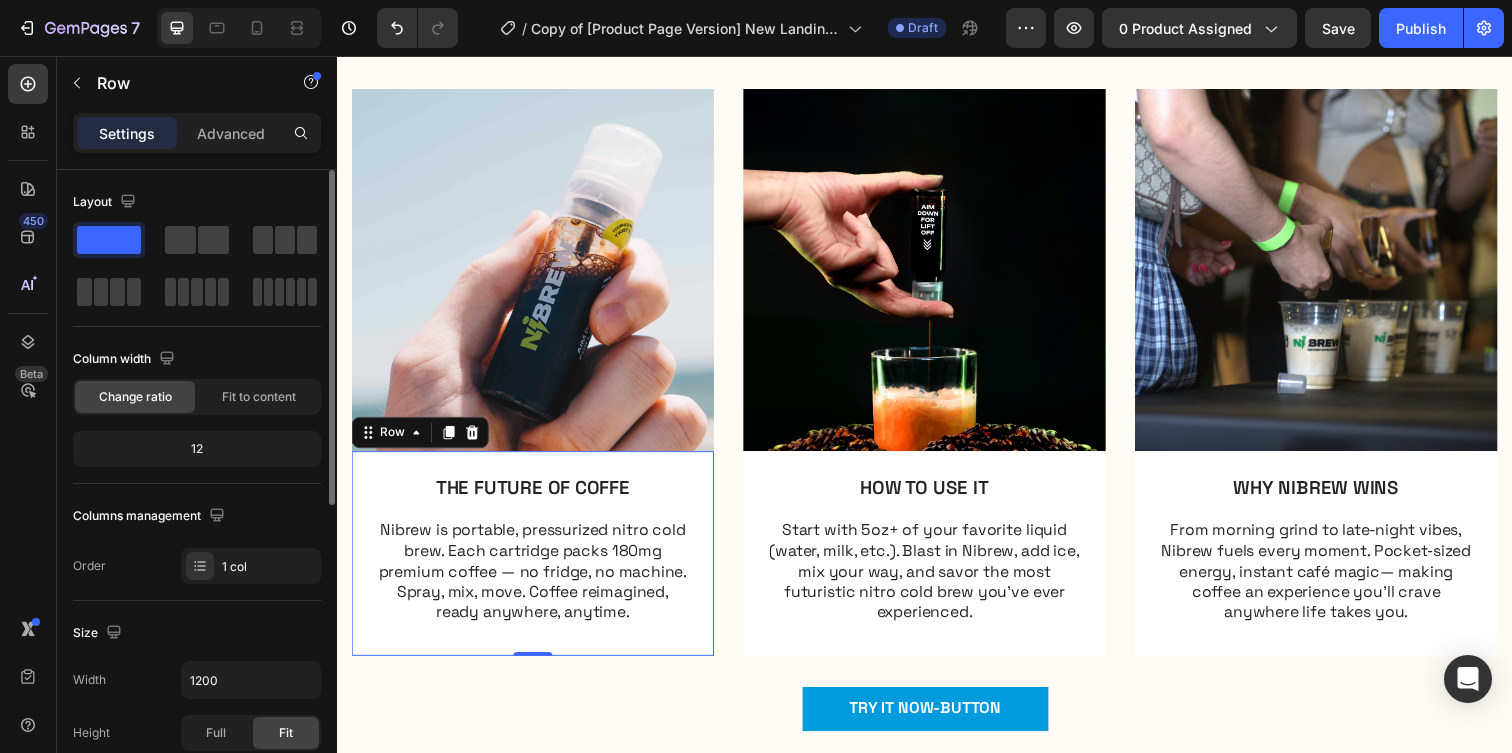 click on "THE FUTURE OF COFFE Text Block Nibrew is portable, pressurized nitro cold brew. Each cartridge packs 180mg premium coffee — no fridge, no machine. Spray, mix, move. Coffee reimagined, ready anywhere, anytime. Text Block Row   0" at bounding box center (537, 563) 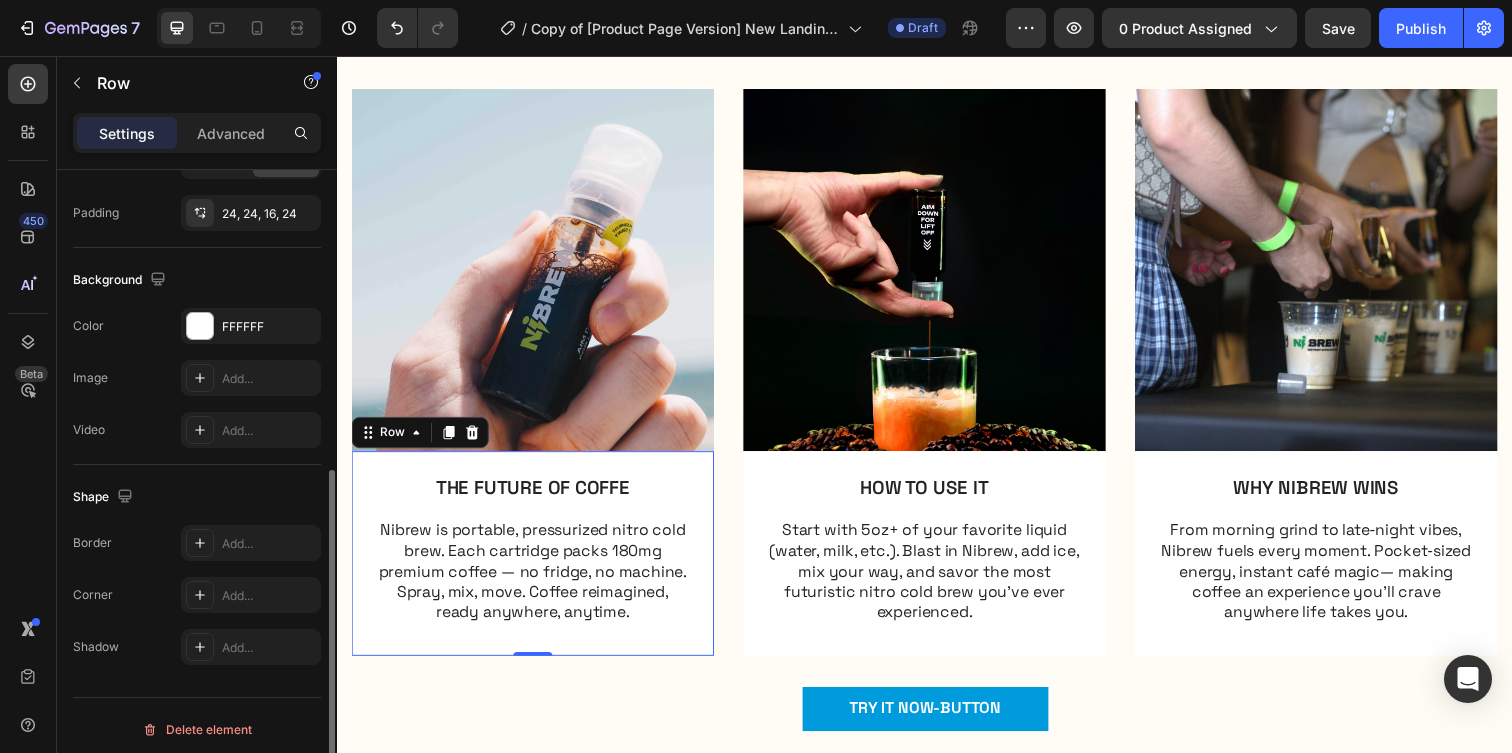 scroll, scrollTop: 580, scrollLeft: 0, axis: vertical 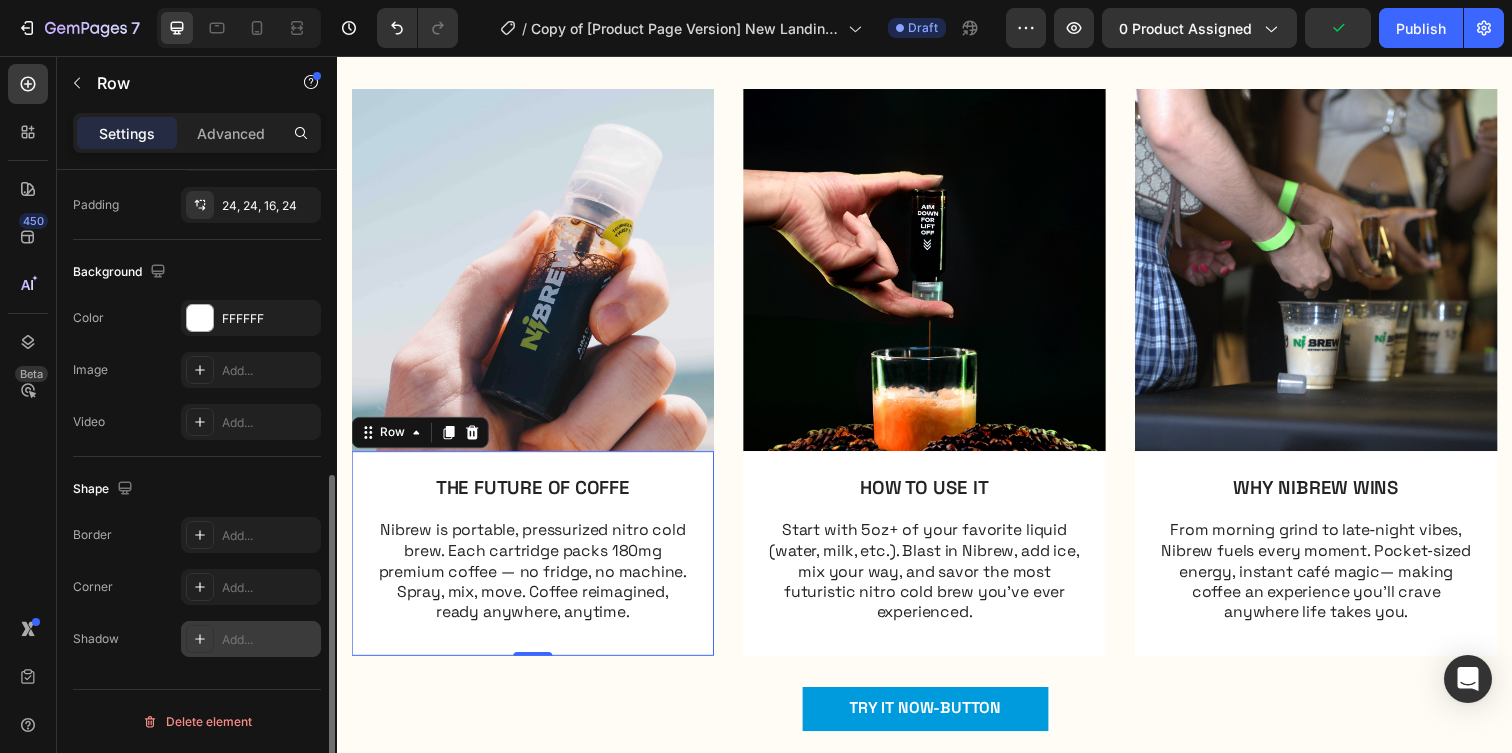 click on "Add..." at bounding box center (269, 640) 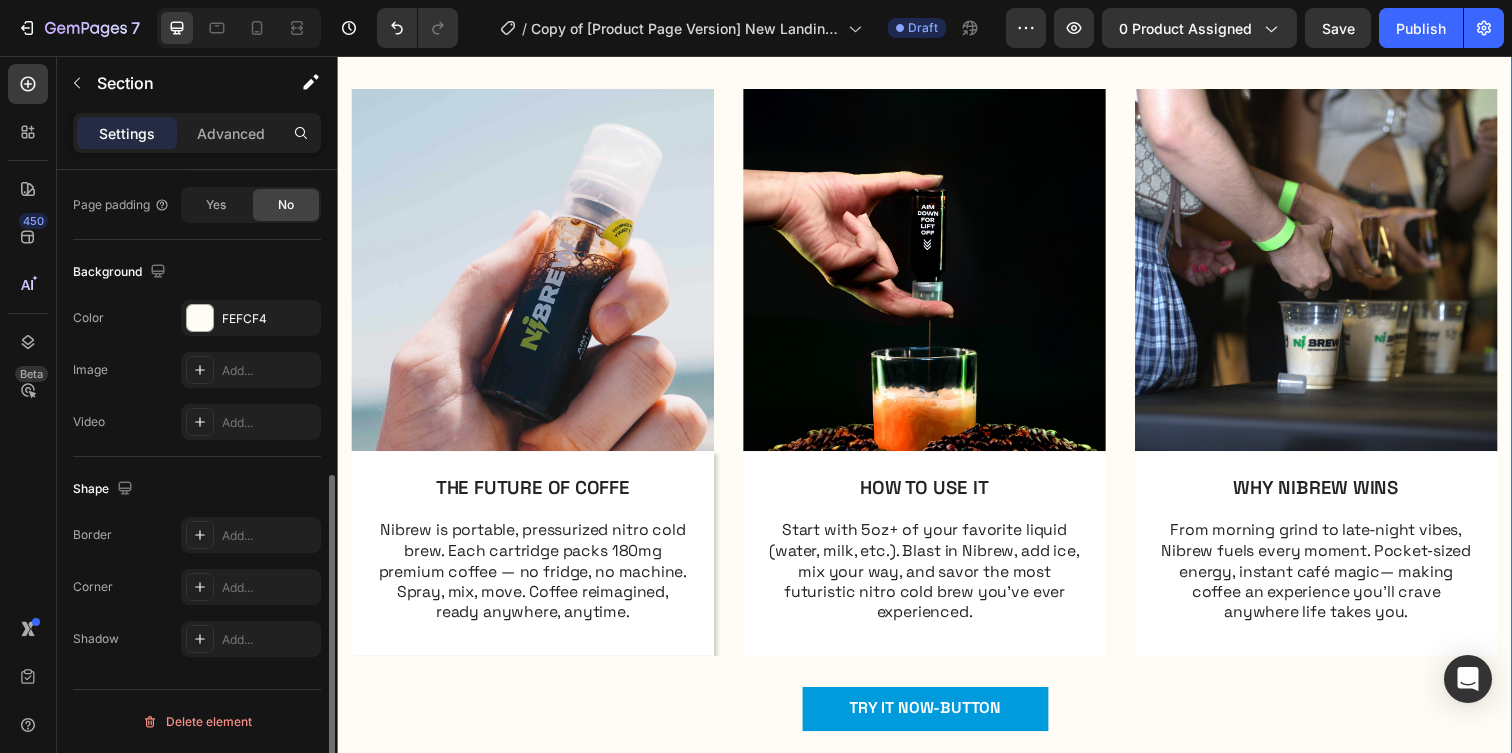 click on "Image THE FUTURE OF COFFE Text Block Nibrew is portable, pressurized nitro cold brew. Each cartridge packs 180mg premium coffee — no fridge, no machine. Spray, mix, move. Coffee reimagined, ready anywhere, anytime. Text Block Row Image HOW TO USE IT Text Block Start with 5oz+ of your favorite liquid (water, milk, etc.). Blast in Nibrew, add ice, mix your way, and savor the most futuristic nitro cold brew you’ve ever experienced. Text Block Row Image WHY NIBREW WINS Text Block From morning grind to late‑night vibes, Nibrew fuels every moment. Pocket‑sized energy, instant café magic— making coffee an experience you’ll crave anywhere life takes you. Text Block Row Carousel" at bounding box center (937, 394) 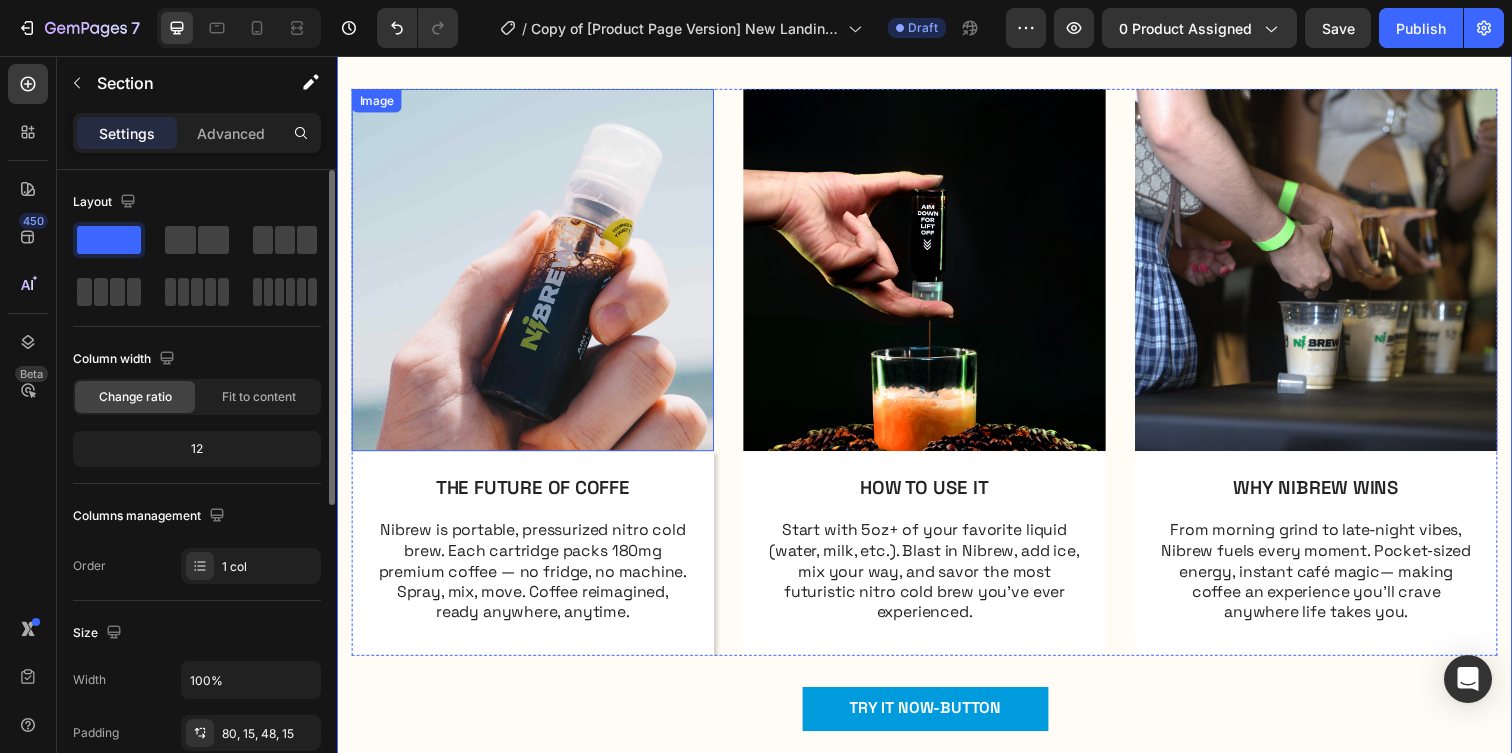 click at bounding box center [537, 274] 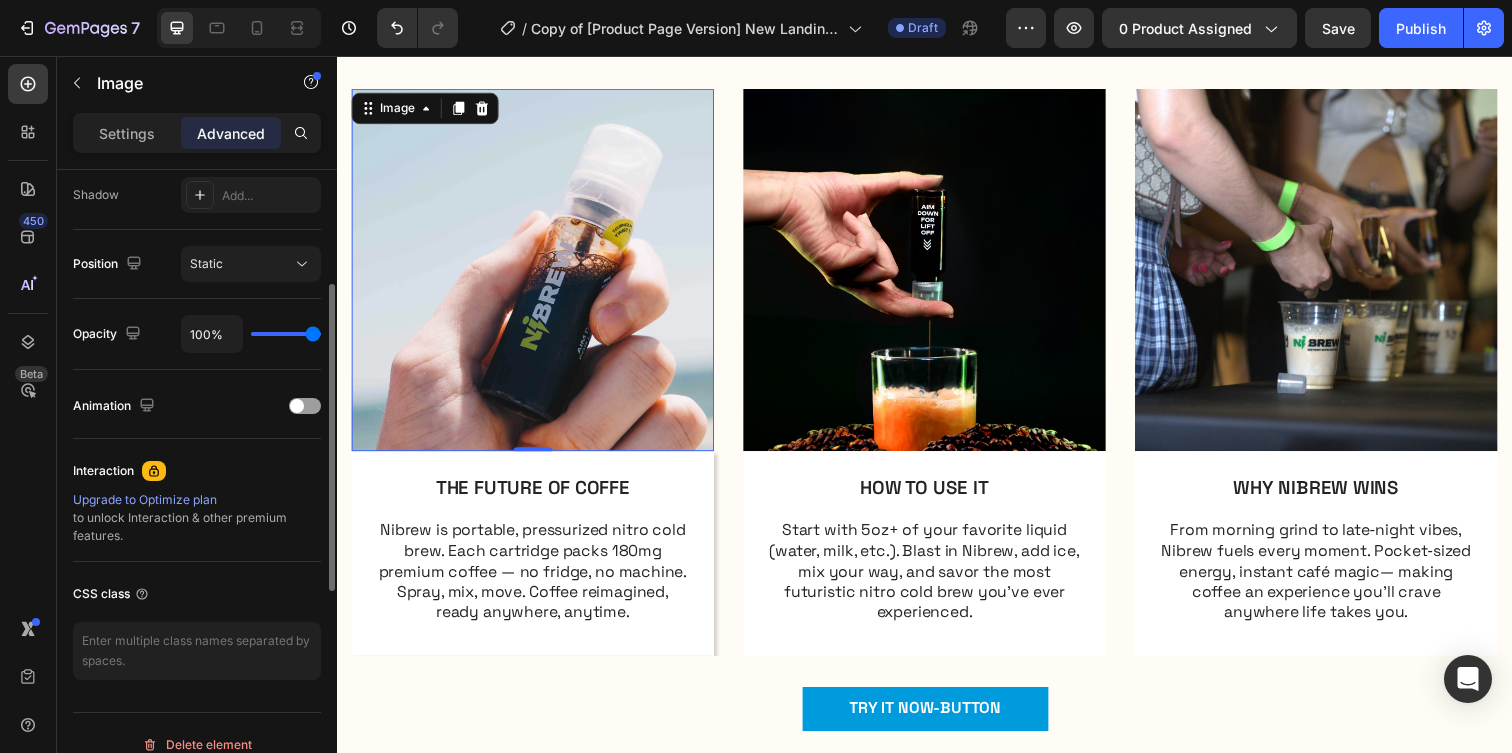 scroll, scrollTop: 694, scrollLeft: 0, axis: vertical 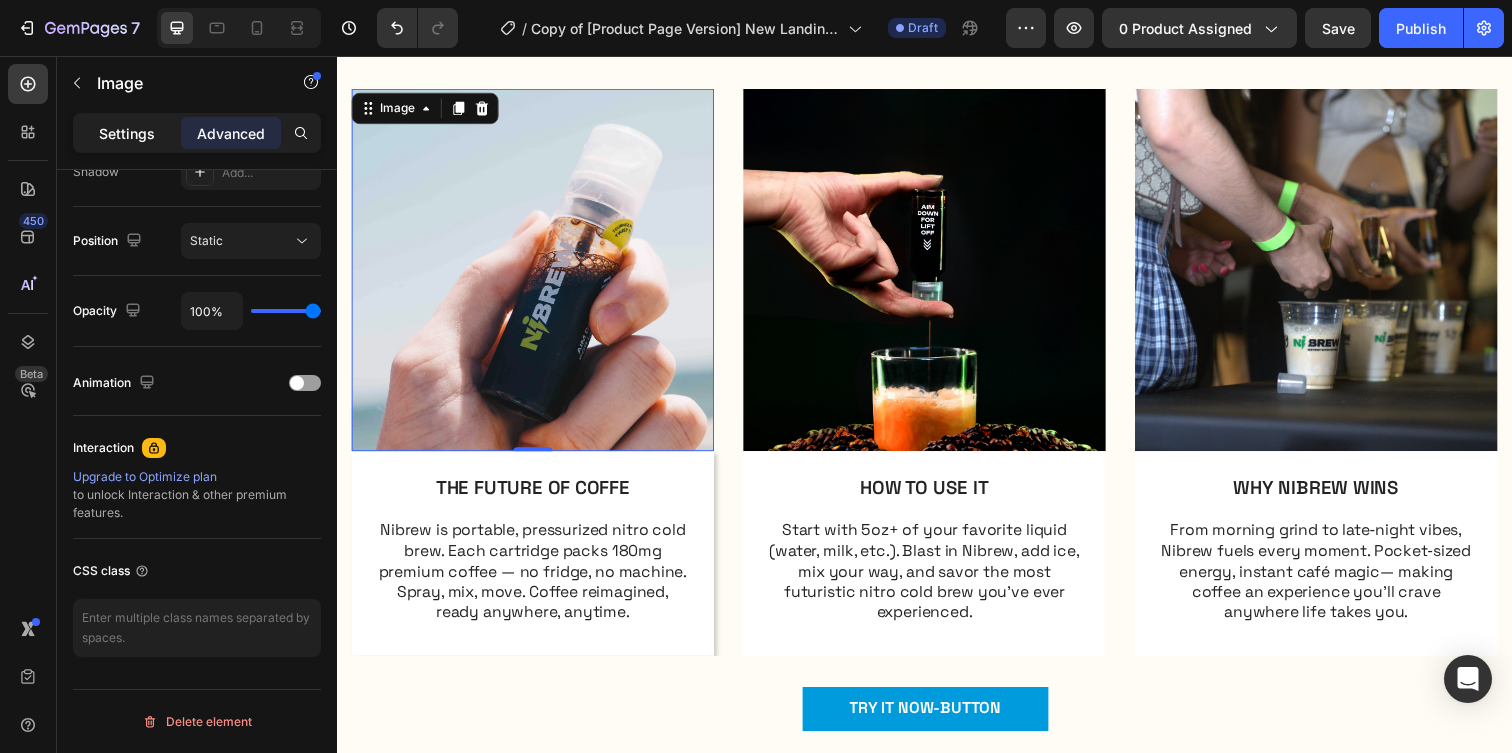 click on "Settings" at bounding box center (127, 133) 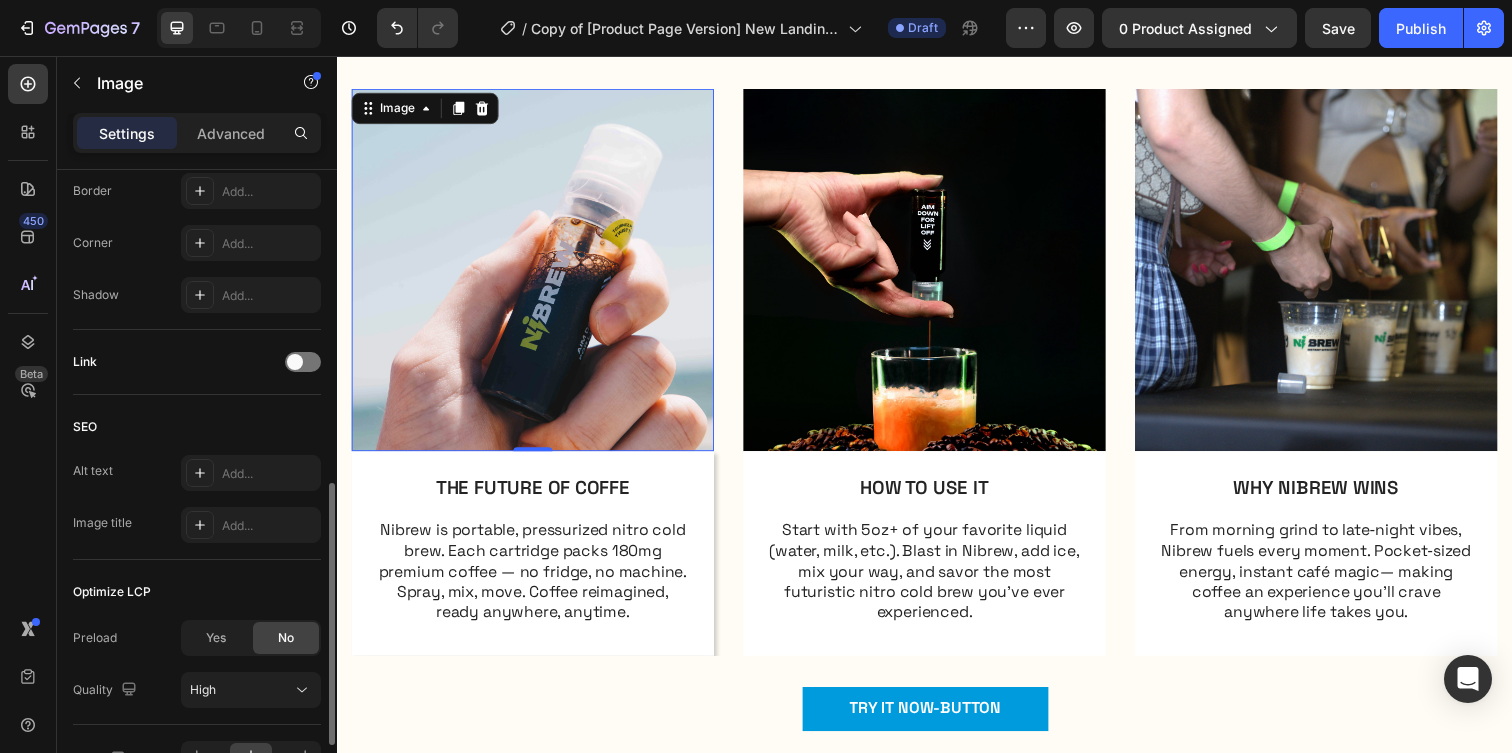 scroll, scrollTop: 781, scrollLeft: 0, axis: vertical 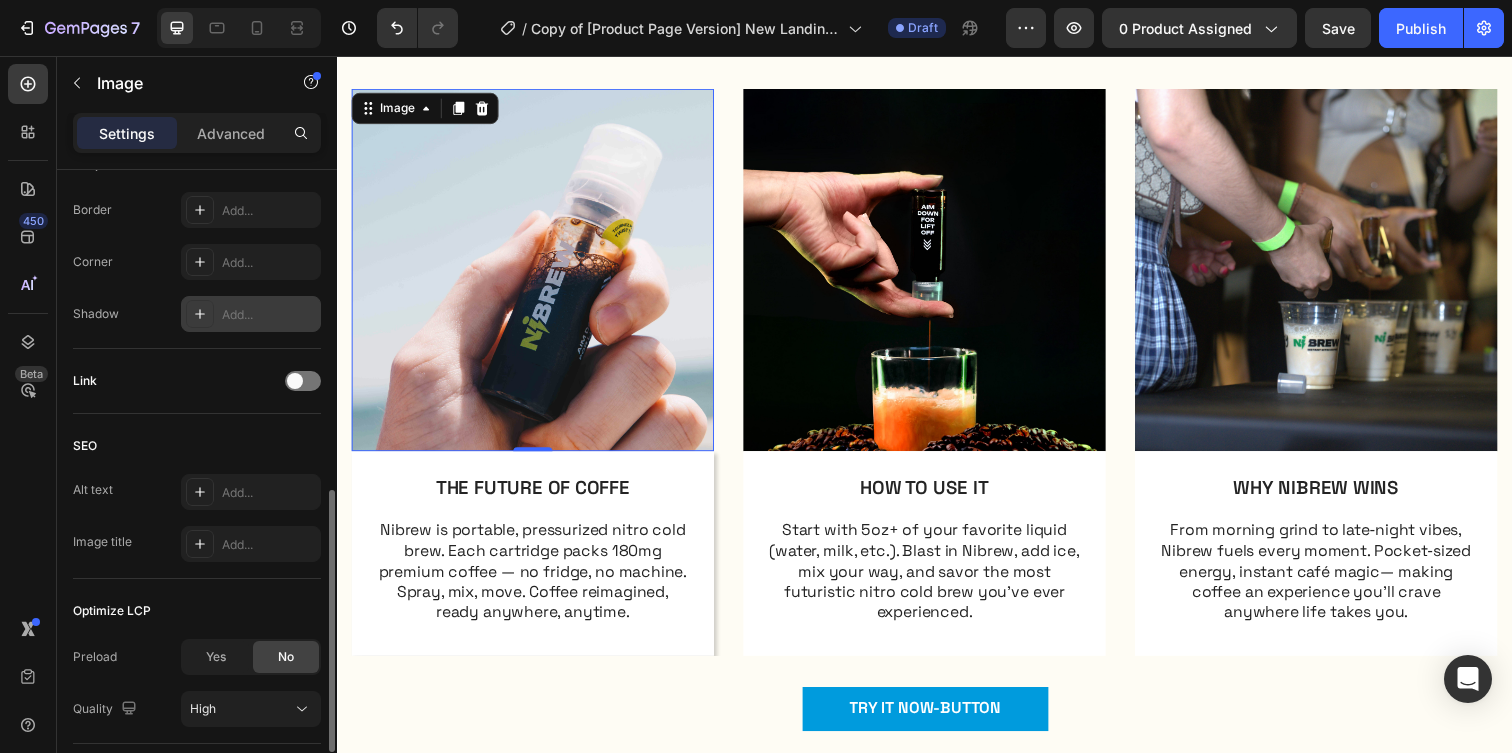click on "Add..." at bounding box center (269, 315) 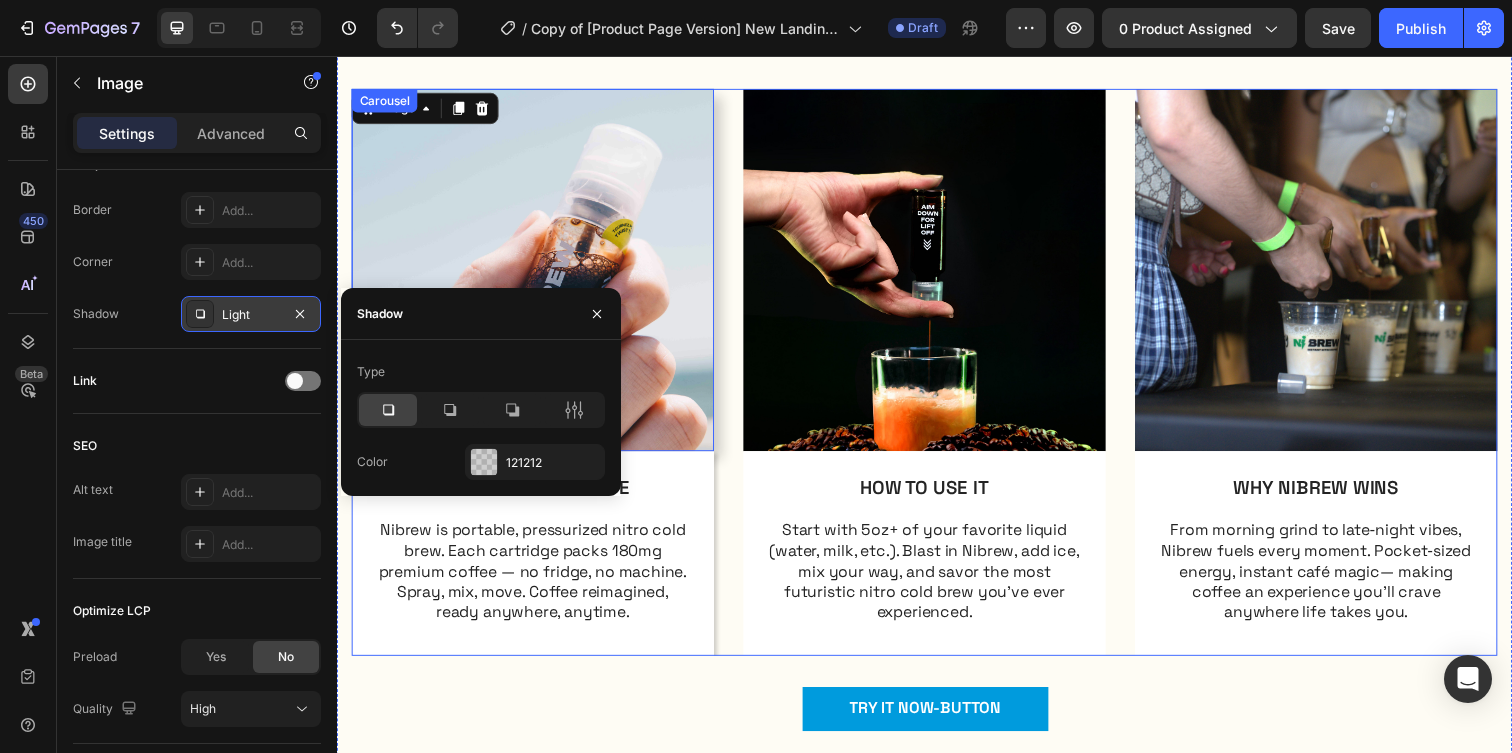 click on "Start with 5oz+ of your favorite liquid (water, milk, etc.). Blast in Nibrew, add ice, mix your way, and savor the most futuristic nitro cold brew you’ve ever experienced." at bounding box center (937, 582) 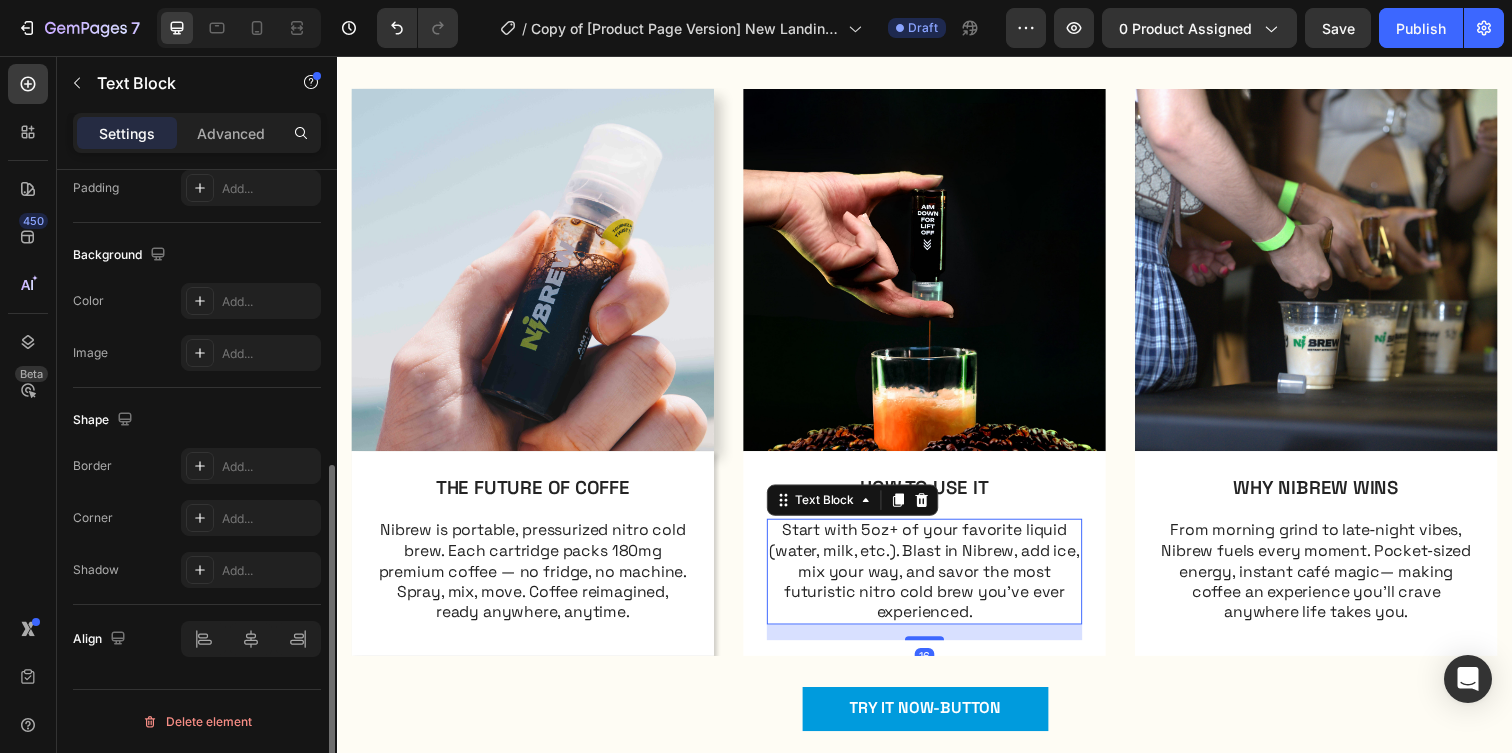 scroll, scrollTop: 0, scrollLeft: 0, axis: both 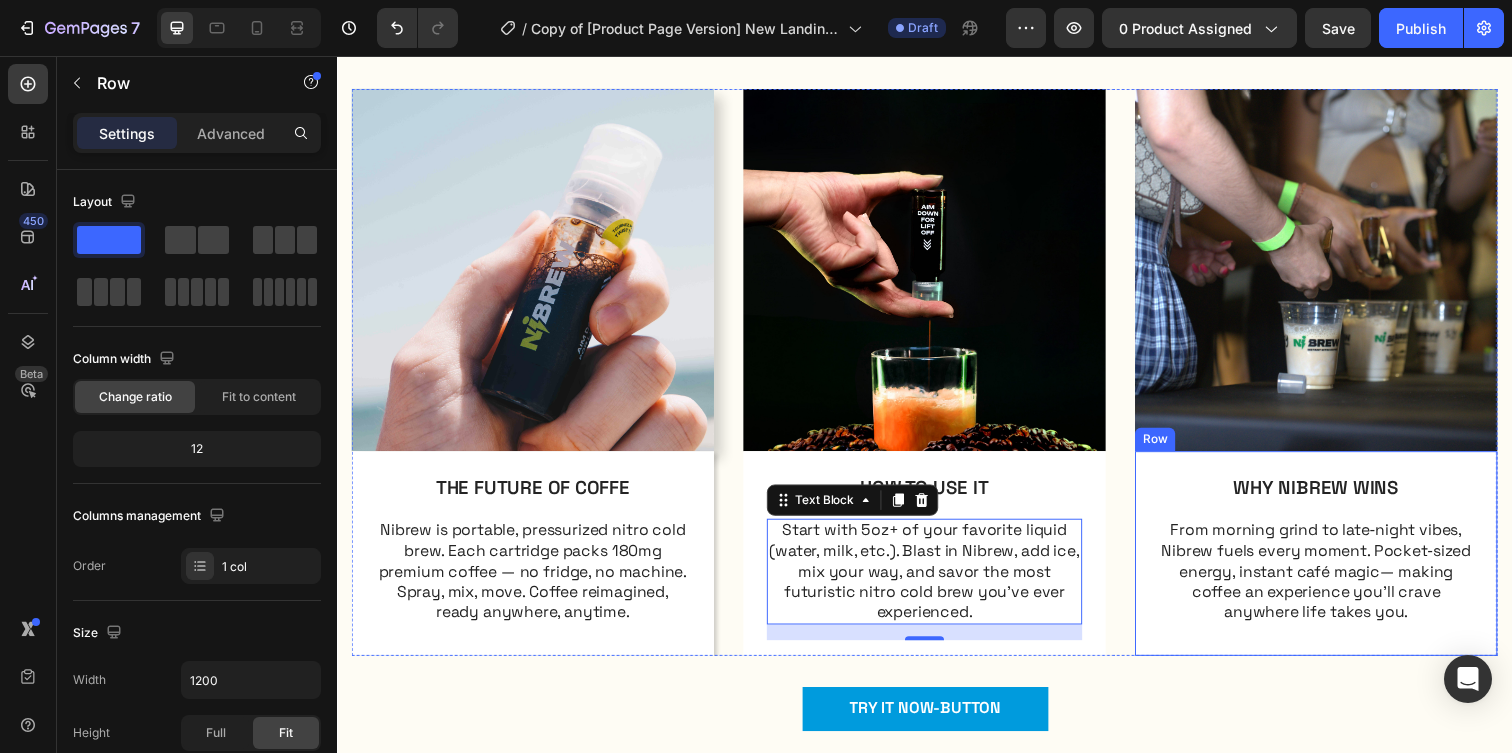 click on "WHY NIBREW WINS Text Block From morning grind to late‑night vibes, Nibrew fuels every moment. Pocket‑sized energy, instant café magic— making coffee an experience you’ll crave anywhere life takes you. Text Block Row" at bounding box center [1337, 563] 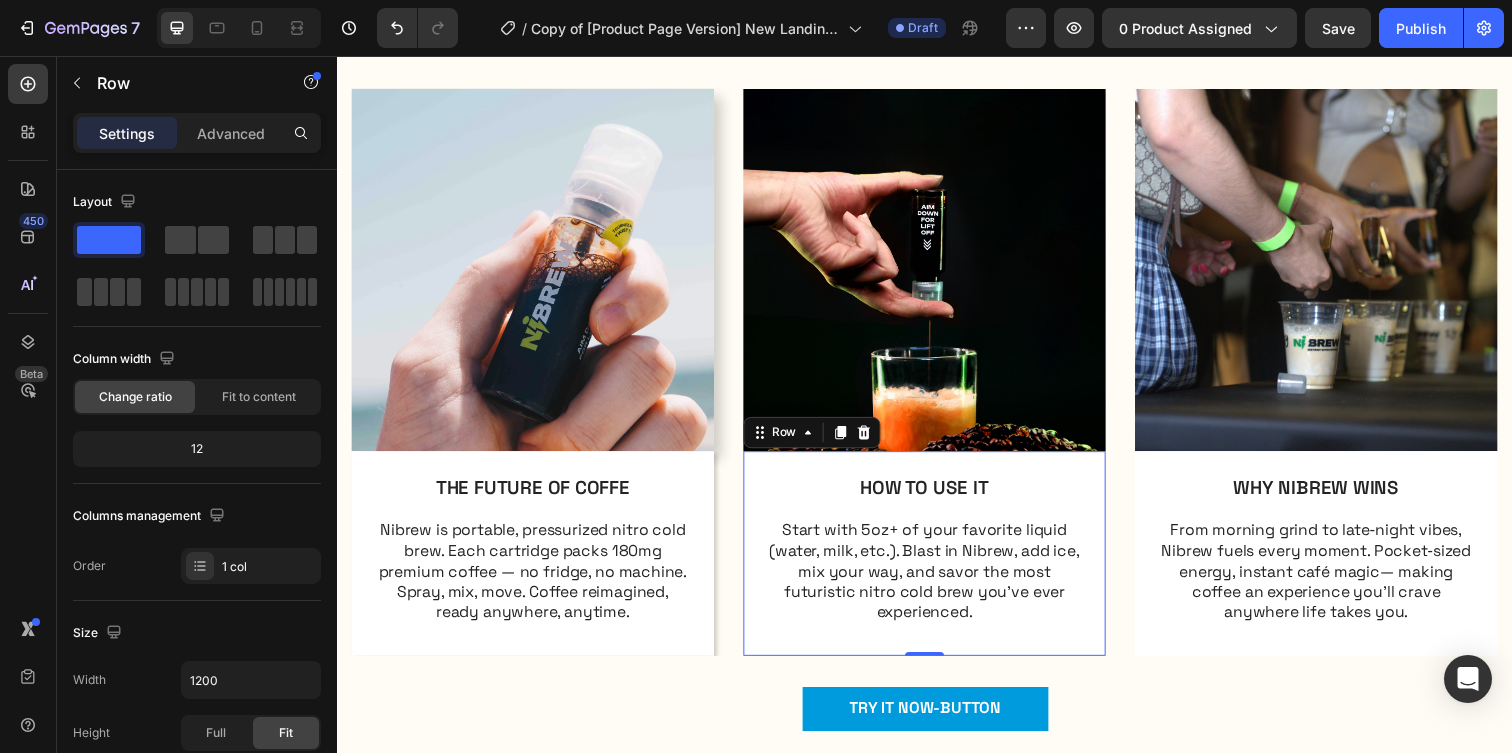 click on "HOW TO USE IT Text Block Start with 5oz+ of your favorite liquid (water, milk, etc.). Blast in Nibrew, add ice, mix your way, and savor the most futuristic nitro cold brew you’ve ever experienced. Text Block Row   0" at bounding box center (937, 563) 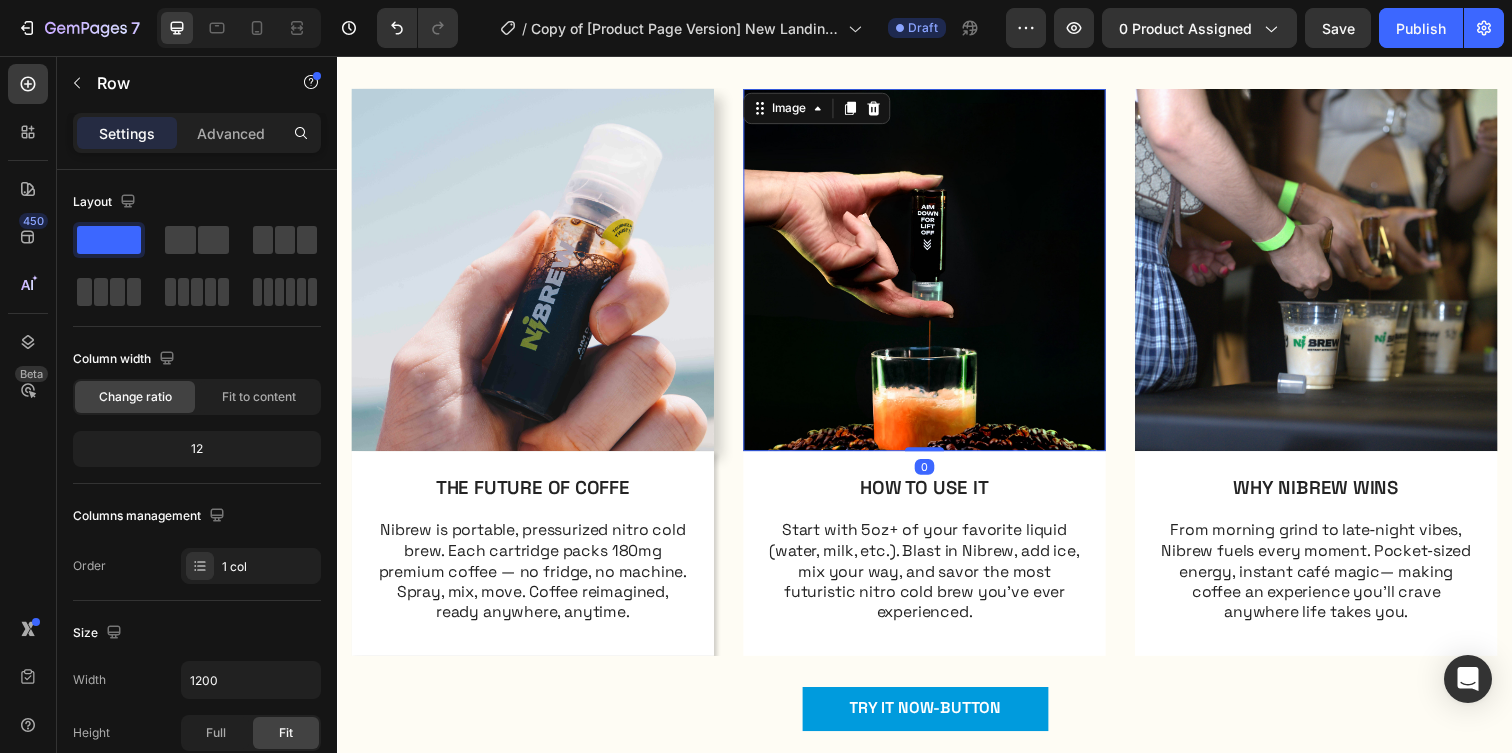 click at bounding box center [937, 274] 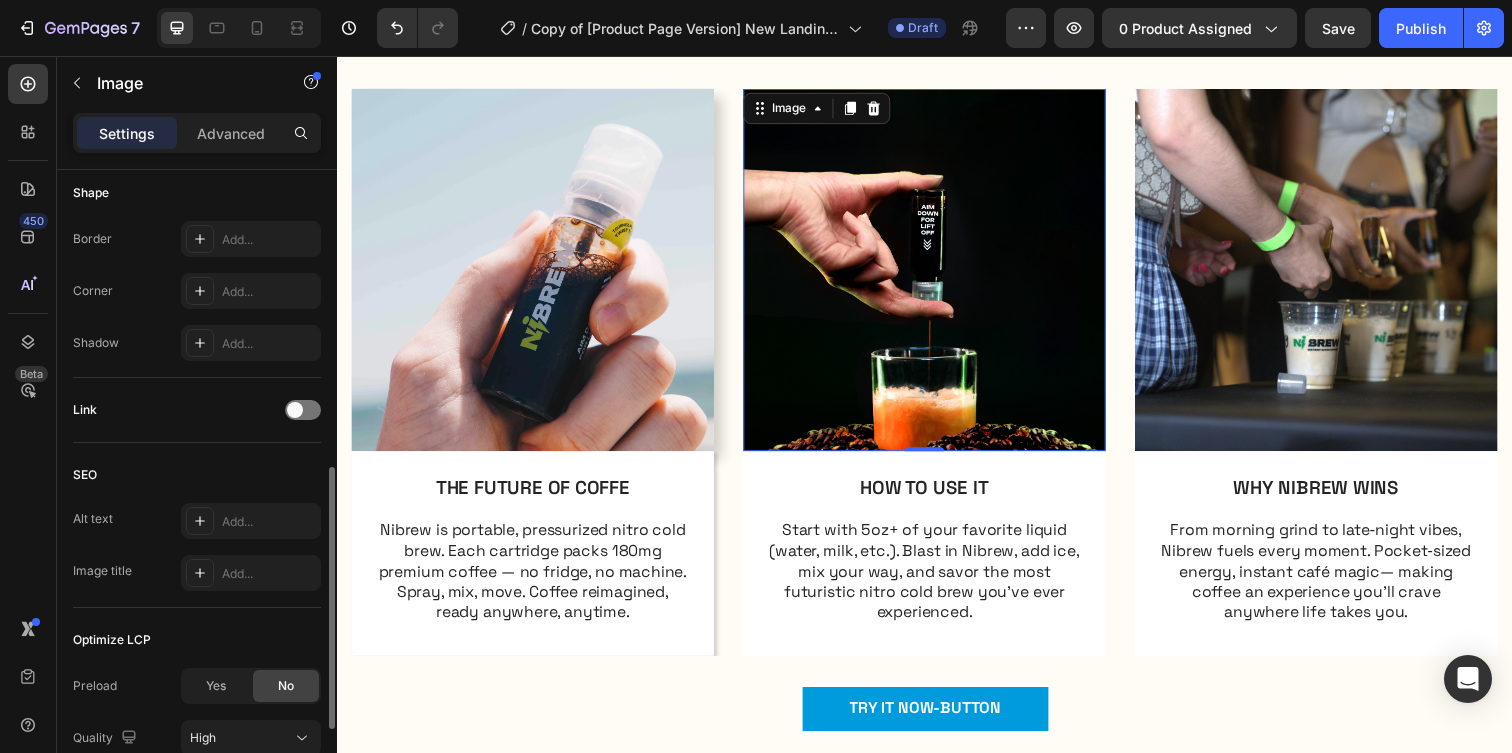 scroll, scrollTop: 740, scrollLeft: 0, axis: vertical 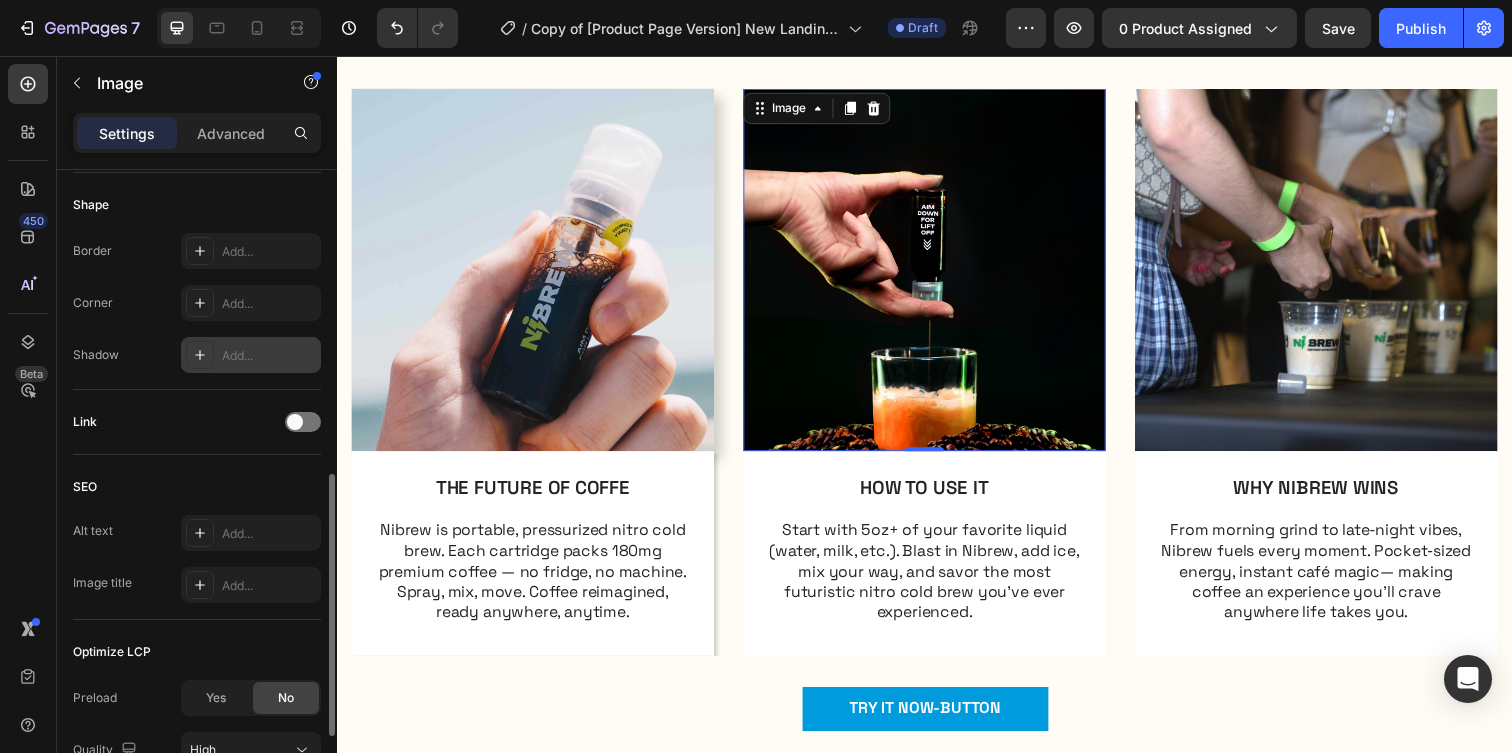 click on "Add..." at bounding box center [269, 356] 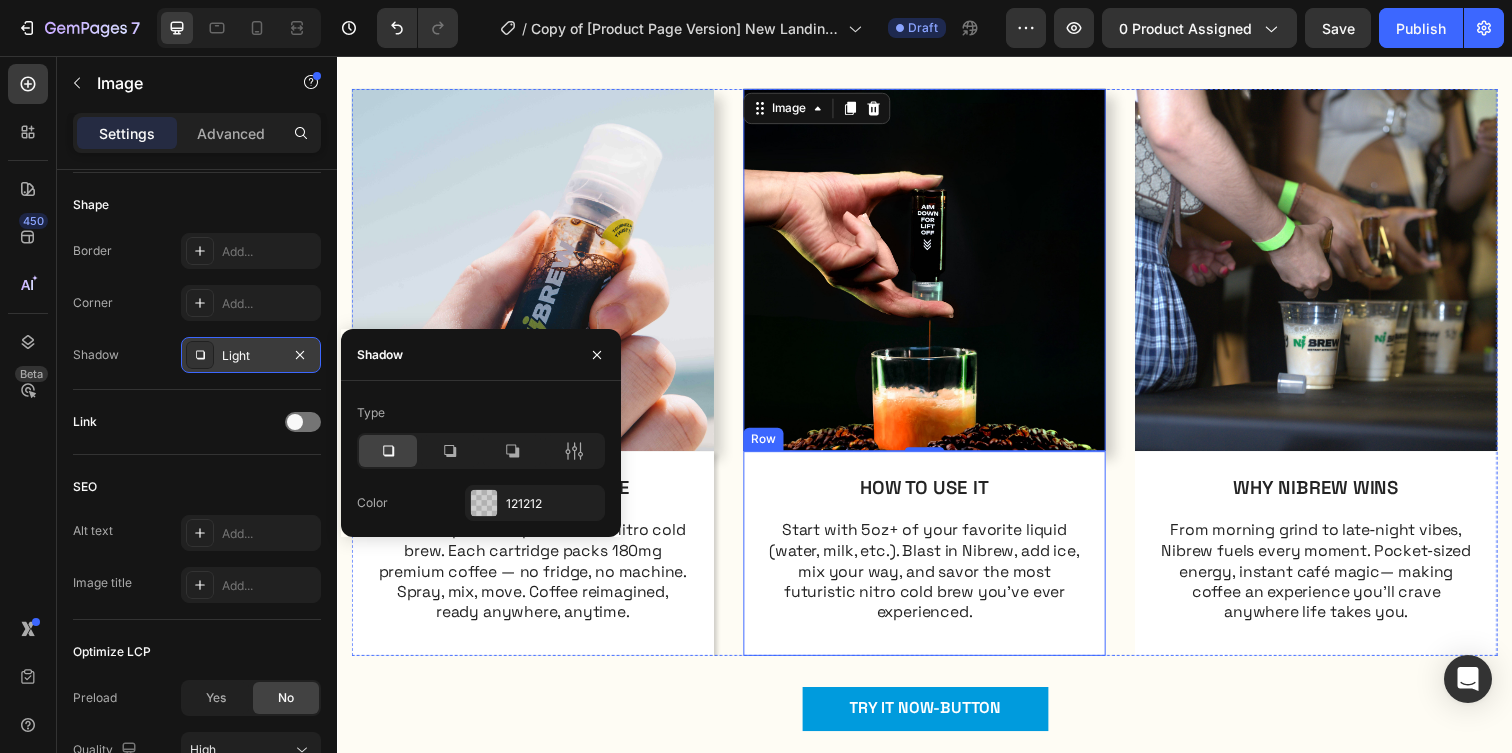 click on "HOW TO USE IT Text Block Start with 5oz+ of your favorite liquid (water, milk, etc.). Blast in Nibrew, add ice, mix your way, and savor the most futuristic nitro cold brew you’ve ever experienced. Text Block Row" at bounding box center (937, 563) 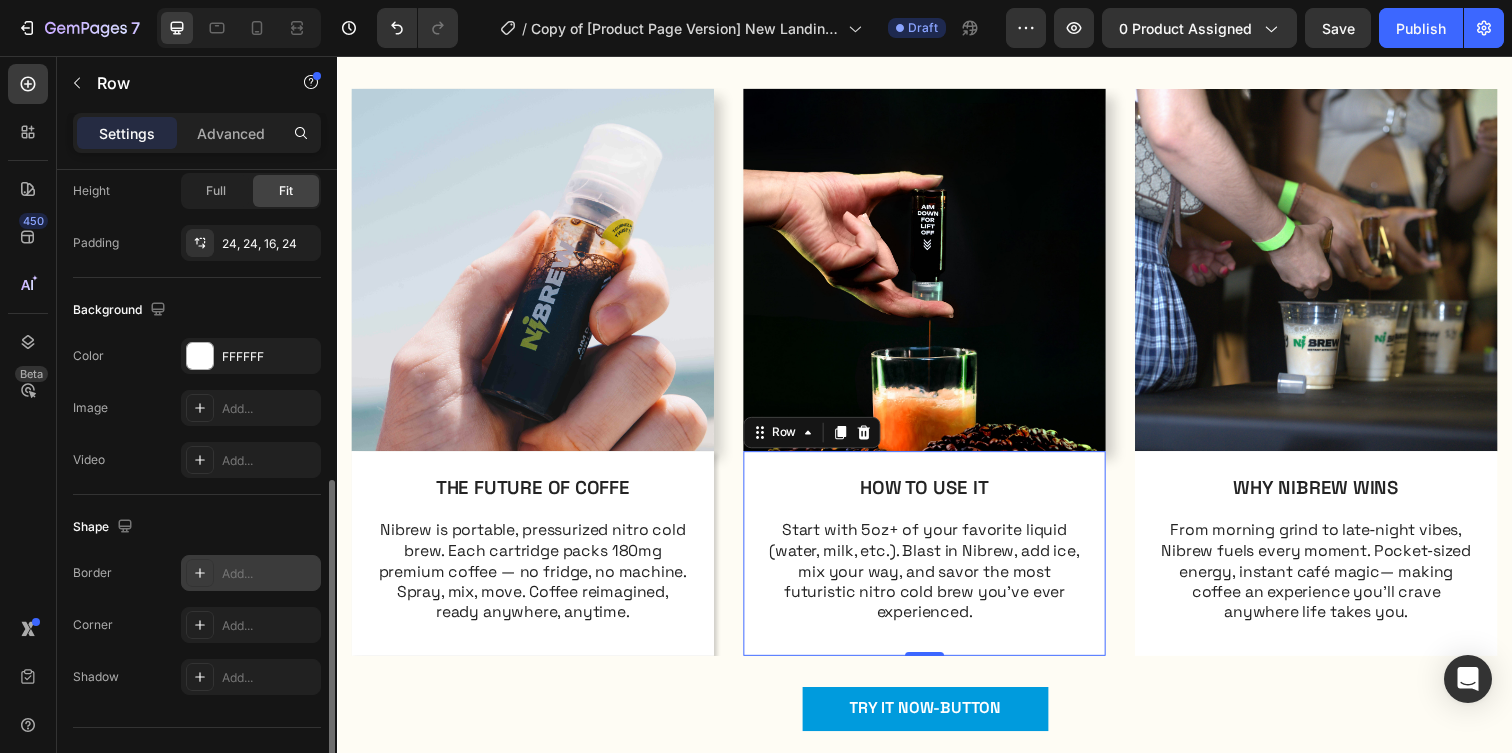 scroll, scrollTop: 560, scrollLeft: 0, axis: vertical 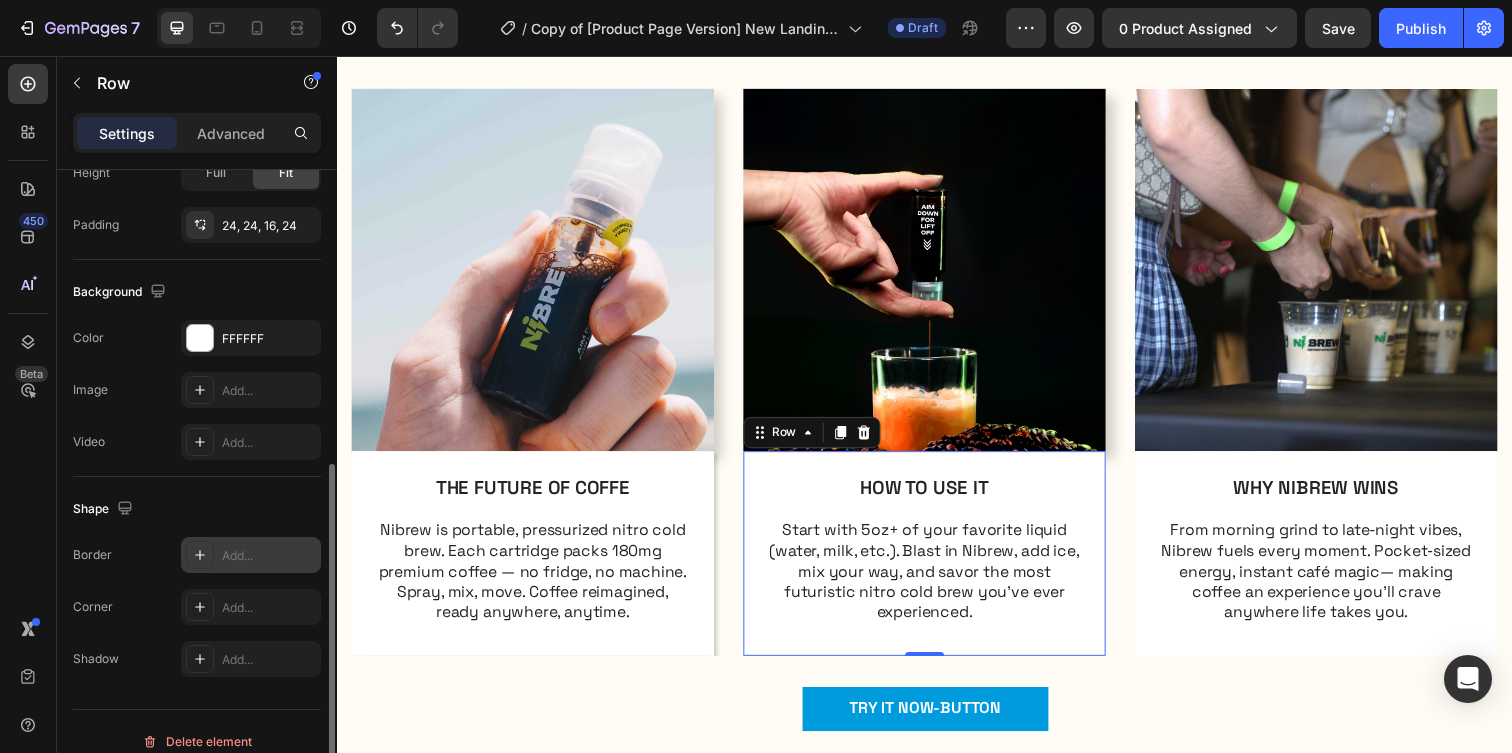 click on "Add..." at bounding box center (251, 659) 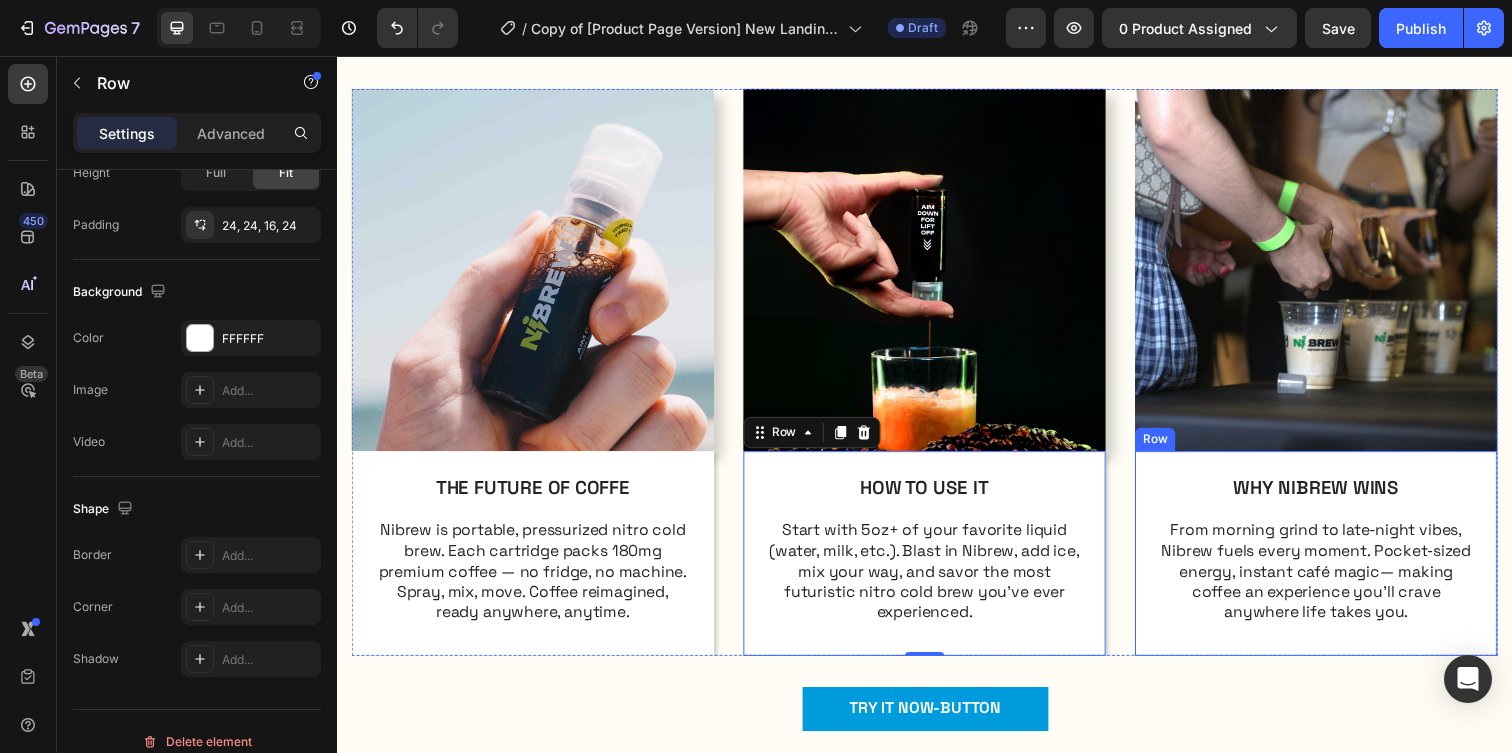 click on "WHY NIBREW WINS Text Block From morning grind to late‑night vibes, Nibrew fuels every moment. Pocket‑sized energy, instant café magic— making coffee an experience you’ll crave anywhere life takes you. Text Block Row" at bounding box center (1337, 563) 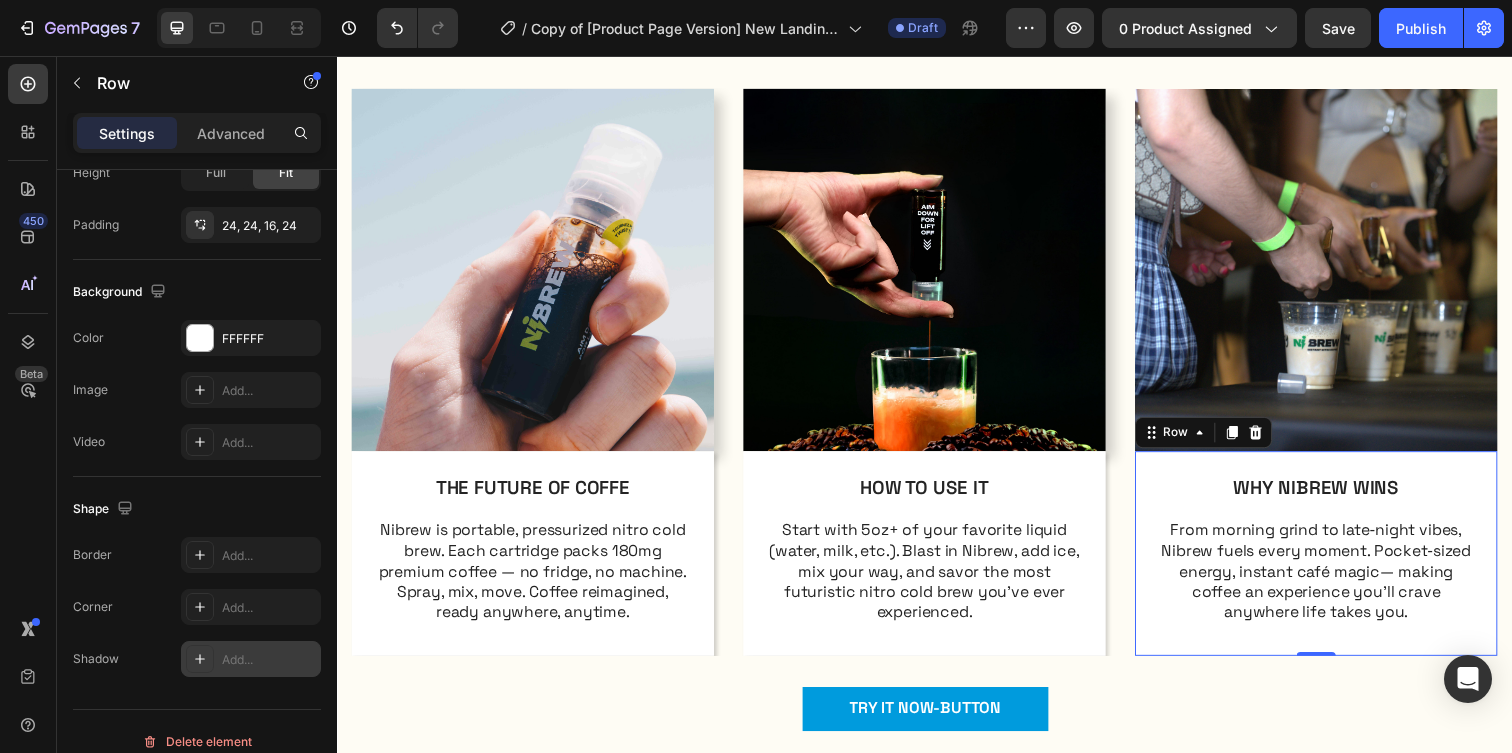 click on "Add..." at bounding box center [269, 660] 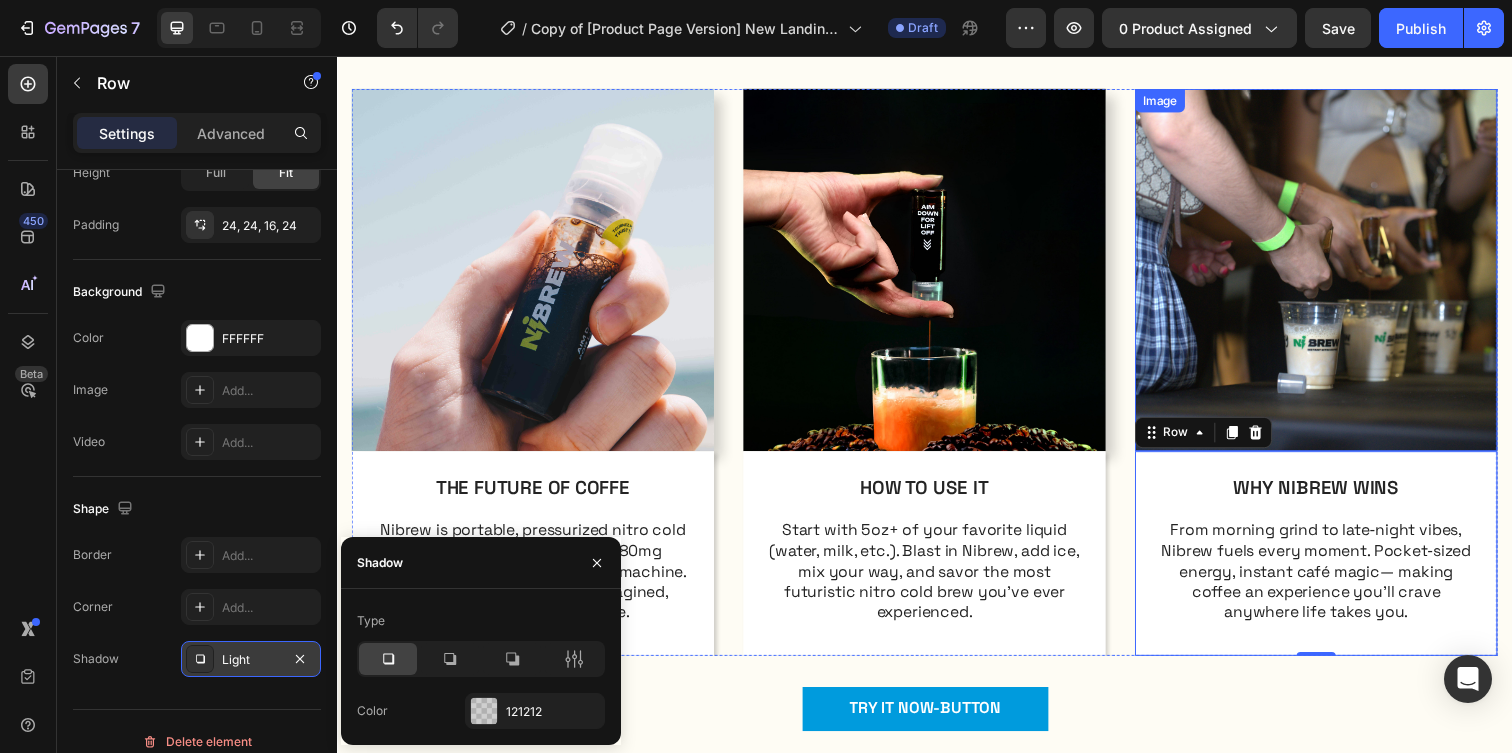 click at bounding box center (1337, 274) 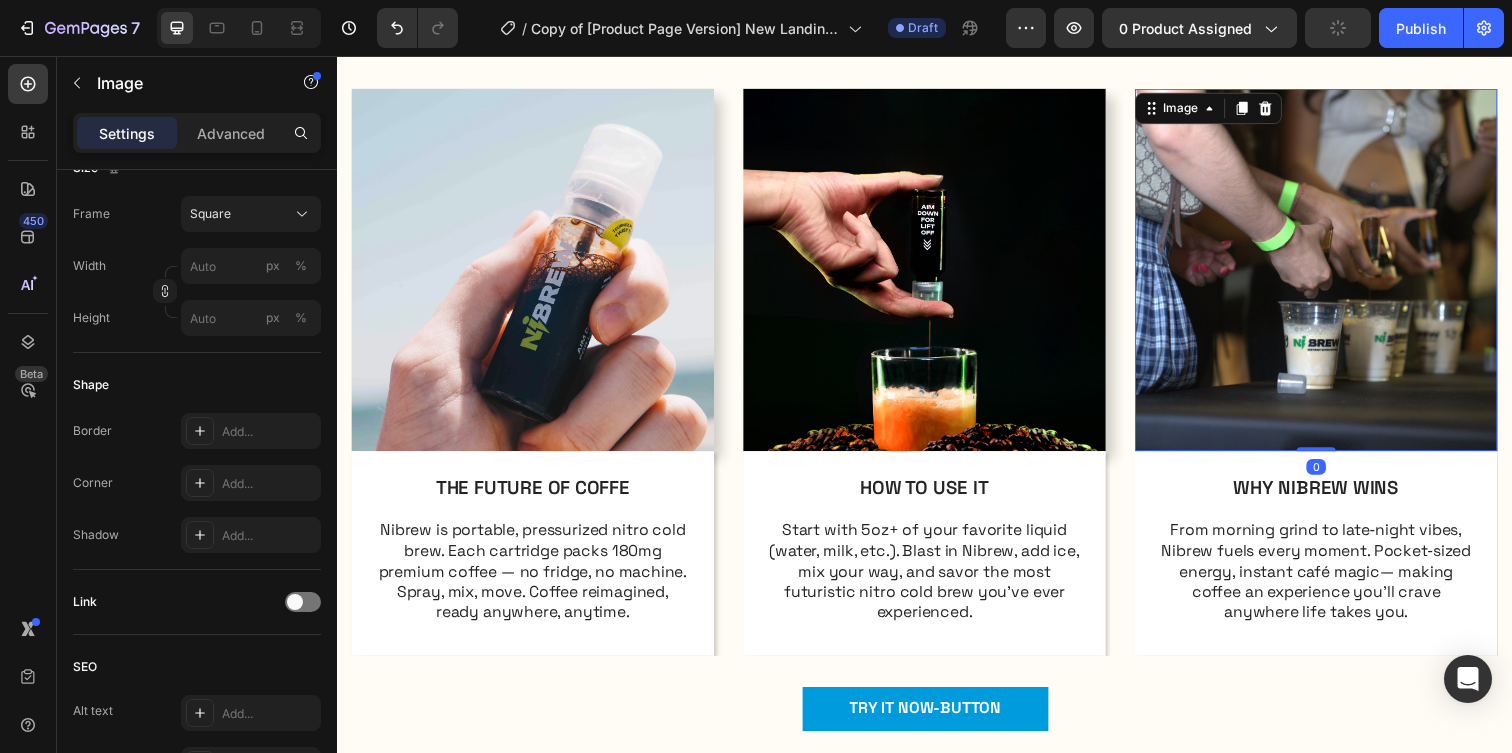 scroll, scrollTop: 0, scrollLeft: 0, axis: both 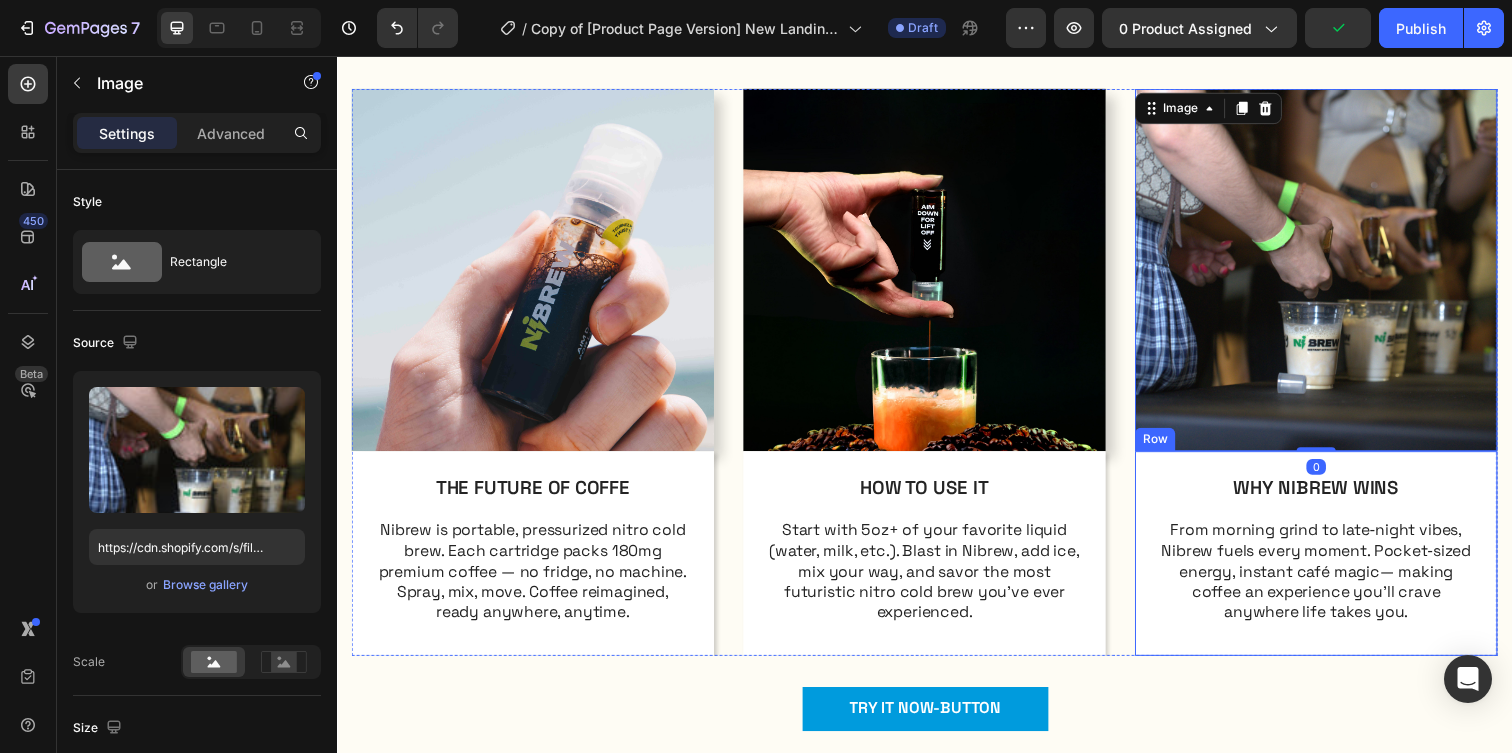 click on "WHY NIBREW WINS Text Block From morning grind to late‑night vibes, Nibrew fuels every moment. Pocket‑sized energy, instant café magic— making coffee an experience you’ll crave anywhere life takes you. Text Block Row" at bounding box center [1337, 563] 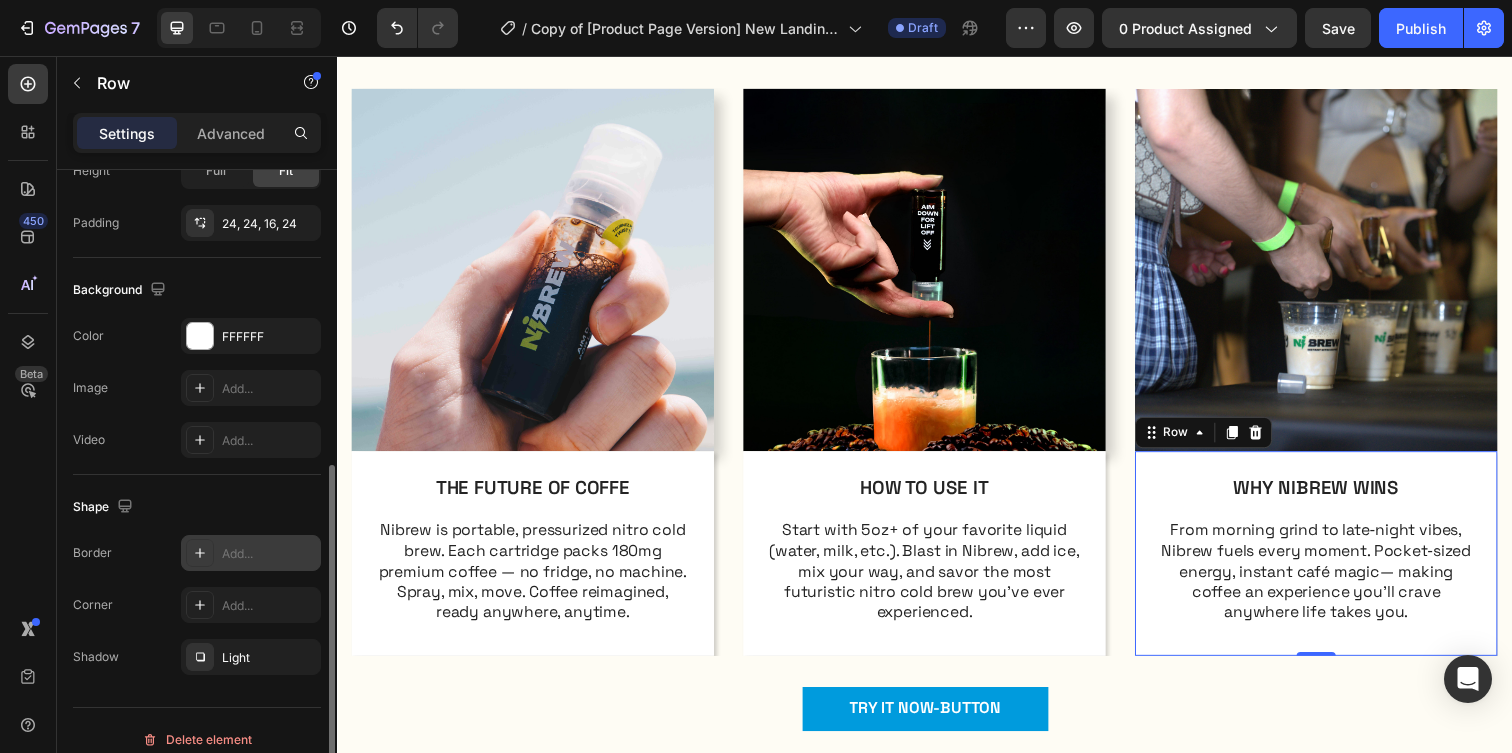 scroll, scrollTop: 576, scrollLeft: 0, axis: vertical 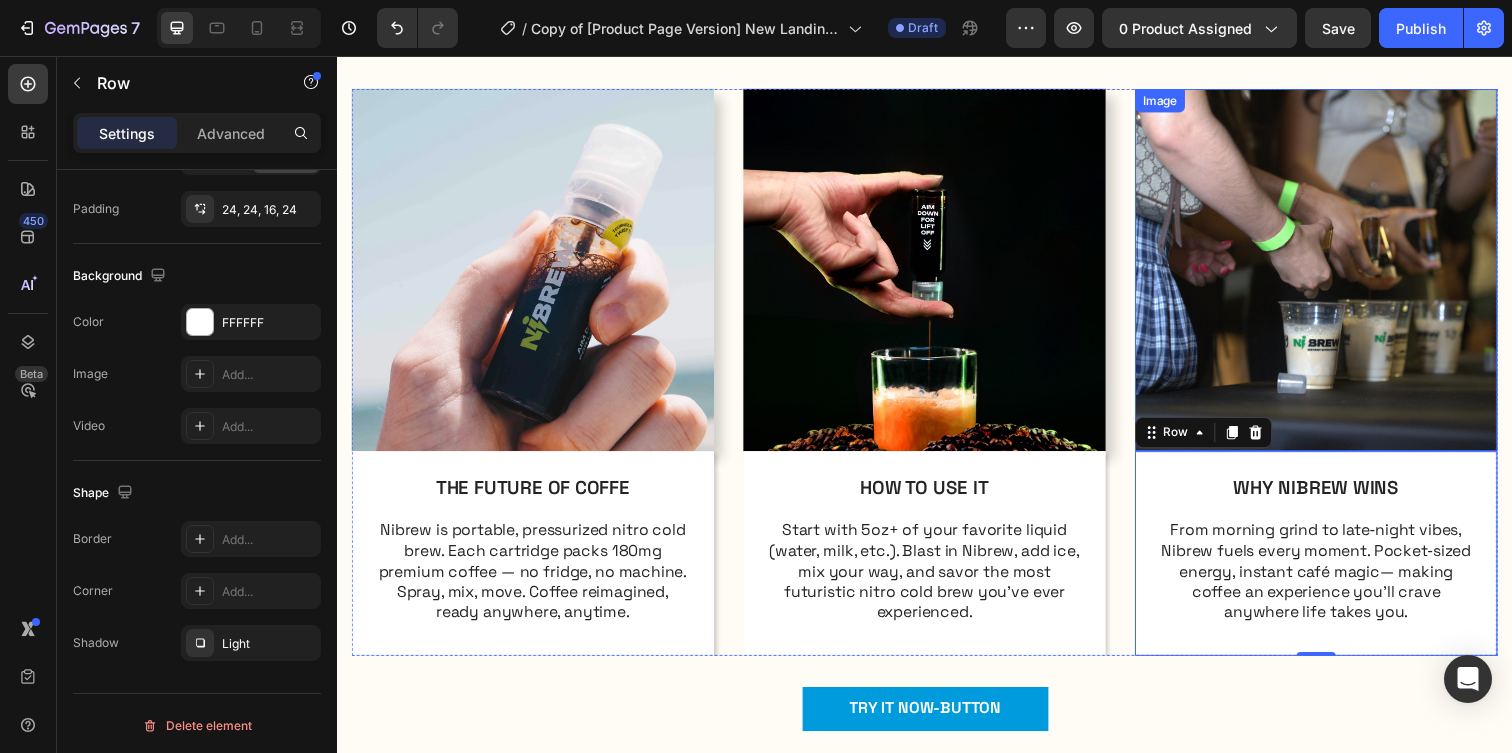 click at bounding box center [1337, 274] 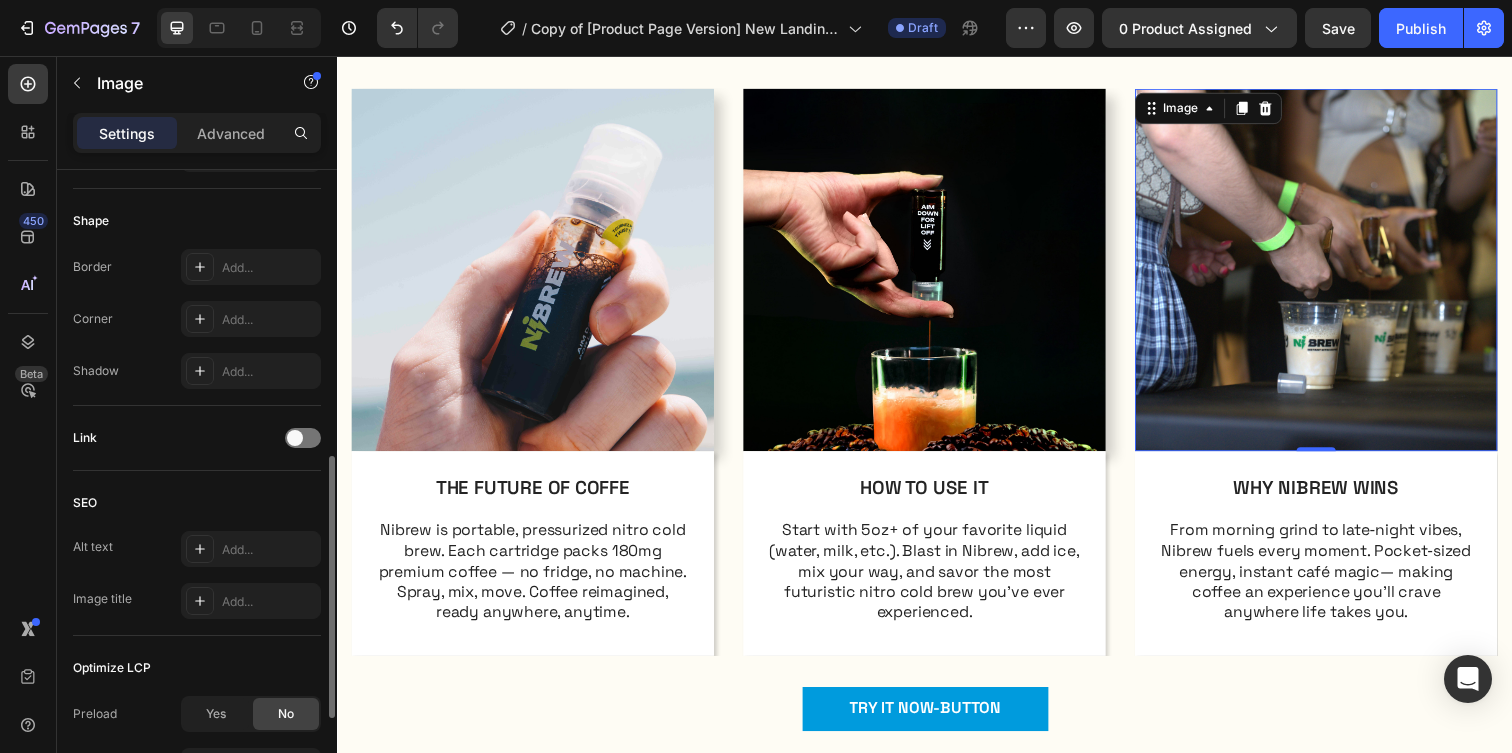 scroll, scrollTop: 713, scrollLeft: 0, axis: vertical 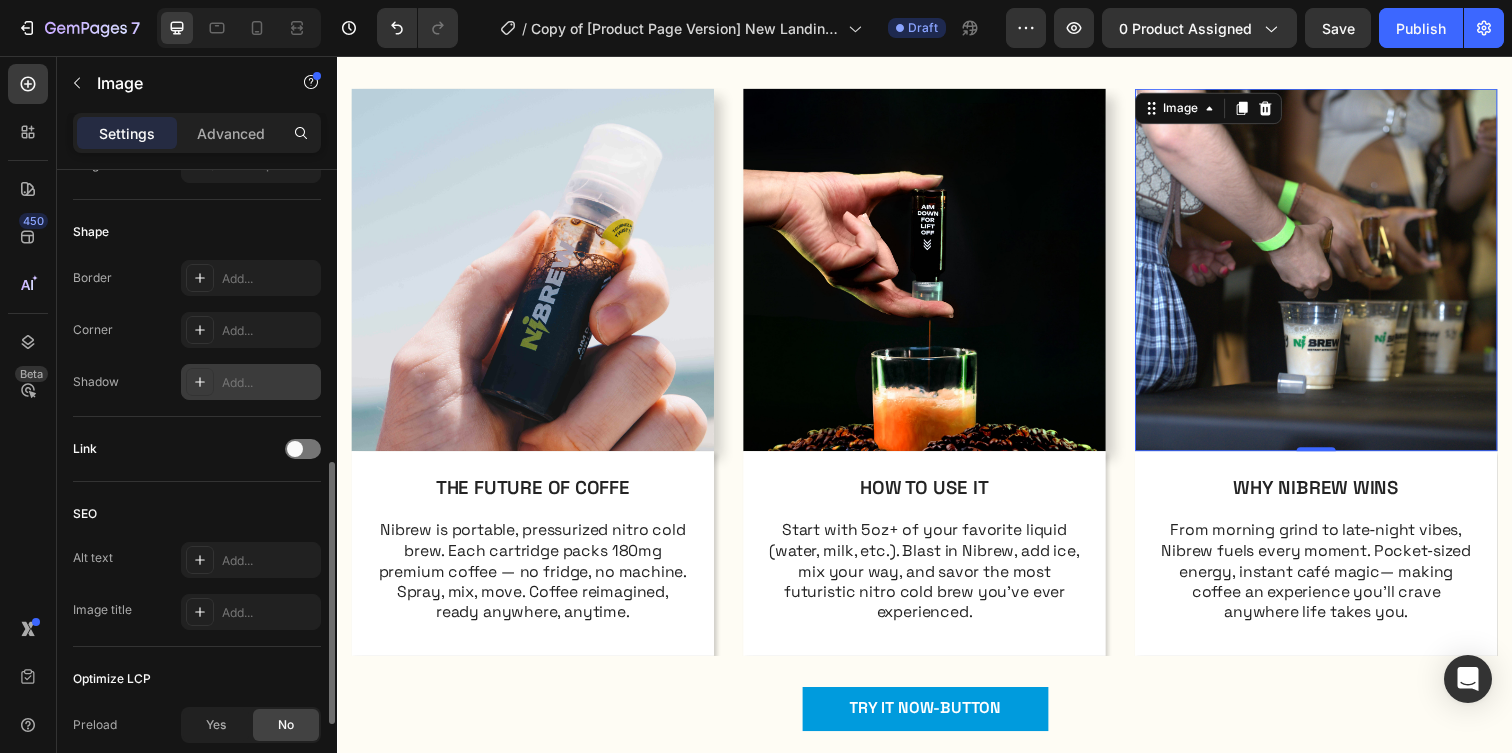 click on "Add..." at bounding box center (269, 383) 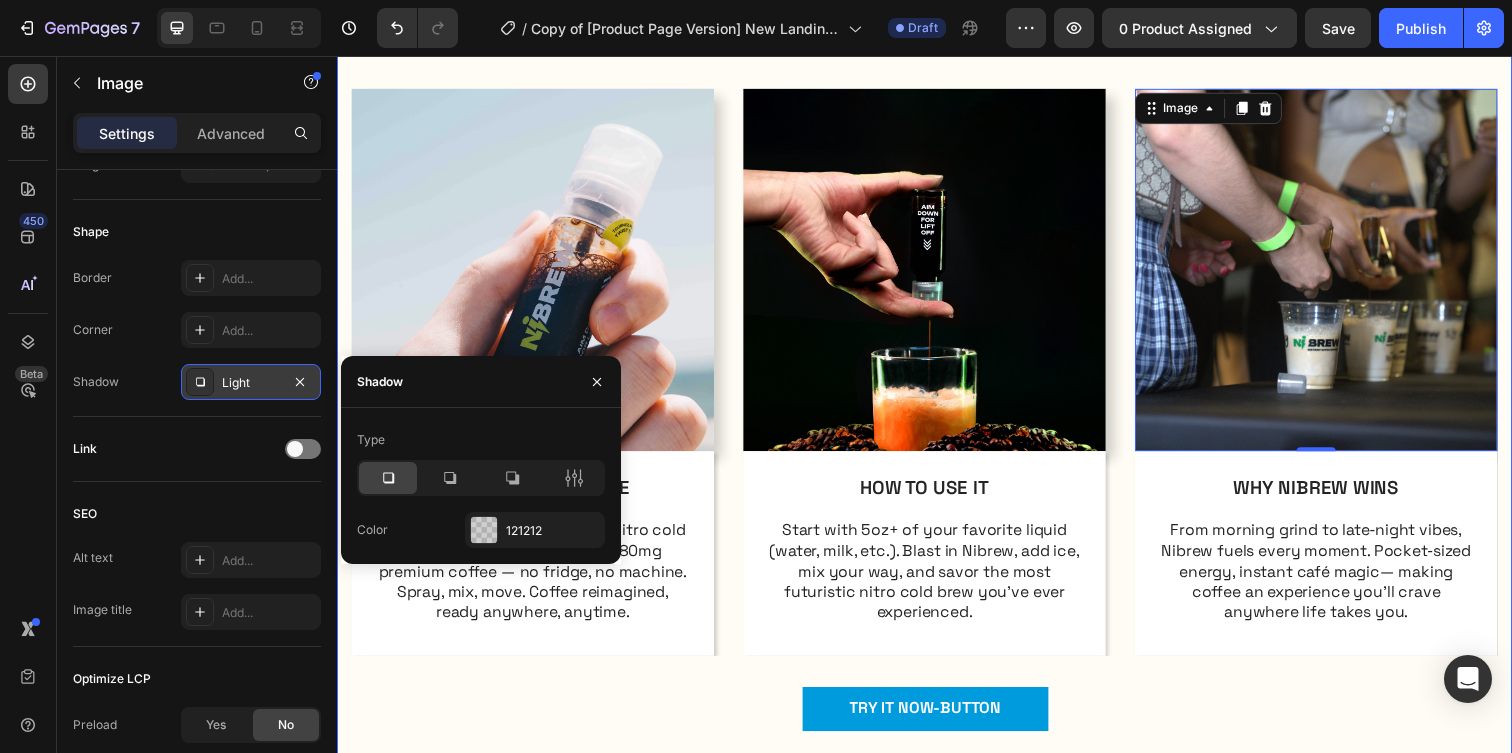 click on "TRY IT NOW-BUTTON Button" at bounding box center (937, 722) 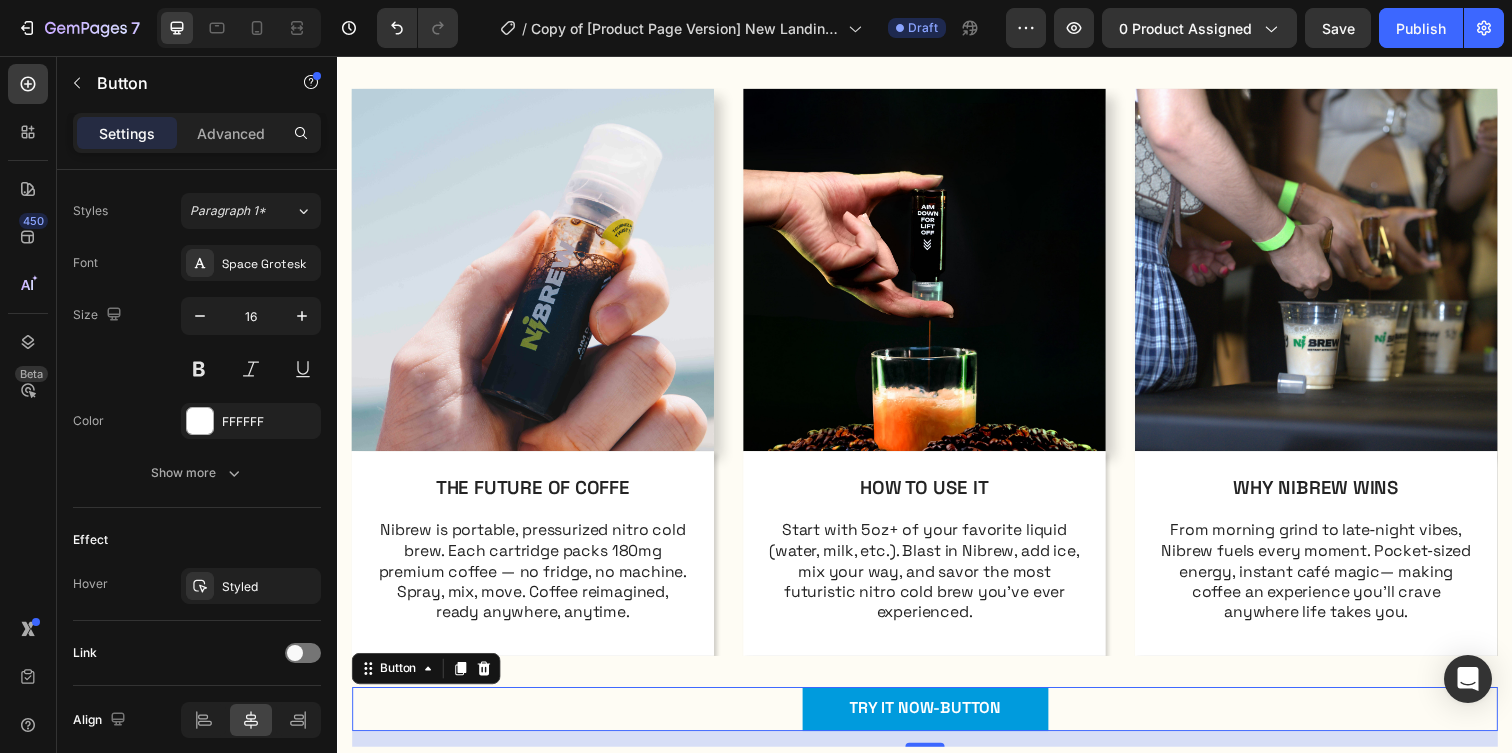 scroll, scrollTop: 0, scrollLeft: 0, axis: both 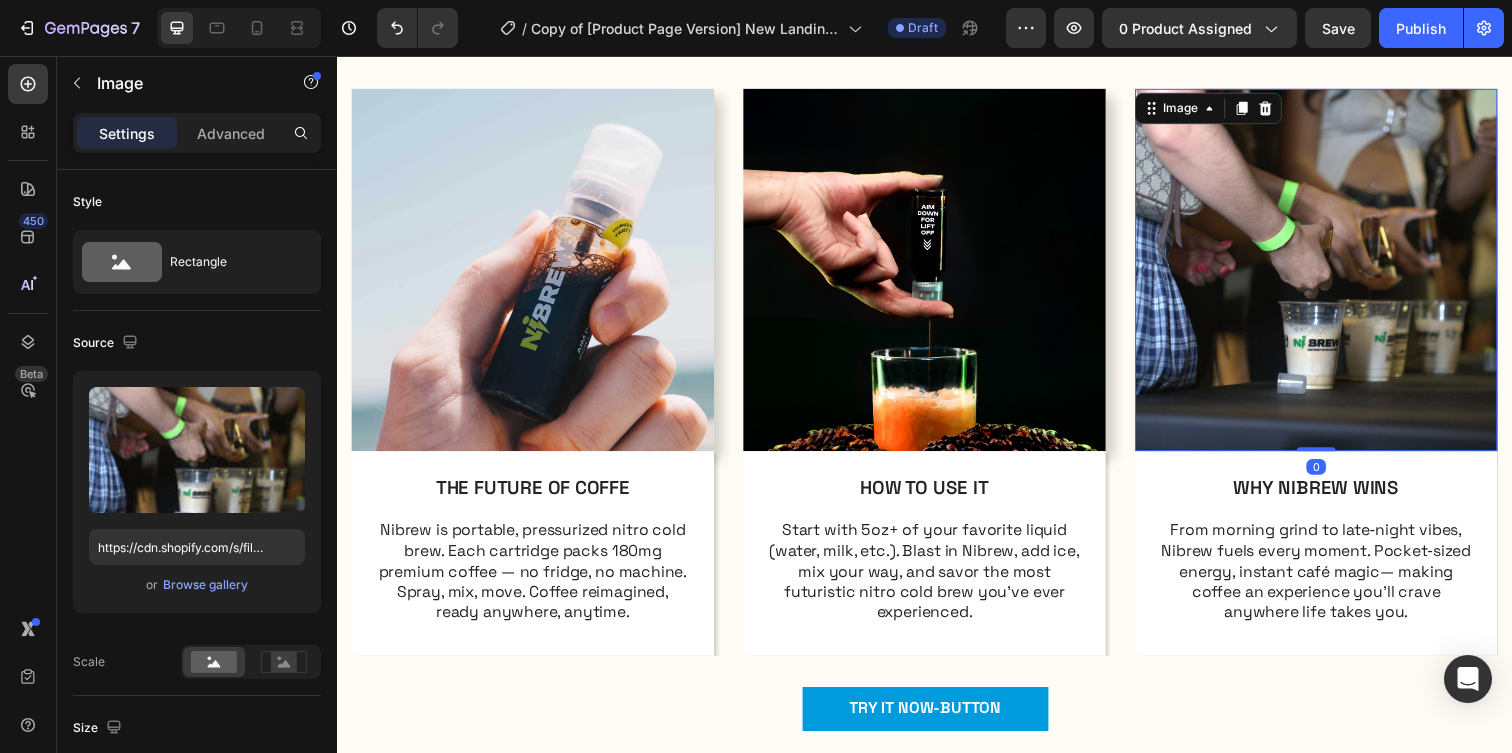 click at bounding box center (1337, 274) 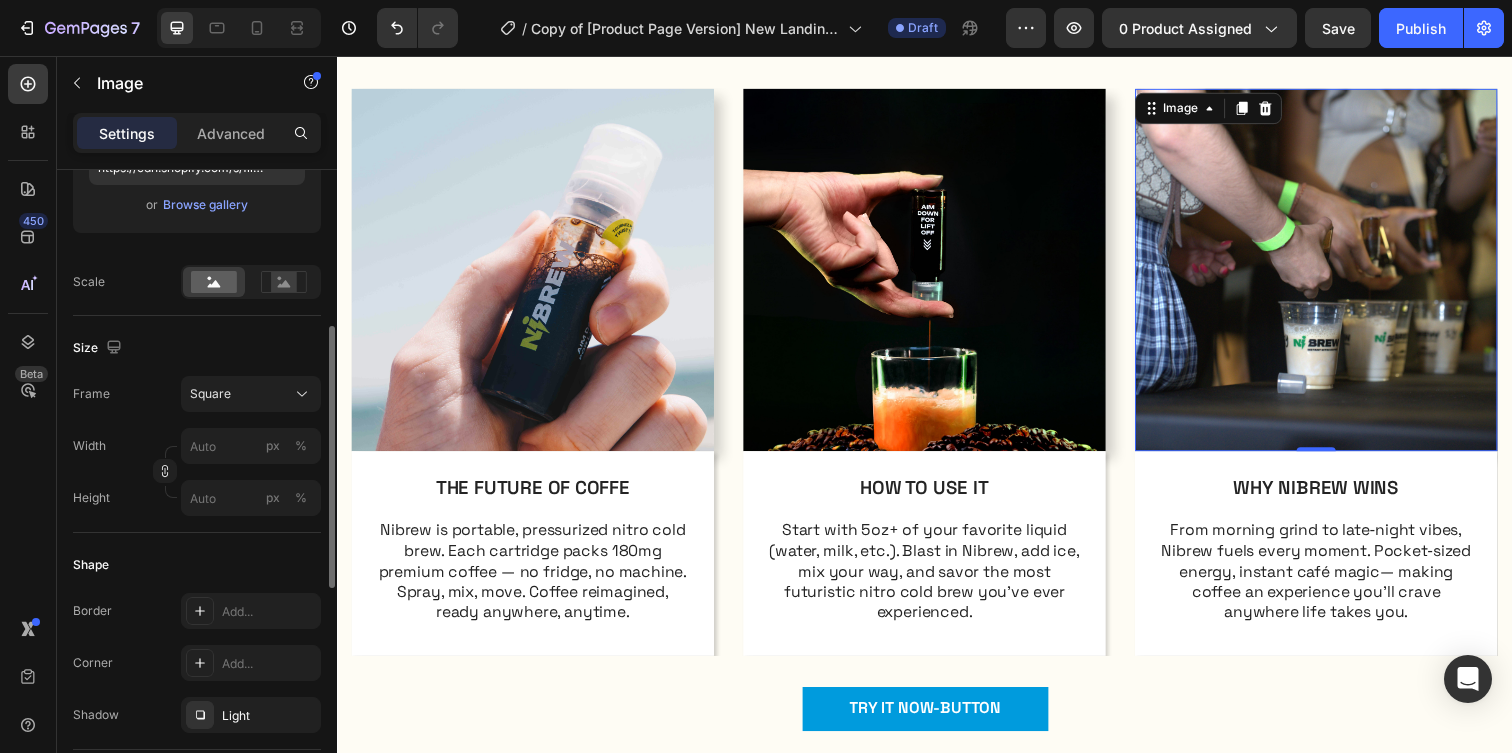 scroll, scrollTop: 427, scrollLeft: 0, axis: vertical 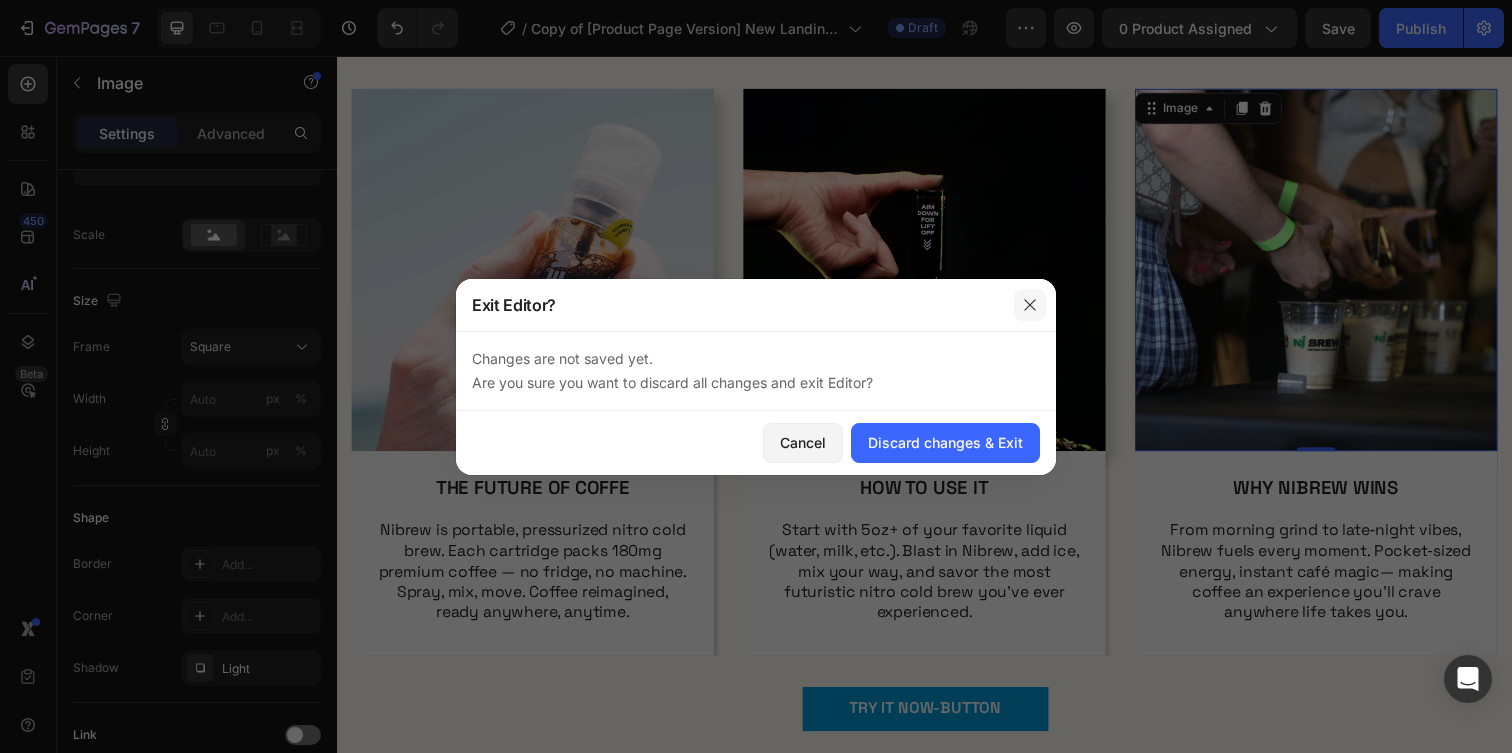 click 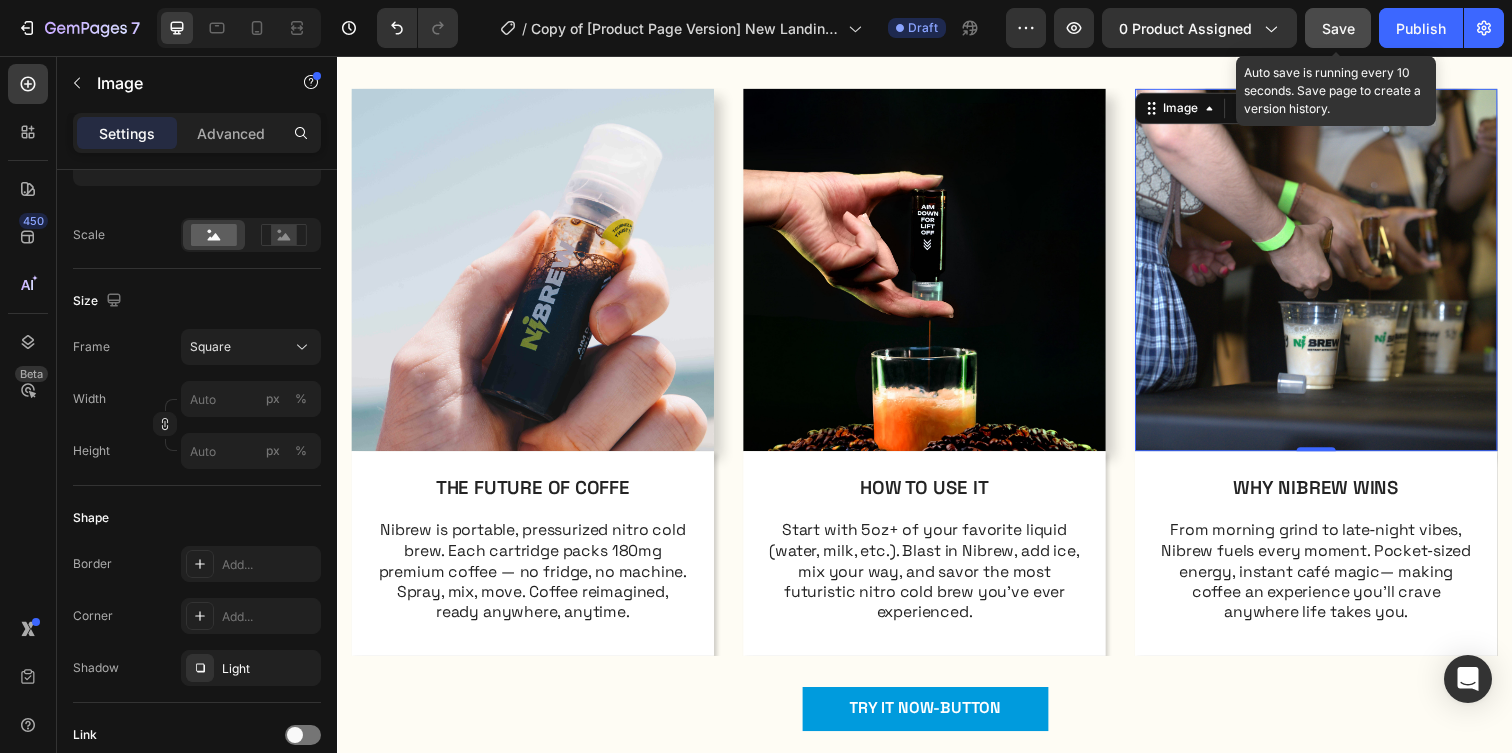 click on "Save" at bounding box center (1338, 28) 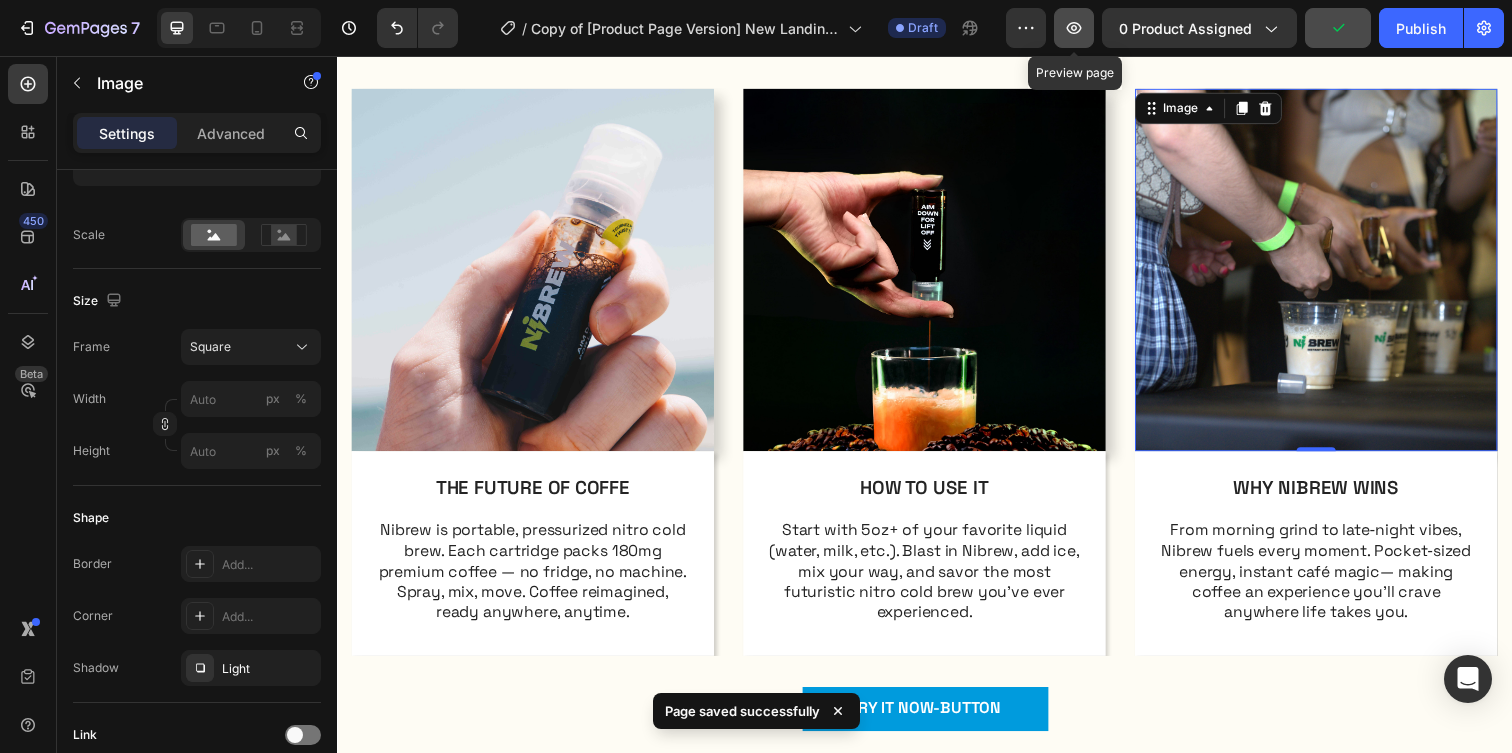 click 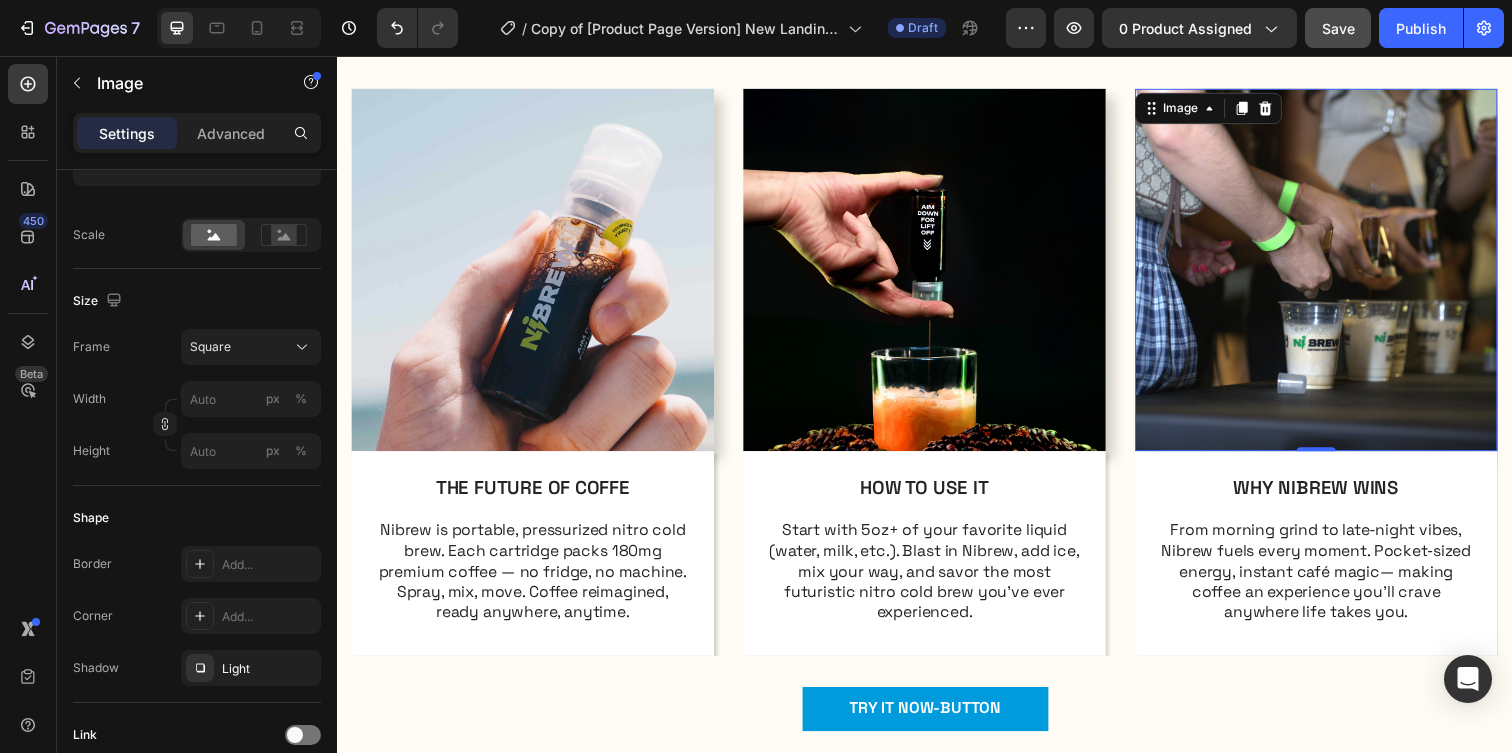 click at bounding box center [1337, 274] 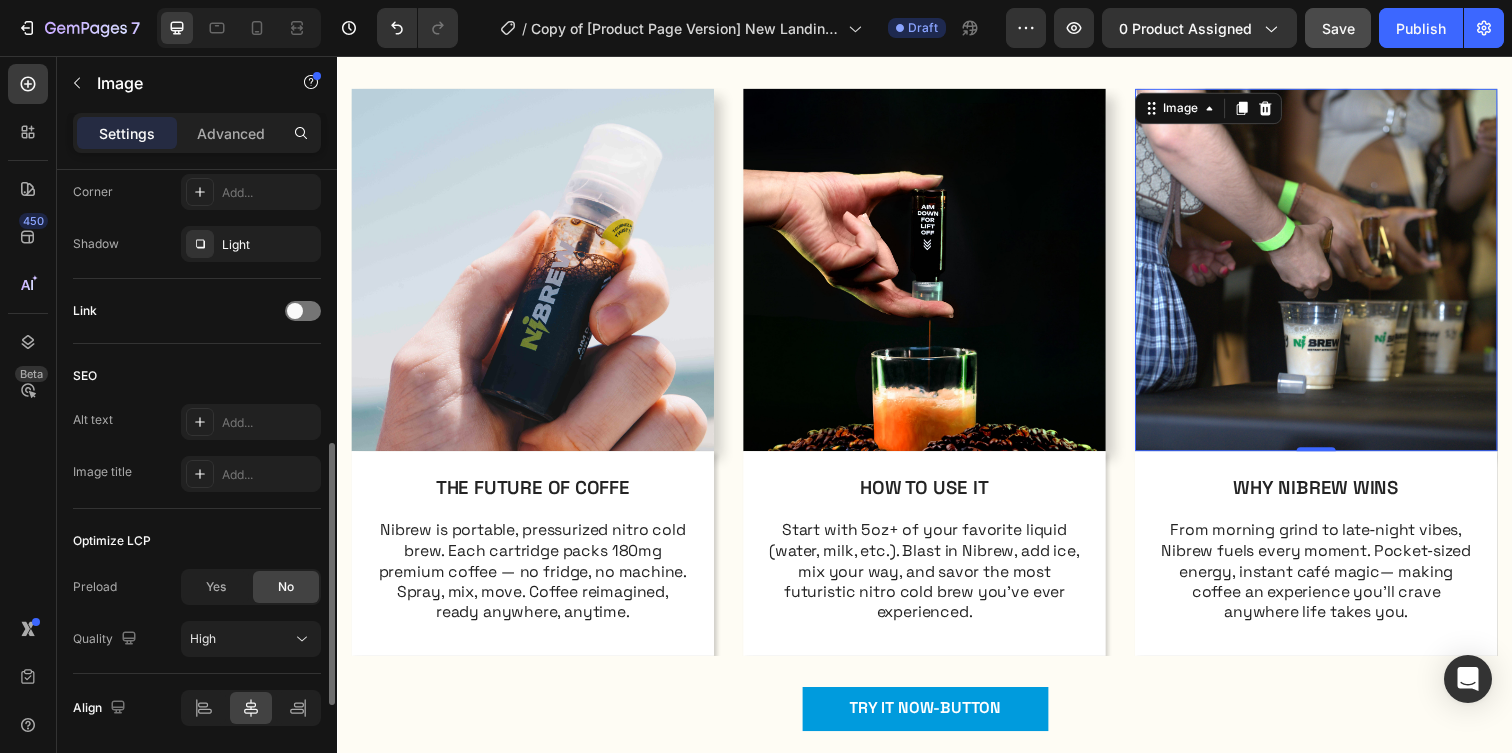 scroll, scrollTop: 791, scrollLeft: 0, axis: vertical 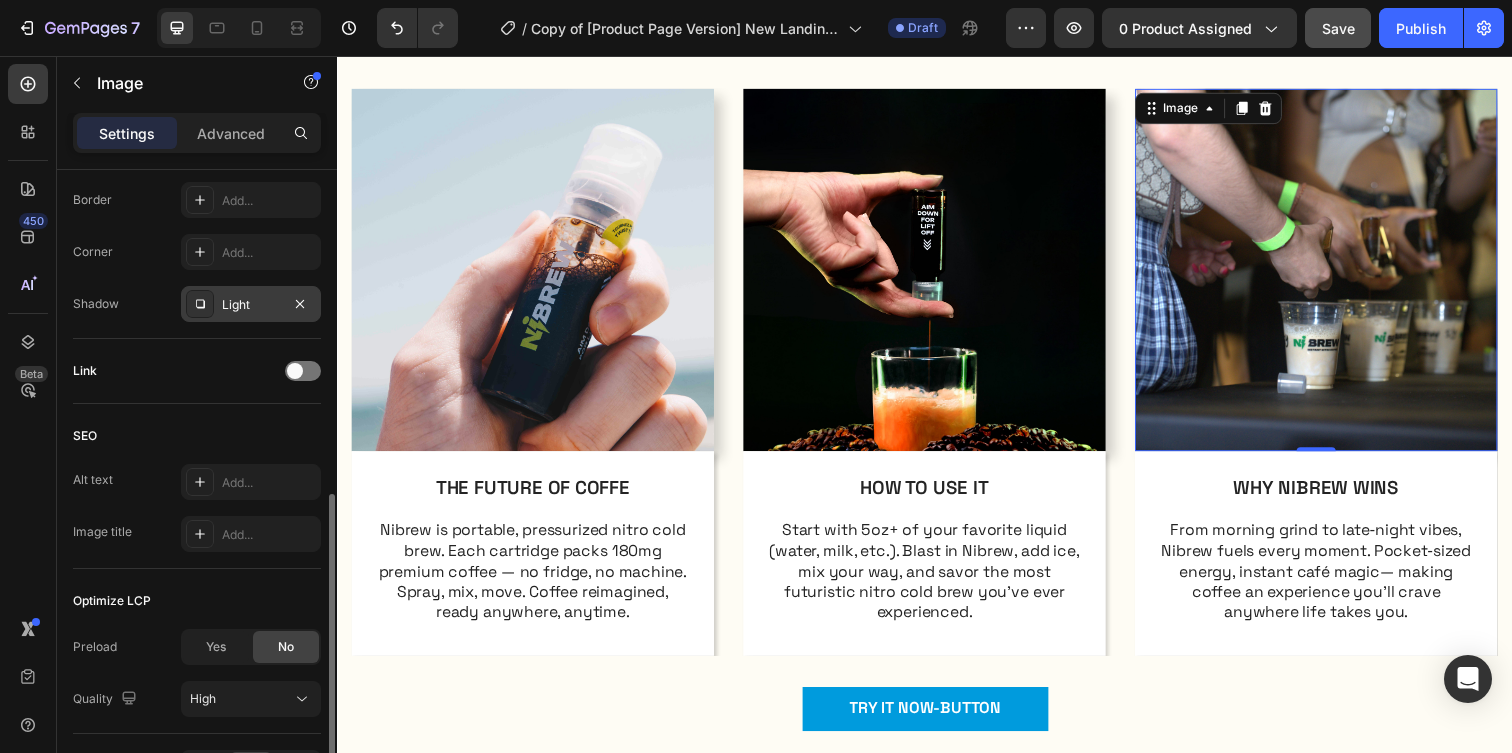 click 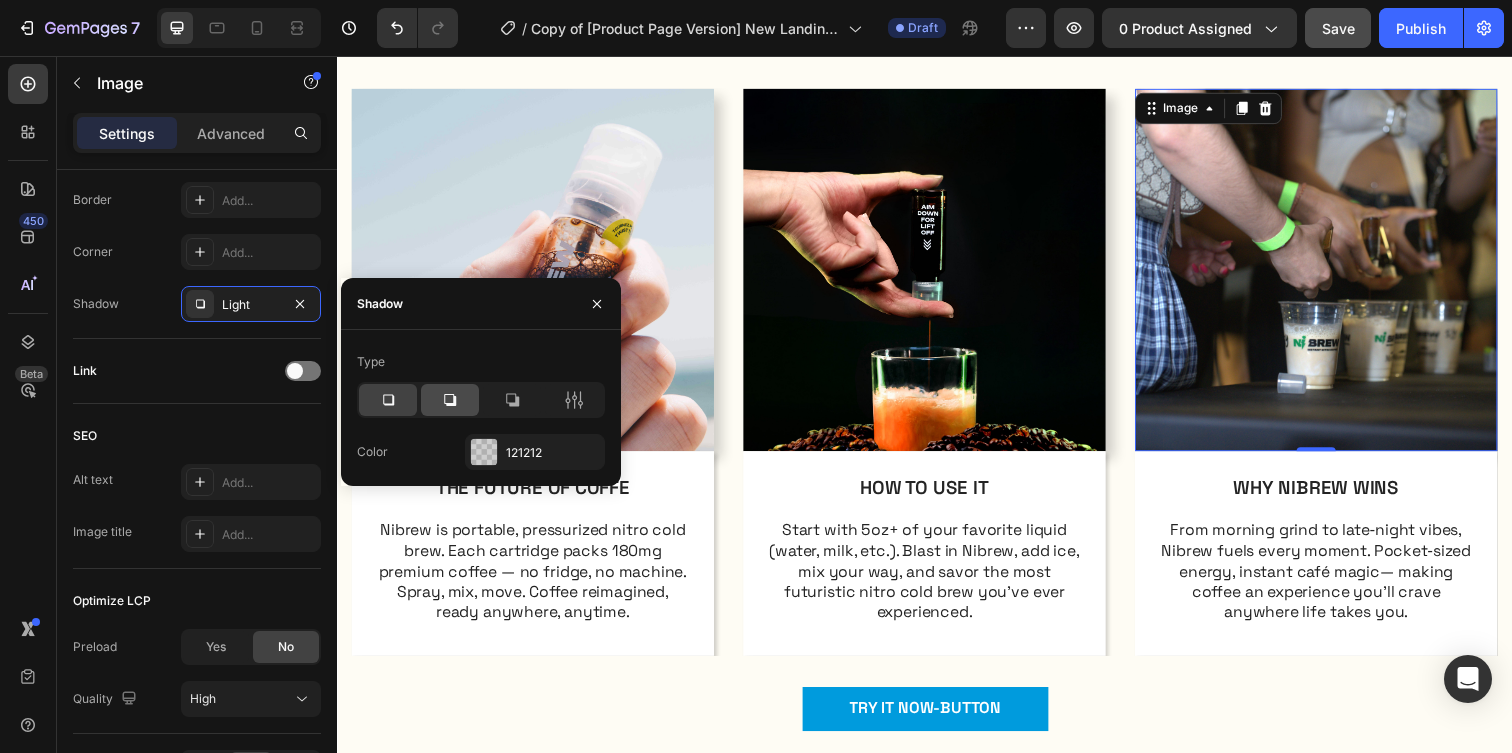 click 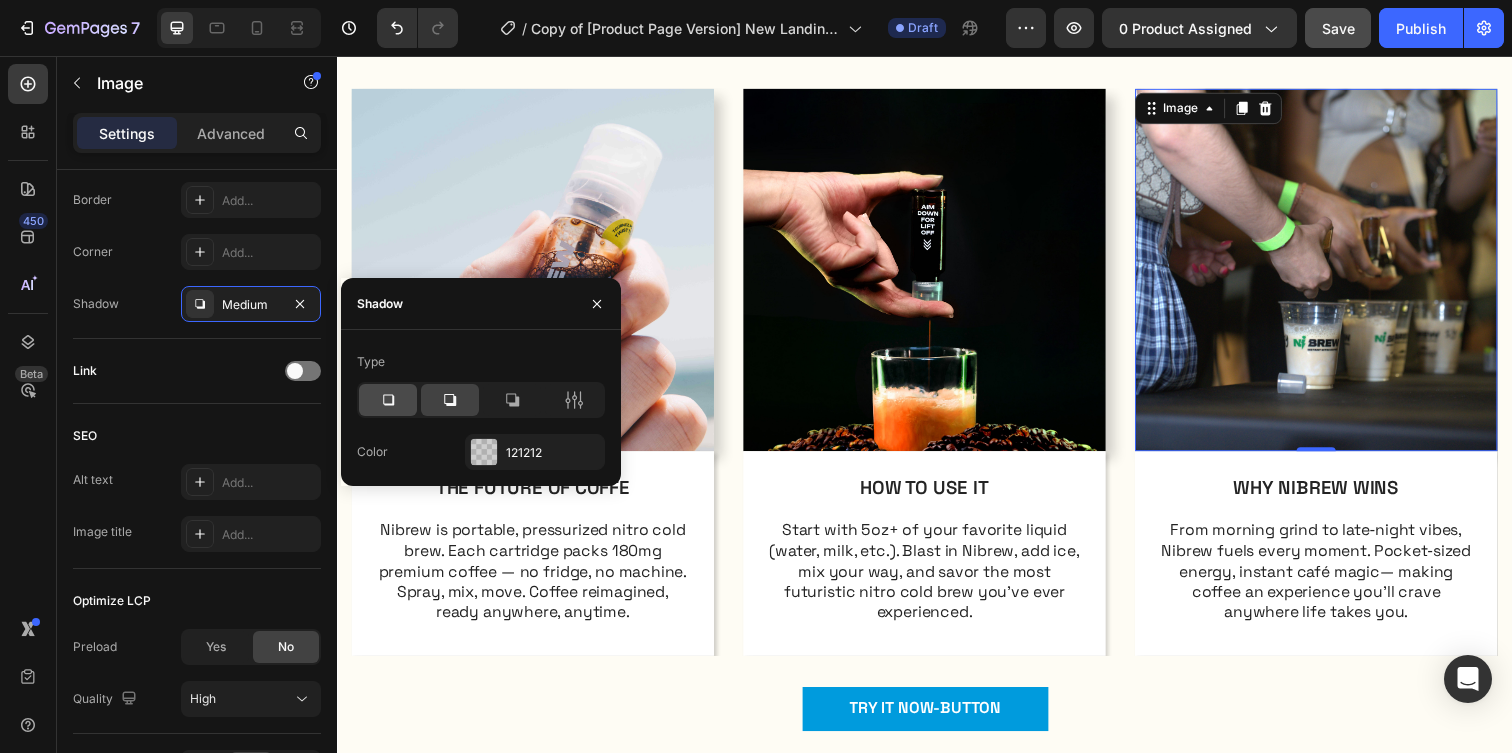 click 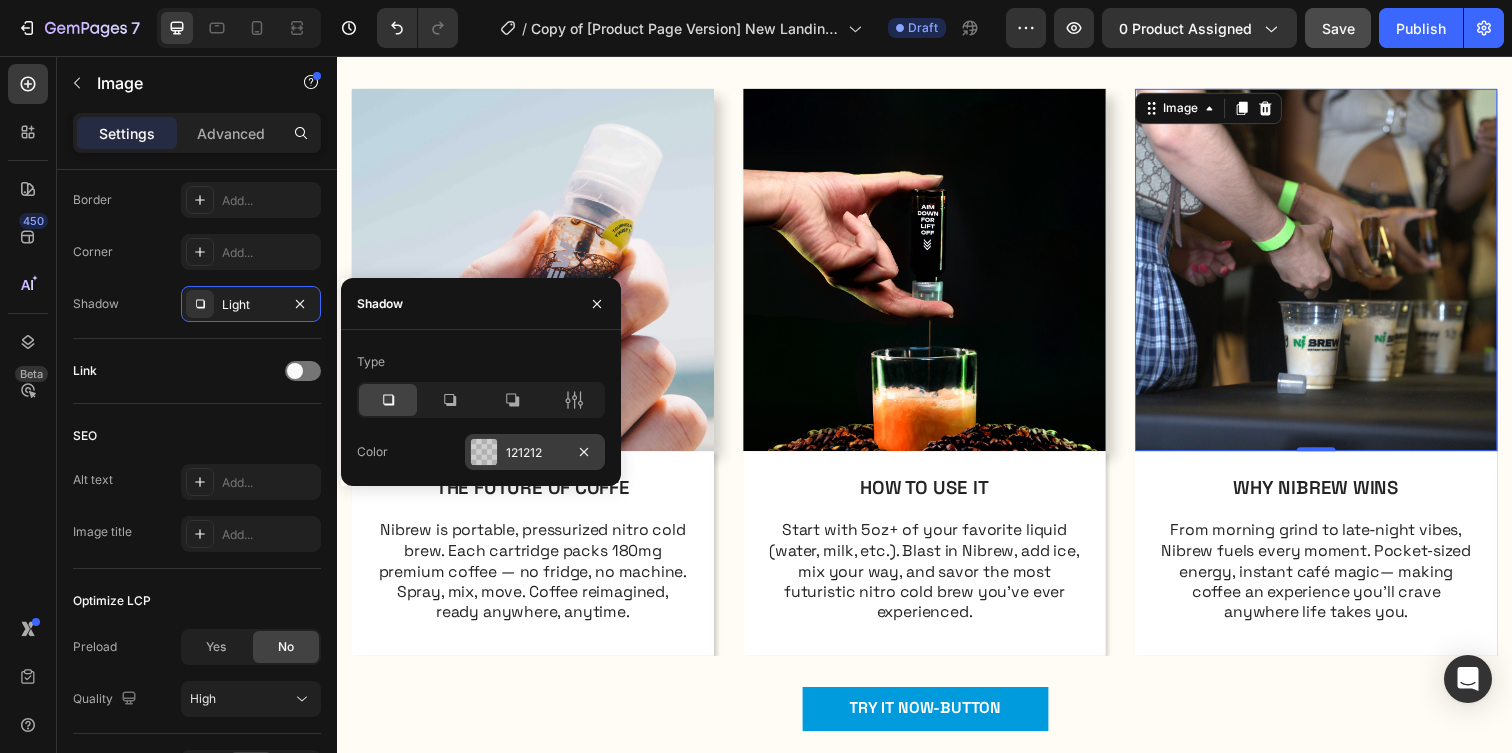 click on "121212" at bounding box center [535, 452] 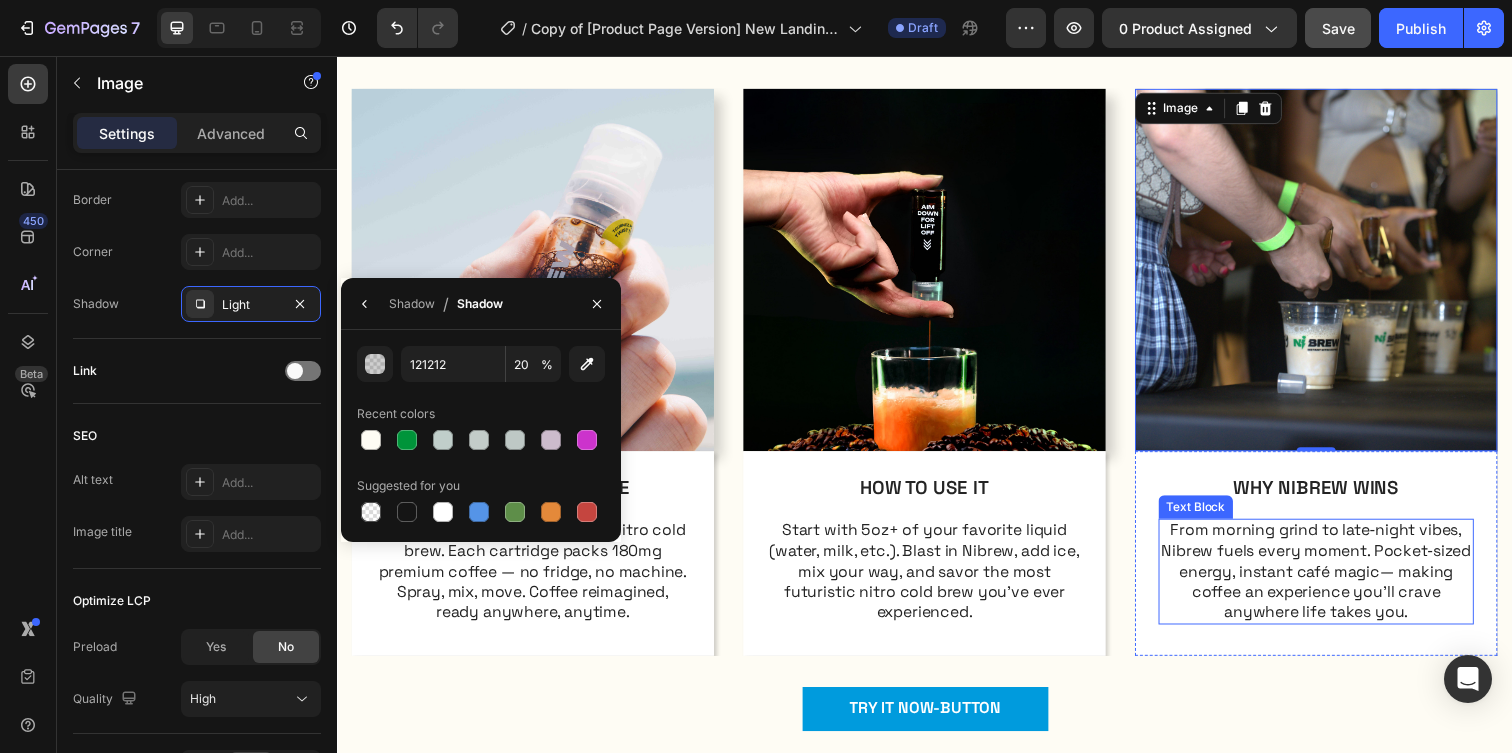 click on "From morning grind to late‑night vibes, Nibrew fuels every moment. Pocket‑sized energy, instant café magic— making coffee an experience you’ll crave anywhere life takes you." at bounding box center [1337, 582] 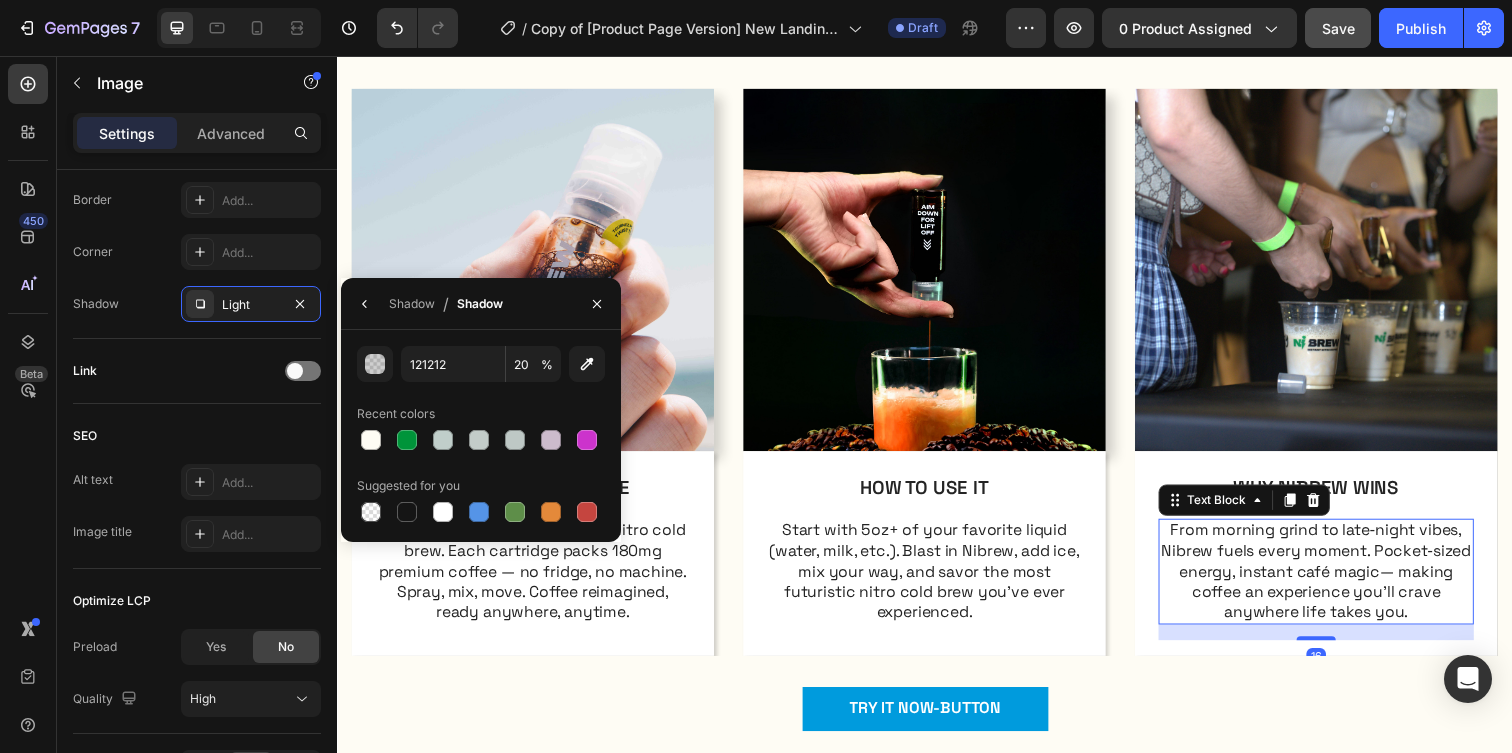 scroll, scrollTop: 0, scrollLeft: 0, axis: both 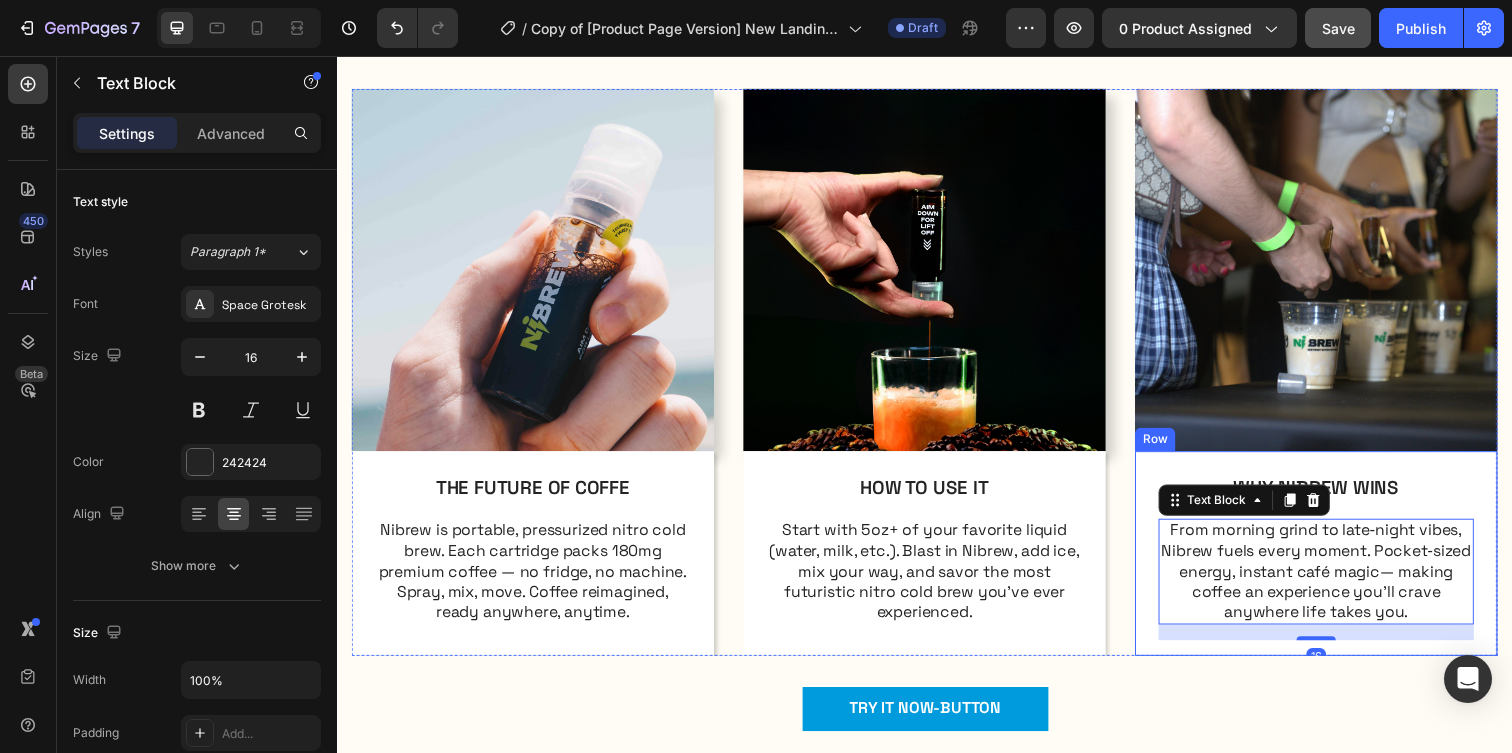 click on "WHY NIBREW WINS Text Block From morning grind to late‑night vibes, Nibrew fuels every moment. Pocket‑sized energy, instant café magic— making coffee an experience you’ll crave anywhere life takes you. Text Block   16 Row" at bounding box center (1337, 563) 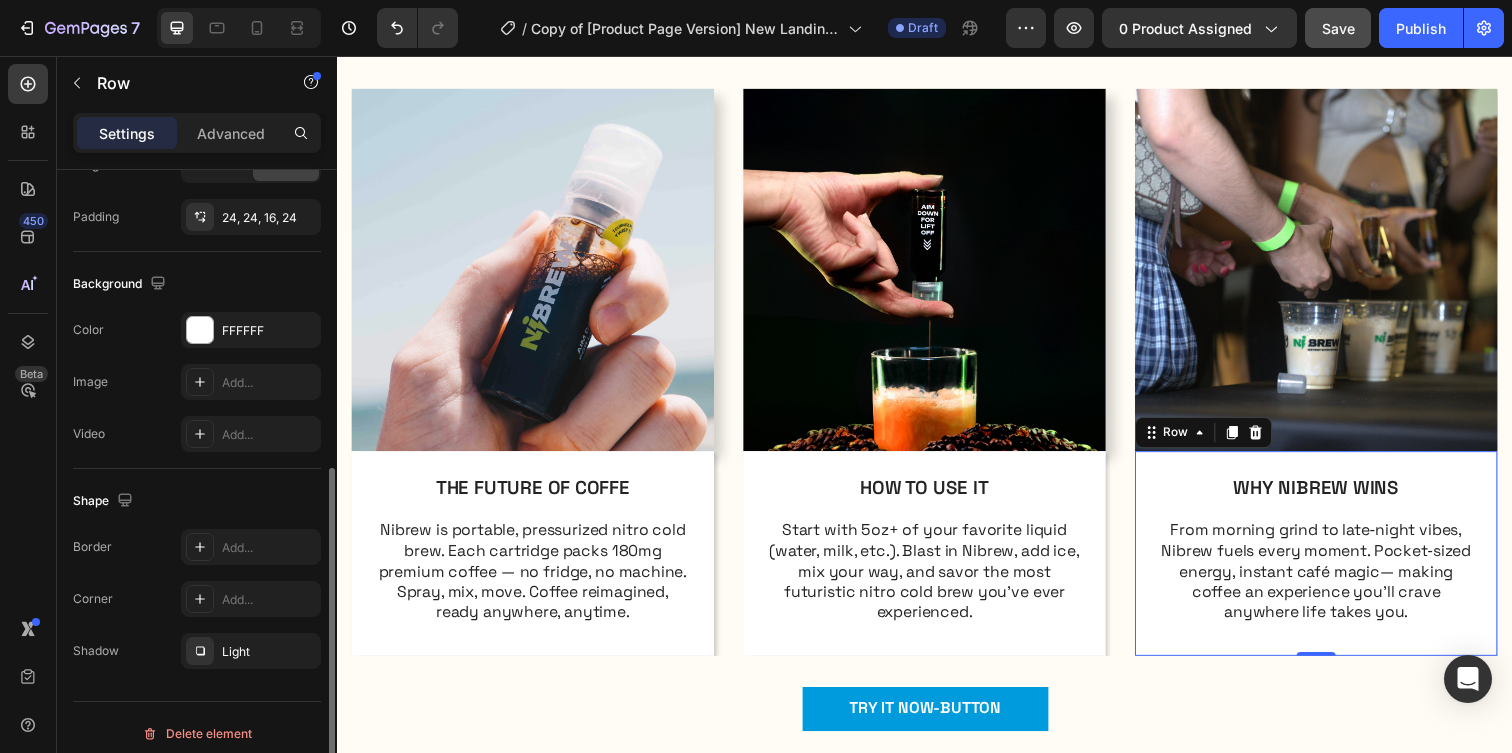 scroll, scrollTop: 580, scrollLeft: 0, axis: vertical 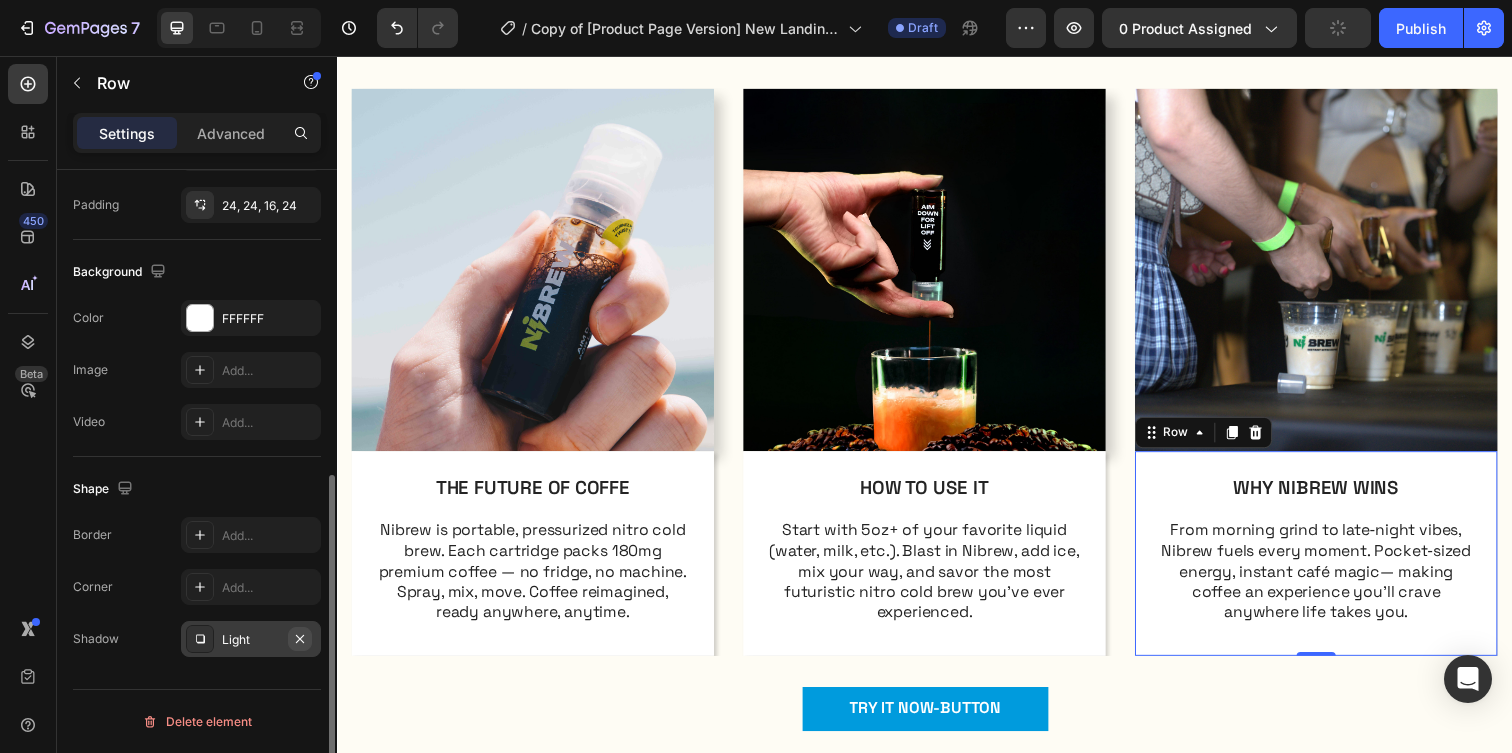 click 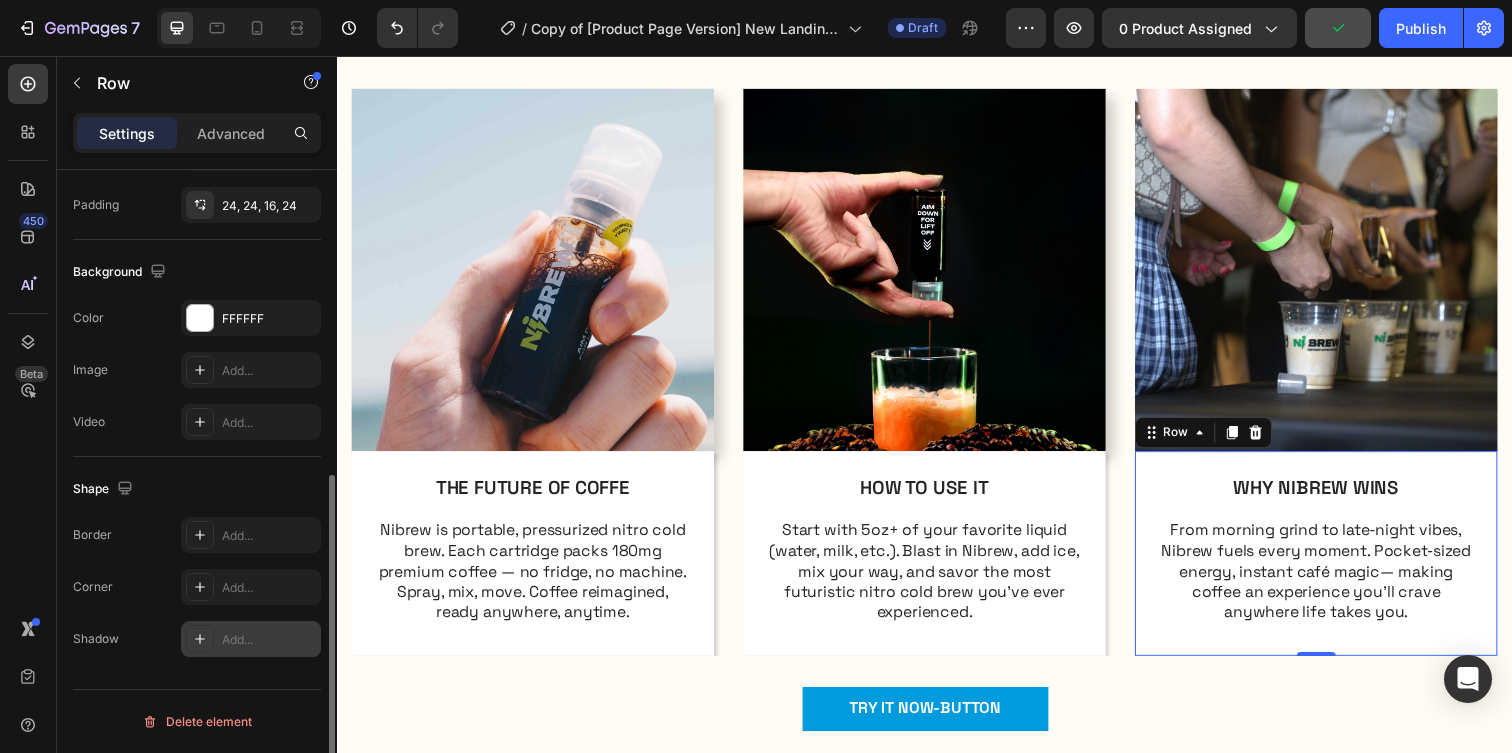 click on "Add..." at bounding box center (269, 640) 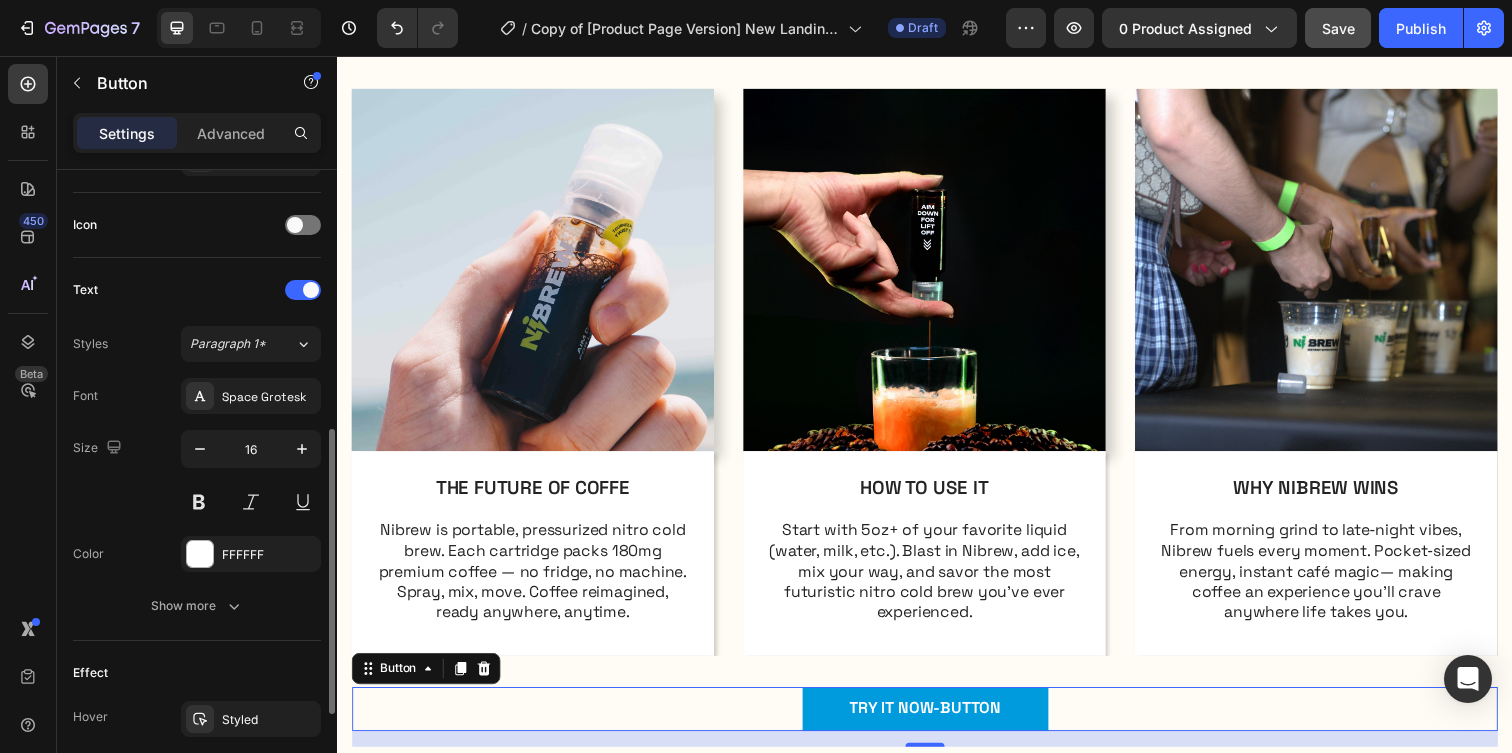 click on "TRY IT NOW-BUTTON Button   16" at bounding box center [937, 722] 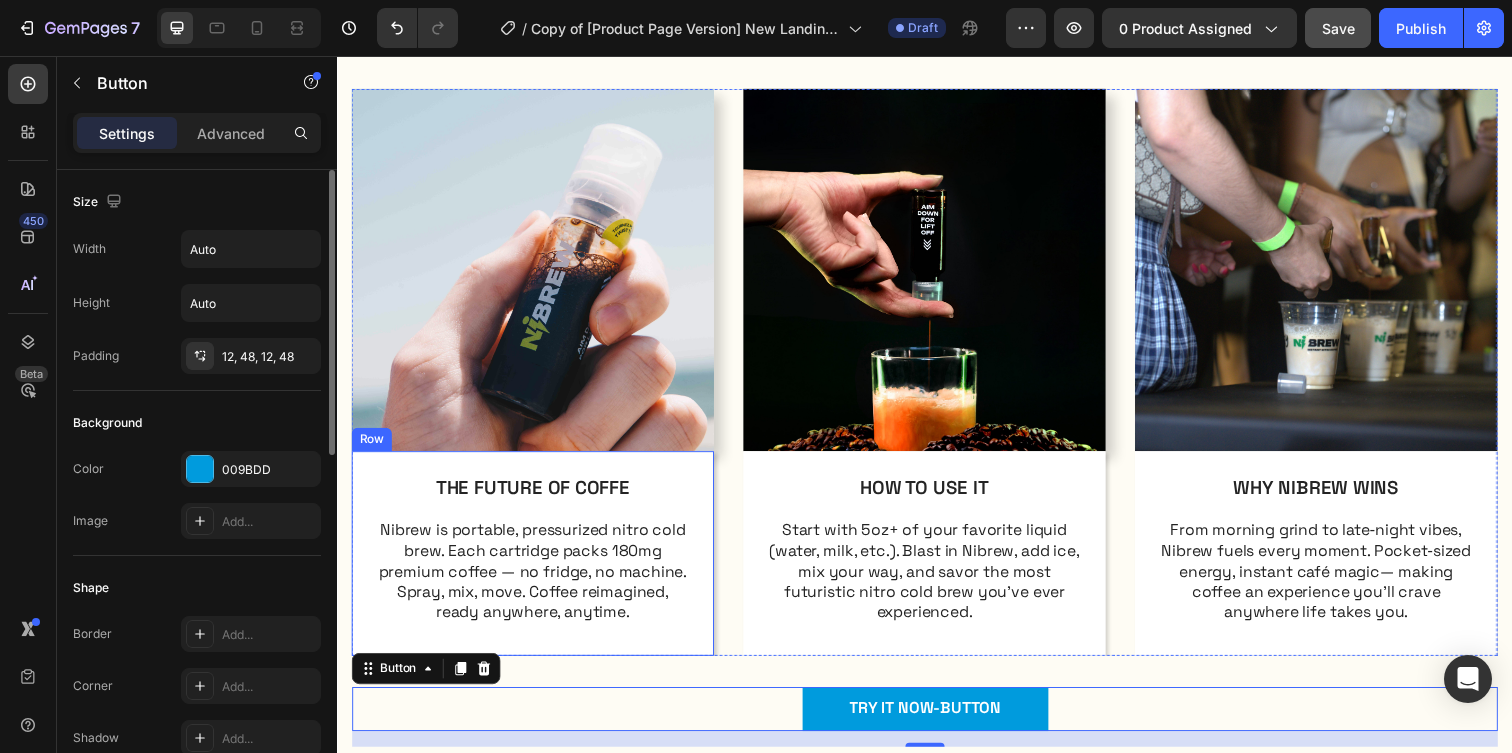 click on "THE FUTURE OF COFFE Text Block Nibrew is portable, pressurized nitro cold brew. Each cartridge packs 180mg premium coffee — no fridge, no machine. Spray, mix, move. Coffee reimagined, ready anywhere, anytime. Text Block Row" at bounding box center [537, 563] 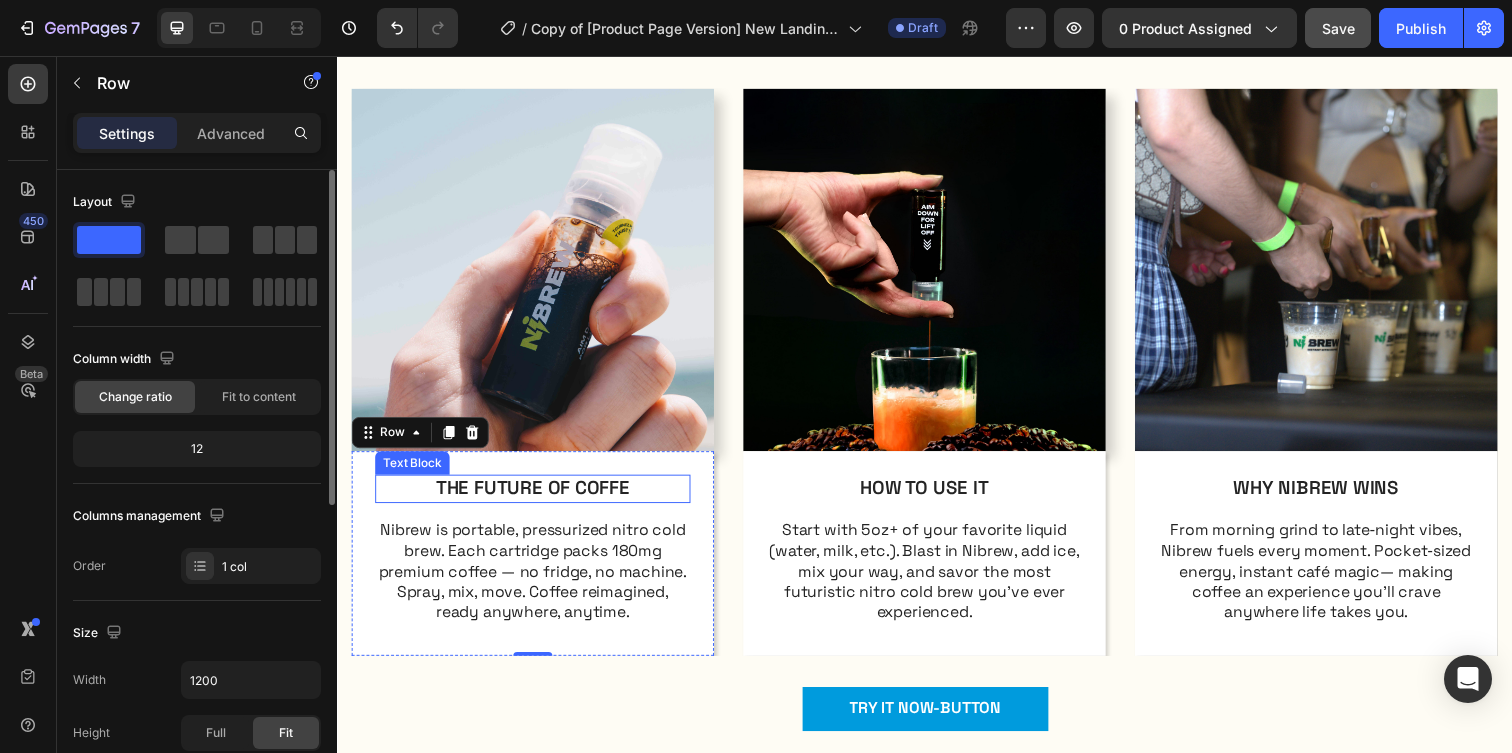 click on "THE FUTURE OF COFFE" at bounding box center (537, 497) 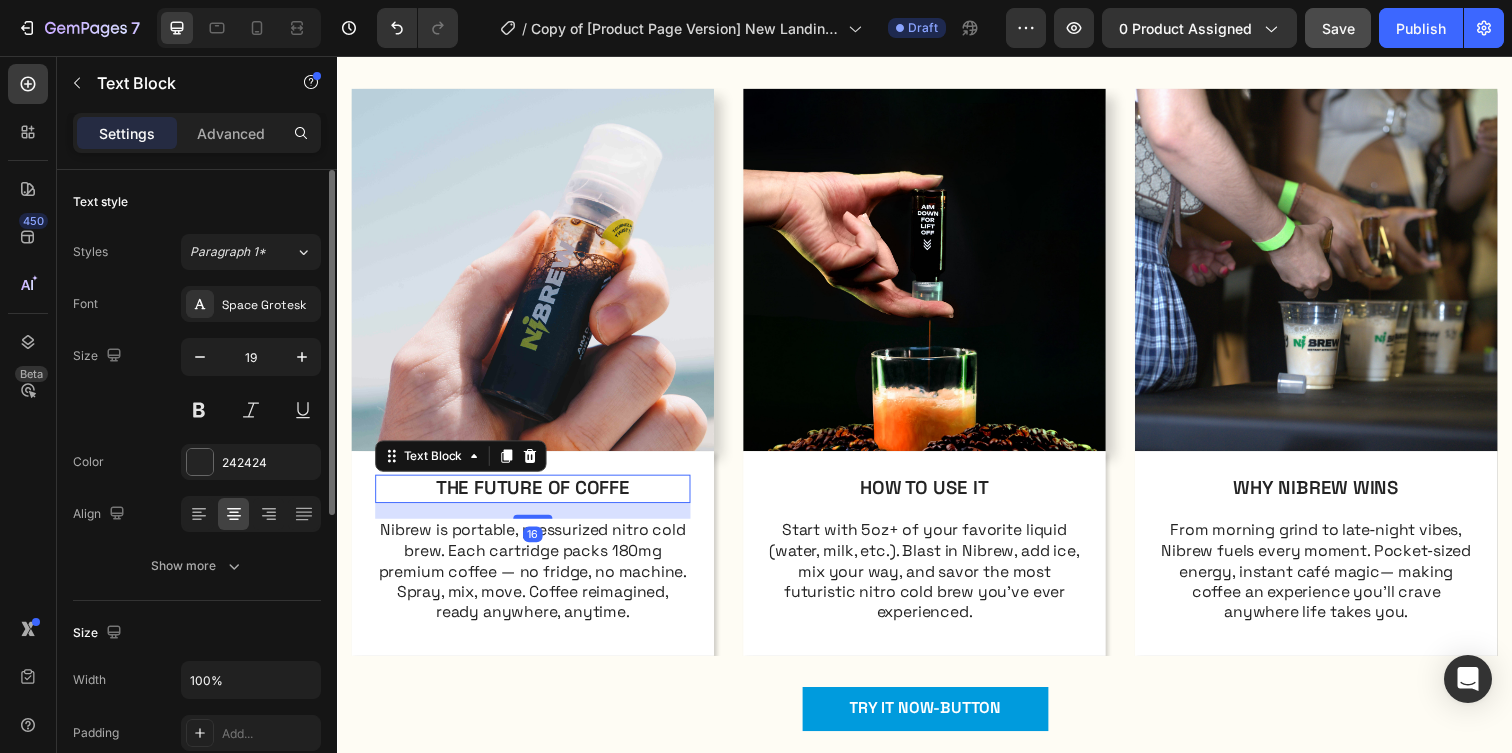 click on "THE FUTURE OF COFFE" at bounding box center (537, 497) 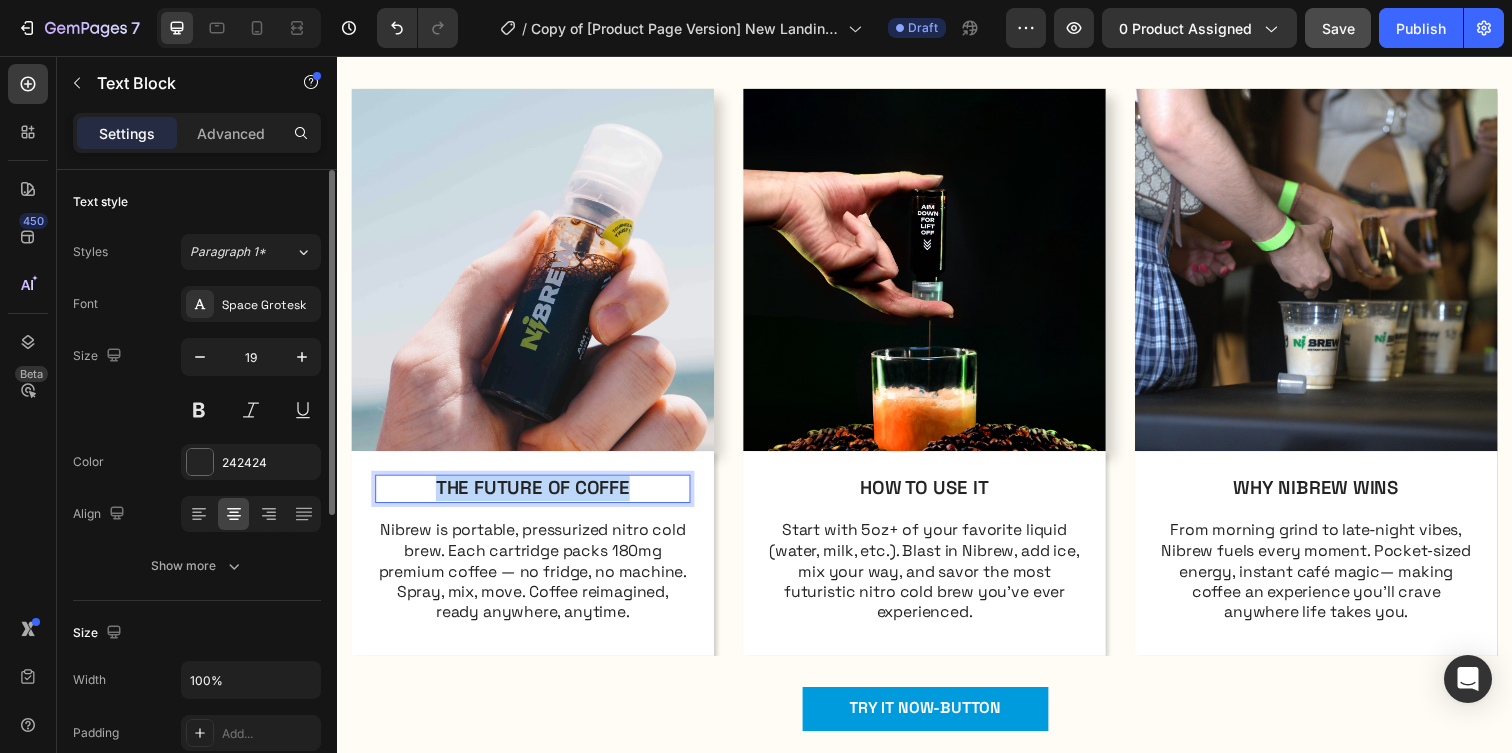 click on "THE FUTURE OF COFFE" at bounding box center (537, 497) 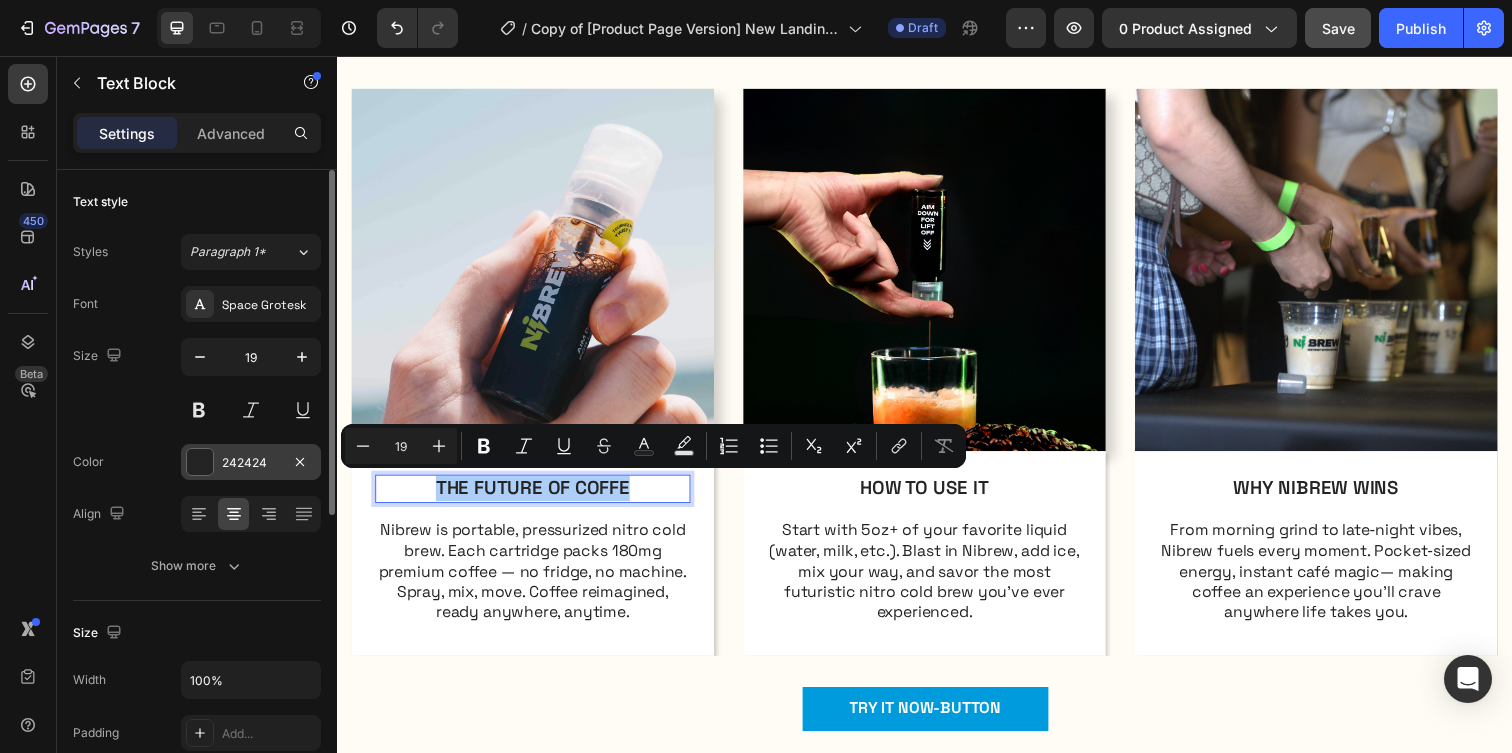 click at bounding box center [200, 462] 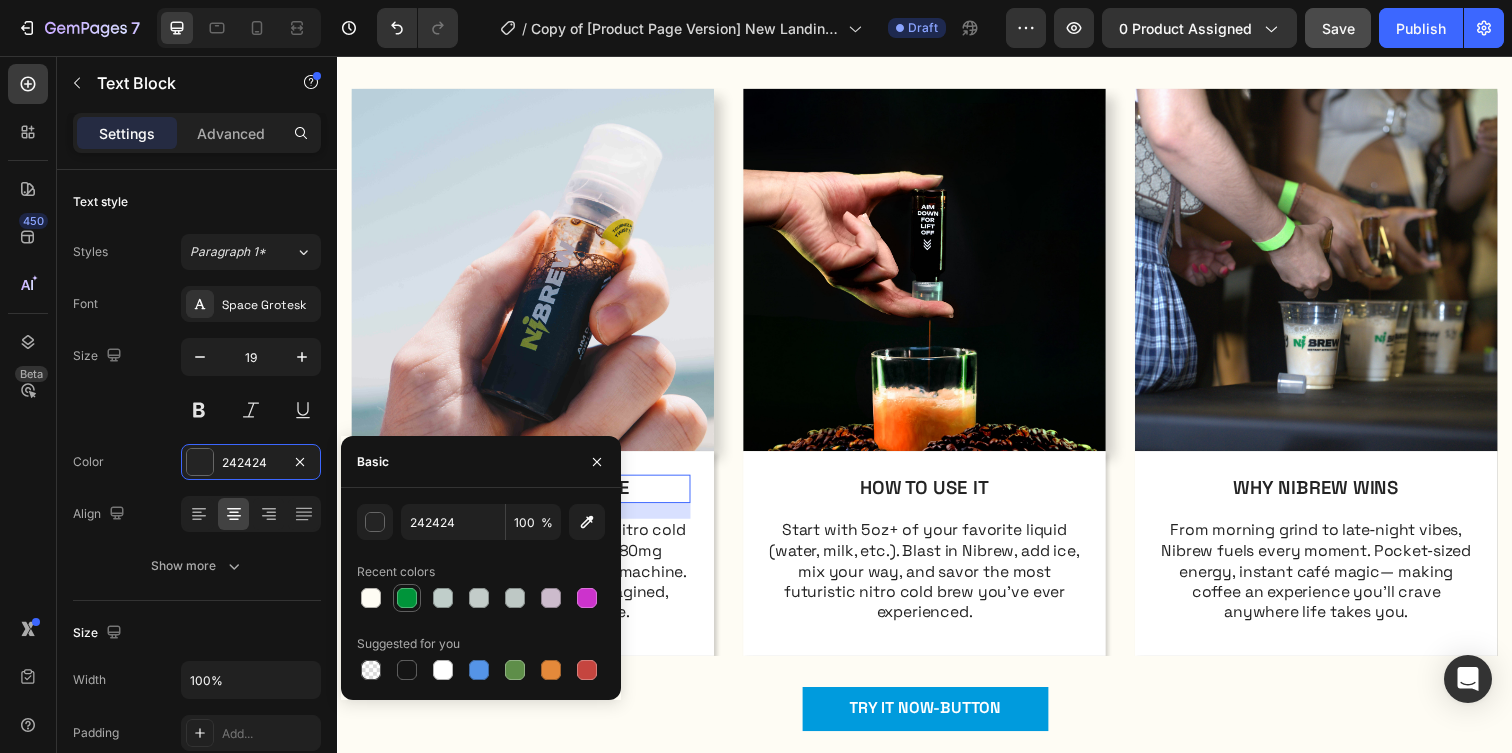 click at bounding box center (407, 598) 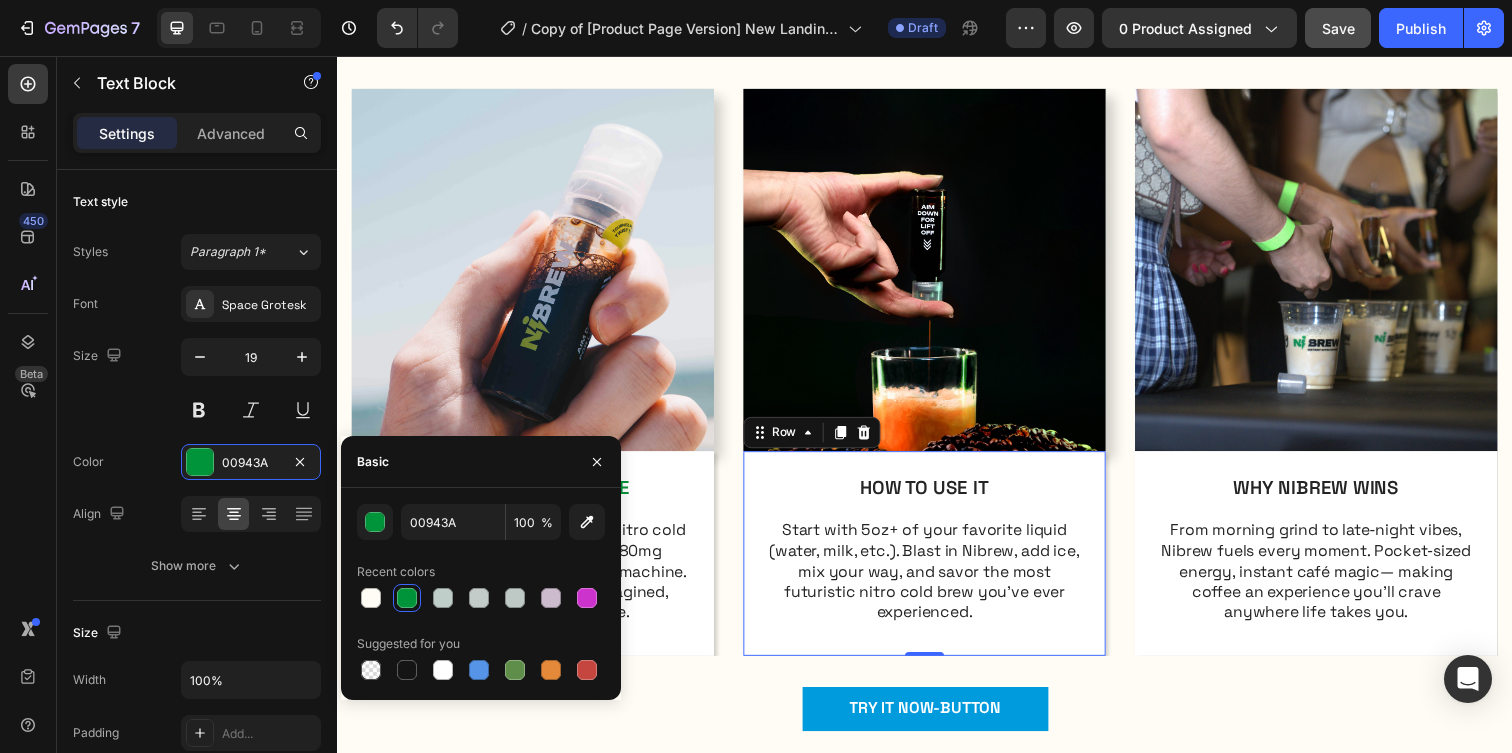 click on "HOW TO USE IT Text Block Start with 5oz+ of your favorite liquid (water, milk, etc.). Blast in Nibrew, add ice, mix your way, and savor the most futuristic nitro cold brew you’ve ever experienced. Text Block Row   0" at bounding box center [937, 563] 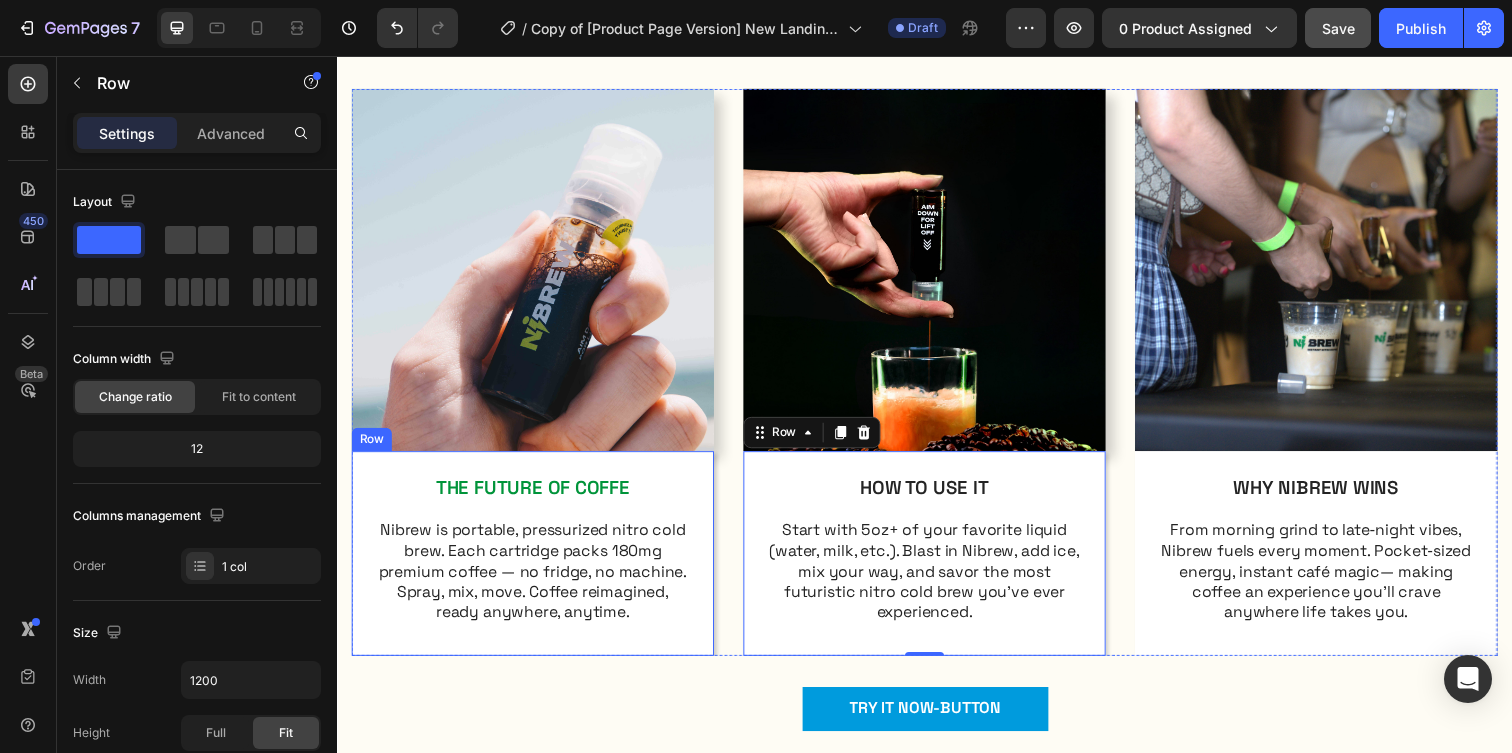 click on "THE FUTURE OF COFFE" at bounding box center [537, 497] 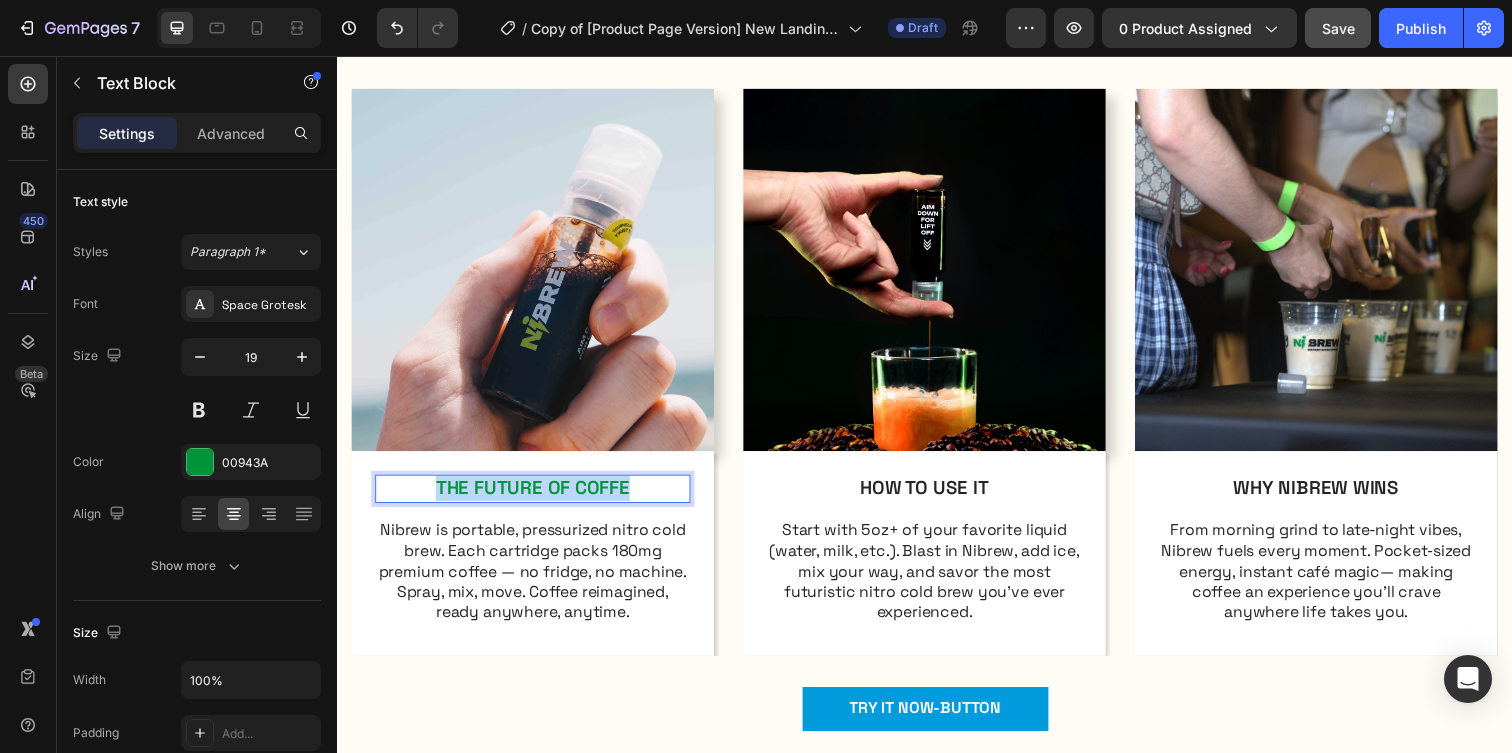 click on "THE FUTURE OF COFFE" at bounding box center (537, 497) 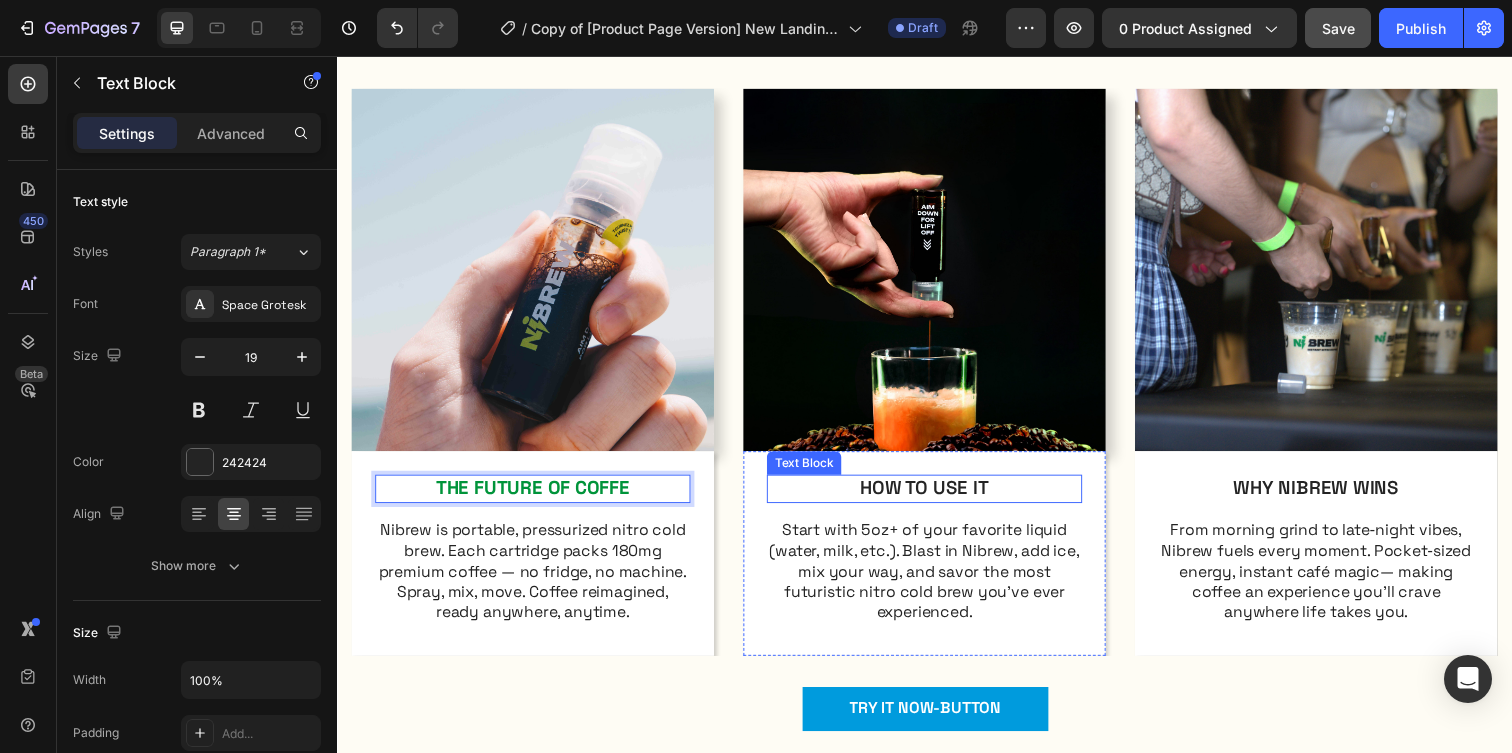 click on "HOW TO USE IT" at bounding box center [937, 497] 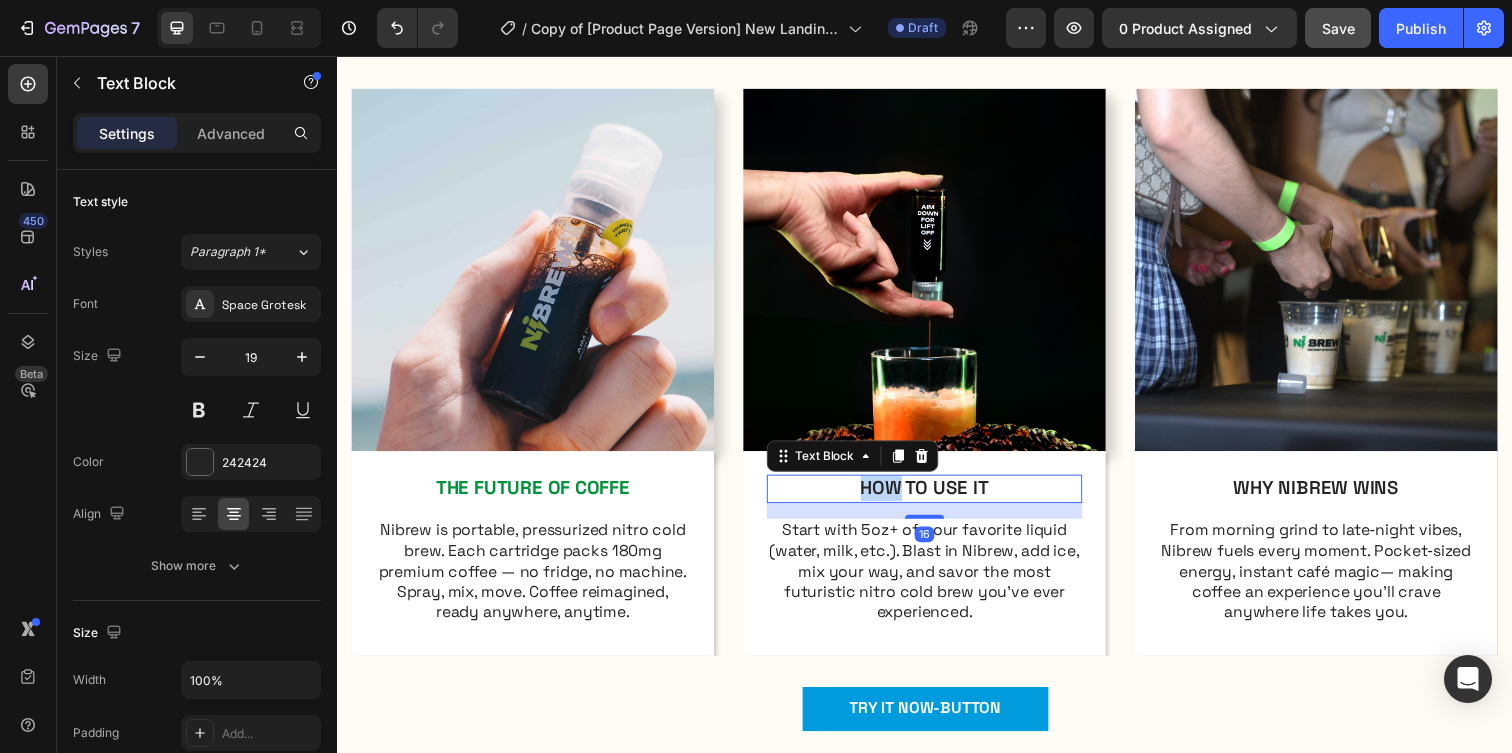 click on "HOW TO USE IT" at bounding box center [937, 497] 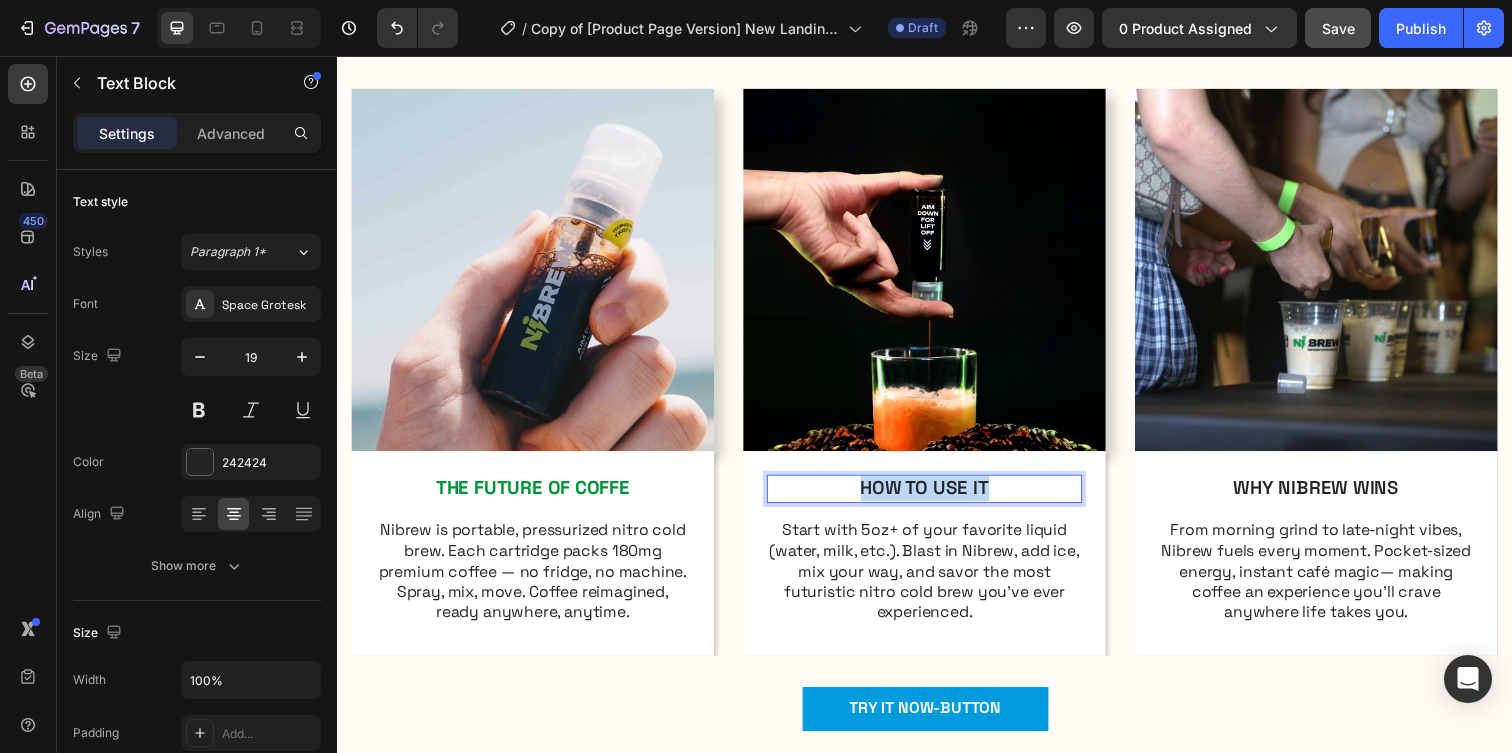 click on "HOW TO USE IT" at bounding box center (937, 497) 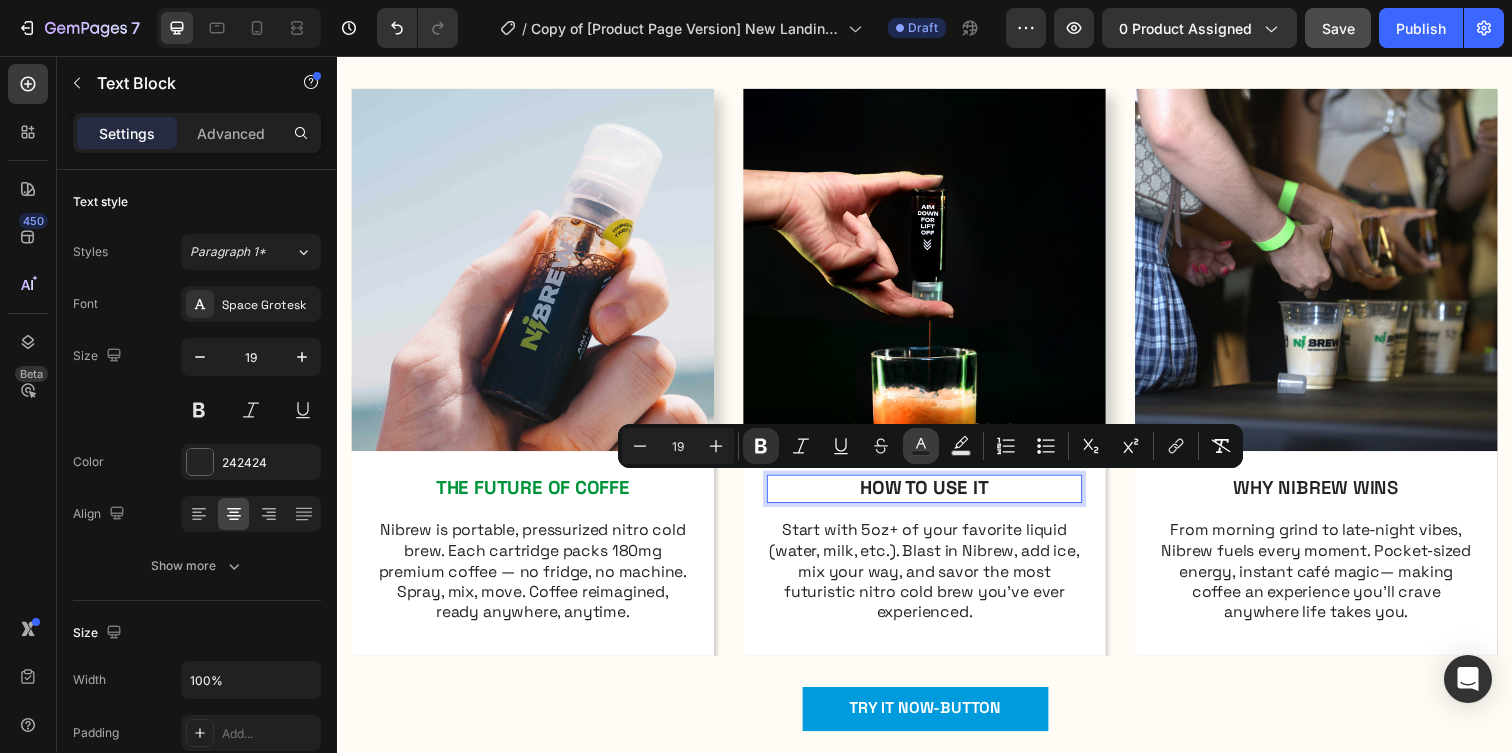 click 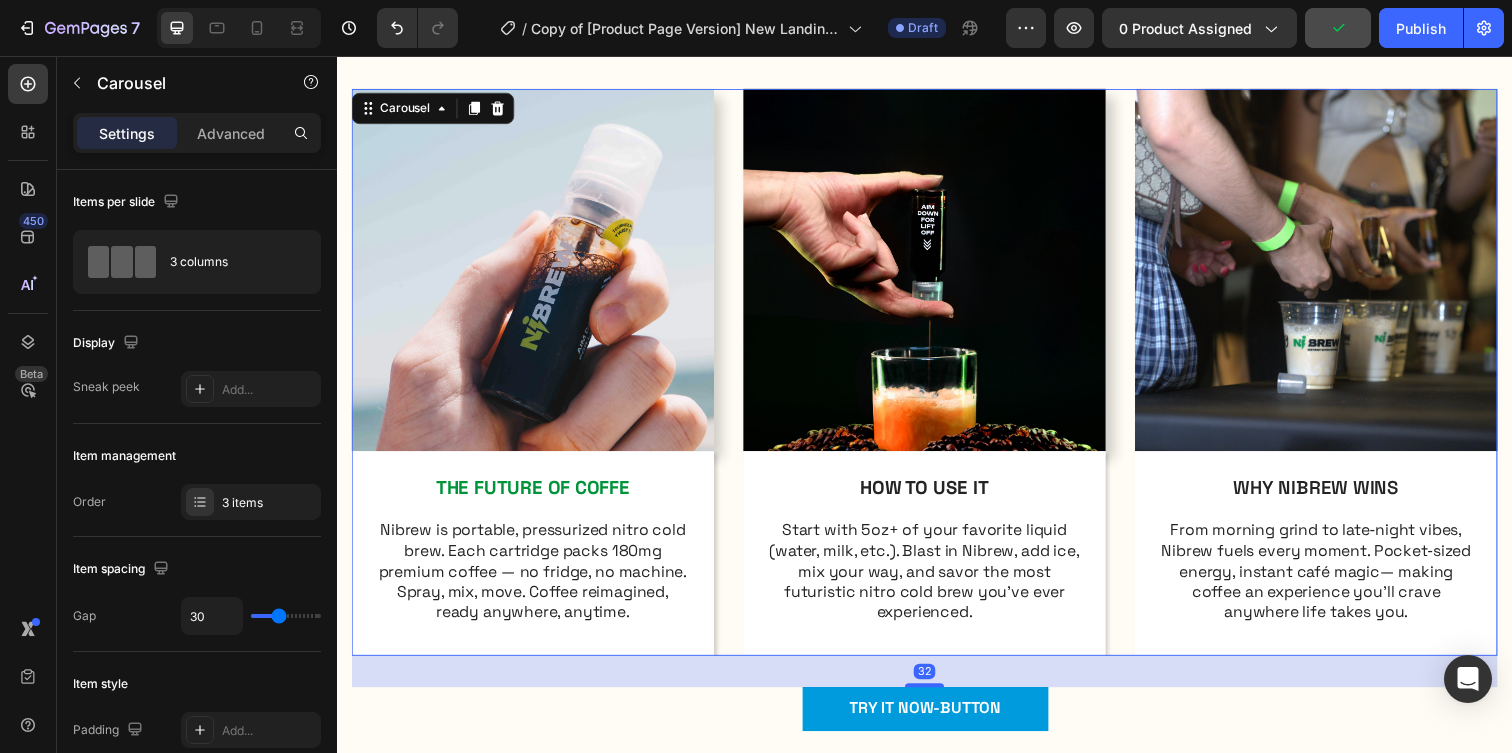 click on "Image THE FUTURE OF COFFE Text Block Nibrew is portable, pressurized nitro cold brew. Each cartridge packs 180mg premium coffee — no fridge, no machine. Spray, mix, move. Coffee reimagined, ready anywhere, anytime. Text Block Row Image HOW TO USE IT Text Block Start with 5oz+ of your favorite liquid (water, milk, etc.). Blast in Nibrew, add ice, mix your way, and savor the most futuristic nitro cold brew you’ve ever experienced. Text Block Row Image WHY NIBREW WINS Text Block From morning grind to late‑night vibes, Nibrew fuels every moment. Pocket‑sized energy, instant café magic— making coffee an experience you’ll crave anywhere life takes you. Text Block Row" at bounding box center [937, 378] 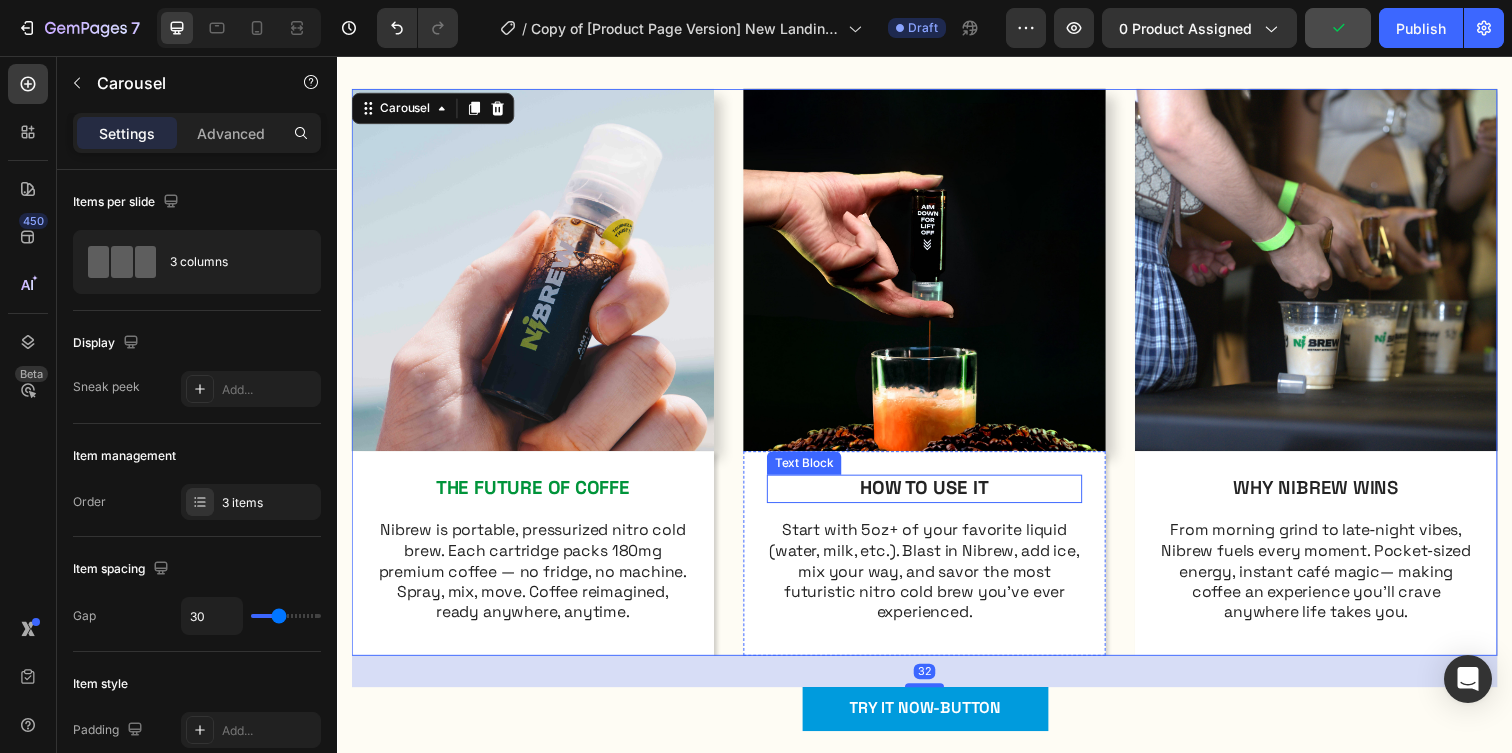 click on "HOW TO USE IT" at bounding box center (937, 496) 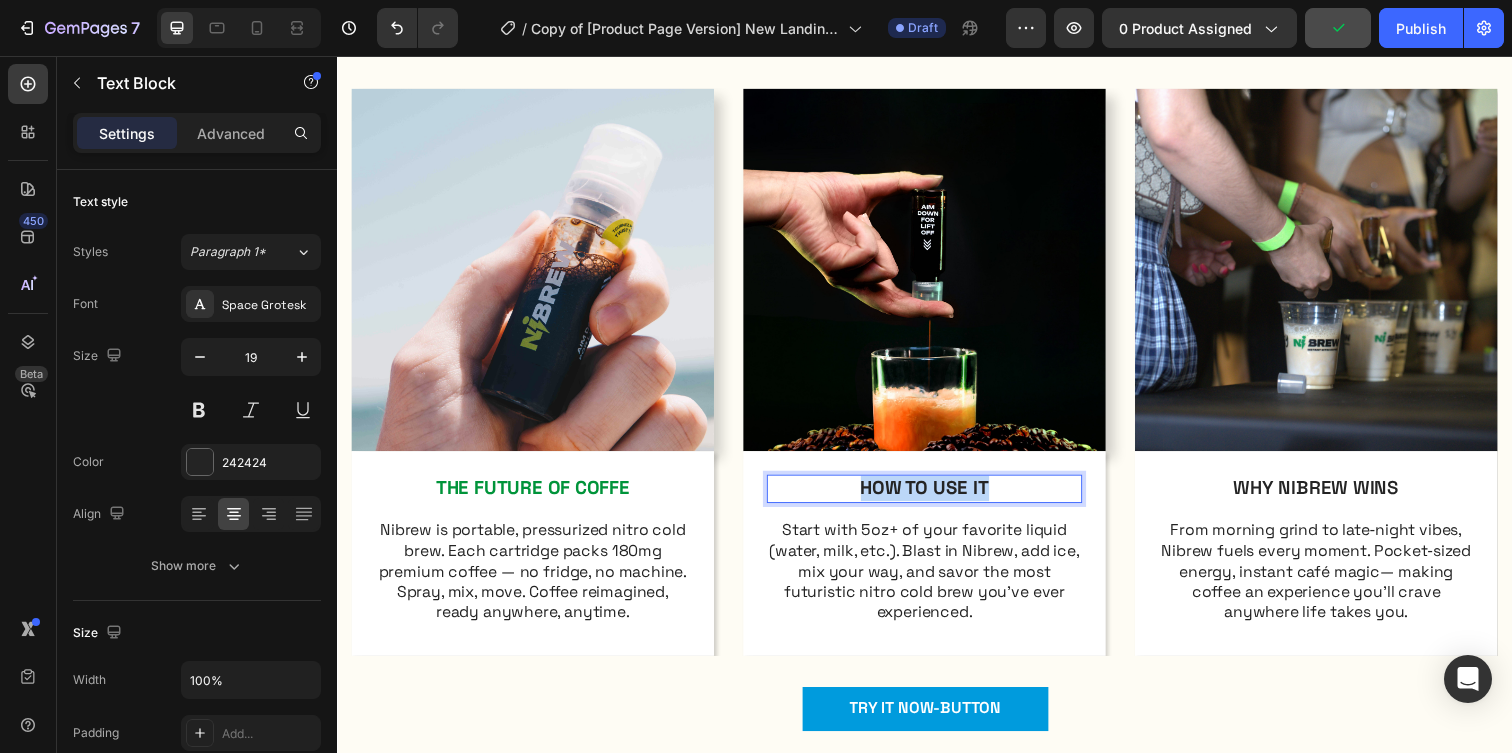 click on "HOW TO USE IT" at bounding box center [937, 496] 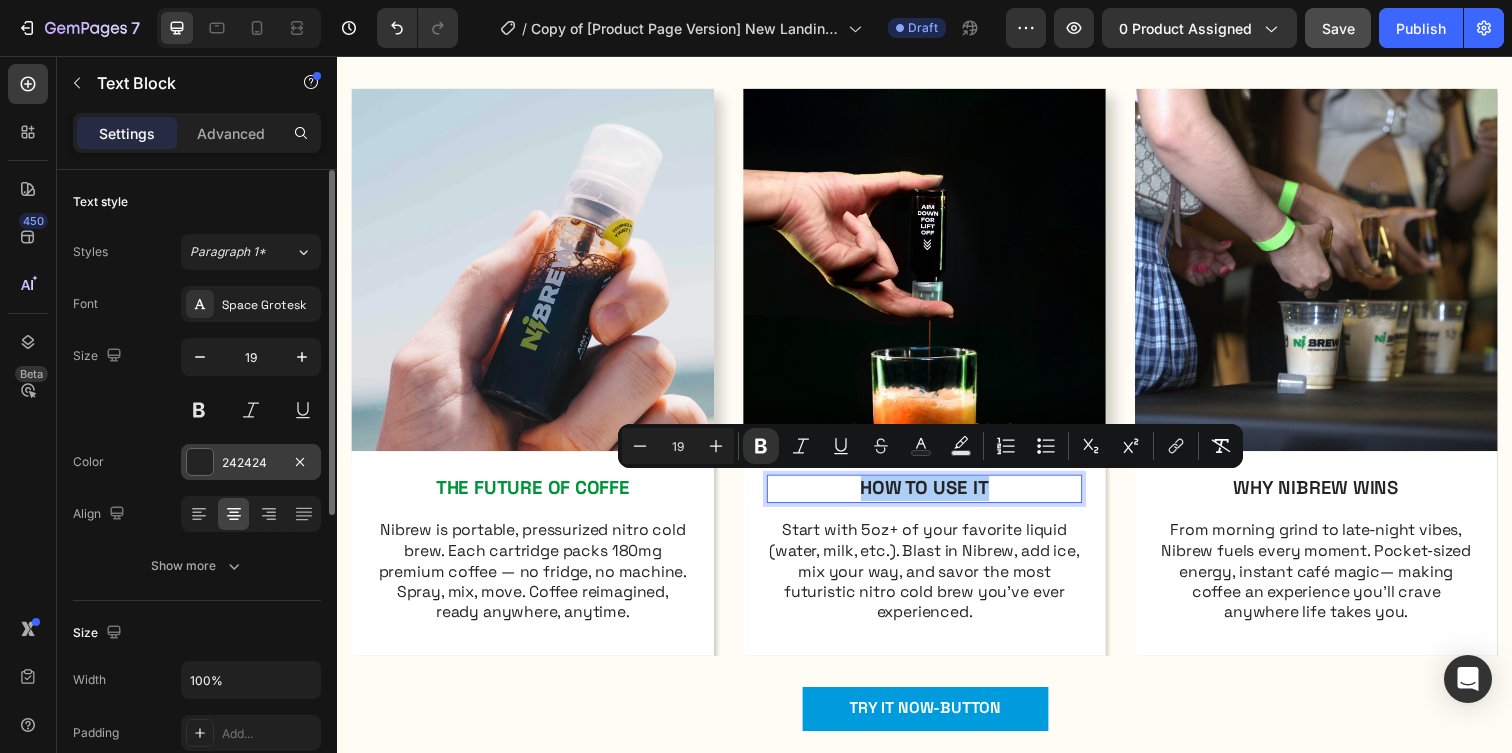 click at bounding box center (200, 462) 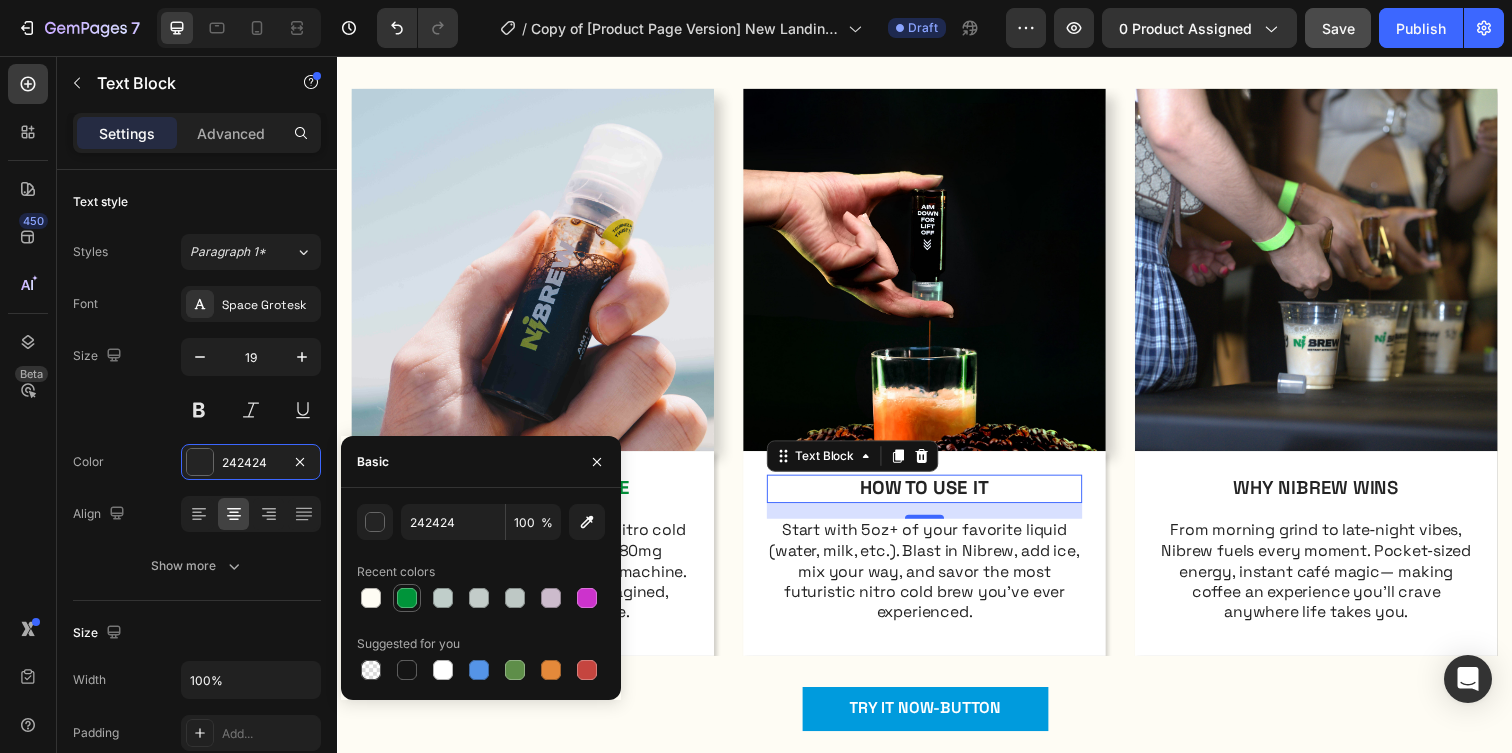 click at bounding box center (407, 598) 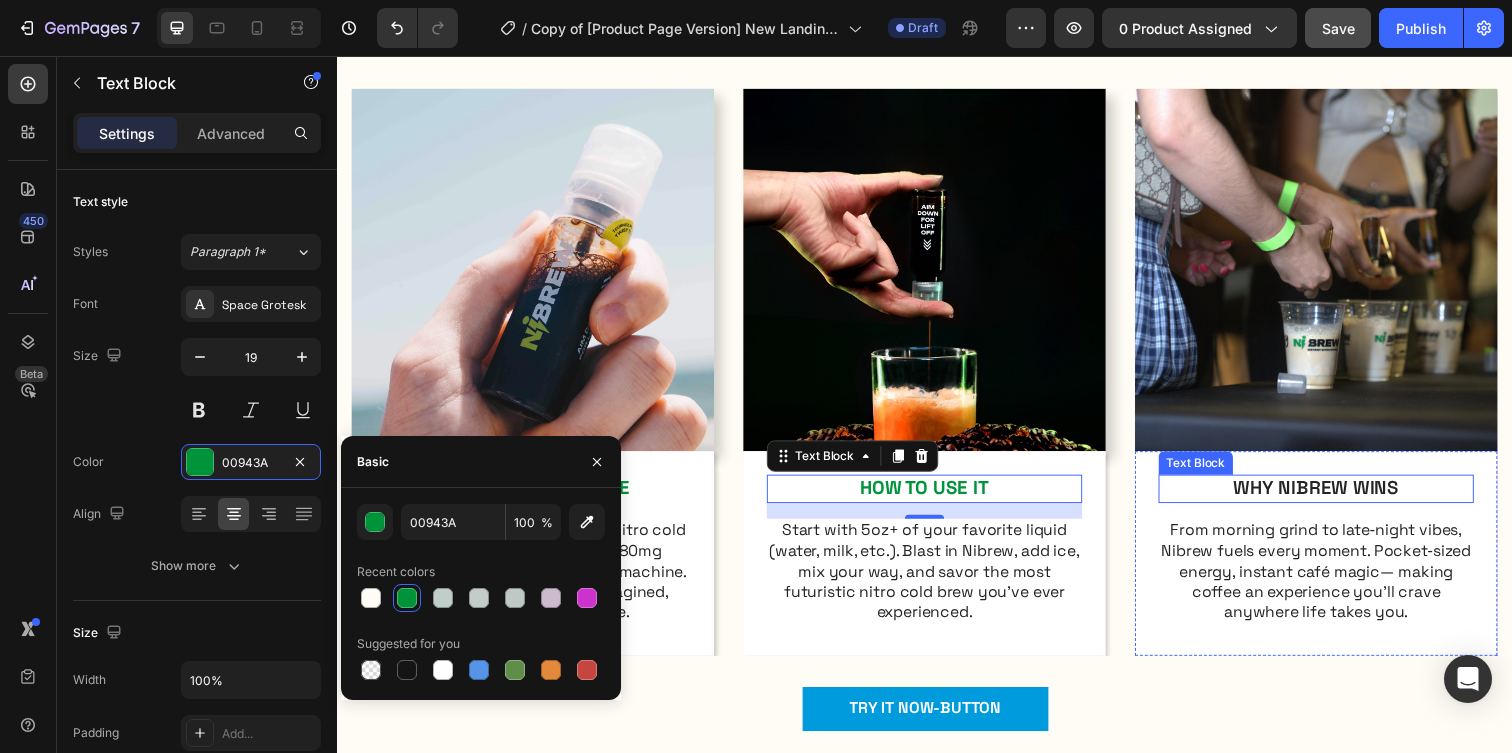 click on "WHY NIBREW WINS" at bounding box center [1337, 497] 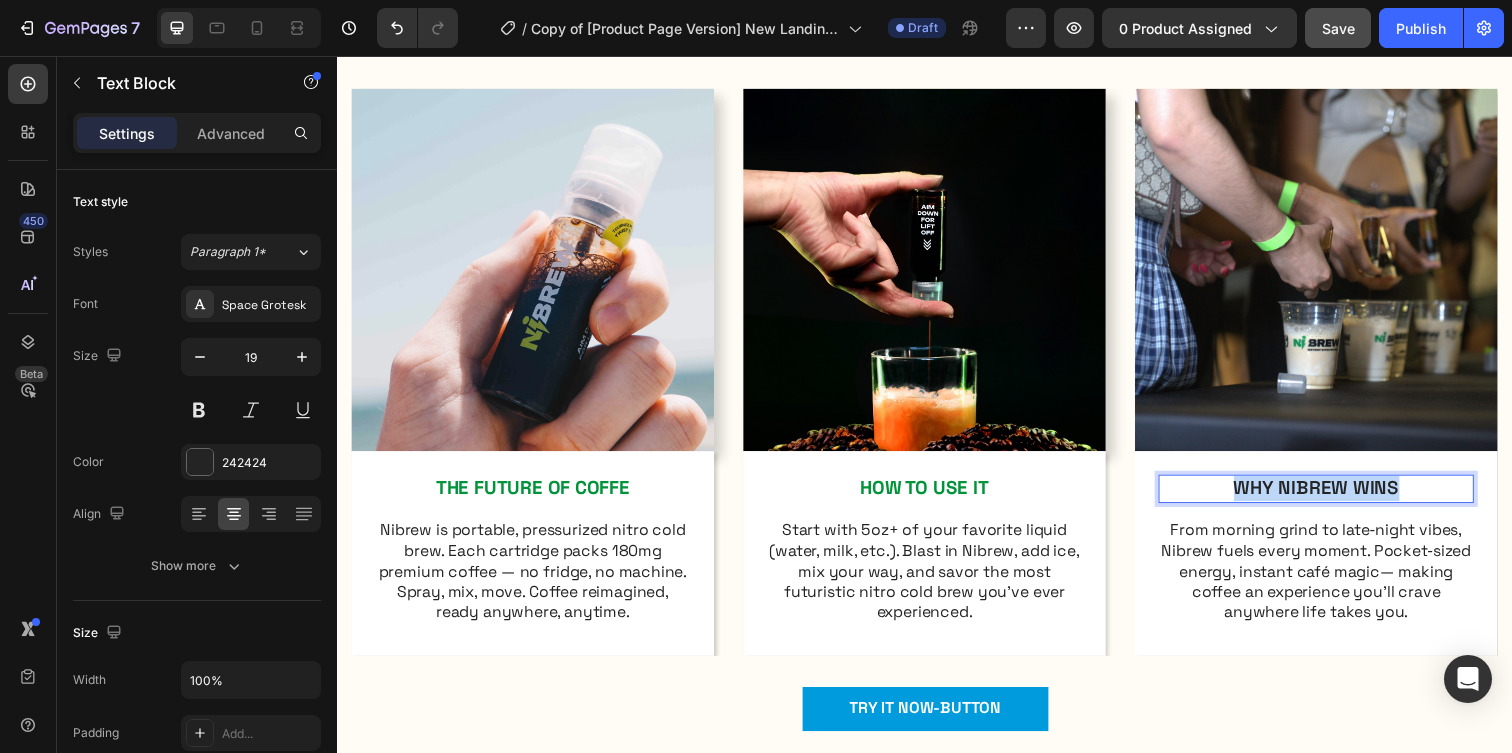 click on "WHY NIBREW WINS" at bounding box center (1337, 497) 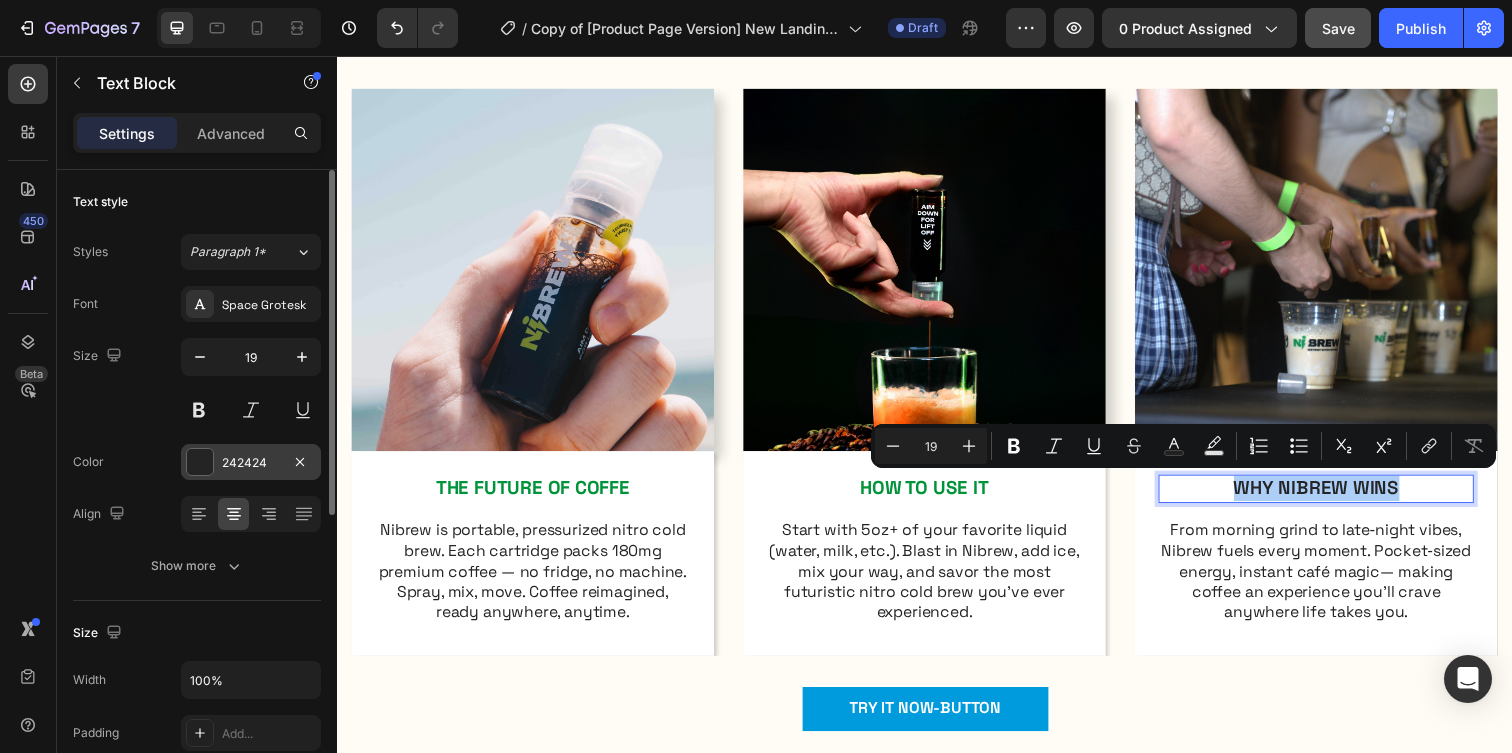 click on "242424" at bounding box center [251, 463] 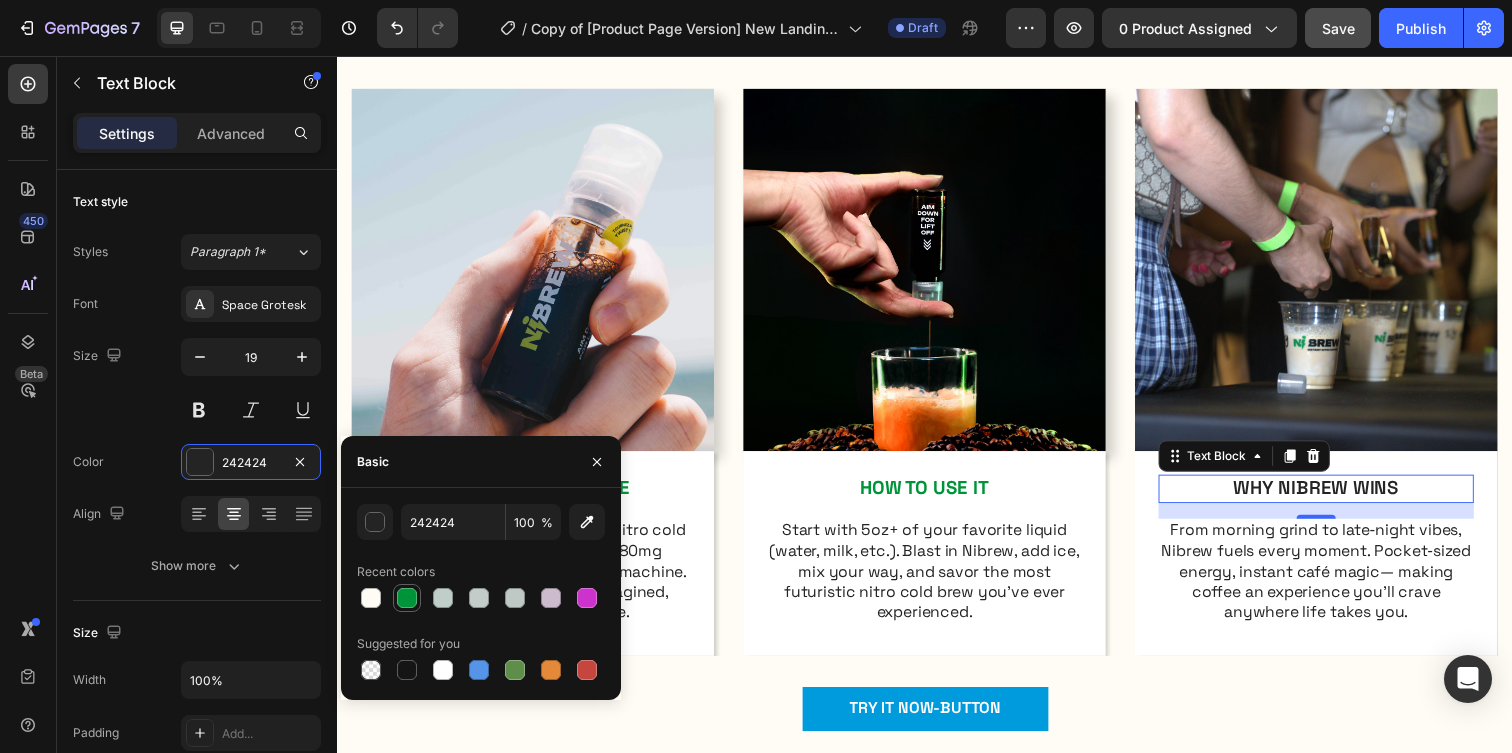 click at bounding box center (407, 598) 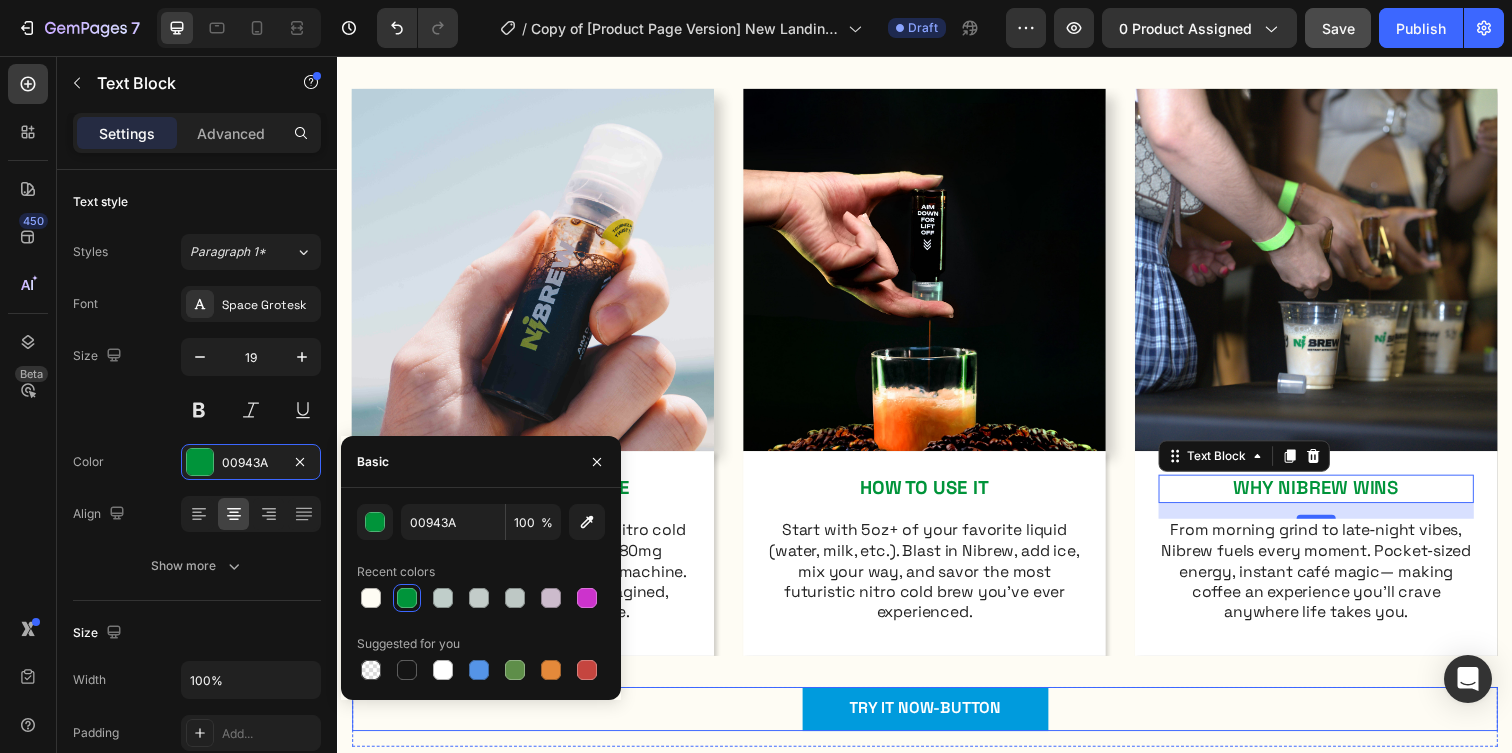 click on "TRY IT NOW-BUTTON Button" at bounding box center [937, 722] 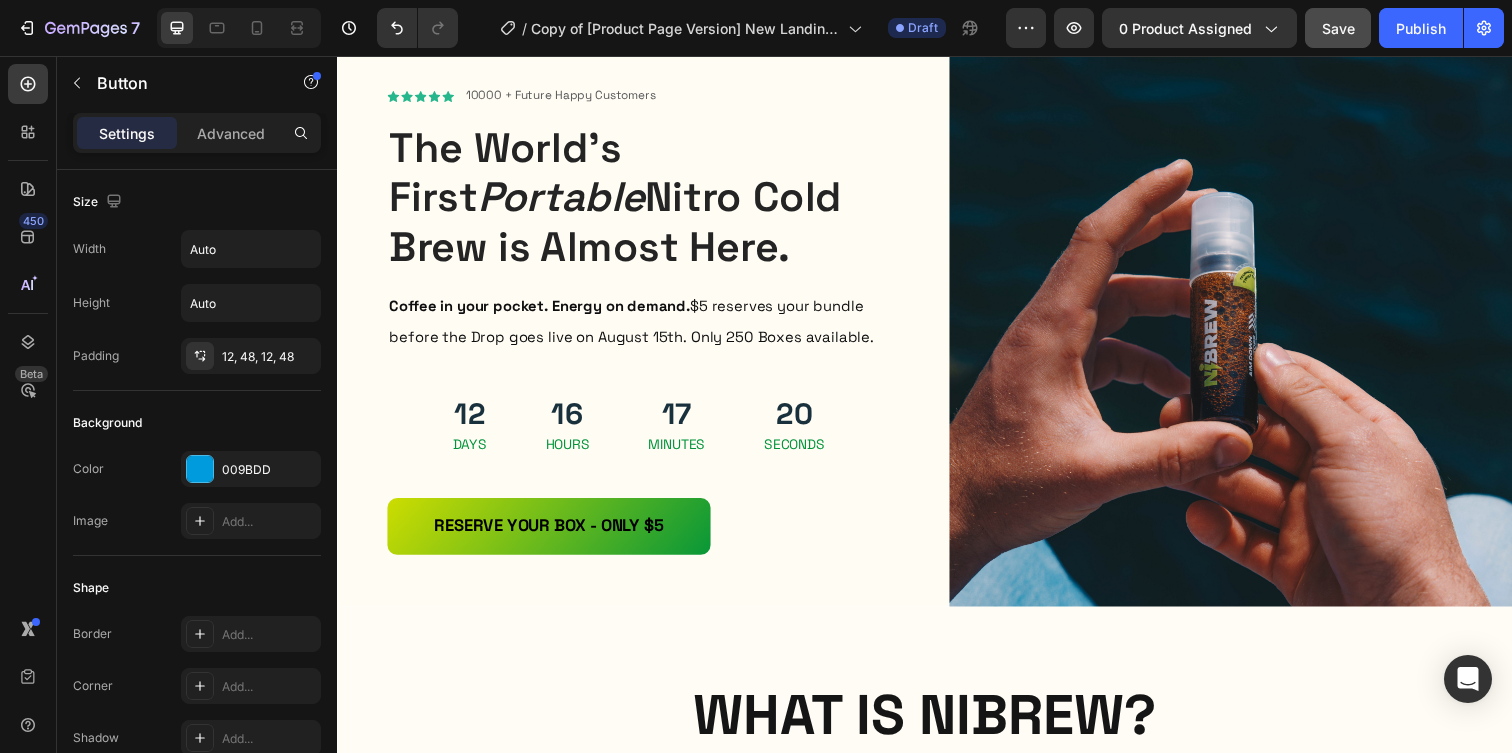 scroll, scrollTop: 431, scrollLeft: 0, axis: vertical 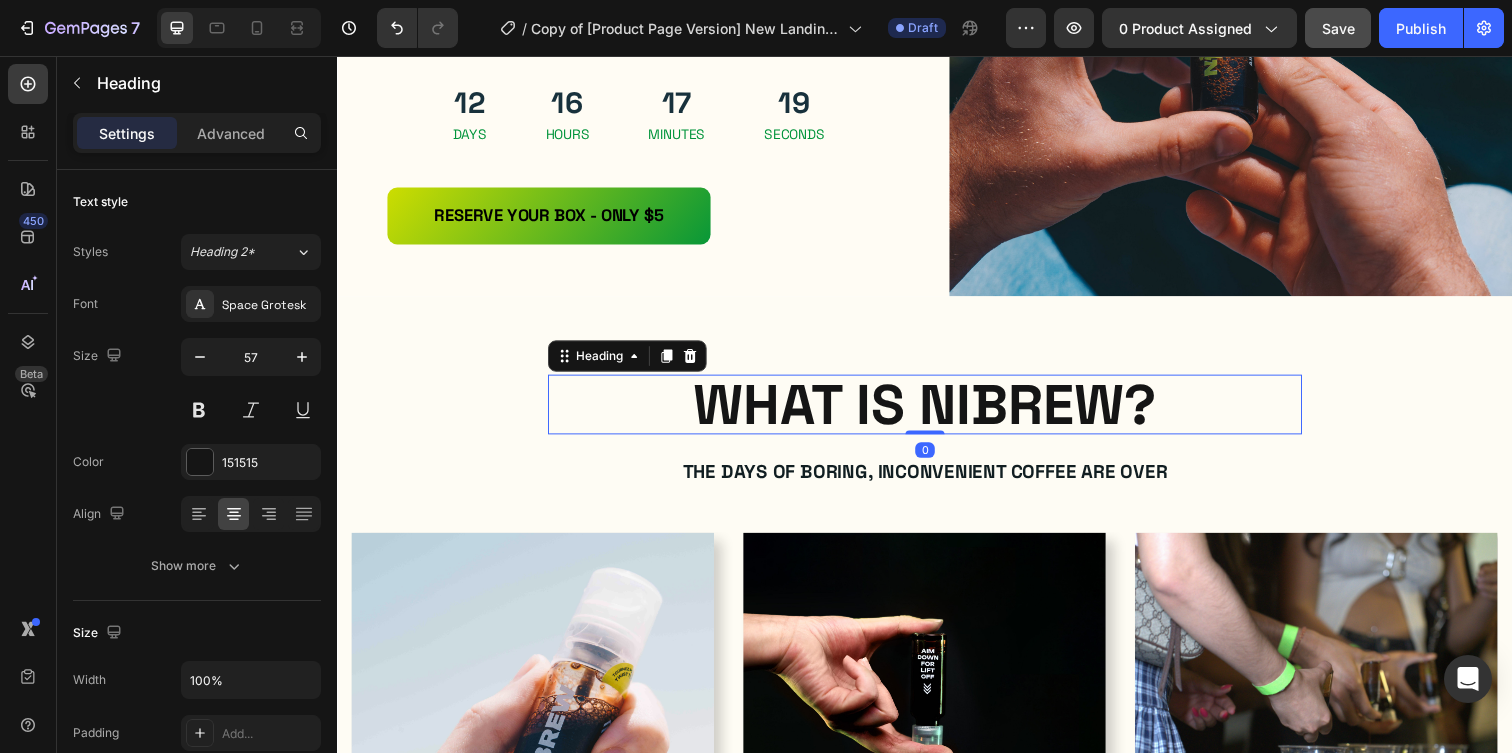 click on "WHAT IS NIBREW?" at bounding box center (937, 411) 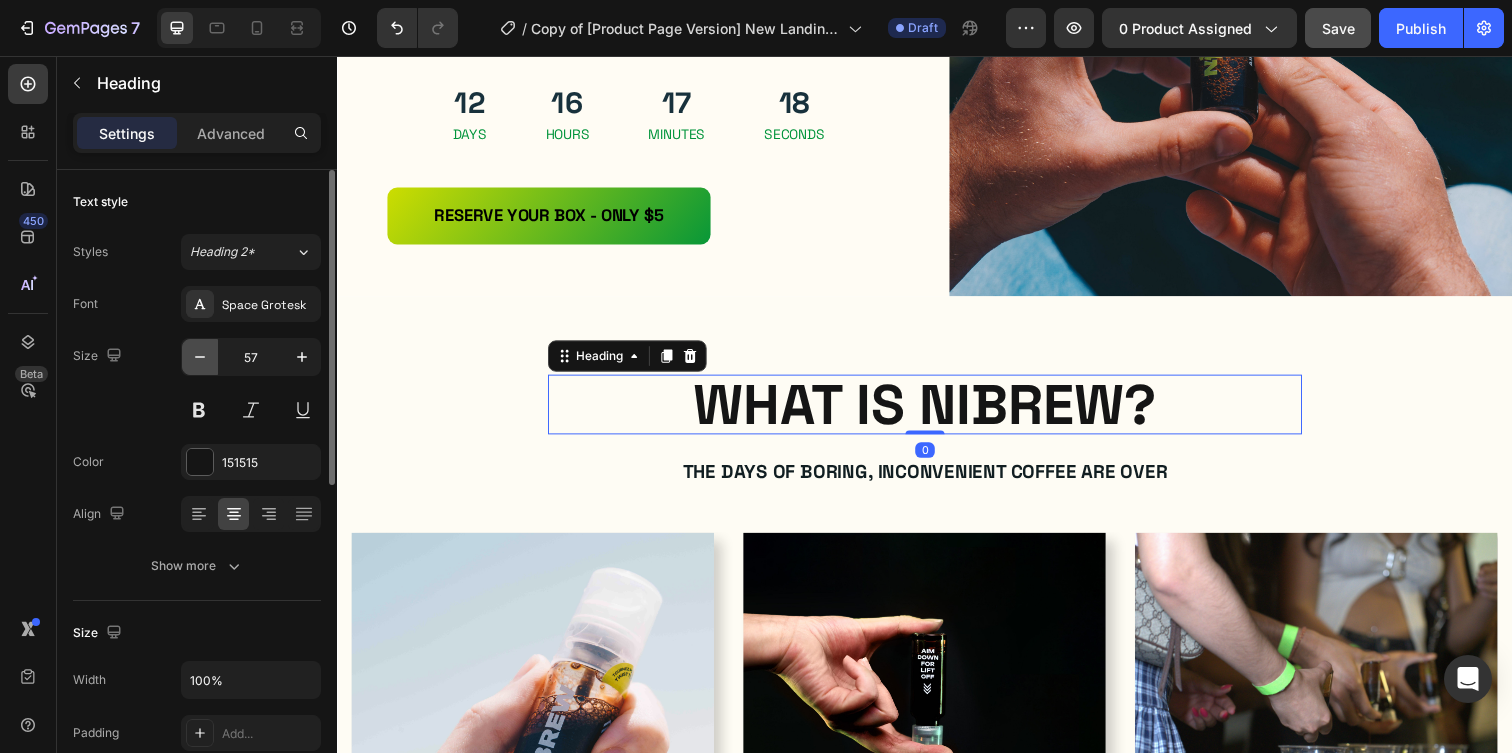 click 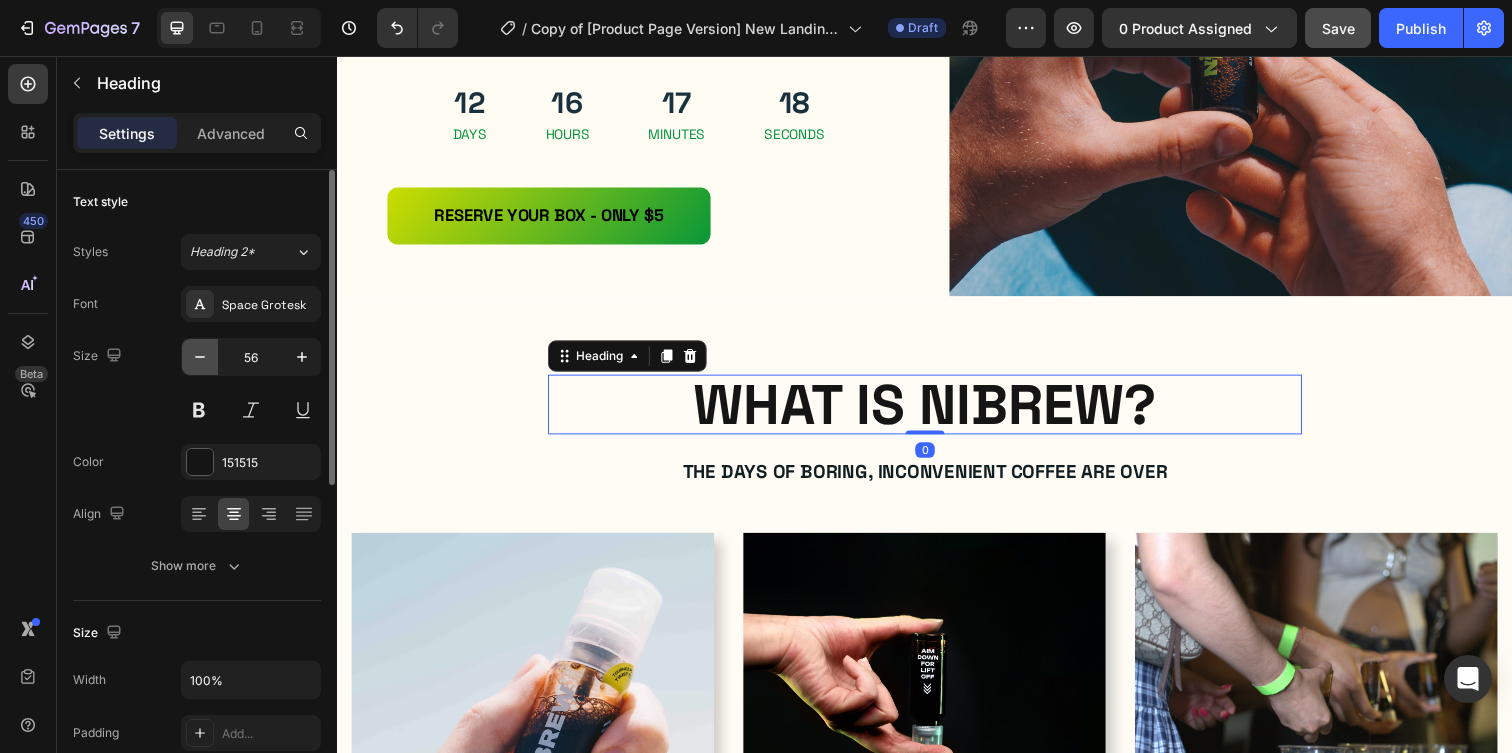 click 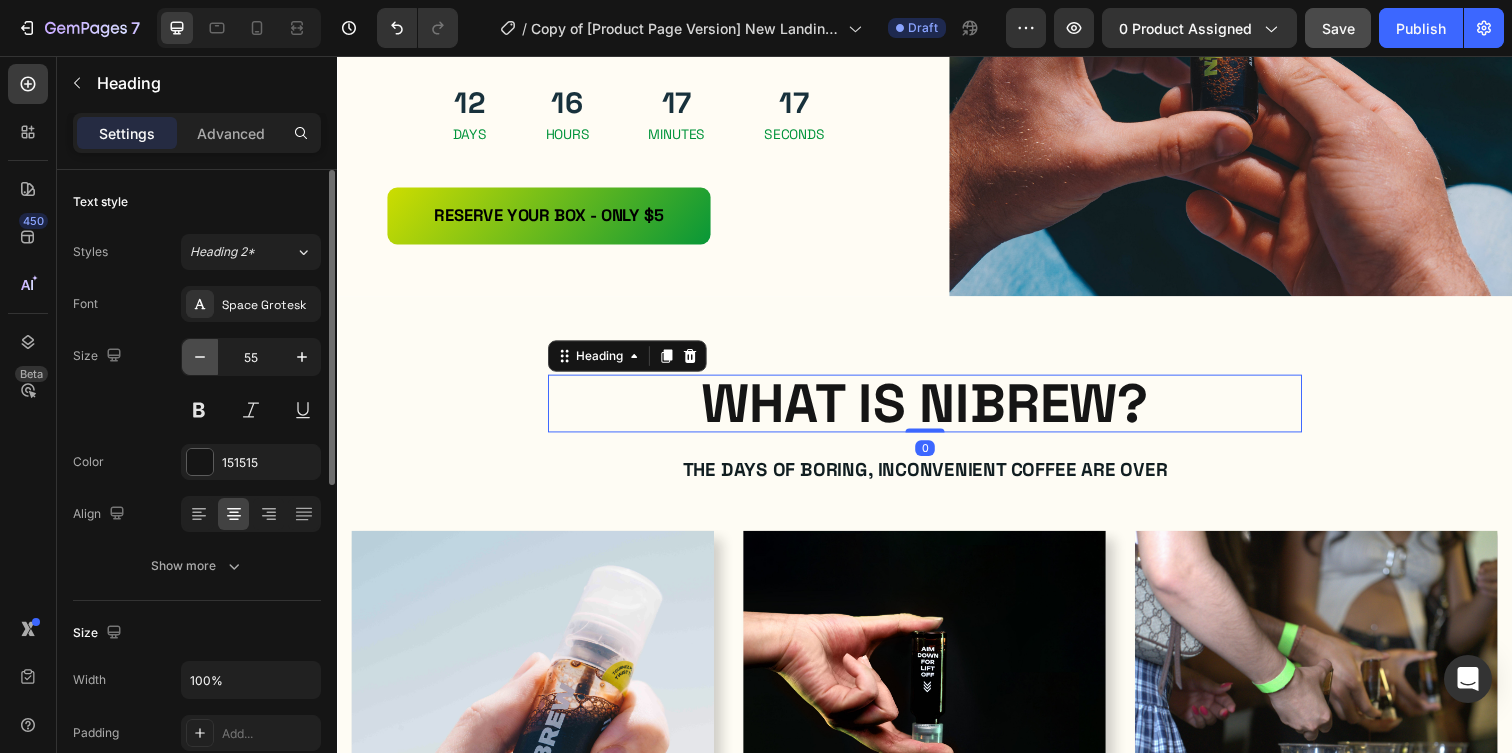 click 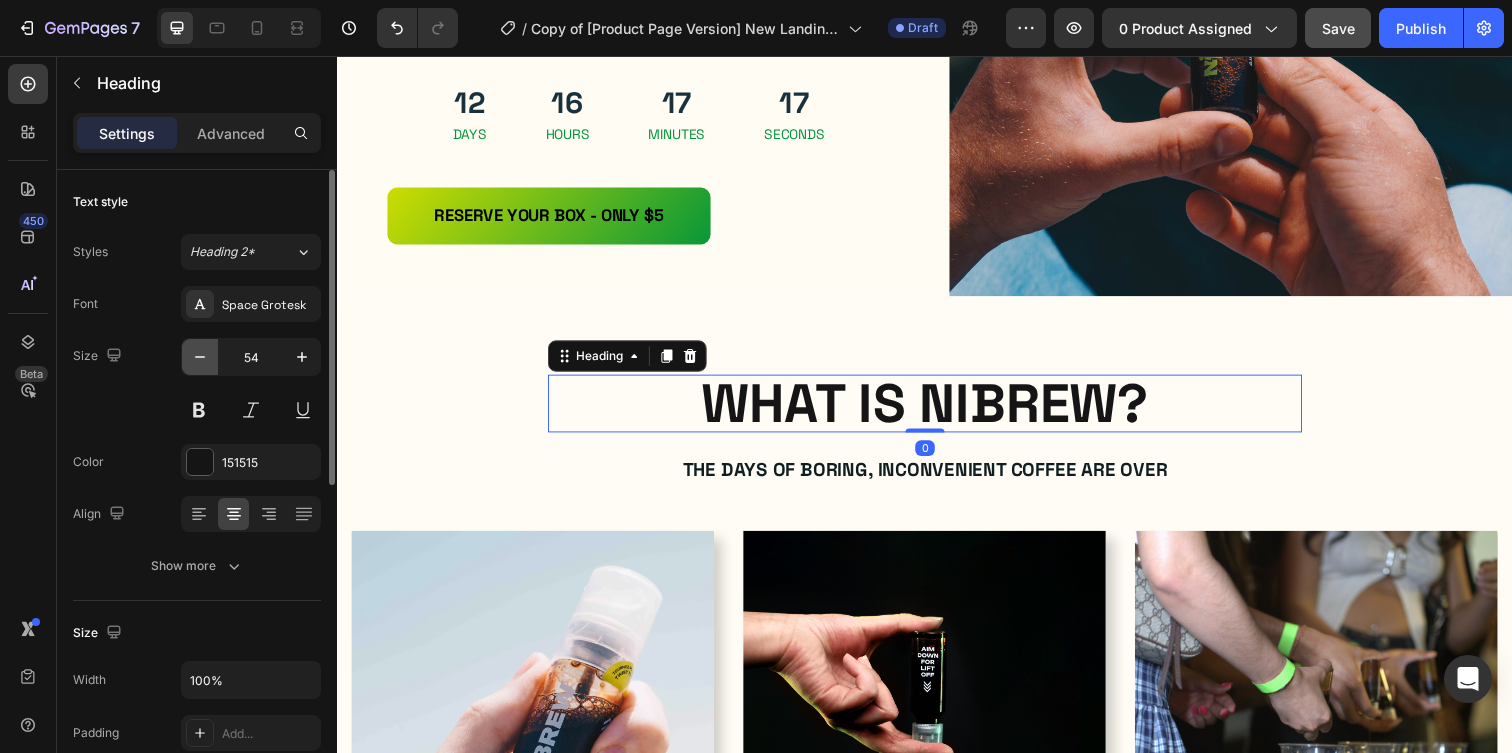 click 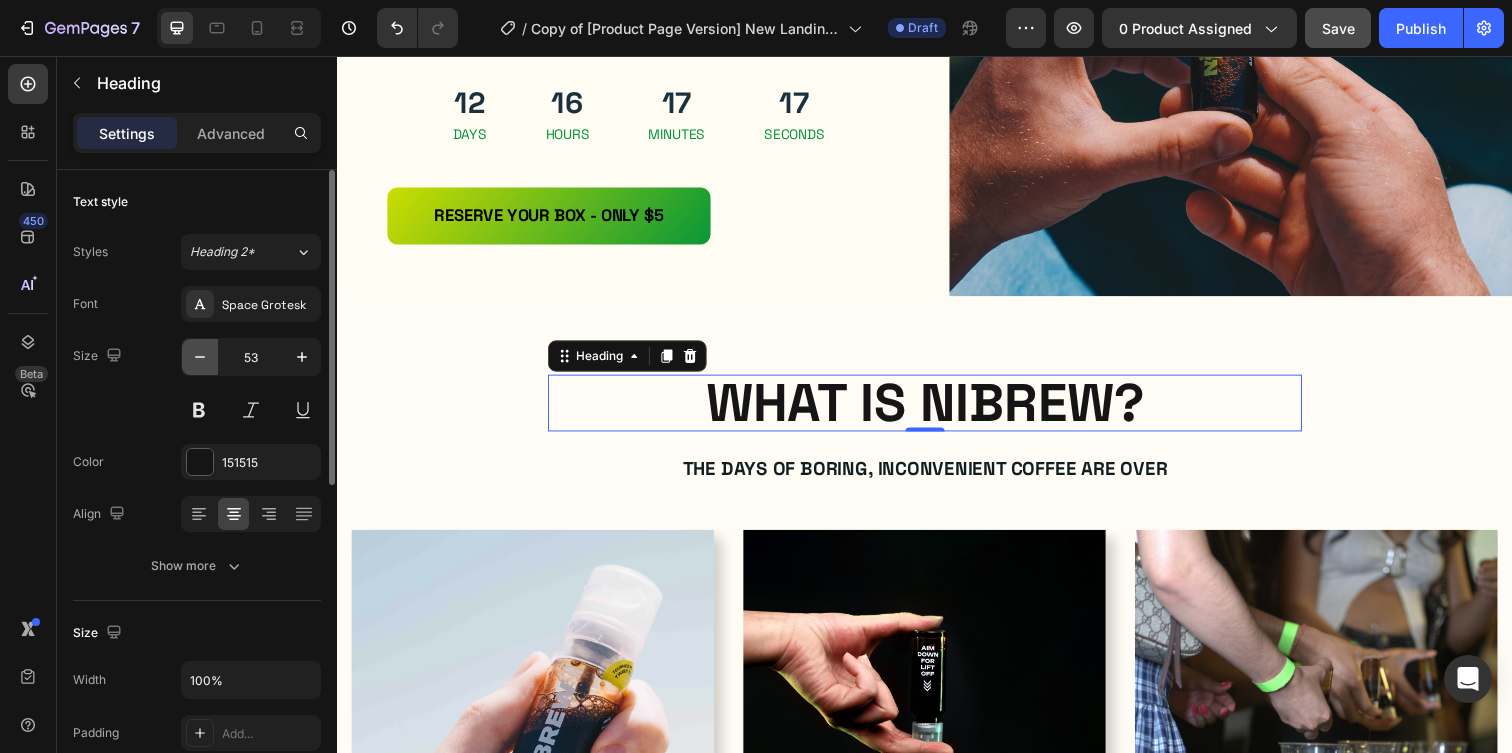 click 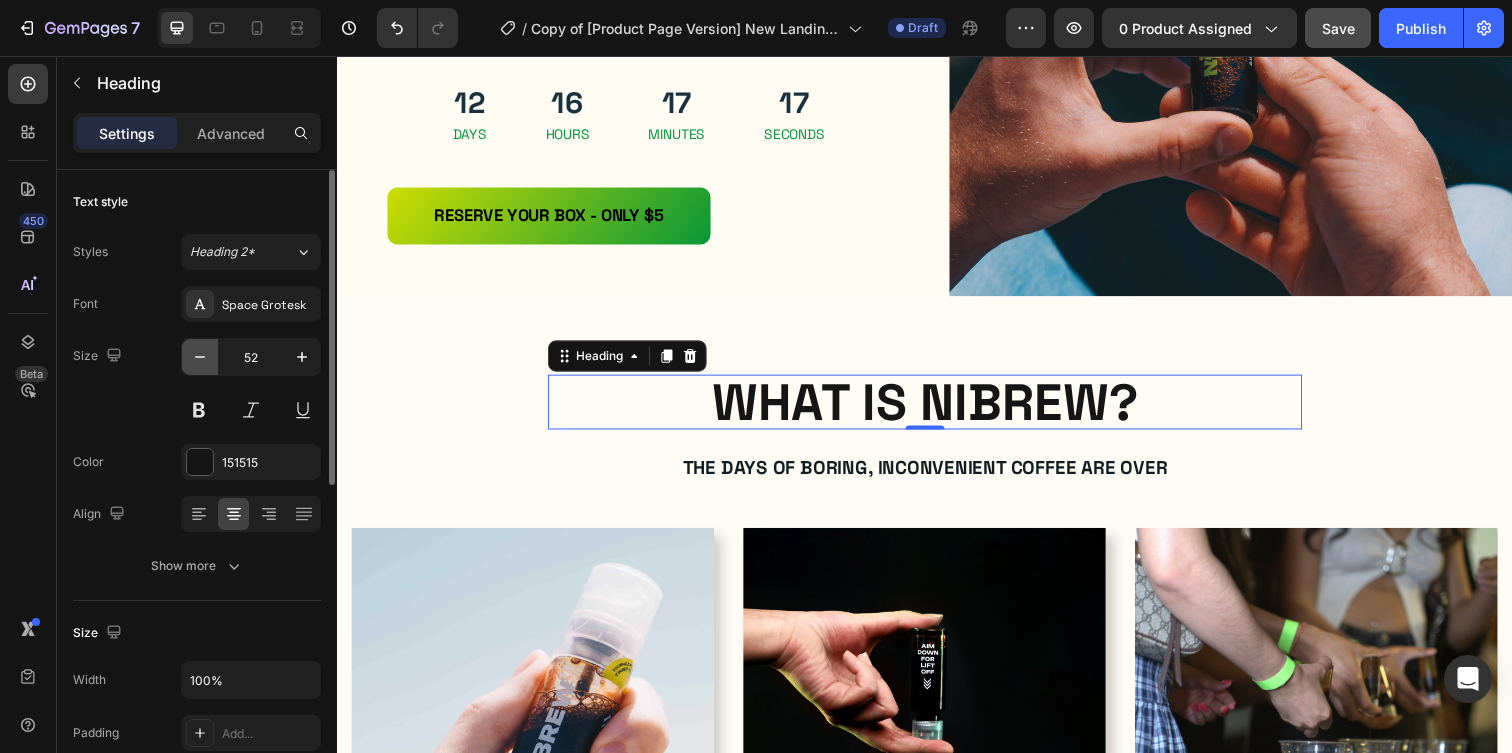 click 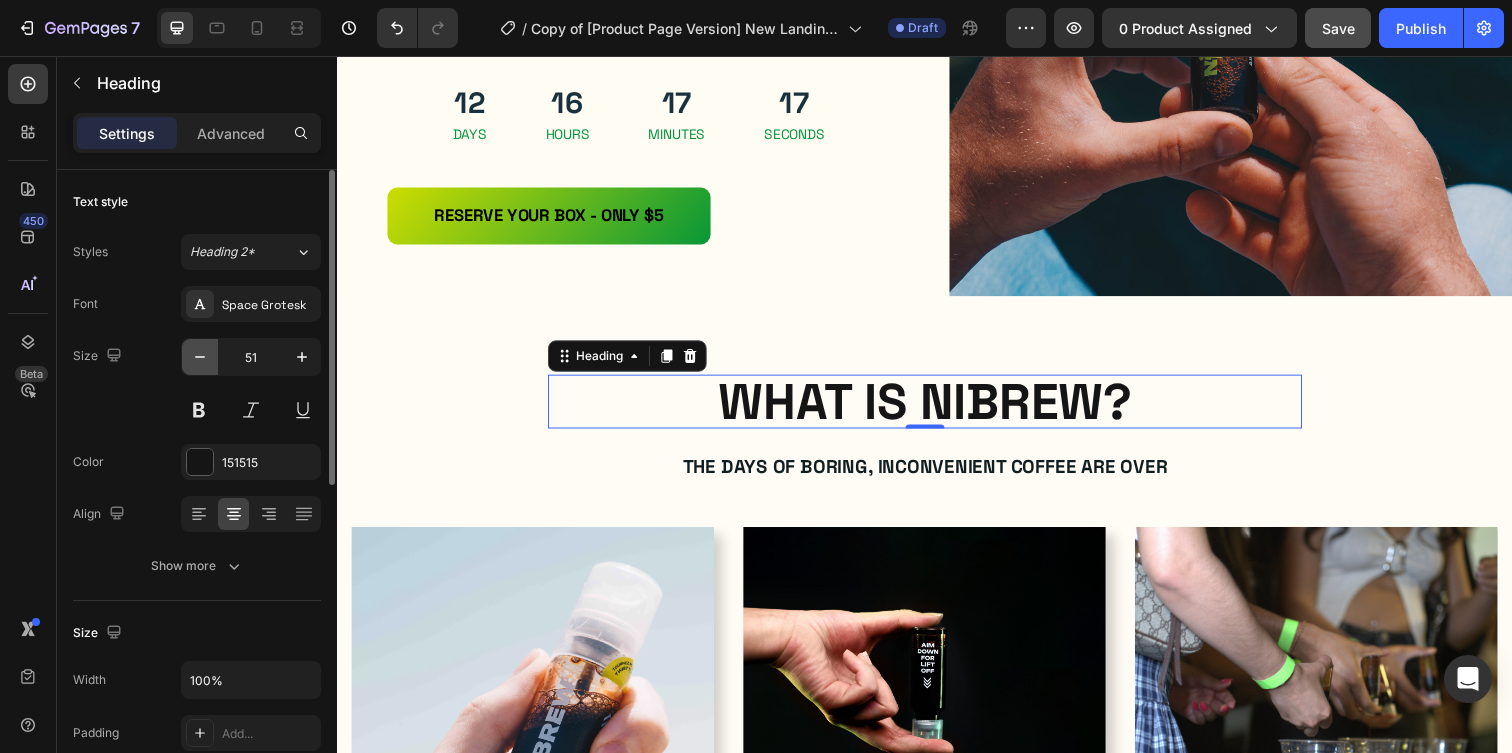 click 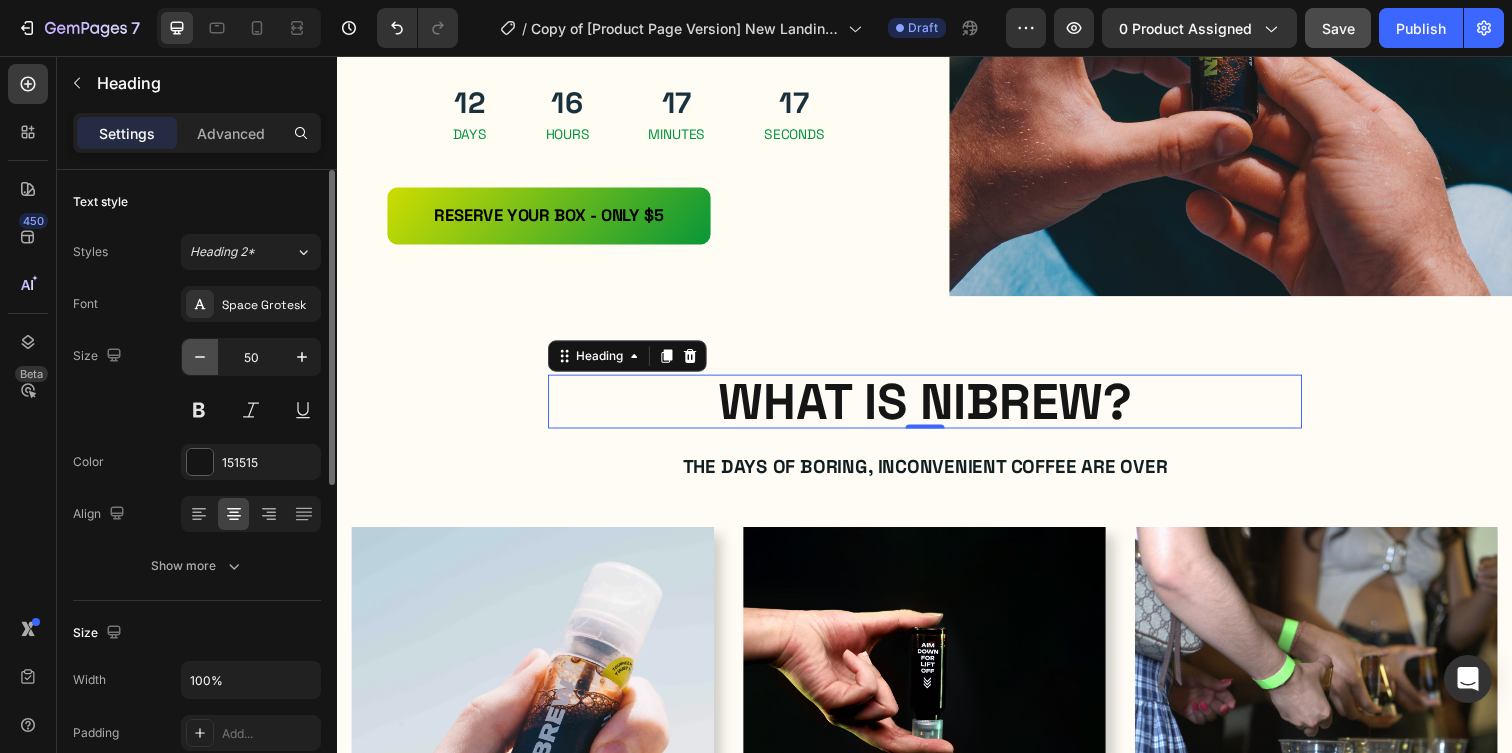 click 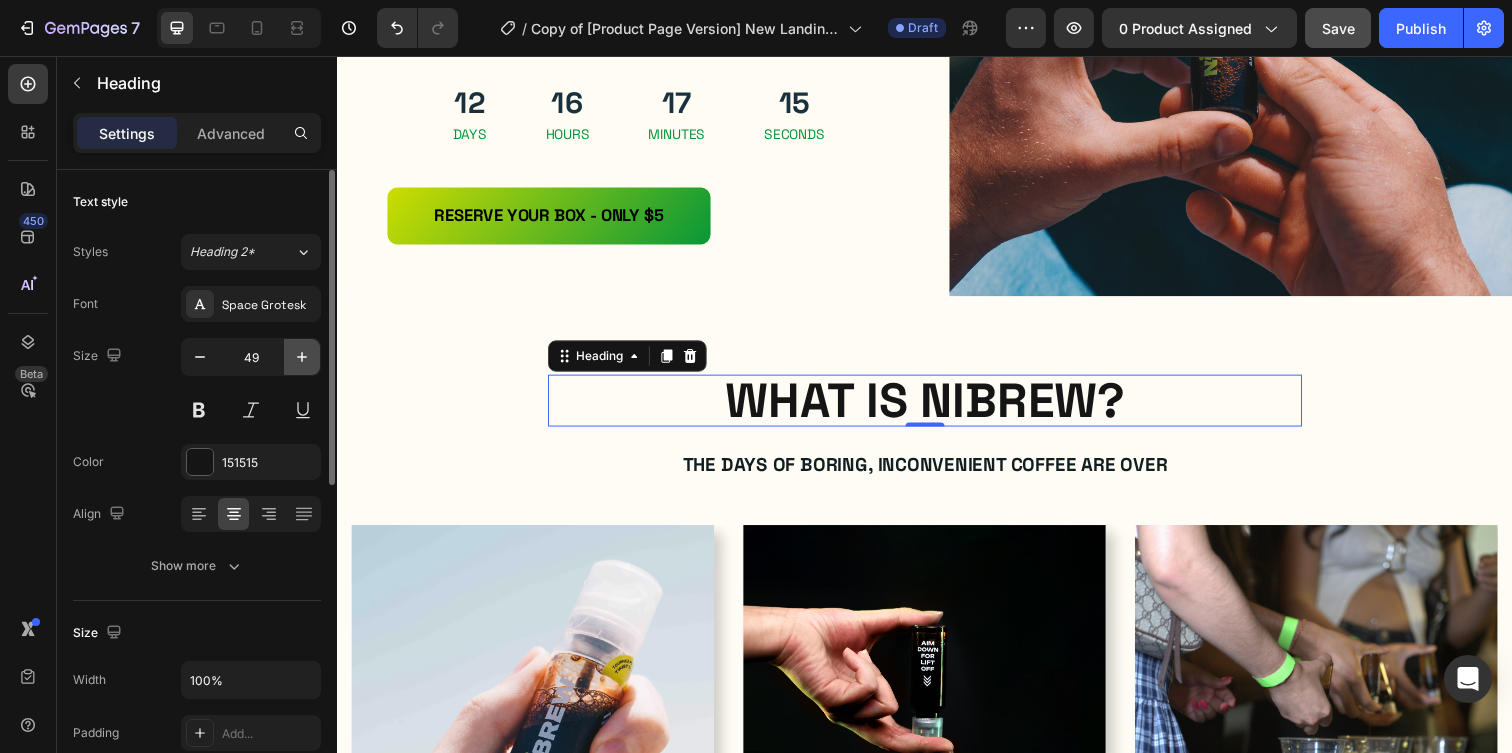 click 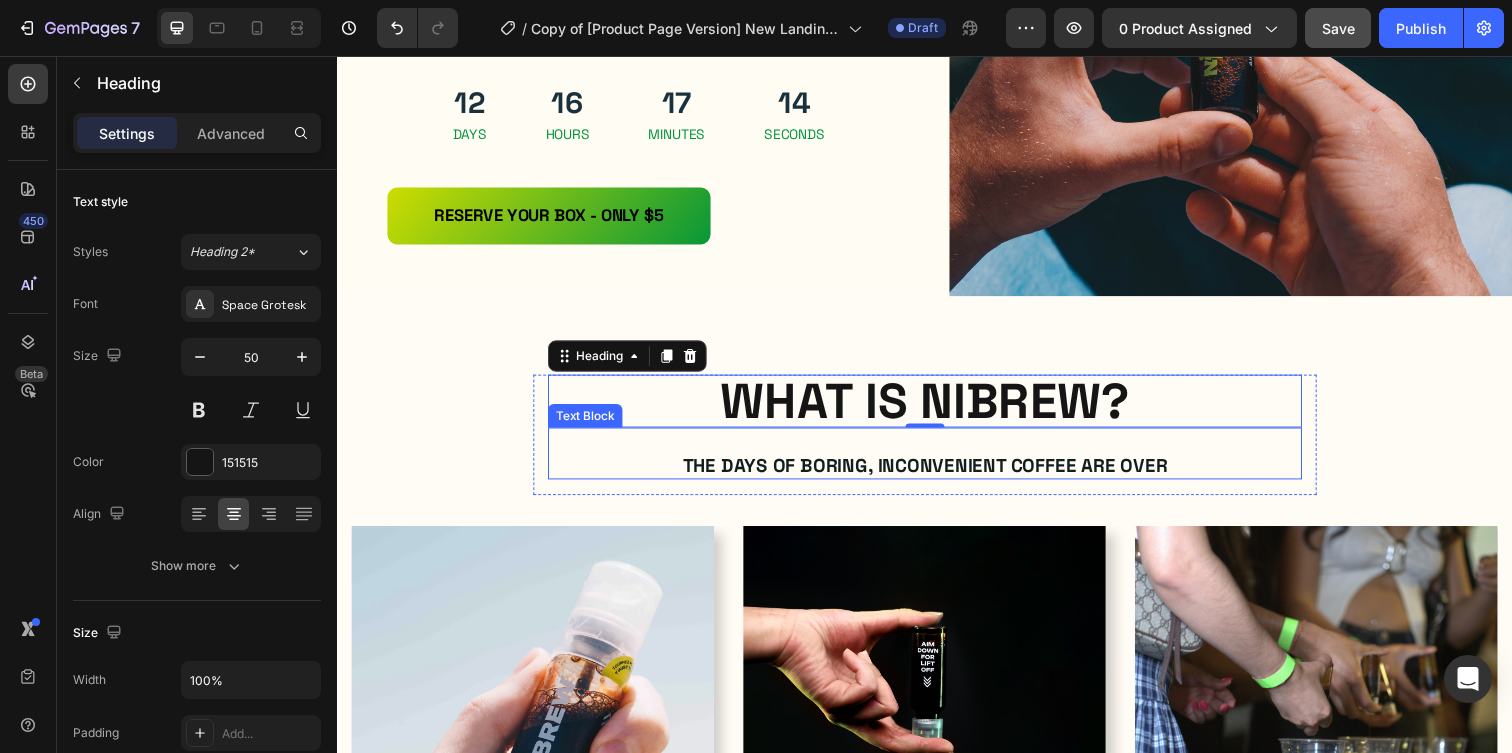 click on "The days of boring, inconvenient coffee are over" at bounding box center [937, 473] 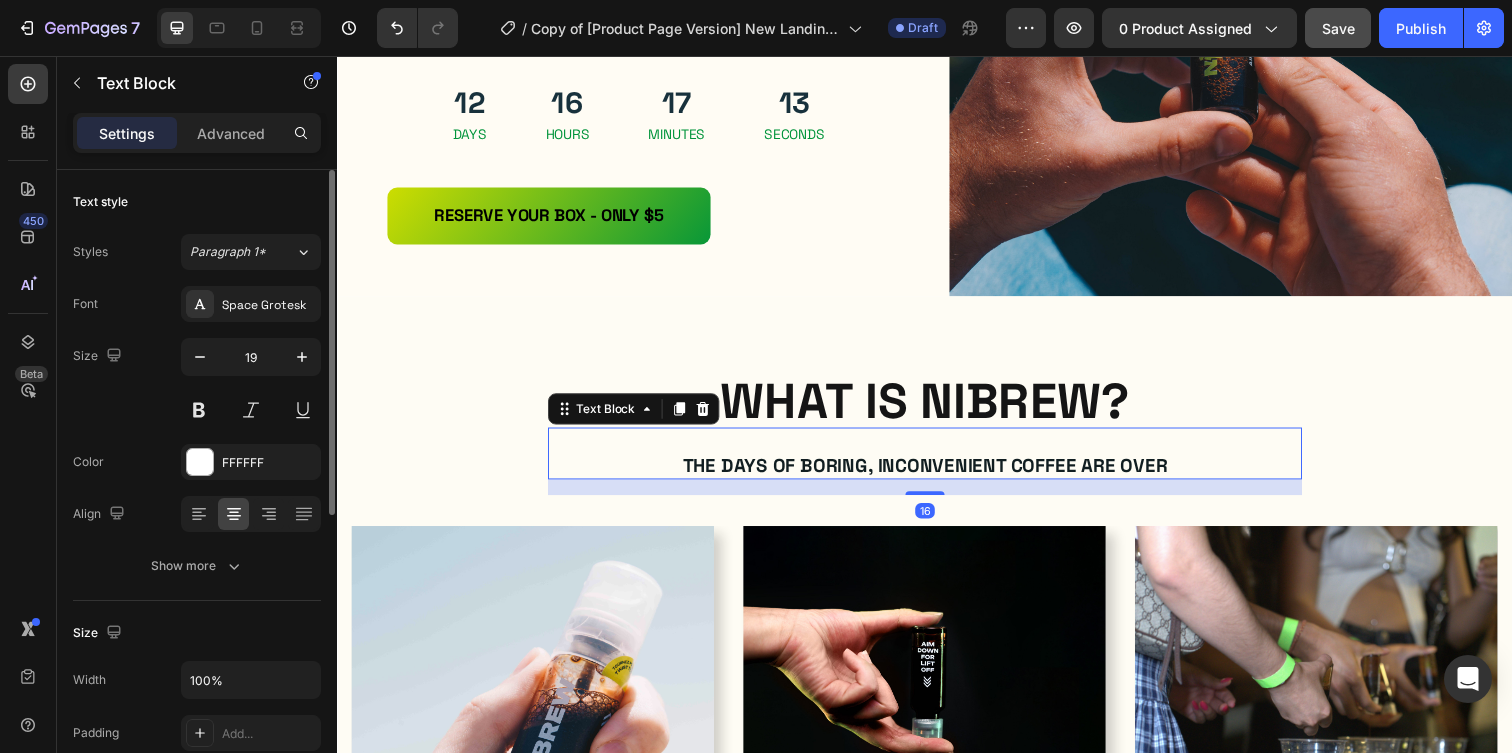 click on "19" 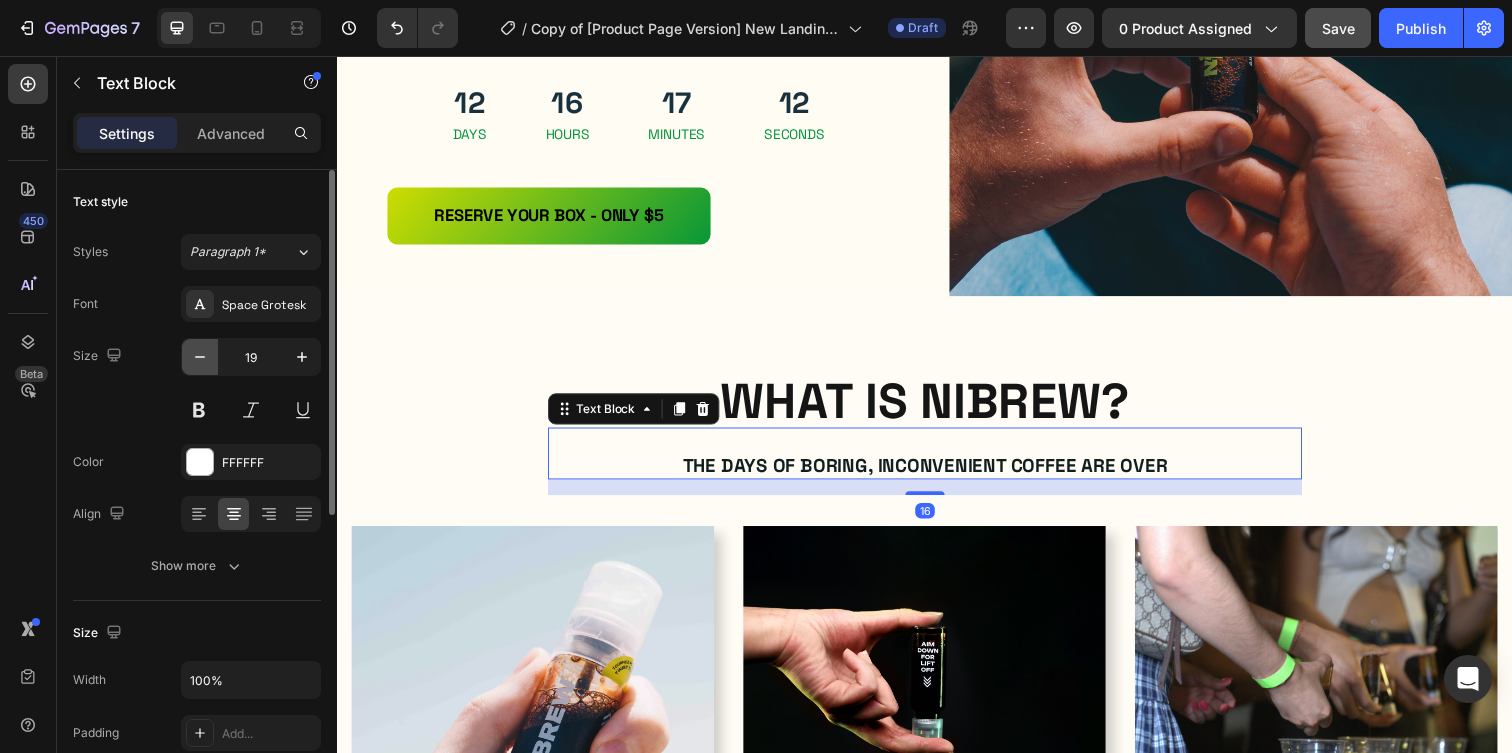 click 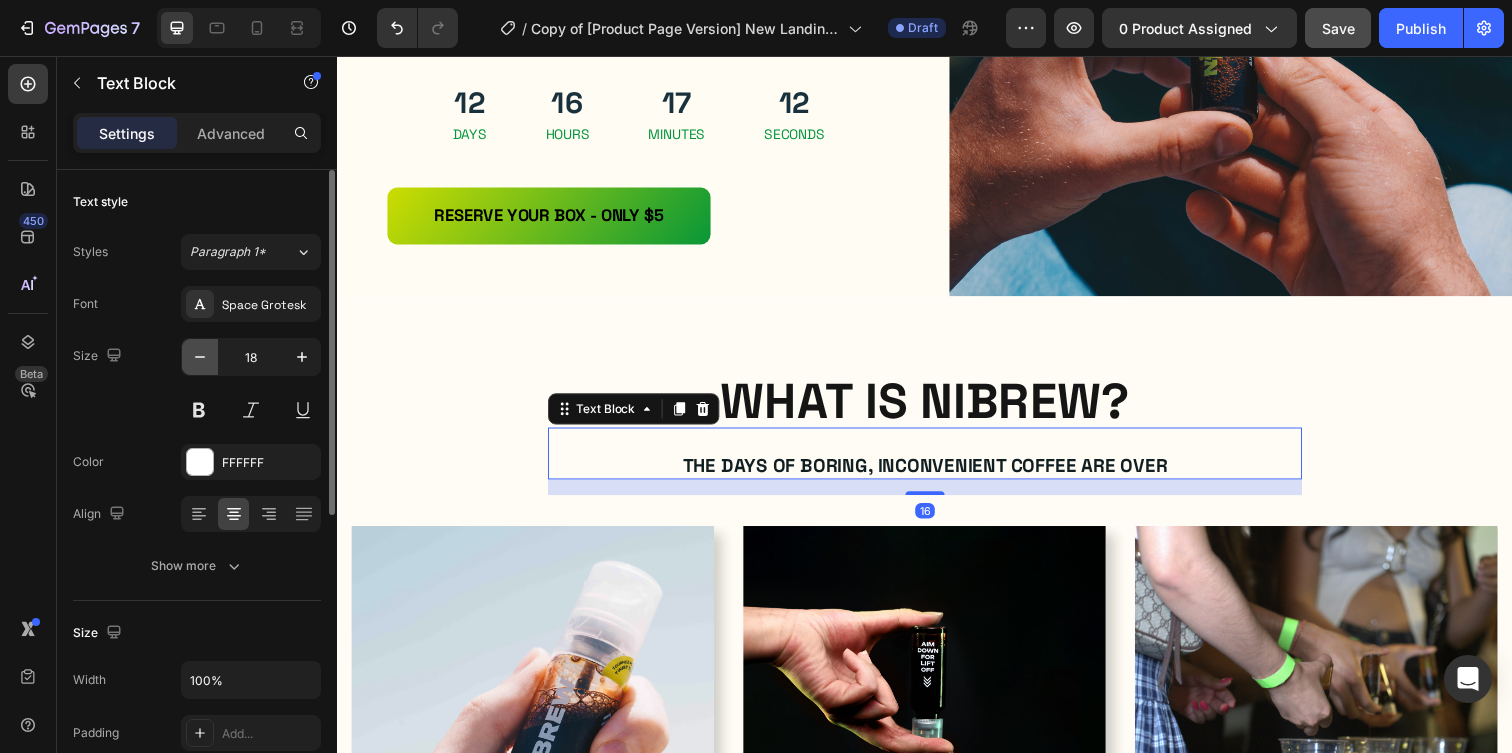 click 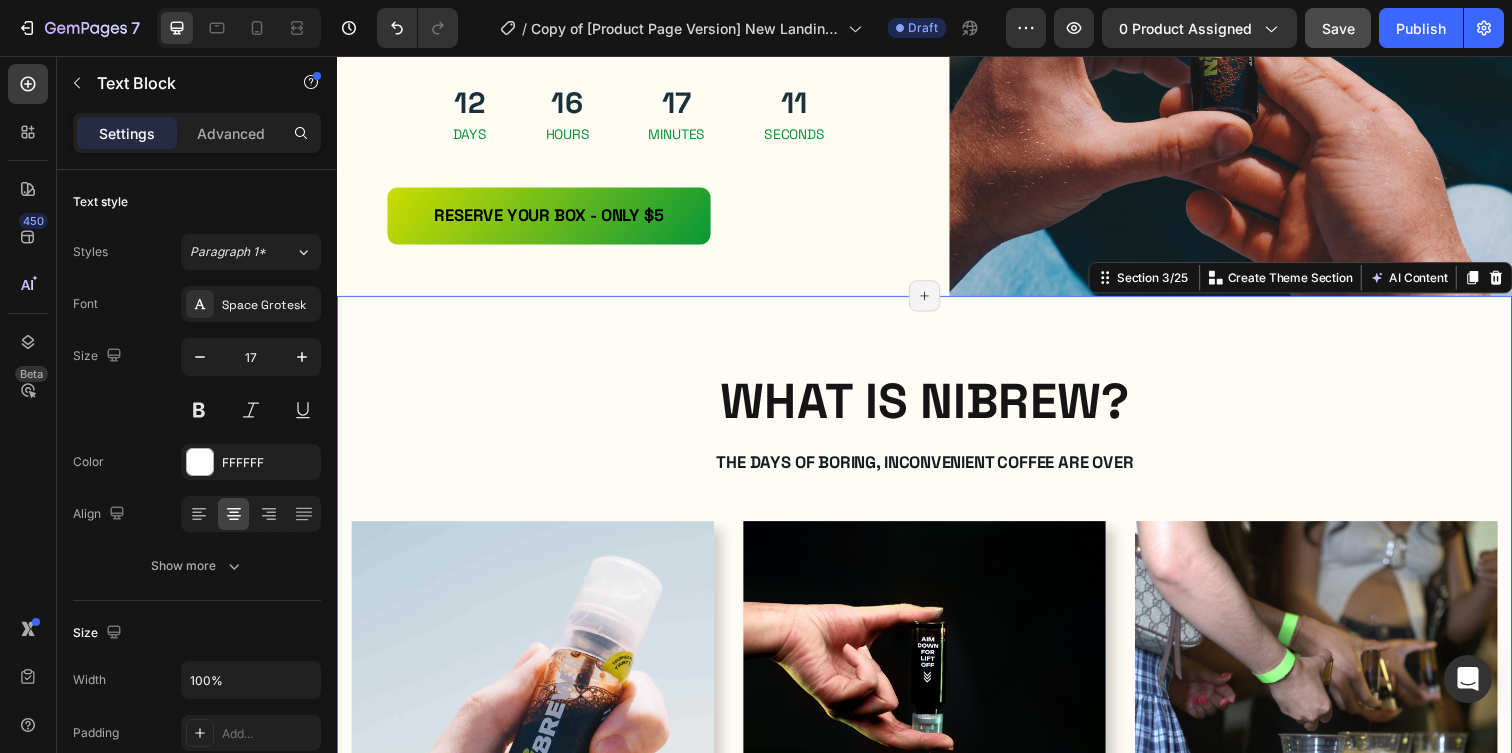 click on "⁠⁠⁠⁠⁠⁠⁠ WHAT IS NIBREW? Heading The days of boring, inconvenient coffee are over Text Block Row Image THE FUTURE OF COFFE Text Block Nibrew is portable, pressurized nitro cold brew. Each cartridge packs 180mg premium coffee — no fridge, no machine. Spray, mix, move. Coffee reimagined, ready anywhere, anytime. Text Block Row Image HOW TO USE IT Text Block Start with 5oz+ of your favorite liquid (water, milk, etc.). Blast in Nibrew, add ice, mix your way, and savor the most futuristic nitro cold brew you’ve ever experienced. Text Block Row Image WHY NIBREW WINS Text Block From morning grind to late‑night vibes, Nibrew fuels every moment. Pocket‑sized energy, instant café magic— making coffee an experience you’ll crave anywhere life takes you. Text Block Row Carousel TRY IT NOW-BUTTON Button Row Section 3/25   Create Theme Section AI Content Write with GemAI What would you like to describe here? Tone and Voice Persuasive Product NIBREW LIMITED DROP BUNDLE Show more Generate" at bounding box center [937, 784] 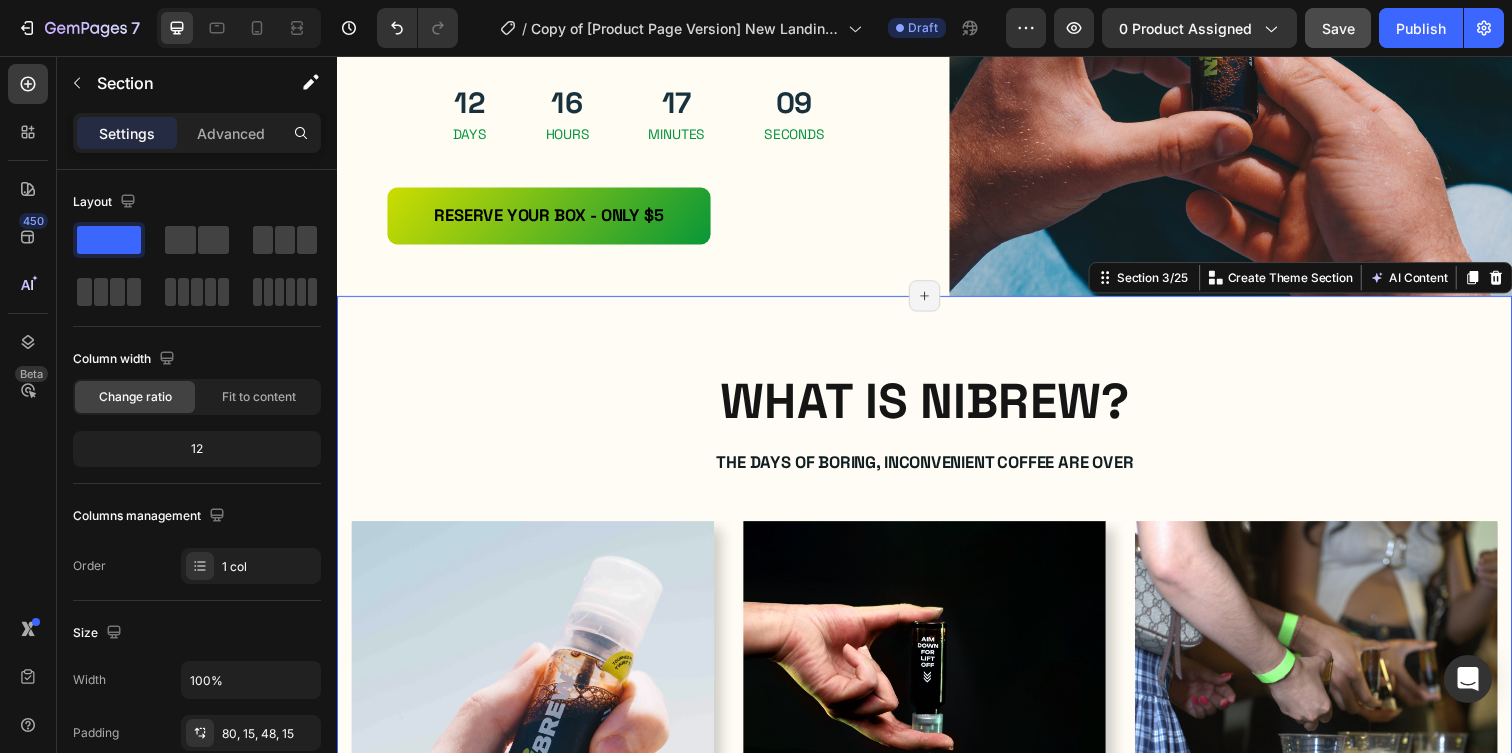 click on "⁠⁠⁠⁠⁠⁠⁠ WHAT IS NIBREW? Heading The days of boring, inconvenient coffee are over Text Block Row Image THE FUTURE OF COFFE Text Block Nibrew is portable, pressurized nitro cold brew. Each cartridge packs 180mg premium coffee — no fridge, no machine. Spray, mix, move. Coffee reimagined, ready anywhere, anytime. Text Block Row Image HOW TO USE IT Text Block Start with 5oz+ of your favorite liquid (water, milk, etc.). Blast in Nibrew, add ice, mix your way, and savor the most futuristic nitro cold brew you’ve ever experienced. Text Block Row Image WHY NIBREW WINS Text Block From morning grind to late‑night vibes, Nibrew fuels every moment. Pocket‑sized energy, instant café magic— making coffee an experience you’ll crave anywhere life takes you. Text Block Row Carousel TRY IT NOW-BUTTON Button Row Section 3/25   Create Theme Section AI Content Write with GemAI What would you like to describe here? Tone and Voice Persuasive Product NIBREW LIMITED DROP BUNDLE Show more Generate" at bounding box center [937, 784] 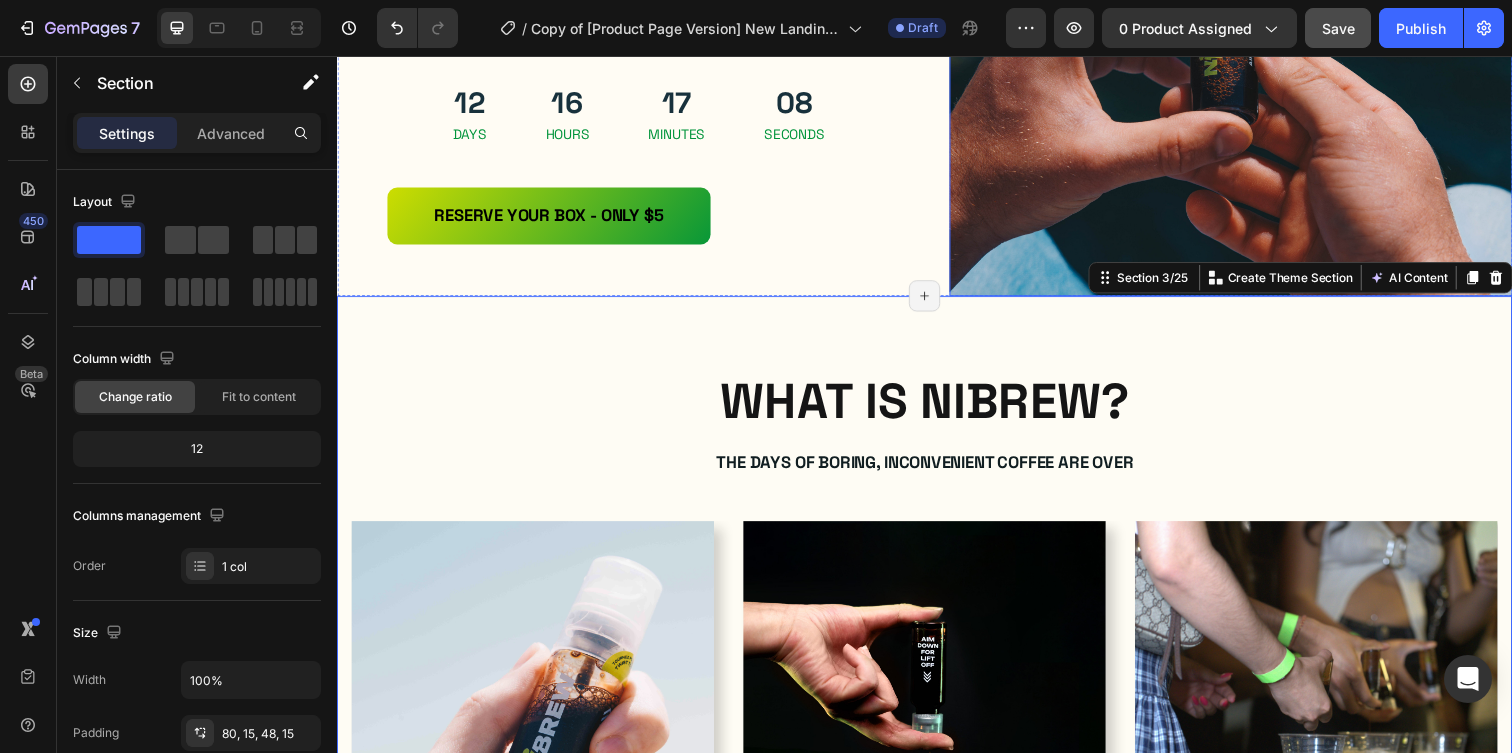 click at bounding box center (1249, 13) 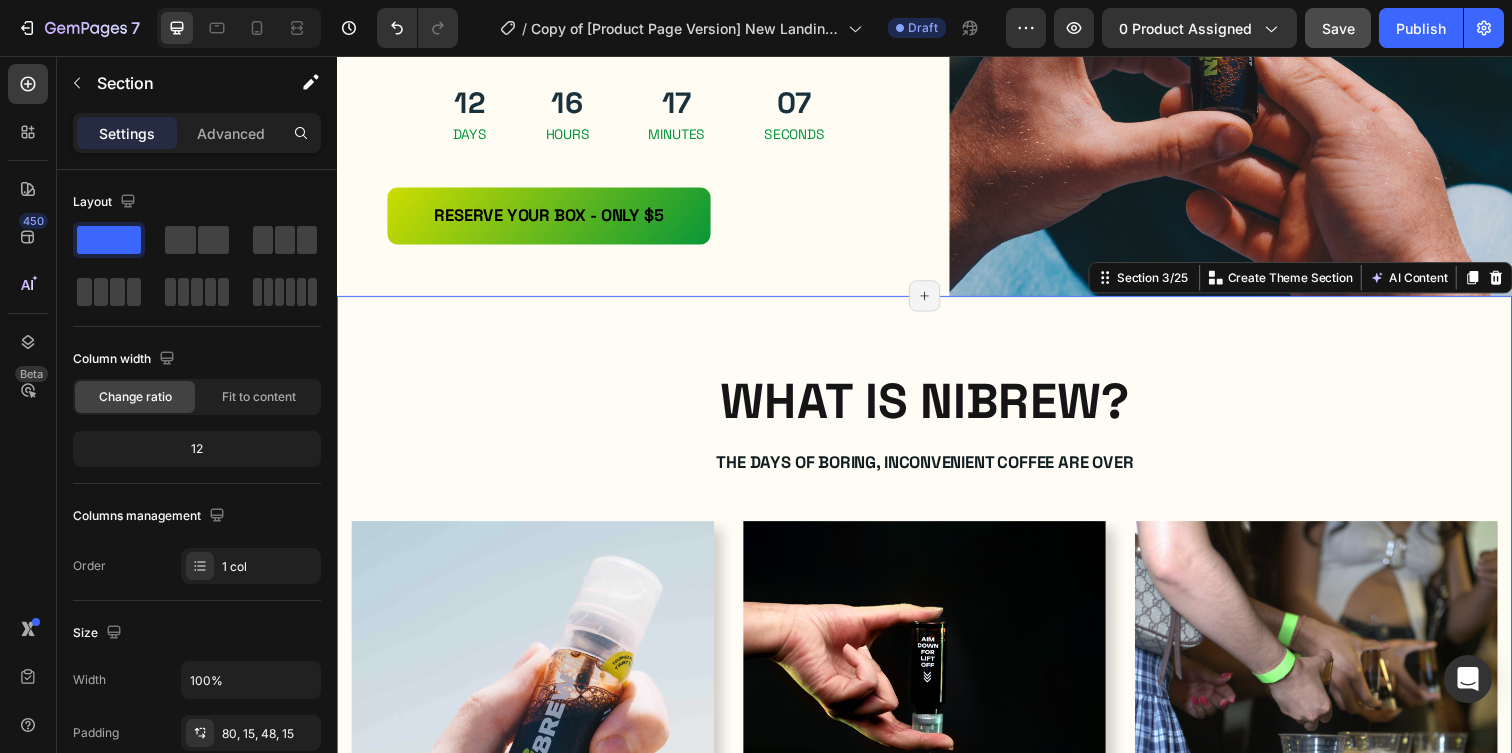 click on "⁠⁠⁠⁠⁠⁠⁠ WHAT IS NIBREW? Heading The days of boring, inconvenient coffee are over Text Block Row Image THE FUTURE OF COFFE Text Block Nibrew is portable, pressurized nitro cold brew. Each cartridge packs 180mg premium coffee — no fridge, no machine. Spray, mix, move. Coffee reimagined, ready anywhere, anytime. Text Block Row Image HOW TO USE IT Text Block Start with 5oz+ of your favorite liquid (water, milk, etc.). Blast in Nibrew, add ice, mix your way, and savor the most futuristic nitro cold brew you’ve ever experienced. Text Block Row Image WHY NIBREW WINS Text Block From morning grind to late‑night vibes, Nibrew fuels every moment. Pocket‑sized energy, instant café magic— making coffee an experience you’ll crave anywhere life takes you. Text Block Row Carousel TRY IT NOW-BUTTON Button Row Section 3/25   Create Theme Section AI Content Write with GemAI What would you like to describe here? Tone and Voice Persuasive Product NIBREW LIMITED DROP BUNDLE Show more Generate" at bounding box center (937, 784) 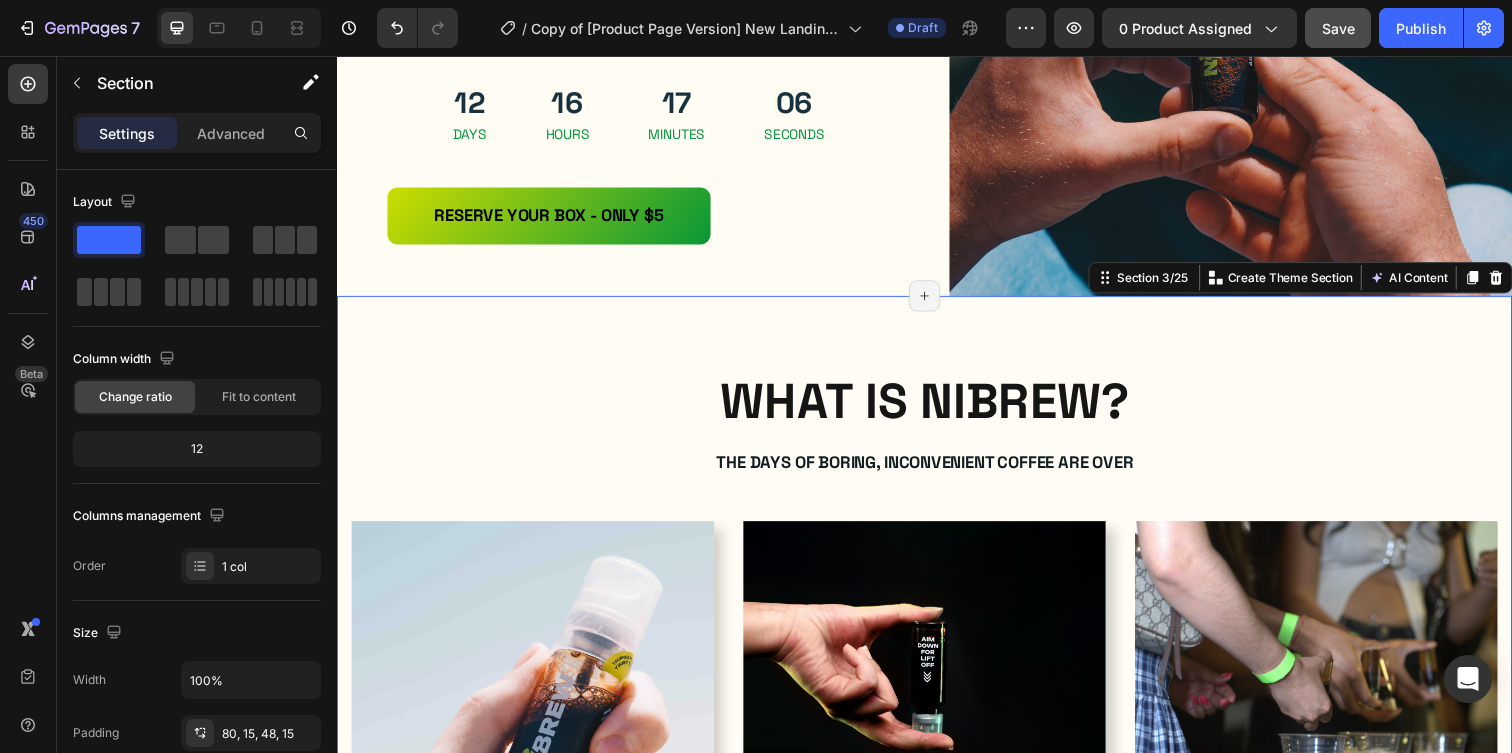 click on "⁠⁠⁠⁠⁠⁠⁠ WHAT IS NIBREW? Heading The days of boring, inconvenient coffee are over Text Block Row Image THE FUTURE OF COFFE Text Block Nibrew is portable, pressurized nitro cold brew. Each cartridge packs 180mg premium coffee — no fridge, no machine. Spray, mix, move. Coffee reimagined, ready anywhere, anytime. Text Block Row Image HOW TO USE IT Text Block Start with 5oz+ of your favorite liquid (water, milk, etc.). Blast in Nibrew, add ice, mix your way, and savor the most futuristic nitro cold brew you’ve ever experienced. Text Block Row Image WHY NIBREW WINS Text Block From morning grind to late‑night vibes, Nibrew fuels every moment. Pocket‑sized energy, instant café magic— making coffee an experience you’ll crave anywhere life takes you. Text Block Row Carousel TRY IT NOW-BUTTON Button Row Section 3/25   Create Theme Section AI Content Write with GemAI What would you like to describe here? Tone and Voice Persuasive Product NIBREW LIMITED DROP BUNDLE Show more Generate" at bounding box center (937, 784) 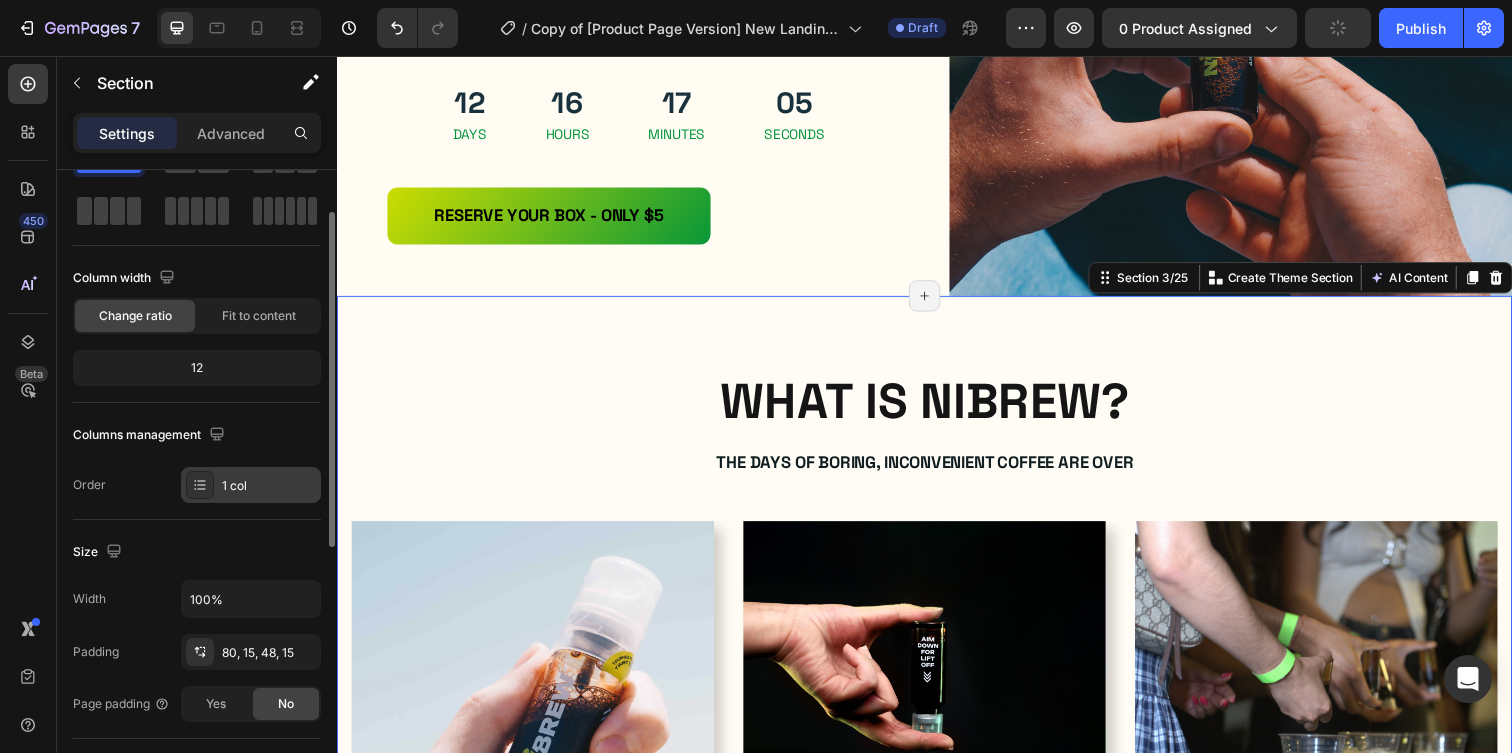 scroll, scrollTop: 111, scrollLeft: 0, axis: vertical 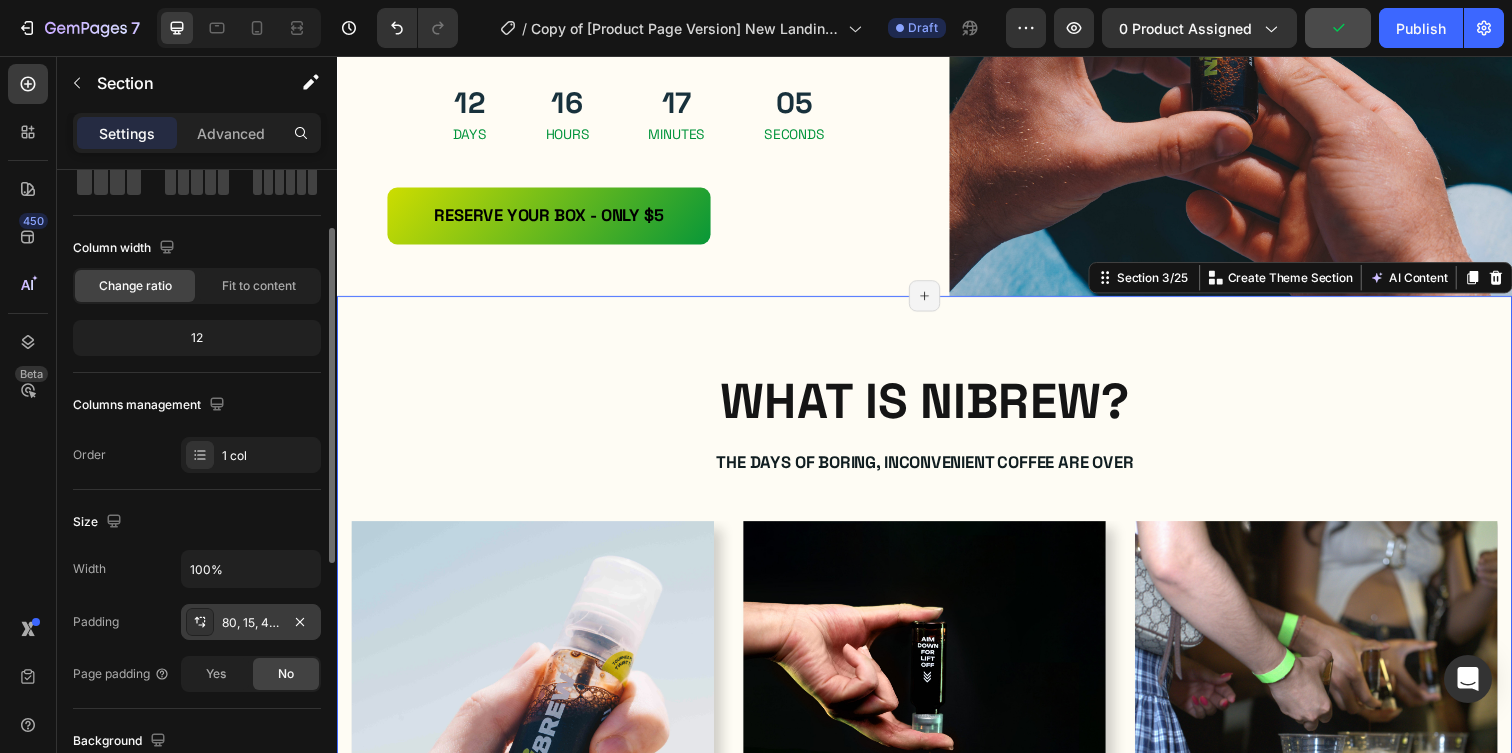 click on "80, 15, 48, 15" at bounding box center [251, 623] 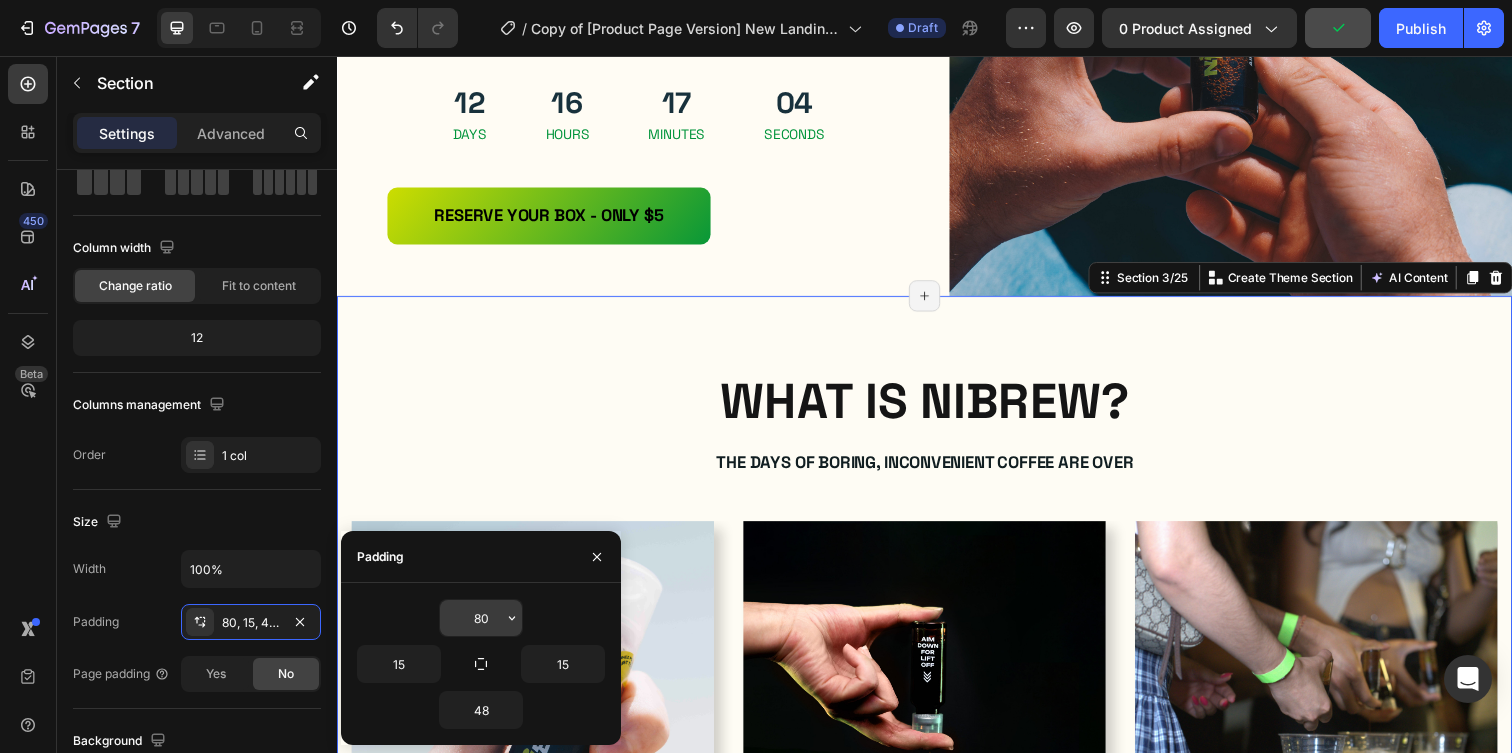 click on "80" at bounding box center [481, 618] 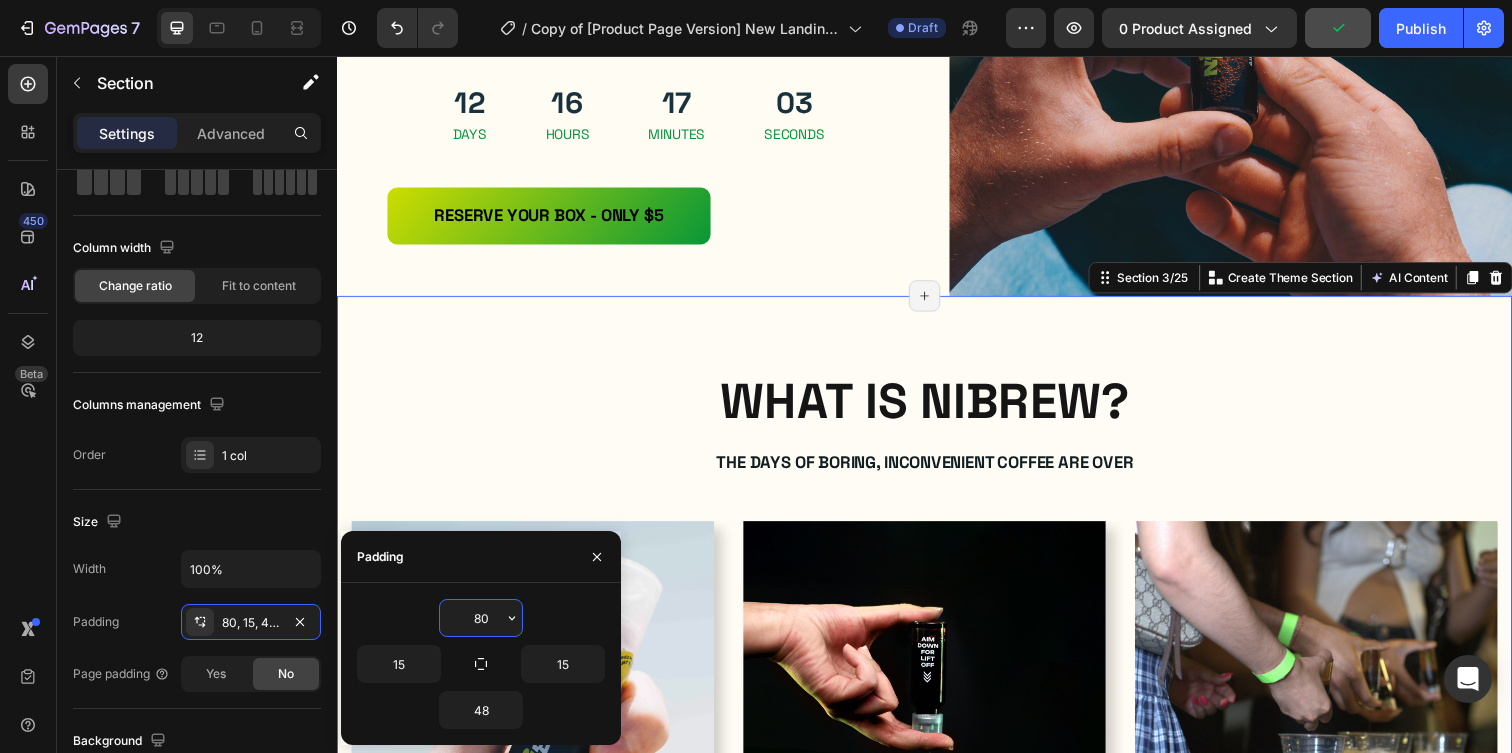 click on "80" at bounding box center [481, 618] 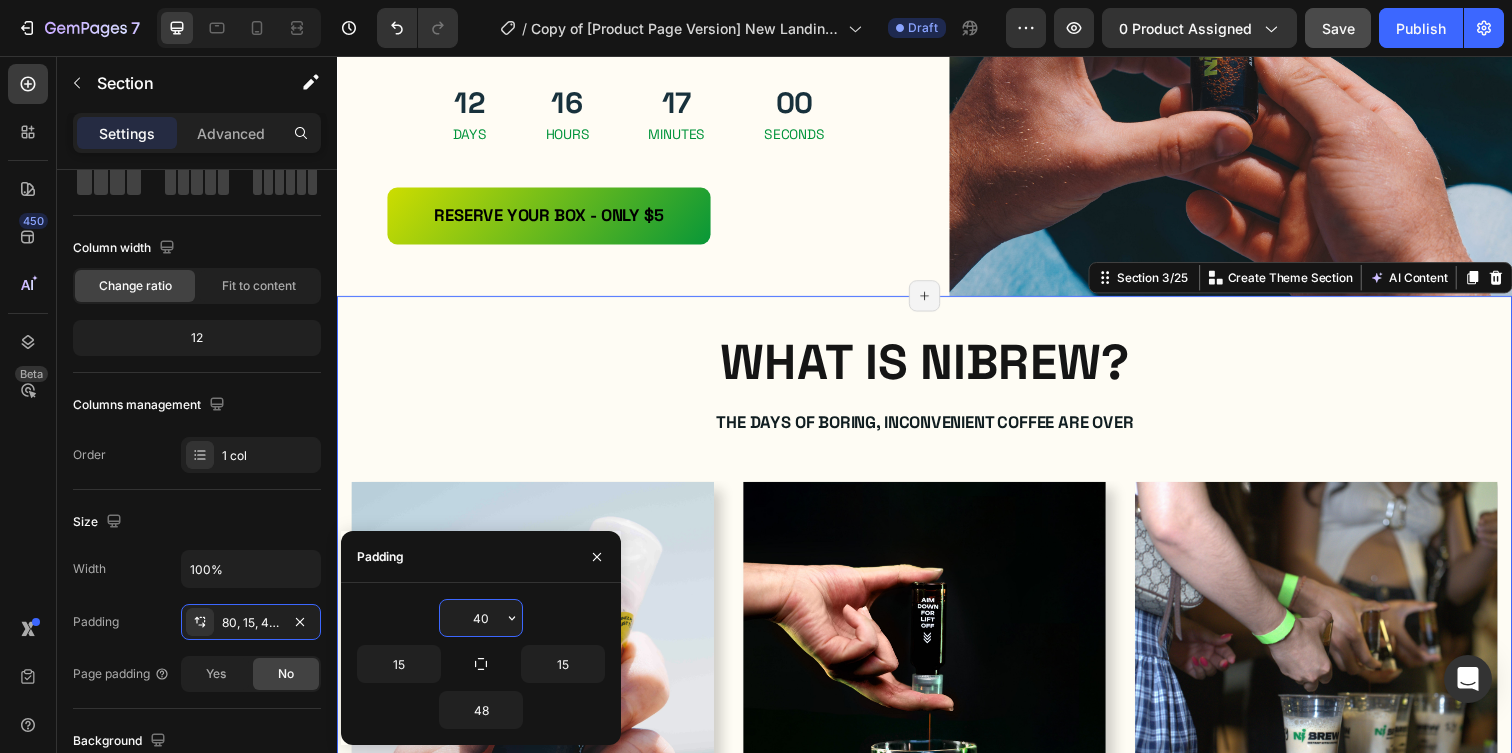 click on "40" at bounding box center (481, 618) 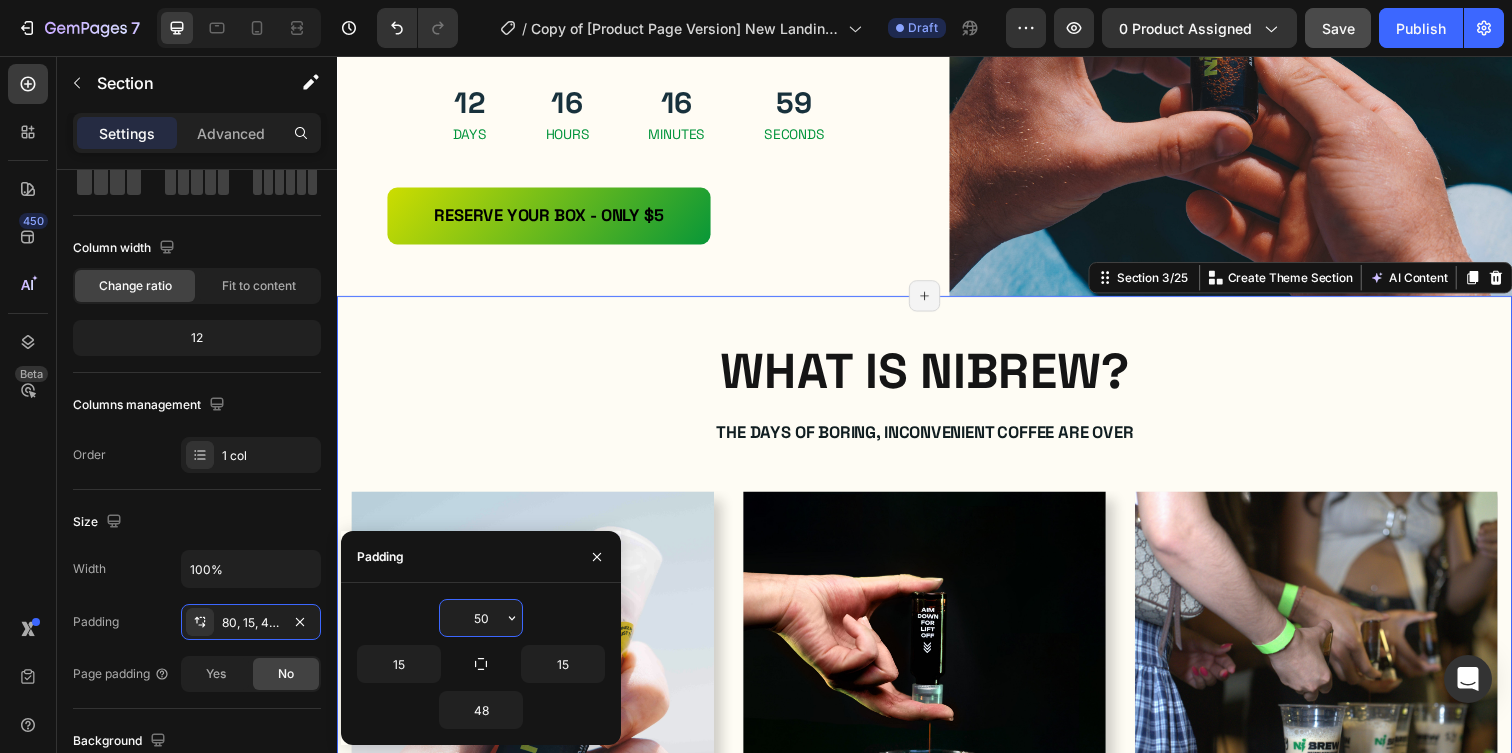 type on "50" 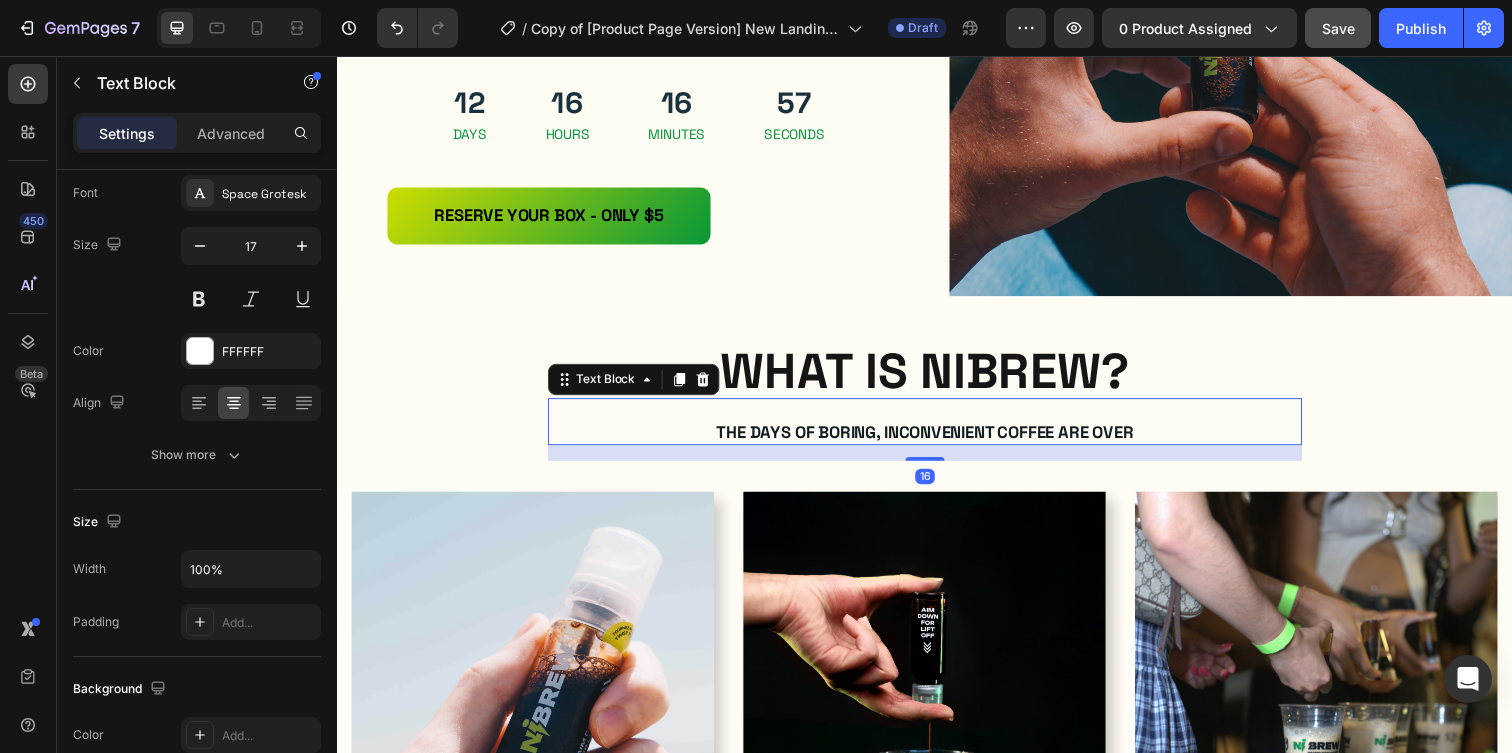 click at bounding box center (937, 418) 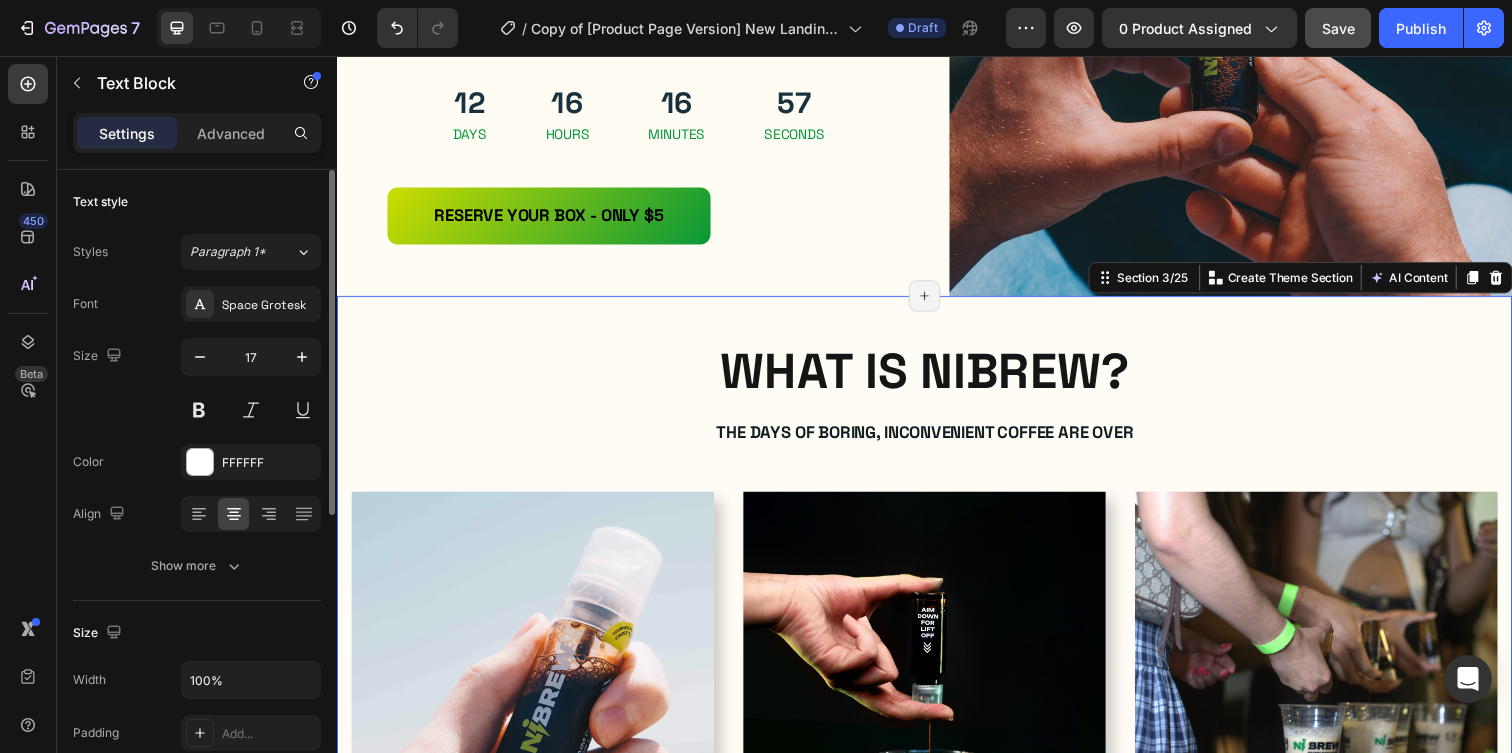 click on "⁠⁠⁠⁠⁠⁠⁠ WHAT IS NIBREW? Heading The days of boring, inconvenient coffee are over Text Block Row Image THE FUTURE OF COFFE Text Block Nibrew is portable, pressurized nitro cold brew. Each cartridge packs 180mg premium coffee — no fridge, no machine. Spray, mix, move. Coffee reimagined, ready anywhere, anytime. Text Block Row Image HOW TO USE IT Text Block Start with 5oz+ of your favorite liquid (water, milk, etc.). Blast in Nibrew, add ice, mix your way, and savor the most futuristic nitro cold brew you’ve ever experienced. Text Block Row Image WHY NIBREW WINS Text Block From morning grind to late‑night vibes, Nibrew fuels every moment. Pocket‑sized energy, instant café magic— making coffee an experience you’ll crave anywhere life takes you. Text Block Row Carousel TRY IT NOW-BUTTON Button Row" at bounding box center [937, 770] 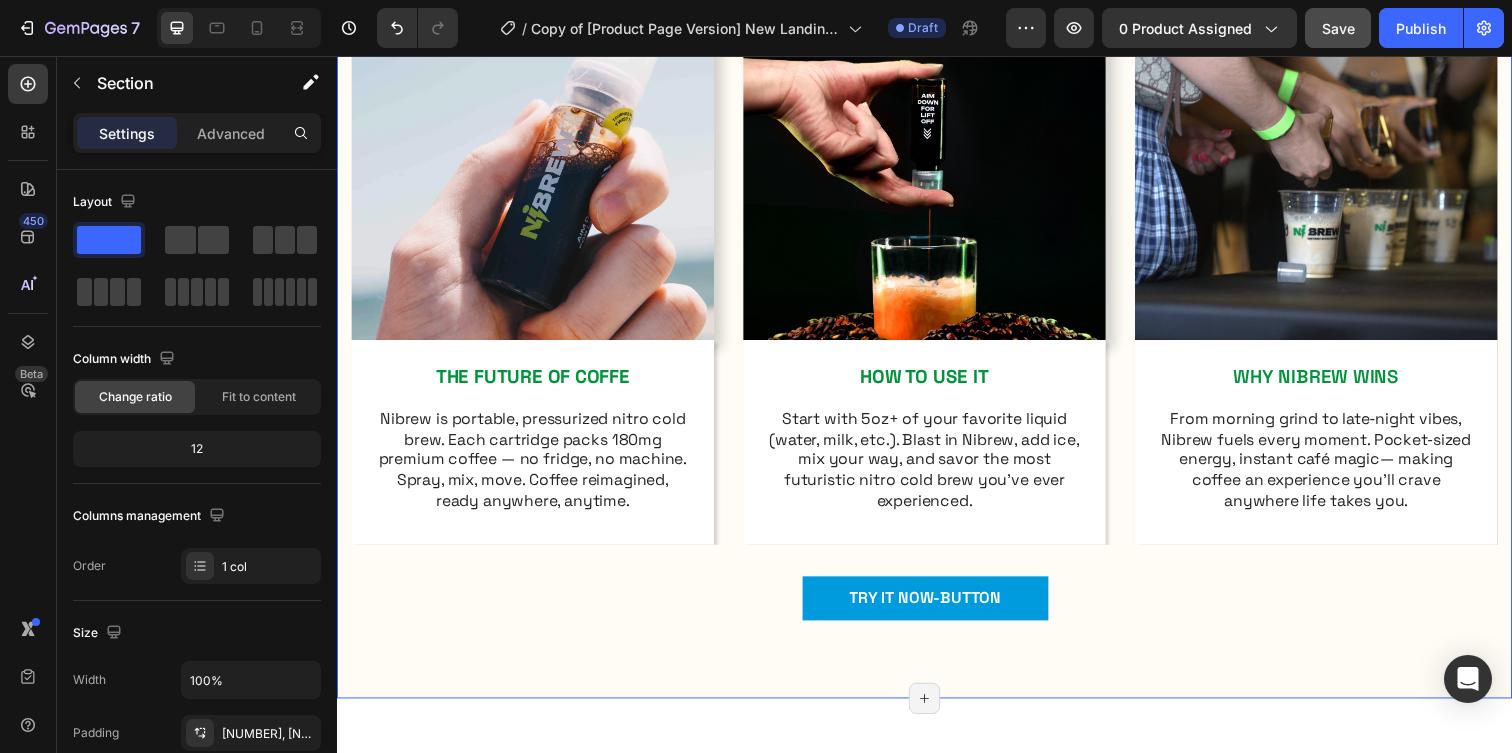 scroll, scrollTop: 959, scrollLeft: 0, axis: vertical 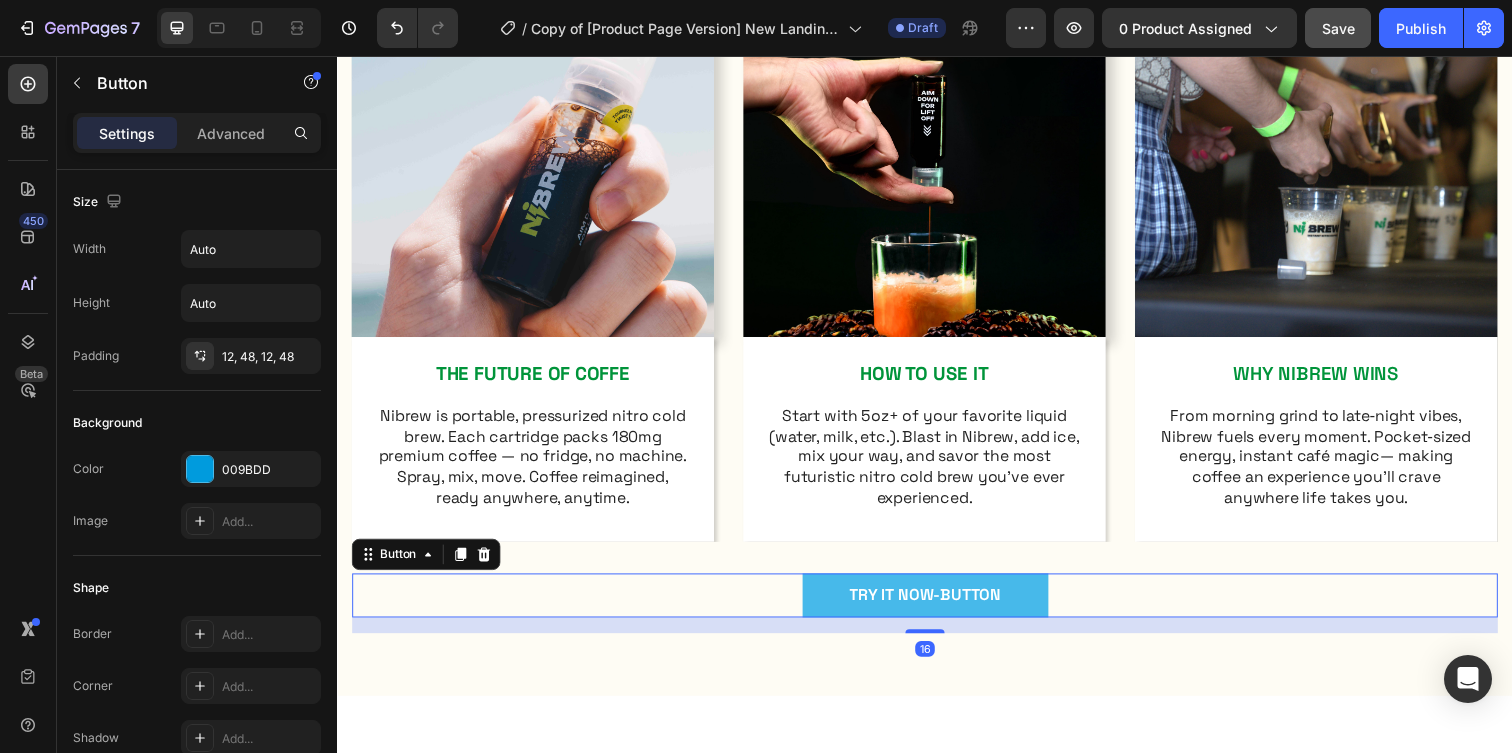 click on "TRY IT NOW-BUTTON" at bounding box center [937, 606] 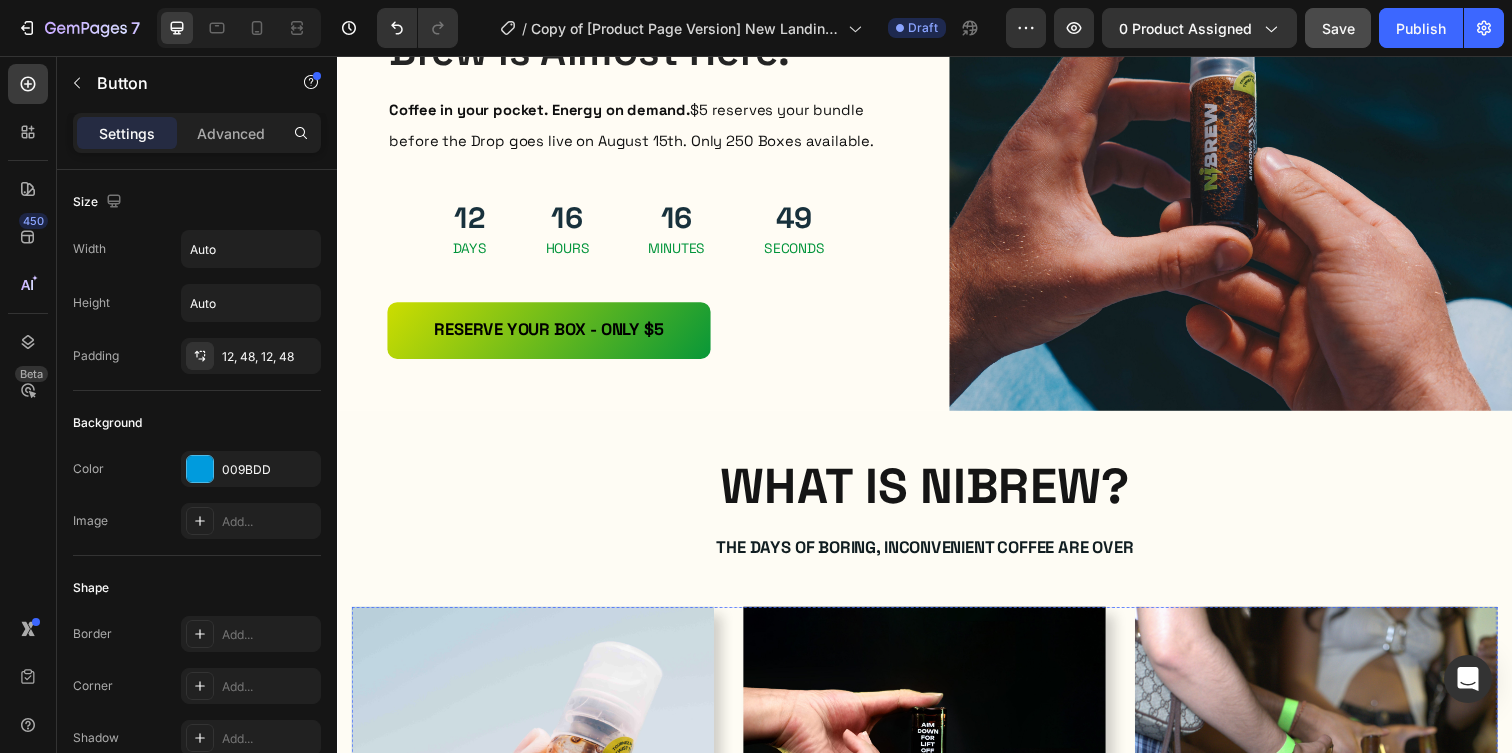scroll, scrollTop: 301, scrollLeft: 0, axis: vertical 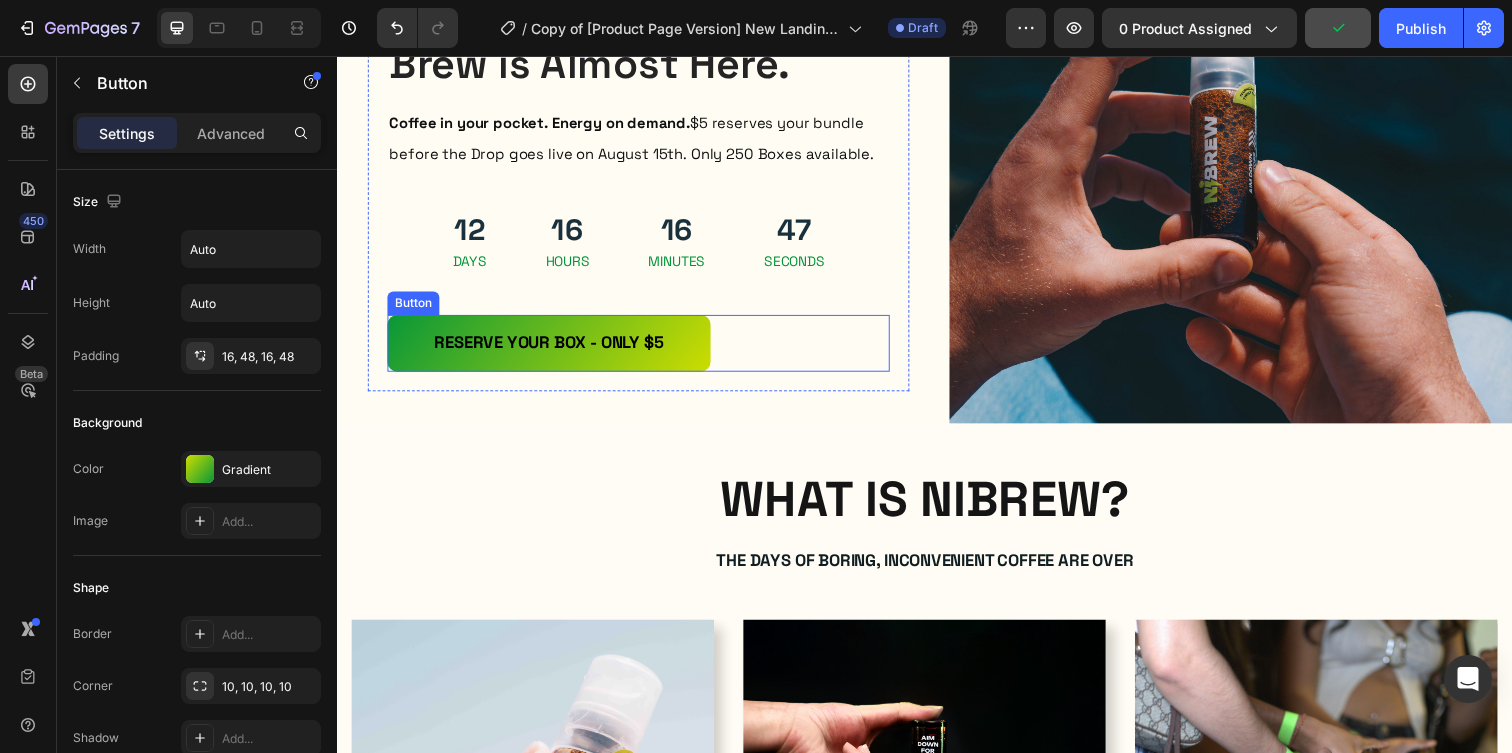 click on "RESERVE YOUR BOX - ONLY $5" at bounding box center (553, 349) 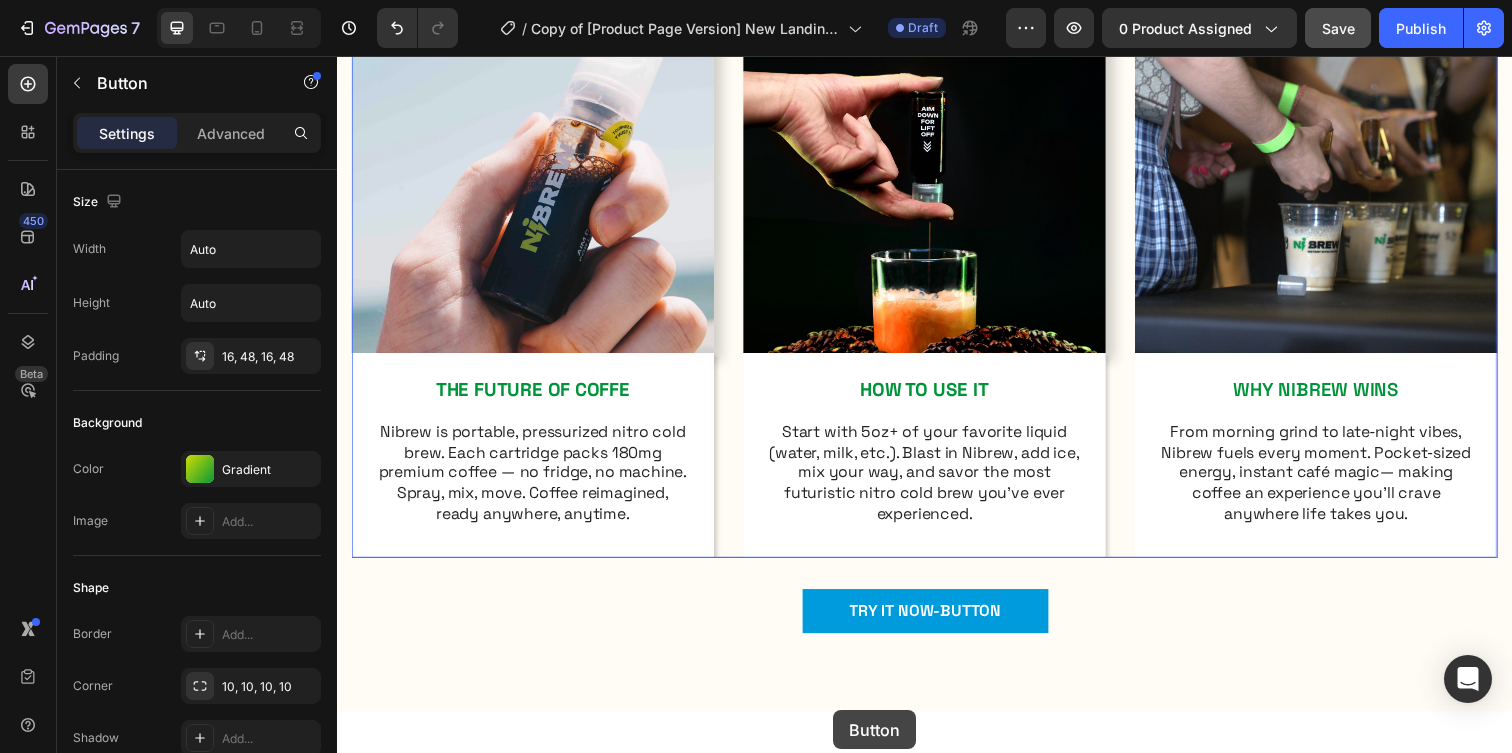 scroll, scrollTop: 995, scrollLeft: 0, axis: vertical 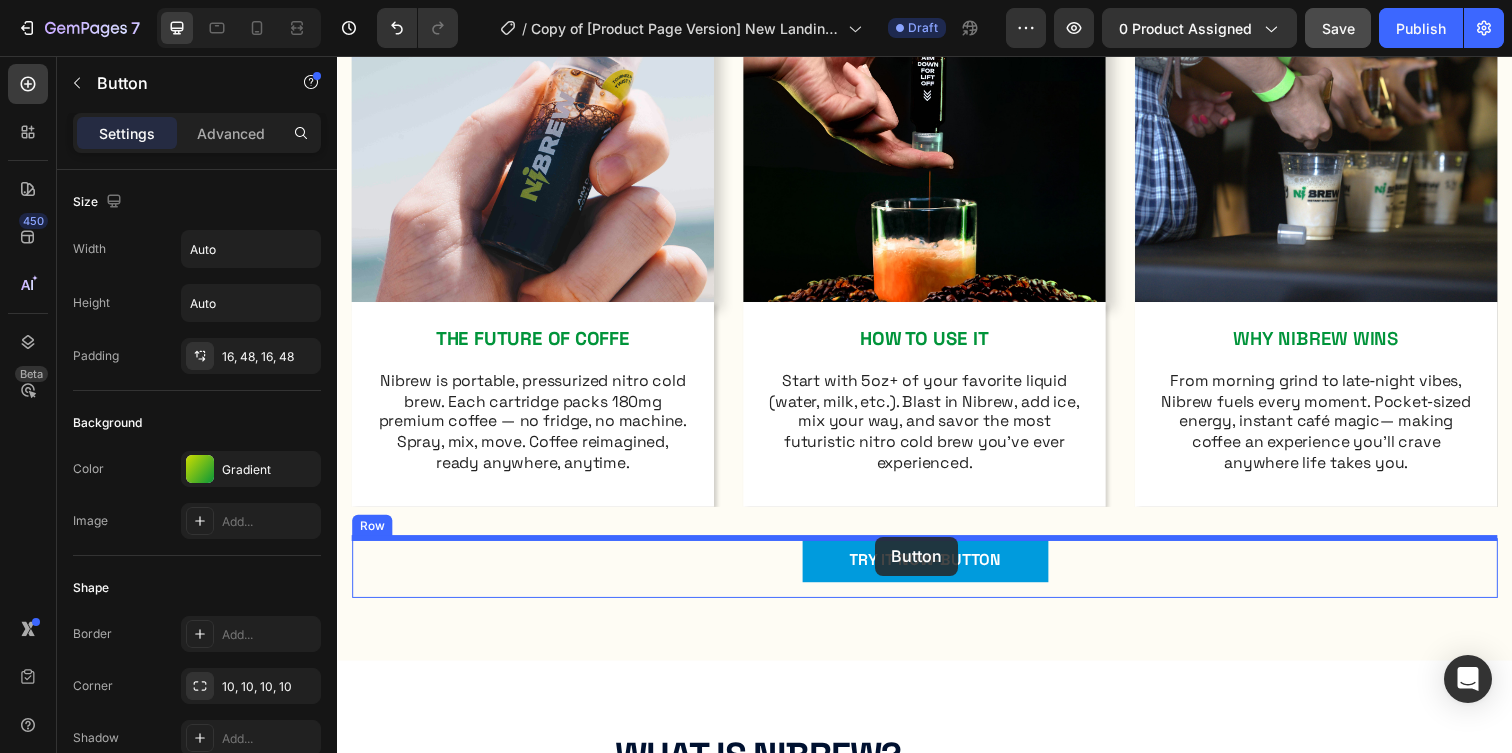 drag, startPoint x: 693, startPoint y: 332, endPoint x: 886, endPoint y: 547, distance: 288.91867 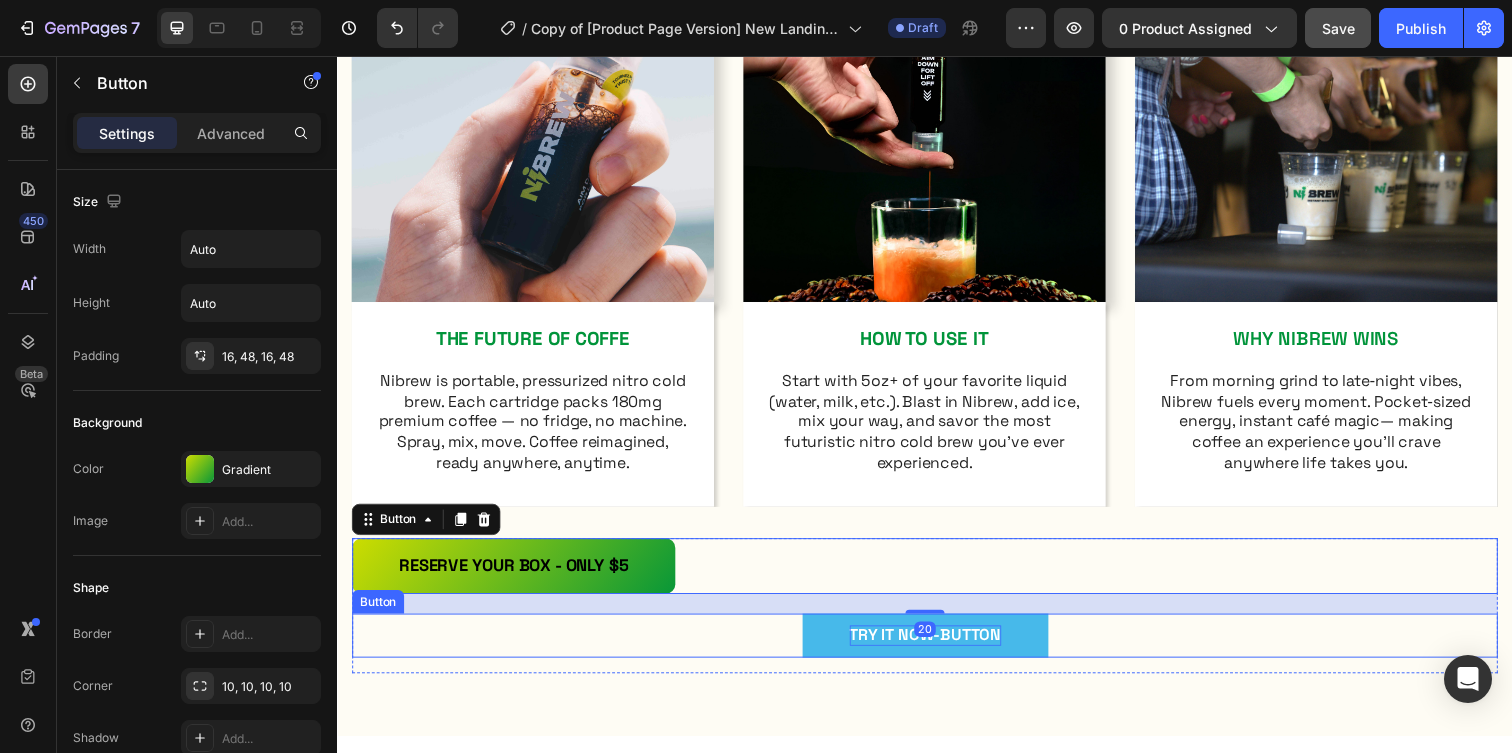 click on "TRY IT NOW-BUTTON" at bounding box center [937, 647] 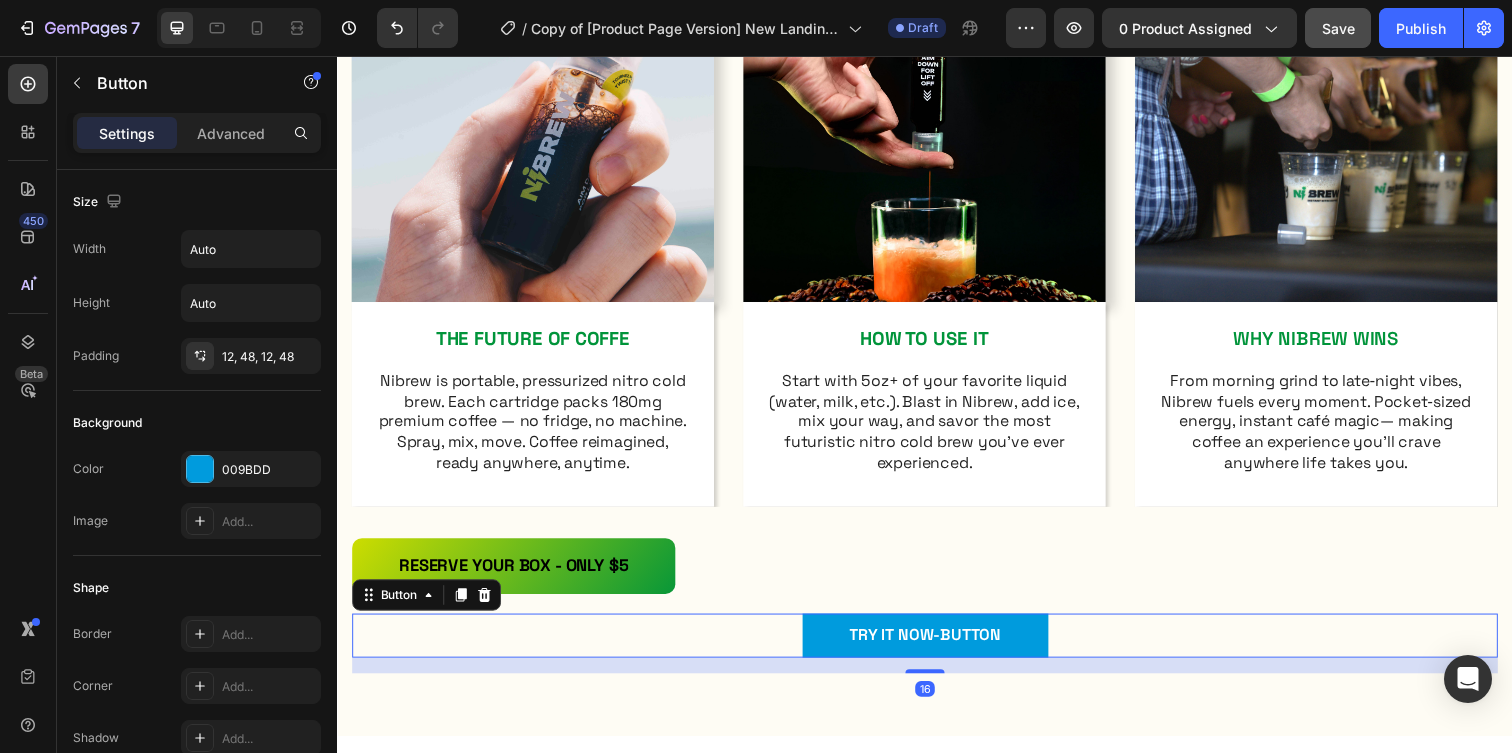 click on "TRY IT NOW-BUTTON Button   16" at bounding box center (937, 647) 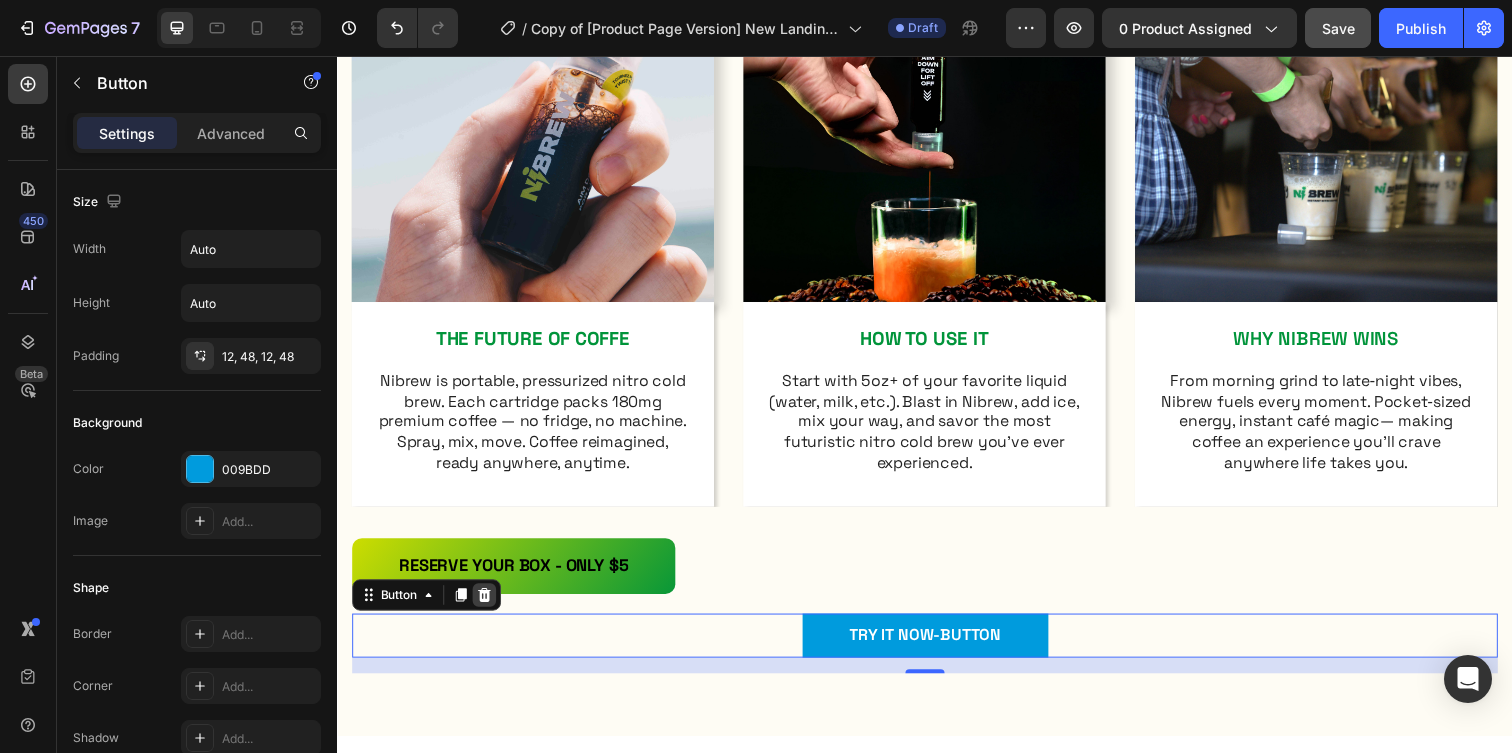 click 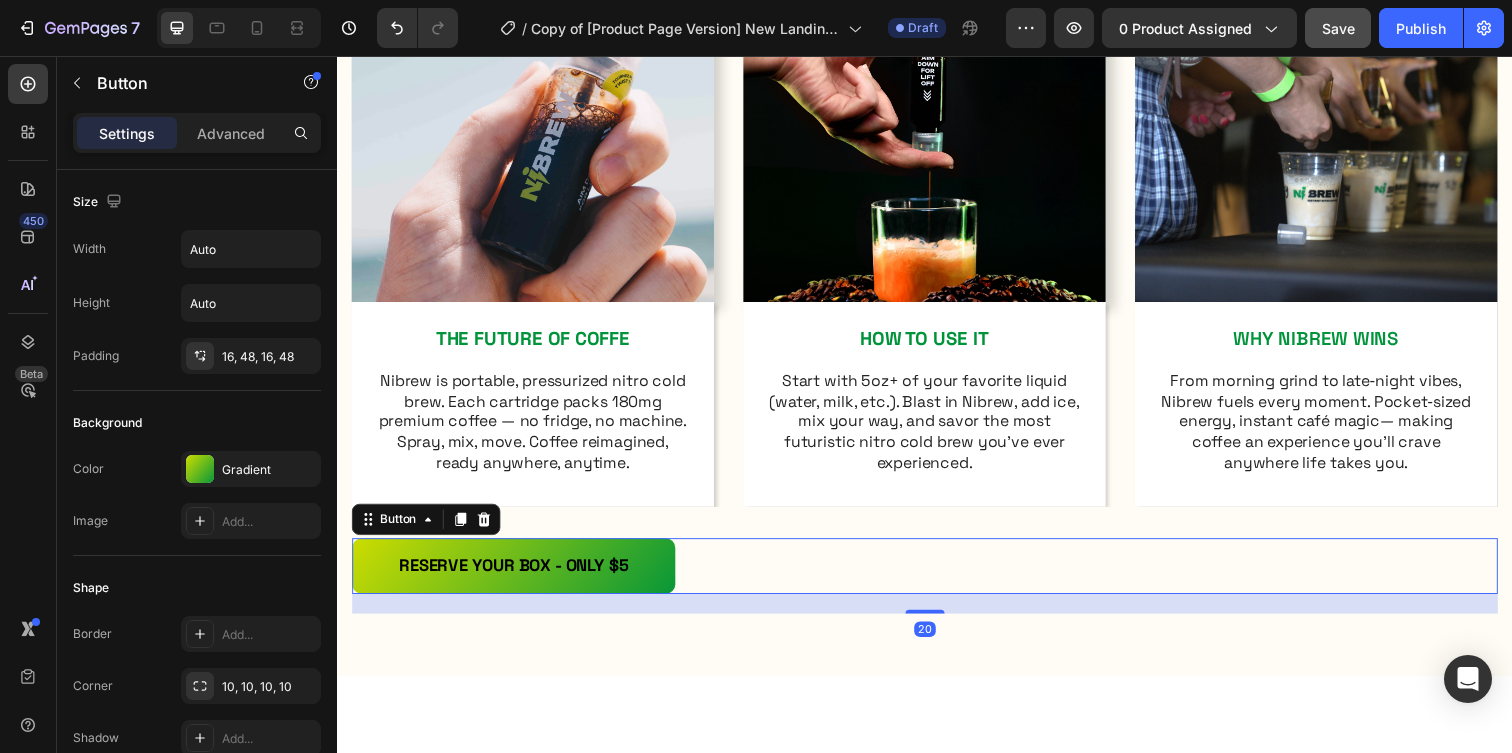 click on "RESERVE YOUR BOX - ONLY $5 Button   20" at bounding box center [937, 577] 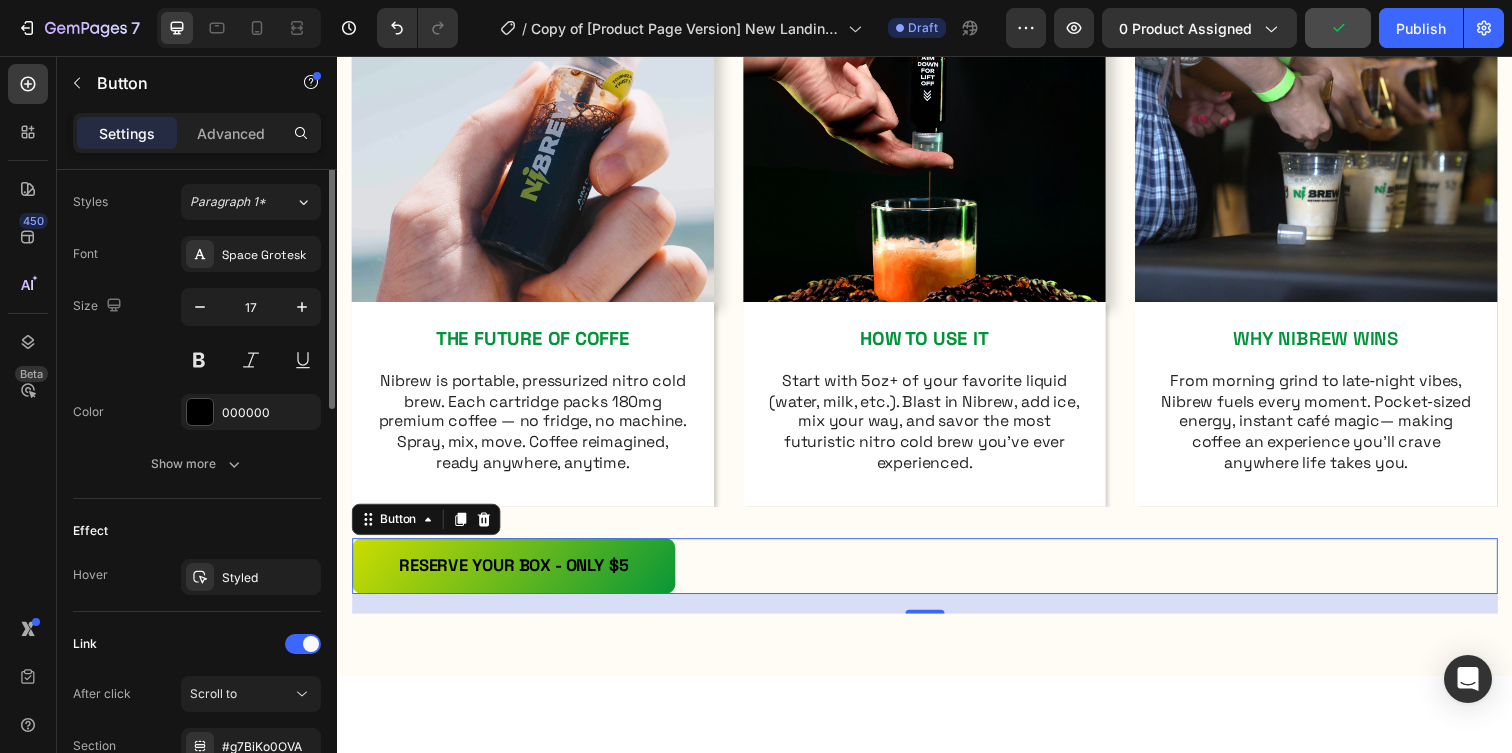 scroll, scrollTop: 898, scrollLeft: 0, axis: vertical 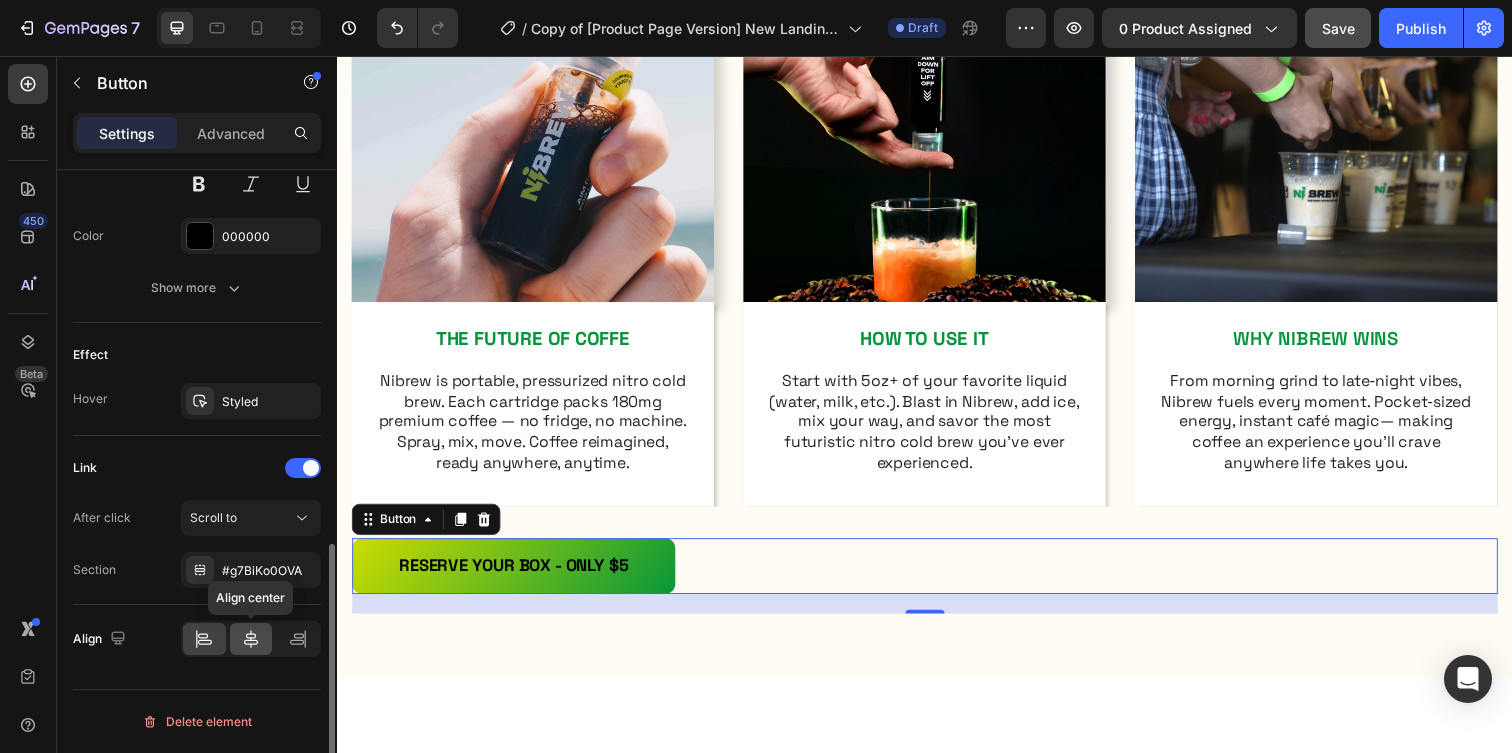 click 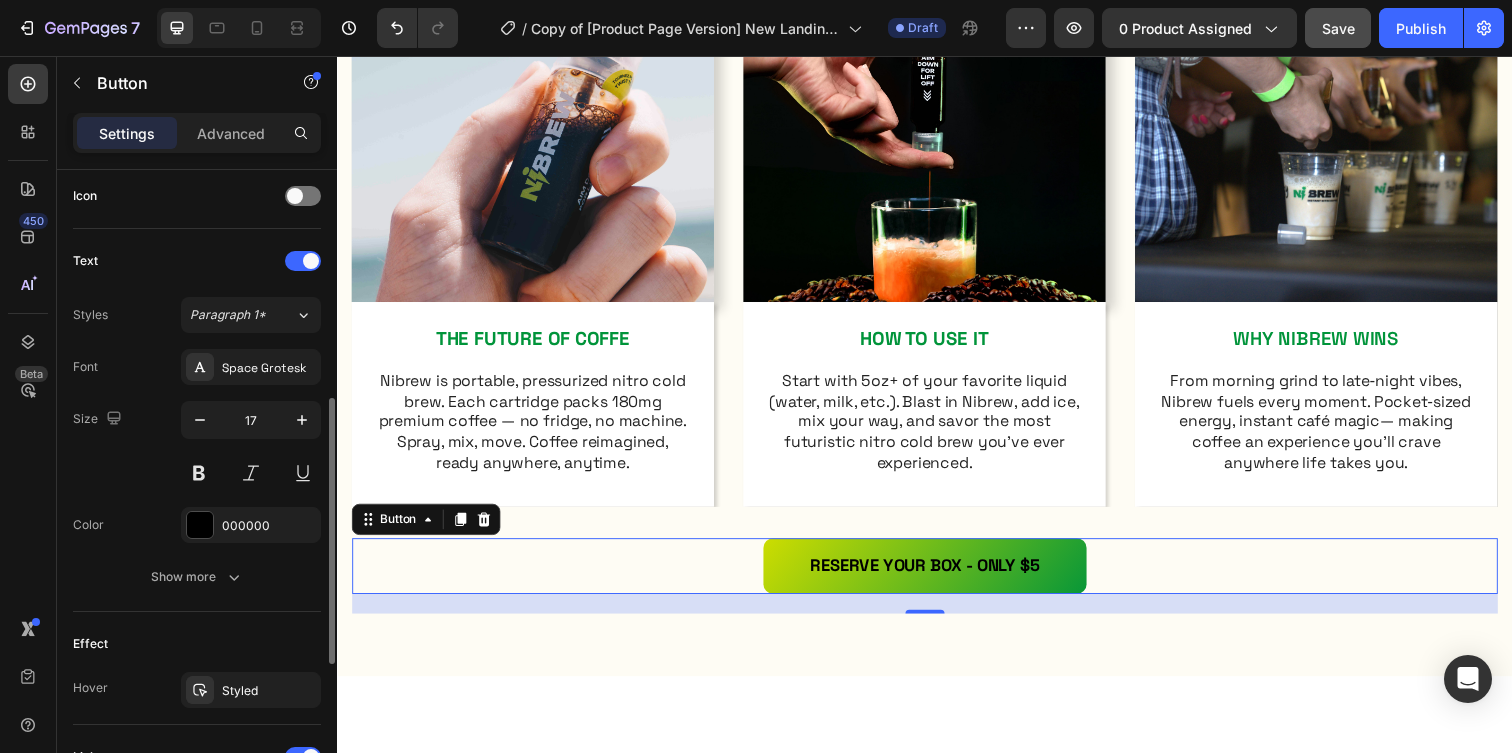 scroll, scrollTop: 569, scrollLeft: 0, axis: vertical 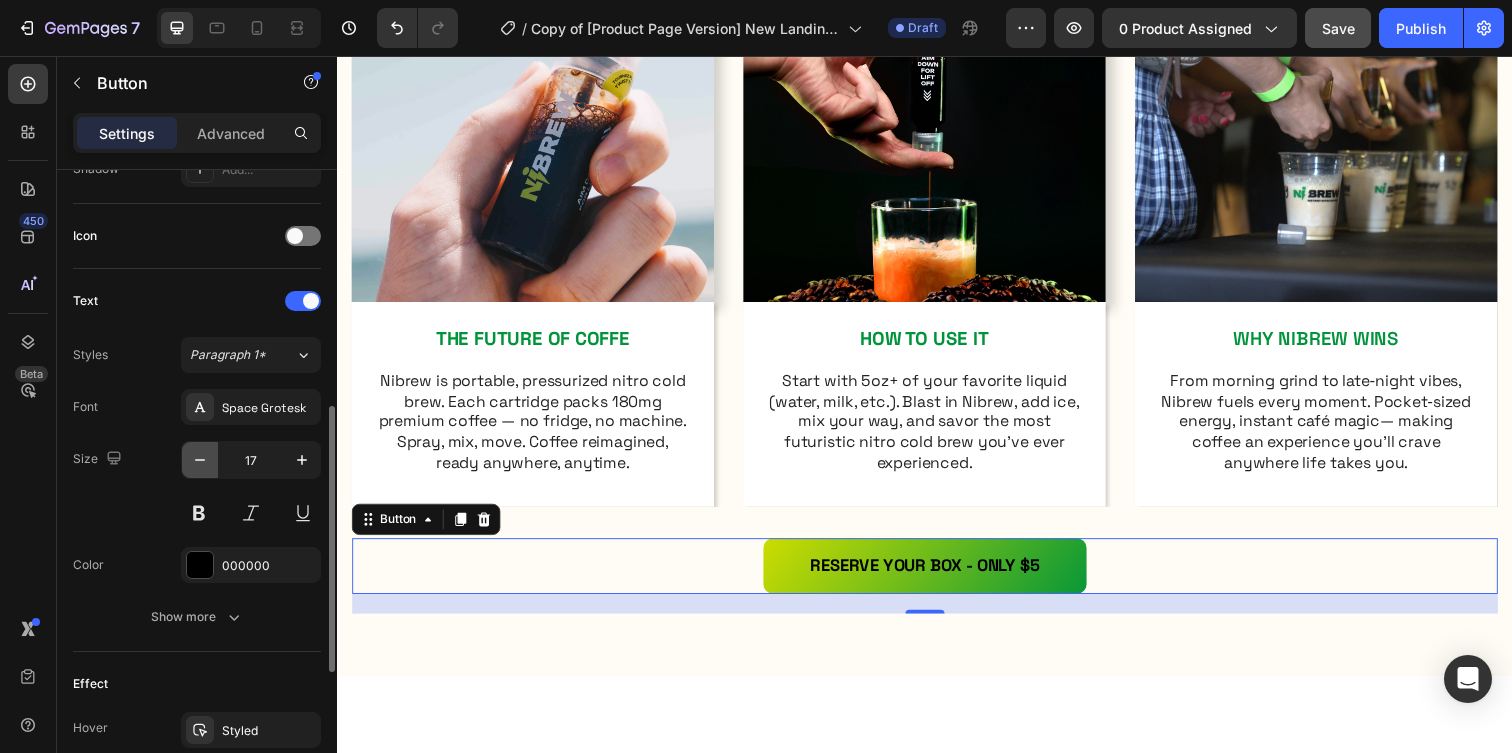 click 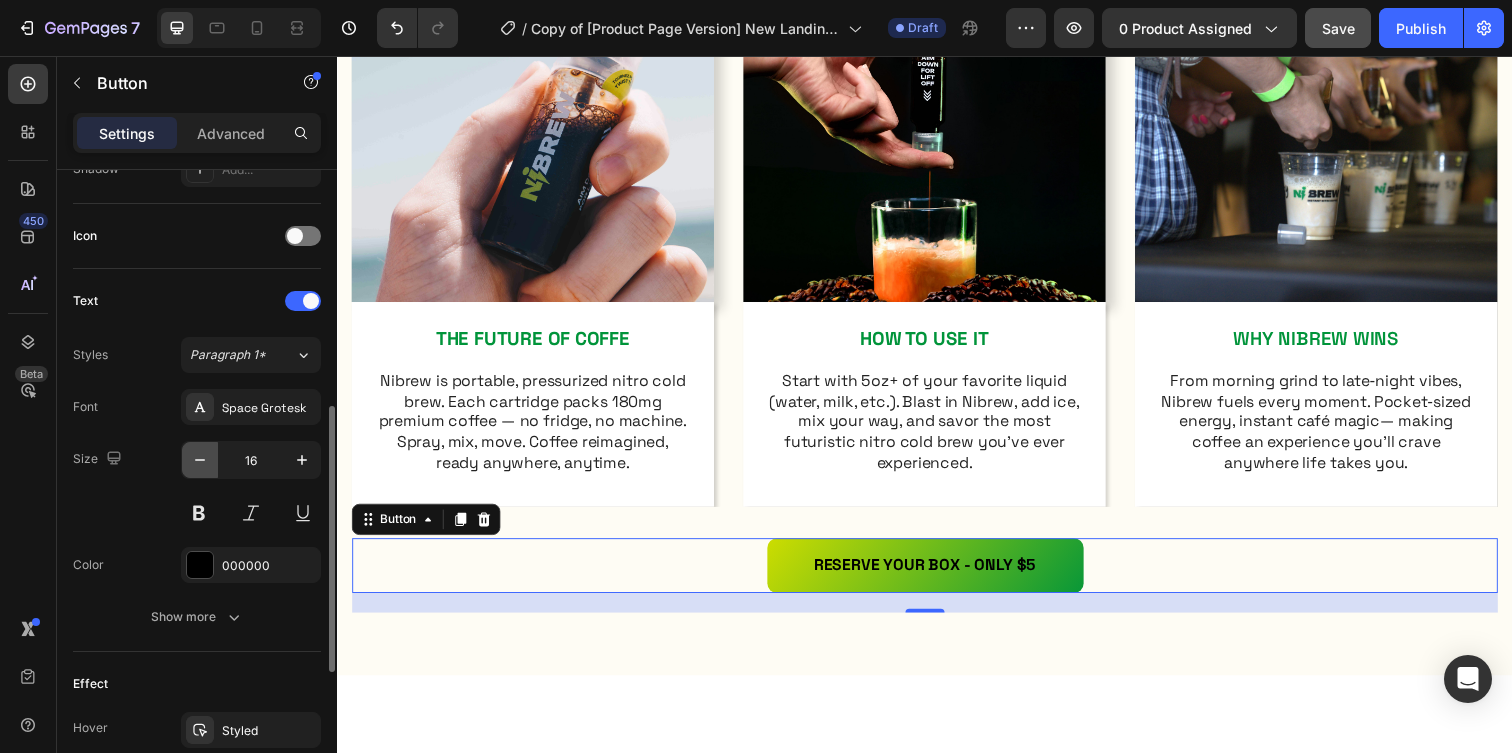 click 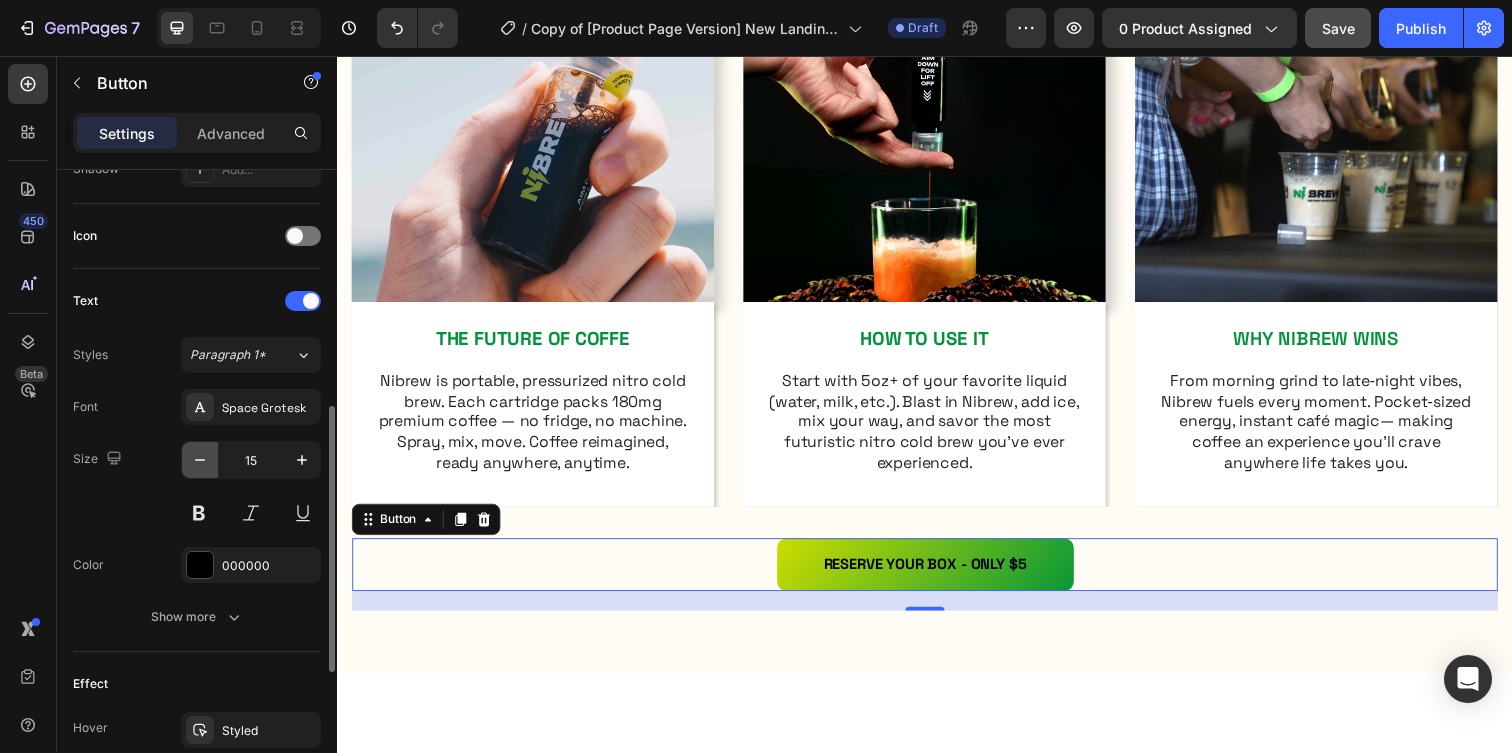 click 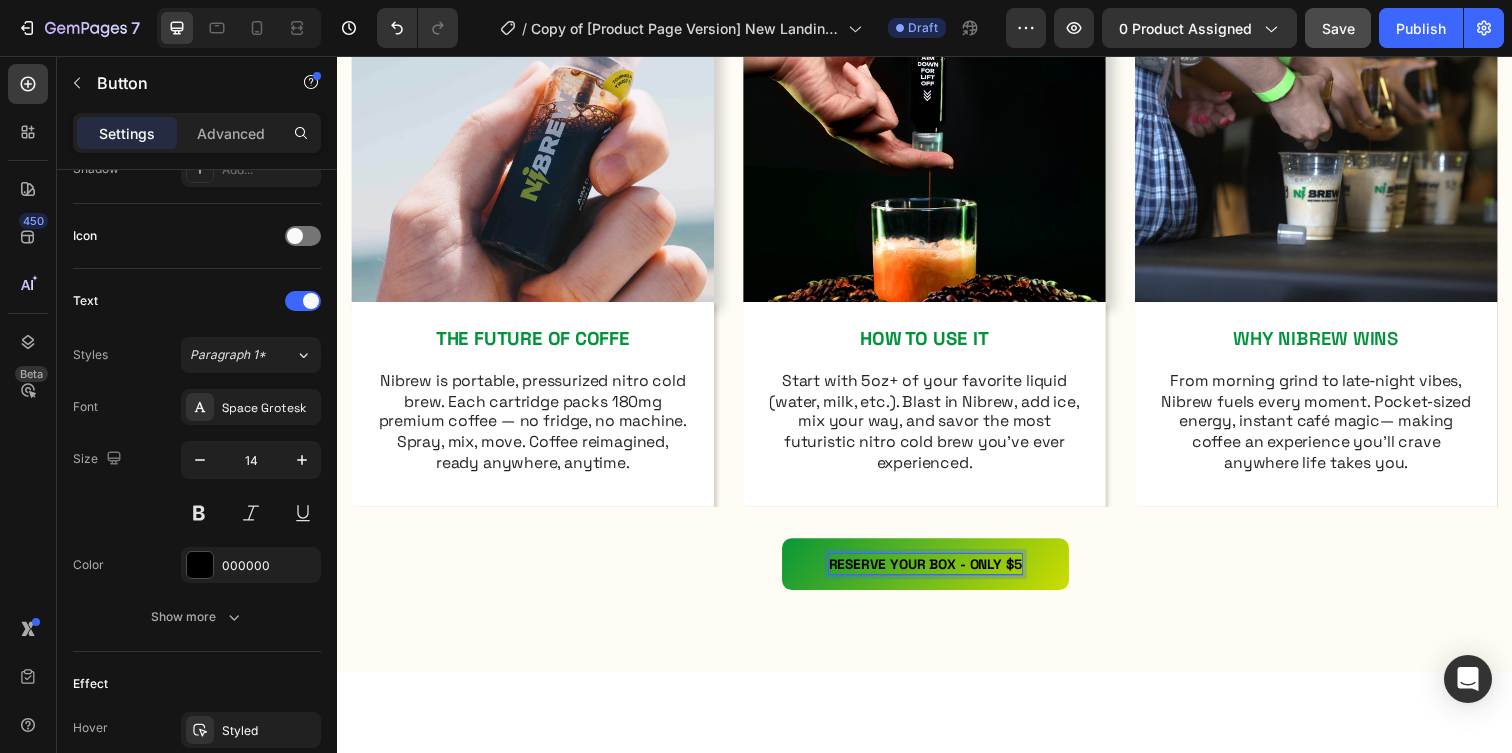 click on "RESERVE YOUR BOX - ONLY $5" at bounding box center [937, 574] 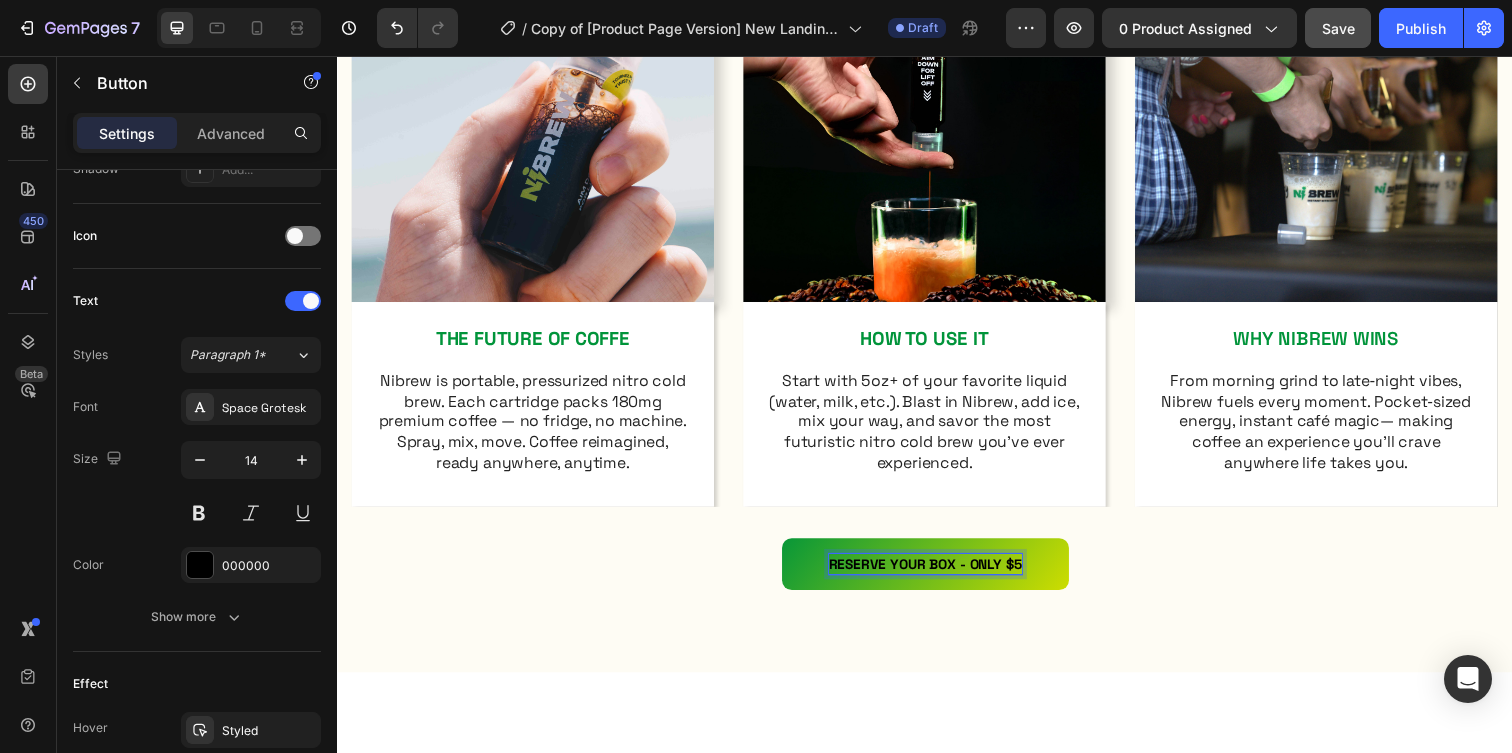 click on "RESERVE YOUR BOX - ONLY $5" at bounding box center (937, 574) 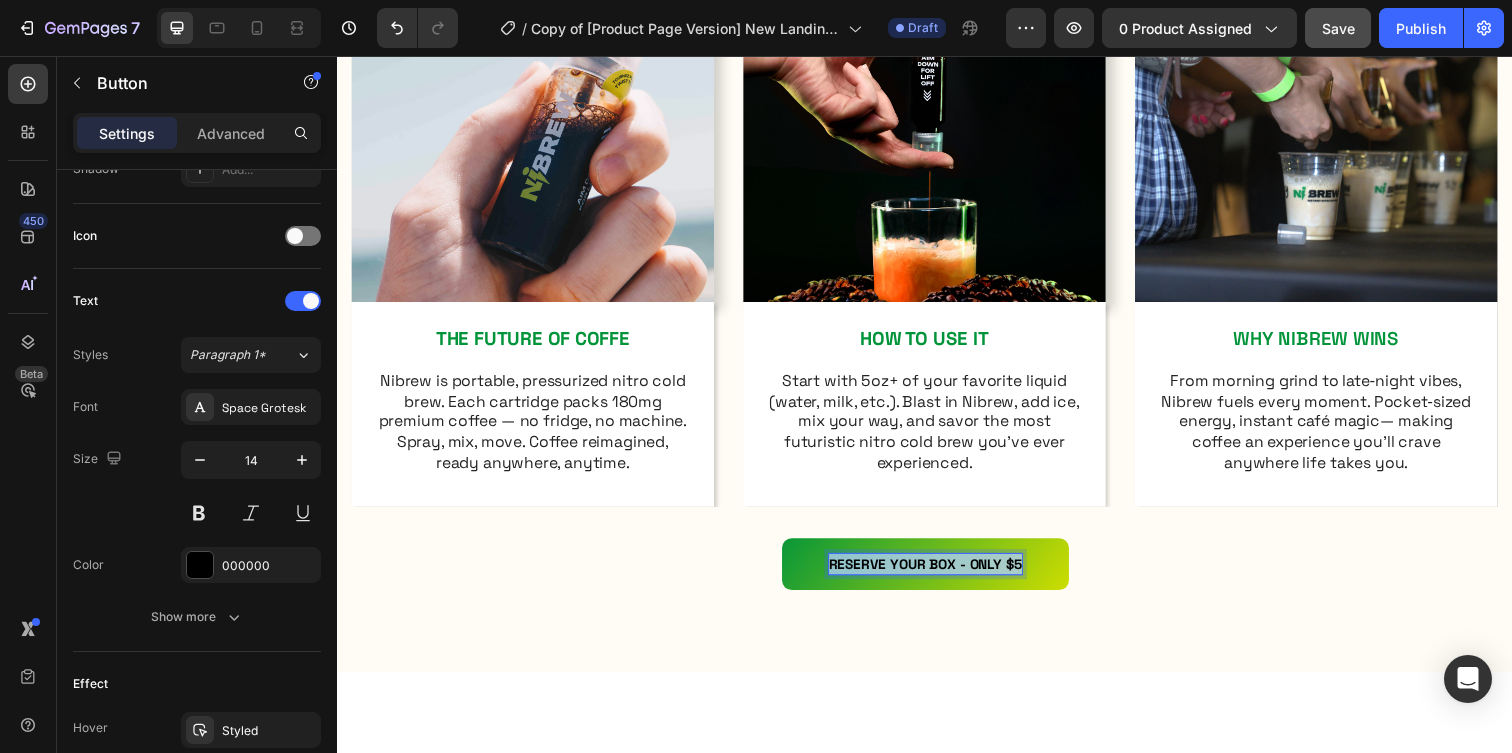click on "RESERVE YOUR BOX - ONLY $5" at bounding box center (937, 574) 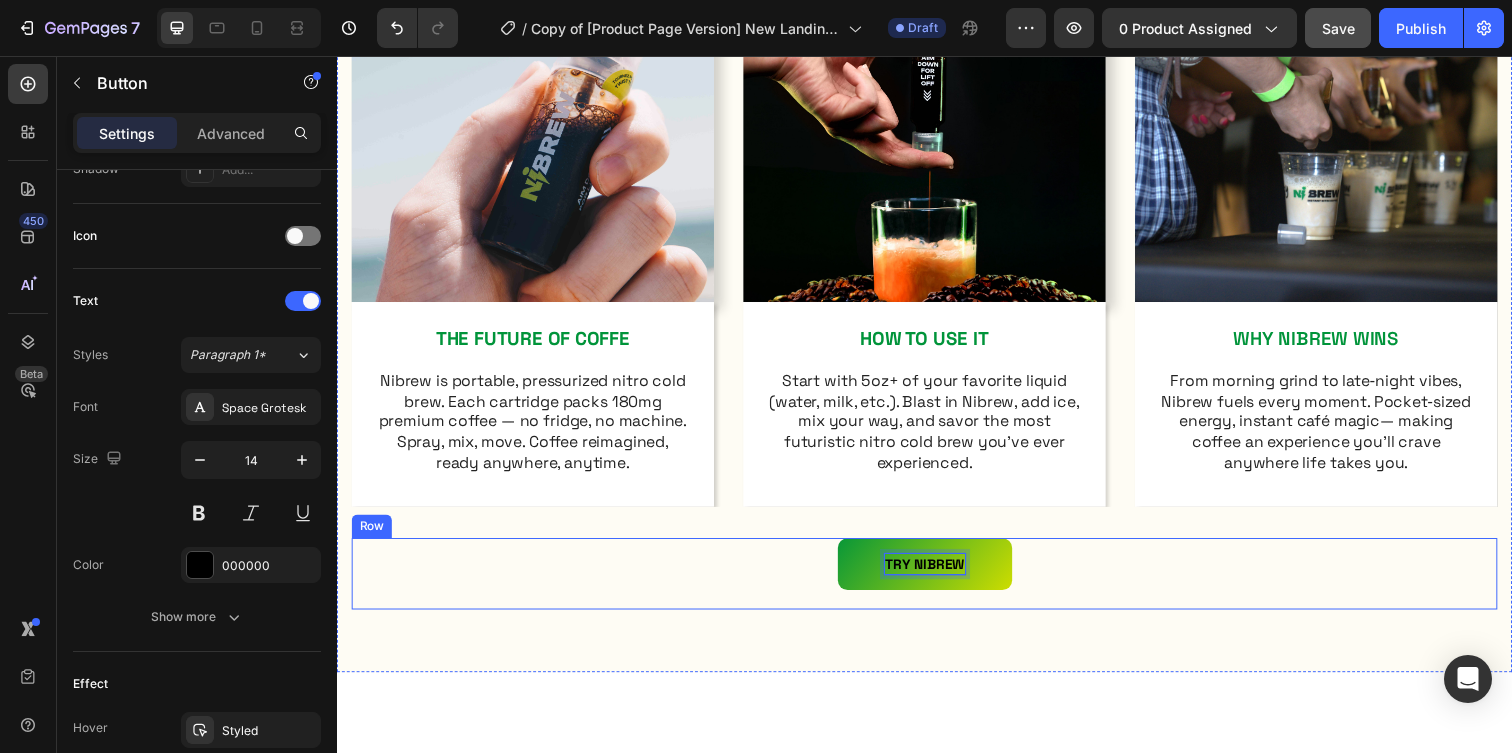 click on "TRY NIBREW  Button   20" at bounding box center [937, 584] 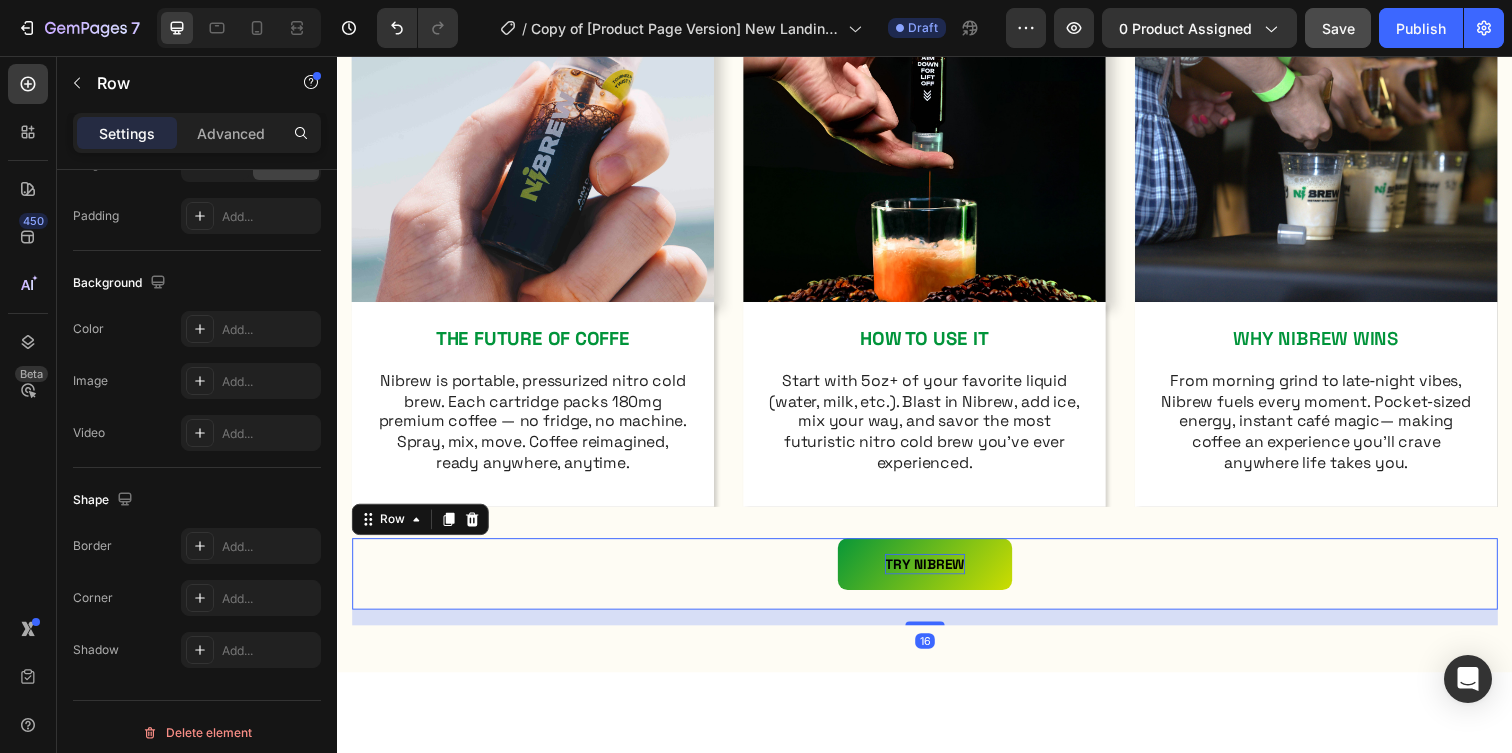 scroll, scrollTop: 0, scrollLeft: 0, axis: both 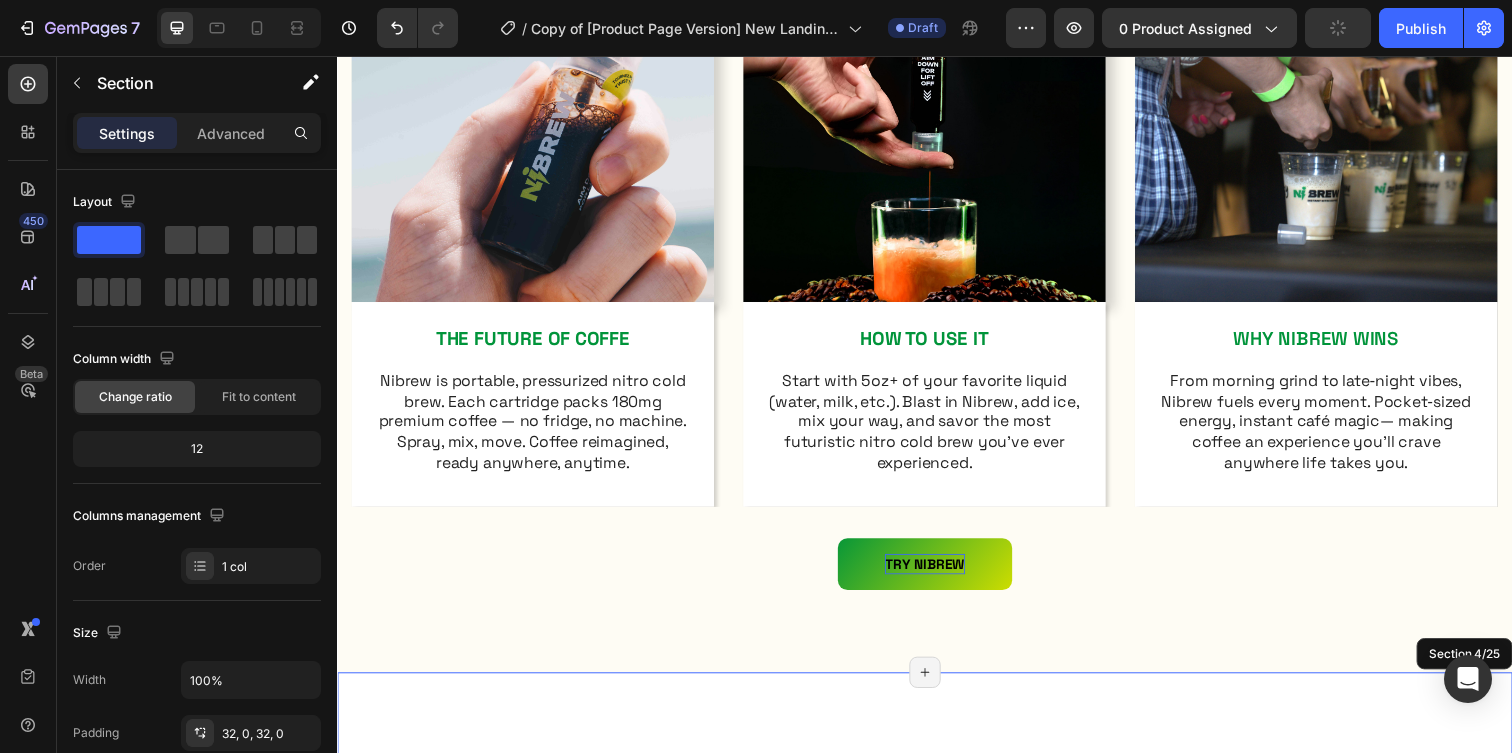 click on "What Is Nibrew? Heading Nibrew is coffee, engineered for anywhere. Nibrew is a portable, pressurized nitro cold brew concentrate that goes wherever you do. Each cartridge delivers 180mg of premium coffee — no fridge, no machine, no wait. Spray it. Mix it. Move. This is coffee reimagined. Text block Image RESERVE YOUR BOX NOW Button Row Section 4/25 Page has reached Shopify’s 25 section-limit Page has reached Shopify’s 25 section-limit" at bounding box center (937, 940) 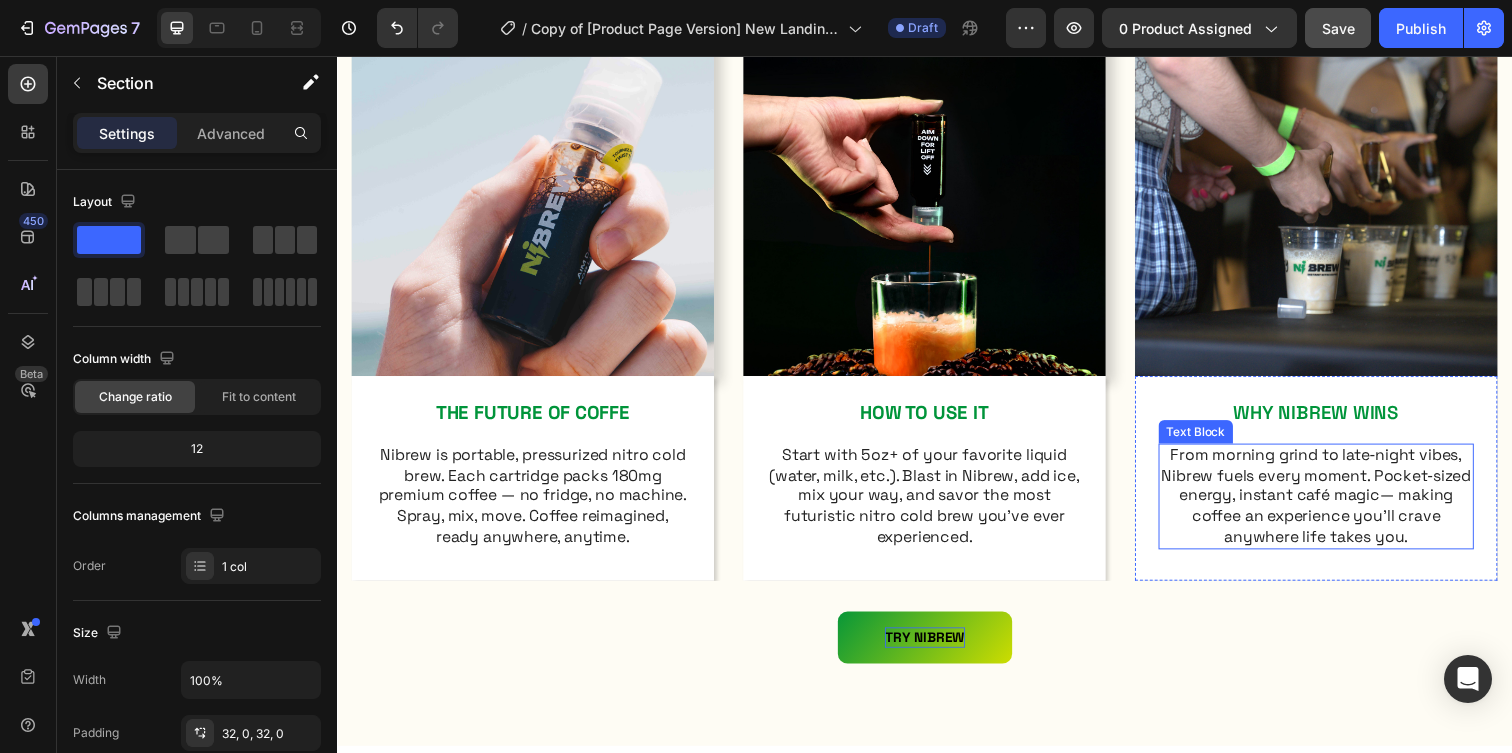 scroll, scrollTop: 879, scrollLeft: 0, axis: vertical 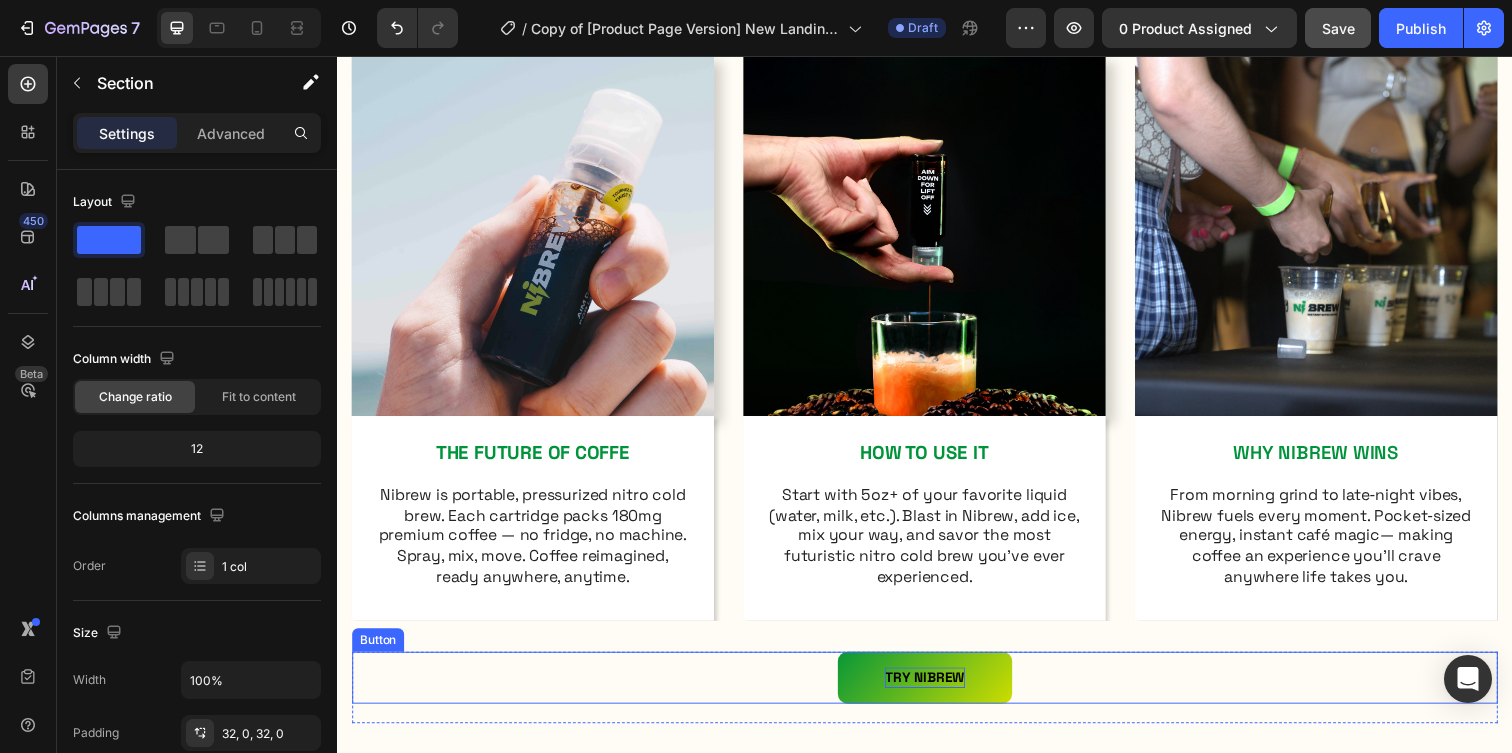 click on "TRY NIBREW" at bounding box center (937, 690) 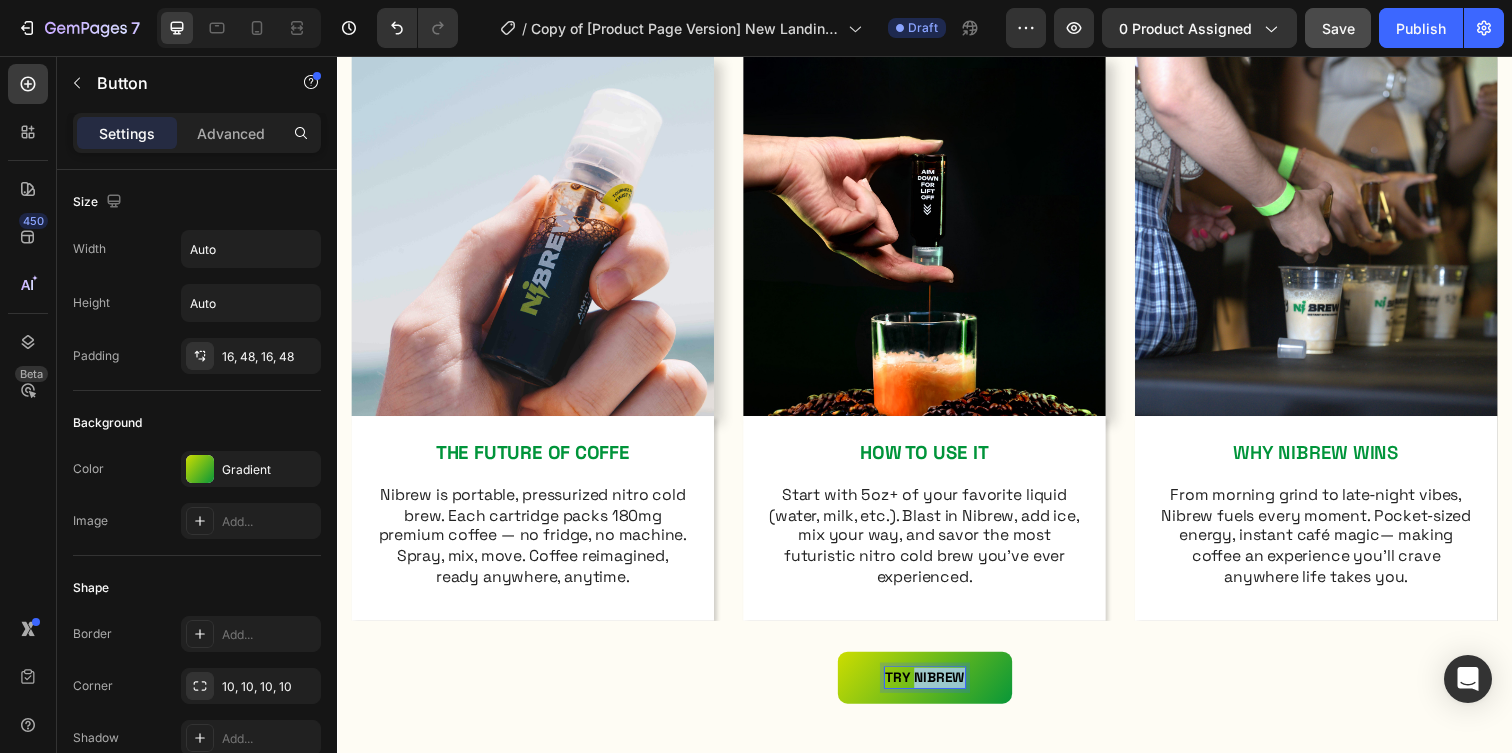 click on "TRY NIBREW" at bounding box center [937, 690] 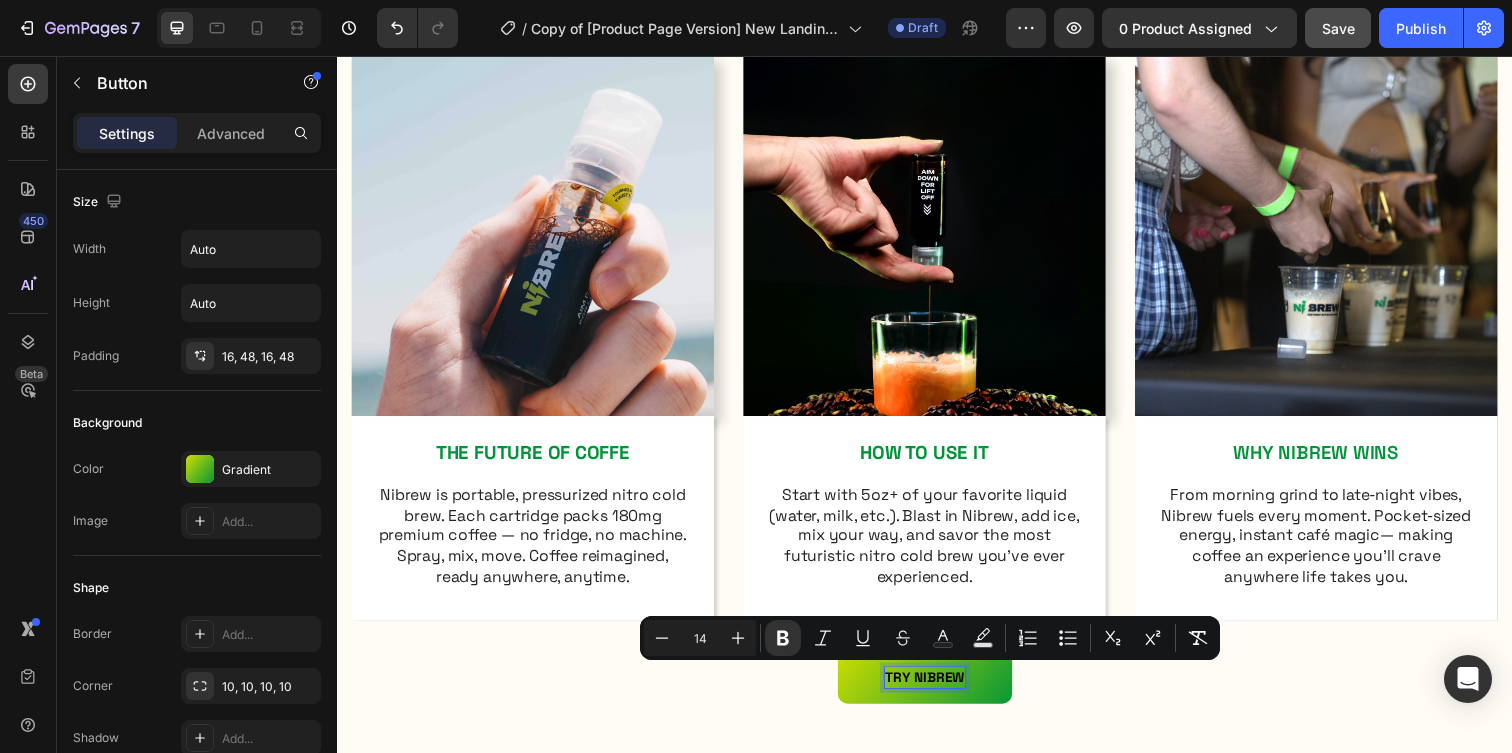 click on "TRY NIBREW  Button   20" at bounding box center [937, 690] 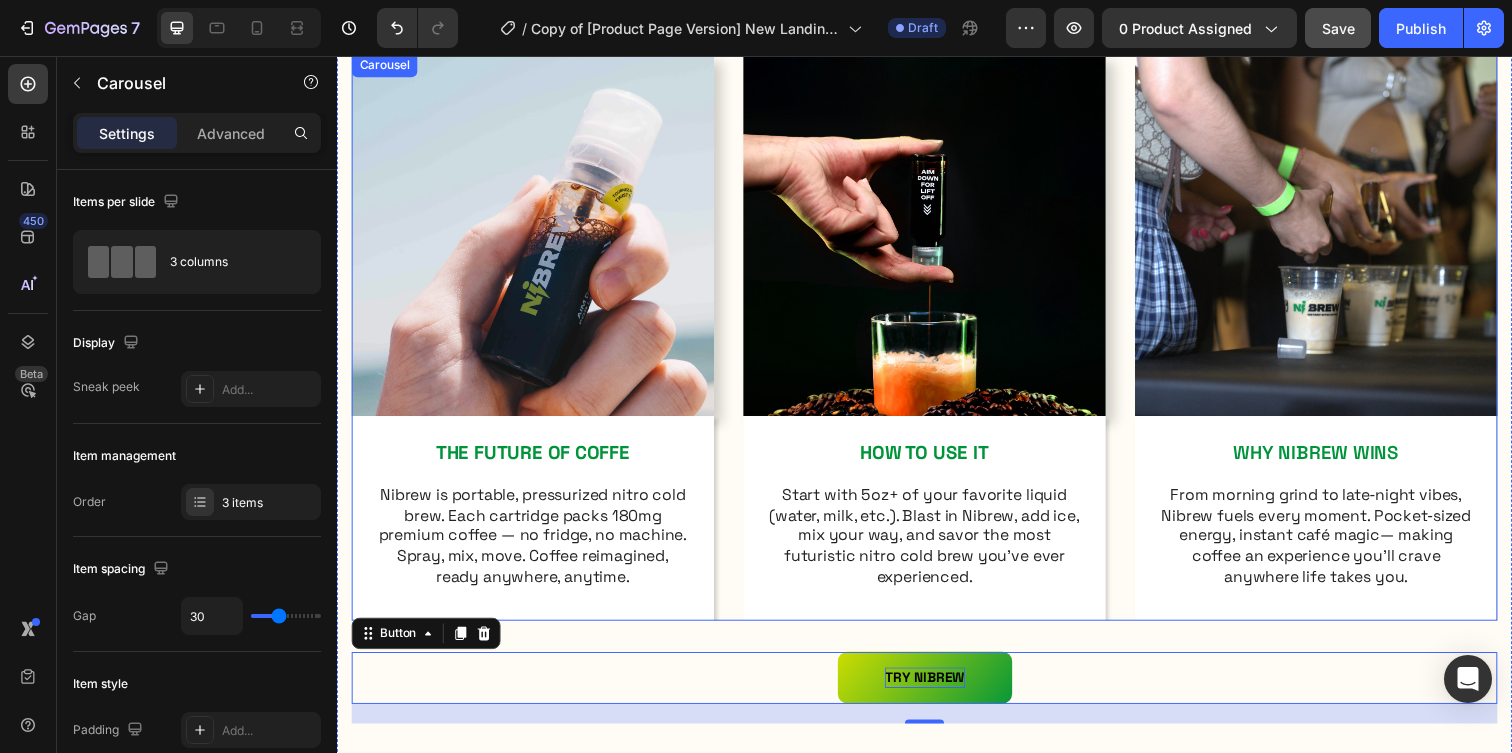 click on "Image THE FUTURE OF COFFE Text Block Nibrew is portable, pressurized nitro cold brew. Each cartridge packs 180mg premium coffee — no fridge, no machine. Spray, mix, move. Coffee reimagined, ready anywhere, anytime. Text Block Row Image HOW TO USE IT Text Block Start with 5oz+ of your favorite liquid (water, milk, etc.). Blast in Nibrew, add ice, mix your way, and savor the most futuristic nitro cold brew you’ve ever experienced. Text Block Row Image WHY NIBREW WINS Text Block From morning grind to late‑night vibes, Nibrew fuels every moment. Pocket‑sized energy, instant café magic— making coffee an experience you’ll crave anywhere life takes you. Text Block Row" at bounding box center (937, 342) 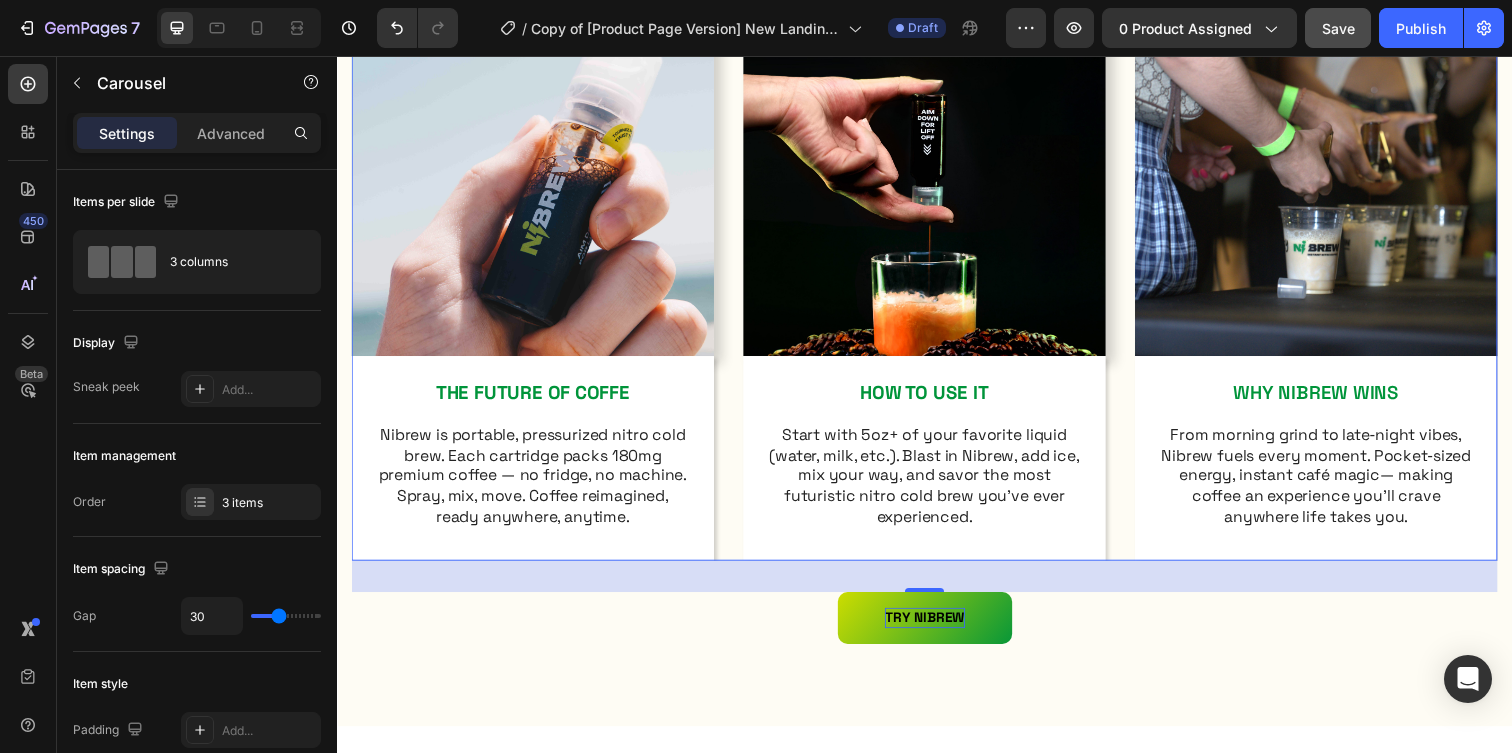 scroll, scrollTop: 984, scrollLeft: 0, axis: vertical 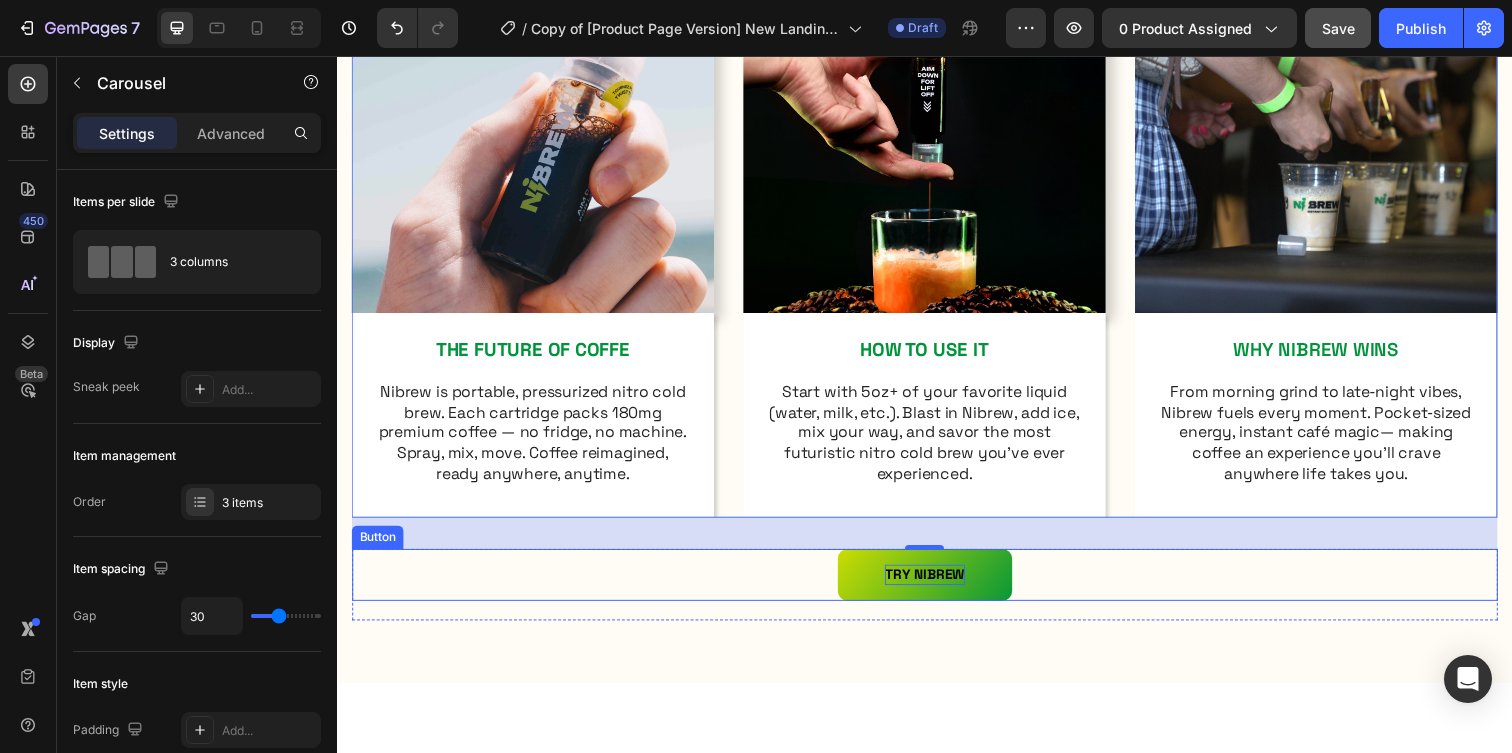 click on "TRY NIBREW" at bounding box center [937, 585] 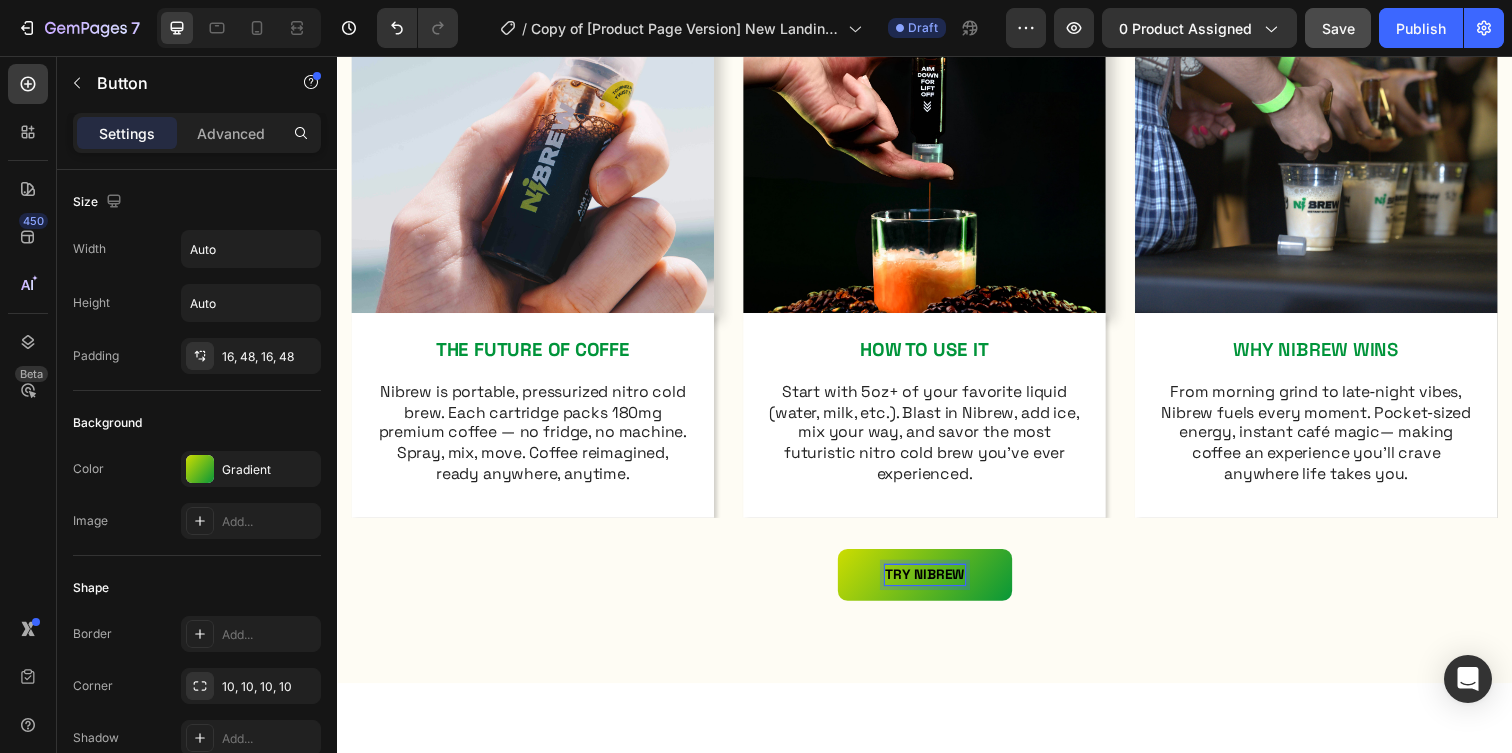 click on "TRY NIBREW" at bounding box center (937, 585) 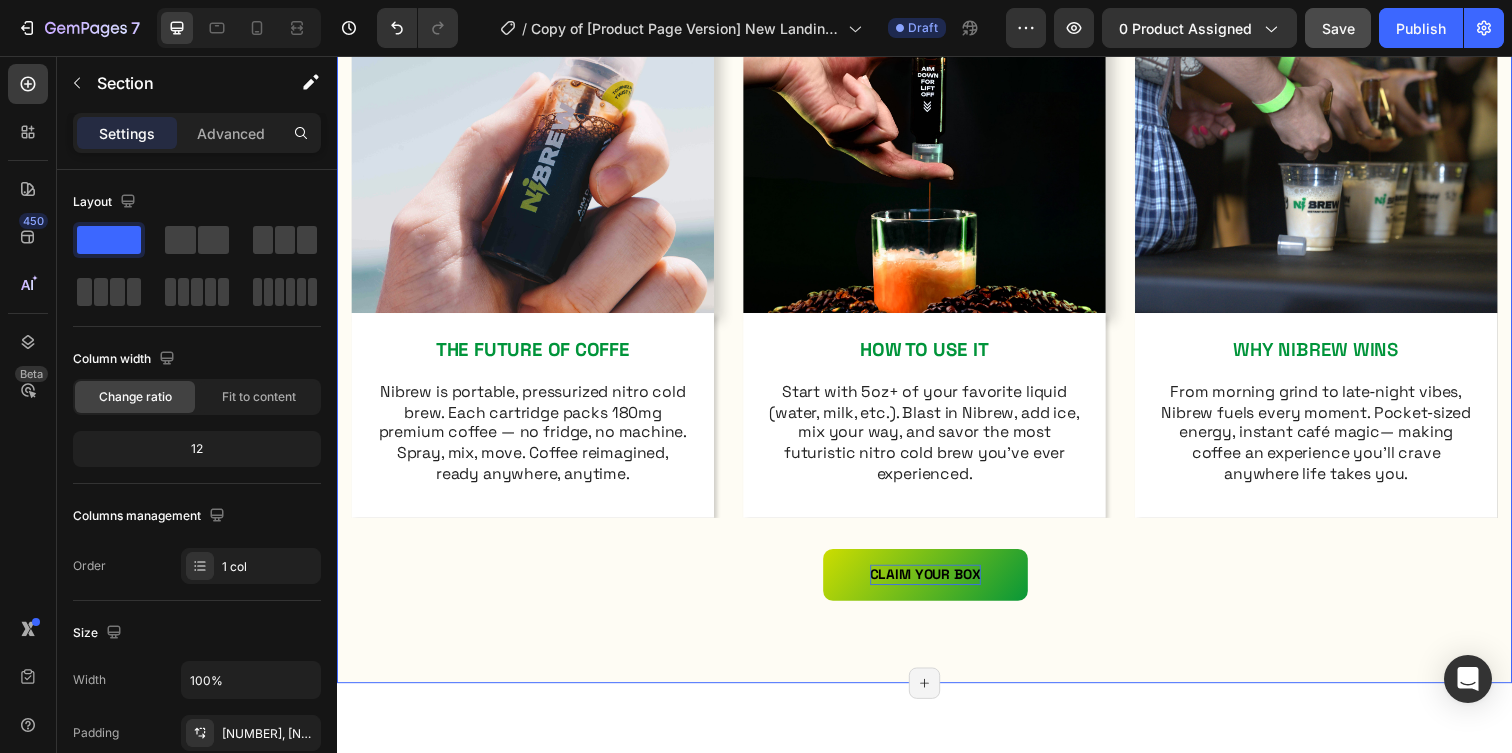 click on "⁠⁠⁠⁠⁠⁠⁠ WHAT IS NIBREW? Heading The days of boring, inconvenient coffee are over Text Block Row Image THE FUTURE OF COFFE Text Block Nibrew is portable, pressurized nitro cold brew. Each cartridge packs 180mg premium coffee — no fridge, no machine. Spray, mix, move. Coffee reimagined, ready anywhere, anytime. Text Block Row Image HOW TO USE IT Text Block Start with 5oz+ of your favorite liquid (water, milk, etc.). Blast in Nibrew, add ice, mix your way, and savor the most futuristic nitro cold brew you’ve ever experienced. Text Block Row Image WHY NIBREW WINS Text Block From morning grind to late‑night vibes, Nibrew fuels every moment. Pocket‑sized energy, instant café magic— making coffee an experience you’ll crave anywhere life takes you. Text Block Row Carousel CLAIM YOUR BOX Button Row Section 3/25   Create Theme Section AI Content Write with GemAI What would you like to describe here? Tone and Voice Persuasive Product NIBREW LIMITED DROP BUNDLE Show more Generate" at bounding box center (937, 222) 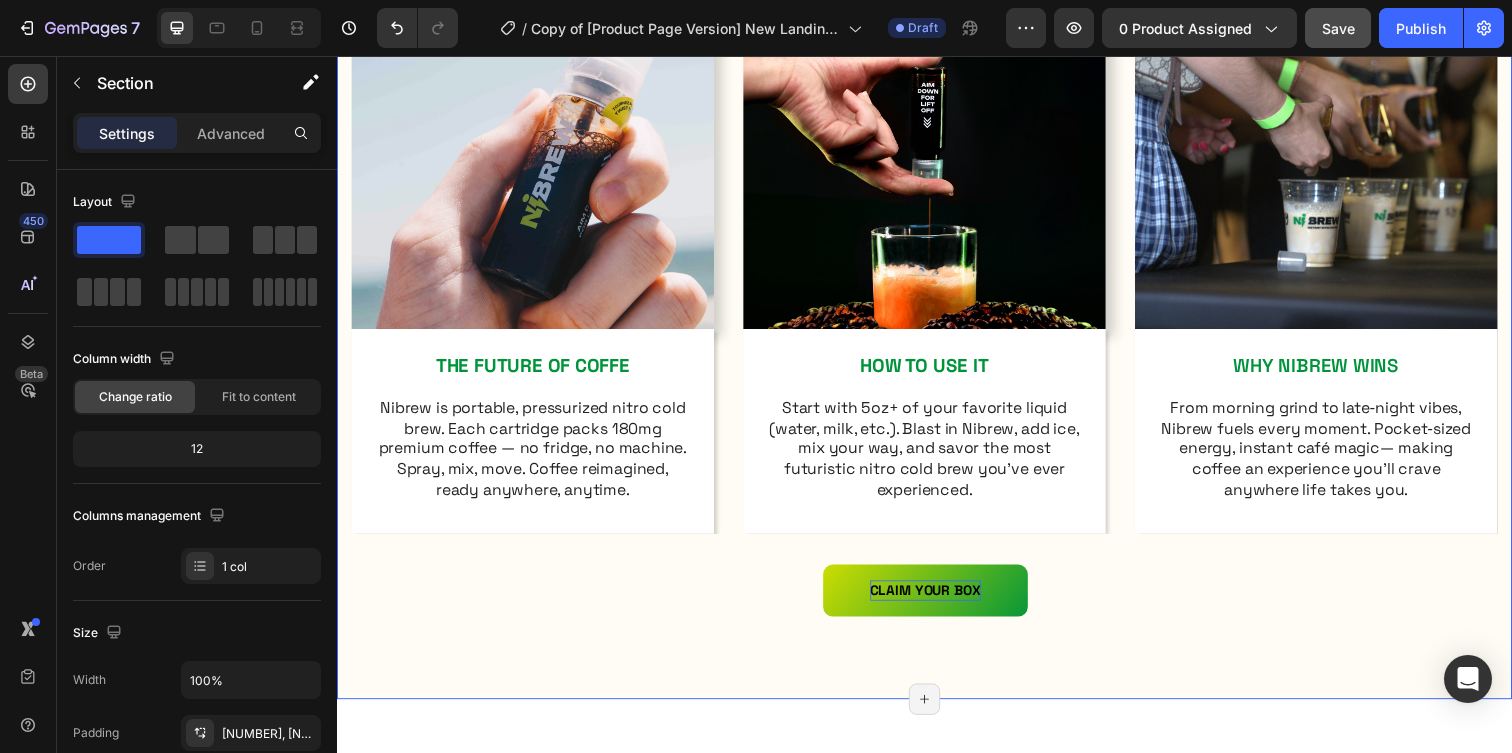 scroll, scrollTop: 1006, scrollLeft: 0, axis: vertical 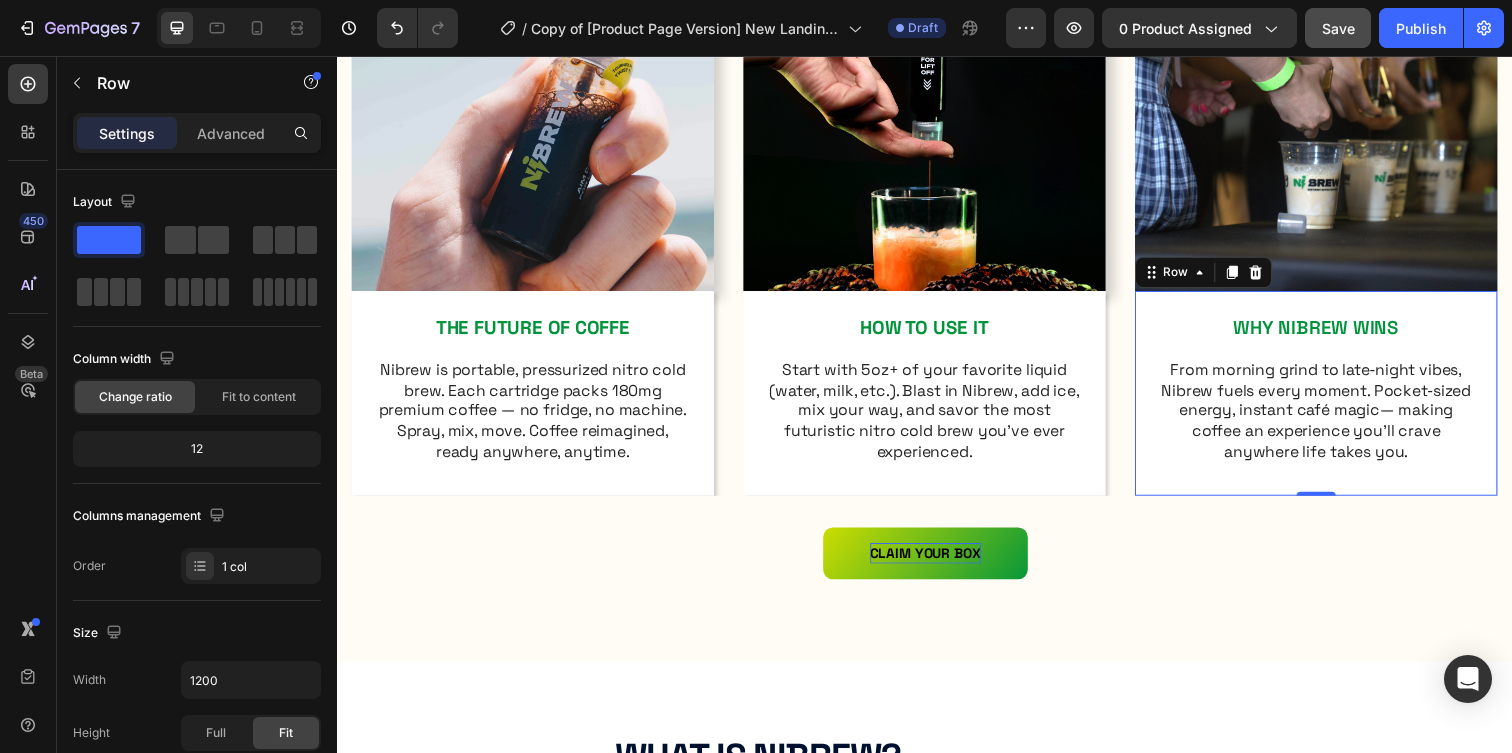 click on "WHY NIBREW WINS Text Block From morning grind to late‑night vibes, Nibrew fuels every moment. Pocket‑sized energy, instant café magic— making coffee an experience you’ll crave anywhere life takes you. Text Block Row   0" at bounding box center (1337, 400) 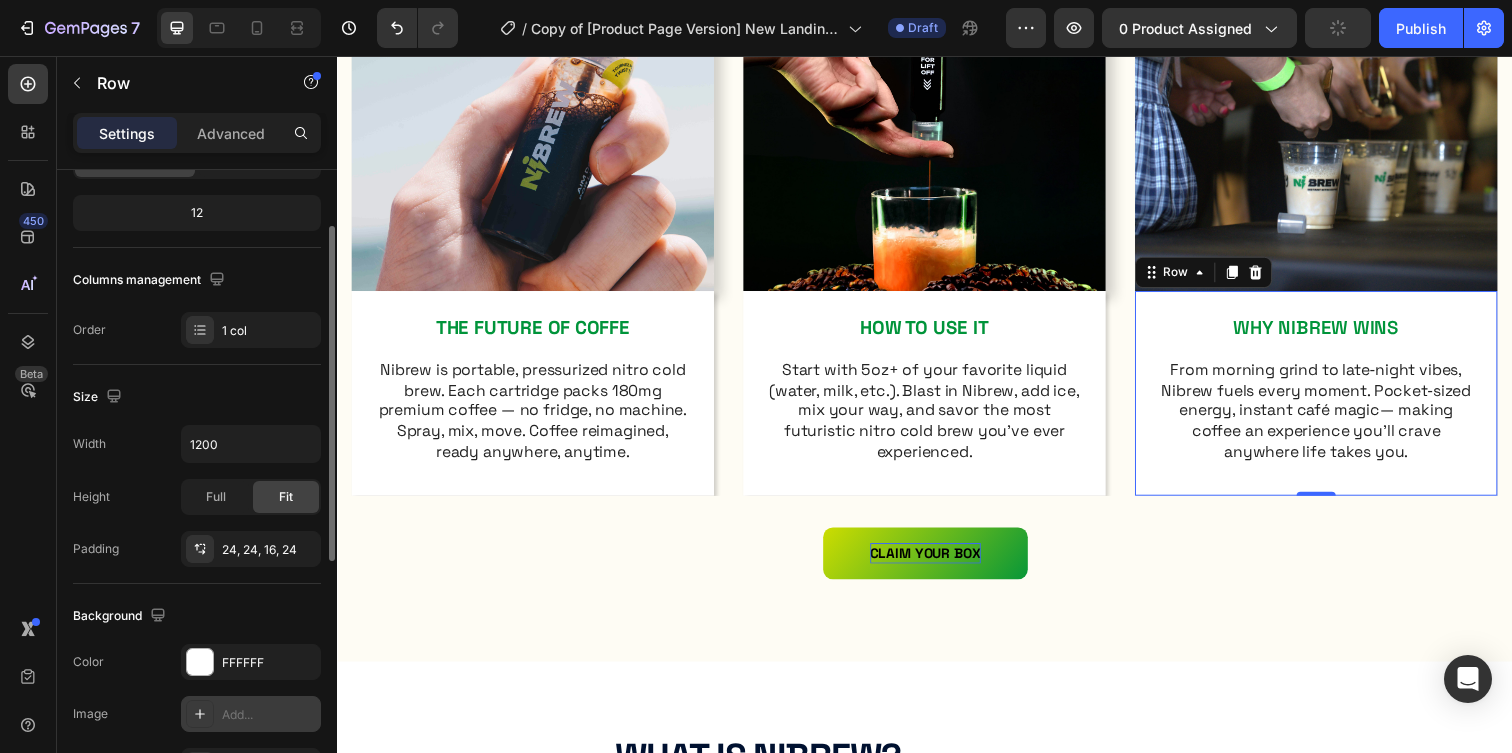 scroll, scrollTop: 192, scrollLeft: 0, axis: vertical 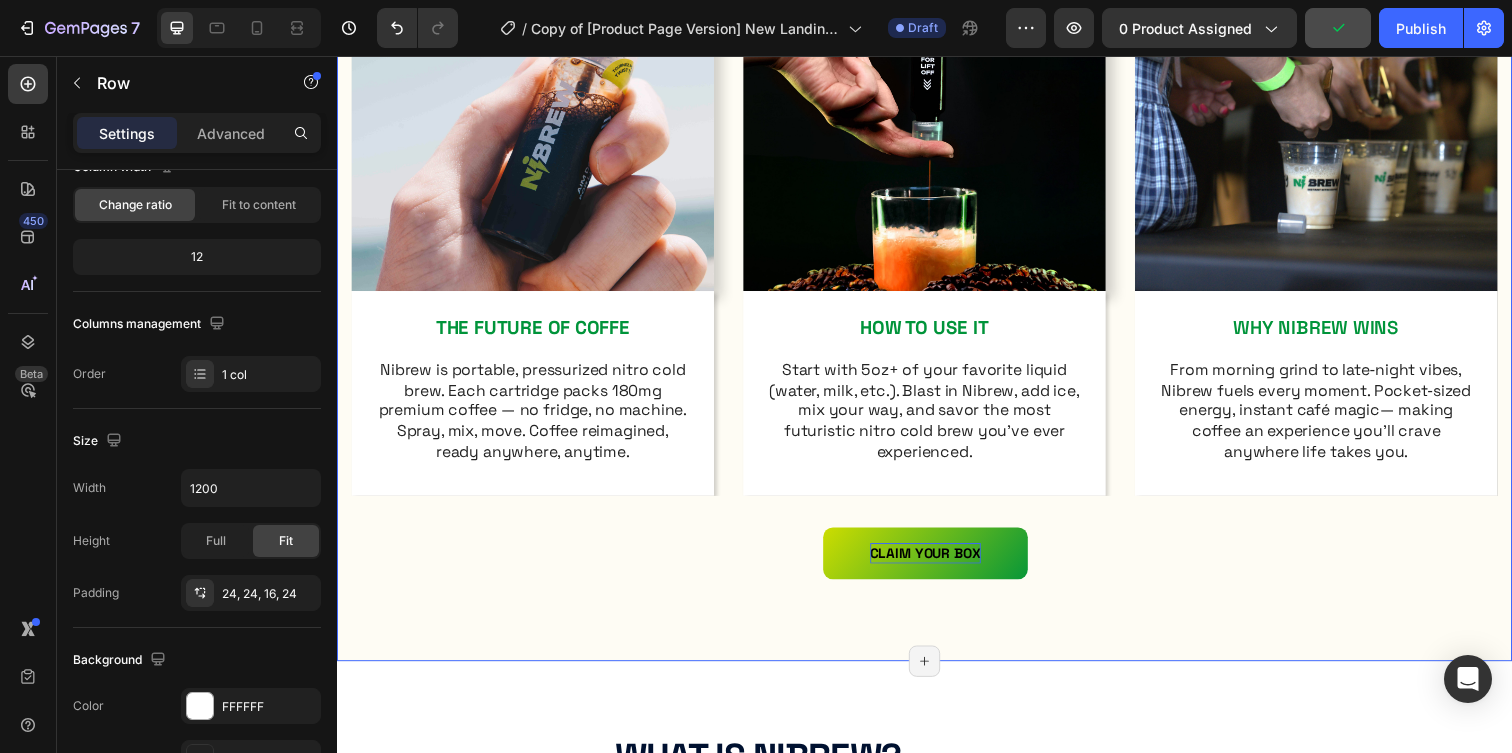 click on "⁠⁠⁠⁠⁠⁠⁠ WHAT IS NIBREW? Heading The days of boring, inconvenient coffee are over Text Block Row Image THE FUTURE OF COFFE Text Block Nibrew is portable, pressurized nitro cold brew. Each cartridge packs 180mg premium coffee — no fridge, no machine. Spray, mix, move. Coffee reimagined, ready anywhere, anytime. Text Block Row Image HOW TO USE IT Text Block Start with 5oz+ of your favorite liquid (water, milk, etc.). Blast in Nibrew, add ice, mix your way, and savor the most futuristic nitro cold brew you’ve ever experienced. Text Block Row Image WHY NIBREW WINS Text Block From morning grind to late‑night vibes, Nibrew fuels every moment. Pocket‑sized energy, instant café magic— making coffee an experience you’ll crave anywhere life takes you. Text Block Row Carousel CLAIM YOUR BOX Button Row" at bounding box center [937, 201] 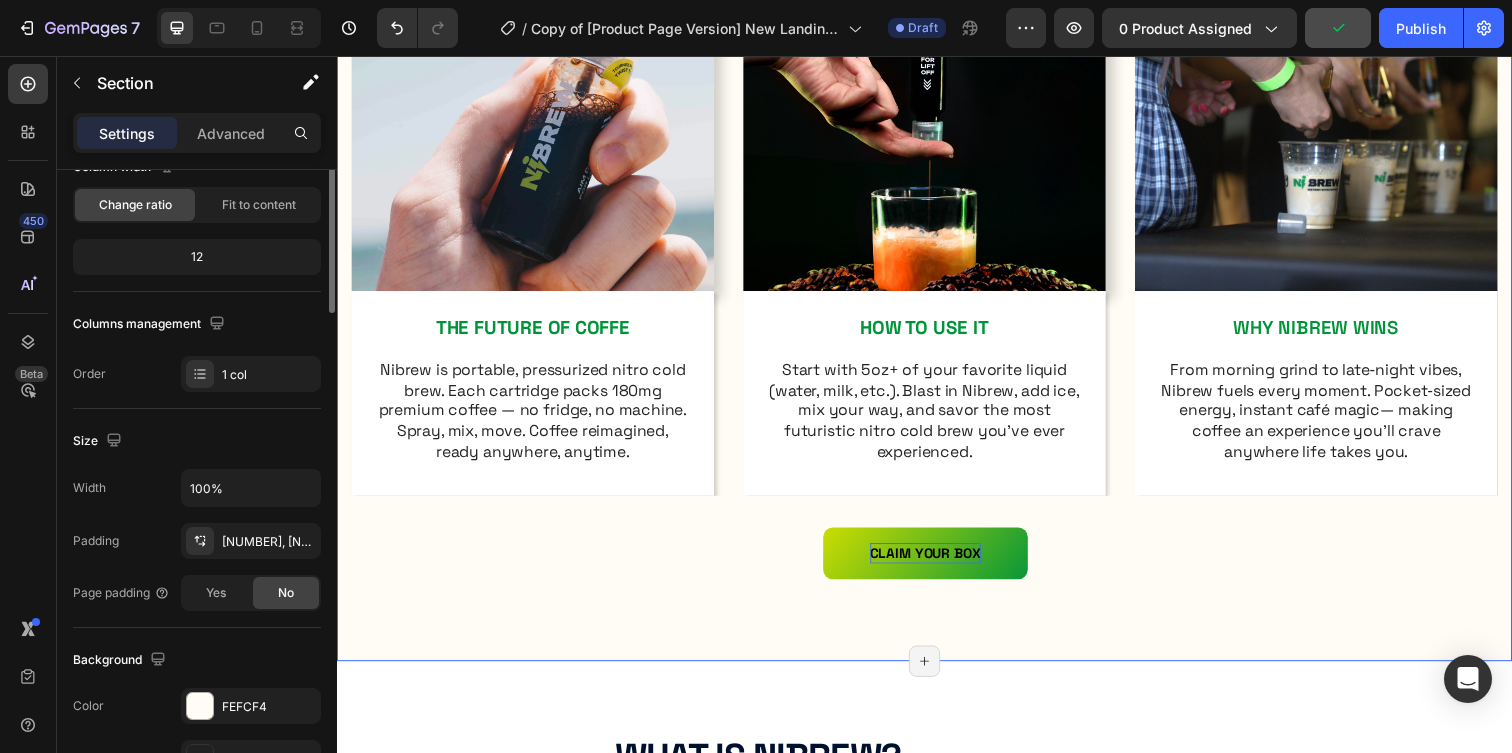 scroll, scrollTop: 0, scrollLeft: 0, axis: both 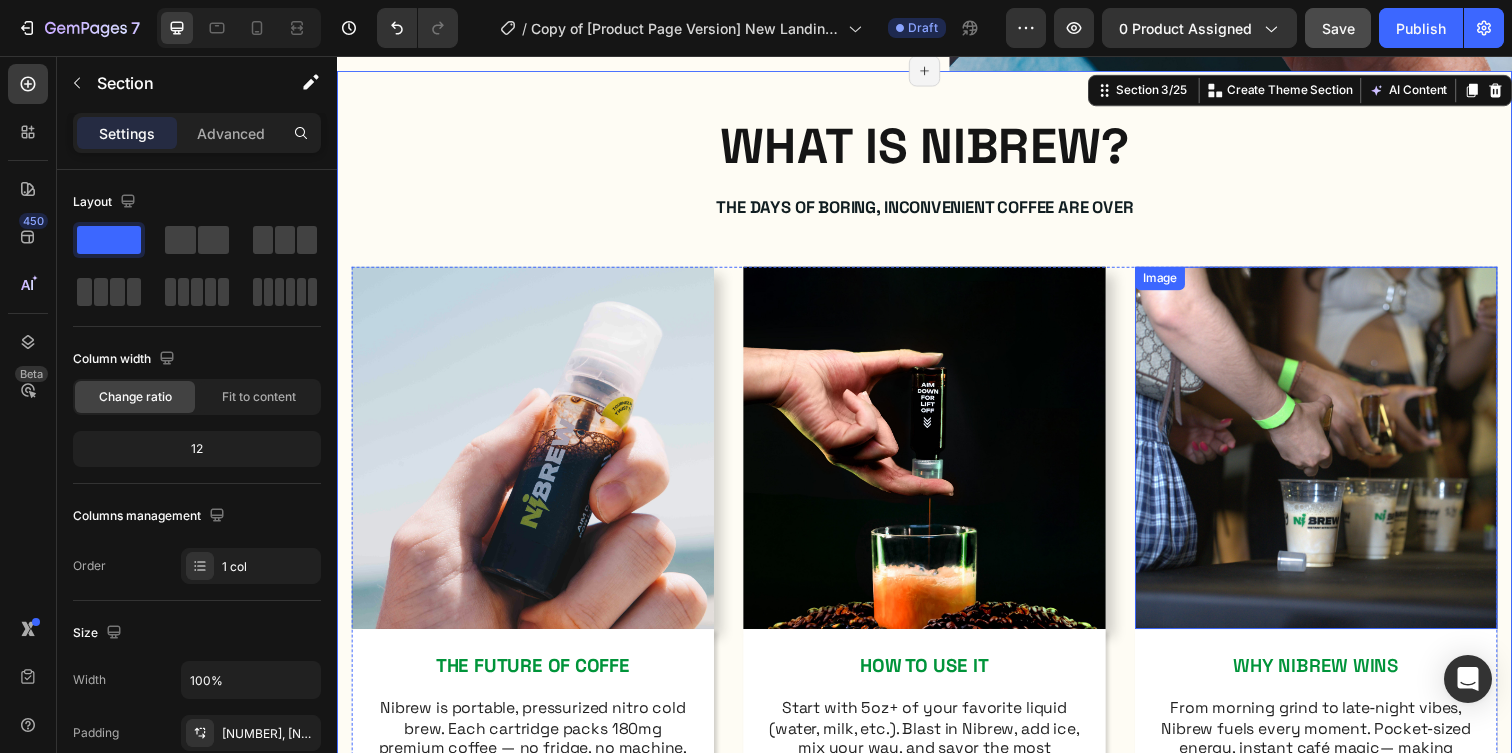 click at bounding box center [1337, 456] 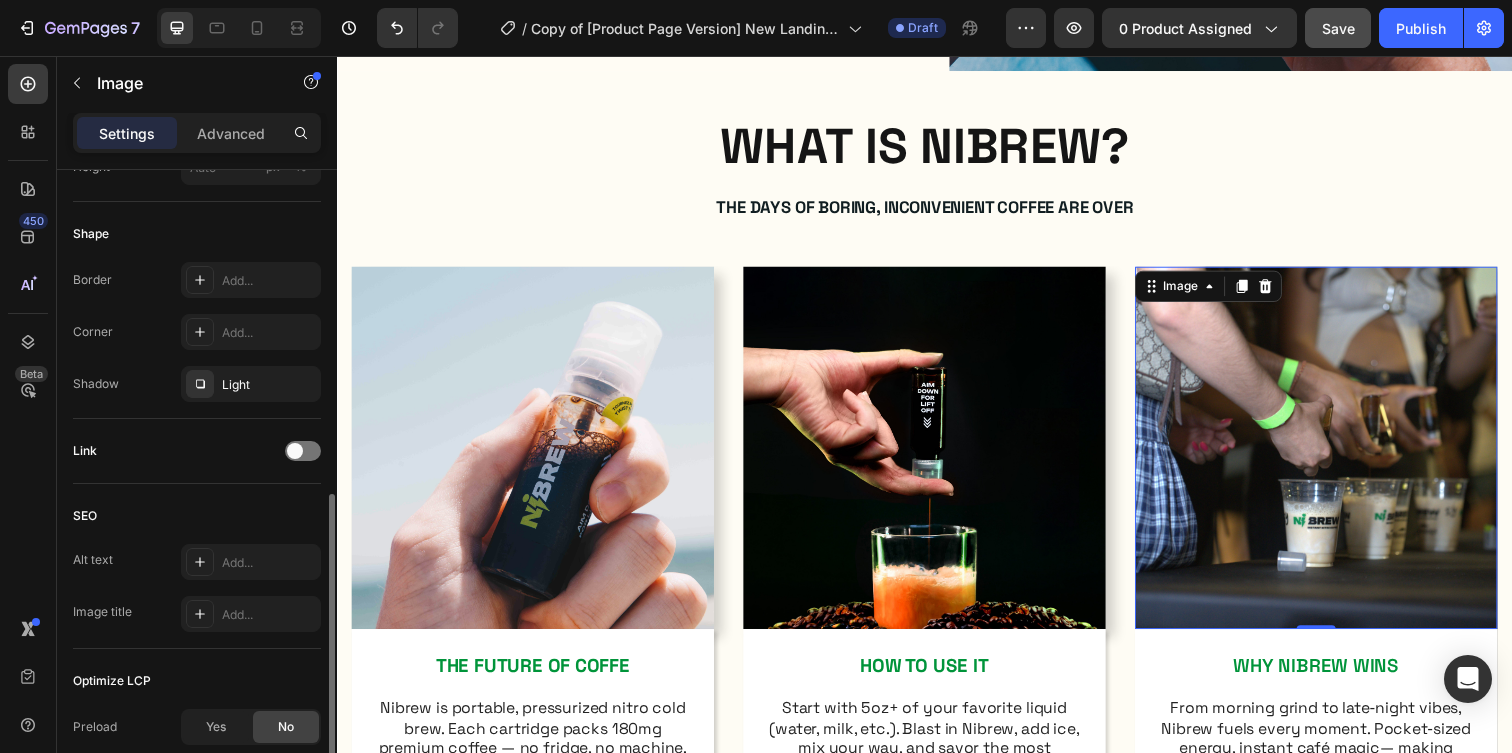 scroll, scrollTop: 696, scrollLeft: 0, axis: vertical 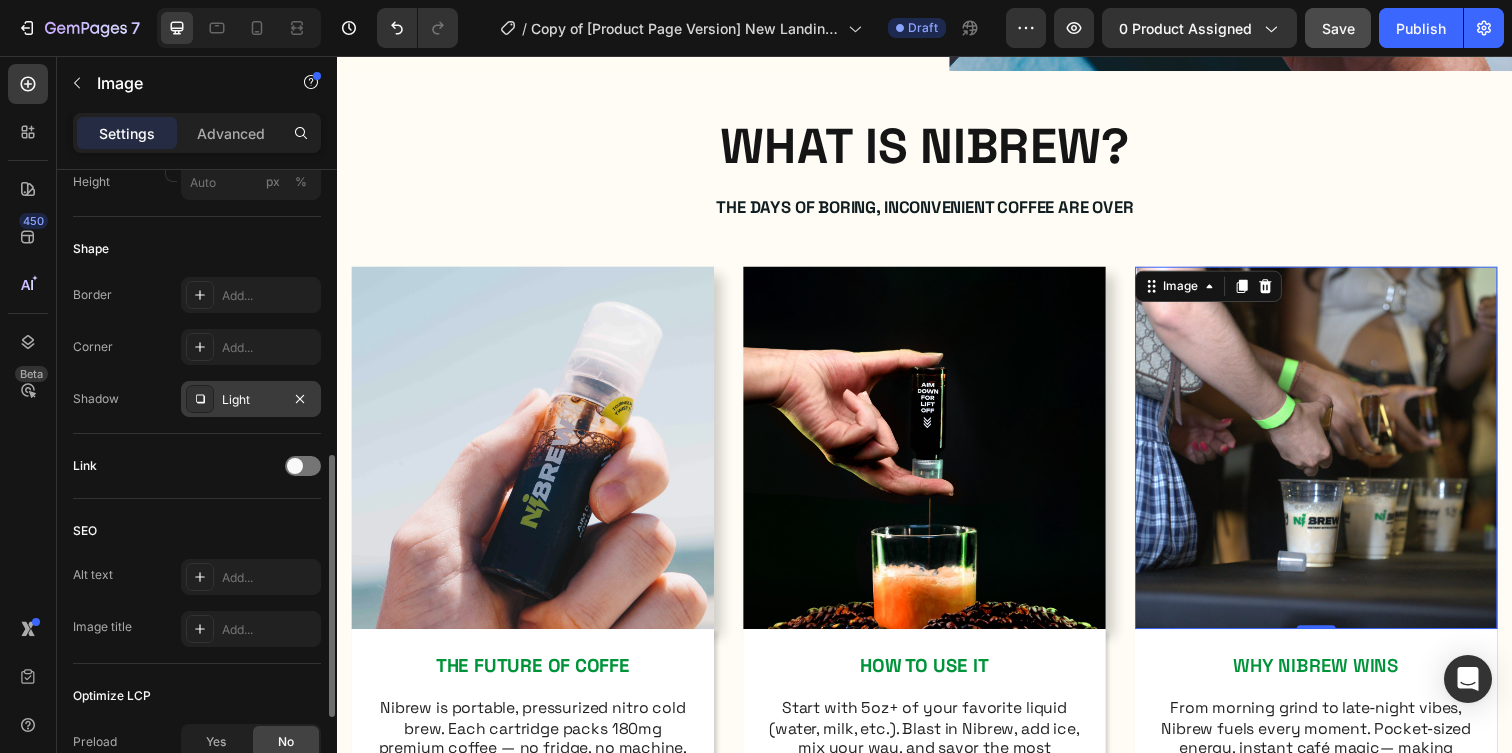 click at bounding box center [200, 399] 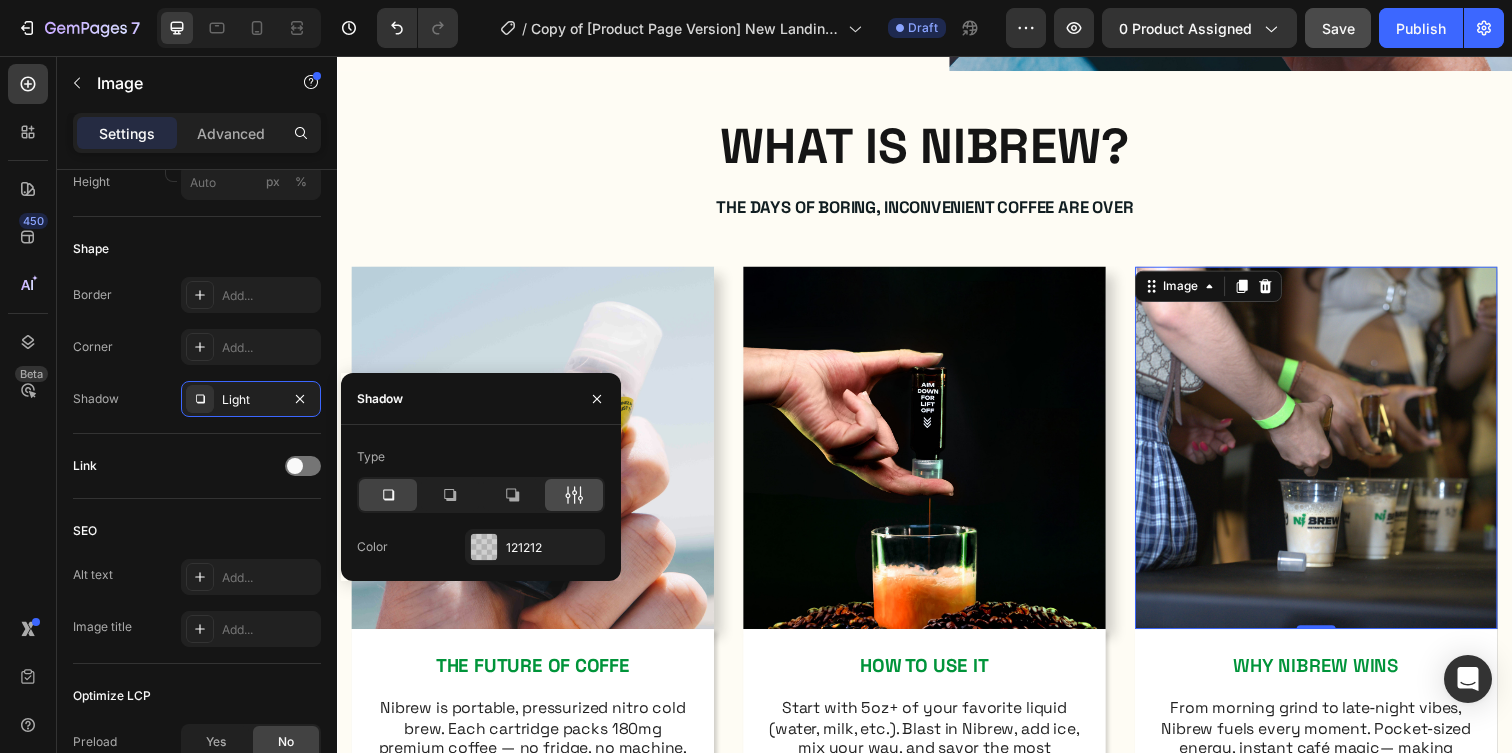 click 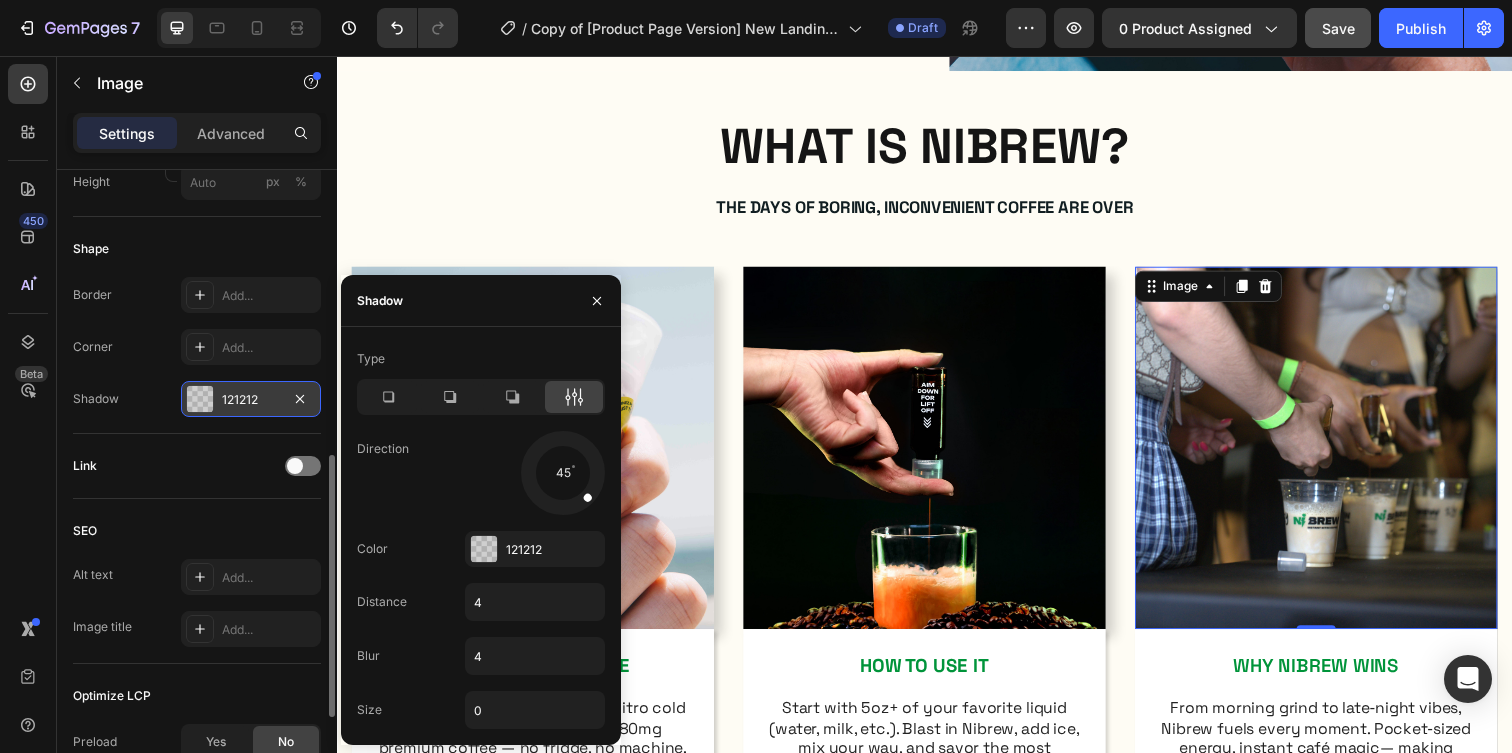 click on "121212" at bounding box center (251, 399) 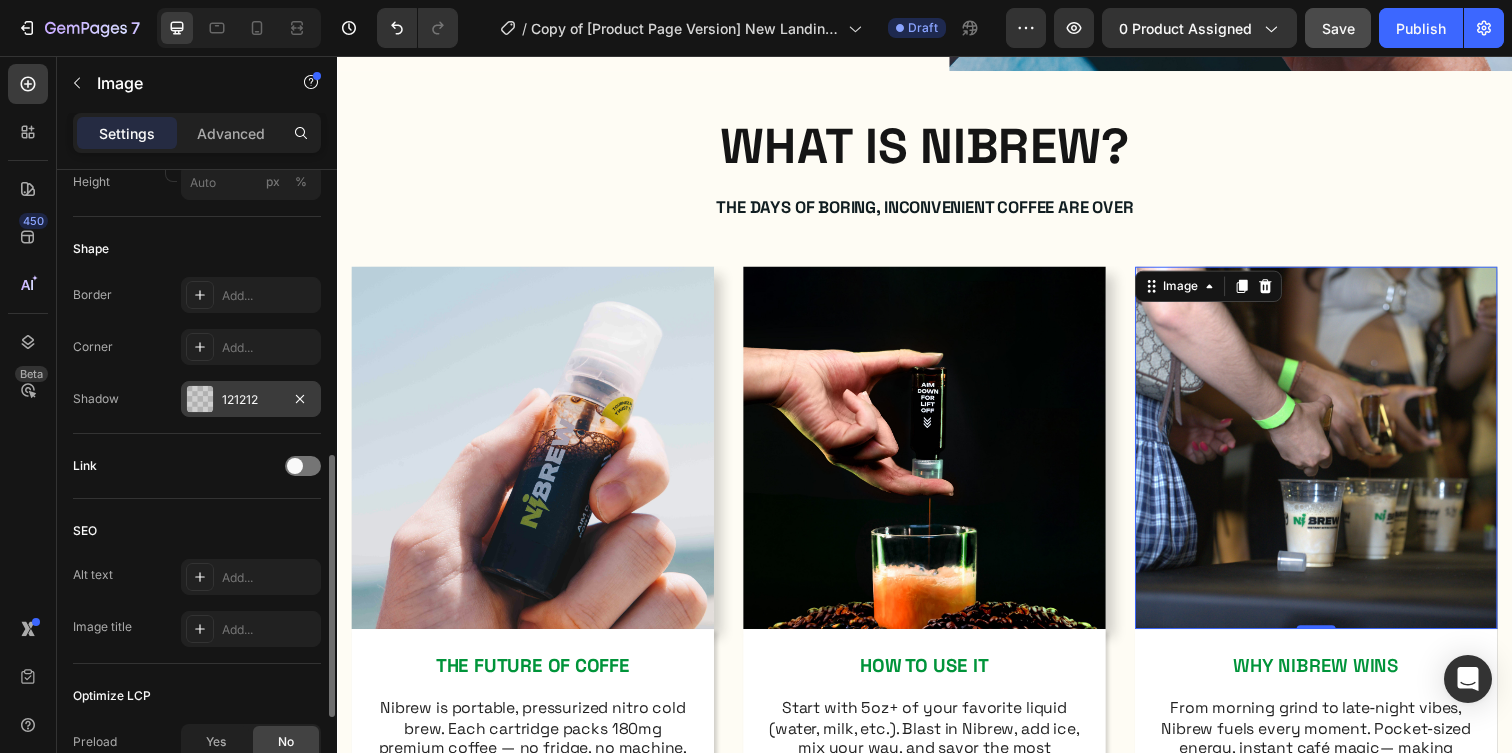 click on "121212" at bounding box center [251, 400] 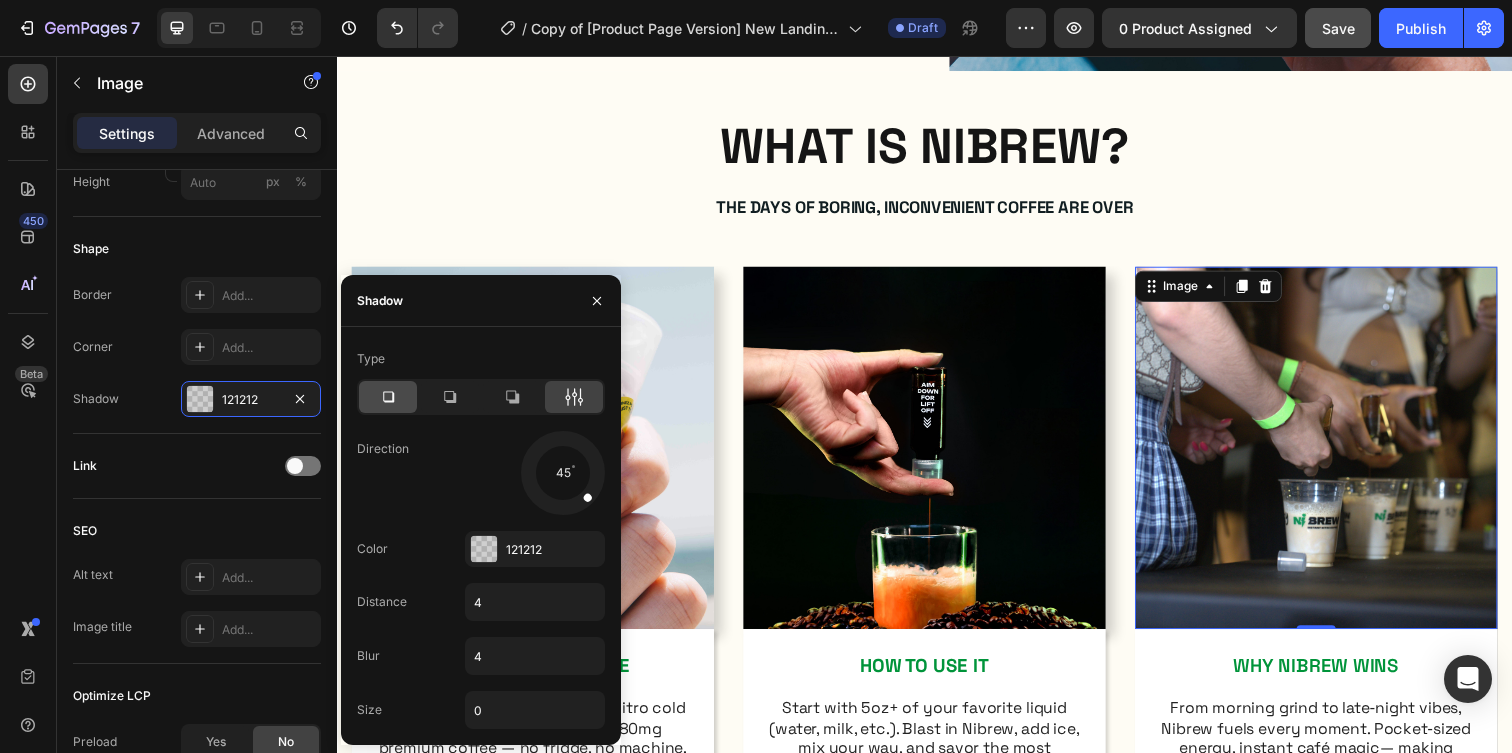 click 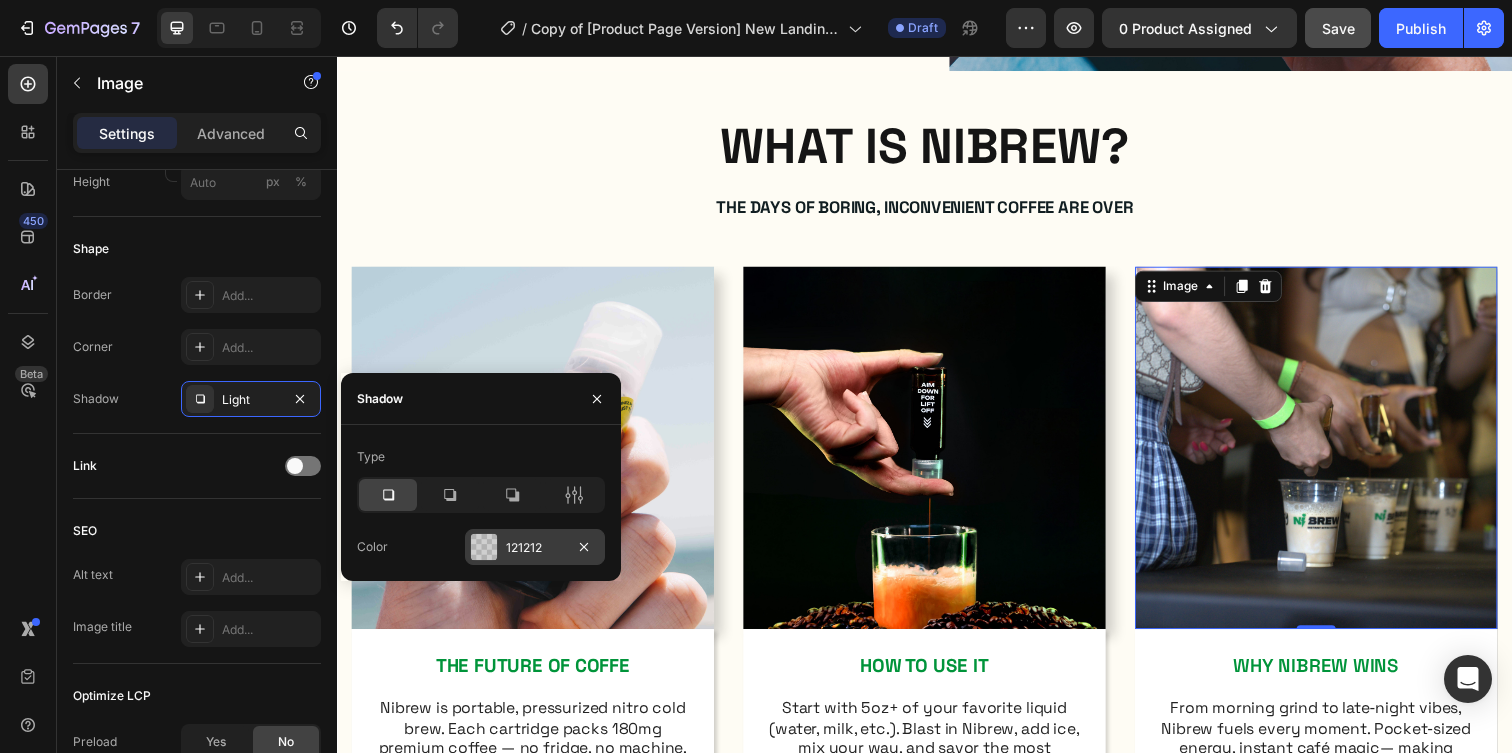 click on "121212" at bounding box center [535, 548] 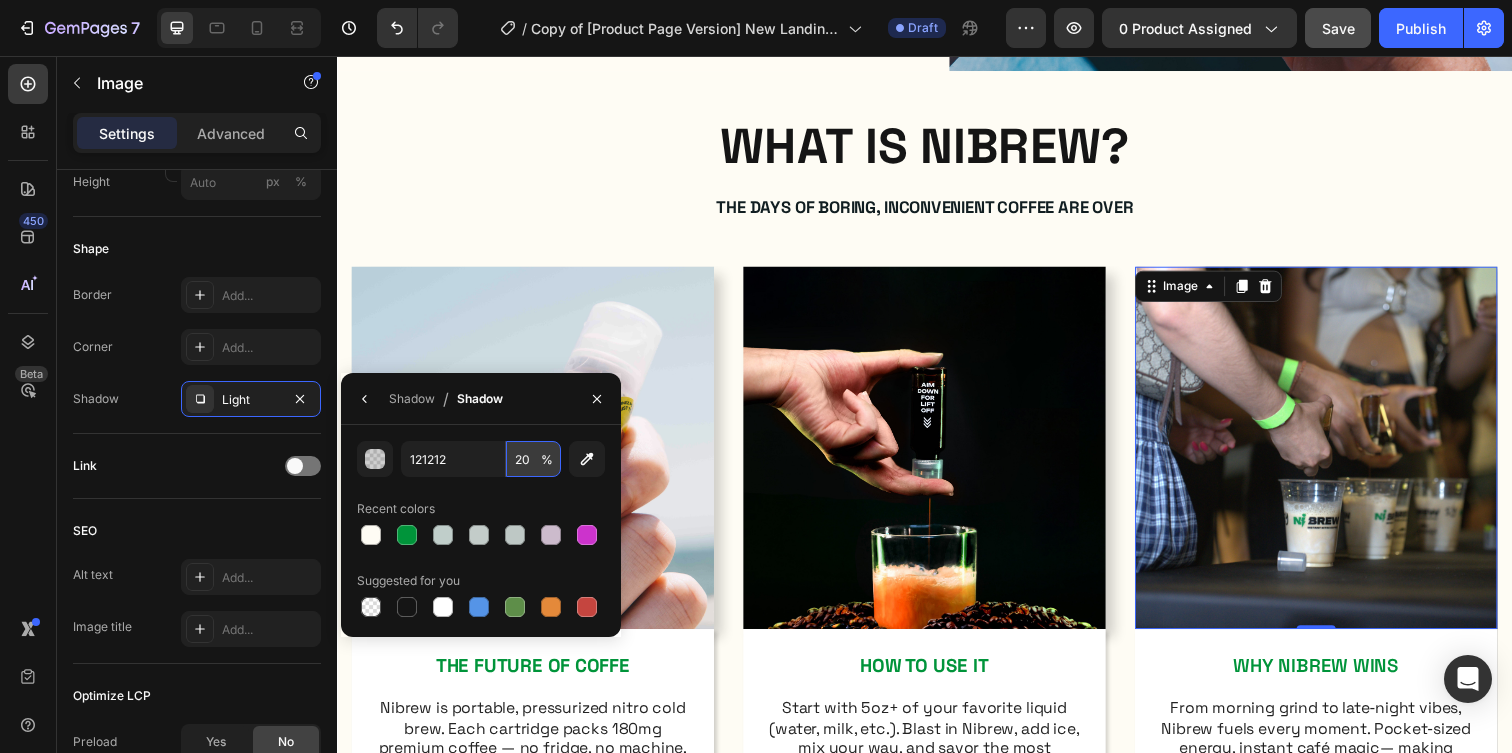 click on "20" at bounding box center (533, 459) 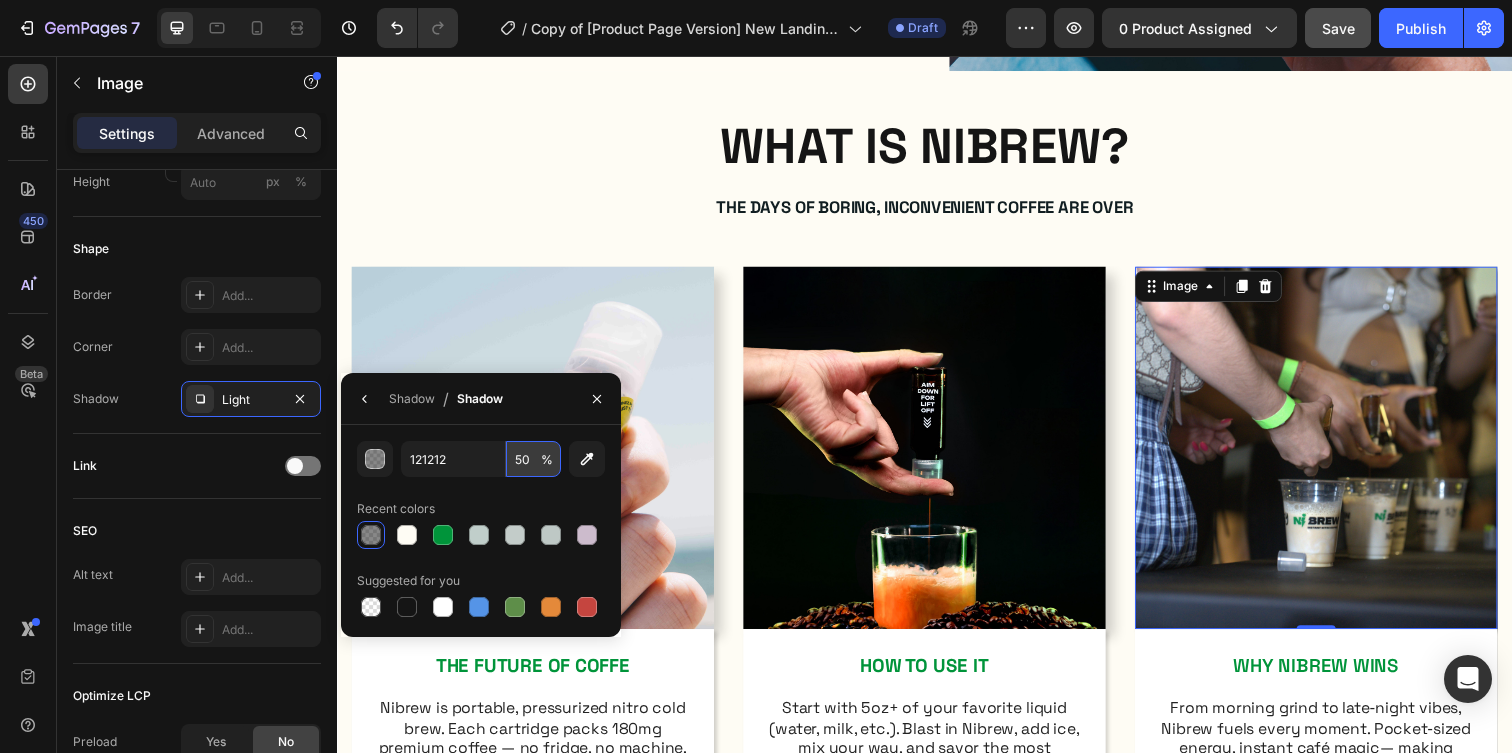 type on "5" 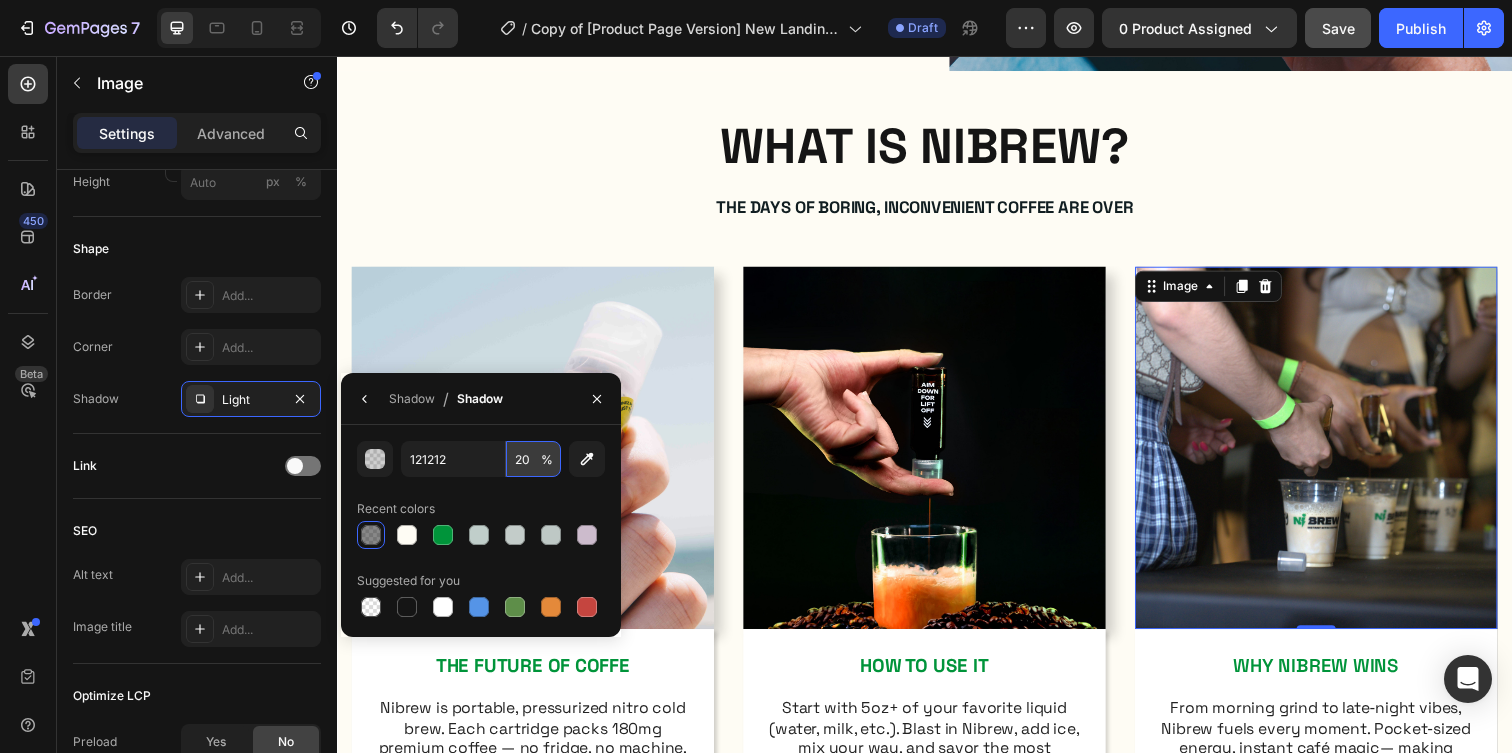 type on "20" 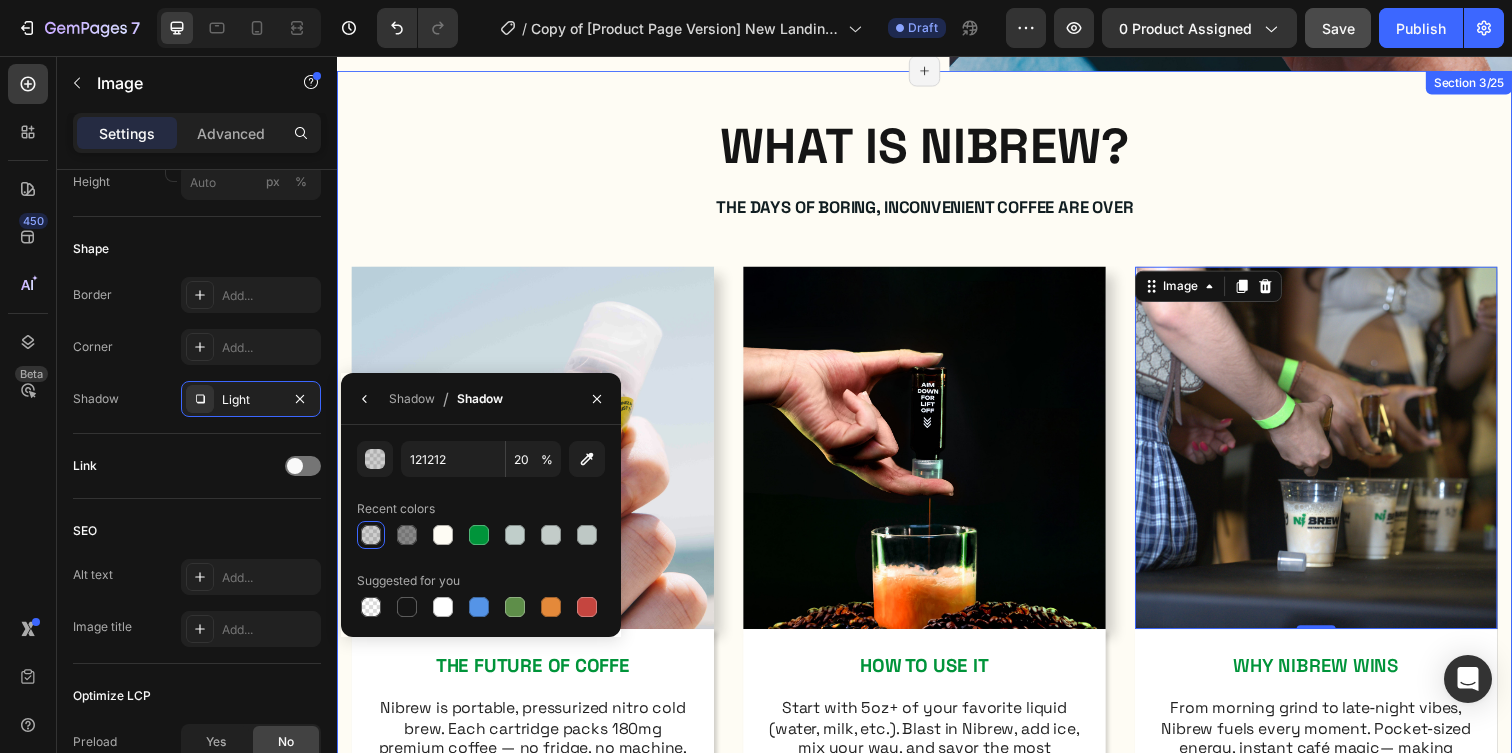 click on "⁠⁠⁠⁠⁠⁠⁠ WHAT IS NIBREW? Heading The days of boring, inconvenient coffee are over Text Block Row Image THE FUTURE OF COFFE Text Block Nibrew is portable, pressurized nitro cold brew. Each cartridge packs 180mg premium coffee — no fridge, no machine. Spray, mix, move. Coffee reimagined, ready anywhere, anytime. Text Block Row Image HOW TO USE IT Text Block Start with 5oz+ of your favorite liquid (water, milk, etc.). Blast in Nibrew, add ice, mix your way, and savor the most futuristic nitro cold brew you’ve ever experienced. Text Block Row Image   0 WHY NIBREW WINS Text Block From morning grind to late‑night vibes, Nibrew fuels every moment. Pocket‑sized energy, instant café magic— making coffee an experience you’ll crave anywhere life takes you. Text Block Row Carousel CLAIM YOUR BOX Button Row" at bounding box center (937, 546) 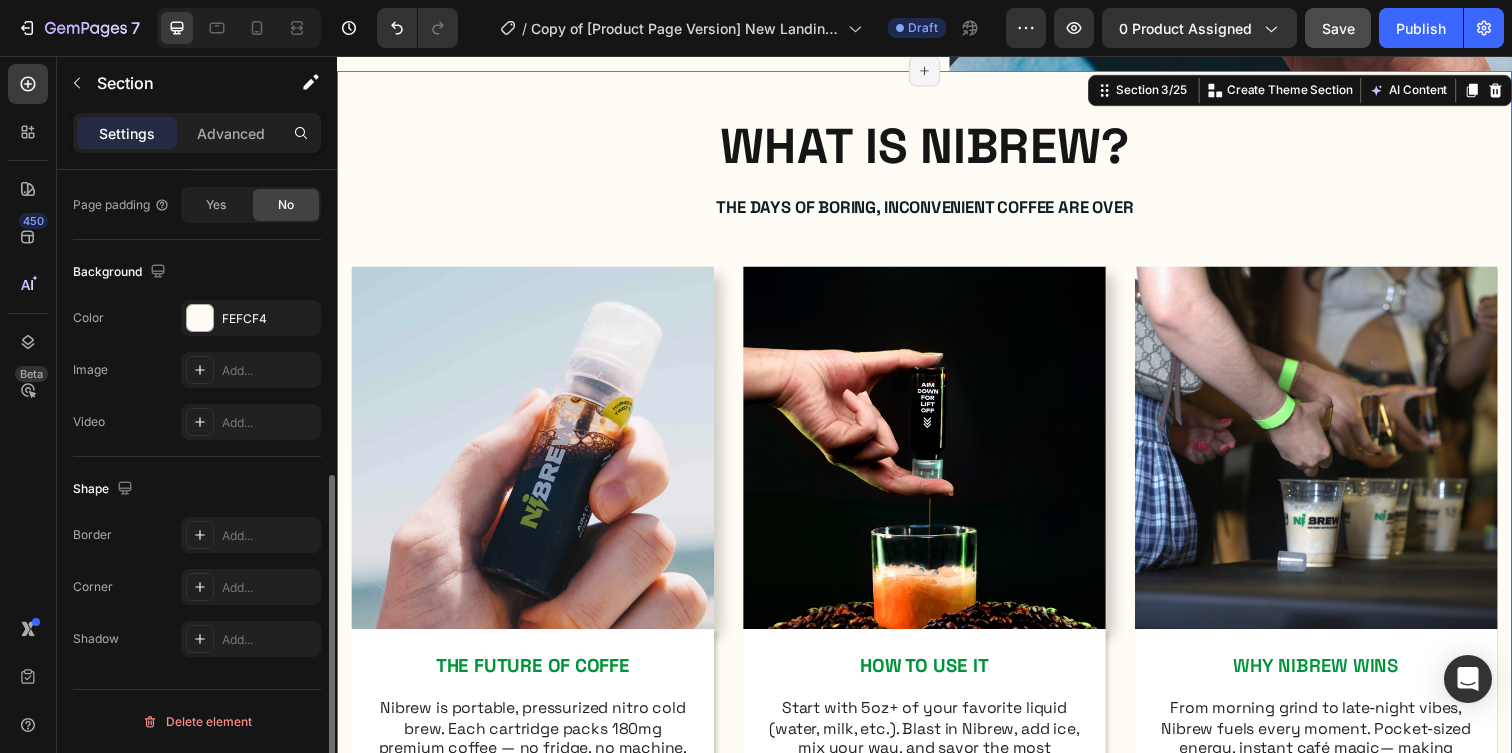 scroll, scrollTop: 0, scrollLeft: 0, axis: both 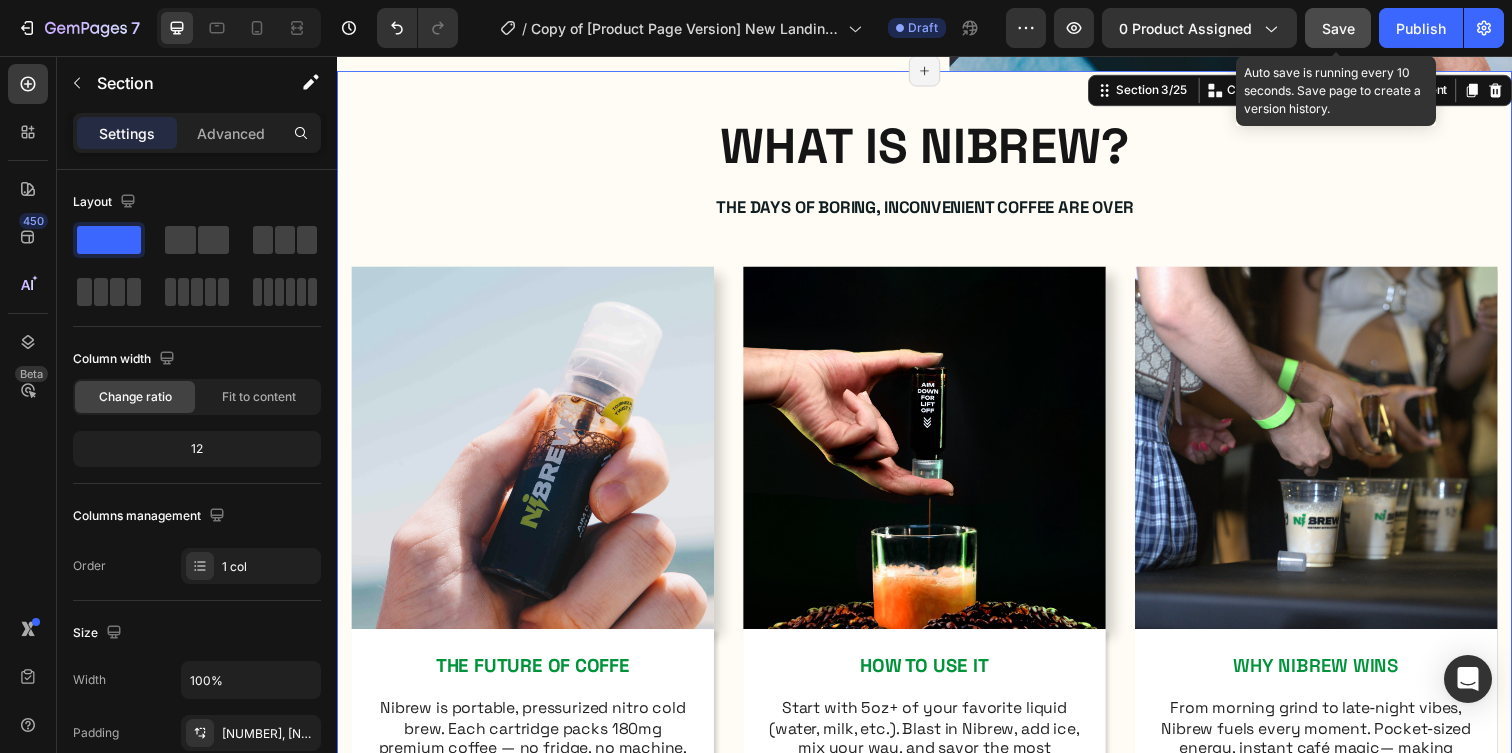 click on "Save" 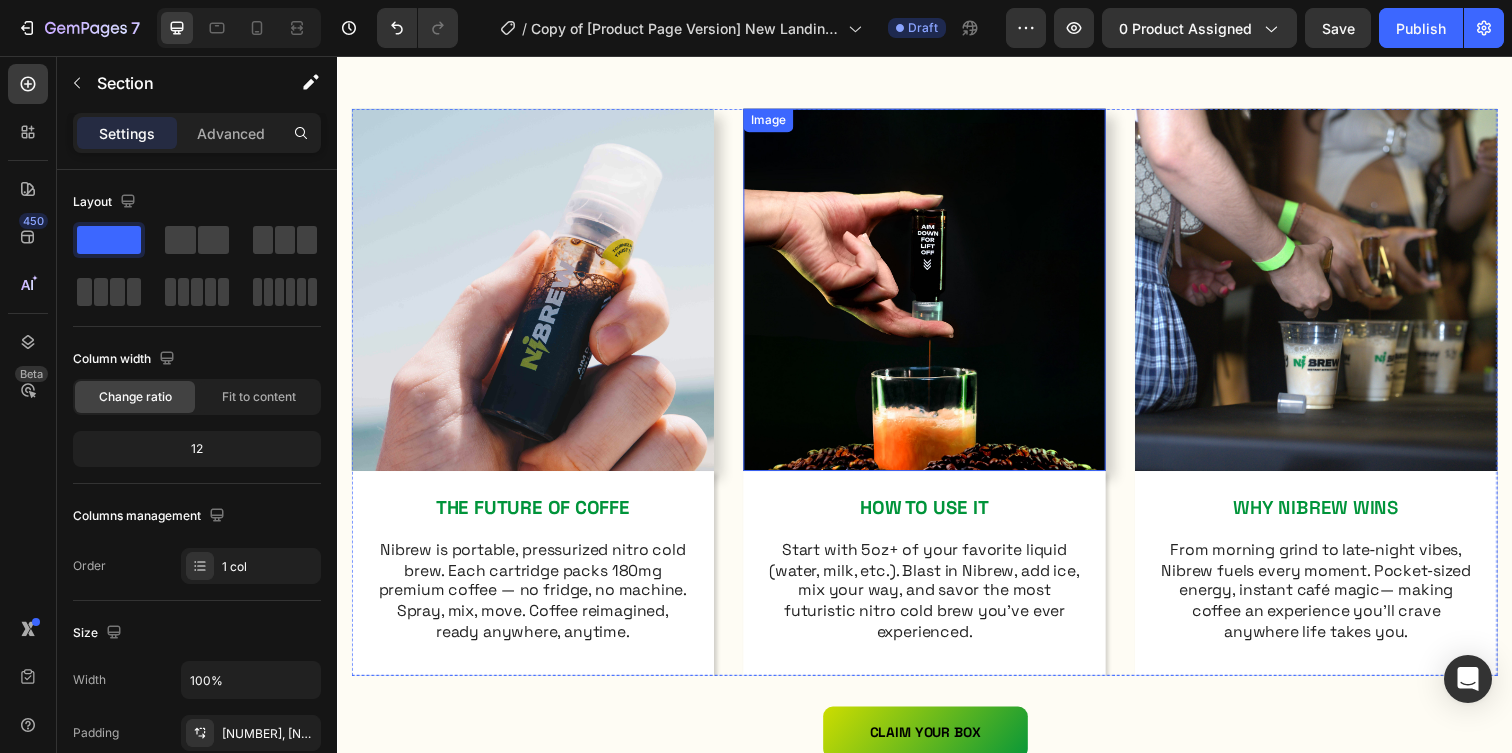 scroll, scrollTop: 822, scrollLeft: 0, axis: vertical 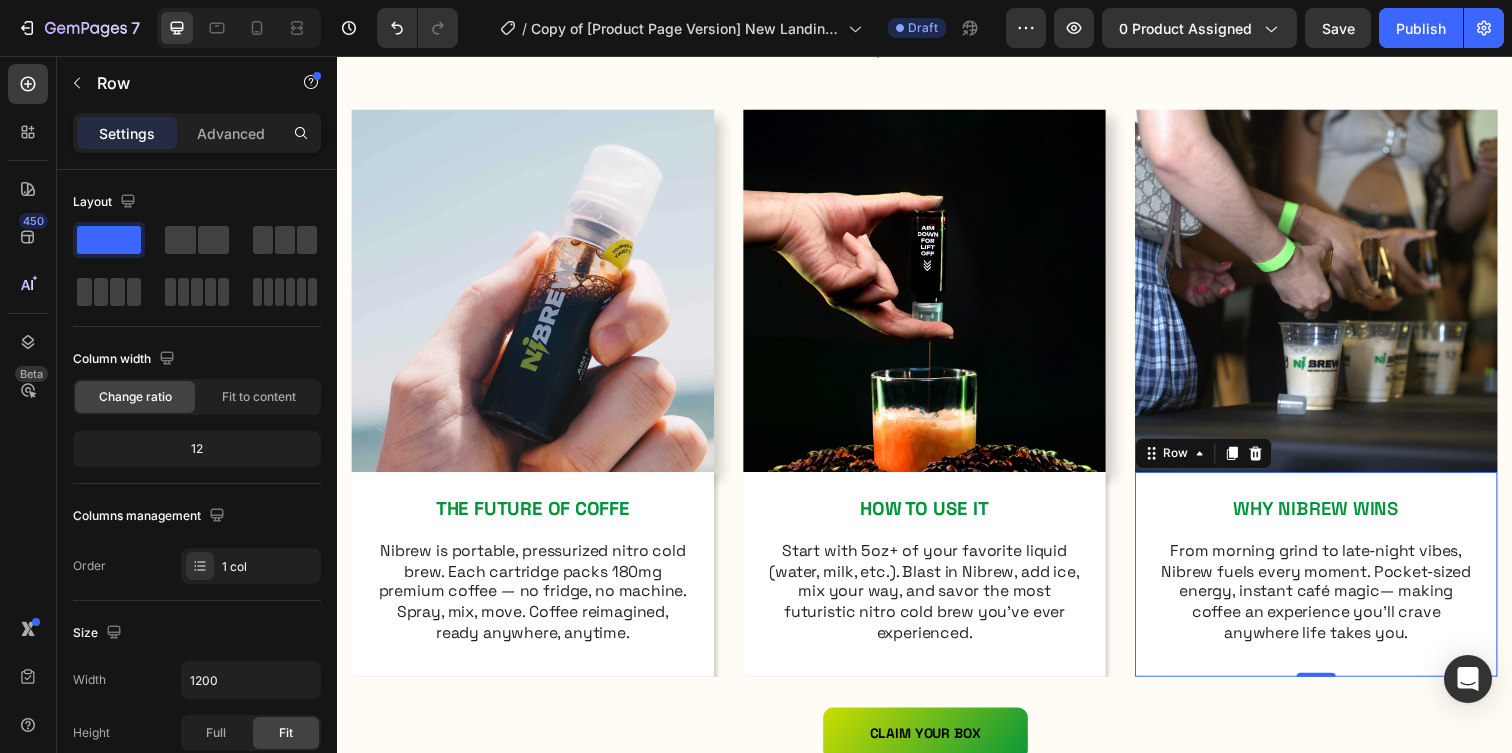 click on "WHY NIBREW WINS Text Block From morning grind to late‑night vibes, Nibrew fuels every moment. Pocket‑sized energy, instant café magic— making coffee an experience you’ll crave anywhere life takes you. Text Block Row   0" at bounding box center (1337, 584) 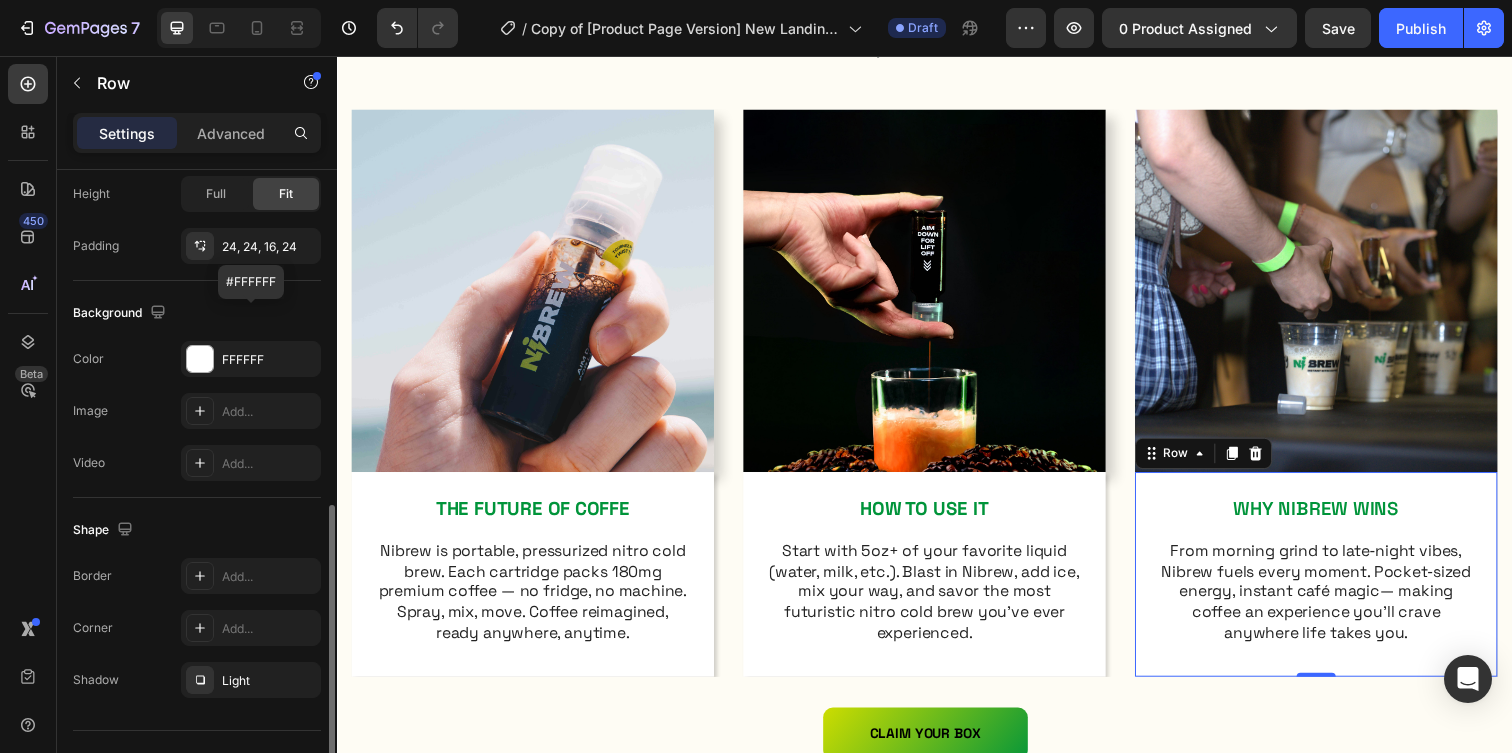 scroll, scrollTop: 507, scrollLeft: 0, axis: vertical 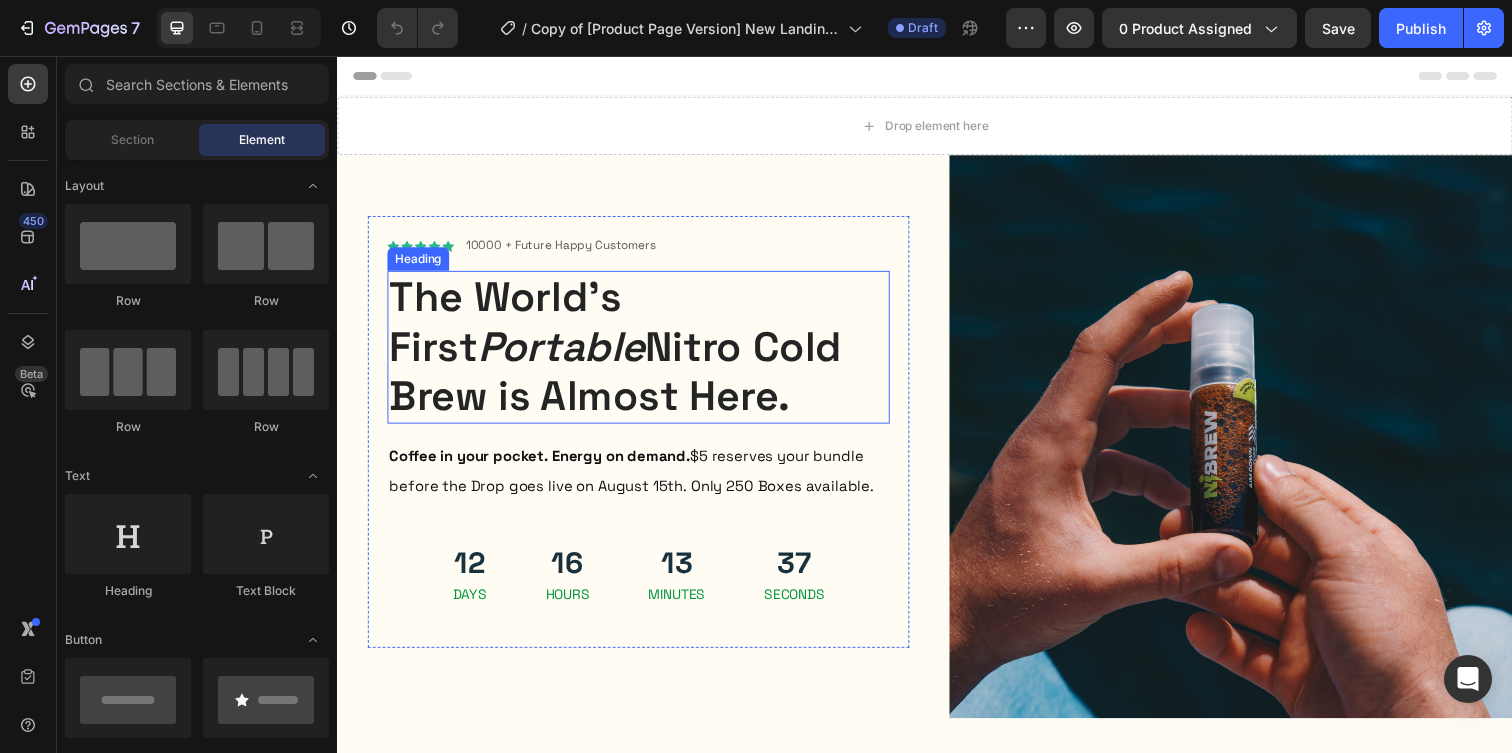click on "The World’s First  Portable  Nitro Cold Brew is Almost Here." at bounding box center (644, 352) 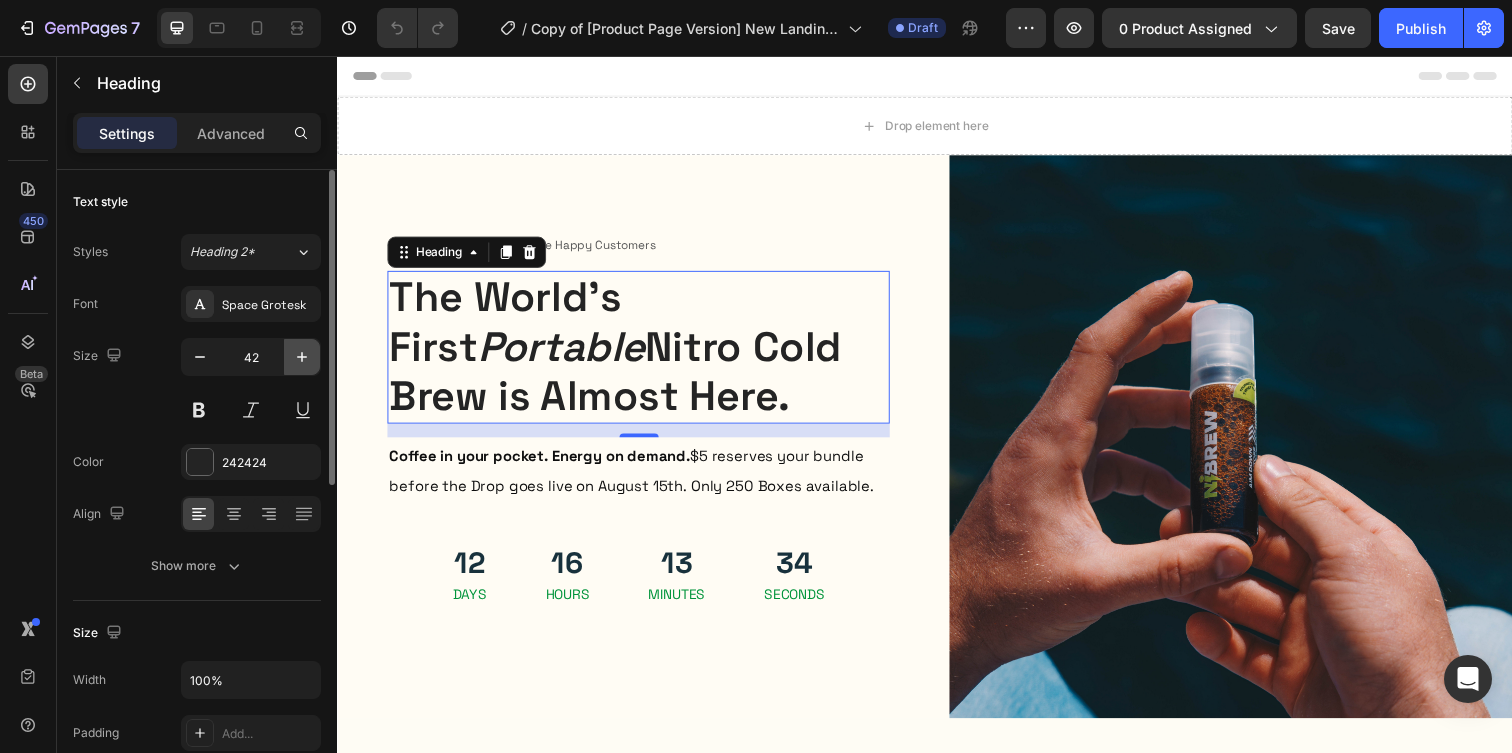 click 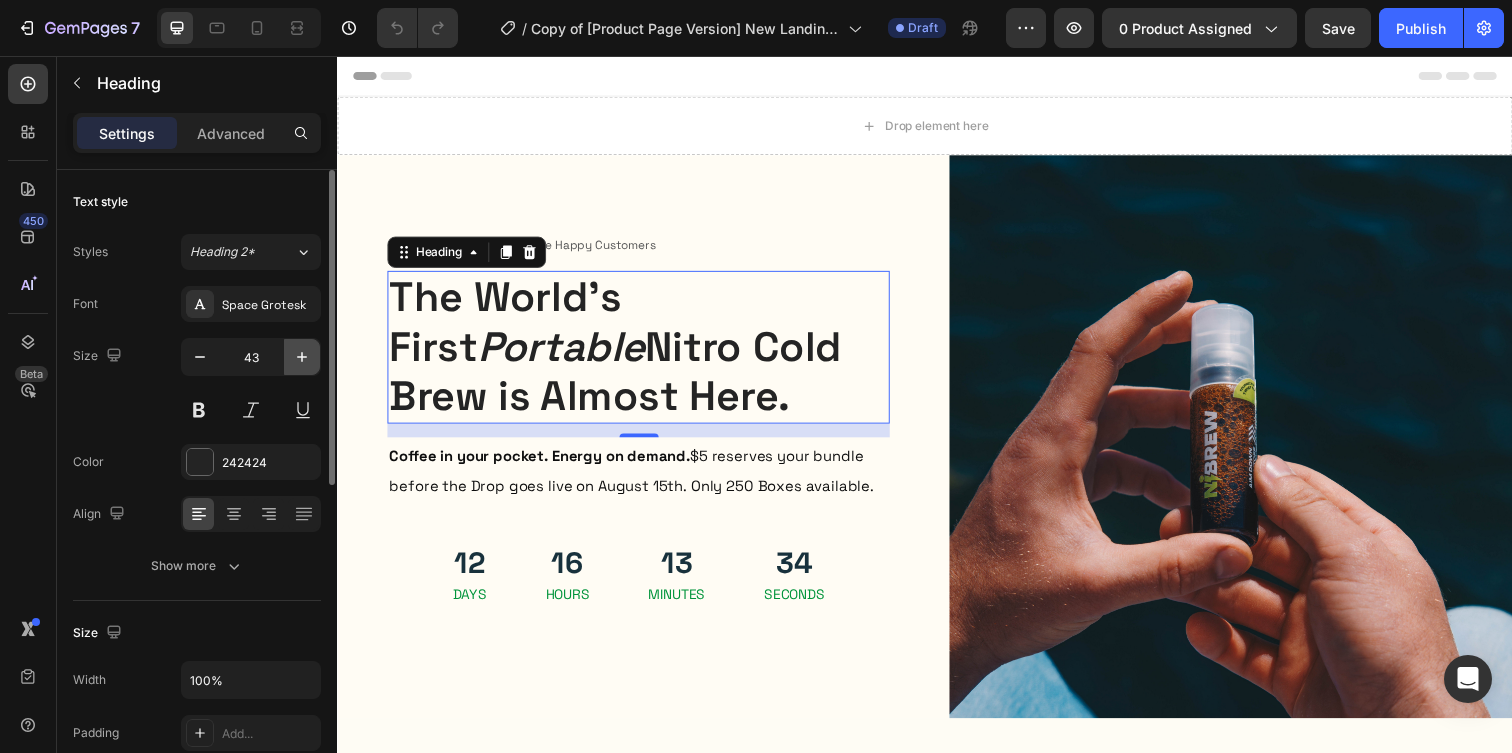 click 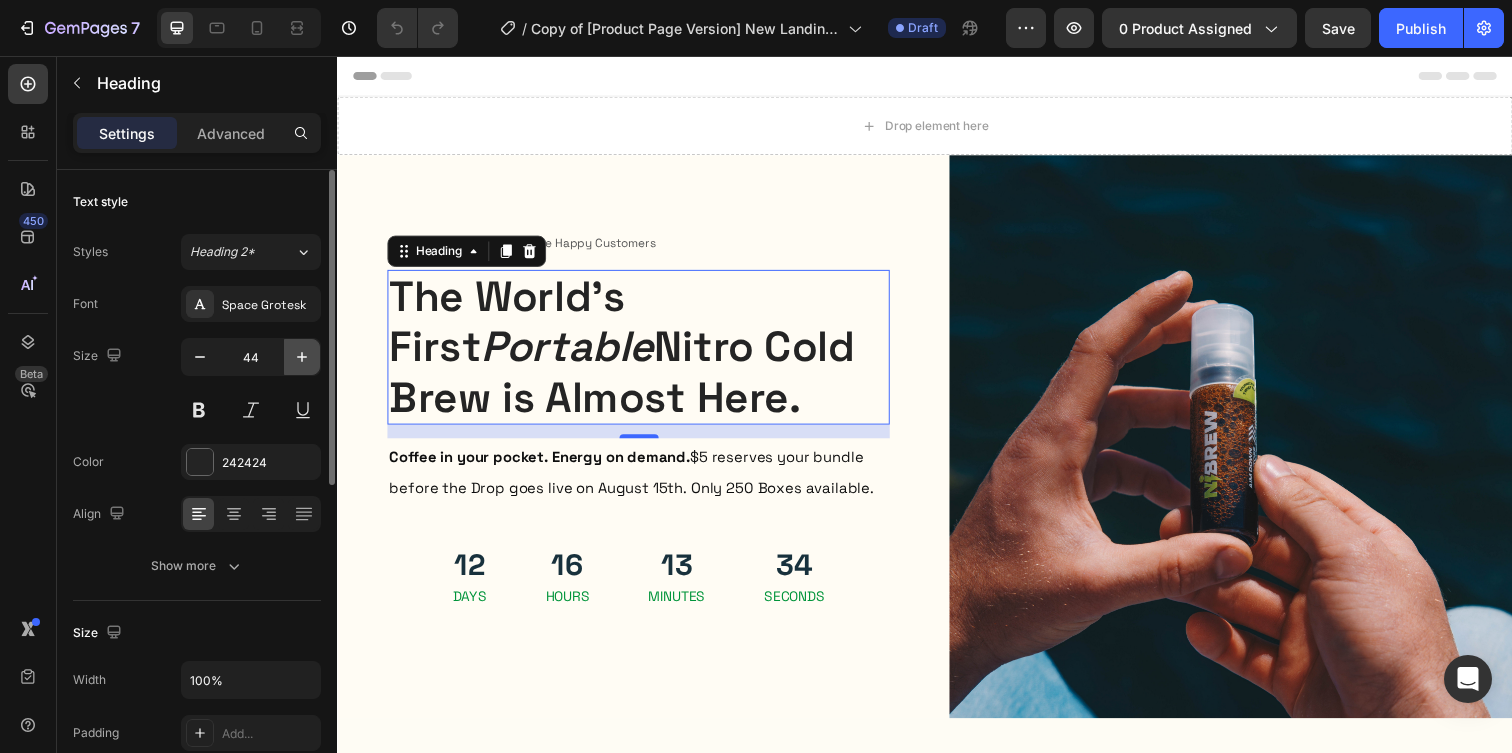 click 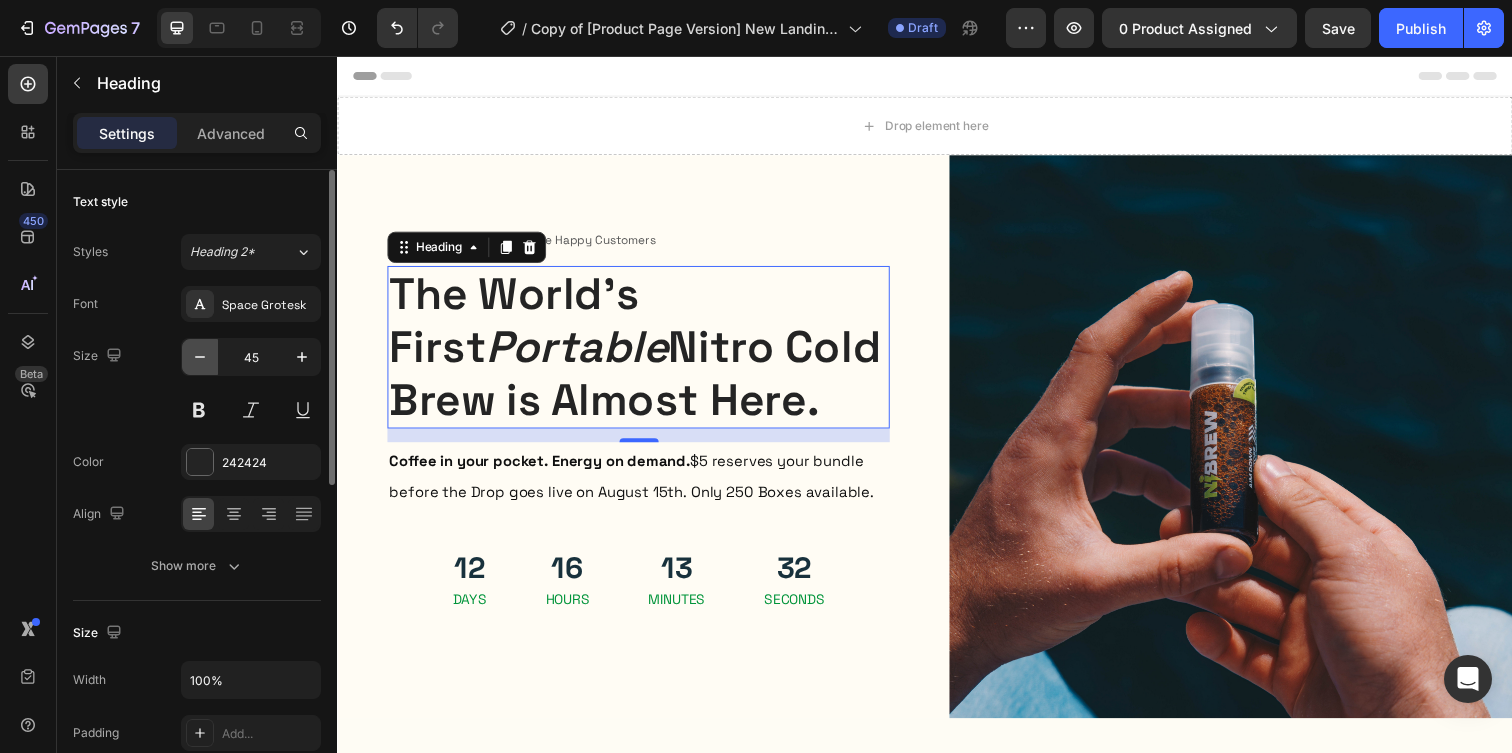 click 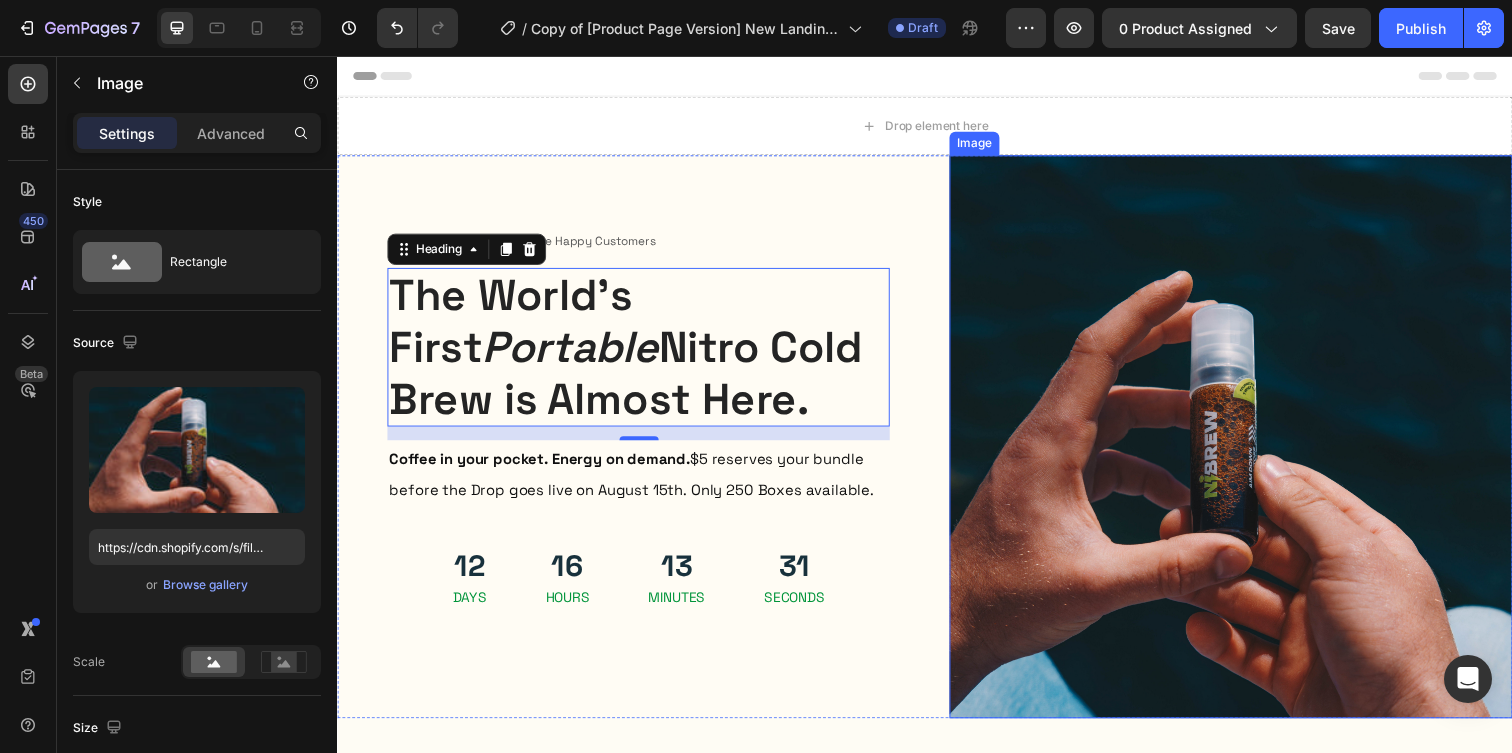 click at bounding box center (1249, 444) 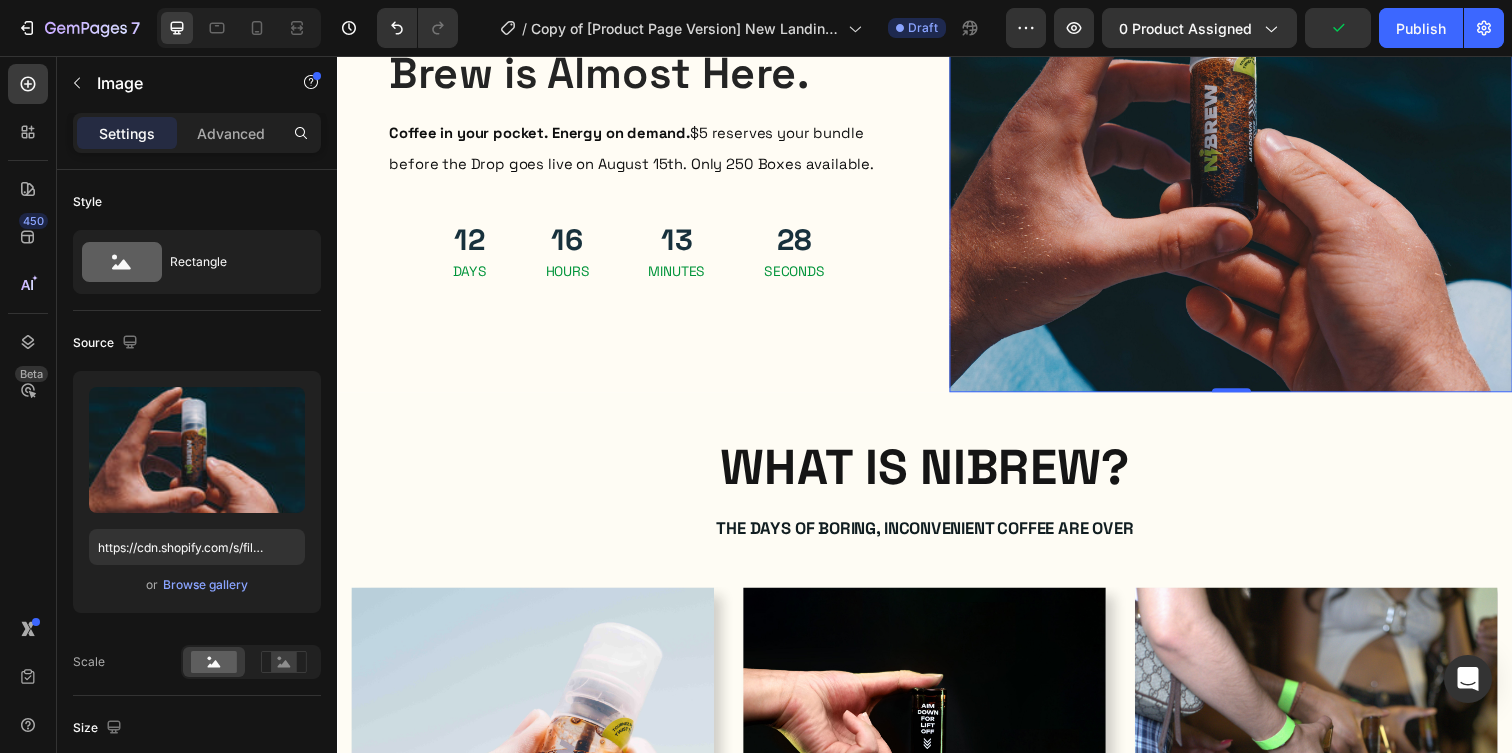 scroll, scrollTop: 344, scrollLeft: 0, axis: vertical 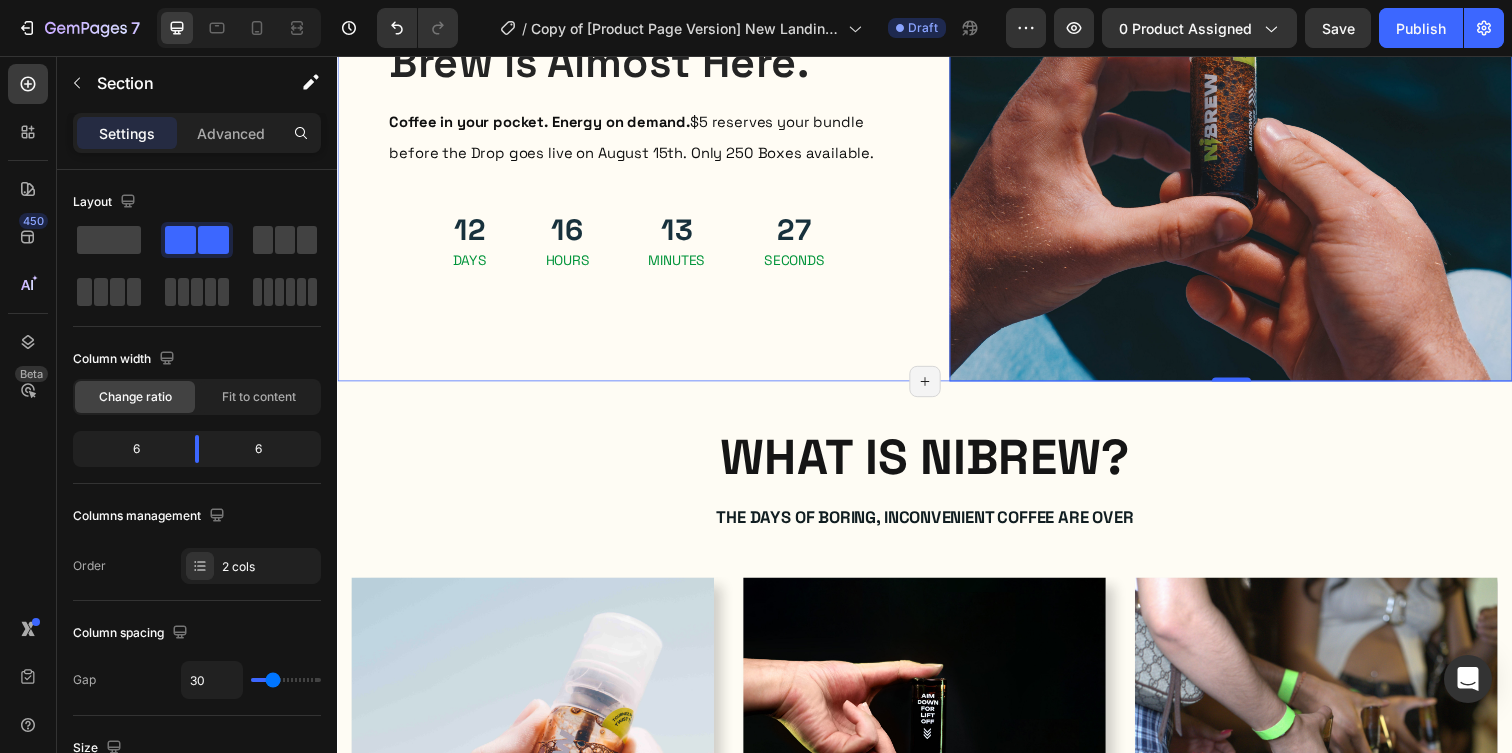 click on "Icon Icon Icon Icon Icon Icon List 10000 + Future Happy Customers Text Block Row The World’s First  Portable  Nitro Cold Brew is Almost Here. Heading Coffee in your pocket. Energy on demand.  $5 reserves your bundle before the Drop goes live on August 15th. Only 250 Boxes available. Text Block 12 Days 16 Hours 13 Minutes 27 Seconds Countdown Timer Row" at bounding box center [644, 100] 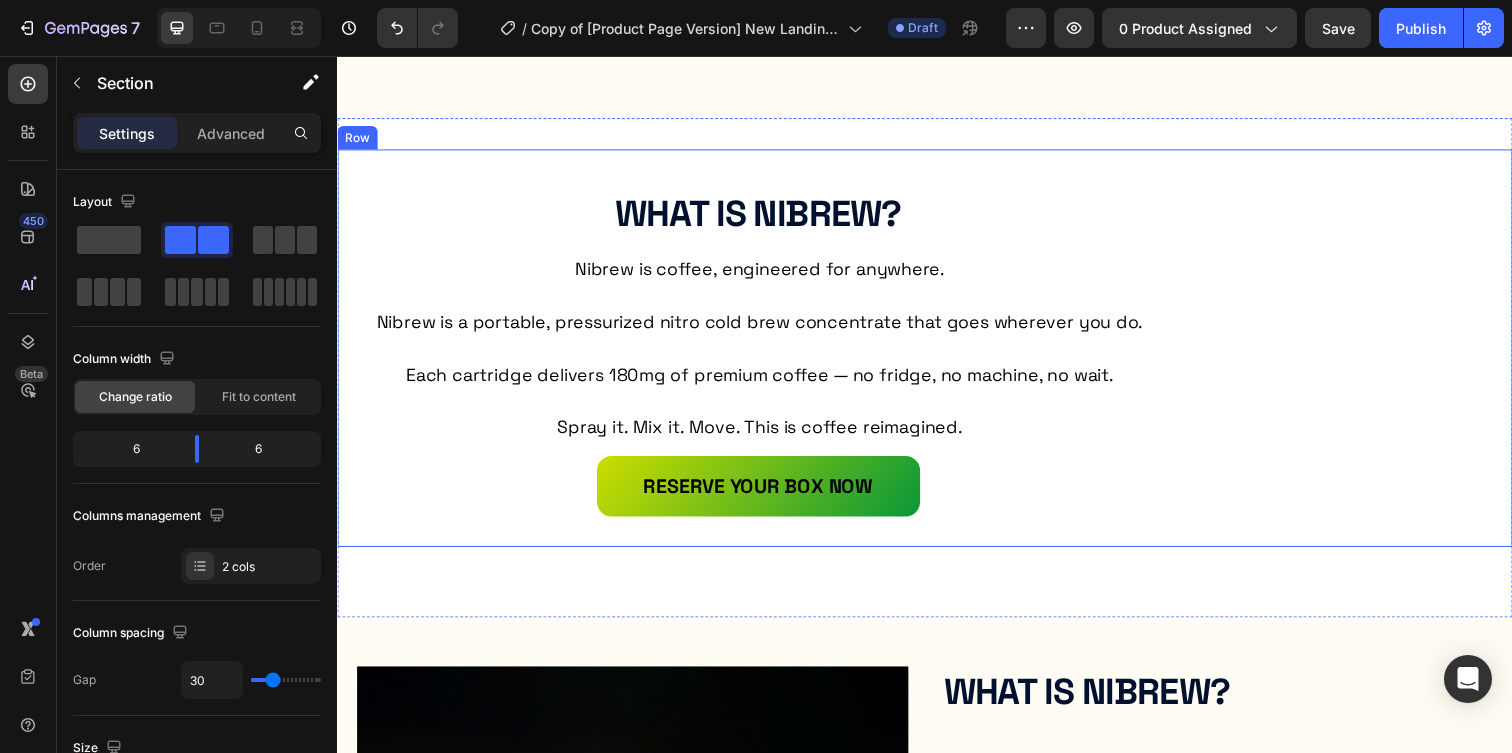 scroll, scrollTop: 1599, scrollLeft: 0, axis: vertical 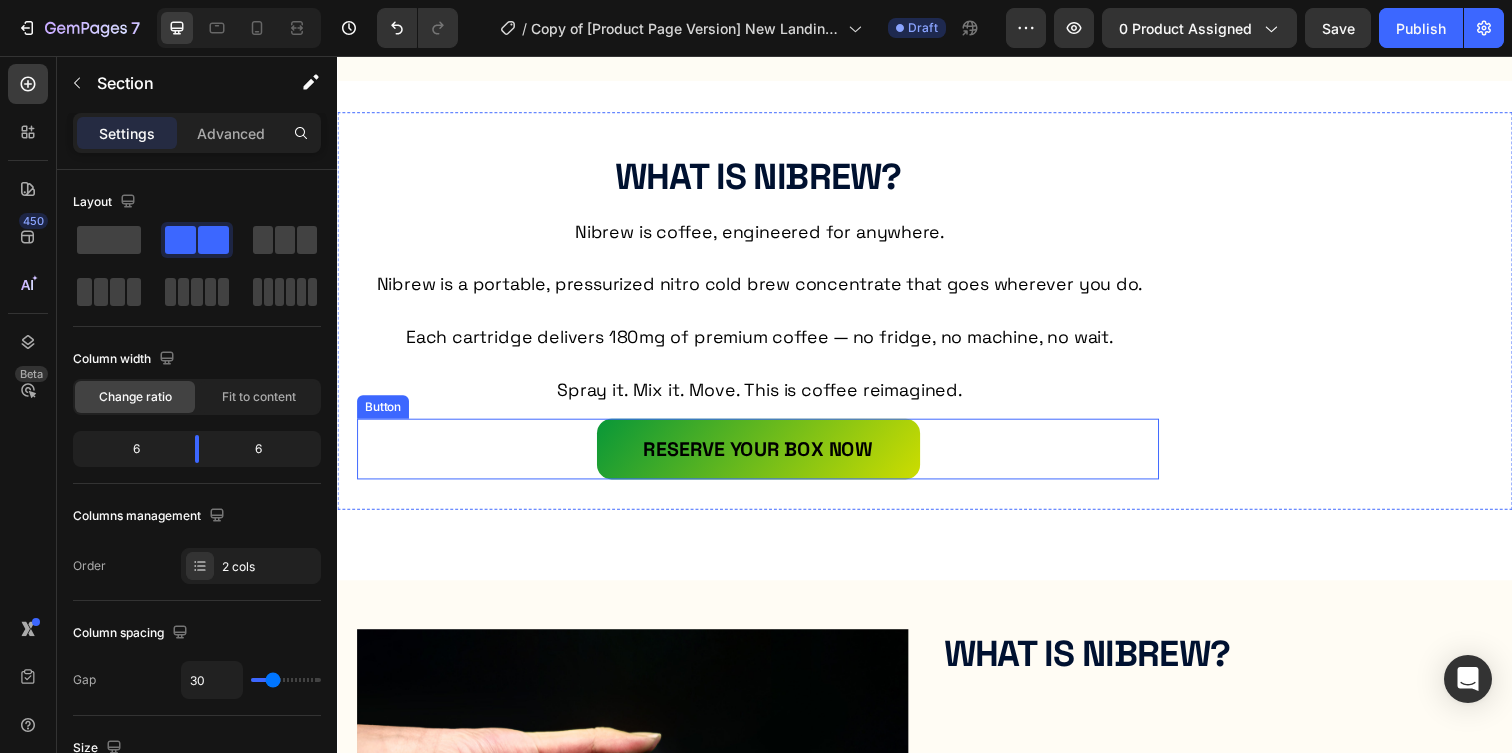 click on "RESERVE YOUR BOX NOW" at bounding box center [767, 457] 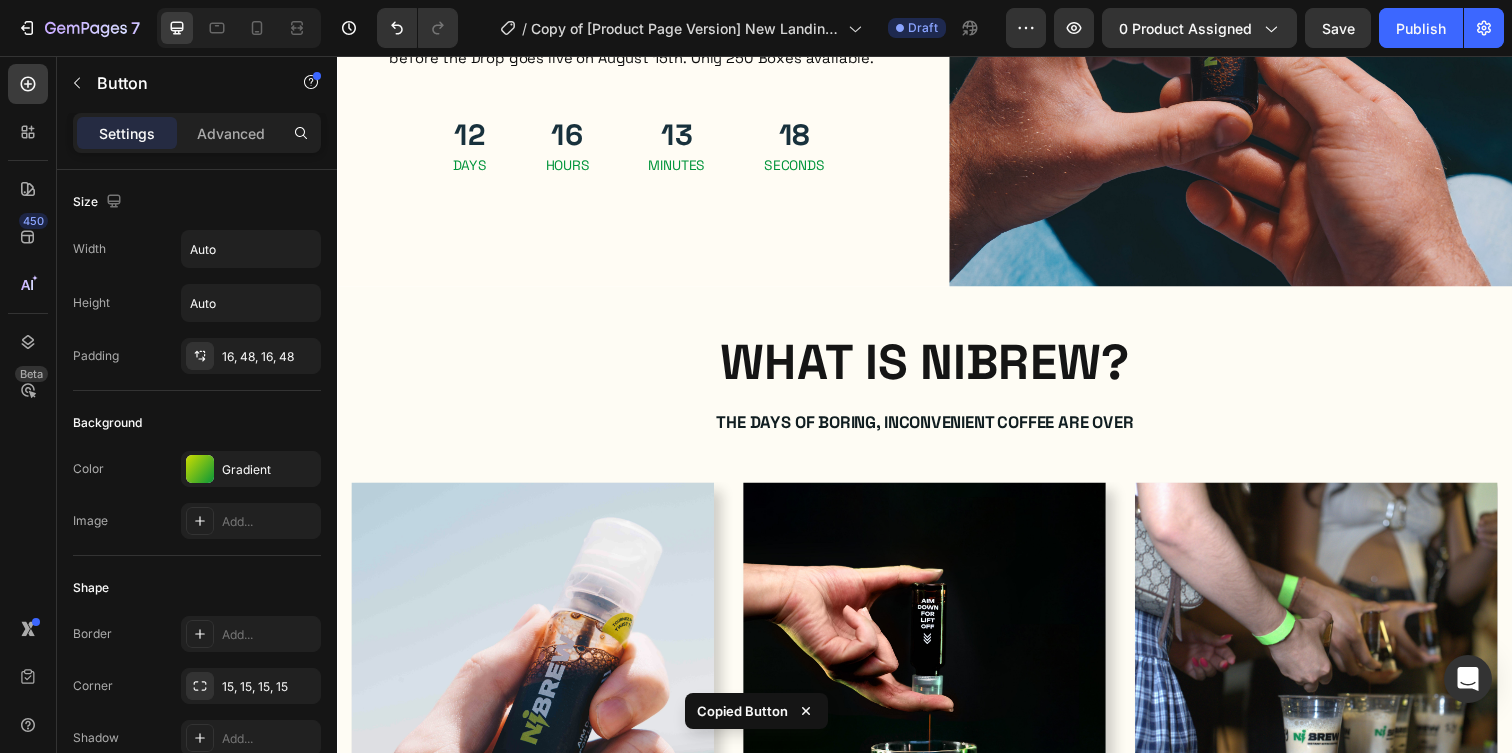 scroll, scrollTop: 396, scrollLeft: 0, axis: vertical 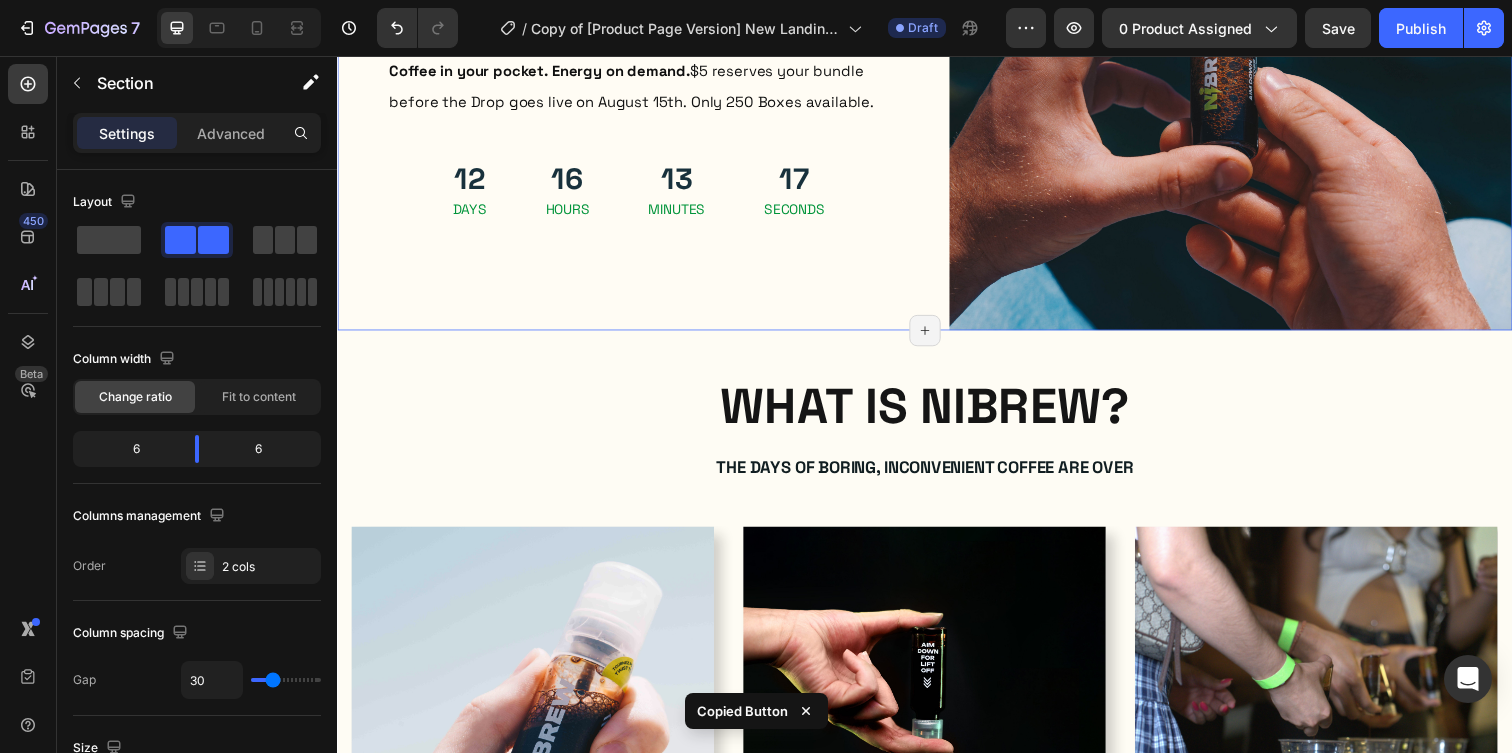 click on "Icon Icon Icon Icon Icon Icon List 10000 + Future Happy Customers Text Block Row The World’s First  Portable  Nitro Cold Brew is Almost Here. Heading Coffee in your pocket. Energy on demand.  $5 reserves your bundle before the Drop goes live on August 15th. Only 250 Boxes available. Text Block 12 Days 16 Hours 13 Minutes 17 Seconds Countdown Timer Row" at bounding box center (644, 48) 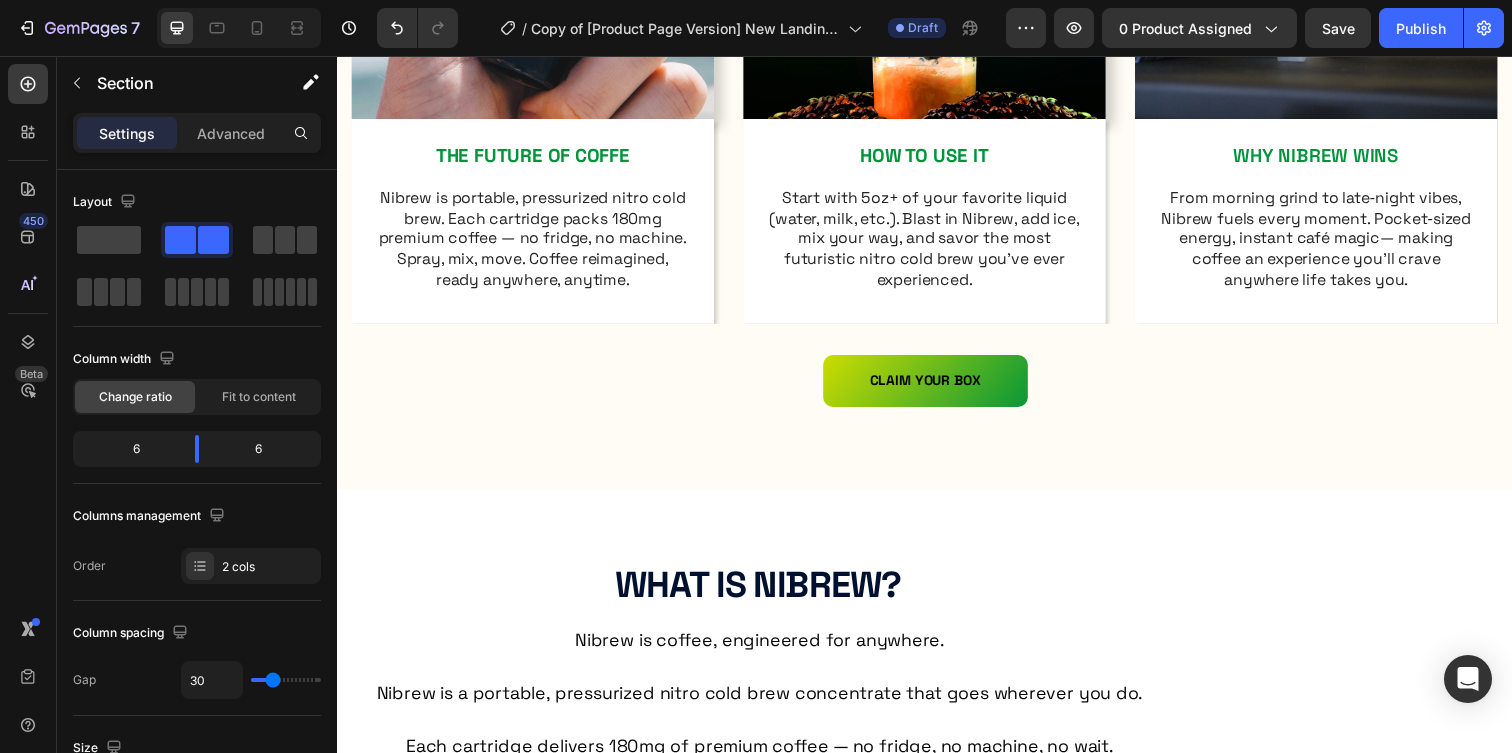 scroll, scrollTop: 1388, scrollLeft: 0, axis: vertical 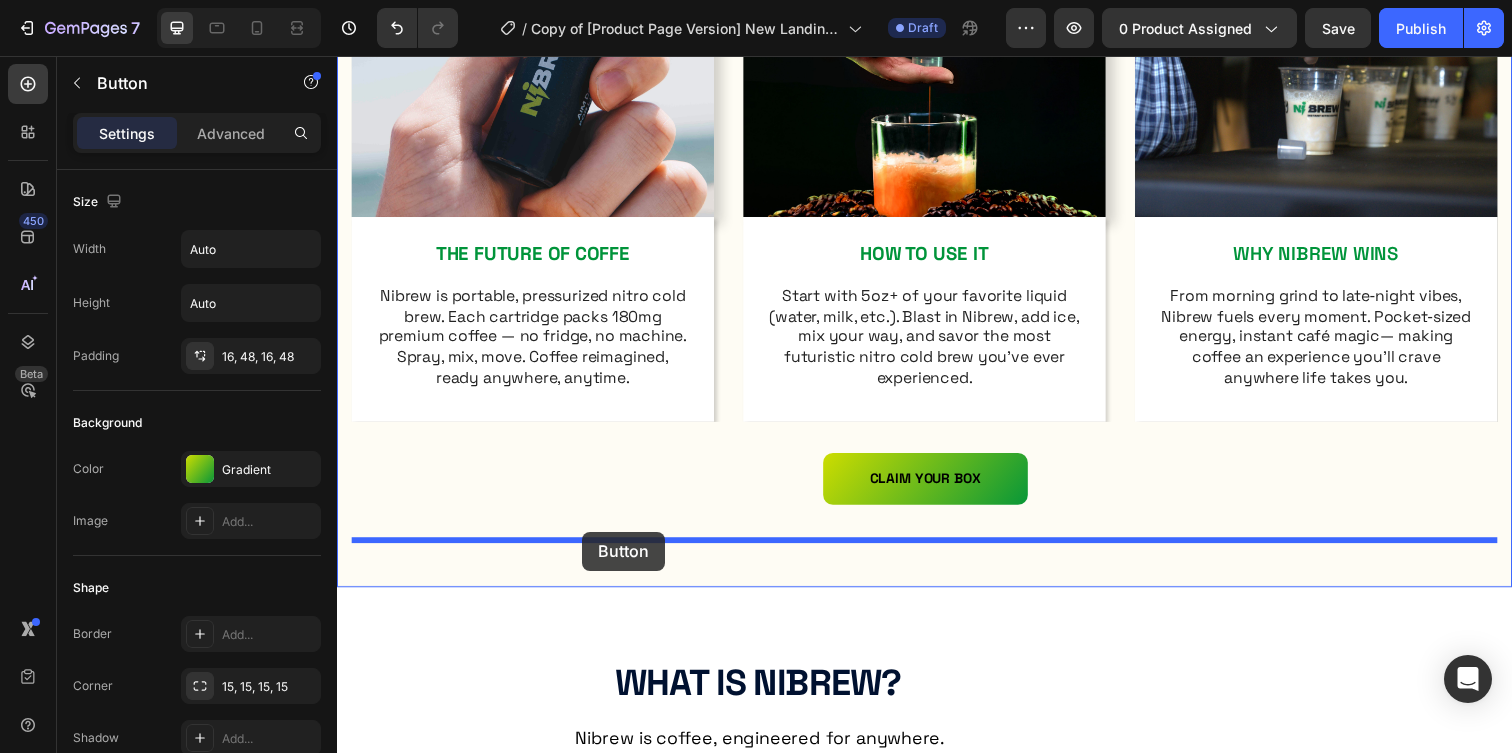 drag, startPoint x: 617, startPoint y: 663, endPoint x: 587, endPoint y: 542, distance: 124.66354 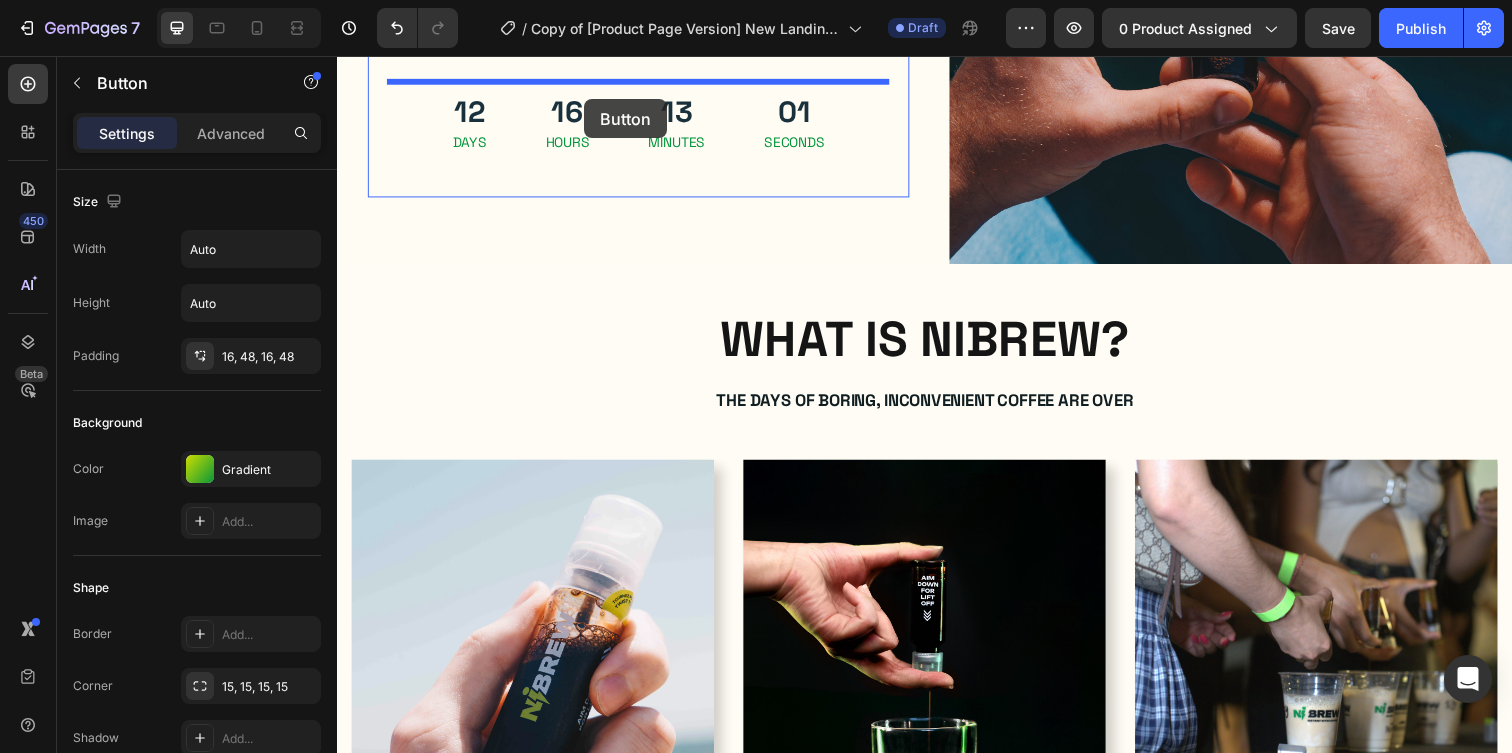 scroll, scrollTop: 447, scrollLeft: 0, axis: vertical 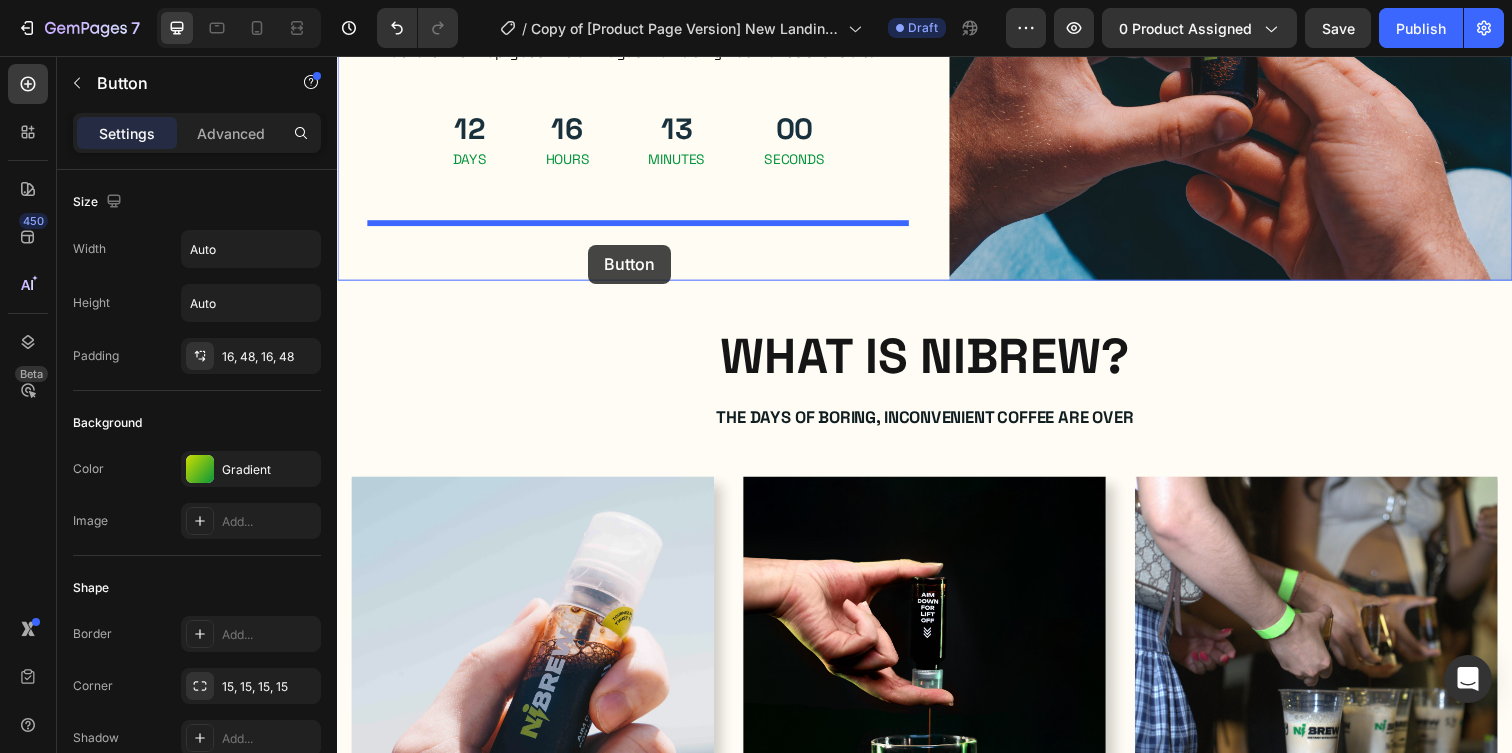 drag, startPoint x: 662, startPoint y: 567, endPoint x: 593, endPoint y: 249, distance: 325.39975 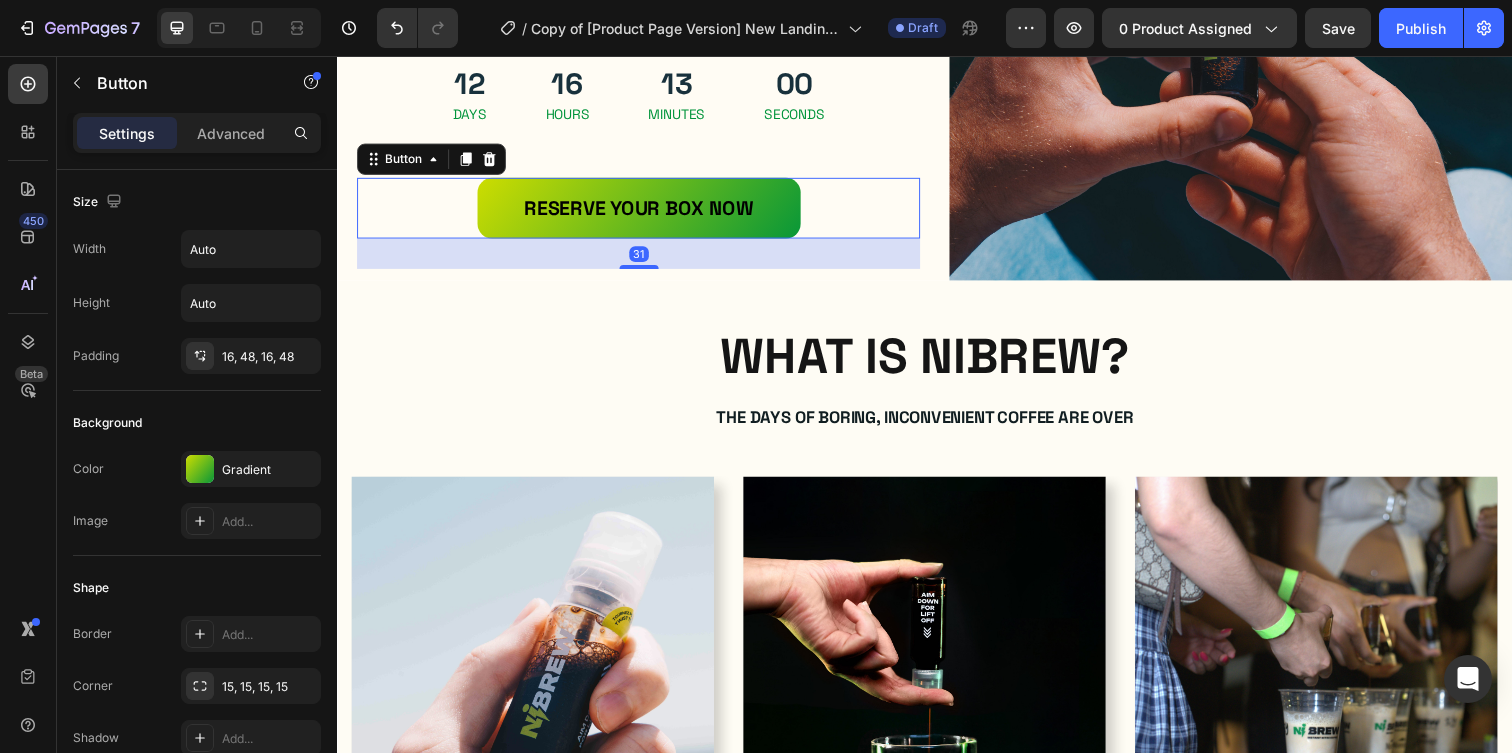 scroll, scrollTop: 400, scrollLeft: 0, axis: vertical 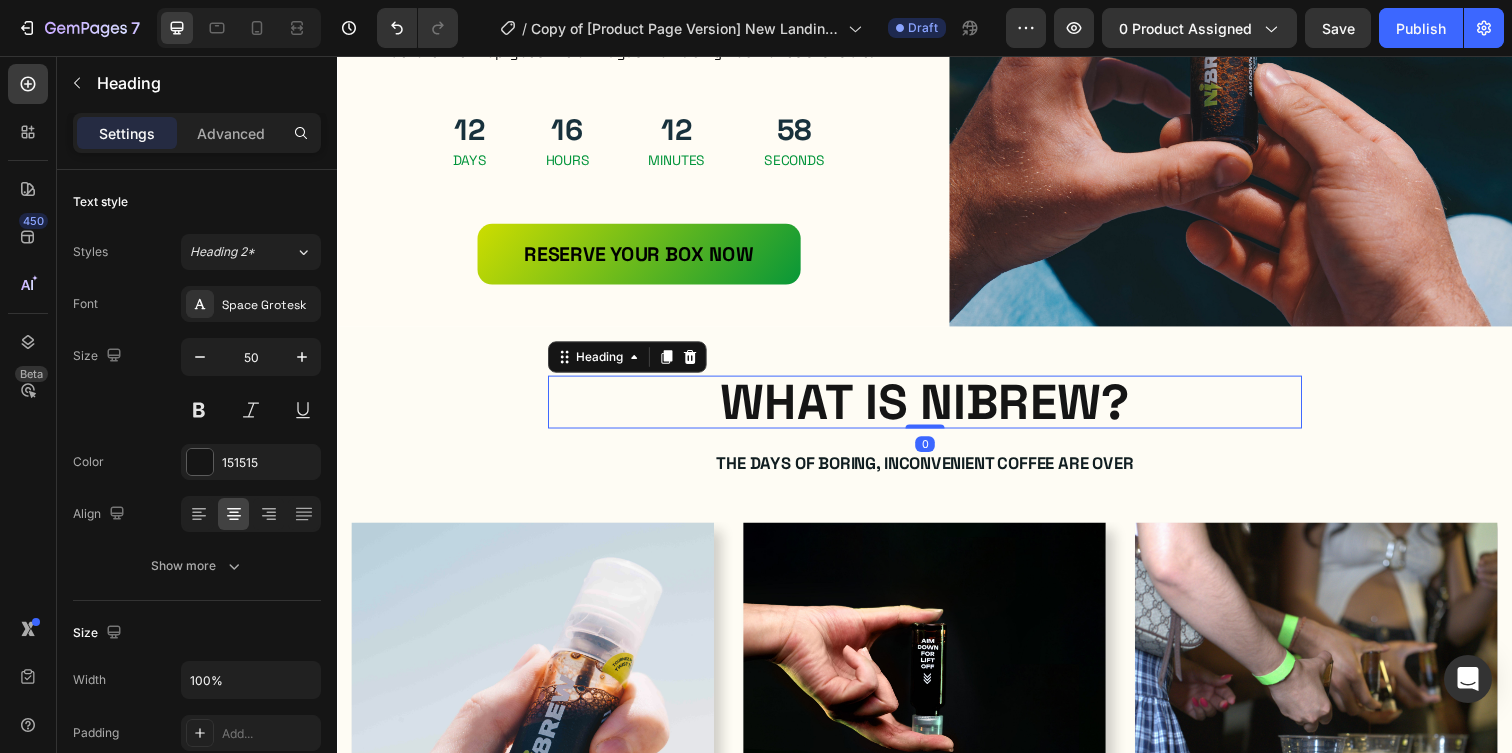 click on "WHAT IS NIBREW?" at bounding box center [937, 409] 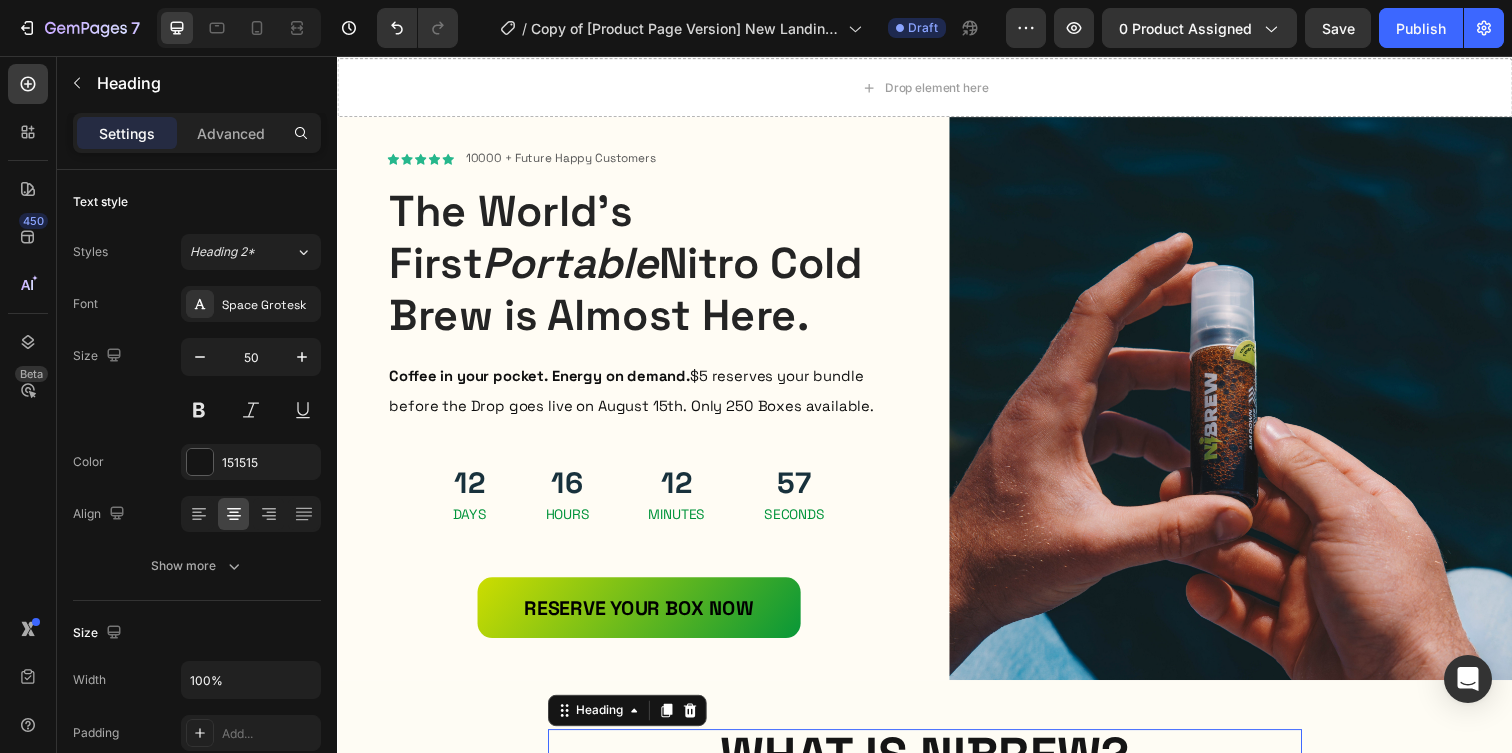 scroll, scrollTop: 32, scrollLeft: 0, axis: vertical 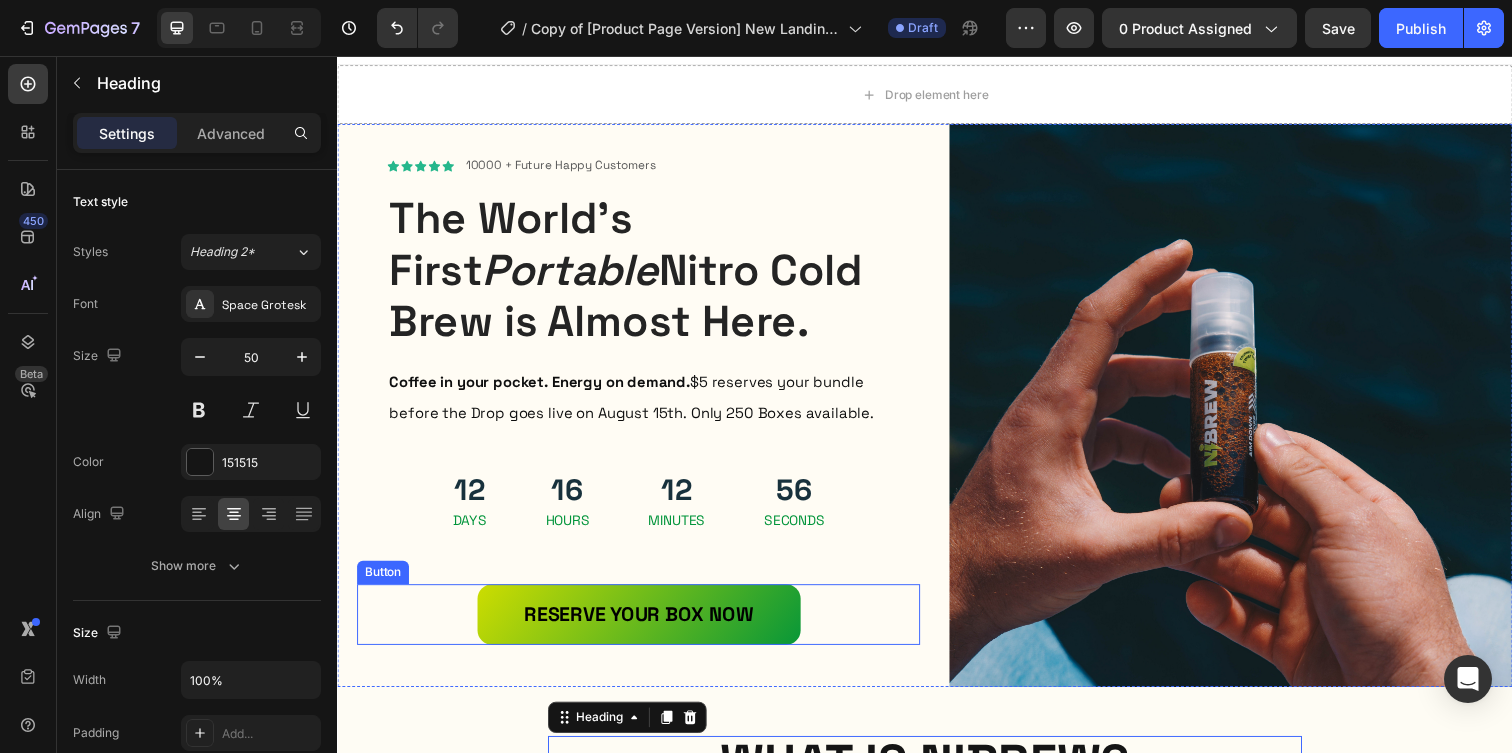 click on "RESERVE YOUR BOX NOW Button" at bounding box center (644, 626) 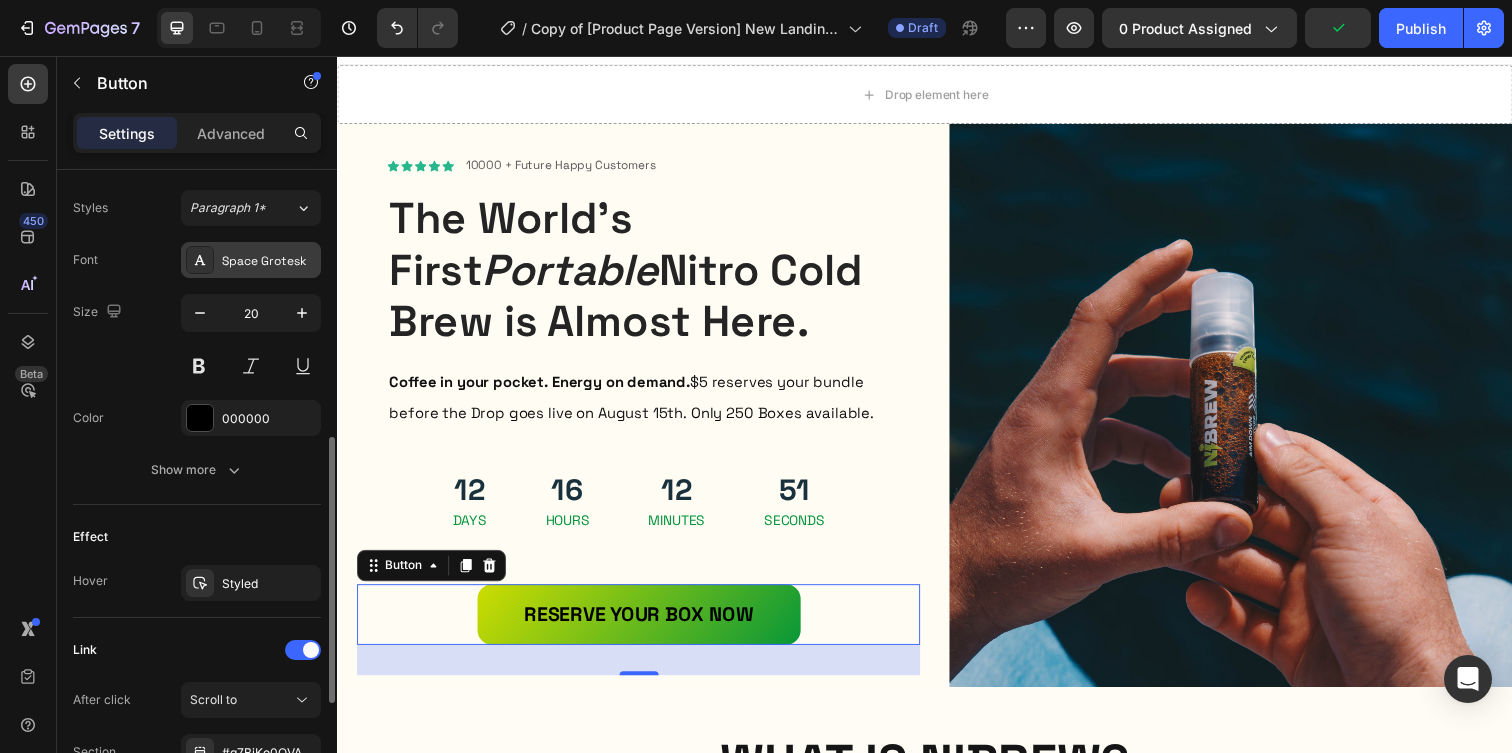 scroll, scrollTop: 742, scrollLeft: 0, axis: vertical 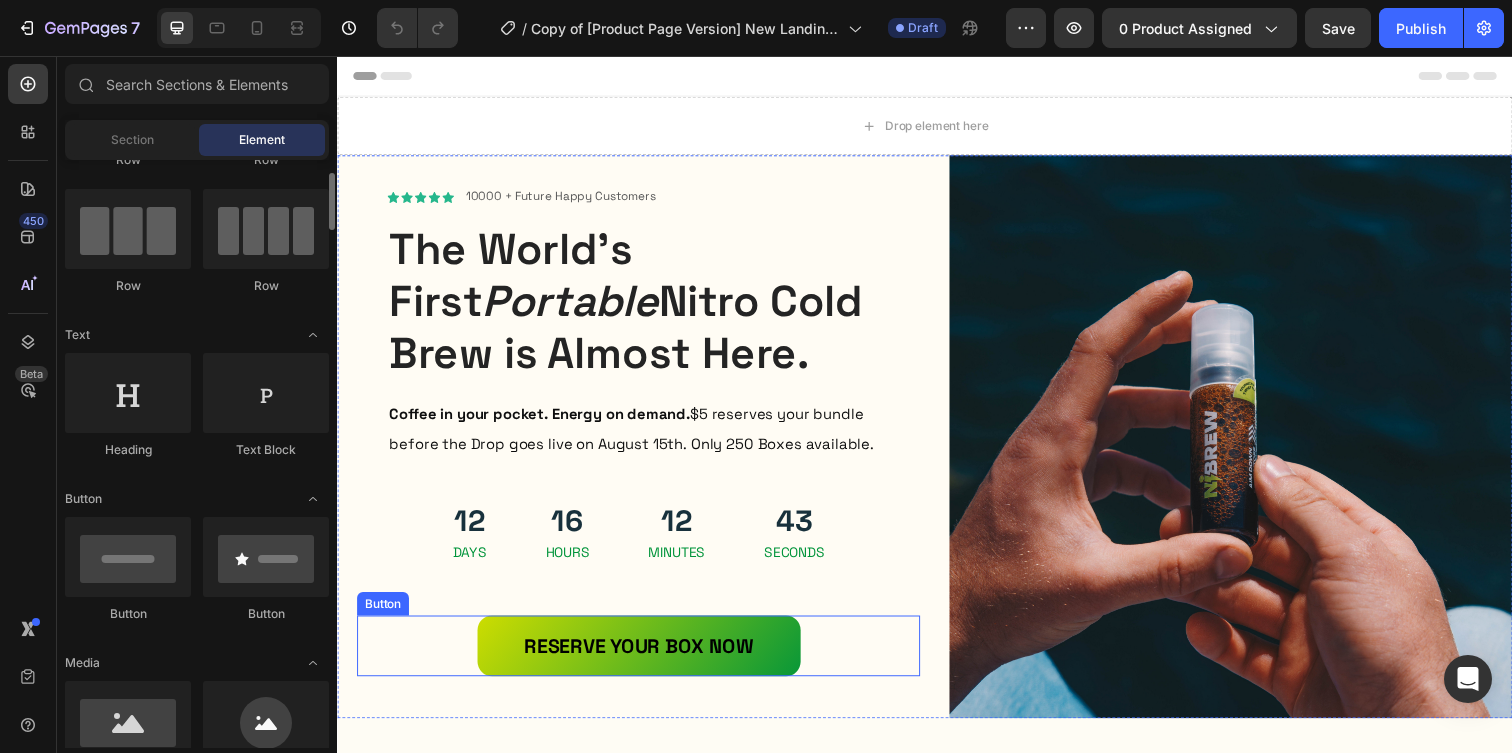 click on "RESERVE YOUR BOX NOW Button" at bounding box center (644, 658) 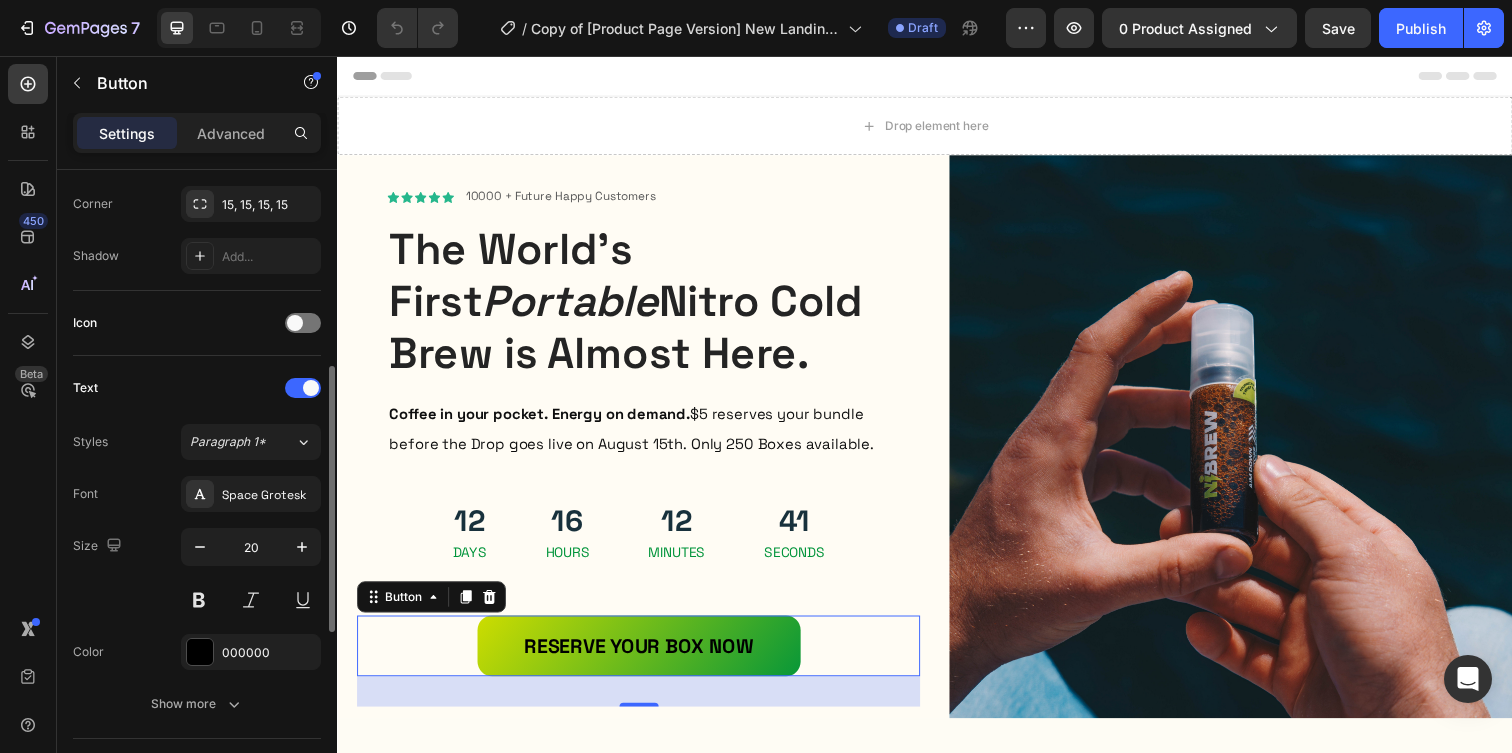 scroll, scrollTop: 510, scrollLeft: 0, axis: vertical 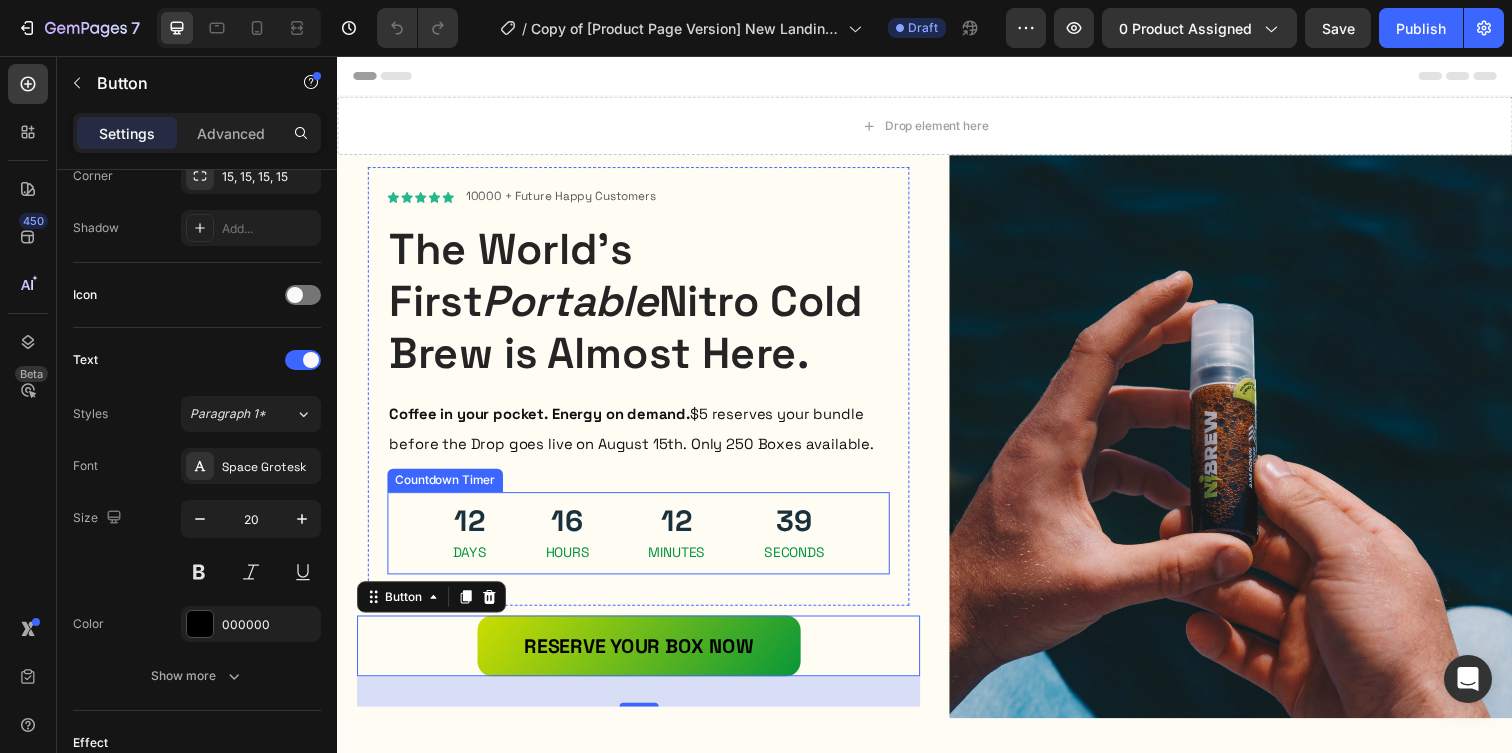click on "[NUMBER] Minutes" at bounding box center [684, 543] 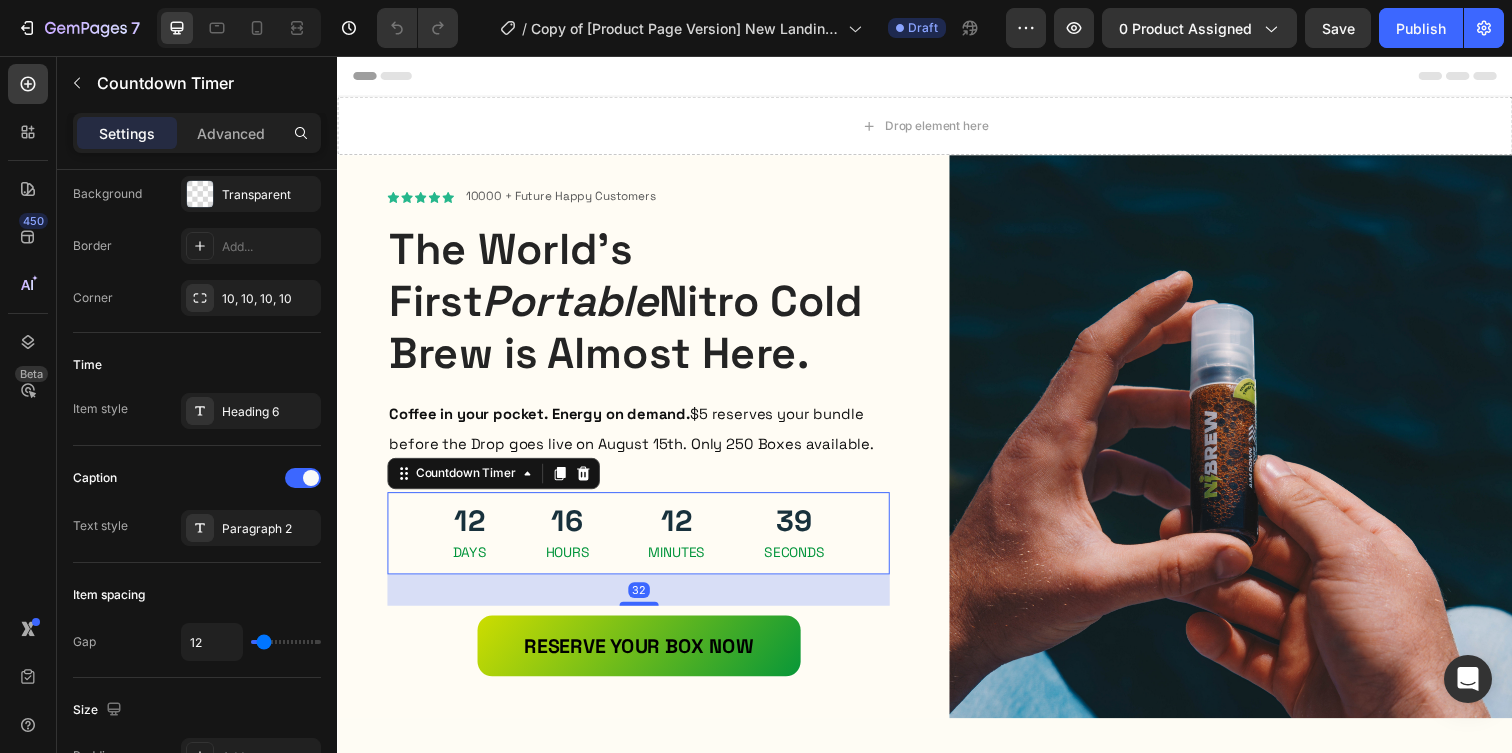 scroll, scrollTop: 0, scrollLeft: 0, axis: both 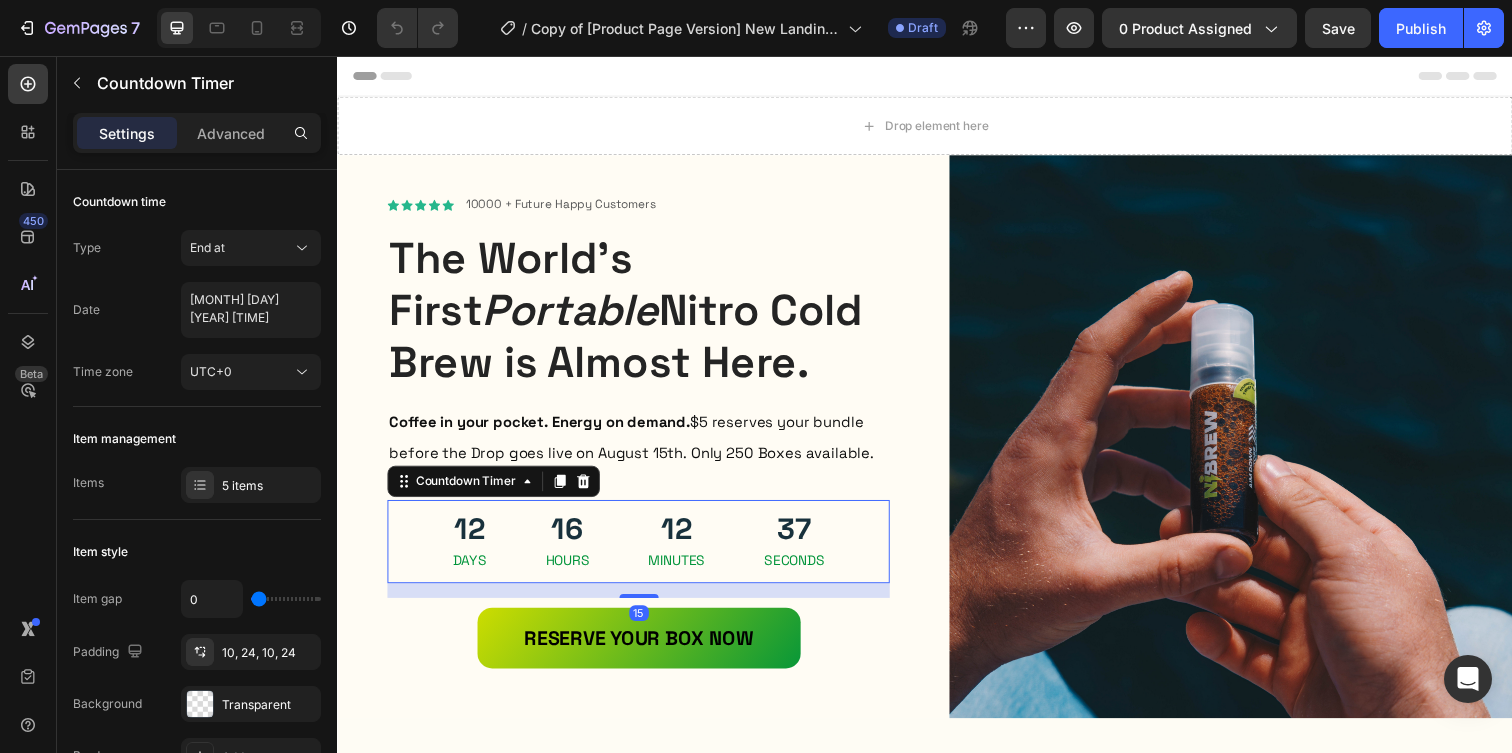 drag, startPoint x: 637, startPoint y: 611, endPoint x: 641, endPoint y: 594, distance: 17.464249 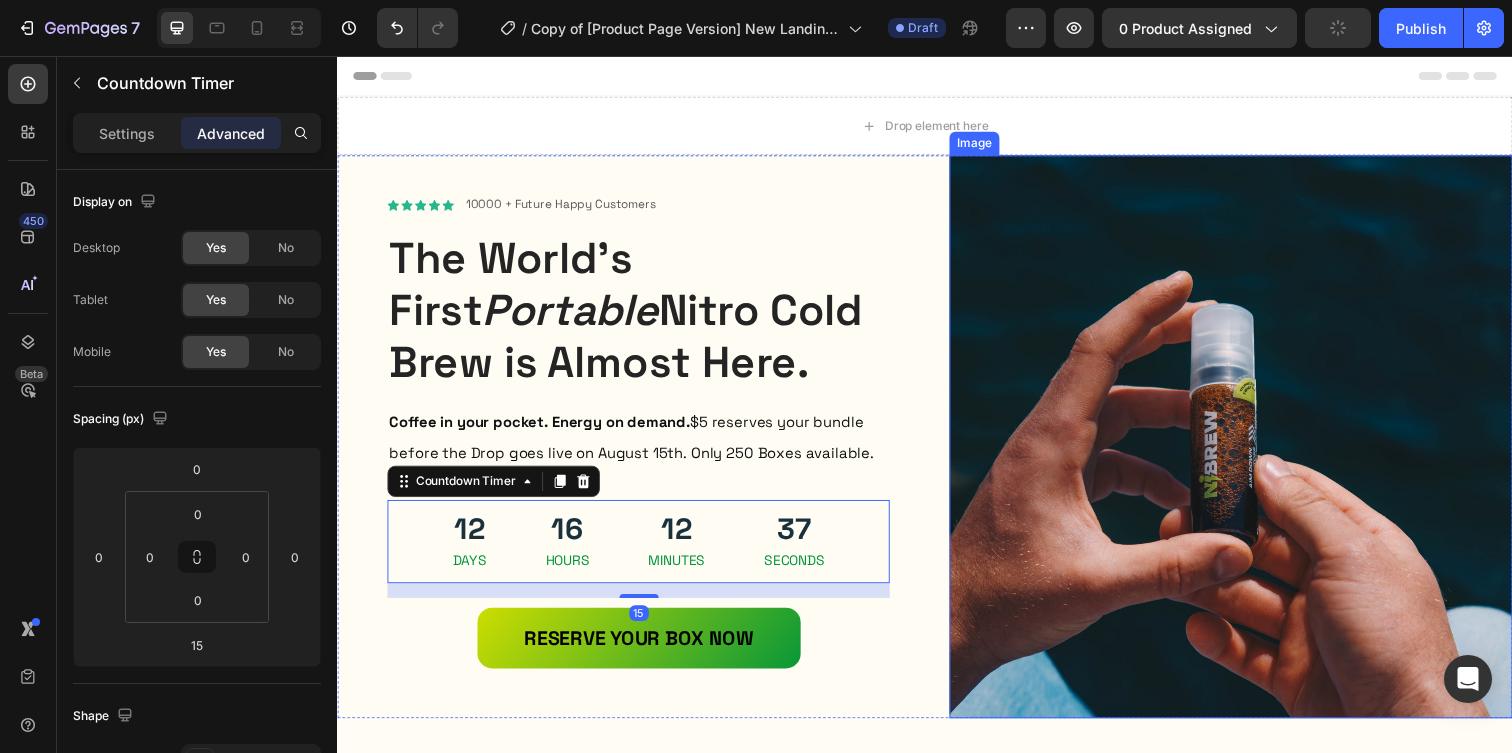 click at bounding box center (1249, 444) 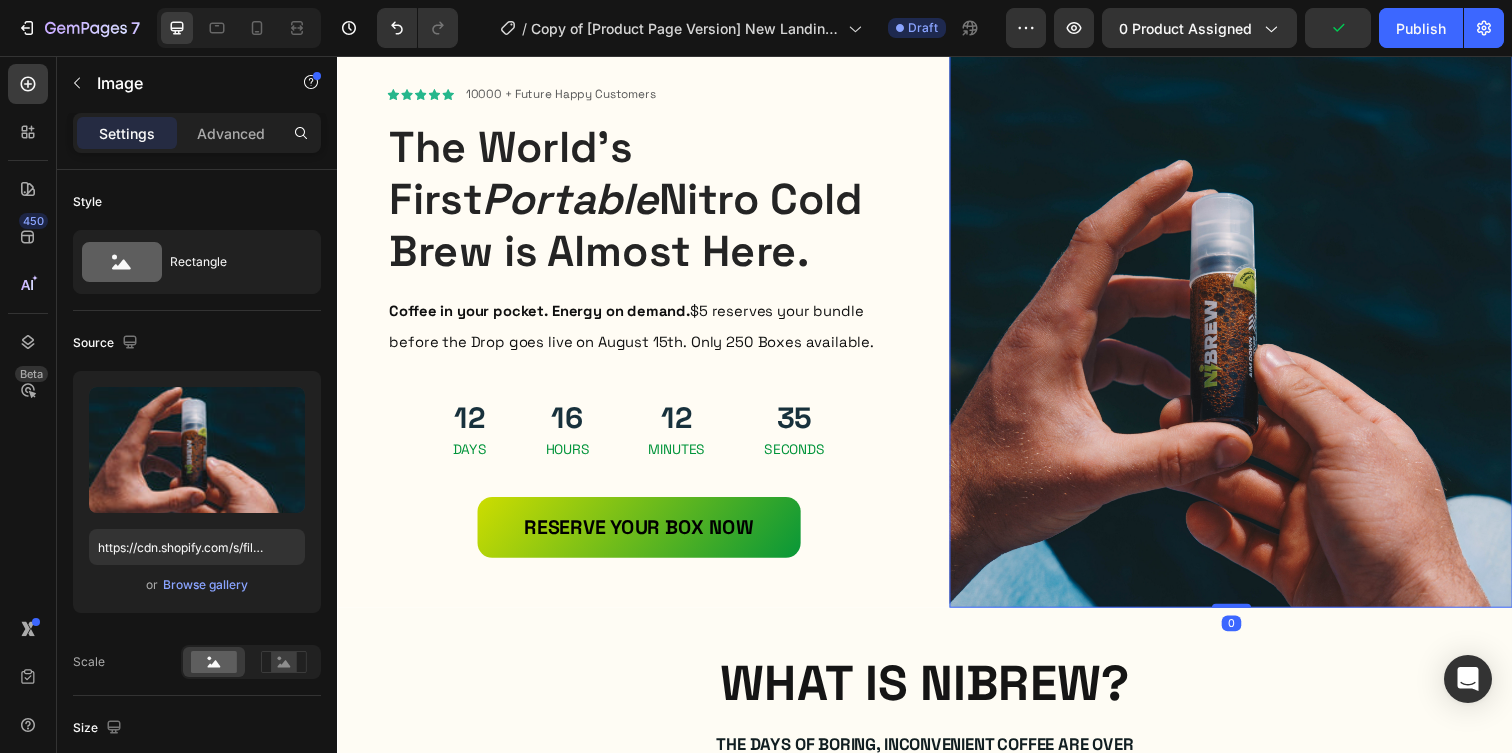 scroll, scrollTop: 122, scrollLeft: 0, axis: vertical 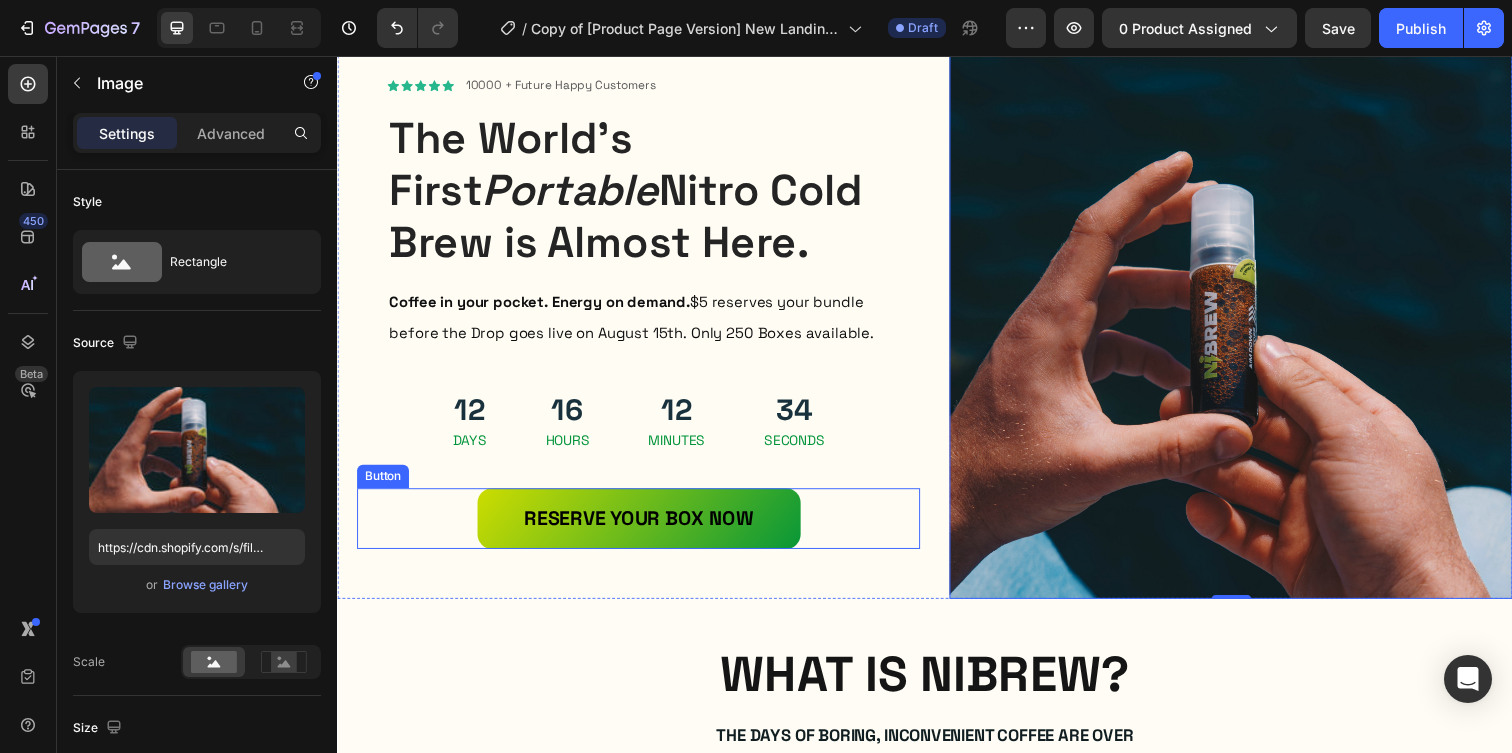 click on "RESERVE YOUR BOX NOW Button" at bounding box center [644, 528] 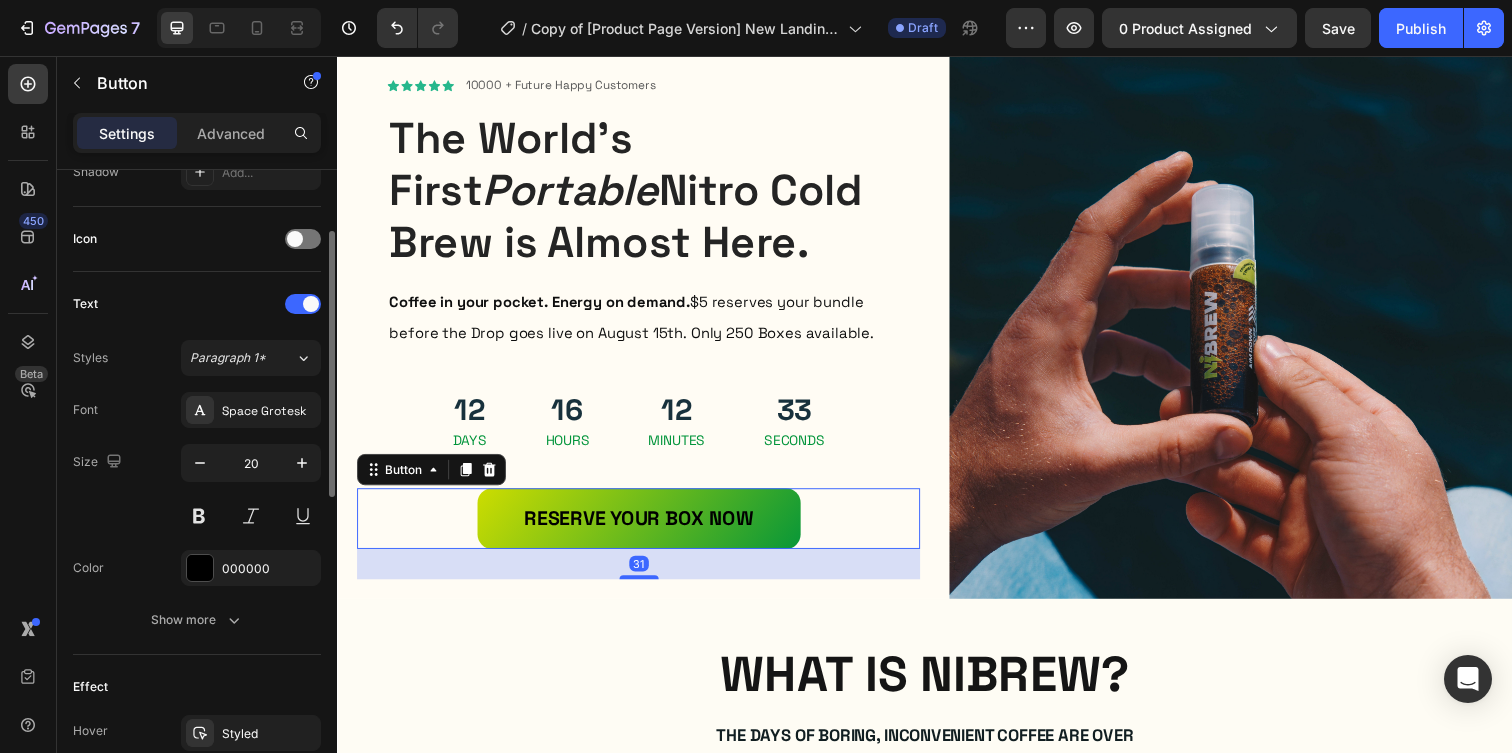 scroll, scrollTop: 898, scrollLeft: 0, axis: vertical 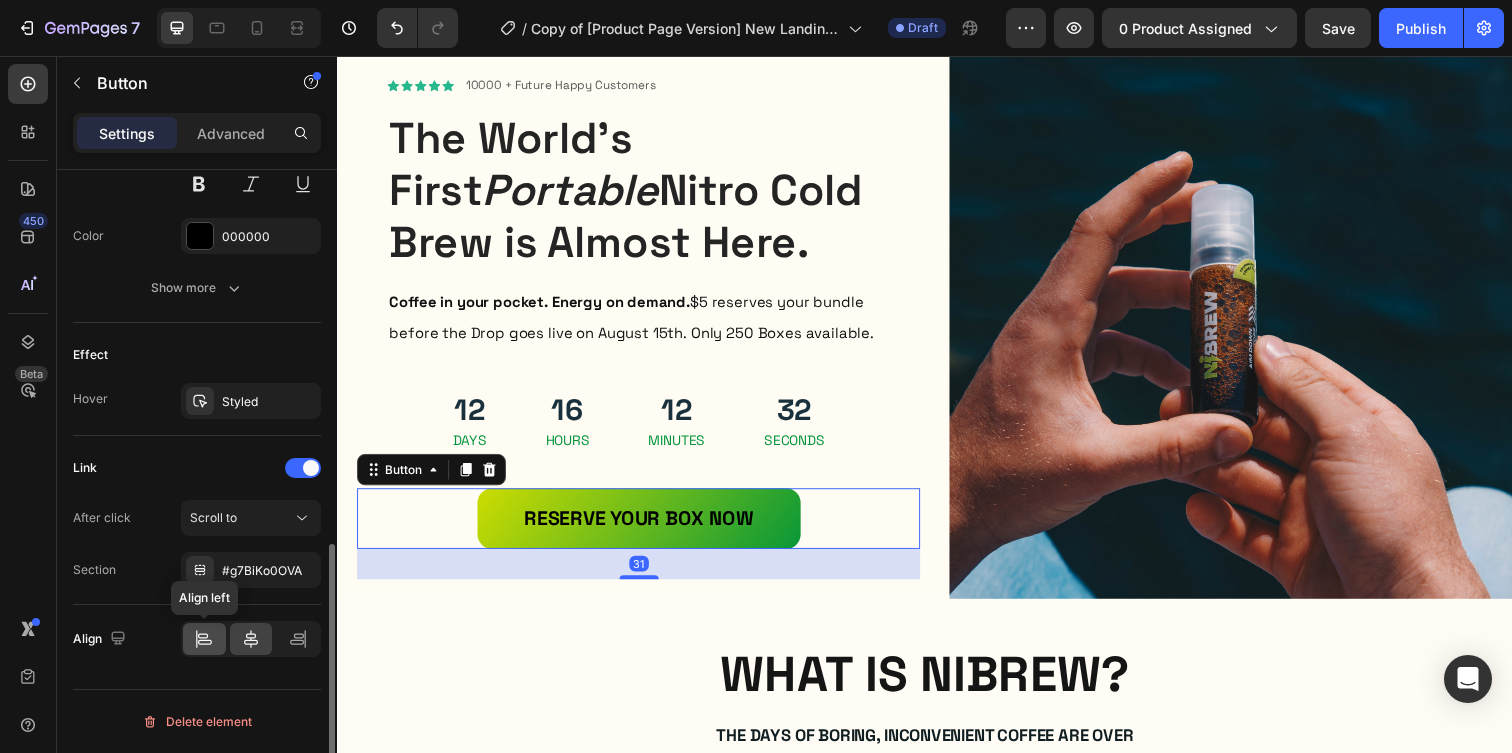 click 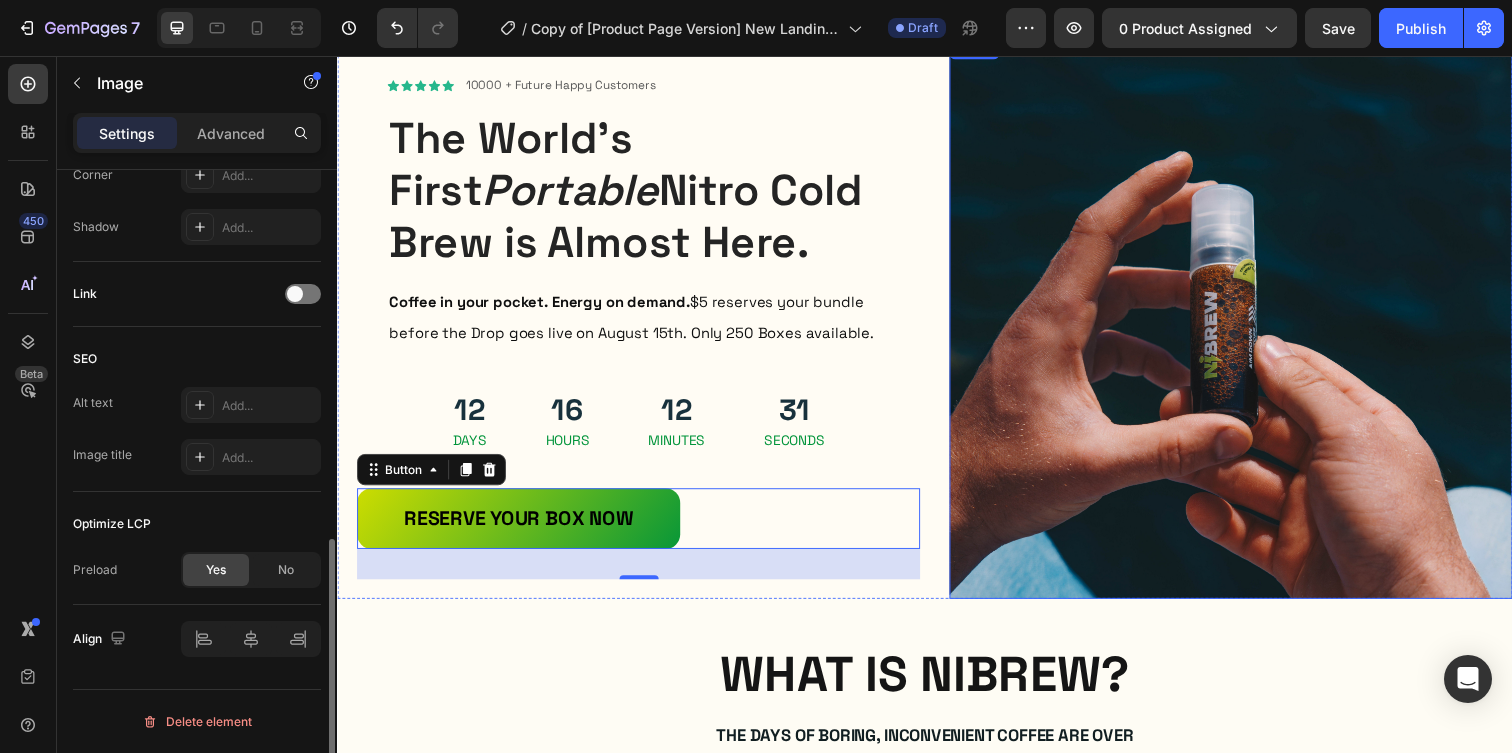 click at bounding box center [1249, 322] 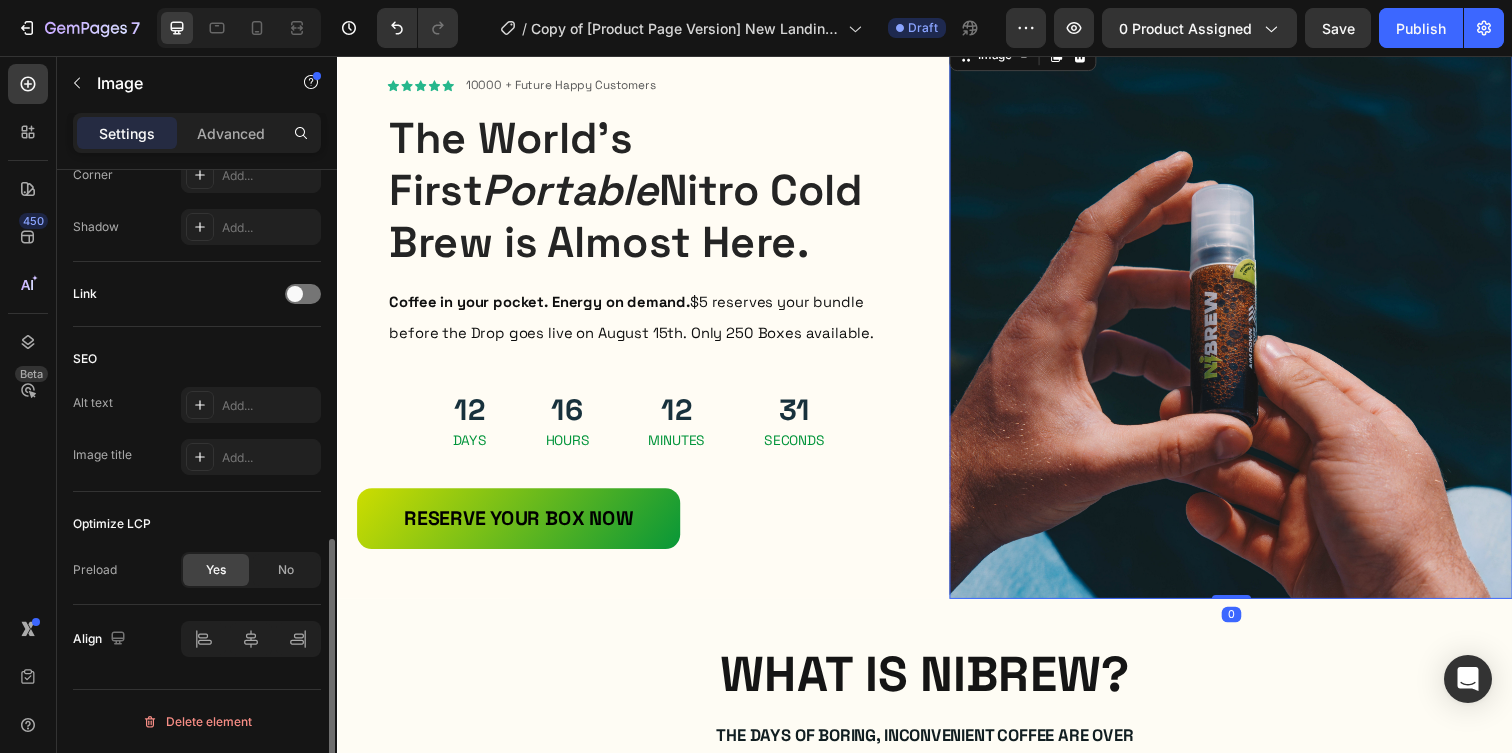 scroll, scrollTop: 0, scrollLeft: 0, axis: both 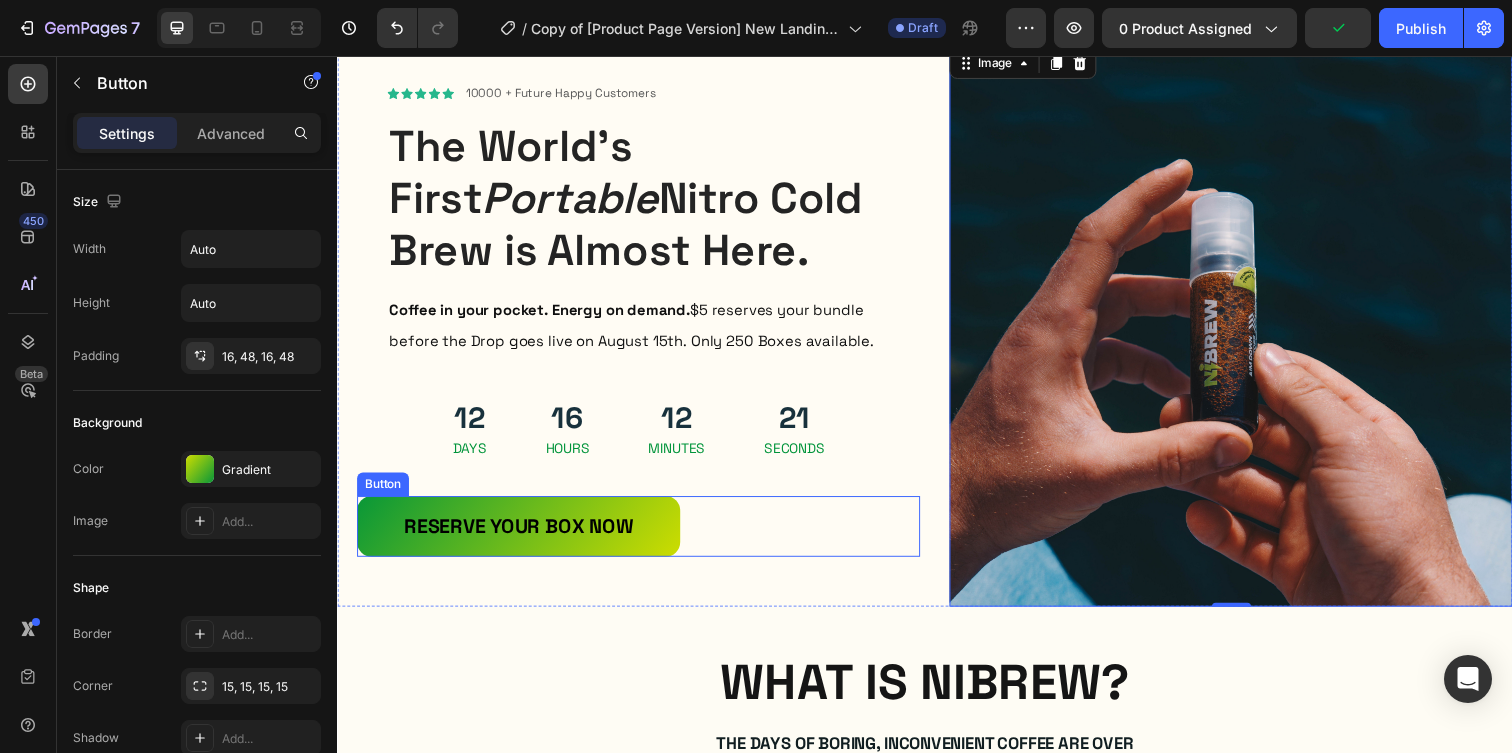 click on "RESERVE YOUR BOX NOW" at bounding box center [522, 536] 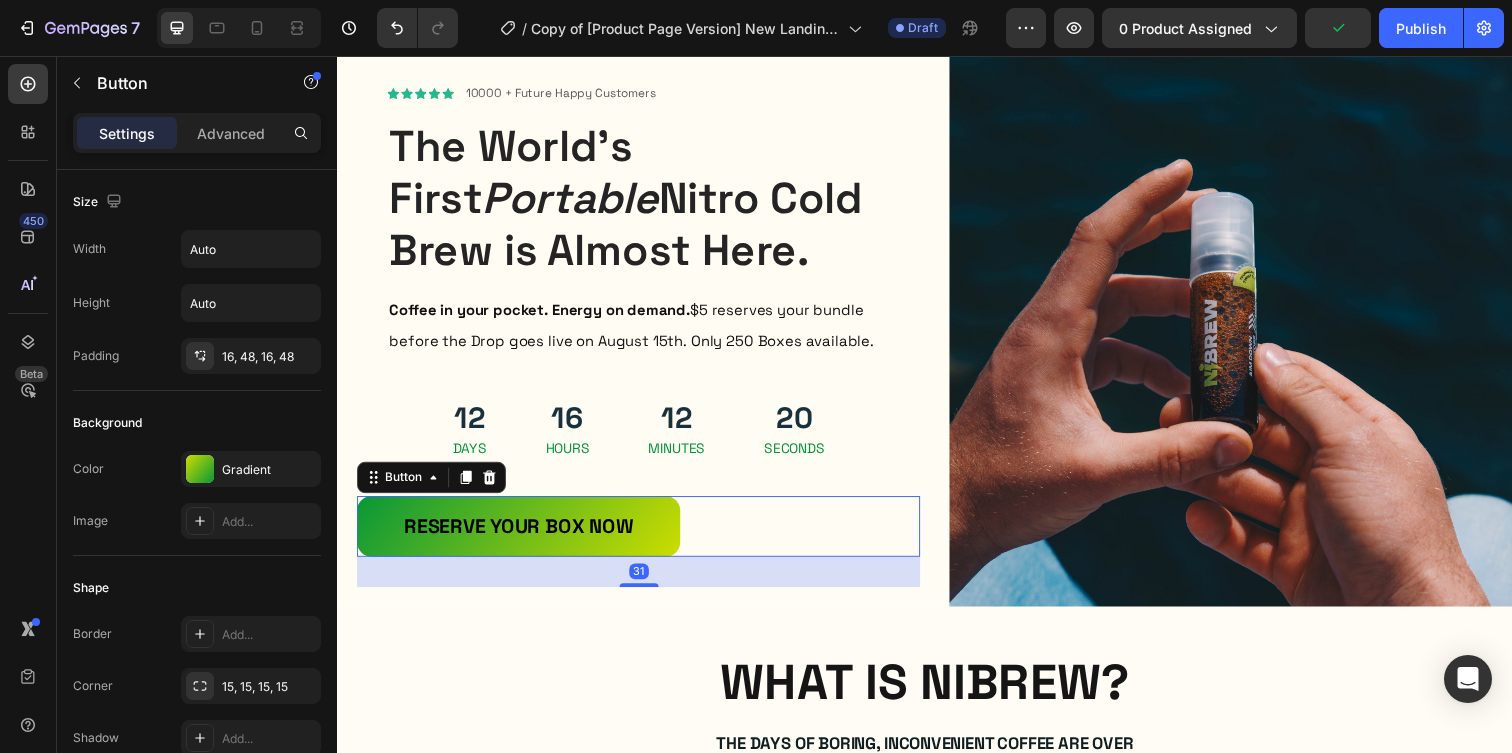 click on "RESERVE YOUR BOX NOW" at bounding box center (522, 536) 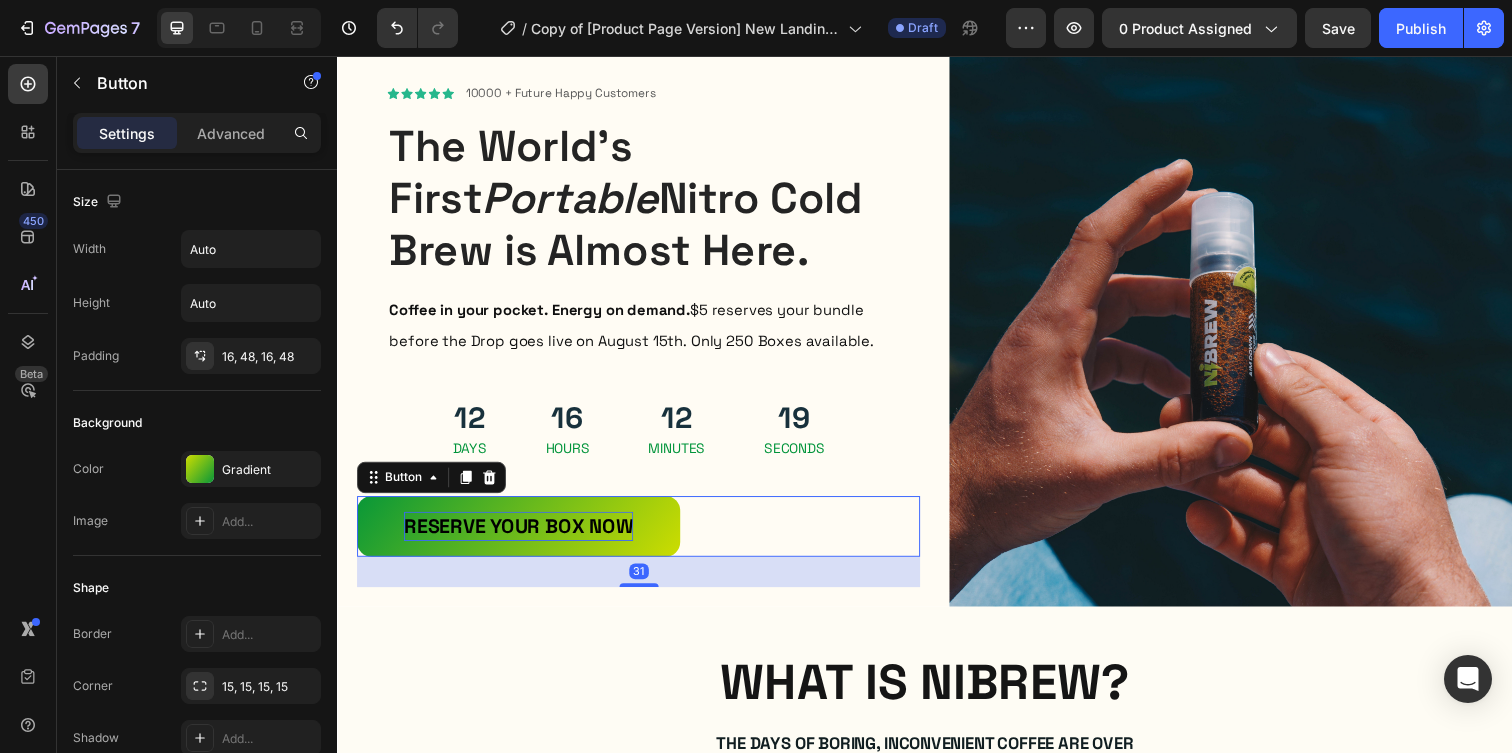 click on "RESERVE YOUR BOX NOW" at bounding box center (522, 536) 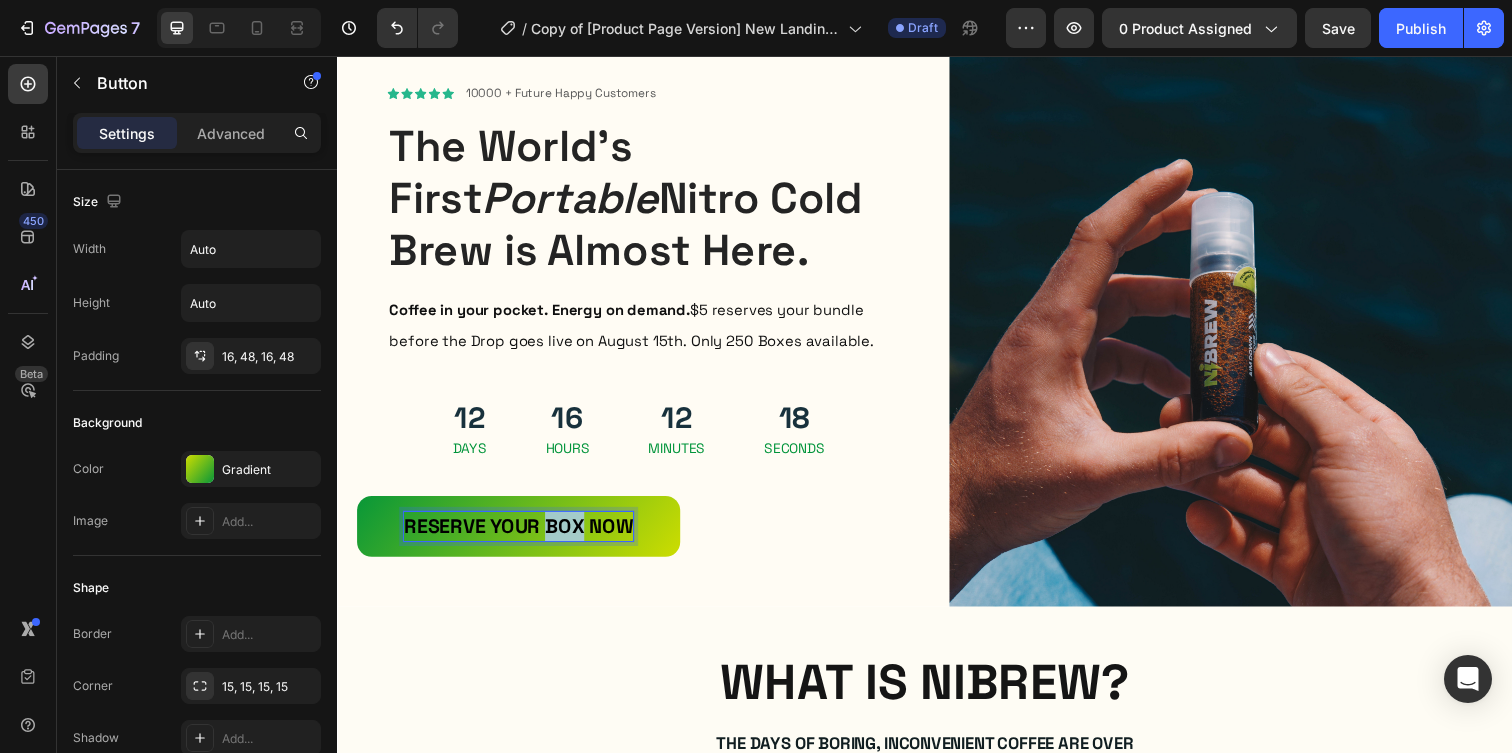 click on "RESERVE YOUR BOX NOW" at bounding box center (522, 536) 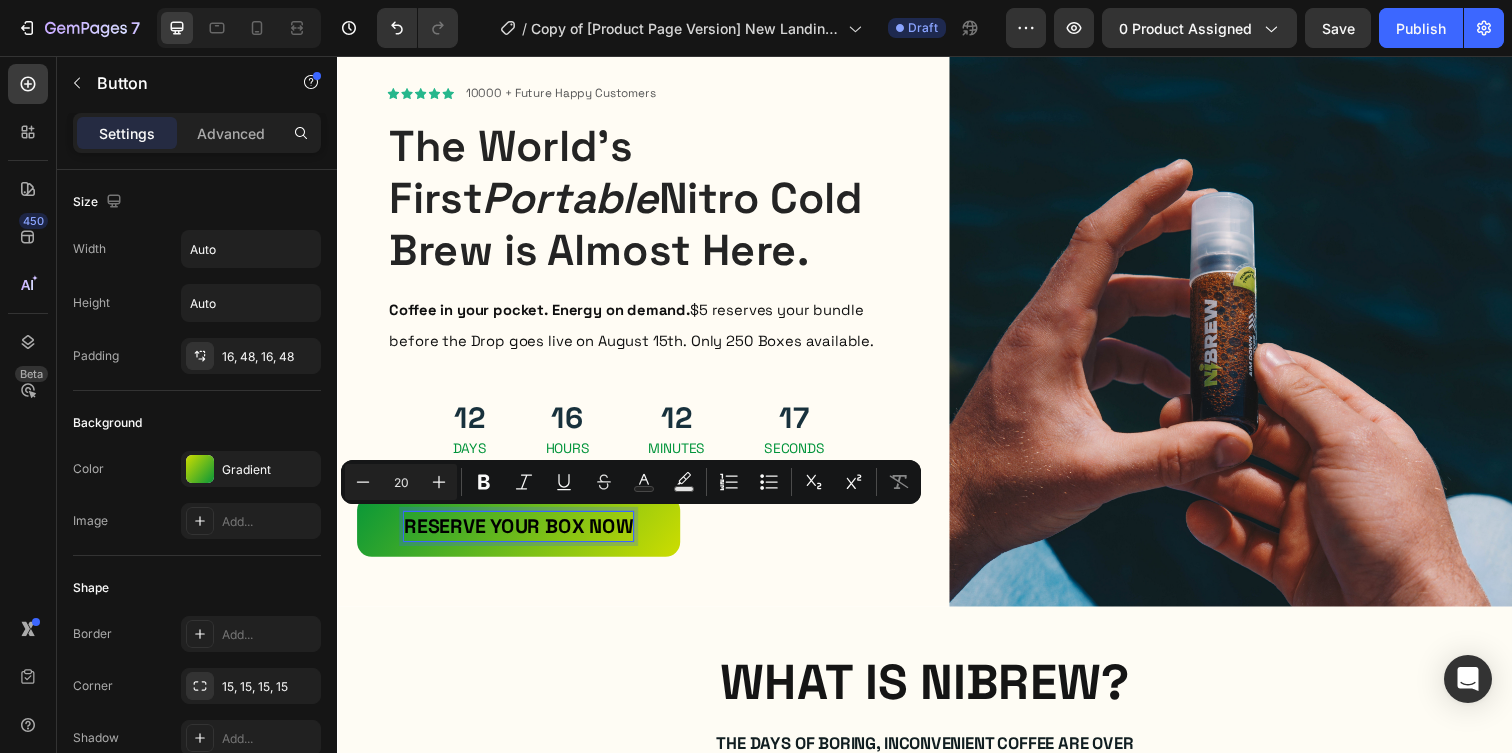 click on "RESERVE YOUR BOX NOW" at bounding box center [522, 536] 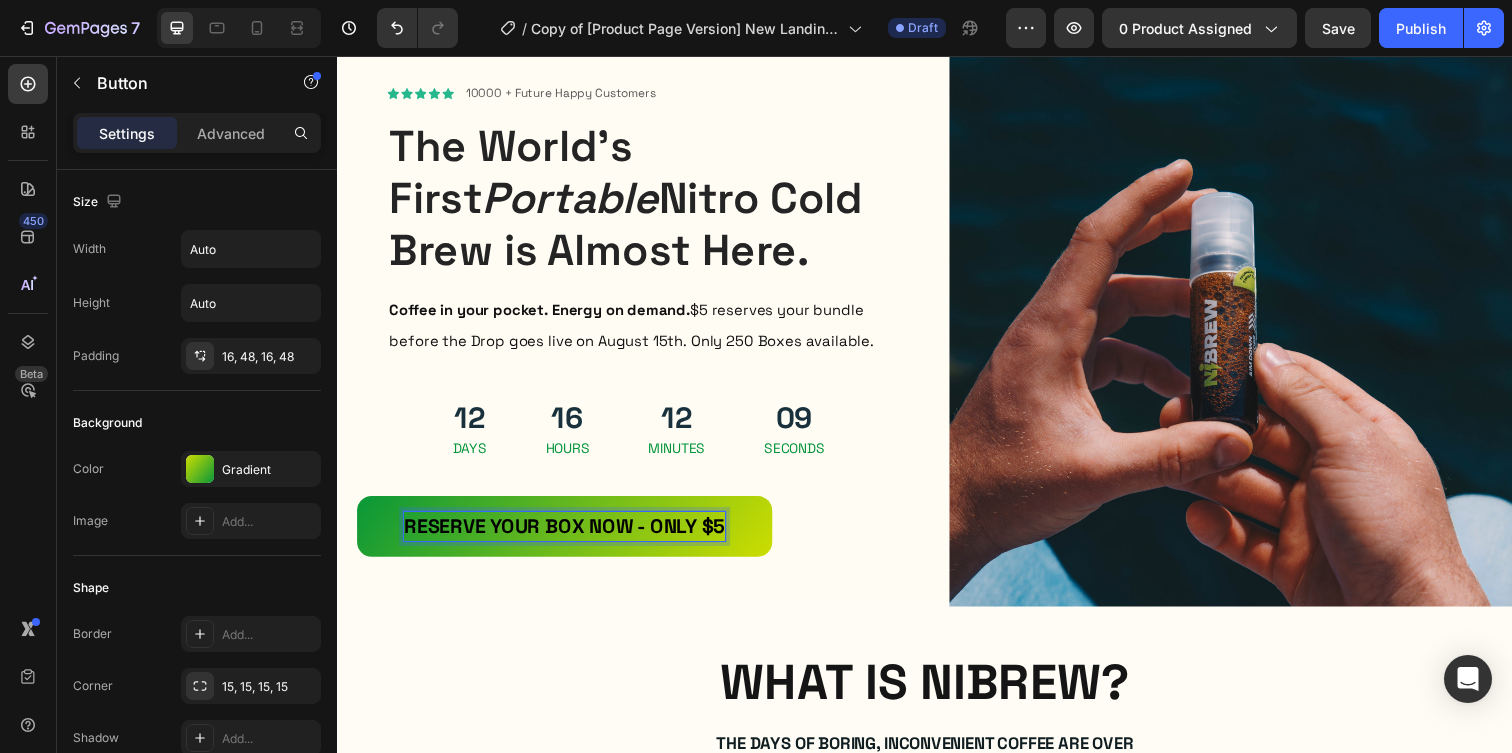 click on "RESERVE YOUR BOX NOW - ONly $5" at bounding box center [569, 536] 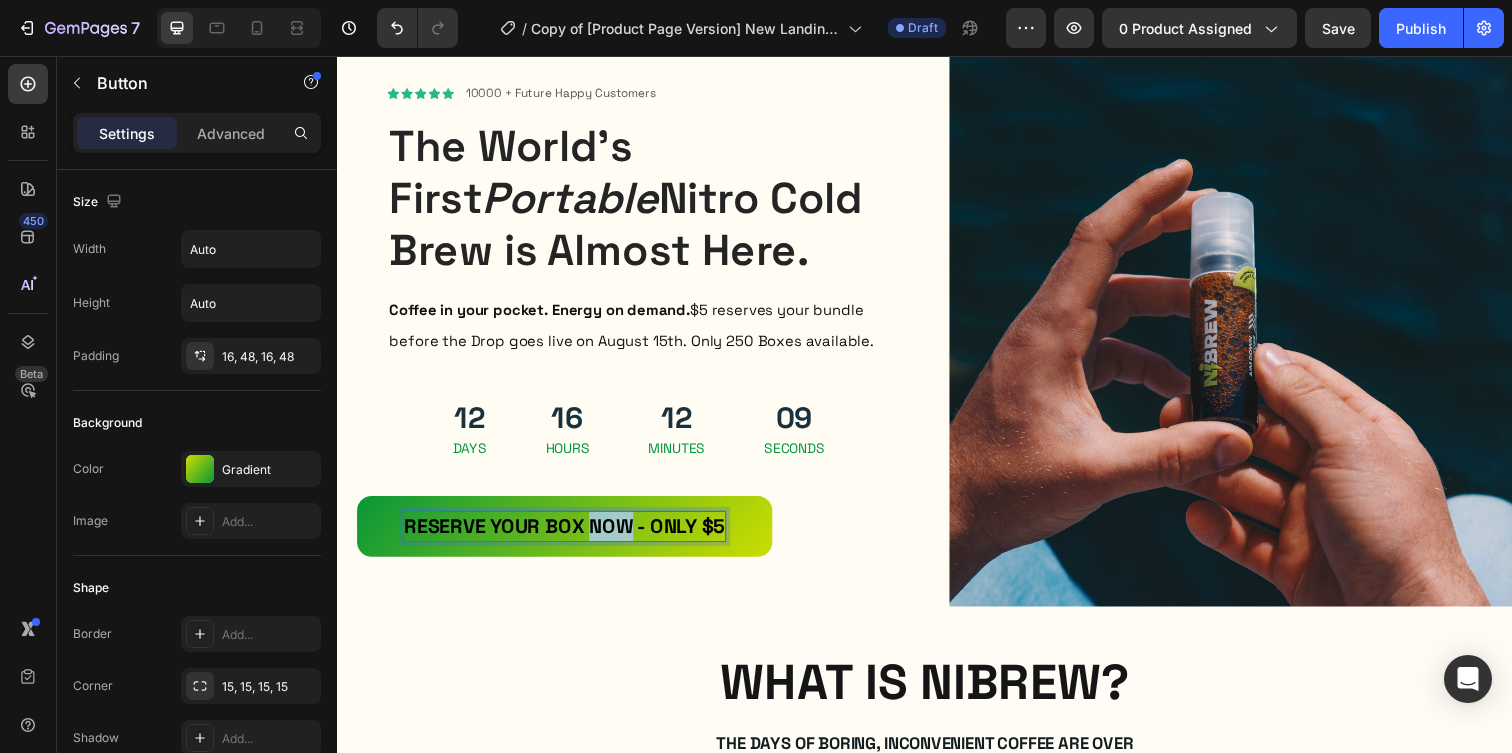 click on "RESERVE YOUR BOX NOW - ONly $5" at bounding box center [569, 536] 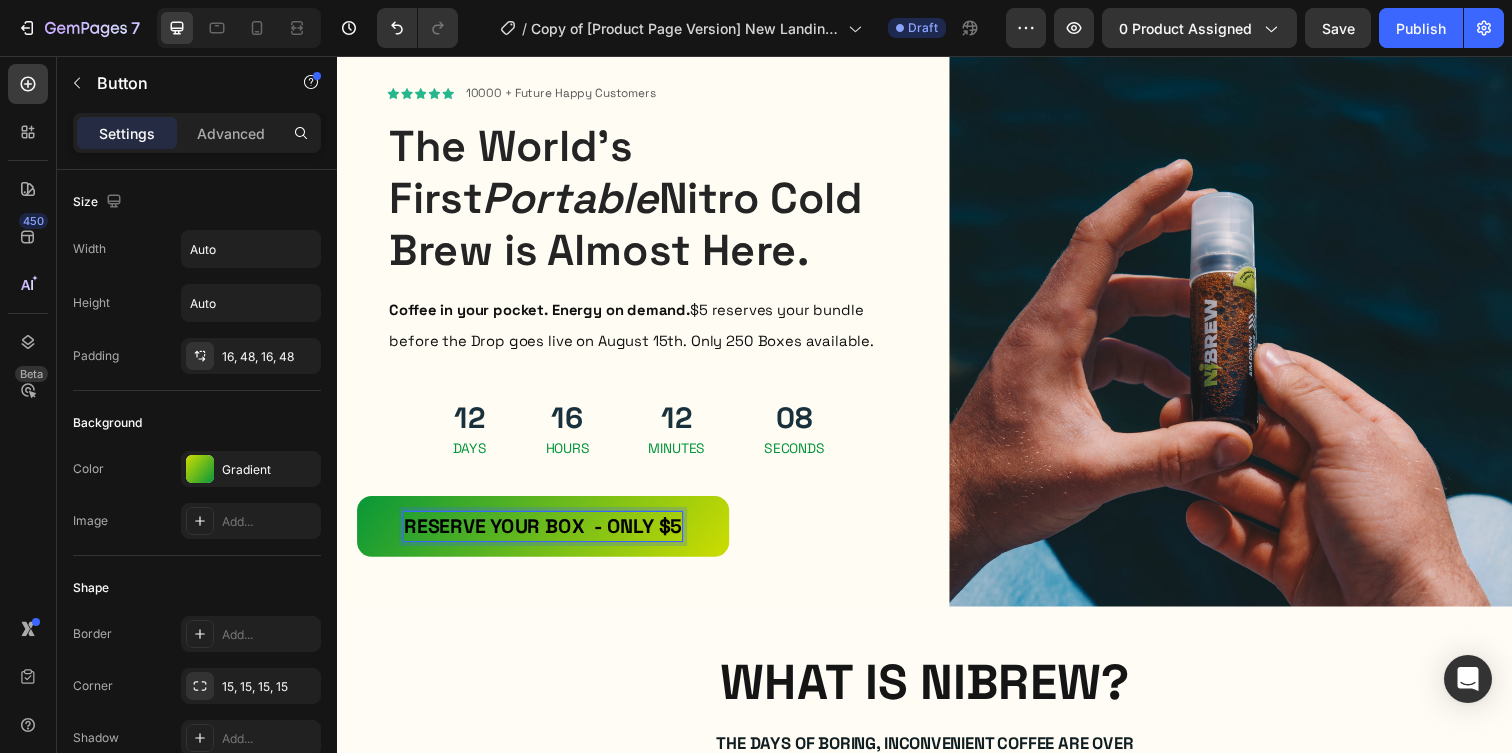 click on "RESERVE YOUR BOX  - ONly $[PRICE] Button [PHONE]" at bounding box center (644, 536) 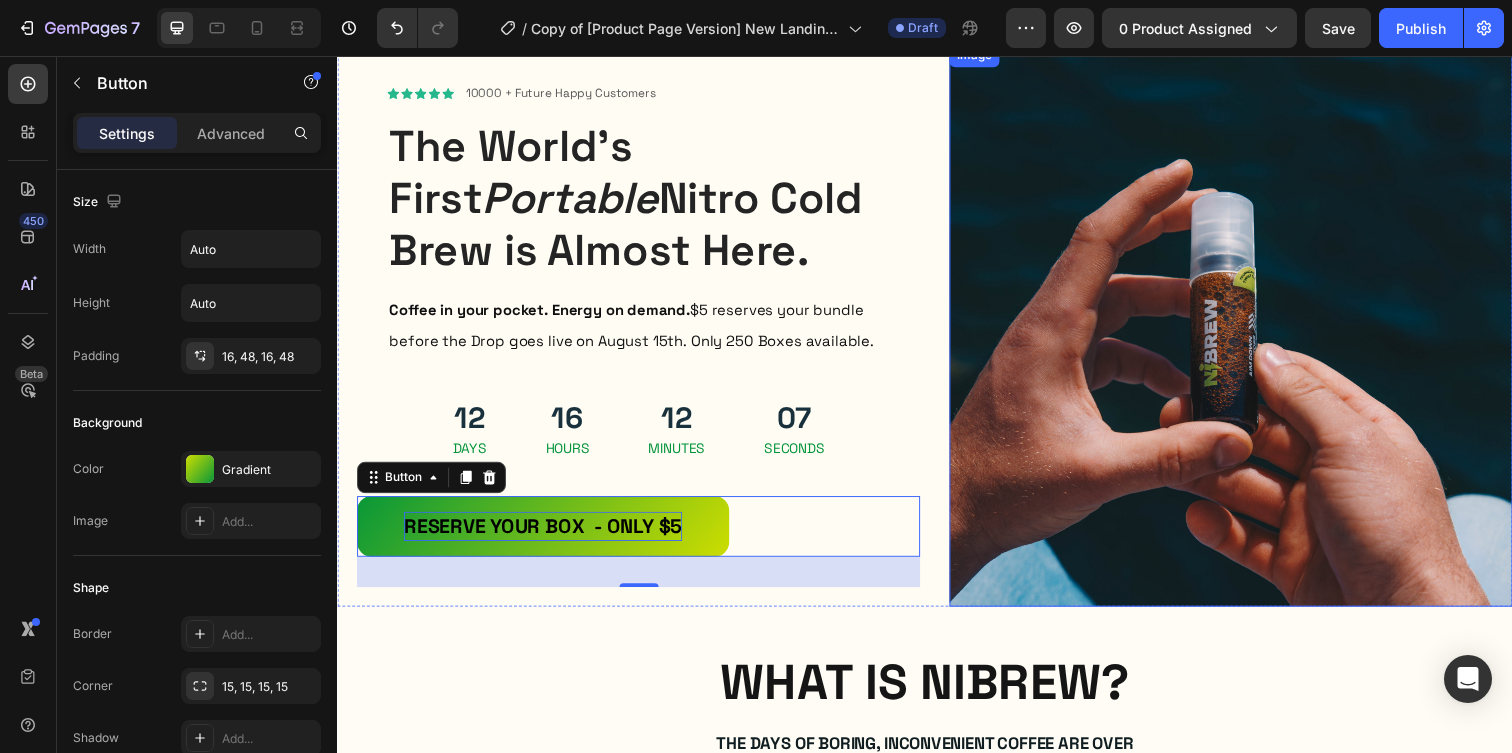 scroll, scrollTop: 125, scrollLeft: 0, axis: vertical 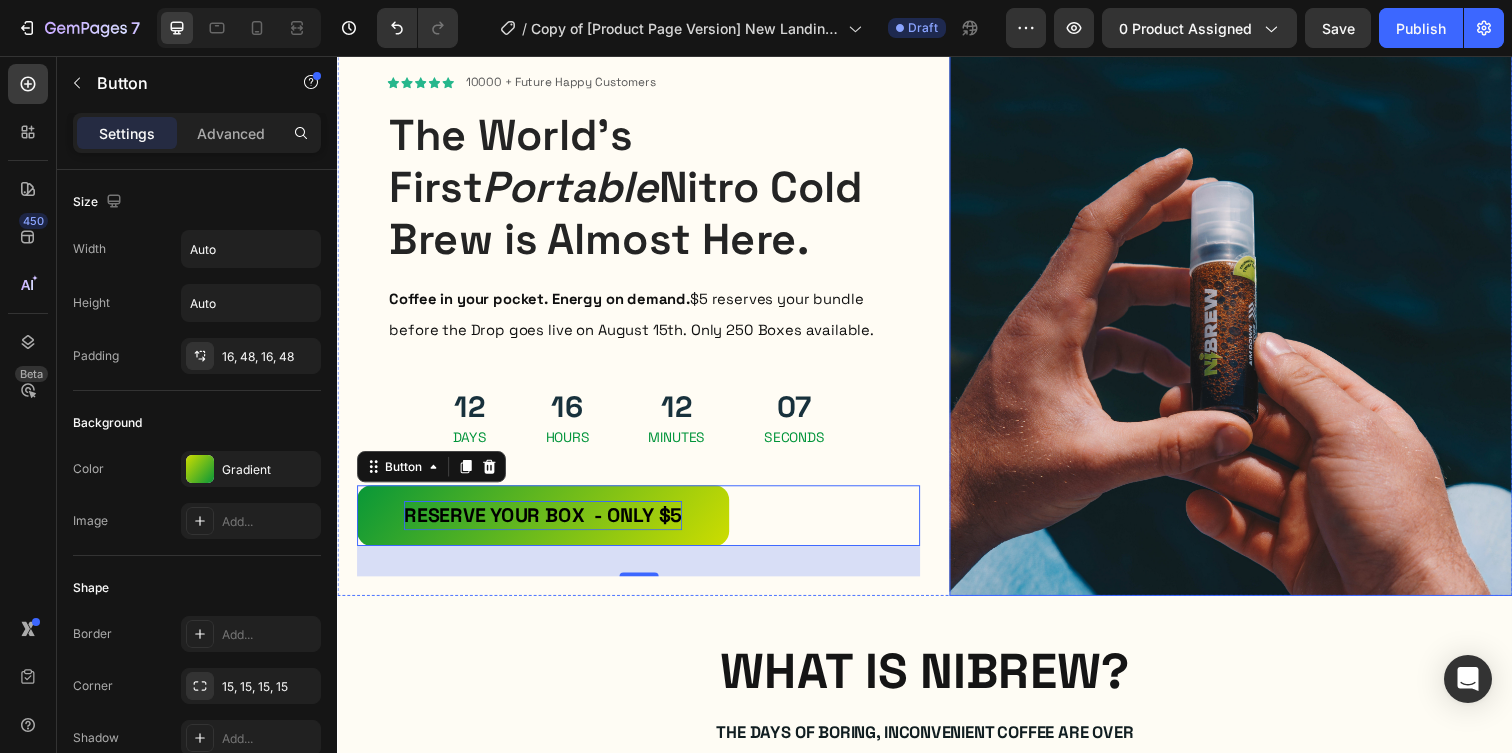 click at bounding box center (1249, 319) 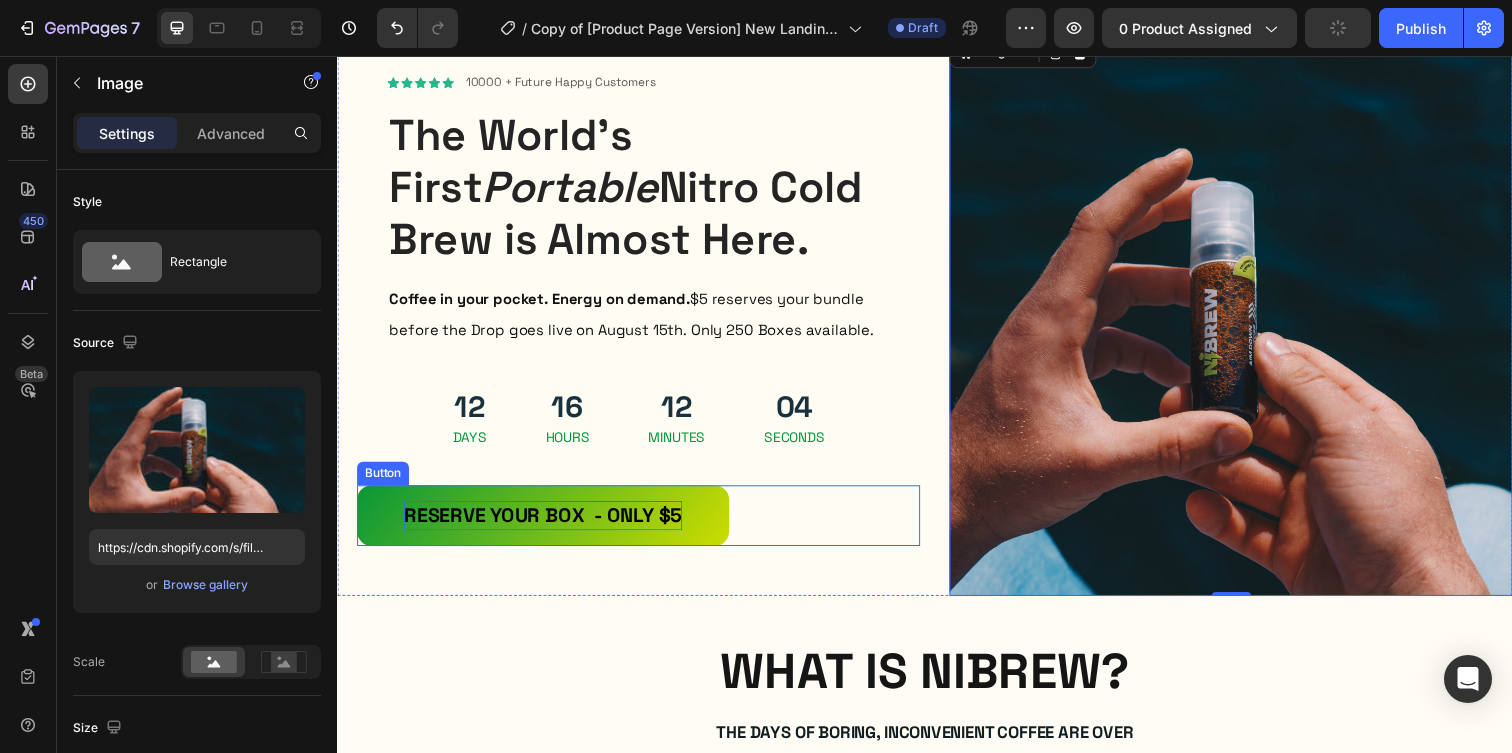 click on "RESERVE YOUR BOX  - ONly $5 Button" at bounding box center (644, 525) 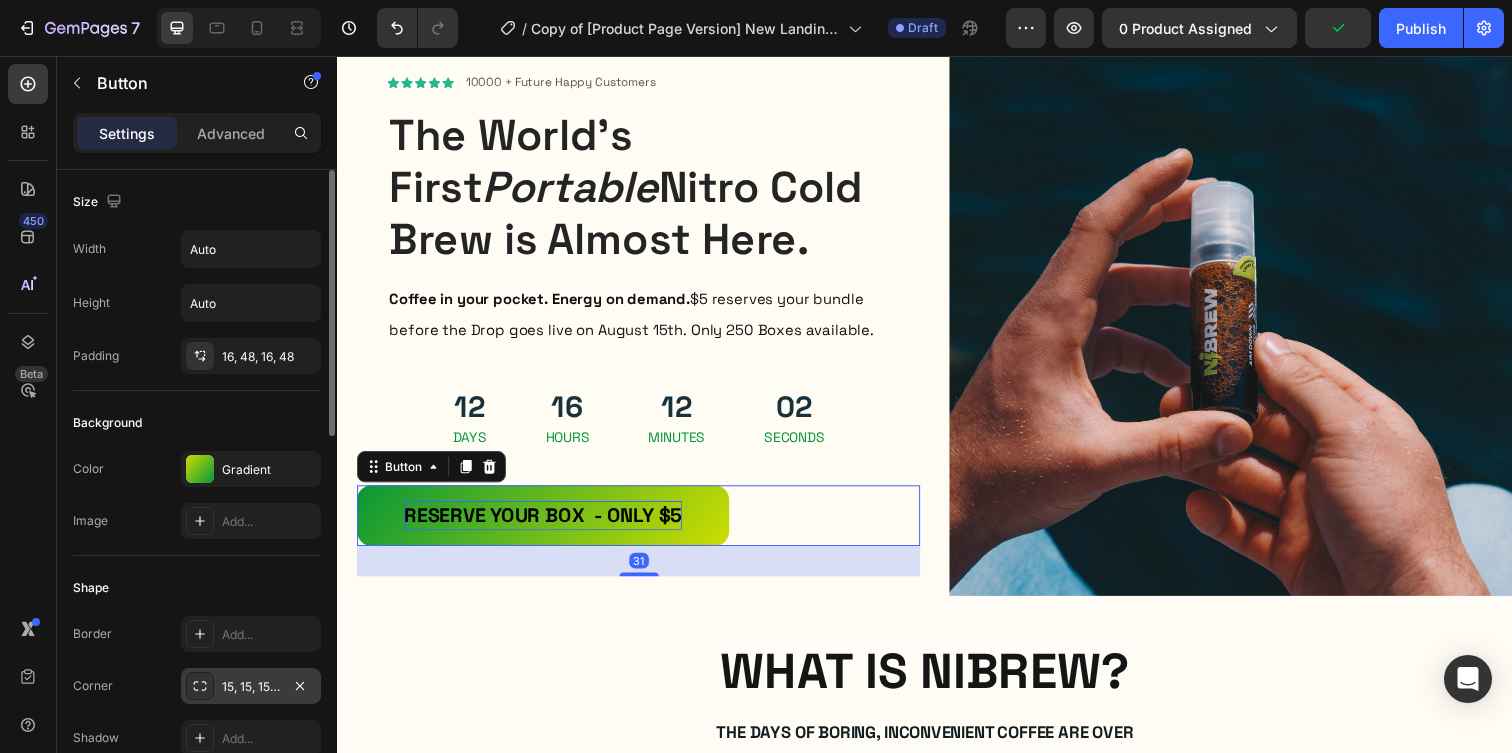 click on "15, 15, 15, 15" at bounding box center [251, 687] 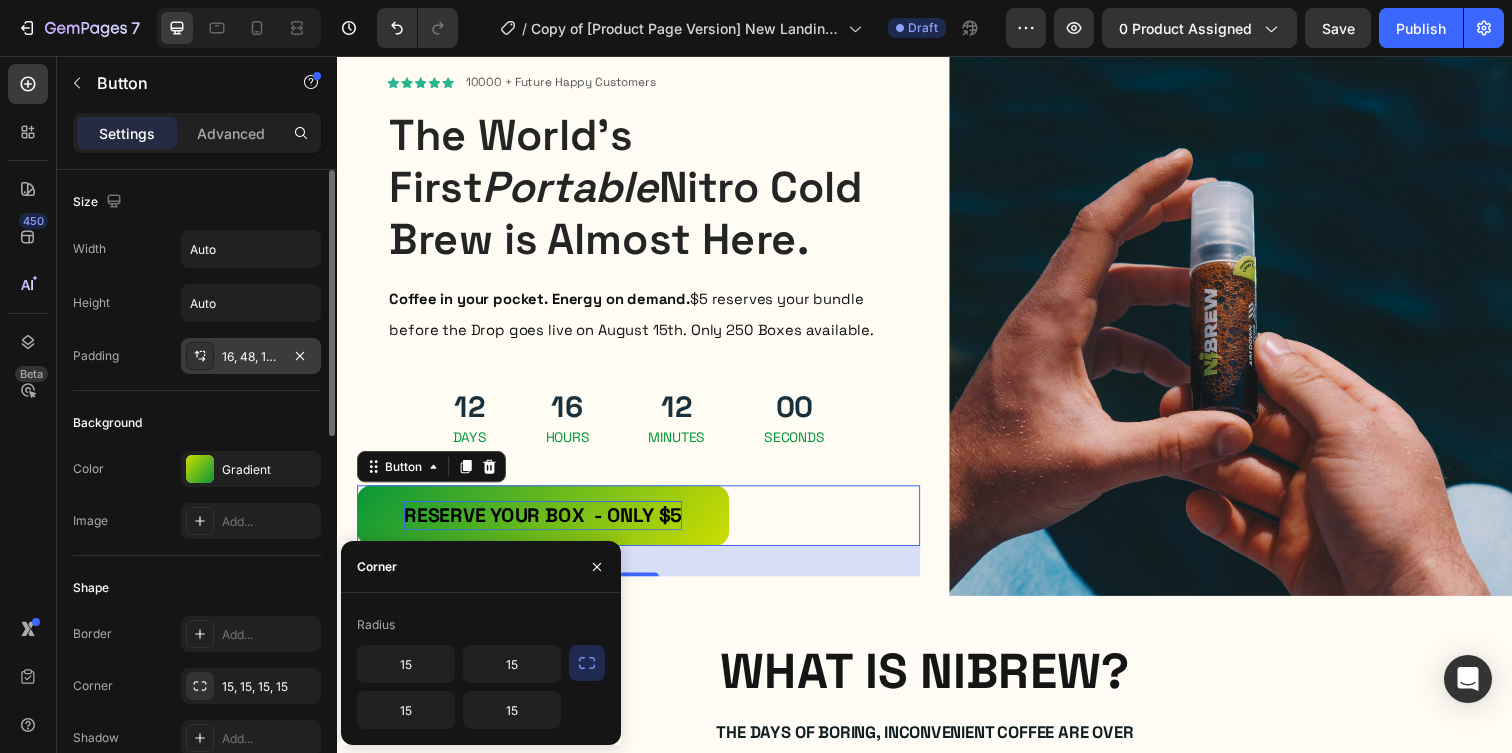 click on "16, 48, 16, 48" at bounding box center [251, 357] 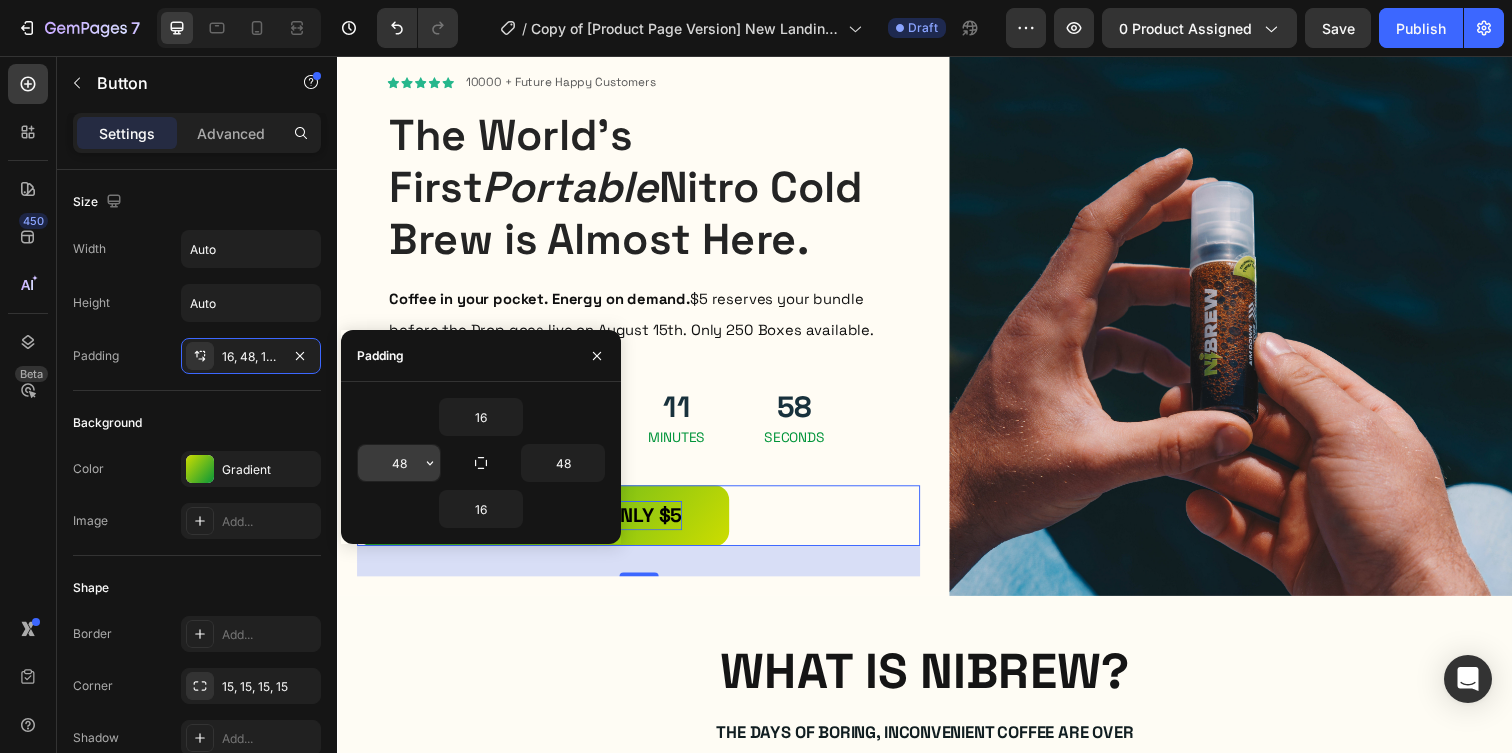 click on "48" at bounding box center (399, 463) 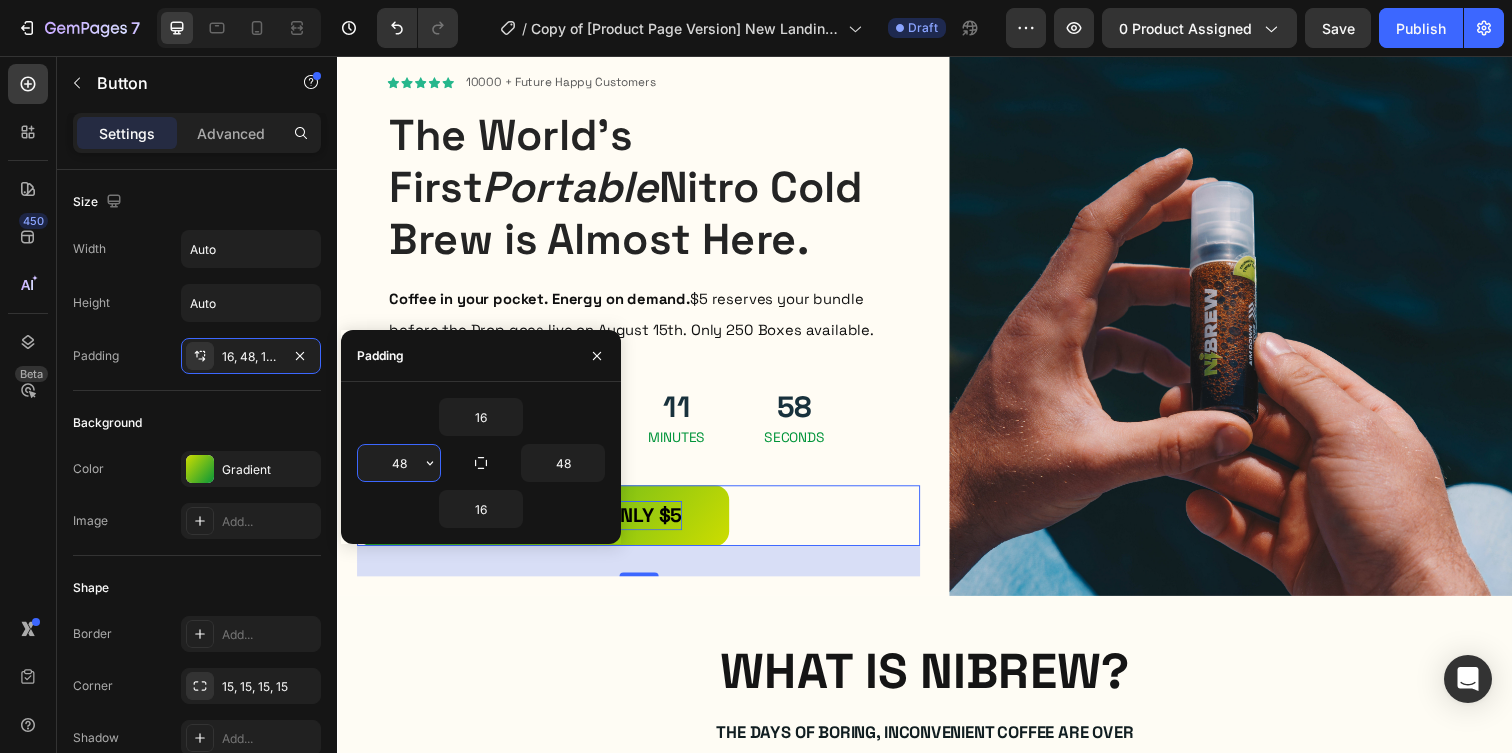 click on "48" at bounding box center [399, 463] 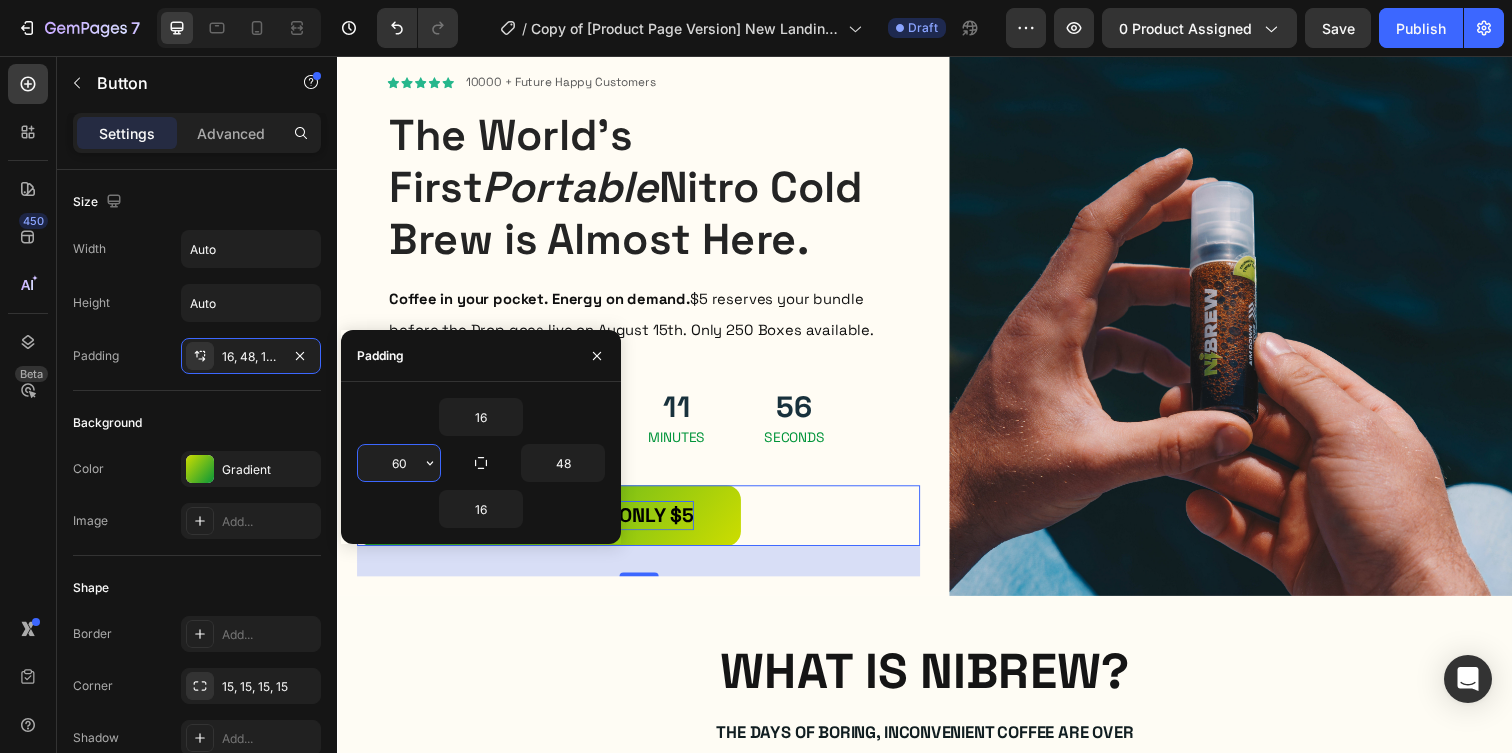 type on "60" 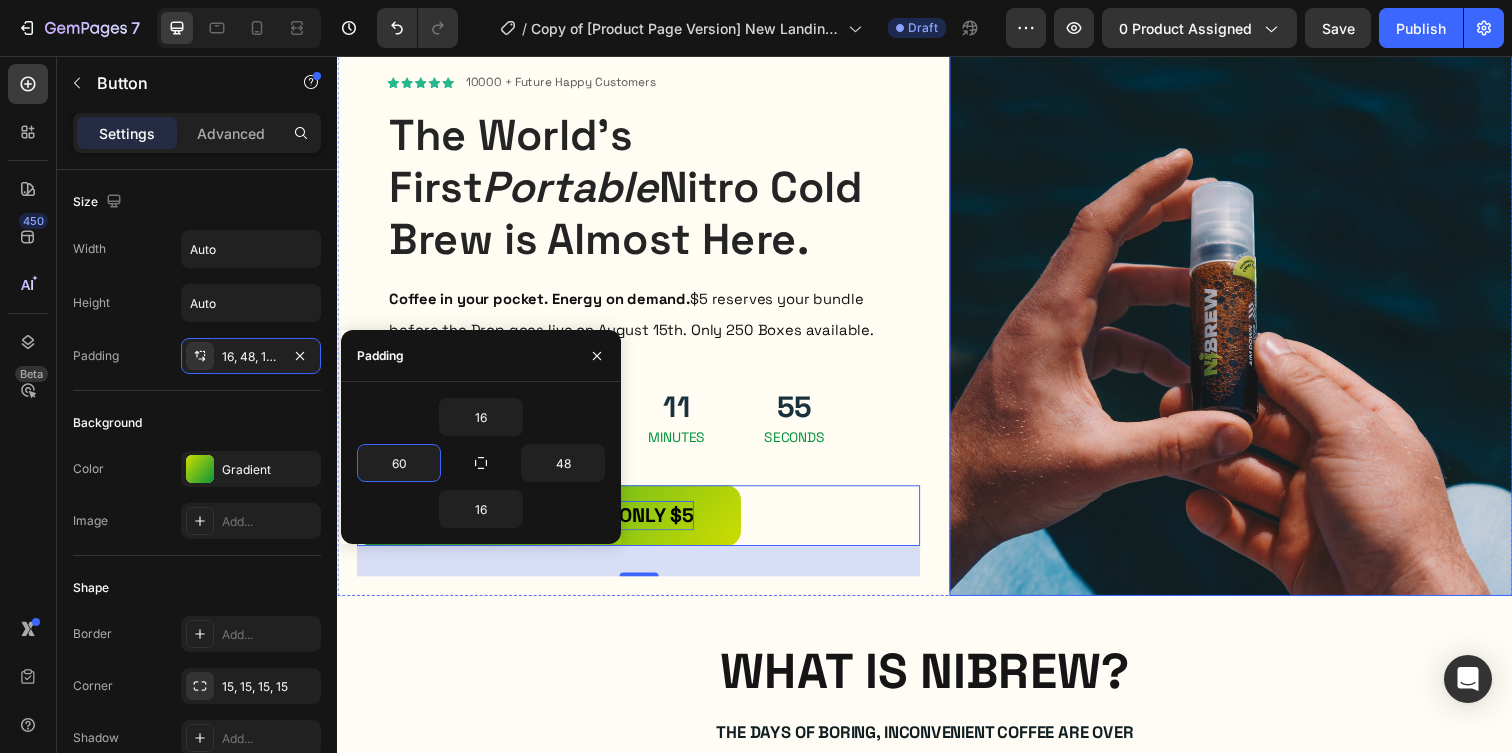 click at bounding box center [1249, 319] 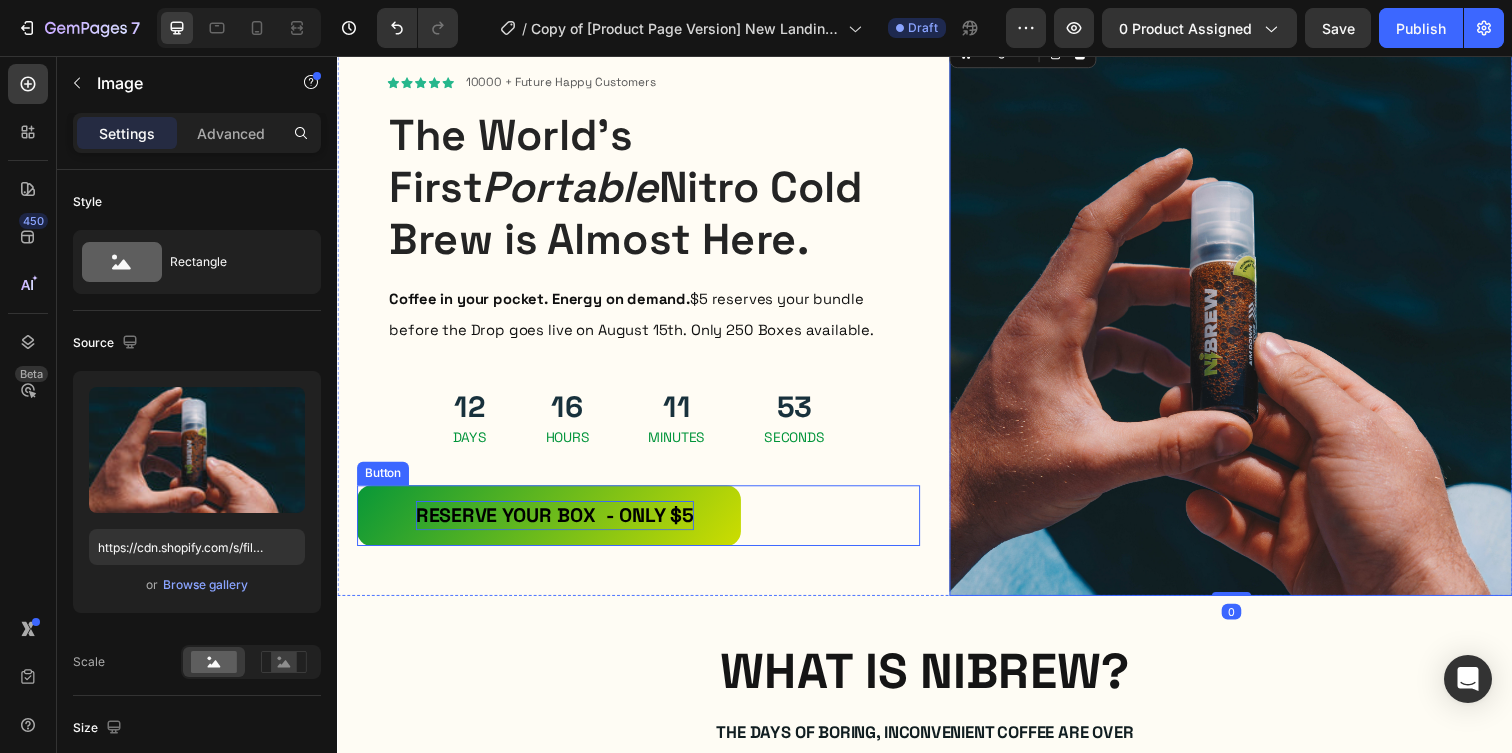 click on "RESERVE YOUR BOX  - ONly $5" at bounding box center (559, 525) 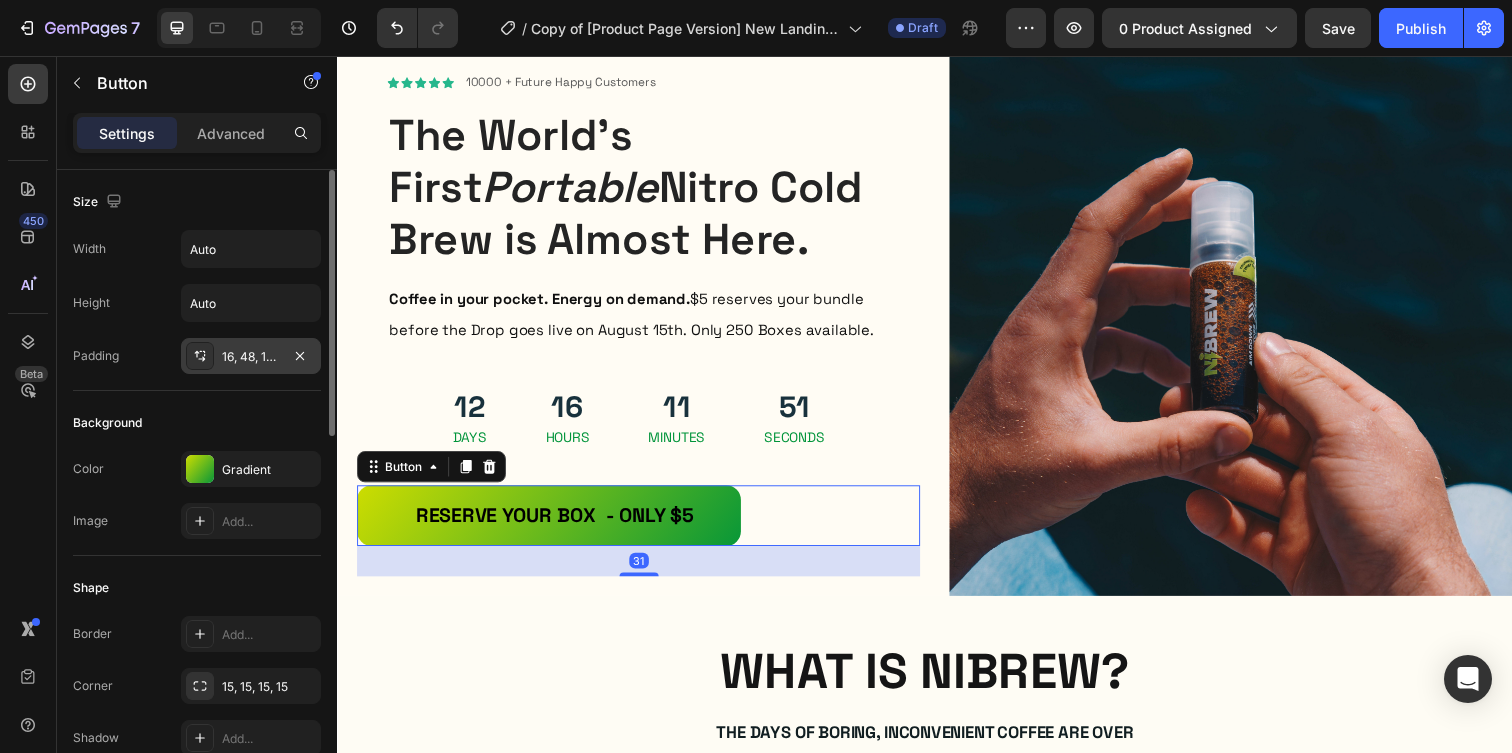 click on "16, 48, 16, 60" at bounding box center (251, 357) 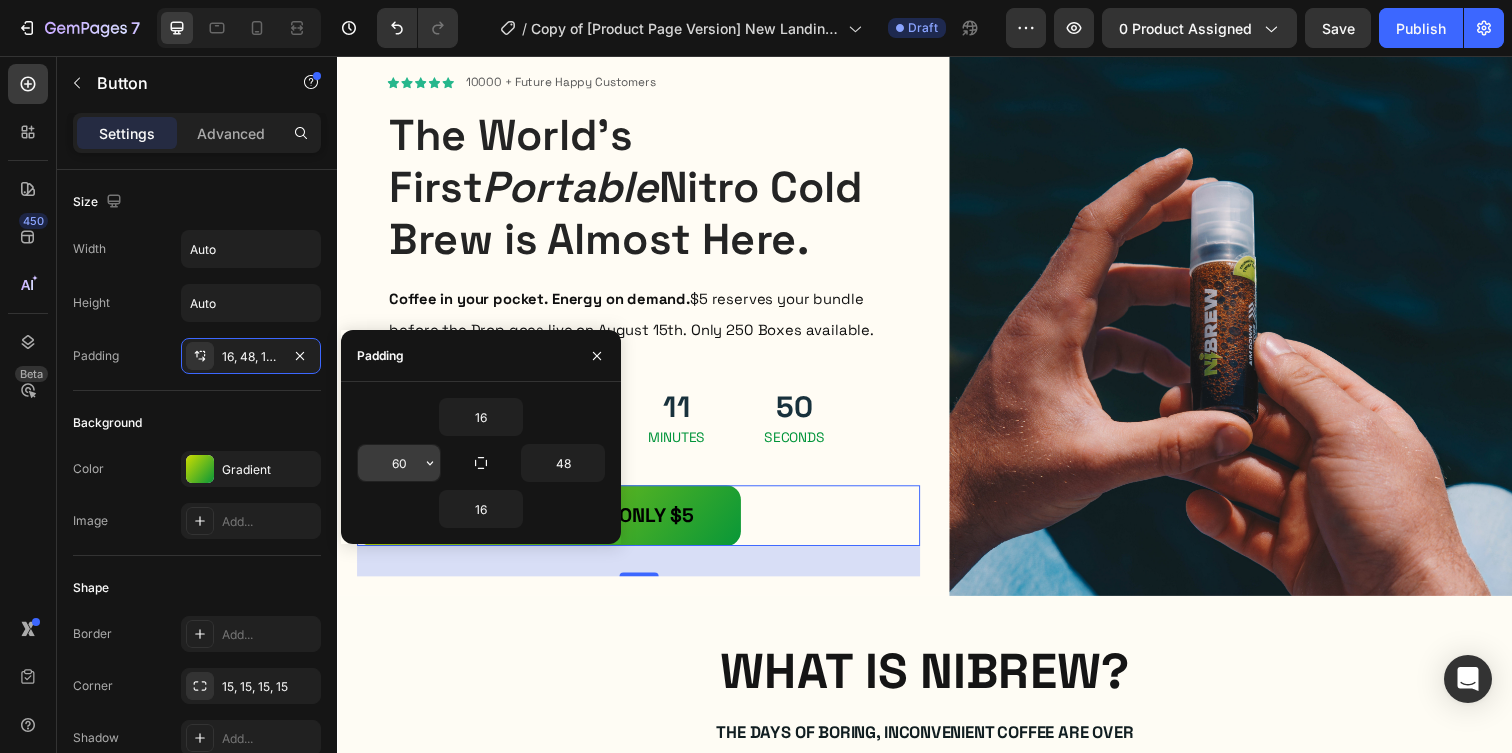 click on "60" at bounding box center [399, 463] 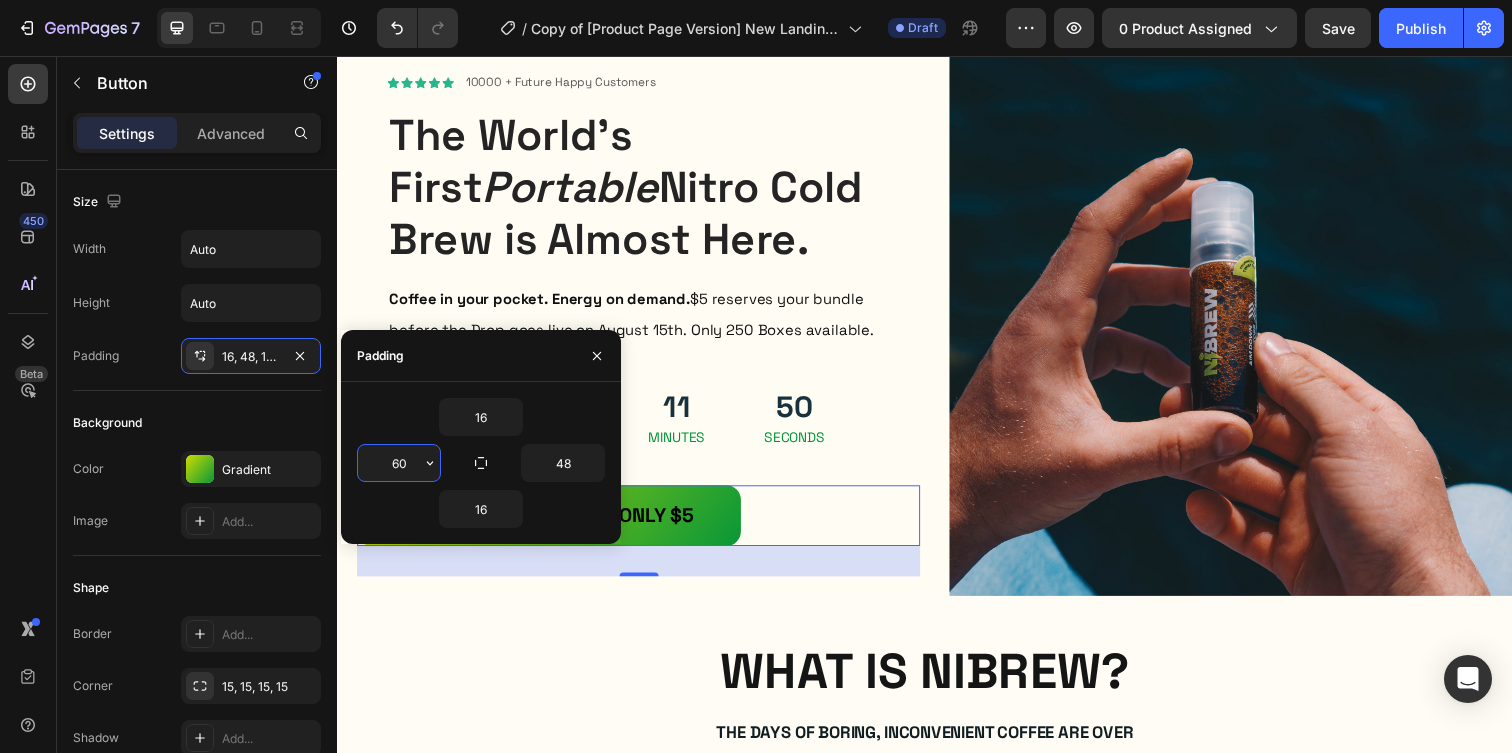 click on "60" at bounding box center (399, 463) 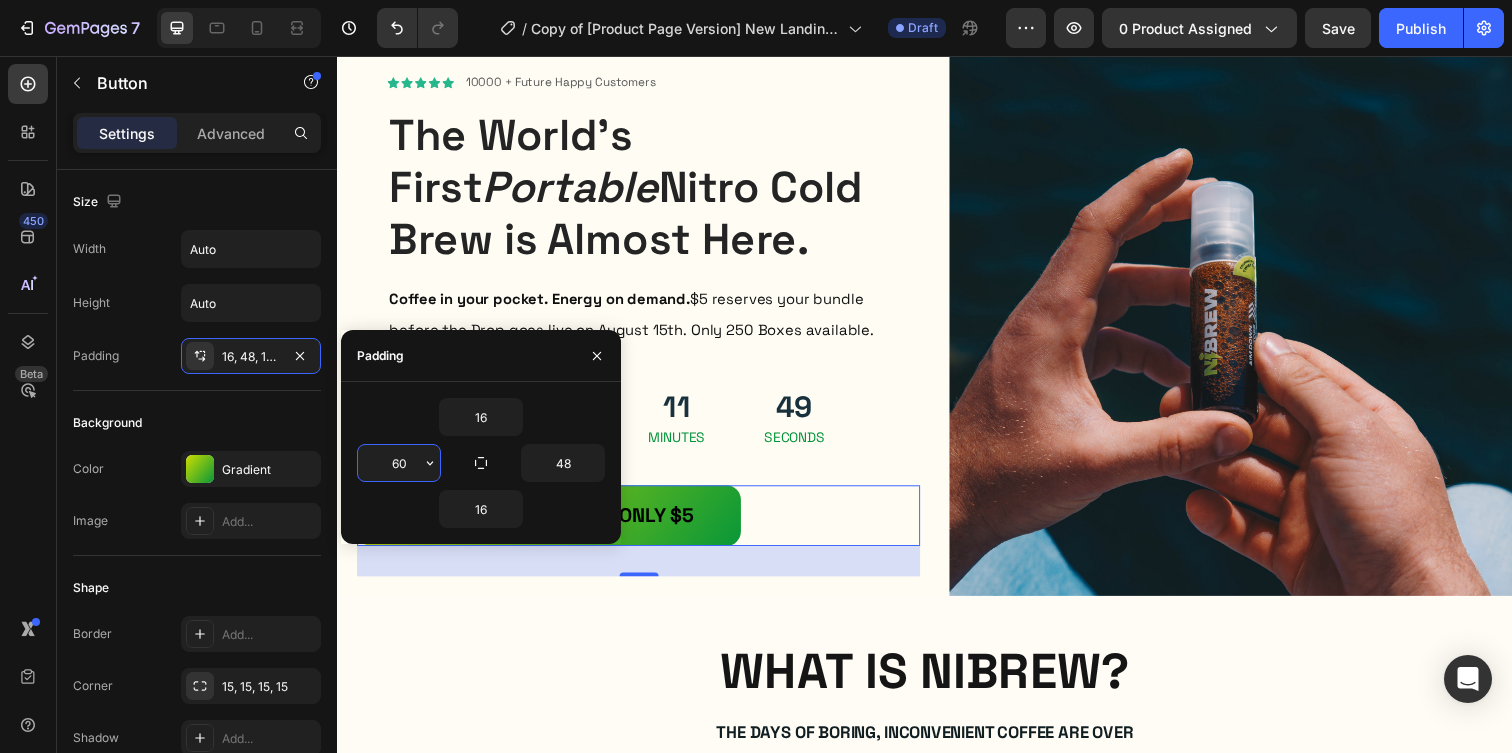 type on "6" 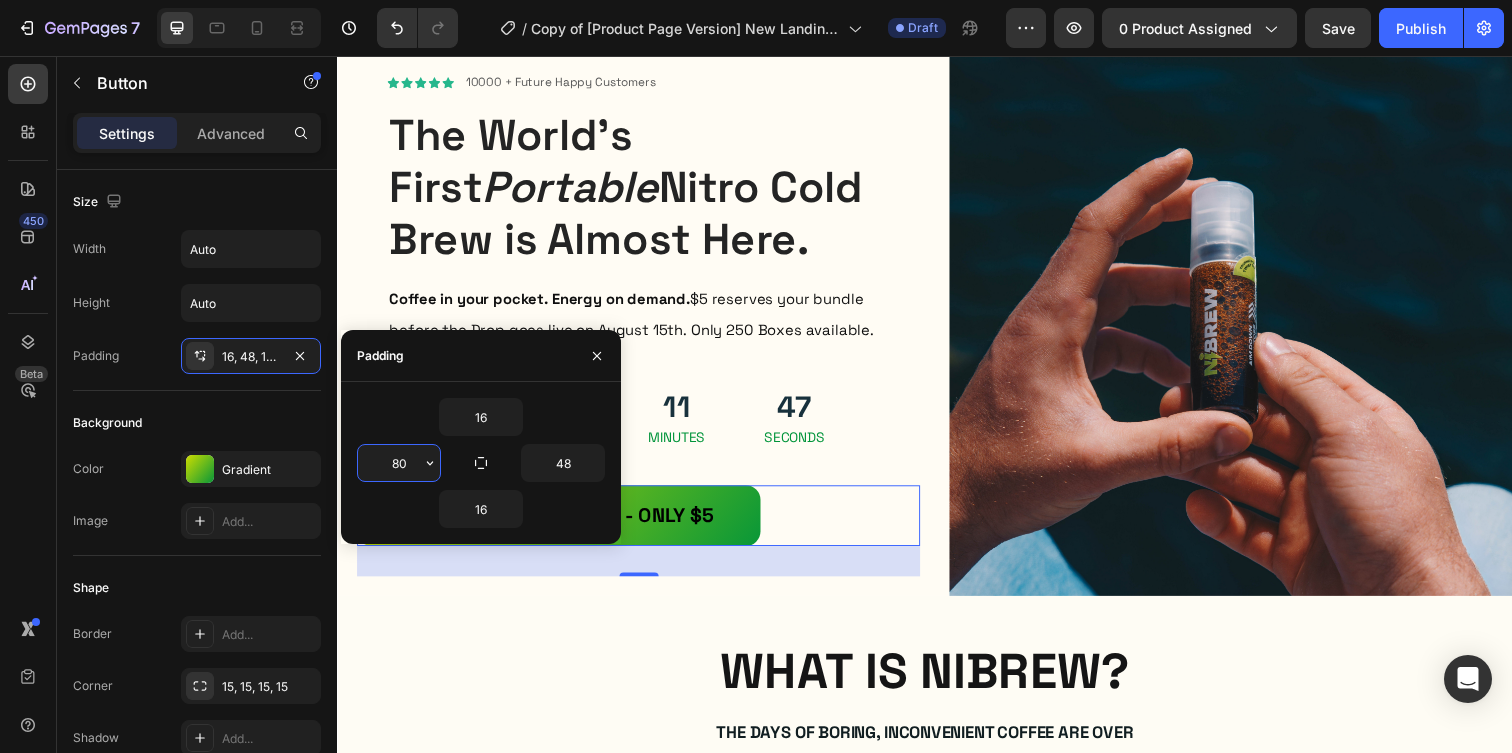 type on "80" 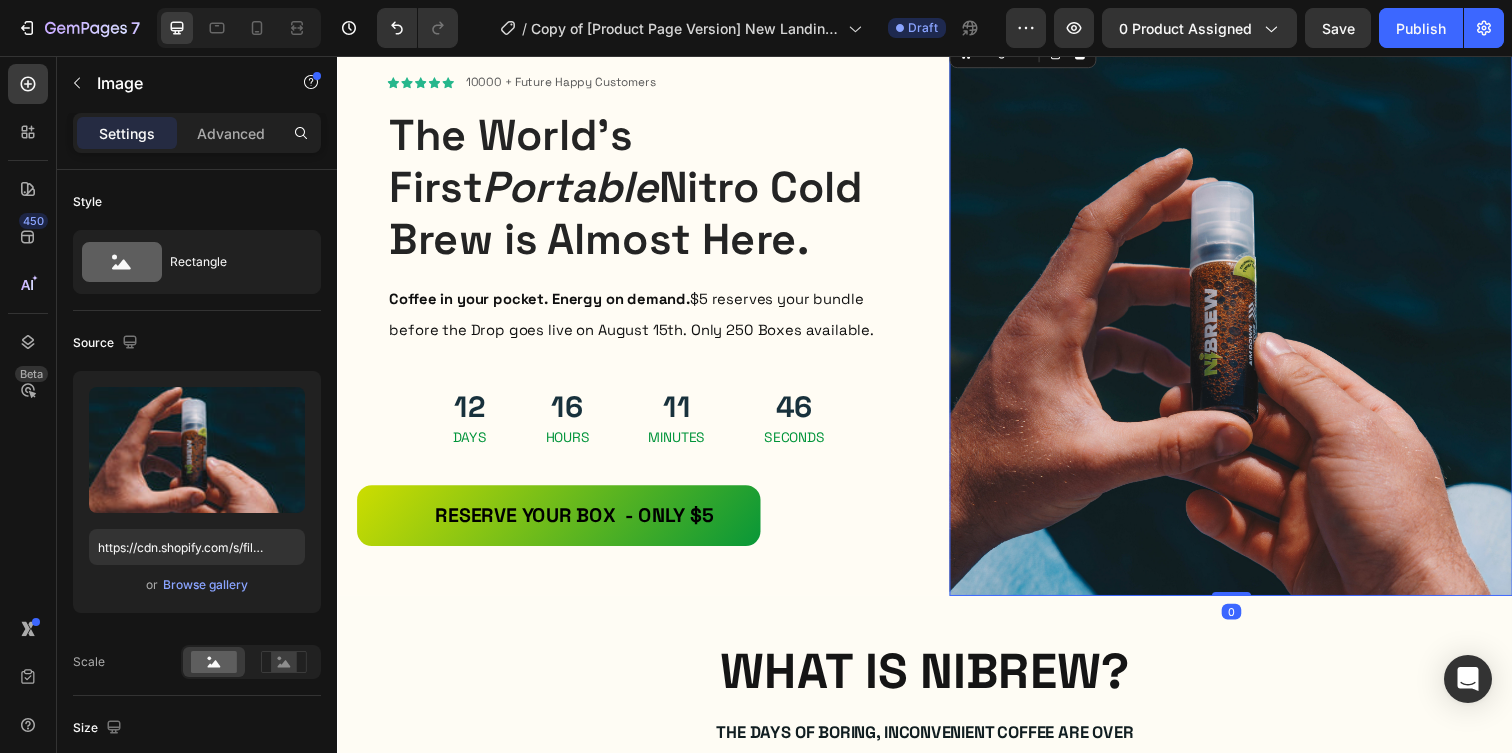 click at bounding box center (1249, 319) 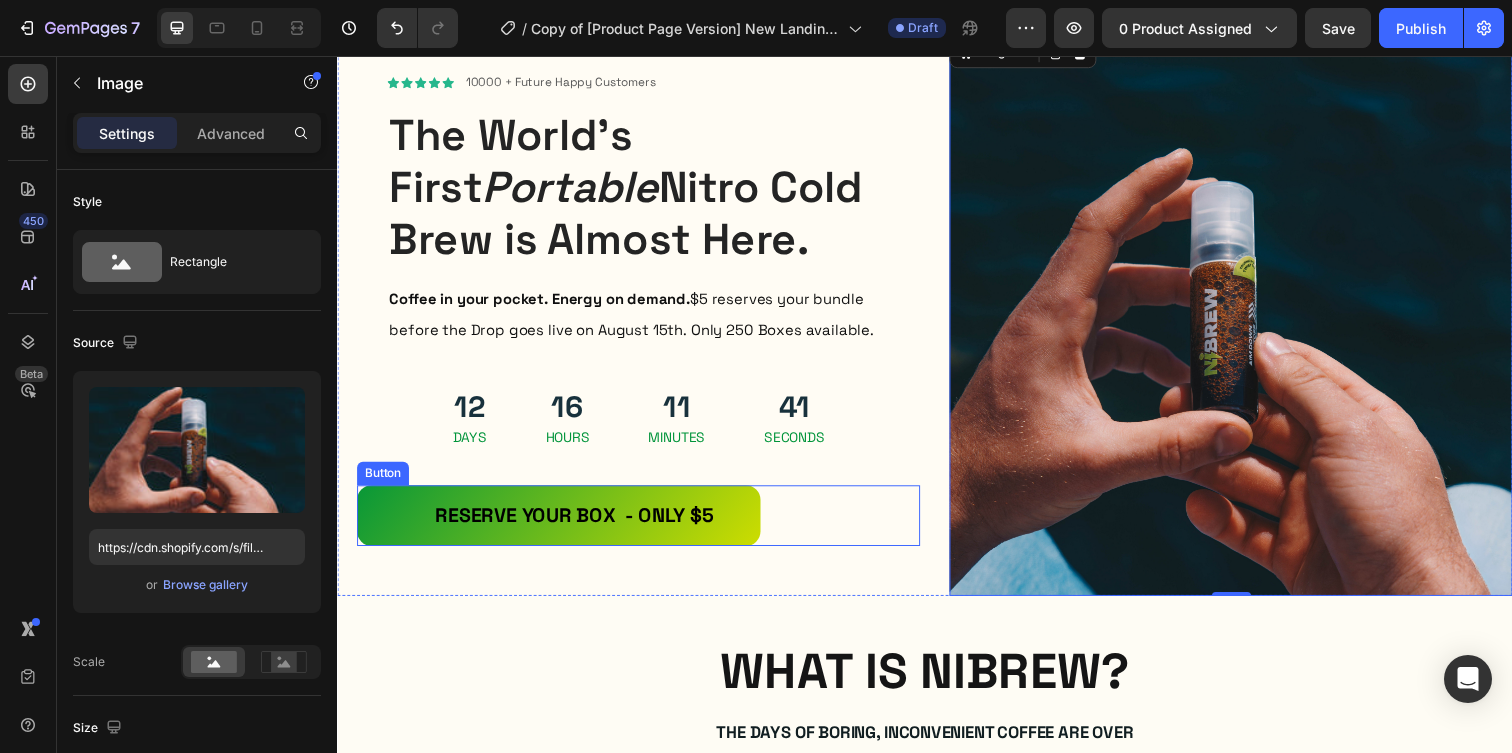 click on "RESERVE YOUR BOX  - ONly $5" at bounding box center (563, 525) 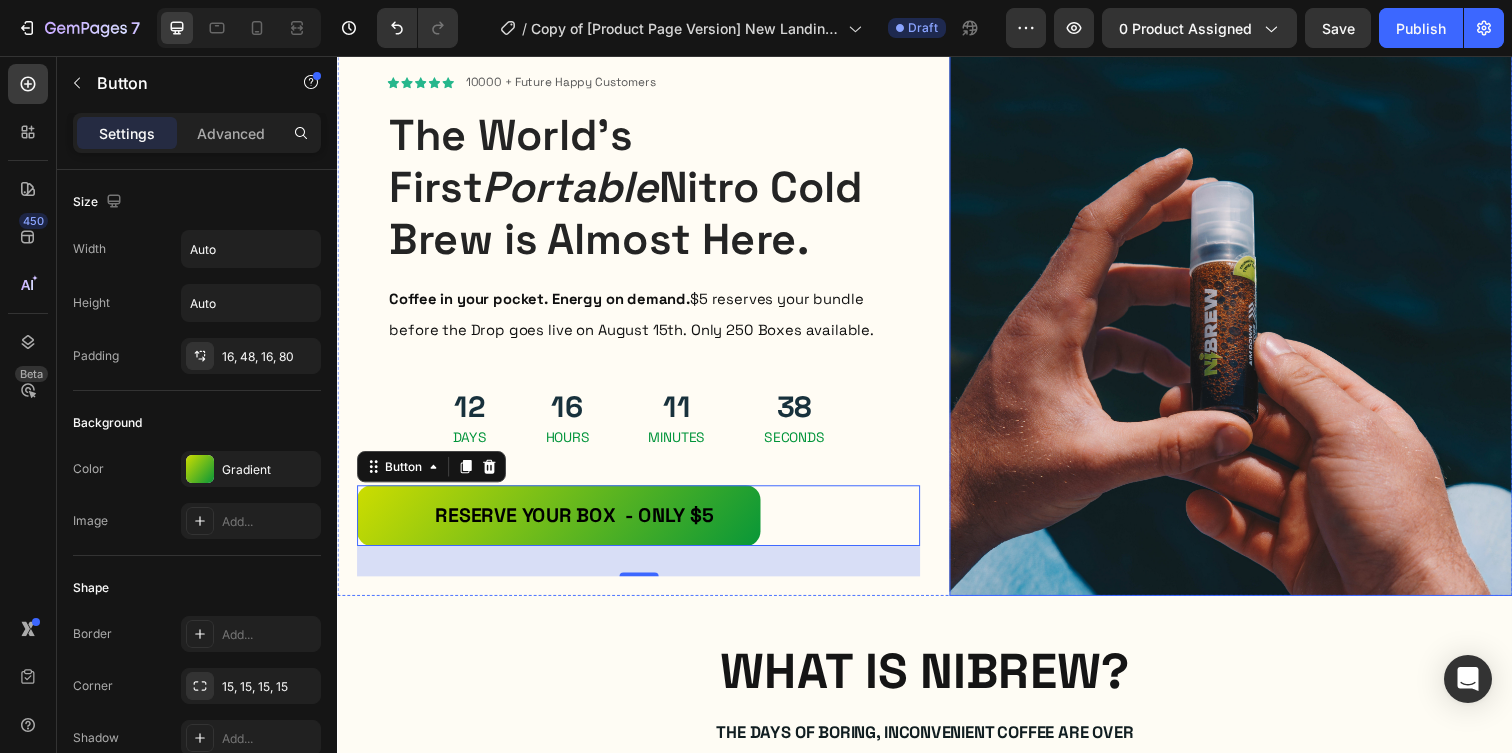 click at bounding box center (1249, 319) 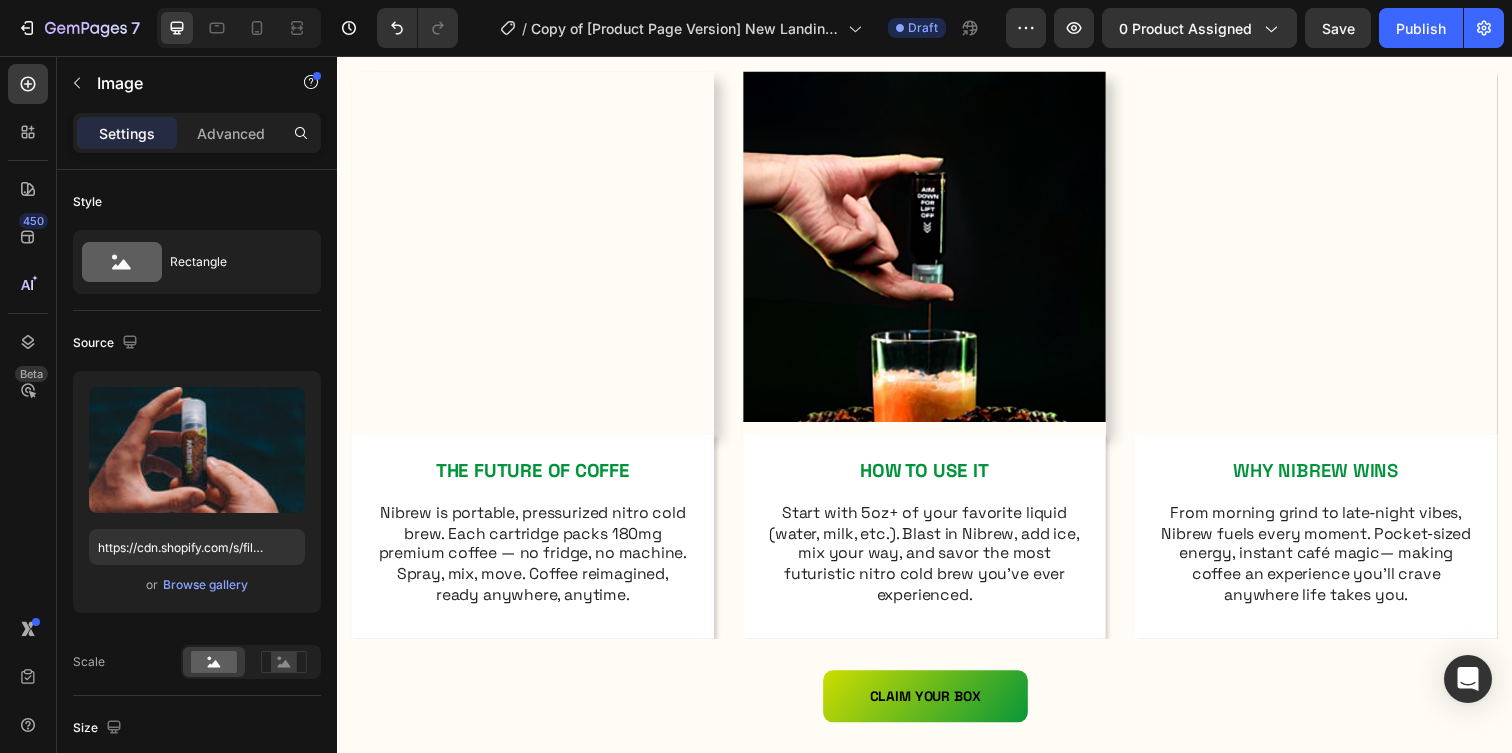 scroll, scrollTop: 863, scrollLeft: 0, axis: vertical 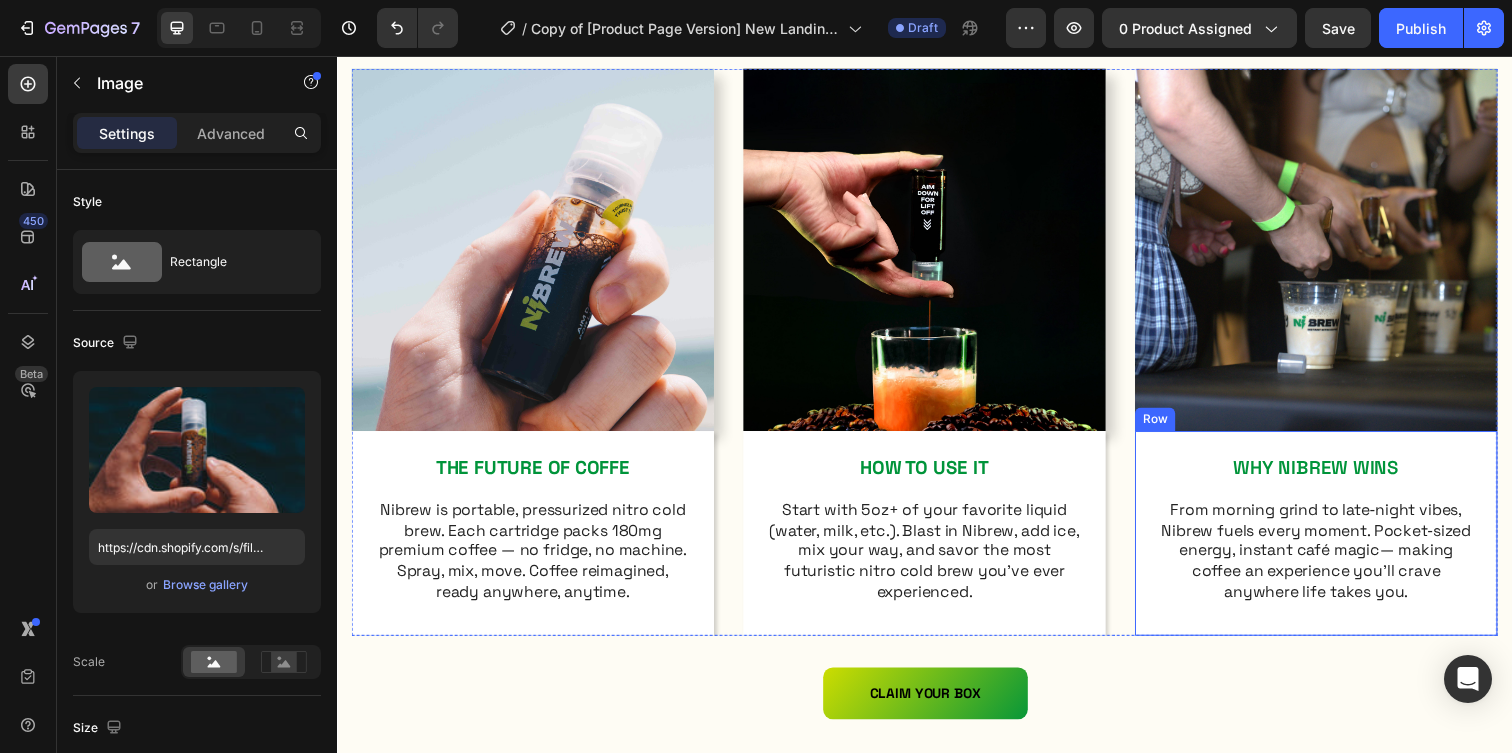 click on "WHY NIBREW WINS Text Block From morning grind to late‑night vibes, Nibrew fuels every moment. Pocket‑sized energy, instant café magic— making coffee an experience you’ll crave anywhere life takes you. Text Block" at bounding box center [1337, 547] 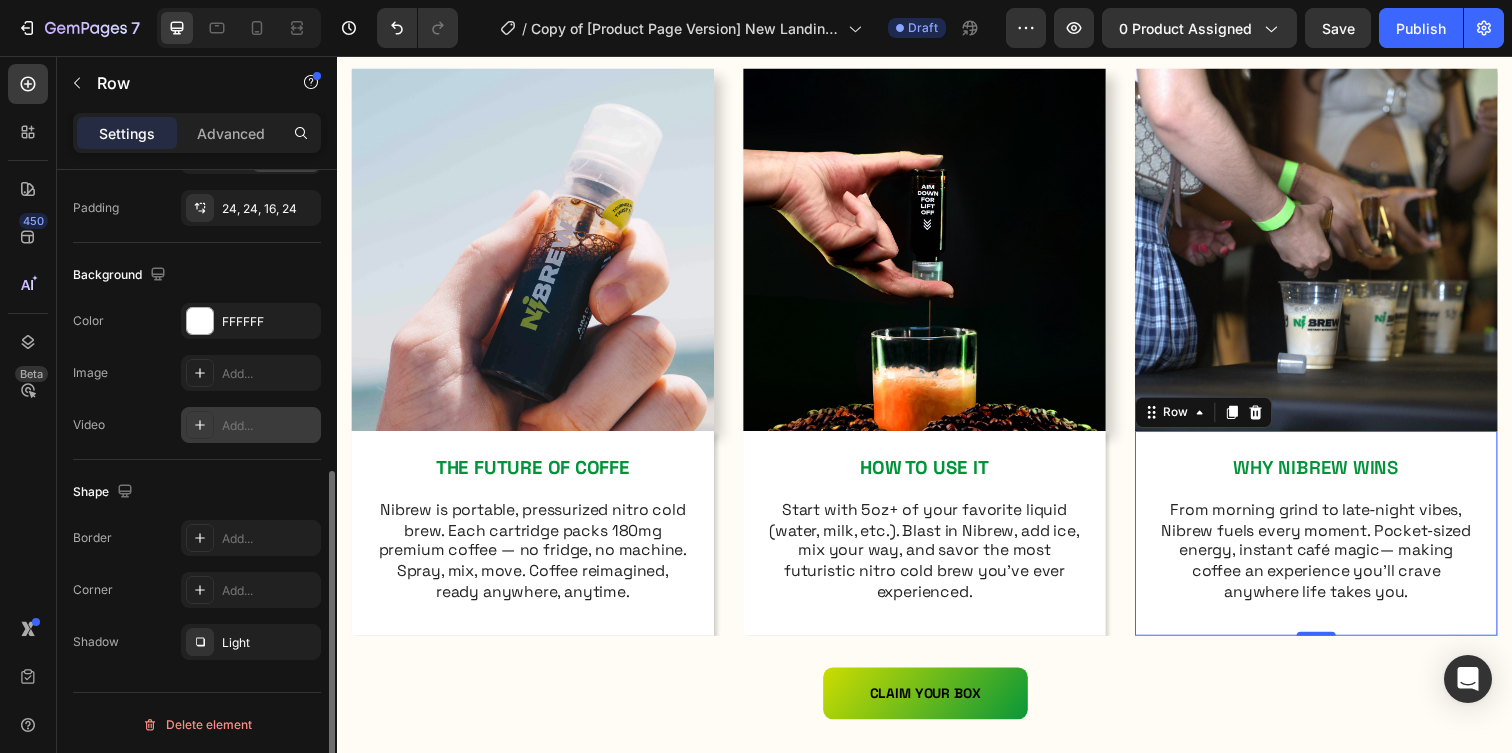 scroll, scrollTop: 576, scrollLeft: 0, axis: vertical 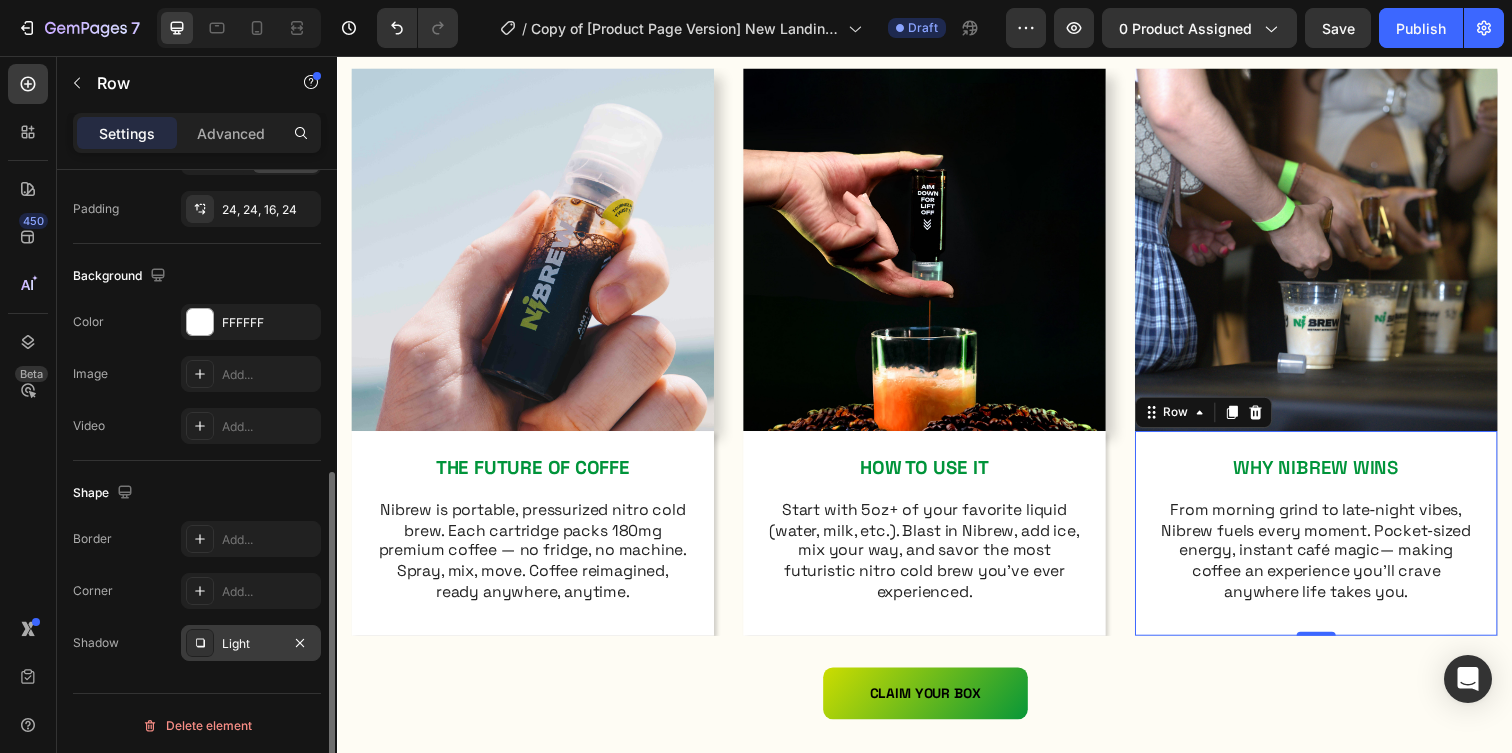 click on "Light" at bounding box center [251, 644] 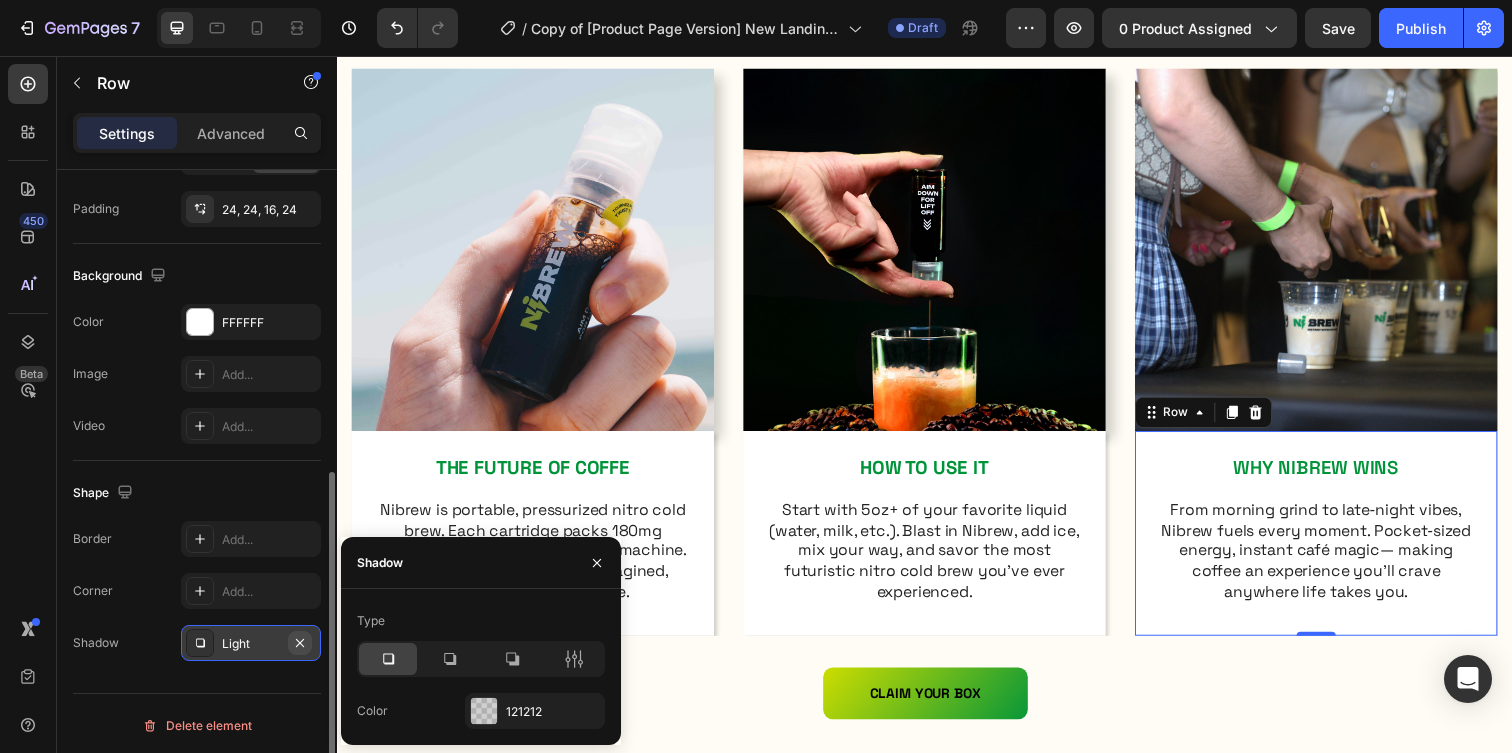 click 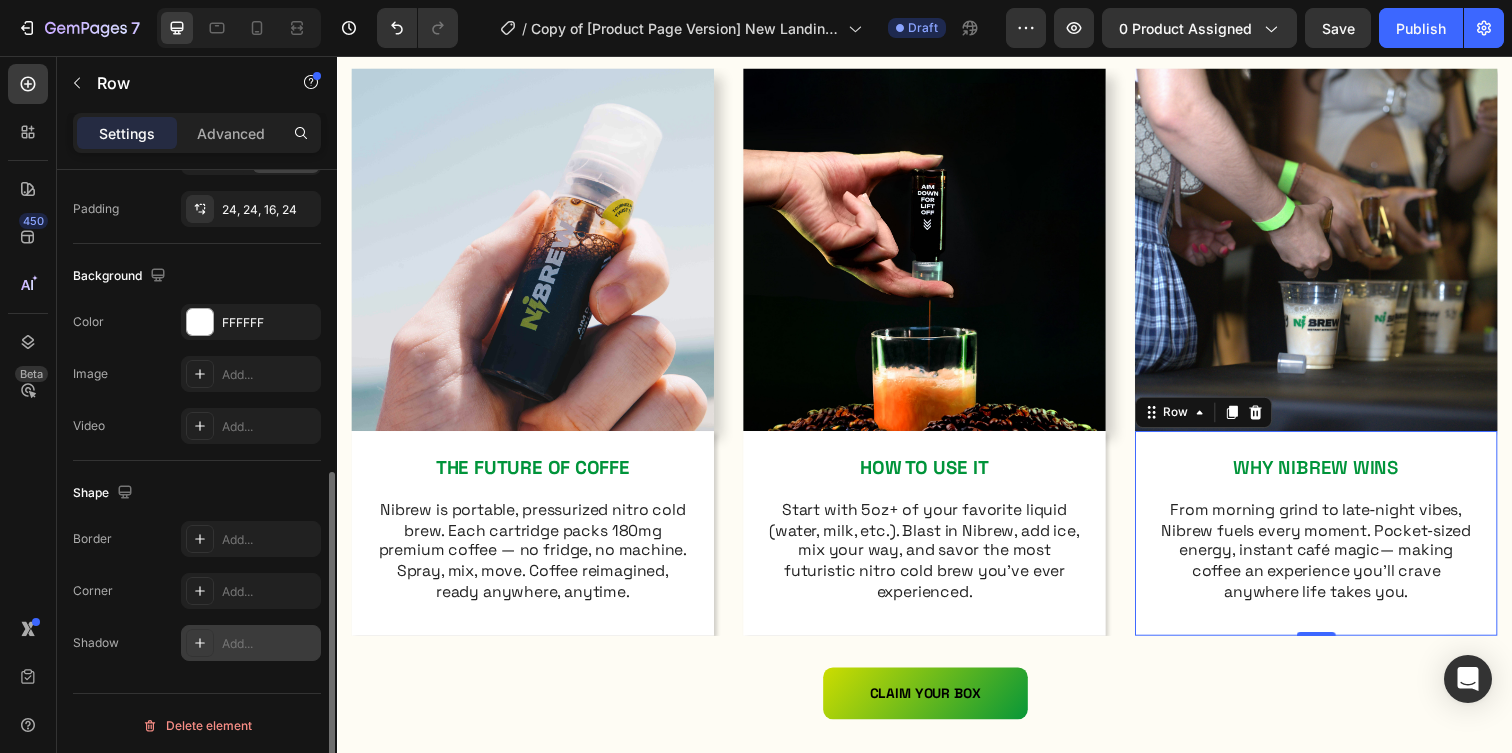 click on "Add..." at bounding box center (269, 644) 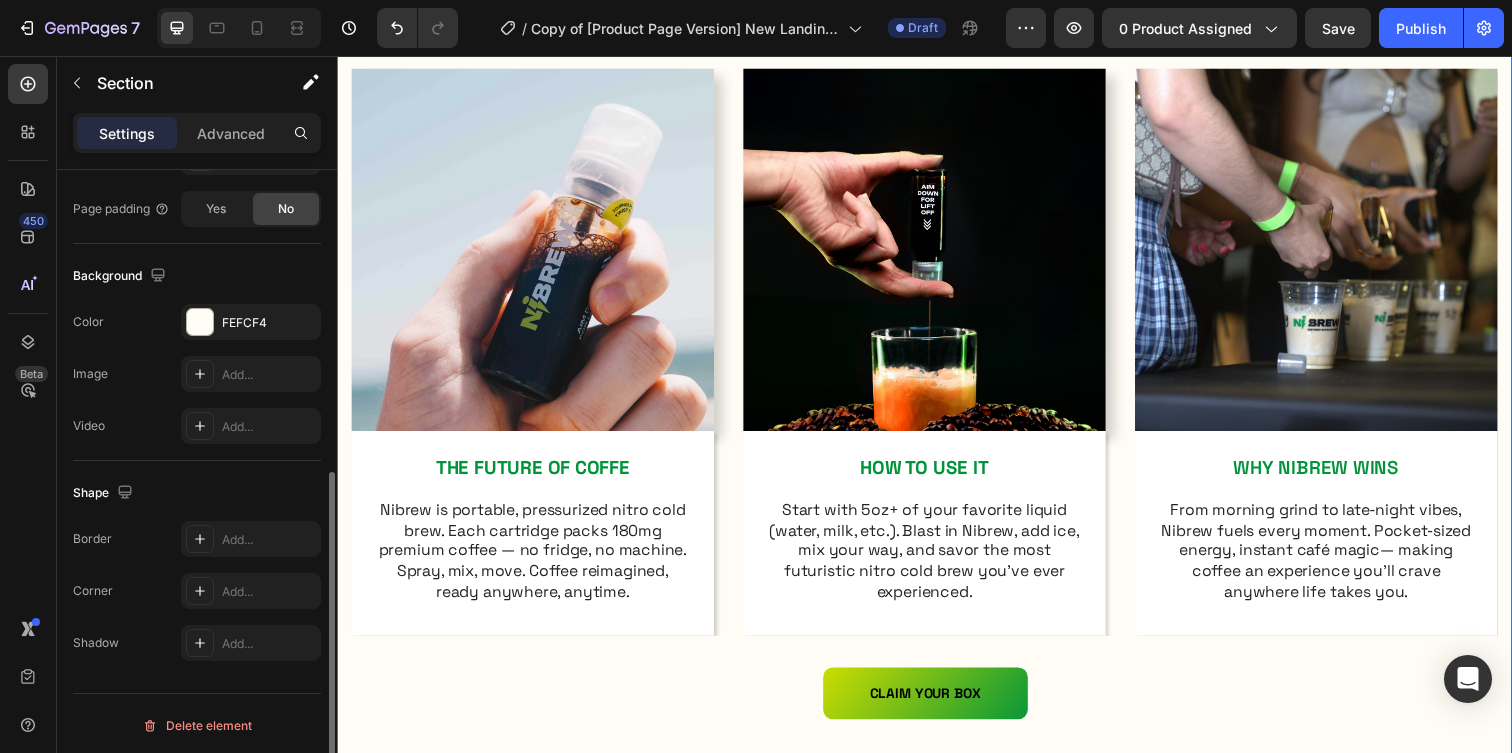 click on "Image THE FUTURE OF COFFE Text Block Nibrew is portable, pressurized nitro cold brew. Each cartridge packs 180mg premium coffee — no fridge, no machine. Spray, mix, move. Coffee reimagined, ready anywhere, anytime. Text Block Row Image HOW TO USE IT Text Block Start with 5oz+ of your favorite liquid (water, milk, etc.). Blast in Nibrew, add ice, mix your way, and savor the most futuristic nitro cold brew you’ve ever experienced. Text Block Row Image WHY NIBREW WINS Text Block From morning grind to late‑night vibes, Nibrew fuels every moment. Pocket‑sized energy, instant café magic— making coffee an experience you’ll crave anywhere life takes you. Text Block Row Carousel" at bounding box center [937, 374] 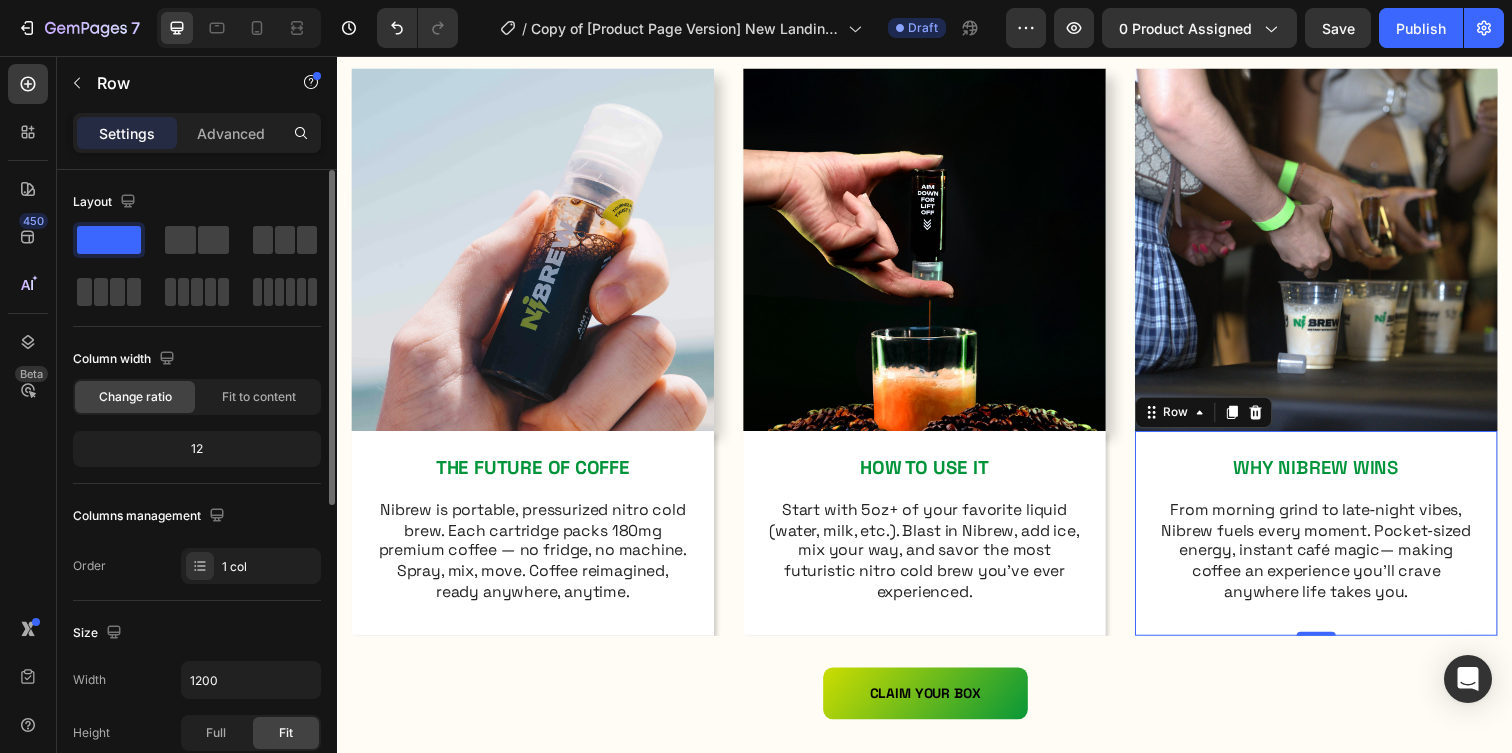 click on "WHY NIBREW WINS Text Block From morning grind to late‑night vibes, Nibrew fuels every moment. Pocket‑sized energy, instant café magic— making coffee an experience you’ll crave anywhere life takes you. Text Block Row   0" at bounding box center (1337, 543) 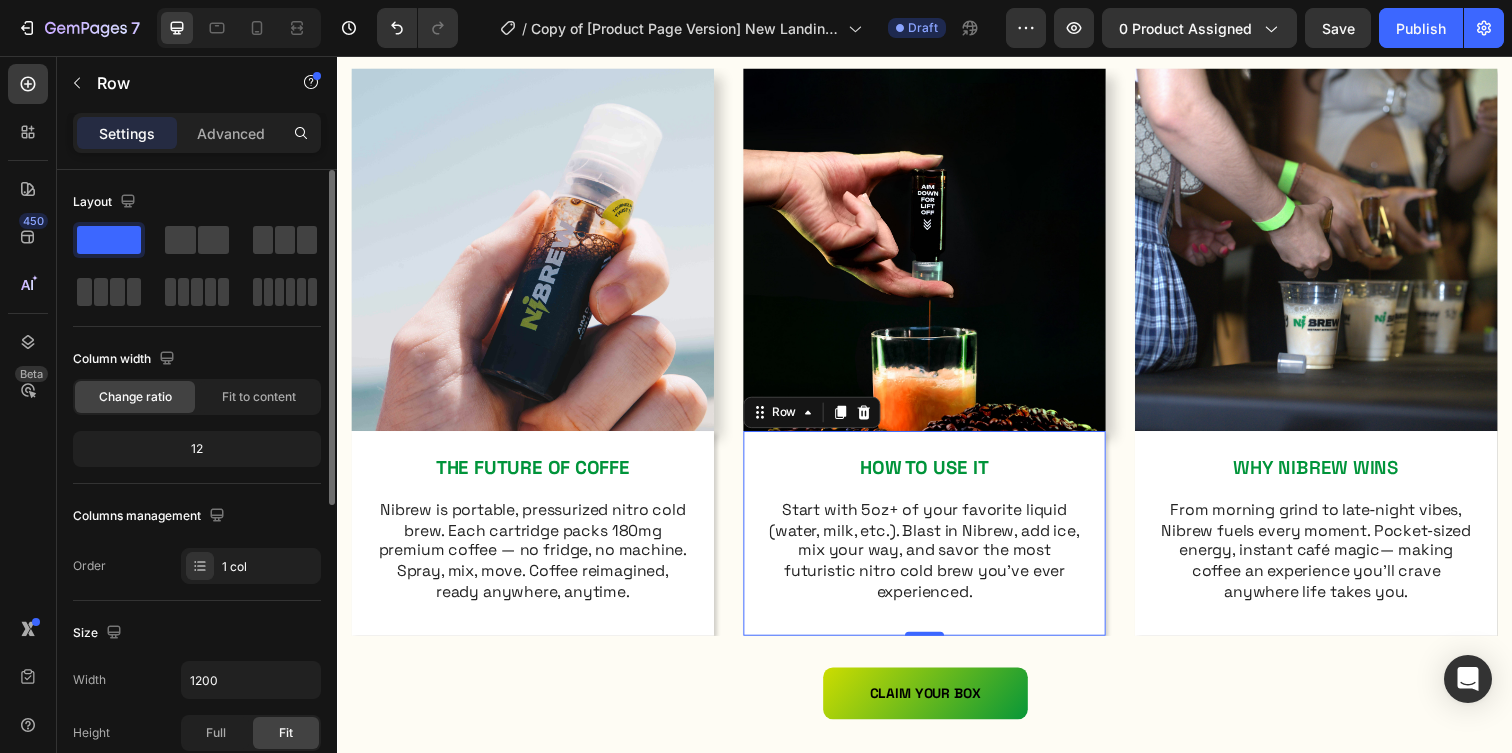 click on "HOW TO USE IT Text Block Start with 5oz+ of your favorite liquid (water, milk, etc.). Blast in Nibrew, add ice, mix your way, and savor the most futuristic nitro cold brew you’ve ever experienced. Text Block Row   0" at bounding box center (937, 543) 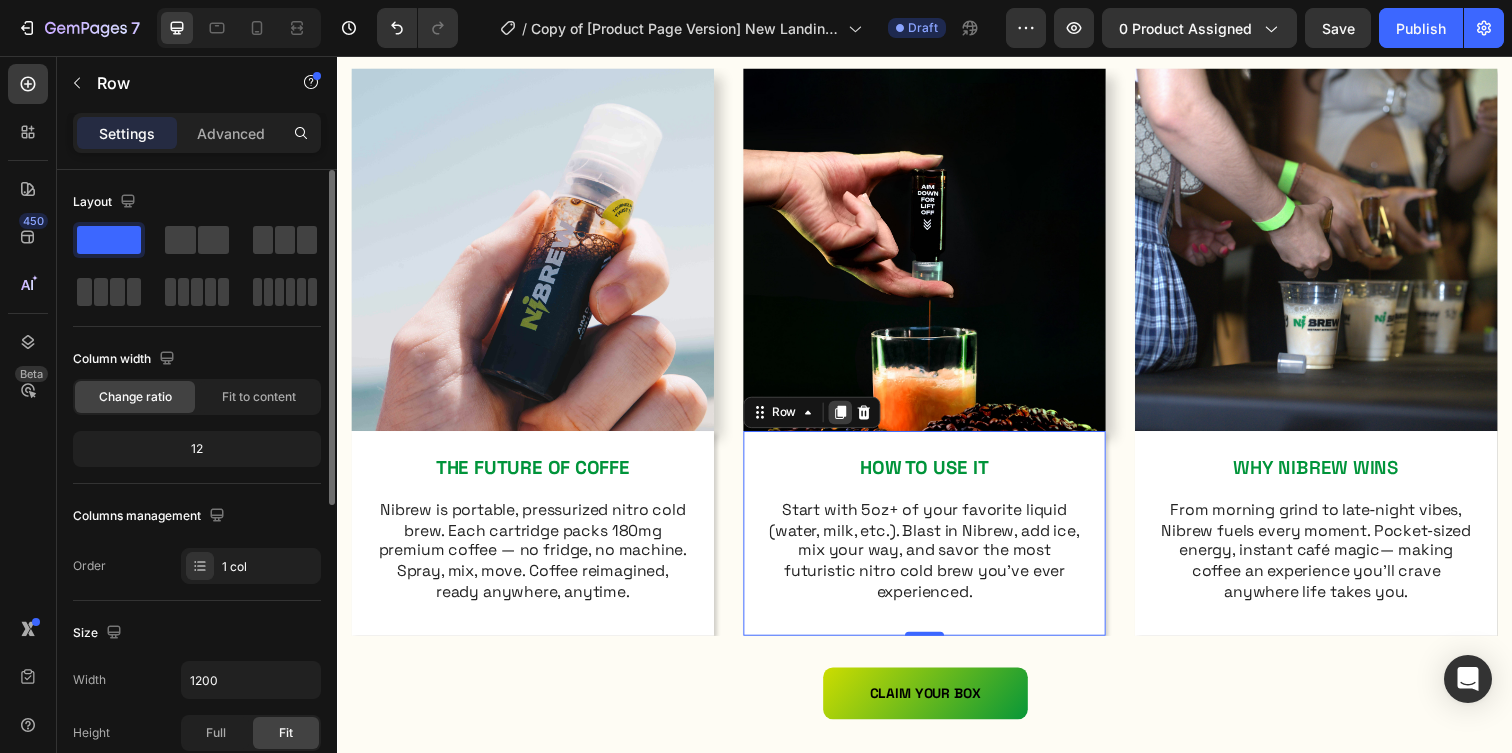 click 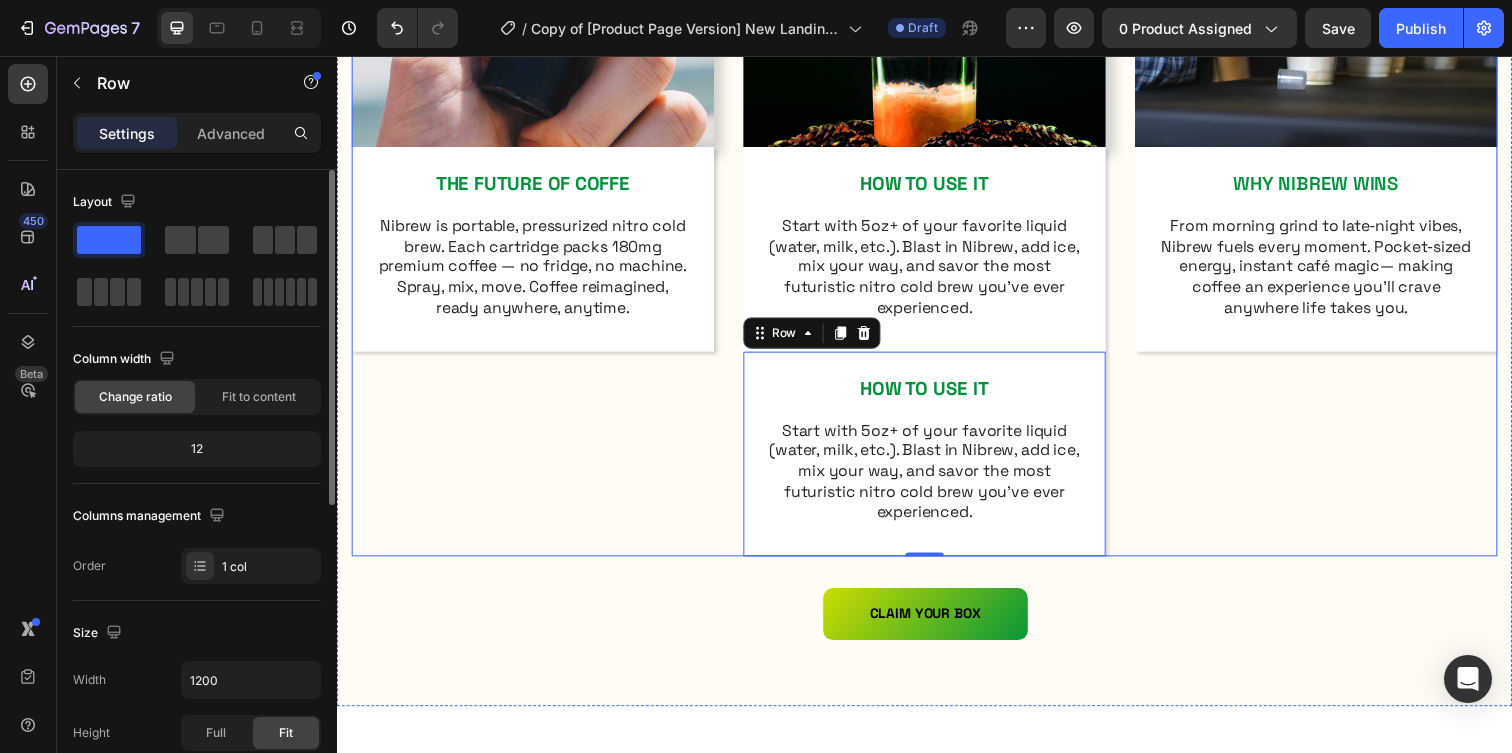 scroll, scrollTop: 1112, scrollLeft: 0, axis: vertical 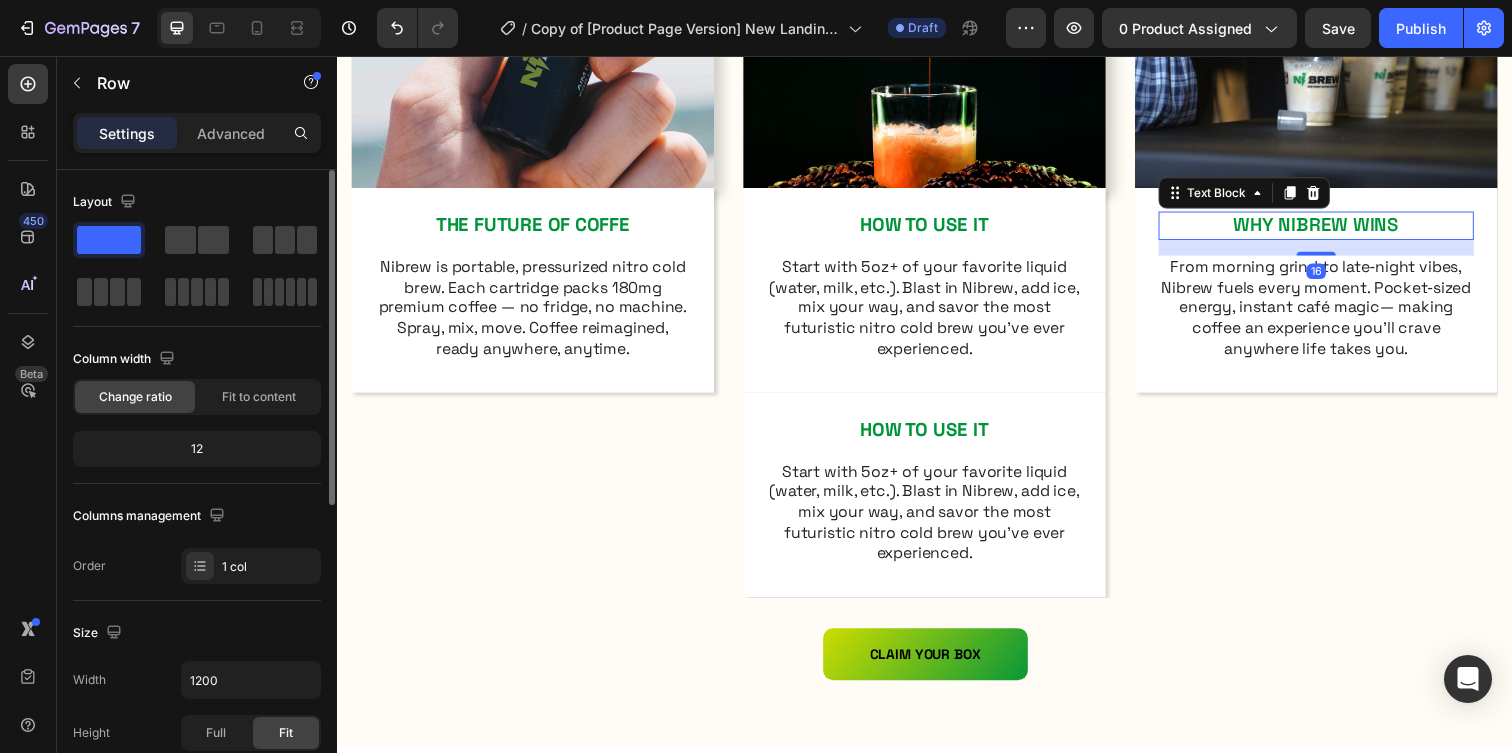 click on "WHY NIBREW WINS" at bounding box center [1337, 228] 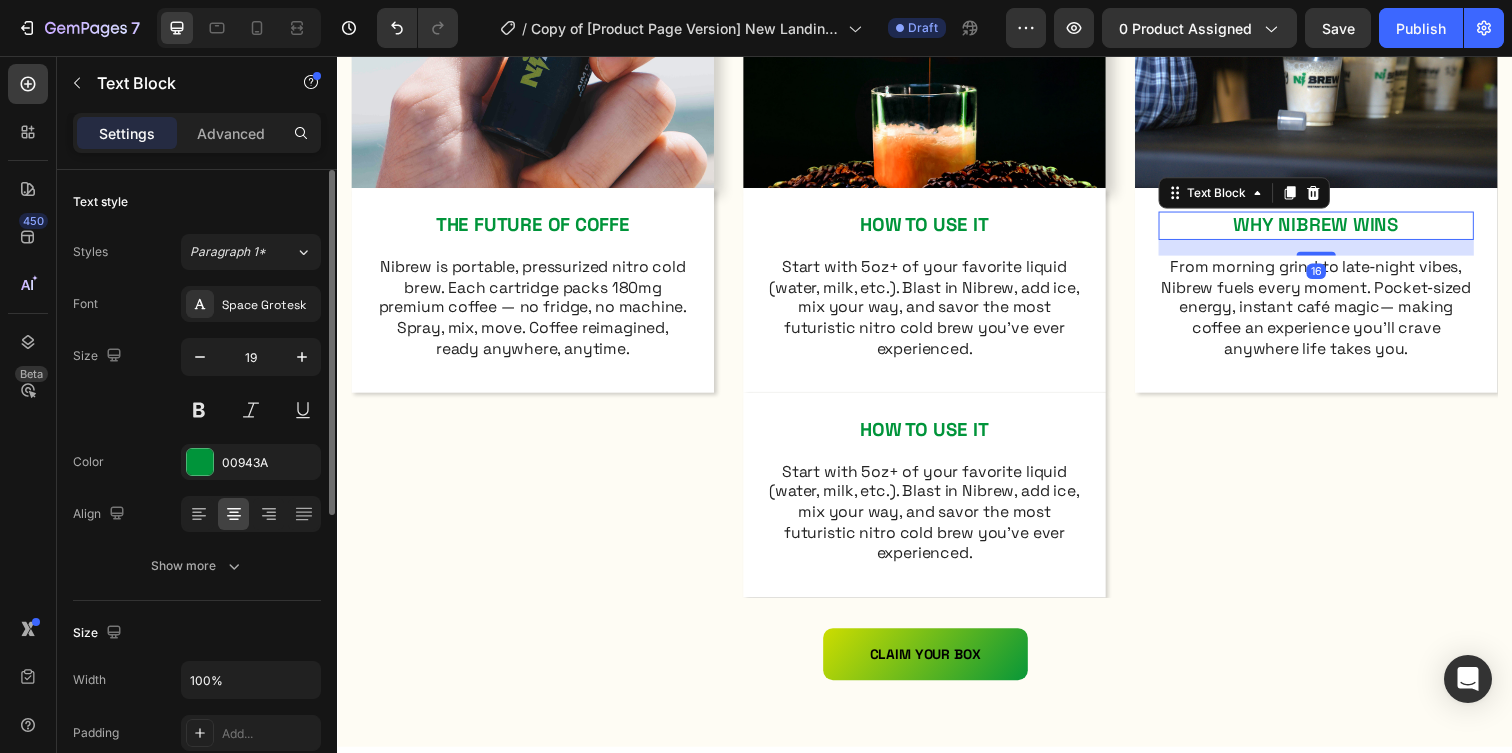 click on "WHY NIBREW WINS" at bounding box center [1337, 228] 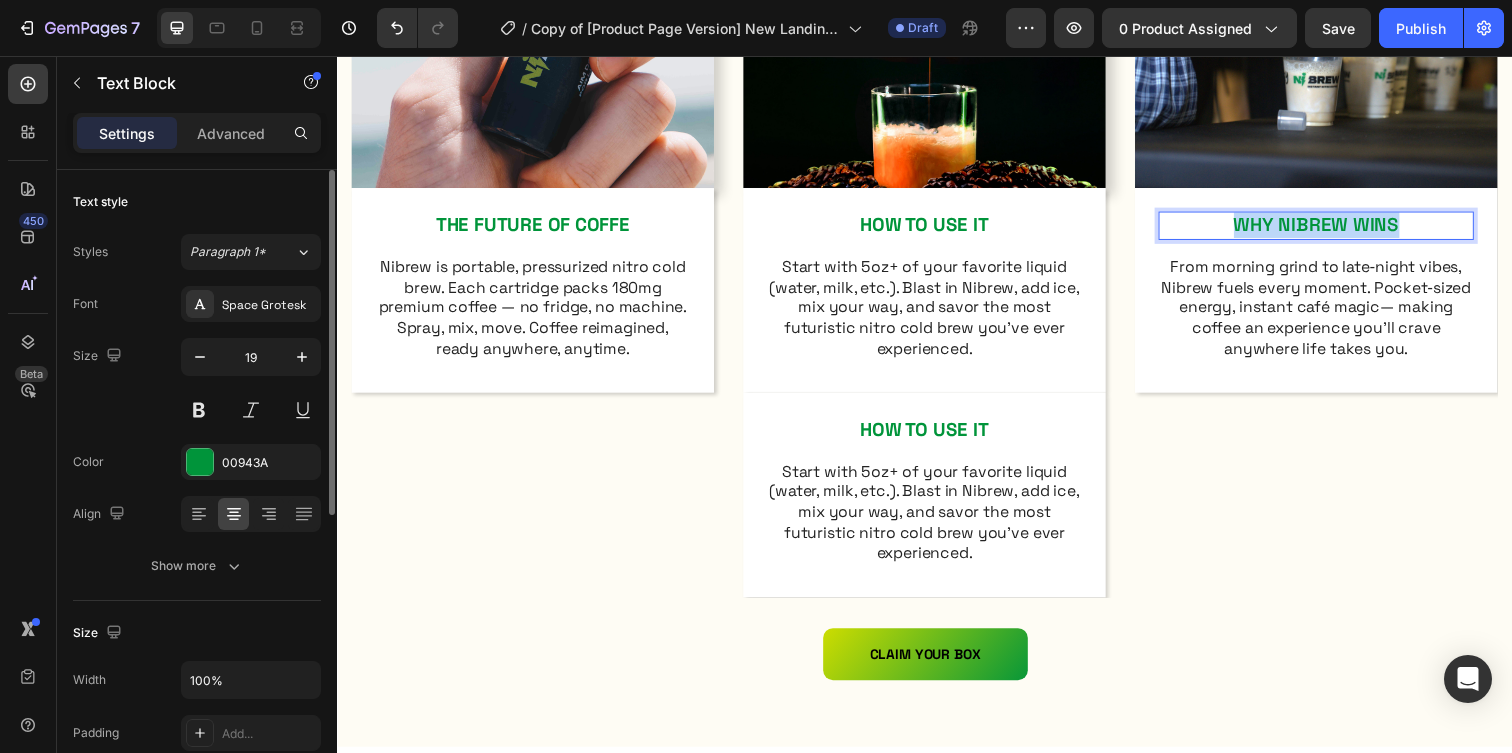 click on "WHY NIBREW WINS" at bounding box center (1337, 228) 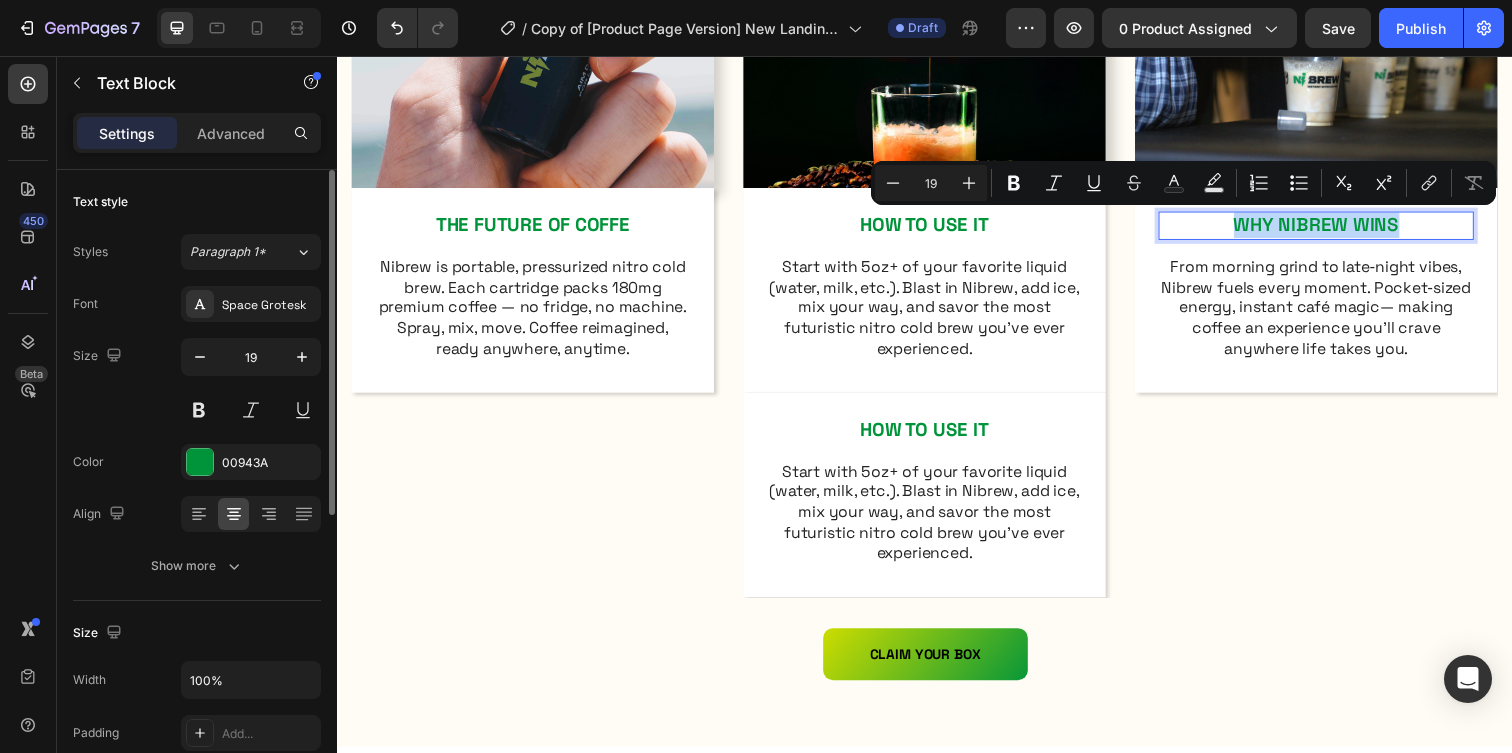 copy on "WHY NIBREW WINS" 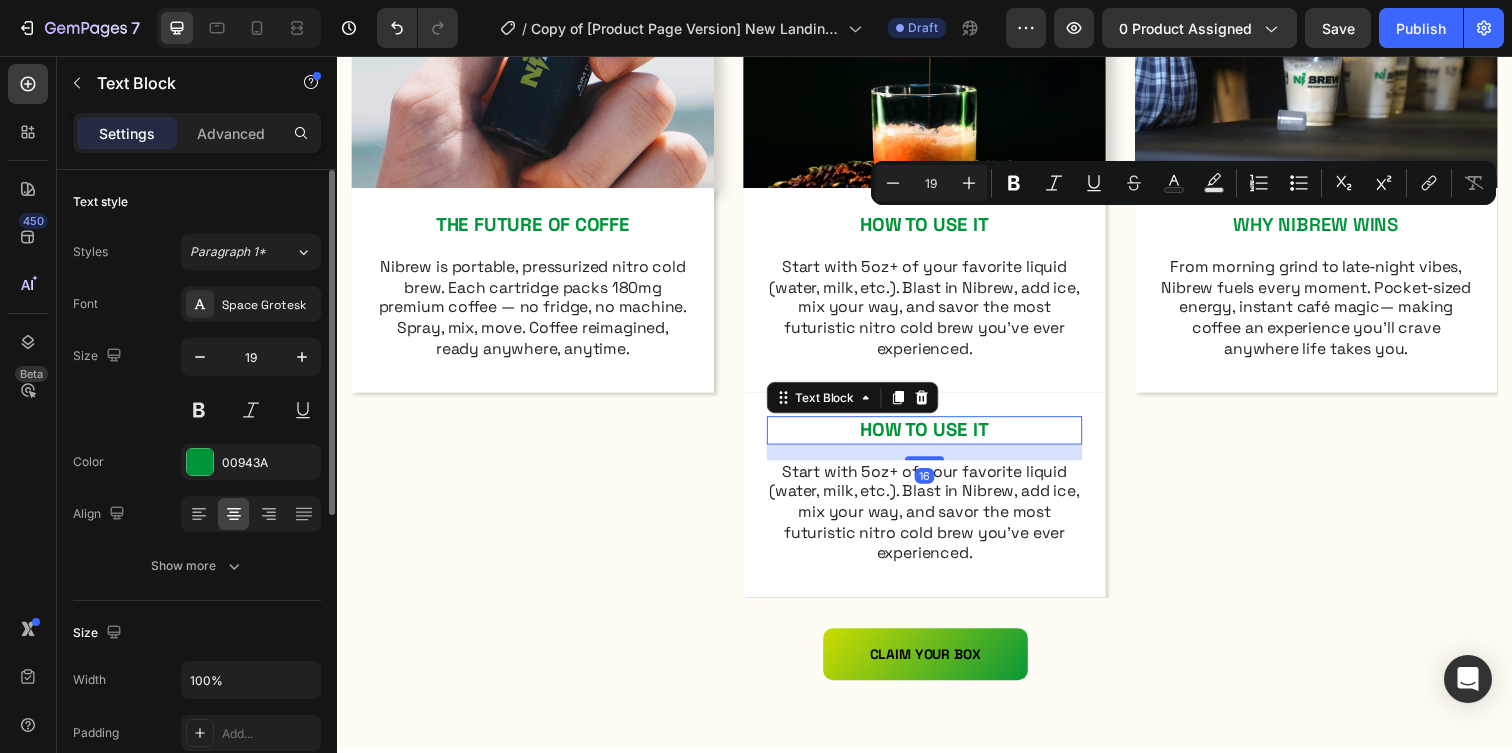click on "HOW TO USE IT" at bounding box center [937, 436] 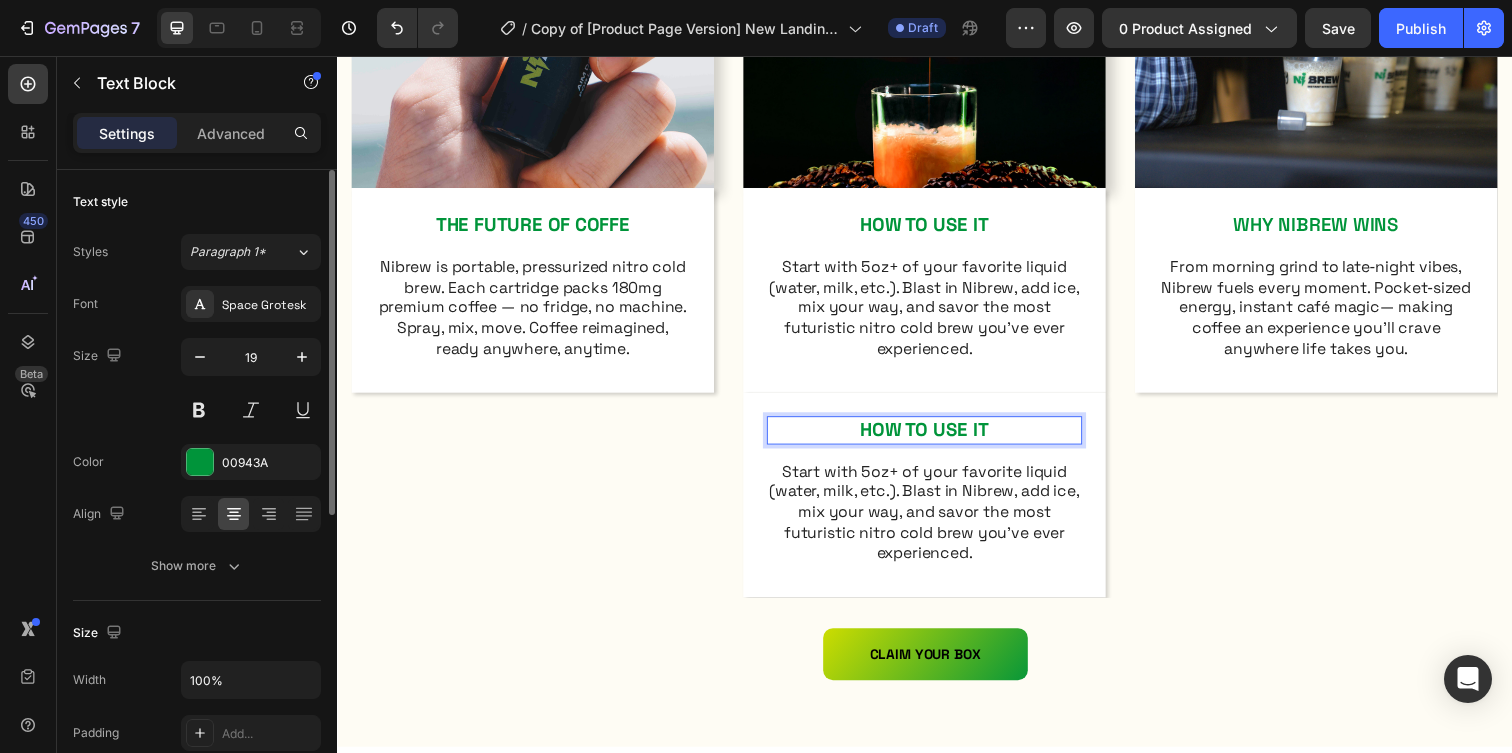 click on "HOW TO USE IT" at bounding box center (937, 436) 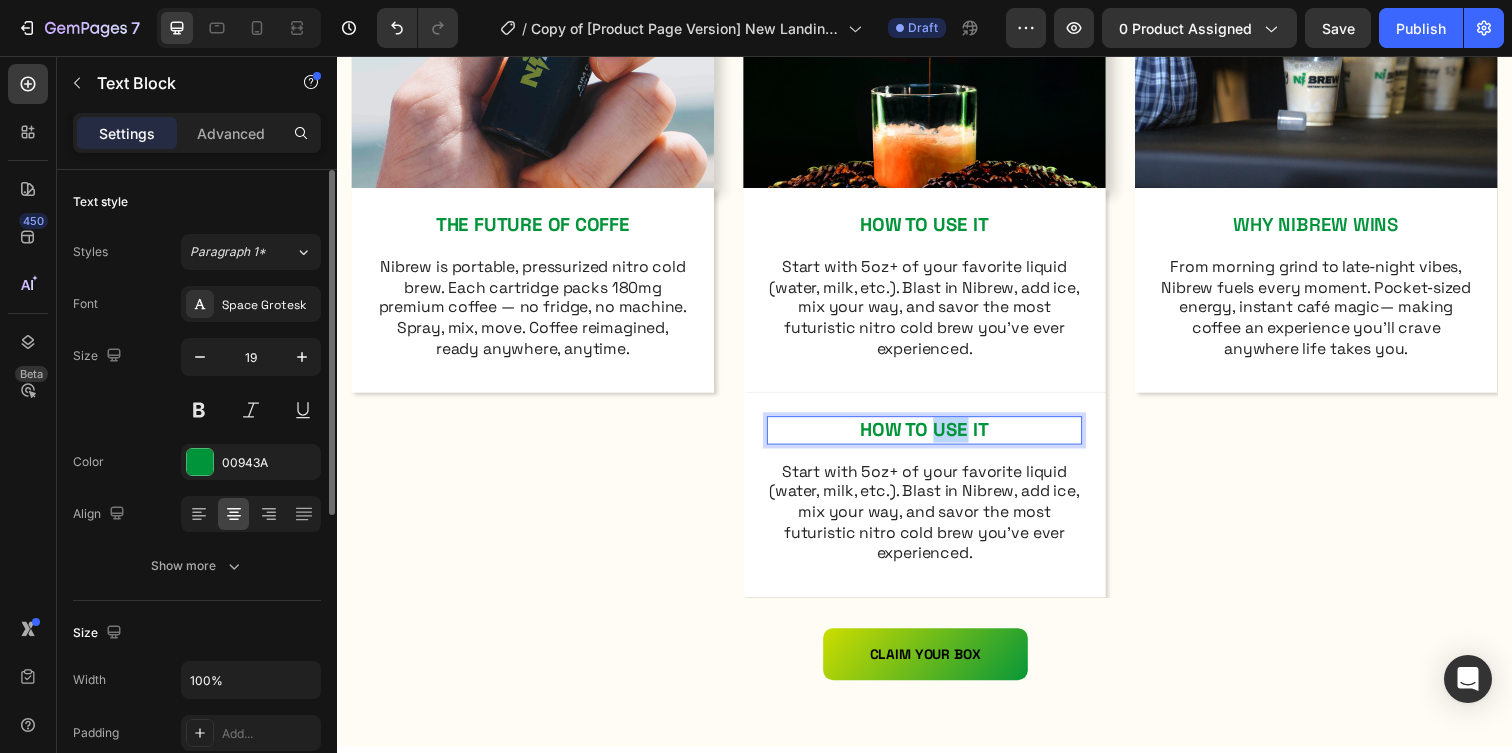 click on "HOW TO USE IT" at bounding box center (937, 436) 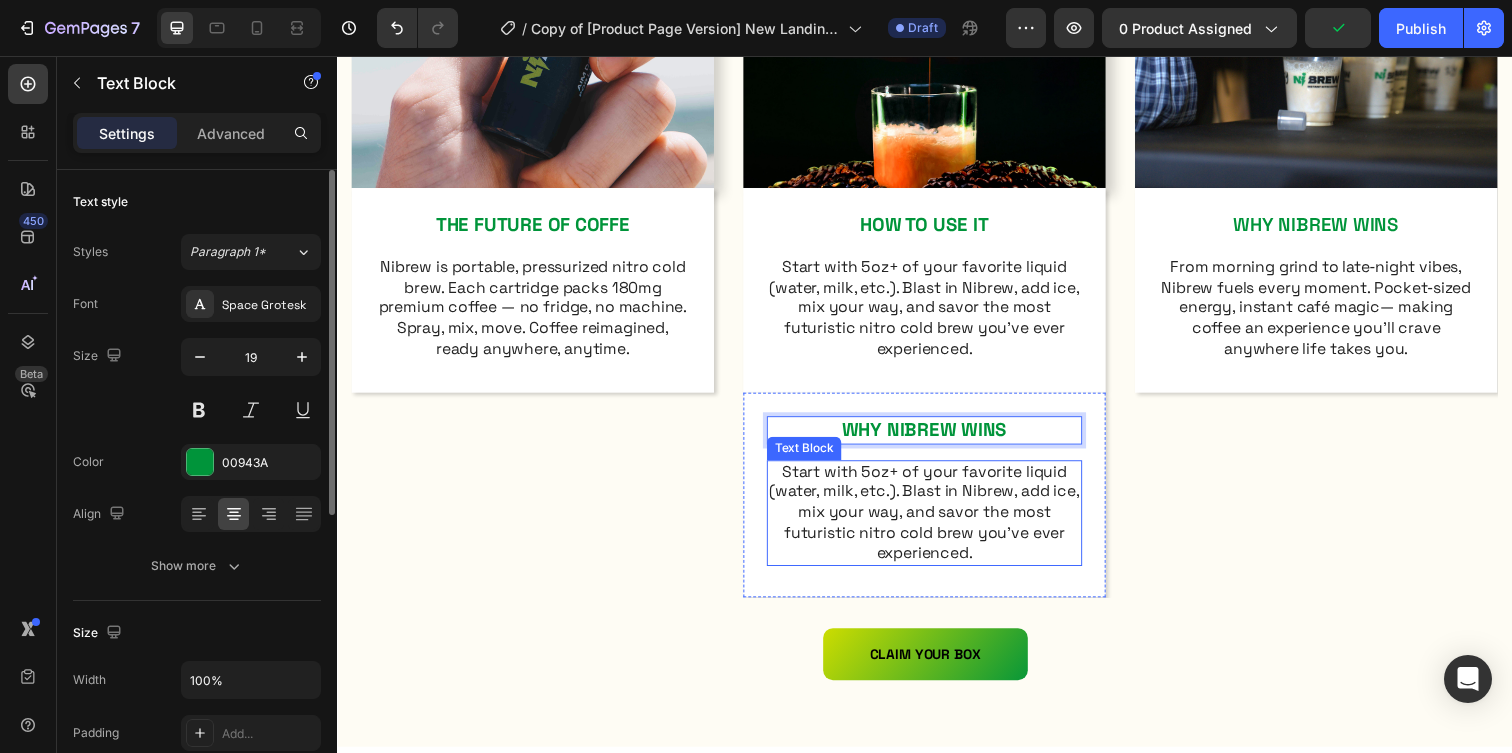 click on "Start with 5oz+ of your favorite liquid (water, milk, etc.). Blast in Nibrew, add ice, mix your way, and savor the most futuristic nitro cold brew you’ve ever experienced." at bounding box center (937, 522) 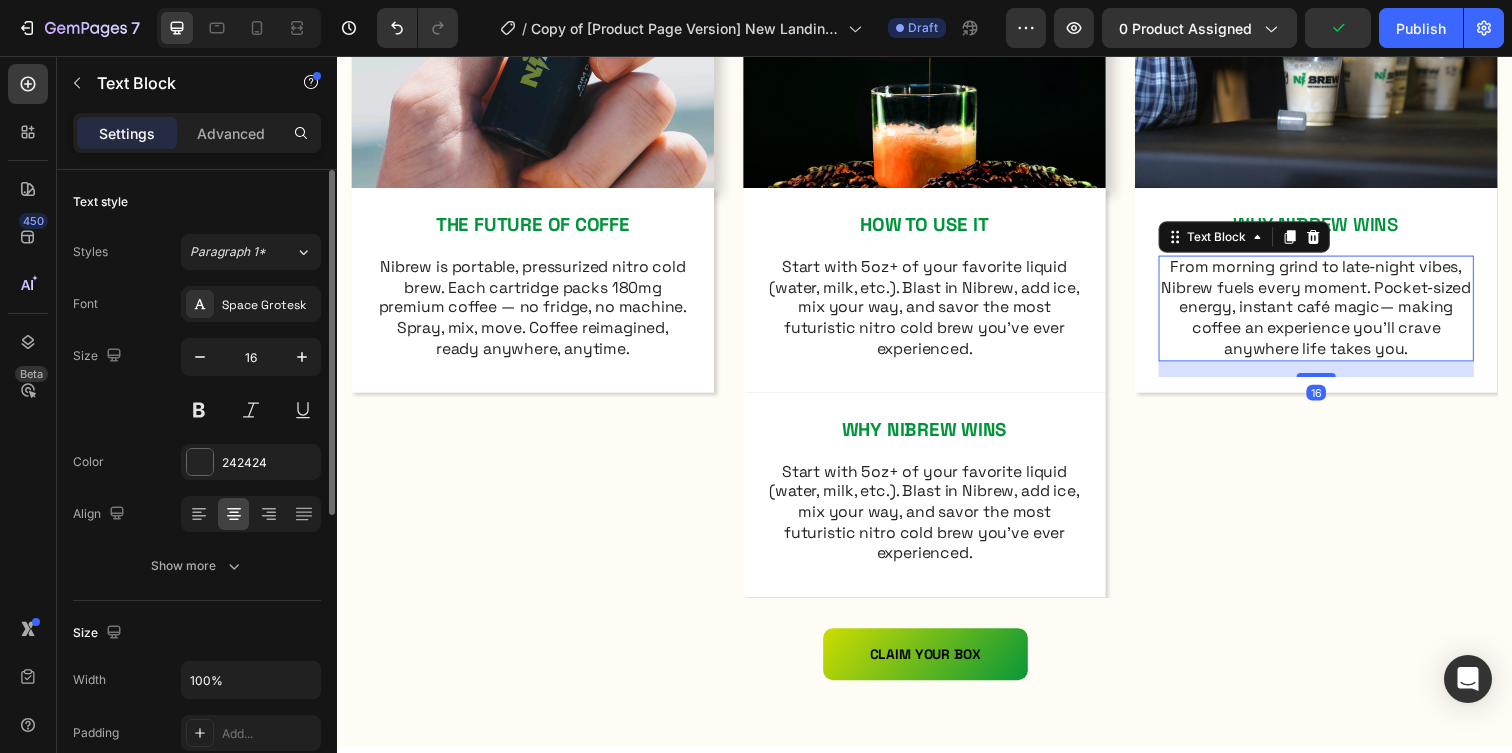 click on "From morning grind to late‑night vibes, Nibrew fuels every moment. Pocket‑sized energy, instant café magic— making coffee an experience you’ll crave anywhere life takes you." at bounding box center (1337, 313) 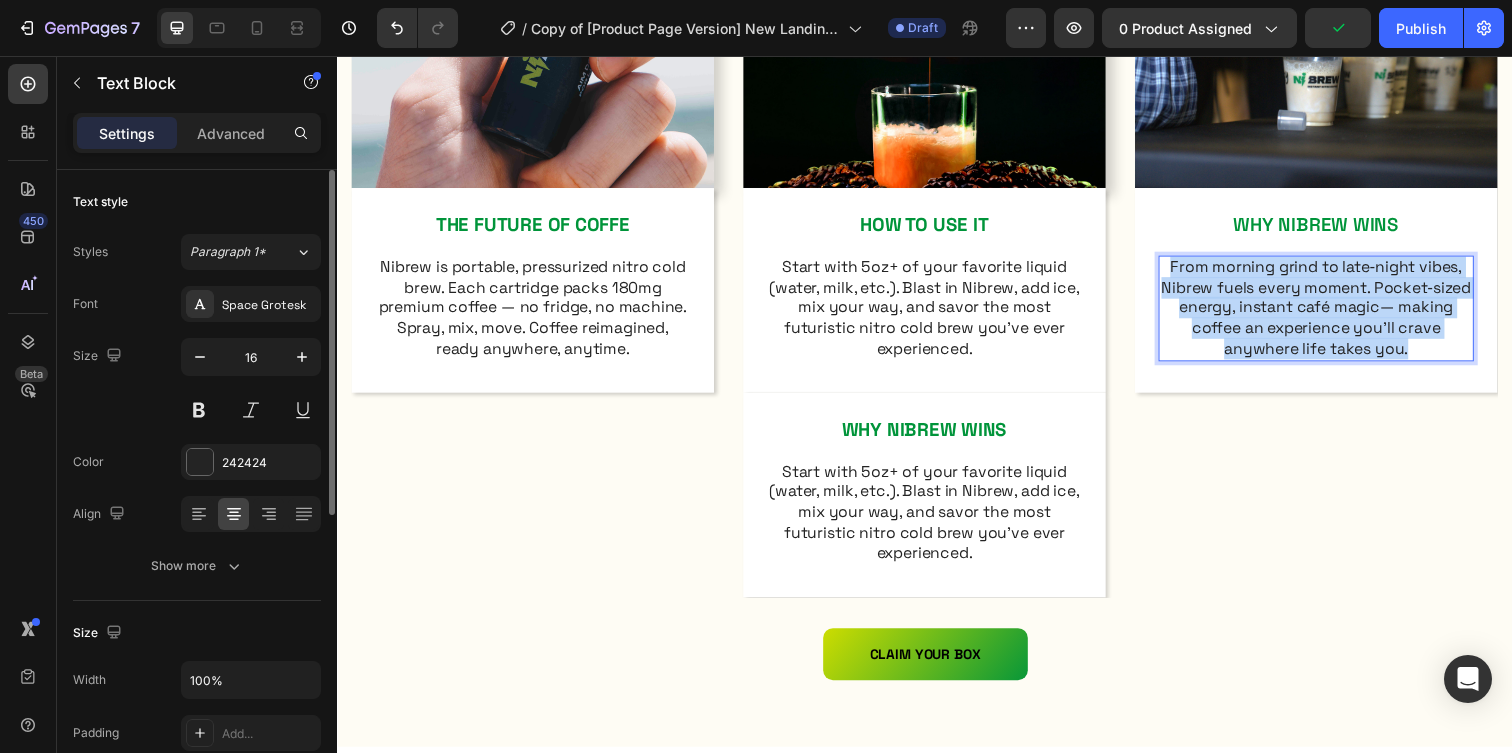 click on "From morning grind to late‑night vibes, Nibrew fuels every moment. Pocket‑sized energy, instant café magic— making coffee an experience you’ll crave anywhere life takes you." at bounding box center (1337, 313) 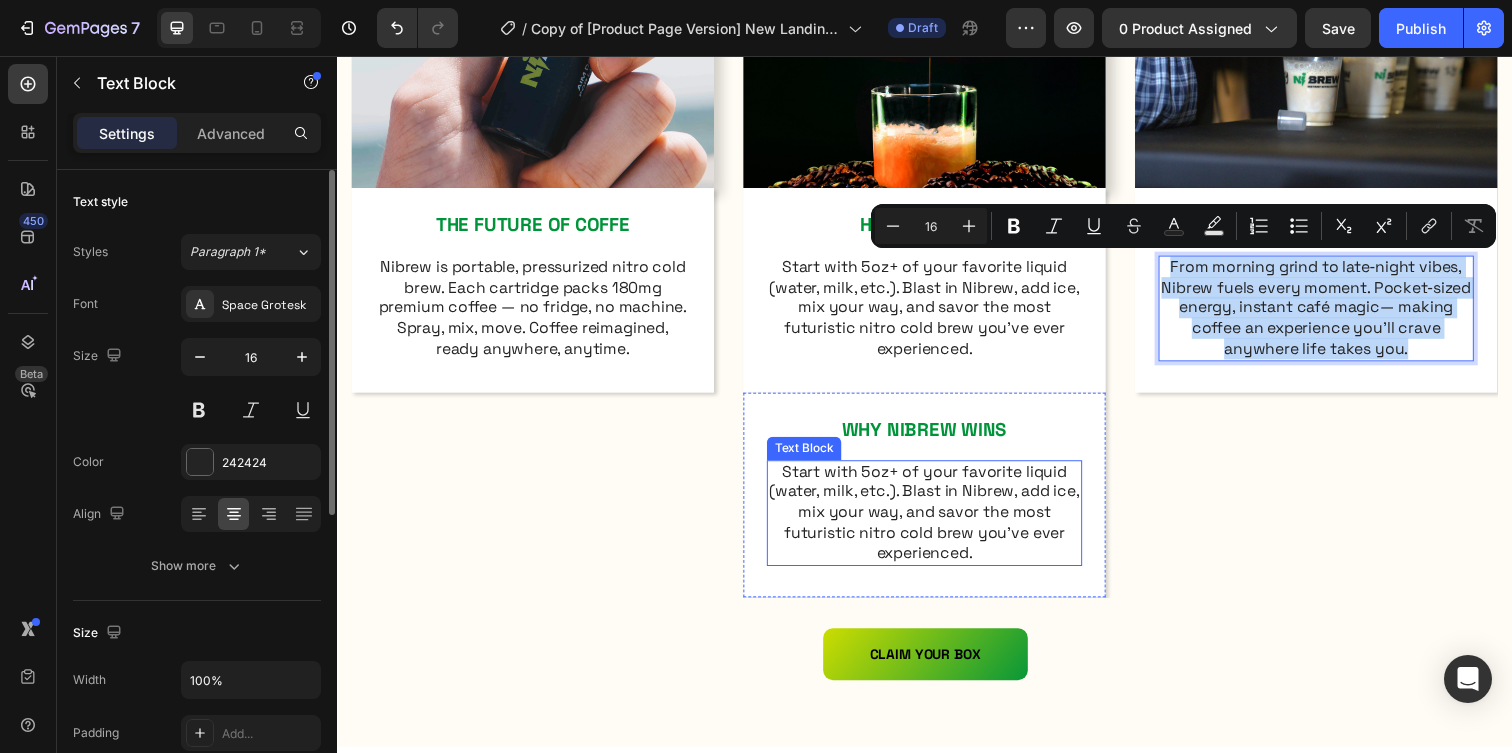 click on "Start with 5oz+ of your favorite liquid (water, milk, etc.). Blast in Nibrew, add ice, mix your way, and savor the most futuristic nitro cold brew you’ve ever experienced." at bounding box center [937, 522] 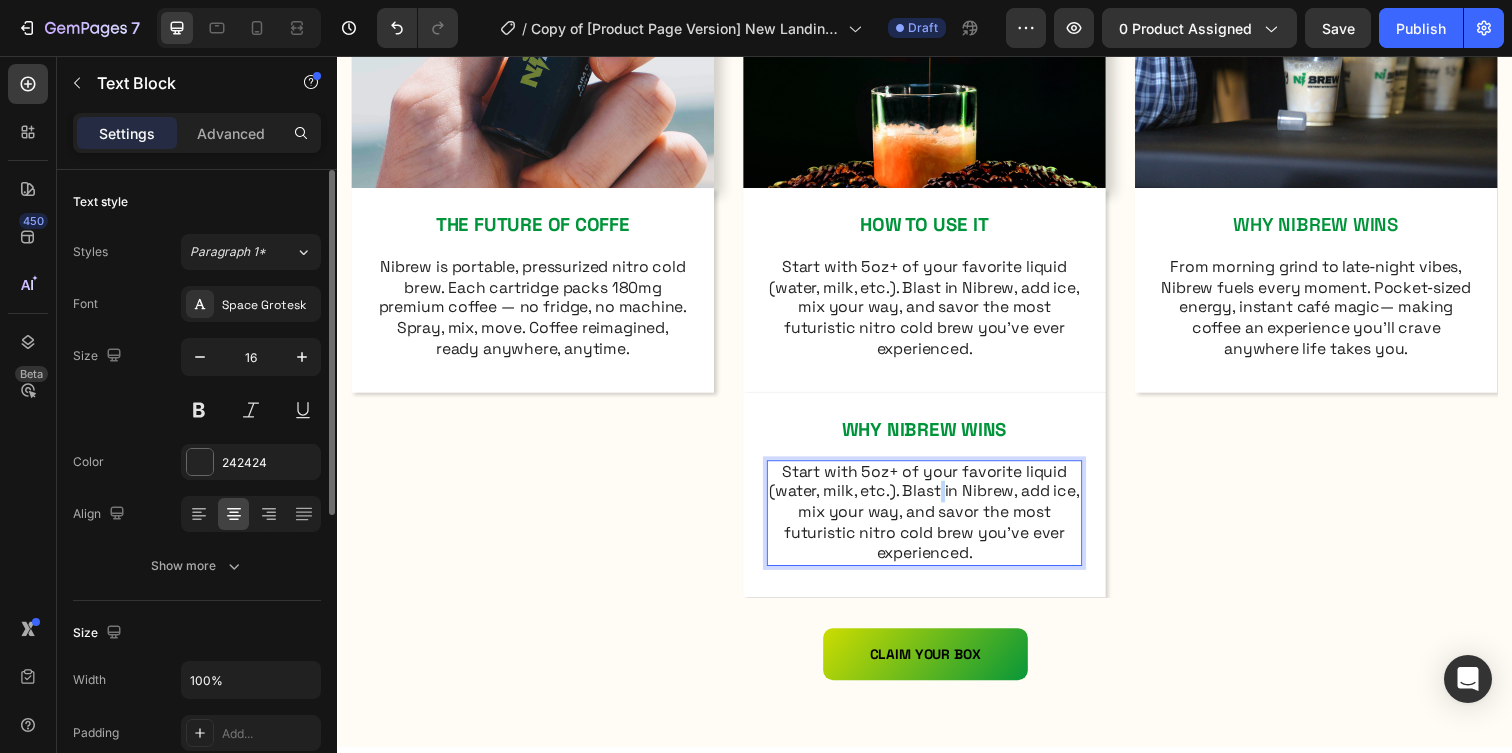 click on "Start with 5oz+ of your favorite liquid (water, milk, etc.). Blast in Nibrew, add ice, mix your way, and savor the most futuristic nitro cold brew you’ve ever experienced." at bounding box center [937, 522] 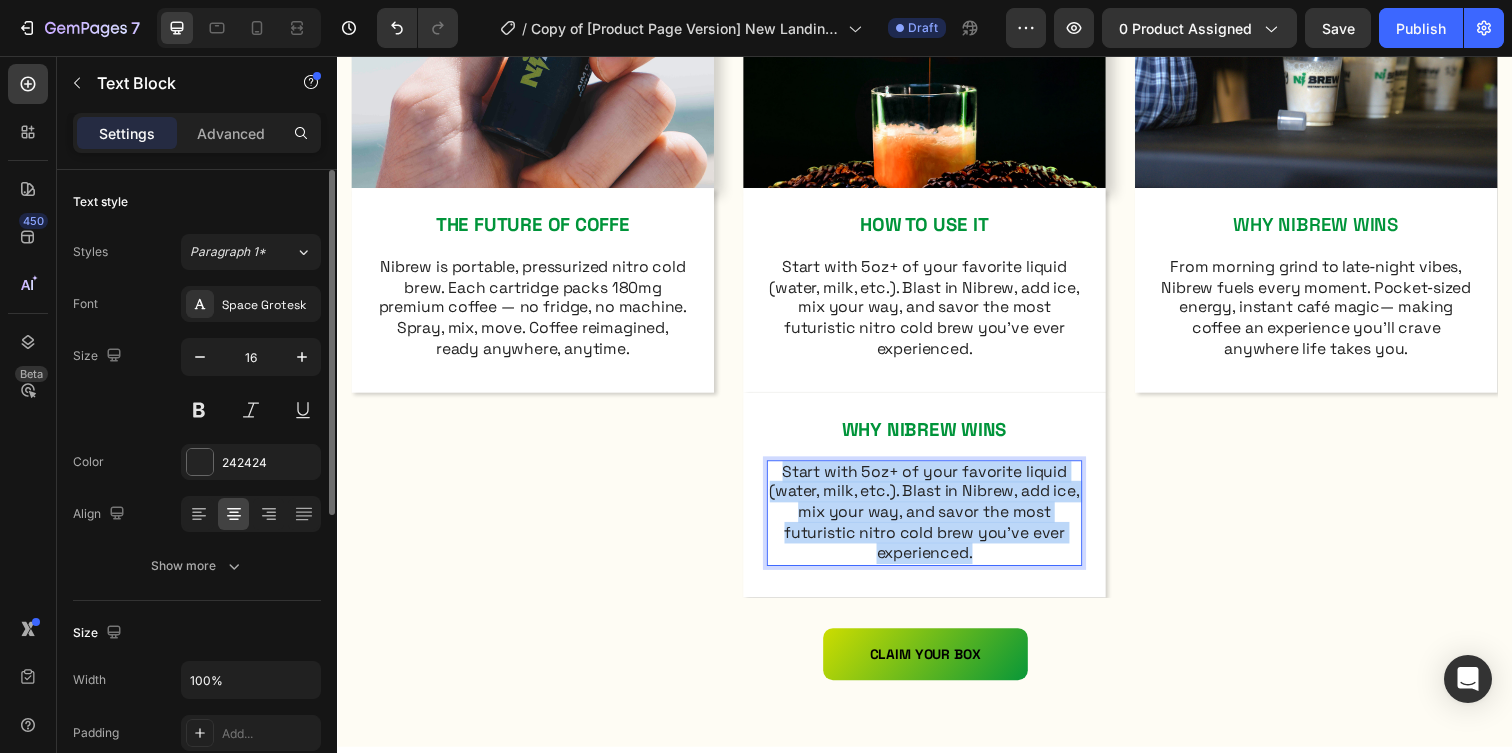 click on "Start with 5oz+ of your favorite liquid (water, milk, etc.). Blast in Nibrew, add ice, mix your way, and savor the most futuristic nitro cold brew you’ve ever experienced." at bounding box center (937, 522) 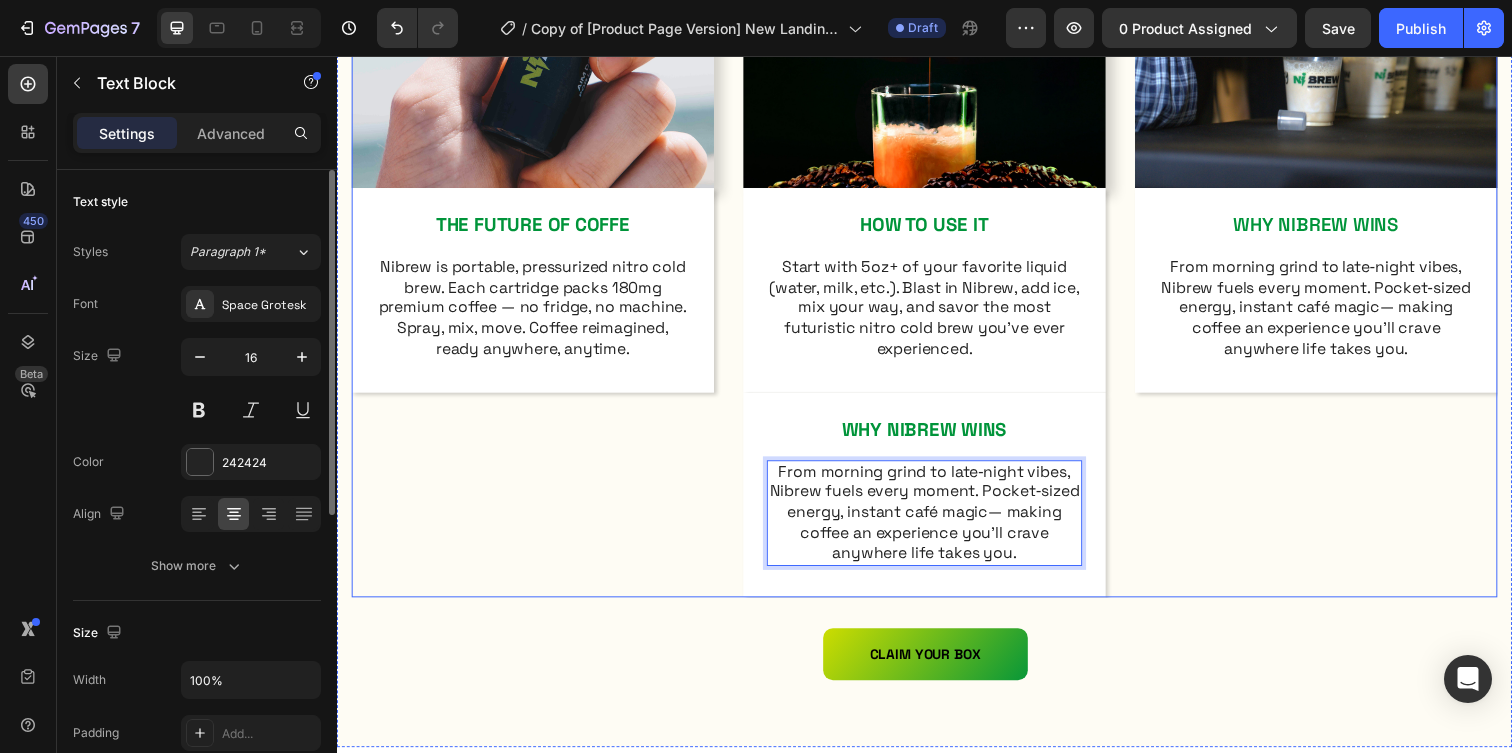 click on "Image WHY NIBREW WINS Text Block From morning grind to late‑night vibes, Nibrew fuels every moment. Pocket‑sized energy, instant café magic— making coffee an experience you’ll crave anywhere life takes you. Text Block Row" at bounding box center [1337, 213] 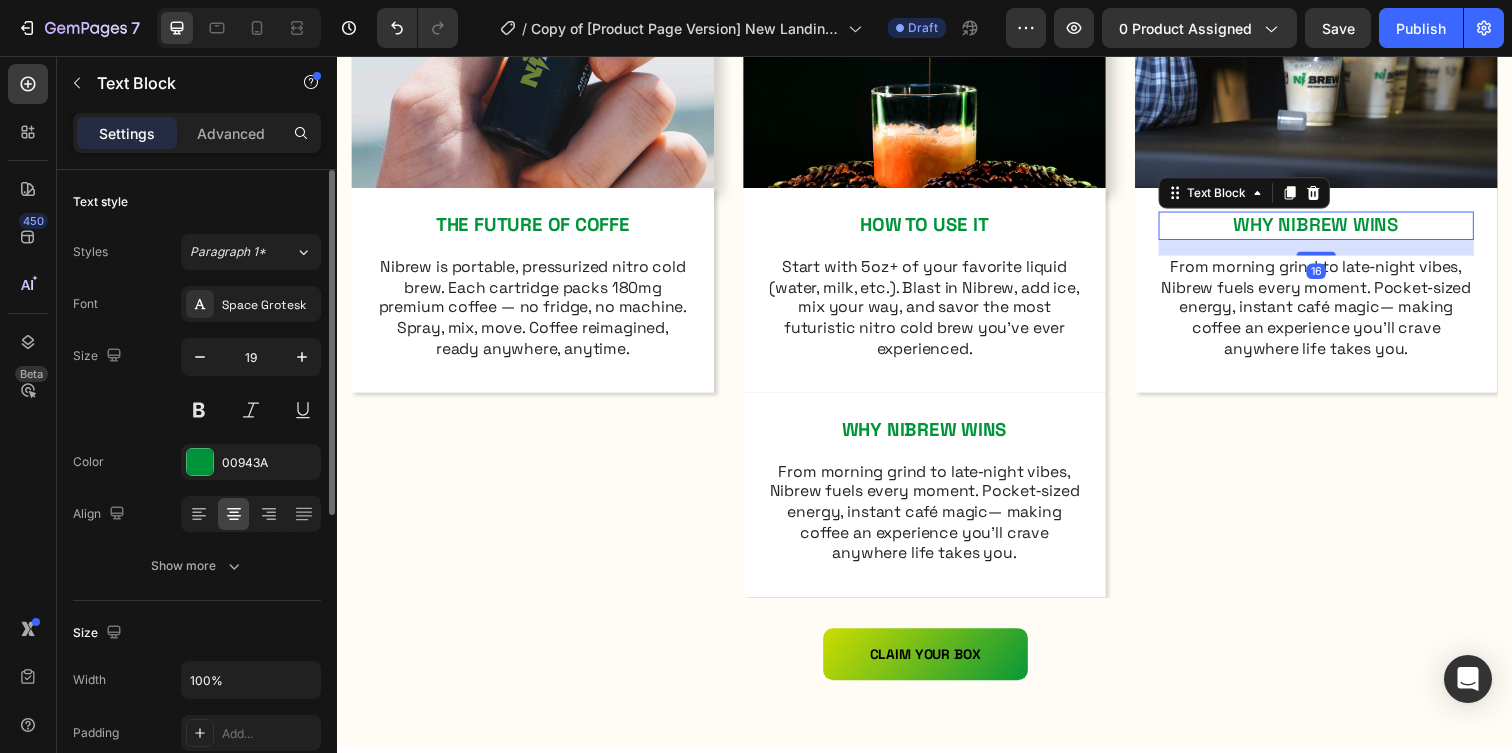 click on "WHY NIBREW WINS" at bounding box center (1337, 228) 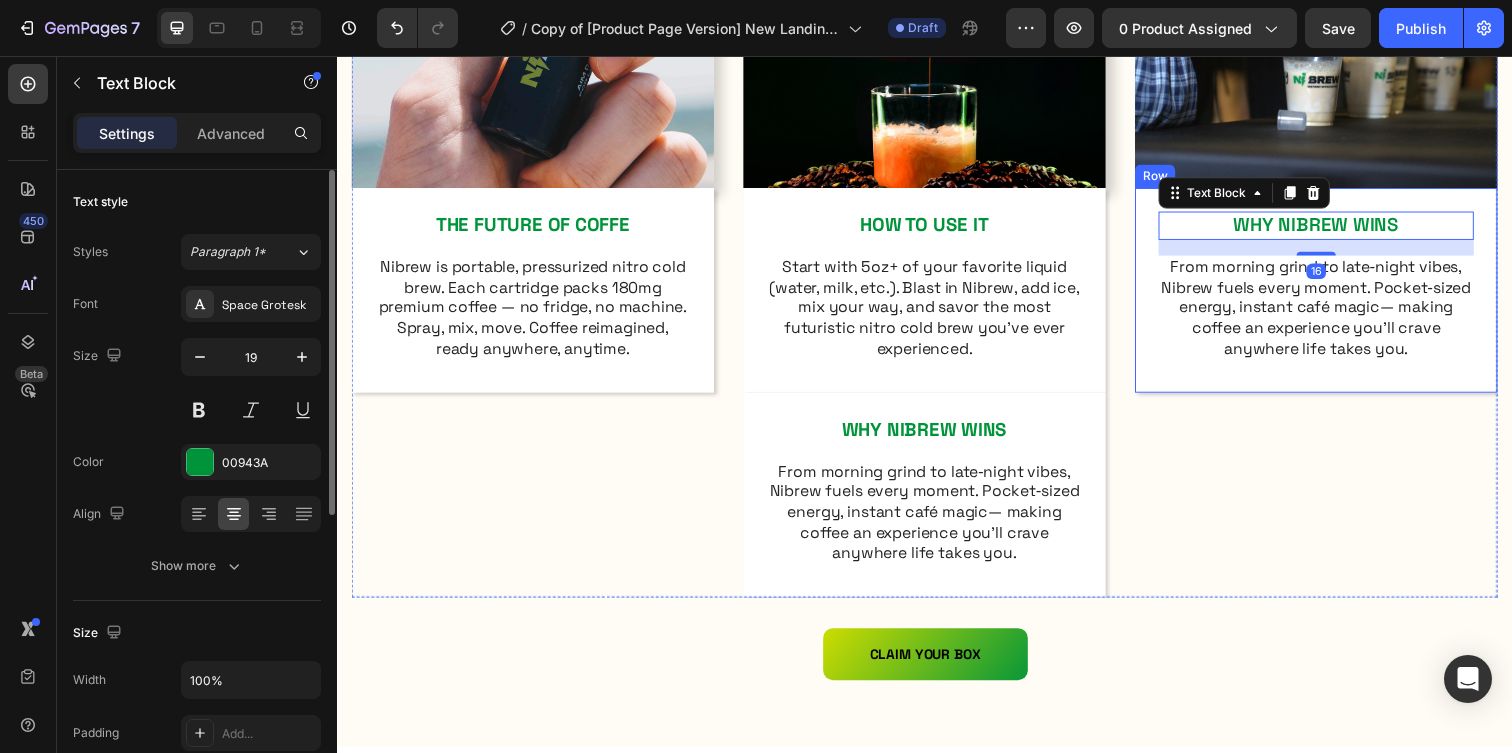 click on "WHY NIBREW WINS Text Block   16 From morning grind to late‑night vibes, Nibrew fuels every moment. Pocket‑sized energy, instant café magic— making coffee an experience you’ll crave anywhere life takes you. Text Block Row" at bounding box center (1337, 294) 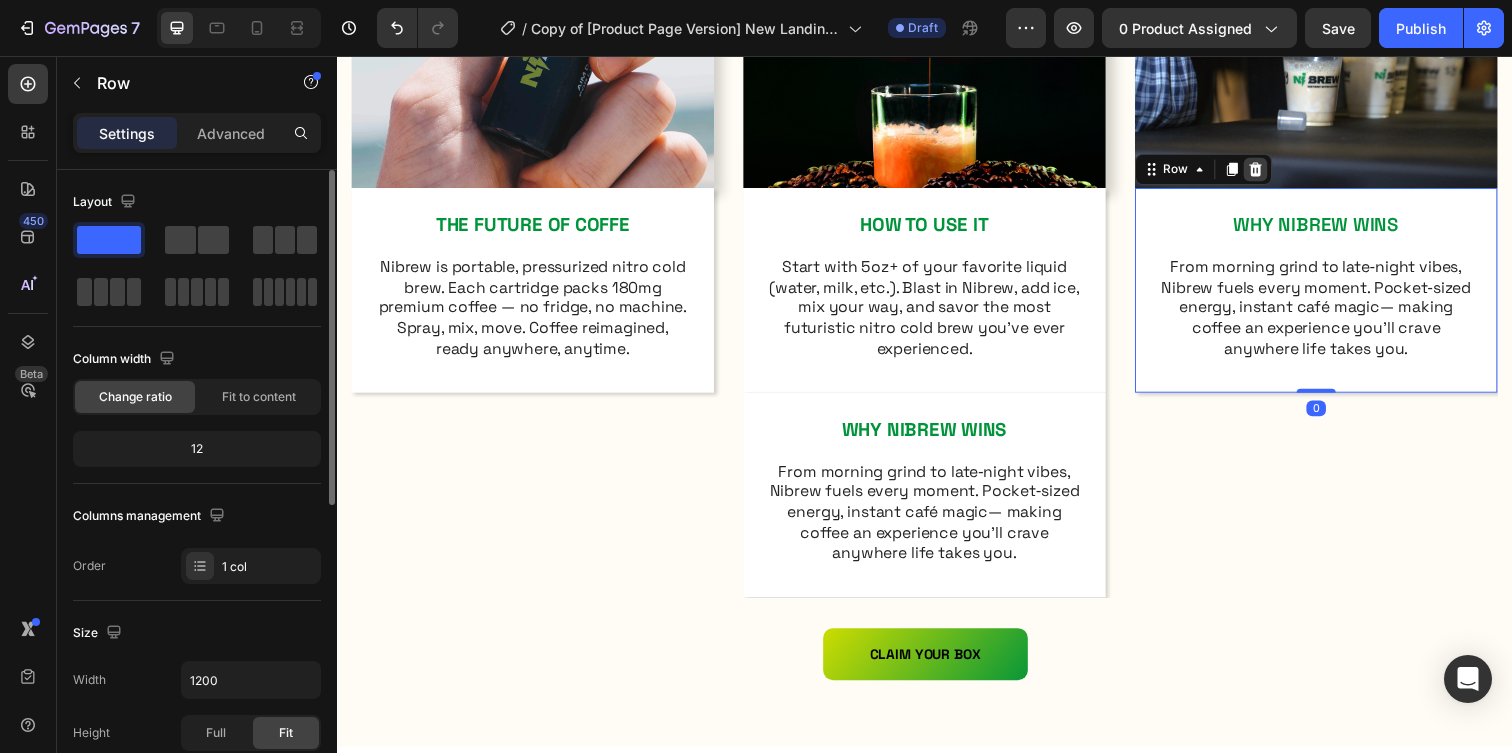 click 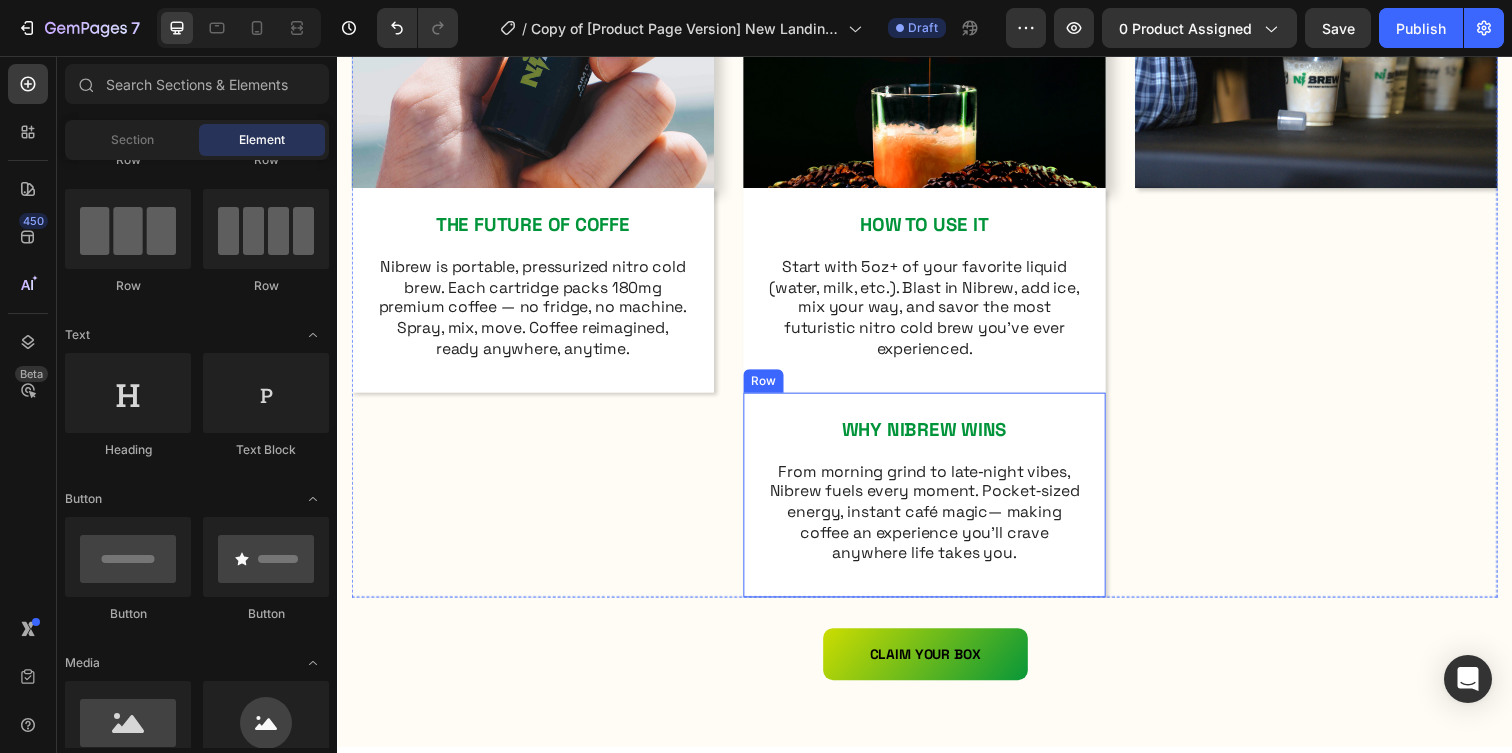 click on "WHY NIBREW WINS Text Block From morning grind to late‑night vibes, Nibrew fuels every moment. Pocket‑sized energy, instant café magic— making coffee an experience you’ll crave anywhere life takes you. Text Block Row" at bounding box center [937, 503] 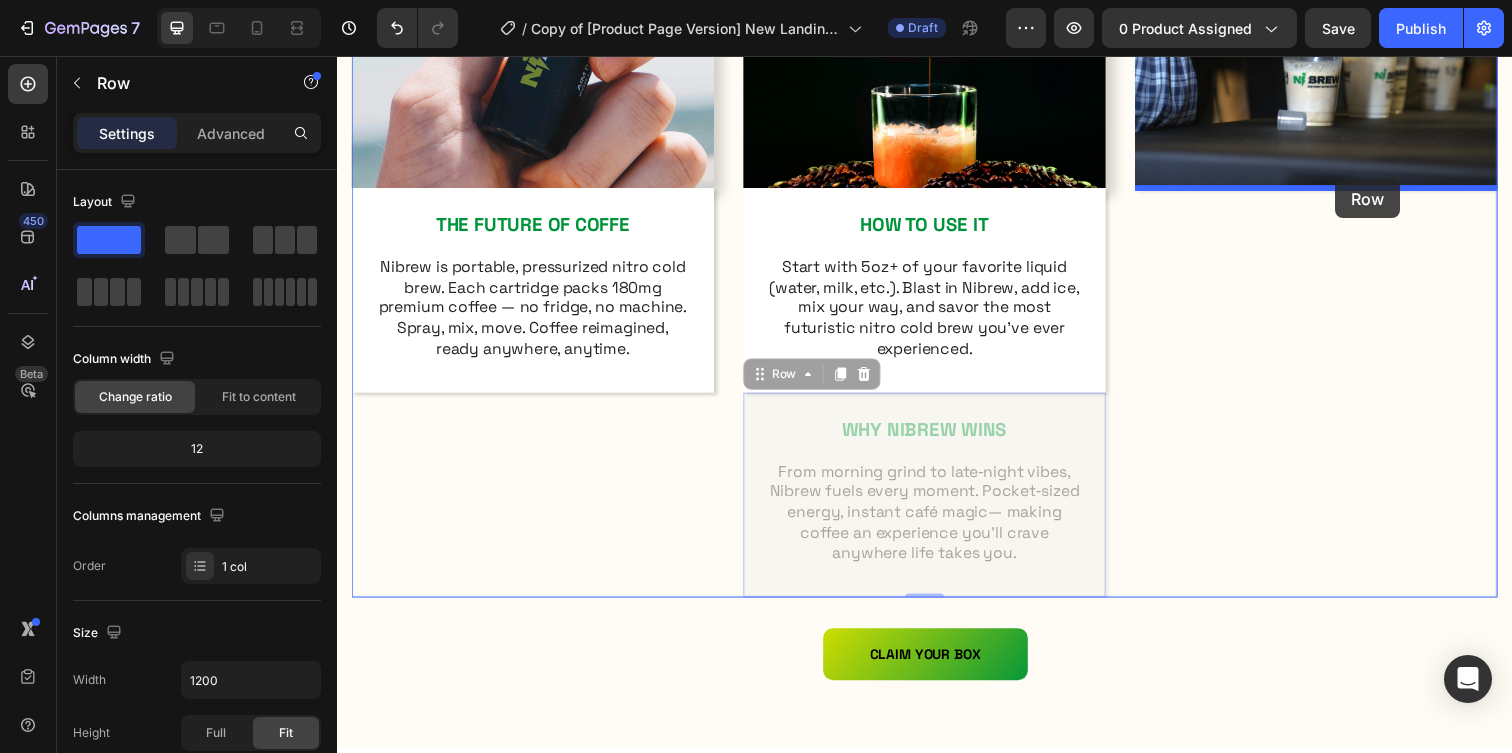 drag, startPoint x: 1068, startPoint y: 415, endPoint x: 1356, endPoint y: 182, distance: 370.44974 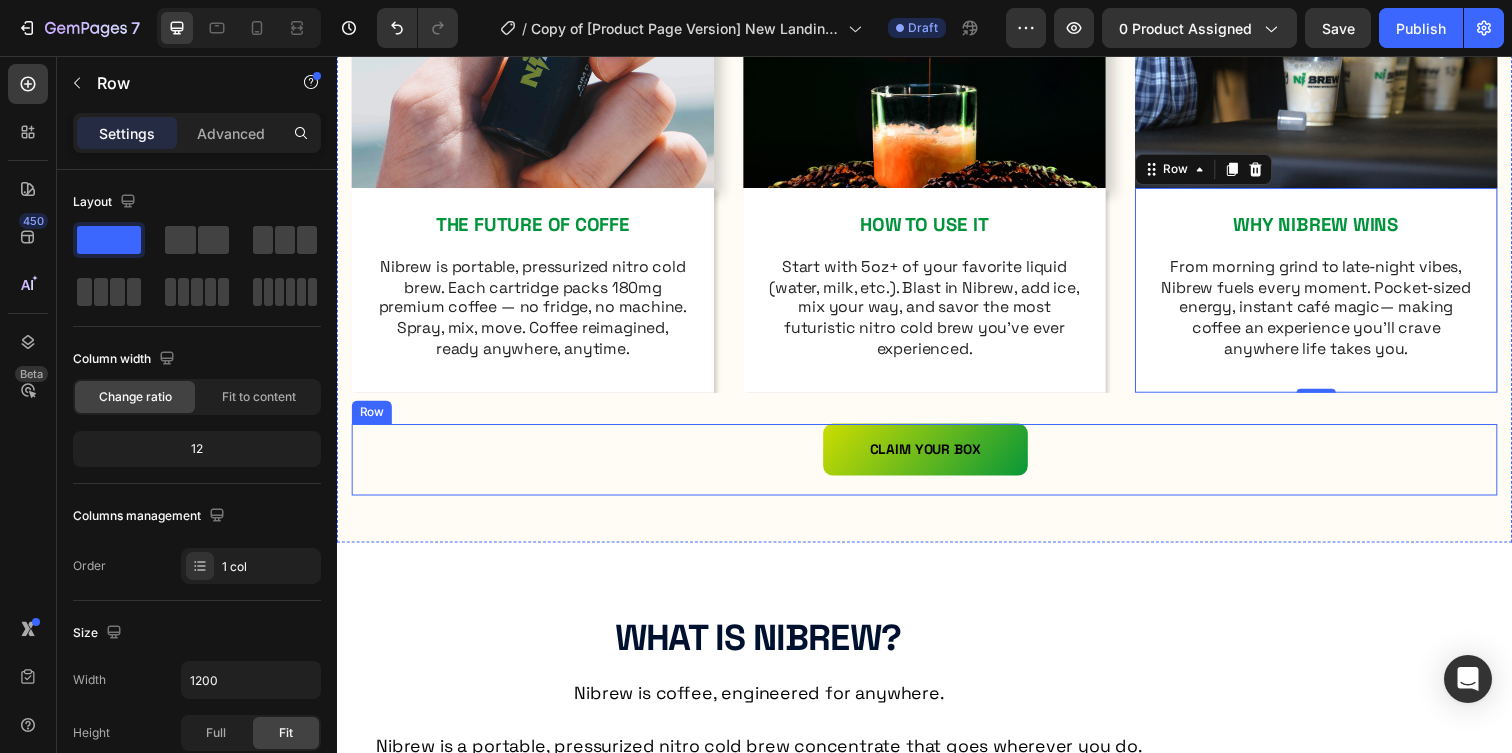 click on "CLAIM YOUR BOX Button" at bounding box center (937, 467) 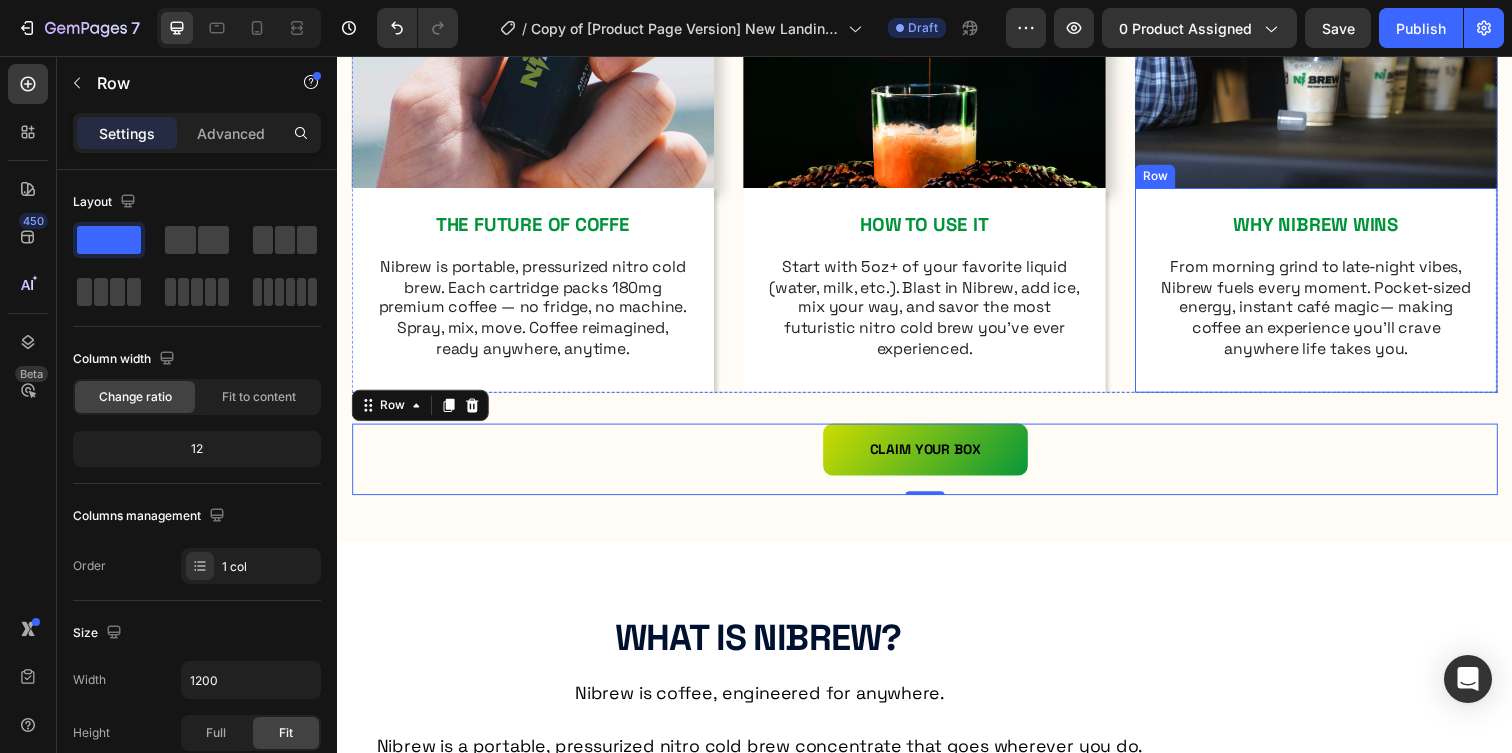 click on "WHY NIBREW WINS Text Block From morning grind to late‑night vibes, Nibrew fuels every moment. Pocket‑sized energy, instant café magic— making coffee an experience you’ll crave anywhere life takes you. Text Block Row" at bounding box center (1337, 294) 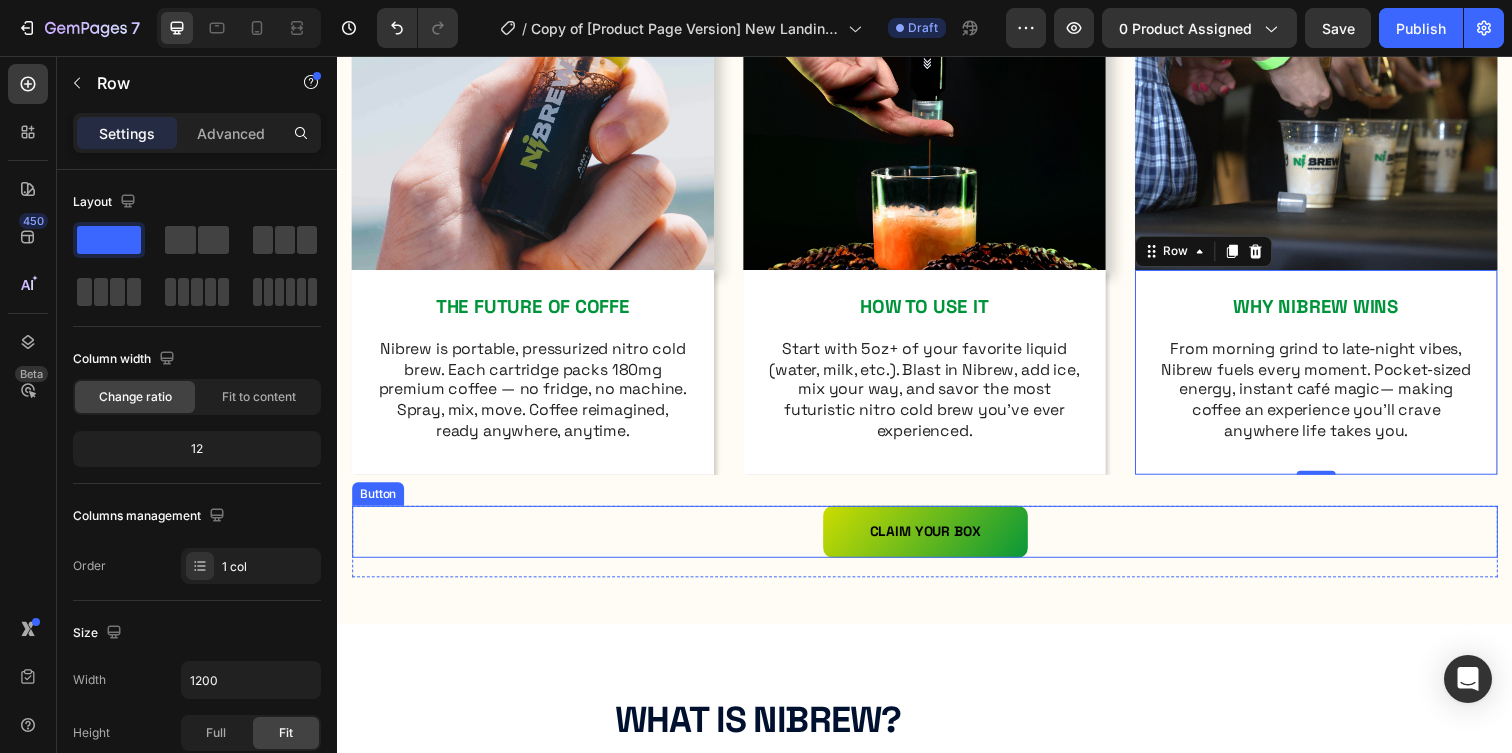 scroll, scrollTop: 994, scrollLeft: 0, axis: vertical 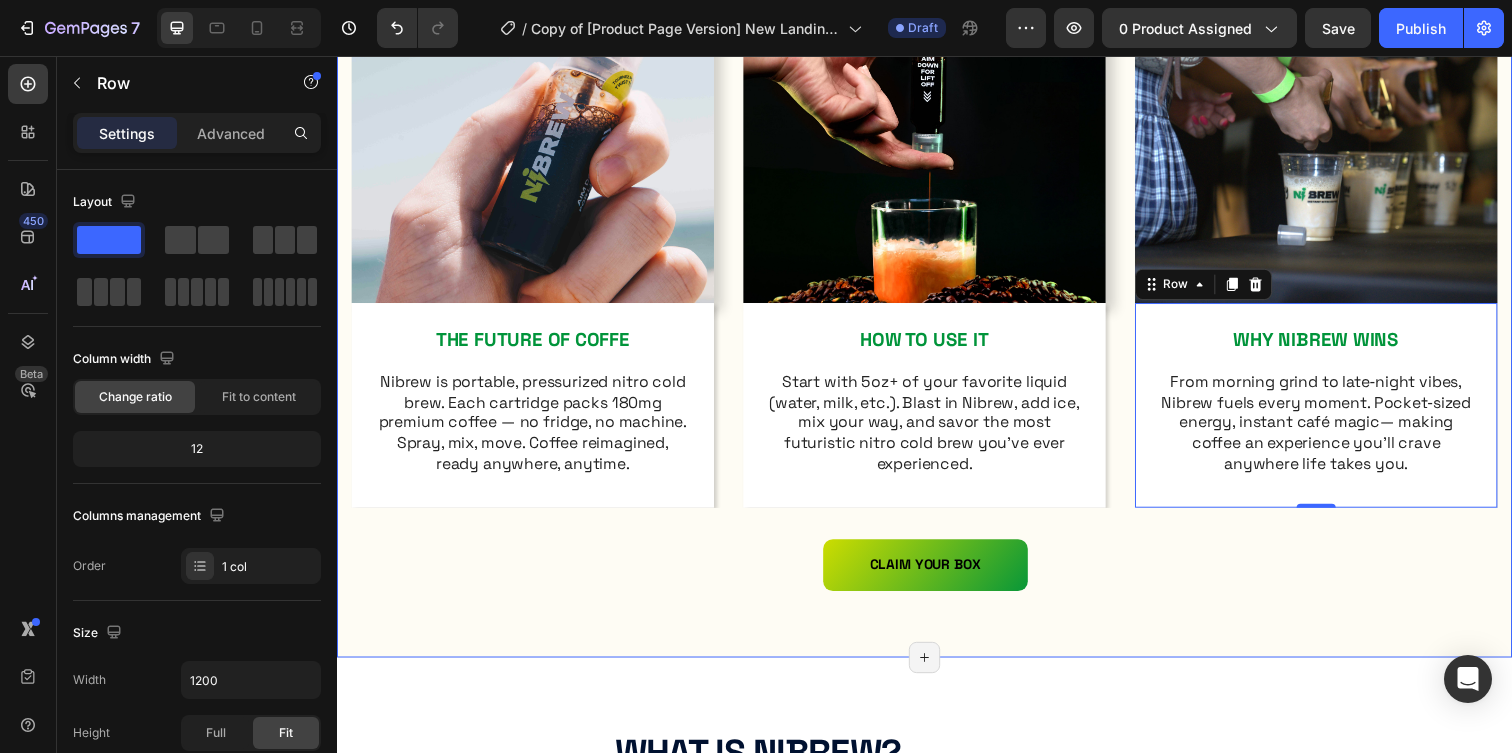 click on "Image THE FUTURE OF COFFE Text Block Nibrew is portable, pressurized nitro cold brew. Each cartridge packs 180mg premium coffee — no fridge, no machine. Spray, mix, move. Coffee reimagined, ready anywhere, anytime. Text Block Row Image HOW TO USE IT Text Block Start with 5oz+ of your favorite liquid (water, milk, etc.). Blast in Nibrew, add ice, mix your way, and savor the most futuristic nitro cold brew you’ve ever experienced. Text Block Row Image WHY NIBREW WINS Text Block From morning grind to late‑night vibes, Nibrew fuels every moment. Pocket‑sized energy, instant café magic— making coffee an experience you’ll crave anywhere life takes you. Text Block Row   0 Carousel" at bounding box center (937, 243) 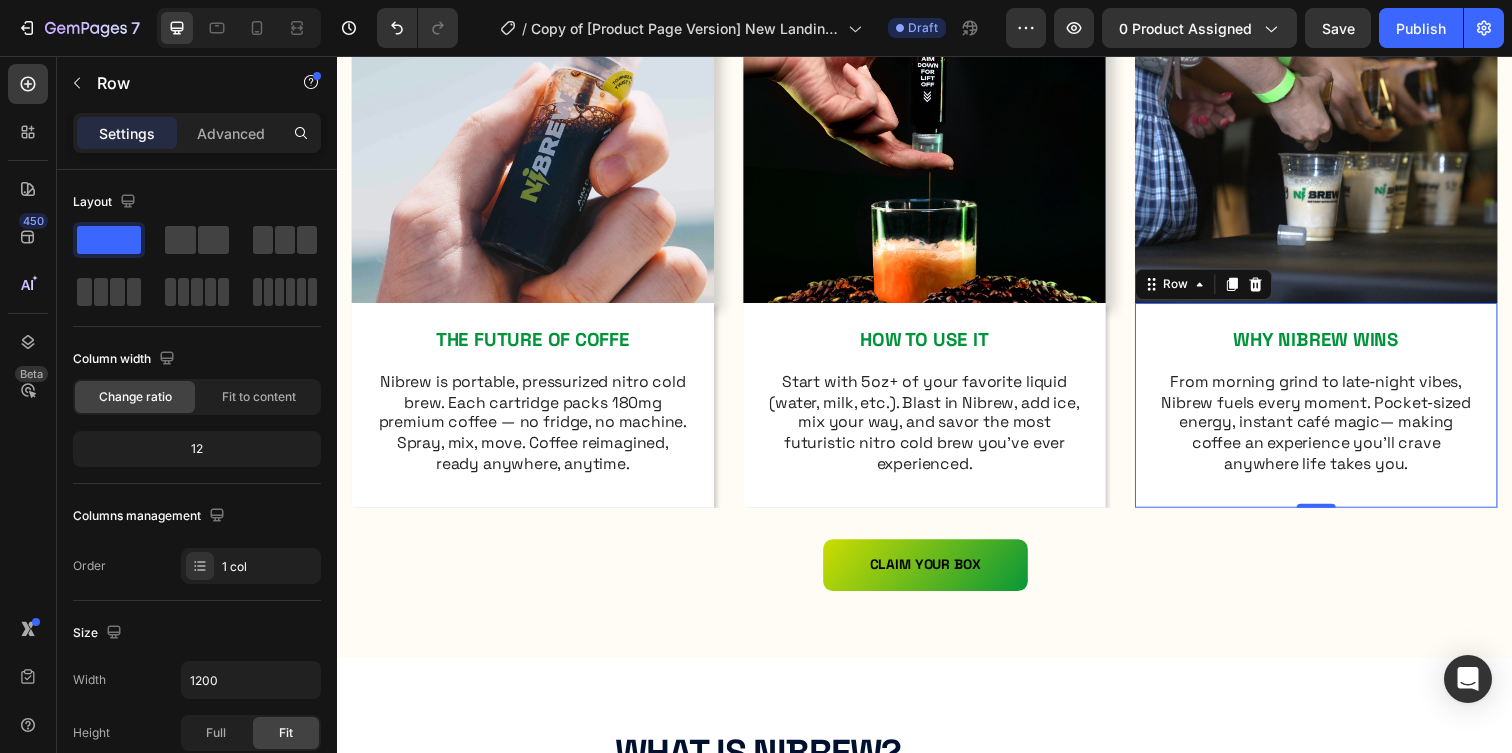 click on "WHY NIBREW WINS Text Block From morning grind to late‑night vibes, Nibrew fuels every moment. Pocket‑sized energy, instant café magic— making coffee an experience you’ll crave anywhere life takes you. Text Block" at bounding box center (1337, 416) 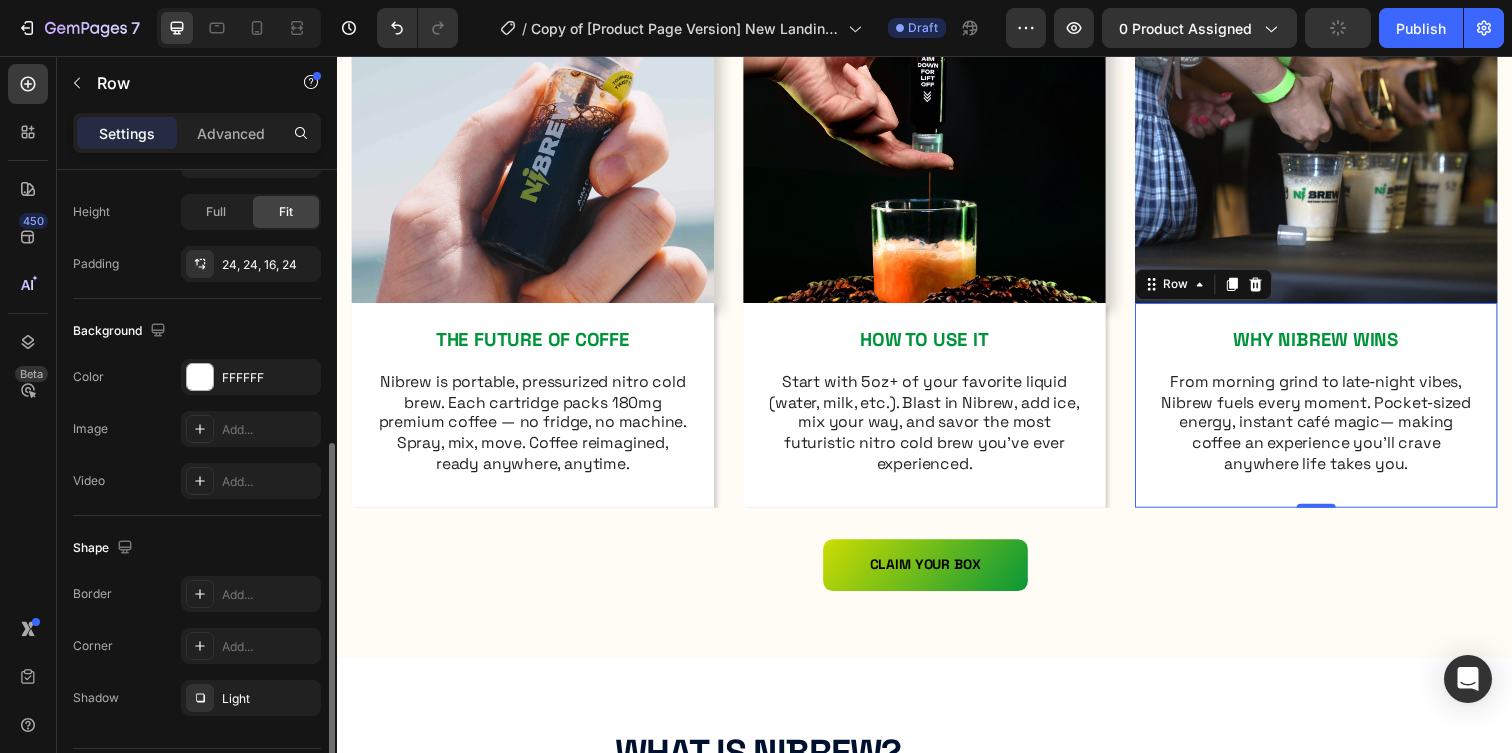scroll, scrollTop: 543, scrollLeft: 0, axis: vertical 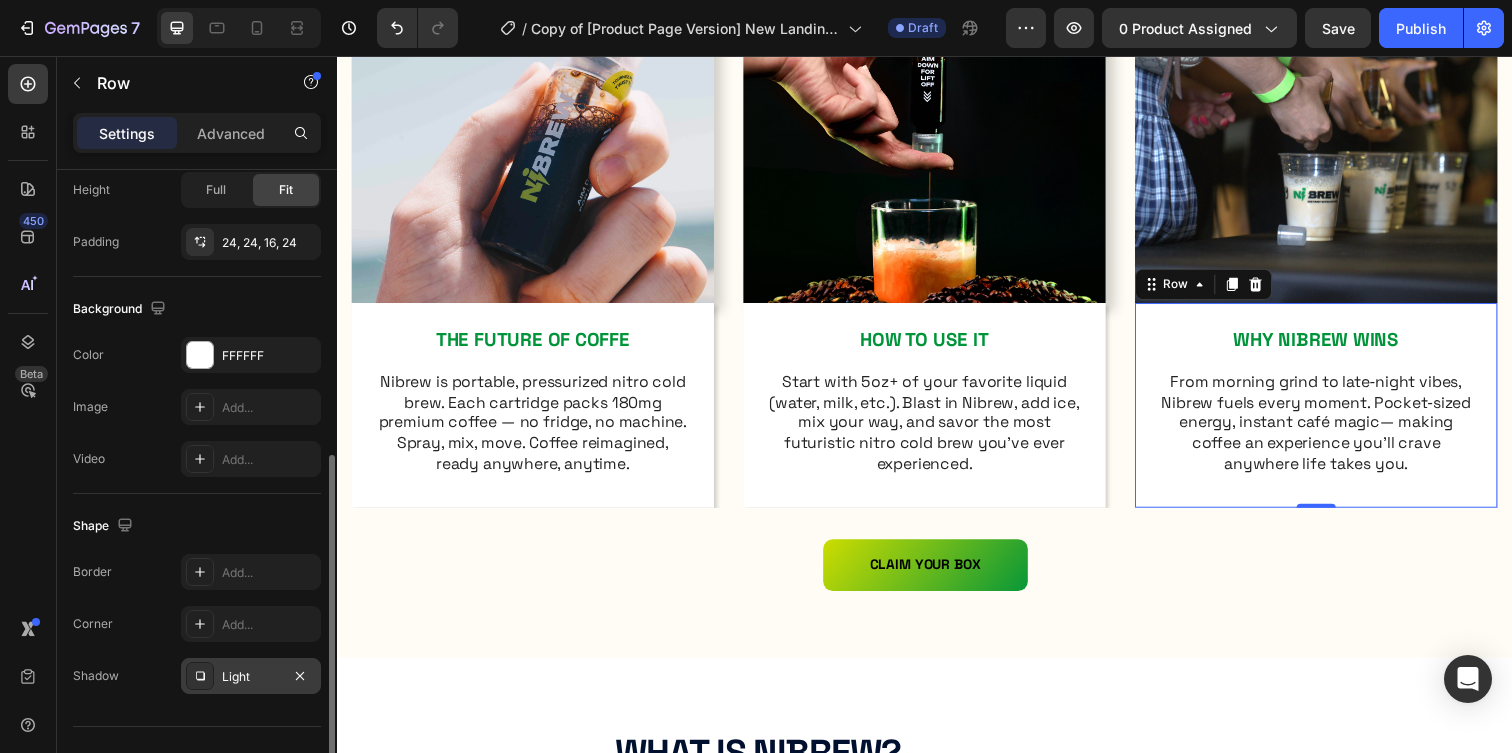click on "Light" at bounding box center (251, 676) 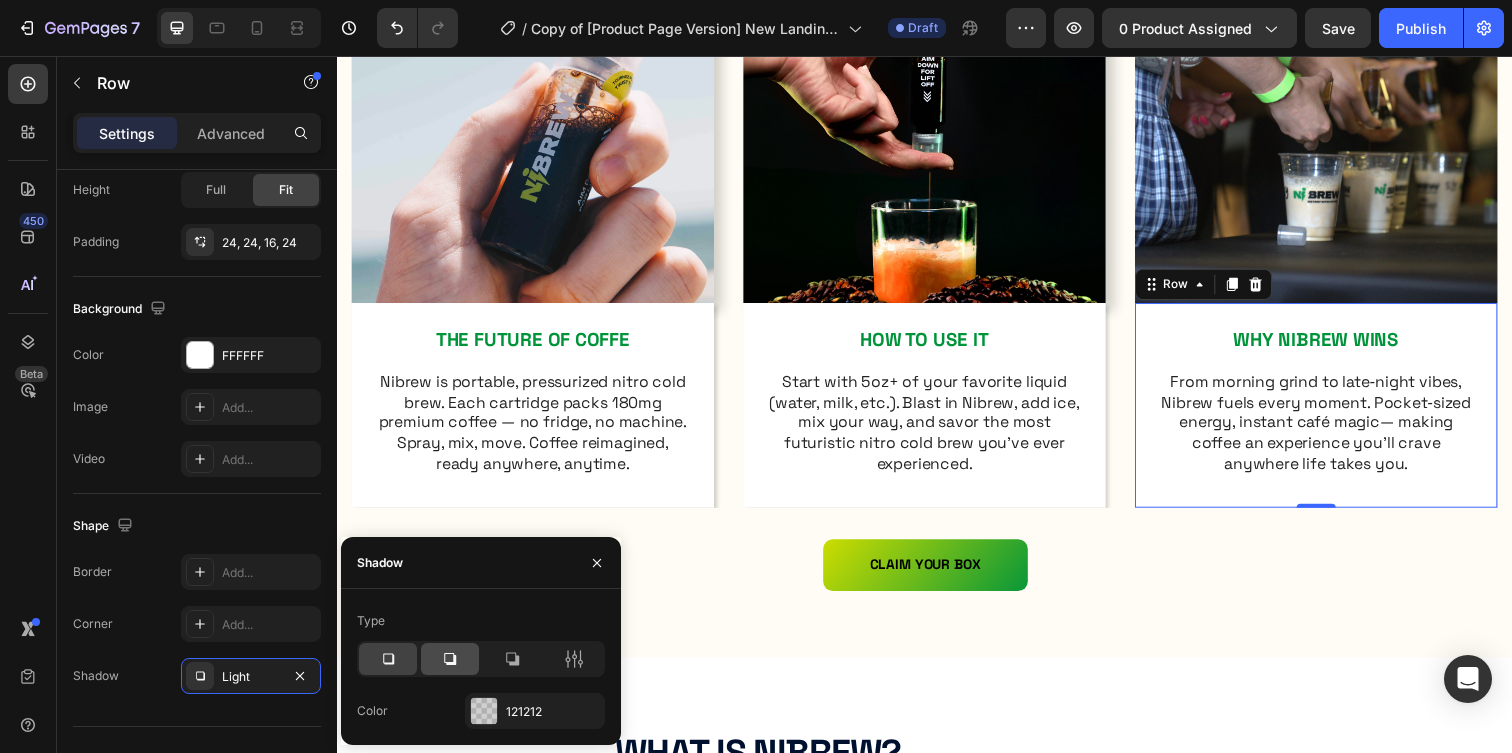click 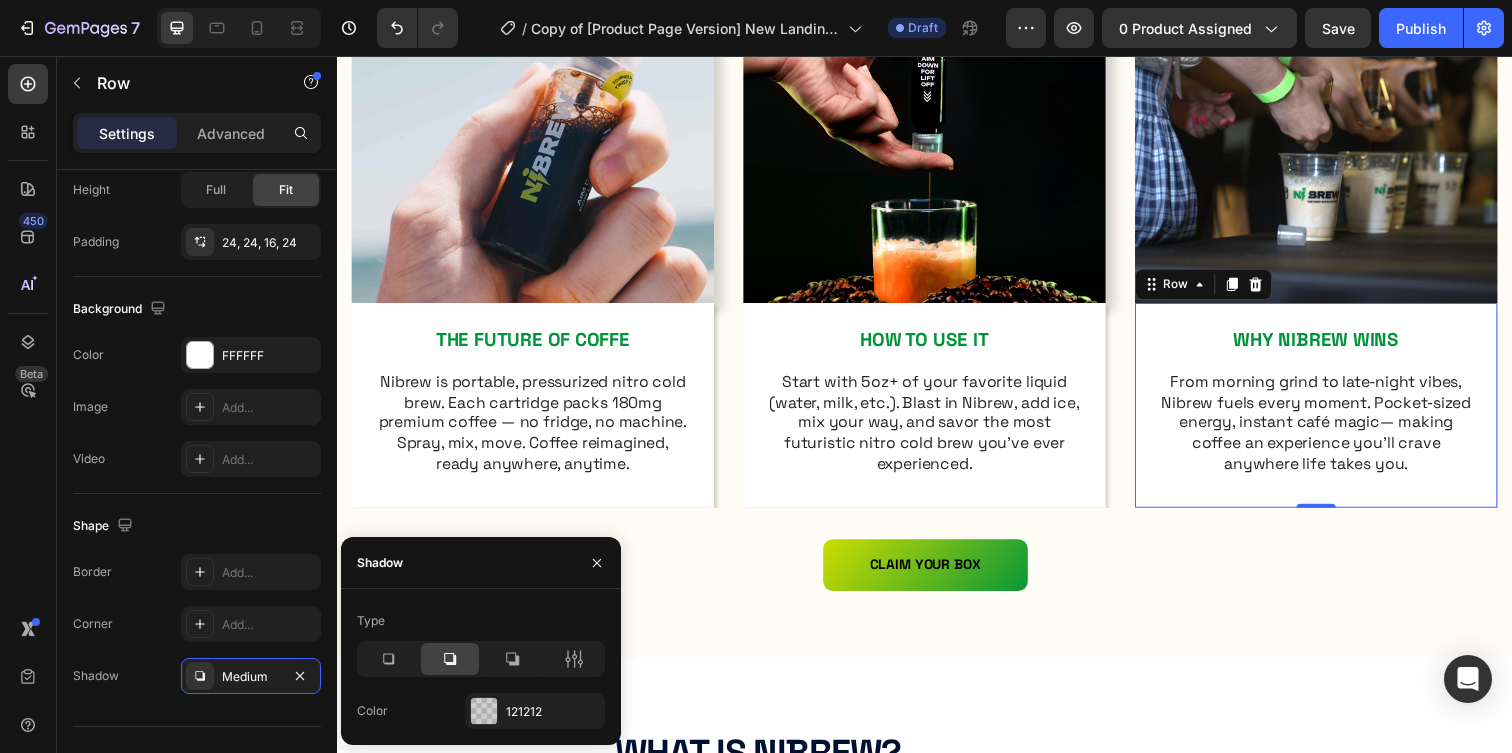 click 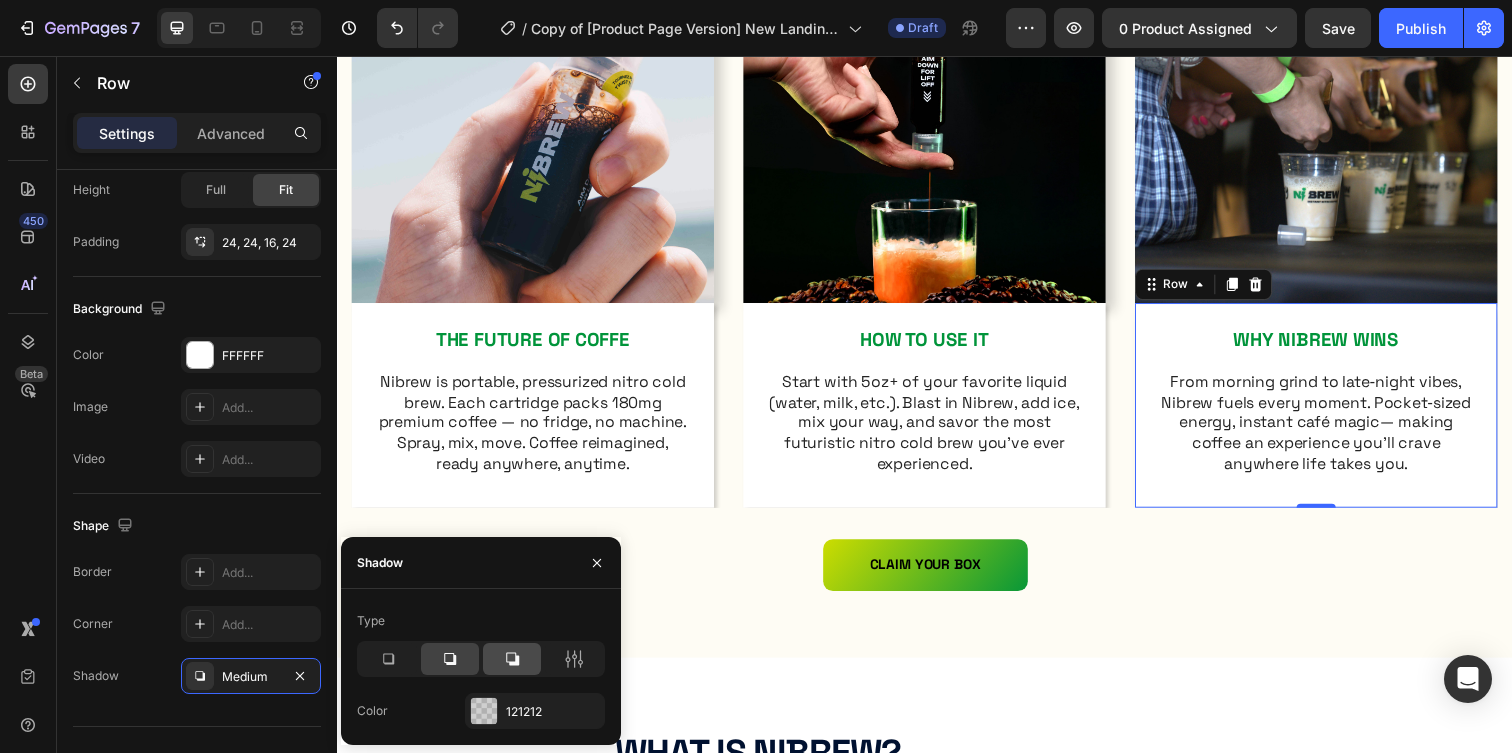 click 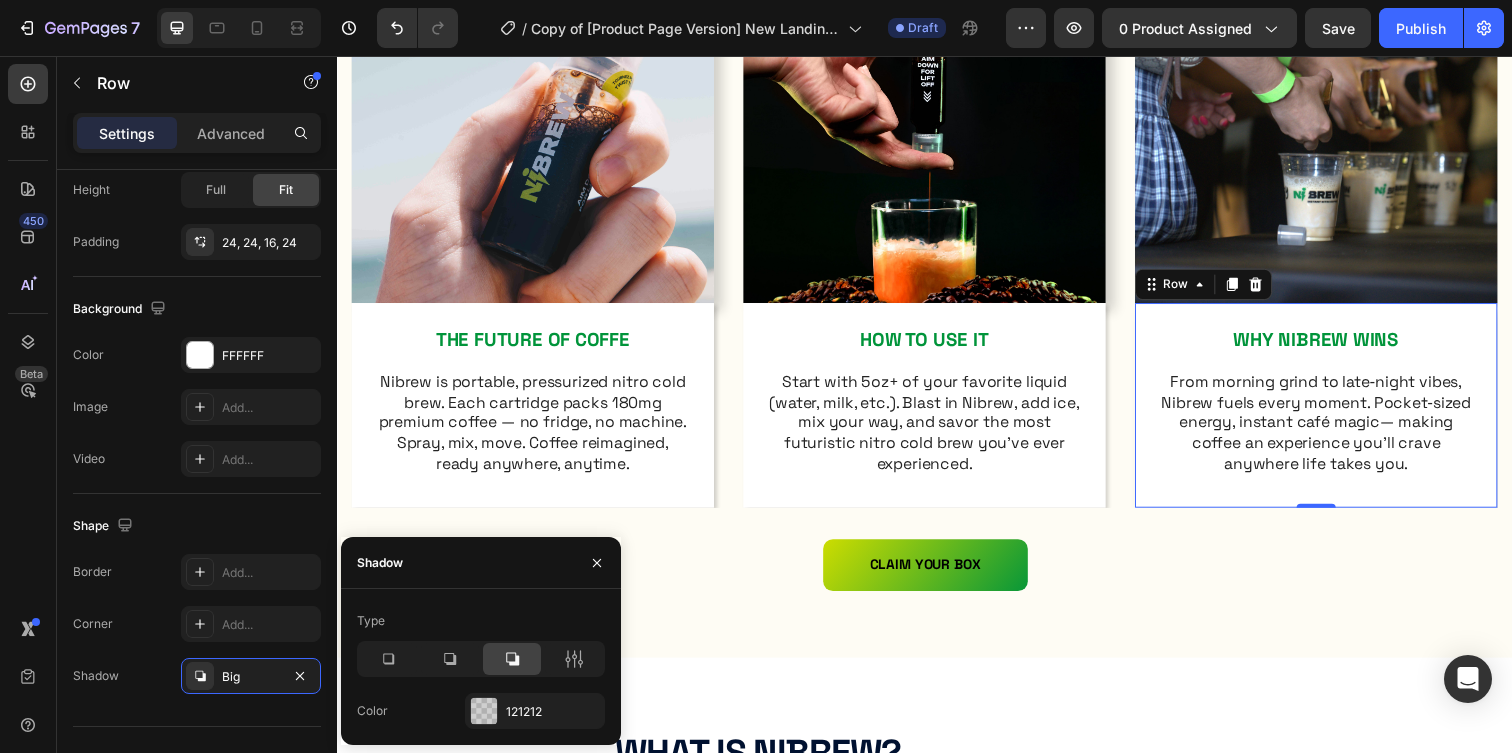click 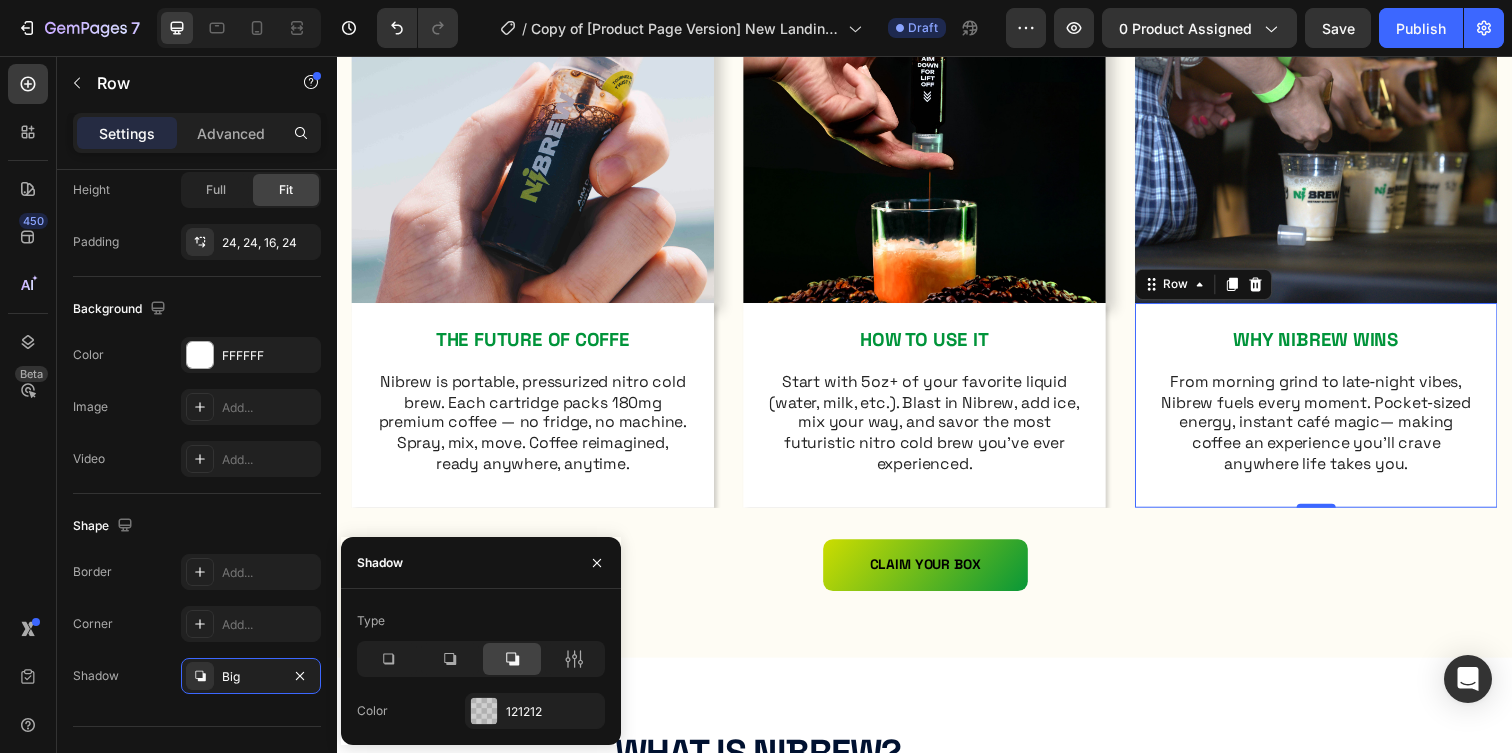 click 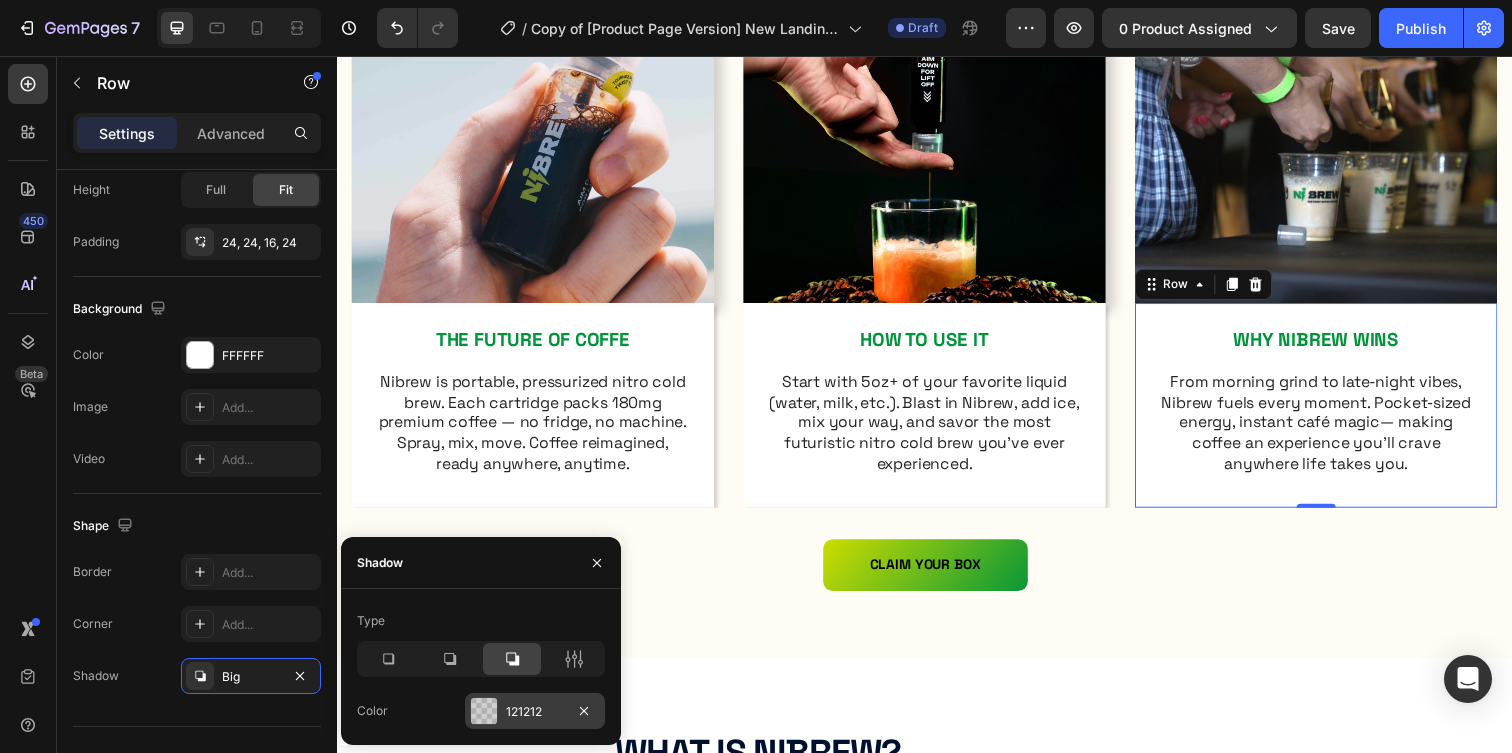 click at bounding box center [484, 711] 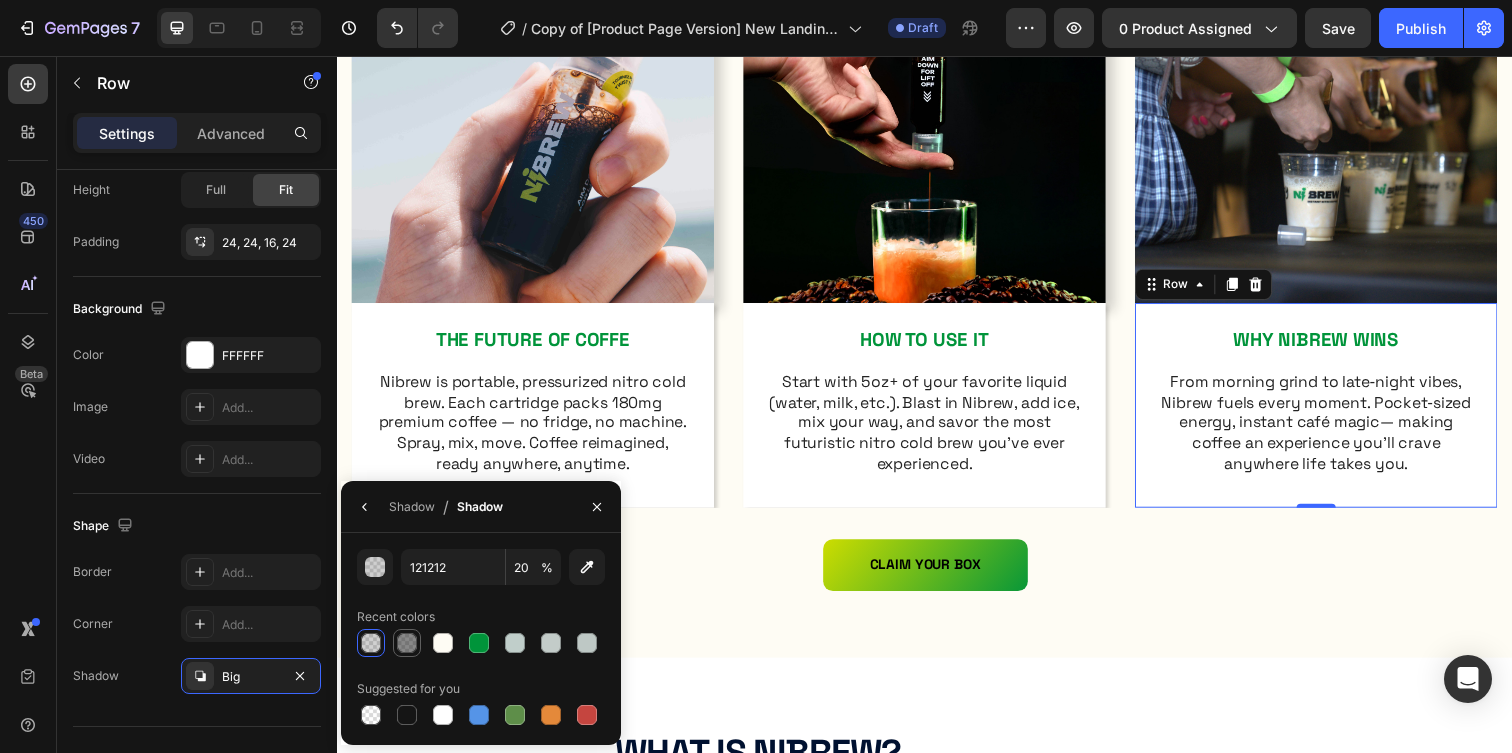 click at bounding box center (407, 643) 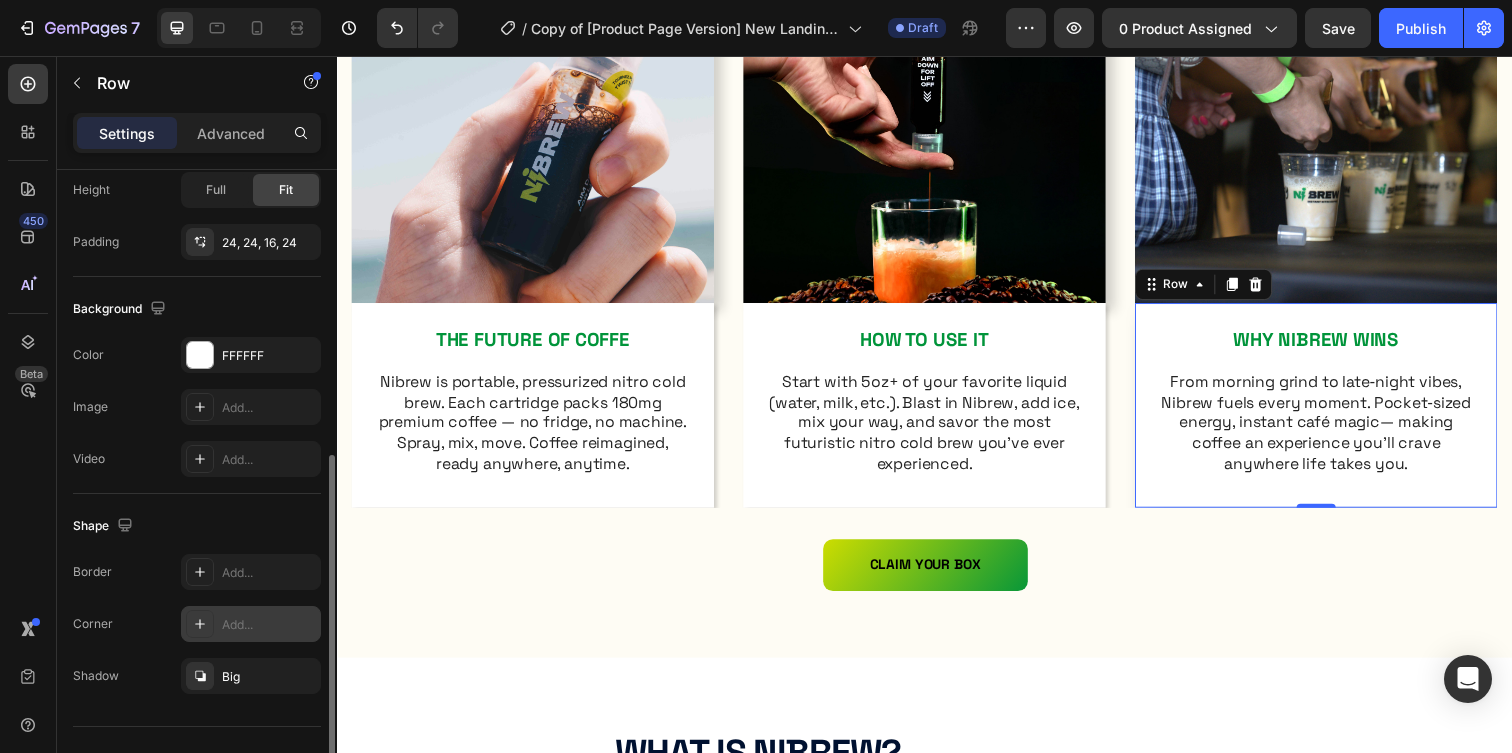 click on "Add..." at bounding box center (251, 624) 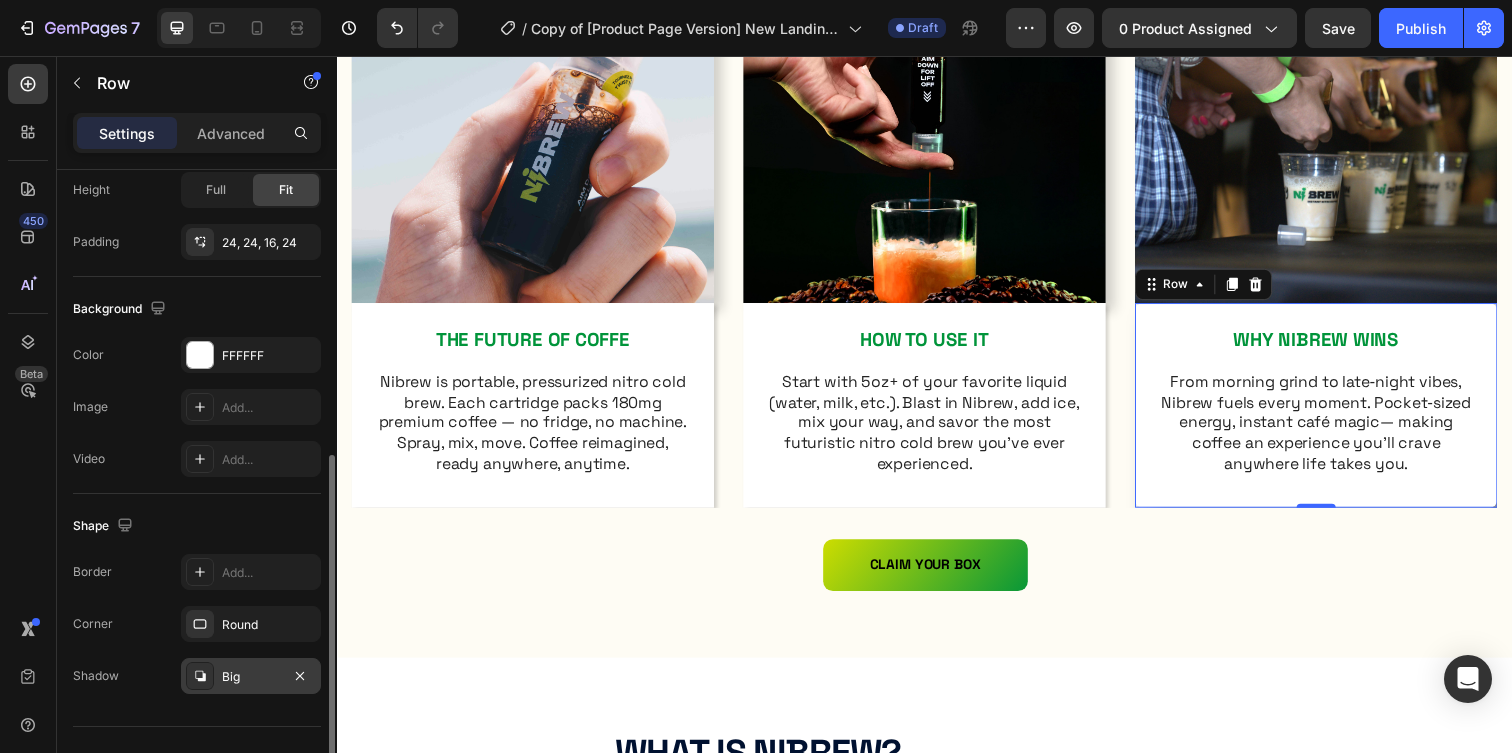 click on "Big" at bounding box center [251, 677] 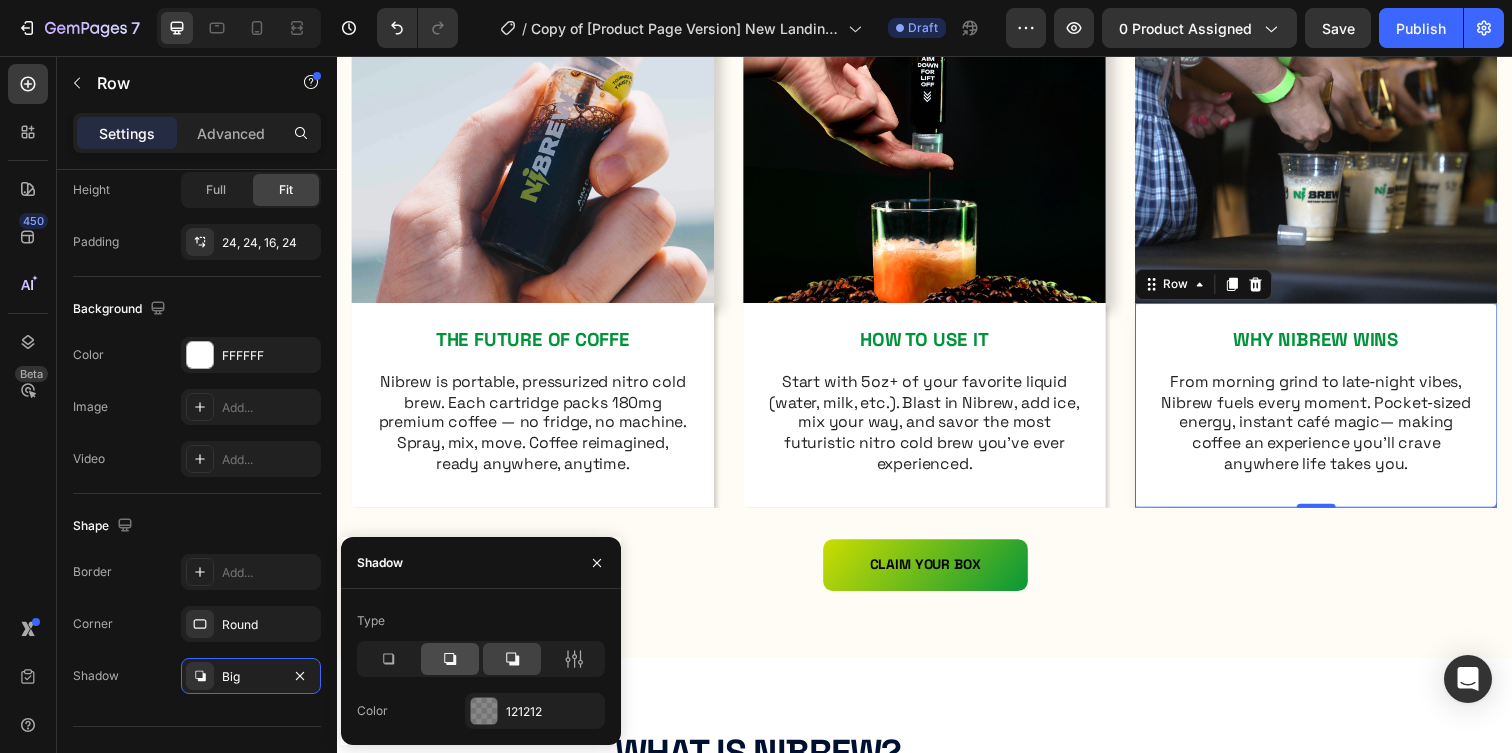click 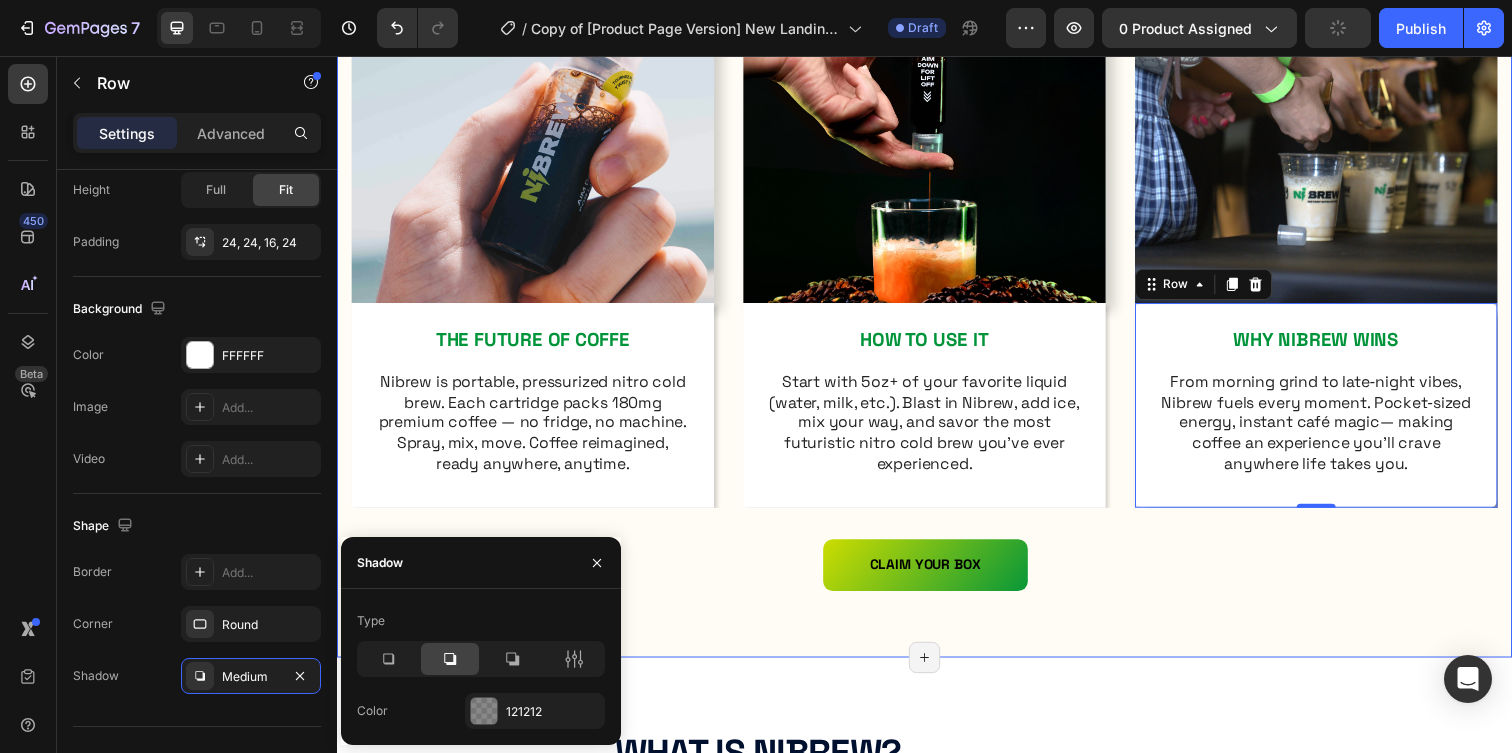 click on "WHAT IS NIBREW? Heading   The days of boring, inconvenient coffee are over Text Block Row Image THE FUTURE OF COFFE Text Block Nibrew is portable, pressurized nitro cold brew. Each cartridge packs 180mg premium coffee — no fridge, no machine. Spray, mix, move. Coffee reimagined, ready anywhere, anytime. Text Block Row Image HOW TO USE IT Text Block Start with 5oz+ of your favorite liquid (water, milk, etc.). Blast in Nibrew, add ice, mix your way, and savor the most futuristic nitro cold brew you’ve ever experienced. Text Block Row Image WHY NIBREW WINS Text Block From morning grind to late‑night vibes, Nibrew fuels every moment. Pocket‑sized energy, instant café magic— making coffee an experience you’ll crave anywhere life takes you. Text Block Row   0 Carousel CLAIM YOUR BOX Button Row Section 3/25 Page has reached Shopify’s 25 section-limit Page has reached Shopify’s 25 section-limit" at bounding box center (937, 204) 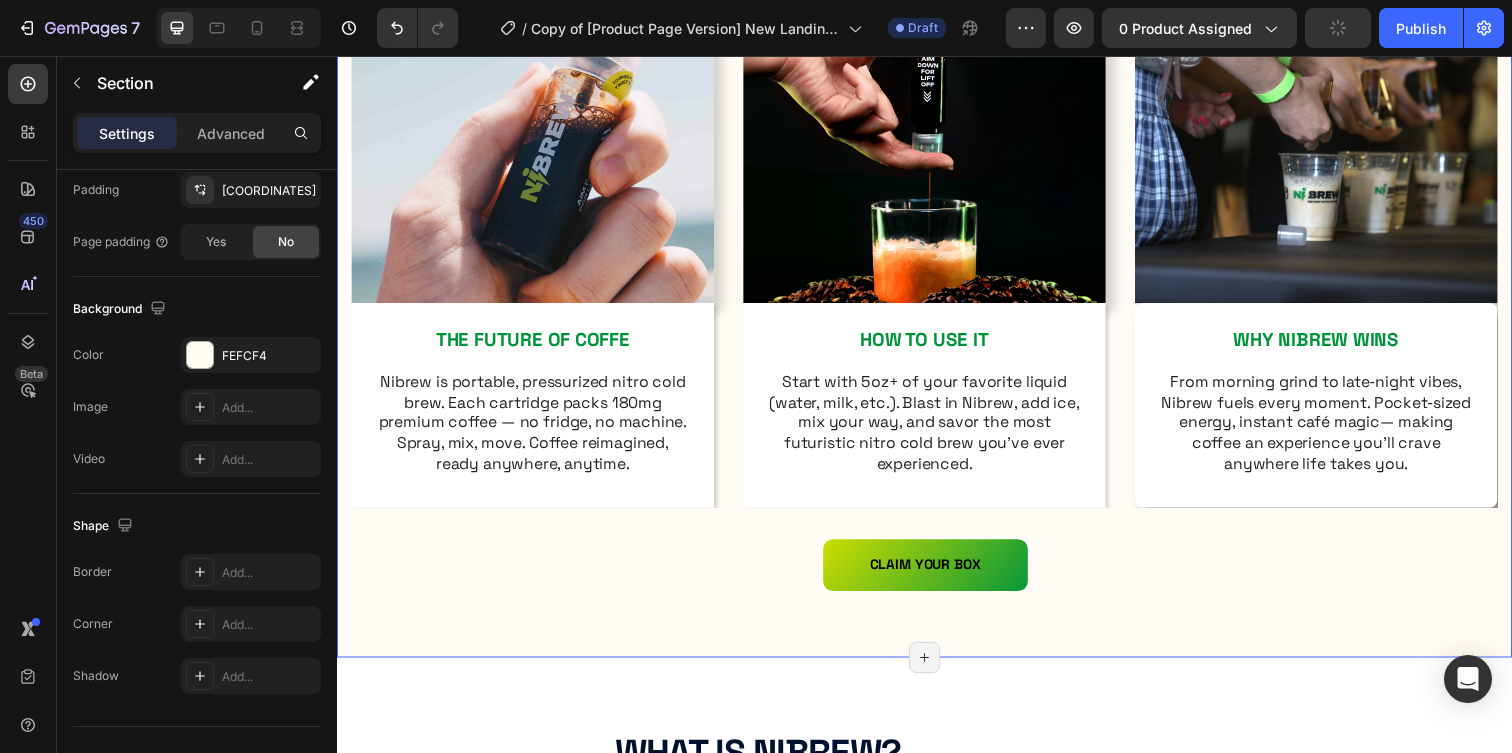 scroll, scrollTop: 0, scrollLeft: 0, axis: both 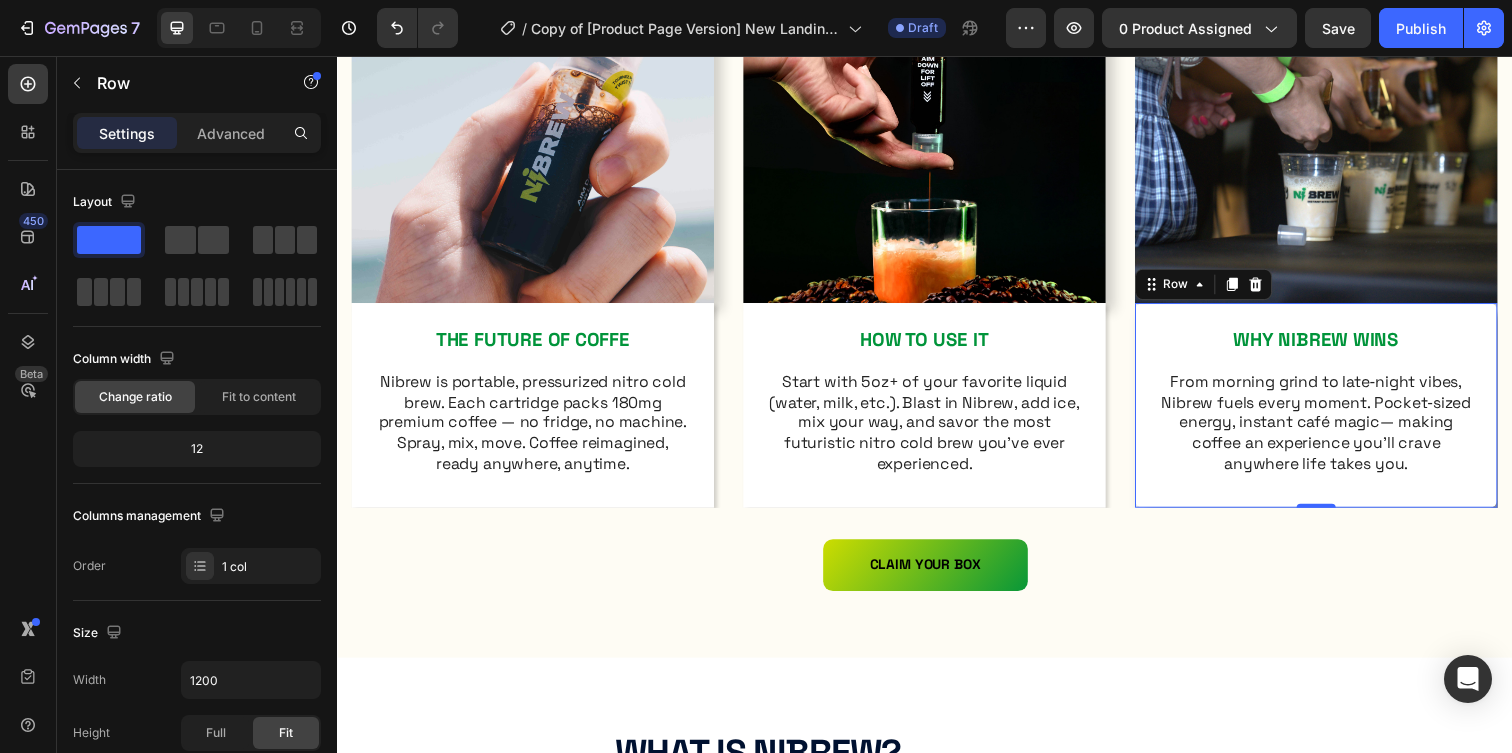 click on "WHY NIBREW WINS Text Block From morning grind to late‑night vibes, Nibrew fuels every moment. Pocket‑sized energy, instant café magic— making coffee an experience you’ll crave anywhere life takes you. Text Block Row   0" at bounding box center [1337, 412] 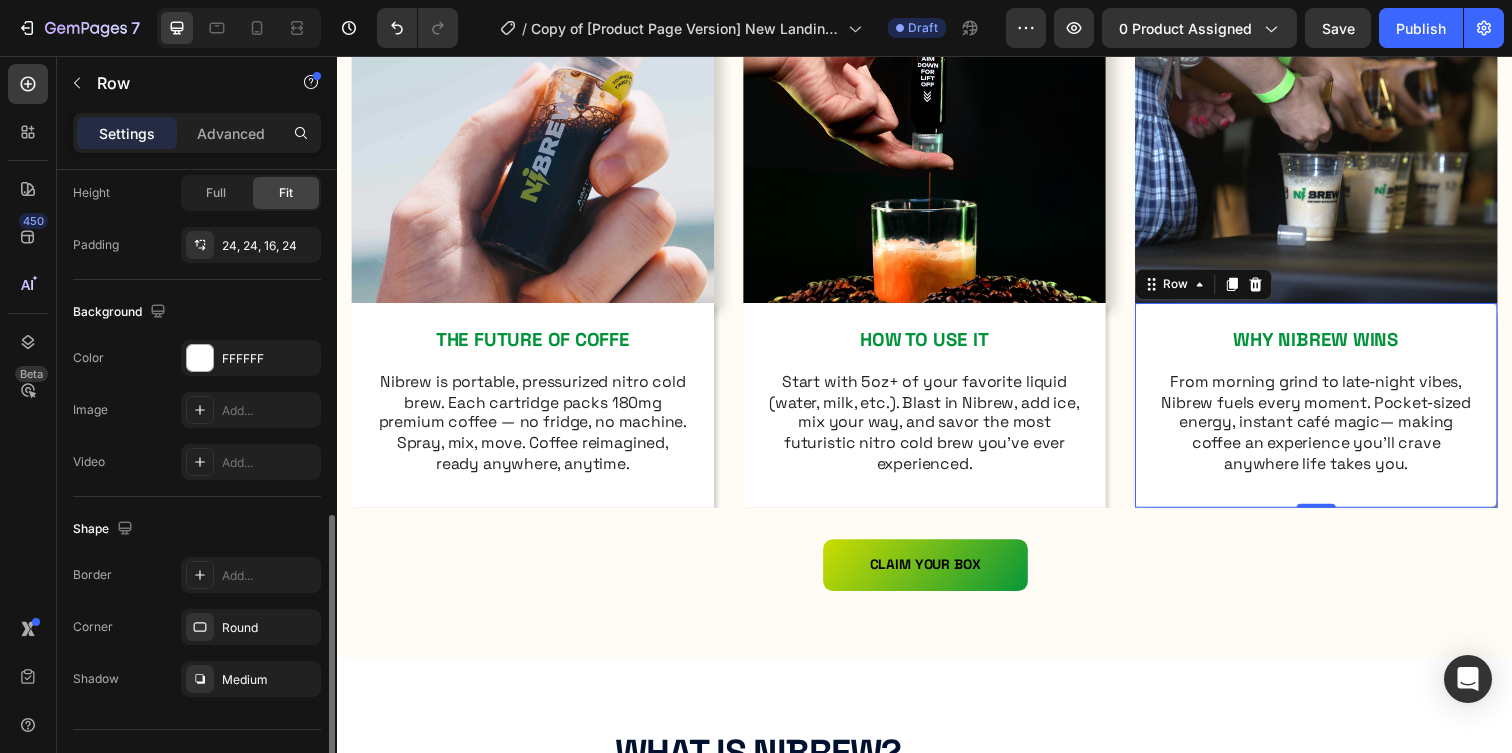 scroll, scrollTop: 580, scrollLeft: 0, axis: vertical 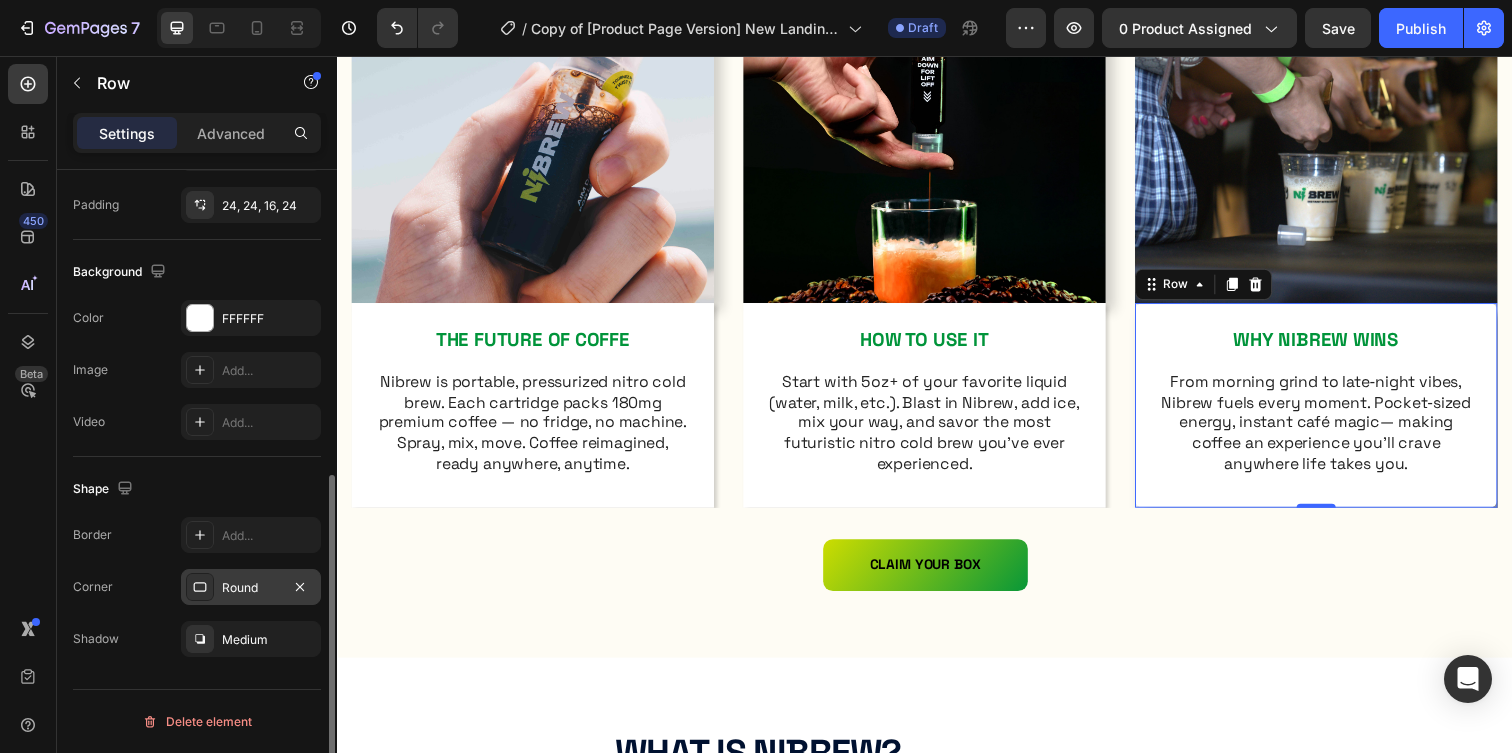 click on "Round" at bounding box center [251, 588] 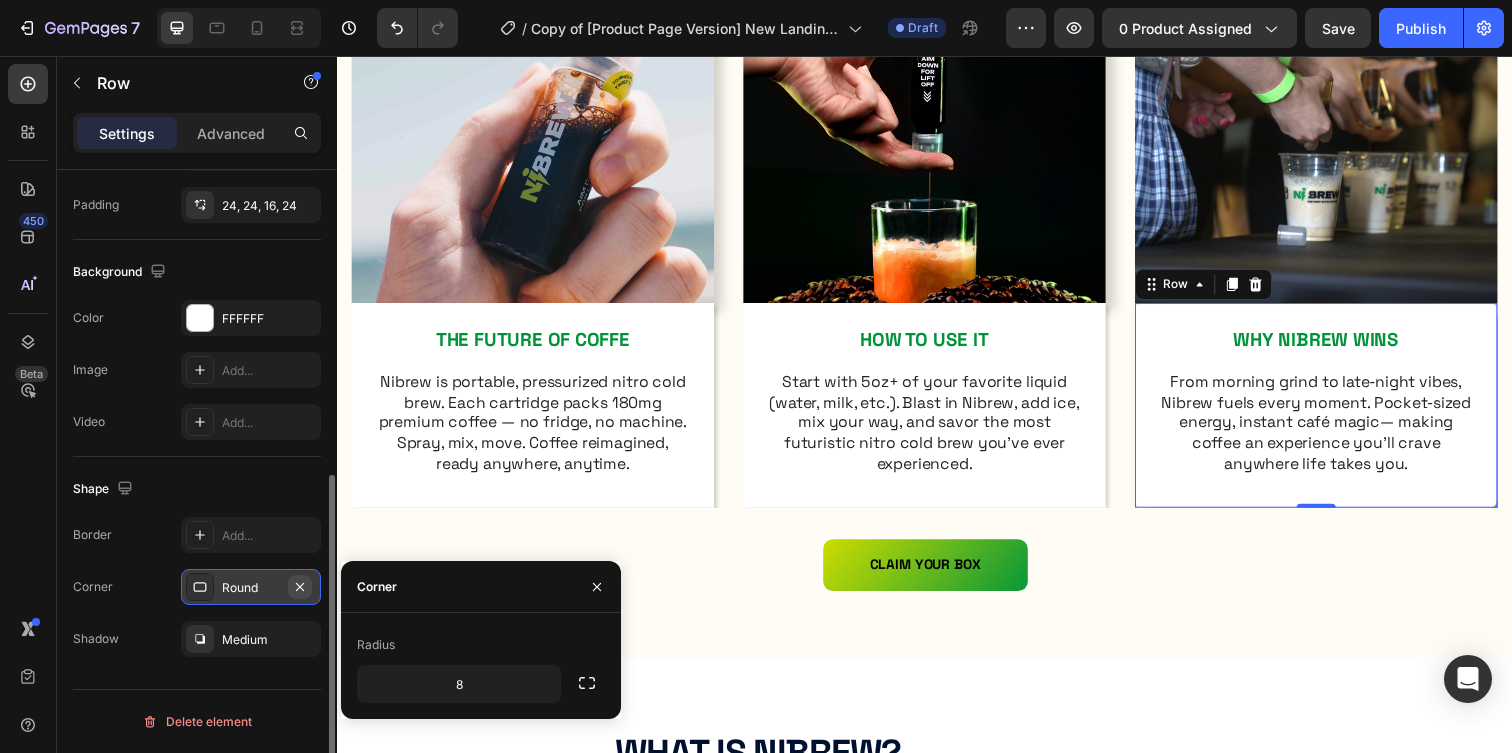 click 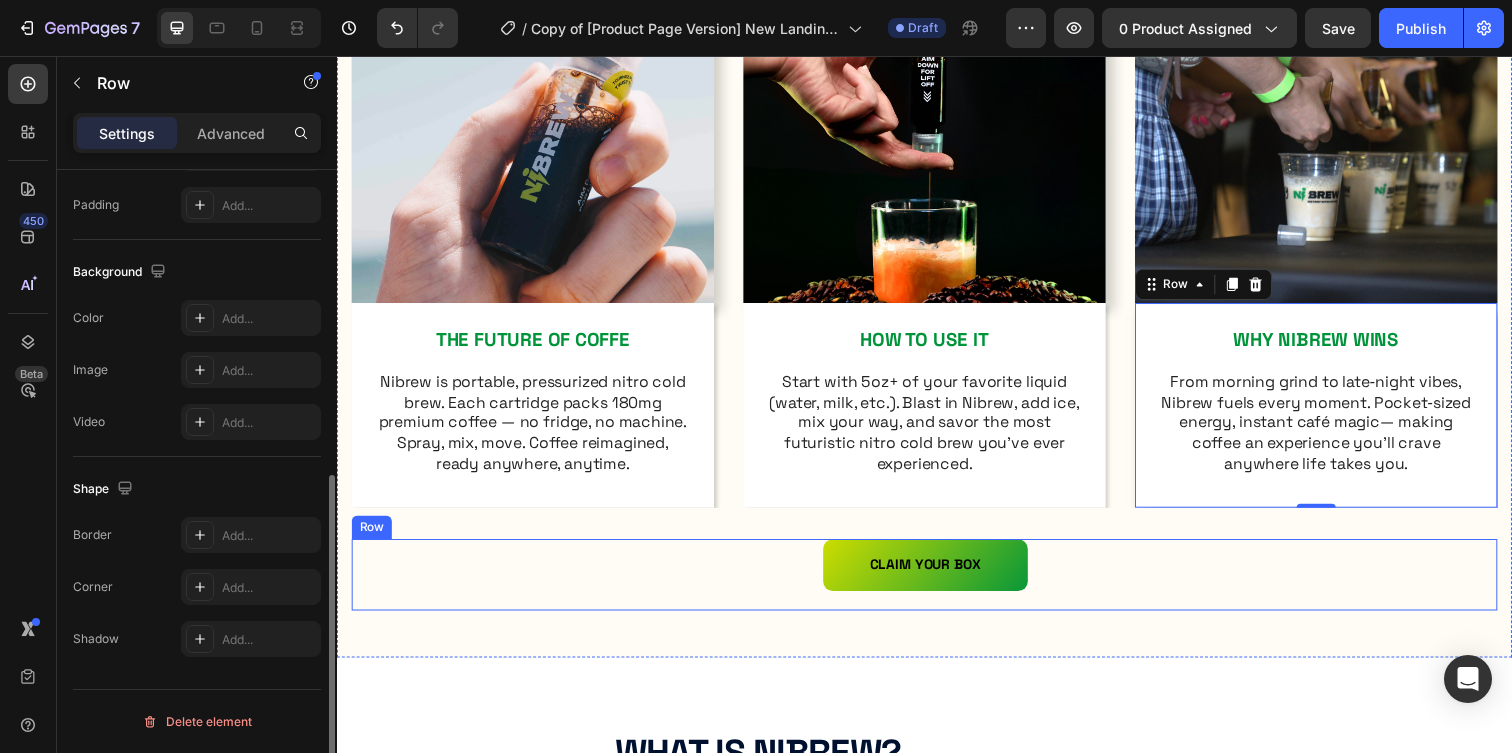 click on "CLAIM YOUR BOX Button" at bounding box center (937, 585) 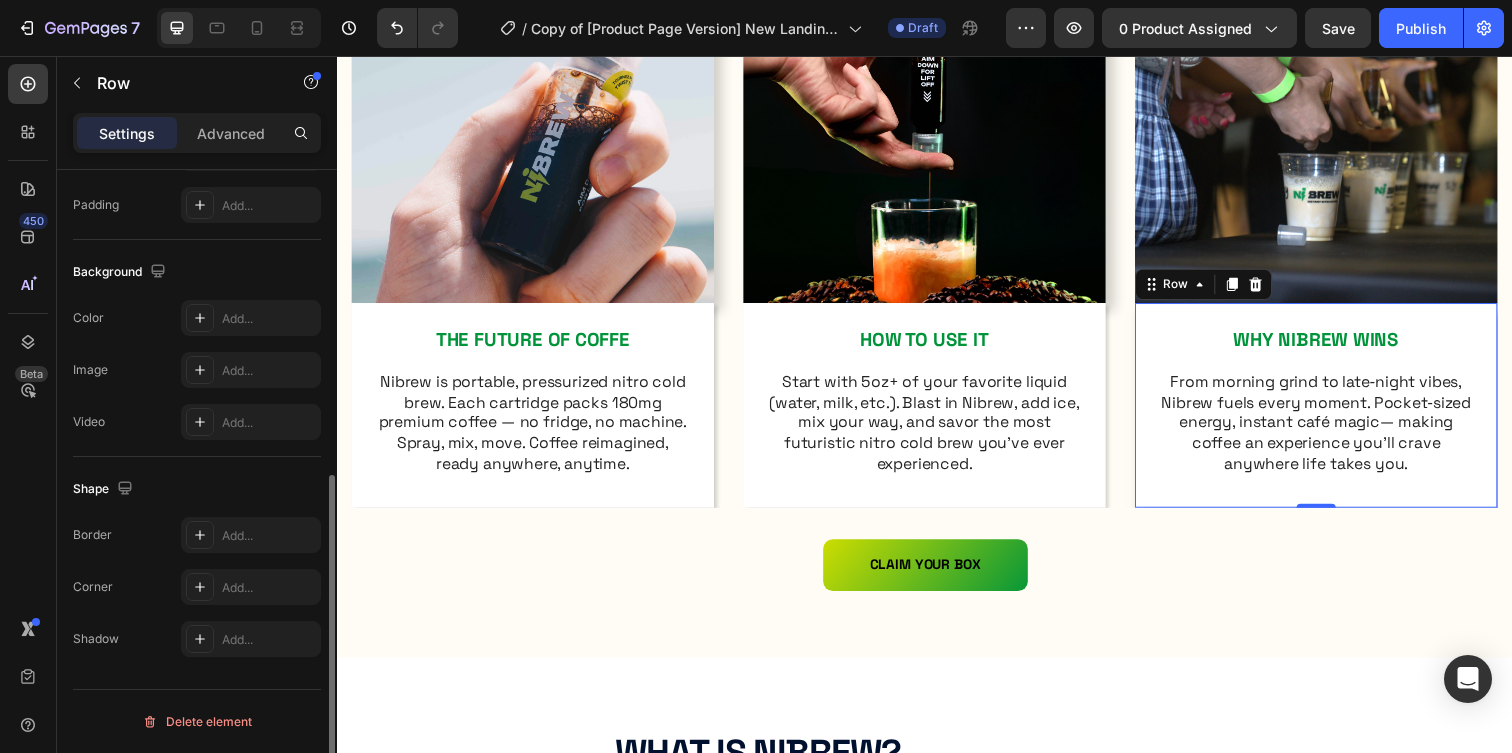 click on "WHY NIBREW WINS Text Block From morning grind to late‑night vibes, Nibrew fuels every moment. Pocket‑sized energy, instant café magic— making coffee an experience you’ll crave anywhere life takes you. Text Block Row   0" at bounding box center [1337, 412] 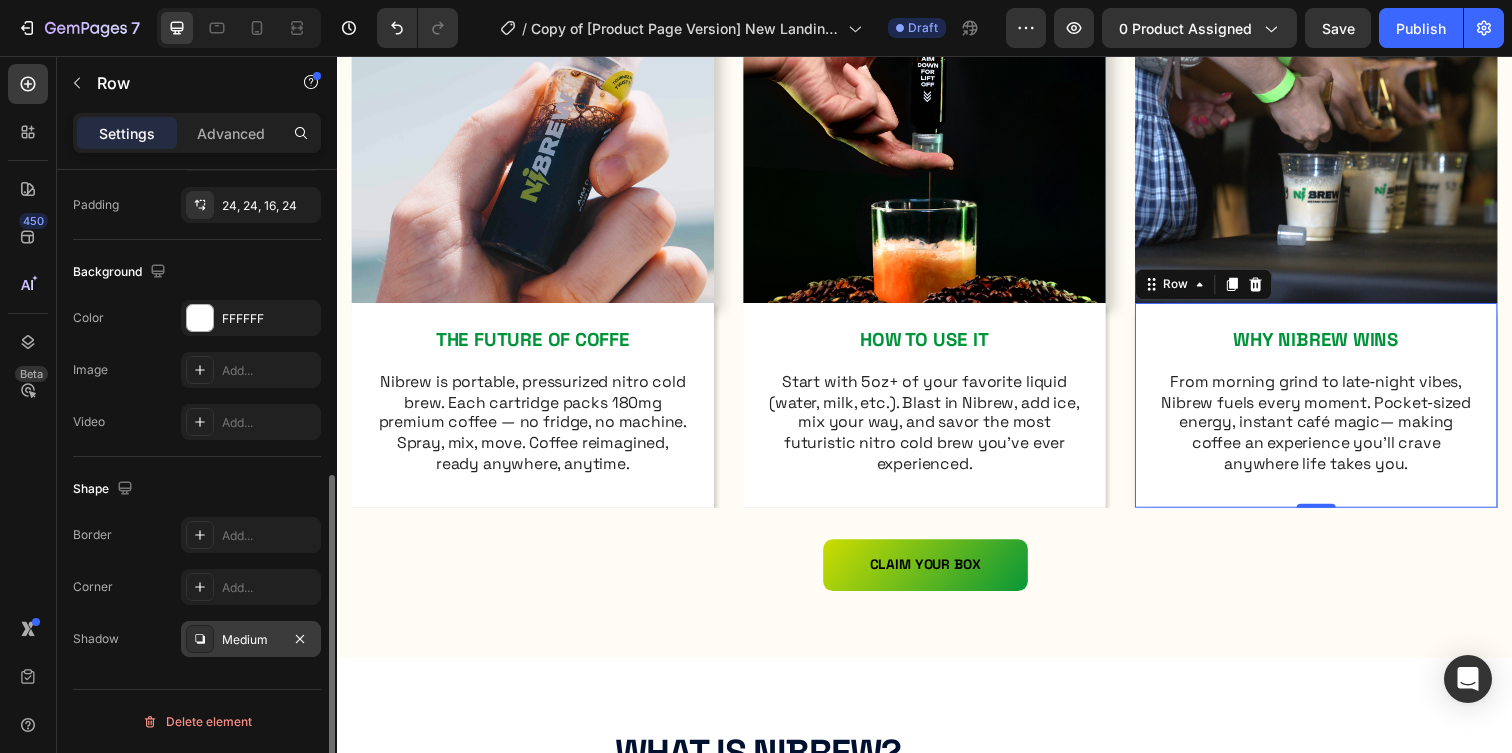 click on "Medium" at bounding box center [251, 640] 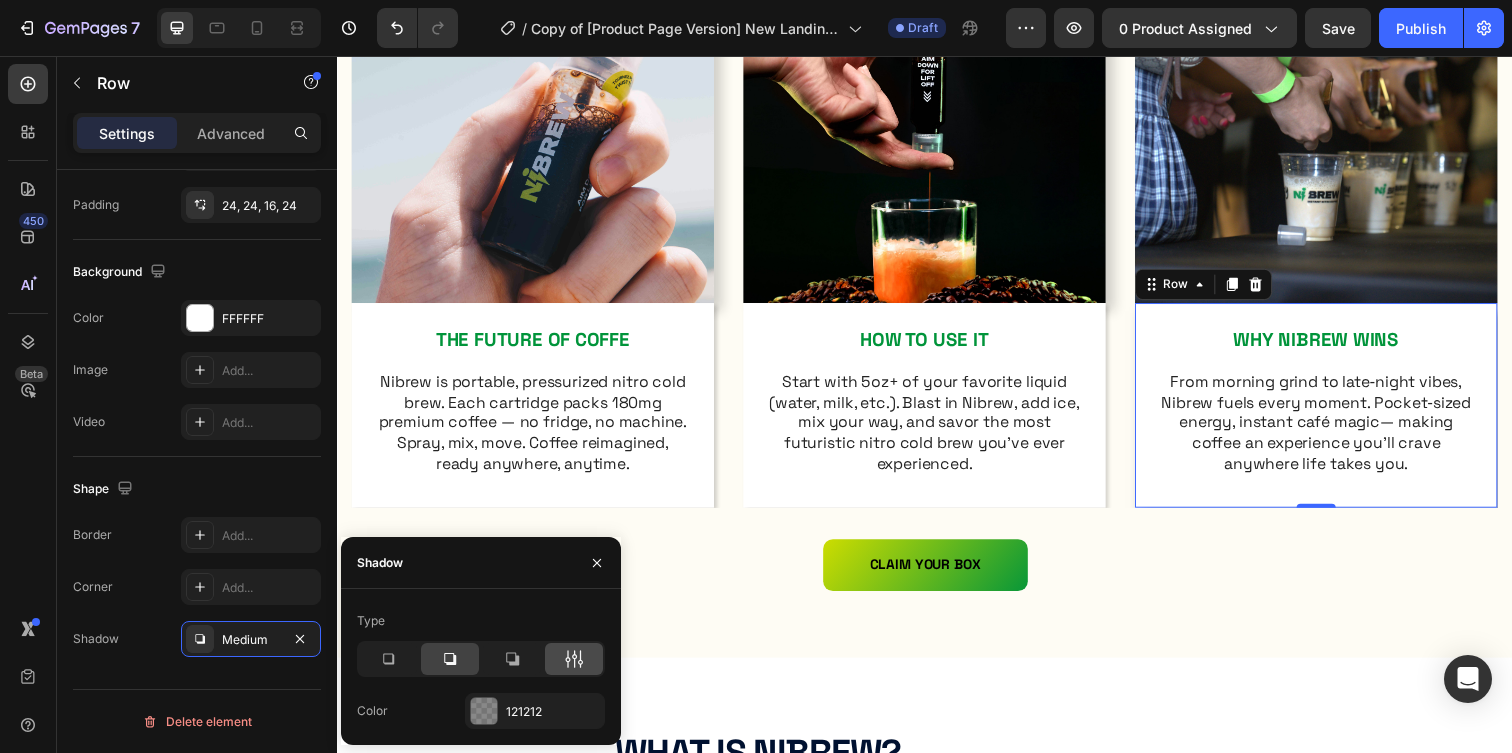 click 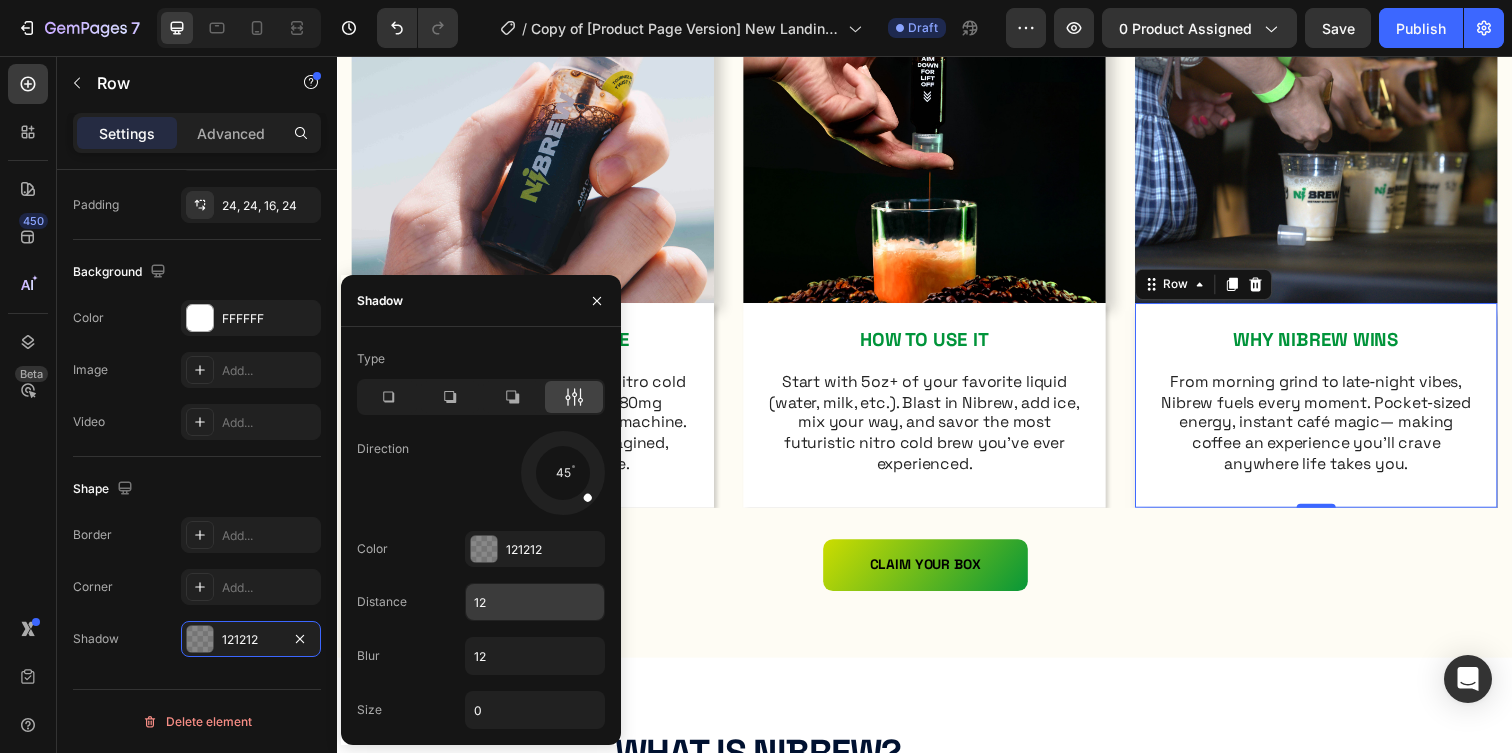 click on "12" at bounding box center (535, 602) 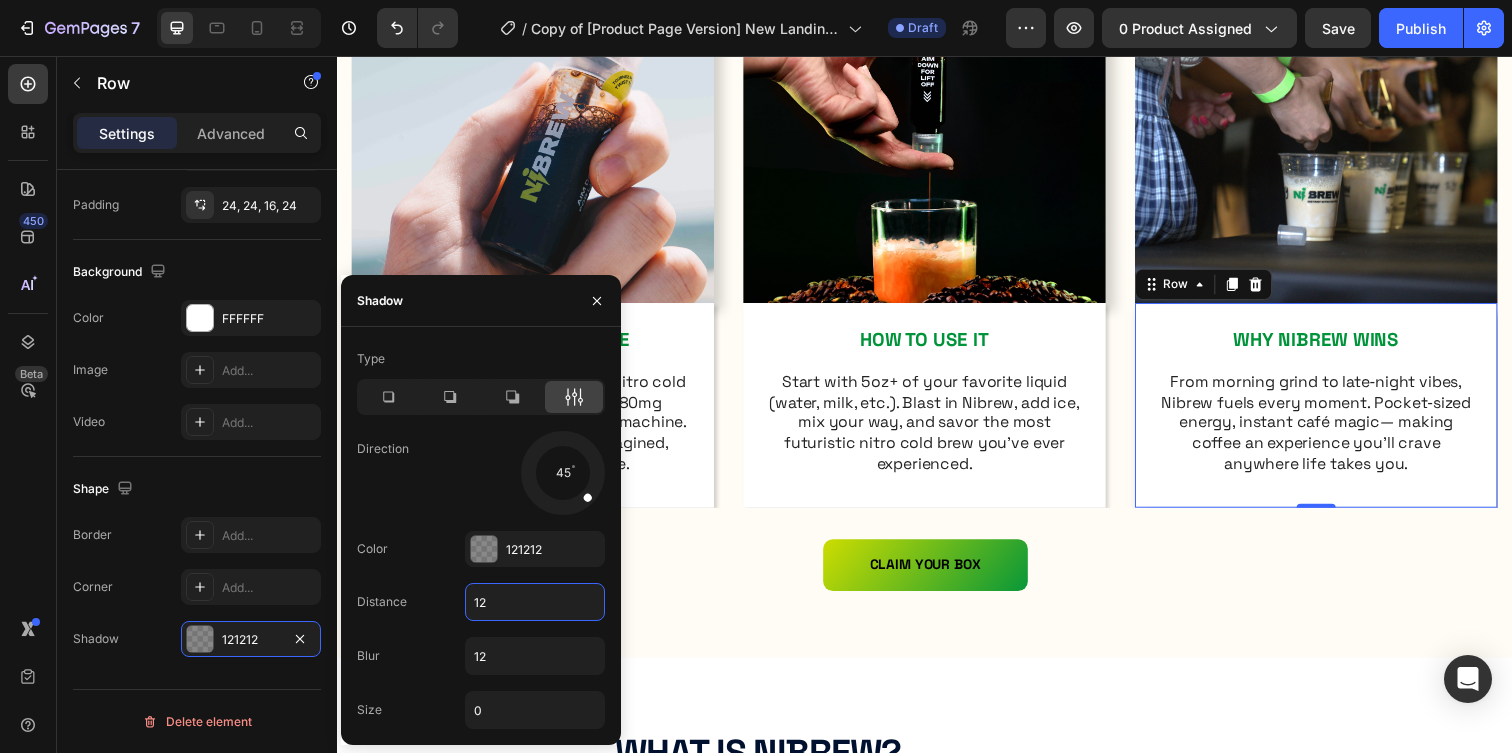 click on "12" at bounding box center (535, 602) 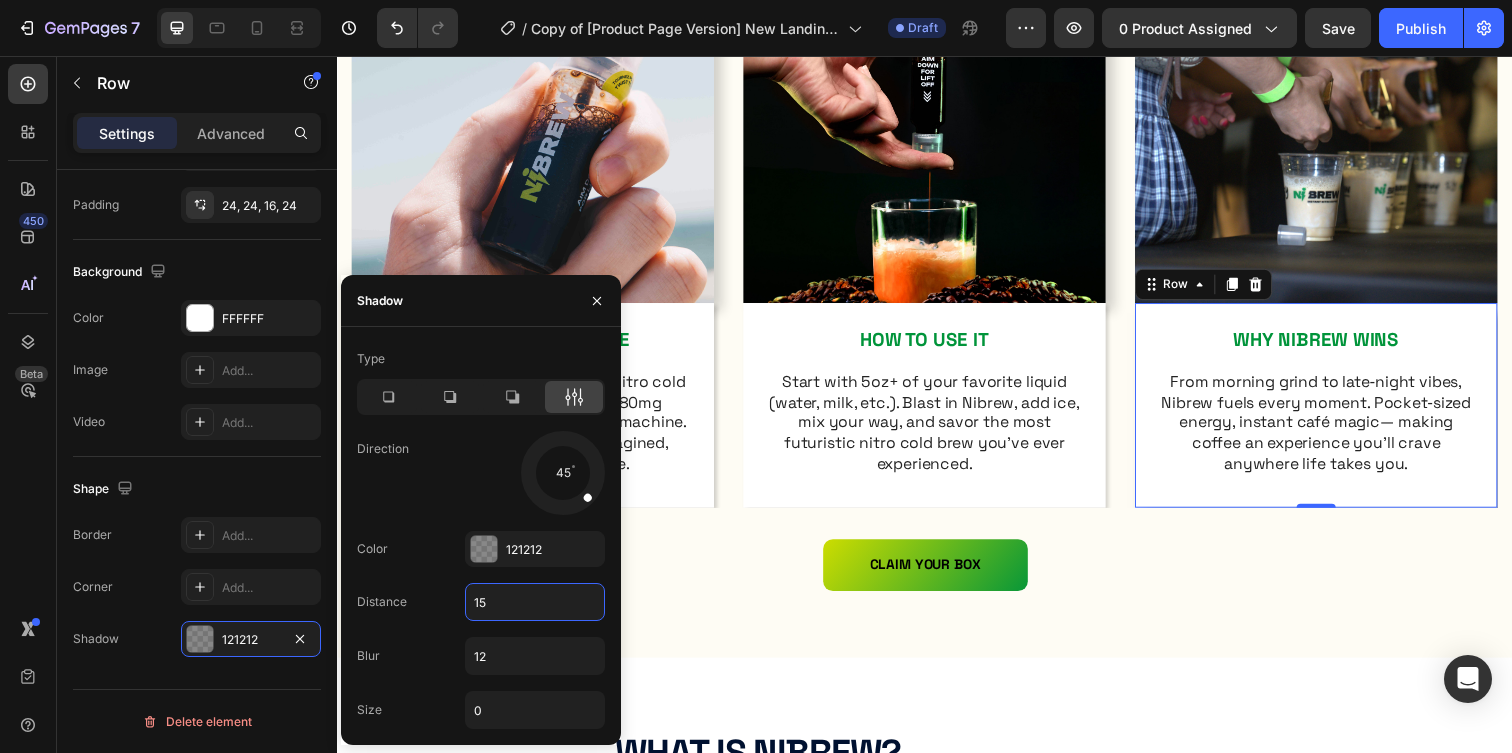 type on "1" 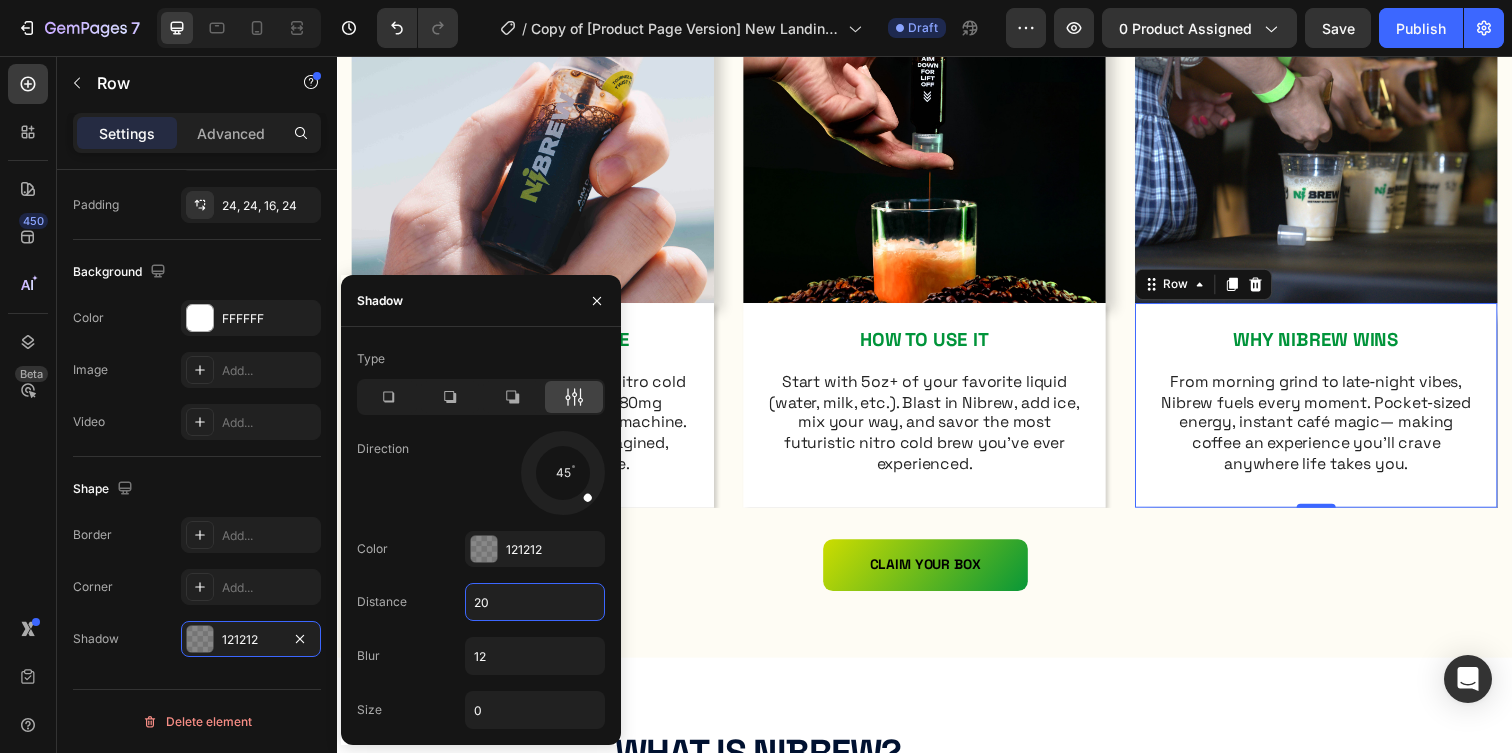 type on "2" 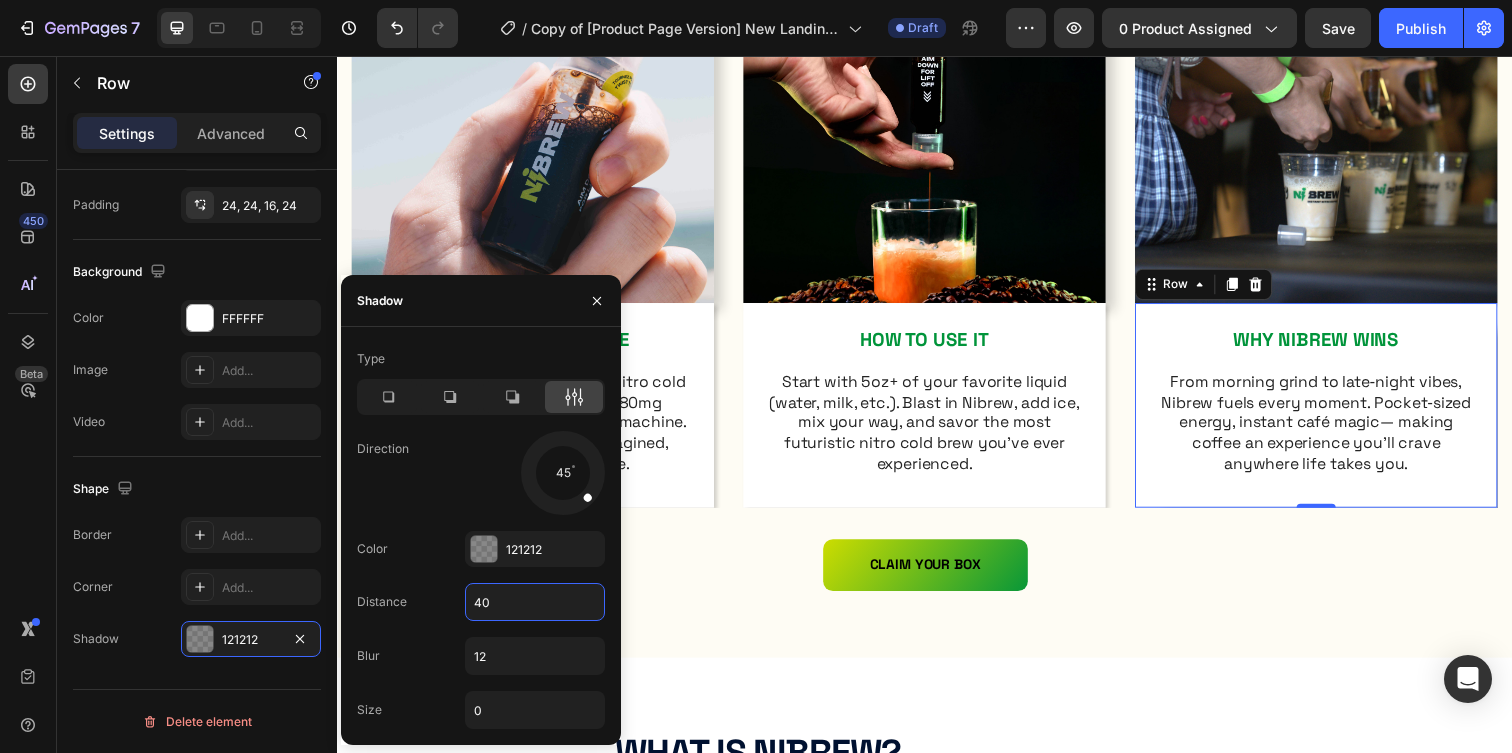 type on "4" 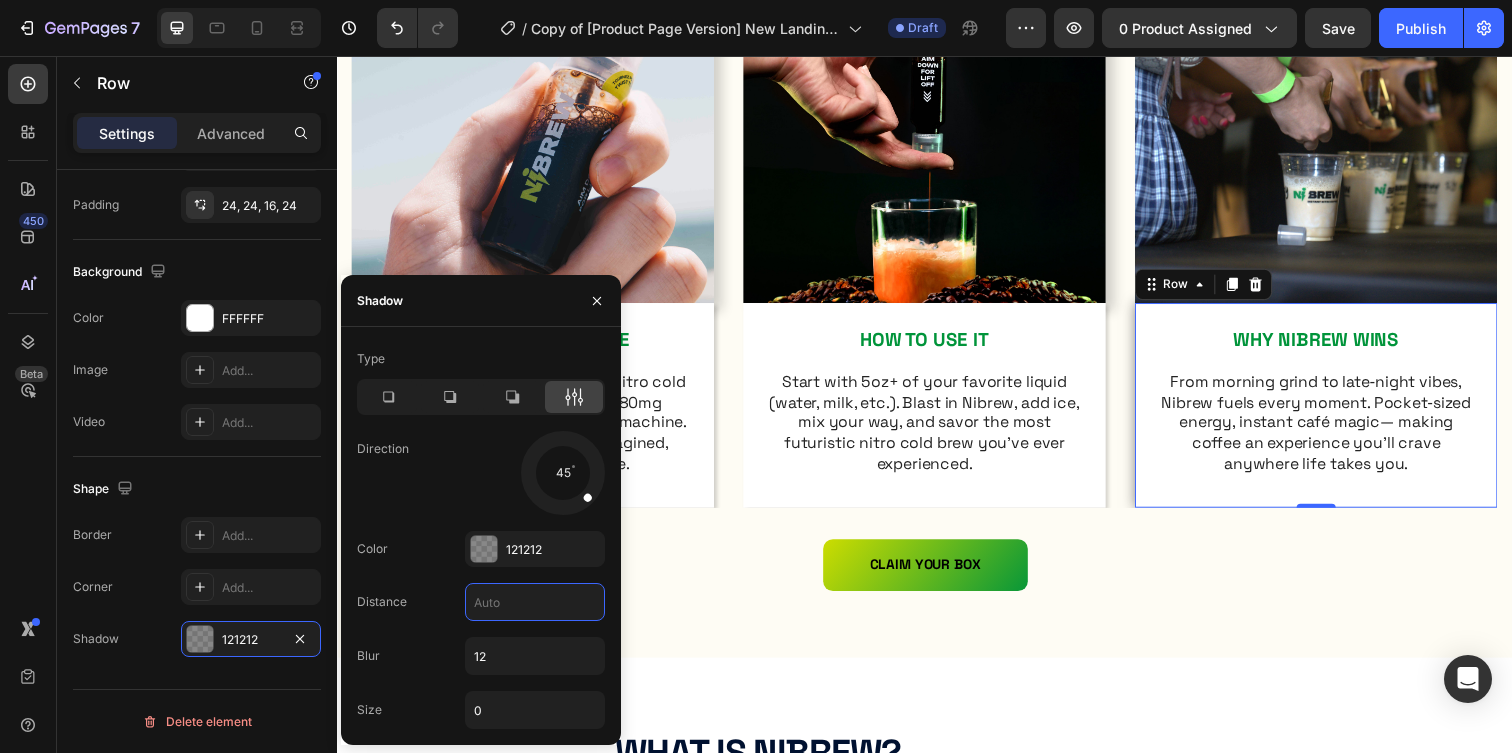 type on "0" 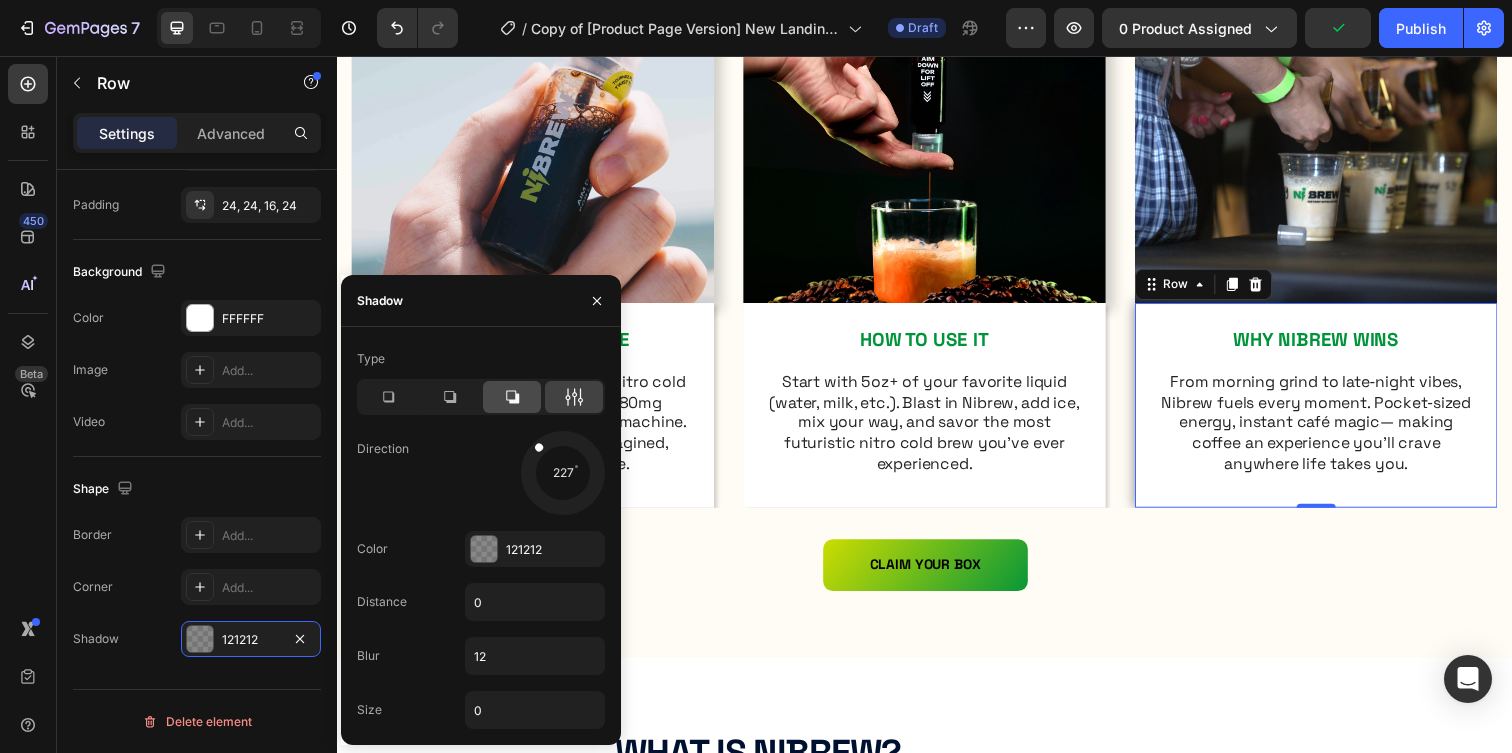 drag, startPoint x: 590, startPoint y: 496, endPoint x: 503, endPoint y: 409, distance: 123.03658 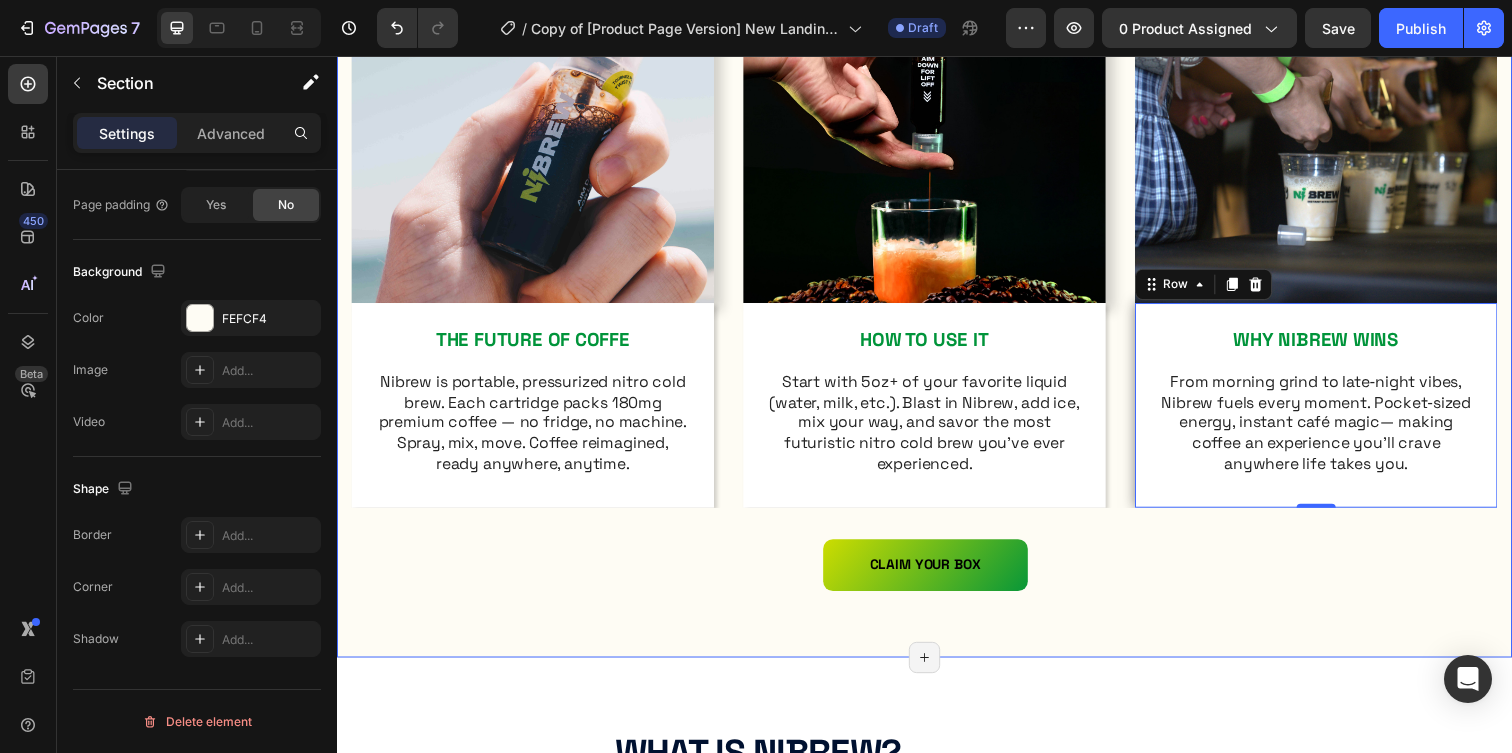 click on "WHAT IS NIBREW? Heading   The days of boring, inconvenient coffee are over Text Block Row Image THE FUTURE OF COFFE Text Block Nibrew is portable, pressurized nitro cold brew. Each cartridge packs 180mg premium coffee — no fridge, no machine. Spray, mix, move. Coffee reimagined, ready anywhere, anytime. Text Block Row Image HOW TO USE IT Text Block Start with 5oz+ of your favorite liquid (water, milk, etc.). Blast in Nibrew, add ice, mix your way, and savor the most futuristic nitro cold brew you’ve ever experienced. Text Block Row Image WHY NIBREW WINS Text Block From morning grind to late‑night vibes, Nibrew fuels every moment. Pocket‑sized energy, instant café magic— making coffee an experience you’ll crave anywhere life takes you. Text Block Row   0 Carousel CLAIM YOUR BOX Button Row Section 3/25 Page has reached Shopify’s 25 section-limit Page has reached Shopify’s 25 section-limit" at bounding box center (937, 204) 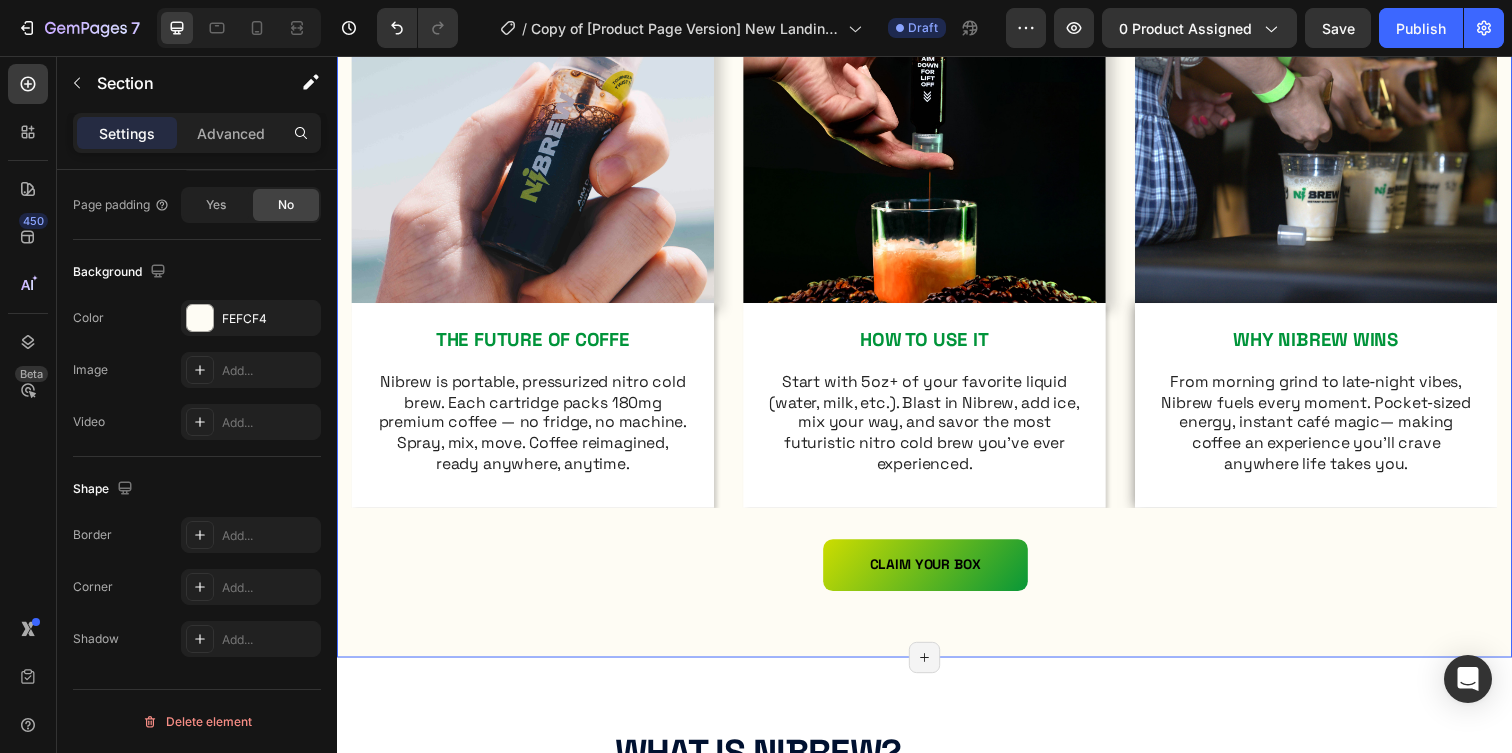 scroll, scrollTop: 0, scrollLeft: 0, axis: both 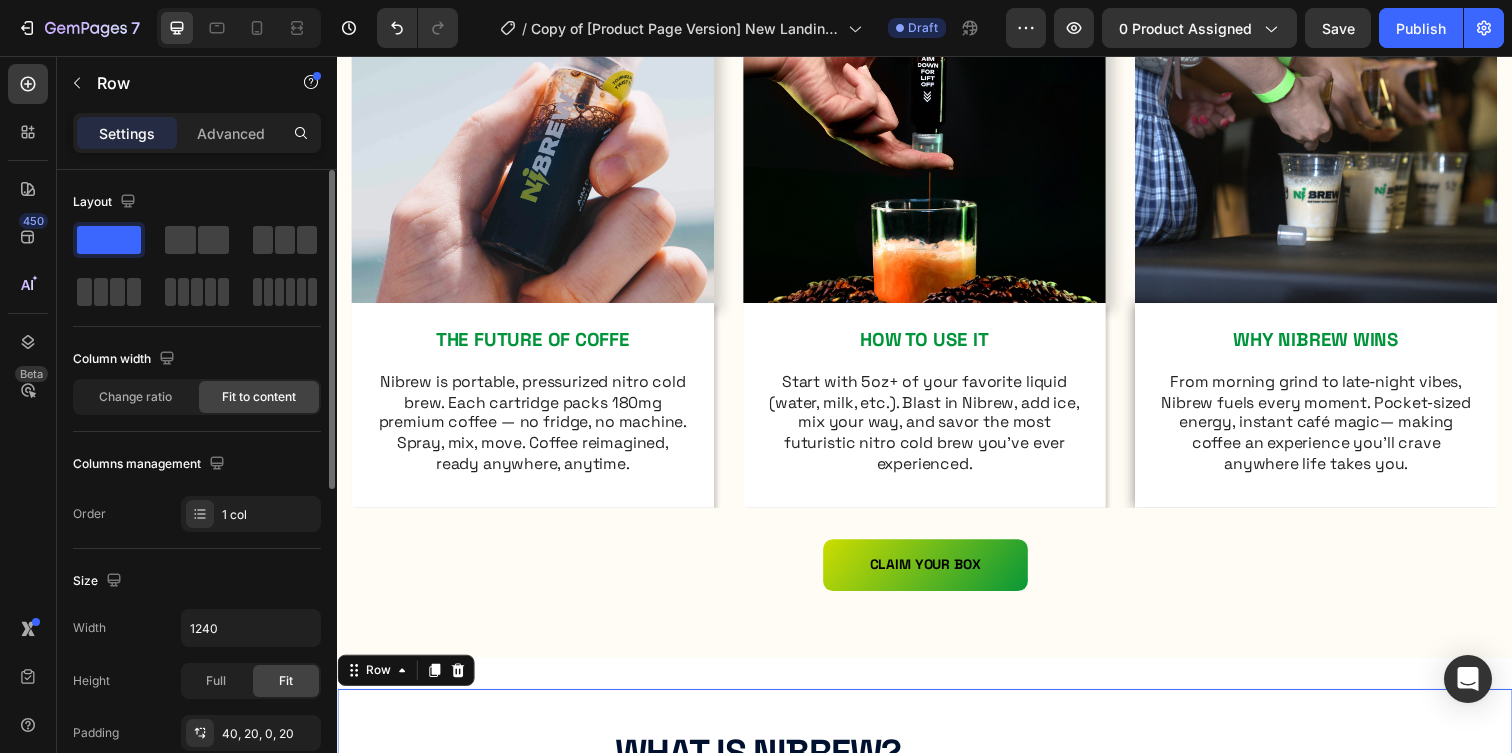 click on "What Is Nibrew? Heading Nibrew is coffee, engineered for anywhere. Nibrew is a portable, pressurized nitro cold brew concentrate that goes wherever you do. Each cartridge delivers 180mg of premium coffee — no fridge, no machine, no wait. Spray it. Mix it. Move. This is coffee reimagined. Text block Image Row   40" at bounding box center (937, 858) 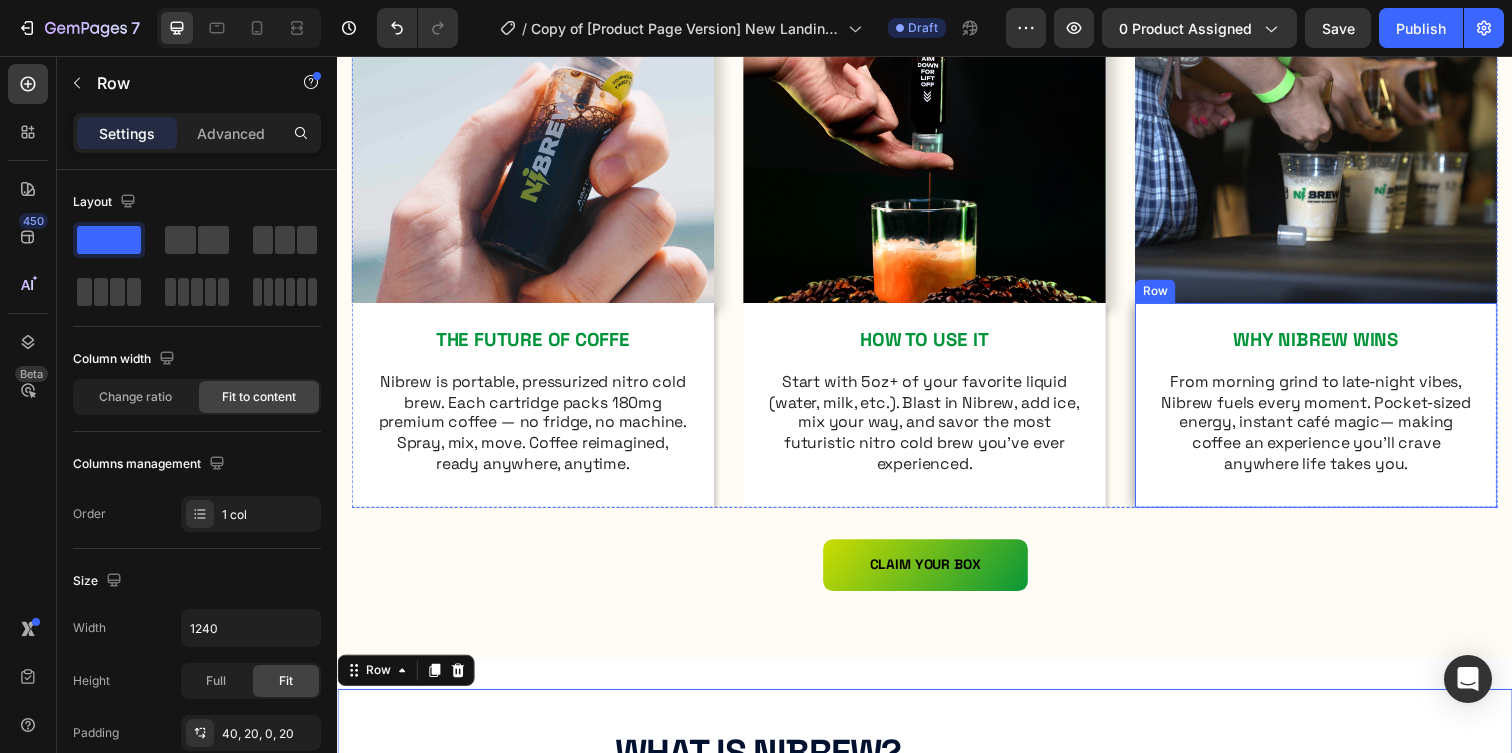 click on "WHY NIBREW WINS Text Block From morning grind to late‑night vibes, Nibrew fuels every moment. Pocket‑sized energy, instant café magic— making coffee an experience you’ll crave anywhere life takes you. Text Block Row" at bounding box center [1337, 412] 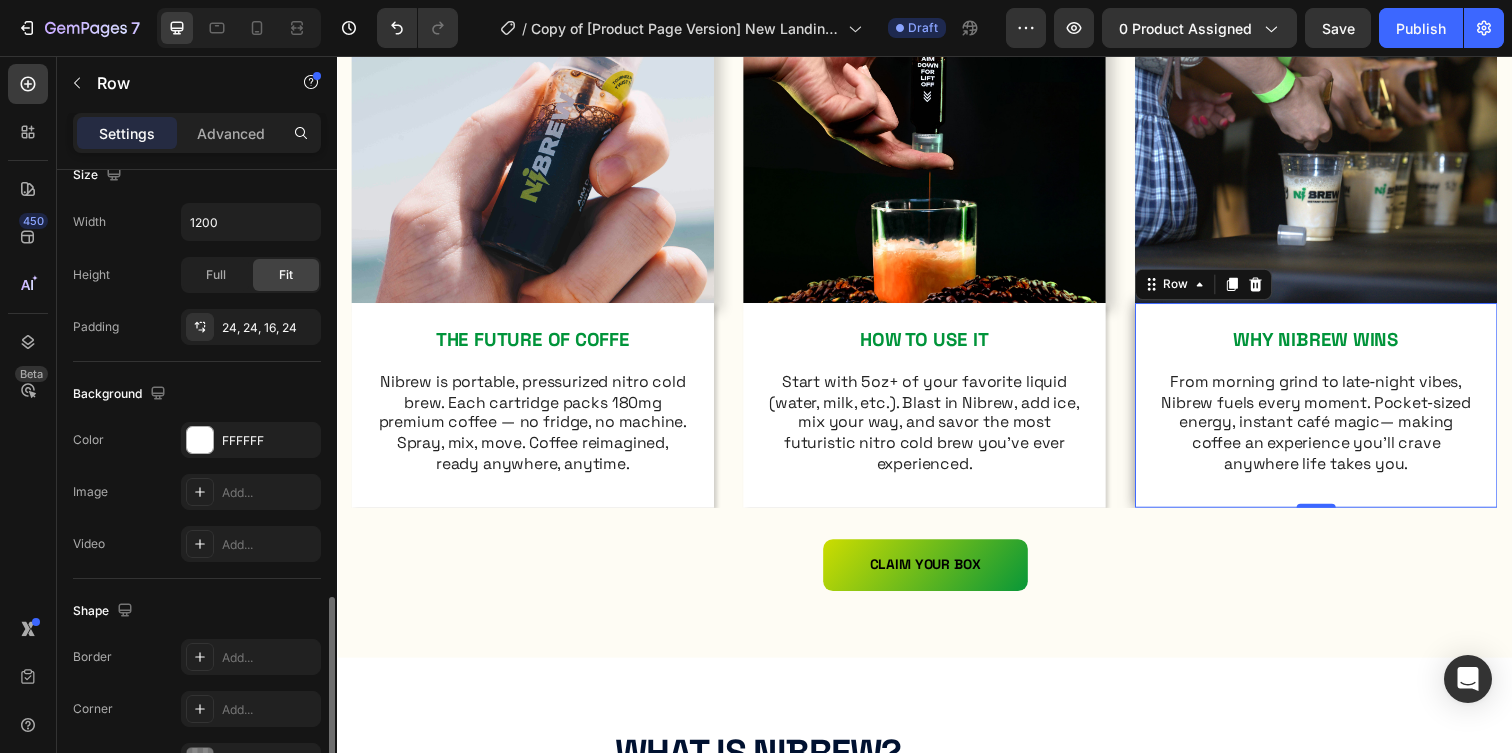 scroll, scrollTop: 580, scrollLeft: 0, axis: vertical 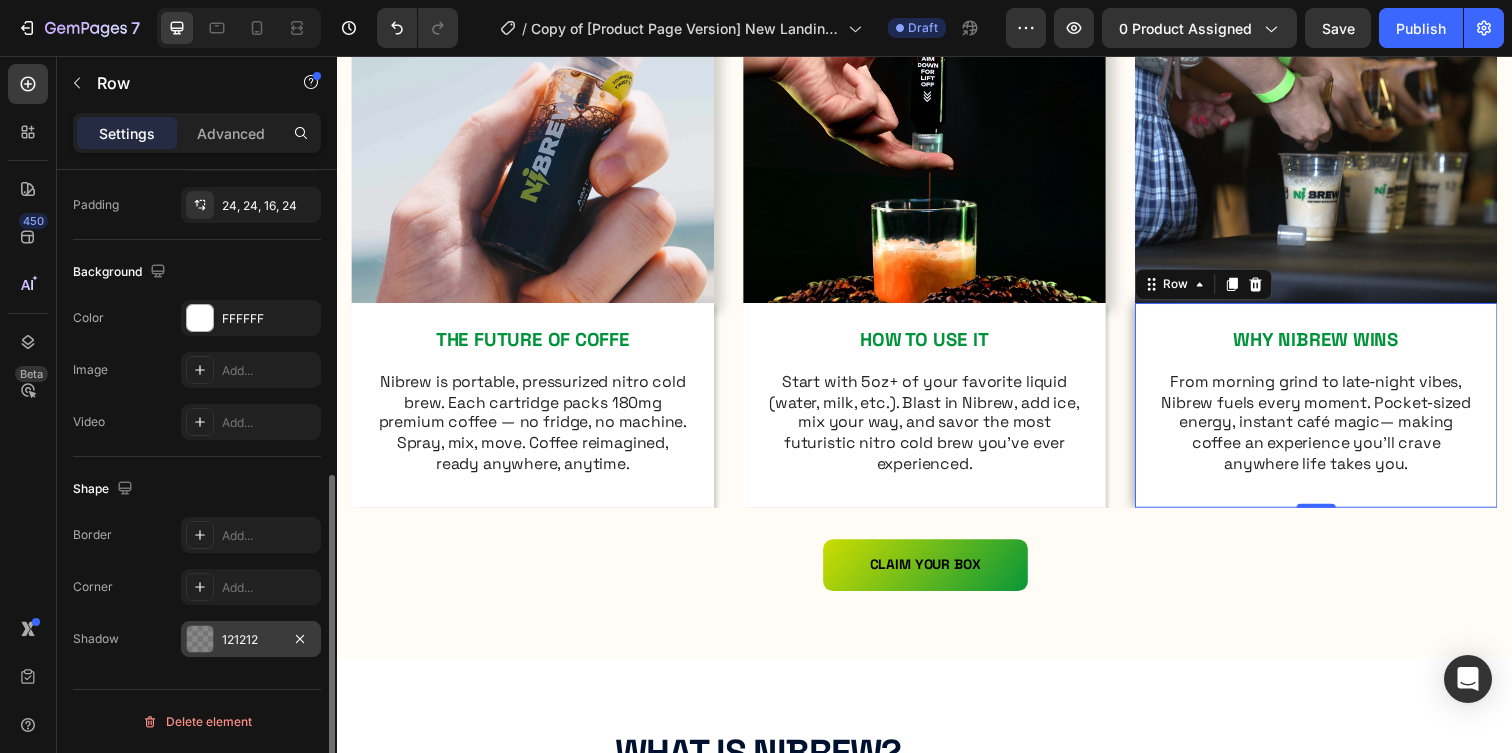 click on "121212" at bounding box center [251, 640] 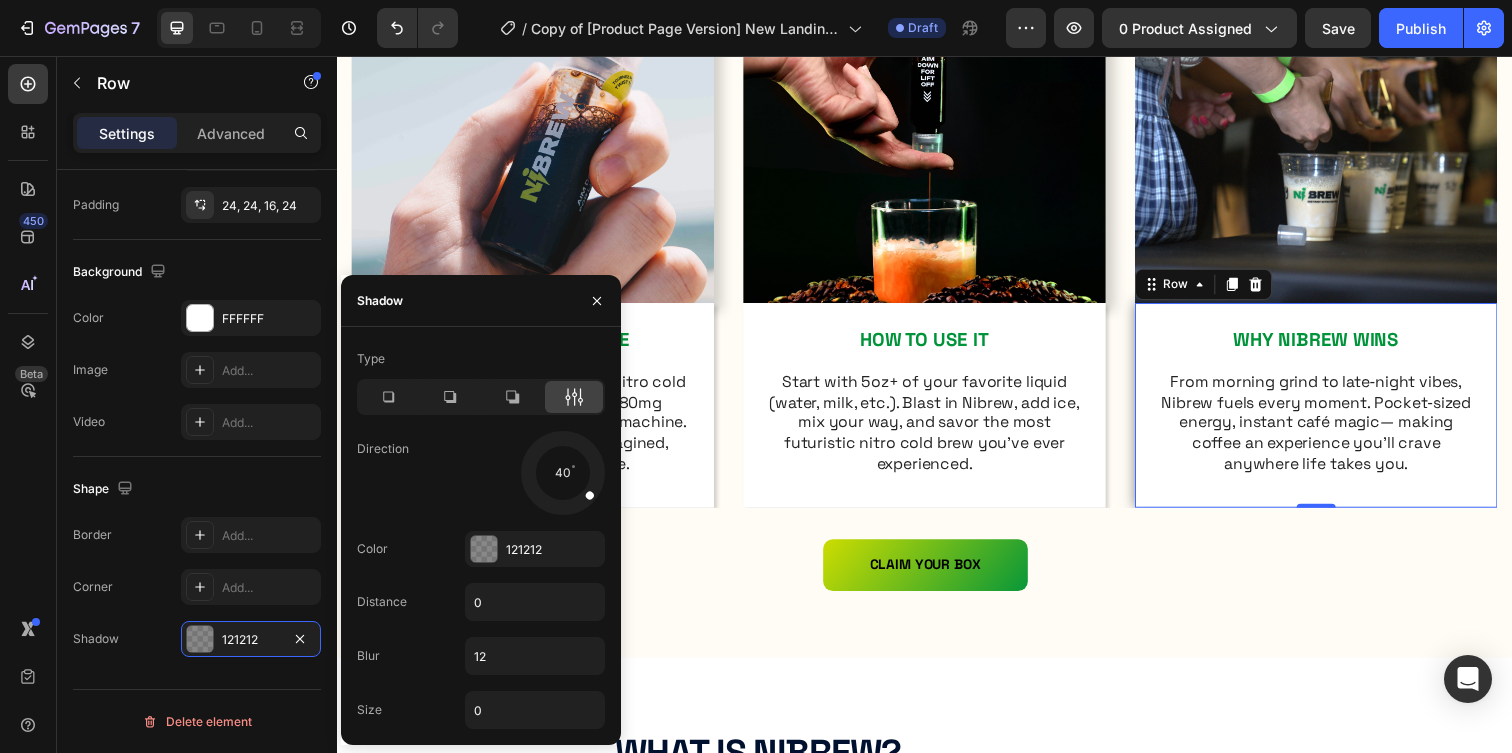 drag, startPoint x: 536, startPoint y: 444, endPoint x: 602, endPoint y: 505, distance: 89.87213 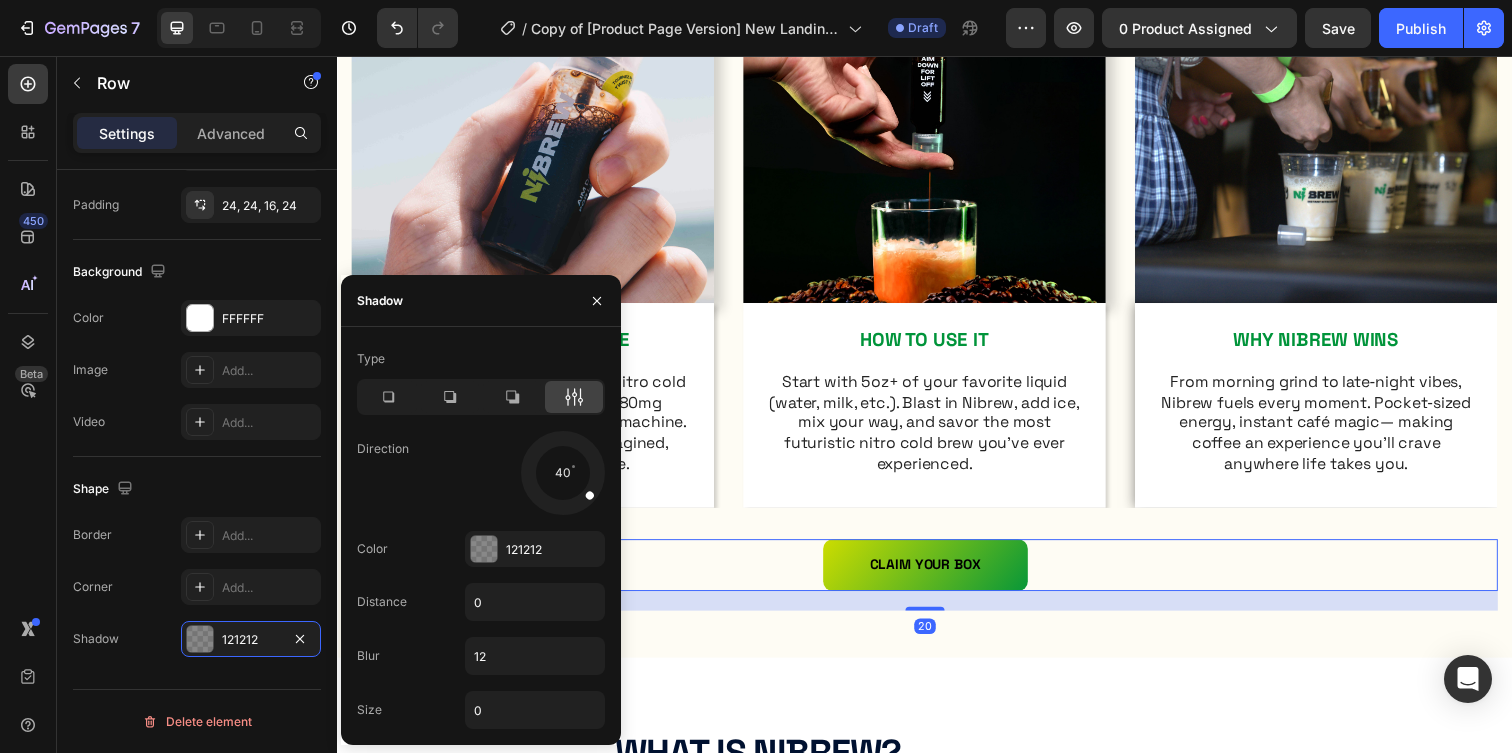 click on "CLAIM YOUR BOX Button   20" at bounding box center (937, 575) 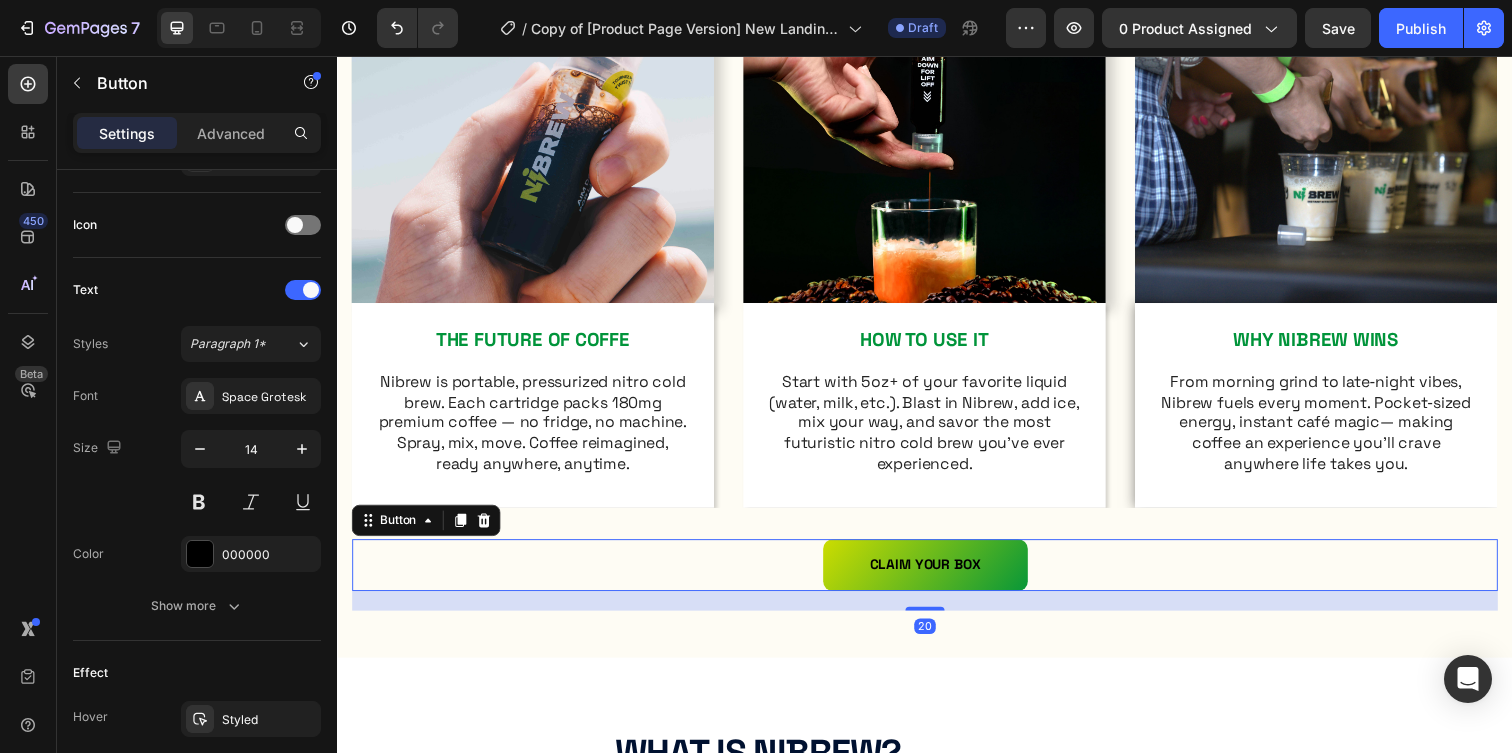 scroll, scrollTop: 0, scrollLeft: 0, axis: both 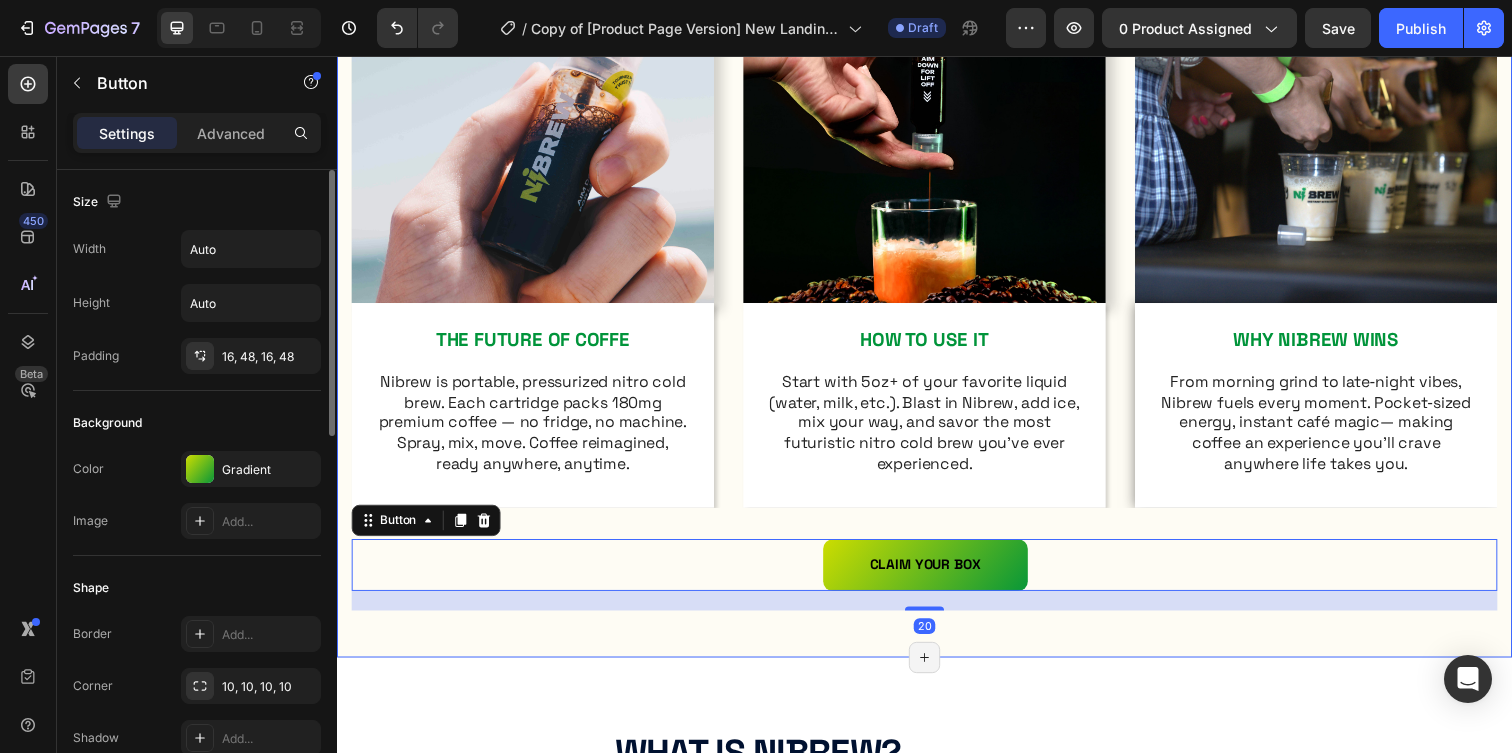 click on "WHAT IS NIBREW? Heading   The days of boring, inconvenient coffee are over Text Block Row Image THE FUTURE OF COFFE Text Block Nibrew is portable, pressurized nitro cold brew. Each cartridge packs 180mg premium coffee — no fridge, no machine. Spray, mix, move. Coffee reimagined, ready anywhere, anytime. Text Block Row Image HOW TO USE IT Text Block Start with 5oz+ of your favorite liquid (water, milk, etc.). Blast in Nibrew, add ice, mix your way, and savor the most futuristic nitro cold brew you’ve ever experienced. Text Block Row Image WHY NIBREW WINS Text Block From morning grind to late‑night vibes, Nibrew fuels every moment. Pocket‑sized energy, instant café magic— making coffee an experience you’ll crave anywhere life takes you. Text Block Row Carousel CLAIM YOUR BOX Button   20 Row Section 3/25 Page has reached Shopify’s 25 section-limit Page has reached Shopify’s 25 section-limit" at bounding box center [937, 204] 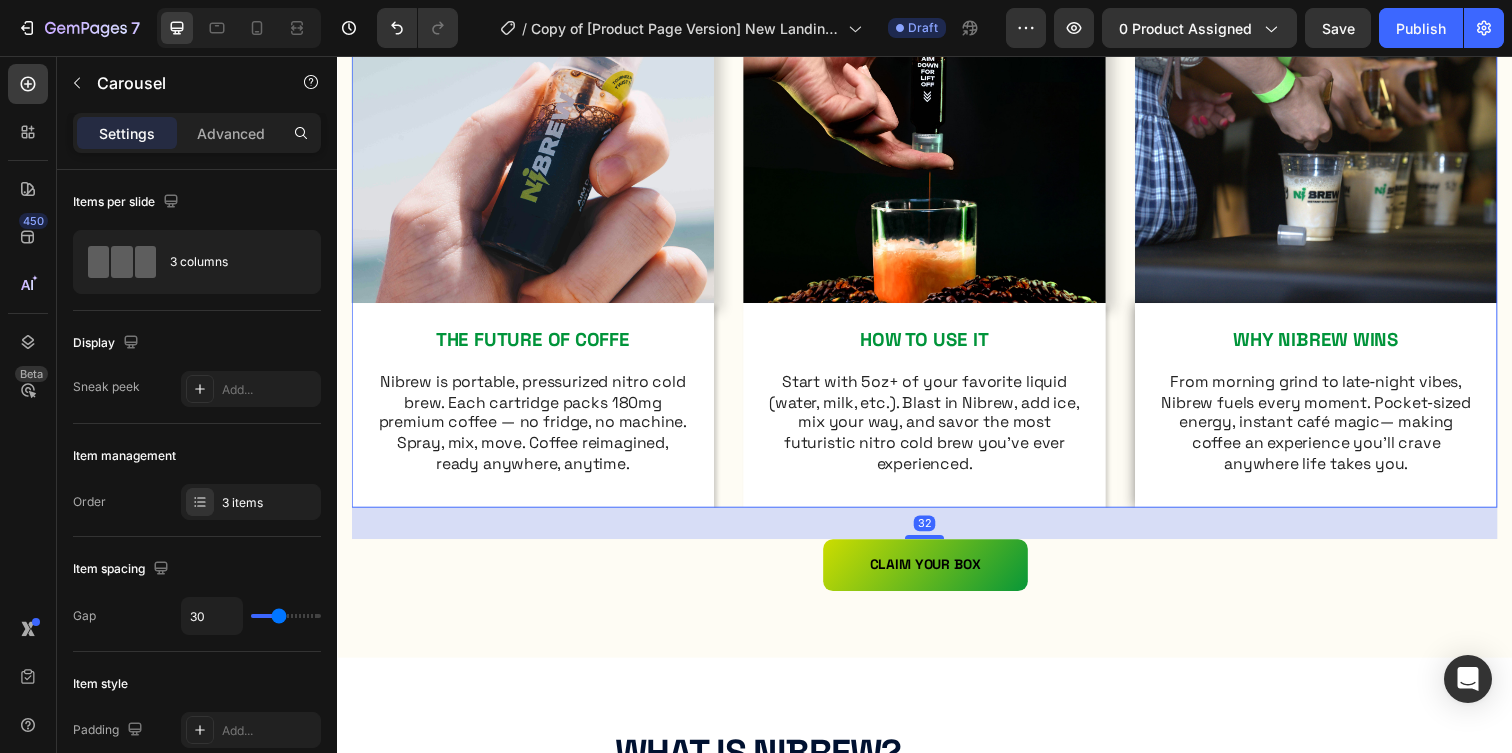 click on "Image THE FUTURE OF COFFE Text Block Nibrew is portable, pressurized nitro cold brew. Each cartridge packs 180mg premium coffee — no fridge, no machine. Spray, mix, move. Coffee reimagined, ready anywhere, anytime. Text Block Row Image HOW TO USE IT Text Block Start with 5oz+ of your favorite liquid (water, milk, etc.). Blast in Nibrew, add ice, mix your way, and savor the most futuristic nitro cold brew you’ve ever experienced. Text Block Row Image WHY NIBREW WINS Text Block From morning grind to late‑night vibes, Nibrew fuels every moment. Pocket‑sized energy, instant café magic— making coffee an experience you’ll crave anywhere life takes you. Text Block Row" at bounding box center [937, 227] 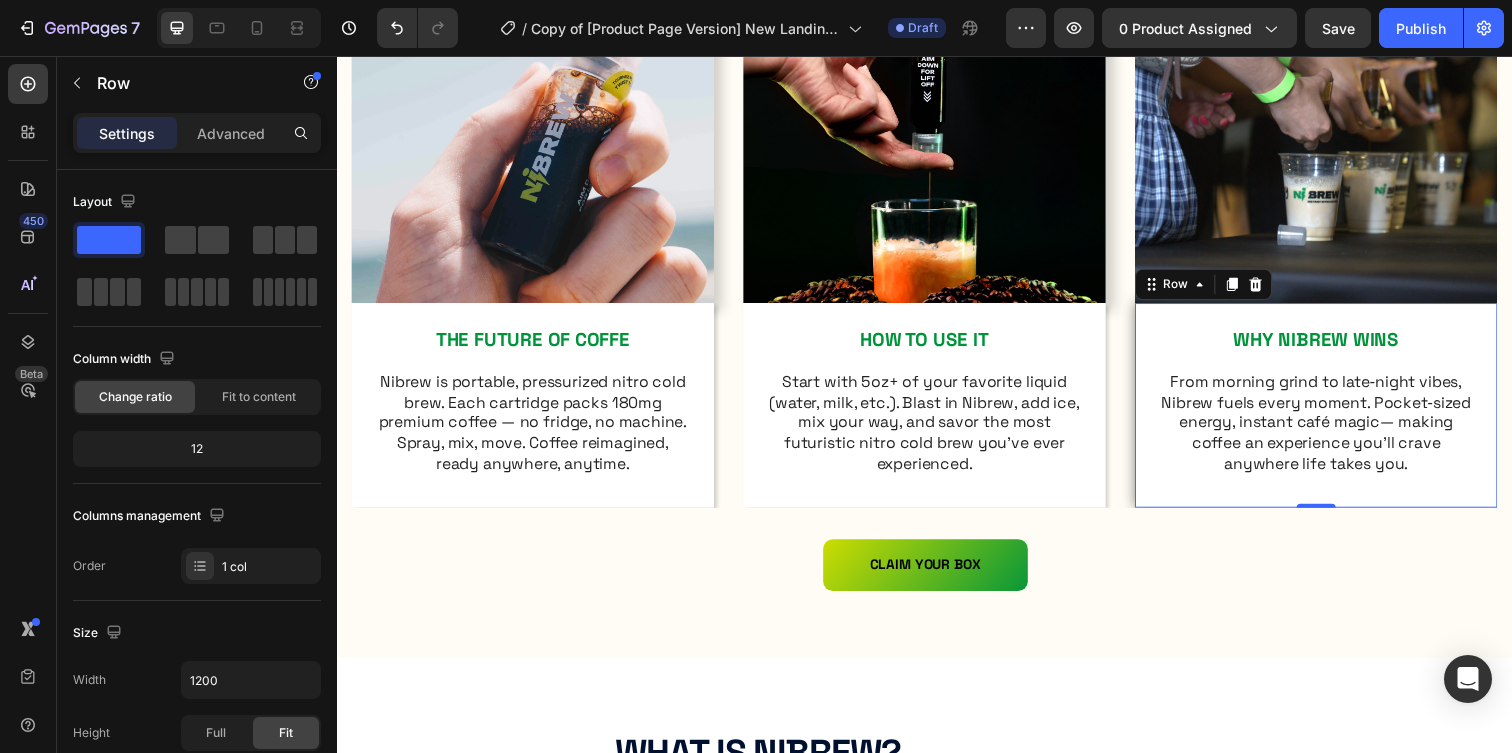 click on "WHY NIBREW WINS Text Block From morning grind to late‑night vibes, Nibrew fuels every moment. Pocket‑sized energy, instant café magic— making coffee an experience you’ll crave anywhere life takes you. Text Block" at bounding box center (1337, 416) 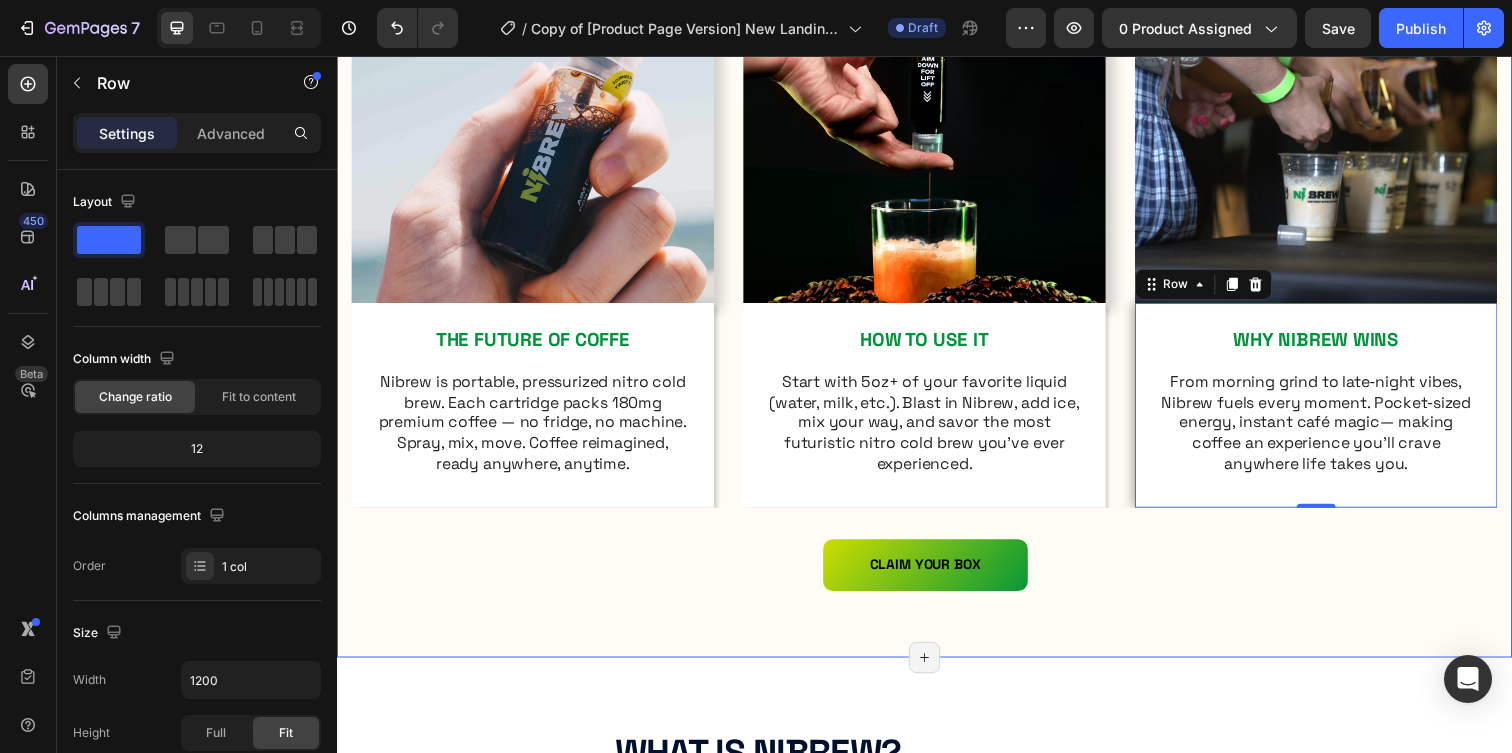 click on "WHAT IS NIBREW? Heading   The days of boring, inconvenient coffee are over Text Block Row Image THE FUTURE OF COFFE Text Block Nibrew is portable, pressurized nitro cold brew. Each cartridge packs 180mg premium coffee — no fridge, no machine. Spray, mix, move. Coffee reimagined, ready anywhere, anytime. Text Block Row Image HOW TO USE IT Text Block Start with 5oz+ of your favorite liquid (water, milk, etc.). Blast in Nibrew, add ice, mix your way, and savor the most futuristic nitro cold brew you’ve ever experienced. Text Block Row Image WHY NIBREW WINS Text Block From morning grind to late‑night vibes, Nibrew fuels every moment. Pocket‑sized energy, instant café magic— making coffee an experience you’ll crave anywhere life takes you. Text Block Row   0 Carousel CLAIM YOUR BOX Button Row Section 3/25 Page has reached Shopify’s 25 section-limit Page has reached Shopify’s 25 section-limit" at bounding box center [937, 204] 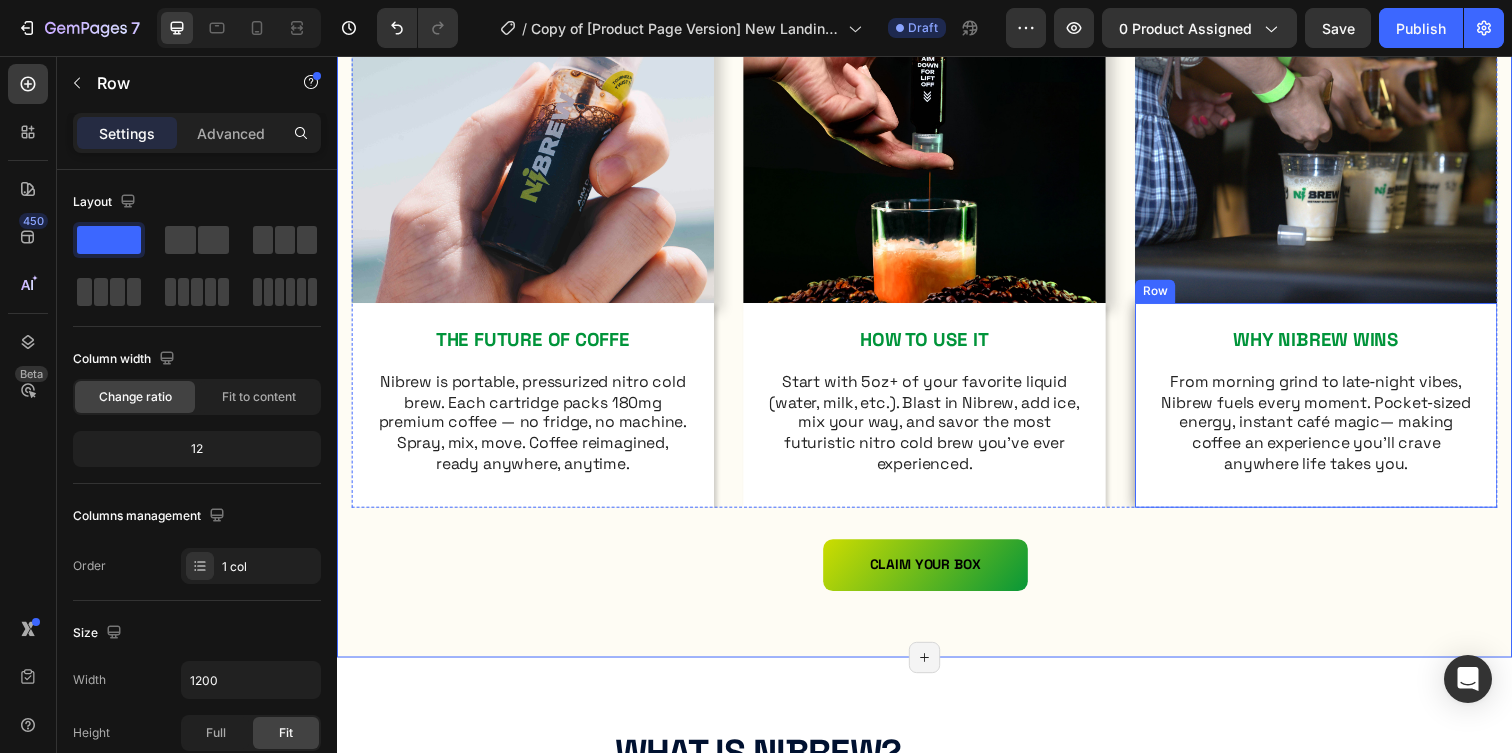 click on "WHY NIBREW WINS Text Block From morning grind to late‑night vibes, Nibrew fuels every moment. Pocket‑sized energy, instant café magic— making coffee an experience you’ll crave anywhere life takes you. Text Block Row" at bounding box center [1337, 412] 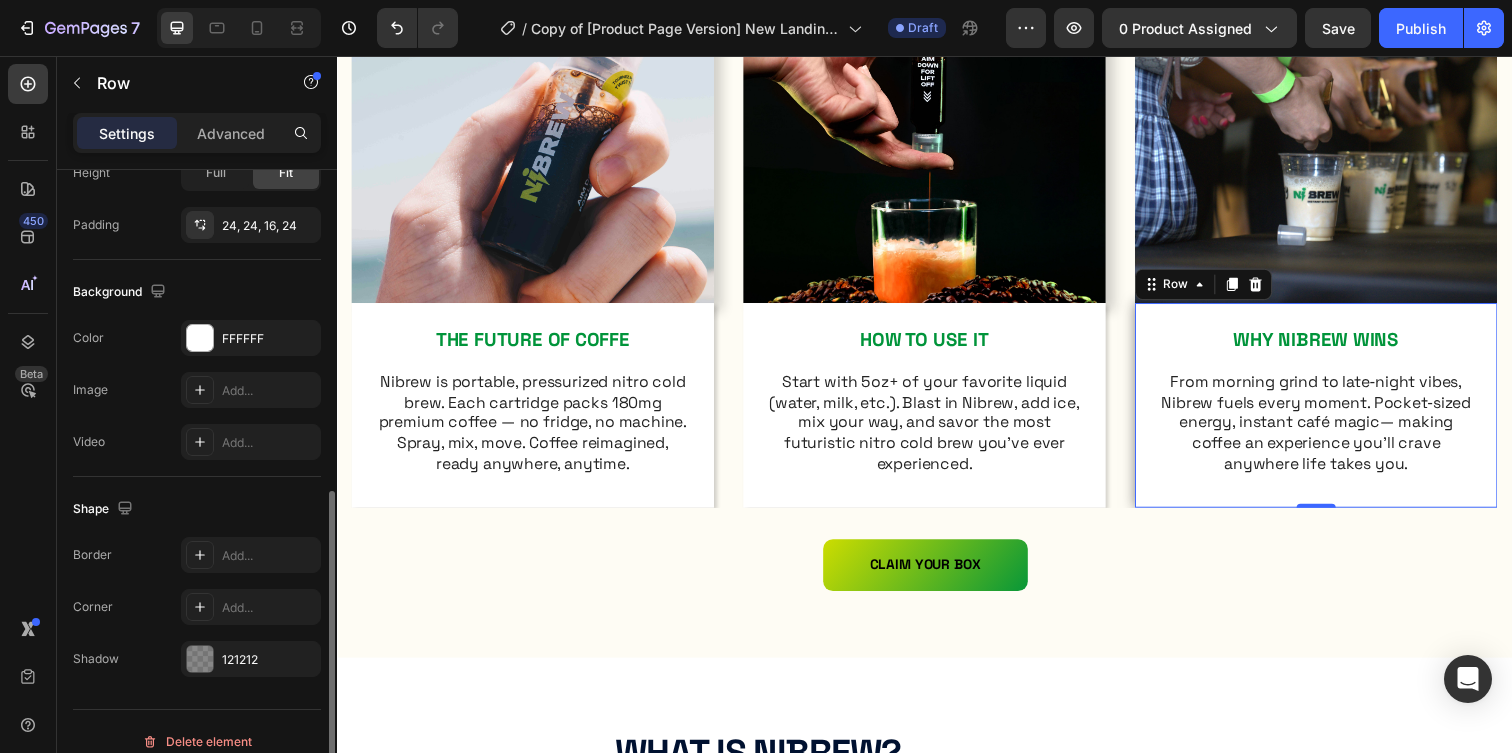 scroll, scrollTop: 580, scrollLeft: 0, axis: vertical 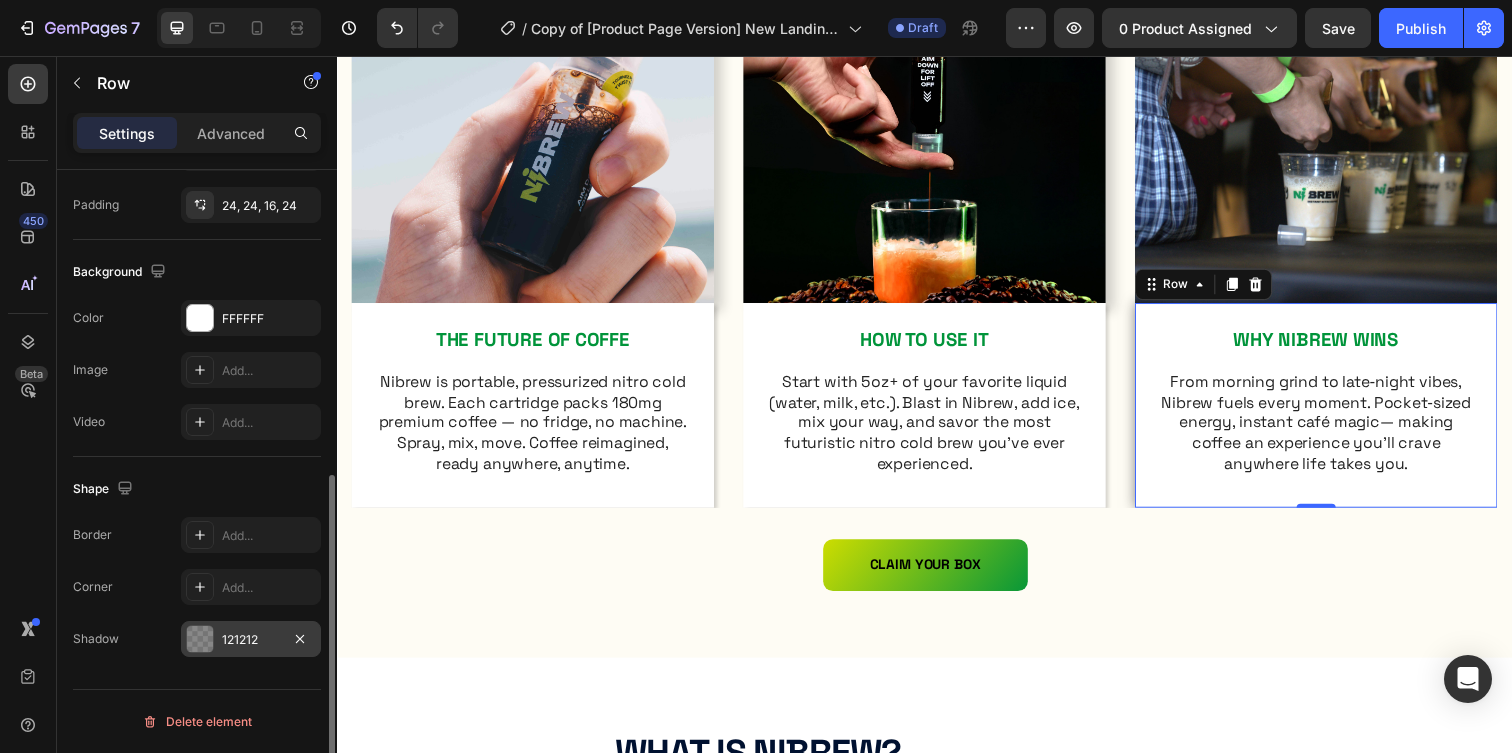 click on "121212" at bounding box center (251, 639) 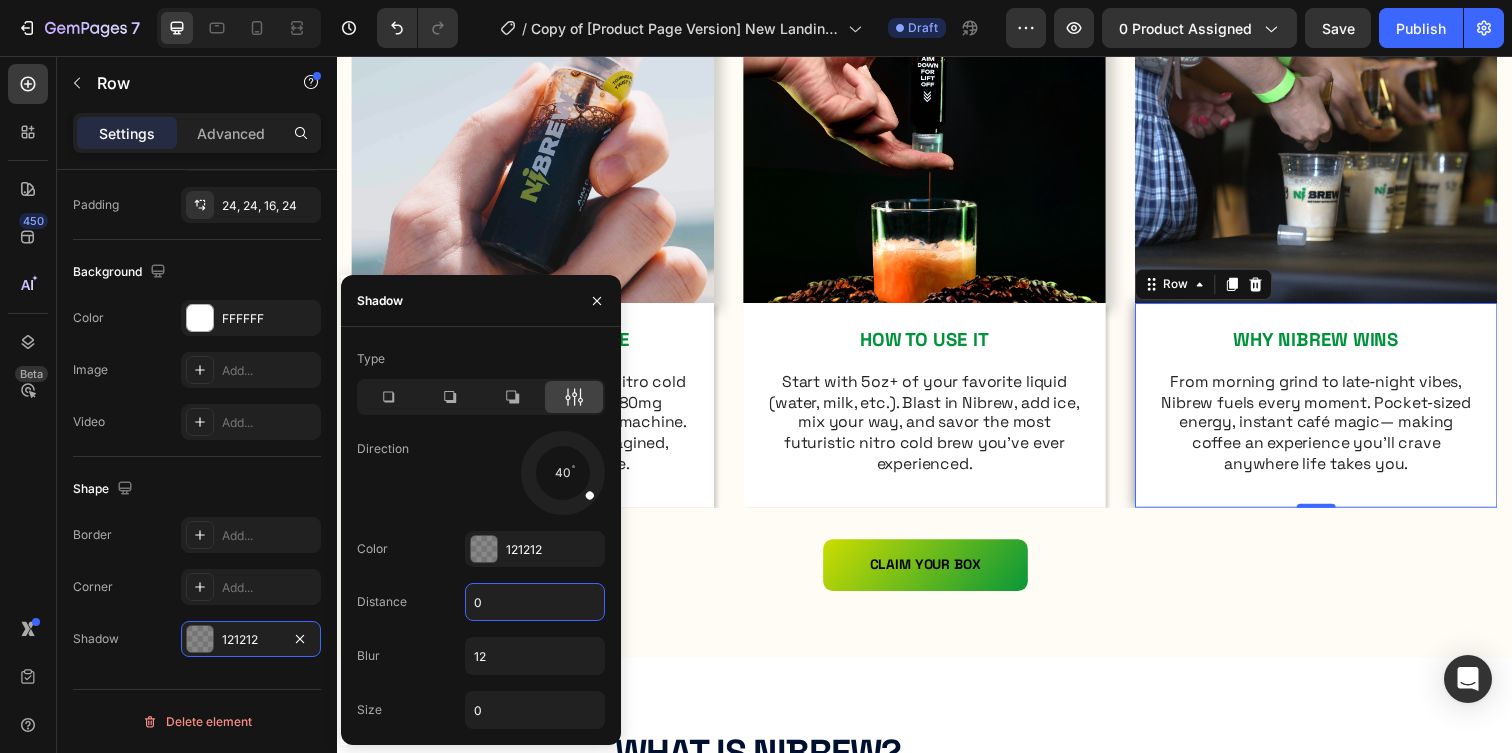 click on "0" at bounding box center [535, 602] 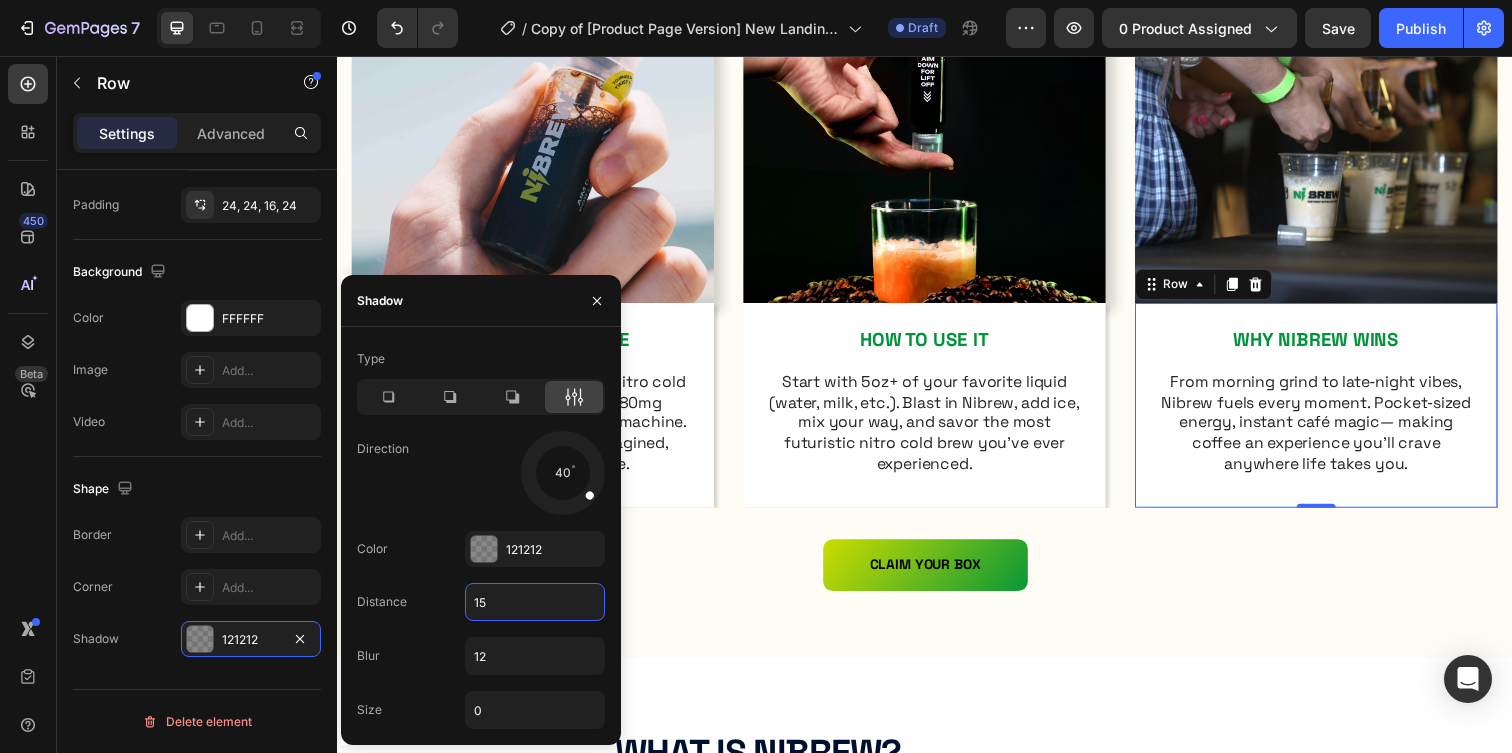 type on "1" 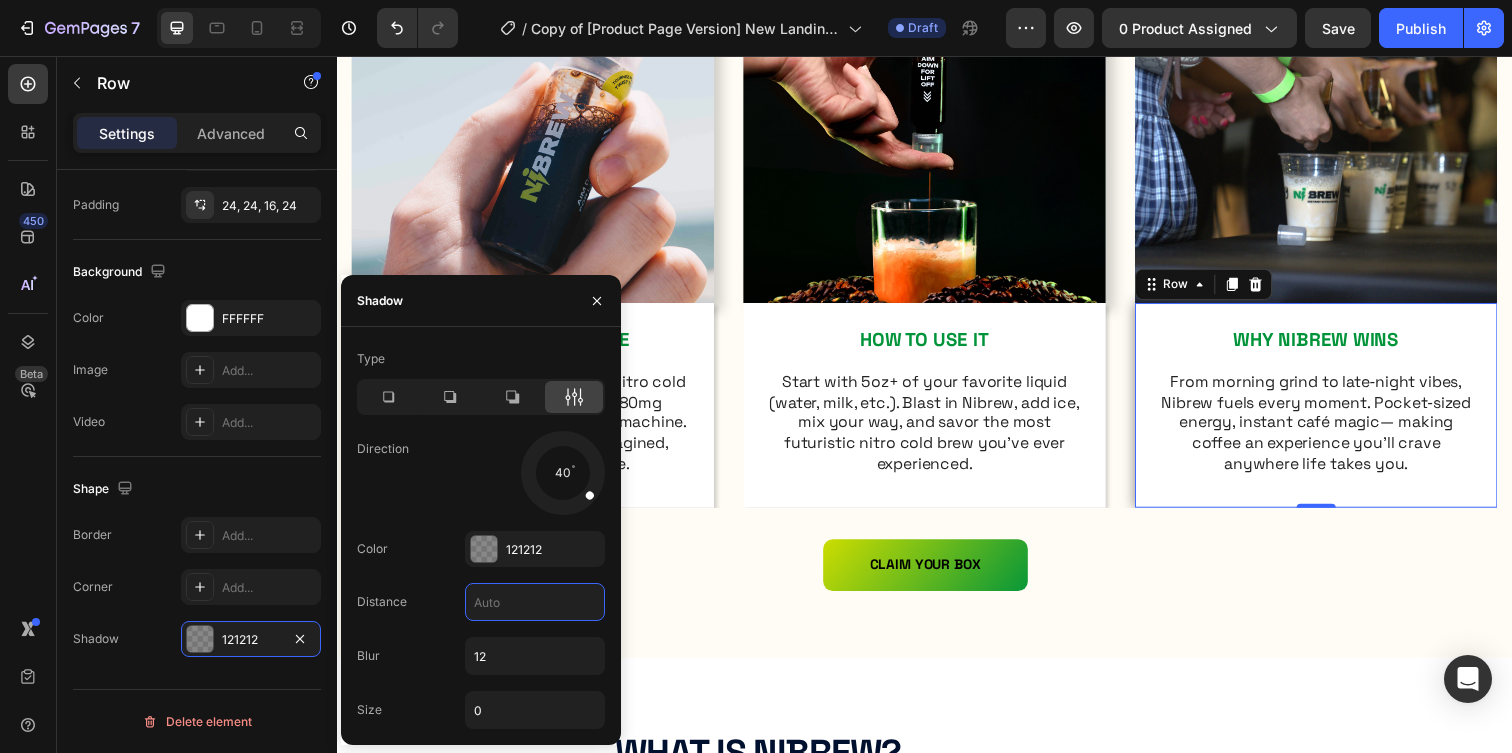 type on "0" 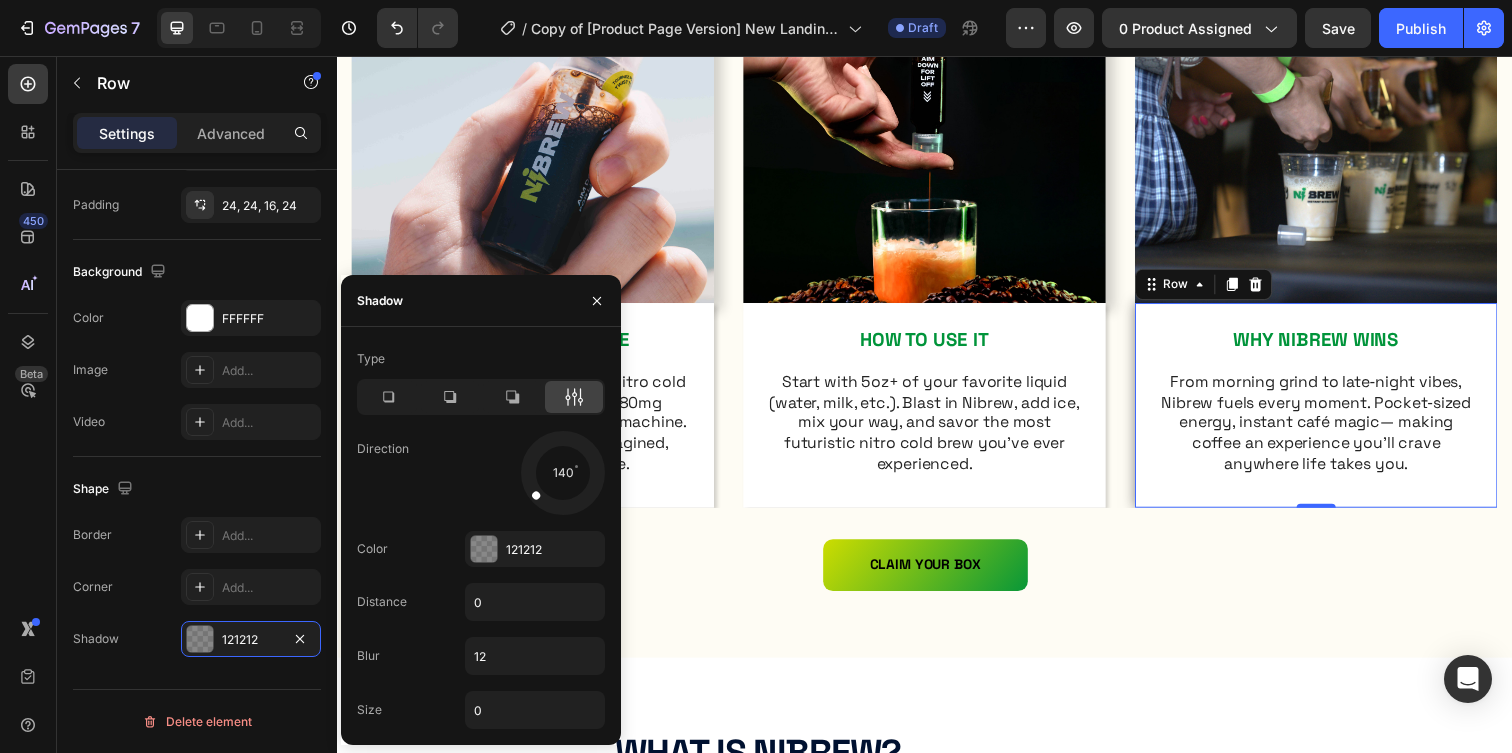 drag, startPoint x: 577, startPoint y: 489, endPoint x: 516, endPoint y: 506, distance: 63.324562 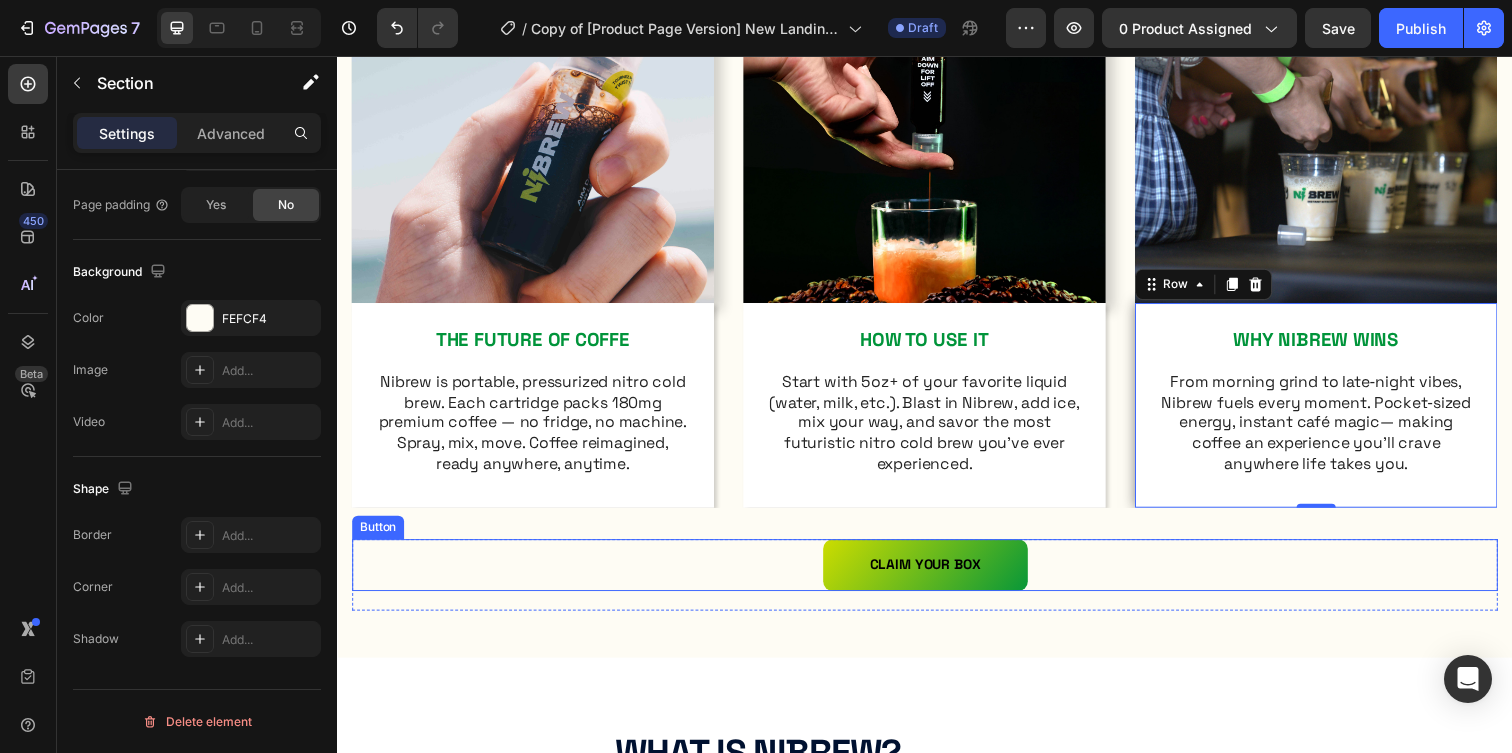 click on "WHAT IS NIBREW? Heading   The days of boring, inconvenient coffee are over Text Block Row Image THE FUTURE OF COFFE Text Block Nibrew is portable, pressurized nitro cold brew. Each cartridge packs 180mg premium coffee — no fridge, no machine. Spray, mix, move. Coffee reimagined, ready anywhere, anytime. Text Block Row Image HOW TO USE IT Text Block Start with 5oz+ of your favorite liquid (water, milk, etc.). Blast in Nibrew, add ice, mix your way, and savor the most futuristic nitro cold brew you’ve ever experienced. Text Block Row Image WHY NIBREW WINS Text Block From morning grind to late‑night vibes, Nibrew fuels every moment. Pocket‑sized energy, instant café magic— making coffee an experience you’ll crave anywhere life takes you. Text Block Row   0 Carousel CLAIM YOUR BOX Button Row Section 3/25 Page has reached Shopify’s 25 section-limit Page has reached Shopify’s 25 section-limit" at bounding box center [937, 204] 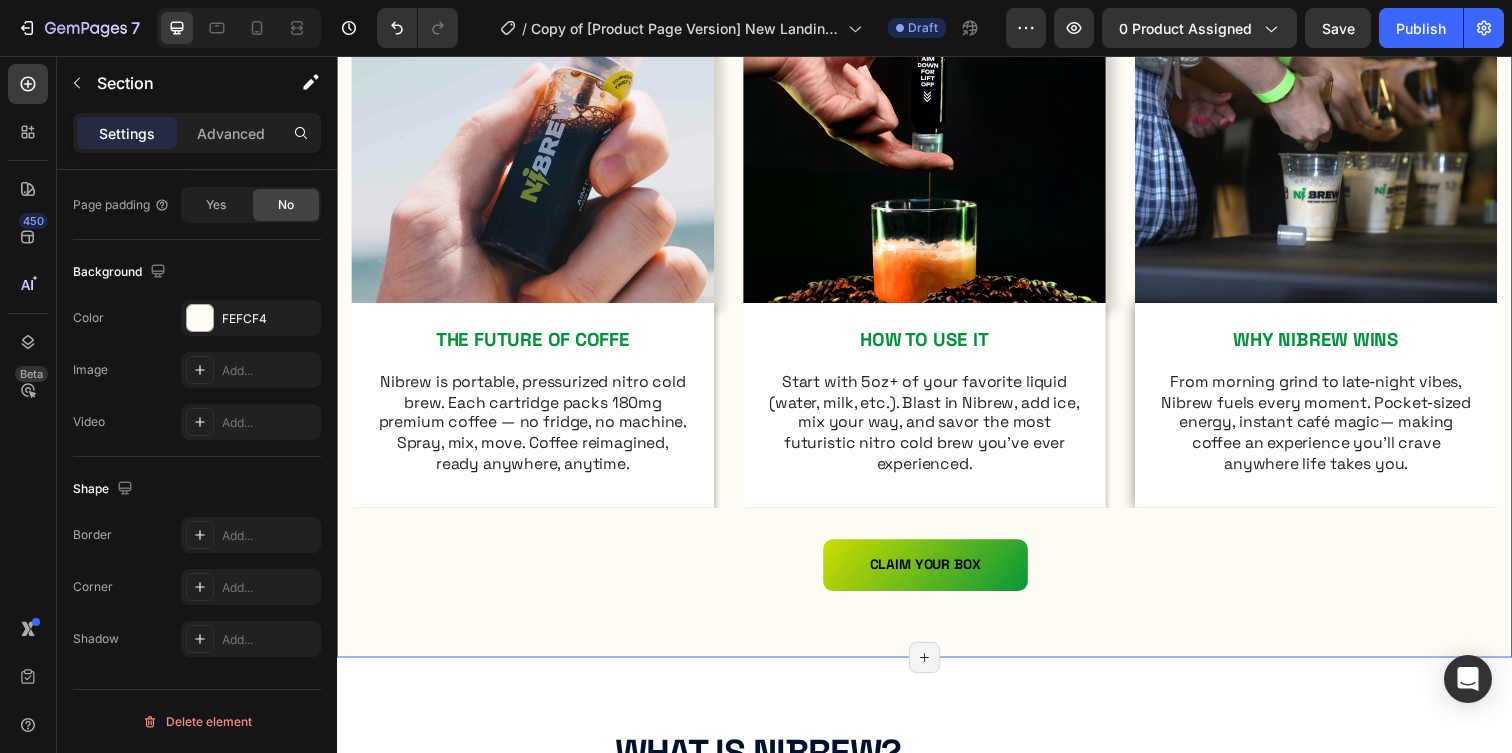 scroll, scrollTop: 0, scrollLeft: 0, axis: both 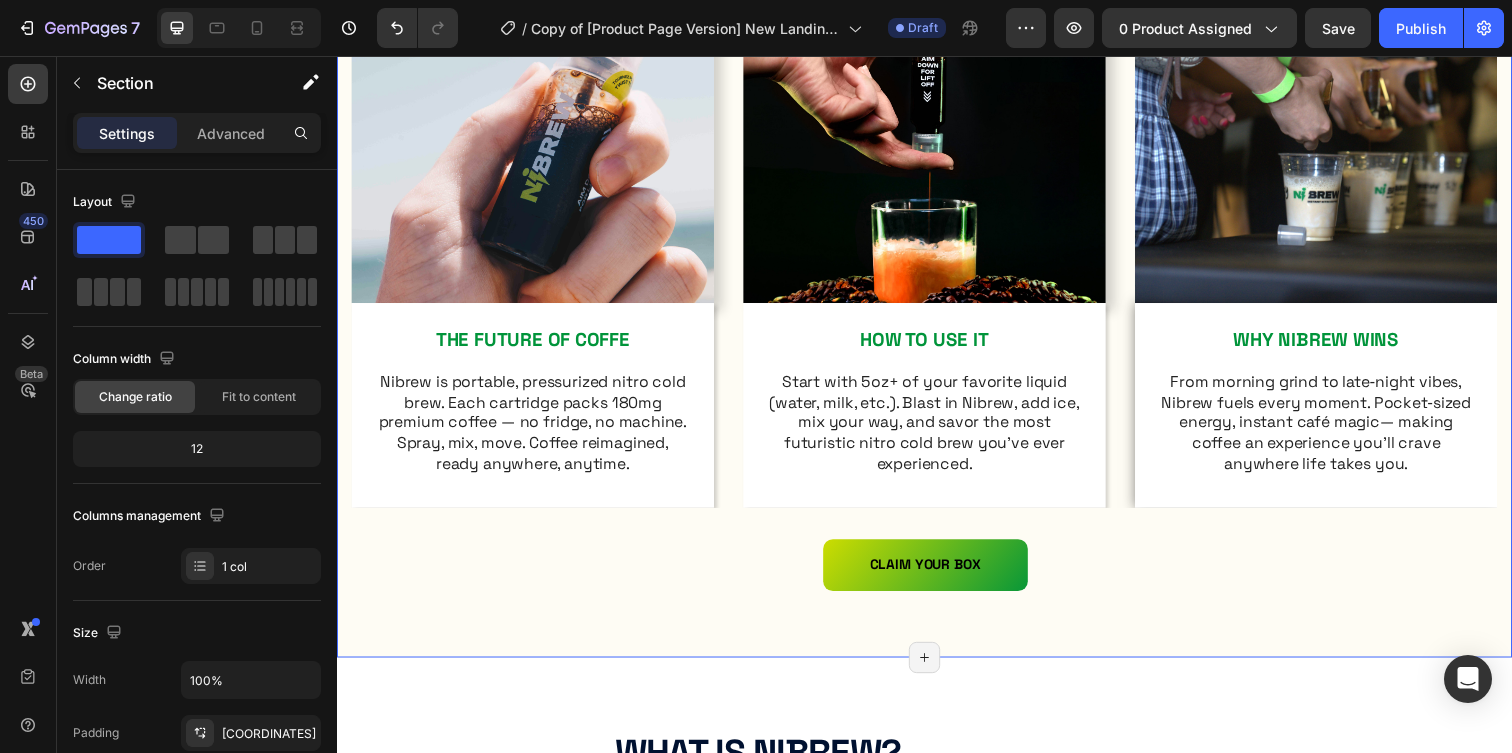 click on "WHAT IS NIBREW? Heading   The days of boring, inconvenient coffee are over Text Block Row Image THE FUTURE OF COFFE Text Block Nibrew is portable, pressurized nitro cold brew. Each cartridge packs 180mg premium coffee — no fridge, no machine. Spray, mix, move. Coffee reimagined, ready anywhere, anytime. Text Block Row Image HOW TO USE IT Text Block Start with 5oz+ of your favorite liquid (water, milk, etc.). Blast in Nibrew, add ice, mix your way, and savor the most futuristic nitro cold brew you’ve ever experienced. Text Block Row Image WHY NIBREW WINS Text Block From morning grind to late‑night vibes, Nibrew fuels every moment. Pocket‑sized energy, instant café magic— making coffee an experience you’ll crave anywhere life takes you. Text Block Row Carousel CLAIM YOUR BOX Button Row Section 3/25   Create Theme Section AI Content Write with GemAI What would you like to describe here? Tone and Voice Persuasive Product NIBREW LIMITED DROP BUNDLE Show more Generate" at bounding box center [937, 204] 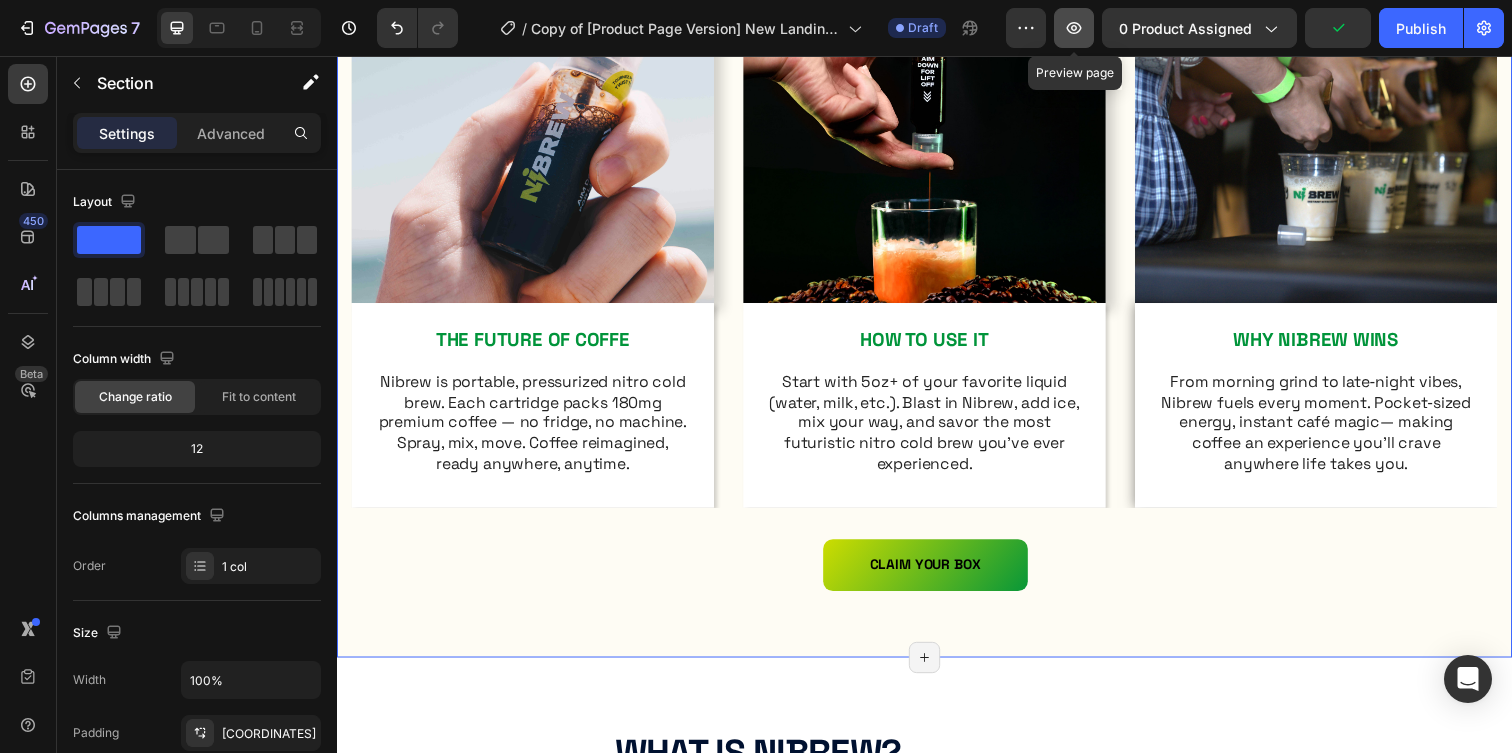 click 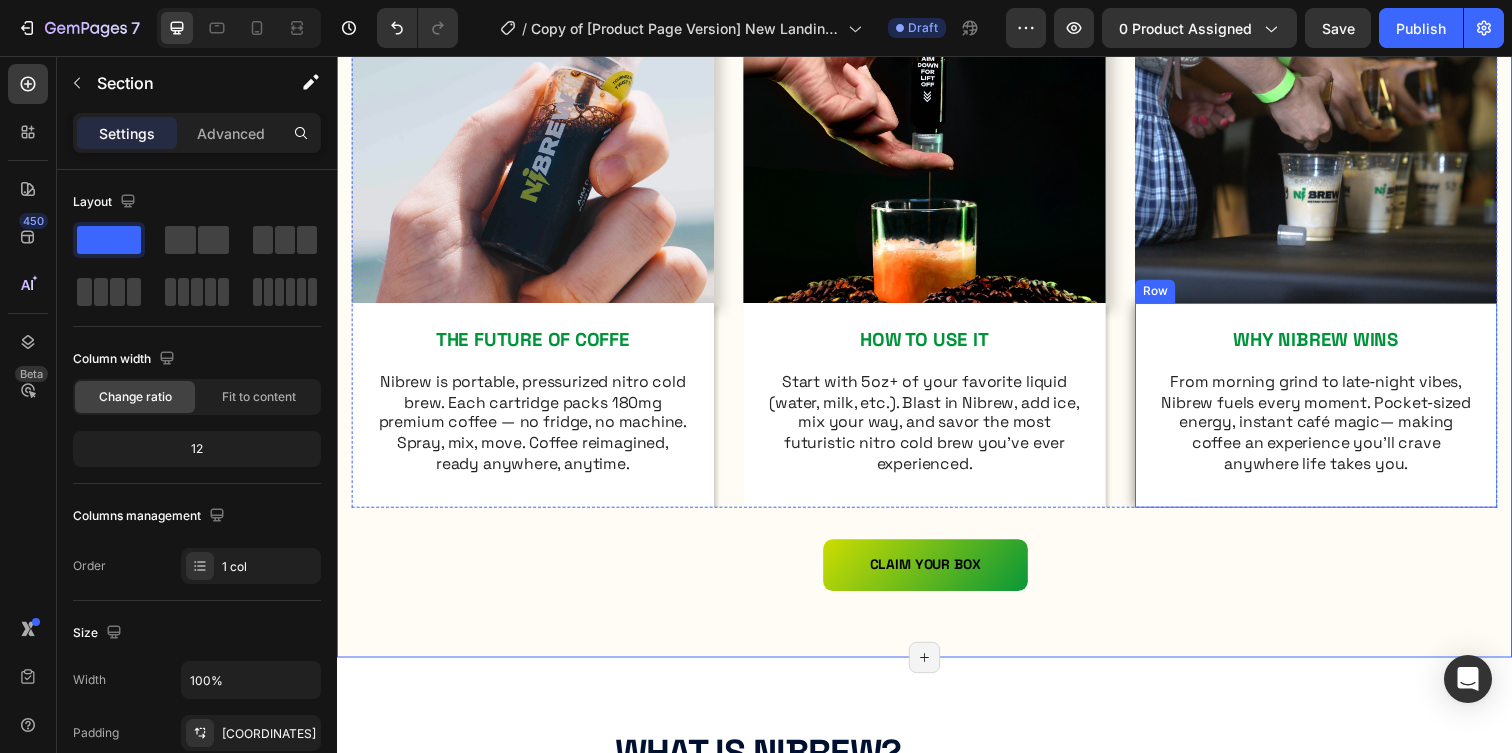 click on "WHY NIBREW WINS Text Block From morning grind to late‑night vibes, Nibrew fuels every moment. Pocket‑sized energy, instant café magic— making coffee an experience you’ll crave anywhere life takes you. Text Block Row" at bounding box center (1337, 412) 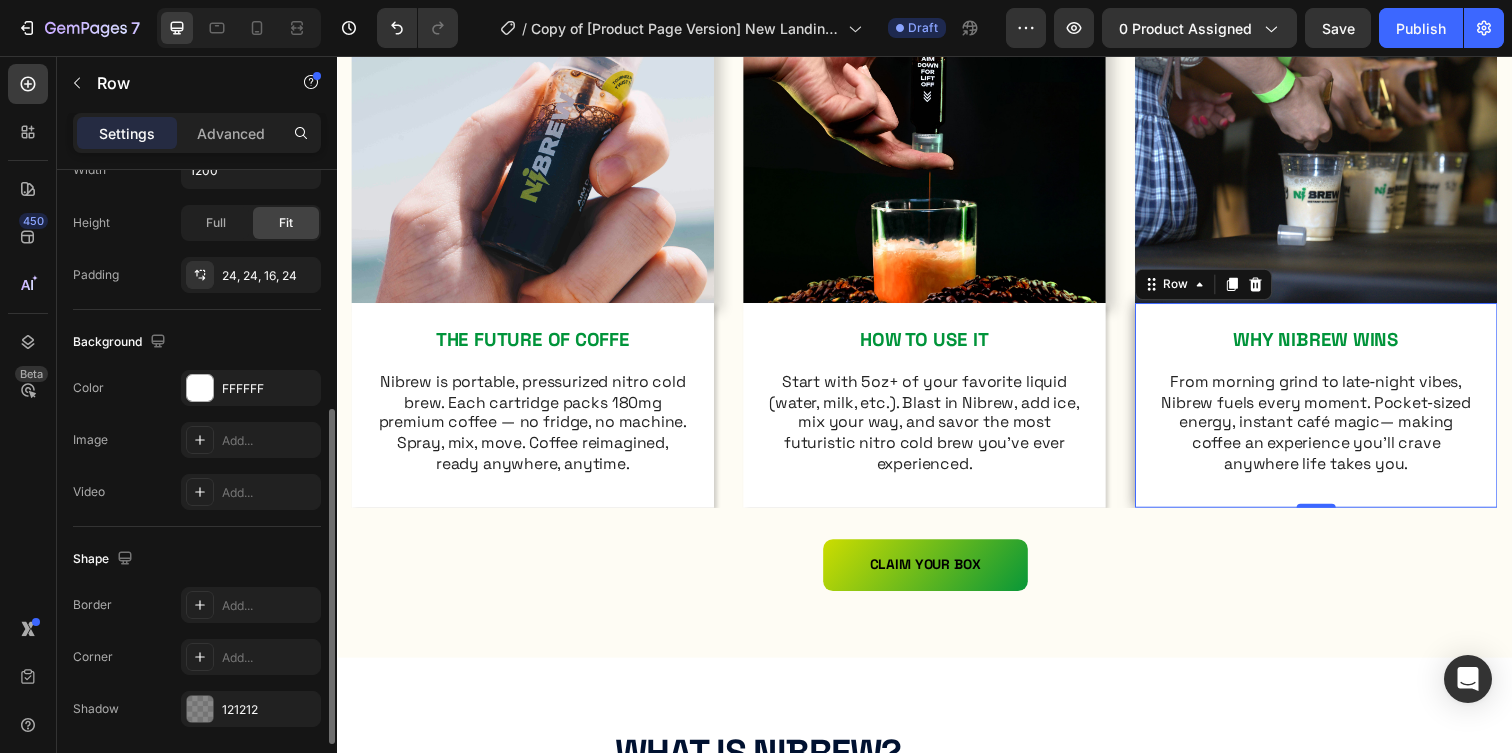 scroll, scrollTop: 516, scrollLeft: 0, axis: vertical 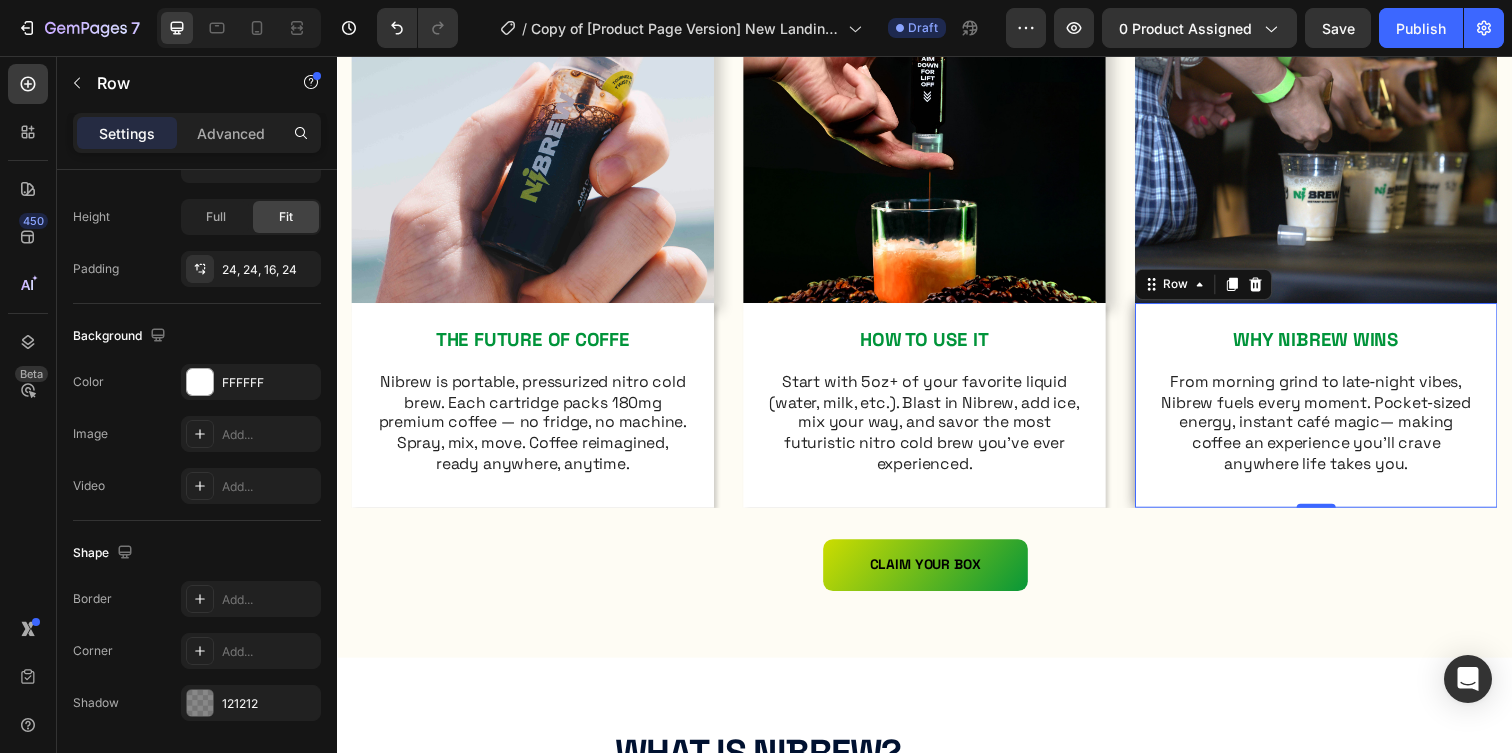 click on "WHY NIBREW WINS Text Block From morning grind to late‑night vibes, Nibrew fuels every moment. Pocket‑sized energy, instant café magic— making coffee an experience you’ll crave anywhere life takes you. Text Block Row   0" at bounding box center [1337, 412] 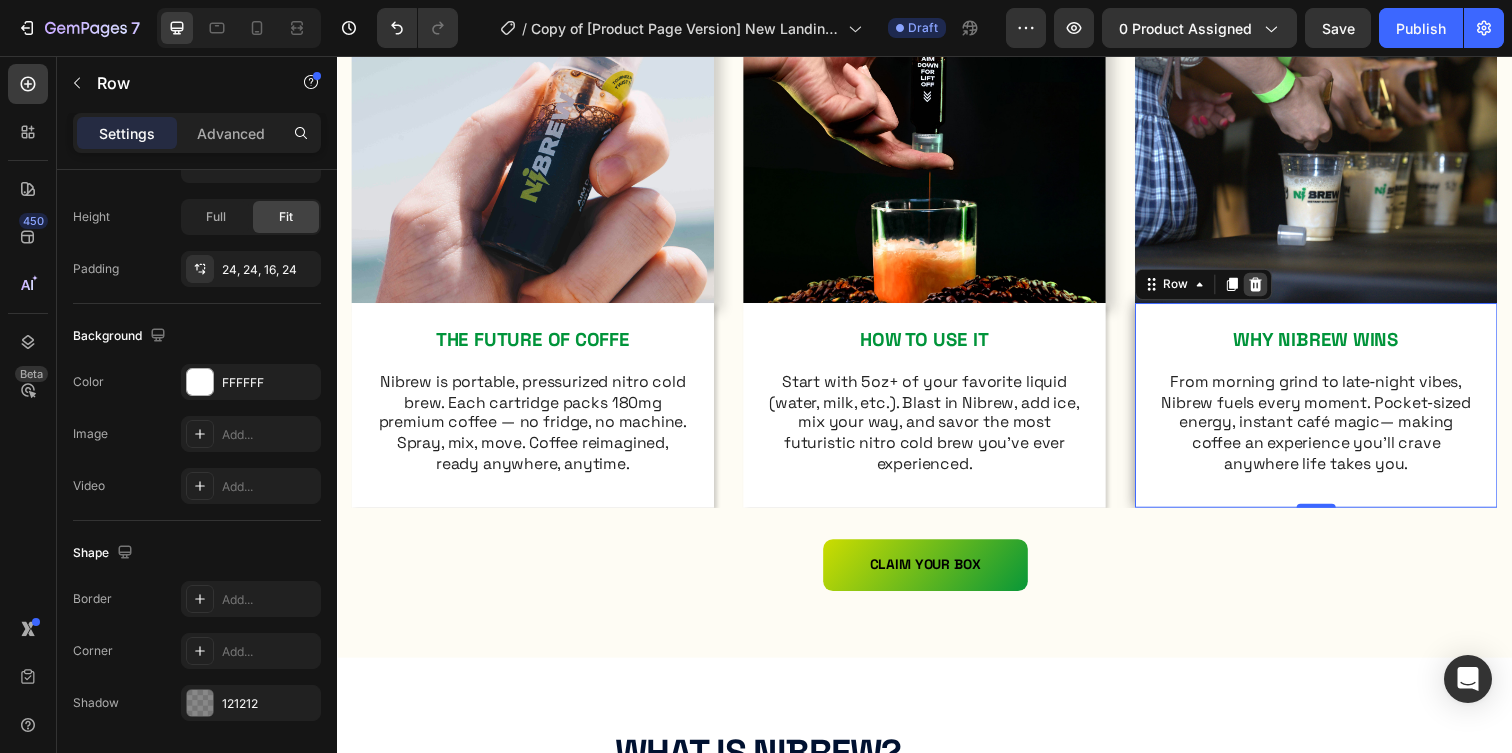 click 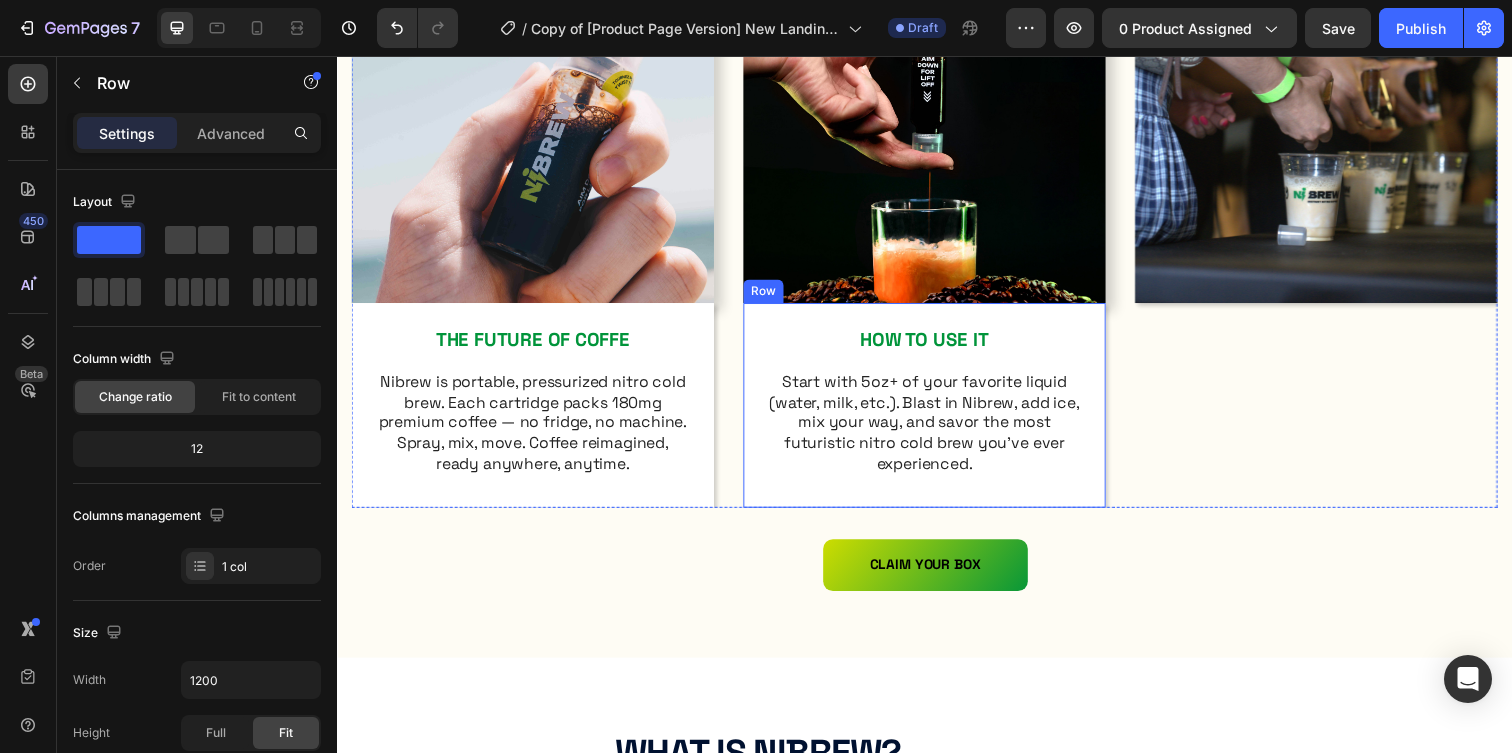 click on "HOW TO USE IT Text Block Start with 5oz+ of your favorite liquid (water, milk, etc.). Blast in Nibrew, add ice, mix your way, and savor the most futuristic nitro cold brew you’ve ever experienced. Text Block Row" at bounding box center (937, 412) 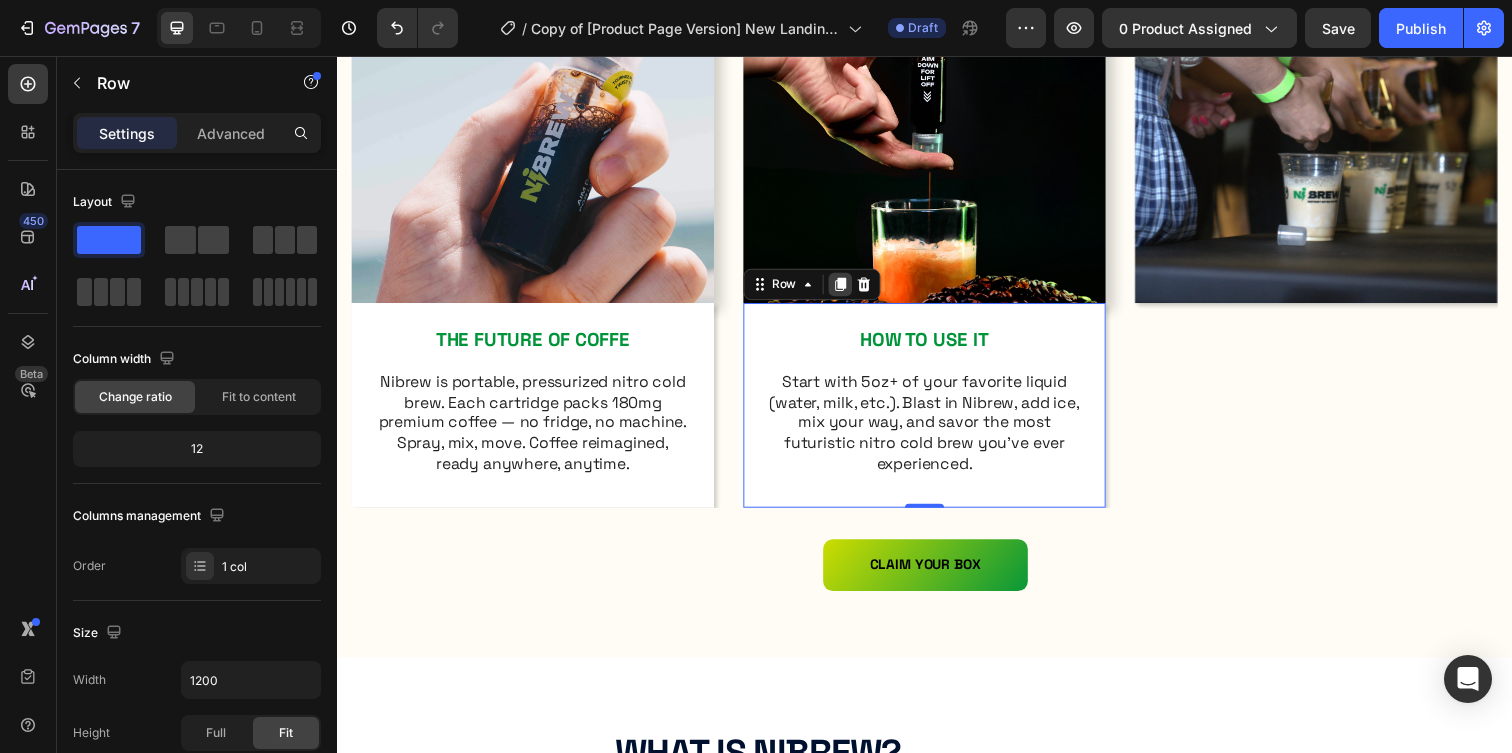 click 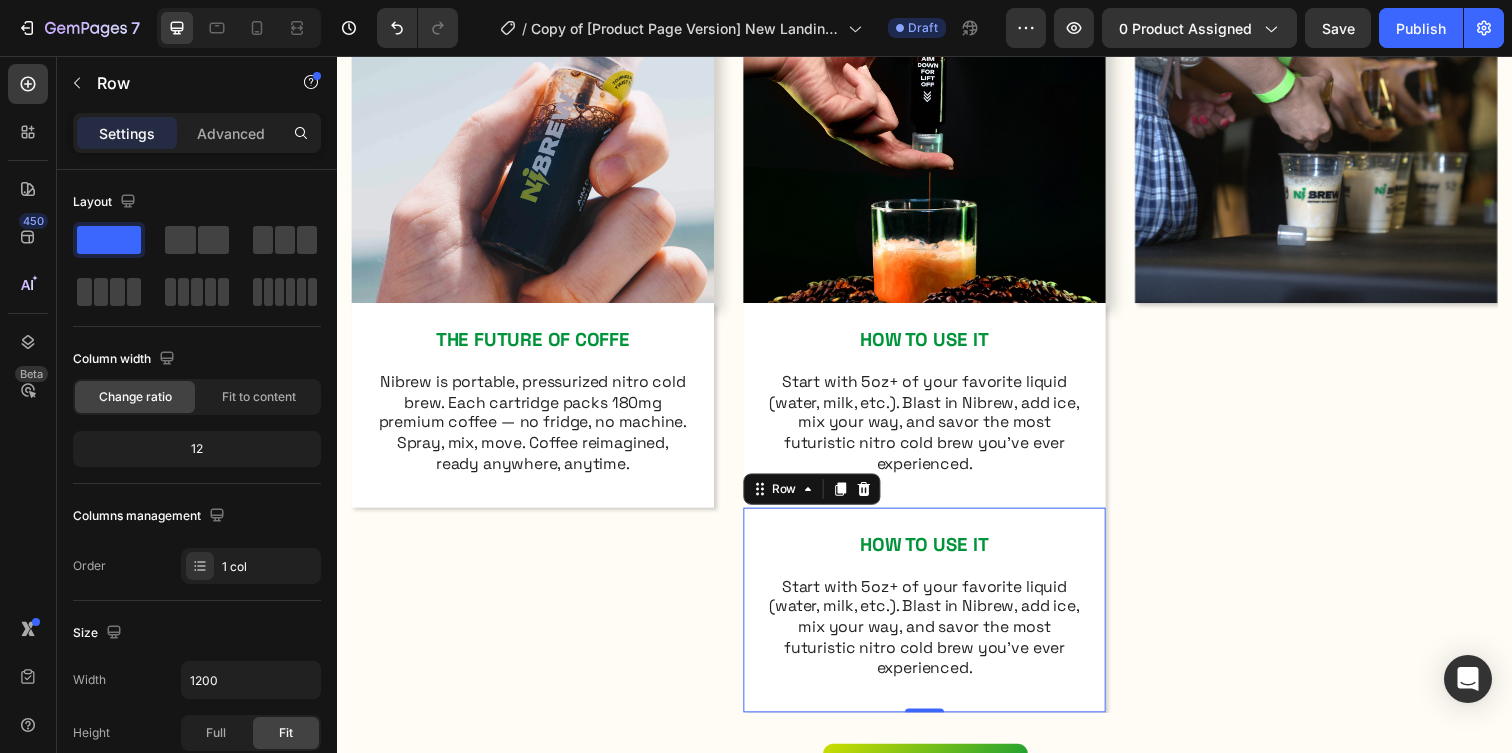 scroll, scrollTop: 516, scrollLeft: 0, axis: vertical 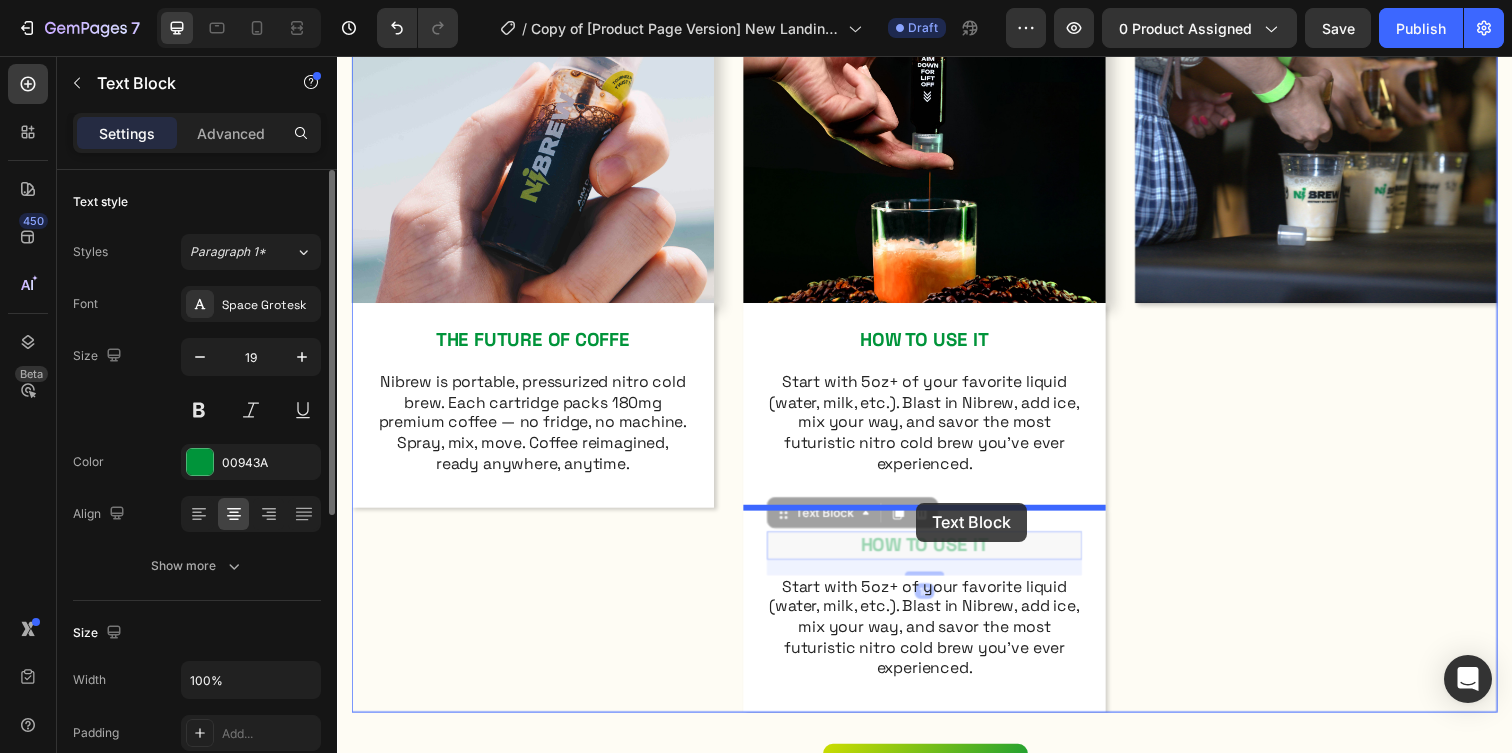 drag, startPoint x: 818, startPoint y: 544, endPoint x: 928, endPoint y: 511, distance: 114.84337 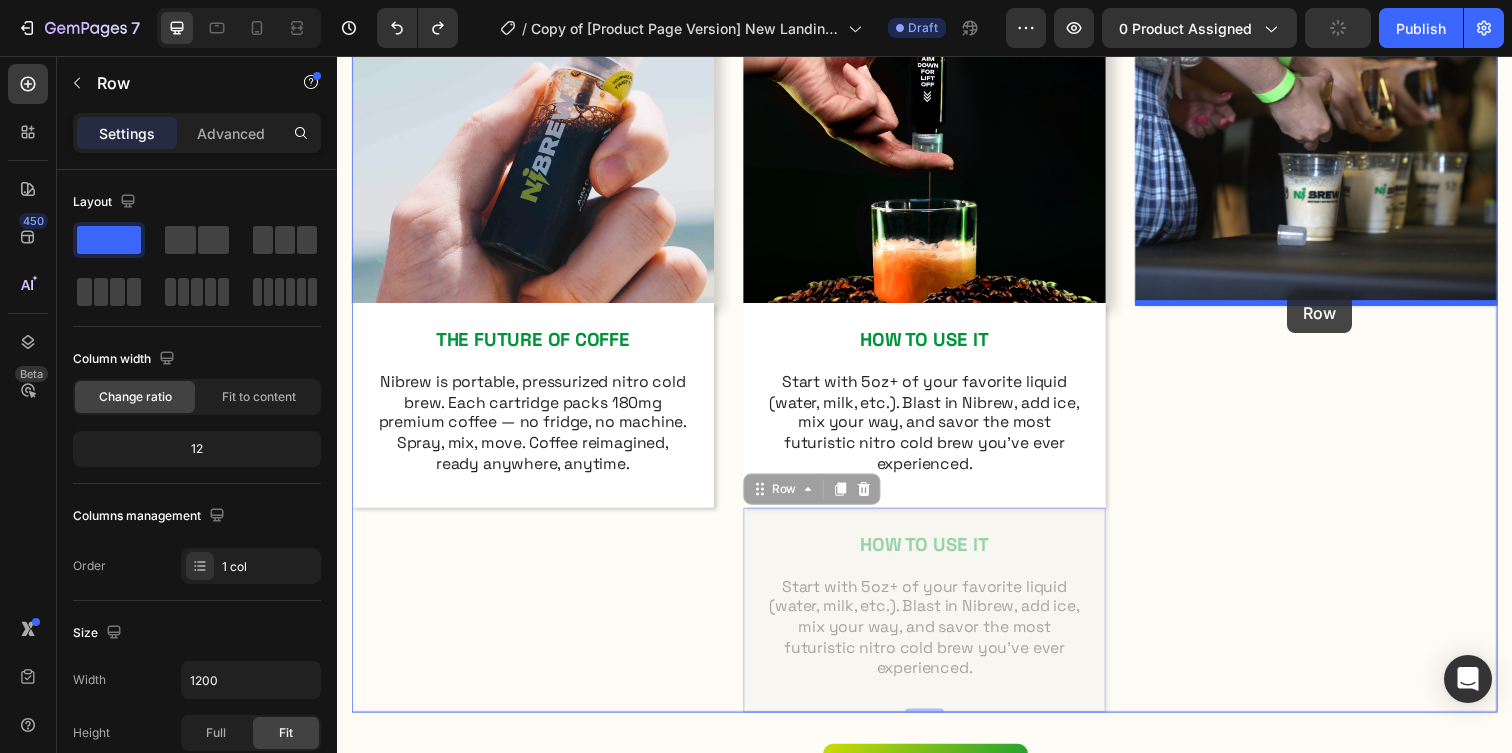 drag, startPoint x: 765, startPoint y: 578, endPoint x: 1307, endPoint y: 300, distance: 609.1371 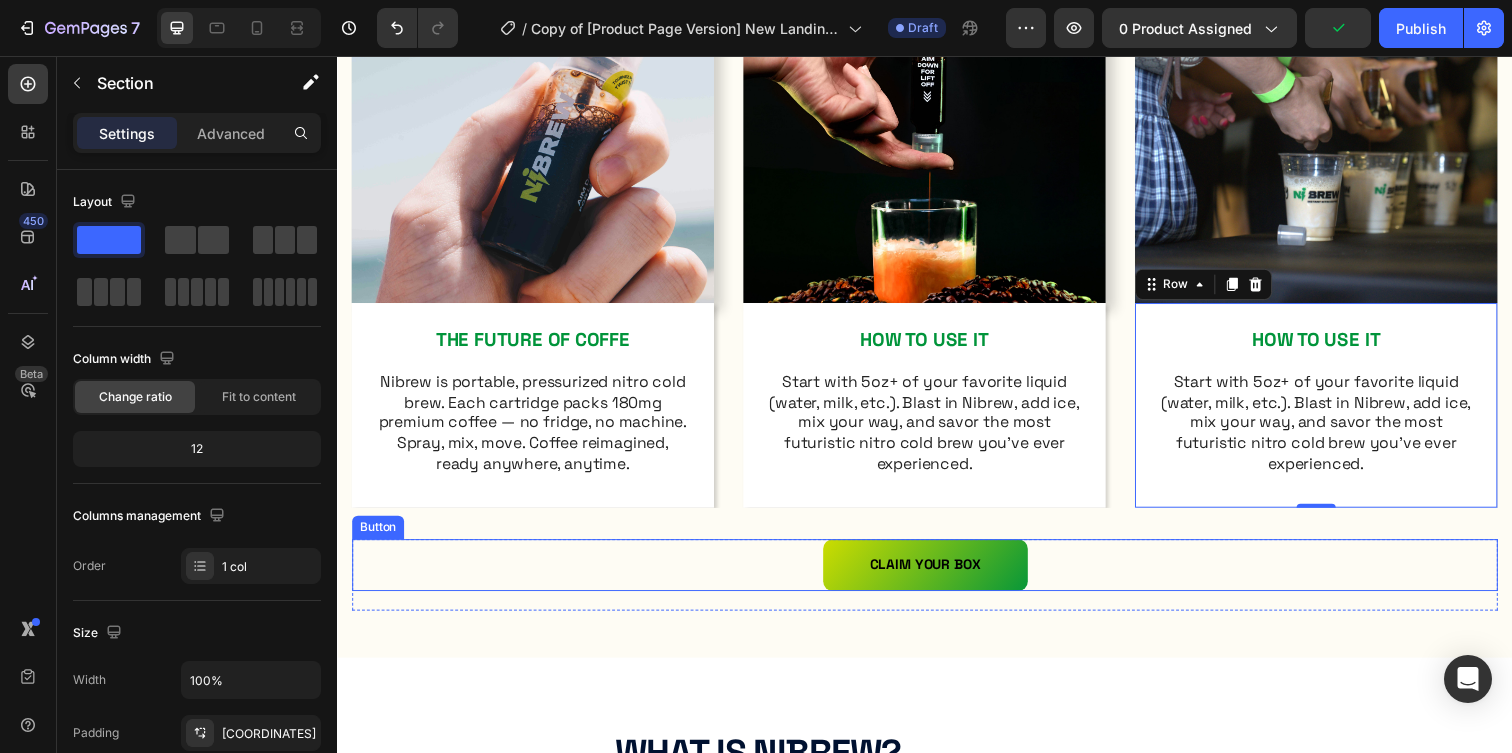 click on "WHAT IS NIBREW? Heading   The days of boring, inconvenient coffee are over Text Block Row Image THE FUTURE OF COFFE Text Block Nibrew is portable, pressurized nitro cold brew. Each cartridge packs 180mg premium coffee — no fridge, no machine. Spray, mix, move. Coffee reimagined, ready anywhere, anytime. Text Block Row Image HOW TO USE IT Text Block Start with 5oz+ of your favorite liquid (water, milk, etc.). Blast in Nibrew, add ice, mix your way, and savor the most futuristic nitro cold brew you’ve ever experienced. Text Block Row Image HOW TO USE IT Text Block Start with 5oz+ of your favorite liquid (water, milk, etc.). Blast in Nibrew, add ice, mix your way, and savor the most futuristic nitro cold brew you’ve ever experienced. Text Block Row   0 Carousel CLAIM YOUR BOX Button Row Section 3/25 Page has reached Shopify’s 25 section-limit Page has reached Shopify’s 25 section-limit" at bounding box center [937, 204] 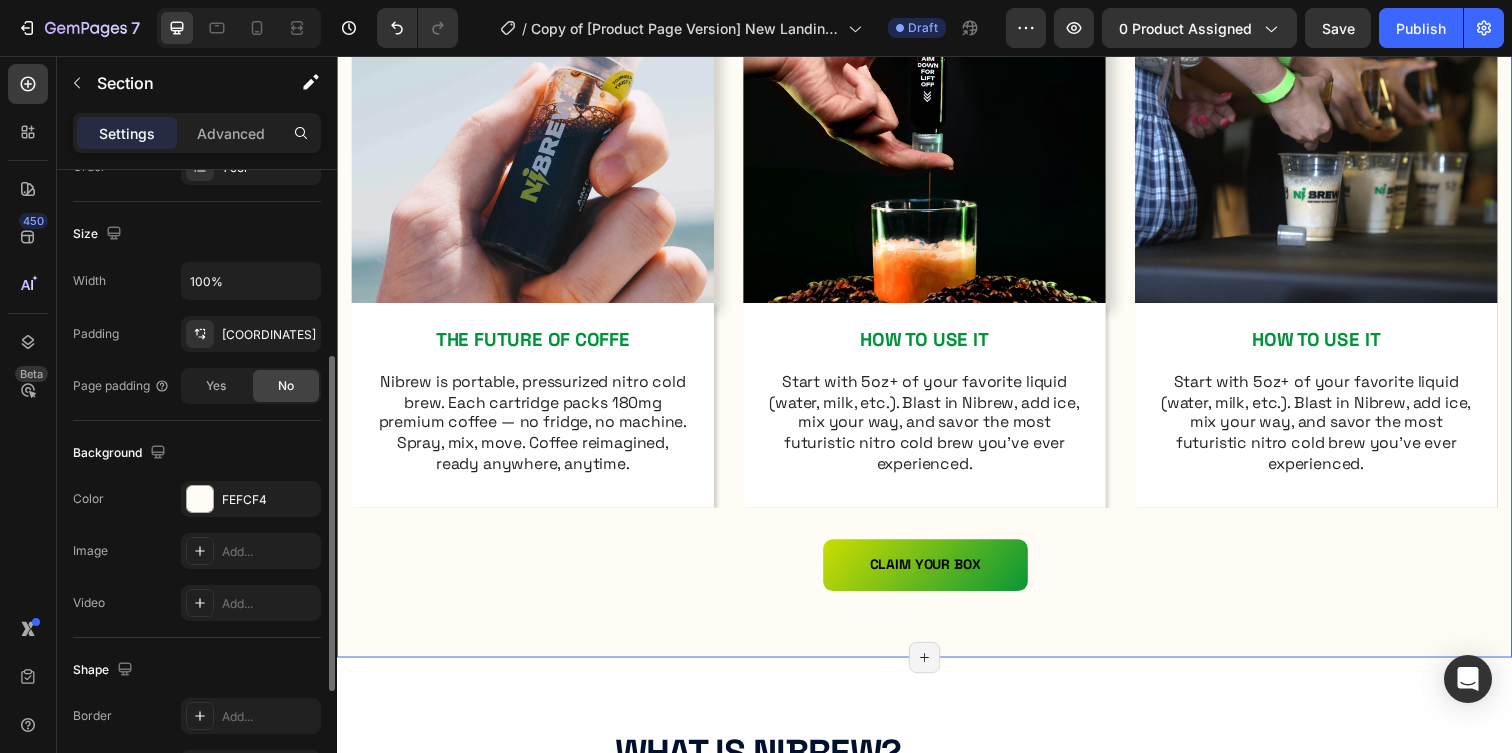 scroll, scrollTop: 580, scrollLeft: 0, axis: vertical 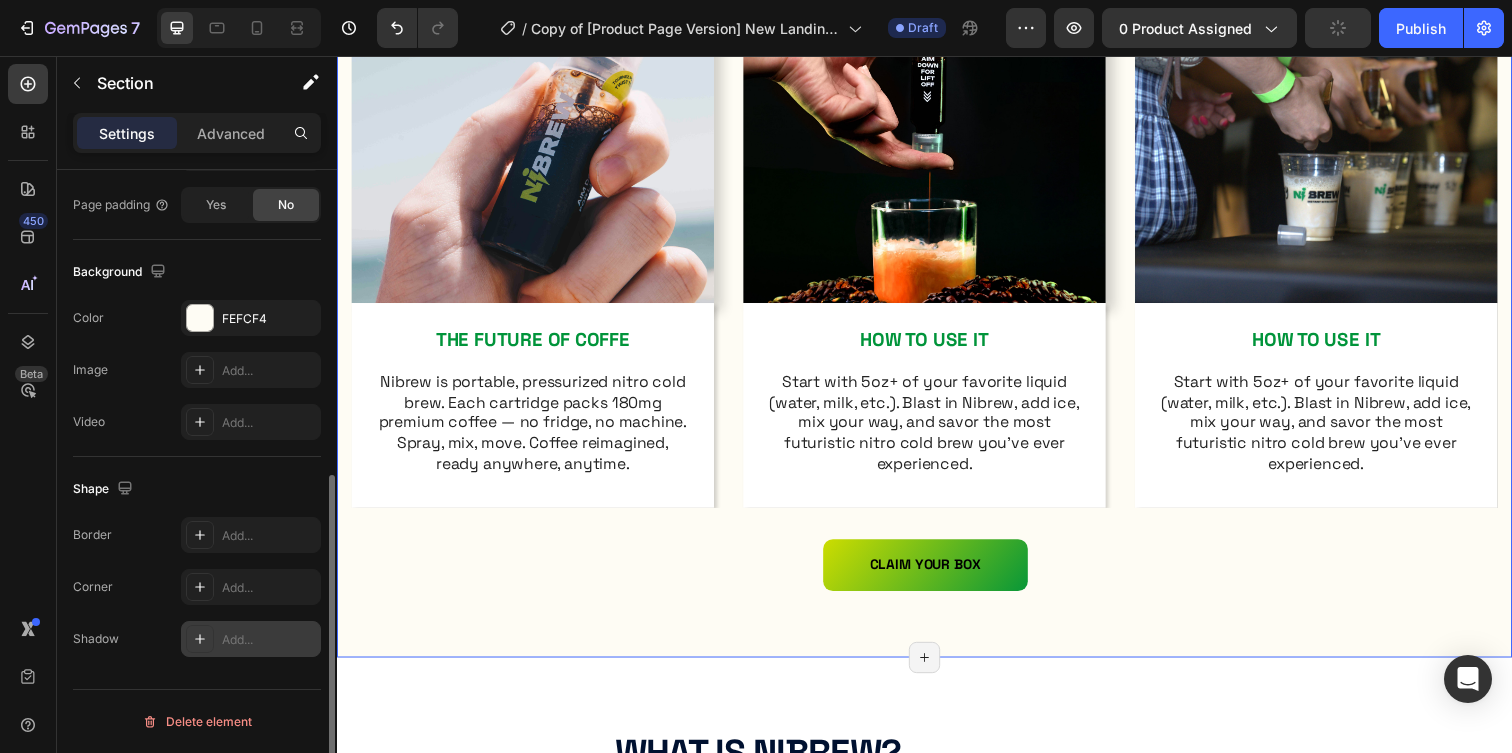 click on "Add..." at bounding box center [269, 640] 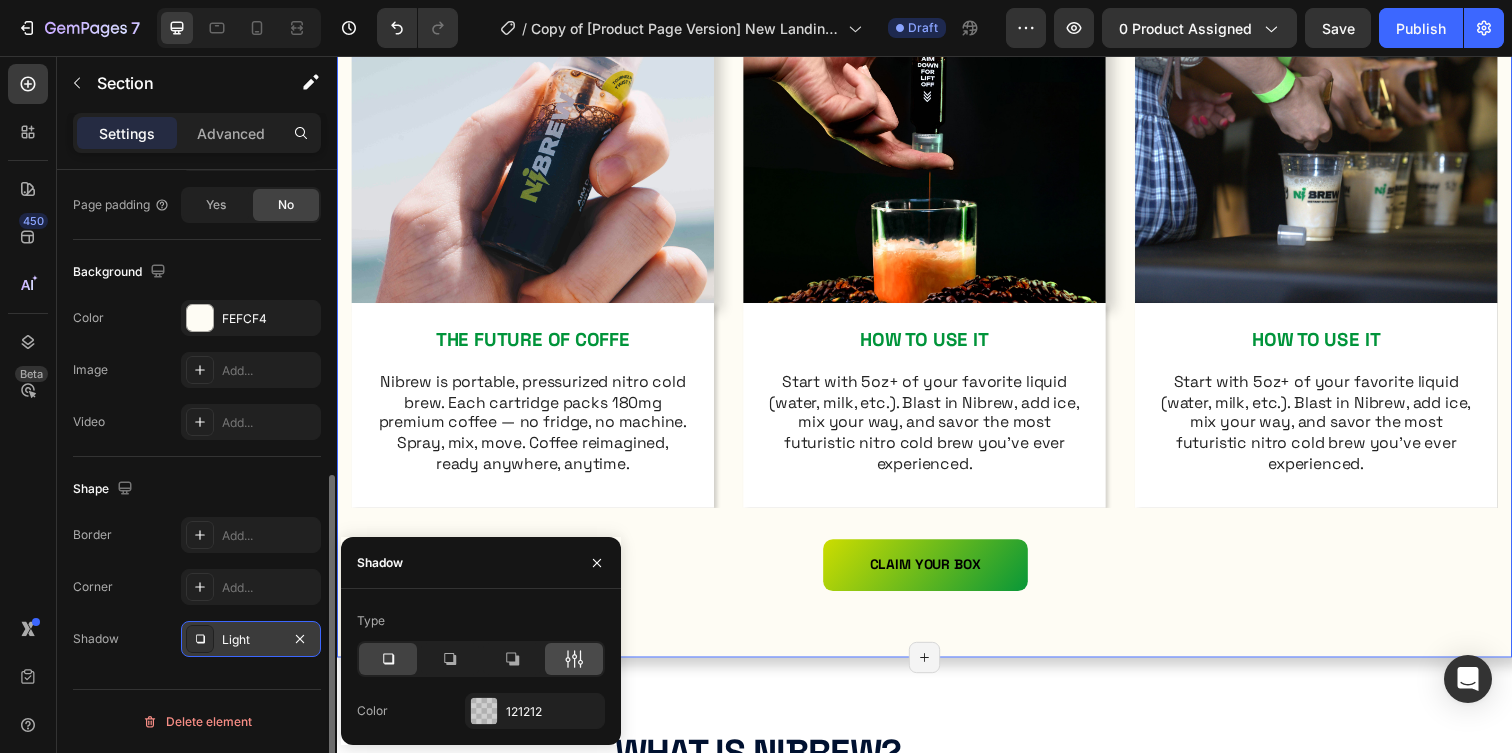 click 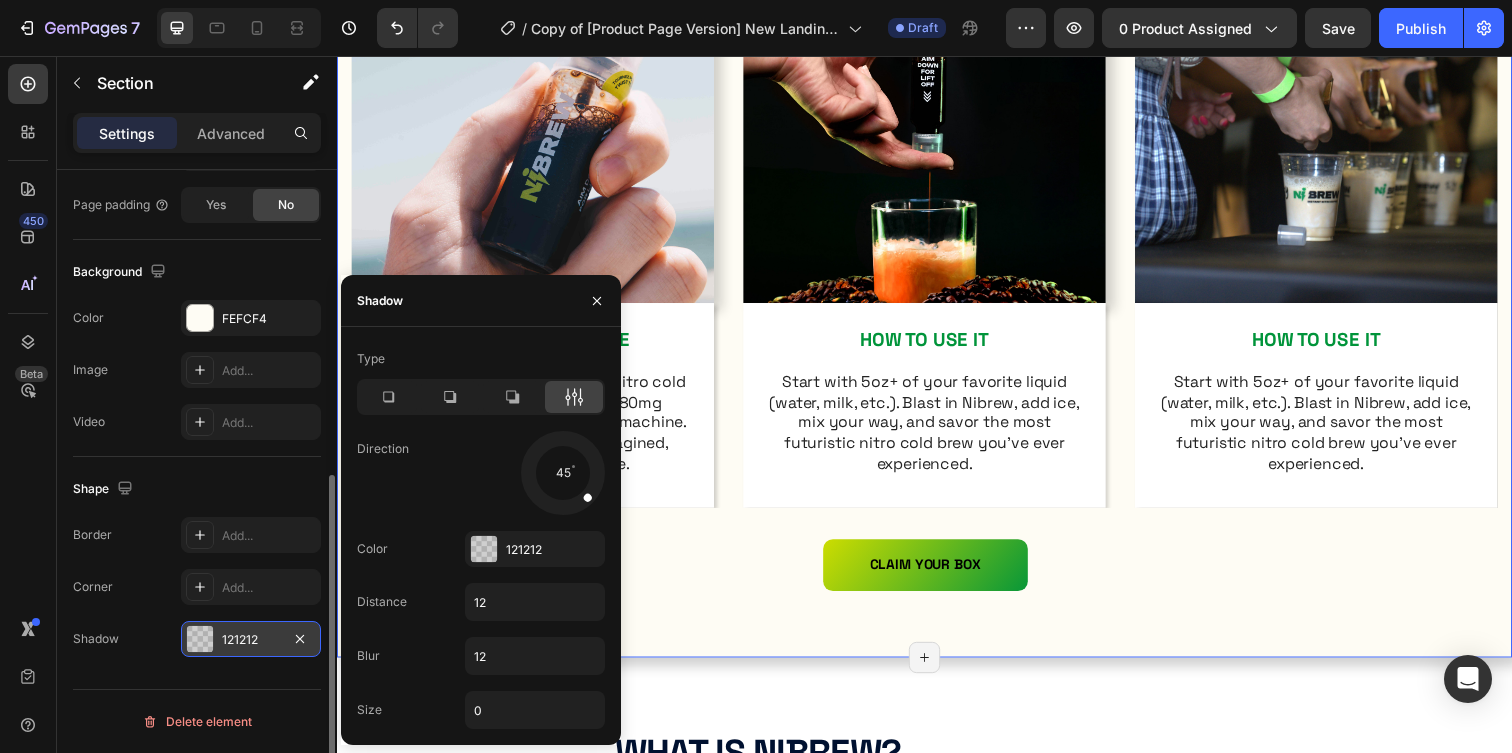 click at bounding box center [562, 472] 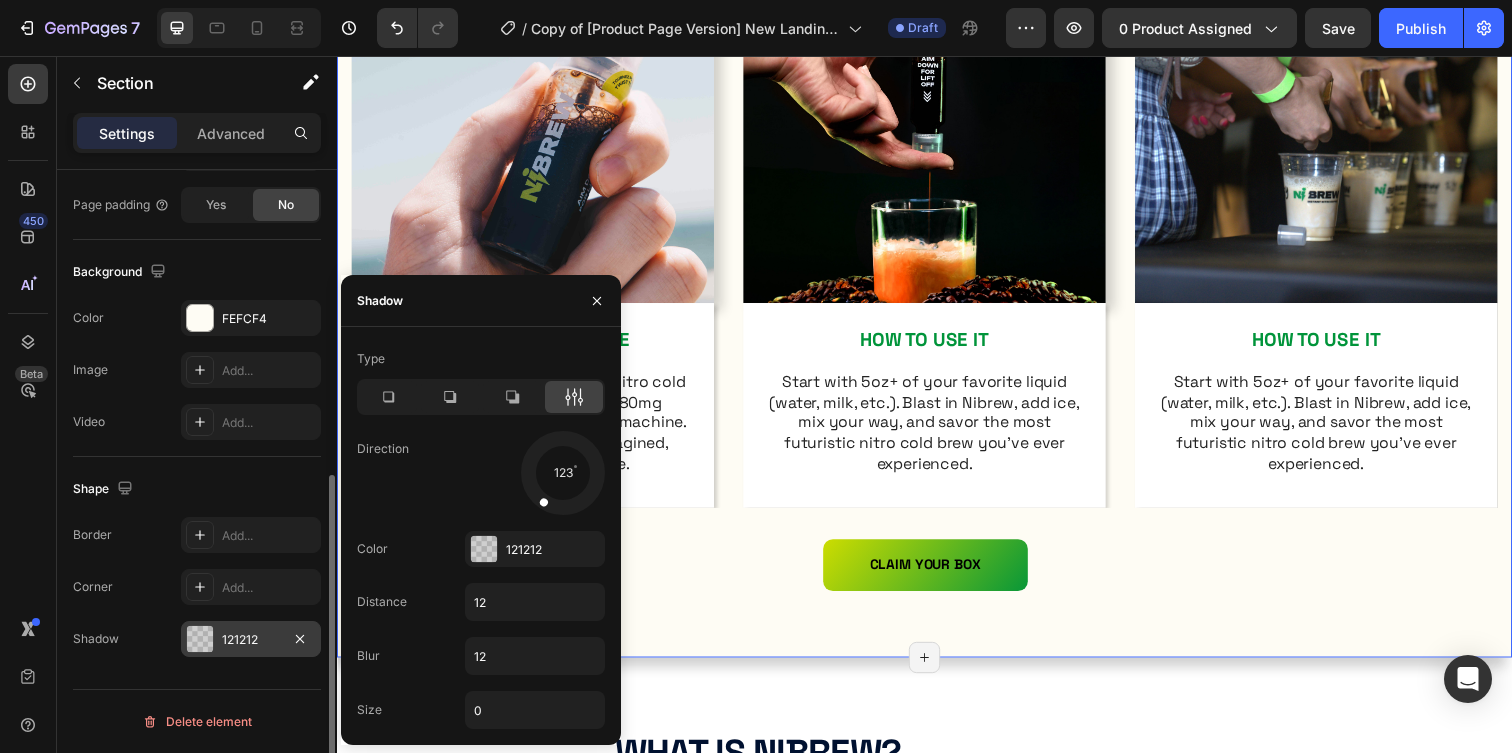 click on "WHAT IS NIBREW? Heading   The days of boring, inconvenient coffee are over Text Block Row Image THE FUTURE OF COFFE Text Block Nibrew is portable, pressurized nitro cold brew. Each cartridge packs 180mg premium coffee — no fridge, no machine. Spray, mix, move. Coffee reimagined, ready anywhere, anytime. Text Block Row Image HOW TO USE IT Text Block Start with 5oz+ of your favorite liquid (water, milk, etc.). Blast in Nibrew, add ice, mix your way, and savor the most futuristic nitro cold brew you’ve ever experienced. Text Block Row Image HOW TO USE IT Text Block Start with 5oz+ of your favorite liquid (water, milk, etc.). Blast in Nibrew, add ice, mix your way, and savor the most futuristic nitro cold brew you’ve ever experienced. Text Block Row Carousel CLAIM YOUR BOX Button Row Section 3/25   Create Theme Section AI Content Write with GemAI What would you like to describe here? Tone and Voice Persuasive Product NIBREW LIMITED DROP BUNDLE Show more Generate" at bounding box center [937, 204] 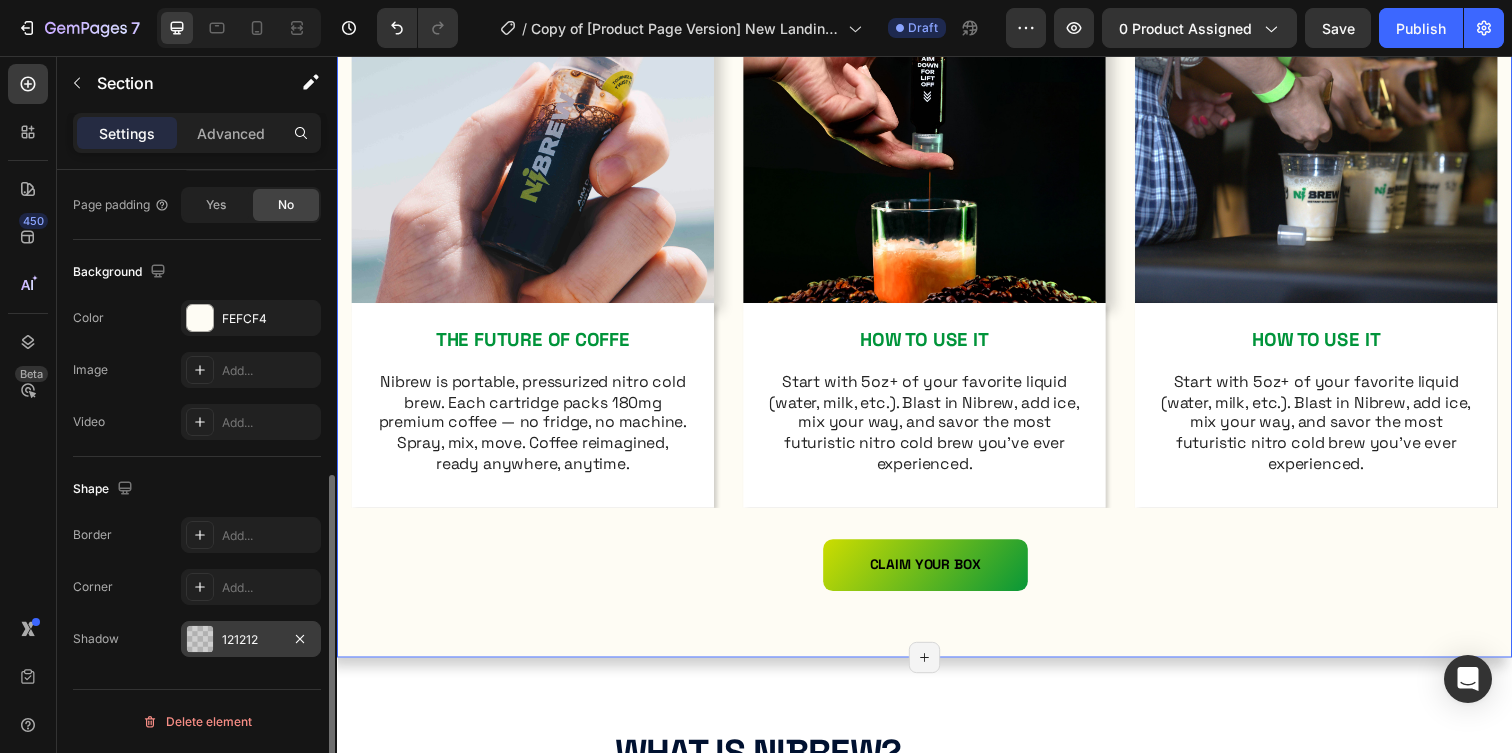 click on "WHAT IS NIBREW? Heading   The days of boring, inconvenient coffee are over Text Block Row Image THE FUTURE OF COFFE Text Block Nibrew is portable, pressurized nitro cold brew. Each cartridge packs 180mg premium coffee — no fridge, no machine. Spray, mix, move. Coffee reimagined, ready anywhere, anytime. Text Block Row Image HOW TO USE IT Text Block Start with 5oz+ of your favorite liquid (water, milk, etc.). Blast in Nibrew, add ice, mix your way, and savor the most futuristic nitro cold brew you’ve ever experienced. Text Block Row Image HOW TO USE IT Text Block Start with 5oz+ of your favorite liquid (water, milk, etc.). Blast in Nibrew, add ice, mix your way, and savor the most futuristic nitro cold brew you’ve ever experienced. Text Block Row Carousel CLAIM YOUR BOX Button Row Section 3/25   Create Theme Section AI Content Write with GemAI What would you like to describe here? Tone and Voice Persuasive Product NIBREW LIMITED DROP BUNDLE Show more Generate" at bounding box center [937, 204] 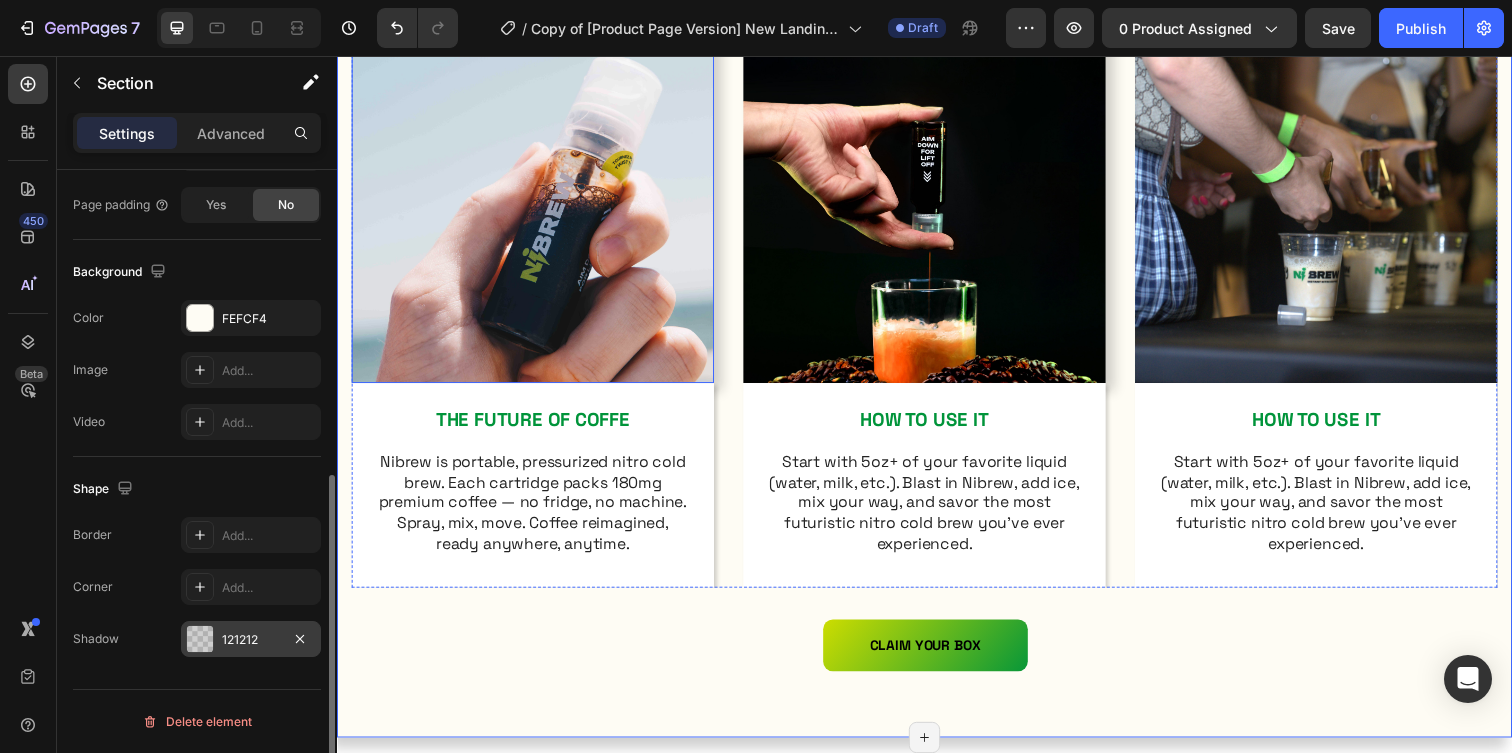 scroll, scrollTop: 932, scrollLeft: 0, axis: vertical 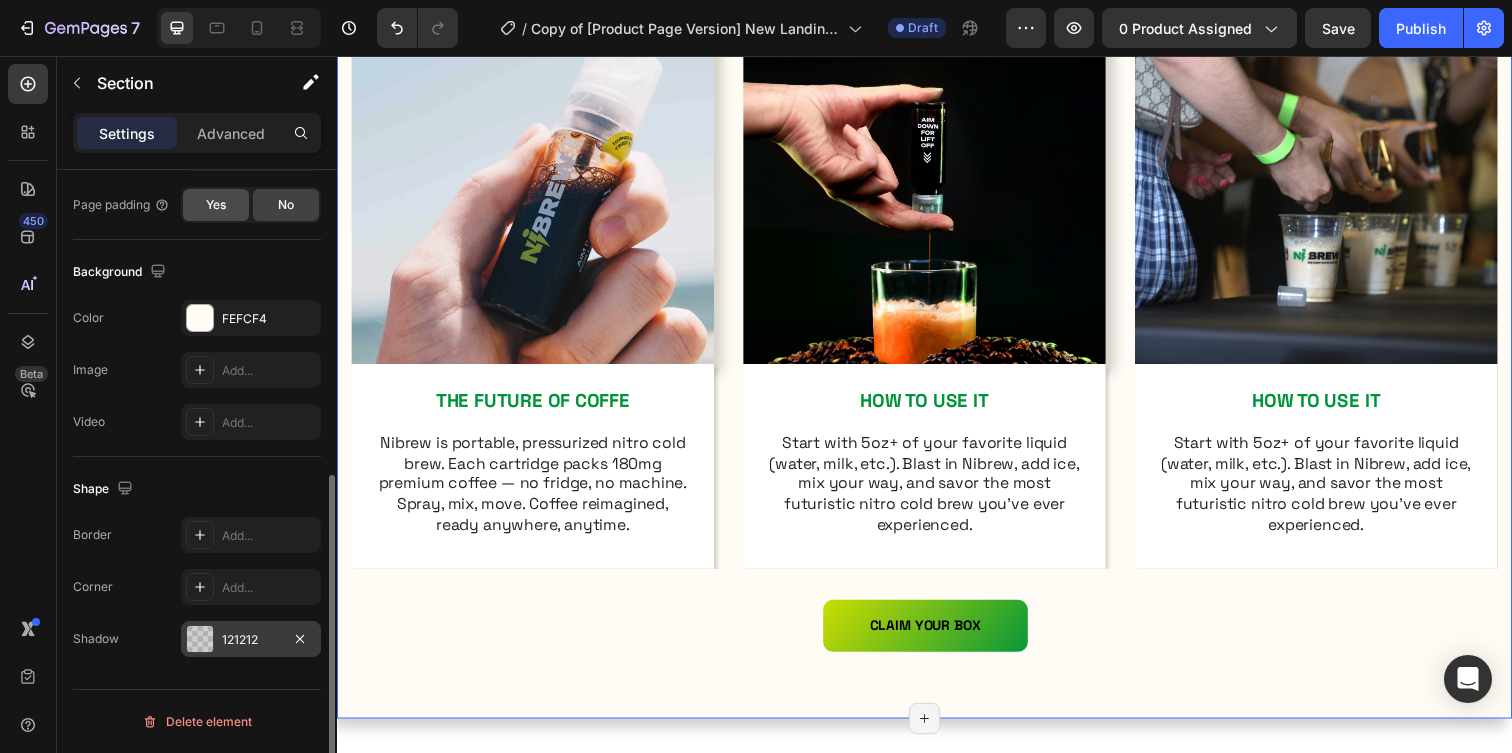 click on "Yes" 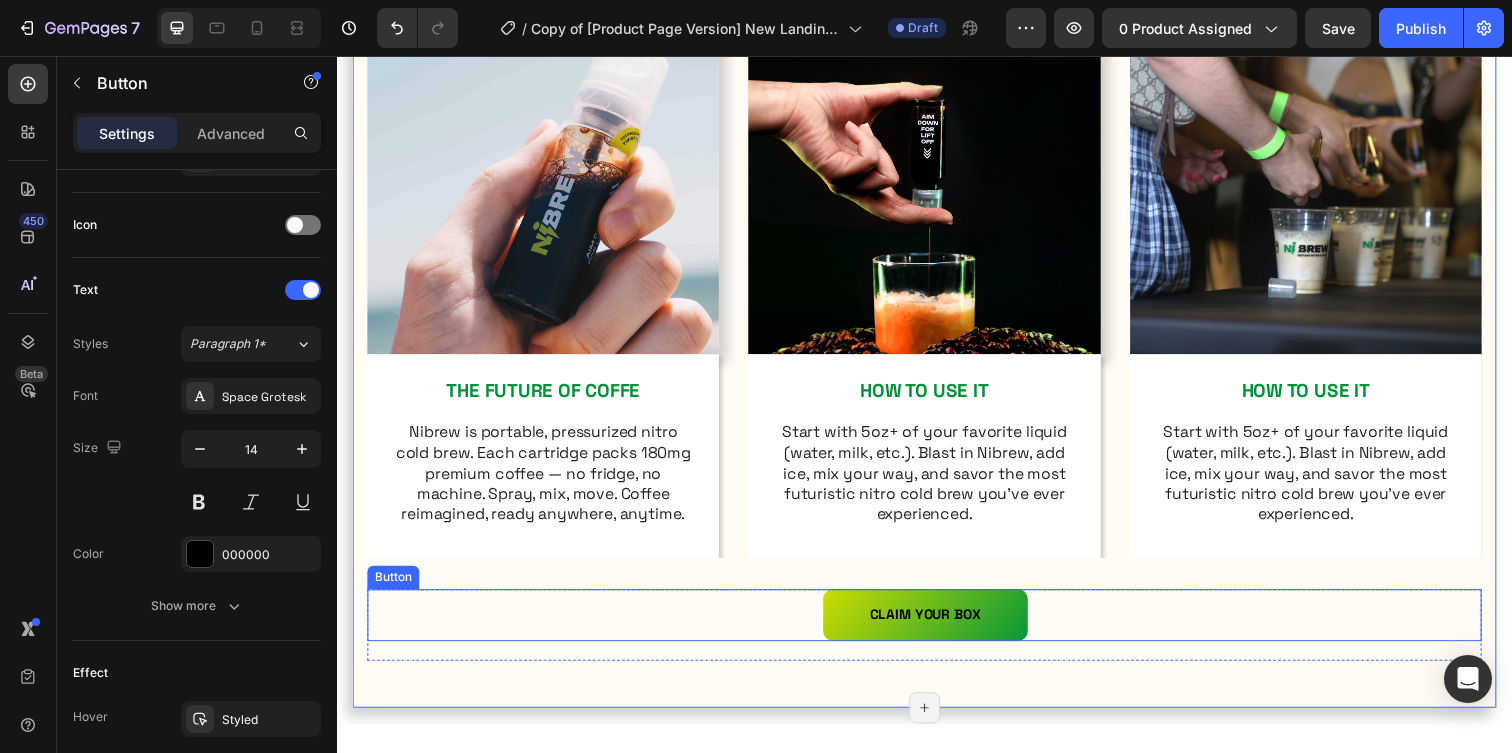 click on "CLAIM YOUR BOX Button" at bounding box center (937, 626) 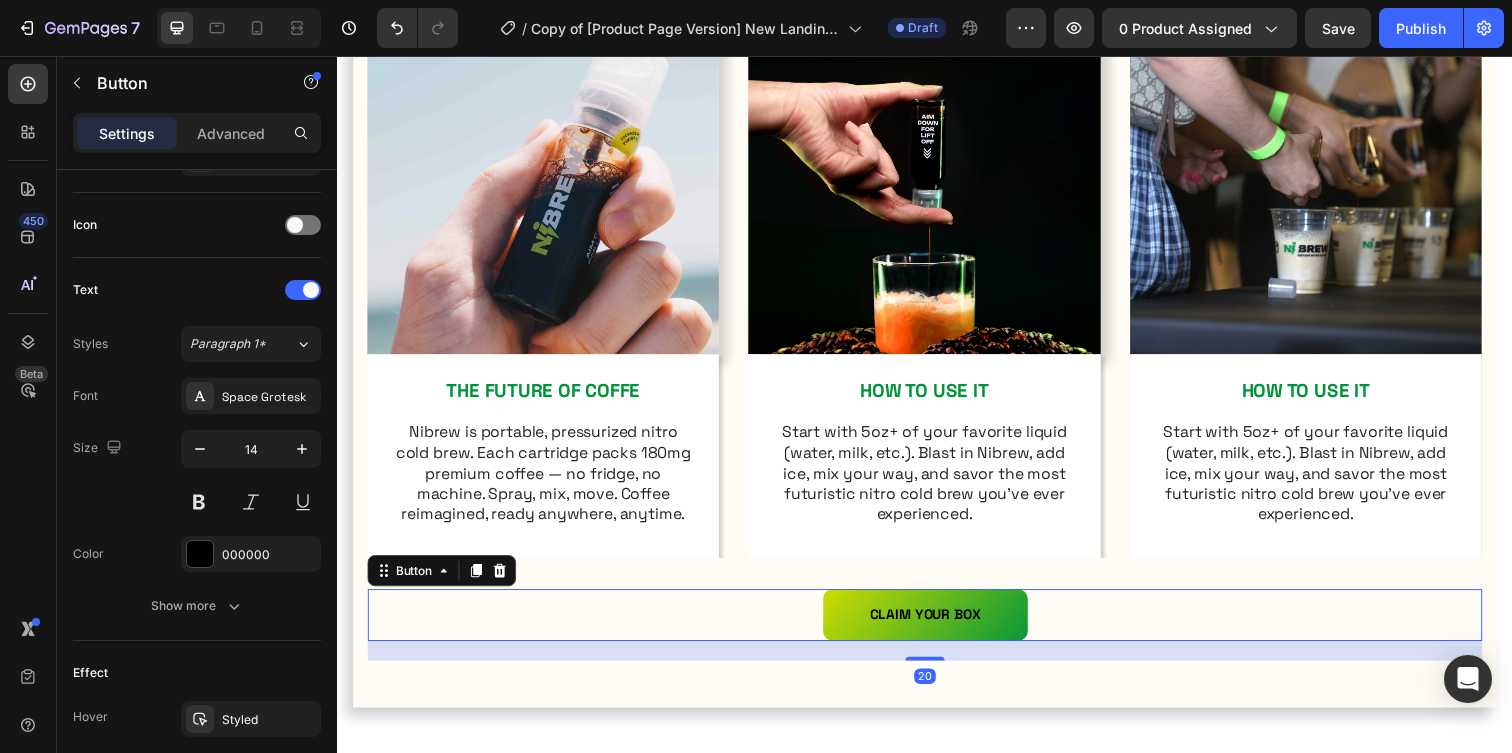 scroll, scrollTop: 0, scrollLeft: 0, axis: both 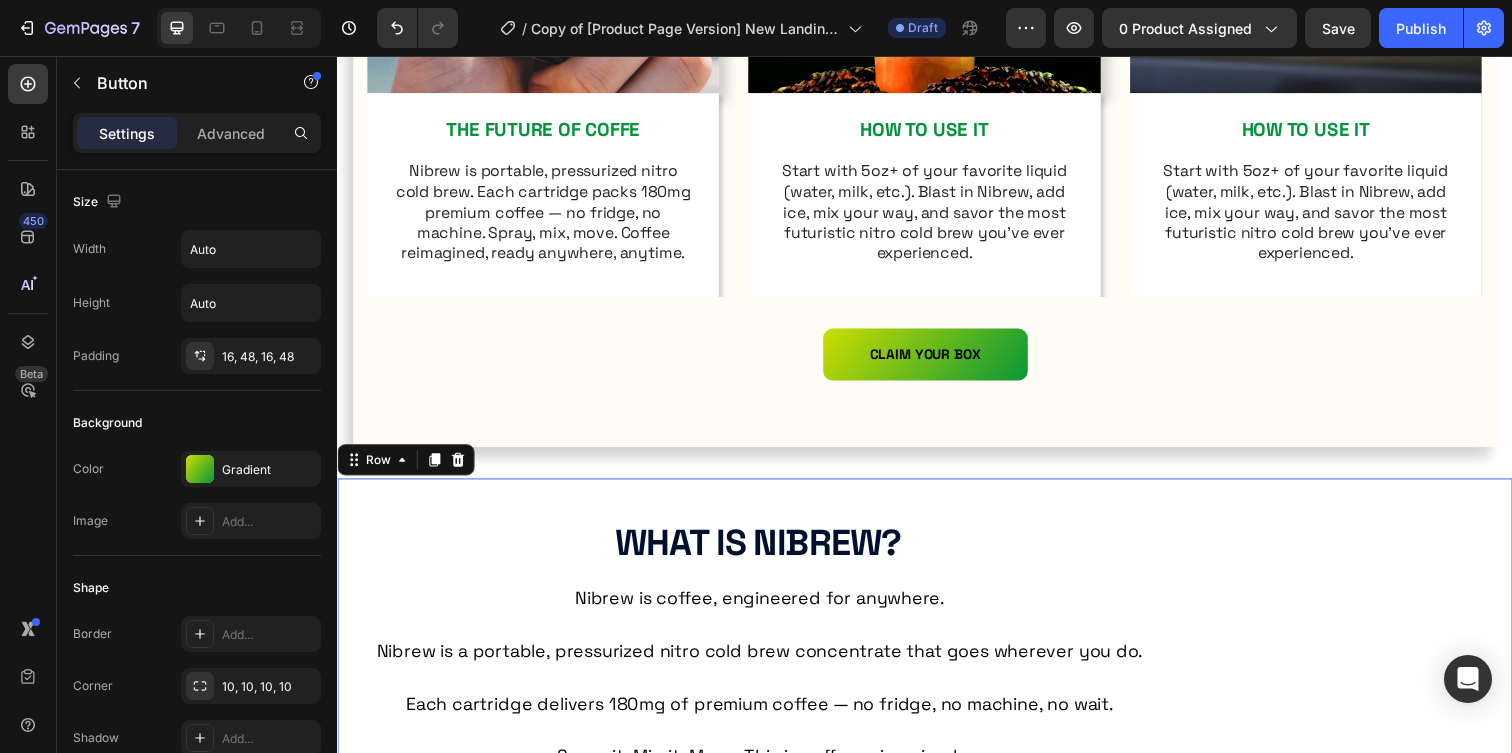 click on "What Is Nibrew? Heading Nibrew is coffee, engineered for anywhere. Nibrew is a portable, pressurized nitro cold brew concentrate that goes wherever you do. Each cartridge delivers 180mg of premium coffee — no fridge, no machine, no wait. Spray it. Mix it. Move. This is coffee reimagined. Text block Image Row   40" at bounding box center (937, 643) 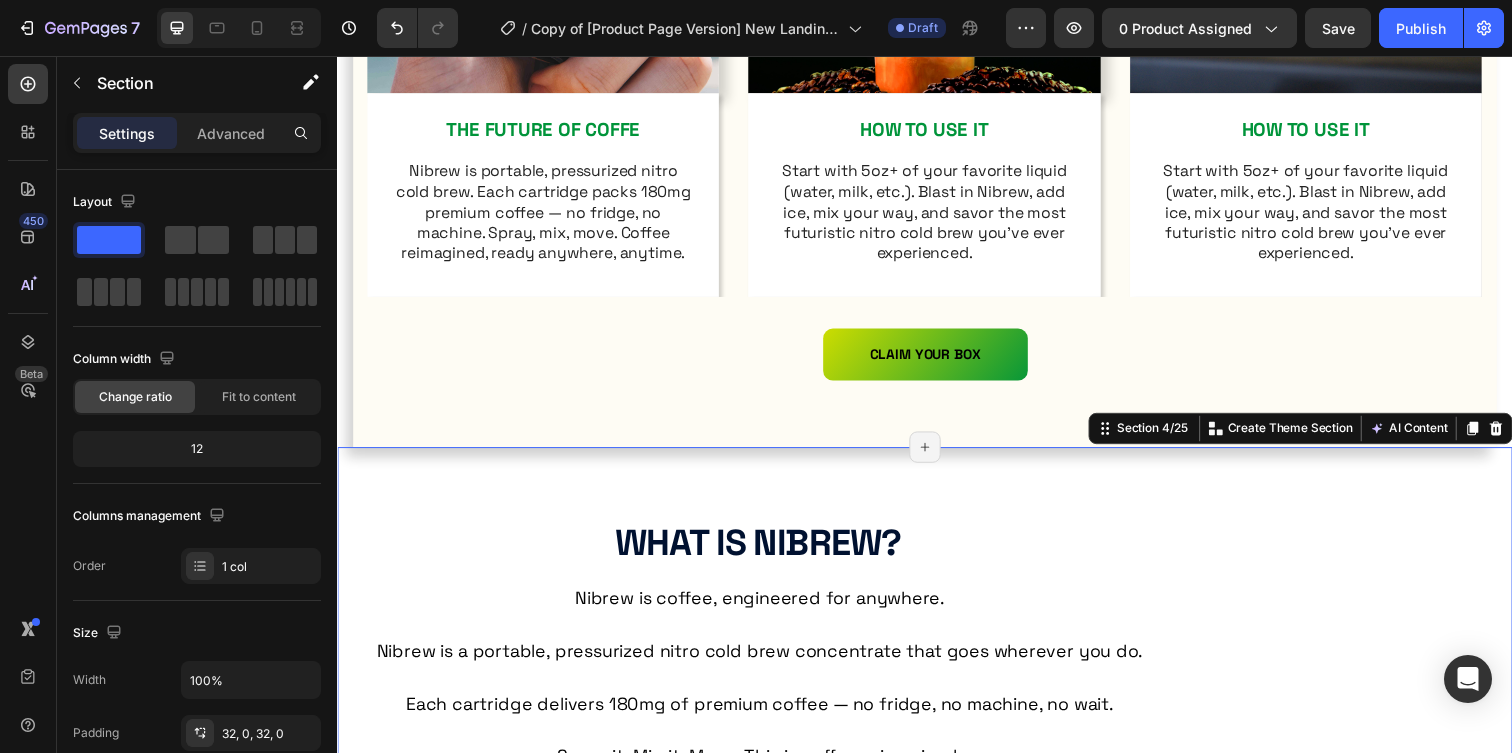 click on "What Is Nibrew? Heading Nibrew is coffee, engineered for anywhere. Nibrew is a portable, pressurized nitro cold brew concentrate that goes wherever you do. Each cartridge delivers 180mg of premium coffee — no fridge, no machine, no wait. Spray it. Mix it. Move. This is coffee reimagined. Text block Image Row Section 4/25   Create Theme Section AI Content Write with GemAI What would you like to describe here? Tone and Voice Persuasive Product NIBREW LIMITED DROP BUNDLE Show more Generate Page has reached Shopify’s 25 section-limit Page has reached Shopify’s 25 section-limit Page has reached Shopify’s 25 section-limit" at bounding box center (937, 663) 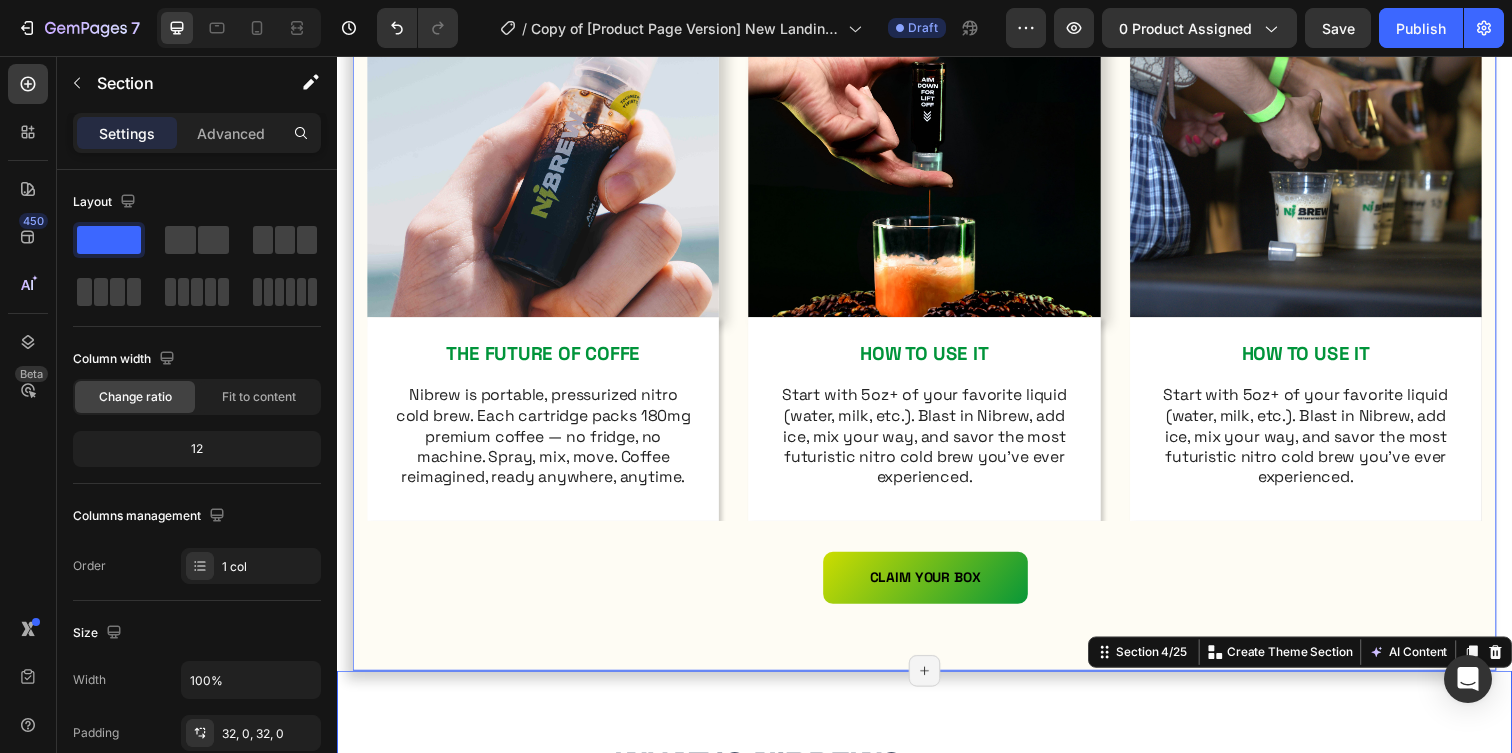 scroll, scrollTop: 910, scrollLeft: 0, axis: vertical 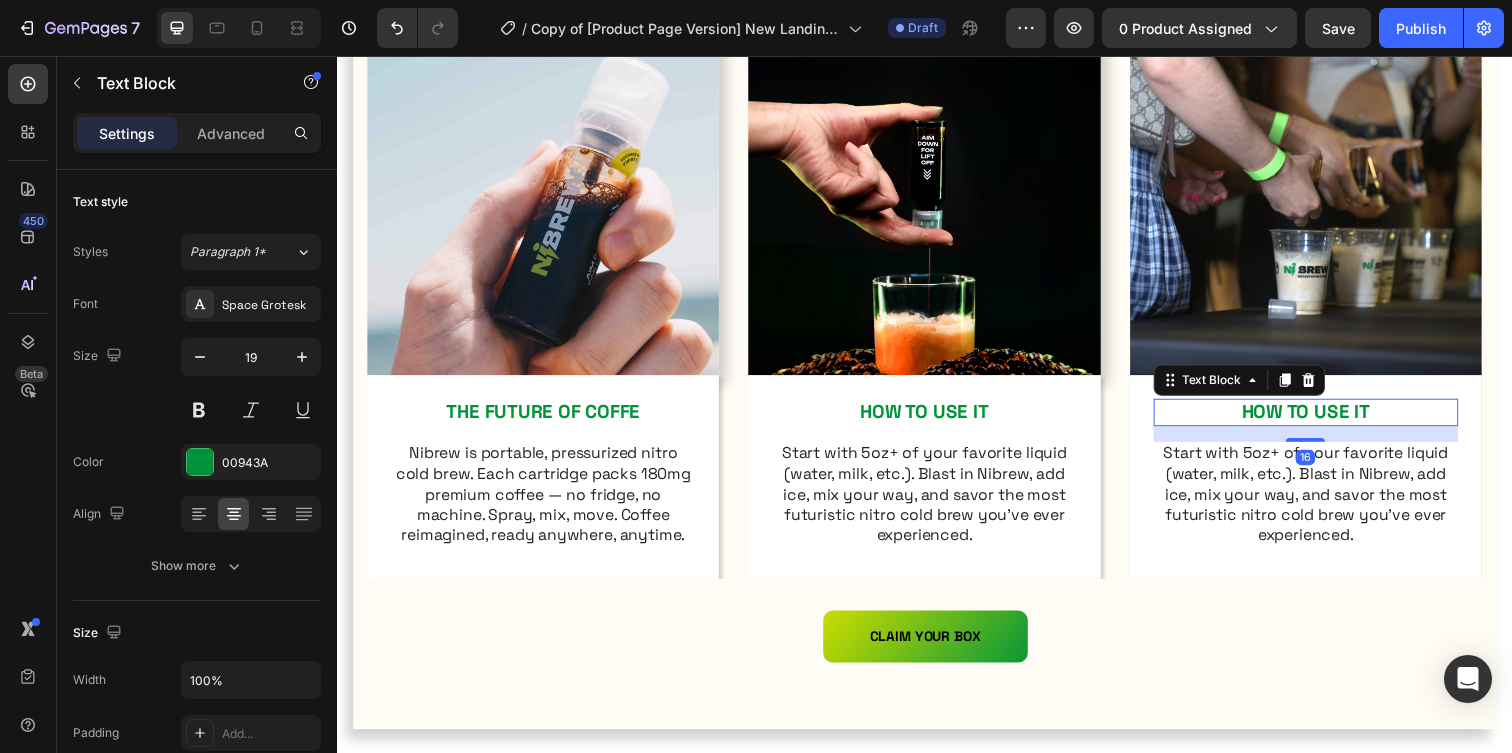 click on "HOW TO USE IT" at bounding box center (1326, 420) 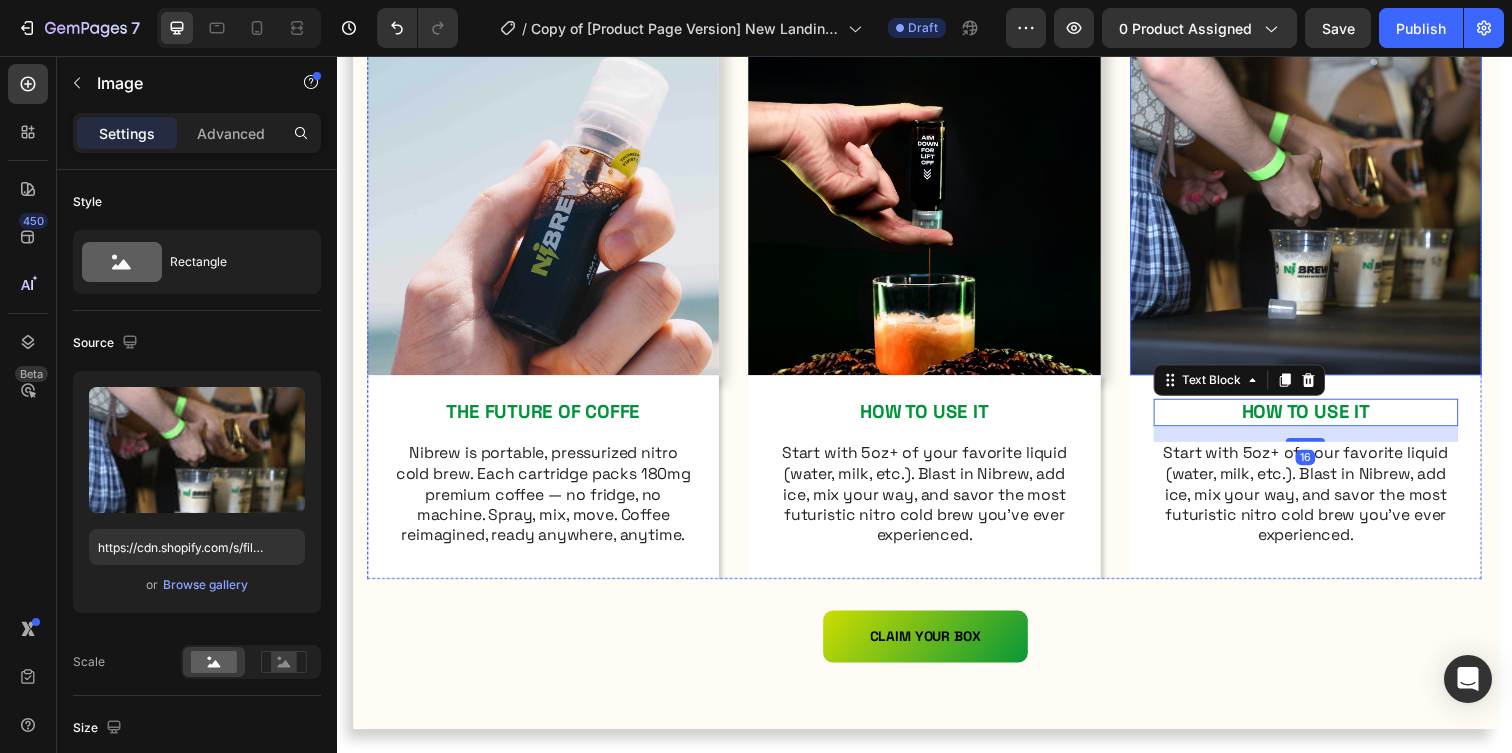 click at bounding box center [1326, 201] 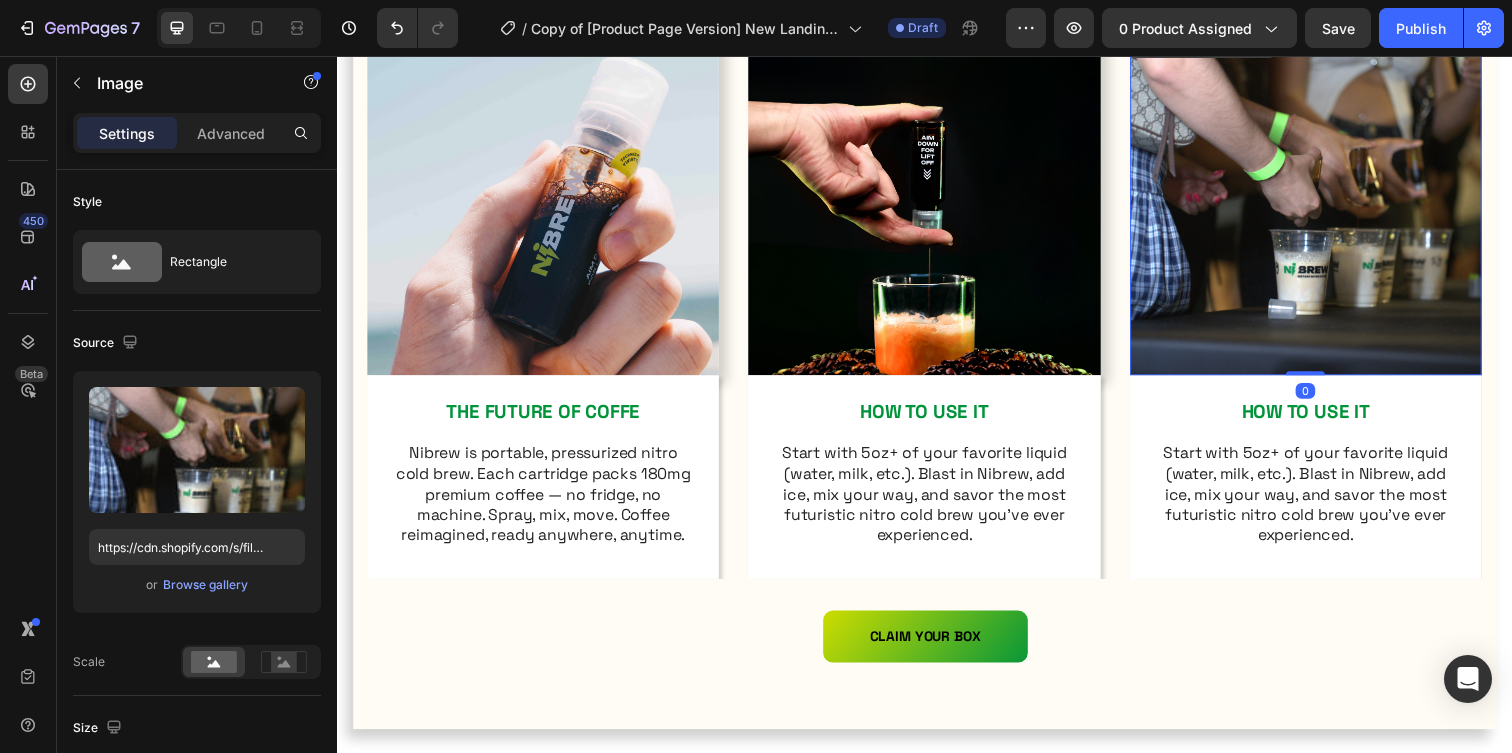 click at bounding box center (1326, 201) 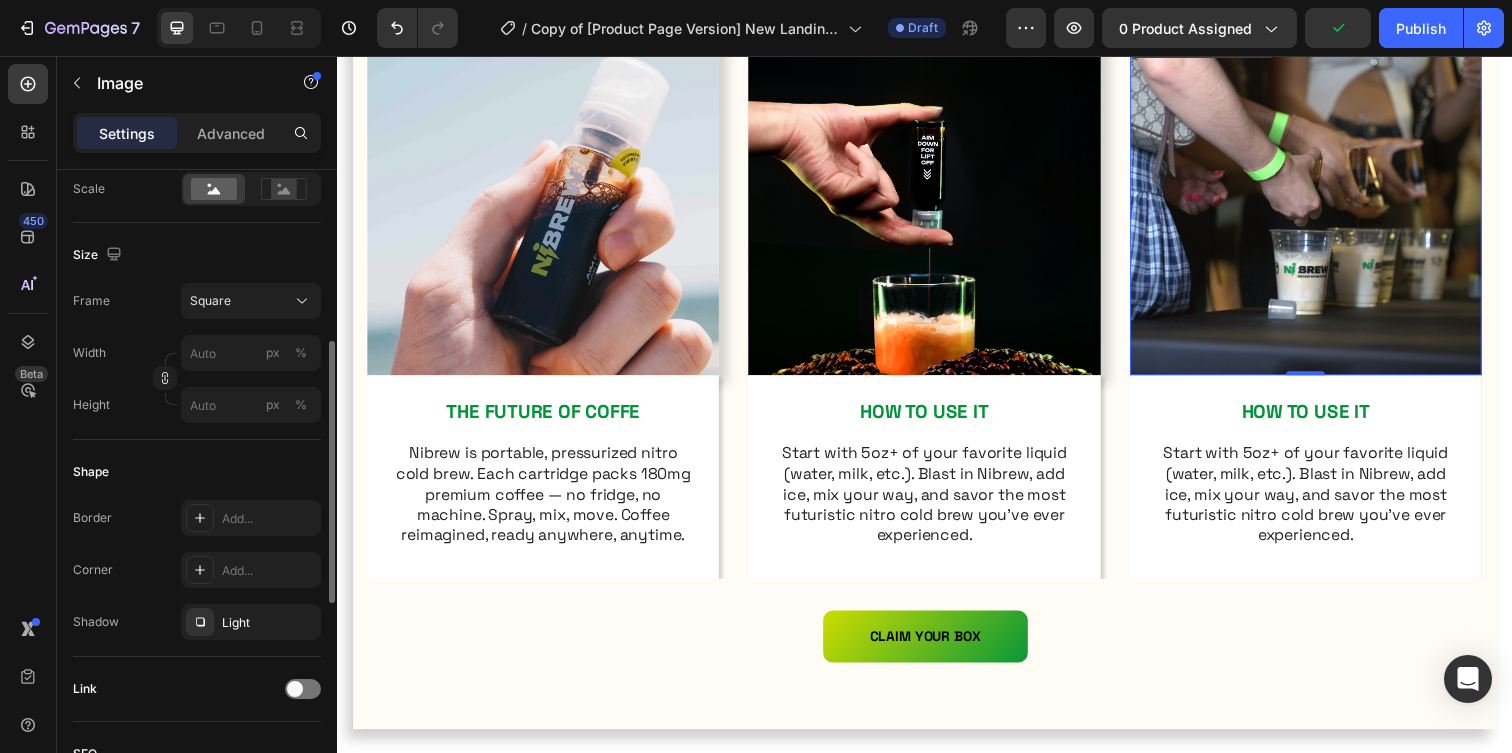 scroll, scrollTop: 489, scrollLeft: 0, axis: vertical 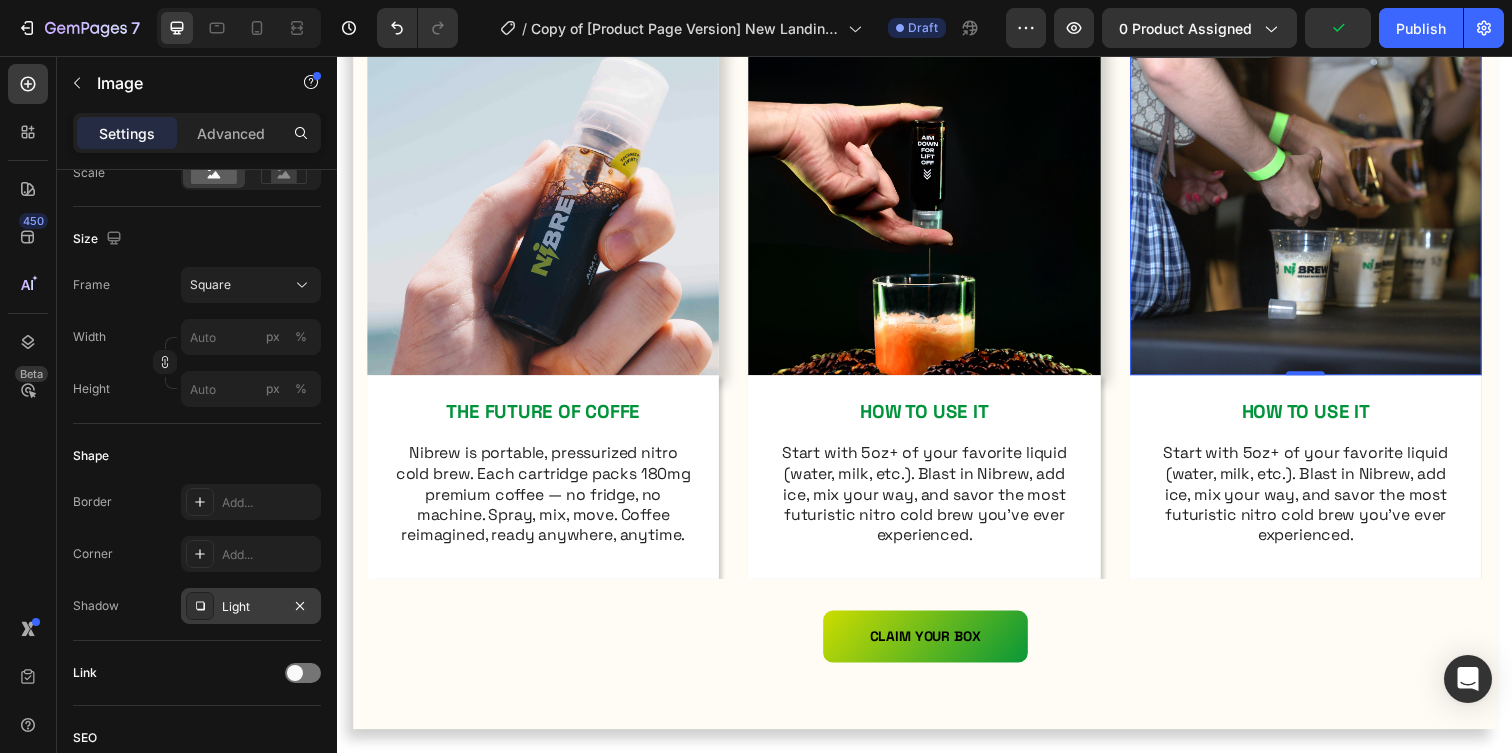 click on "Light" at bounding box center [251, 607] 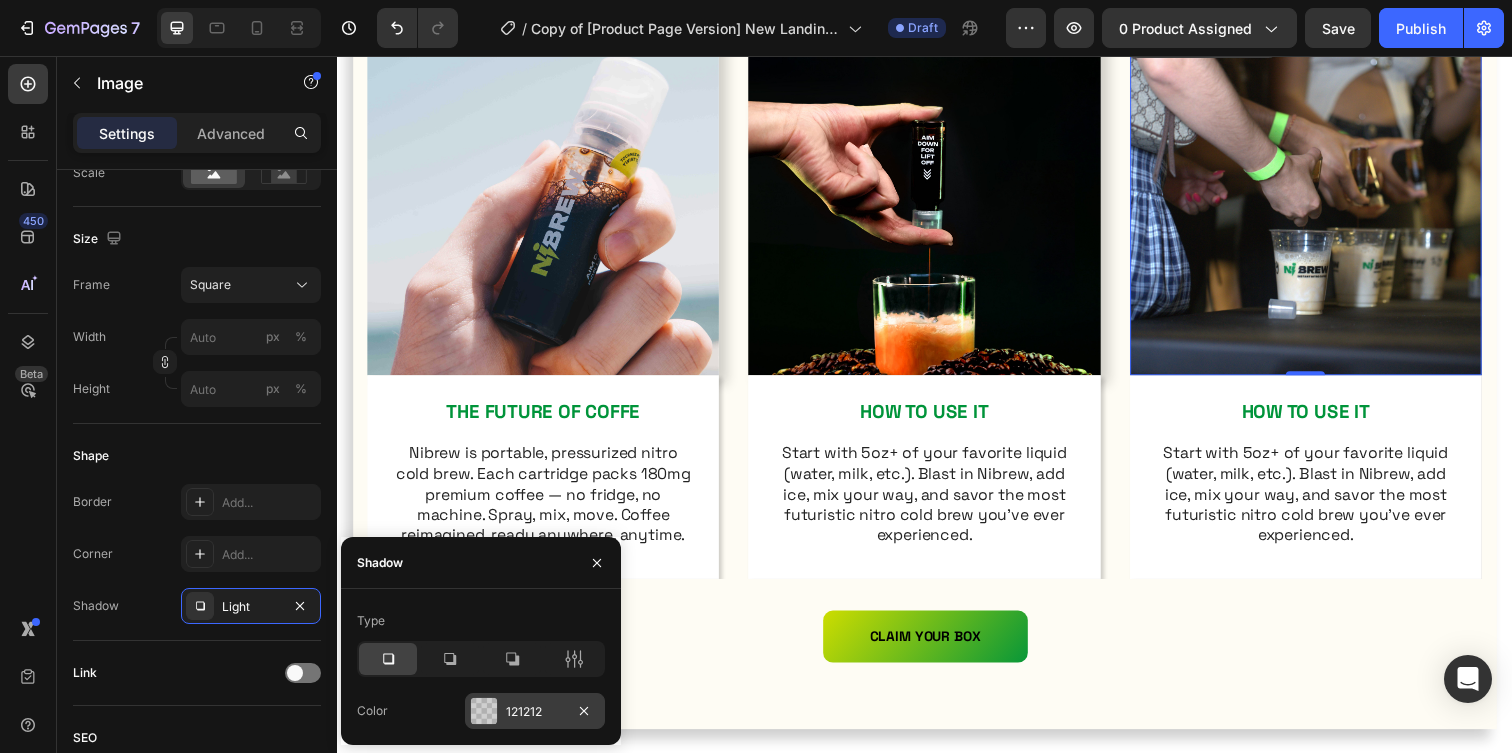 click on "121212" at bounding box center [535, 712] 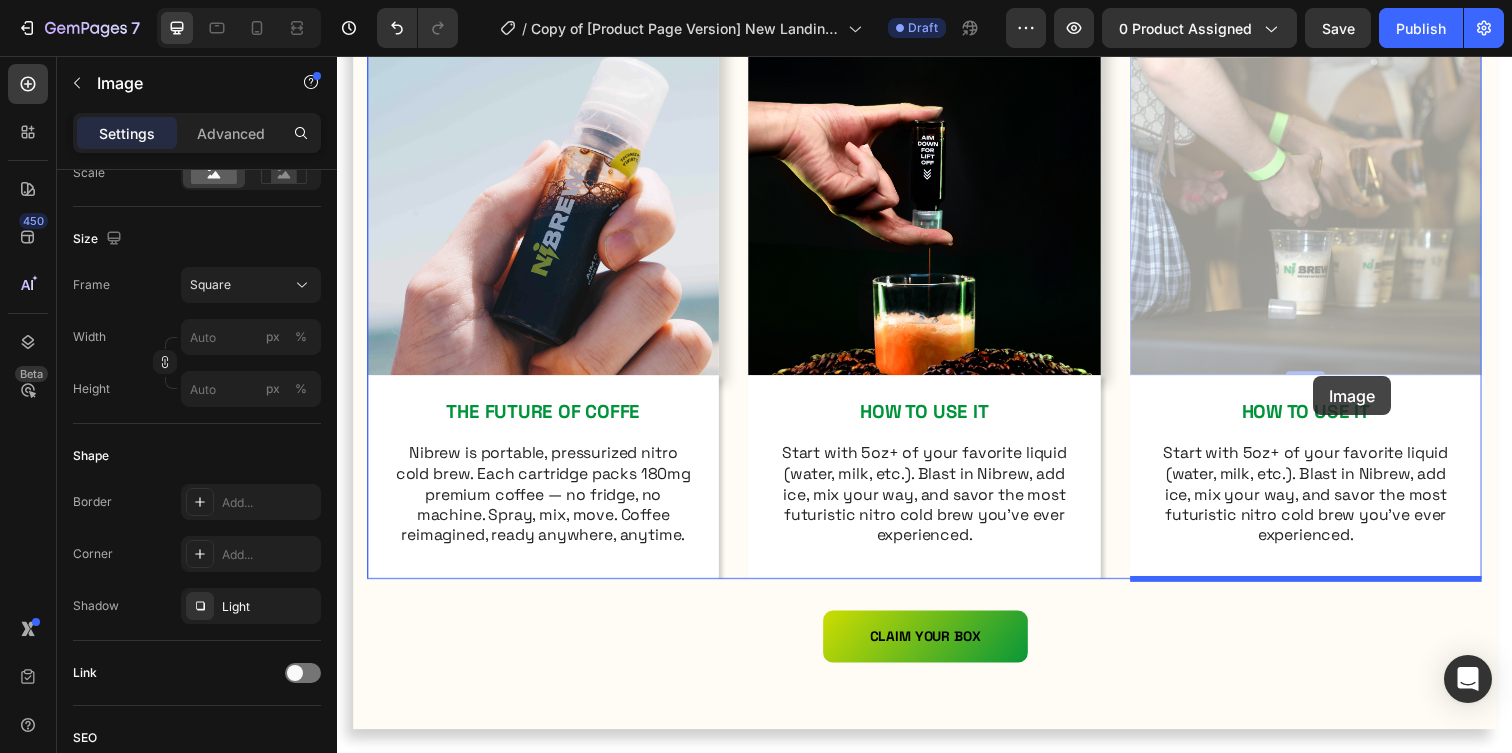 drag, startPoint x: 1352, startPoint y: 293, endPoint x: 1331, endPoint y: 395, distance: 104.13933 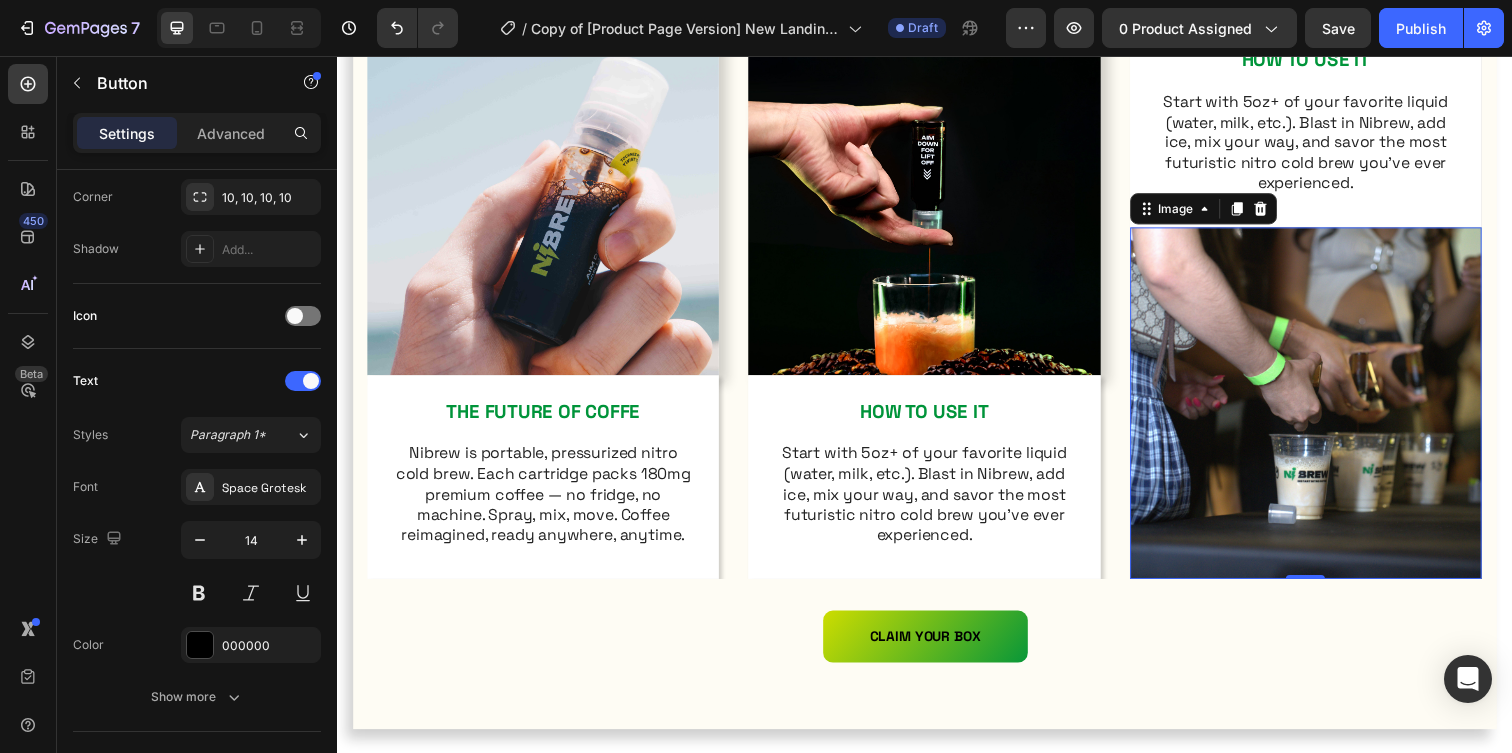 click on "CLAIM YOUR BOX Button" at bounding box center [937, 648] 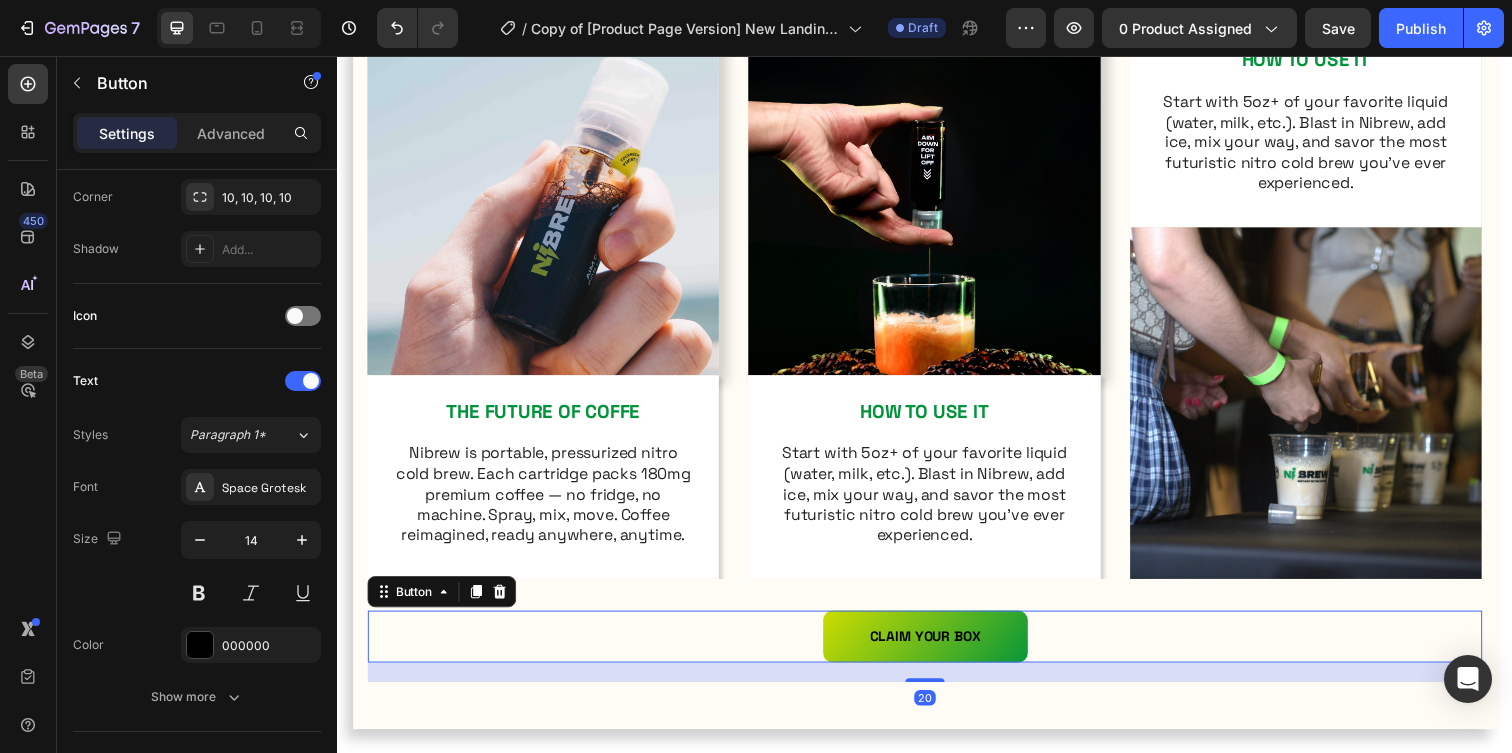 scroll, scrollTop: 0, scrollLeft: 0, axis: both 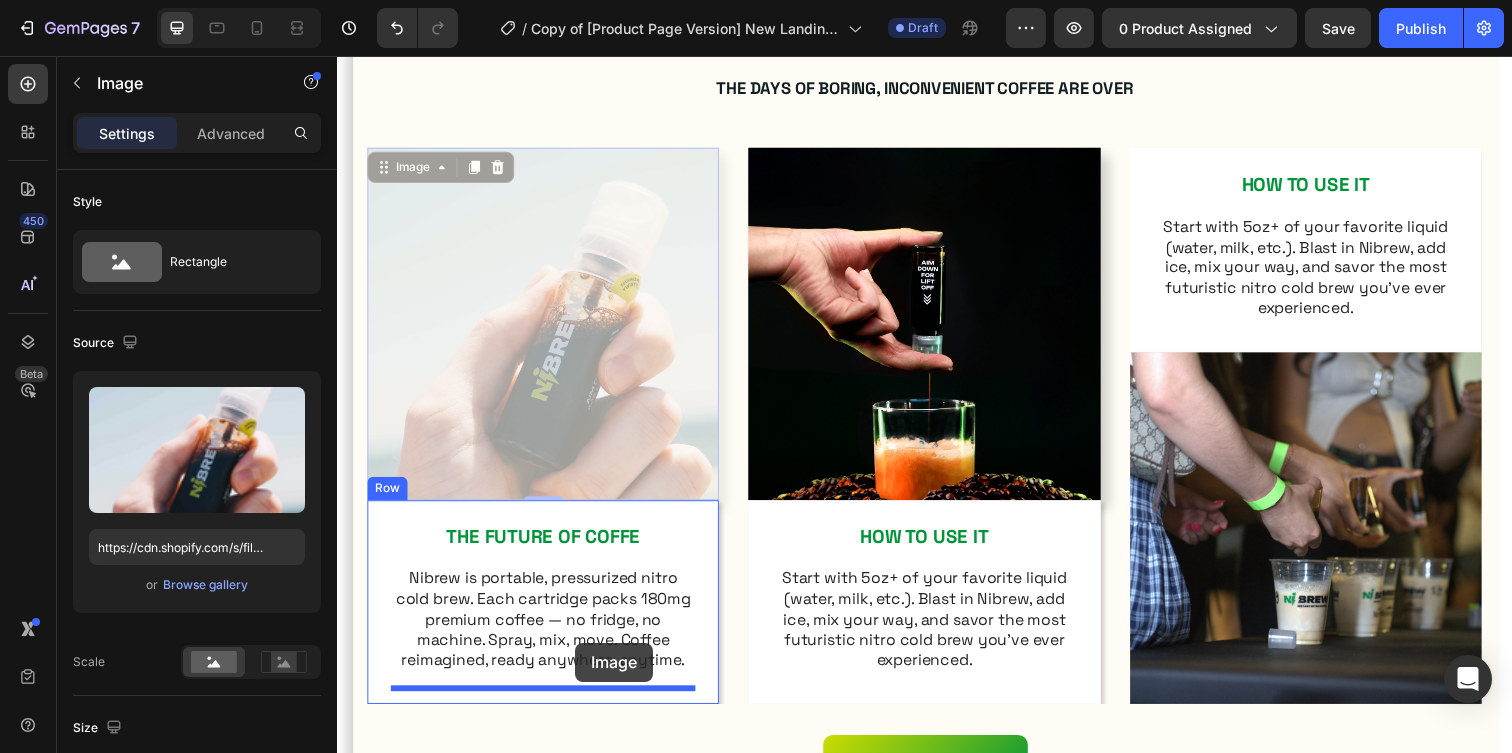 drag, startPoint x: 607, startPoint y: 398, endPoint x: 580, endPoint y: 655, distance: 258.4144 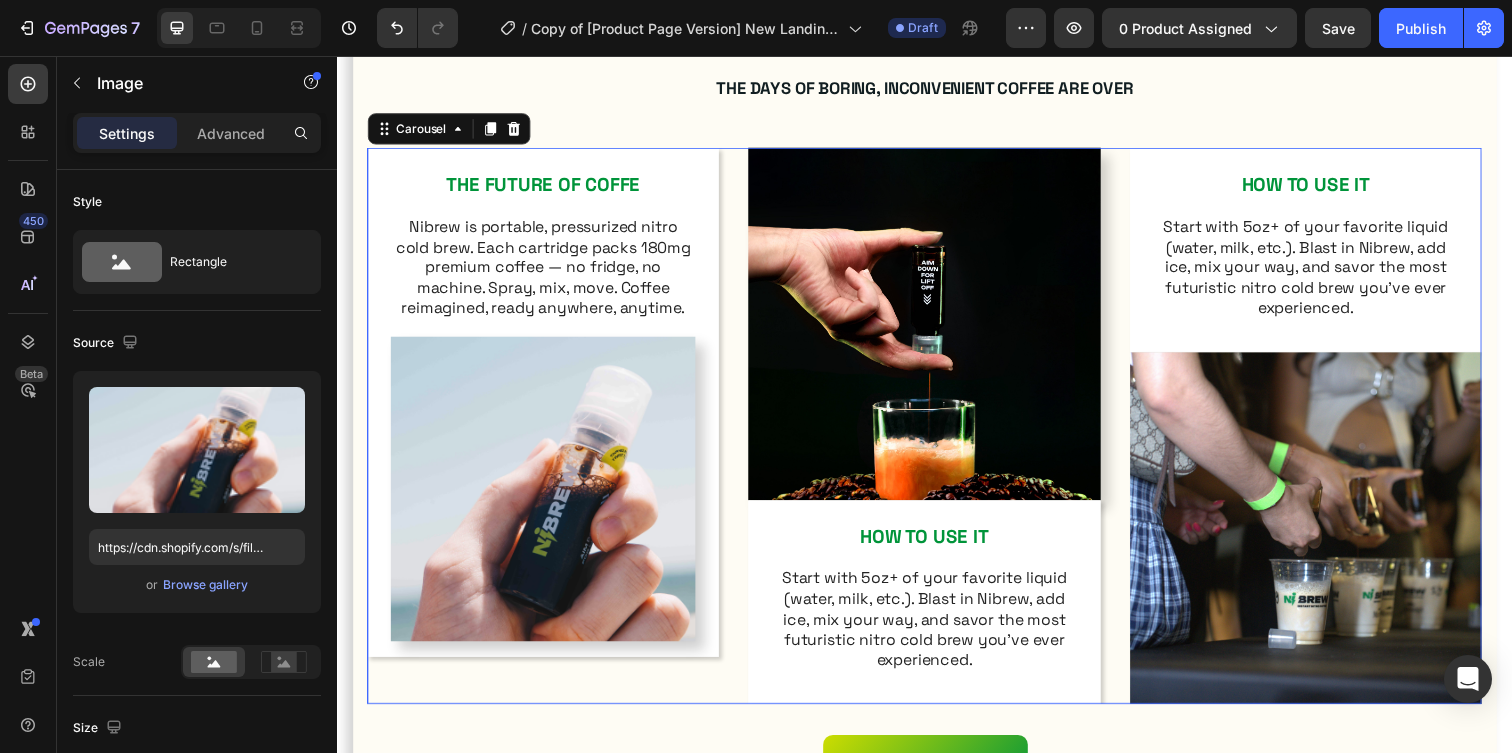 click on "THE FUTURE OF COFFE Text Block Nibrew is portable, pressurized nitro cold brew. Each cartridge packs 180mg premium coffee — no fridge, no machine. Spray, mix, move. Coffee reimagined, ready anywhere, anytime. Text Block Image Row" at bounding box center (547, 433) 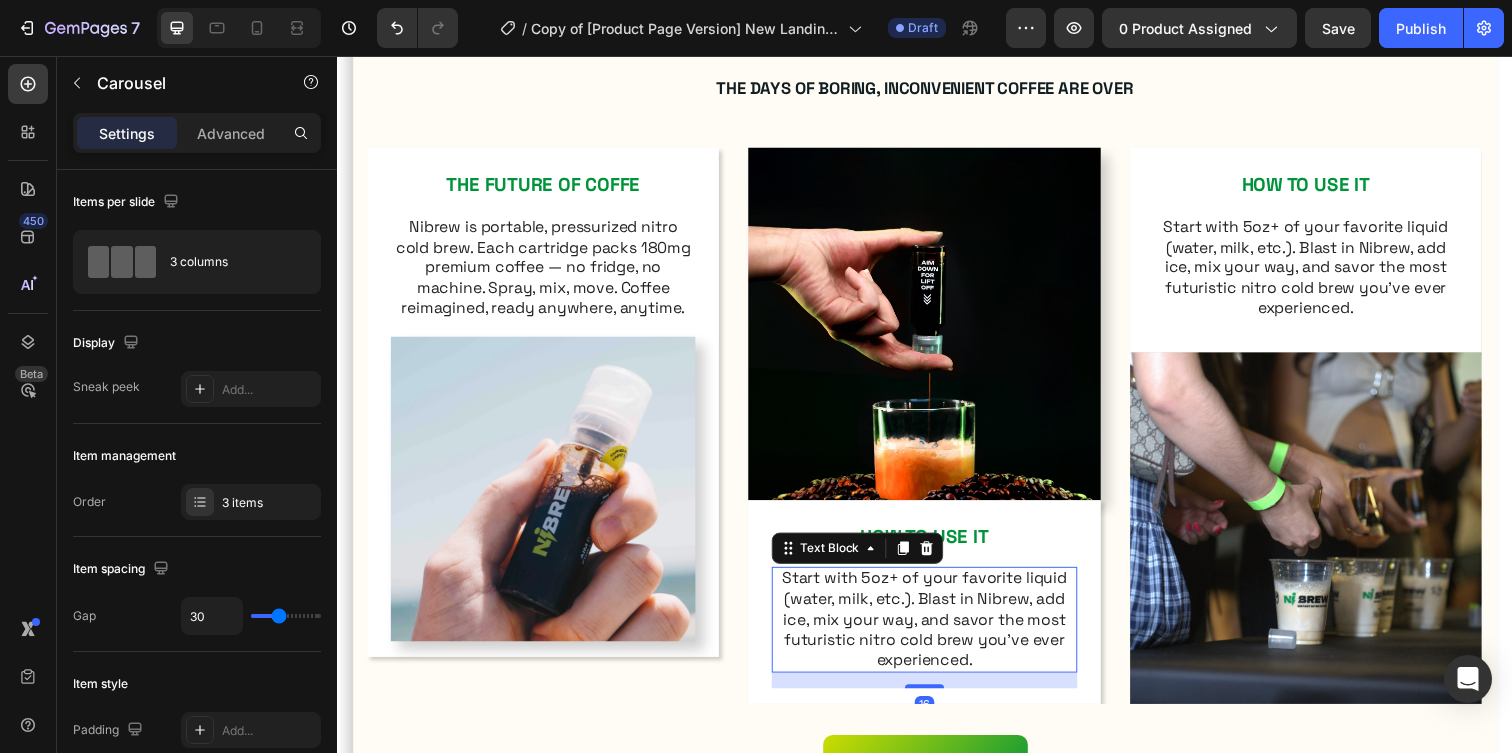 click on "Start with 5oz+ of your favorite liquid (water, milk, etc.). Blast in Nibrew, add ice, mix your way, and savor the most futuristic nitro cold brew you’ve ever experienced." at bounding box center [936, 631] 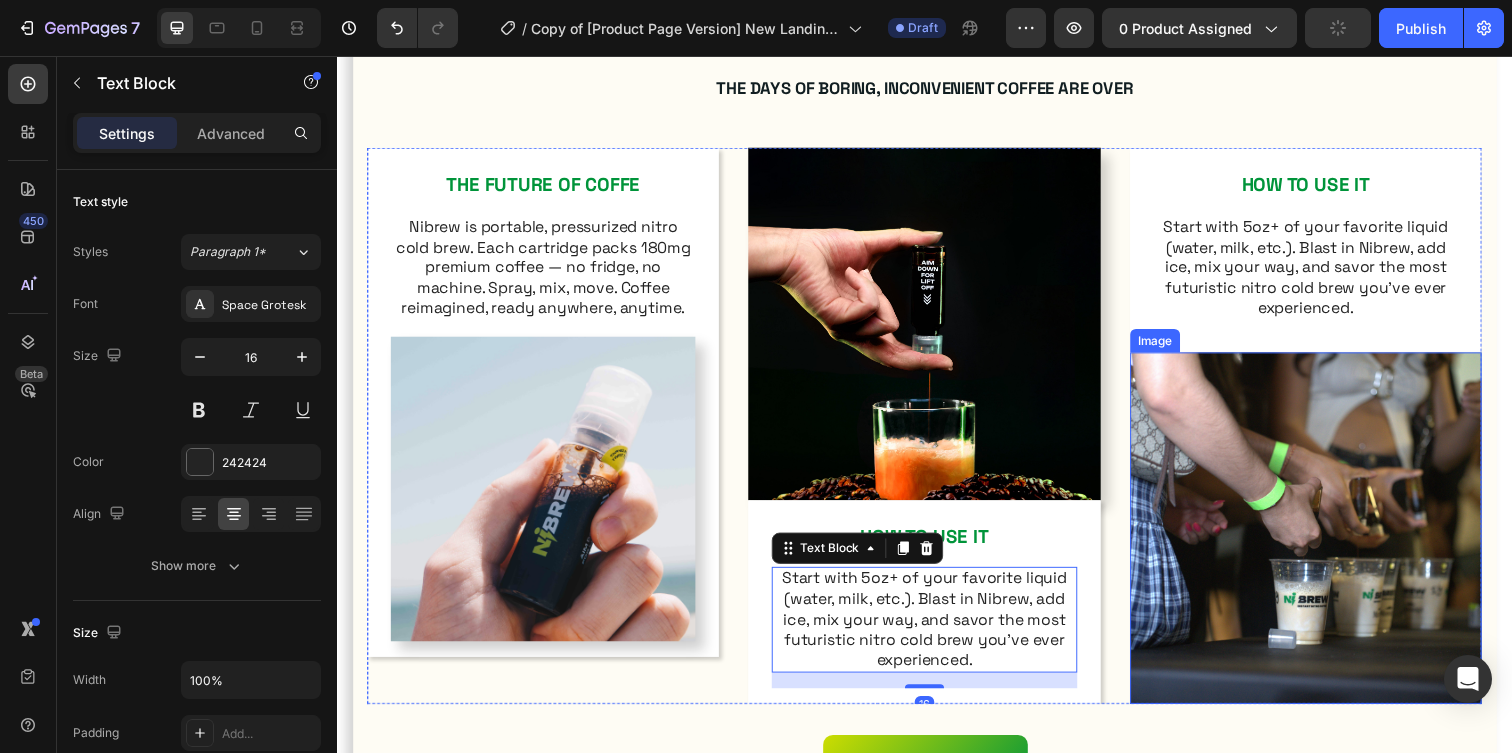 click at bounding box center (1326, 537) 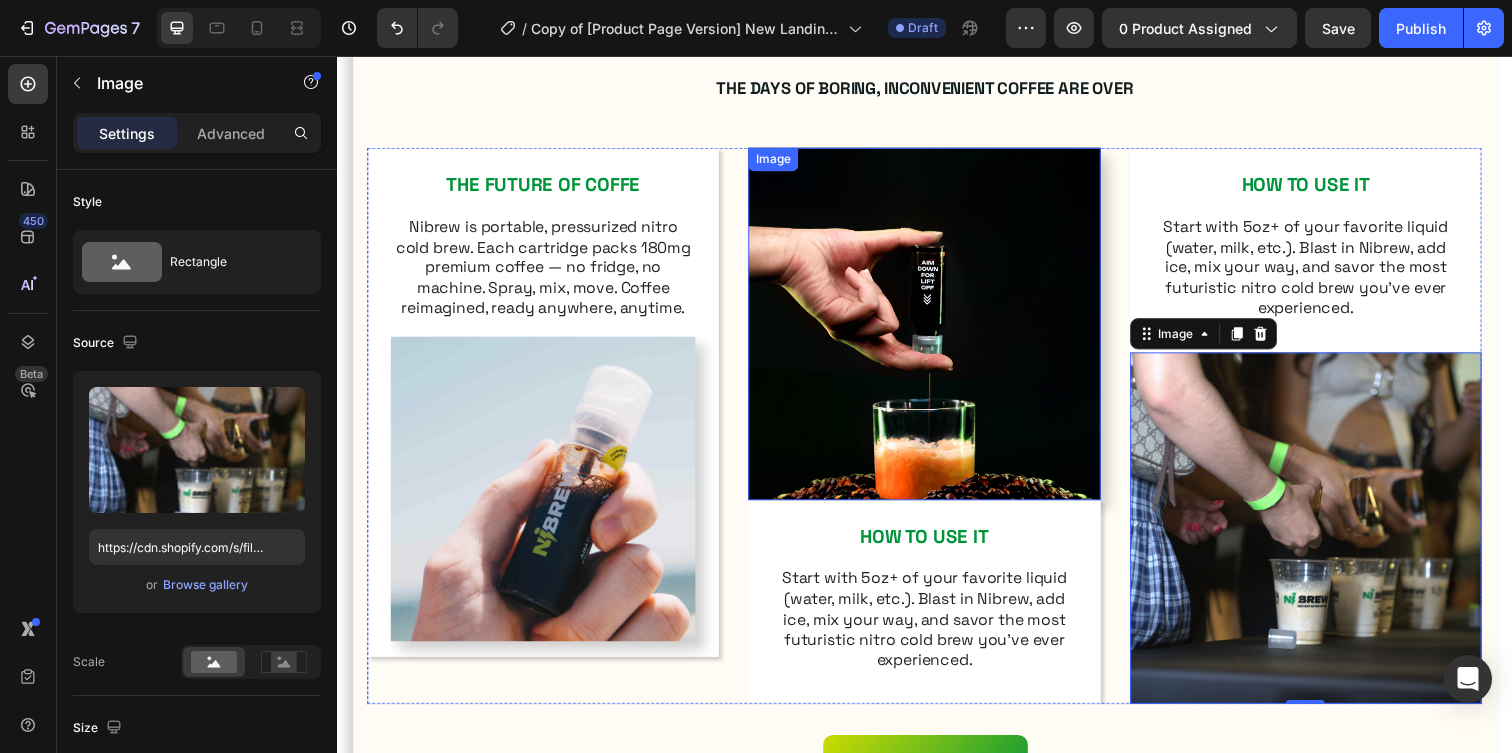 click at bounding box center (936, 328) 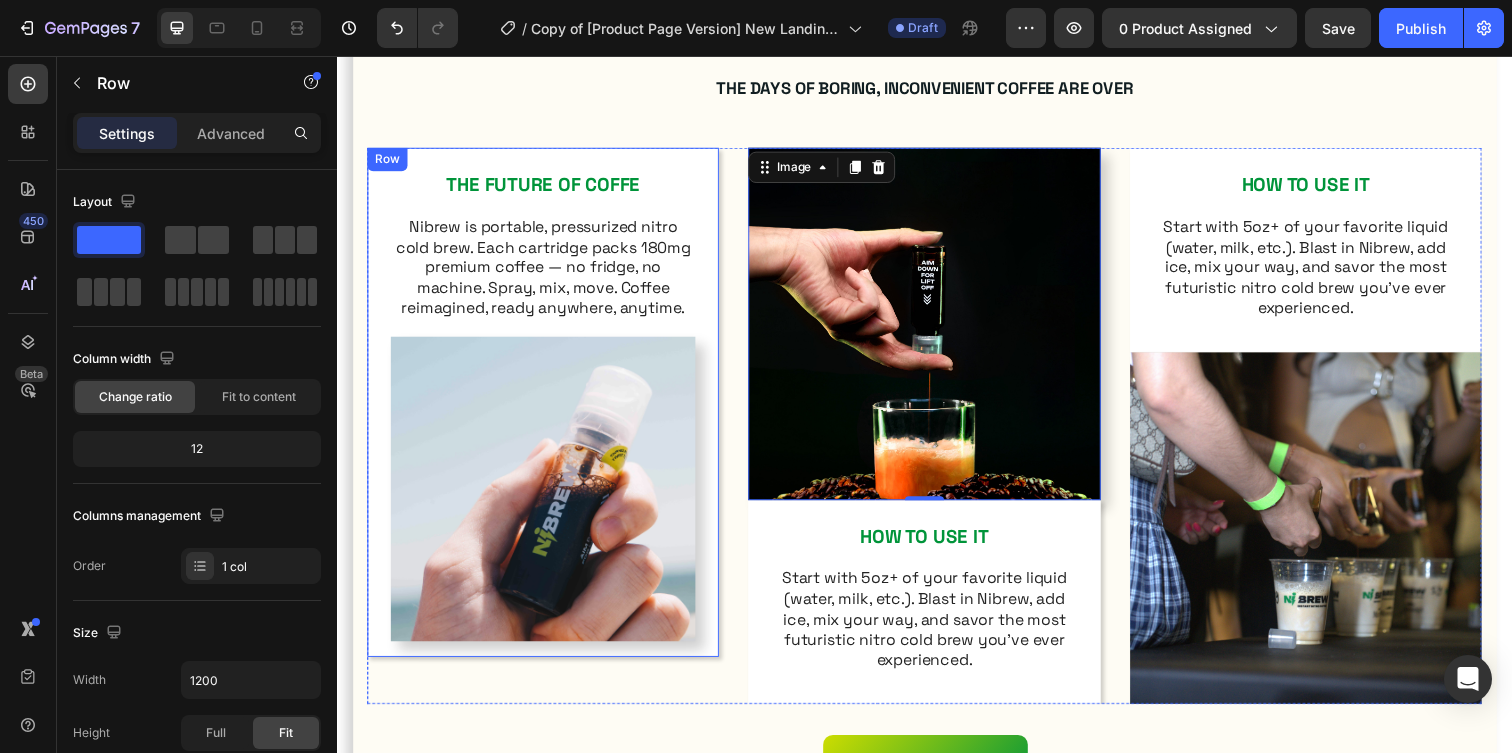 click on "THE FUTURE OF COFFE Text Block Nibrew is portable, pressurized nitro cold brew. Each cartridge packs 180mg premium coffee — no fridge, no machine. Spray, mix, move. Coffee reimagined, ready anywhere, anytime. Text Block Image Row" at bounding box center [547, 409] 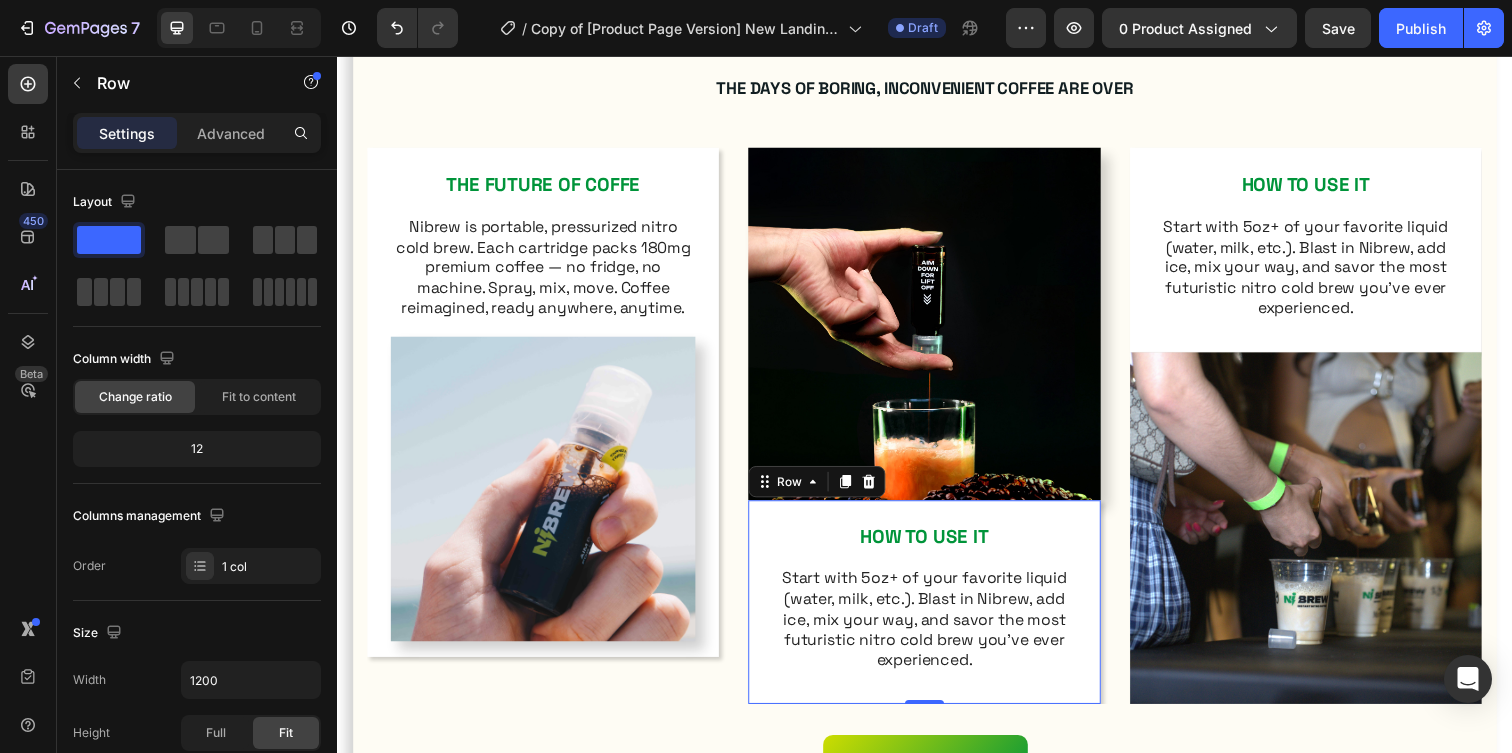 click on "HOW TO USE IT Text Block Start with 5oz+ of your favorite liquid (water, milk, etc.). Blast in Nibrew, add ice, mix your way, and savor the most futuristic nitro cold brew you’ve ever experienced. Text Block Row   0" at bounding box center [936, 613] 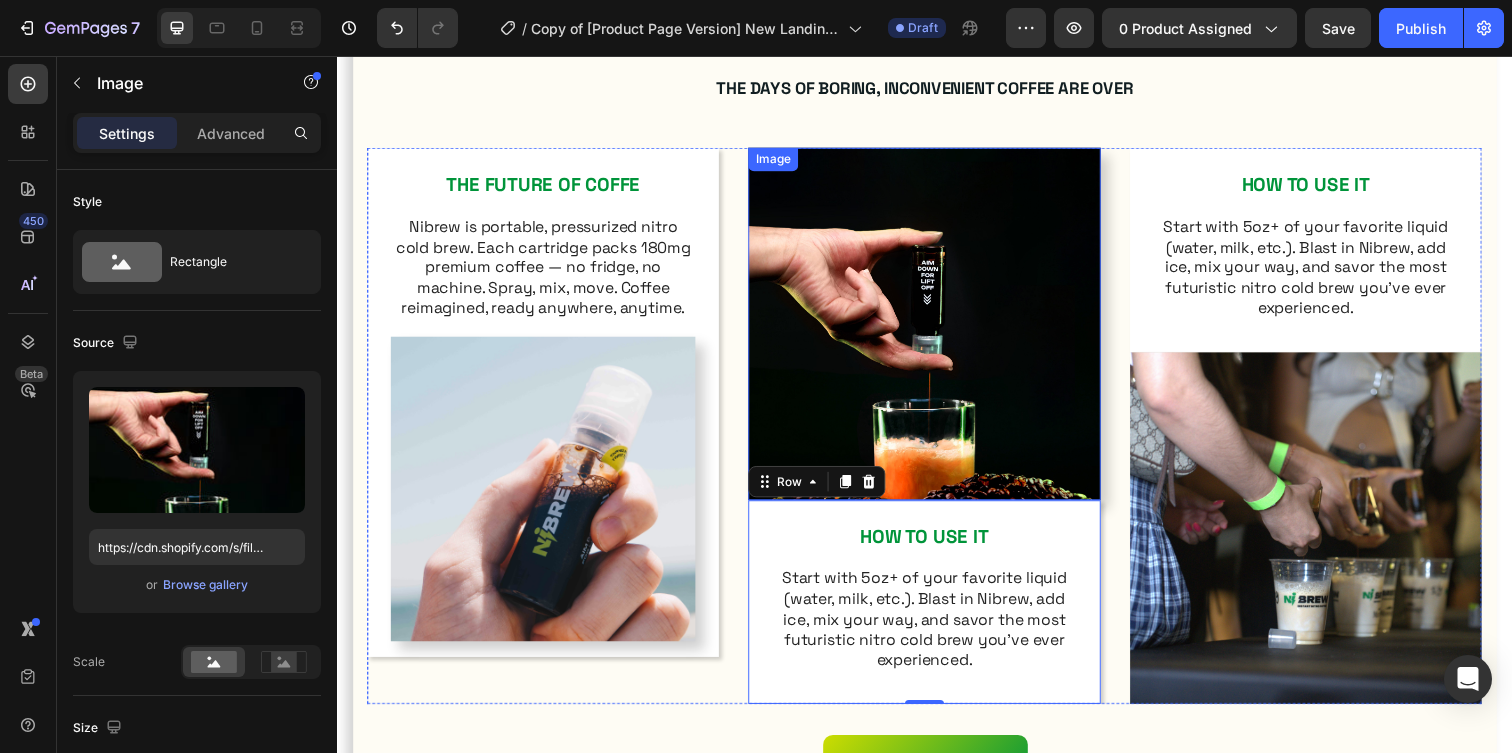 click at bounding box center [936, 328] 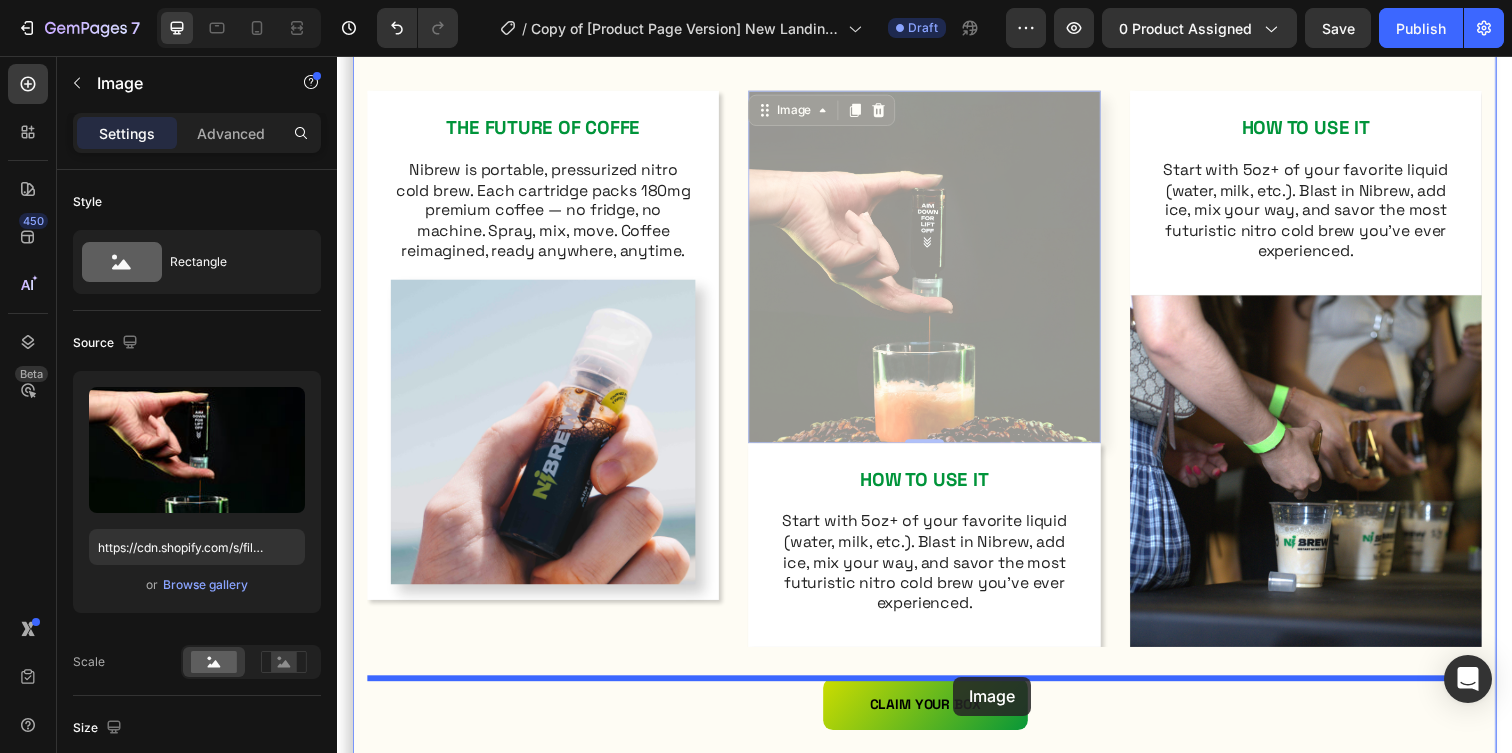 scroll, scrollTop: 867, scrollLeft: 0, axis: vertical 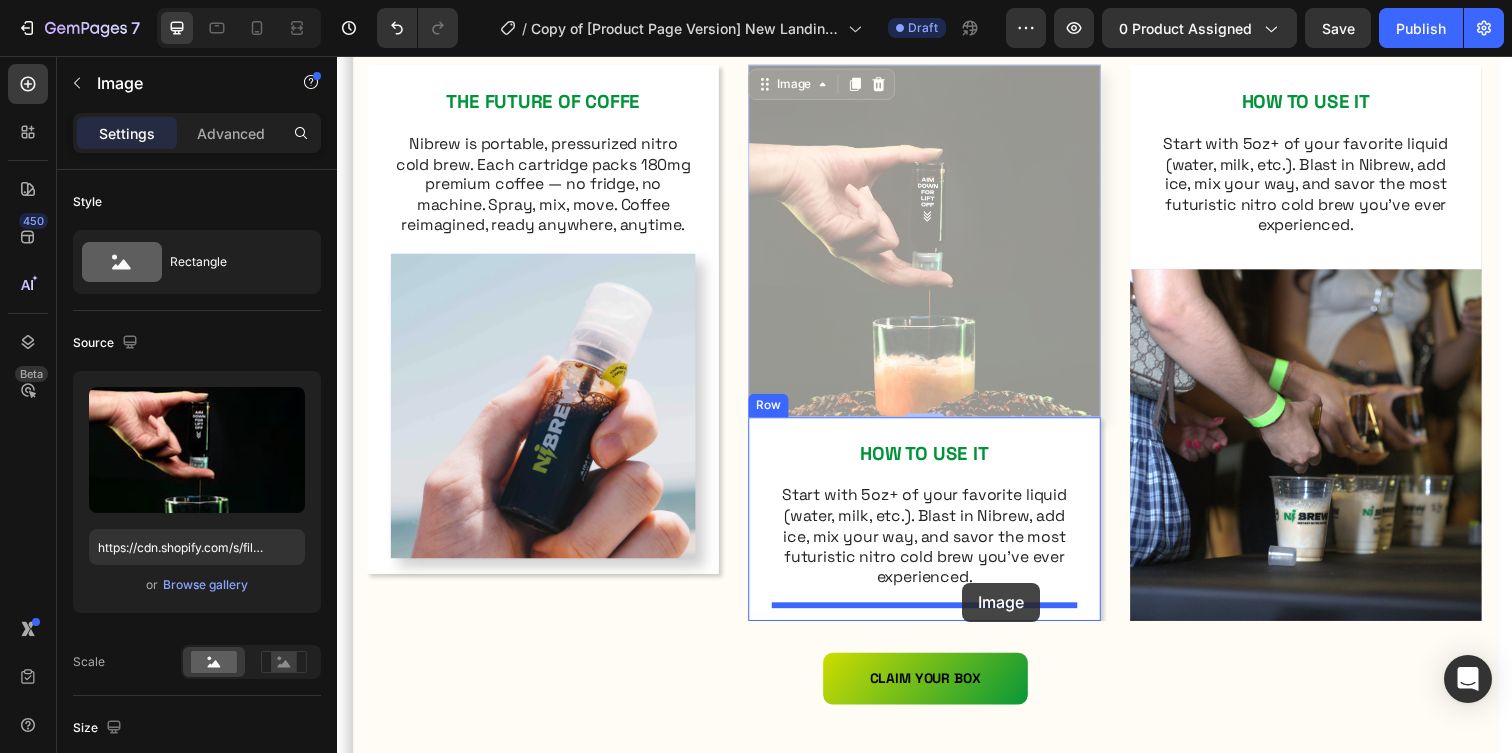 drag, startPoint x: 1053, startPoint y: 444, endPoint x: 975, endPoint y: 595, distance: 169.95587 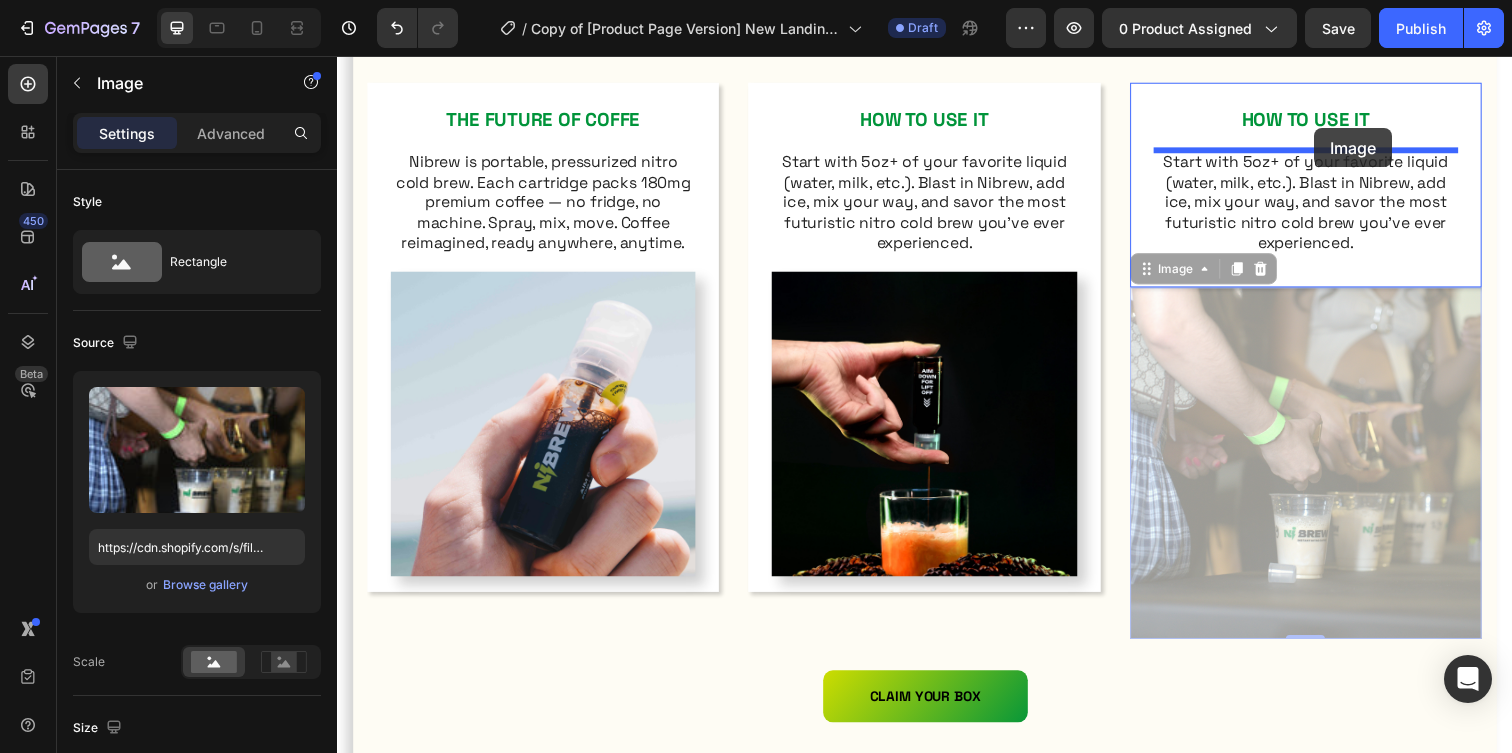 scroll, scrollTop: 840, scrollLeft: 0, axis: vertical 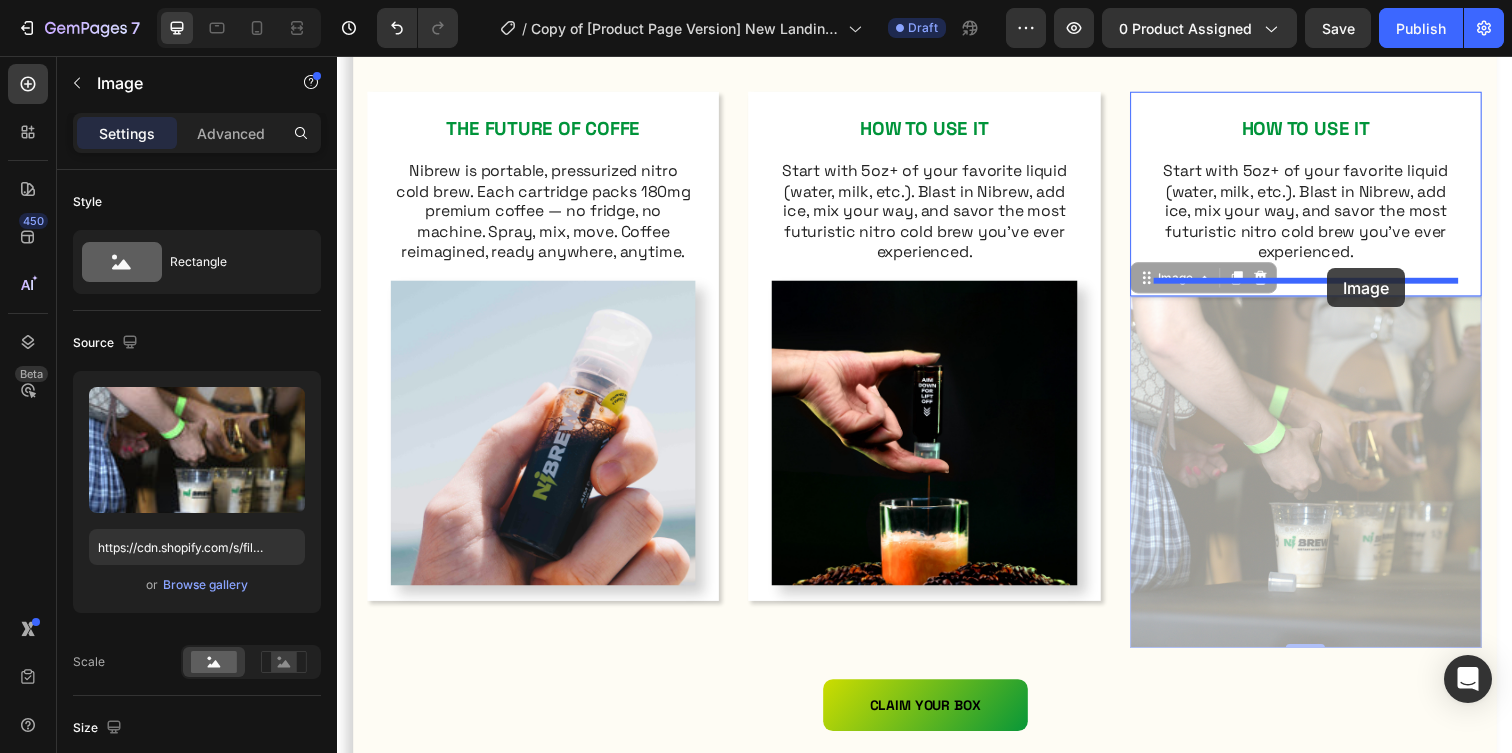 drag, startPoint x: 1326, startPoint y: 338, endPoint x: 1348, endPoint y: 273, distance: 68.622154 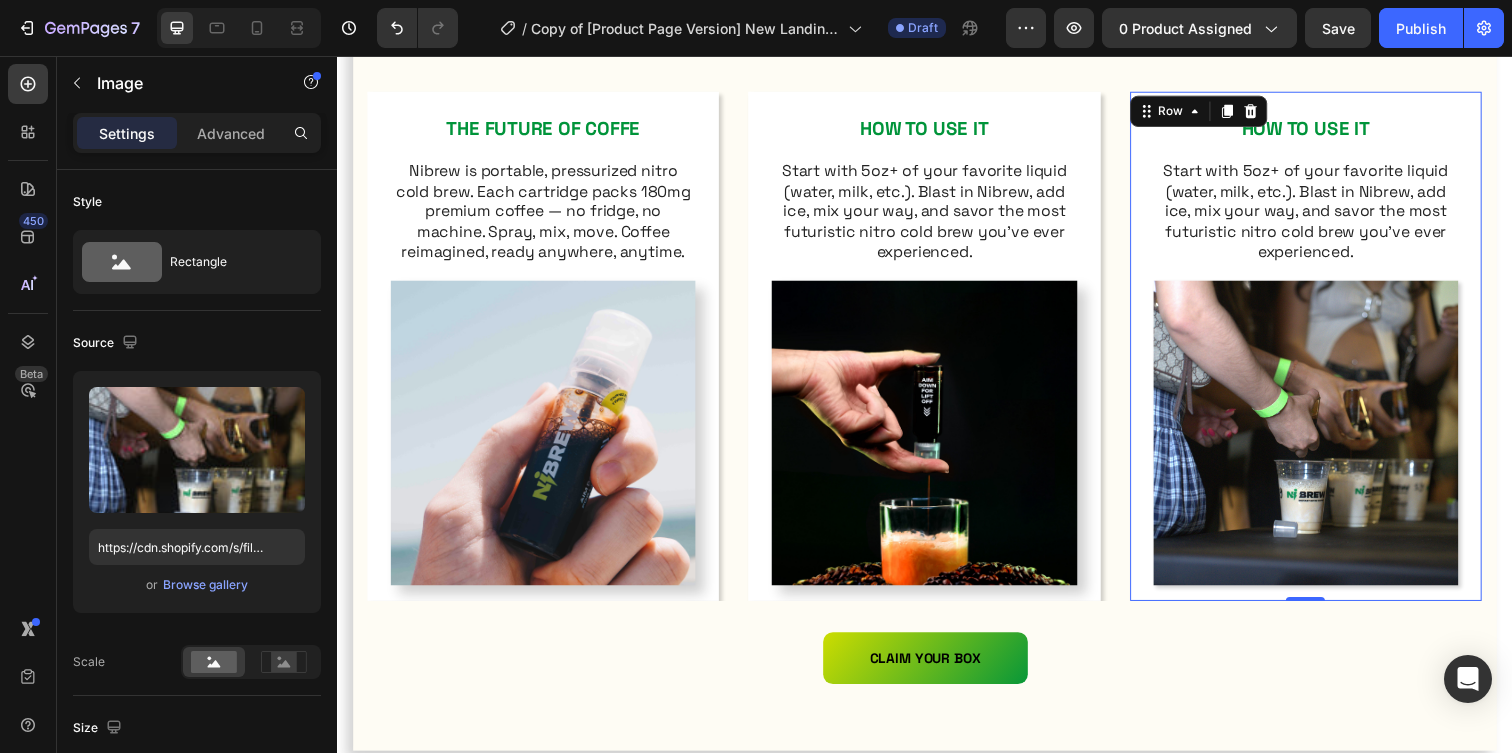 click on "HOW TO USE IT Text Block Start with 5oz+ of your favorite liquid (water, milk, etc.). Blast in Nibrew, add ice, mix your way, and savor the most futuristic nitro cold brew you’ve ever experienced. Text Block Image Row   0" at bounding box center (1326, 352) 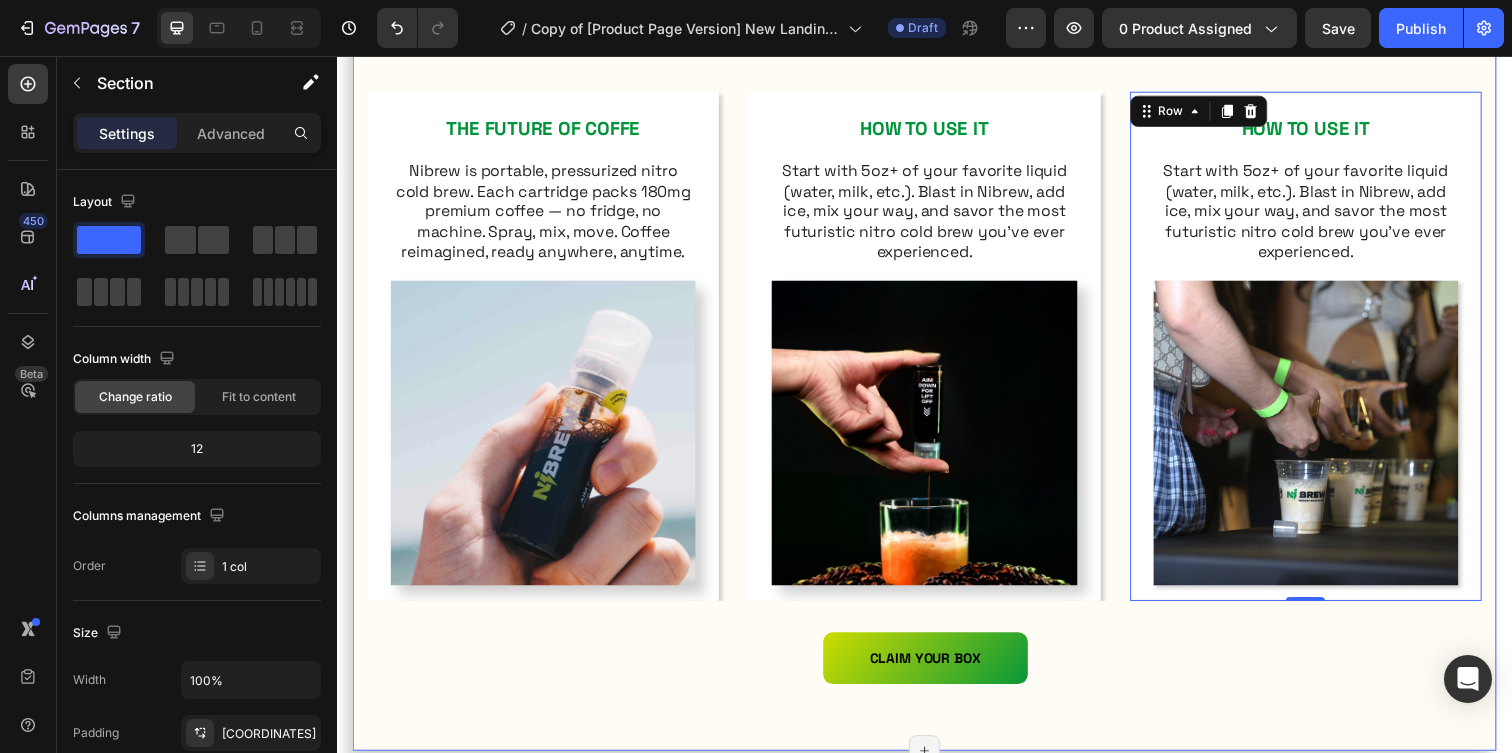 click on "THE FUTURE OF COFFE Text Block Nibrew is portable, pressurized nitro cold brew. Each cartridge packs 180mg premium coffee — no fridge, no machine. Spray, mix, move. Coffee reimagined, ready anywhere, anytime. Text Block Image Row HOW TO USE IT Text Block Start with 5oz+ of your favorite liquid (water, milk, etc.). Blast in Nibrew, add ice, mix your way, and savor the most futuristic nitro cold brew you’ve ever experienced. Text Block Image Row HOW TO USE IT Text Block Start with 5oz+ of your favorite liquid (water, milk, etc.). Blast in Nibrew, add ice, mix your way, and savor the most futuristic nitro cold brew you’ve ever experienced. Text Block Image Row   0 Carousel" at bounding box center [937, 368] 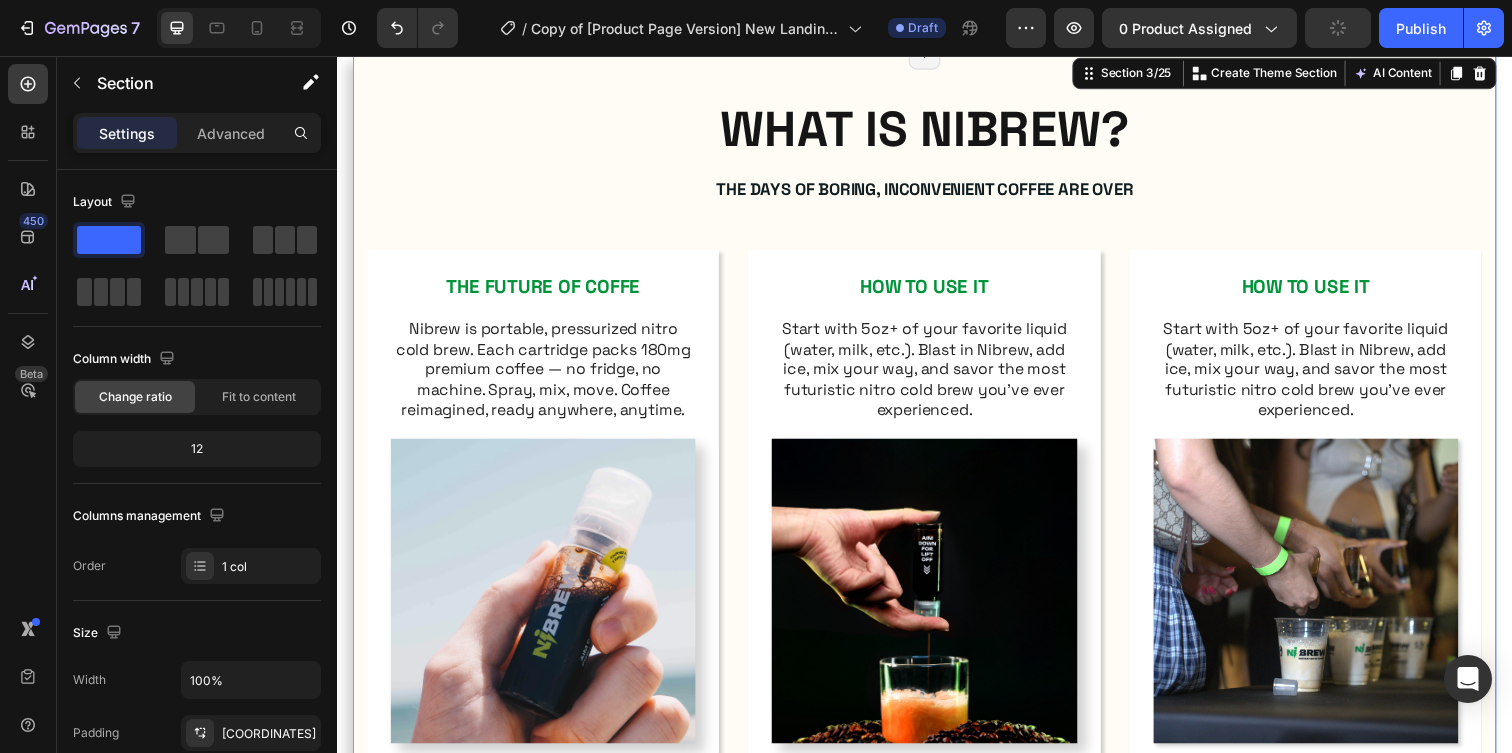 scroll, scrollTop: 704, scrollLeft: 0, axis: vertical 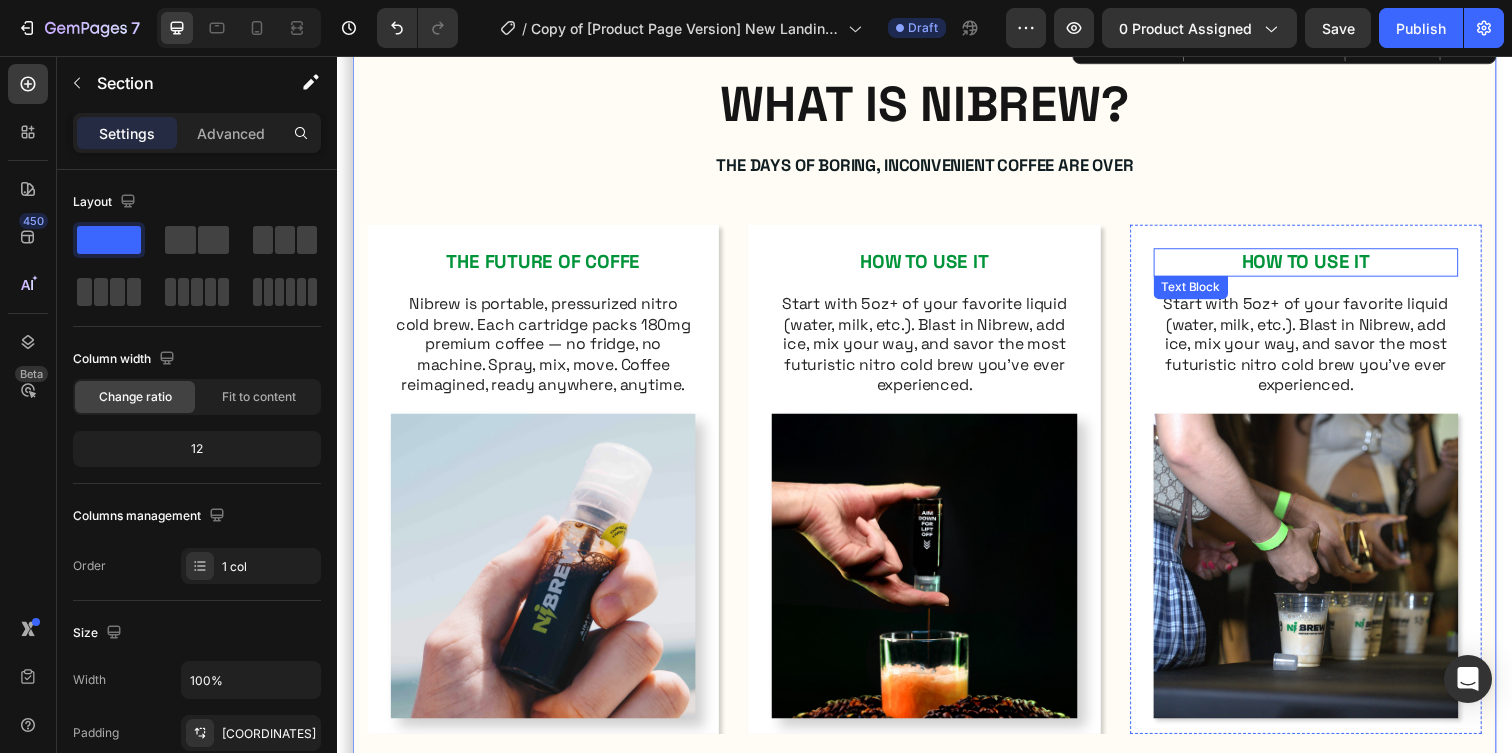 click on "HOW TO USE IT" at bounding box center (1326, 265) 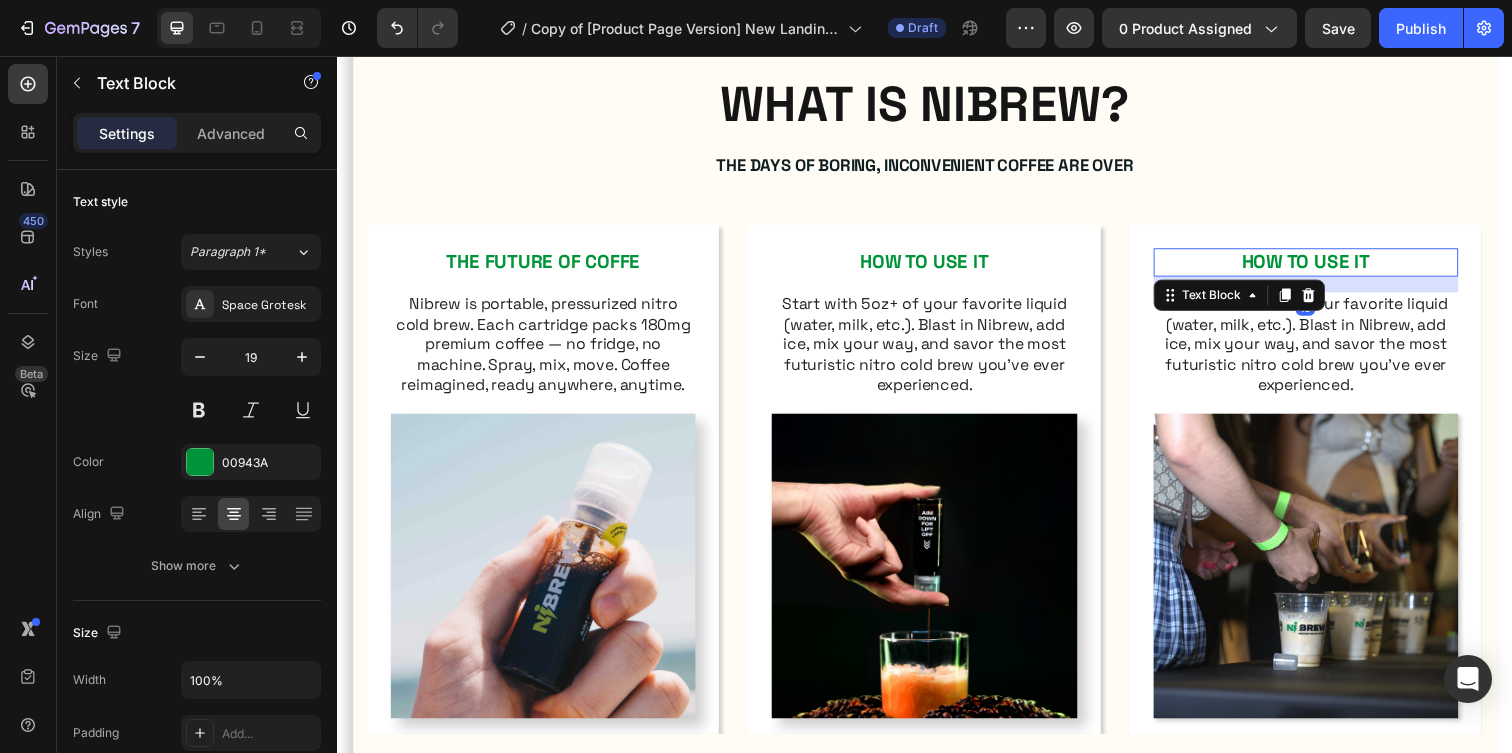 click on "HOW TO USE IT" at bounding box center [1326, 265] 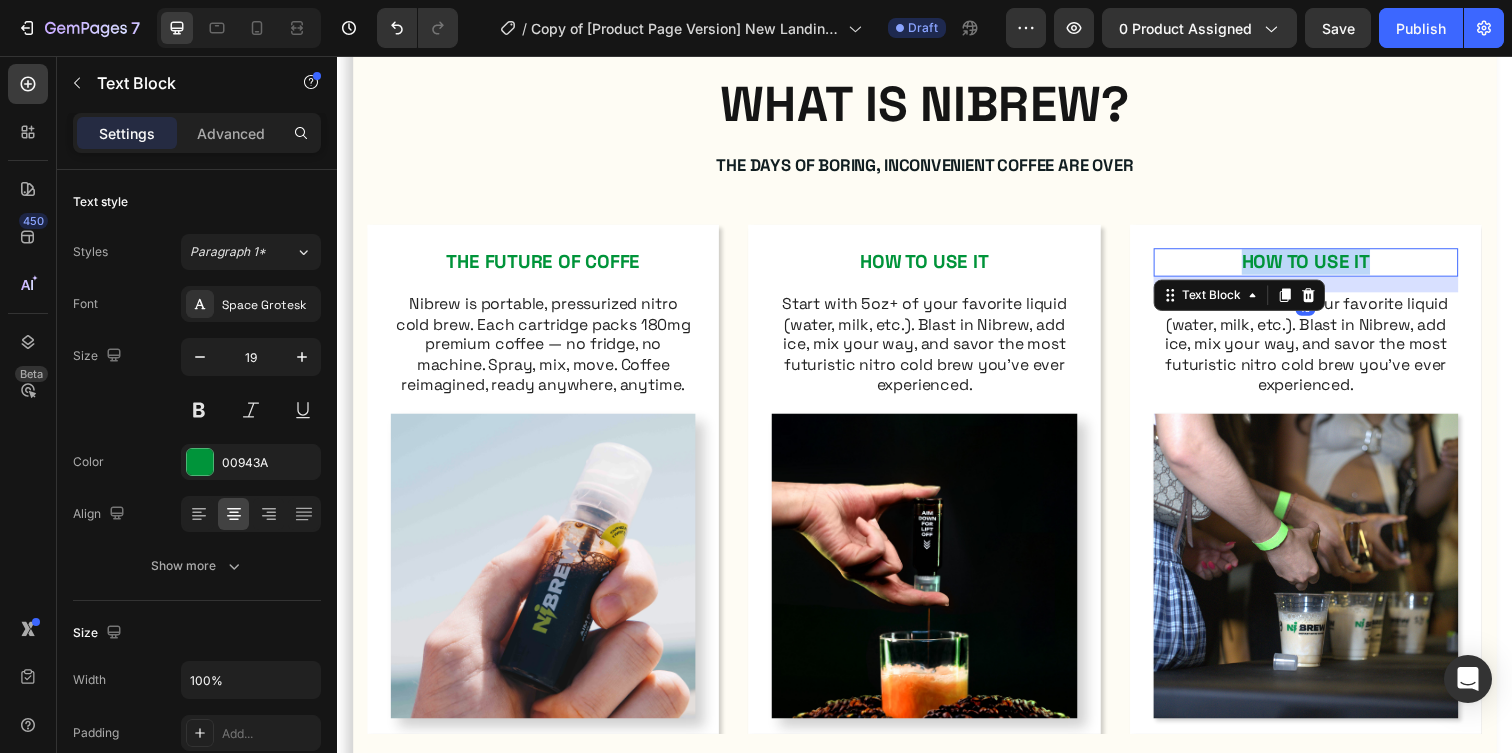 click on "HOW TO USE IT" at bounding box center (1326, 265) 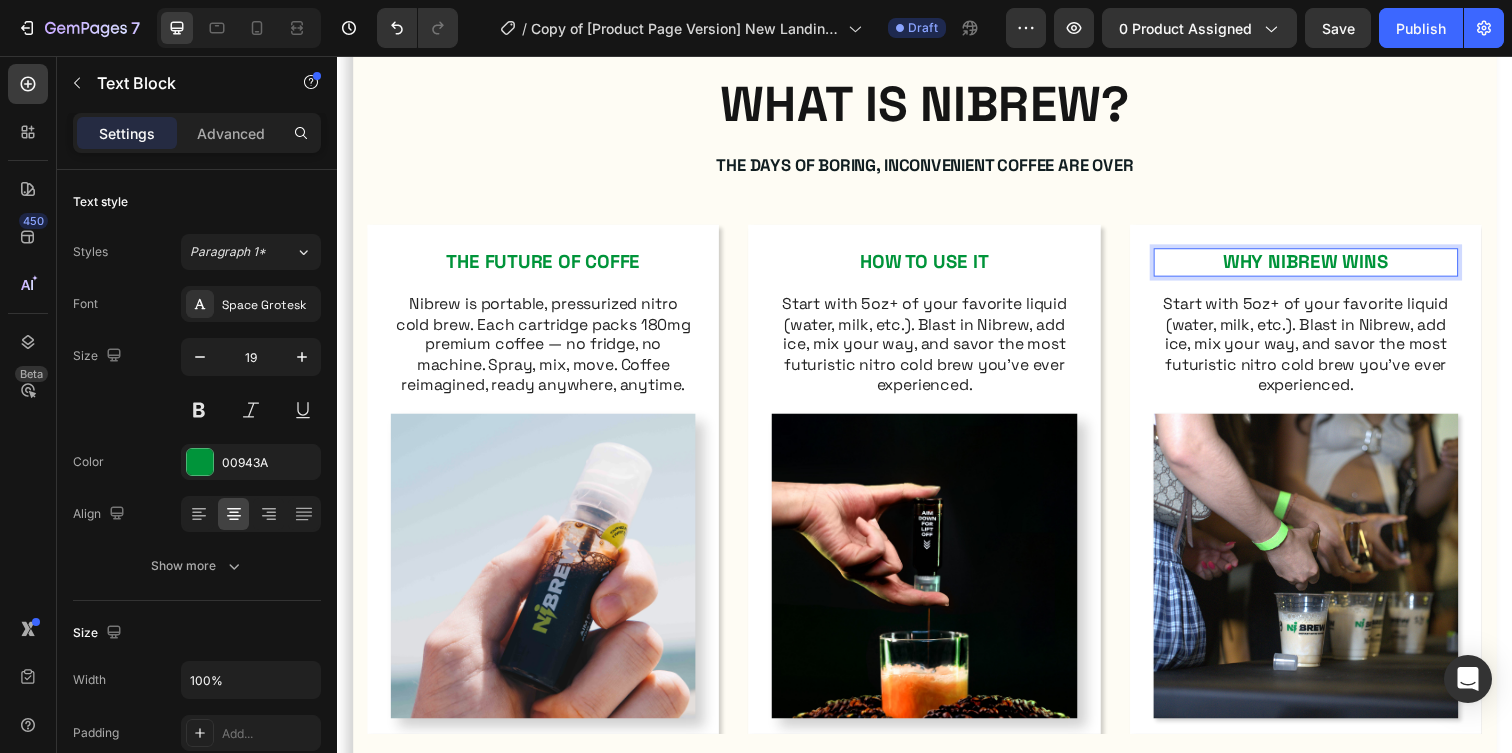 click on "Start with 5oz+ of your favorite liquid (water, milk, etc.). Blast in Nibrew, add ice, mix your way, and savor the most futuristic nitro cold brew you’ve ever experienced." at bounding box center [1326, 351] 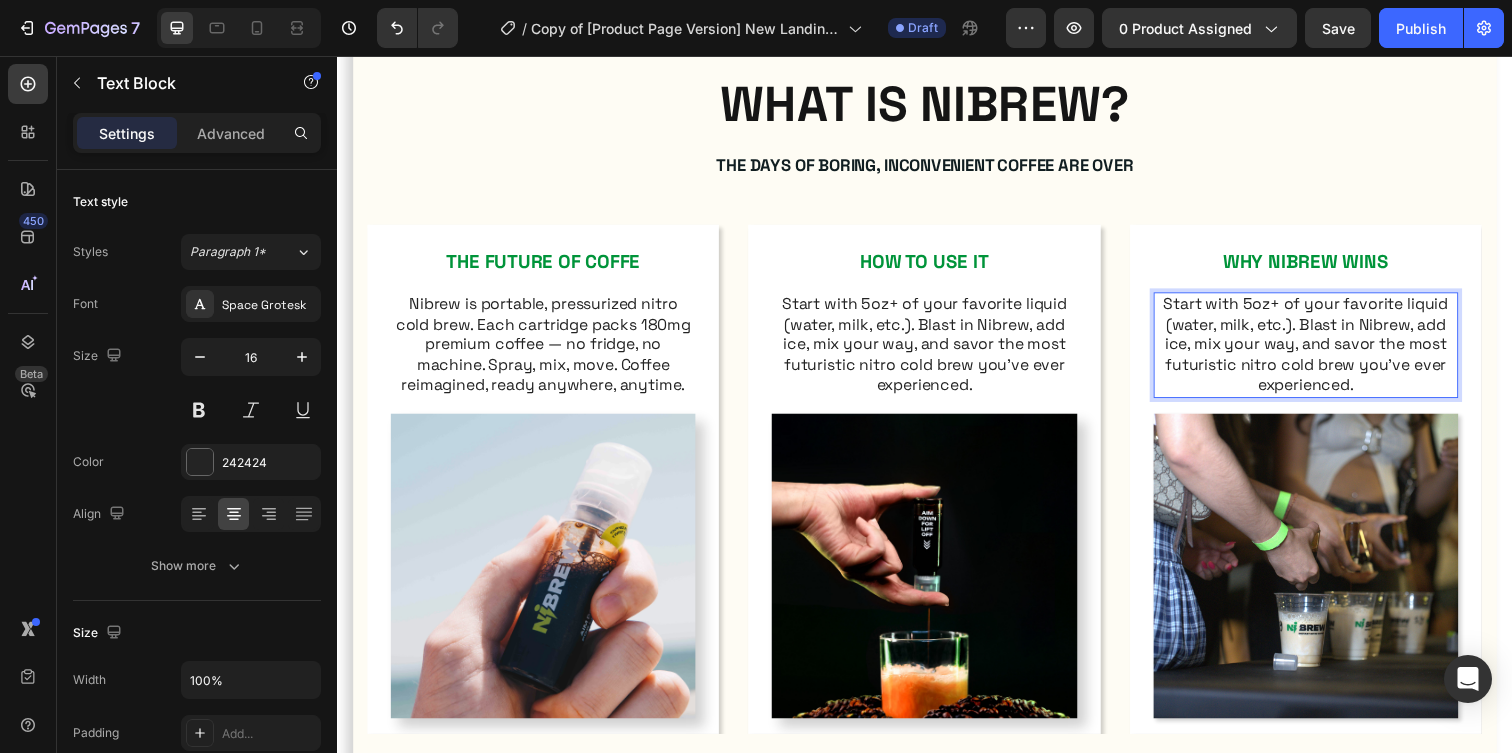 click on "Start with 5oz+ of your favorite liquid (water, milk, etc.). Blast in Nibrew, add ice, mix your way, and savor the most futuristic nitro cold brew you’ve ever experienced." at bounding box center [1326, 351] 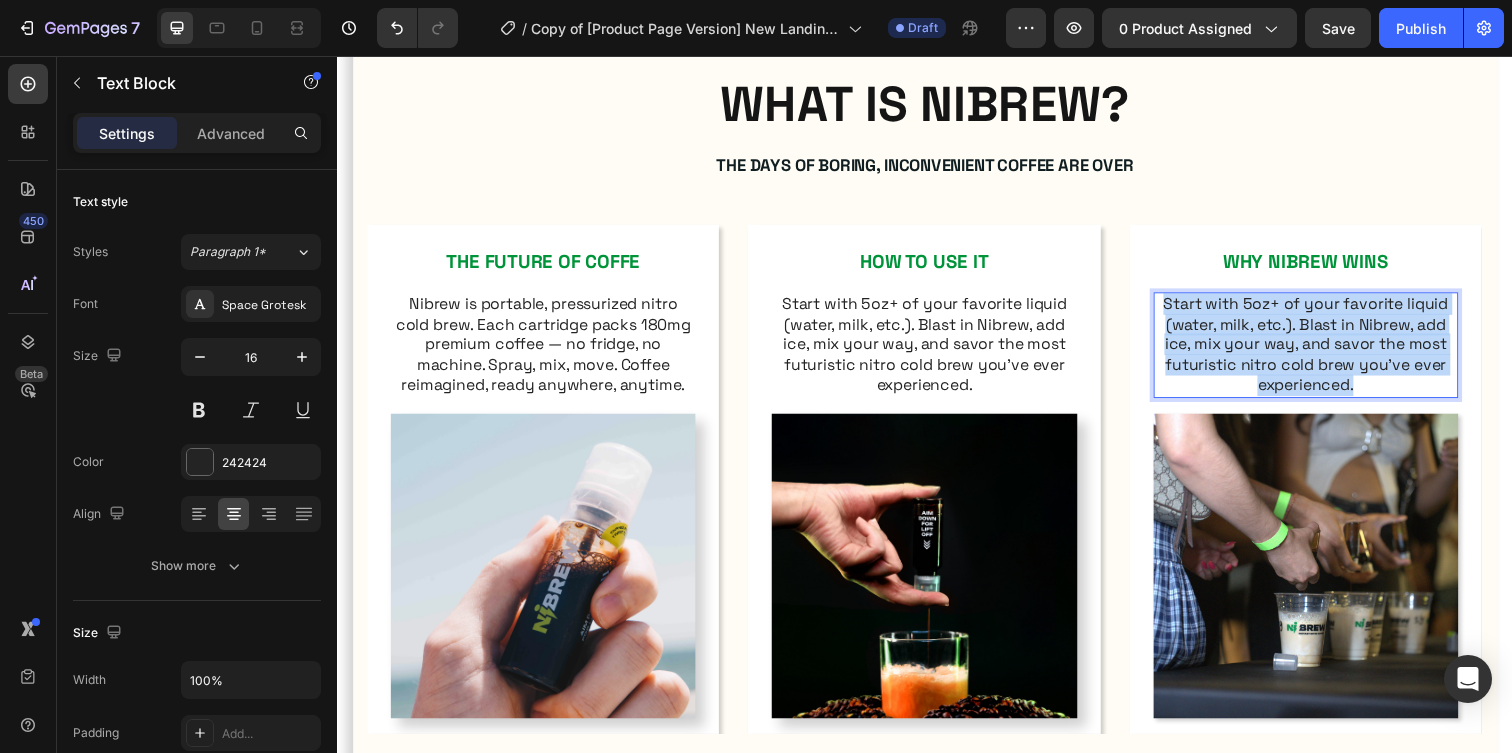 click on "Start with 5oz+ of your favorite liquid (water, milk, etc.). Blast in Nibrew, add ice, mix your way, and savor the most futuristic nitro cold brew you’ve ever experienced." at bounding box center (1326, 351) 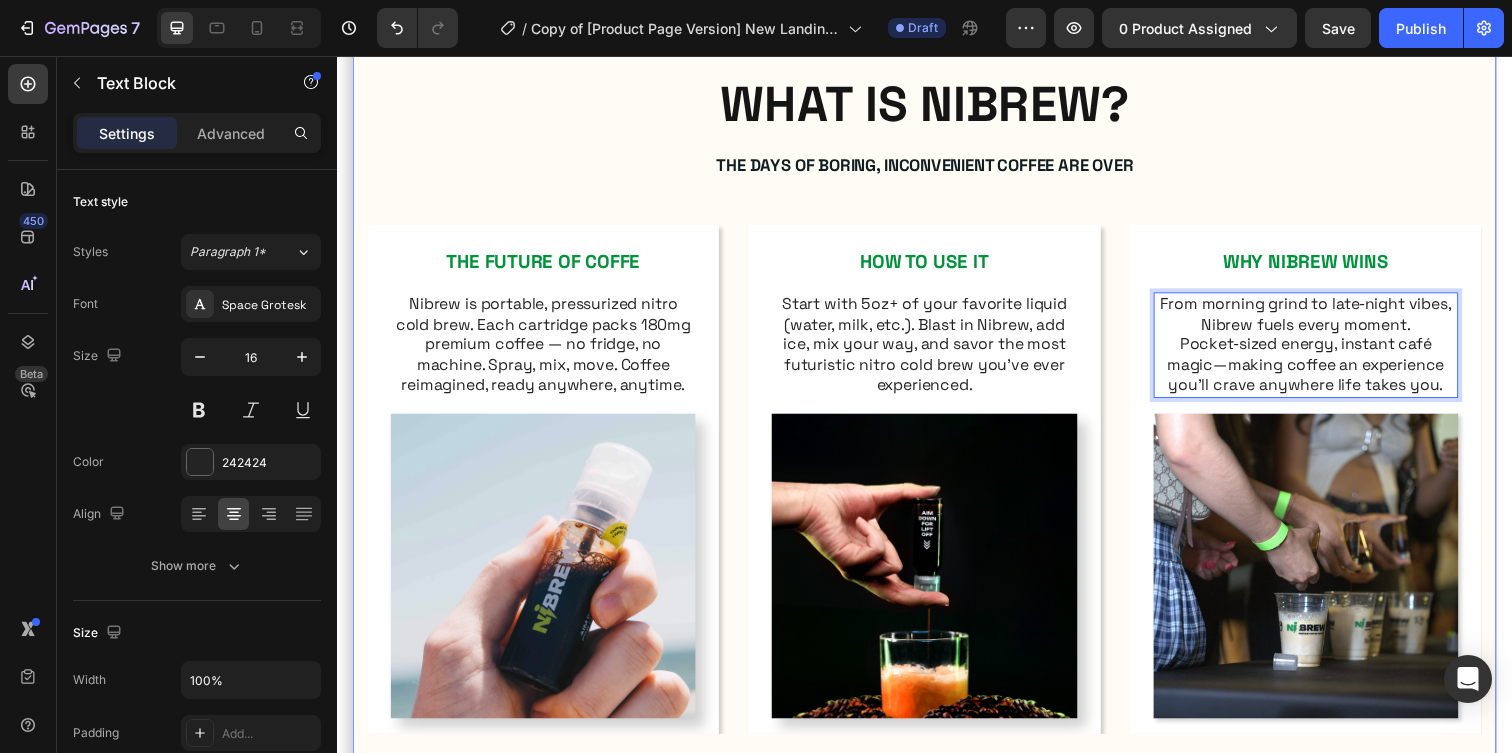 click on "WHAT IS NIBREW? Heading   The days of boring, inconvenient coffee are over Text Block Row THE FUTURE OF COFFE Text Block Nibrew is portable, pressurized nitro cold brew. Each cartridge packs 180mg premium coffee — no fridge, no machine. Spray, mix, move. Coffee reimagined, ready anywhere, anytime. Text Block Image Row HOW TO USE IT Text Block Start with 5oz+ of your favorite liquid (water, milk, etc.). Blast in Nibrew, add ice, mix your way, and savor the most futuristic nitro cold brew you’ve ever experienced. Text Block Image Row WHY NIBREW WINS Text Block From morning grind to late‑night vibes, Nibrew fuels every moment. Pocket‑sized energy, instant café magic—making coffee an experience you’ll crave anywhere life takes you. Text Block   16 Image Row Carousel CLAIM YOUR BOX Button Row Section 3/25 Page has reached Shopify’s 25 section-limit Page has reached Shopify’s 25 section-limit" at bounding box center (937, 464) 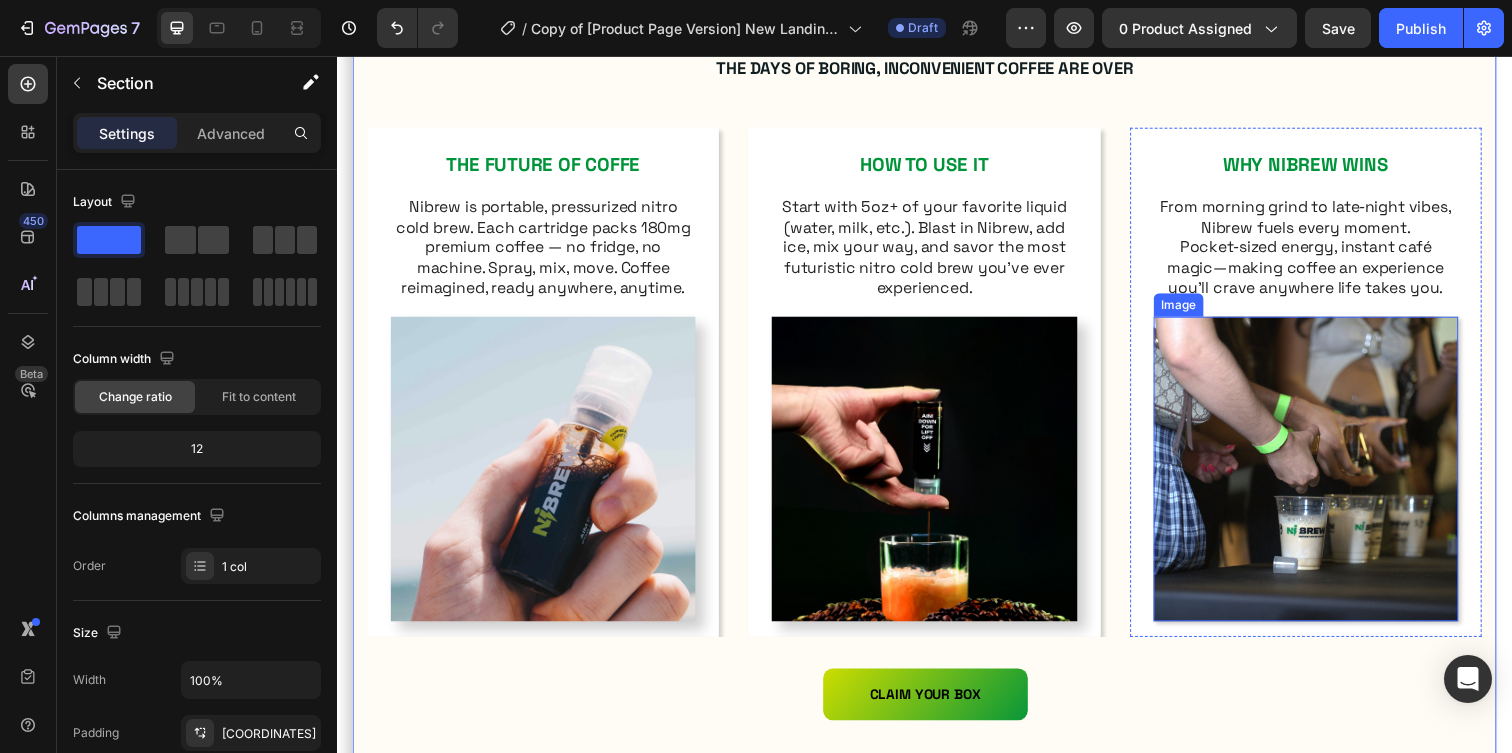 scroll, scrollTop: 807, scrollLeft: 0, axis: vertical 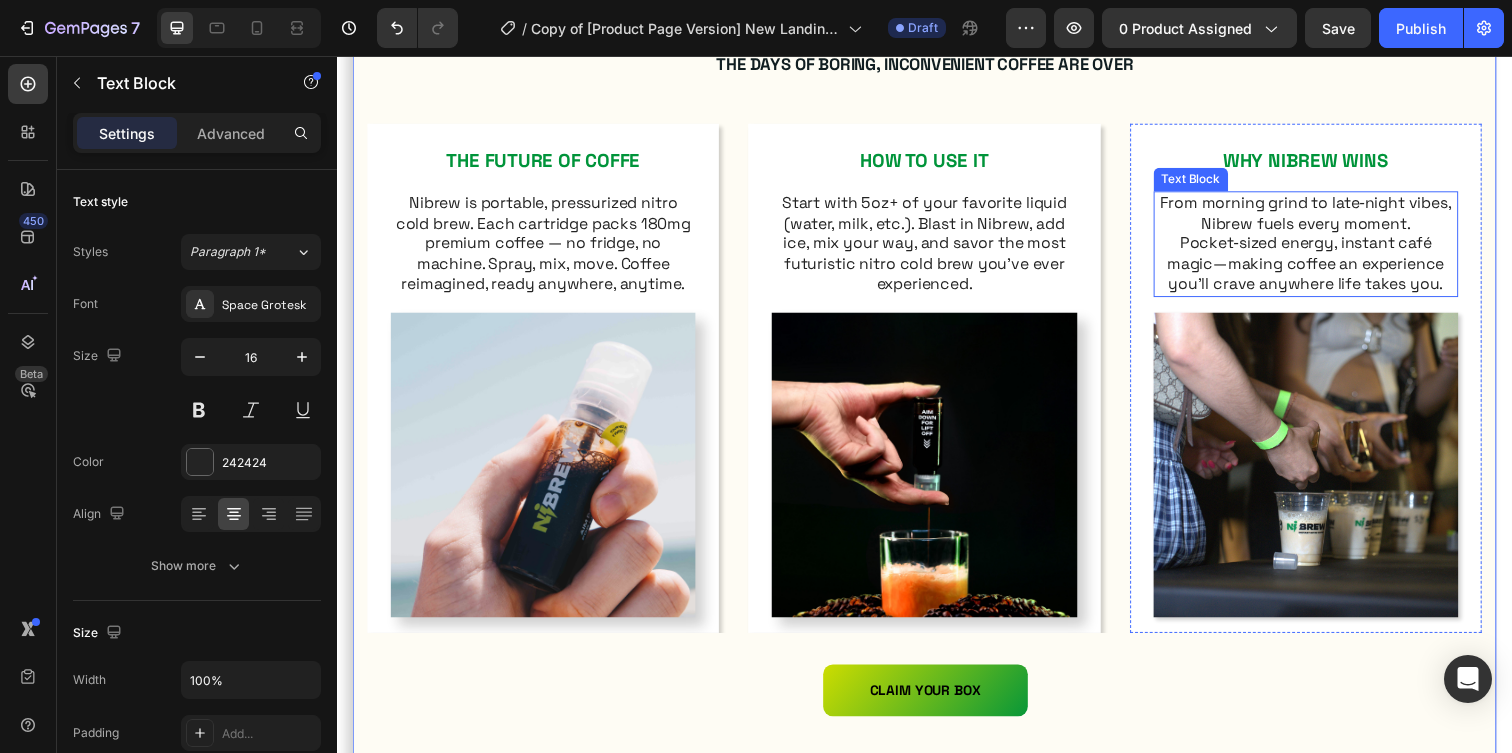 click on "From morning grind to late‑night vibes, Nibrew fuels every moment. Pocket‑sized energy, instant café magic—making coffee an experience you’ll crave anywhere life takes you." at bounding box center [1326, 248] 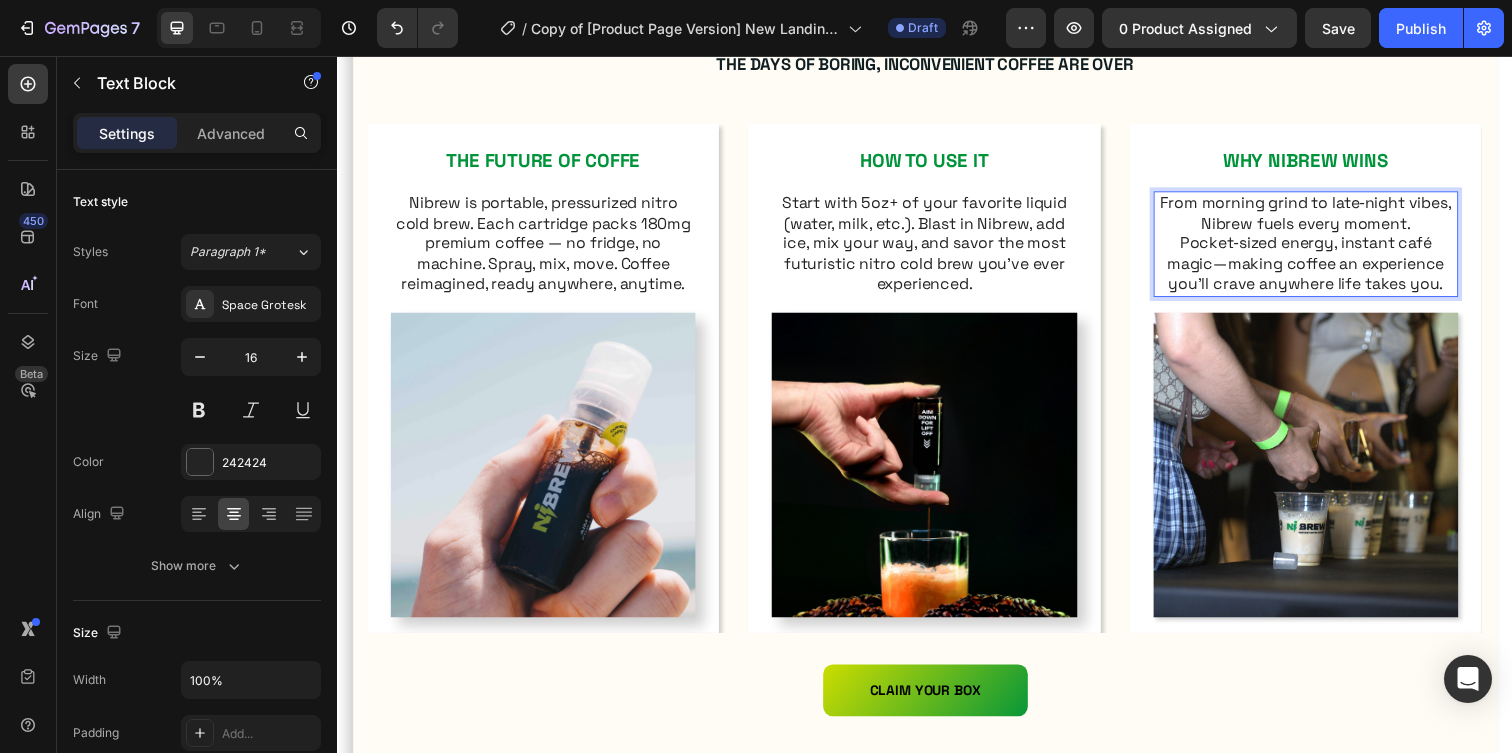click on "From morning grind to late‑night vibes, Nibrew fuels every moment. Pocket‑sized energy, instant café magic—making coffee an experience you’ll crave anywhere life takes you." at bounding box center [1326, 248] 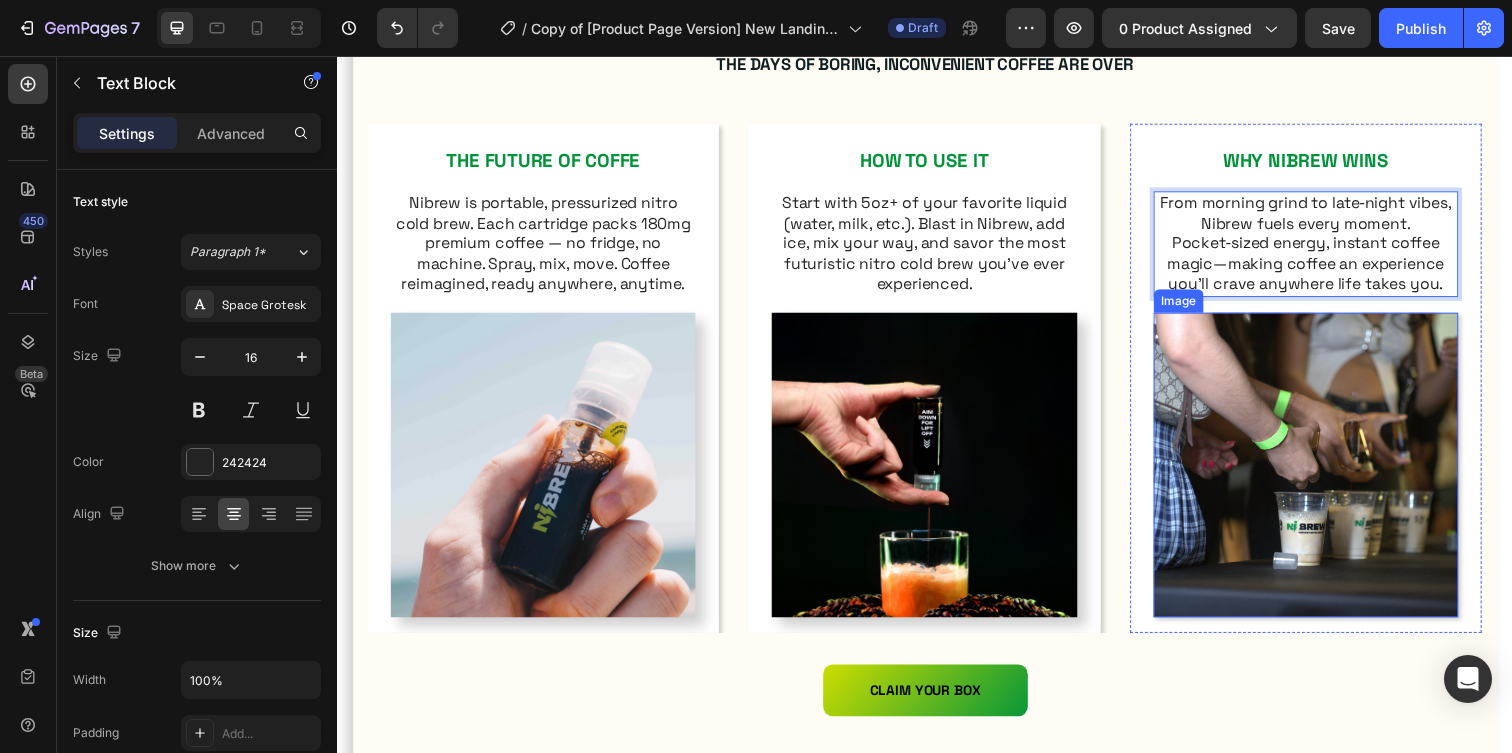 click at bounding box center (1326, 473) 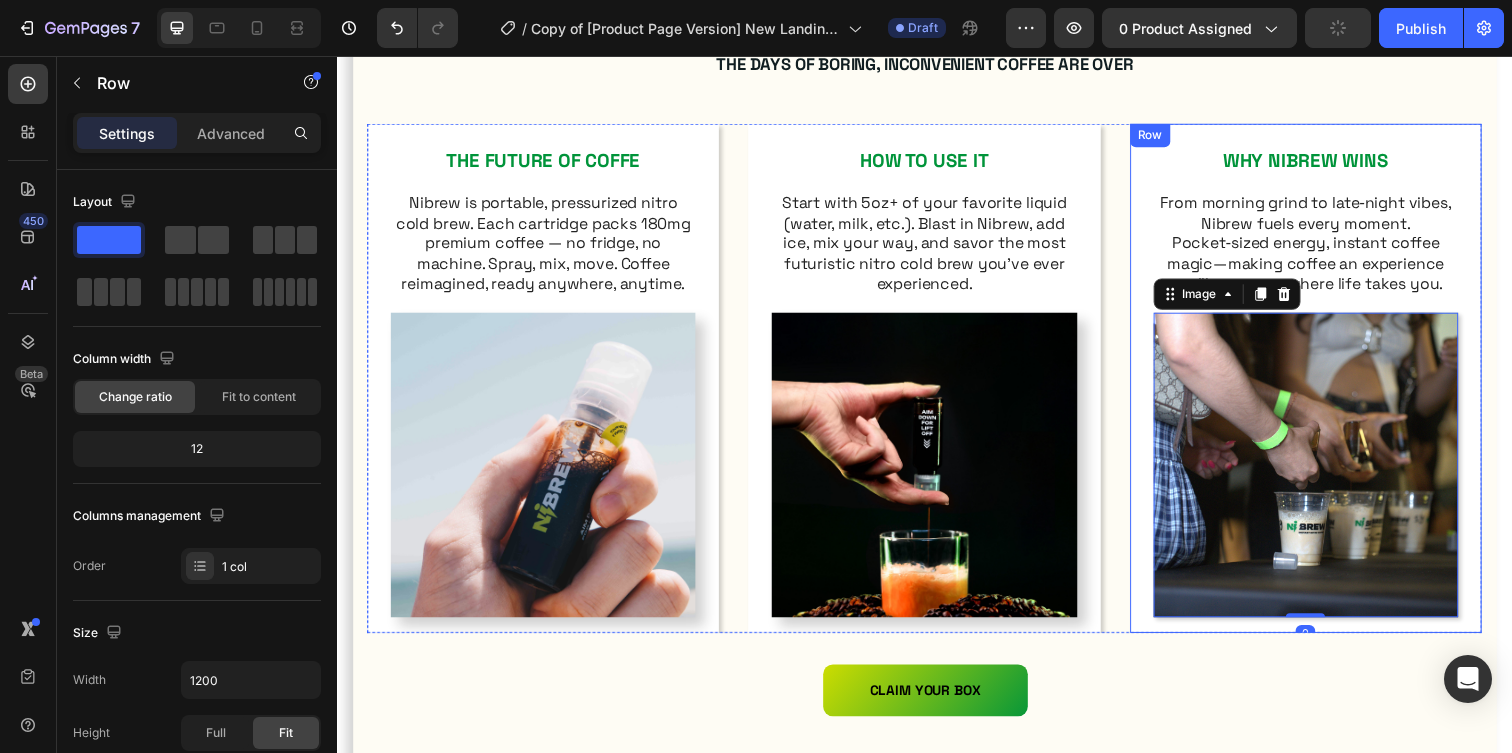 click on "WHY NIBREW WINS Text Block From morning grind to late‑night vibes, Nibrew fuels every moment. Pocket‑sized energy, instant coffee magic—making coffee an experience you’ll crave anywhere life takes you. Text Block Image   0" at bounding box center (1326, 389) 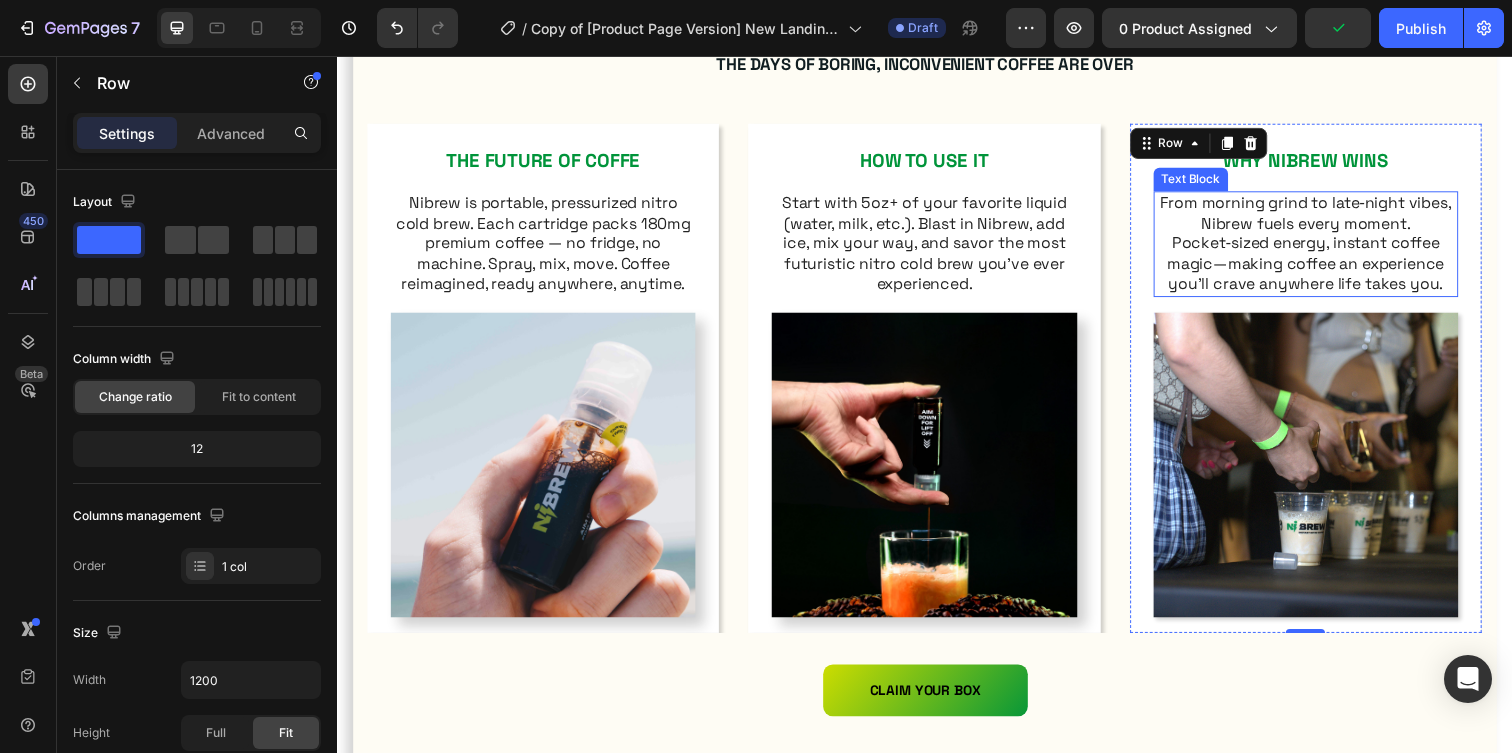 click on "From morning grind to late‑night vibes, Nibrew fuels every moment. Pocket‑sized energy, instant coffee magic—making coffee an experience you’ll crave anywhere life takes you." at bounding box center (1326, 248) 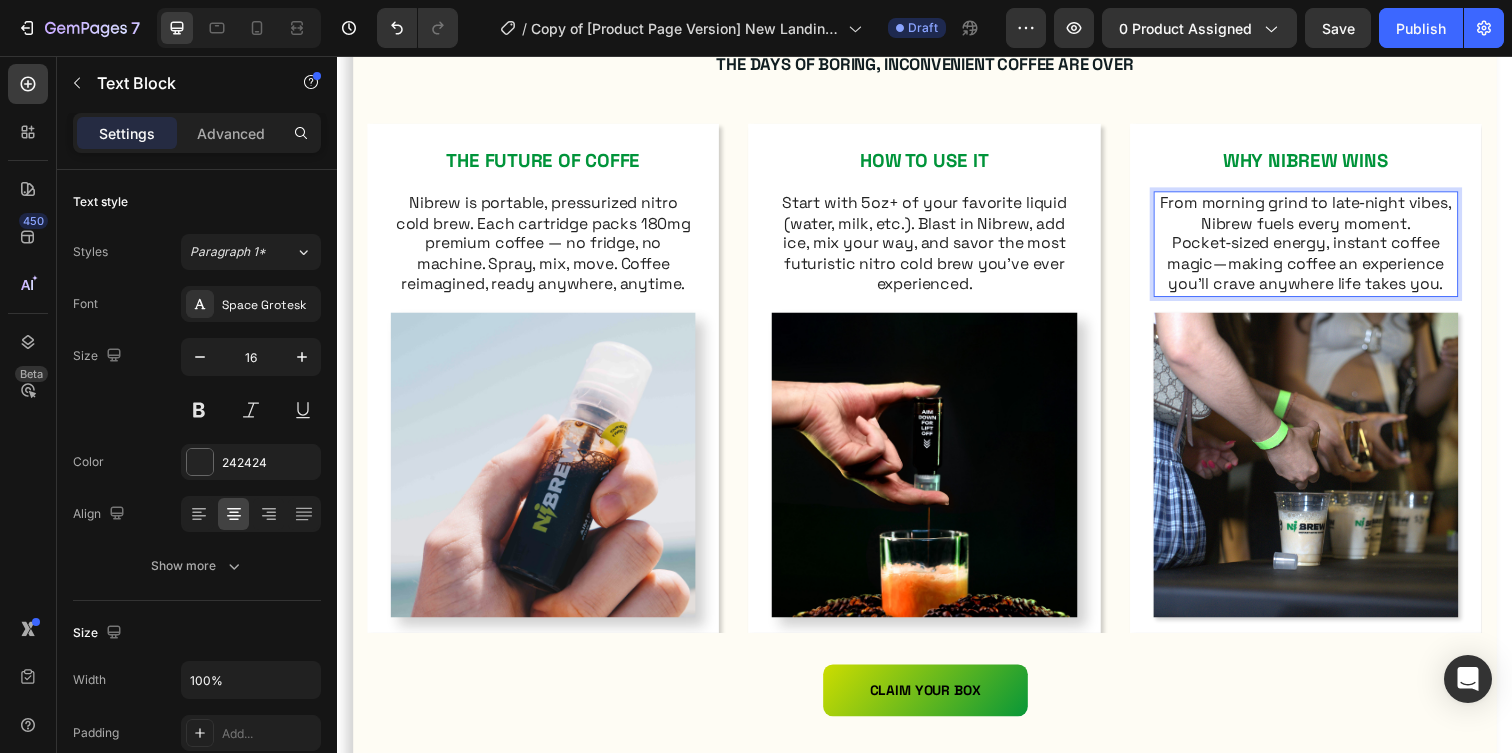 click on "From morning grind to late‑night vibes, Nibrew fuels every moment. Pocket‑sized energy, instant coffee magic—making coffee an experience you’ll crave anywhere life takes you." at bounding box center (1326, 248) 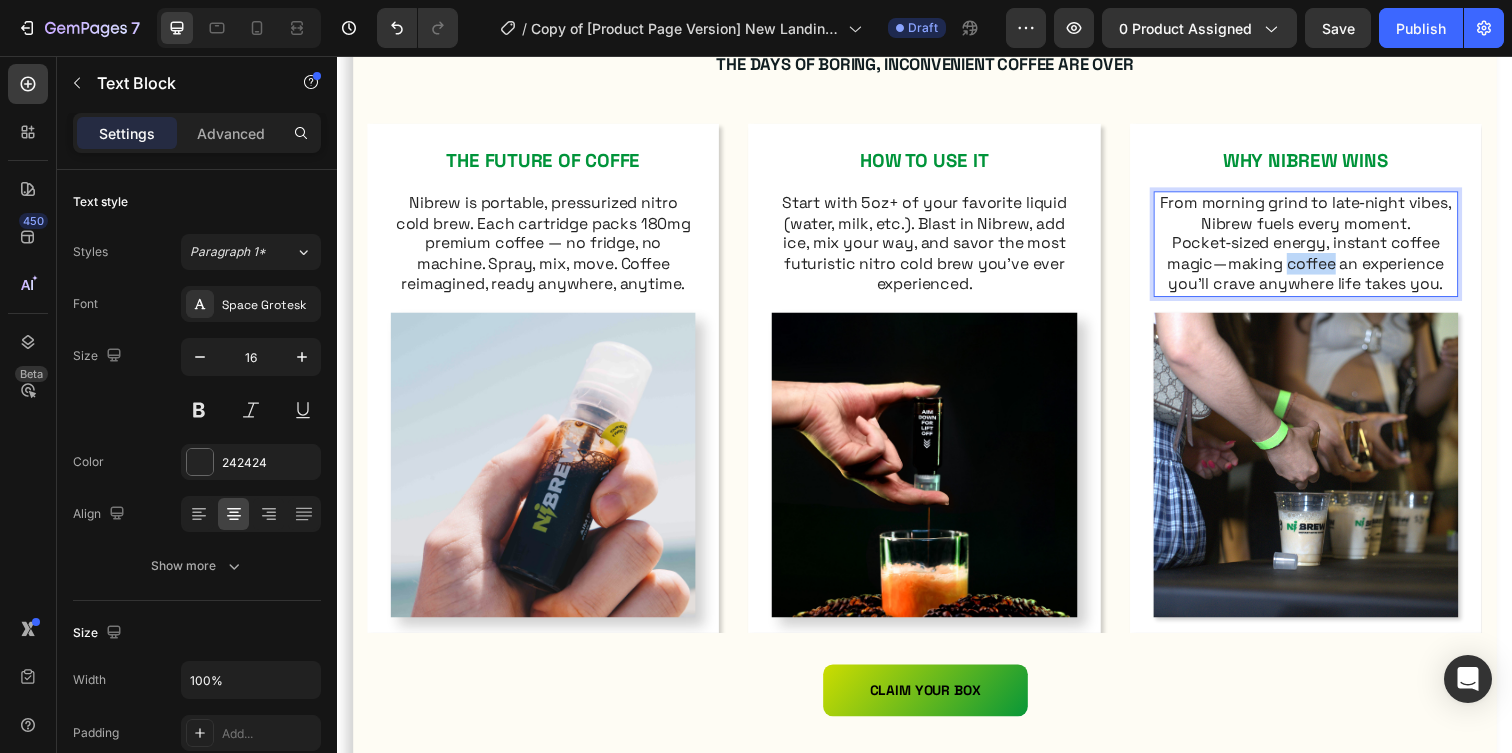 click on "From morning grind to late‑night vibes, Nibrew fuels every moment. Pocket‑sized energy, instant coffee magic—making coffee an experience you’ll crave anywhere life takes you." at bounding box center [1326, 248] 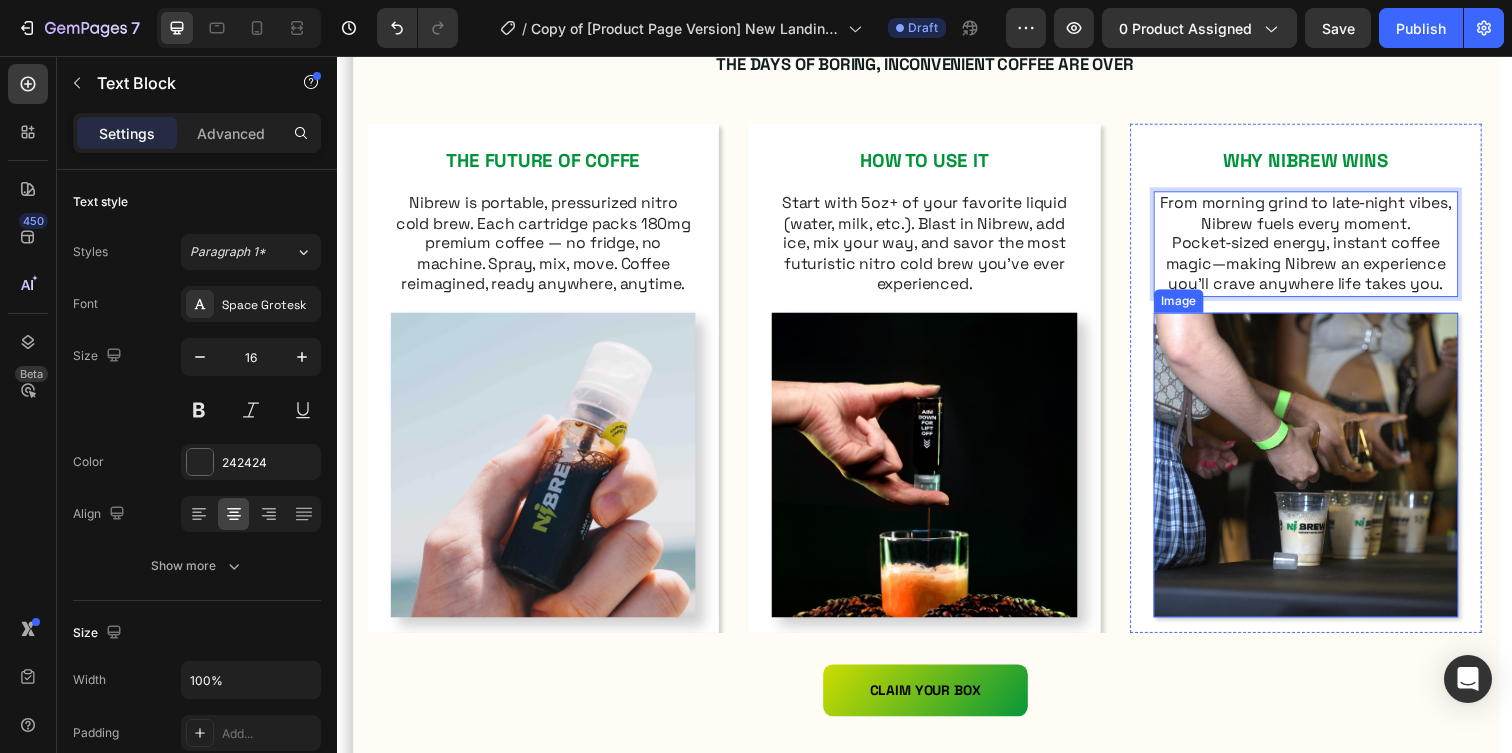click at bounding box center (1326, 473) 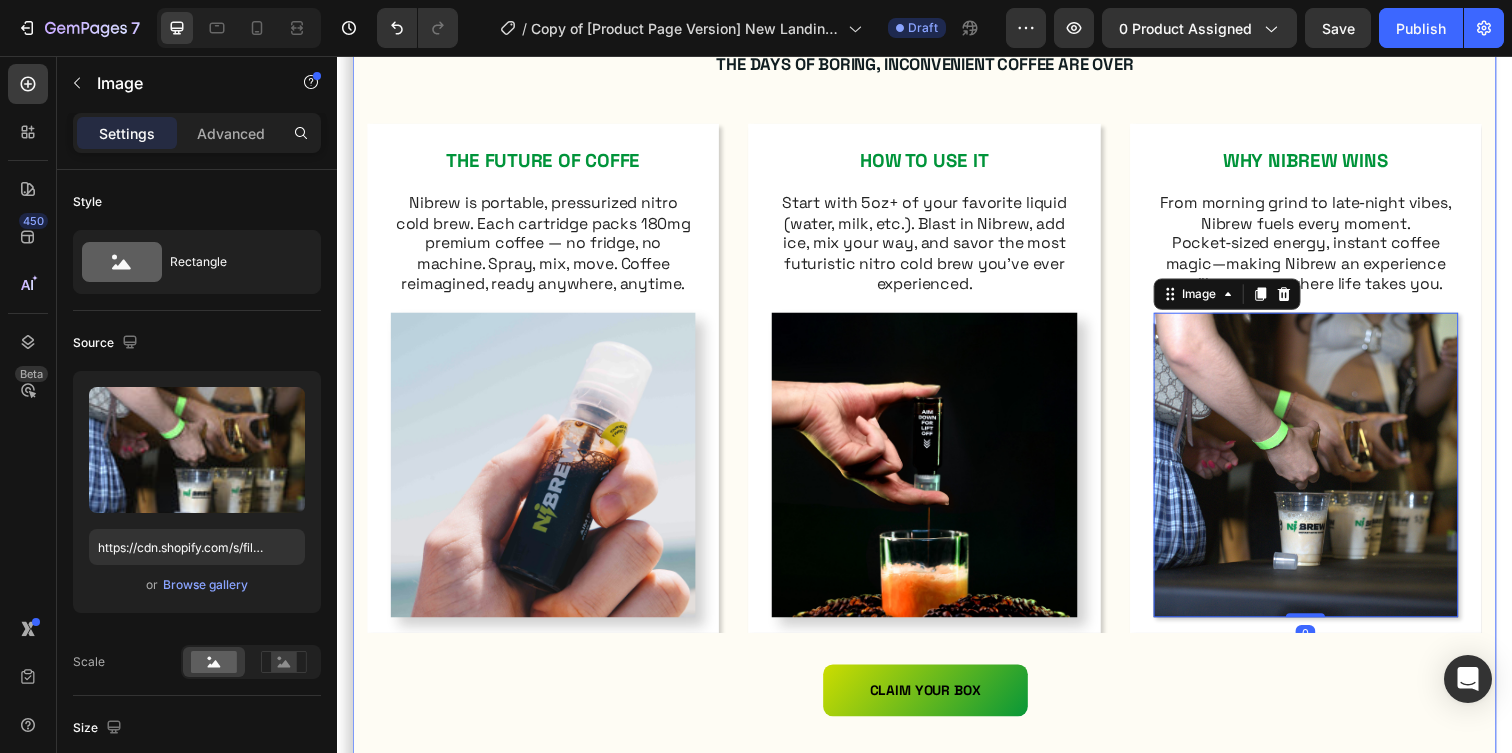 click on "WHAT IS NIBREW? Heading   The days of boring, inconvenient coffee are over Text Block Row THE FUTURE OF COFFE Text Block Nibrew is portable, pressurized nitro cold brew. Each cartridge packs 180mg premium coffee — no fridge, no machine. Spray, mix, move. Coffee reimagined, ready anywhere, anytime. Text Block Image Row HOW TO USE IT Text Block Start with 5oz+ of your favorite liquid (water, milk, etc.). Blast in Nibrew, add ice, mix your way, and savor the most futuristic nitro cold brew you’ve ever experienced. Text Block Image Row WHY NIBREW WINS Text Block From morning grind to late‑night vibes, Nibrew fuels every moment. Pocket‑sized energy, instant coffee magic—making Nibrew an experience you’ll crave anywhere life takes you. Text Block Image   0 Row Carousel CLAIM YOUR BOX Button Row Section 3/25 Page has reached Shopify’s 25 section-limit Page has reached Shopify’s 25 section-limit" at bounding box center [937, 361] 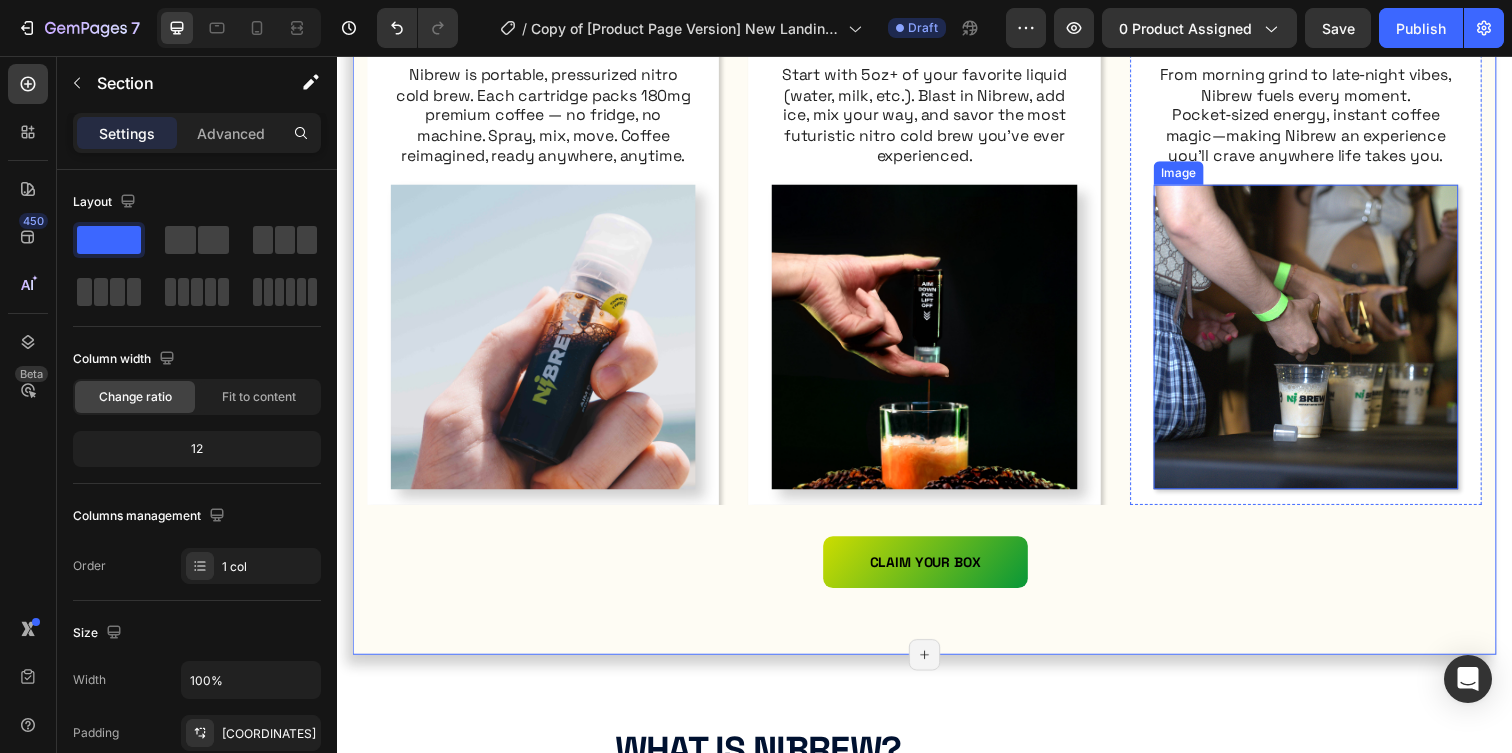 scroll, scrollTop: 962, scrollLeft: 0, axis: vertical 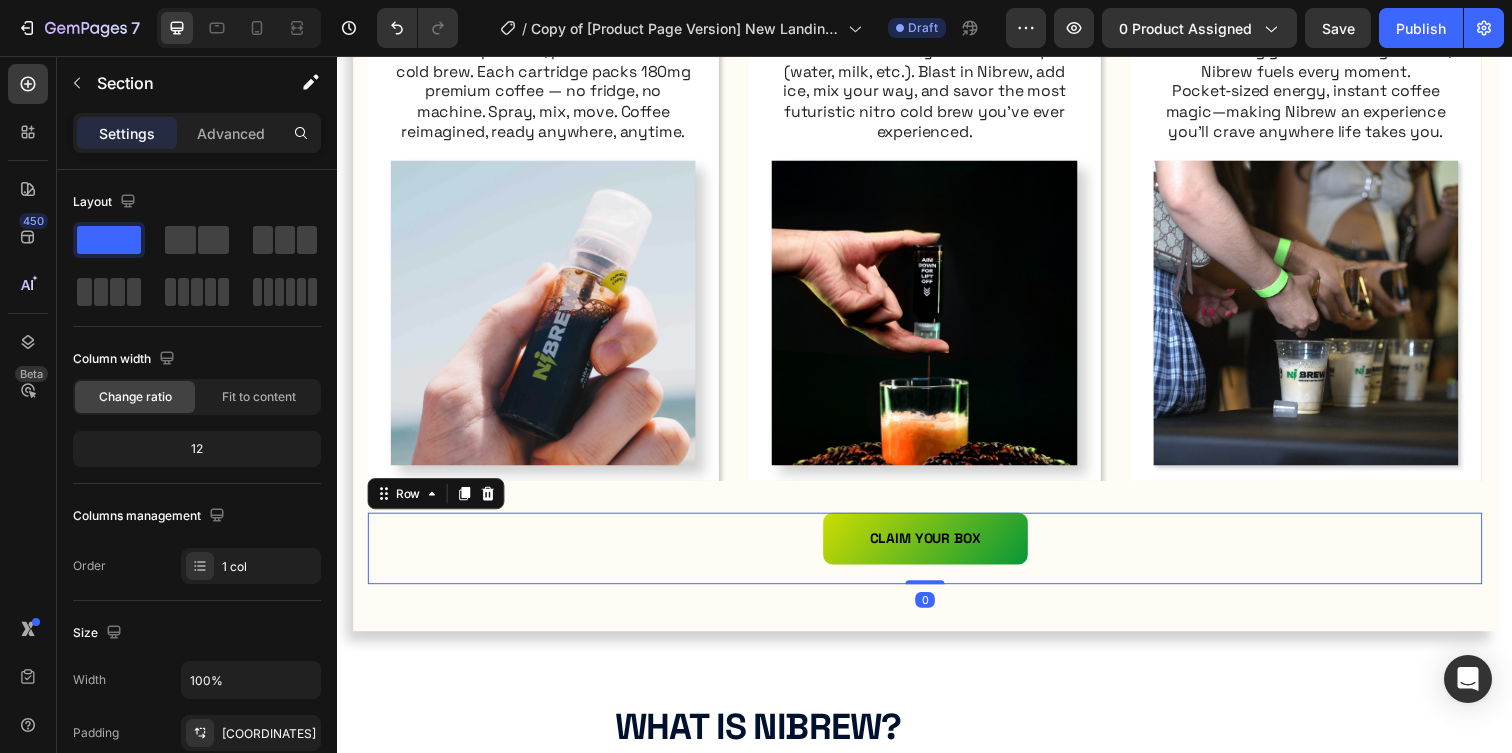 click on "CLAIM YOUR BOX Button" at bounding box center [937, 558] 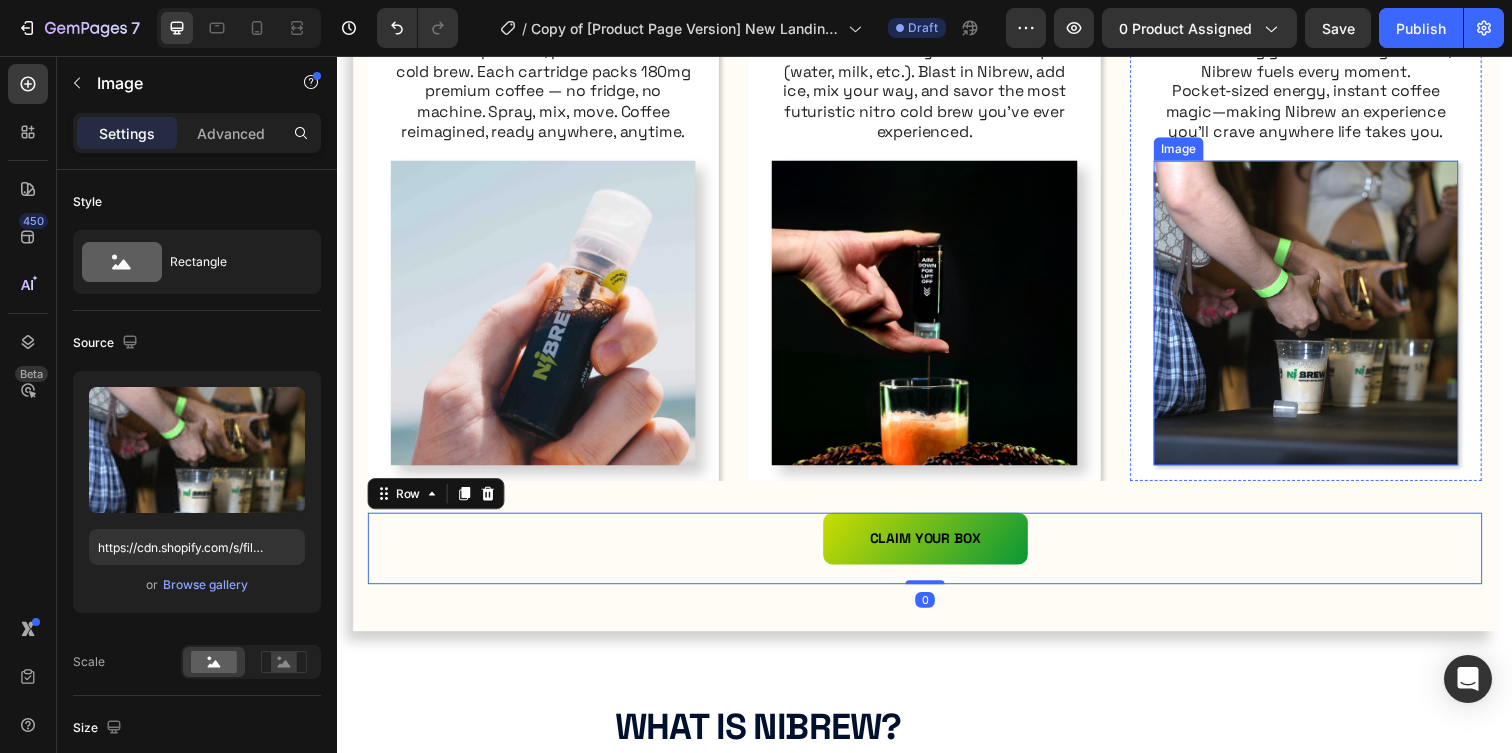 click at bounding box center (1326, 318) 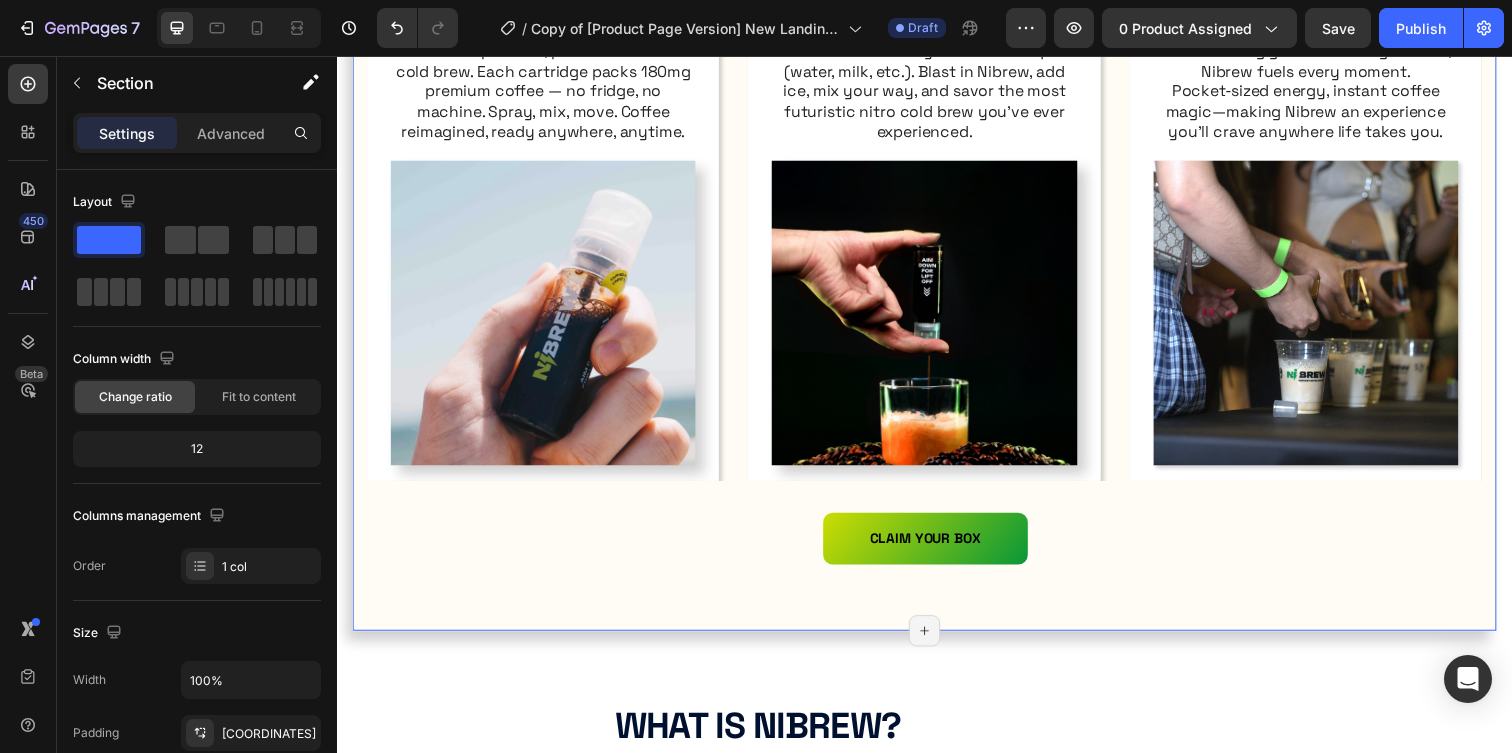 click on "WHAT IS NIBREW? Heading   The days of boring, inconvenient coffee are over Text Block Row THE FUTURE OF COFFE Text Block Nibrew is portable, pressurized nitro cold brew. Each cartridge packs 180mg premium coffee — no fridge, no machine. Spray, mix, move. Coffee reimagined, ready anywhere, anytime. Text Block Image Row HOW TO USE IT Text Block Start with 5oz+ of your favorite liquid (water, milk, etc.). Blast in Nibrew, add ice, mix your way, and savor the most futuristic nitro cold brew you’ve ever experienced. Text Block Image Row WHY NIBREW WINS Text Block From morning grind to late‑night vibes, Nibrew fuels every moment. Pocket‑sized energy, instant coffee magic—making Nibrew an experience you’ll crave anywhere life takes you. Text Block Image   0 Row Carousel CLAIM YOUR BOX Button Row Section 3/25 Page has reached Shopify’s 25 section-limit Page has reached Shopify’s 25 section-limit" at bounding box center (937, 206) 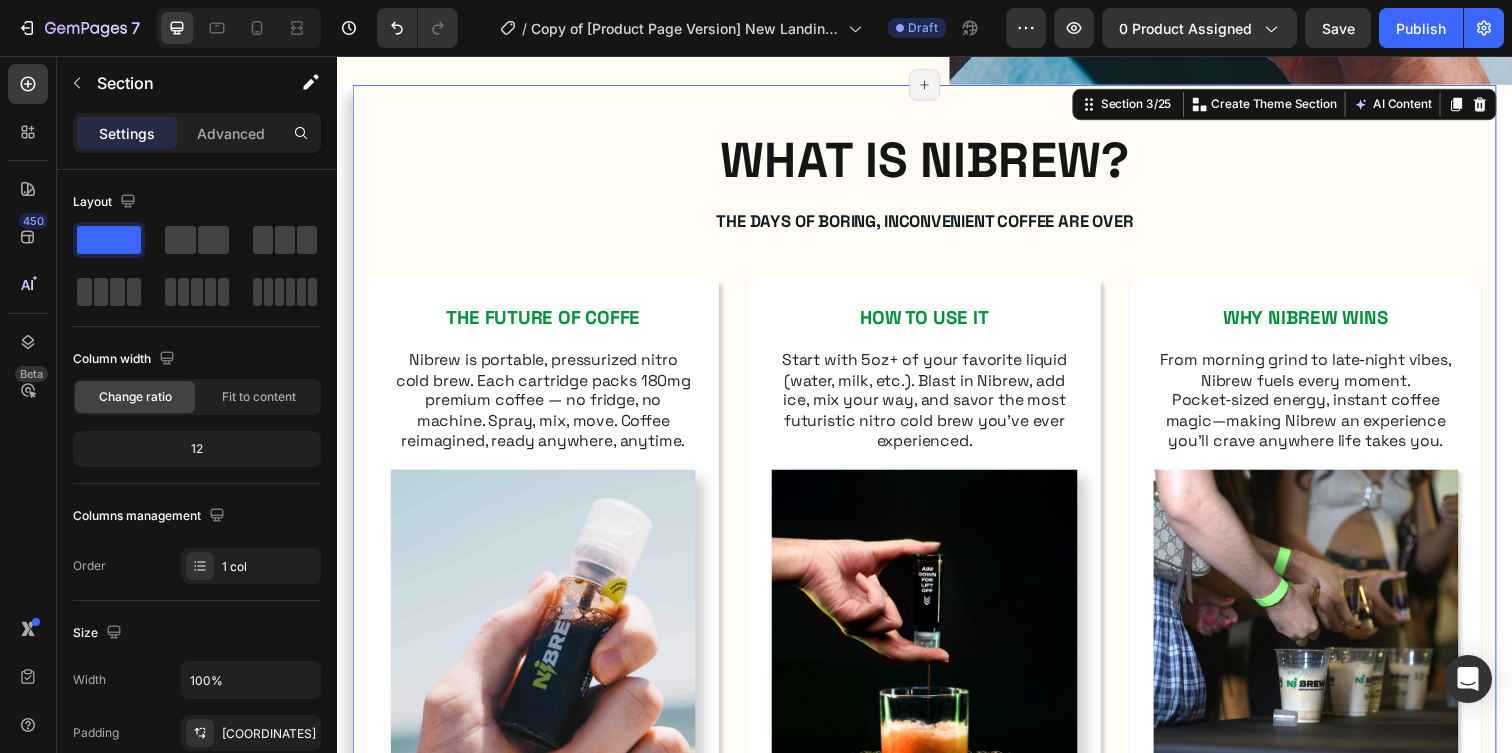 scroll, scrollTop: 650, scrollLeft: 0, axis: vertical 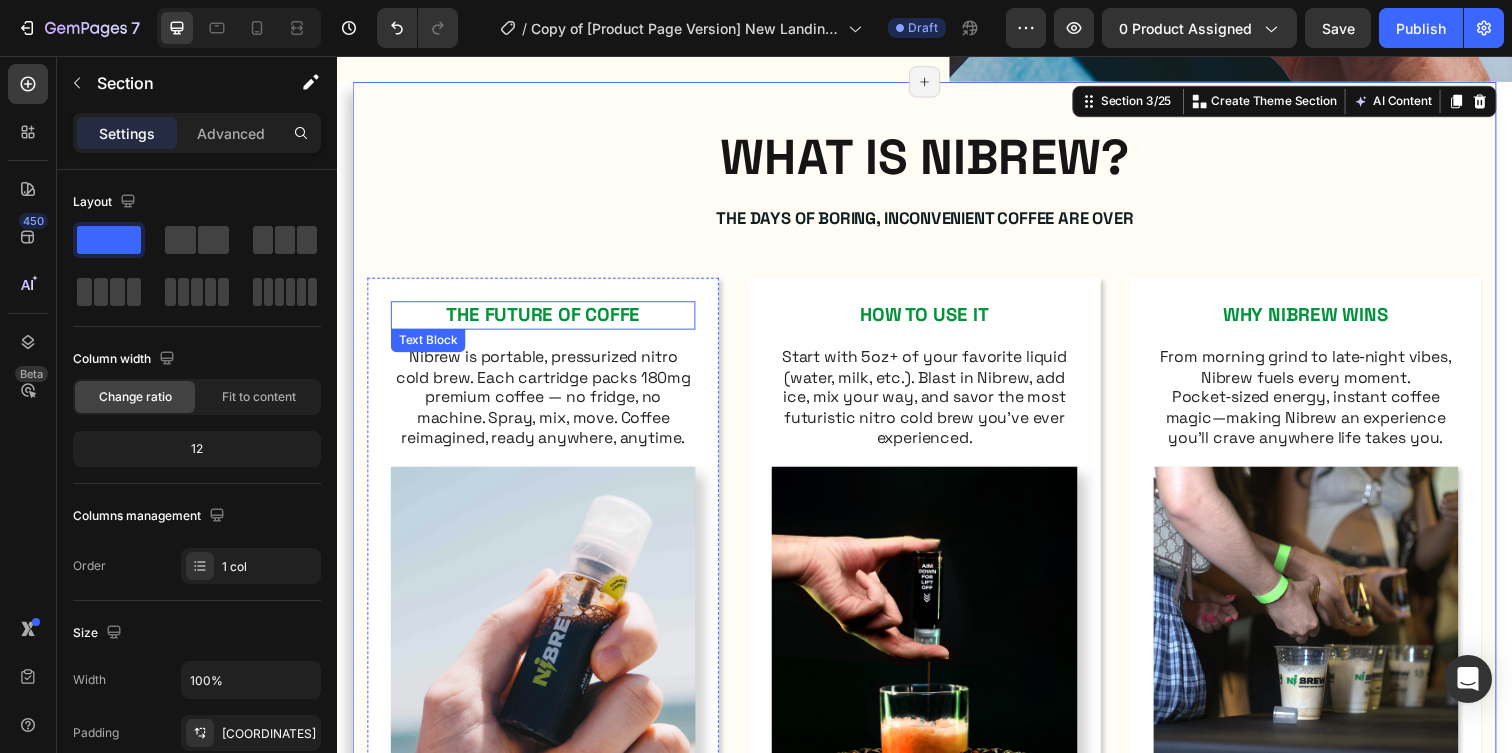 click on "THE FUTURE OF COFFE" at bounding box center [548, 319] 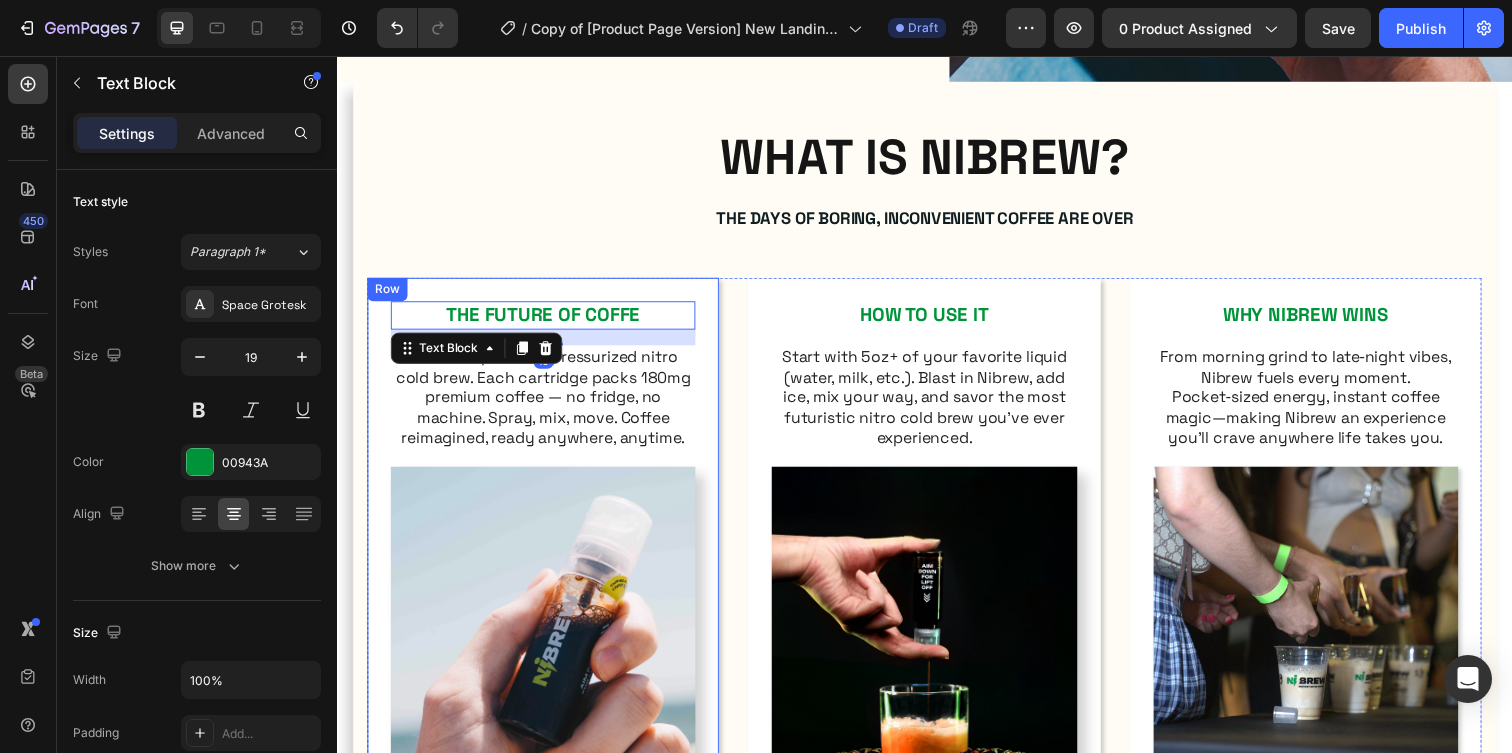 click on "THE FUTURE OF COFFE Text Block   16 Nibrew is portable, pressurized nitro cold brew. Each cartridge packs 180mg premium coffee — no fridge, no machine. Spray, mix, move. Coffee reimagined, ready anywhere, anytime. Text Block Image Row" at bounding box center (547, 542) 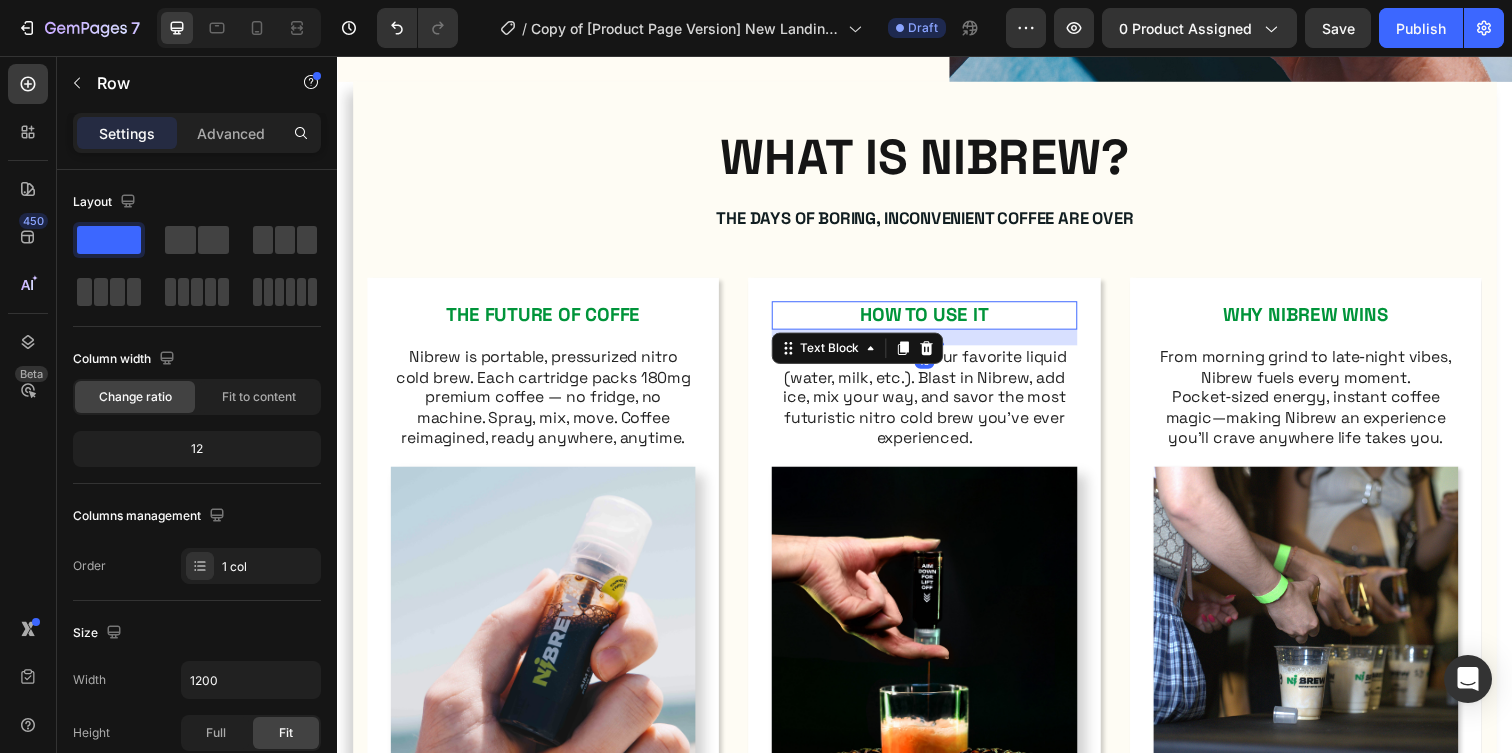 click on "HOW TO USE IT" at bounding box center (936, 319) 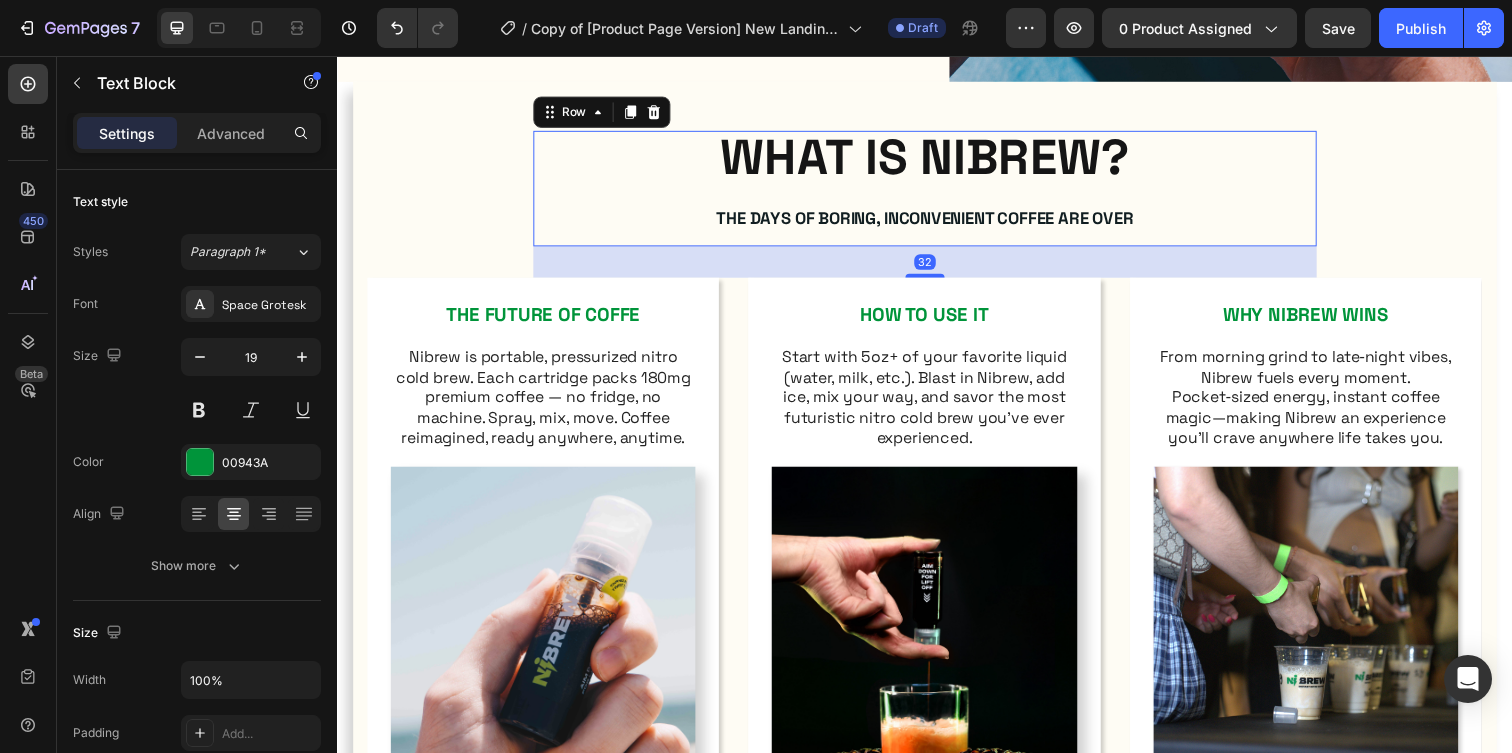 click on "WHAT IS NIBREW? Heading   The days of boring, inconvenient coffee are over Text Block" at bounding box center (937, 191) 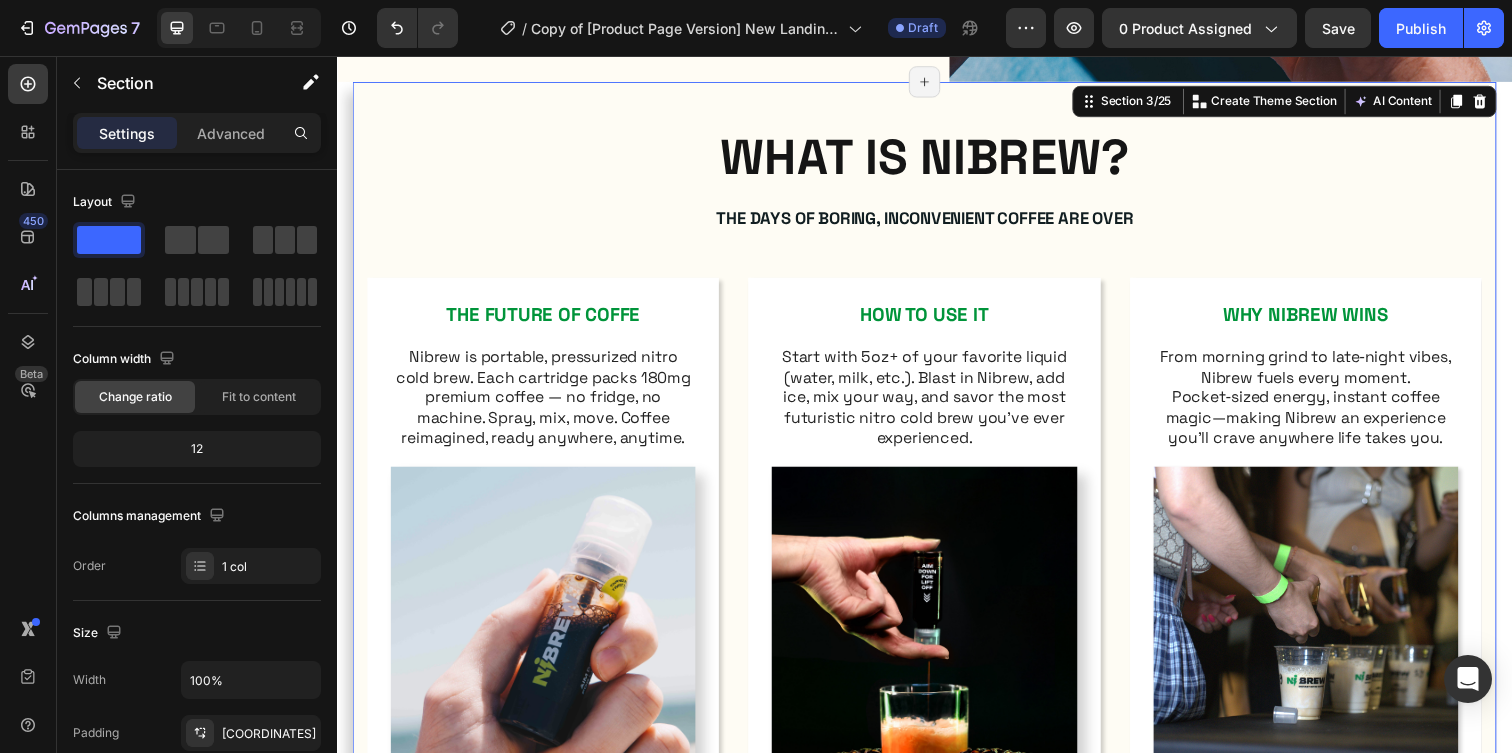 click on "WHAT IS NIBREW? Heading   The days of boring, inconvenient coffee are over Text Block Row THE FUTURE OF COFFE Text Block Nibrew is portable, pressurized nitro cold brew. Each cartridge packs 180mg premium coffee — no fridge, no machine. Spray, mix, move. Coffee reimagined, ready anywhere, anytime. Text Block Image Row HOW TO USE IT Text Block Start with 5oz+ of your favorite liquid (water, milk, etc.). Blast in Nibrew, add ice, mix your way, and savor the most futuristic nitro cold brew you’ve ever experienced. Text Block Image Row WHY NIBREW WINS Text Block From morning grind to late‑night vibes, Nibrew fuels every moment. Pocket‑sized energy, instant coffee magic—making Nibrew an experience you’ll crave anywhere life takes you. Text Block Image Row Carousel CLAIM YOUR BOX Button Row" at bounding box center [937, 519] 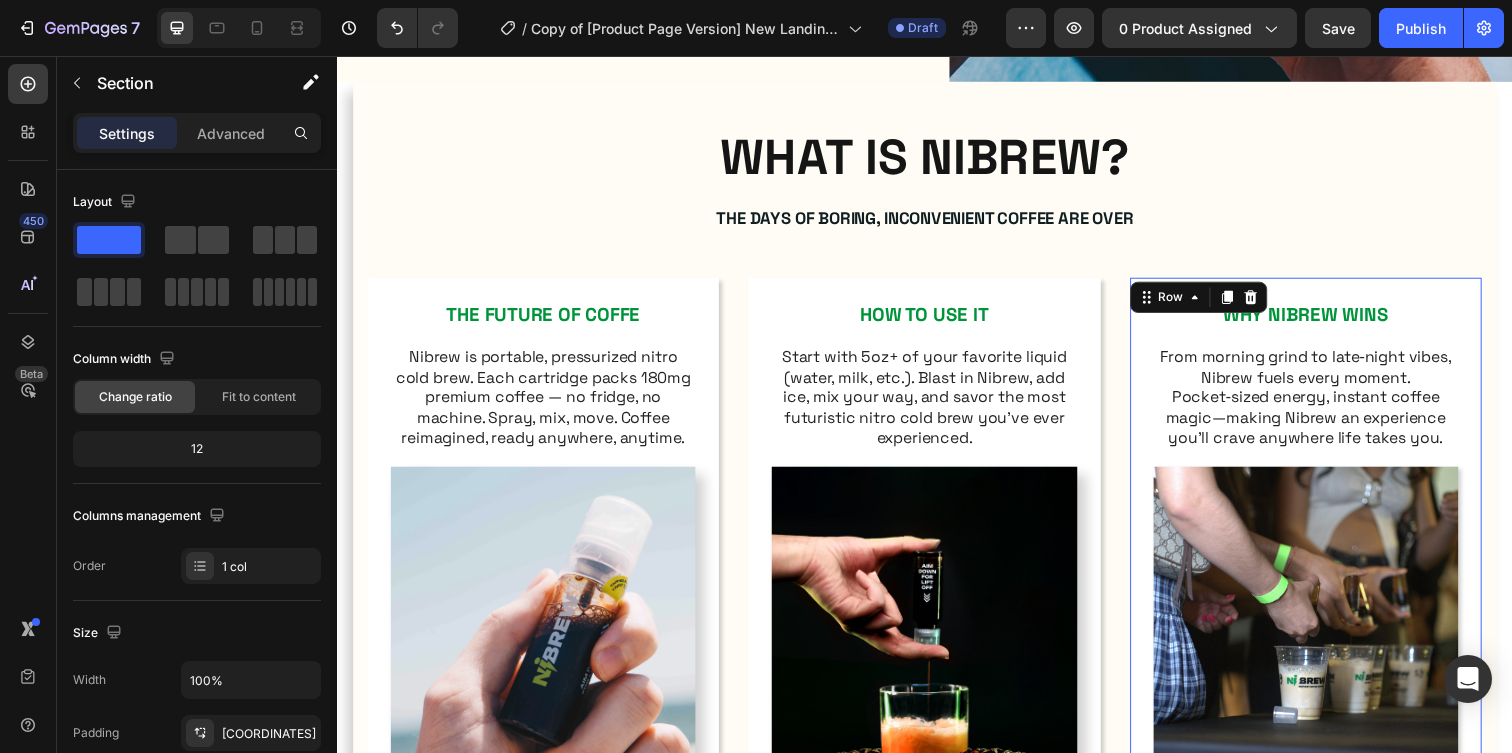 click on "WHY NIBREW WINS Text Block From morning grind to late‑night vibes, Nibrew fuels every moment. Pocket‑sized energy, instant coffee magic—making Nibrew an experience you’ll crave anywhere life takes you. Text Block Image Row   0" at bounding box center (1326, 542) 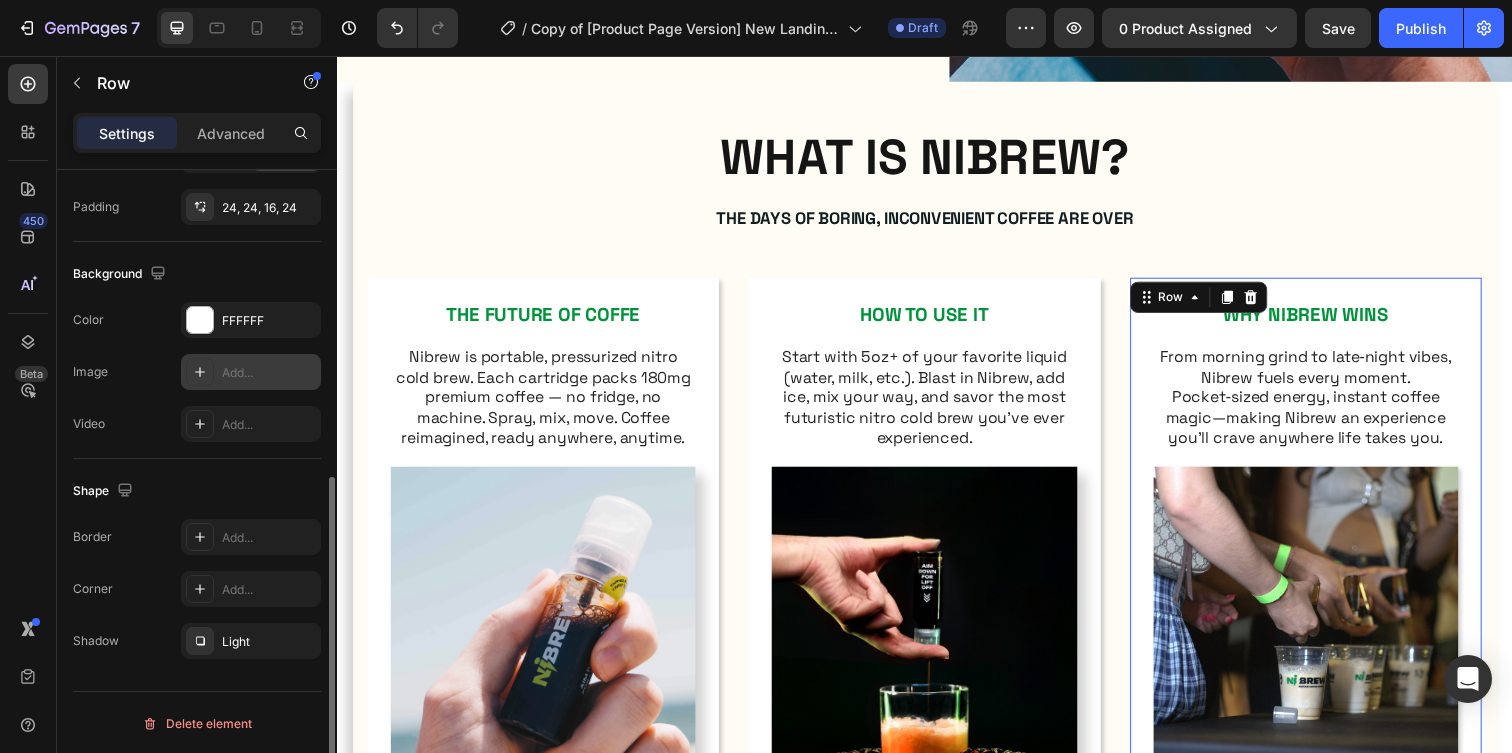 scroll, scrollTop: 580, scrollLeft: 0, axis: vertical 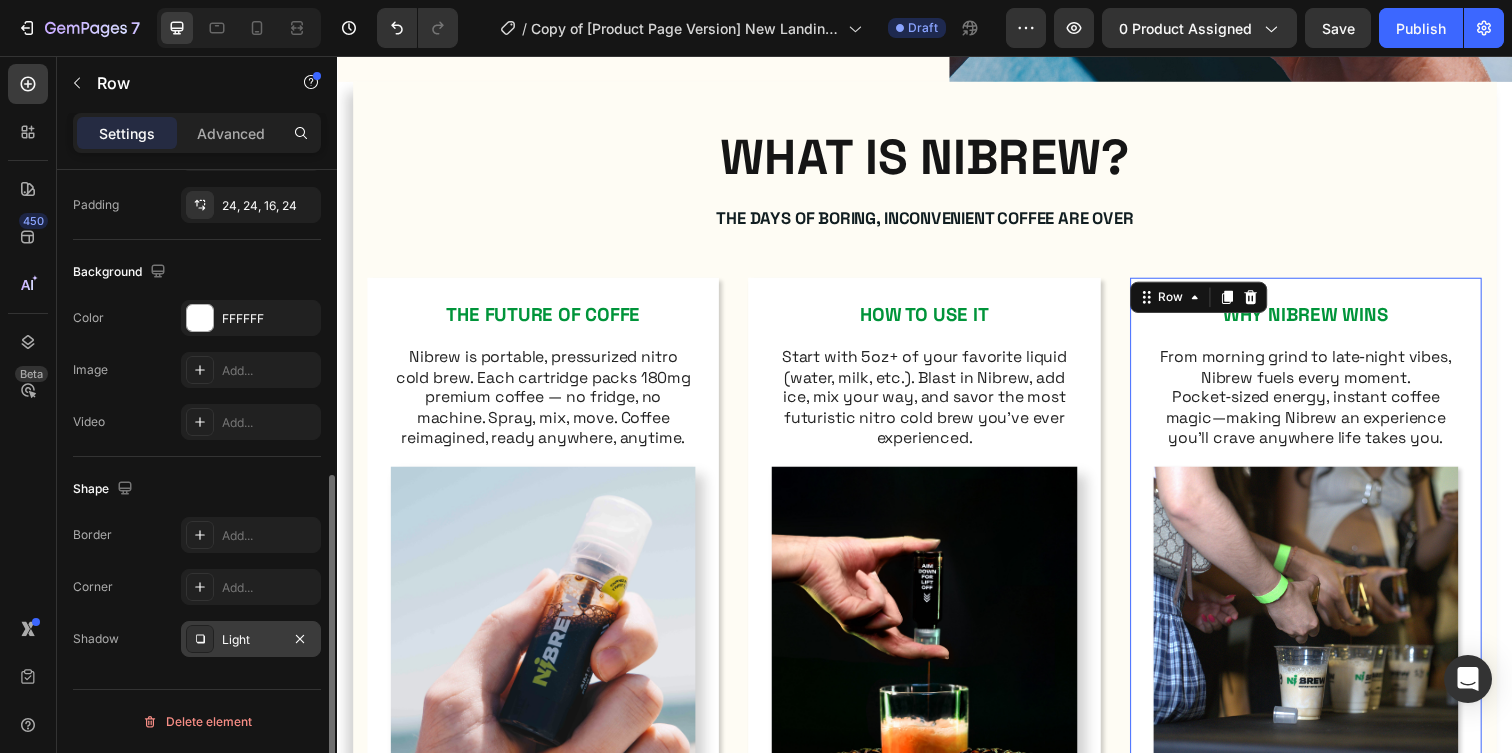click on "Light" at bounding box center (251, 640) 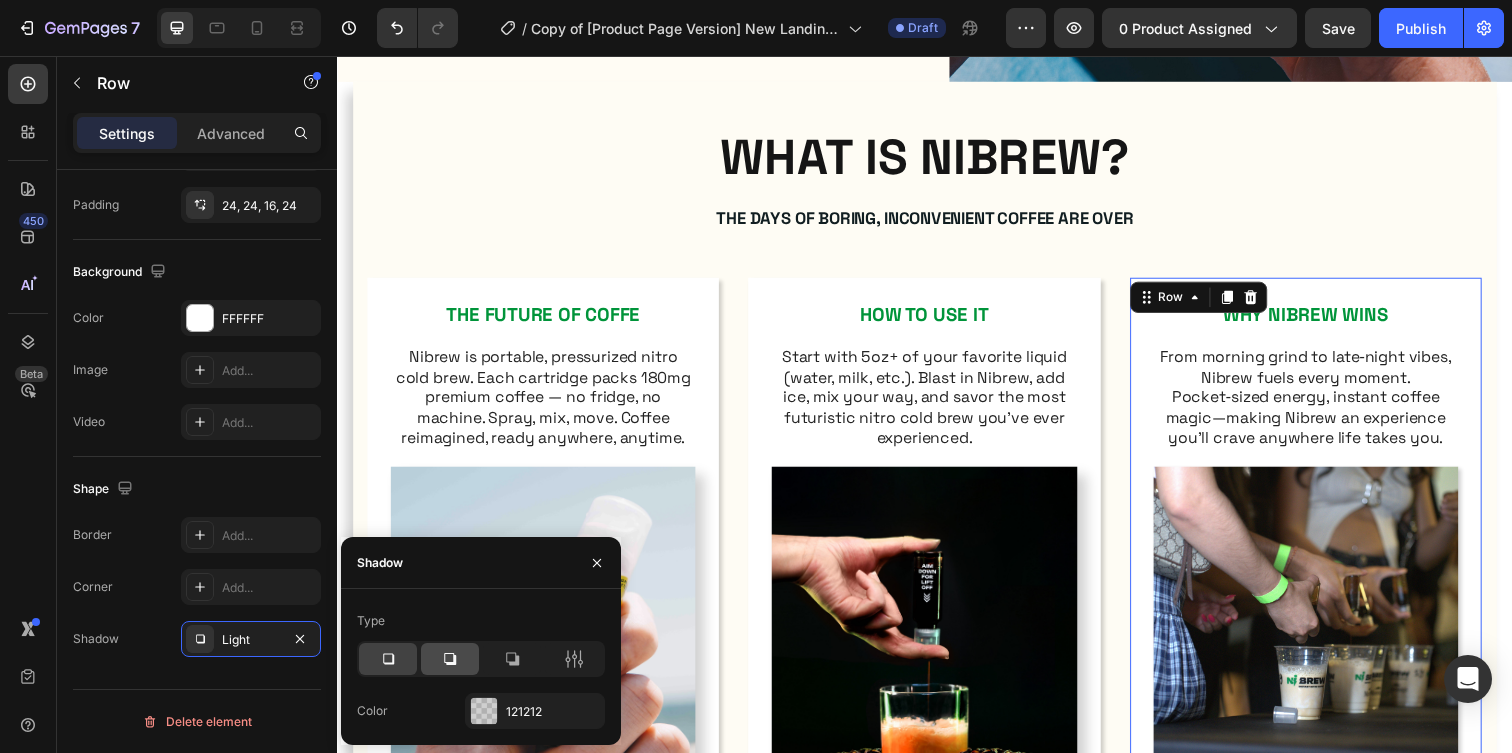 click 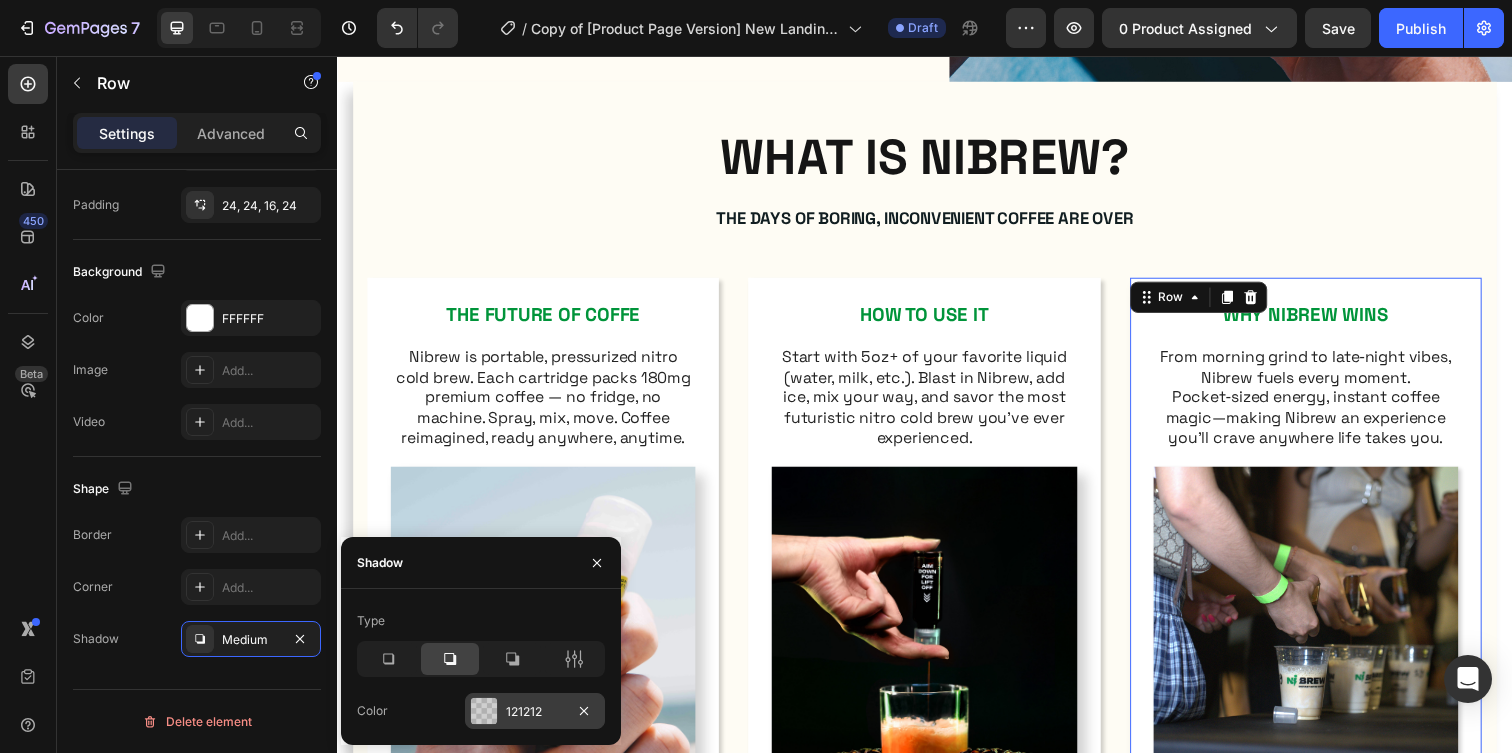 click on "121212" at bounding box center [535, 712] 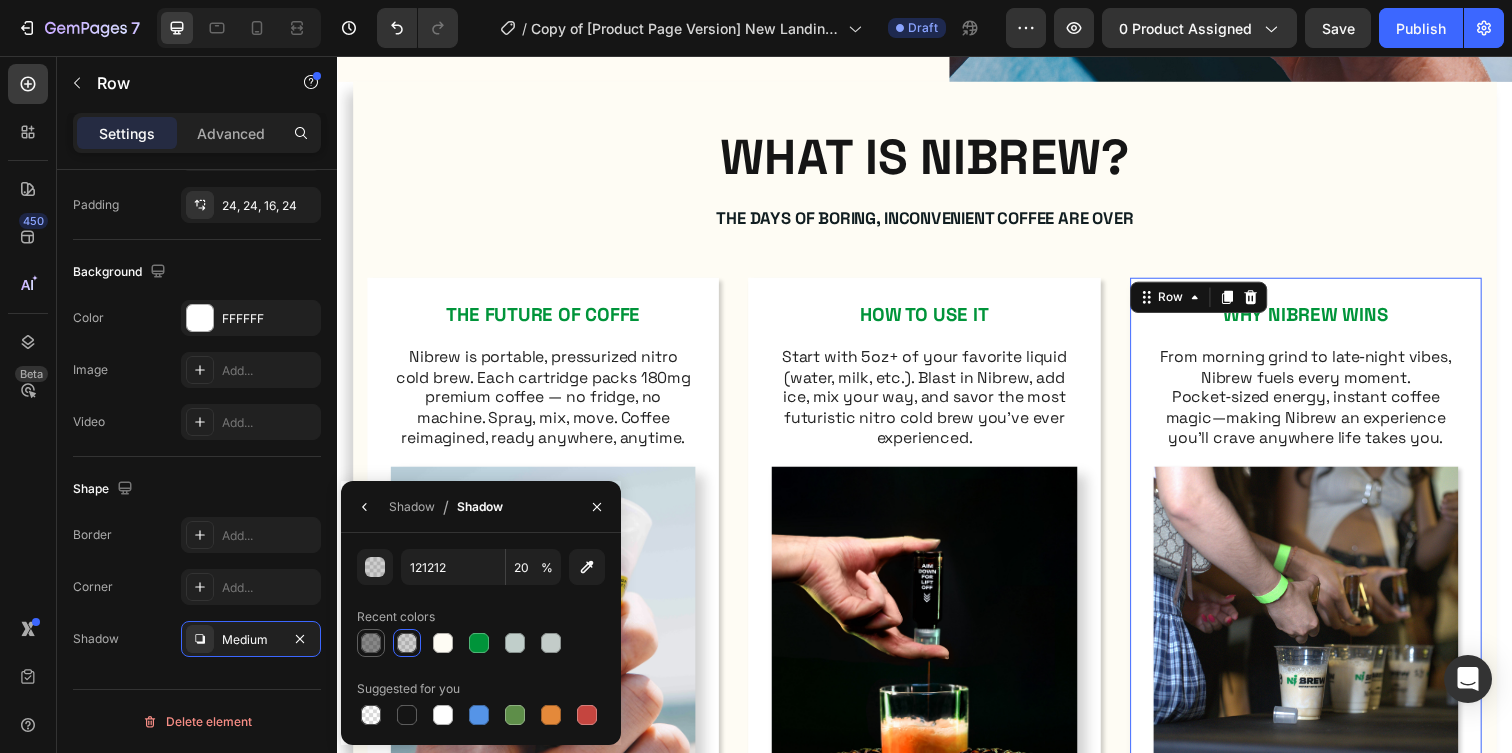 click at bounding box center [371, 643] 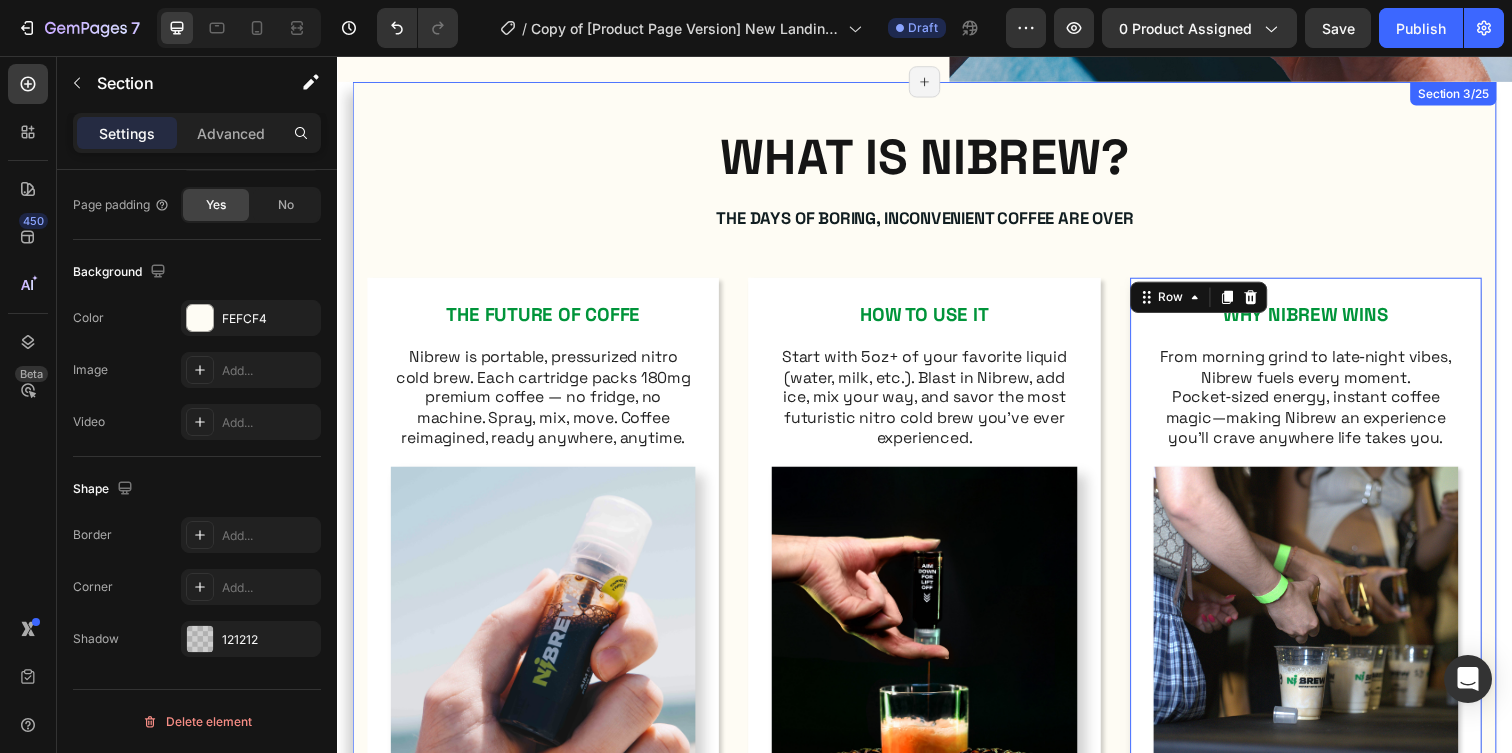 click on "WHAT IS NIBREW? Heading   The days of boring, inconvenient coffee are over Text Block Row THE FUTURE OF COFFE Text Block Nibrew is portable, pressurized nitro cold brew. Each cartridge packs 180mg premium coffee — no fridge, no machine. Spray, mix, move. Coffee reimagined, ready anywhere, anytime. Text Block Image Row HOW TO USE IT Text Block Start with 5oz+ of your favorite liquid (water, milk, etc.). Blast in Nibrew, add ice, mix your way, and savor the most futuristic nitro cold brew you’ve ever experienced. Text Block Image Row WHY NIBREW WINS Text Block From morning grind to late‑night vibes, Nibrew fuels every moment. Pocket‑sized energy, instant coffee magic—making Nibrew an experience you’ll crave anywhere life takes you. Text Block Image Row   0 Carousel CLAIM YOUR BOX Button Row" at bounding box center (937, 519) 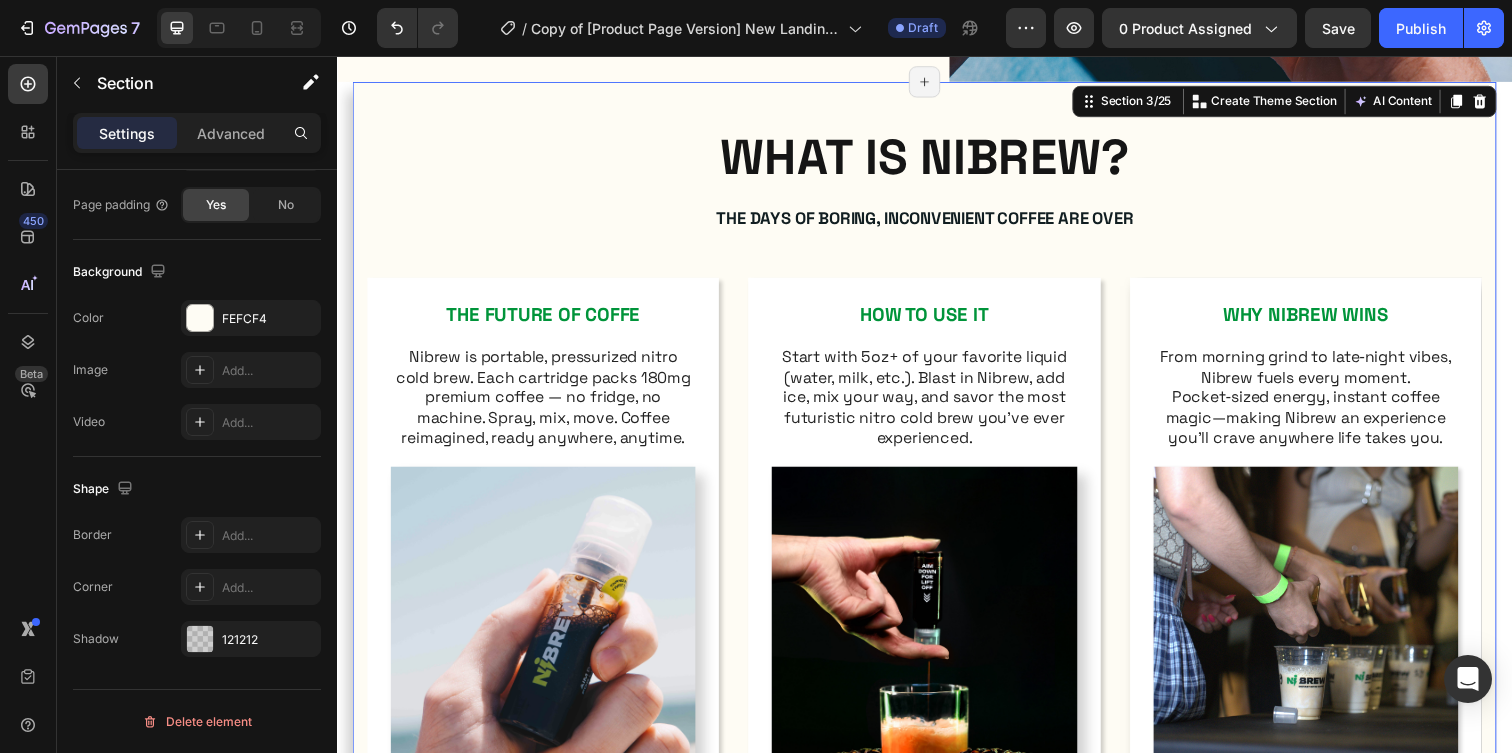 scroll, scrollTop: 0, scrollLeft: 0, axis: both 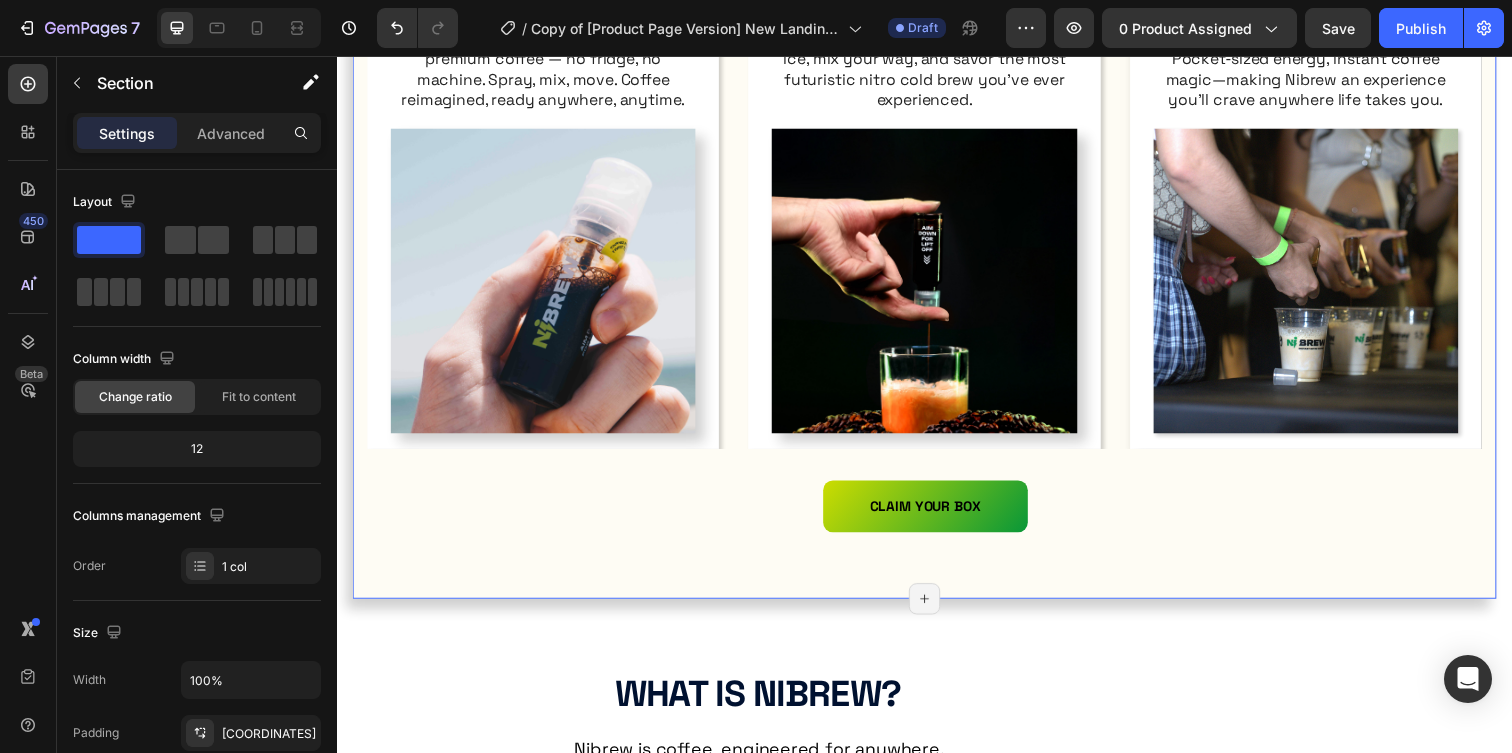 click on "WHAT IS NIBREW? Heading   The days of boring, inconvenient coffee are over Text Block Row THE FUTURE OF COFFE Text Block Nibrew is portable, pressurized nitro cold brew. Each cartridge packs 180mg premium coffee — no fridge, no machine. Spray, mix, move. Coffee reimagined, ready anywhere, anytime. Text Block Image Row HOW TO USE IT Text Block Start with 5oz+ of your favorite liquid (water, milk, etc.). Blast in Nibrew, add ice, mix your way, and savor the most futuristic nitro cold brew you’ve ever experienced. Text Block Image Row WHY NIBREW WINS Text Block From morning grind to late‑night vibes, Nibrew fuels every moment. Pocket‑sized energy, instant coffee magic—making Nibrew an experience you’ll crave anywhere life takes you. Text Block Image Row Carousel CLAIM YOUR BOX Button Row Section 3/25   Create Theme Section AI Content Write with GemAI What would you like to describe here? Tone and Voice Persuasive Product NIBREW LIMITED DROP BUNDLE Show more Generate" at bounding box center (937, 173) 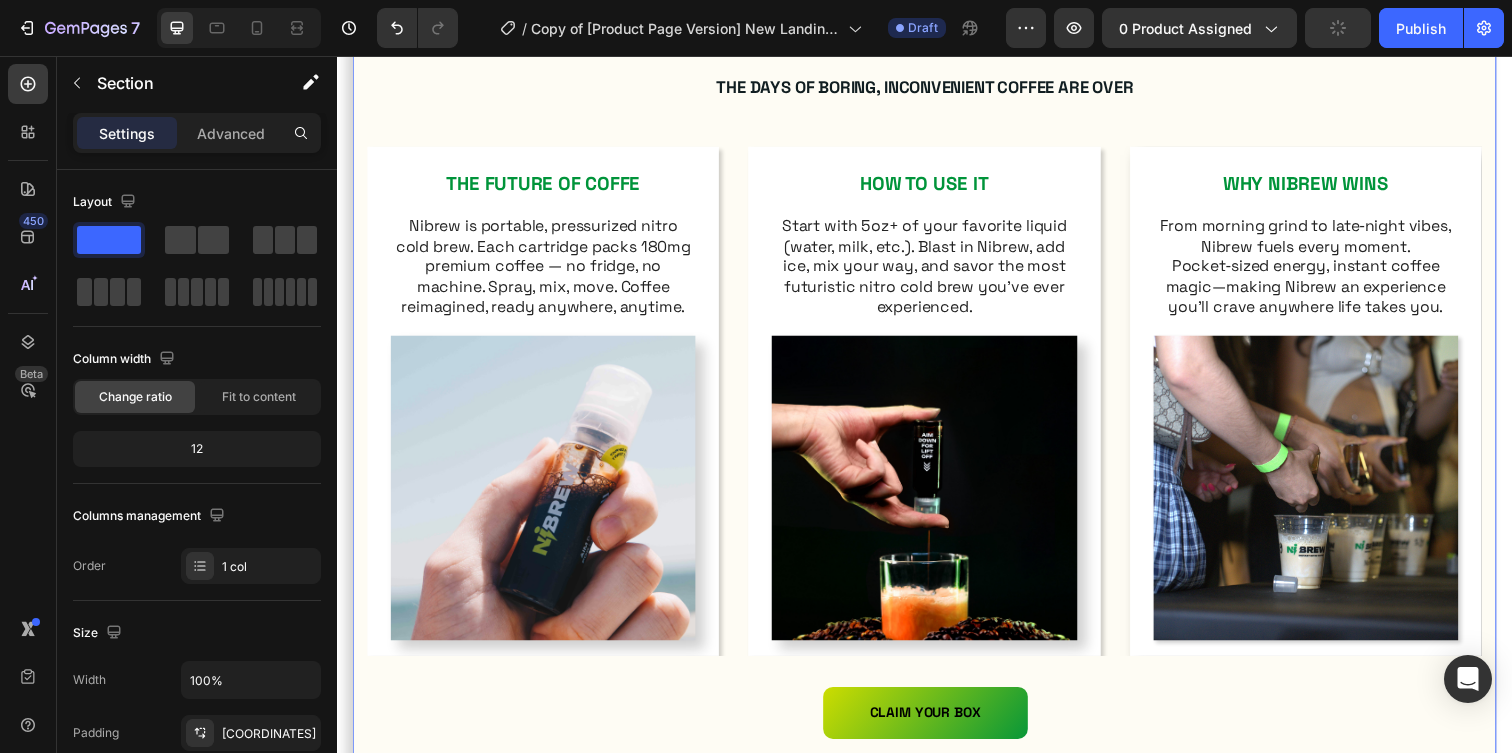 scroll, scrollTop: 760, scrollLeft: 0, axis: vertical 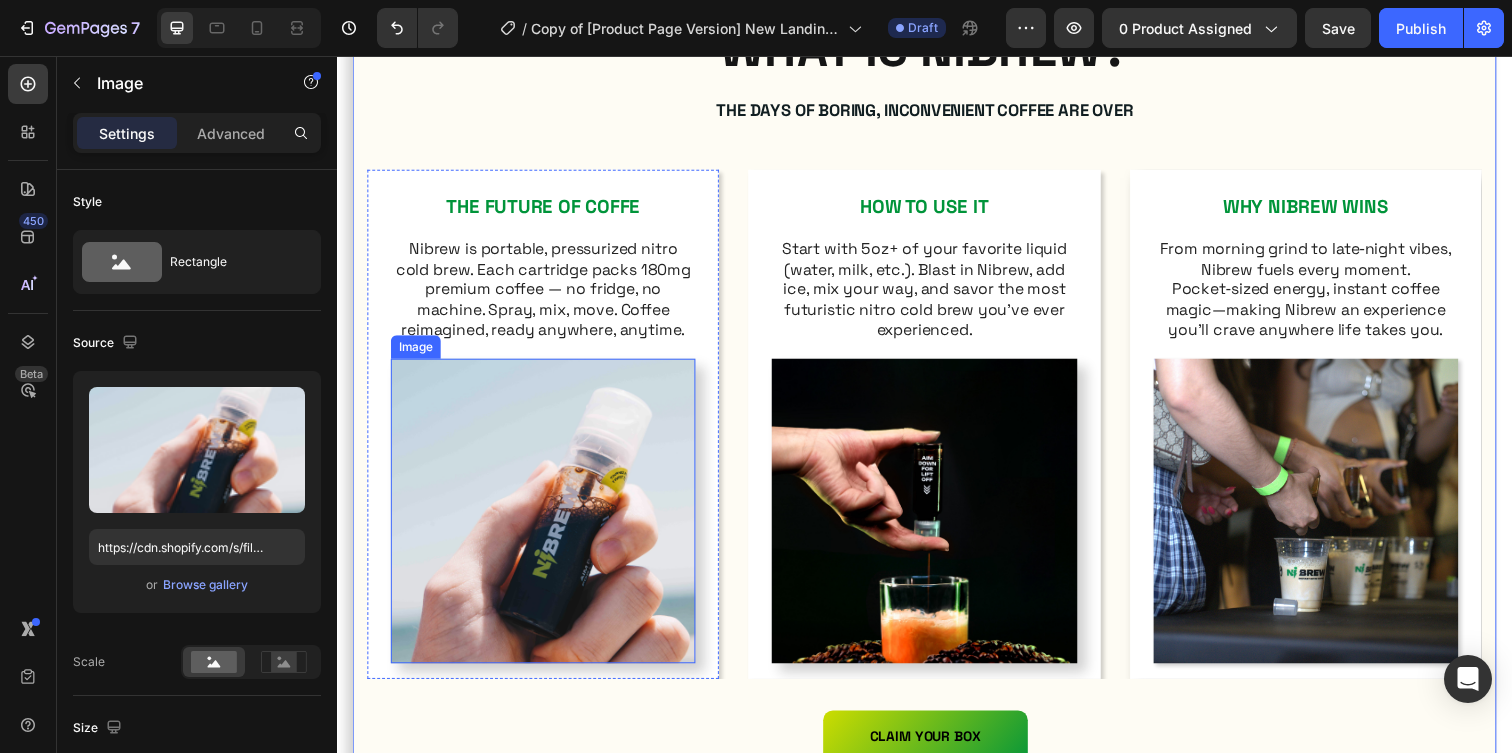 click at bounding box center [547, 520] 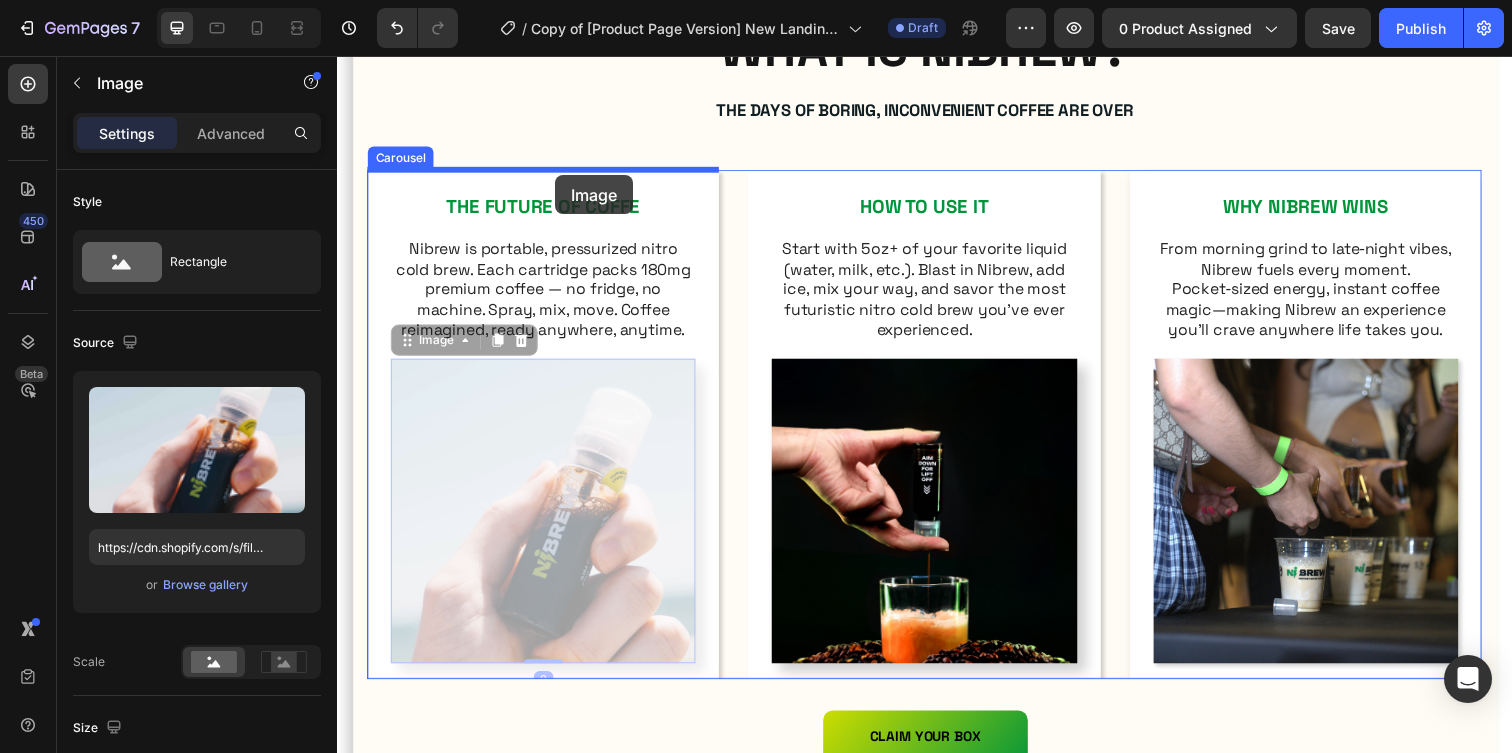 drag, startPoint x: 610, startPoint y: 541, endPoint x: 560, endPoint y: 178, distance: 366.42734 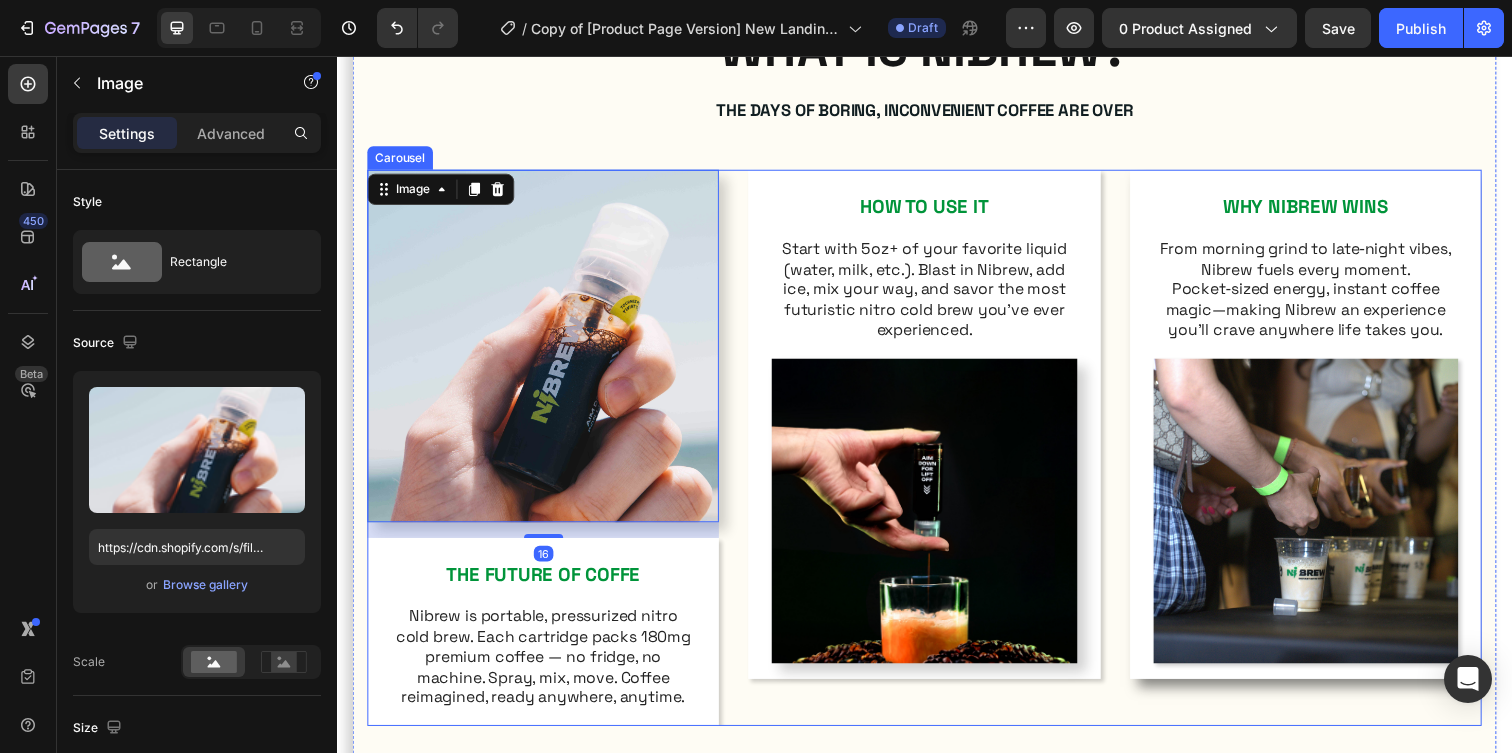 click on "Image   16 THE FUTURE OF COFFE Text Block Nibrew is portable, pressurized nitro cold brew. Each cartridge packs 180mg premium coffee — no fridge, no machine. Spray, mix, move. Coffee reimagined, ready anywhere, anytime. Text Block Row HOW TO USE IT Text Block Start with 5oz+ of your favorite liquid (water, milk, etc.). Blast in Nibrew, add ice, mix your way, and savor the most futuristic nitro cold brew you’ve ever experienced. Text Block Image Row WHY NIBREW WINS Text Block From morning grind to late‑night vibes, Nibrew fuels every moment. Pocket‑sized energy, instant coffee magic—making Nibrew an experience you’ll crave anywhere life takes you. Text Block Image Row" at bounding box center (937, 456) 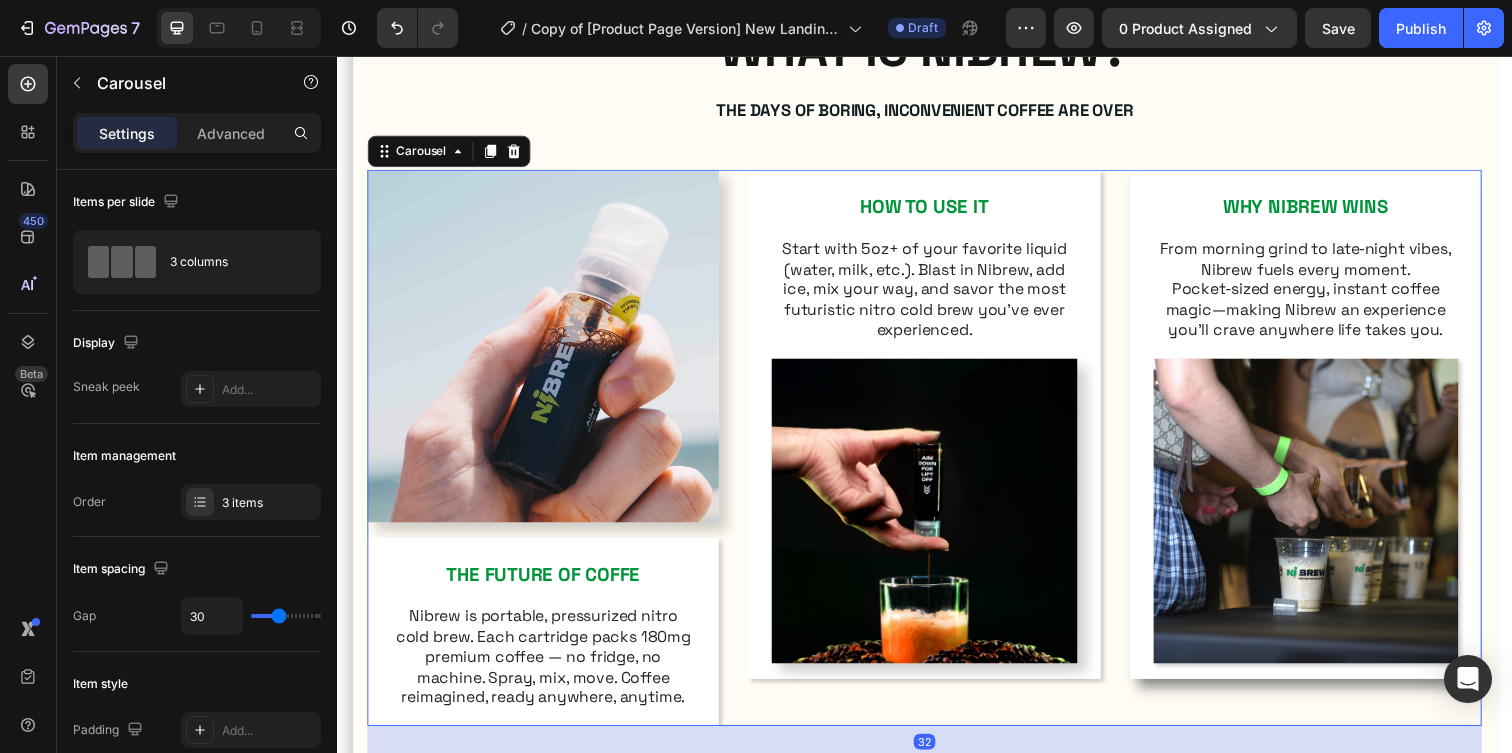 click on "Image THE FUTURE OF COFFE Text Block Nibrew is portable, pressurized nitro cold brew. Each cartridge packs 180mg premium coffee — no fridge, no machine. Spray, mix, move. Coffee reimagined, ready anywhere, anytime. Text Block Row HOW TO USE IT Text Block Start with 5oz+ of your favorite liquid (water, milk, etc.). Blast in Nibrew, add ice, mix your way, and savor the most futuristic nitro cold brew you’ve ever experienced. Text Block Image Row WHY NIBREW WINS Text Block From morning grind to late‑night vibes, Nibrew fuels every moment. Pocket‑sized energy, instant coffee magic—making Nibrew an experience you’ll crave anywhere life takes you. Text Block Image Row" at bounding box center [937, 456] 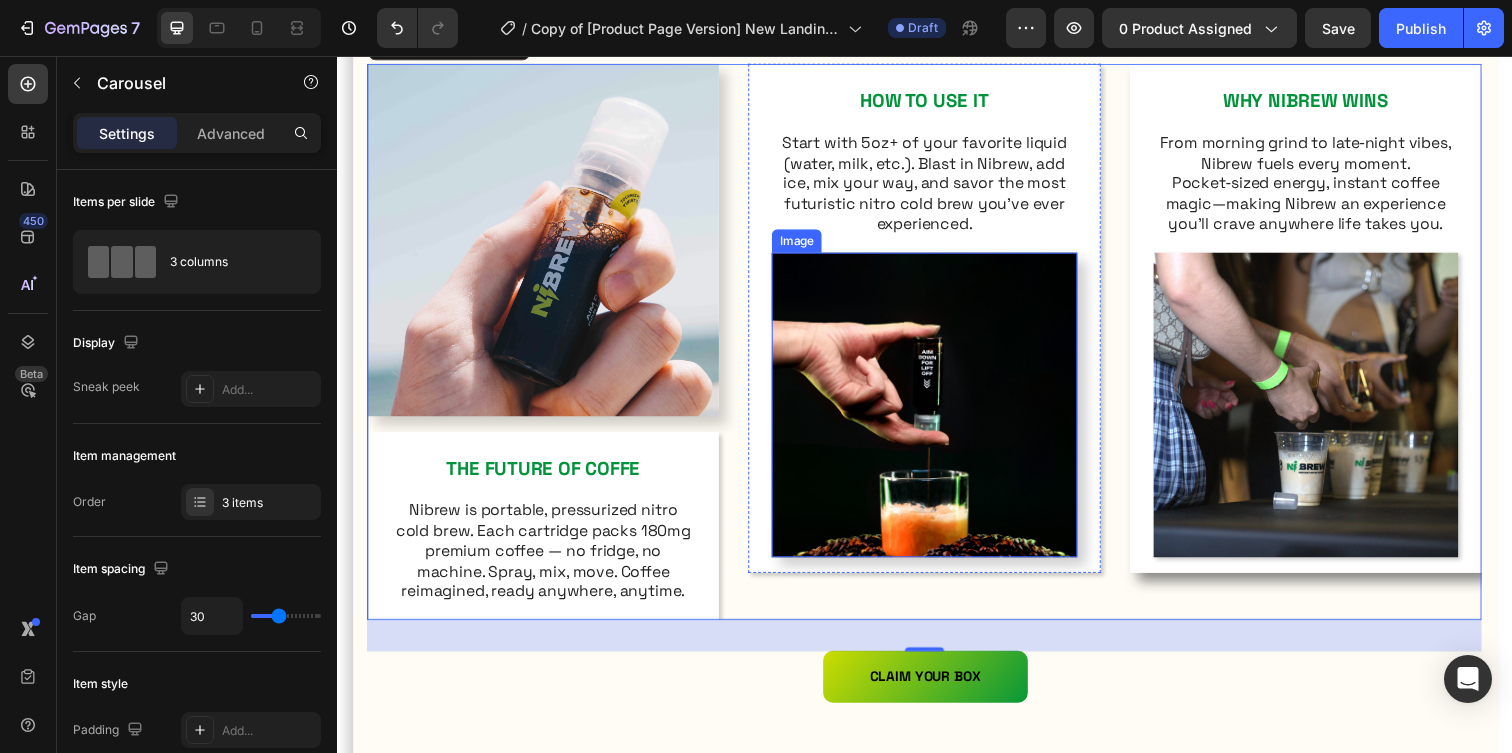 scroll, scrollTop: 975, scrollLeft: 0, axis: vertical 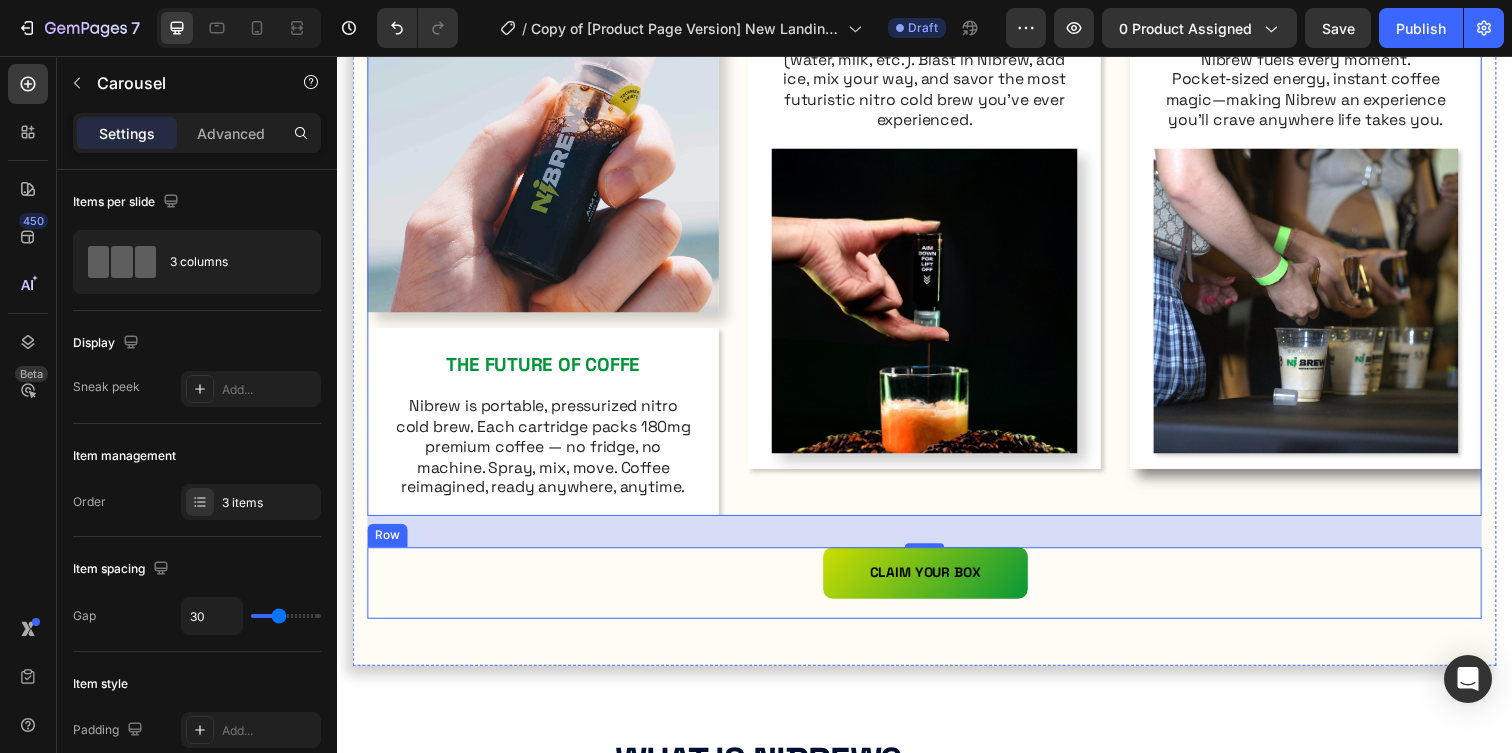 click on "CLAIM YOUR BOX Button" at bounding box center [937, 593] 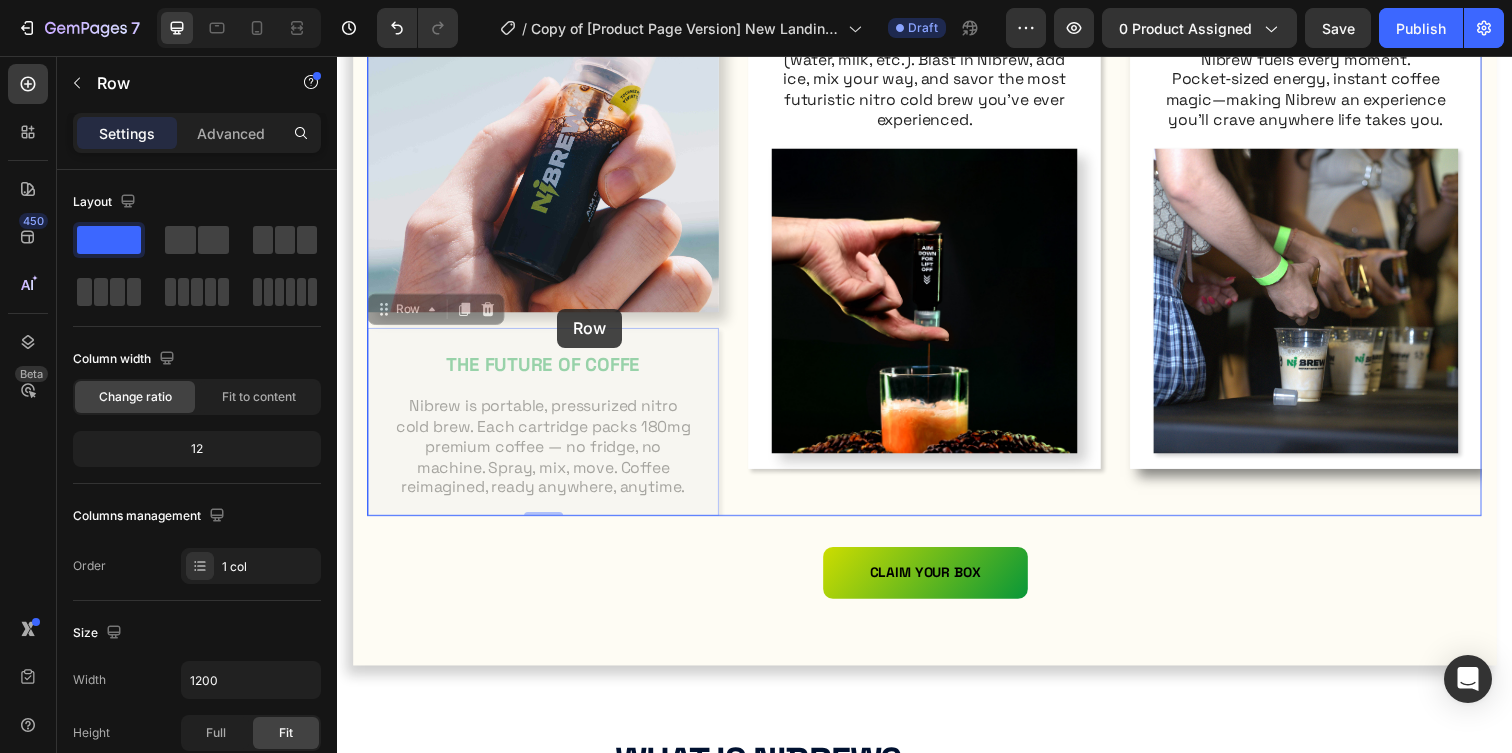 drag, startPoint x: 707, startPoint y: 343, endPoint x: 562, endPoint y: 314, distance: 147.87157 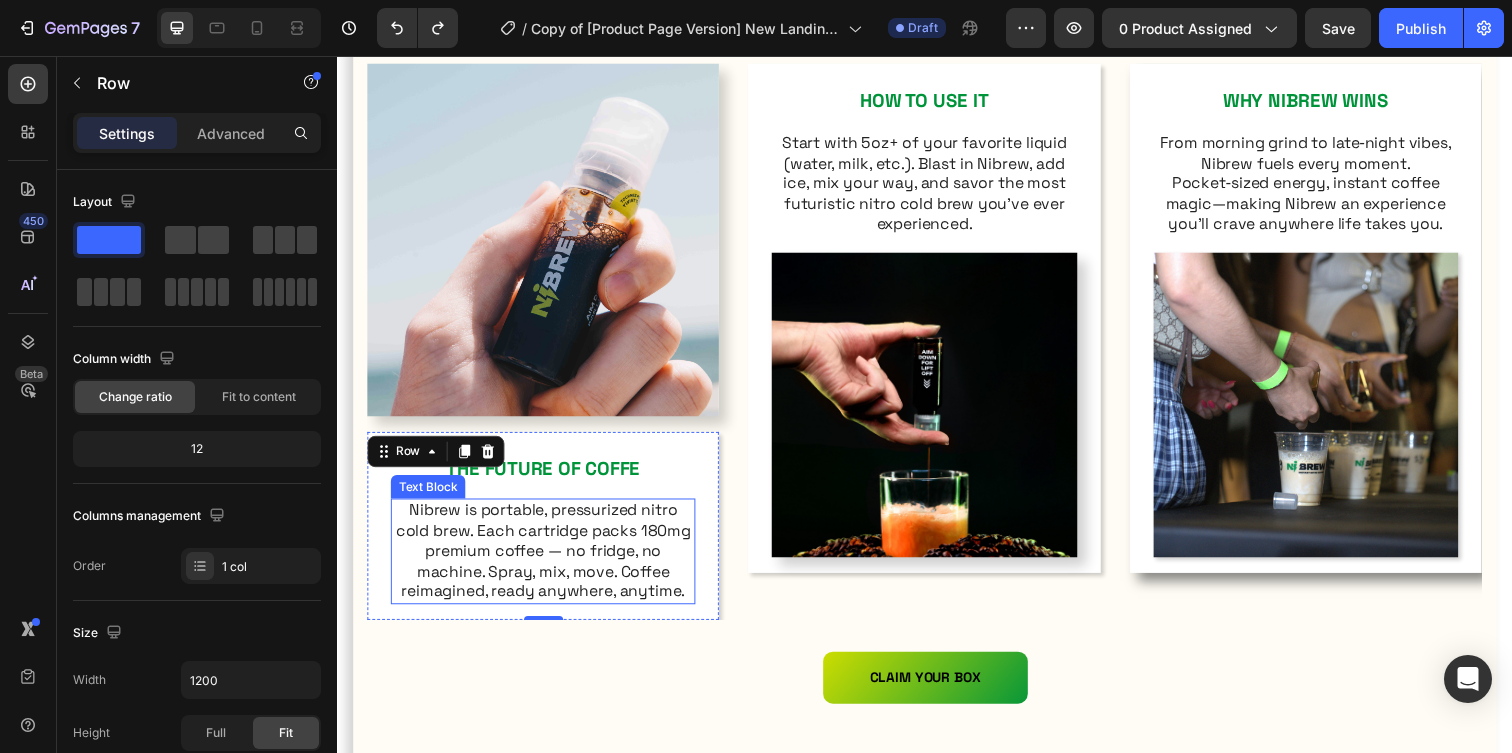 scroll, scrollTop: 661, scrollLeft: 0, axis: vertical 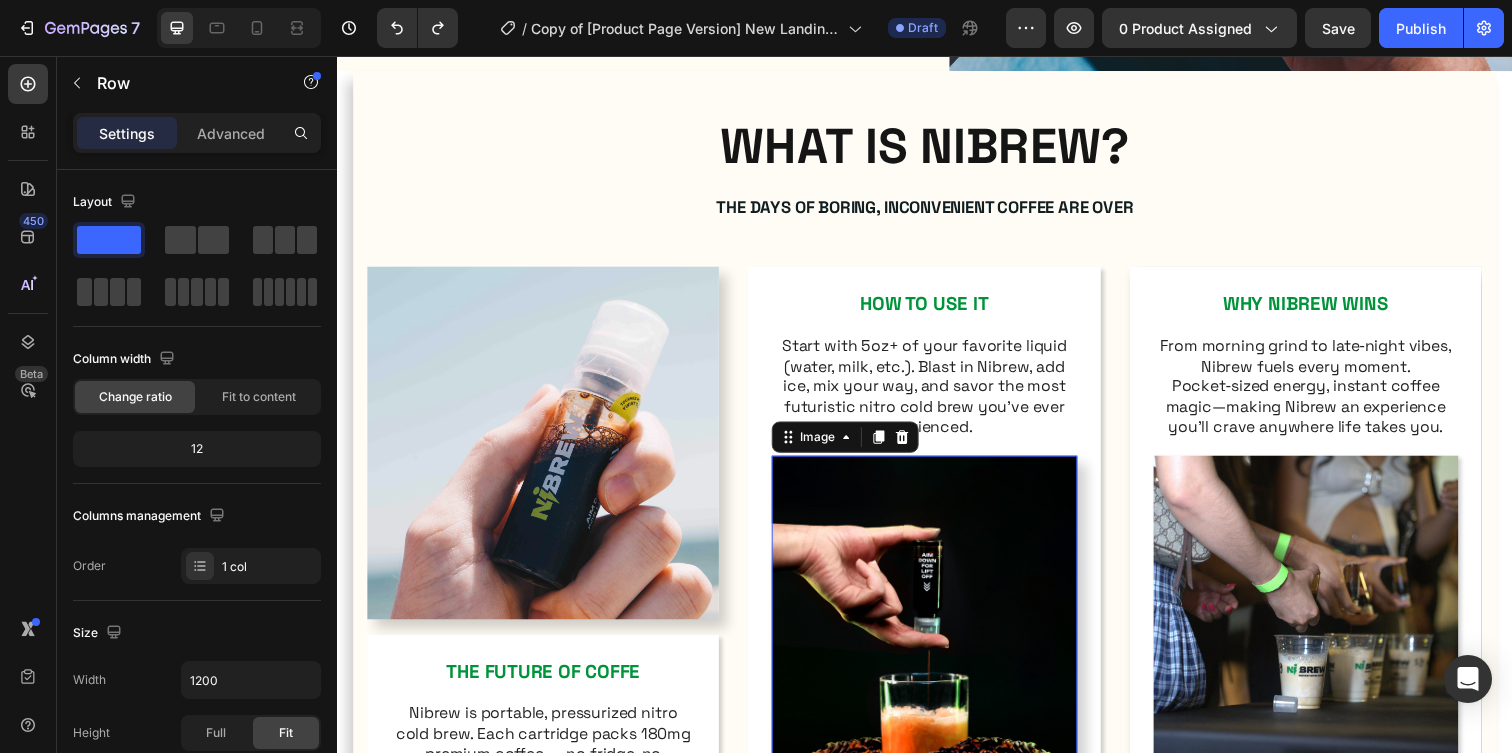 click at bounding box center [936, 619] 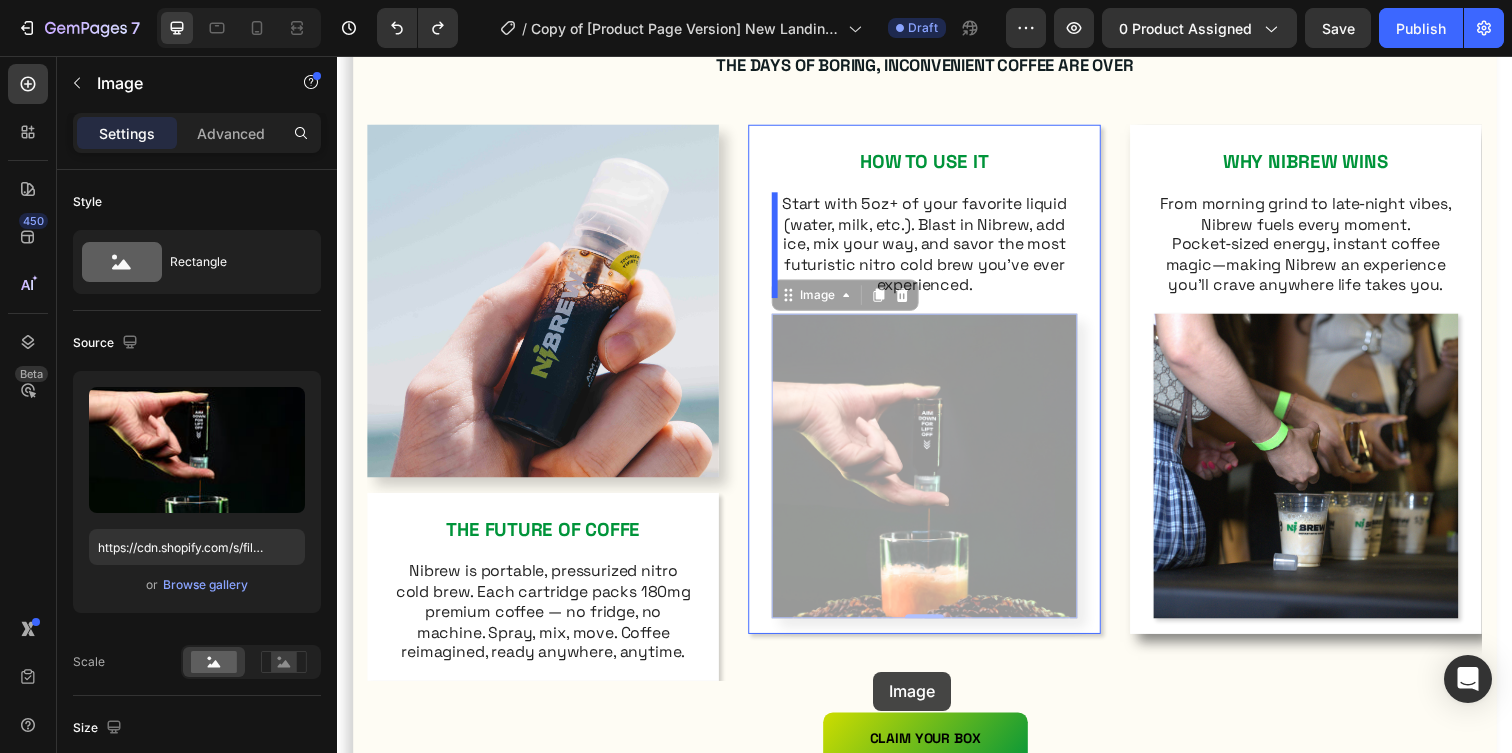 scroll, scrollTop: 820, scrollLeft: 0, axis: vertical 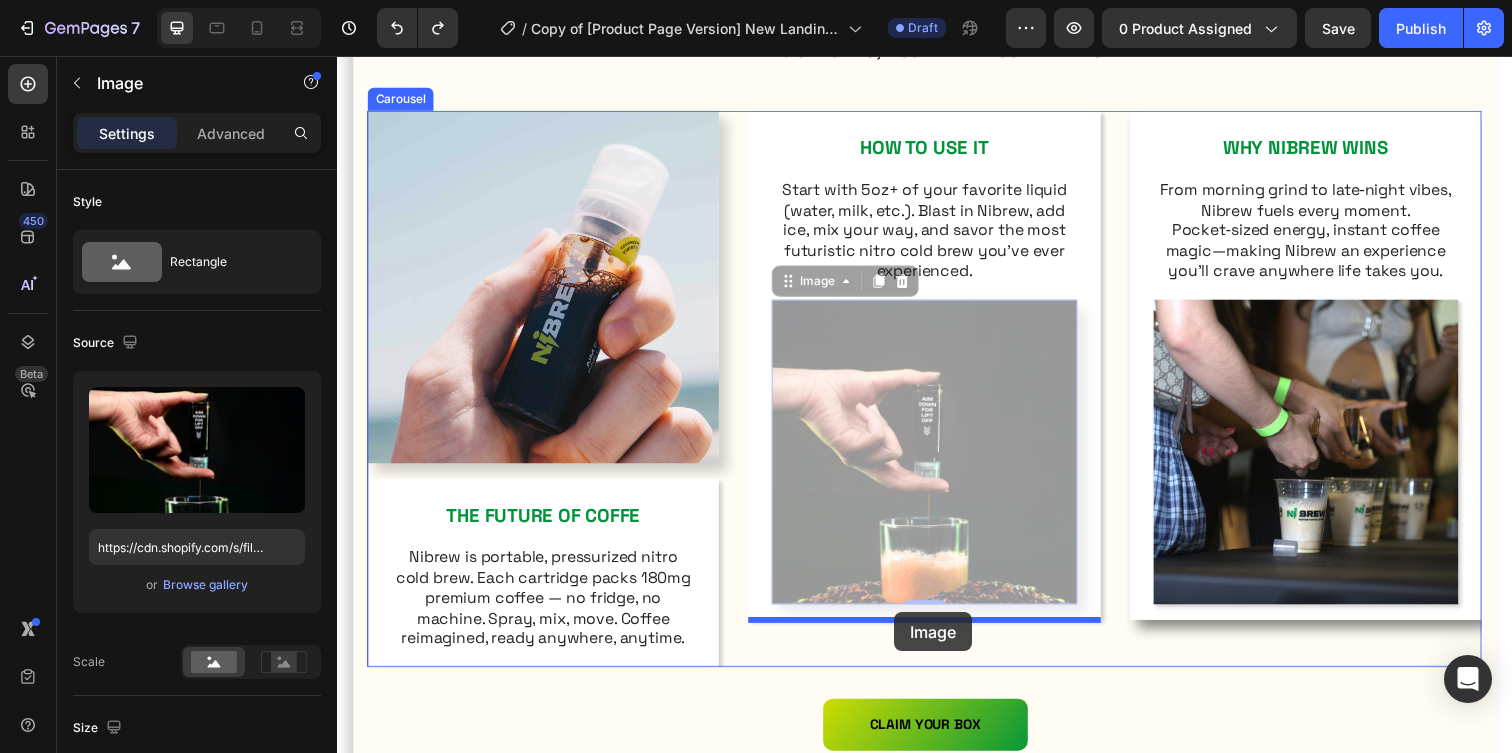 drag, startPoint x: 911, startPoint y: 432, endPoint x: 906, endPoint y: 624, distance: 192.0651 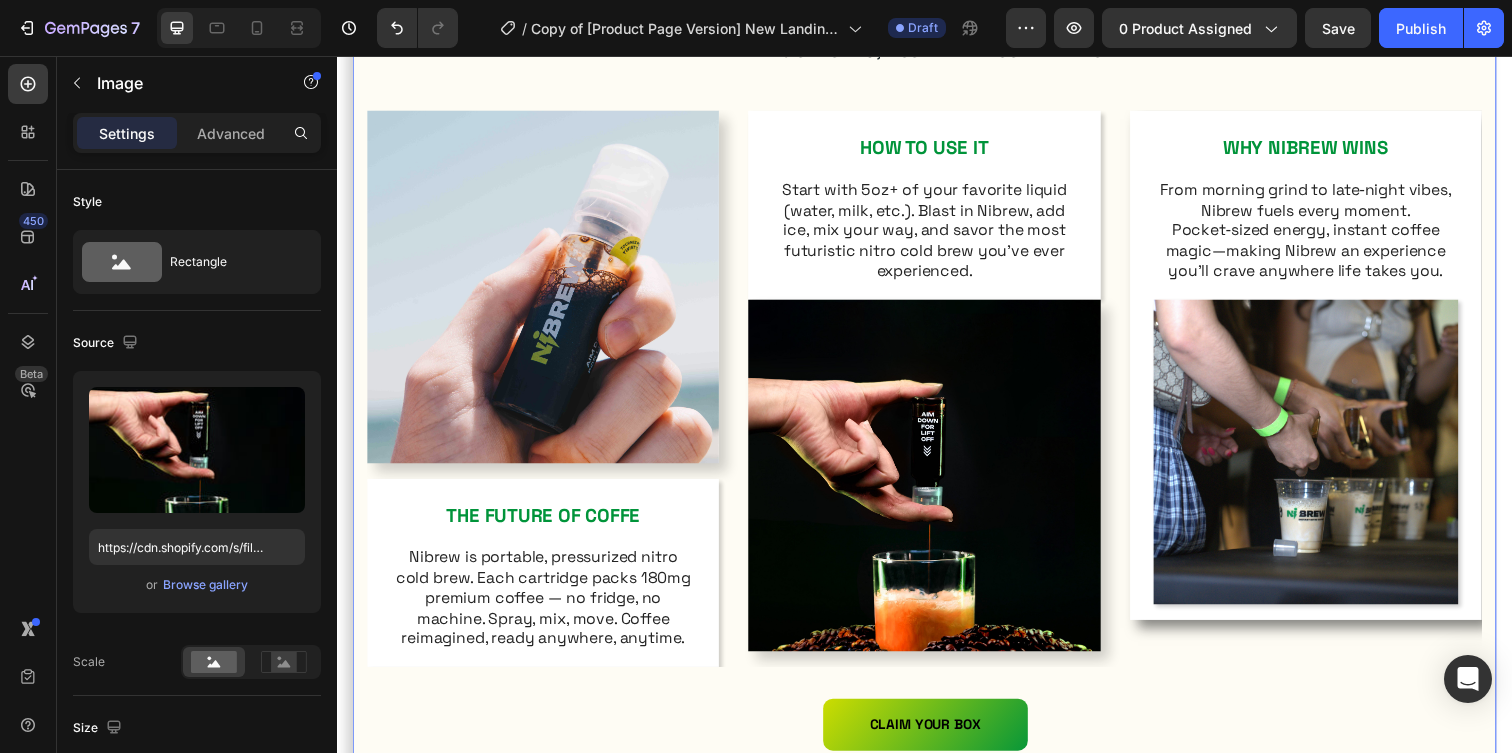 click on "Image THE FUTURE OF COFFE Text Block Nibrew is portable, pressurized nitro cold brew. Each cartridge packs 180mg premium coffee — no fridge, no machine. Spray, mix, move. Coffee reimagined, ready anywhere, anytime. Text Block Row HOW TO USE IT Text Block Start with 5oz+ of your favorite liquid (water, milk, etc.). Blast in Nibrew, add ice, mix your way, and savor the most futuristic nitro cold brew you’ve ever experienced. Text Block Row Image WHY NIBREW WINS Text Block From morning grind to late‑night vibes, Nibrew fuels every moment. Pocket‑sized energy, instant coffee magic—making Nibrew an experience you’ll crave anywhere life takes you. Text Block Image Row Carousel" at bounding box center [937, 412] 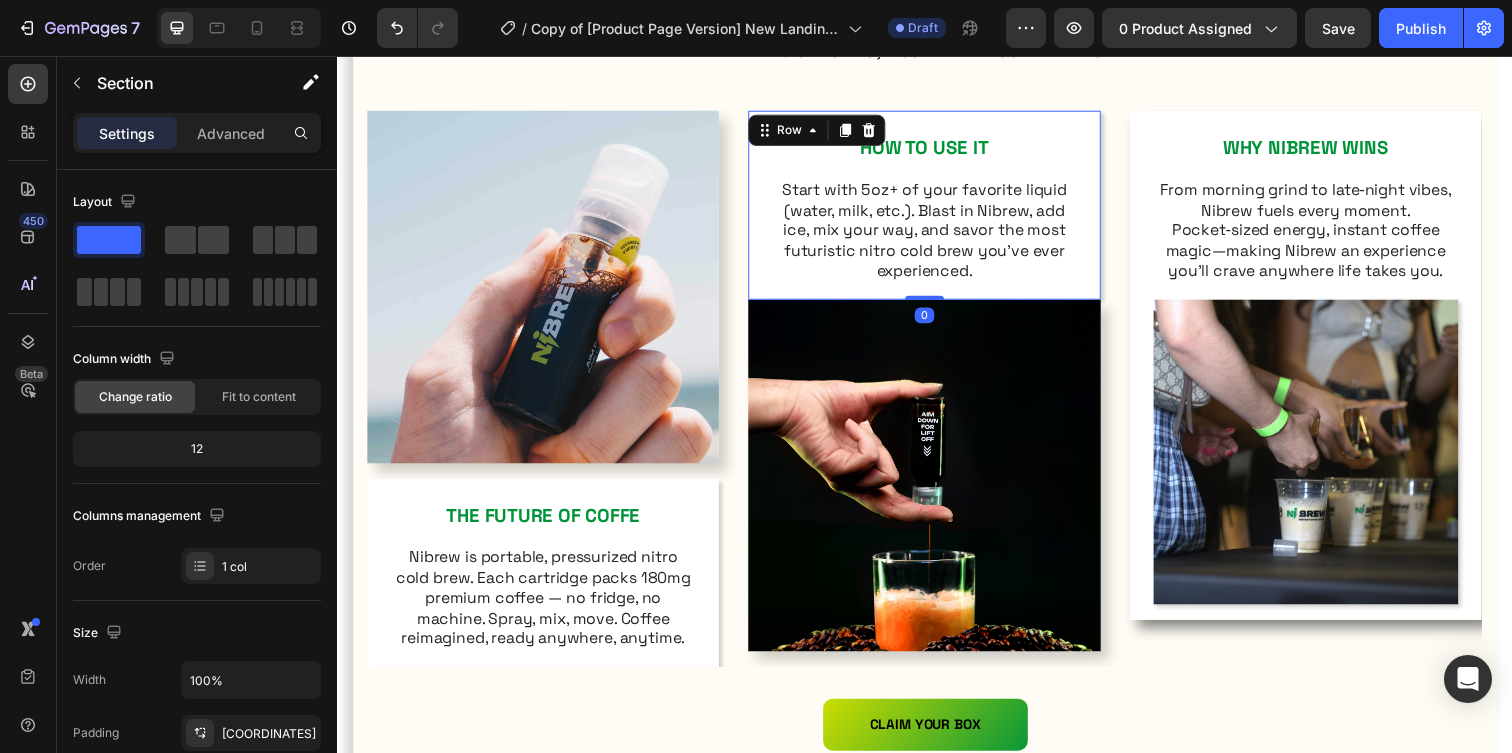 click on "HOW TO USE IT Text Block Start with 5oz+ of your favorite liquid (water, milk, etc.). Blast in Nibrew, add ice, mix your way, and savor the most futuristic nitro cold brew you’ve ever experienced. Text Block Row   0" at bounding box center [936, 208] 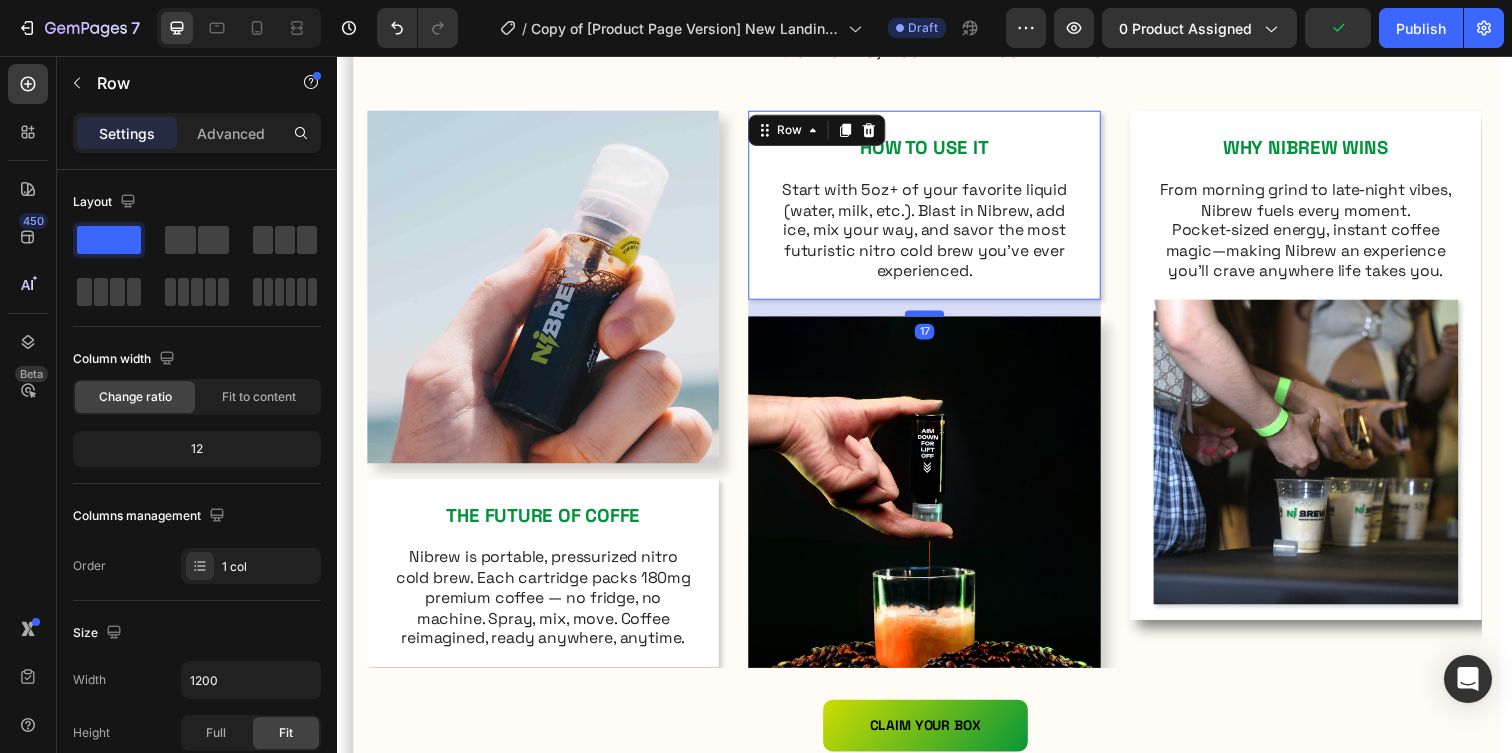 drag, startPoint x: 945, startPoint y: 301, endPoint x: 945, endPoint y: 318, distance: 17 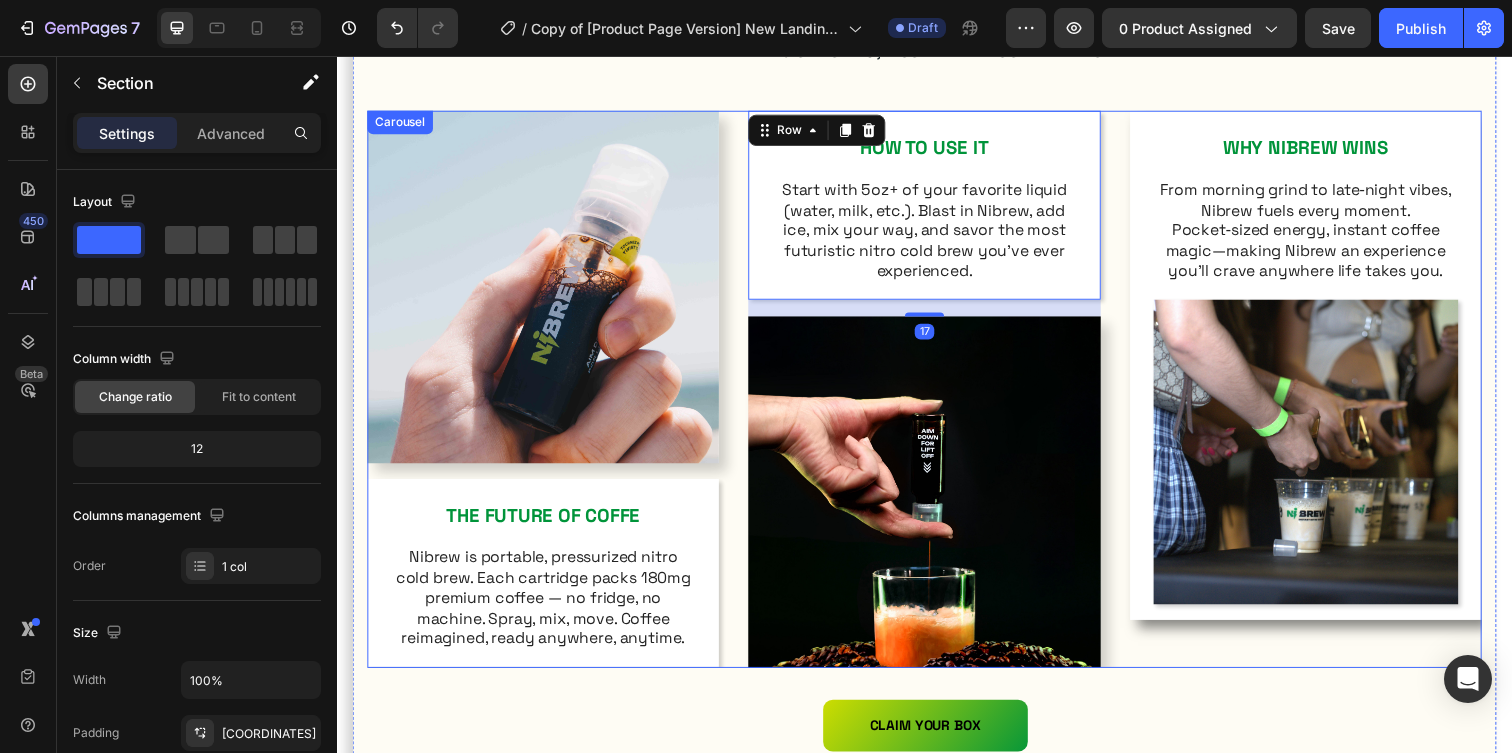 click on "Image THE FUTURE OF COFFE Text Block Nibrew is portable, pressurized nitro cold brew. Each cartridge packs 180mg premium coffee — no fridge, no machine. Spray, mix, move. Coffee reimagined, ready anywhere, anytime. Text Block Row HOW TO USE IT Text Block Start with 5oz+ of your favorite liquid (water, milk, etc.). Blast in Nibrew, add ice, mix your way, and savor the most futuristic nitro cold brew you’ve ever experienced. Text Block Row   17 Image WHY NIBREW WINS Text Block From morning grind to late‑night vibes, Nibrew fuels every moment. Pocket‑sized energy, instant coffee magic—making Nibrew an experience you’ll crave anywhere life takes you. Text Block Image Row Carousel" at bounding box center [937, 412] 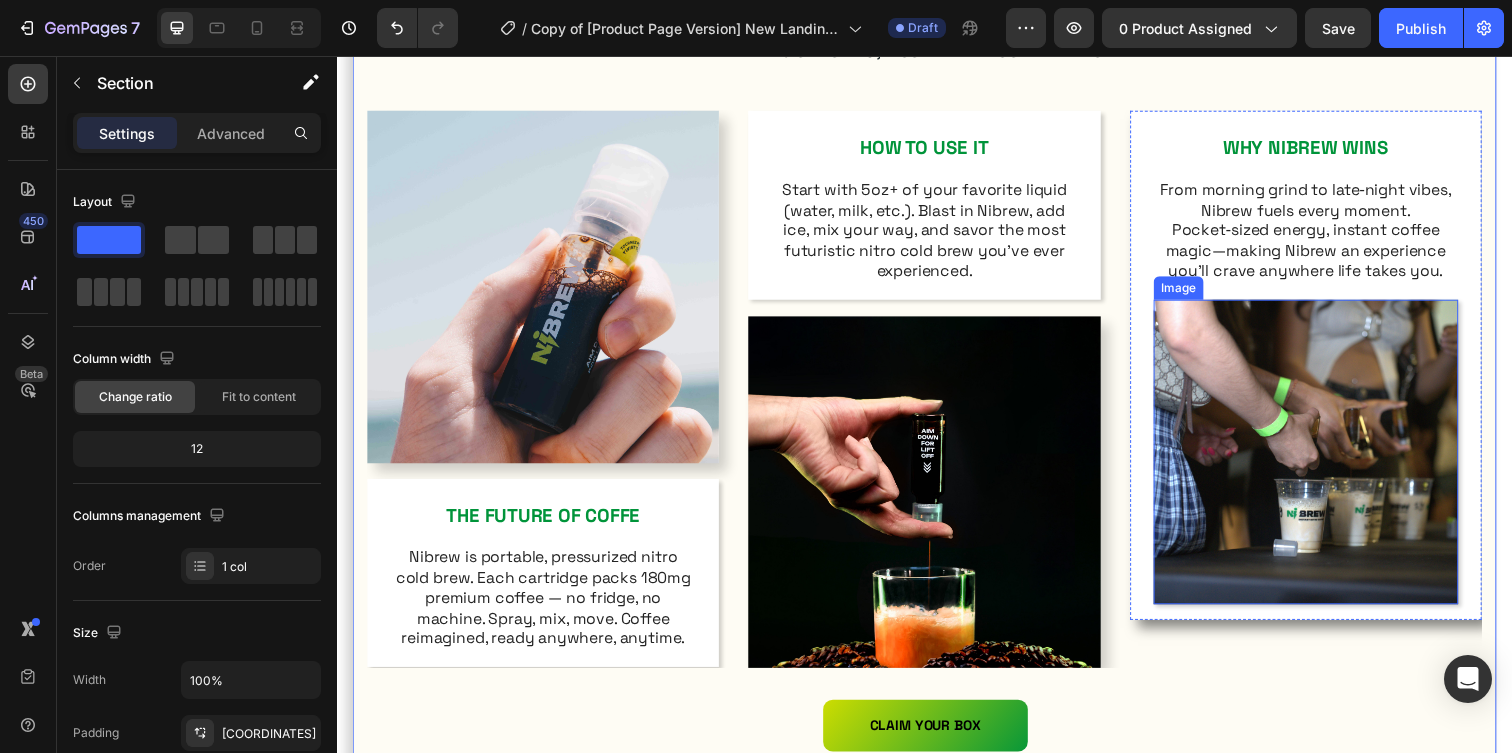 click at bounding box center (1326, 460) 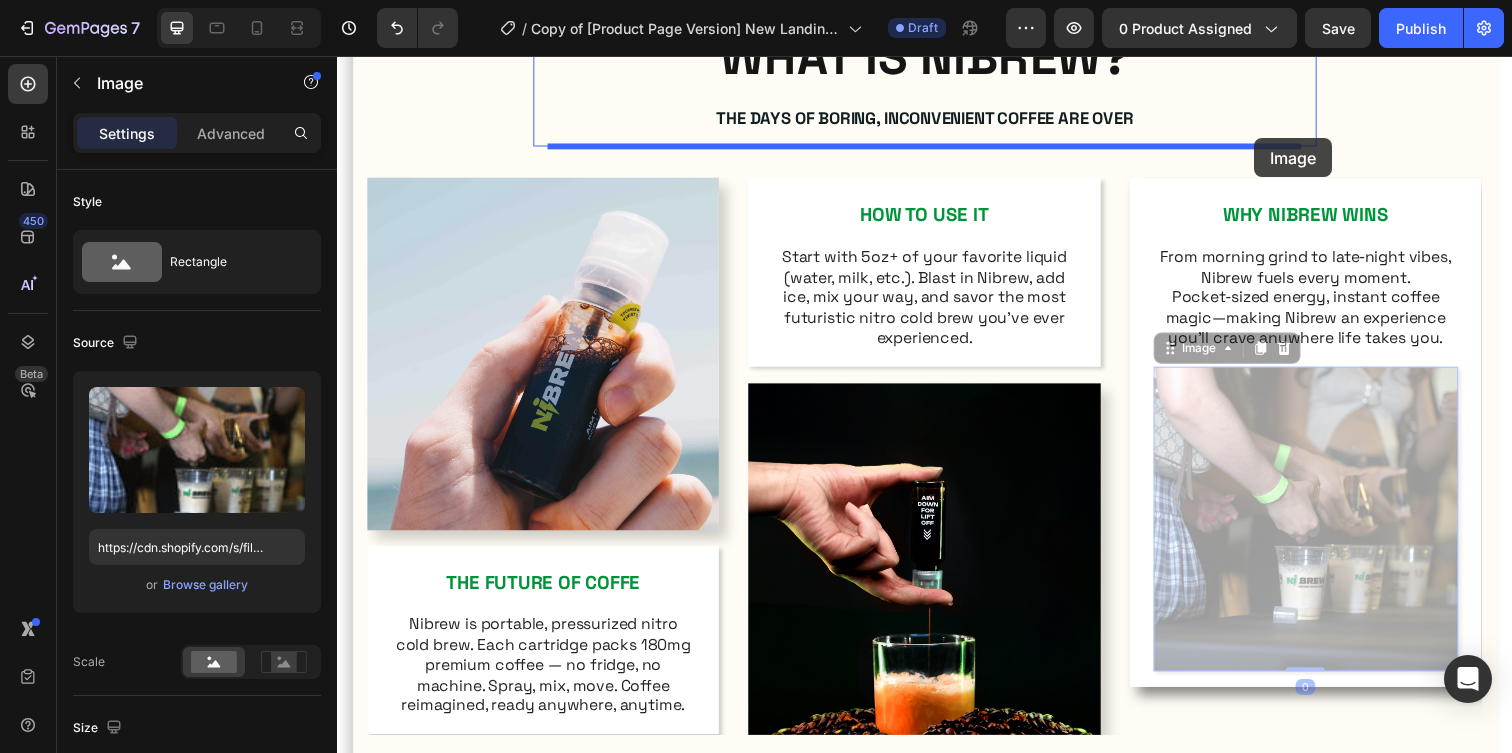 scroll, scrollTop: 749, scrollLeft: 0, axis: vertical 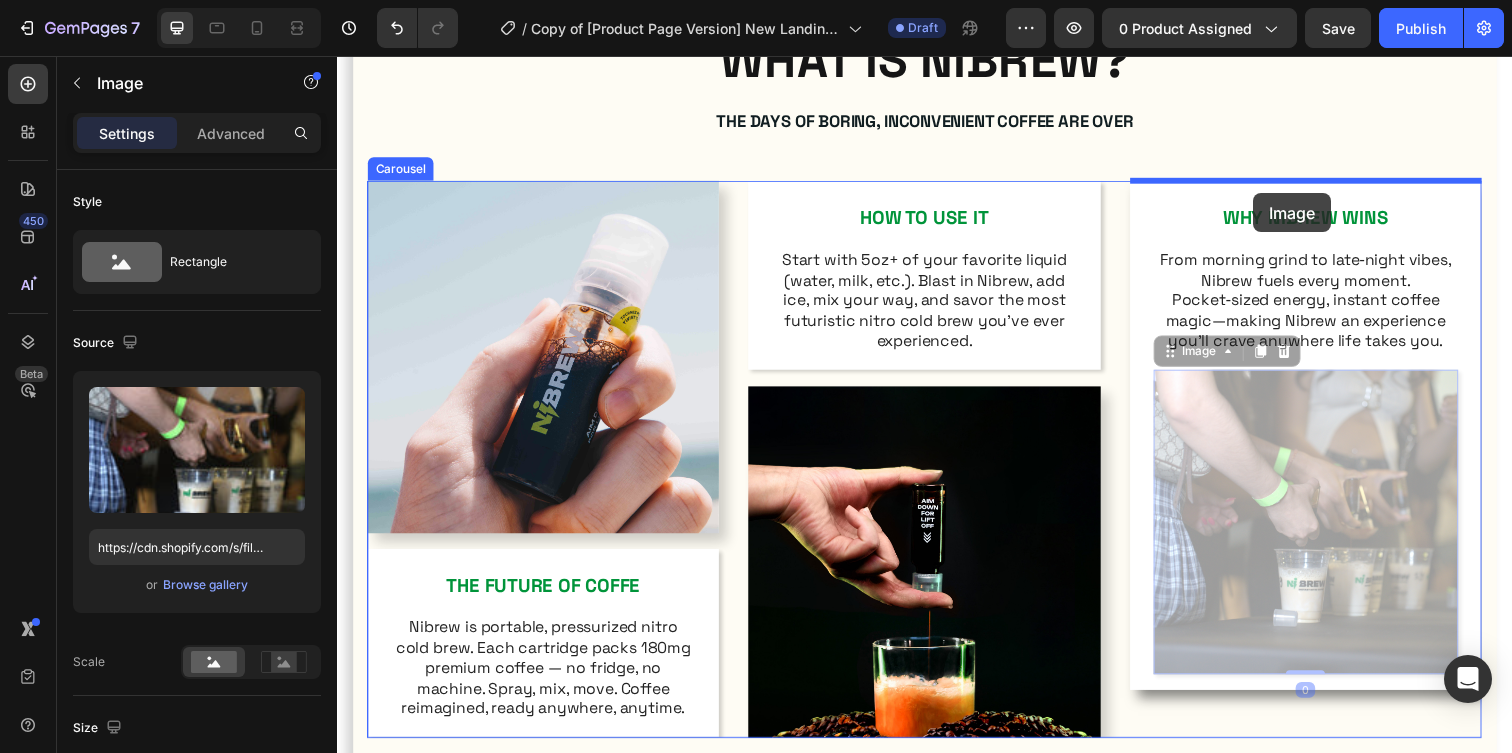drag, startPoint x: 1279, startPoint y: 427, endPoint x: 1272, endPoint y: 196, distance: 231.10603 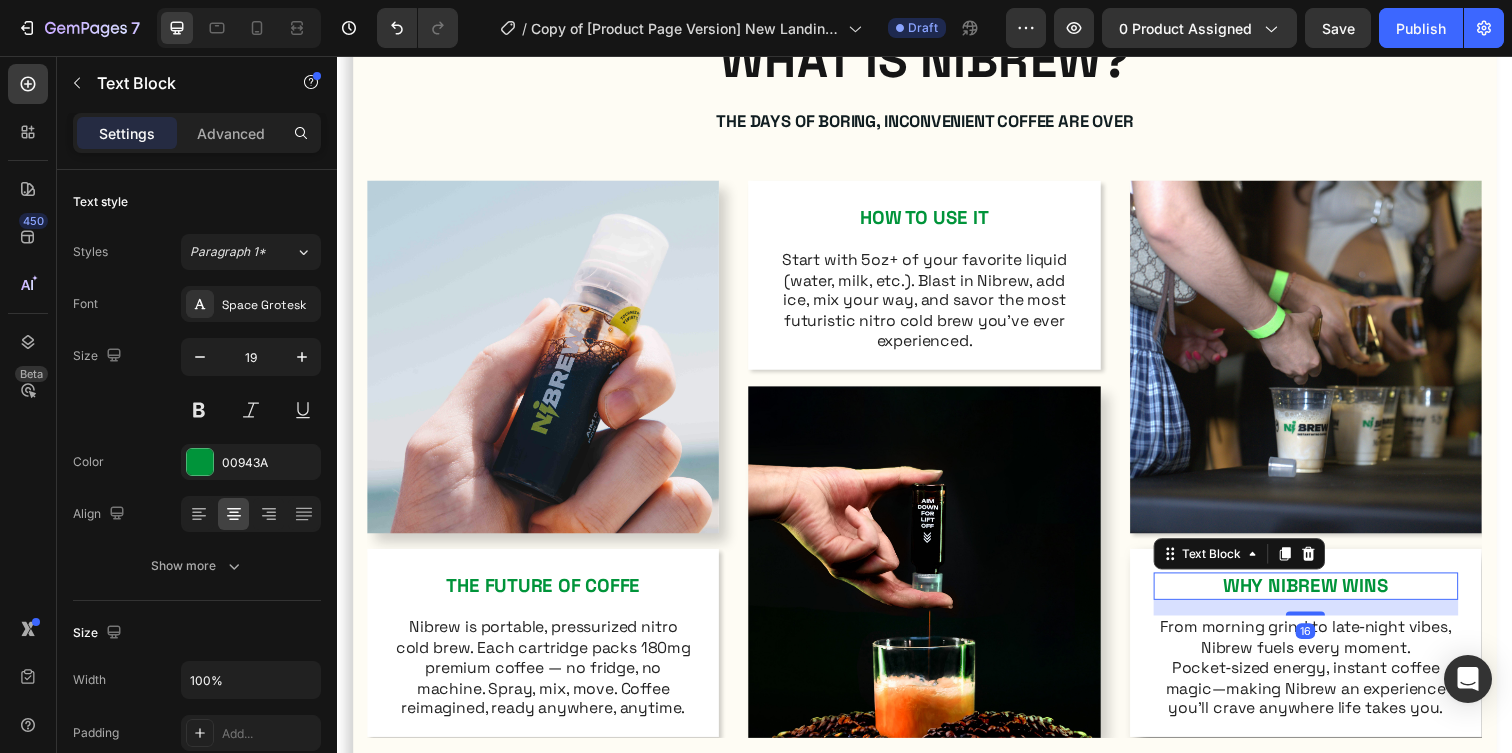 click on "WHY NIBREW WINS" at bounding box center [1326, 596] 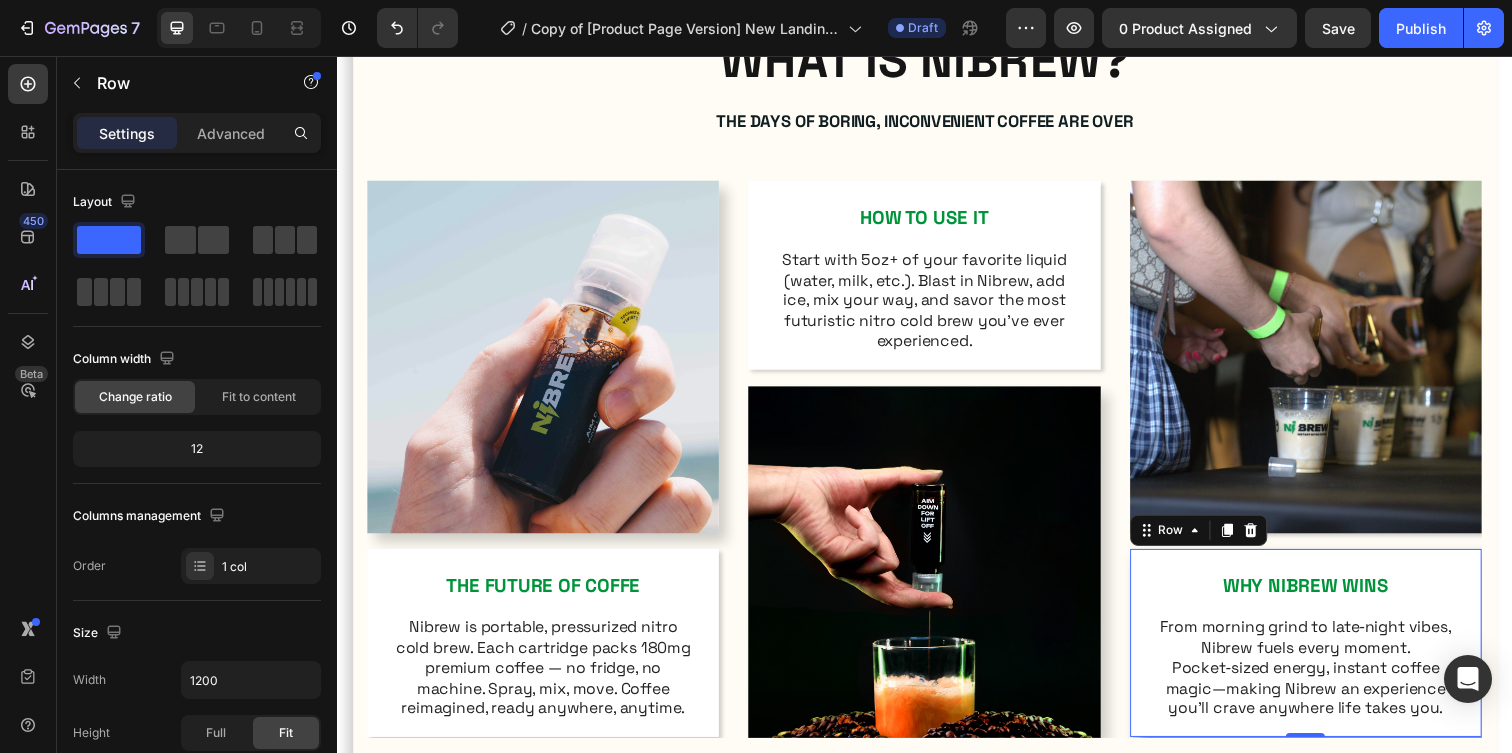 click on "WHY NIBREW WINS Text Block From morning grind to late‑night vibes, Nibrew fuels every moment. Pocket‑sized energy, instant coffee magic—making Nibrew an experience you’ll crave anywhere life takes you. Text Block Row   0" at bounding box center (1326, 655) 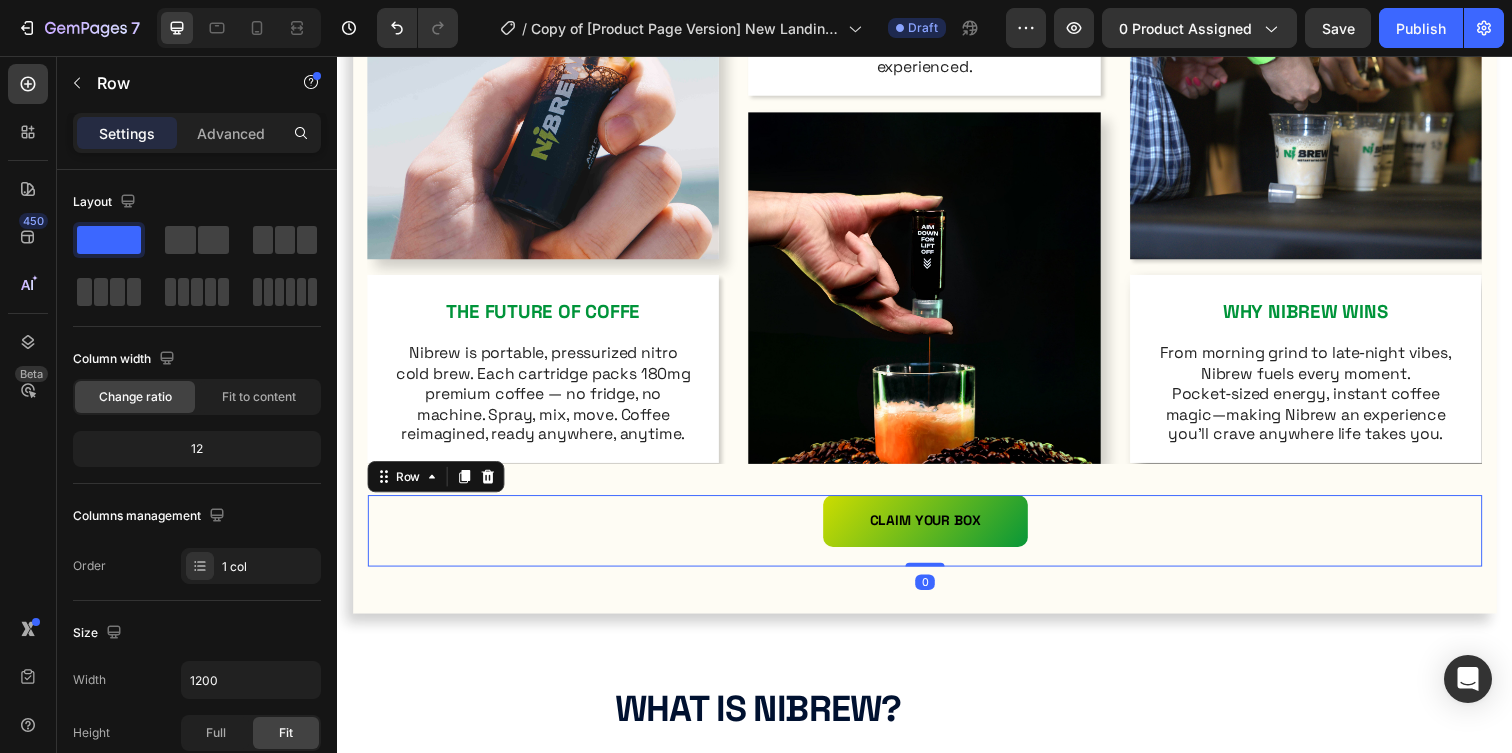 click on "CLAIM YOUR BOX Button" at bounding box center (937, 540) 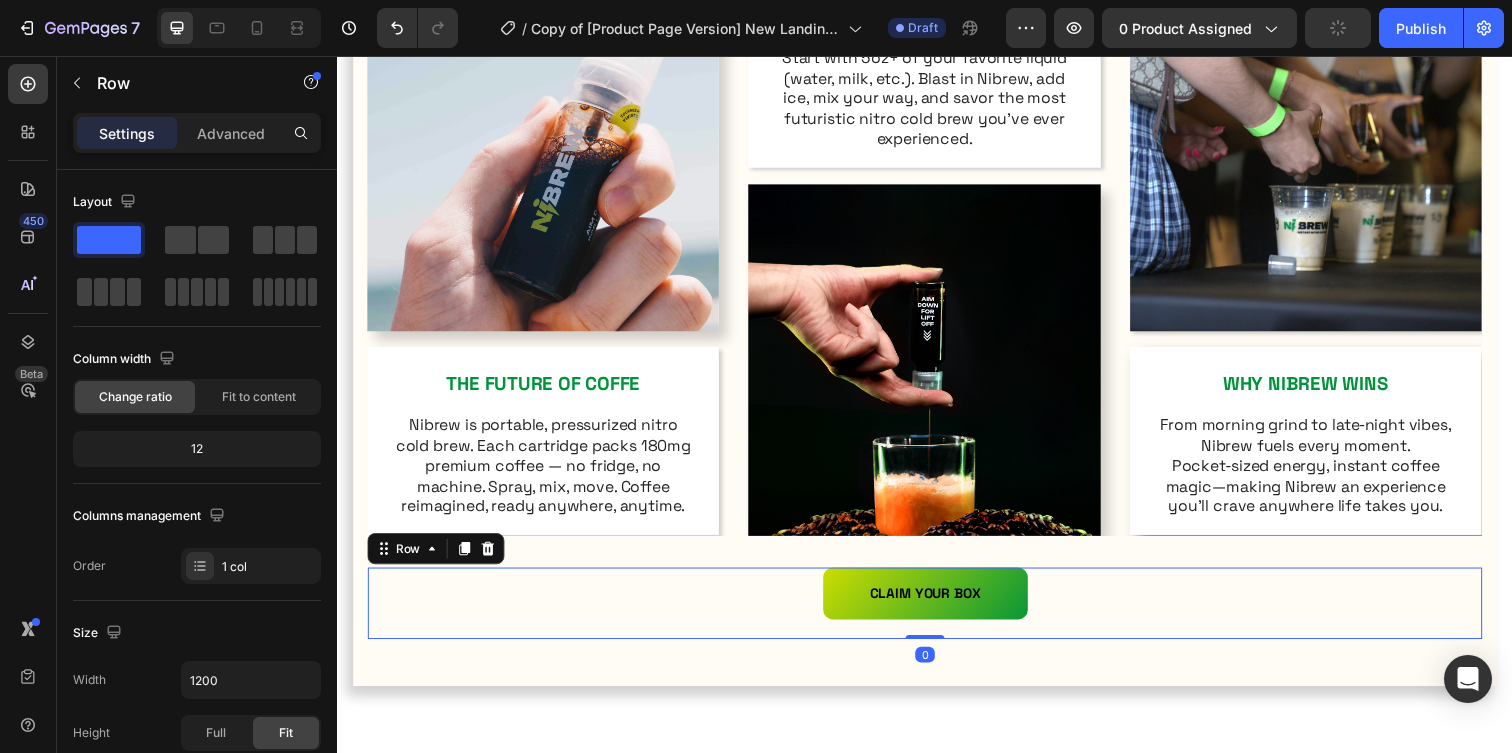 scroll, scrollTop: 940, scrollLeft: 0, axis: vertical 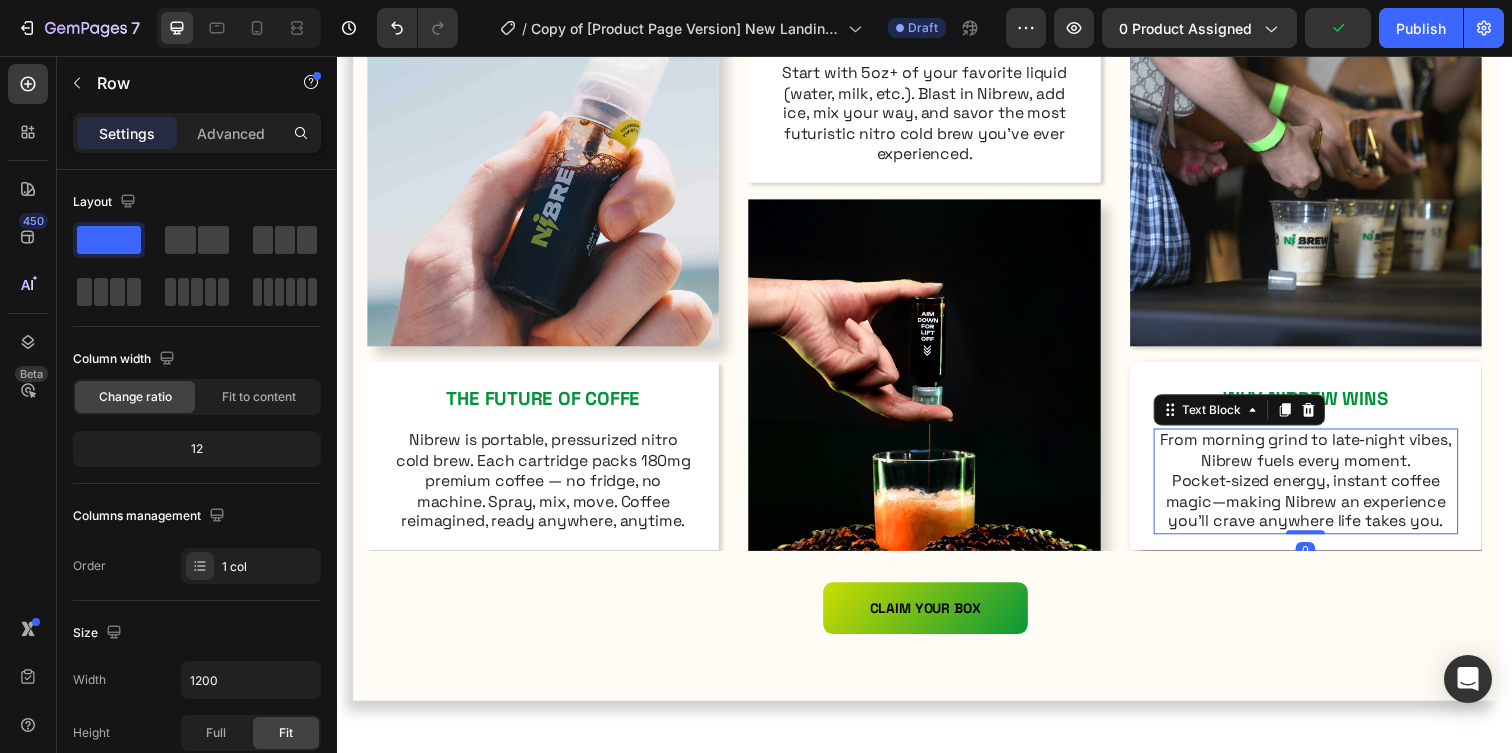 click on "From morning grind to late‑night vibes, Nibrew fuels every moment. Pocket‑sized energy, instant coffee magic—making Nibrew an experience you’ll crave anywhere life takes you." at bounding box center (1326, 490) 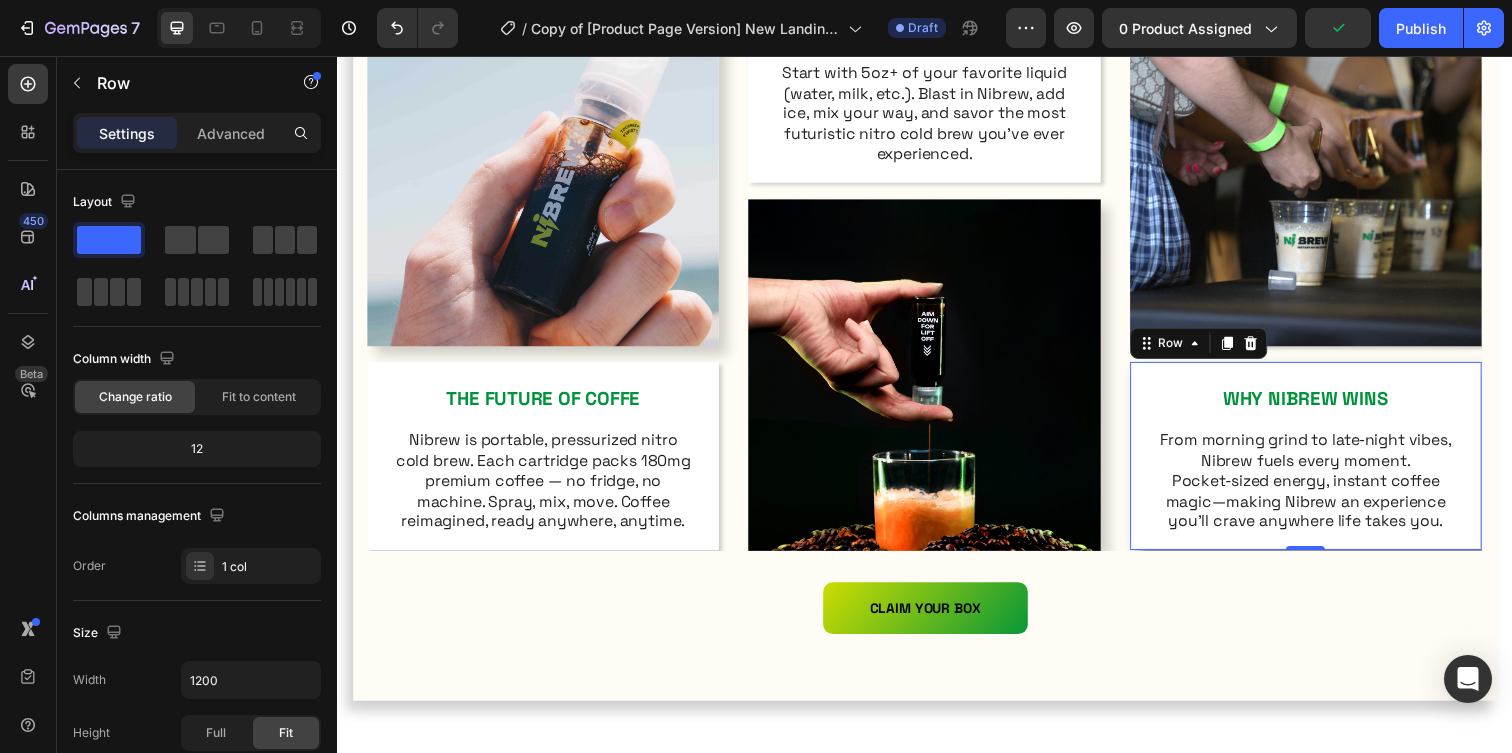 click on "WHY NIBREW WINS Text Block From morning grind to late‑night vibes, Nibrew fuels every moment. Pocket‑sized energy, instant coffee magic—making Nibrew an experience you’ll crave anywhere life takes you. Text Block Row   0" at bounding box center [1326, 464] 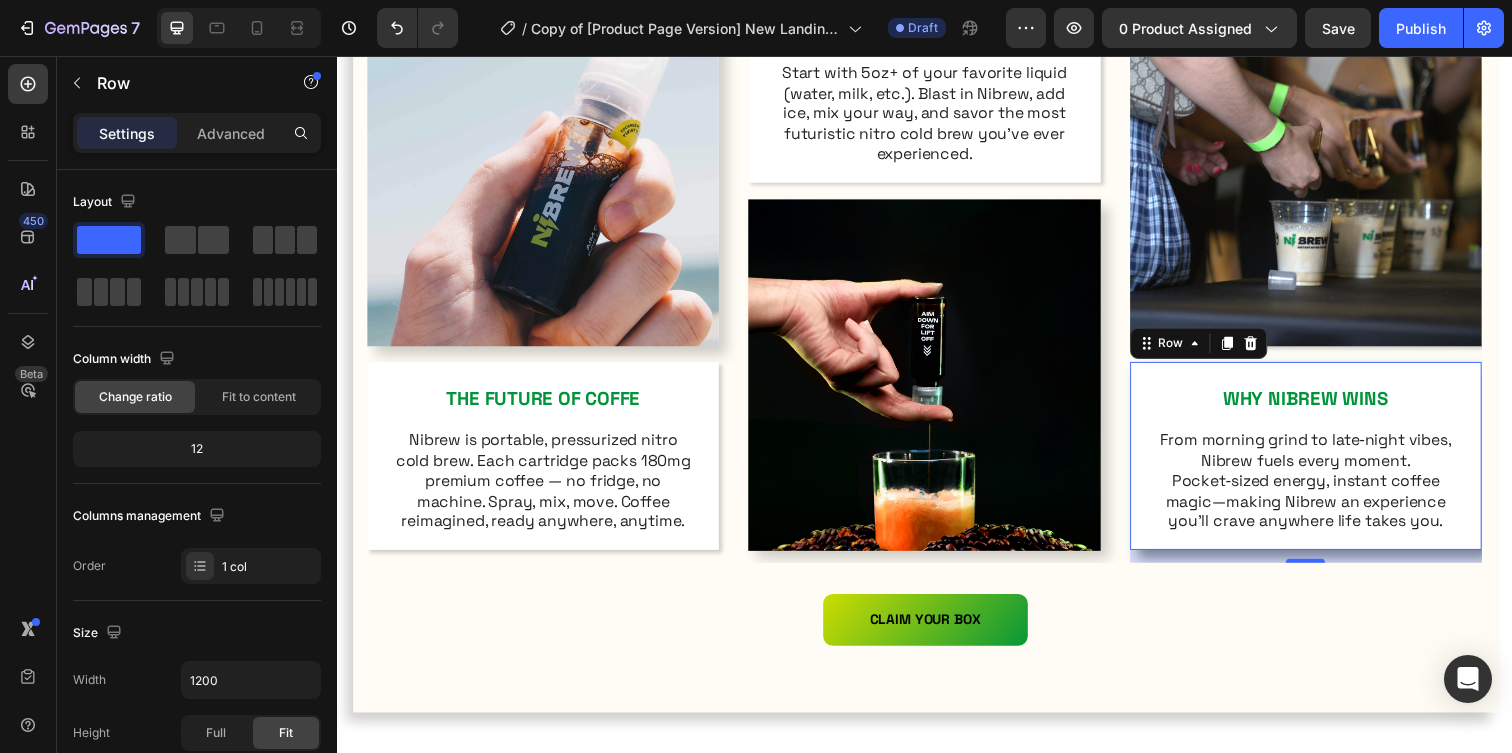 drag, startPoint x: 1333, startPoint y: 554, endPoint x: 1344, endPoint y: 567, distance: 17.029387 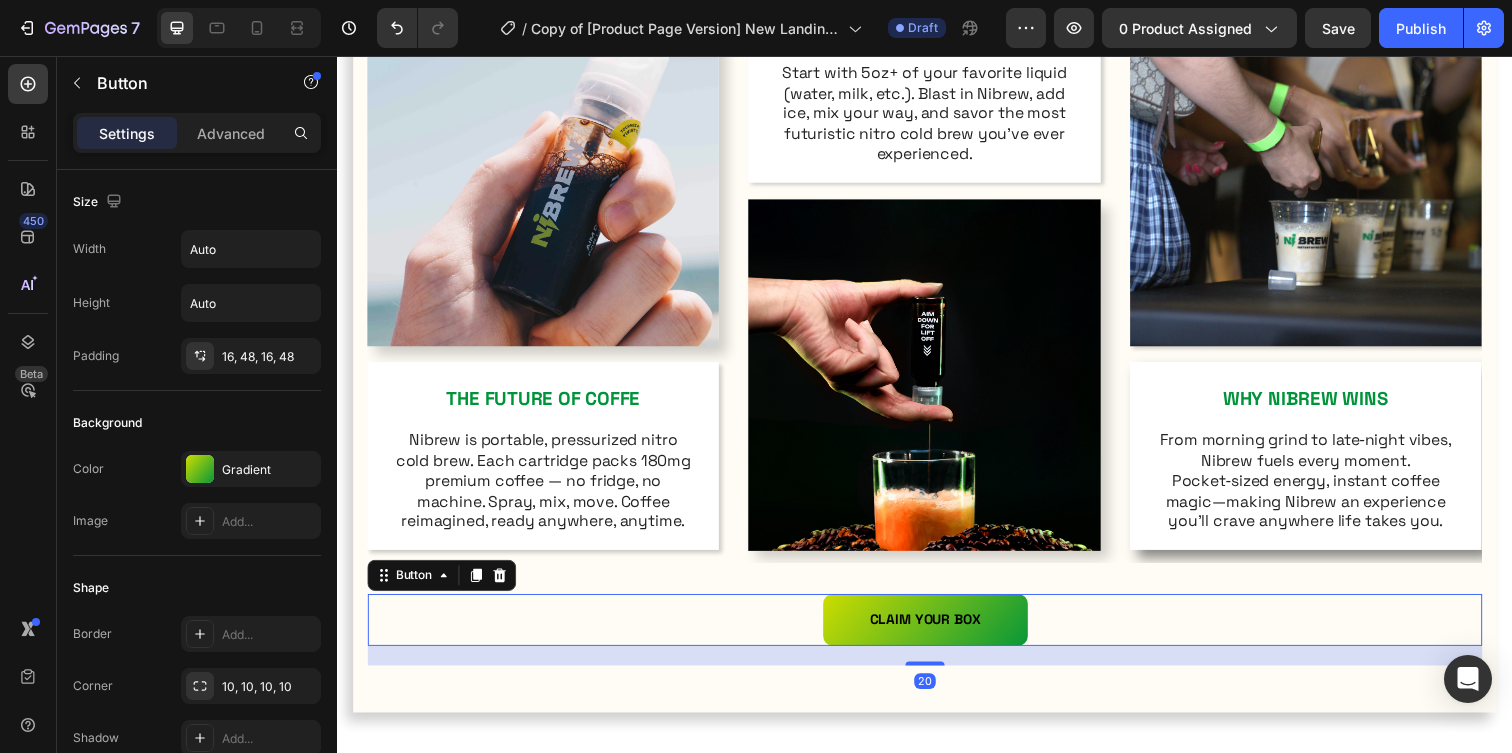 click on "CLAIM YOUR BOX Button   20" at bounding box center [937, 631] 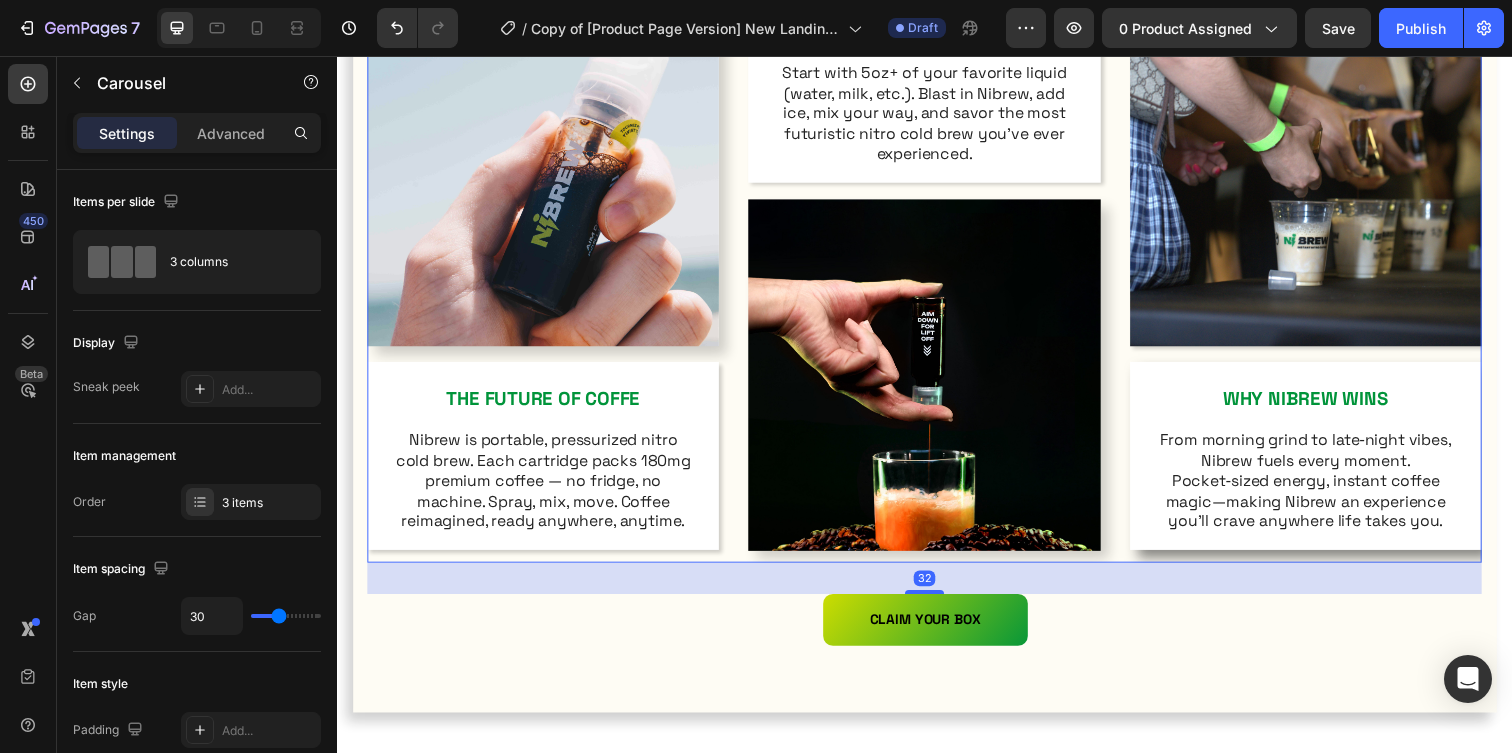 click on "Image WHY NIBREW WINS Text Block From morning grind to late‑night vibes, Nibrew fuels every moment. Pocket‑sized energy, instant coffee magic—making Nibrew an experience you’ll crave anywhere life takes you. Text Block Row" at bounding box center (1326, 282) 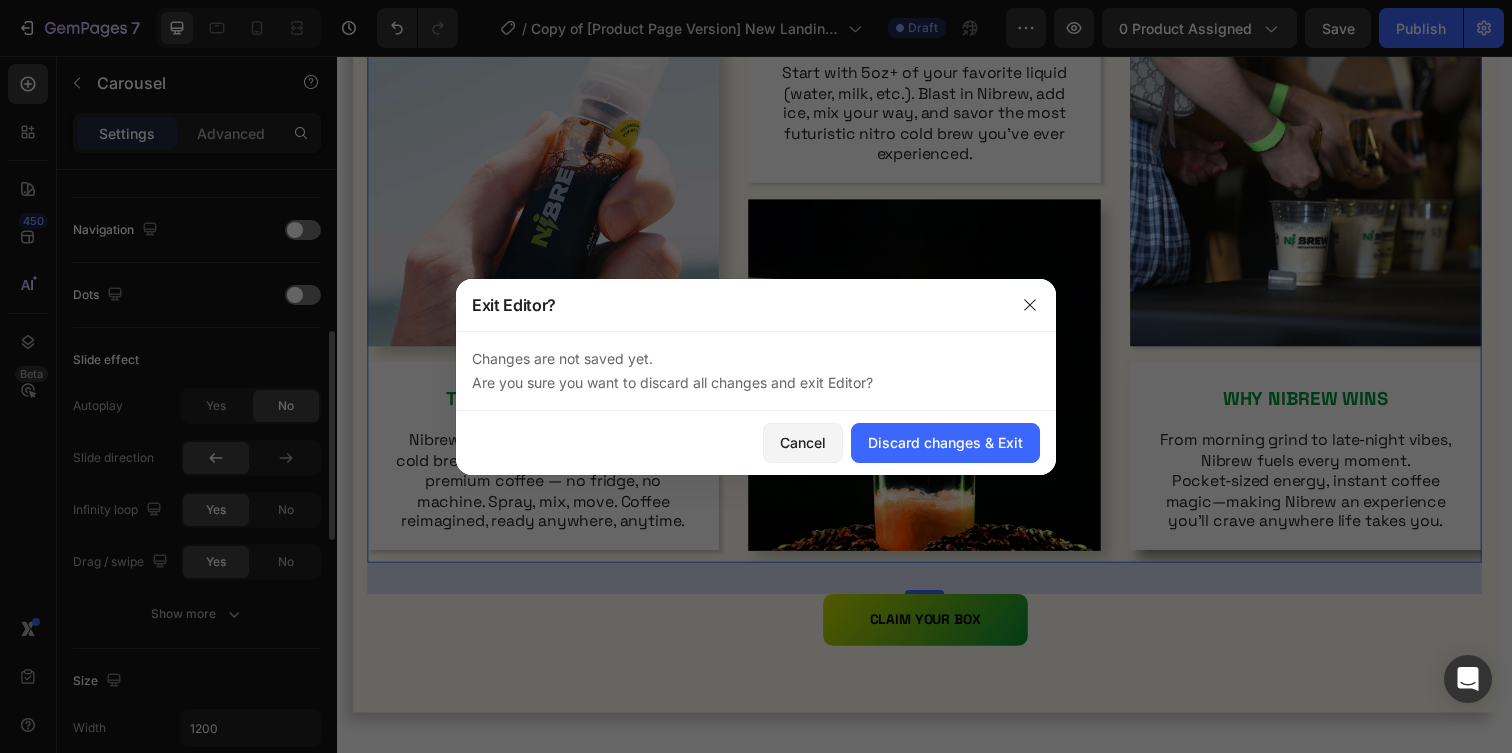scroll, scrollTop: 627, scrollLeft: 0, axis: vertical 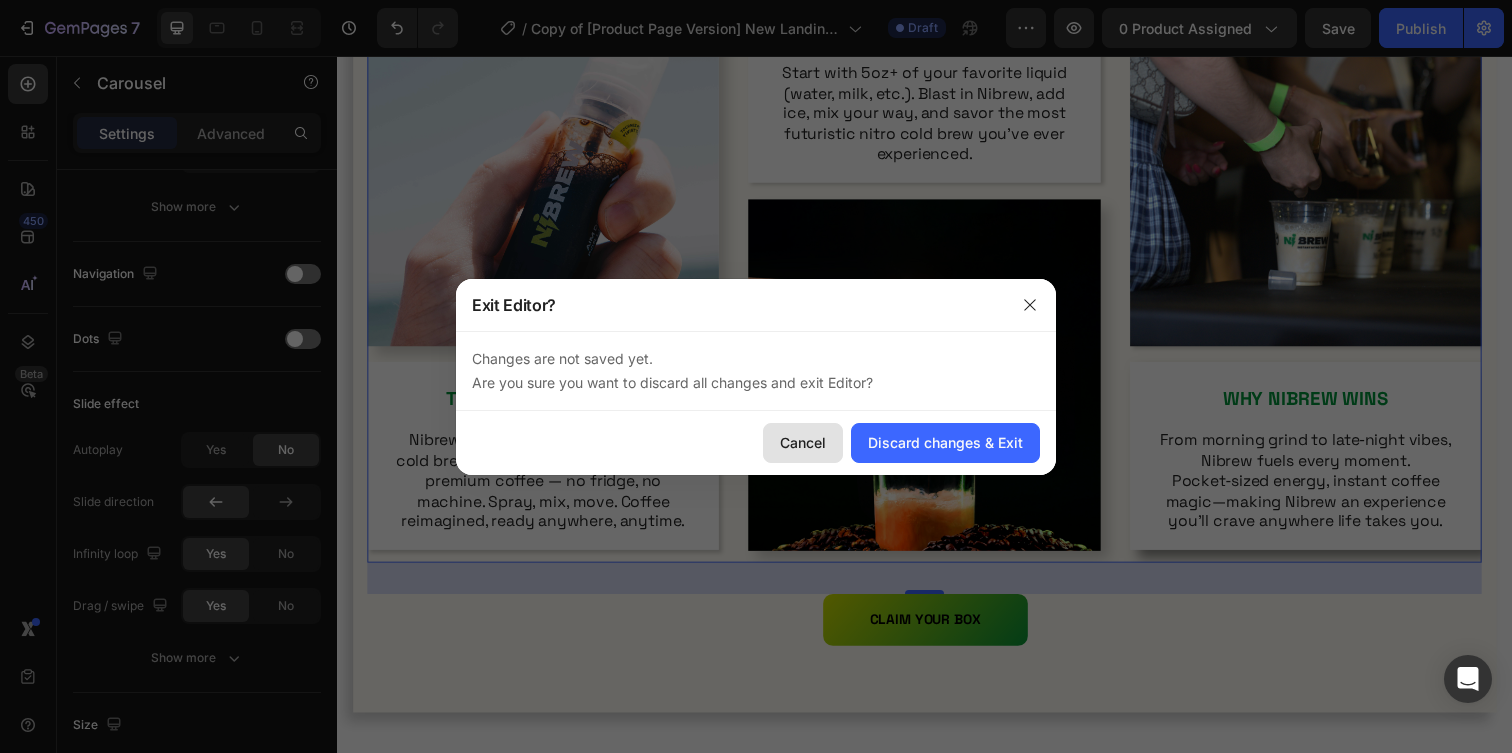 click on "Cancel" at bounding box center [803, 442] 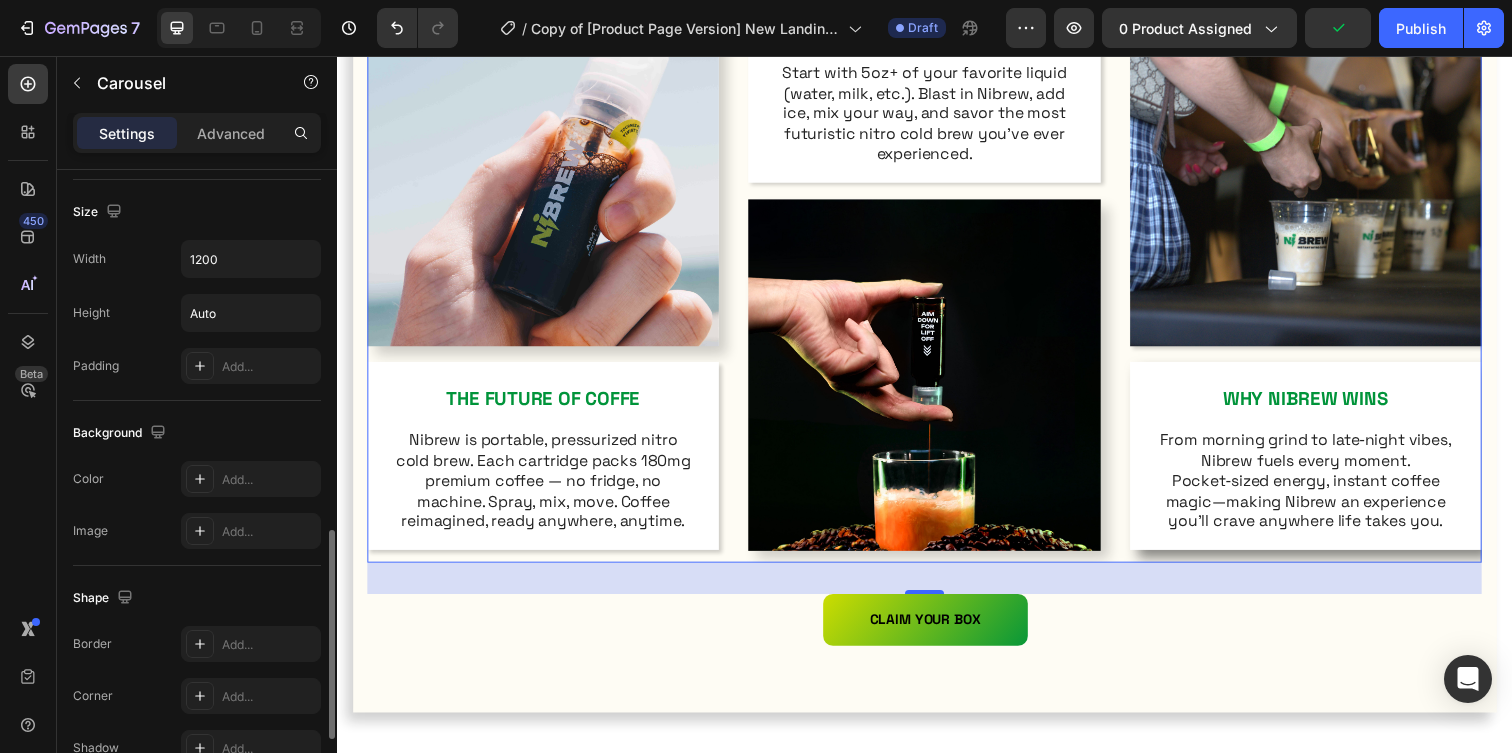 scroll, scrollTop: 1318, scrollLeft: 0, axis: vertical 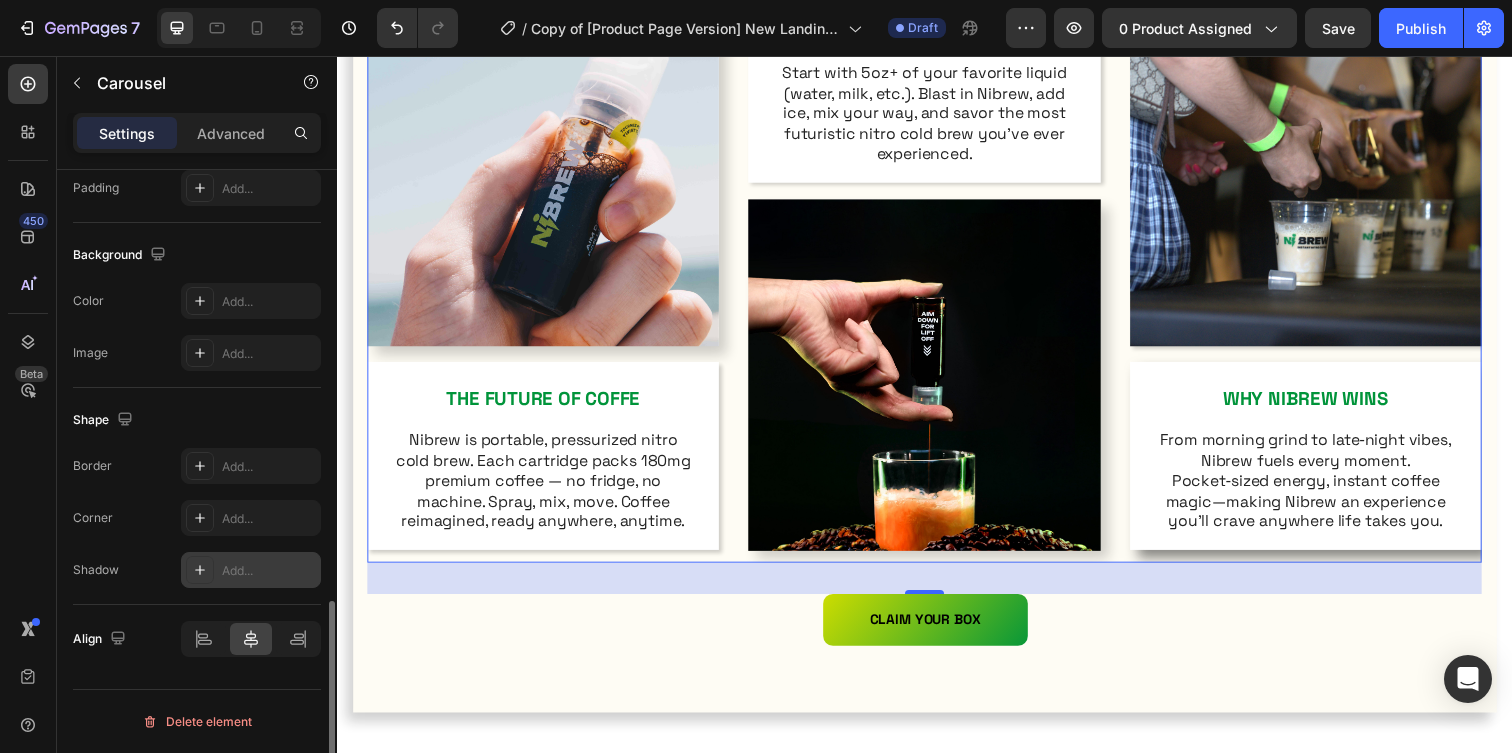 click on "Add..." at bounding box center [269, 571] 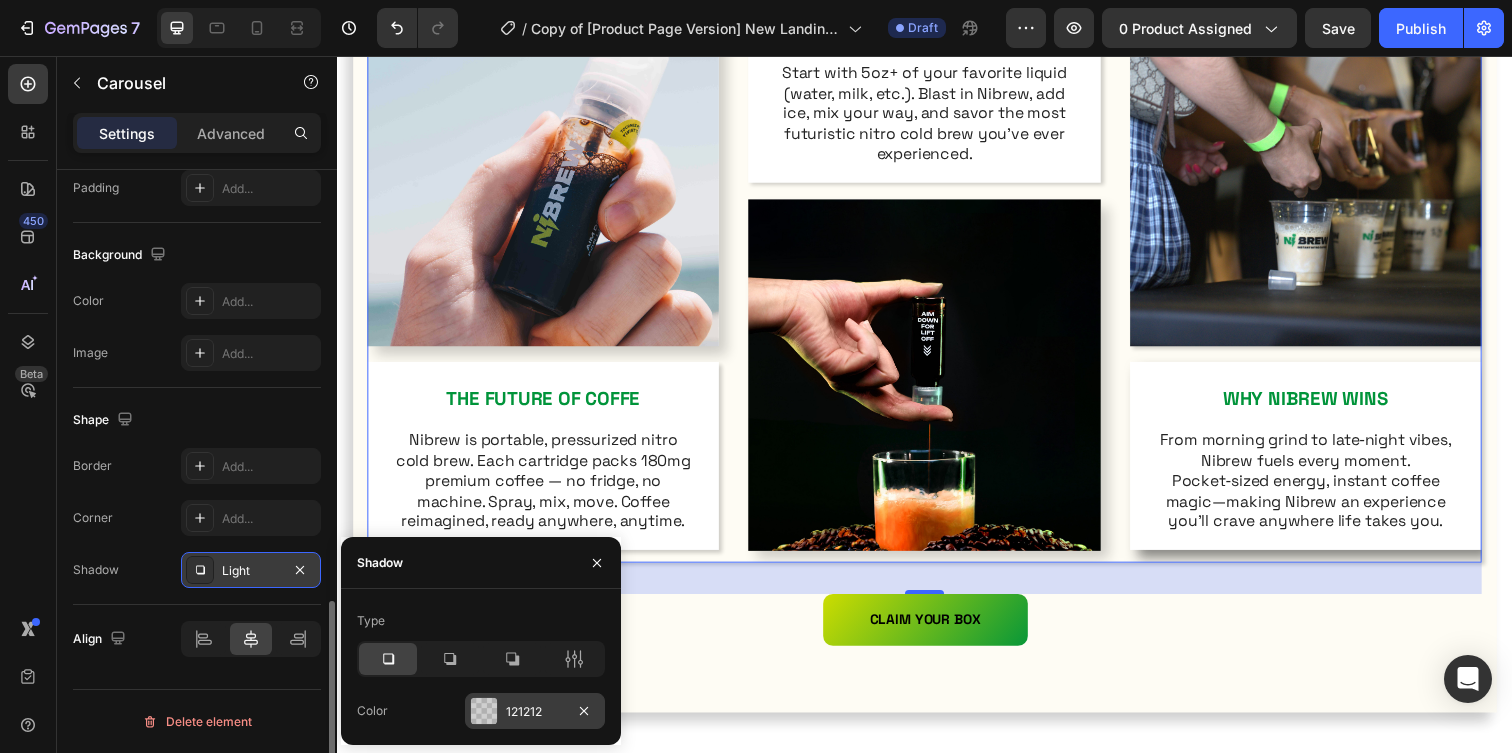 click on "121212" at bounding box center (535, 712) 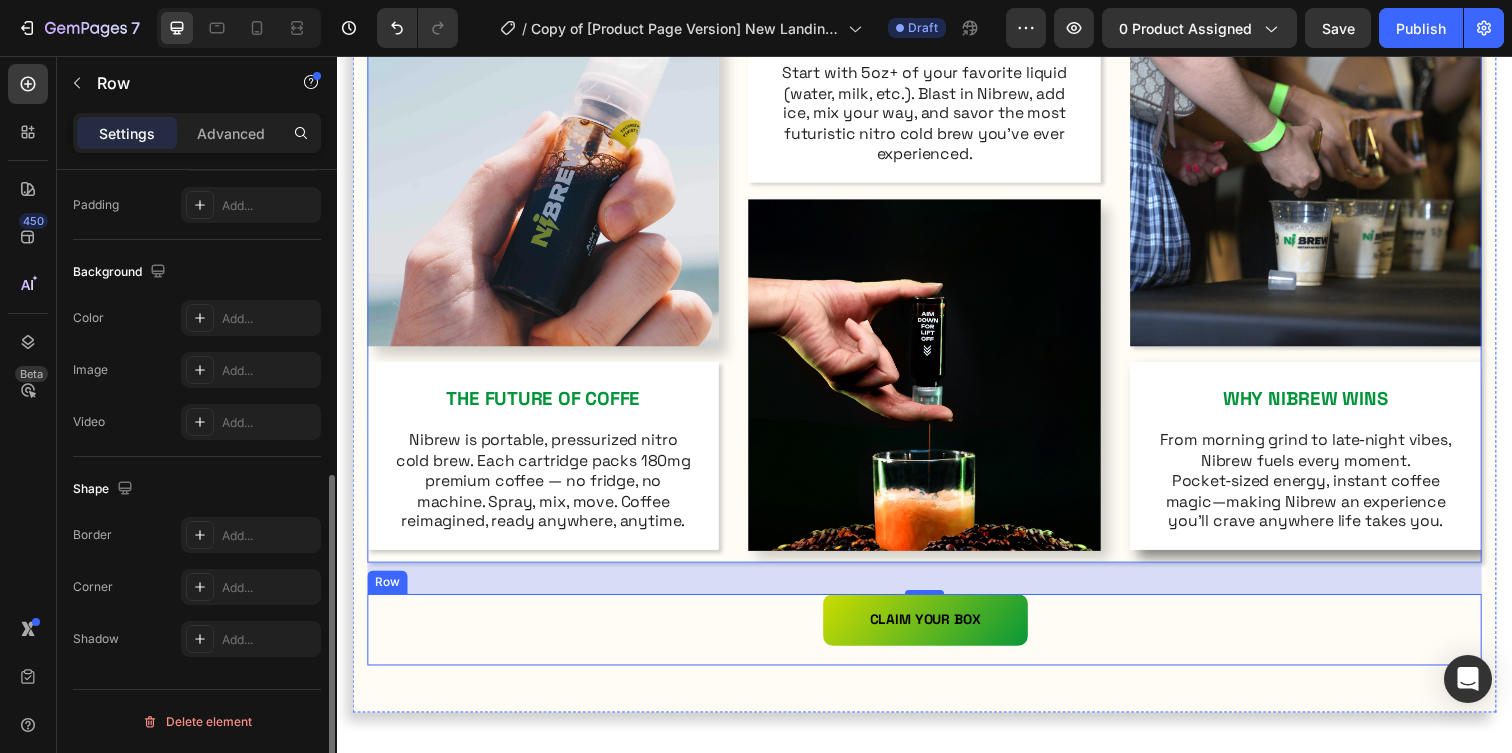 scroll, scrollTop: 0, scrollLeft: 0, axis: both 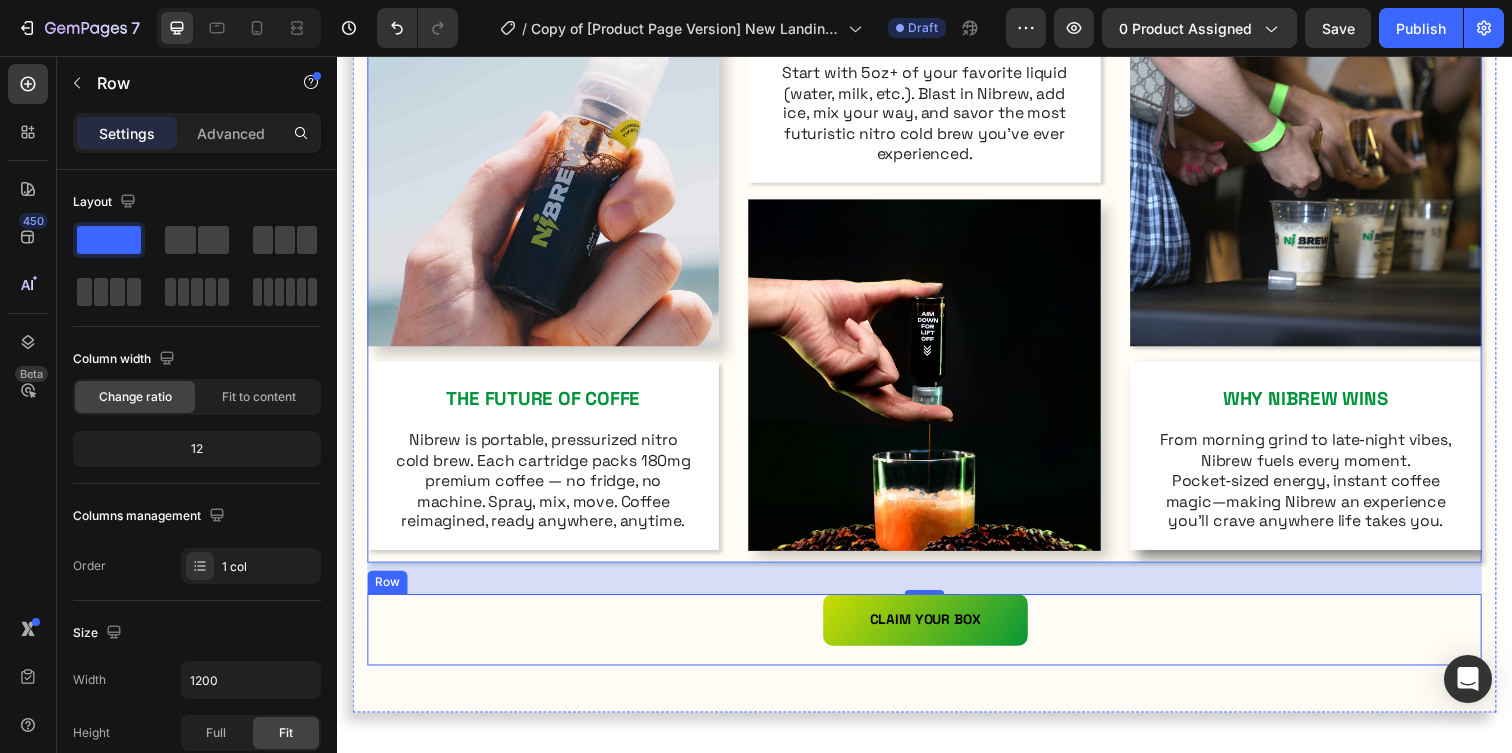 click on "CLAIM YOUR BOX Button" at bounding box center [937, 641] 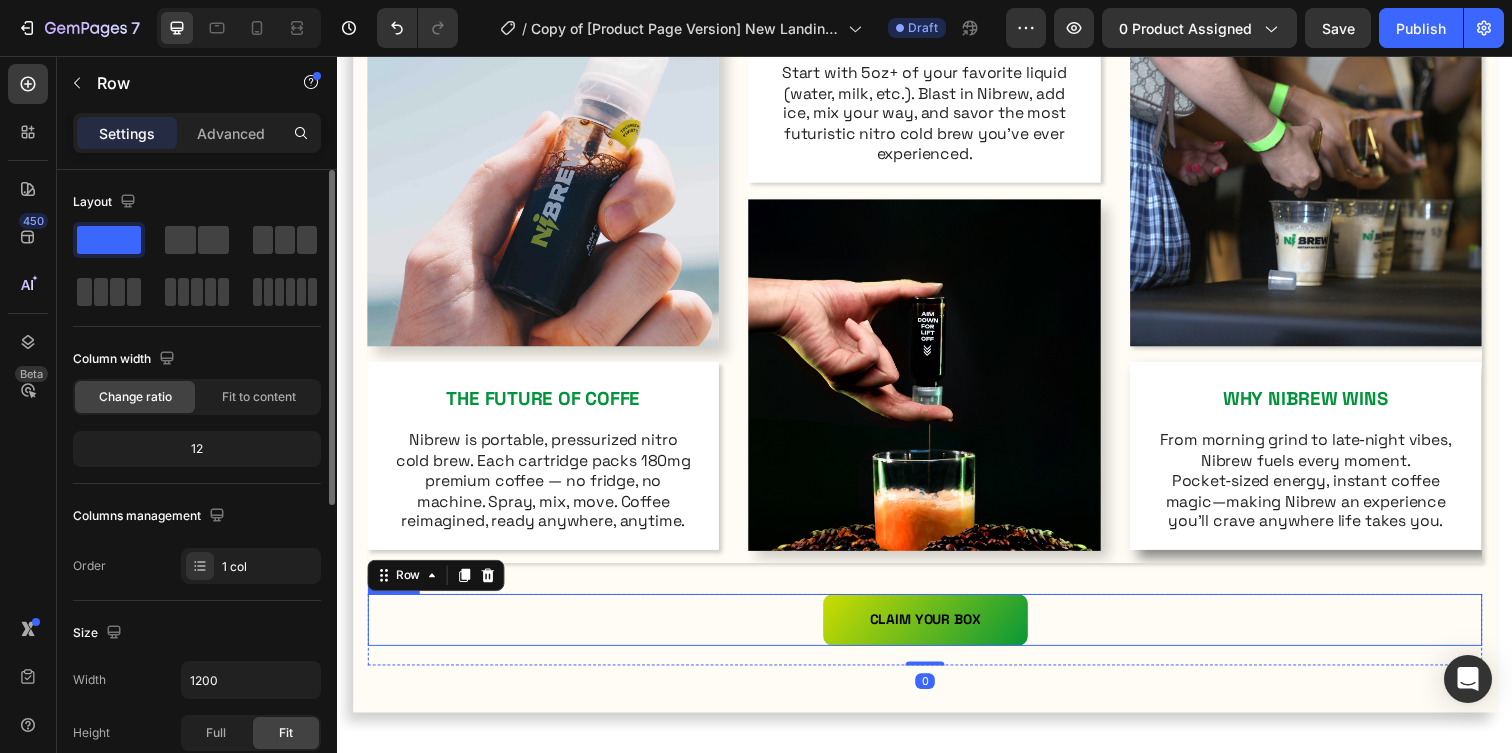 click on "CLAIM YOUR BOX Button" at bounding box center [937, 631] 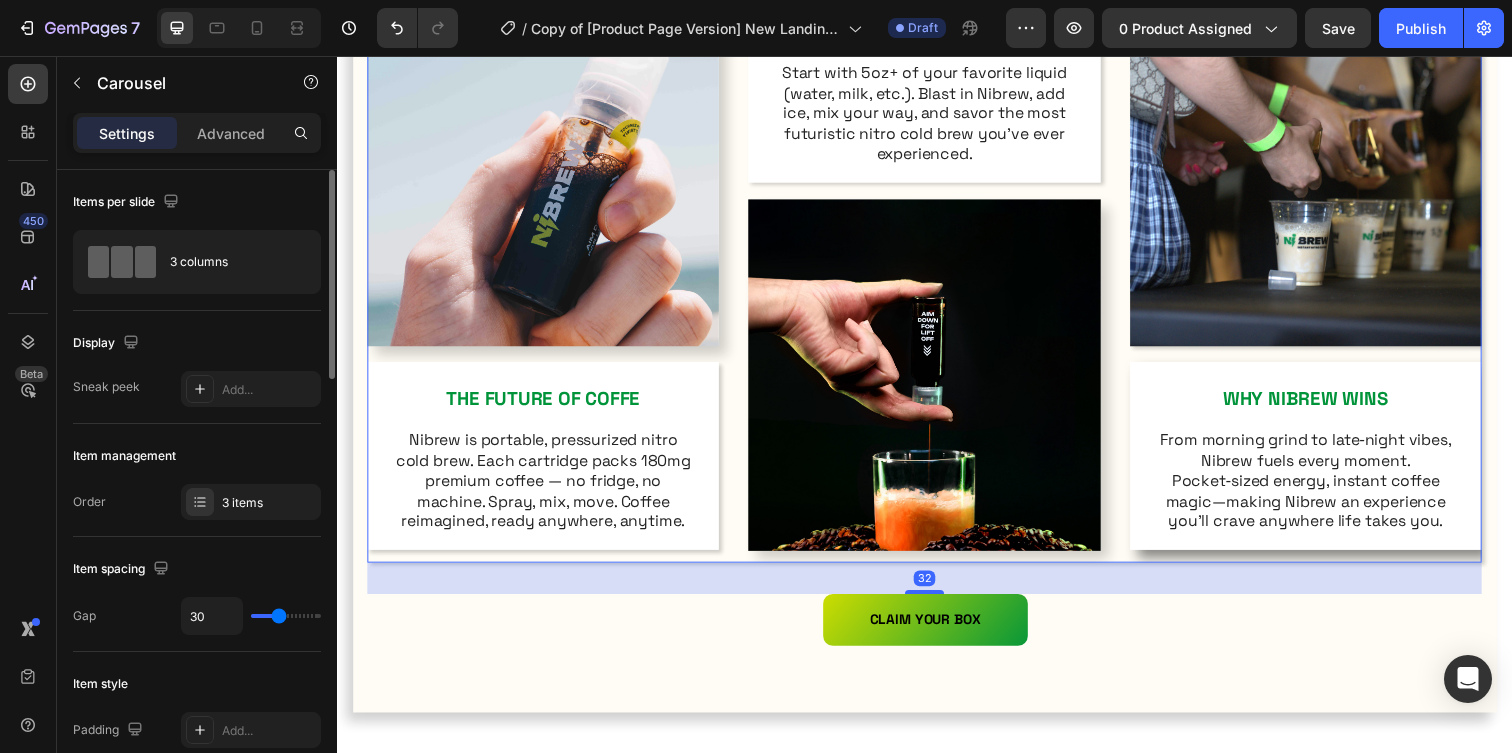 click on "HOW TO USE IT Text Block Start with 5oz+ of your favorite liquid (water, milk, etc.). Blast in Nibrew, add ice, mix your way, and savor the most futuristic nitro cold brew you’ve ever experienced. Text Block Row Image" at bounding box center (936, 282) 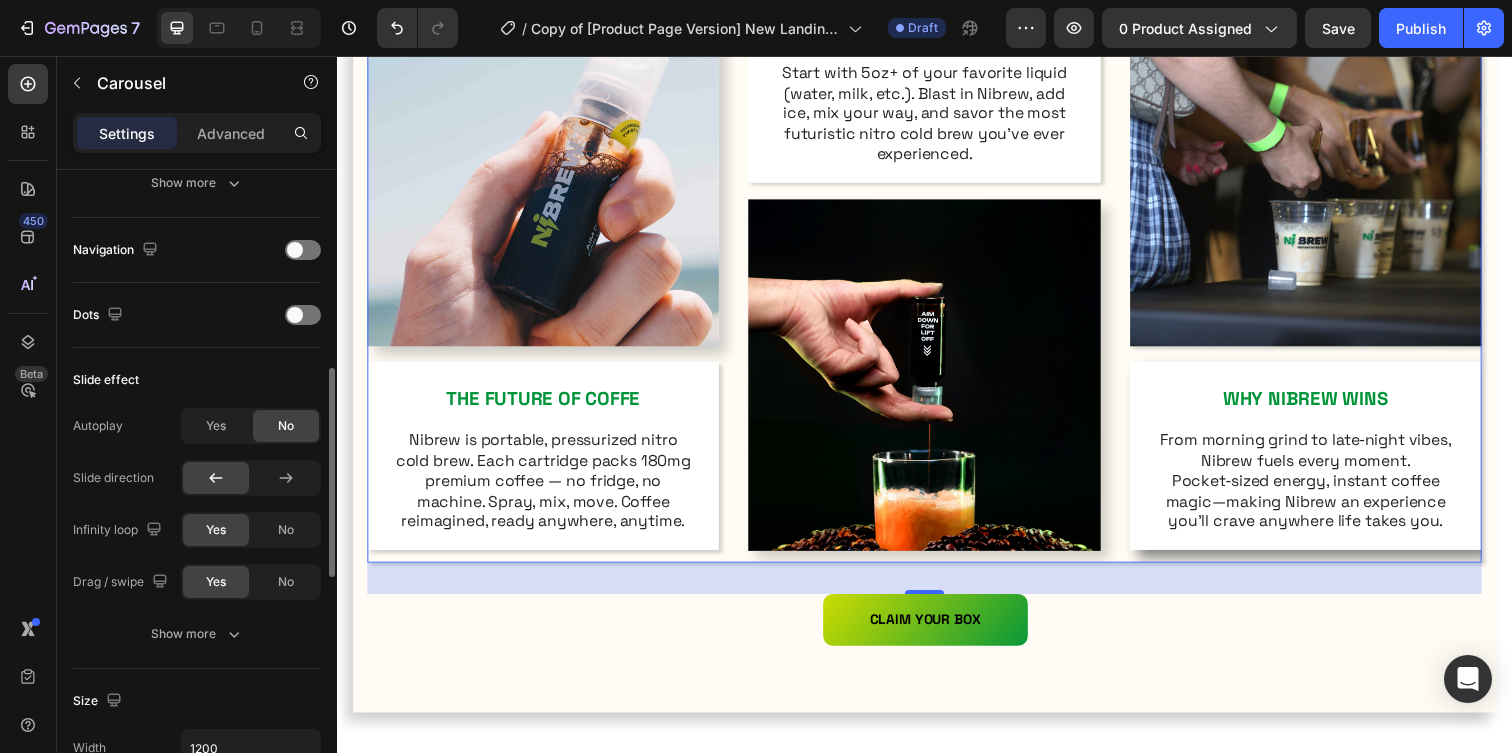 scroll, scrollTop: 640, scrollLeft: 0, axis: vertical 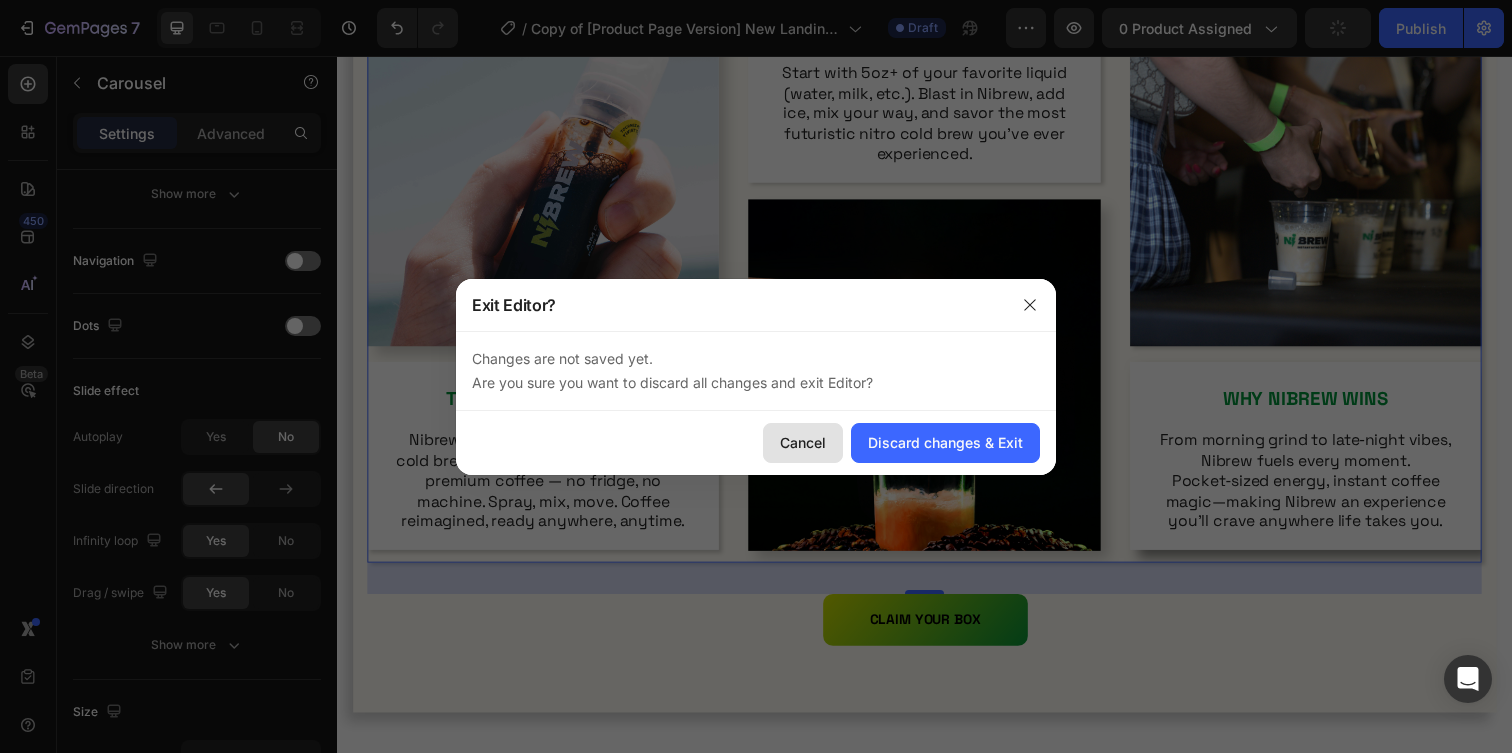 click on "Cancel" at bounding box center [803, 442] 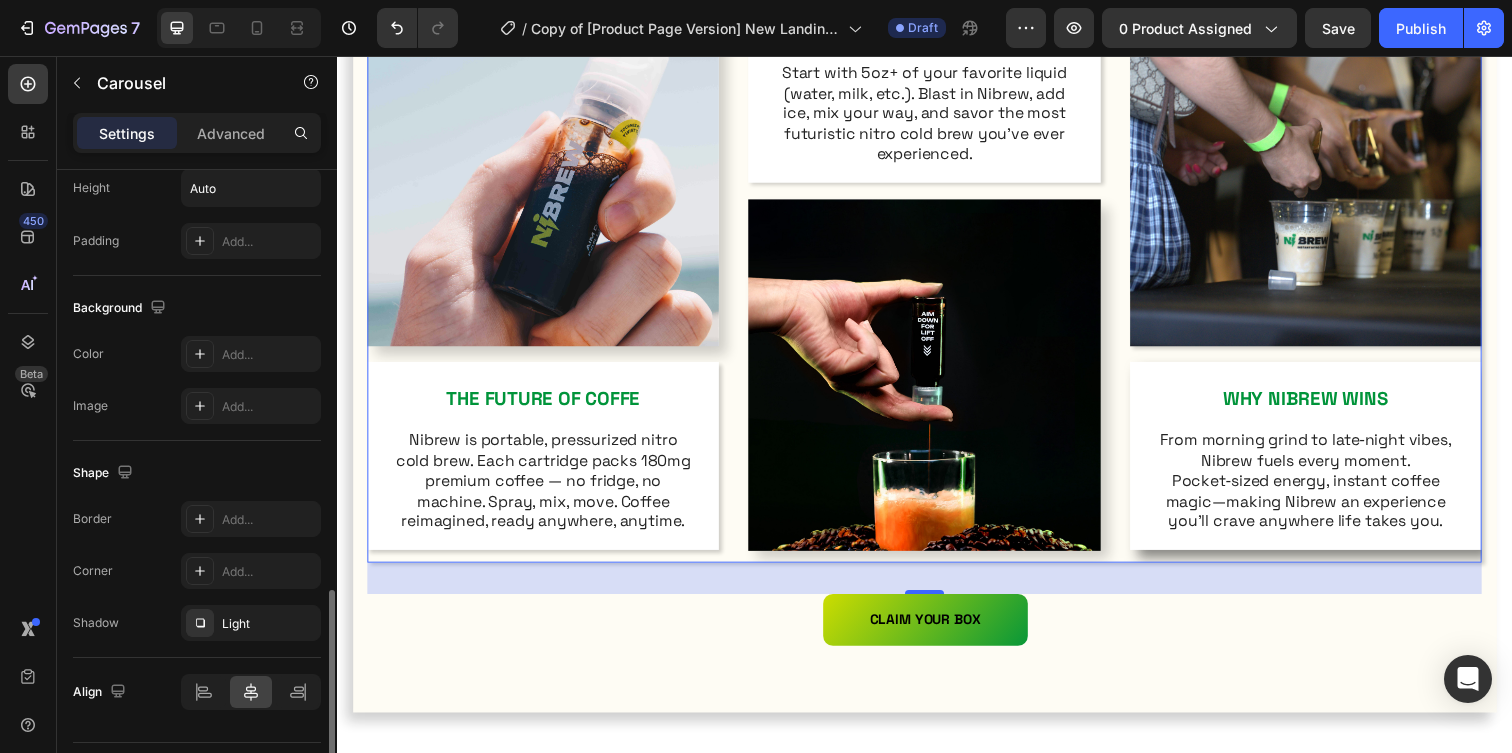 scroll, scrollTop: 1270, scrollLeft: 0, axis: vertical 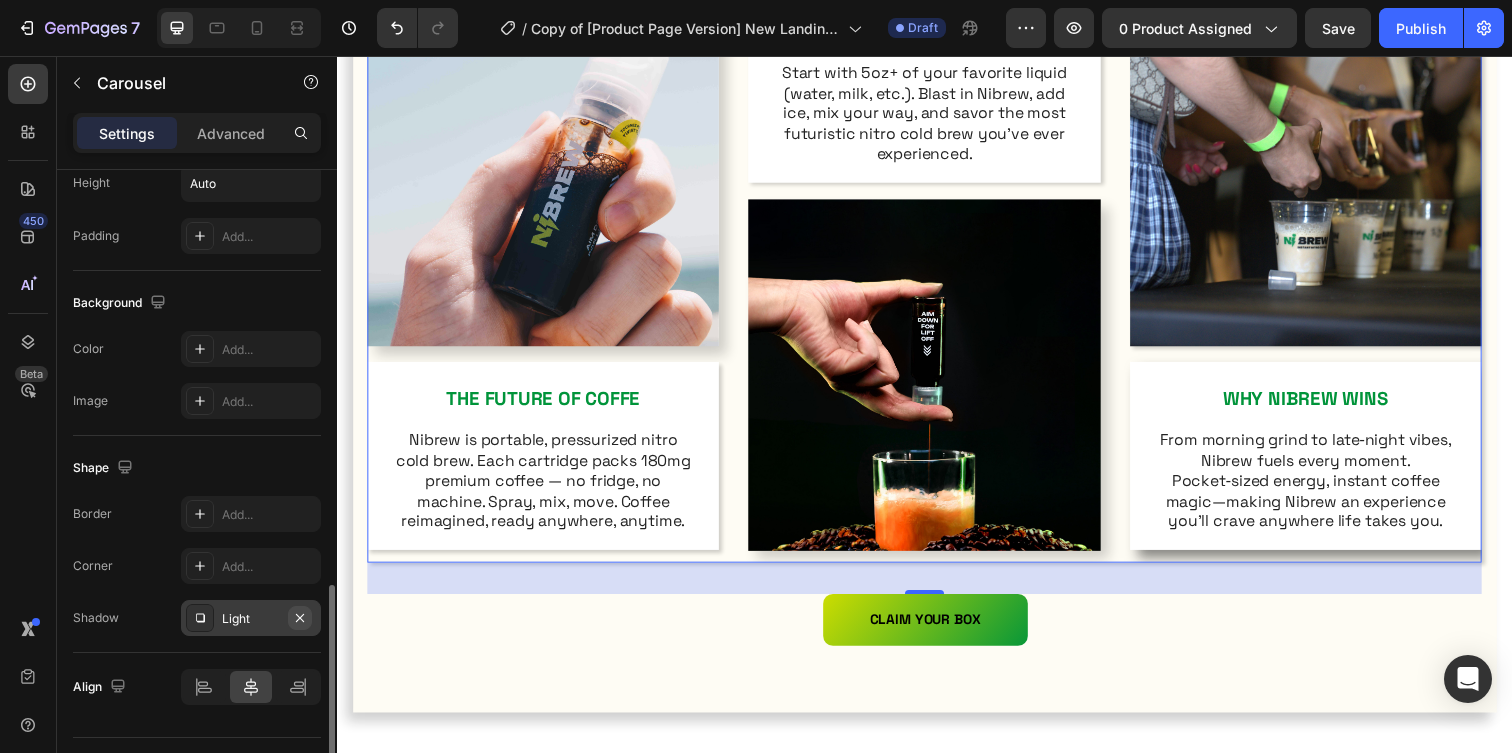 click 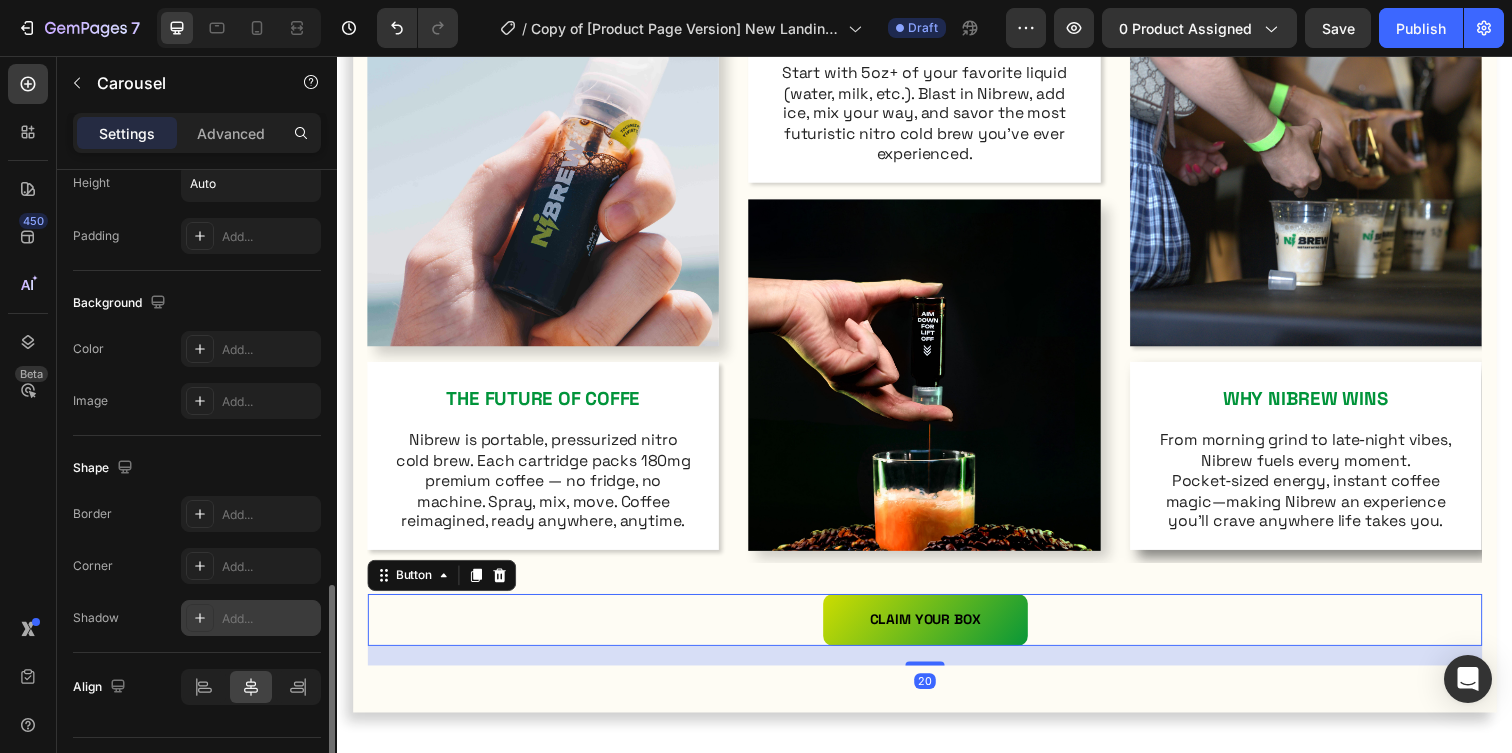 click on "CLAIM YOUR BOX Button   20" at bounding box center (937, 631) 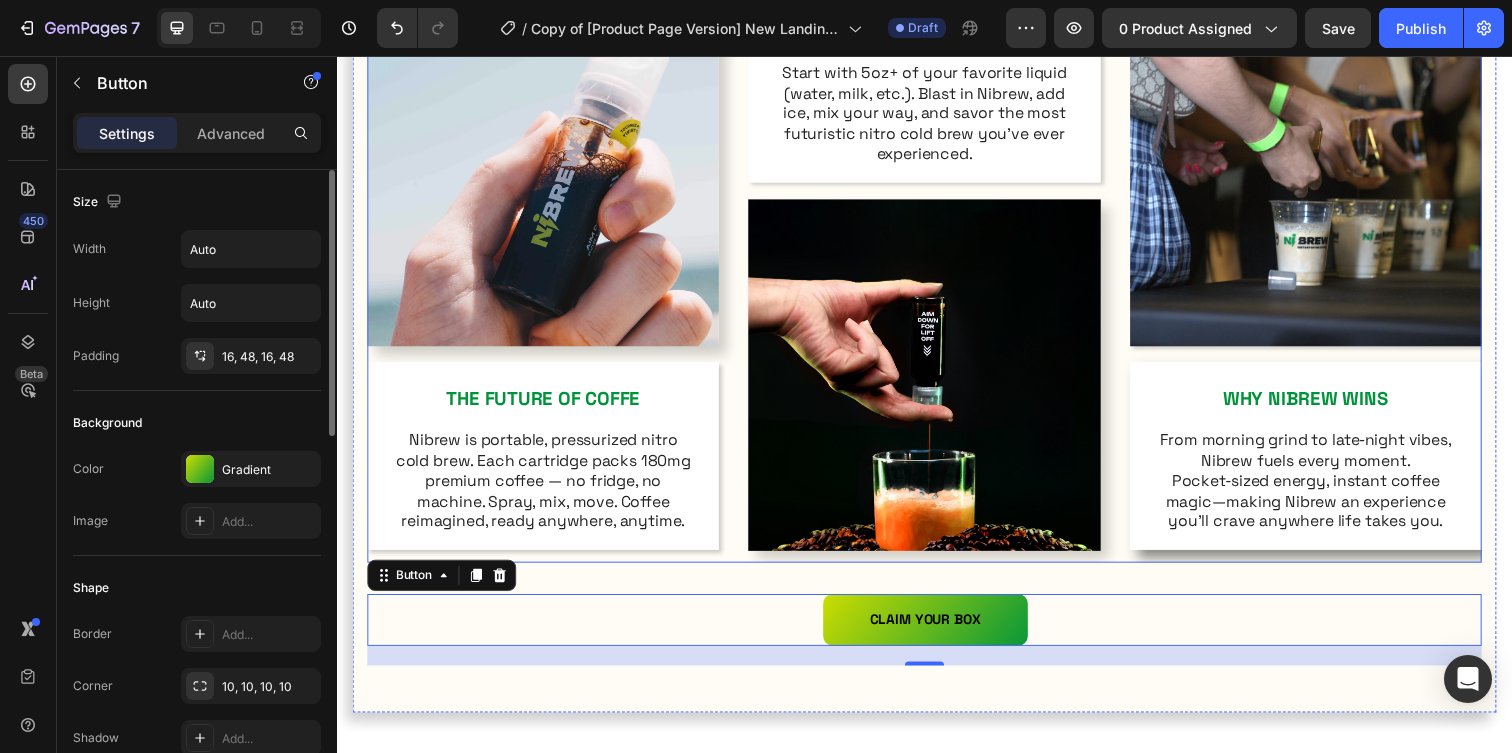 click on "Image WHY NIBREW WINS Text Block From morning grind to late‑night vibes, Nibrew fuels every moment. Pocket‑sized energy, instant coffee magic—making Nibrew an experience you’ll crave anywhere life takes you. Text Block Row" at bounding box center [1326, 282] 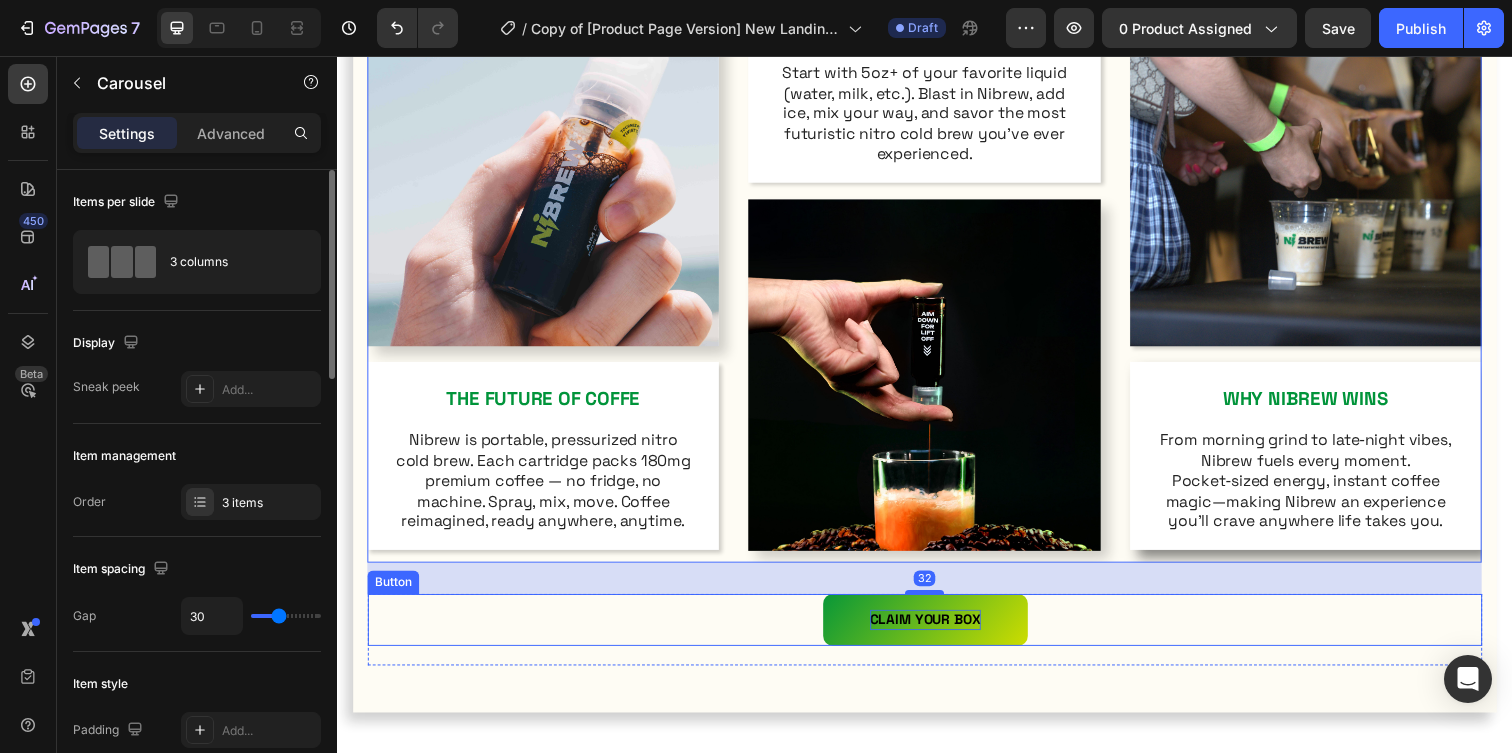 drag, startPoint x: 938, startPoint y: 595, endPoint x: 938, endPoint y: 635, distance: 40 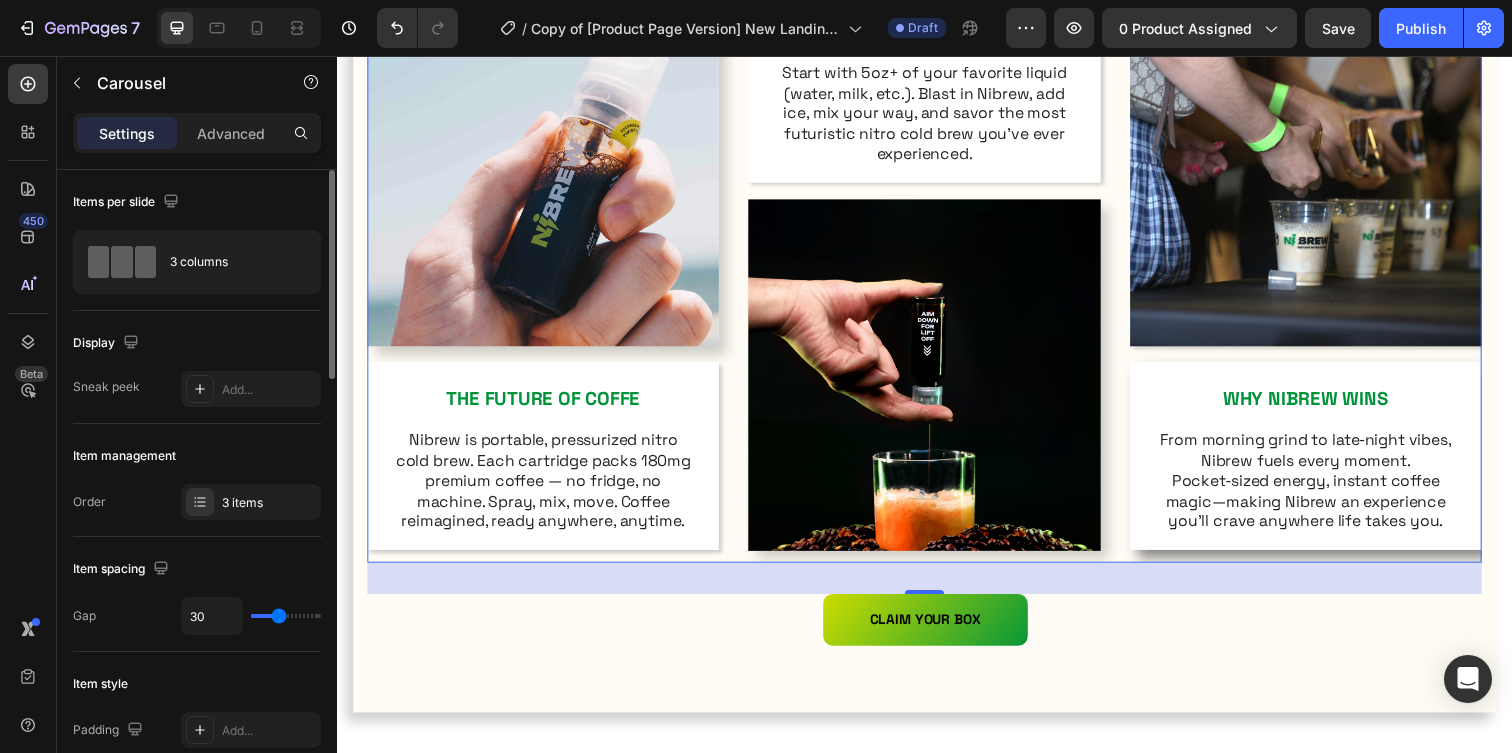 click on "32" at bounding box center (937, 589) 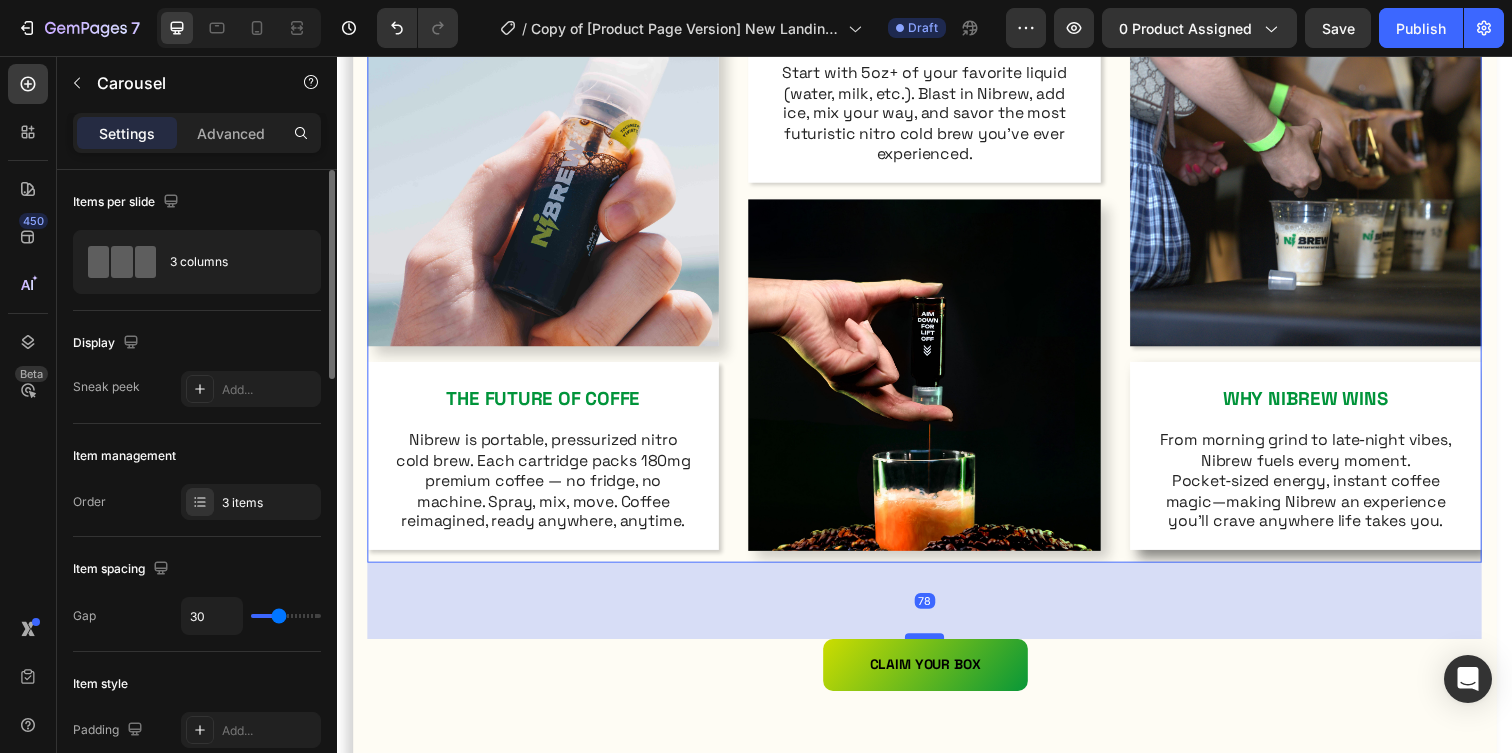 drag, startPoint x: 940, startPoint y: 603, endPoint x: 939, endPoint y: 649, distance: 46.010868 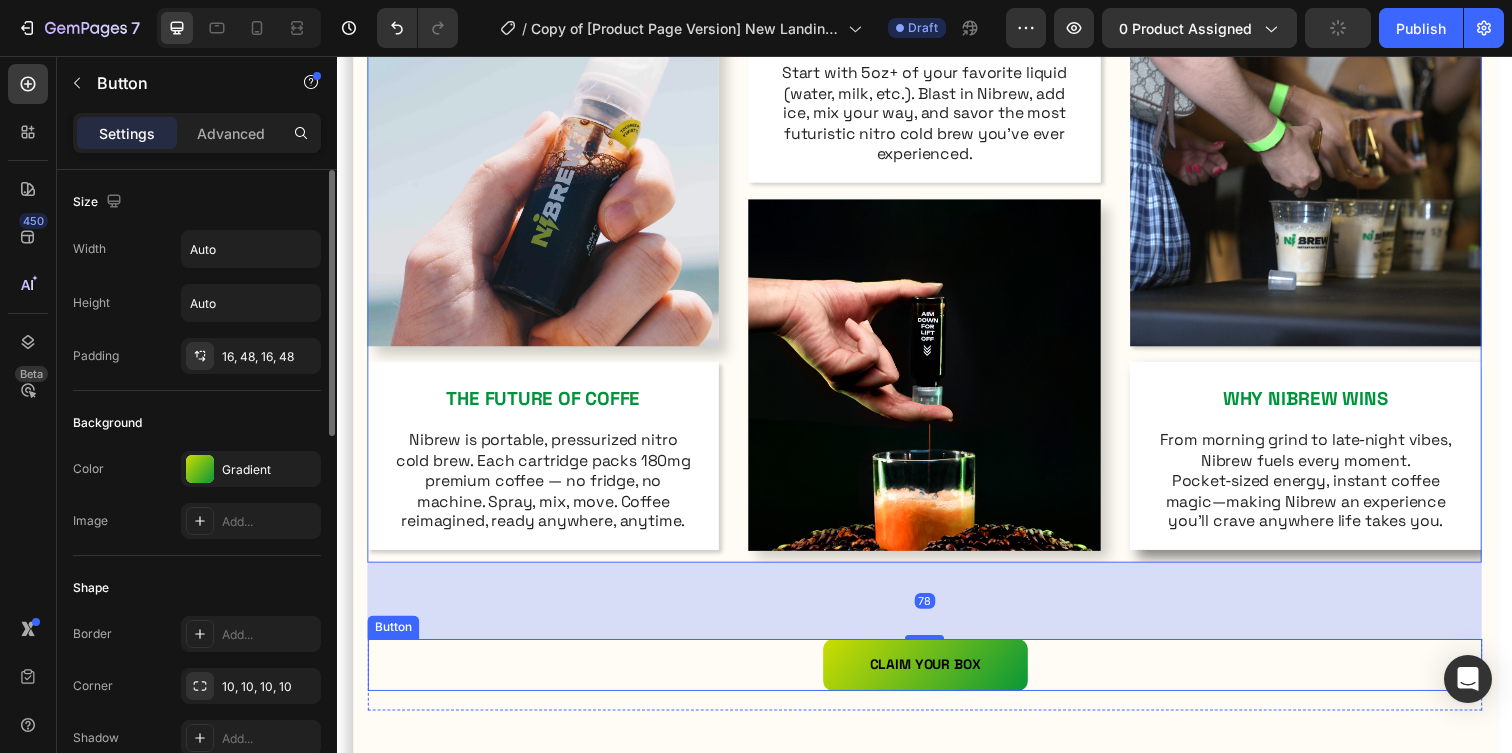 click on "CLAIM YOUR BOX Button" at bounding box center [937, 677] 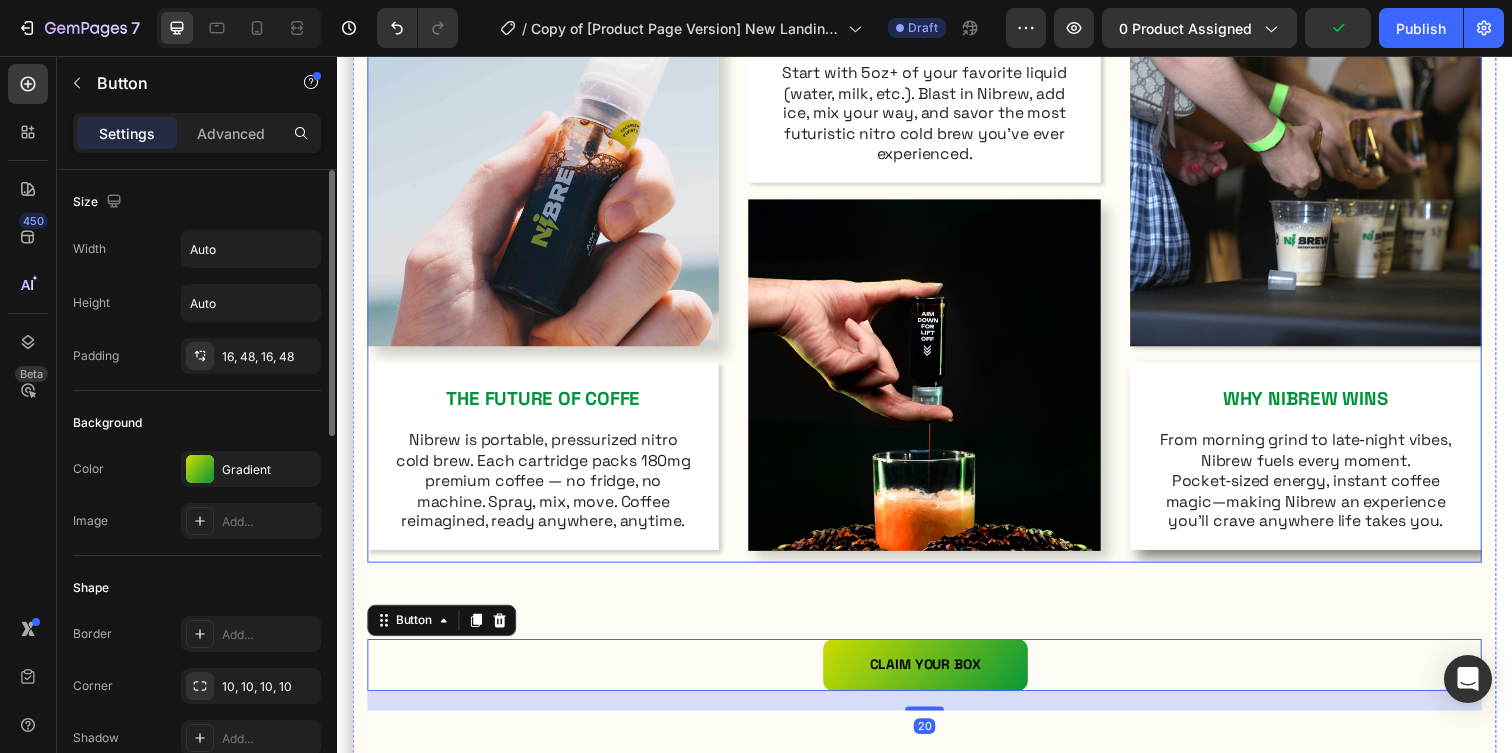 click on "HOW TO USE IT Text Block Start with 5oz+ of your favorite liquid (water, milk, etc.). Blast in Nibrew, add ice, mix your way, and savor the most futuristic nitro cold brew you’ve ever experienced. Text Block Row Image" at bounding box center [936, 282] 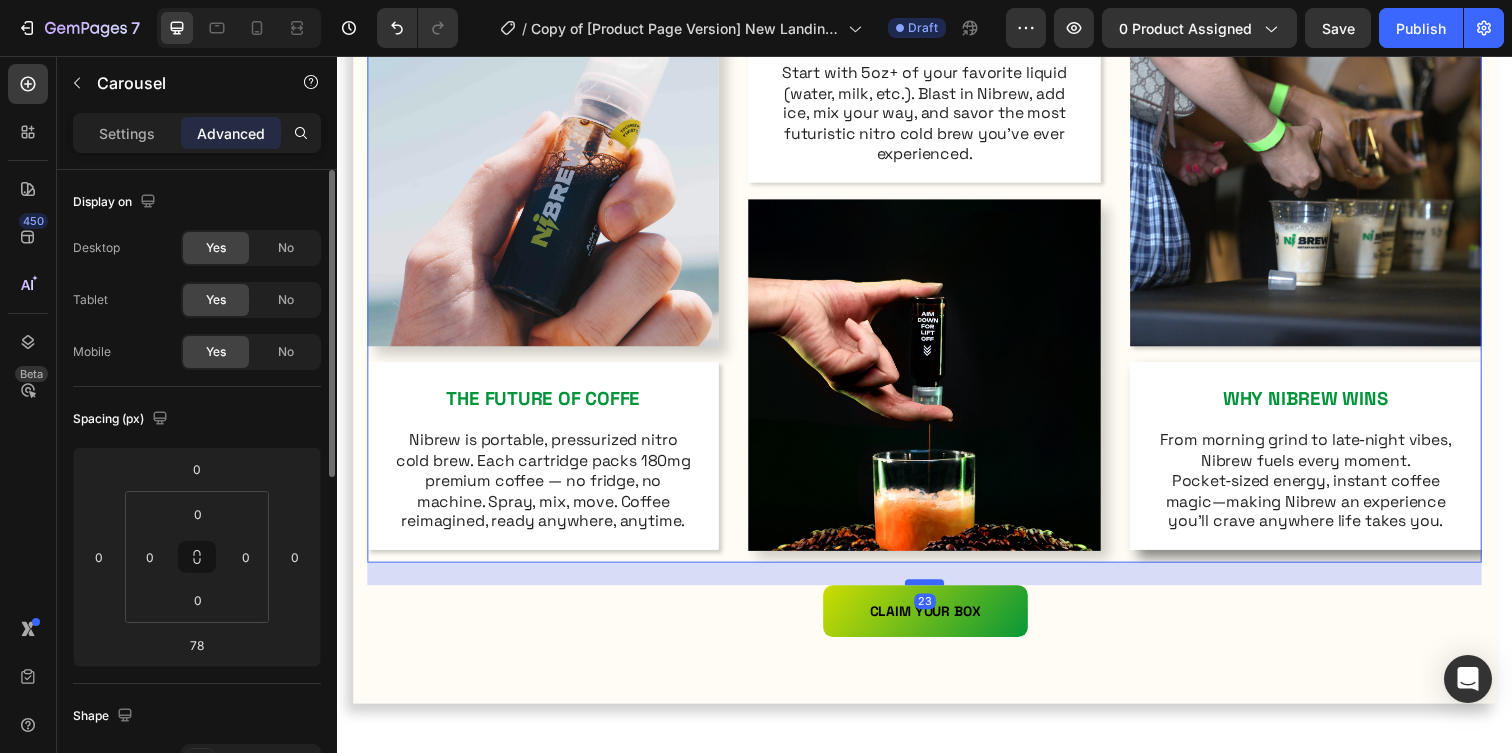 drag, startPoint x: 938, startPoint y: 647, endPoint x: 944, endPoint y: 592, distance: 55.326305 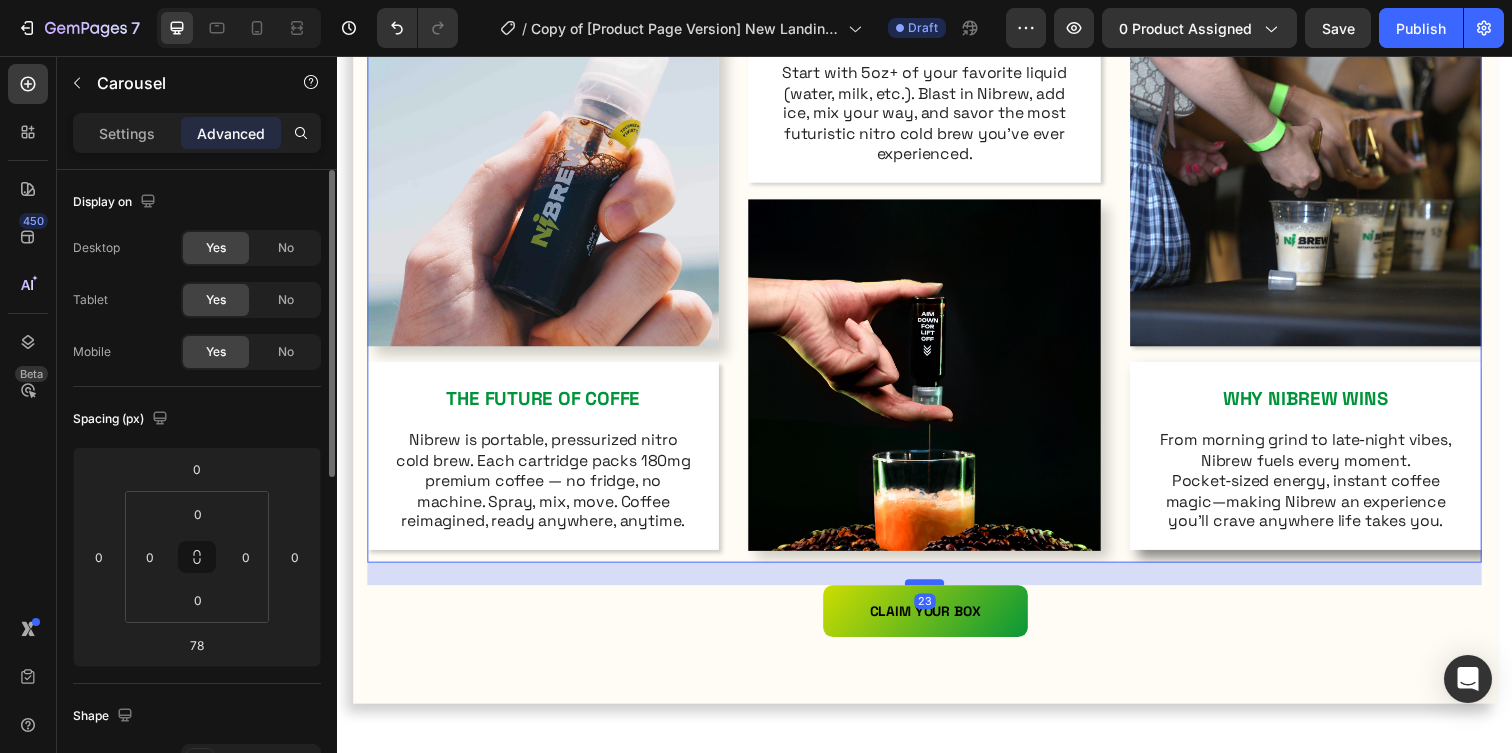click at bounding box center [937, 593] 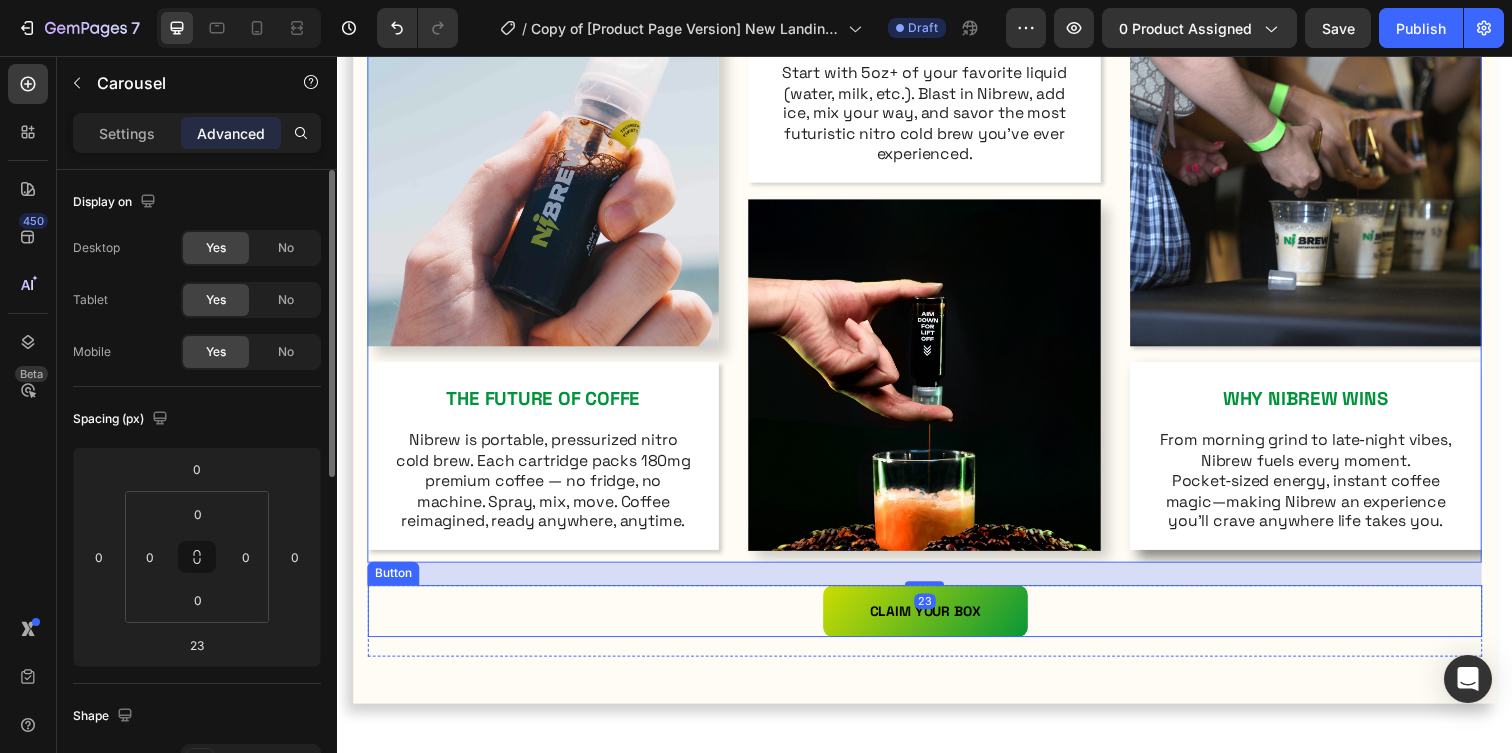 click on "CLAIM YOUR BOX Button" at bounding box center (937, 622) 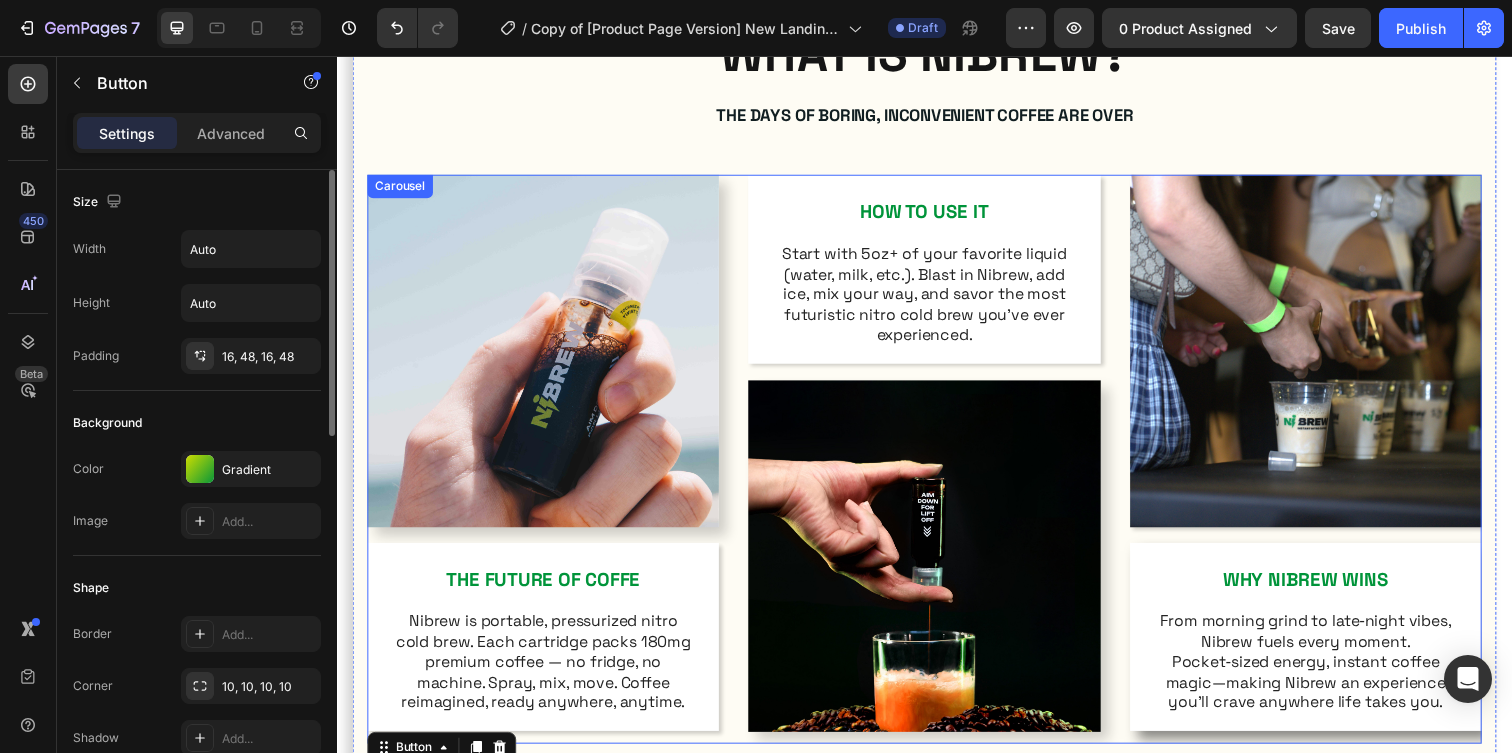 scroll, scrollTop: 766, scrollLeft: 0, axis: vertical 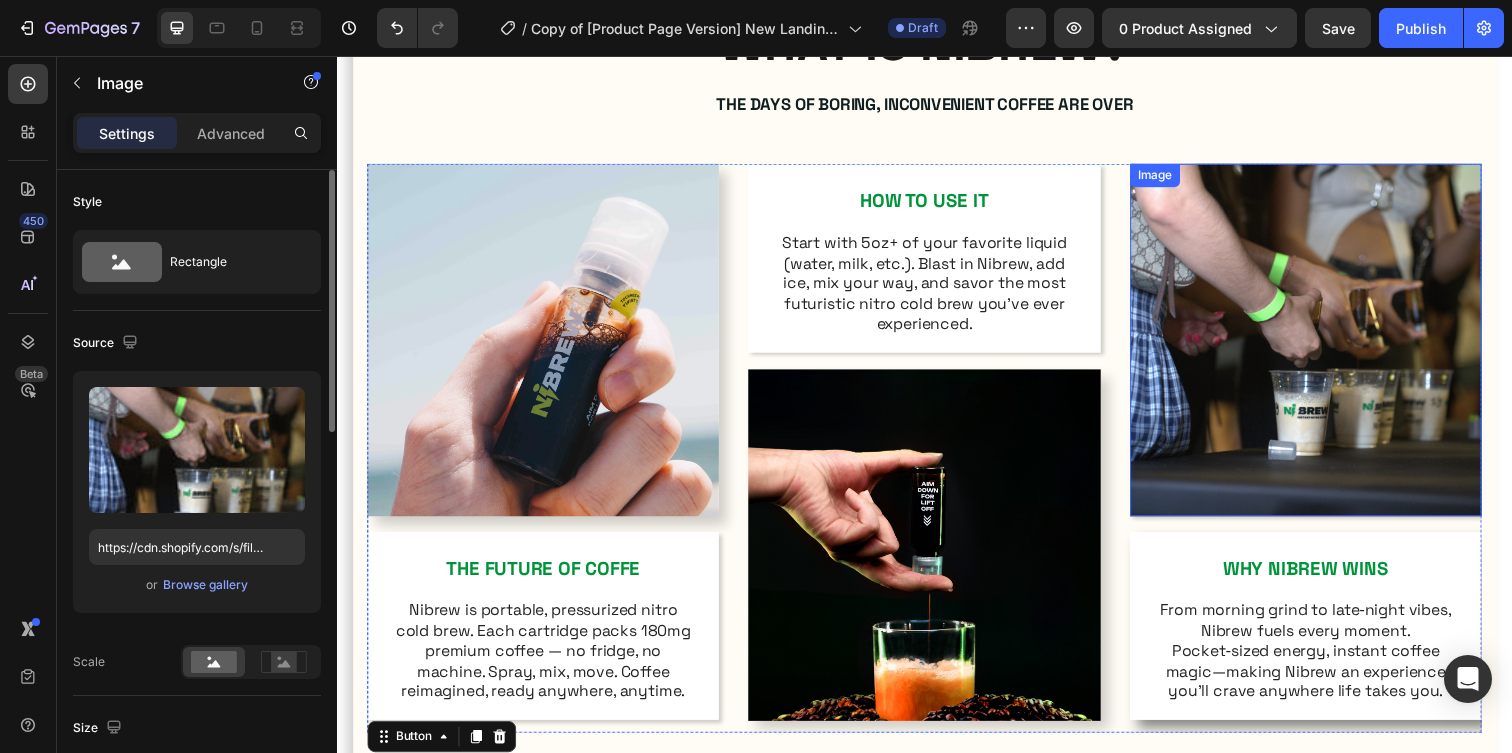 click at bounding box center [1326, 345] 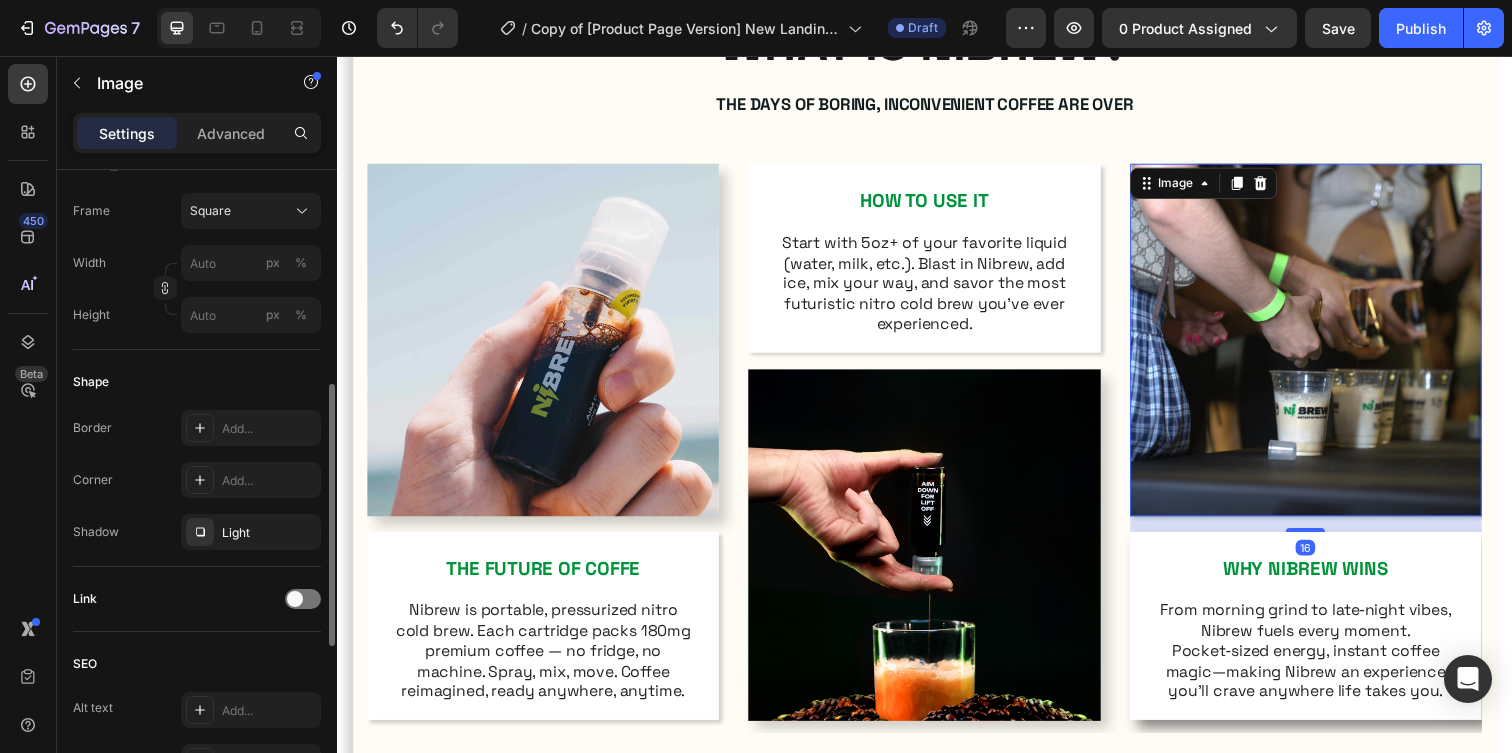 scroll, scrollTop: 571, scrollLeft: 0, axis: vertical 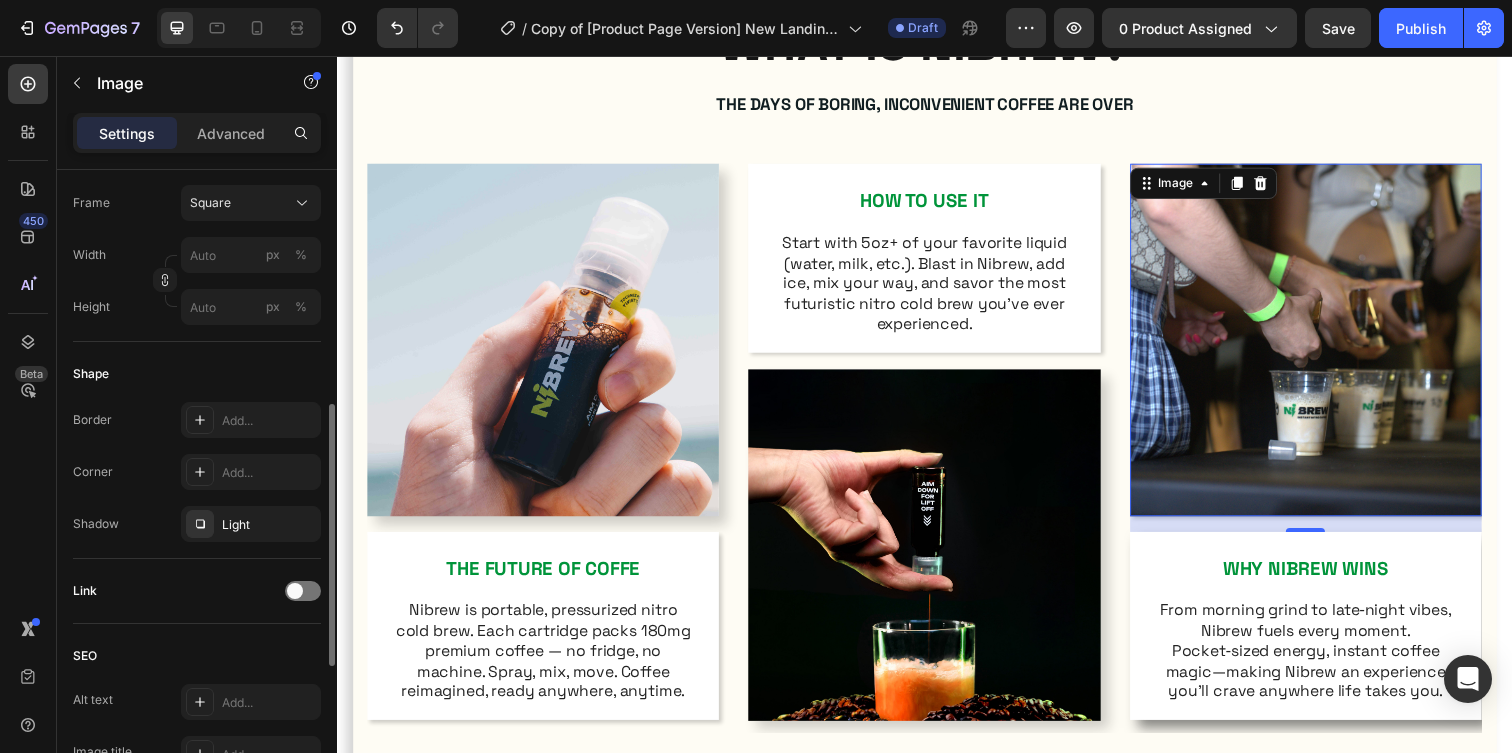 click on "Shape Border Add... Corner Add... Shadow Light" 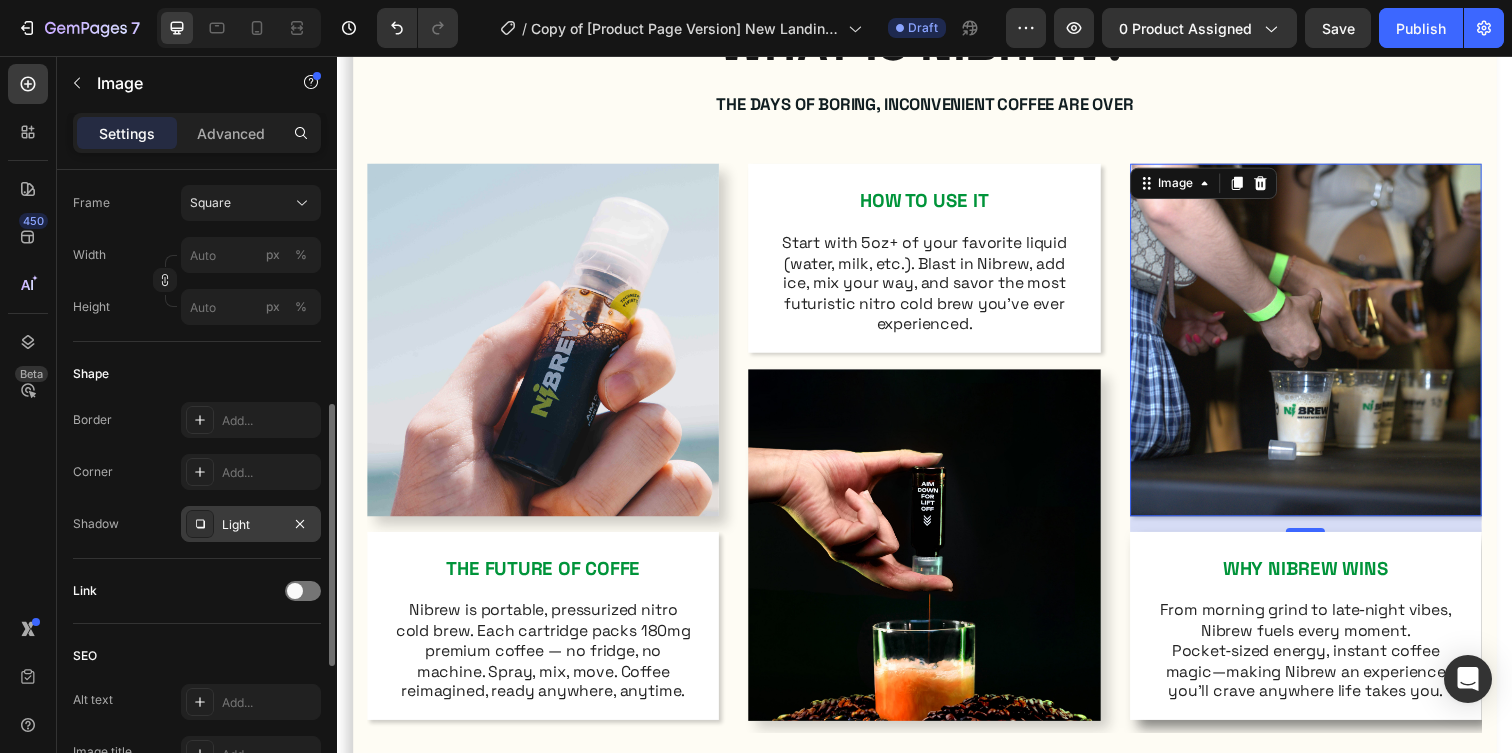 click on "Light" at bounding box center (251, 525) 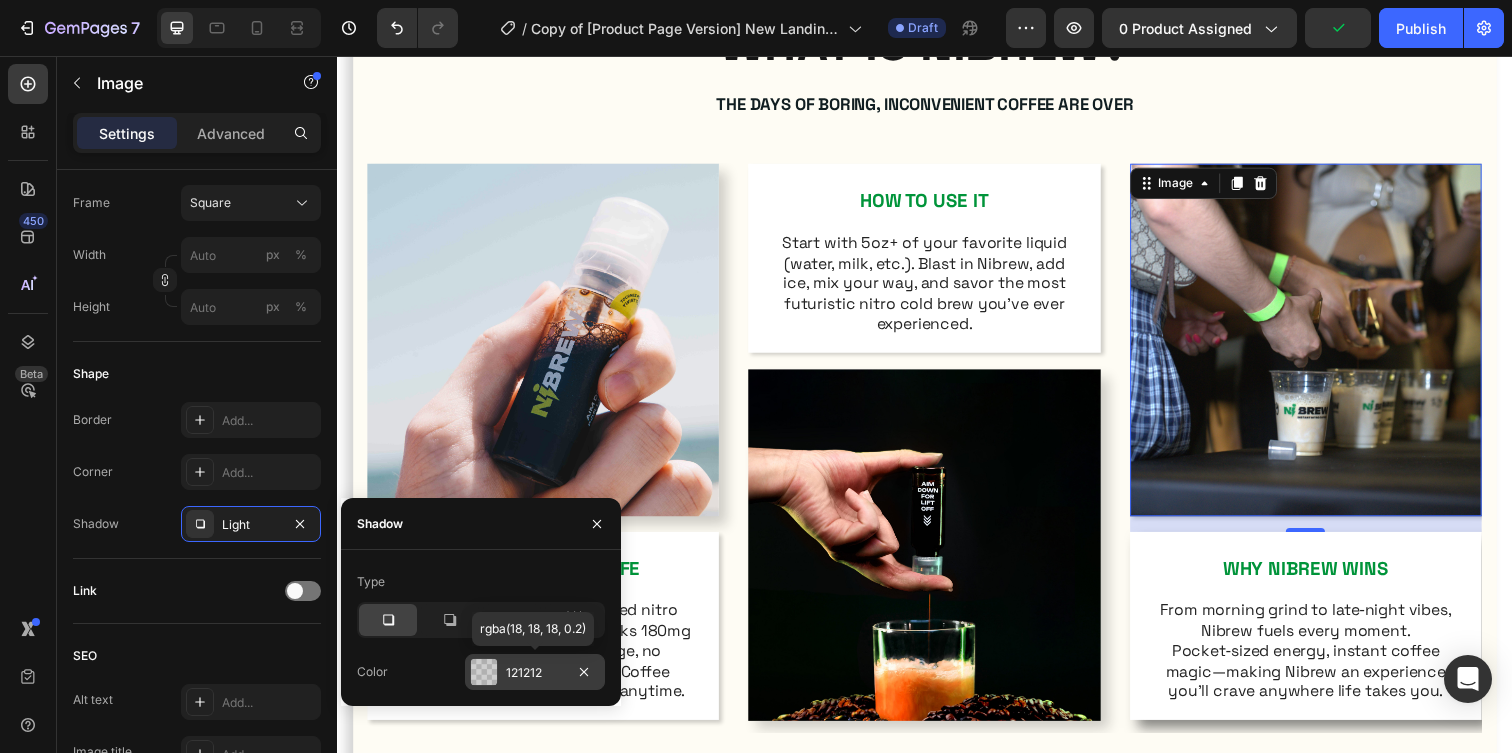 click on "121212" at bounding box center [535, 673] 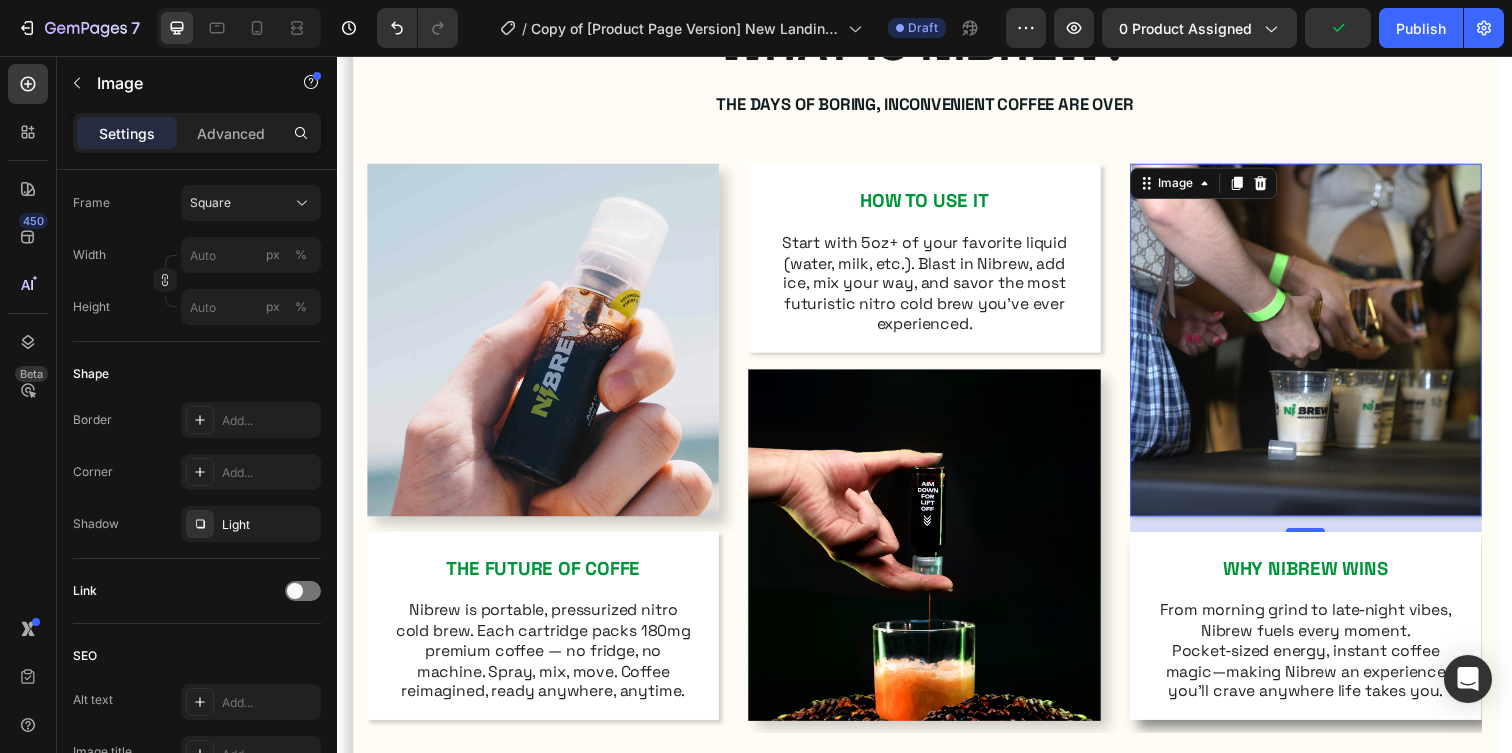 click at bounding box center (1326, 345) 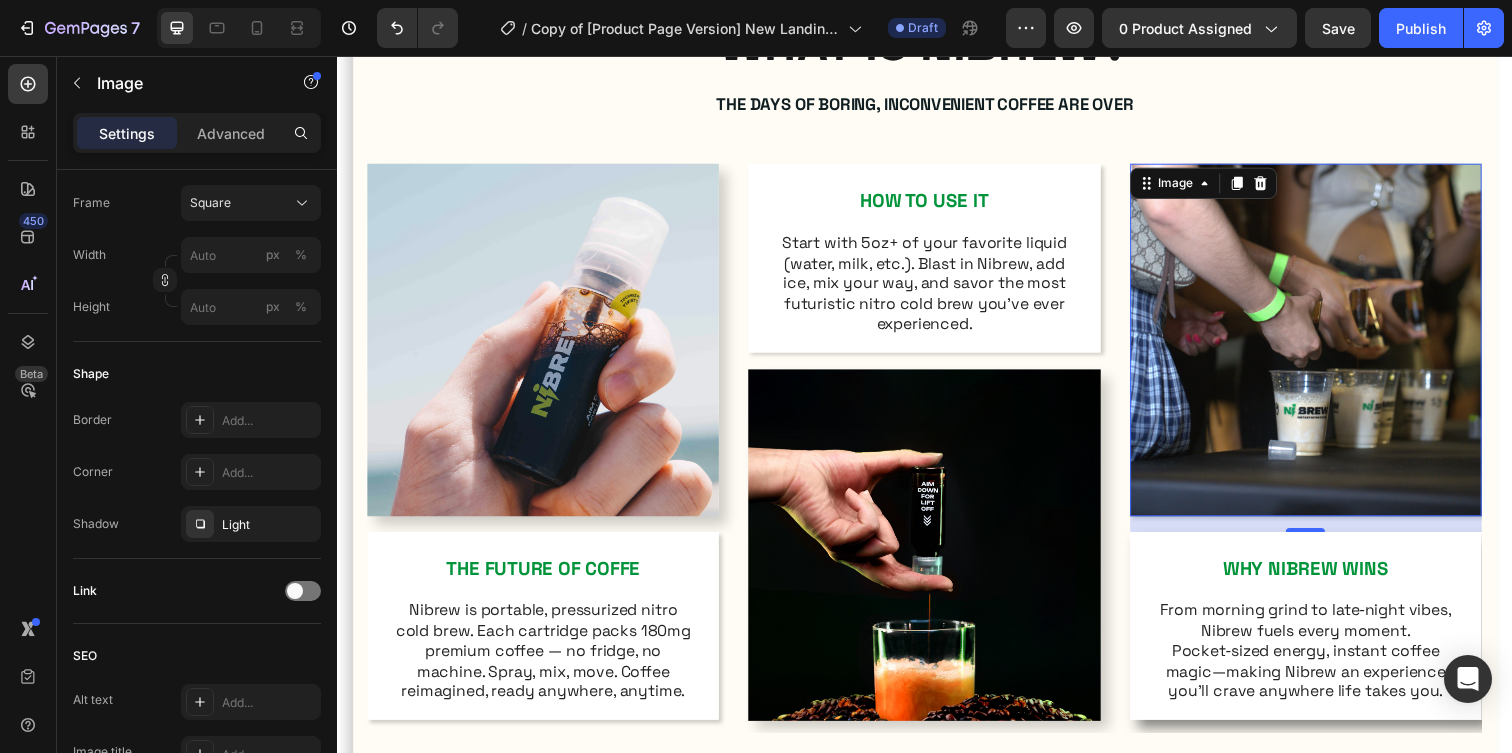 click on "WHY NIBREW WINS Text Block From morning grind to late‑night vibes, Nibrew fuels every moment. Pocket‑sized energy, instant coffee magic—making Nibrew an experience you’ll crave anywhere life takes you. Text Block" at bounding box center [1326, 642] 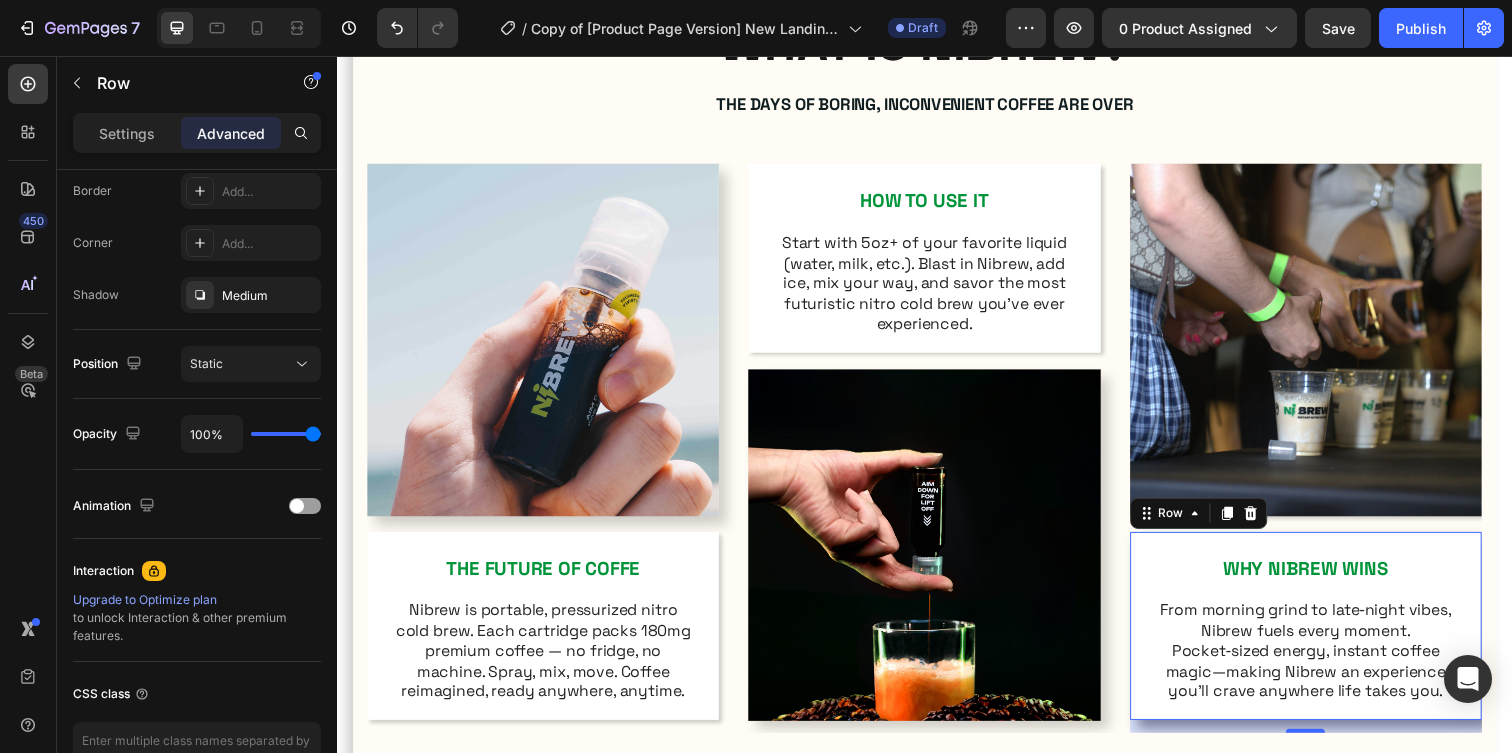 scroll, scrollTop: 0, scrollLeft: 0, axis: both 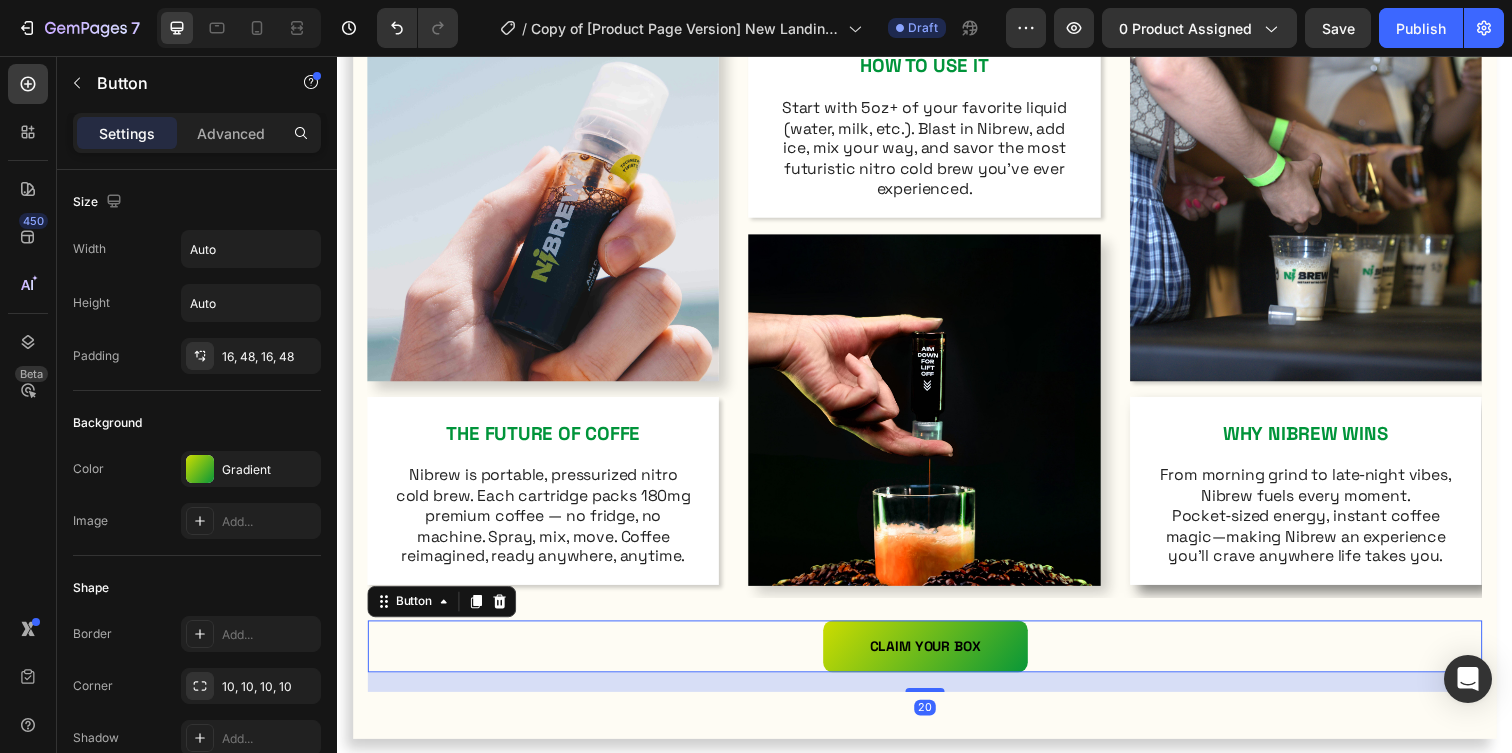 click on "CLAIM YOUR BOX Button   20" at bounding box center (937, 658) 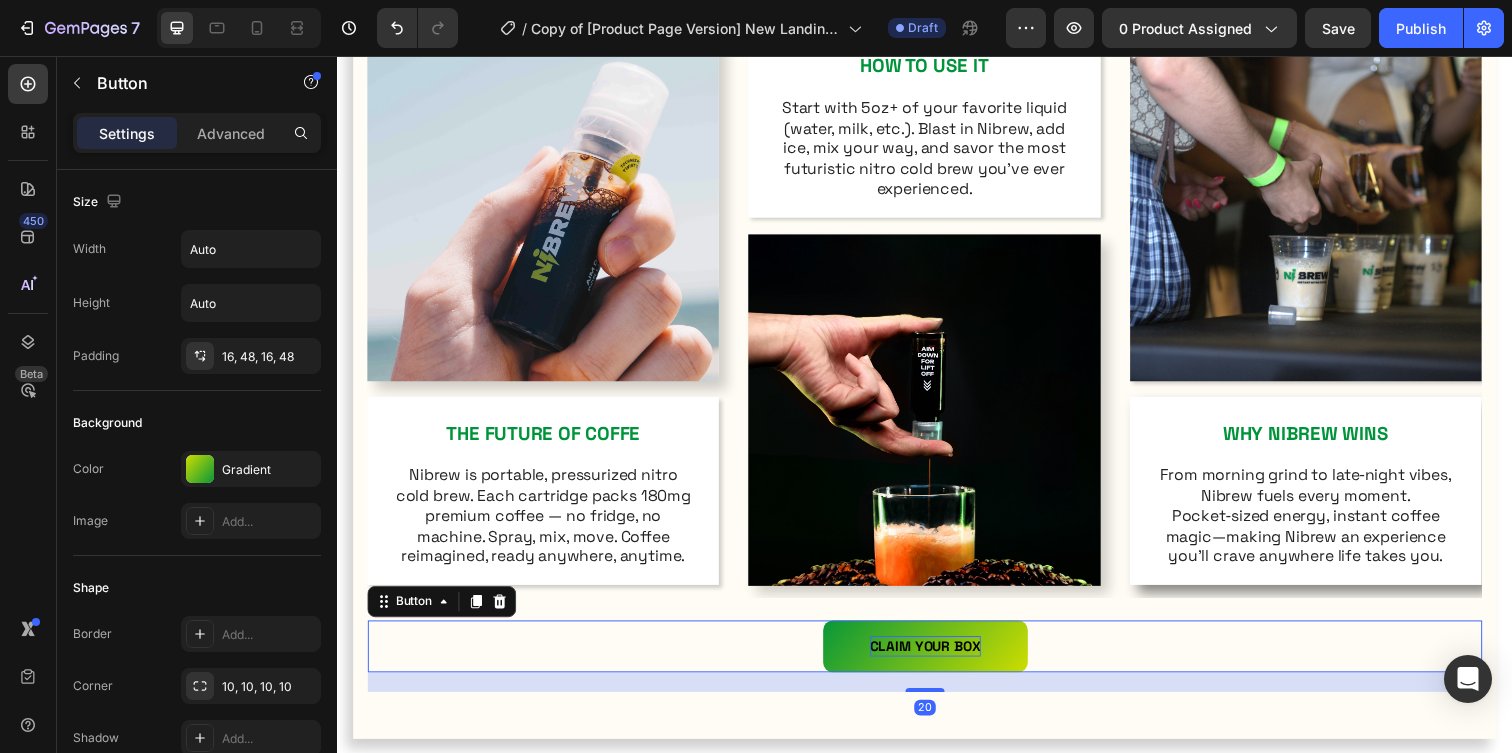 click on "CLAIM YOUR BOX" at bounding box center [937, 658] 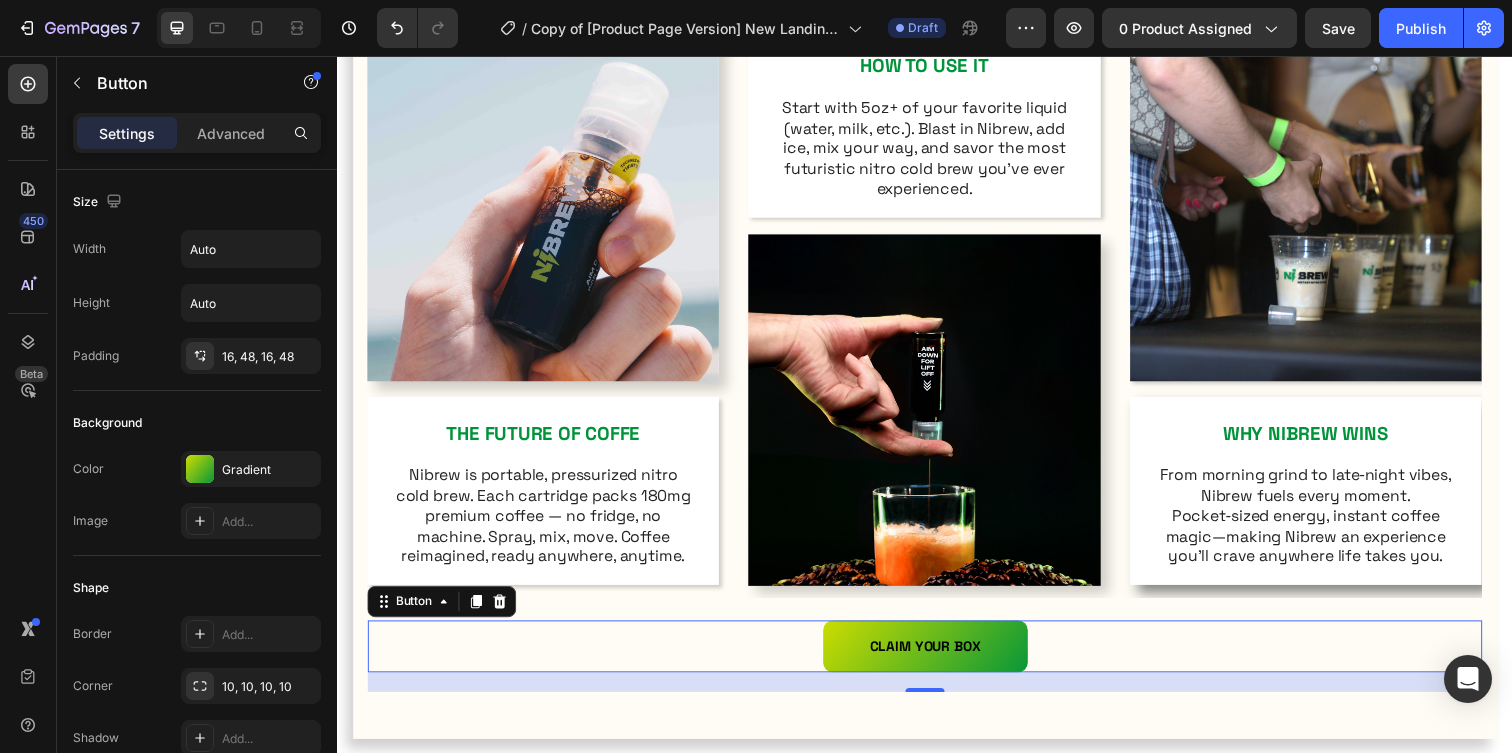 drag, startPoint x: 1114, startPoint y: 645, endPoint x: 1114, endPoint y: 671, distance: 26 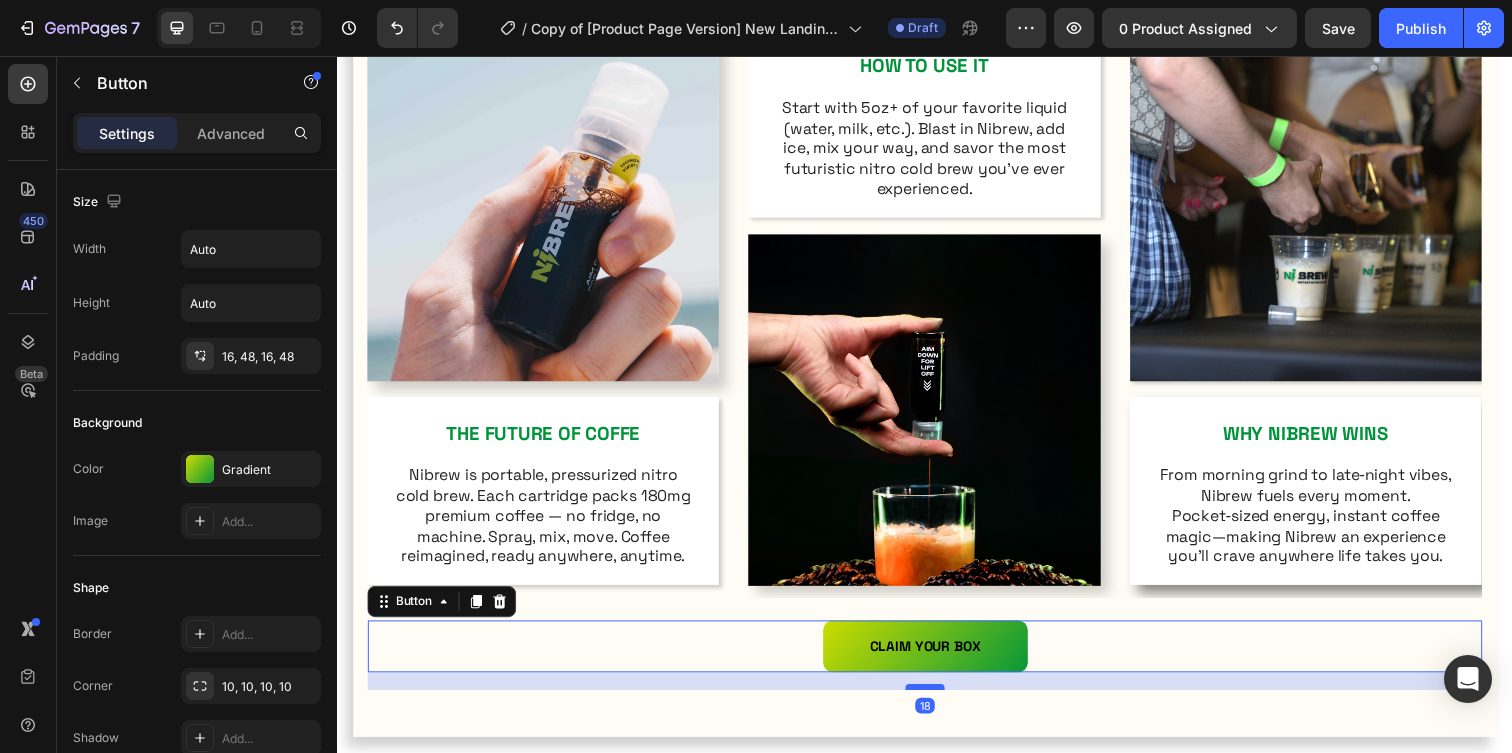 click at bounding box center (937, 700) 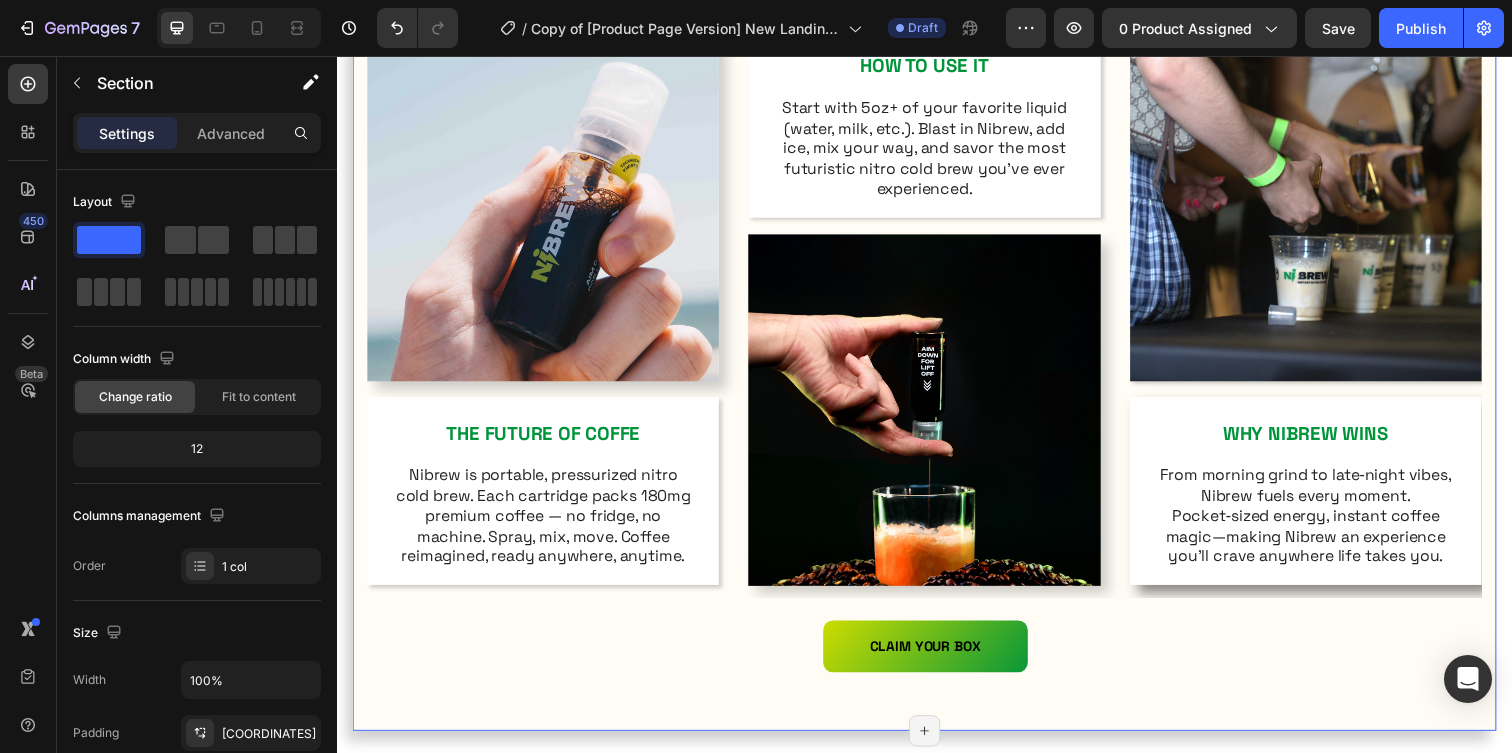click on "Image THE FUTURE OF COFFE Text Block Nibrew is portable, pressurized nitro cold brew. Each cartridge packs 180mg premium coffee — no fridge, no machine. Spray, mix, move. Coffee reimagined, ready anywhere, anytime. Text Block Row HOW TO USE IT Text Block Start with 5oz+ of your favorite liquid (water, milk, etc.). Blast in Nibrew, add ice, mix your way, and savor the most futuristic nitro cold brew you’ve ever experienced. Text Block Row Image Image WHY NIBREW WINS Text Block From morning grind to late‑night vibes, Nibrew fuels every moment. Pocket‑sized energy, instant coffee magic—making Nibrew an experience you’ll crave anywhere life takes you. Text Block Row Carousel" at bounding box center [937, 330] 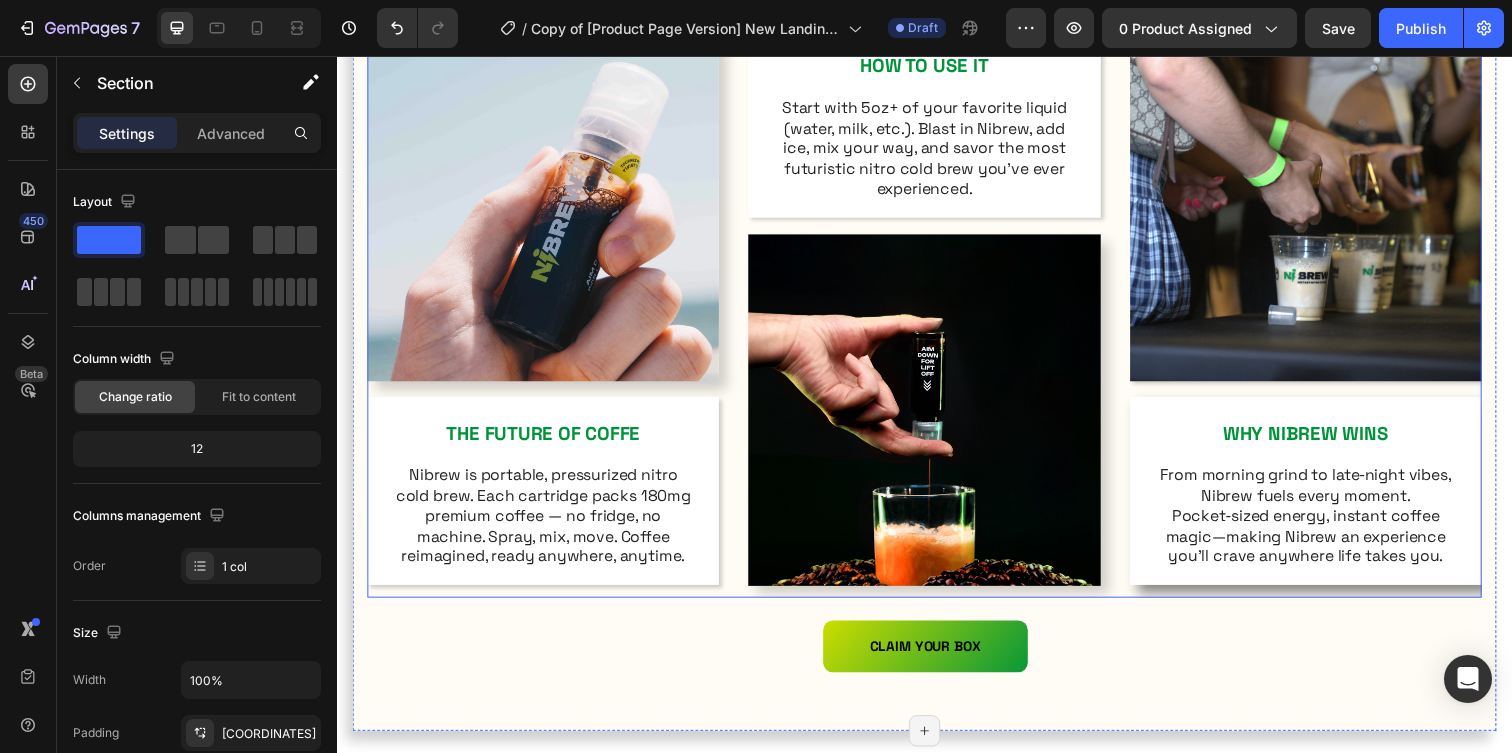 click on "HOW TO USE IT Text Block Start with 5oz+ of your favorite liquid (water, milk, etc.). Blast in Nibrew, add ice, mix your way, and savor the most futuristic nitro cold brew you’ve ever experienced. Text Block Row Image" at bounding box center [936, 318] 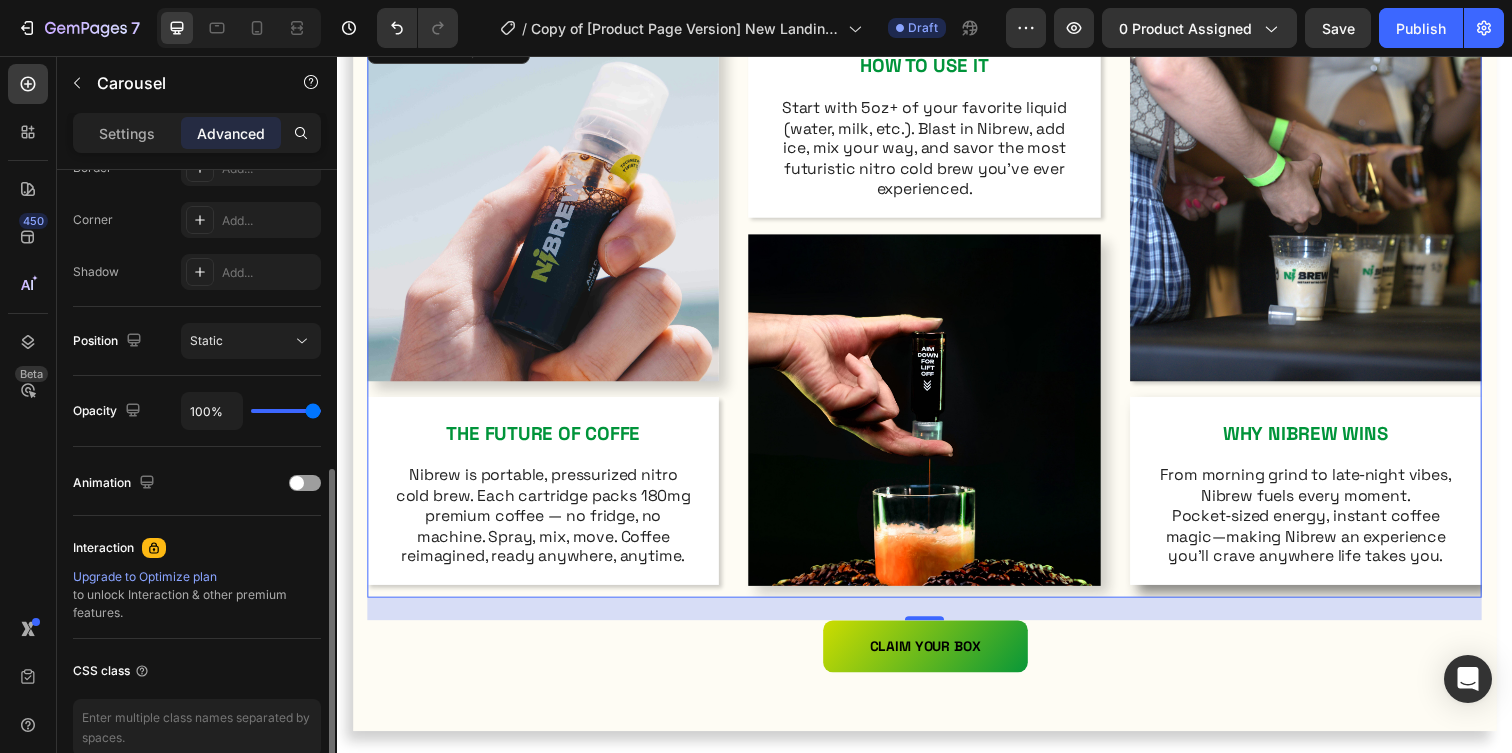 scroll, scrollTop: 579, scrollLeft: 0, axis: vertical 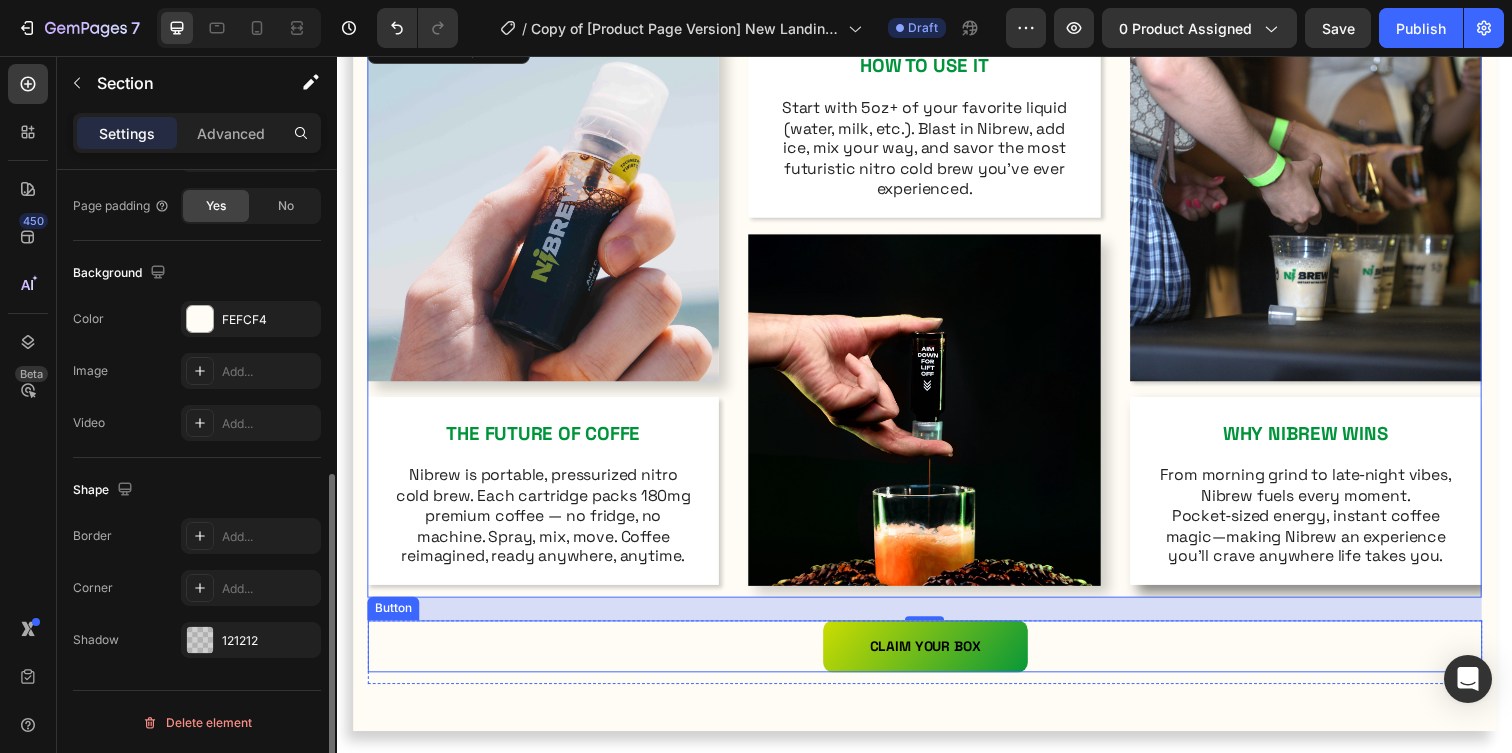click on "WHAT IS NIBREW? Heading   The days of boring, inconvenient coffee are over Text Block Row Image THE FUTURE OF COFFE Text Block Nibrew is portable, pressurized nitro cold brew. Each cartridge packs 180mg premium coffee — no fridge, no machine. Spray, mix, move. Coffee reimagined, ready anywhere, anytime. Text Block Row HOW TO USE IT Text Block Start with 5oz+ of your favorite liquid (water, milk, etc.). Blast in Nibrew, add ice, mix your way, and savor the most futuristic nitro cold brew you’ve ever experienced. Text Block Row Image Image WHY NIBREW WINS Text Block From morning grind to late‑night vibes, Nibrew fuels every moment. Pocket‑sized energy, instant coffee magic—making Nibrew an experience you’ll crave anywhere life takes you. Text Block Row Carousel   23 CLAIM YOUR BOX Button Row Section 3/25 Page has reached Shopify’s 25 section-limit Page has reached Shopify’s 25 section-limit" at bounding box center (937, 286) 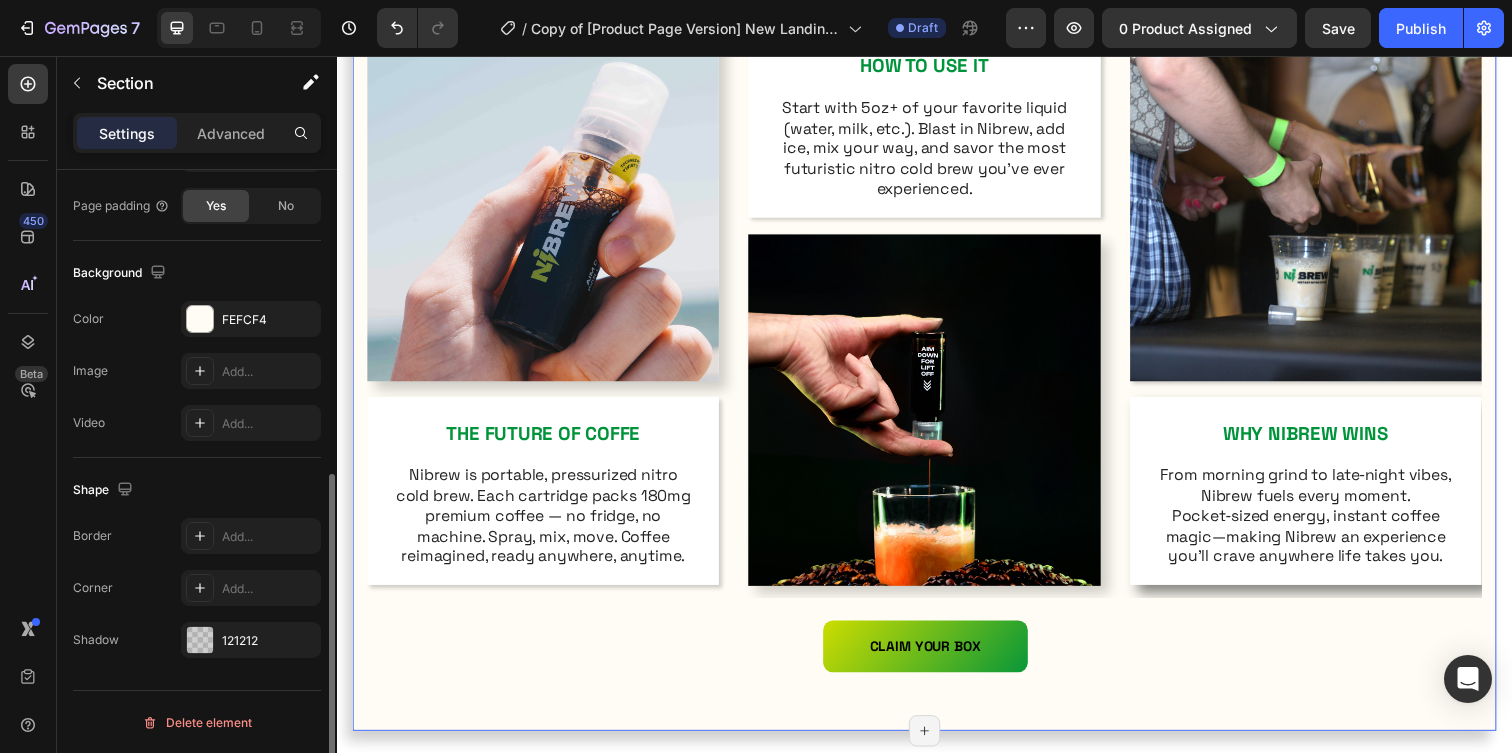 scroll, scrollTop: 0, scrollLeft: 0, axis: both 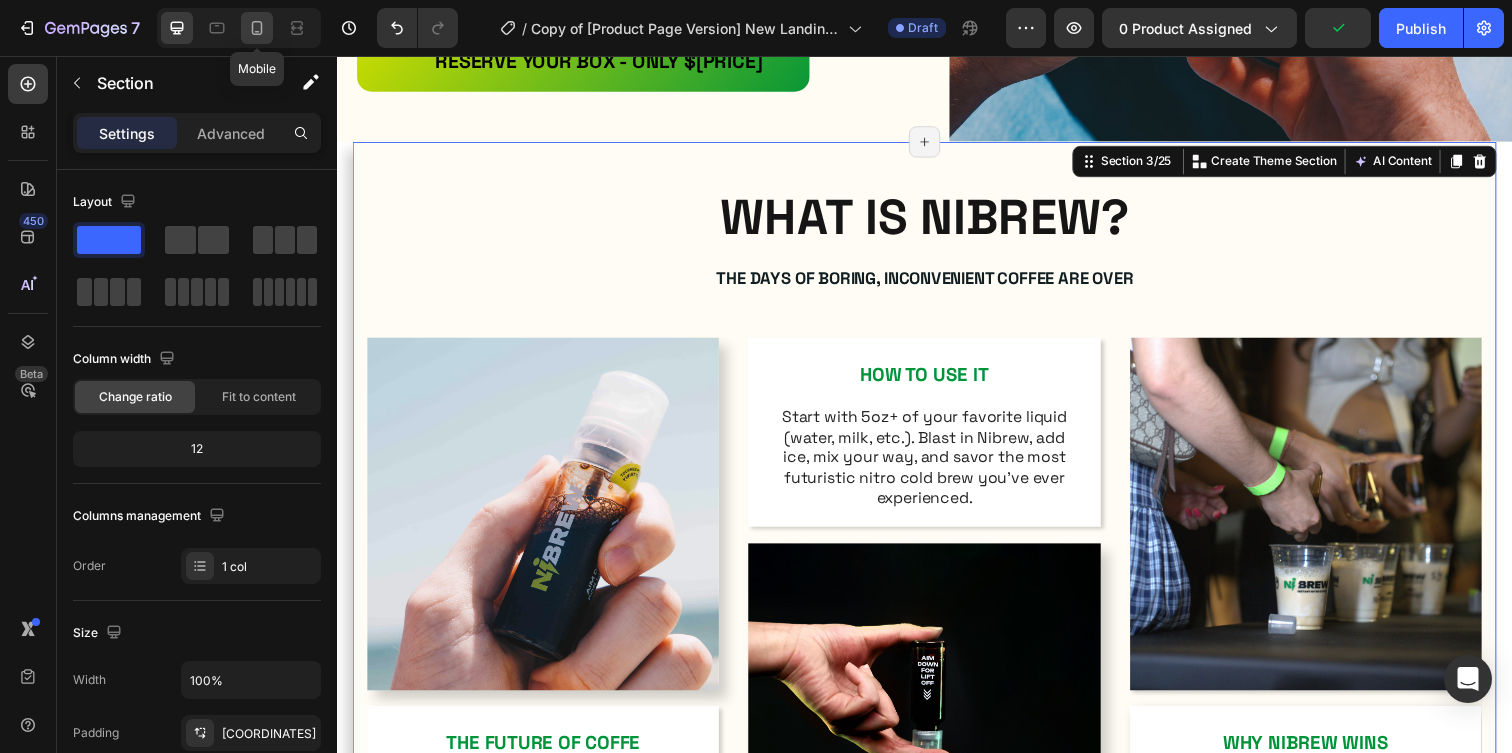 click 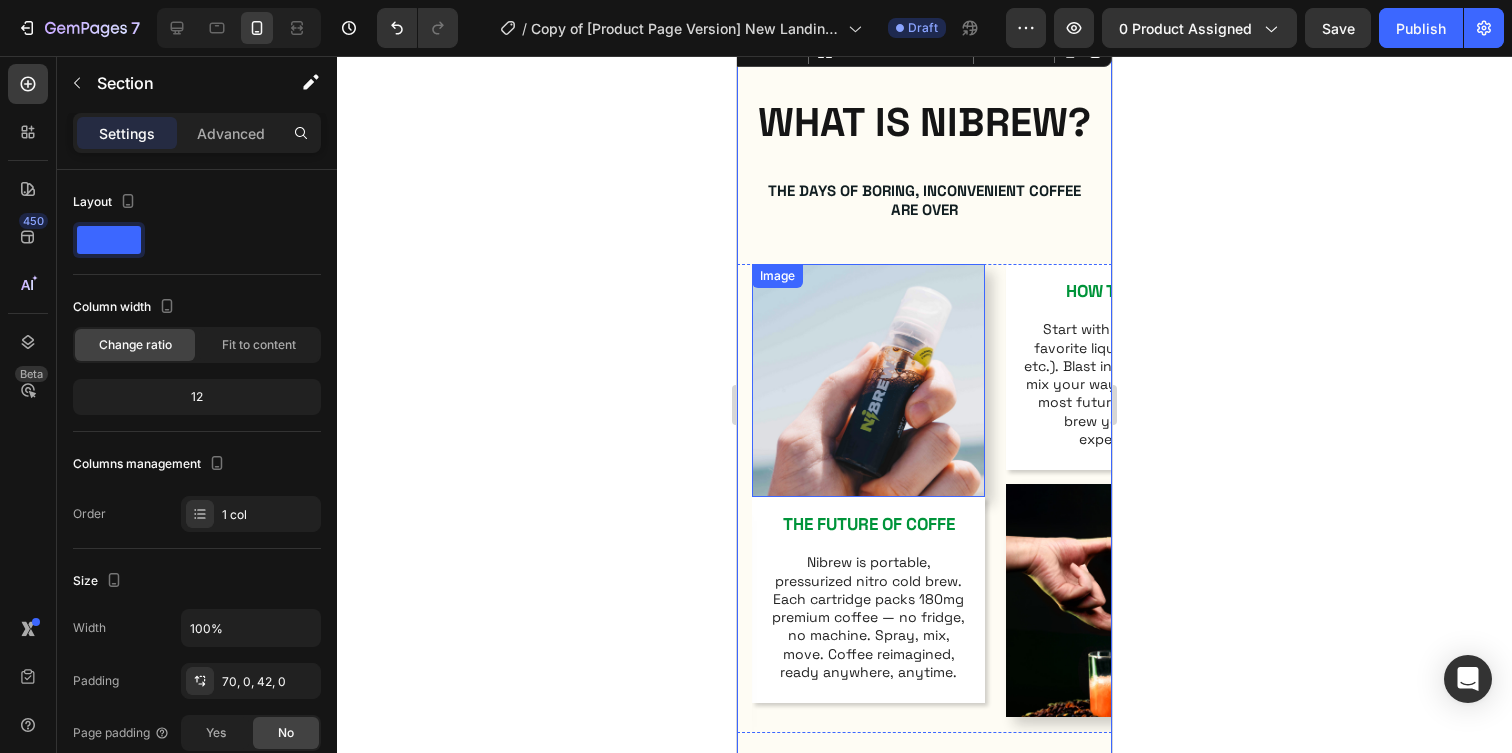 scroll, scrollTop: 798, scrollLeft: 0, axis: vertical 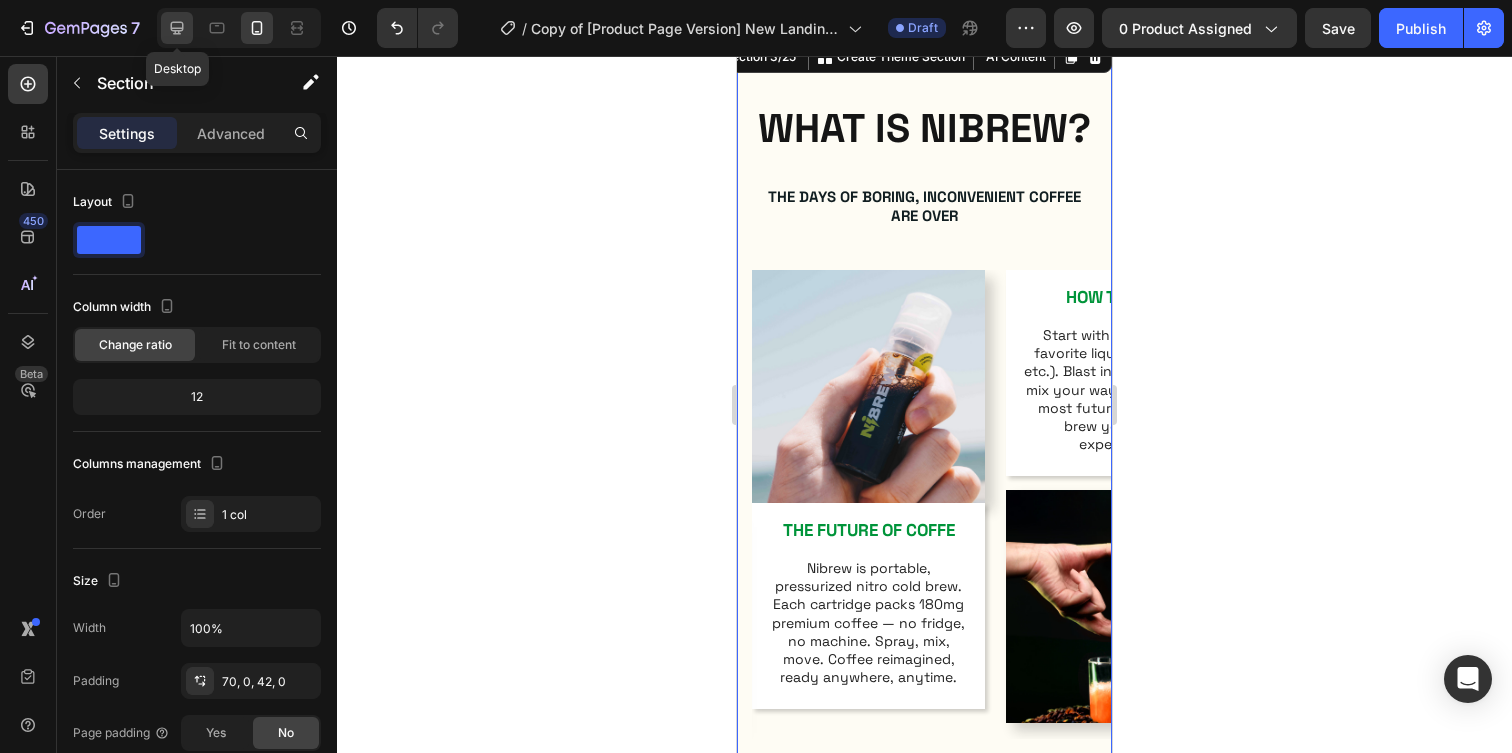 click 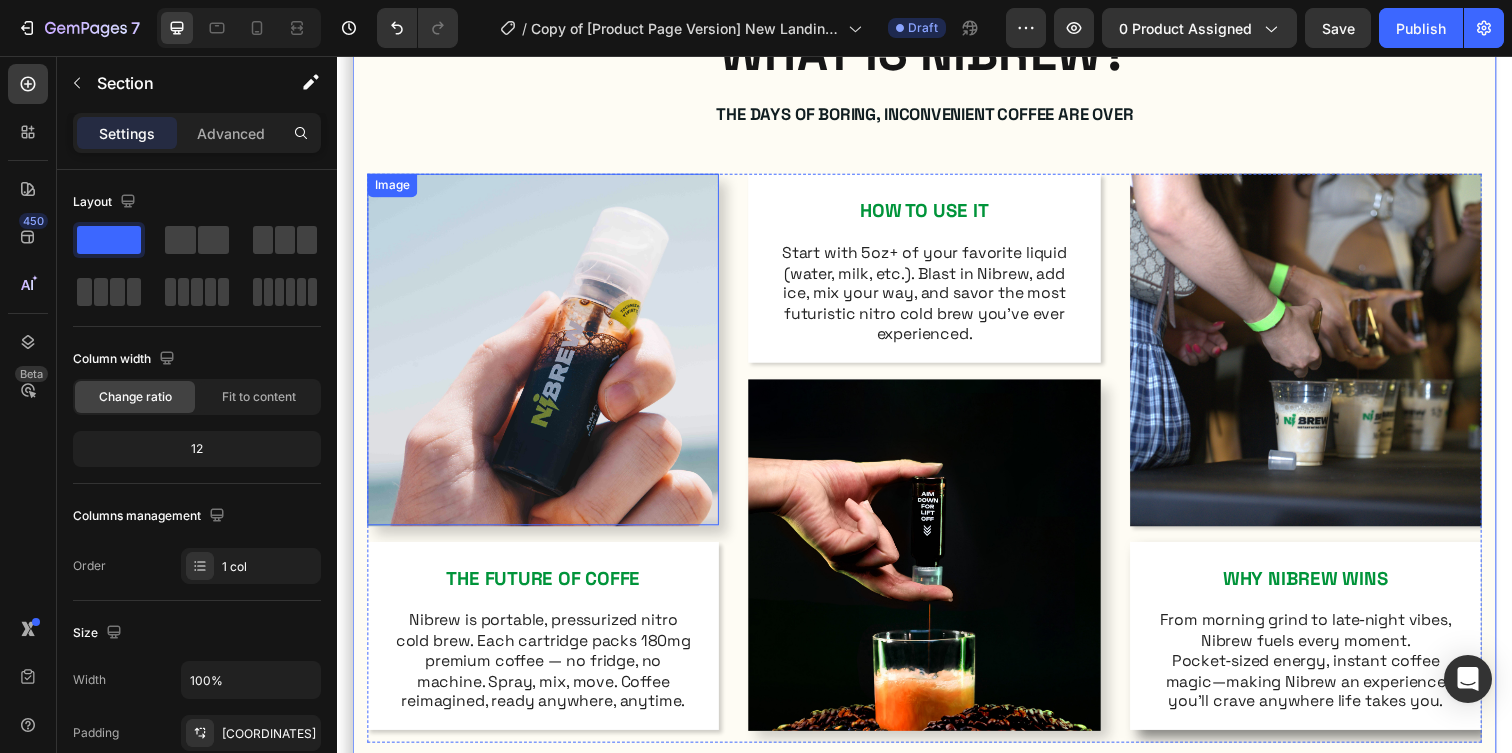 scroll, scrollTop: 769, scrollLeft: 0, axis: vertical 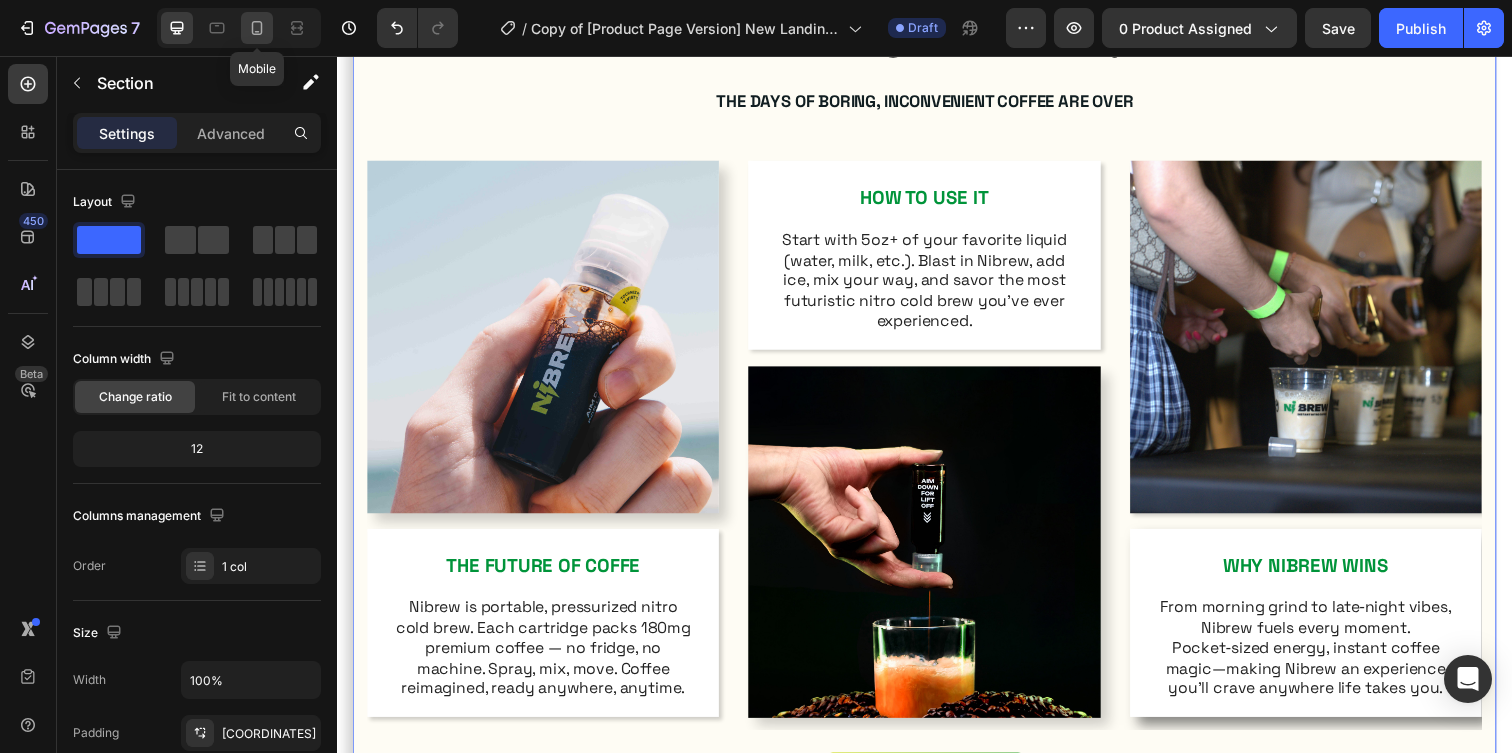 click 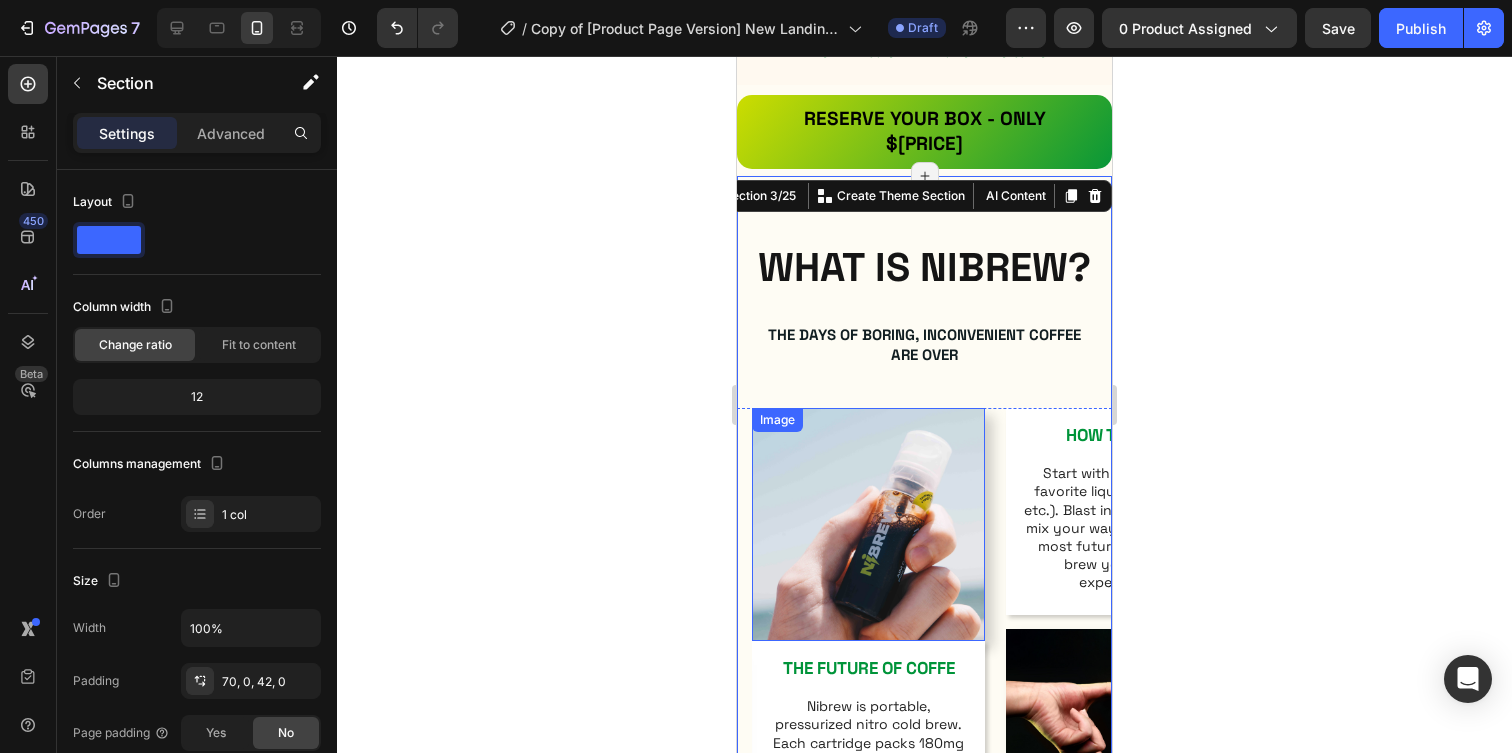 scroll, scrollTop: 724, scrollLeft: 0, axis: vertical 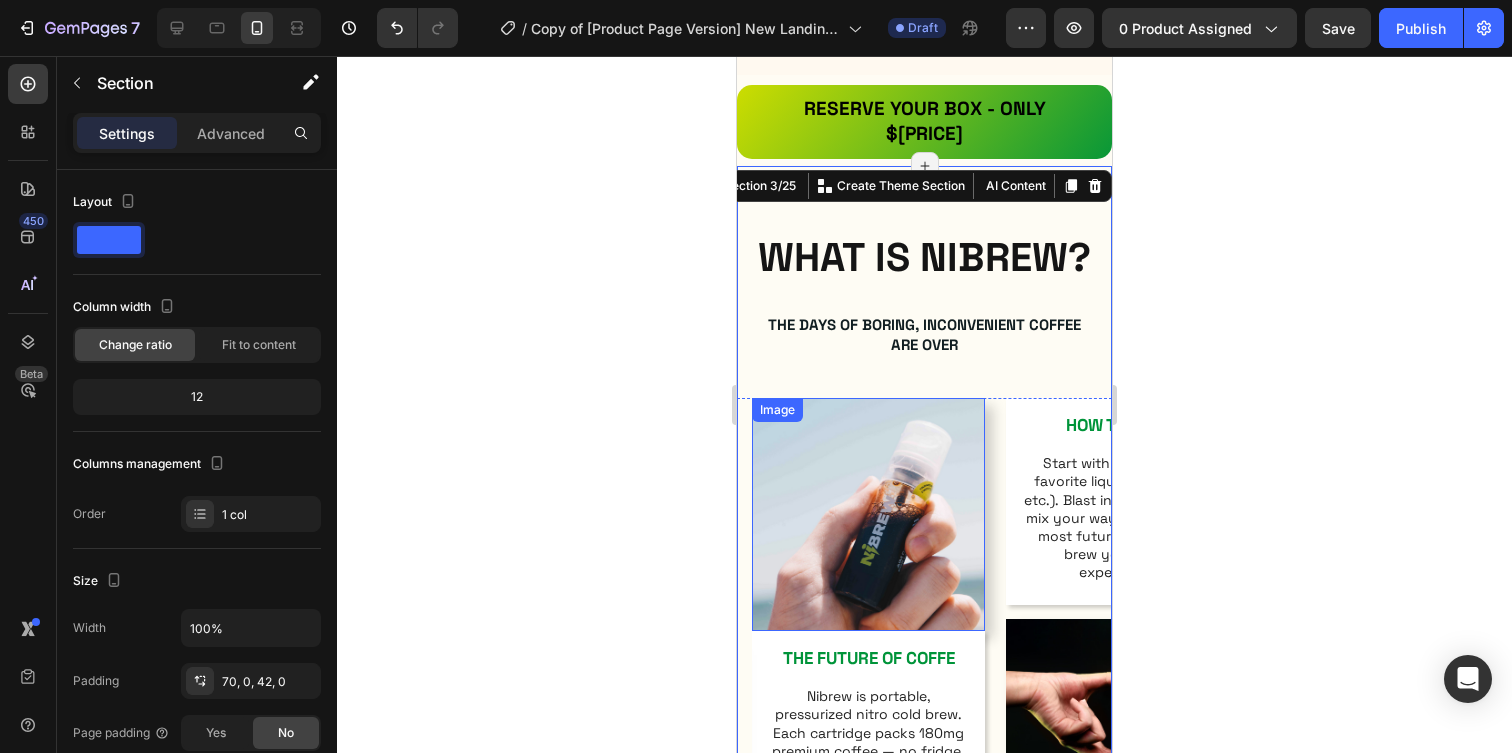 click at bounding box center (868, 514) 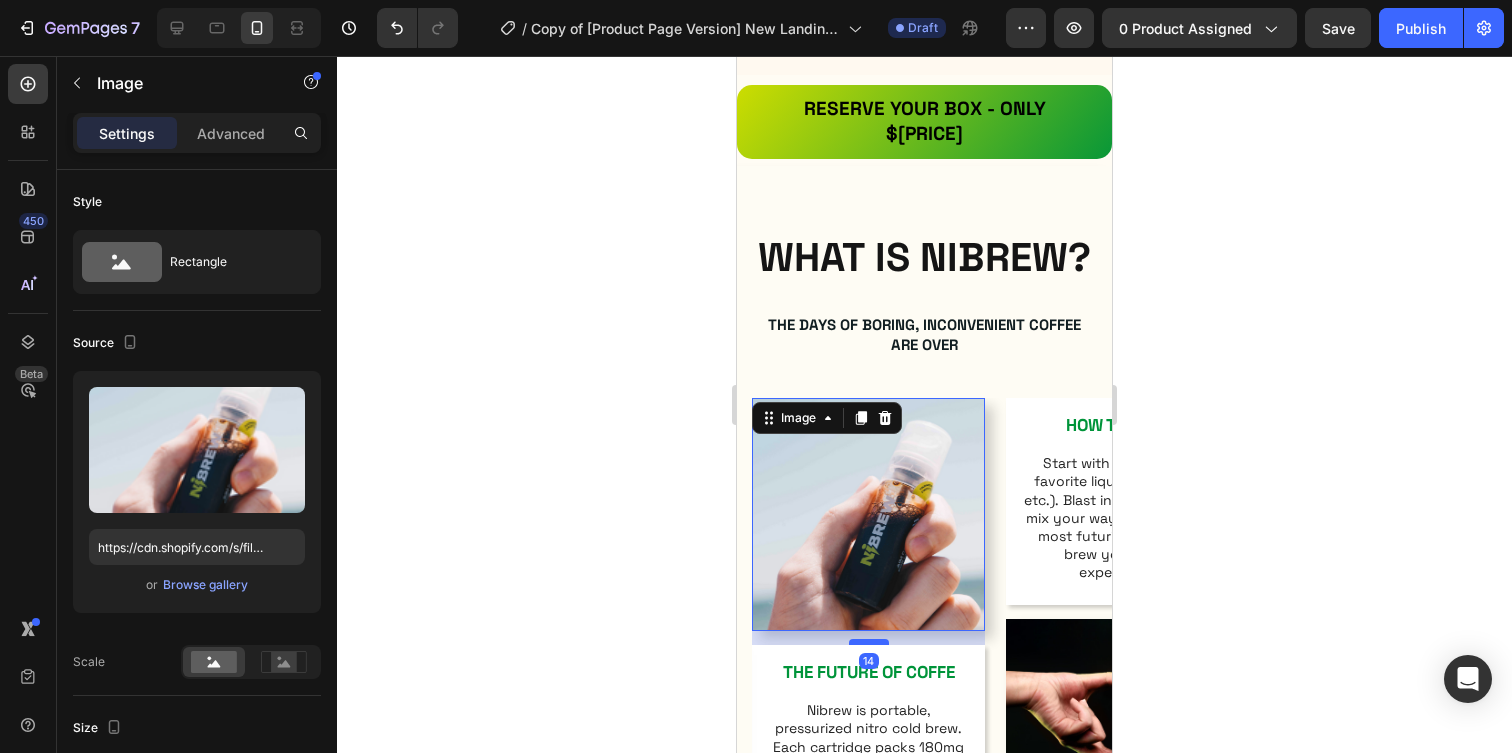 drag, startPoint x: 866, startPoint y: 572, endPoint x: 867, endPoint y: 586, distance: 14.035668 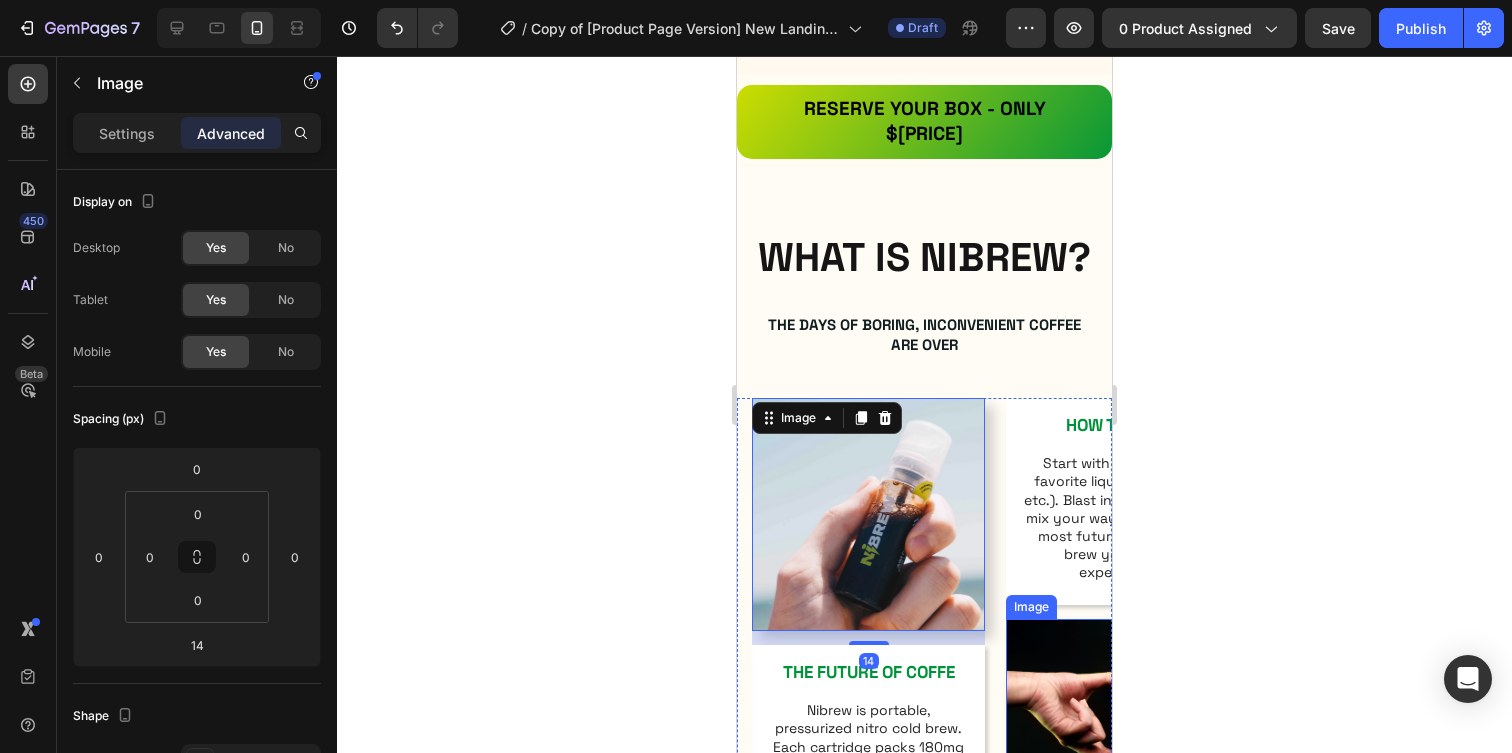 click at bounding box center [1122, 735] 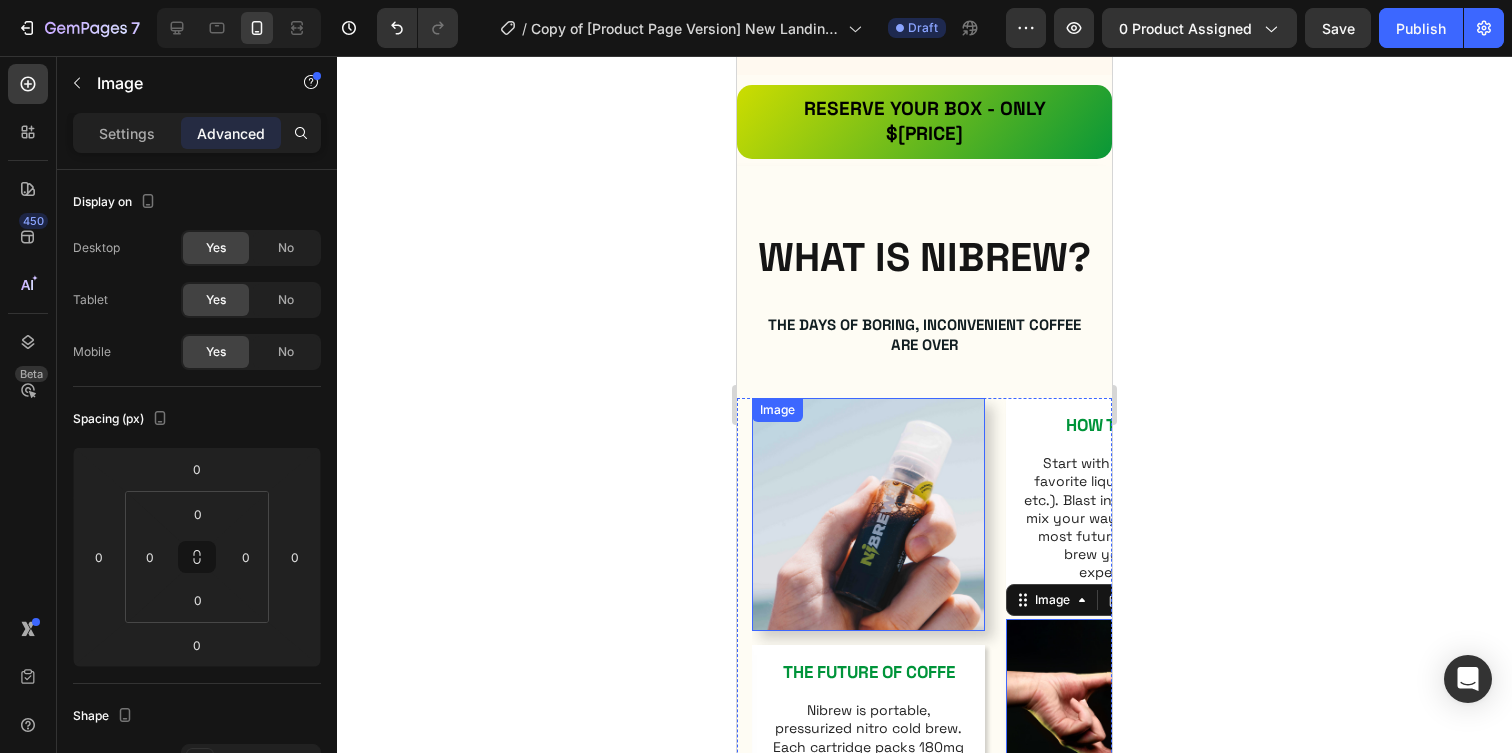 click at bounding box center [868, 514] 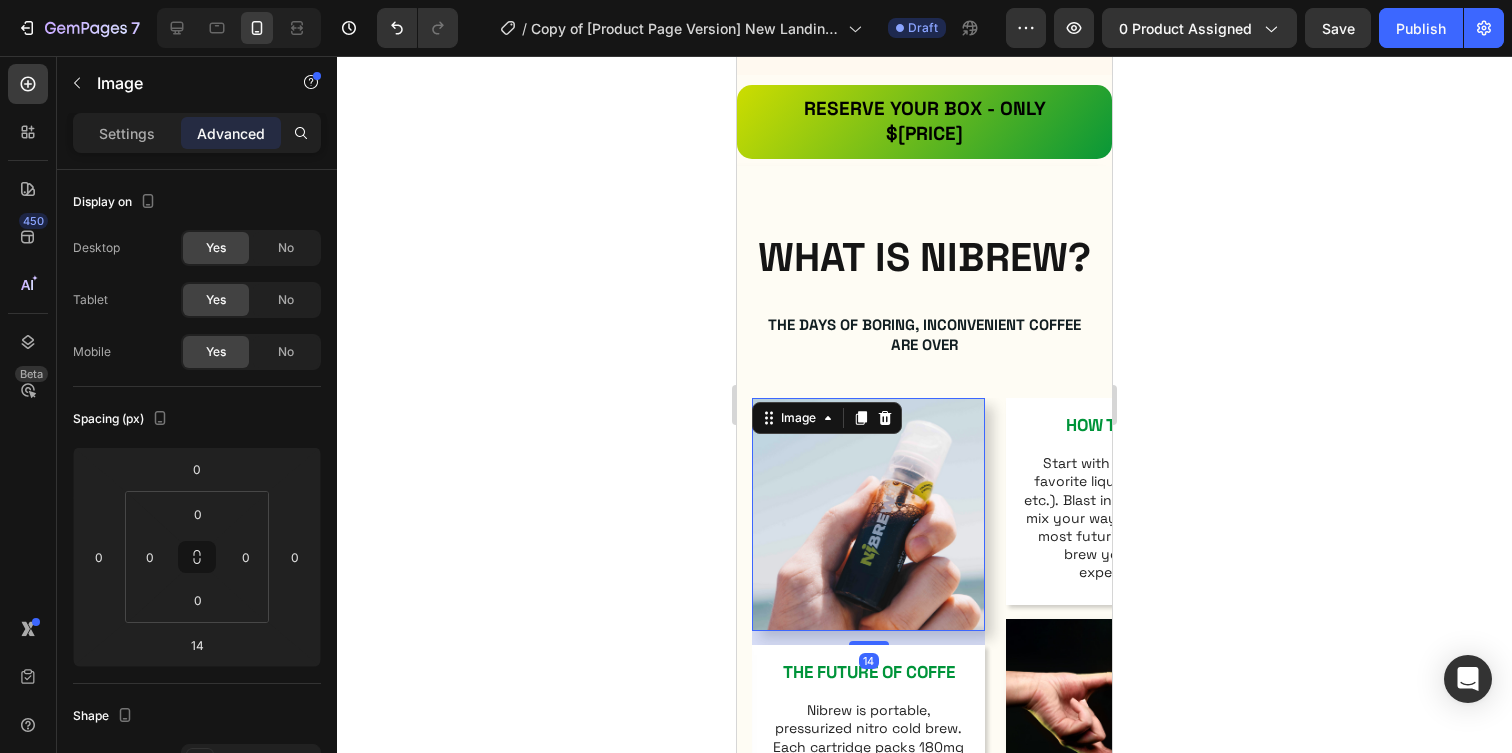 click on "14" at bounding box center (868, 638) 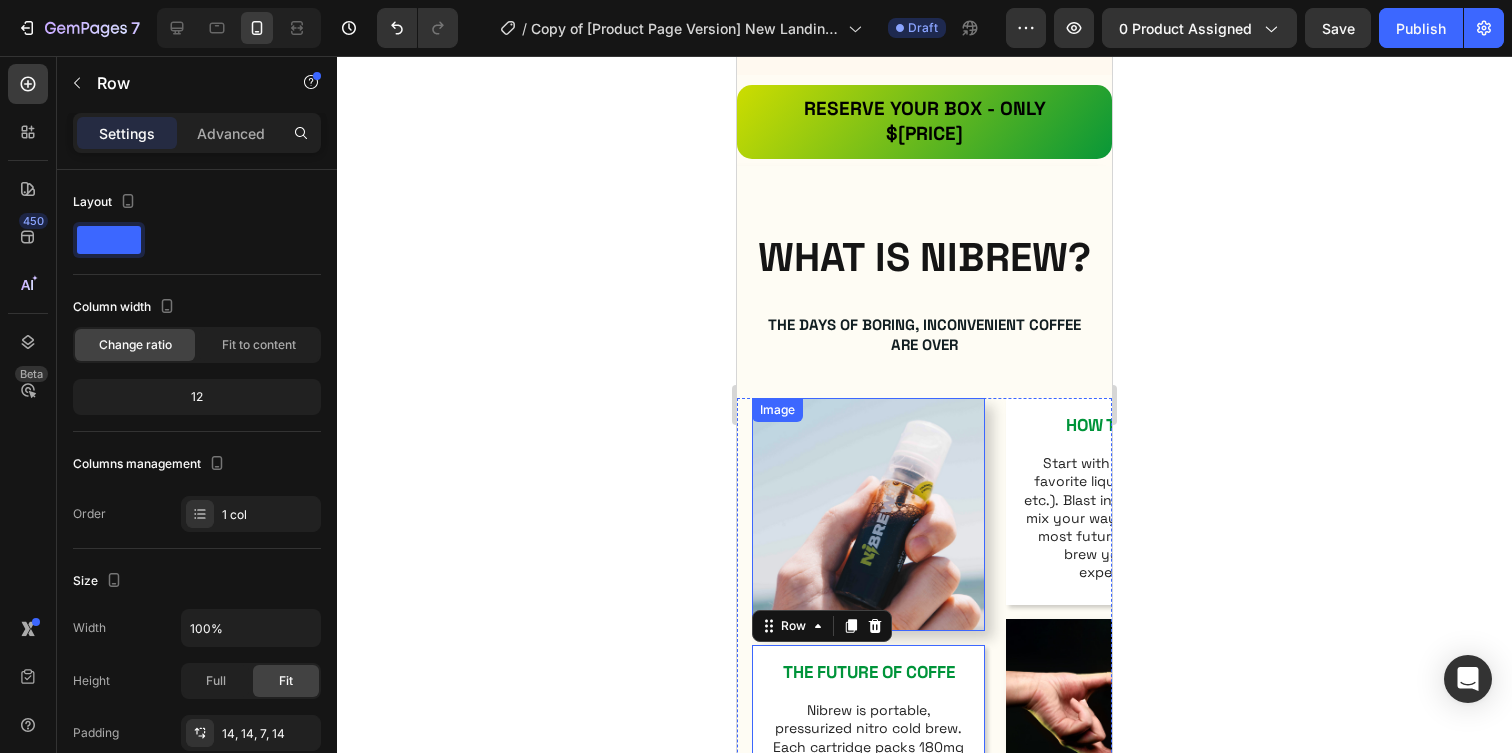 click at bounding box center [868, 514] 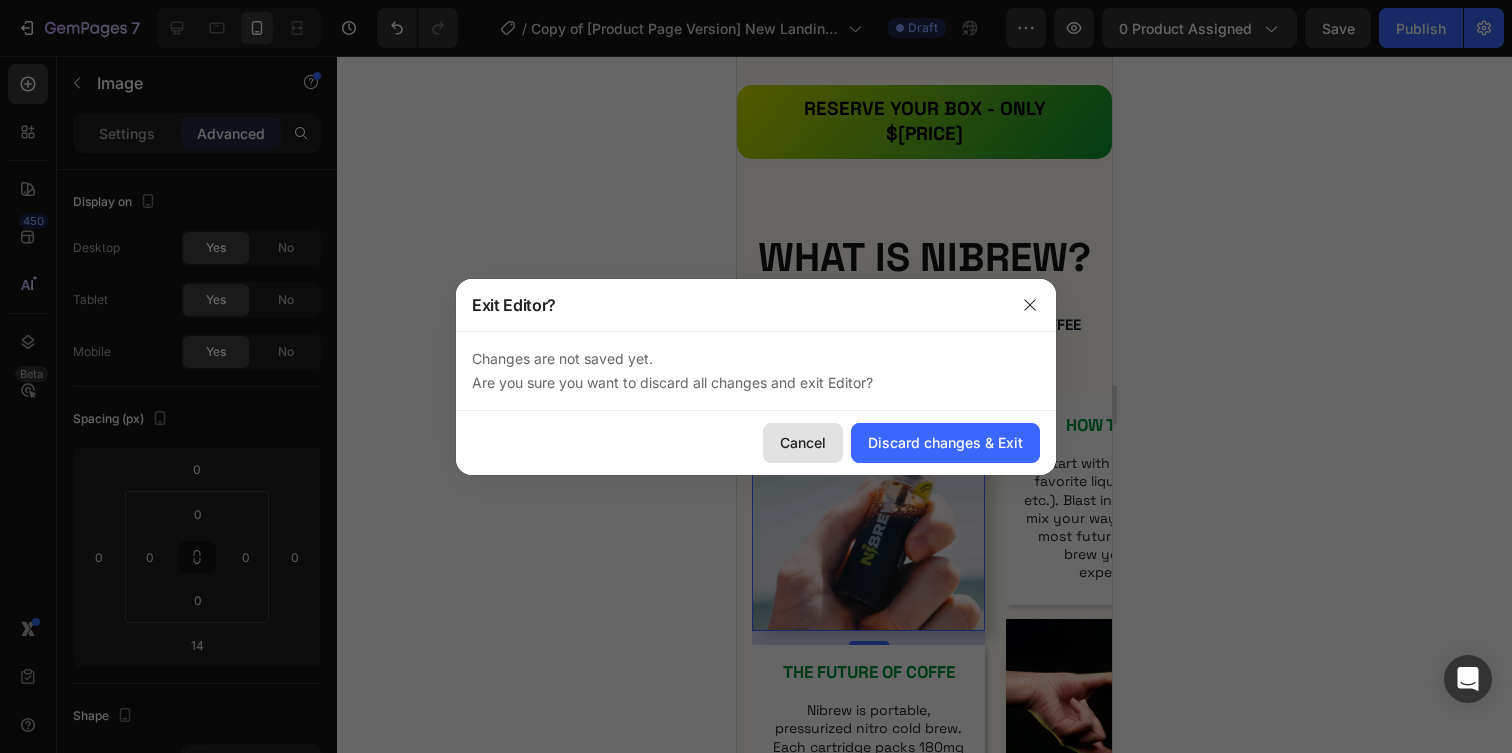 click on "Cancel" at bounding box center (803, 442) 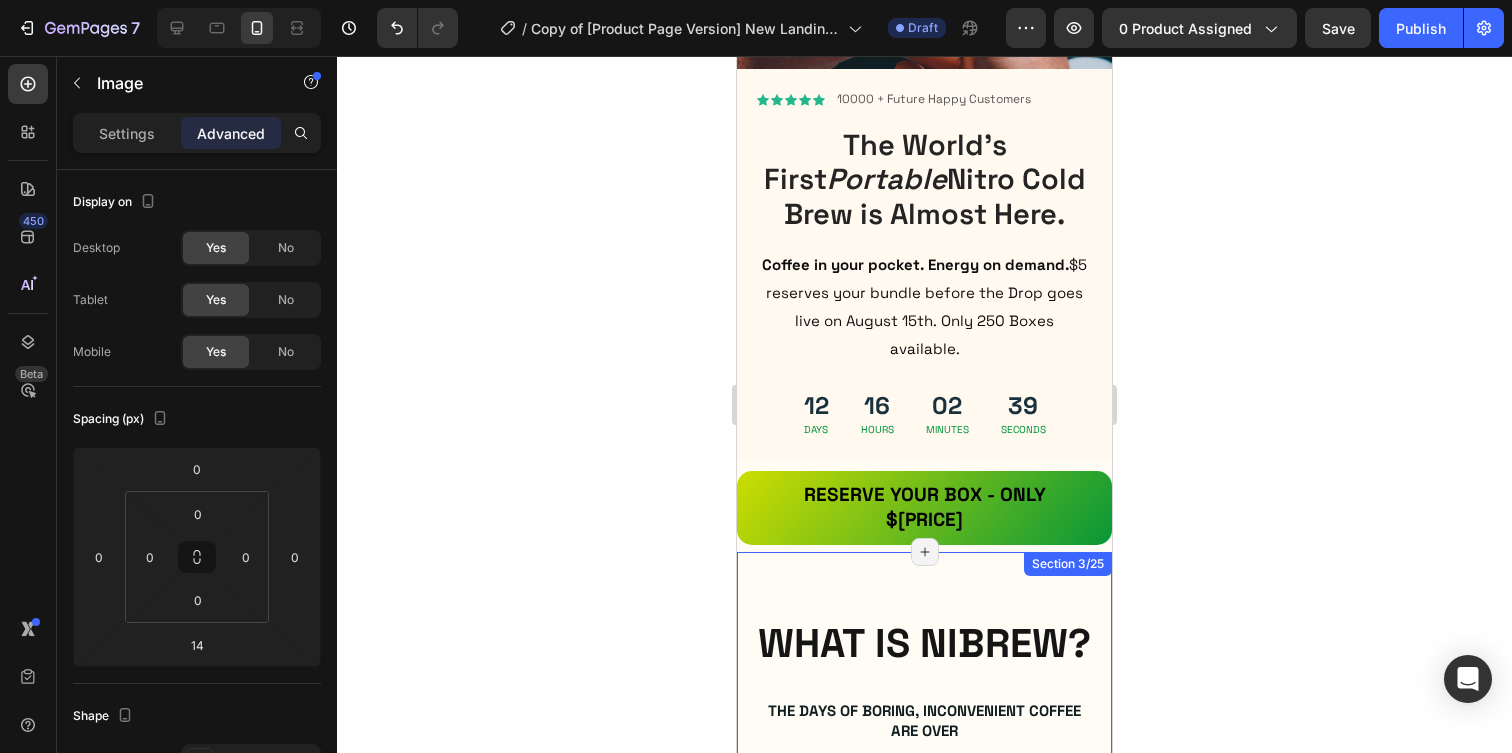 scroll, scrollTop: 342, scrollLeft: 0, axis: vertical 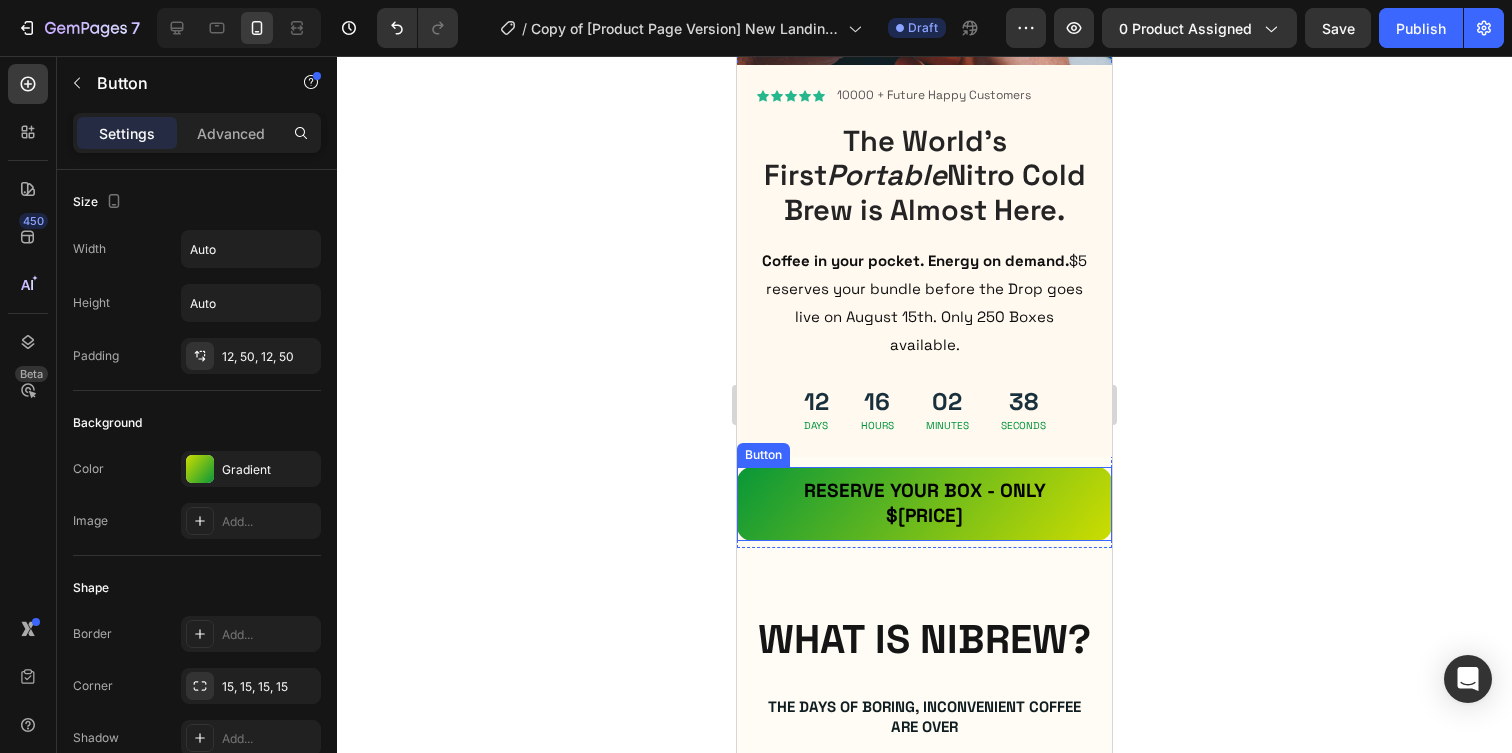 click on "RESERVE YOUR BOX   - ONly $5" at bounding box center (924, 503) 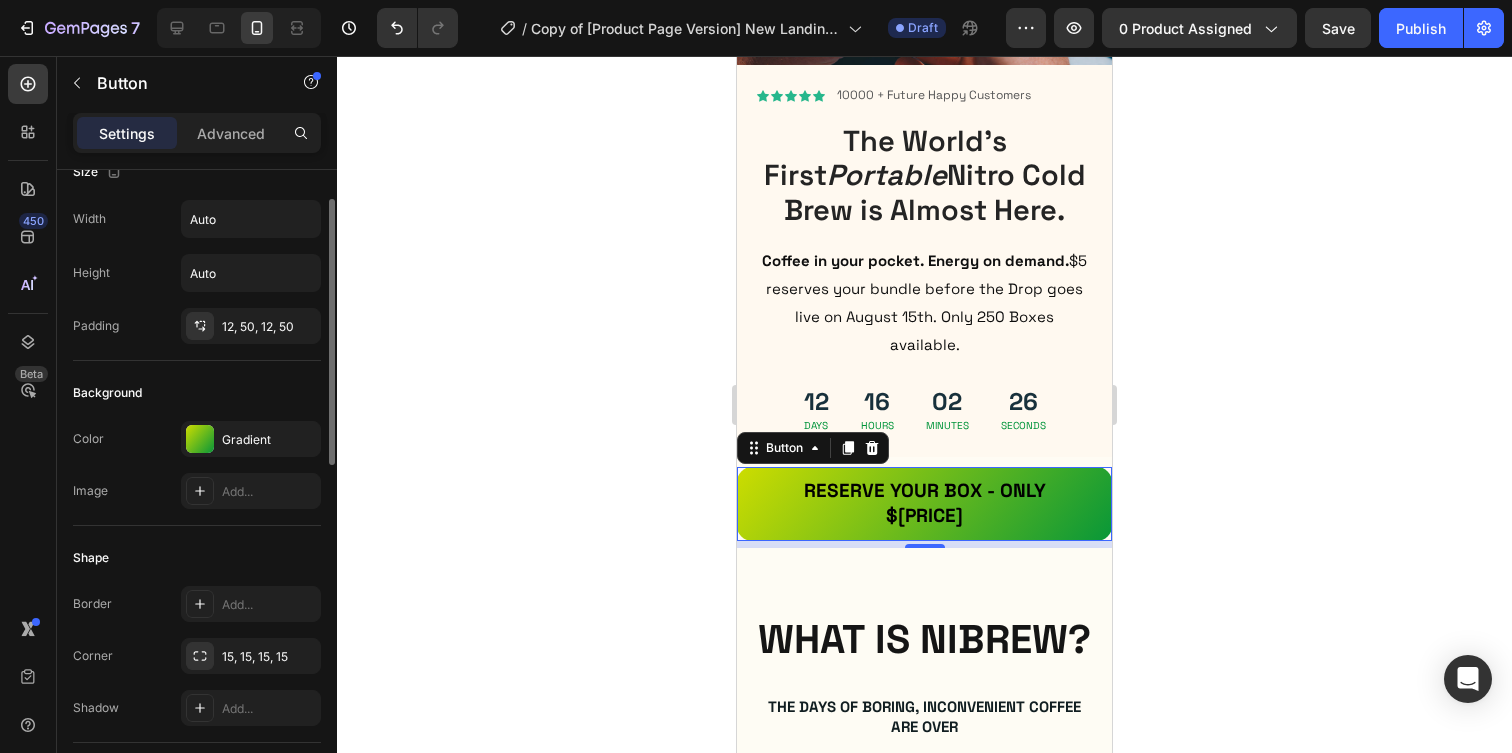 scroll, scrollTop: 0, scrollLeft: 0, axis: both 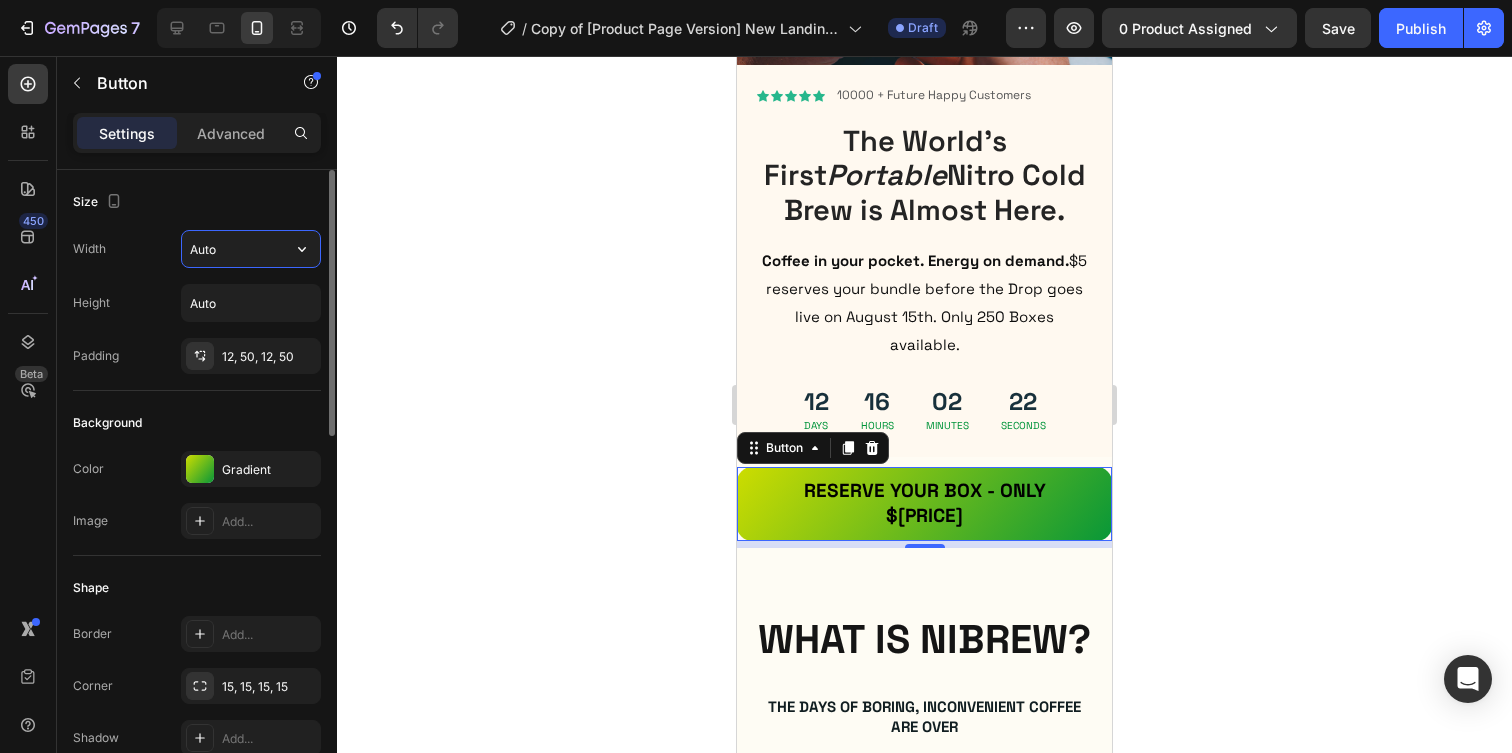click on "Auto" at bounding box center (251, 249) 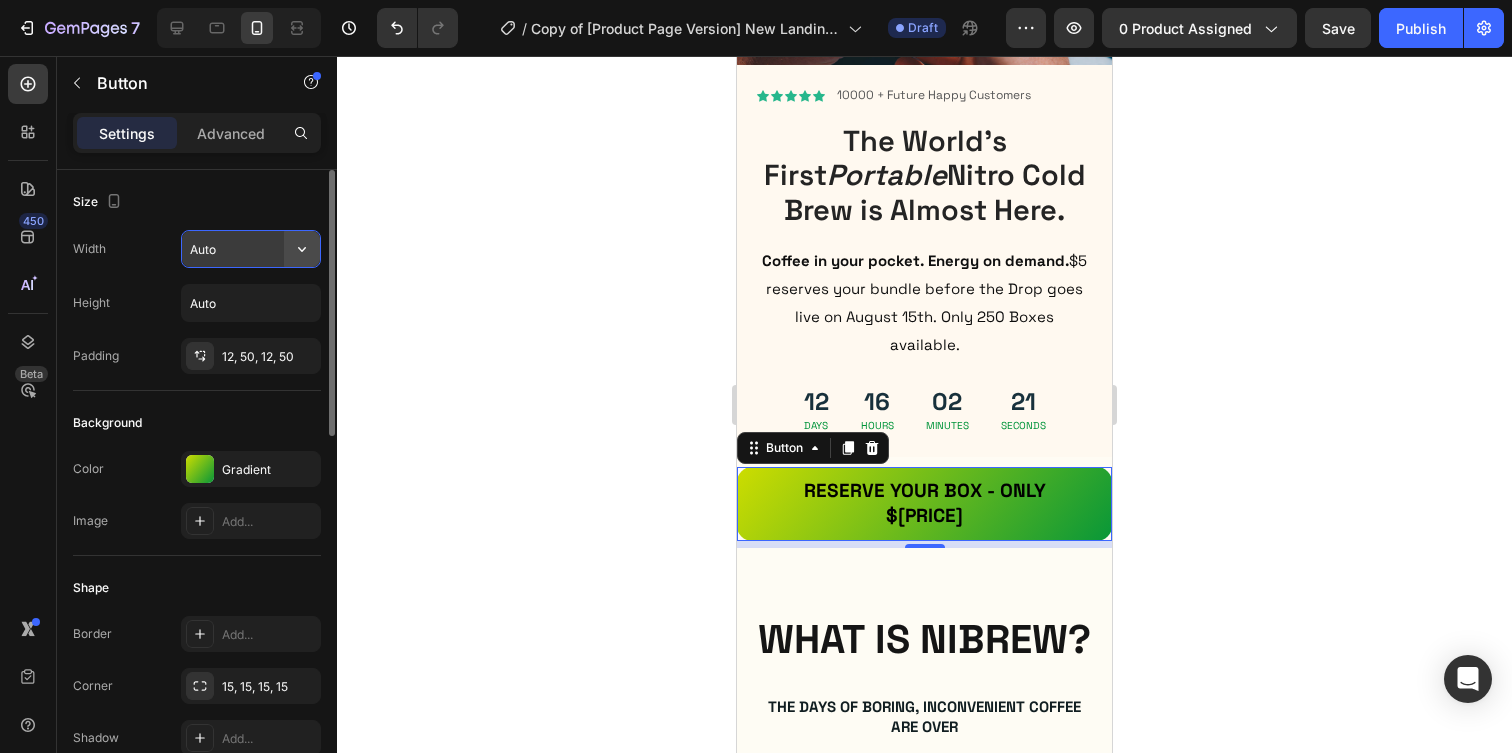 click 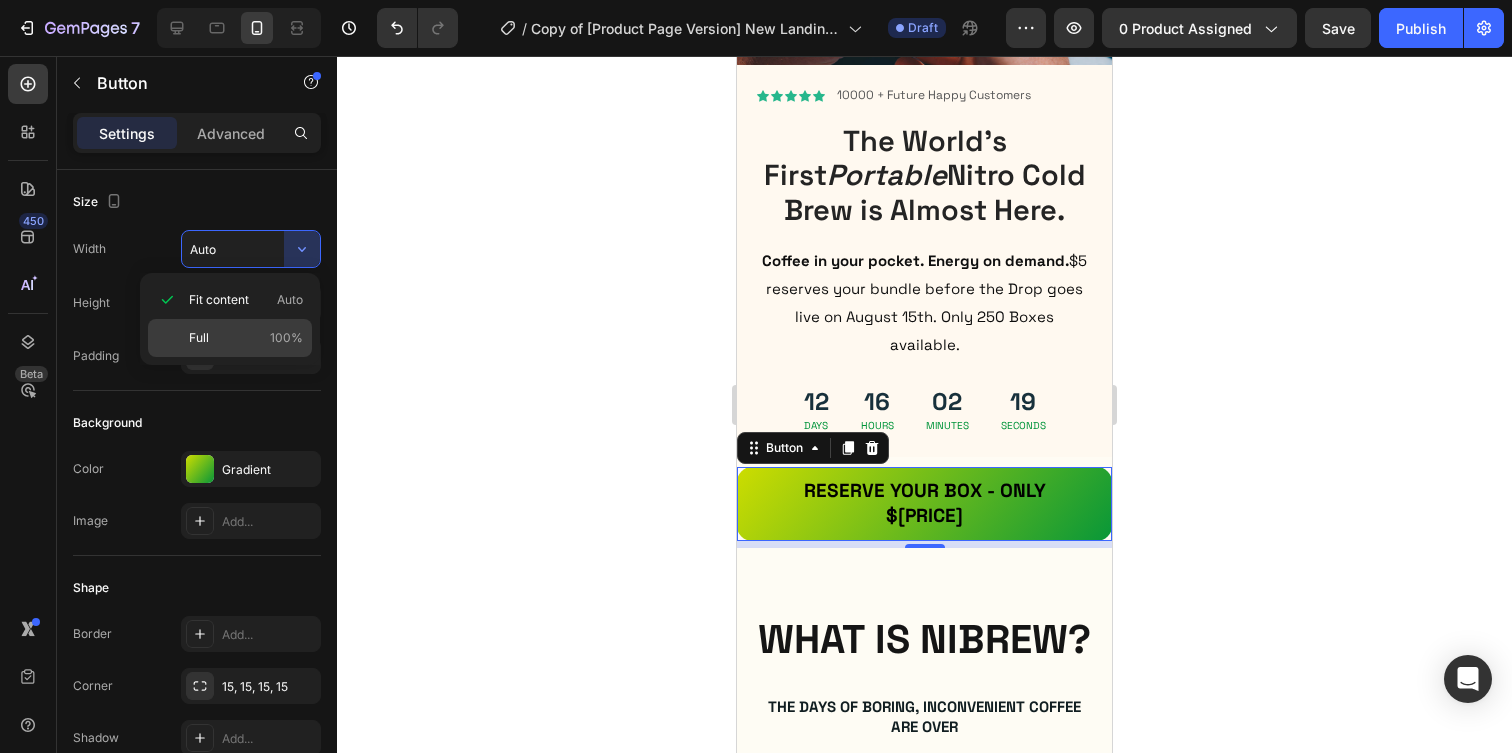click on "Full 100%" at bounding box center [246, 338] 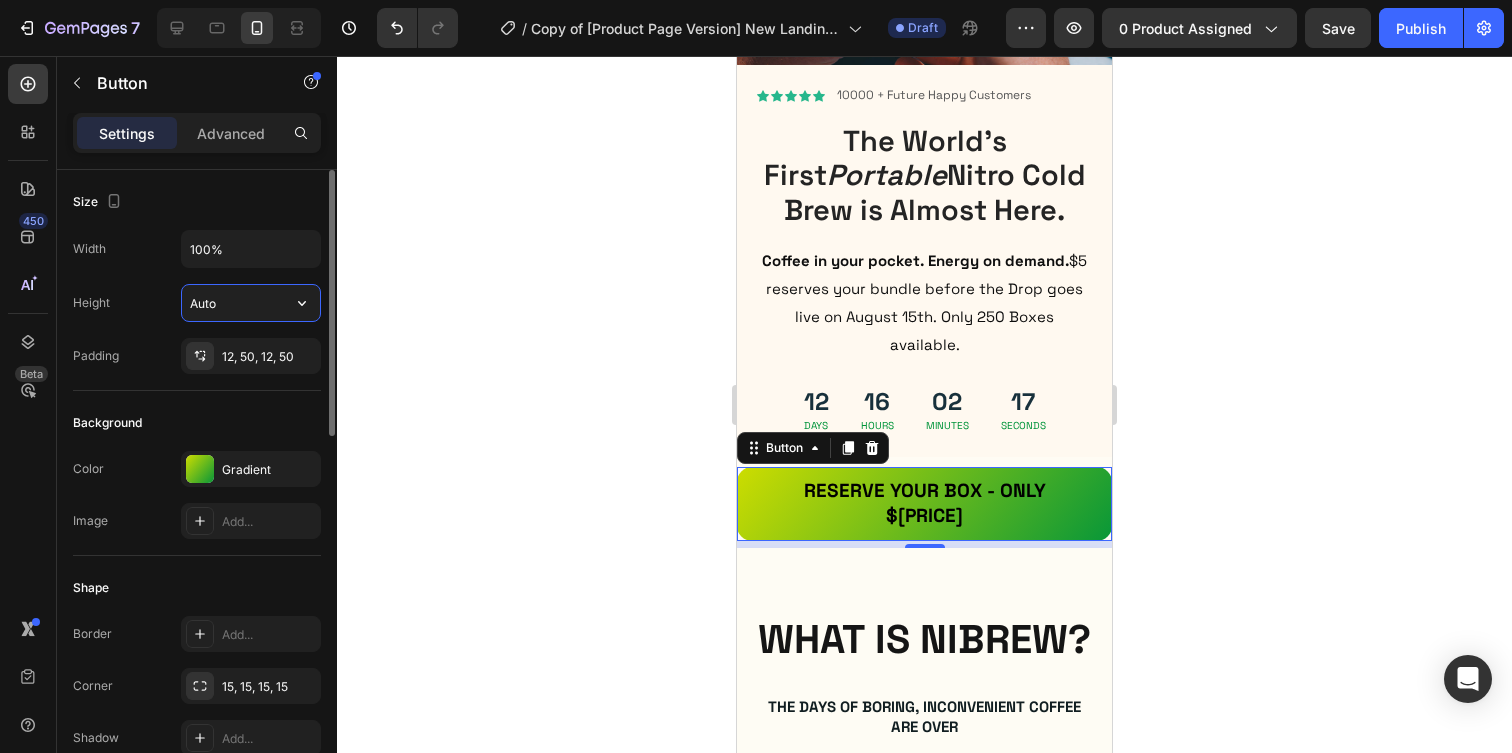 click on "Auto" at bounding box center [251, 303] 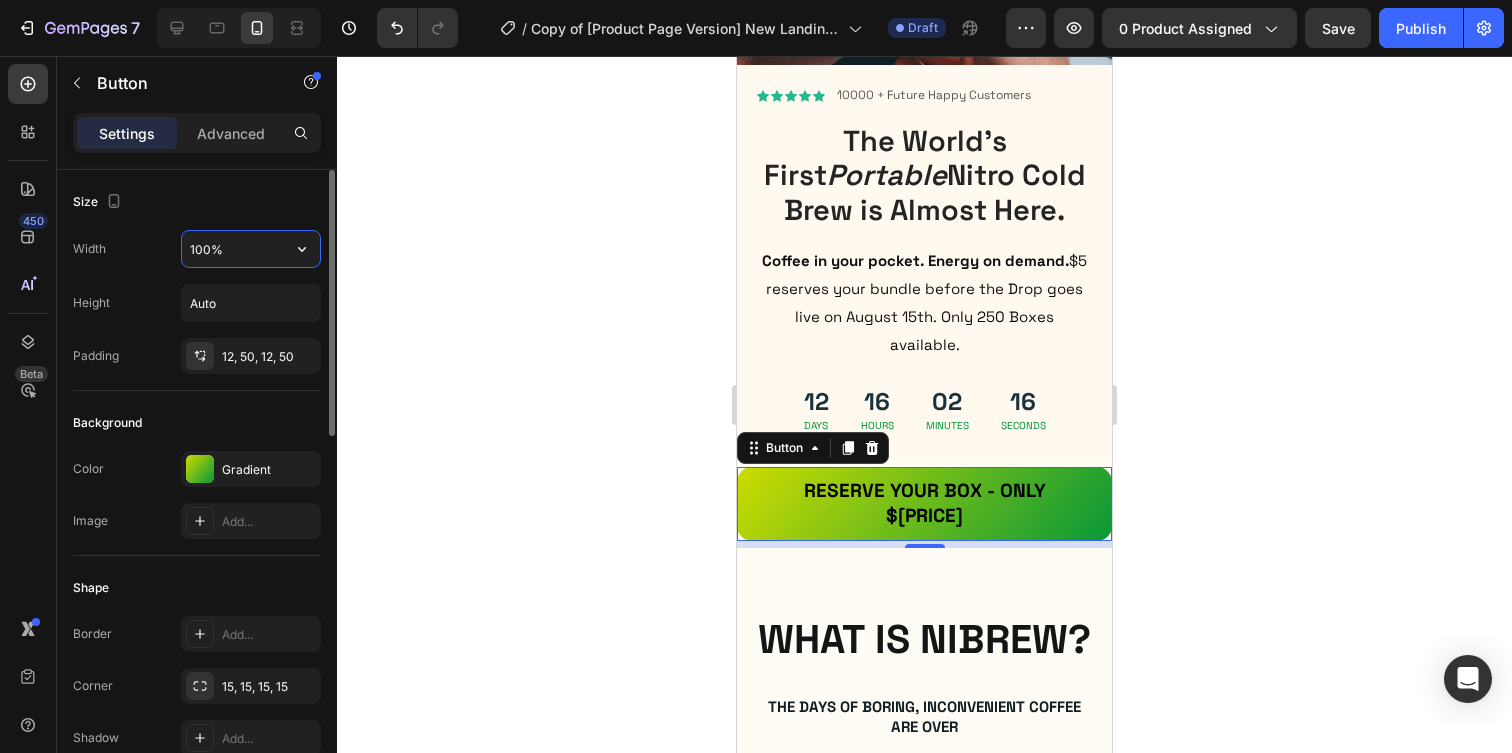 click on "100%" at bounding box center (251, 249) 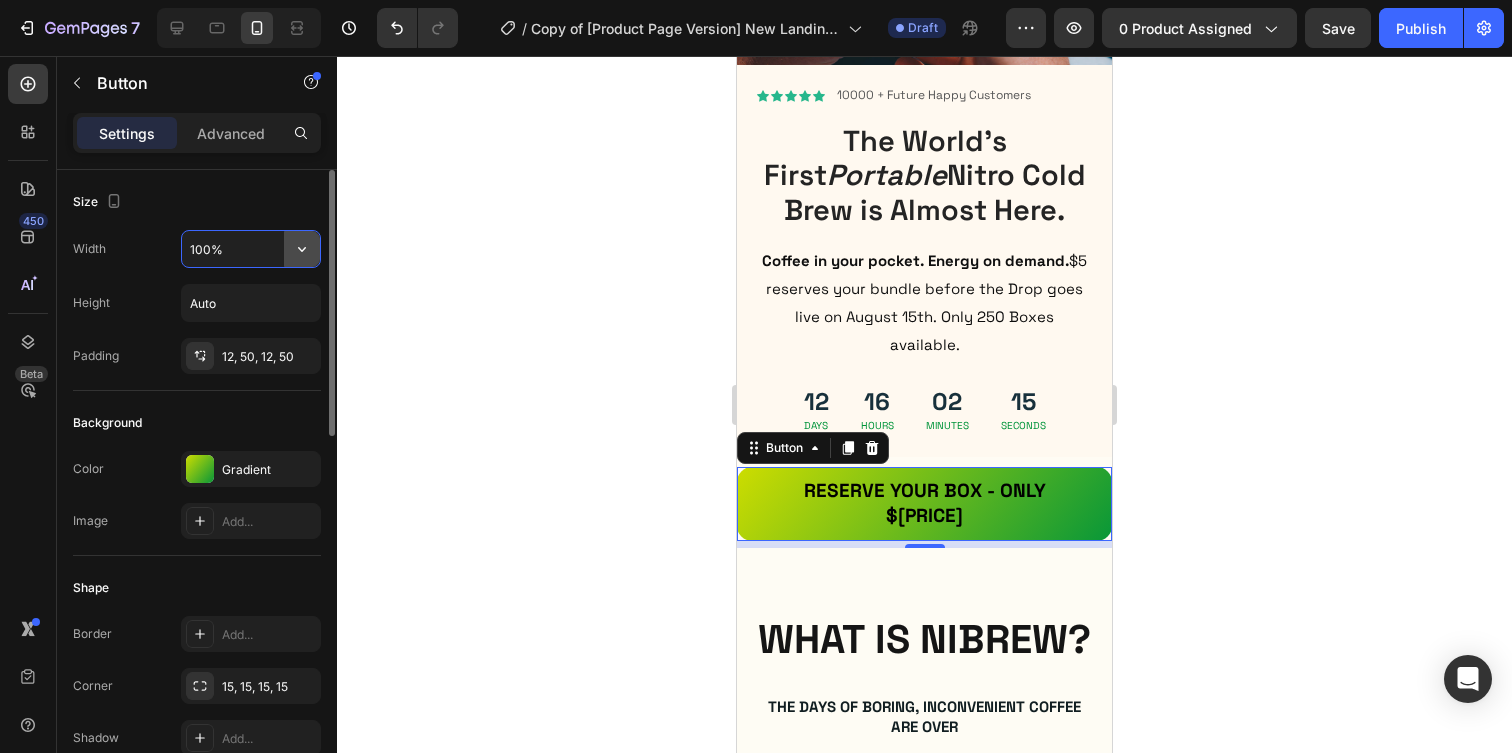 click 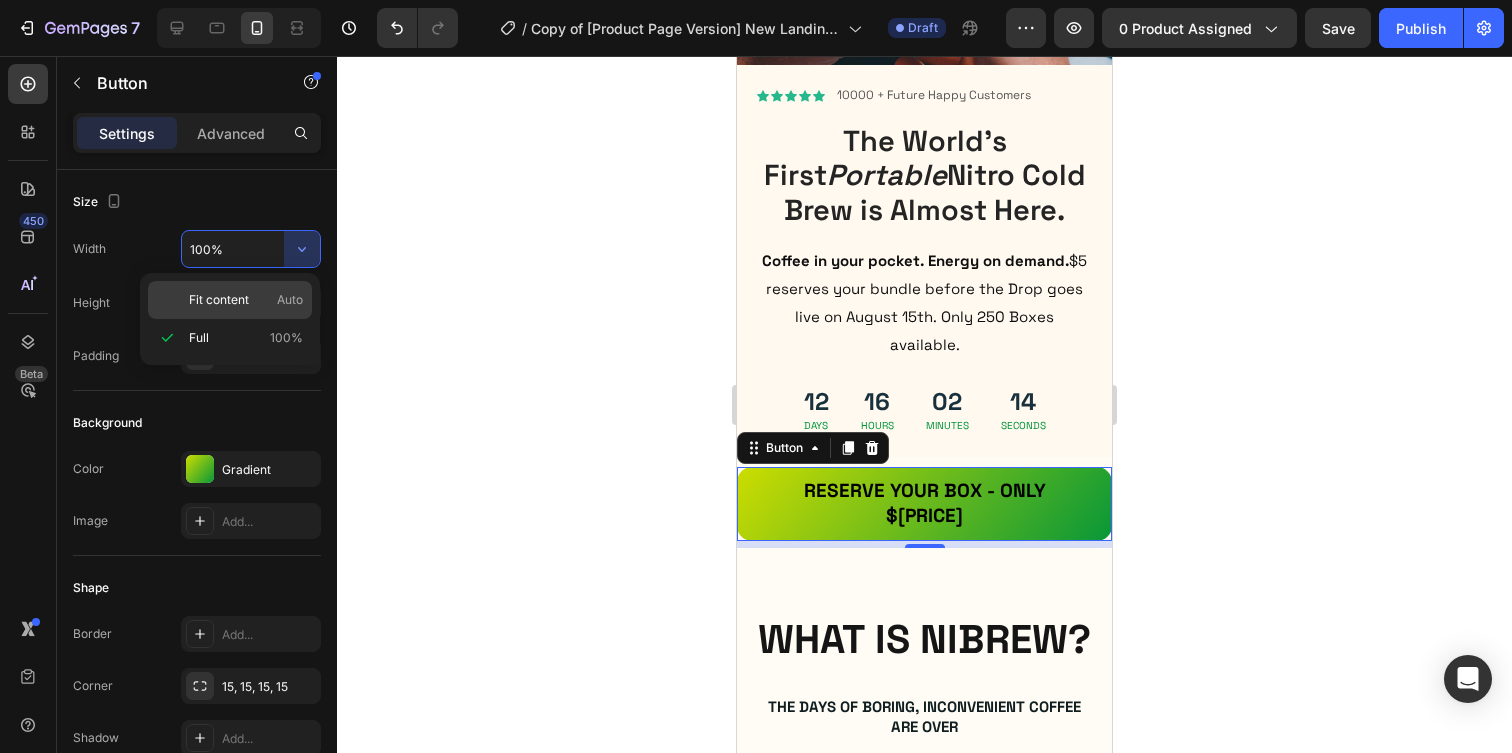 click on "Fit content" at bounding box center [219, 300] 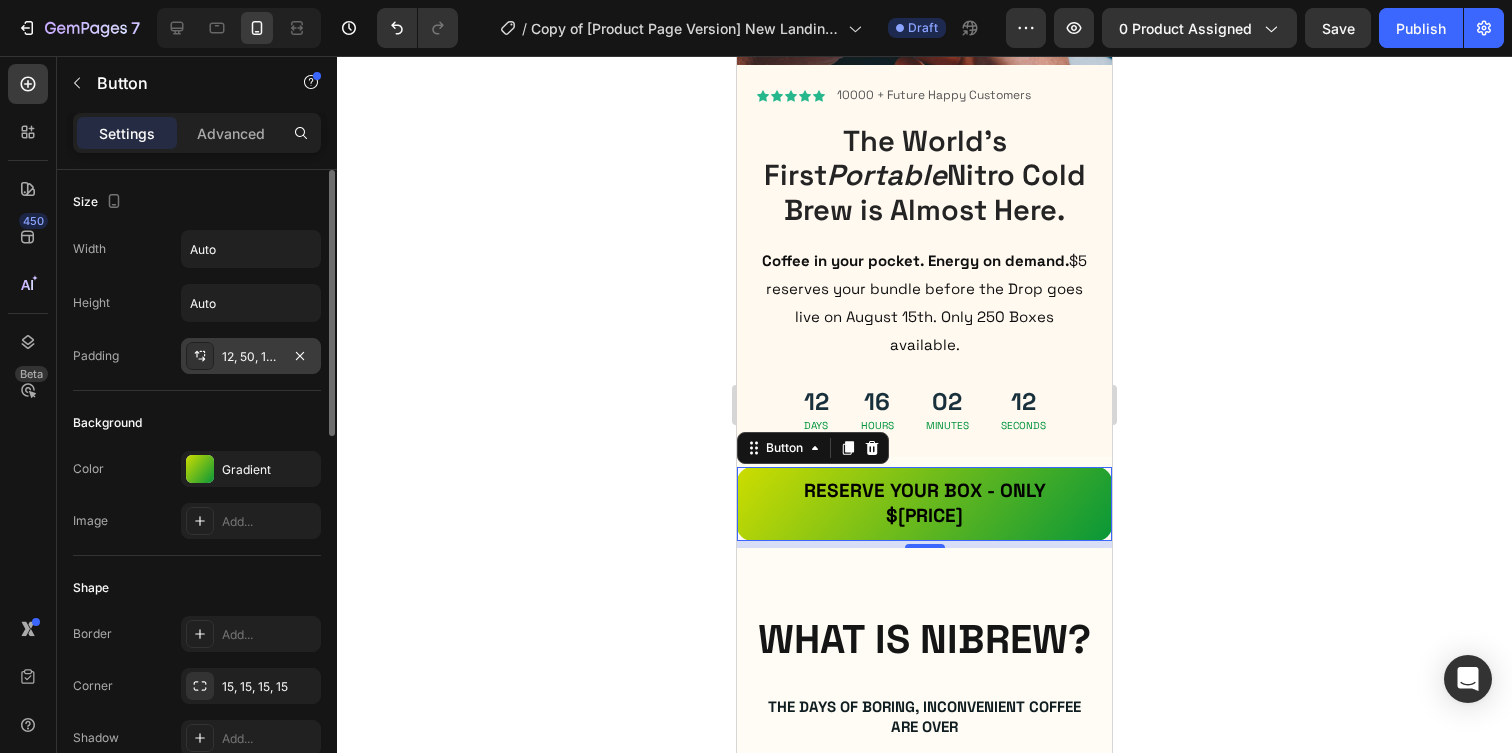 click on "12, 50, 12, 50" at bounding box center (251, 357) 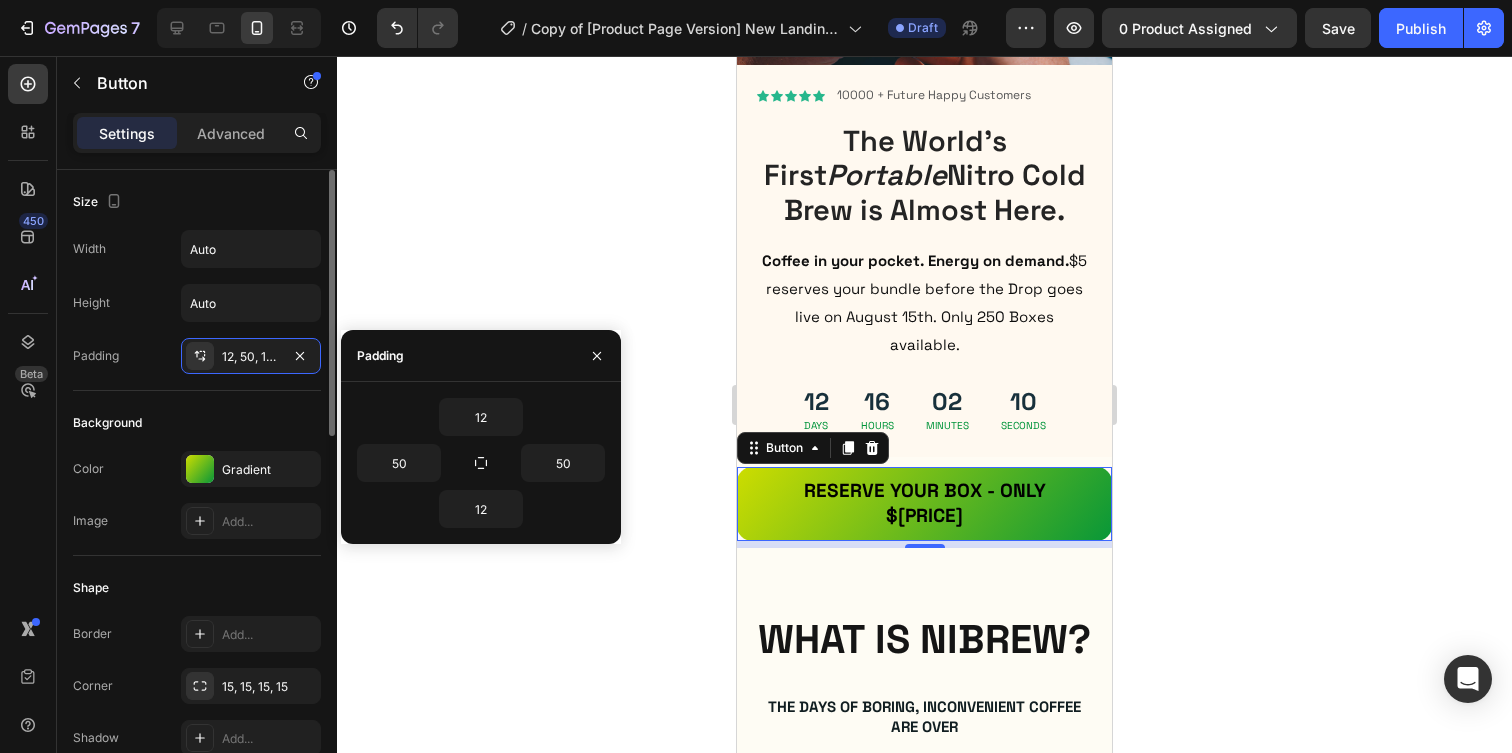click on "Background" at bounding box center (197, 423) 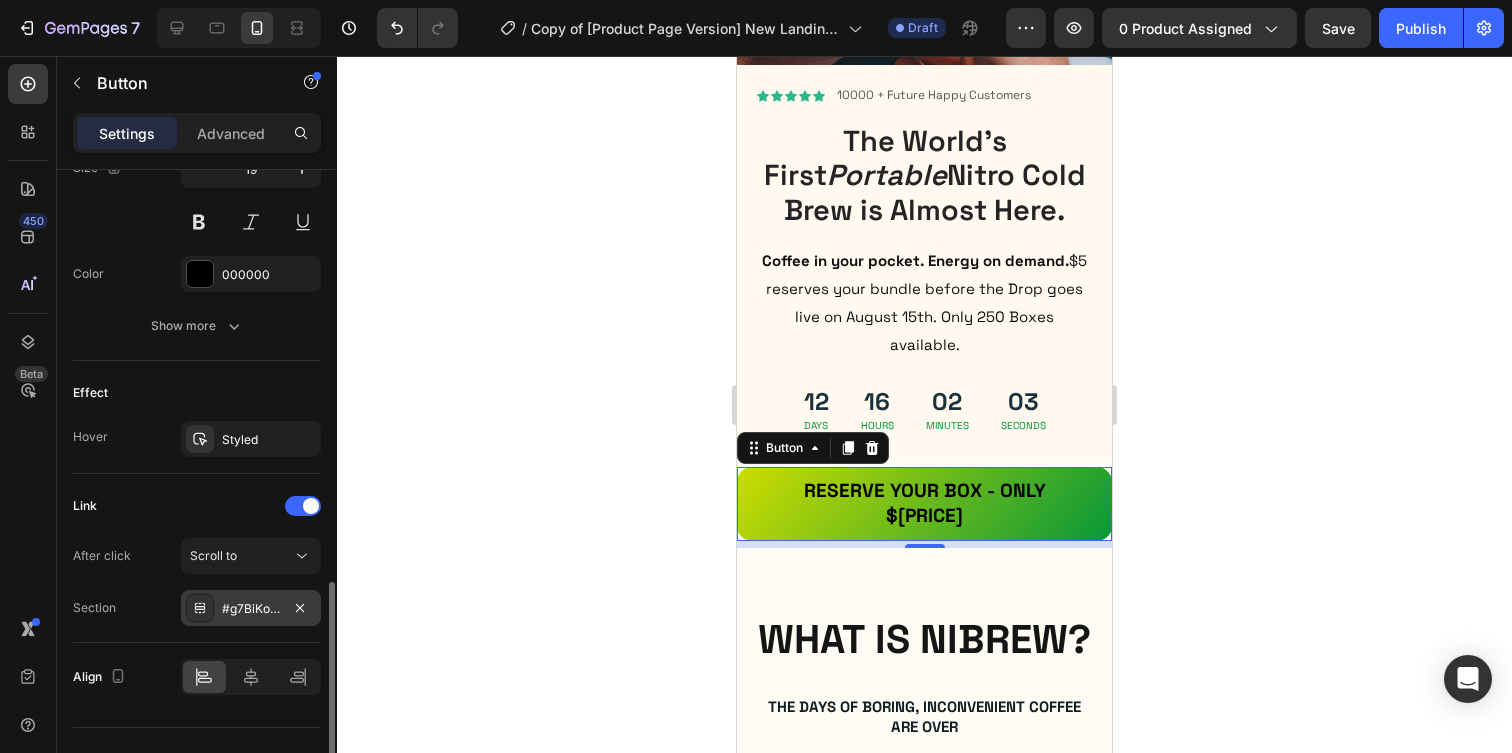 scroll, scrollTop: 898, scrollLeft: 0, axis: vertical 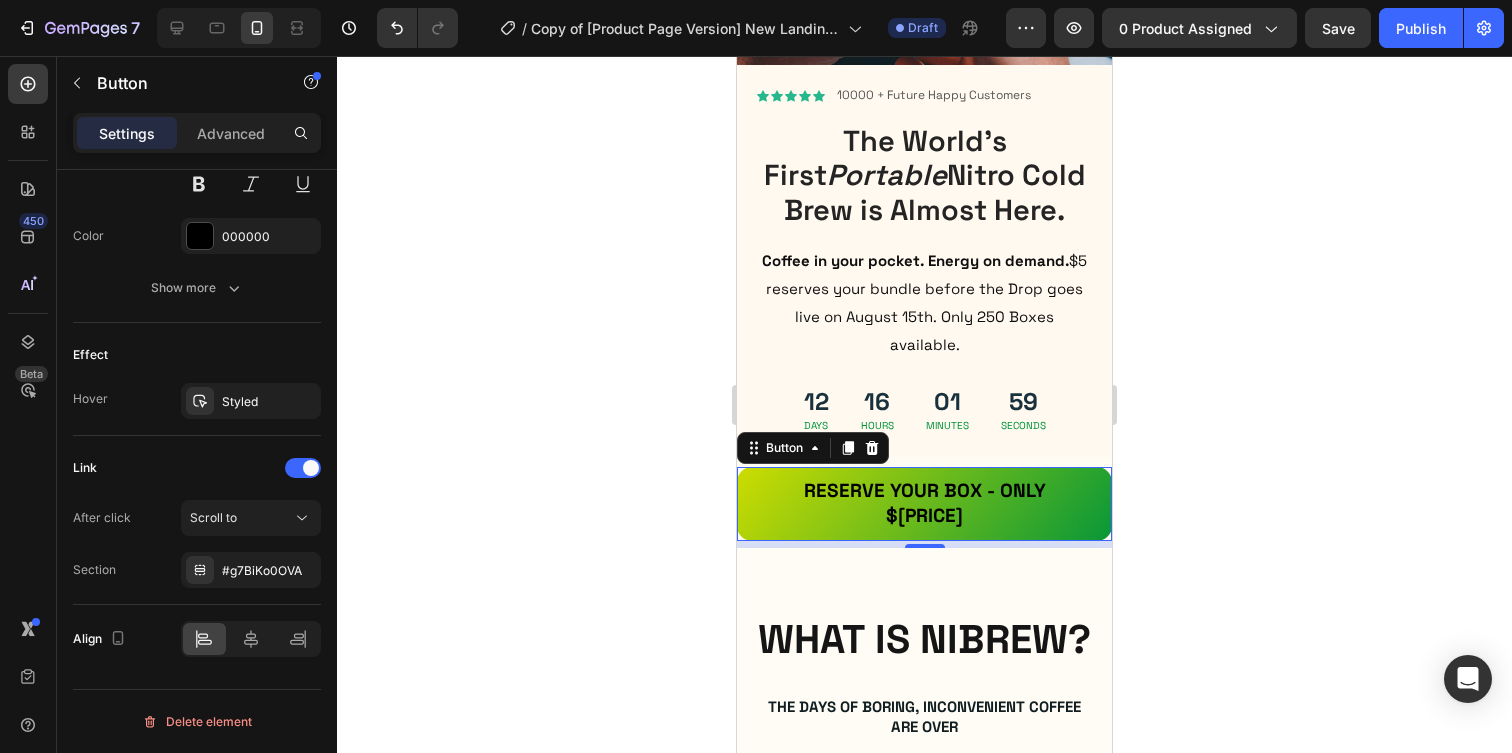 click 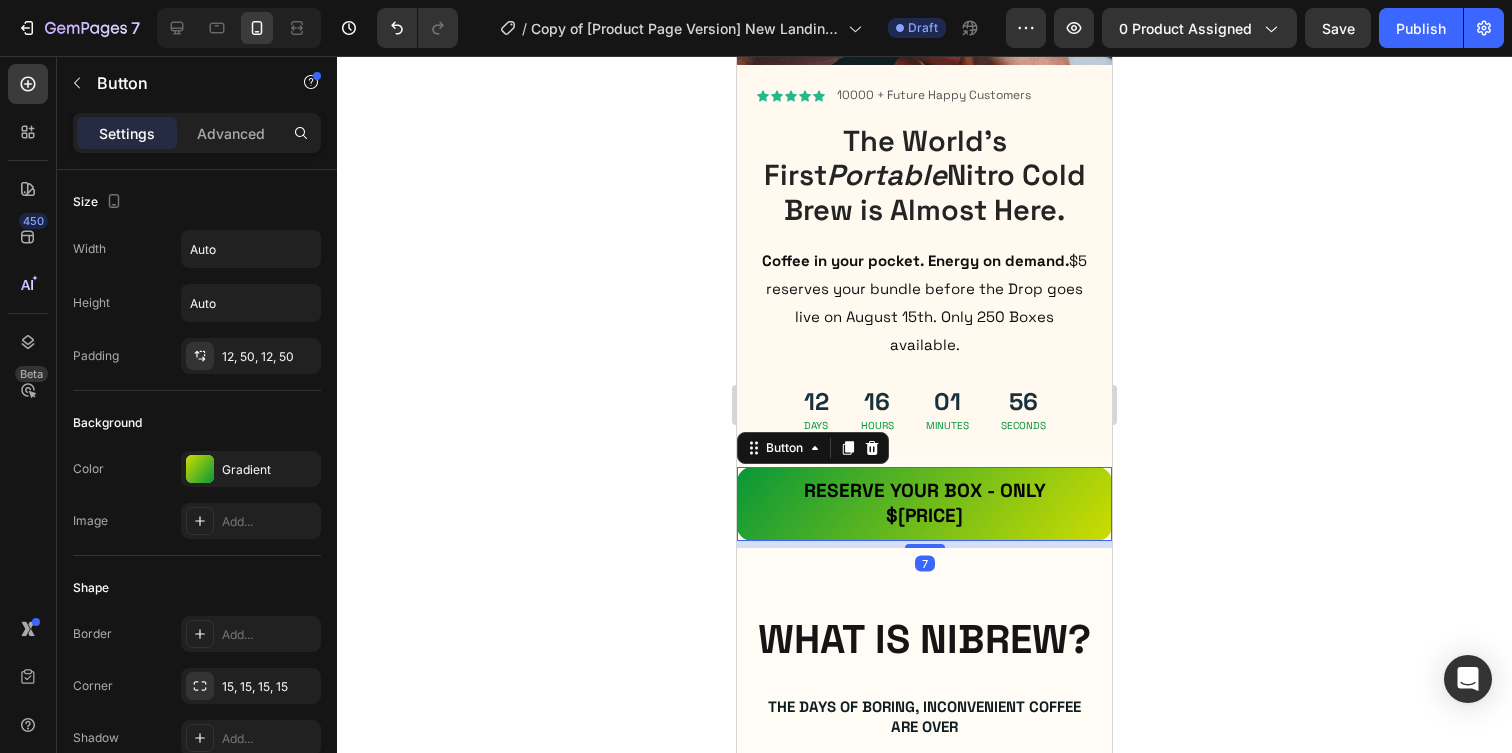 click on "RESERVE YOUR BOX   - ONly $5" at bounding box center [924, 503] 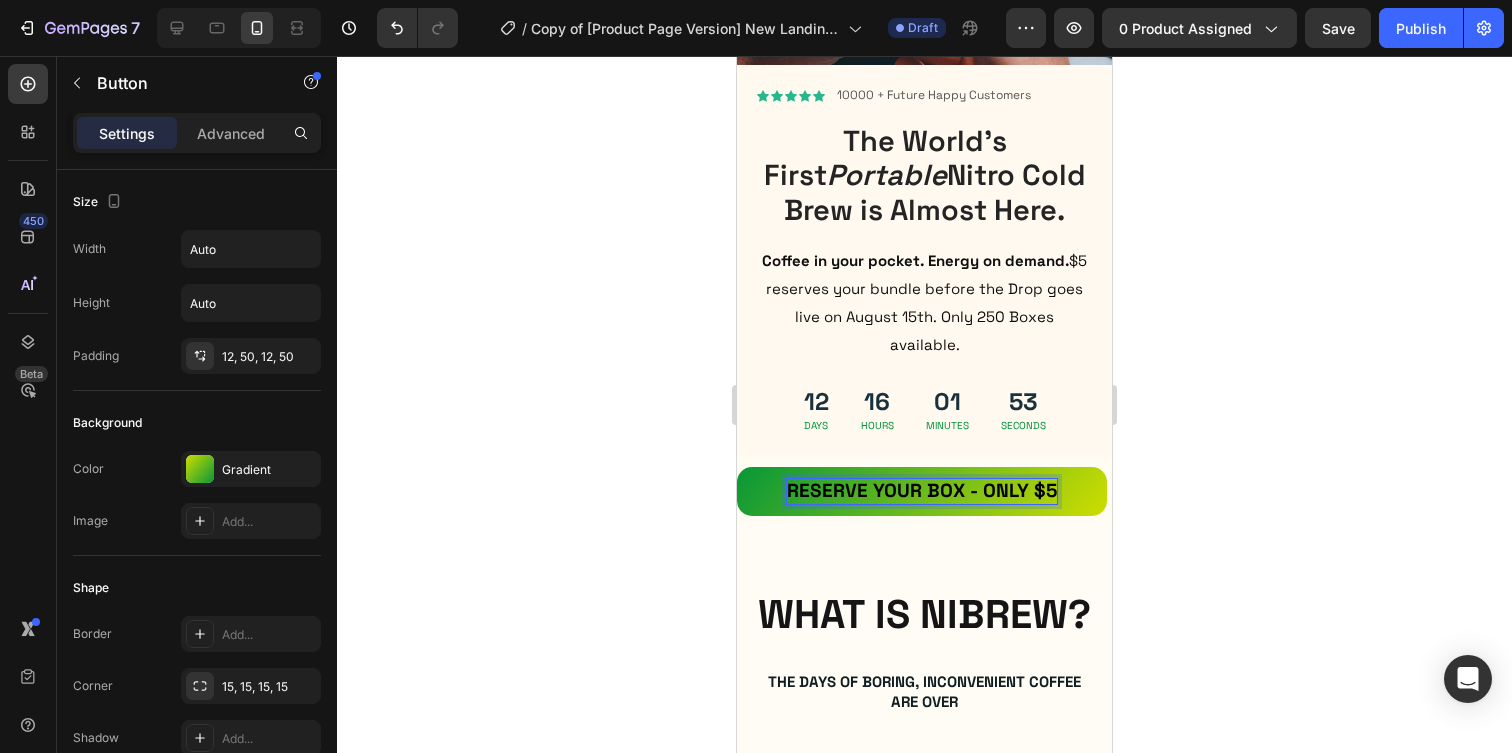 click on "RESERVE YOUR BOX - ONly $5" at bounding box center (922, 491) 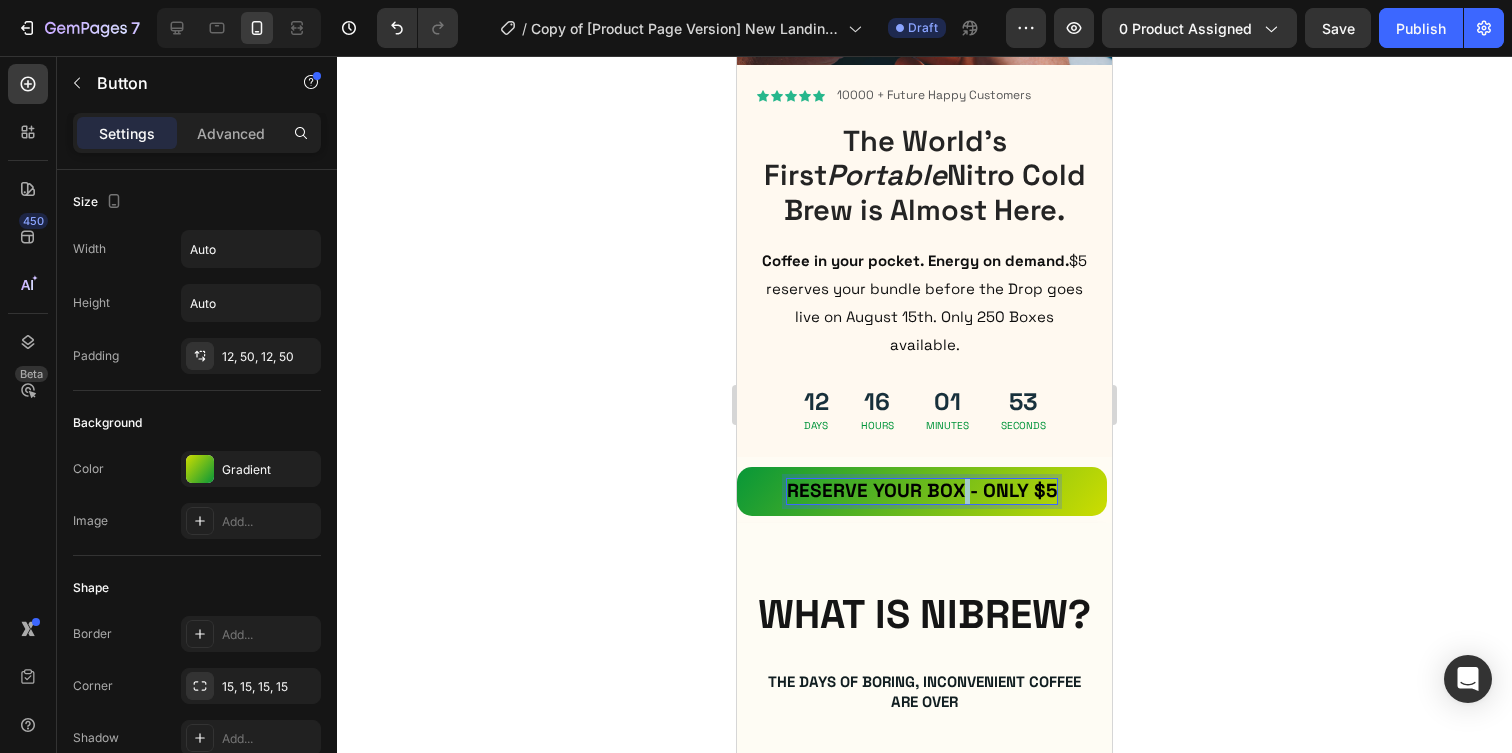 click on "RESERVE YOUR BOX - ONly $5" at bounding box center (922, 491) 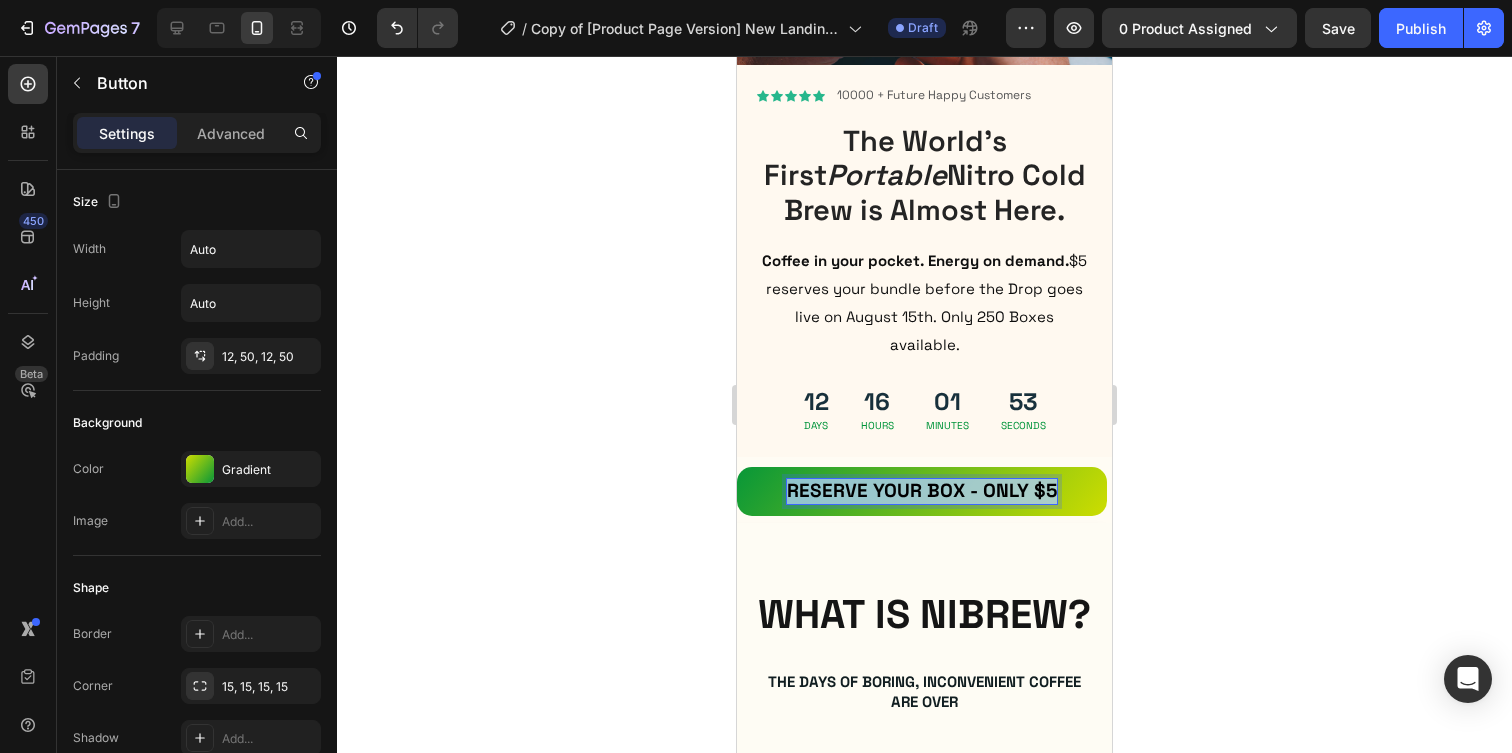 click on "RESERVE YOUR BOX - ONly $5" at bounding box center (922, 491) 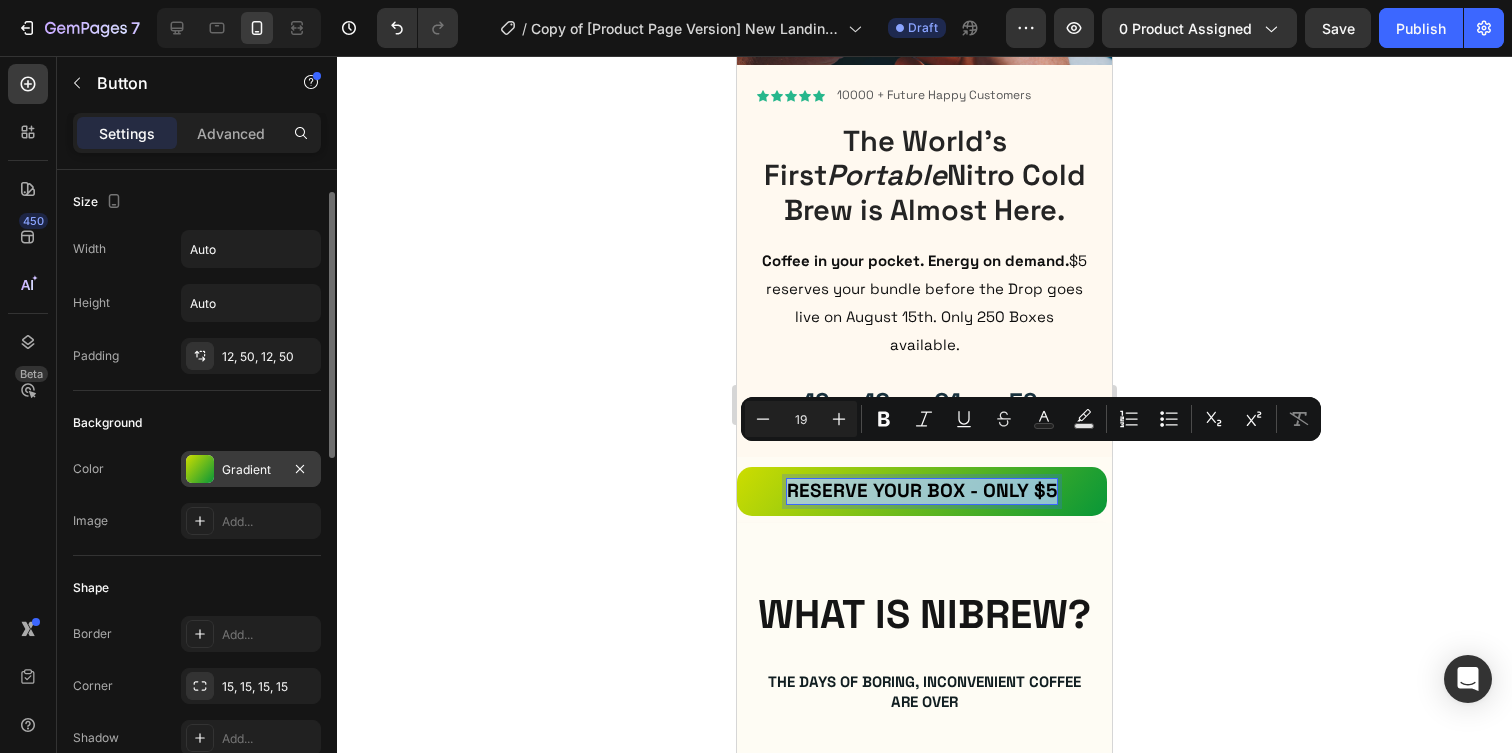 scroll, scrollTop: 58, scrollLeft: 0, axis: vertical 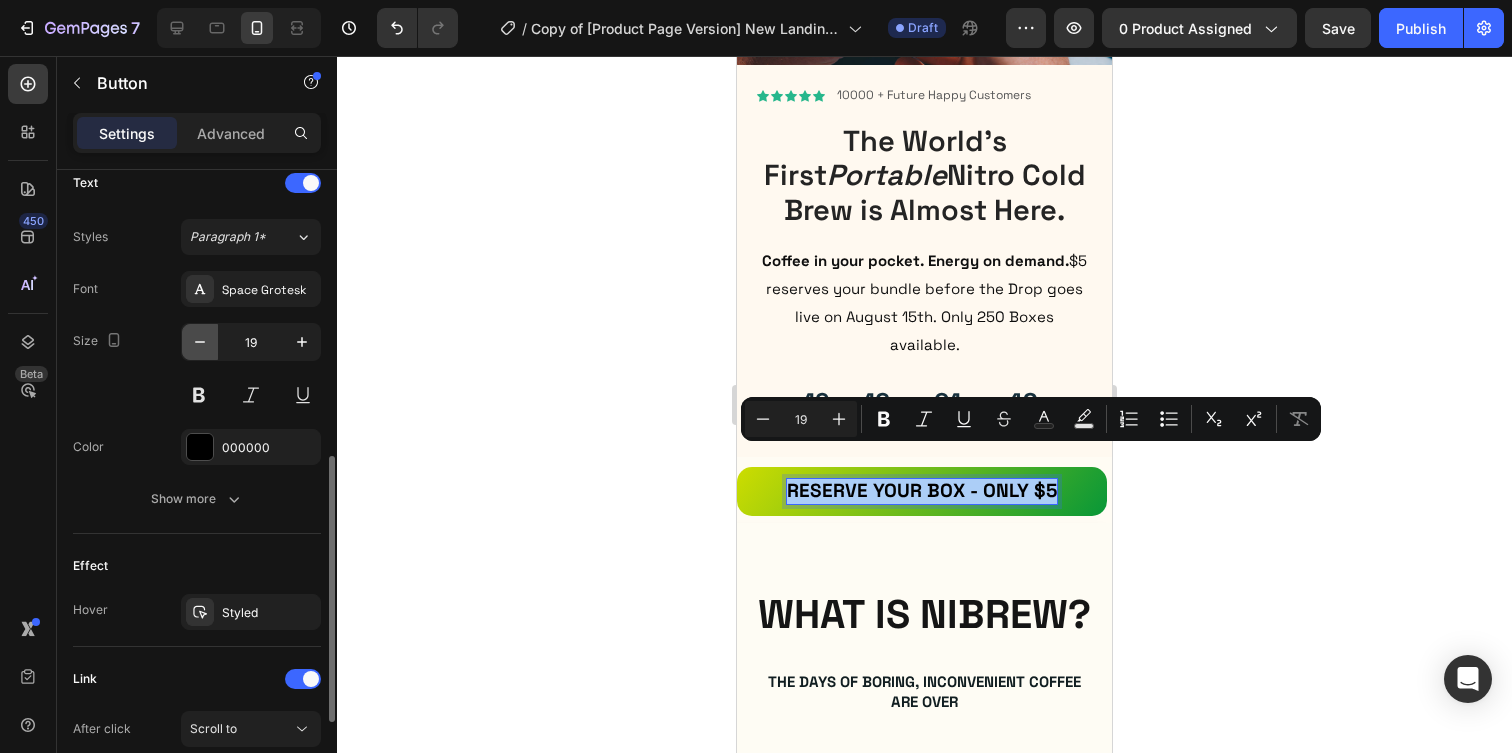 click at bounding box center (200, 342) 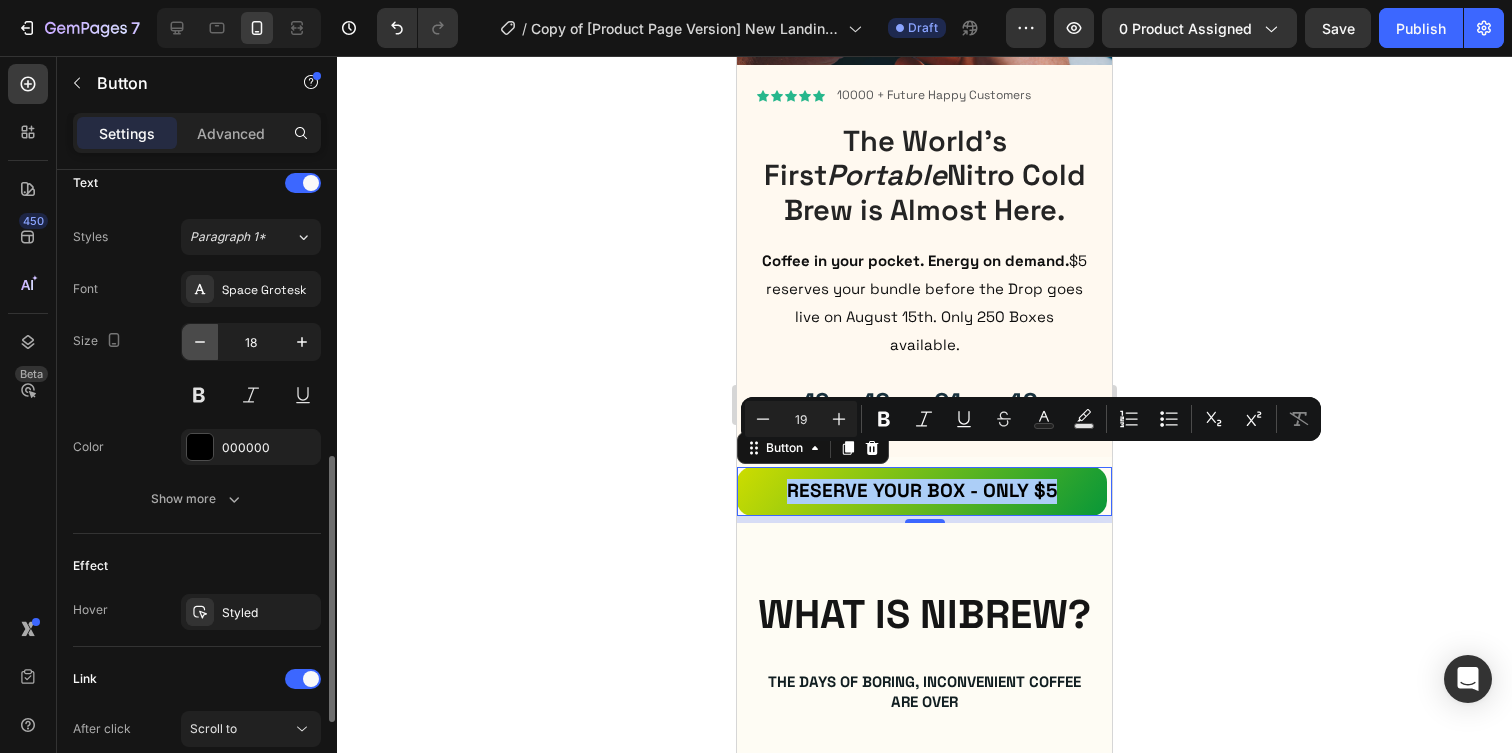 click at bounding box center [200, 342] 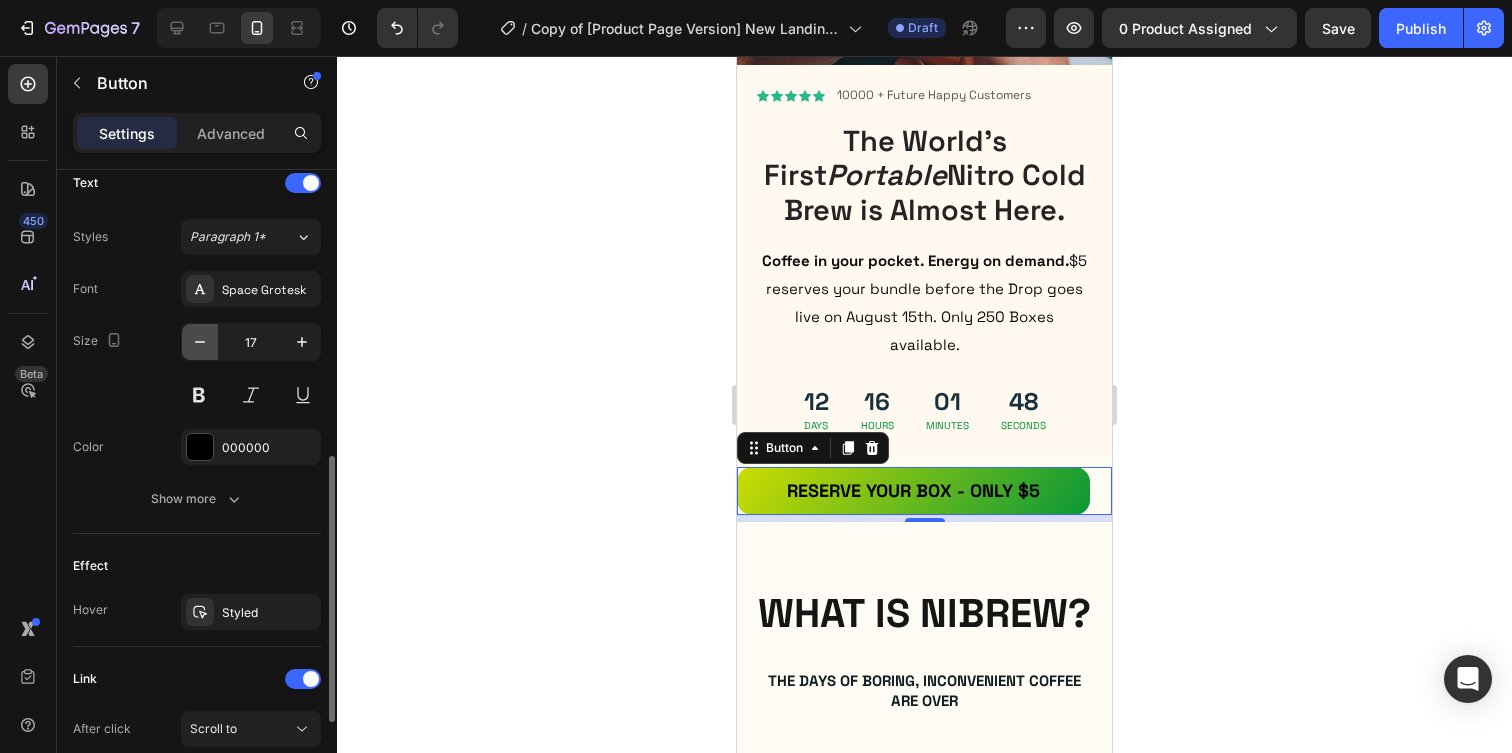 click at bounding box center [200, 342] 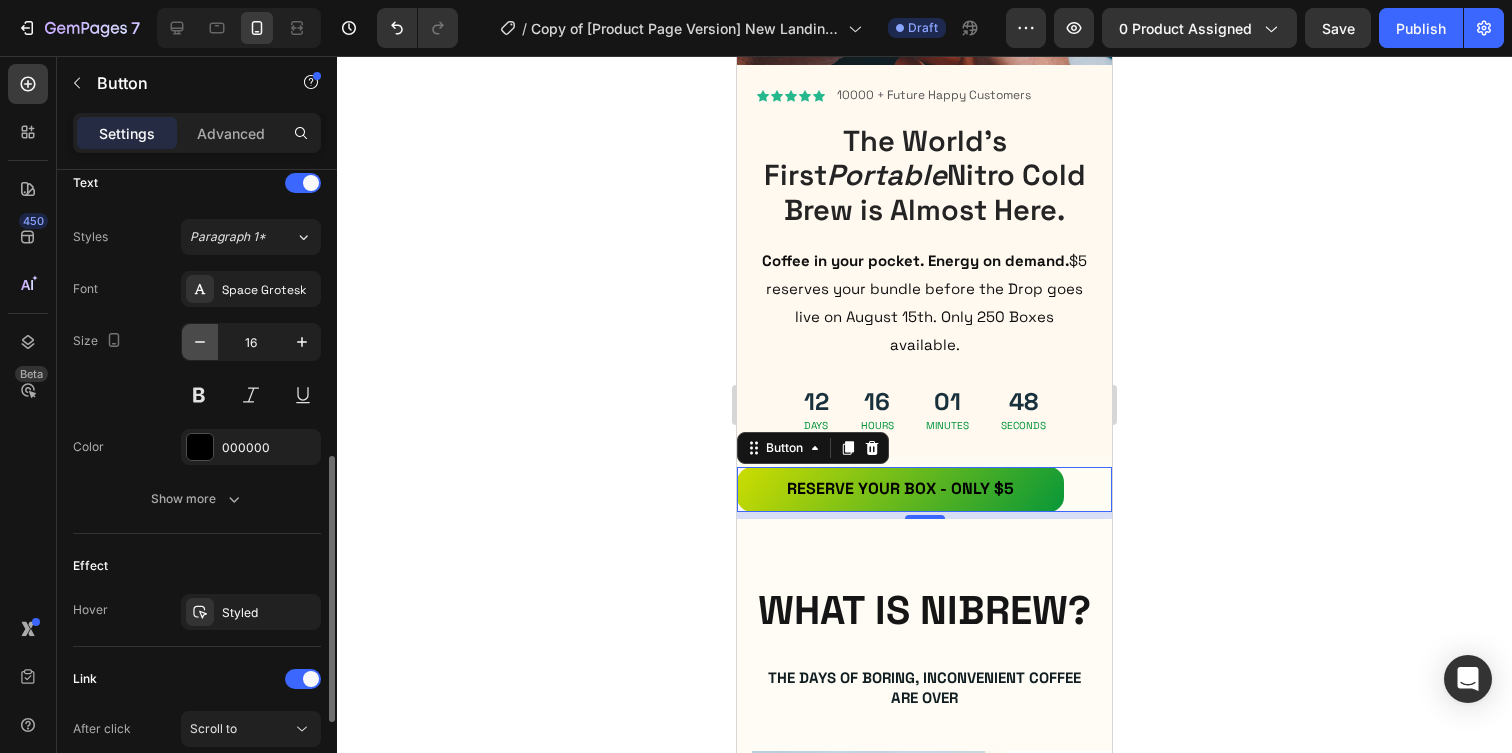 click at bounding box center (200, 342) 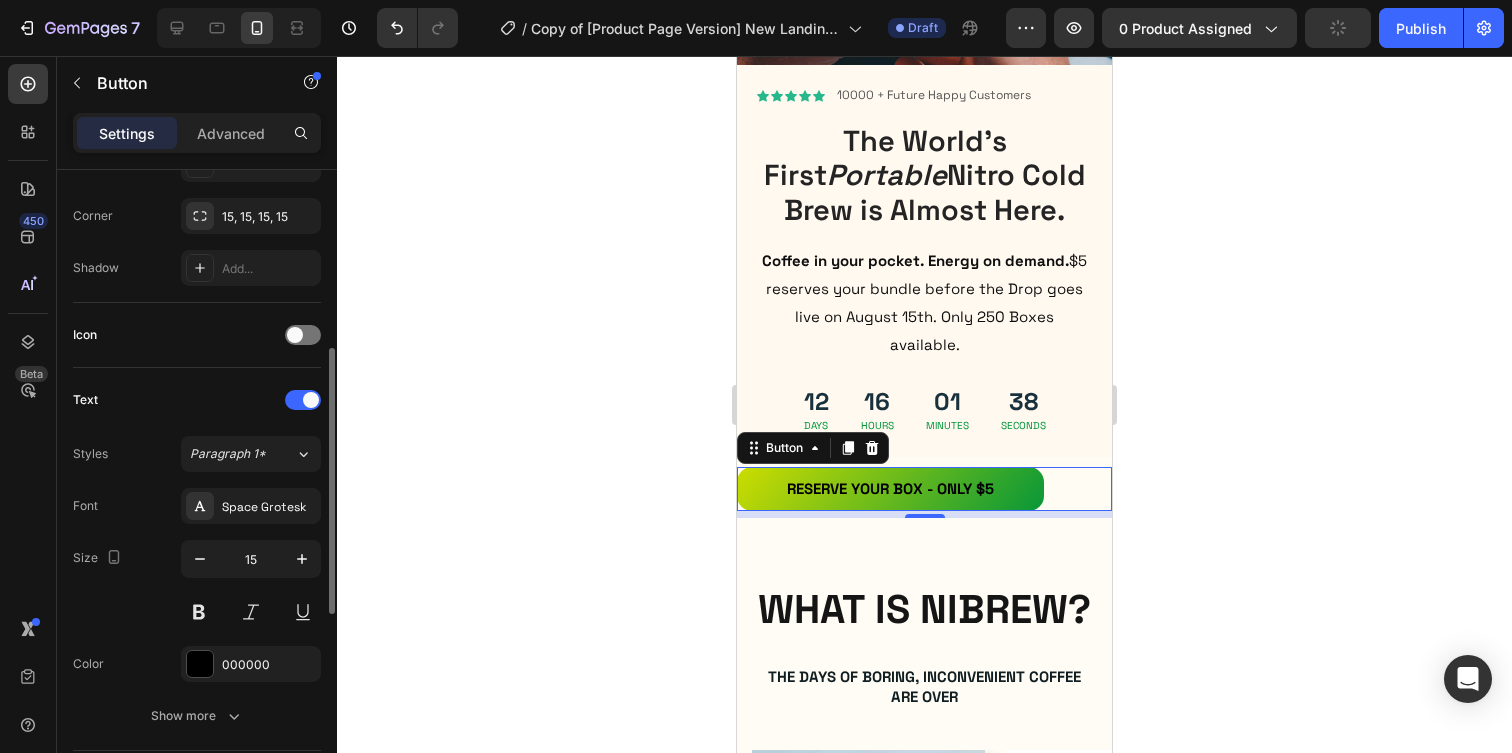 scroll, scrollTop: 458, scrollLeft: 0, axis: vertical 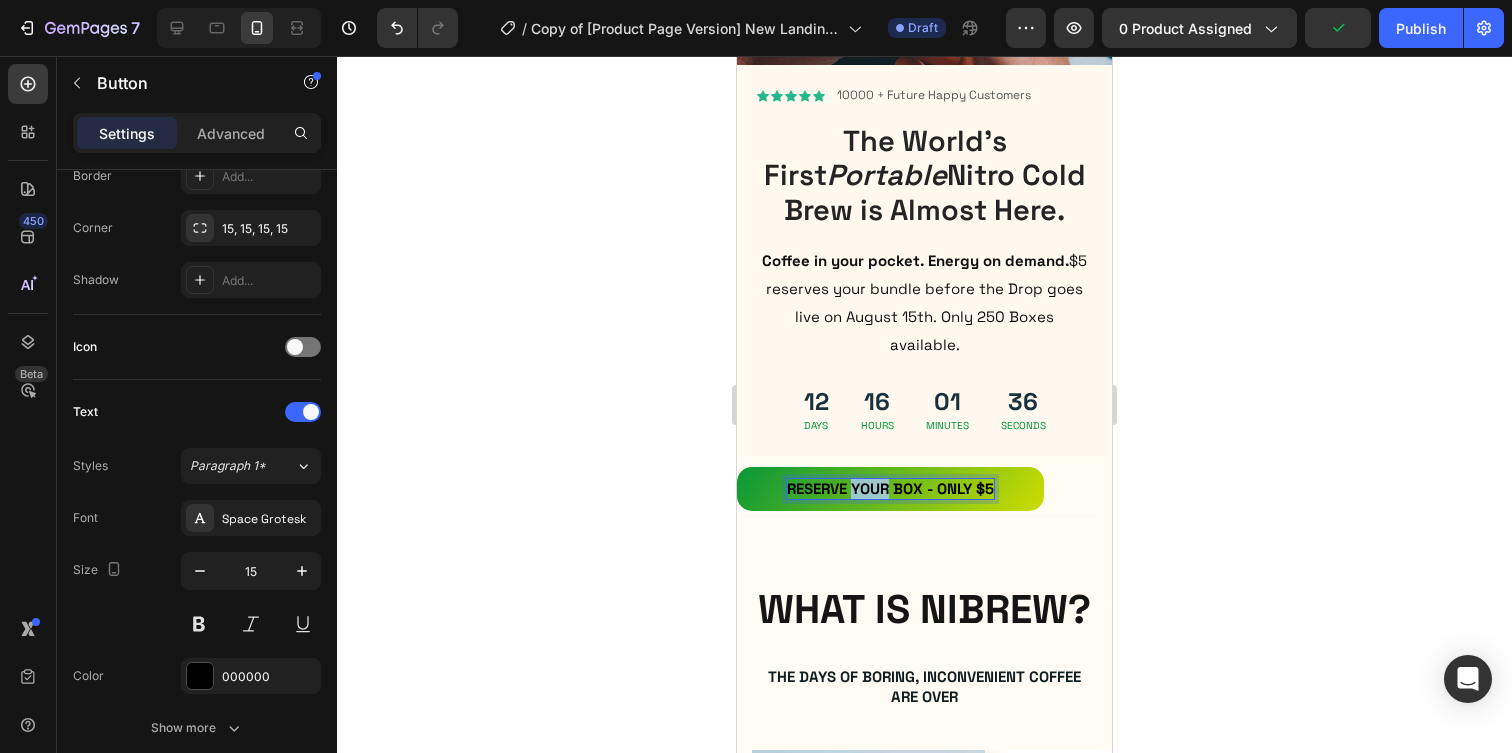 click on "RESERVE YOUR BOX - ONly $5" at bounding box center [890, 489] 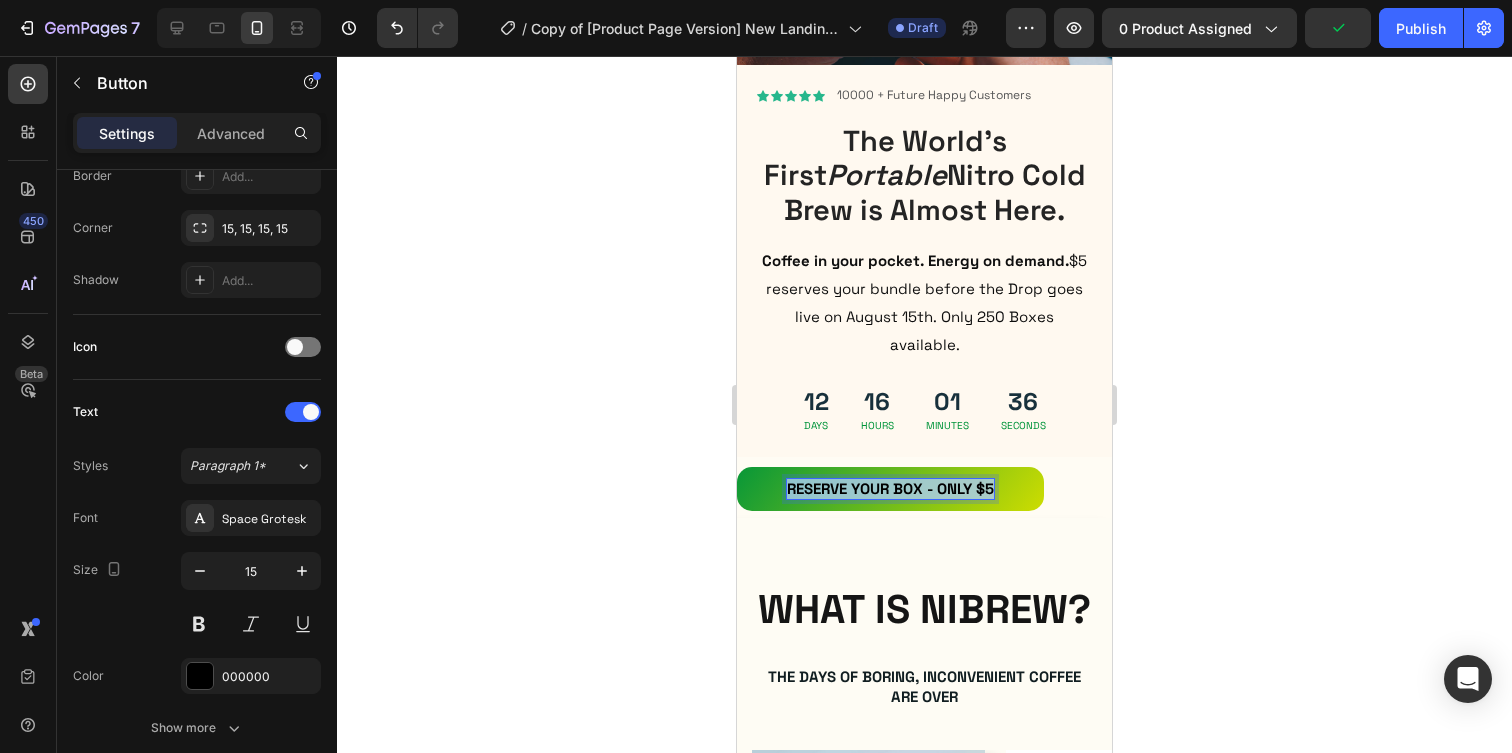 click on "RESERVE YOUR BOX - ONly $5" at bounding box center (890, 489) 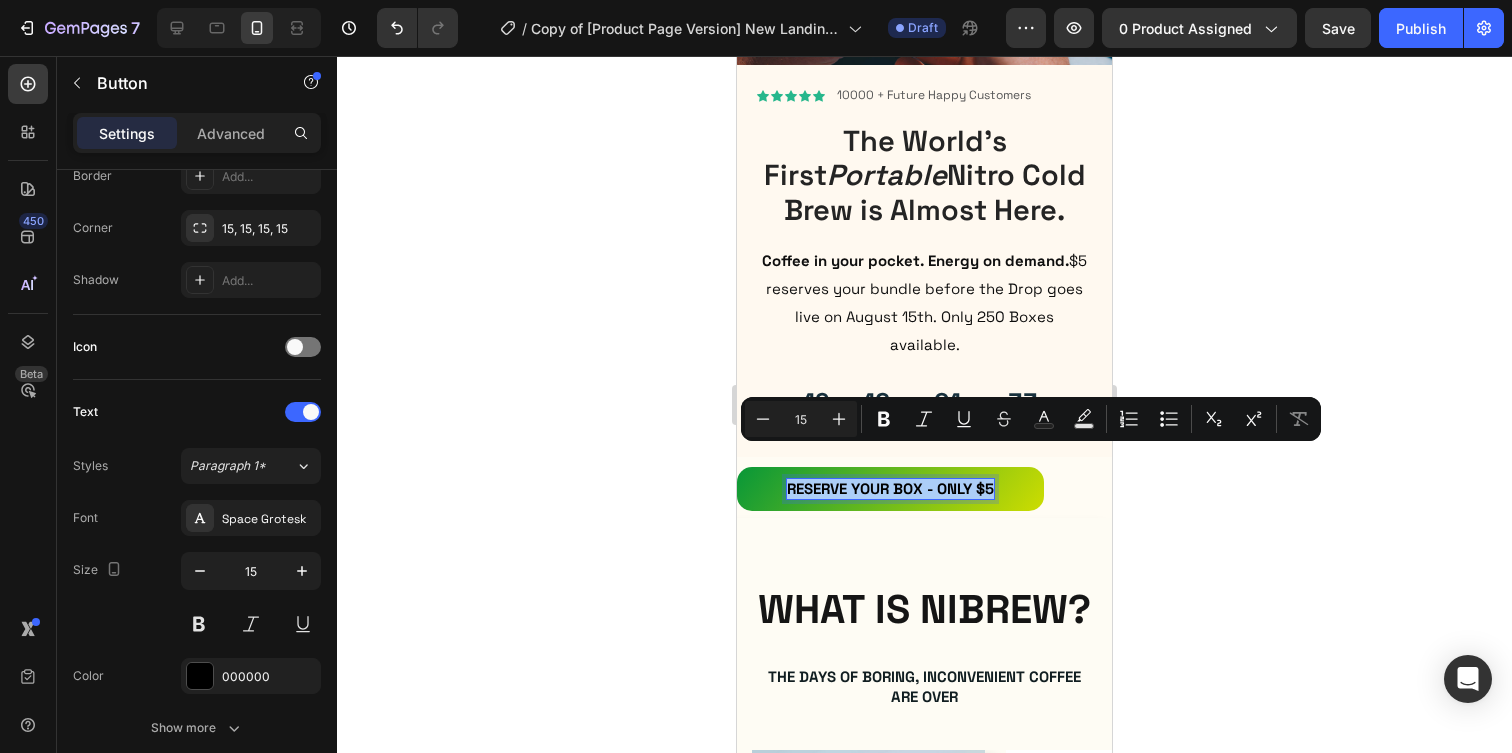 click 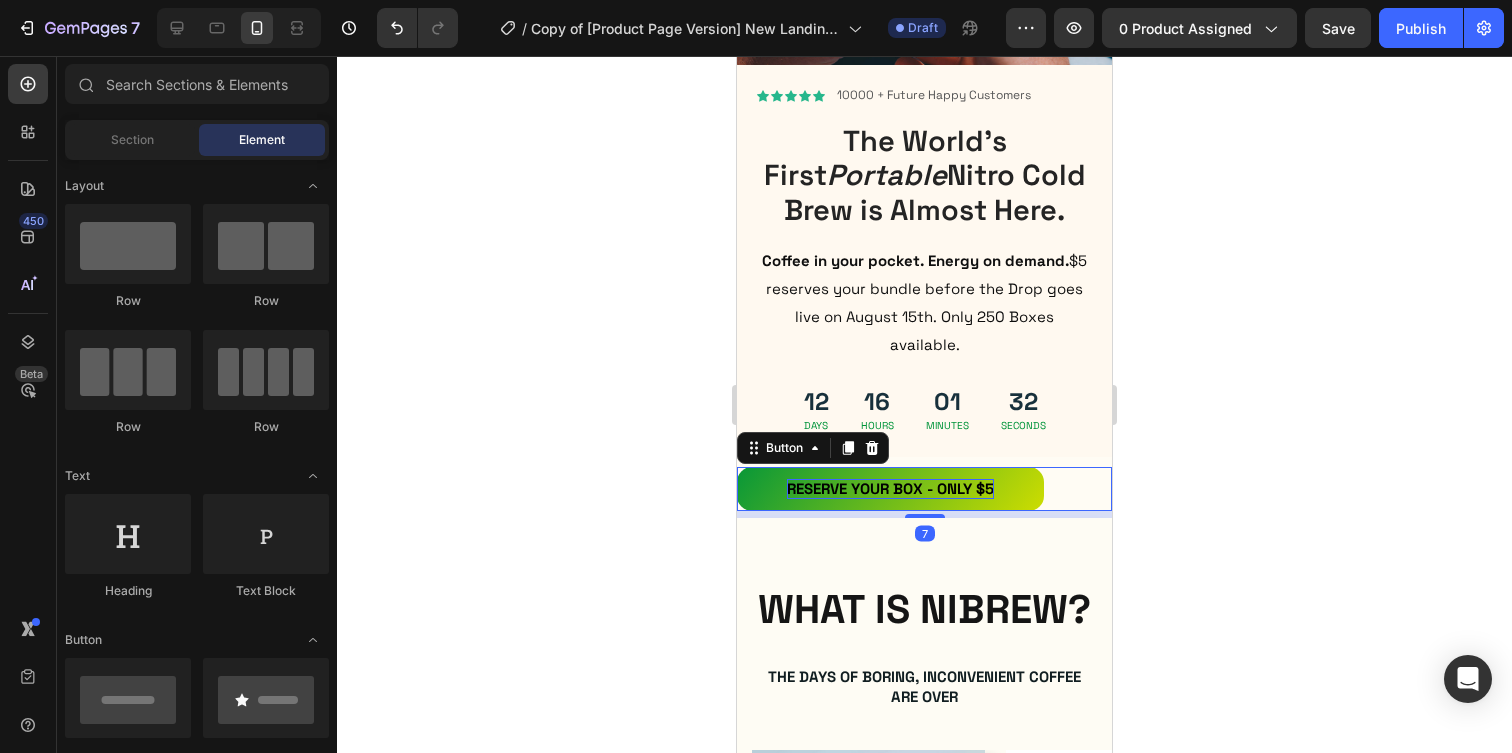 click on "RESERVE YOUR BOX - ONly $5" at bounding box center [890, 489] 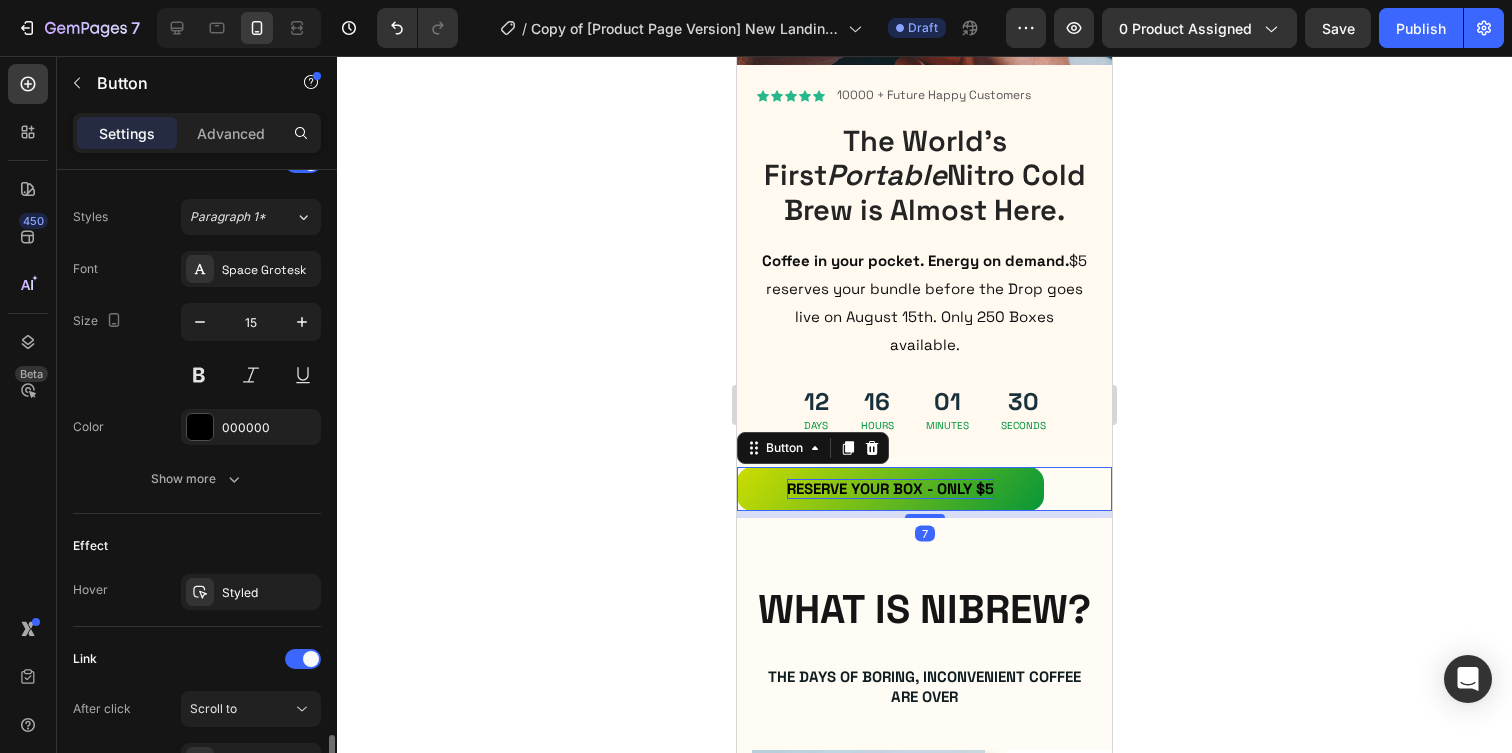 scroll, scrollTop: 898, scrollLeft: 0, axis: vertical 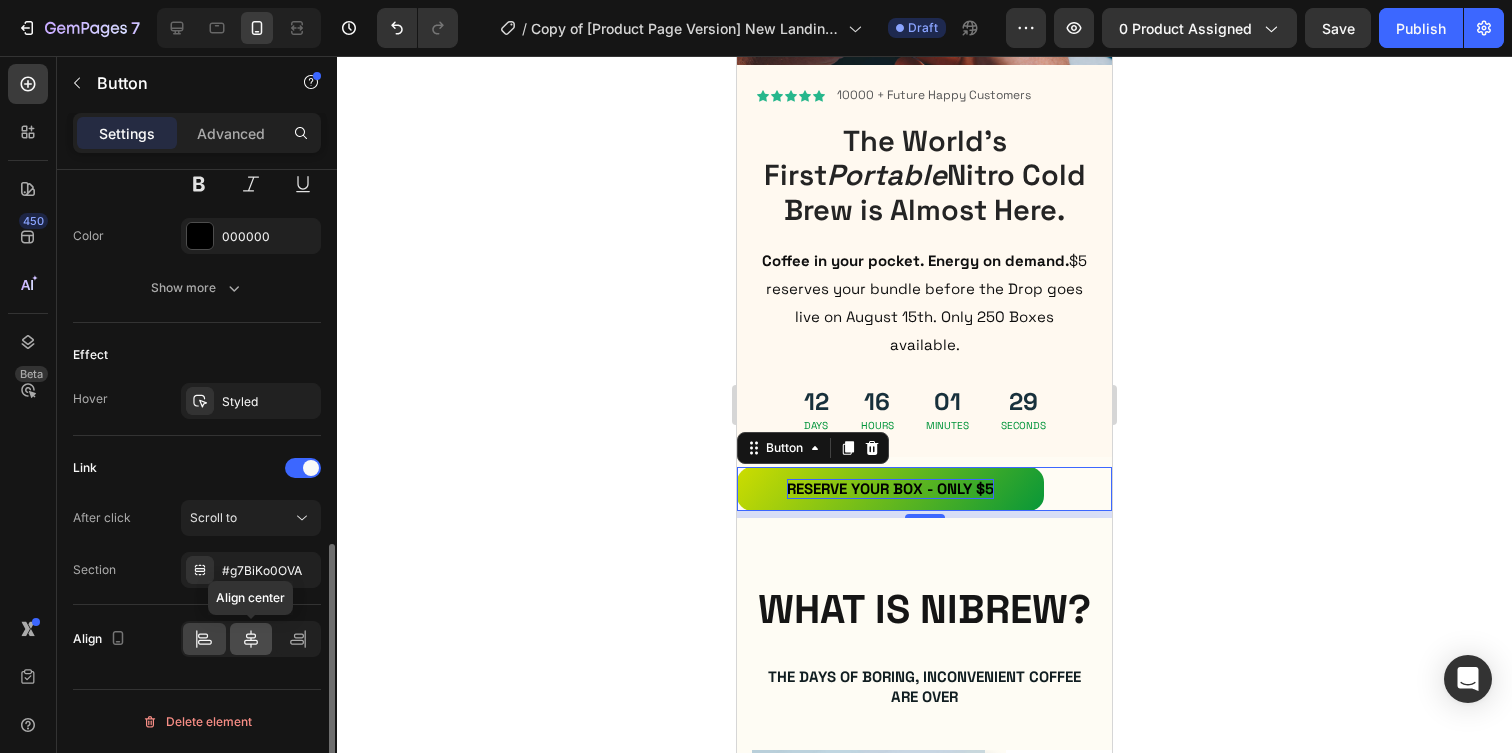 click 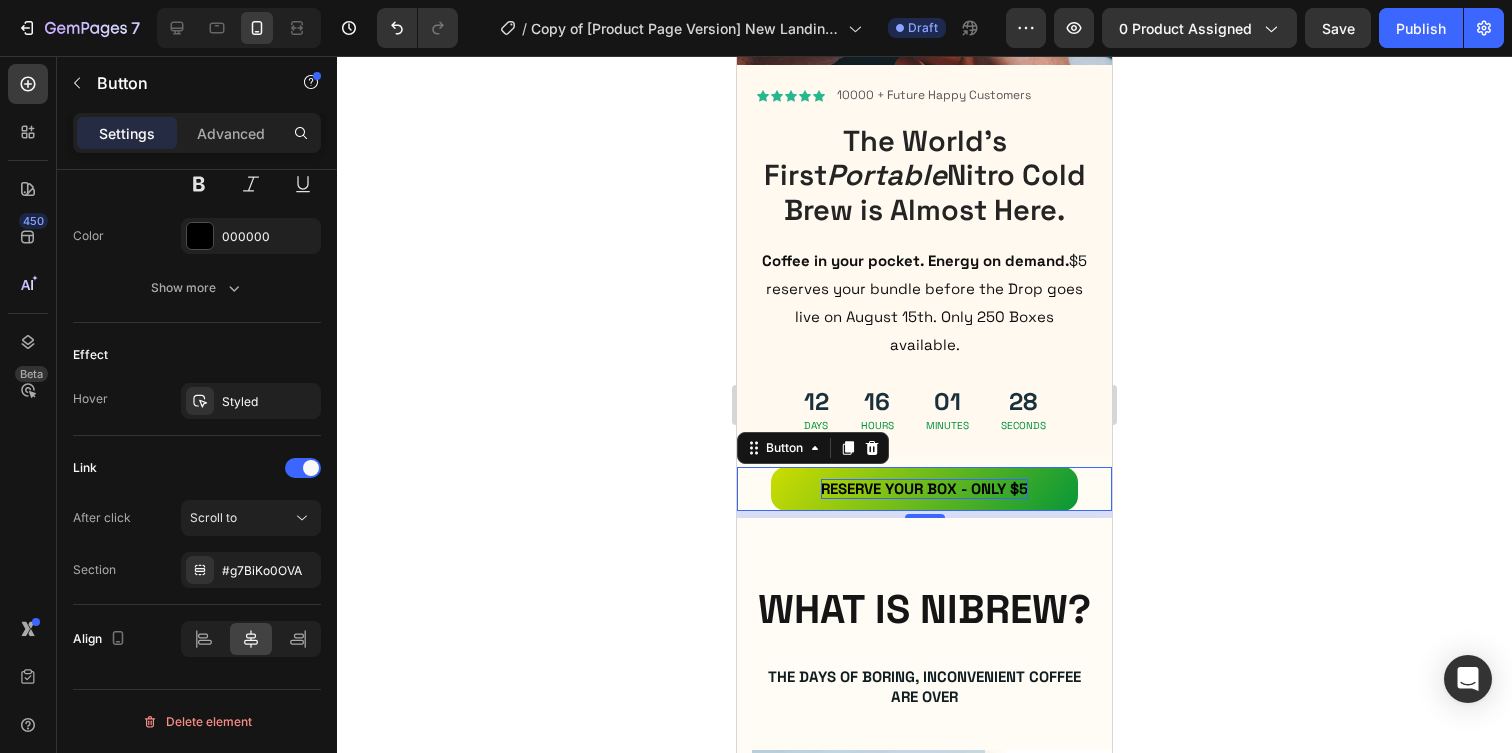 click 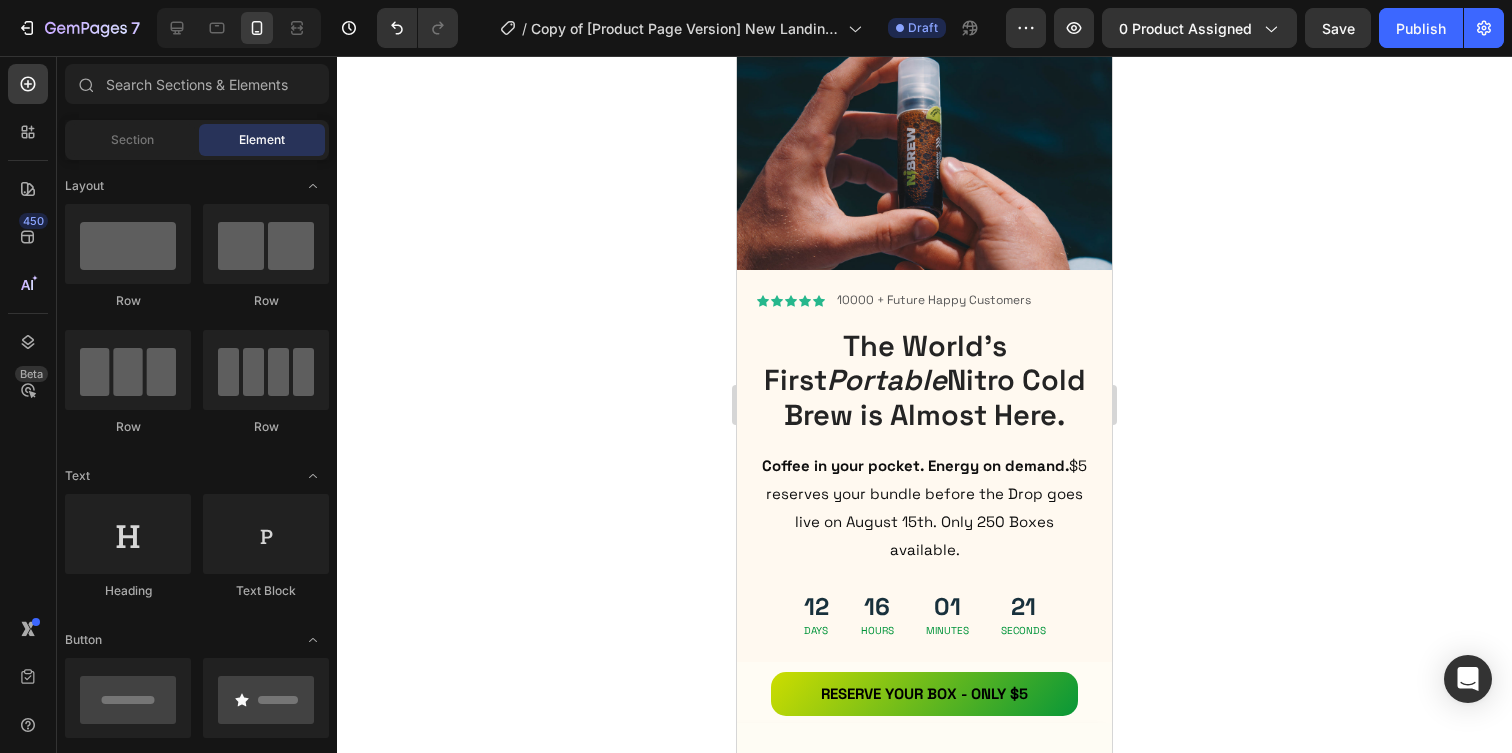scroll, scrollTop: 168, scrollLeft: 0, axis: vertical 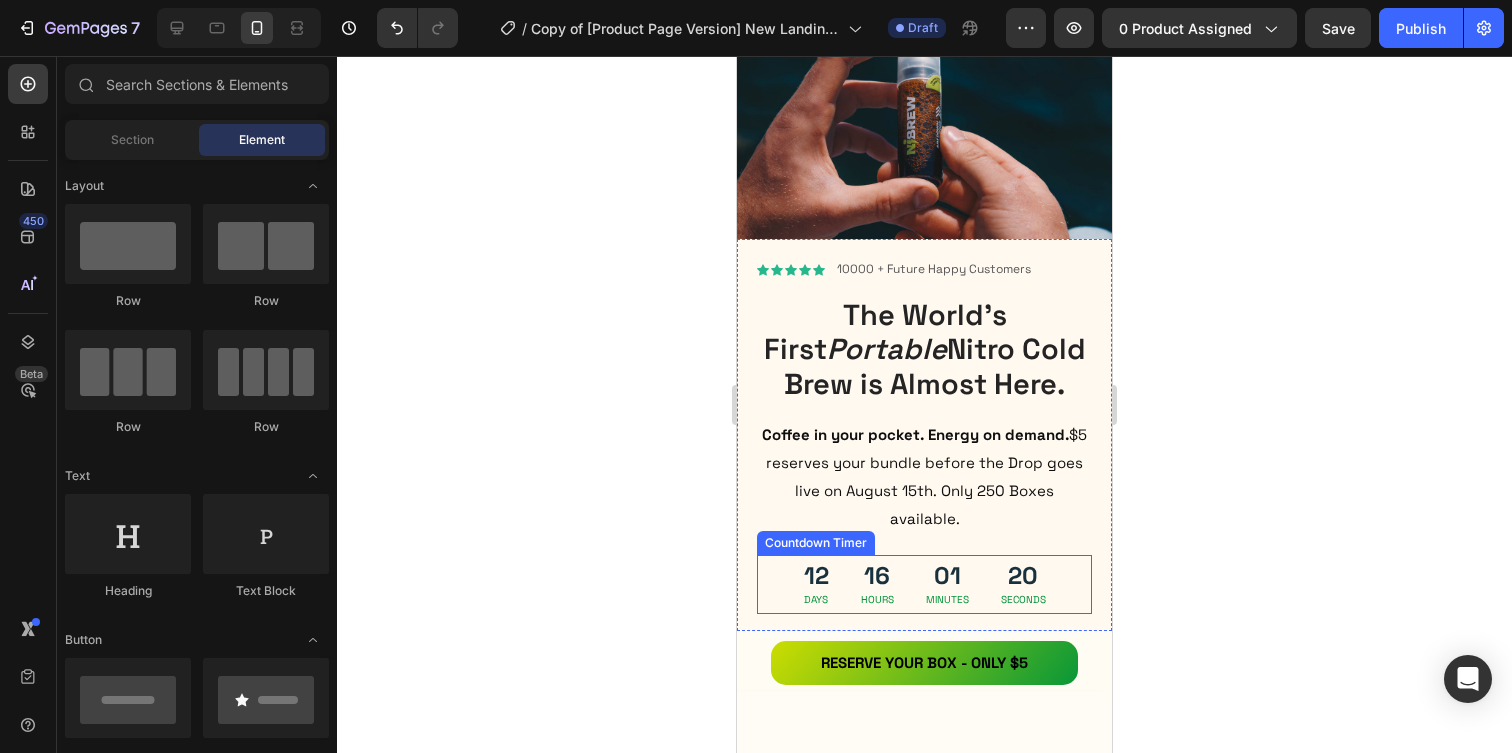 click on "Minutes" at bounding box center [947, 600] 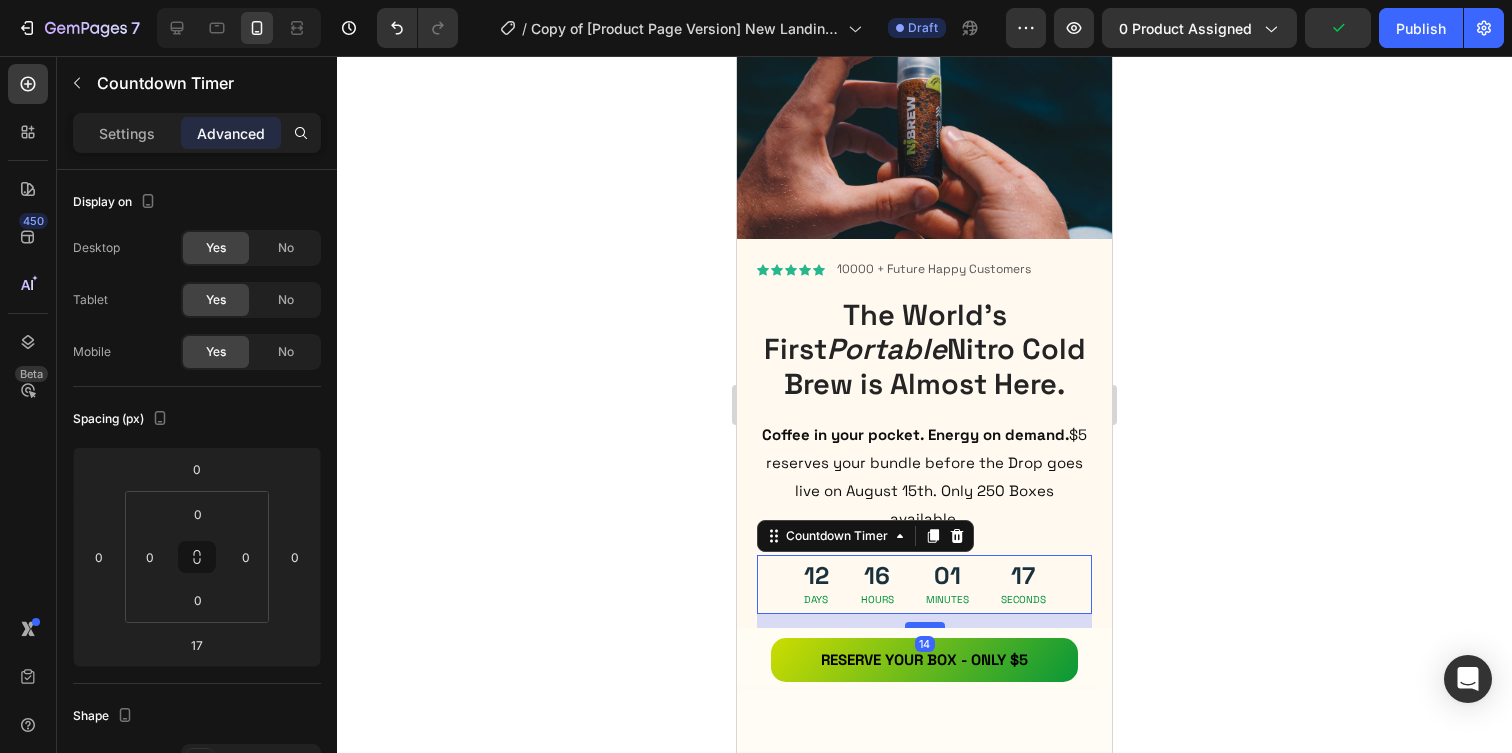 click at bounding box center (925, 625) 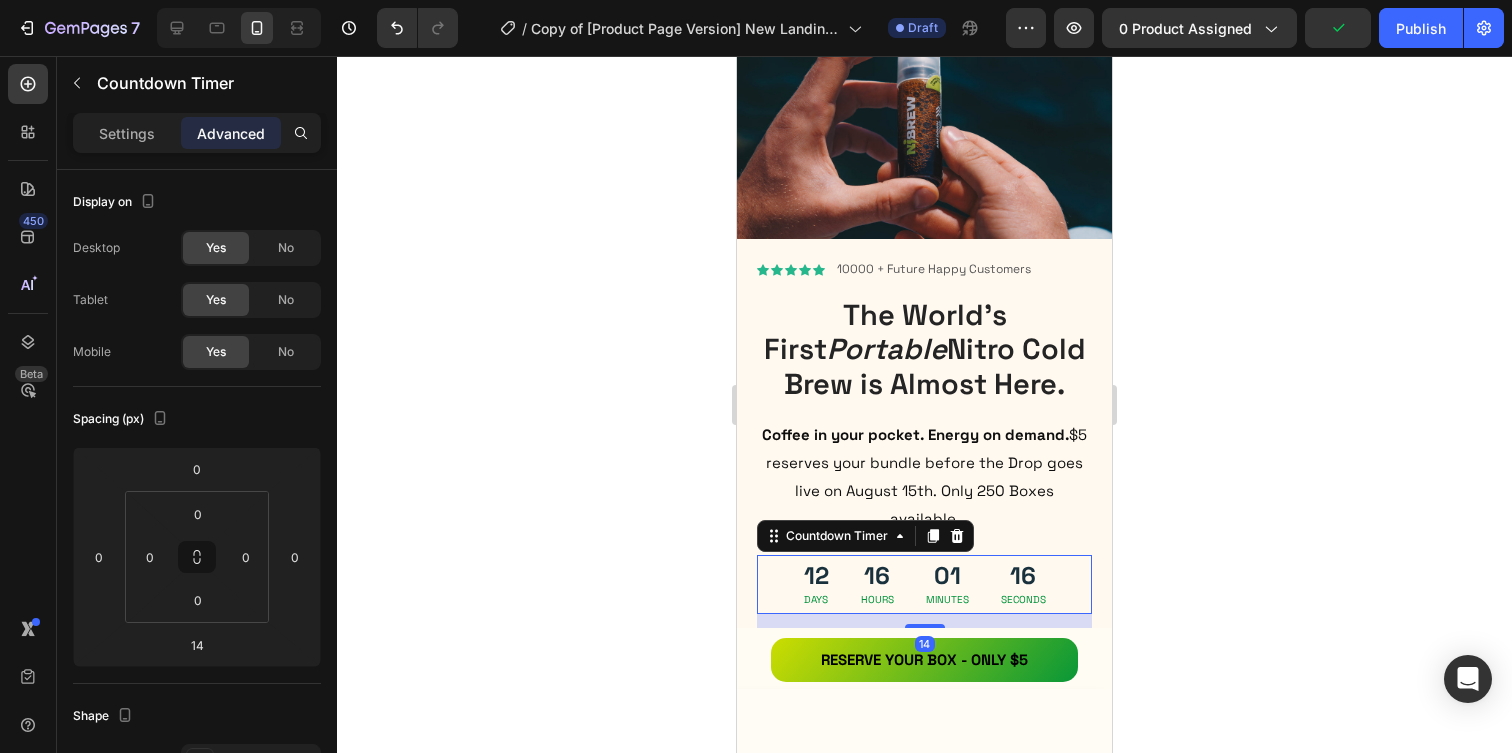 click 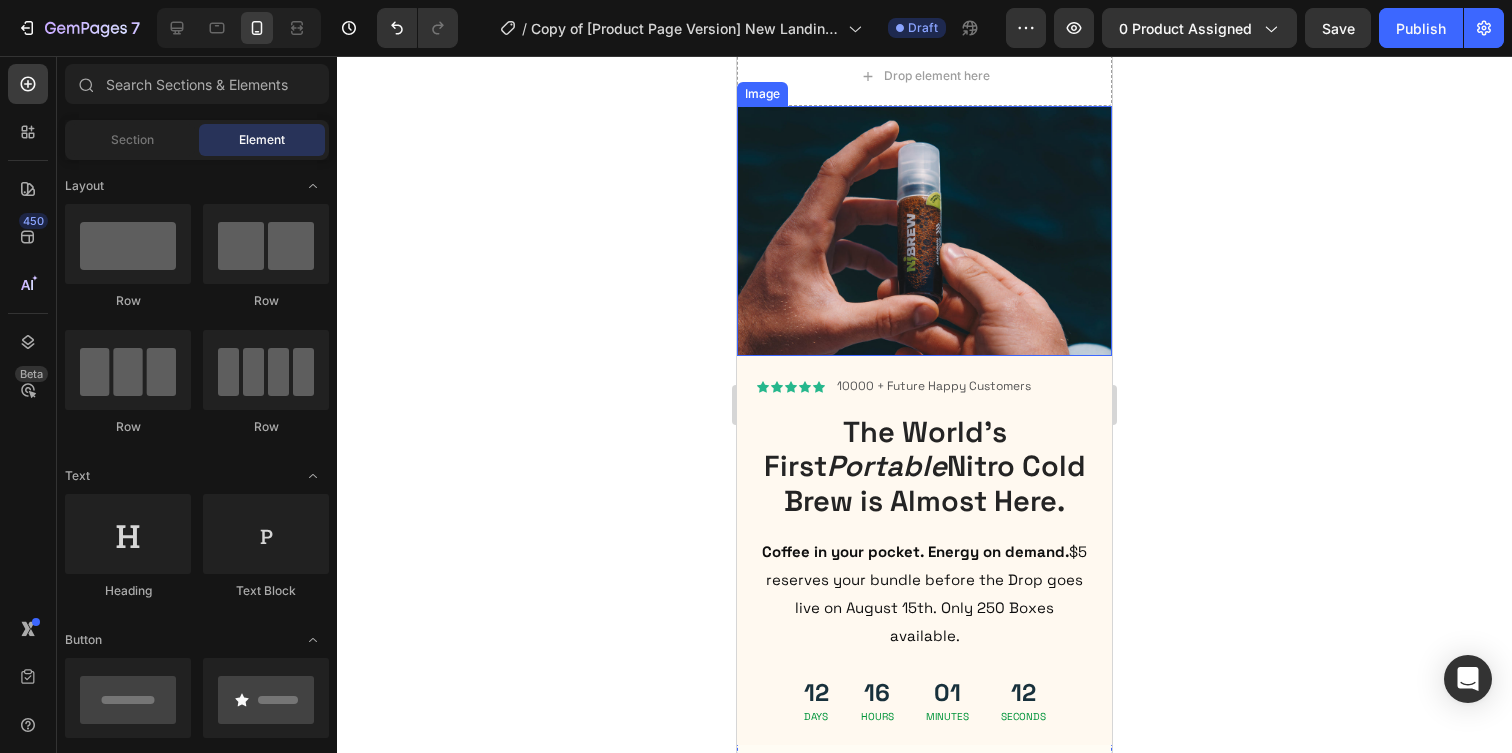 scroll, scrollTop: 0, scrollLeft: 0, axis: both 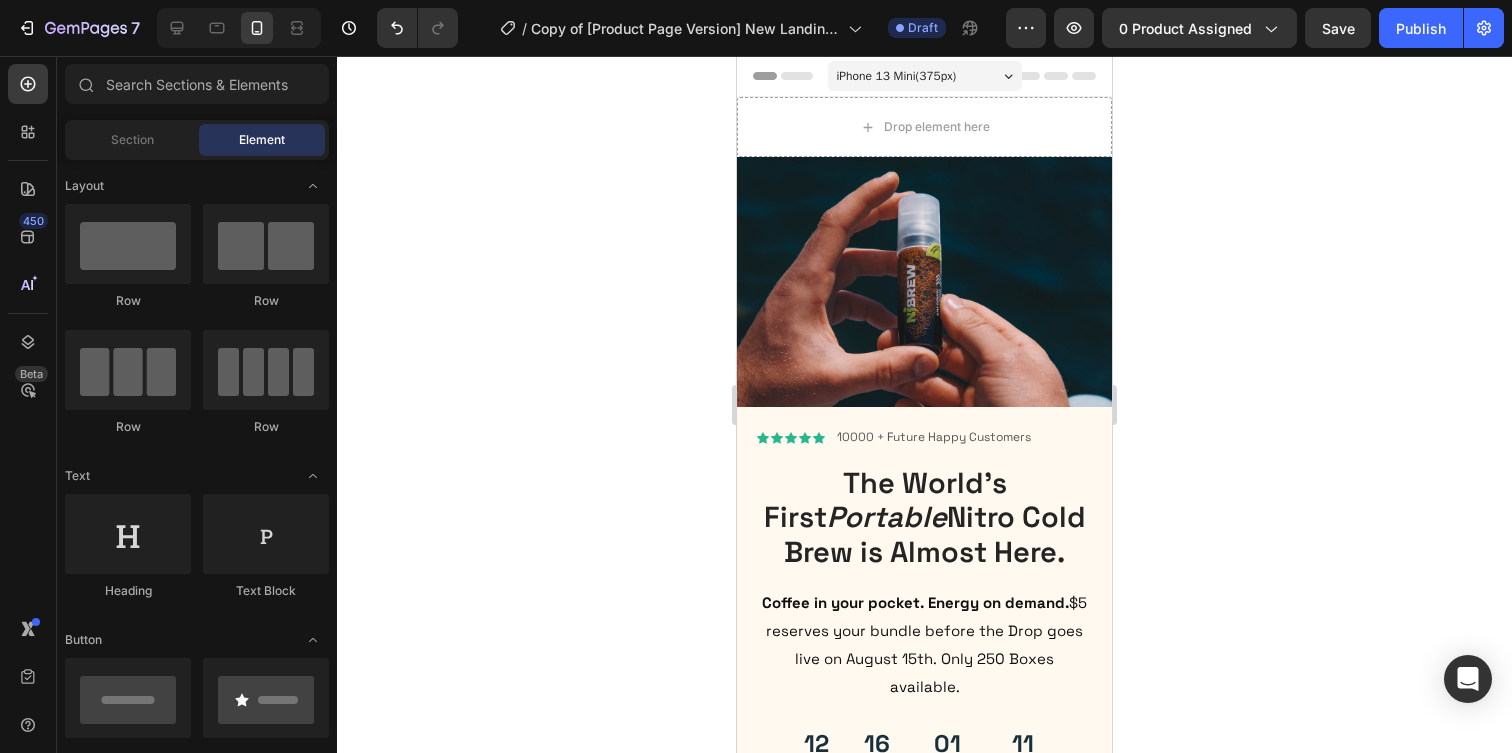 click on "iPhone 13 Mini  ( 375 px)" at bounding box center (897, 76) 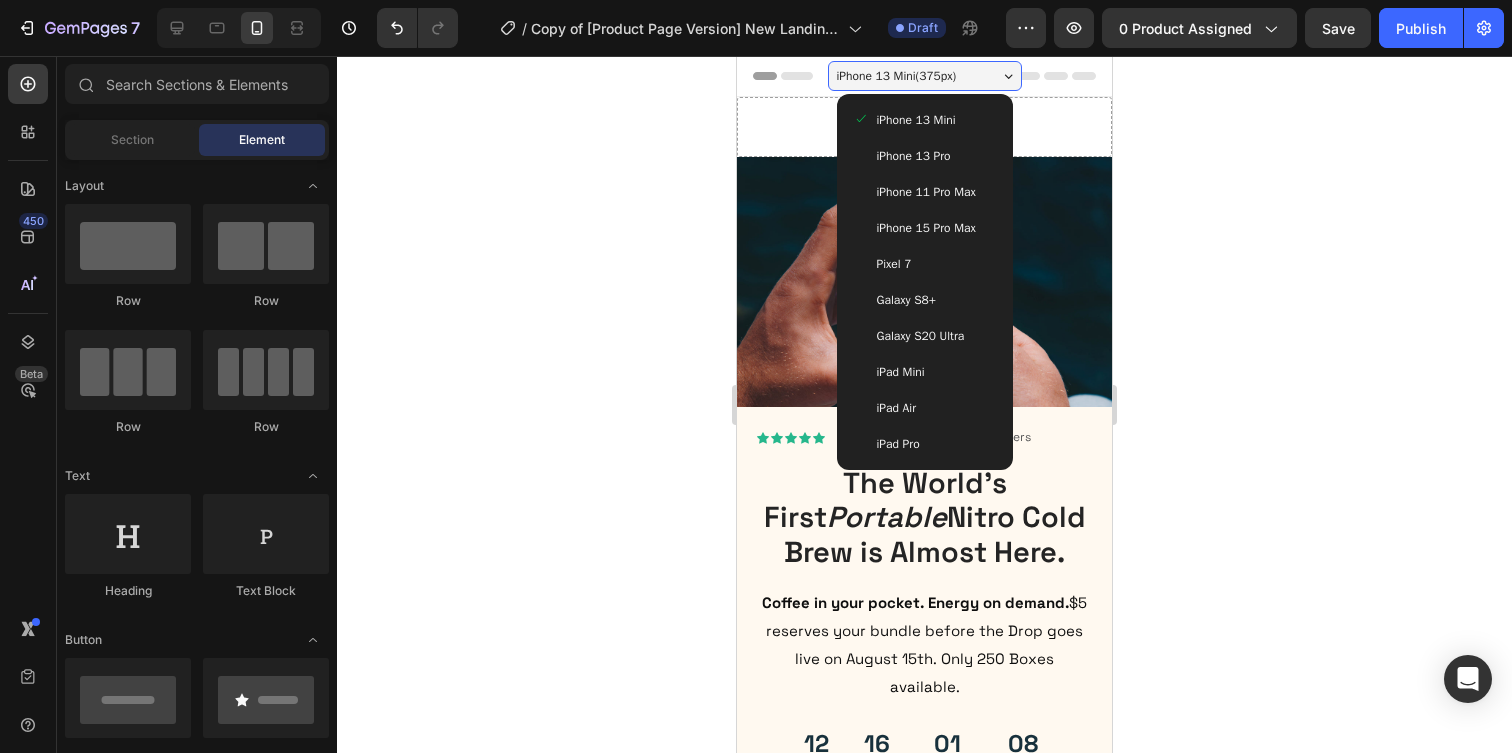 click on "iPhone 15 Pro Max" at bounding box center [926, 228] 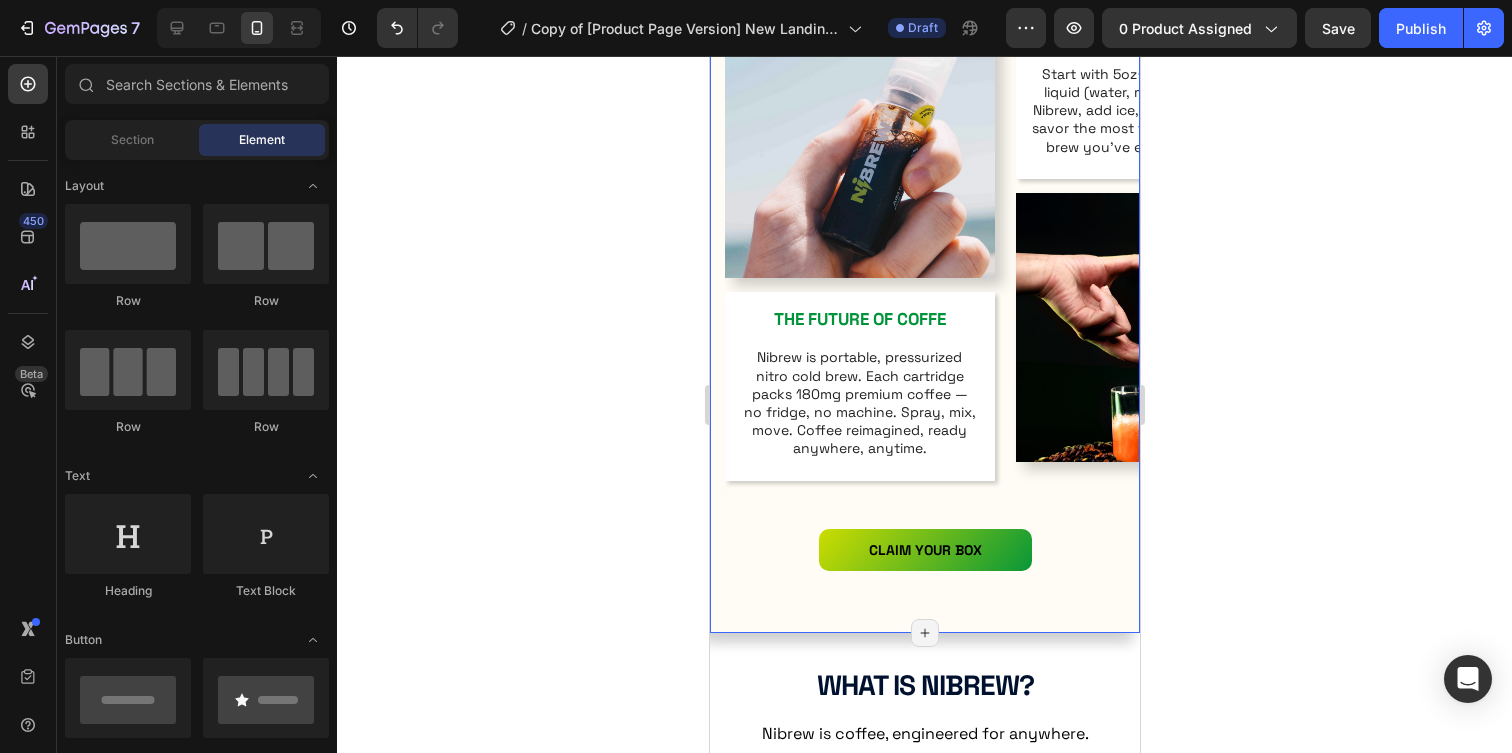 scroll, scrollTop: 1151, scrollLeft: 0, axis: vertical 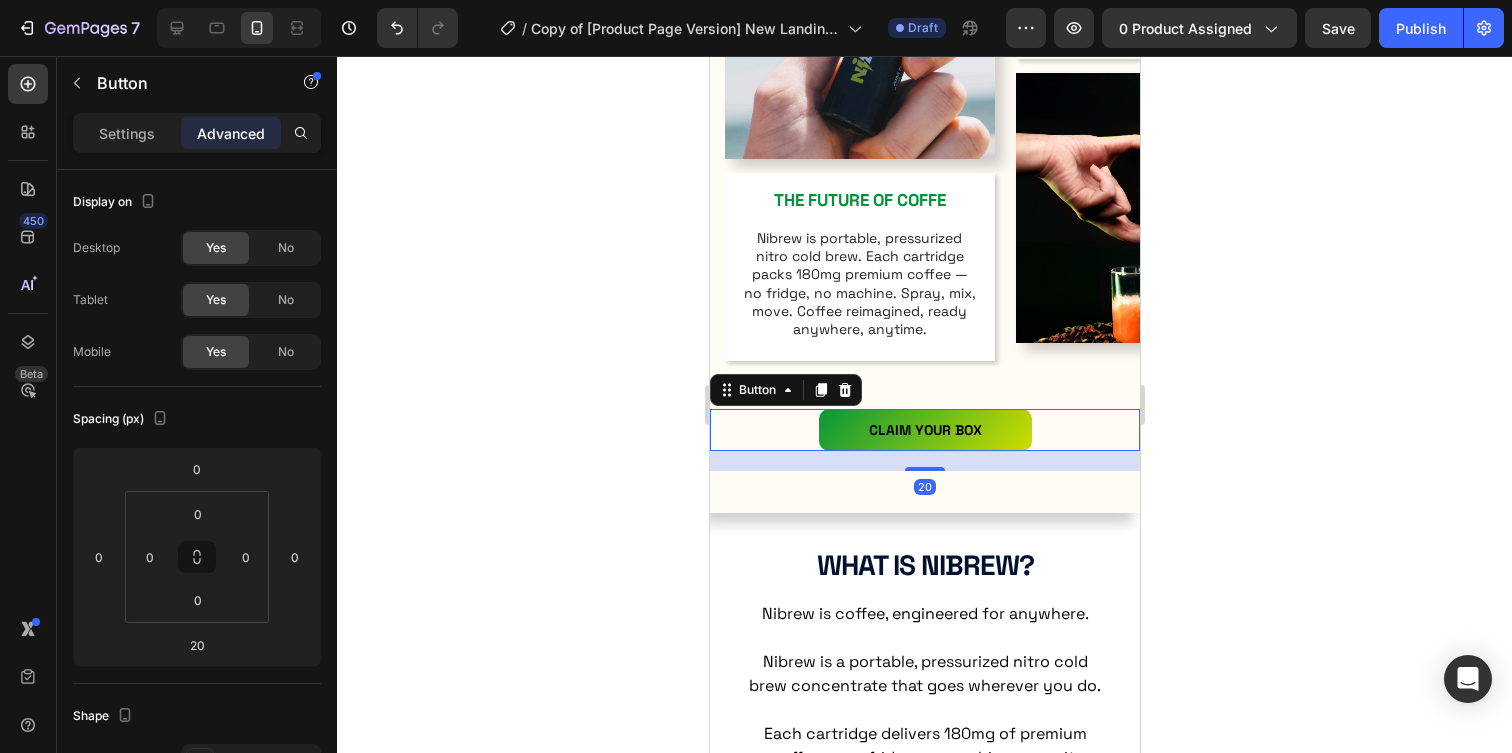 click on "CLAIM YOUR BOX" at bounding box center (924, 430) 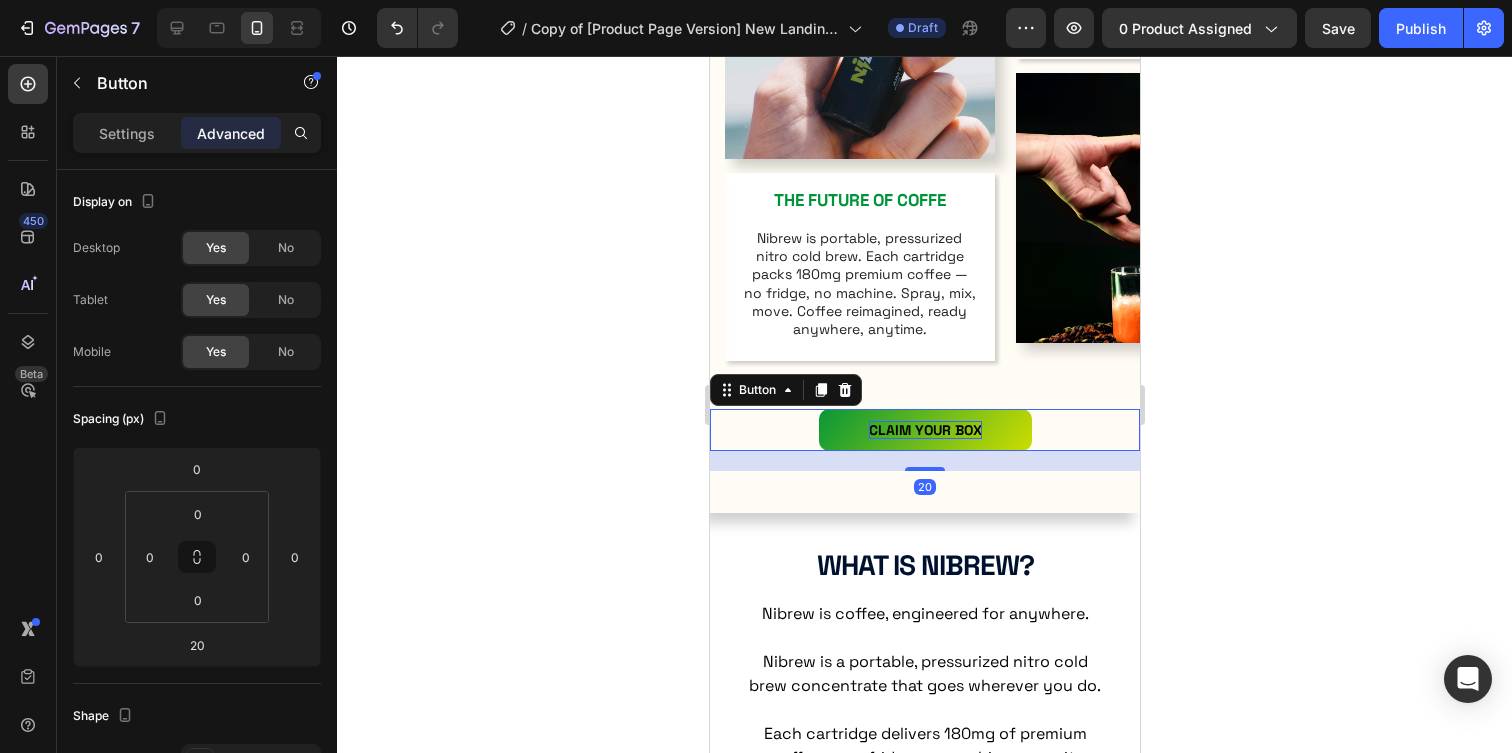 click on "CLAIM YOUR BOX" at bounding box center [924, 430] 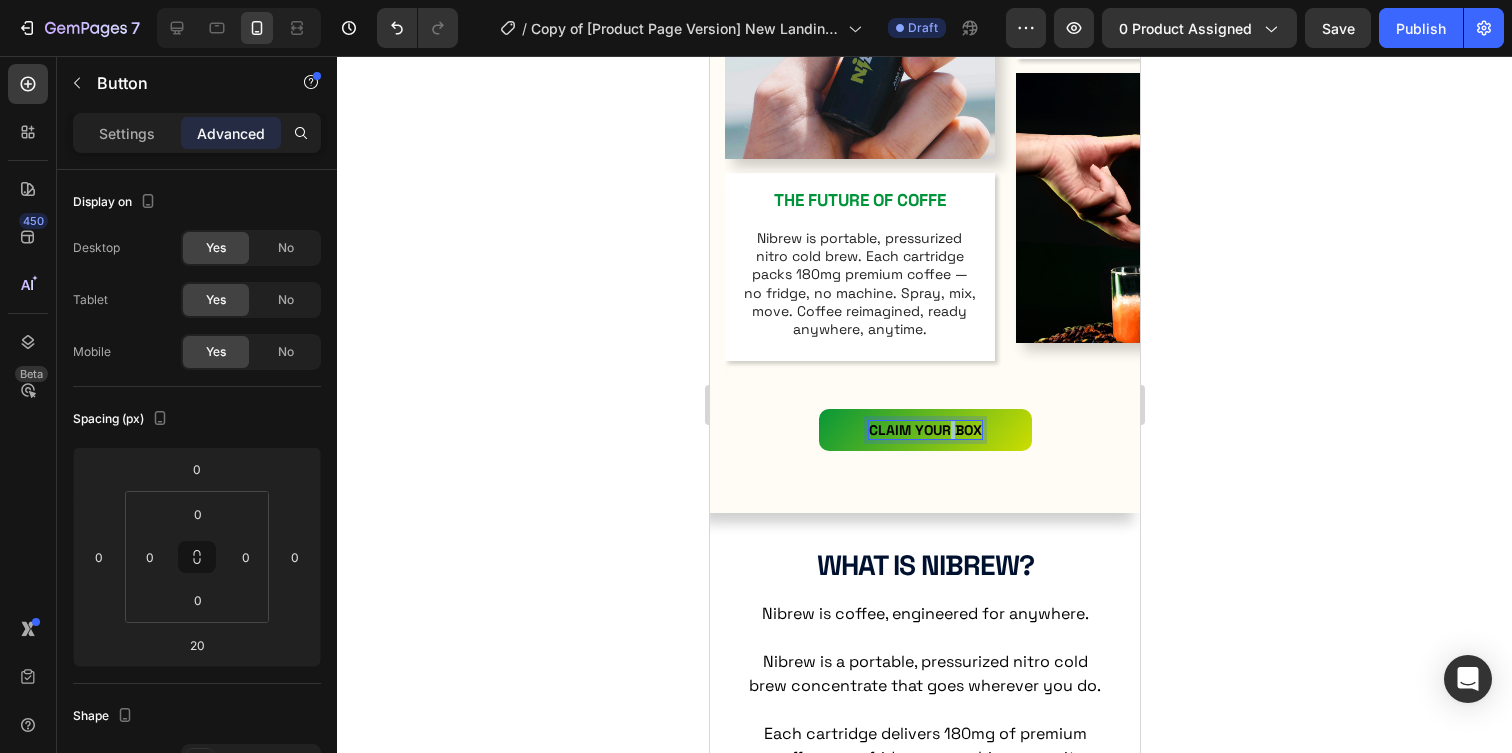 click on "CLAIM YOUR BOX" at bounding box center (924, 430) 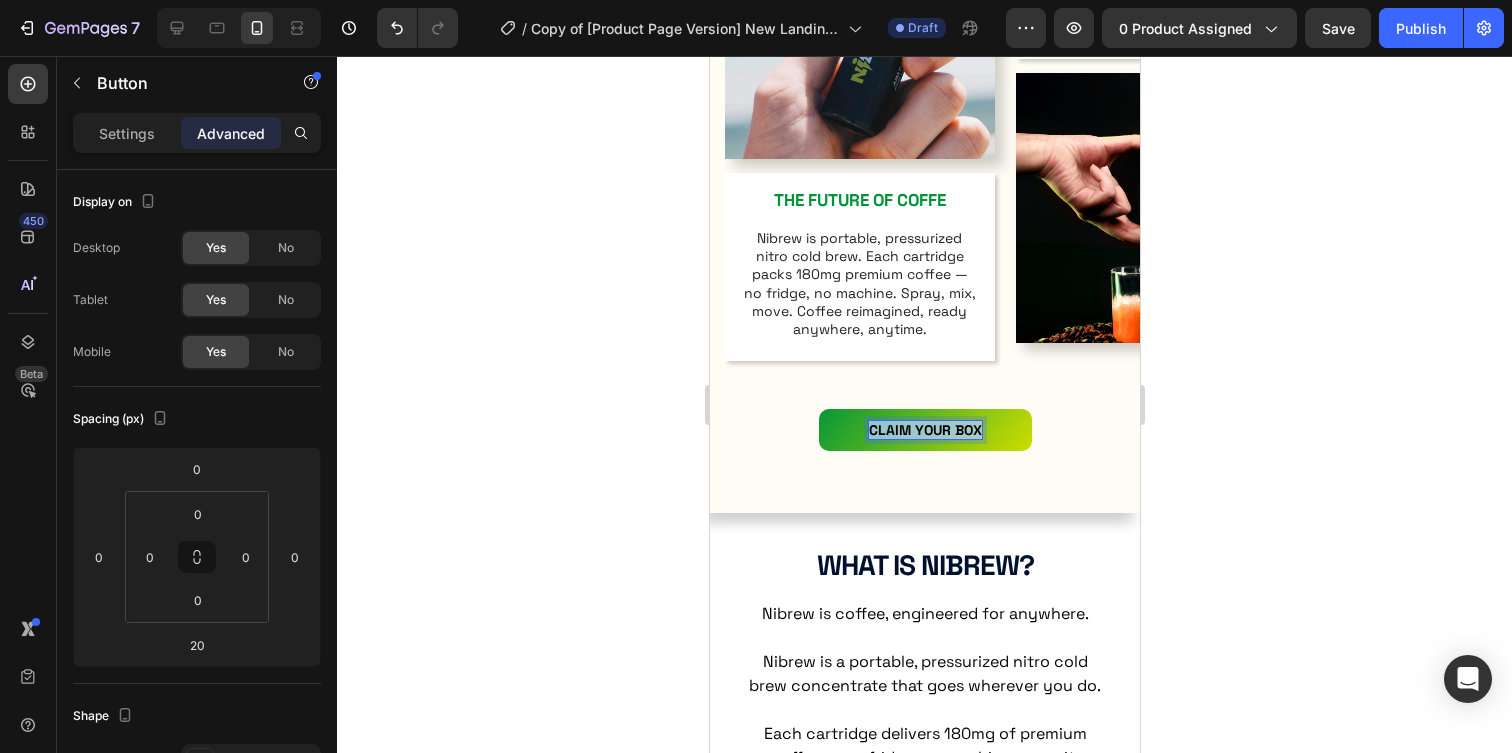 click on "CLAIM YOUR BOX" at bounding box center [924, 430] 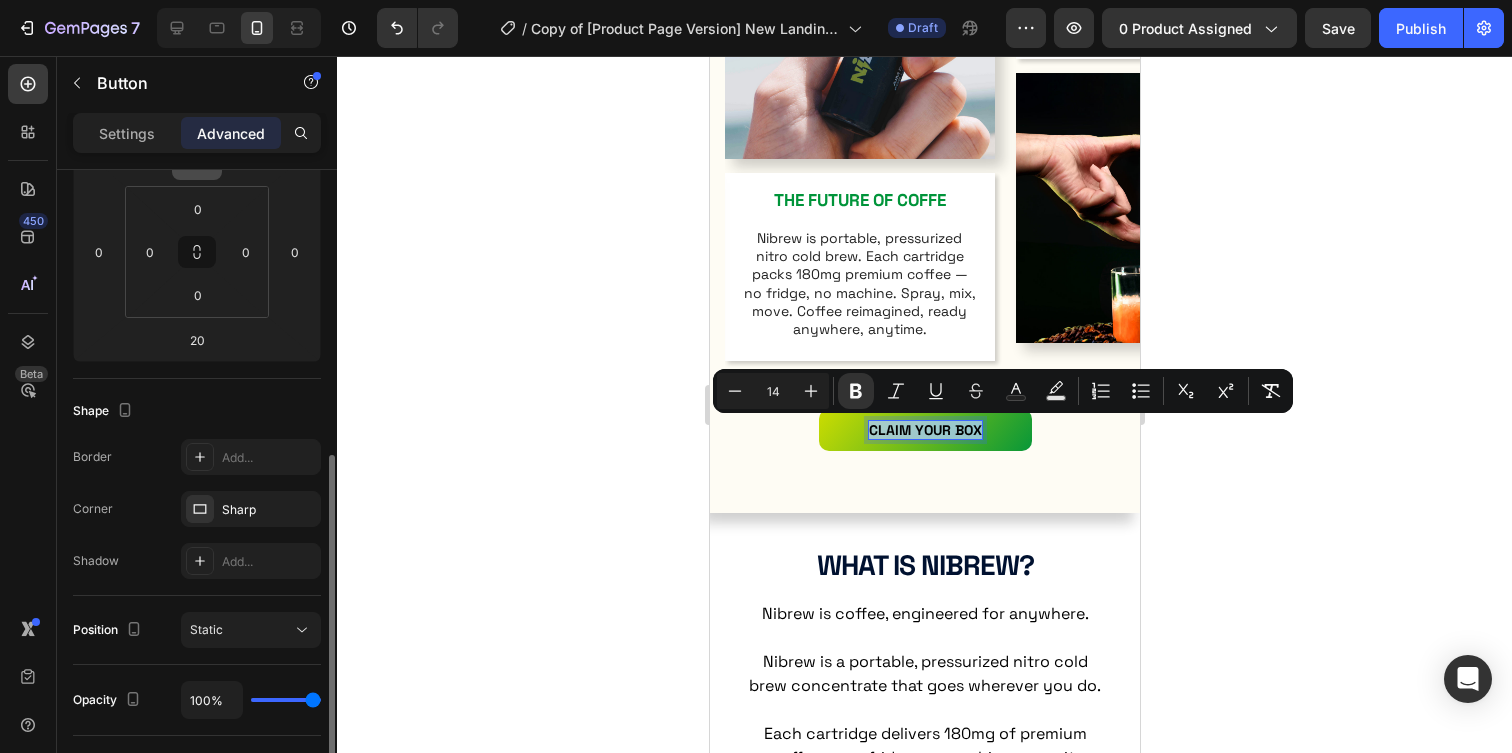 scroll, scrollTop: 458, scrollLeft: 0, axis: vertical 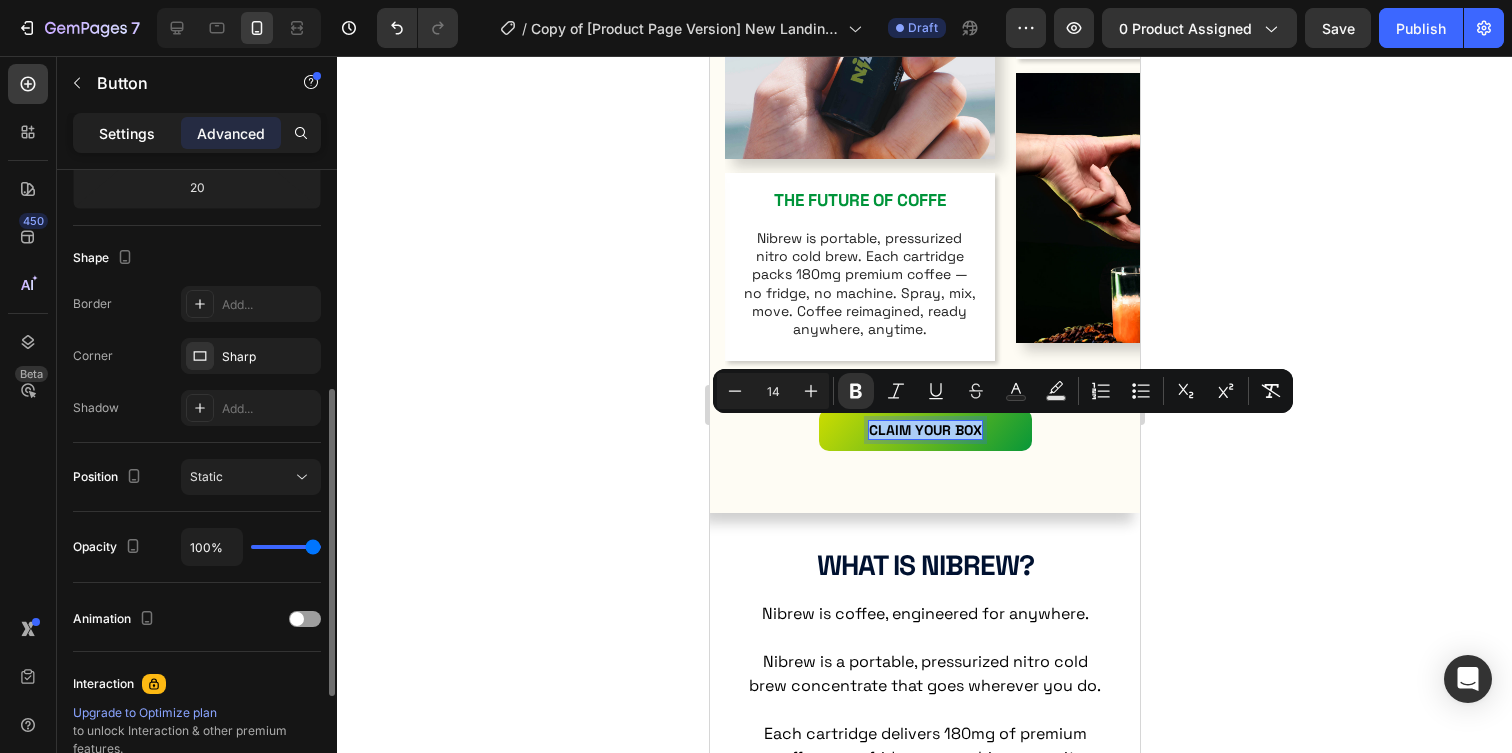 click on "Settings" at bounding box center (127, 133) 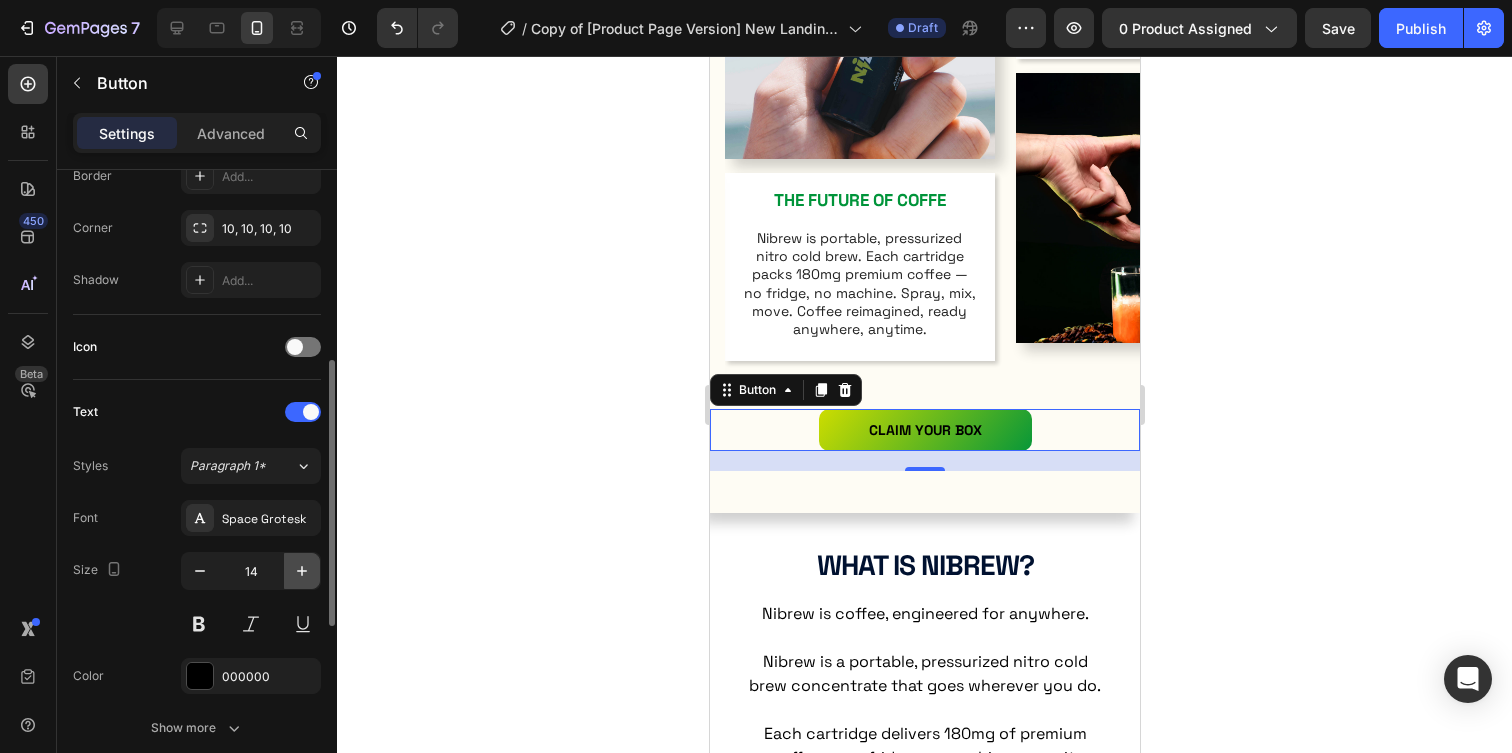 click 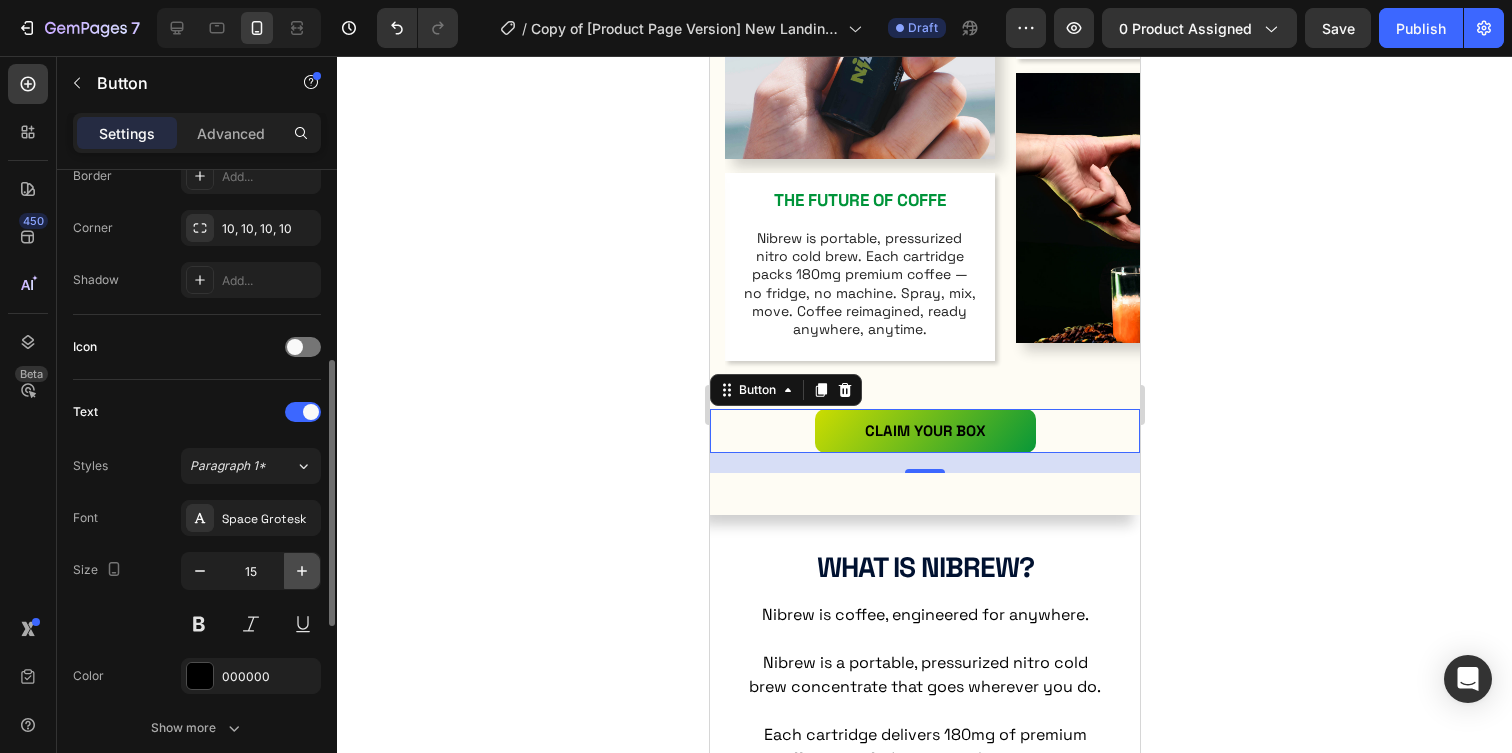 click 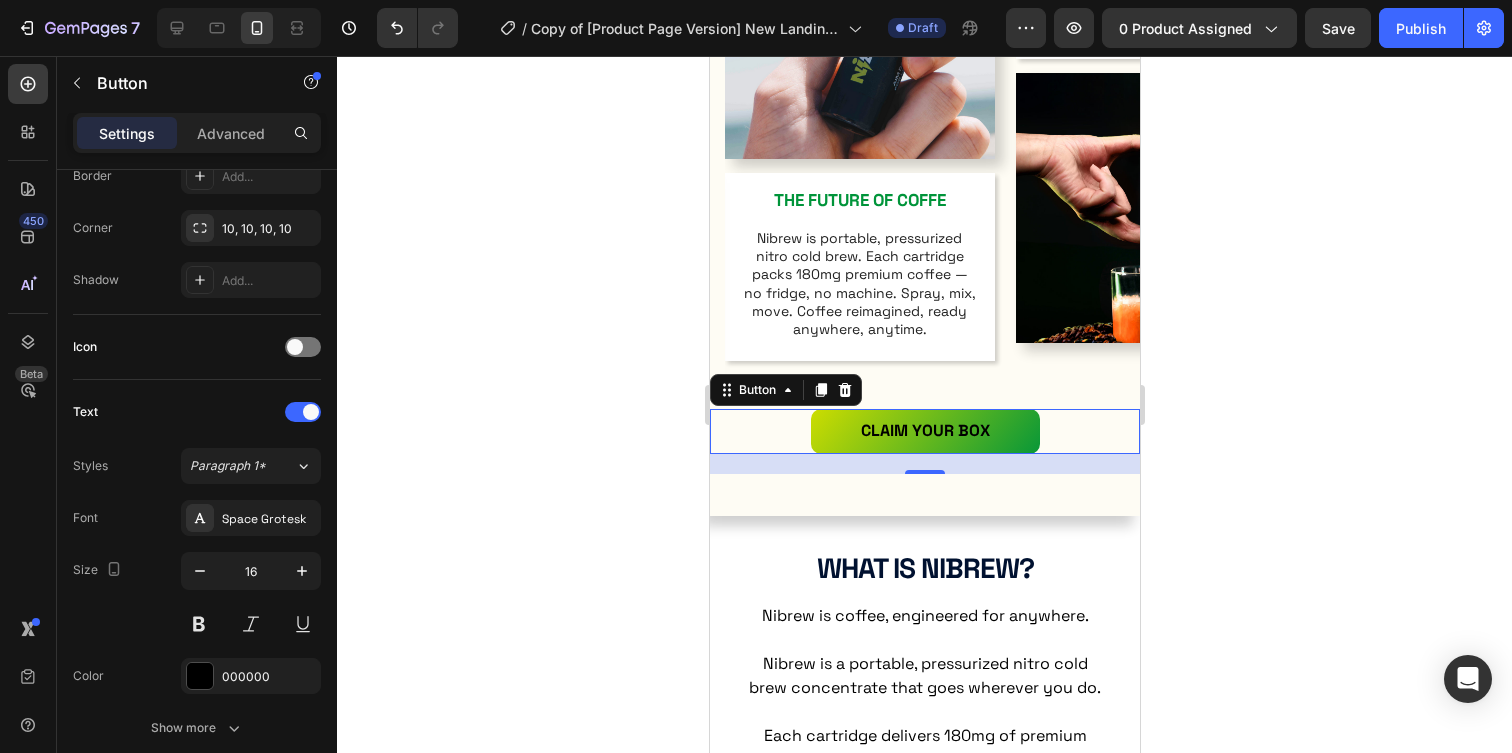 click 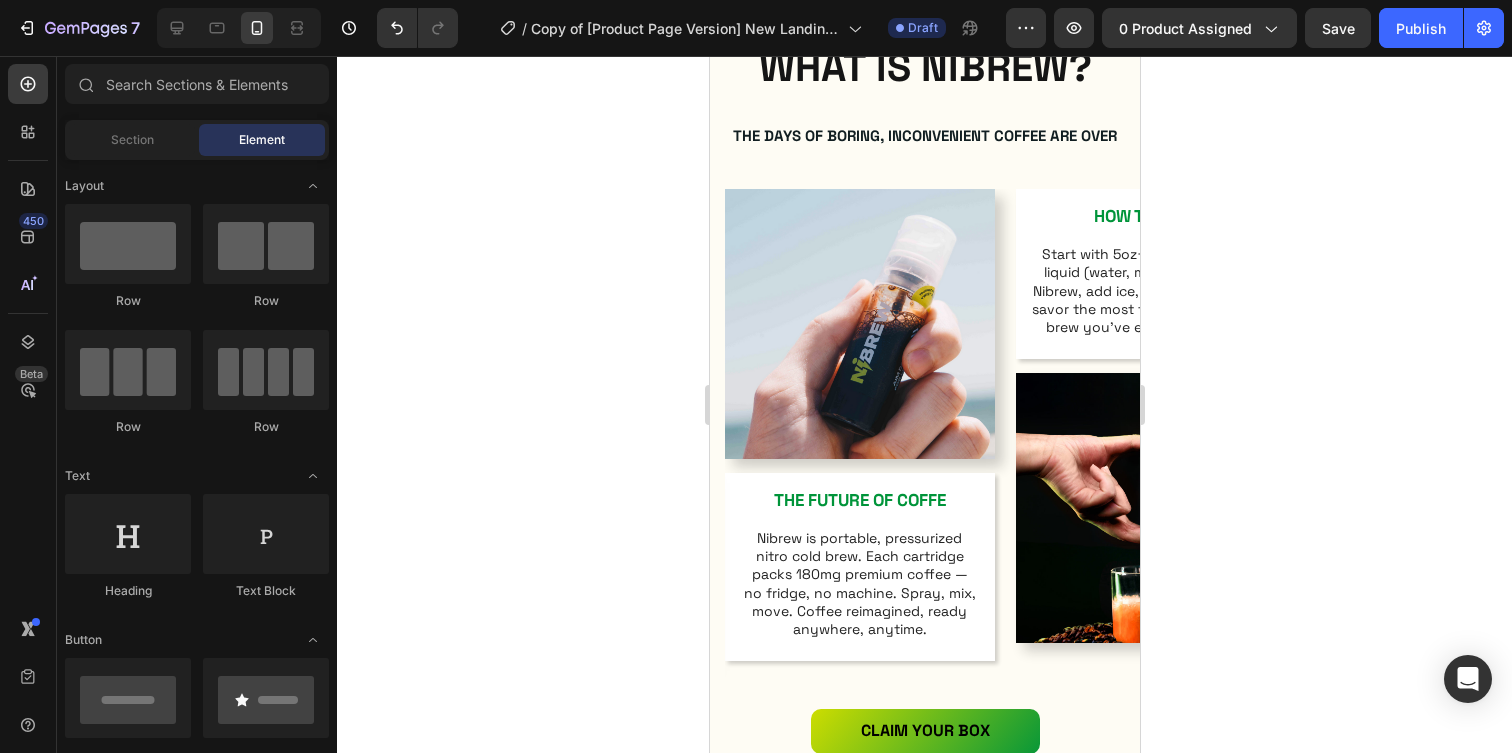 scroll, scrollTop: 864, scrollLeft: 0, axis: vertical 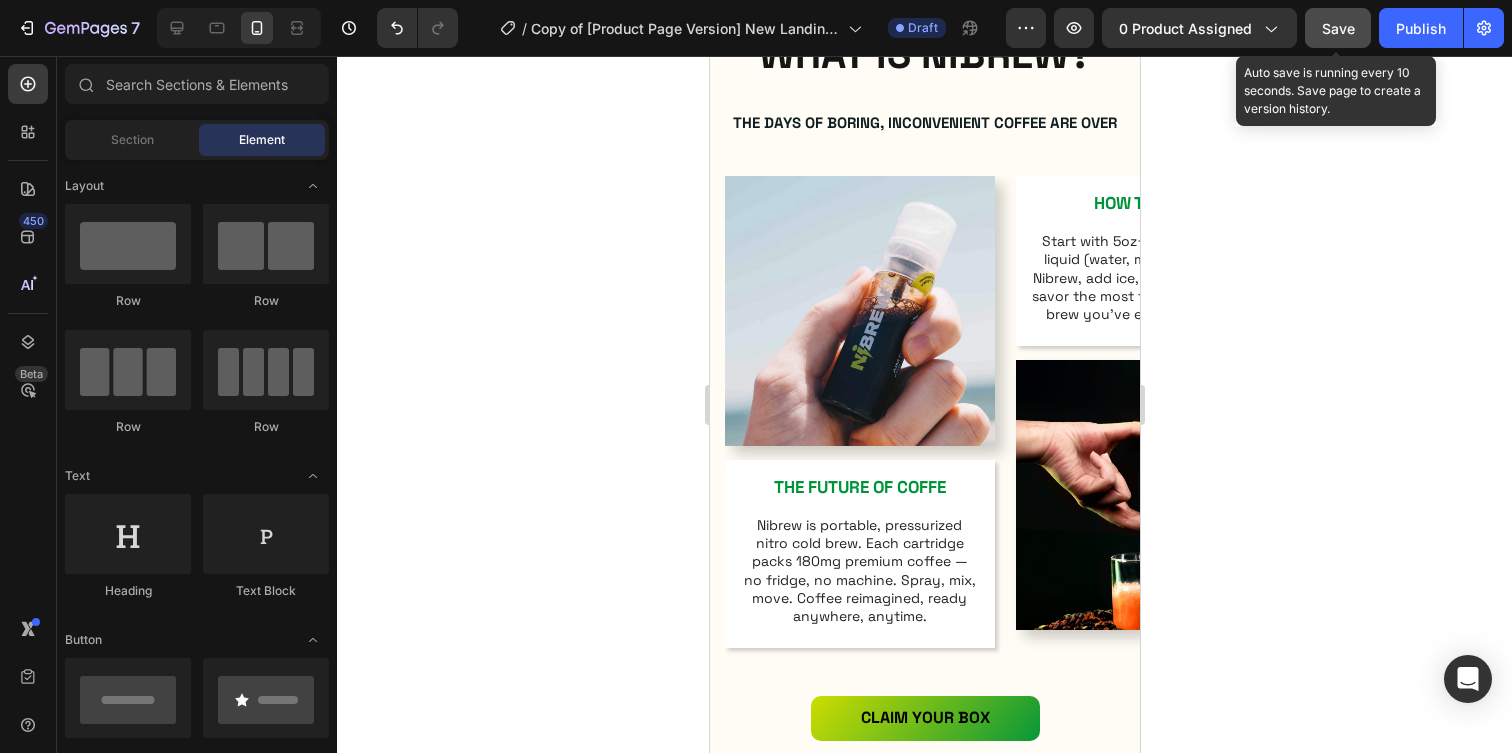 click on "Save" at bounding box center (1338, 28) 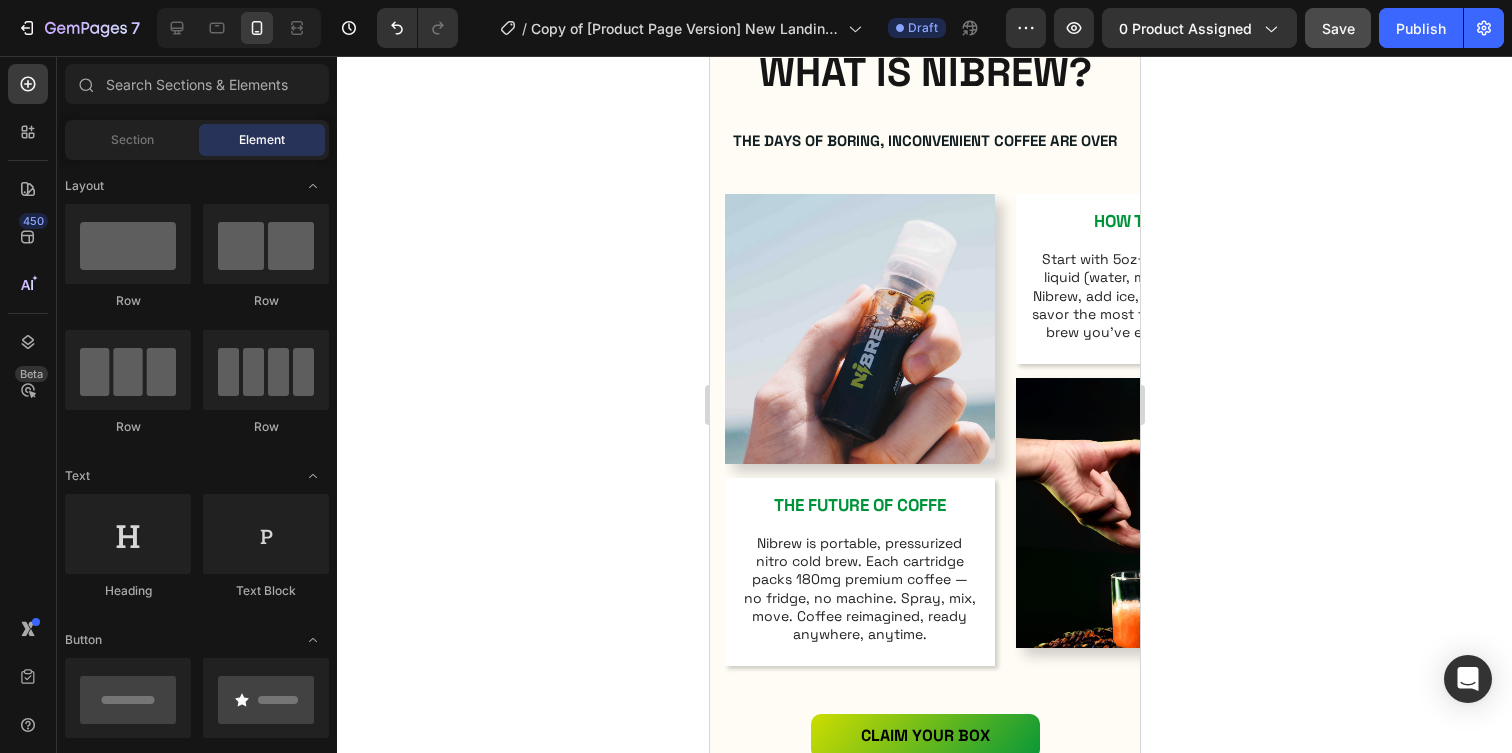 scroll, scrollTop: 836, scrollLeft: 0, axis: vertical 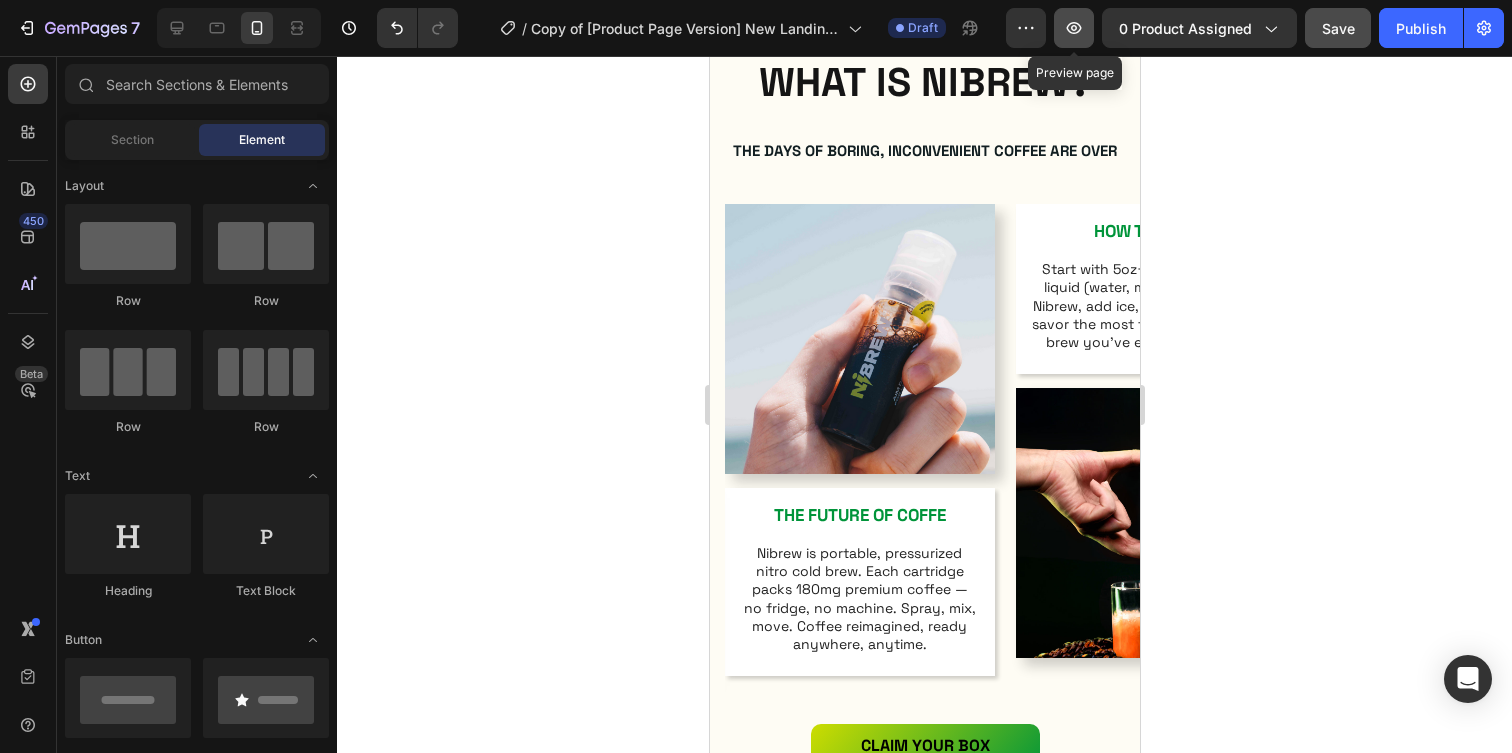 click 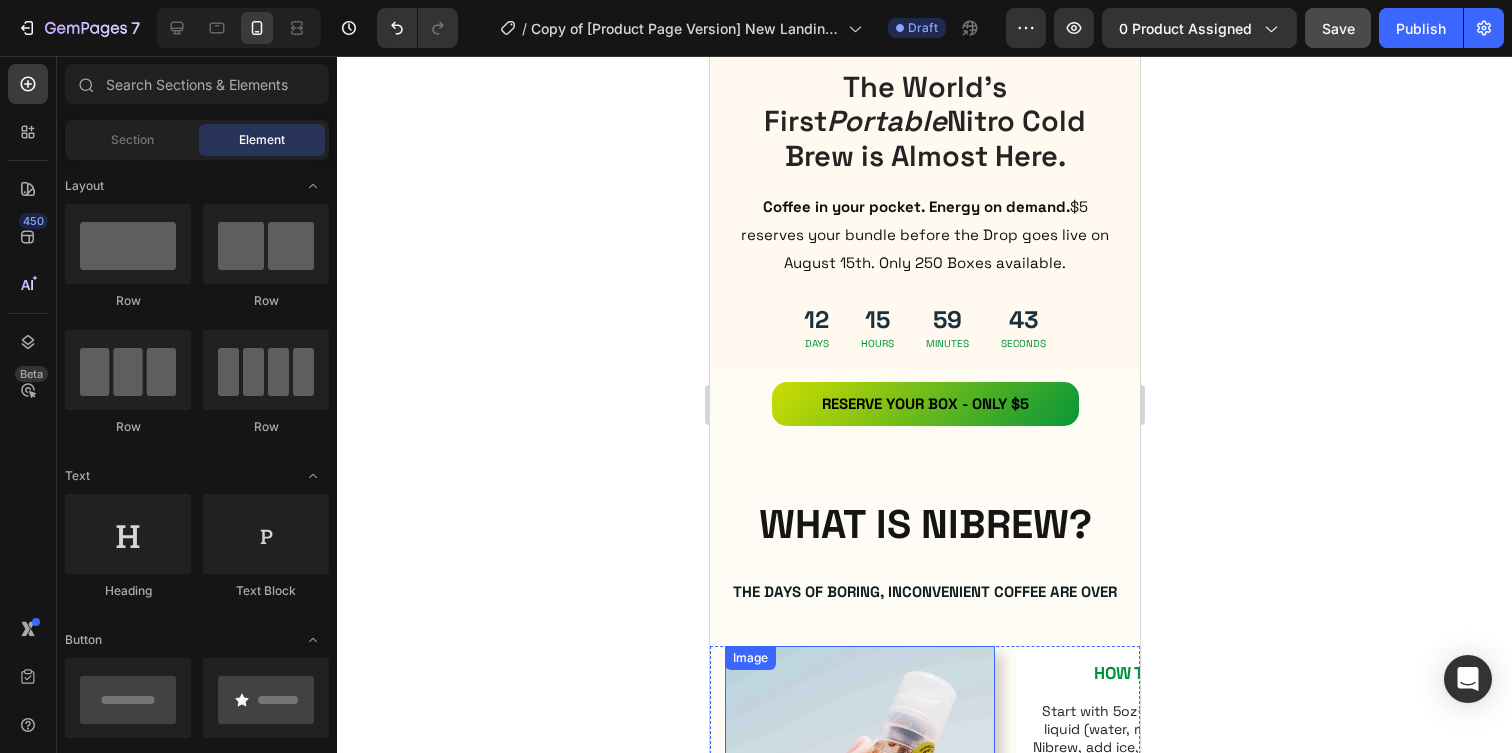 scroll, scrollTop: 371, scrollLeft: 0, axis: vertical 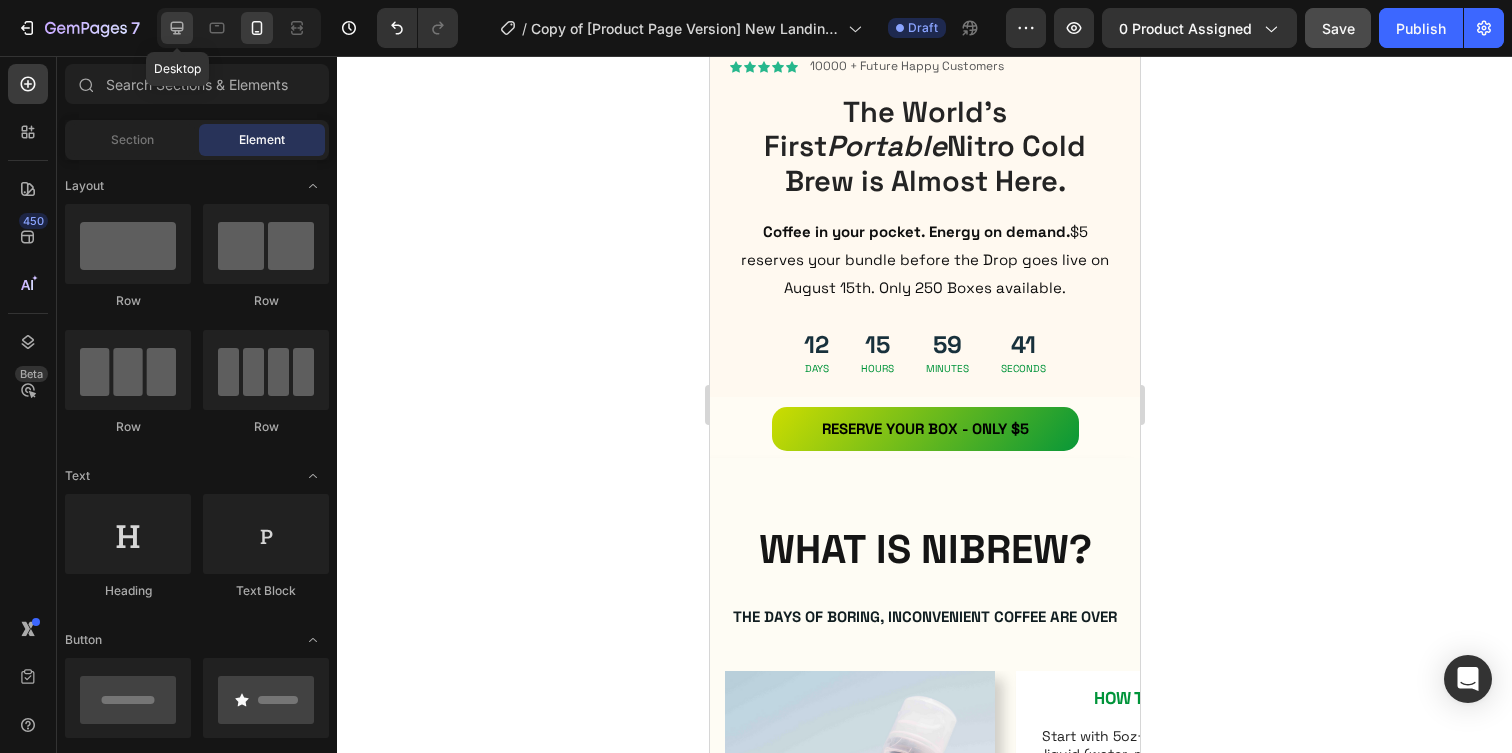click 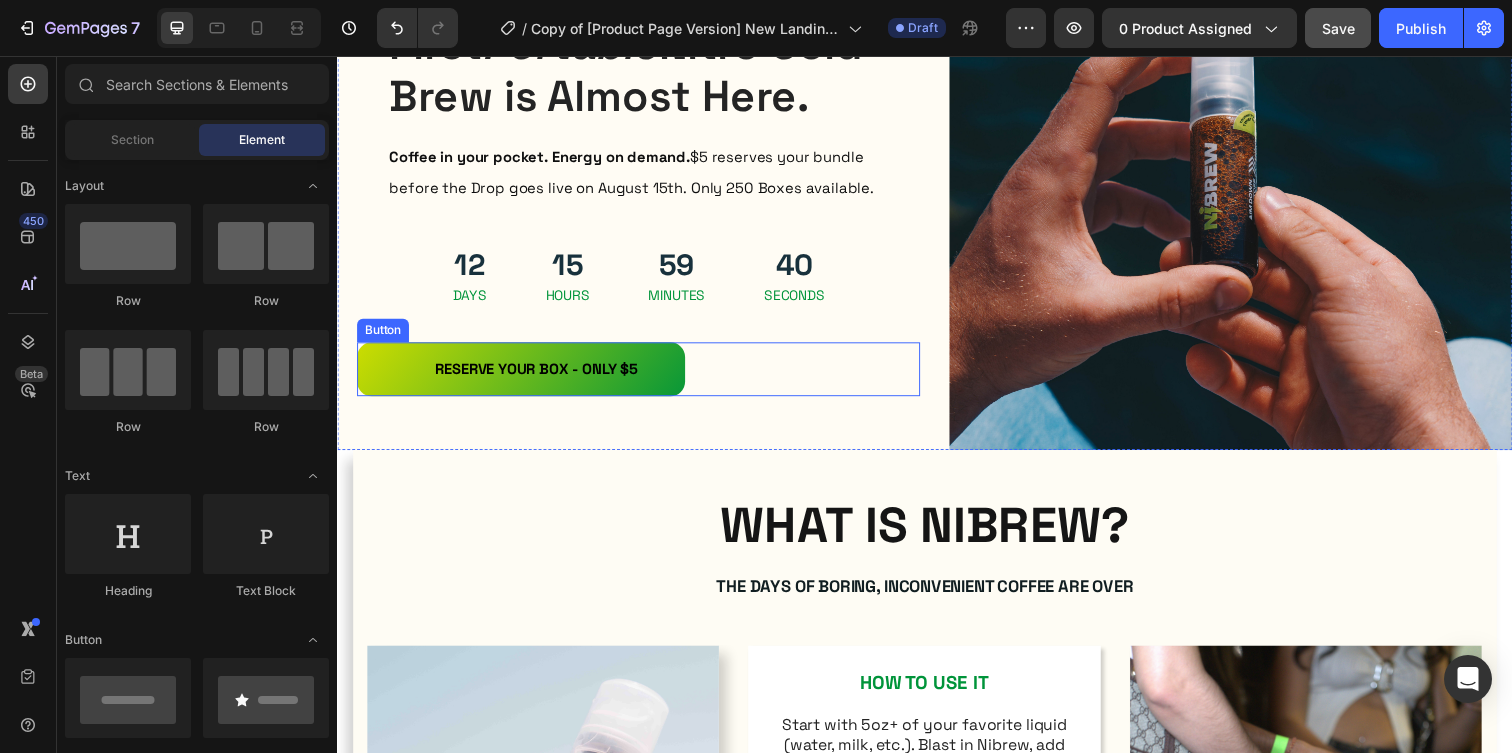 scroll, scrollTop: 234, scrollLeft: 0, axis: vertical 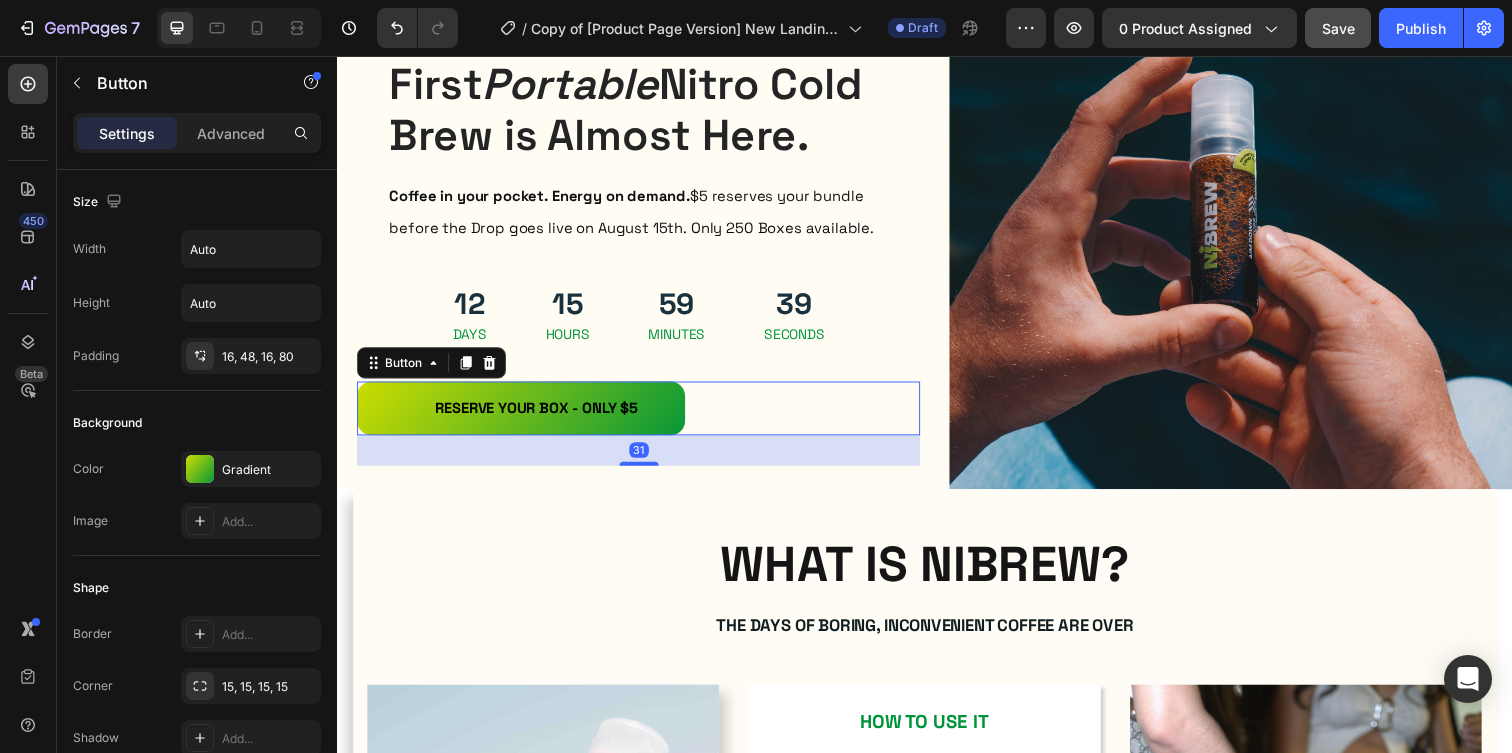 click on "RESERVE YOUR BOX   - ONly $5 Button   31" at bounding box center (644, 415) 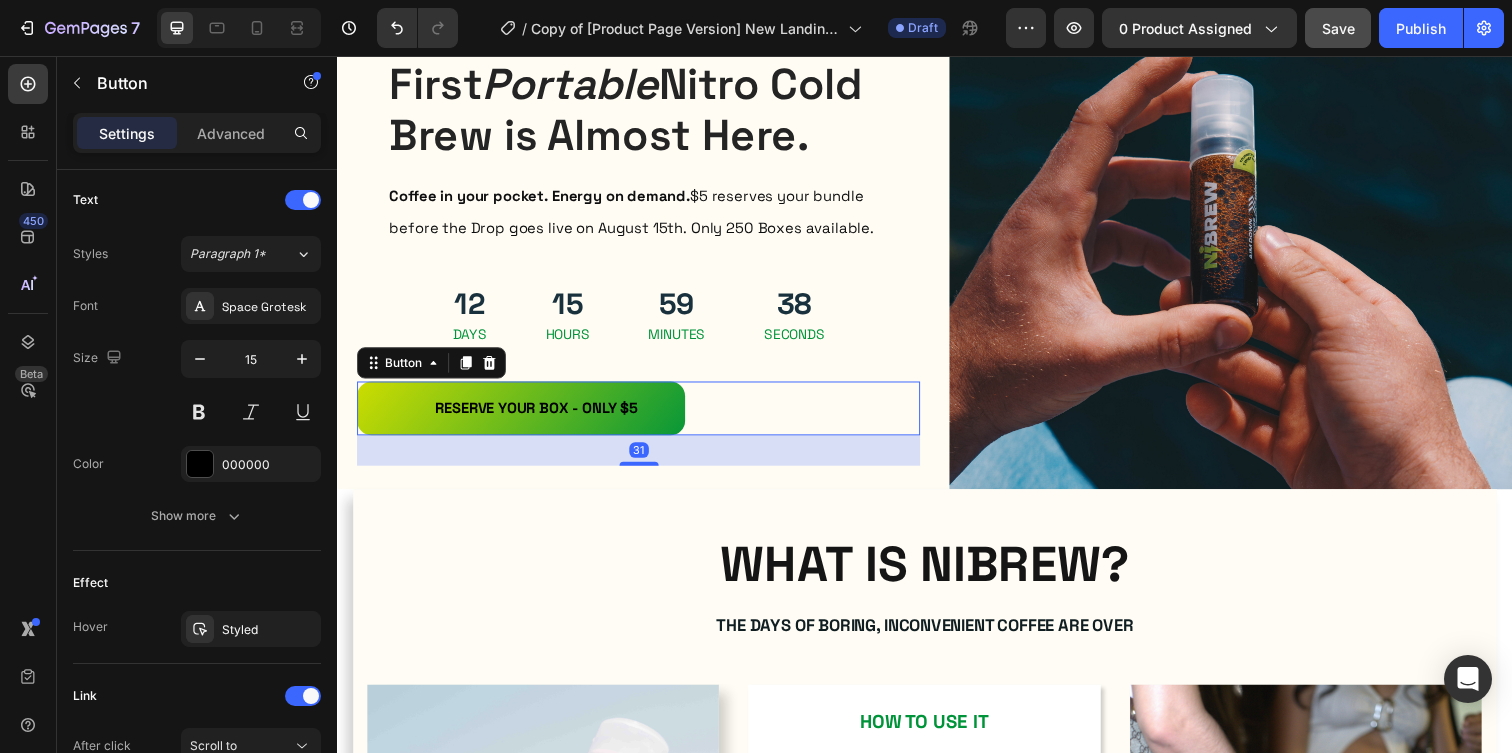 scroll, scrollTop: 898, scrollLeft: 0, axis: vertical 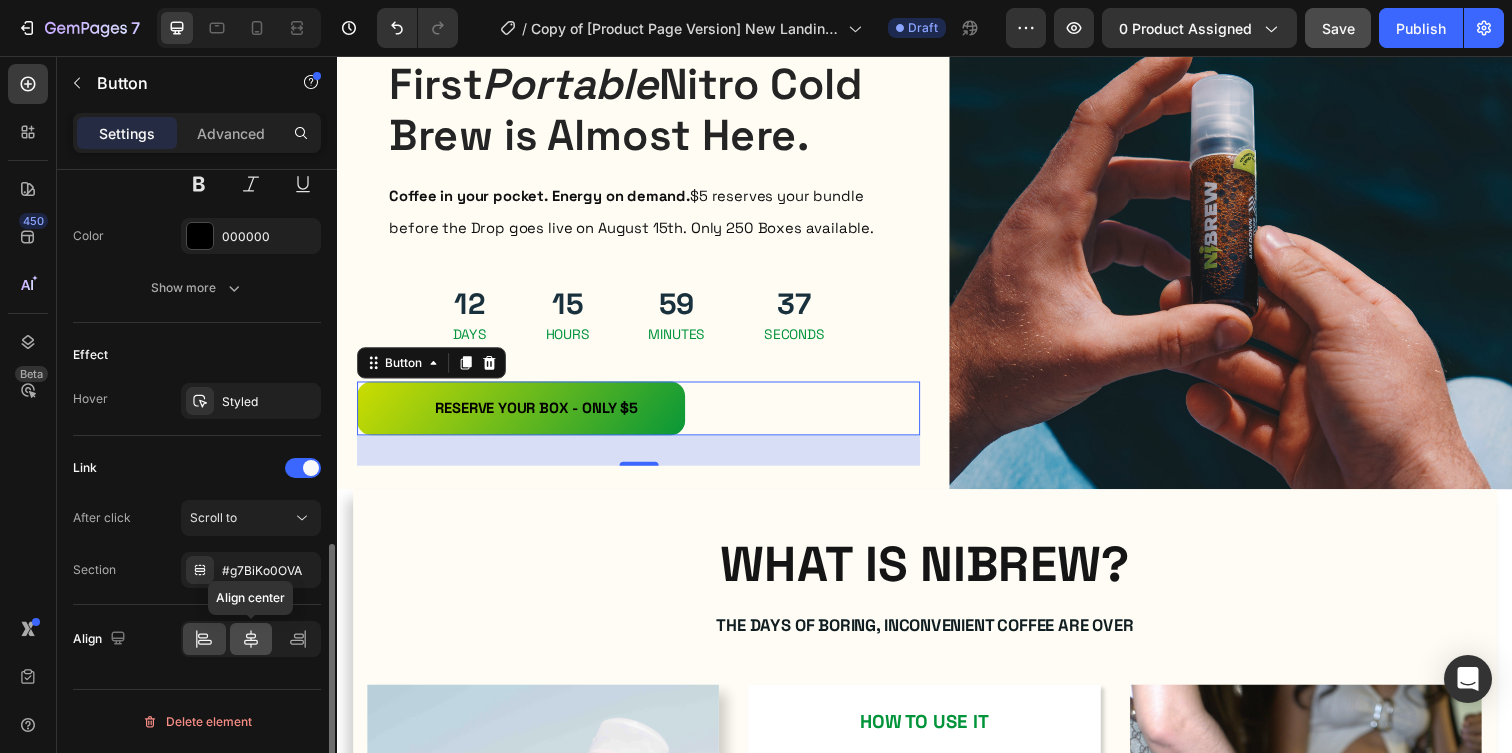 click 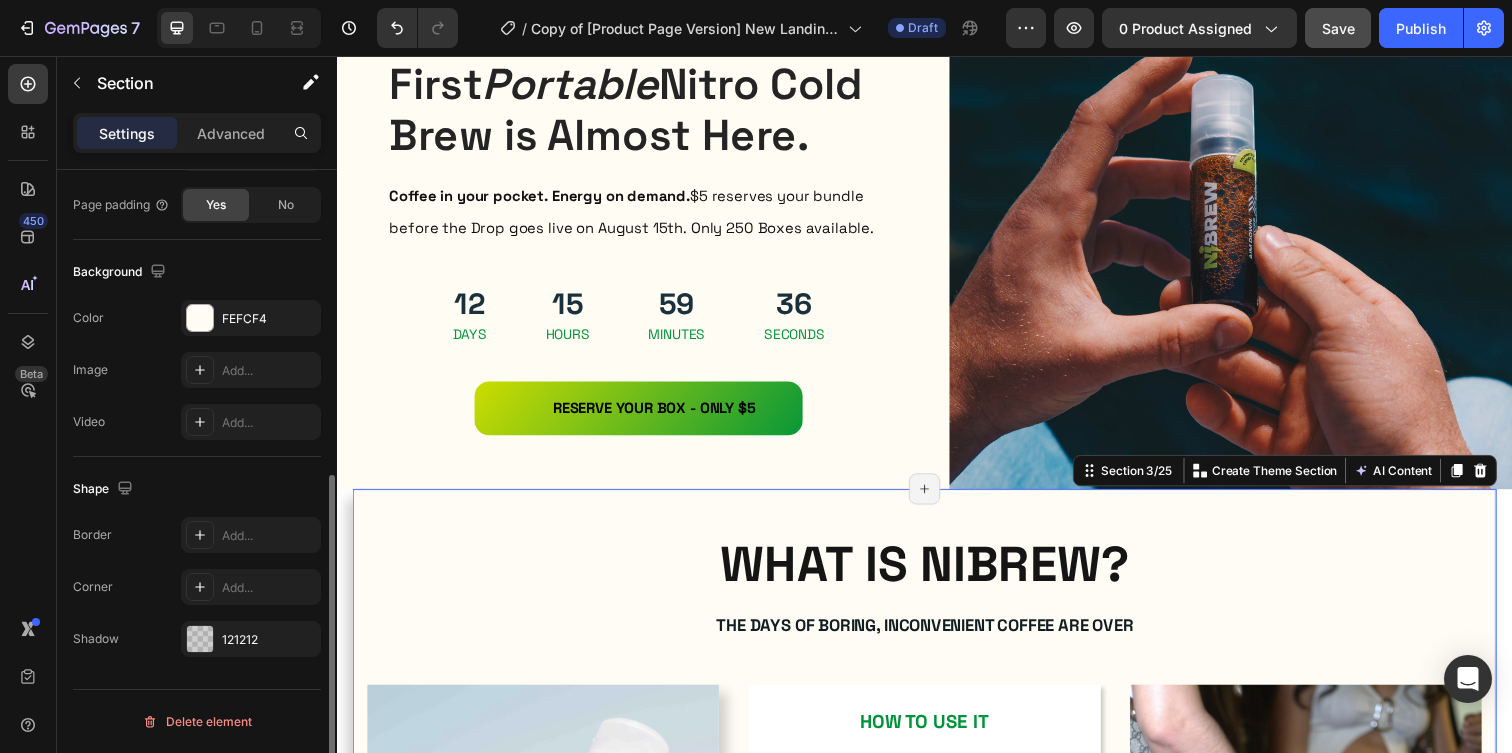 click on "WHAT IS NIBREW? Heading   The days of boring, inconvenient coffee are over Text Block Row Image THE FUTURE OF COFFE Text Block Nibrew is portable, pressurized nitro cold brew. Each cartridge packs 180mg premium coffee — no fridge, no machine. Spray, mix, move. Coffee reimagined, ready anywhere, anytime. Text Block Row HOW TO USE IT Text Block Start with 5oz+ of your favorite liquid (water, milk, etc.). Blast in Nibrew, add ice, mix your way, and savor the most futuristic nitro cold brew you’ve ever experienced. Text Block Row Image Image WHY NIBREW WINS Text Block From morning grind to late‑night vibes, Nibrew fuels every moment. Pocket‑sized energy, instant coffee magic—making Nibrew an experience you’ll crave anywhere life takes you. Text Block Row Carousel CLAIM YOUR BOX Button Row Section 3/25   Create Theme Section AI Content Write with GemAI What would you like to describe here? Tone and Voice Persuasive Product NIBREW LIMITED DROP BUNDLE Show more Generate" at bounding box center [937, 956] 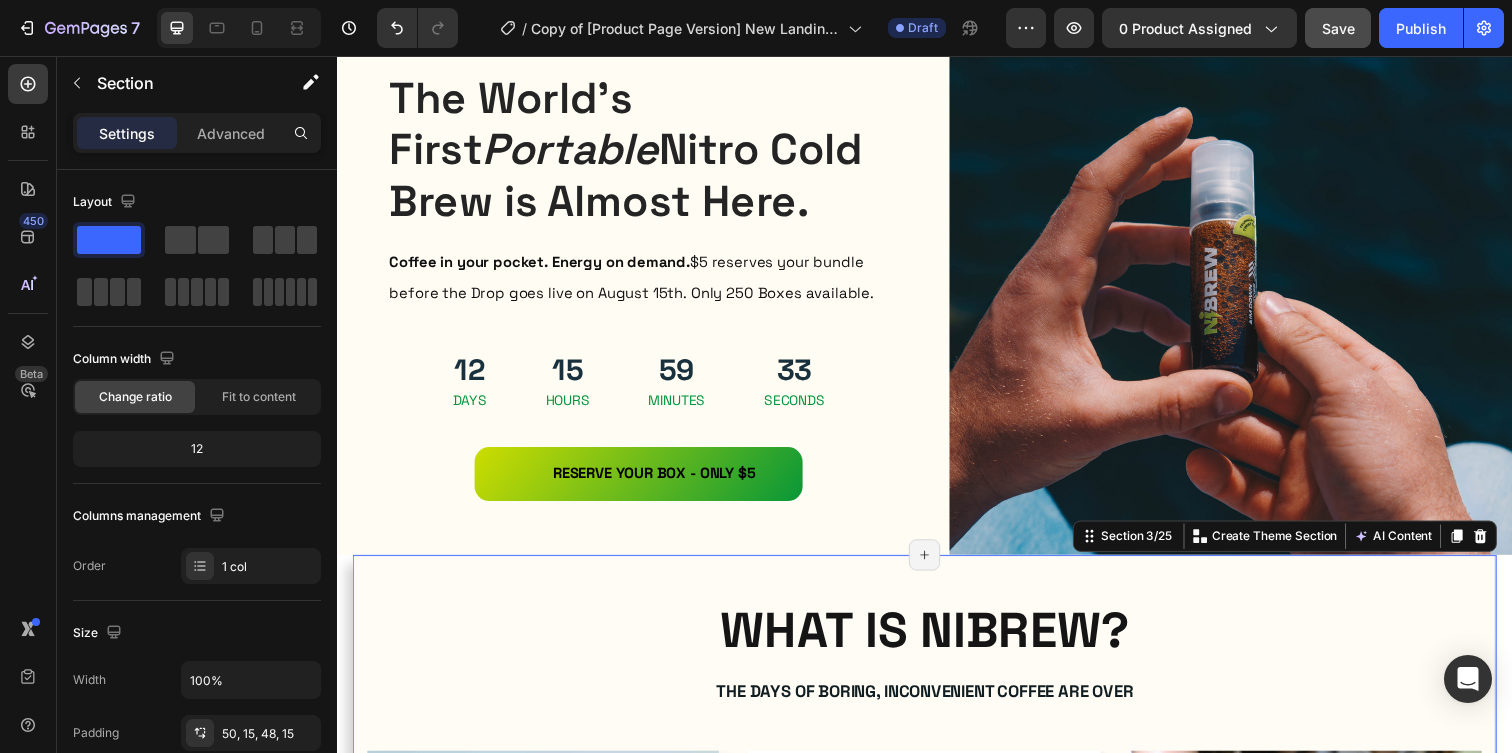 scroll, scrollTop: 188, scrollLeft: 0, axis: vertical 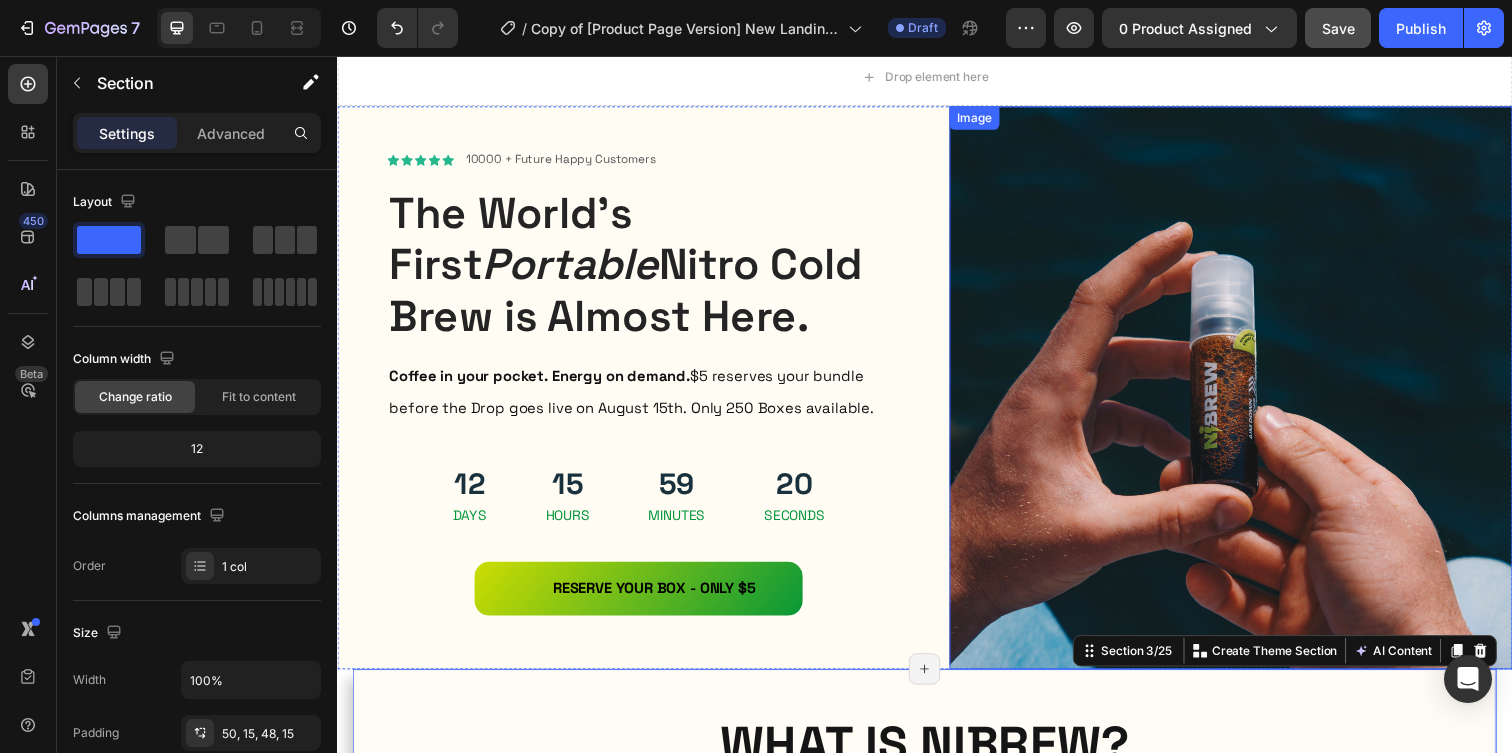 click at bounding box center [1249, 394] 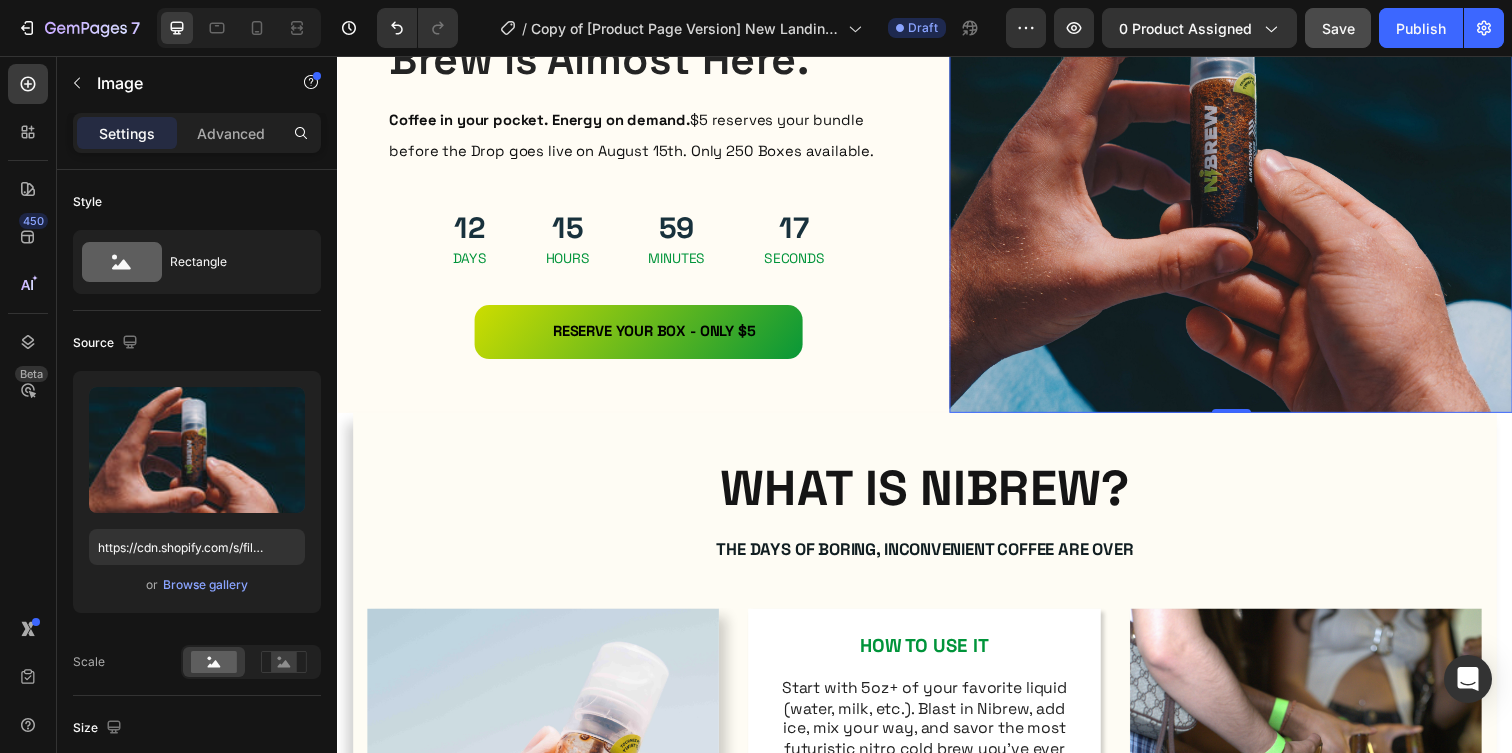 scroll, scrollTop: 361, scrollLeft: 0, axis: vertical 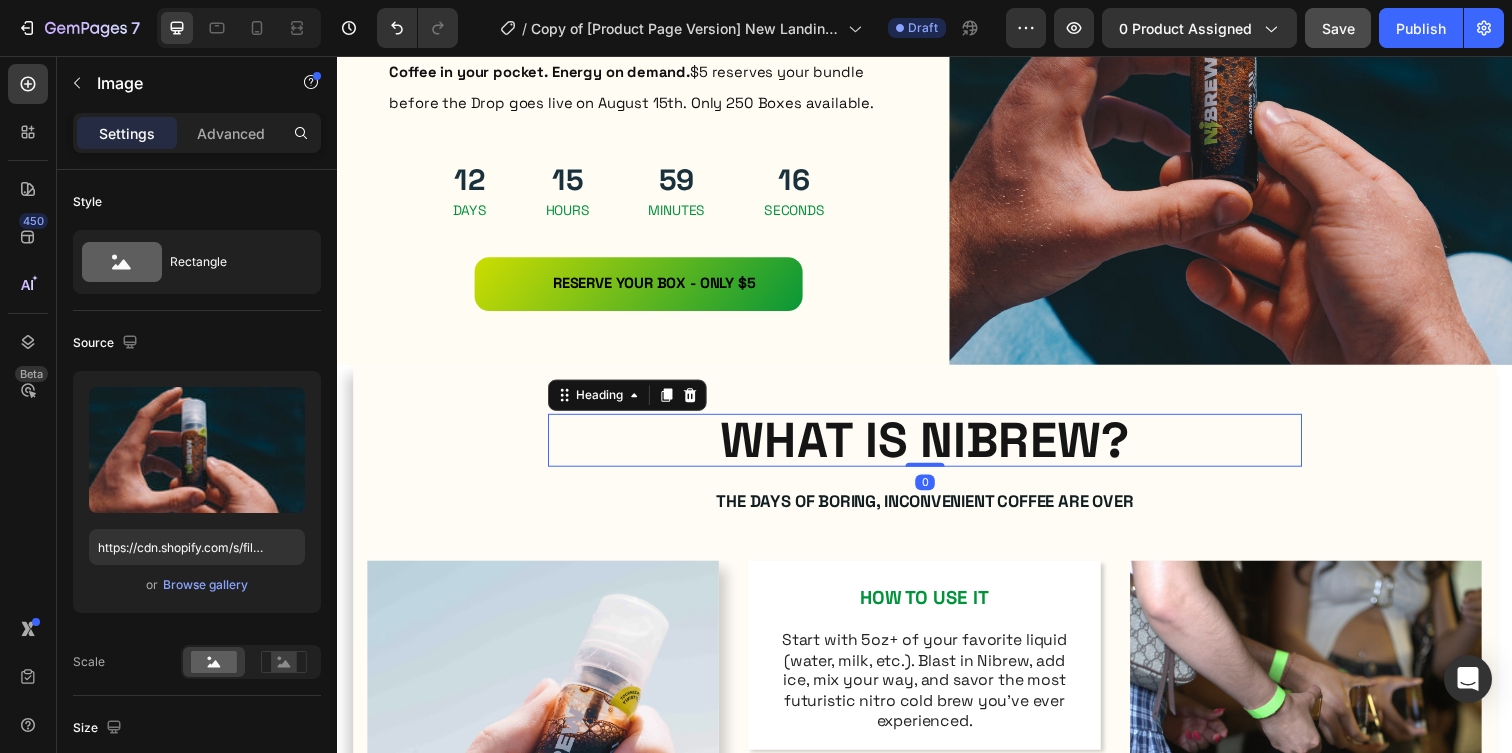 click on "WHAT IS NIBREW?" at bounding box center [937, 448] 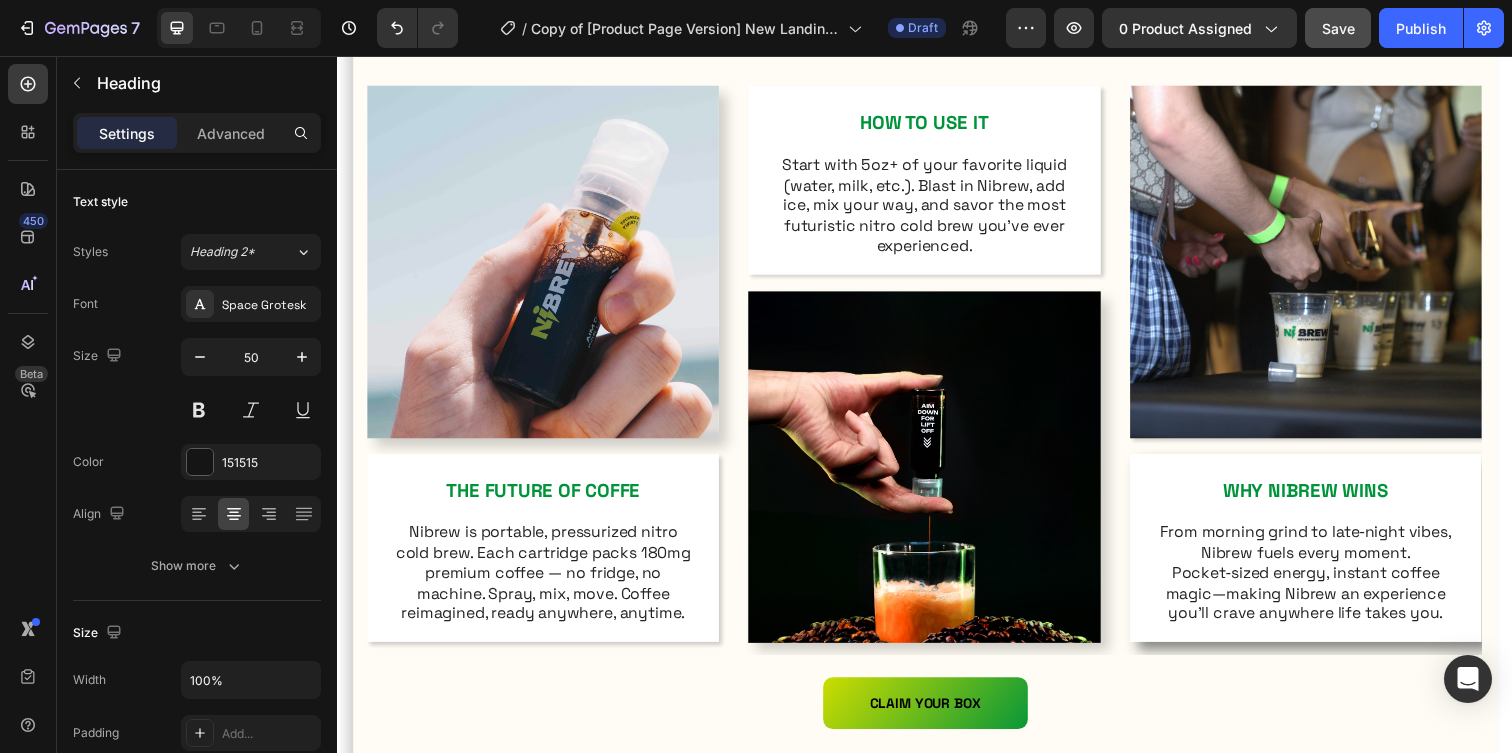scroll, scrollTop: 848, scrollLeft: 0, axis: vertical 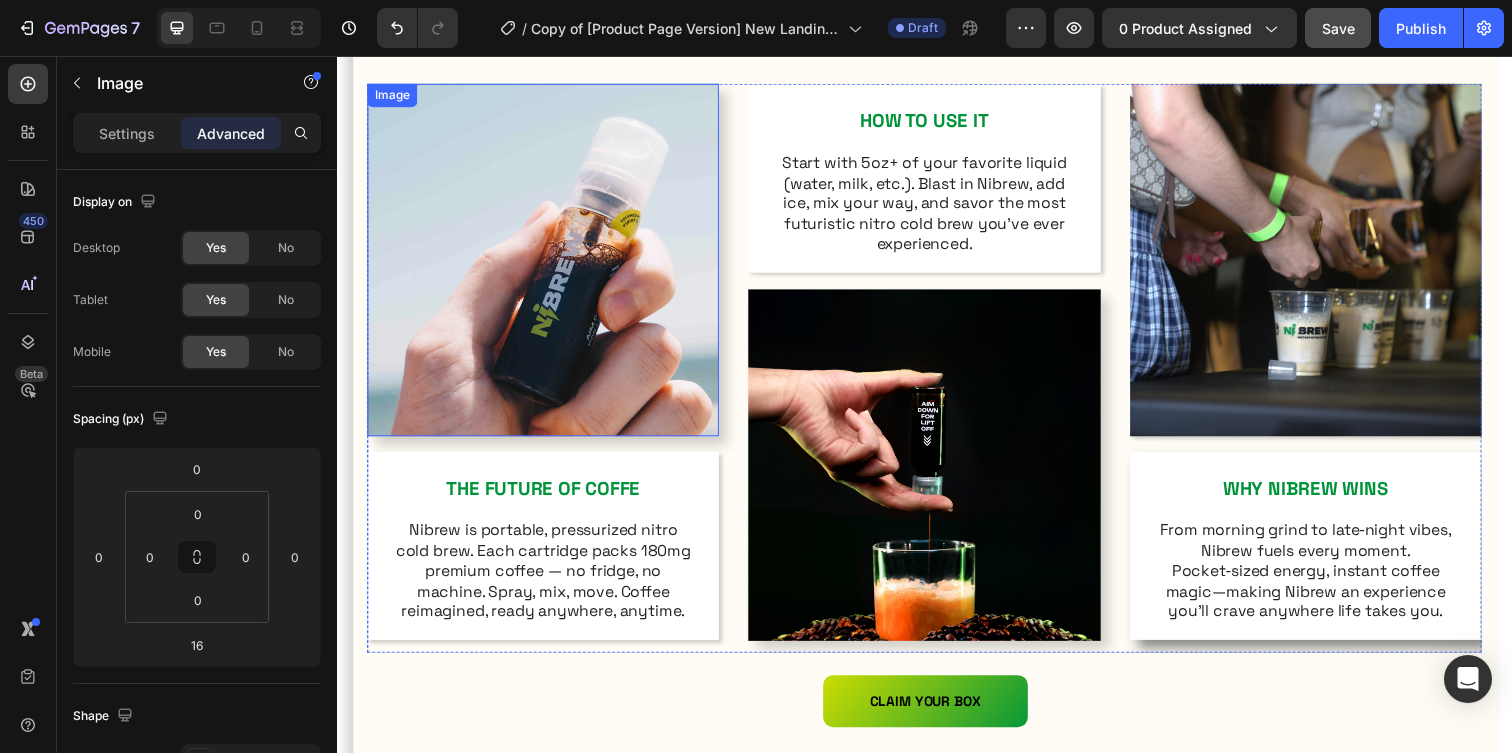 click at bounding box center [547, 263] 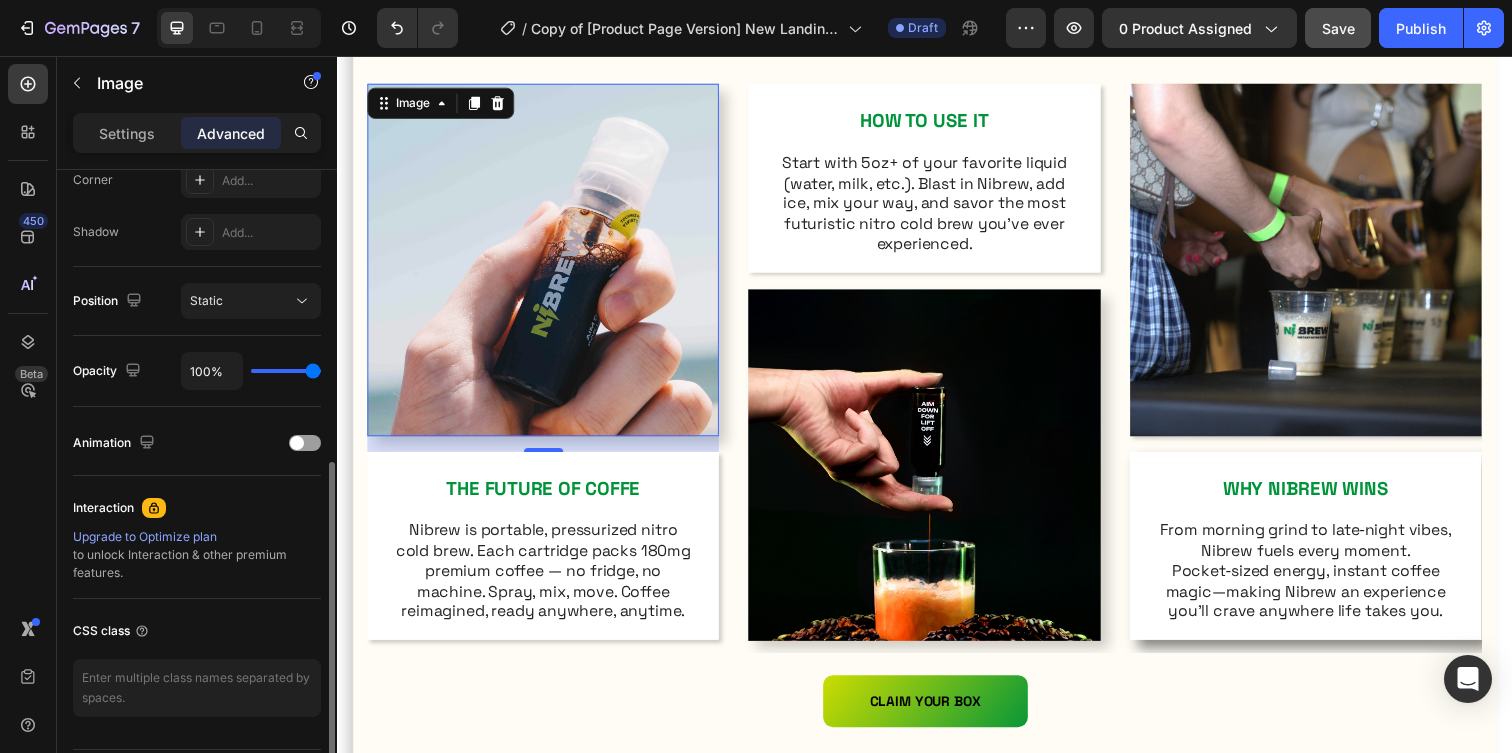 scroll, scrollTop: 641, scrollLeft: 0, axis: vertical 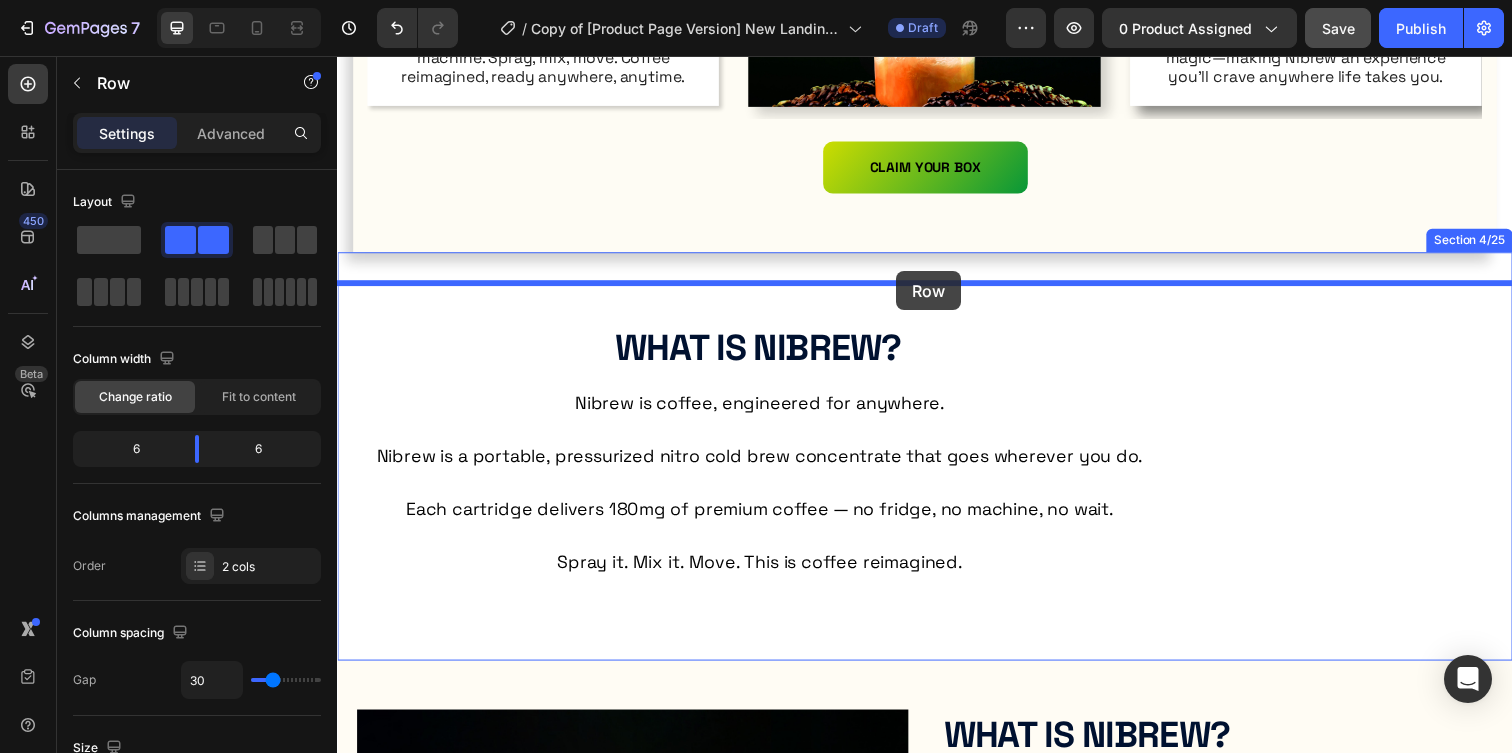 drag, startPoint x: 922, startPoint y: 244, endPoint x: 908, endPoint y: 276, distance: 34.928497 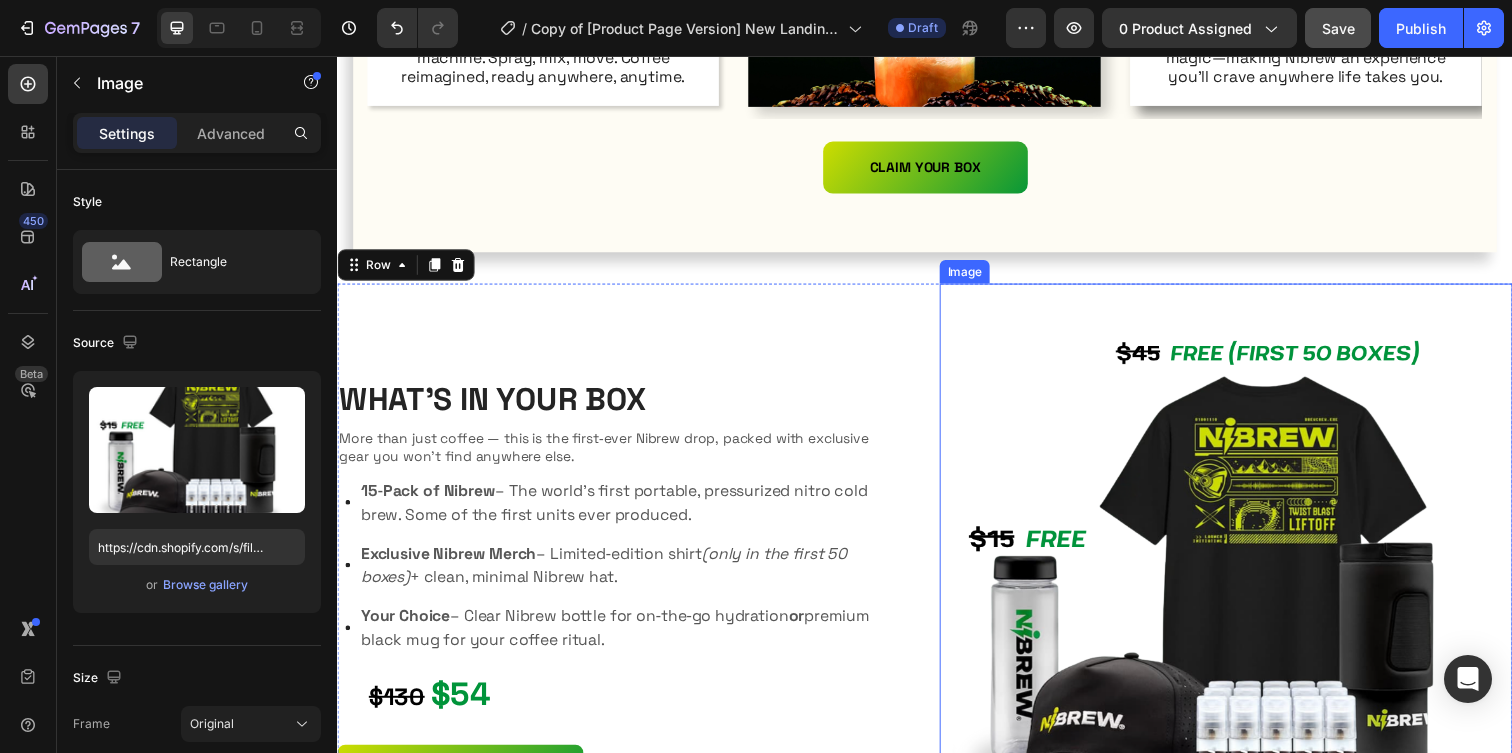 click at bounding box center (1244, 615) 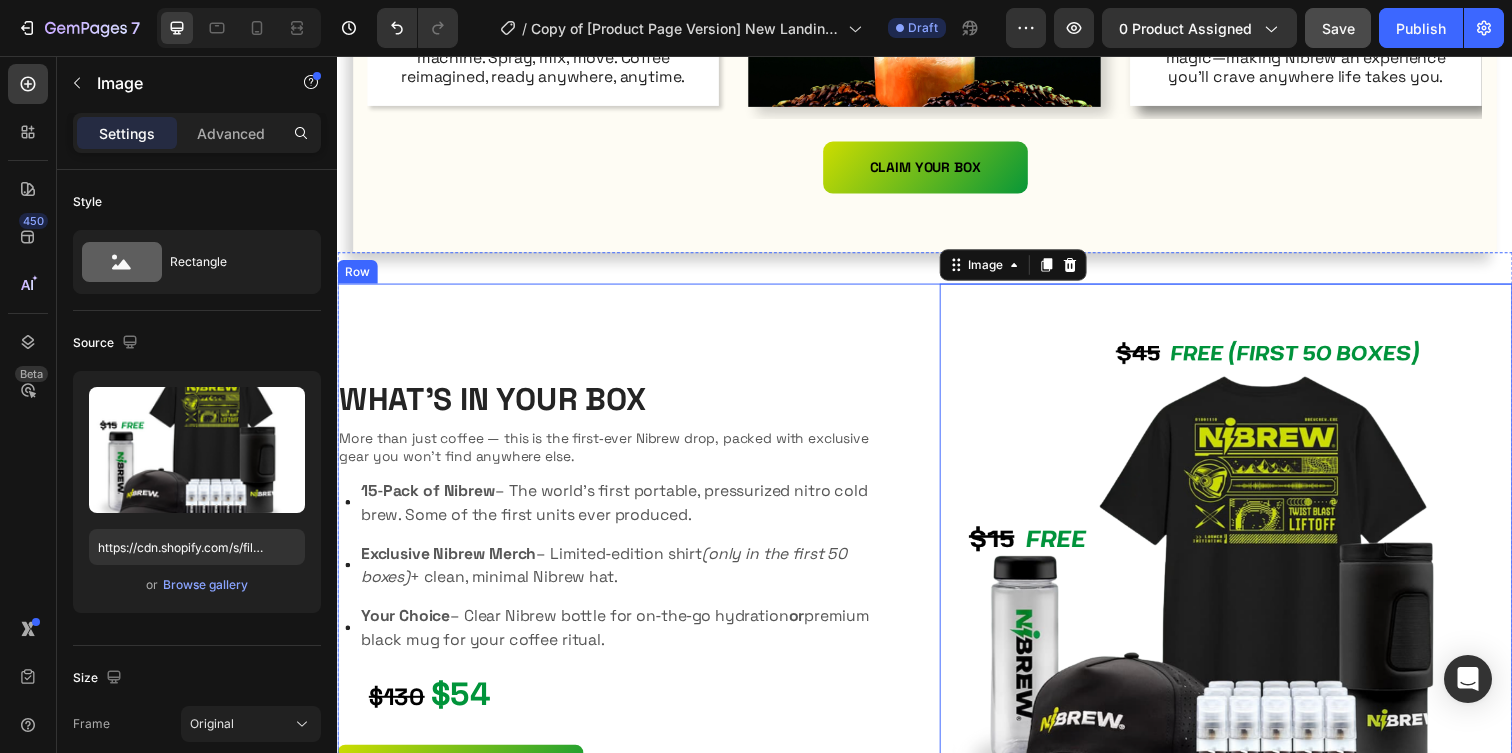 click on "WHAT'S IN YOUR BOX Heading More than just coffee — this is the first‑ever Nibrew drop, packed with exclusive gear you won’t find anywhere else. Text Block Image
15‑Pack of Nibrew  – The world’s first portable, pressurized nitro cold brew. Some of the first units ever produced.
Exclusive Nibrew Merch  – Limited‑edition shirt  (only in the first 50 boxes)  + clean, minimal Nibrew hat.
Your Choice  – Clear Nibrew bottle for on‑the‑go hydration  or  premium black mug for your coffee ritual. Item List       $130   $54 Text Block RESERVE YOUR BOX   Button Row" at bounding box center [629, 615] 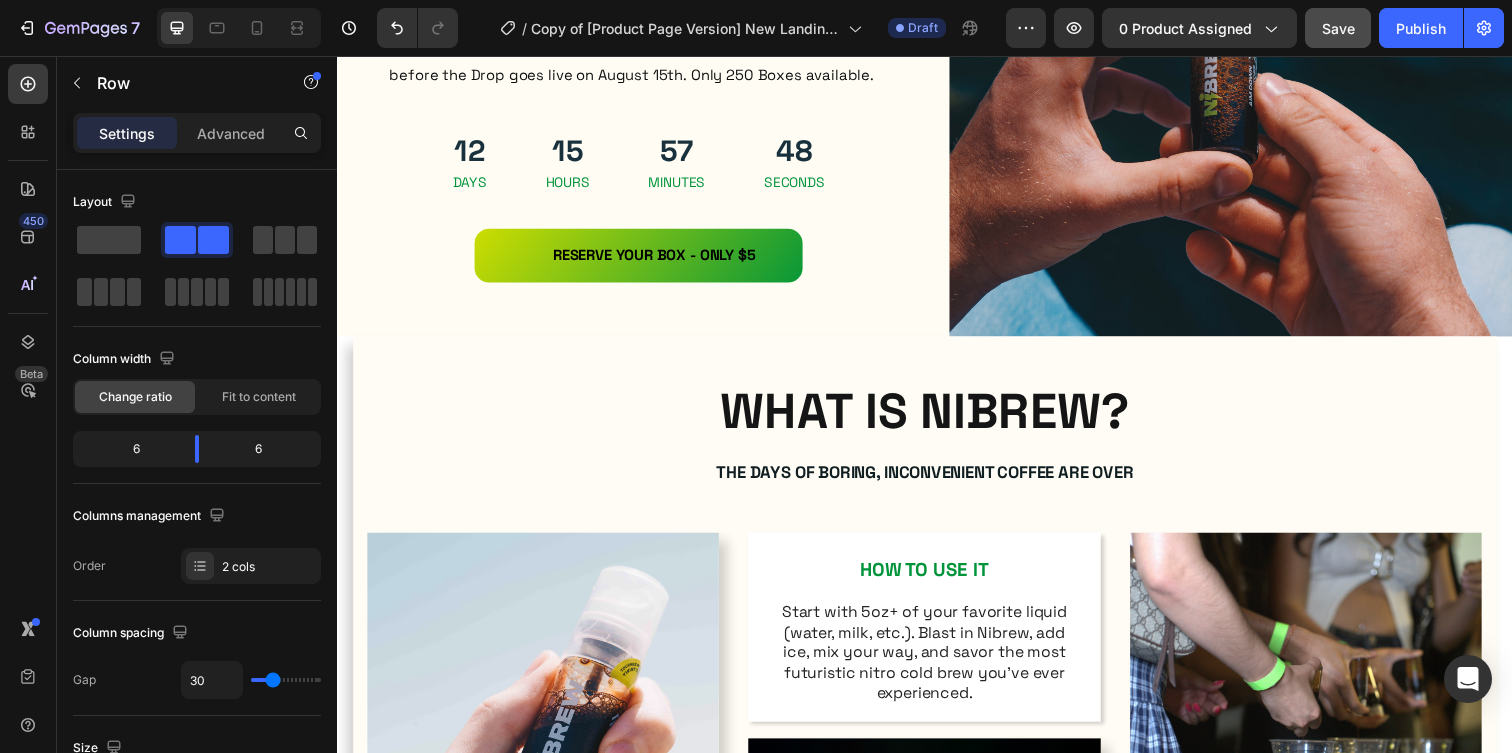 scroll, scrollTop: 404, scrollLeft: 0, axis: vertical 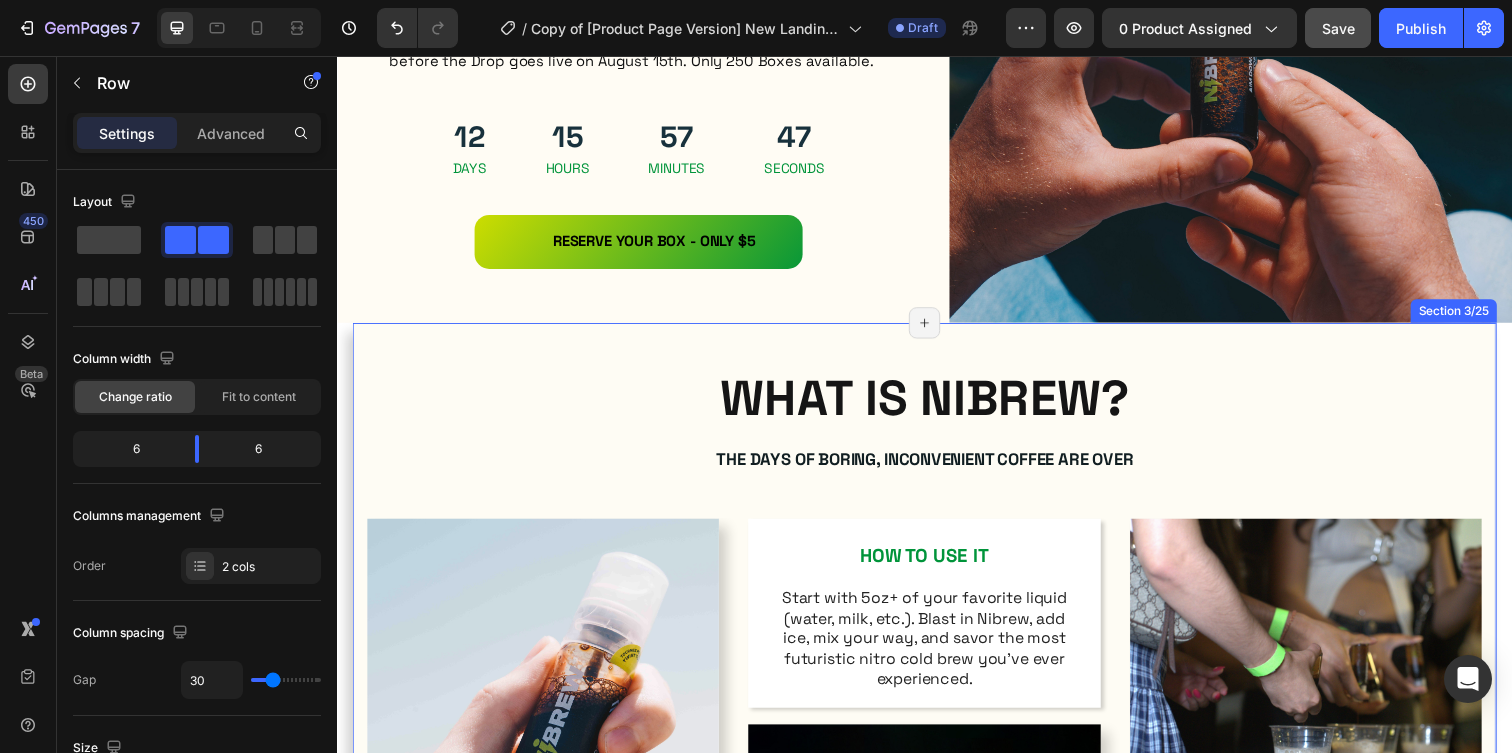 click on "WHAT IS NIBREW? Heading   The days of boring, inconvenient coffee are over Text Block Row Image THE FUTURE OF COFFE Text Block Nibrew is portable, pressurized nitro cold brew. Each cartridge packs 180mg premium coffee — no fridge, no machine. Spray, mix, move. Coffee reimagined, ready anywhere, anytime. Text Block Row HOW TO USE IT Text Block Start with 5oz+ of your favorite liquid (water, milk, etc.). Blast in Nibrew, add ice, mix your way, and savor the most futuristic nitro cold brew you’ve ever experienced. Text Block Row Image Image WHY NIBREW WINS Text Block From morning grind to late‑night vibes, Nibrew fuels every moment. Pocket‑sized energy, instant coffee magic—making Nibrew an experience you’ll crave anywhere life takes you. Text Block Row Carousel CLAIM YOUR BOX Button Row Section 3/25 Page has reached Shopify’s 25 section-limit Page has reached Shopify’s 25 section-limit" at bounding box center [937, 786] 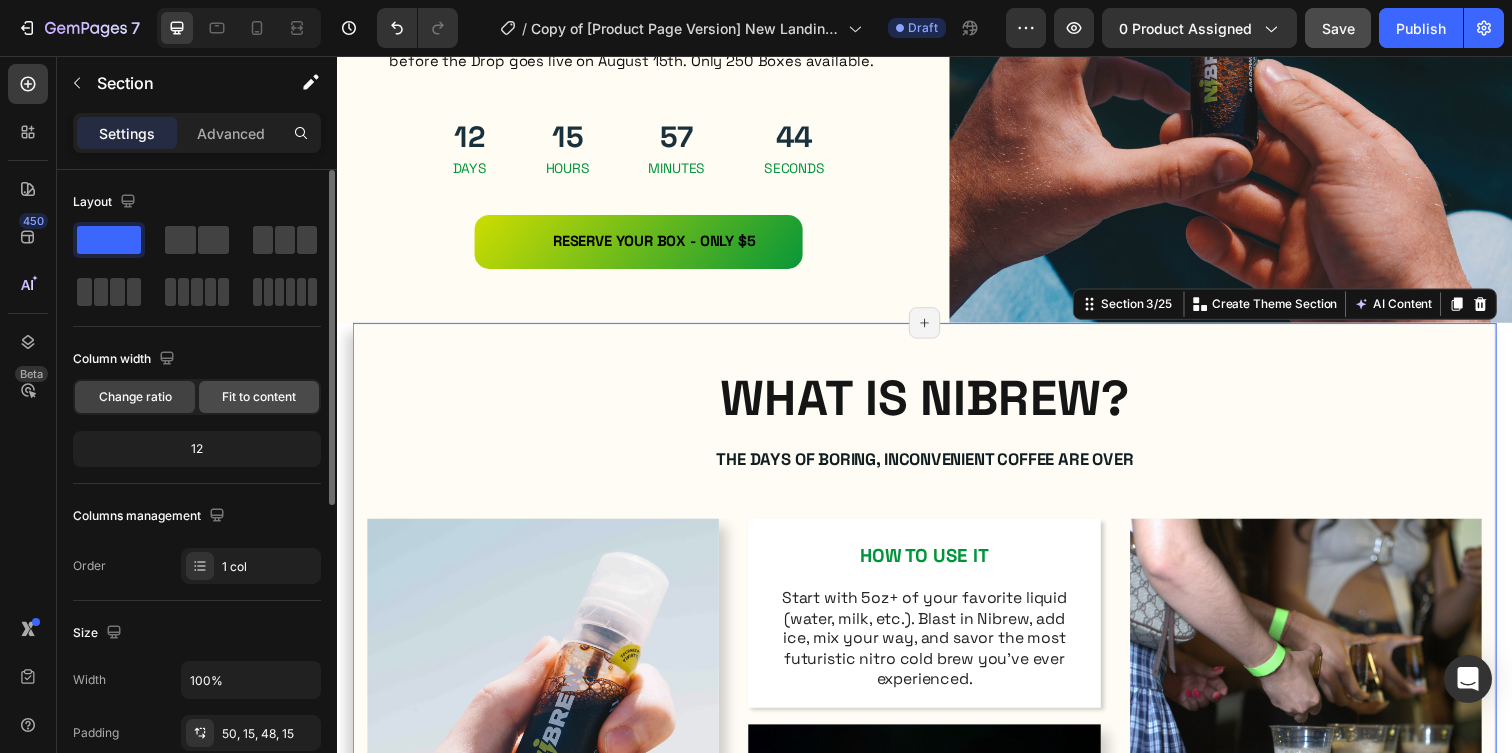 click on "Fit to content" 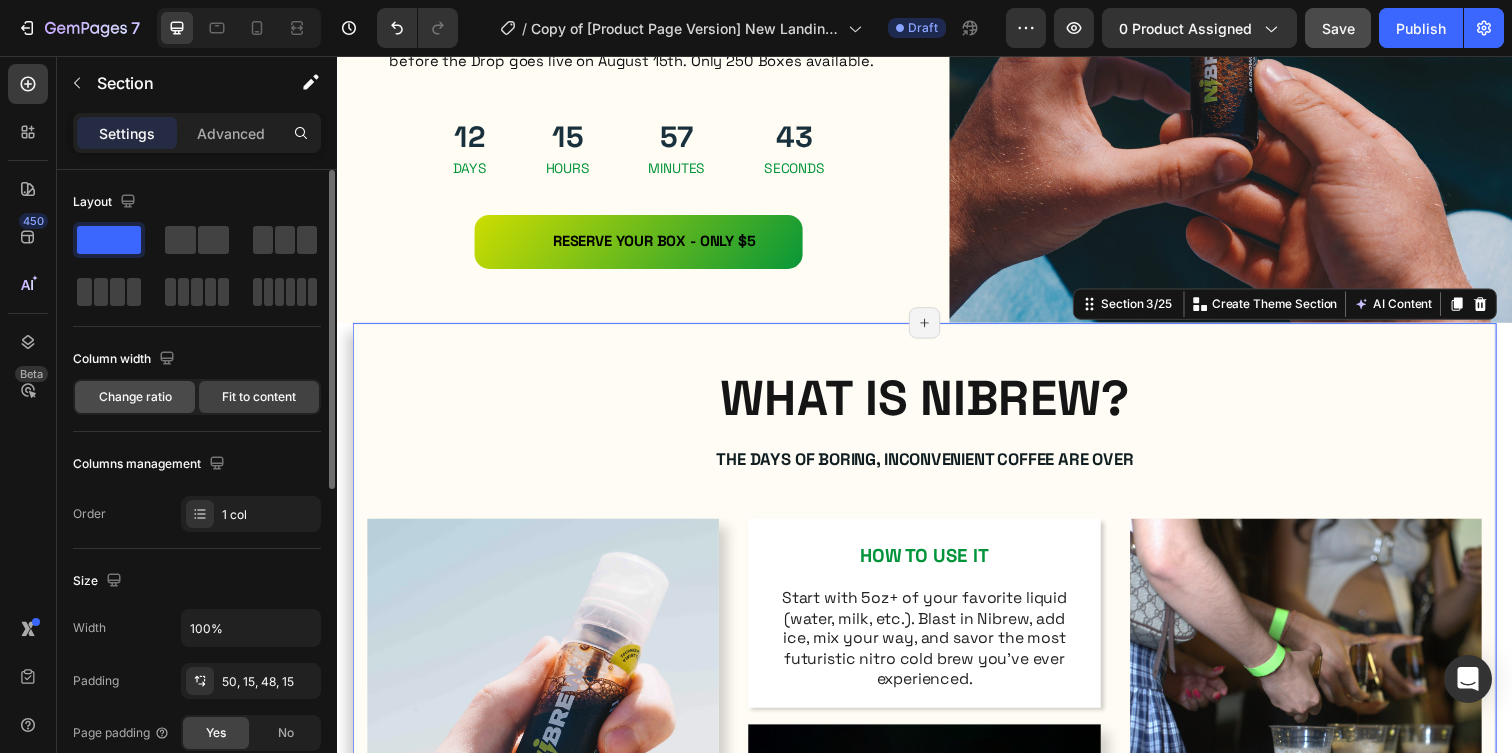 click on "Change ratio" 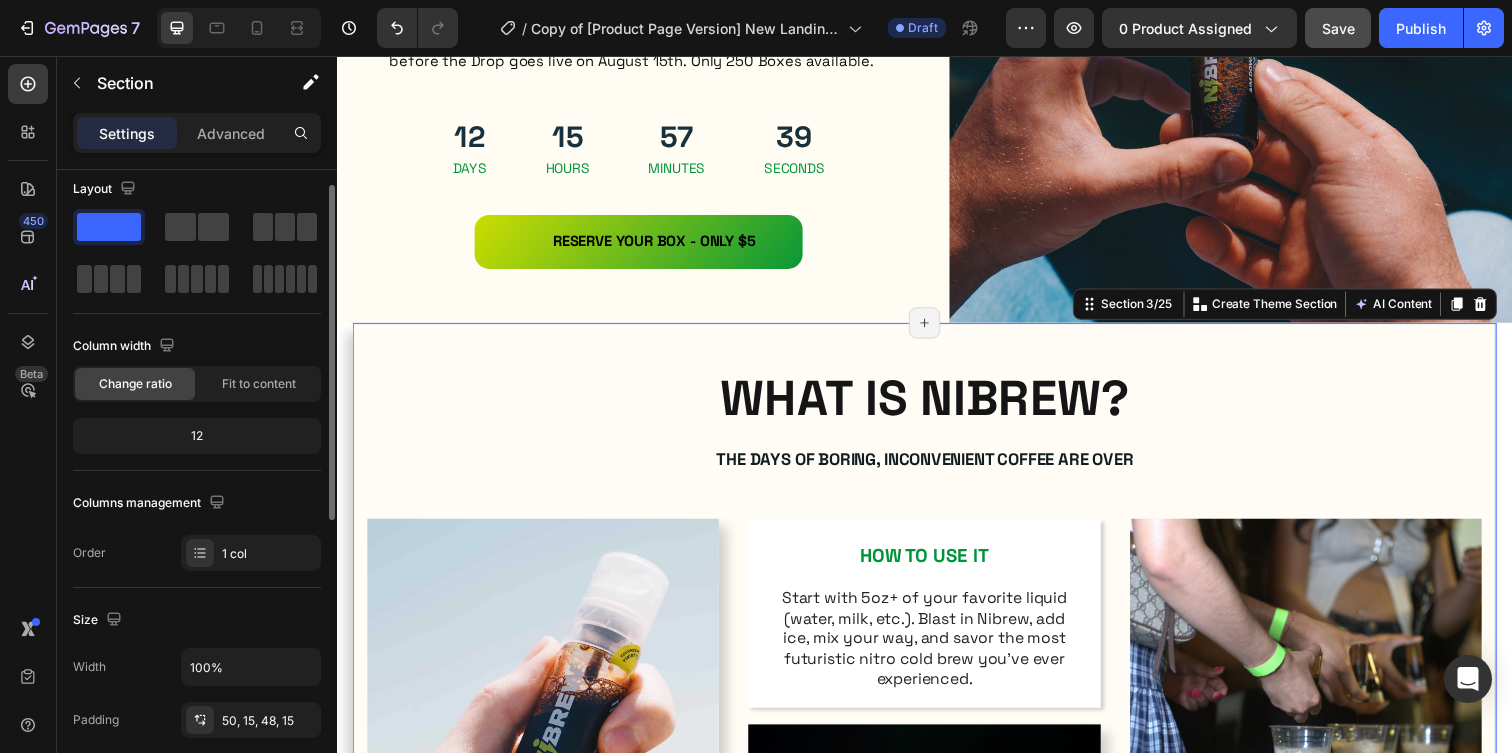 scroll, scrollTop: 0, scrollLeft: 0, axis: both 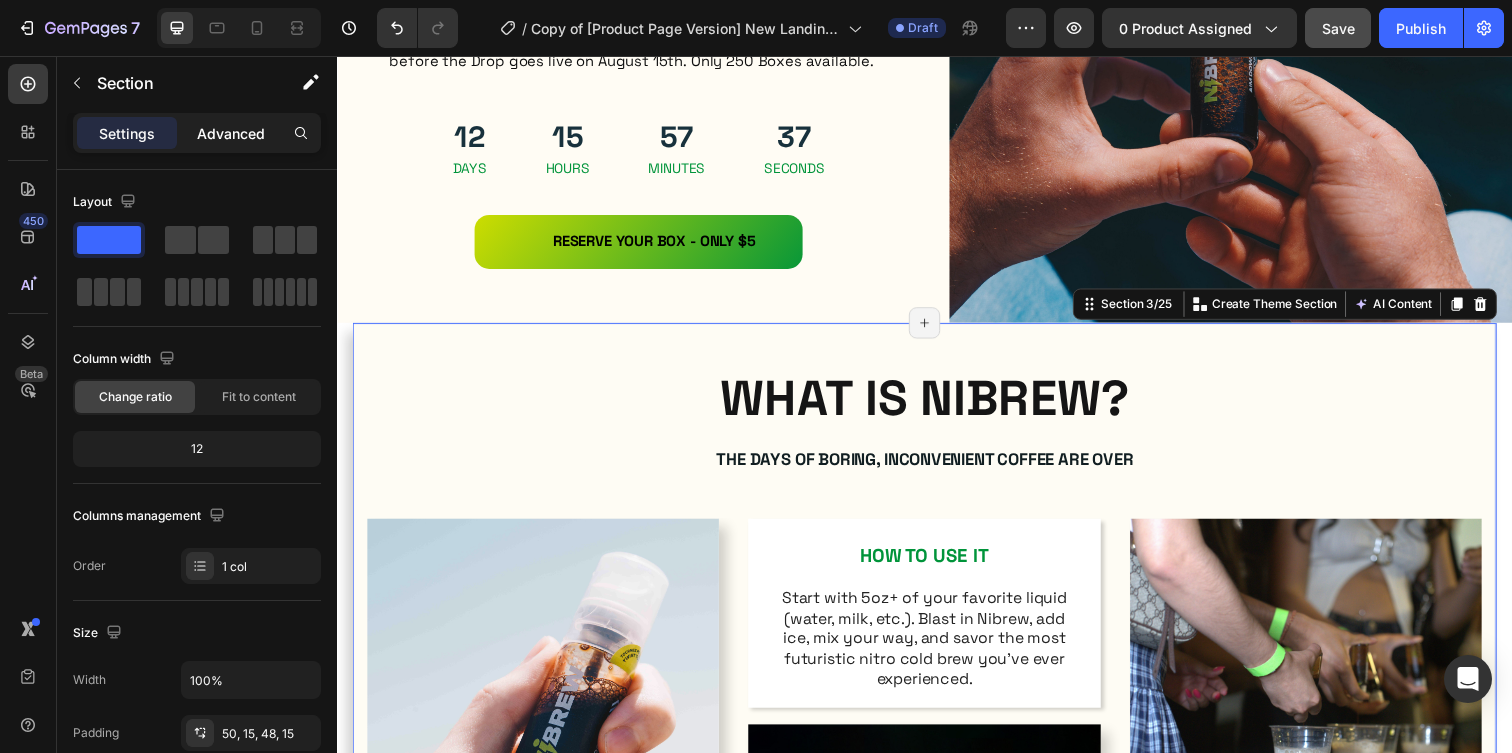 click on "Advanced" at bounding box center [231, 133] 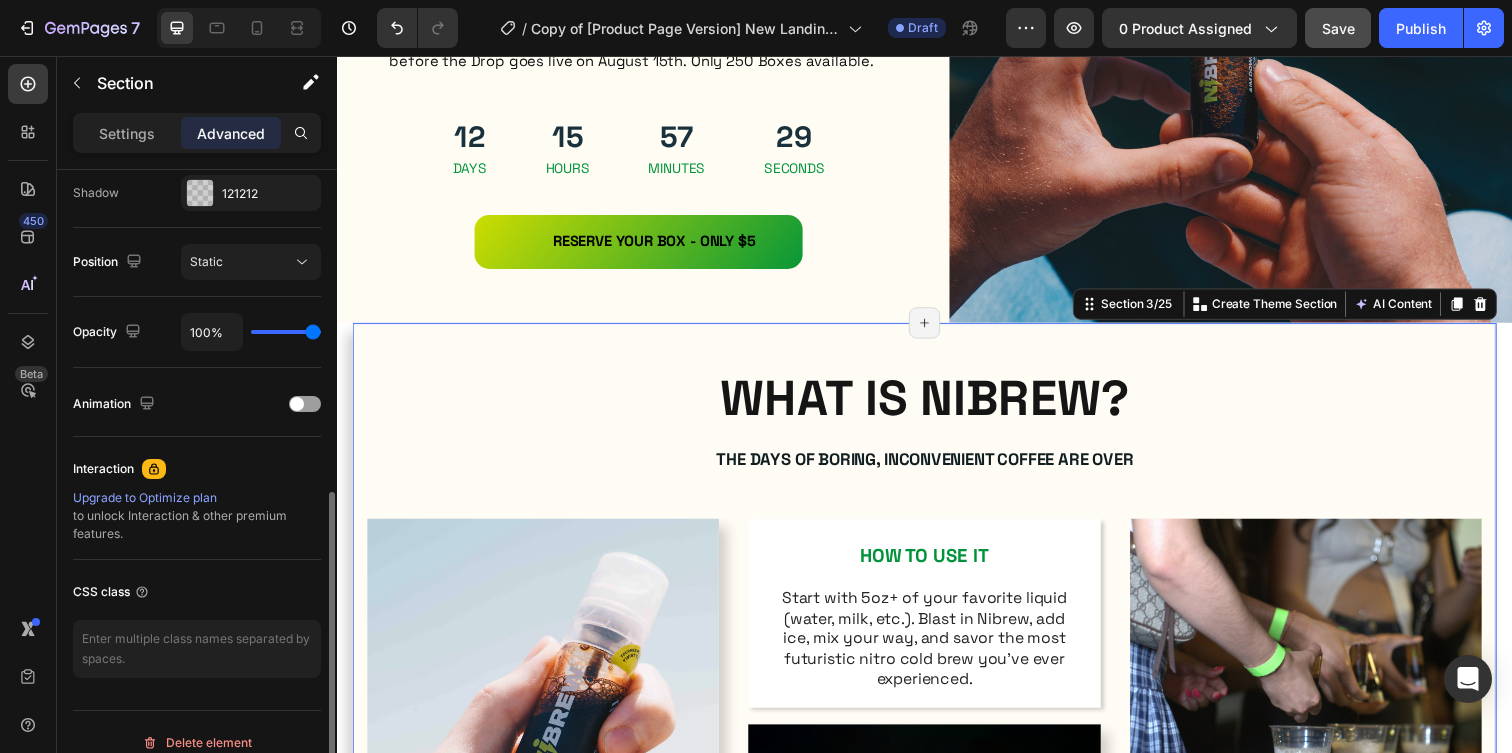 scroll, scrollTop: 694, scrollLeft: 0, axis: vertical 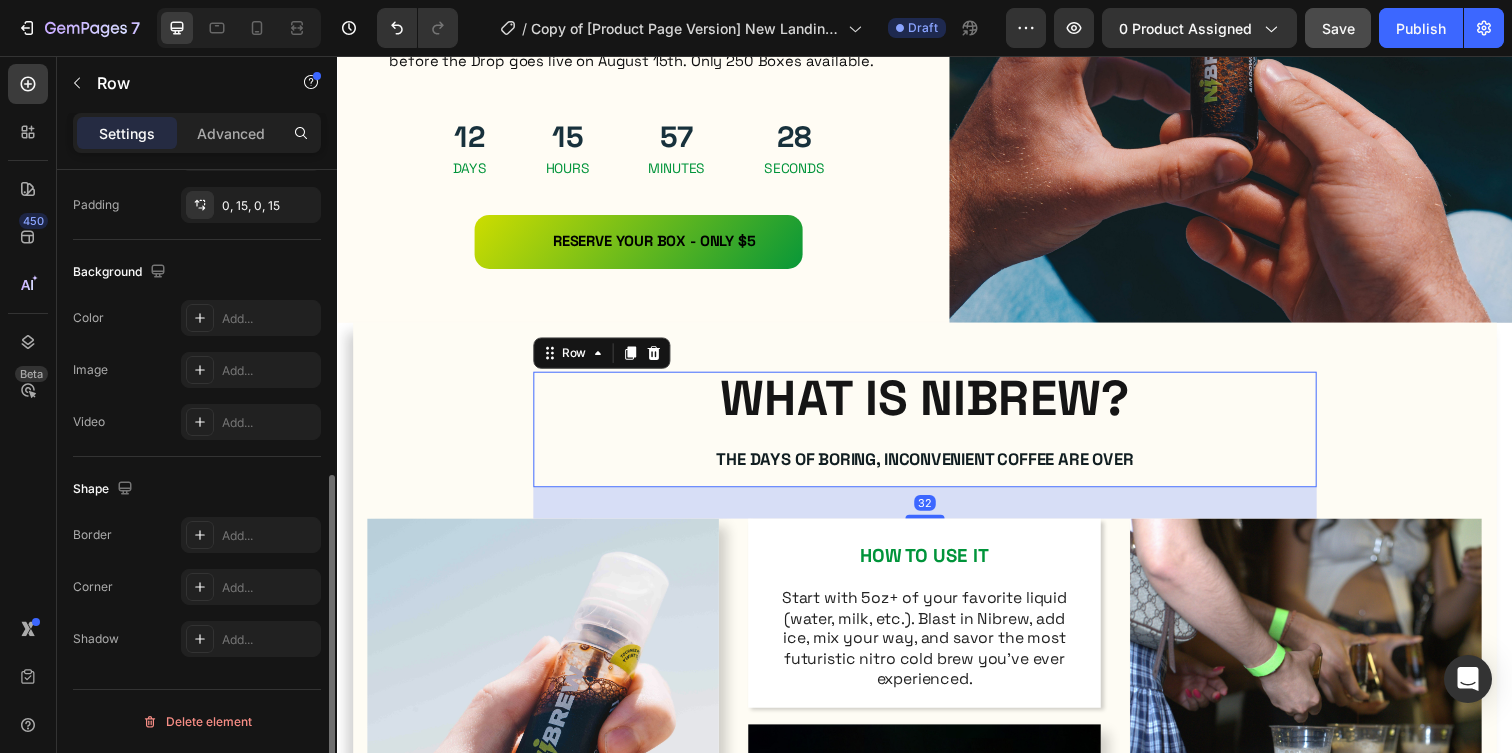 click on "WHAT IS NIBREW? Heading   The days of boring, inconvenient coffee are over Text Block Row   32" at bounding box center [937, 437] 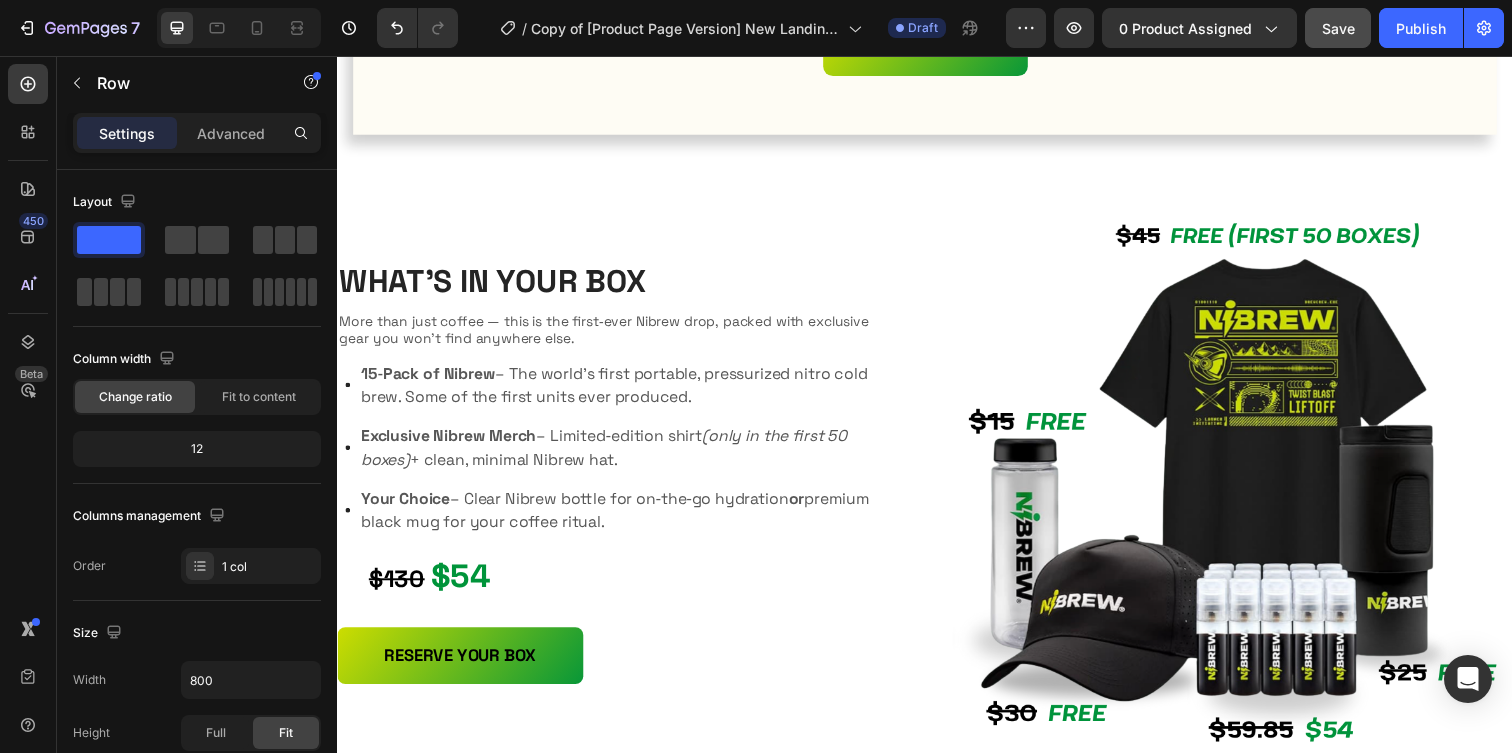 scroll, scrollTop: 1517, scrollLeft: 0, axis: vertical 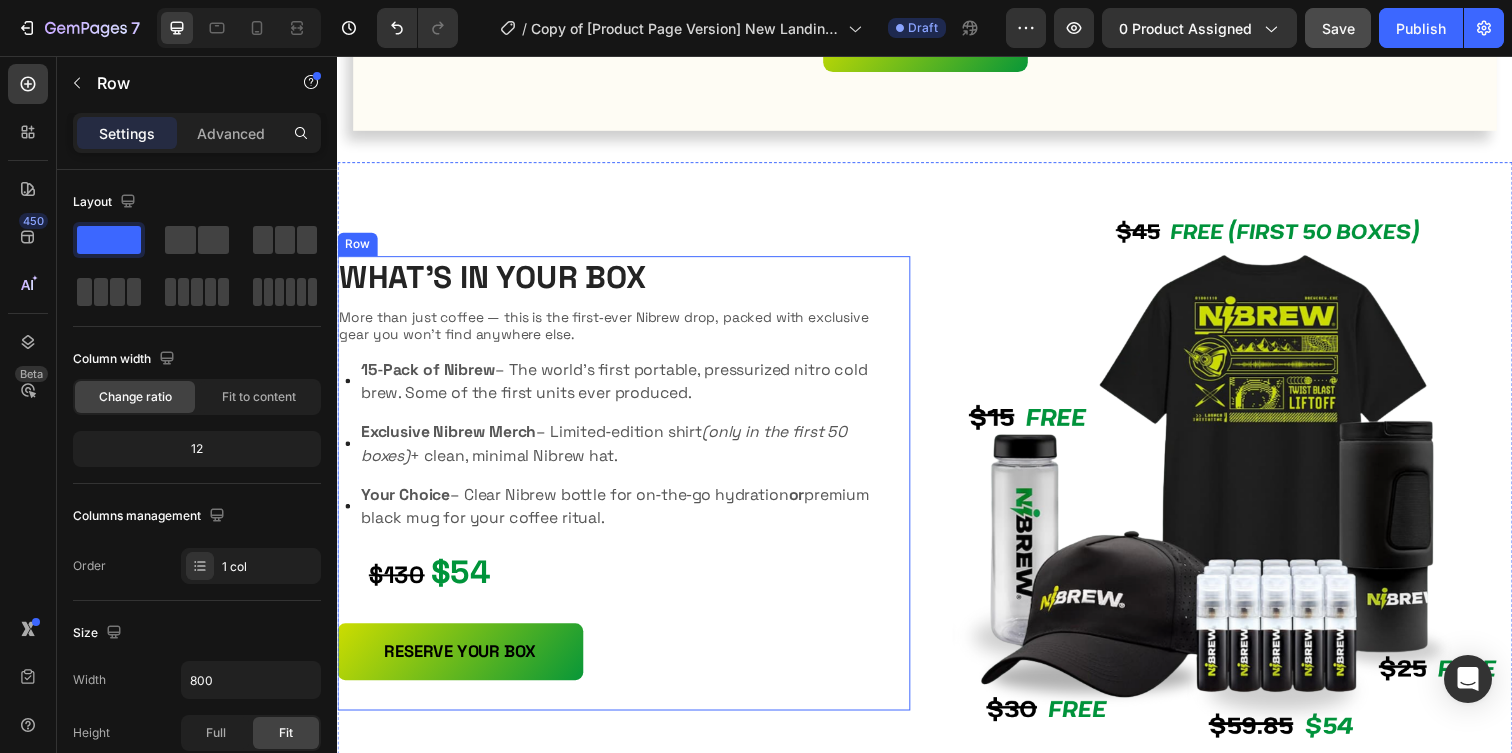 click on "WHAT'S IN YOUR BOX Heading More than just coffee — this is the first‑ever Nibrew drop, packed with exclusive gear you won’t find anywhere else. Text Block Image
15‑Pack of Nibrew  – The world’s first portable, pressurized nitro cold brew. Some of the first units ever produced.
Exclusive Nibrew Merch  – Limited‑edition shirt  (only in the first 50 boxes)  + clean, minimal Nibrew hat.
Your Choice  – Clear Nibrew bottle for on‑the‑go hydration  or  premium black mug for your coffee ritual. Item List       $130   $54 Text Block RESERVE YOUR BOX   Button" at bounding box center (613, 492) 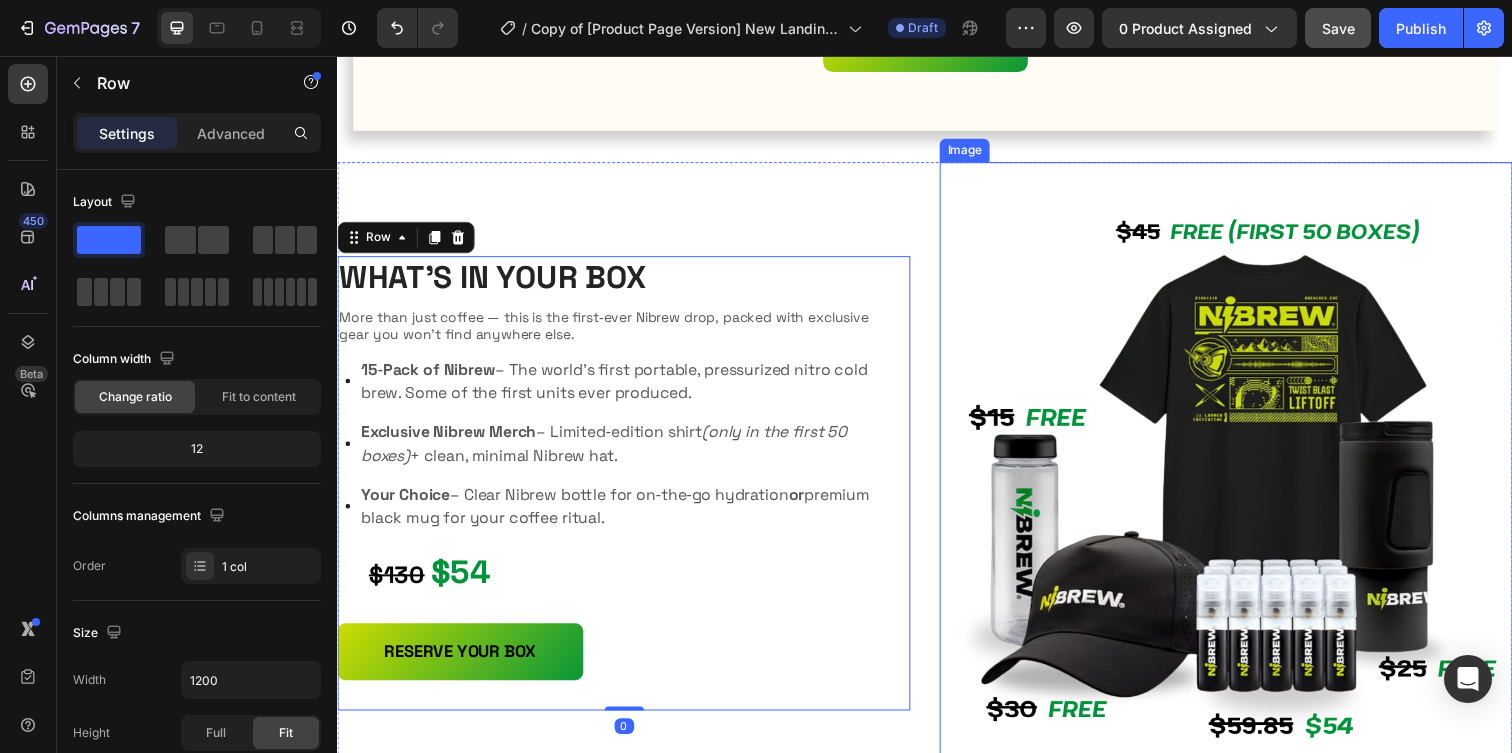 click at bounding box center [1244, 491] 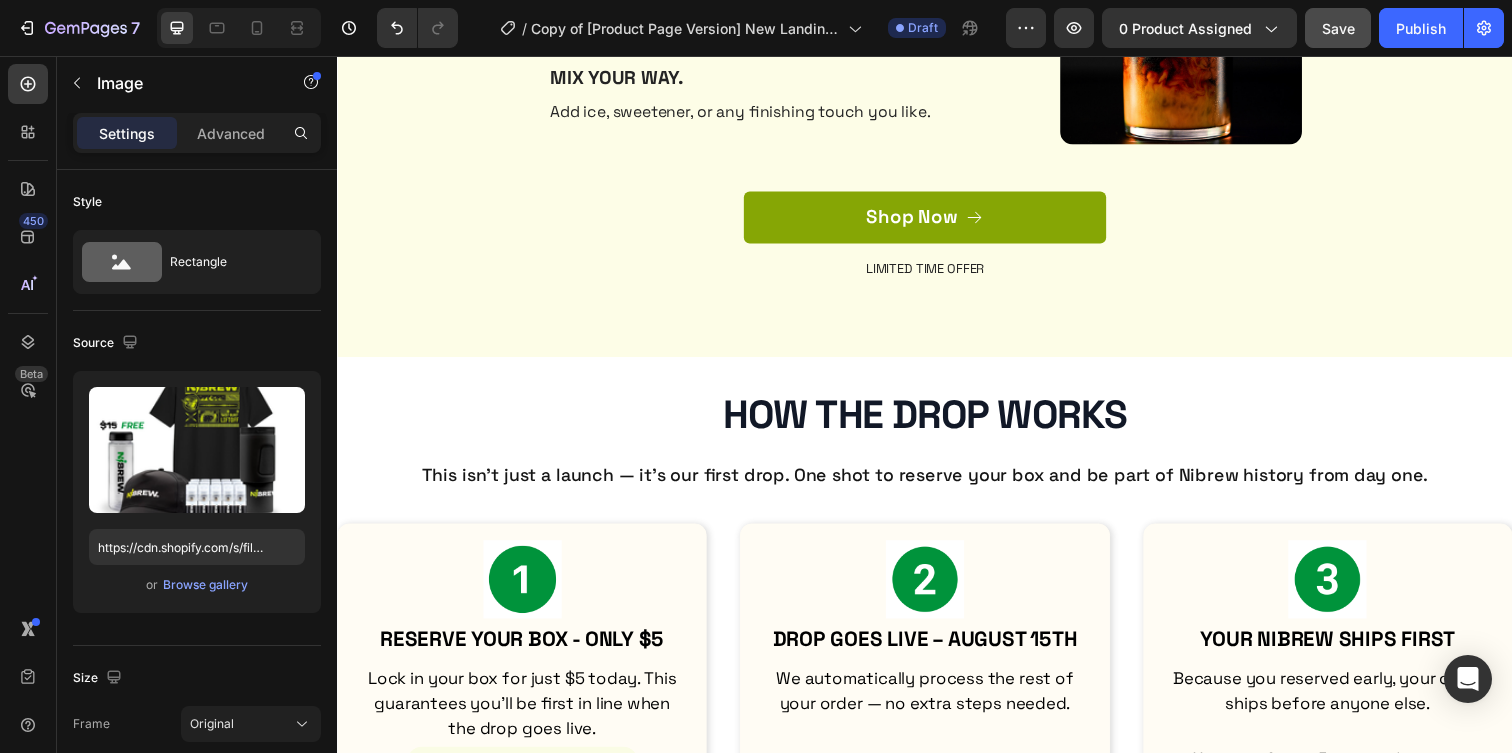 scroll, scrollTop: 3875, scrollLeft: 0, axis: vertical 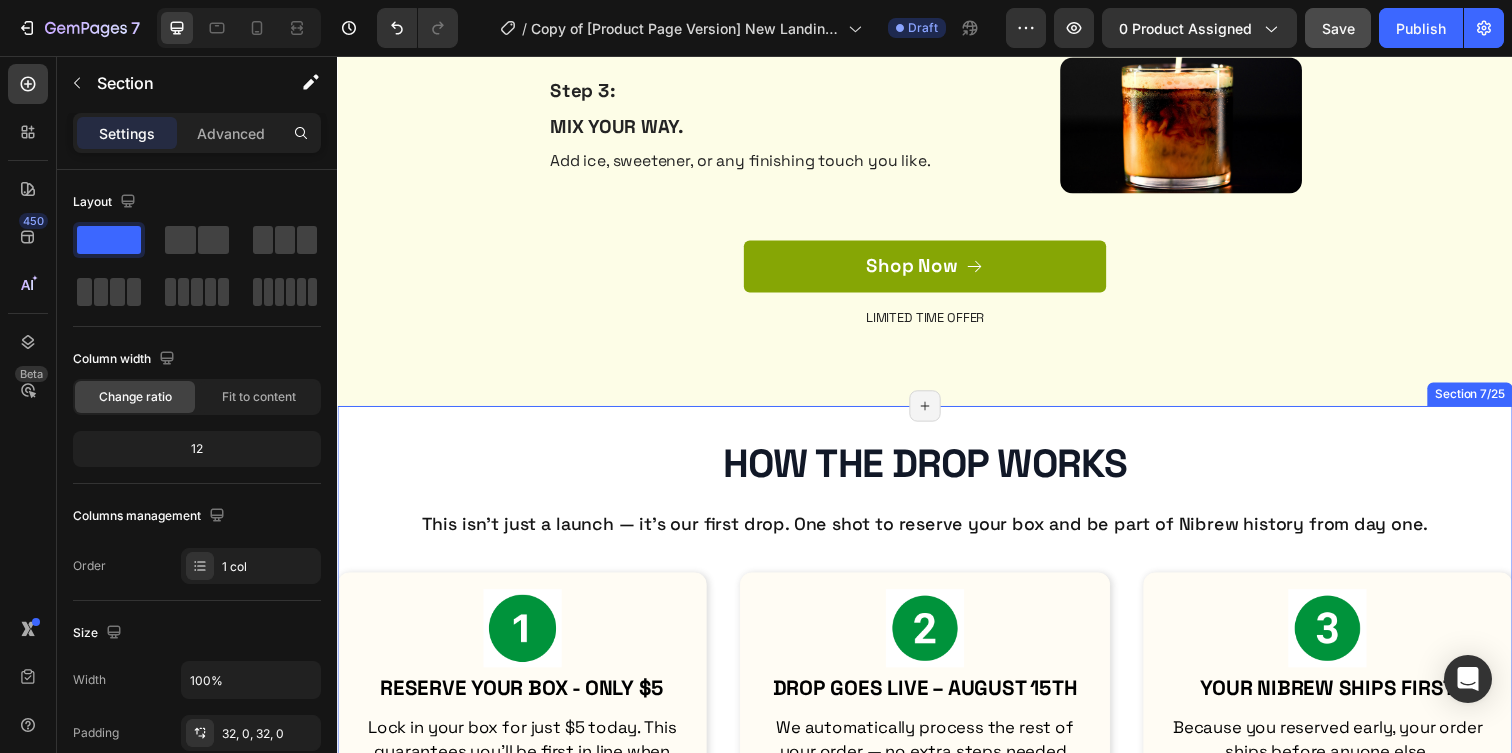 click on "How THE Drop Works Heading This isn’t just a launch — it’s our first drop. One shot to reserve your box and be part of Nibrew history from day one. Text block Image RESERVE YOUR BOX - ONLY $5 Heading Lock in your box for just $5 today. This guarantees you'll be first in line when the drop goes live. Text block ✅ No risk. Fully refundable. Button Row Row Image Drop Goes Live – [DATE] Heading We automatically process the rest of your order — no extra steps needed. Text block You're already in. No stress. No rushing. Button Row Row Image Your Nibrew Ships First Heading Because you reserved early, your order ships before anyone else. Text block You get it faster. Everyone else waits. Button Row Row Row Row Section 7/25 Page has reached Shopify’s 25 section-limit Page has reached Shopify’s 25 section-limit" at bounding box center (937, 690) 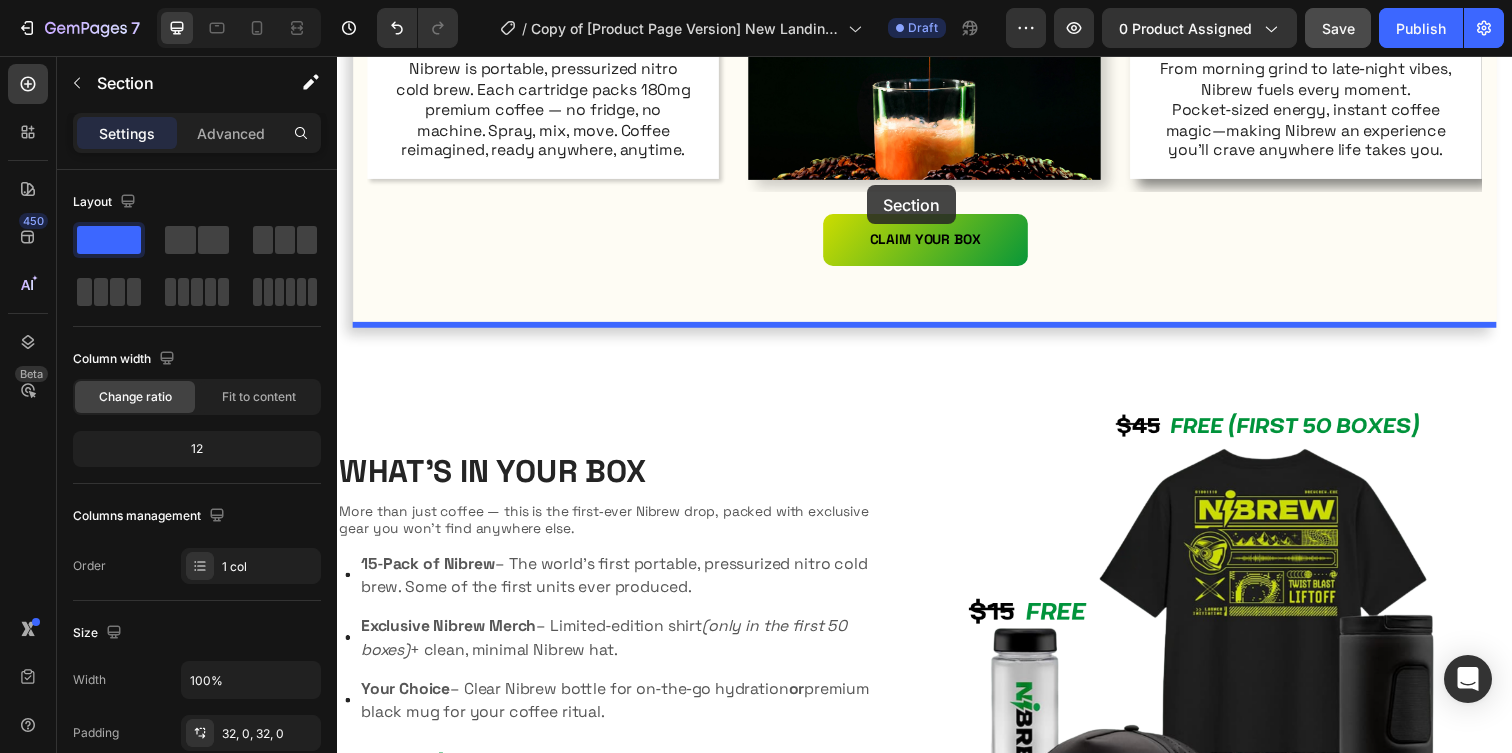 scroll, scrollTop: 1184, scrollLeft: 0, axis: vertical 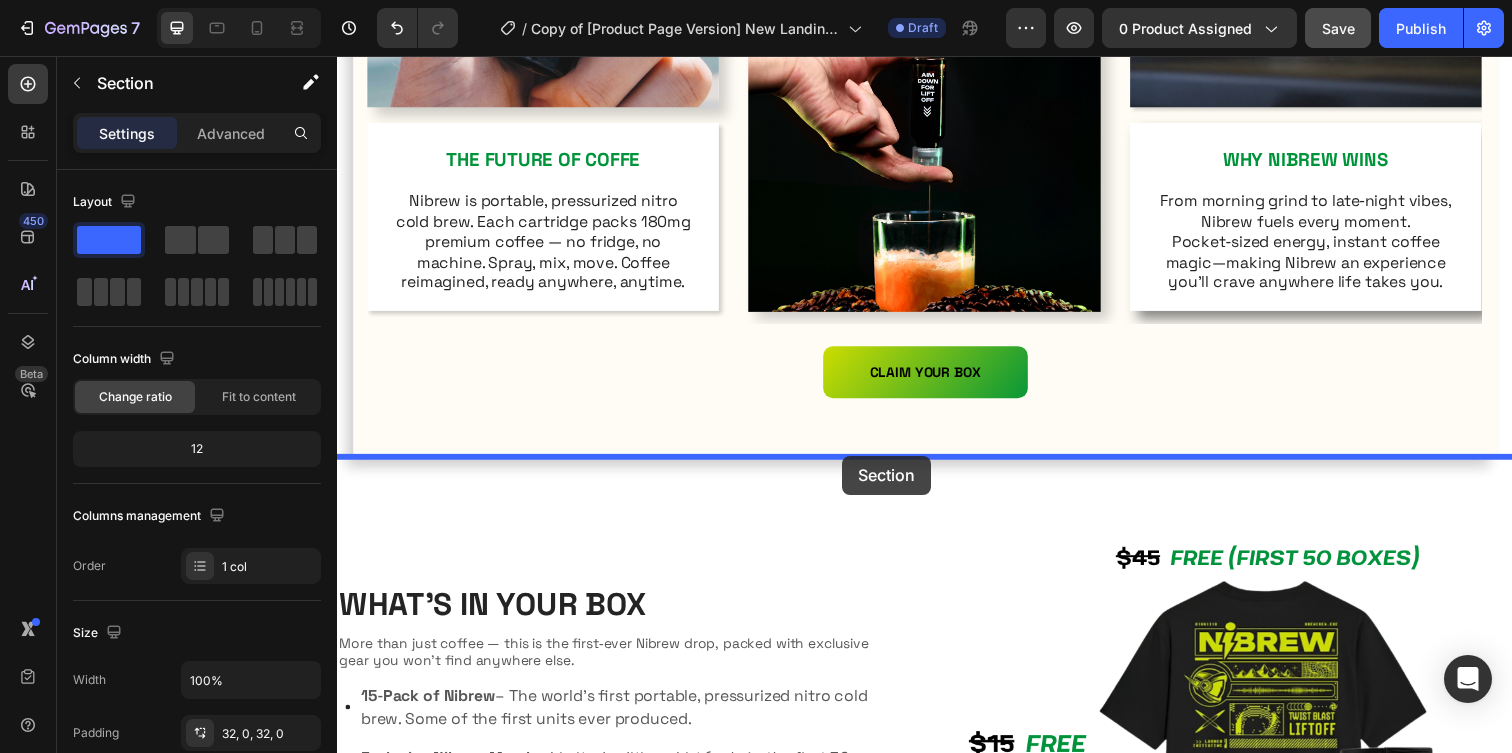 drag, startPoint x: 1196, startPoint y: 457, endPoint x: 853, endPoint y: 464, distance: 343.0714 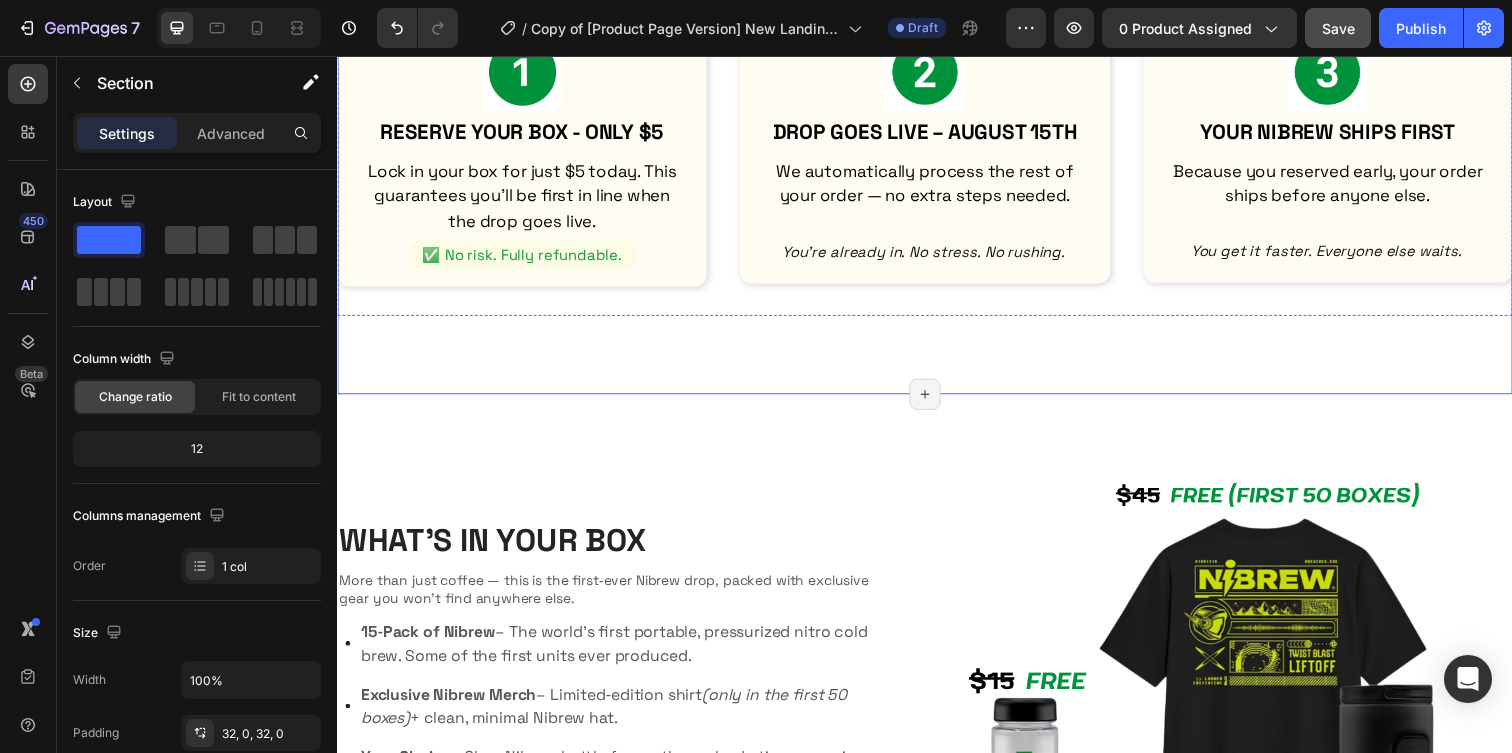 scroll, scrollTop: 1825, scrollLeft: 0, axis: vertical 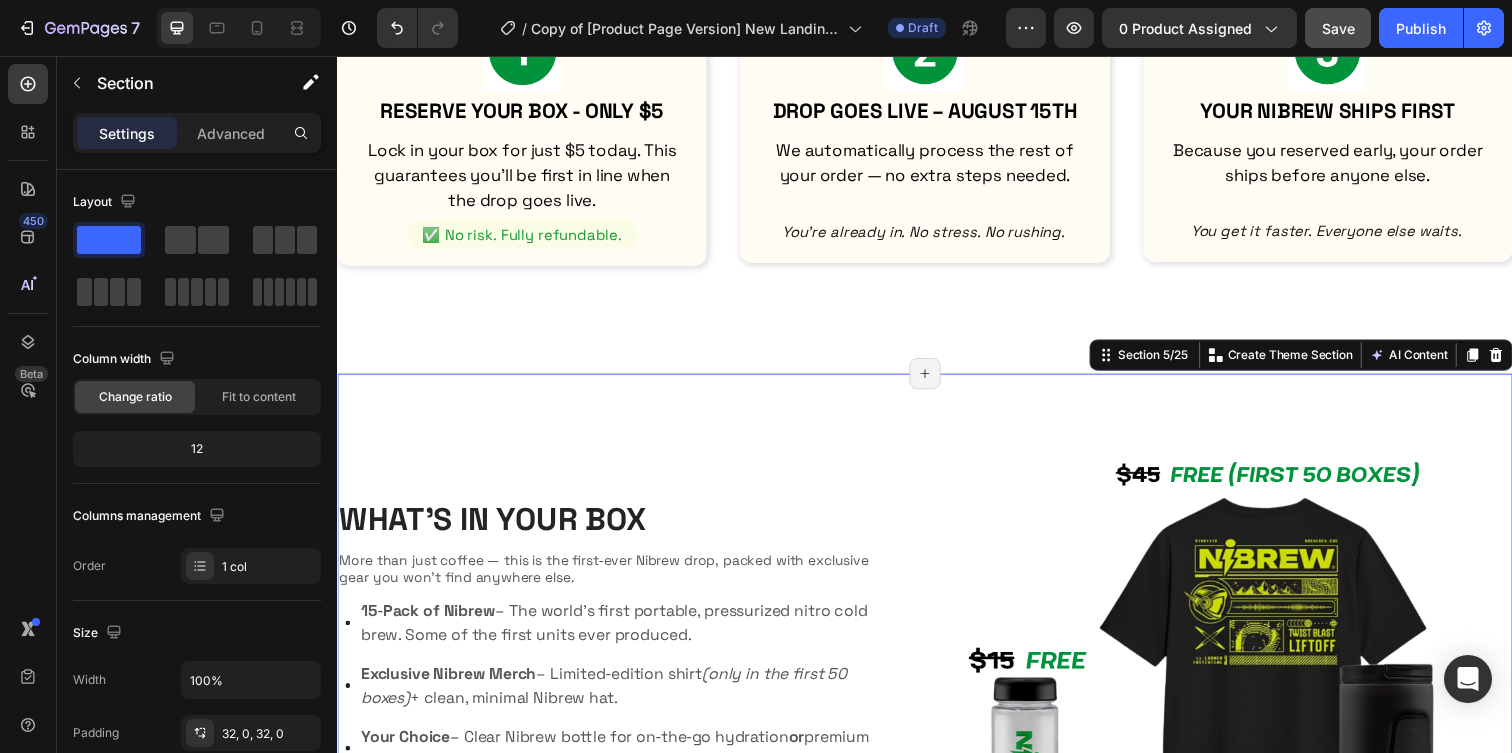 click on "WHAT'S IN YOUR BOX Heading More than just coffee — this is the first‑ever Nibrew drop, packed with exclusive gear you won’t find anywhere else. Text Block Image
15‑Pack of Nibrew  – The world’s first portable, pressurized nitro cold brew. Some of the first units ever produced.
Exclusive Nibrew Merch  – Limited‑edition shirt  (only in the first 50 boxes)  + clean, minimal Nibrew hat.
Your Choice  – Clear Nibrew bottle for on‑the‑go hydration  or  premium black mug for your coffee ritual. Item List       $130   $54 Text Block RESERVE YOUR BOX   Button Row Image Row   What Is Nibrew? Heading Nibrew is coffee, engineered for anywhere. Nibrew is a portable, pressurized nitro cold brew concentrate that goes wherever you do. Each cartridge delivers 180mg of premium coffee — no fridge, no machine, no wait. Spray it. Mix it. Move. This is coffee reimagined. Text block Image Row Section 5/25   Create Theme Section AI Content Write with GemAI What would you like to describe here?" at bounding box center (937, 924) 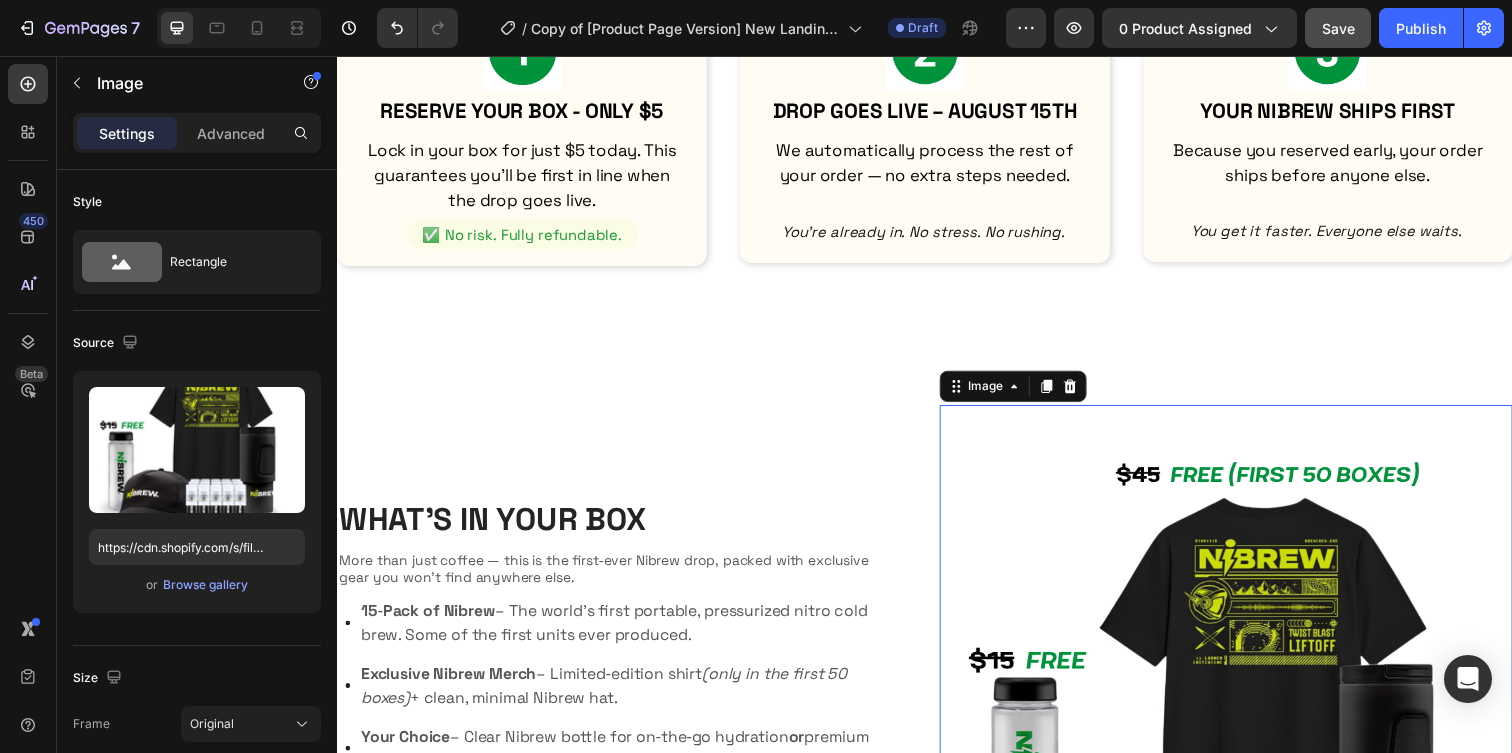click at bounding box center (1244, 739) 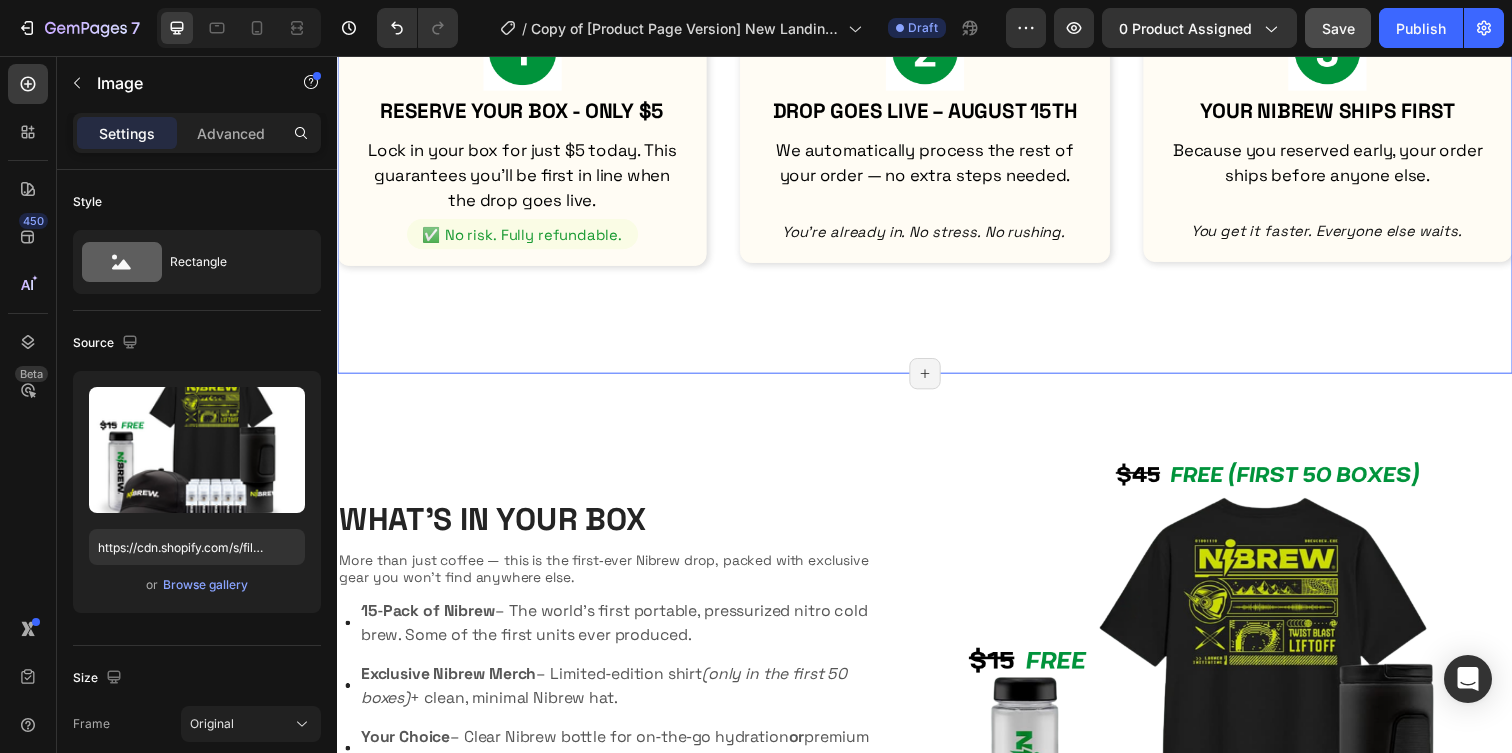 click on "How THE Drop Works Heading This isn’t just a launch — it’s our first drop. One shot to reserve your box and be part of Nibrew history from day one. Text block Image RESERVE YOUR BOX - ONLY $5 Heading Lock in your box for just $5 today. This guarantees you'll be first in line when the drop goes live. Text block ✅ No risk. Fully refundable. Button Row Row Image Drop Goes Live – [DATE] Heading We automatically process the rest of your order — no extra steps needed. Text block You're already in. No stress. No rushing. Button Row Row Image Your Nibrew Ships First Heading Because you reserved early, your order ships before anyone else. Text block You get it faster. Everyone else waits. Button Row Row Row Row" at bounding box center [937, 101] 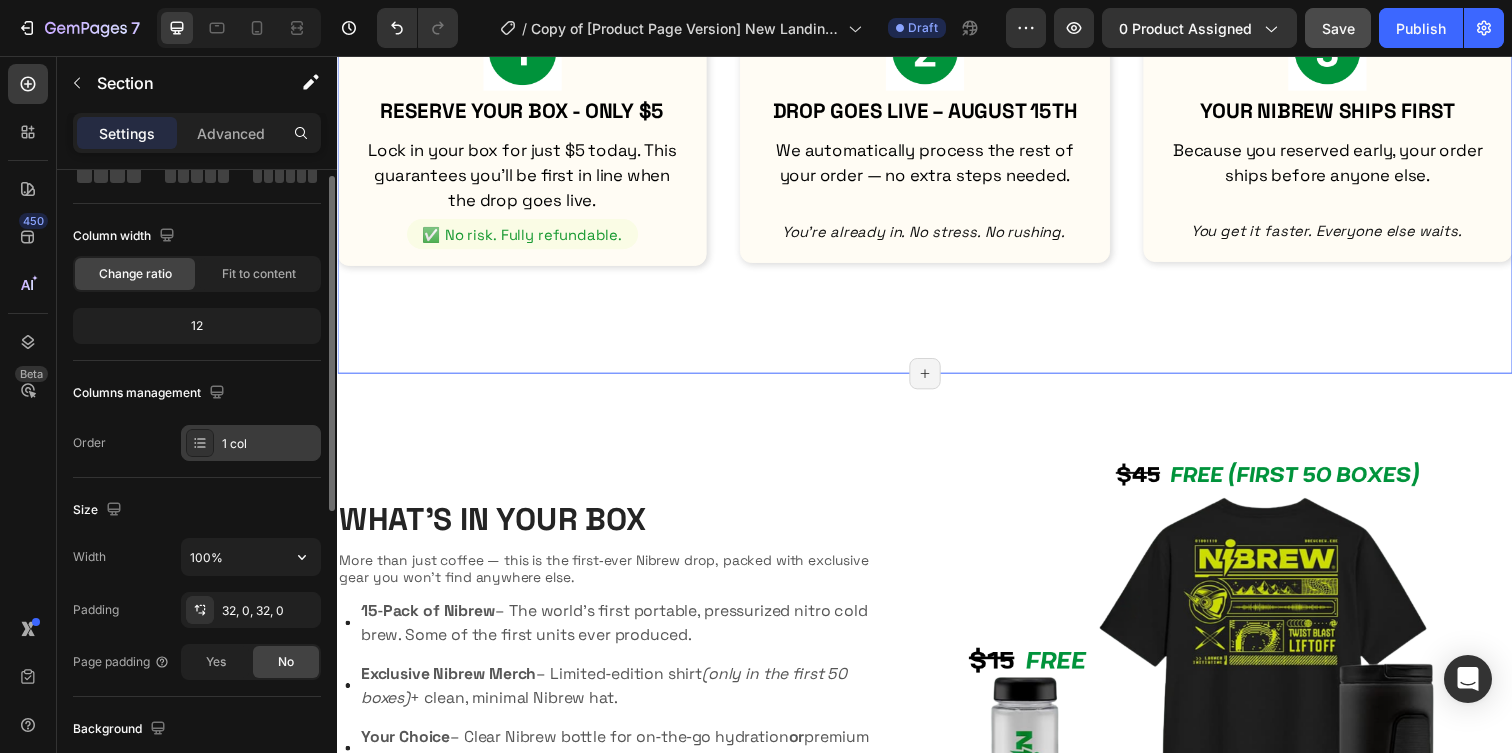 scroll, scrollTop: 137, scrollLeft: 0, axis: vertical 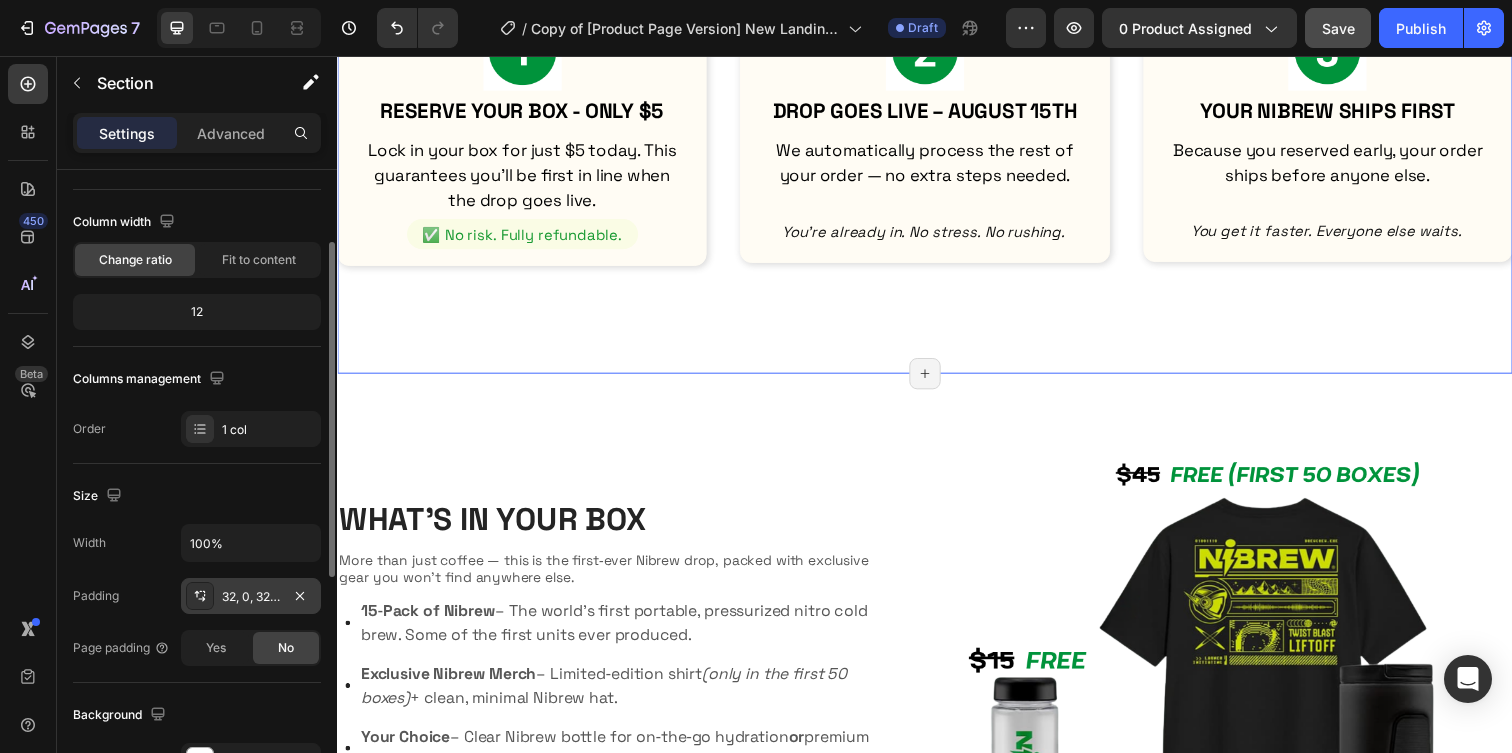 click on "32, 0, 32, 0" at bounding box center [251, 597] 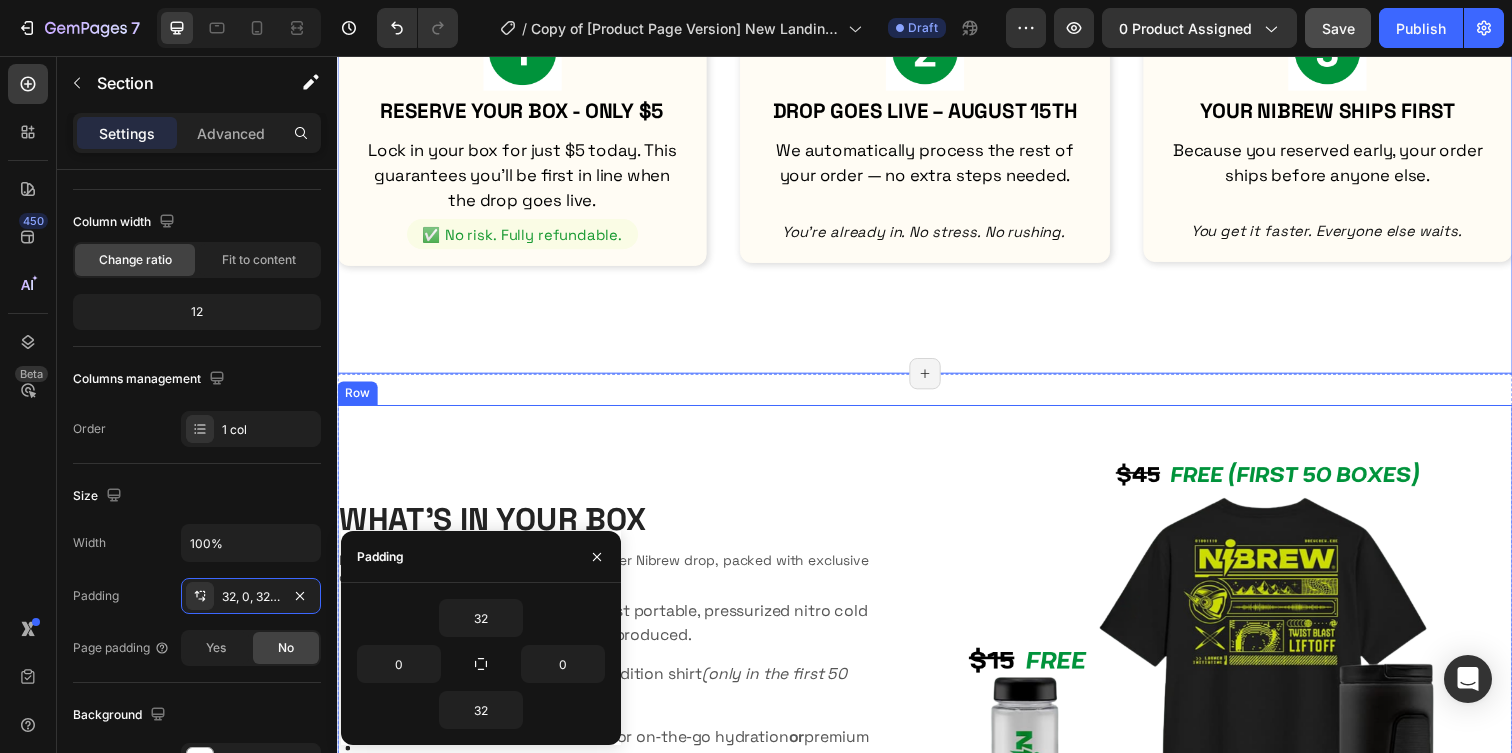 click on "WHAT'S IN YOUR BOX Heading More than just coffee — this is the first‑ever Nibrew drop, packed with exclusive gear you won’t find anywhere else. Text Block Image
15‑Pack of Nibrew  – The world’s first portable, pressurized nitro cold brew. Some of the first units ever produced.
Exclusive Nibrew Merch  – Limited‑edition shirt  (only in the first 50 boxes)  + clean, minimal Nibrew hat.
Your Choice  – Clear Nibrew bottle for on‑the‑go hydration  or  premium black mug for your coffee ritual. Item List       $130   $54 Text Block RESERVE YOUR BOX   Button Row" at bounding box center (629, 739) 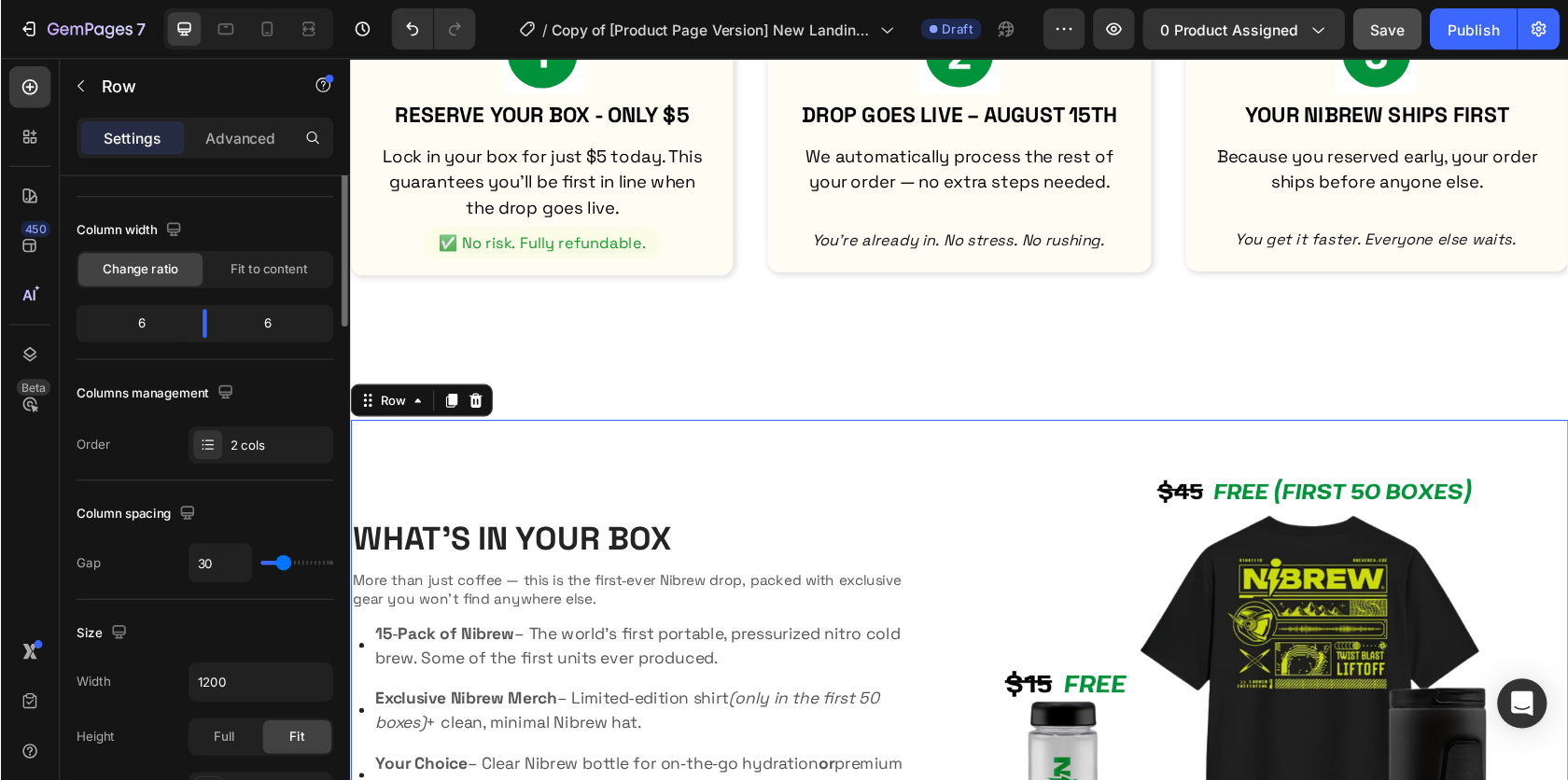 scroll, scrollTop: 0, scrollLeft: 0, axis: both 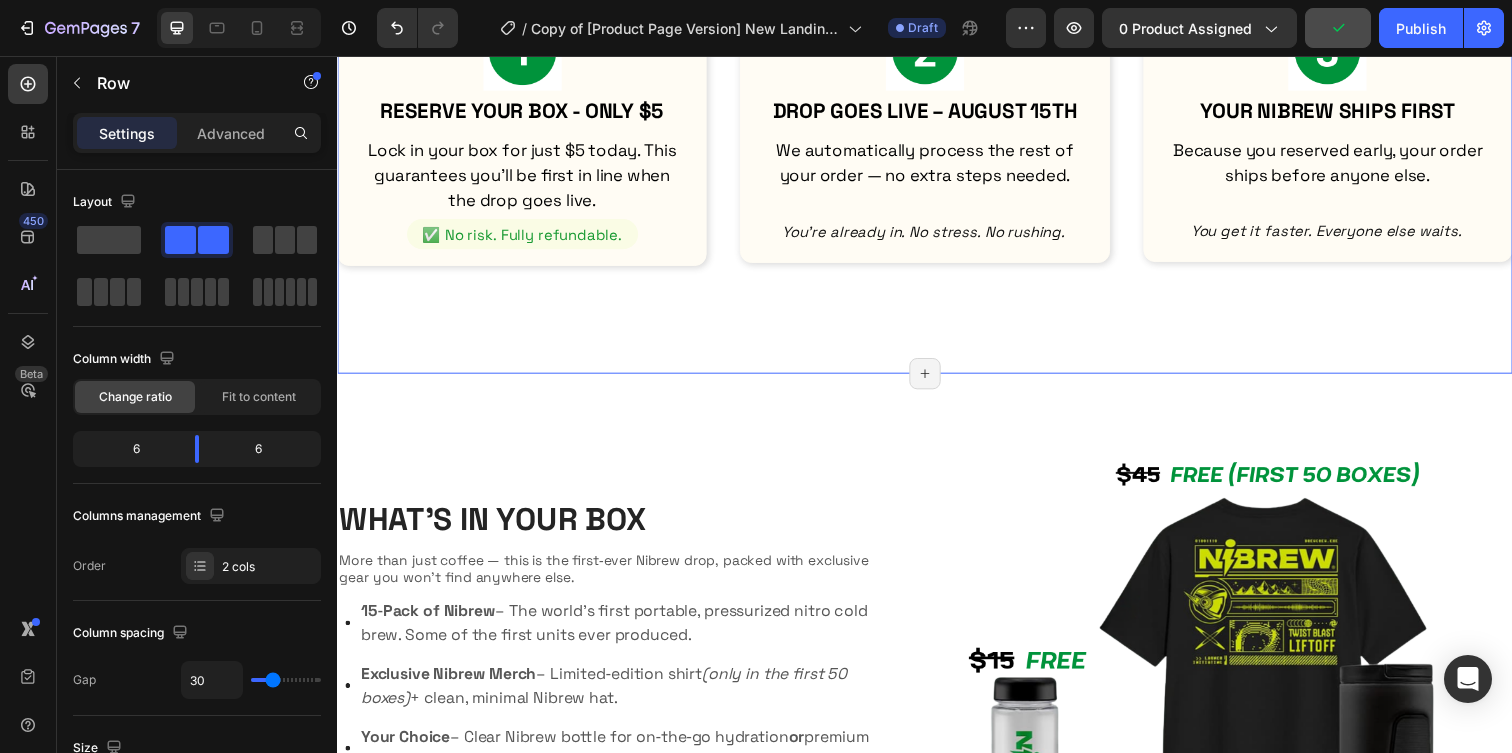 click on "How THE Drop Works Heading This isn’t just a launch — it’s our first drop. One shot to reserve your box and be part of Nibrew history from day one. Text block Image RESERVE YOUR BOX - ONLY $5 Heading Lock in your box for just $5 today. This guarantees you'll be first in line when the drop goes live. Text block ✅ No risk. Fully refundable. Button Row Row Image Drop Goes Live – [DATE] Heading We automatically process the rest of your order — no extra steps needed. Text block You're already in. No stress. No rushing. Button Row Row Image Your Nibrew Ships First Heading Because you reserved early, your order ships before anyone else. Text block You get it faster. Everyone else waits. Button Row Row Row Row Section 4/25   Create Theme Section AI Content Write with GemAI What would you like to describe here? Tone and Voice Persuasive Product NIBREW LIMITED DROP BUNDLE Show more Generate Page has reached Shopify’s 25 section-limit Page has reached Shopify’s 25 section-limit" at bounding box center (937, 101) 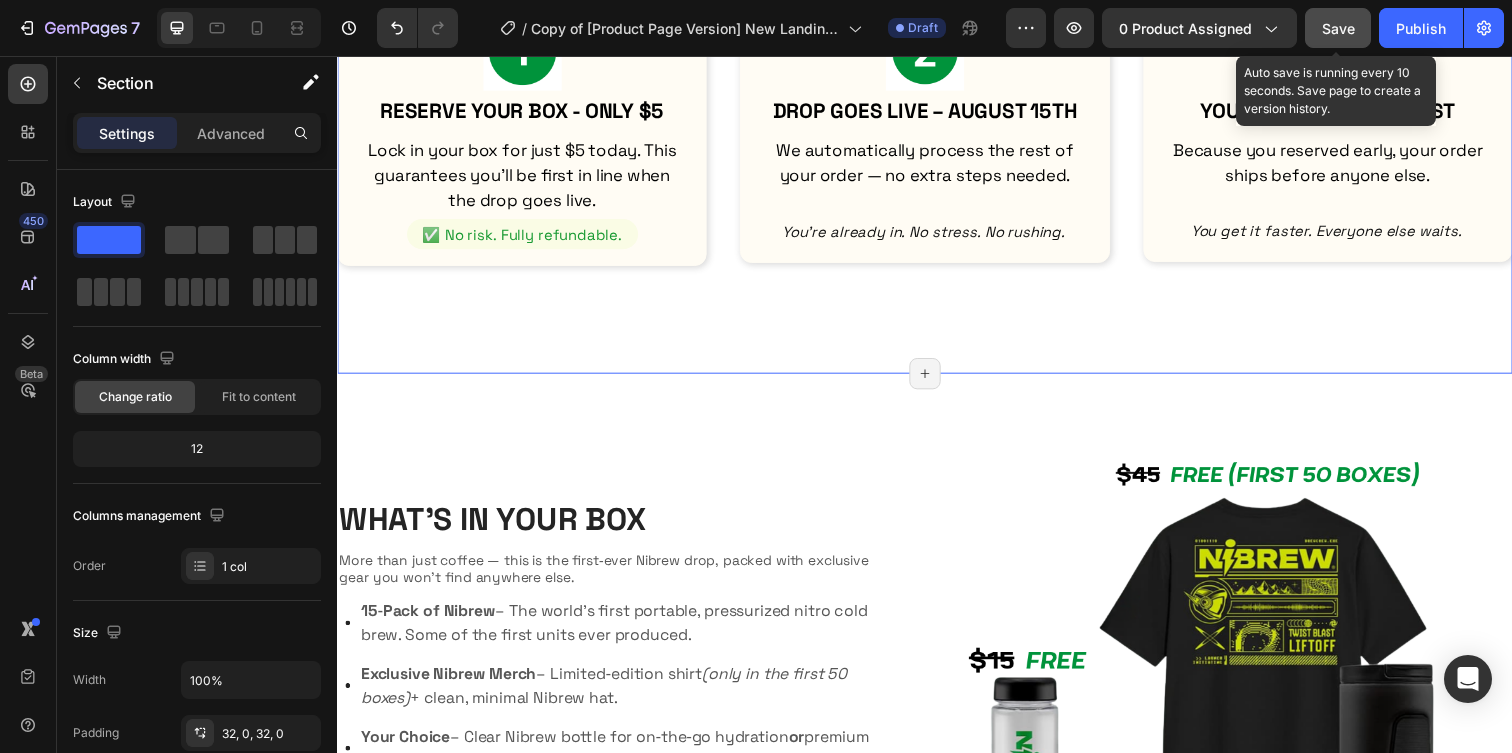 click on "Save" at bounding box center [1338, 28] 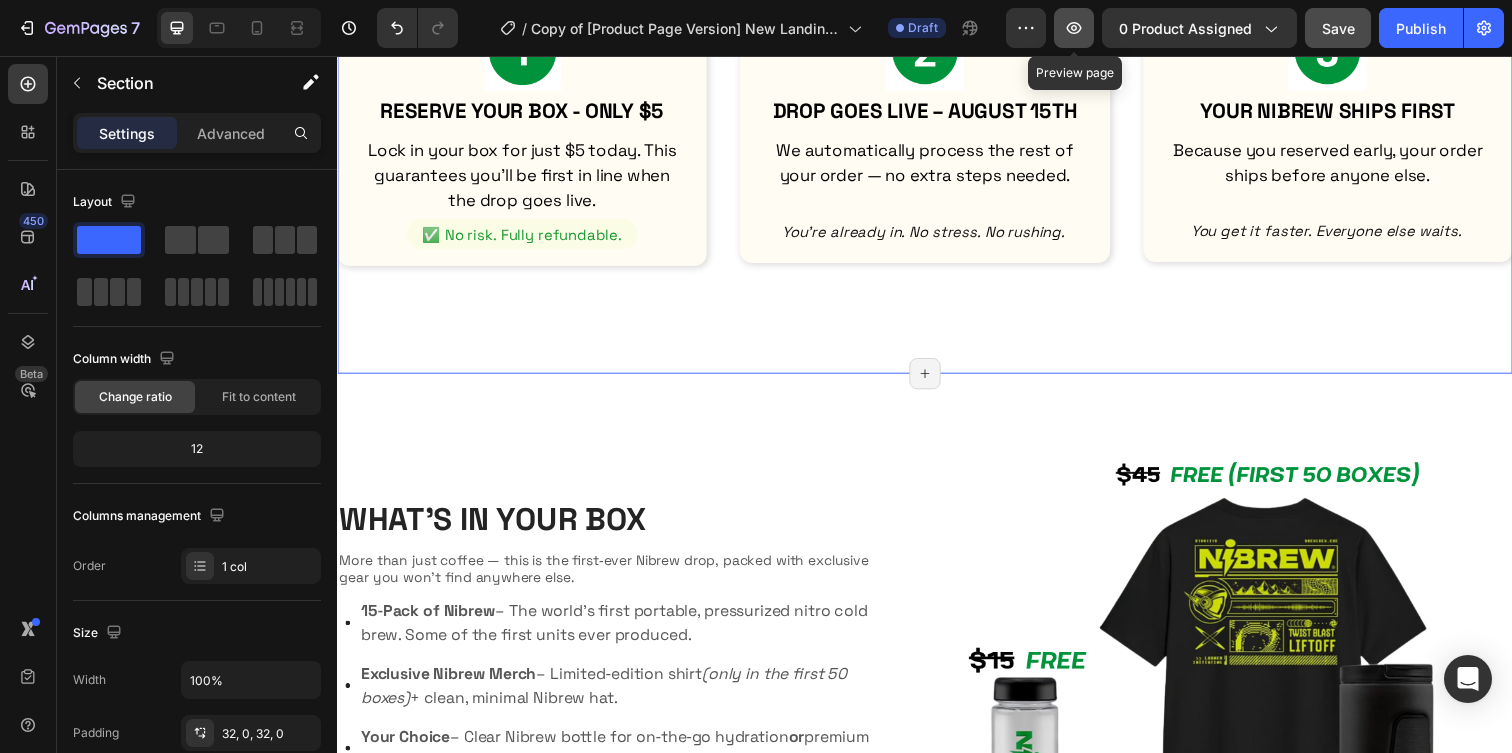 click 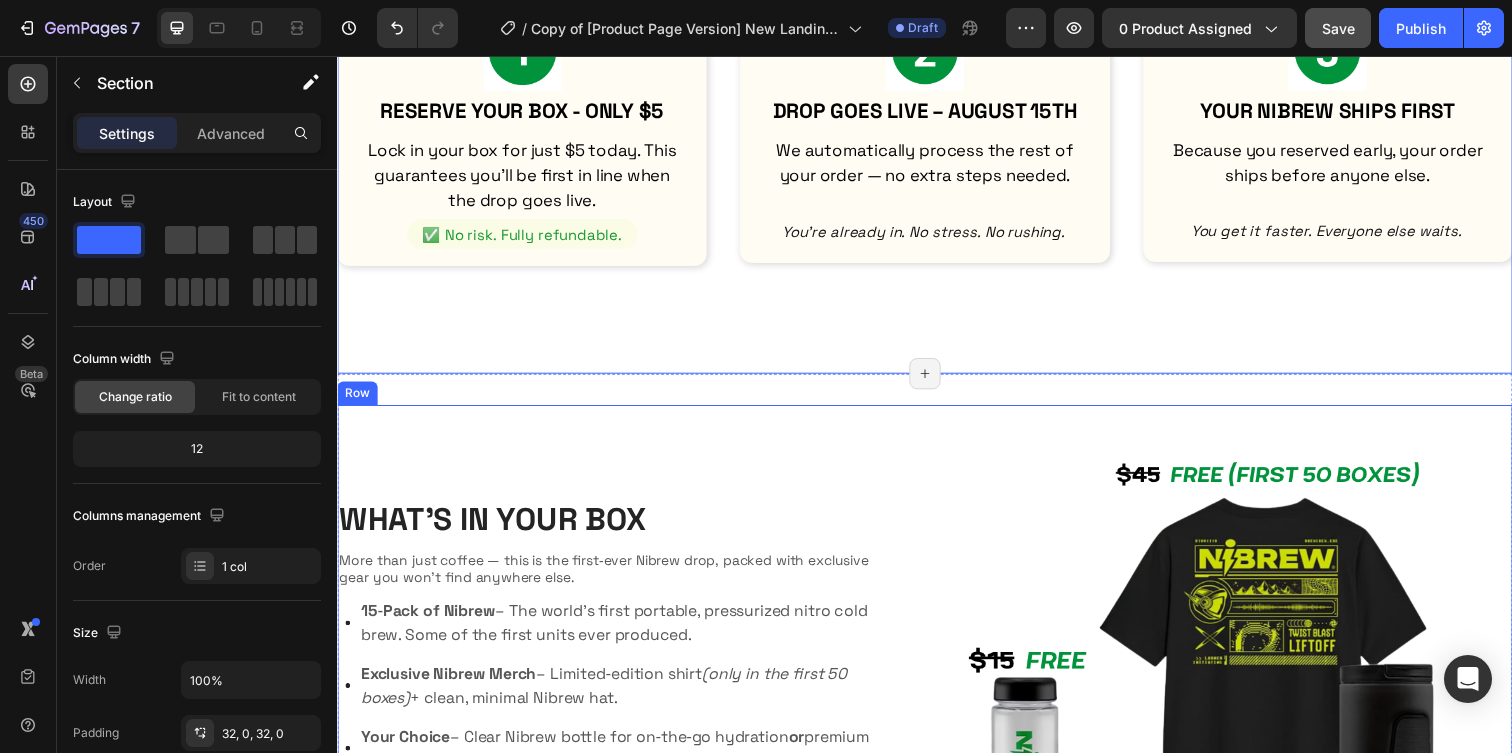 type 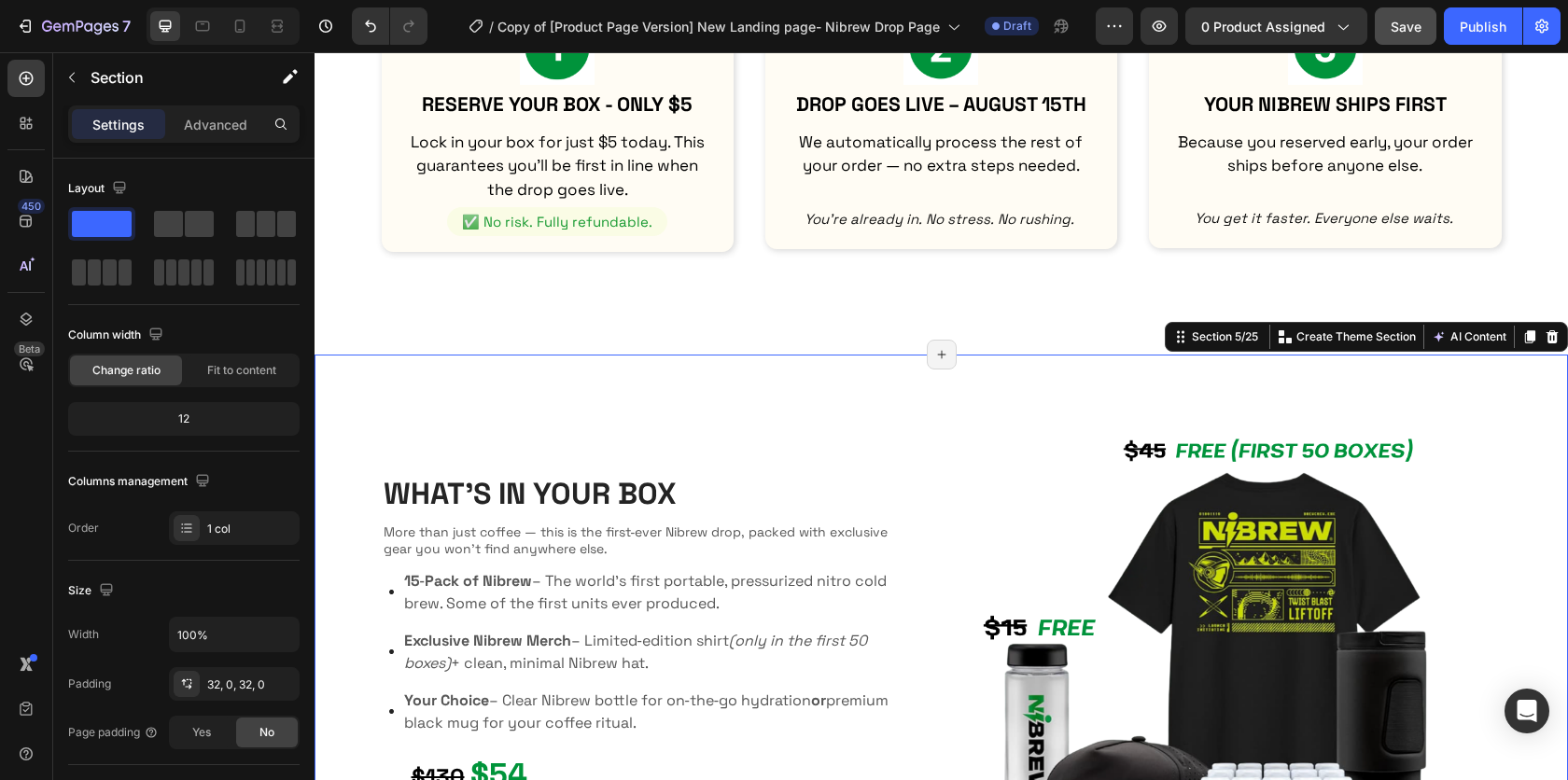 click on "WHAT'S IN YOUR BOX Heading More than just coffee — this is the first‑ever Nibrew drop, packed with exclusive gear you won’t find anywhere else. Text Block Image
15‑Pack of Nibrew  – The world’s first portable, pressurized nitro cold brew. Some of the first units ever produced.
Exclusive Nibrew Merch  – Limited‑edition shirt  (only in the first 50 boxes)  + clean, minimal Nibrew hat.
Your Choice  – Clear Nibrew bottle for on‑the‑go hydration  or  premium black mug for your coffee ritual. Item List       $130   $54 Text Block RESERVE YOUR BOX   Button Row Image Row   What Is Nibrew? Heading Nibrew is coffee, engineered for anywhere. Nibrew is a portable, pressurized nitro cold brew concentrate that goes wherever you do. Each cartridge delivers 180mg of premium coffee — no fridge, no machine, no wait. Spray it. Mix it. Move. This is coffee reimagined. Text block Image Row" at bounding box center (941, 862) 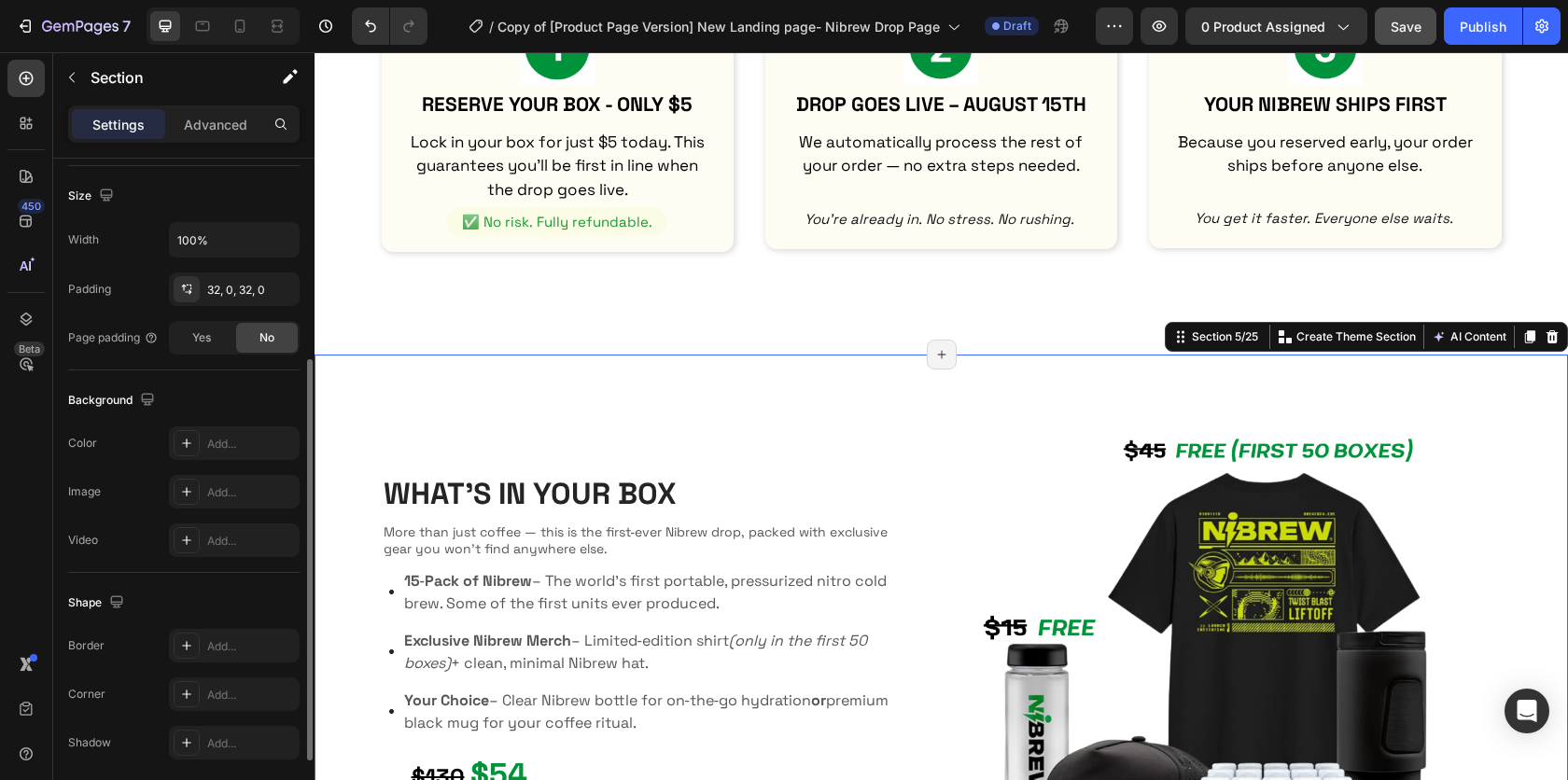 scroll, scrollTop: 355, scrollLeft: 0, axis: vertical 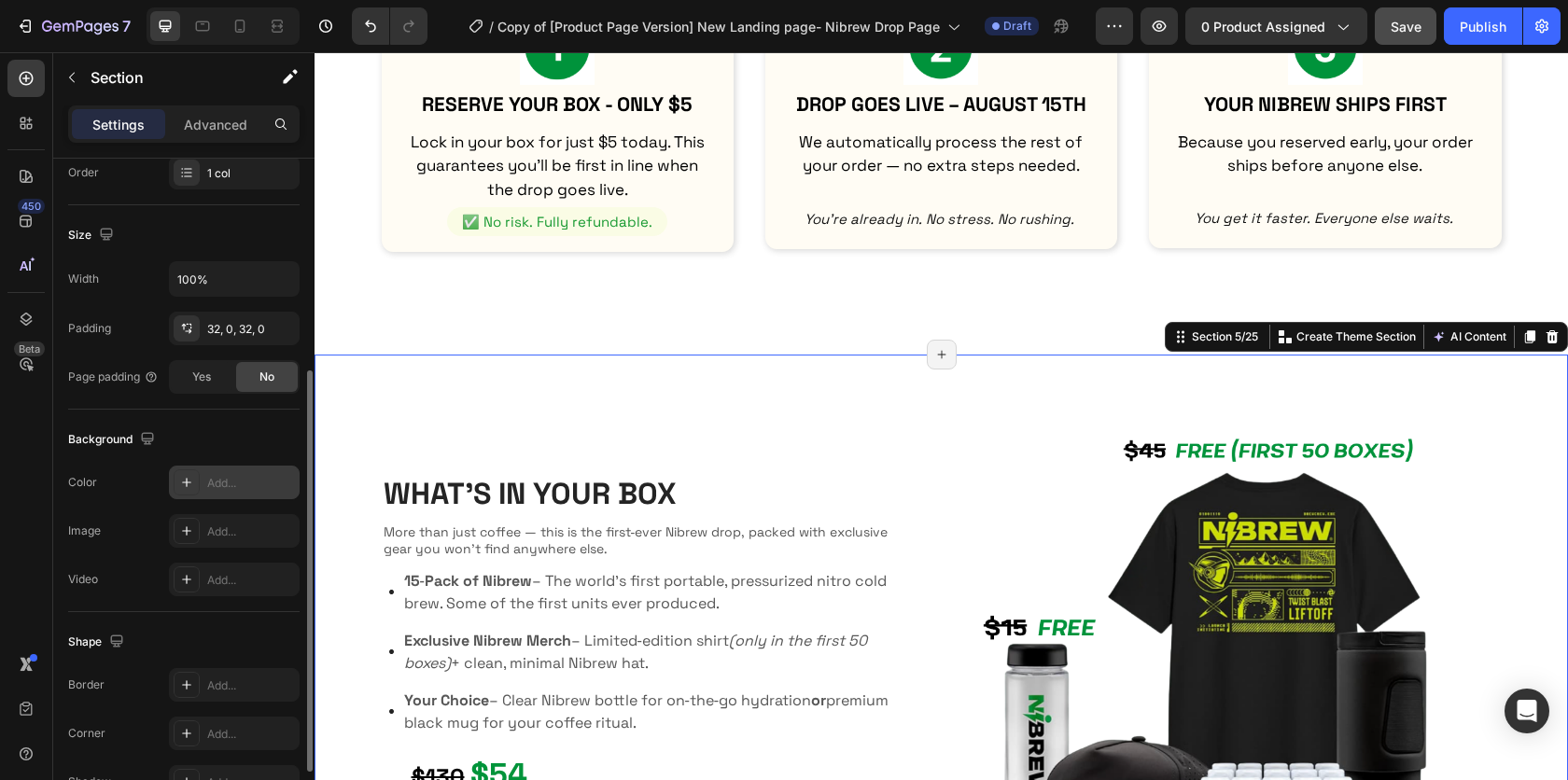 click on "Add..." at bounding box center (251, 483) 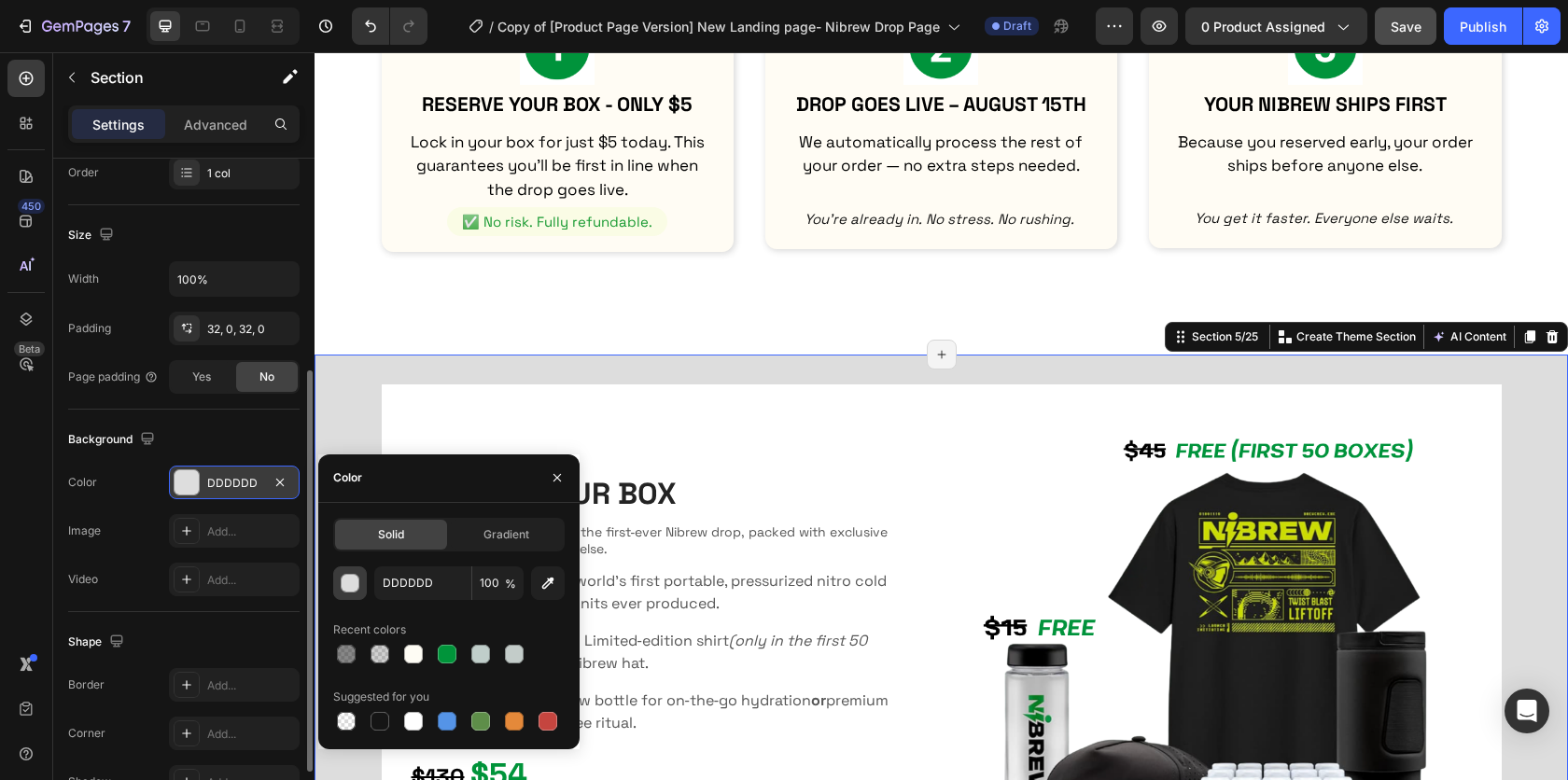 click at bounding box center [351, 584] 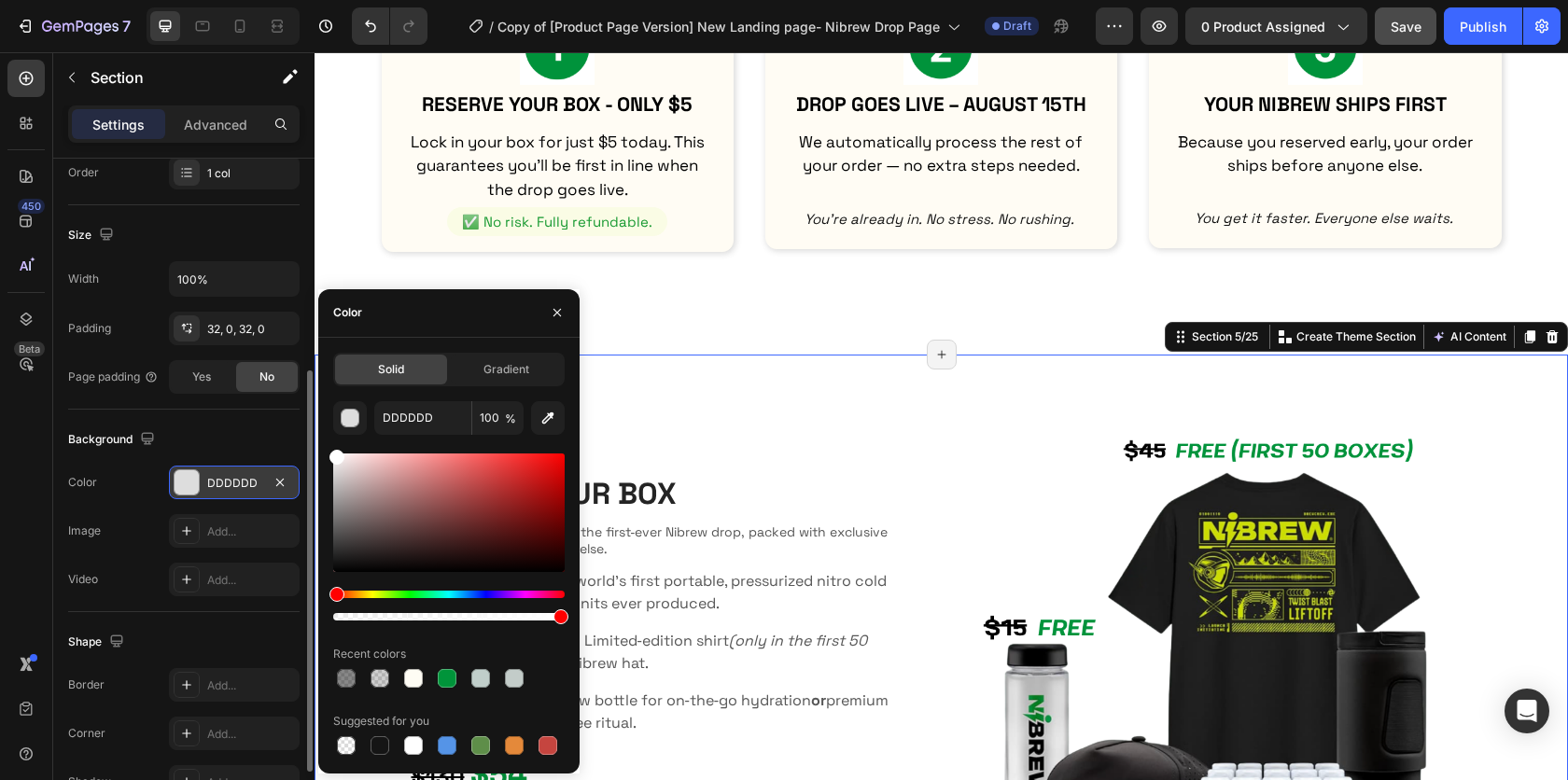 drag, startPoint x: 340, startPoint y: 470, endPoint x: 314, endPoint y: 402, distance: 72.8011 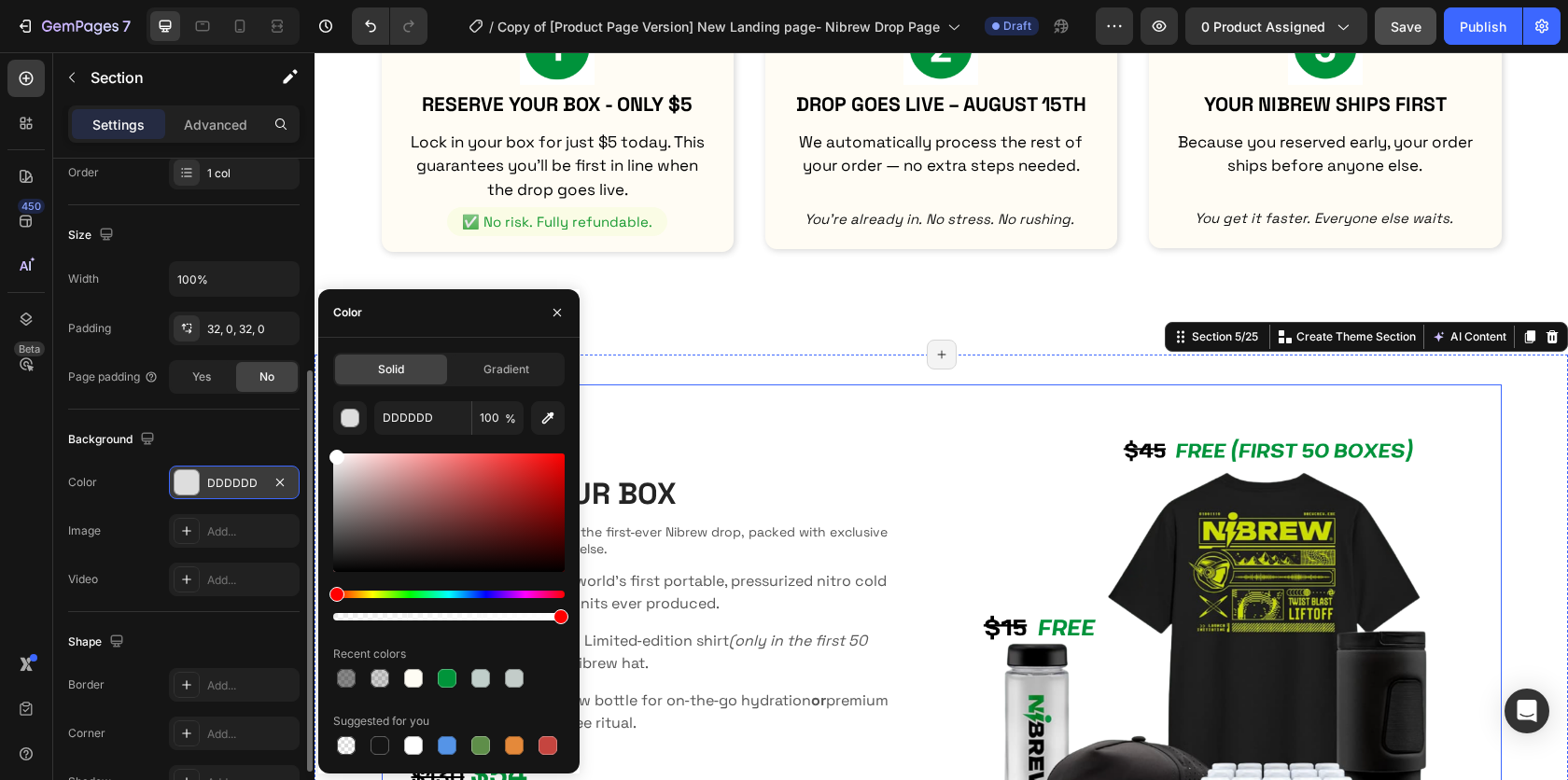 click on "WHAT'S IN YOUR BOX Heading More than just coffee — this is the first‑ever Nibrew drop, packed with exclusive gear you won’t find anywhere else. Text Block Image
15‑Pack of Nibrew  – The world’s first portable, pressurized nitro cold brew. Some of the first units ever produced.
Exclusive Nibrew Merch  – Limited‑edition shirt  (only in the first 50 boxes)  + clean, minimal Nibrew hat.
Your Choice  – Clear Nibrew bottle for on‑the‑go hydration  or  premium black mug for your coffee ritual. Item List       $130   $54 Text Block RESERVE YOUR BOX   Button Row" at bounding box center (654, 689) 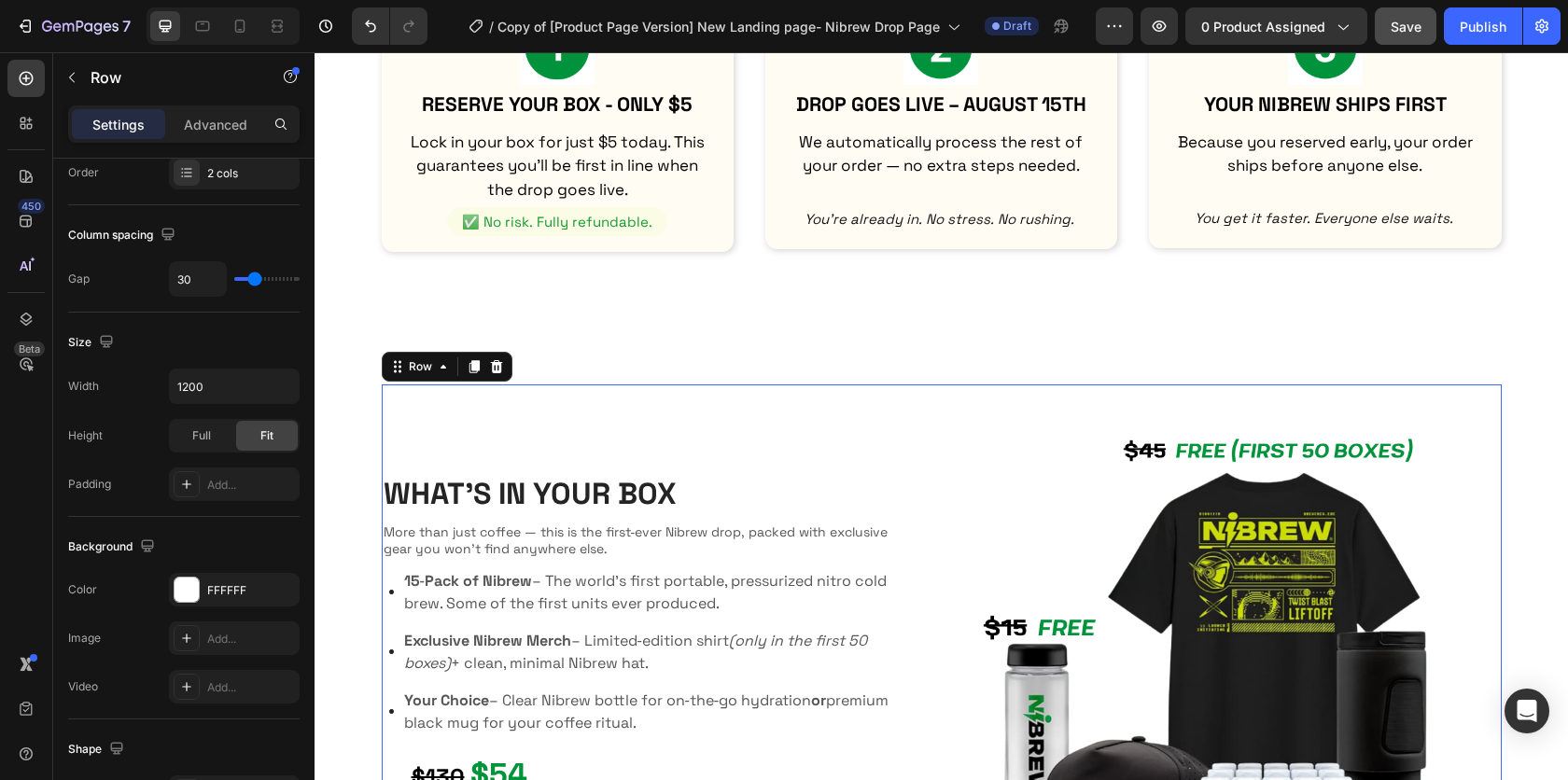 scroll, scrollTop: 0, scrollLeft: 0, axis: both 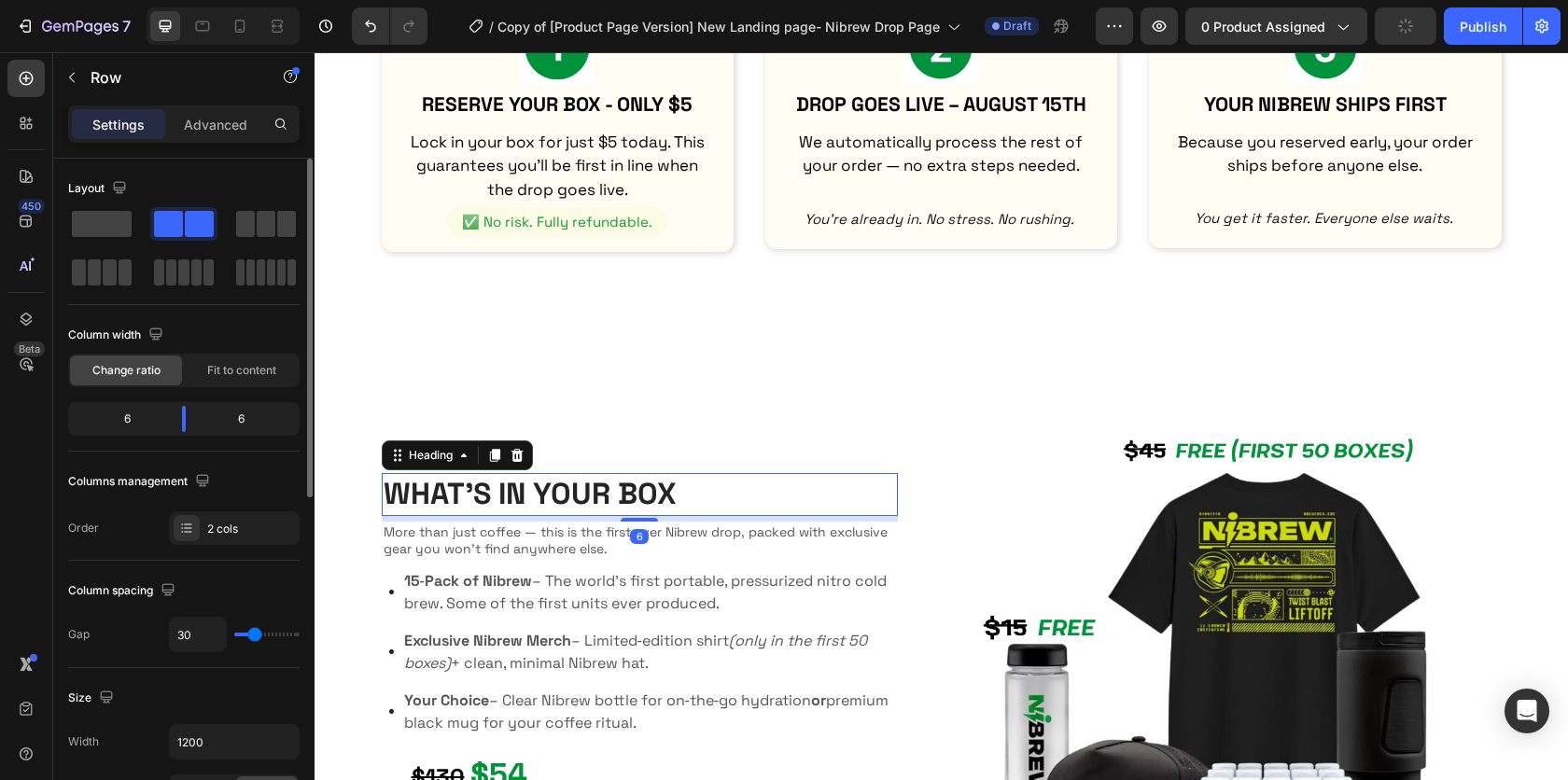 click on "WHAT'S IN YOUR BOX" at bounding box center (639, 494) 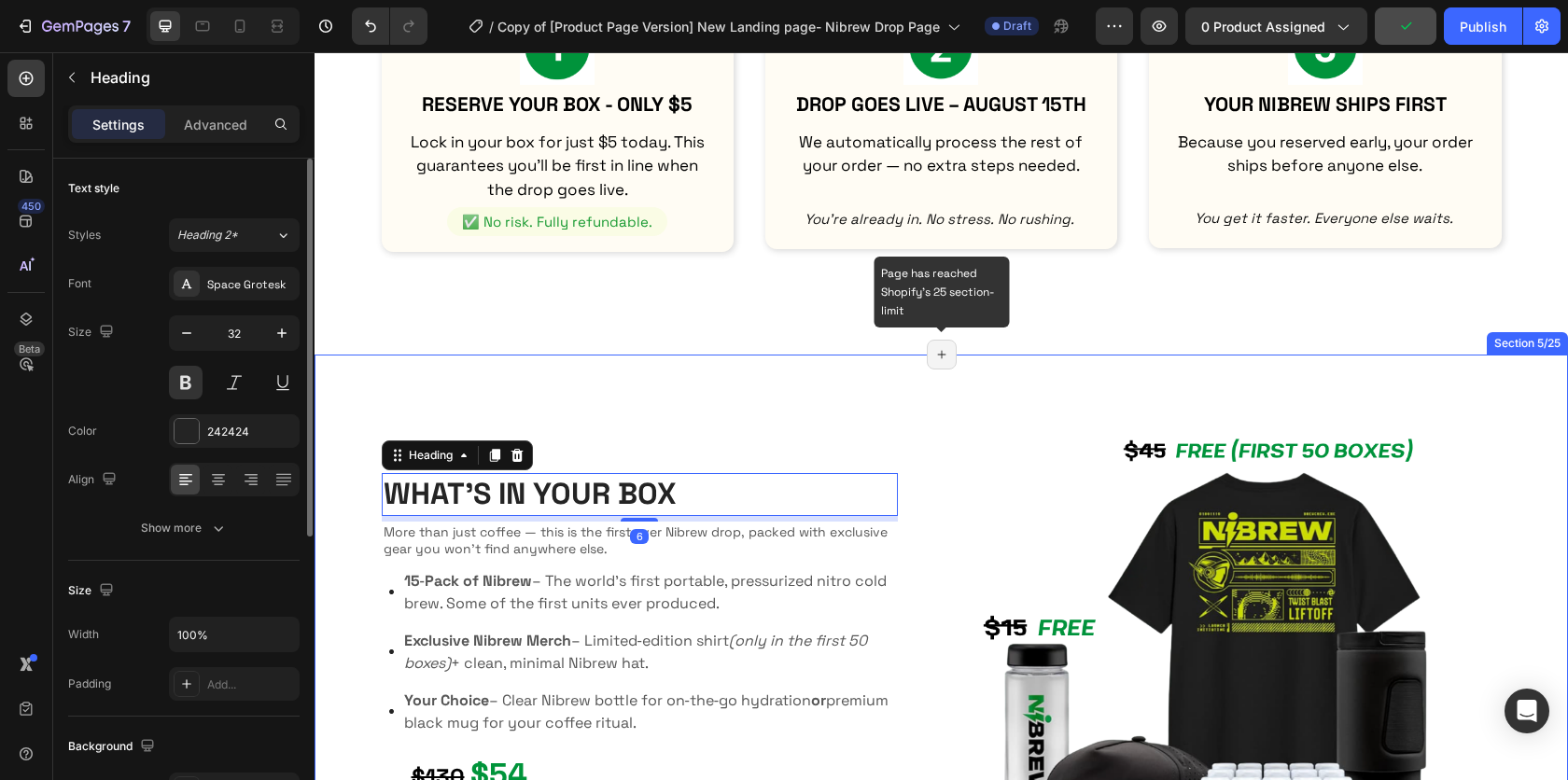 click 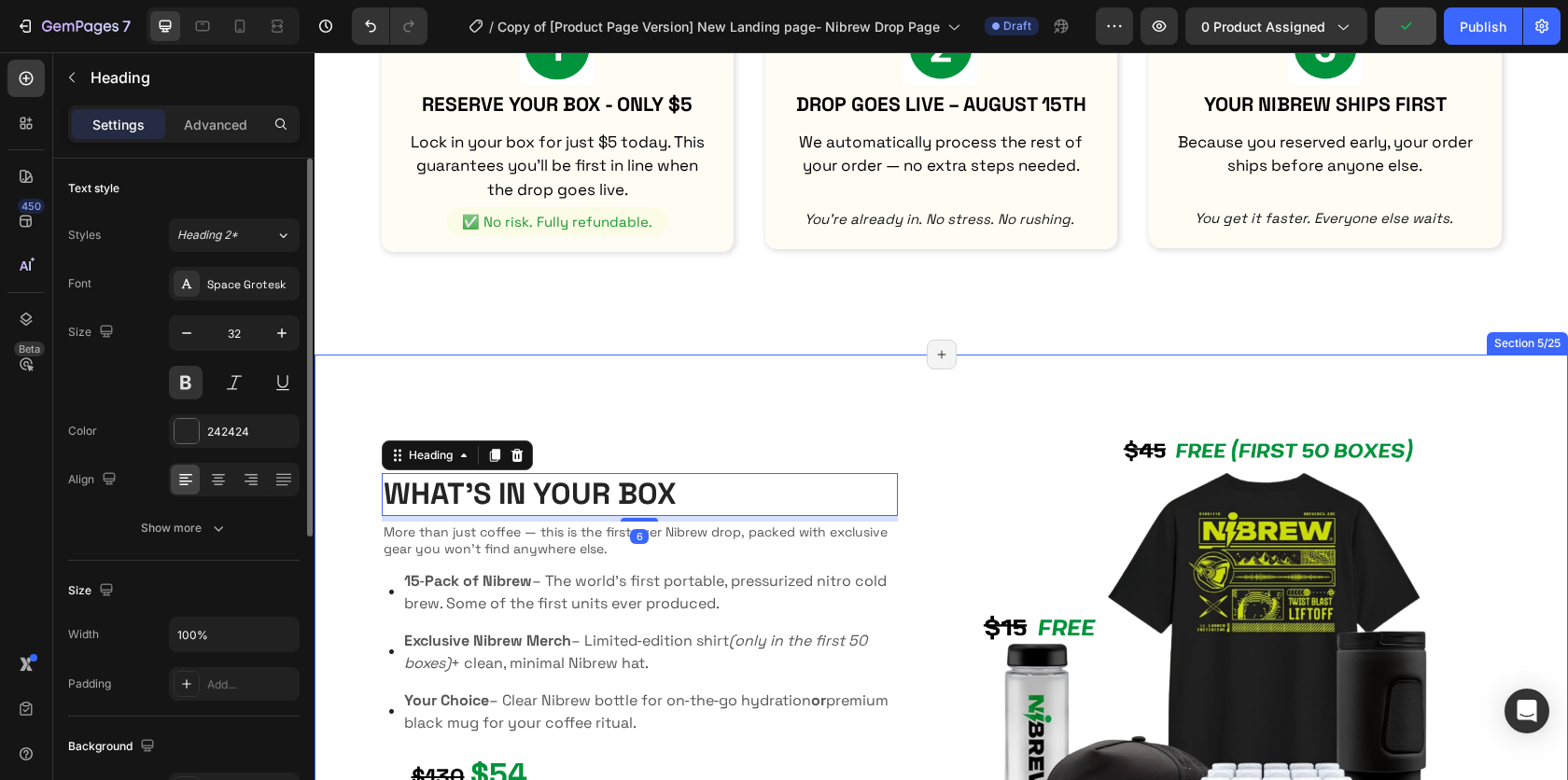 click on "WHAT'S IN YOUR BOX Heading   6 More than just coffee — this is the first‑ever Nibrew drop, packed with exclusive gear you won’t find anywhere else. Text Block Image
15‑Pack of Nibrew  – The world’s first portable, pressurized nitro cold brew. Some of the first units ever produced.
Exclusive Nibrew Merch  – Limited‑edition shirt  (only in the first 50 boxes)  + clean, minimal Nibrew hat.
Your Choice  – Clear Nibrew bottle for on‑the‑go hydration  or  premium black mug for your coffee ritual. Item List       $130   $54 Text Block RESERVE YOUR BOX   Button Row Image Row   What Is Nibrew? Heading Nibrew is coffee, engineered for anywhere. Nibrew is a portable, pressurized nitro cold brew concentrate that goes wherever you do. Each cartridge delivers 180mg of premium coffee — no fridge, no machine, no wait. Spray it. Mix it. Move. This is coffee reimagined. Text block Image Row Section 5/25 Page has reached Shopify’s 25 section-limit" at bounding box center (941, 862) 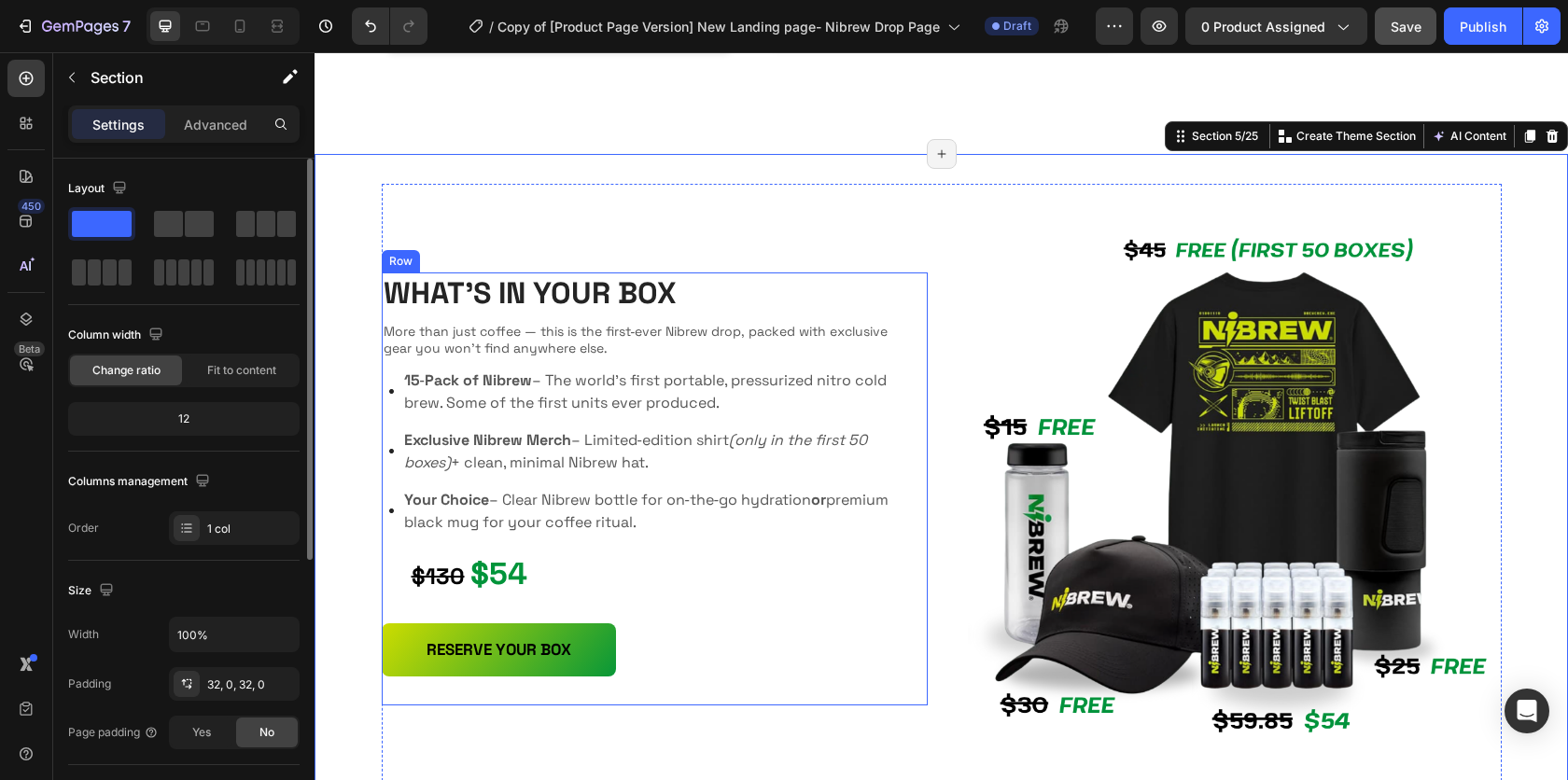 scroll, scrollTop: 1915, scrollLeft: 0, axis: vertical 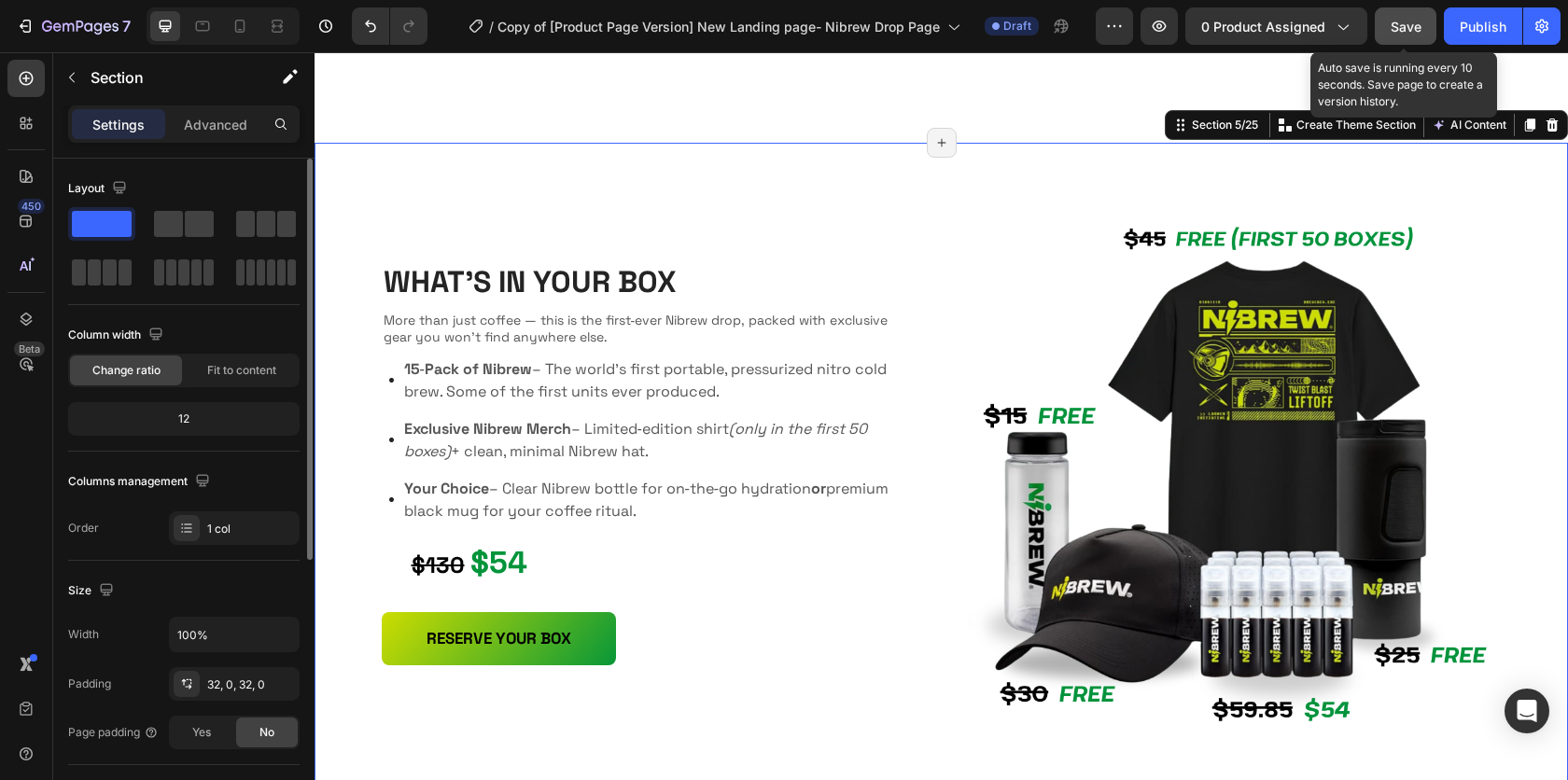 click on "Save" at bounding box center [1406, 26] 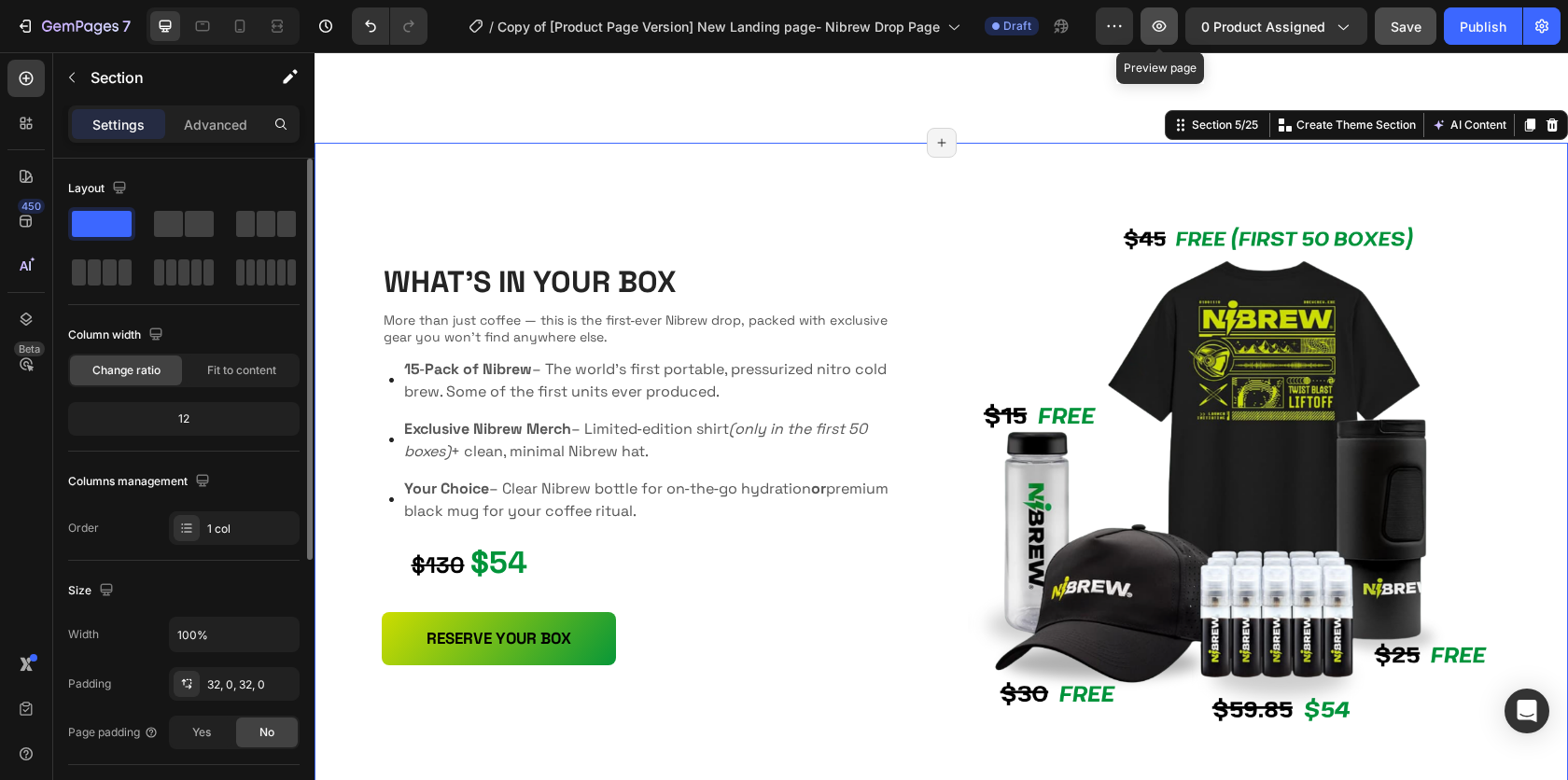 click 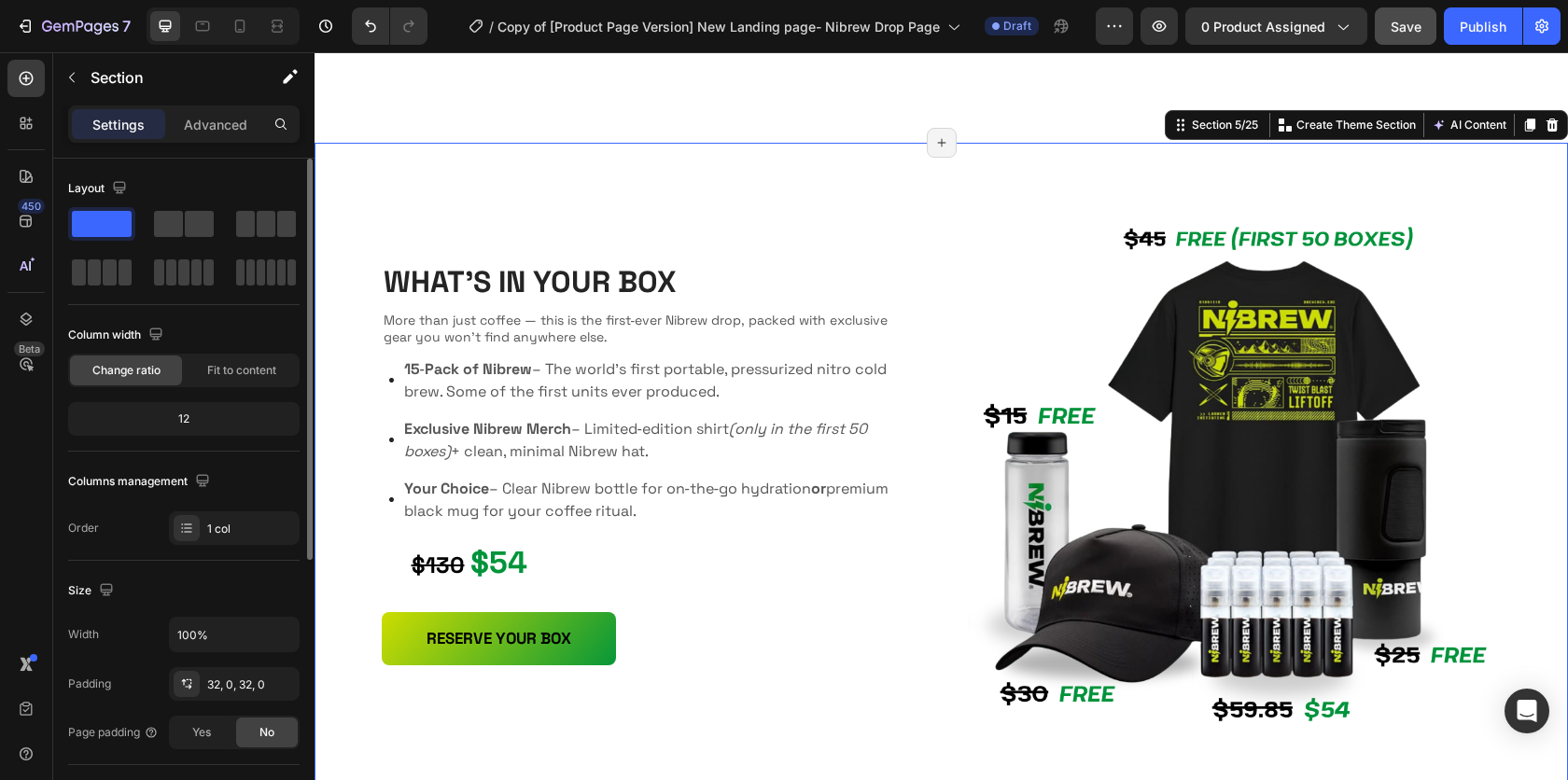 click on "WHAT'S IN YOUR BOX Heading More than just coffee — this is the first‑ever Nibrew drop, packed with exclusive gear you won’t find anywhere else. Text Block Image
15‑Pack of Nibrew  – The world’s first portable, pressurized nitro cold brew. Some of the first units ever produced.
Exclusive Nibrew Merch  – Limited‑edition shirt  (only in the first 50 boxes)  + clean, minimal Nibrew hat.
Your Choice  – Clear Nibrew bottle for on‑the‑go hydration  or  premium black mug for your coffee ritual. Item List       $130   $54 Text Block RESERVE YOUR BOX   Button Row Image Row   What Is Nibrew? Heading Nibrew is coffee, engineered for anywhere. Nibrew is a portable, pressurized nitro cold brew concentrate that goes wherever you do. Each cartridge delivers 180mg of premium coffee — no fridge, no machine, no wait. Spray it. Mix it. Move. This is coffee reimagined. Text block Image Row" at bounding box center (941, 650) 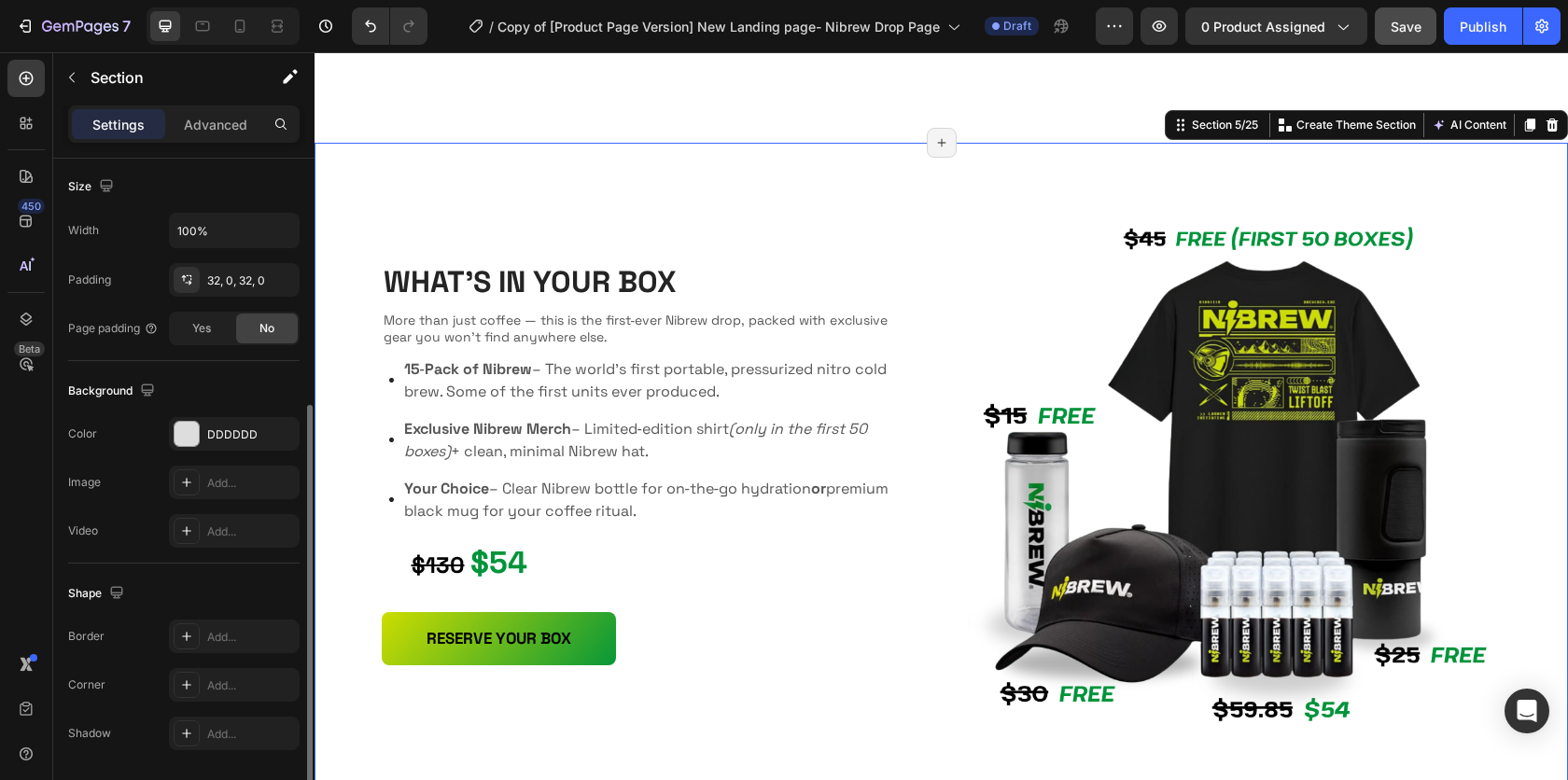scroll, scrollTop: 408, scrollLeft: 0, axis: vertical 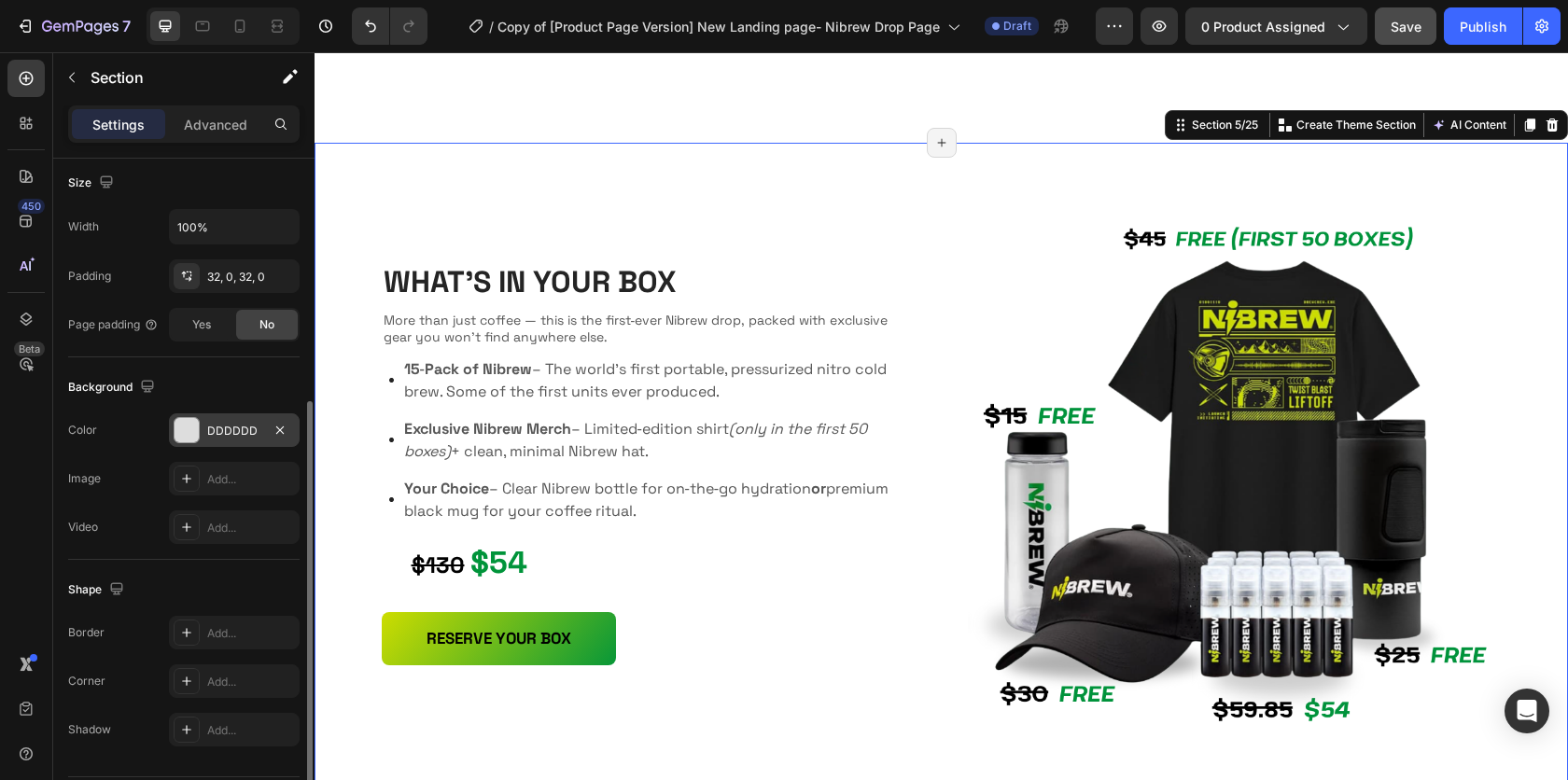 click on "DDDDDD" at bounding box center (234, 430) 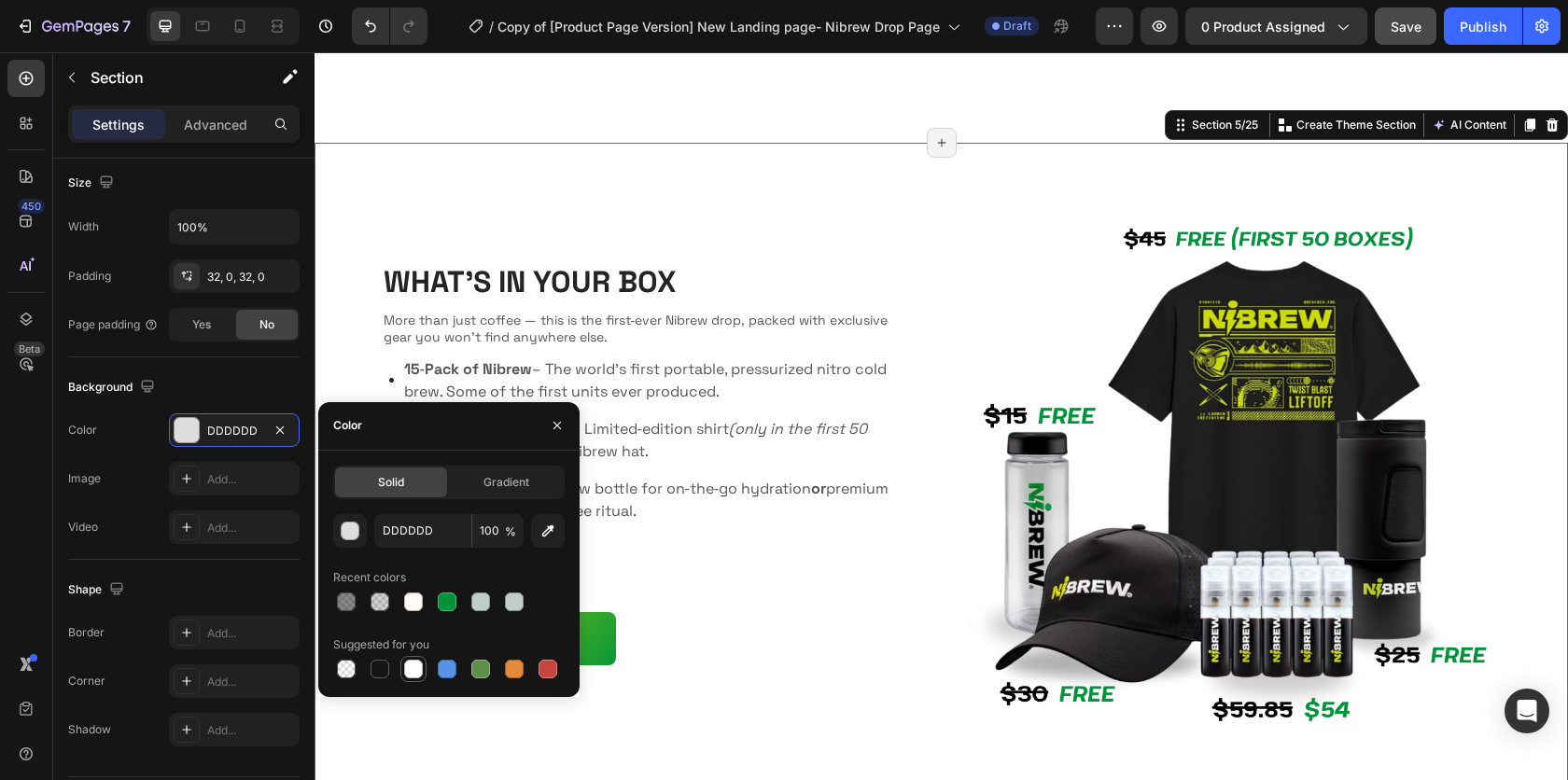 click at bounding box center (413, 669) 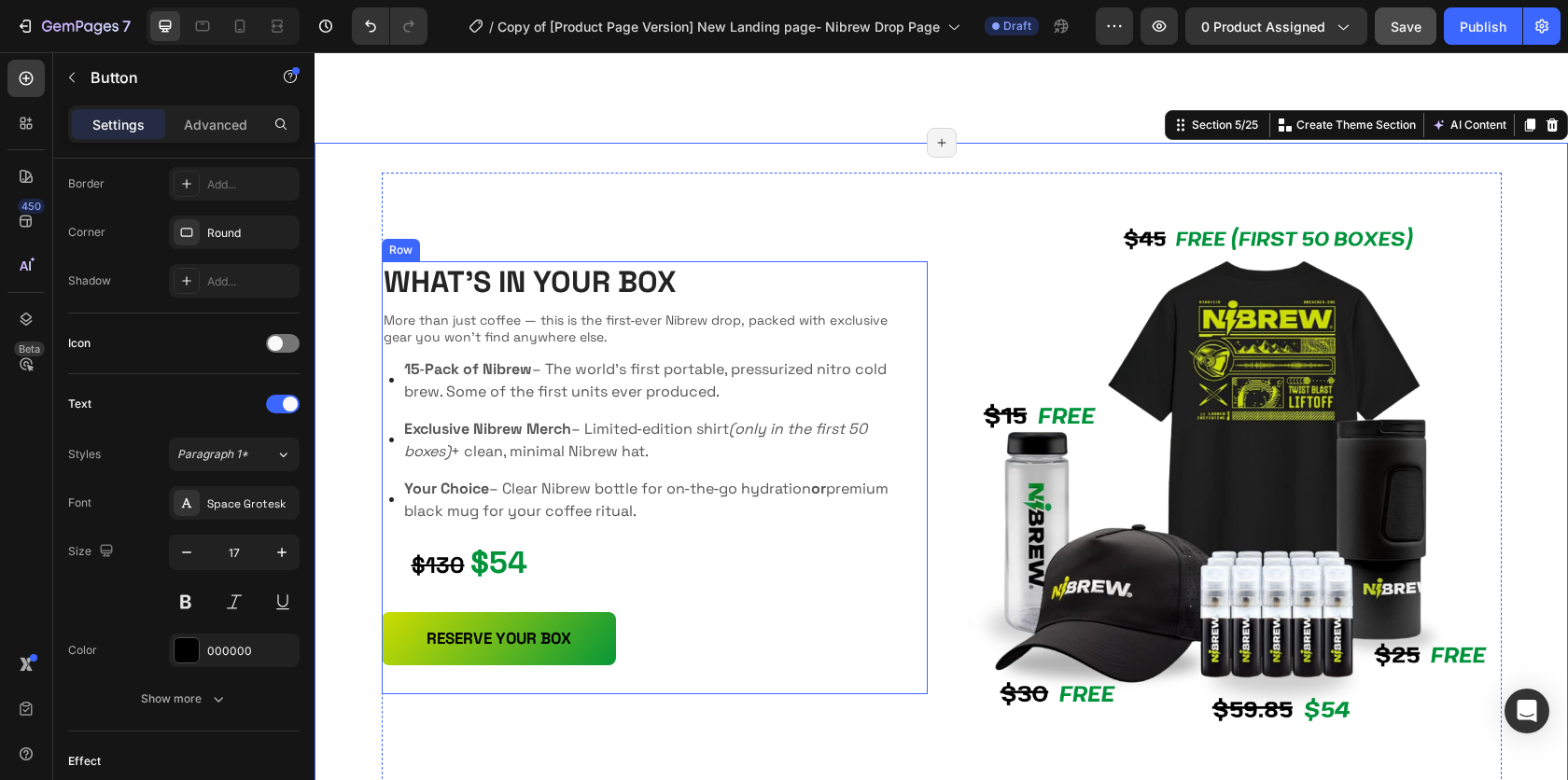 click on "RESERVE YOUR BOX   Button" at bounding box center [639, 639] 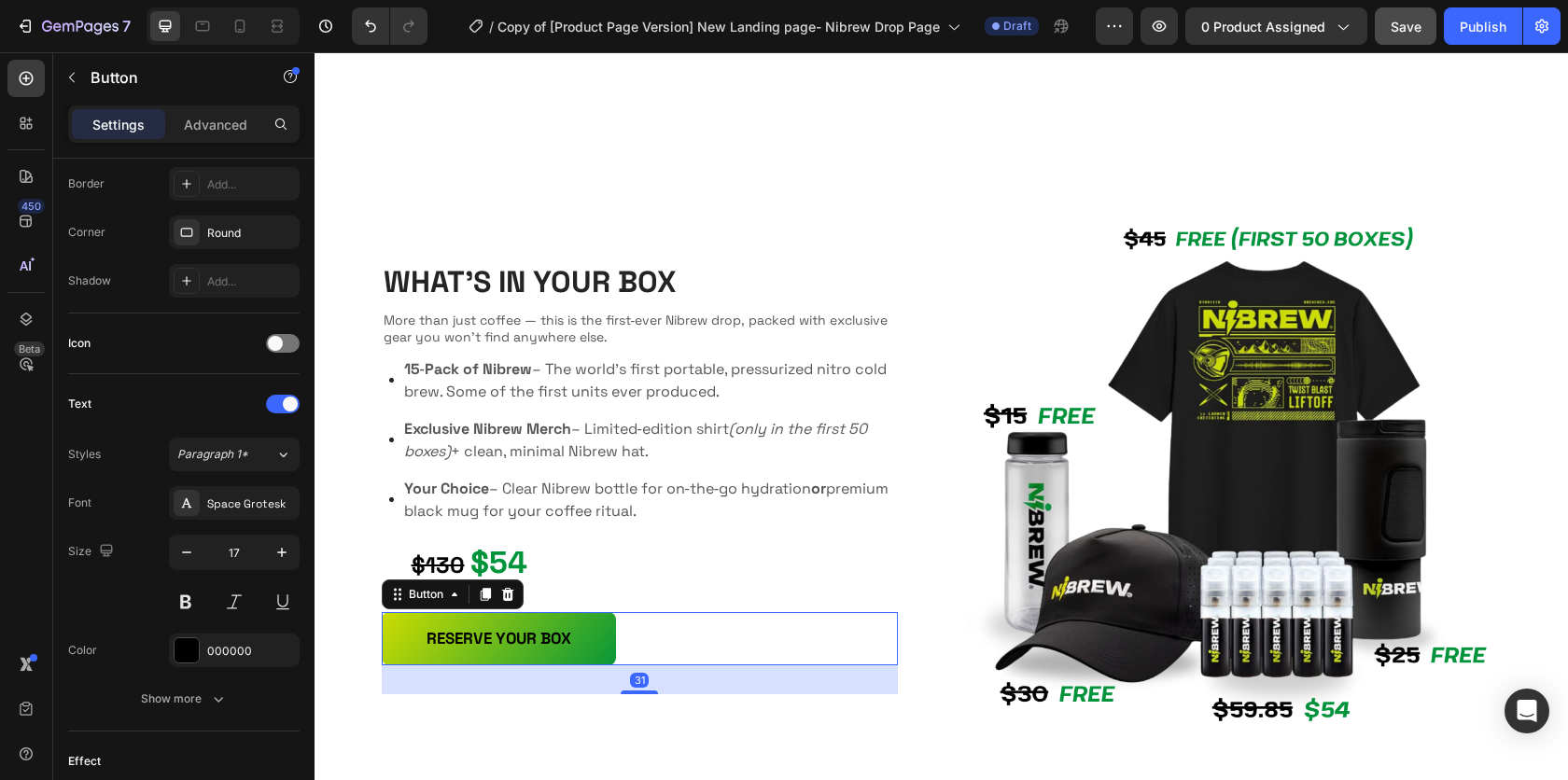 scroll, scrollTop: 0, scrollLeft: 0, axis: both 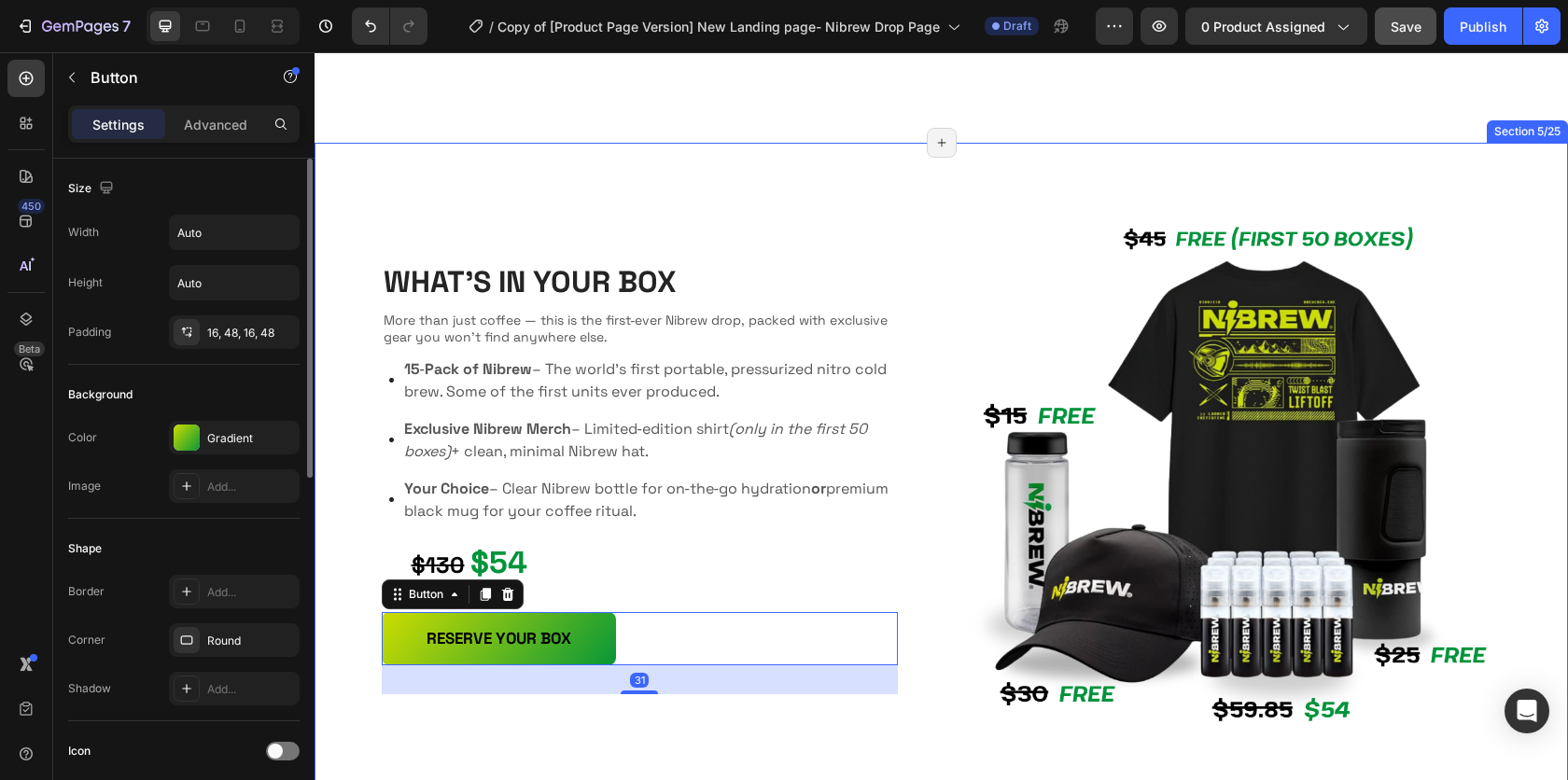 click on "WHAT'S IN YOUR BOX Heading More than just coffee — this is the first‑ever Nibrew drop, packed with exclusive gear you won’t find anywhere else. Text Block Image
15‑Pack of Nibrew  – The world’s first portable, pressurized nitro cold brew. Some of the first units ever produced.
Exclusive Nibrew Merch  – Limited‑edition shirt  (only in the first 50 boxes)  + clean, minimal Nibrew hat.
Your Choice  – Clear Nibrew bottle for on‑the‑go hydration  or  premium black mug for your coffee ritual. Item List       $130   $54 Text Block RESERVE YOUR BOX   Button   31 Row Image Row   What Is Nibrew? Heading Nibrew is coffee, engineered for anywhere. Nibrew is a portable, pressurized nitro cold brew concentrate that goes wherever you do. Each cartridge delivers 180mg of premium coffee — no fridge, no machine, no wait. Spray it. Mix it. Move. This is coffee reimagined. Text block Image Row" at bounding box center [941, 650] 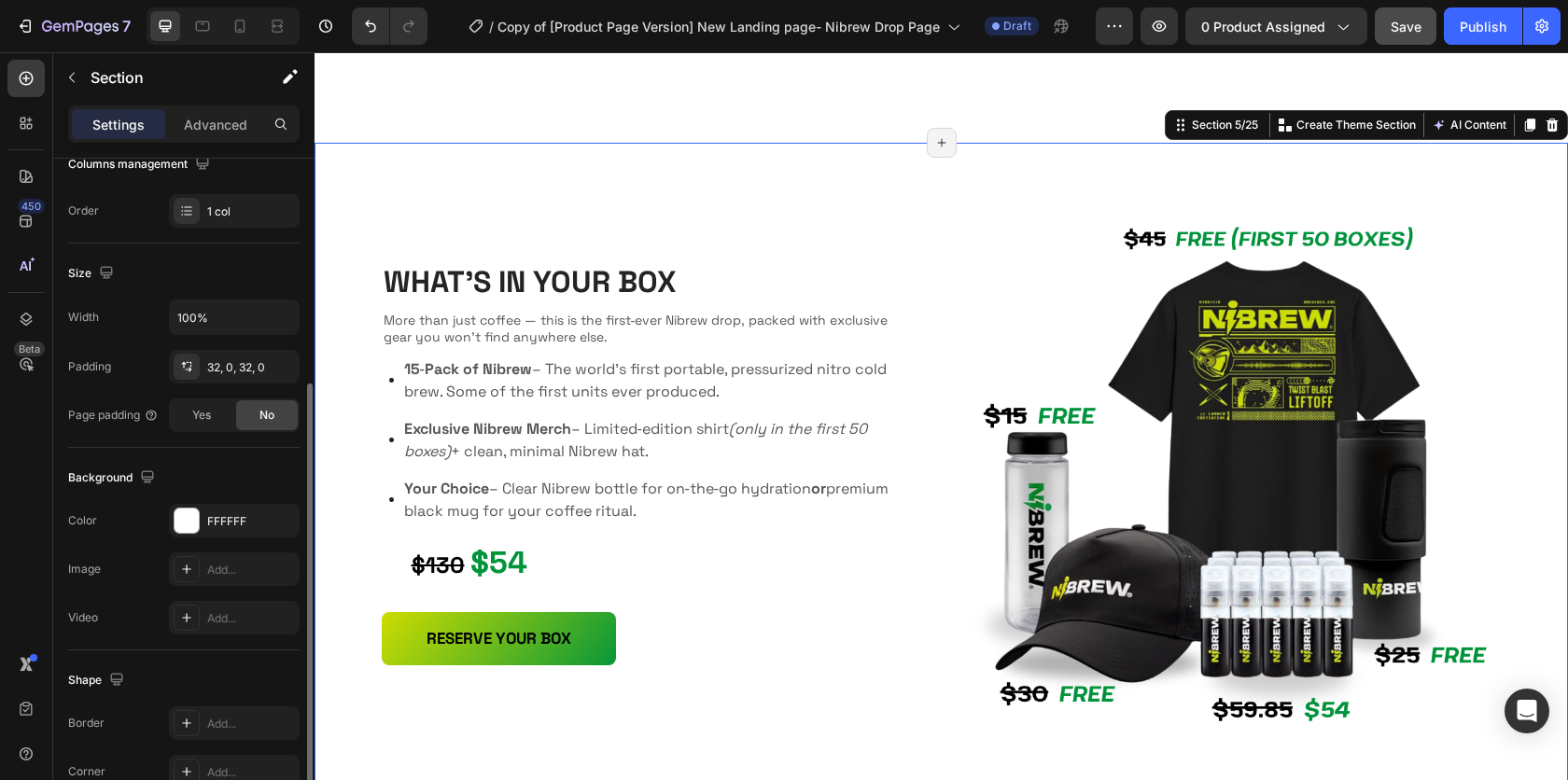 scroll, scrollTop: 341, scrollLeft: 0, axis: vertical 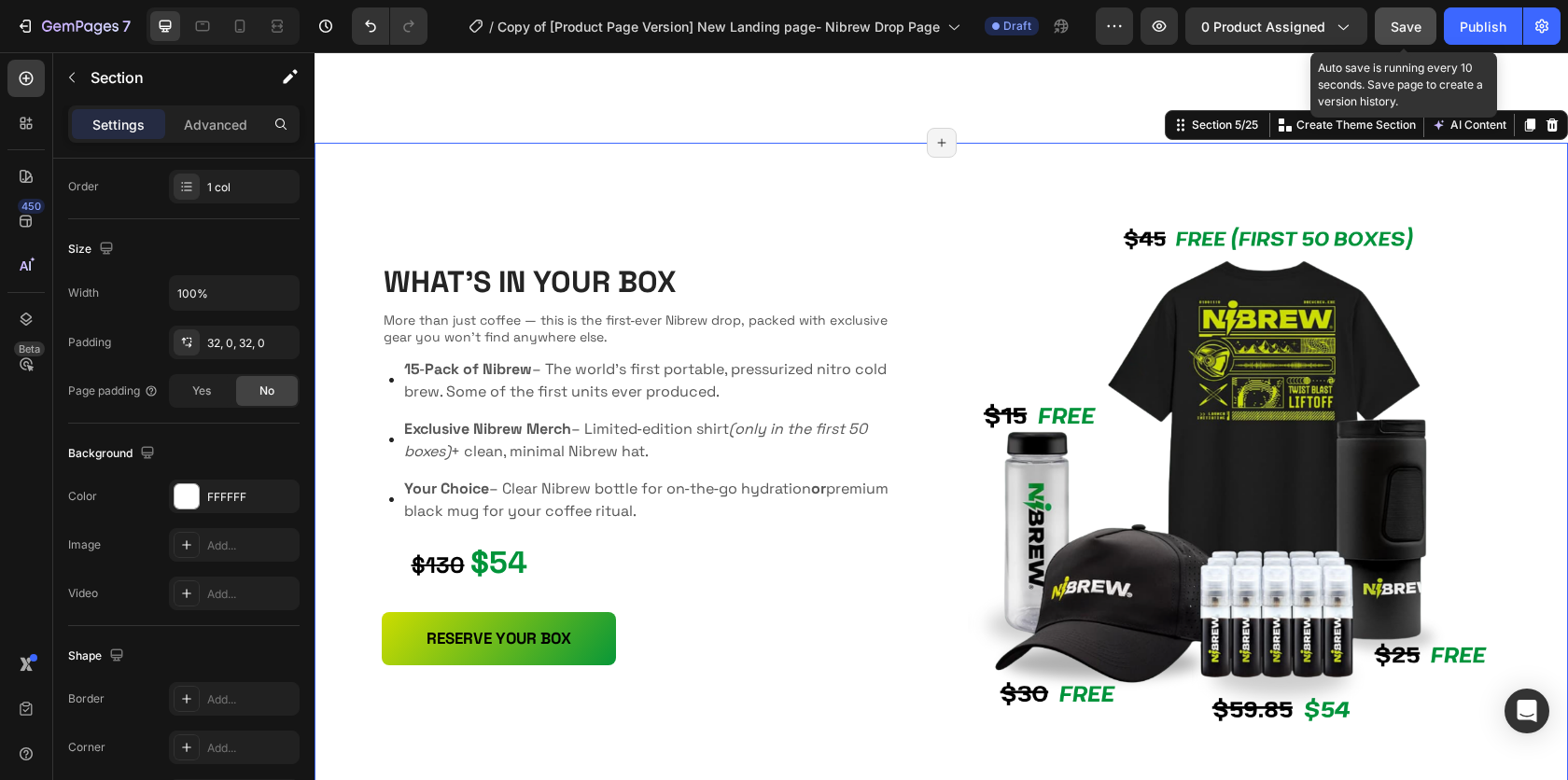 click on "Save" 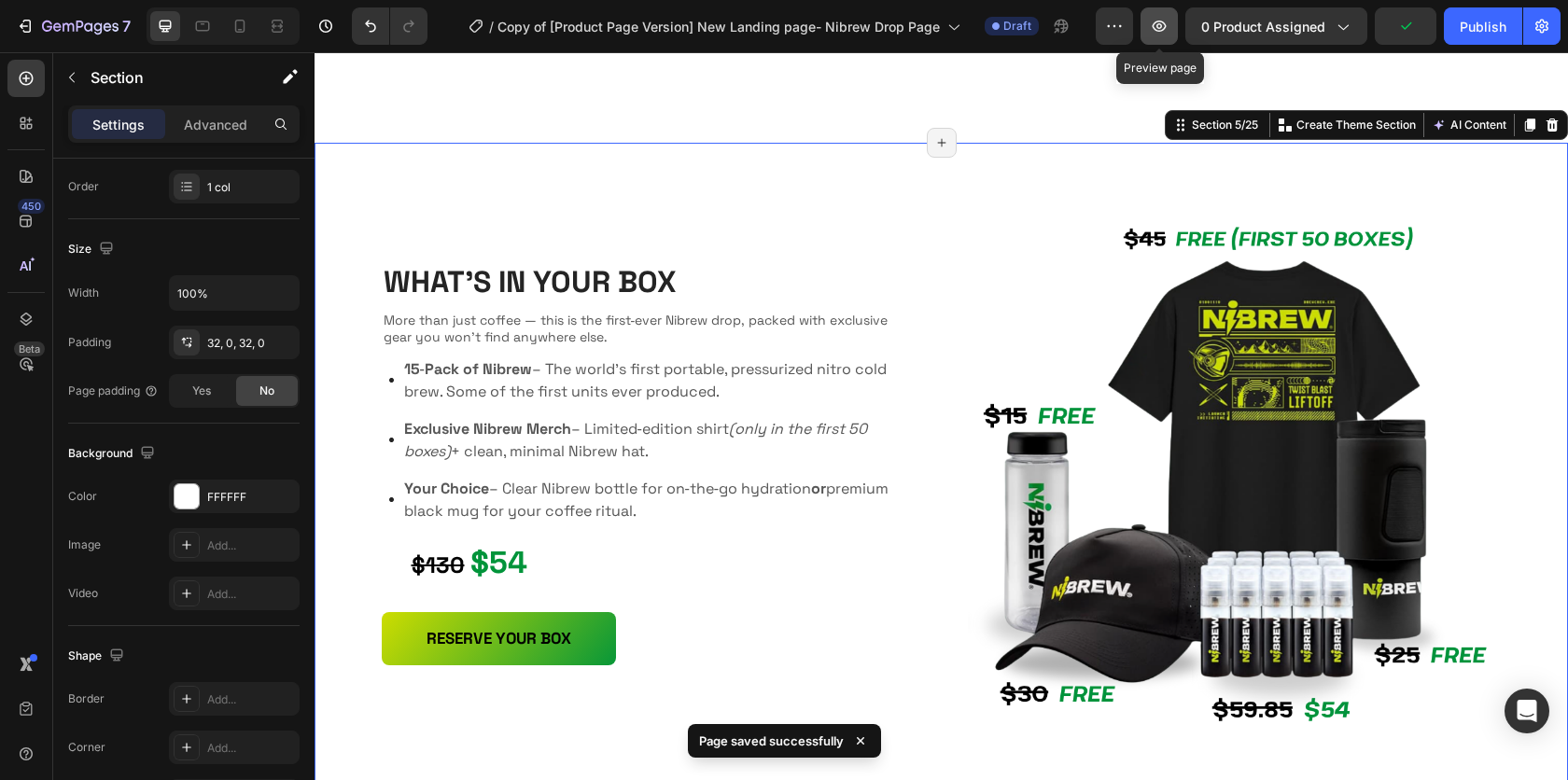 click 